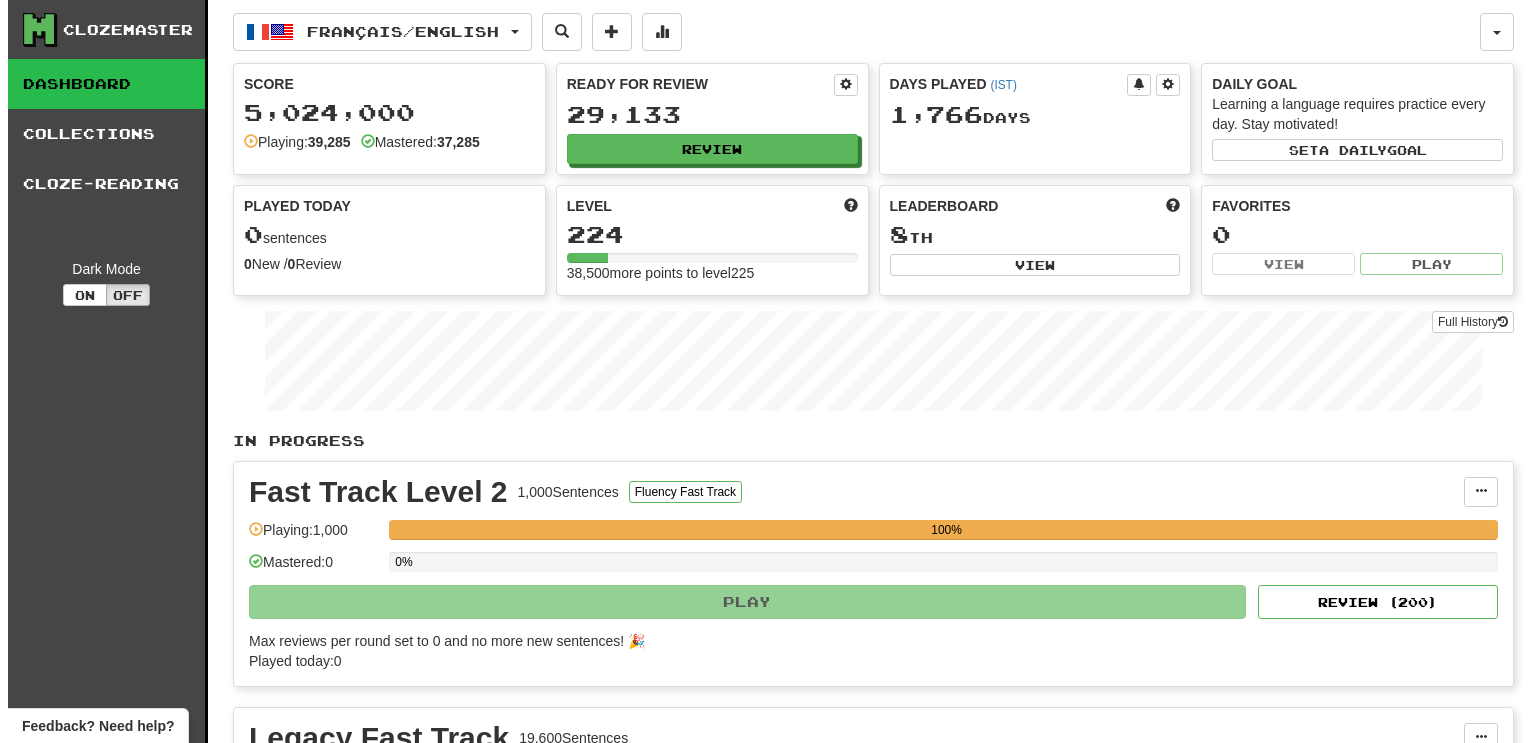 scroll, scrollTop: 0, scrollLeft: 0, axis: both 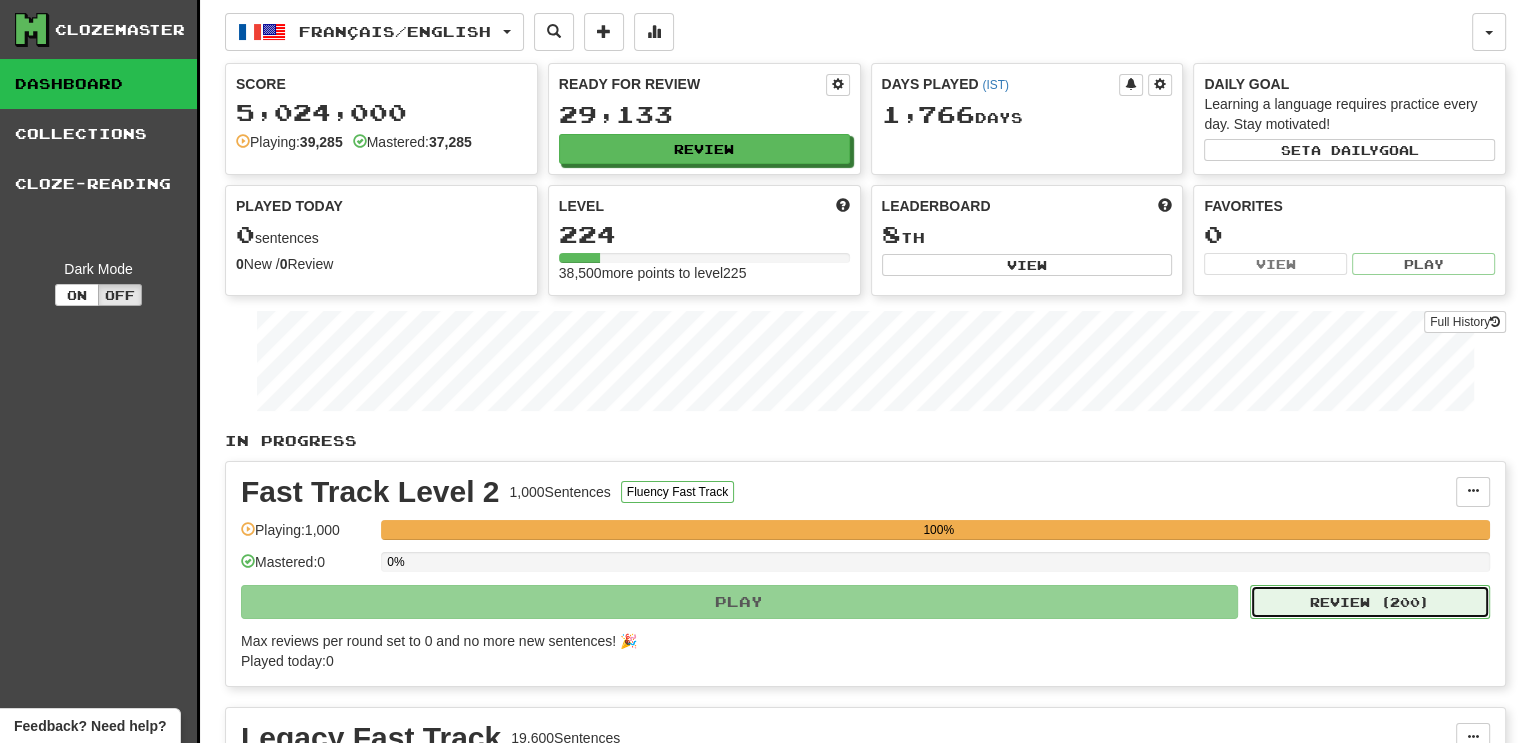 click on "Review ( 200 )" at bounding box center [1370, 602] 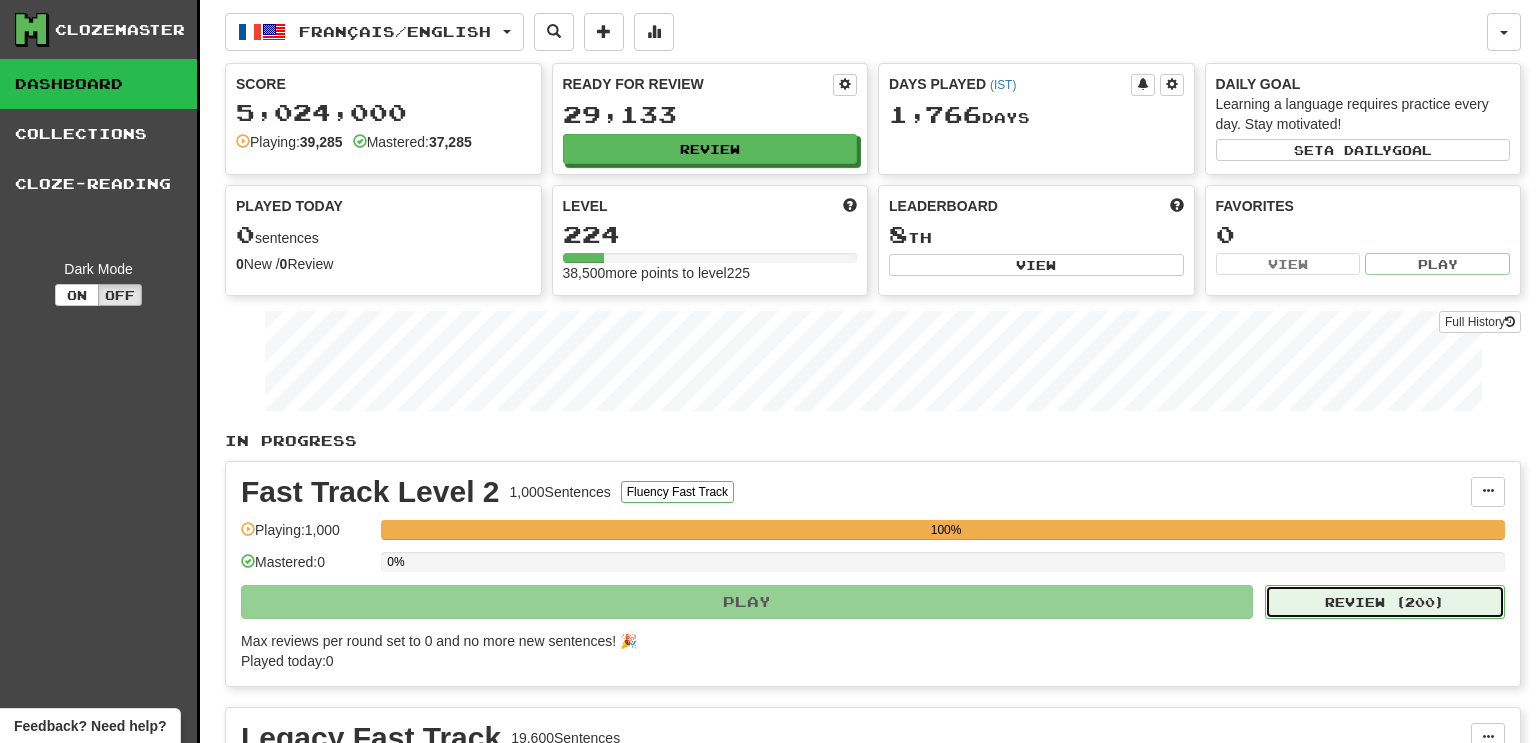 select on "***" 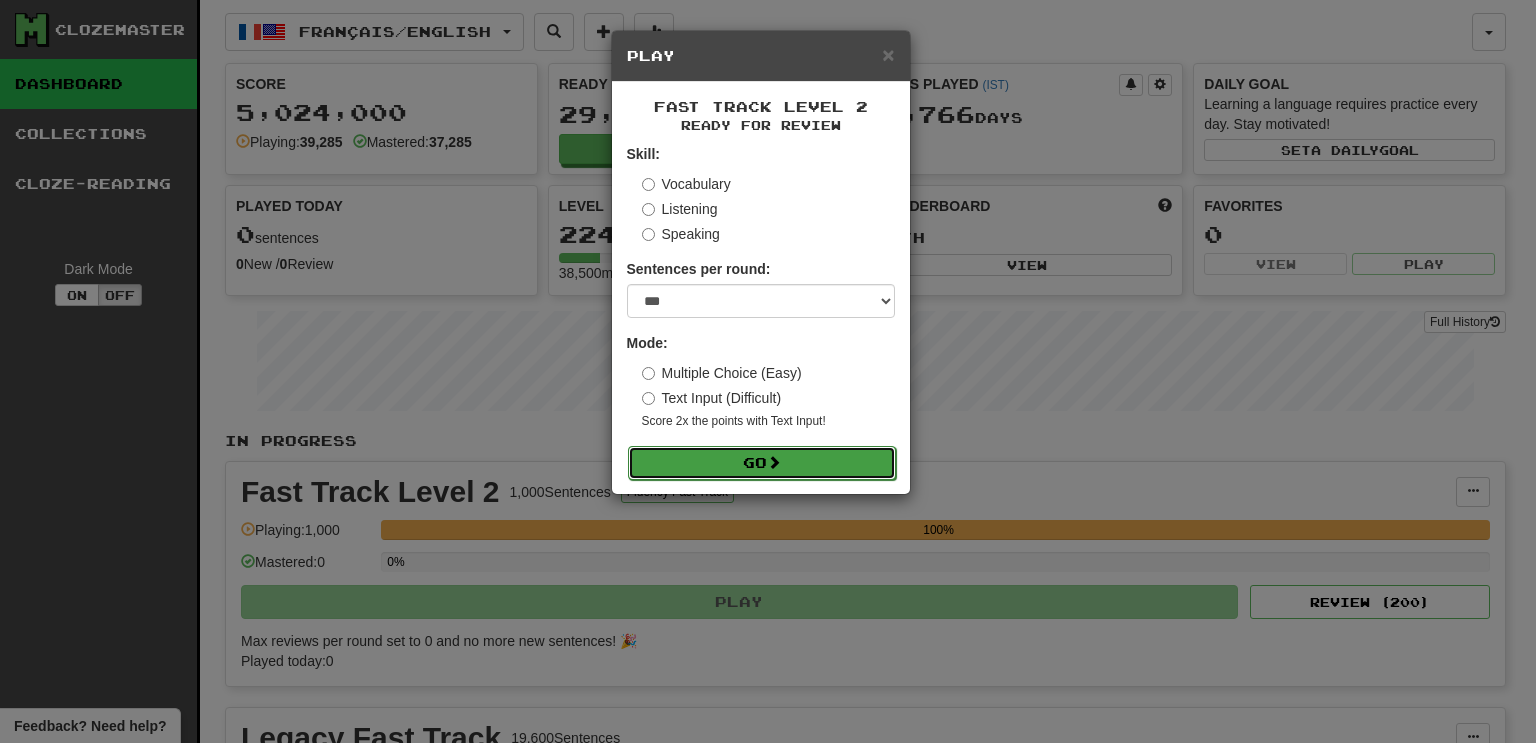 click on "Go" at bounding box center [762, 463] 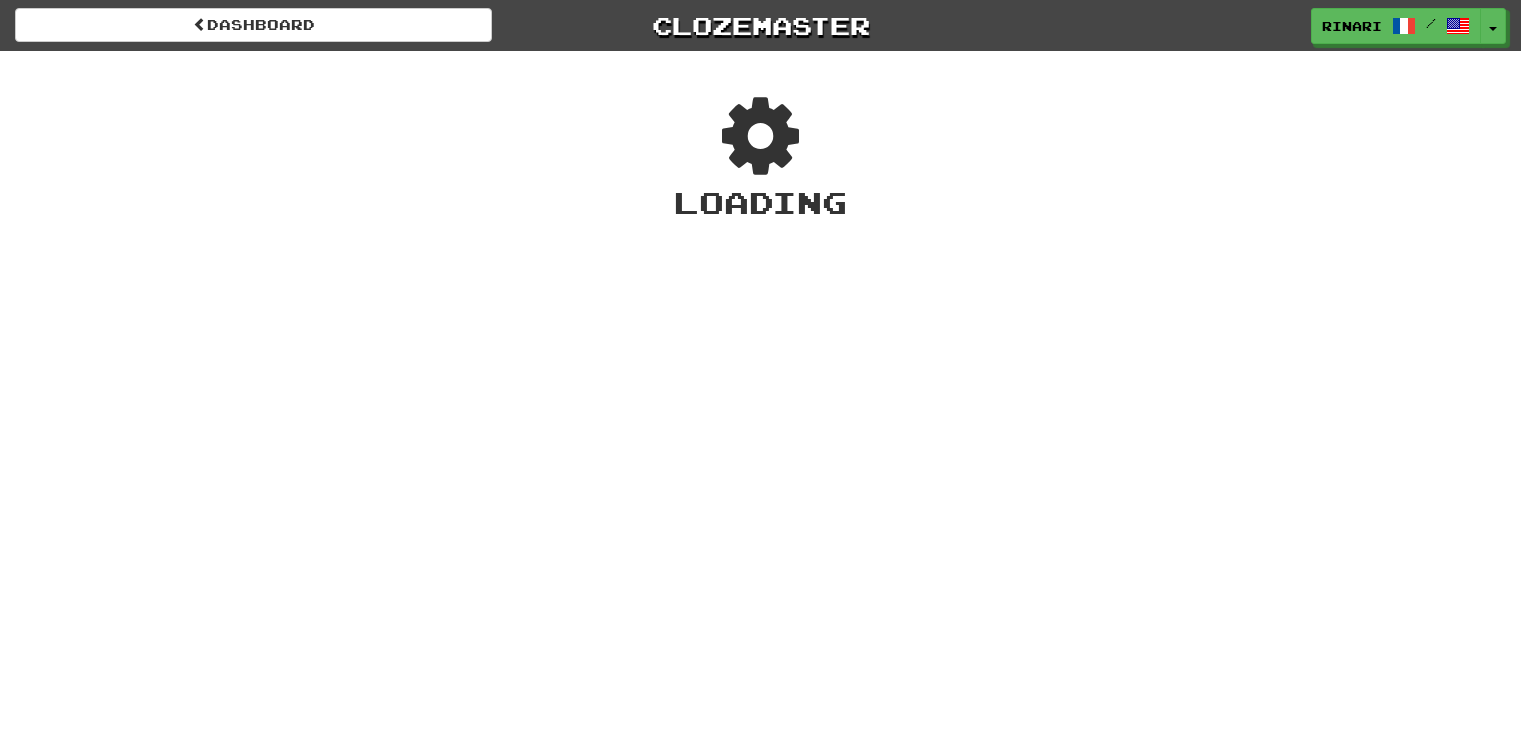 scroll, scrollTop: 0, scrollLeft: 0, axis: both 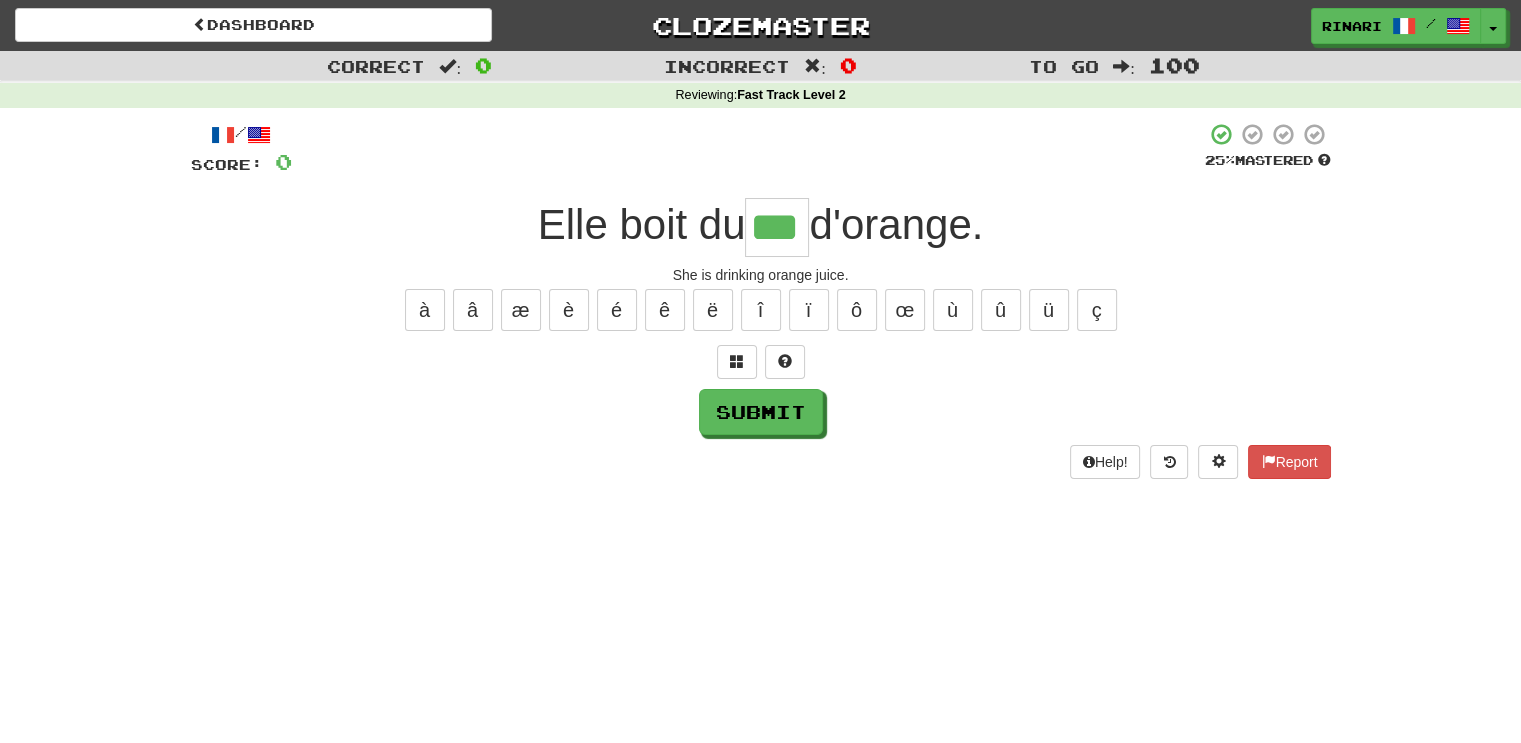 type on "***" 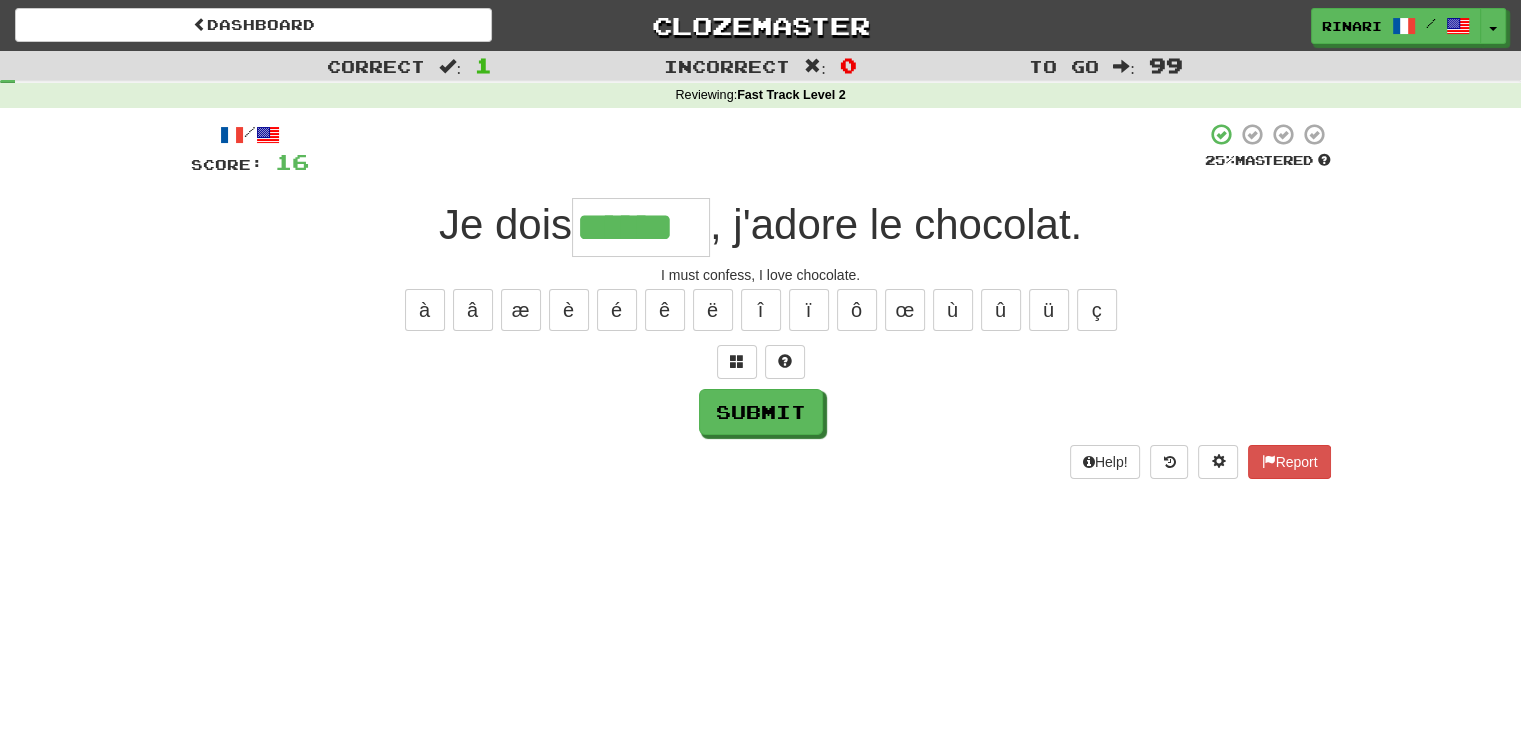 type on "******" 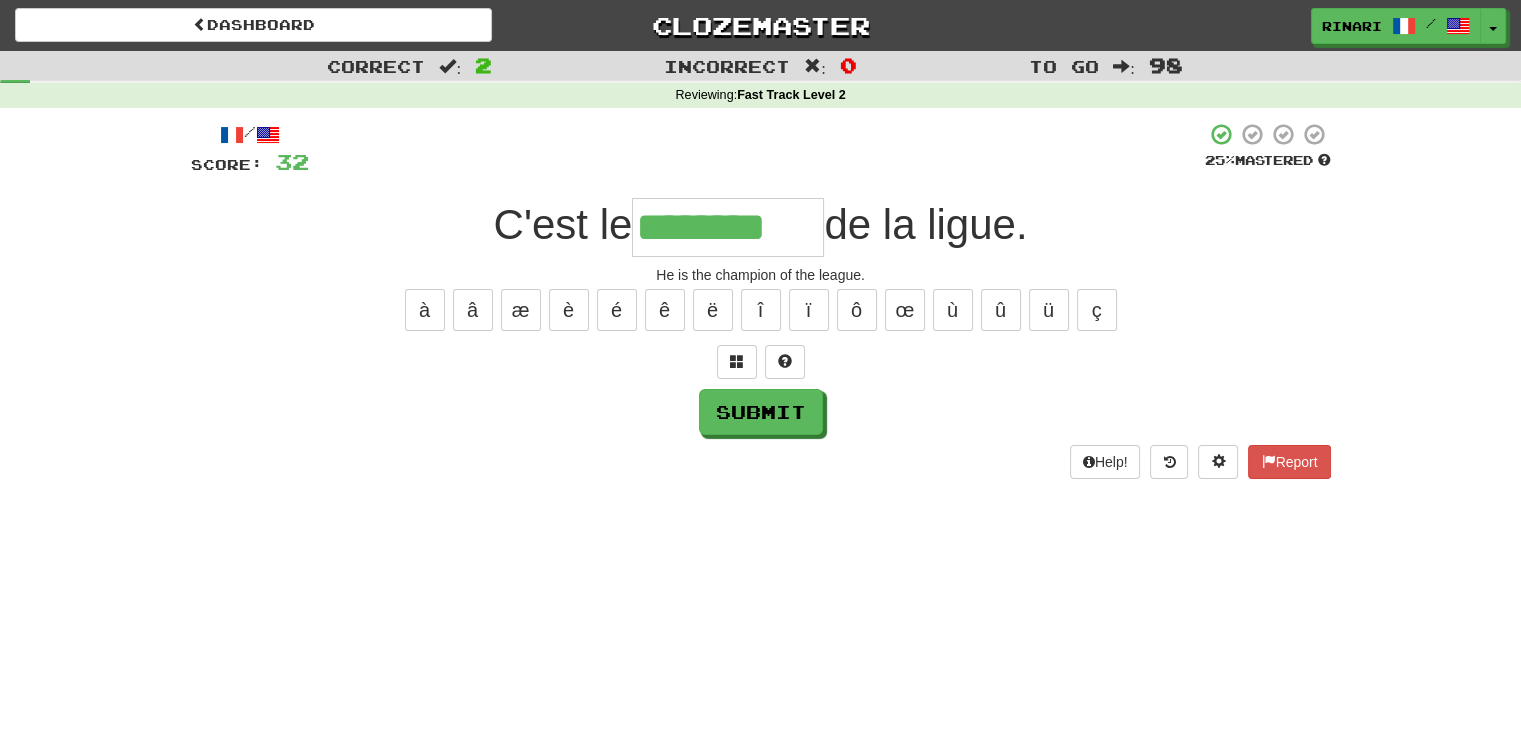 type on "********" 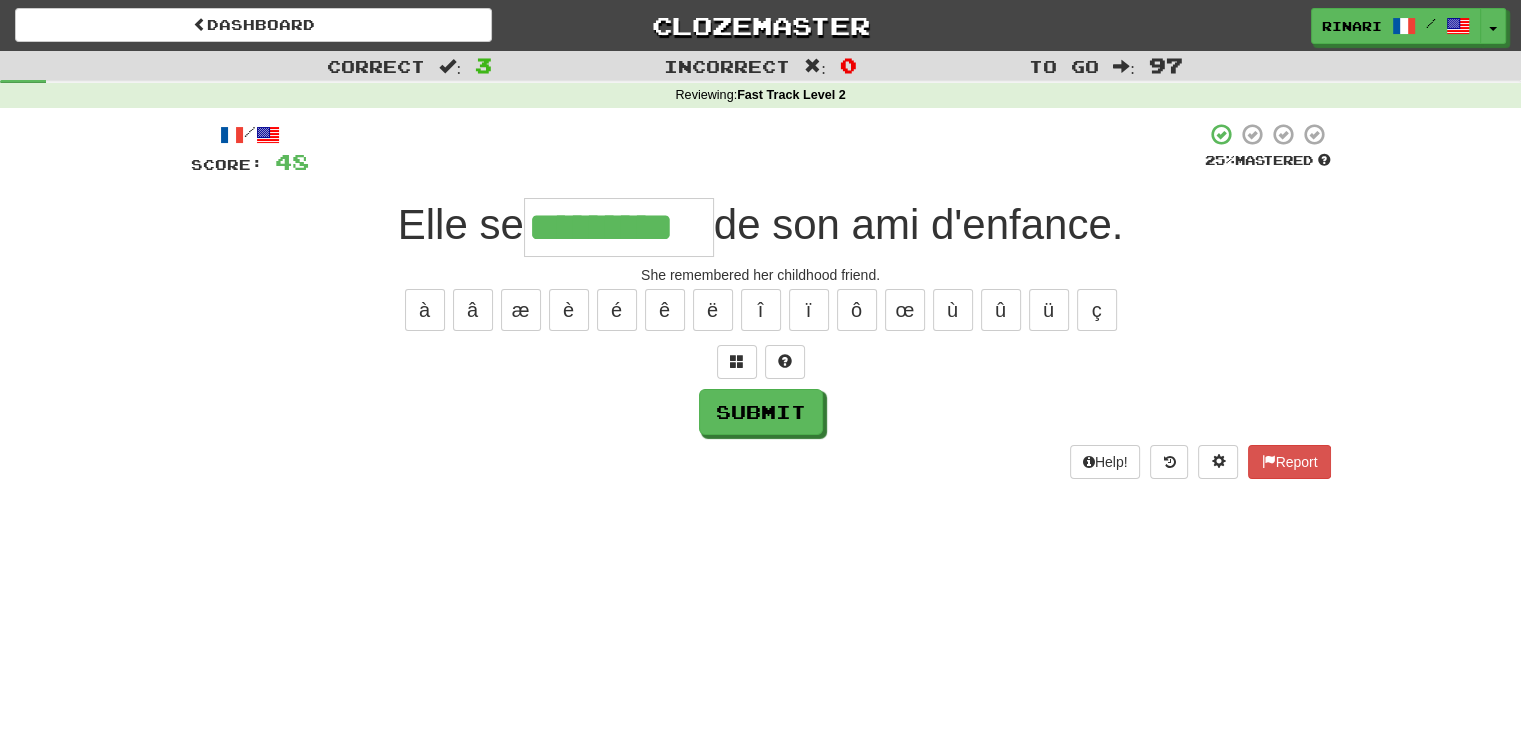 type on "*********" 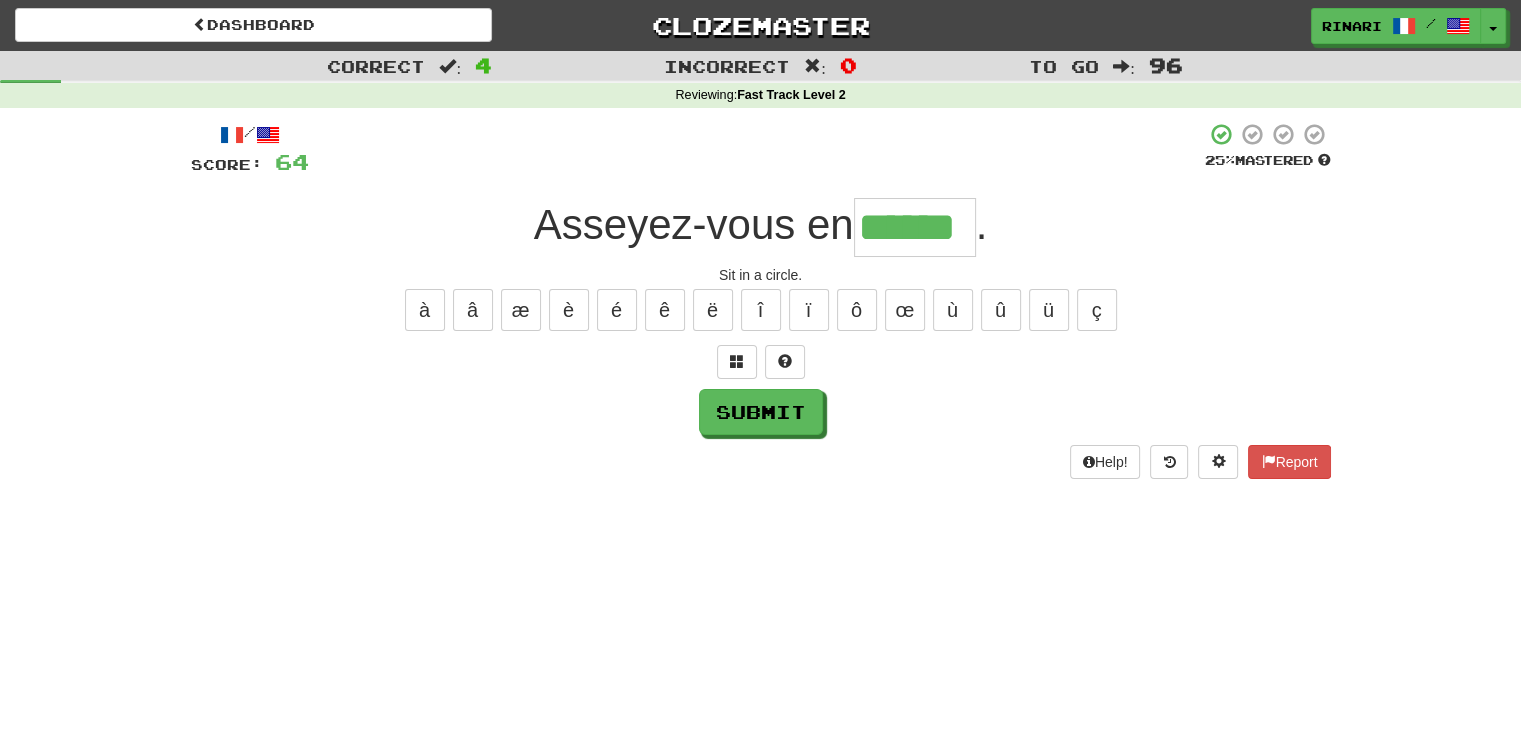 type on "******" 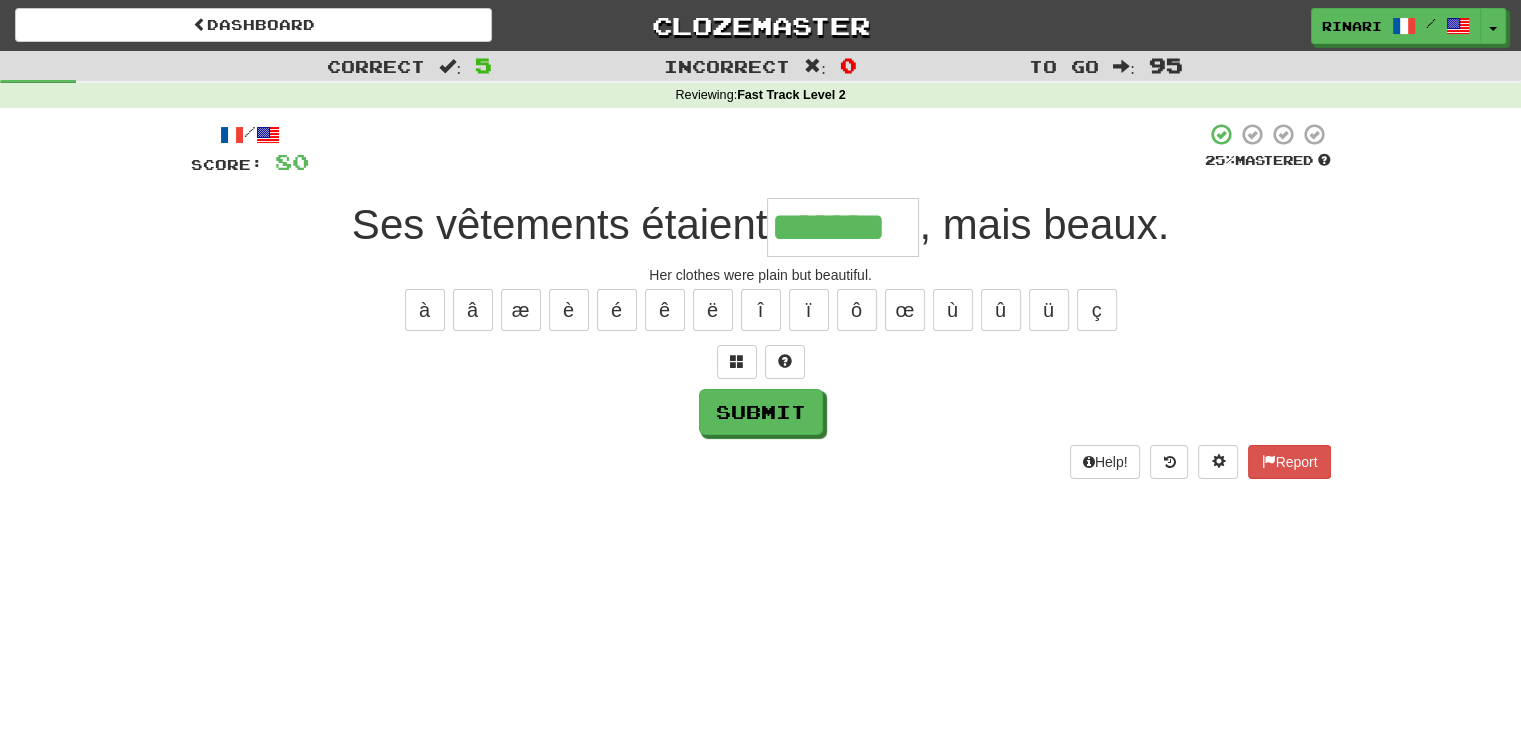 type on "*******" 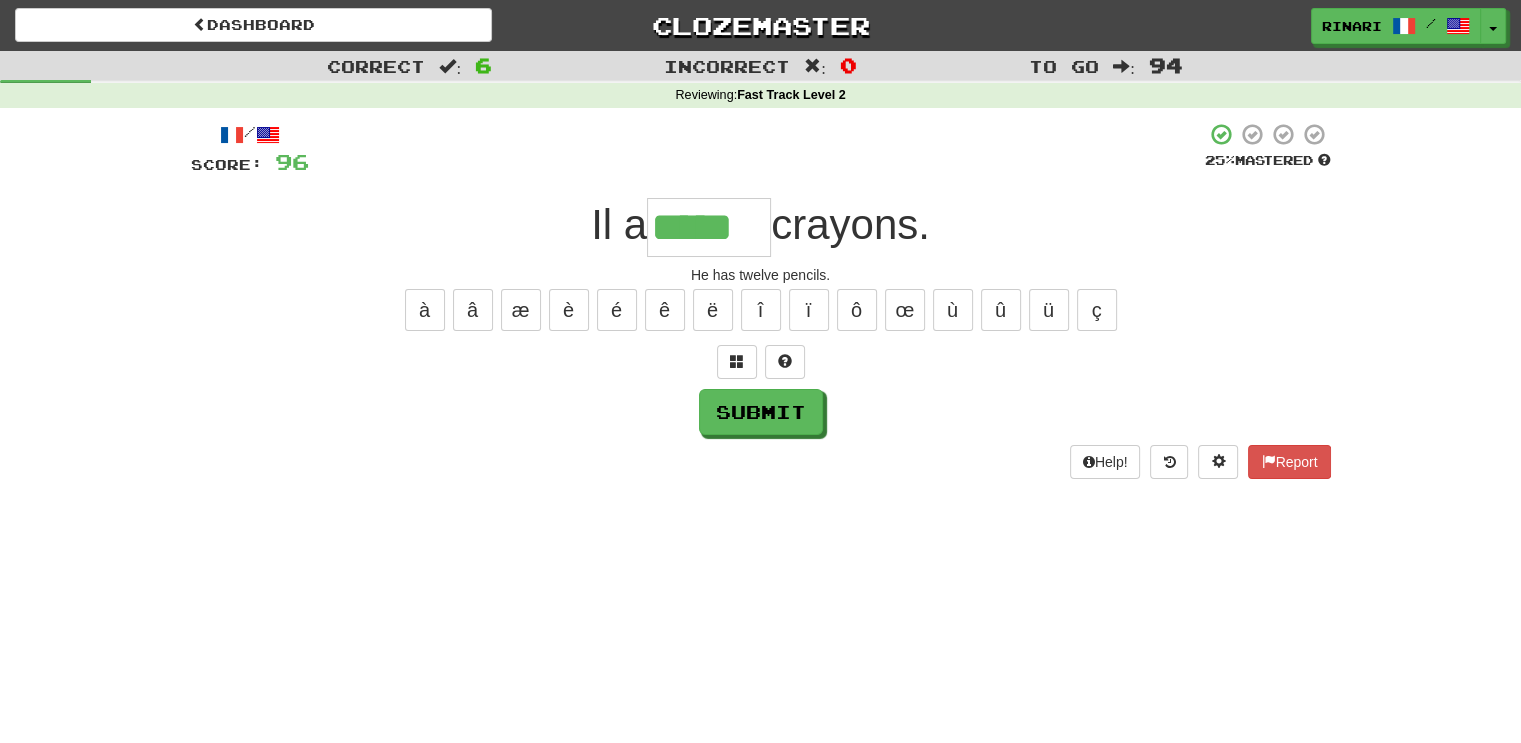 type on "*****" 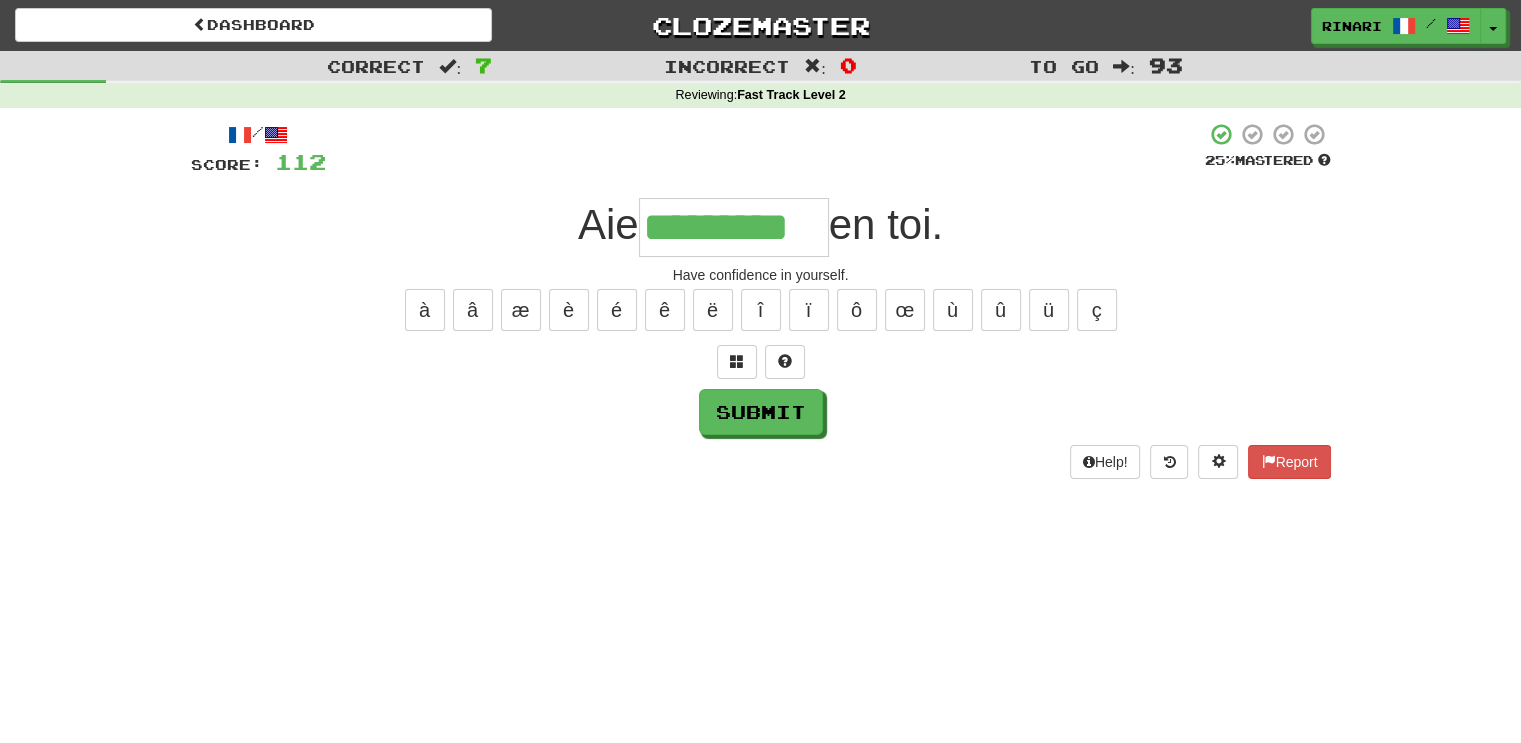 type on "*********" 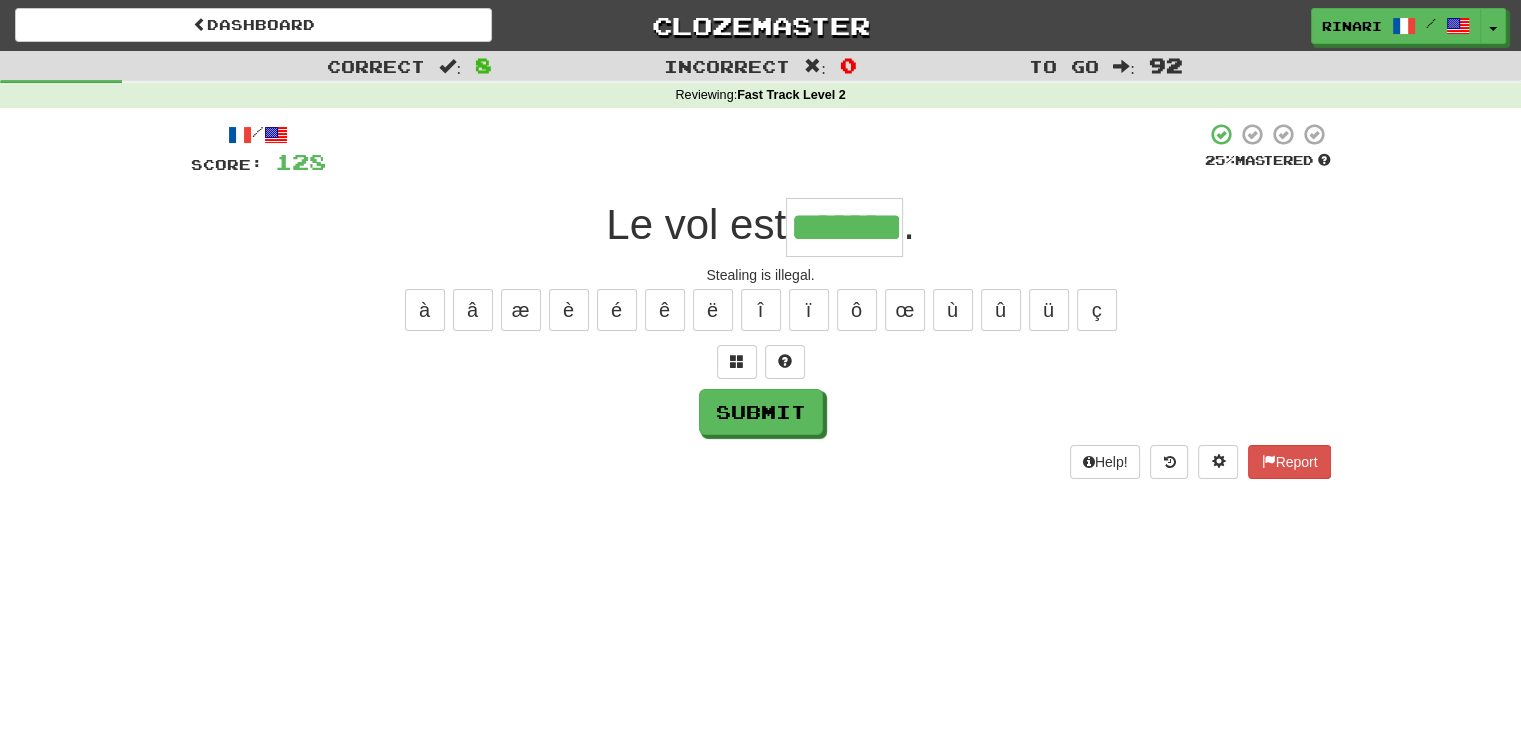 type on "*******" 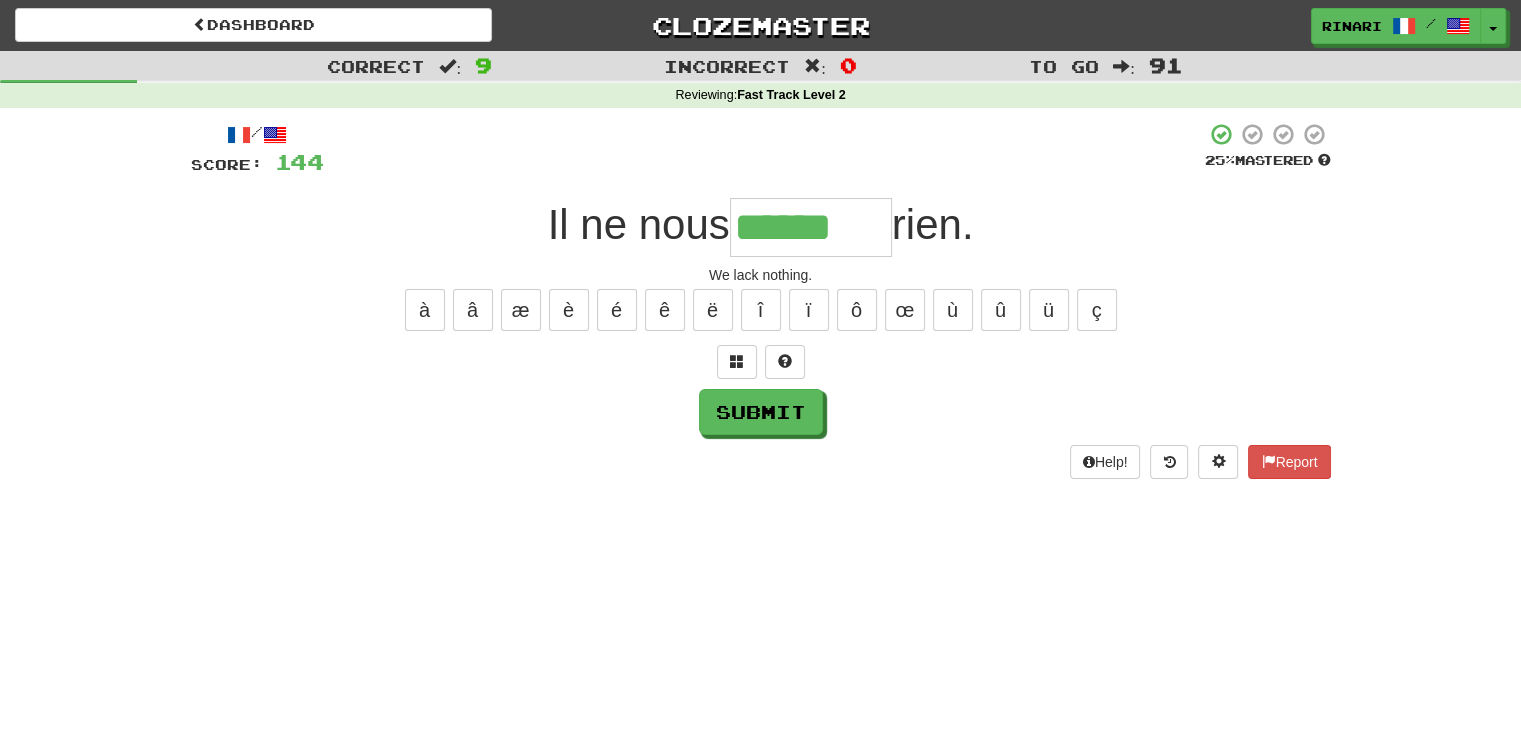 type on "******" 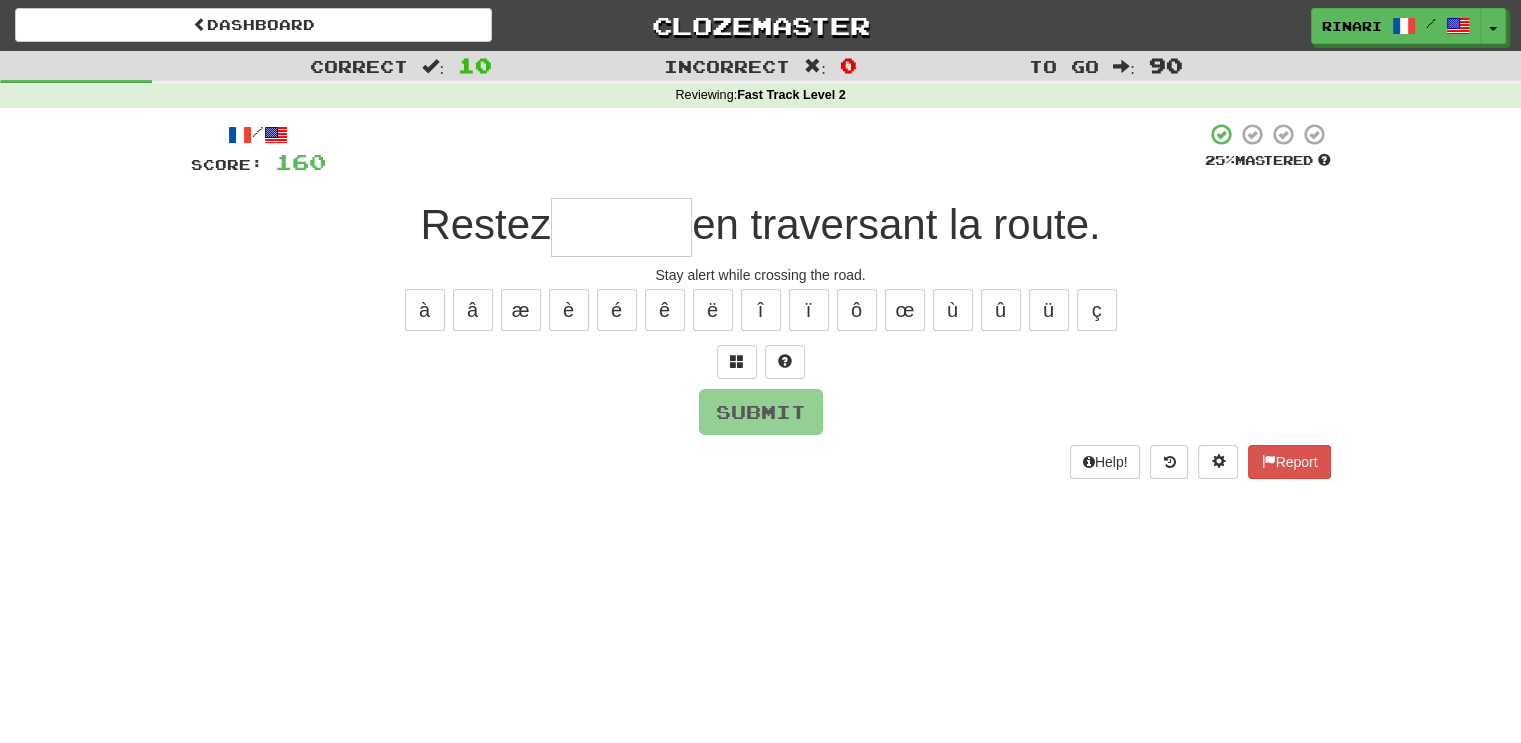 type on "*" 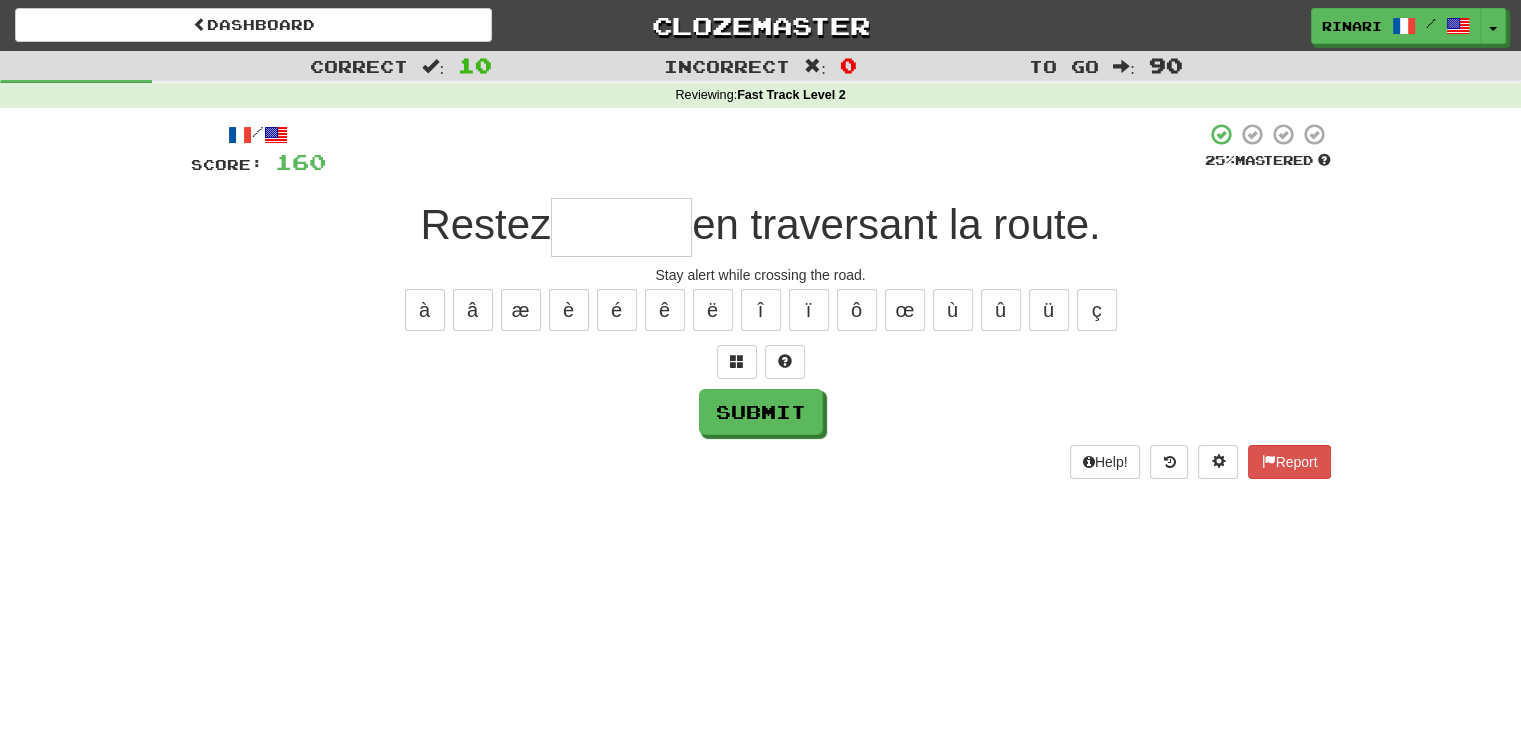type on "*" 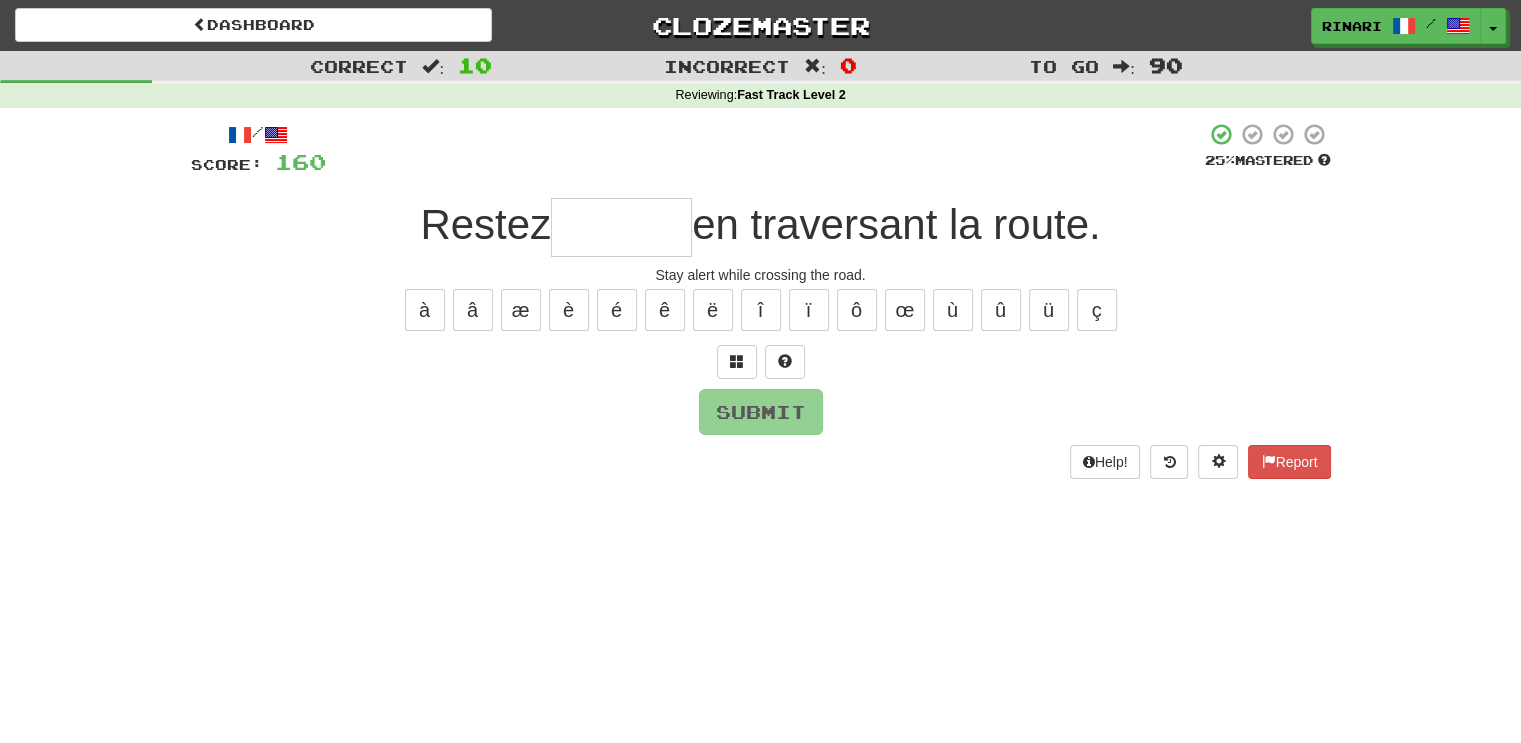 type on "*" 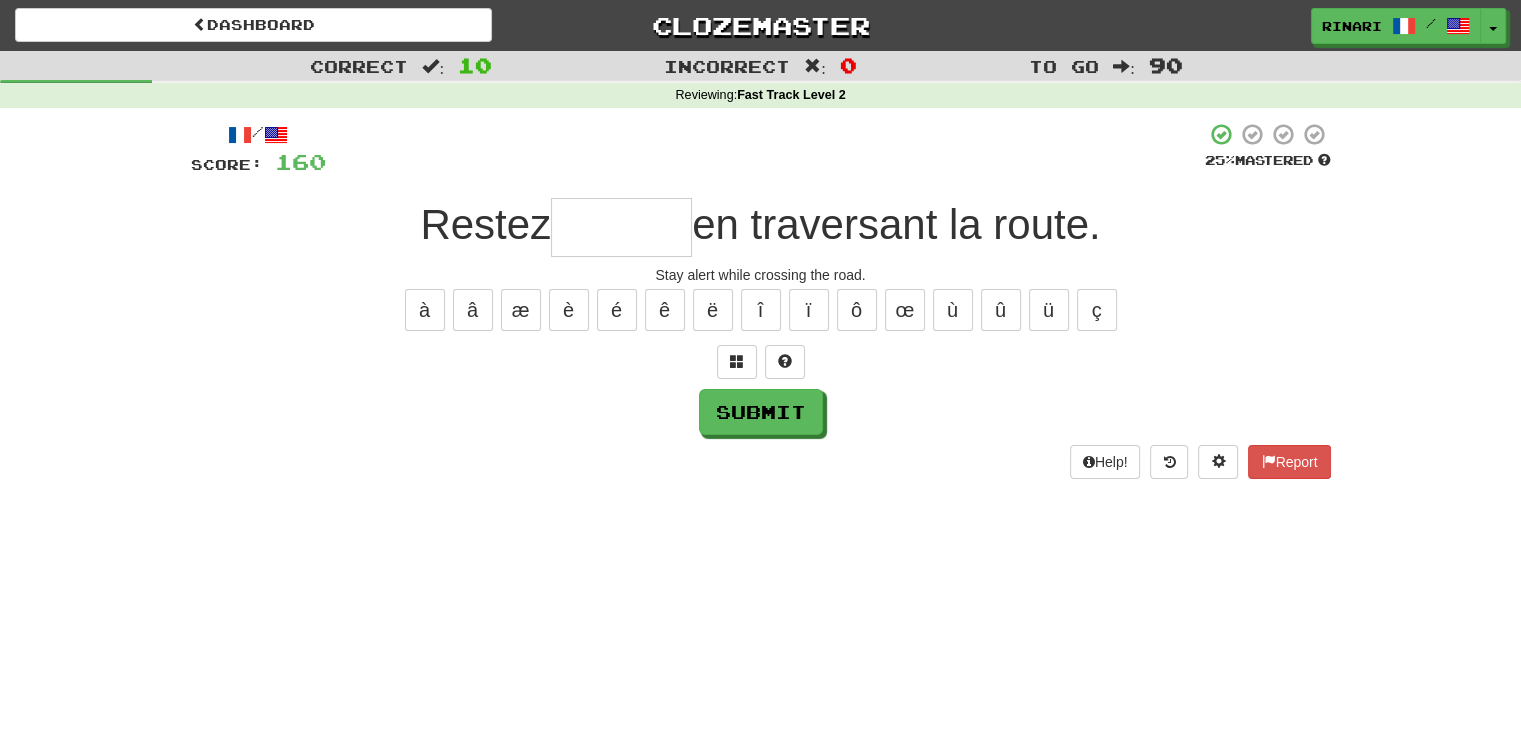 type on "*" 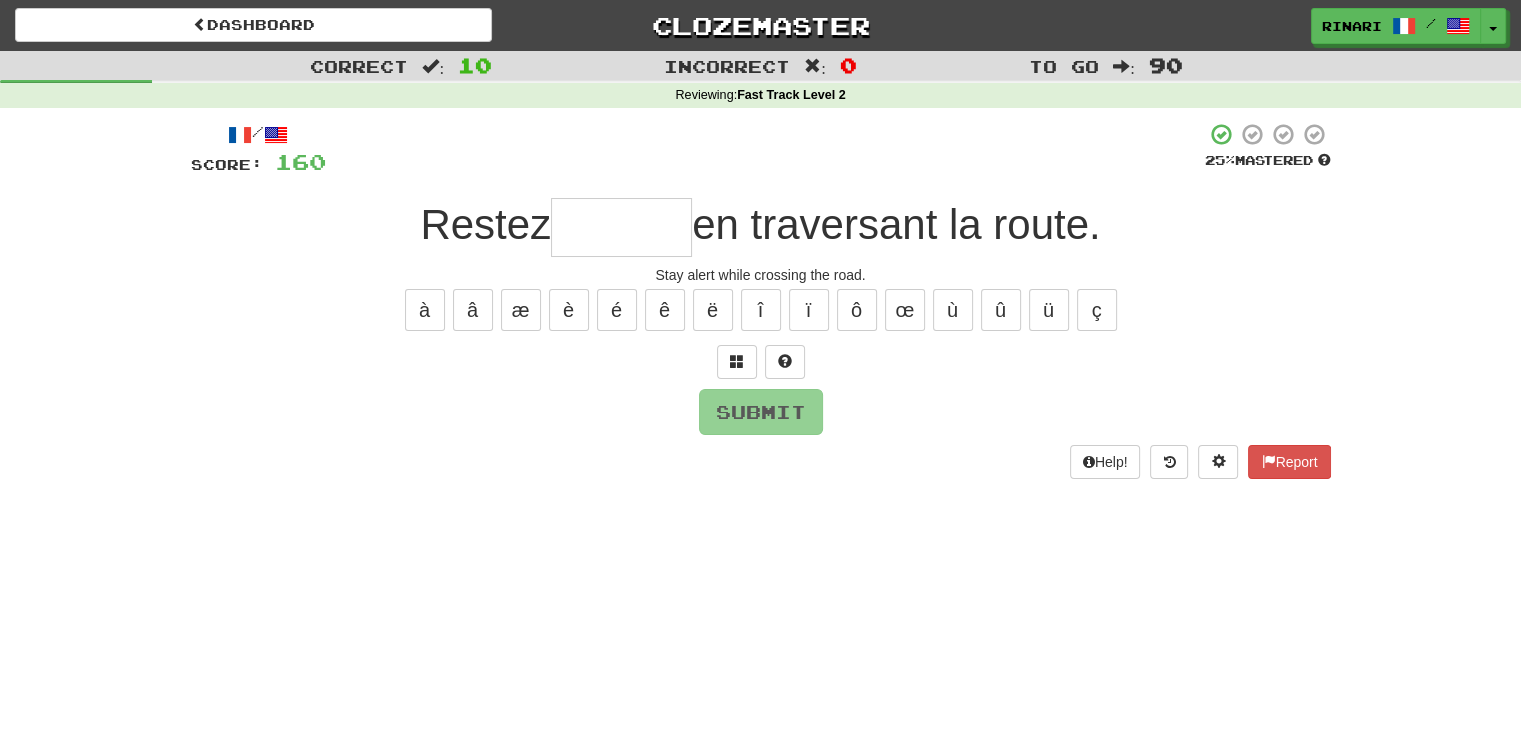 type on "*" 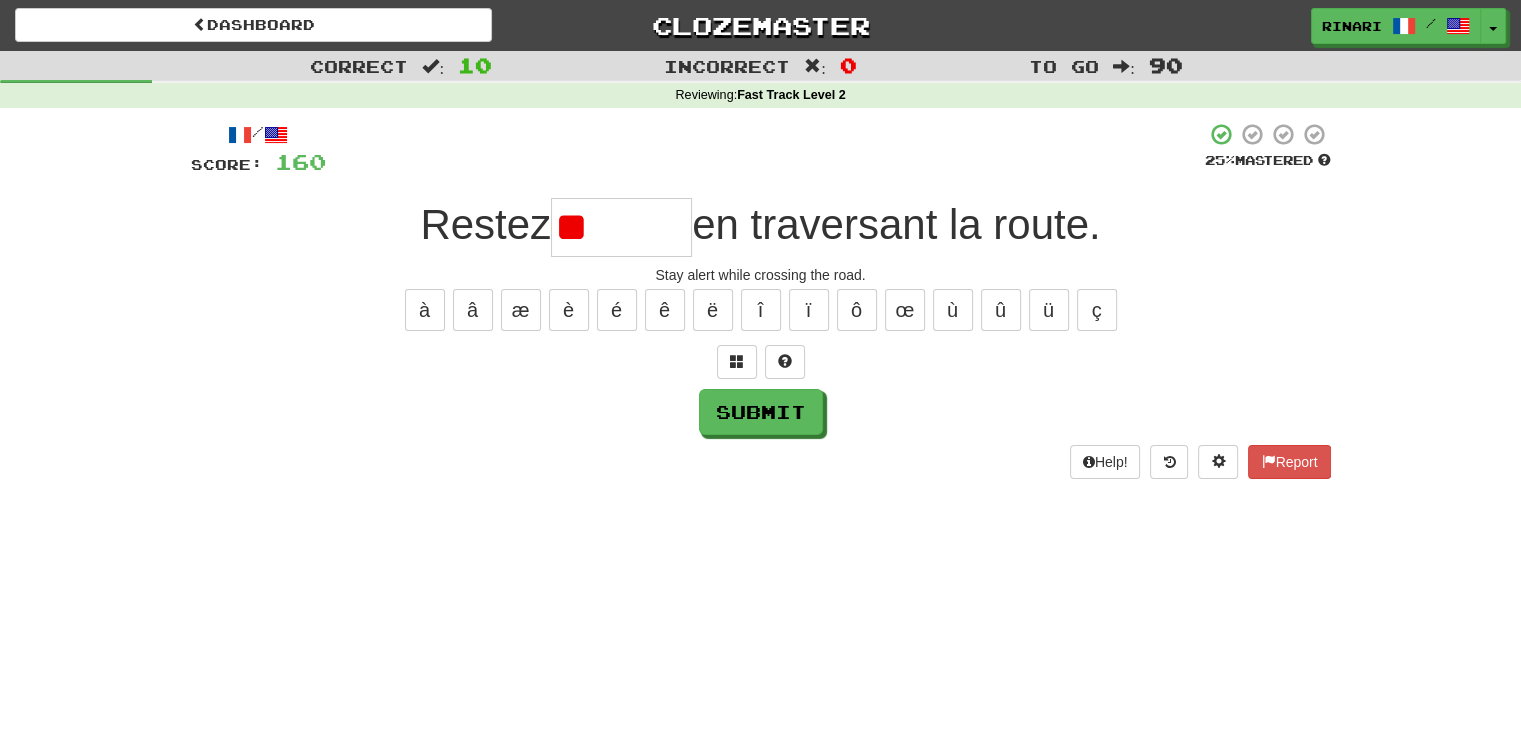 type on "*" 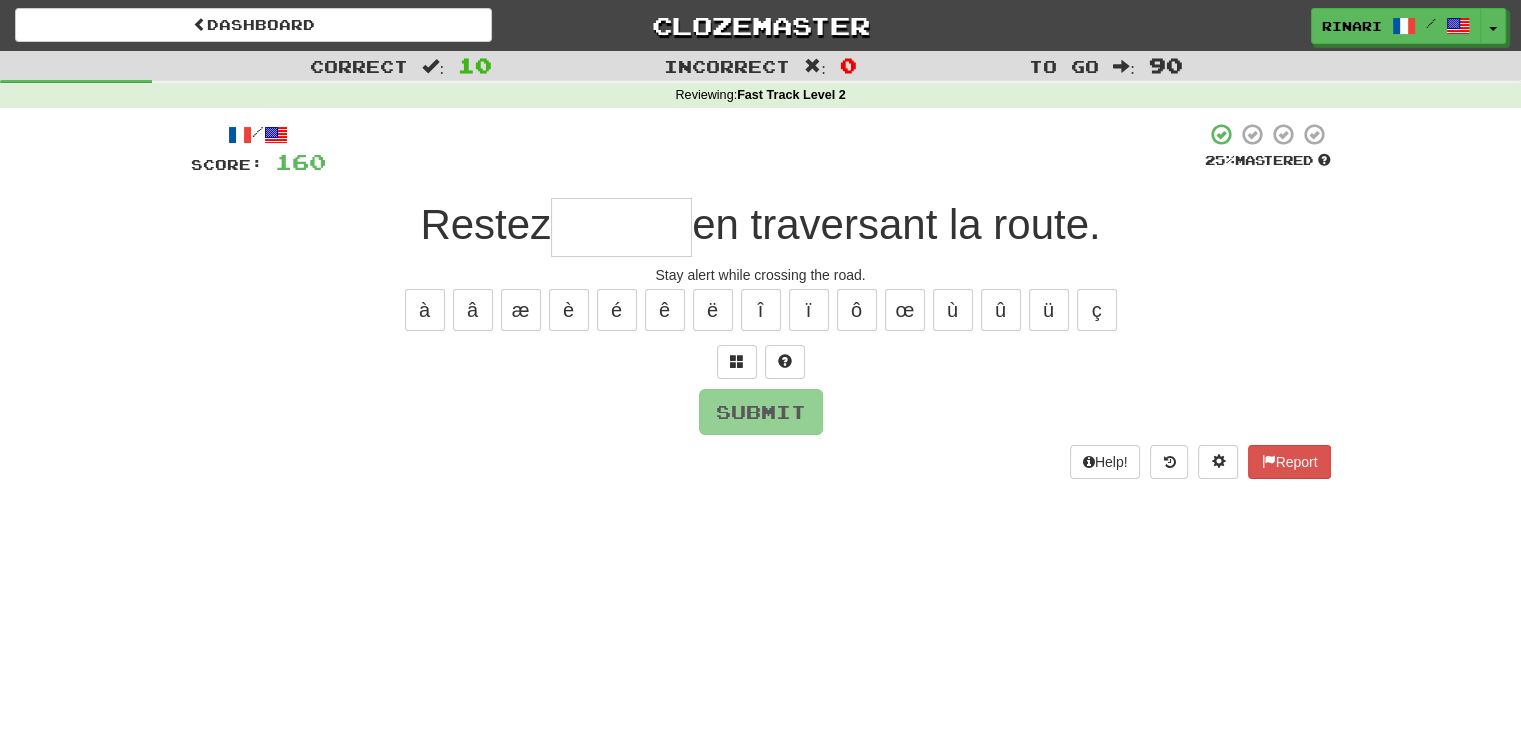 type on "*" 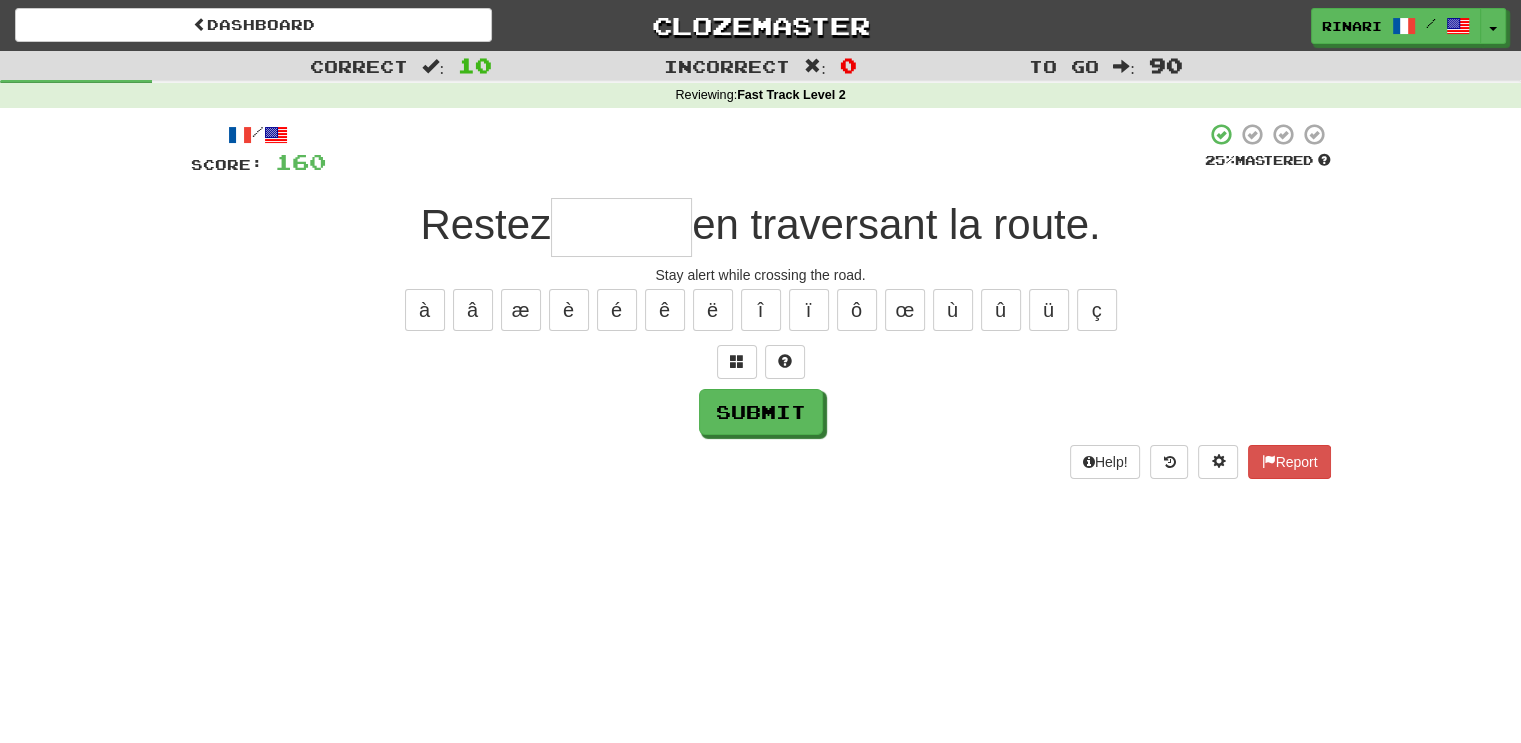 type on "*" 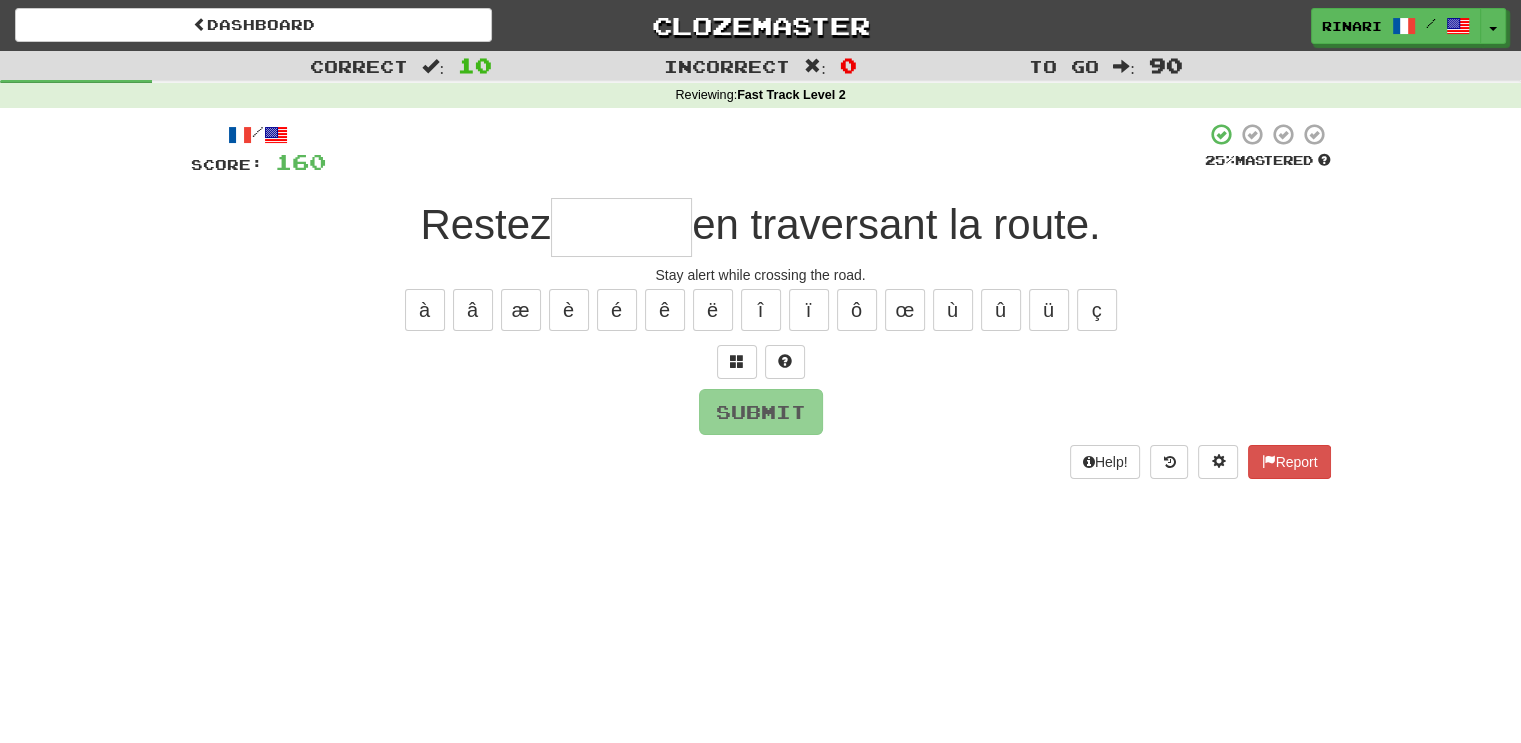 type on "*" 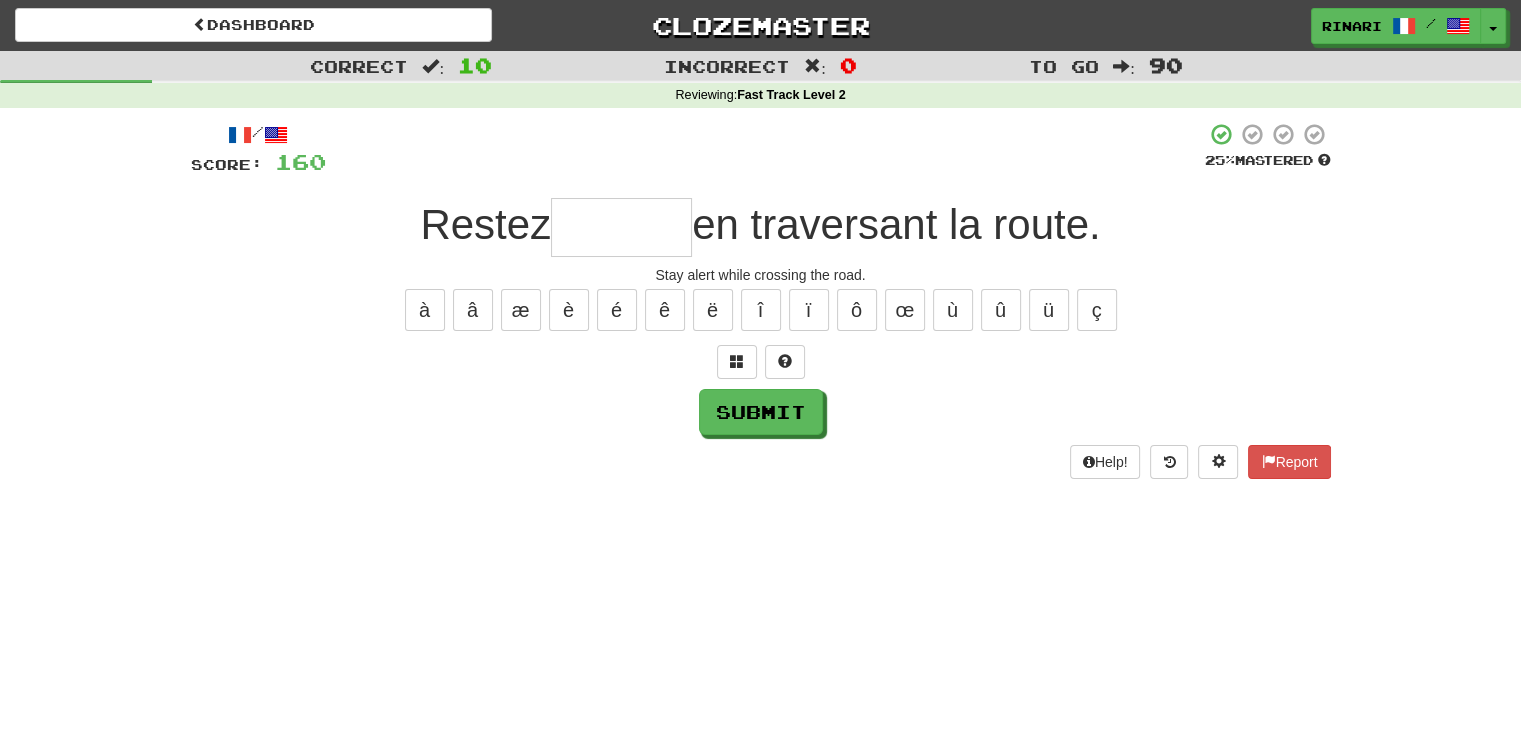 type on "*" 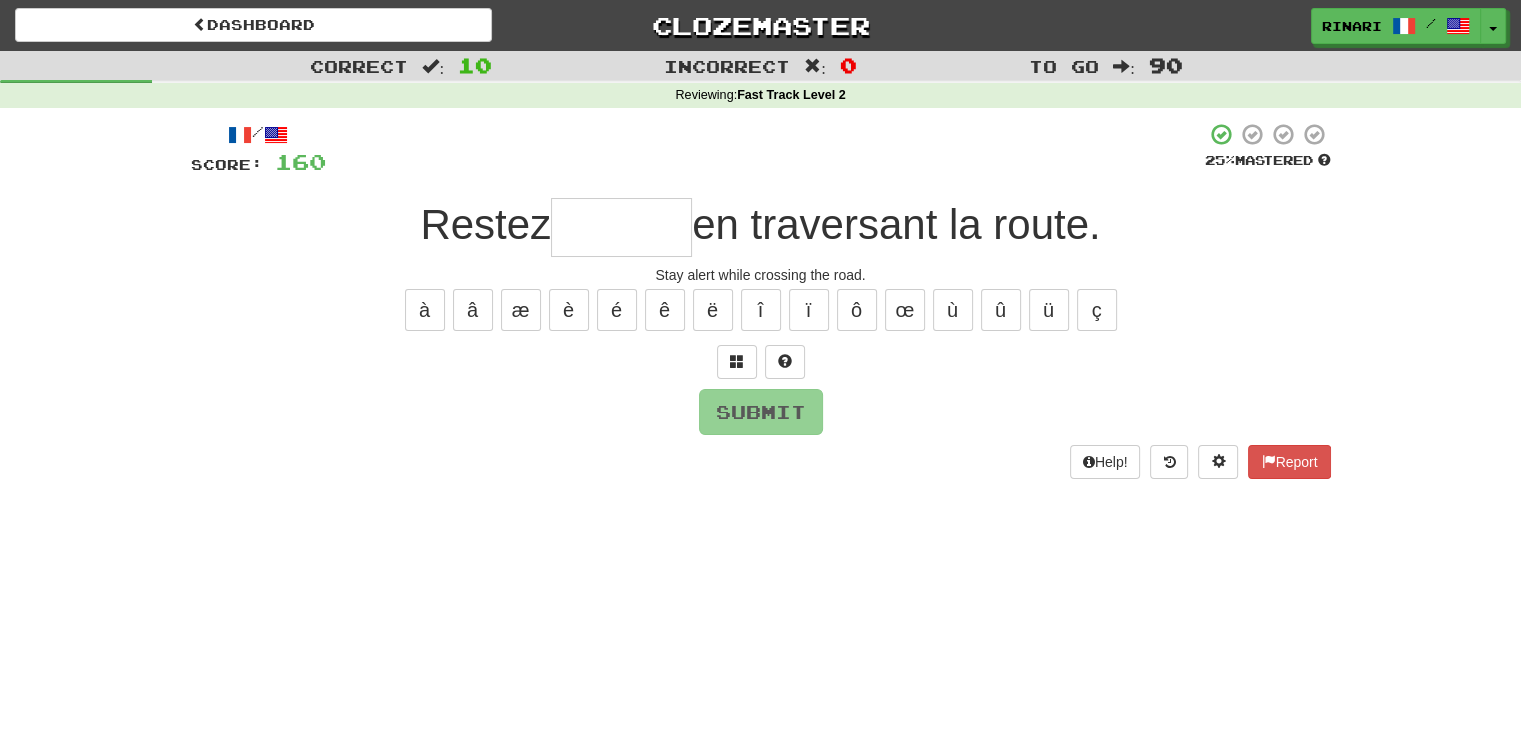 type on "*" 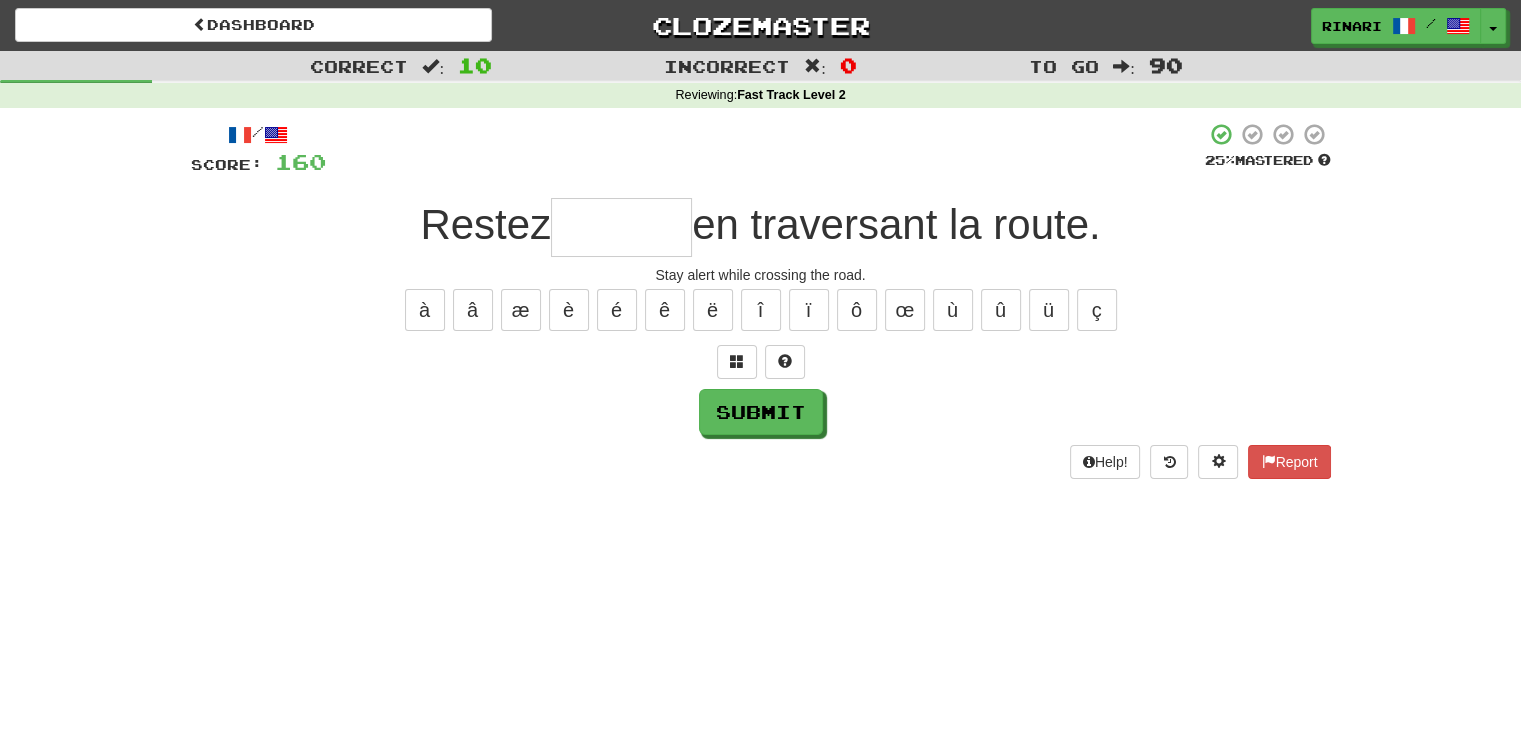 type on "*" 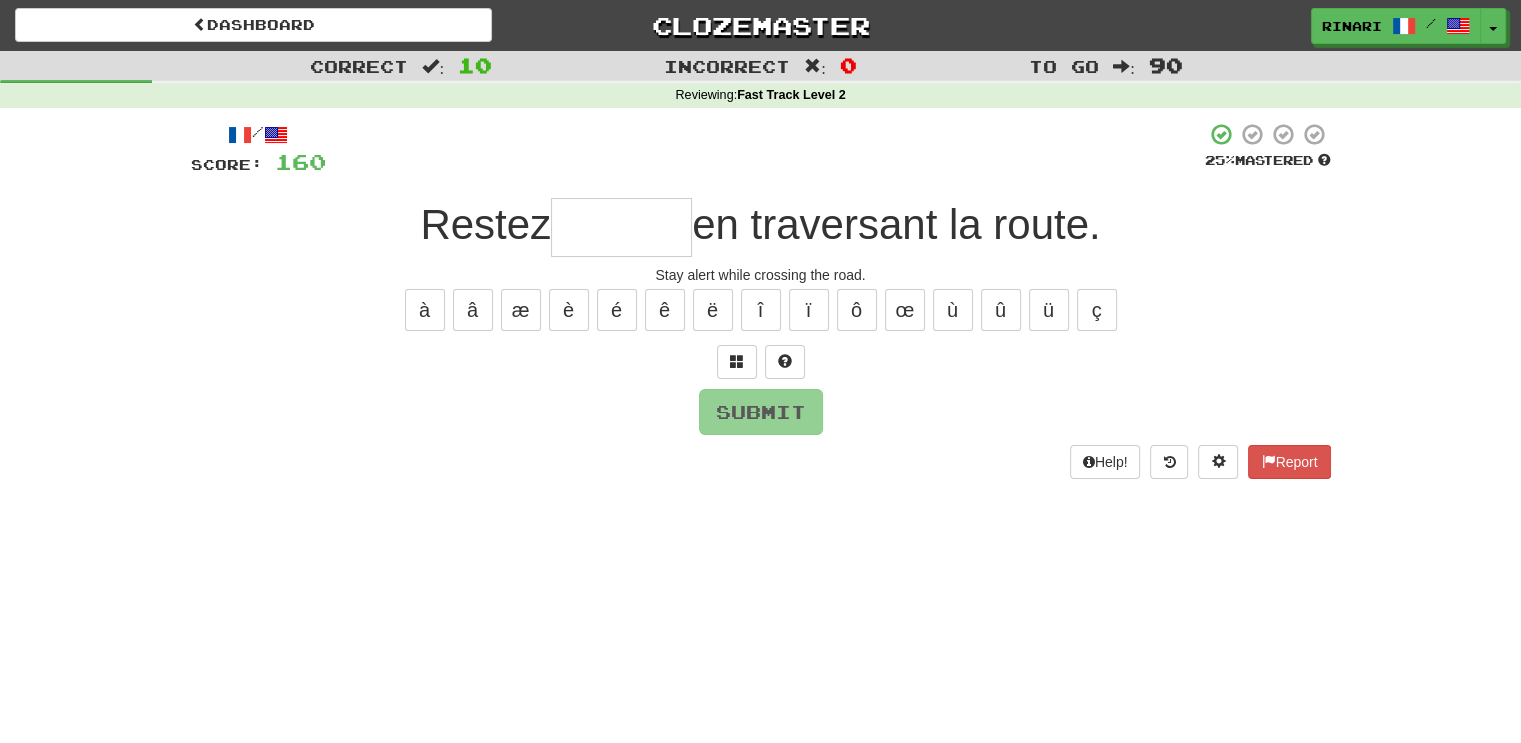 type on "*" 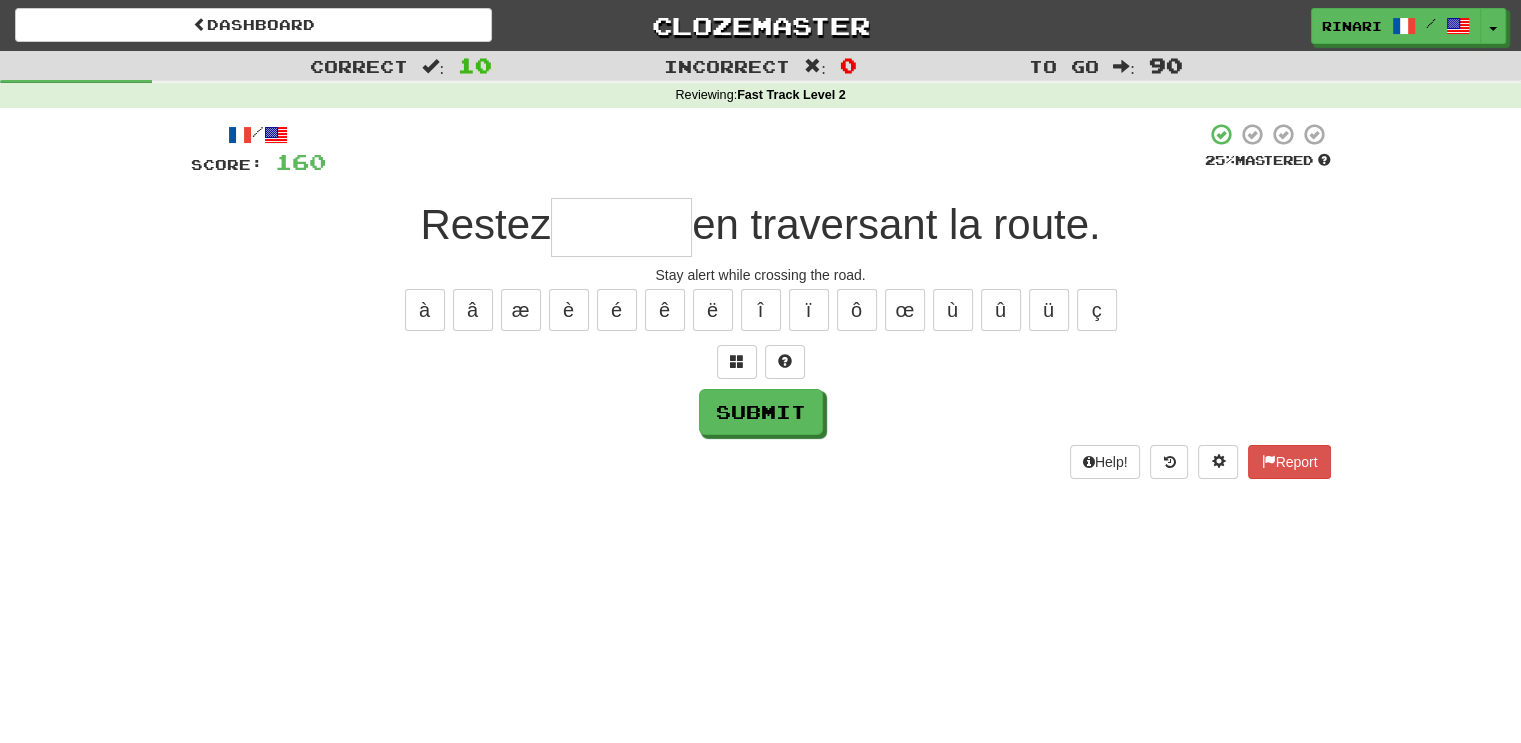type on "*" 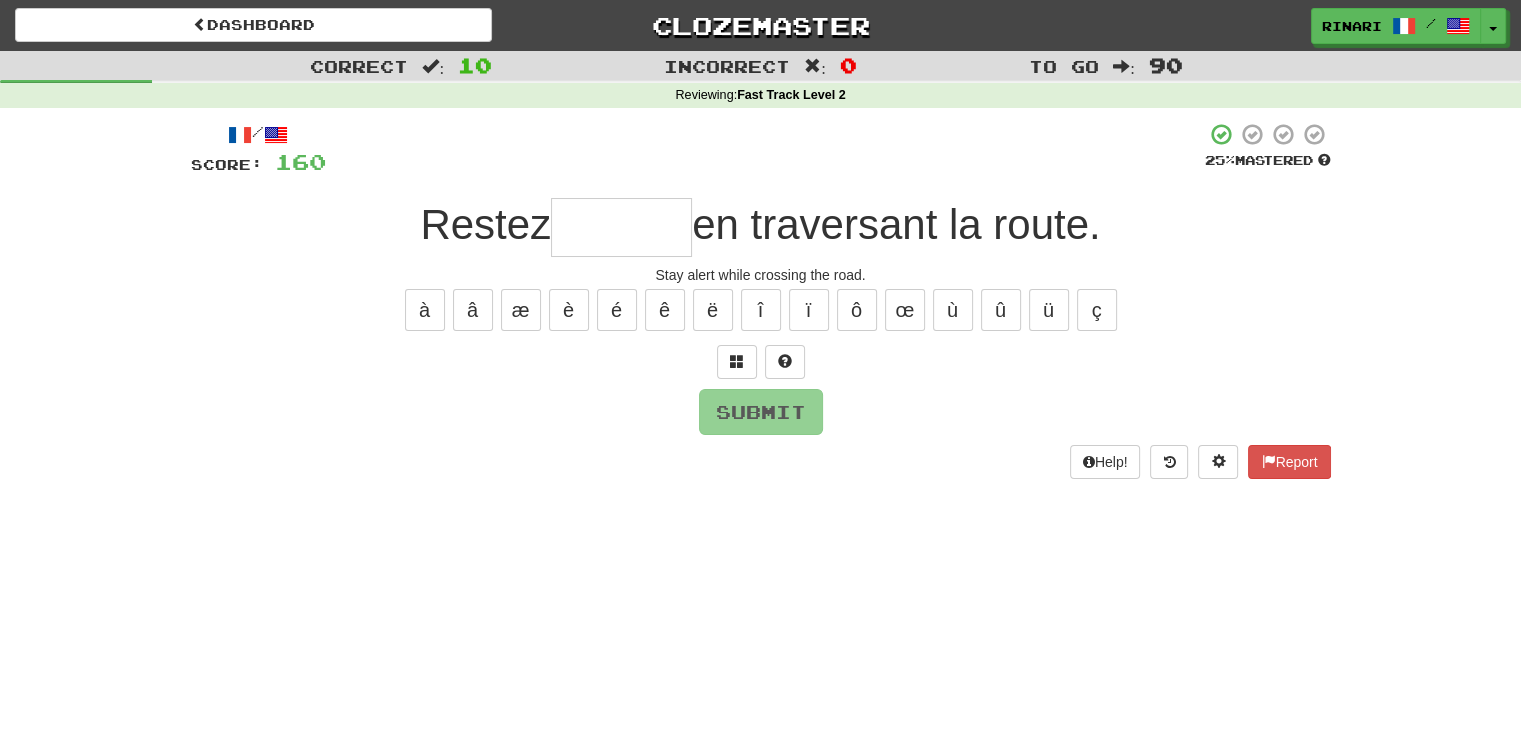 type on "*" 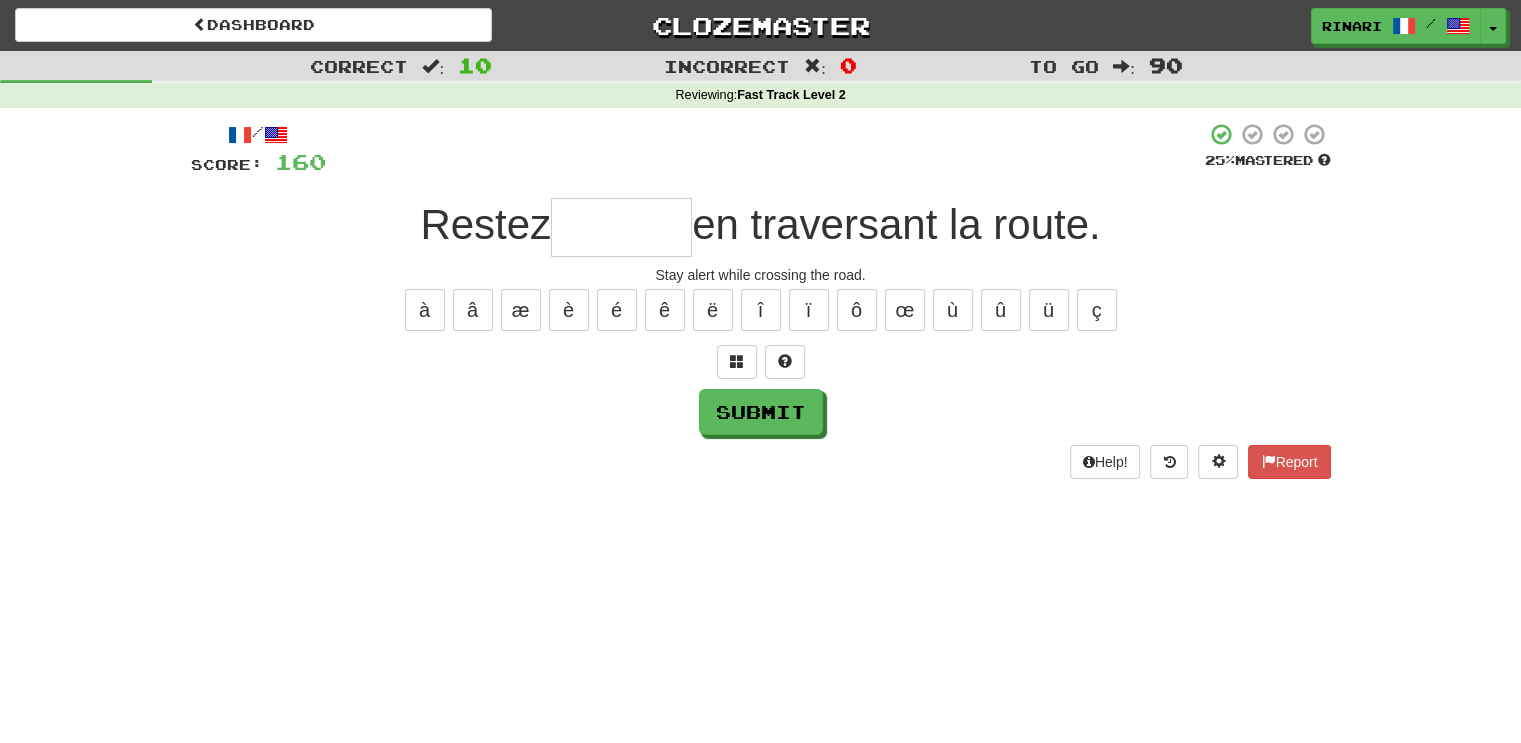 type on "*" 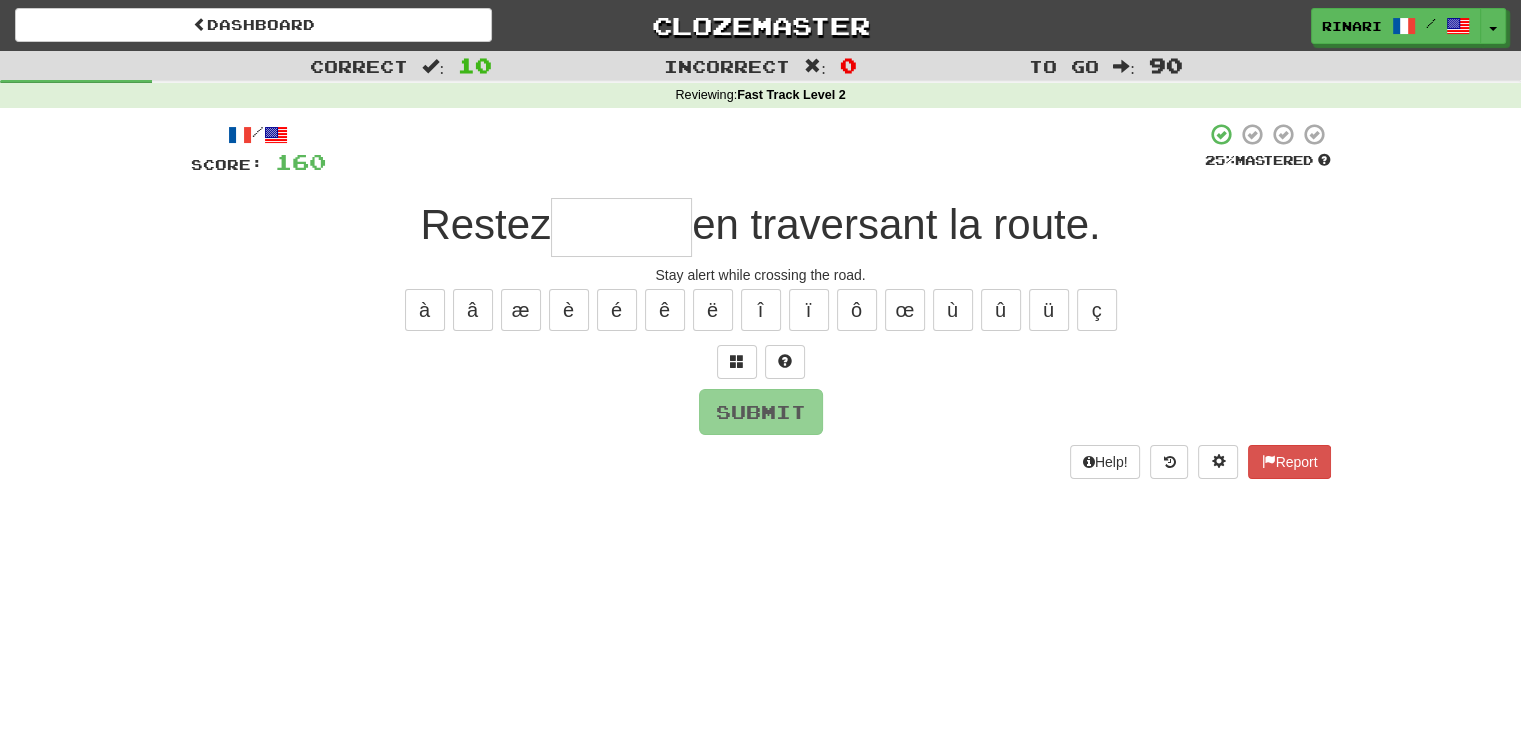 type on "*" 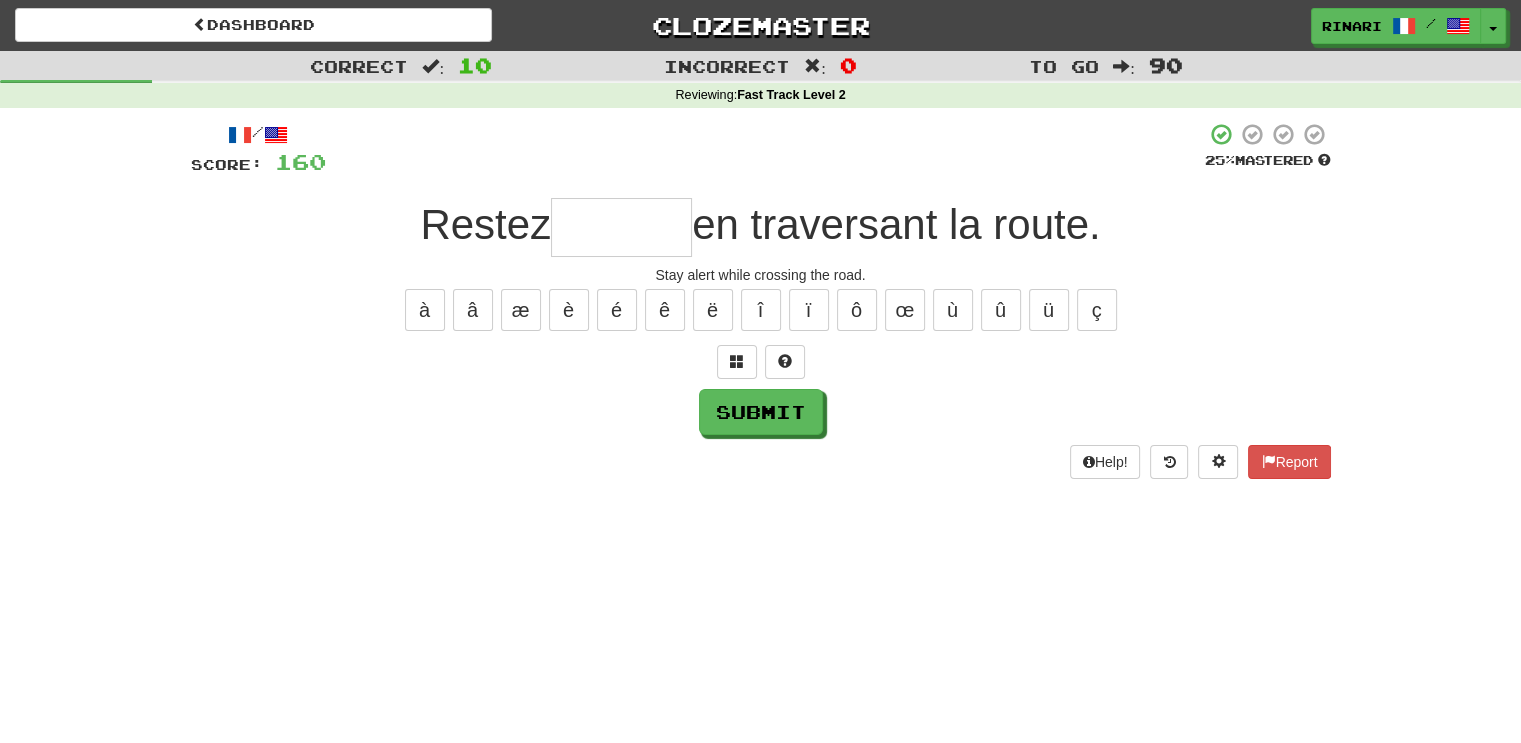 type on "*" 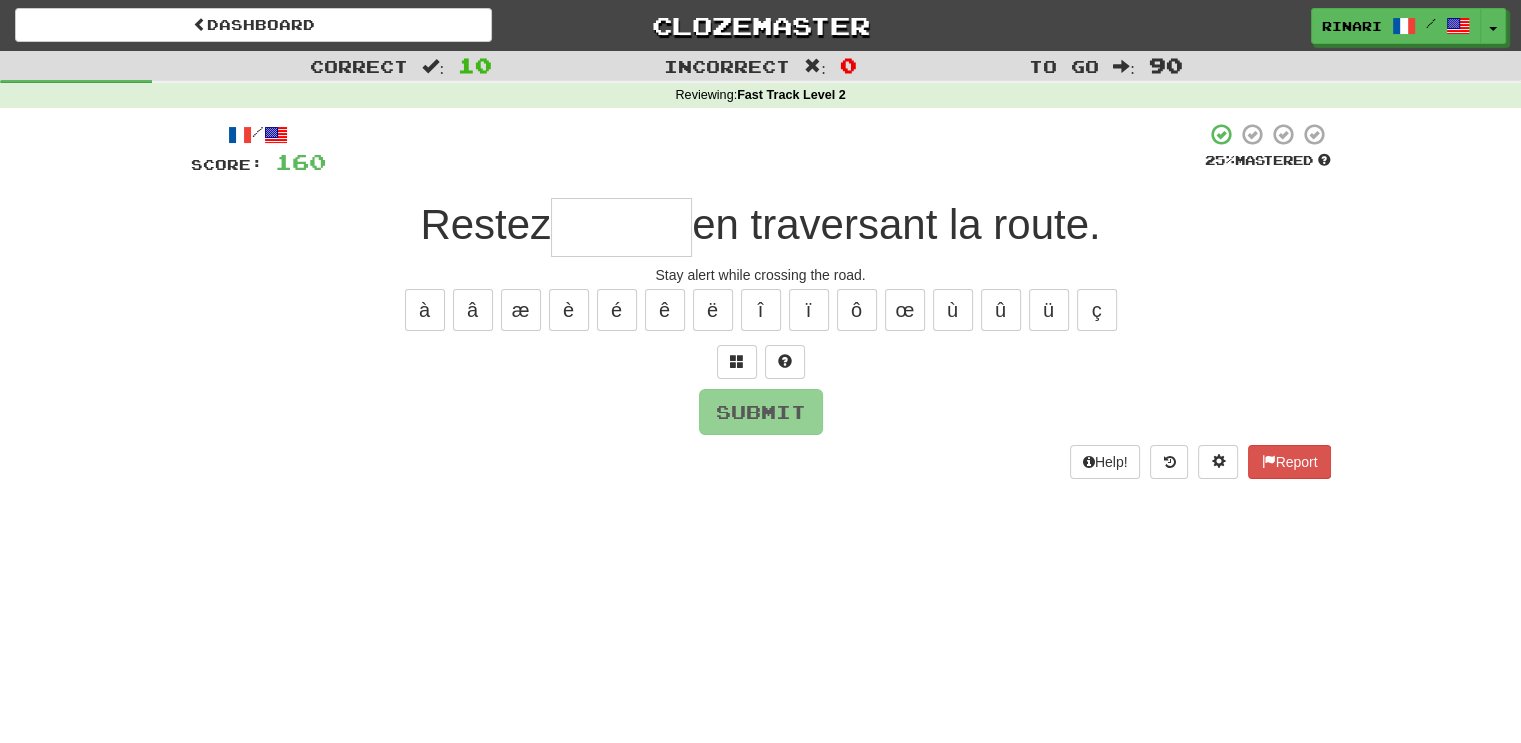 type on "*" 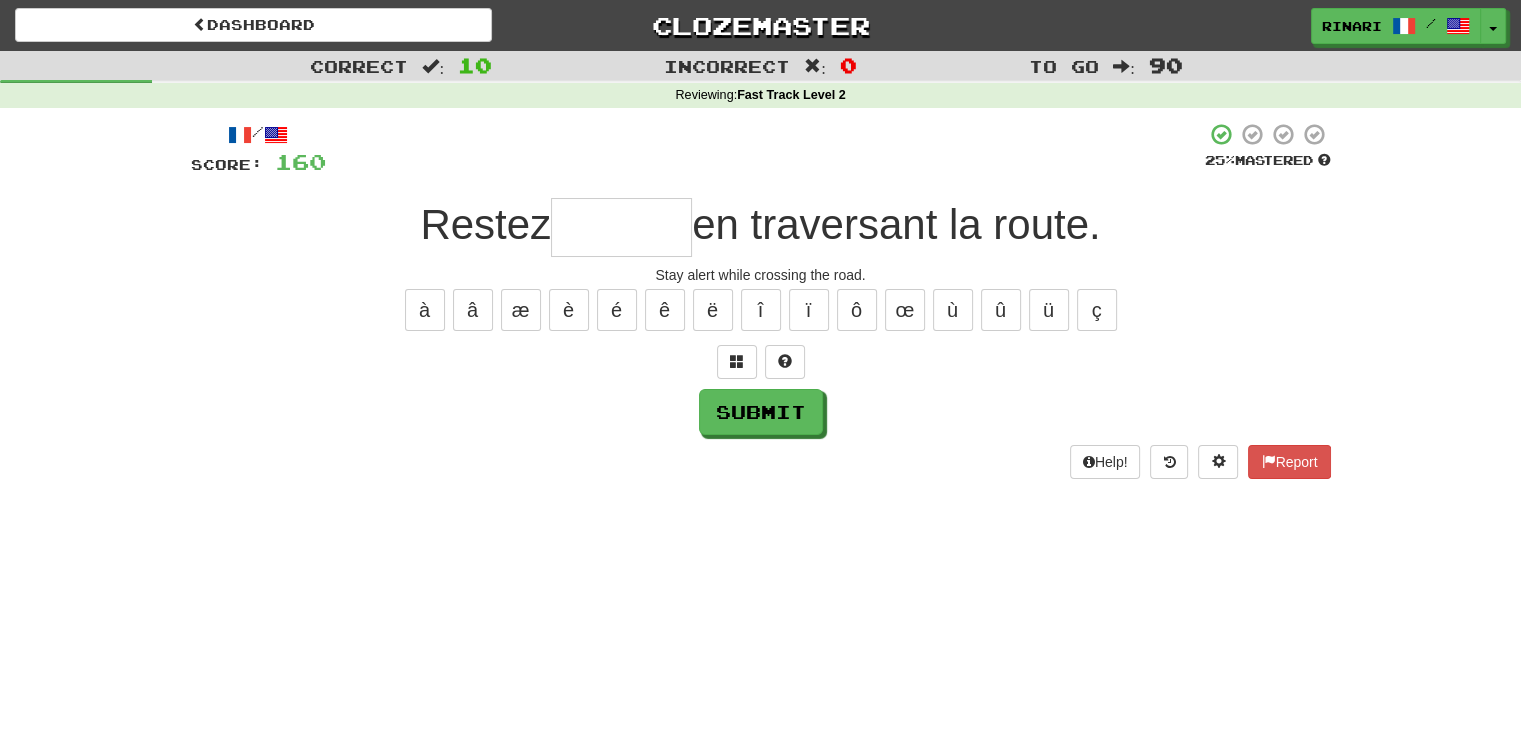 type on "*" 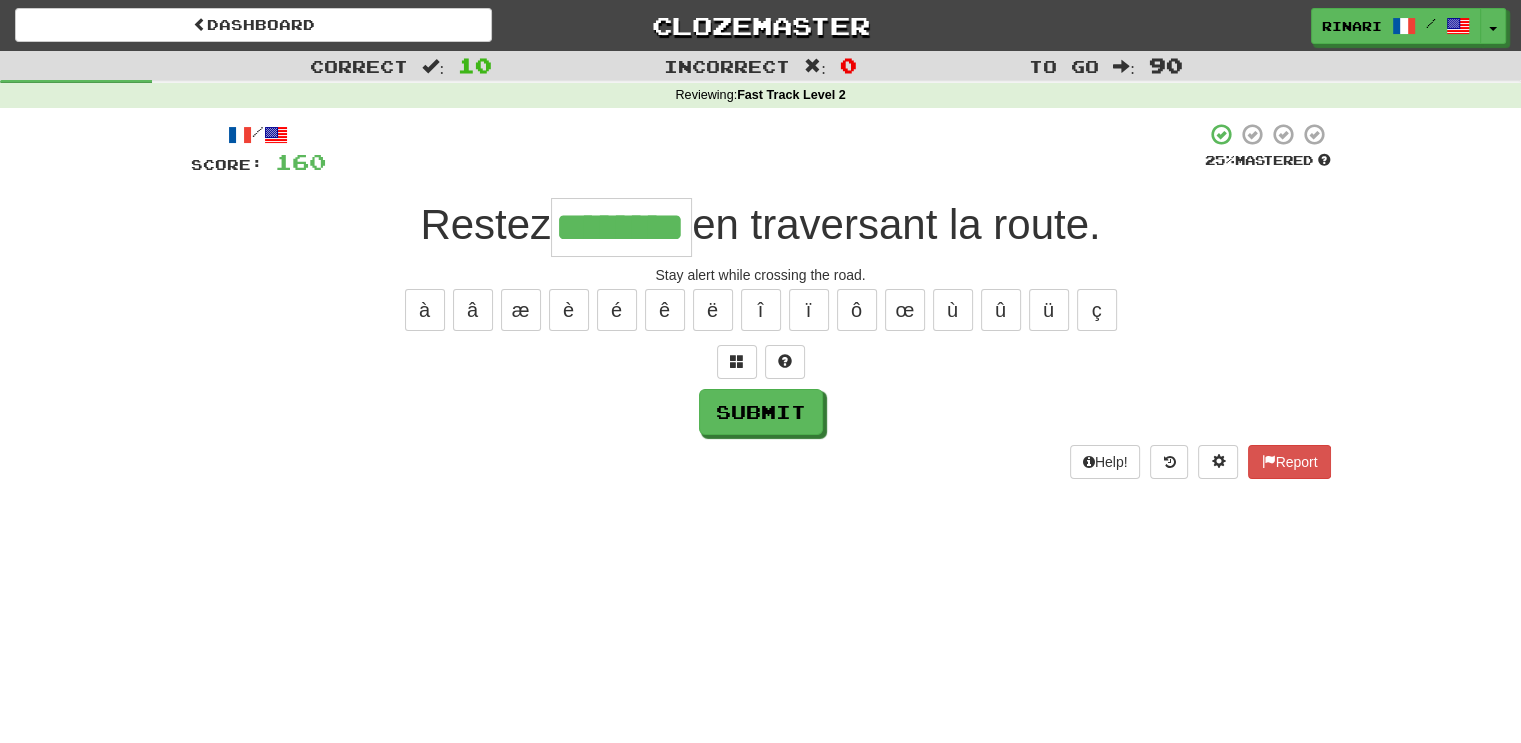type on "********" 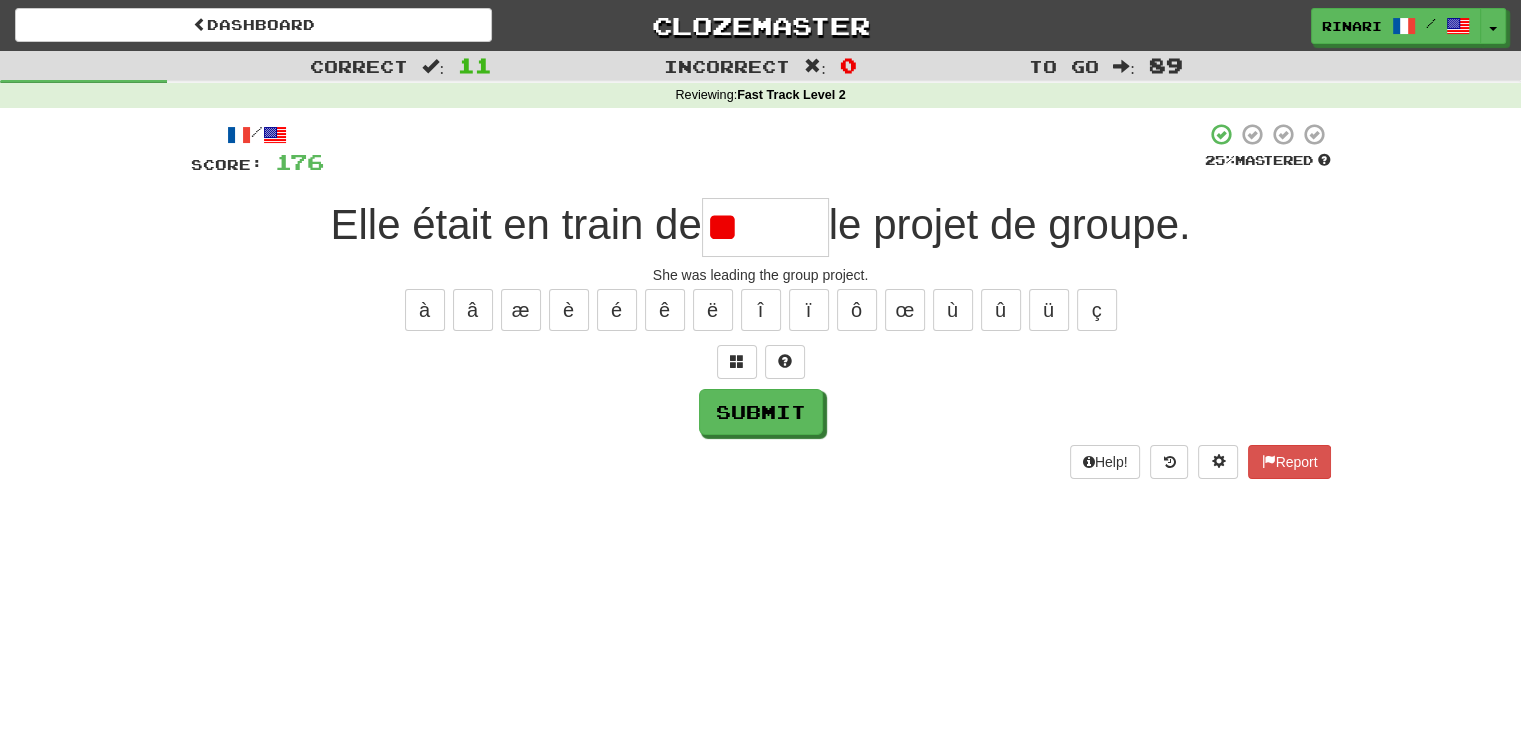 type on "*" 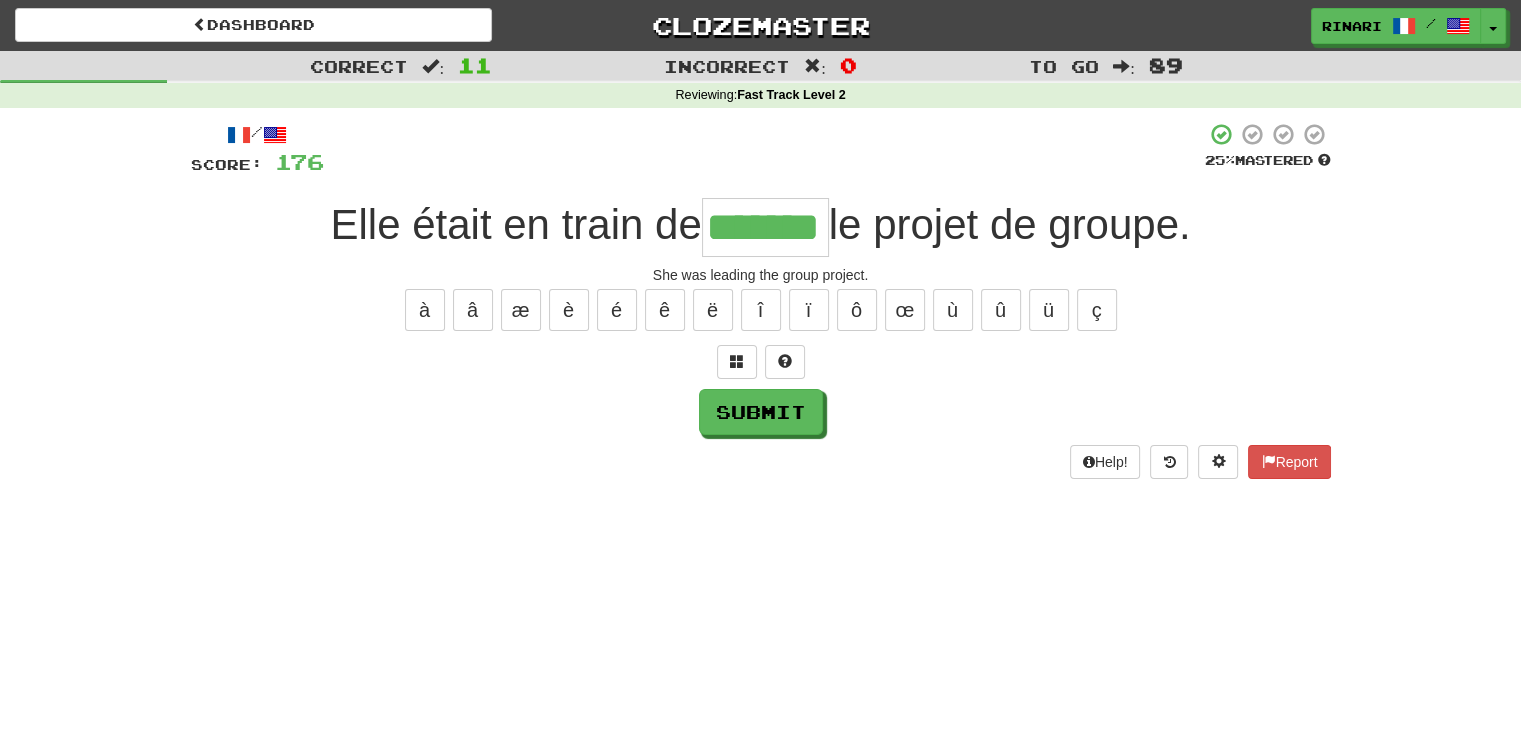 type on "*******" 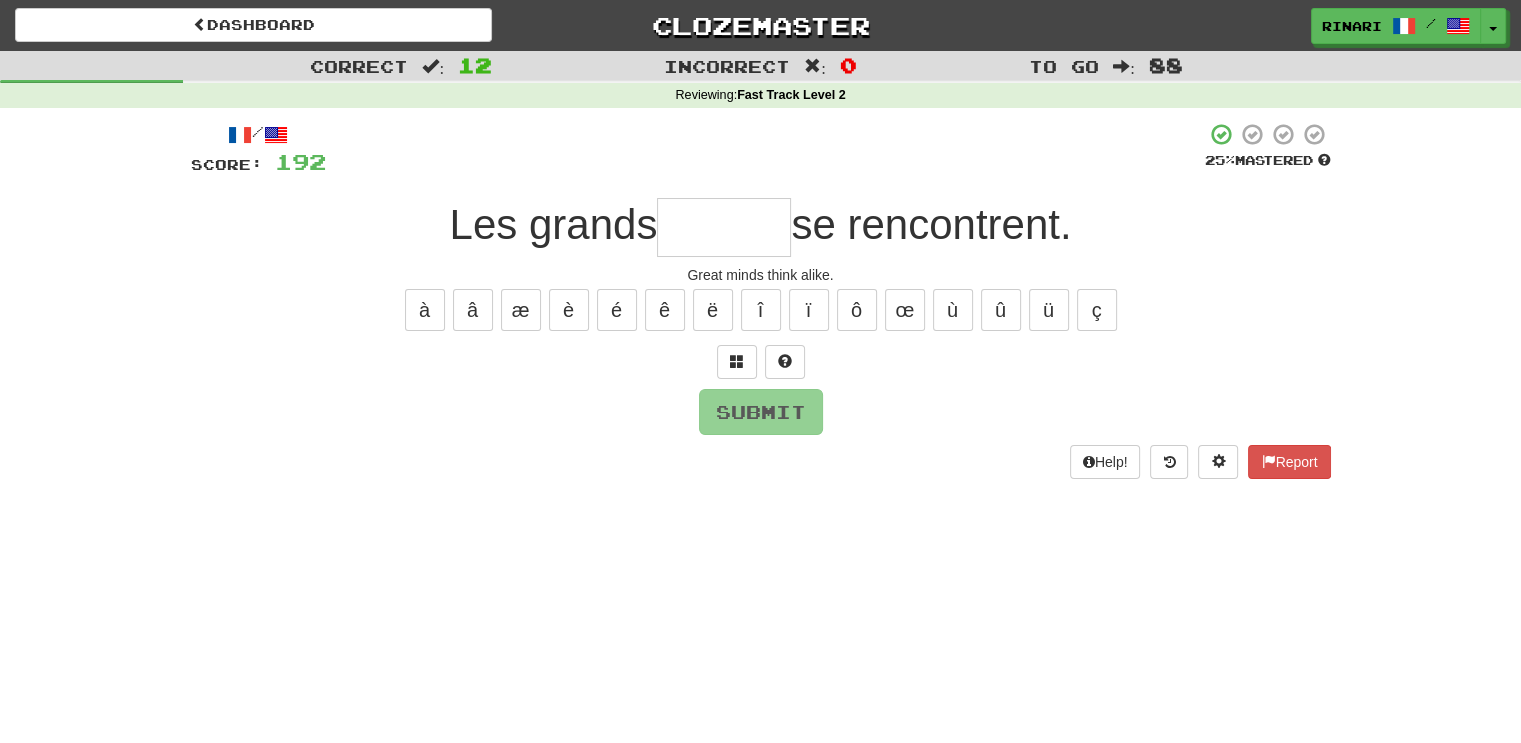 type on "*" 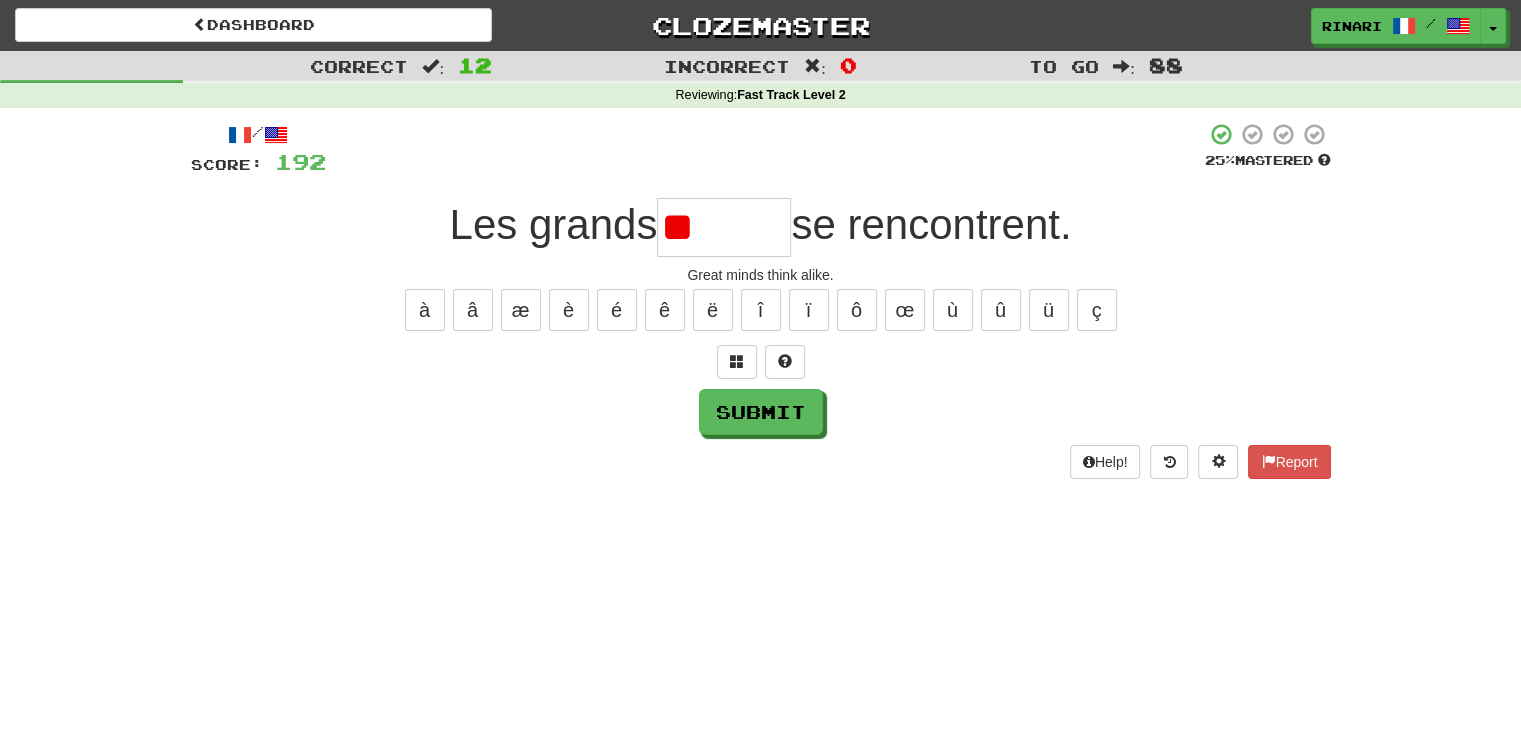 type on "*" 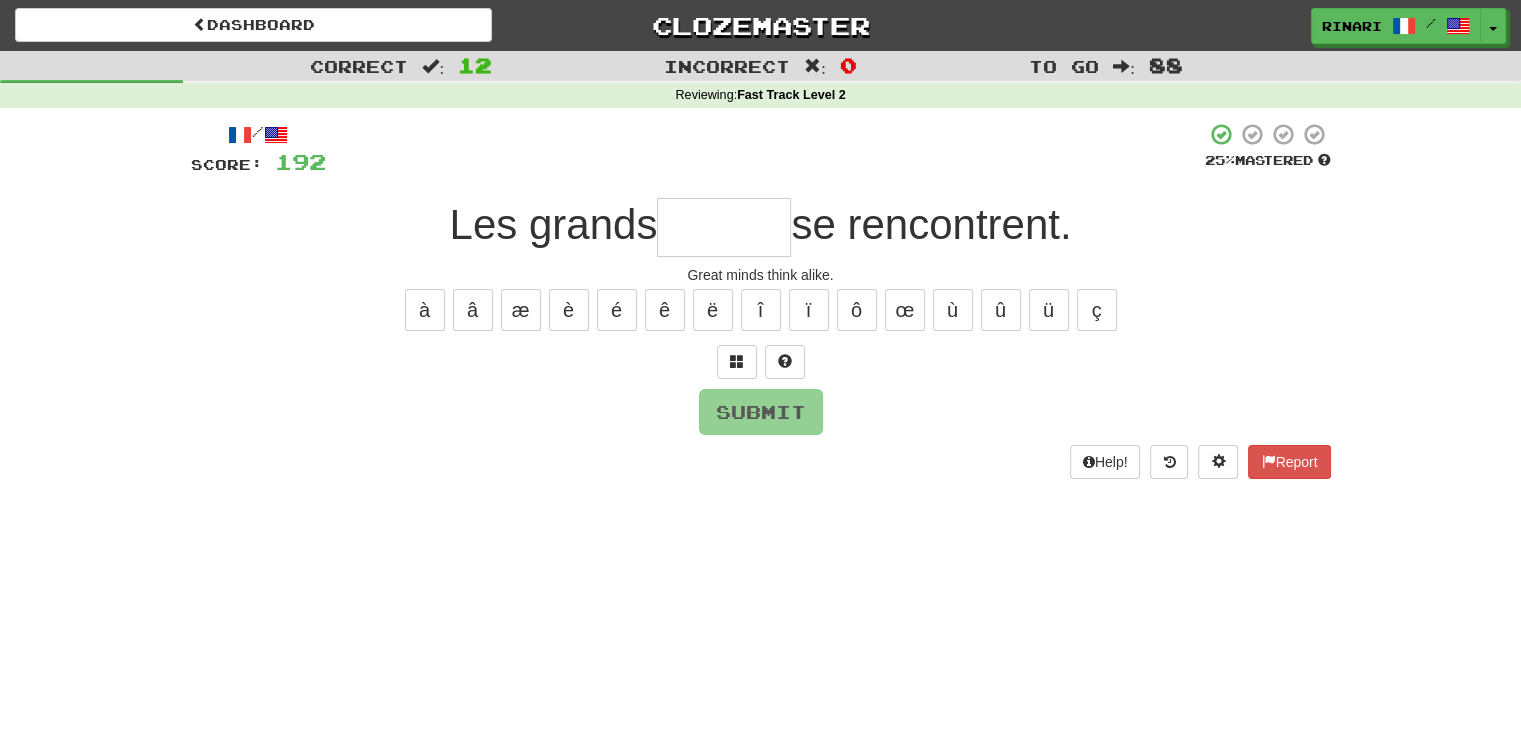 type on "*" 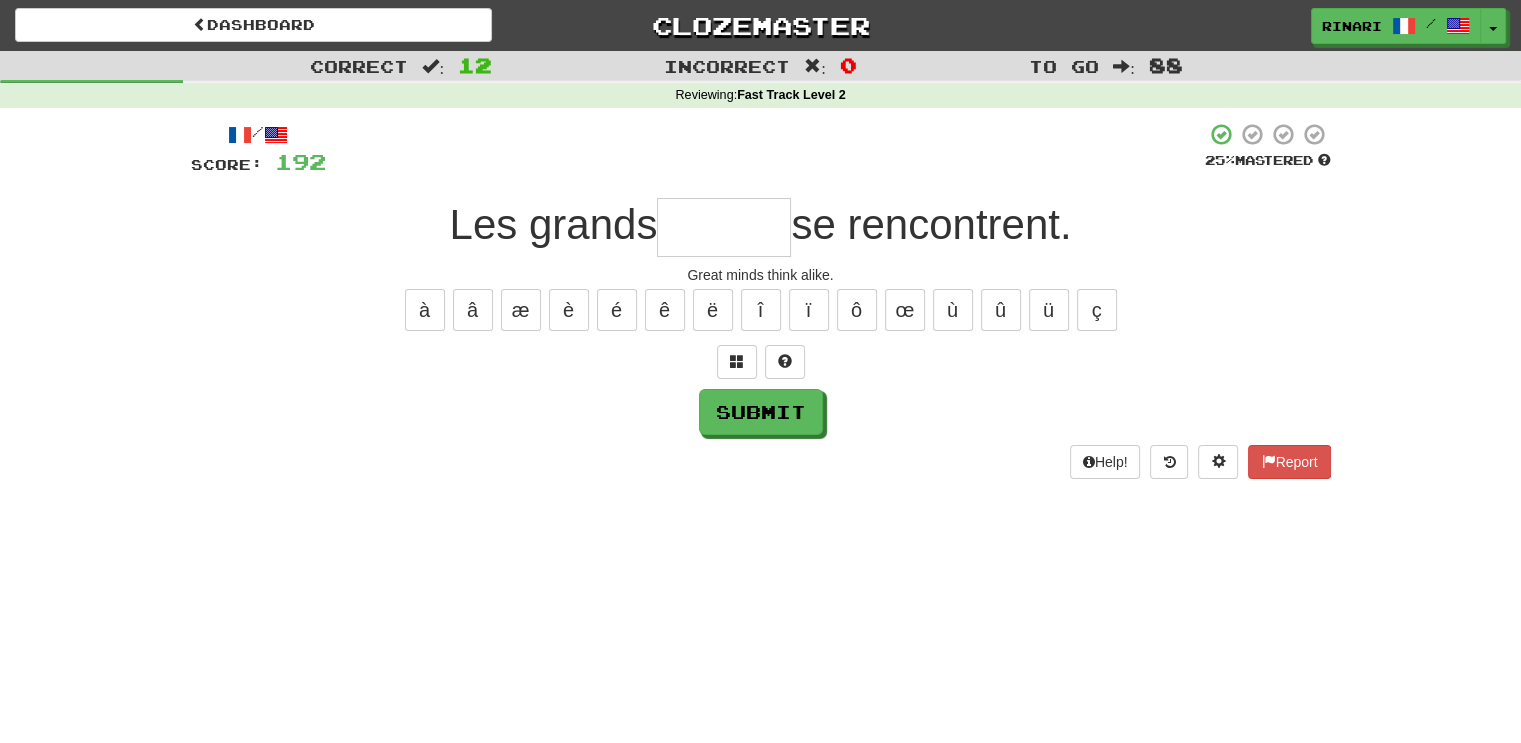 type on "*" 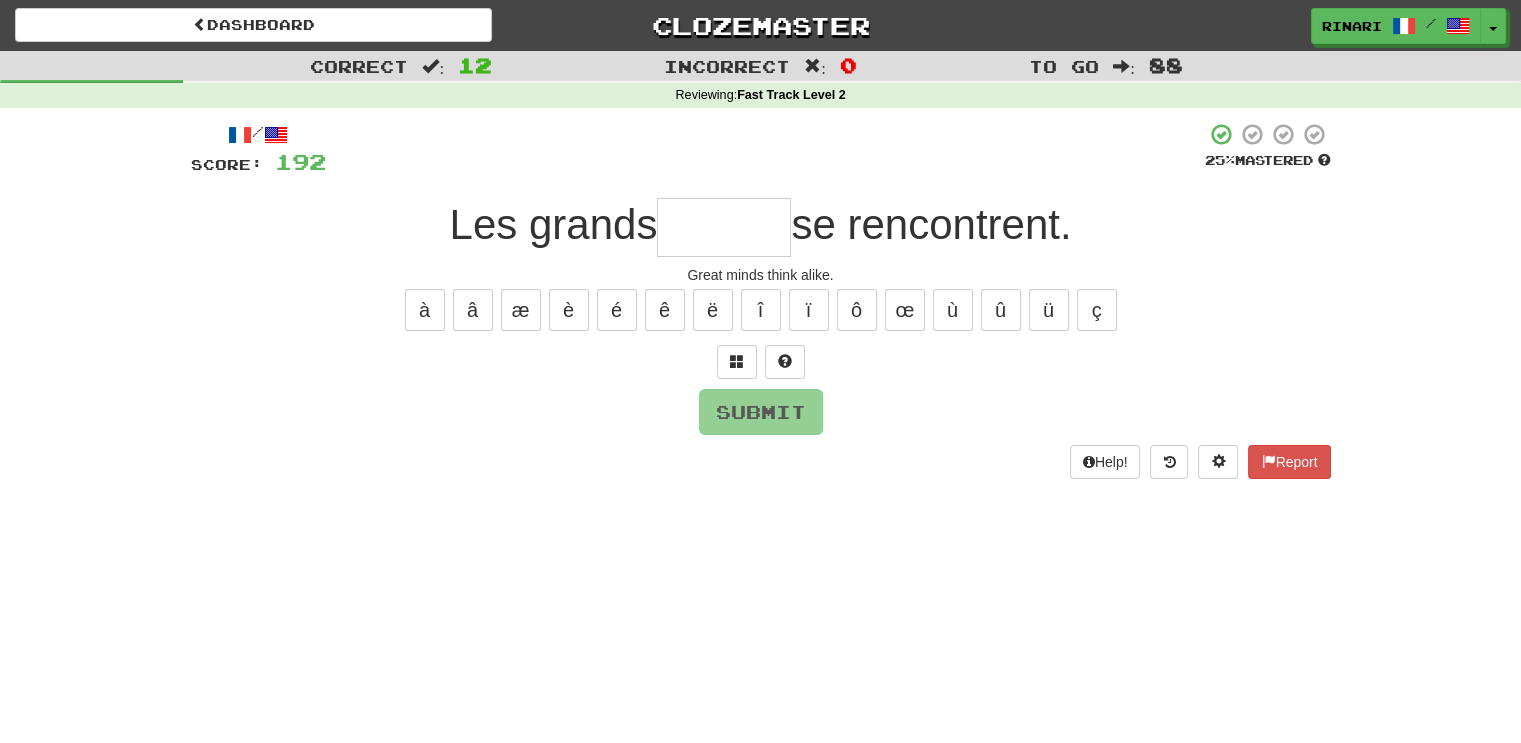 type on "*" 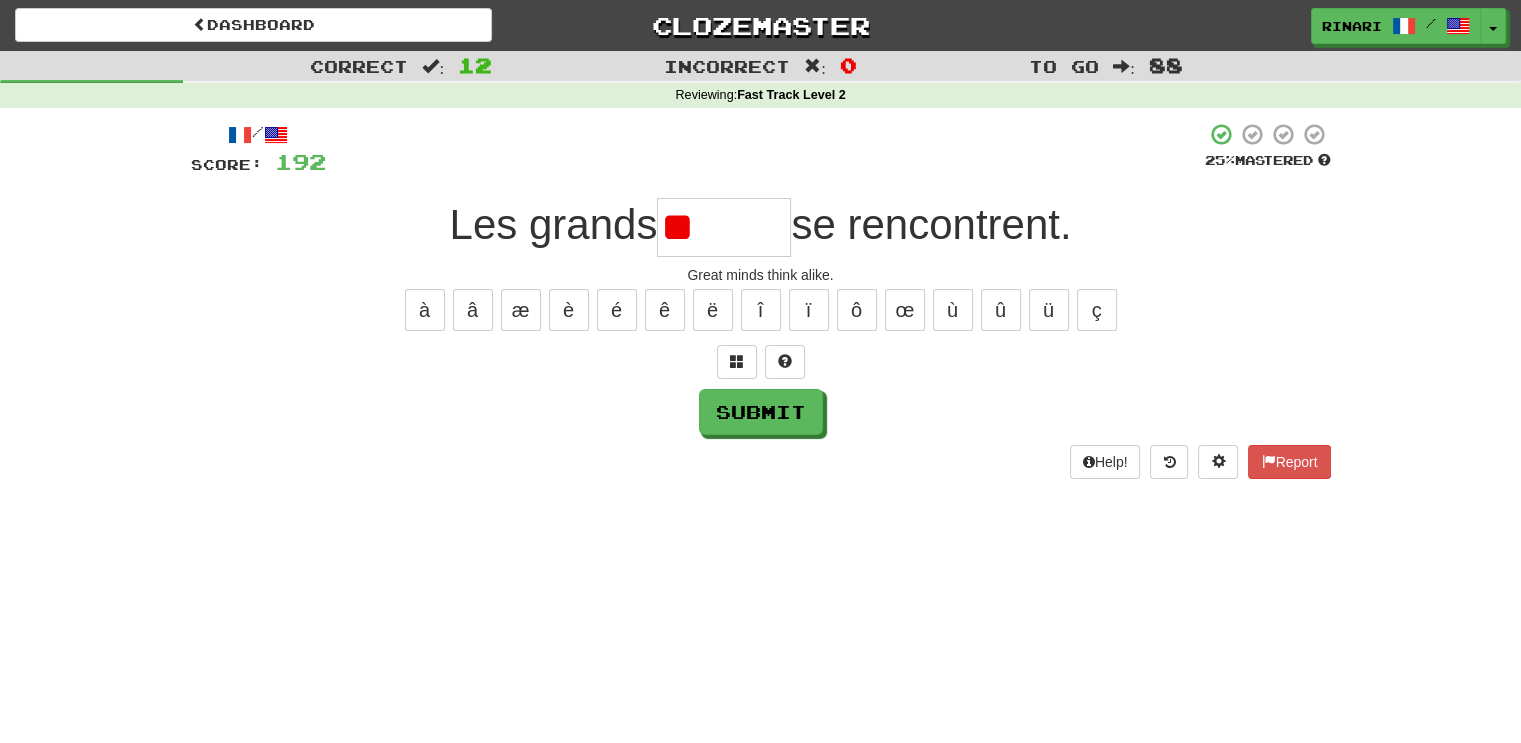 type on "*" 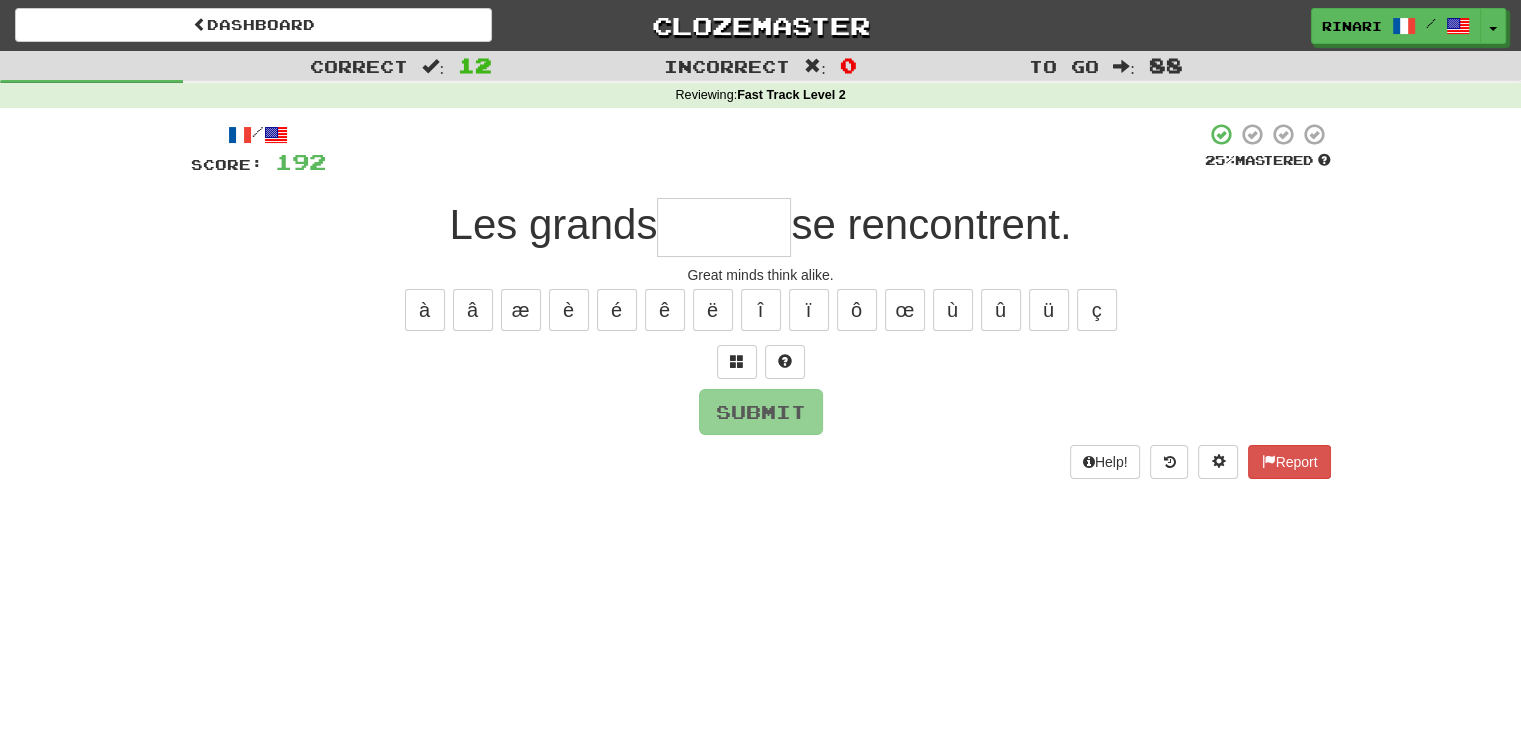 type on "*" 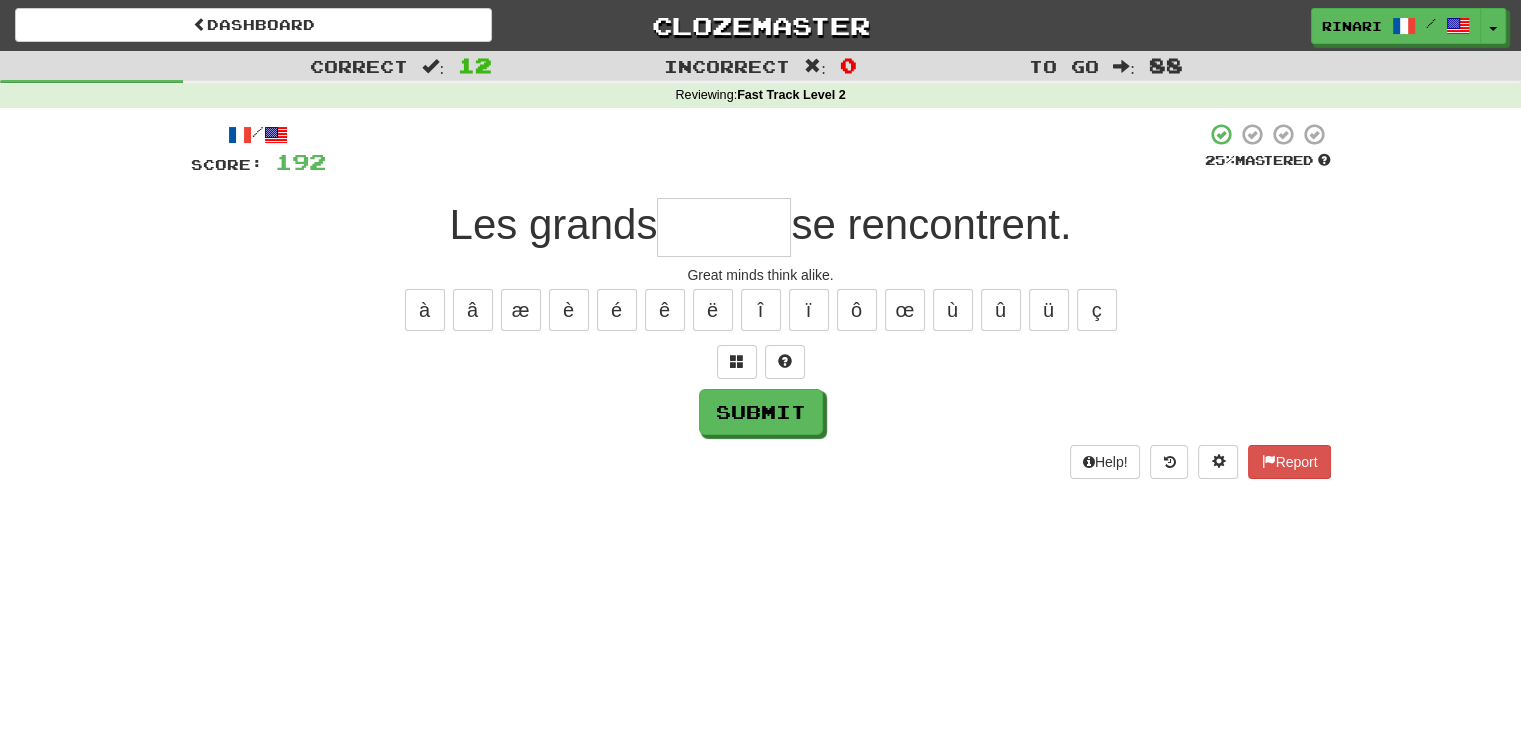 type on "*" 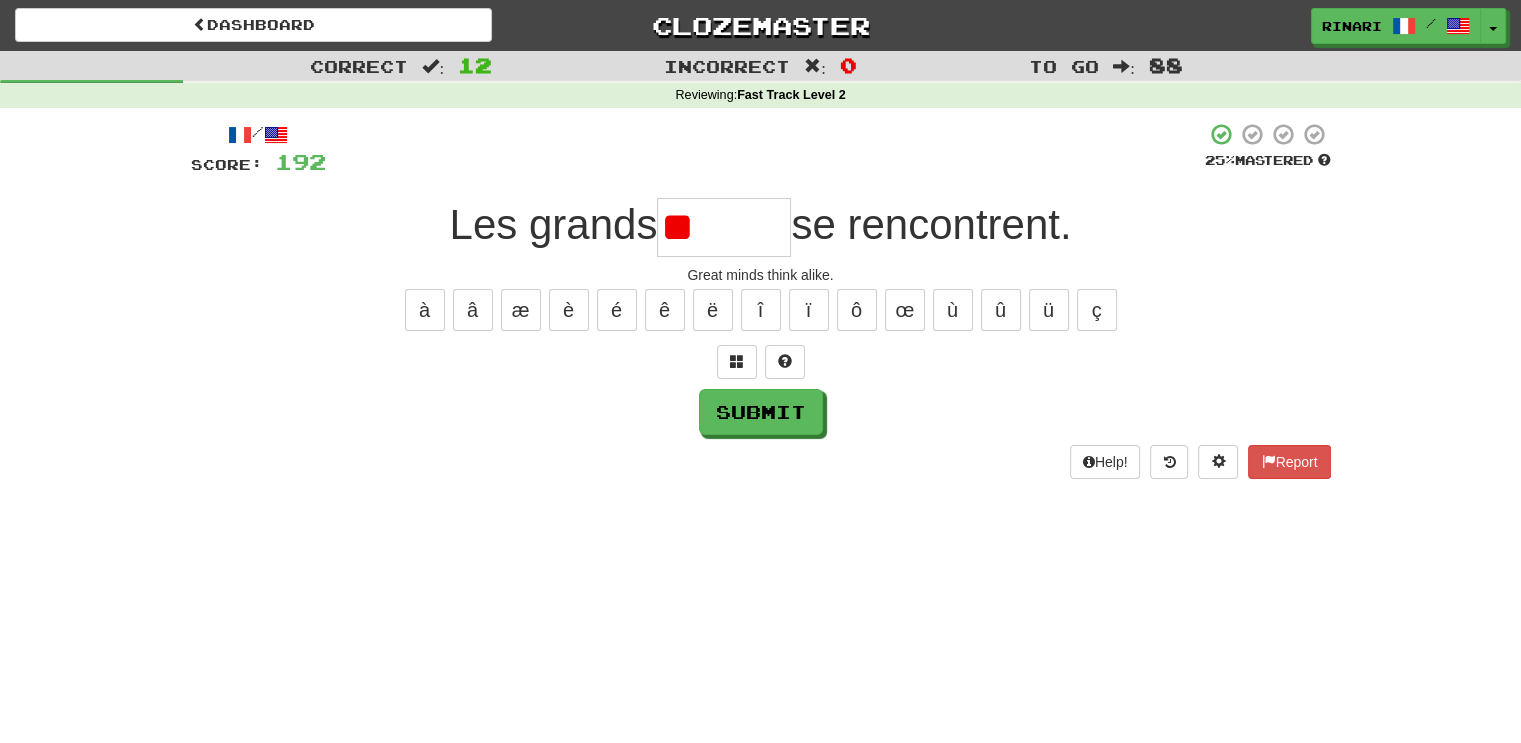 type on "*" 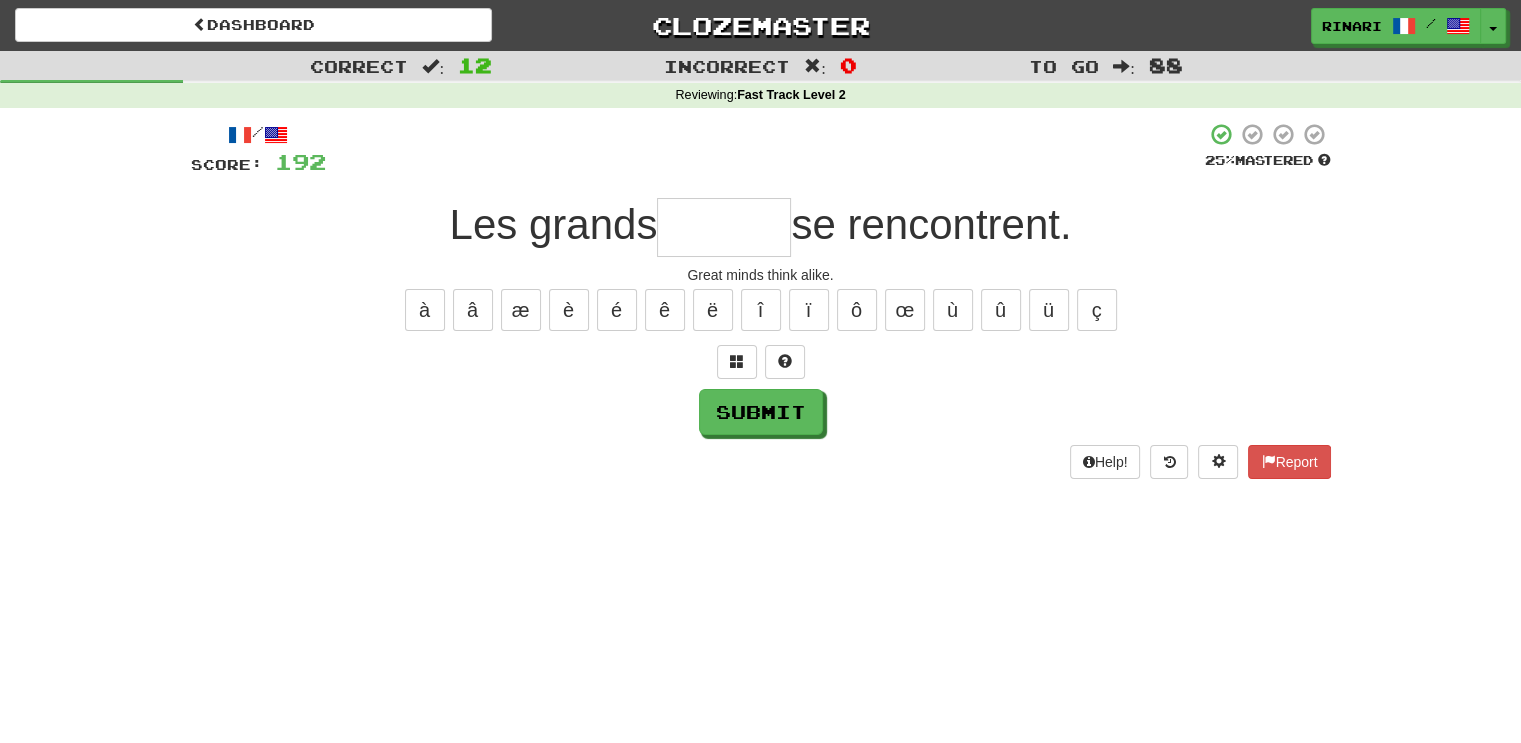 type on "*" 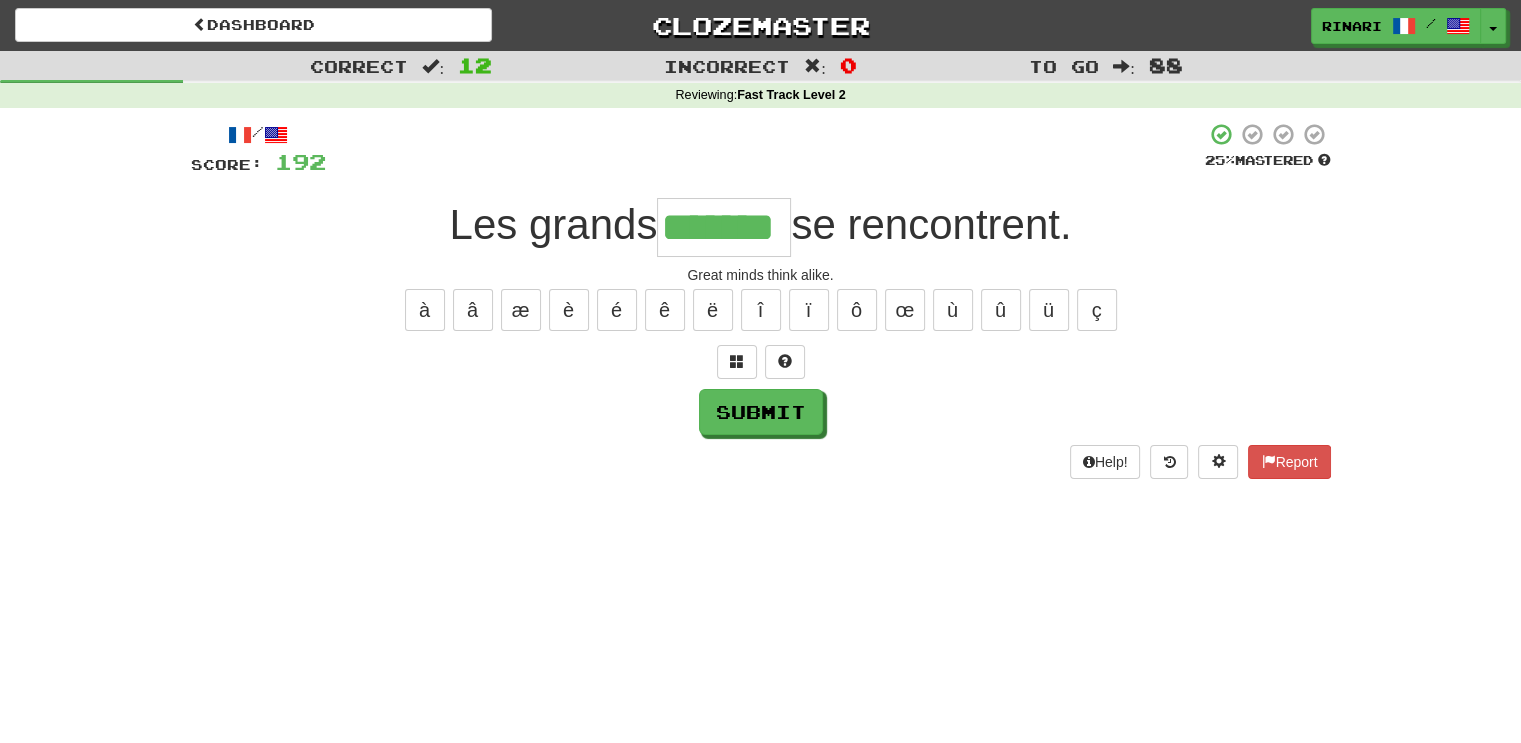 type on "*******" 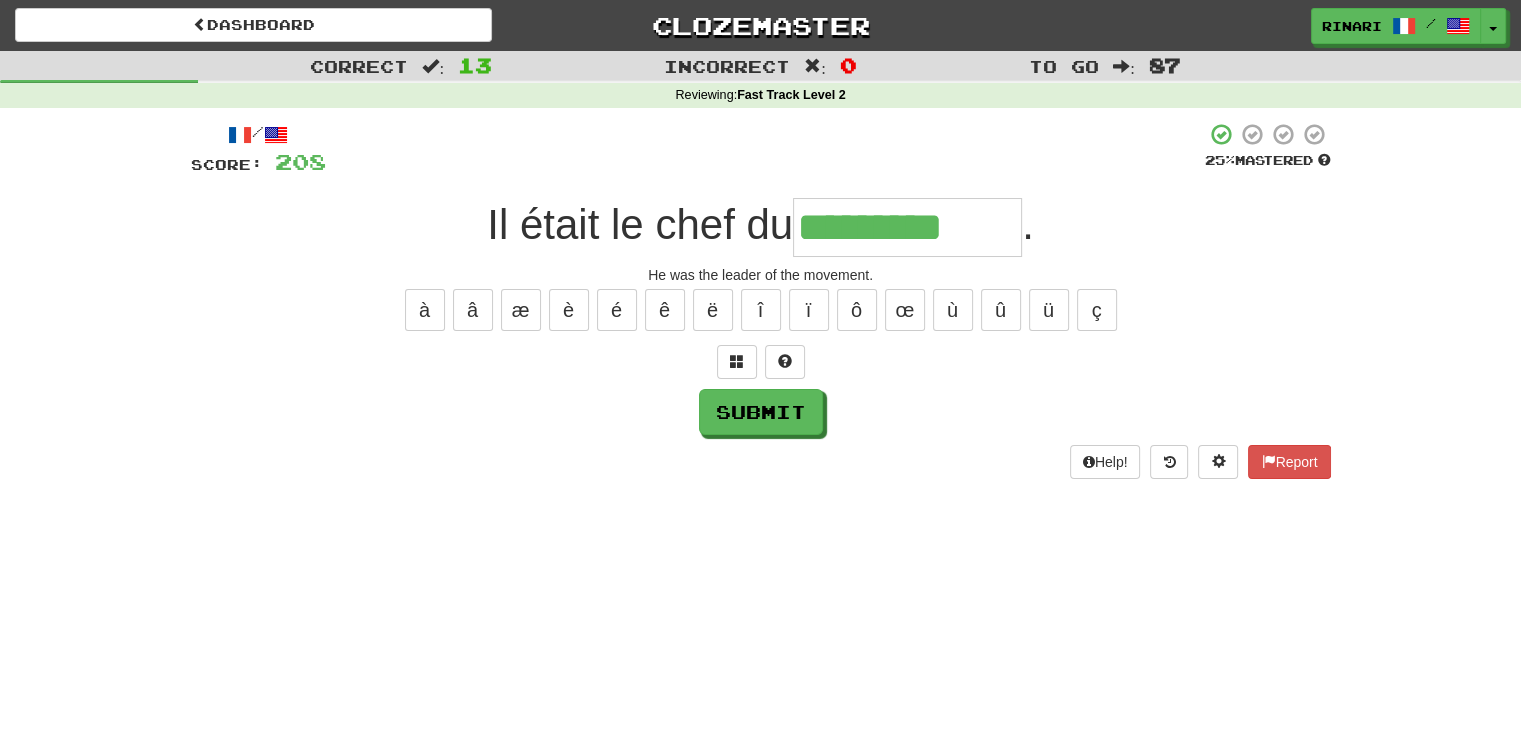 type on "*********" 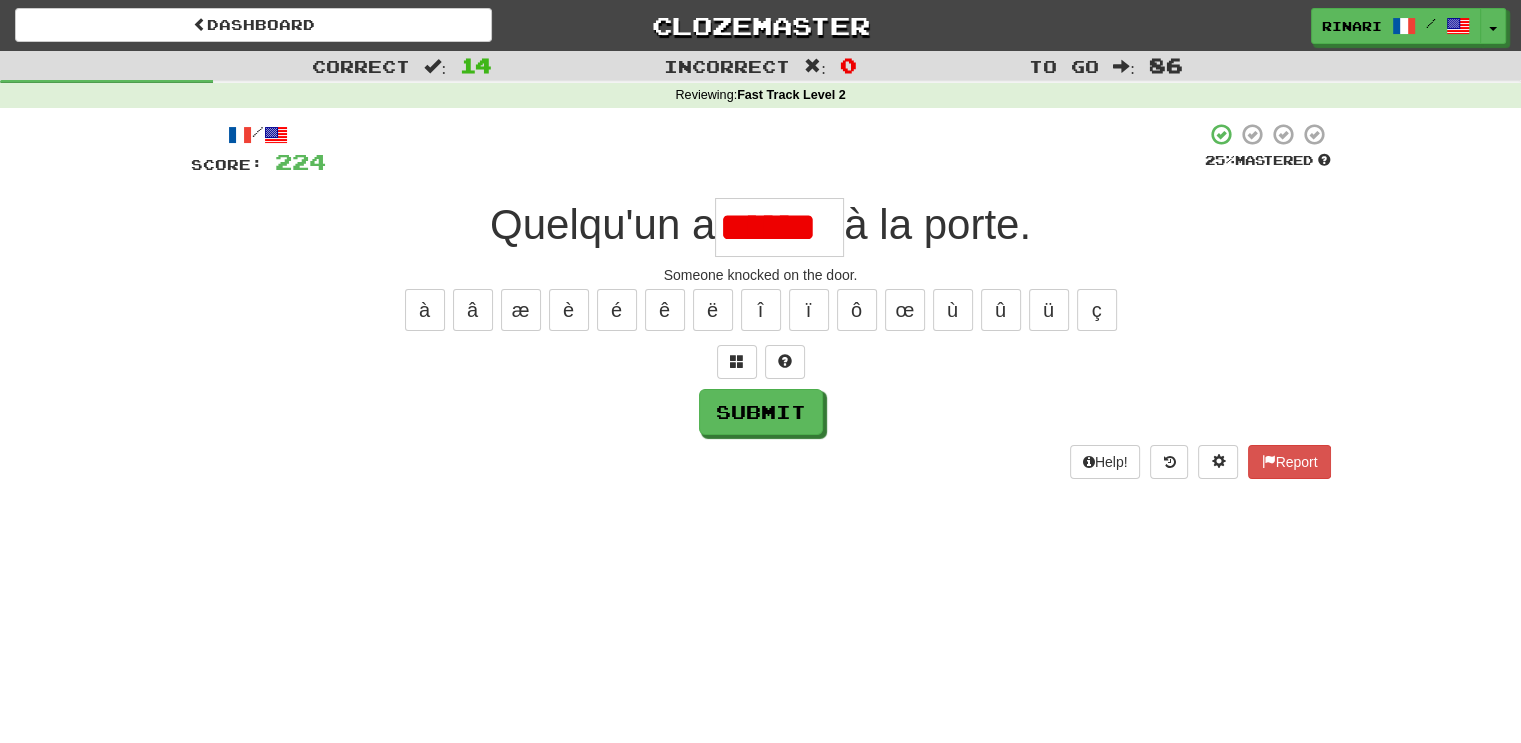 type on "******" 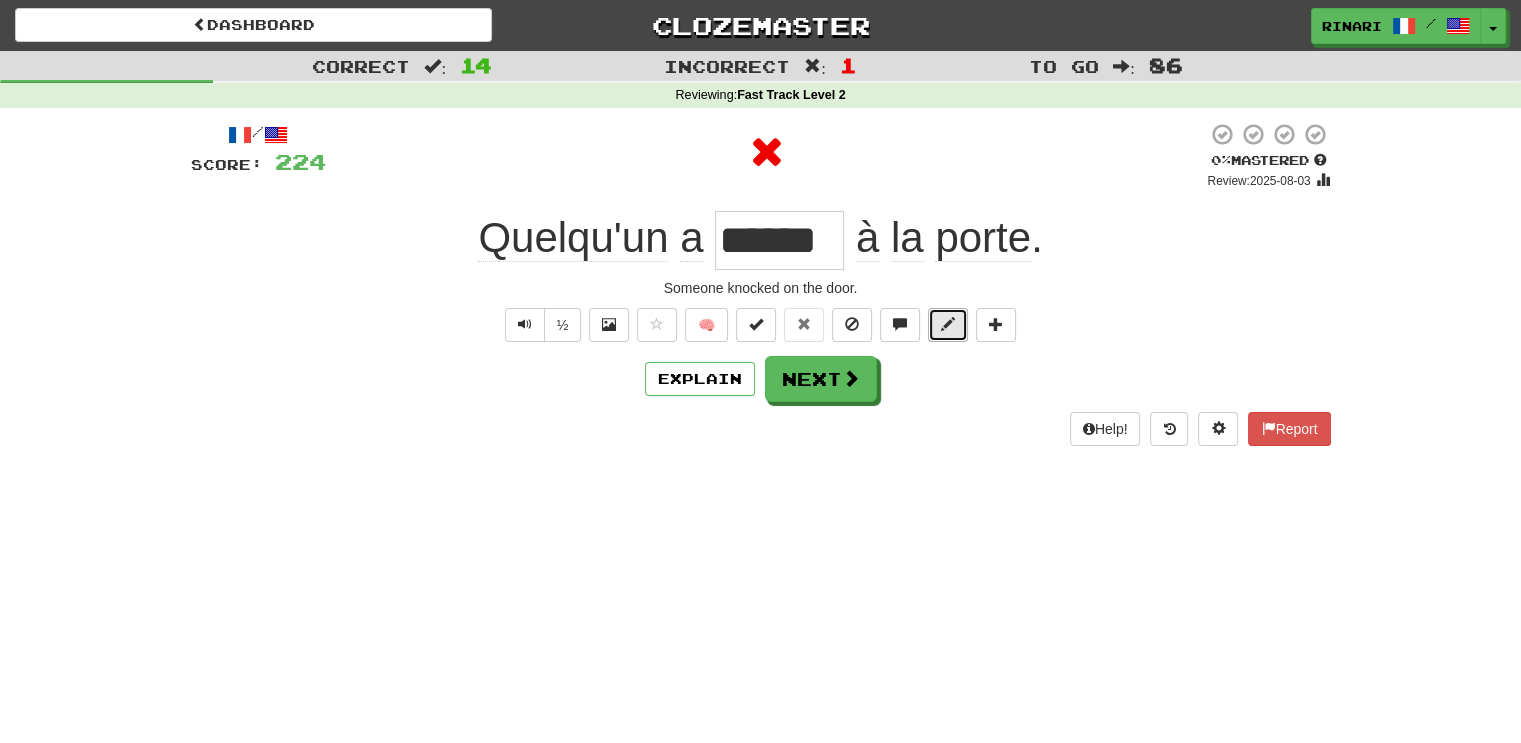 click at bounding box center [948, 324] 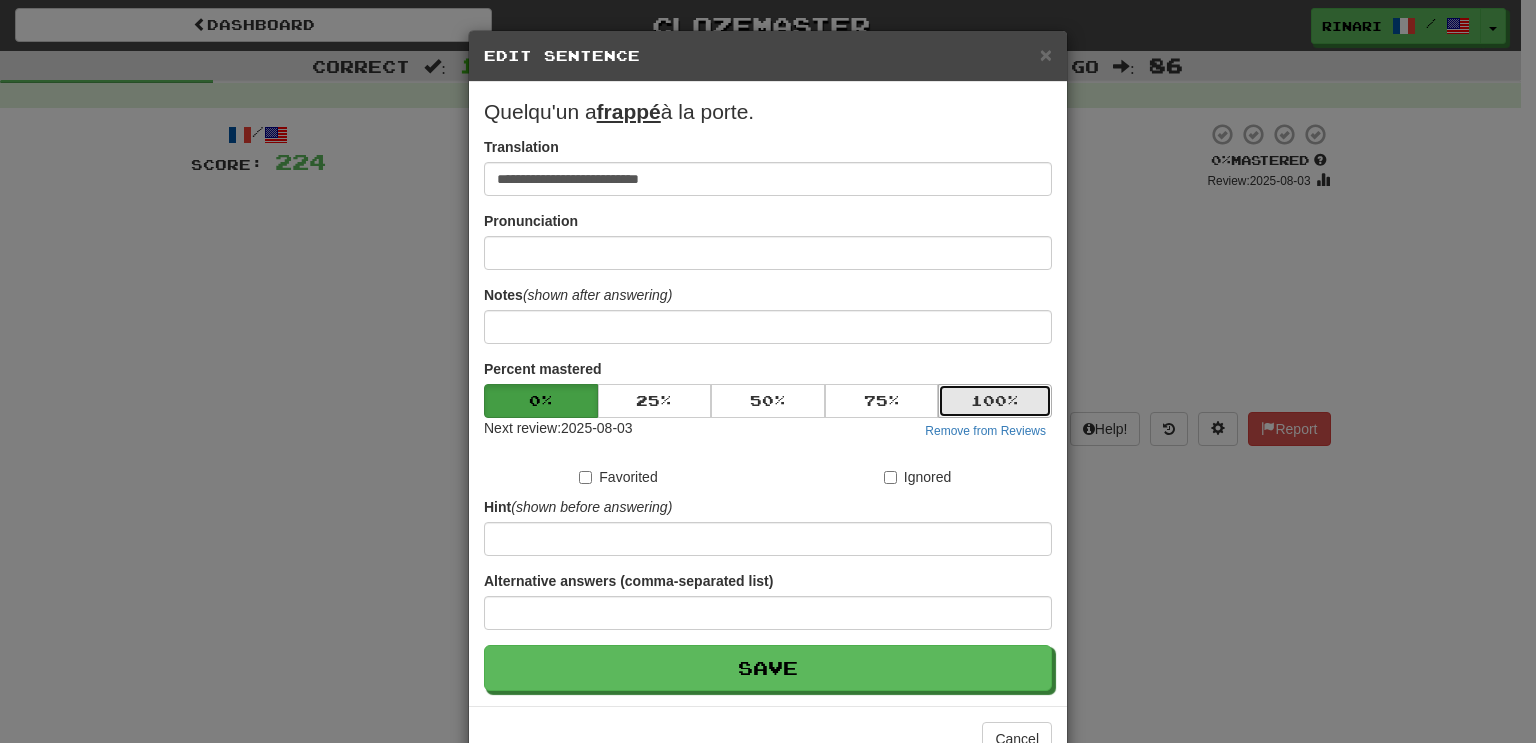 click on "100 %" at bounding box center [995, 401] 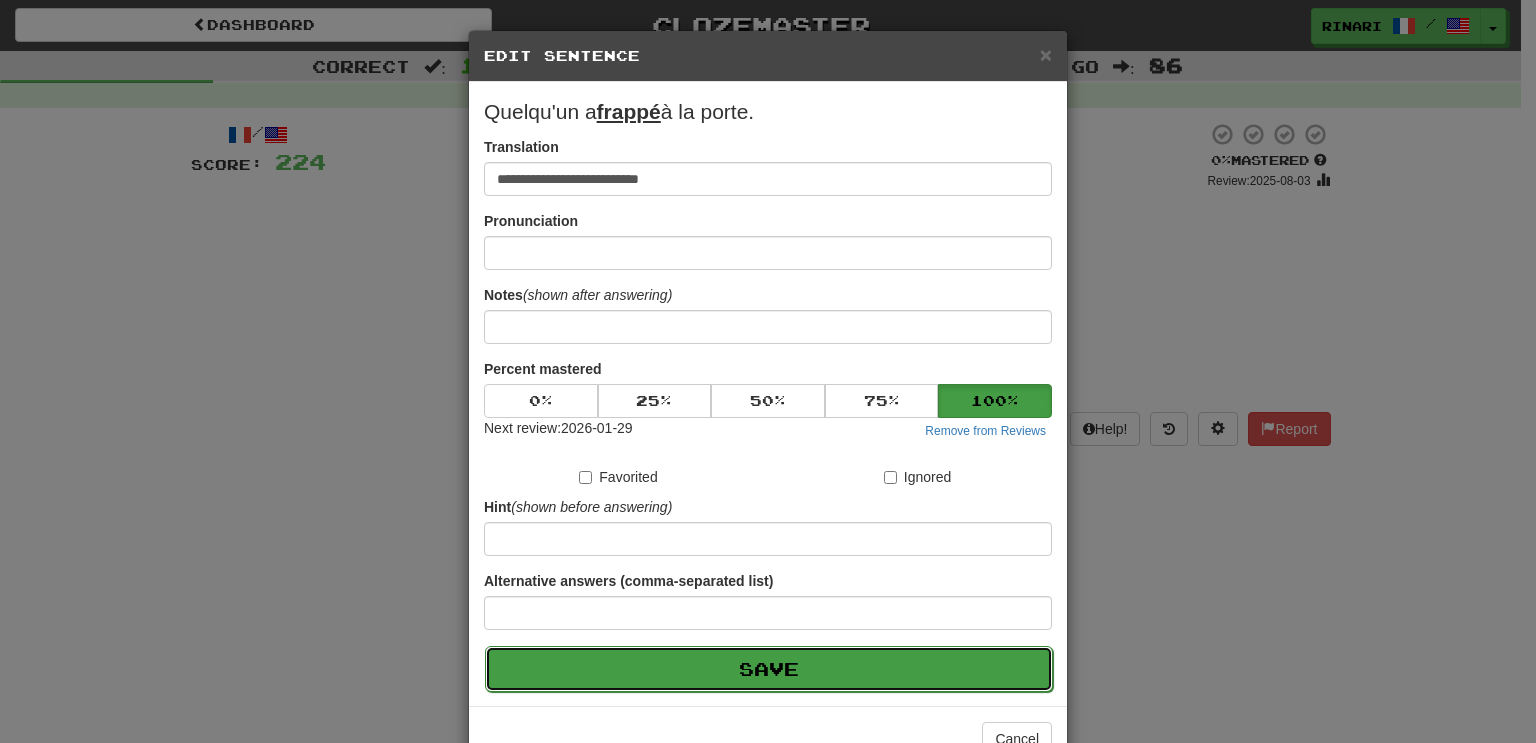 click on "Save" at bounding box center (769, 669) 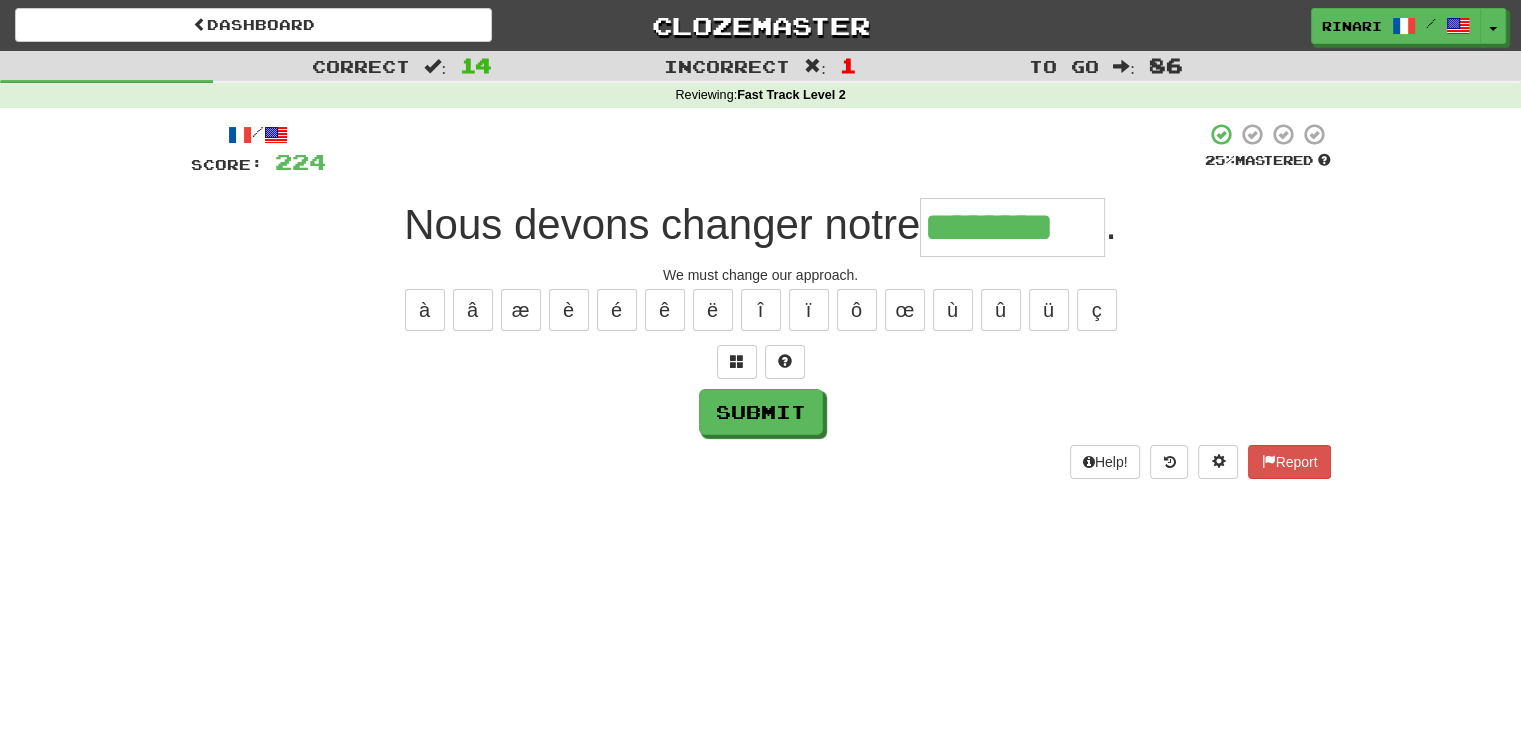 type on "********" 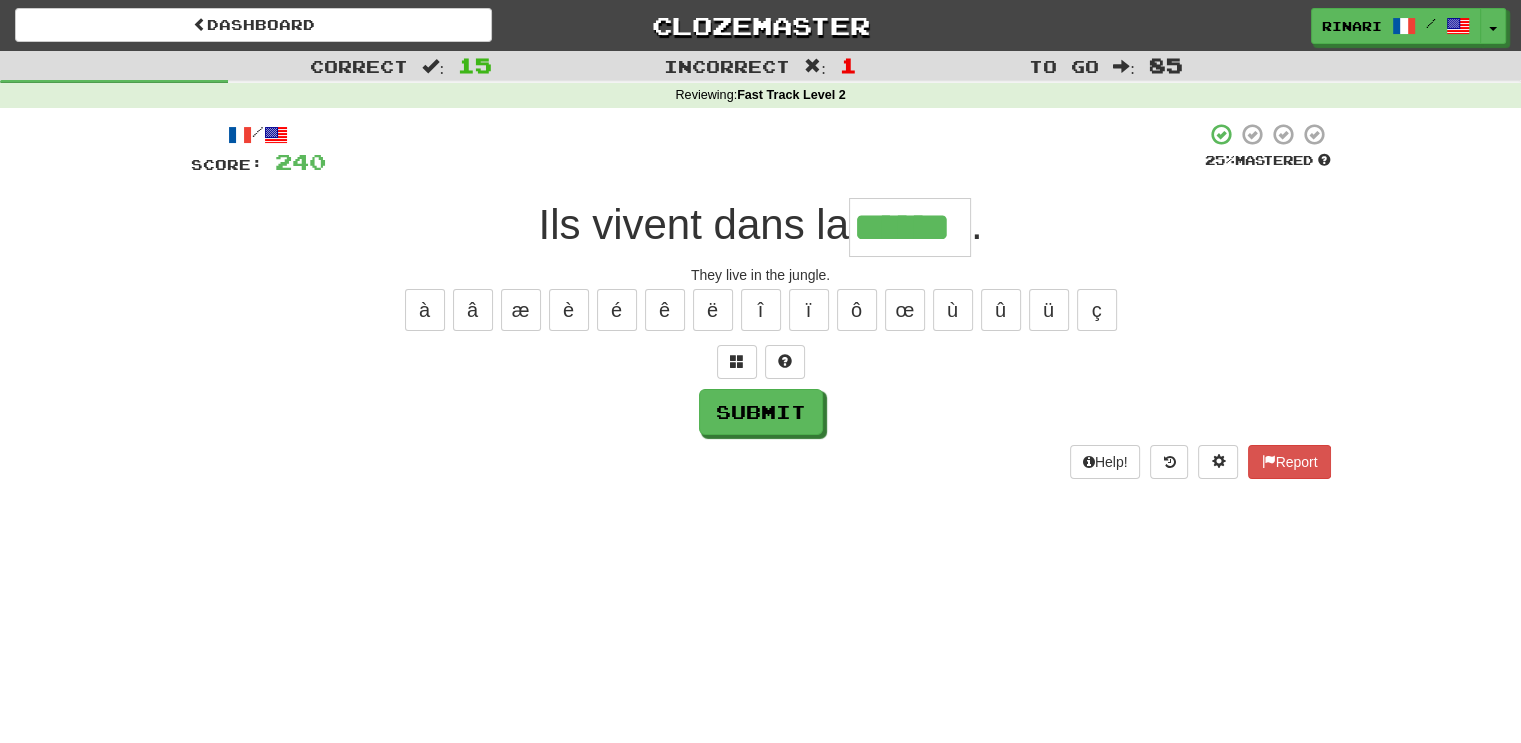 type on "******" 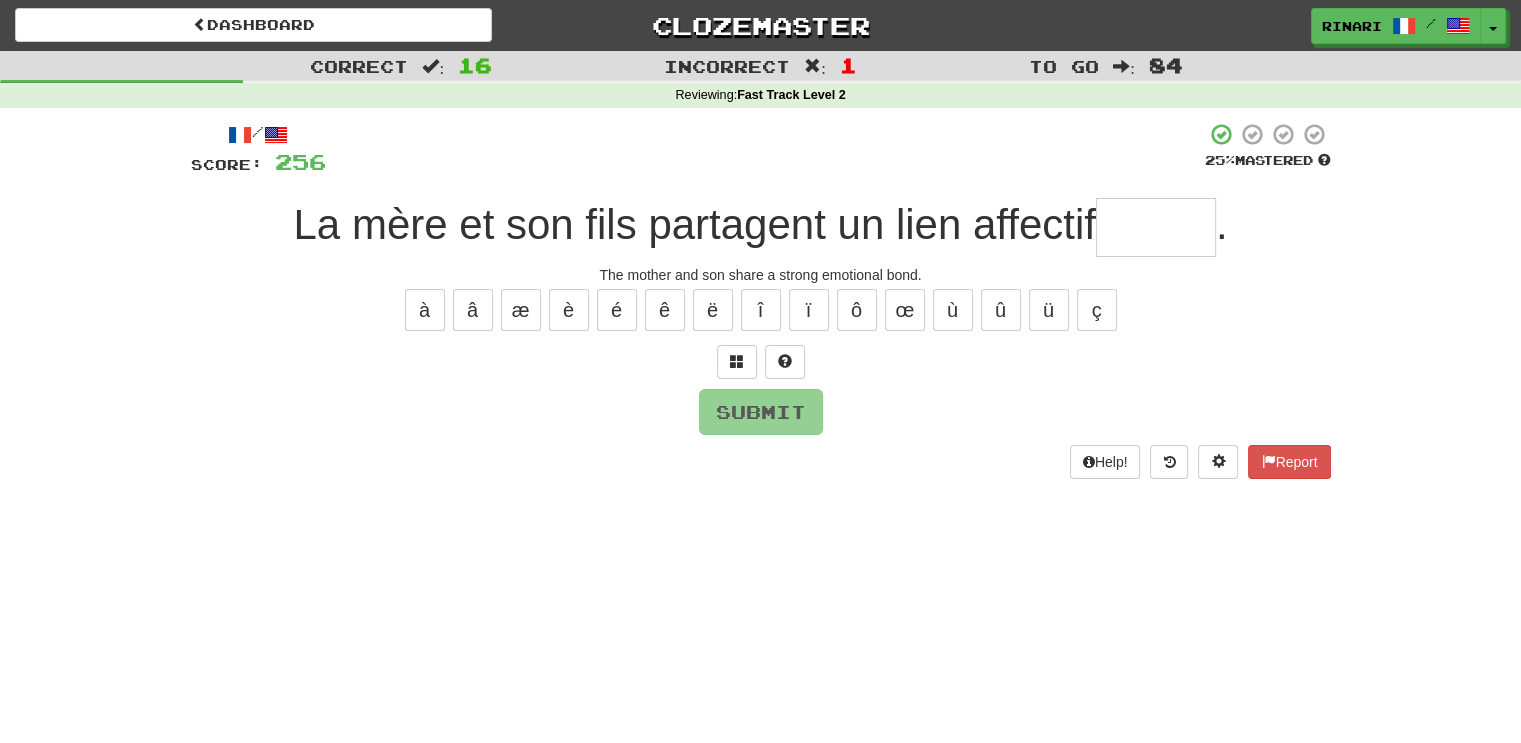 type on "*" 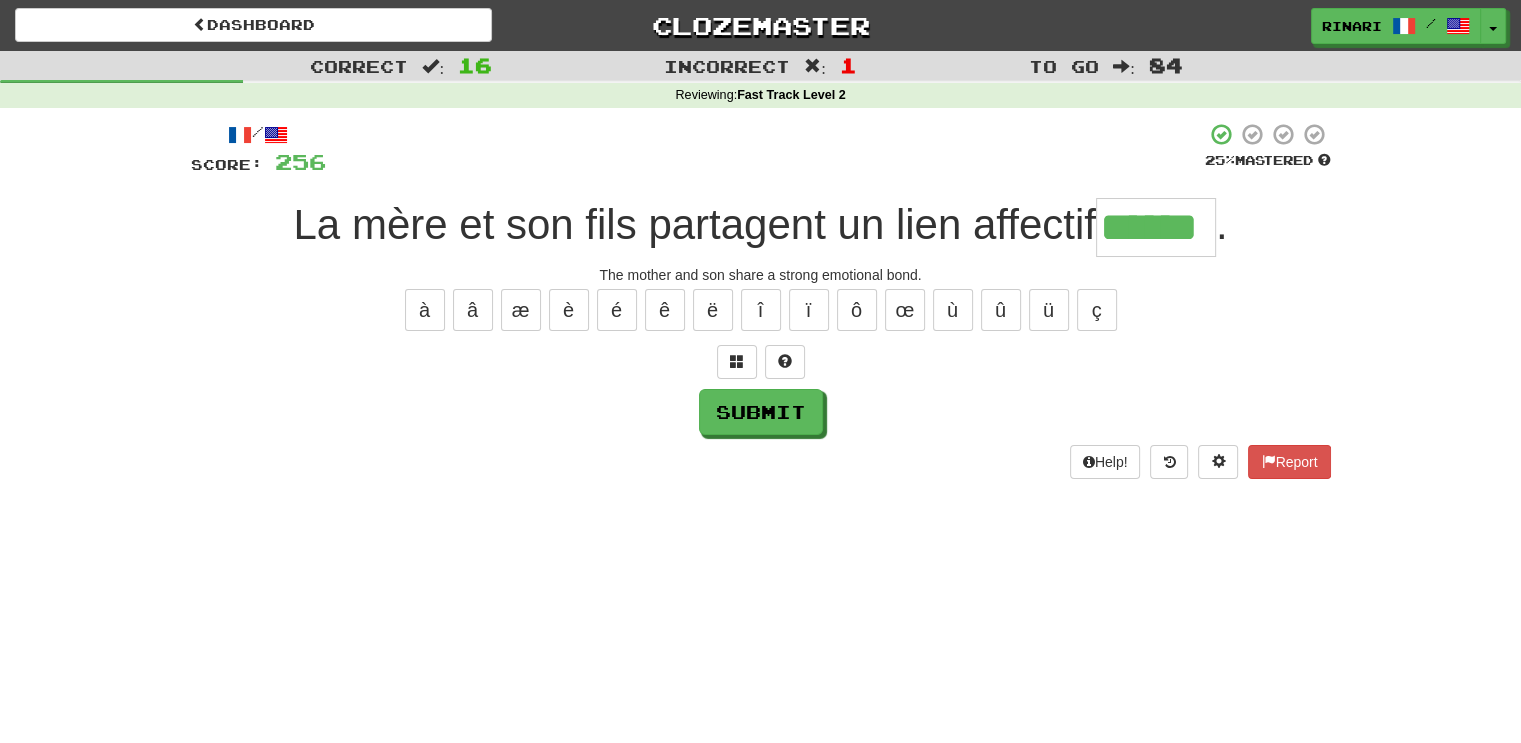 type on "******" 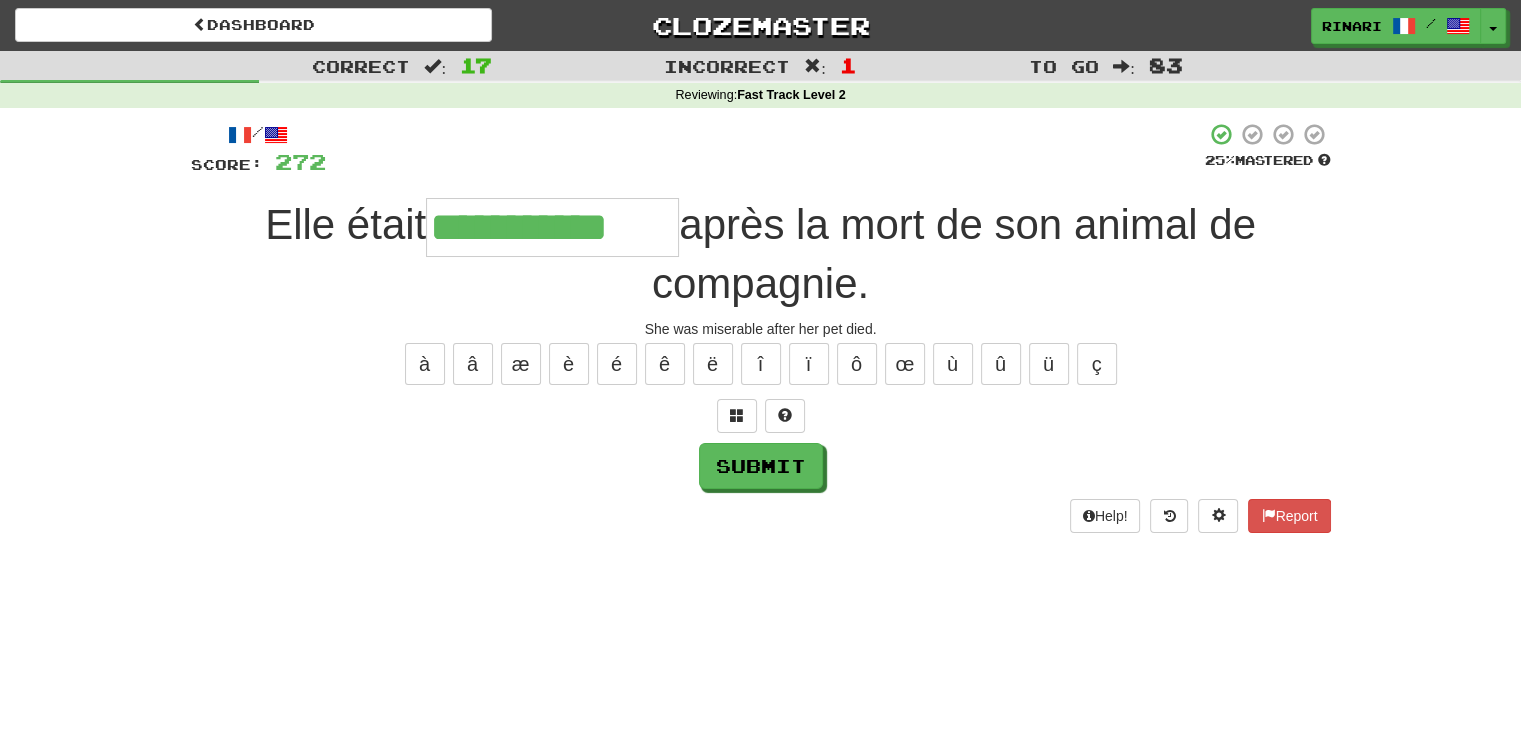 type on "**********" 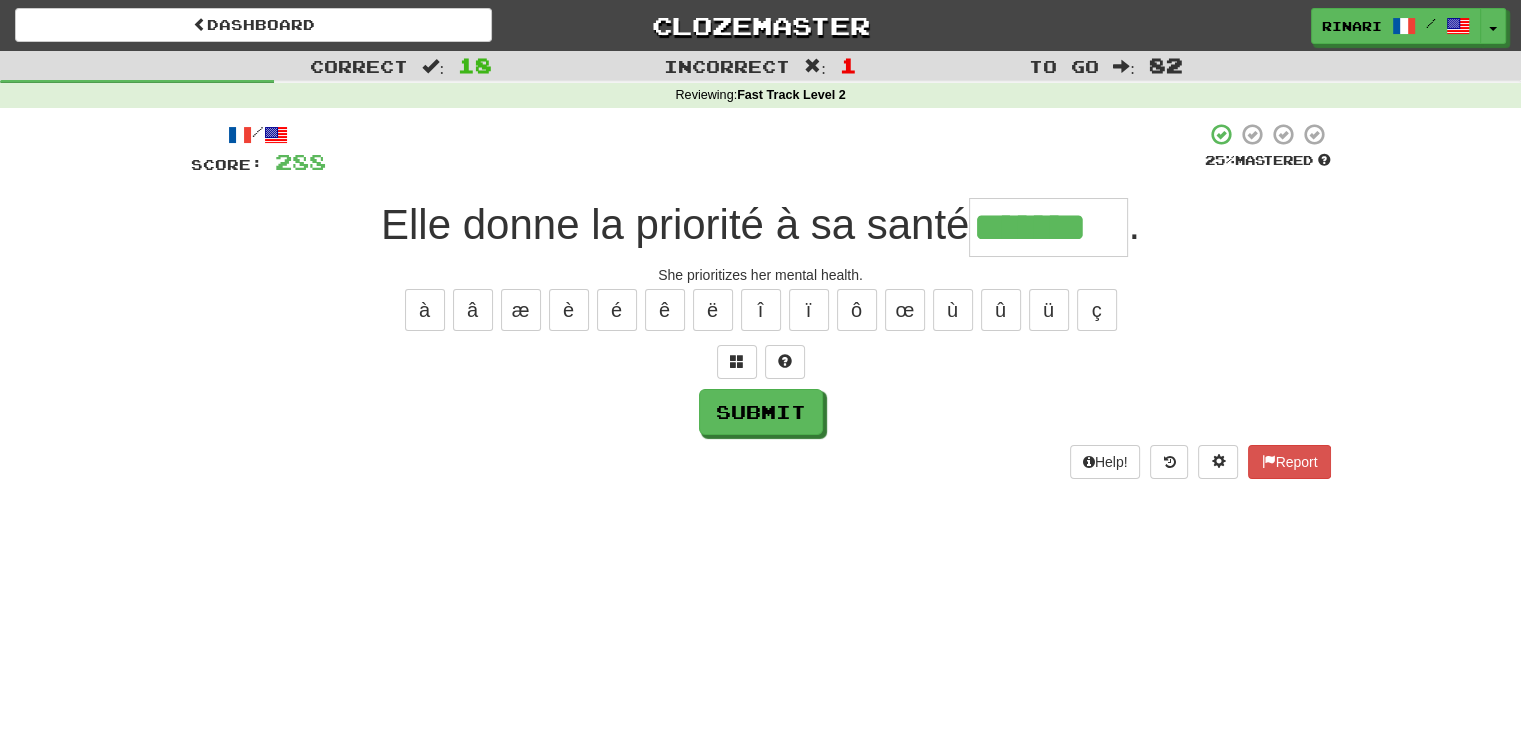 type on "*******" 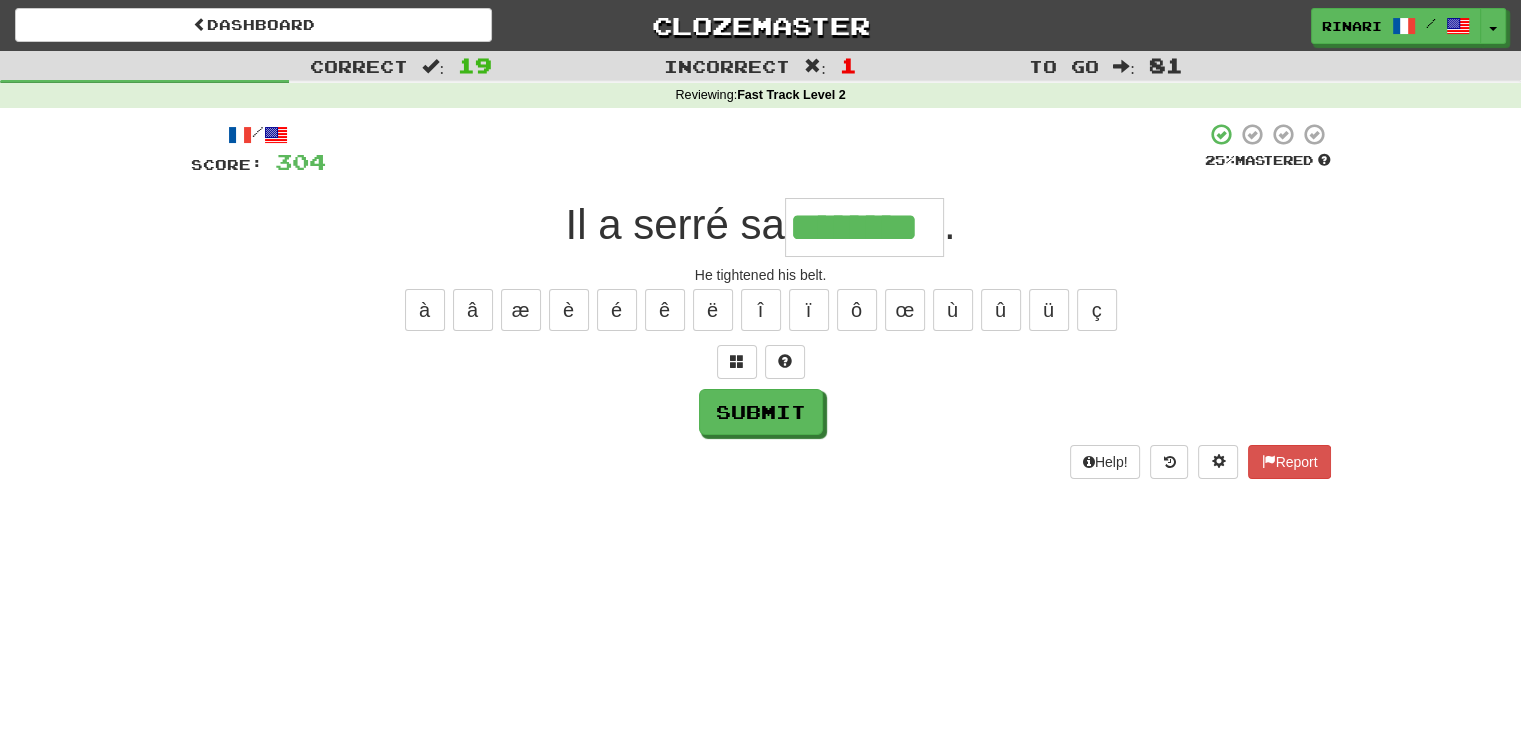 type on "********" 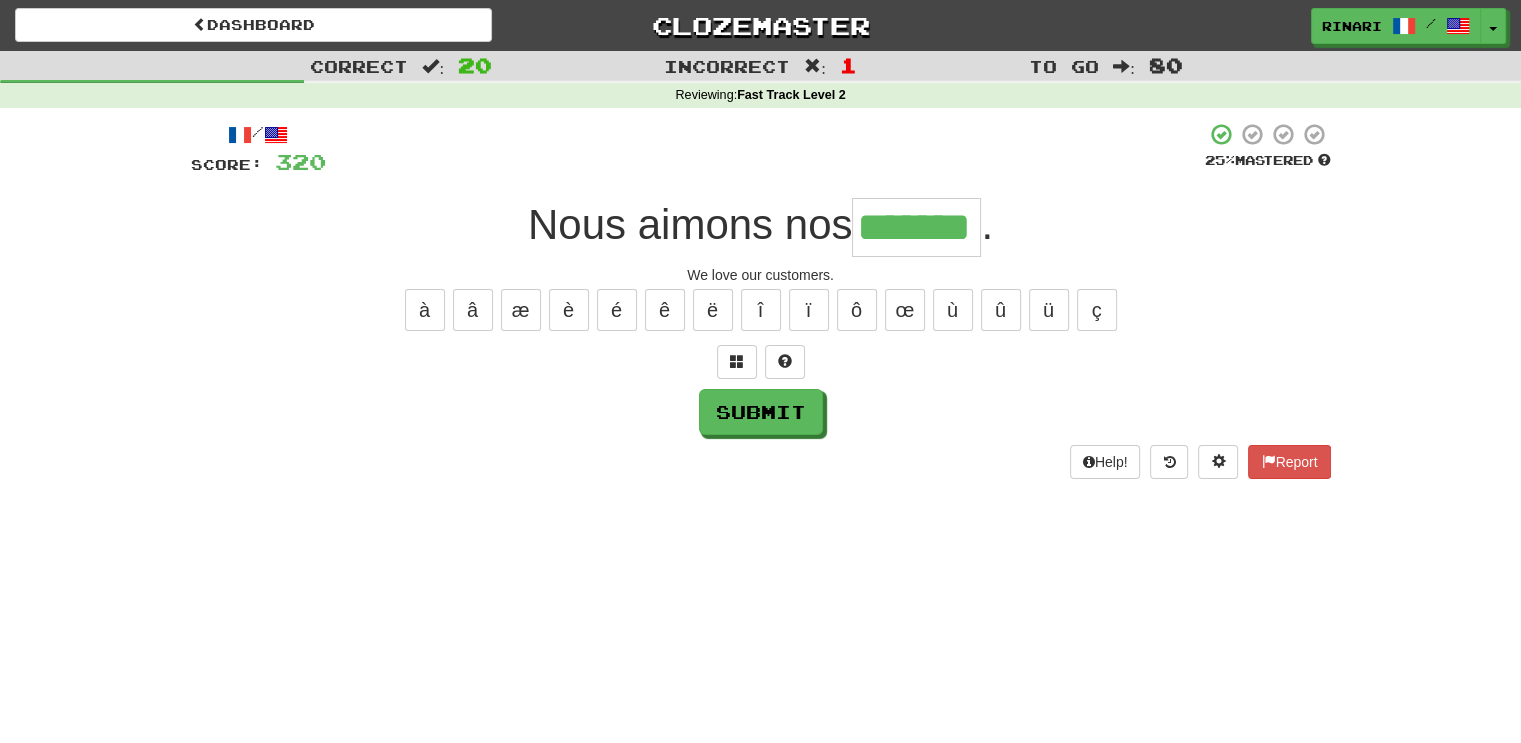 type on "*******" 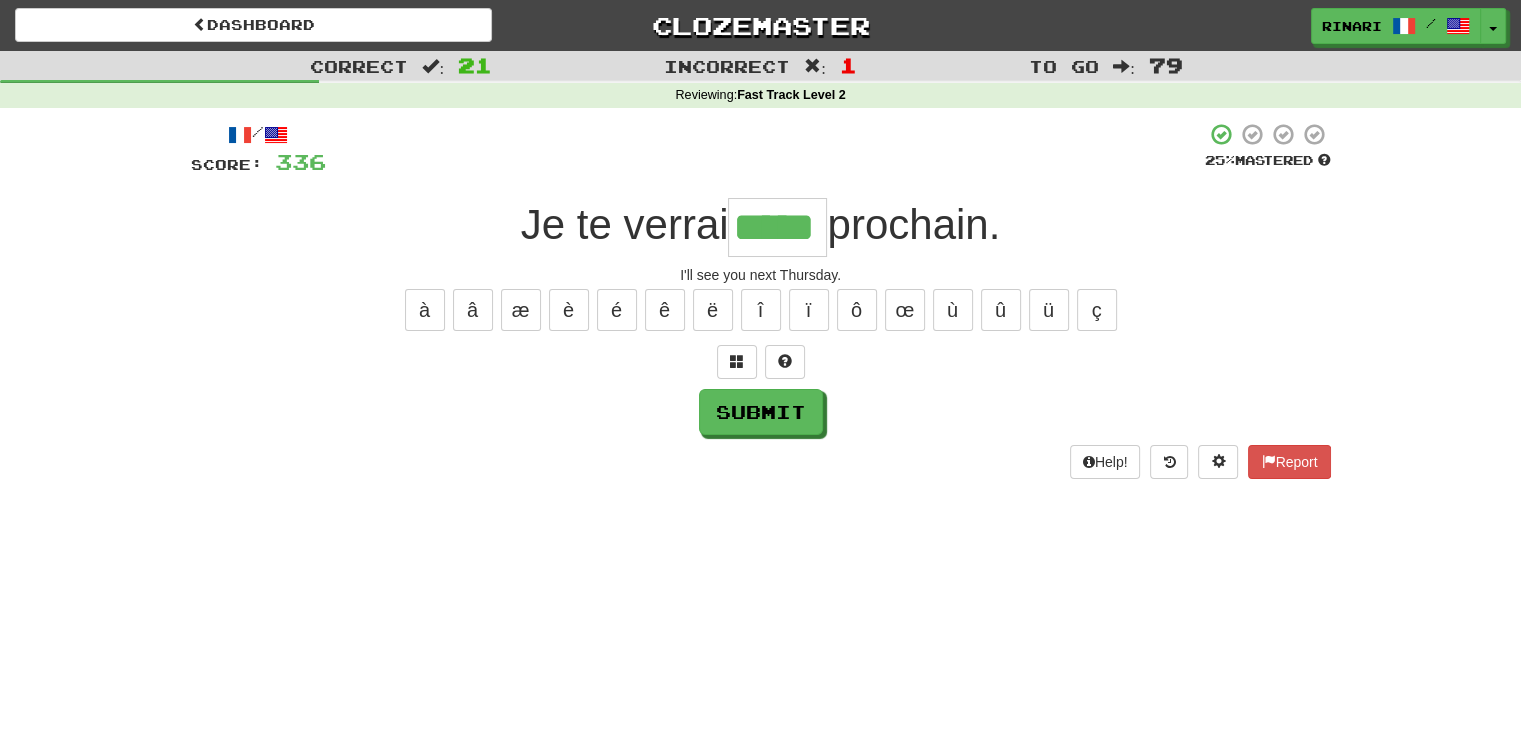 type on "*****" 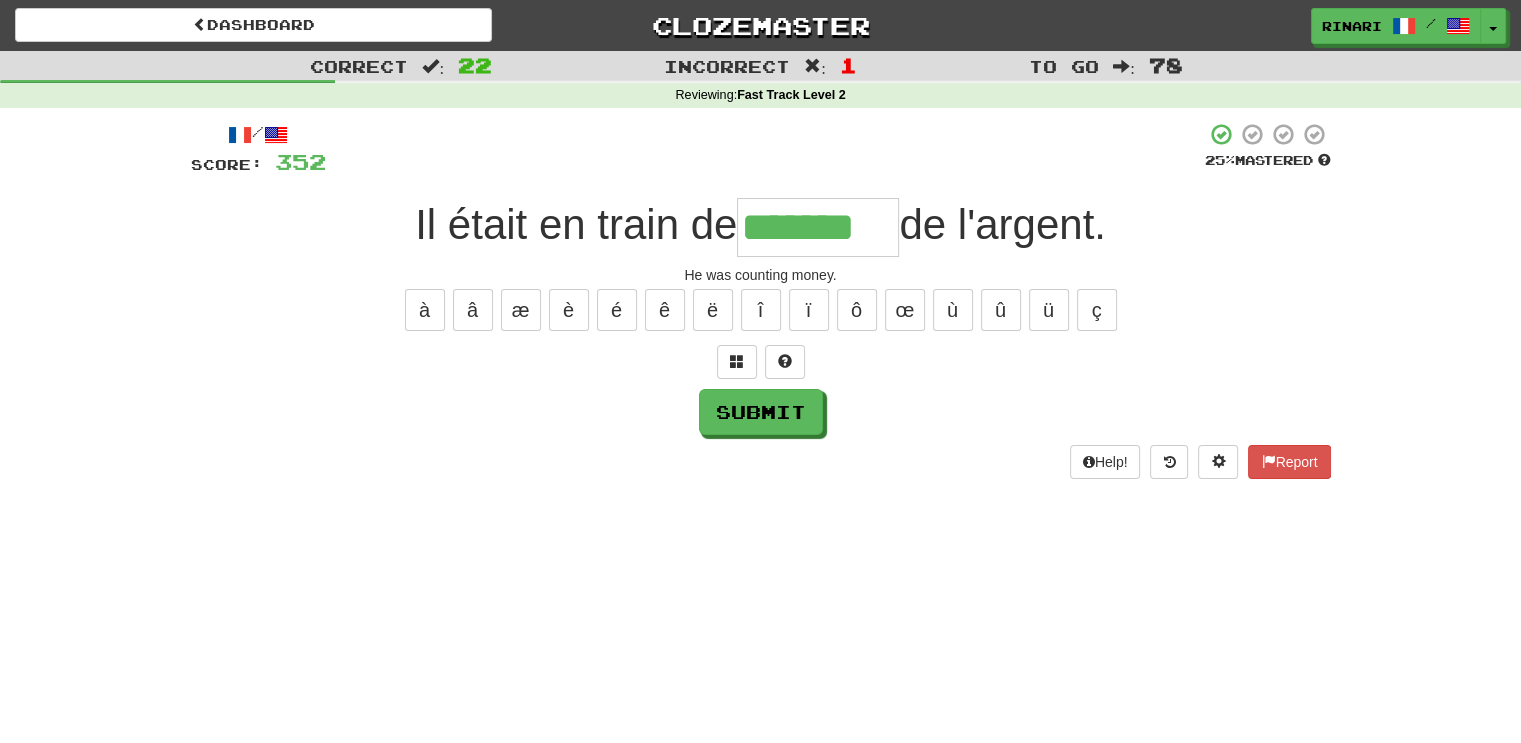 type on "*******" 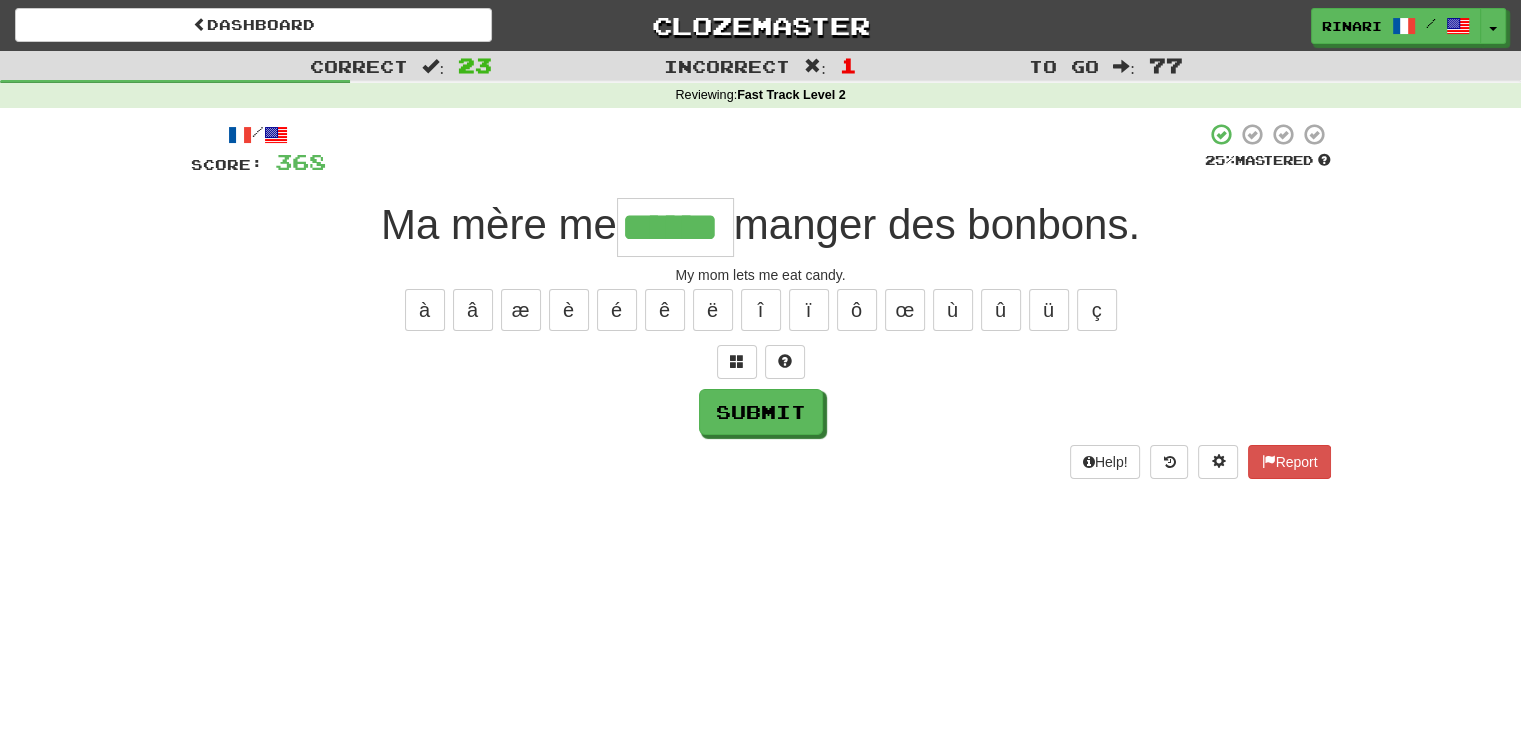 type on "******" 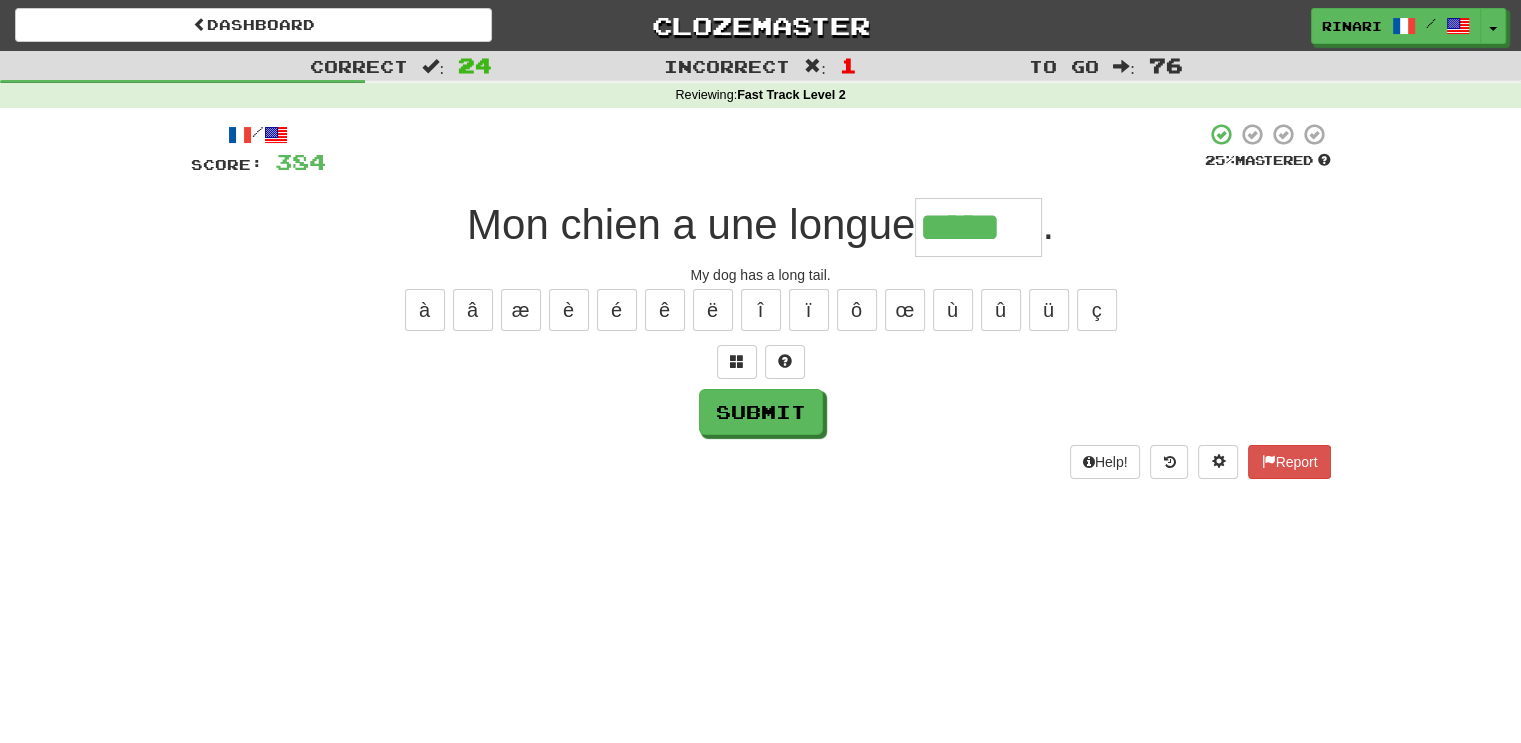 type on "*****" 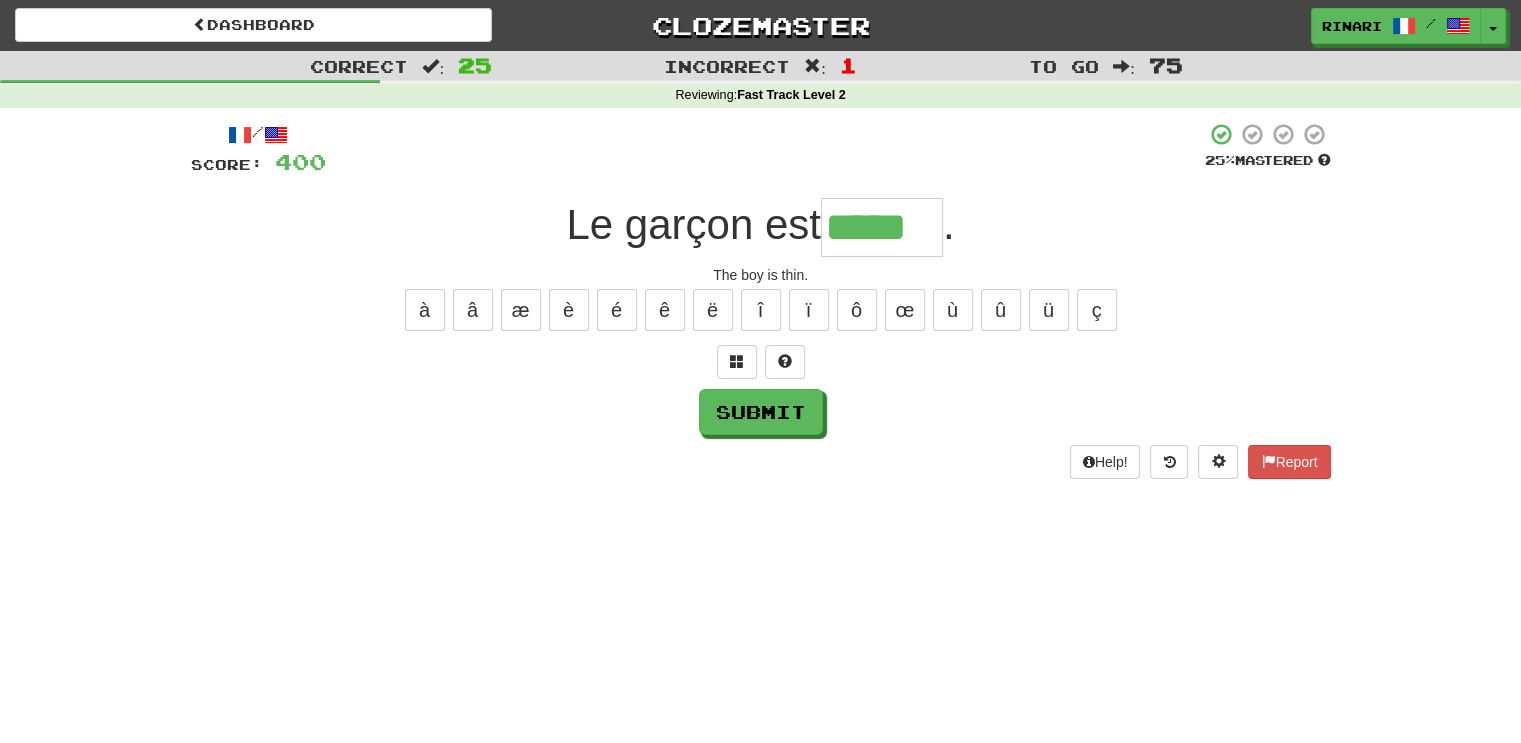 type on "*****" 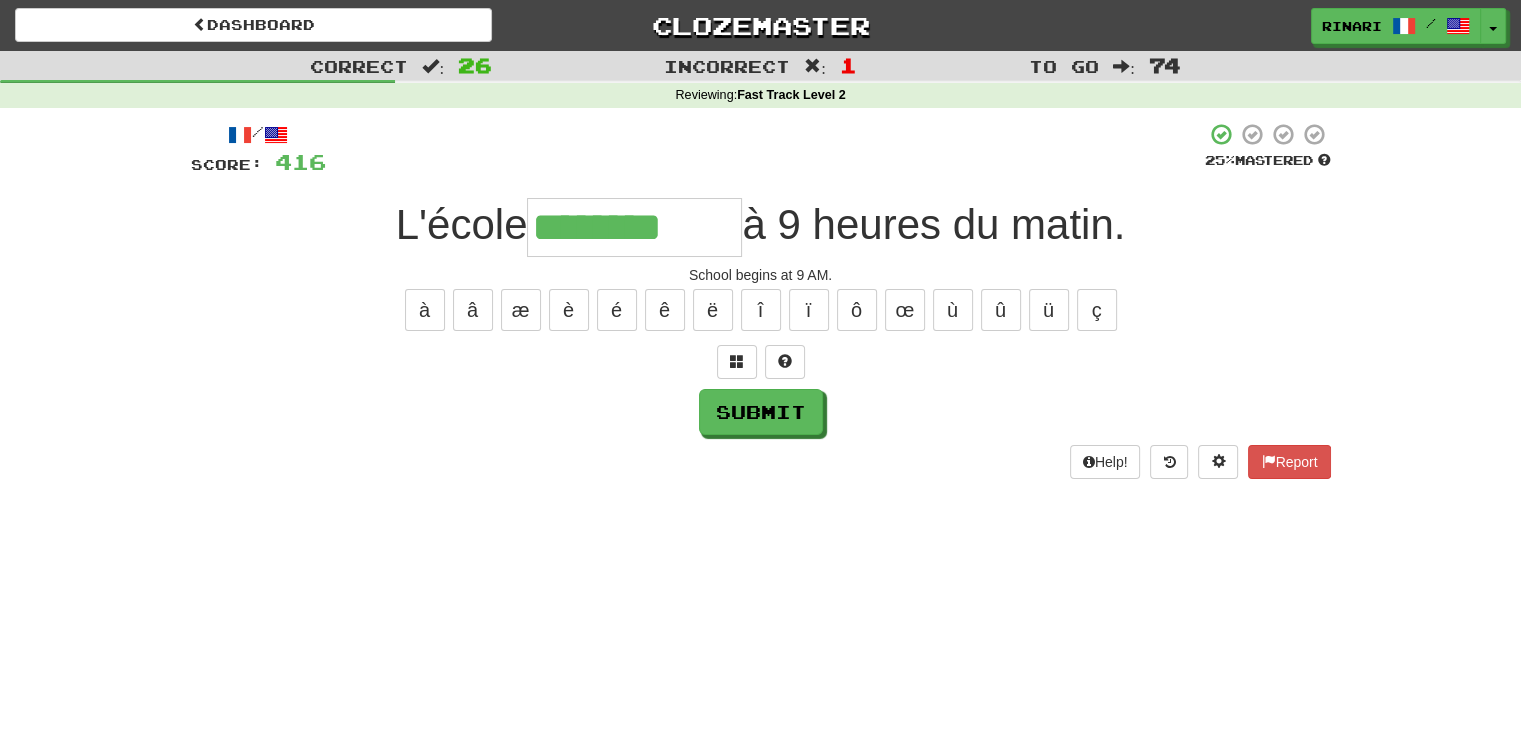 type on "********" 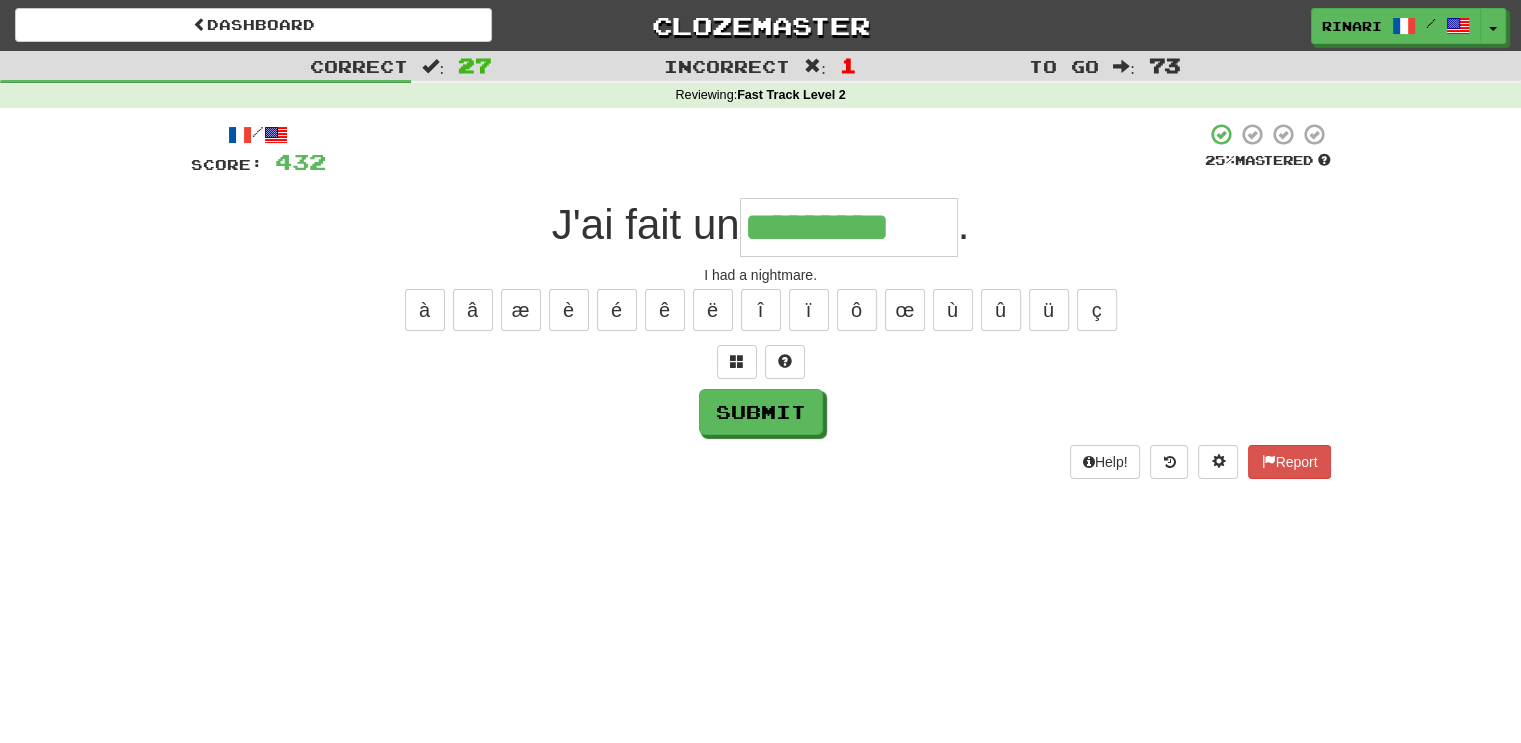 type on "*********" 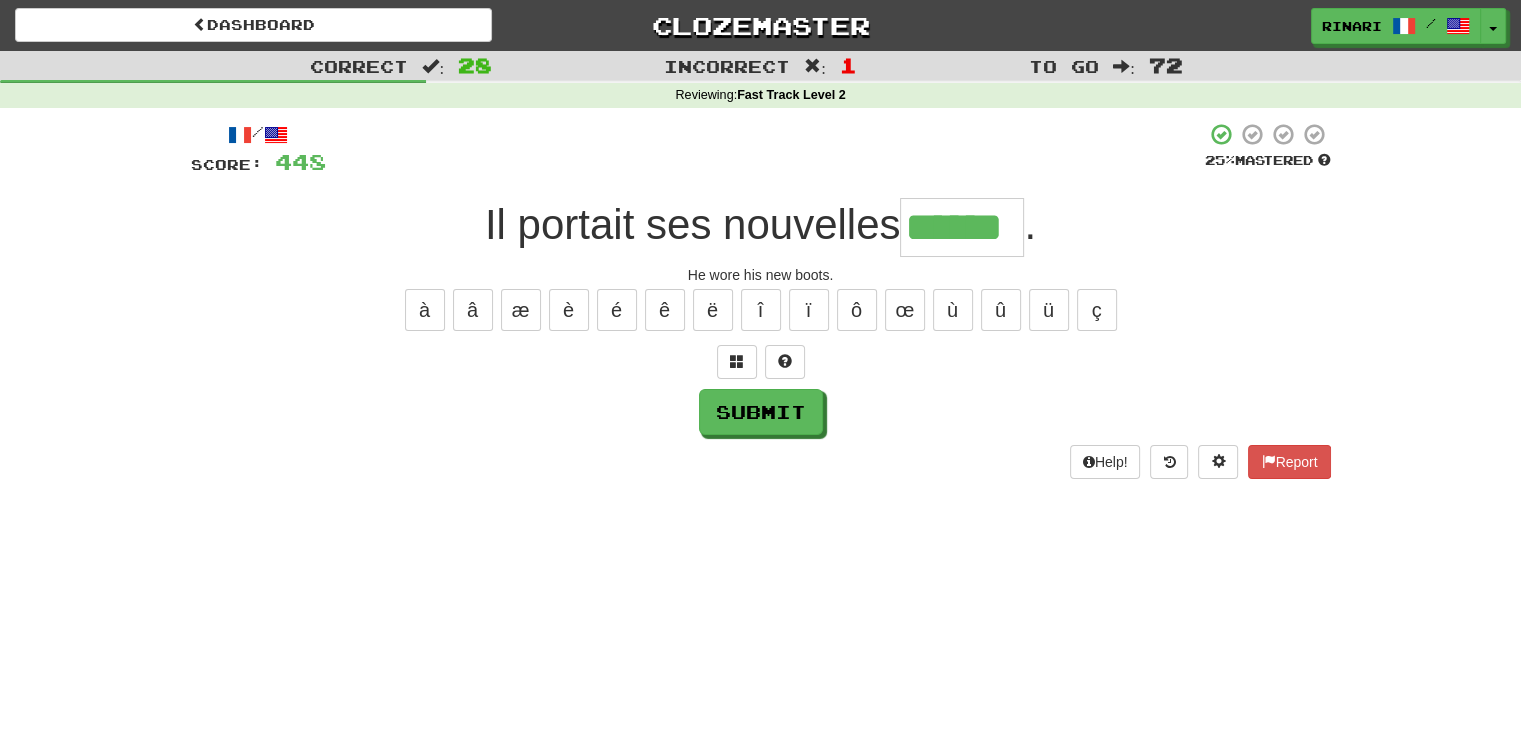 type on "******" 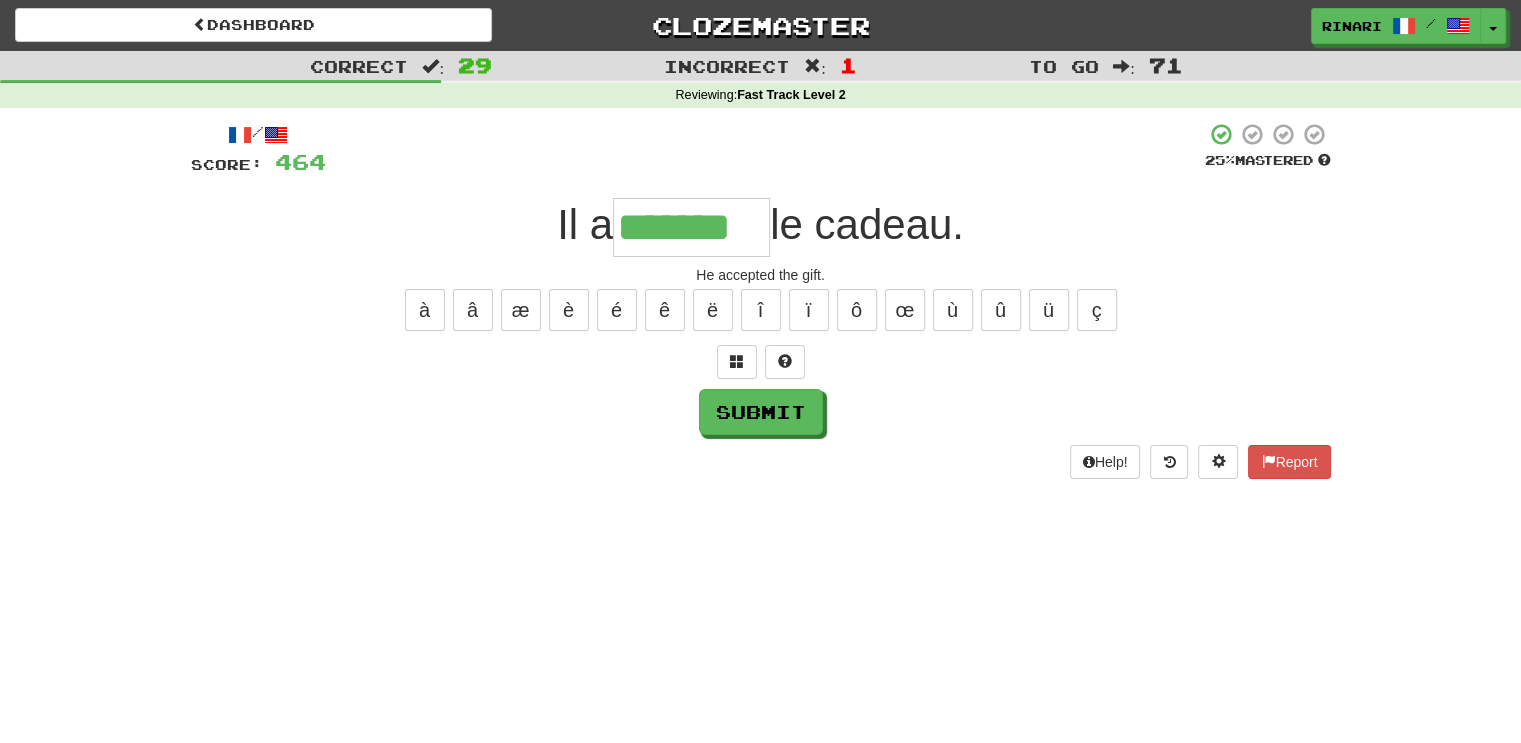 type on "*******" 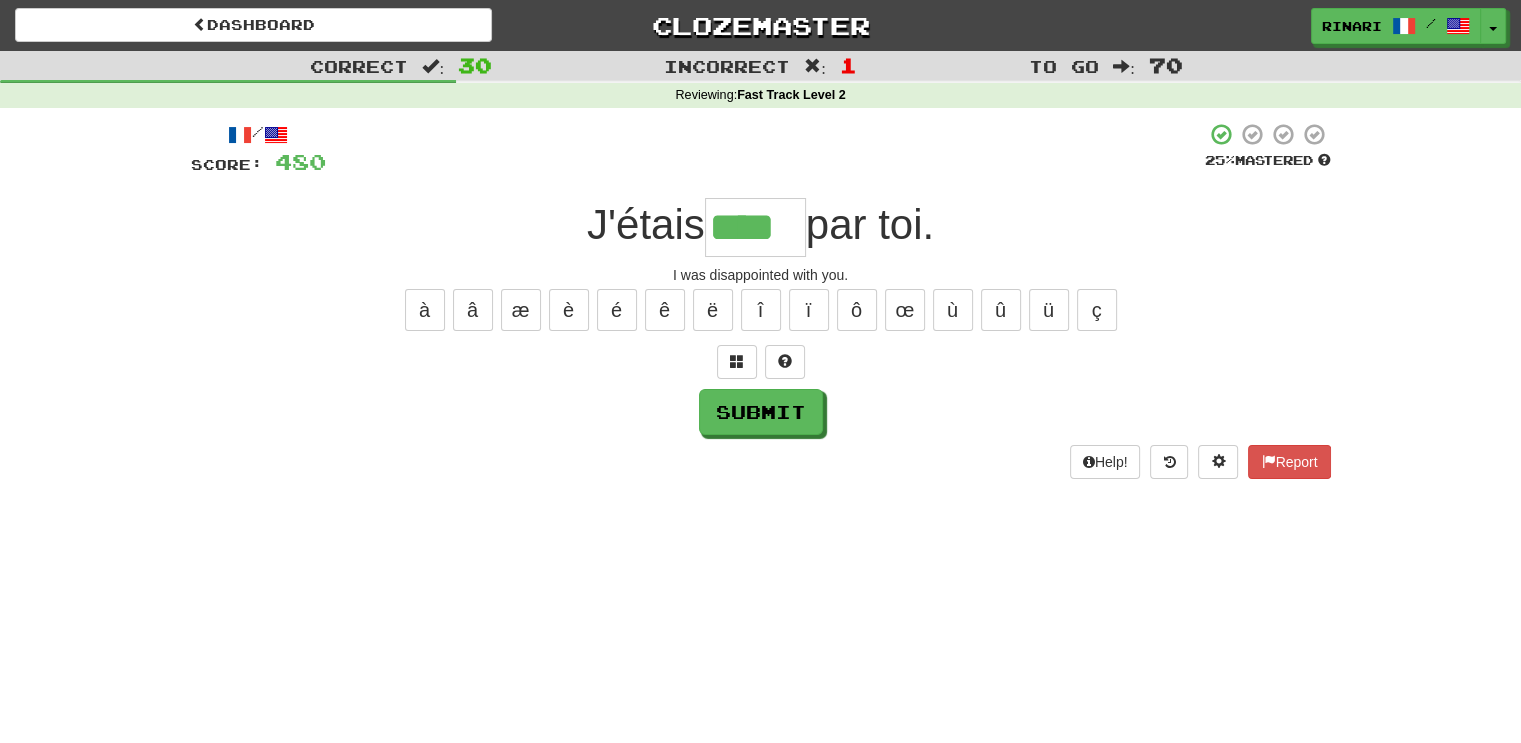 type on "****" 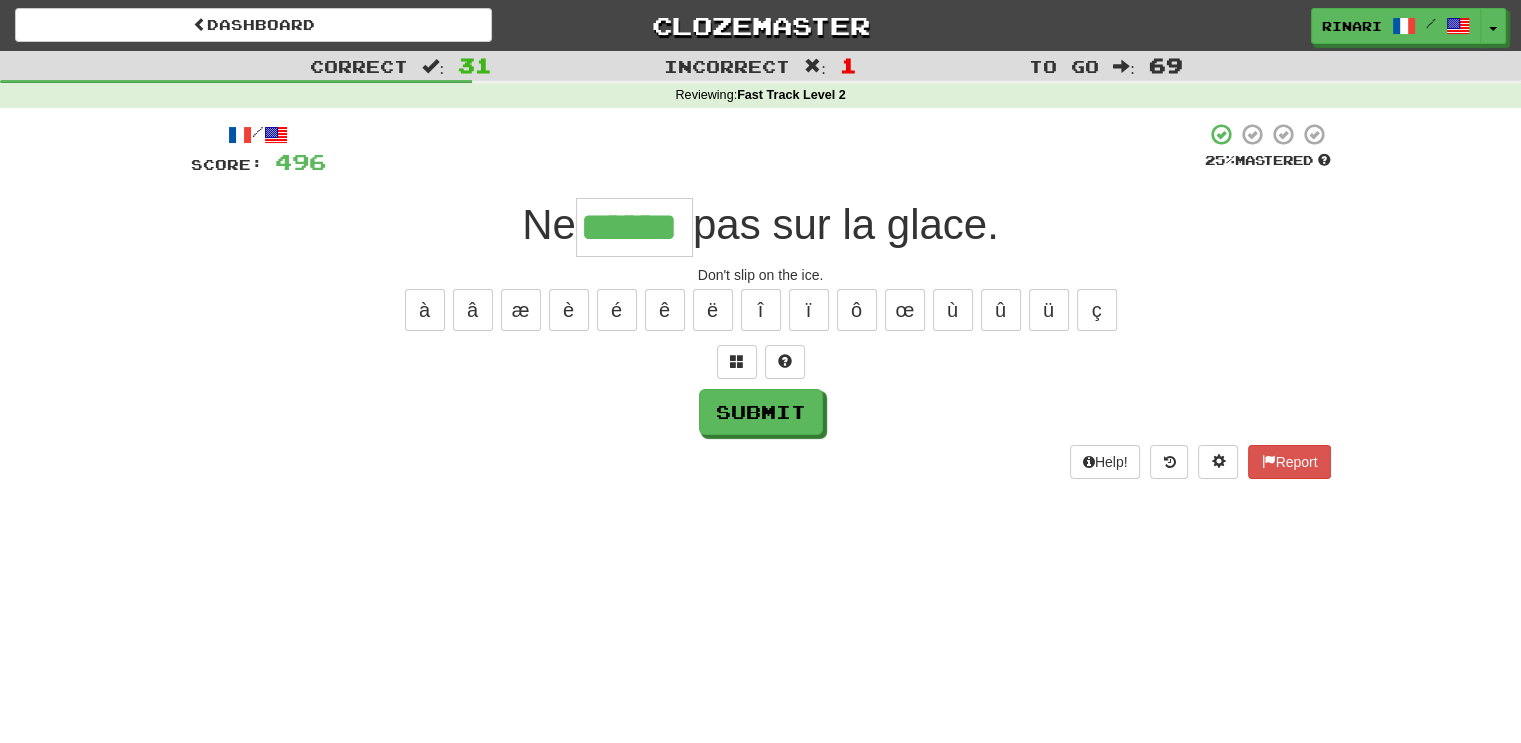 type on "******" 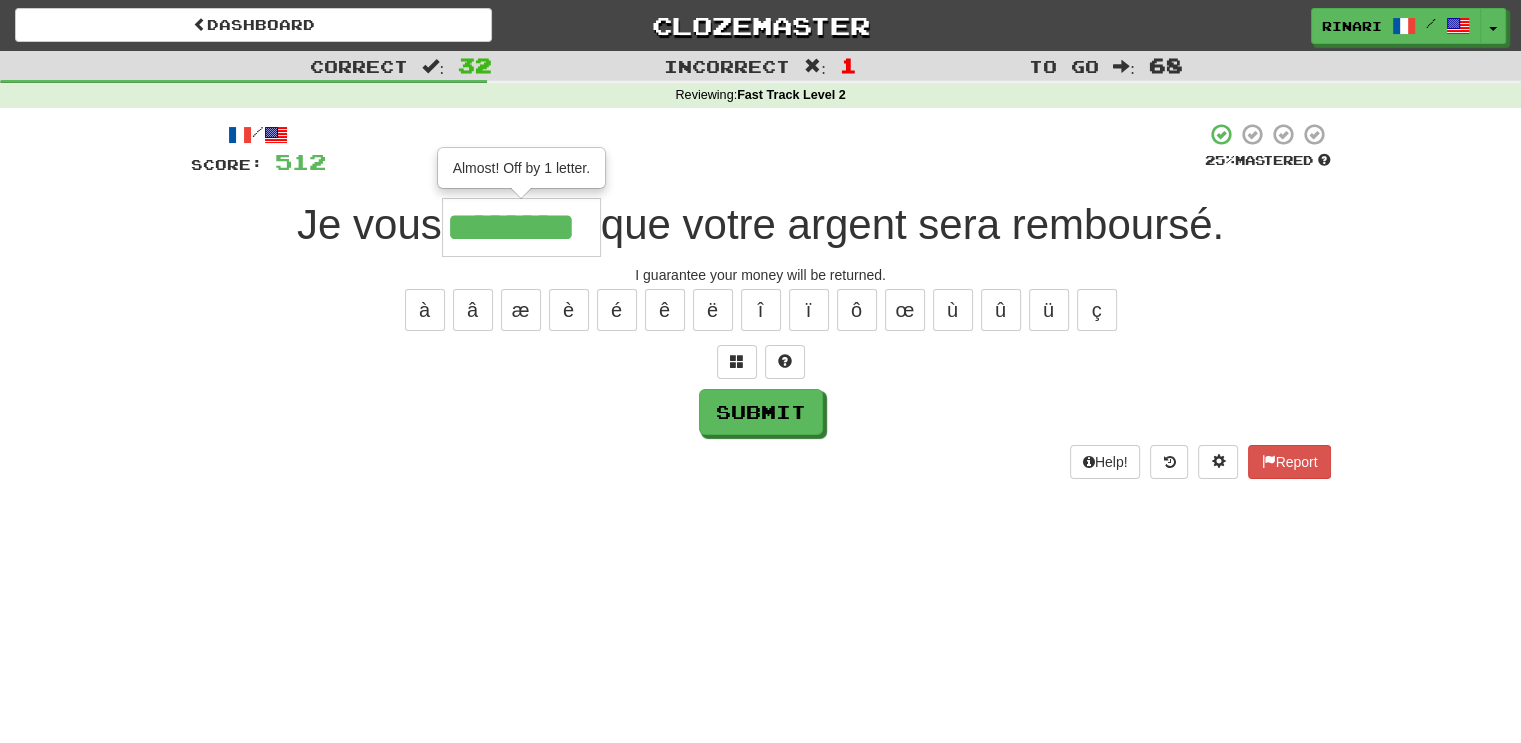 type on "********" 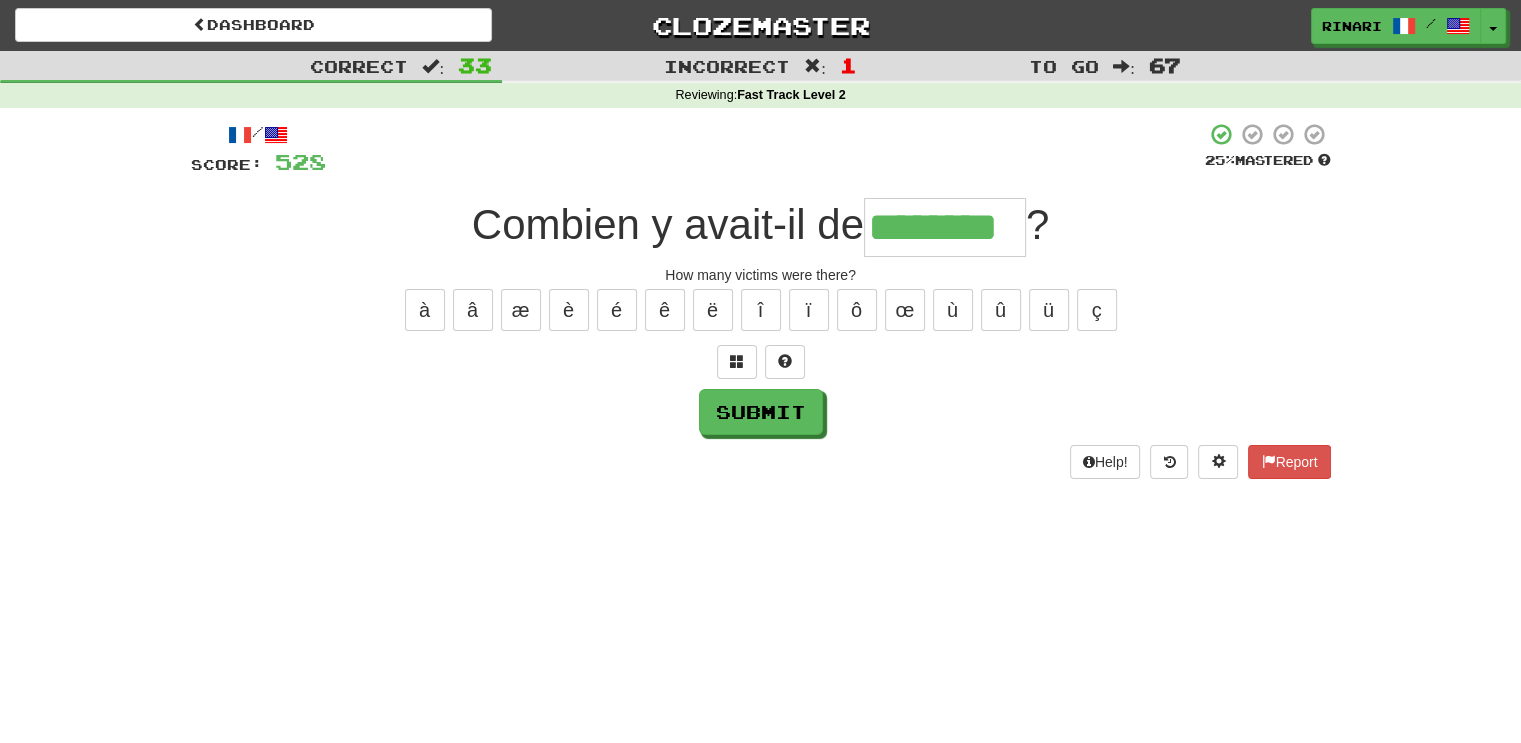 type on "********" 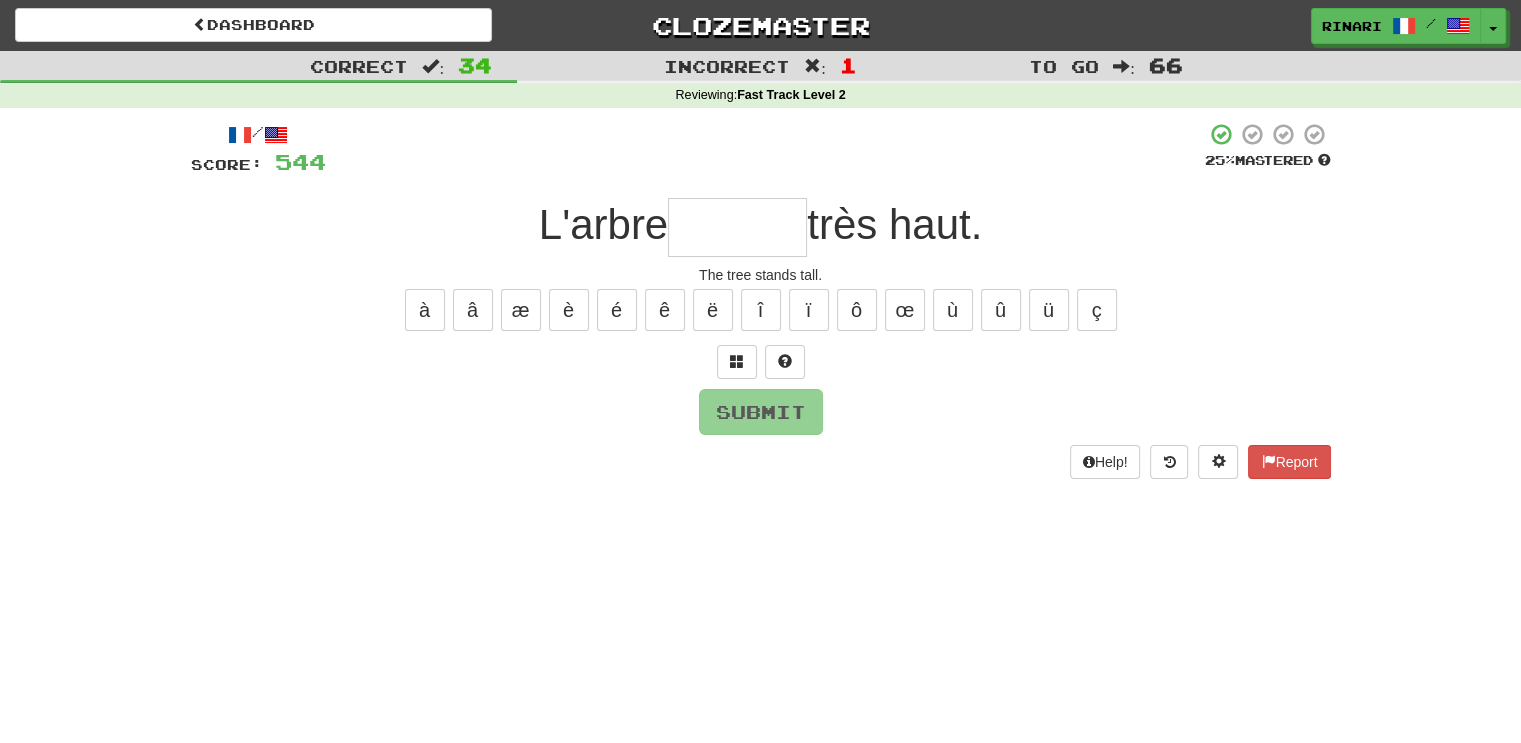 type on "*" 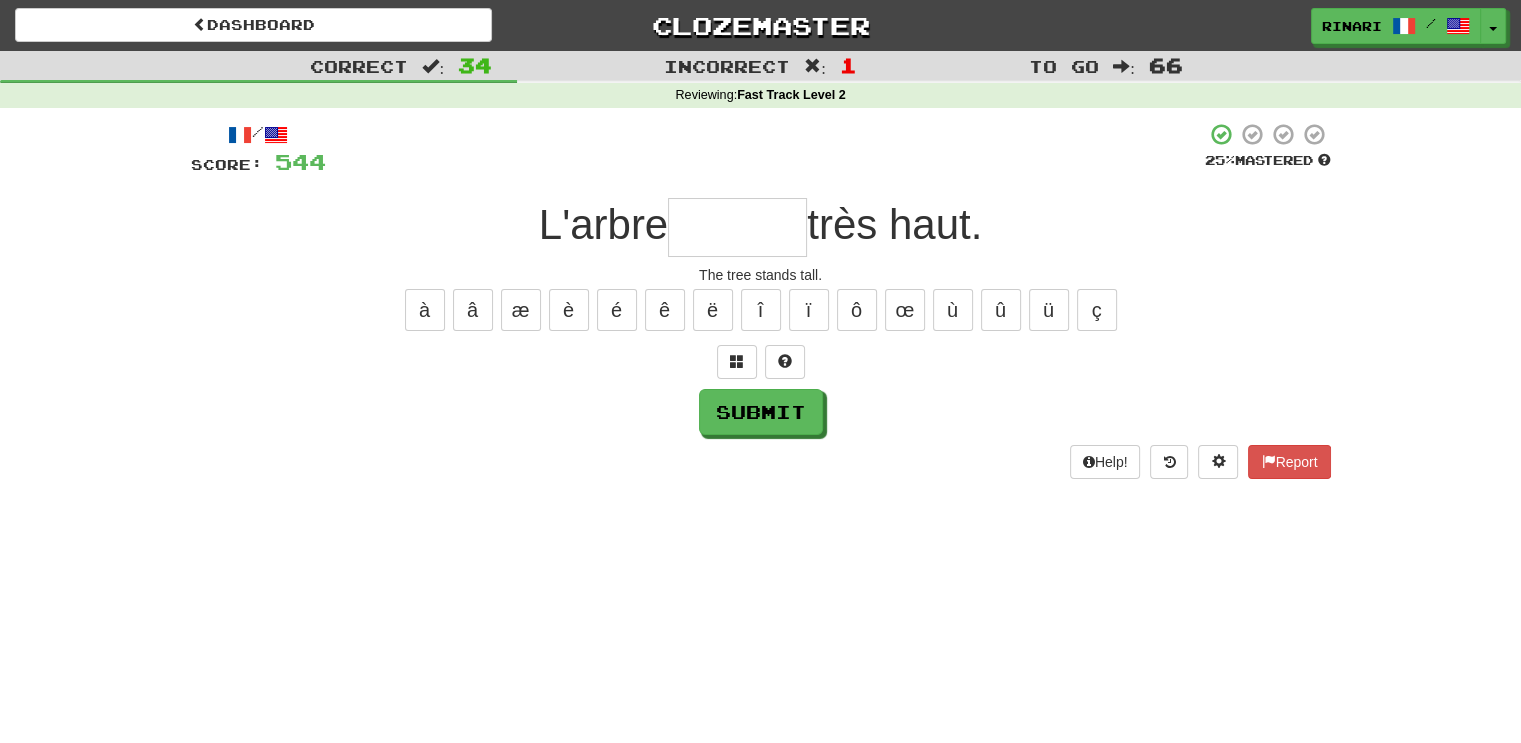 type on "*" 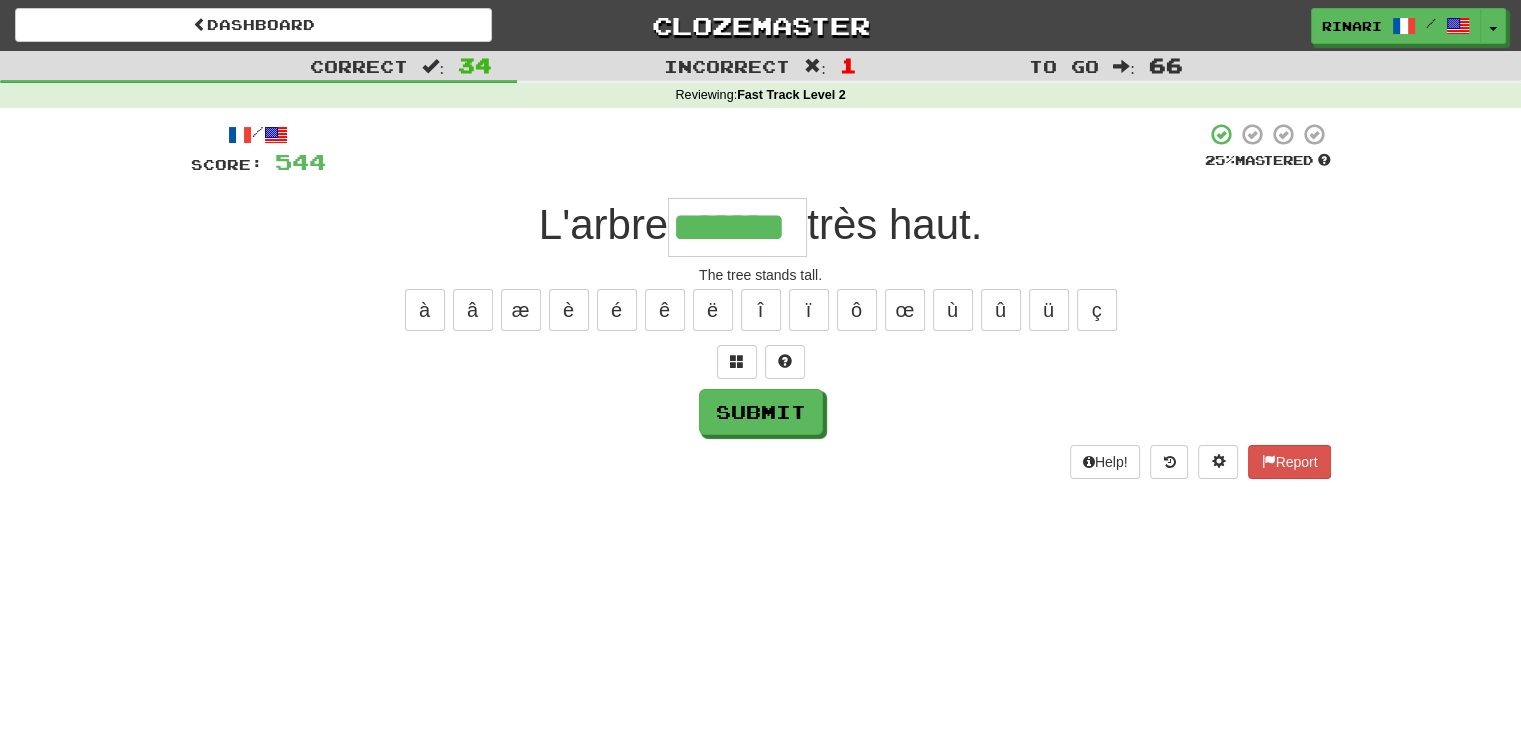 type on "*******" 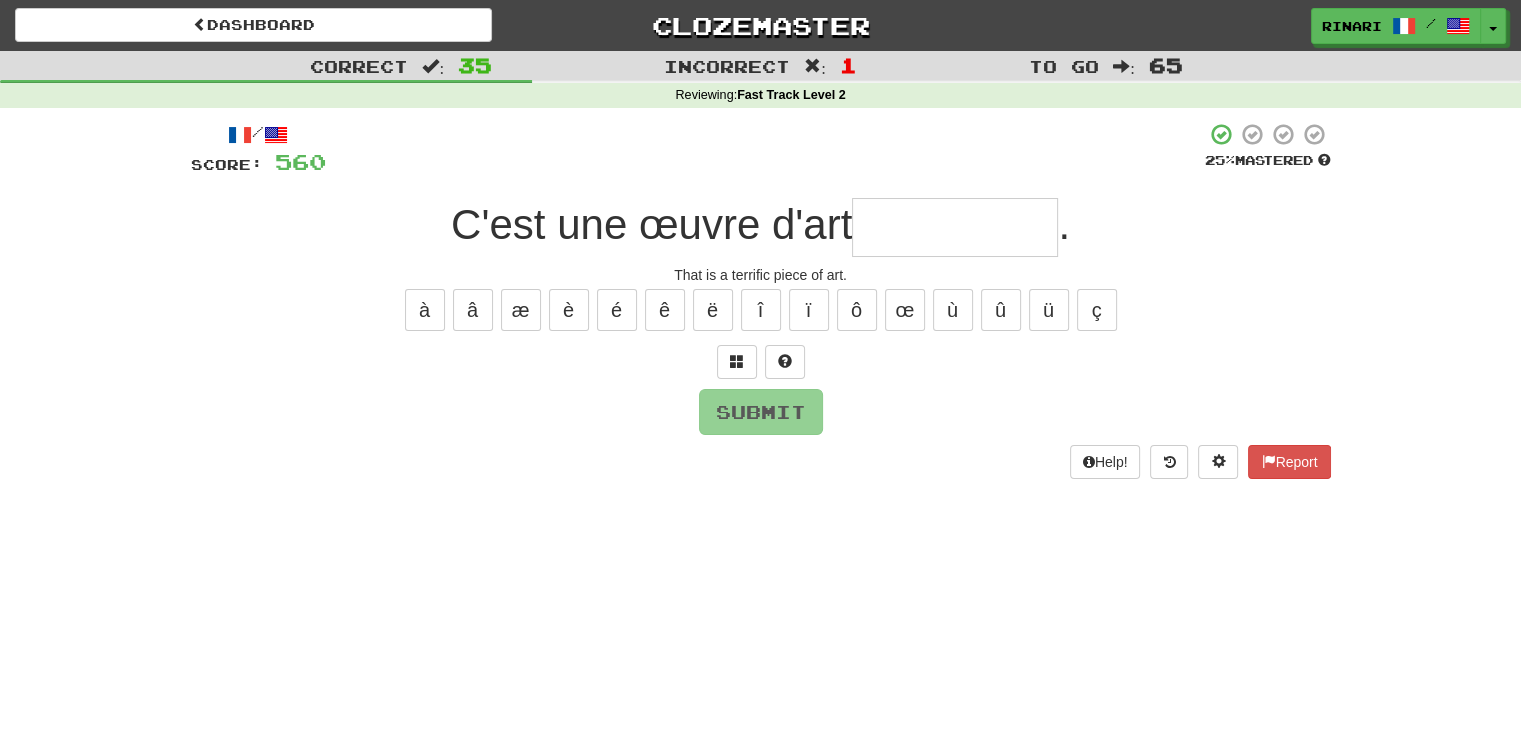 type on "*" 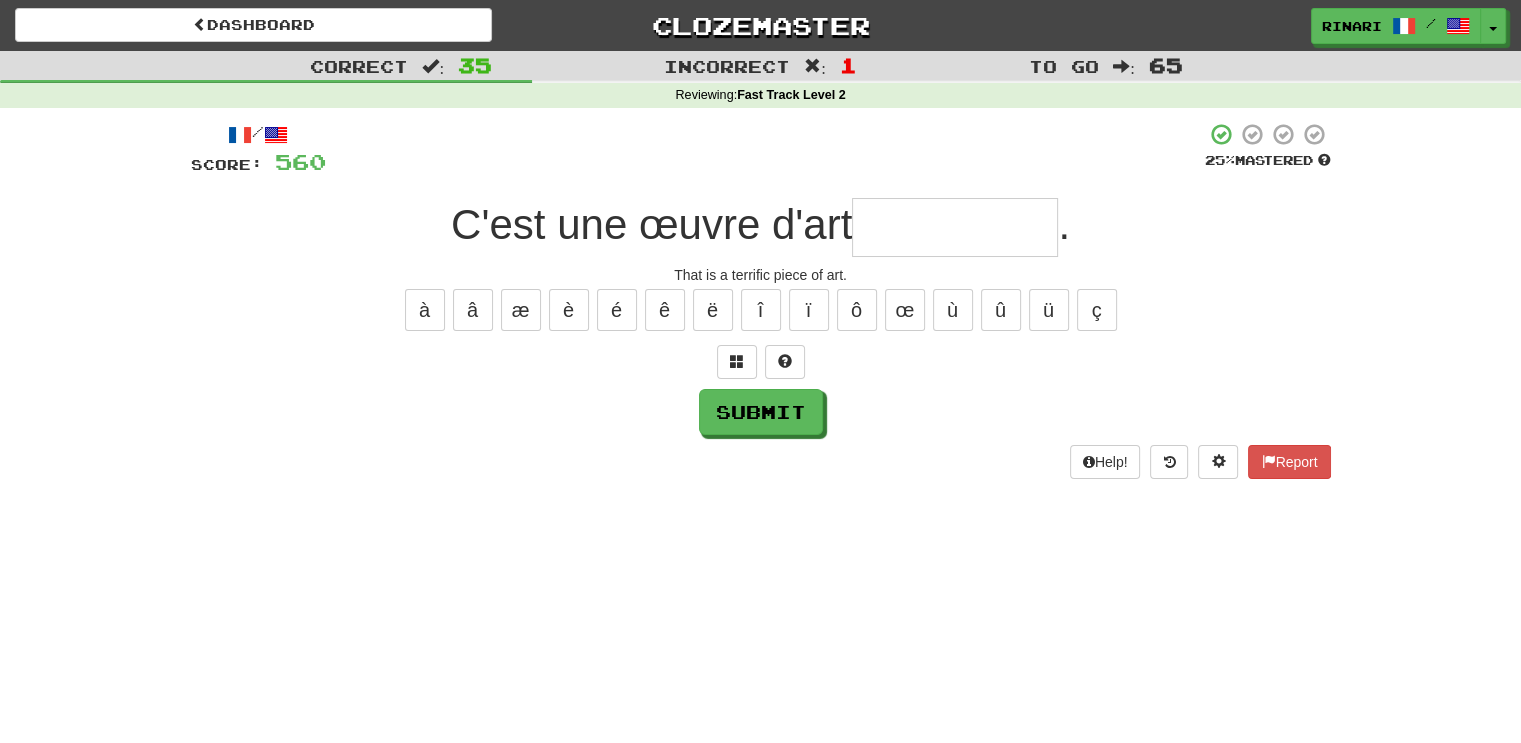 type on "*" 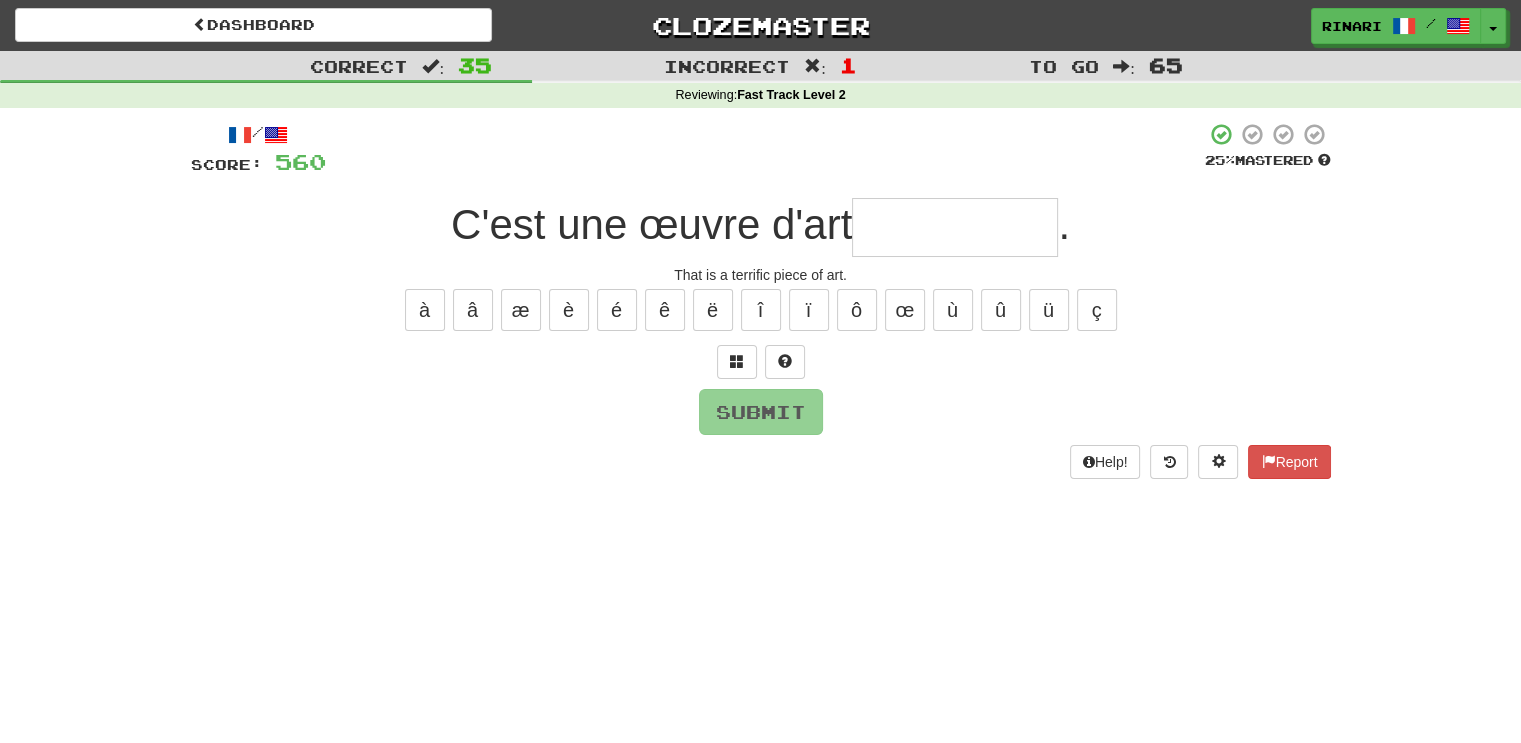 type on "*" 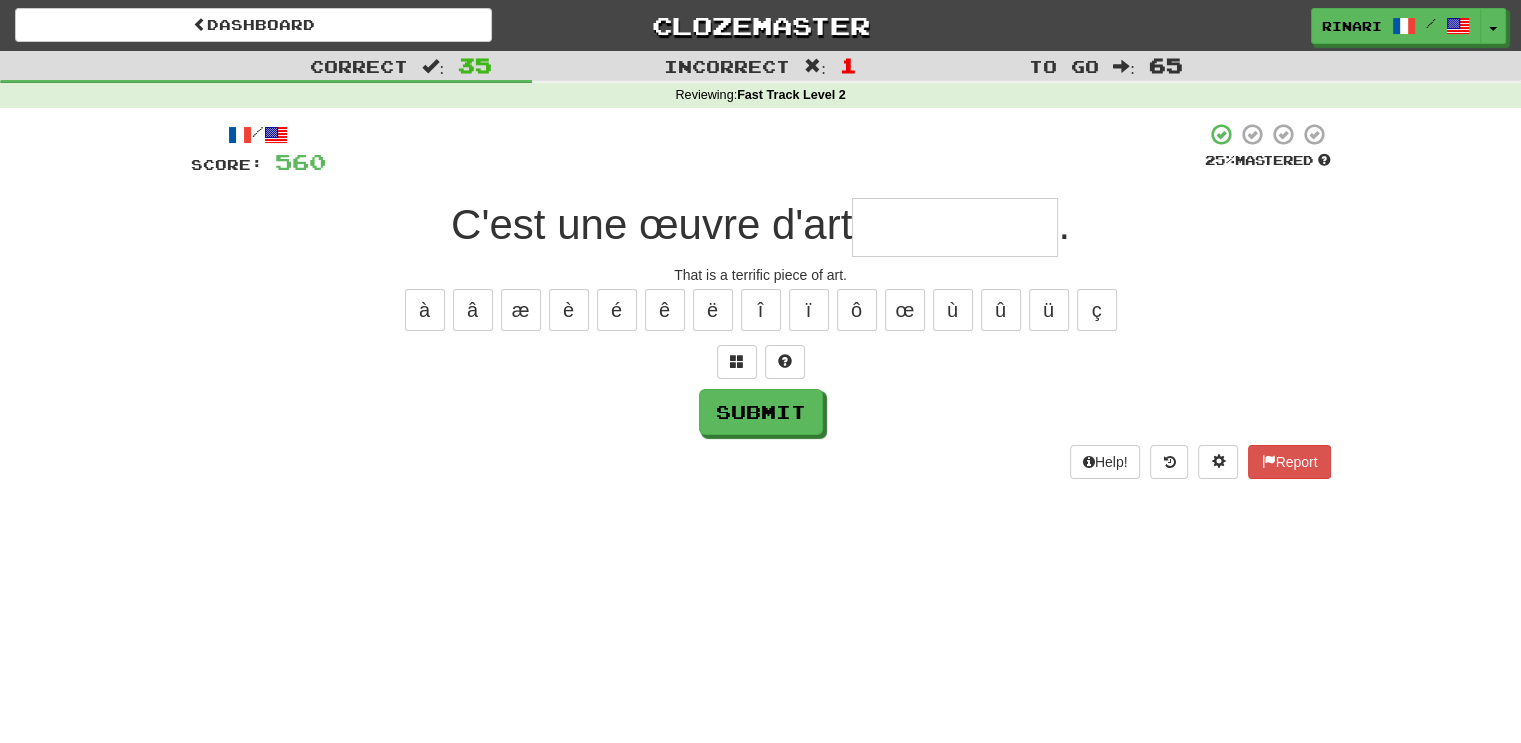 type on "*" 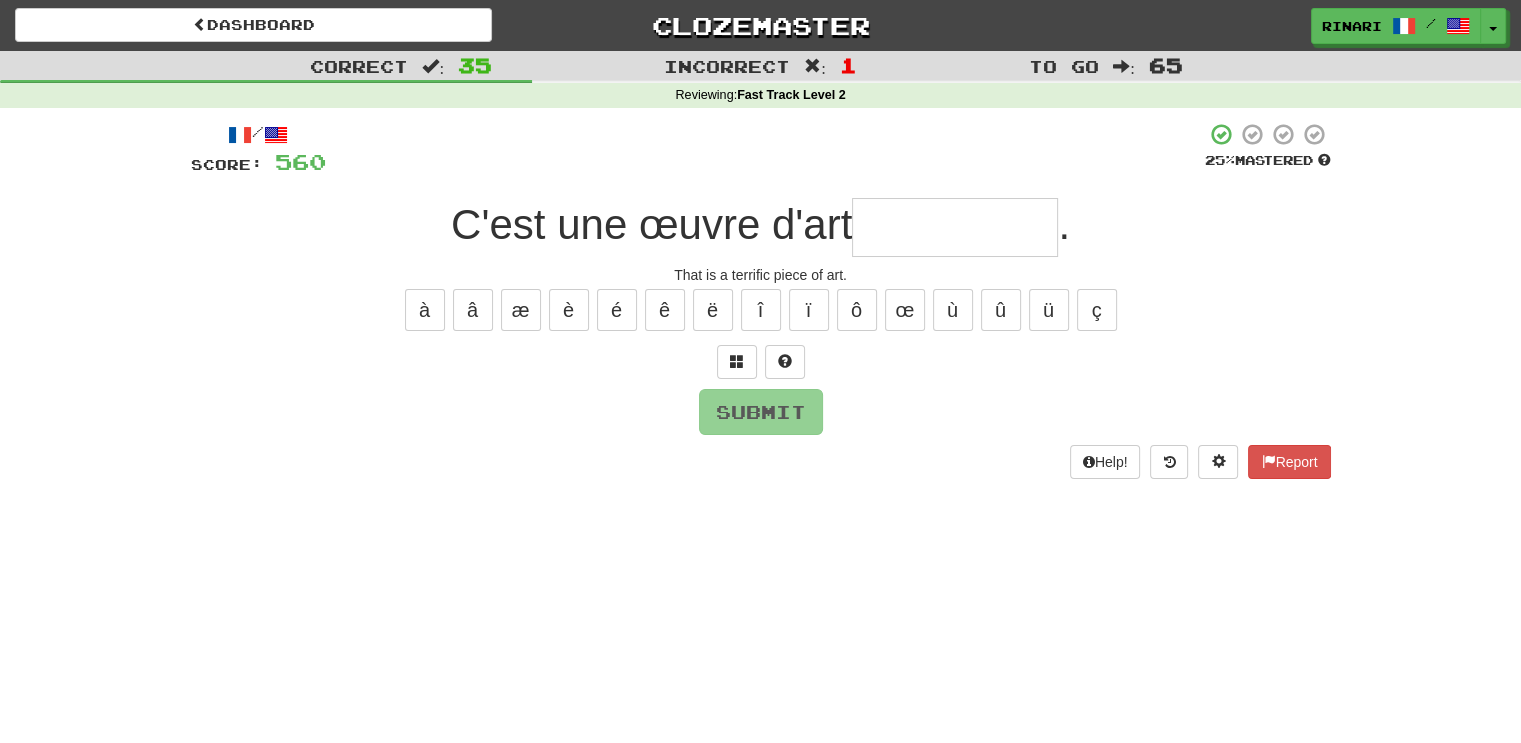 type on "*" 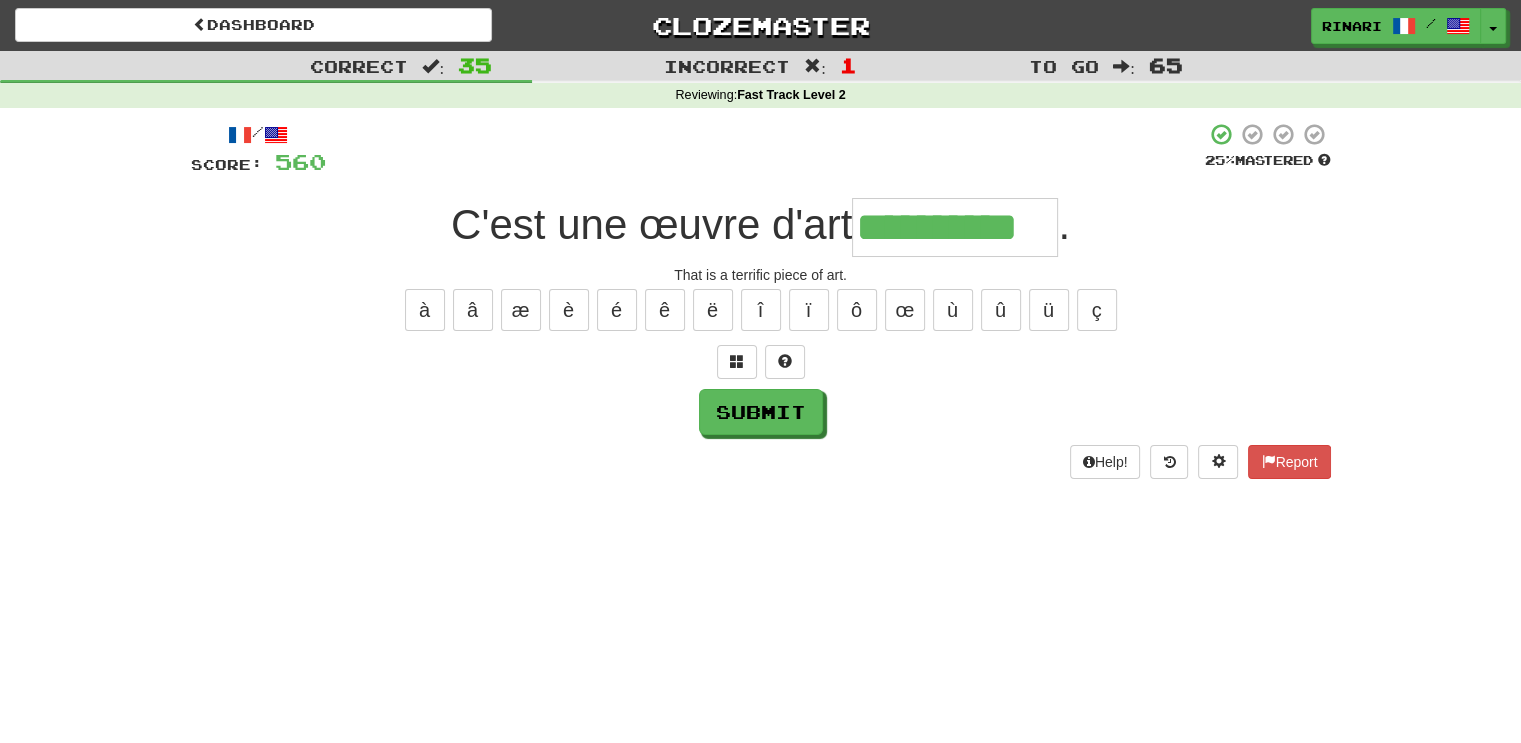 type on "**********" 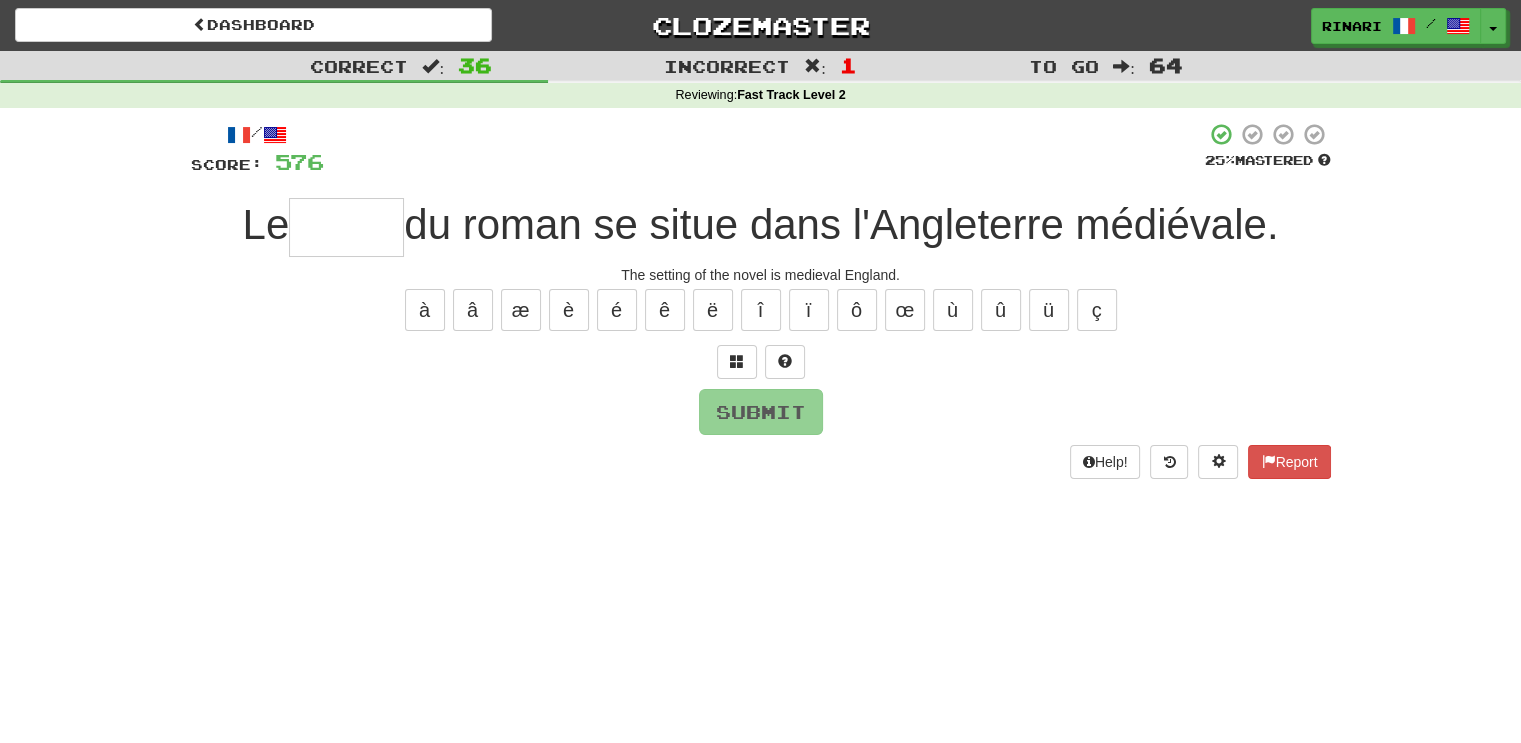 type on "*" 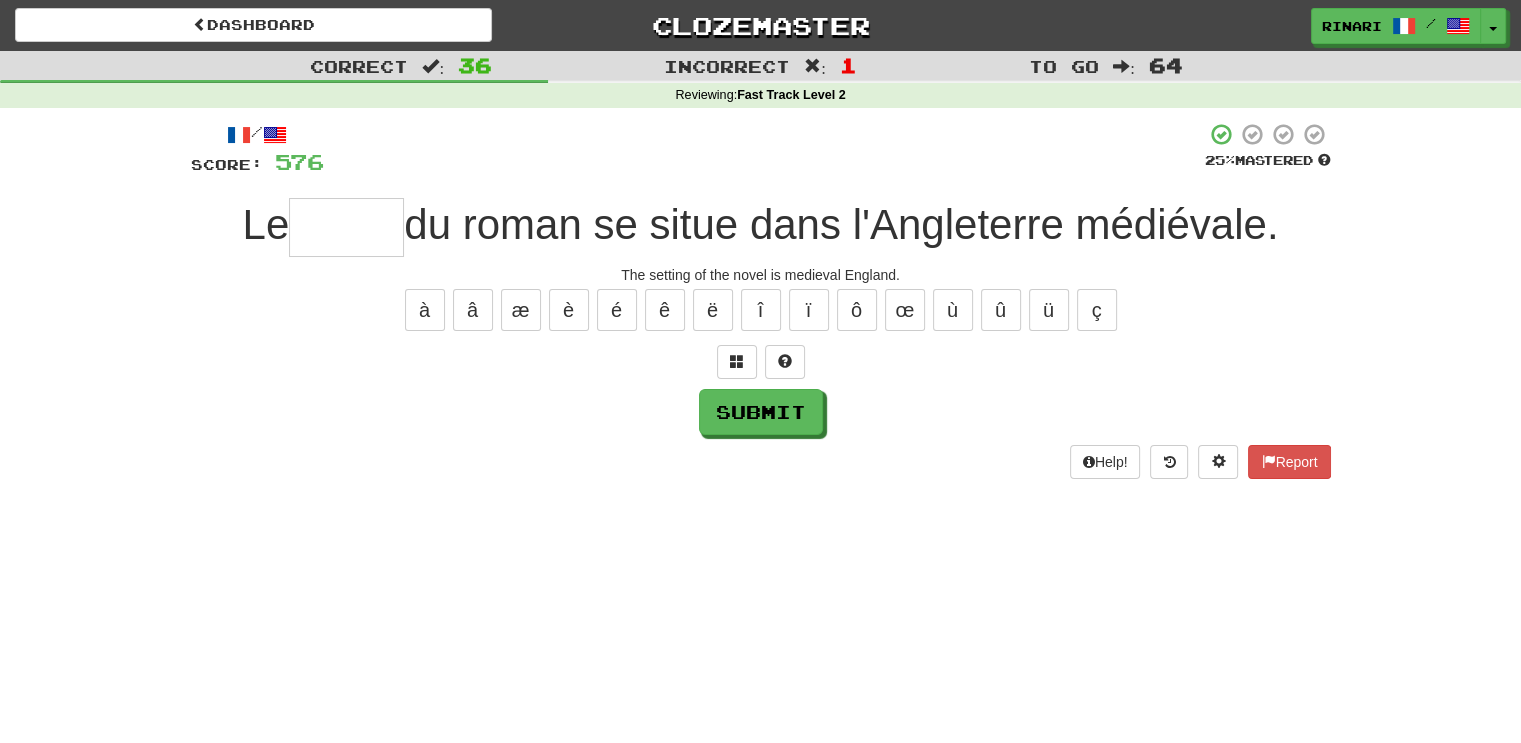 type on "*" 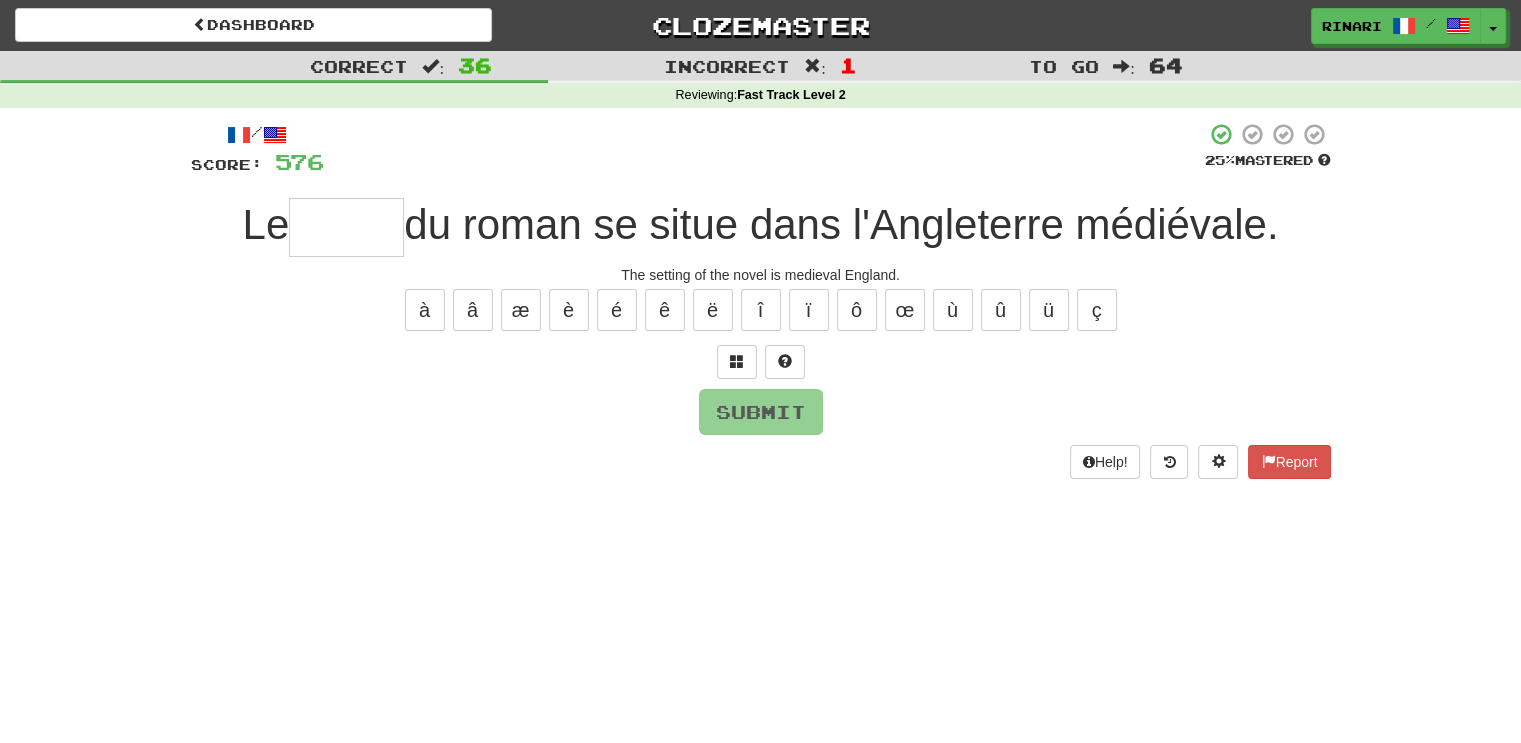 type on "*" 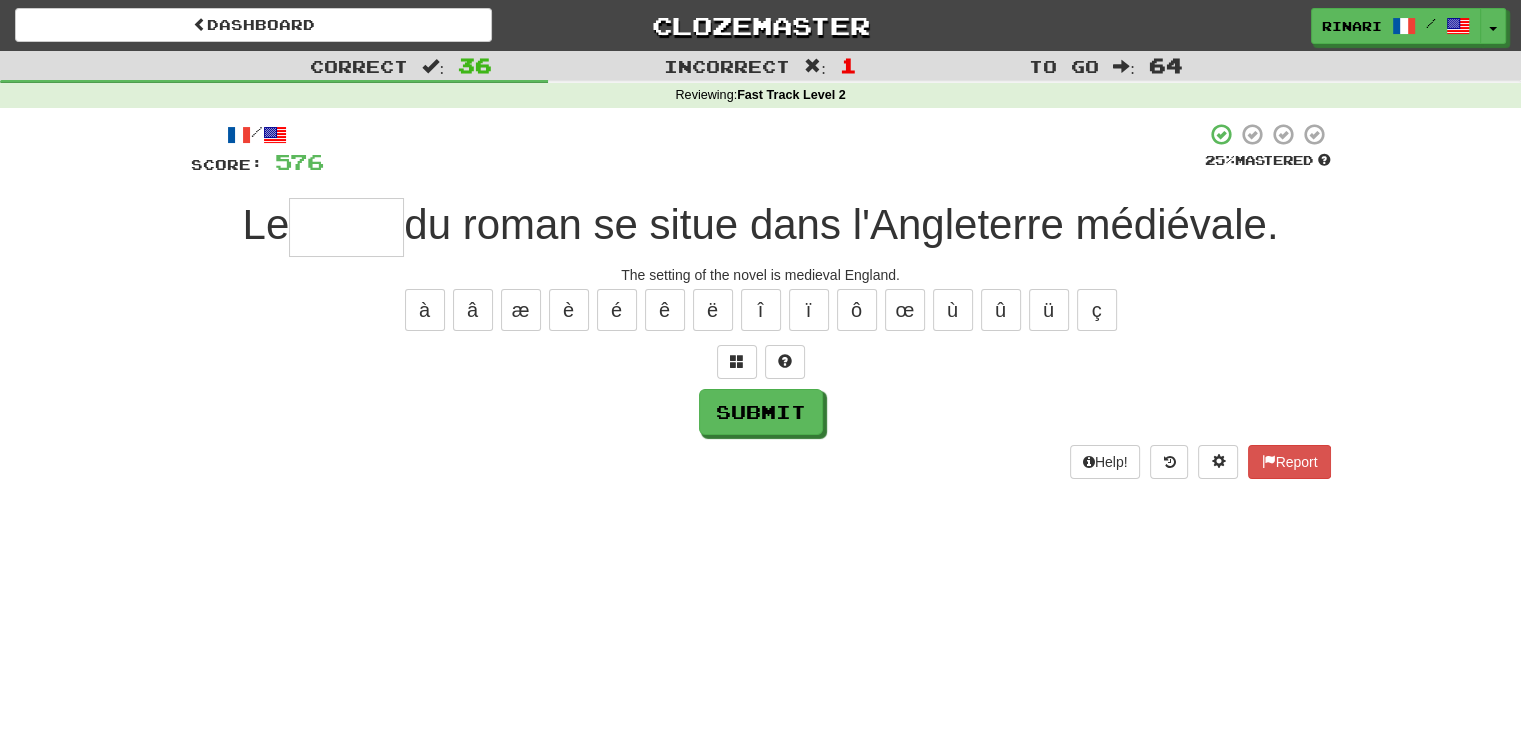 type on "*" 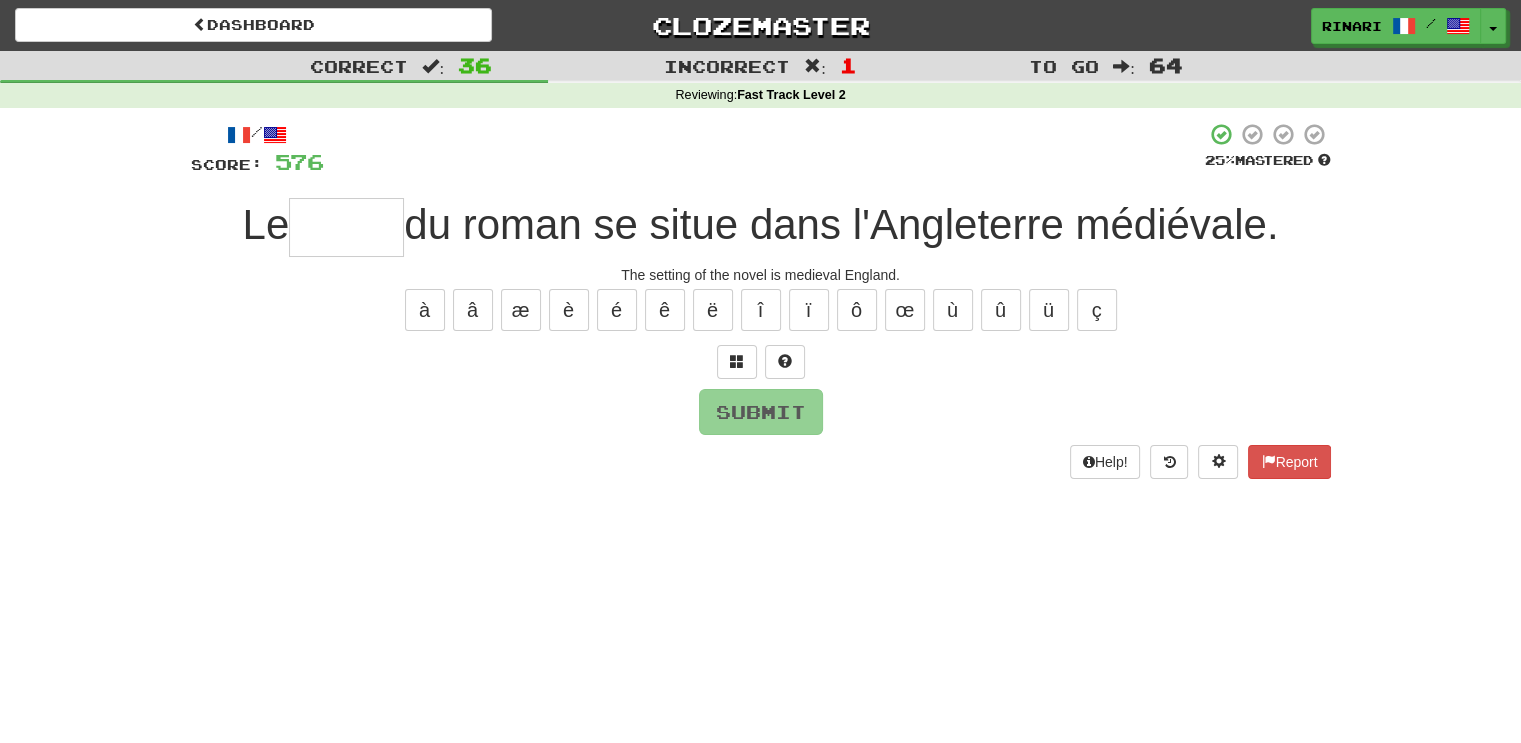 type on "*" 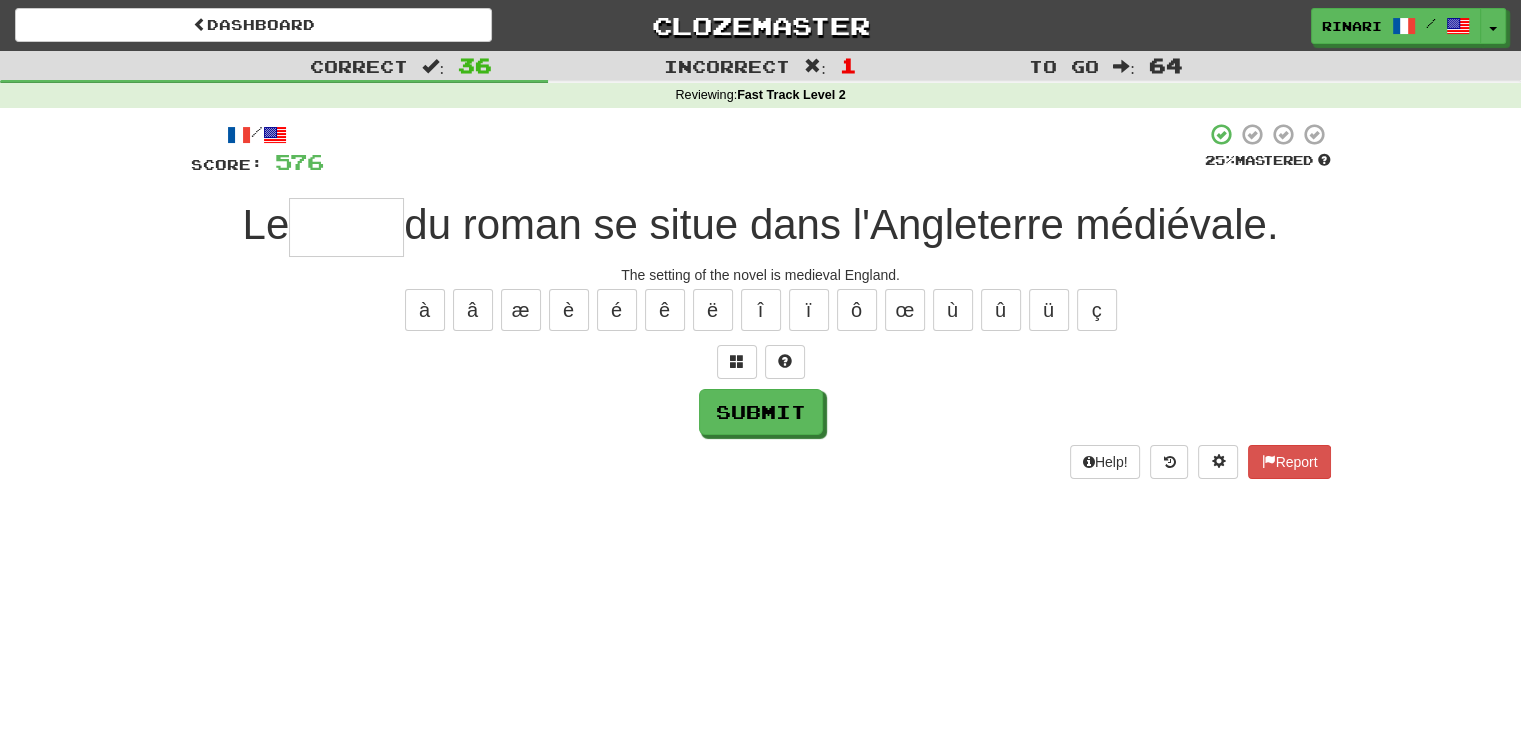 type on "*" 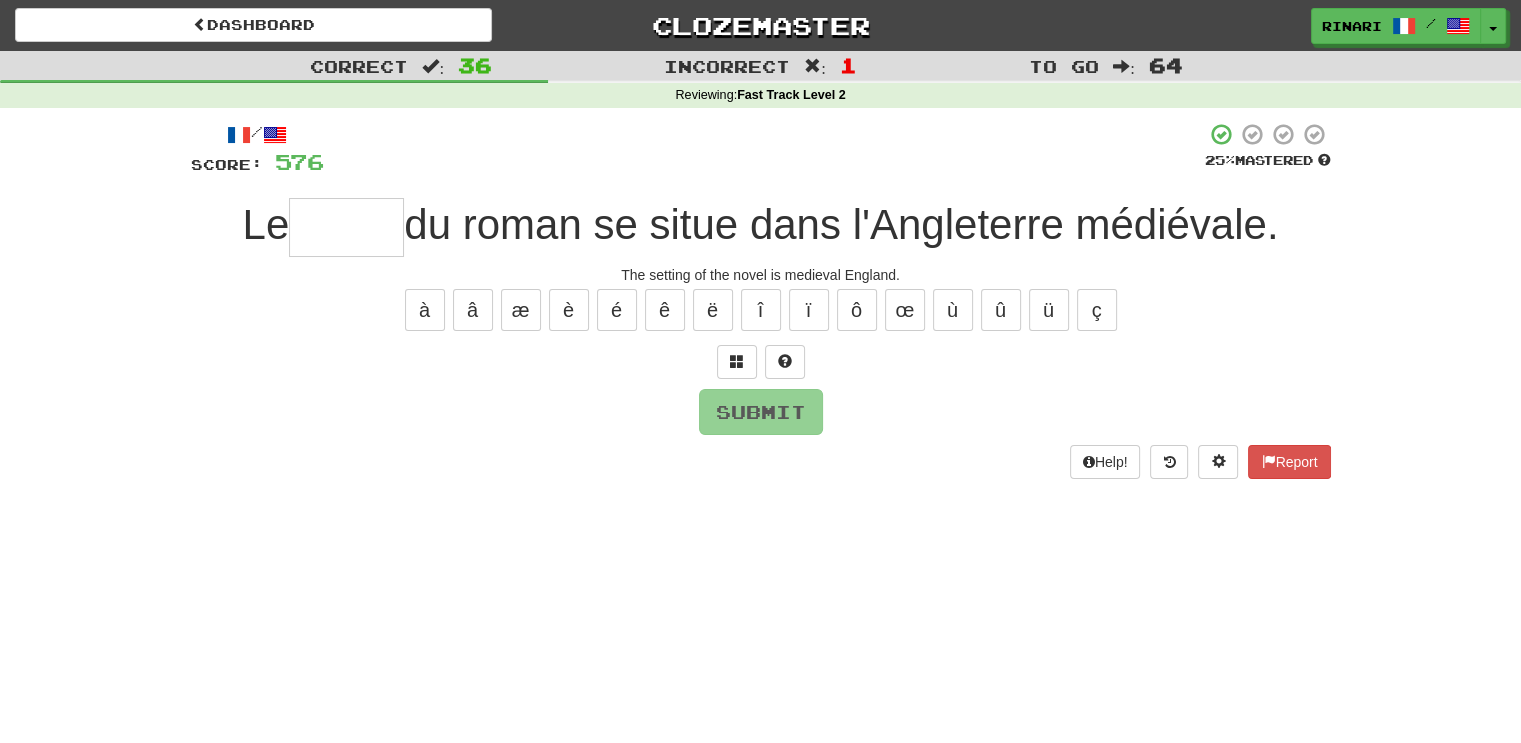 type on "*" 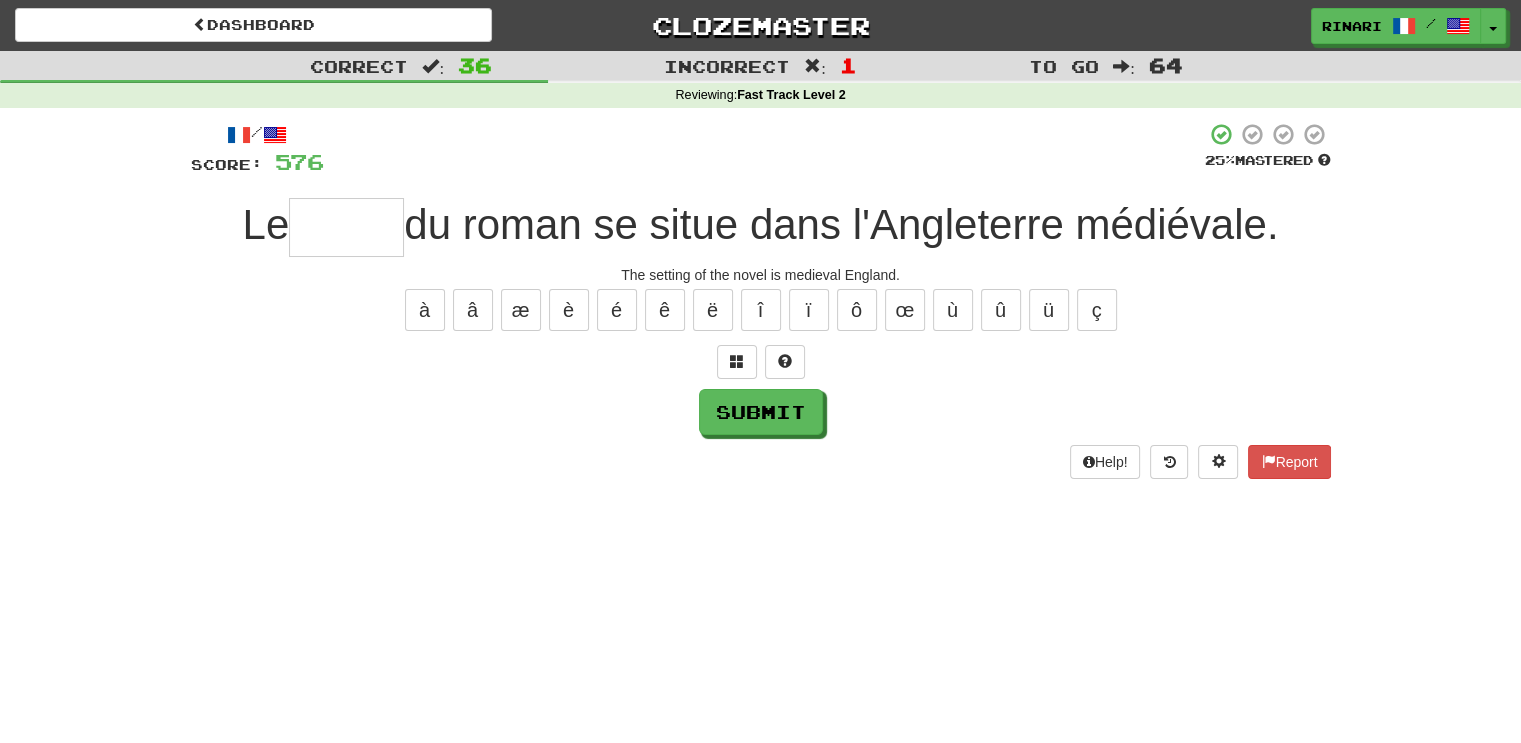 type on "*" 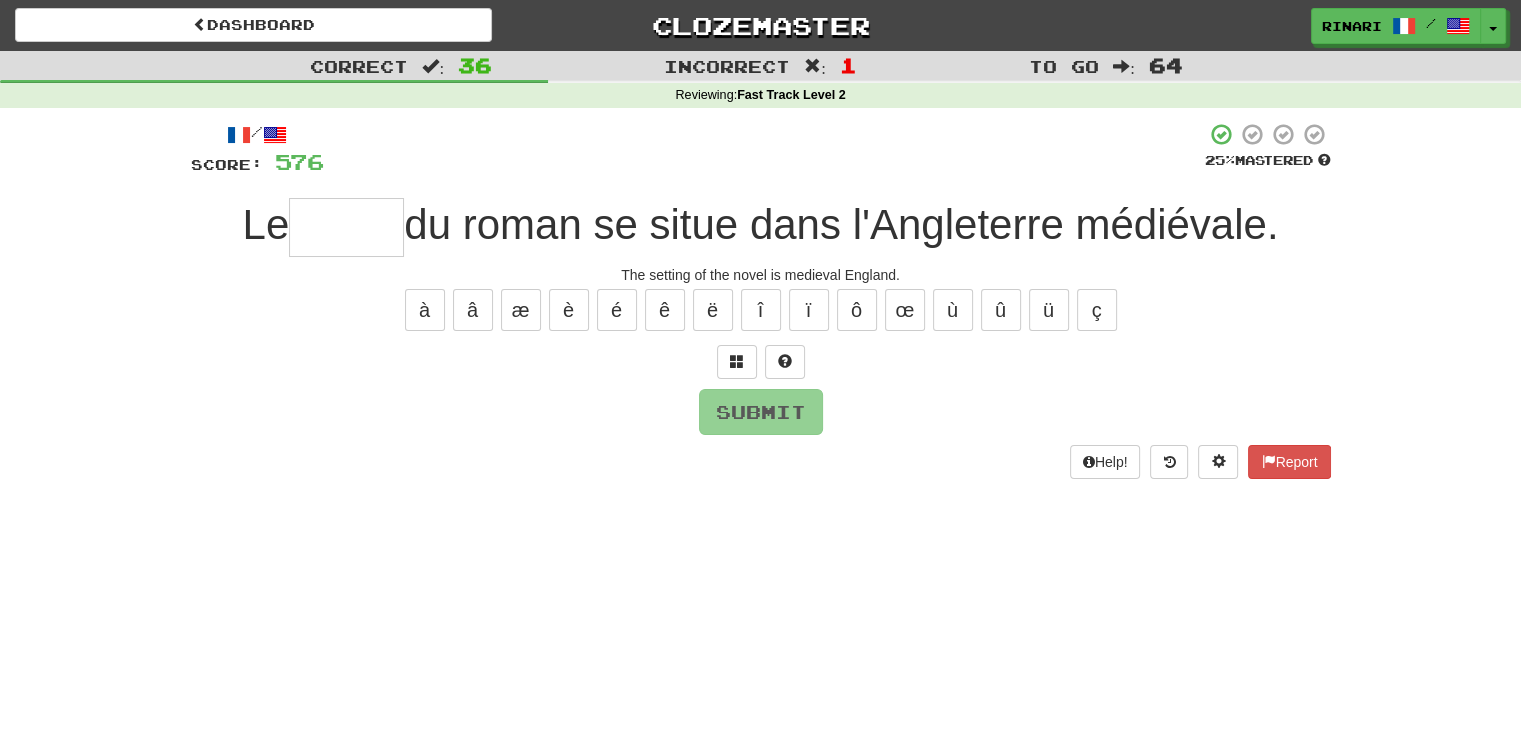 type on "*" 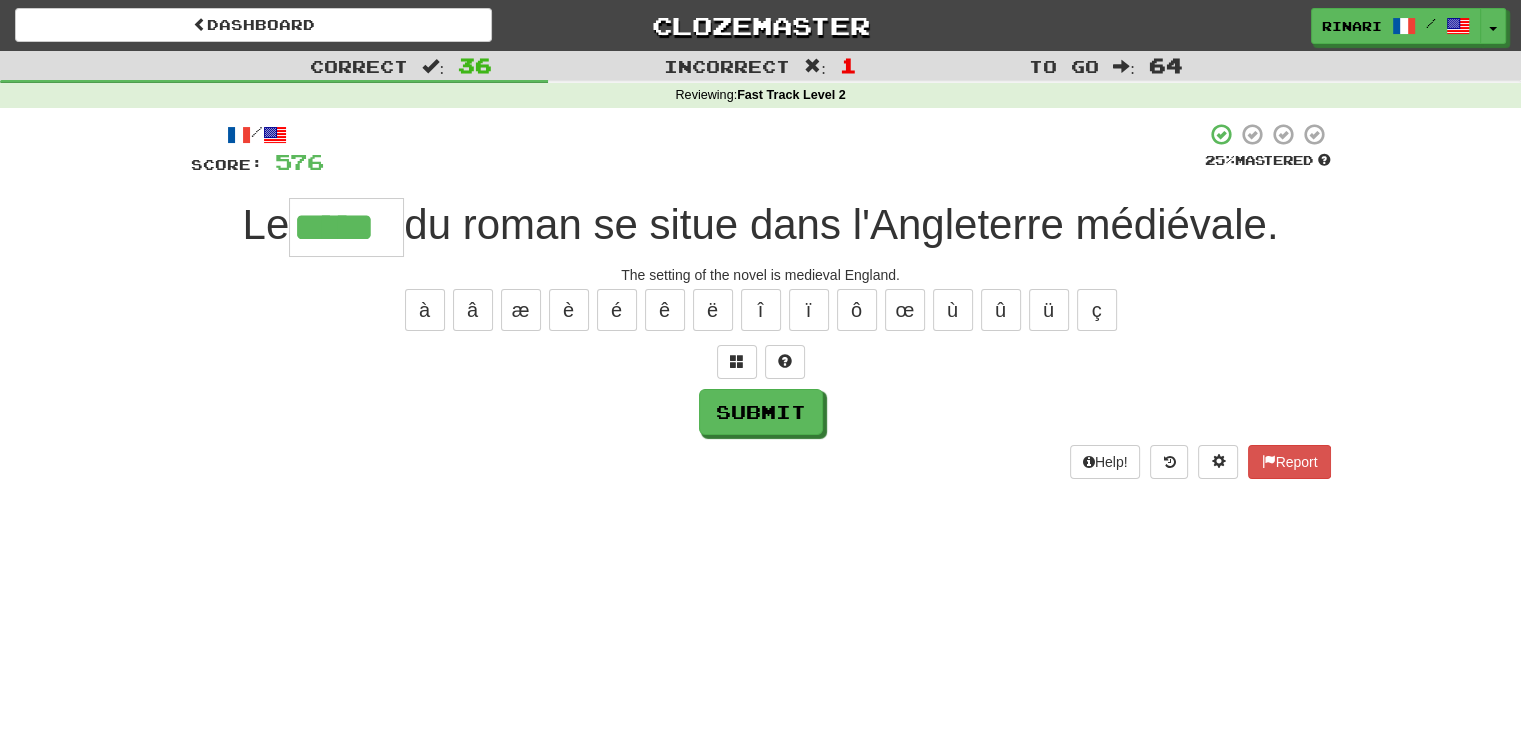 type on "*****" 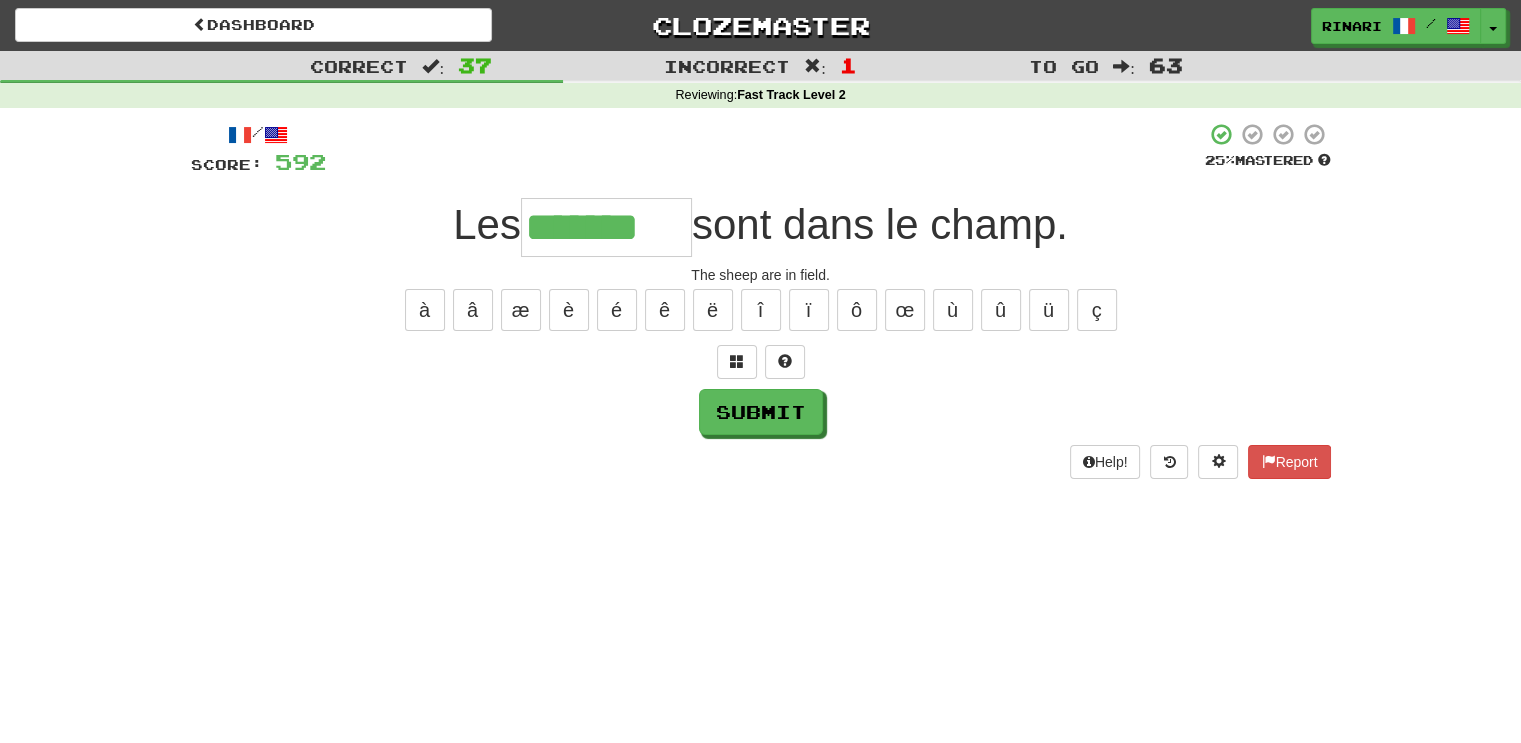 type on "*******" 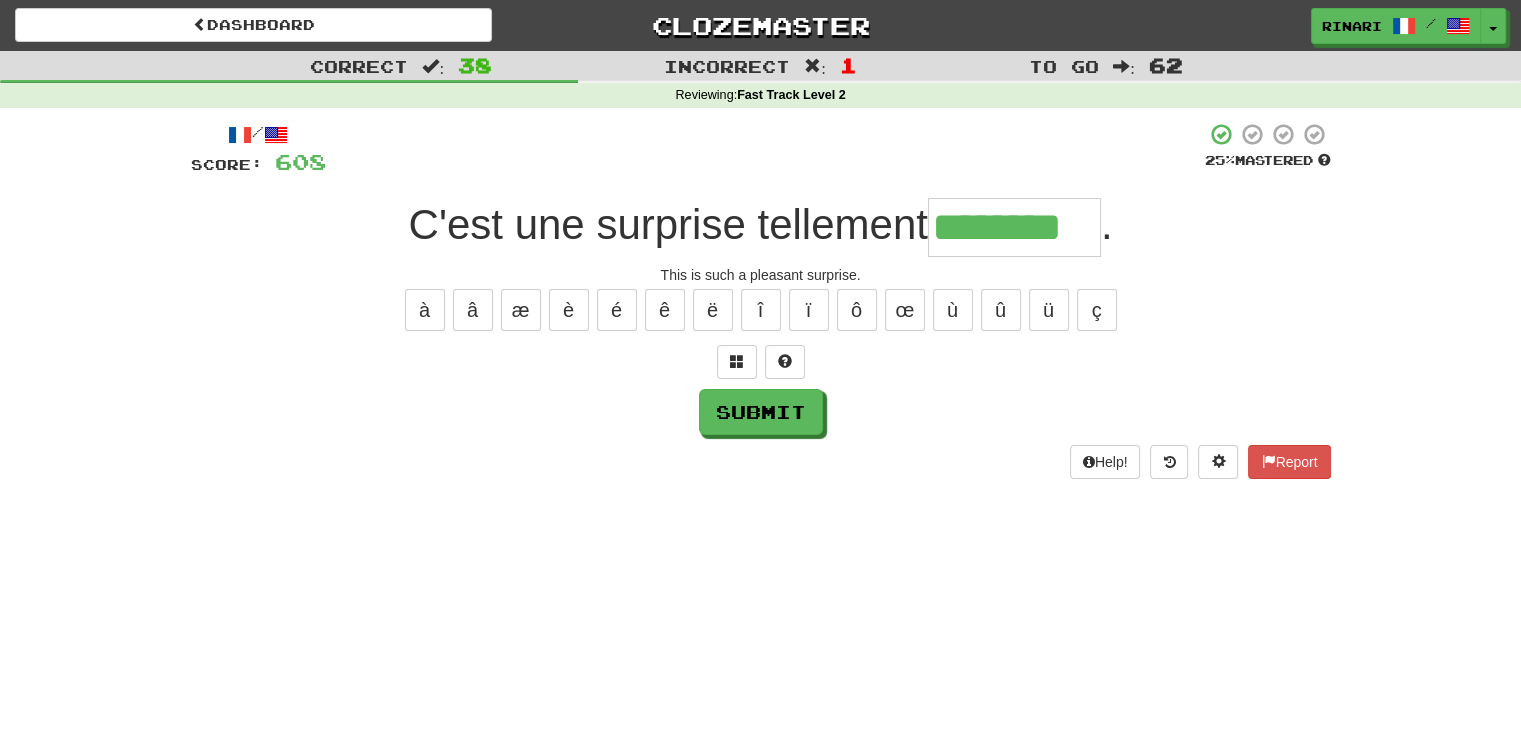 type on "********" 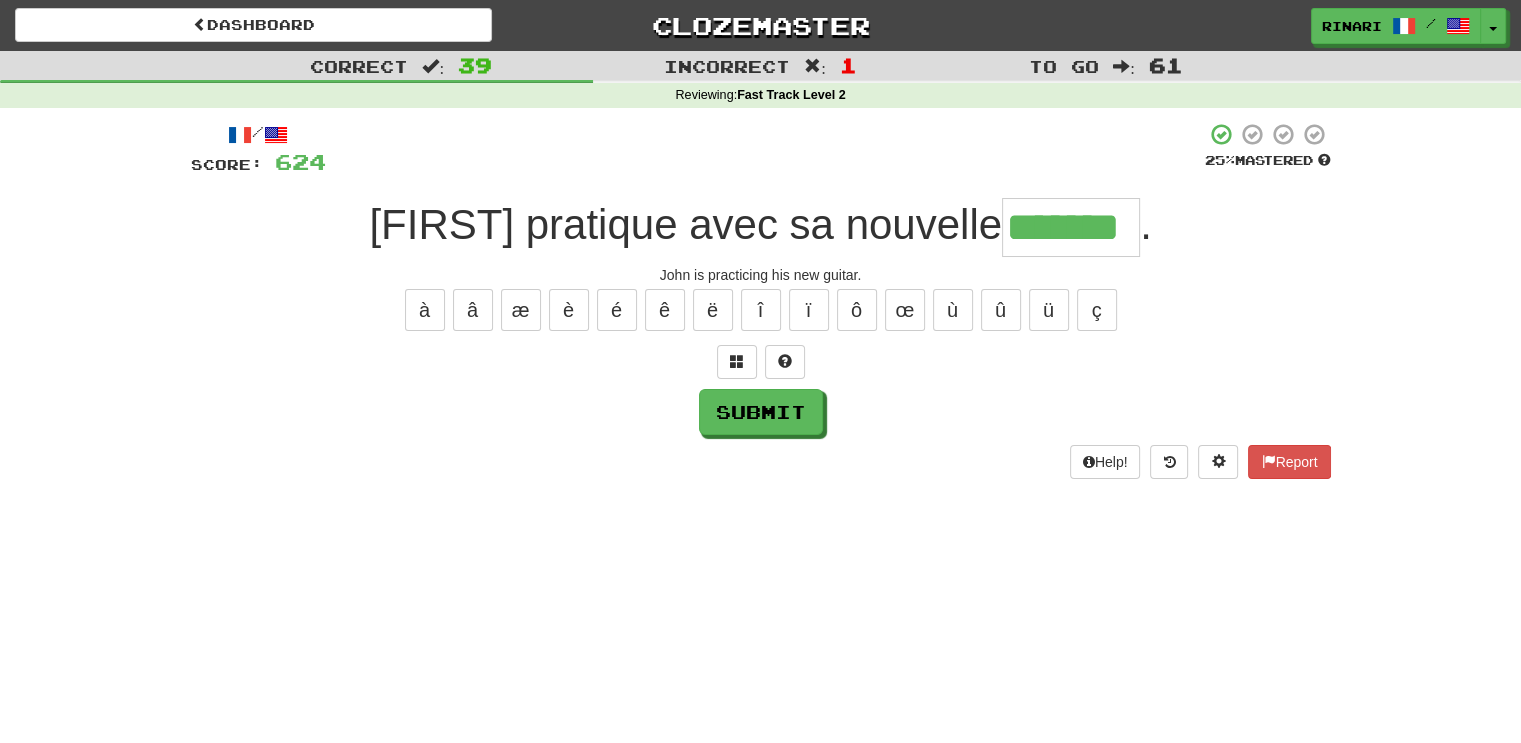 type on "*******" 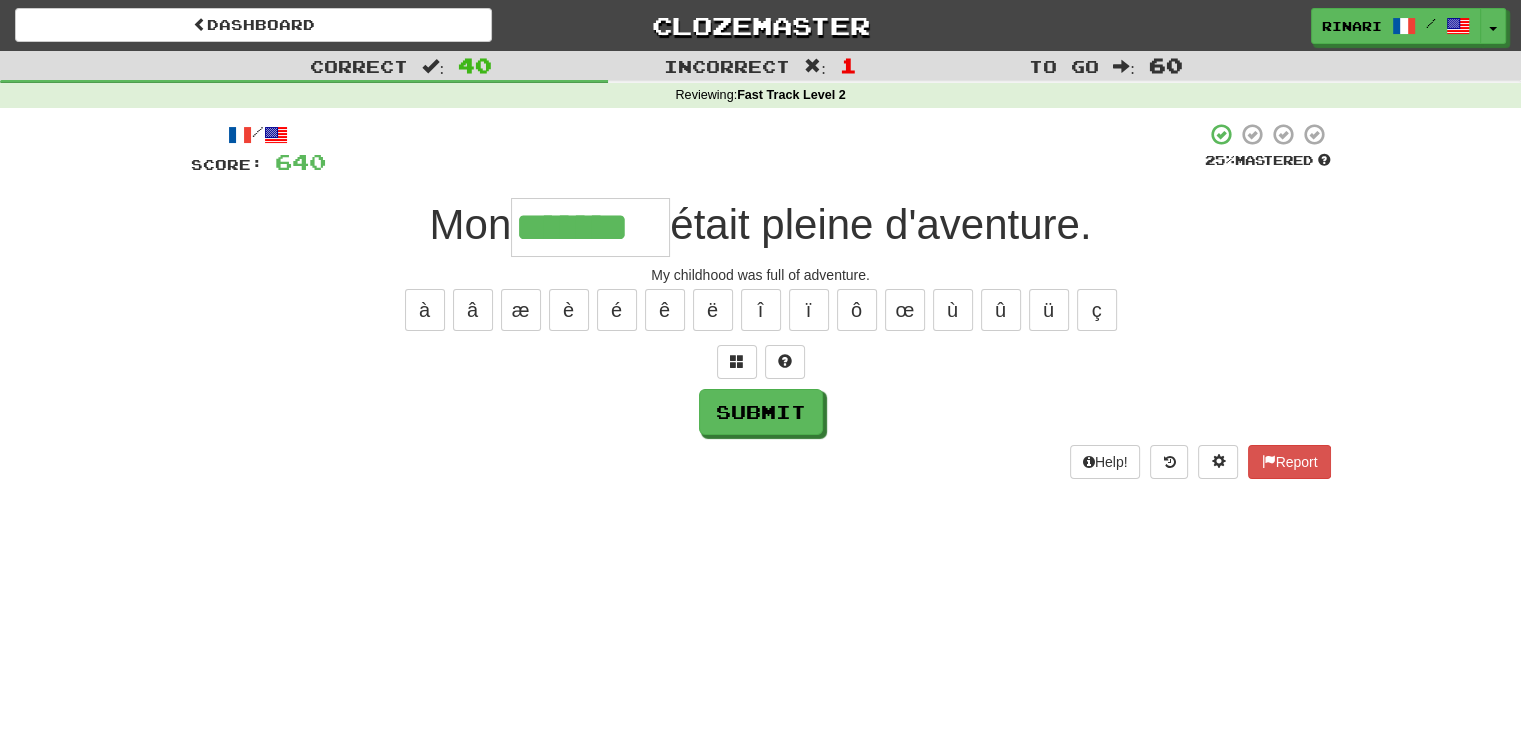 type on "*******" 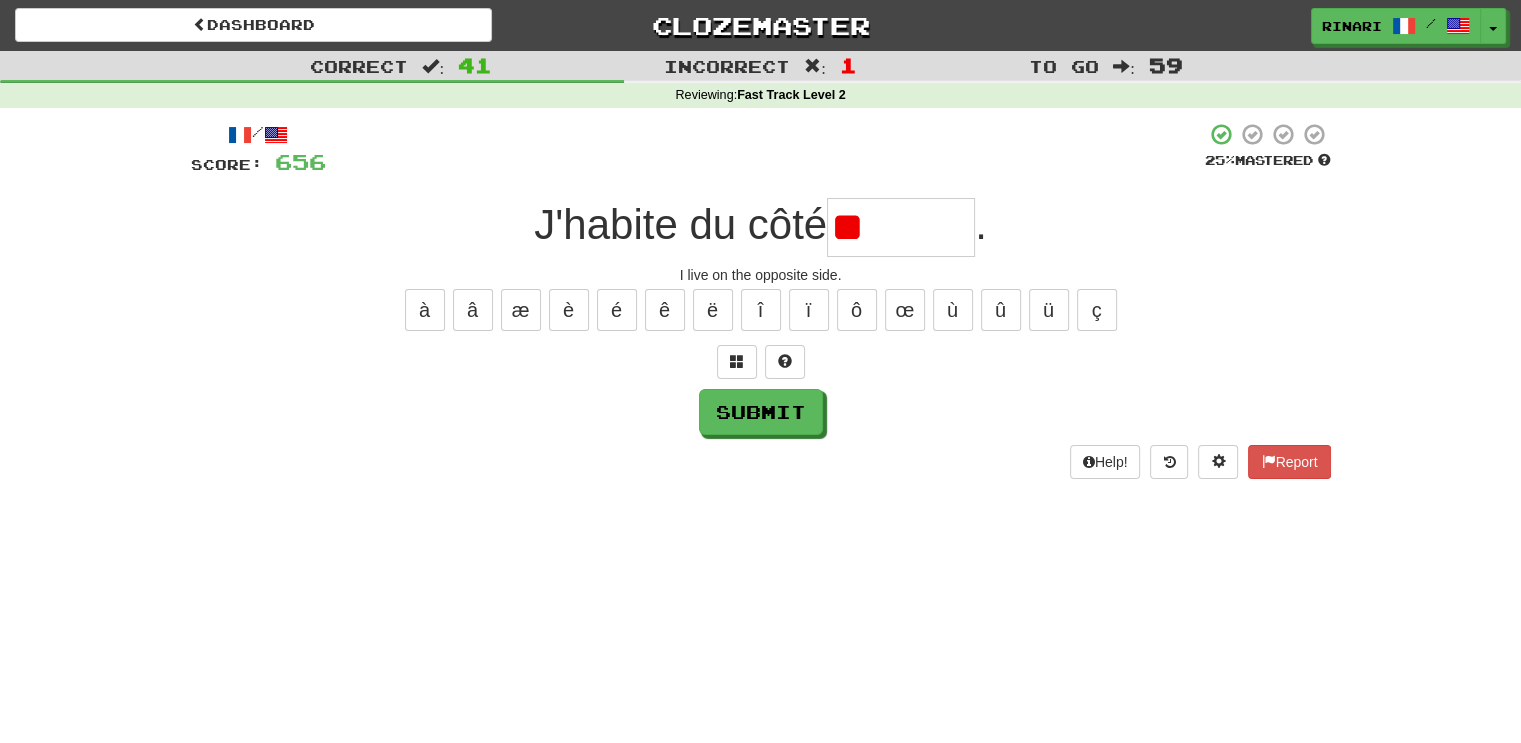type on "*" 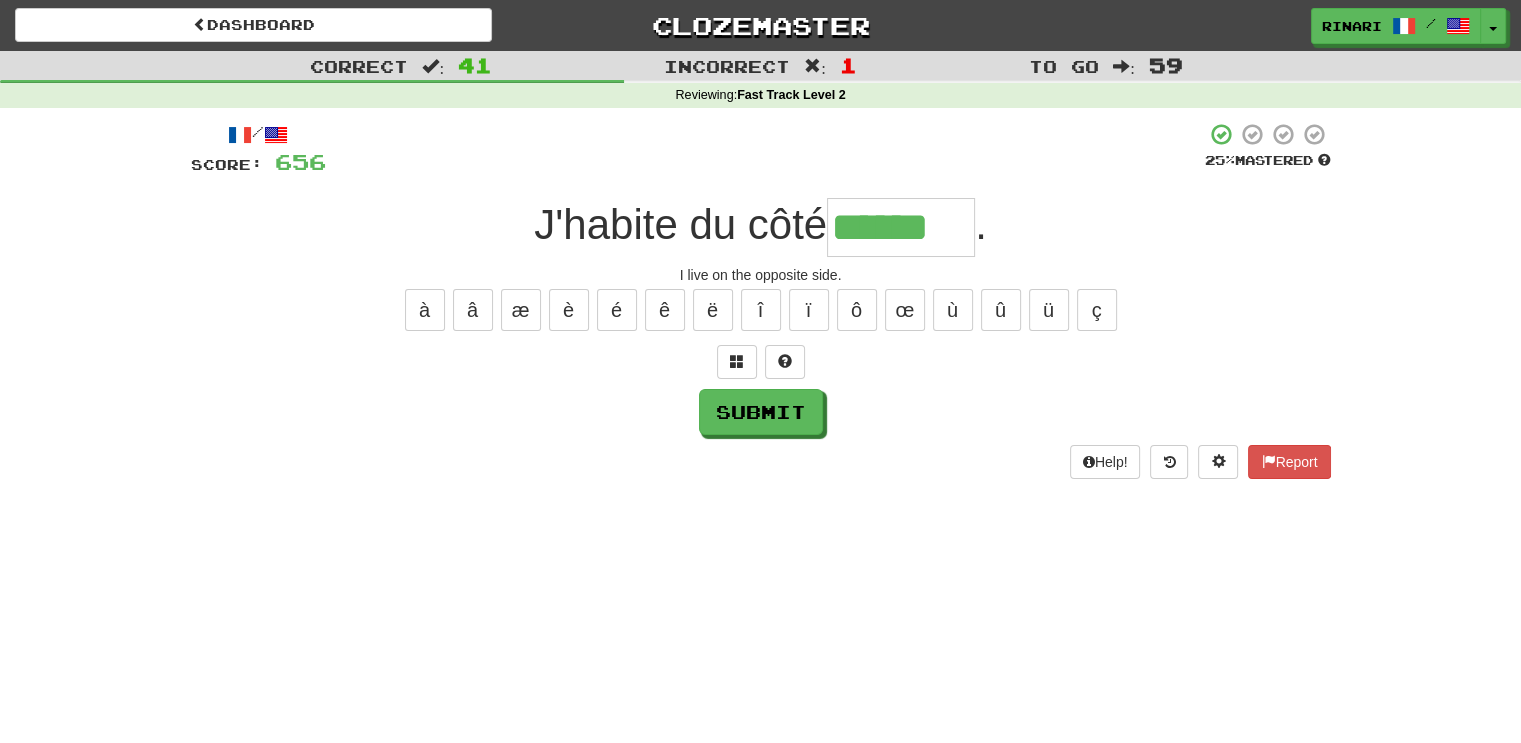 type on "******" 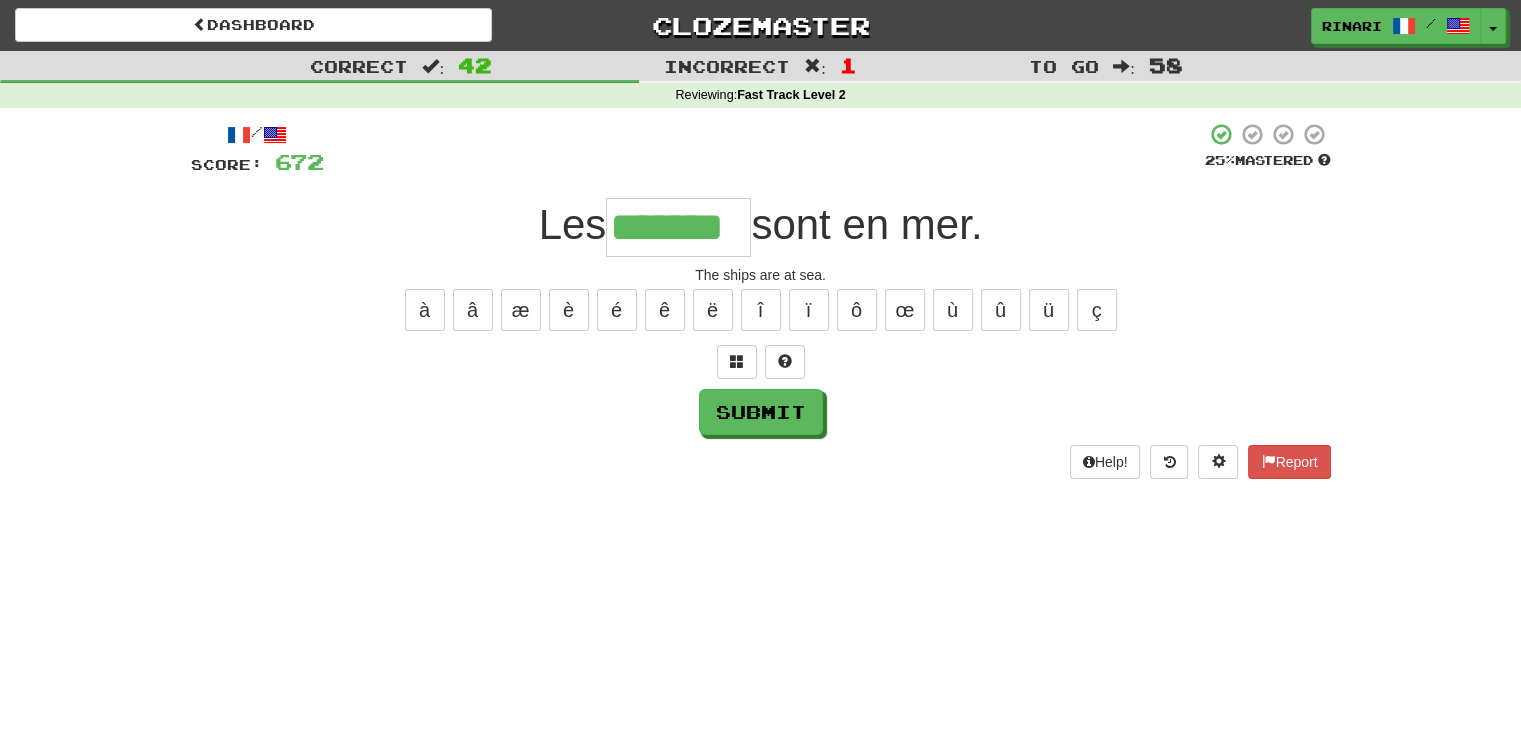 type on "*******" 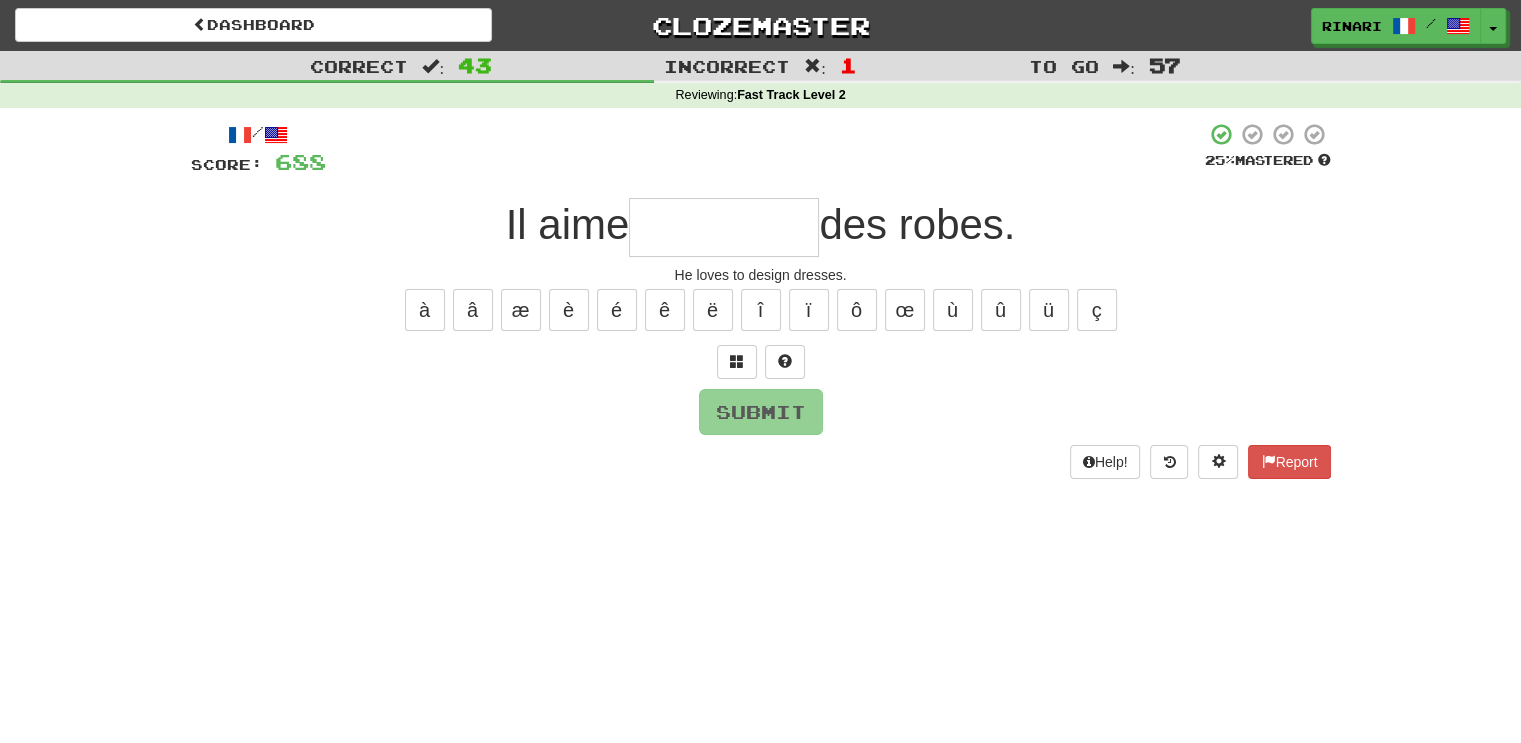 type on "*" 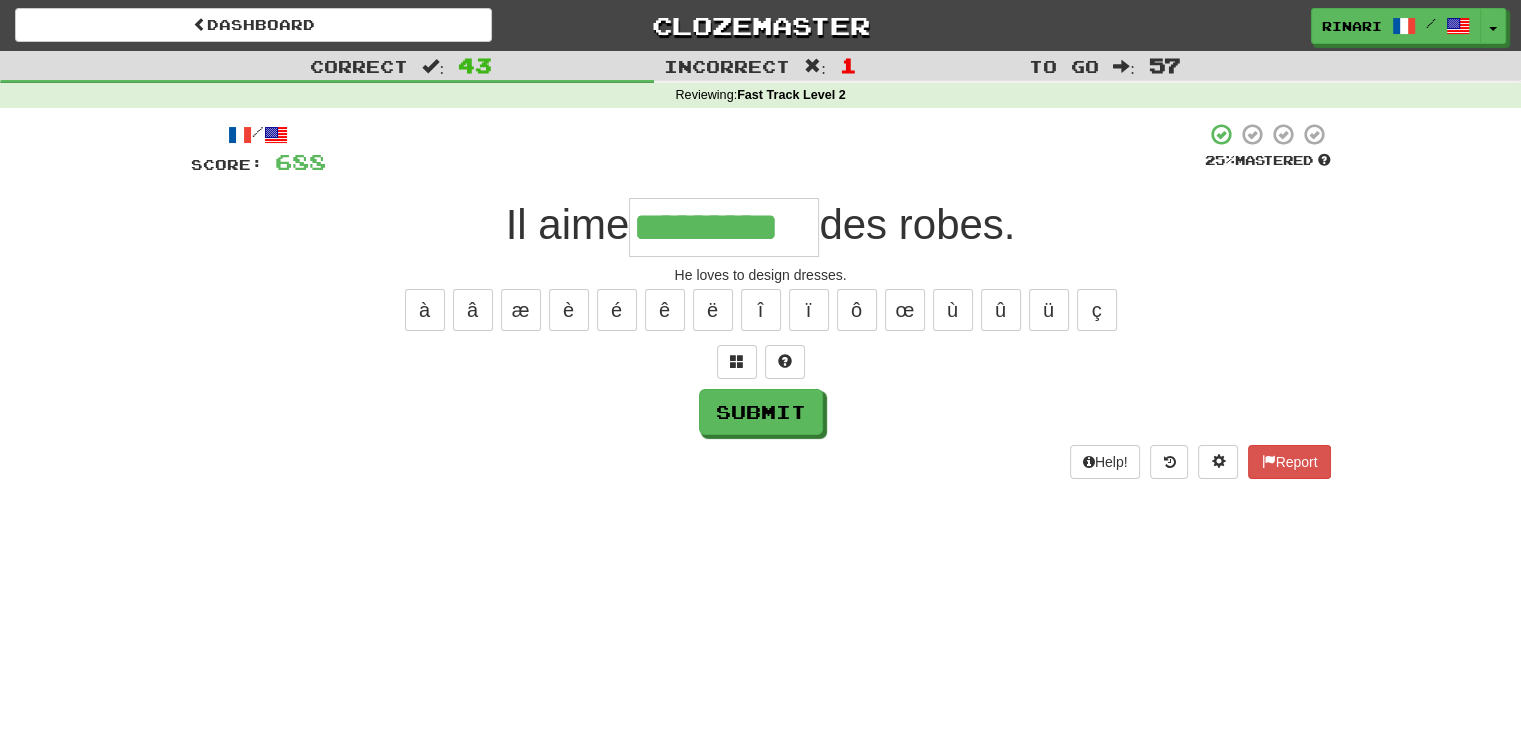 type on "*********" 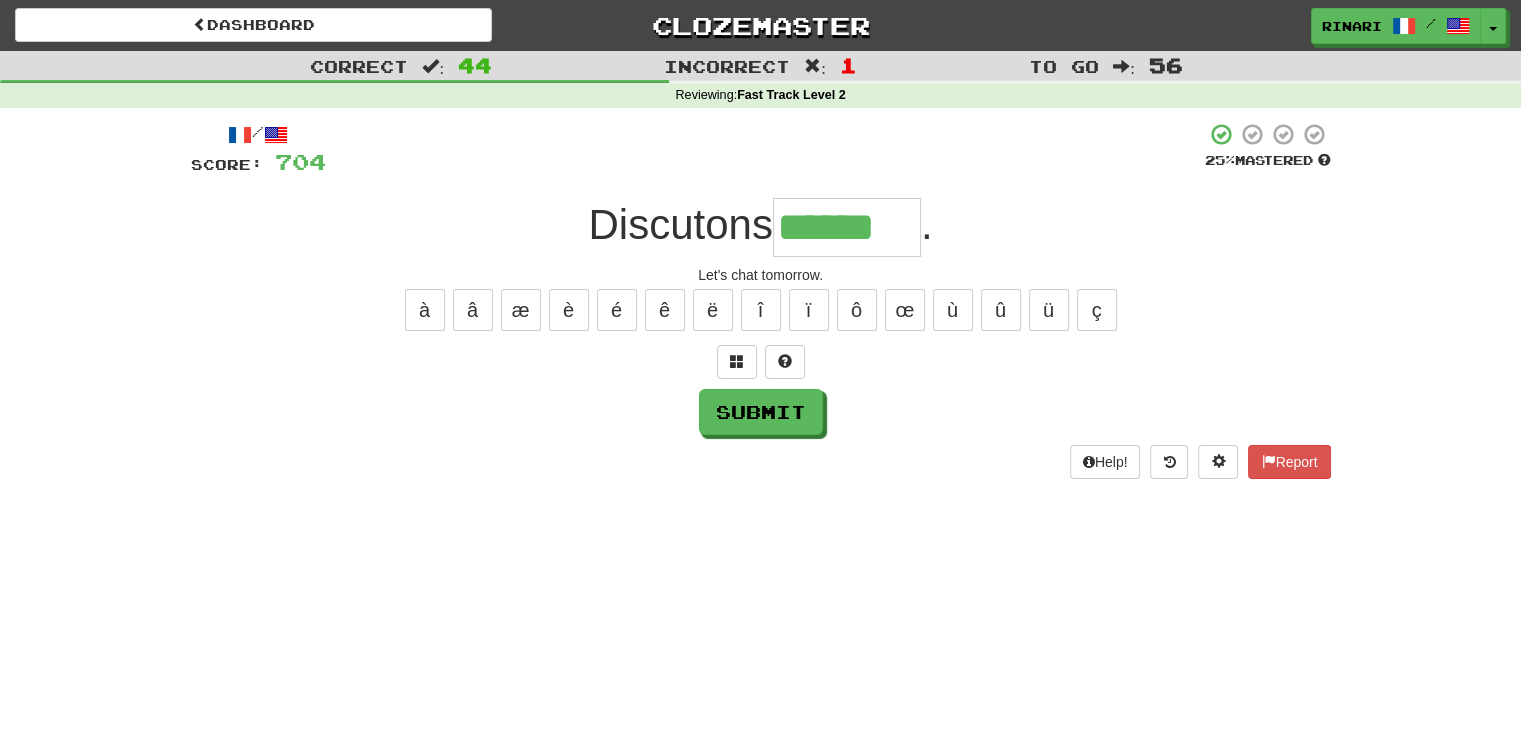 type on "******" 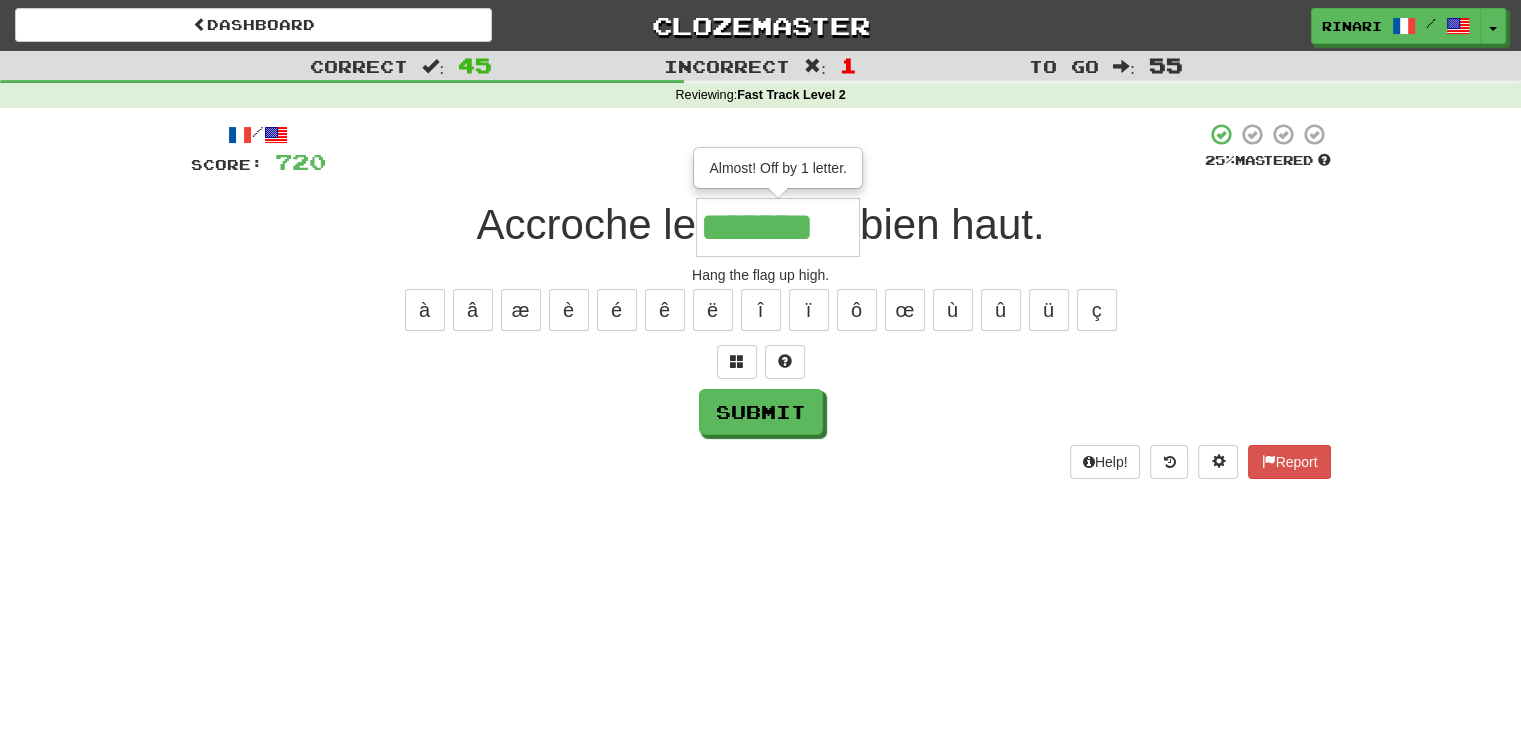 type on "*******" 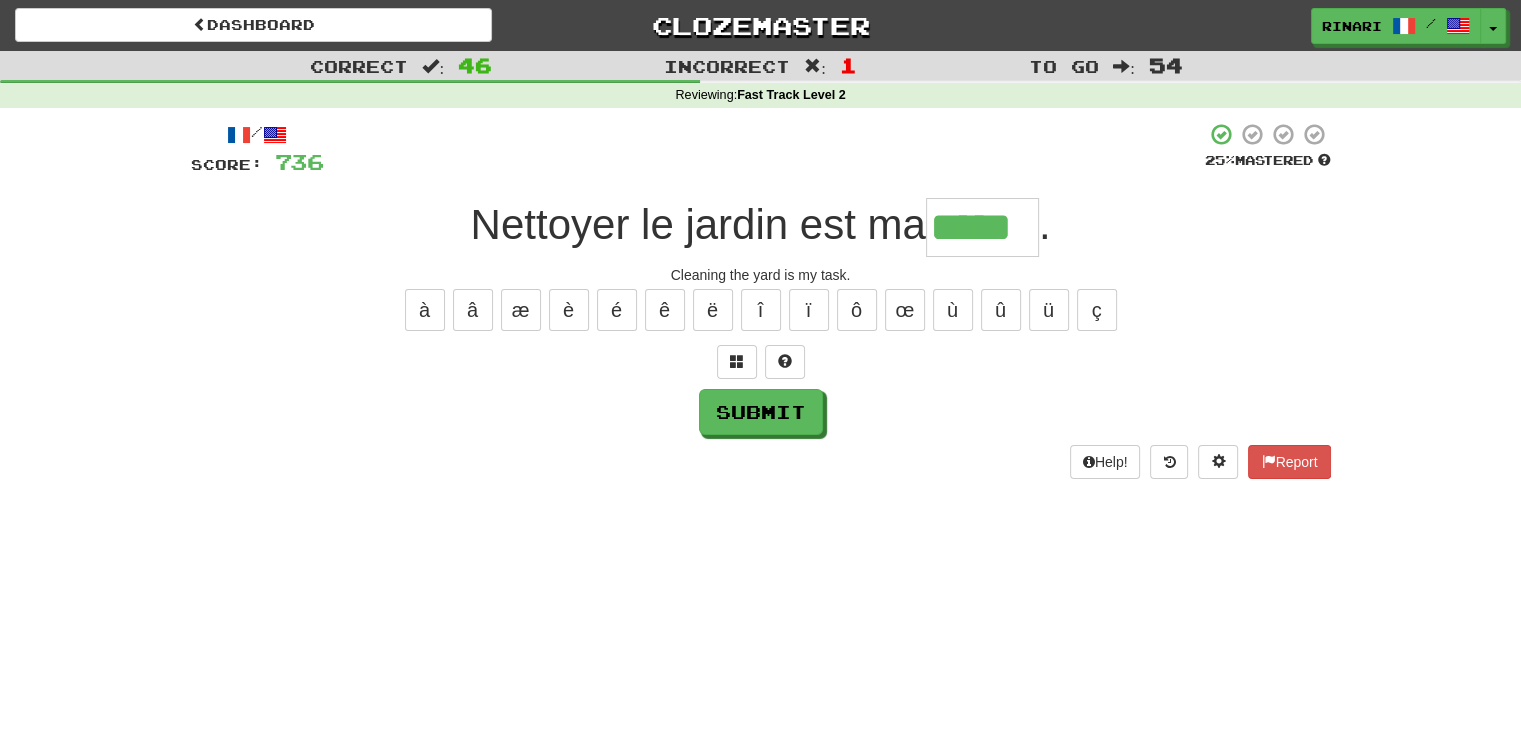 type on "*****" 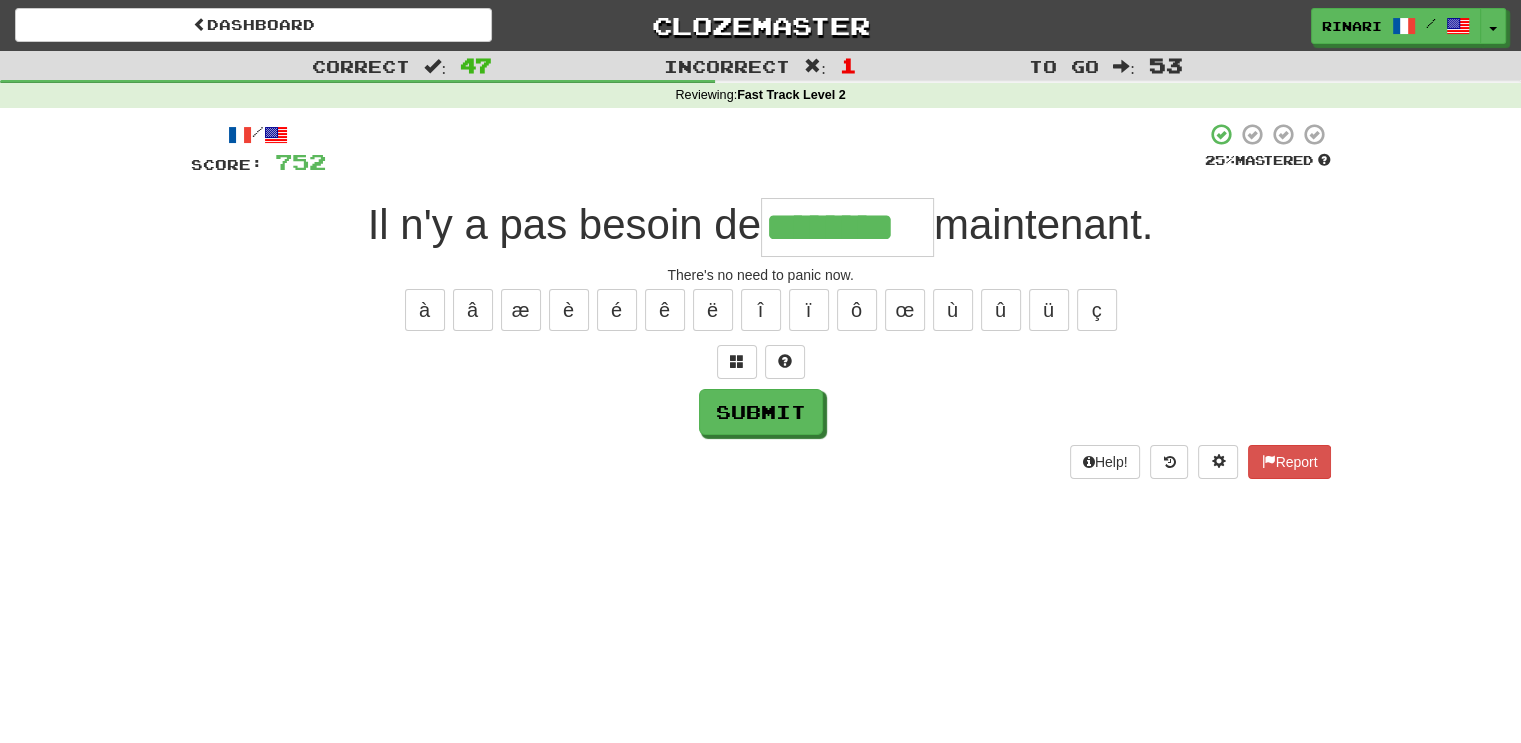 type on "********" 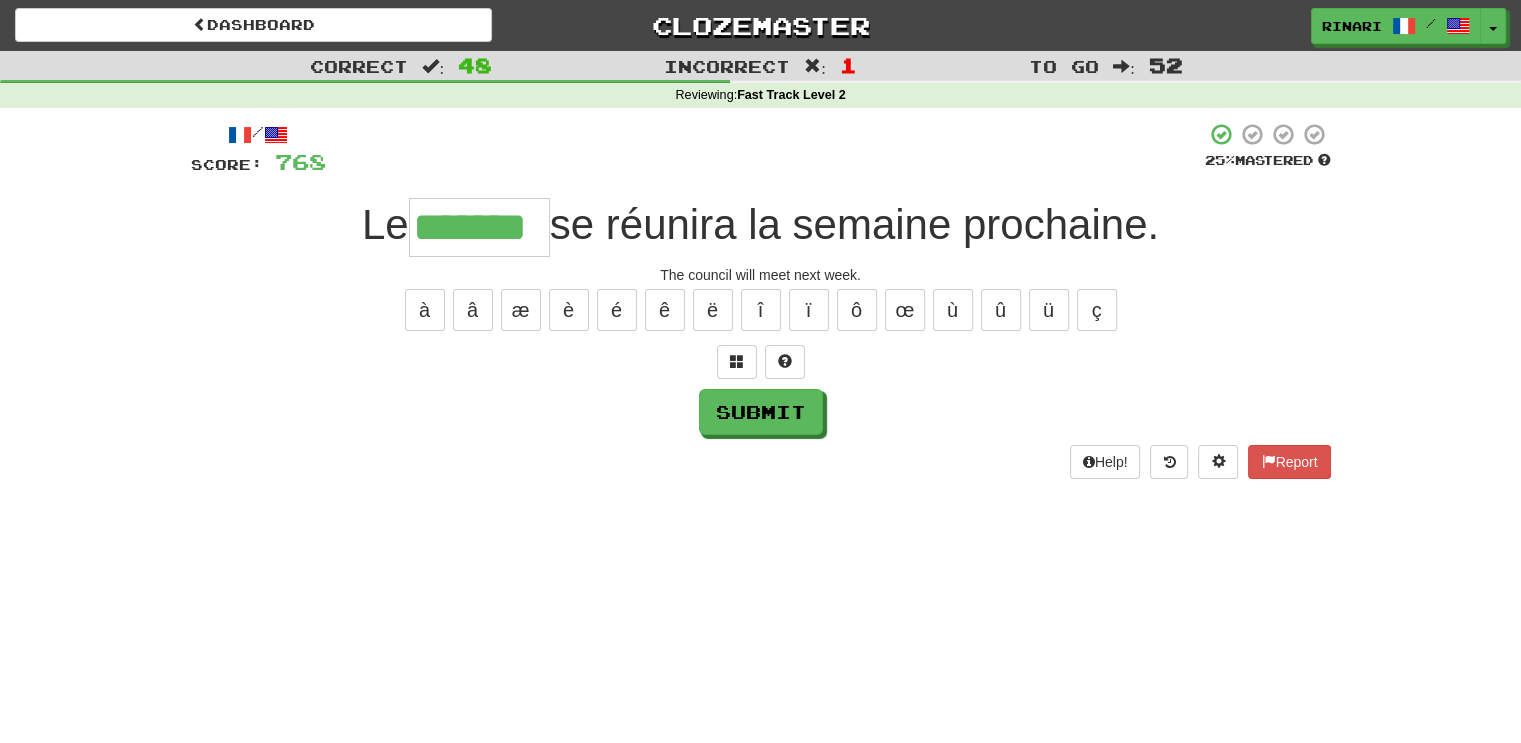 type on "*******" 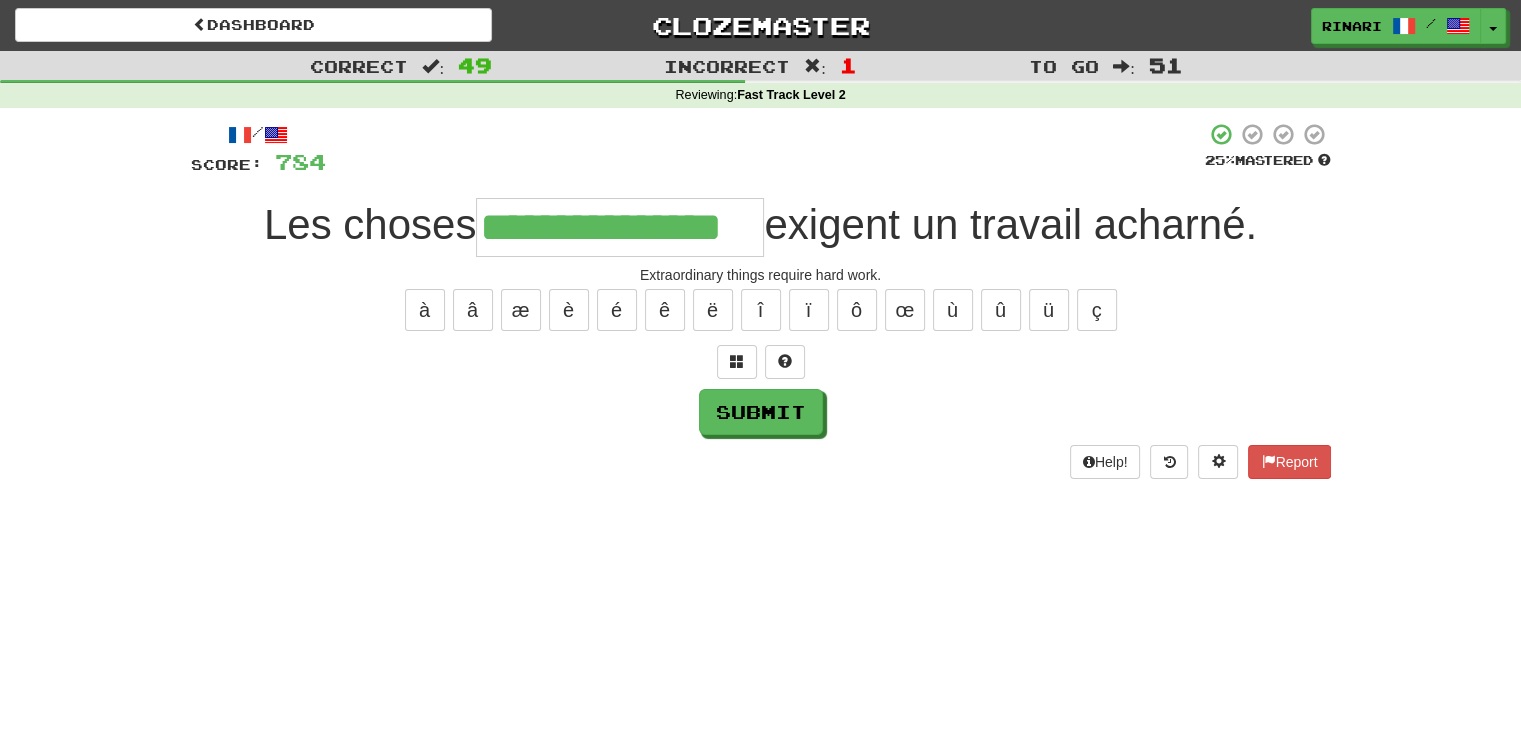 type on "**********" 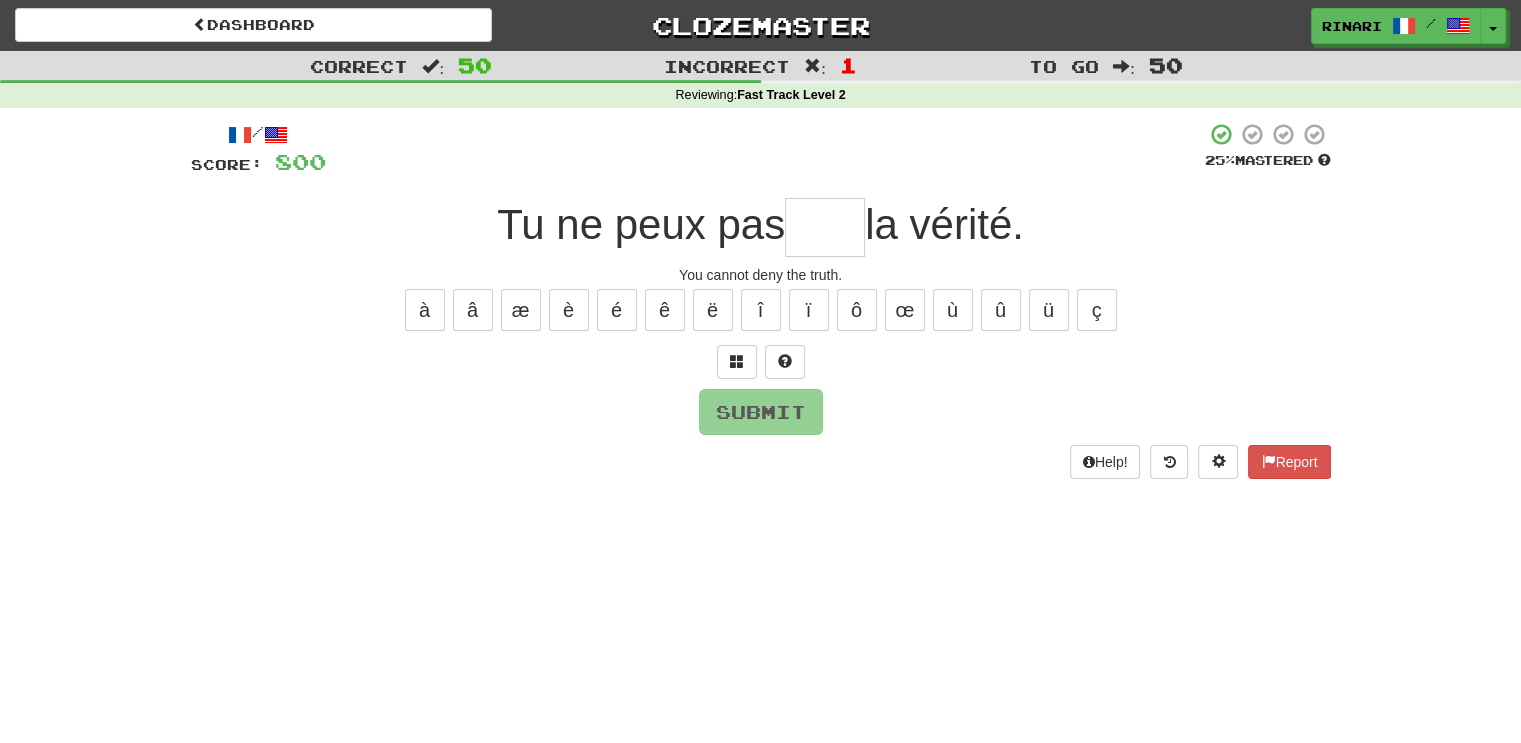 type on "*" 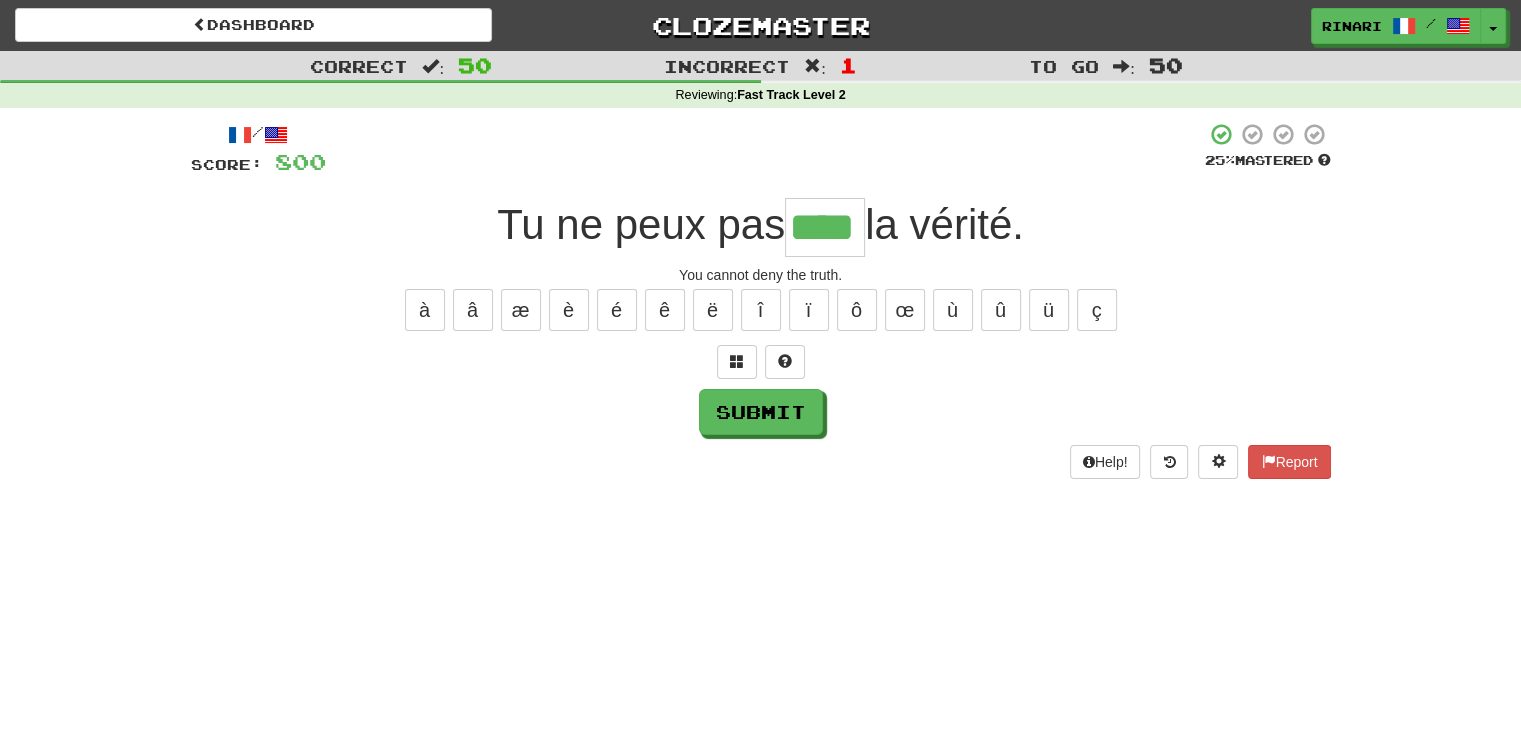 type on "****" 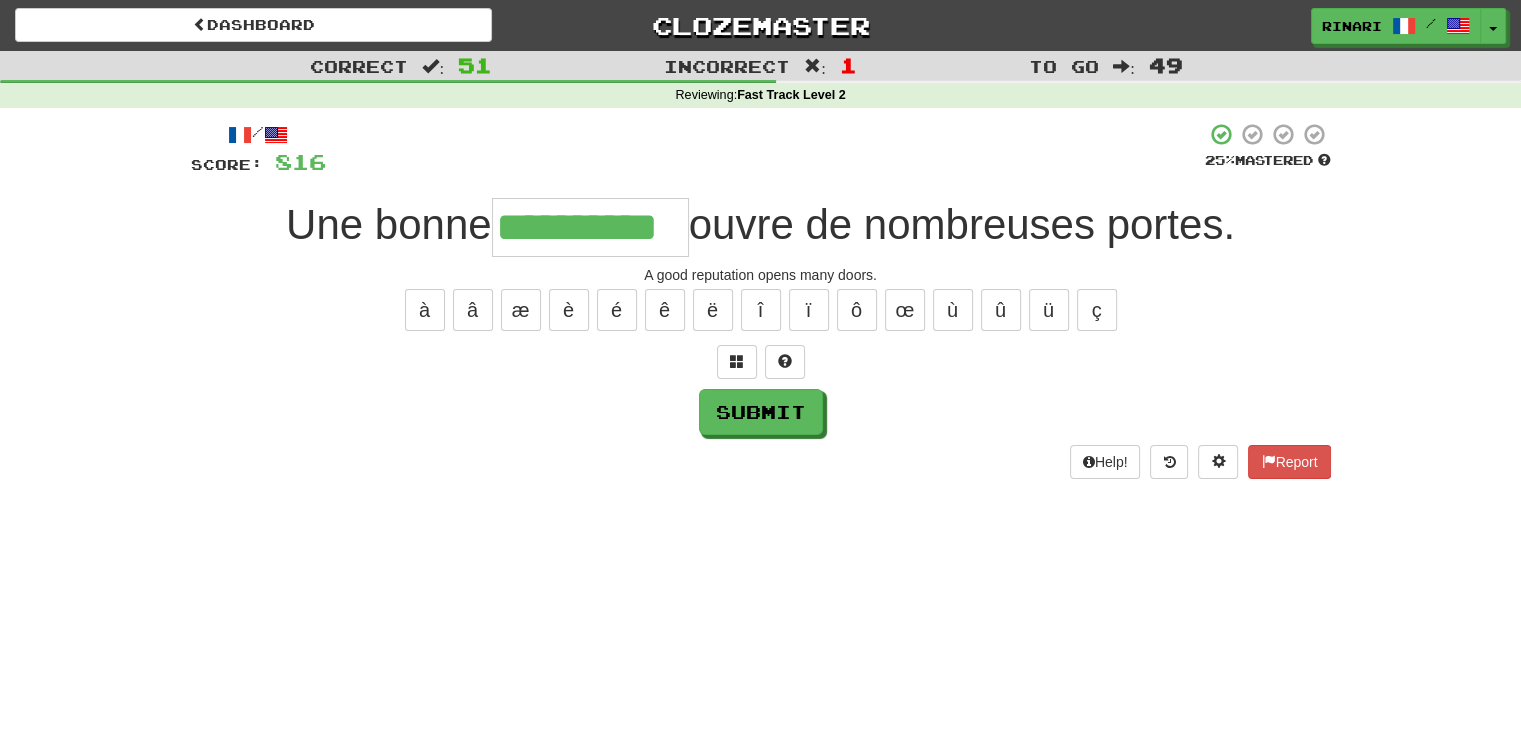 type on "**********" 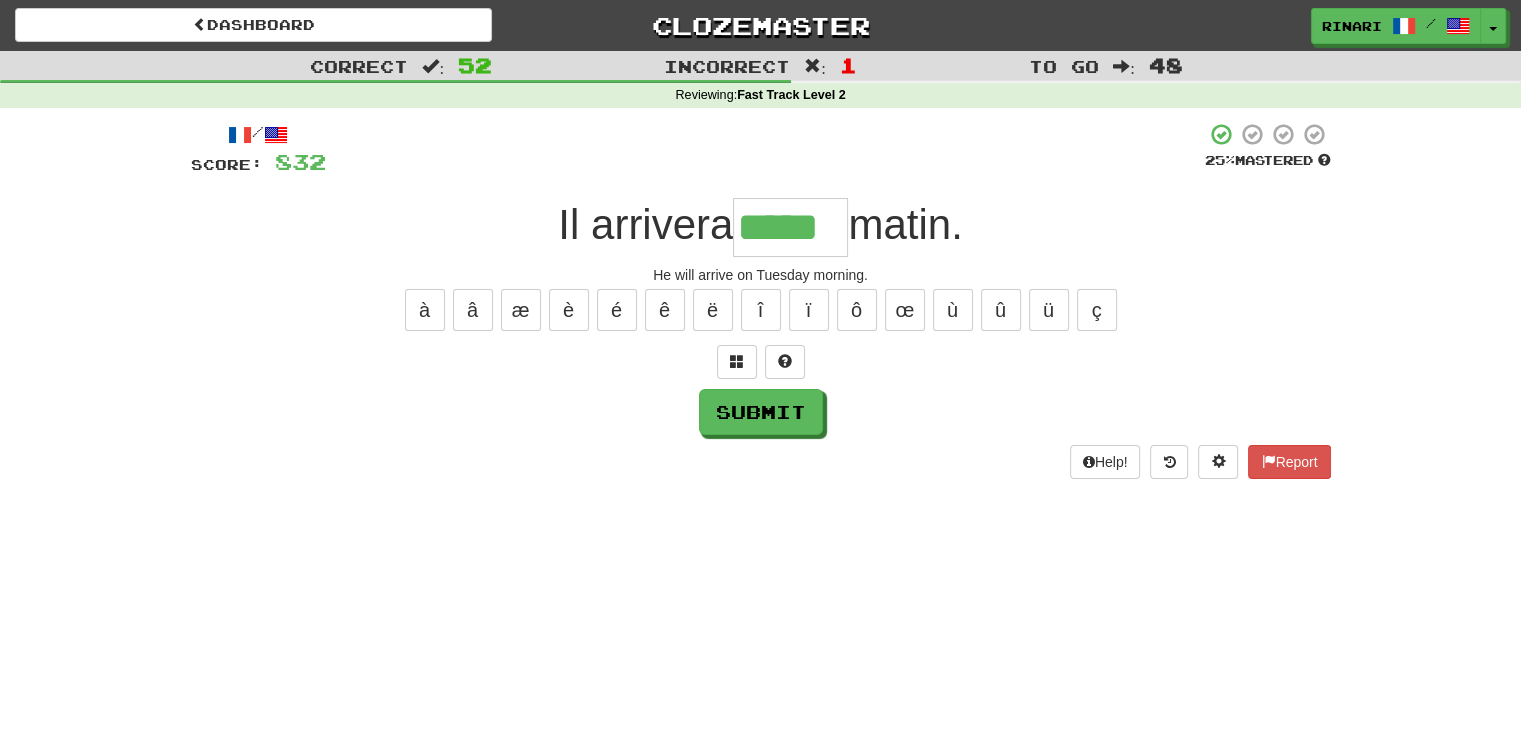type on "*****" 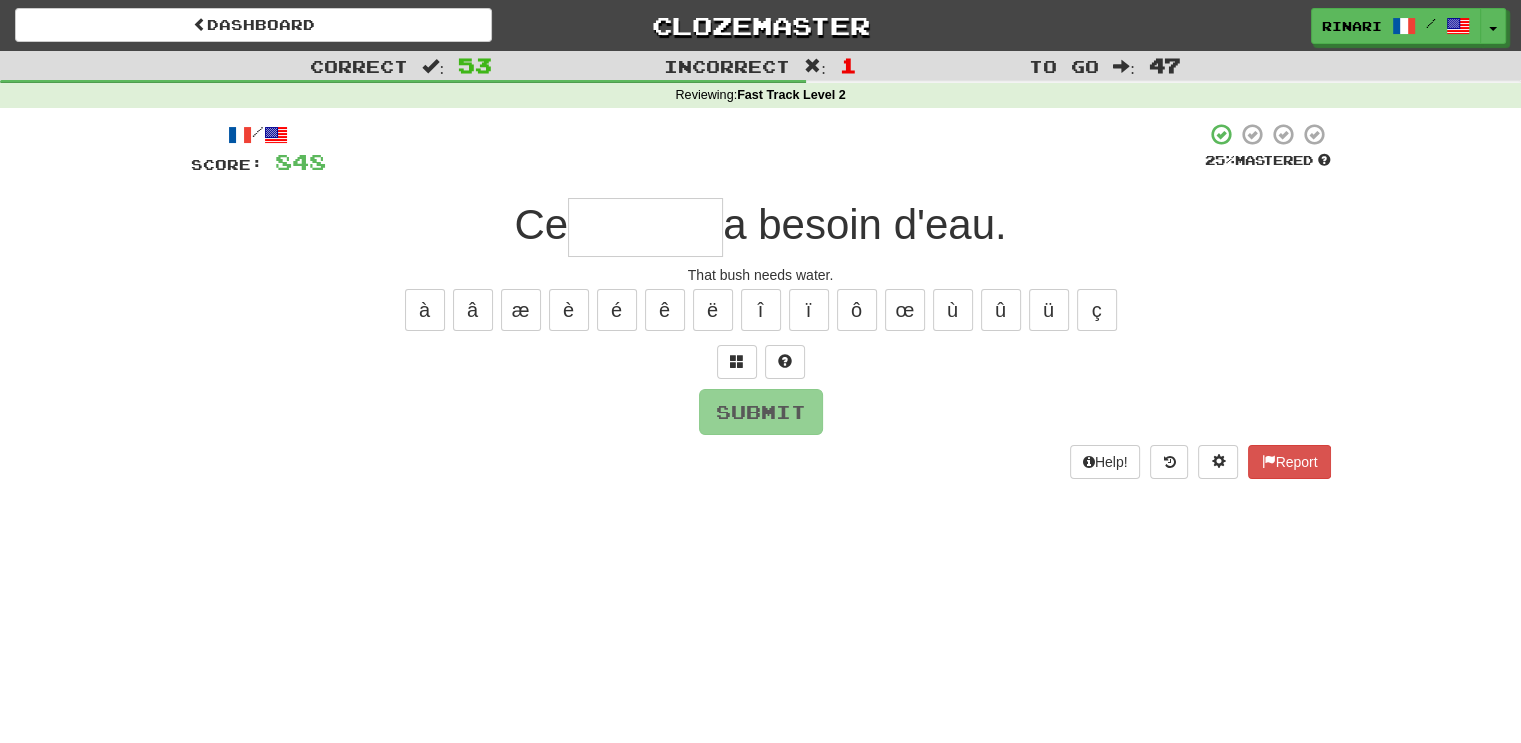type on "*" 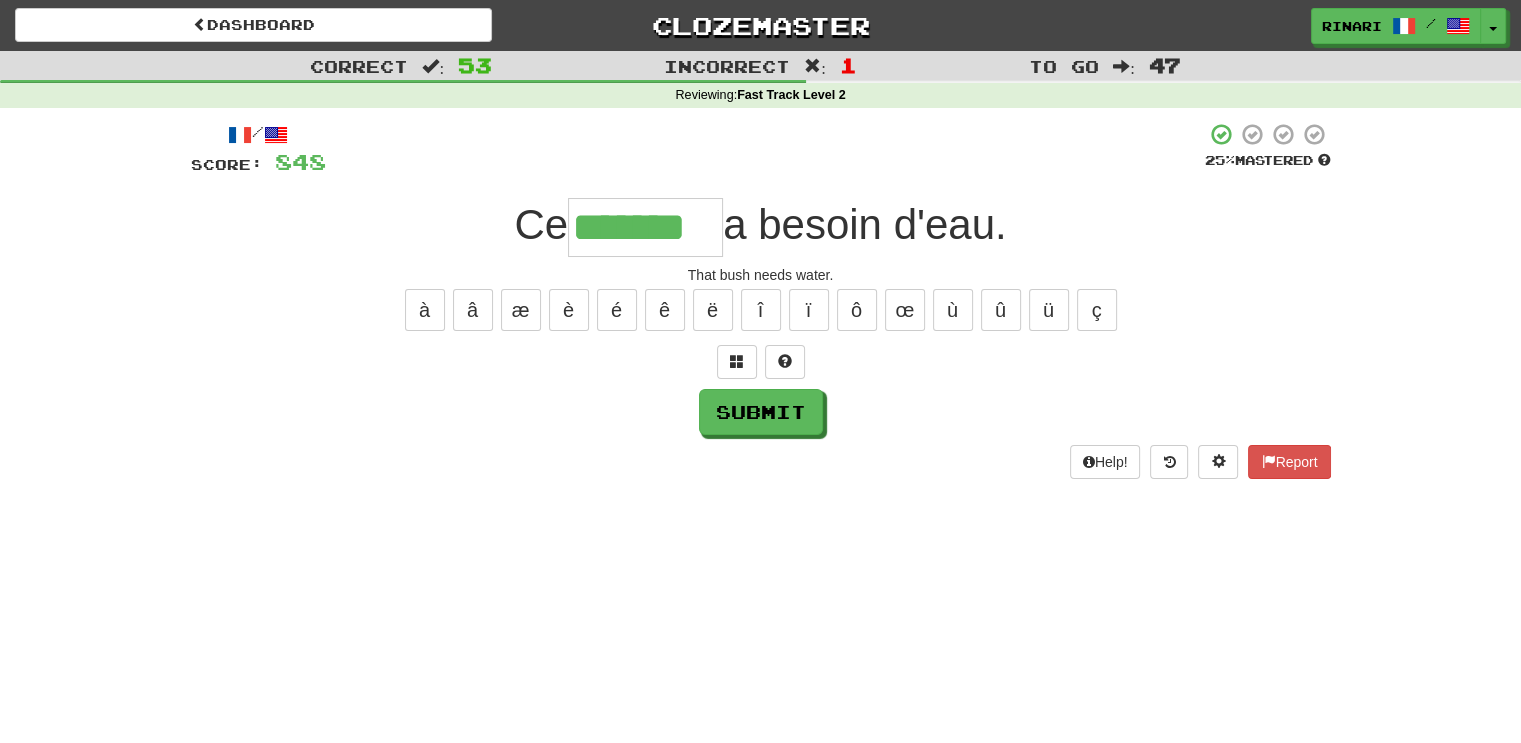 type on "*******" 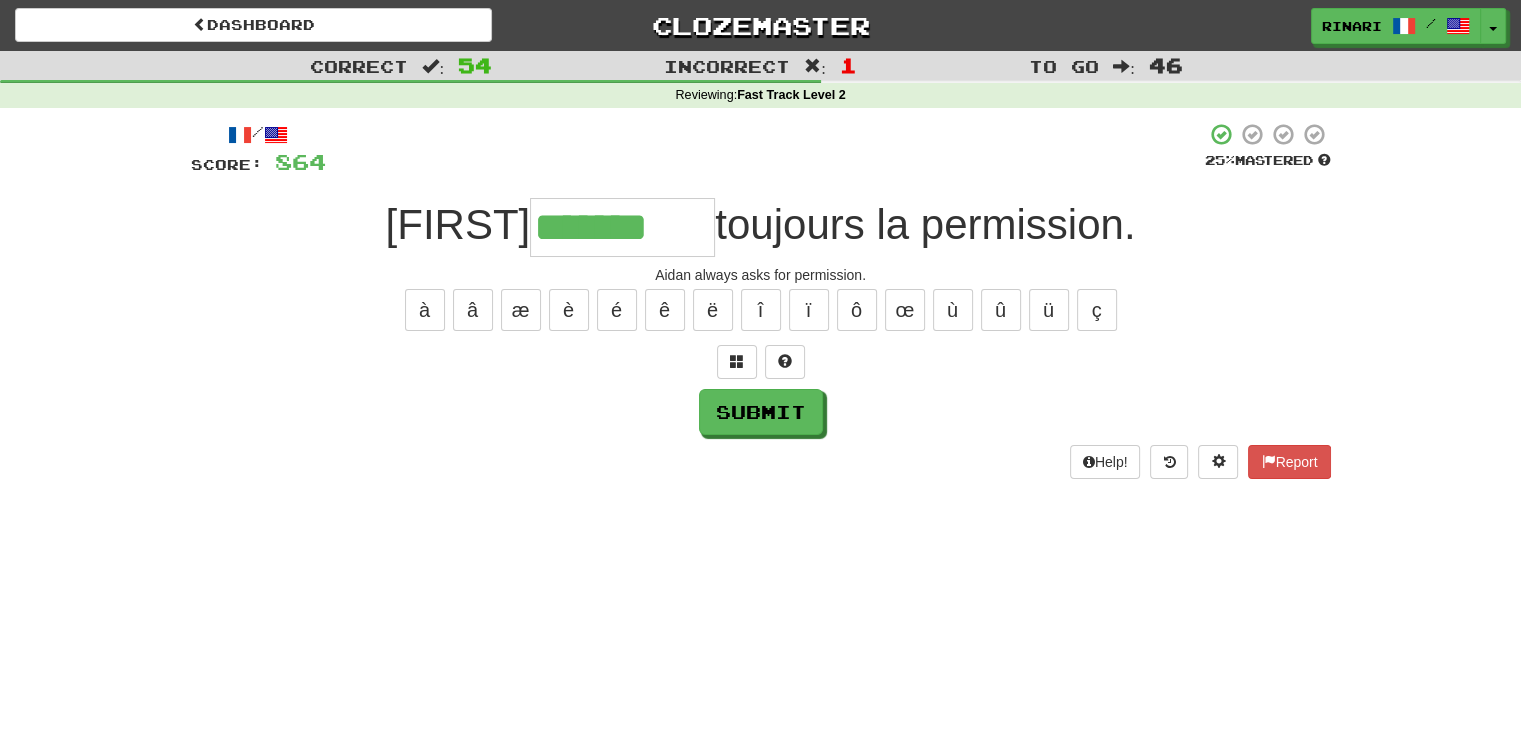 type on "*******" 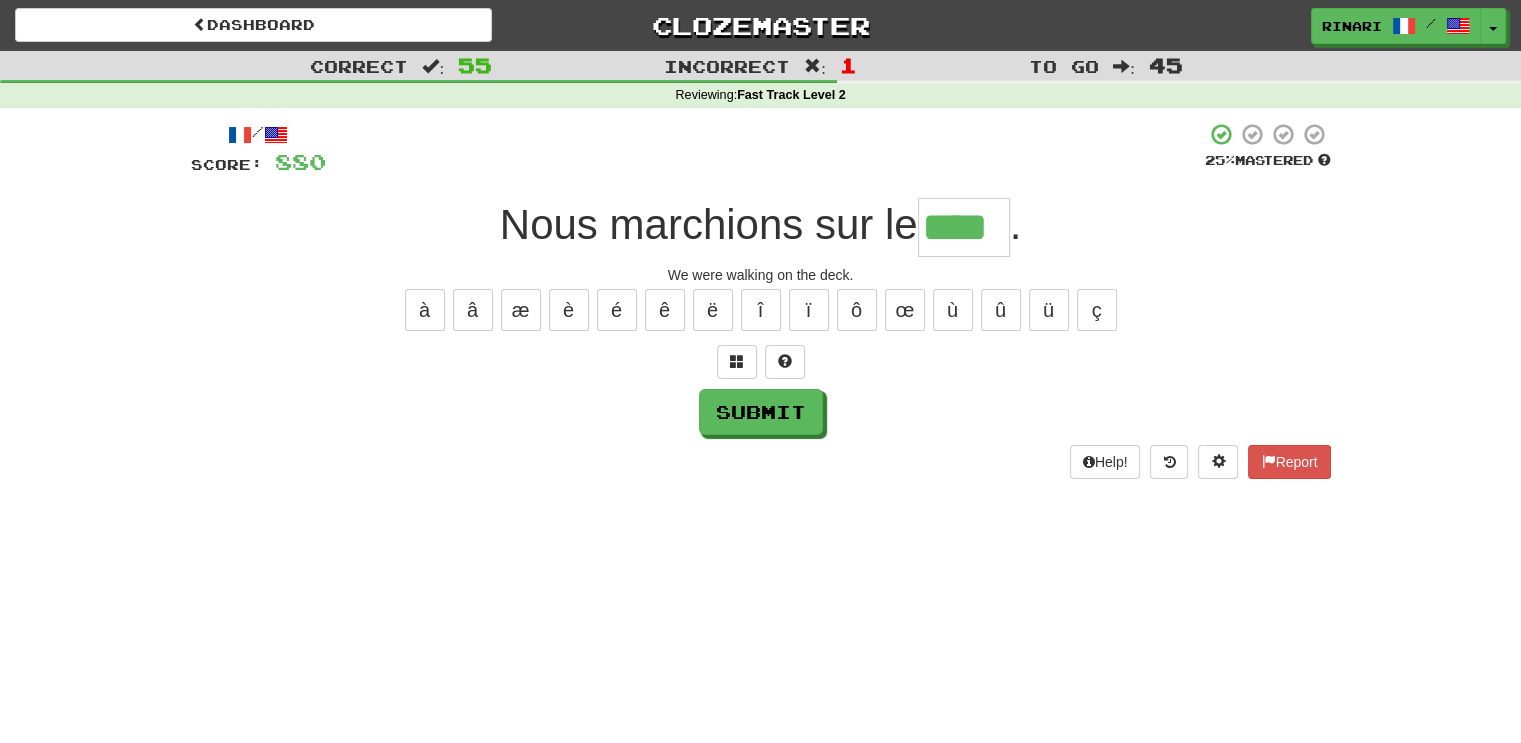 type on "****" 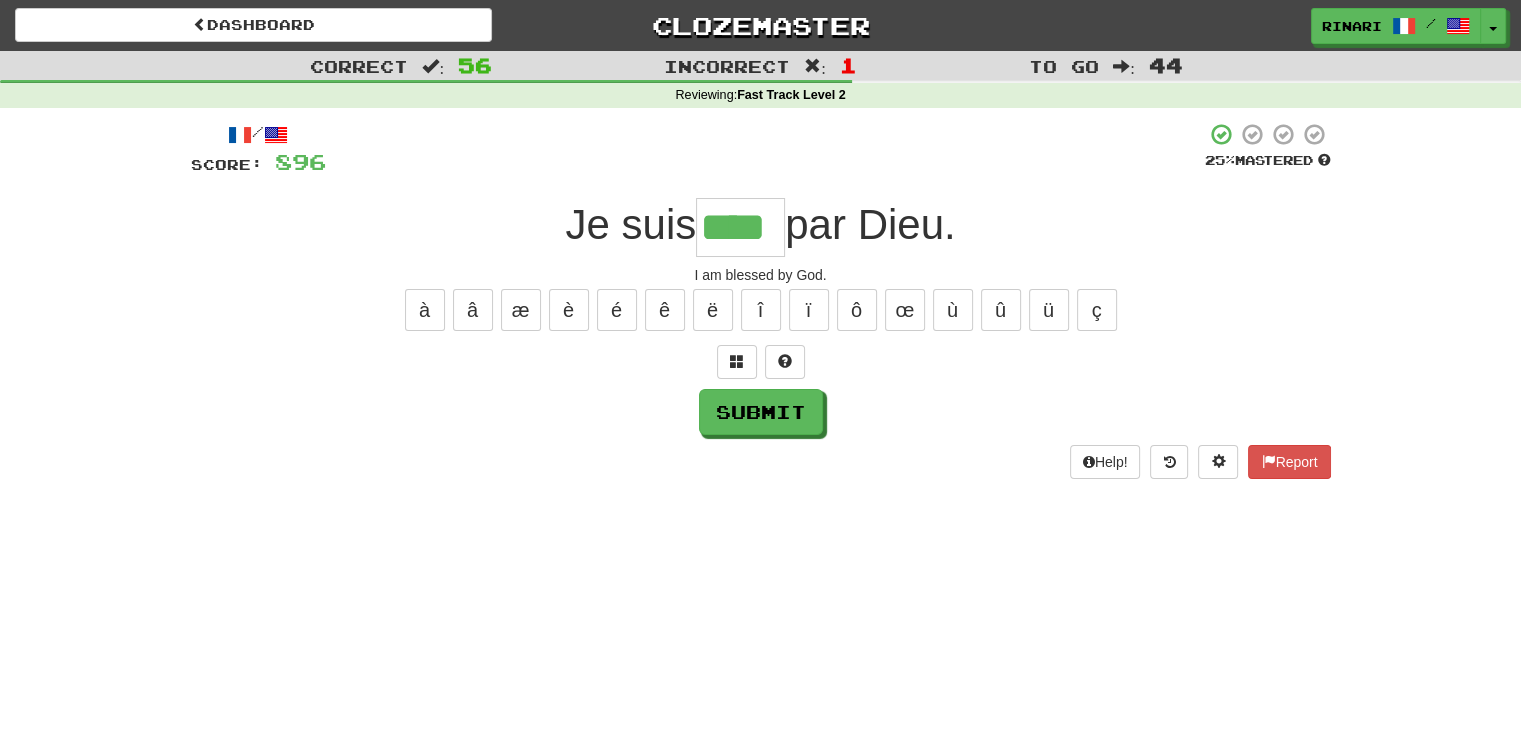 type on "****" 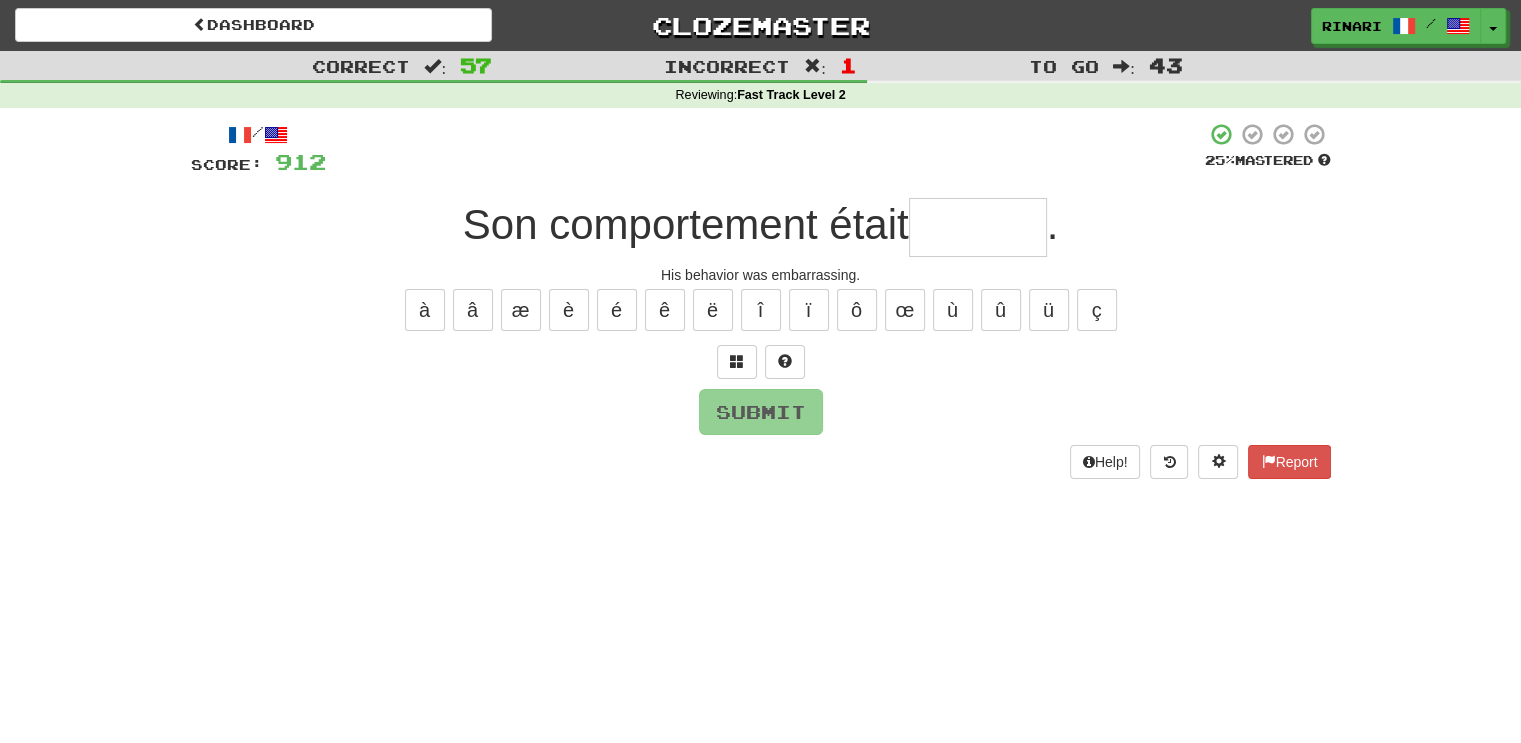 type on "*" 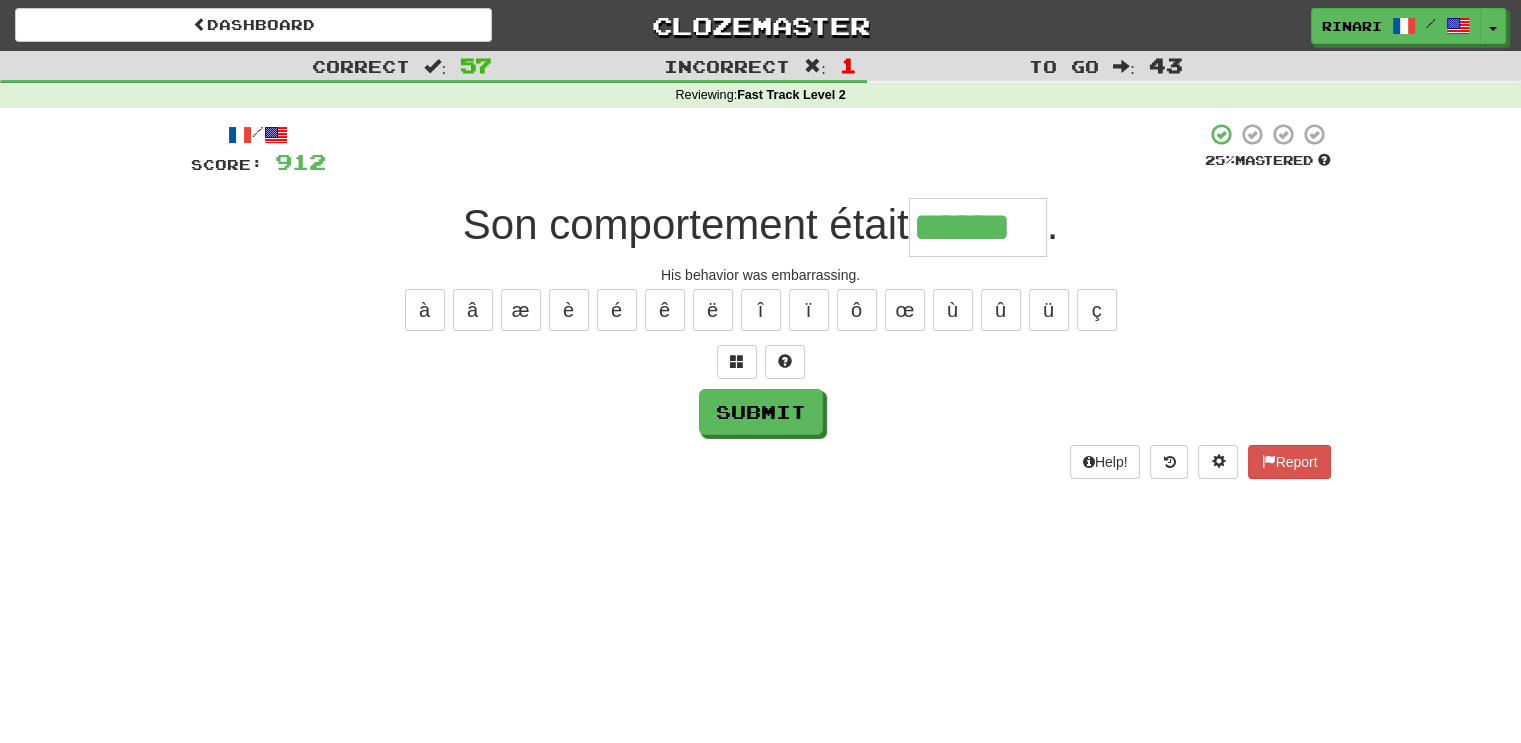 type on "******" 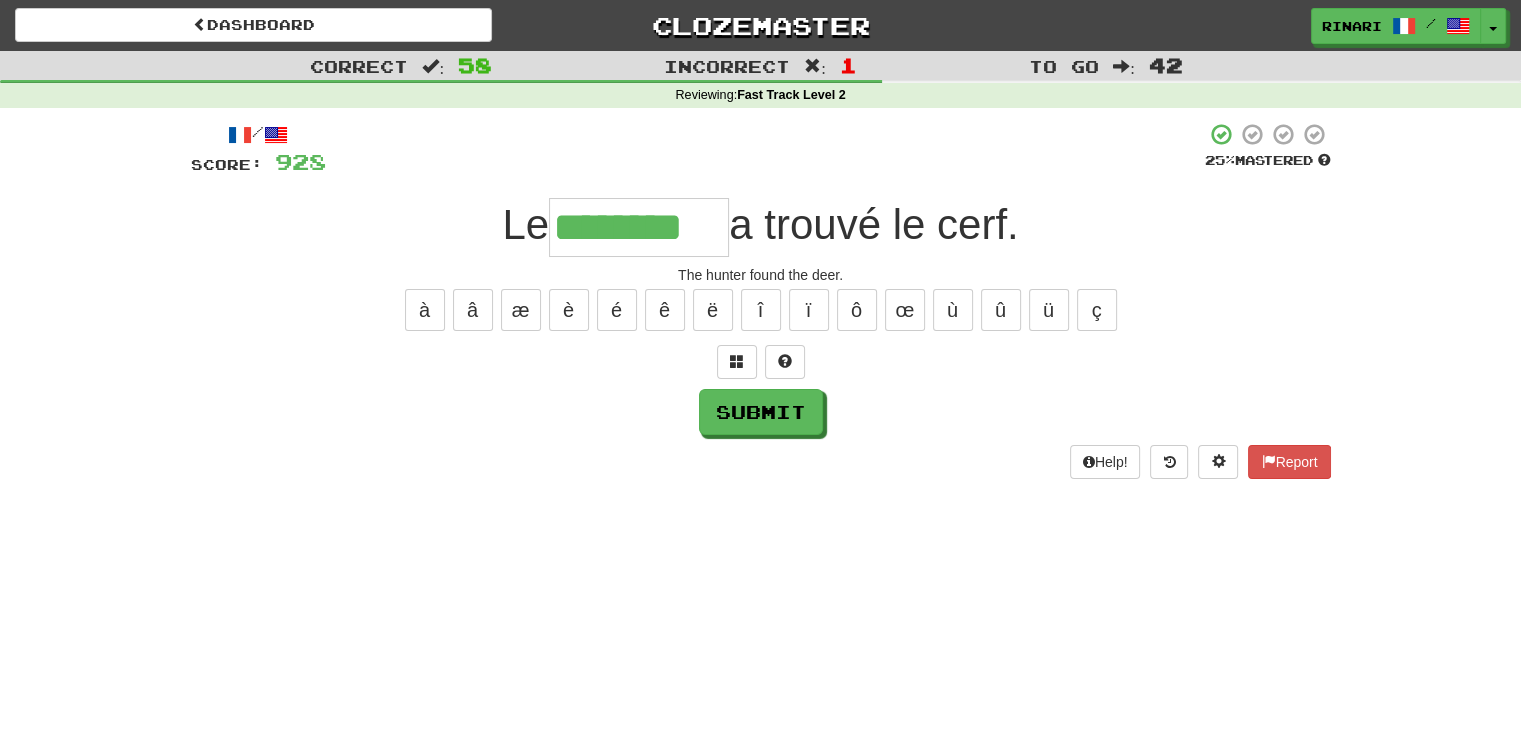 type on "********" 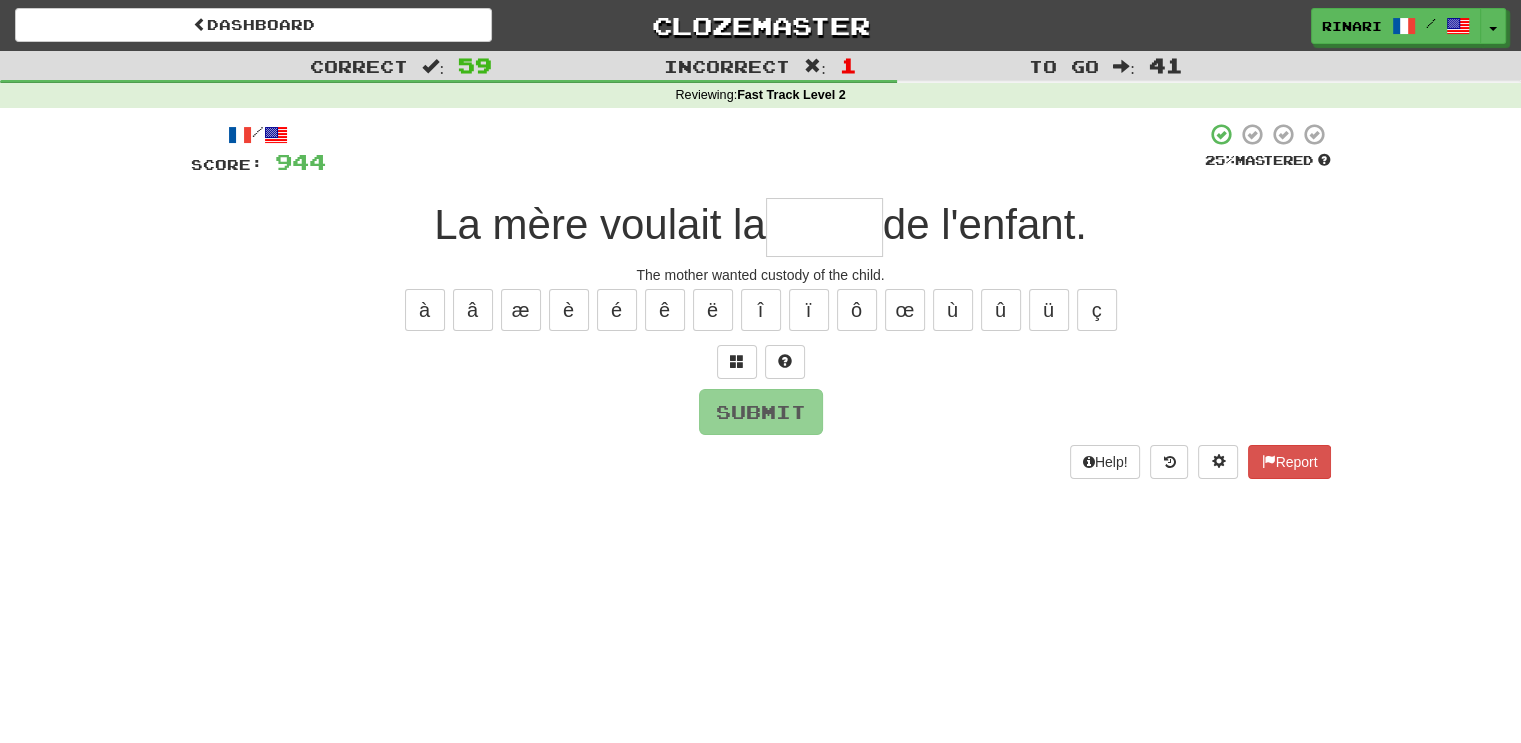 type on "*" 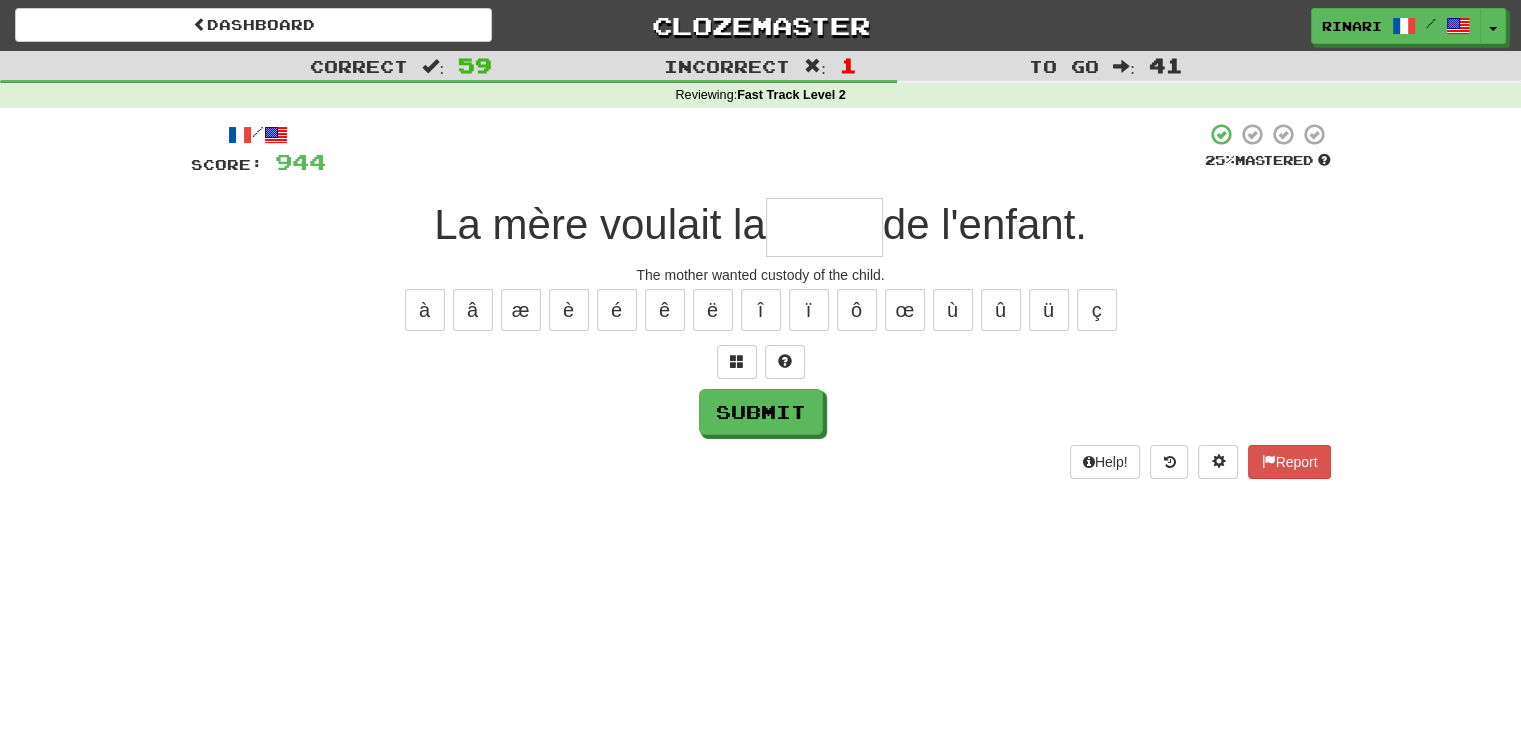 type on "*" 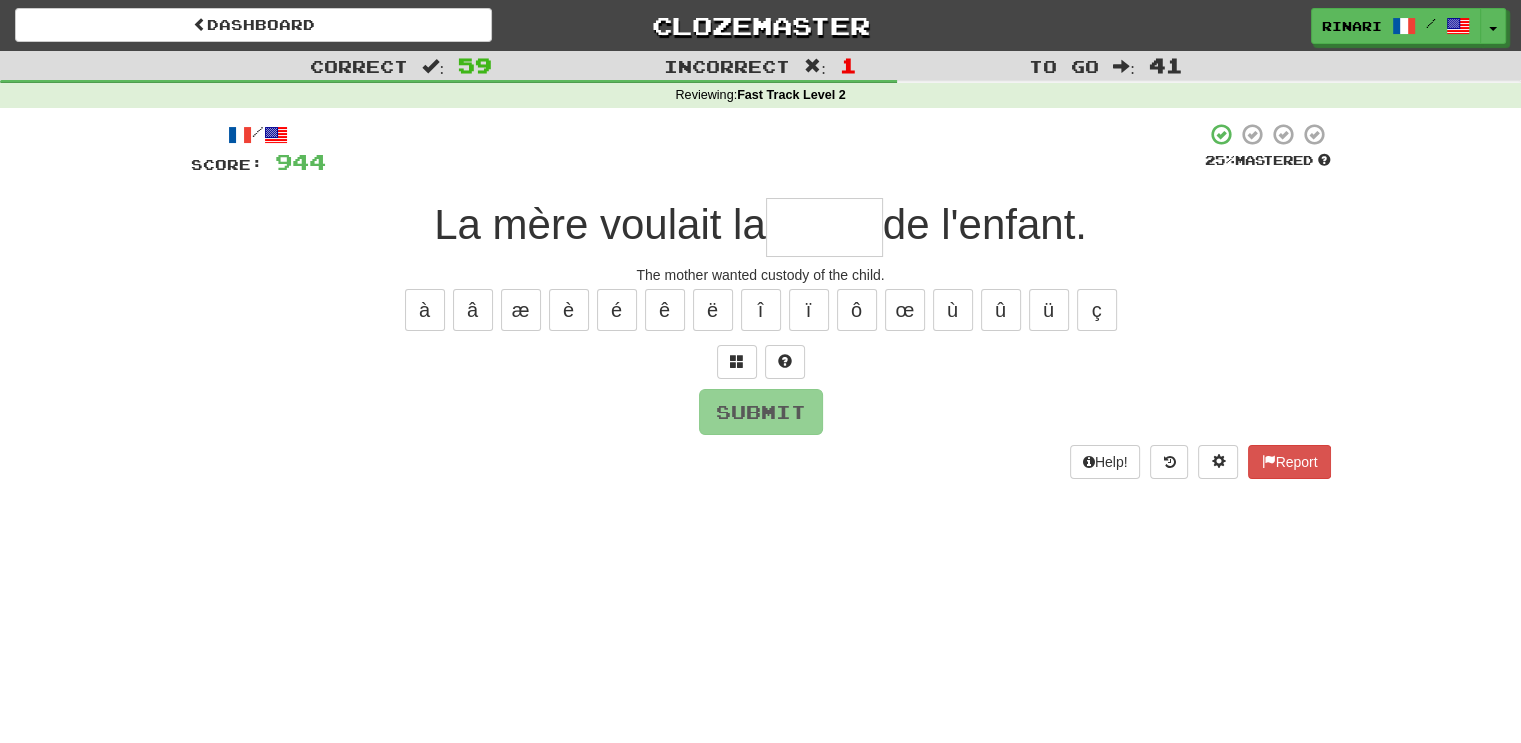 type on "*" 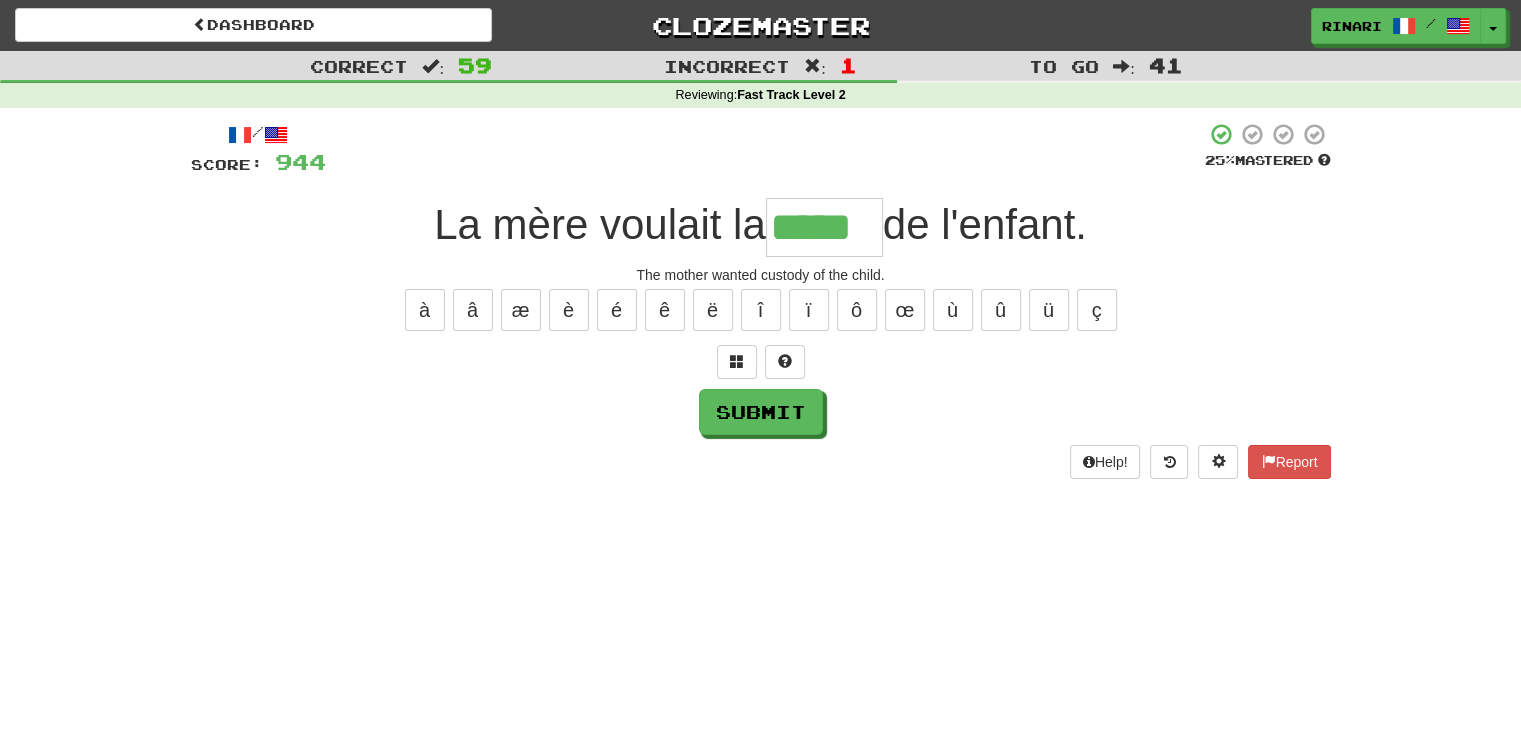 type on "*****" 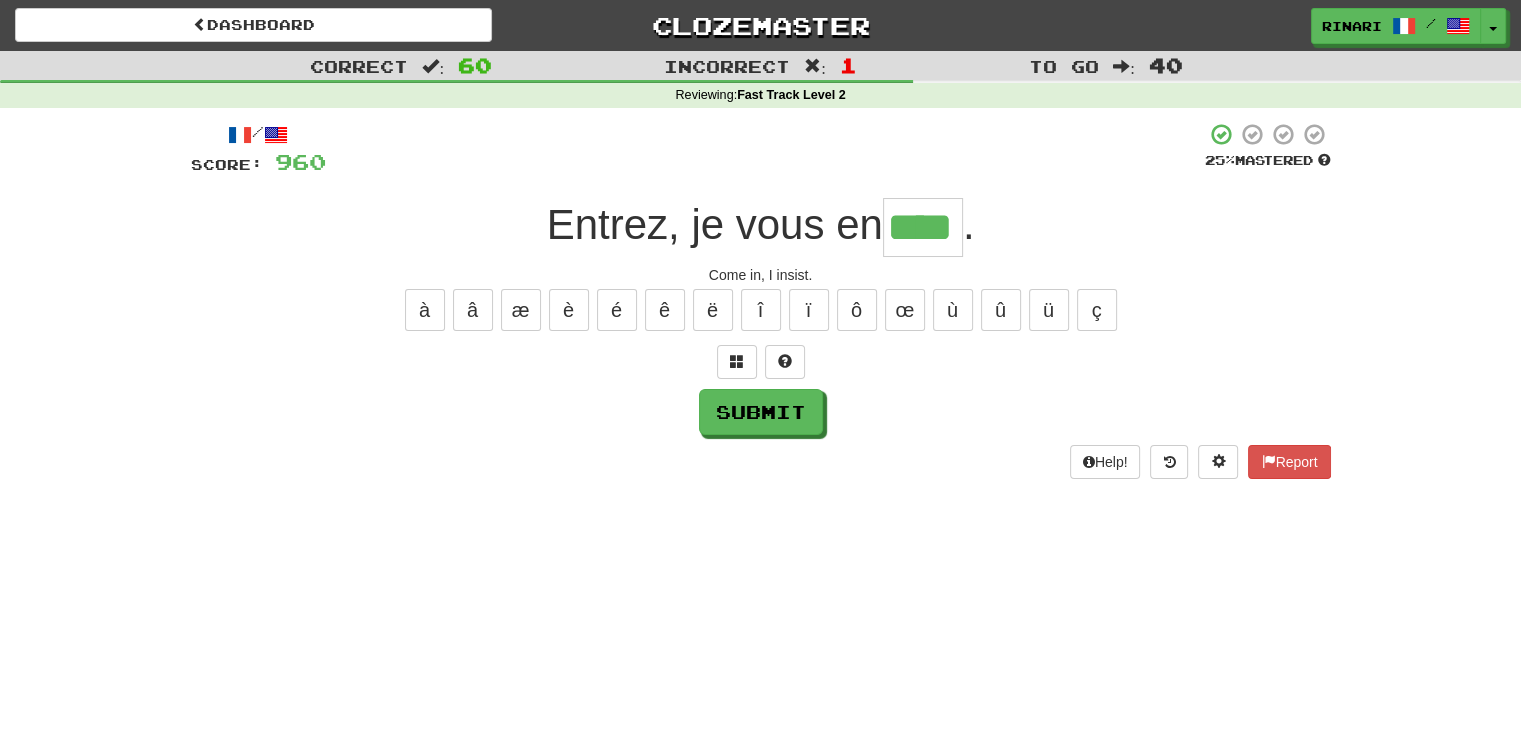 type on "****" 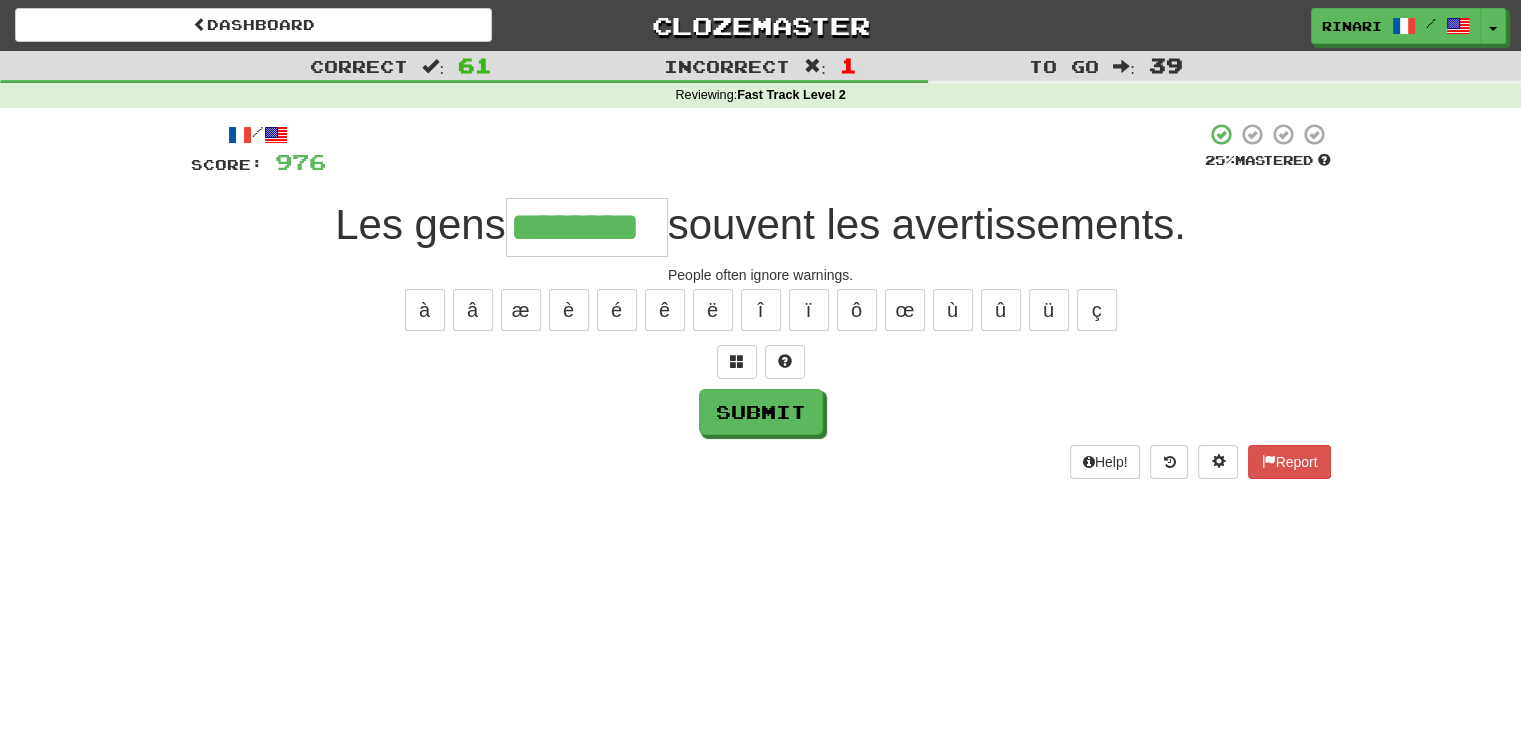 type on "********" 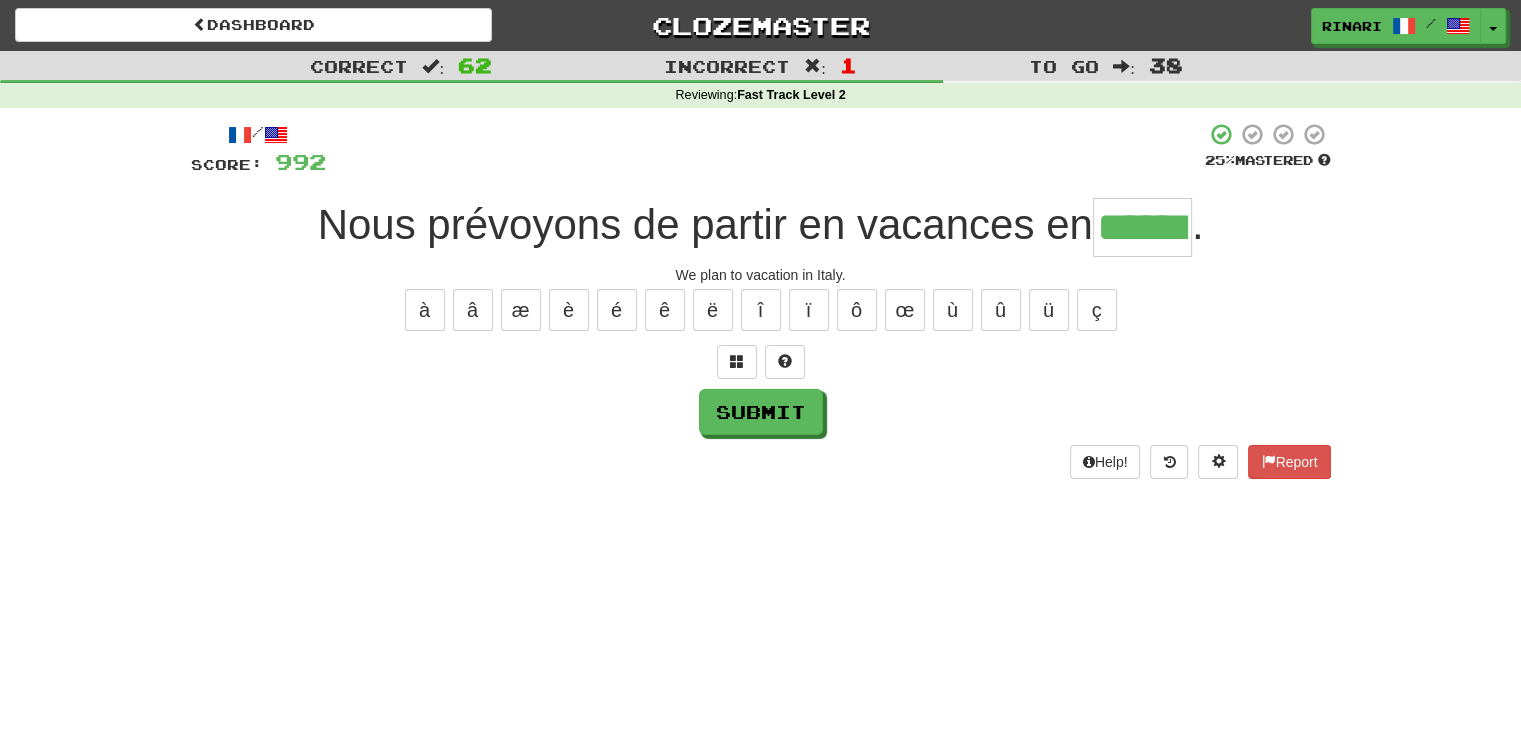 type on "******" 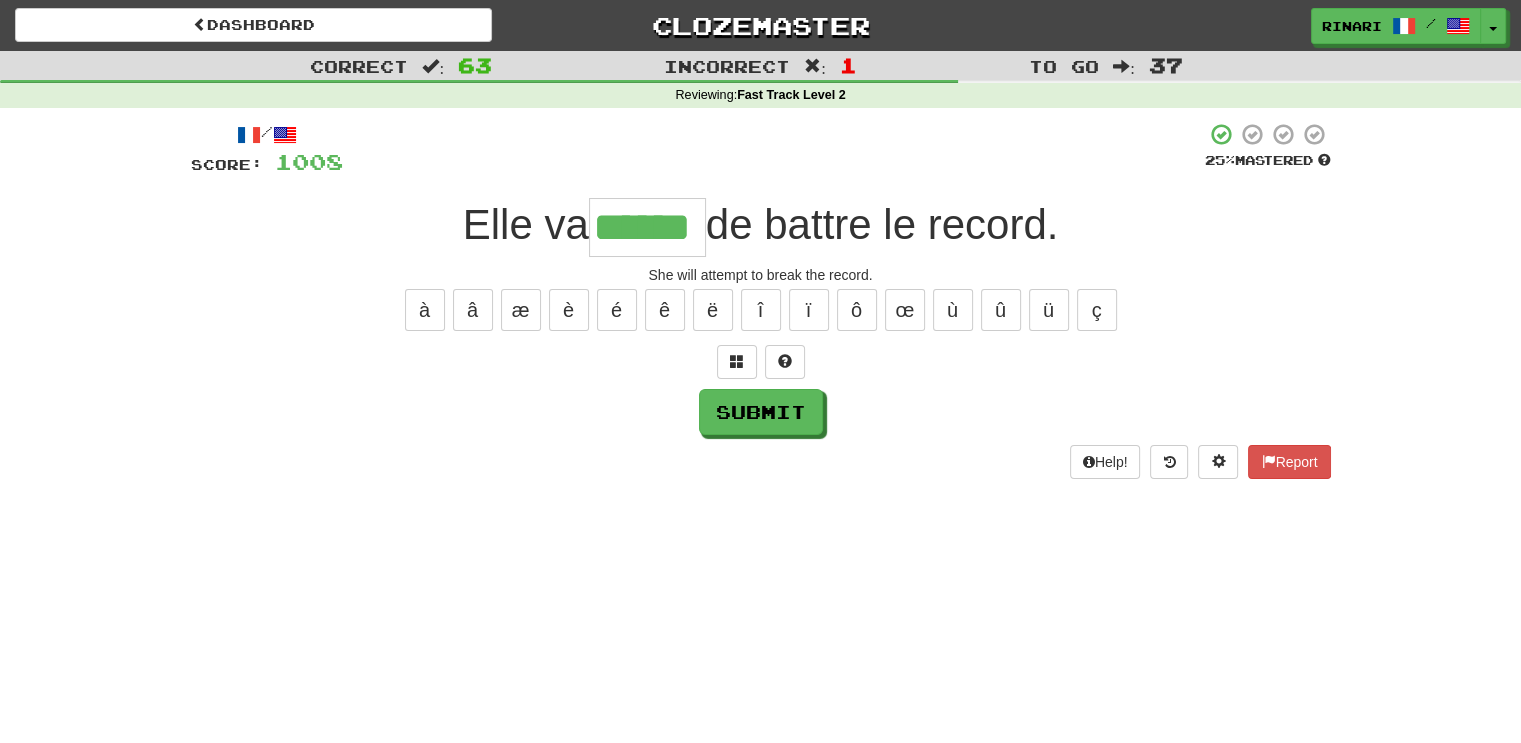 type on "******" 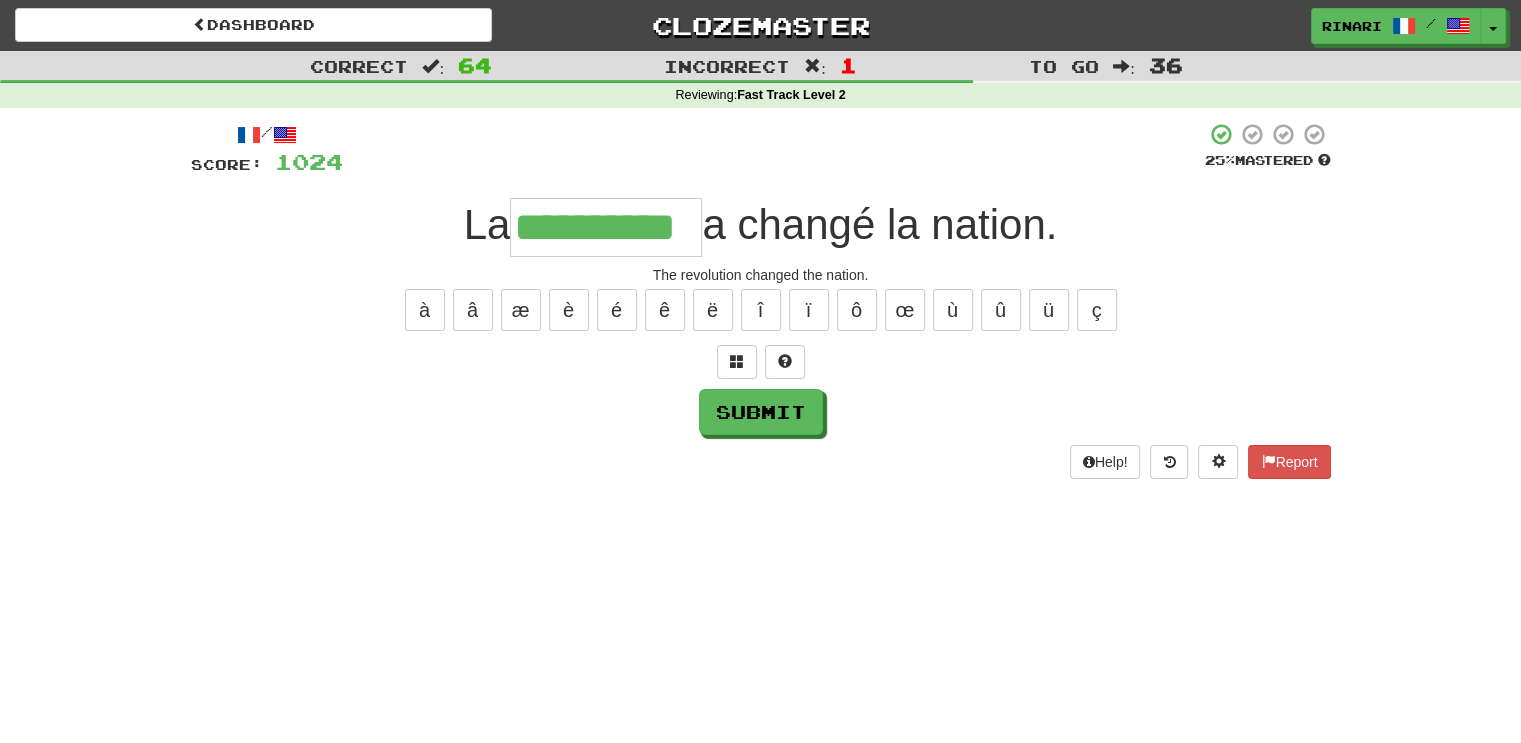 type on "**********" 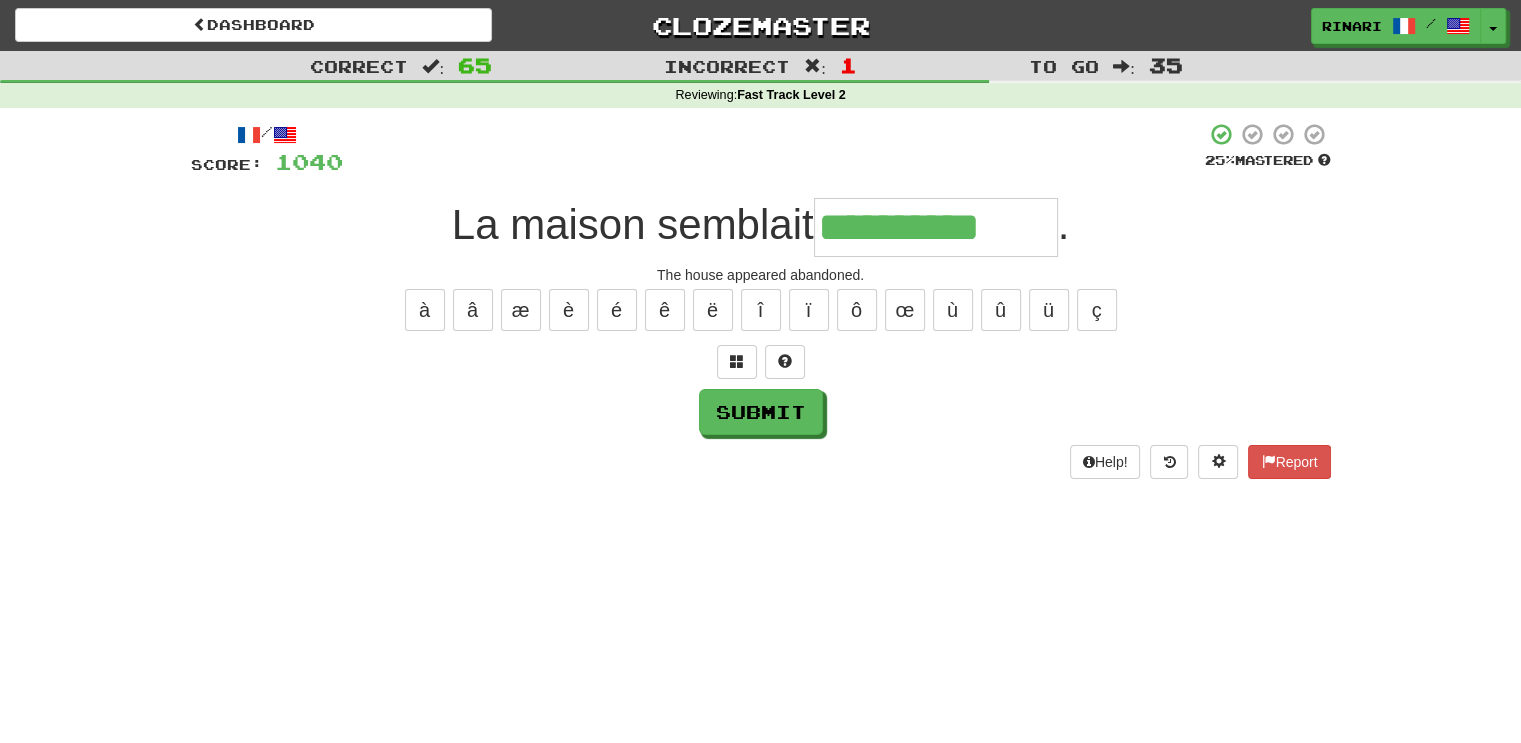 type on "**********" 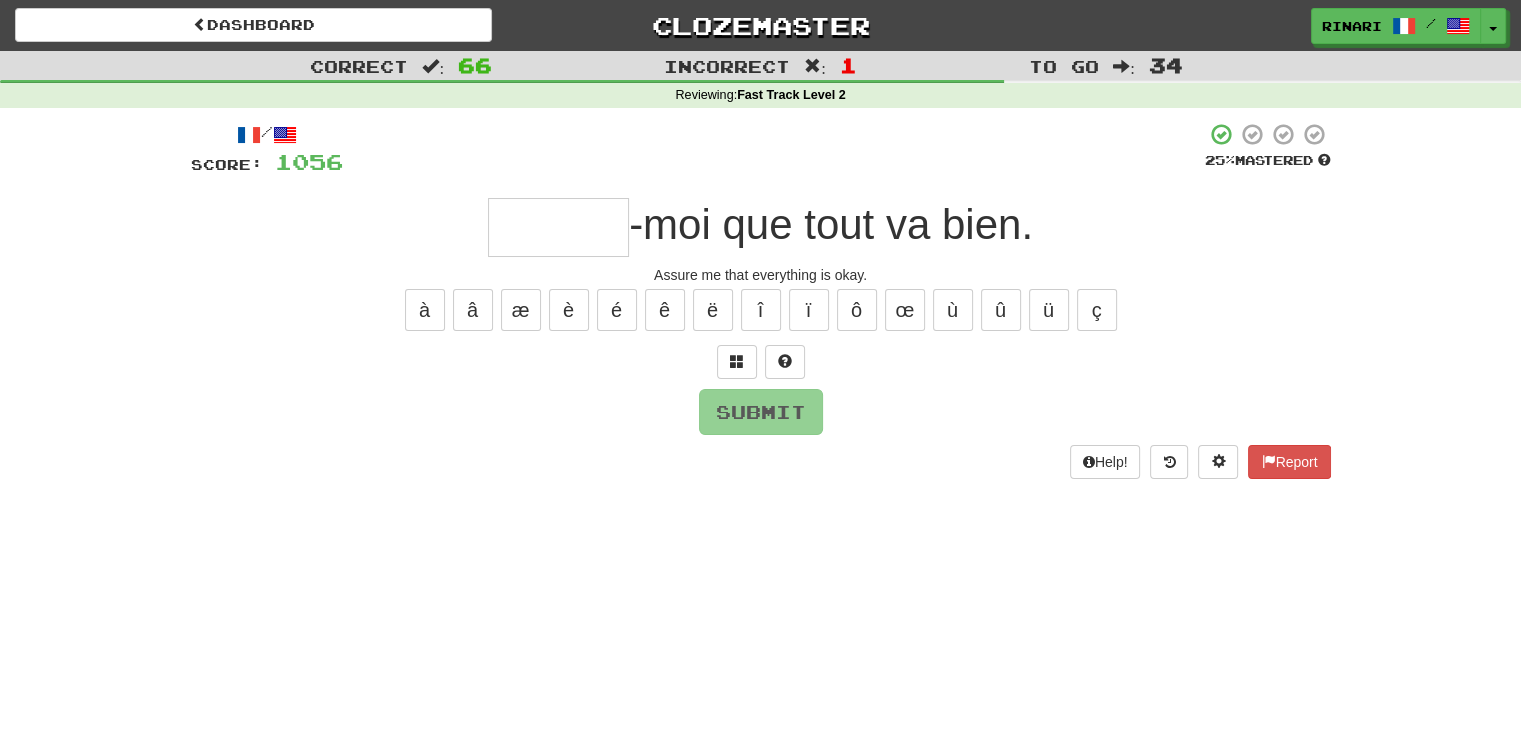 type on "*" 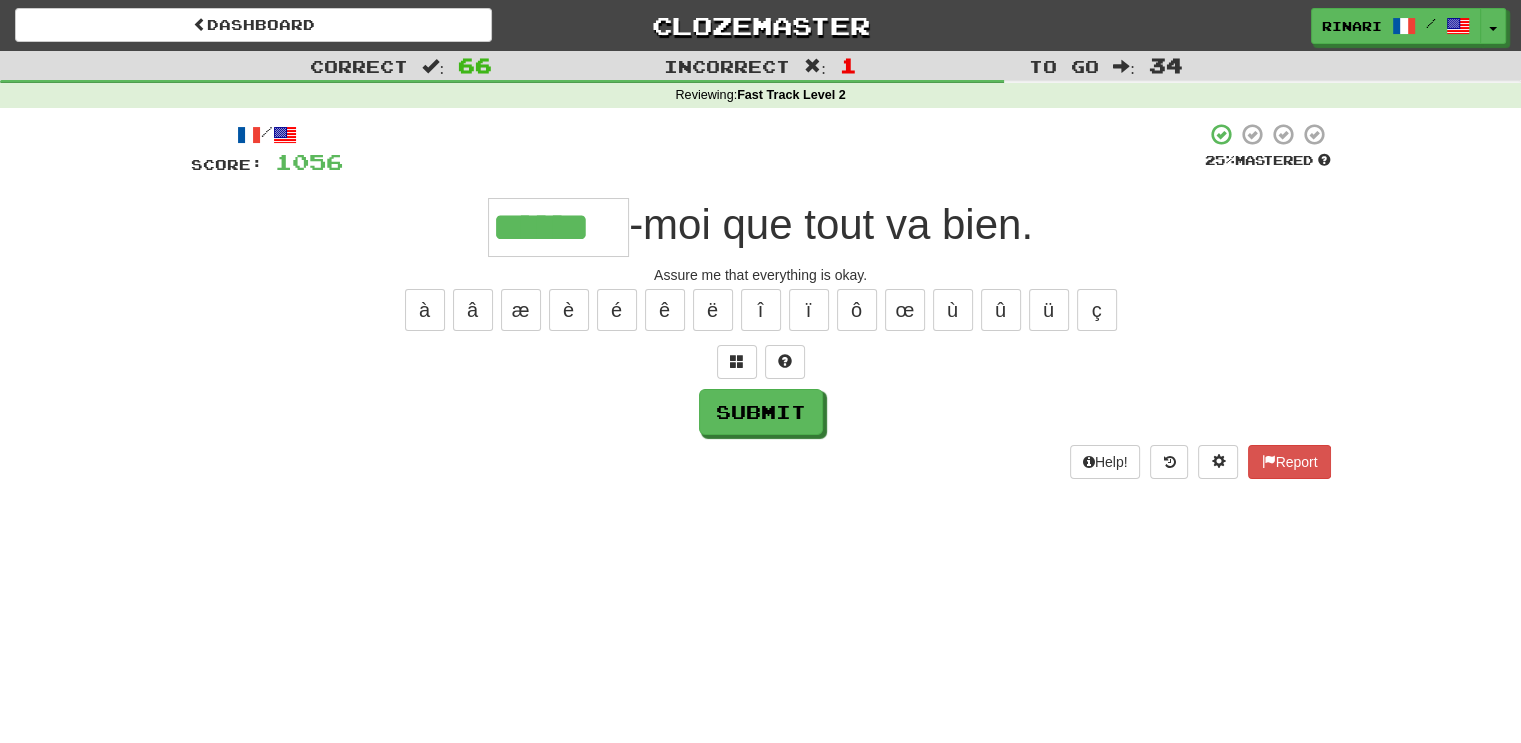 type on "******" 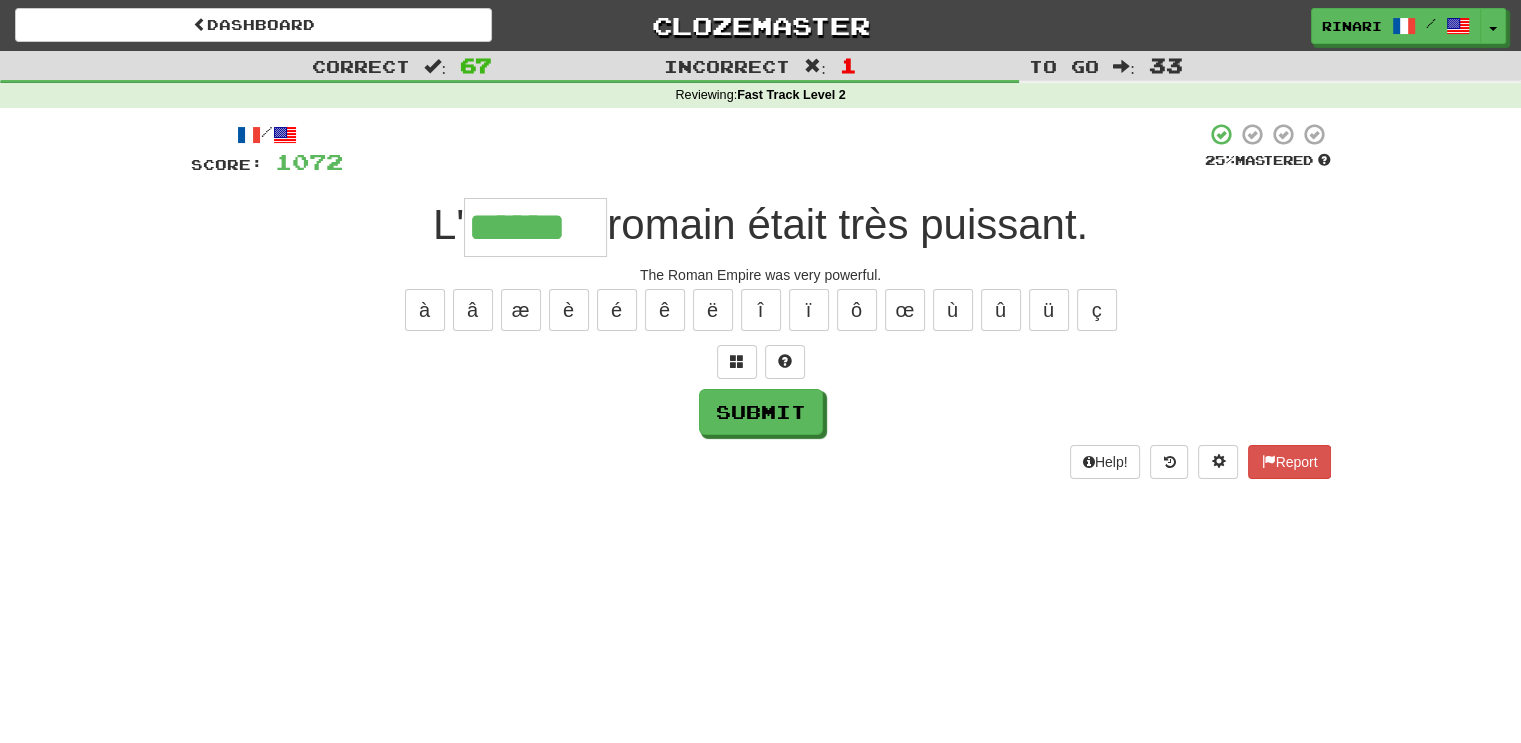 type on "******" 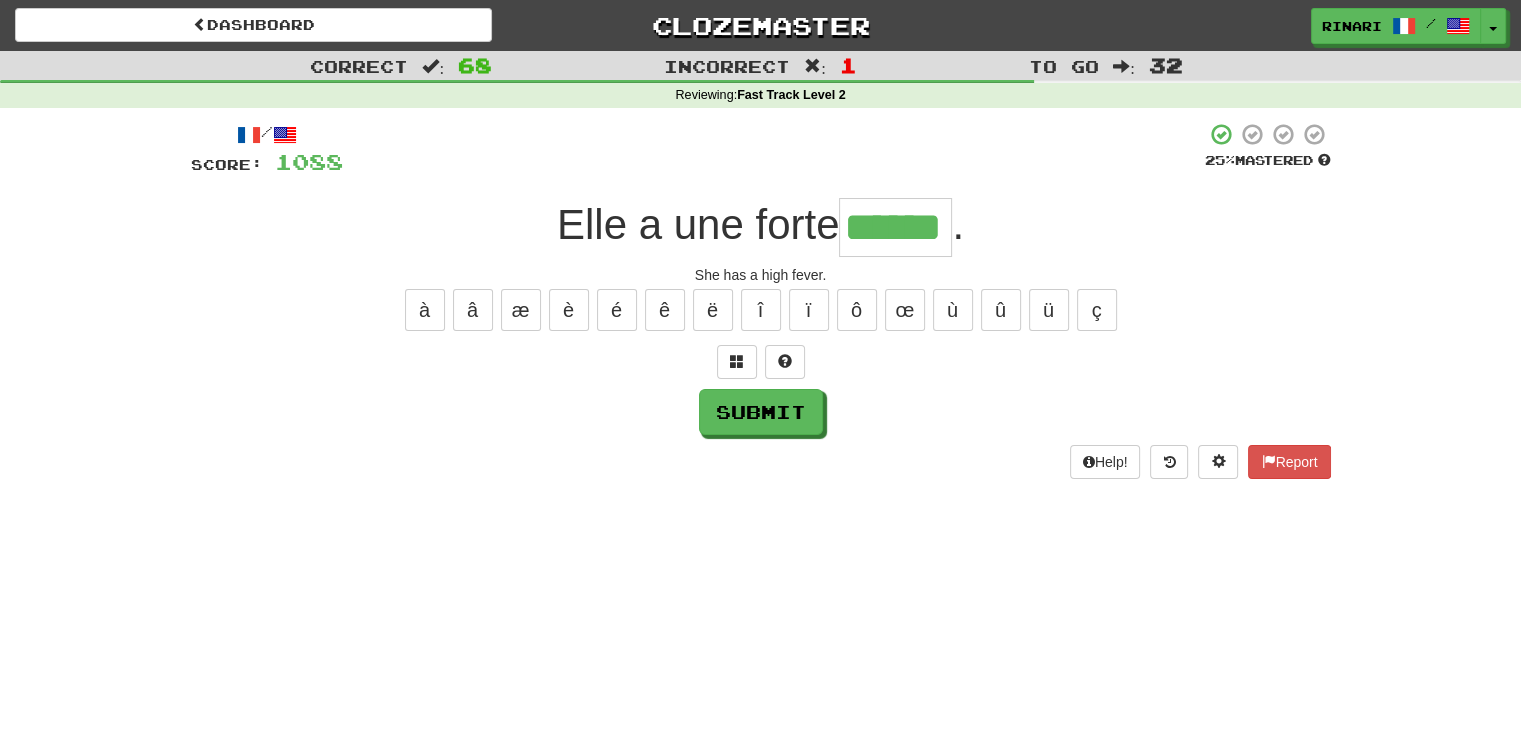 type on "******" 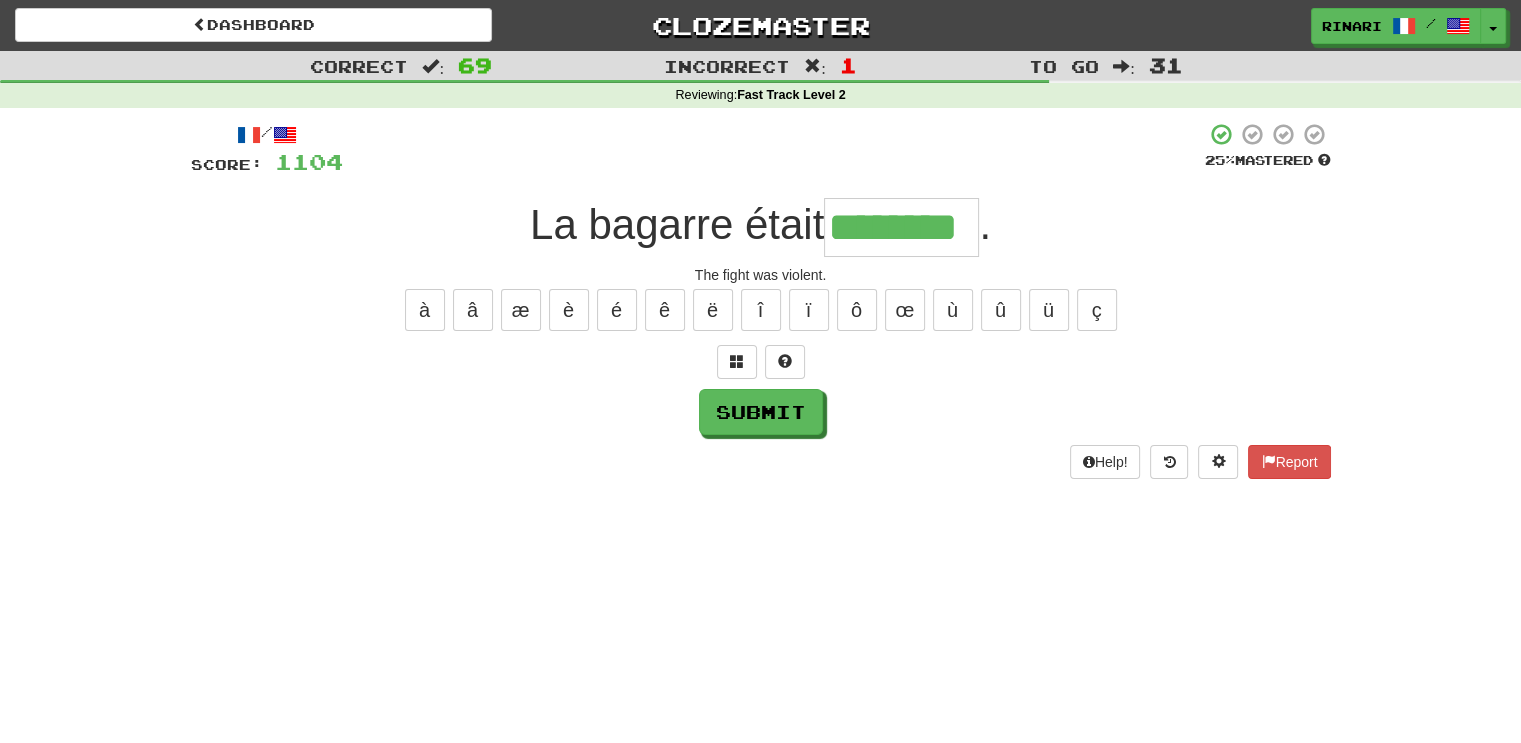 type on "********" 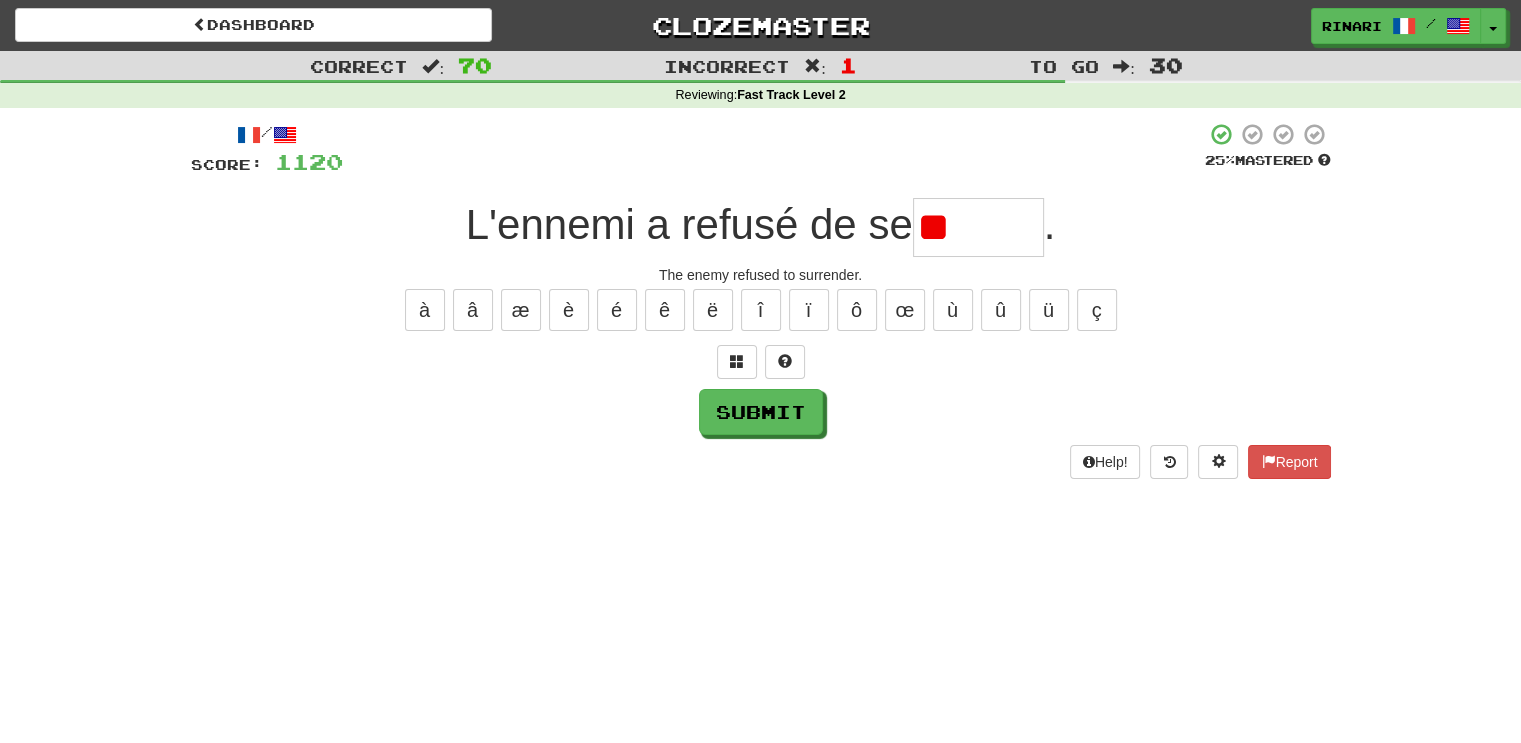 type on "*" 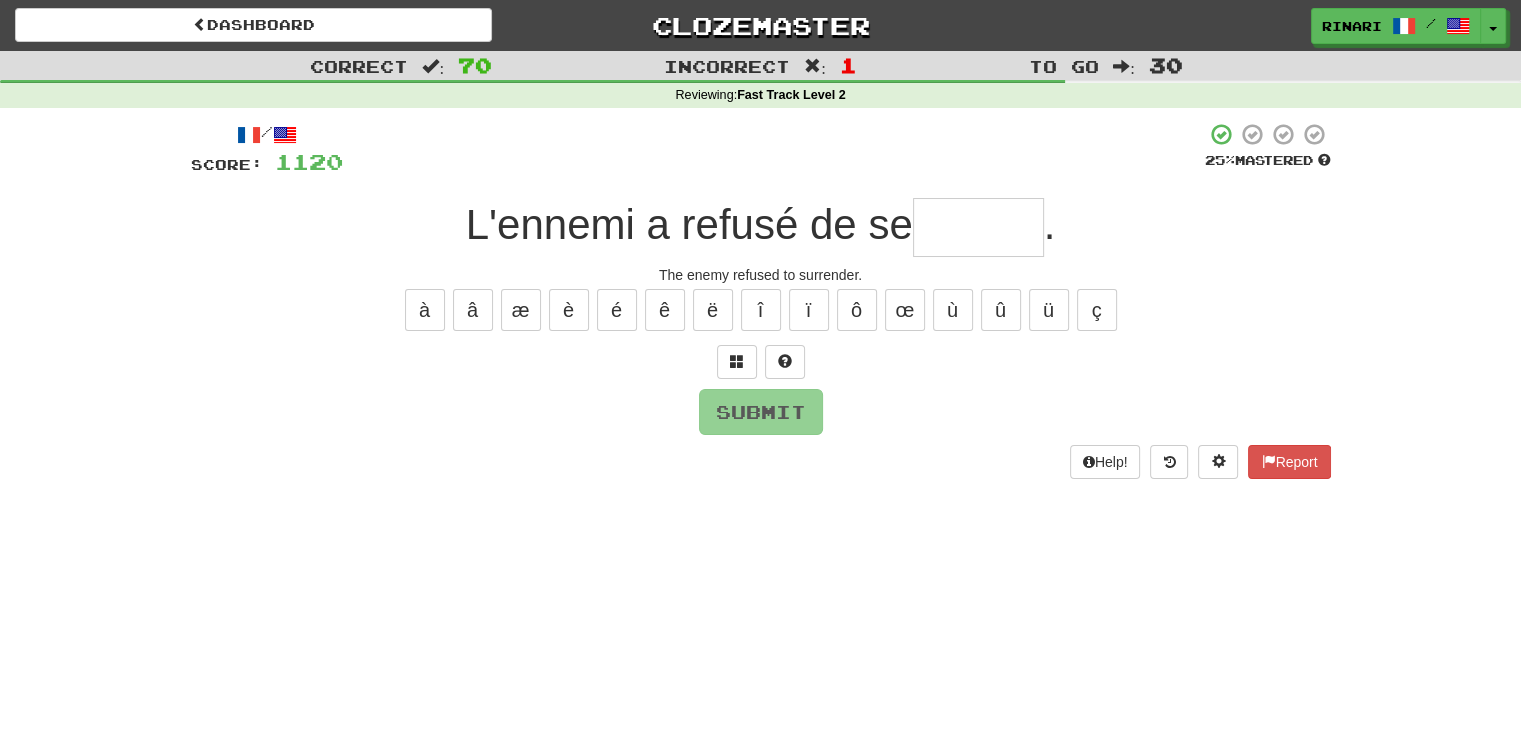 type on "*" 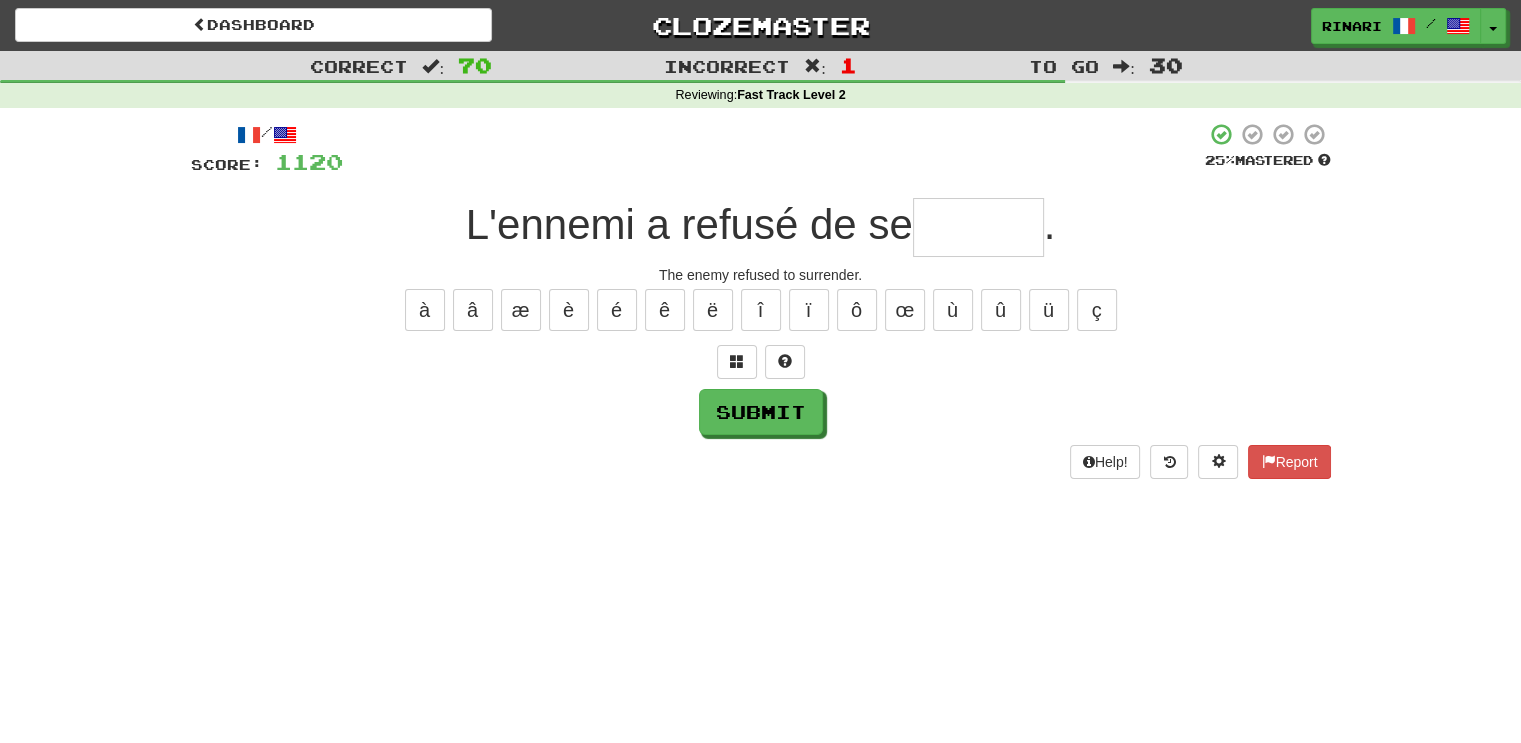 type on "*" 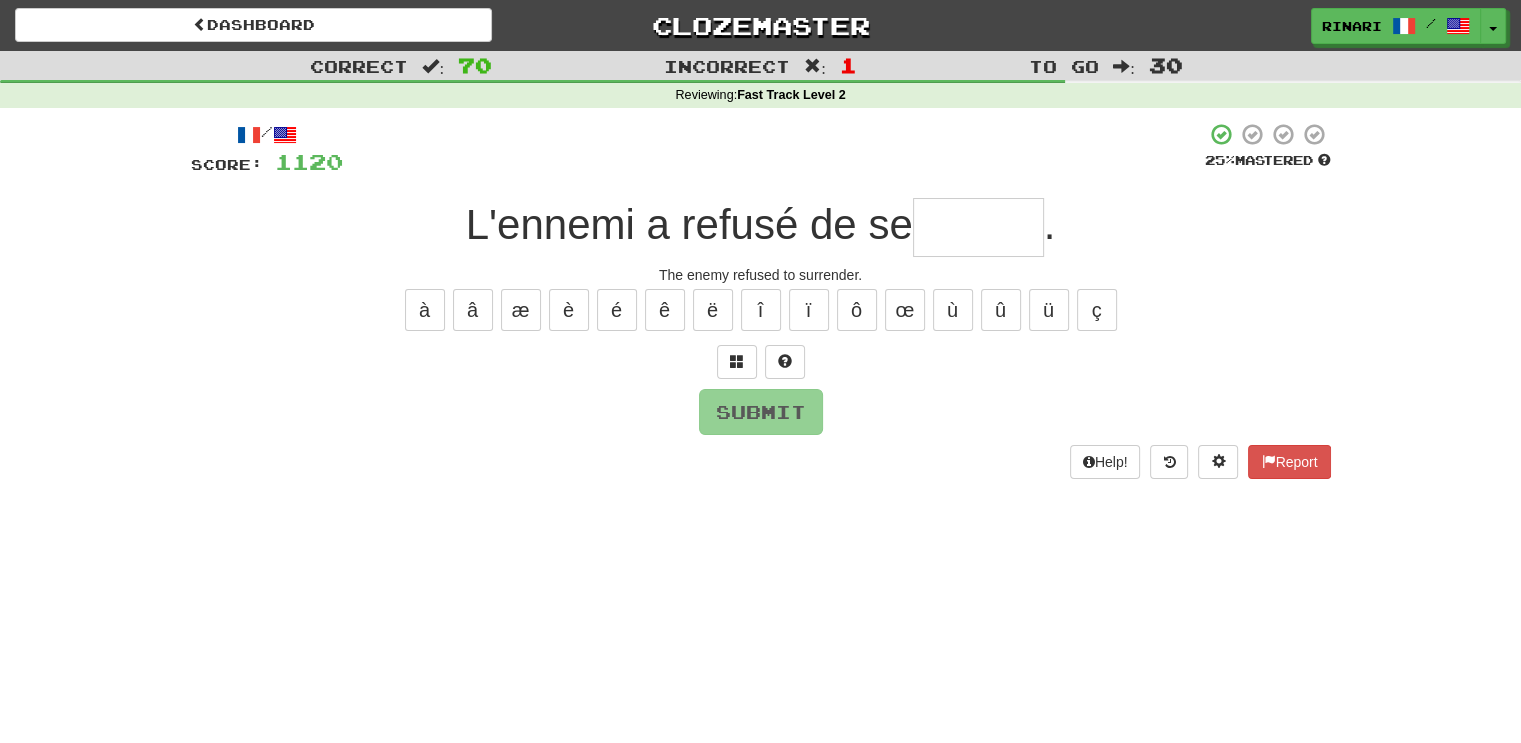 type on "*" 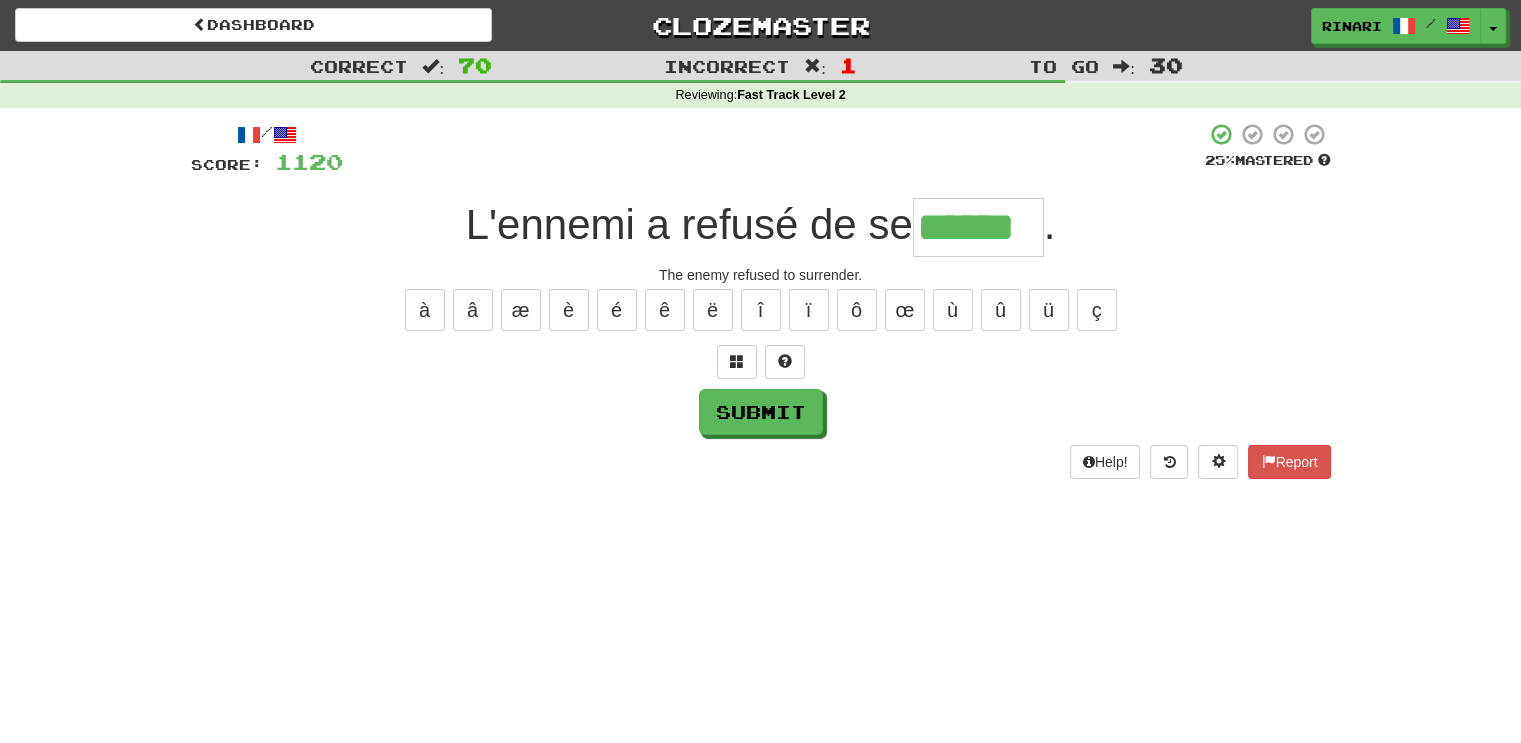 type on "******" 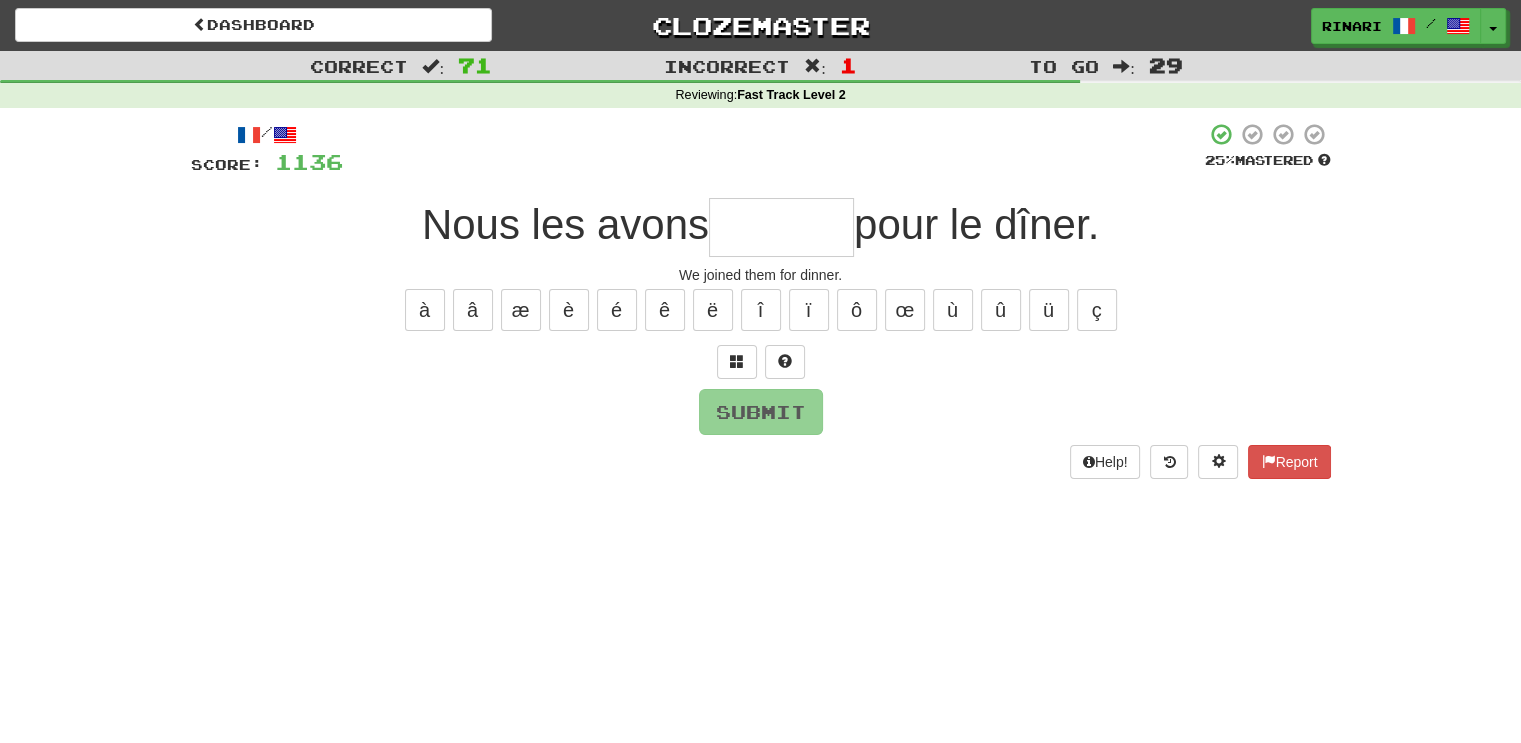type on "*" 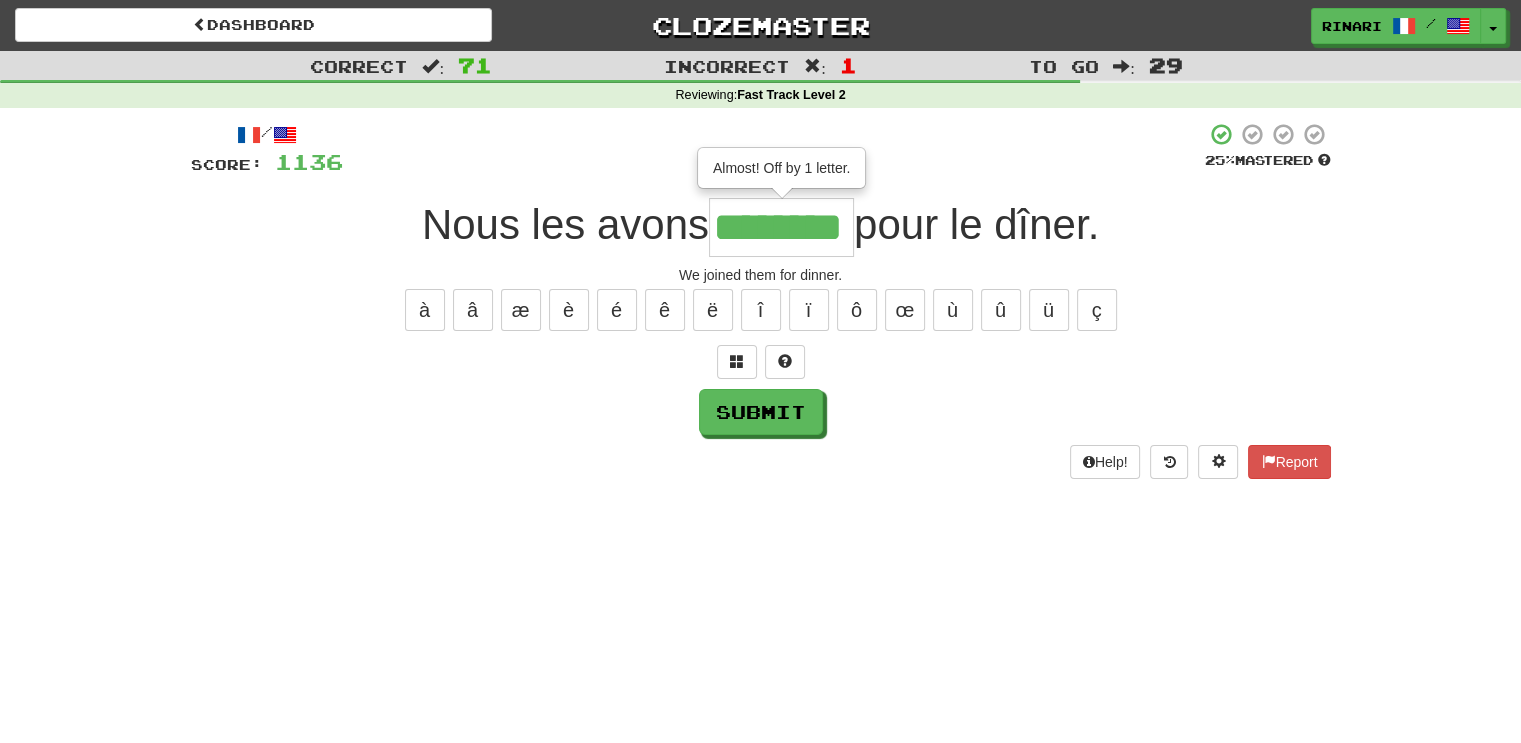type on "********" 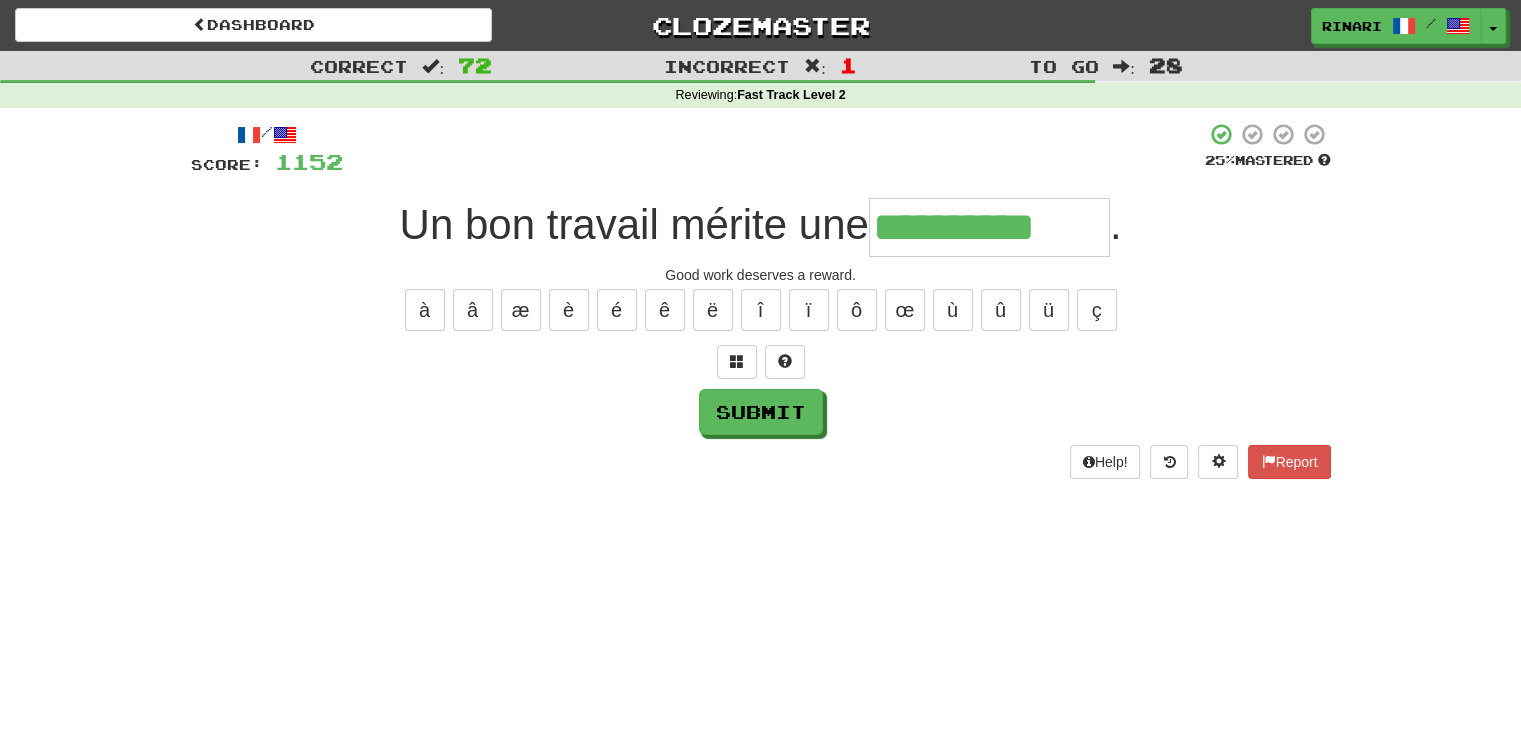 type on "**********" 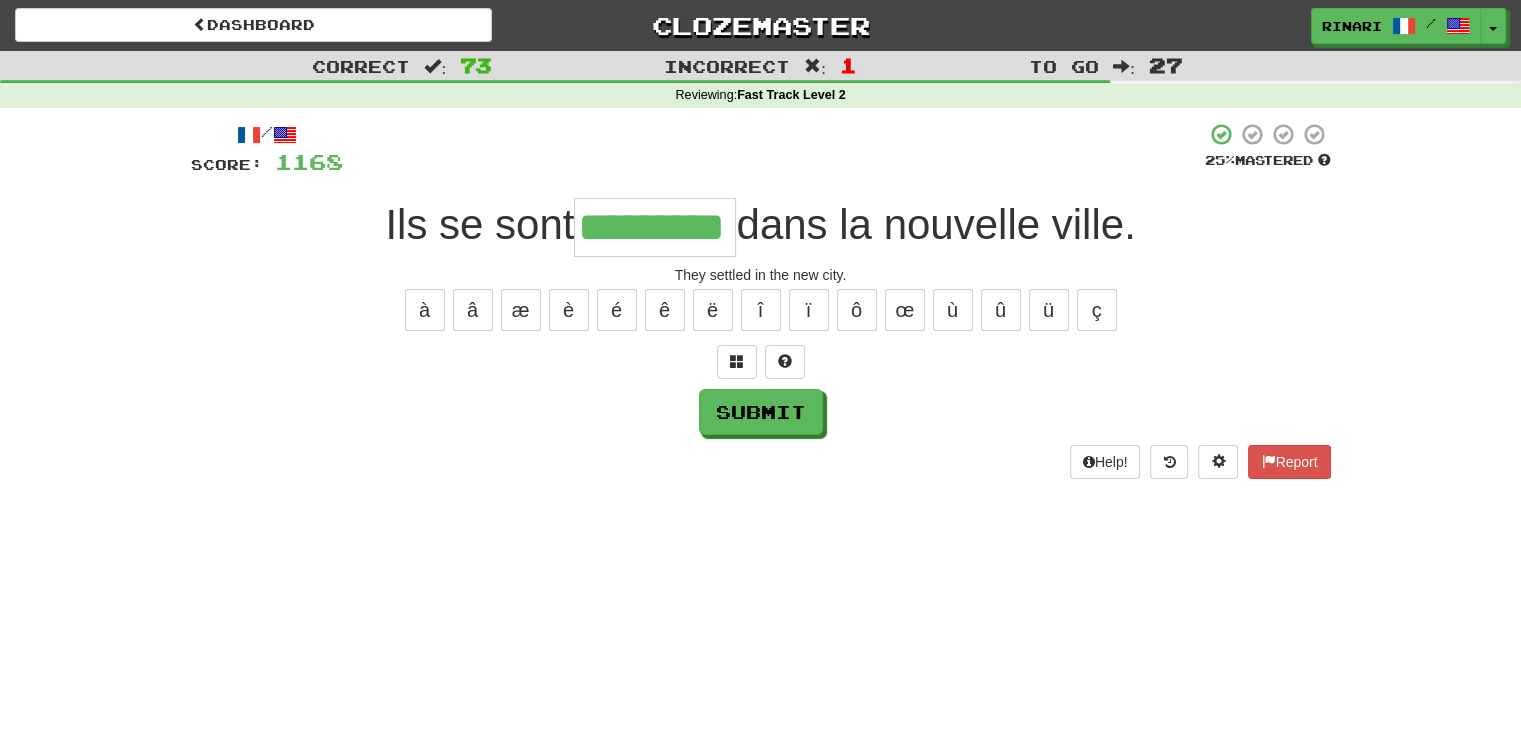 type on "*********" 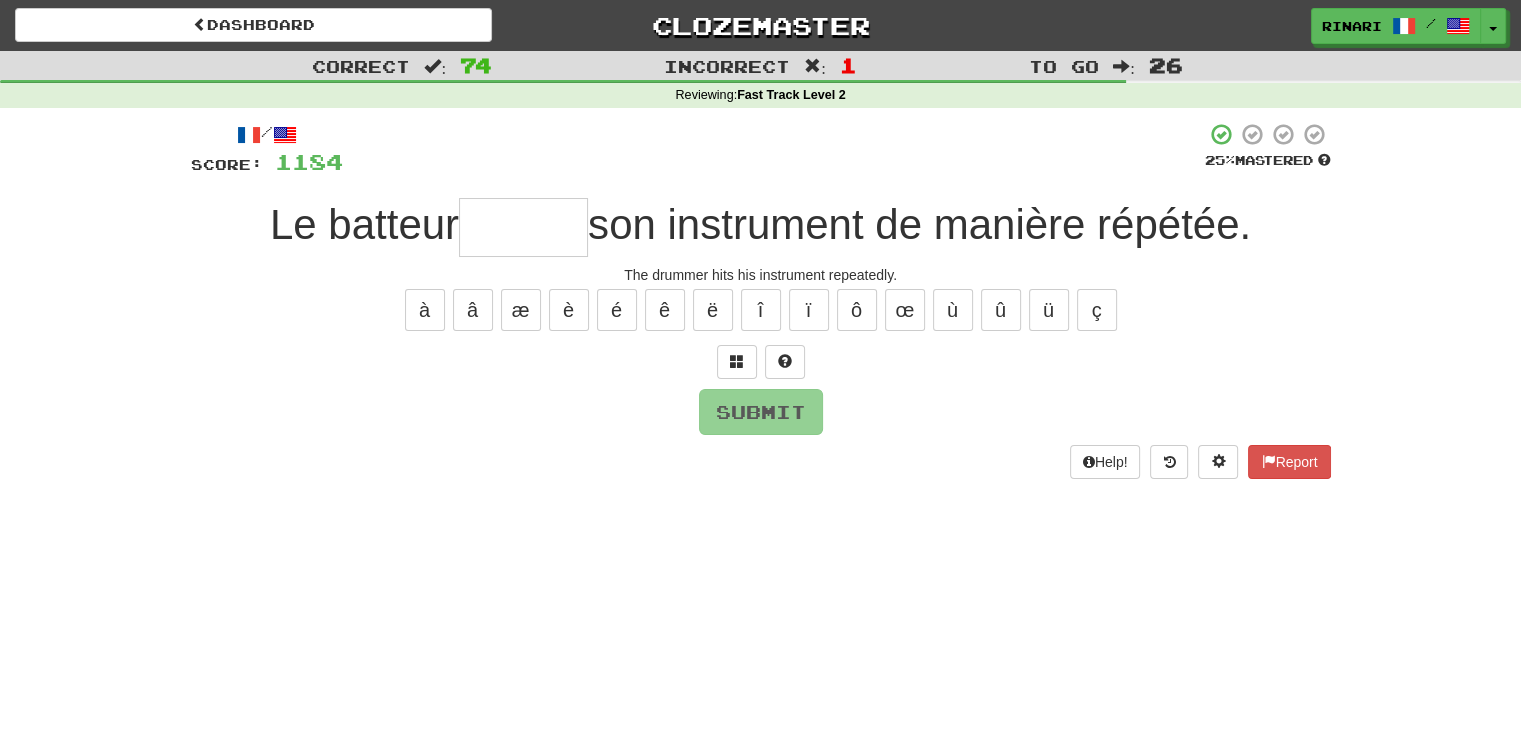 type on "*" 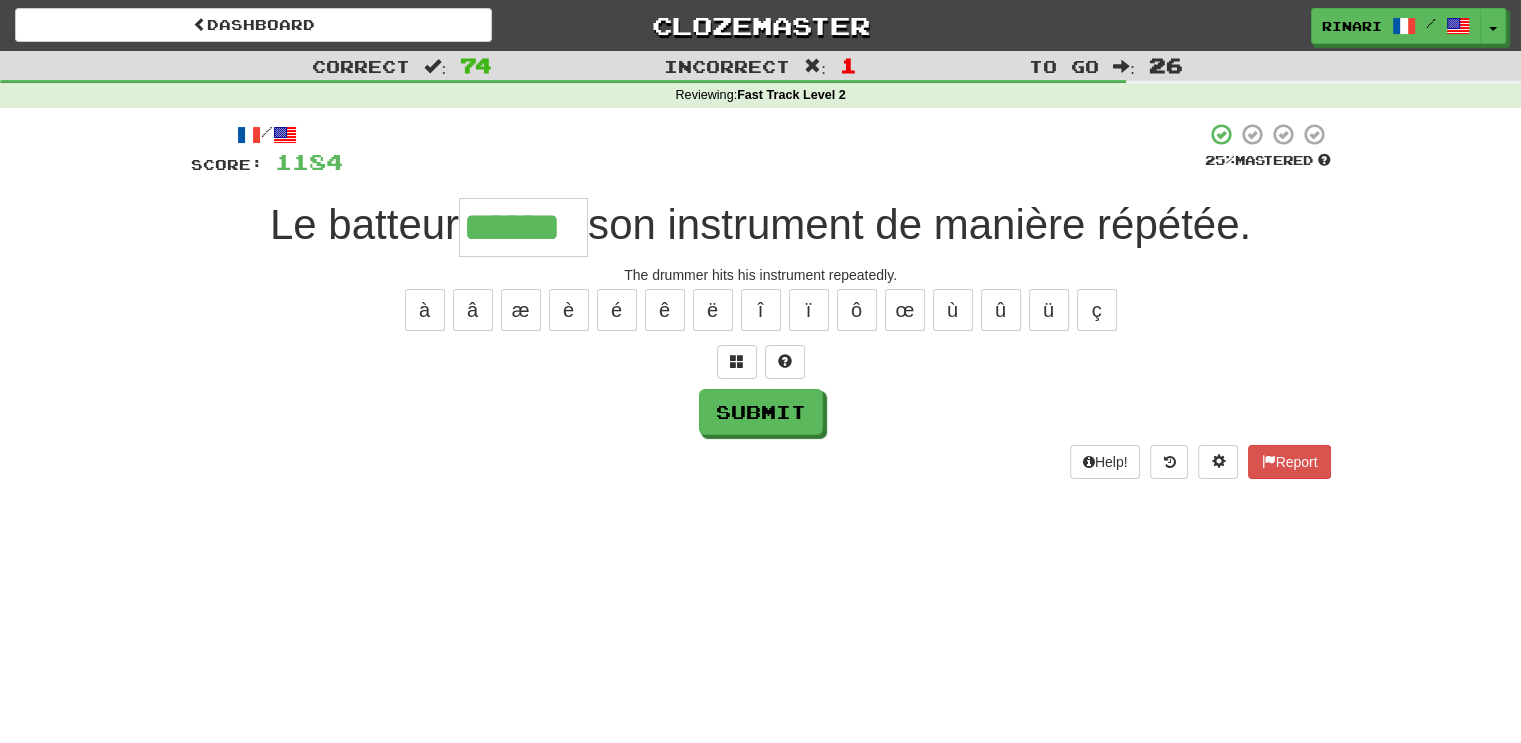 type on "******" 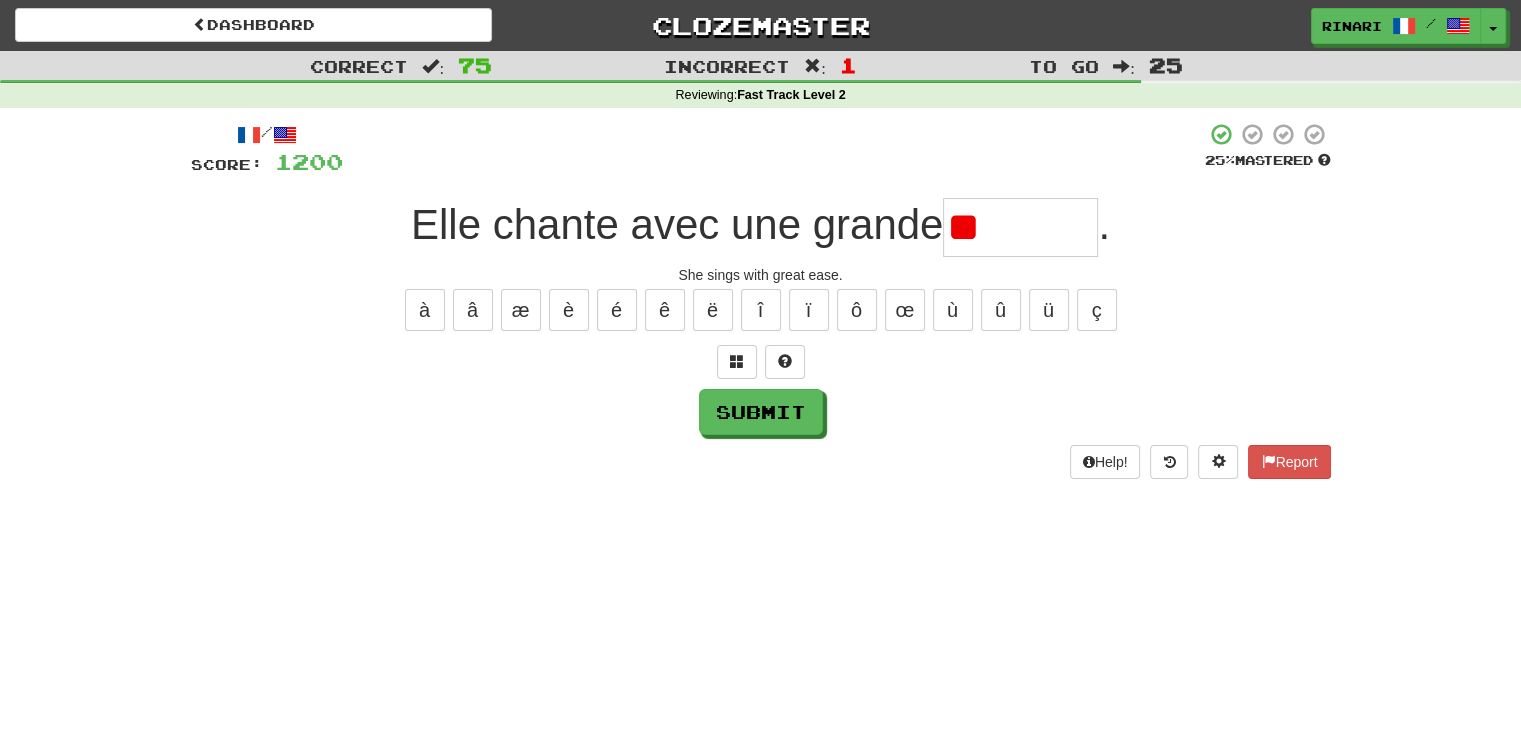 type on "*" 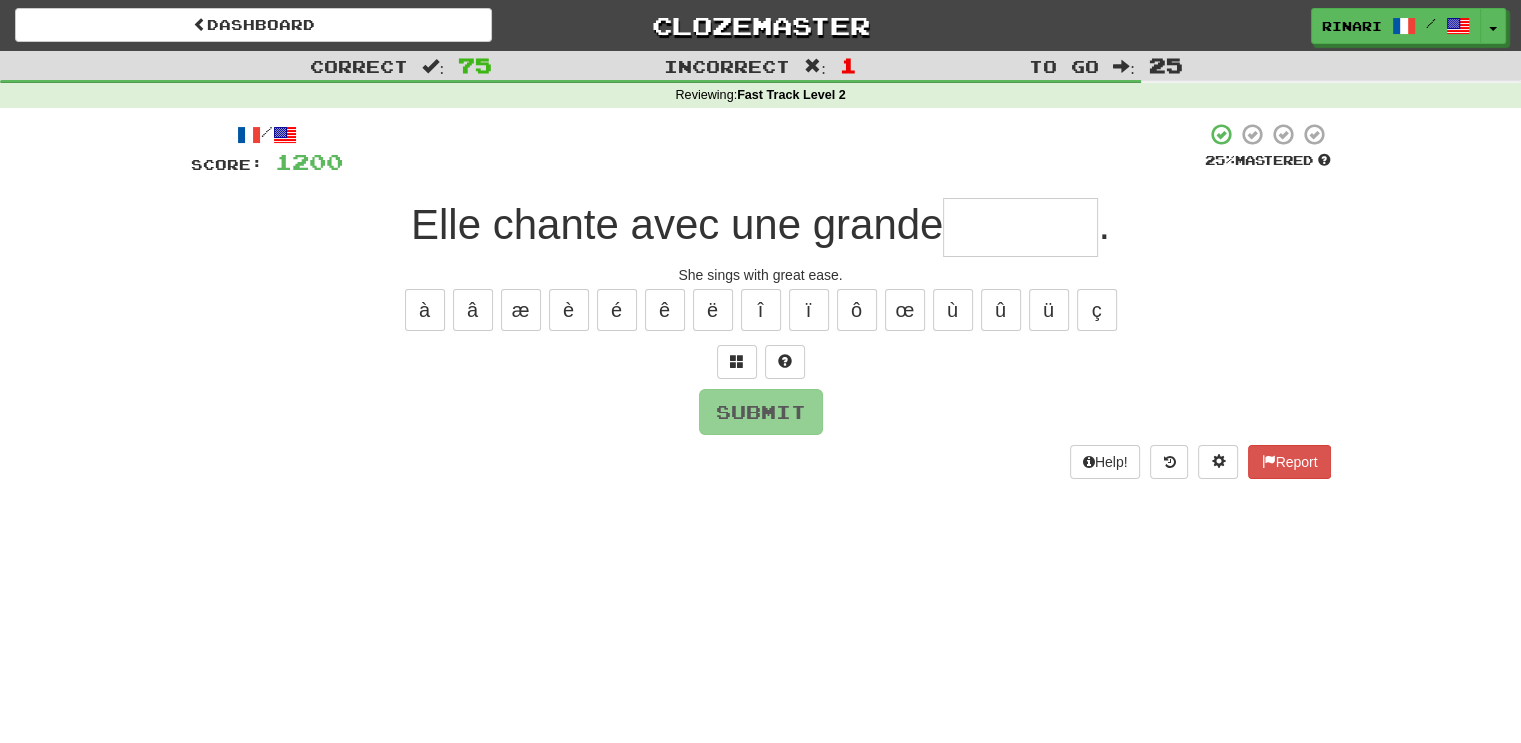 type 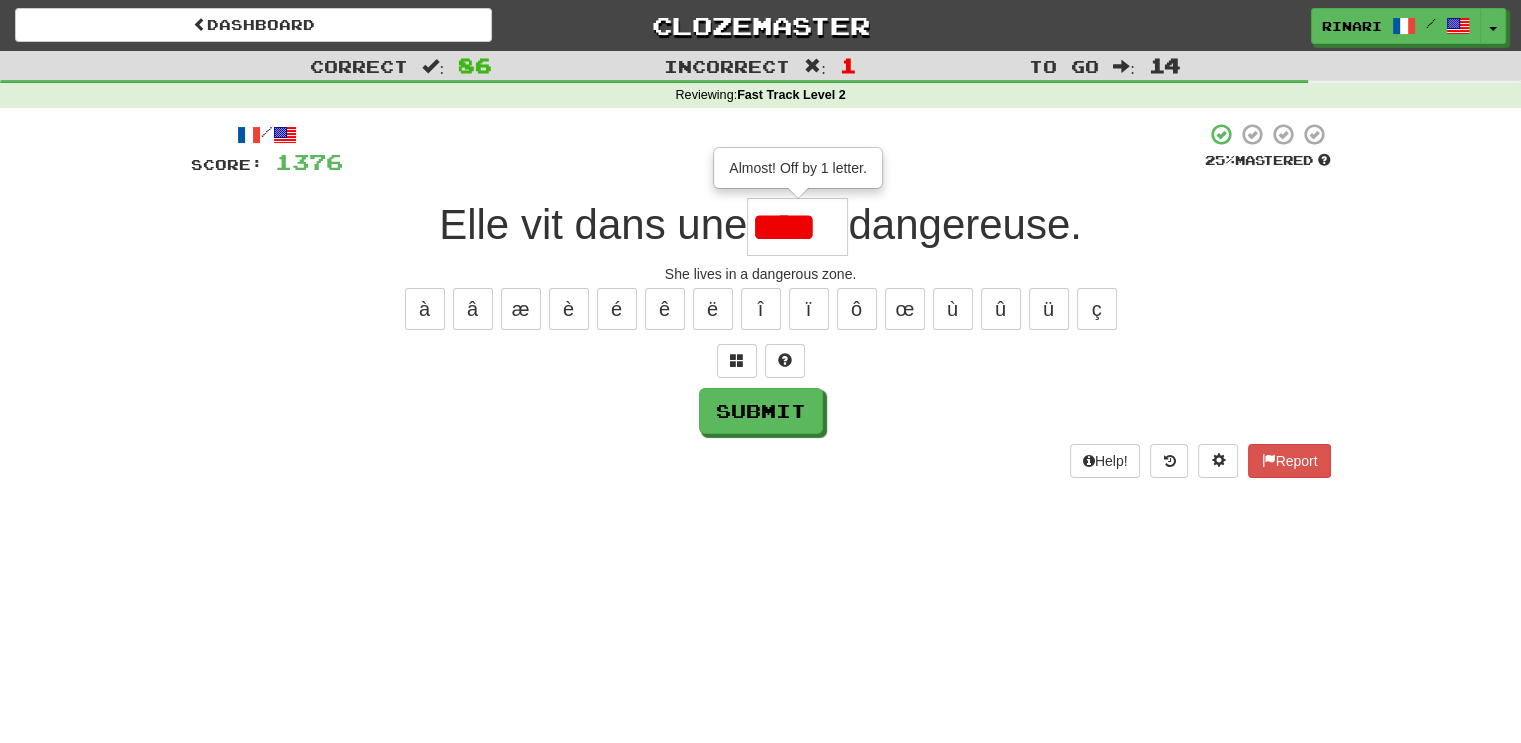 scroll, scrollTop: 0, scrollLeft: 0, axis: both 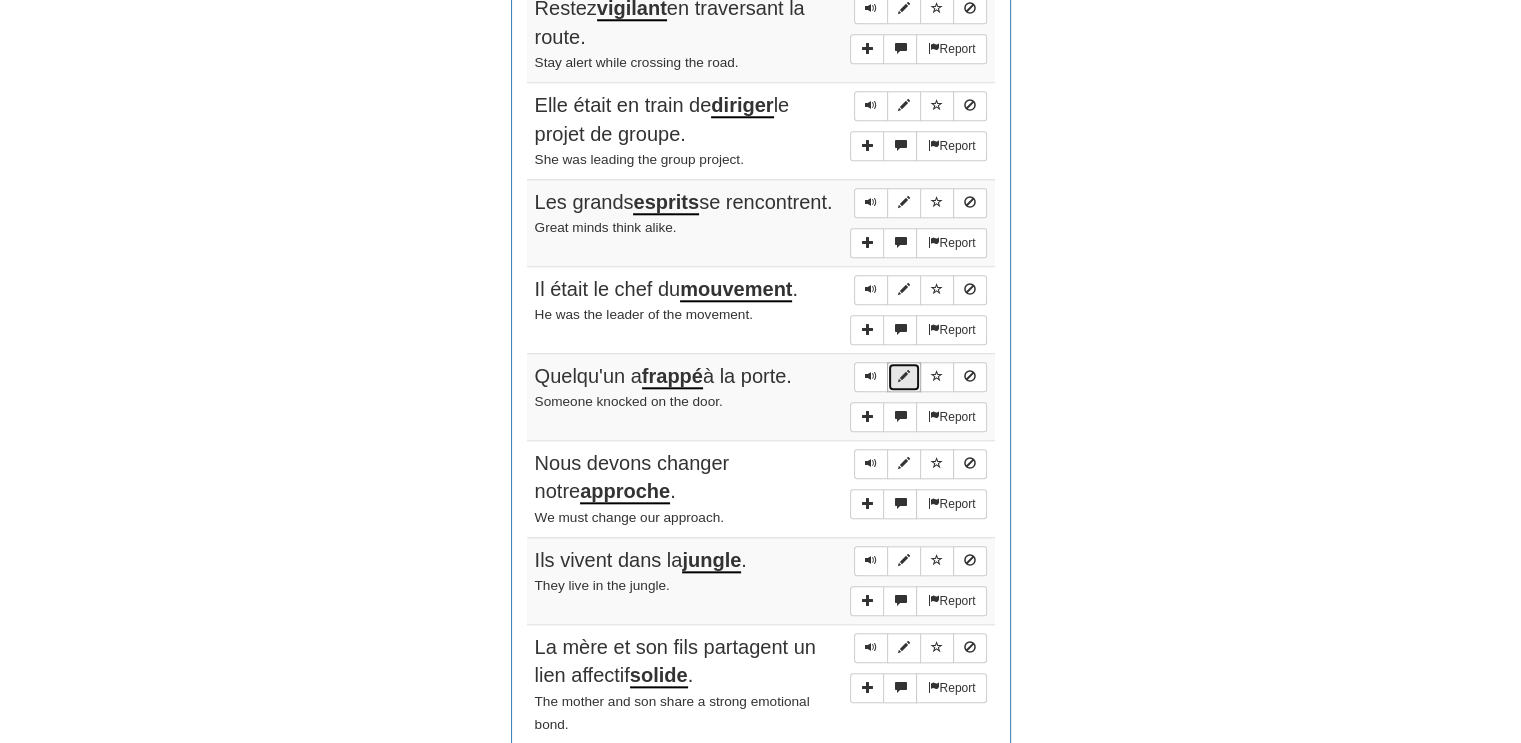 click at bounding box center (904, 377) 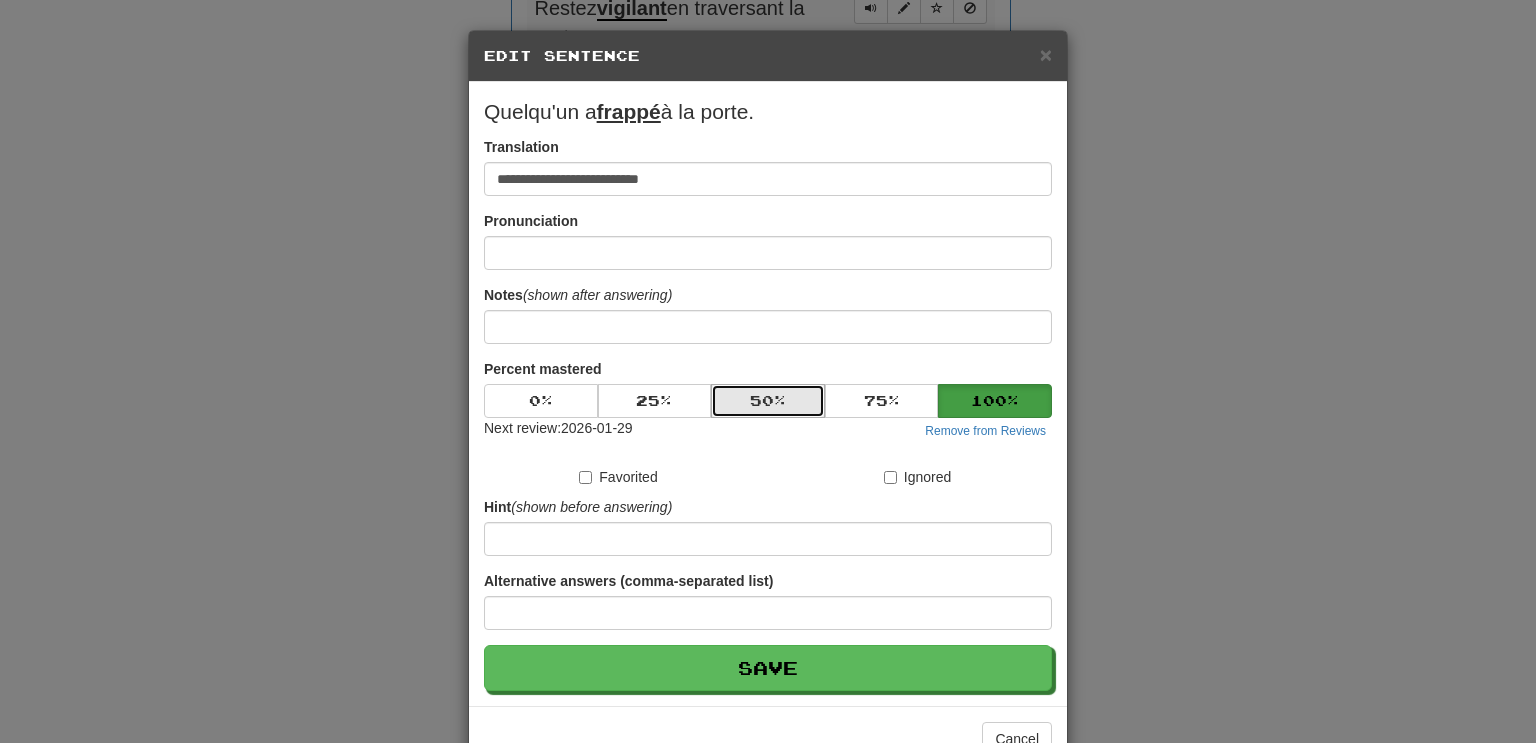 click on "50 %" at bounding box center (768, 401) 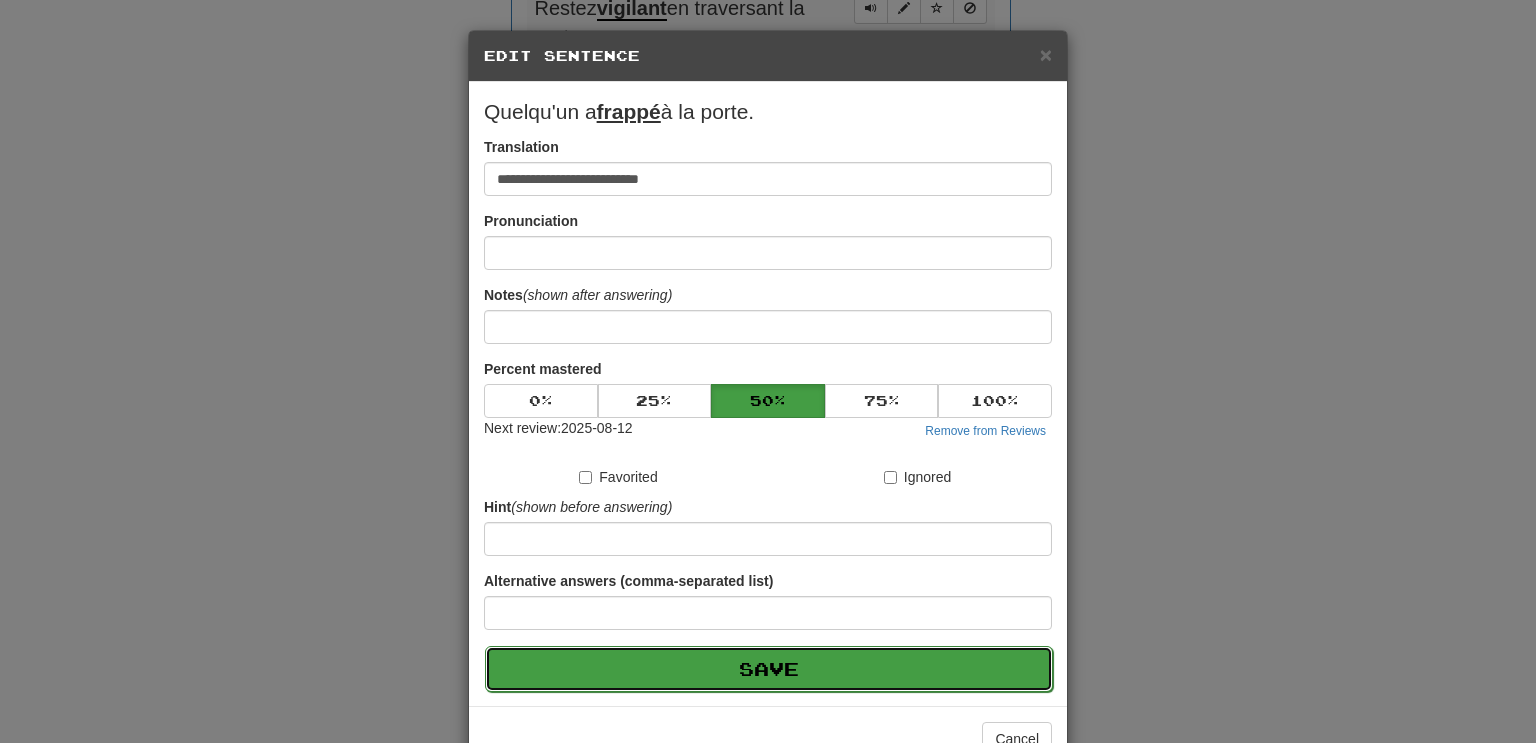 click on "Save" at bounding box center [769, 669] 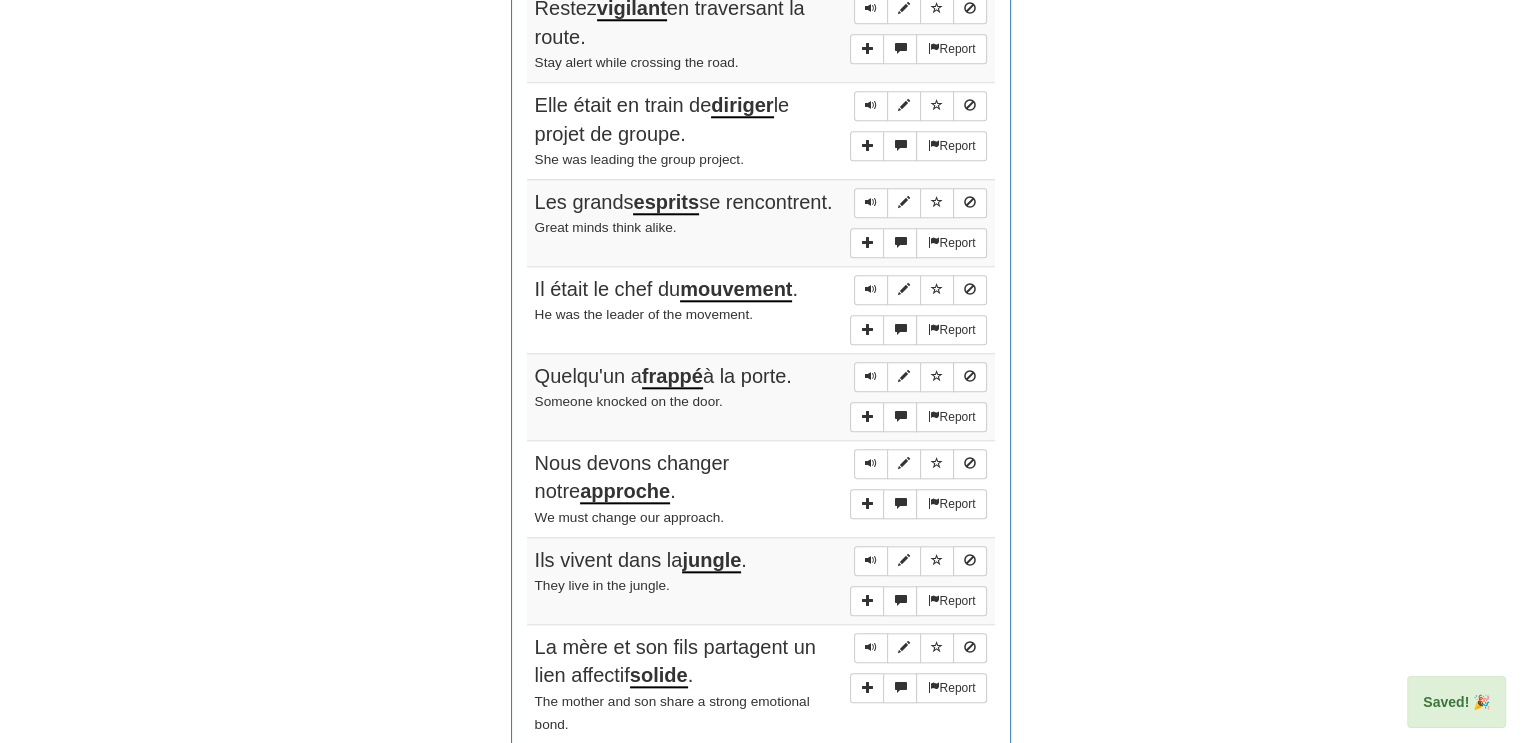 scroll, scrollTop: 0, scrollLeft: 0, axis: both 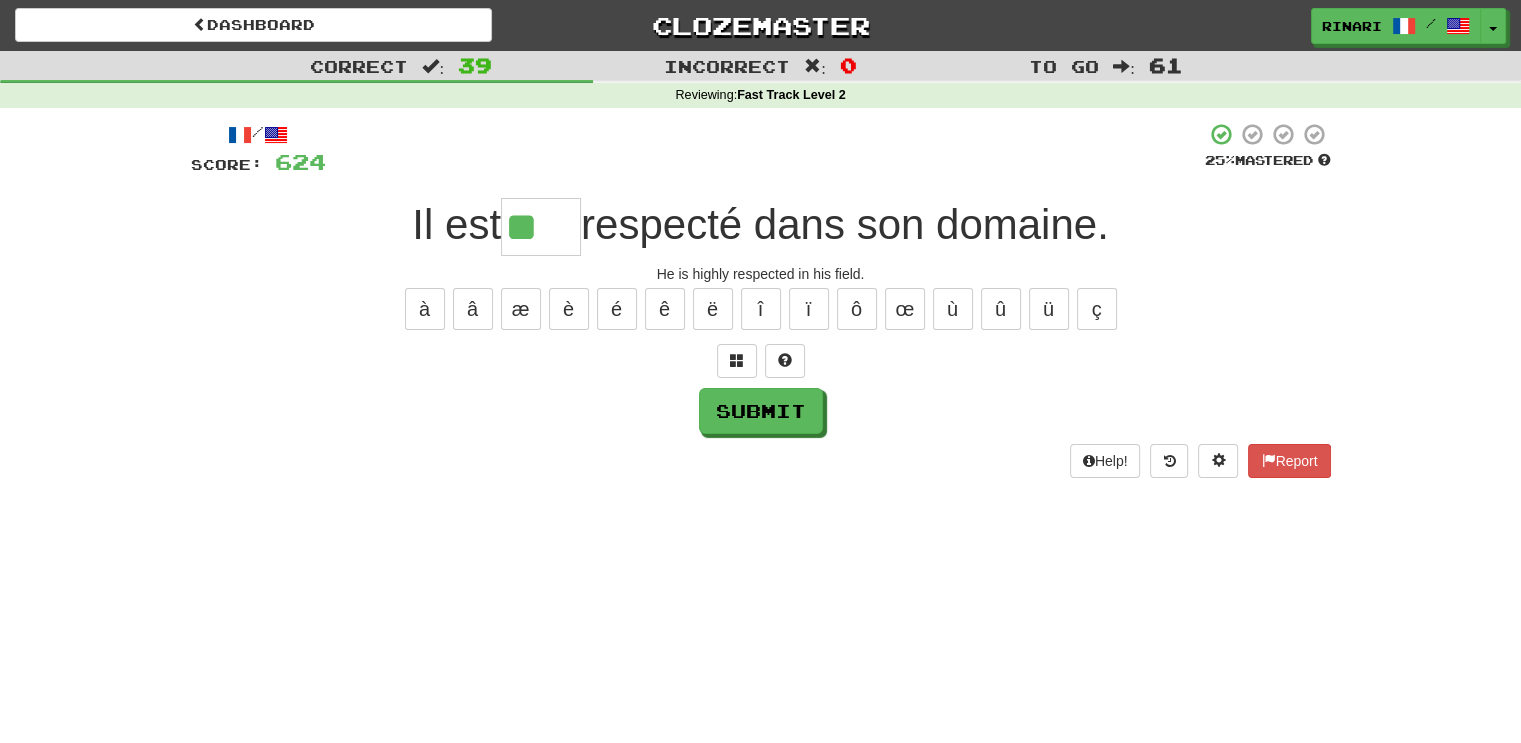 click on "**" at bounding box center [541, 227] 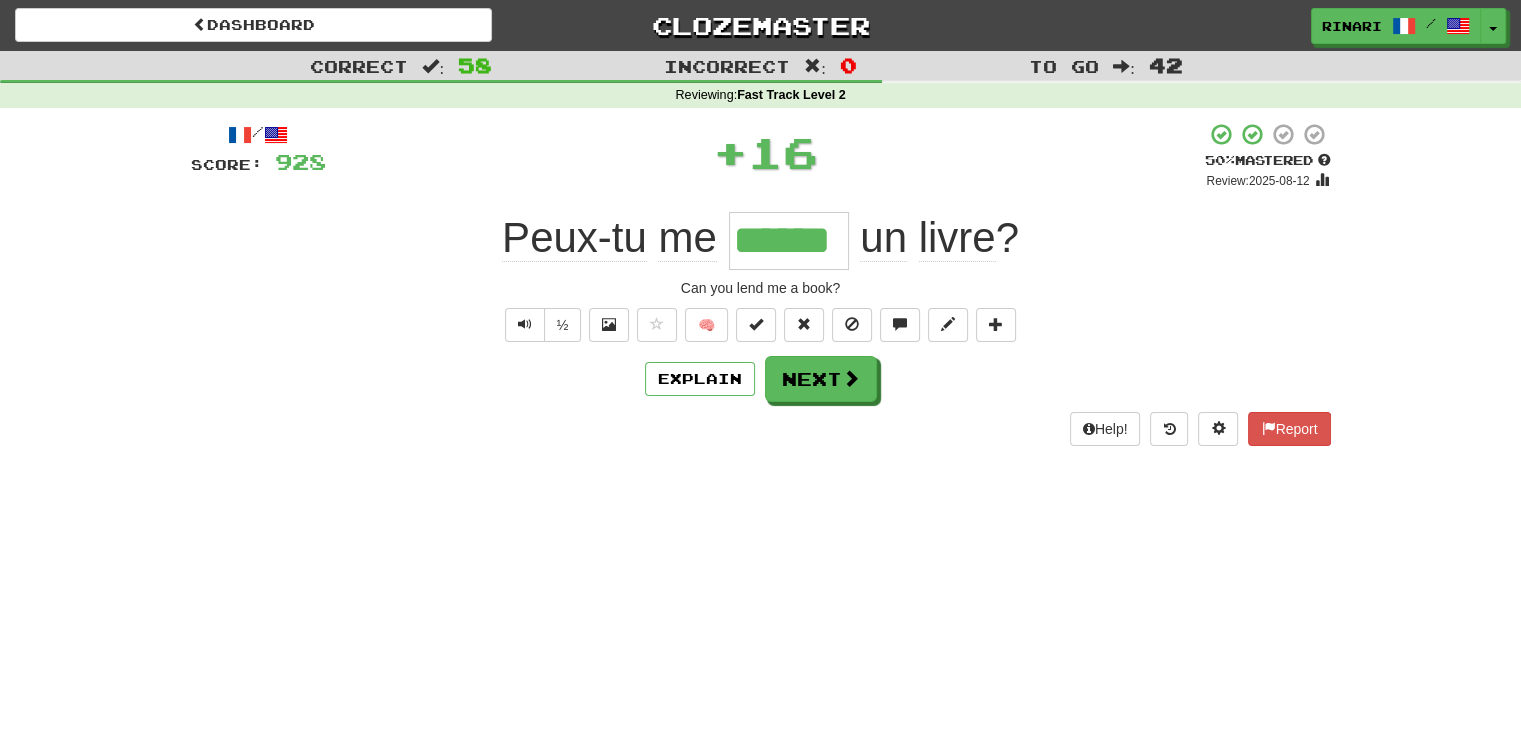 scroll, scrollTop: 0, scrollLeft: 0, axis: both 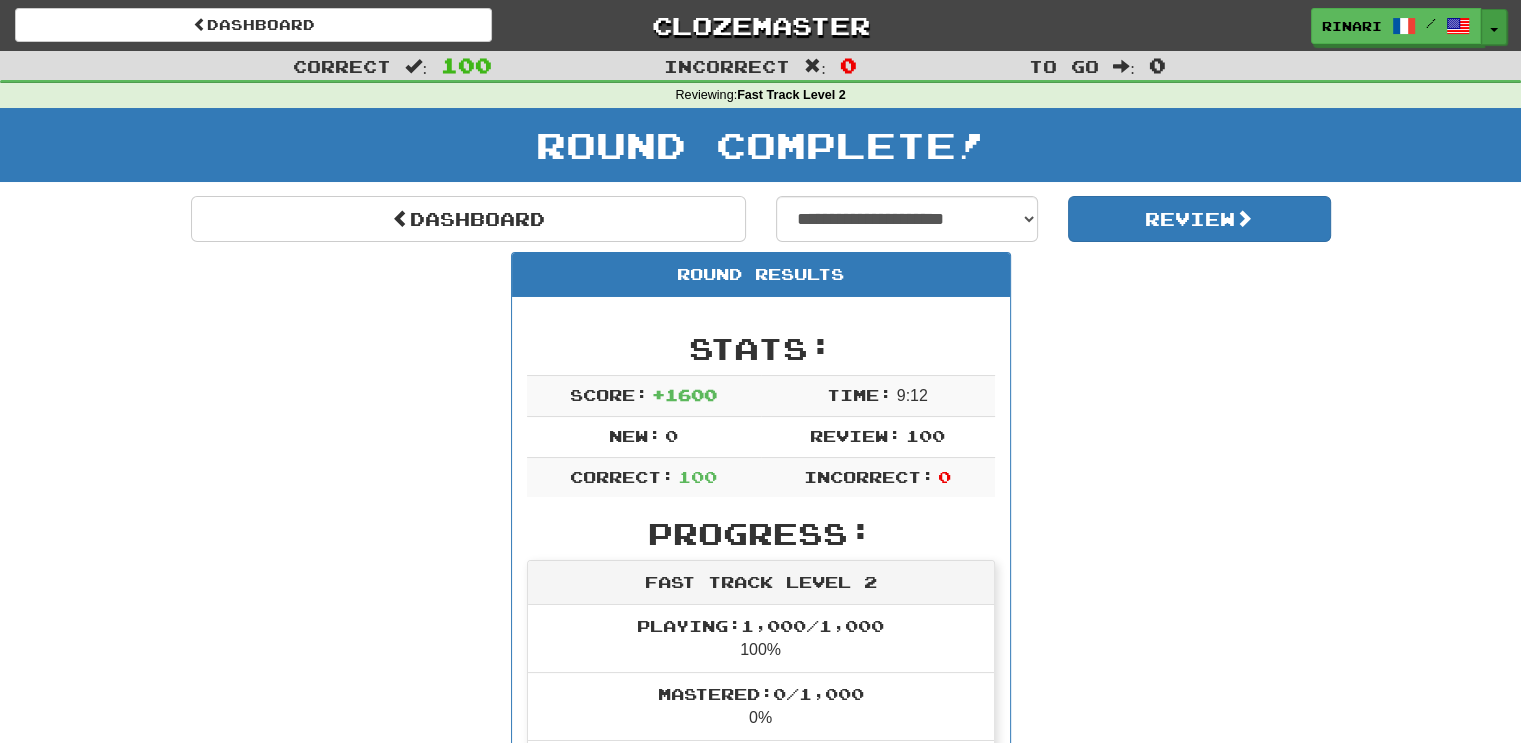 click on "Toggle Dropdown" at bounding box center [1494, 27] 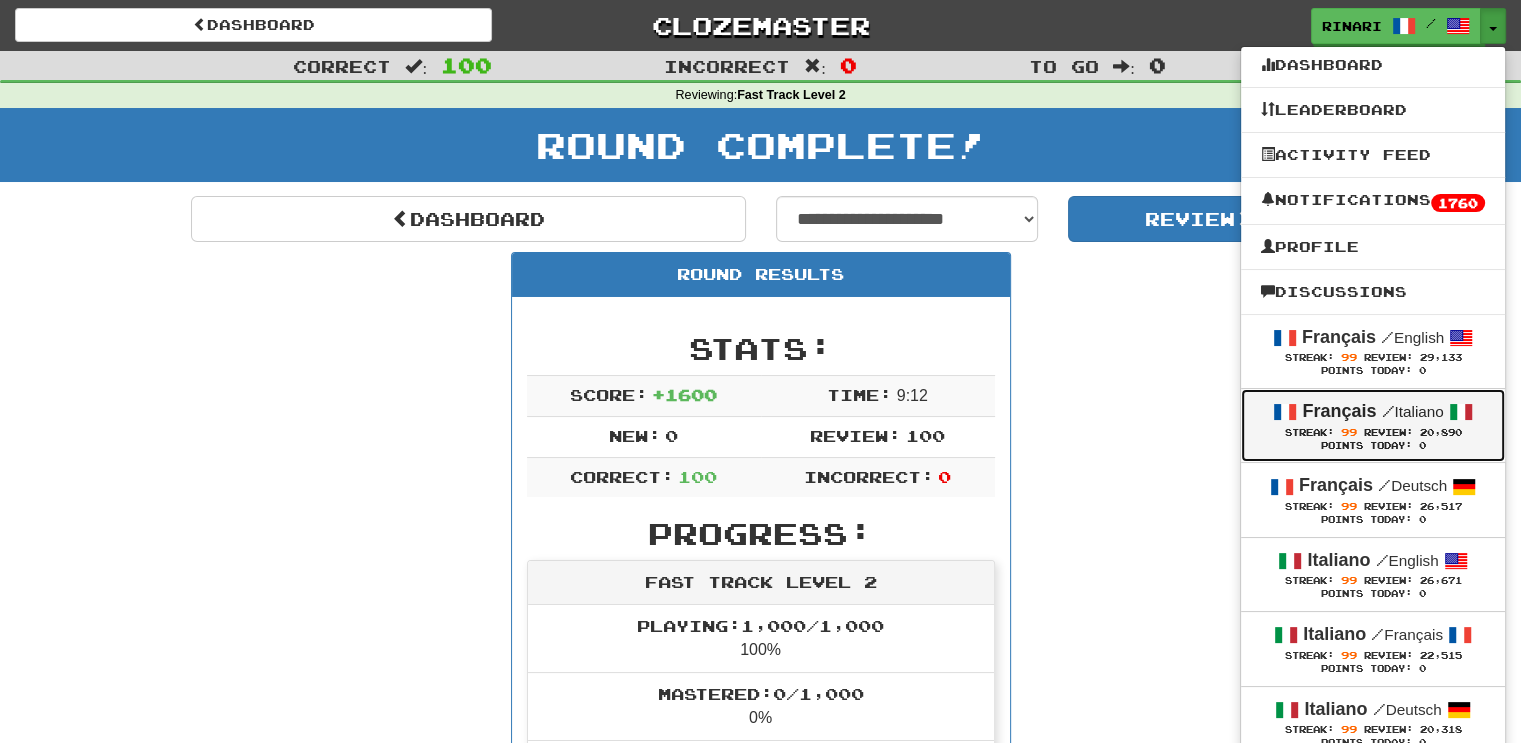 click on "Streak:
99
Review:
20,890" at bounding box center (1373, 432) 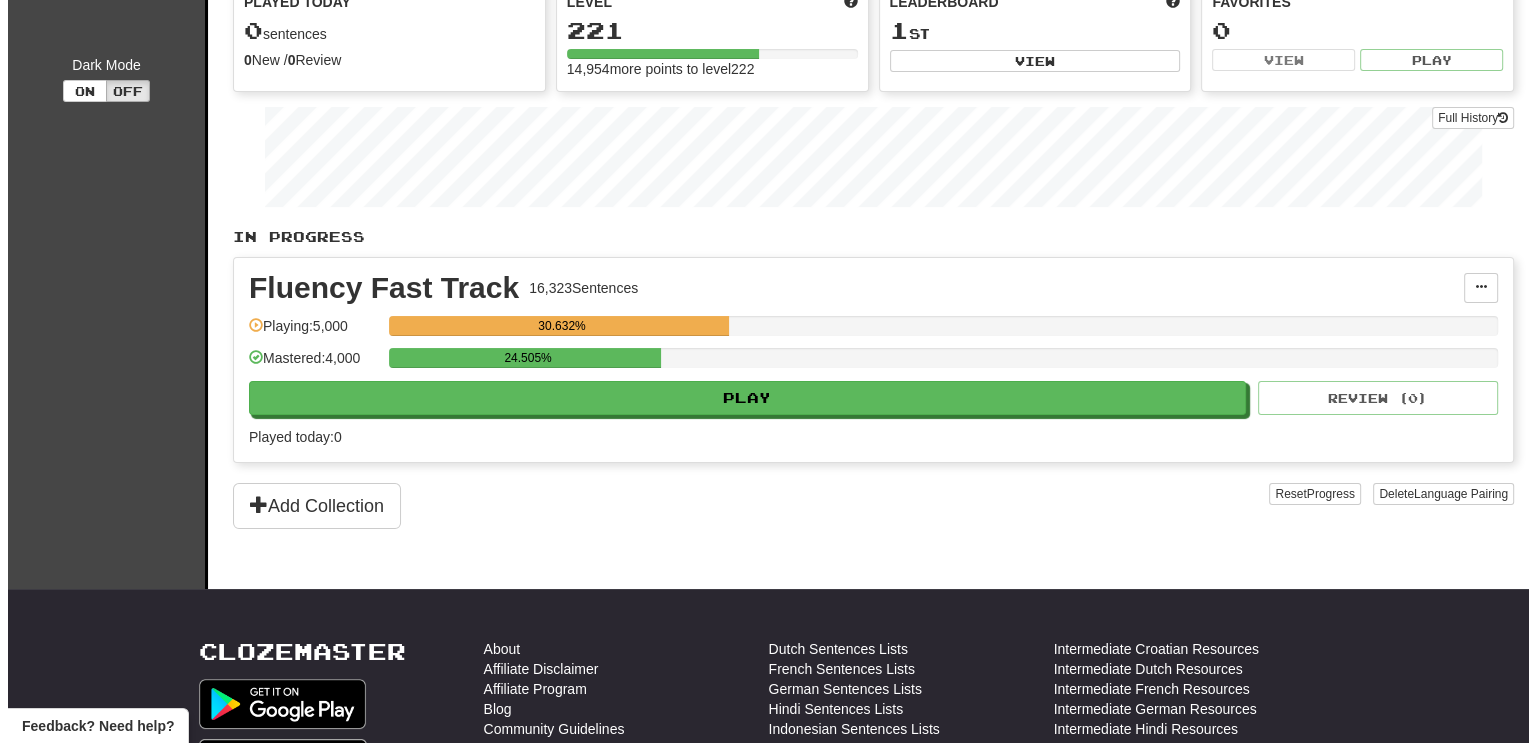 scroll, scrollTop: 0, scrollLeft: 0, axis: both 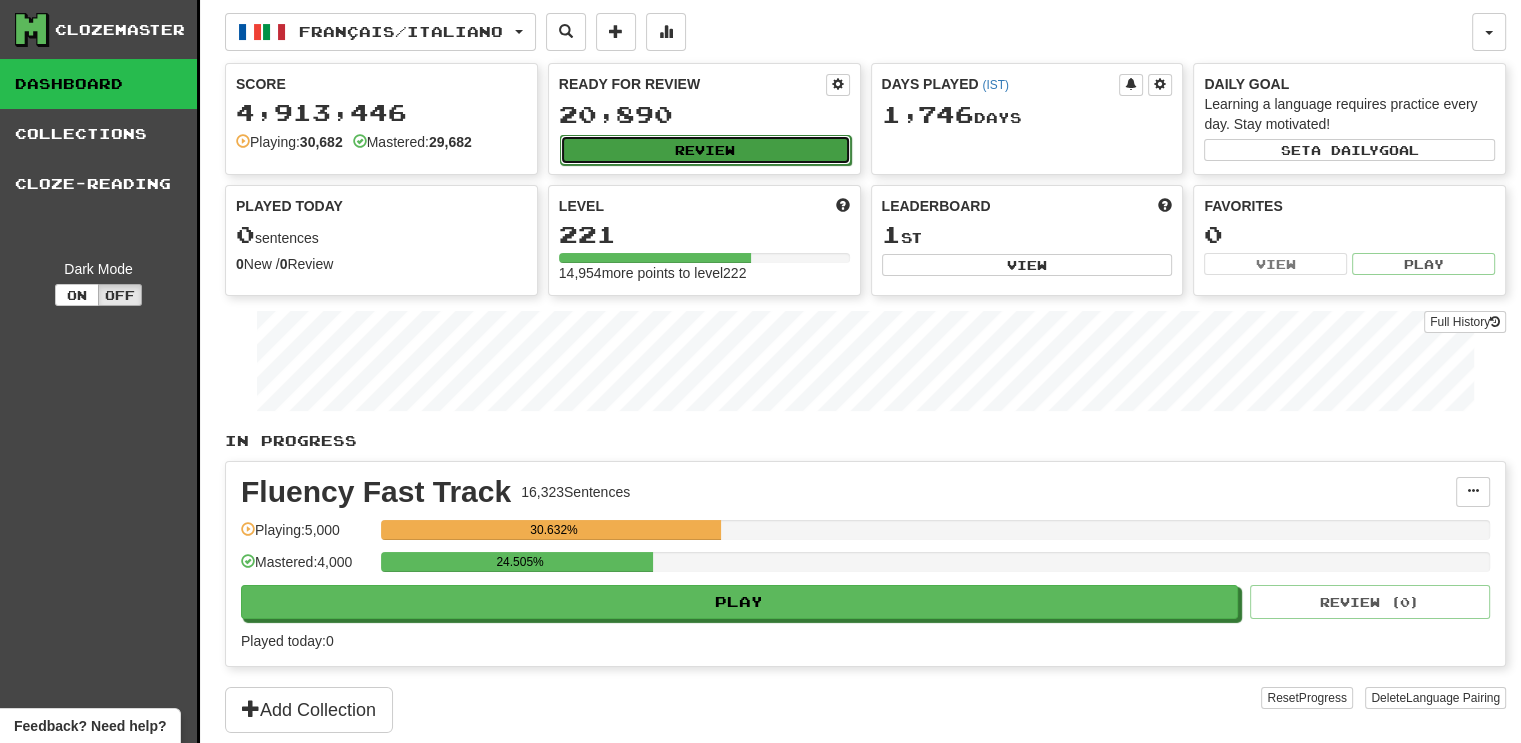click on "Review" 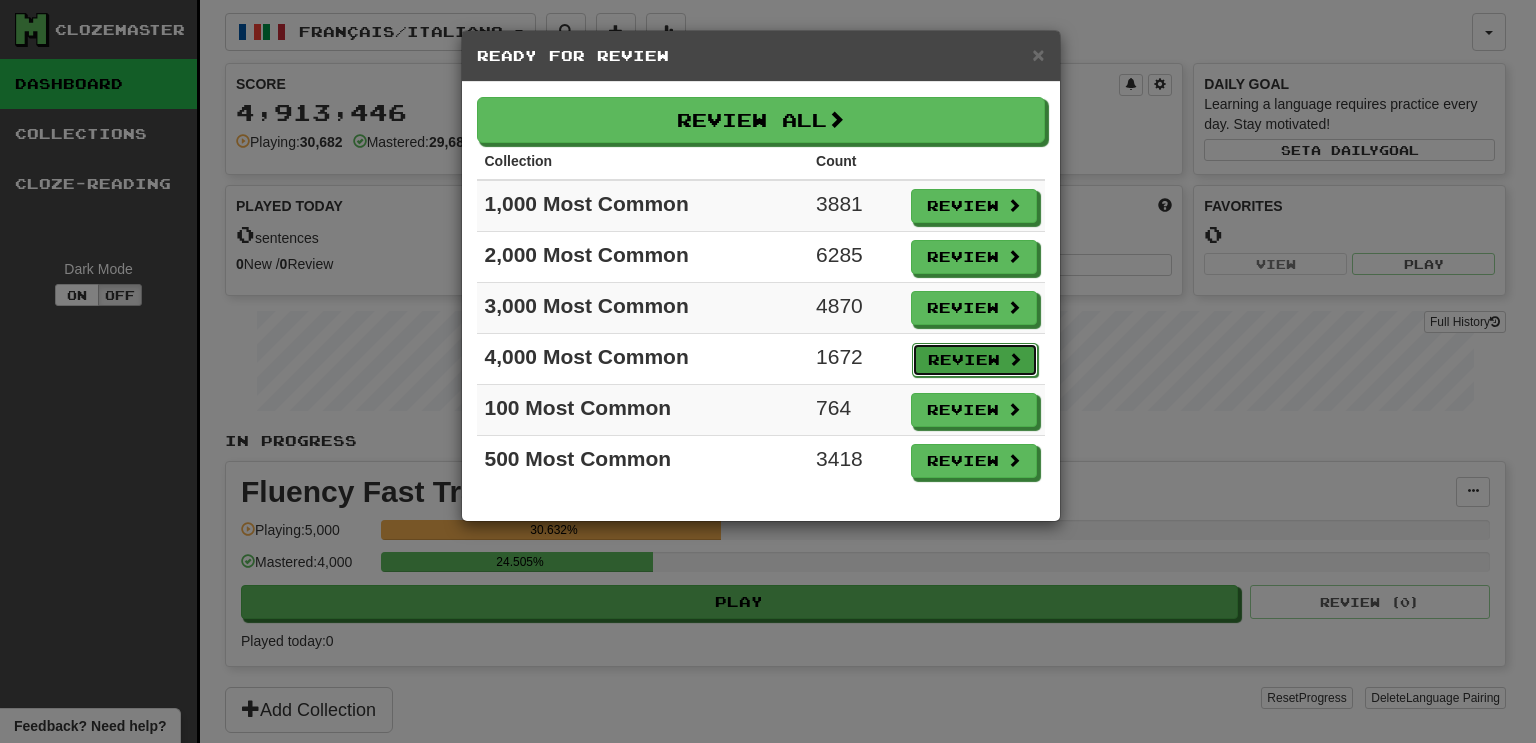click on "Review" at bounding box center [975, 360] 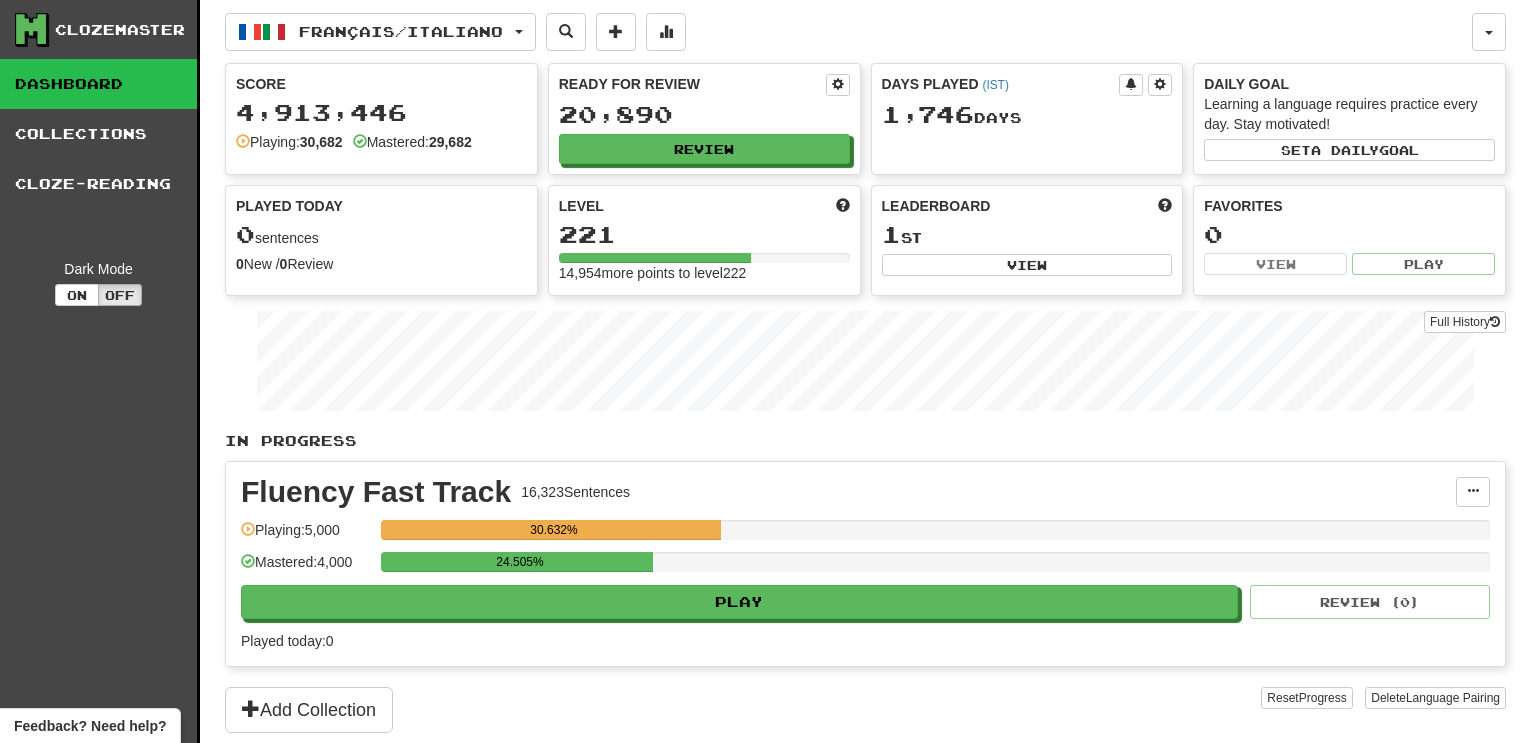 select on "***" 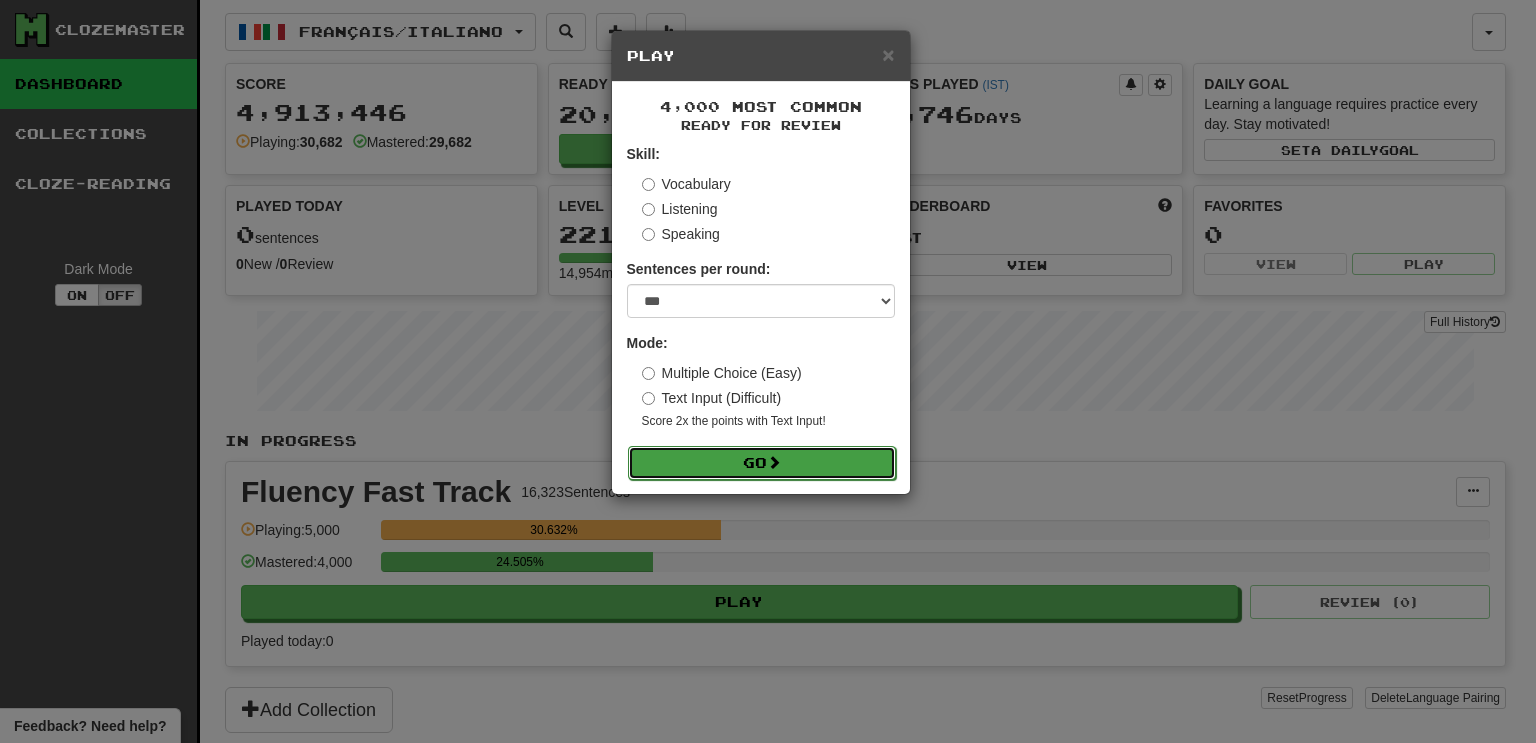 click on "Go" at bounding box center (762, 463) 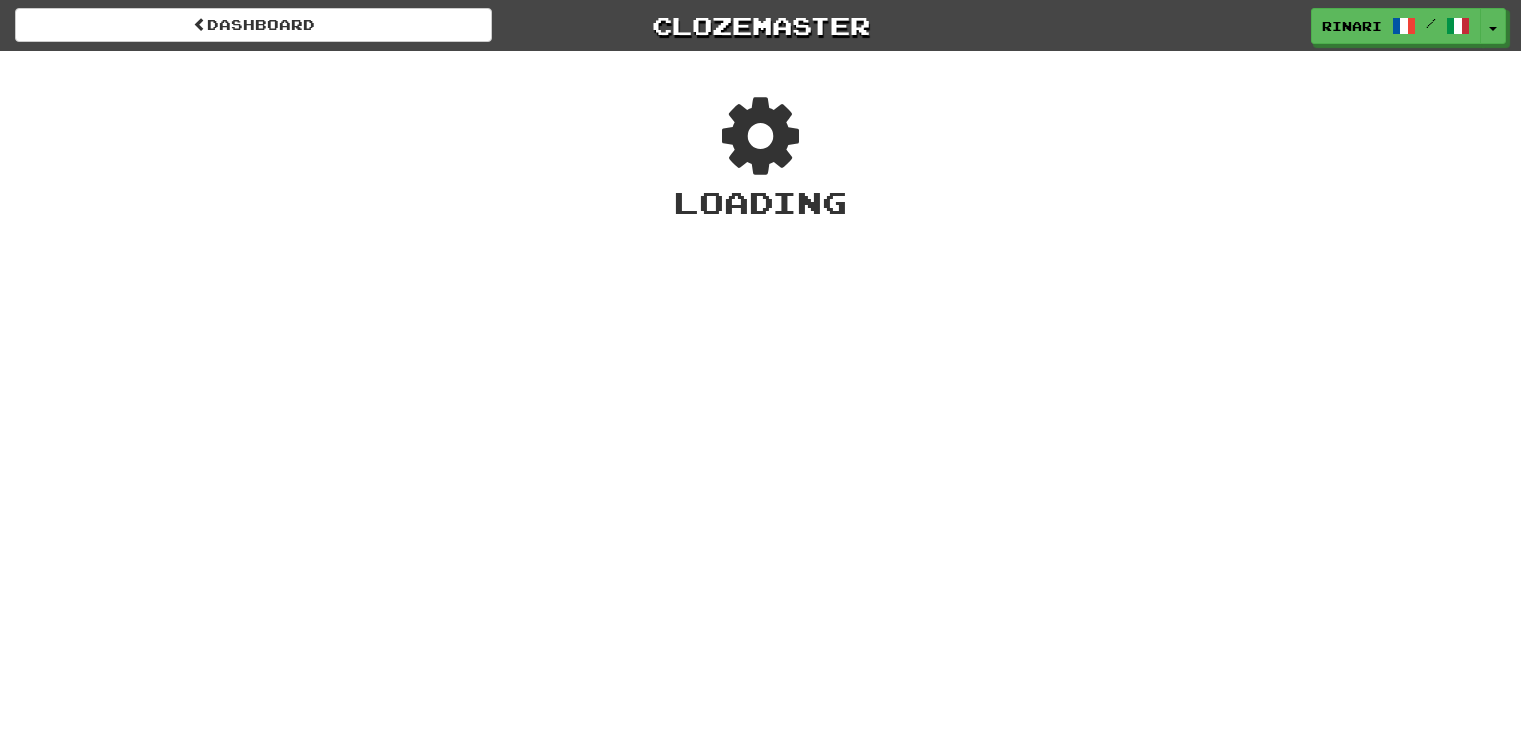 scroll, scrollTop: 0, scrollLeft: 0, axis: both 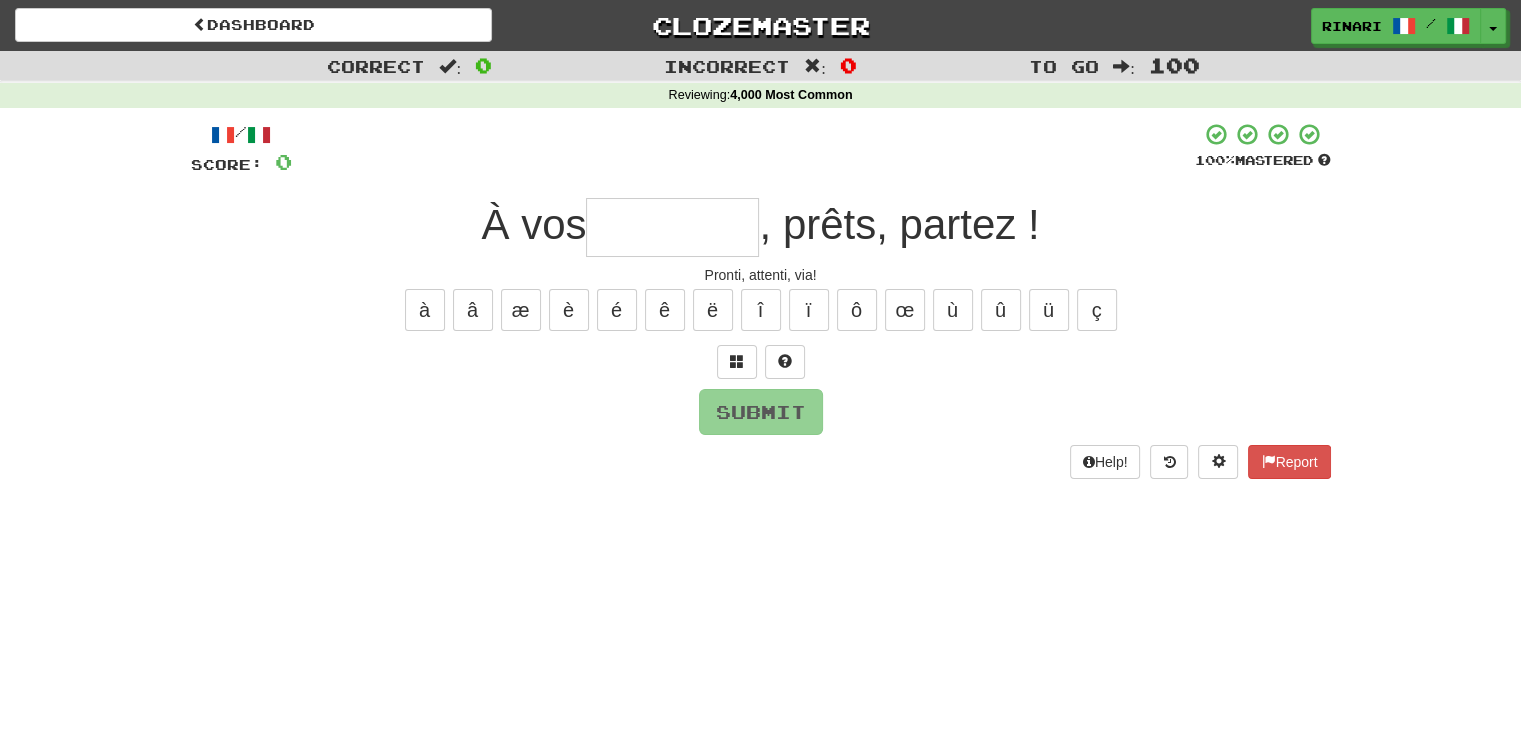 type on "*" 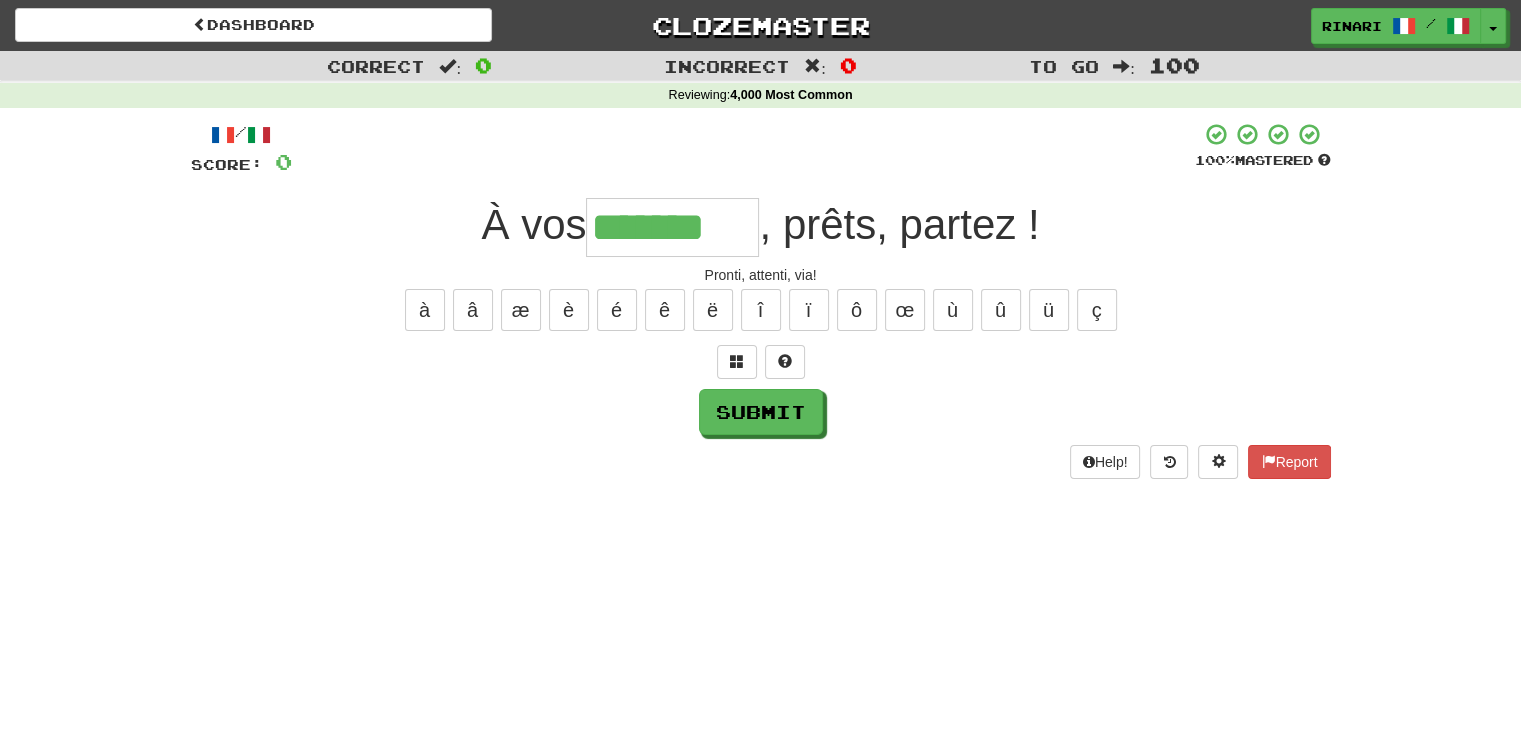type on "*******" 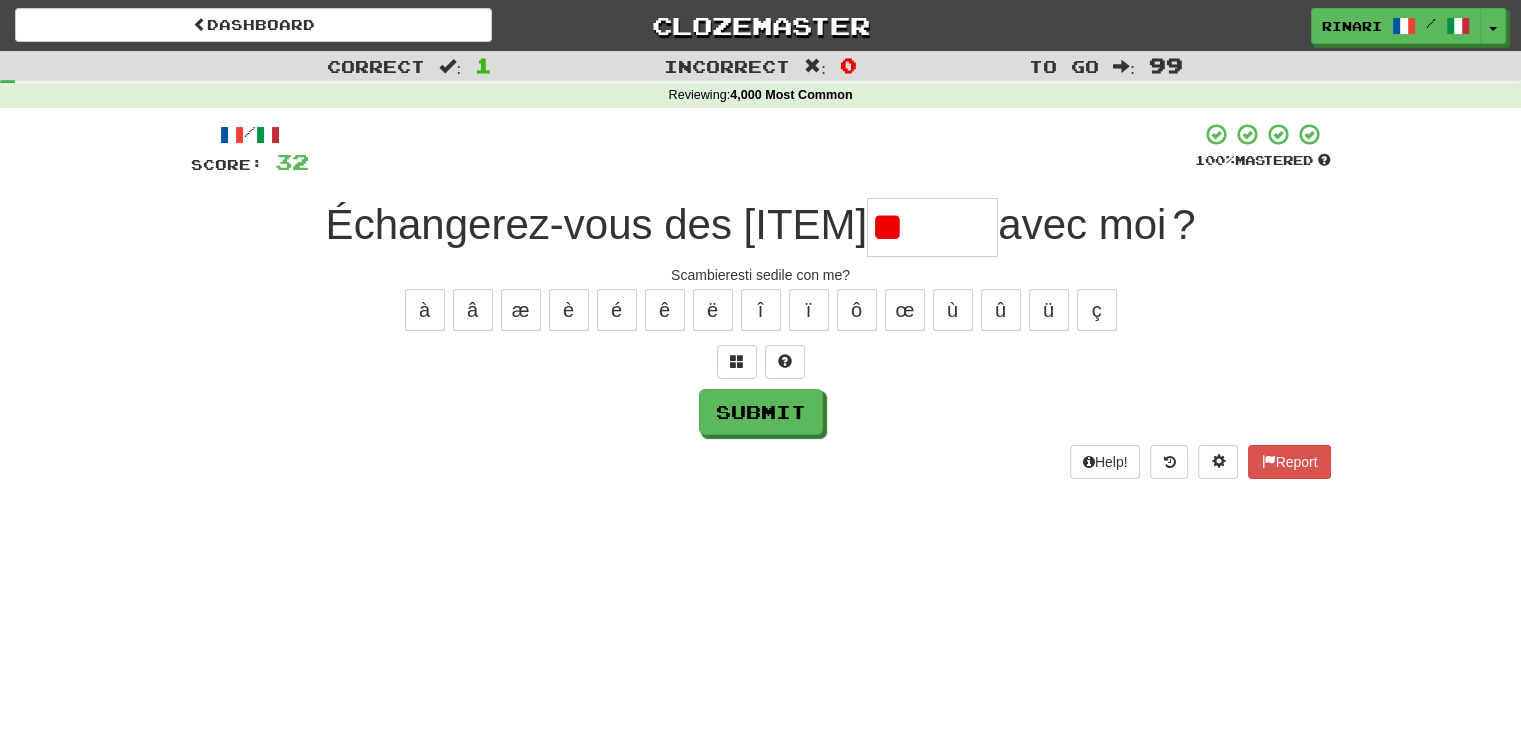 type on "*" 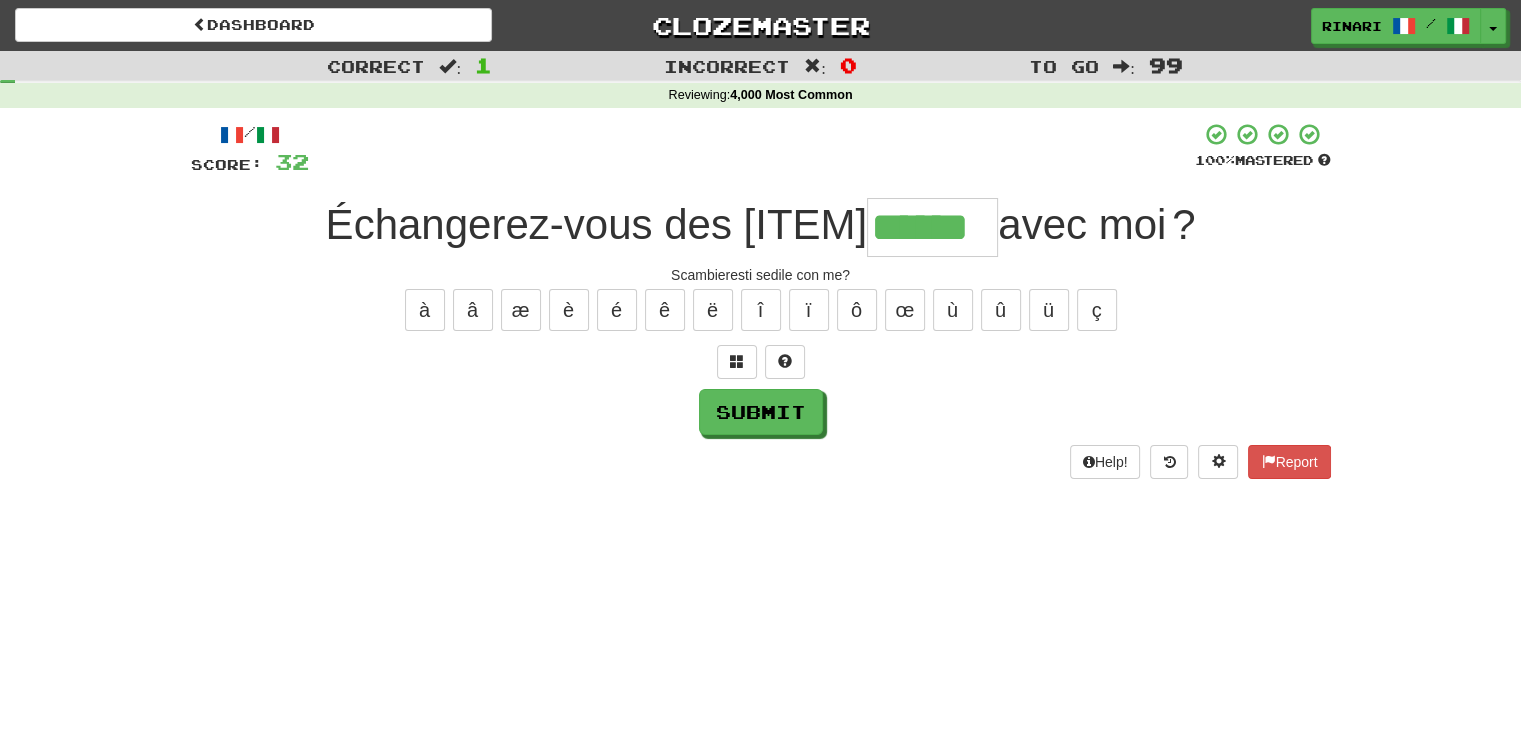 type on "******" 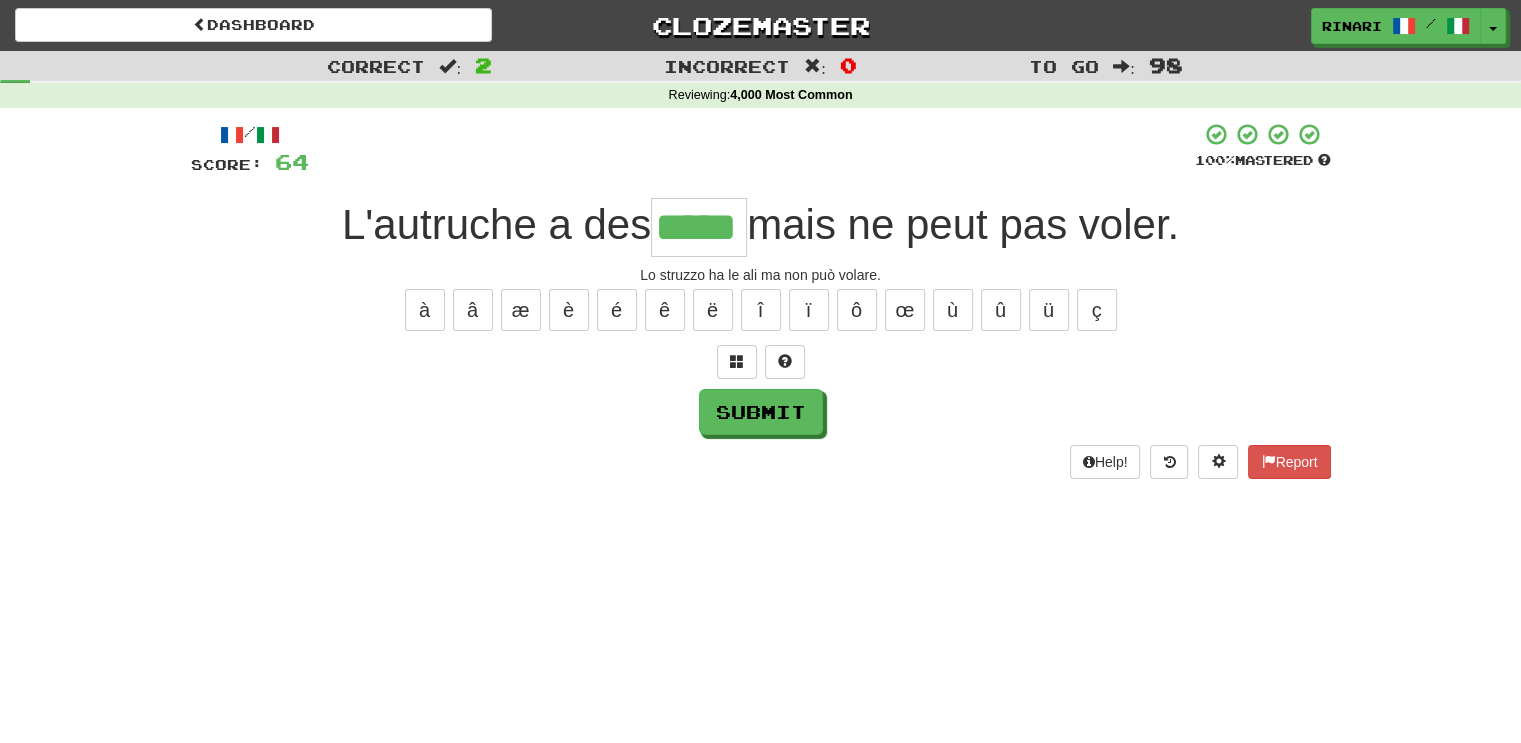 type on "*****" 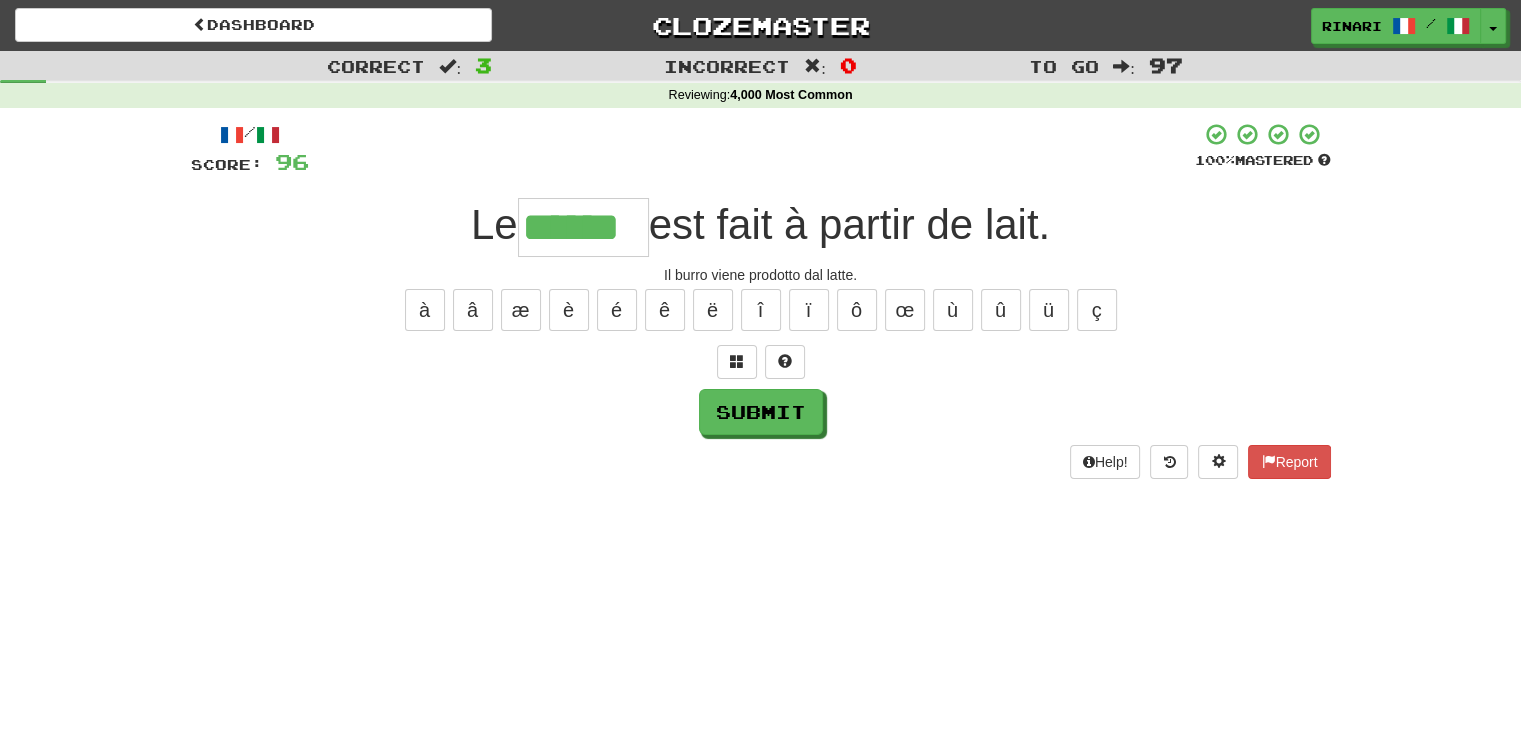 type on "******" 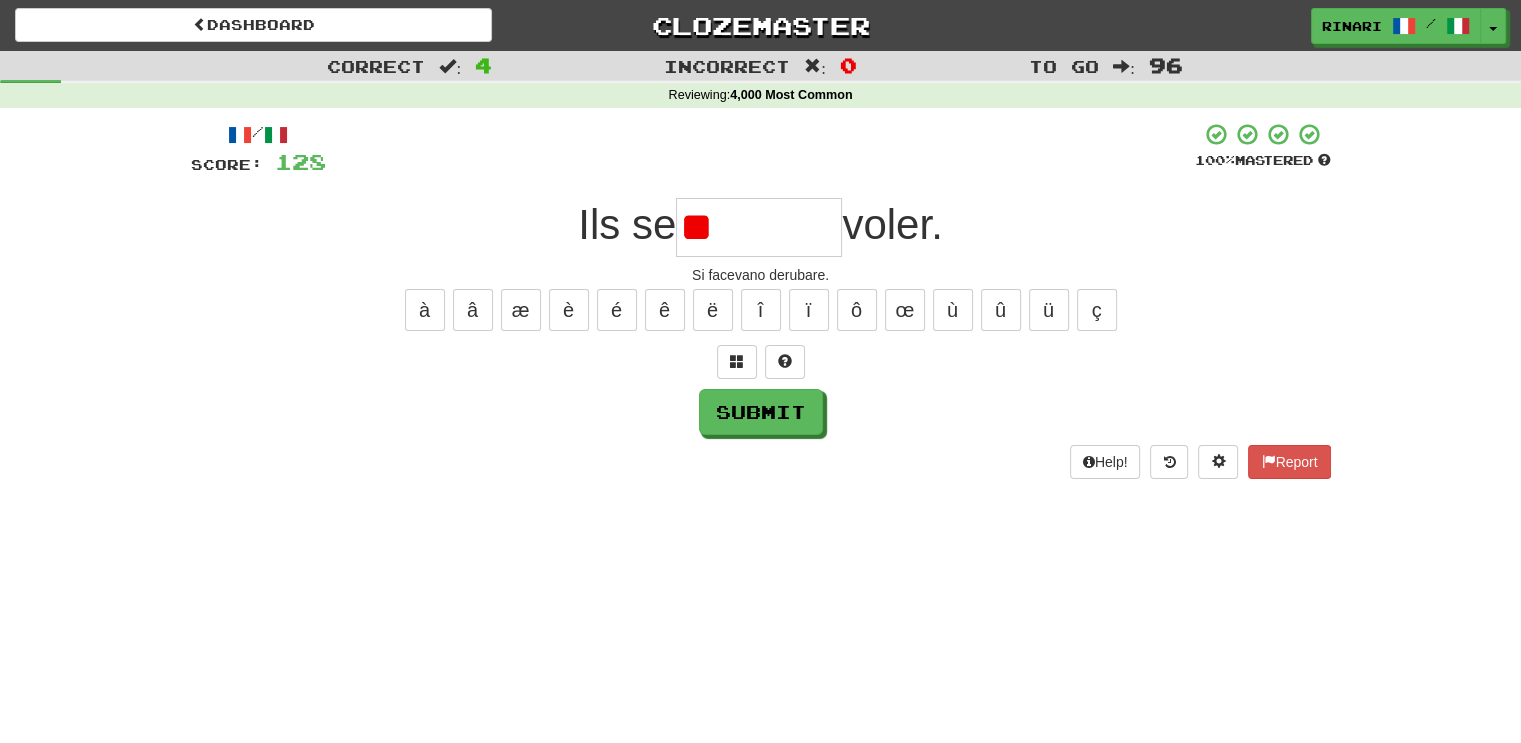 type on "*" 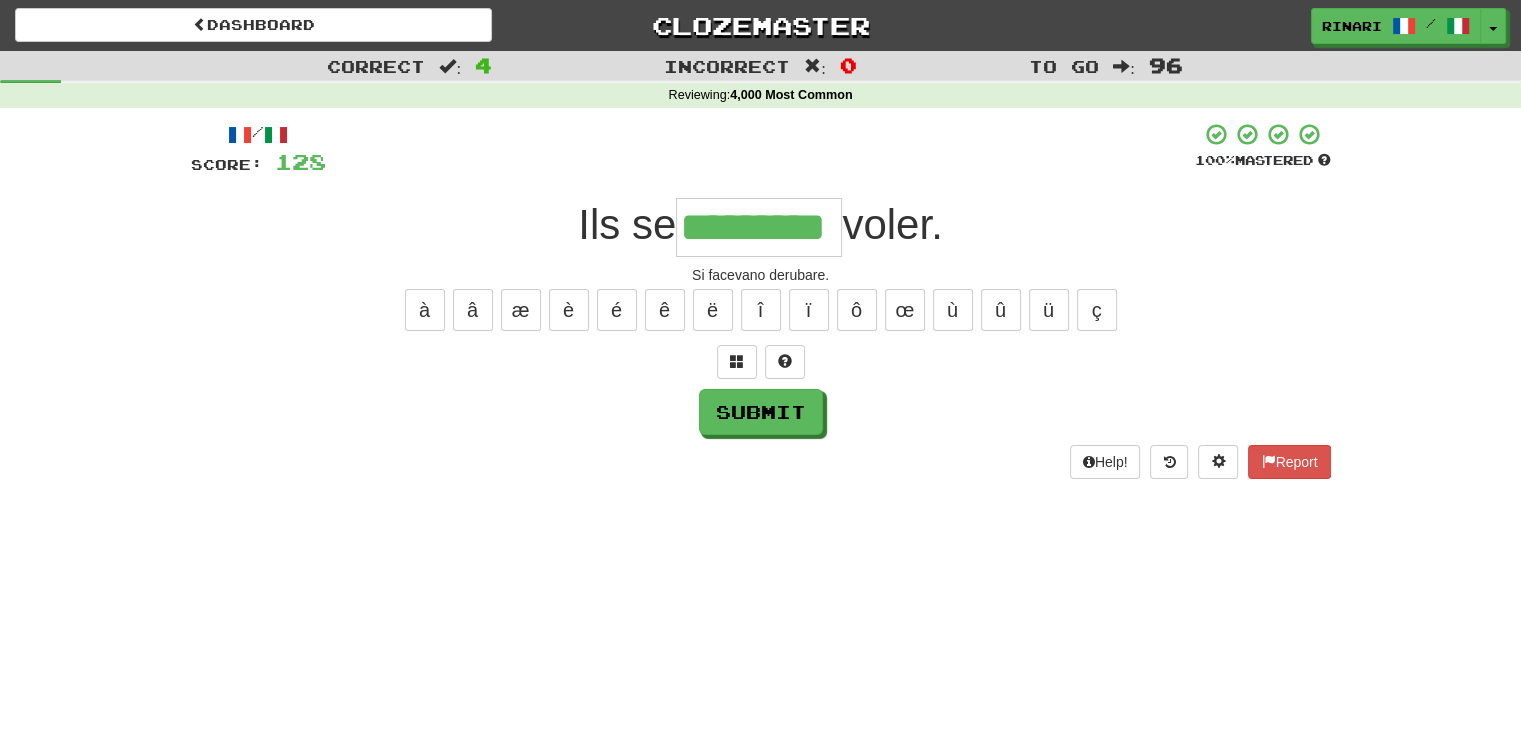 type on "*********" 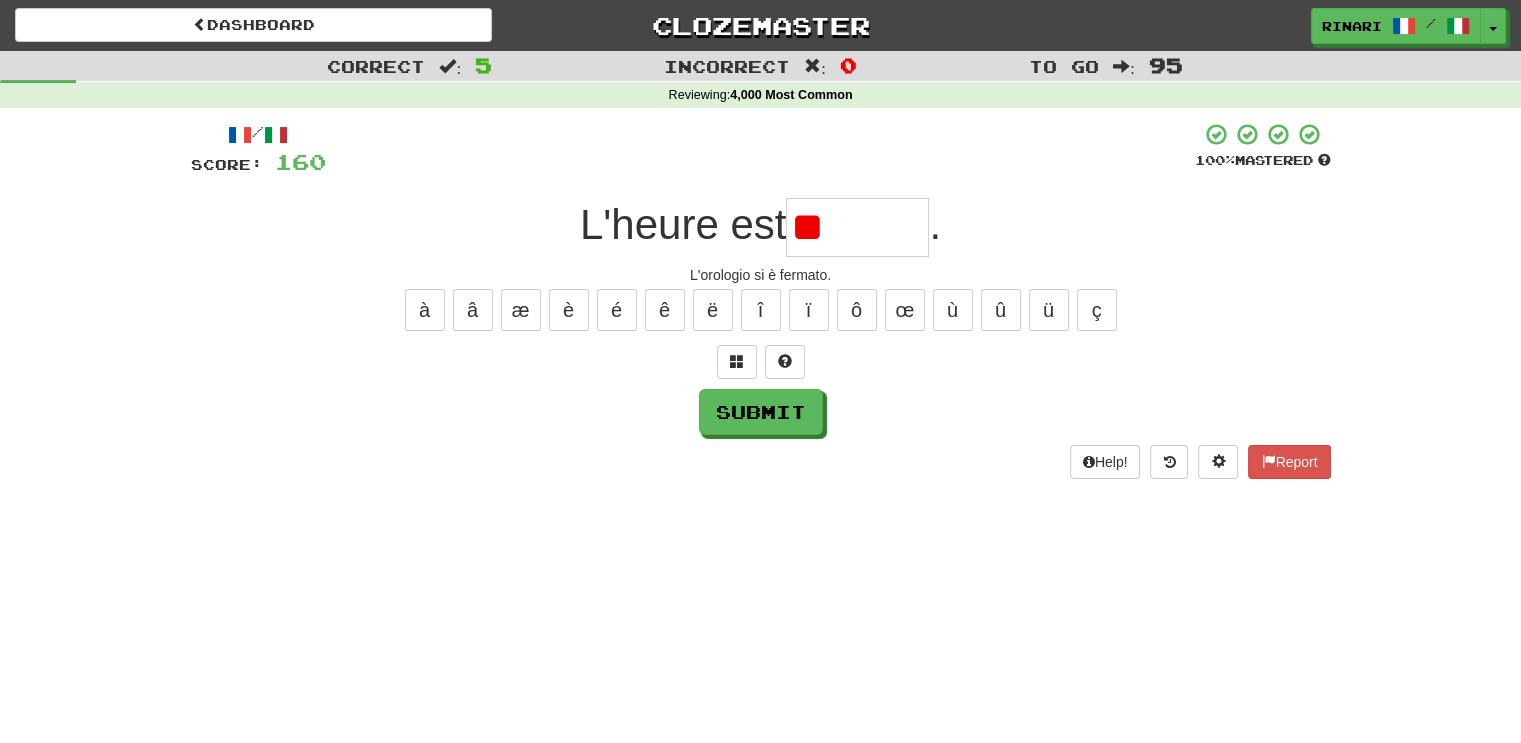 type on "*" 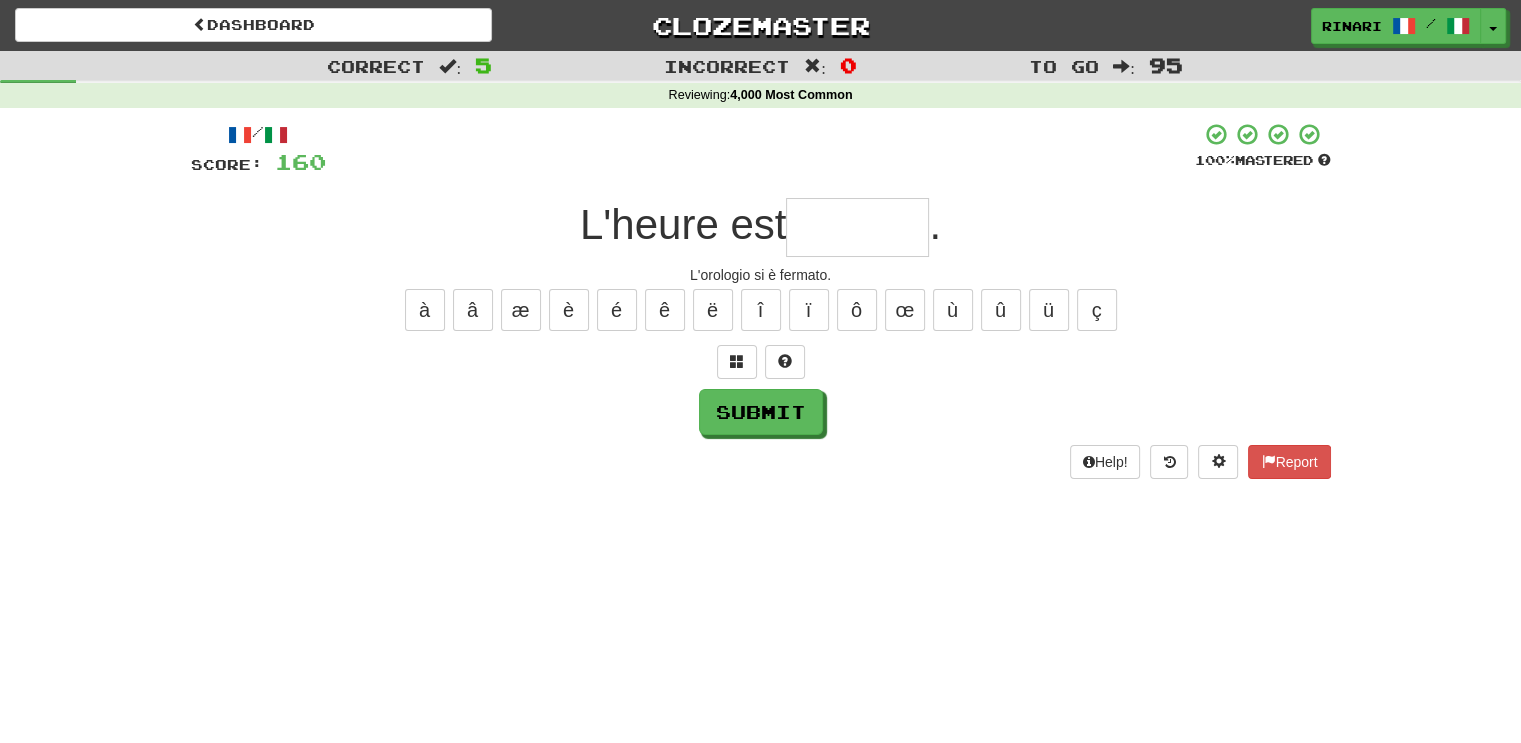 type on "*" 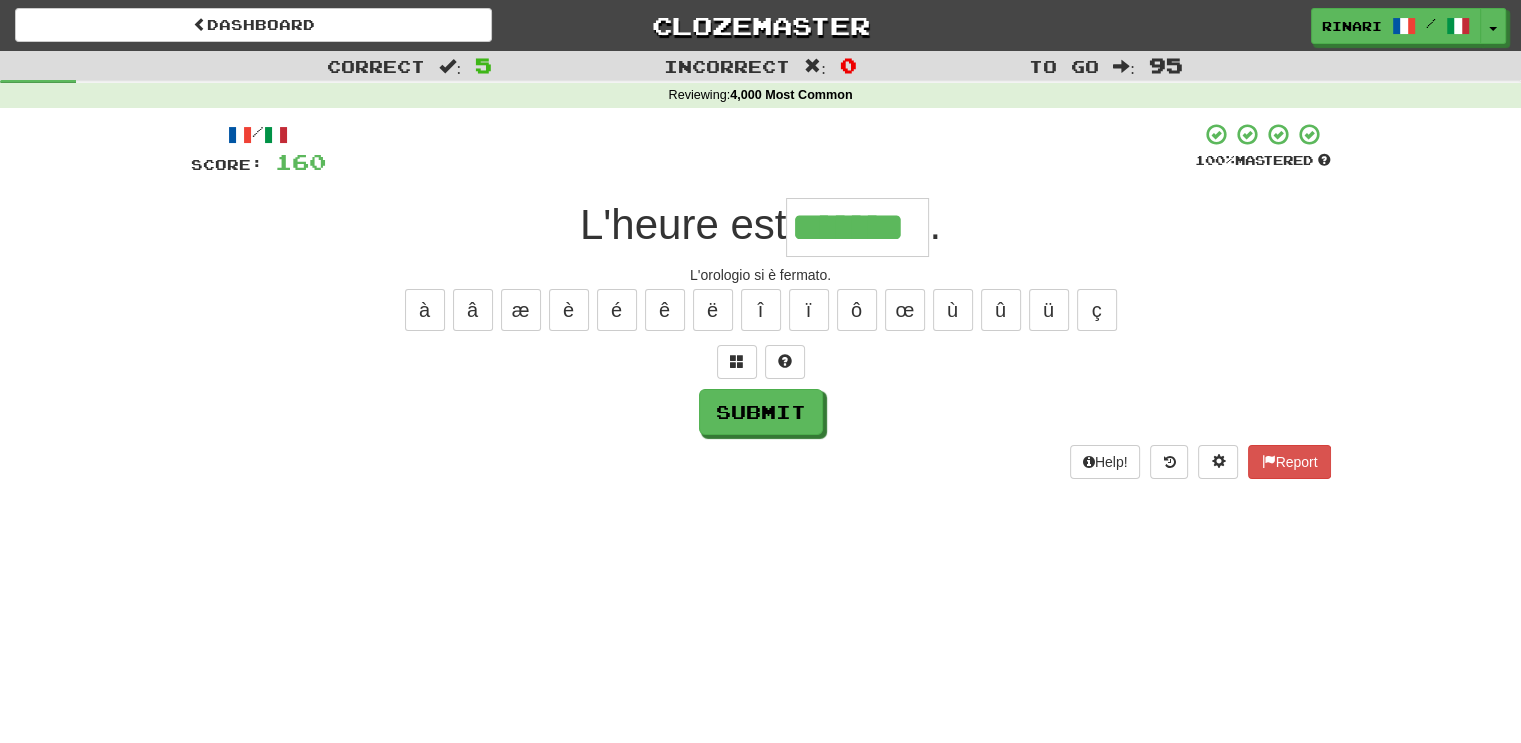 type on "*******" 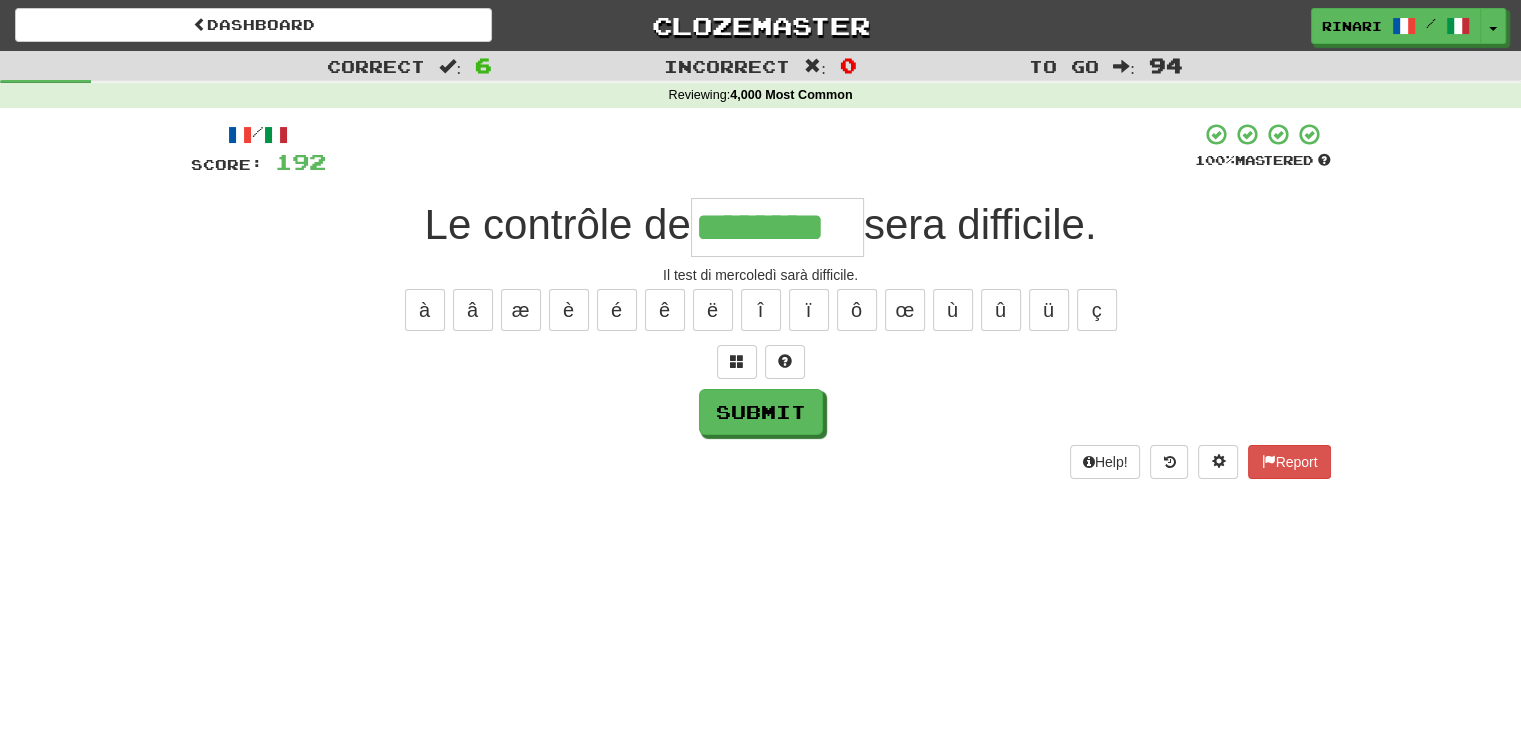 type on "********" 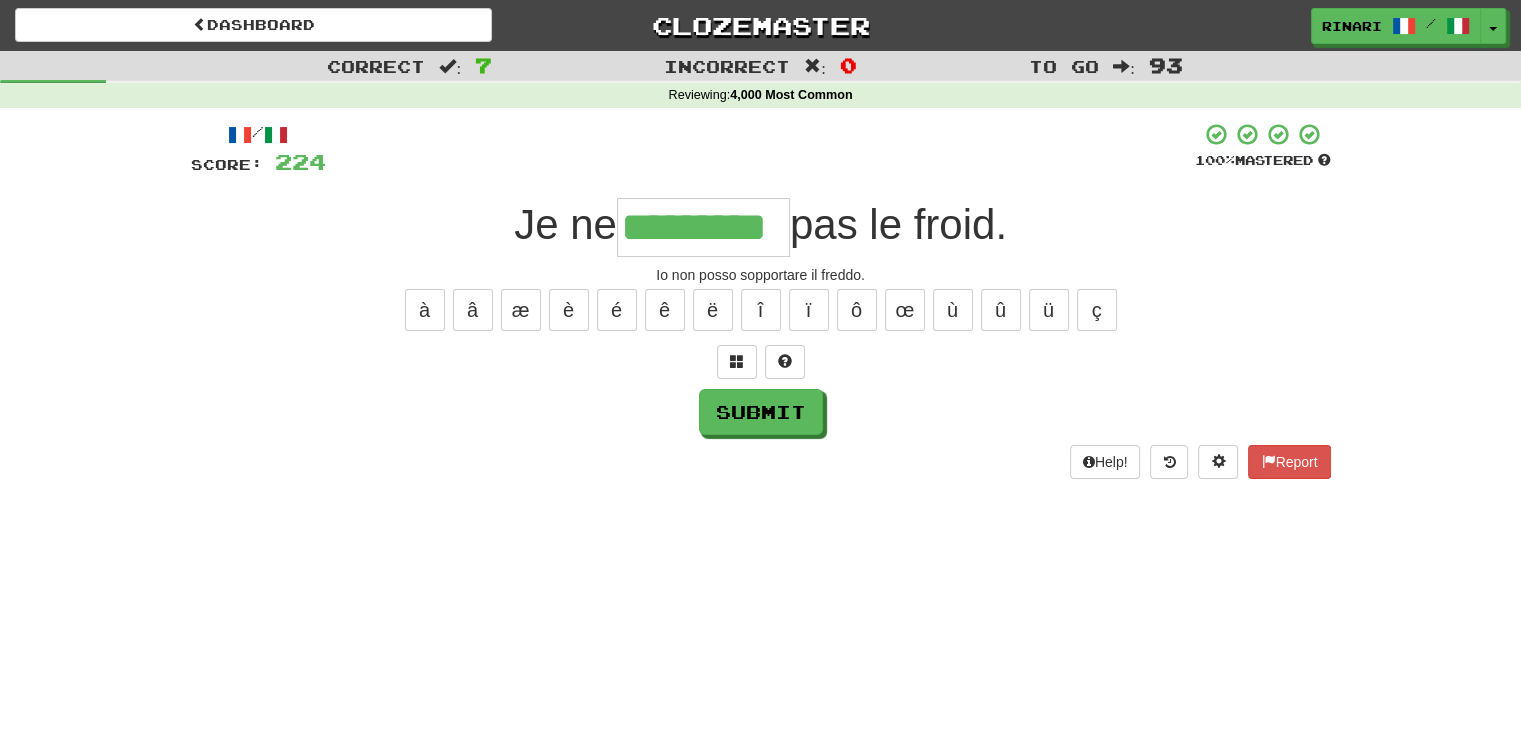 scroll, scrollTop: 0, scrollLeft: 12, axis: horizontal 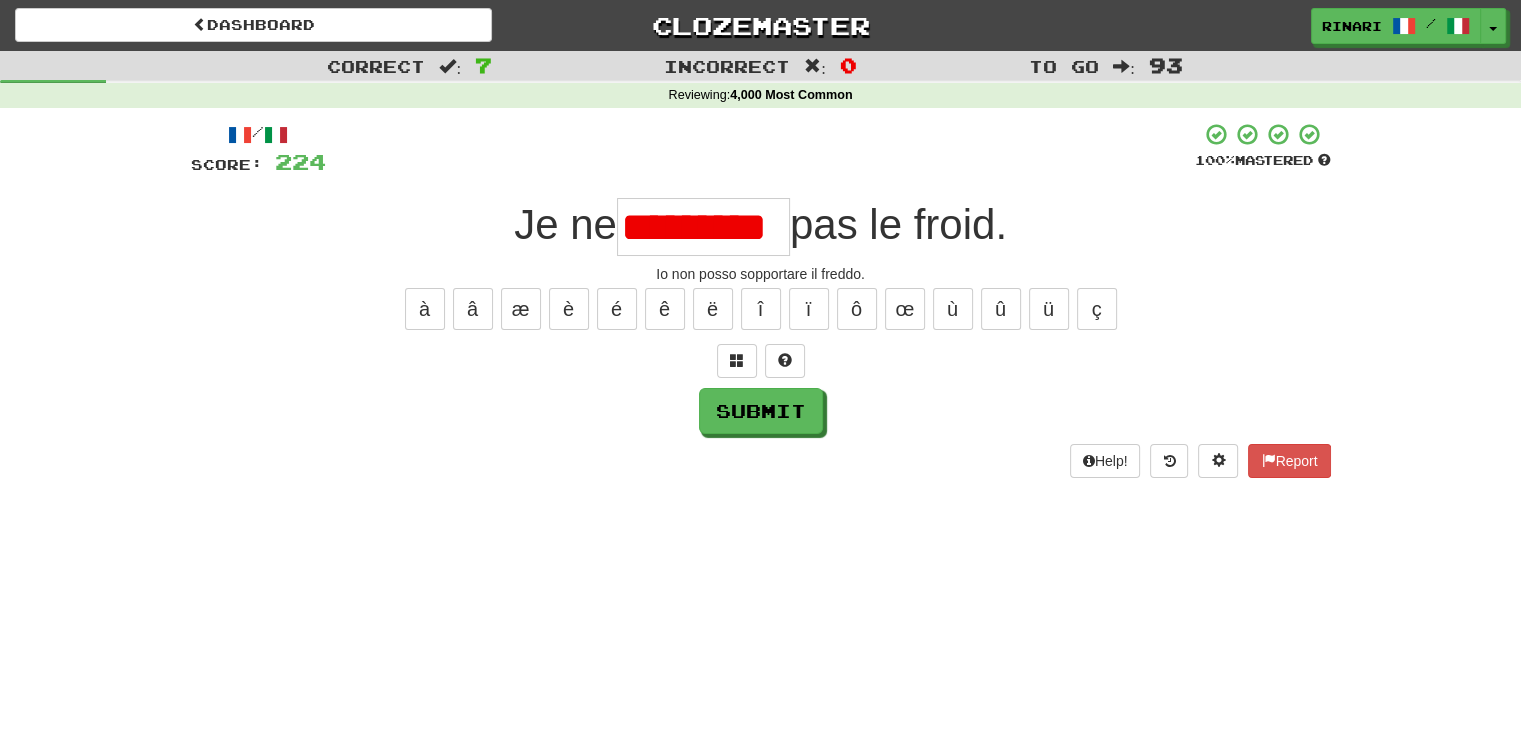 type on "********" 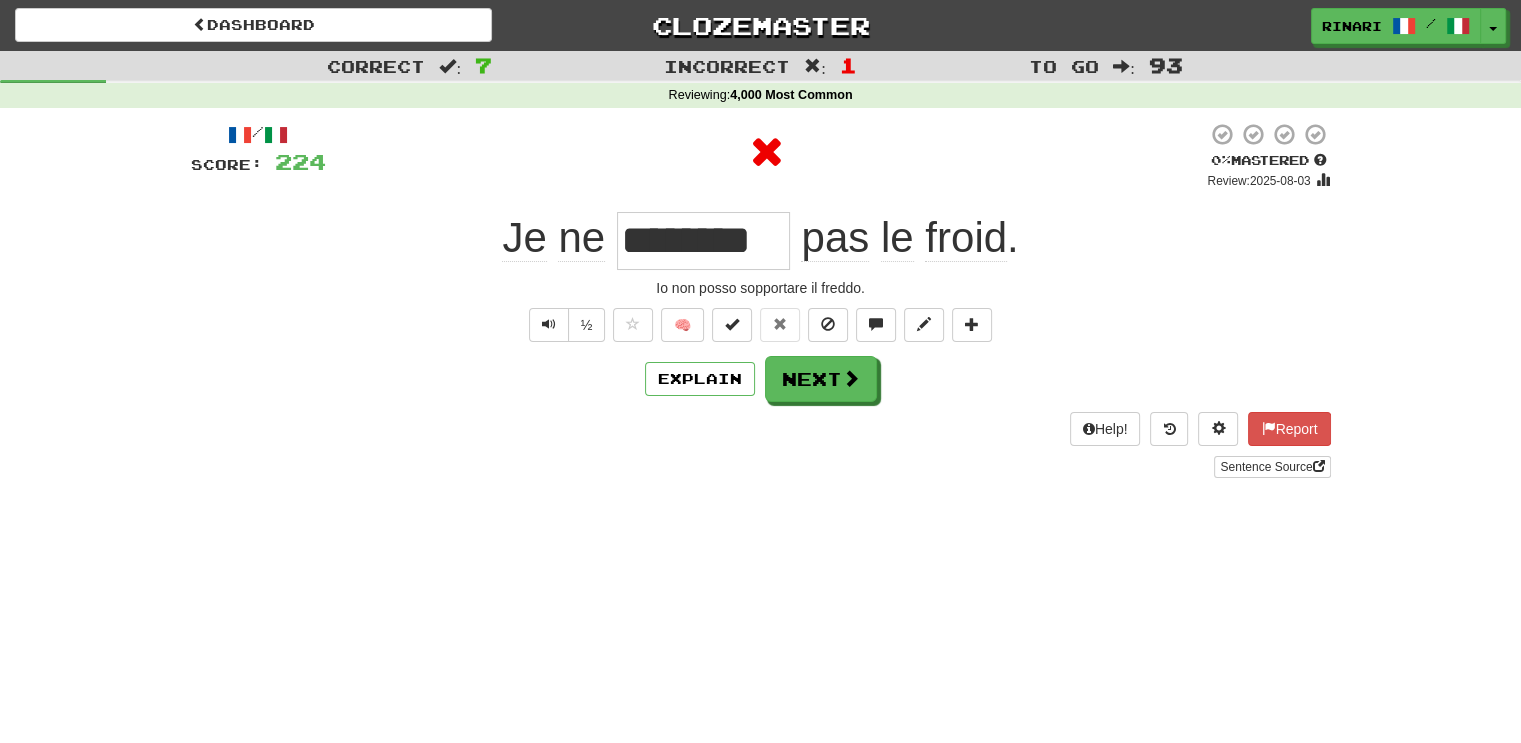 scroll, scrollTop: 0, scrollLeft: 0, axis: both 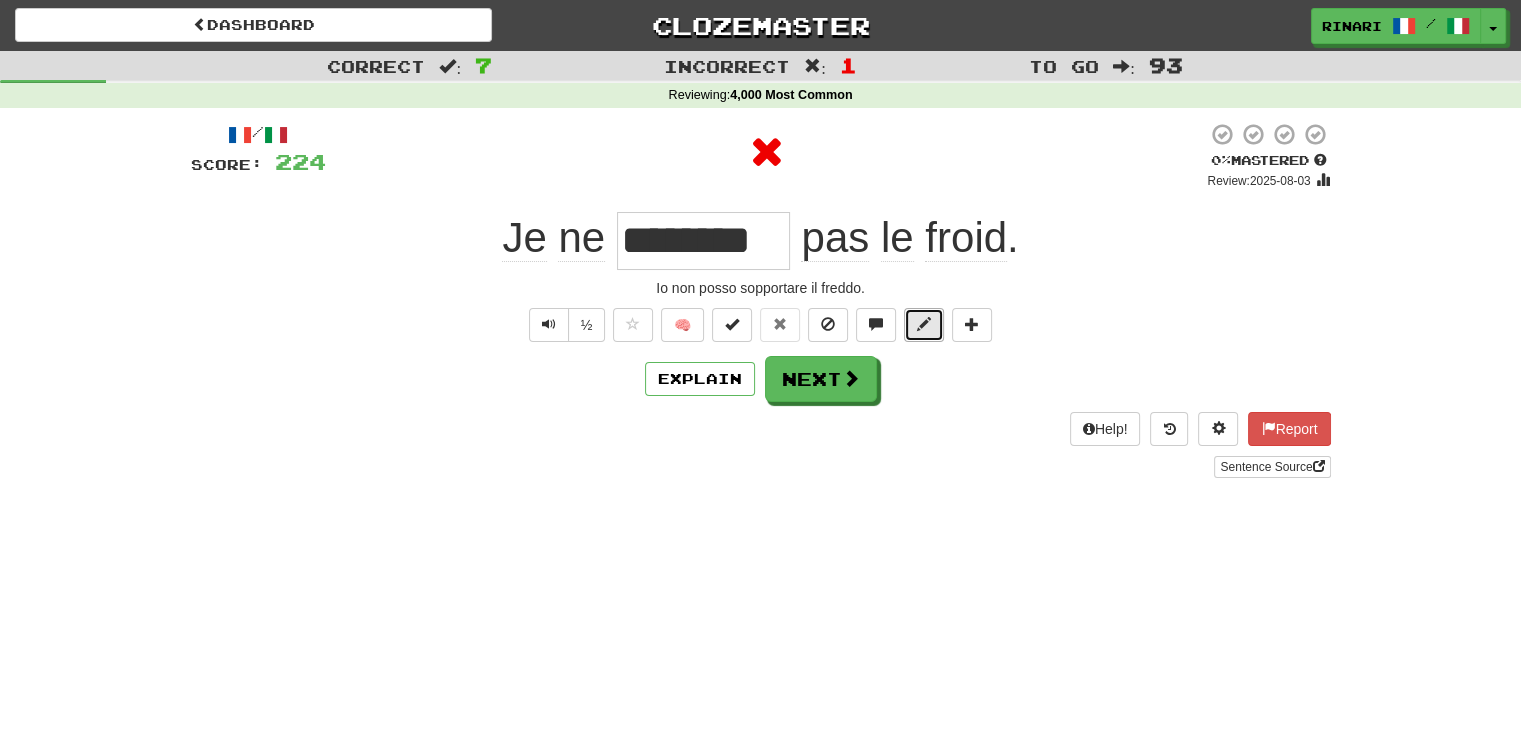click at bounding box center (924, 325) 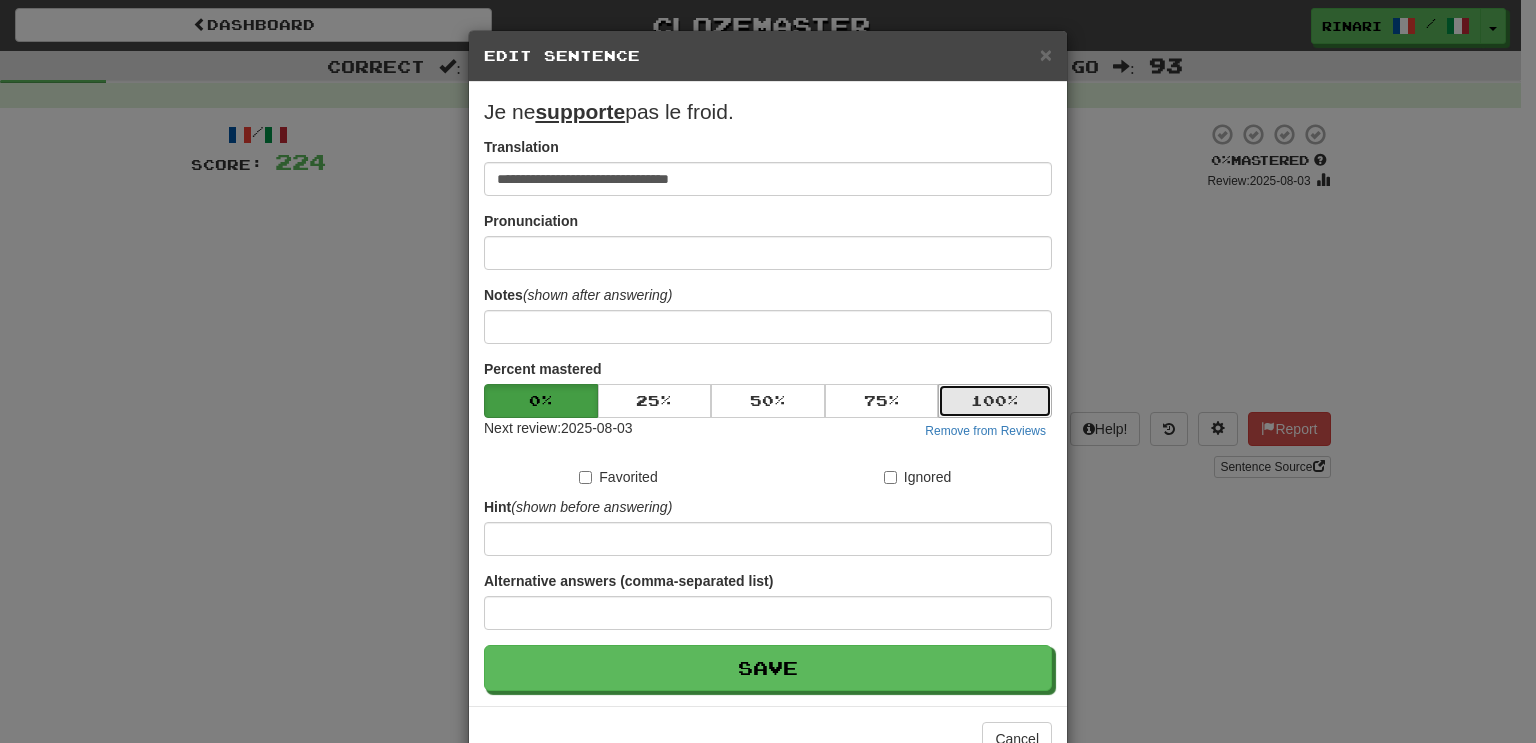 click on "100 %" at bounding box center (995, 401) 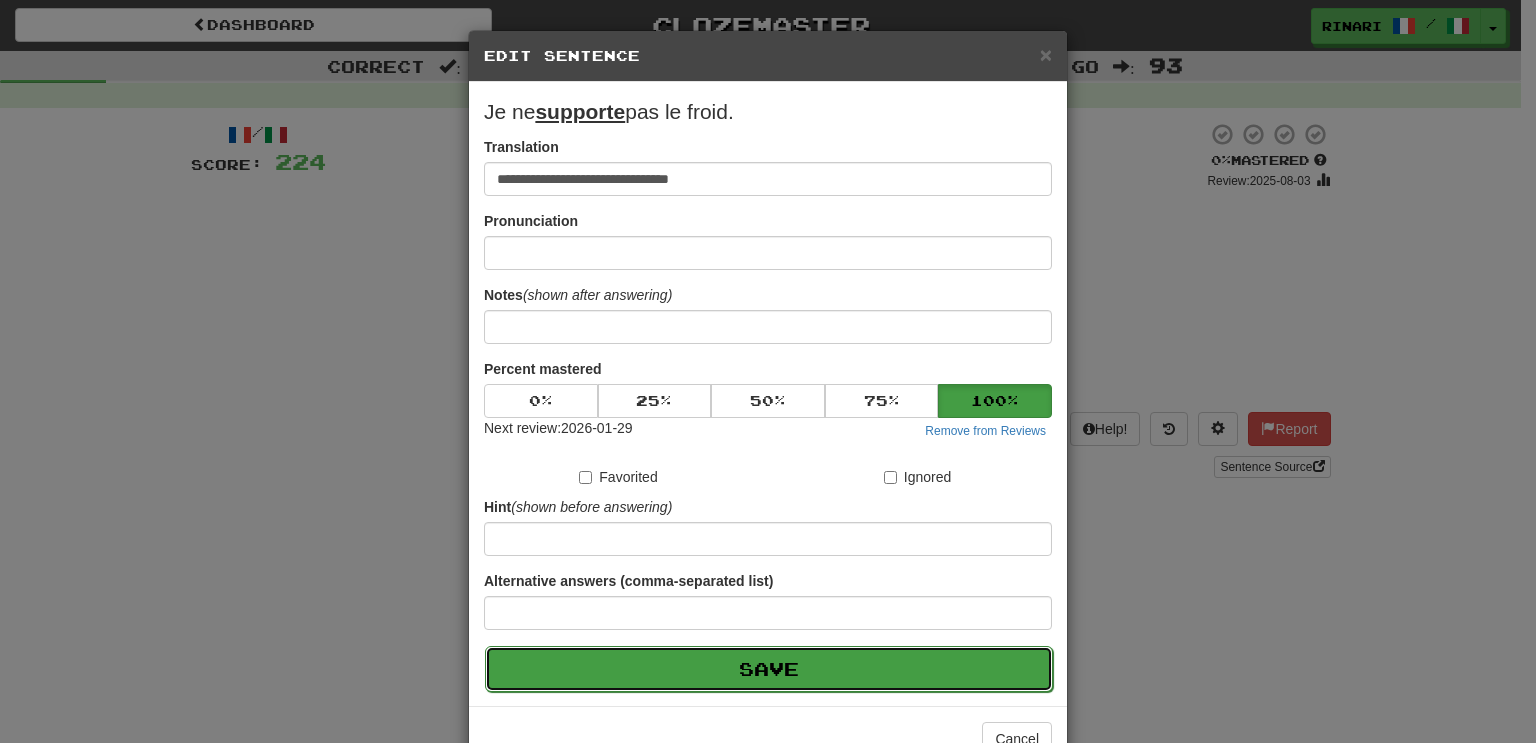 click on "Save" at bounding box center (769, 669) 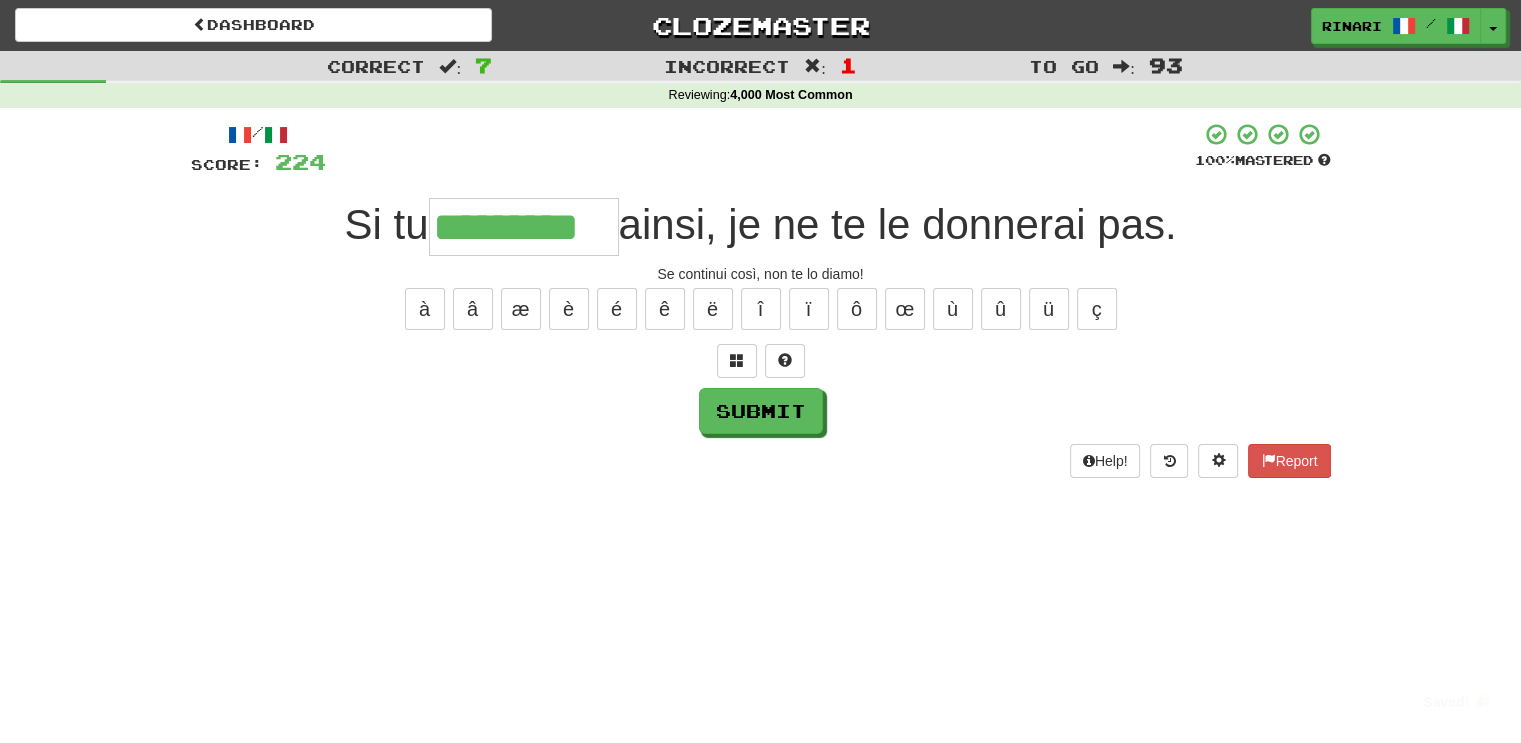 type on "*********" 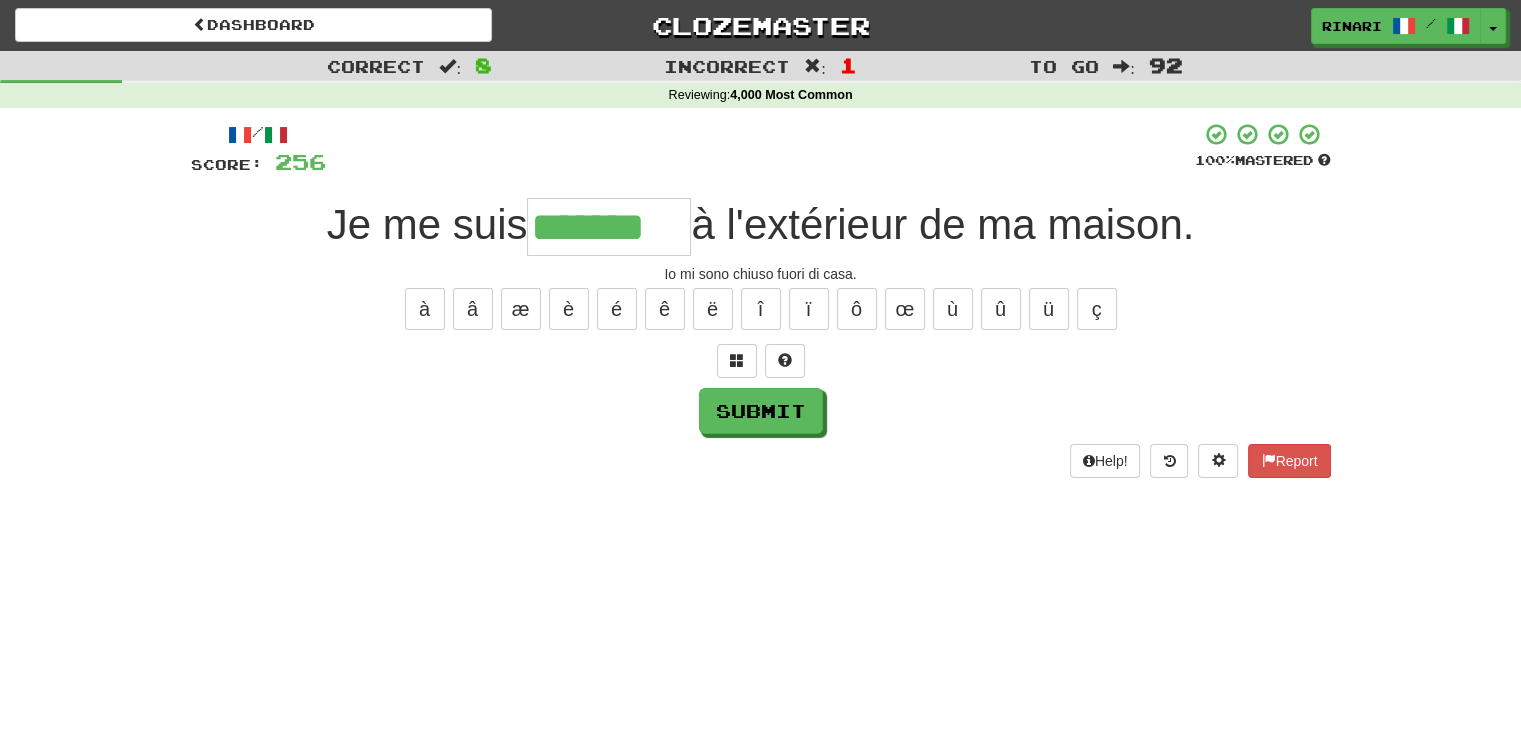 type on "*******" 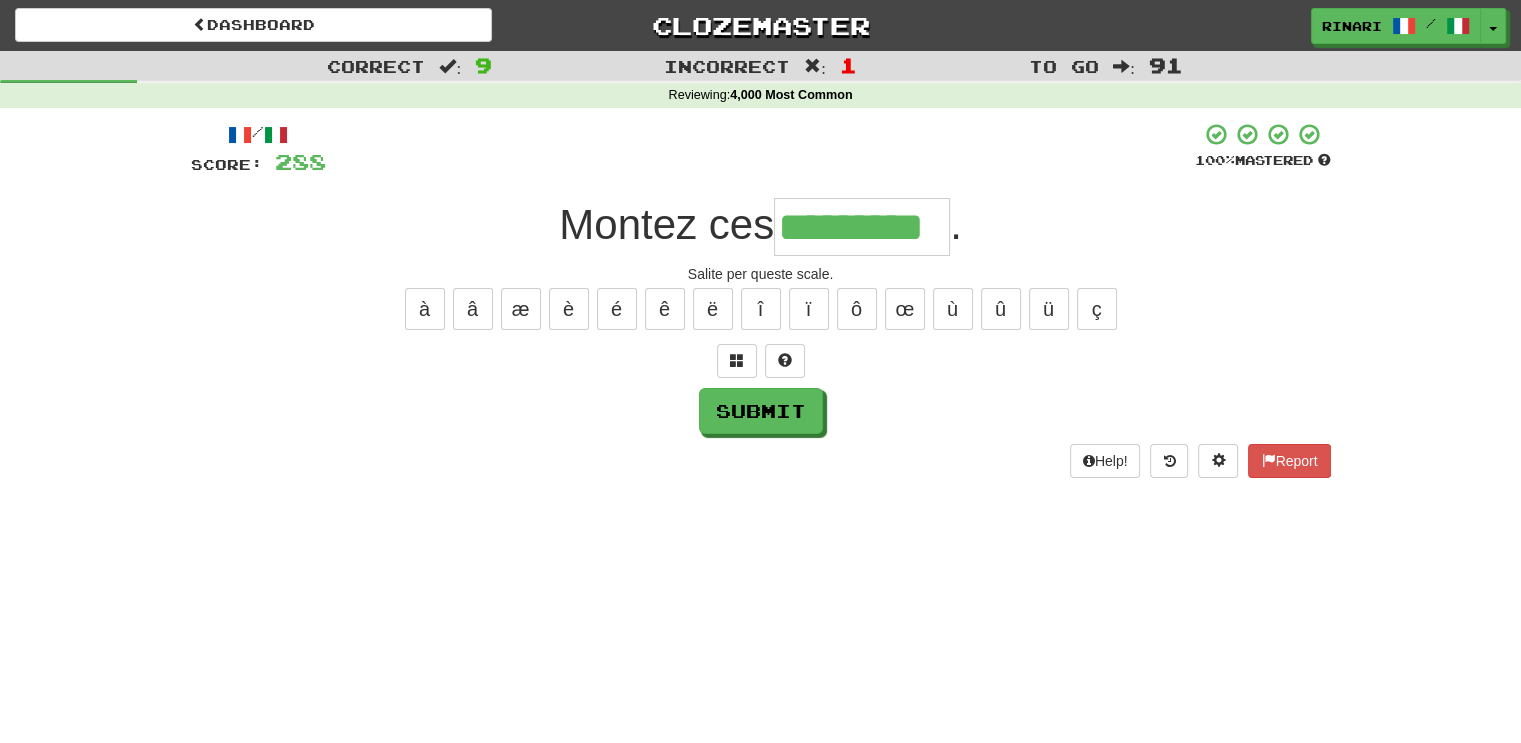 type on "*********" 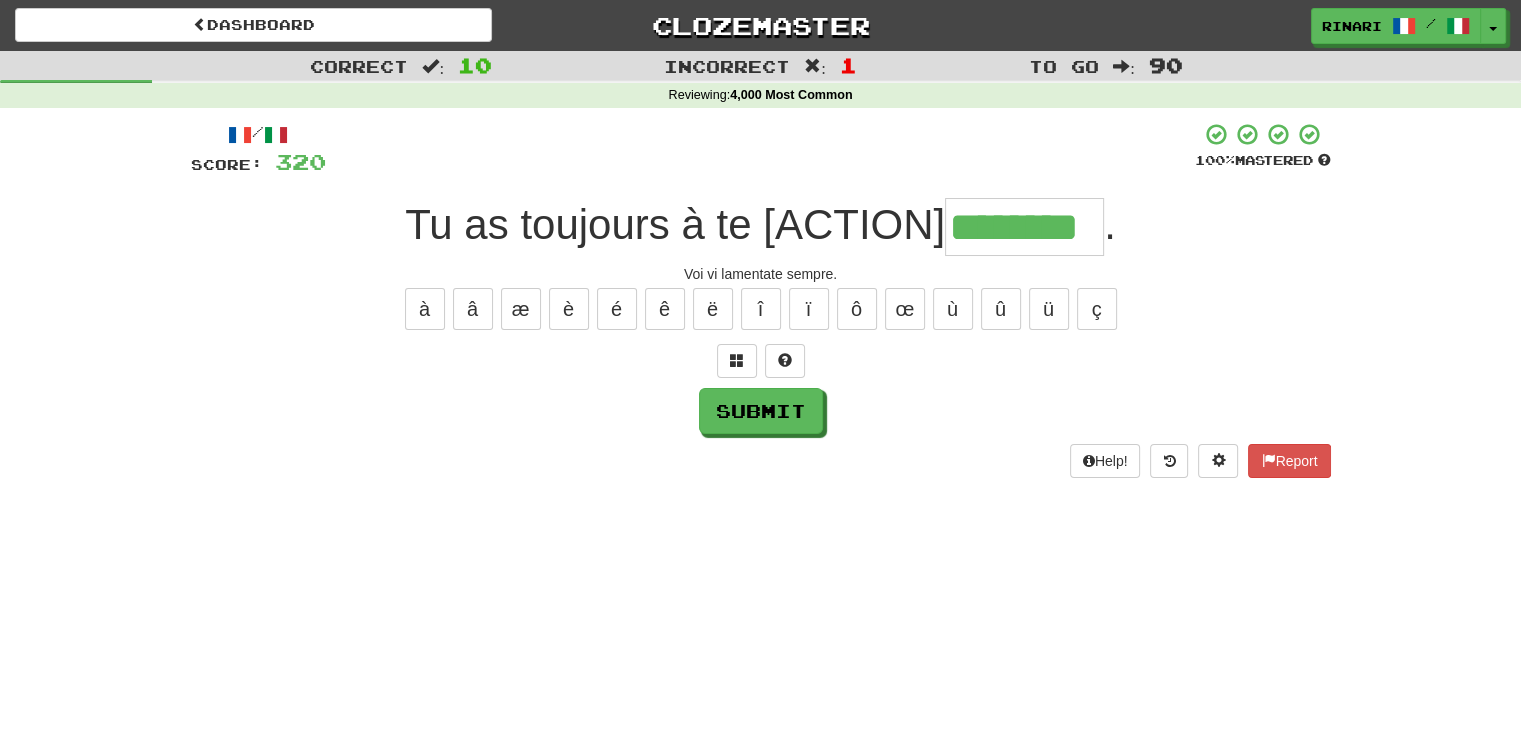type on "********" 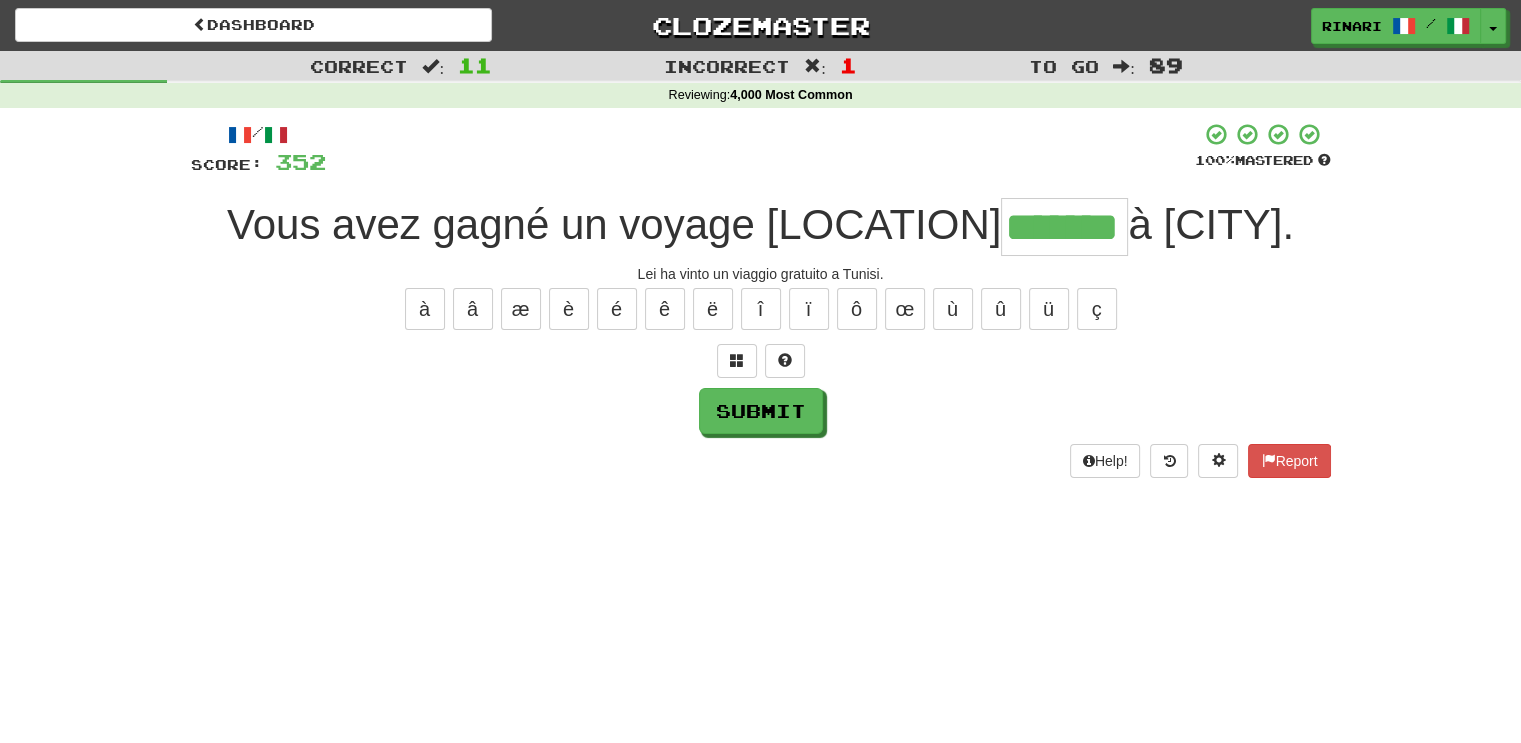 type on "*******" 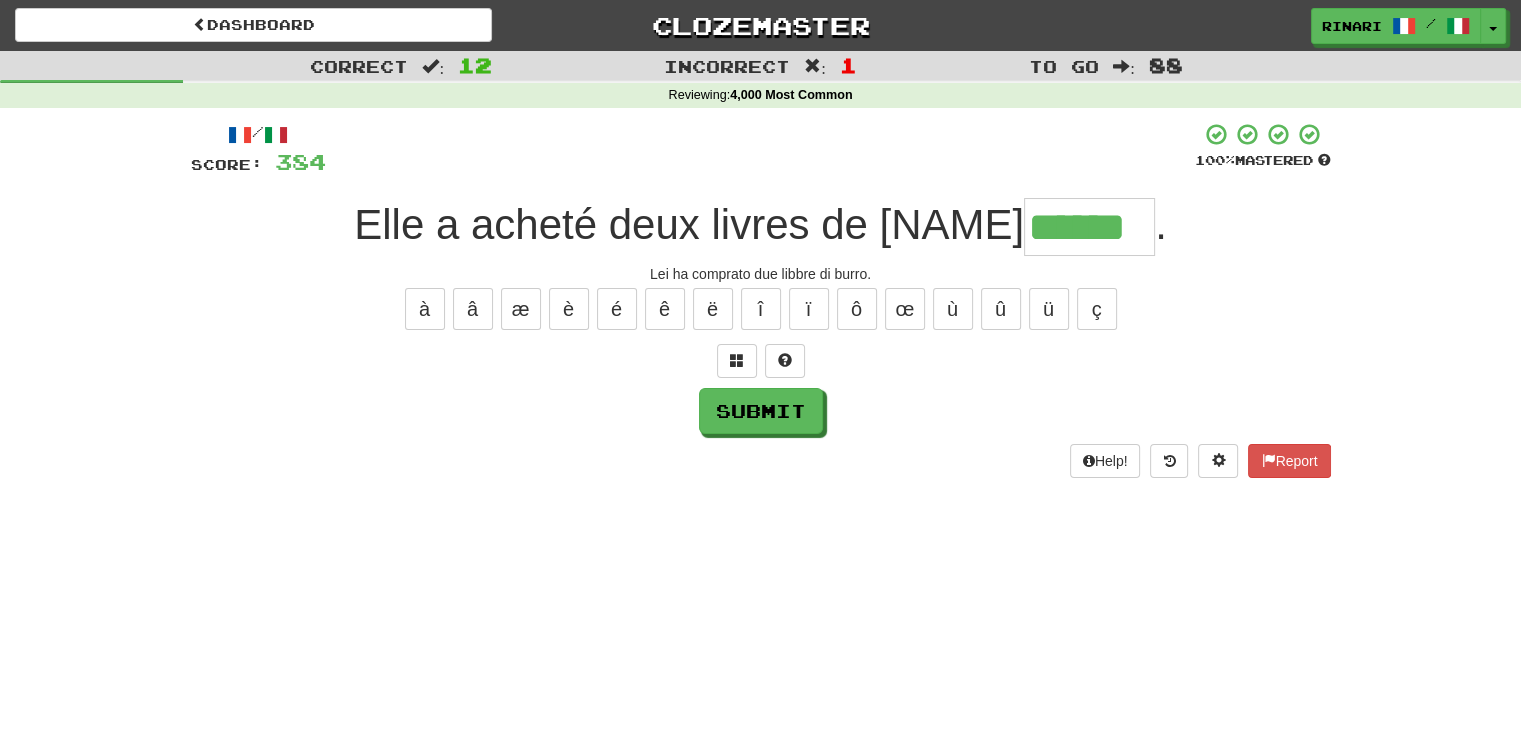 type on "******" 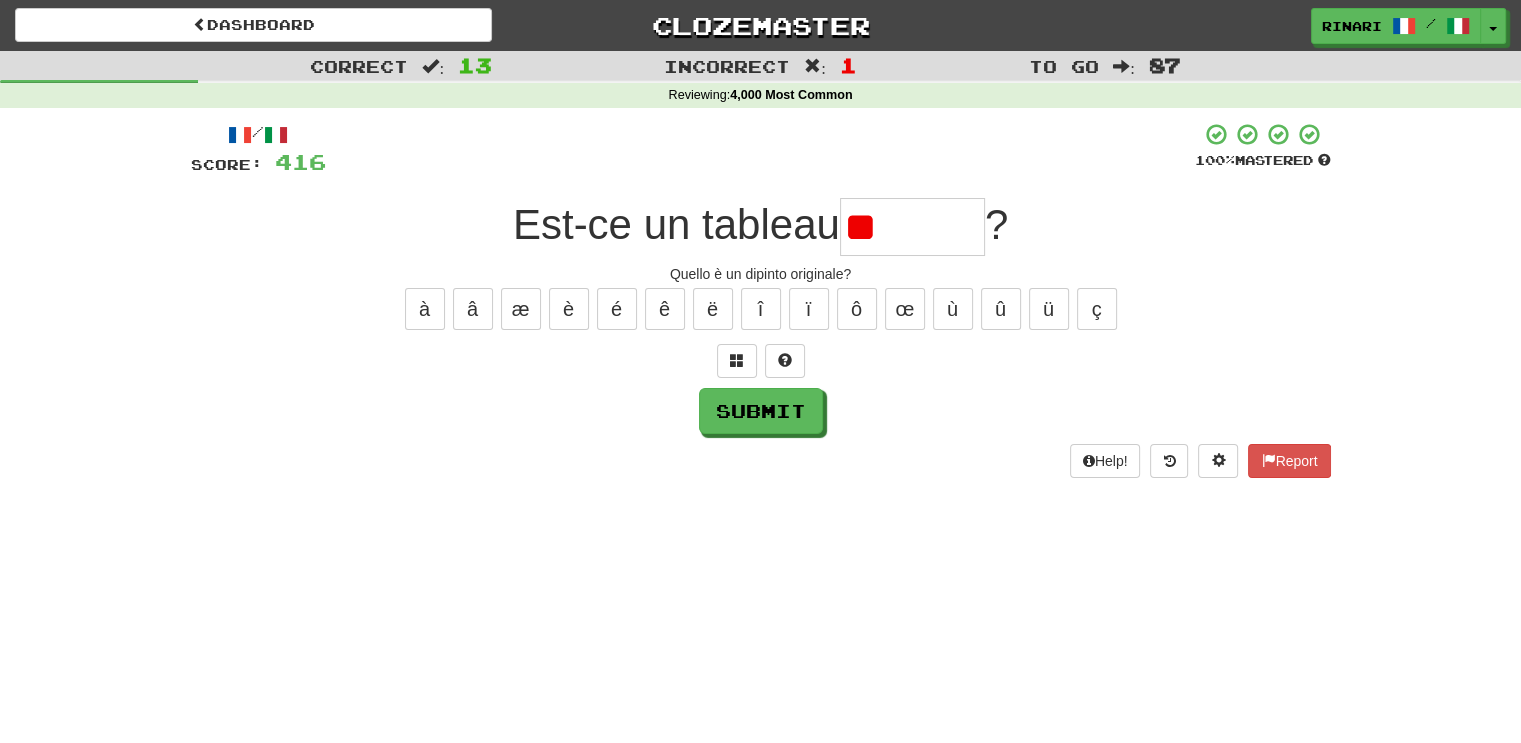 type on "*" 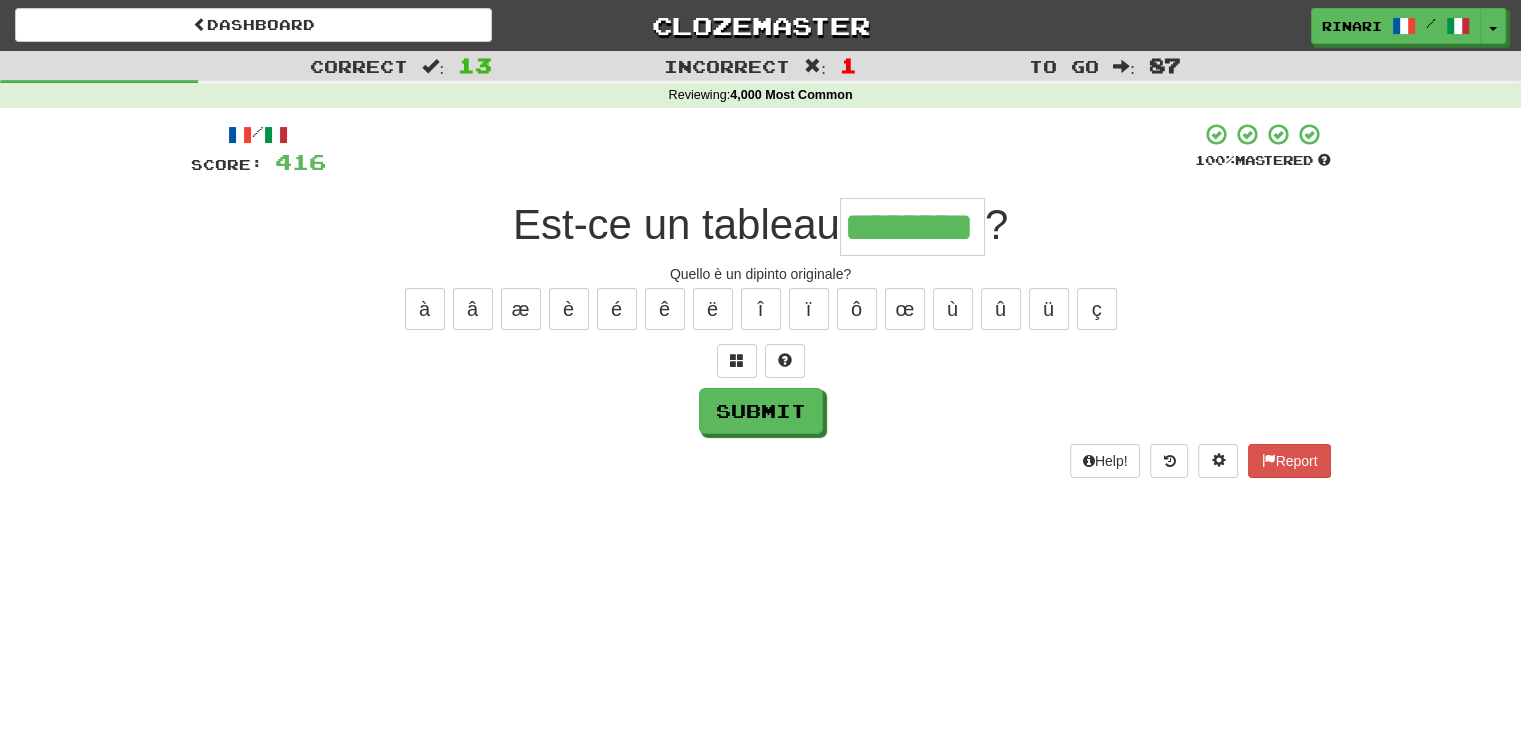 type on "********" 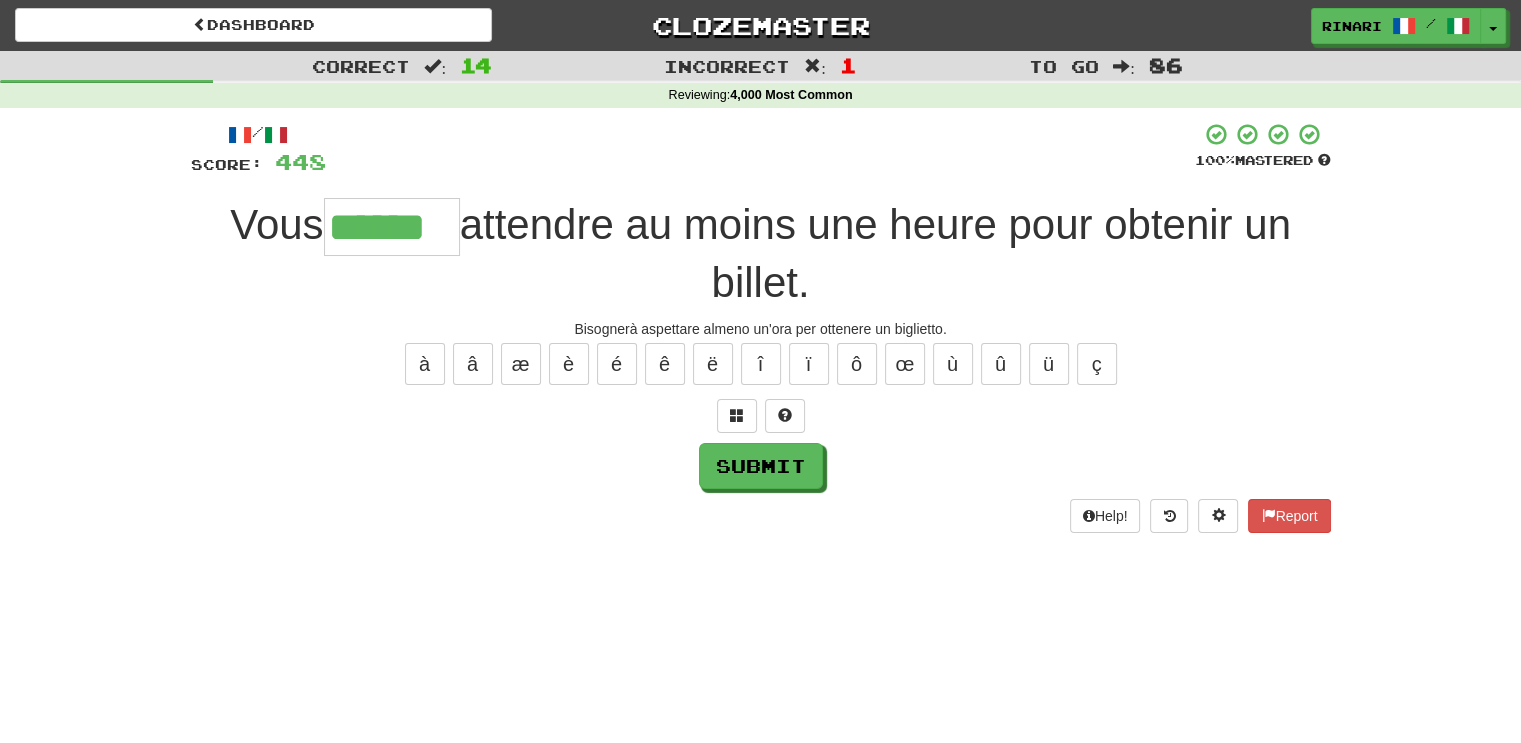 type on "******" 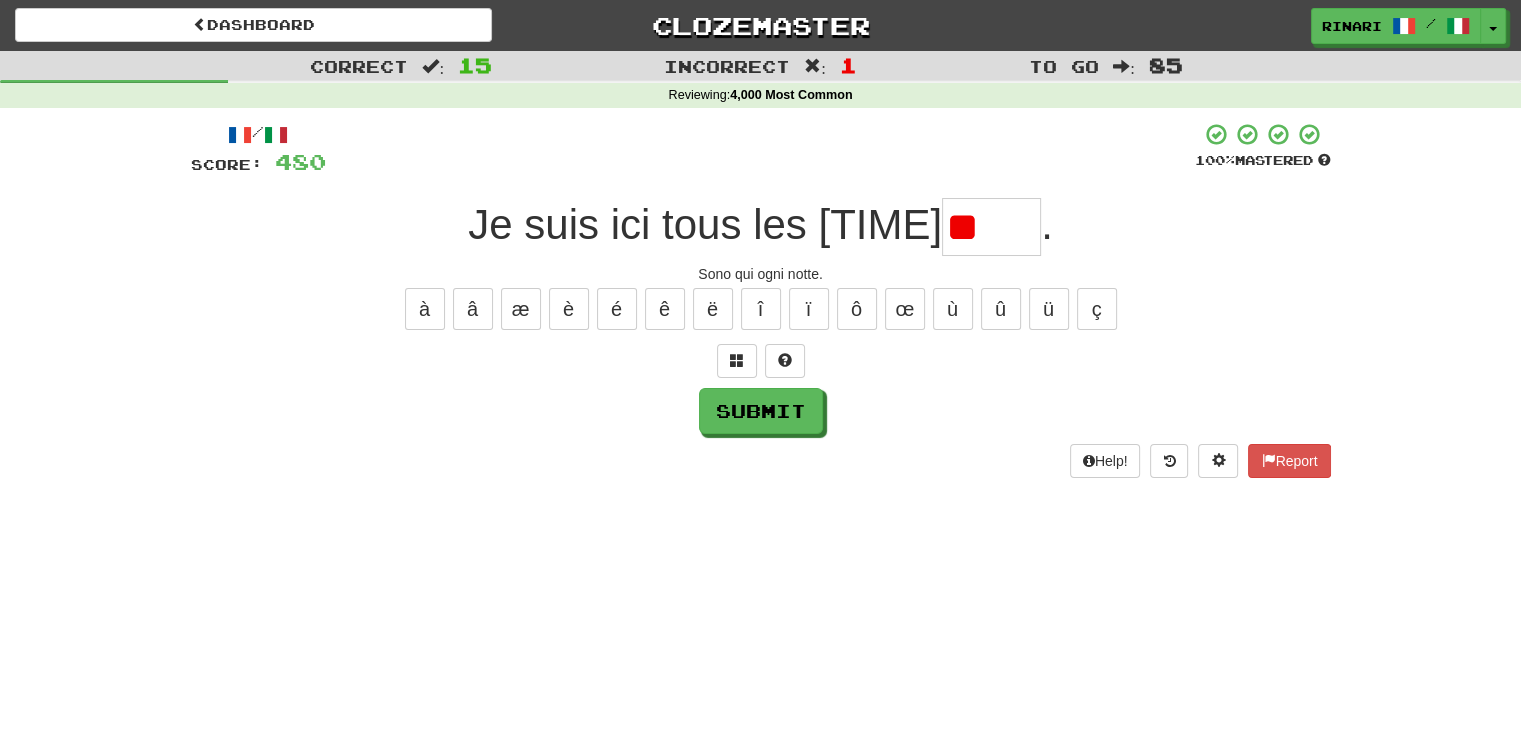 type on "*" 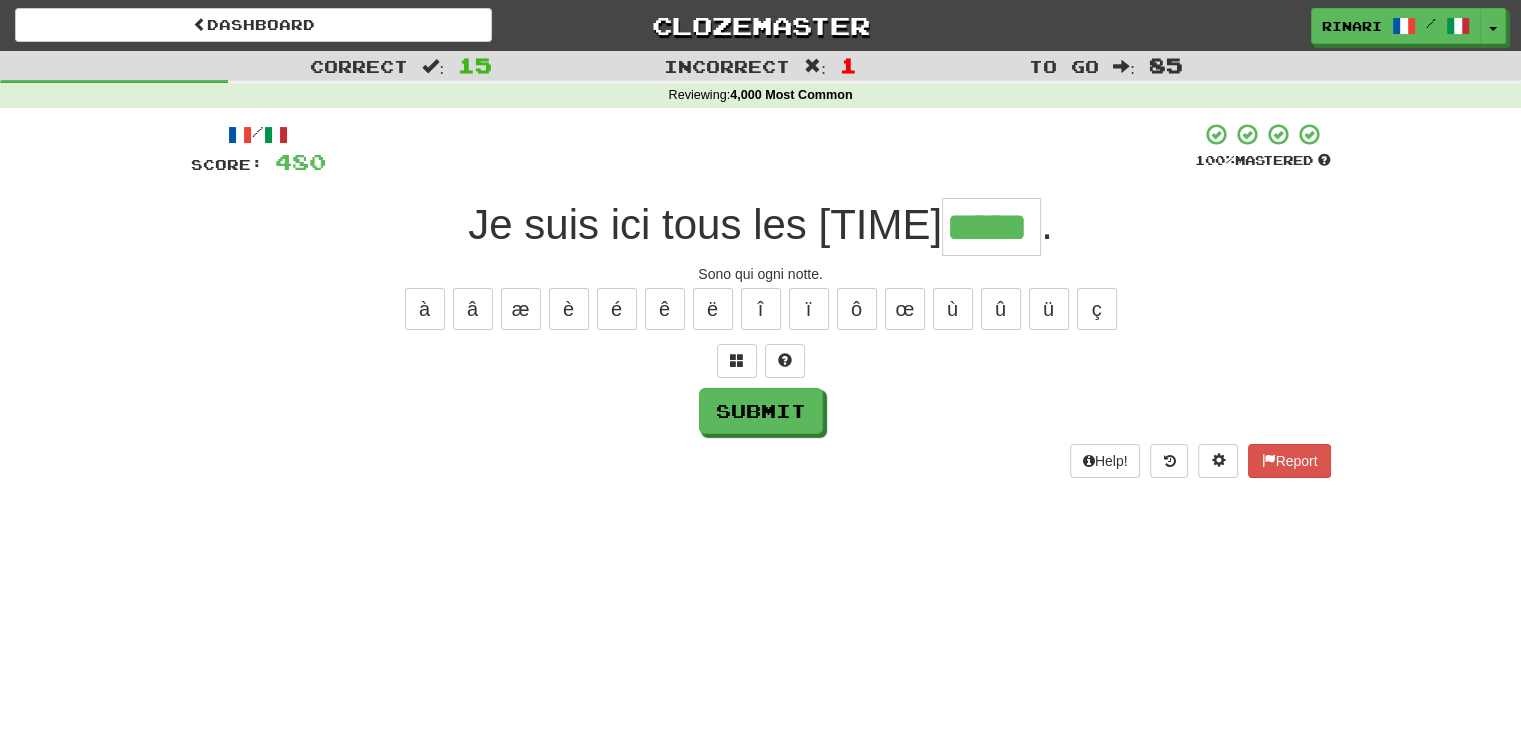 type on "*****" 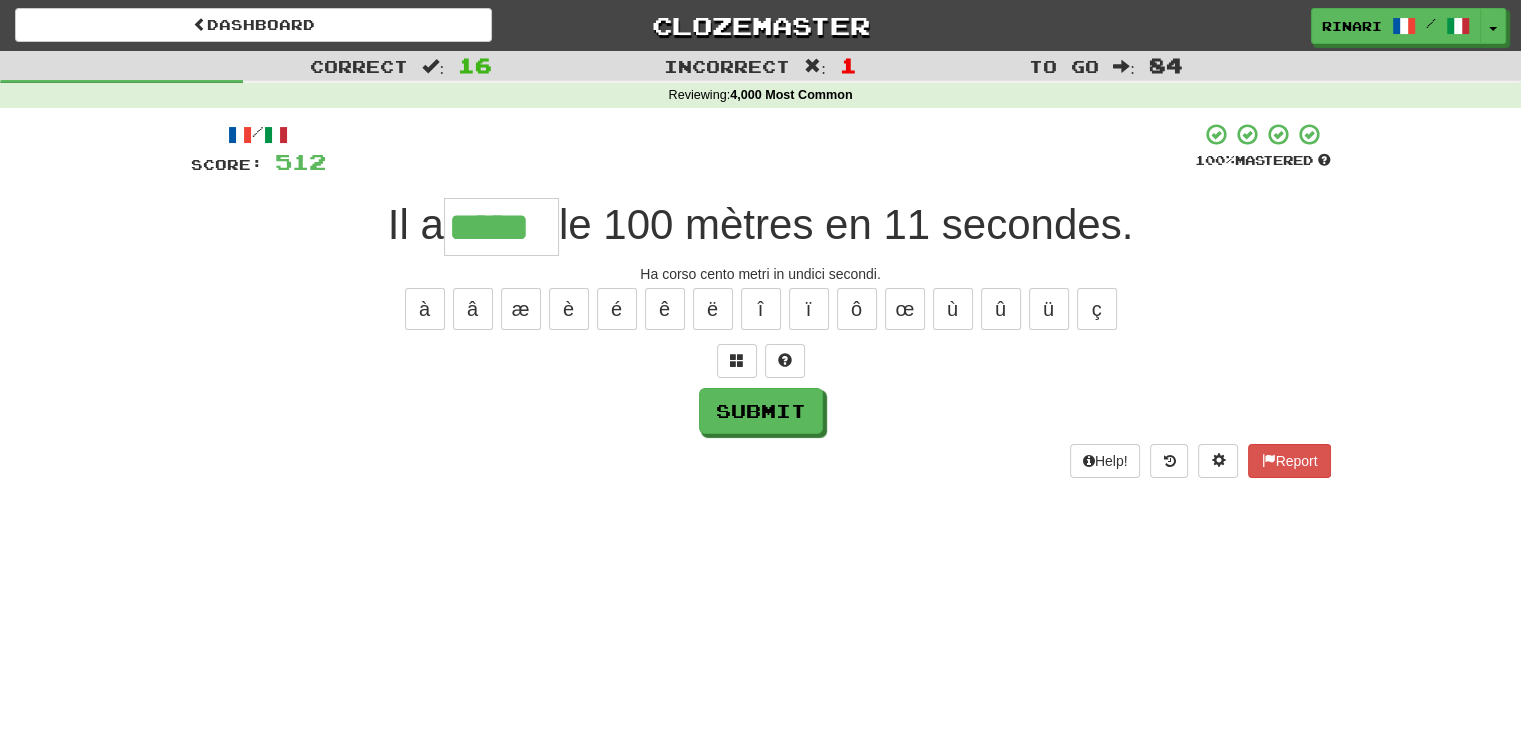 type on "*****" 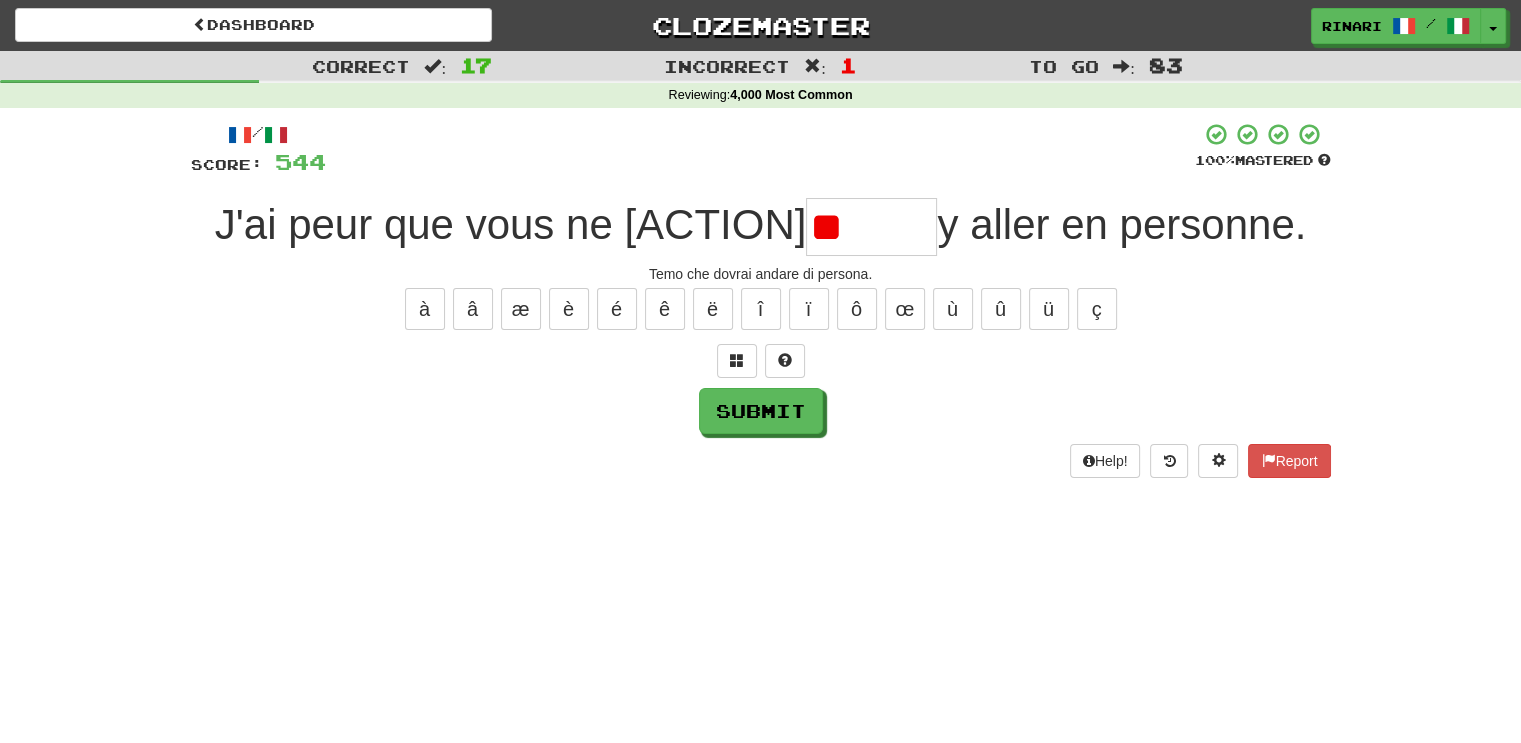 type on "*" 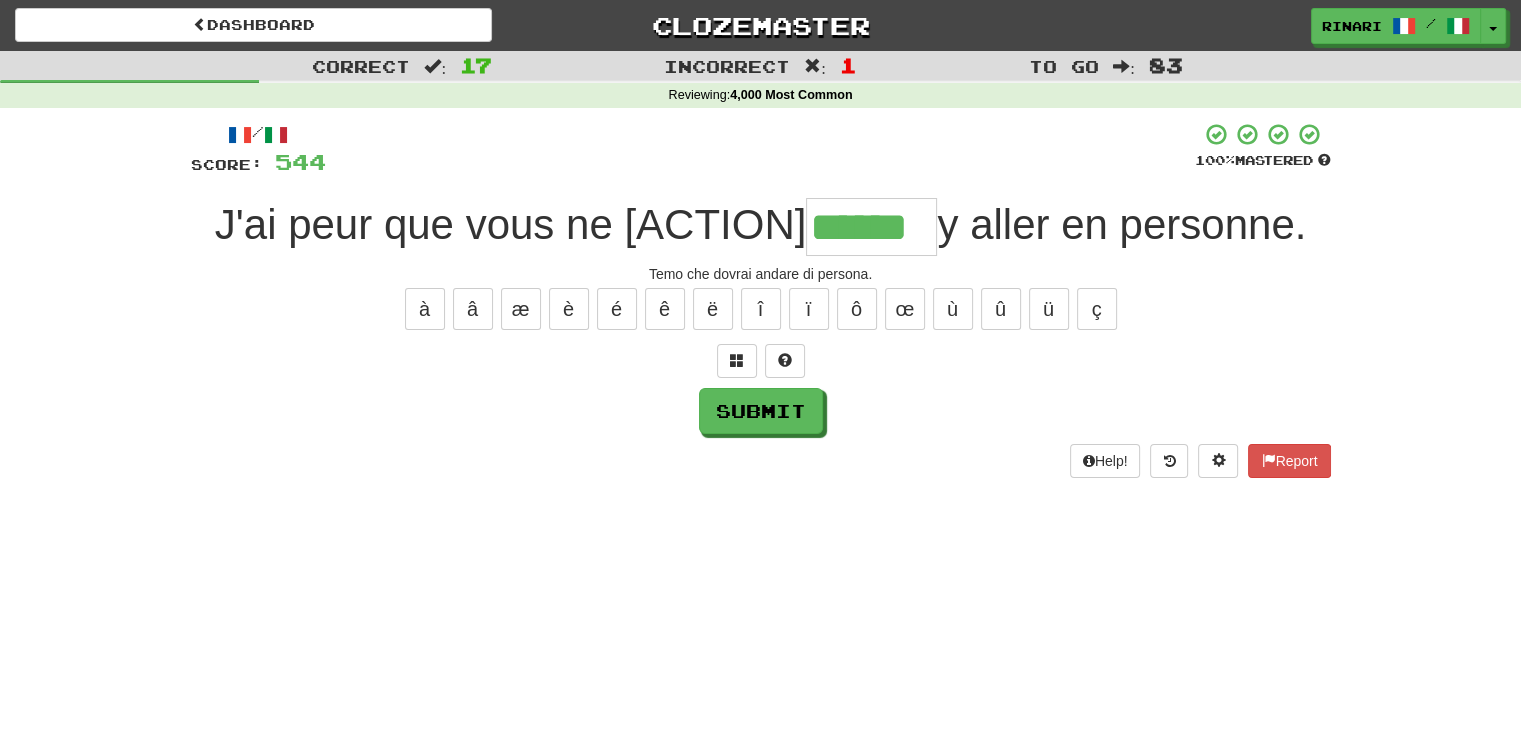type on "******" 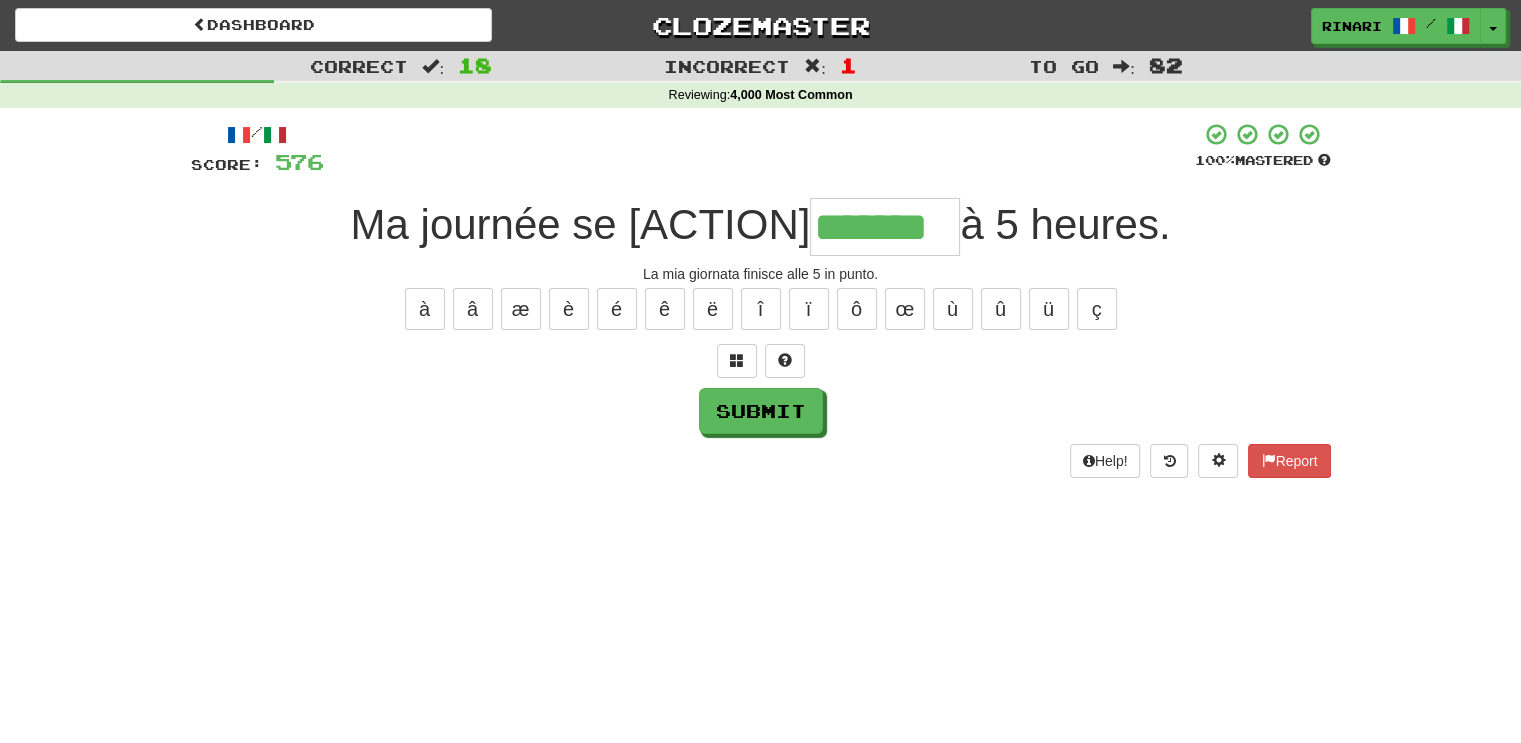 type on "*******" 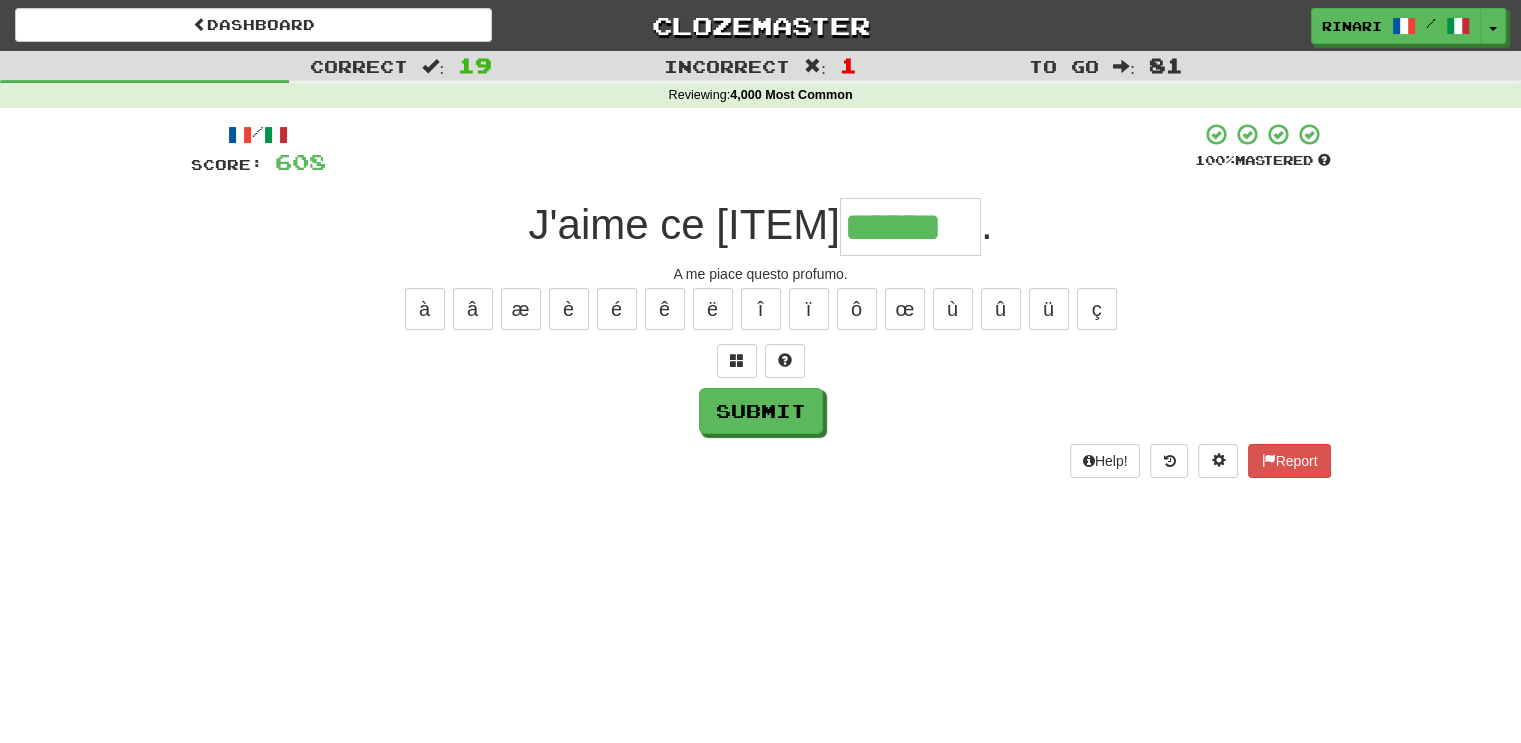 type on "******" 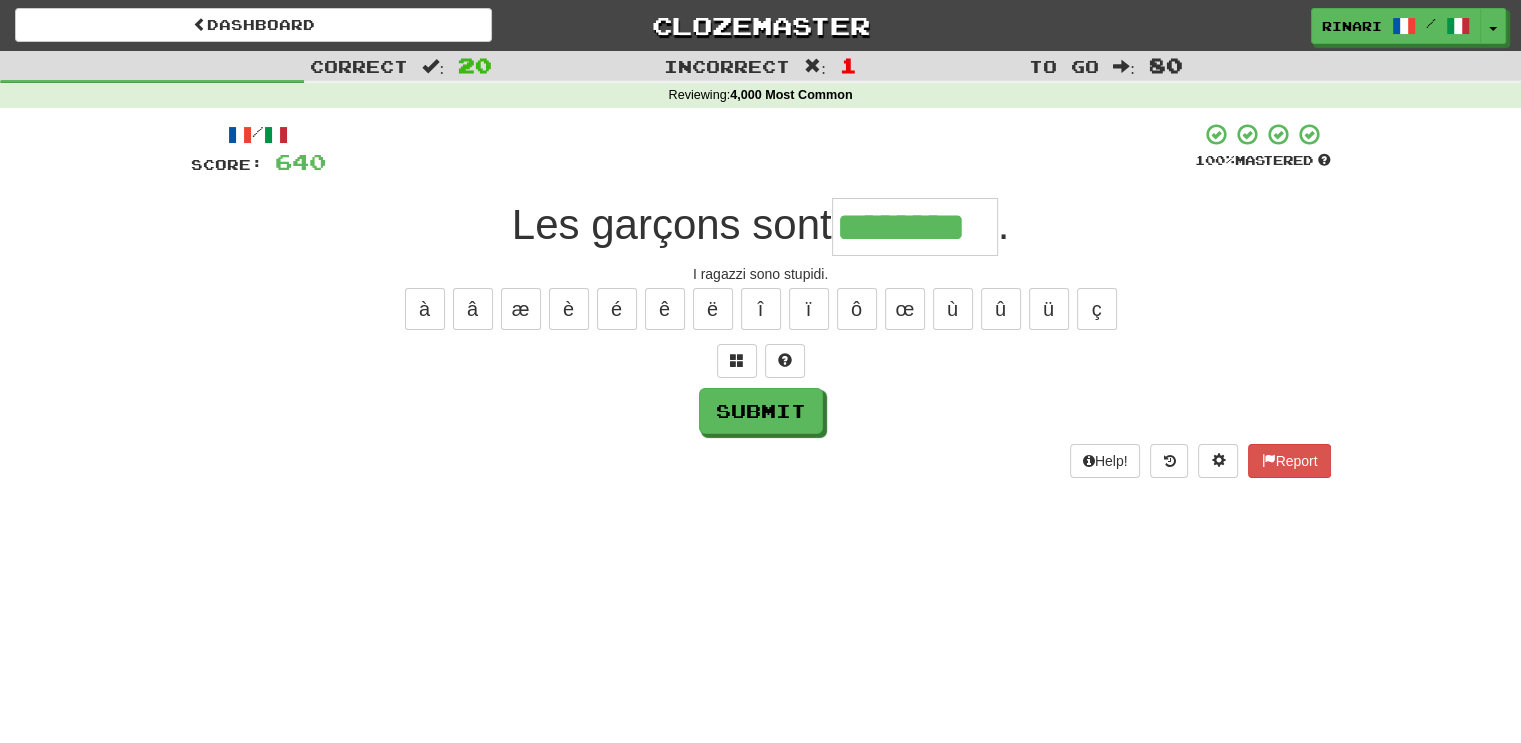 type on "********" 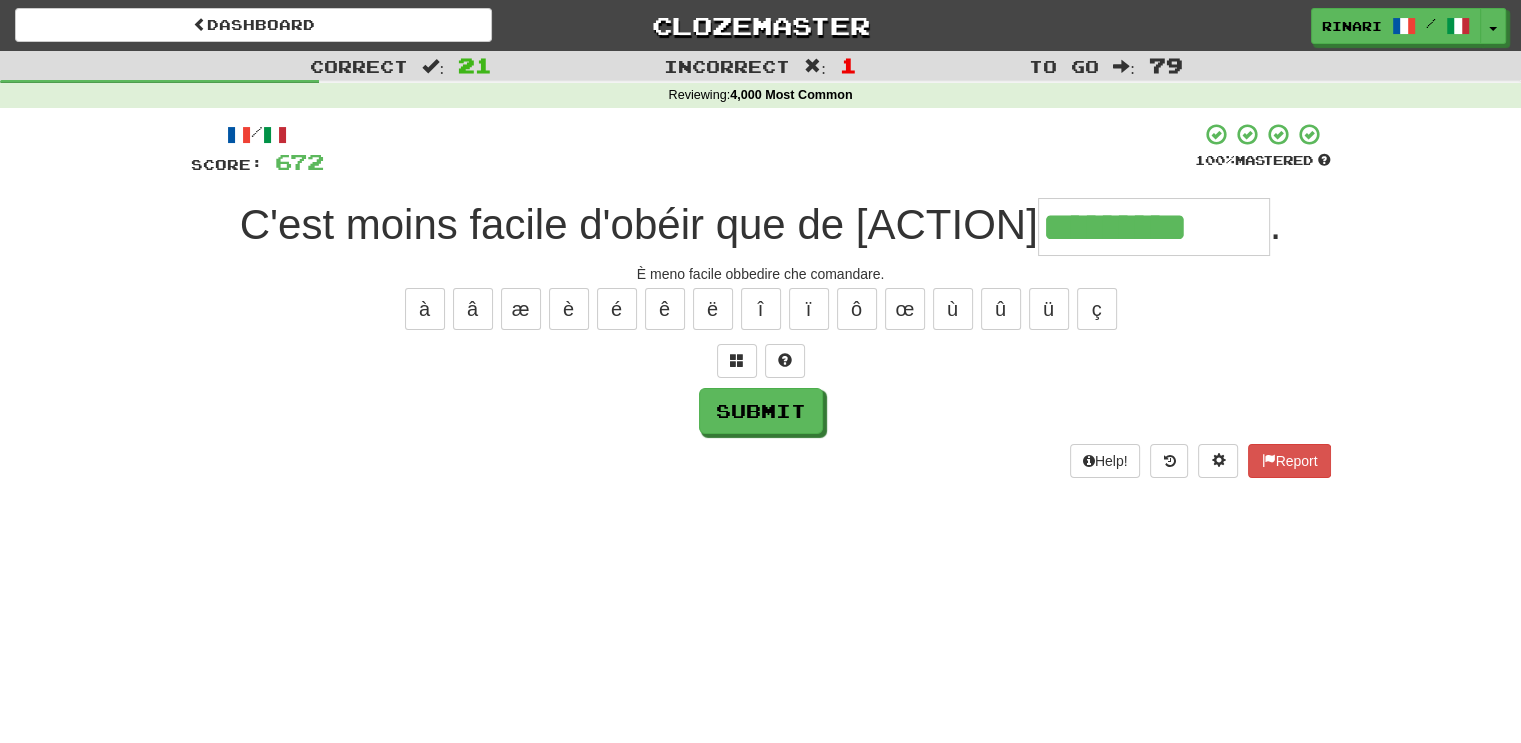 type on "*********" 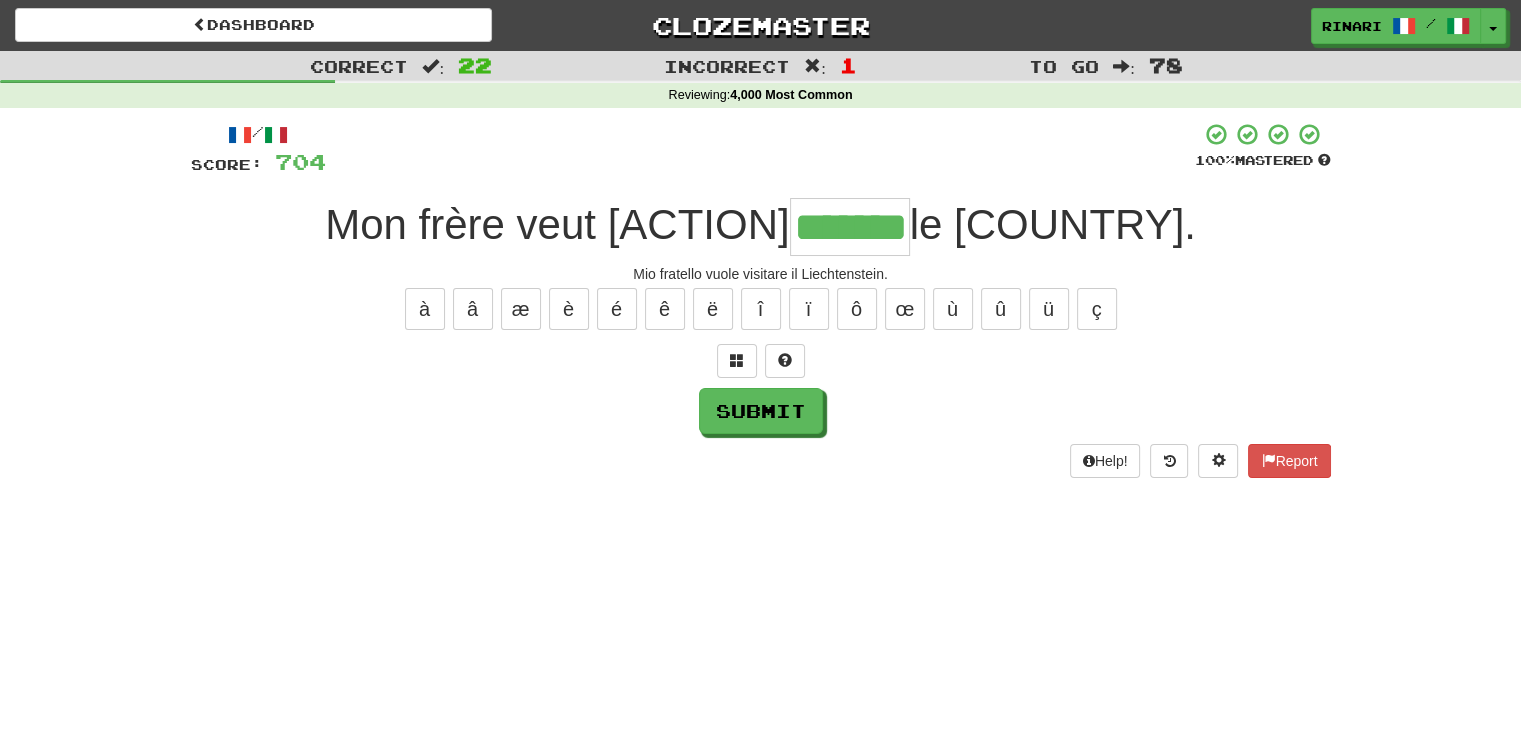 type on "*******" 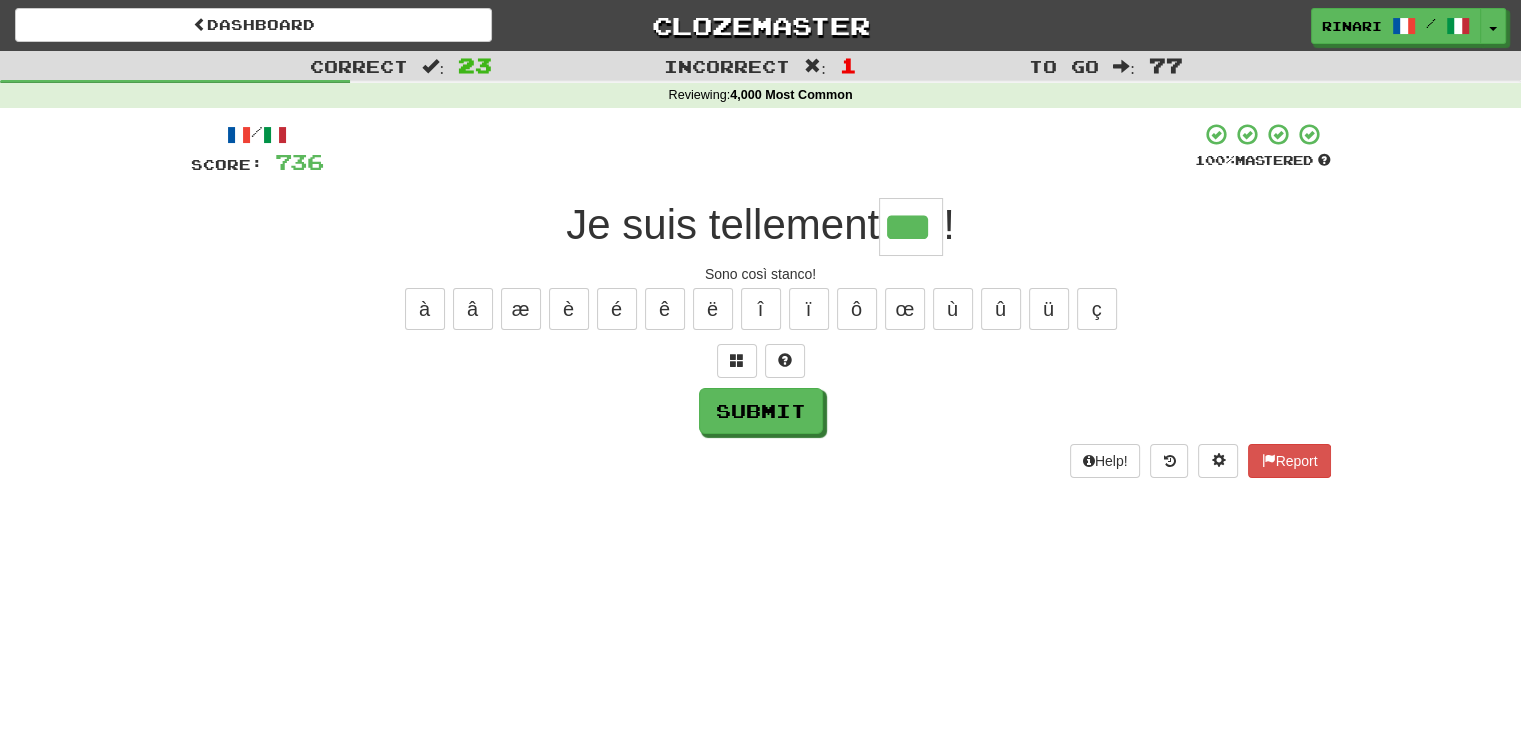 type on "***" 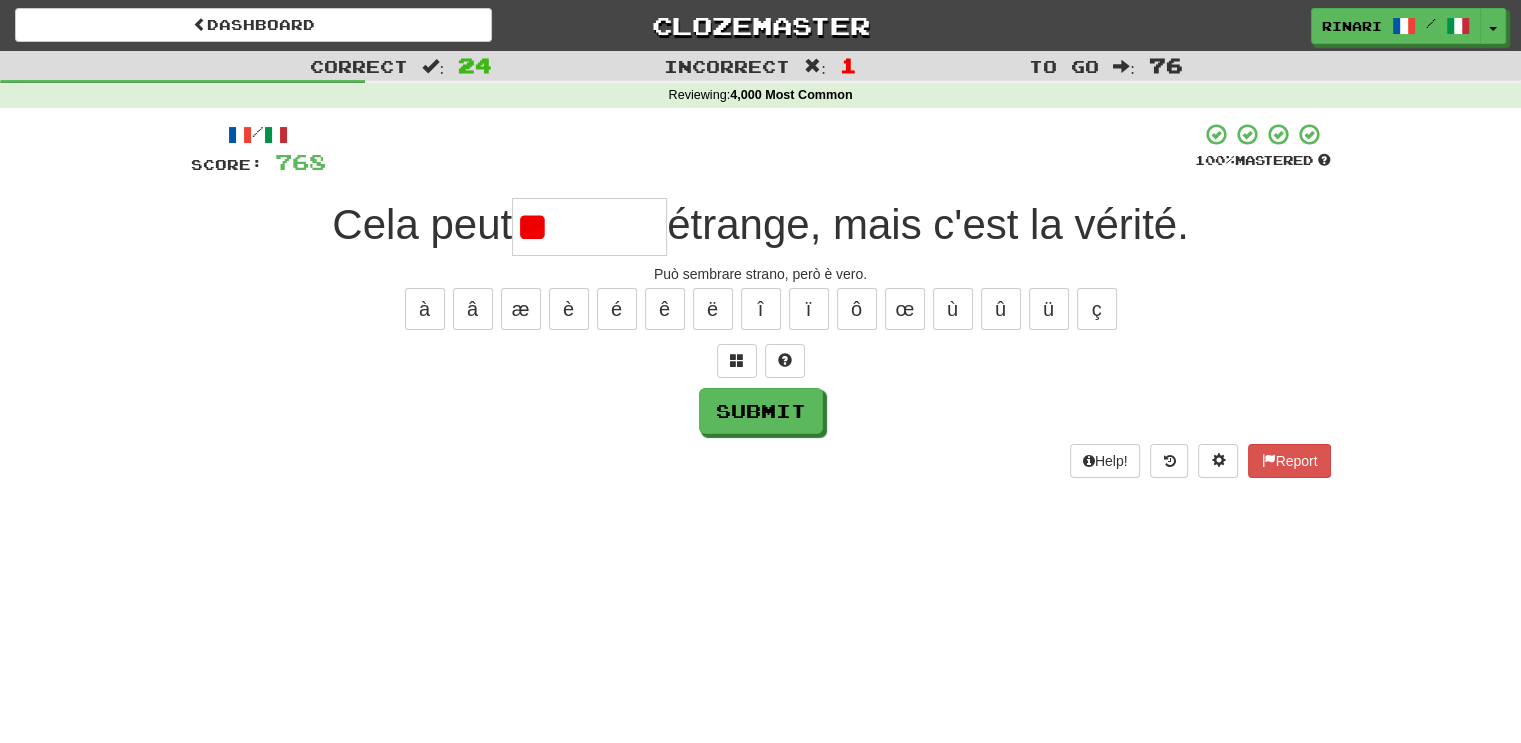 type on "*" 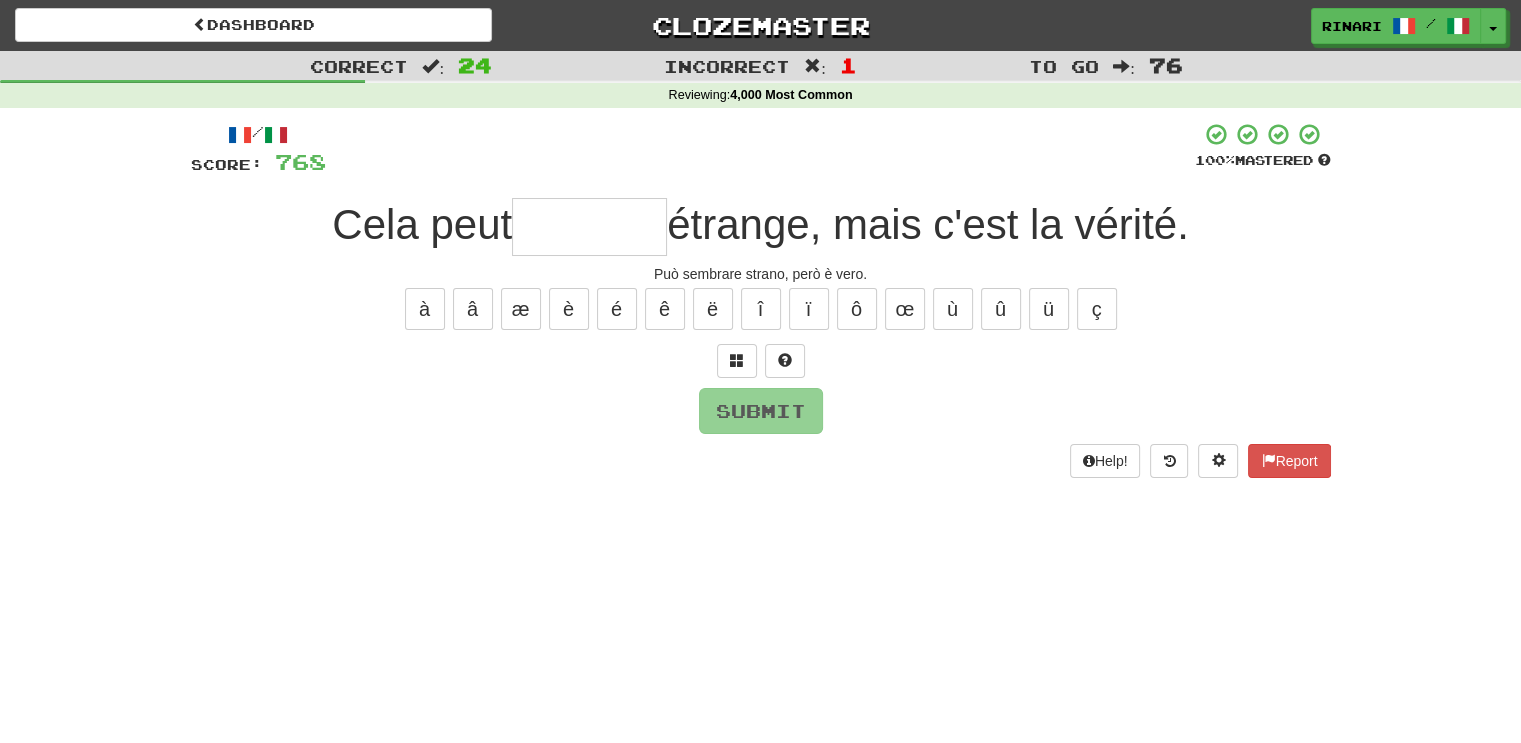 type on "*" 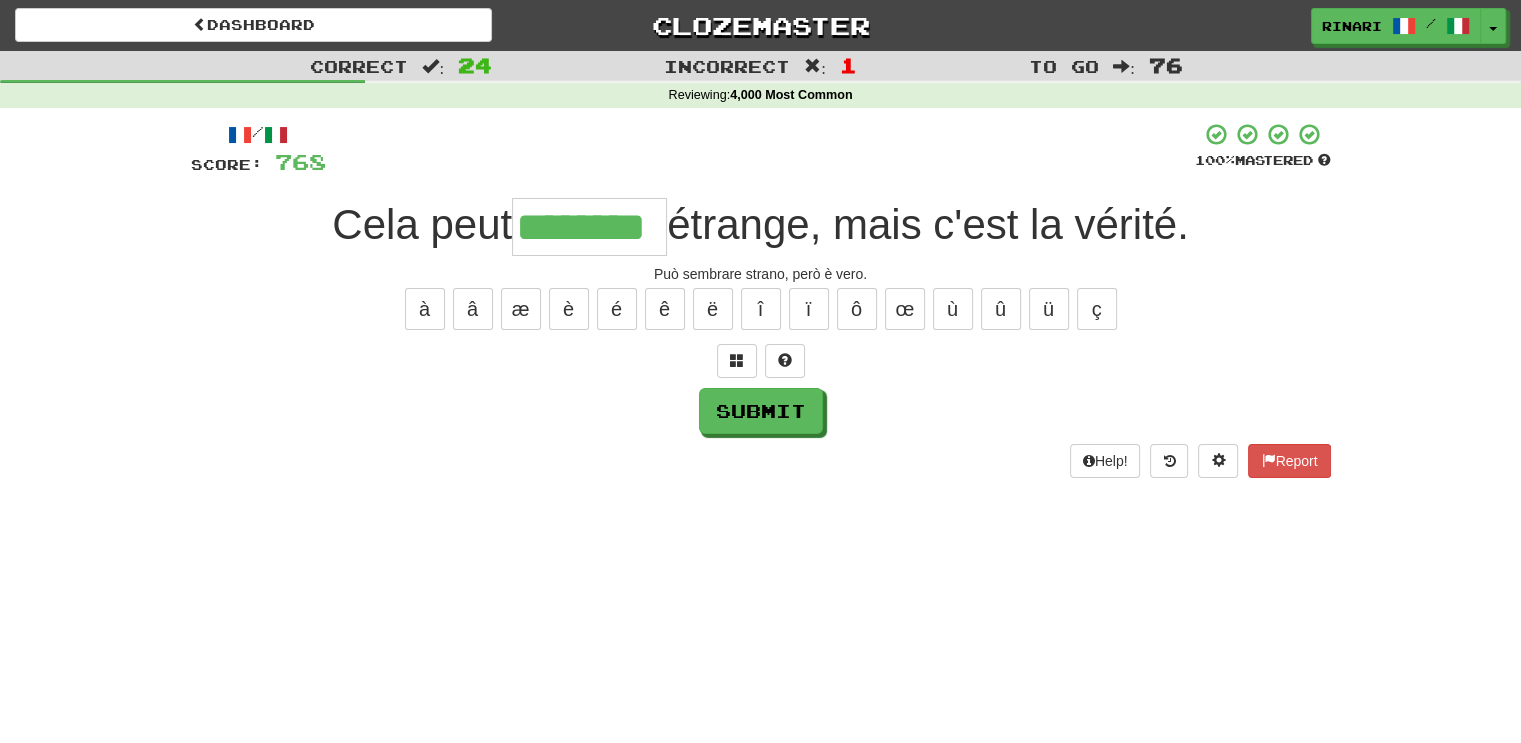 type on "********" 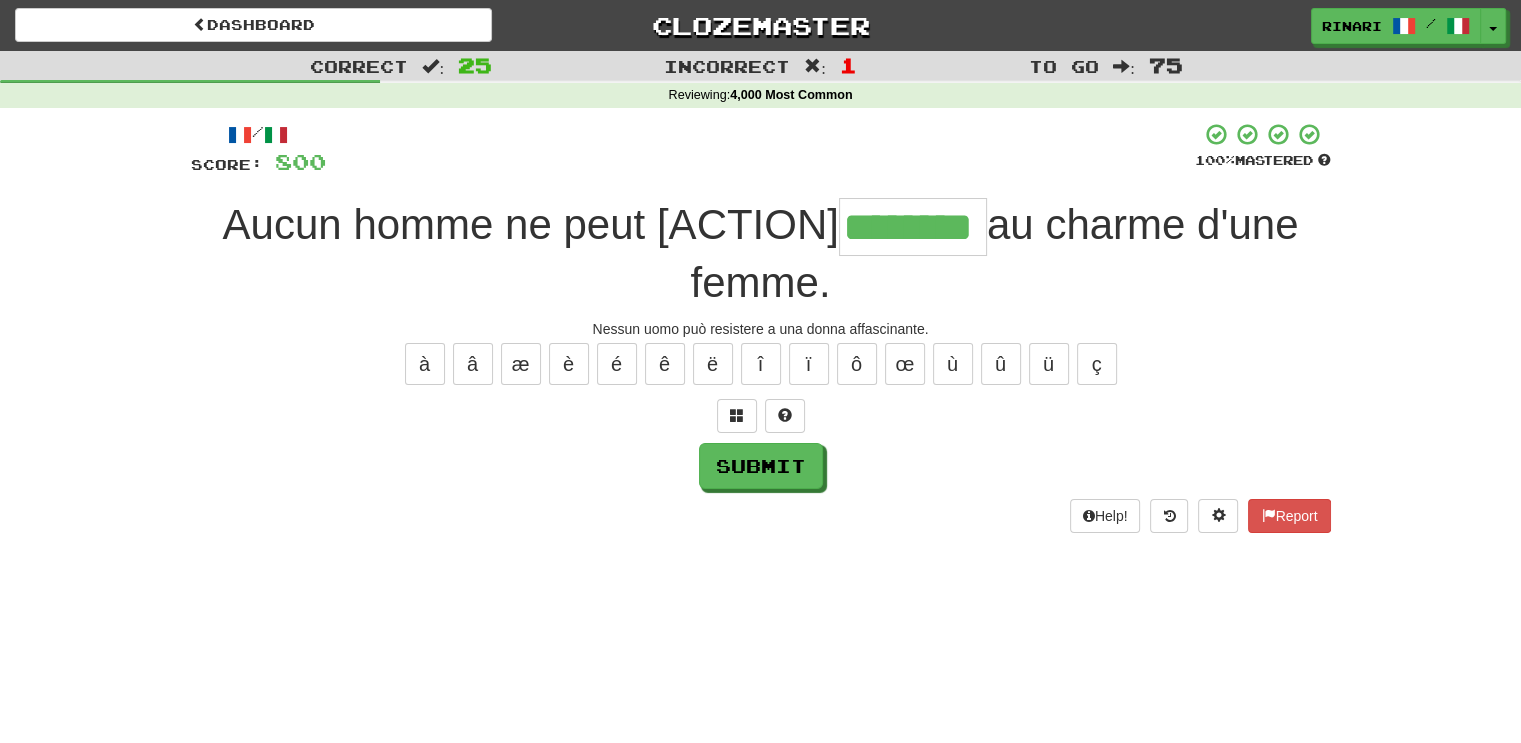 type on "********" 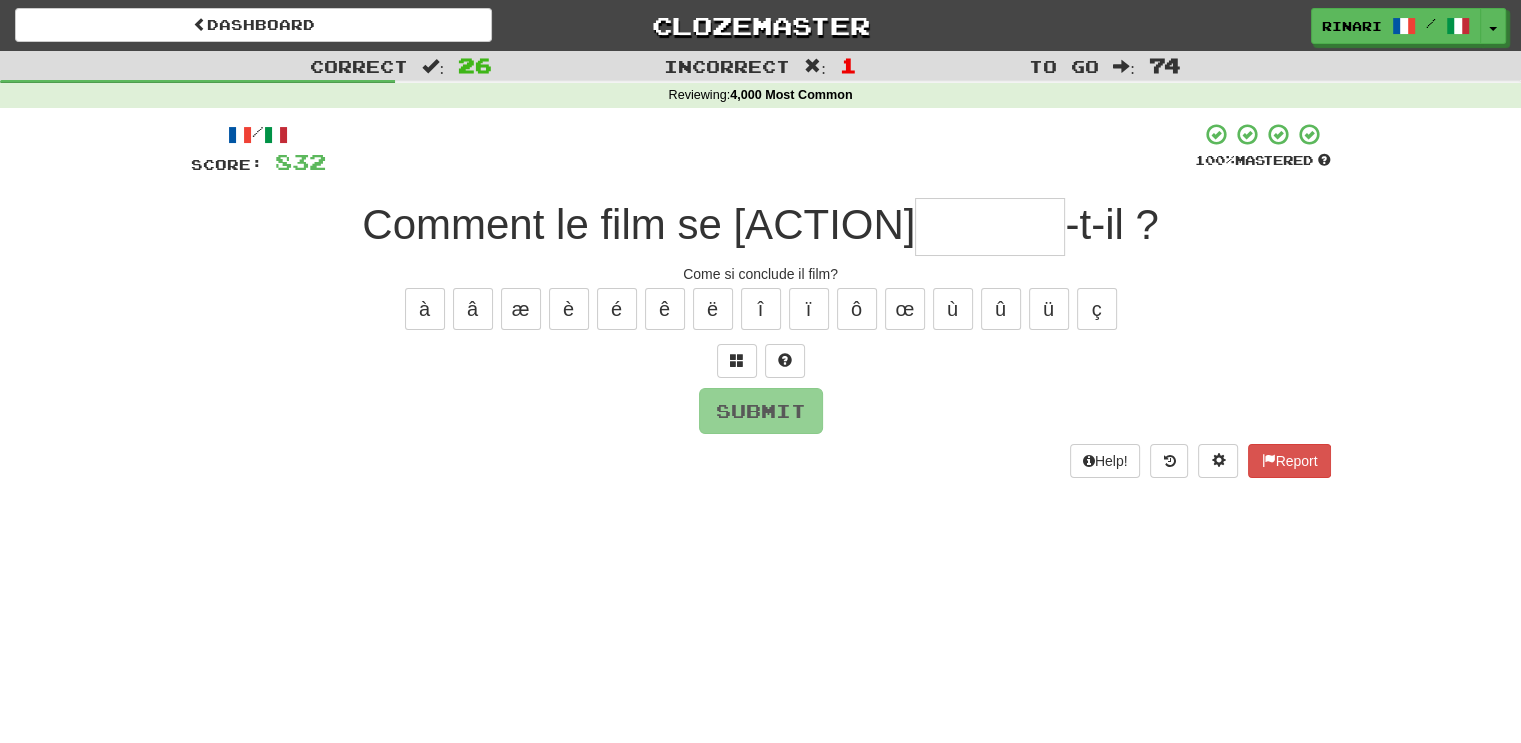 type on "*" 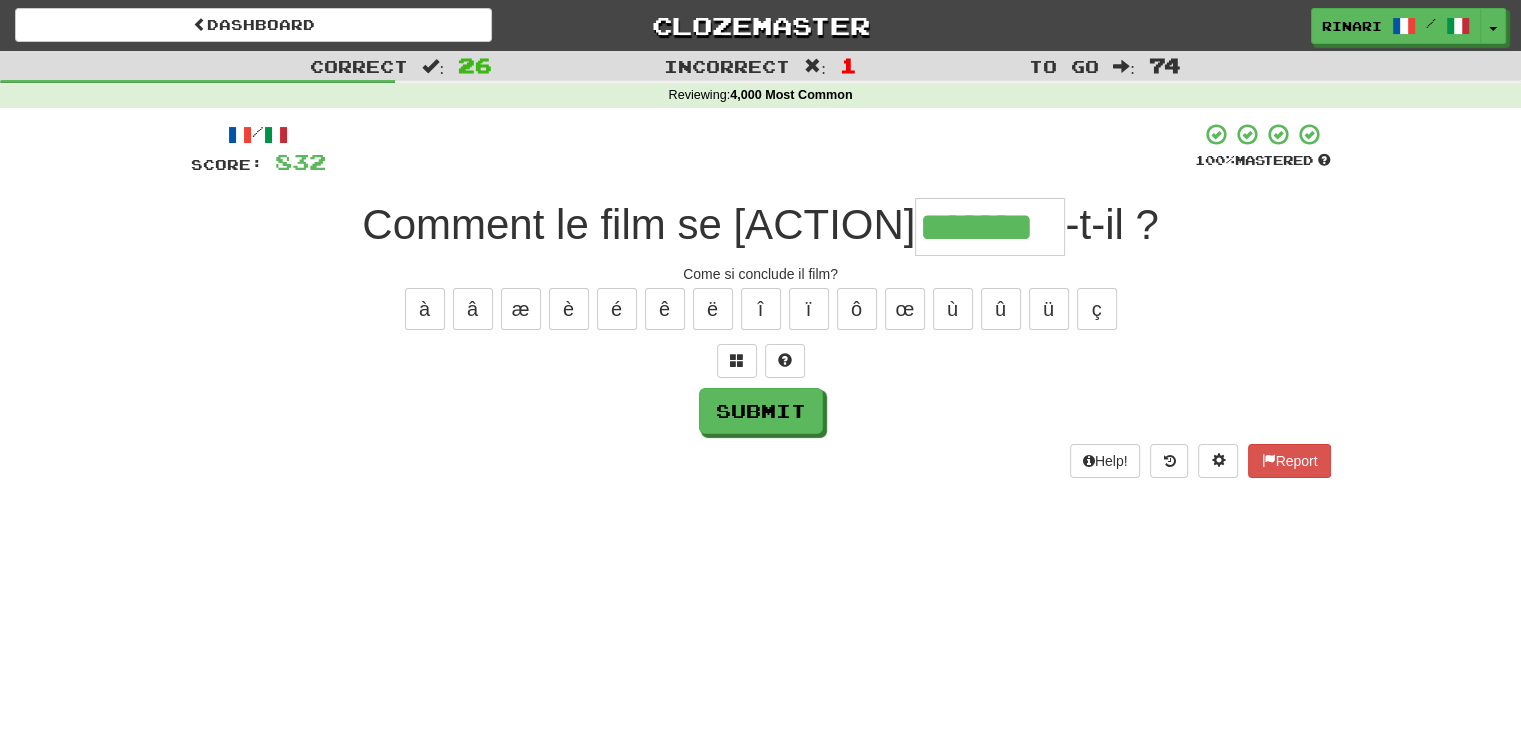 type on "*******" 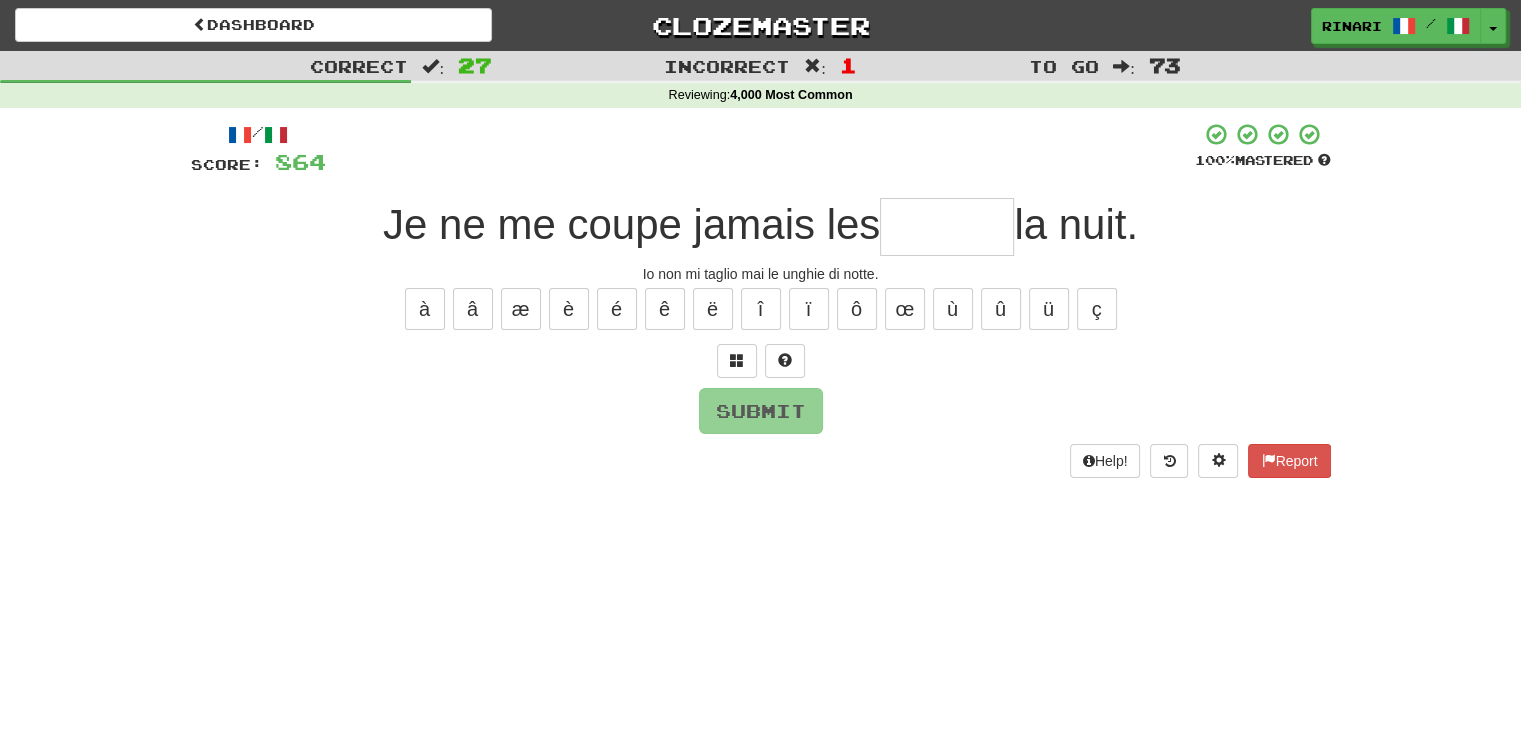 type on "*" 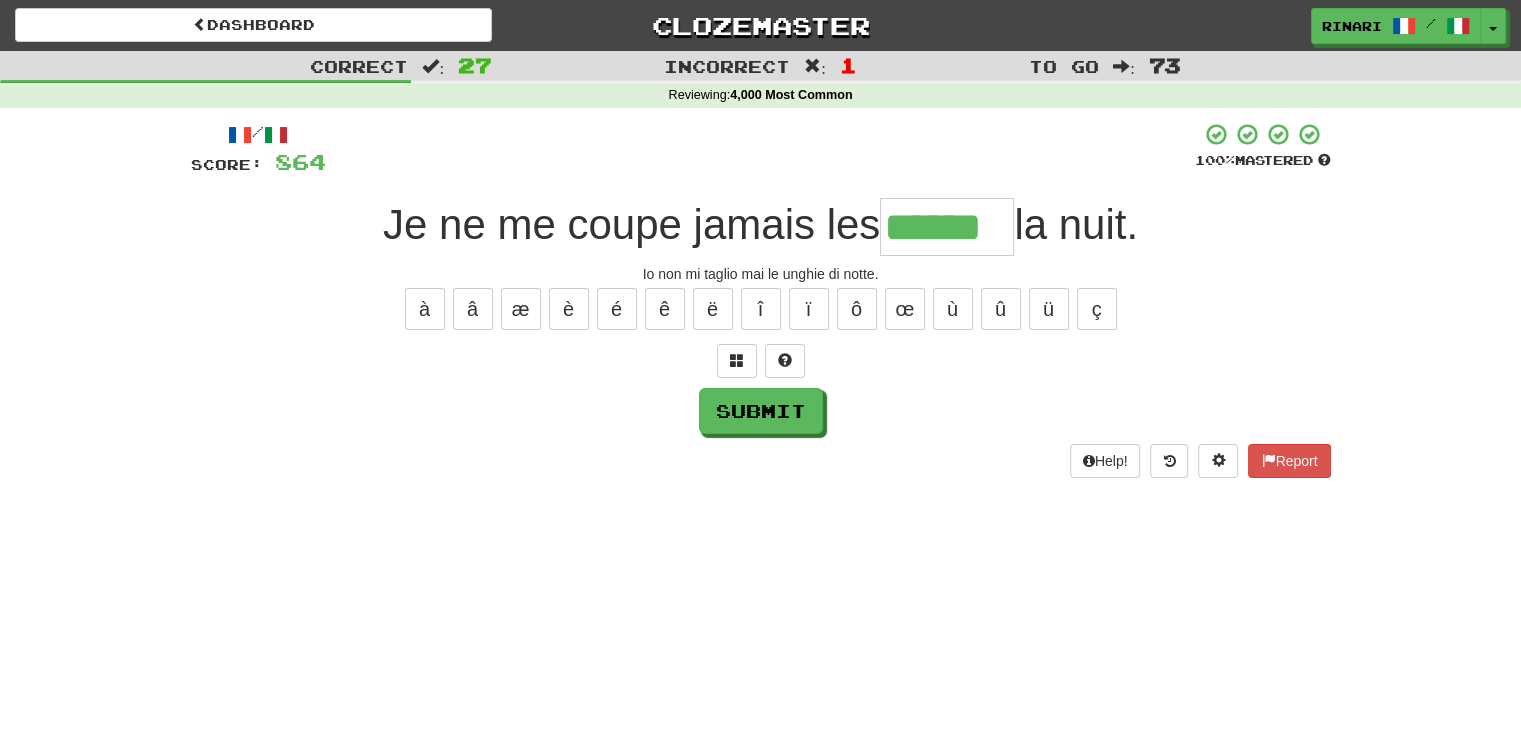 type on "******" 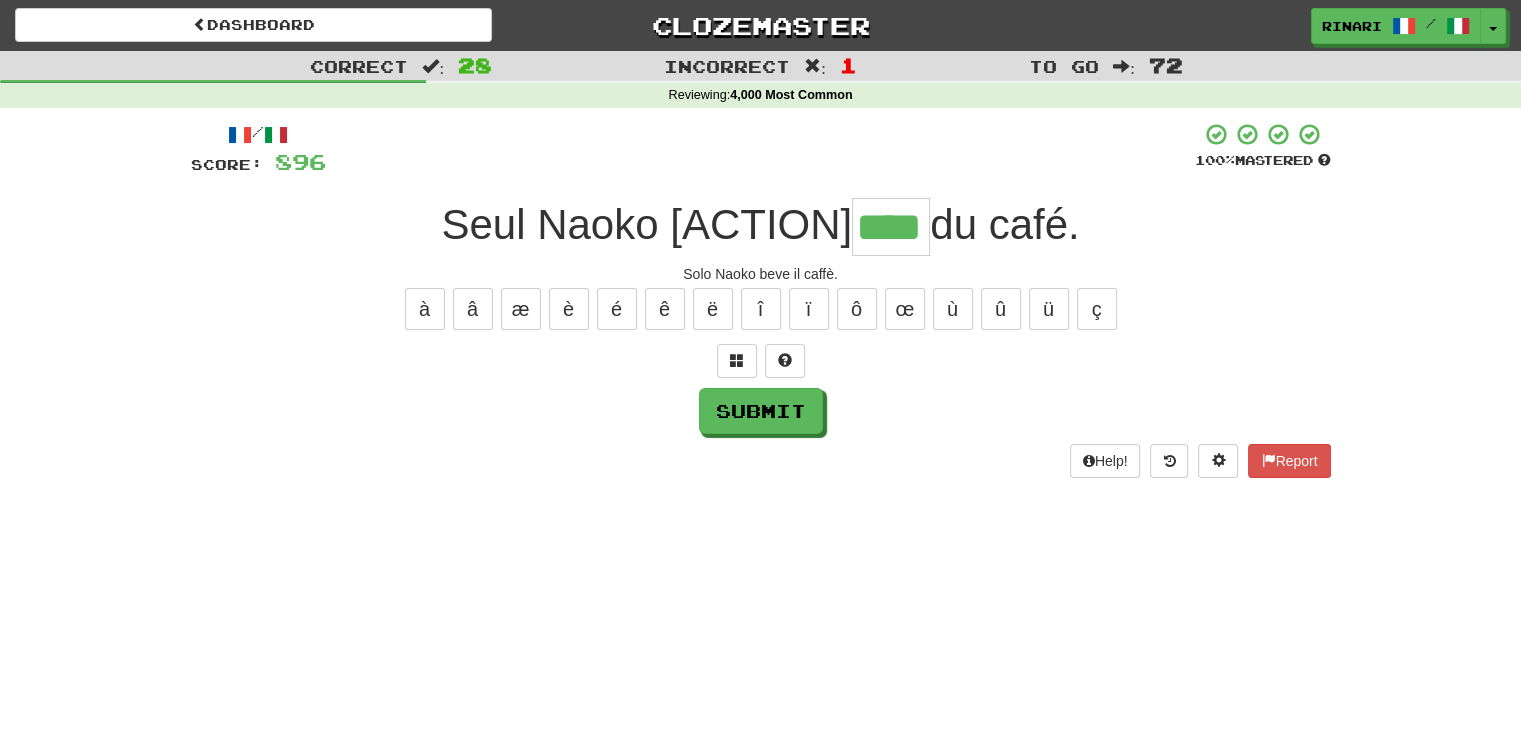 type on "****" 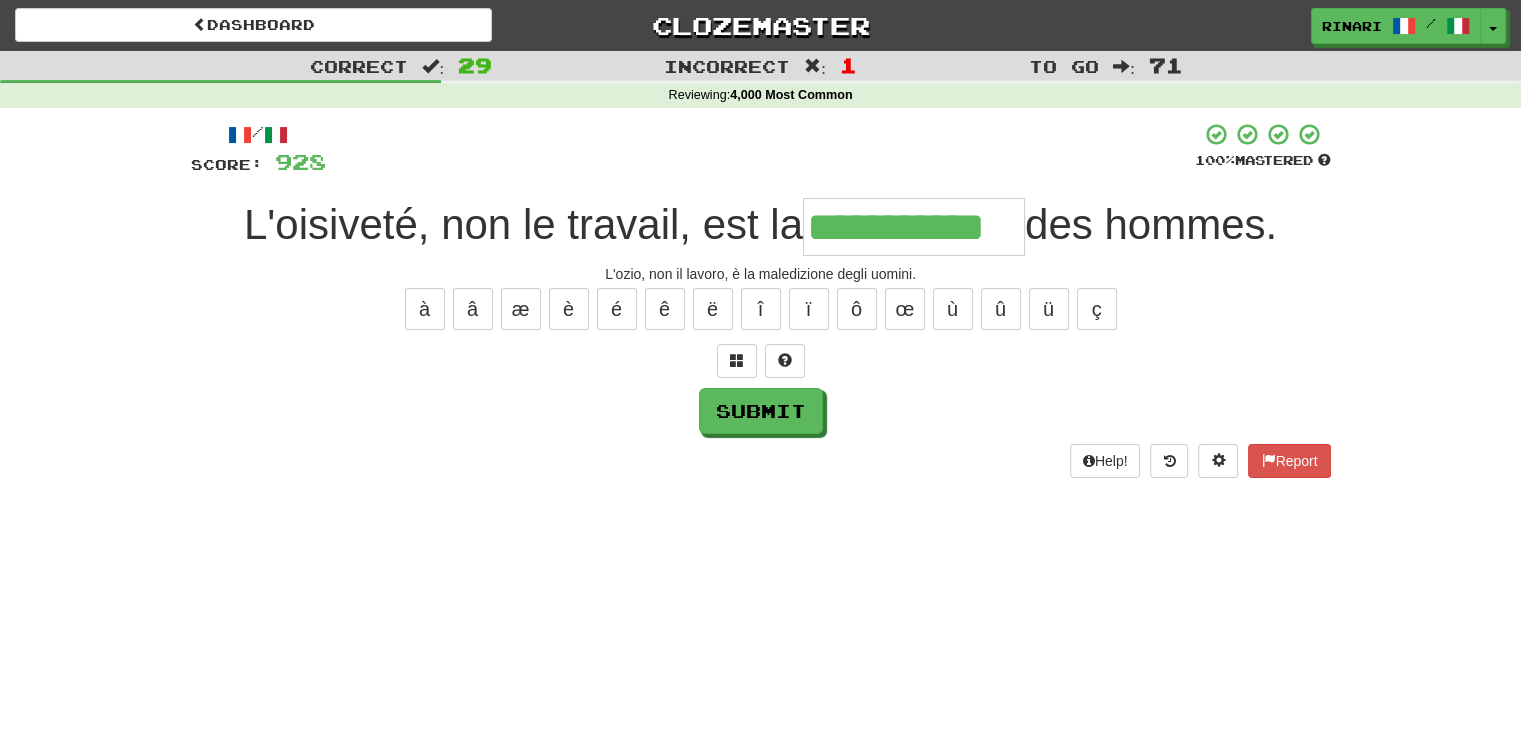 type on "**********" 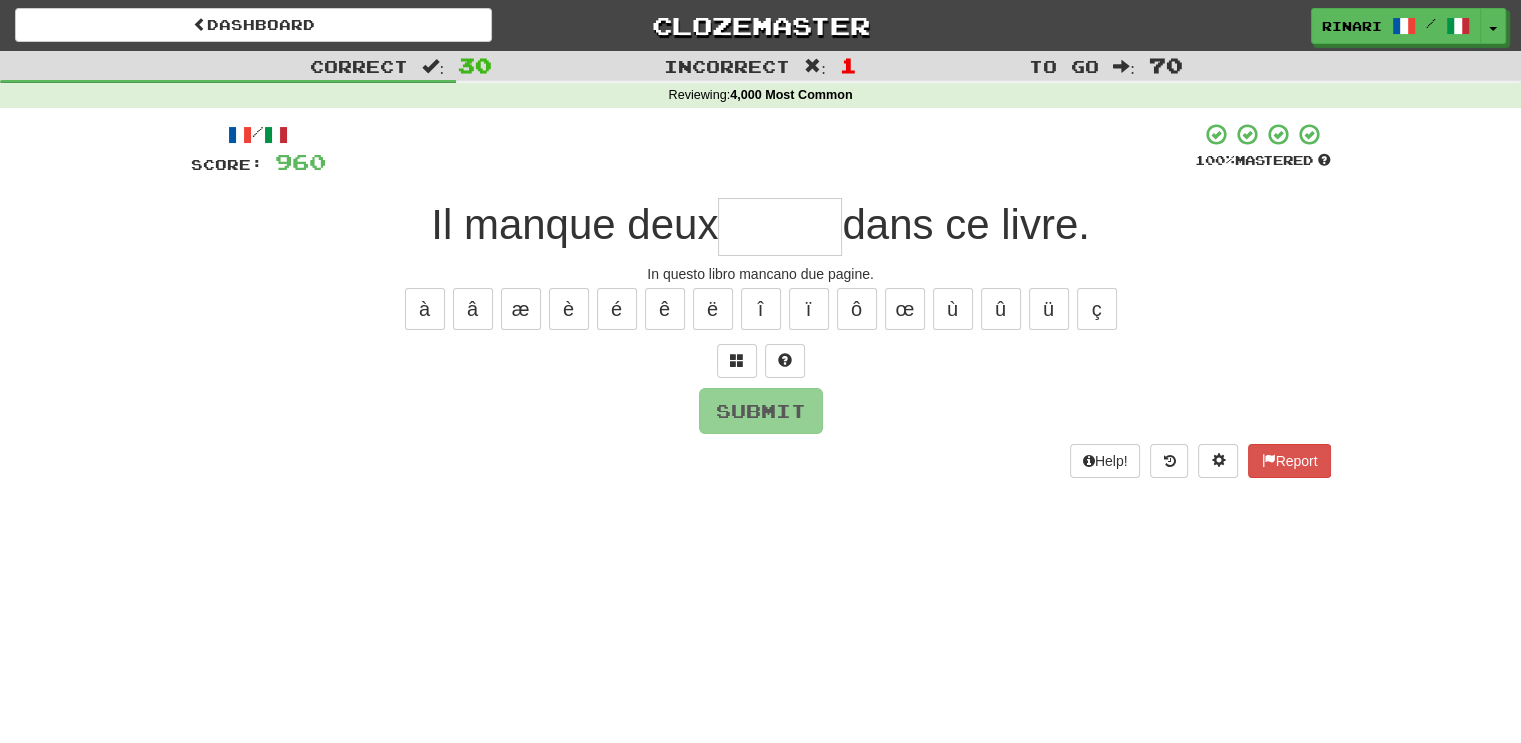 type on "*" 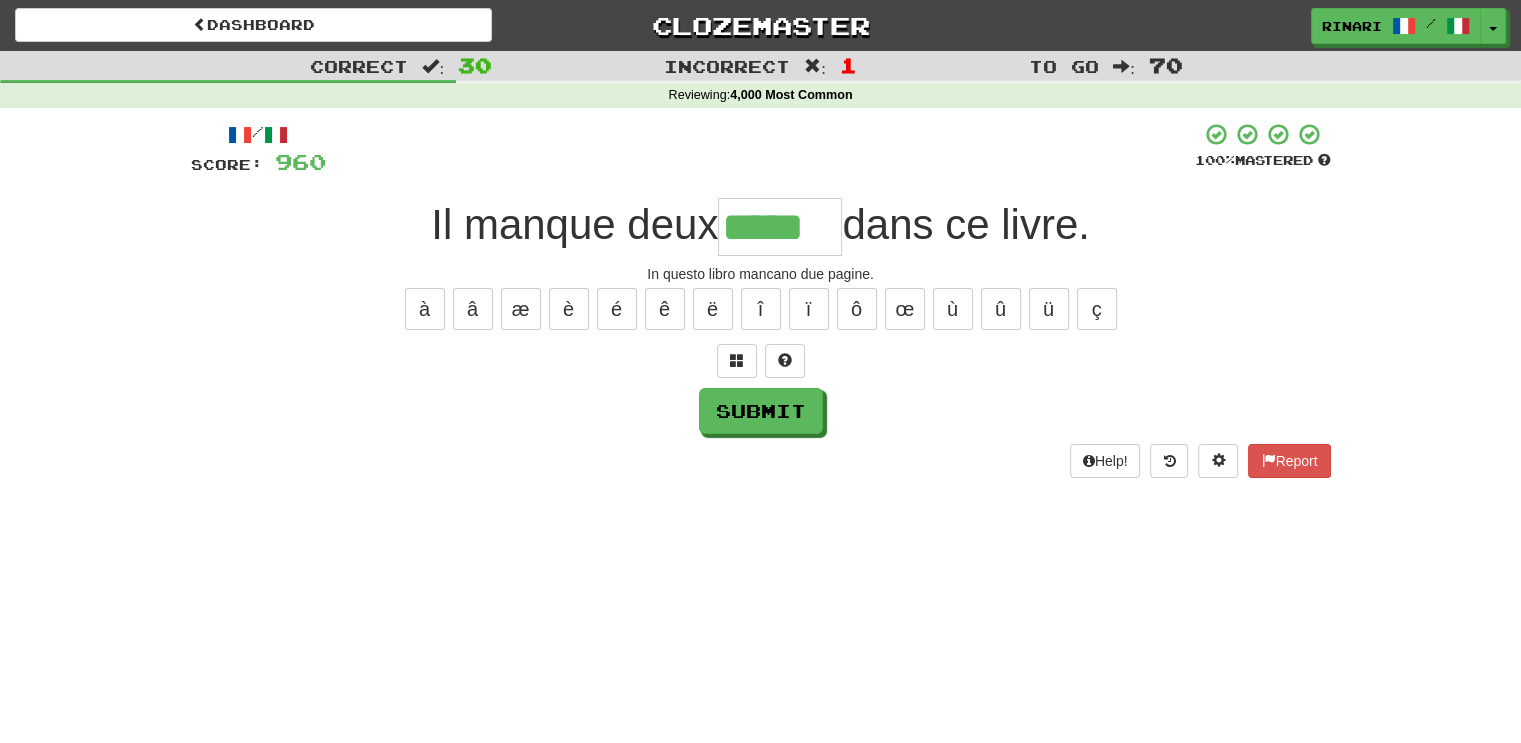 type on "*****" 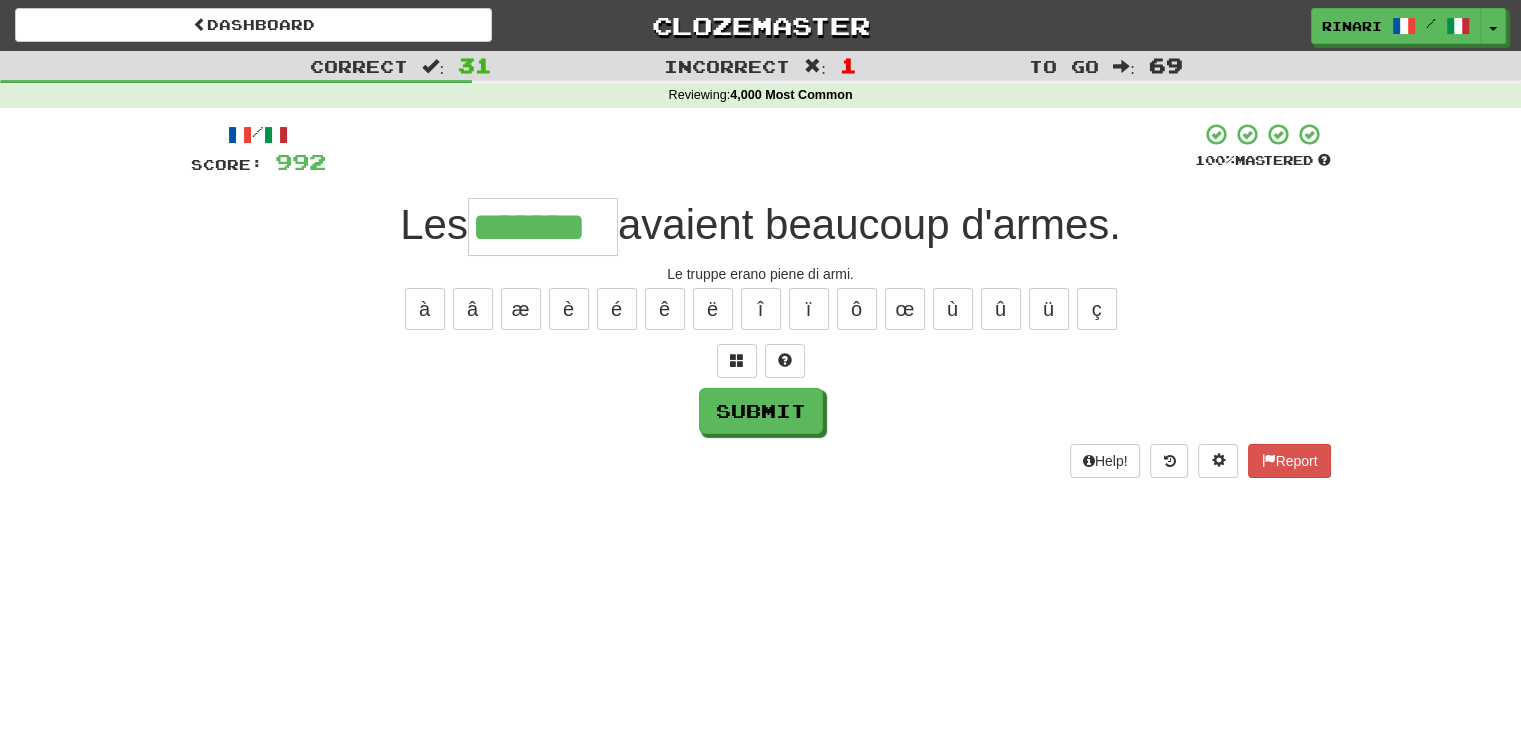 type on "*******" 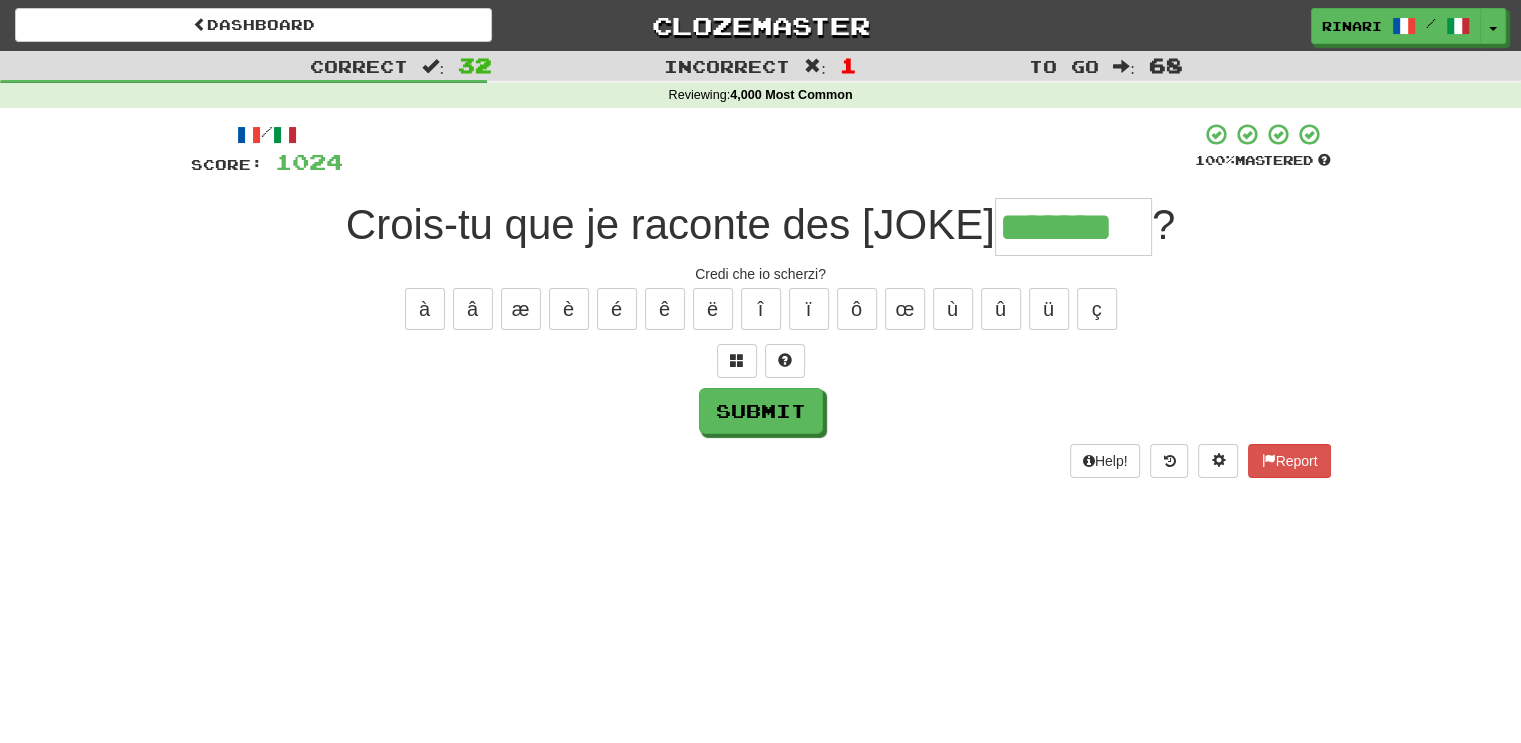 type on "*******" 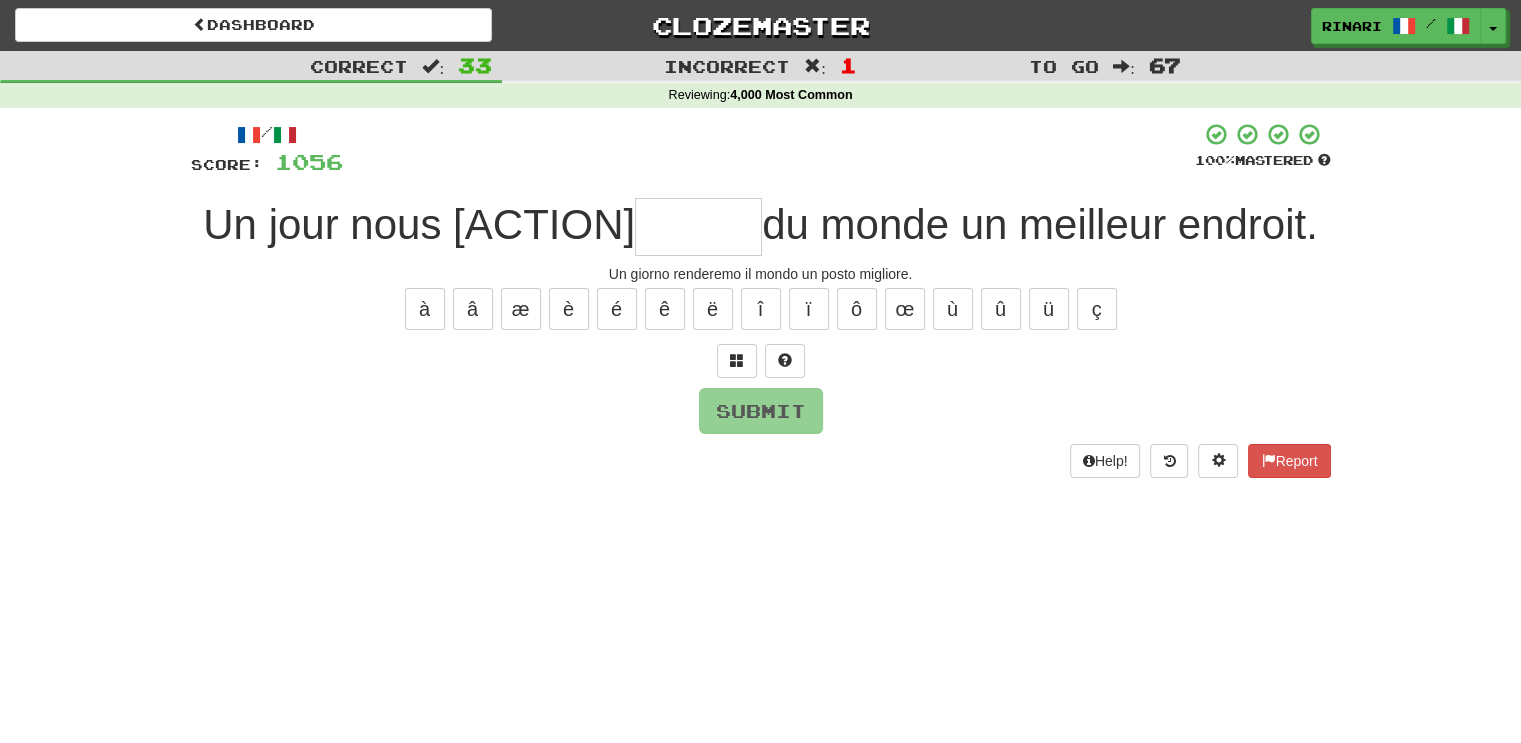 type on "*" 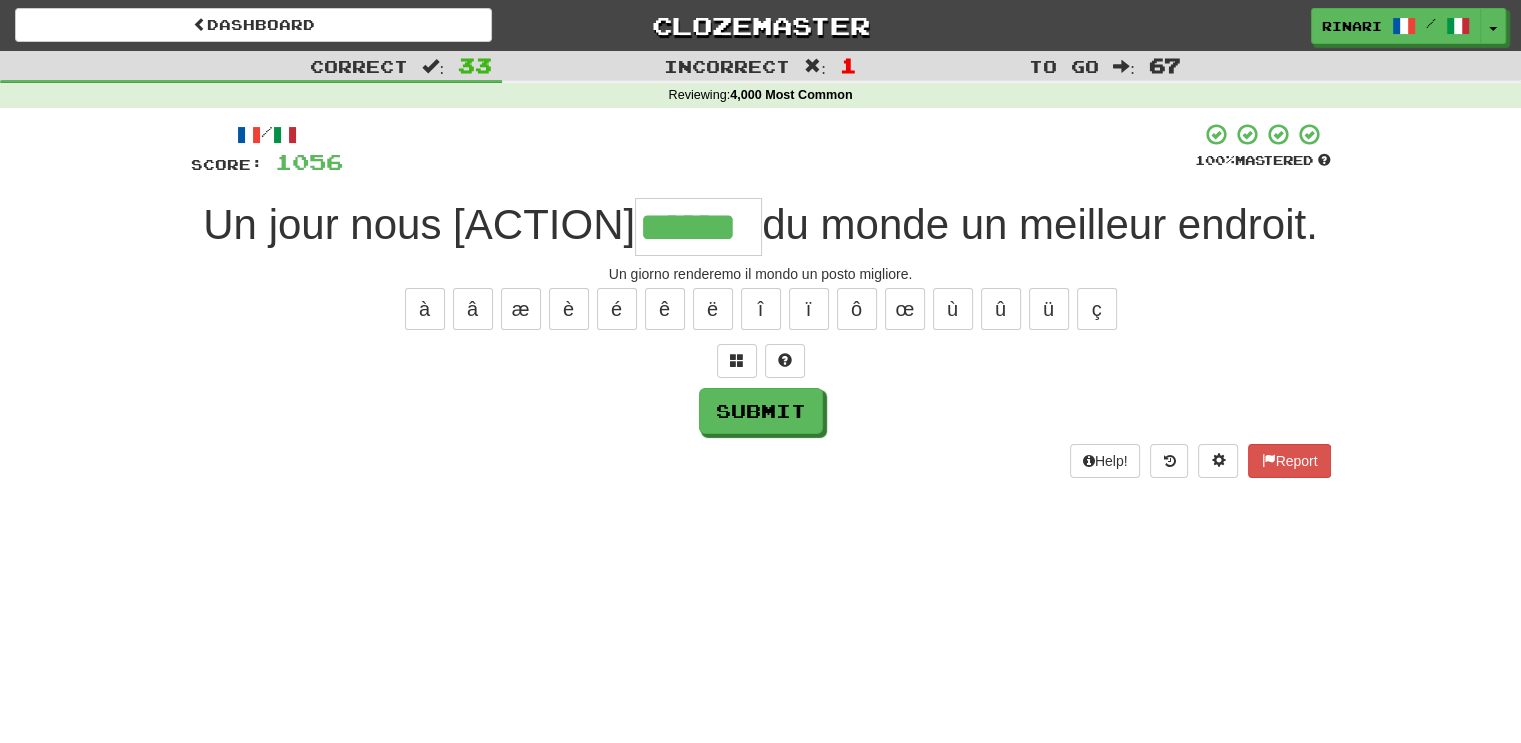 type on "******" 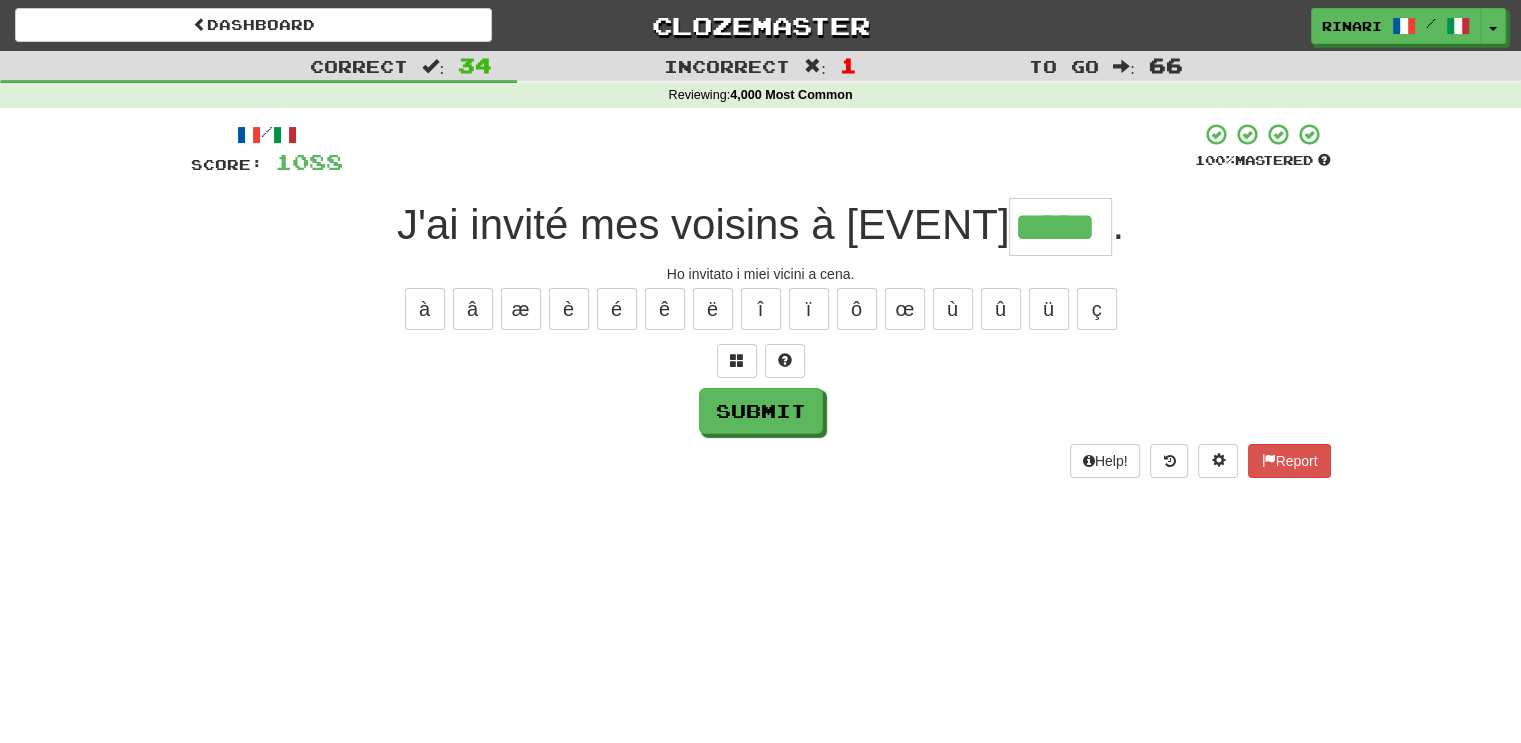 type on "*****" 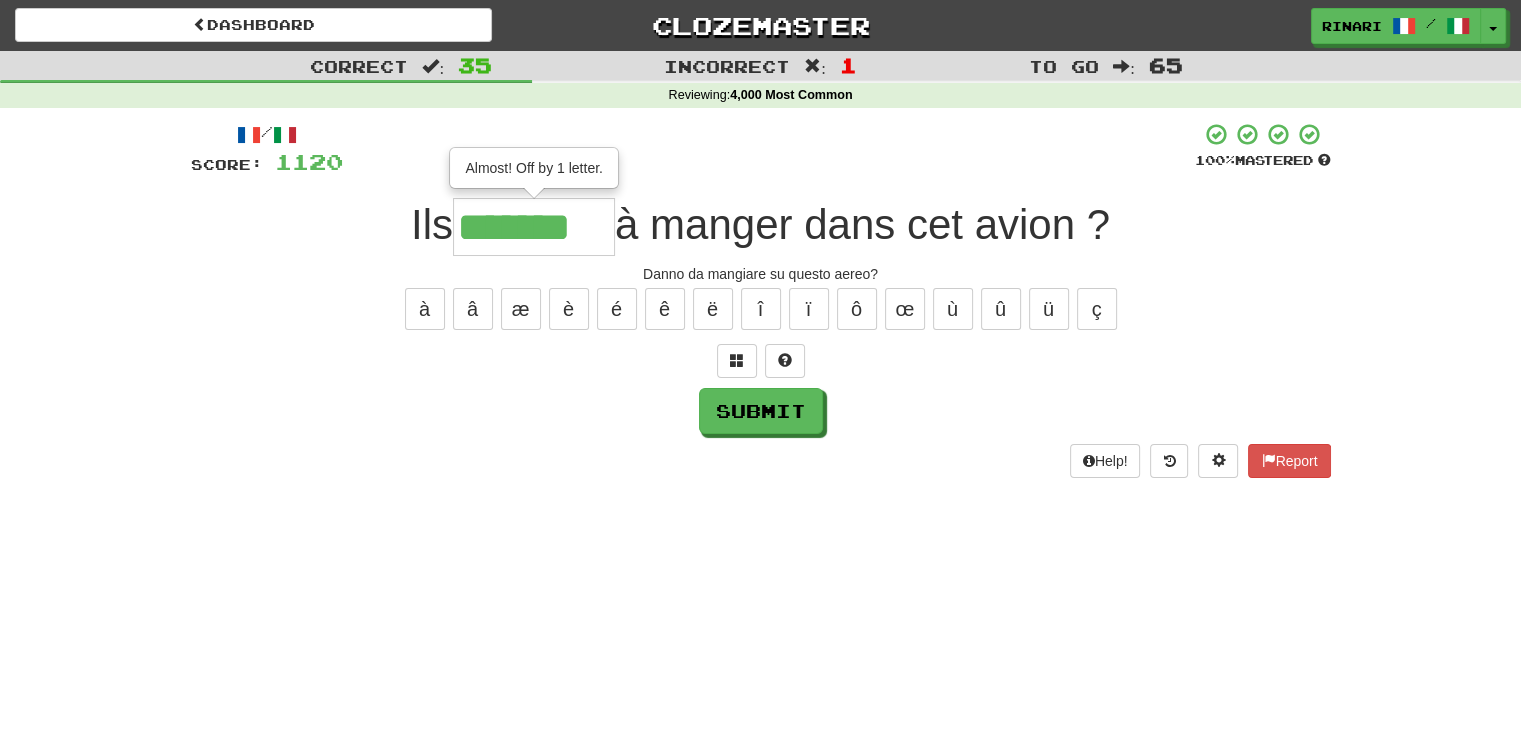 type on "*******" 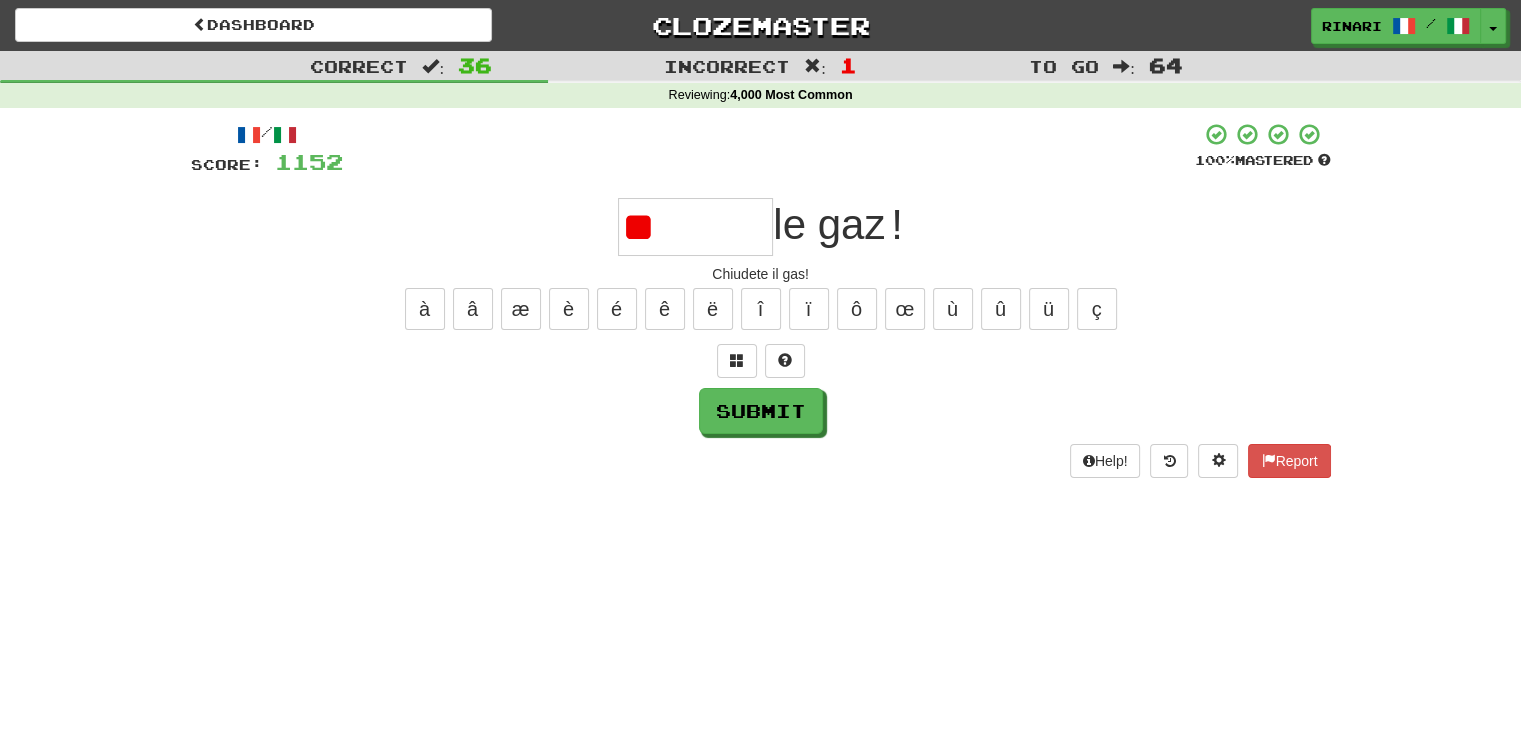 type on "*" 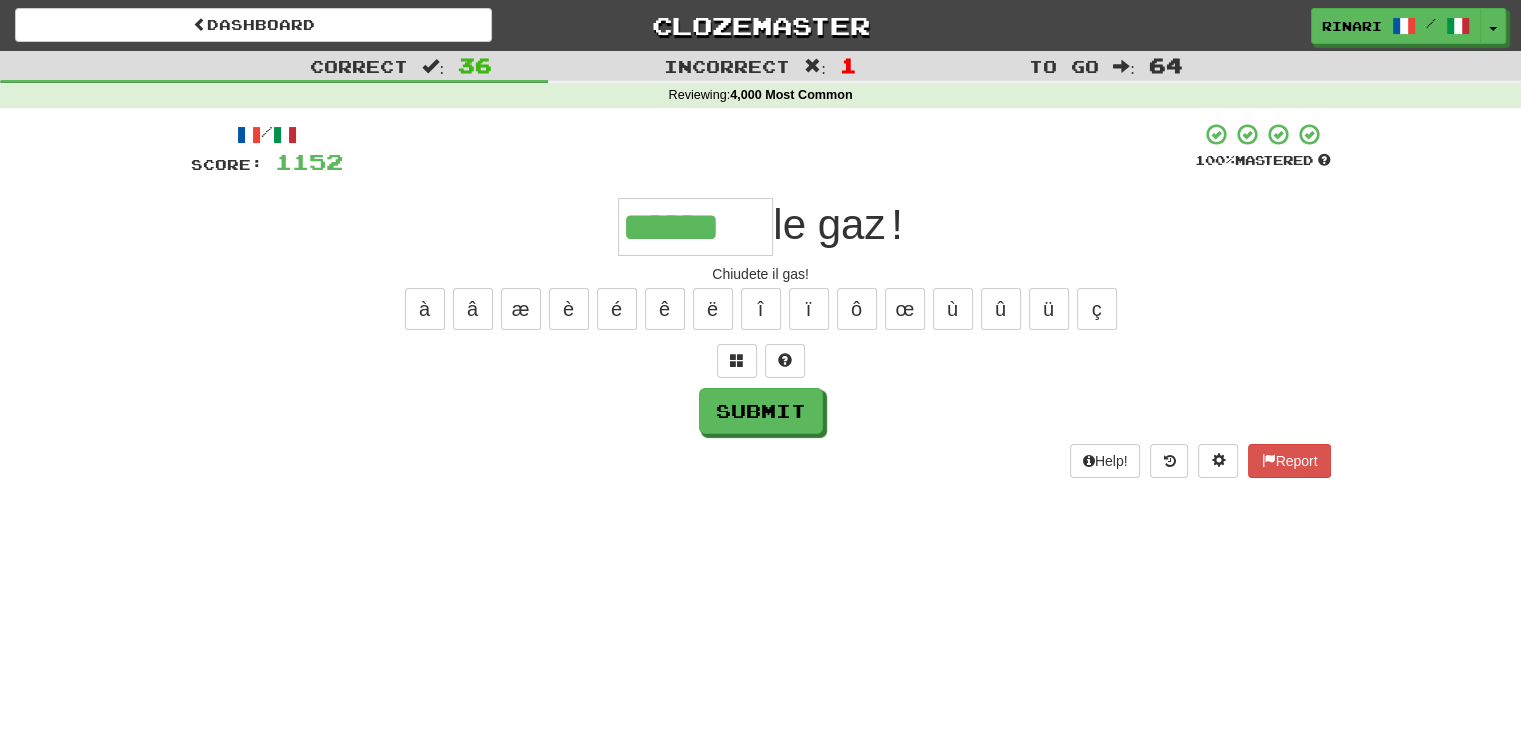 type on "******" 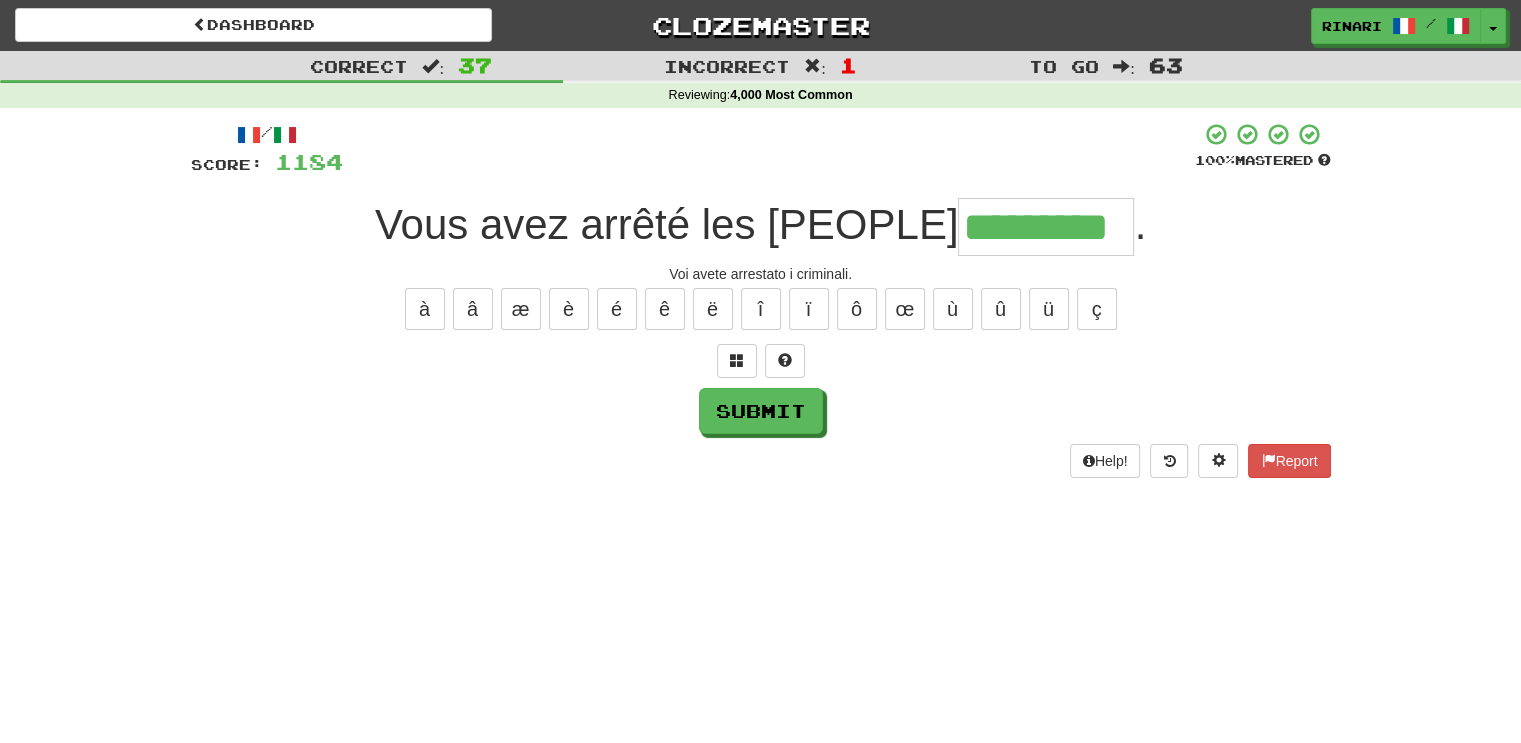 type on "*********" 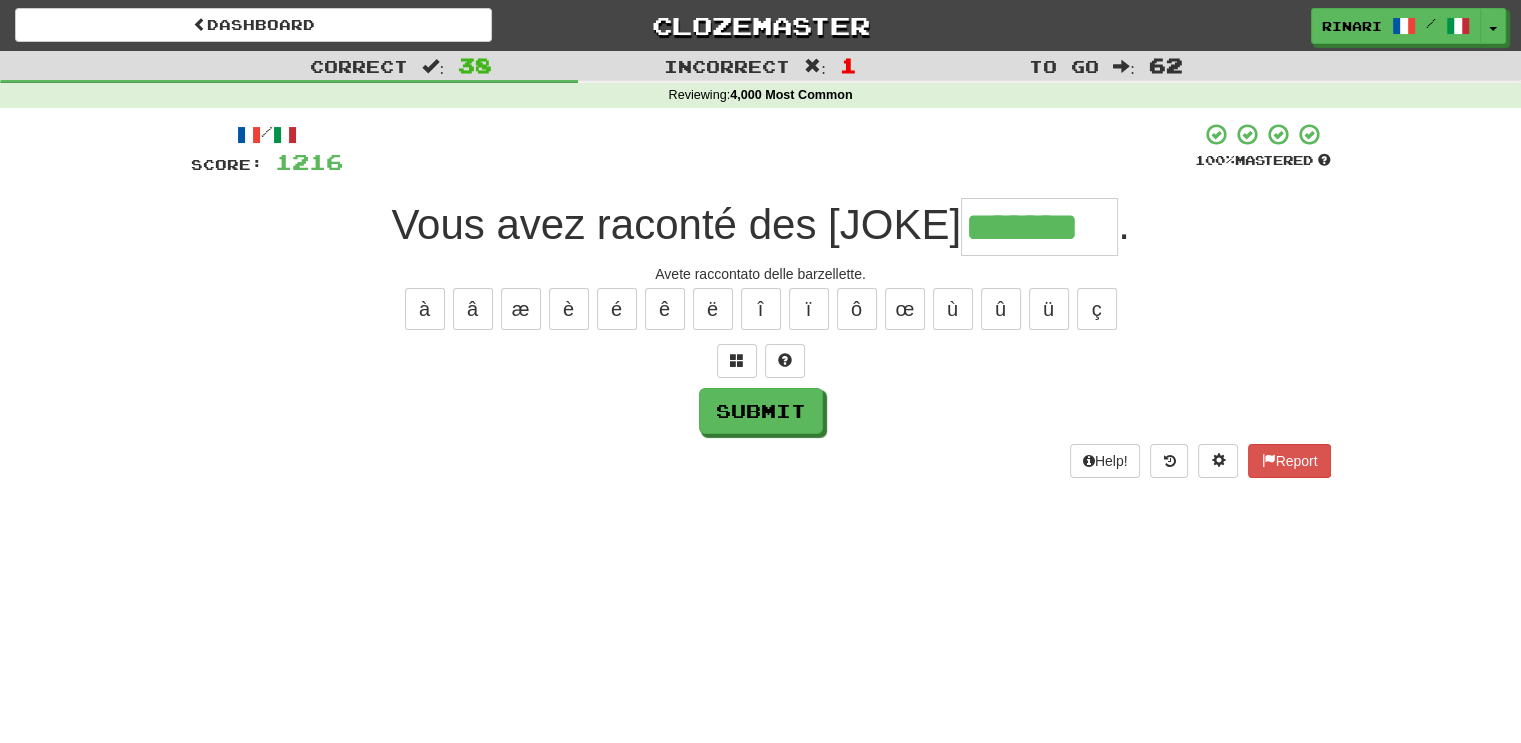 type on "*******" 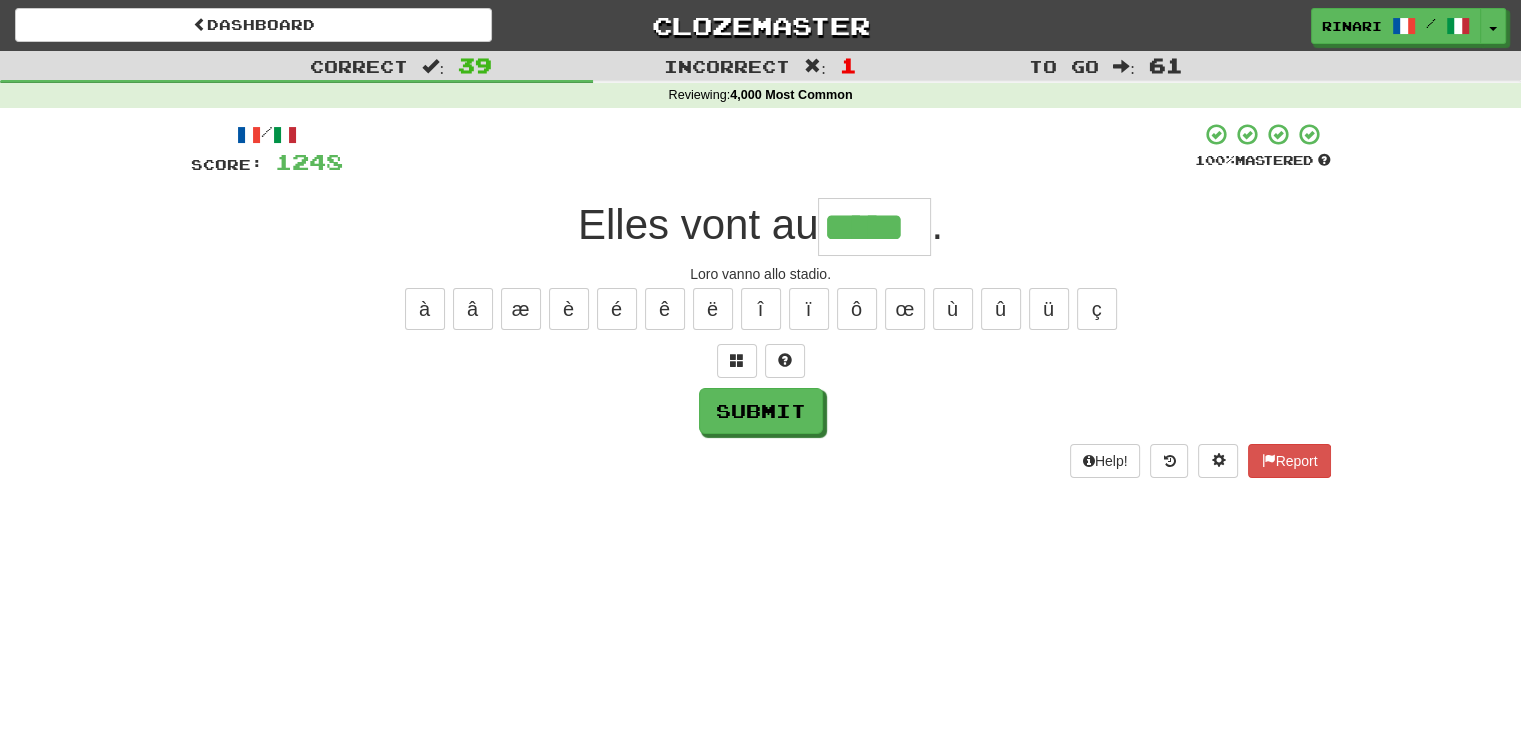 type on "*****" 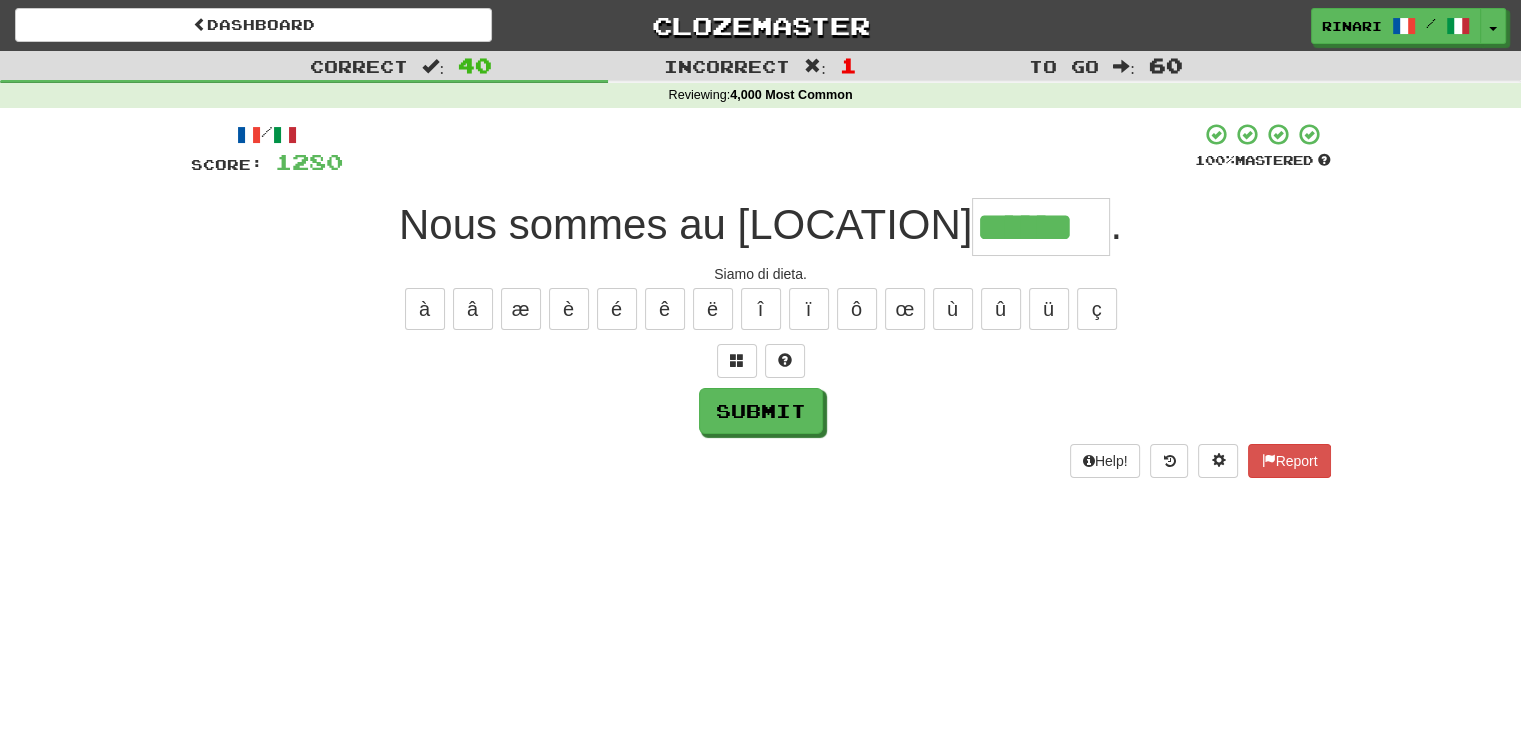 type on "******" 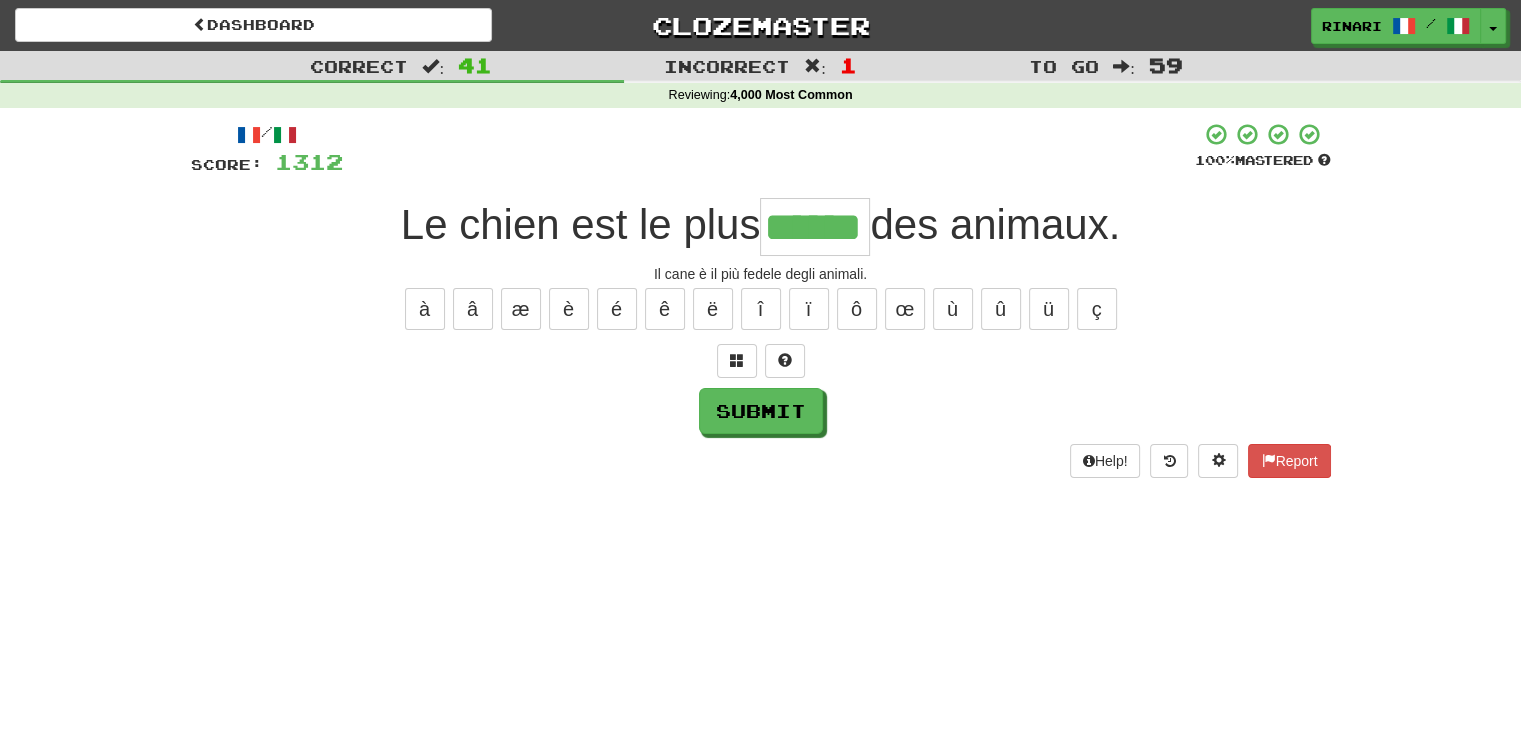 type on "******" 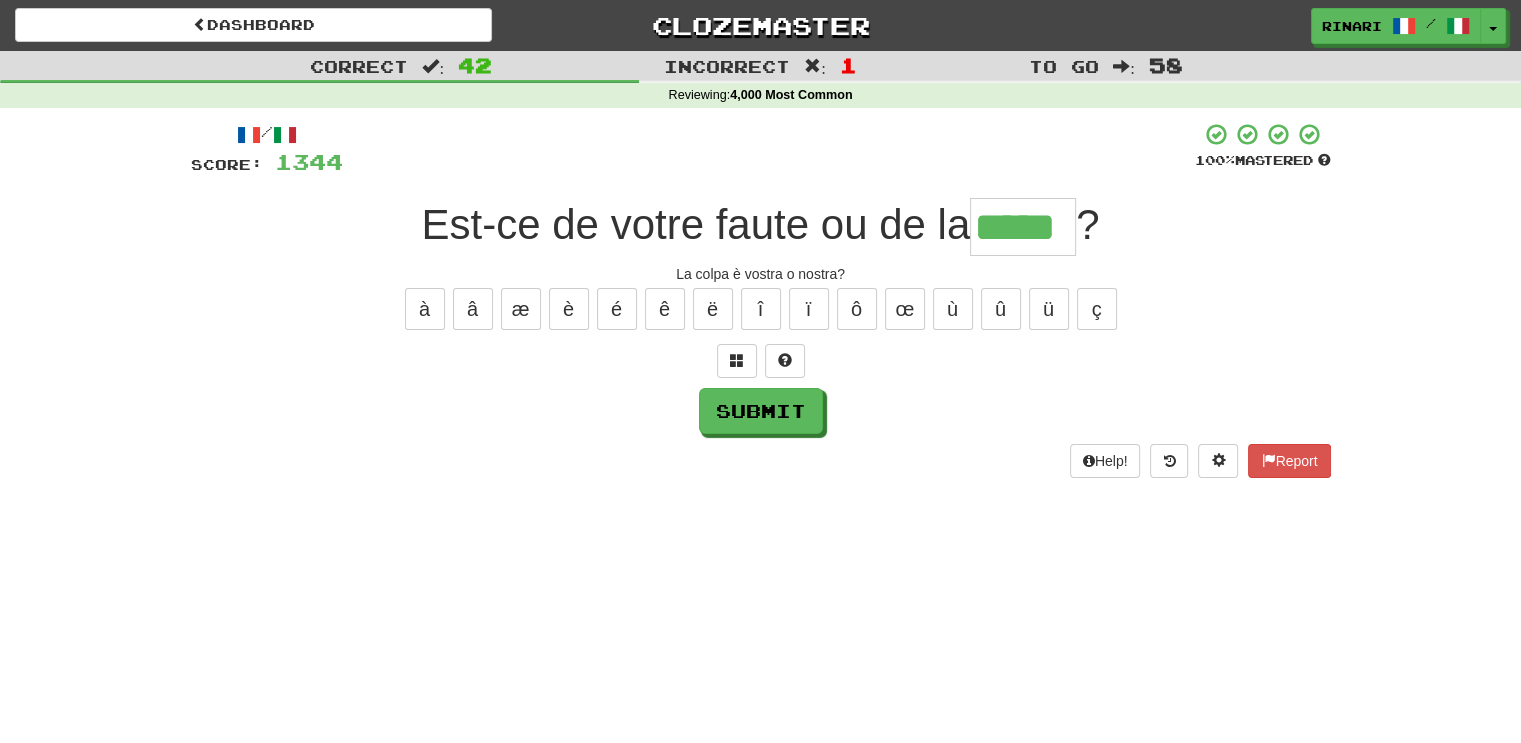 type on "*****" 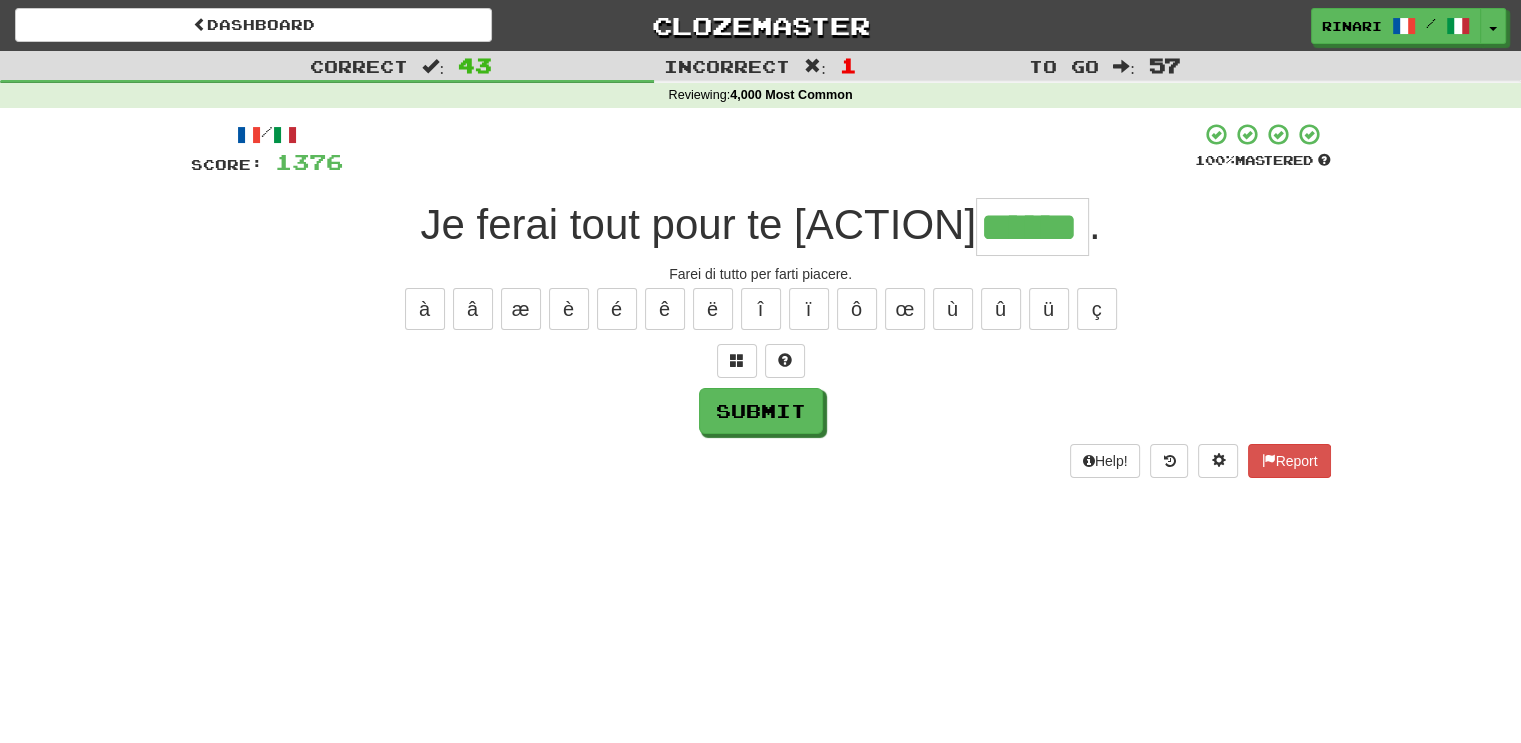 type on "******" 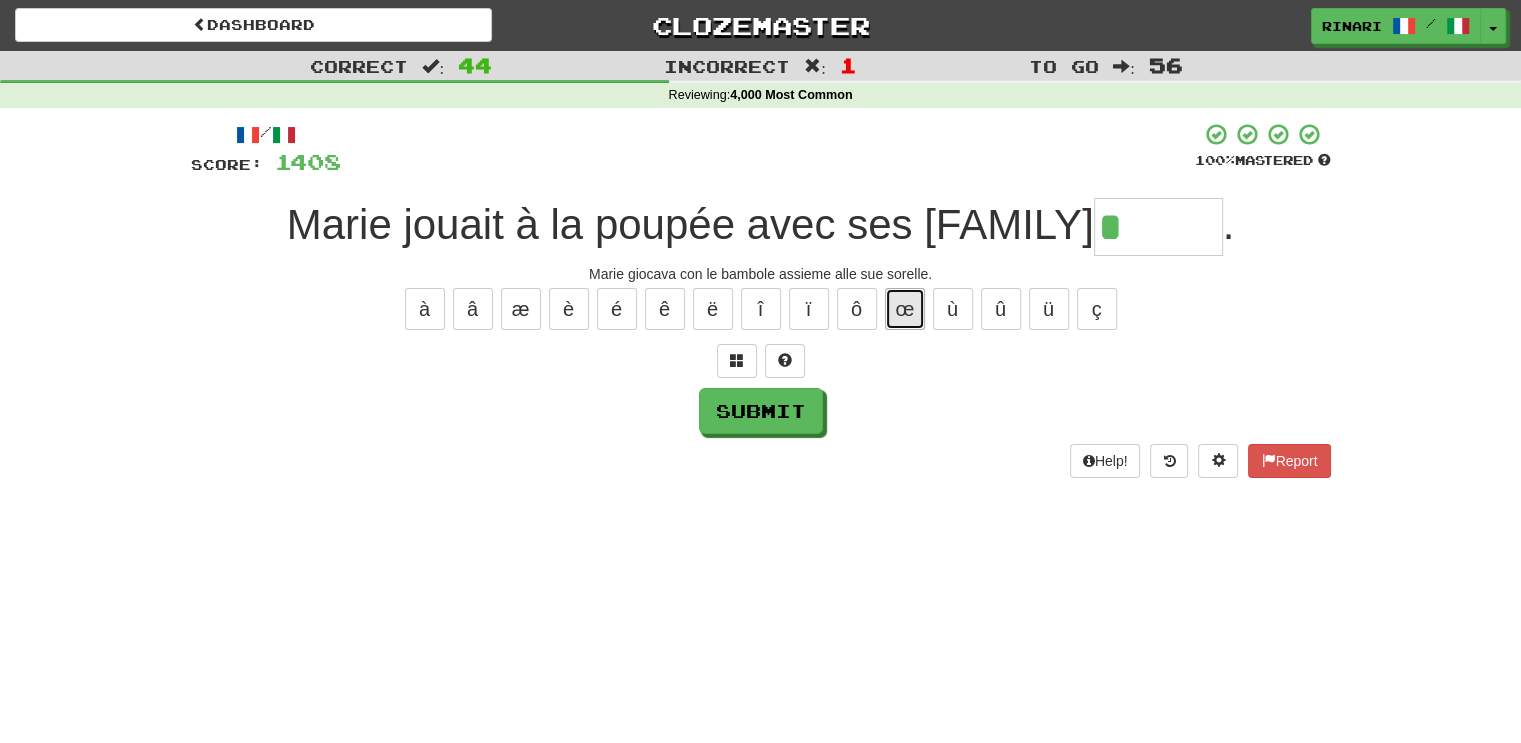 click on "œ" at bounding box center (905, 309) 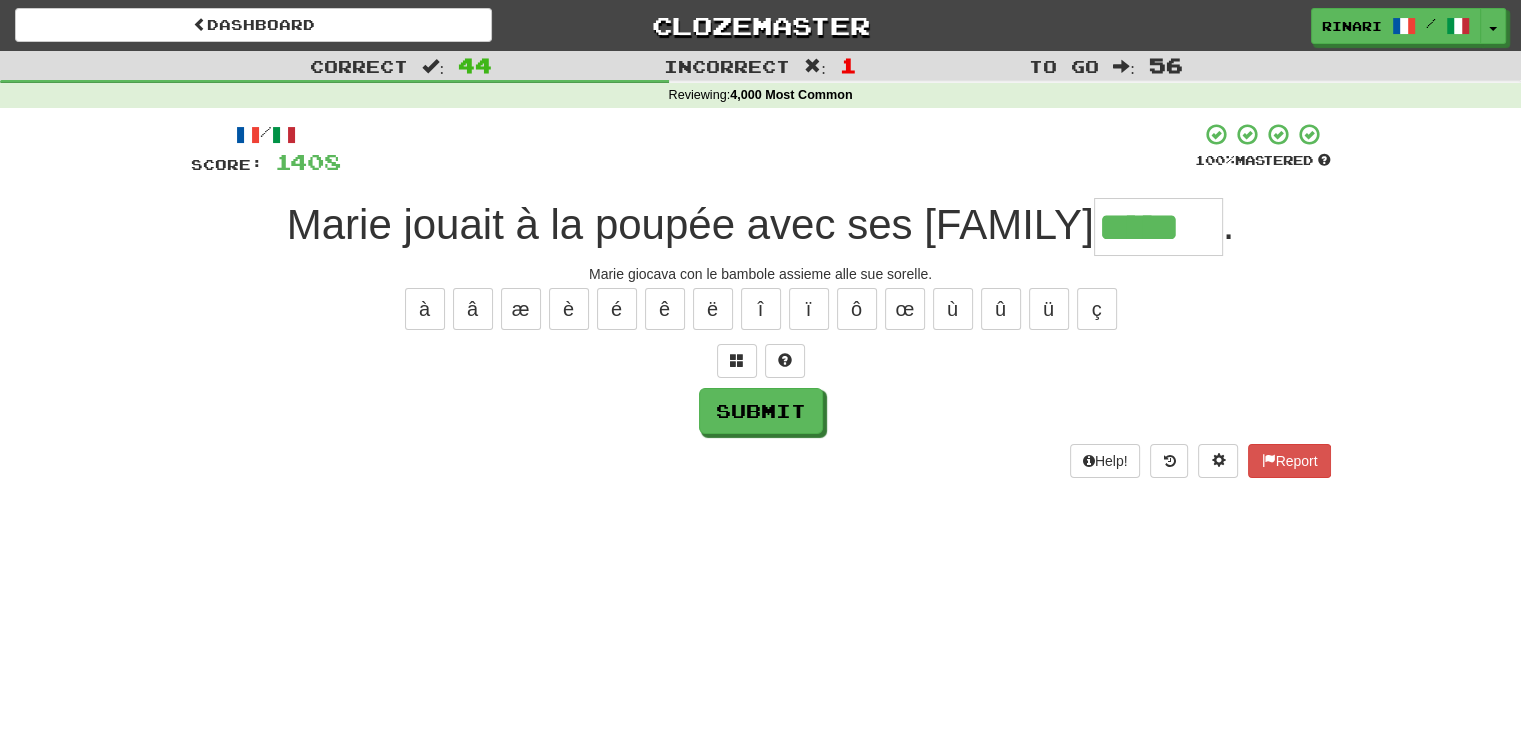 type on "*****" 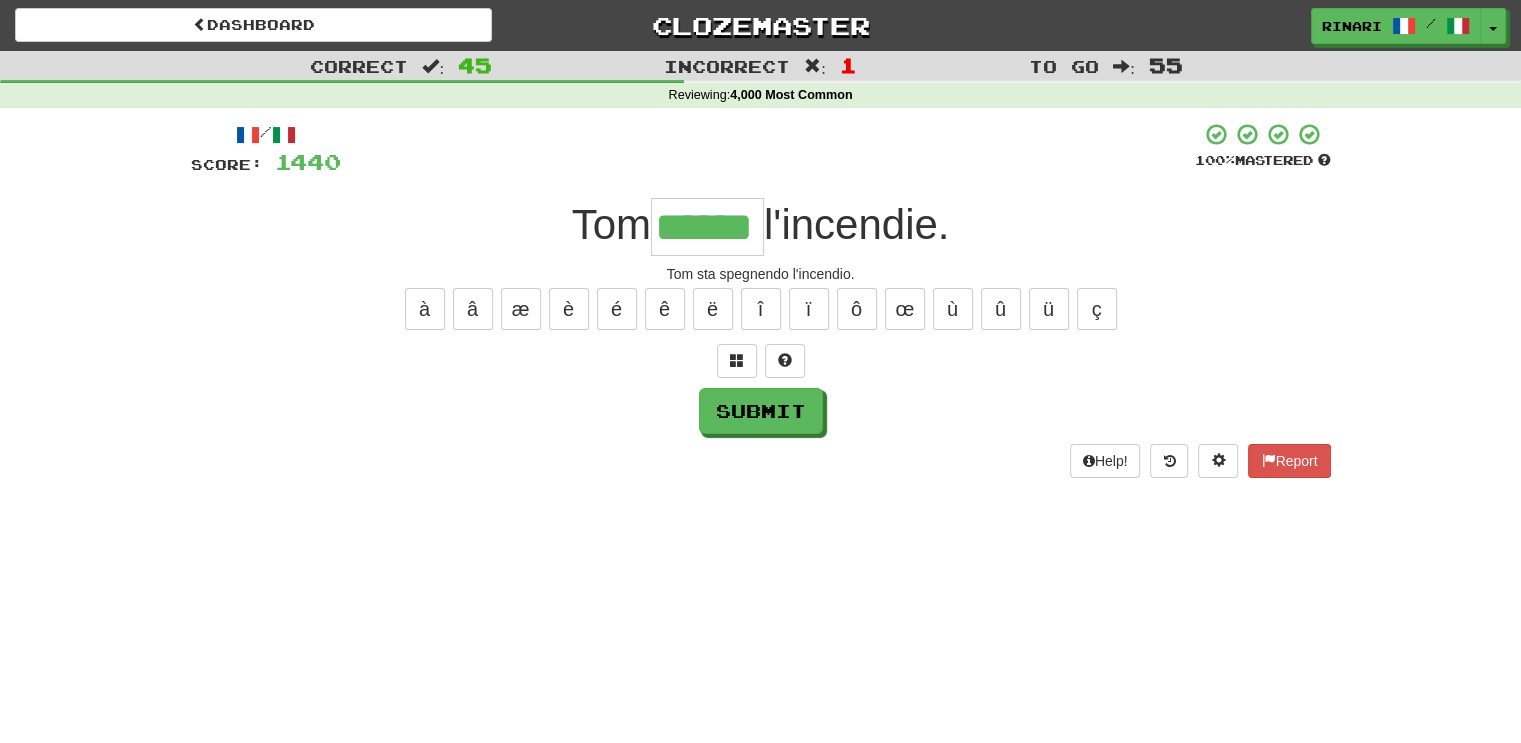 type on "******" 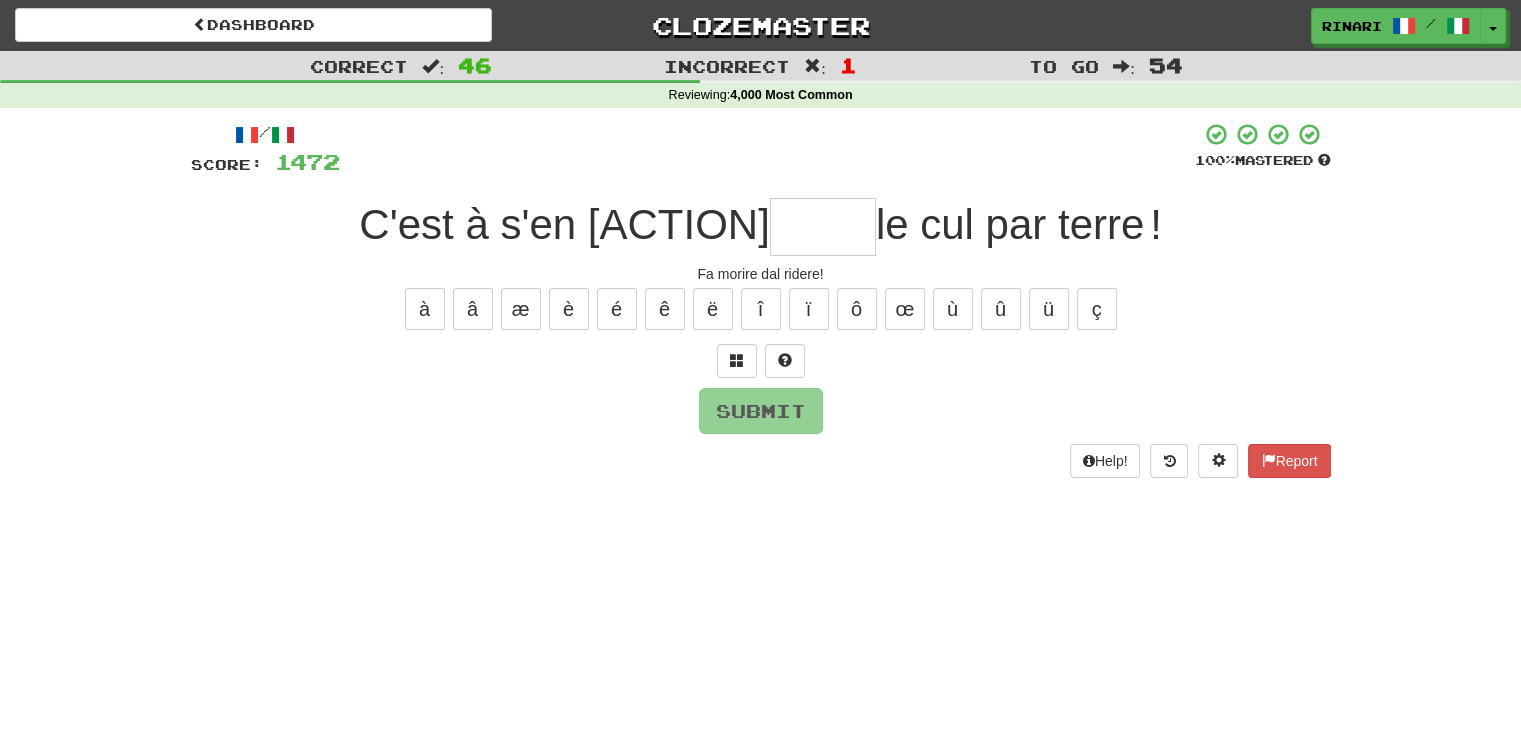 type on "*" 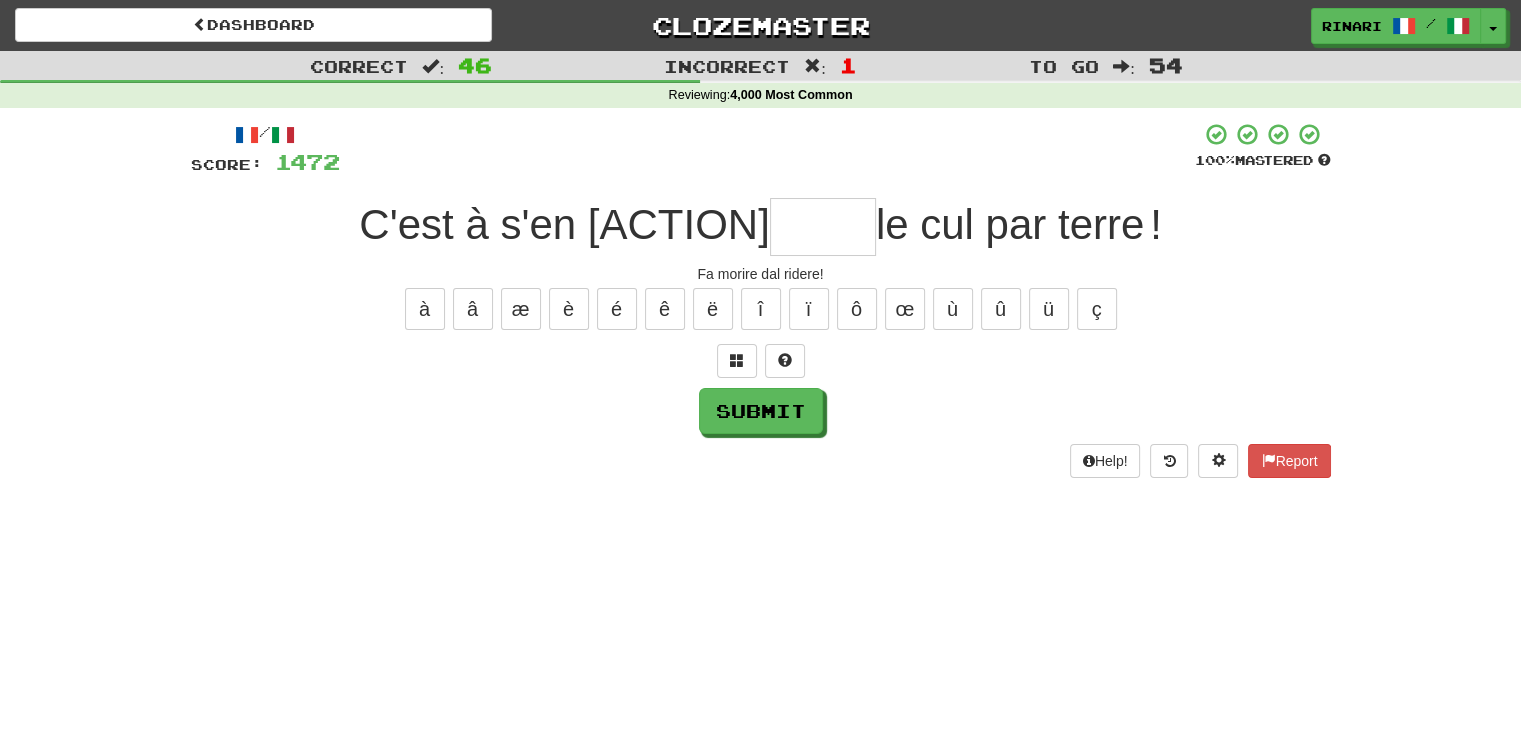 type on "*" 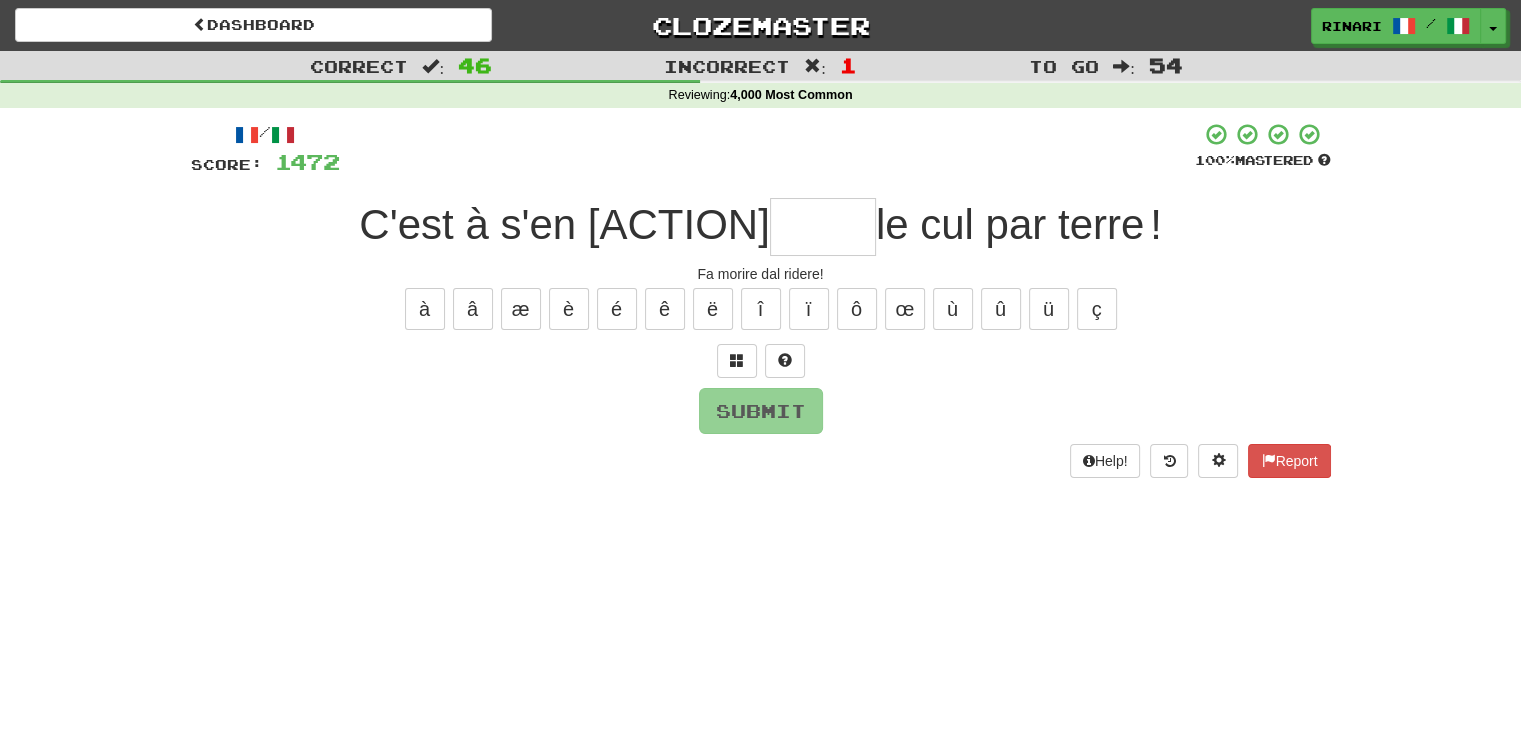 type on "*" 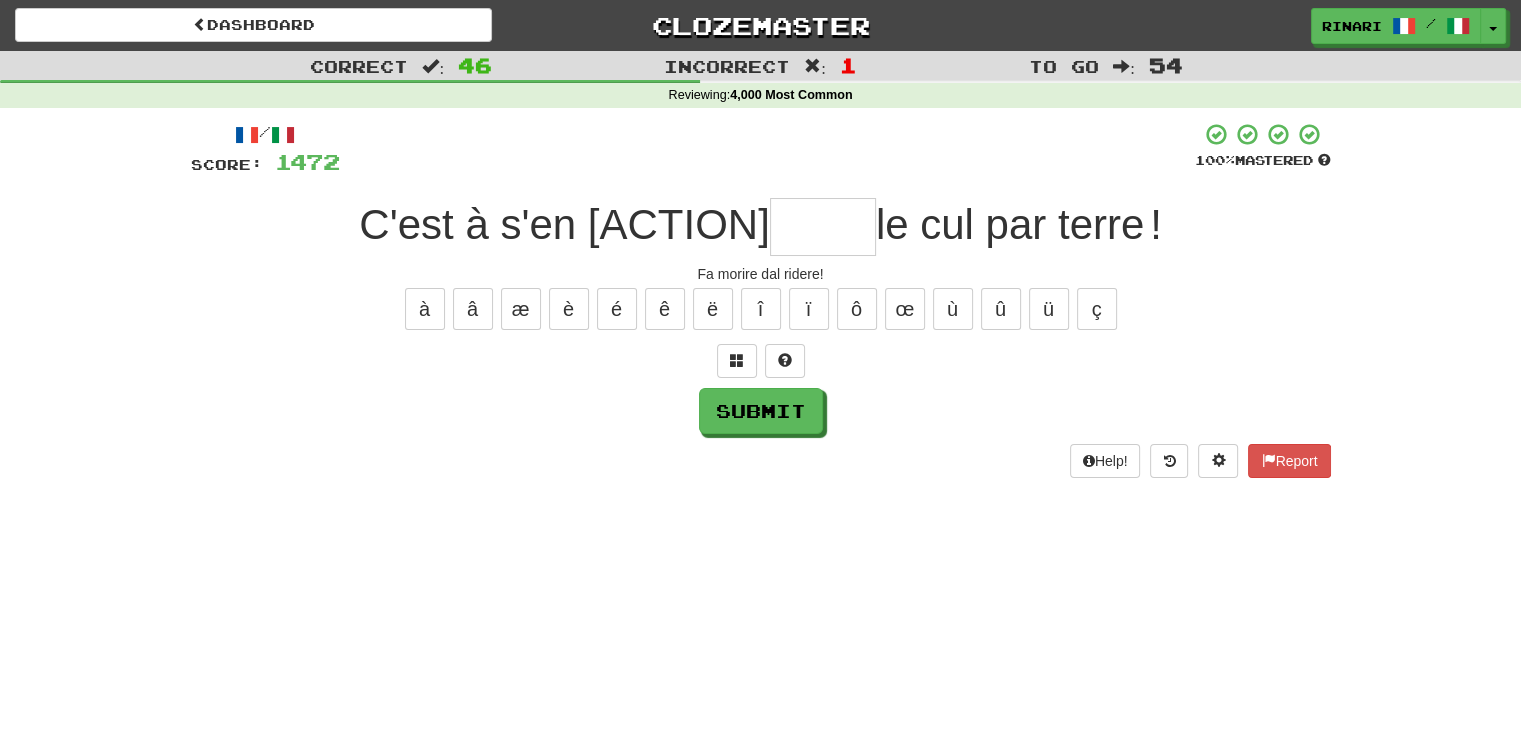 type on "*" 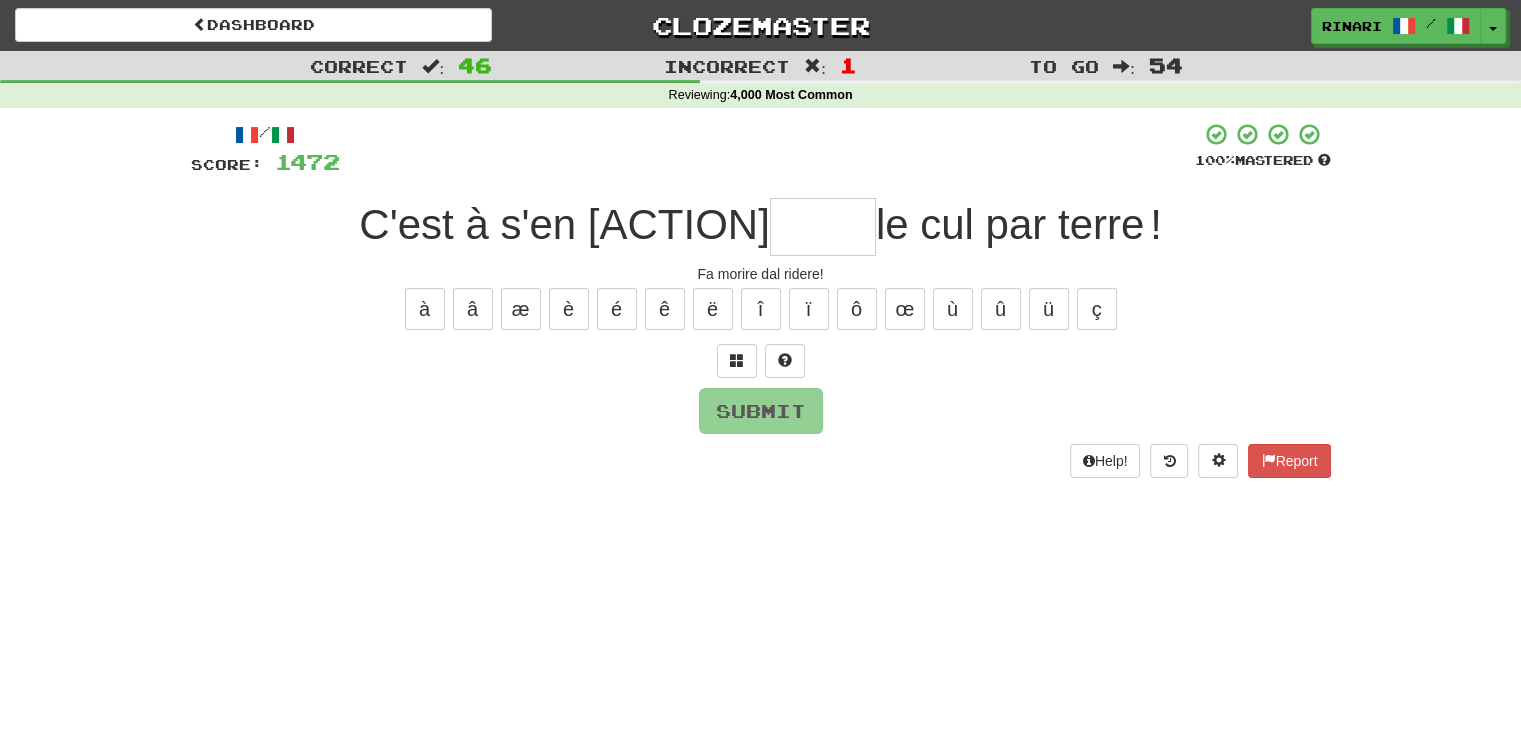 type on "*" 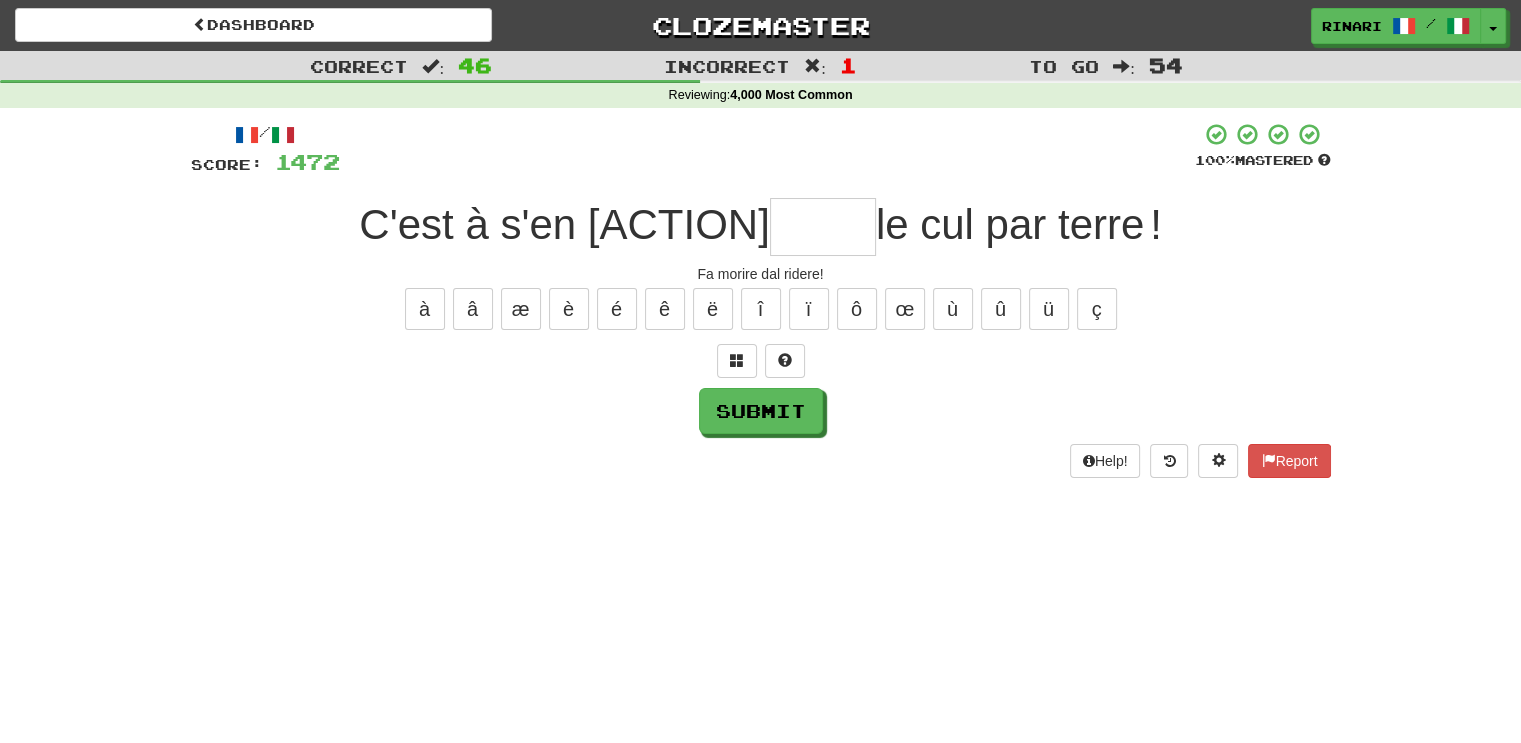 type on "*" 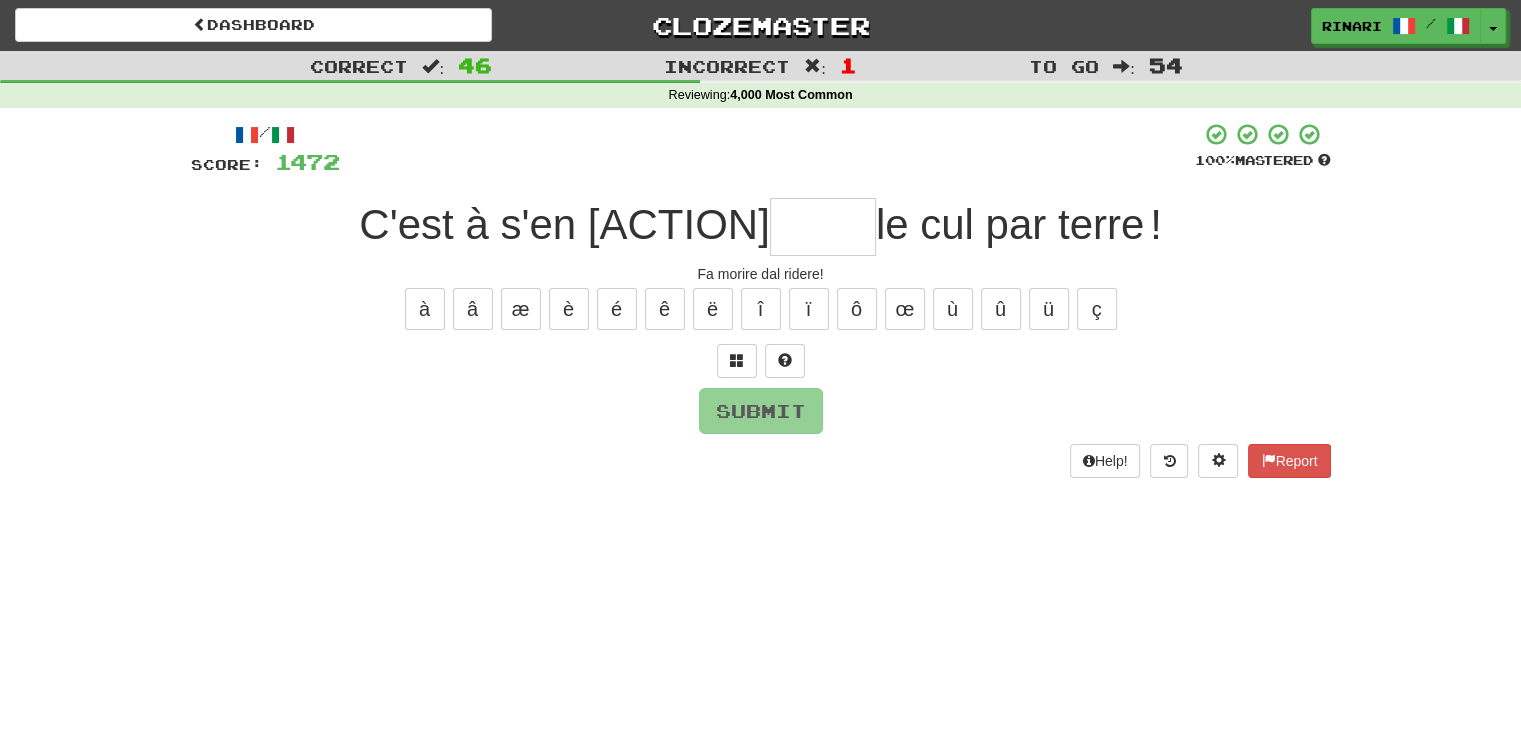 type on "*" 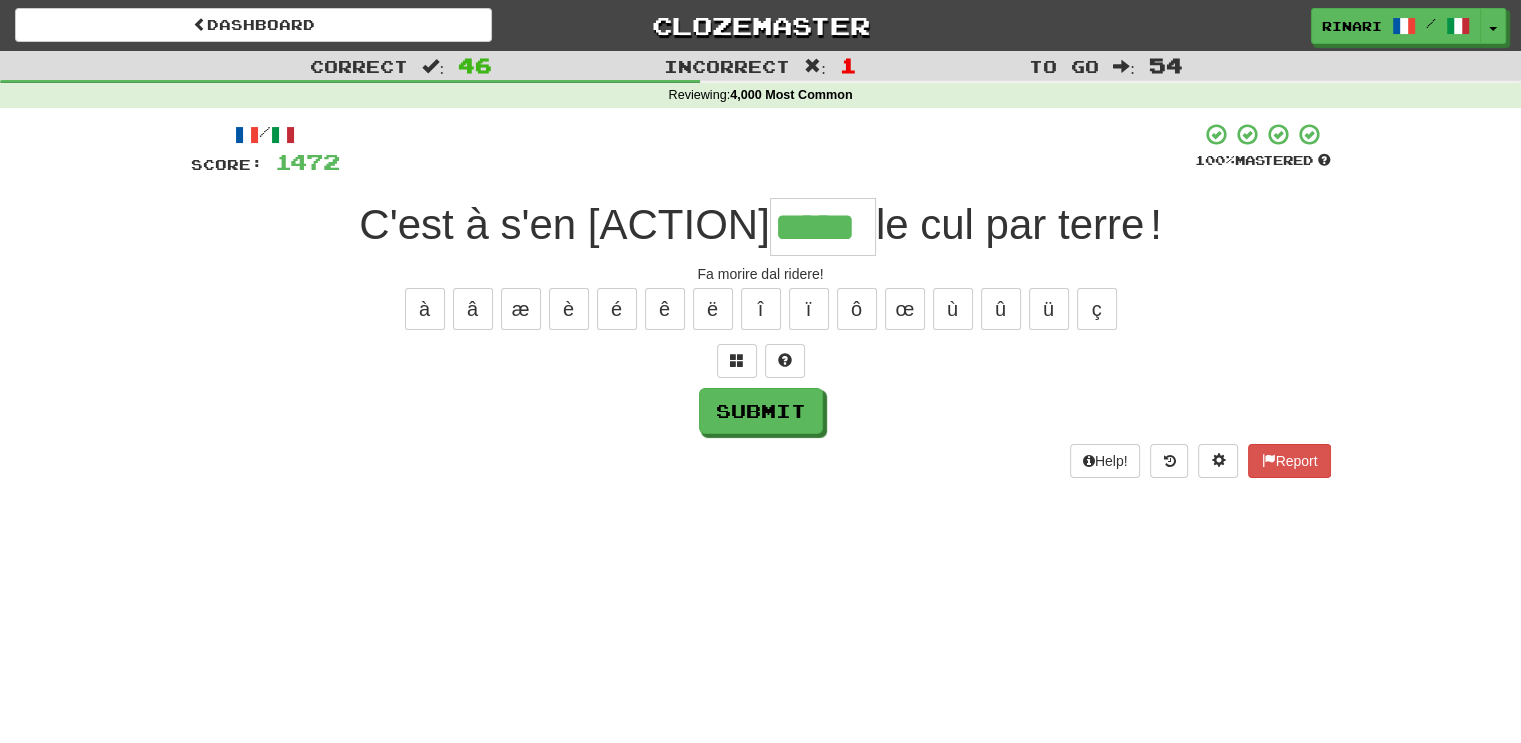 type on "*****" 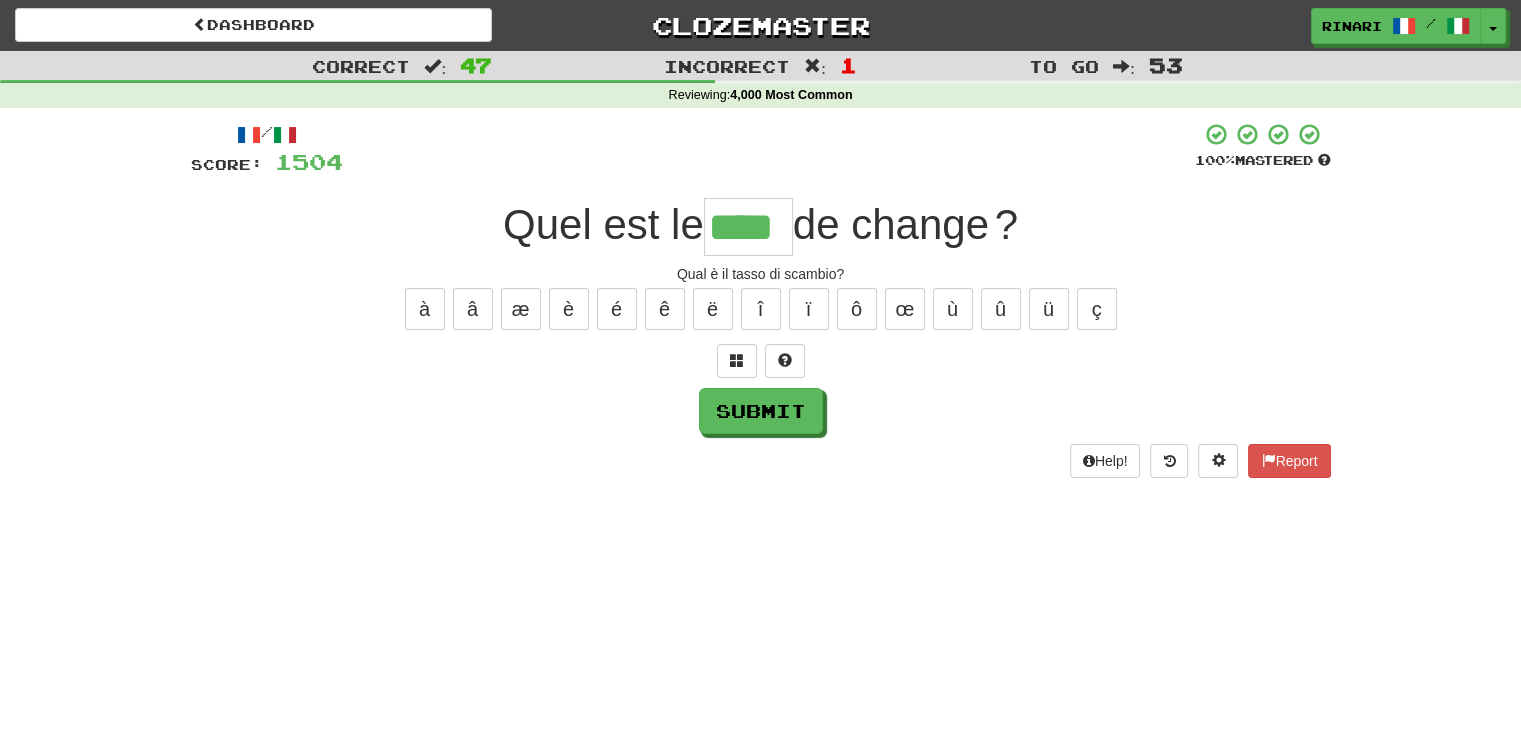 type on "****" 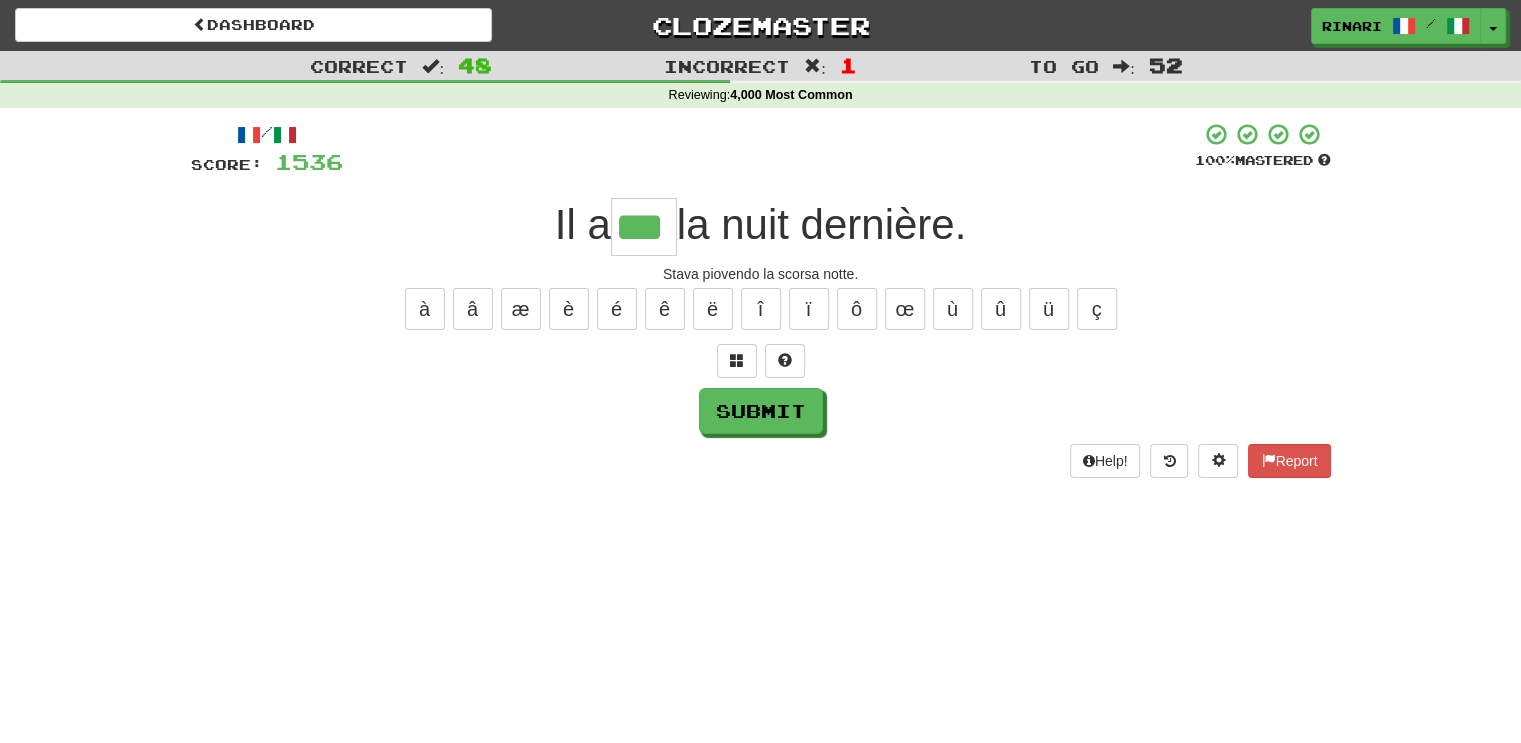 type on "***" 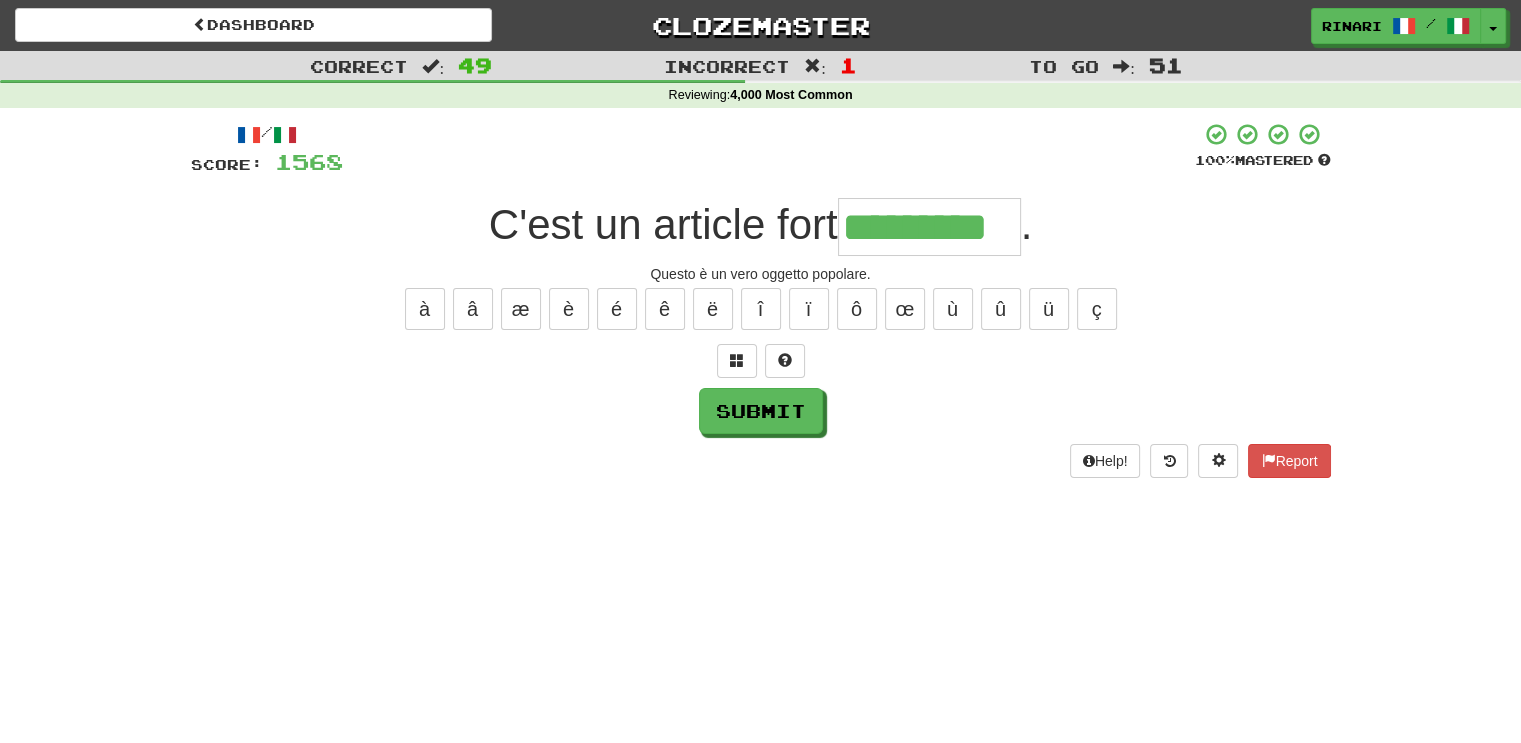 type on "*********" 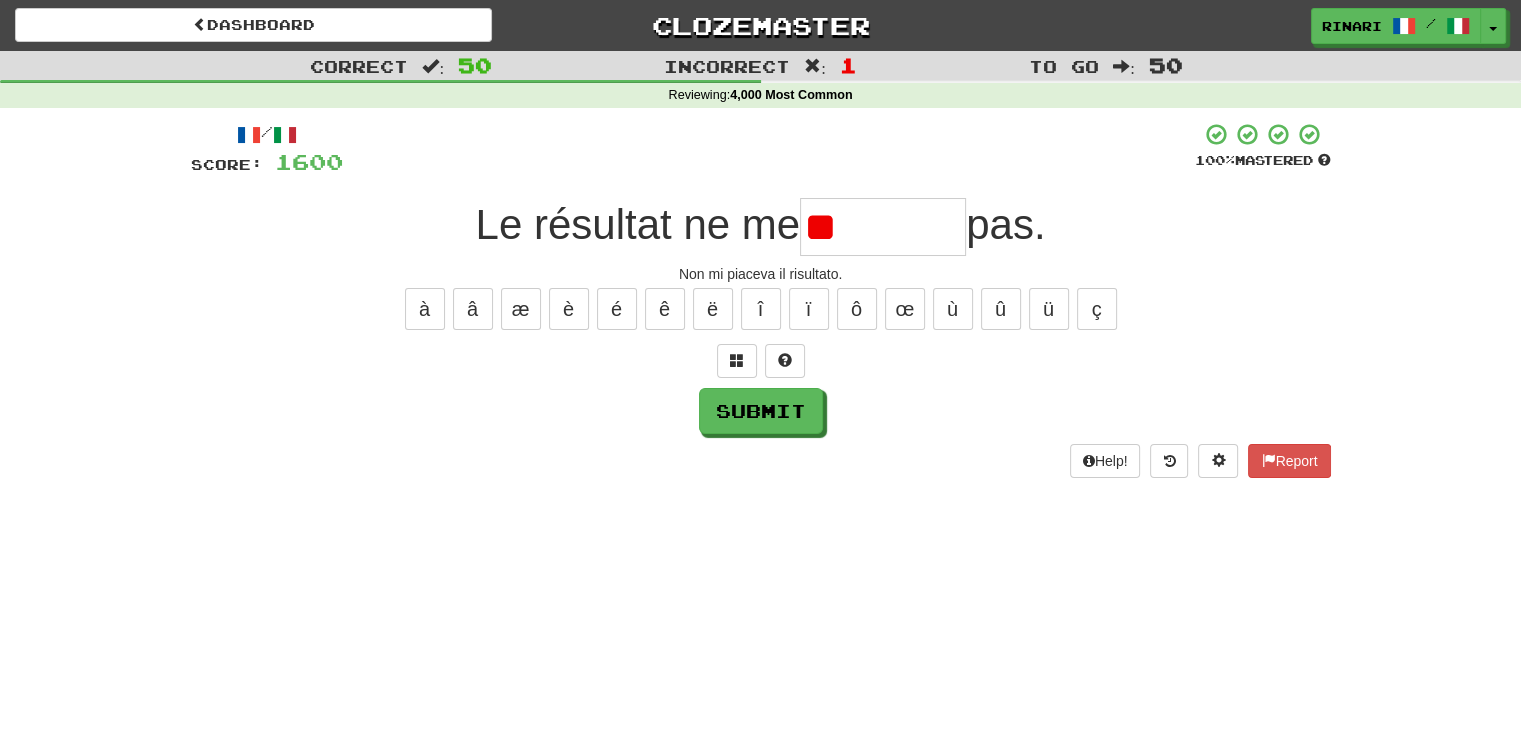 type on "*" 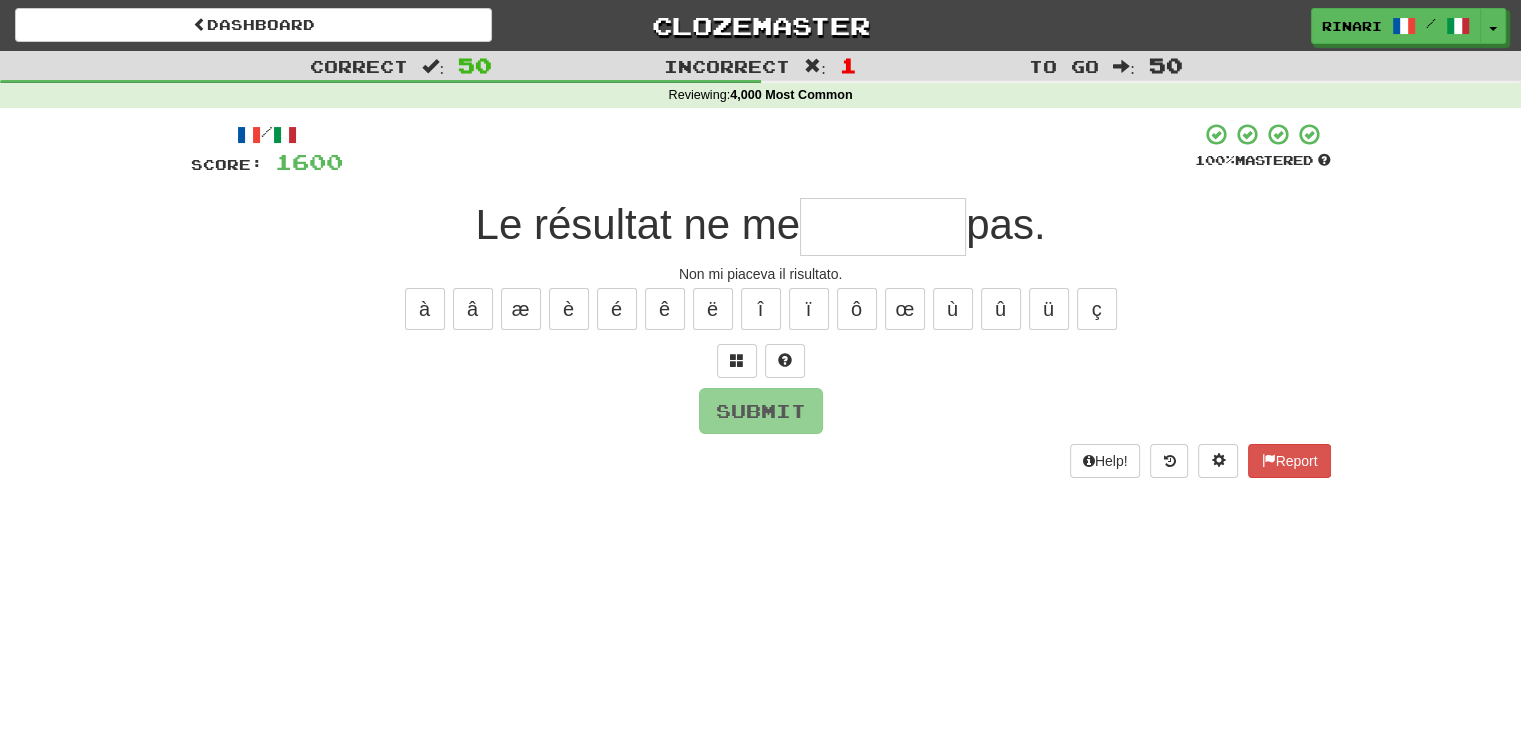 type on "*" 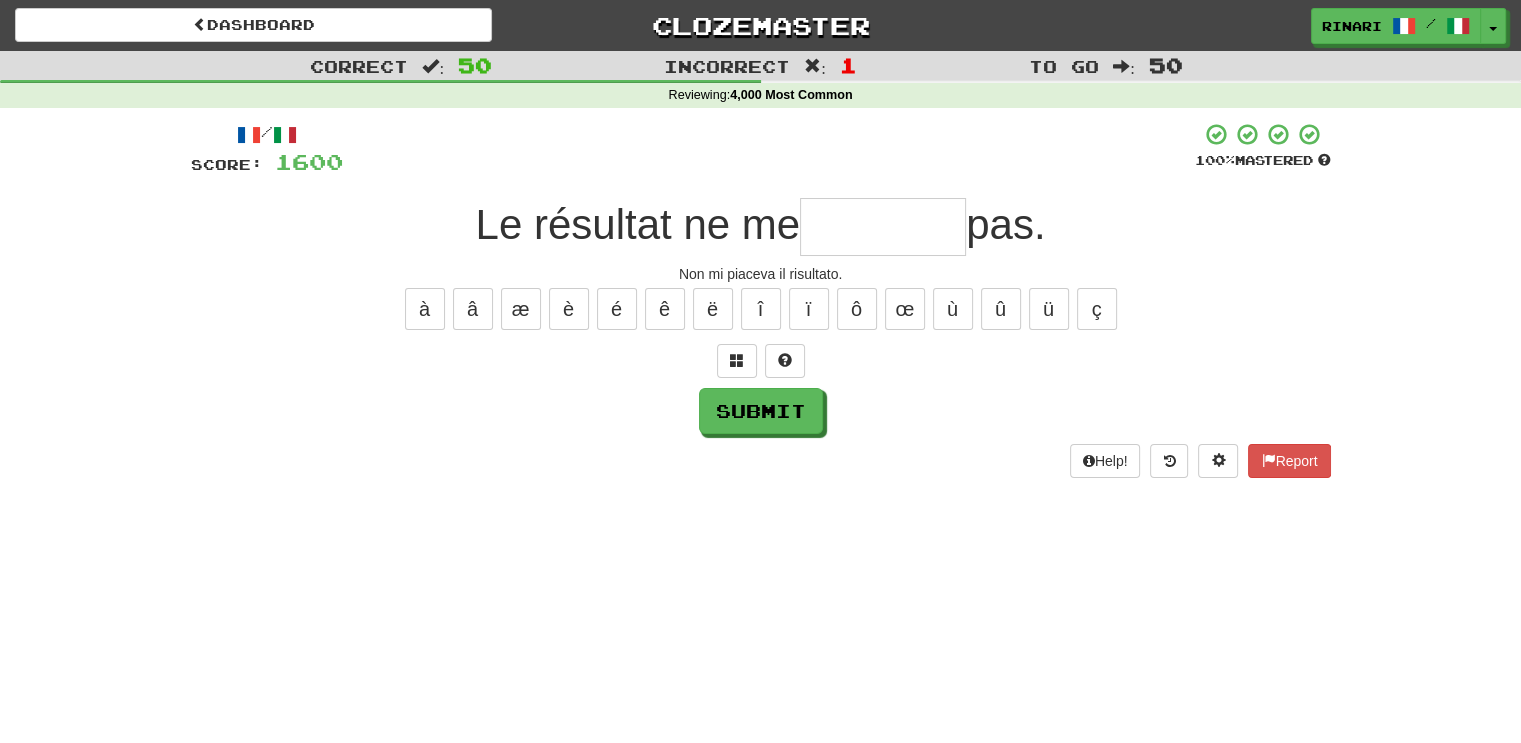 type on "*" 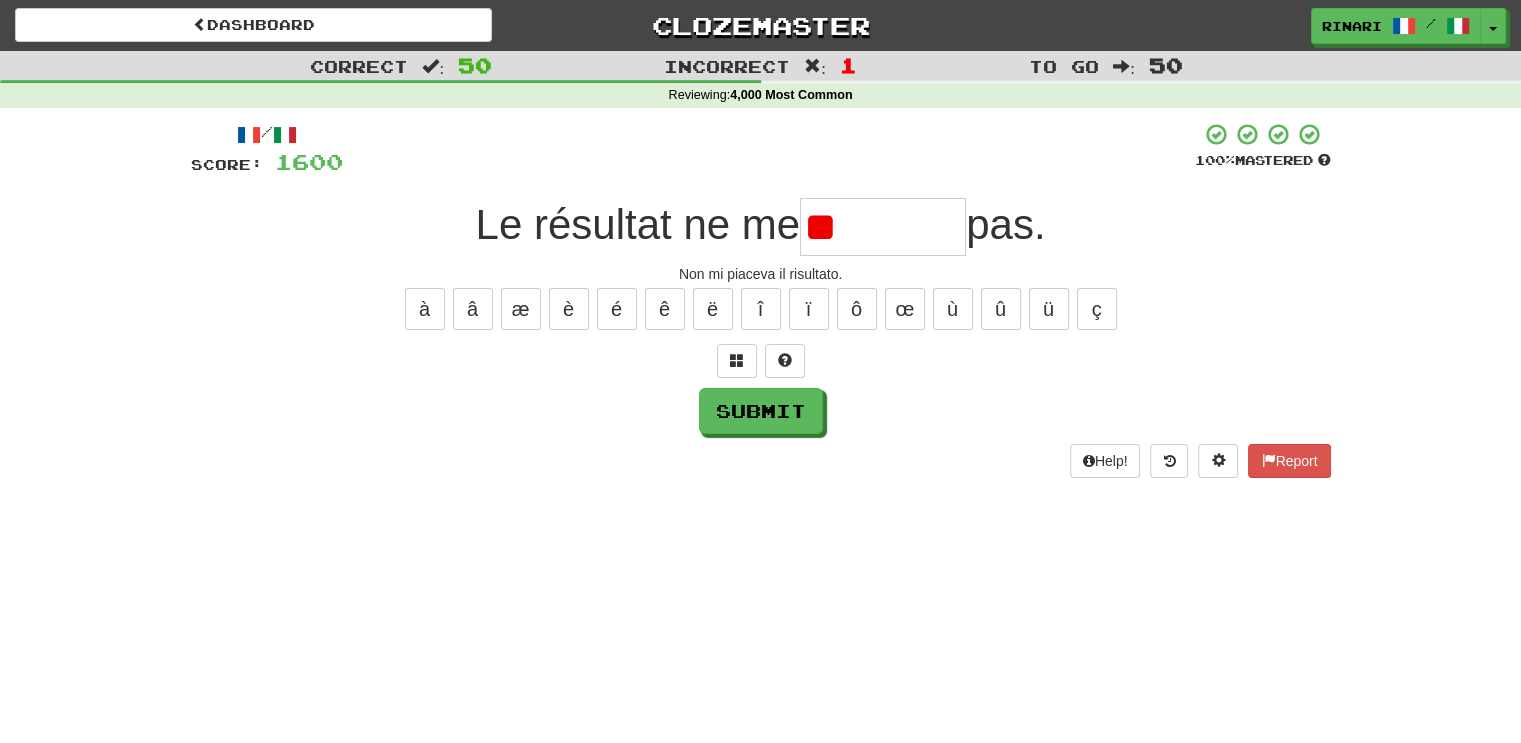 type on "*" 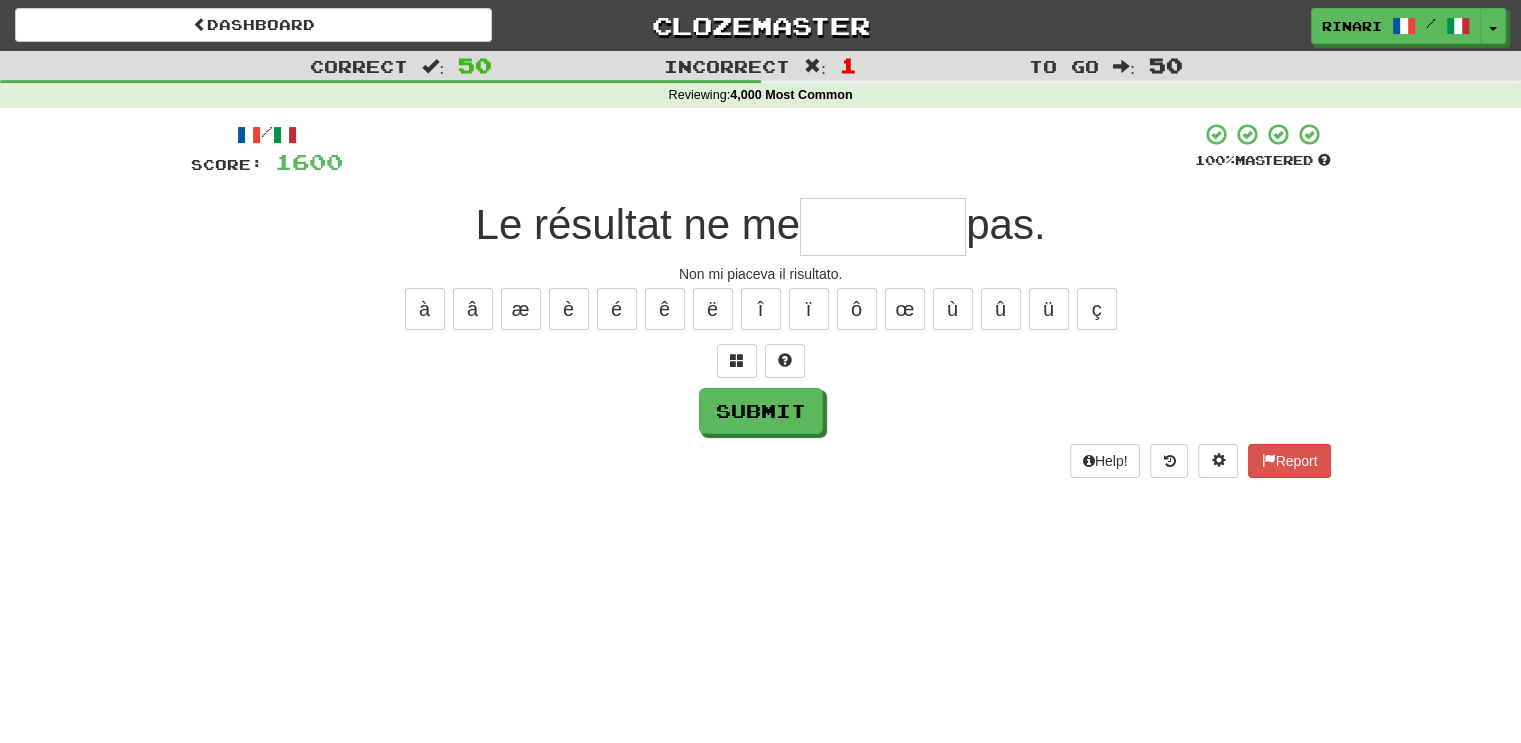 type on "*" 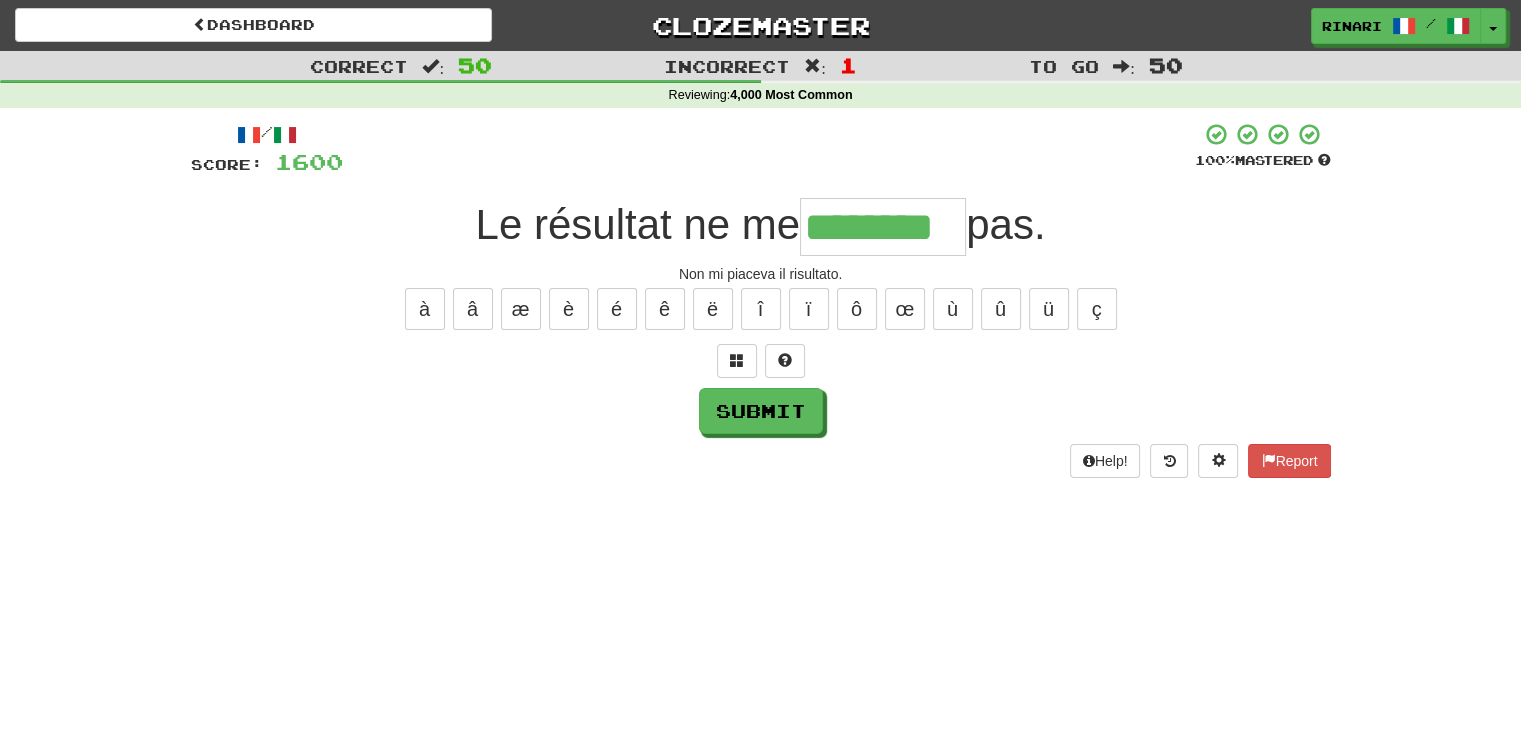 type on "********" 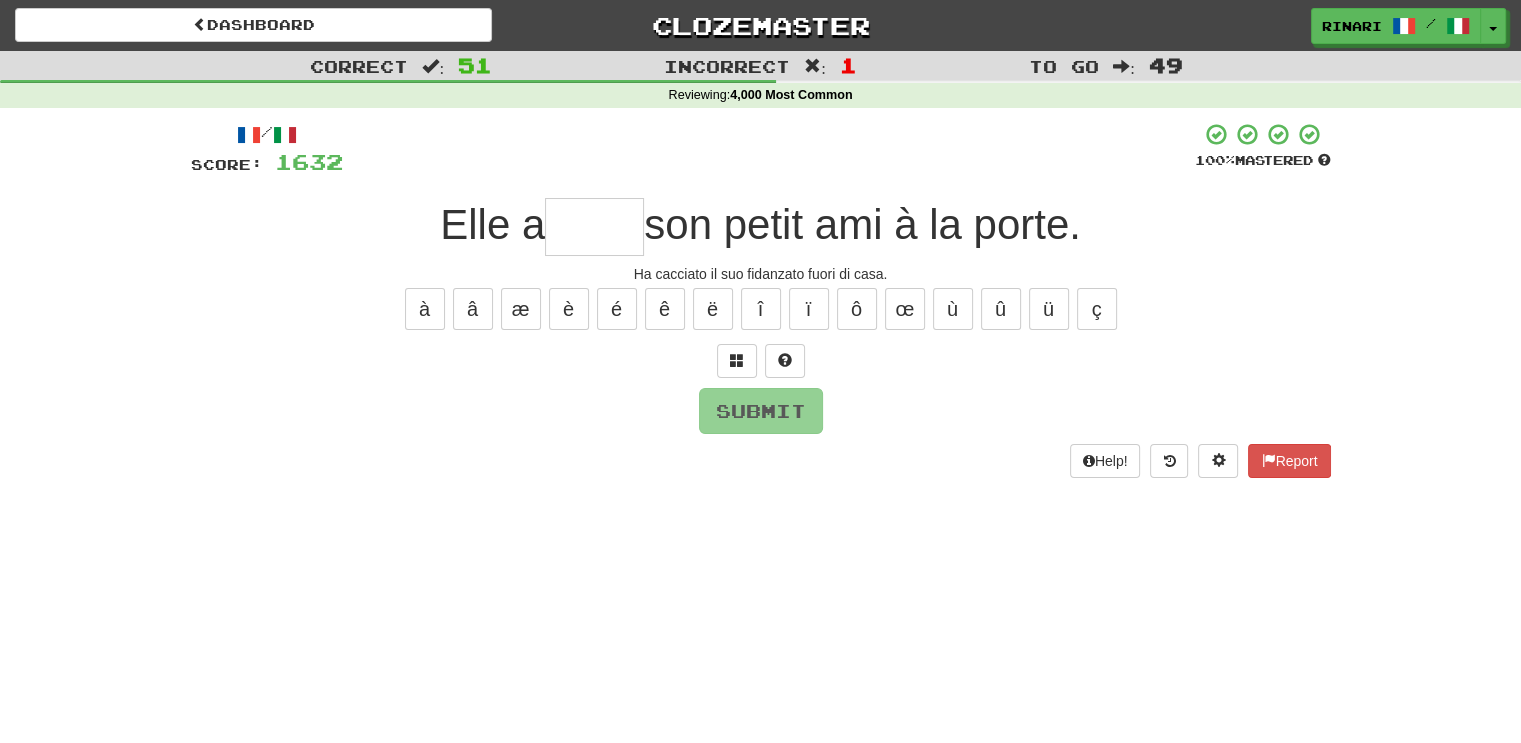 type on "*" 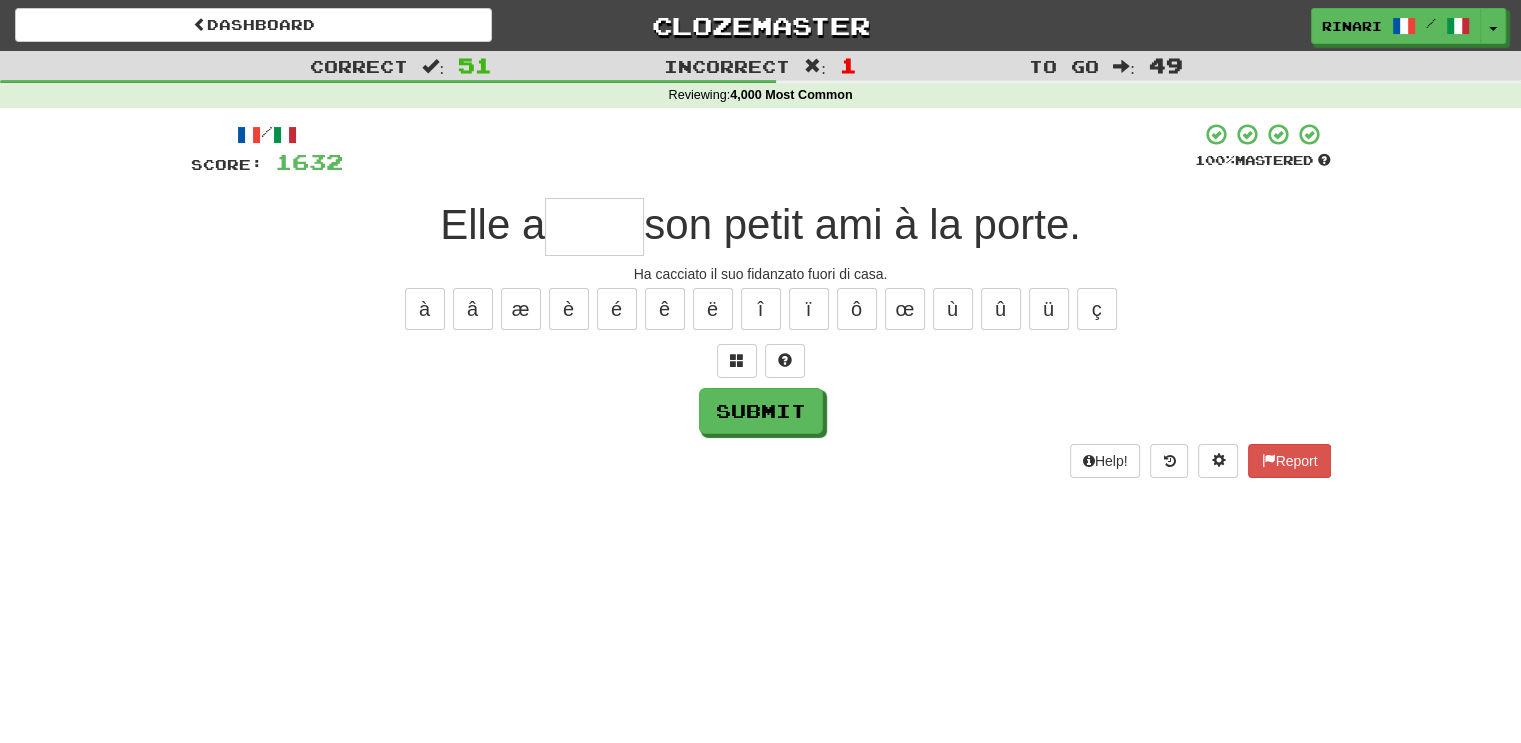 type on "*" 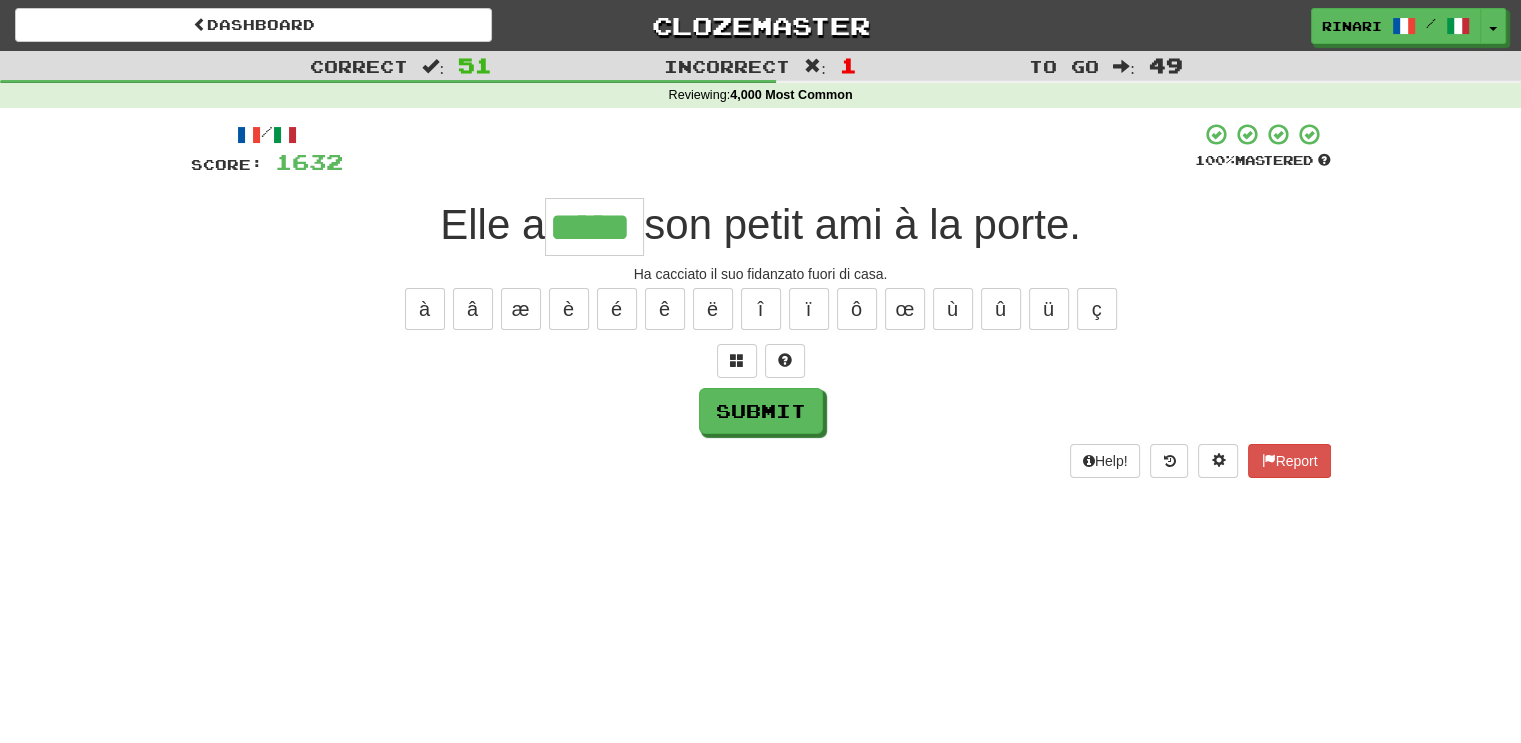 type on "*****" 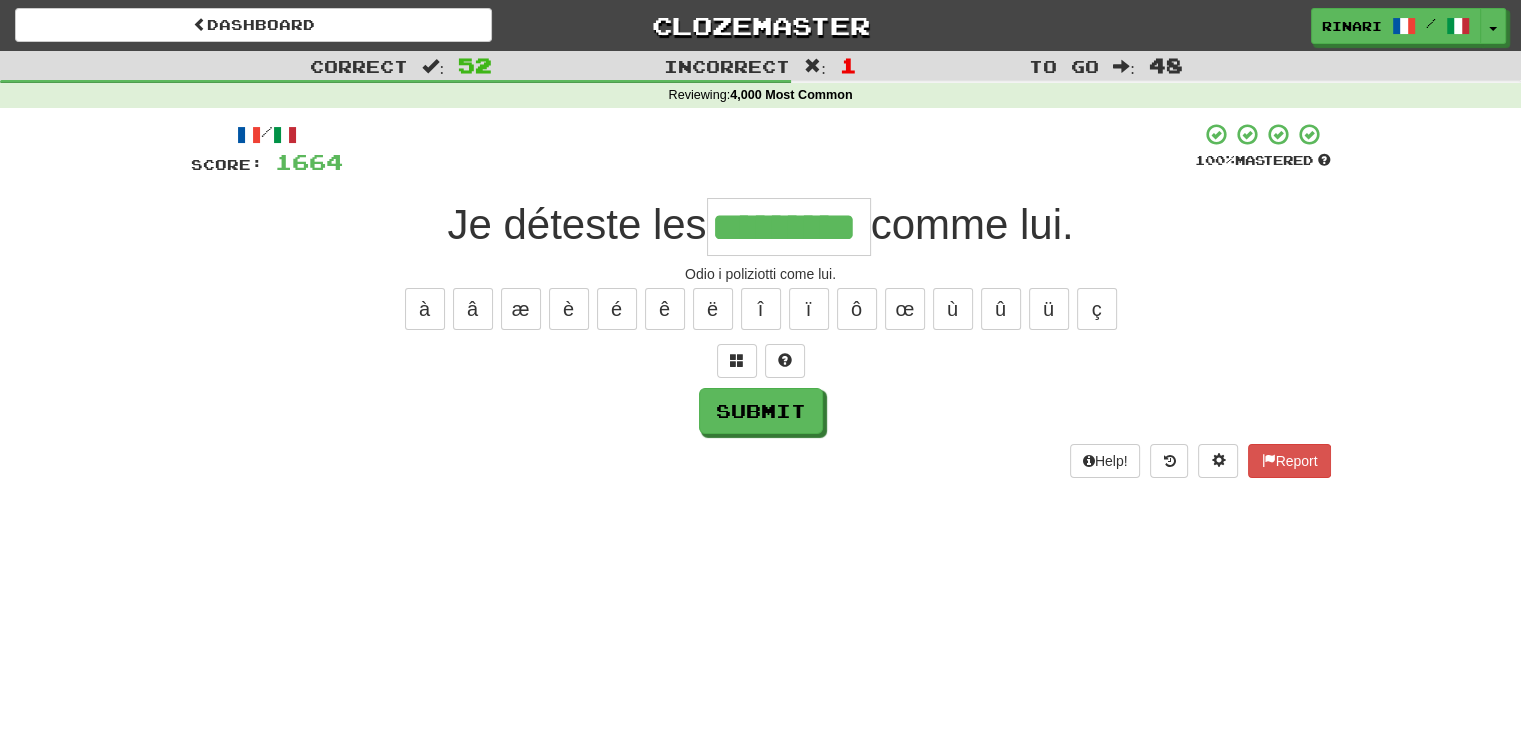type on "*********" 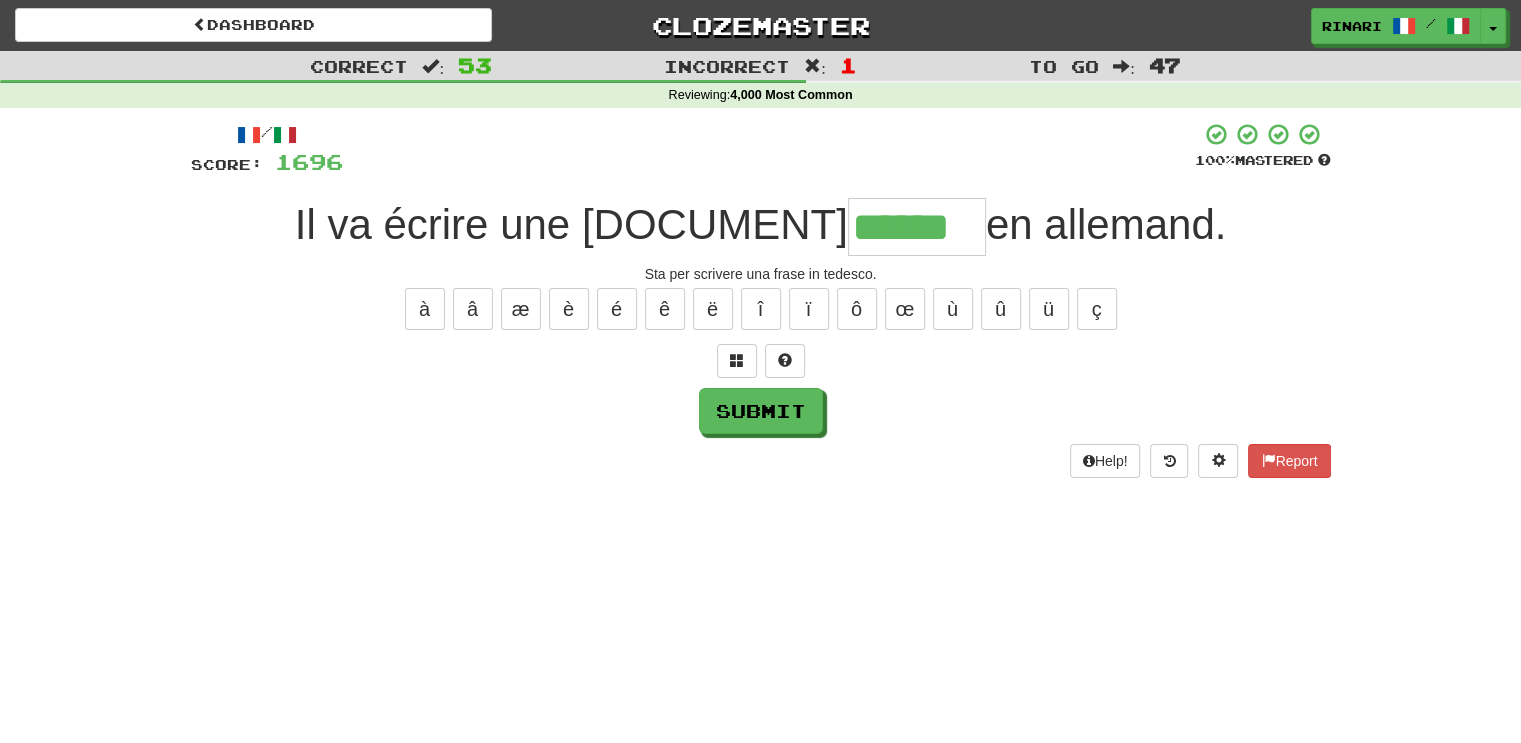 type on "******" 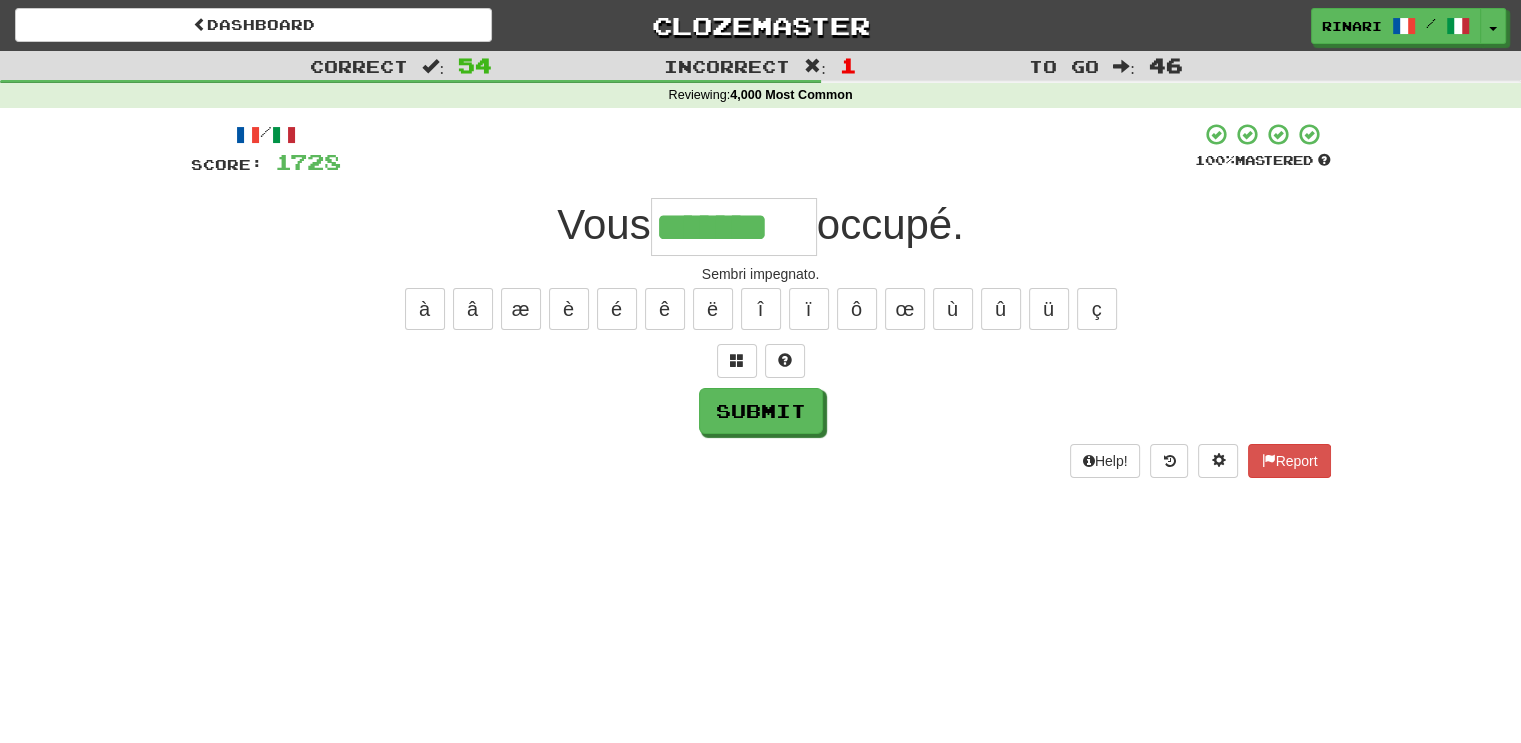 type on "*******" 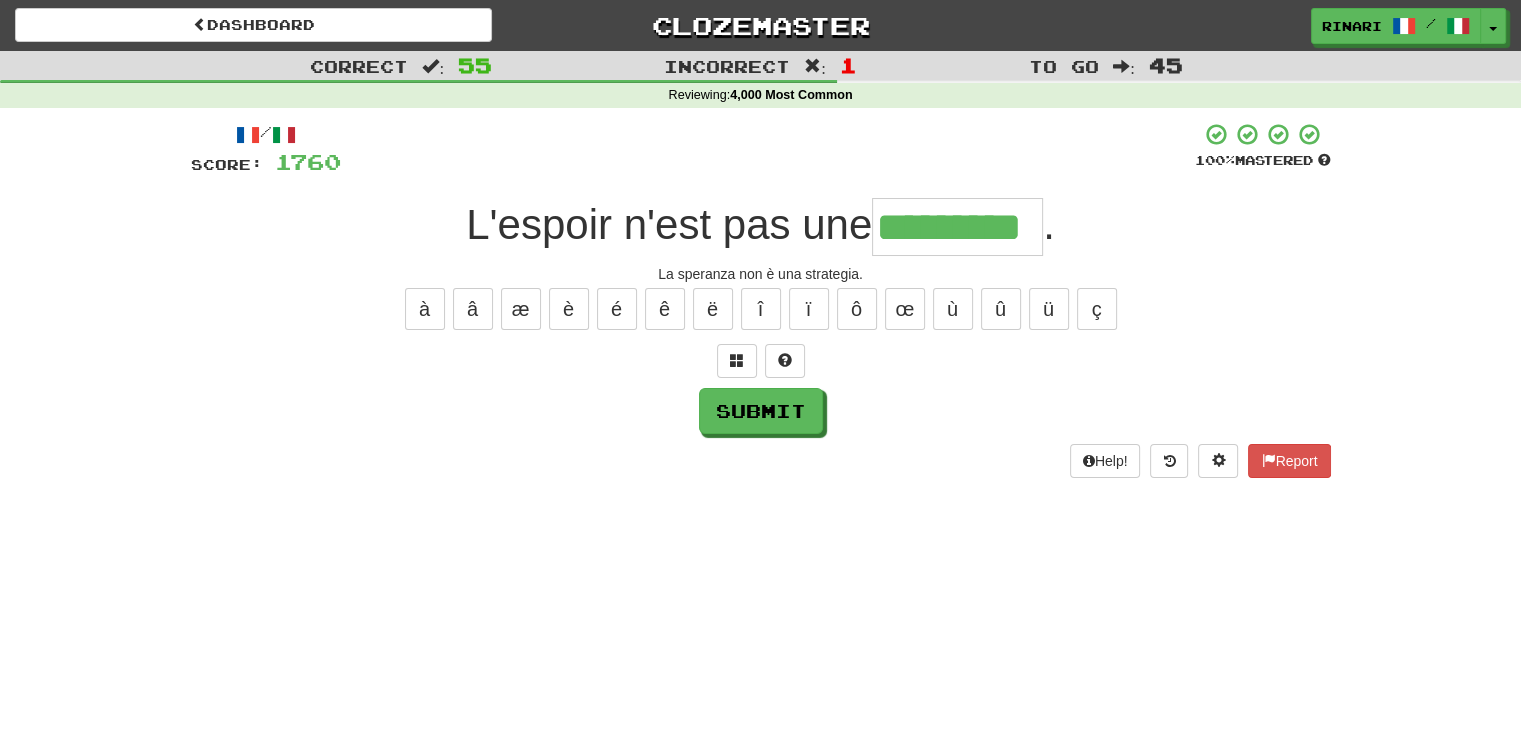 type on "*********" 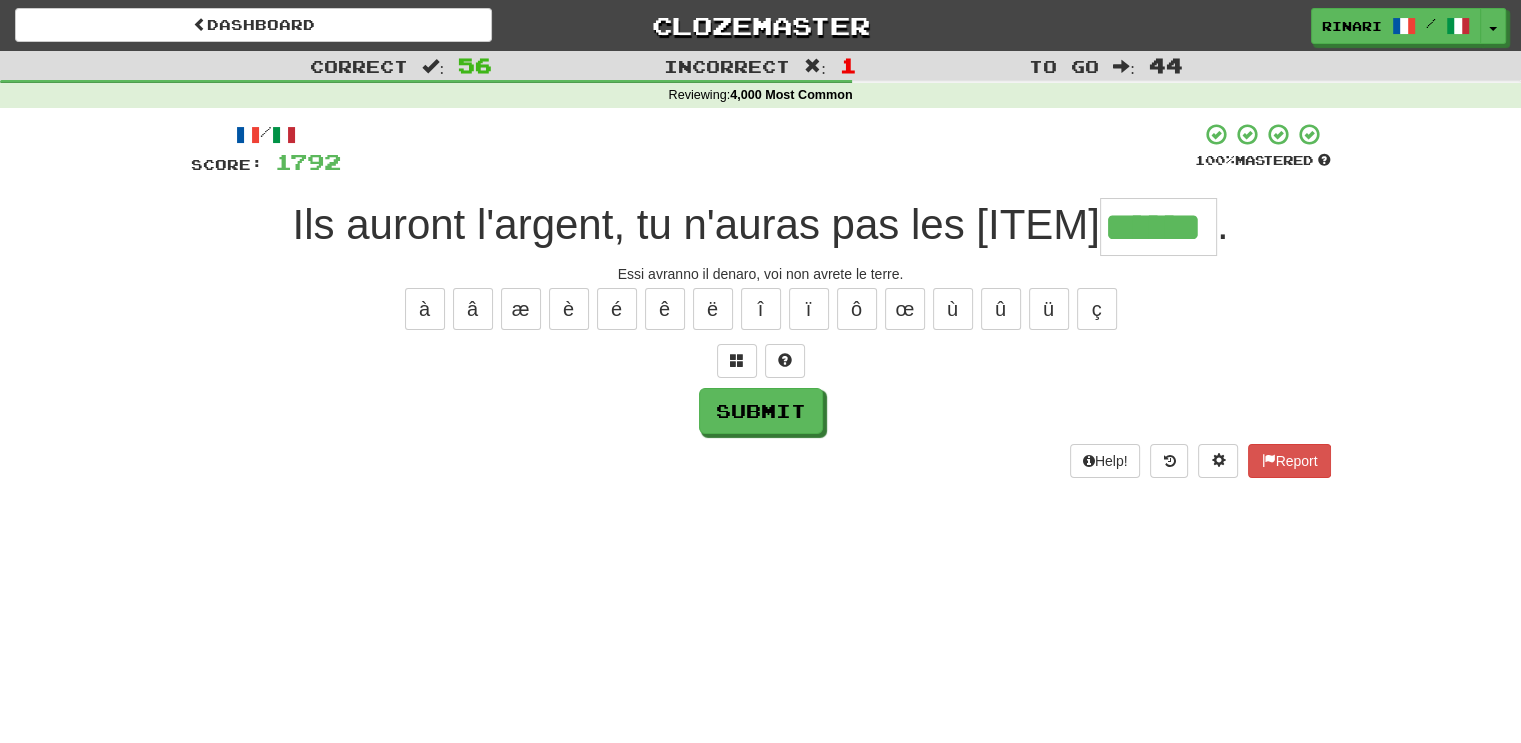 type on "******" 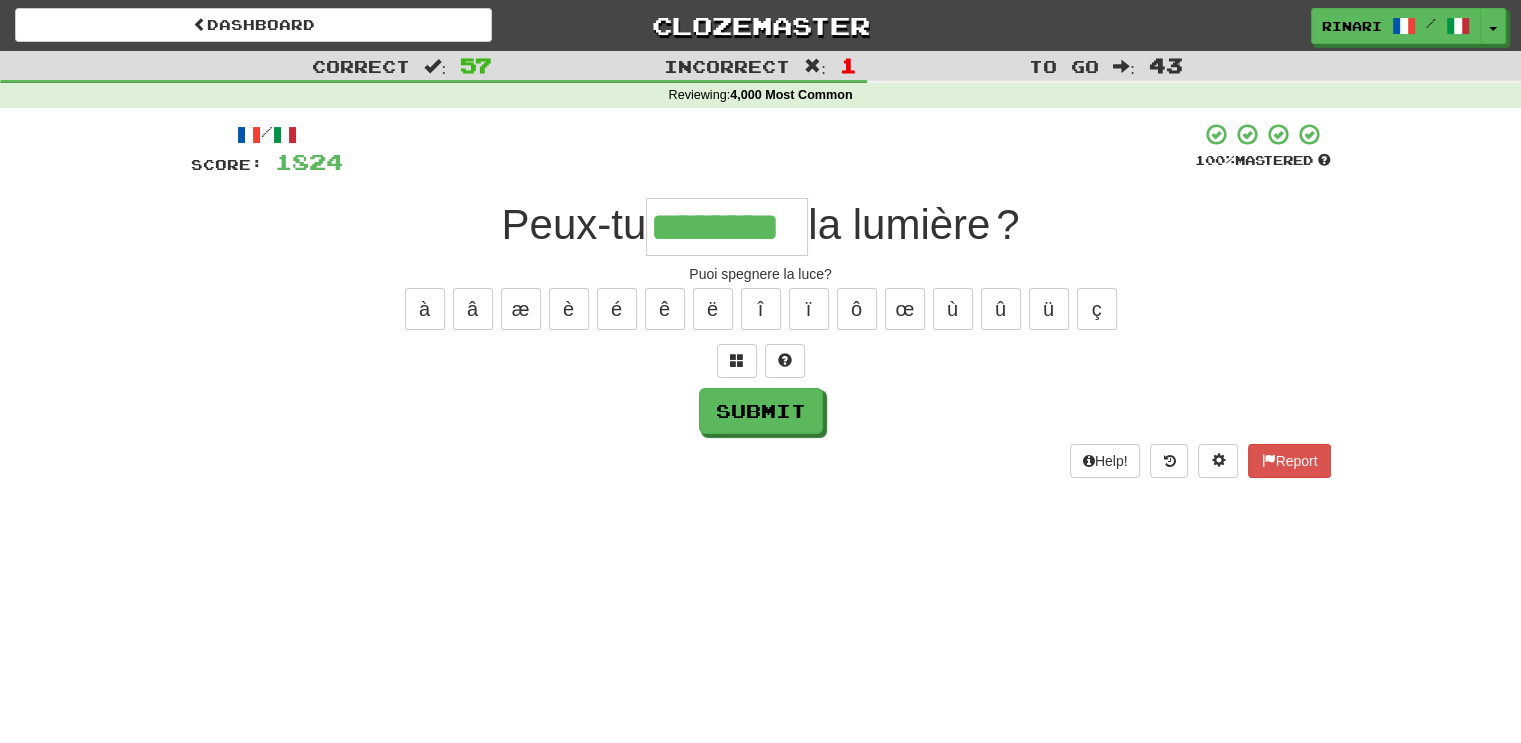 type on "********" 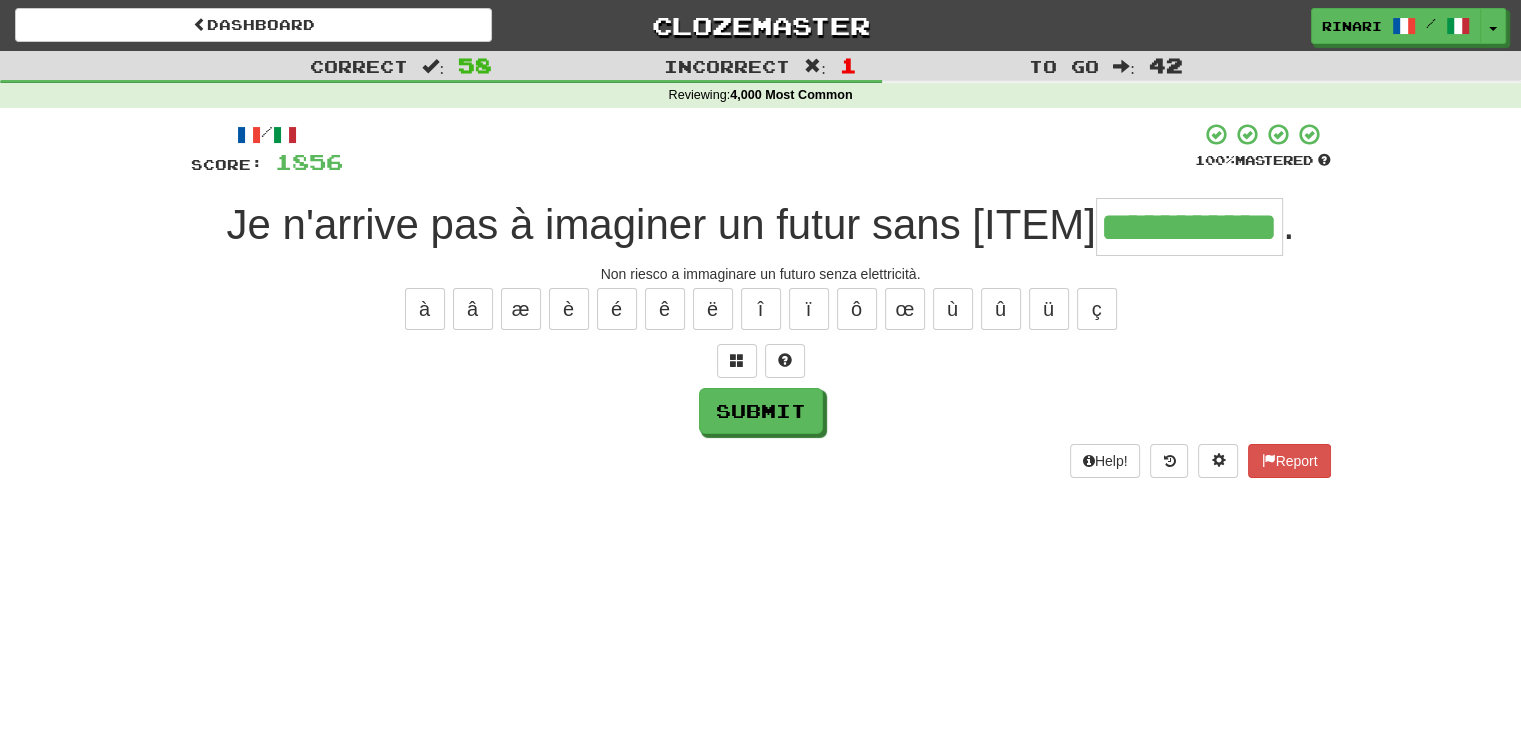 type on "**********" 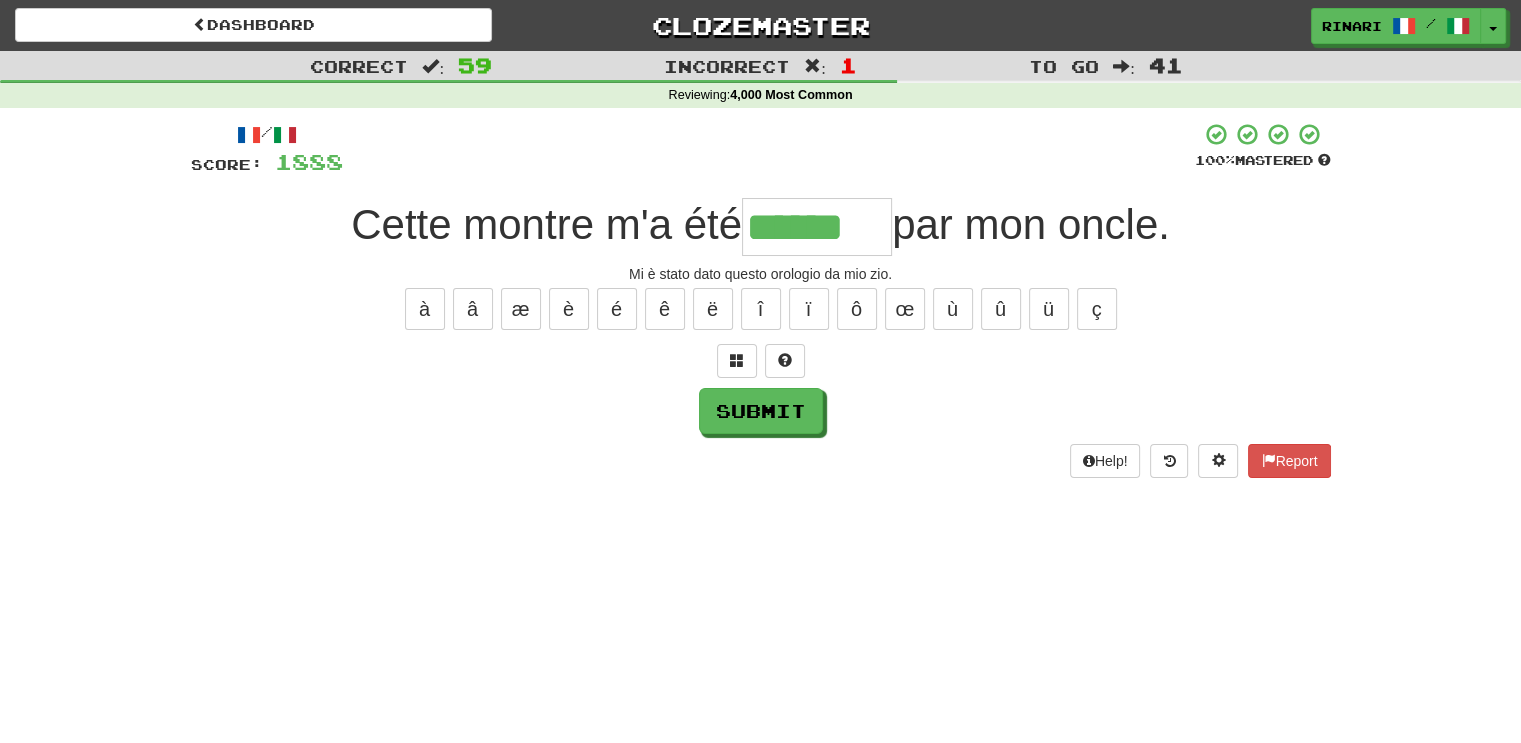 type on "******" 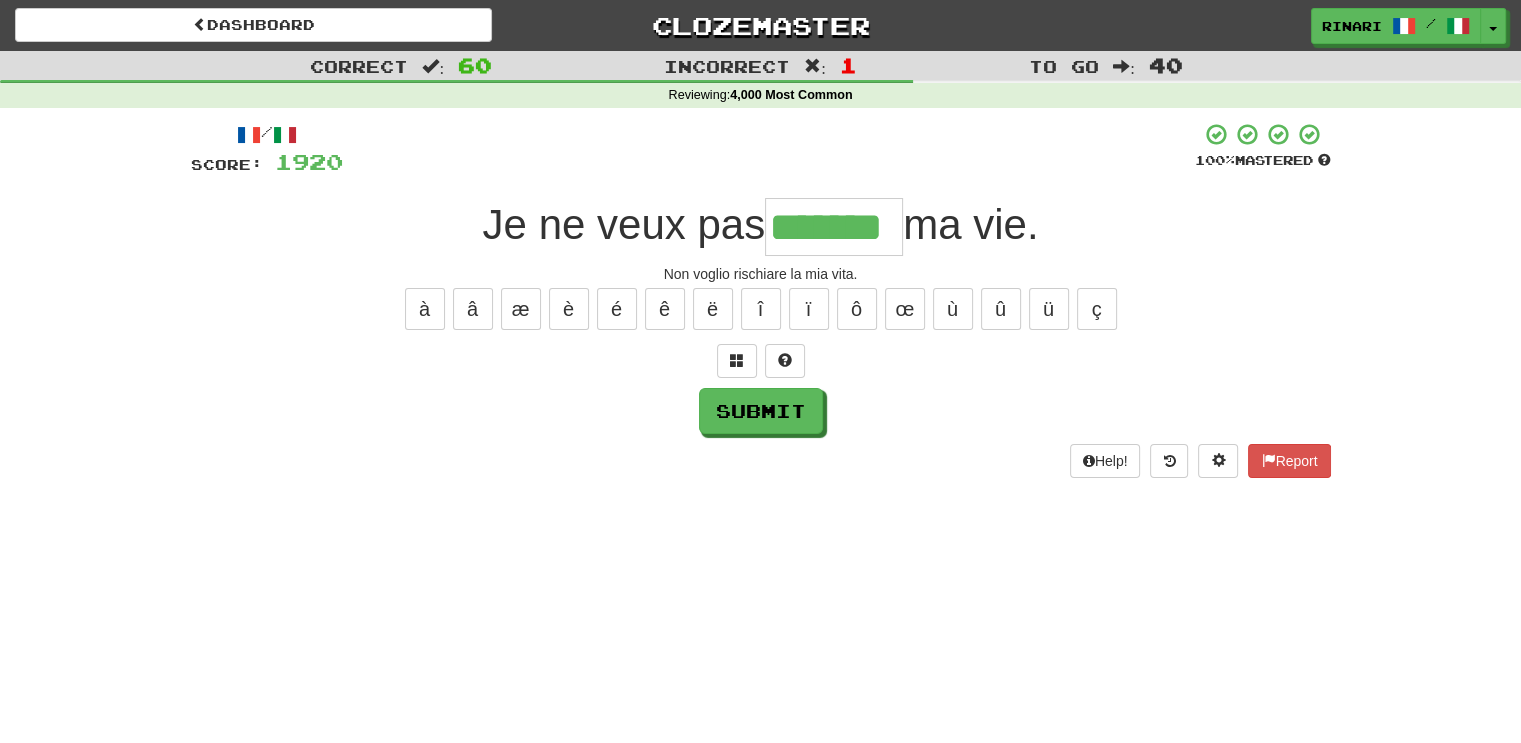 type on "*******" 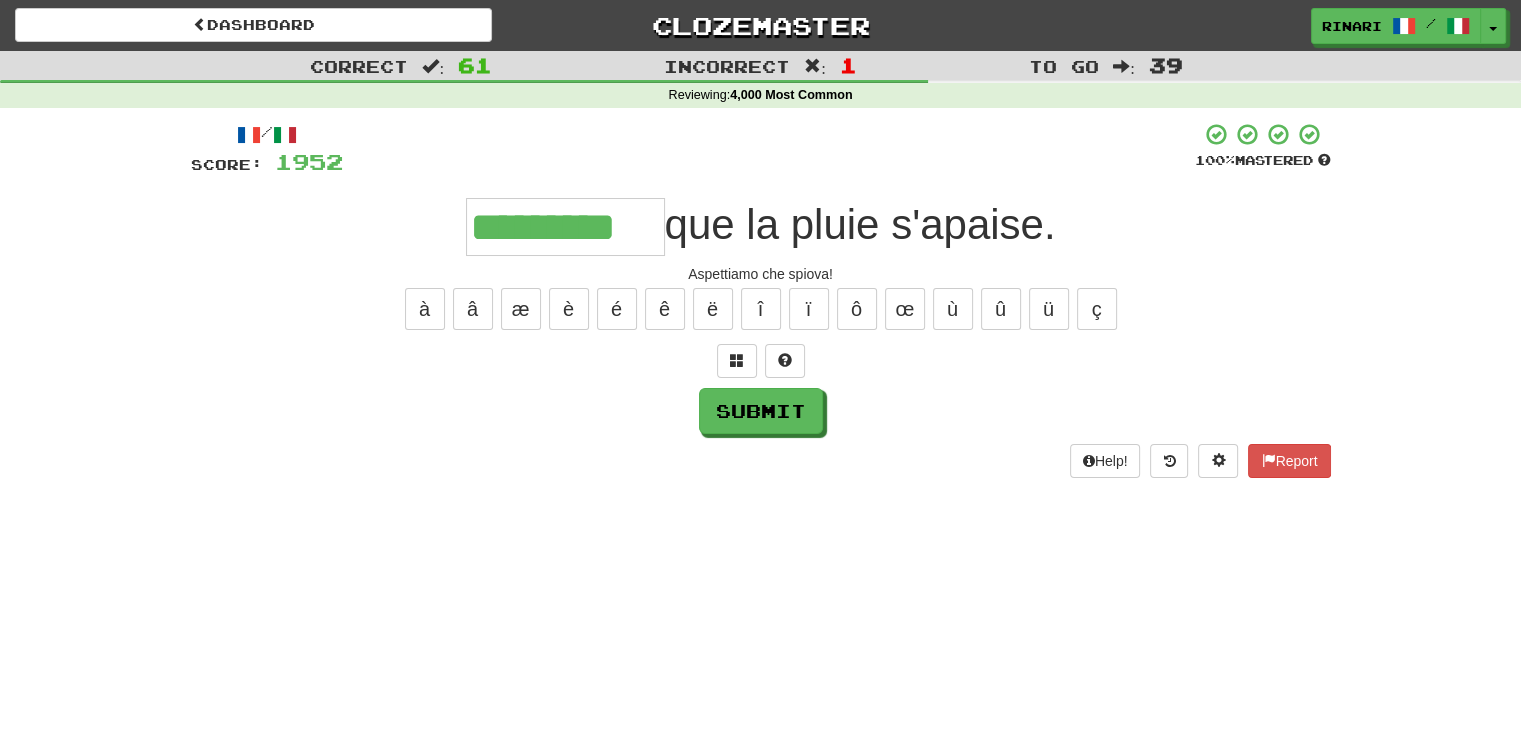 type on "*********" 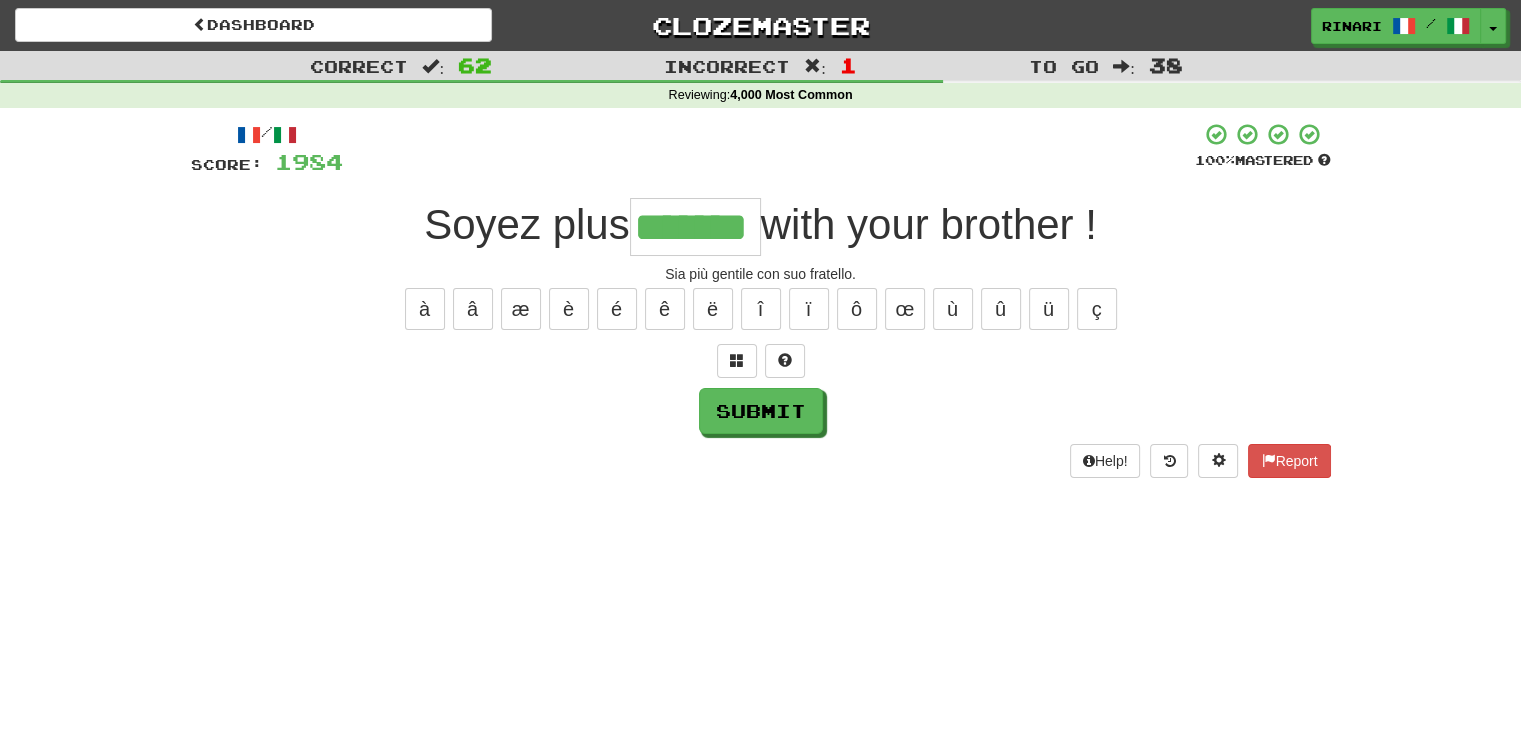 type on "*******" 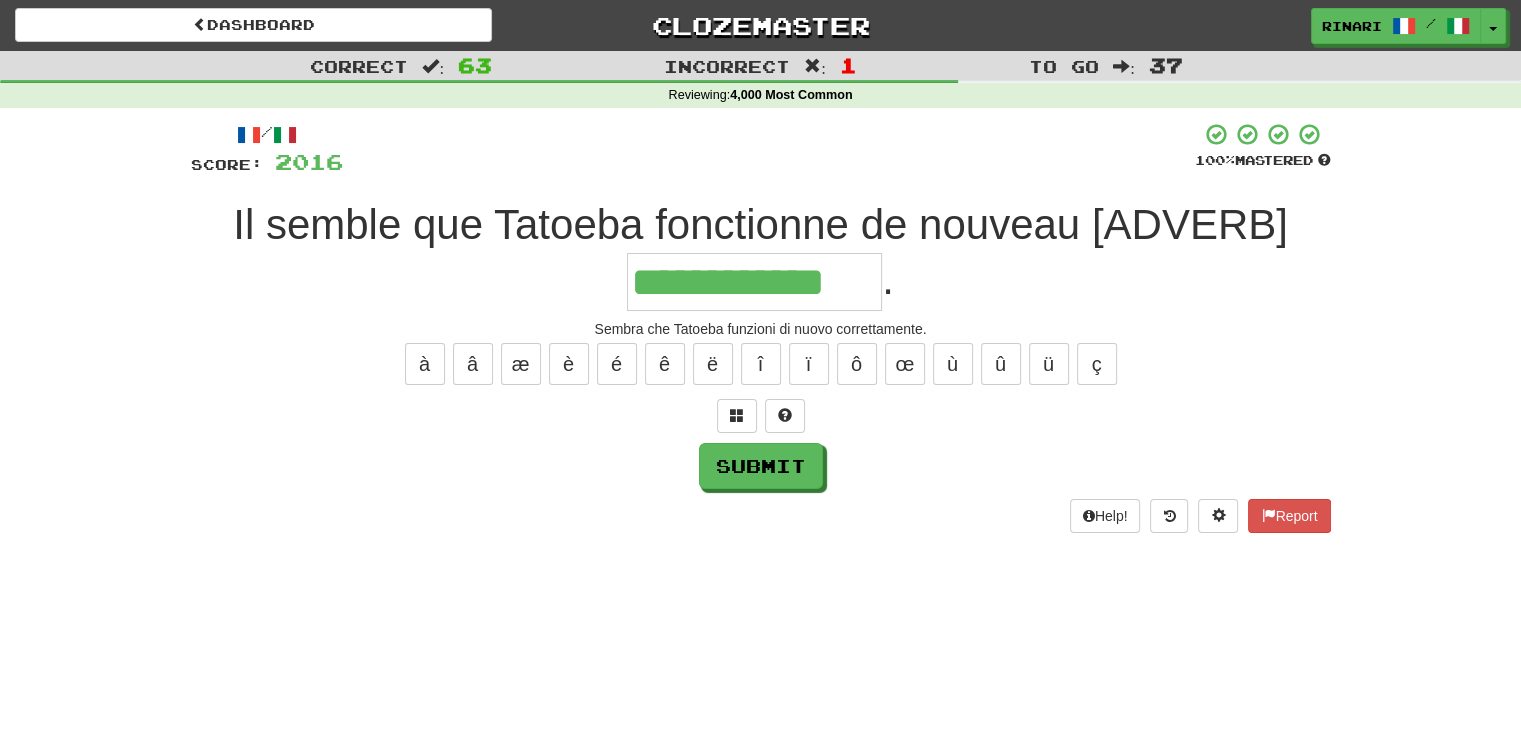type on "**********" 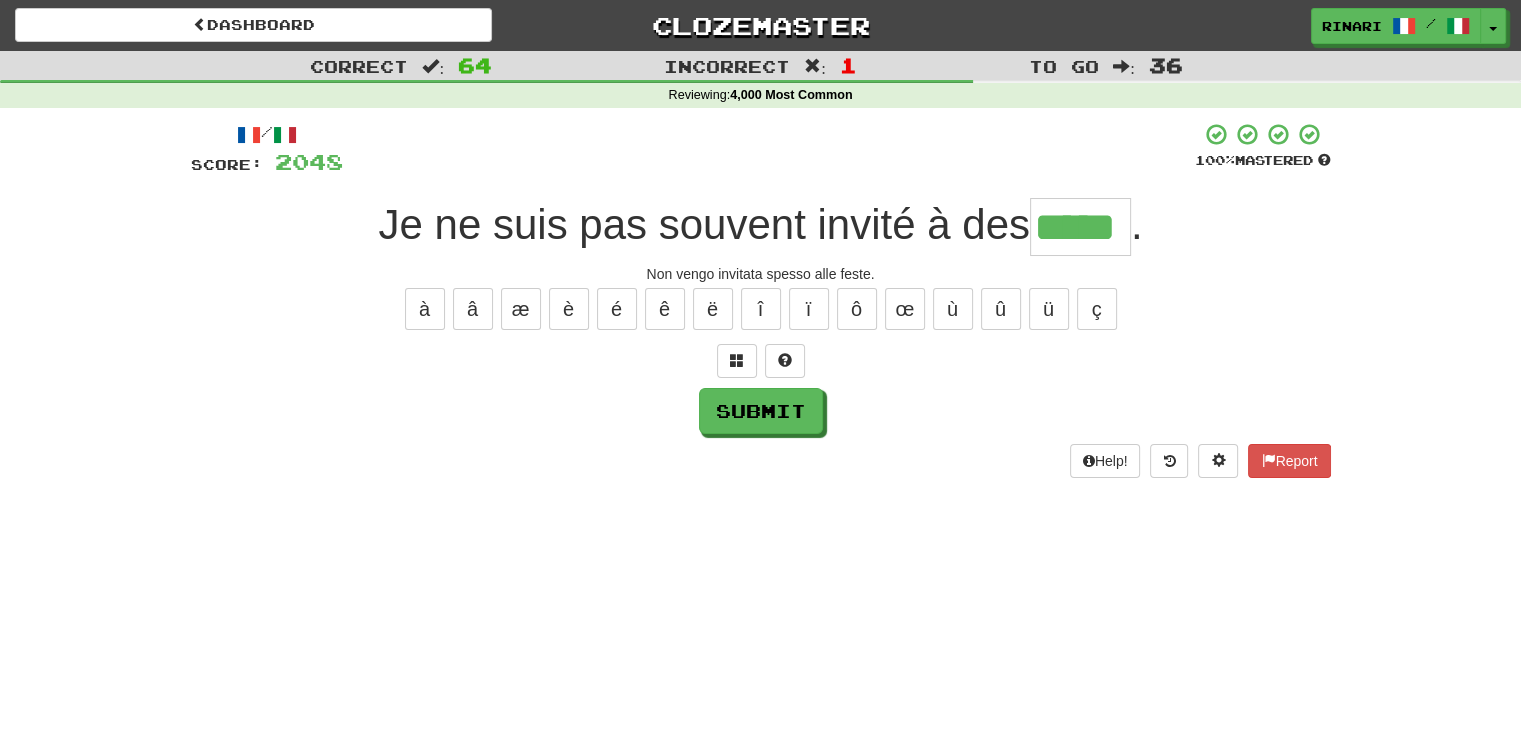 type on "*****" 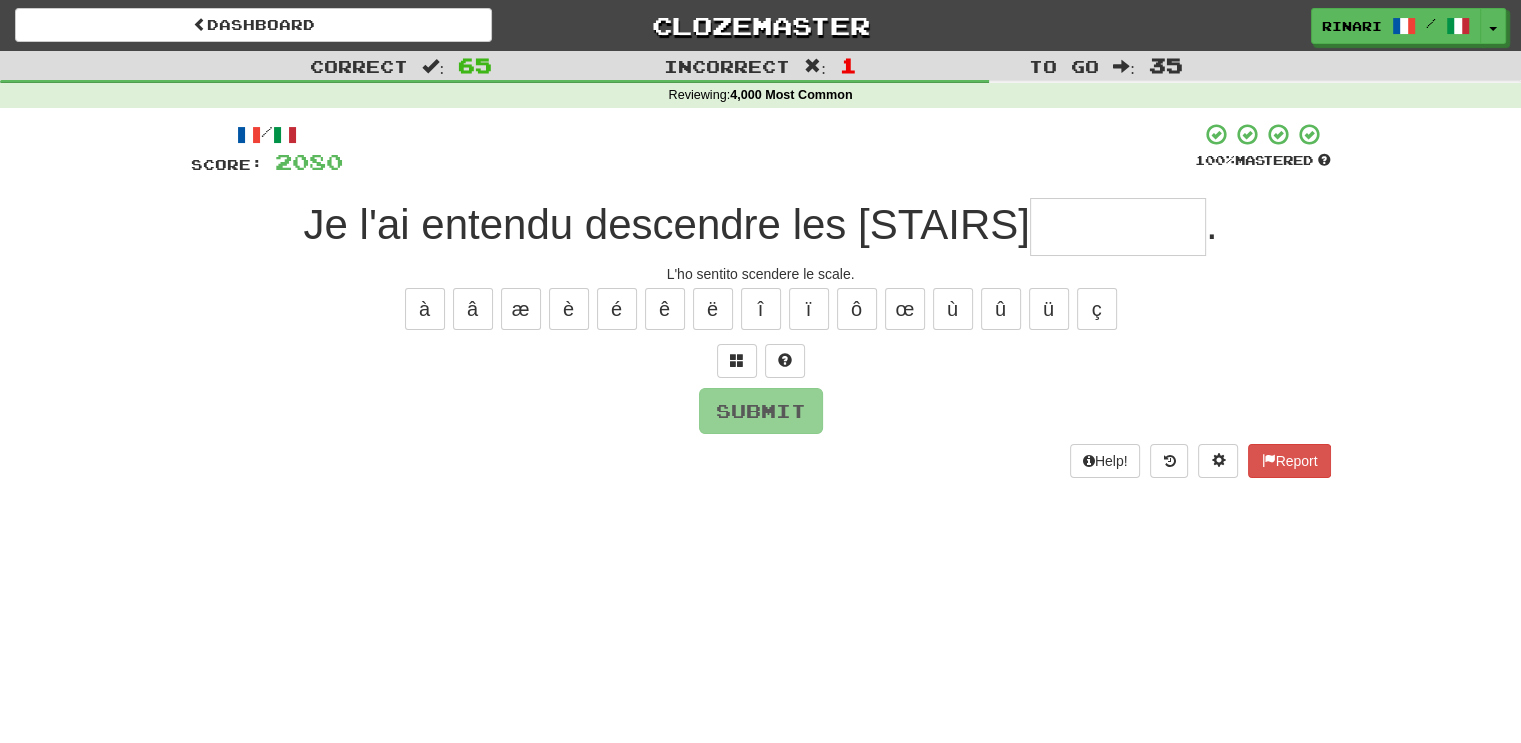 type on "*" 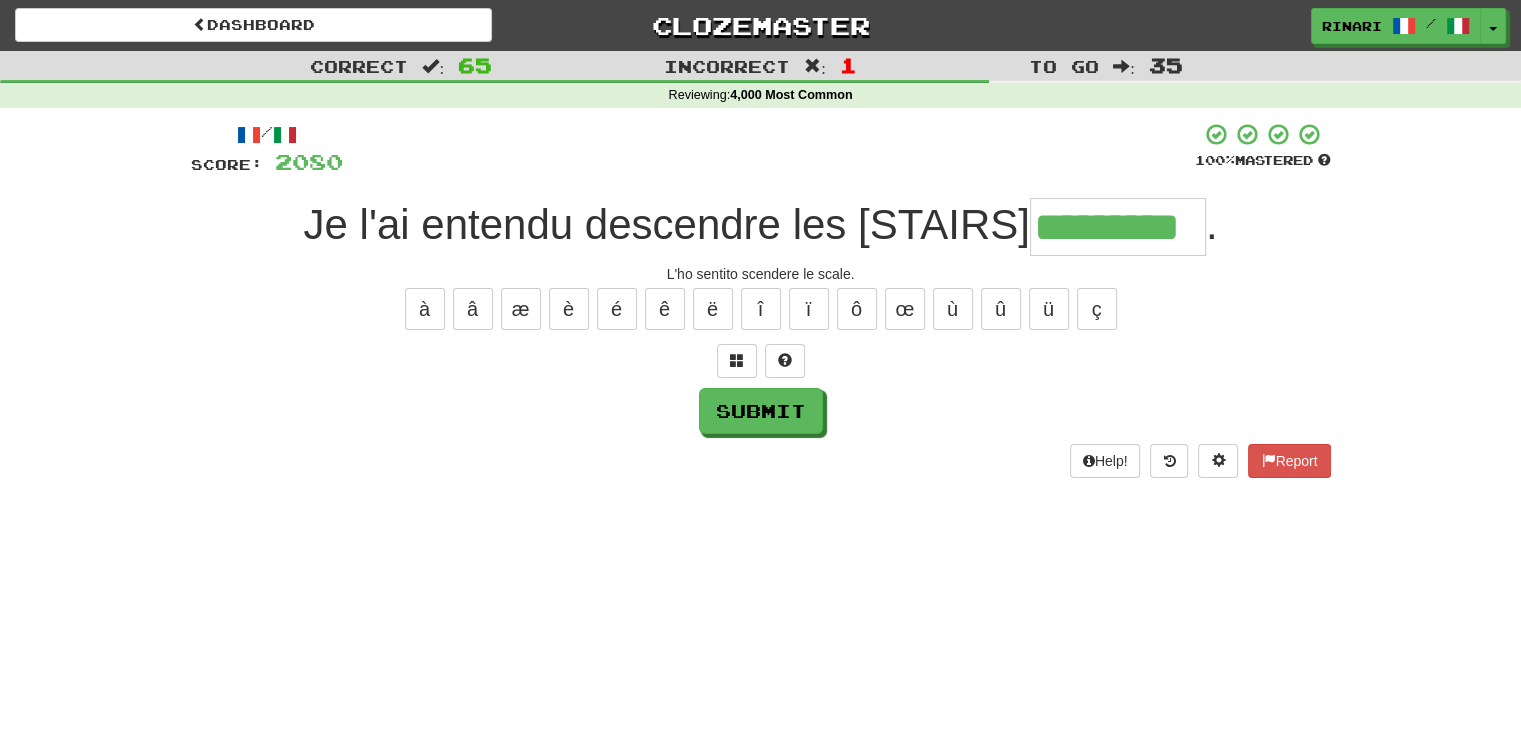 type on "*********" 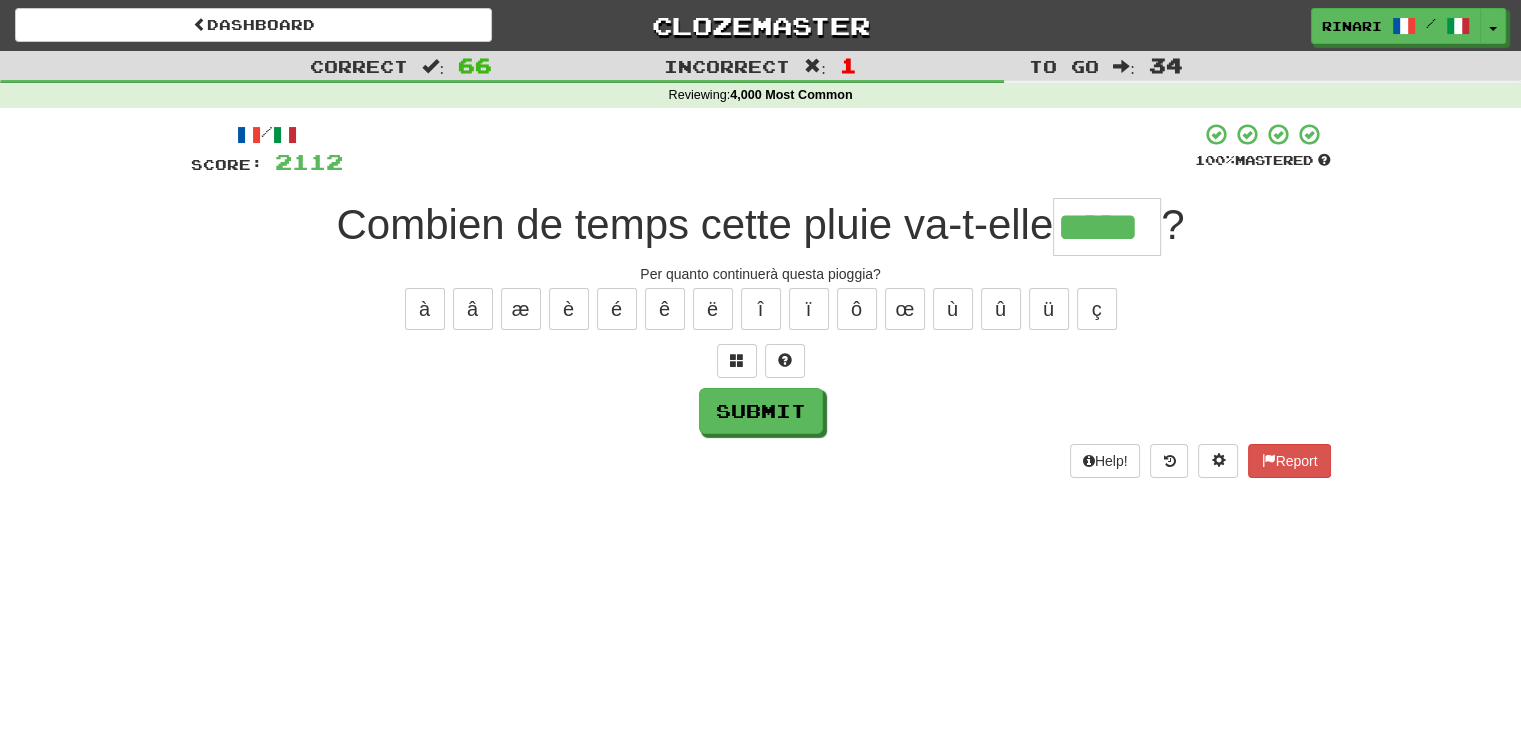 type on "*****" 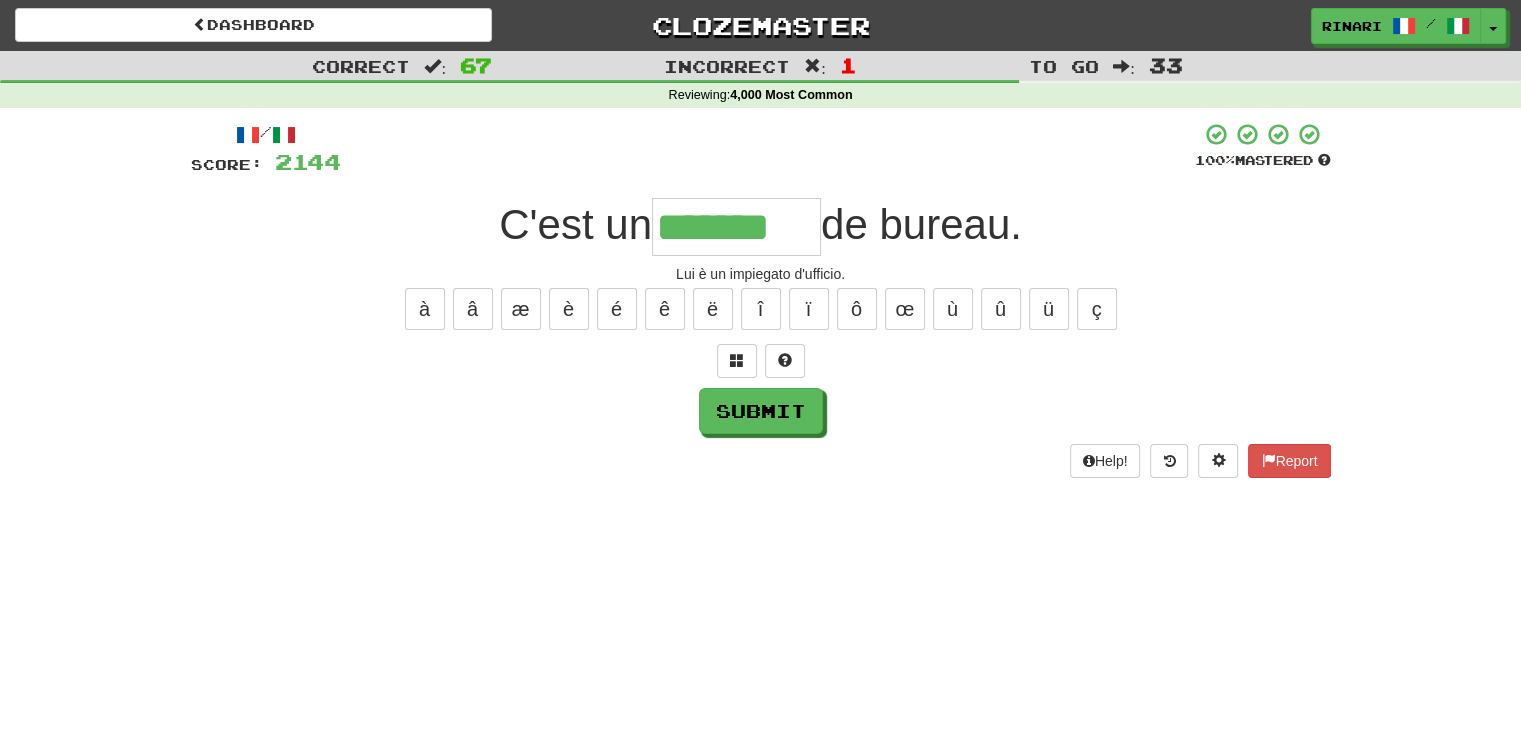 type on "*******" 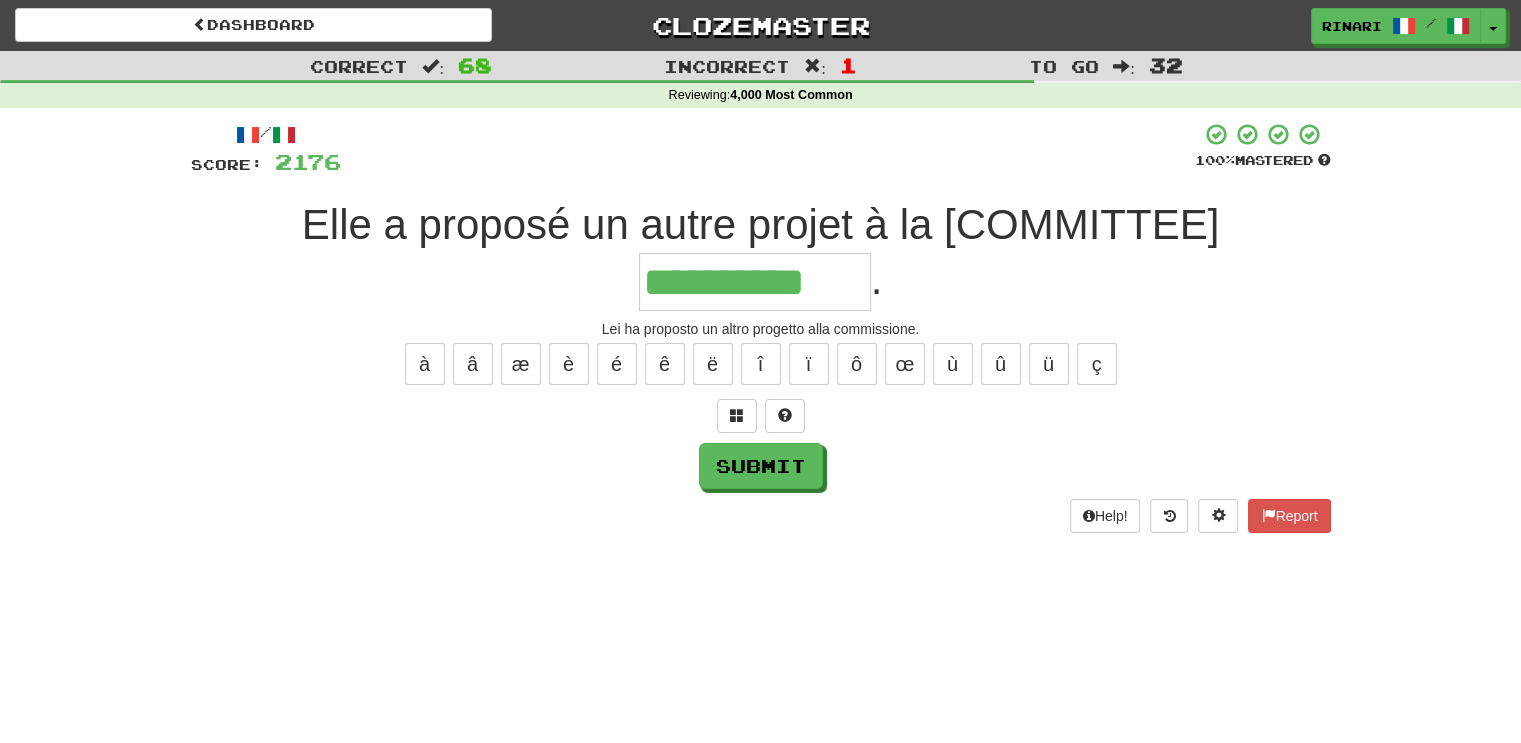type on "**********" 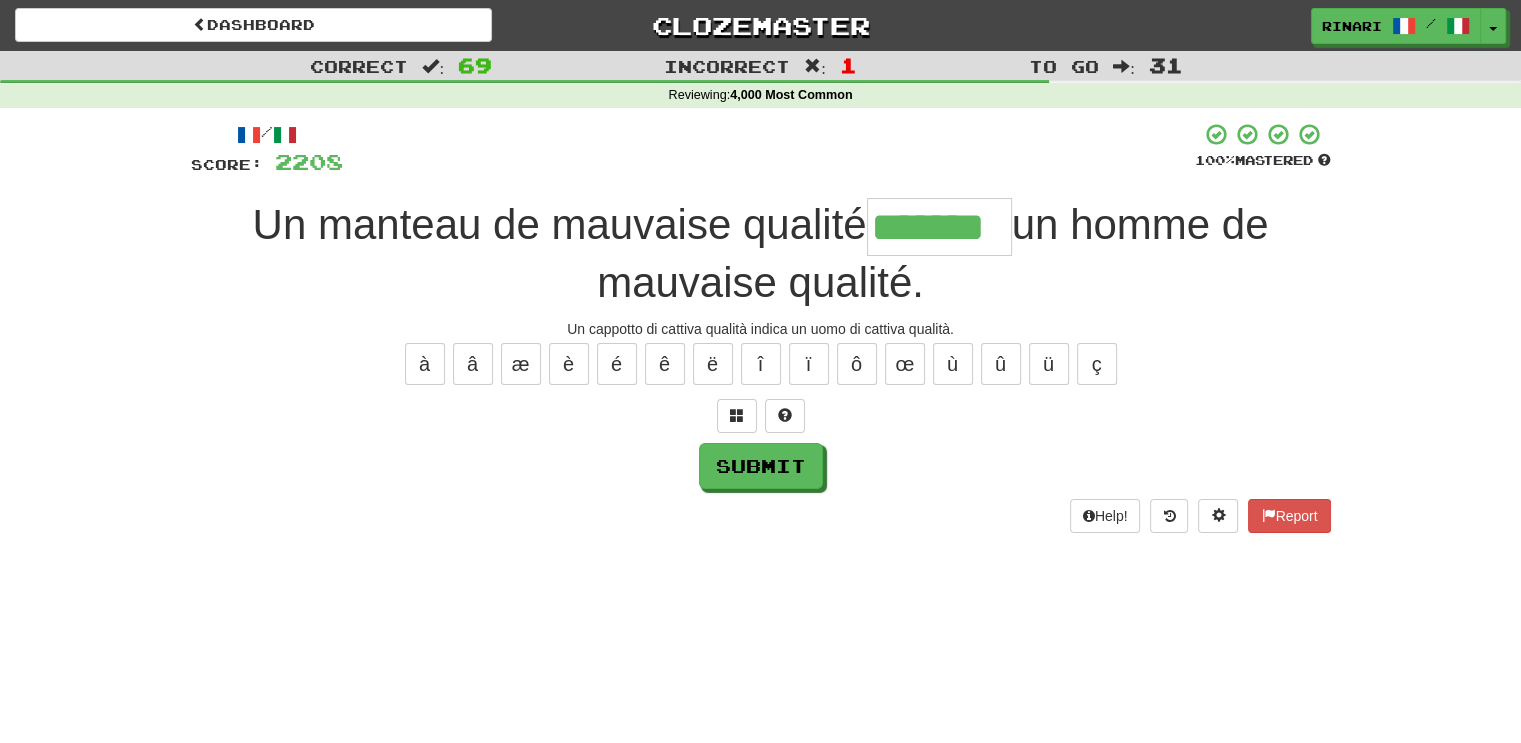 type on "*******" 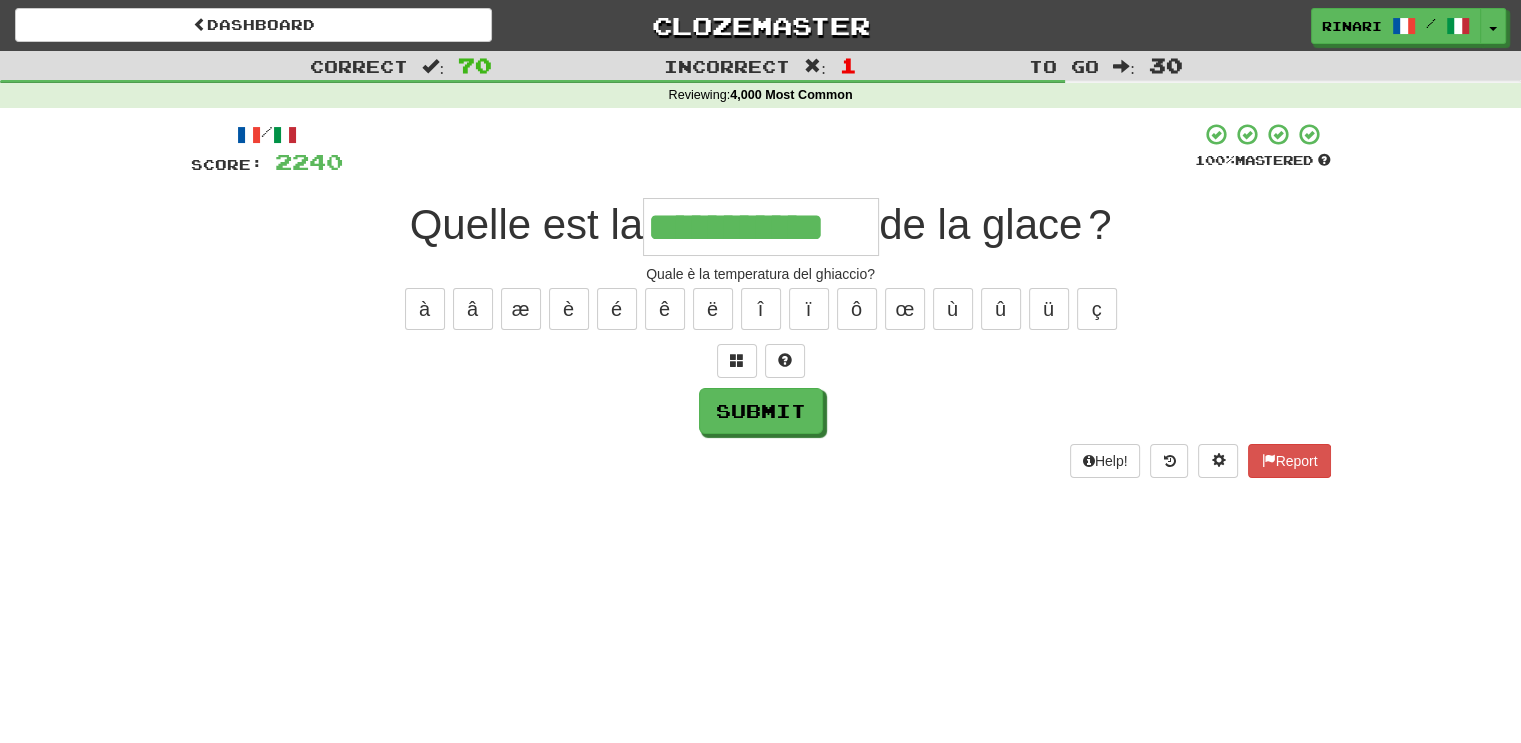 type on "**********" 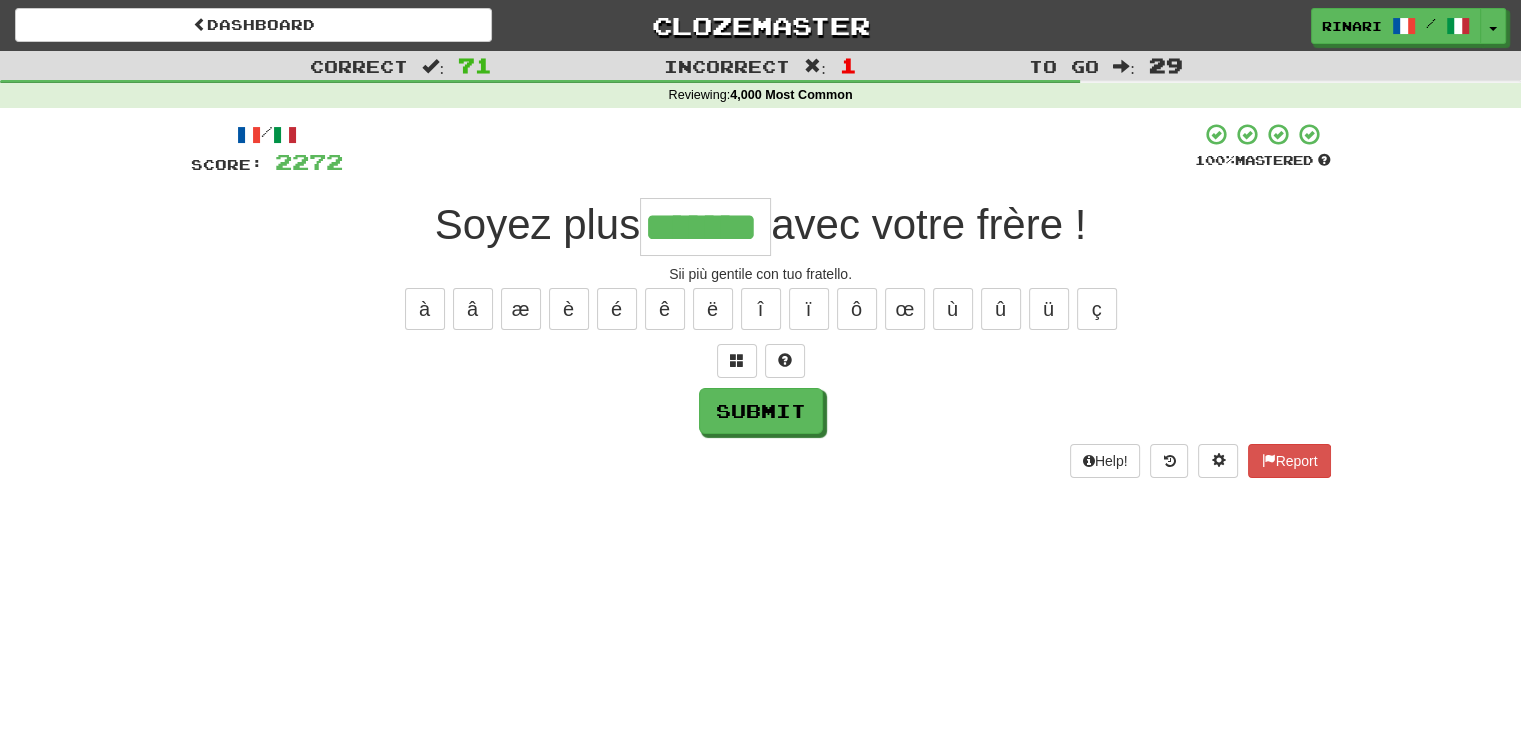 type on "*******" 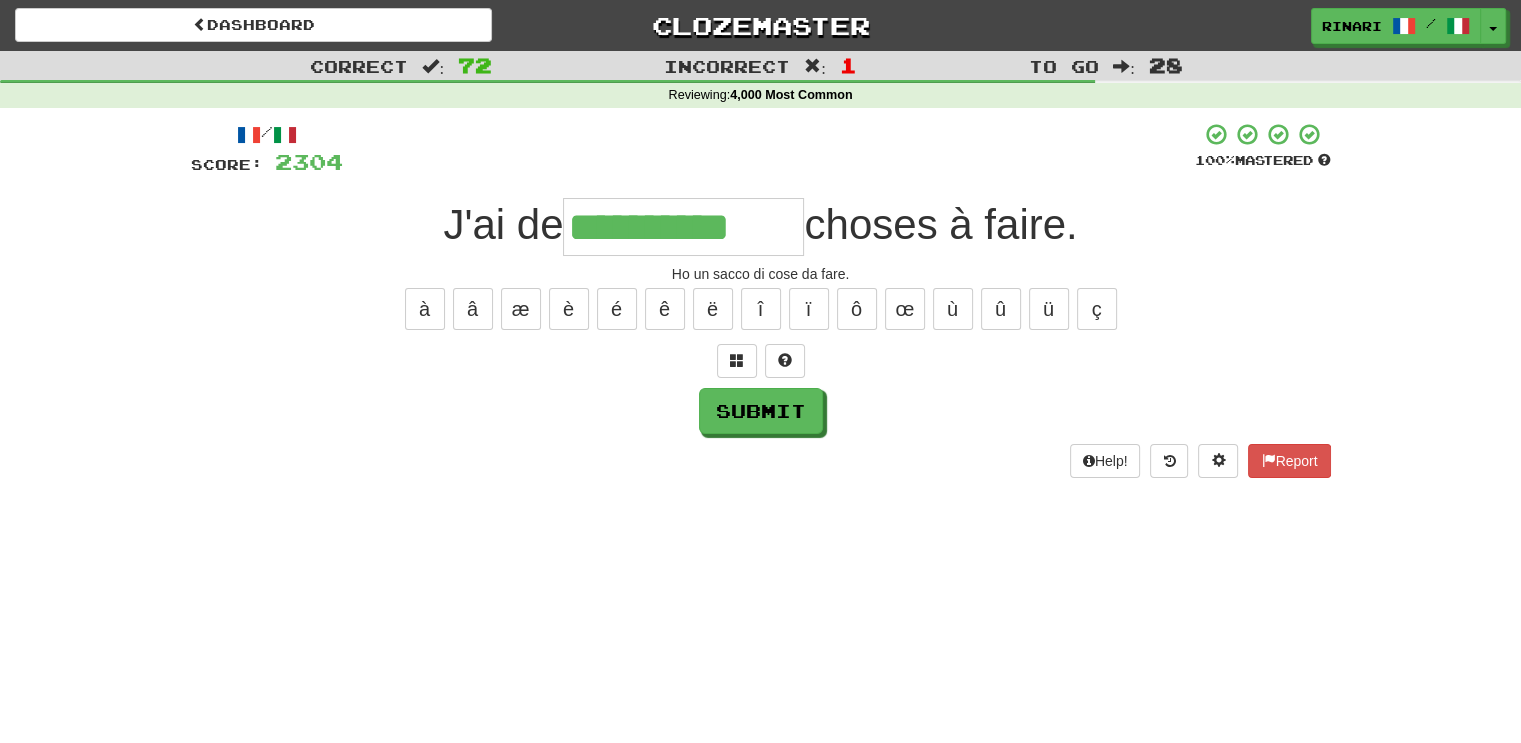 type on "**********" 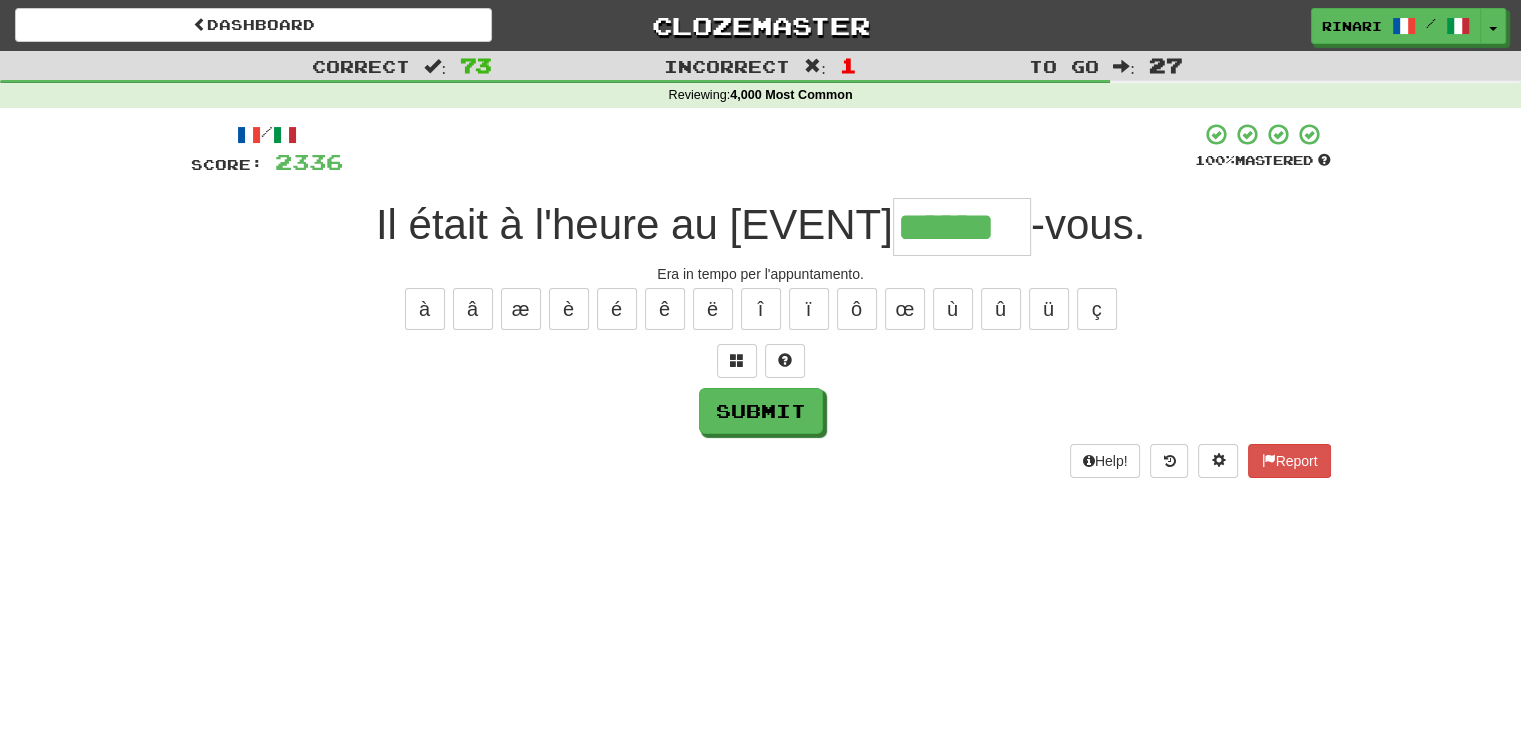 type on "******" 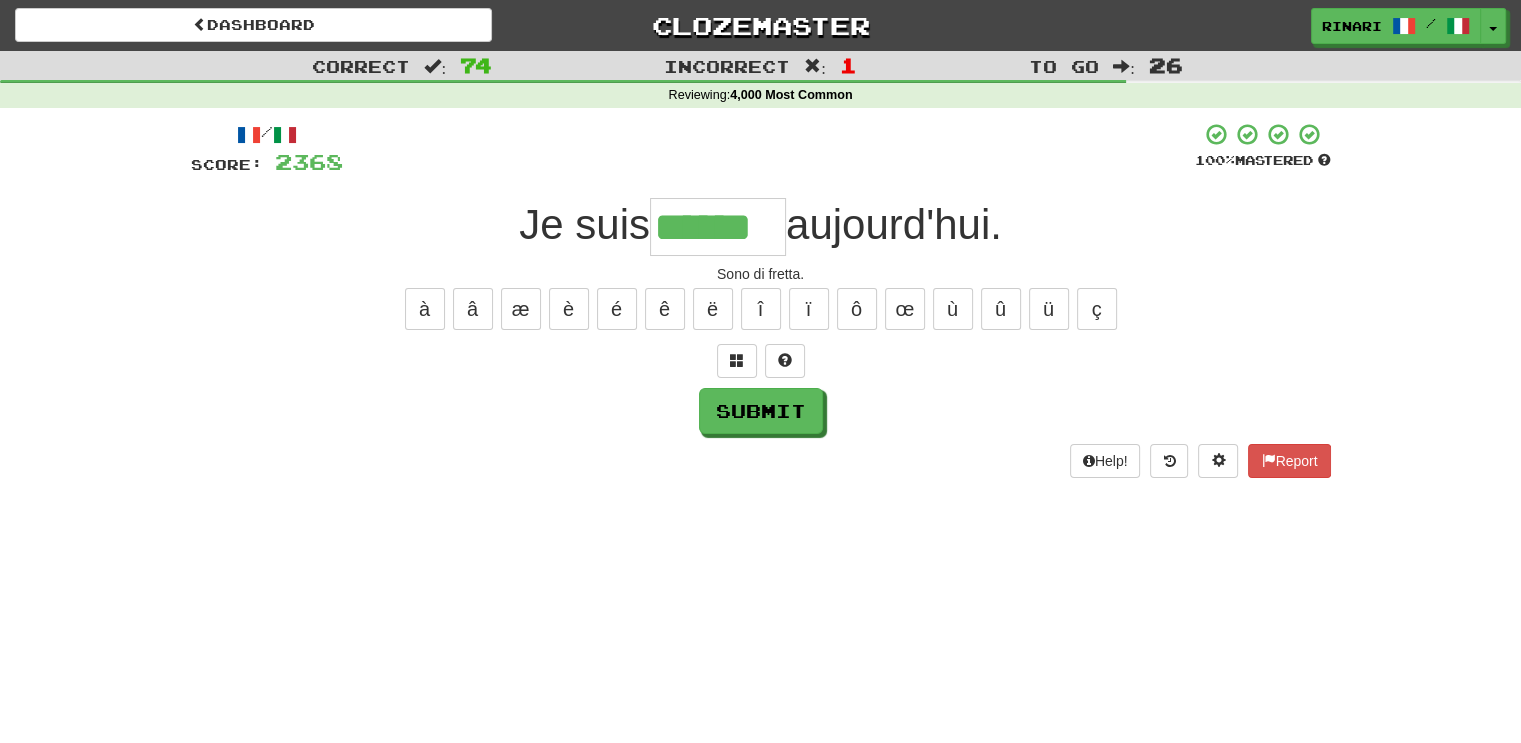 type on "******" 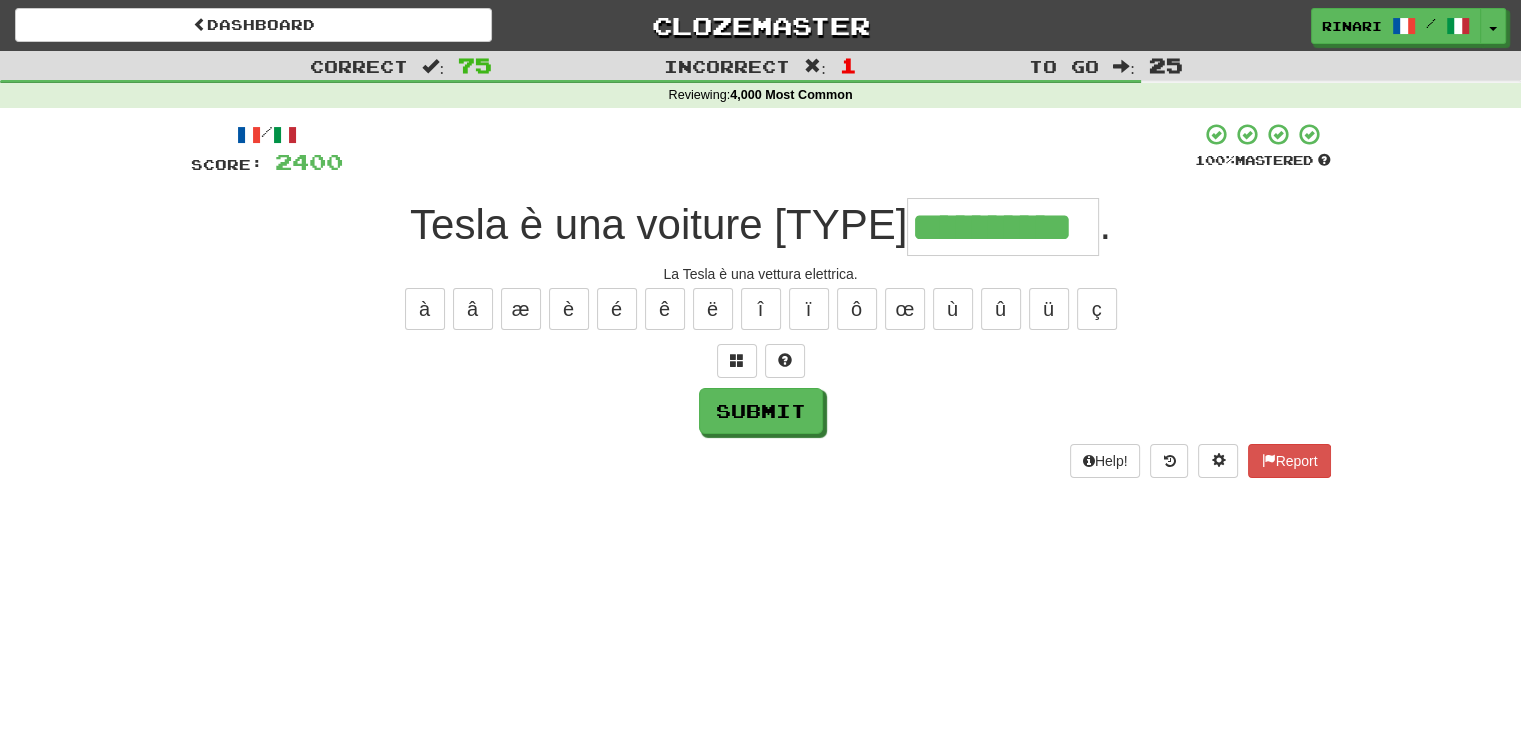 type on "**********" 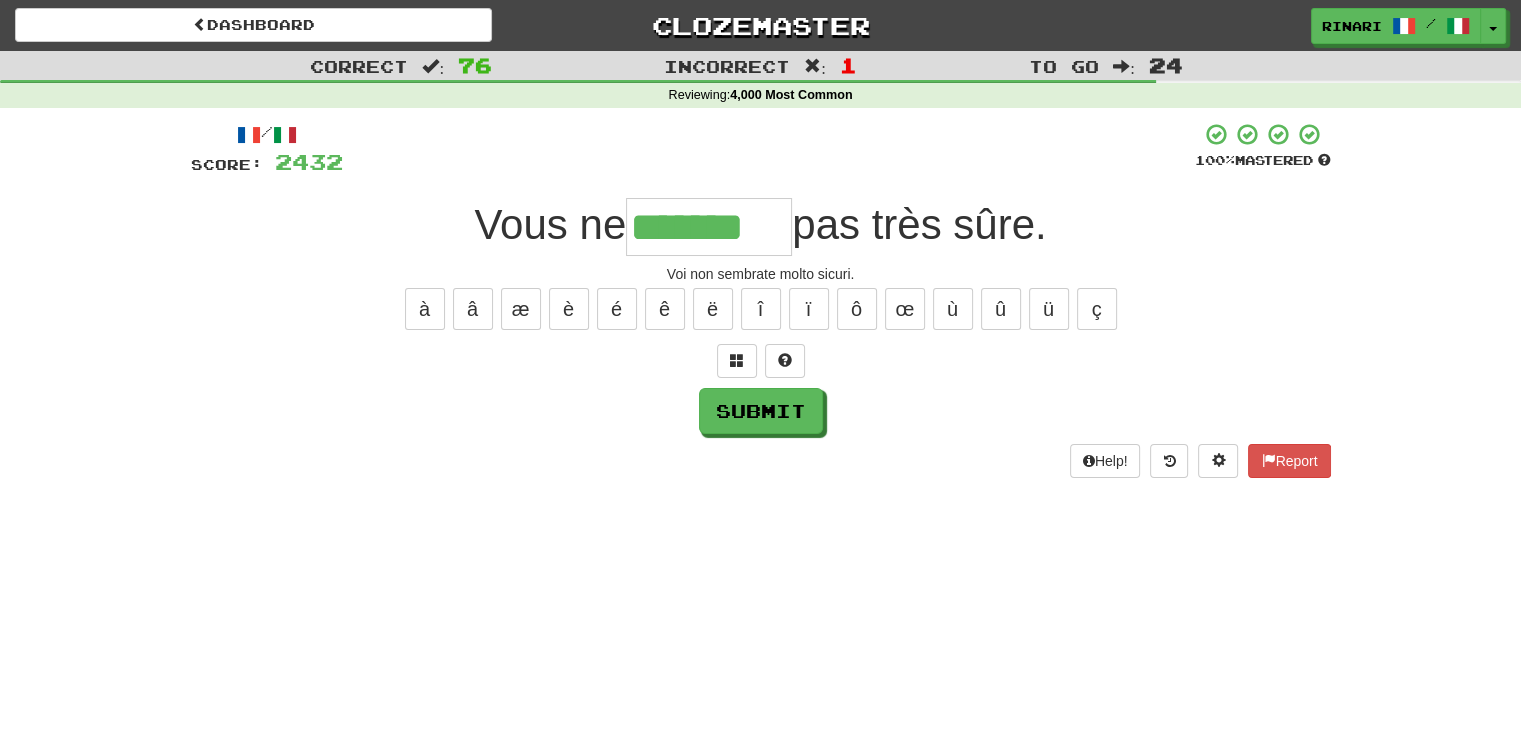 type on "*******" 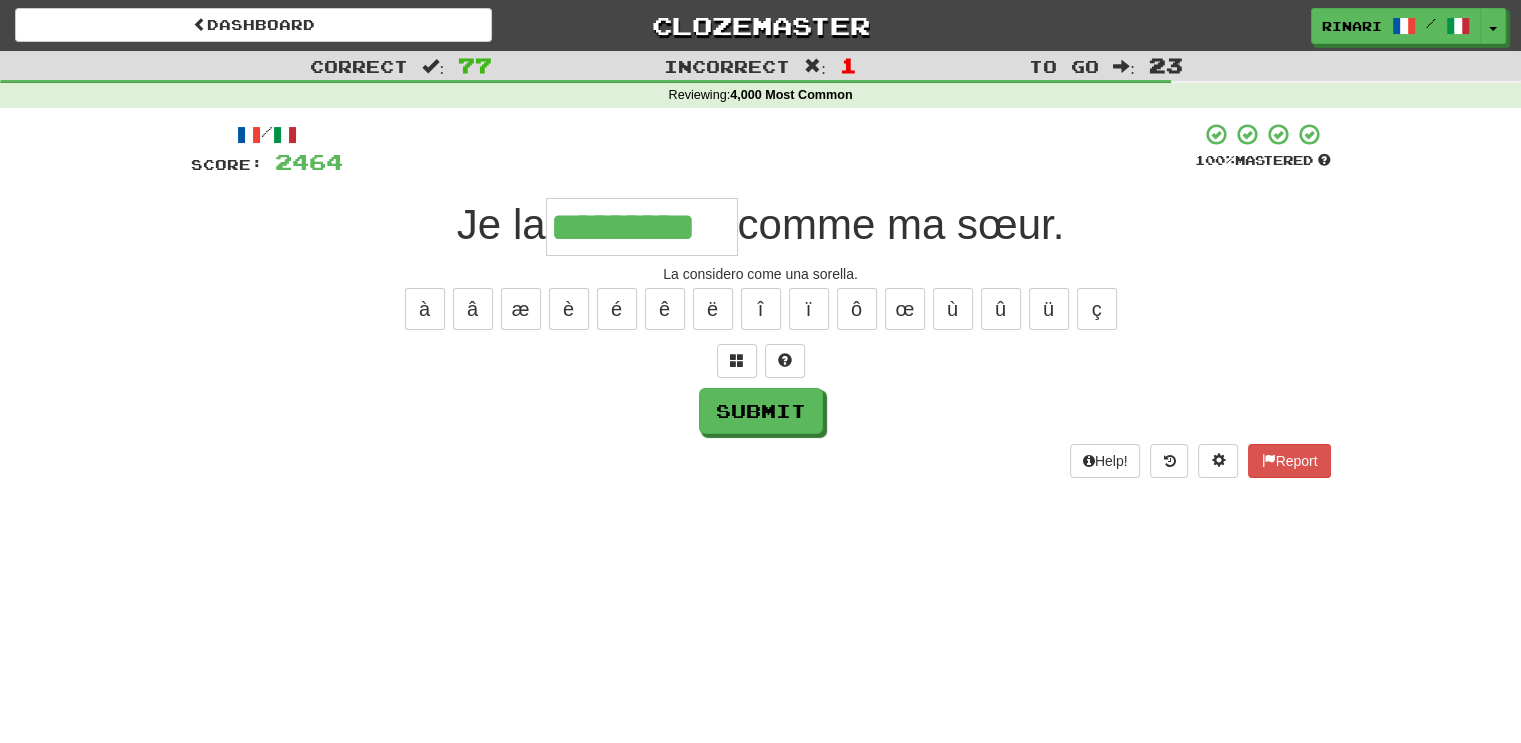 type on "*********" 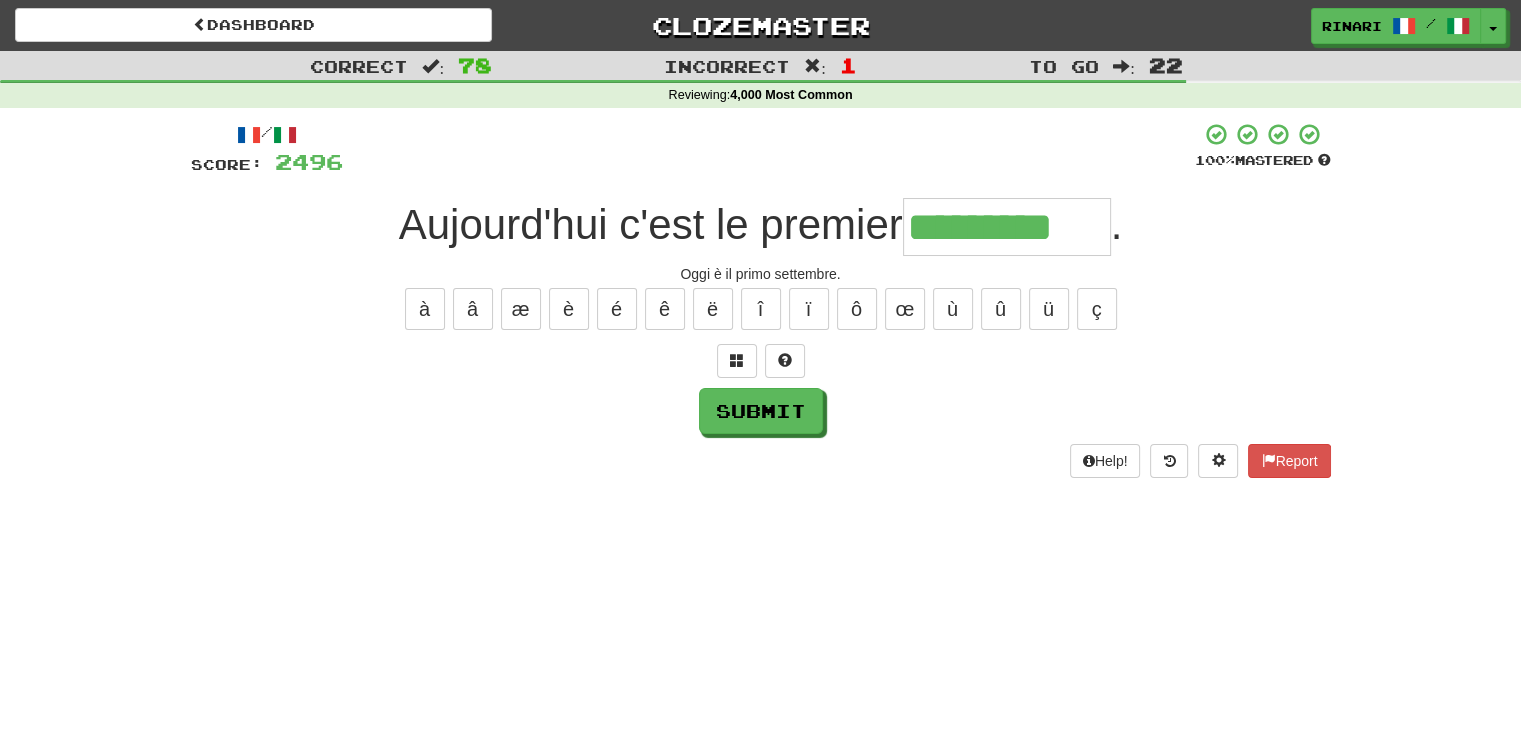 type on "*********" 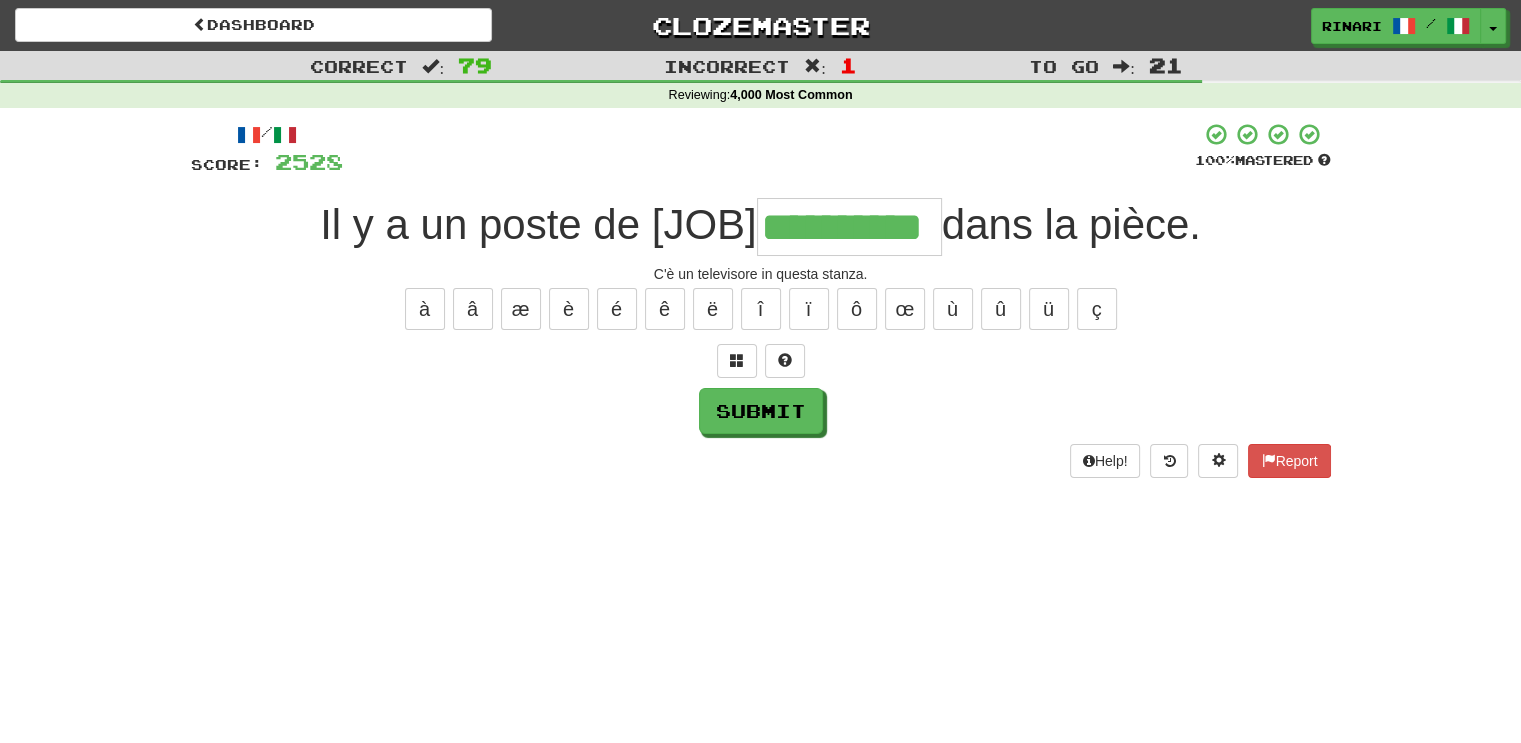 type on "**********" 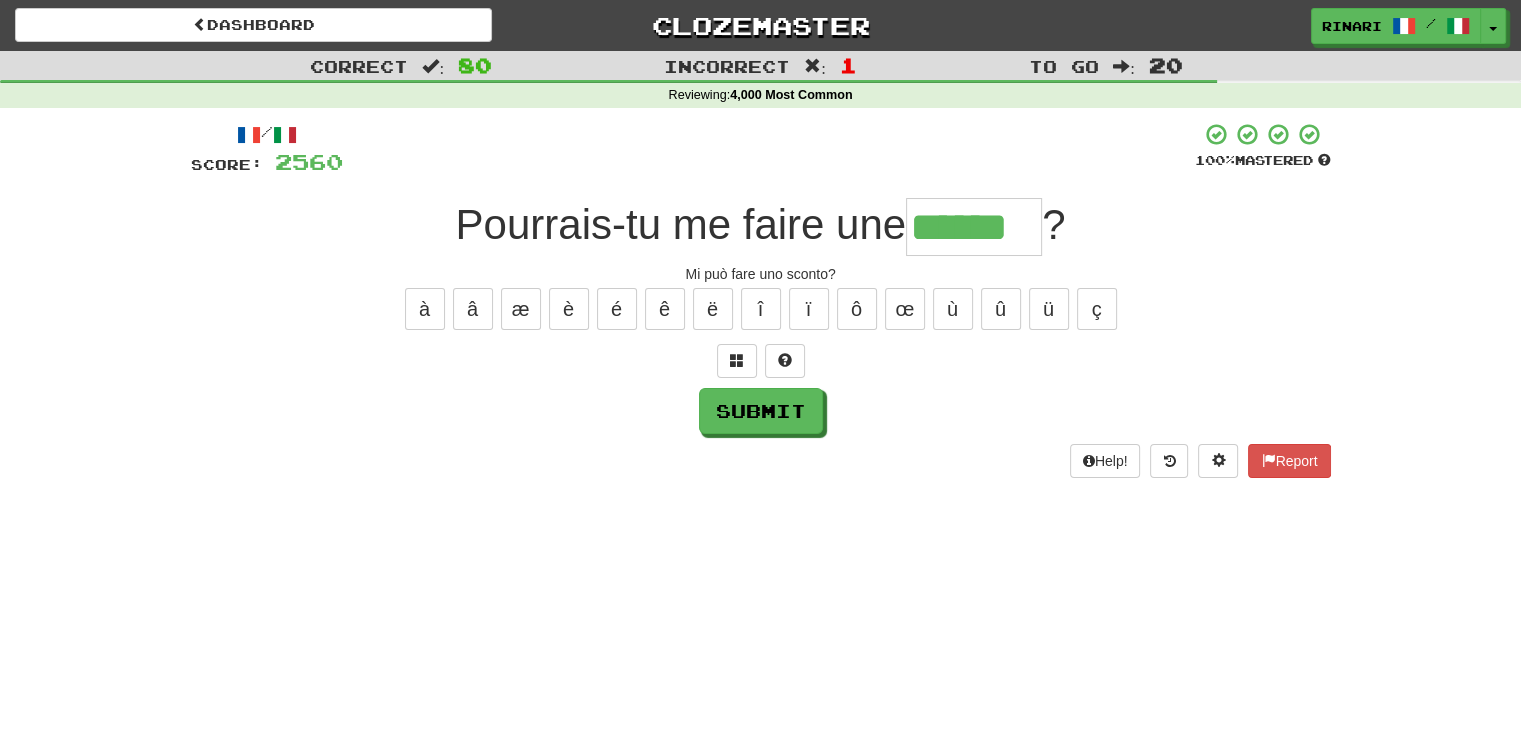 type on "******" 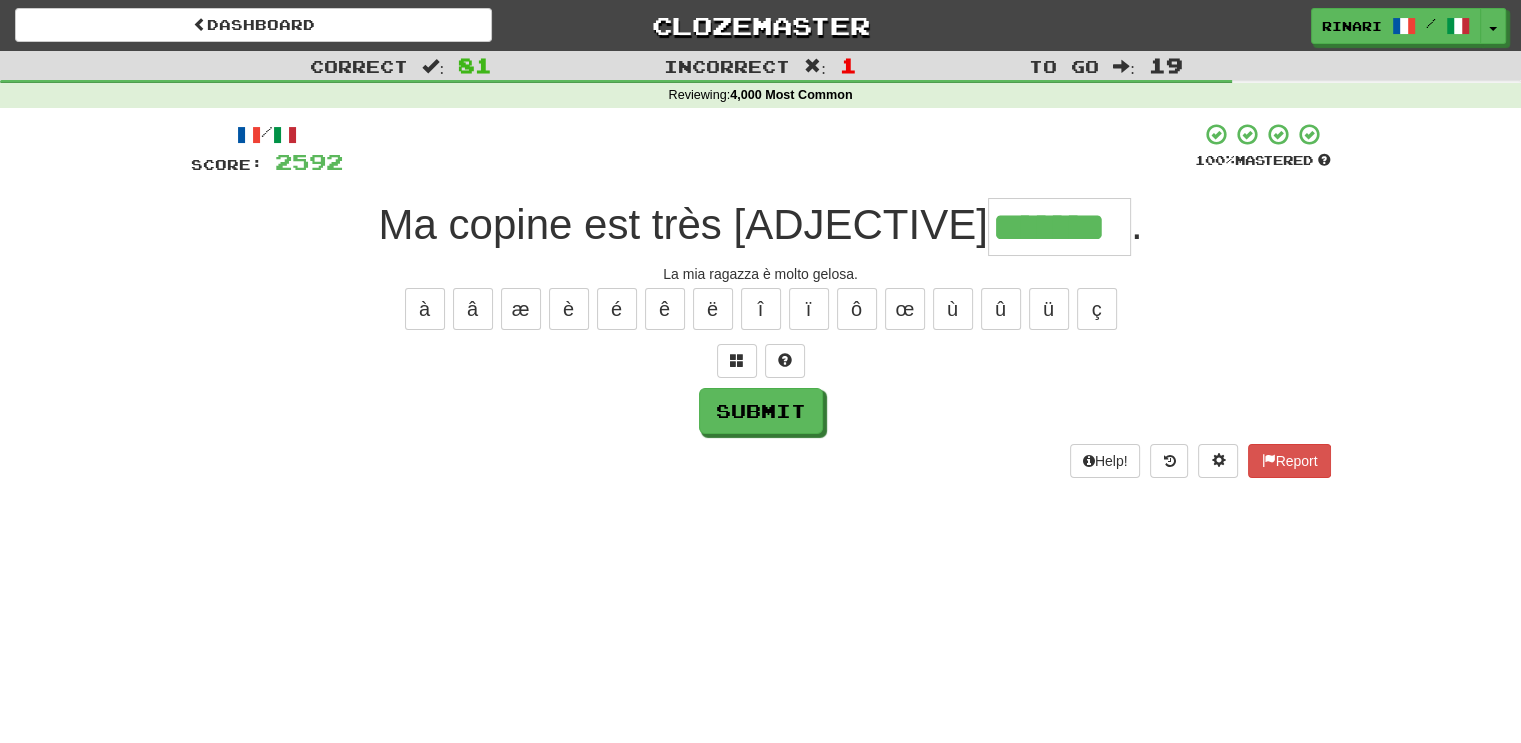 type on "*******" 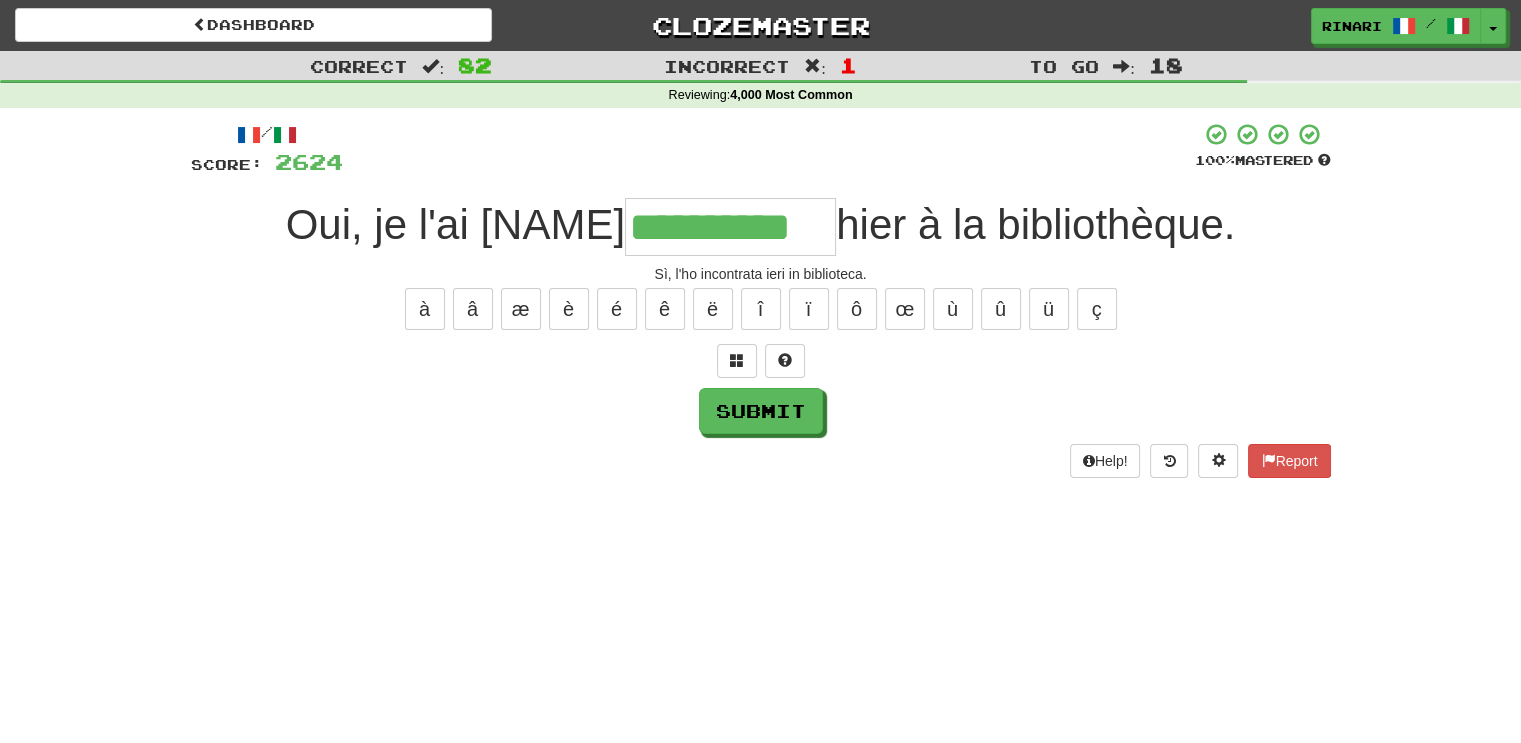 type on "**********" 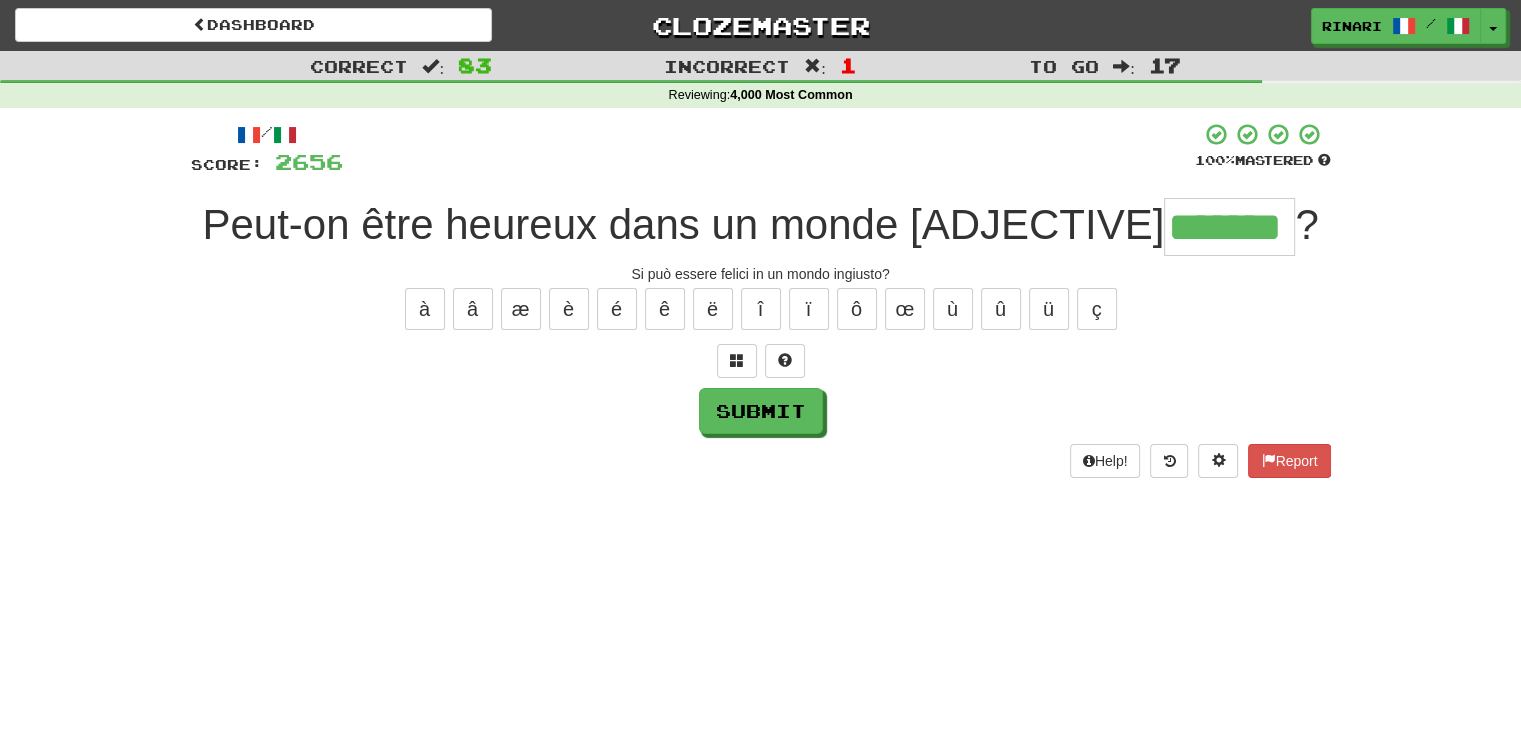 type on "*******" 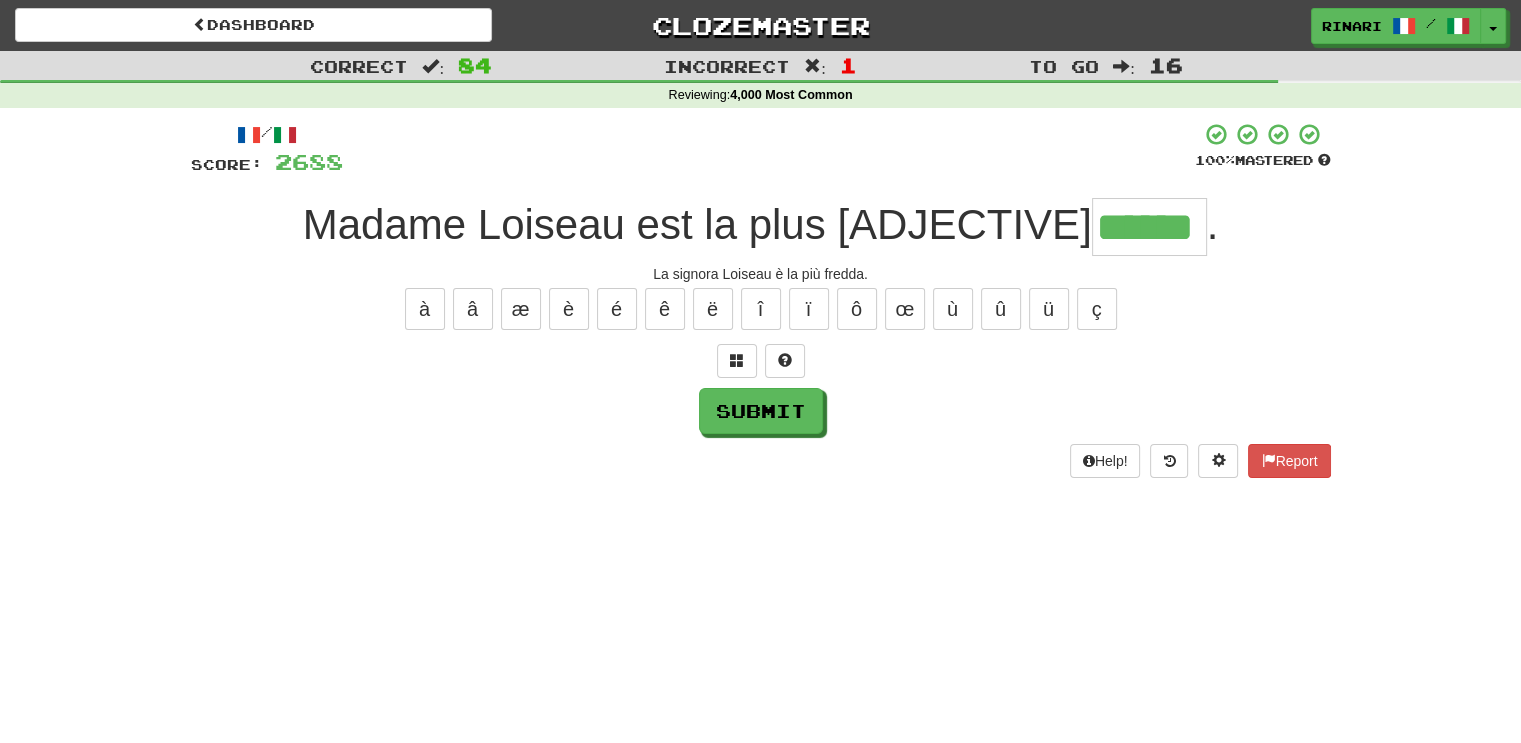 type on "******" 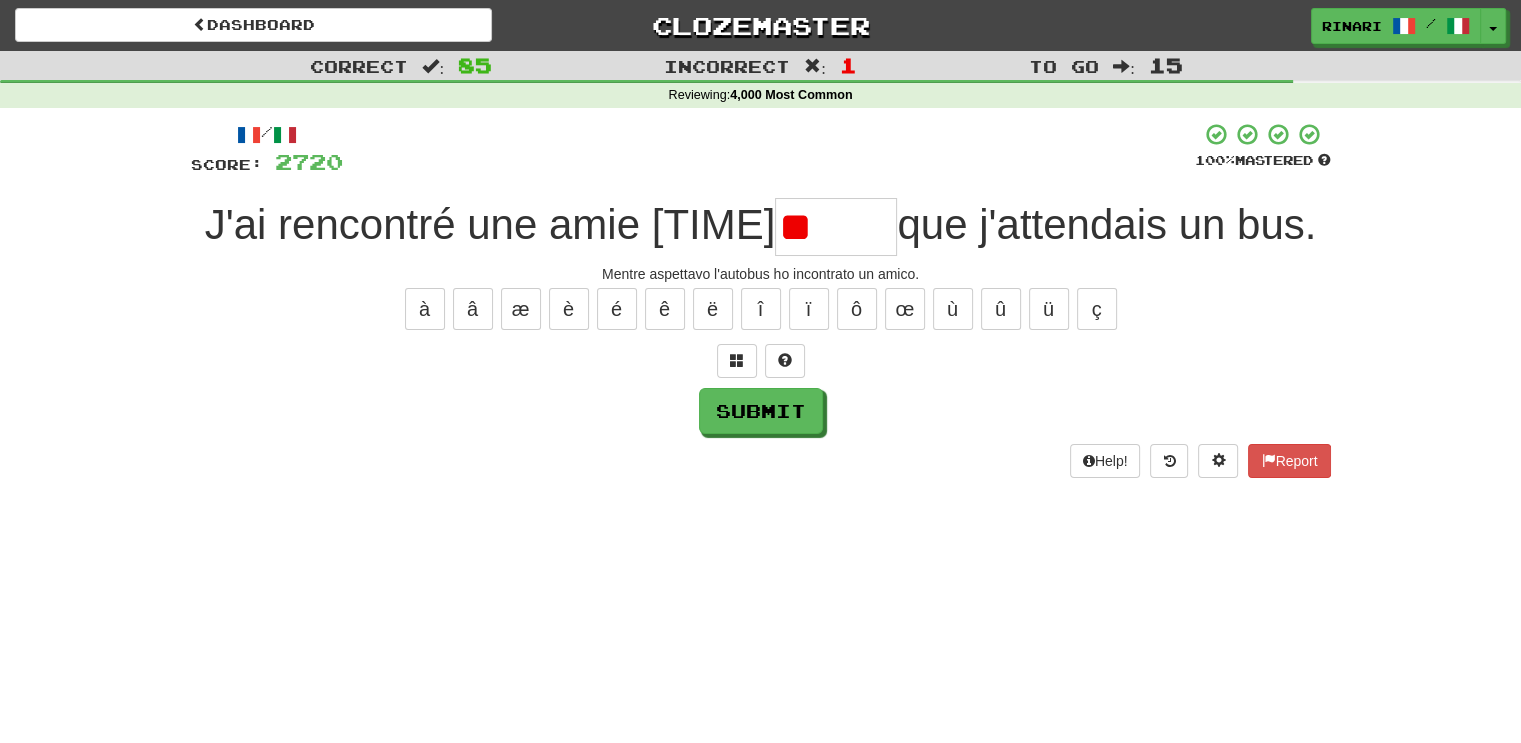type on "*" 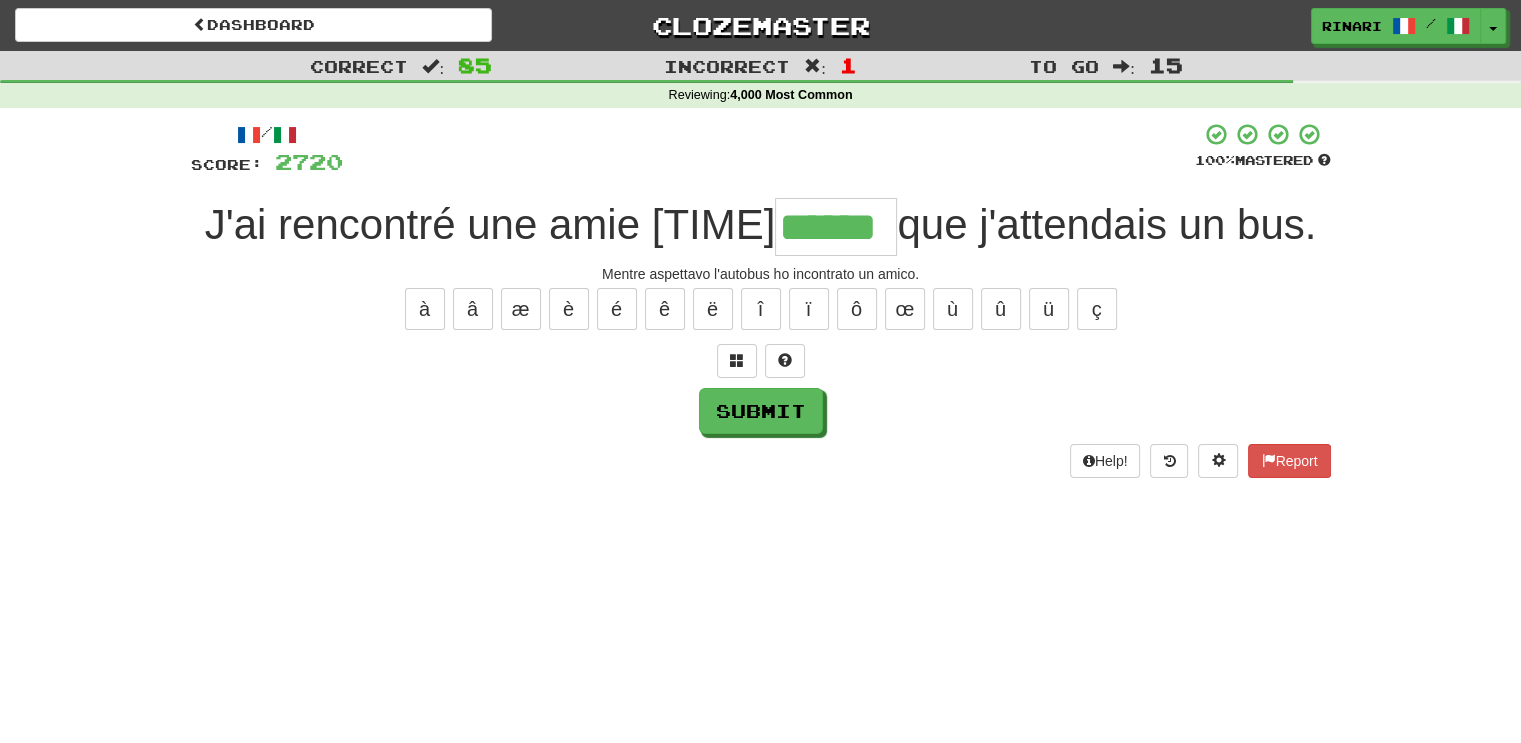 type on "******" 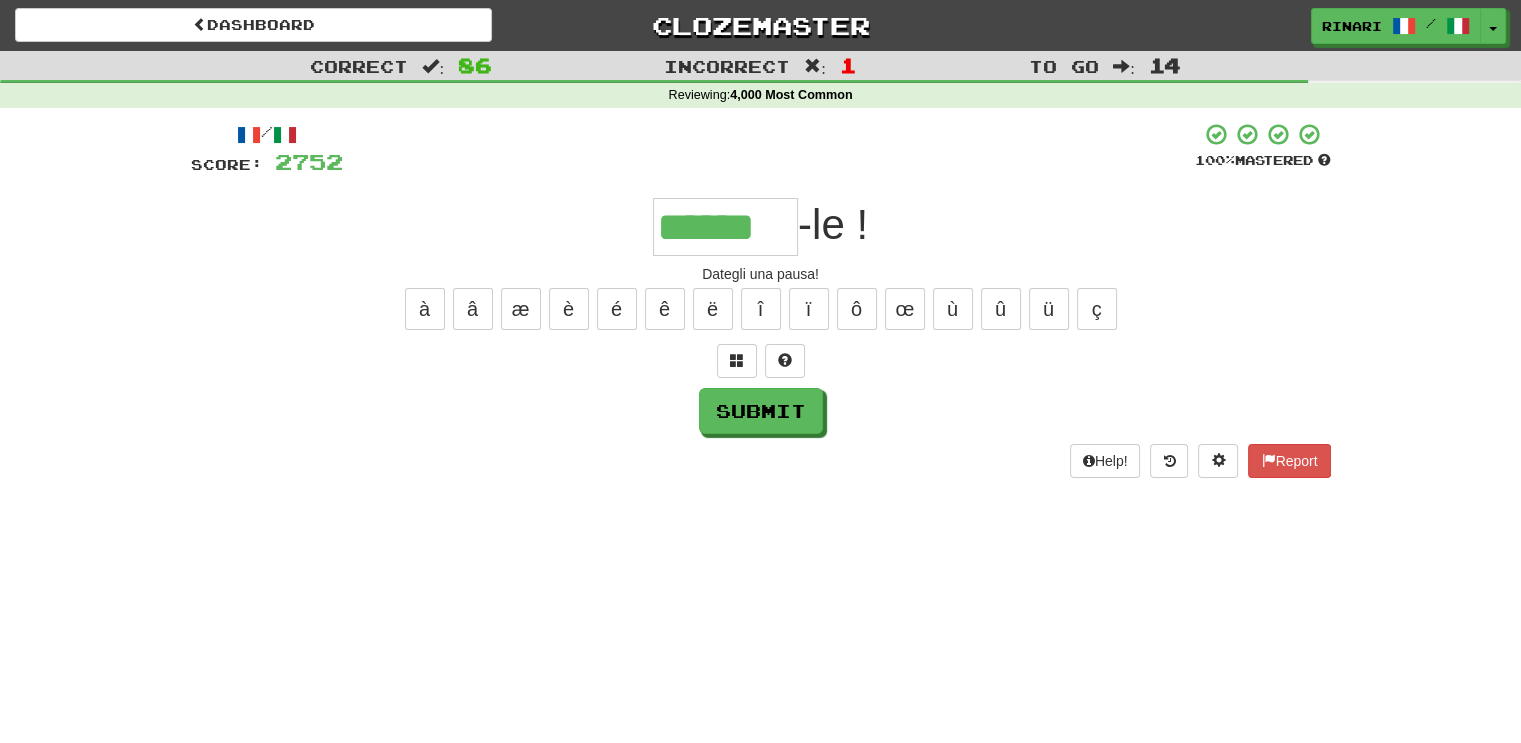 type on "******" 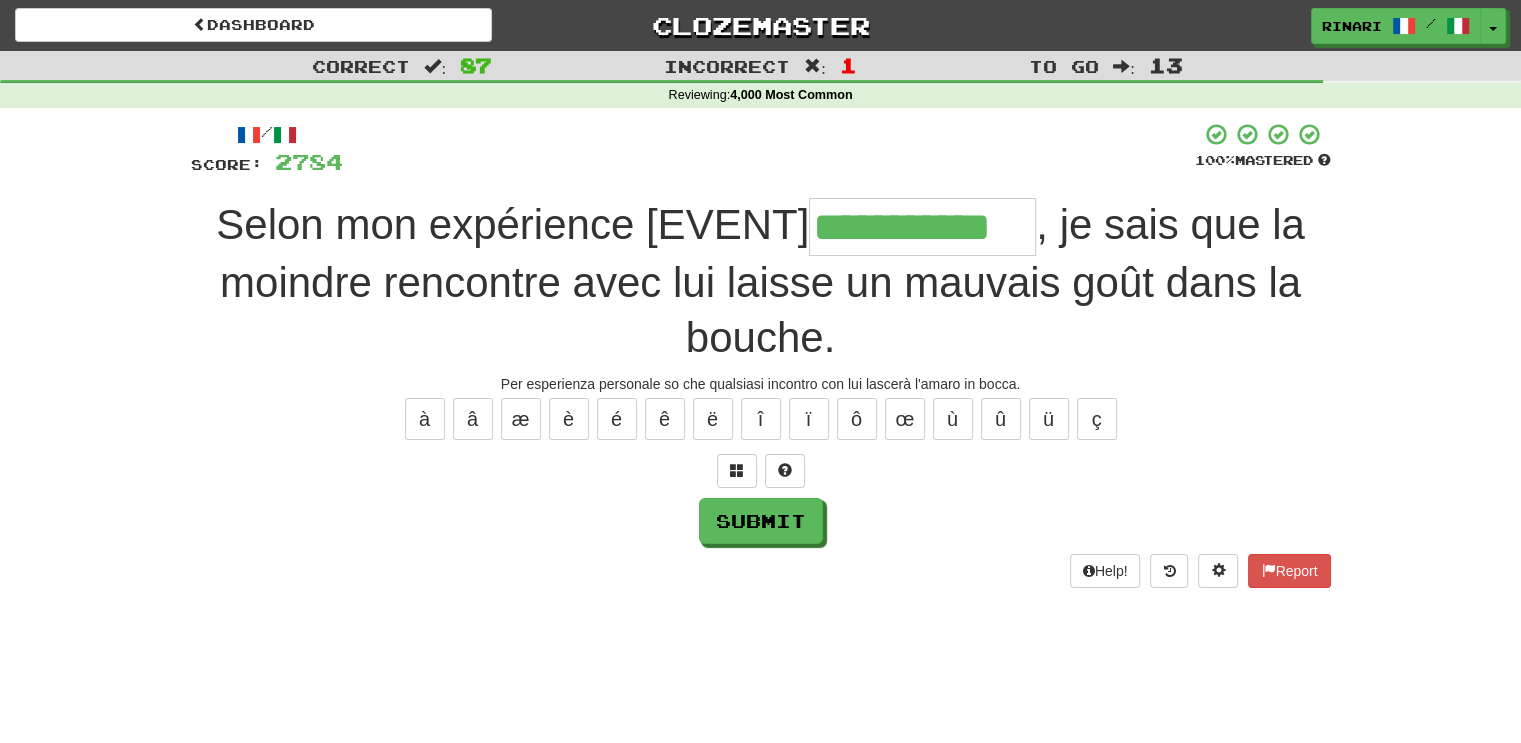 type on "**********" 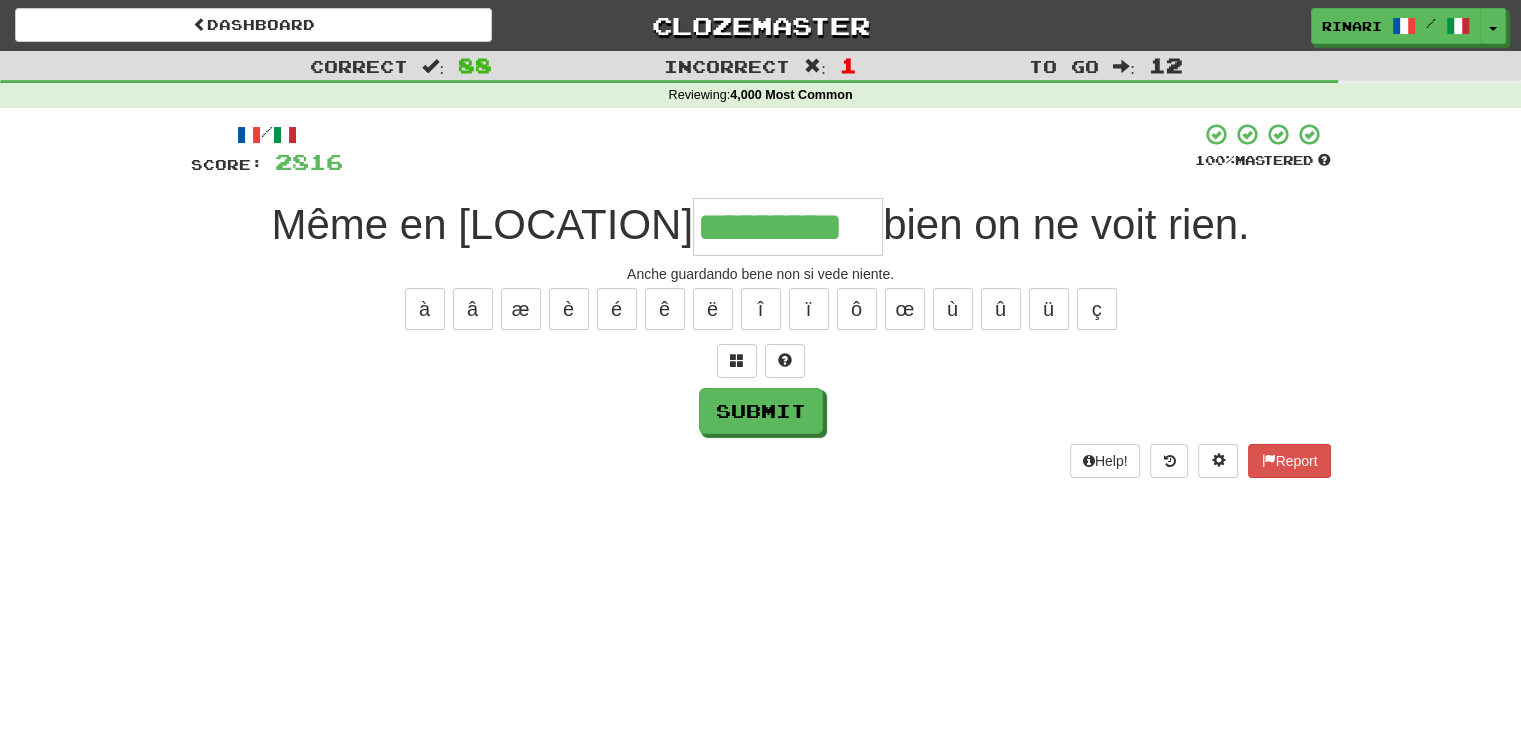 type on "*********" 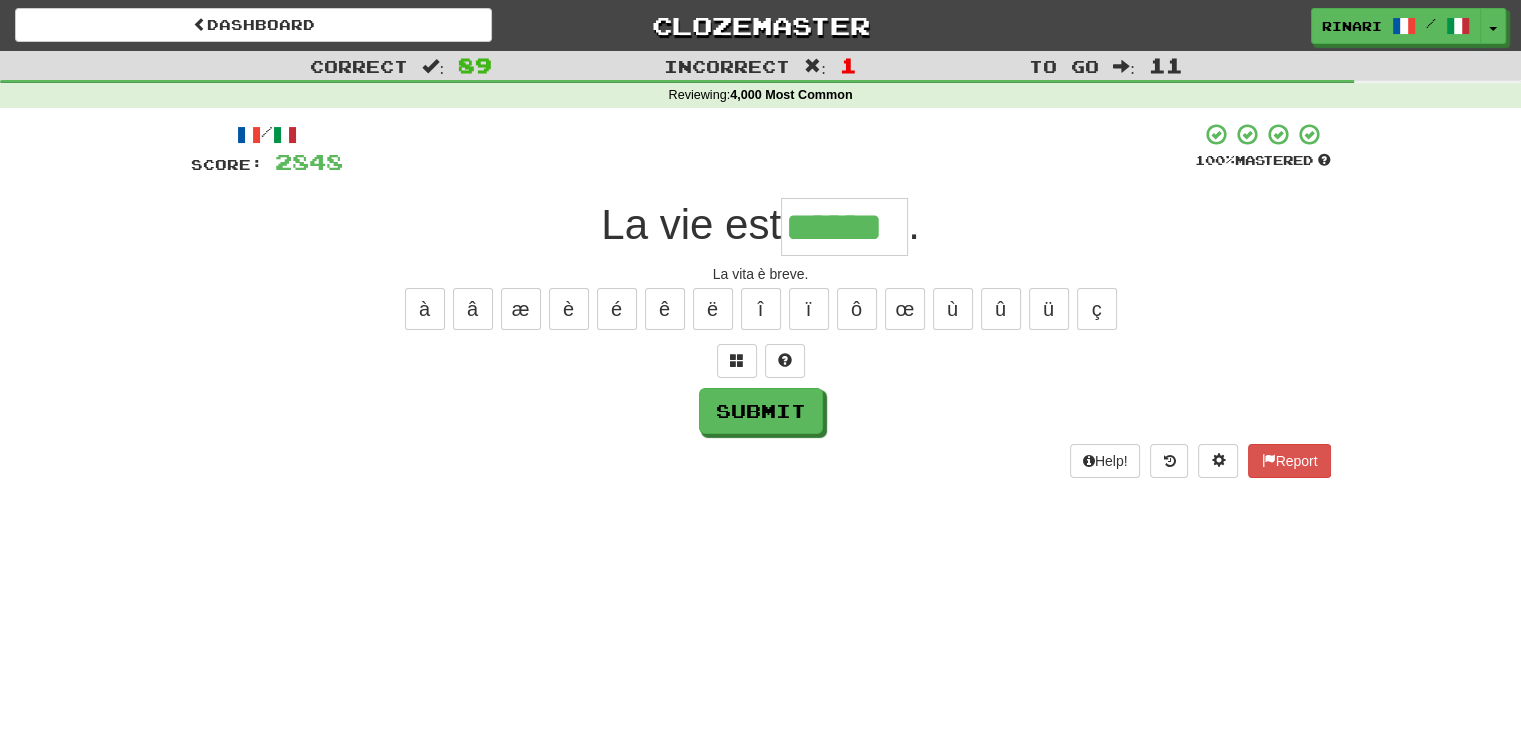 type on "******" 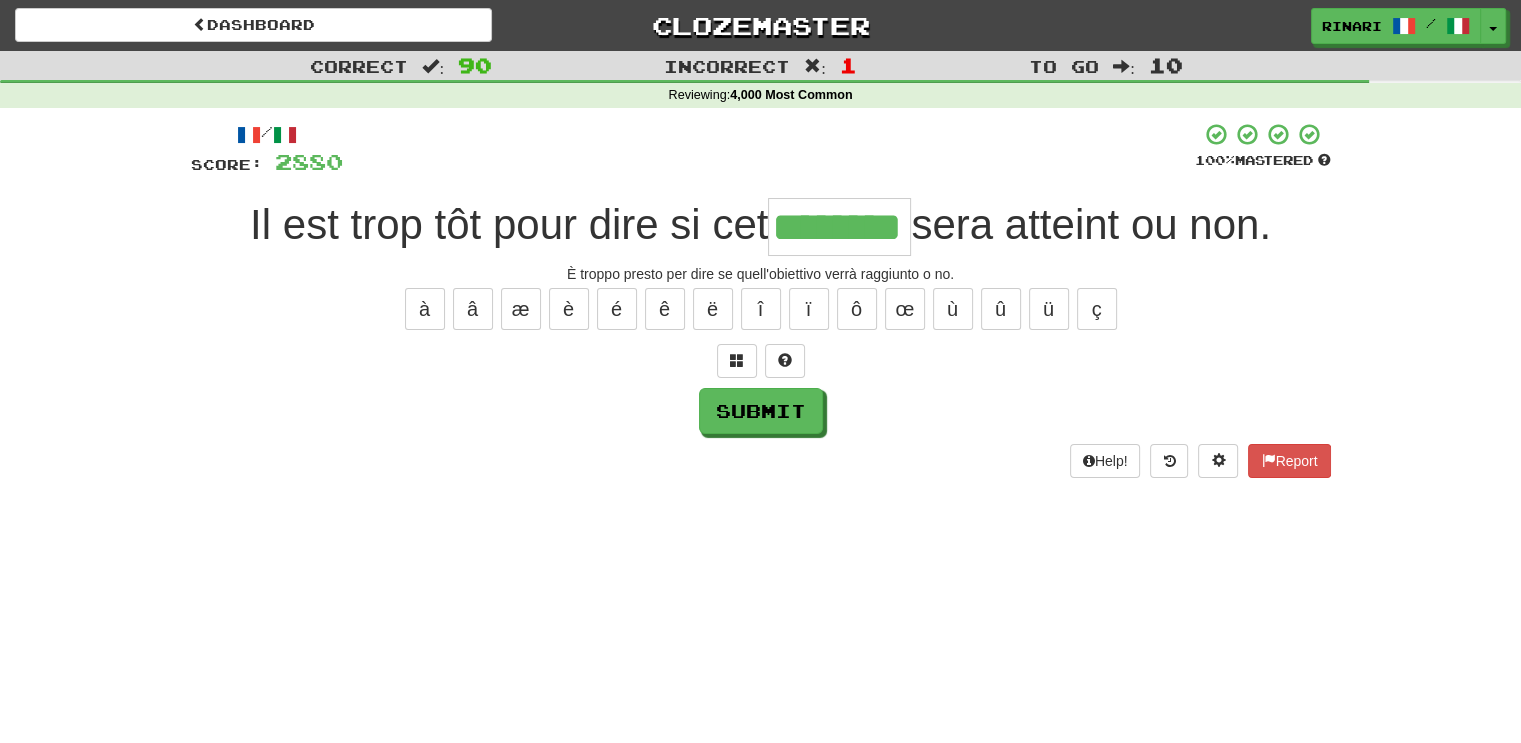type on "********" 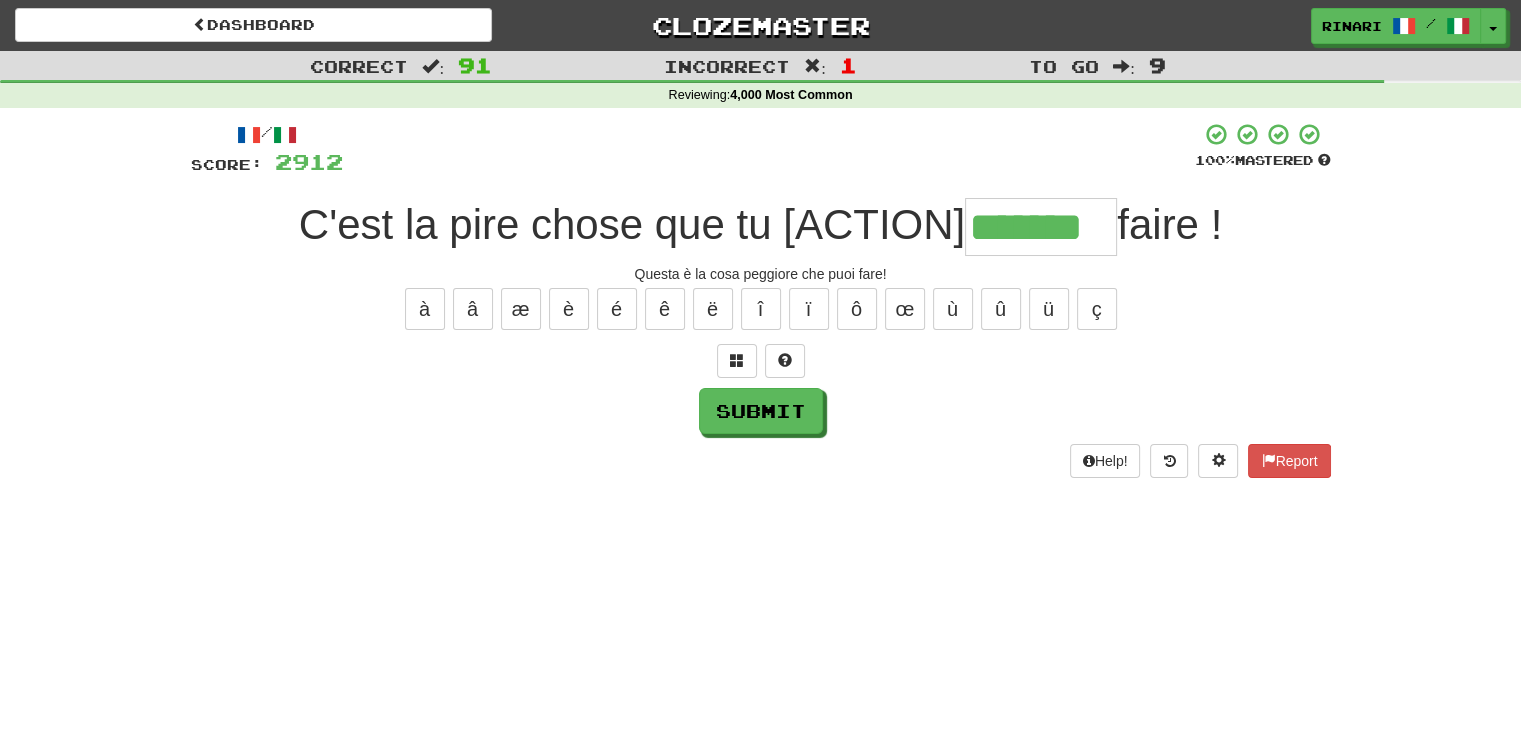 type on "*******" 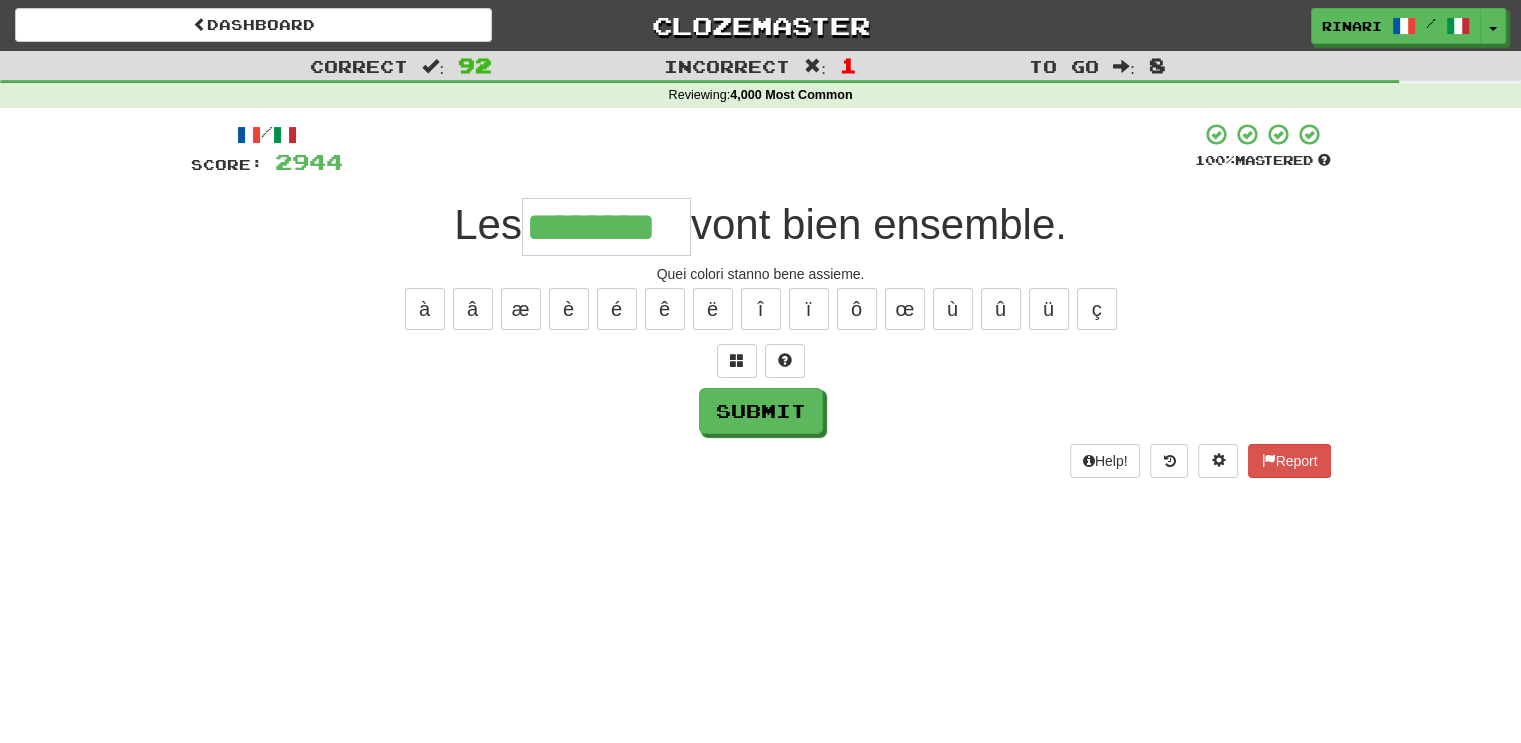 type on "********" 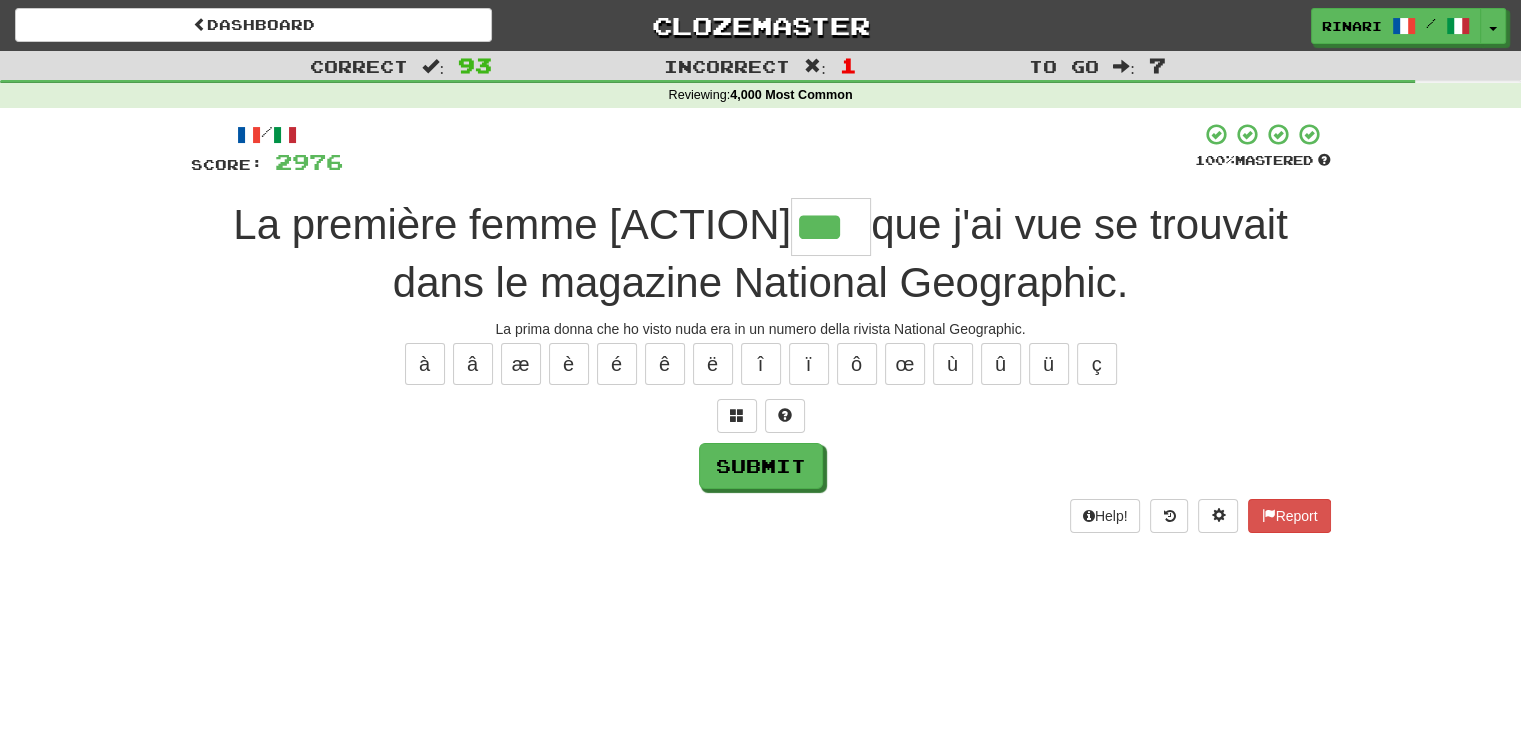 type on "***" 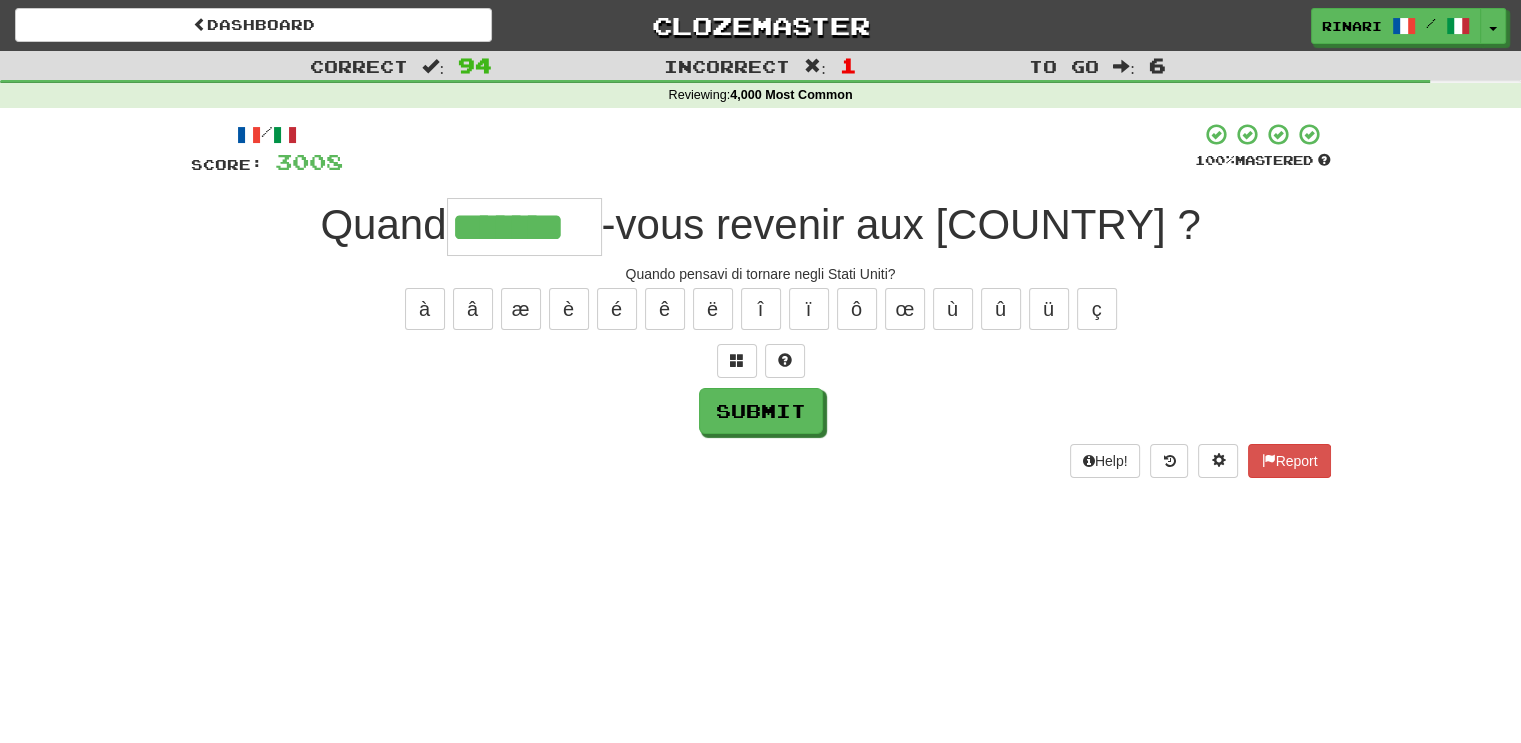 type on "*******" 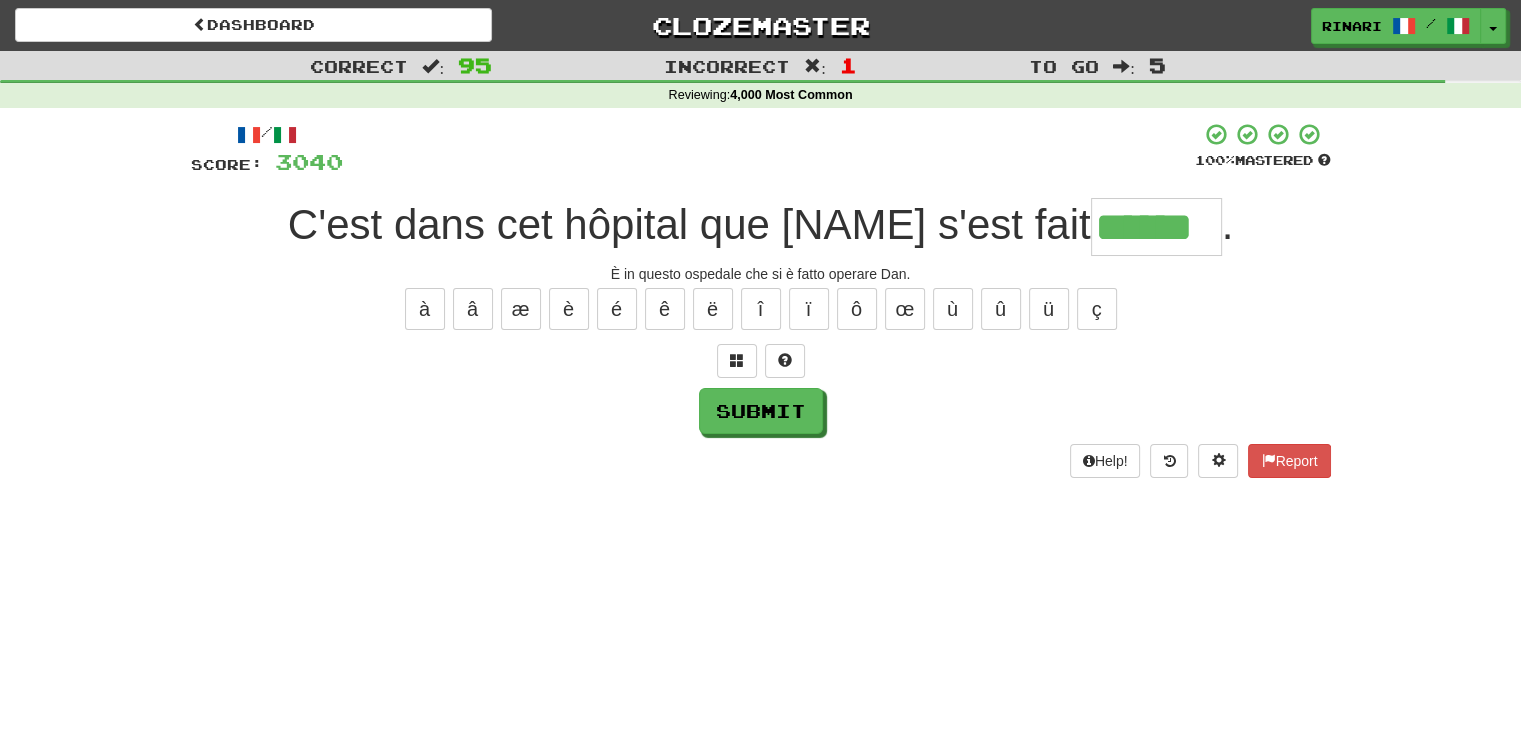 type on "******" 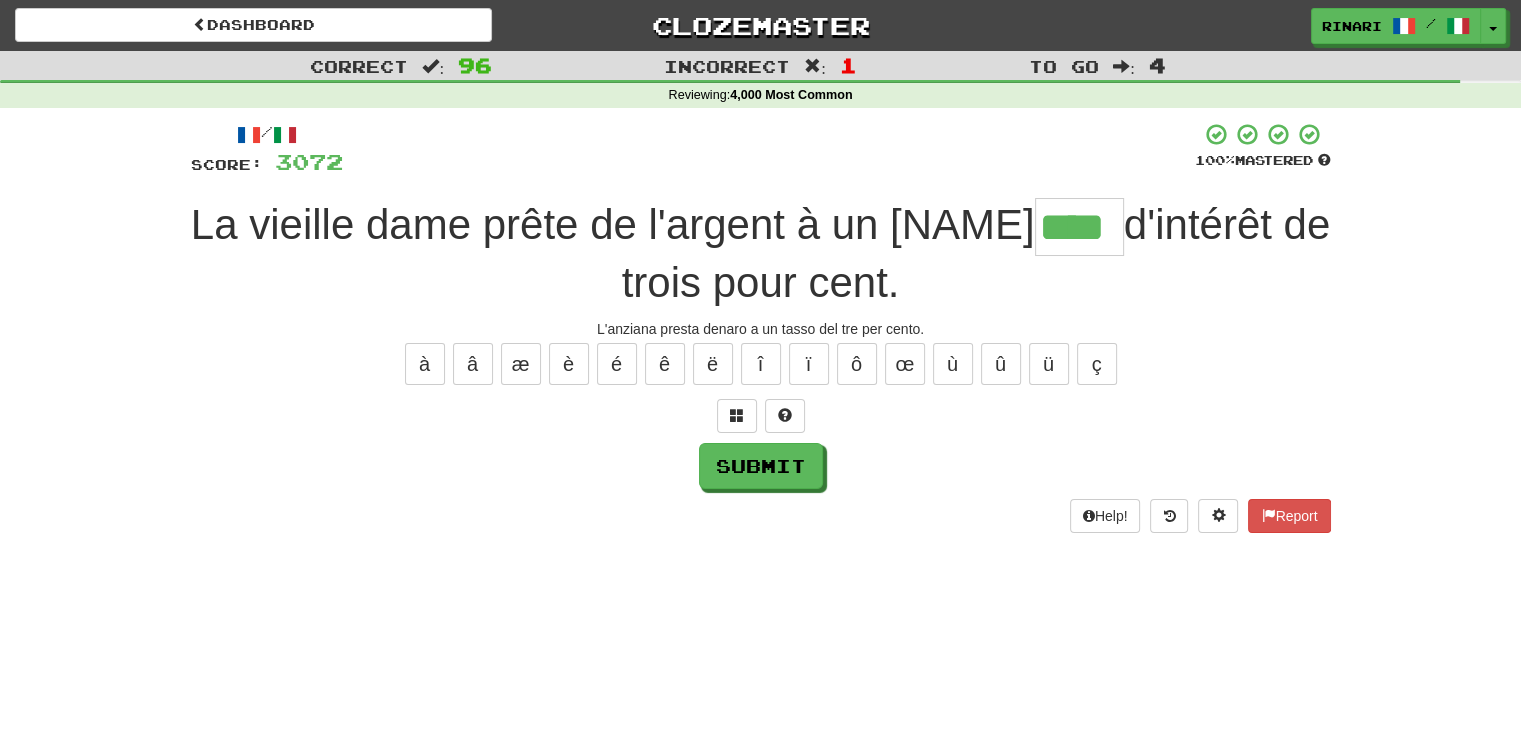 type on "****" 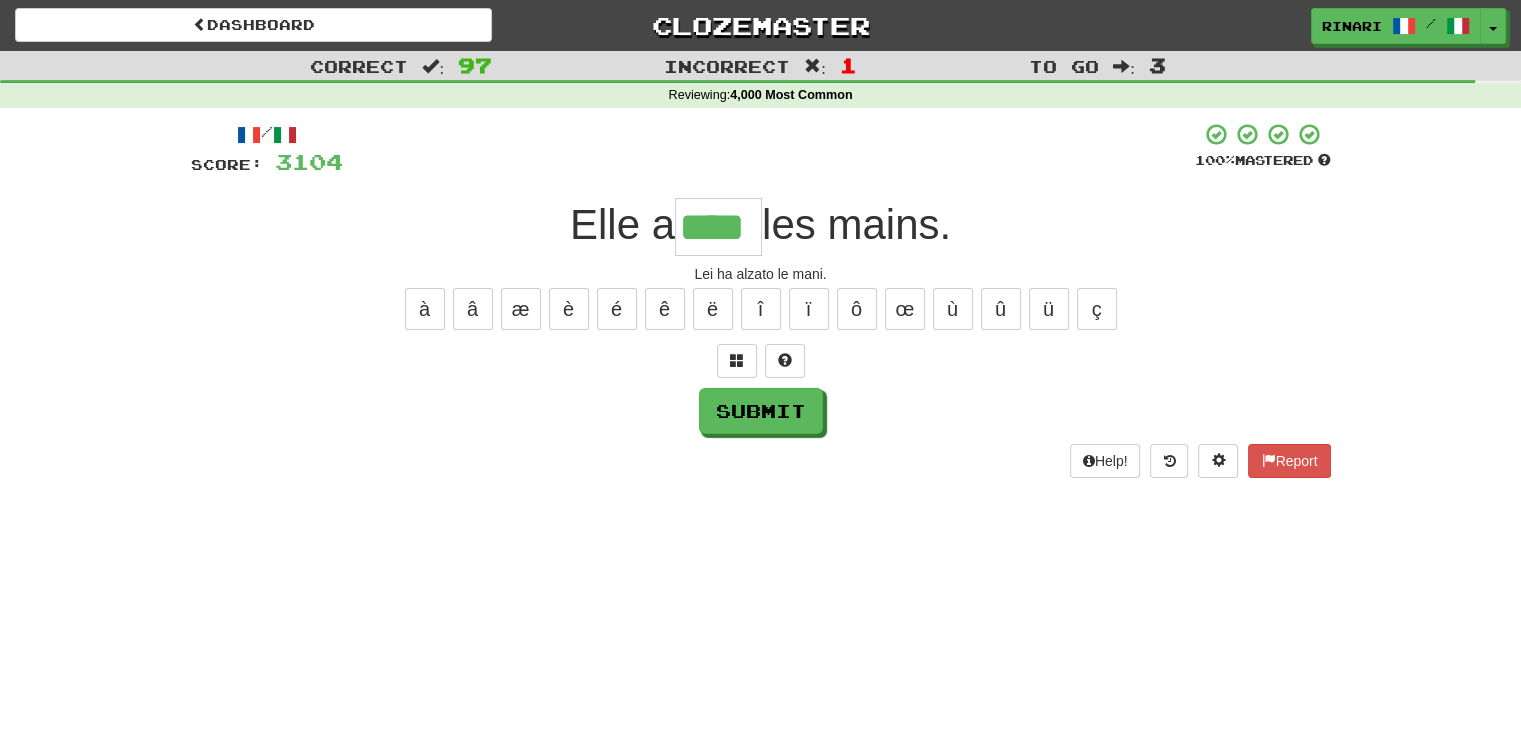 type on "****" 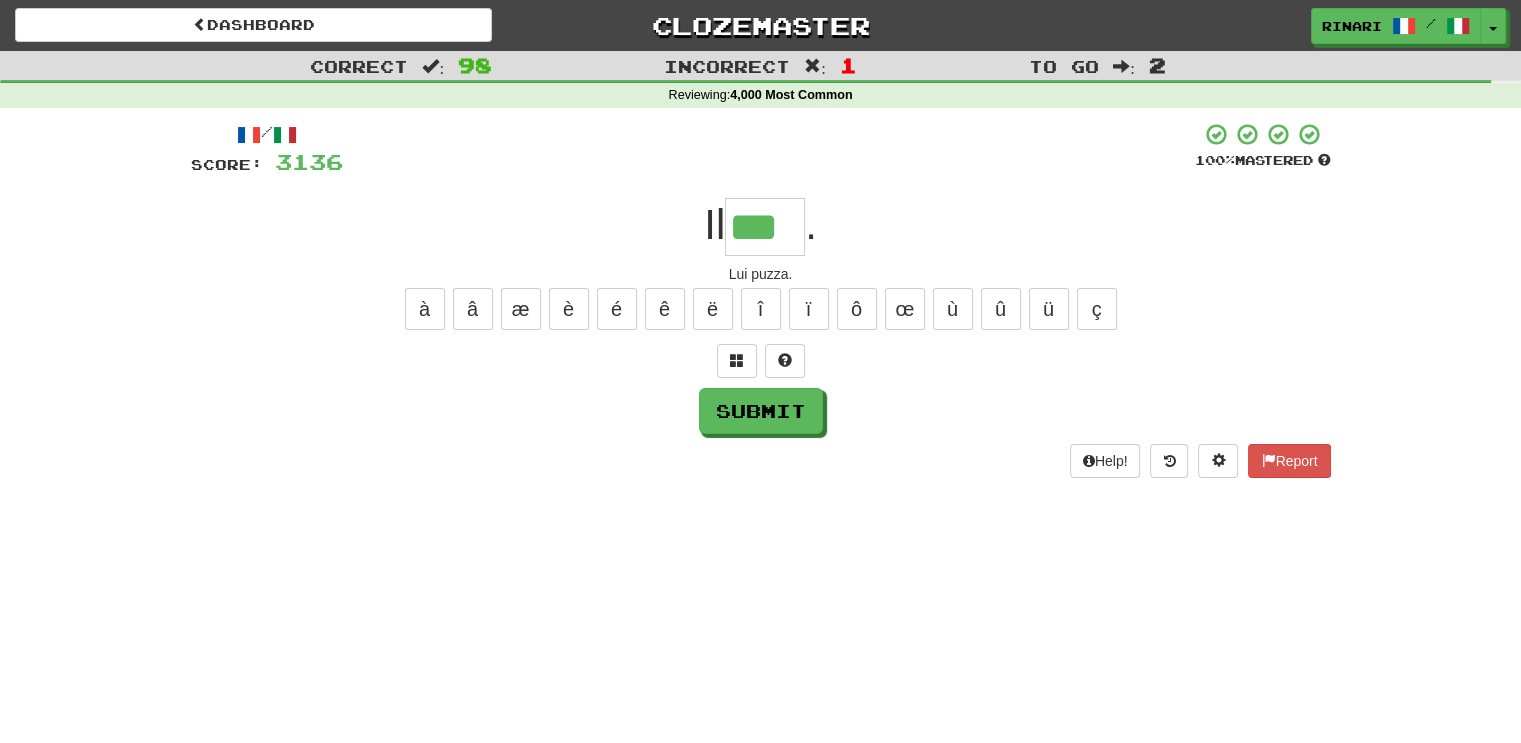 type on "***" 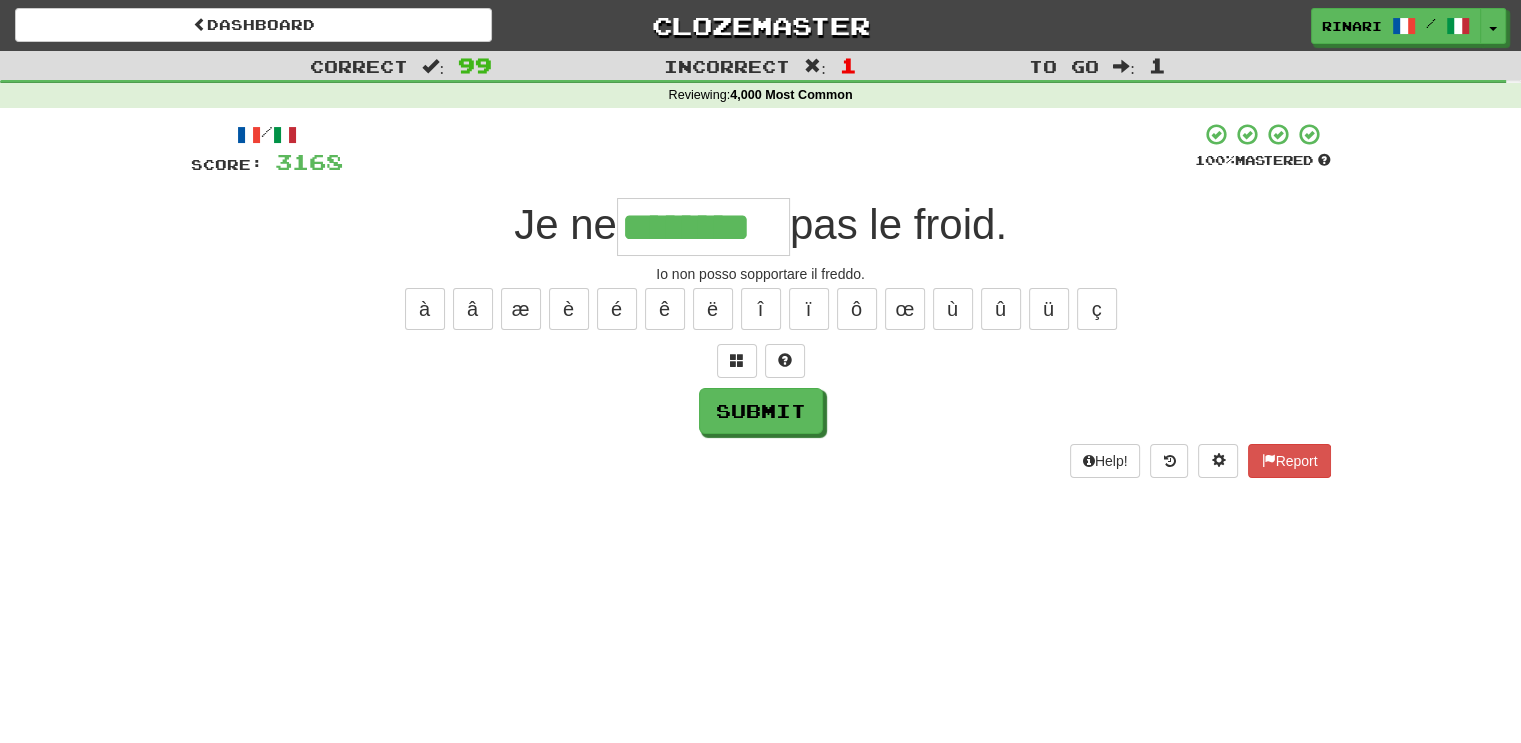 scroll, scrollTop: 0, scrollLeft: 0, axis: both 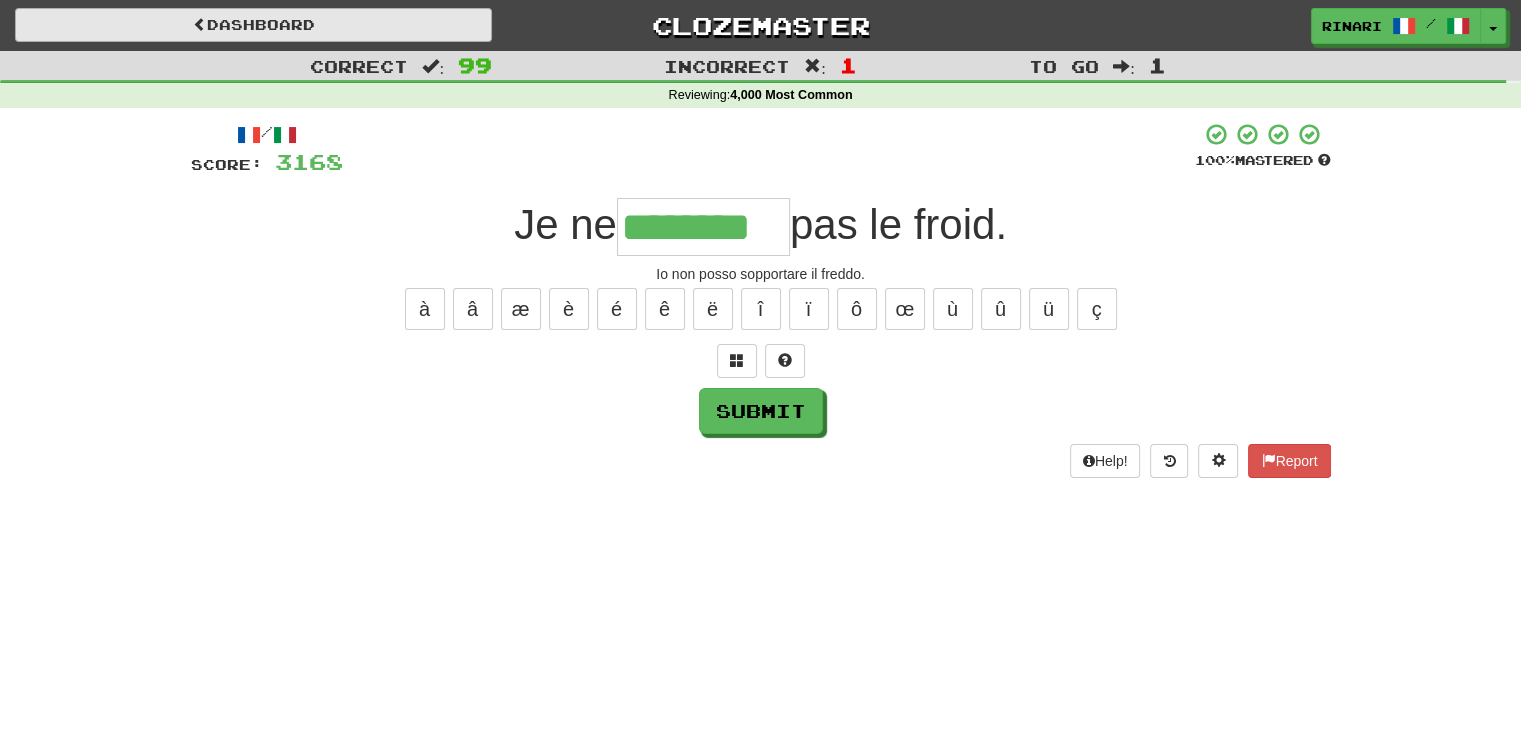 type on "********" 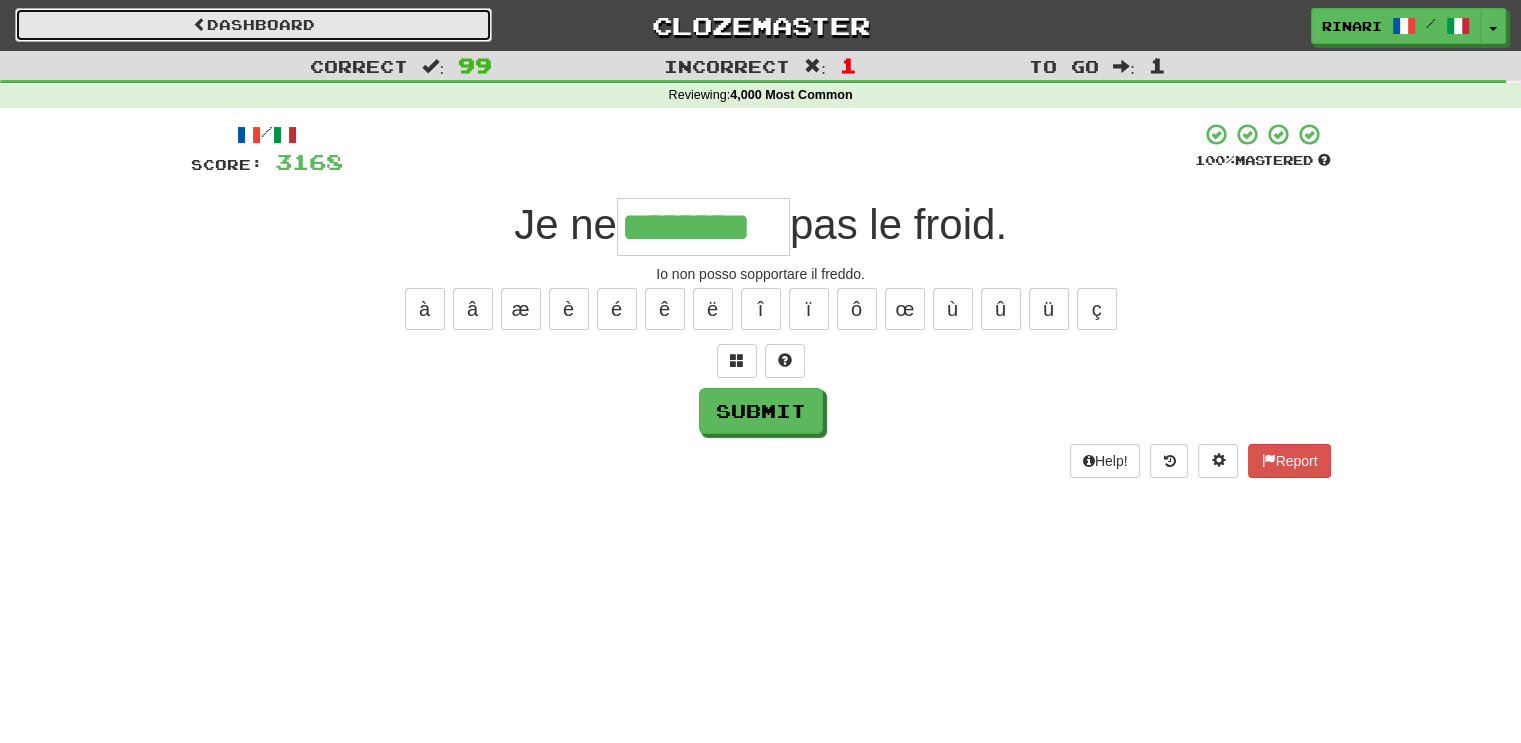 click on "Dashboard" at bounding box center (253, 25) 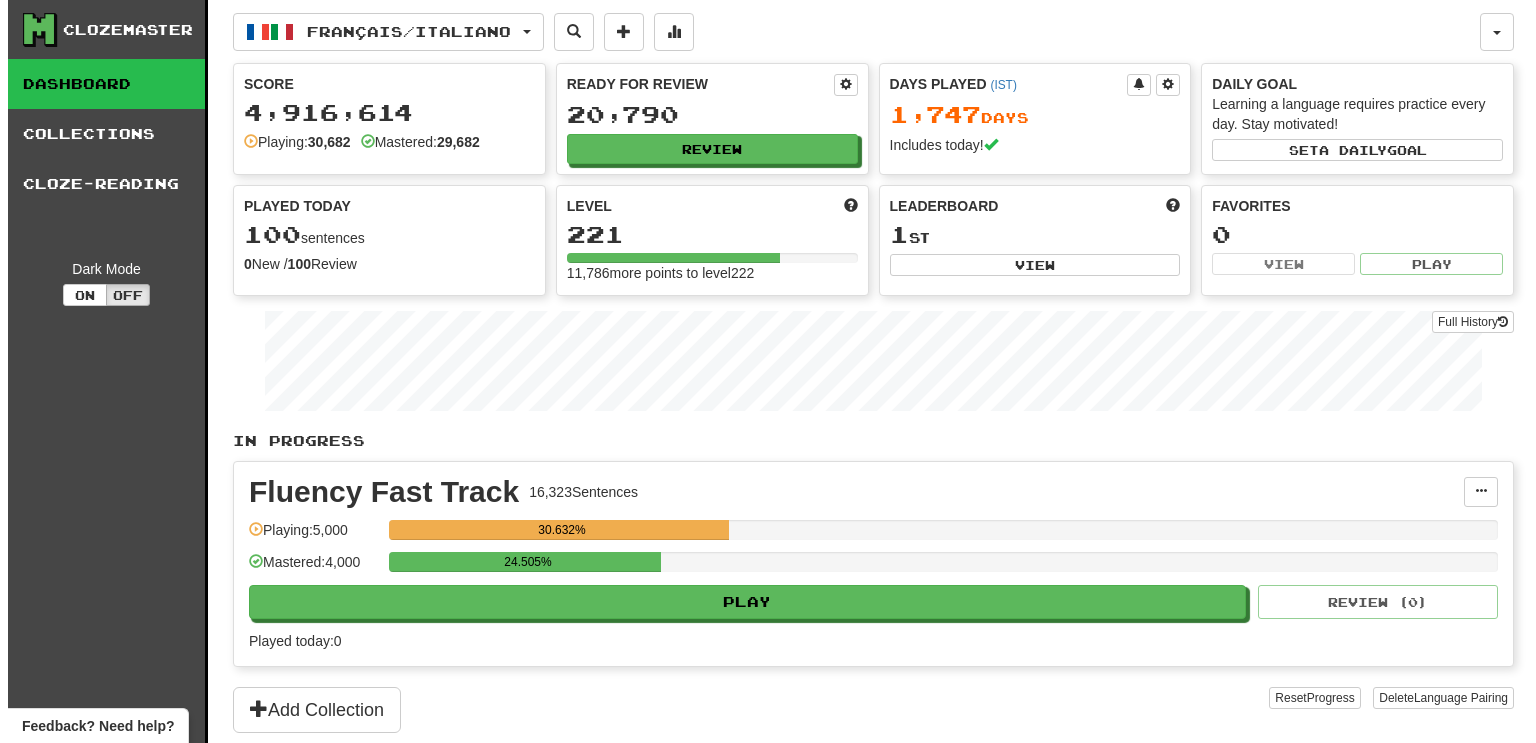 scroll, scrollTop: 0, scrollLeft: 0, axis: both 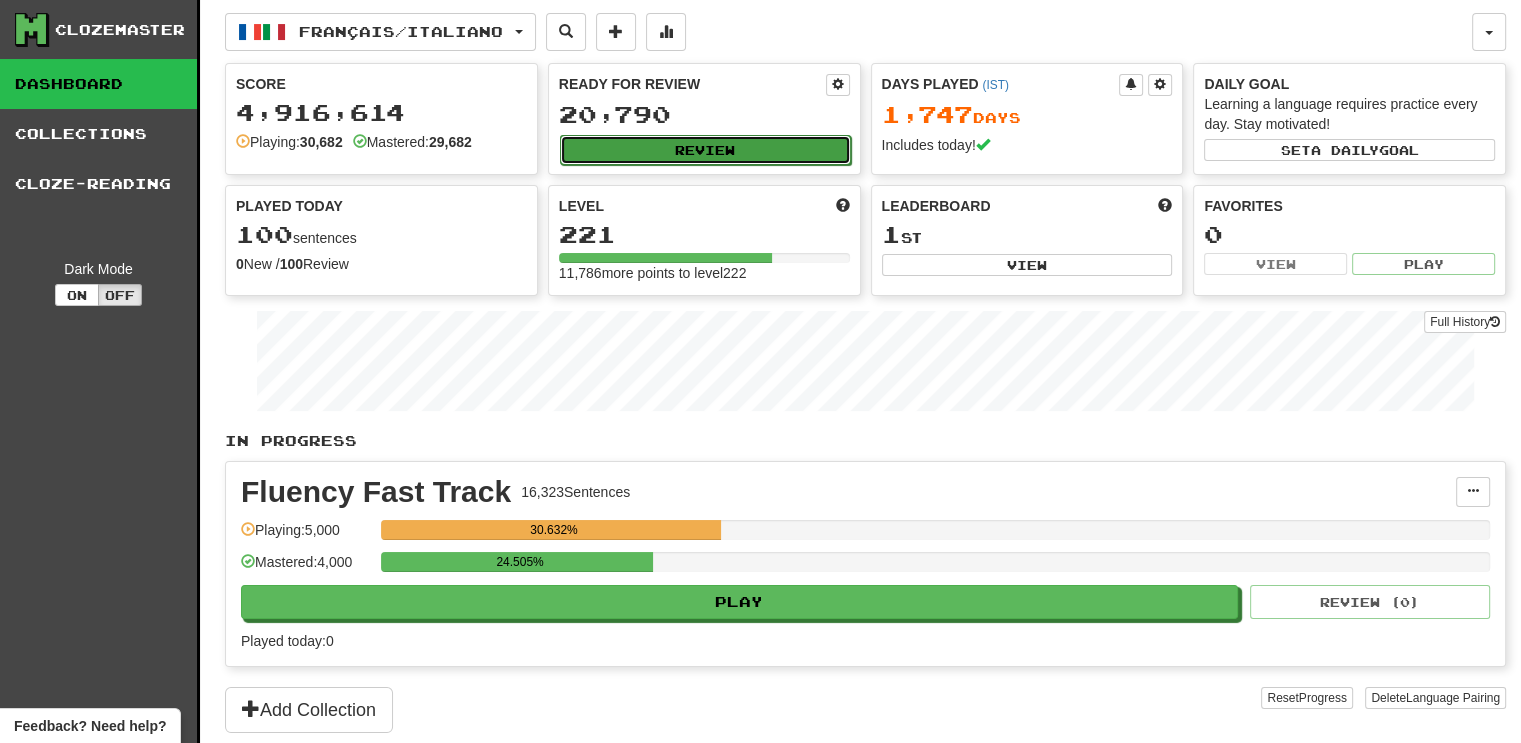 click on "Review" at bounding box center (705, 150) 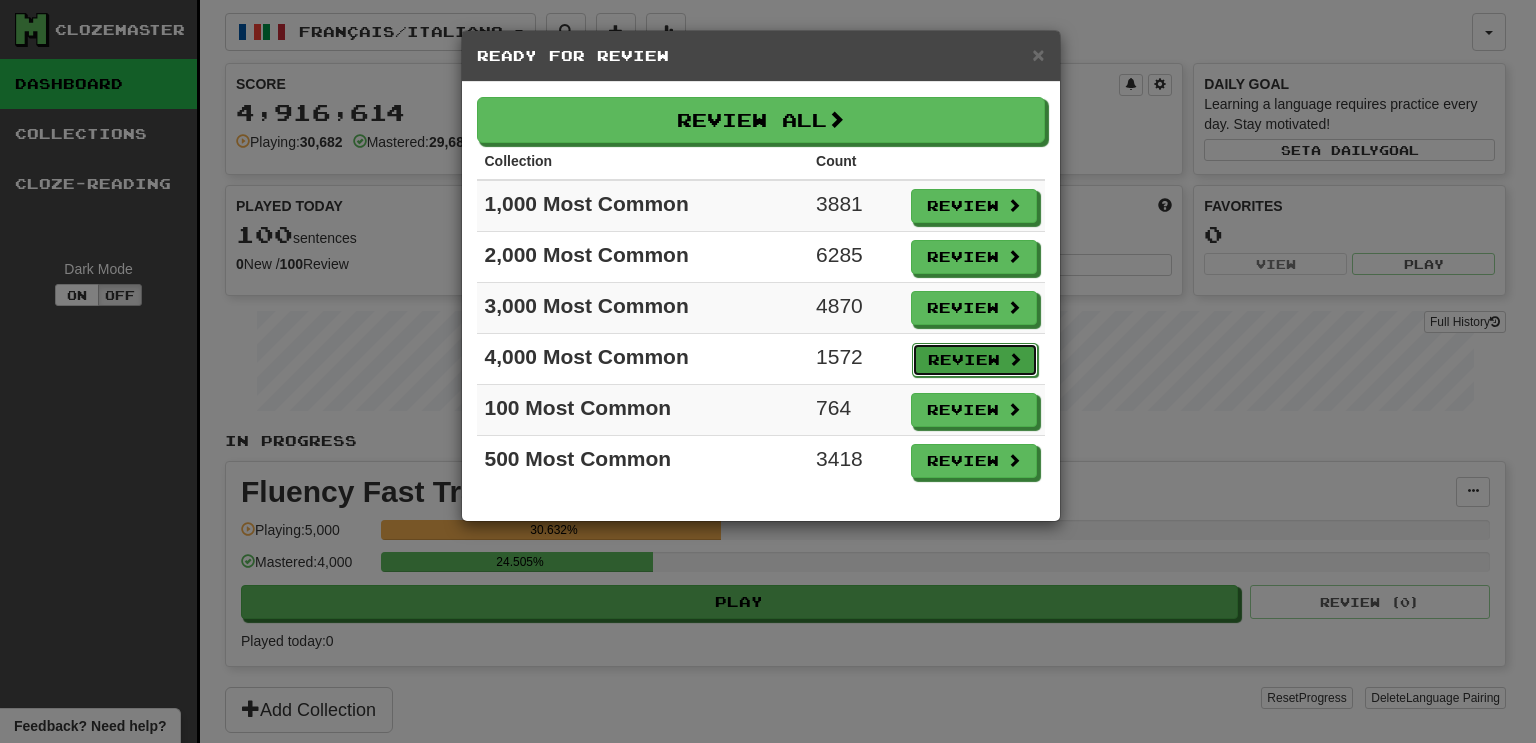 click on "Review" at bounding box center (975, 360) 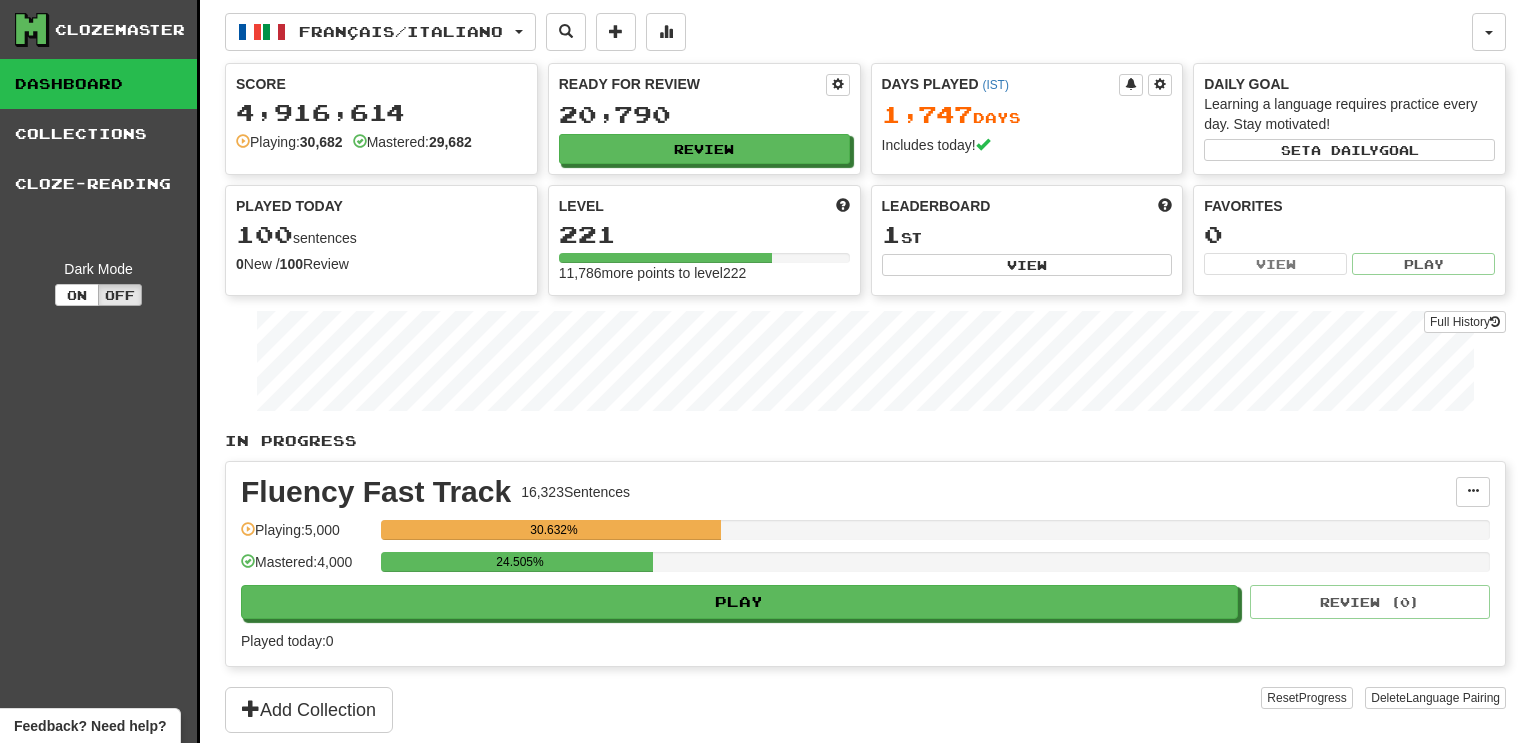 select on "***" 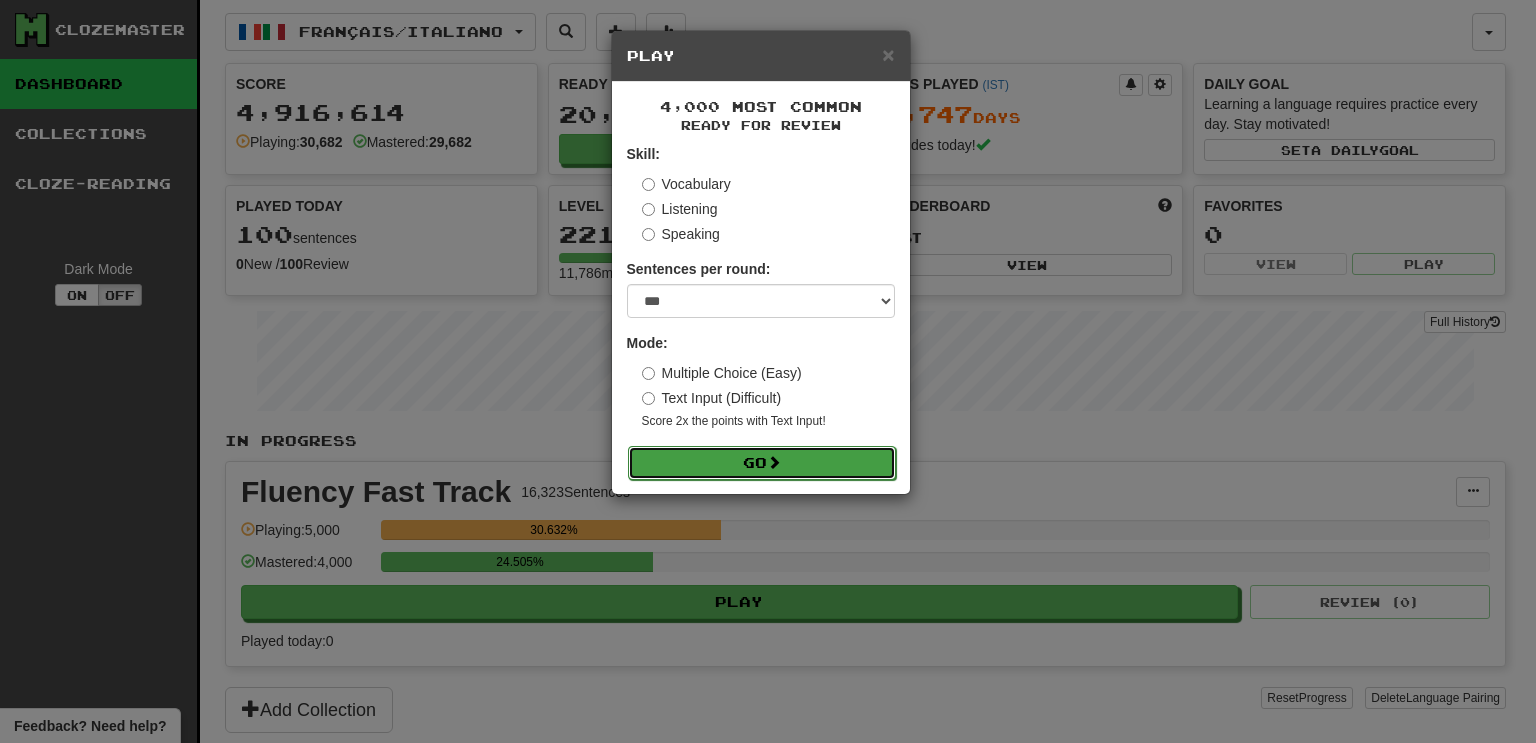 click on "Go" at bounding box center [762, 463] 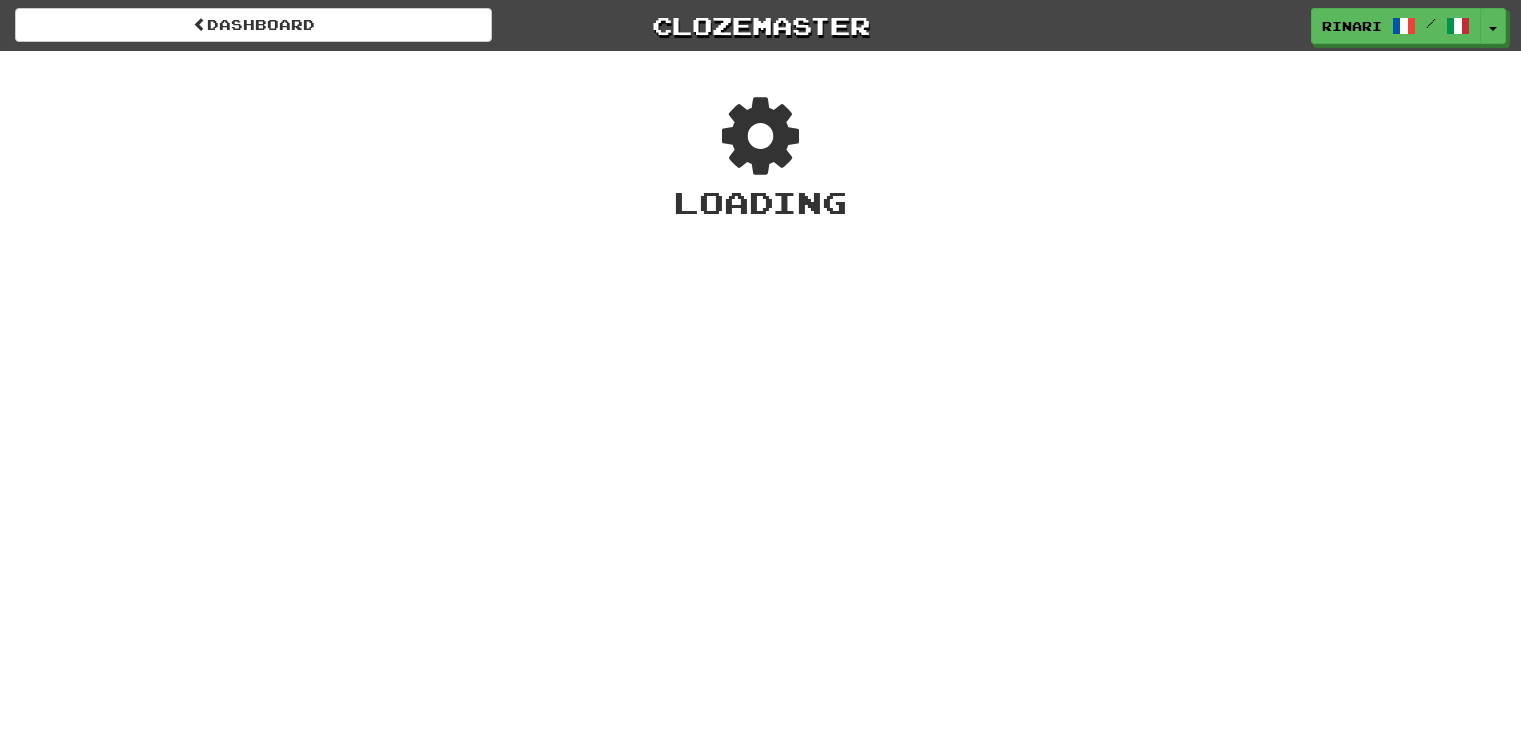 scroll, scrollTop: 0, scrollLeft: 0, axis: both 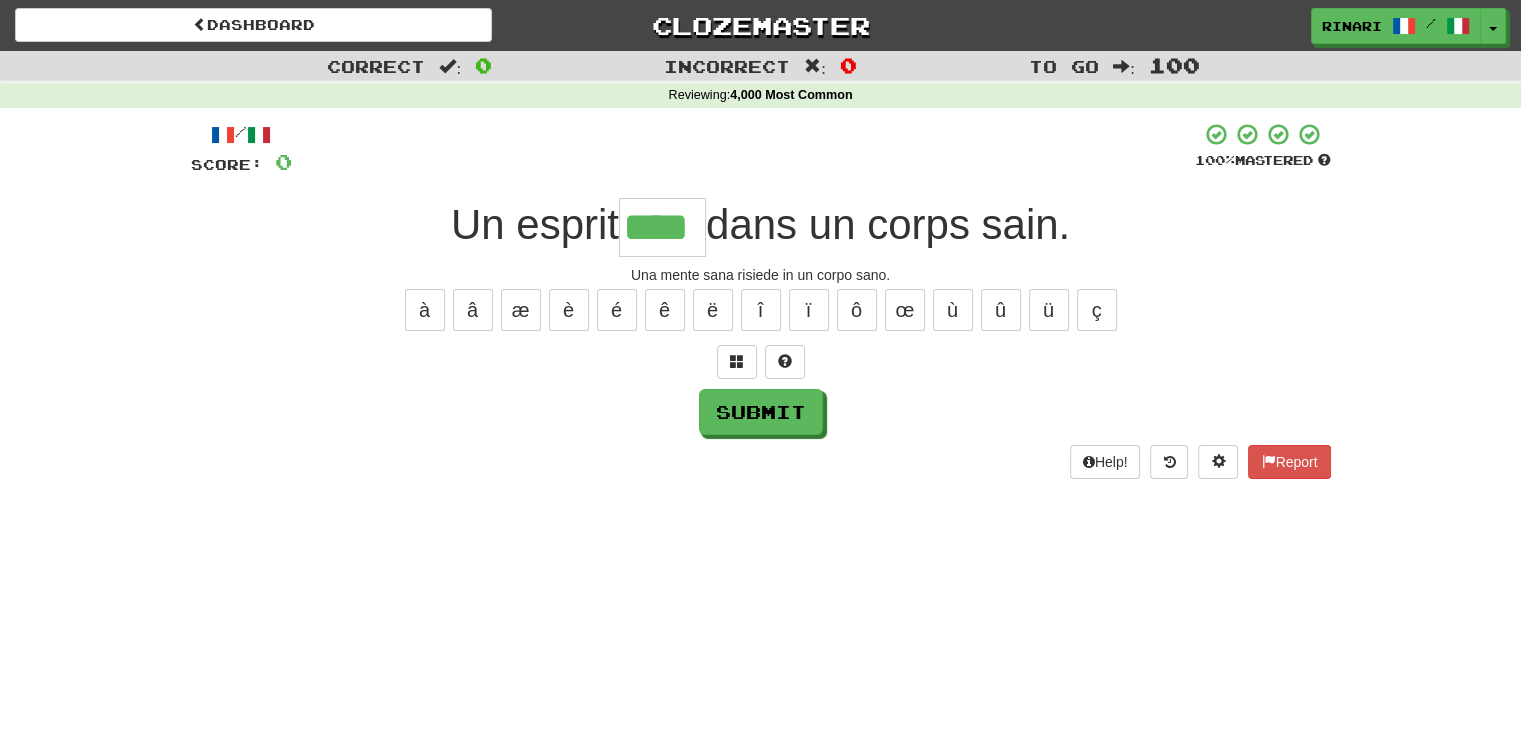 type on "****" 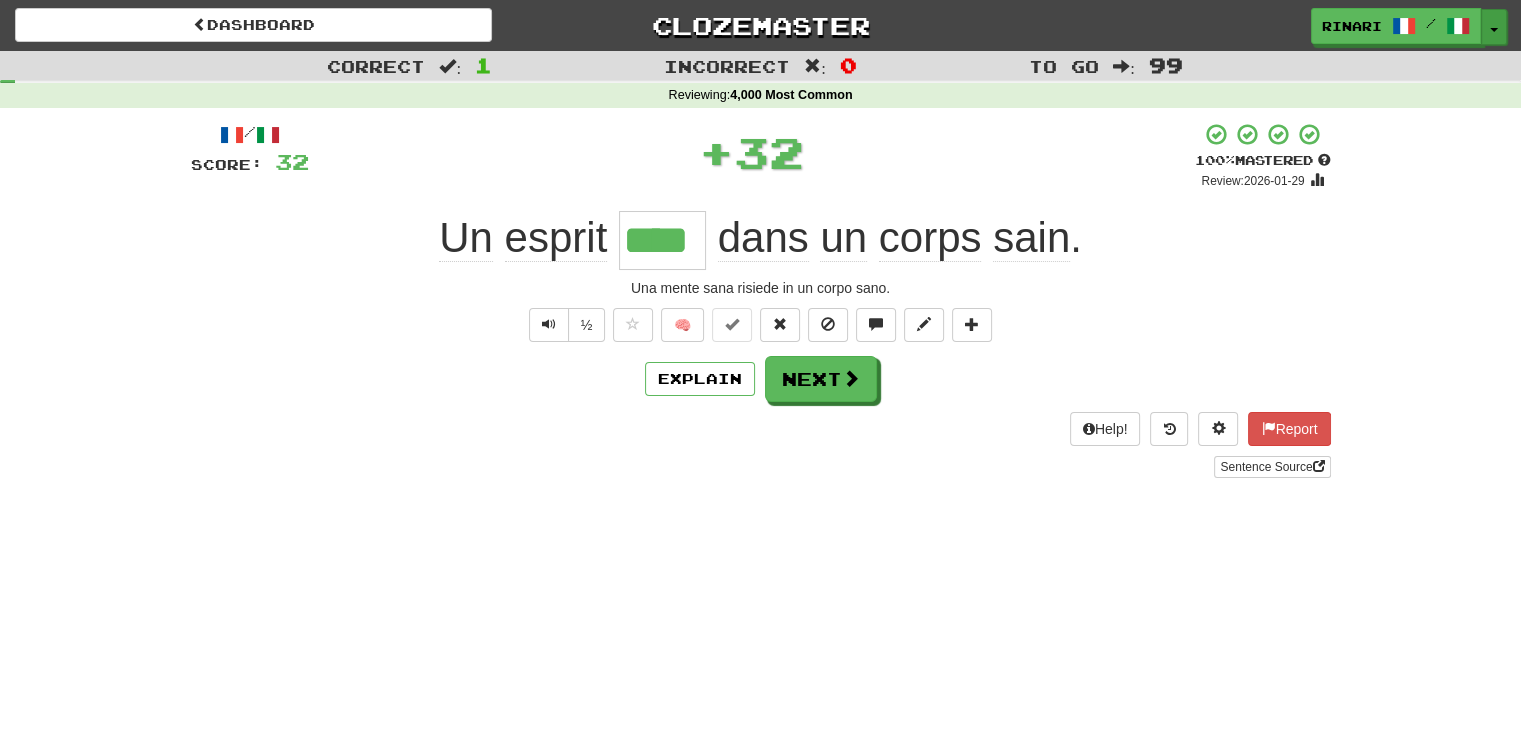click on "Toggle Dropdown" at bounding box center (1494, 27) 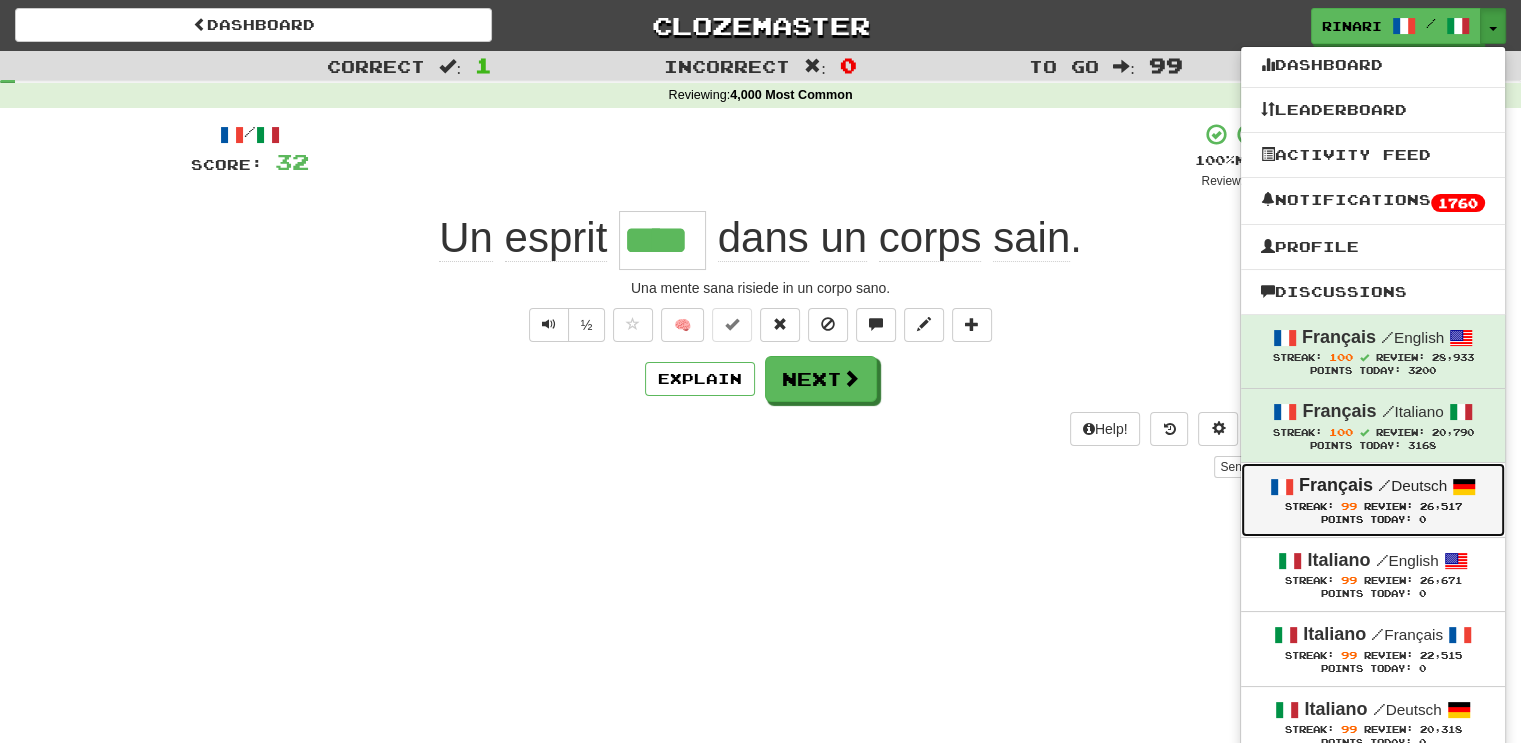 click on "Streak:
99" at bounding box center (1324, 506) 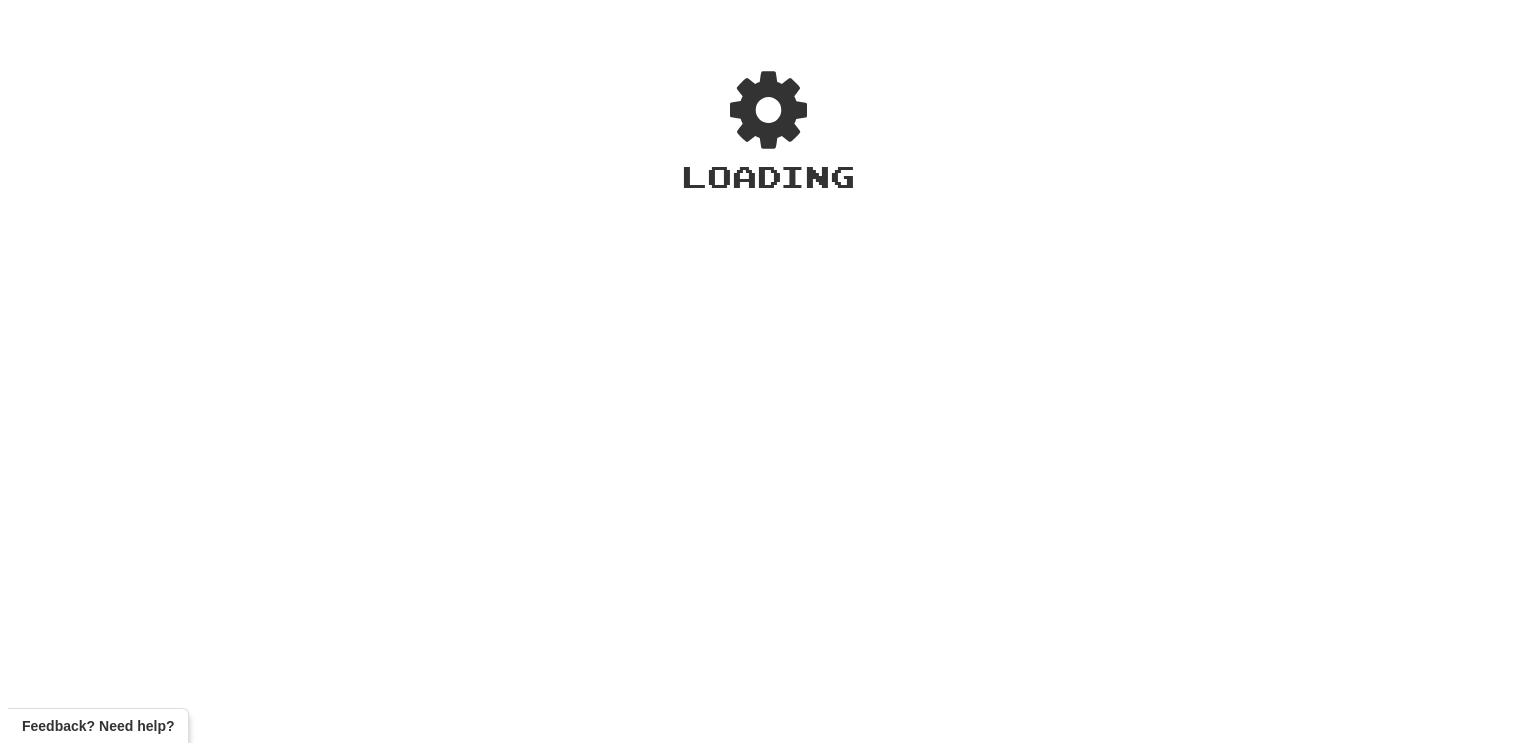scroll, scrollTop: 0, scrollLeft: 0, axis: both 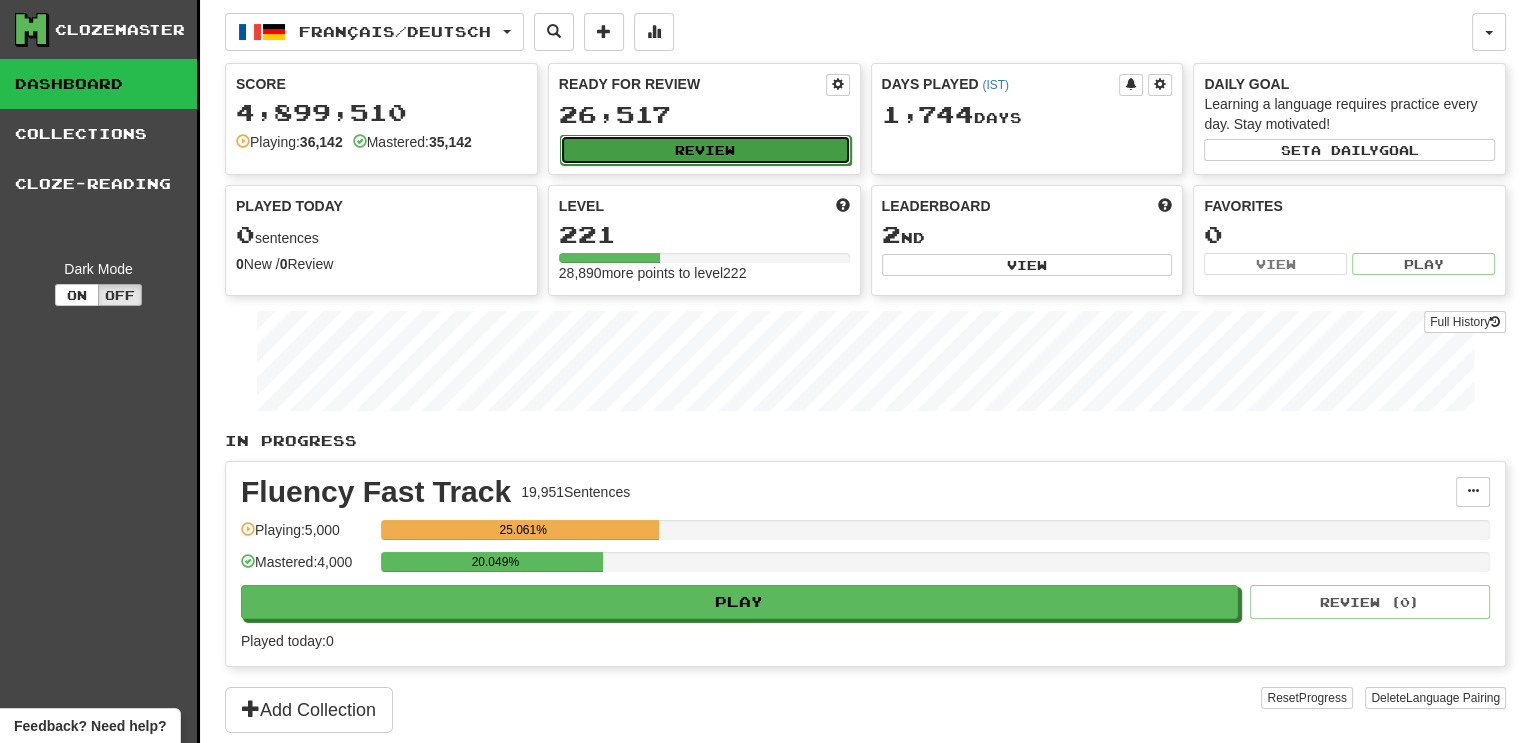 click on "Review" at bounding box center [705, 150] 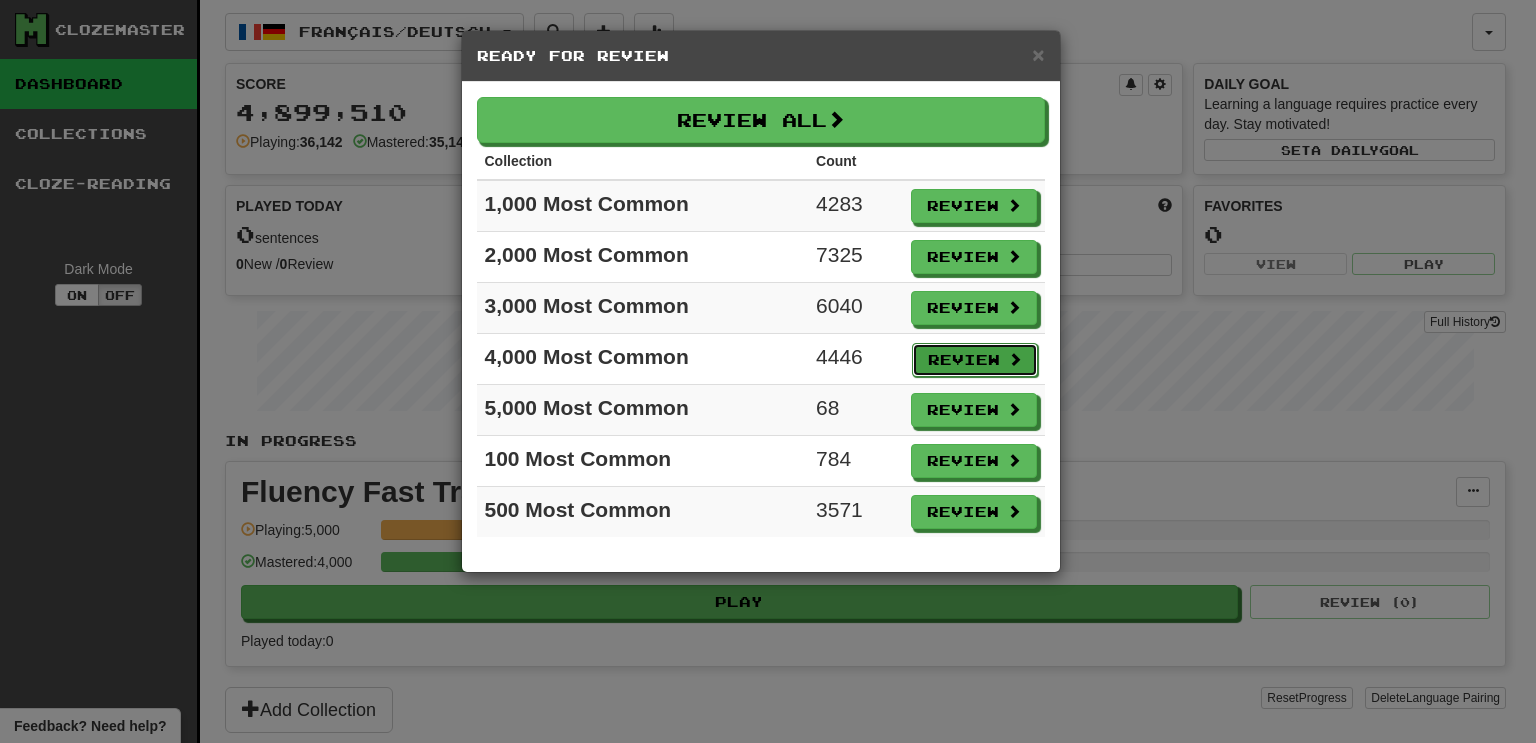 click on "Review" at bounding box center [975, 360] 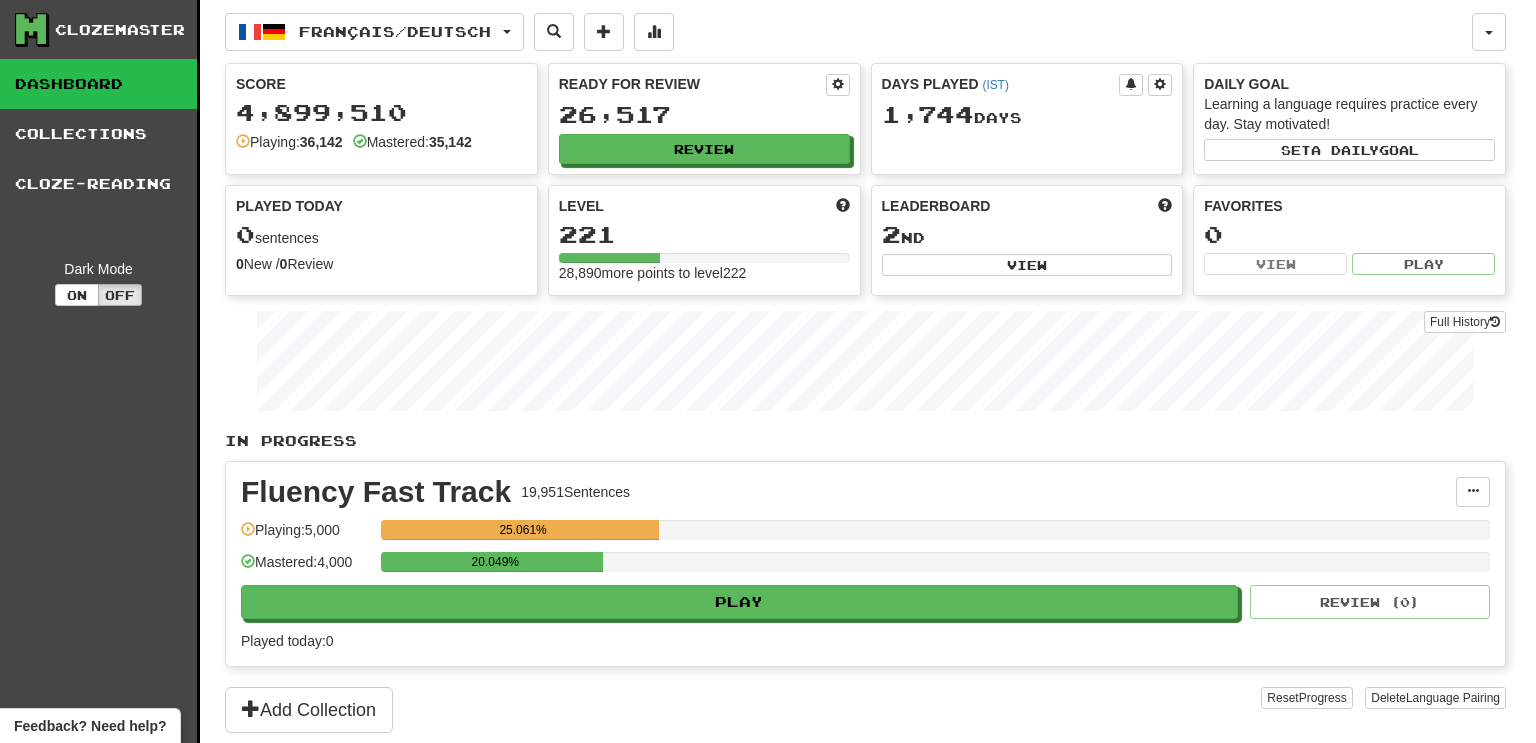 select on "***" 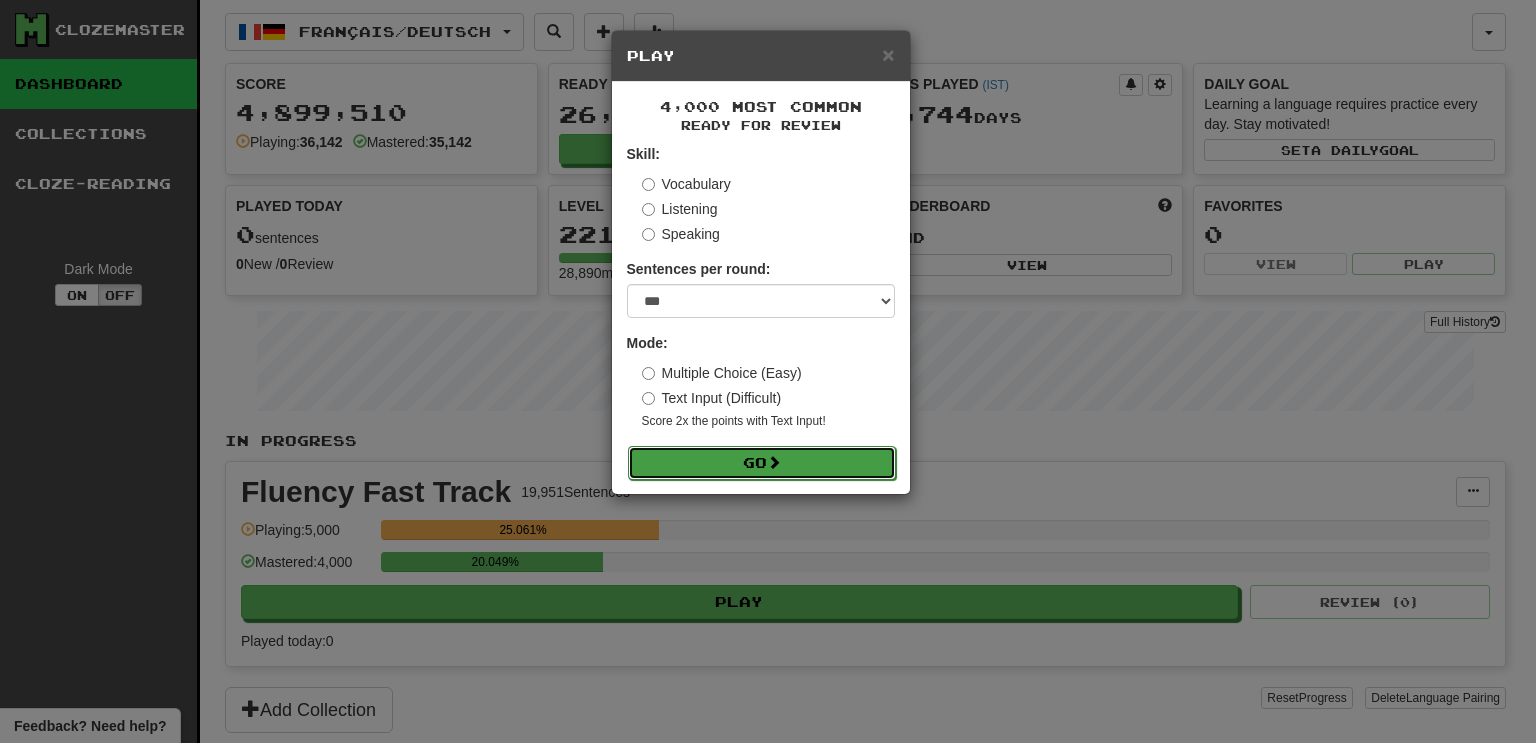 click on "Go" at bounding box center (762, 463) 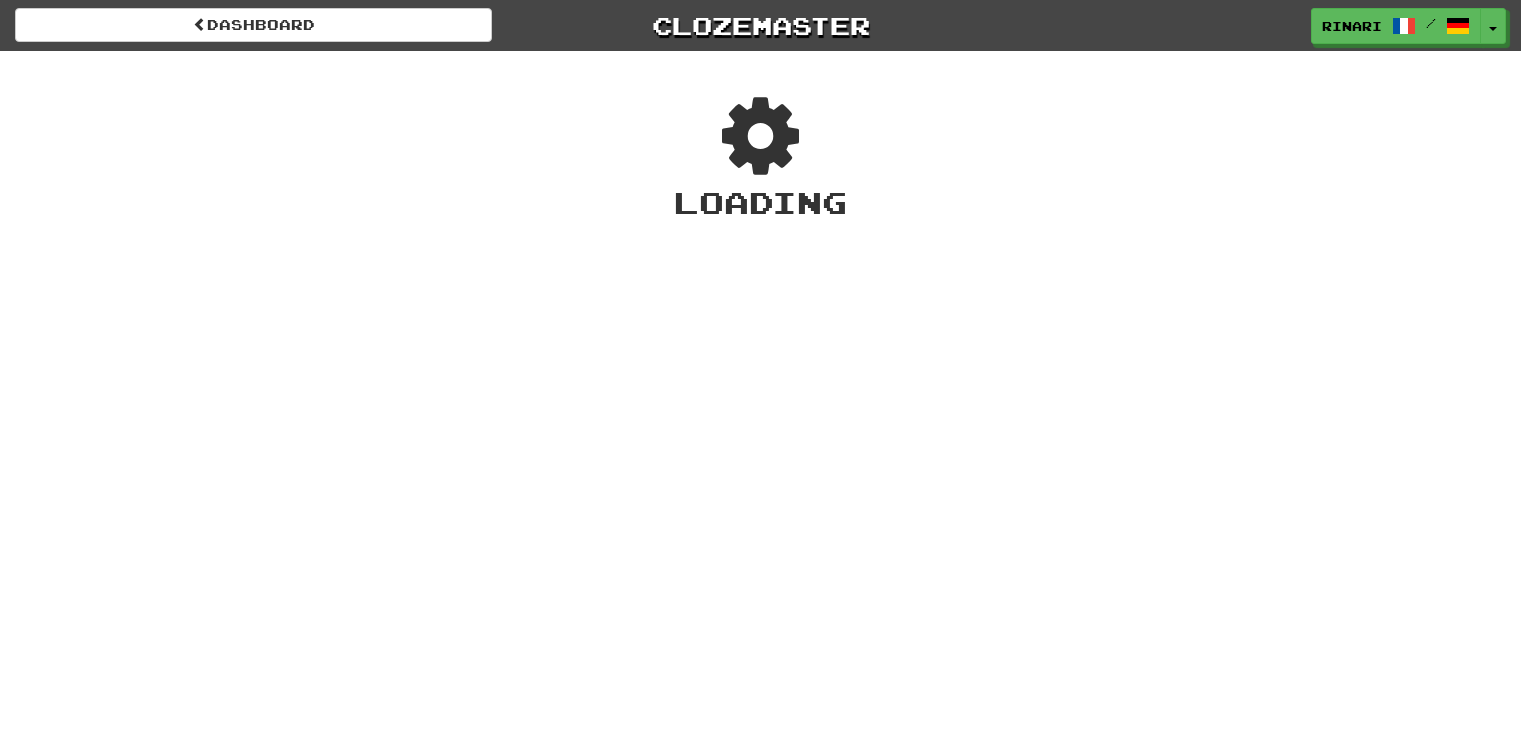 scroll, scrollTop: 0, scrollLeft: 0, axis: both 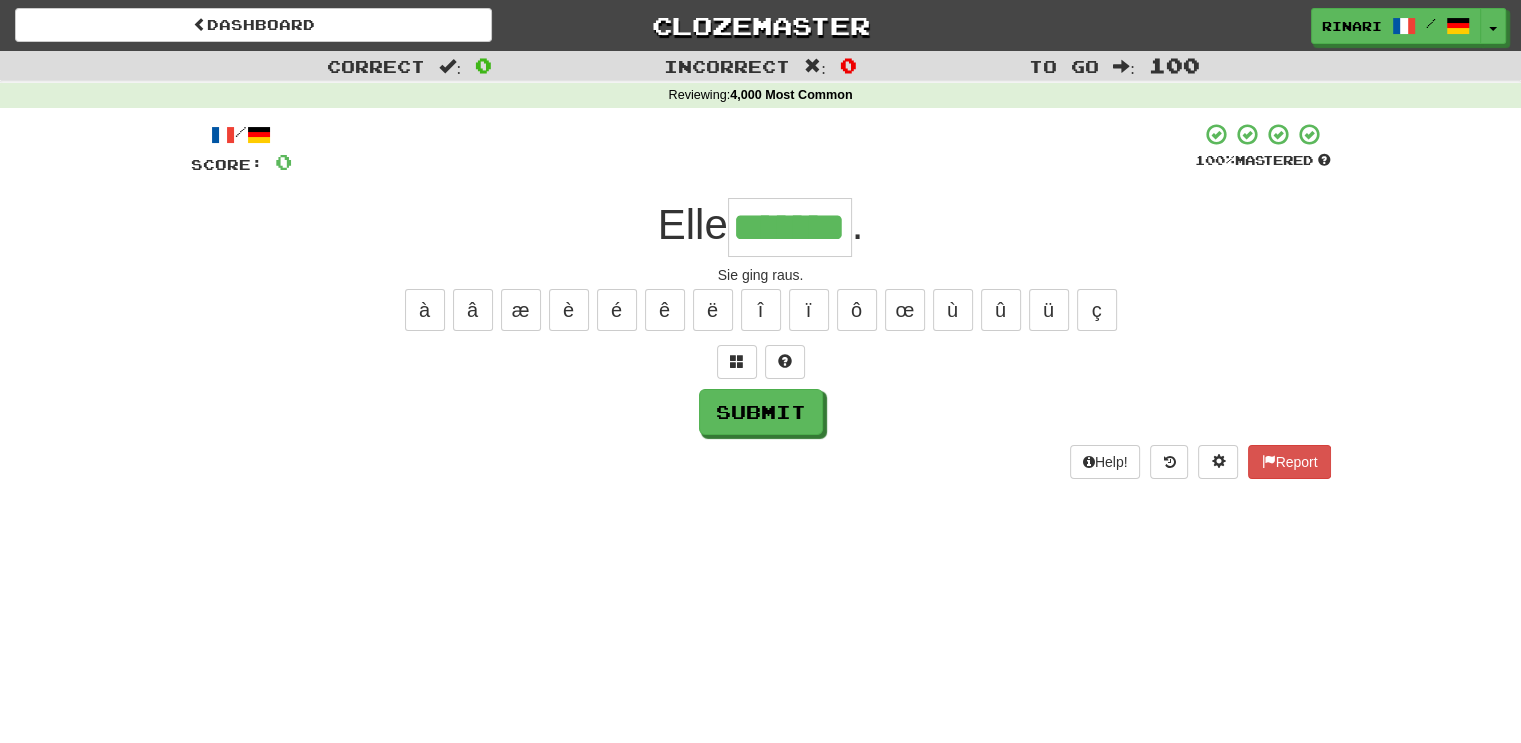type on "*******" 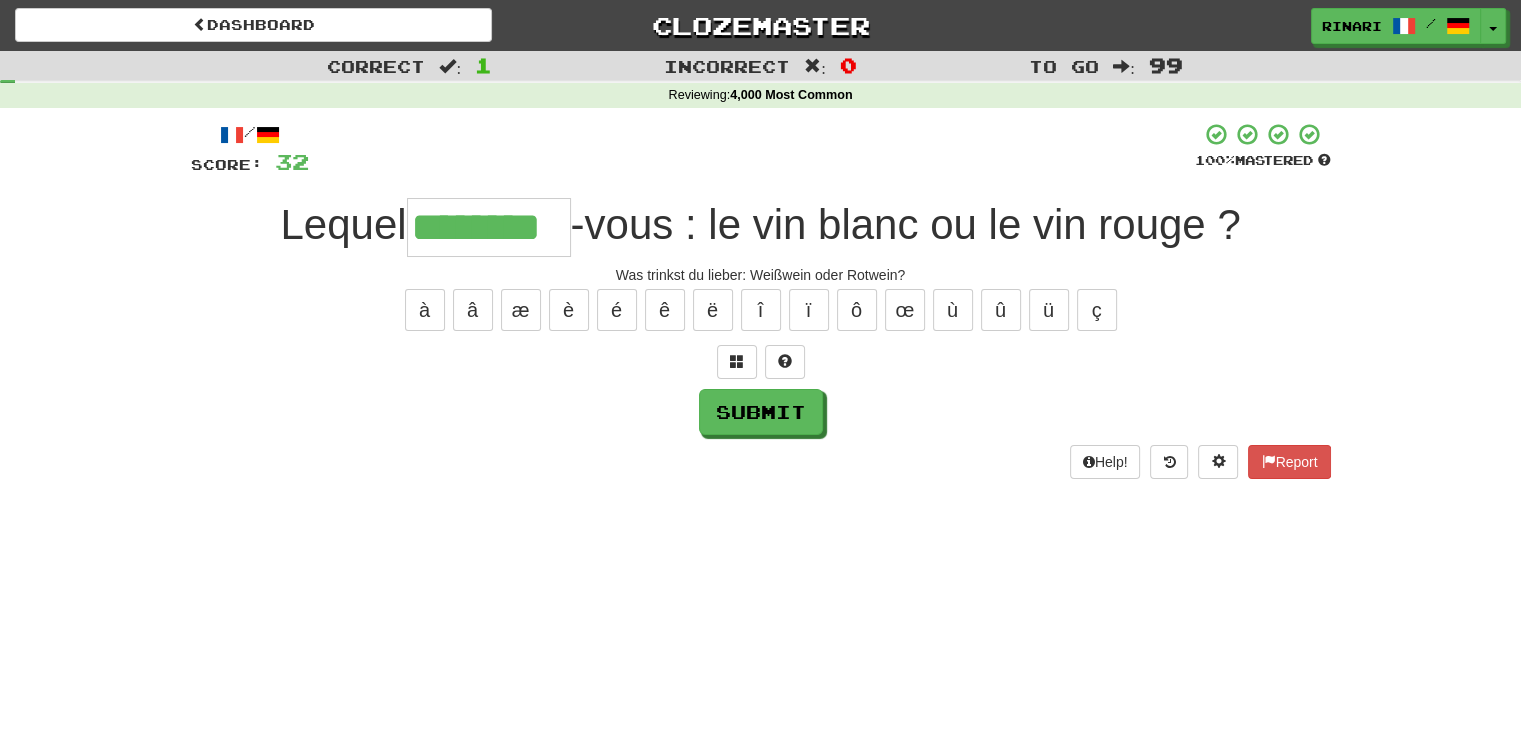 type on "********" 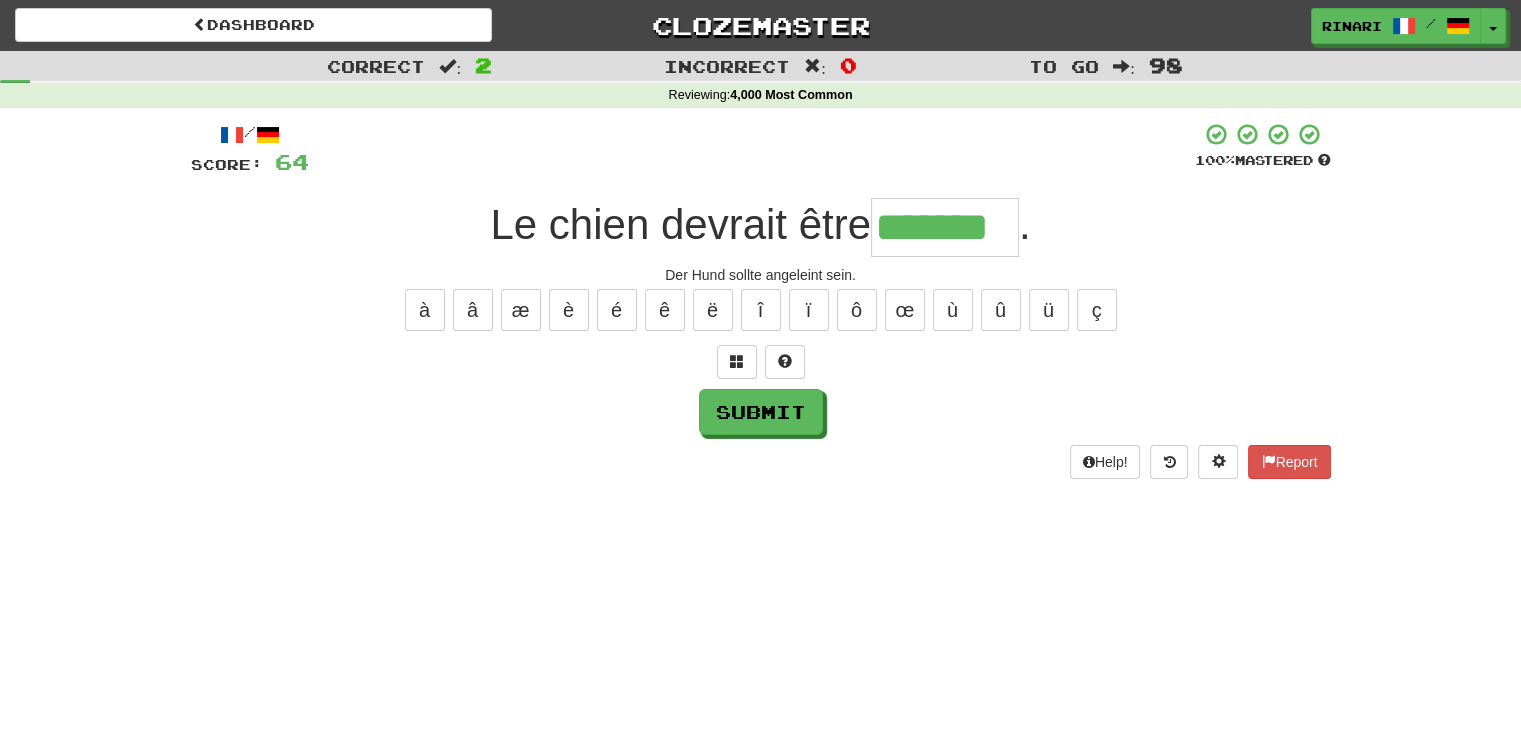 type on "*******" 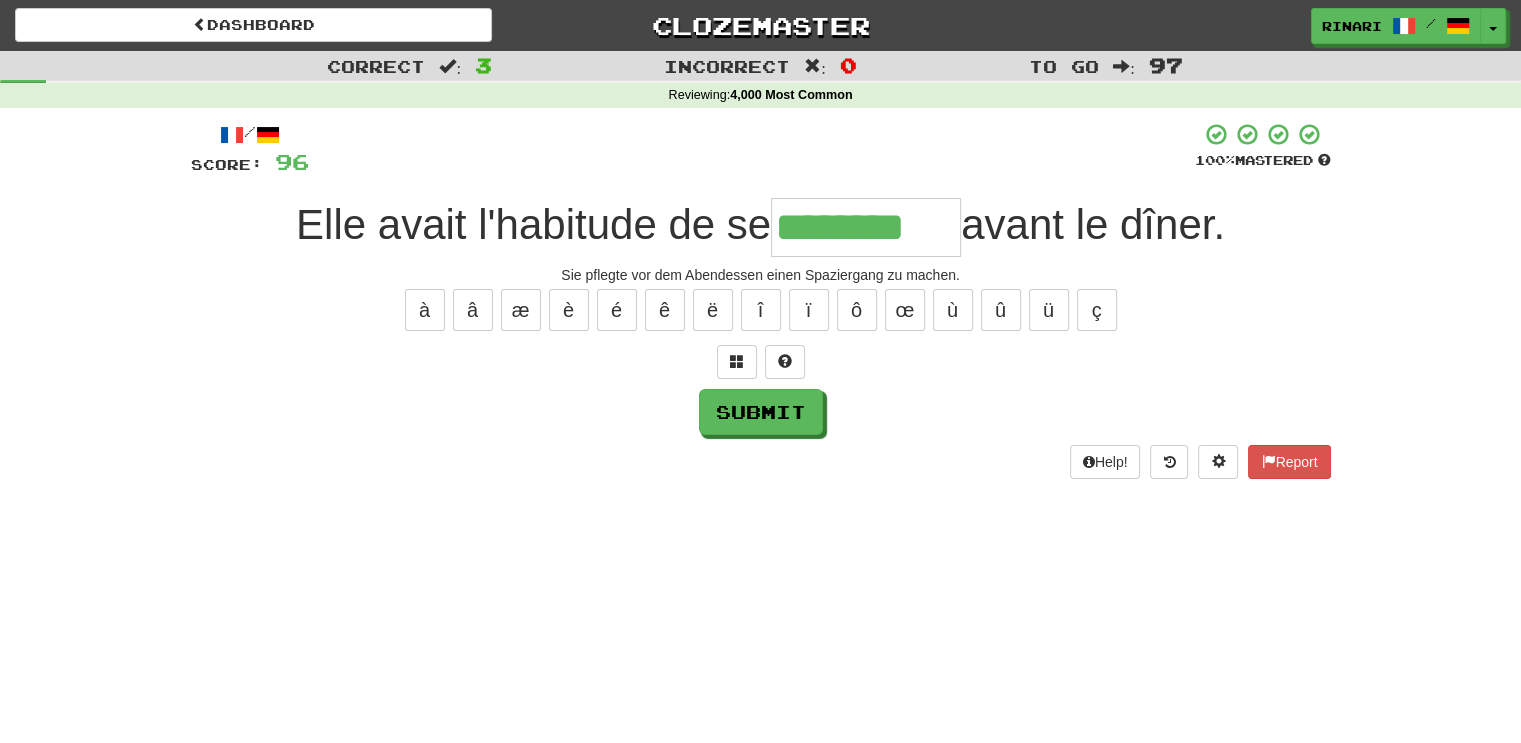 type on "********" 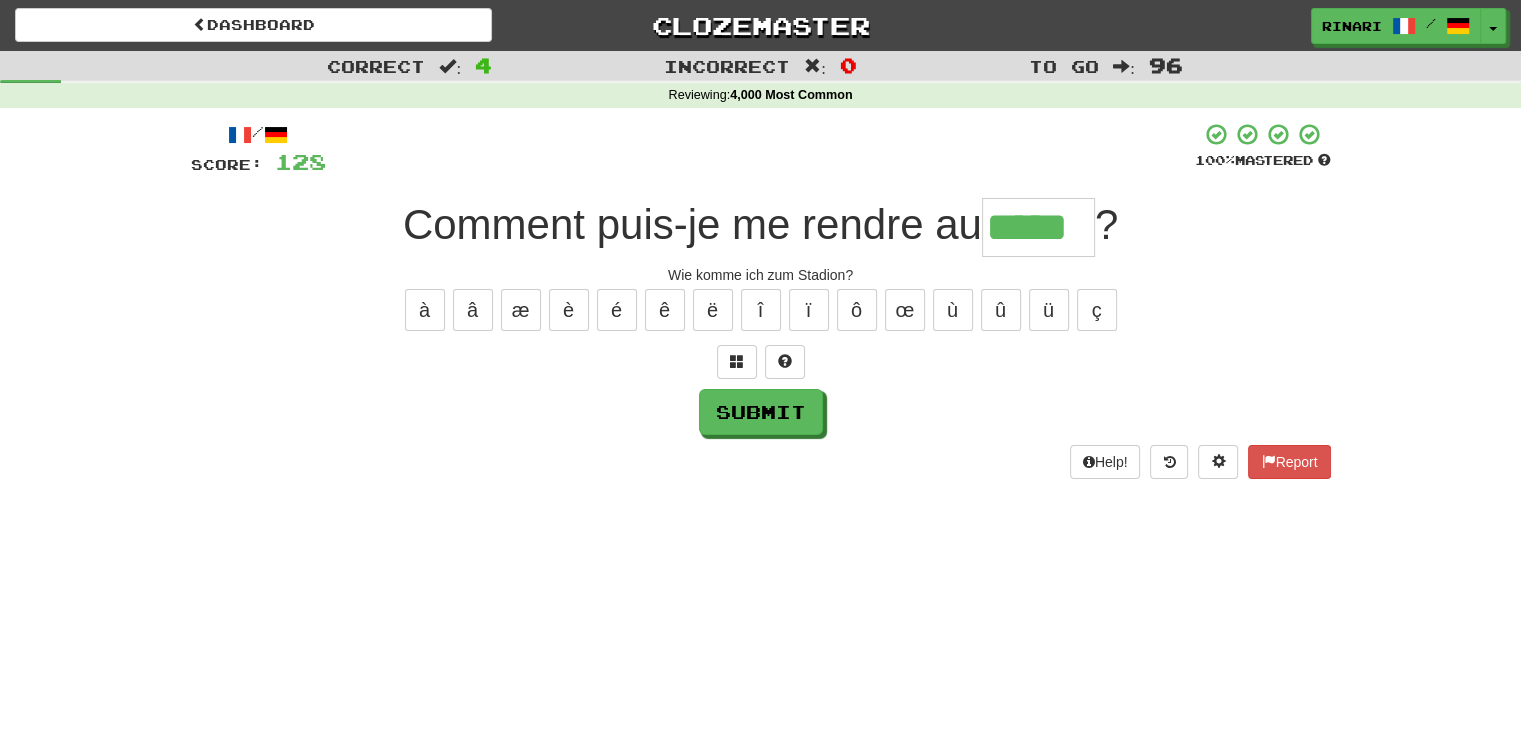 type on "*****" 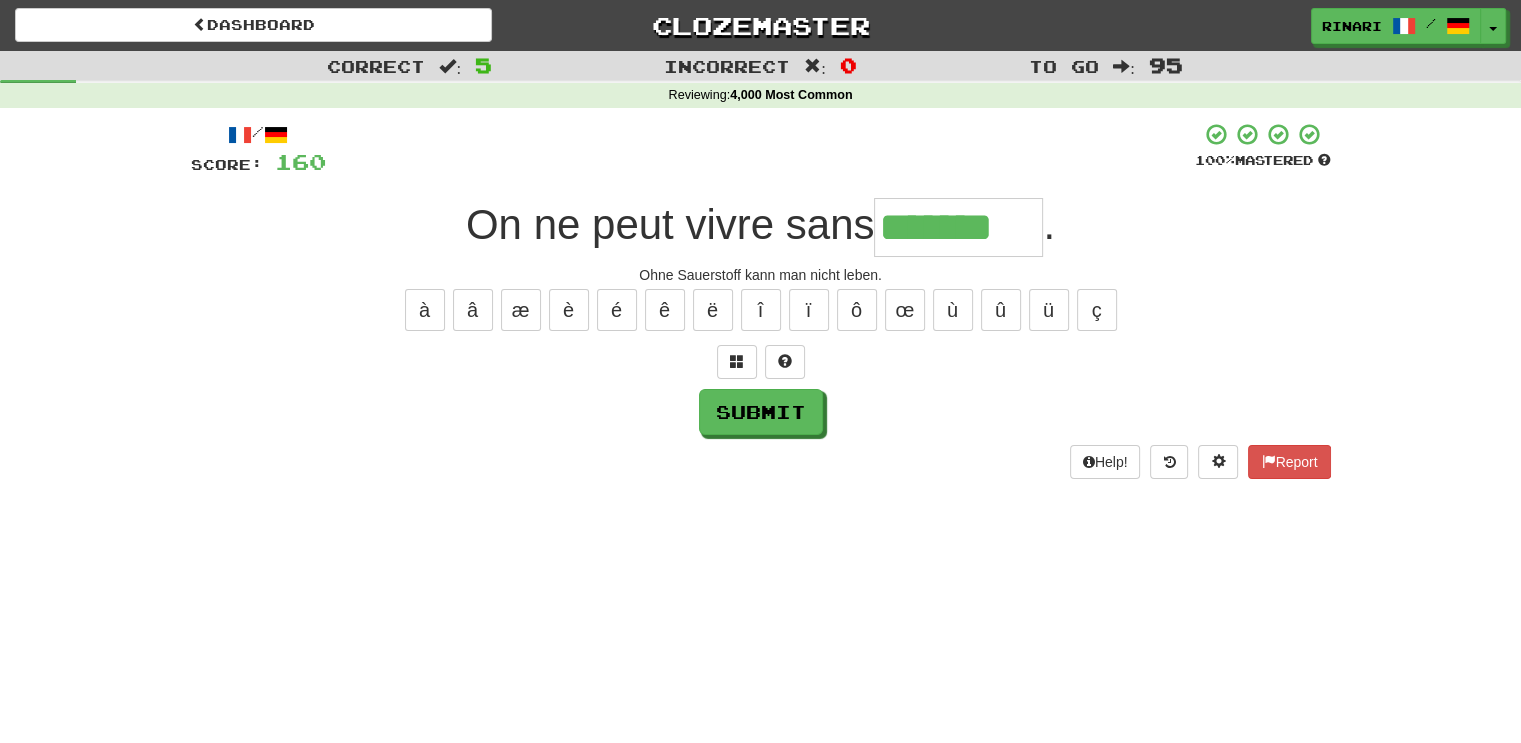 type on "*******" 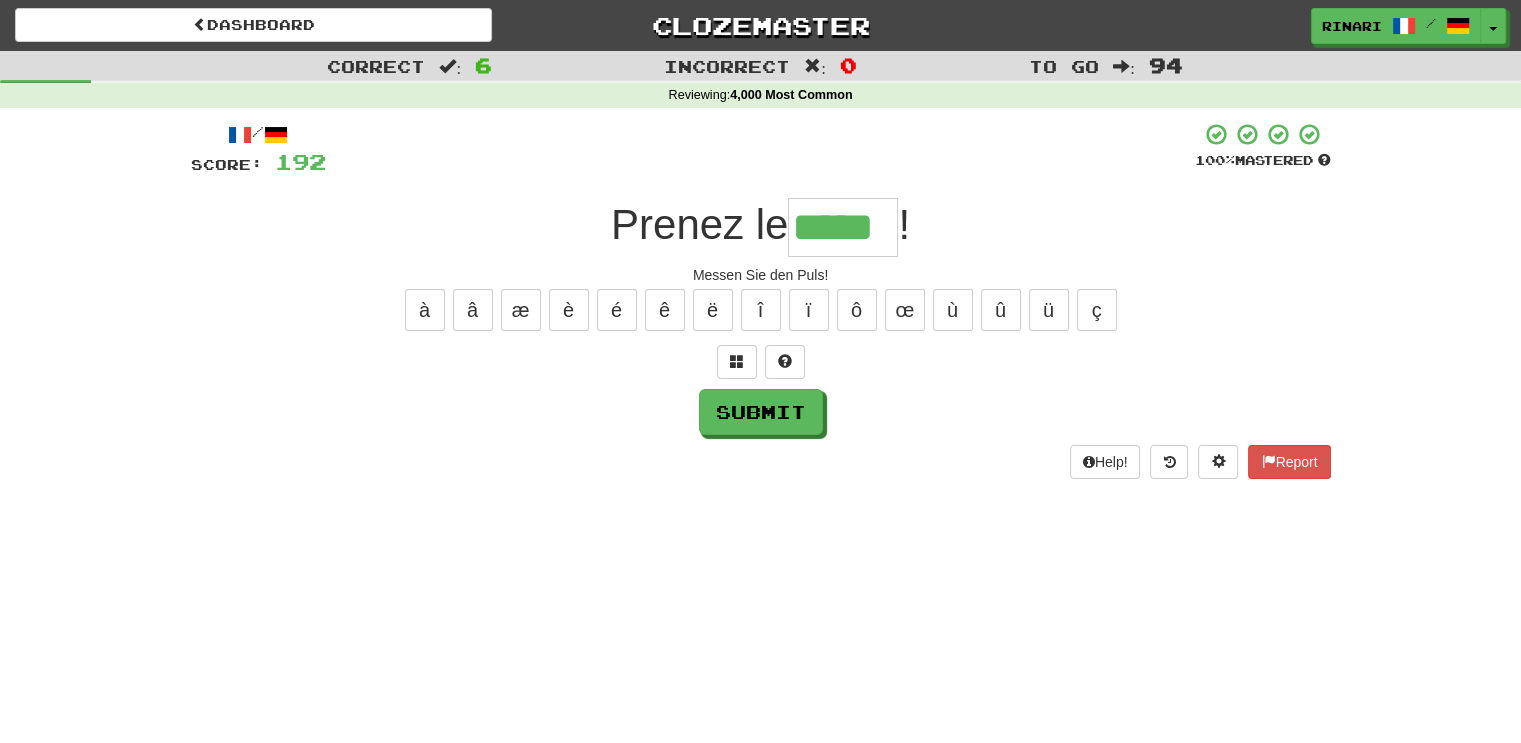 type on "*****" 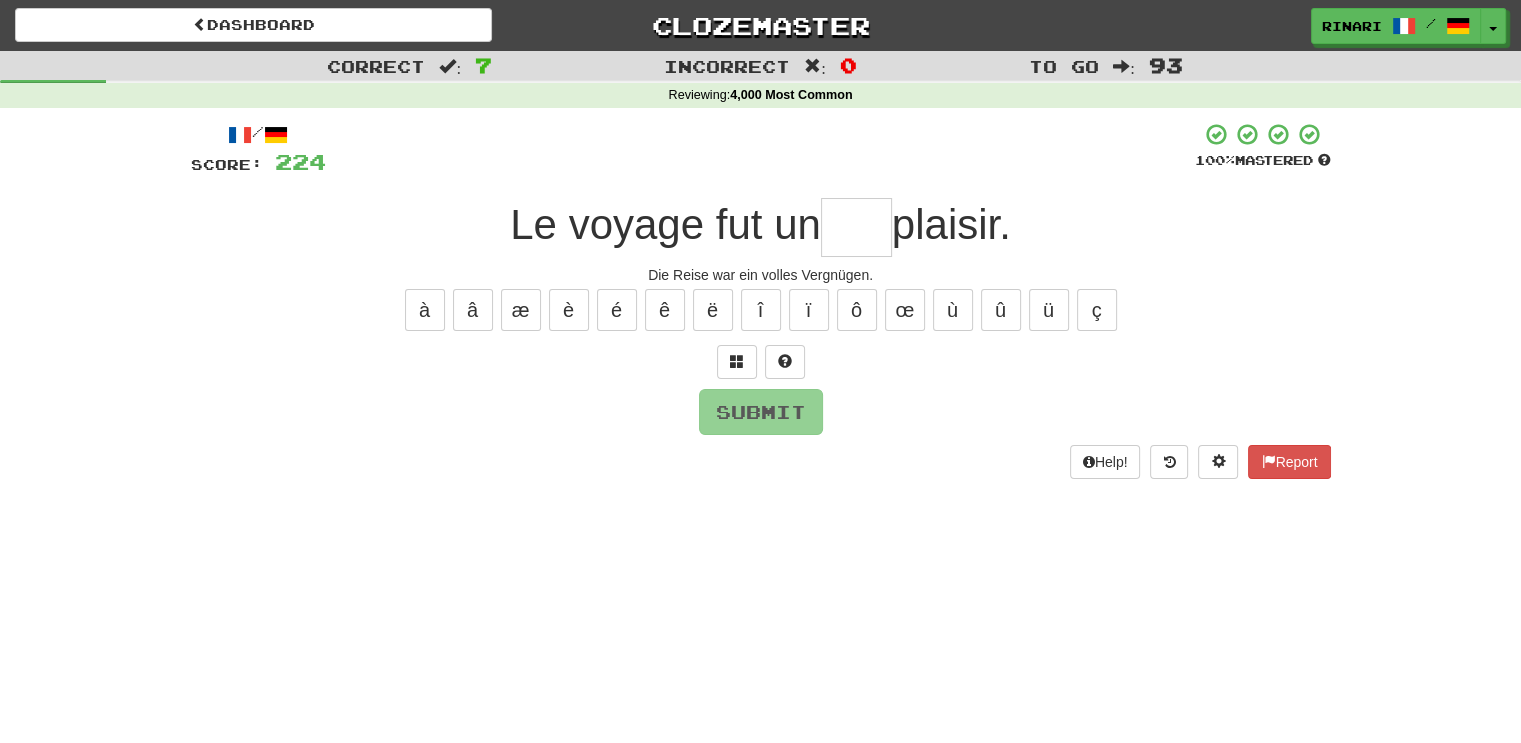 type on "*" 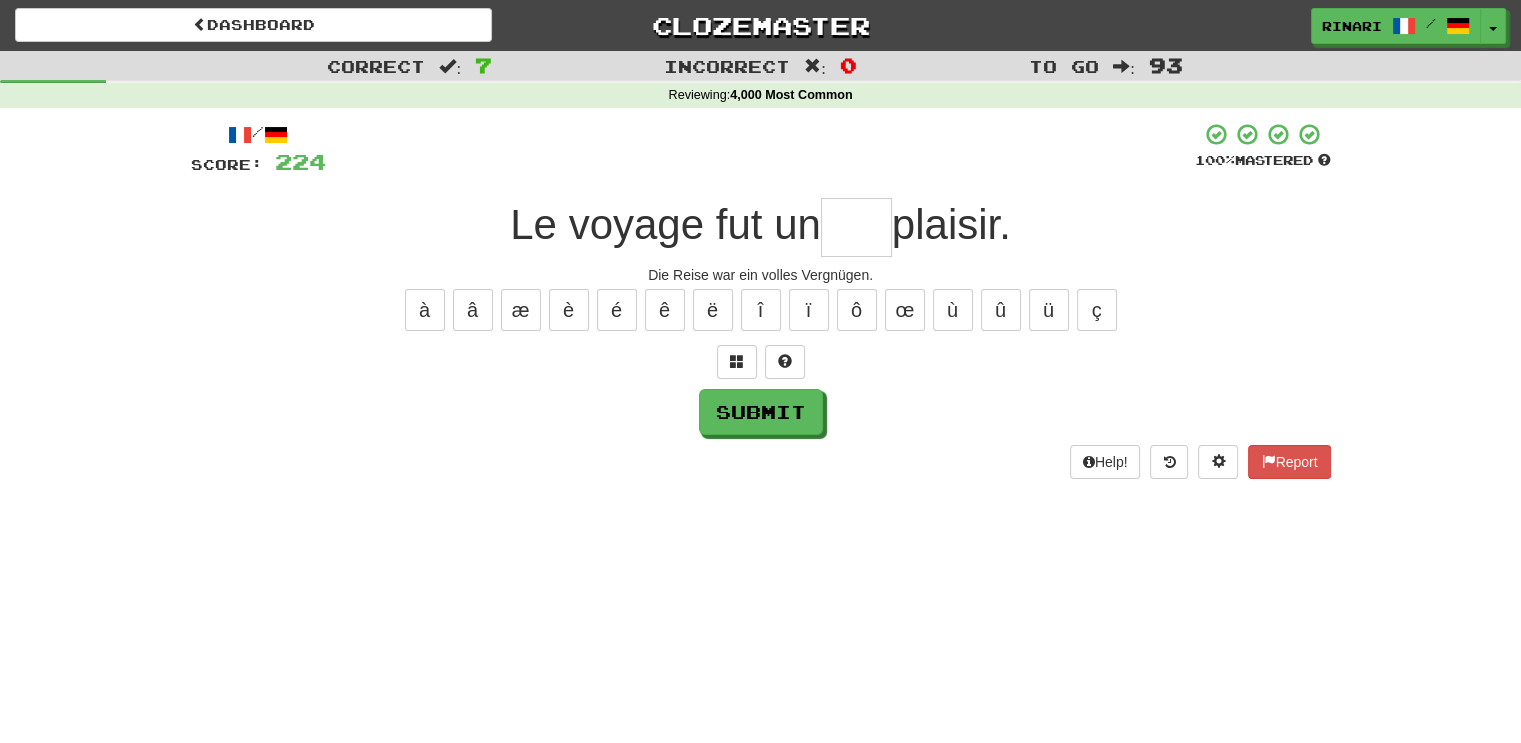 type on "*" 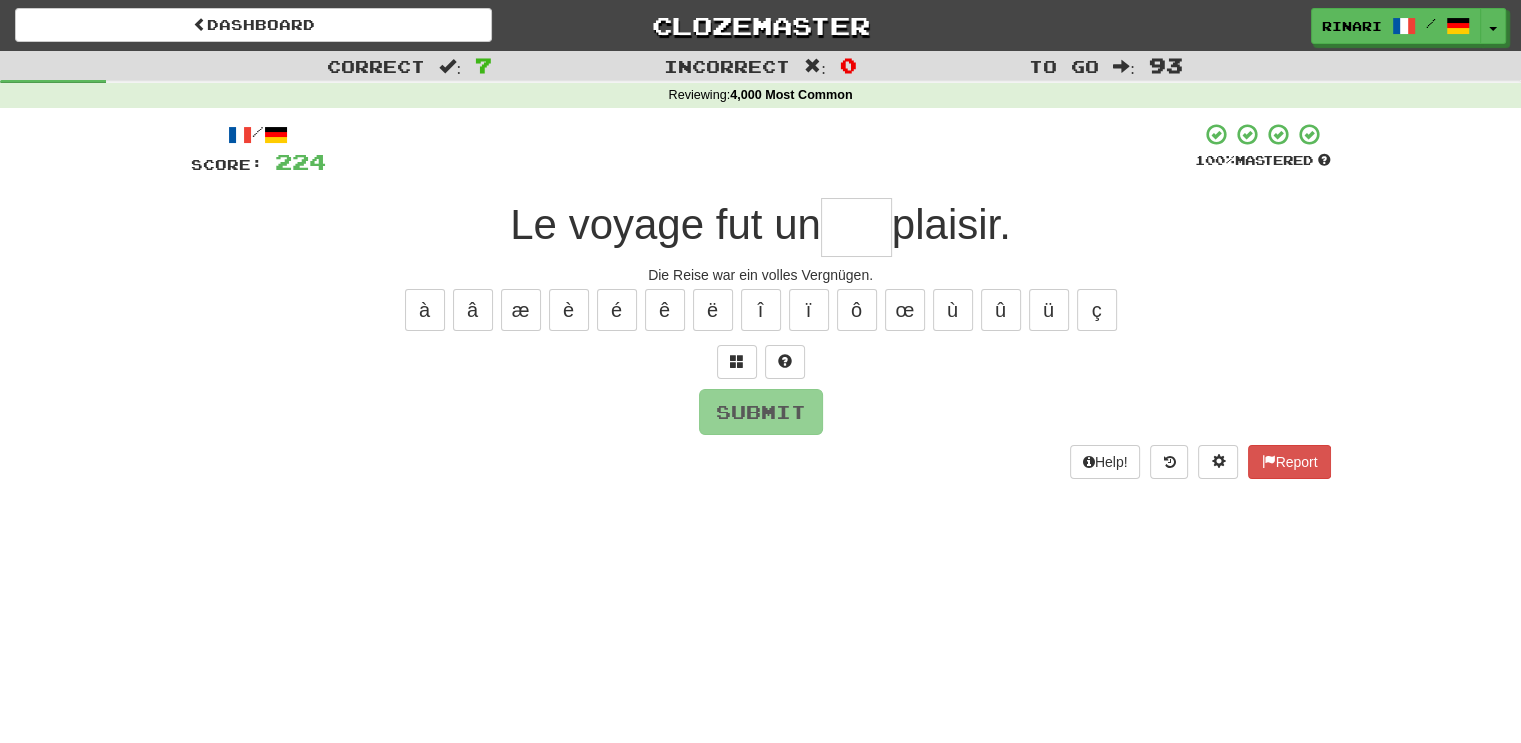 type on "*" 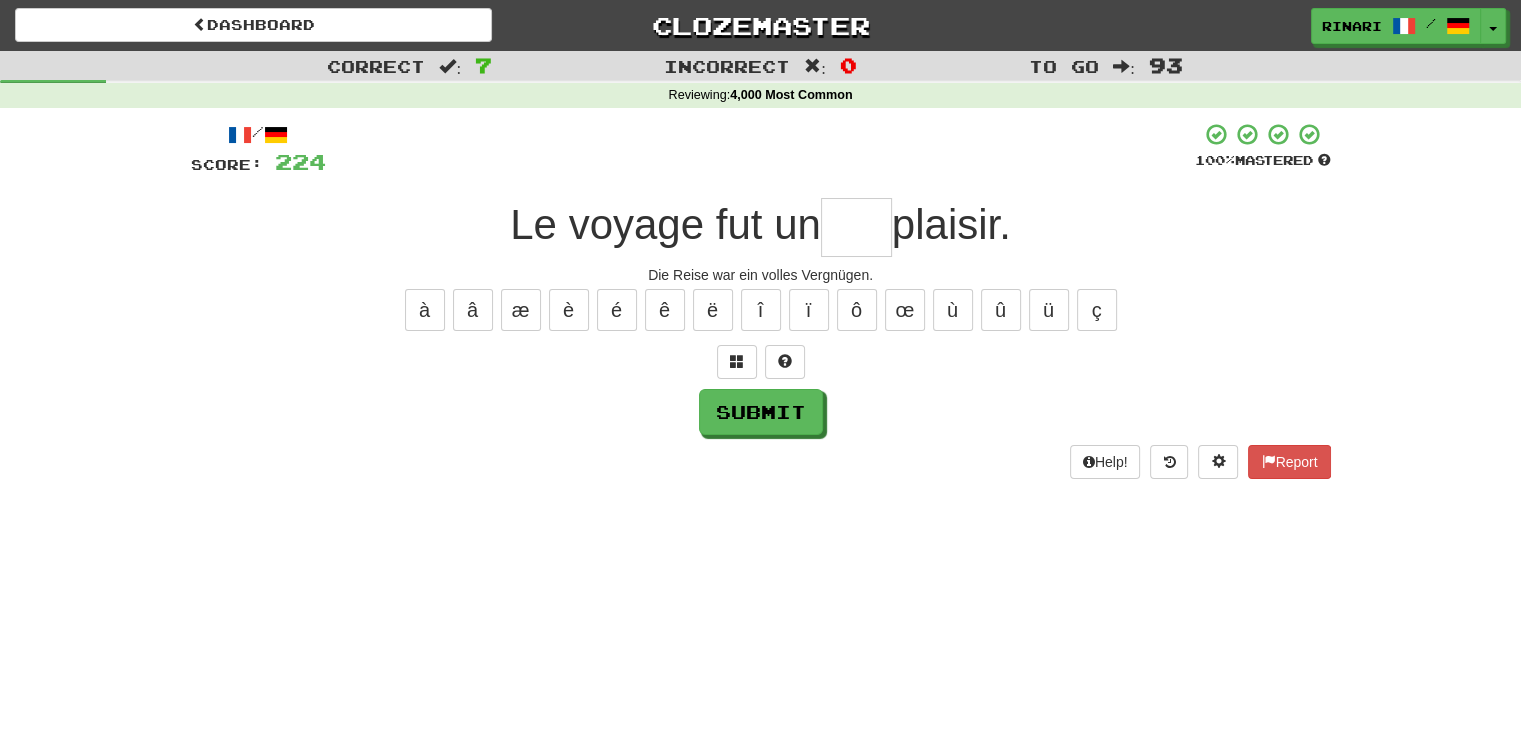 type on "*" 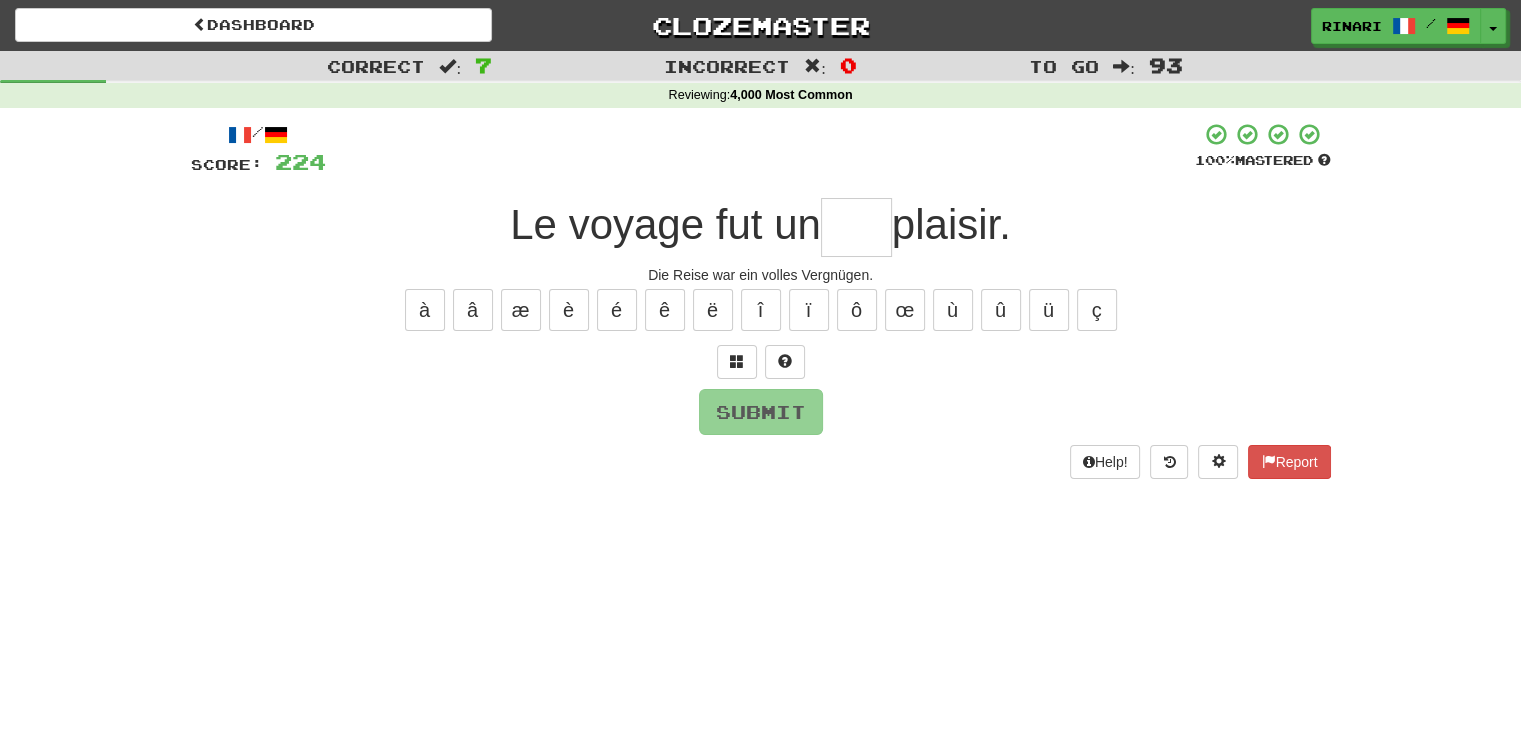 type on "*" 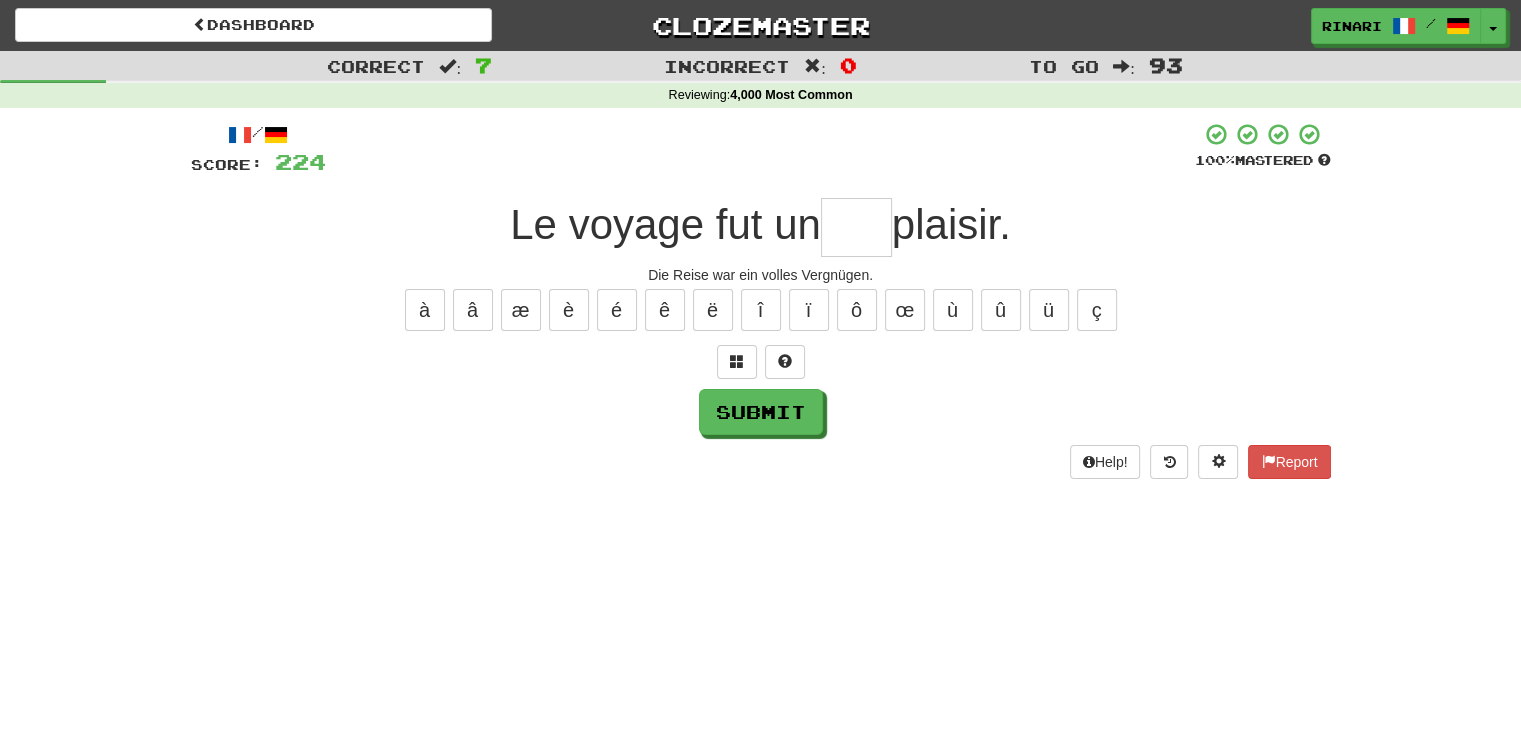 type on "*" 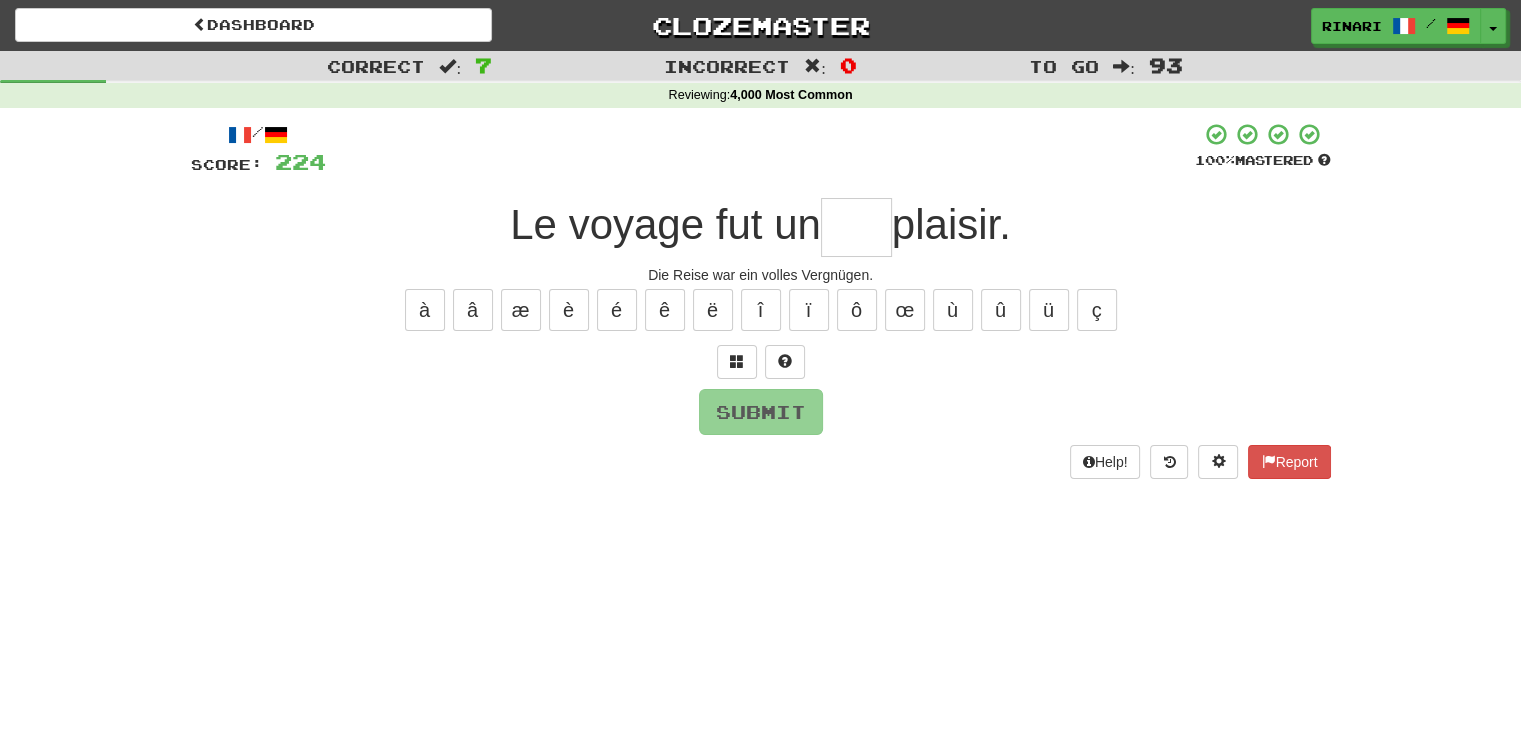 type on "*" 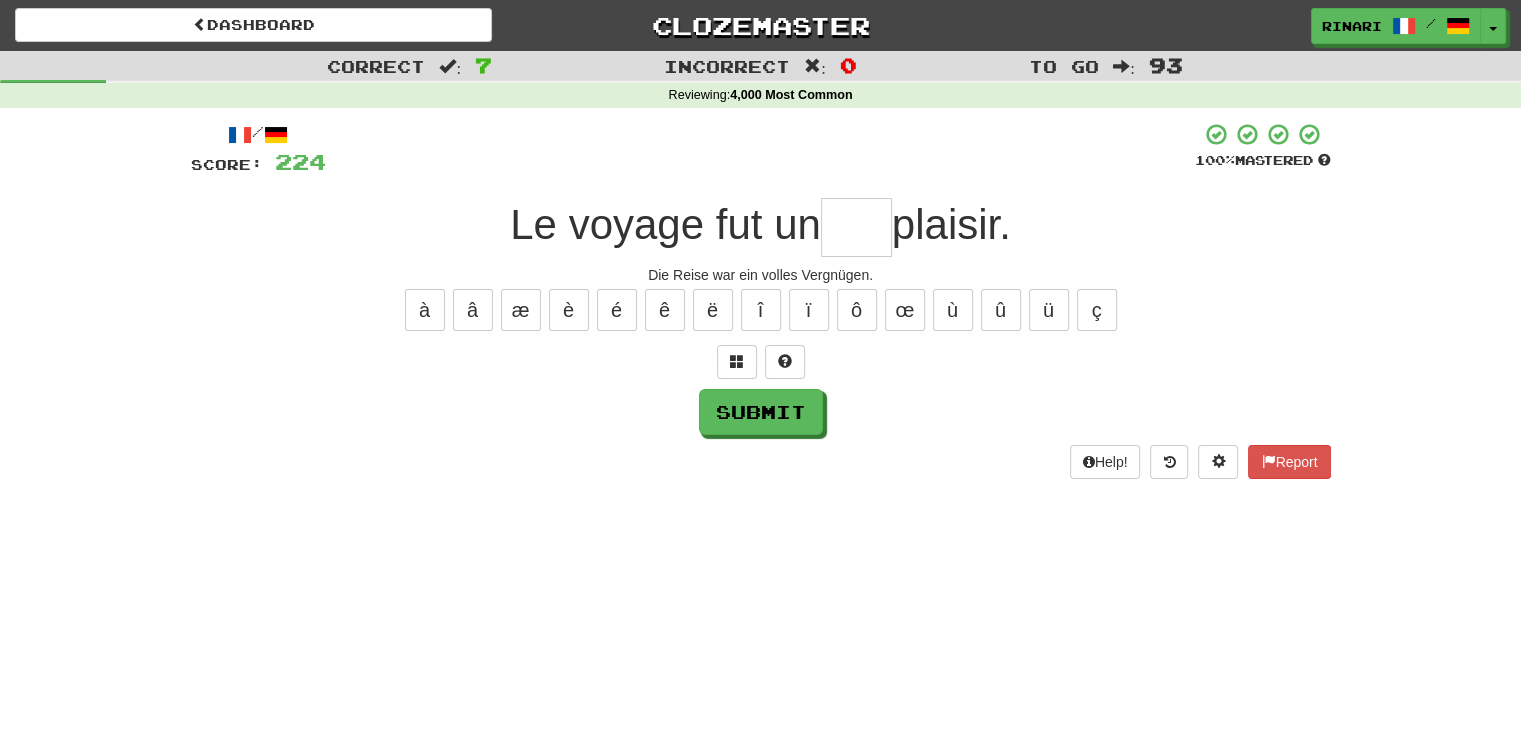 type on "*" 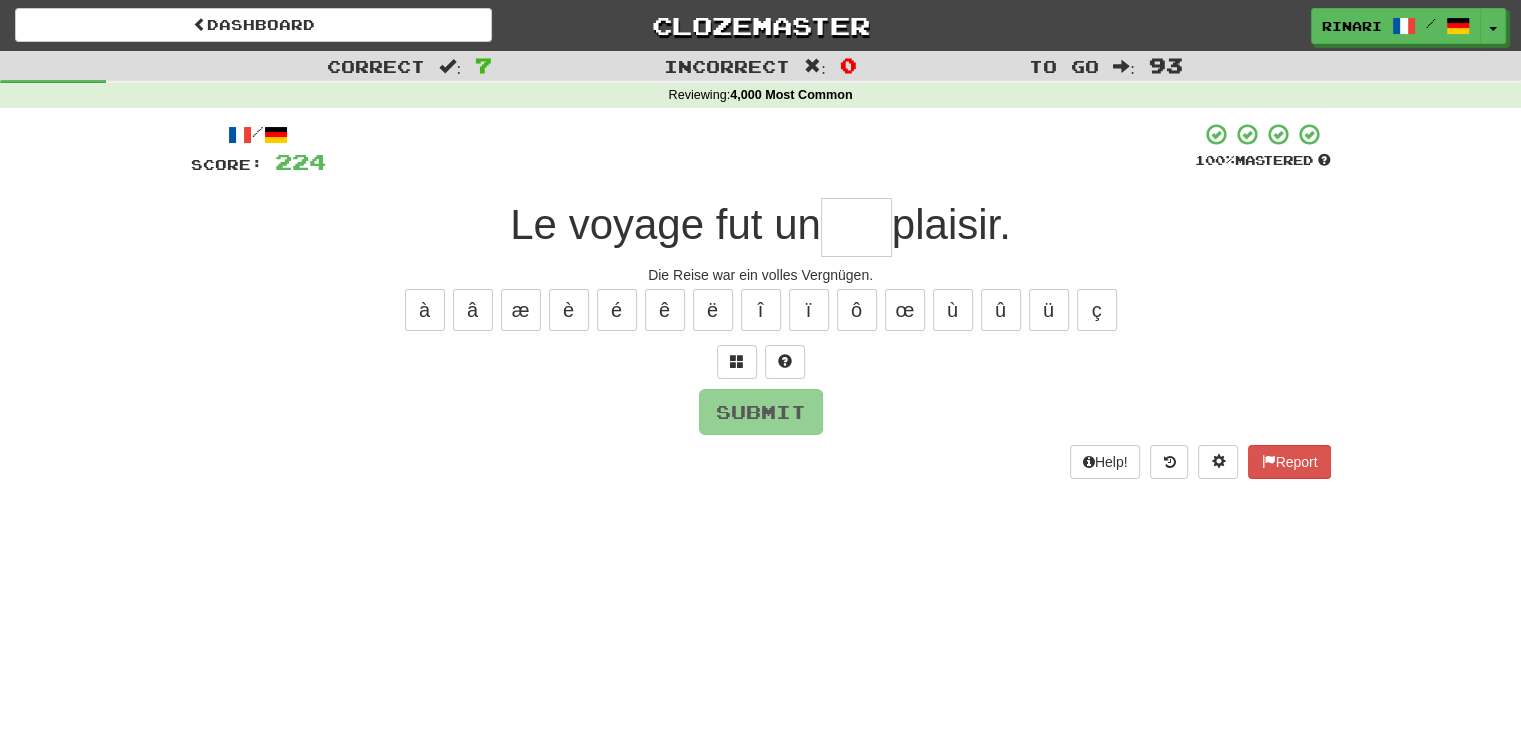 type on "*" 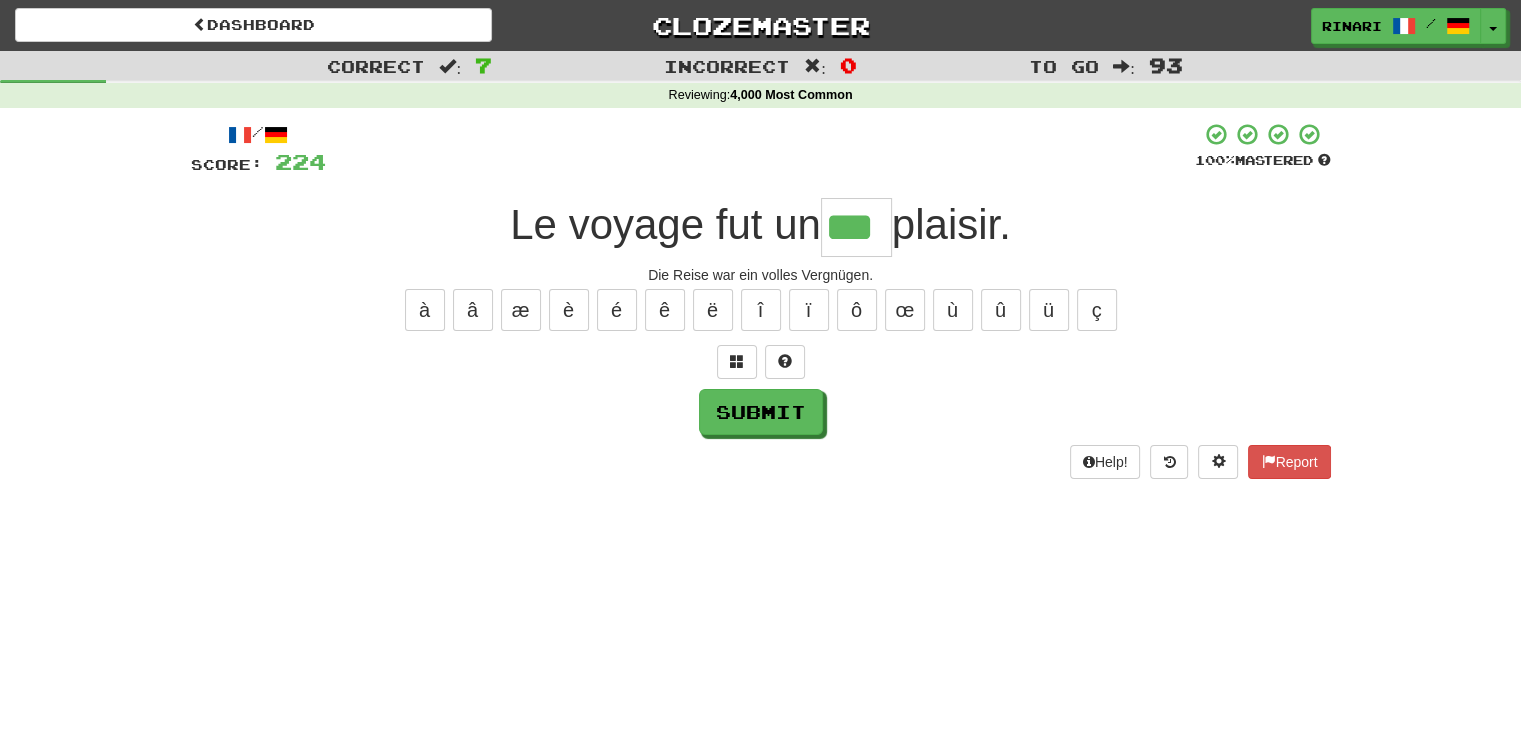 type on "***" 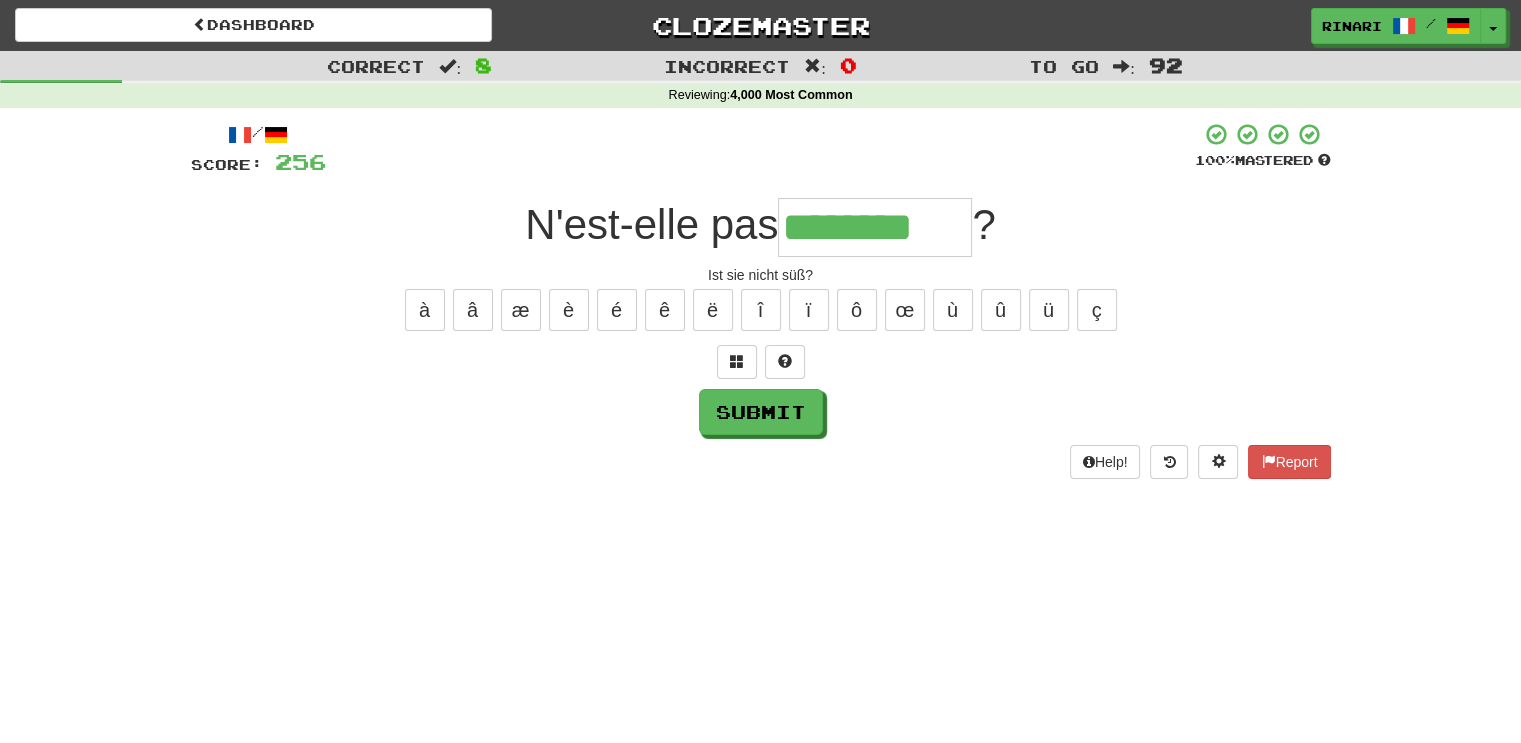 type on "********" 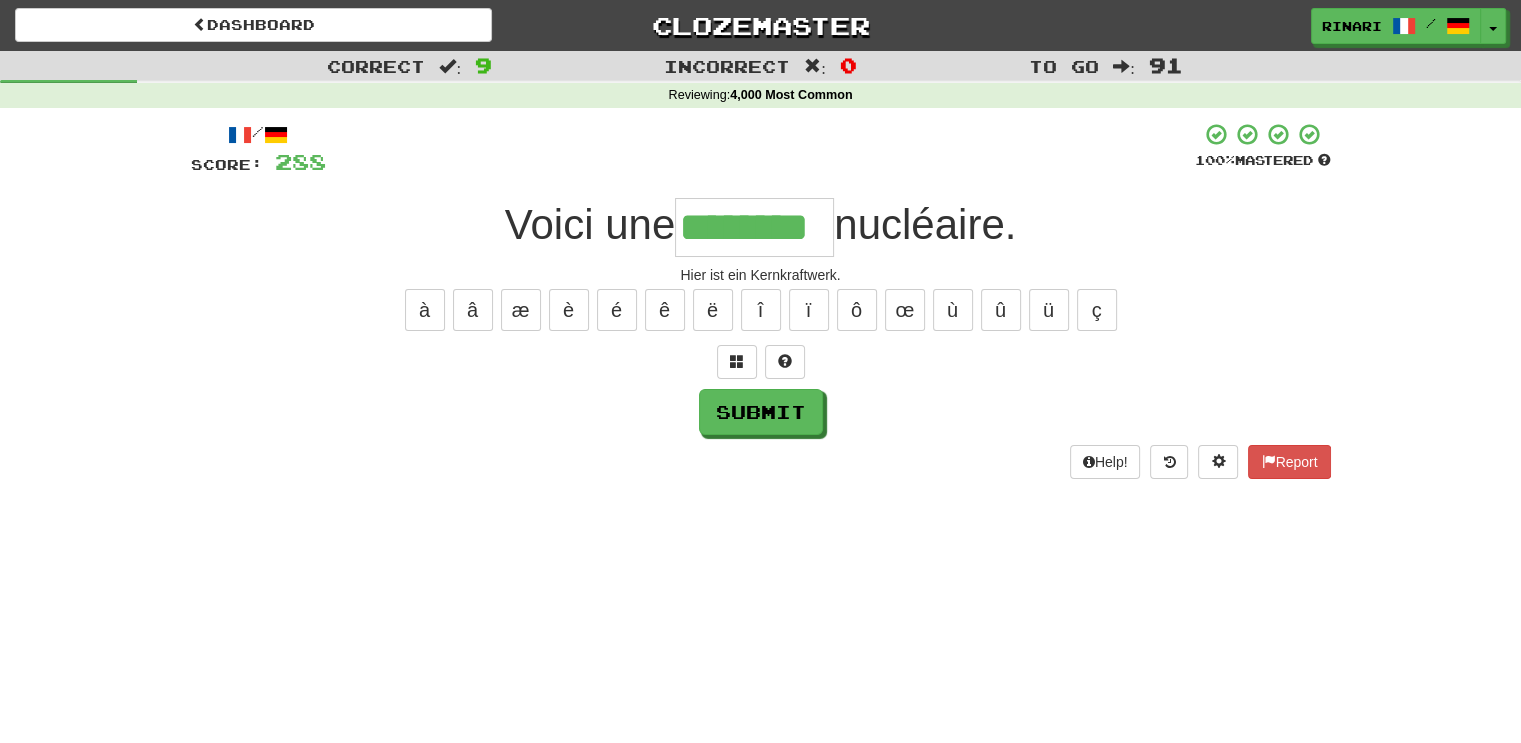 type on "********" 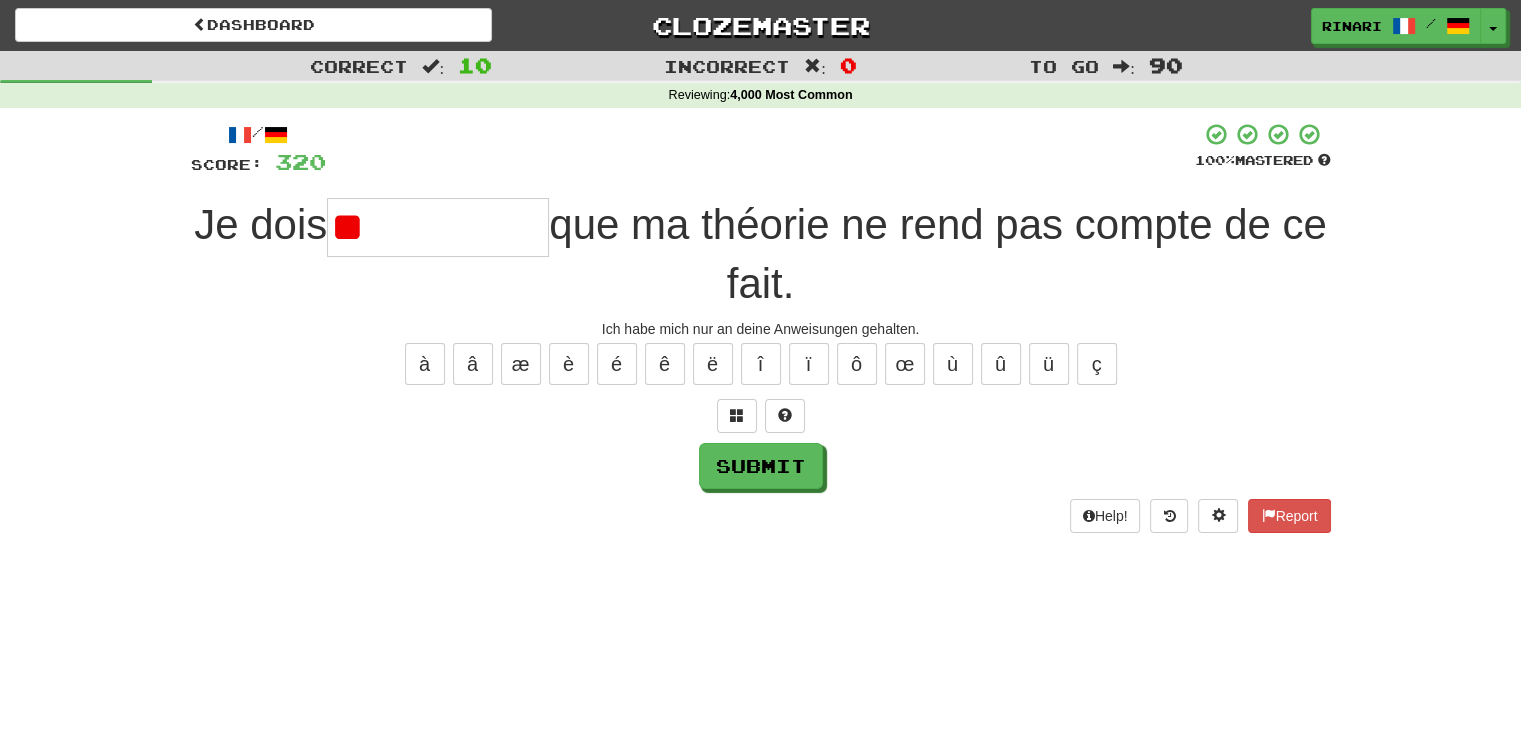 type on "*" 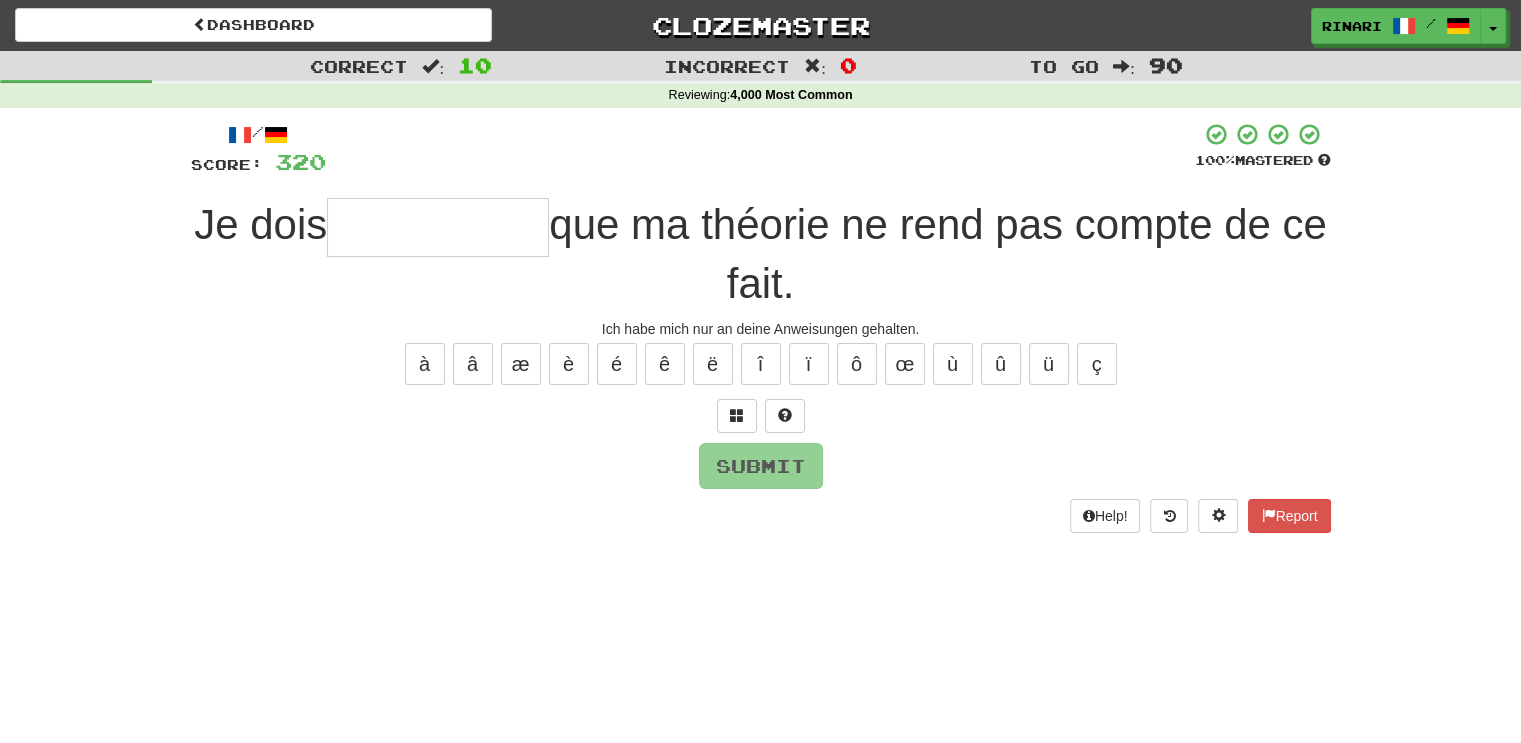 type on "*" 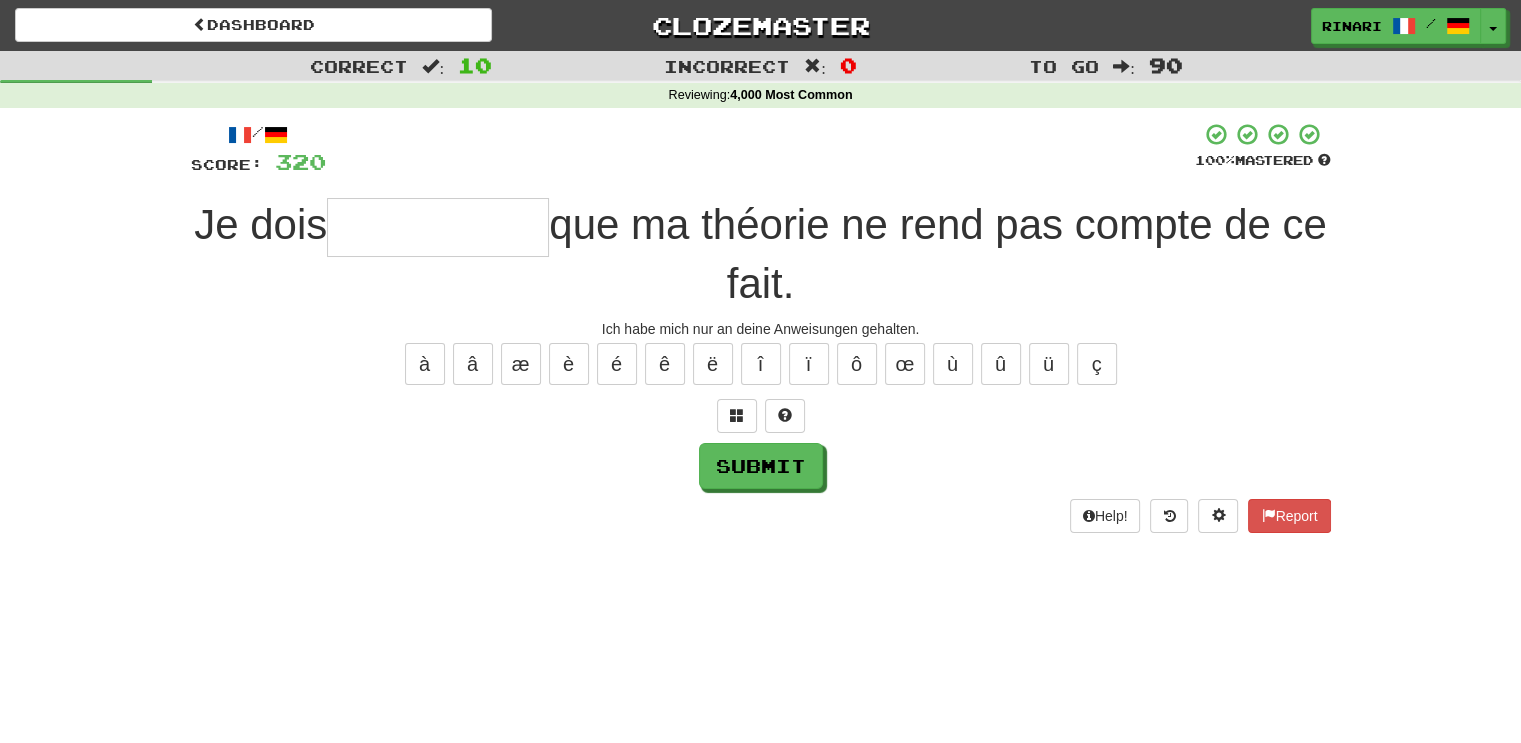 type on "*" 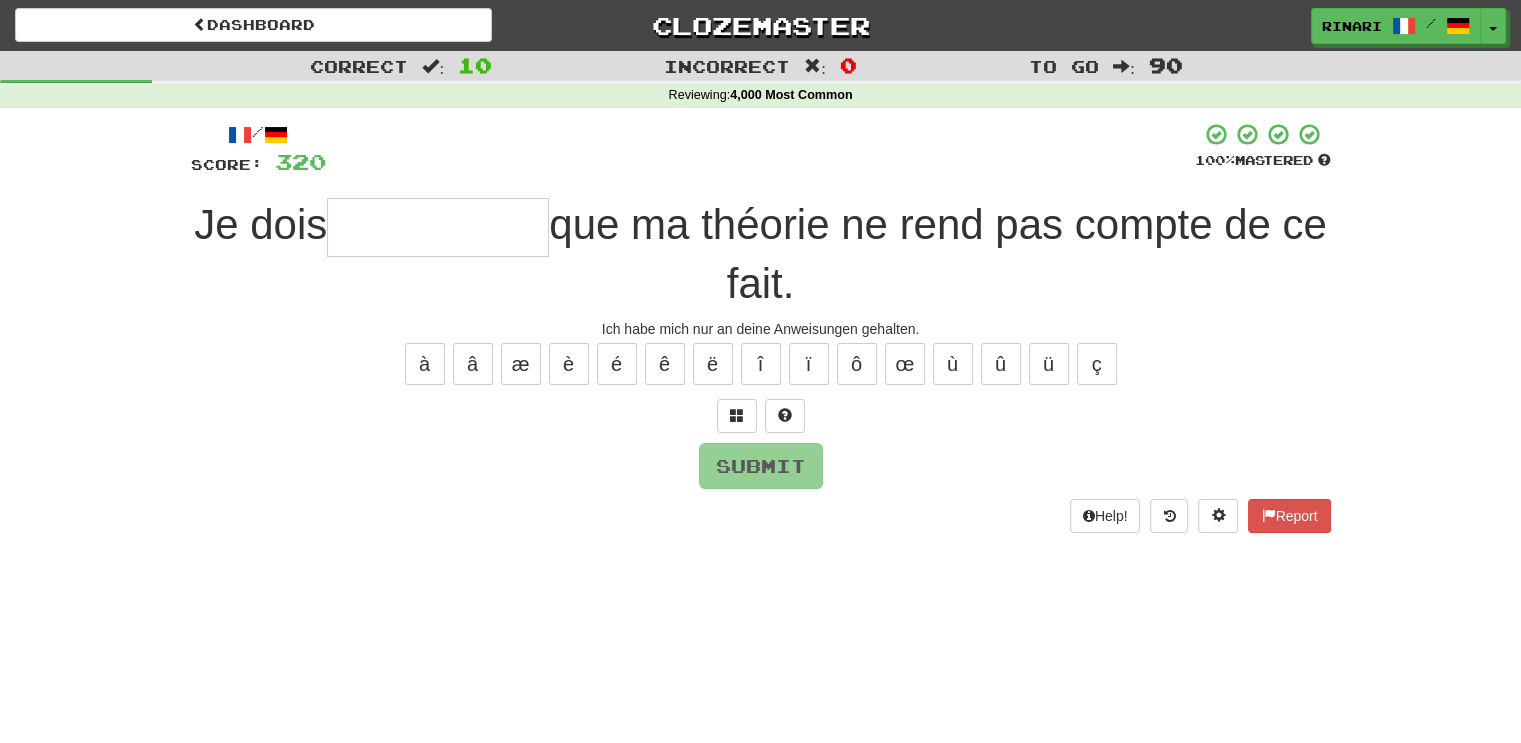 type on "*" 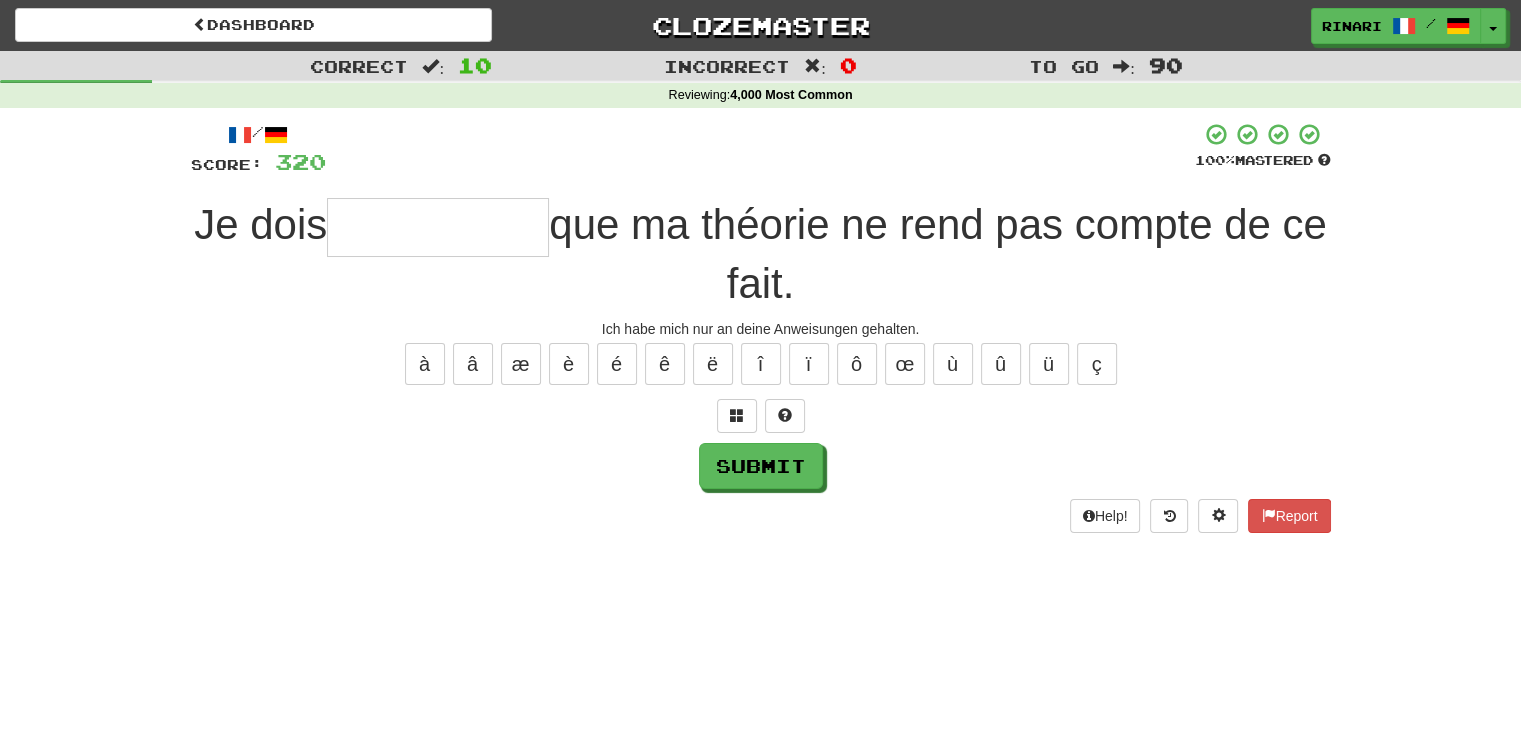 type on "*" 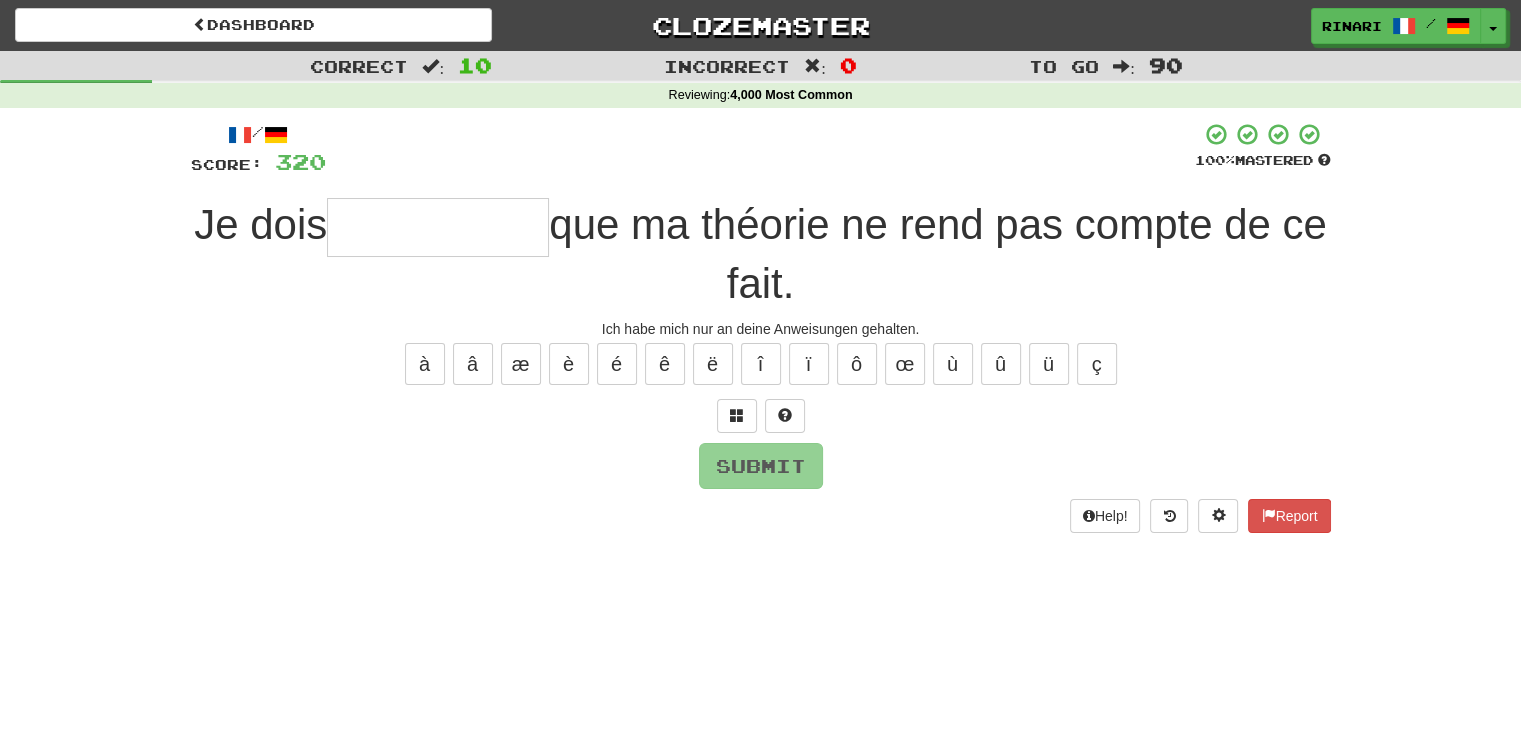 type on "*" 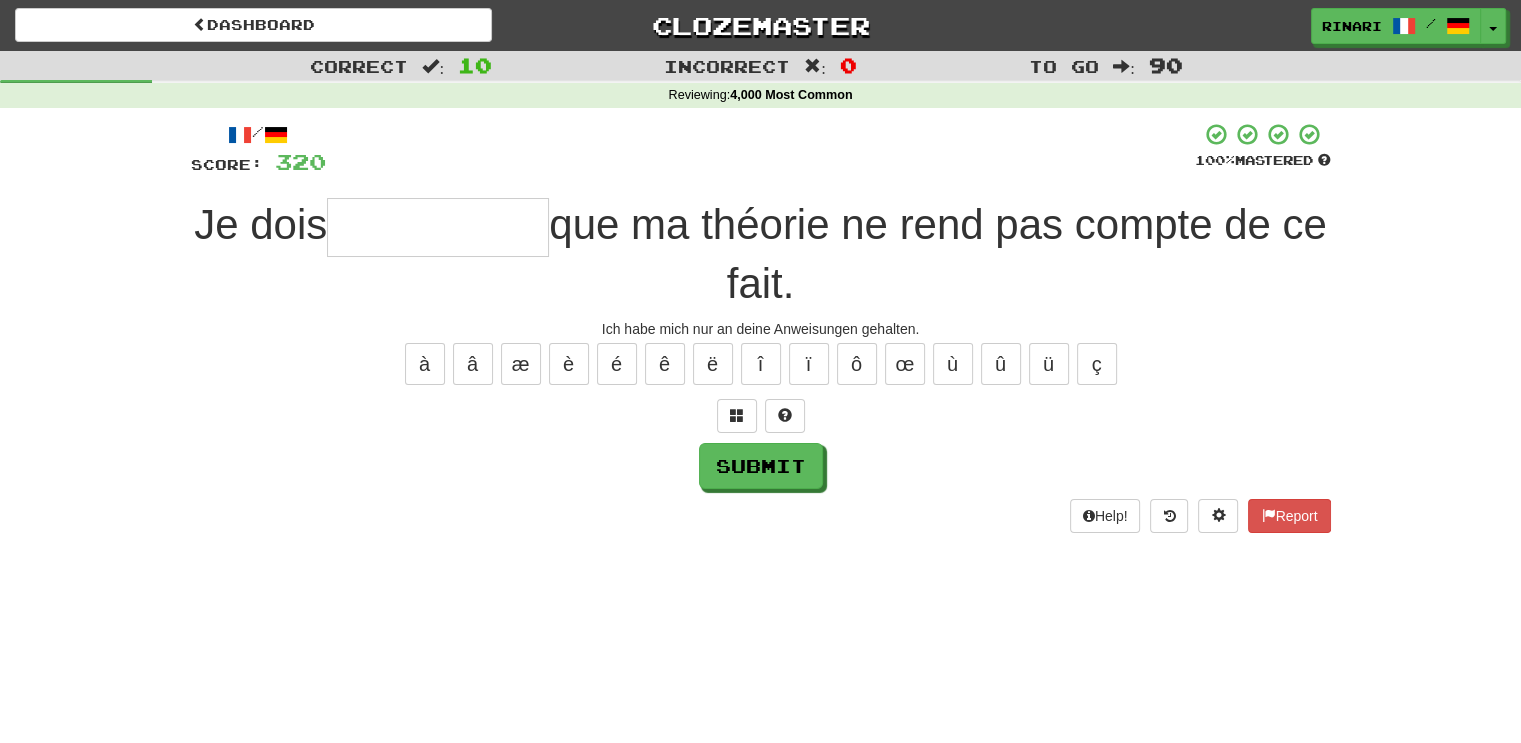 type on "*" 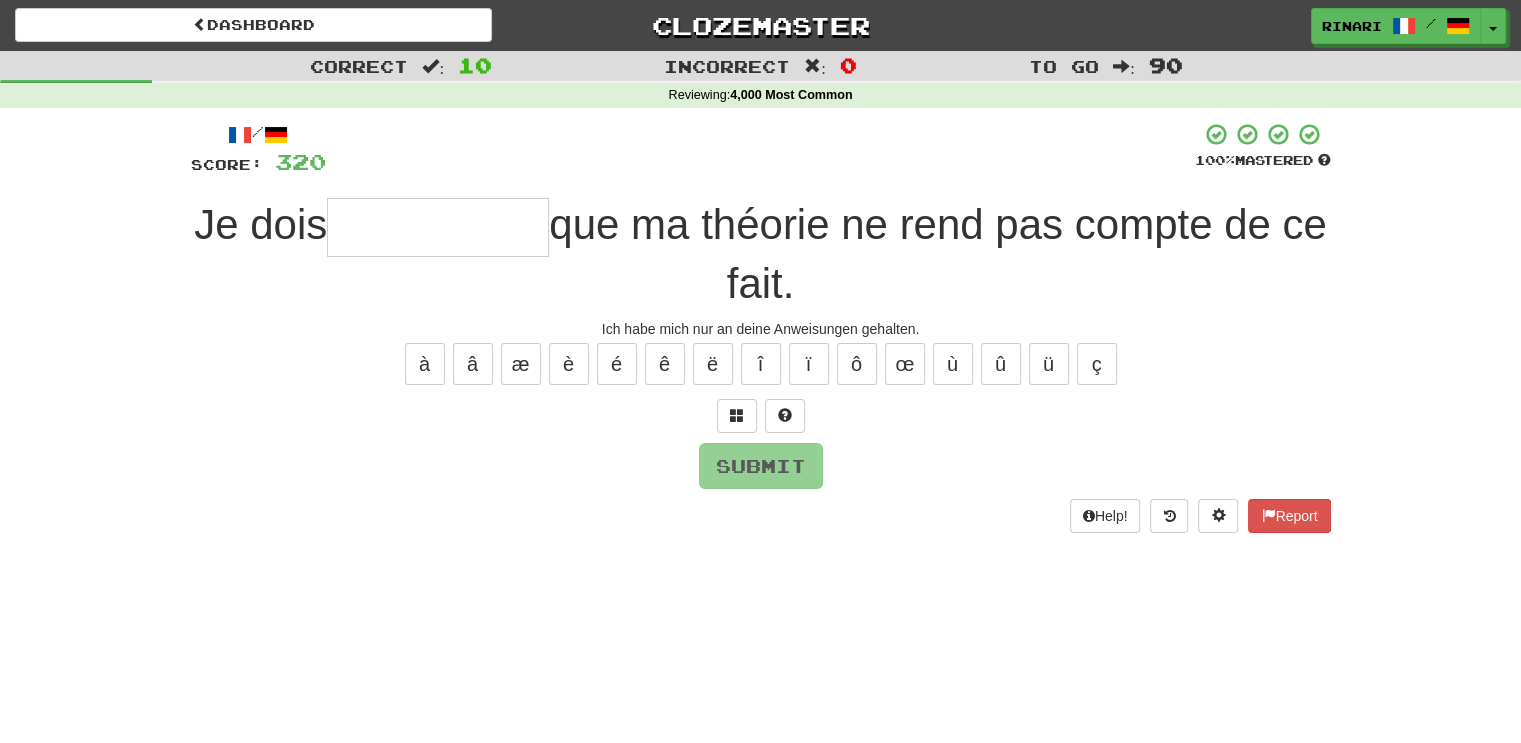 type on "*" 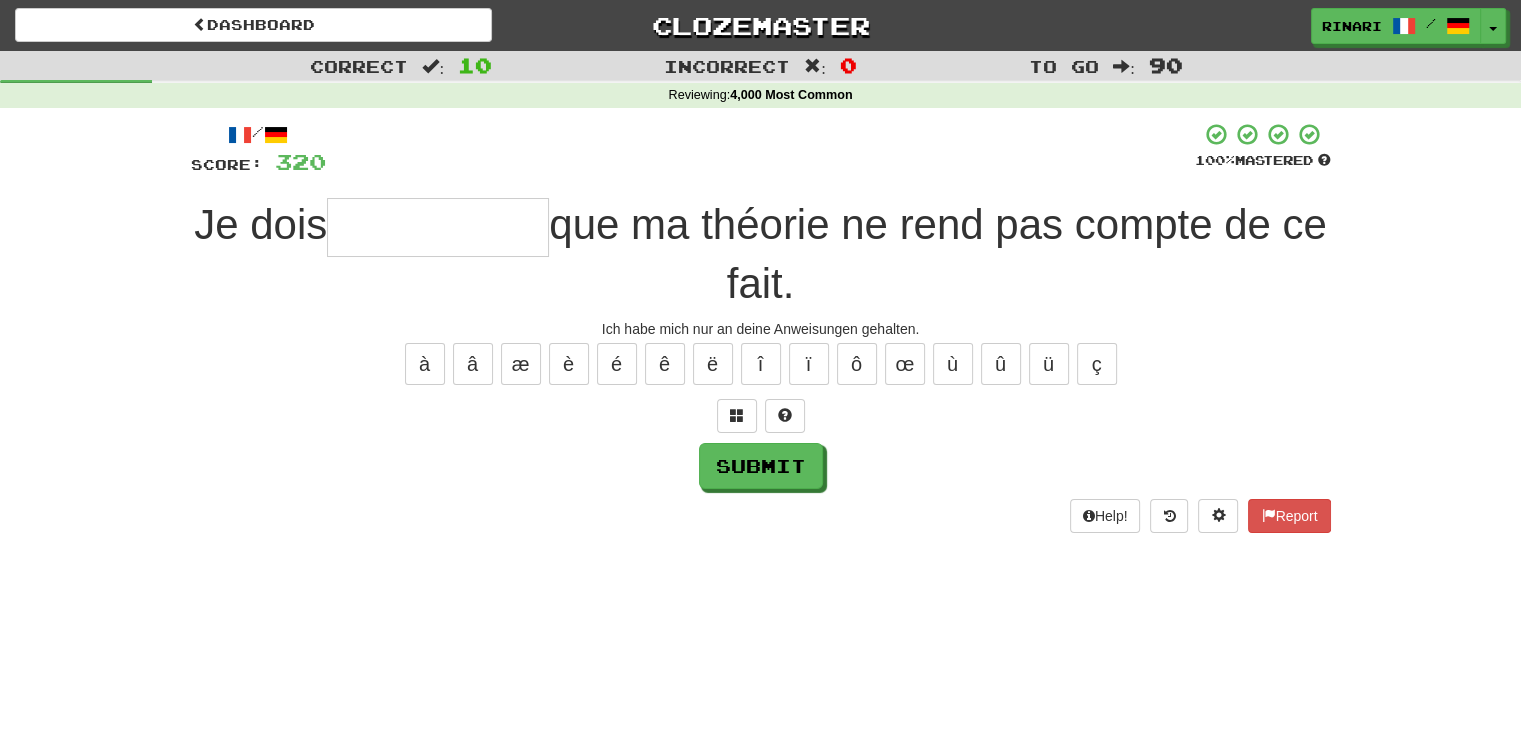 type on "*" 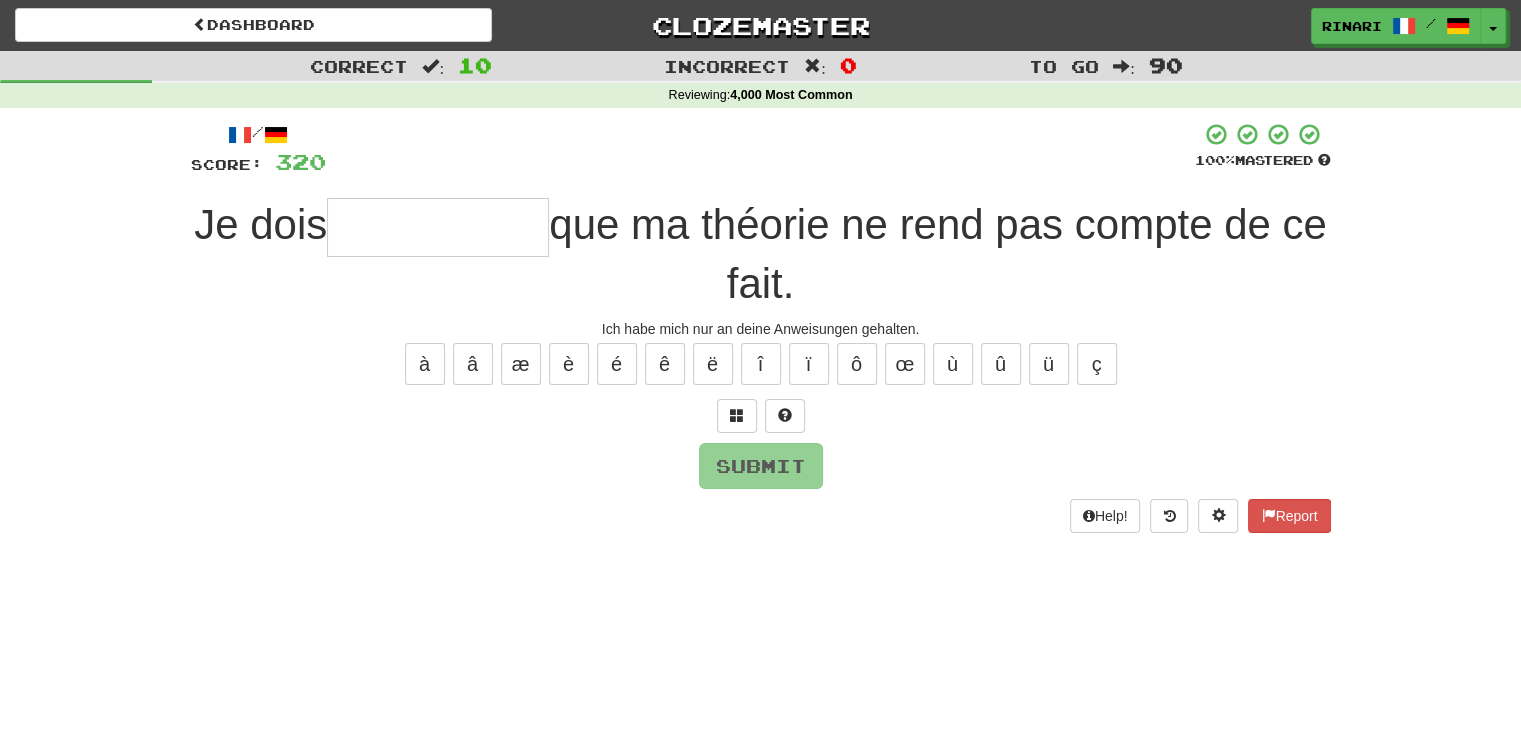 type on "*" 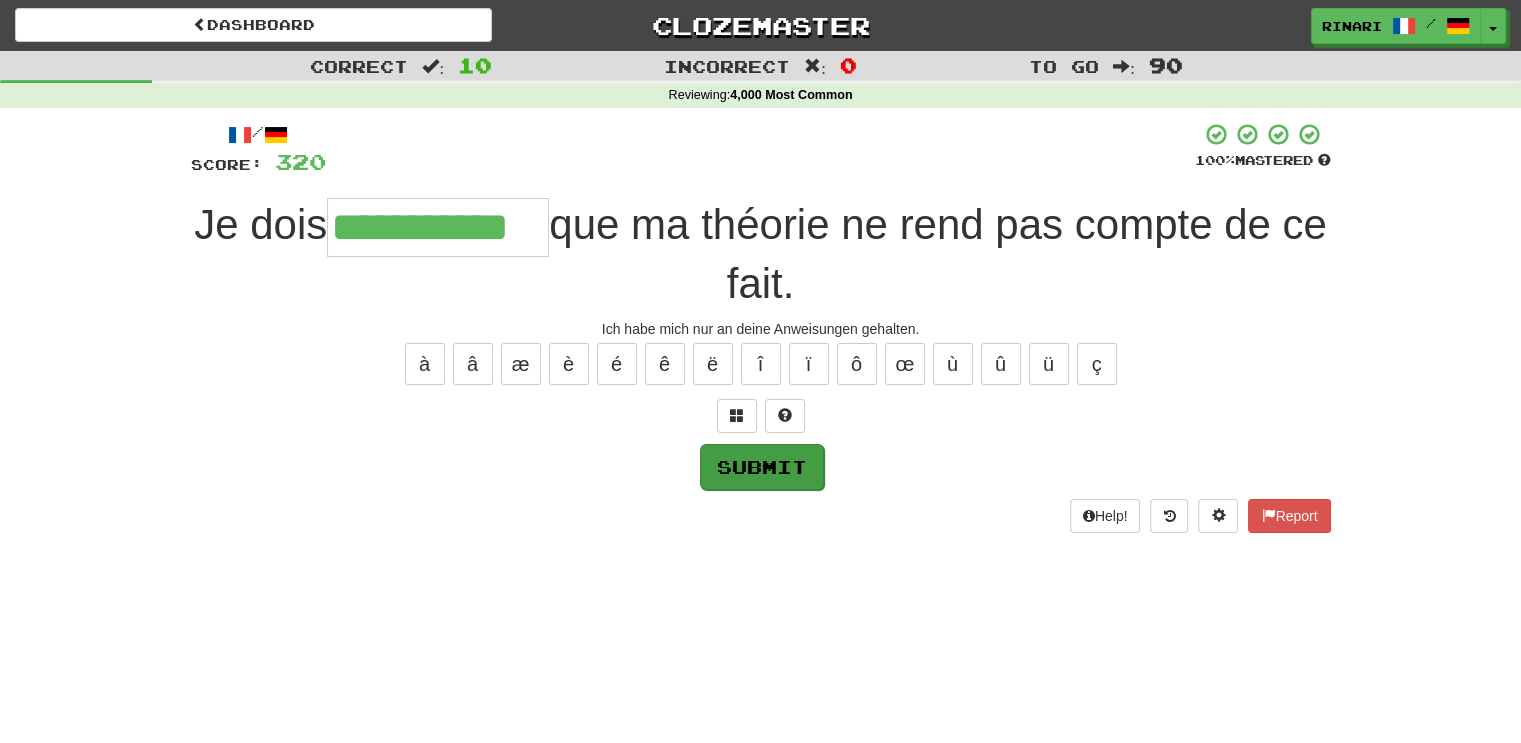 type on "**********" 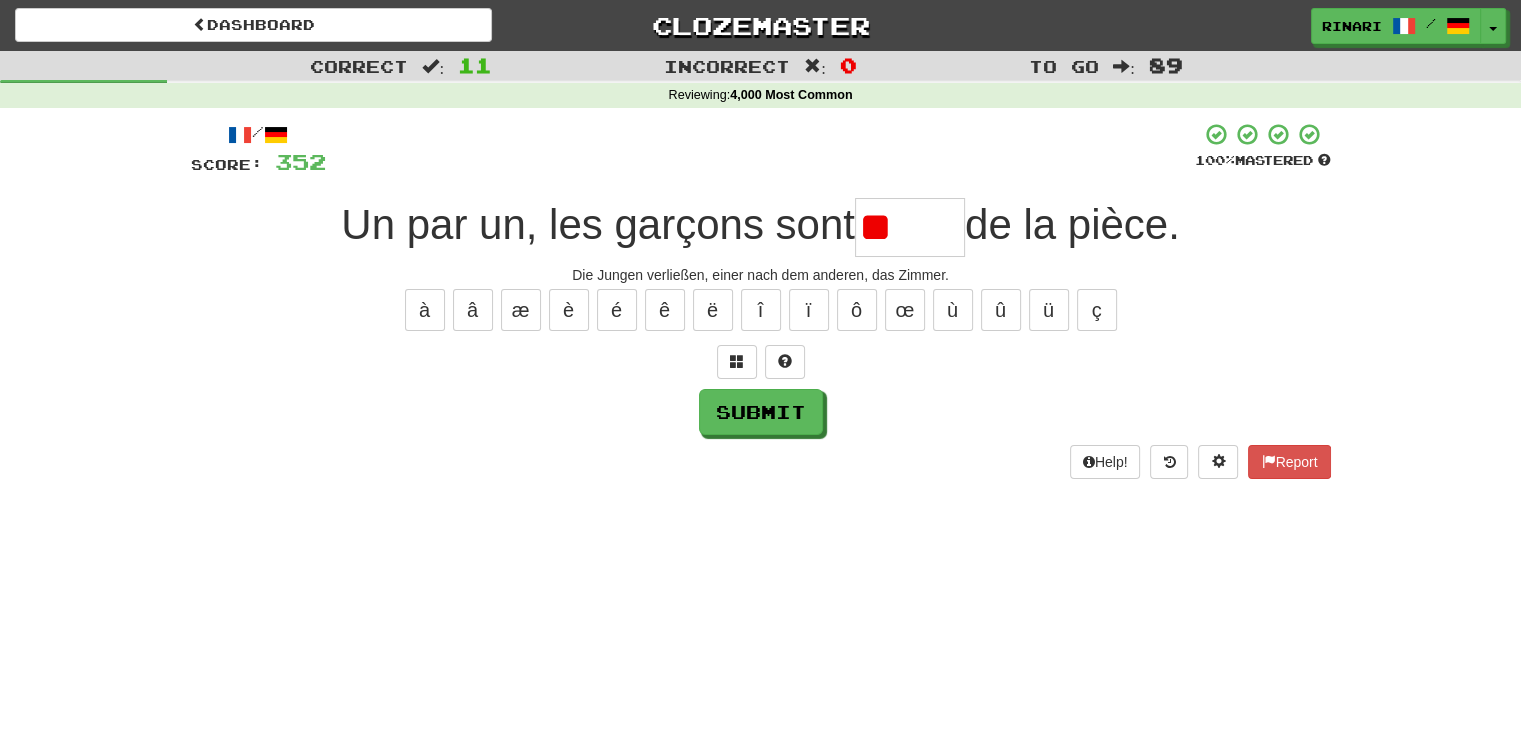 type on "*" 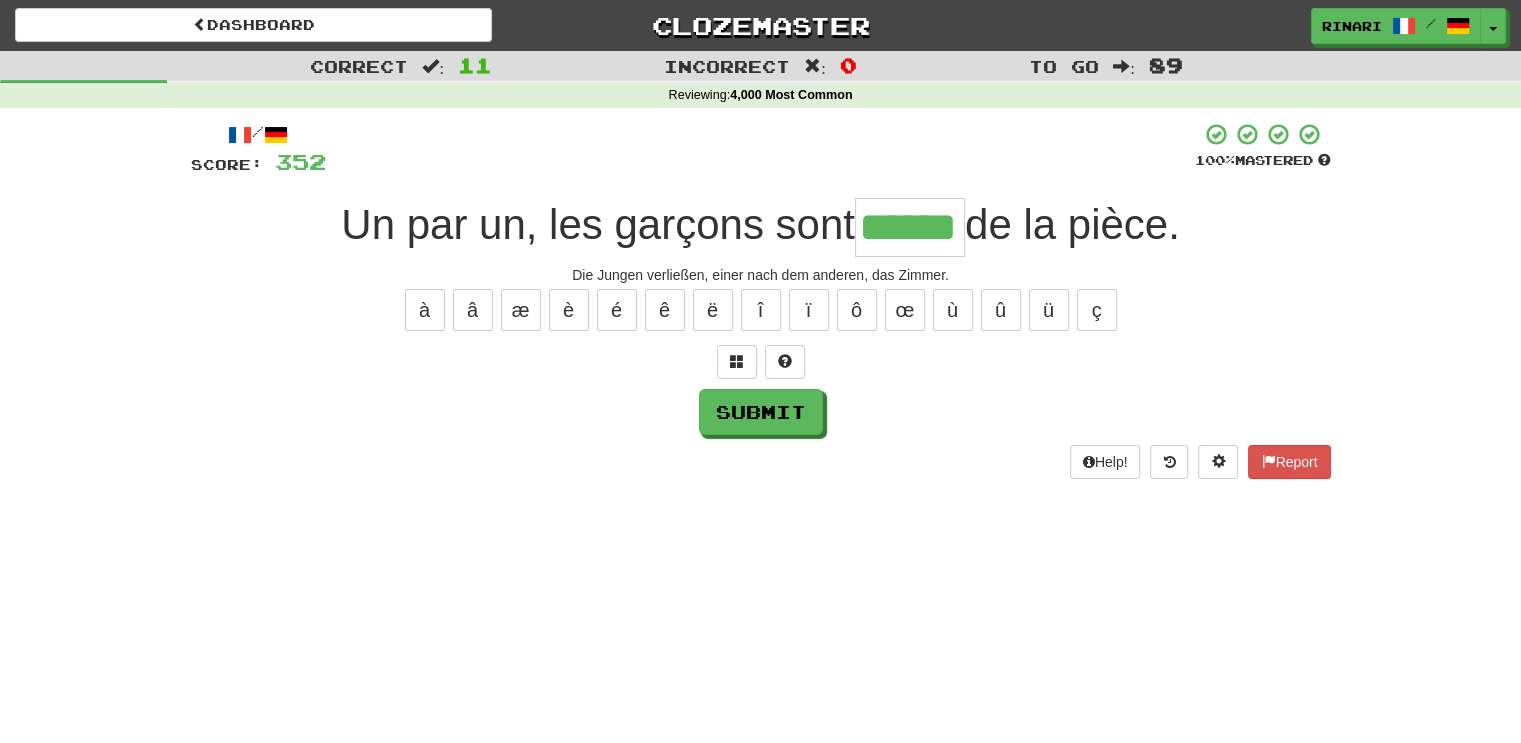 type on "******" 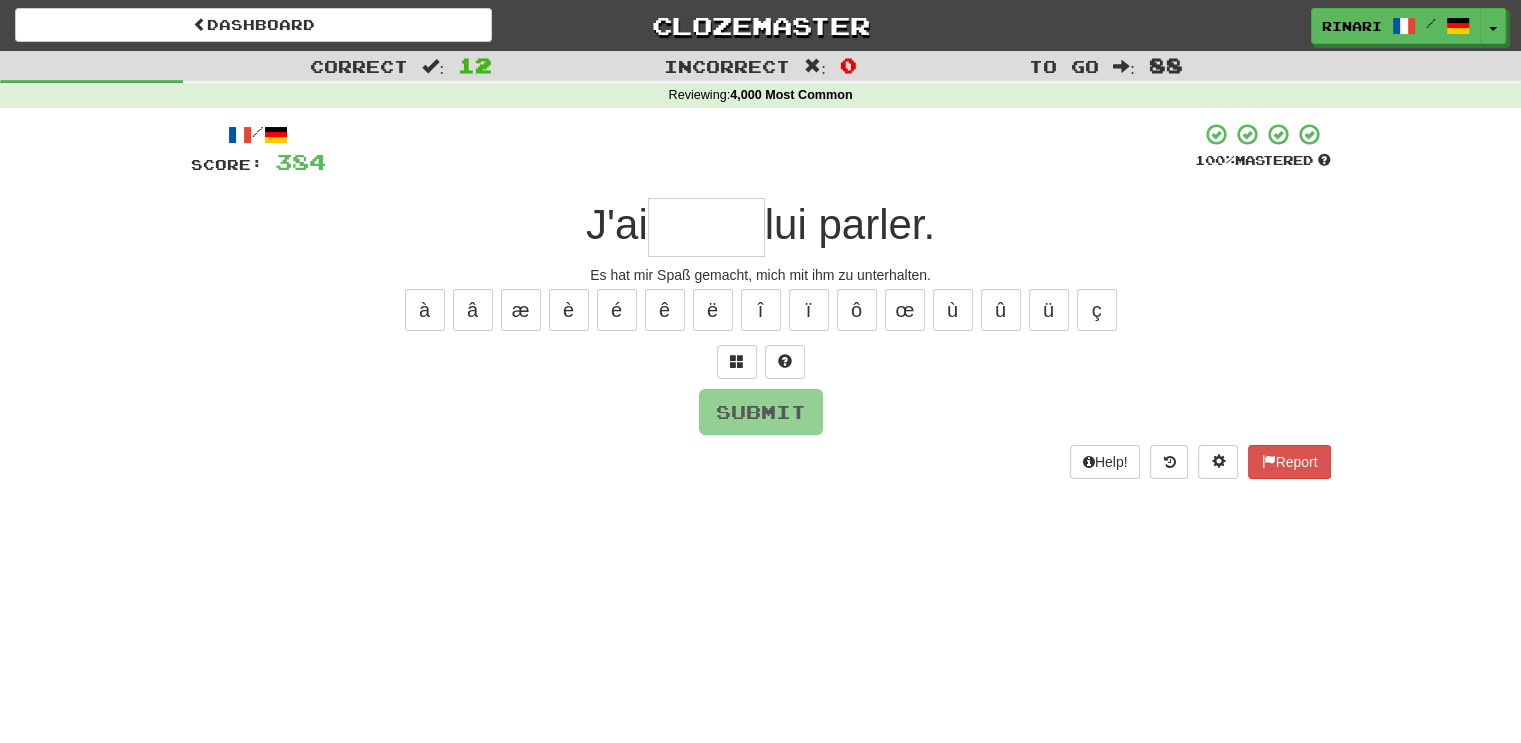 type on "*" 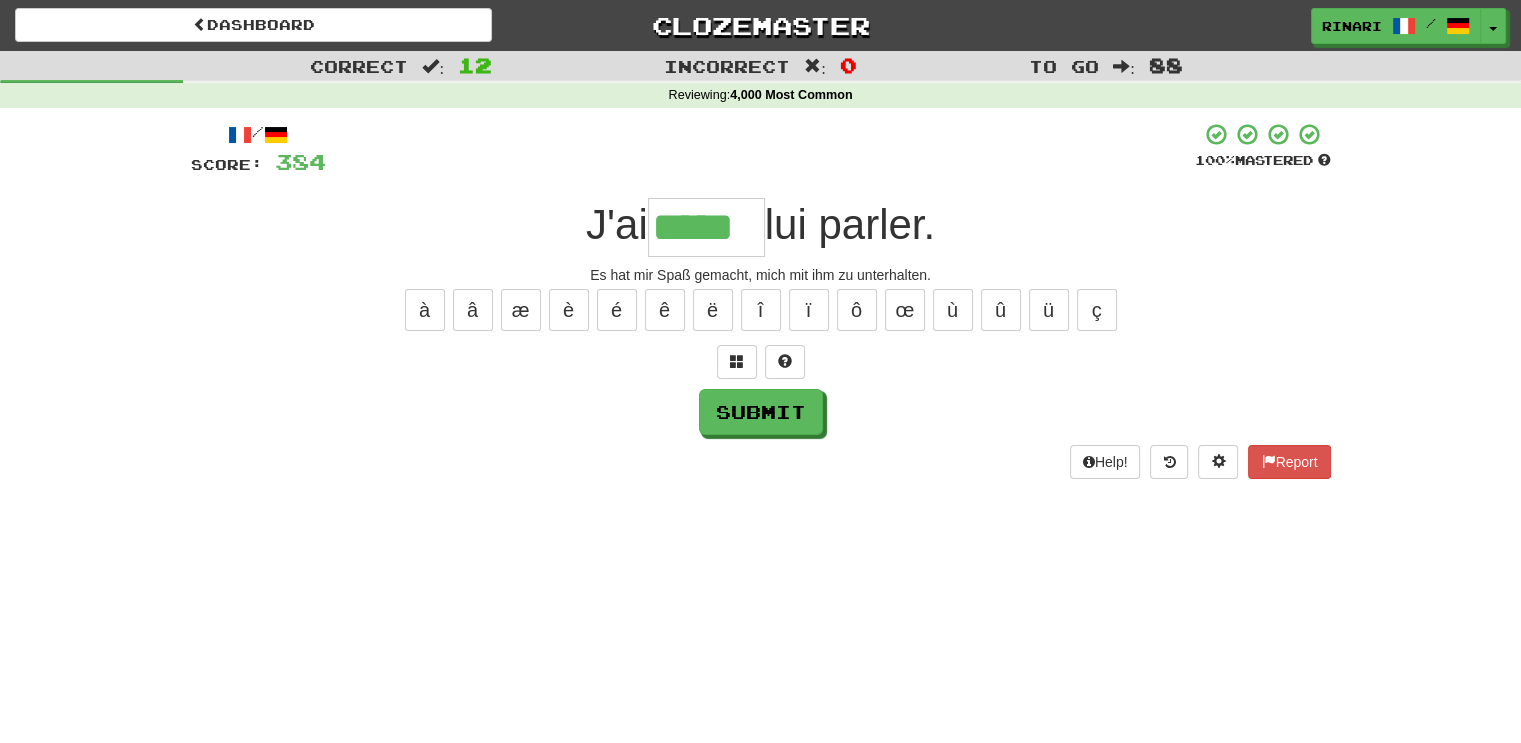 type on "*****" 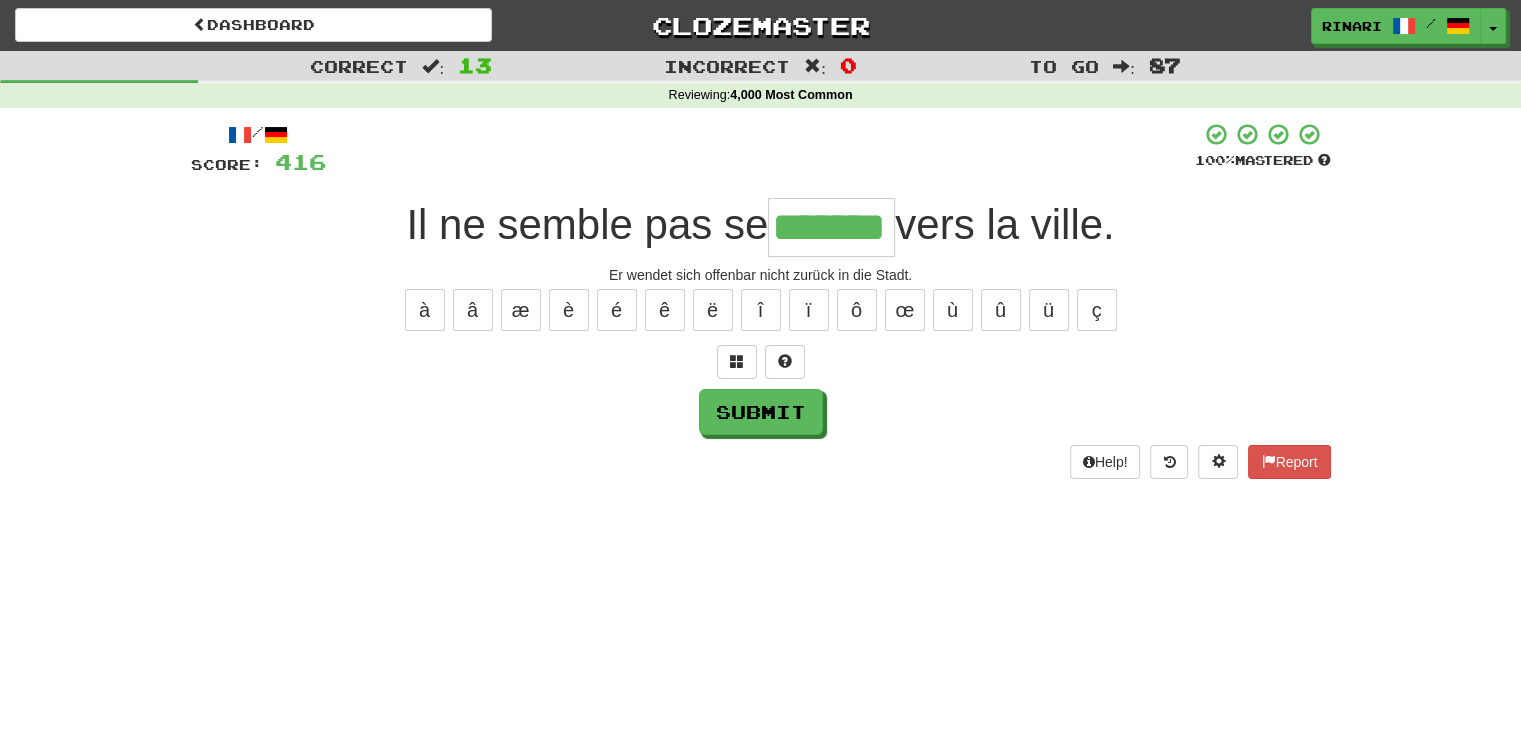 type on "*******" 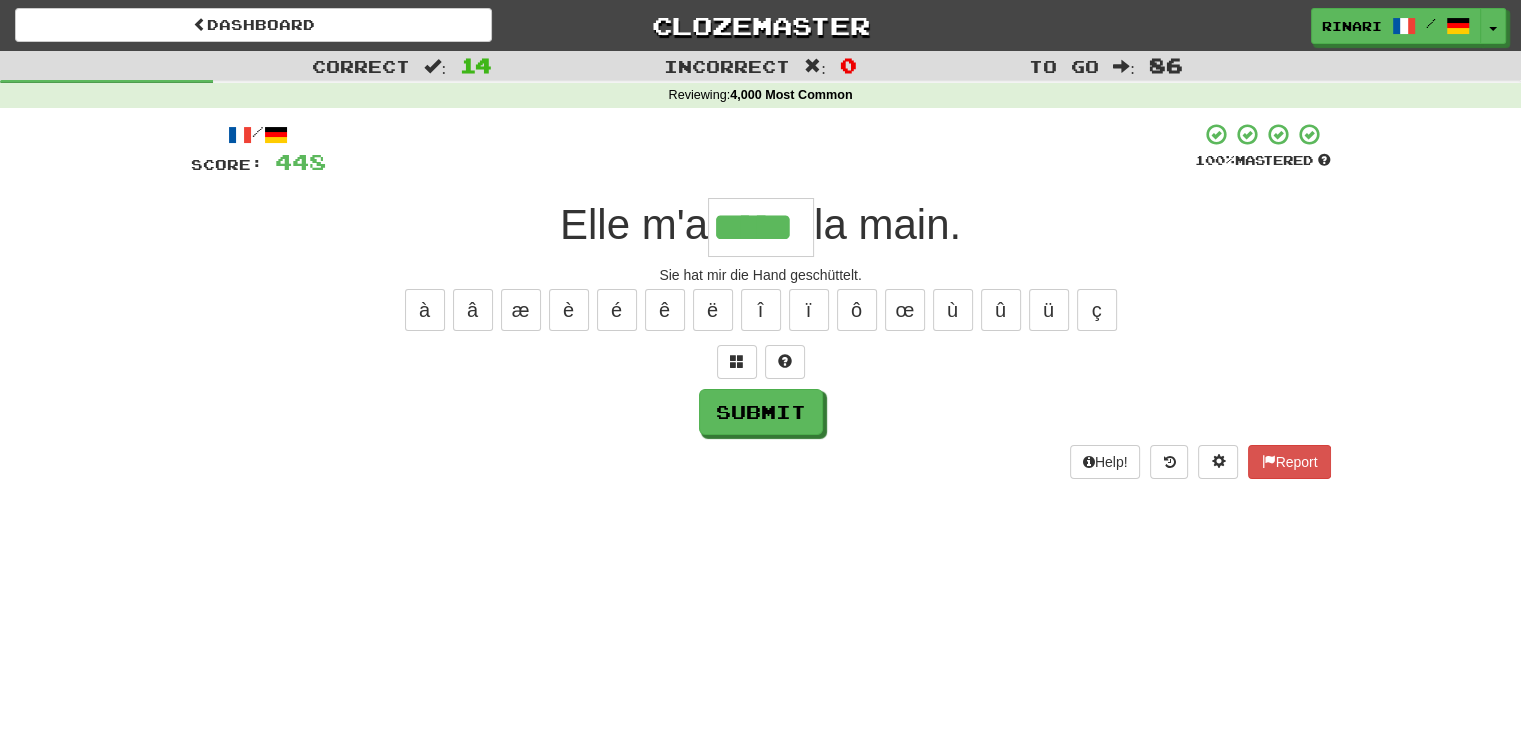 type on "*****" 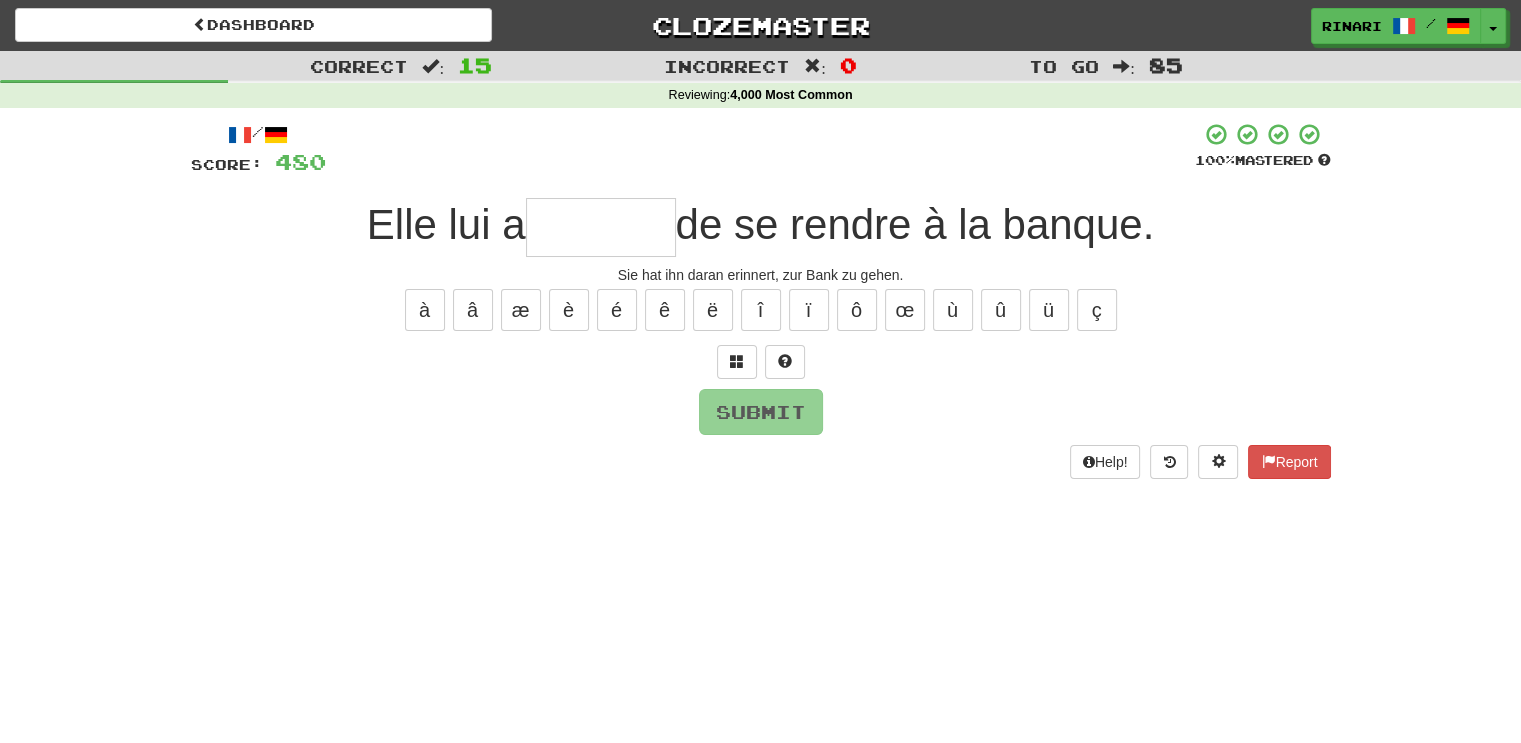 type on "*" 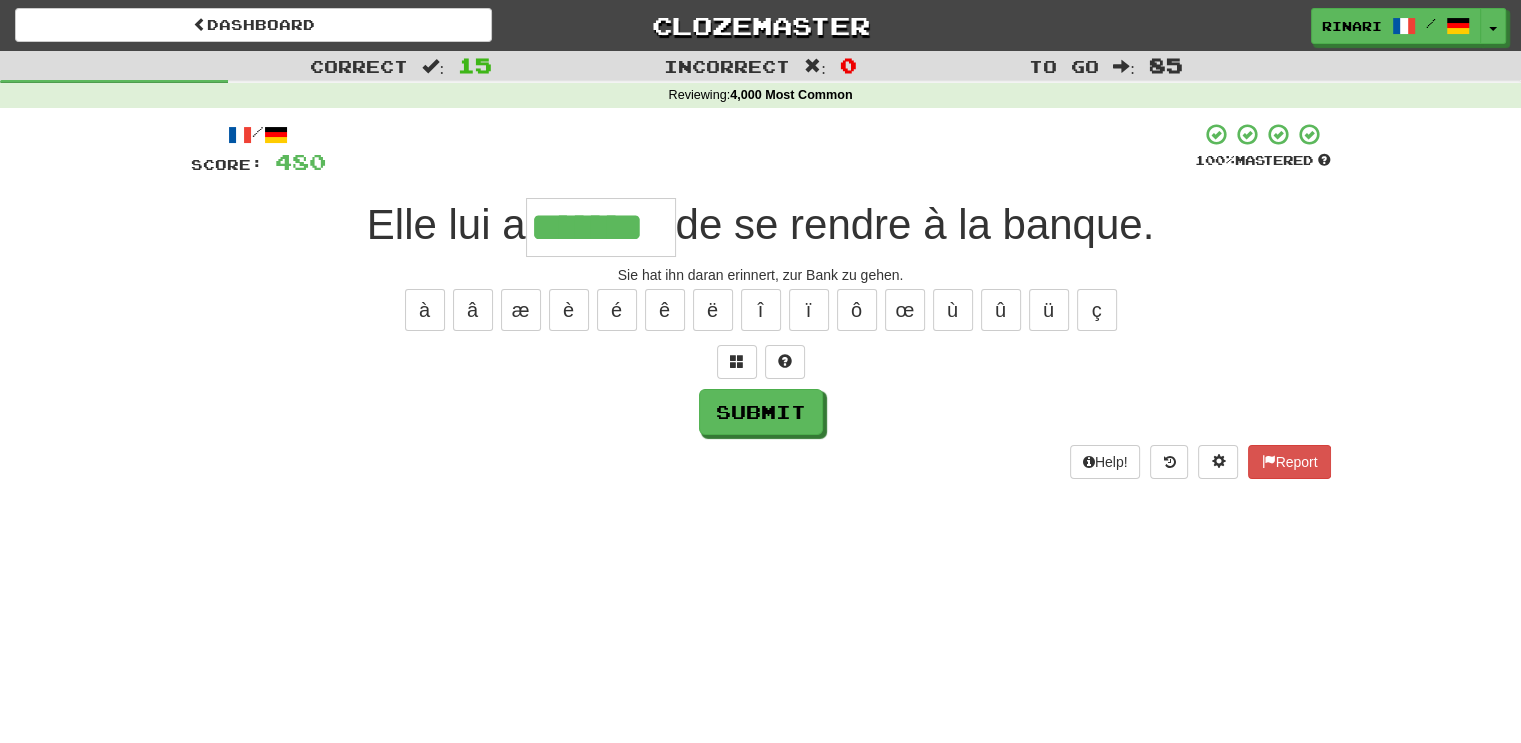 type on "*******" 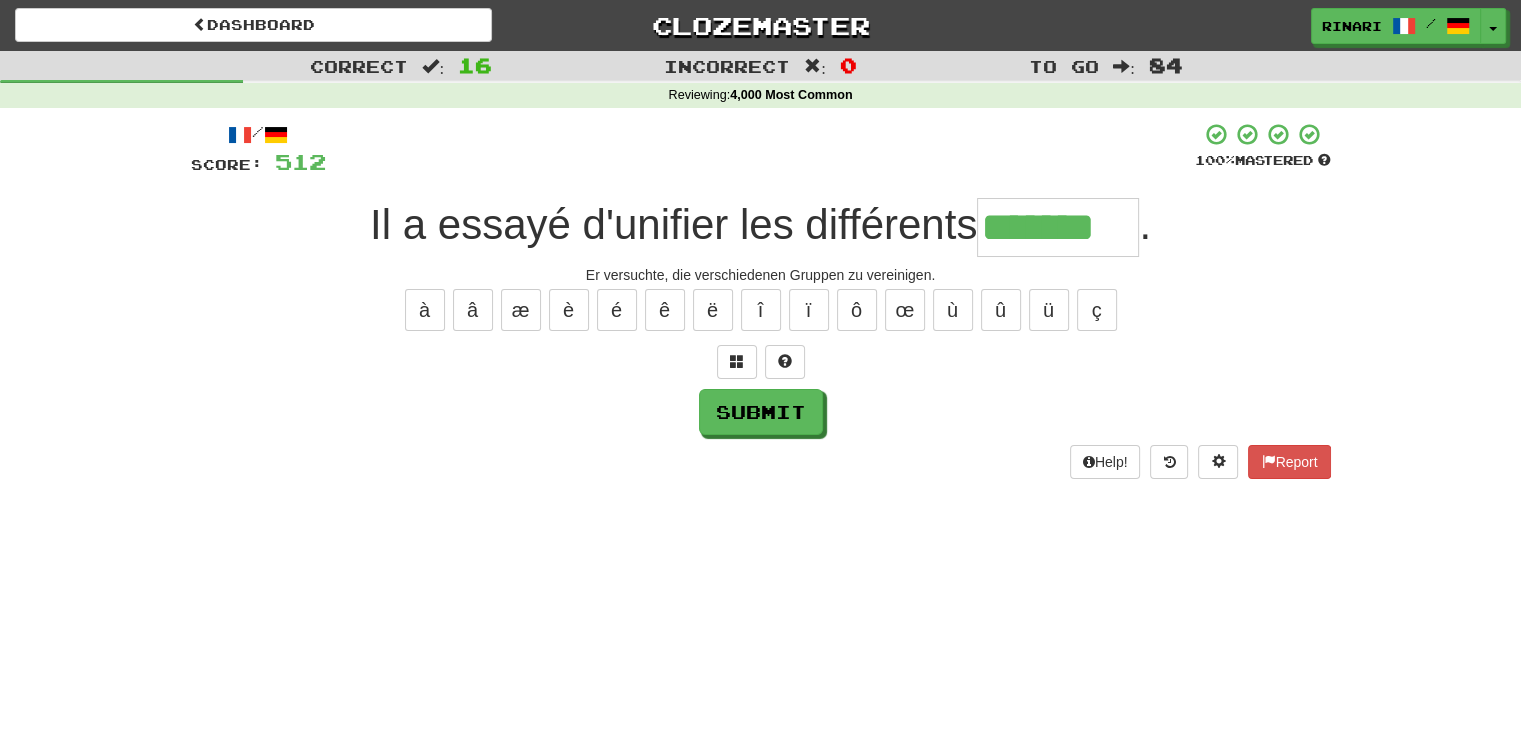 type on "*******" 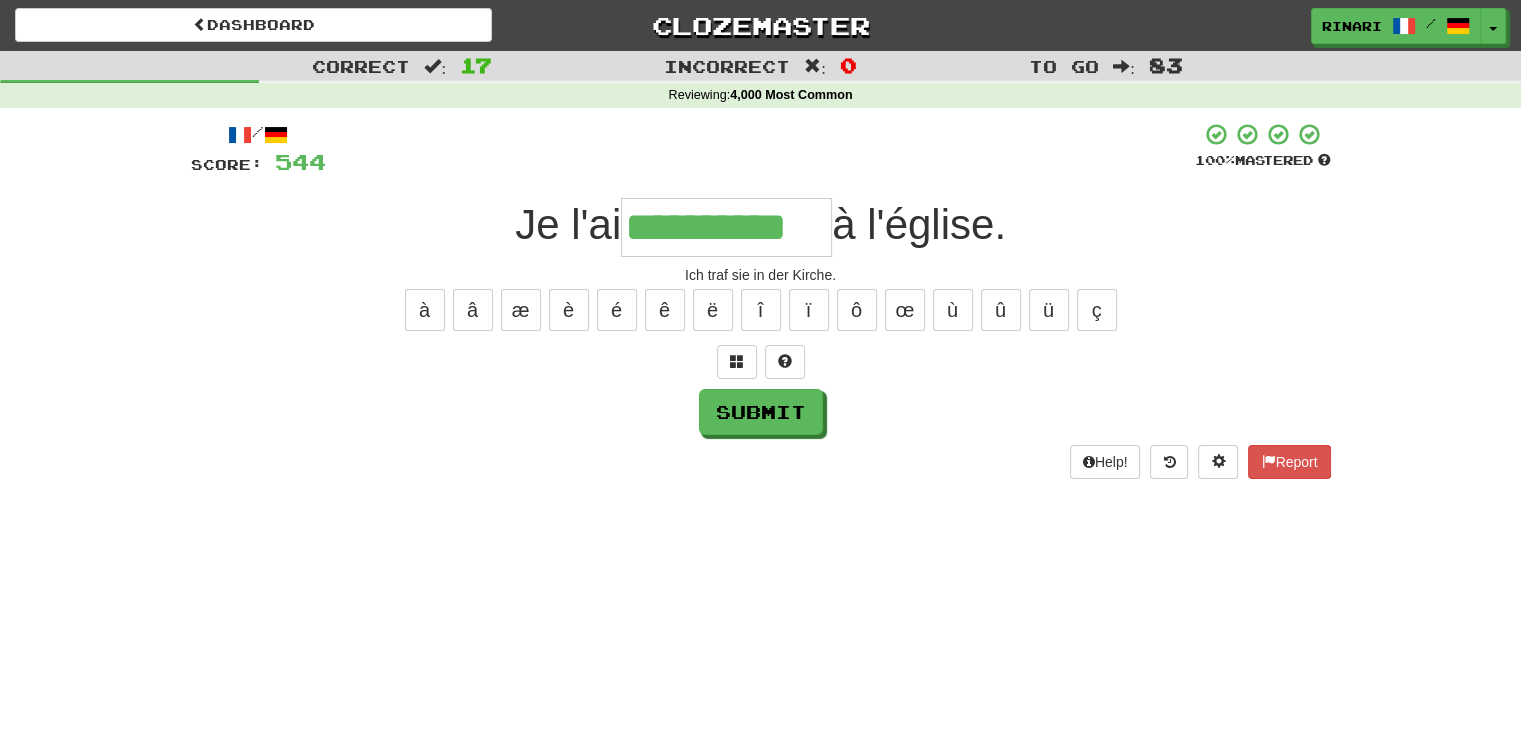 type on "**********" 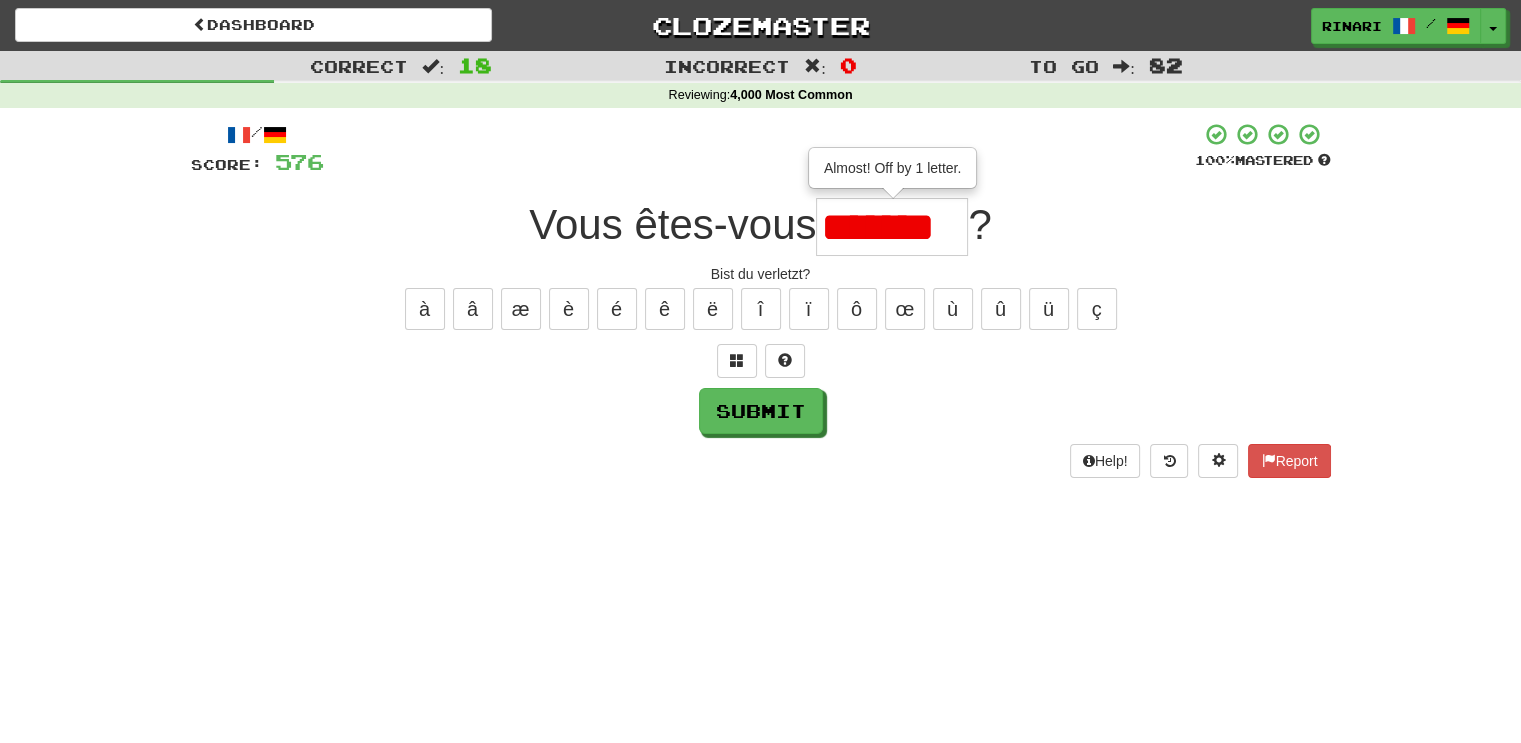 scroll, scrollTop: 0, scrollLeft: 0, axis: both 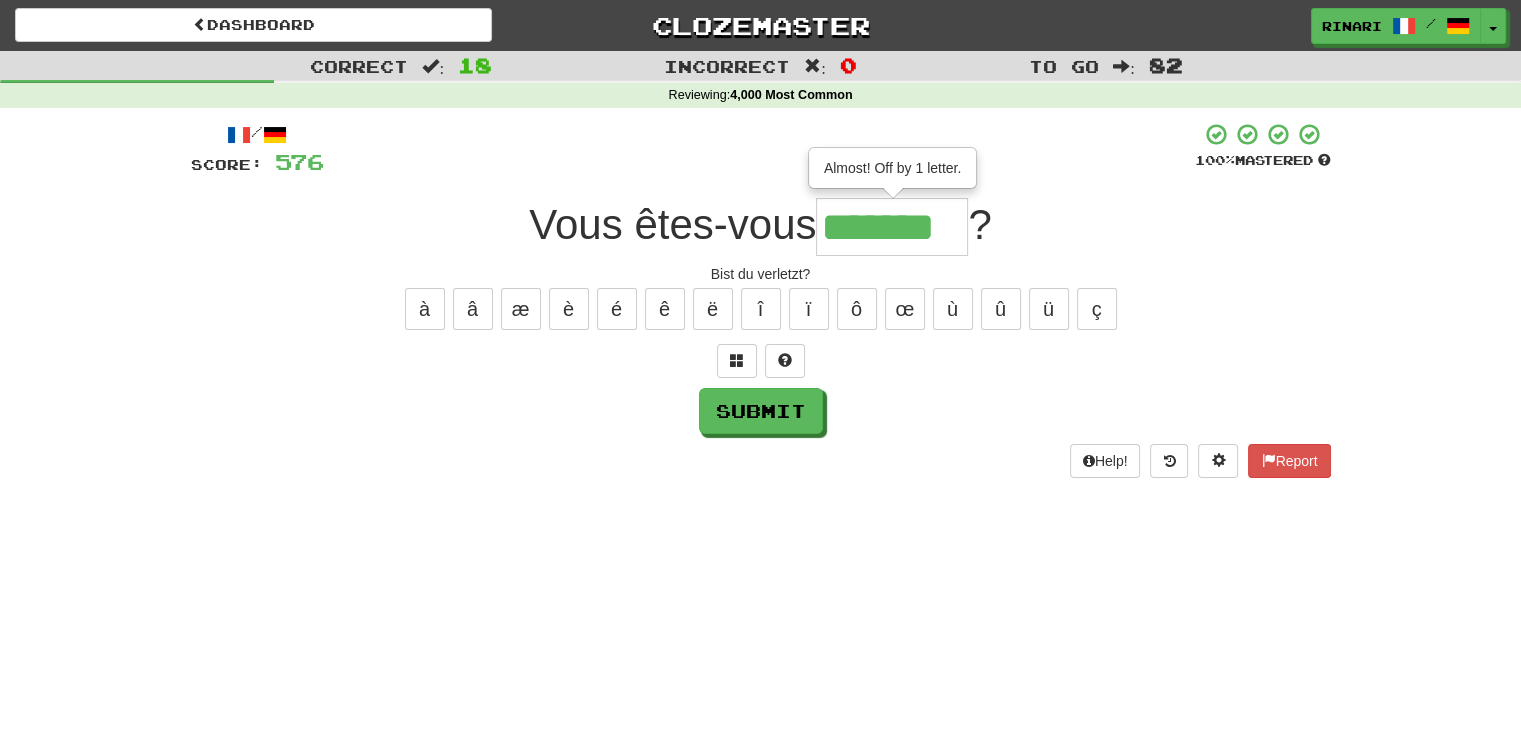 type on "*******" 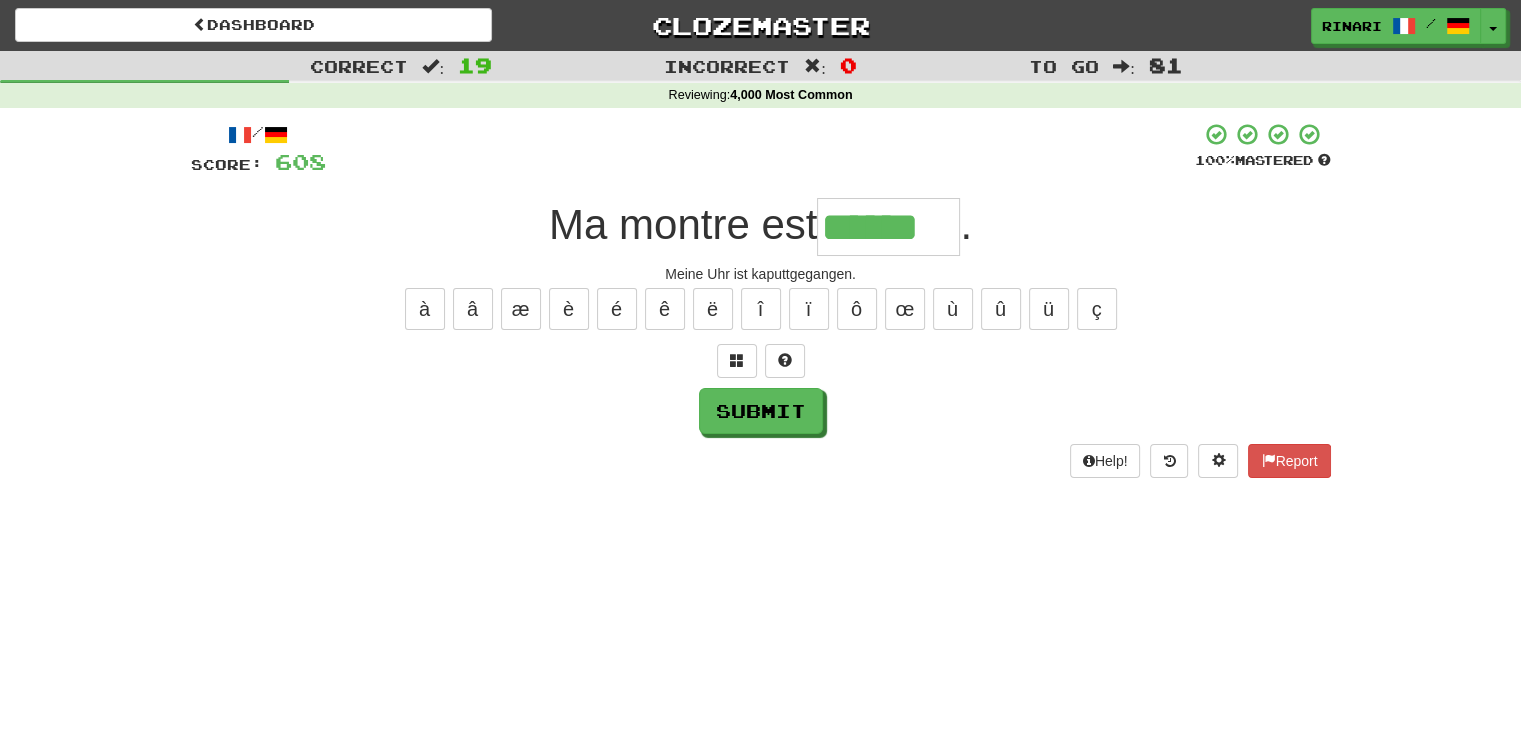 type on "******" 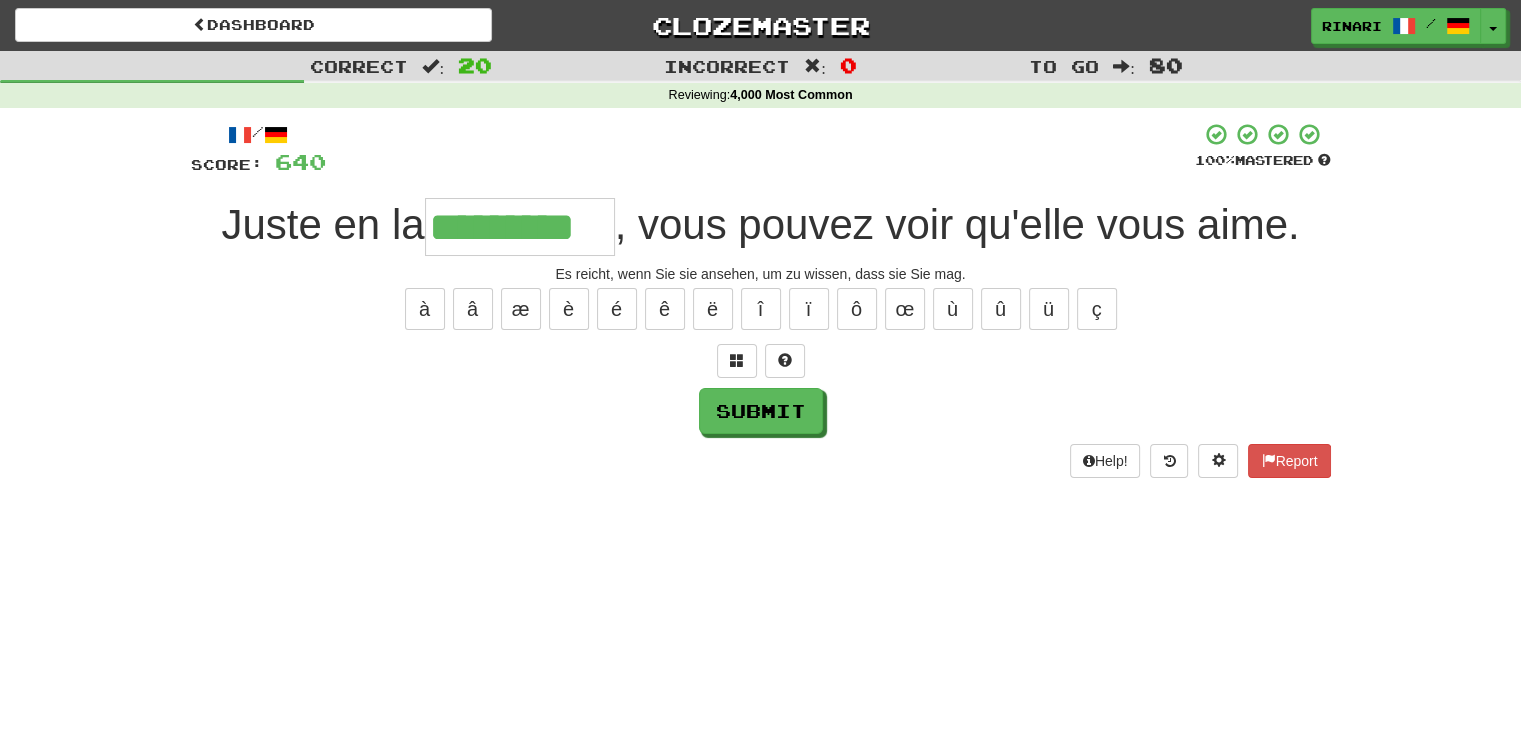 type on "*********" 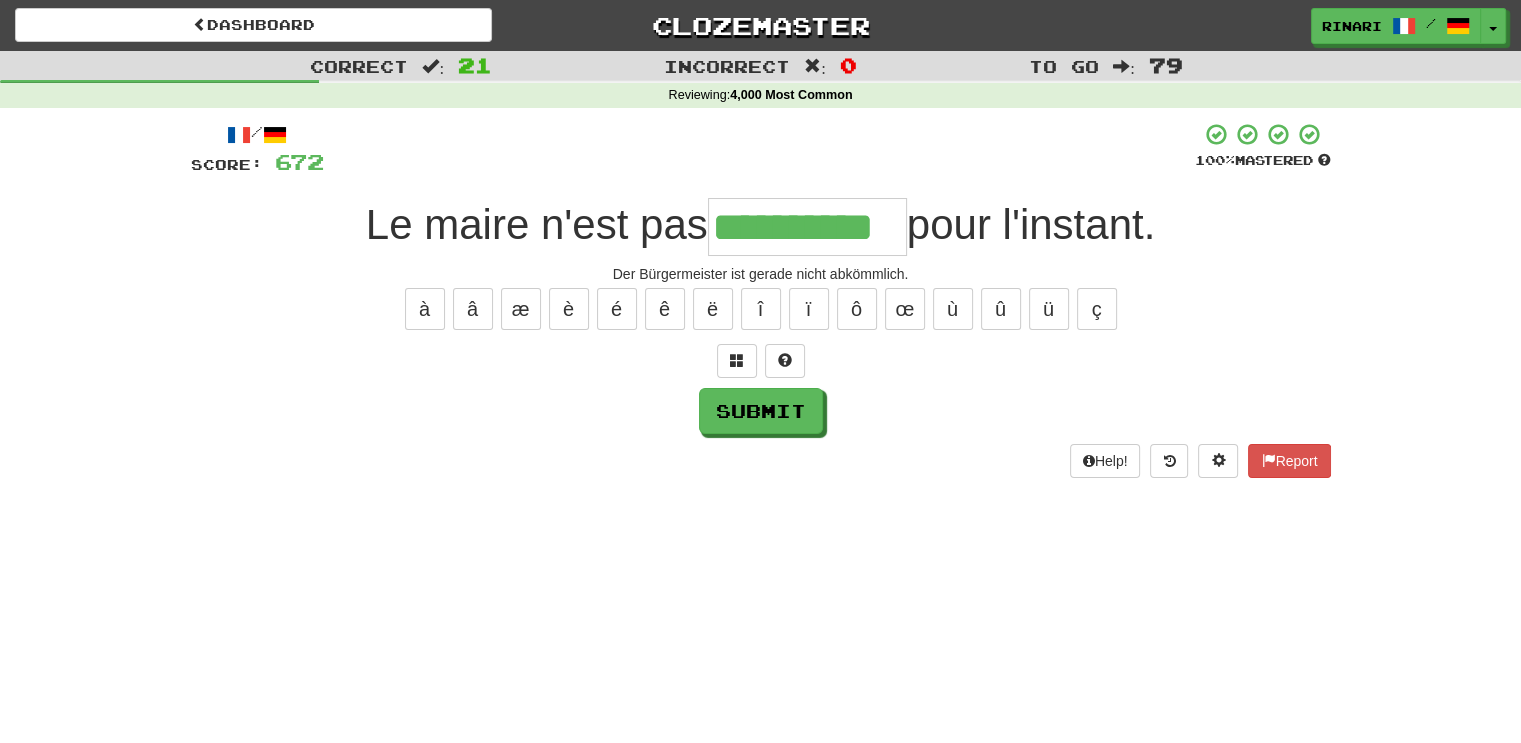 type on "**********" 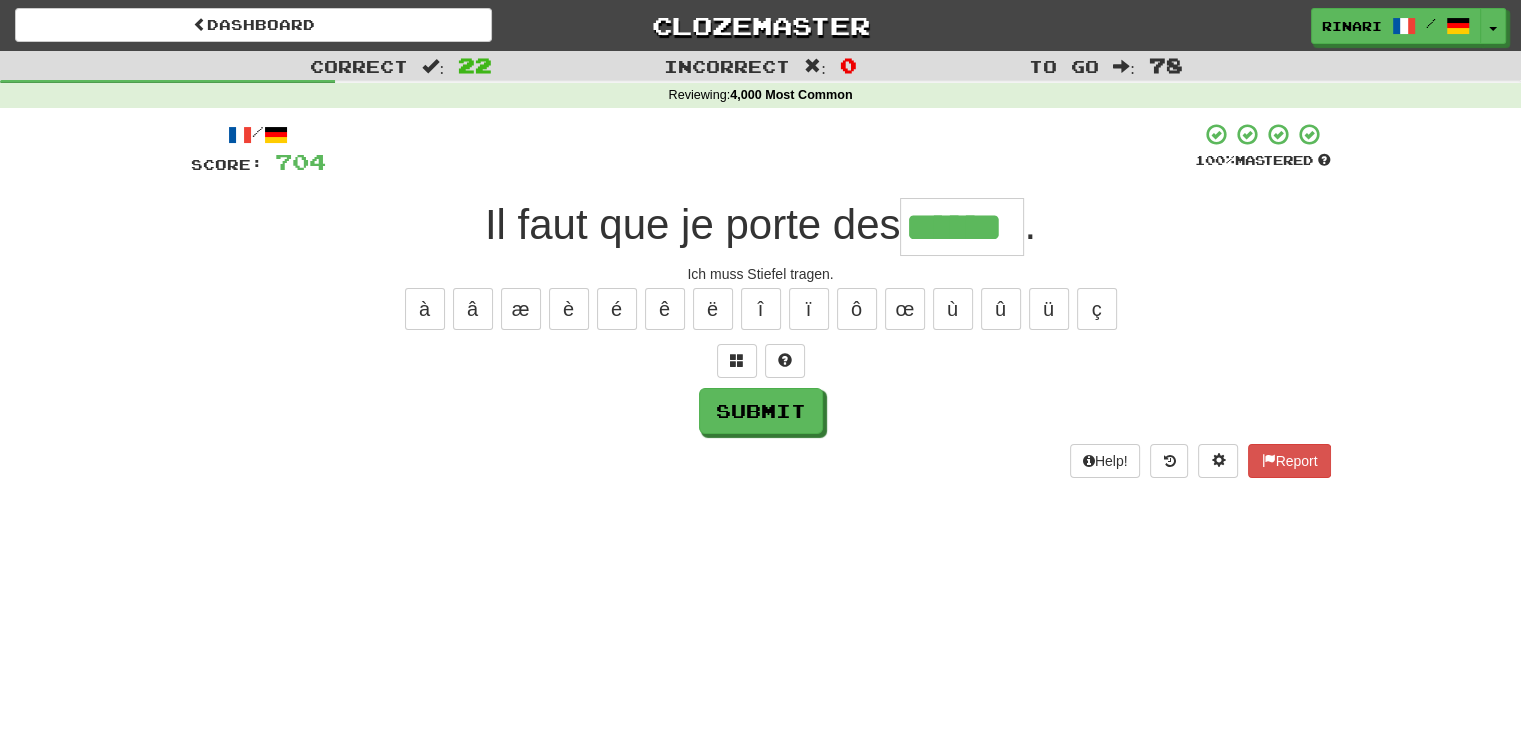 type on "******" 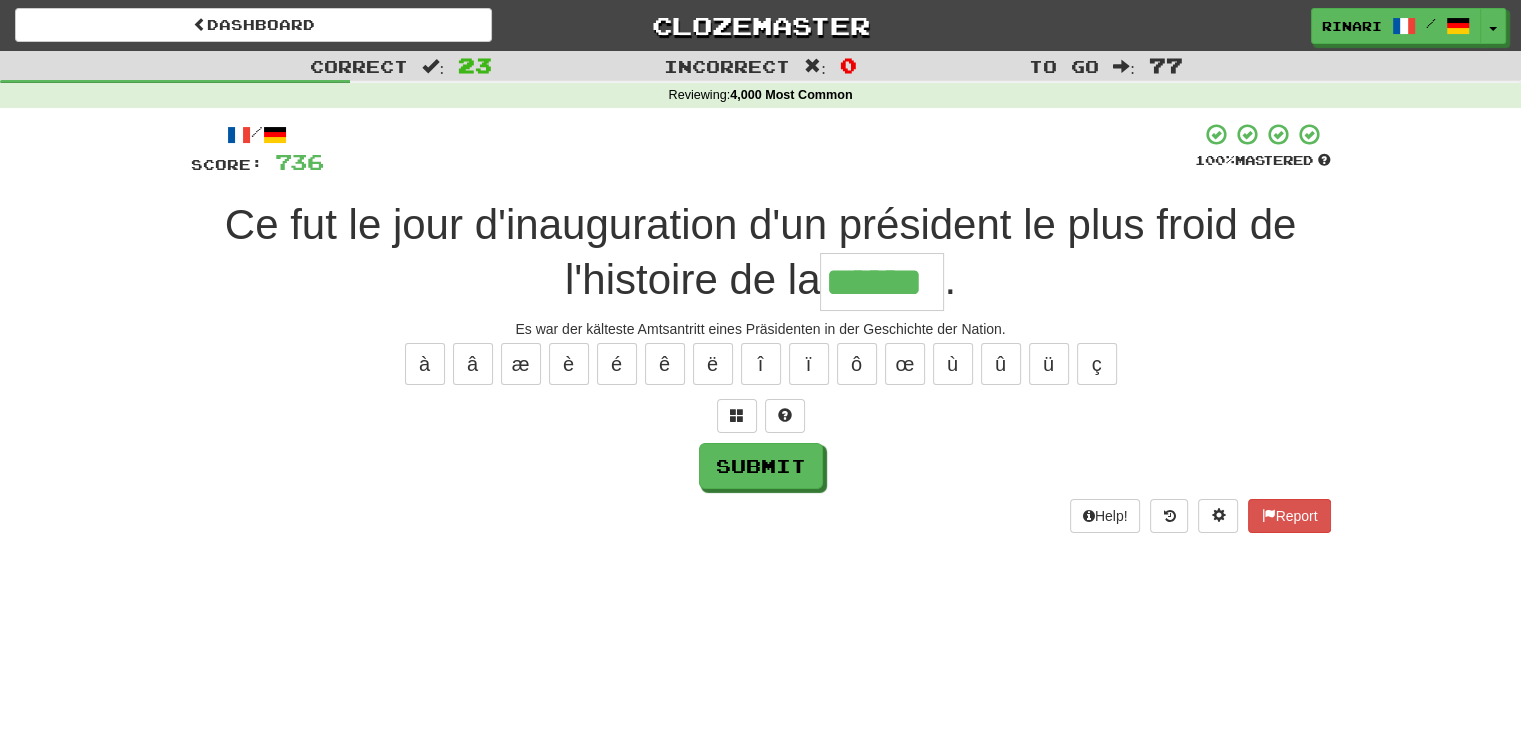 type on "******" 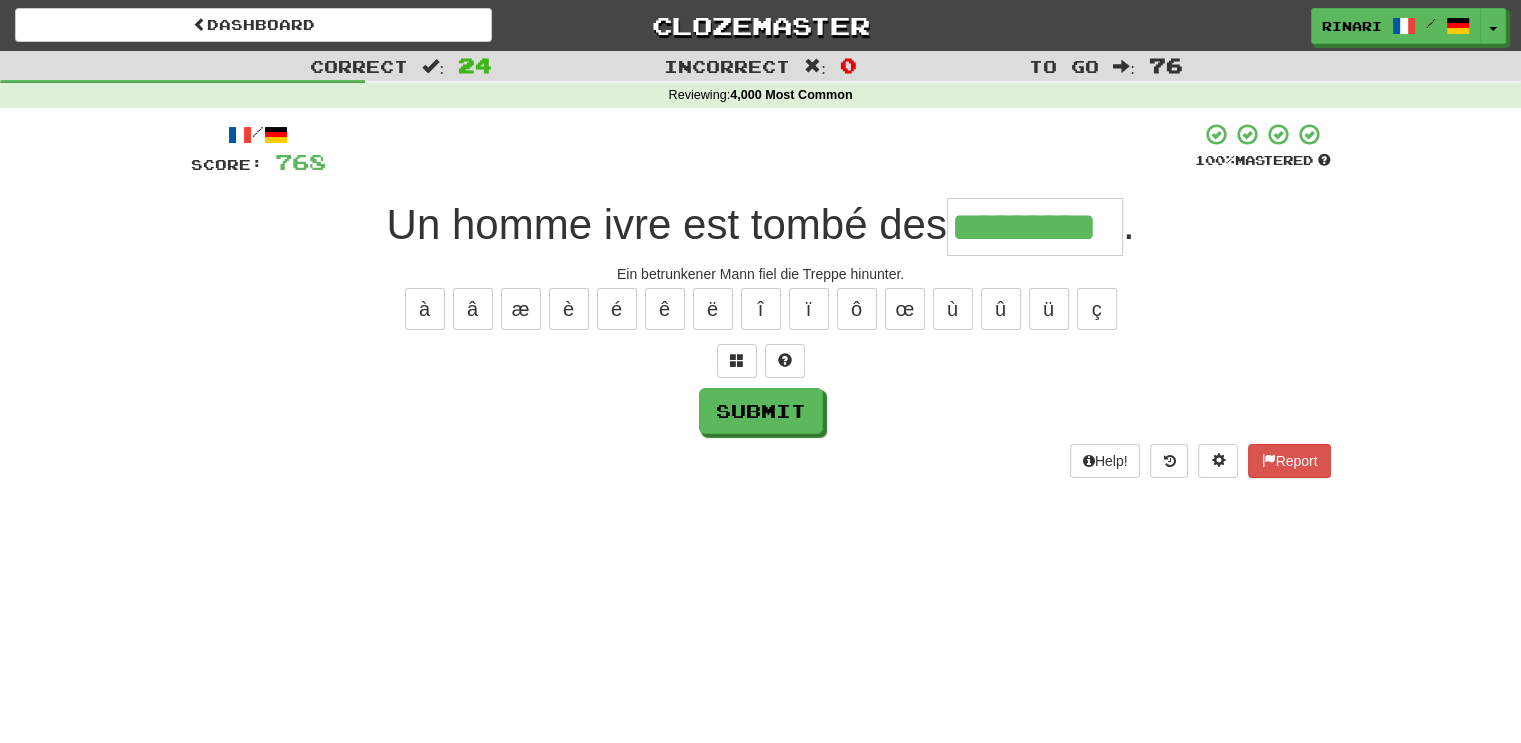 type on "*********" 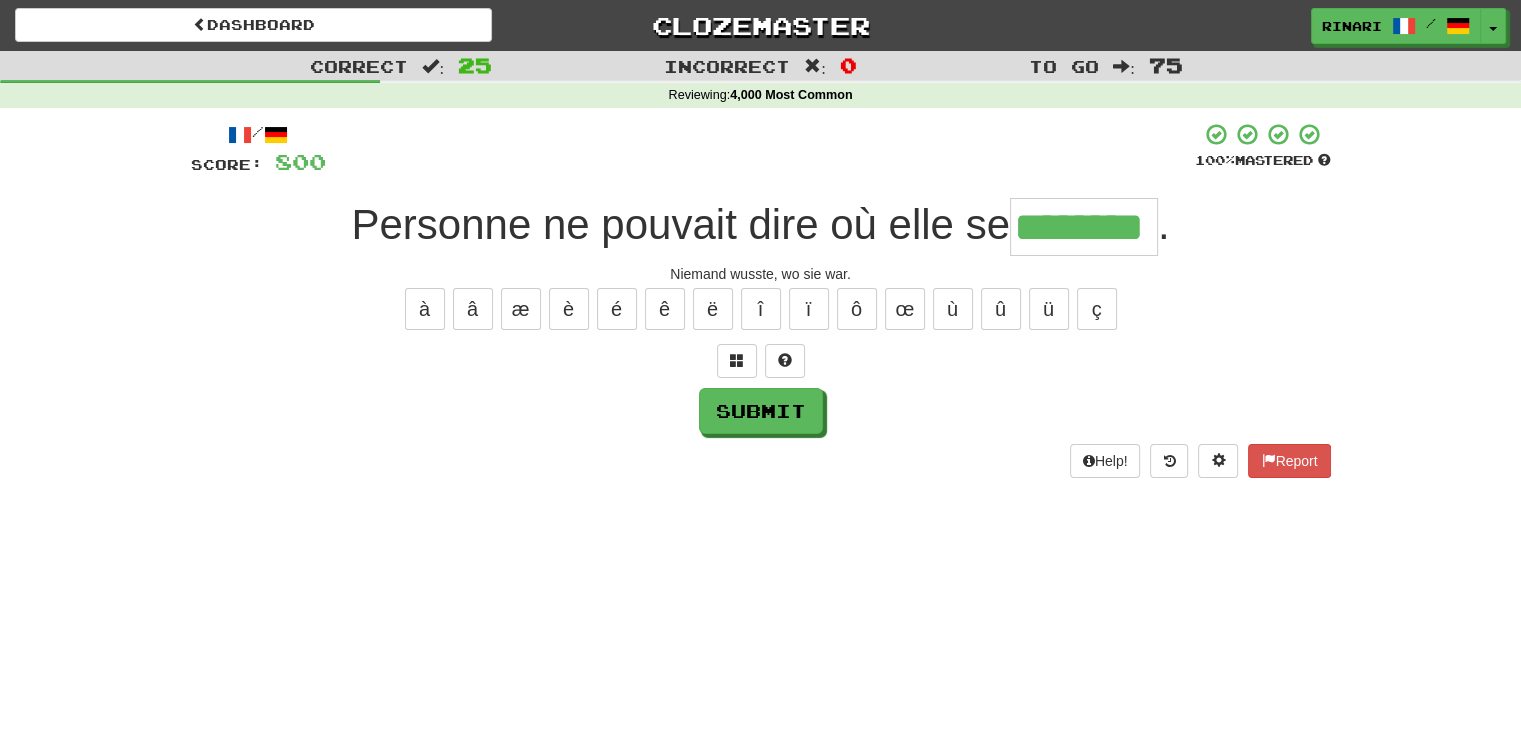 type on "********" 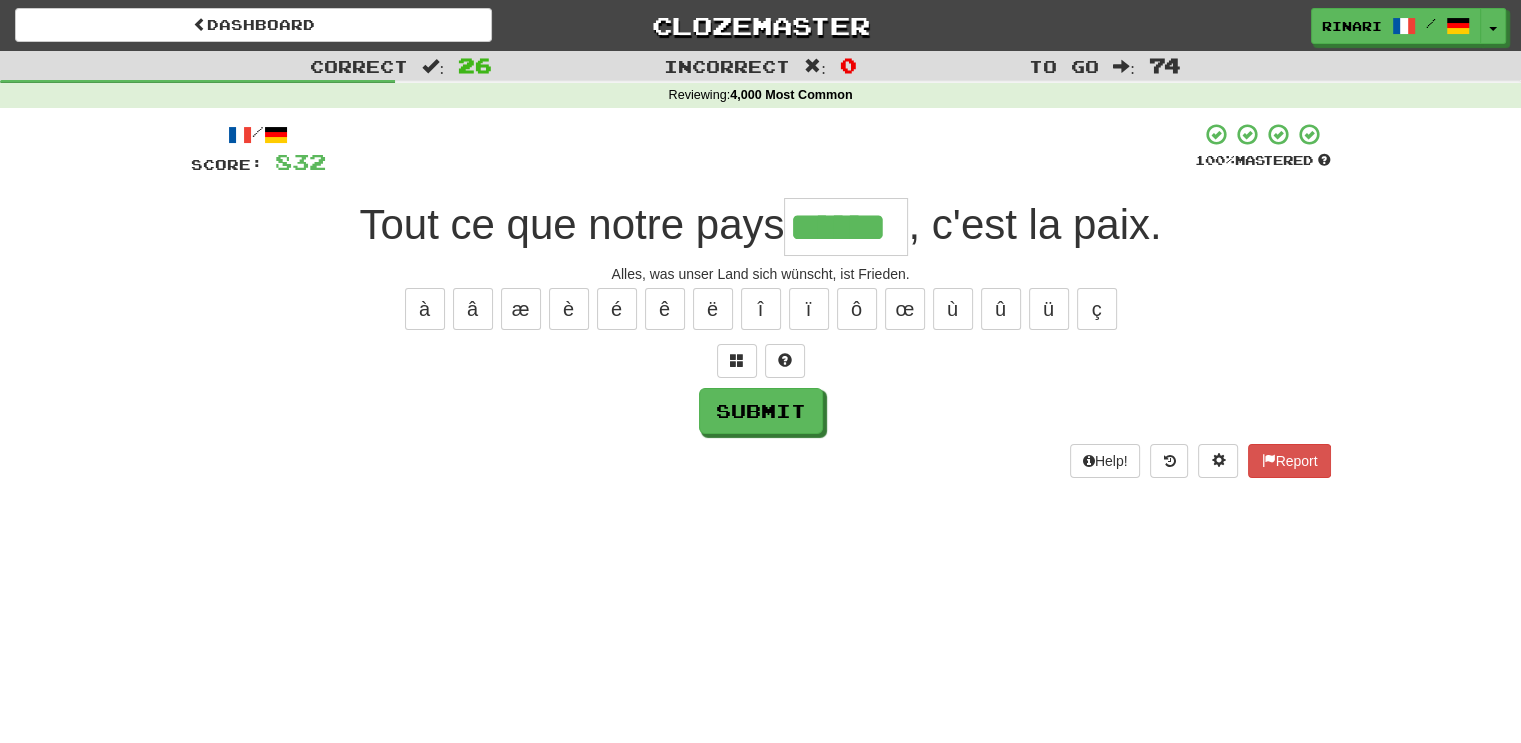 type on "******" 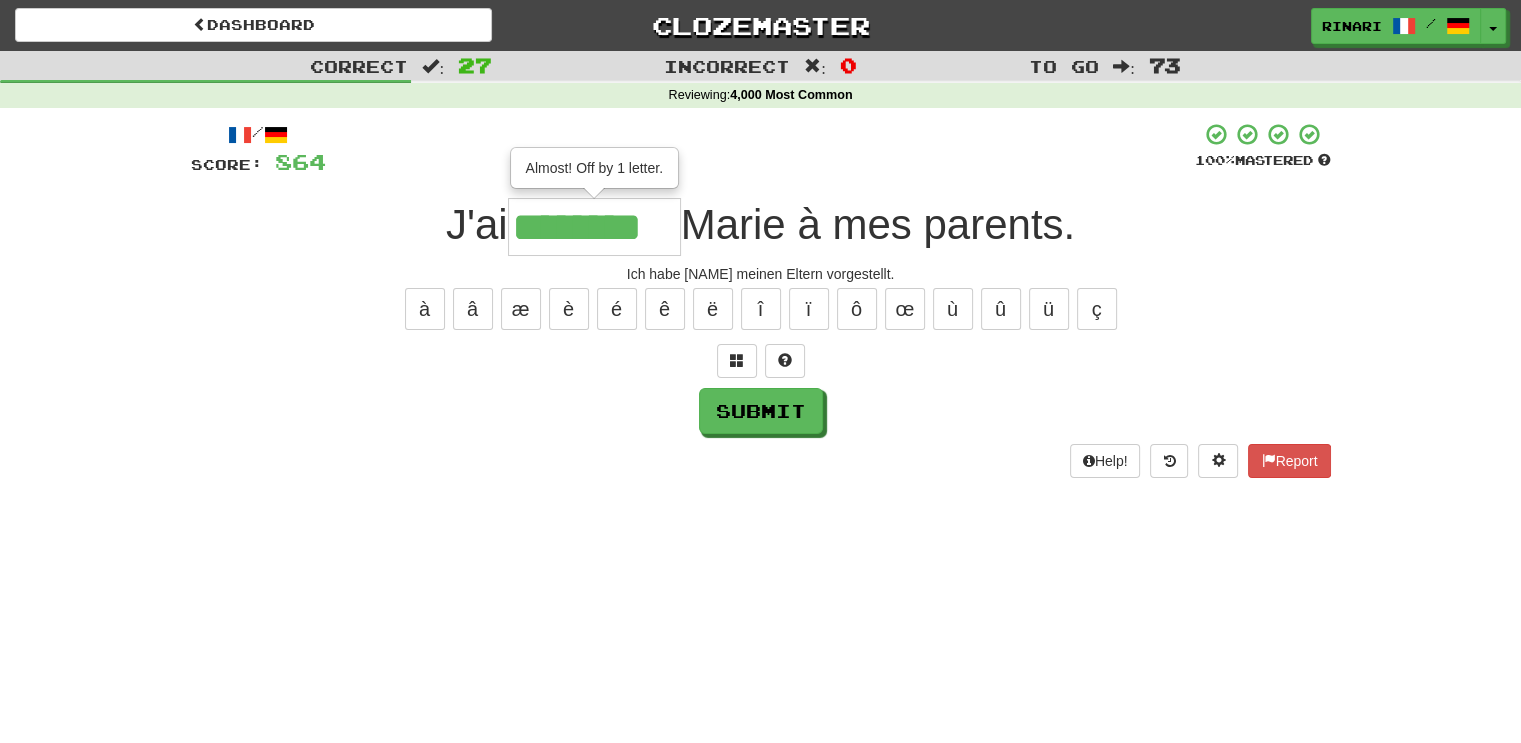 type on "********" 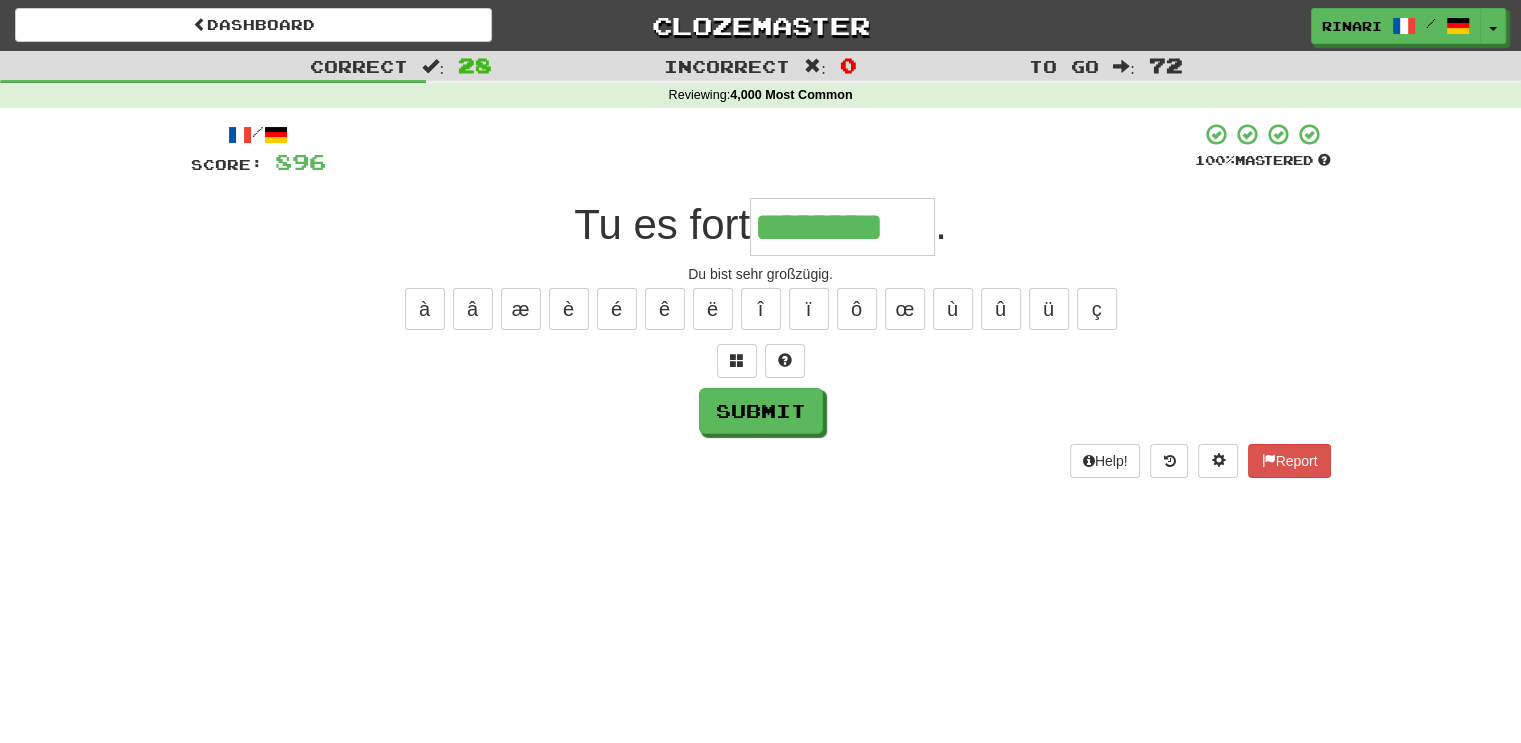 type on "********" 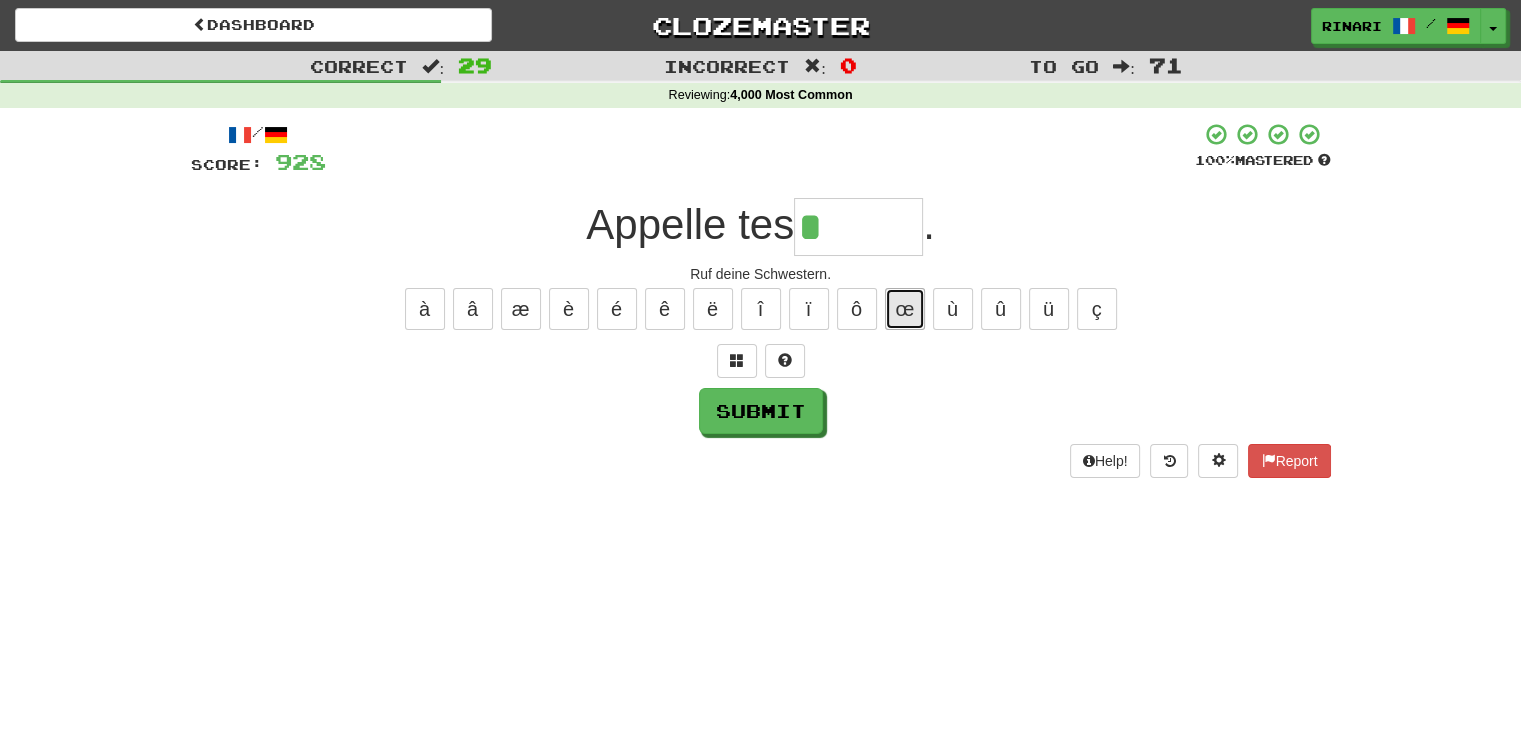 click on "œ" at bounding box center (905, 309) 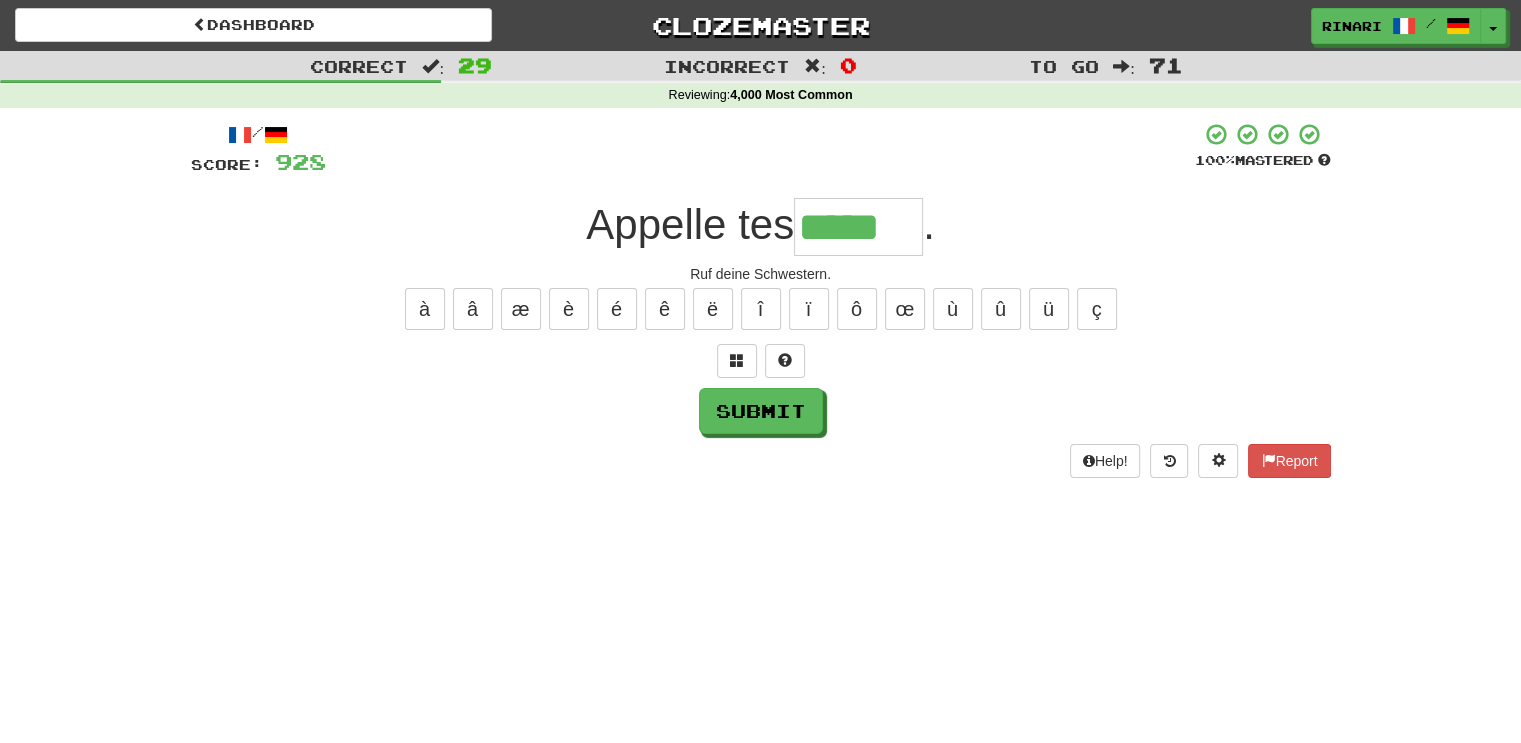 type on "*****" 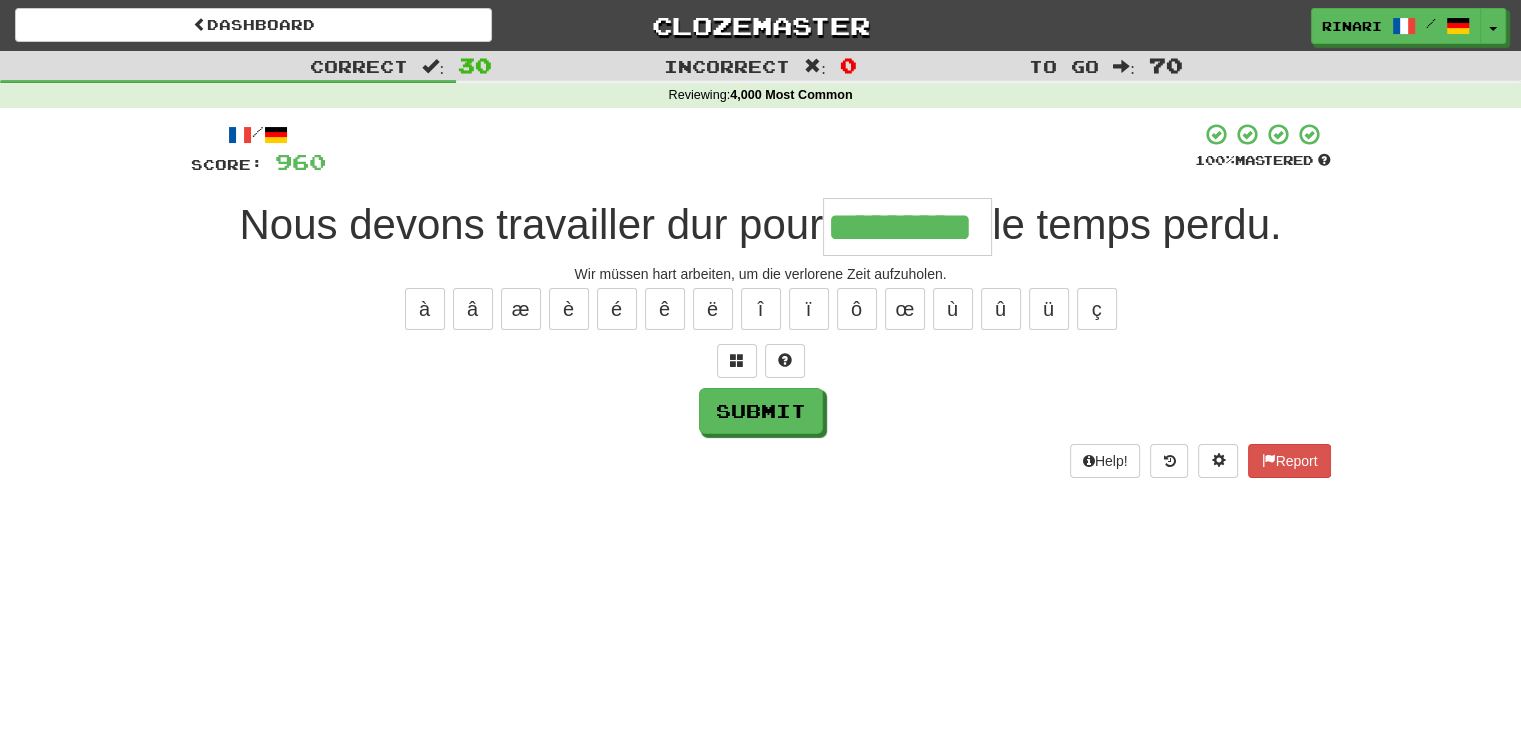 type on "*********" 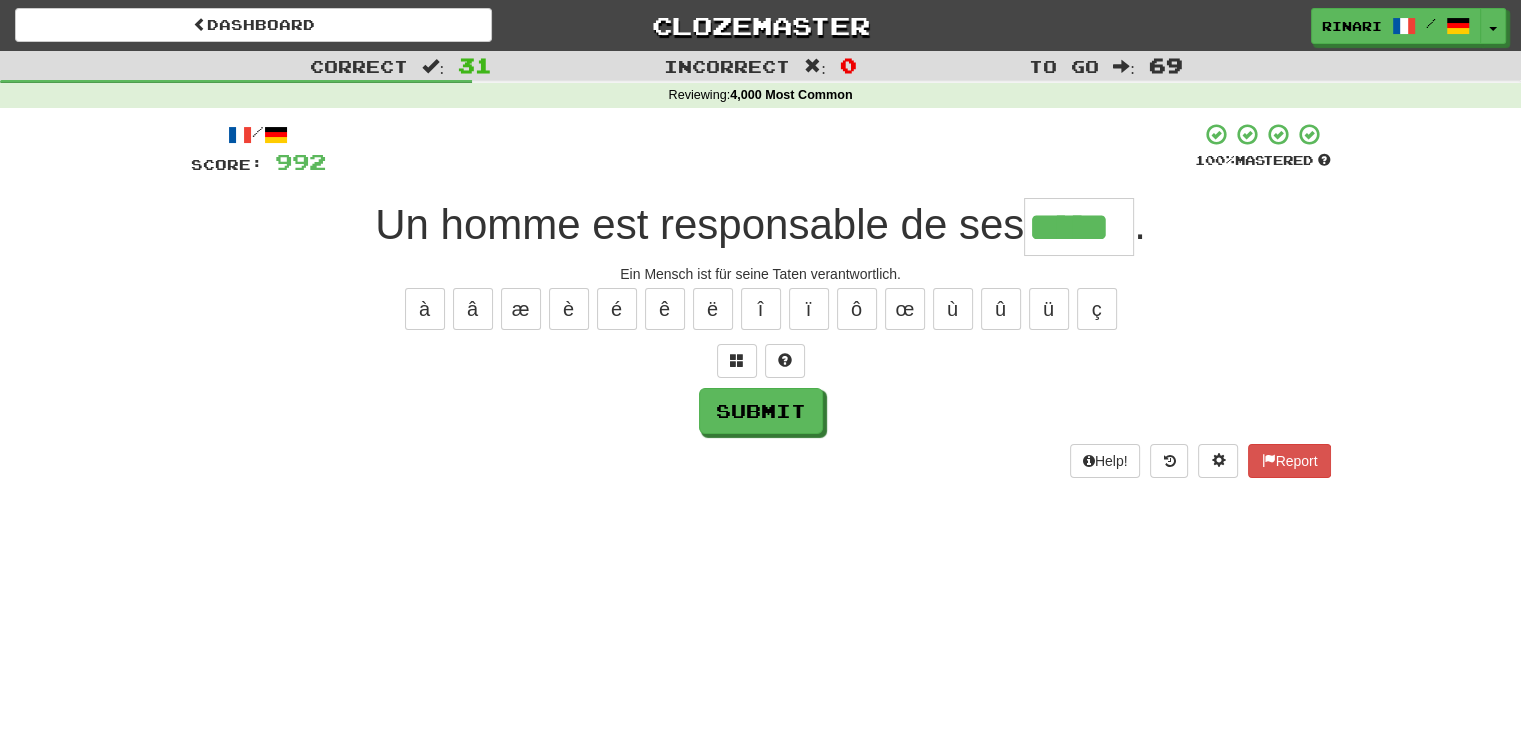 type on "*****" 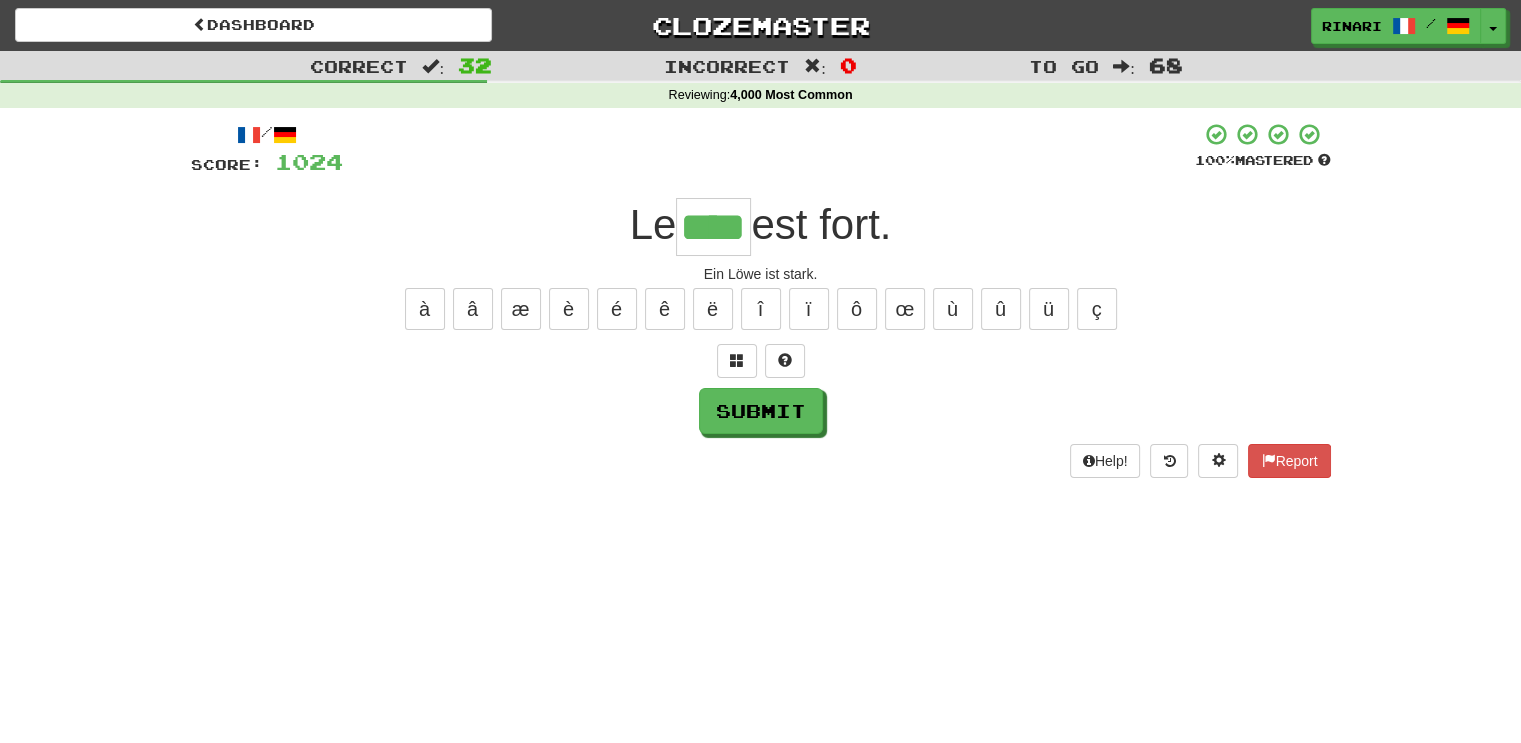 type on "****" 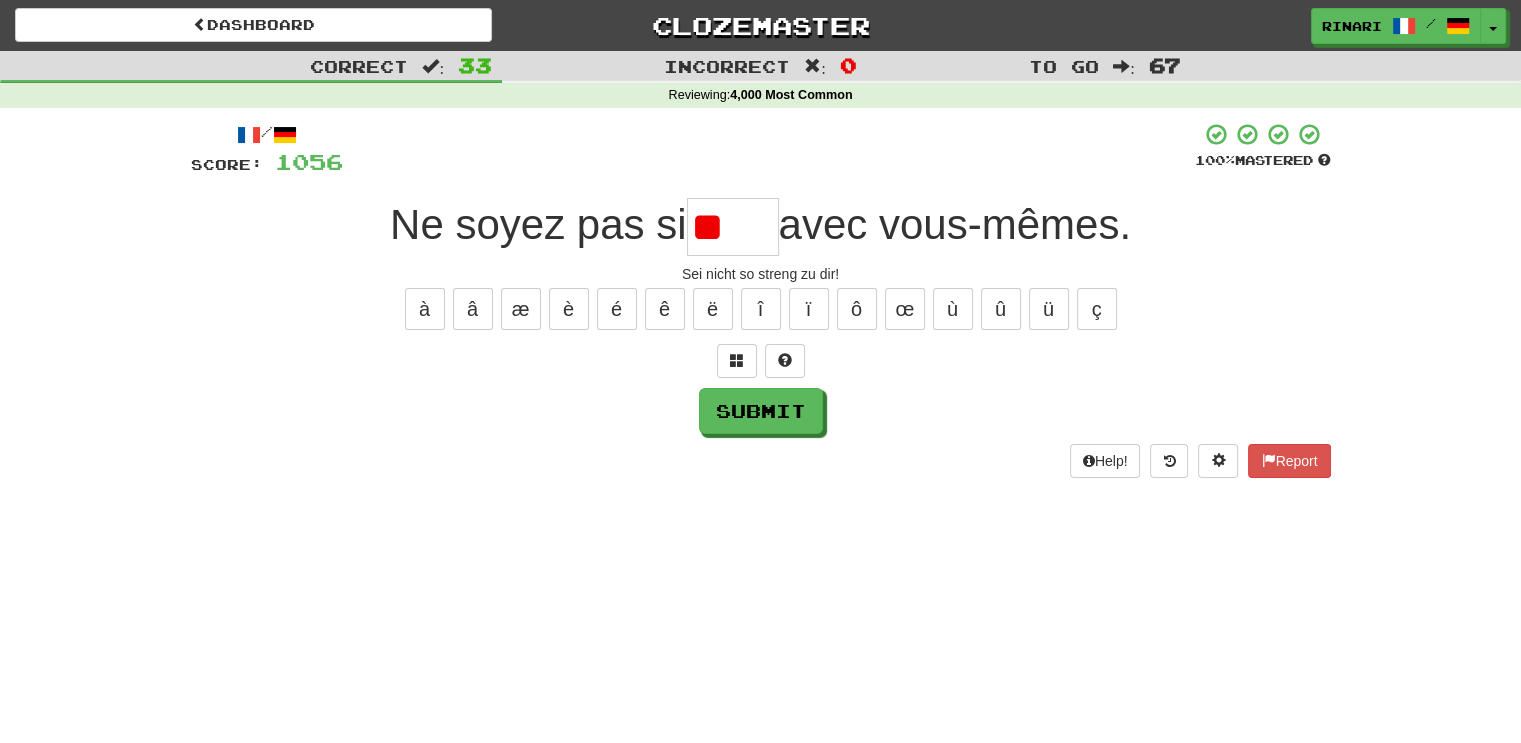 type on "*" 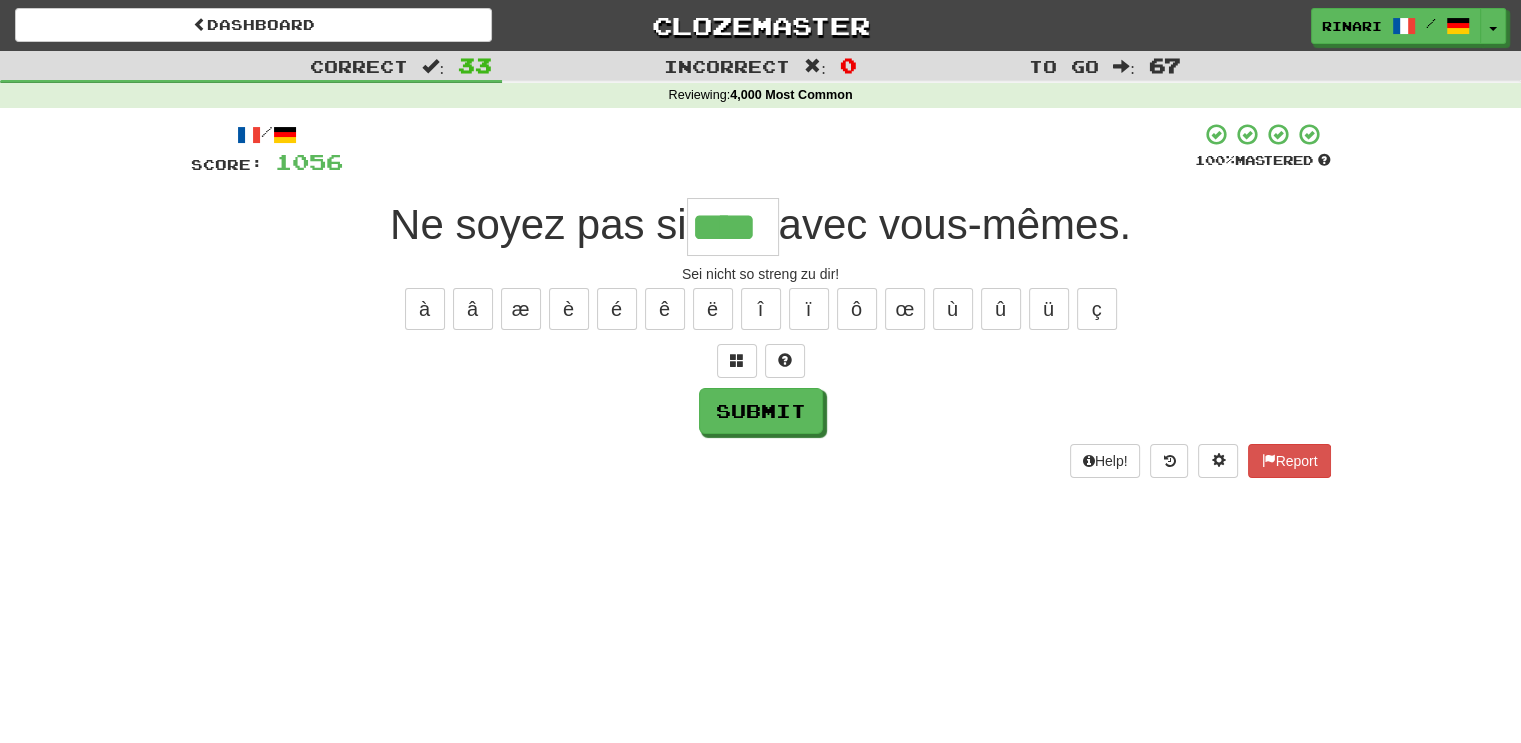 type on "****" 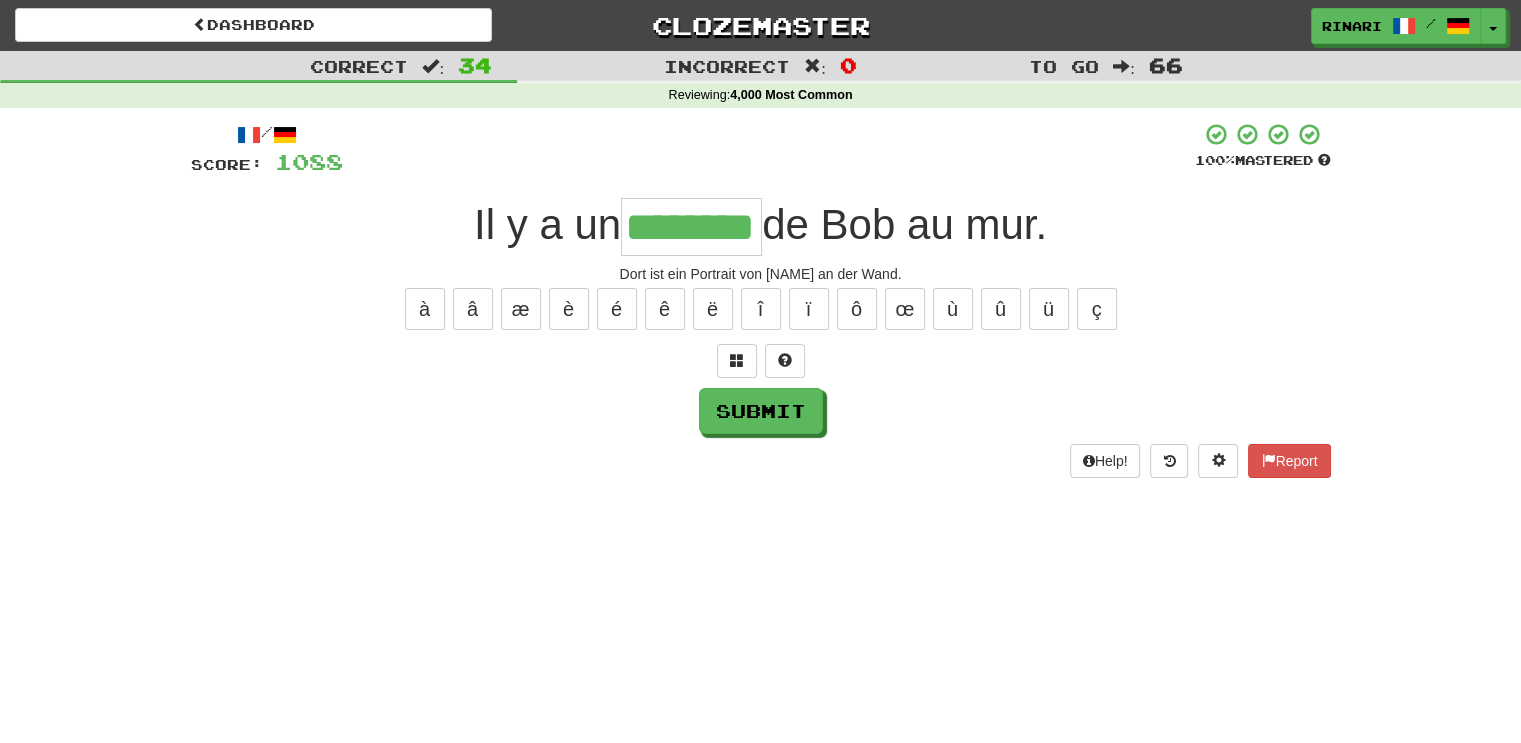 type on "********" 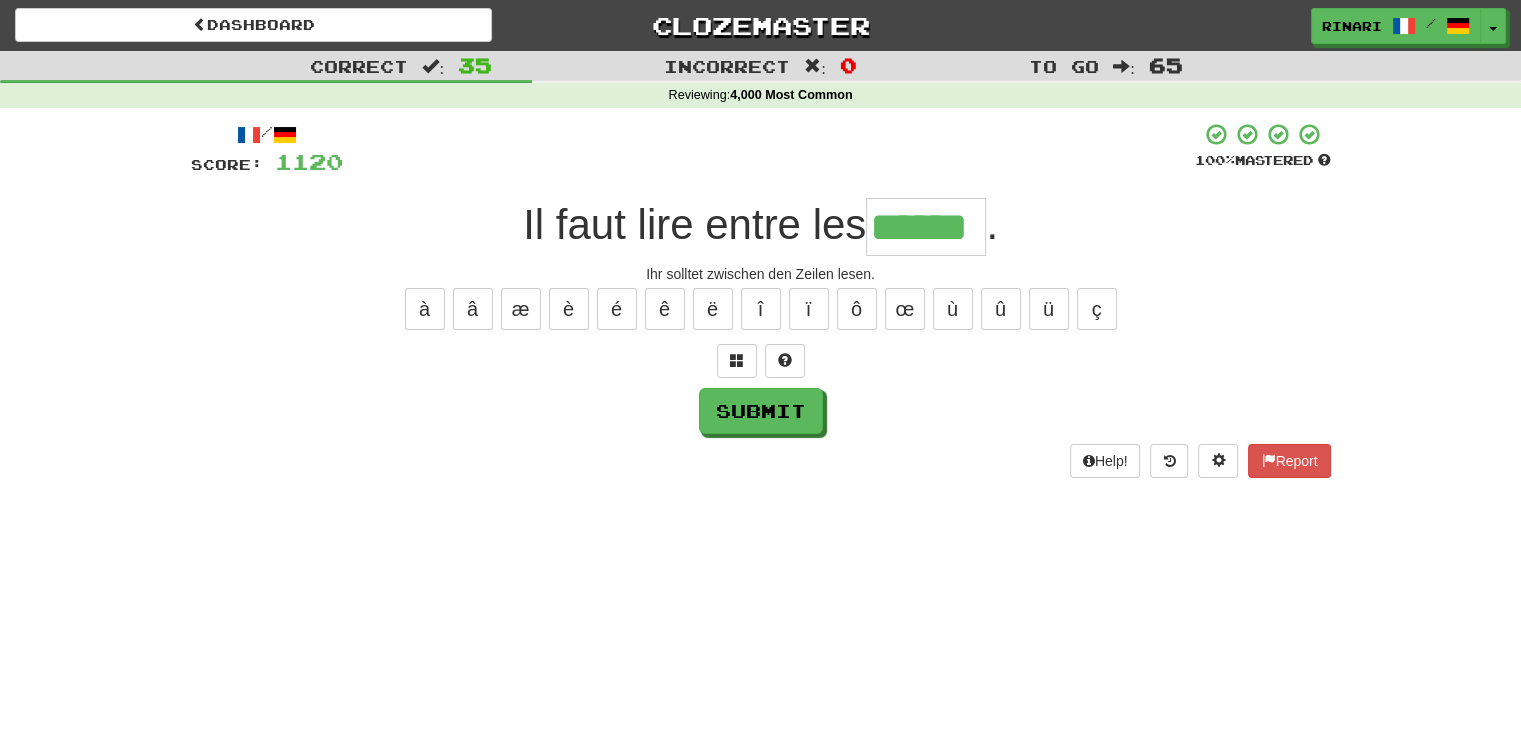 type on "******" 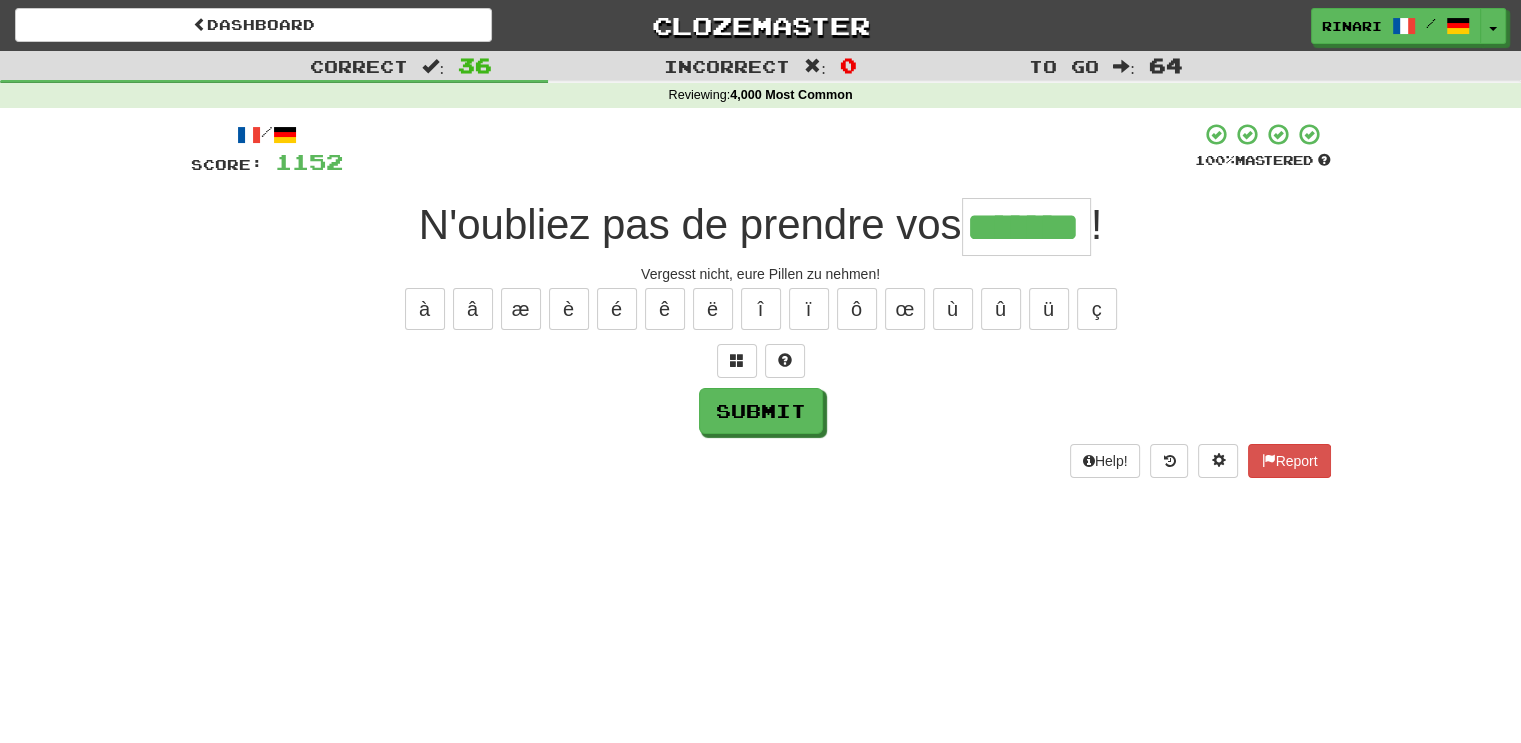 type on "*******" 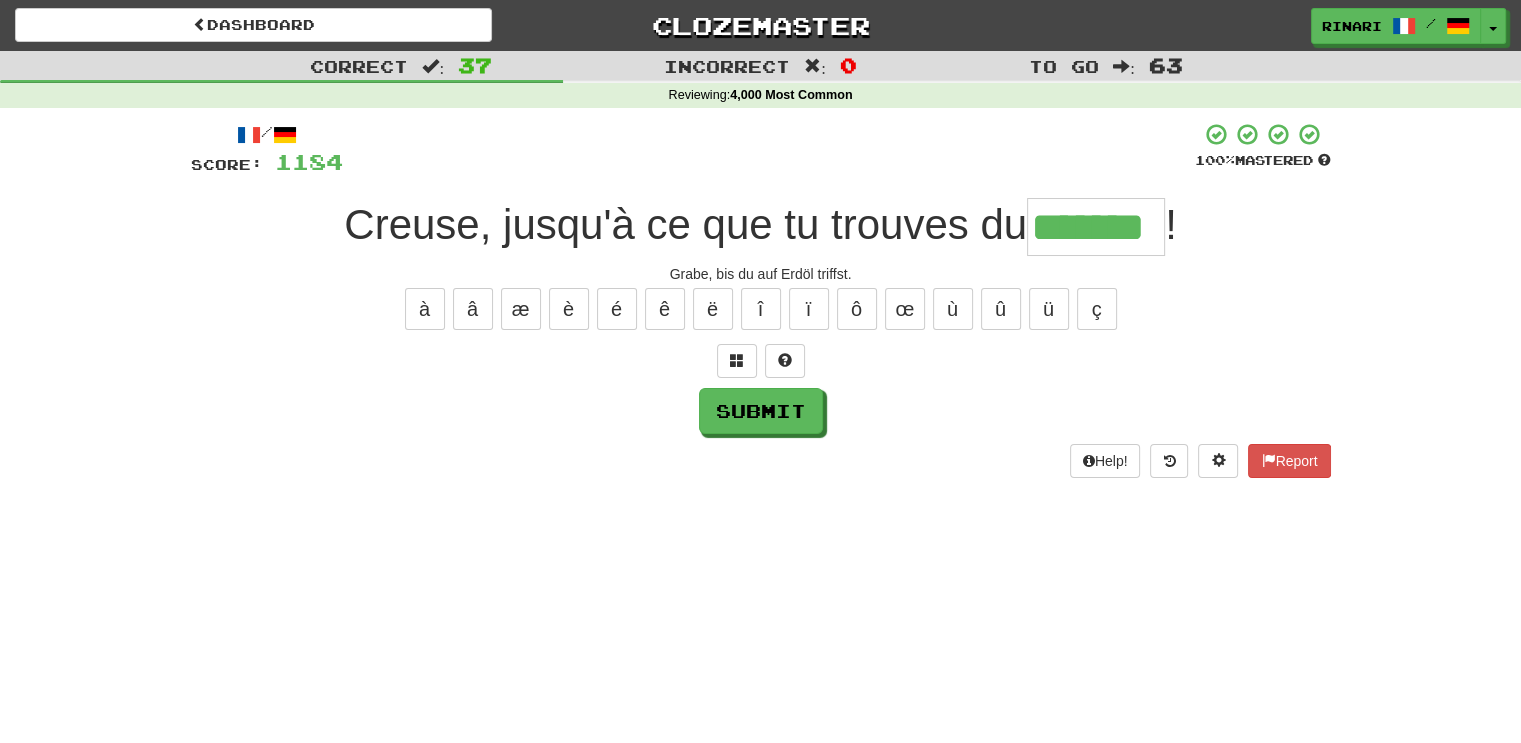 type on "*******" 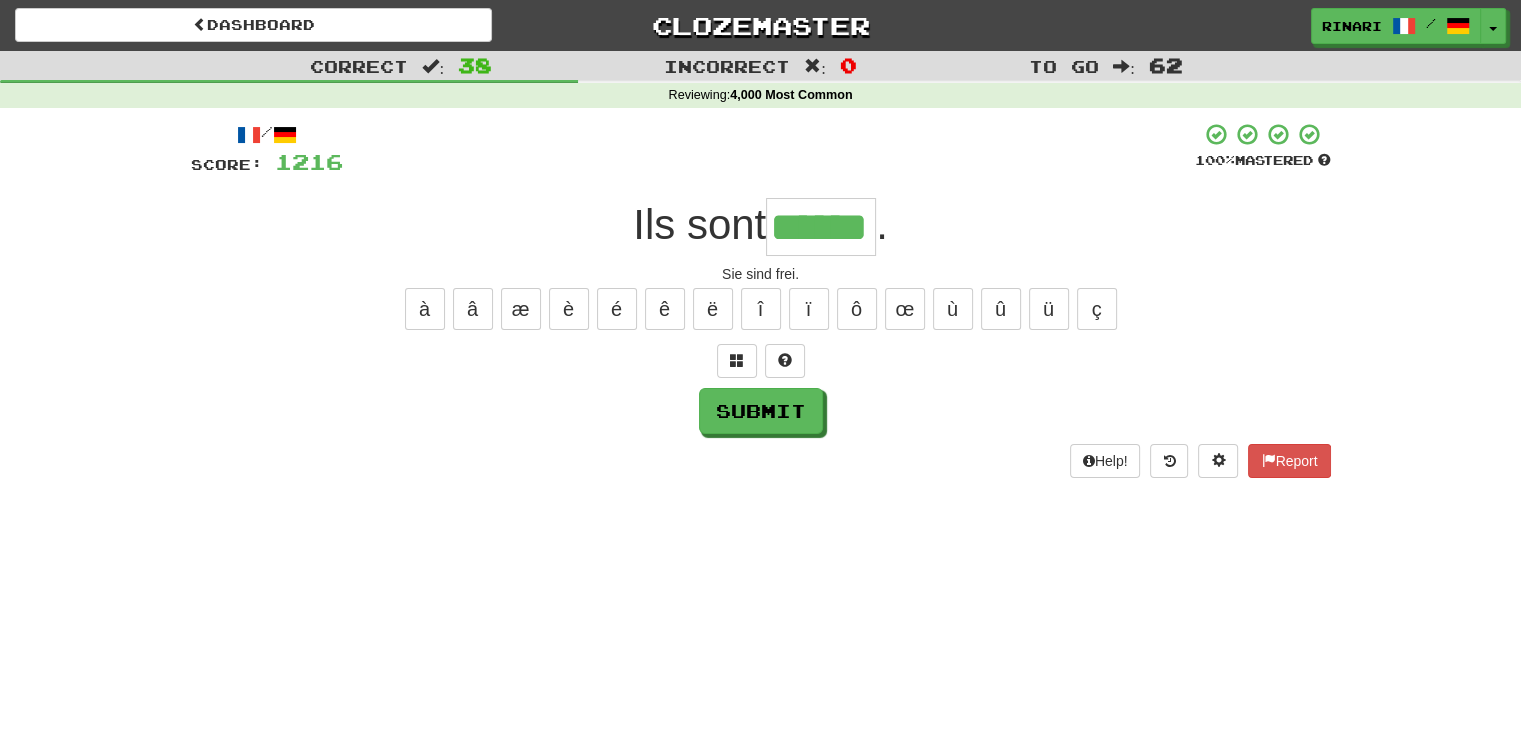 type on "******" 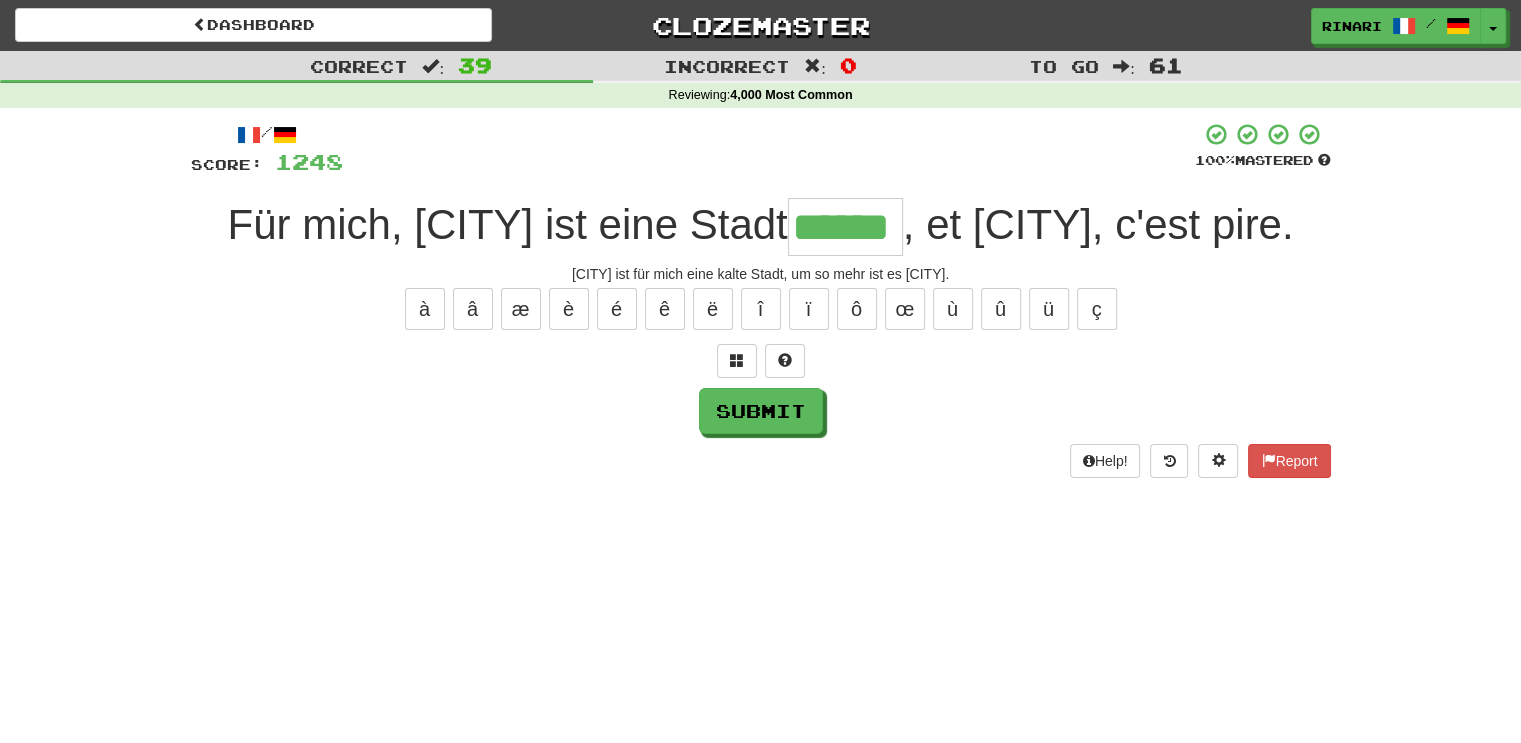 type on "******" 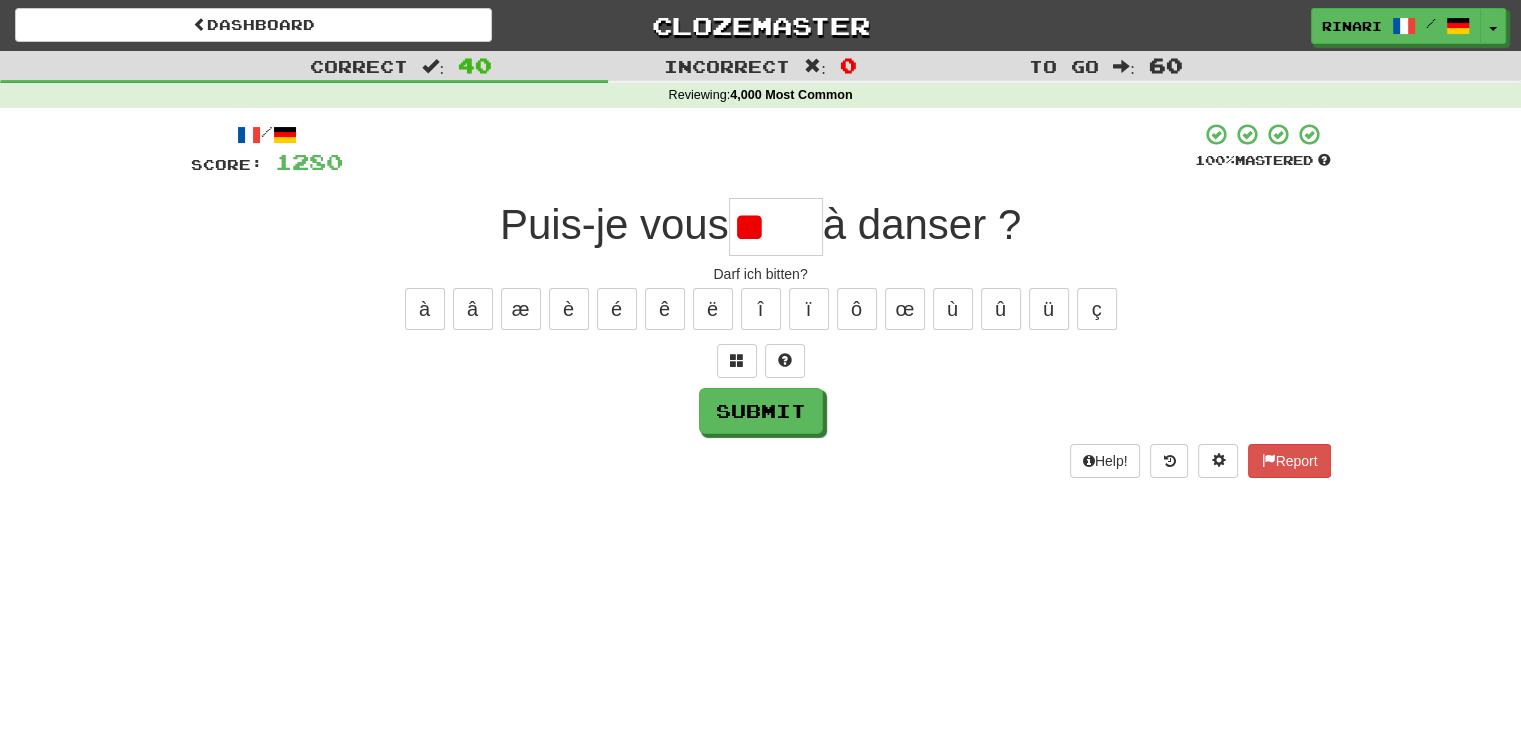 type on "*" 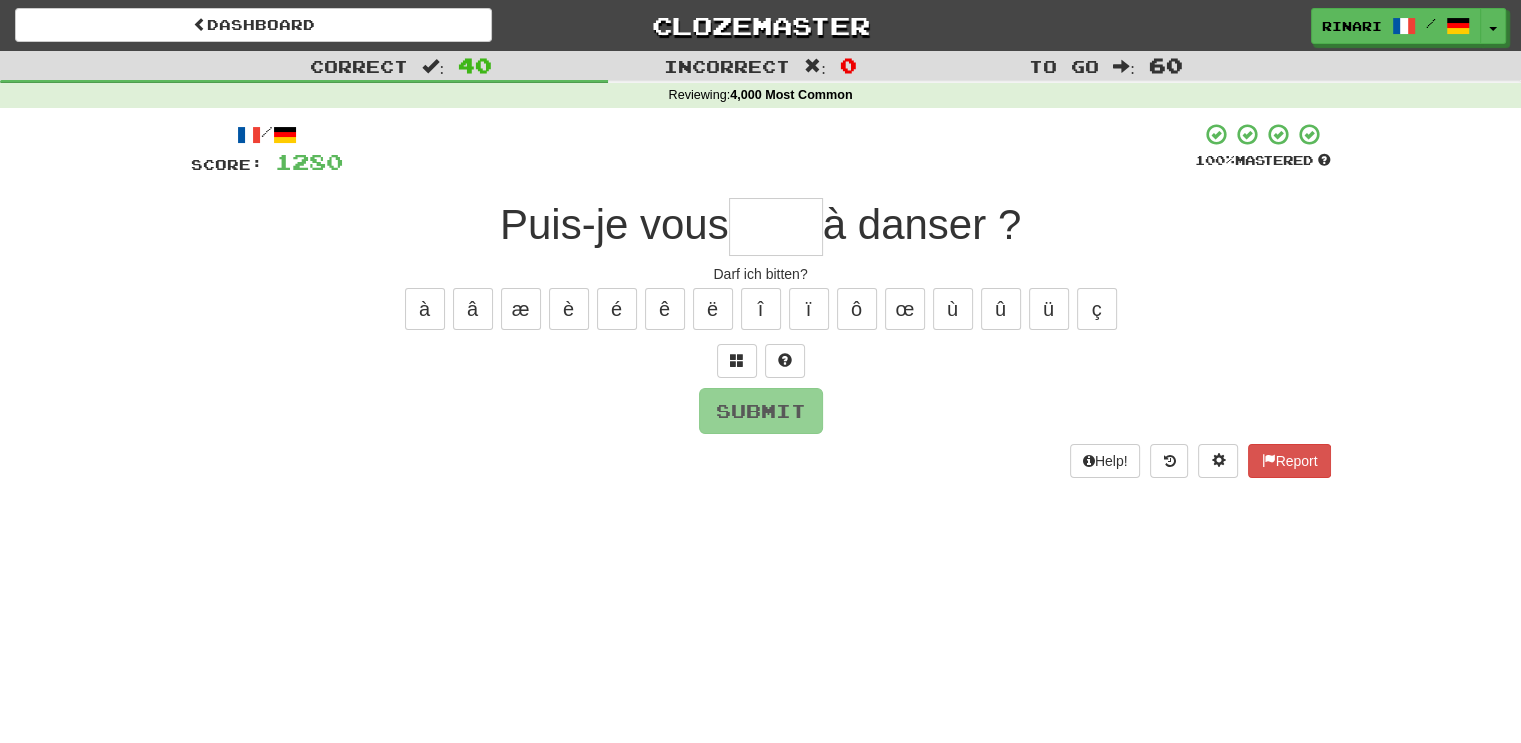 type on "*" 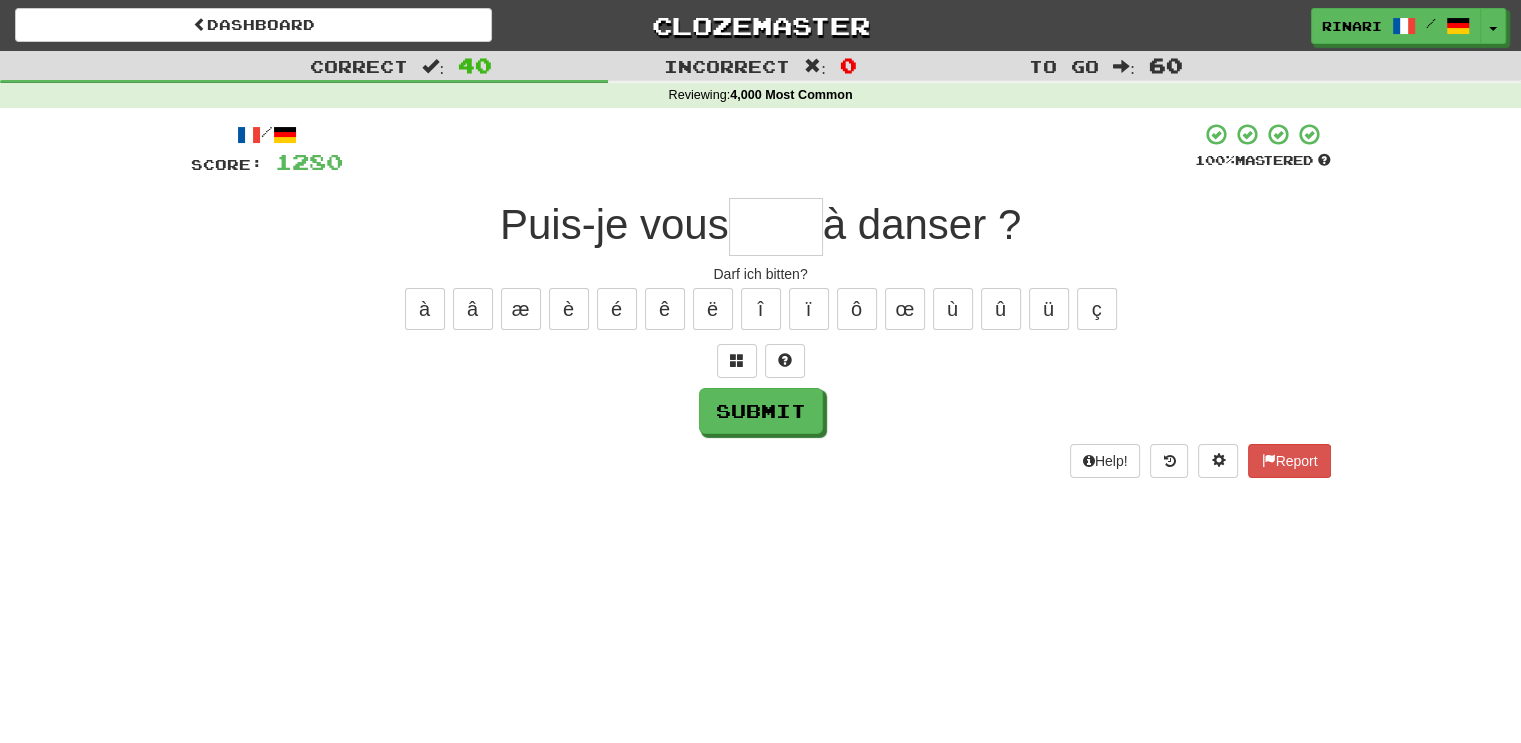 type on "*" 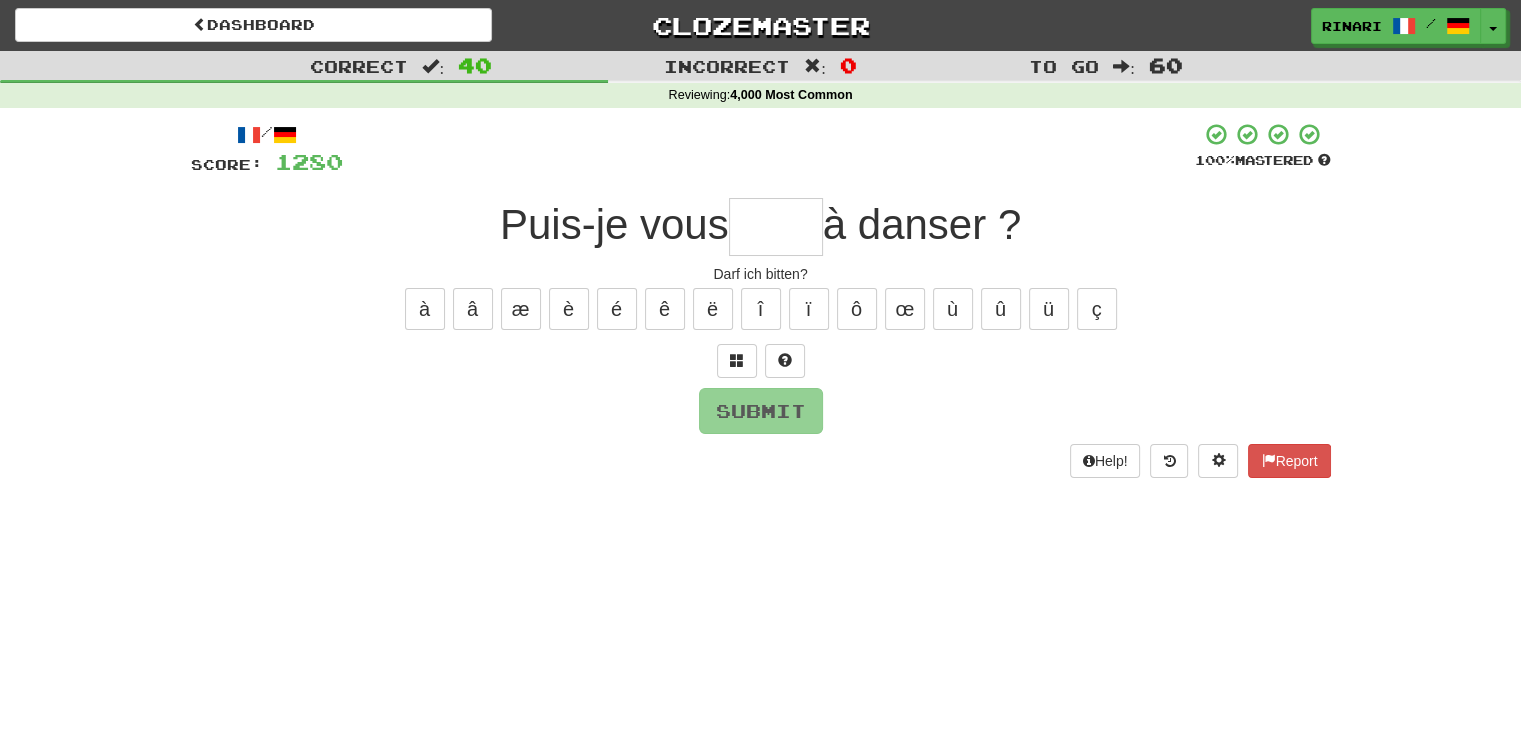 type on "*" 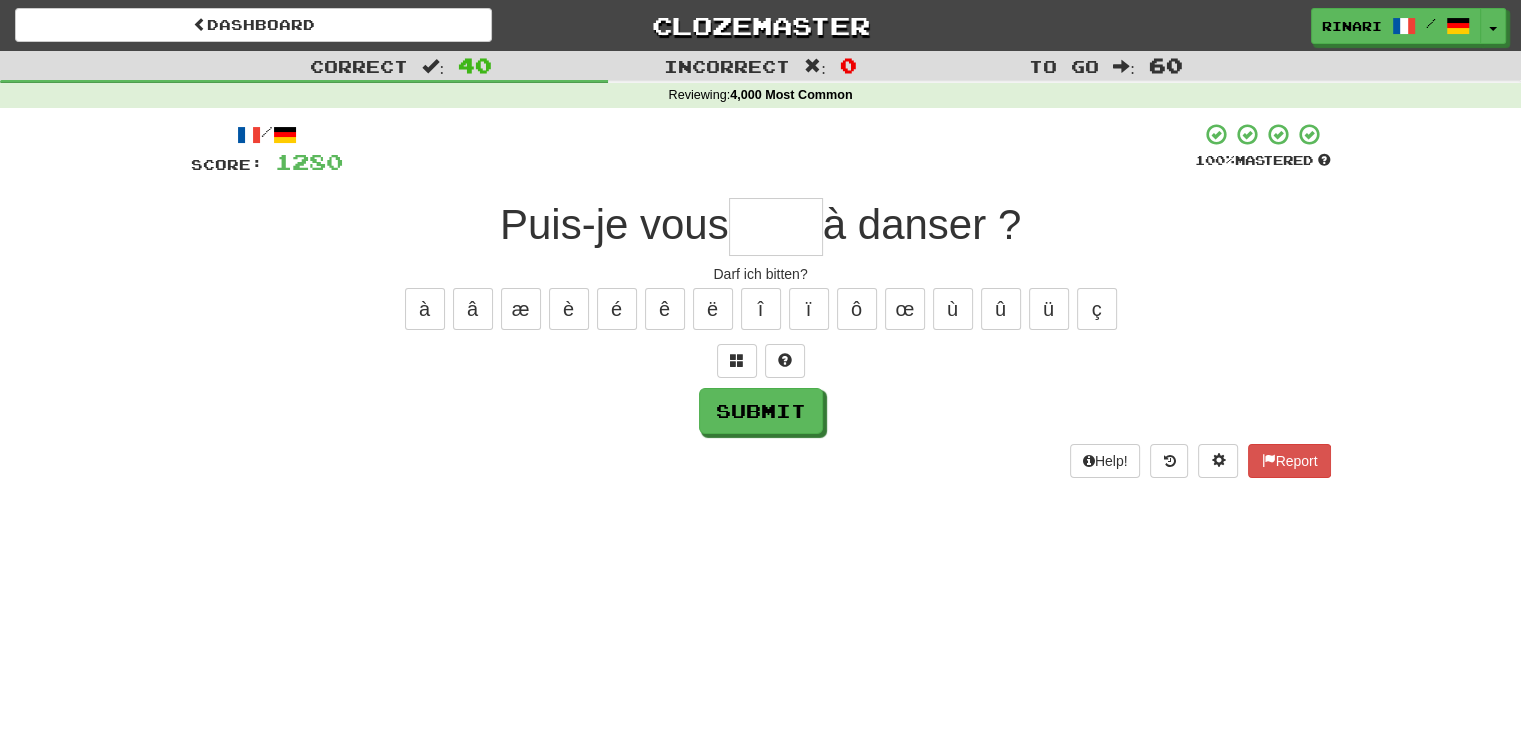 type on "*" 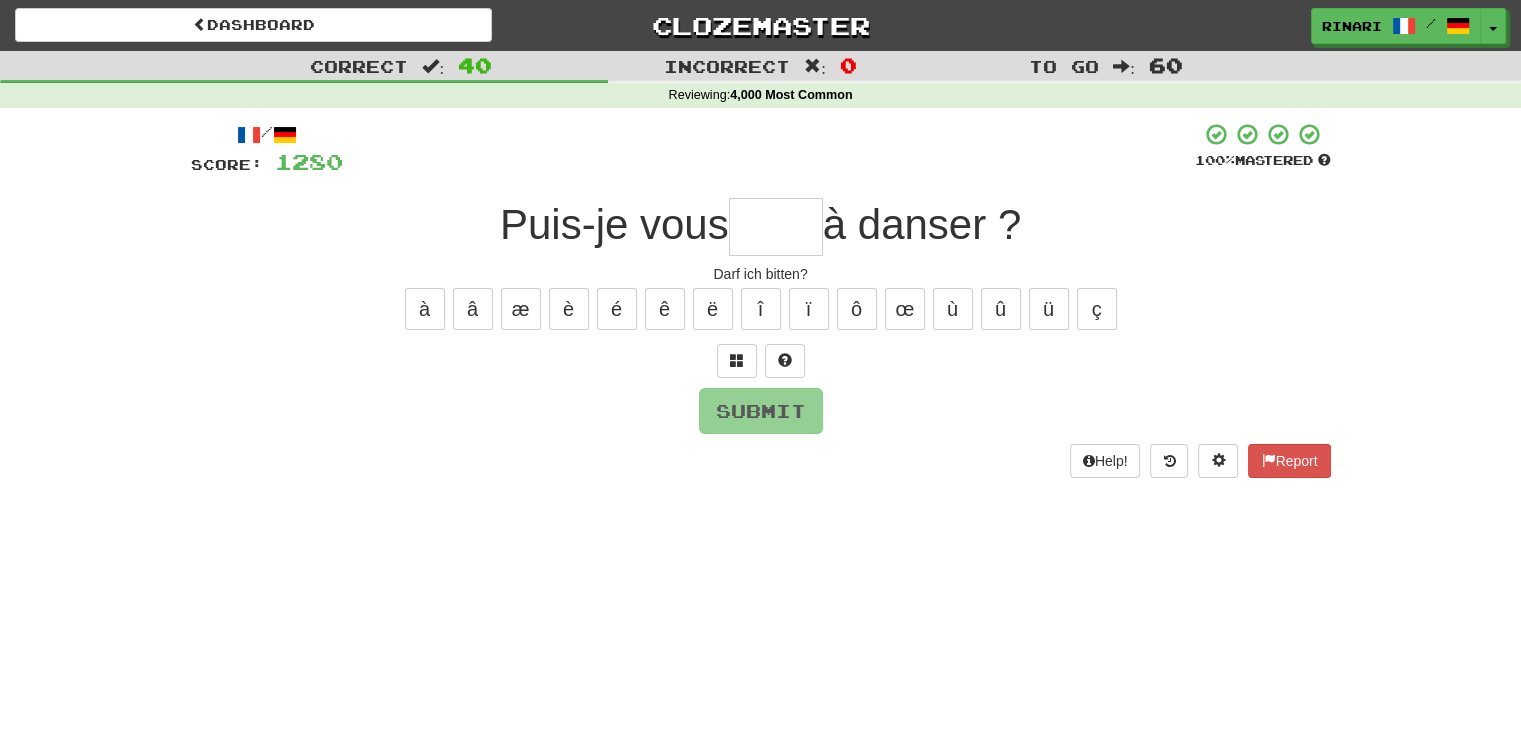 type on "*" 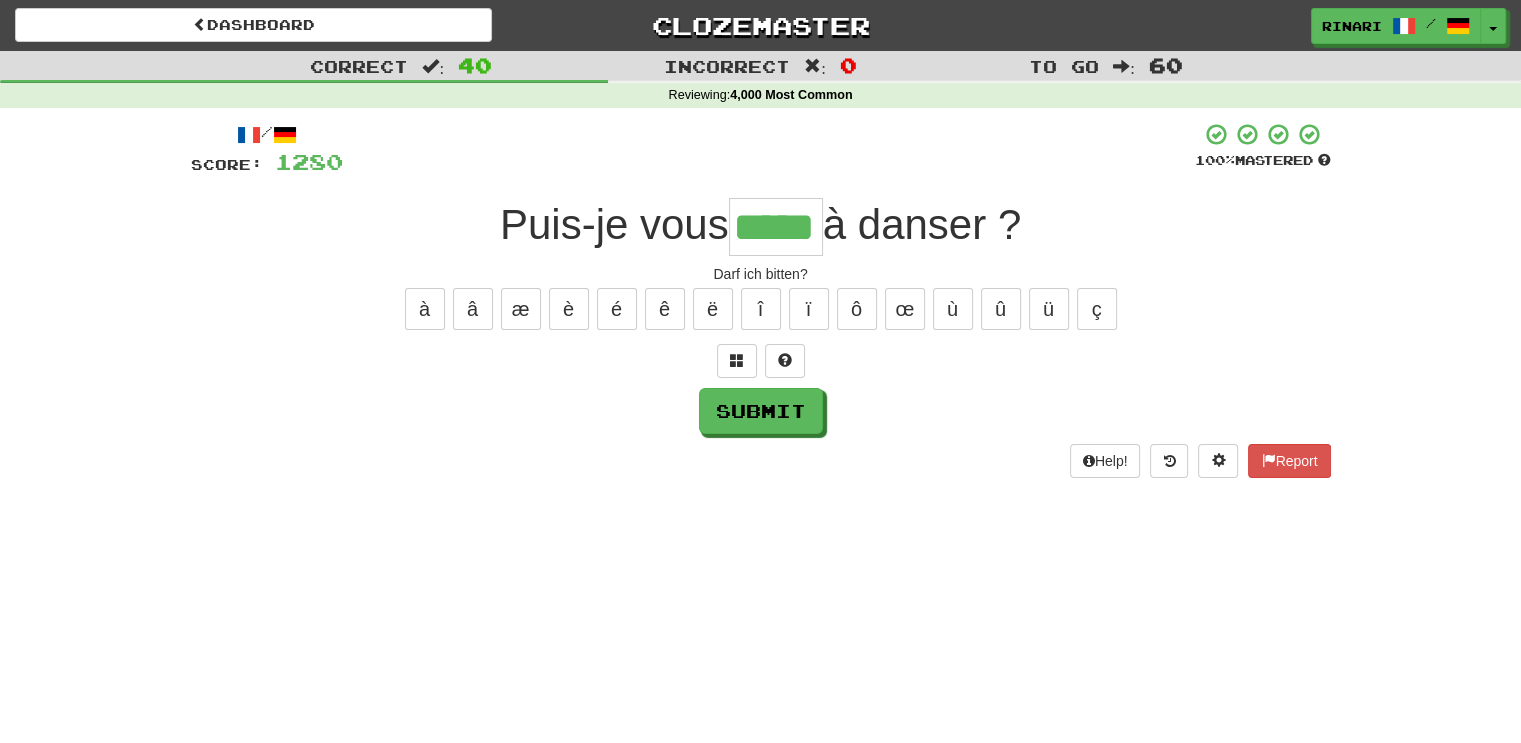 type on "*****" 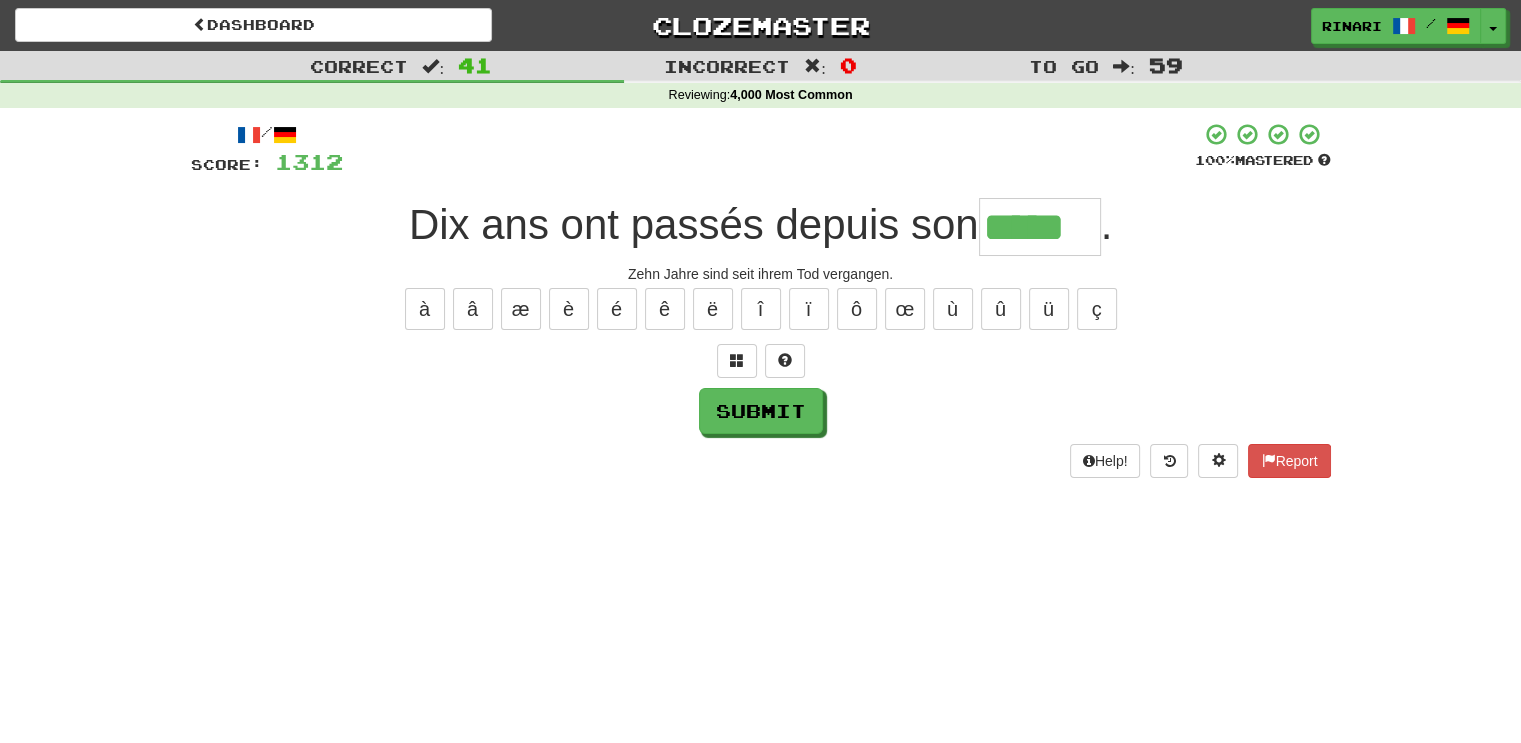 type on "*****" 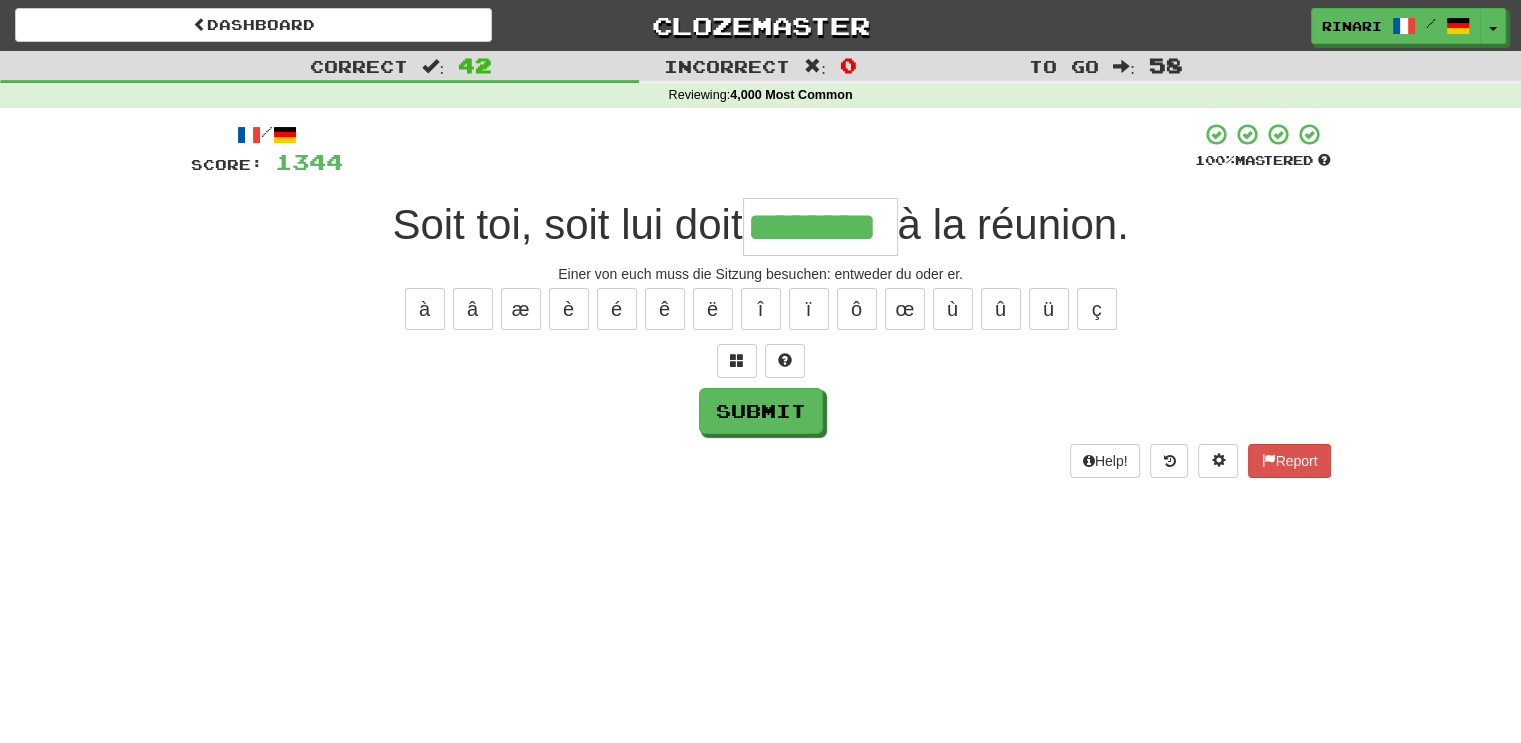 type on "********" 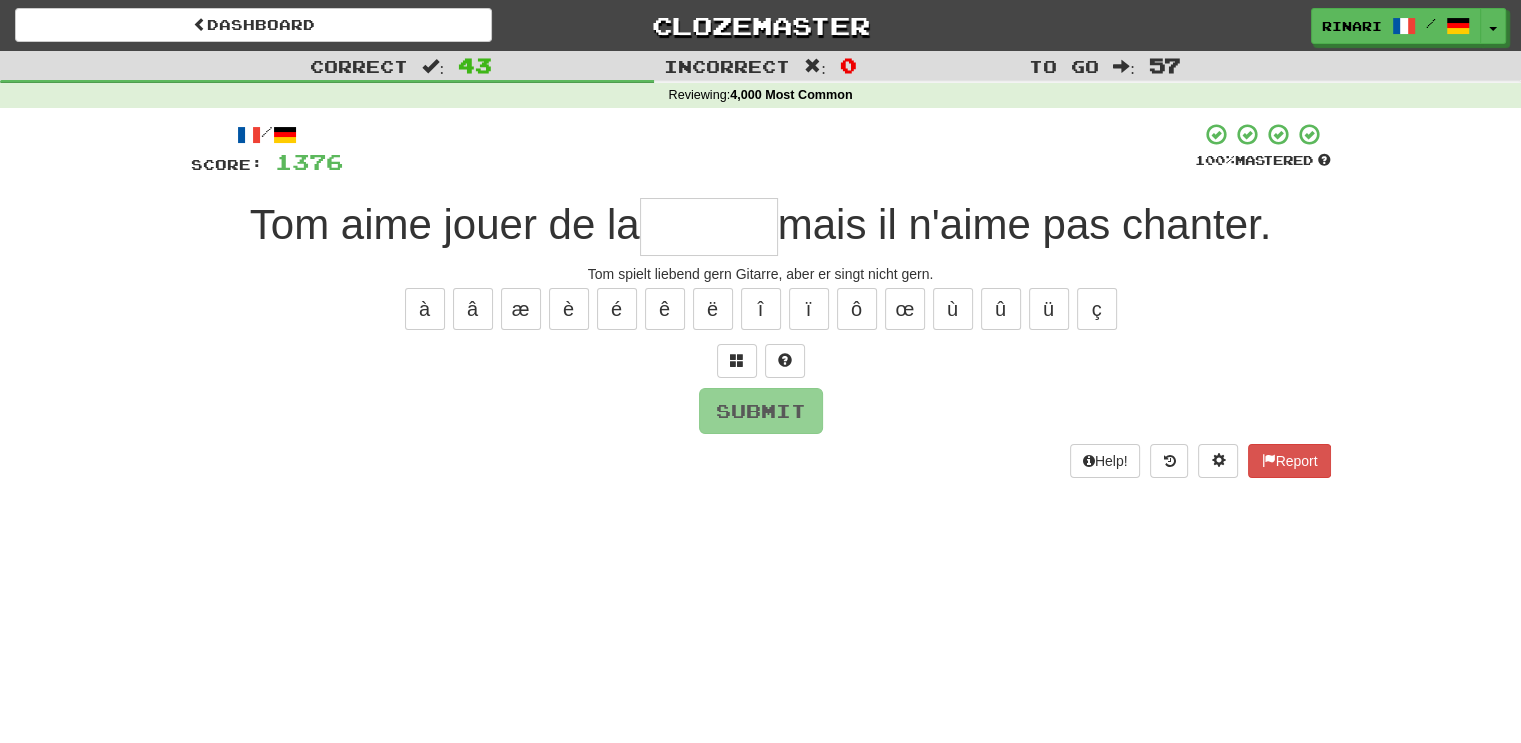 type on "*" 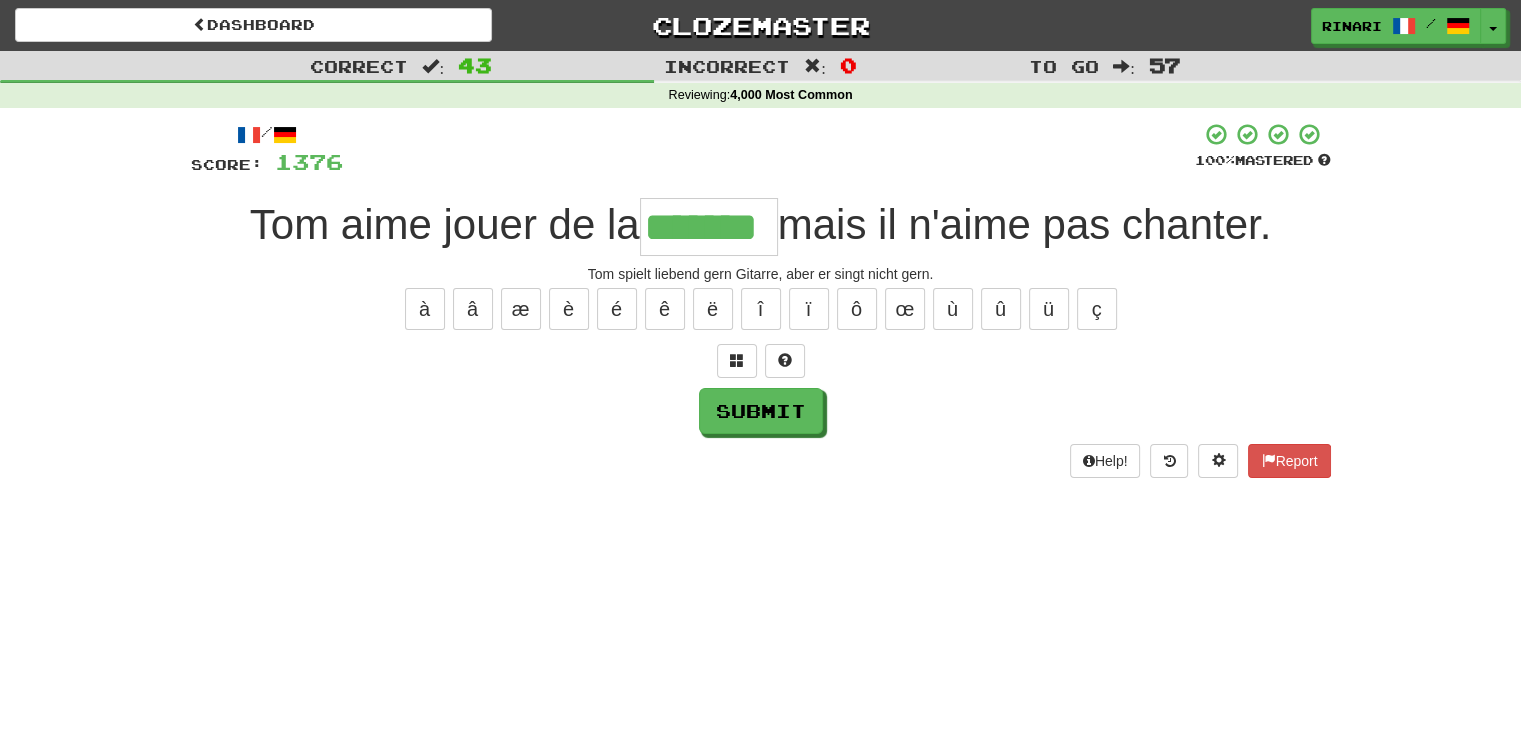 type on "*******" 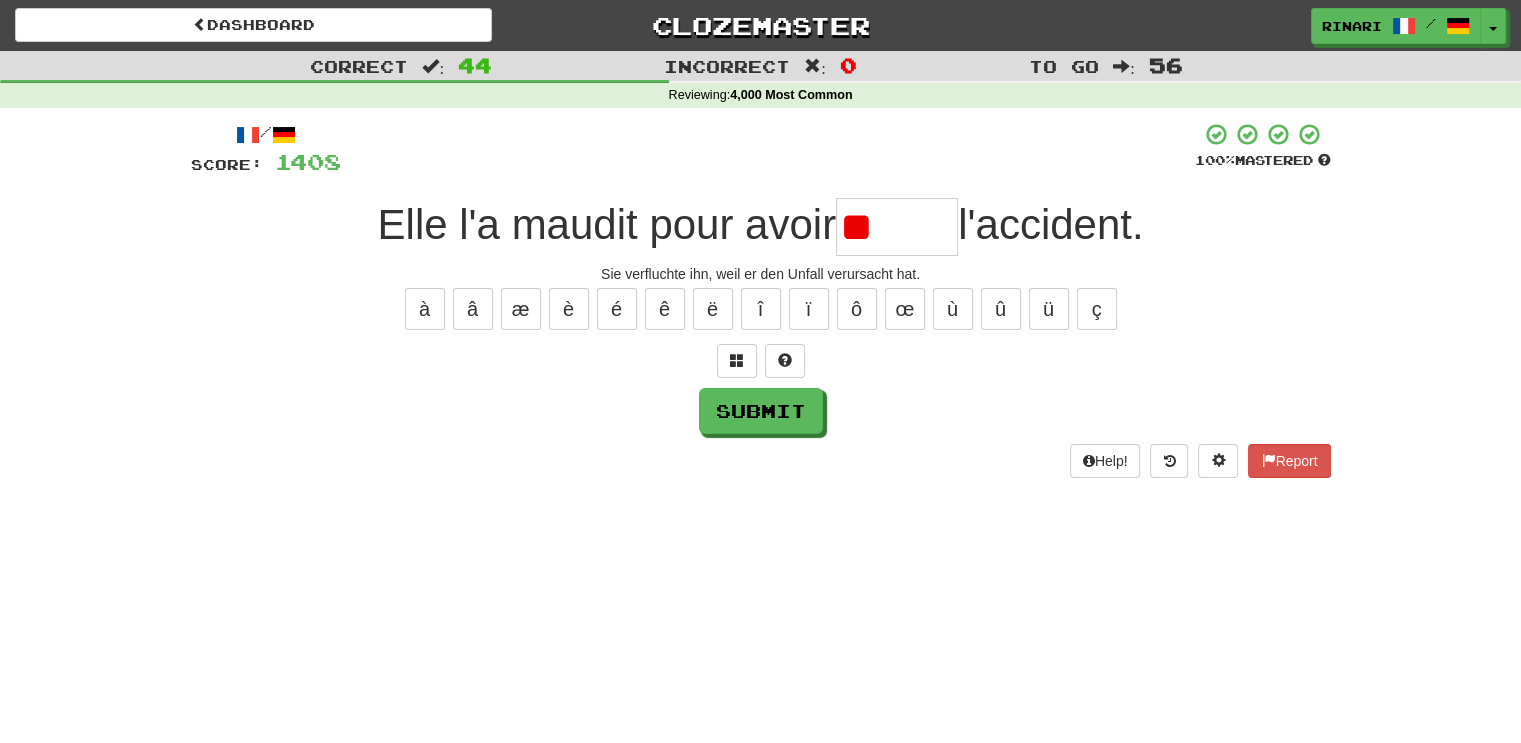 type on "*" 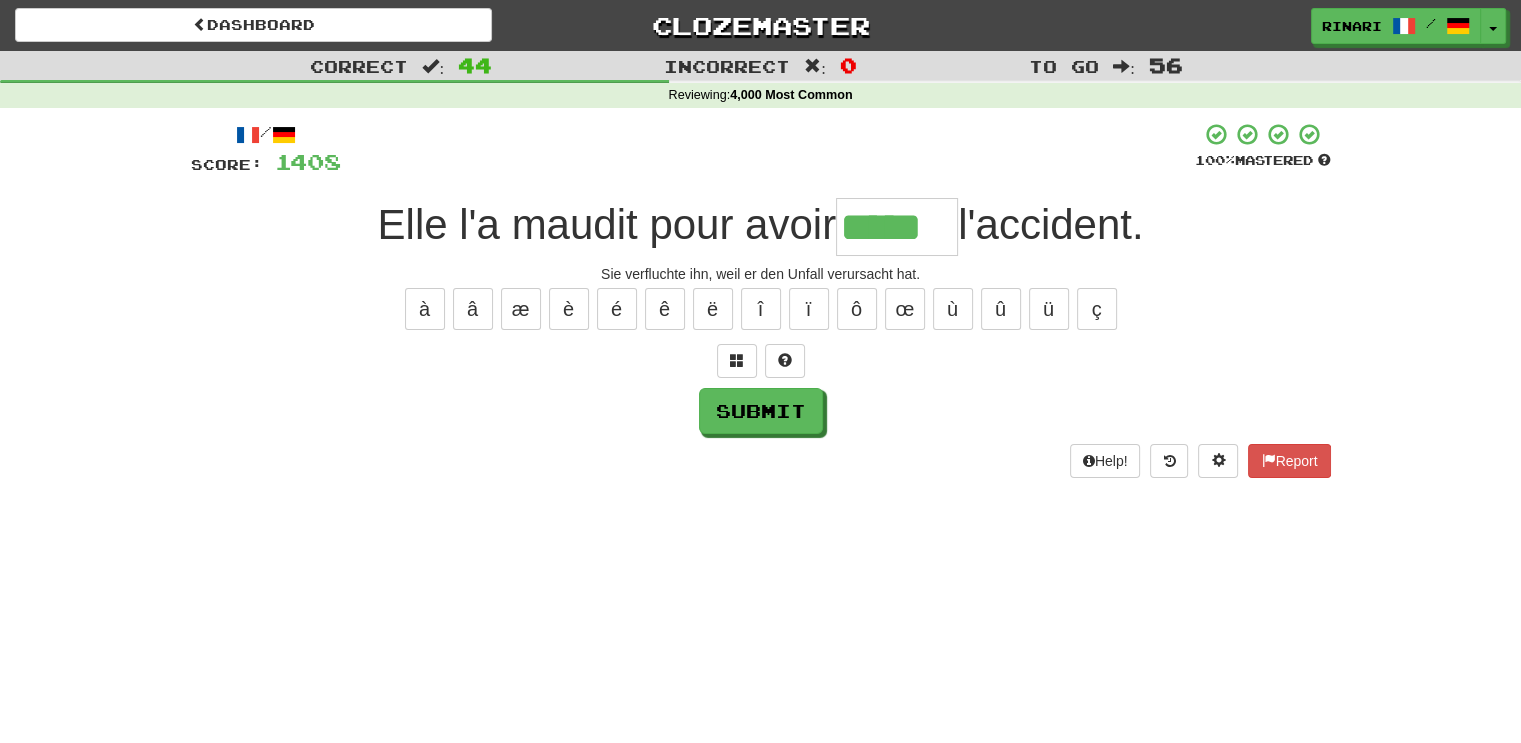type on "*****" 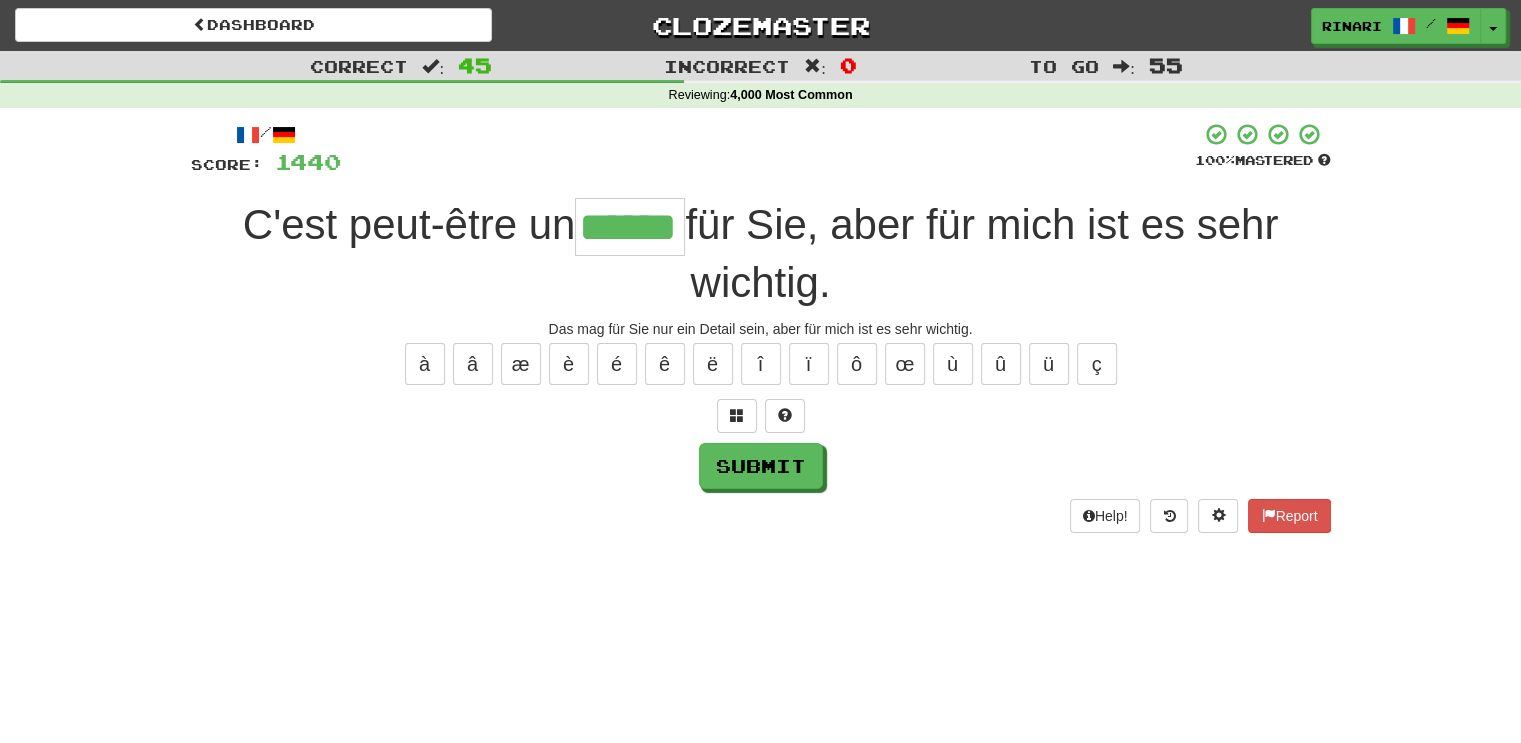type on "******" 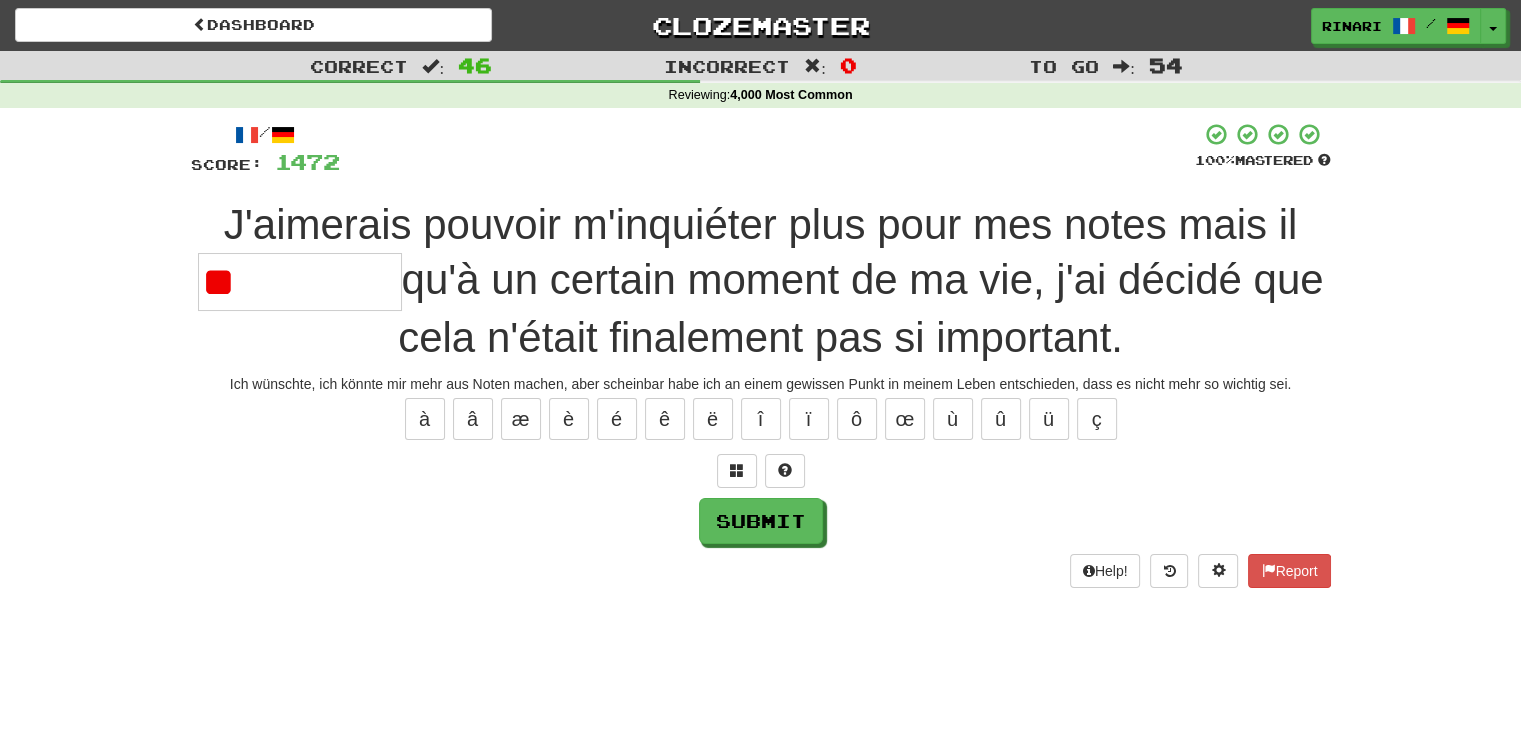 type on "*" 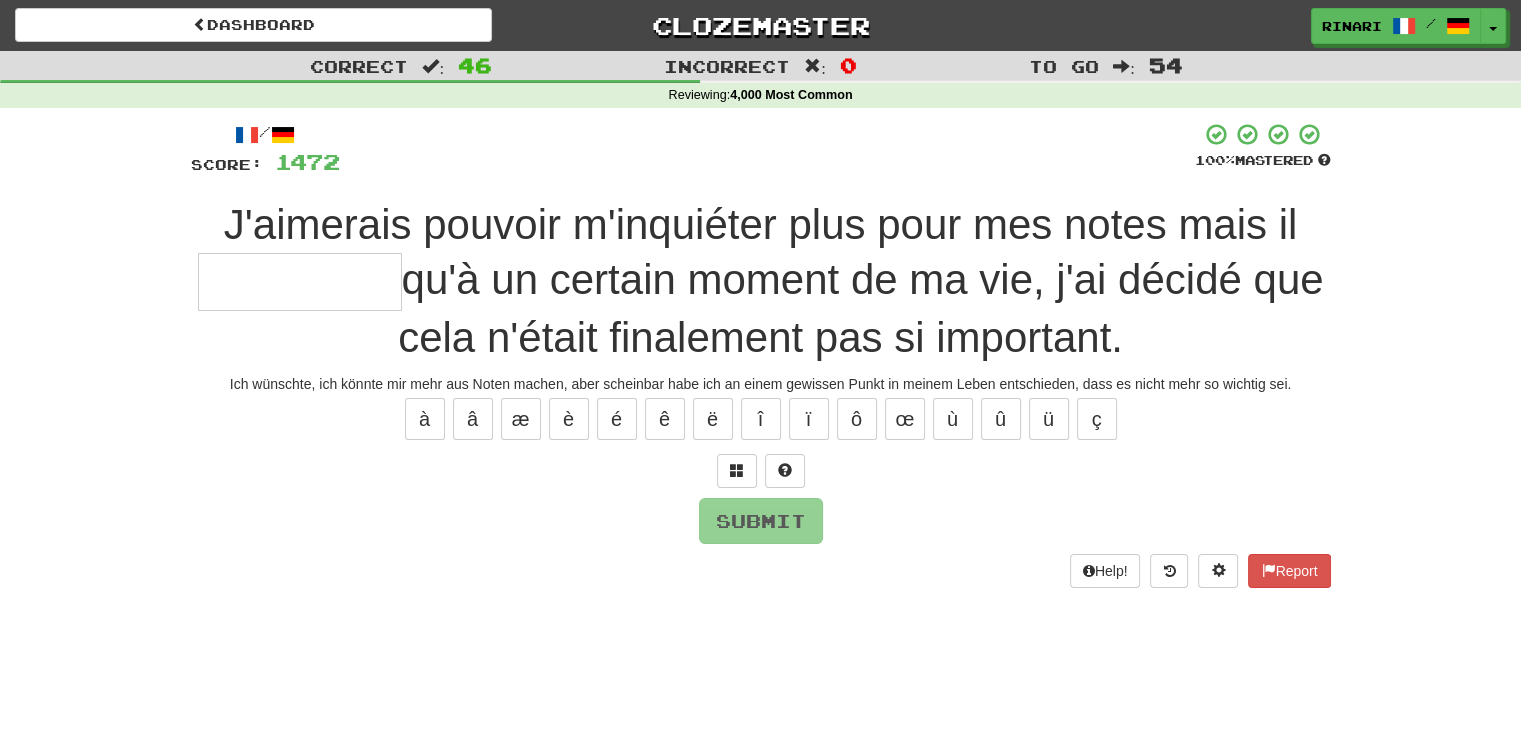 type on "*" 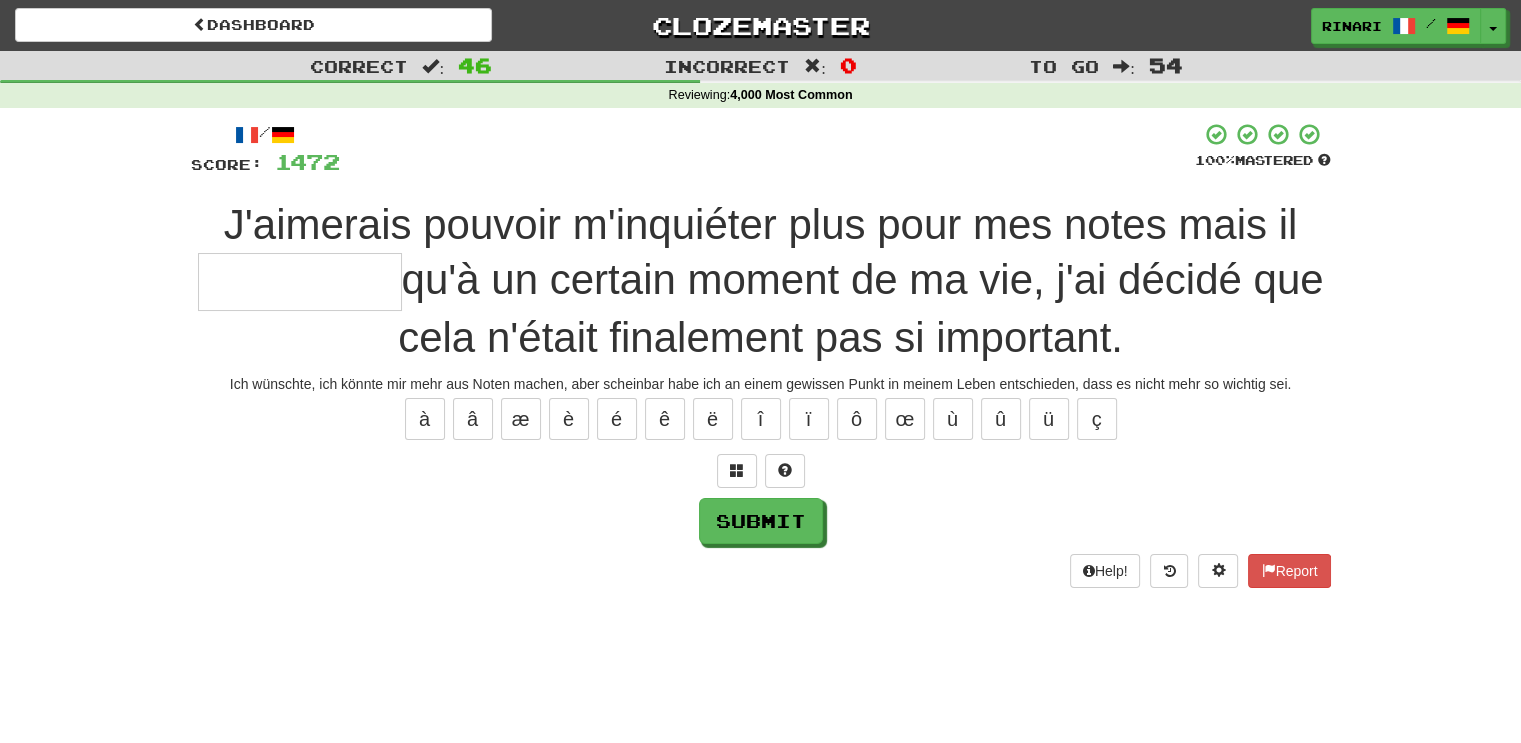 type on "*" 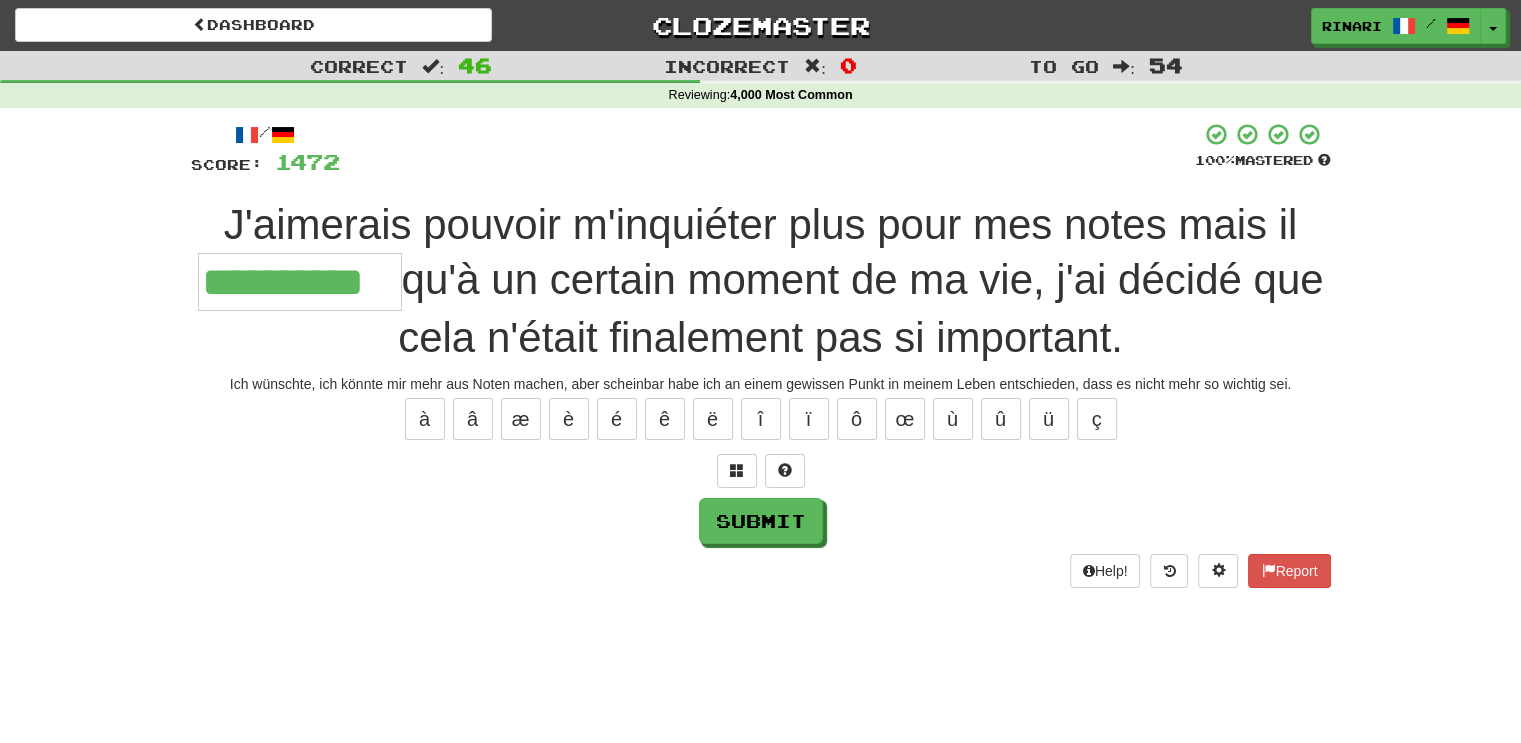 type on "**********" 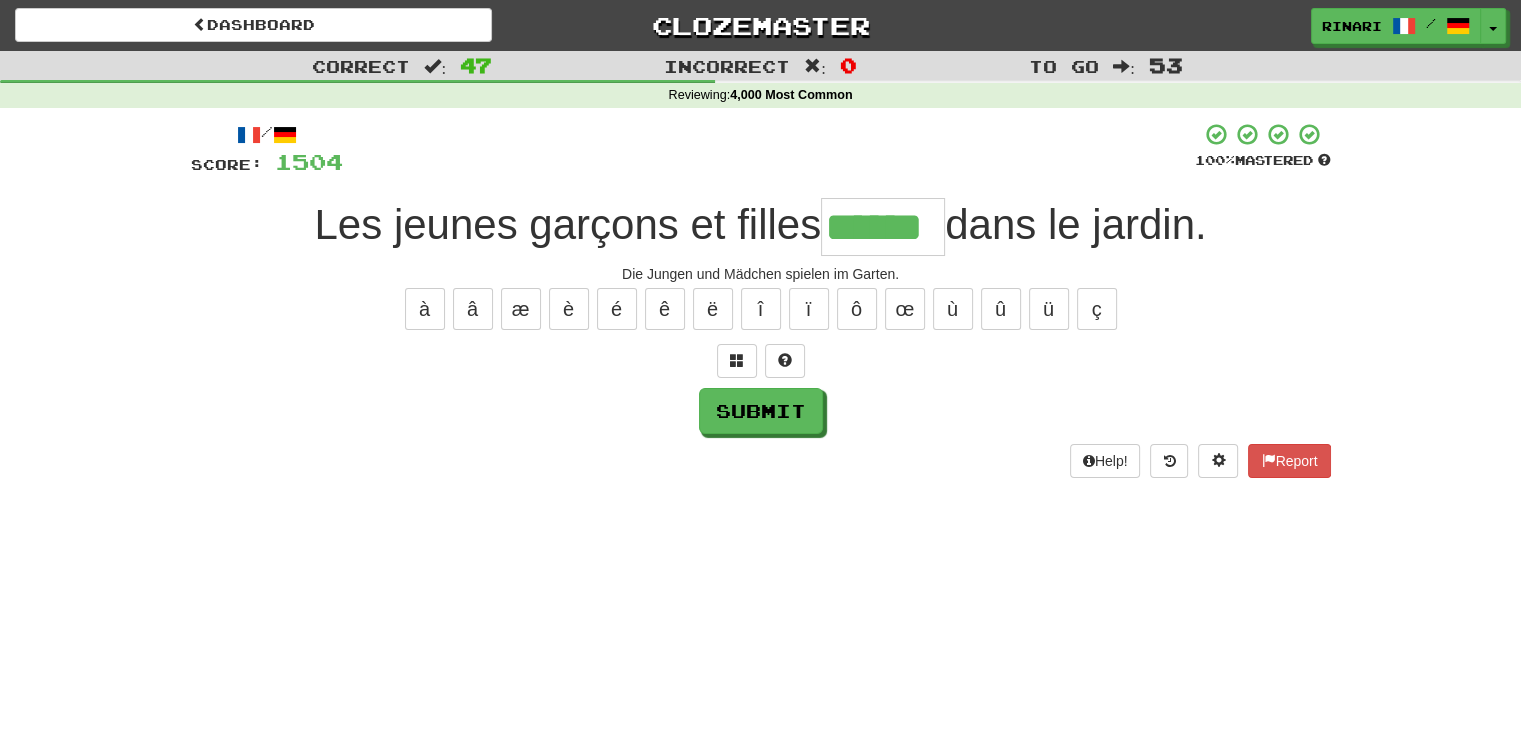 type on "******" 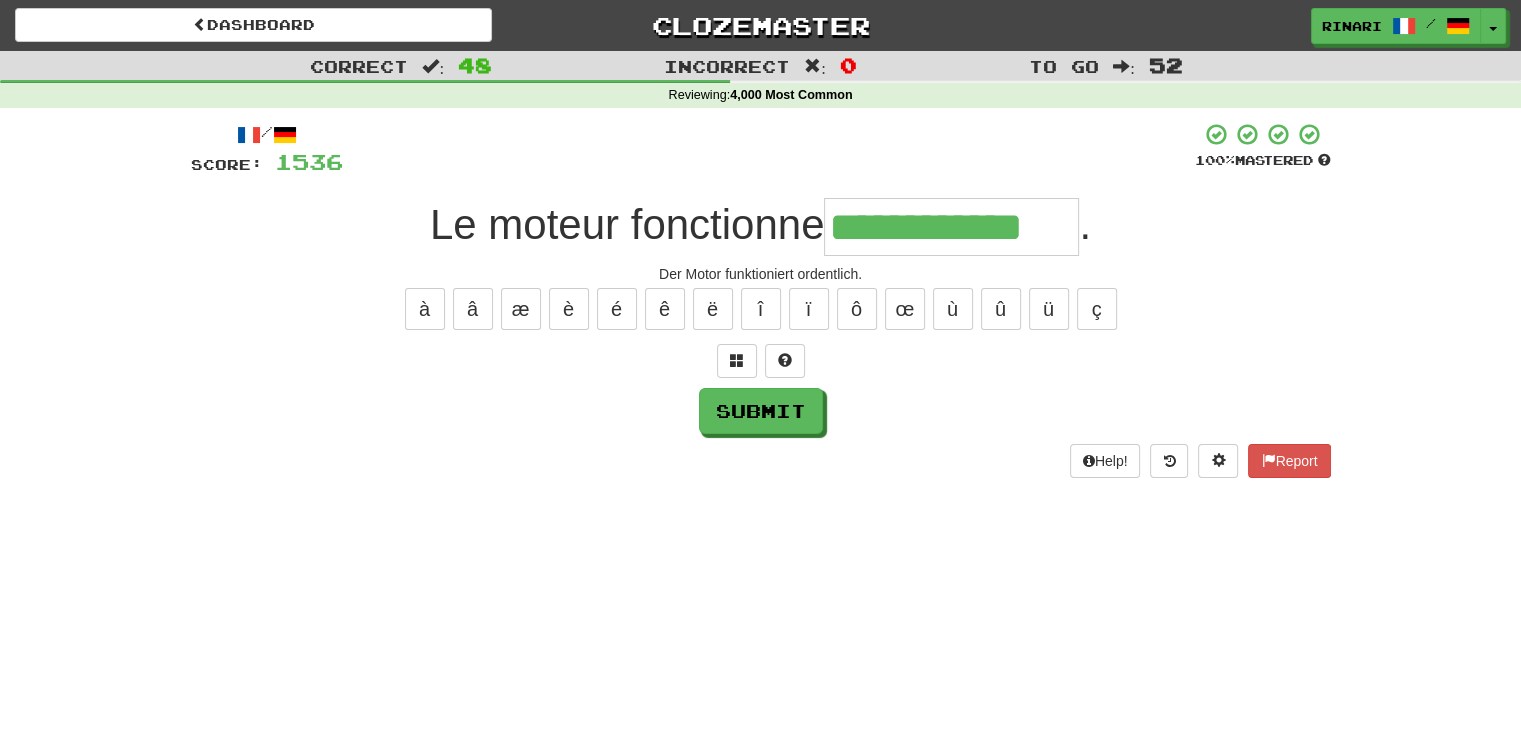 type on "**********" 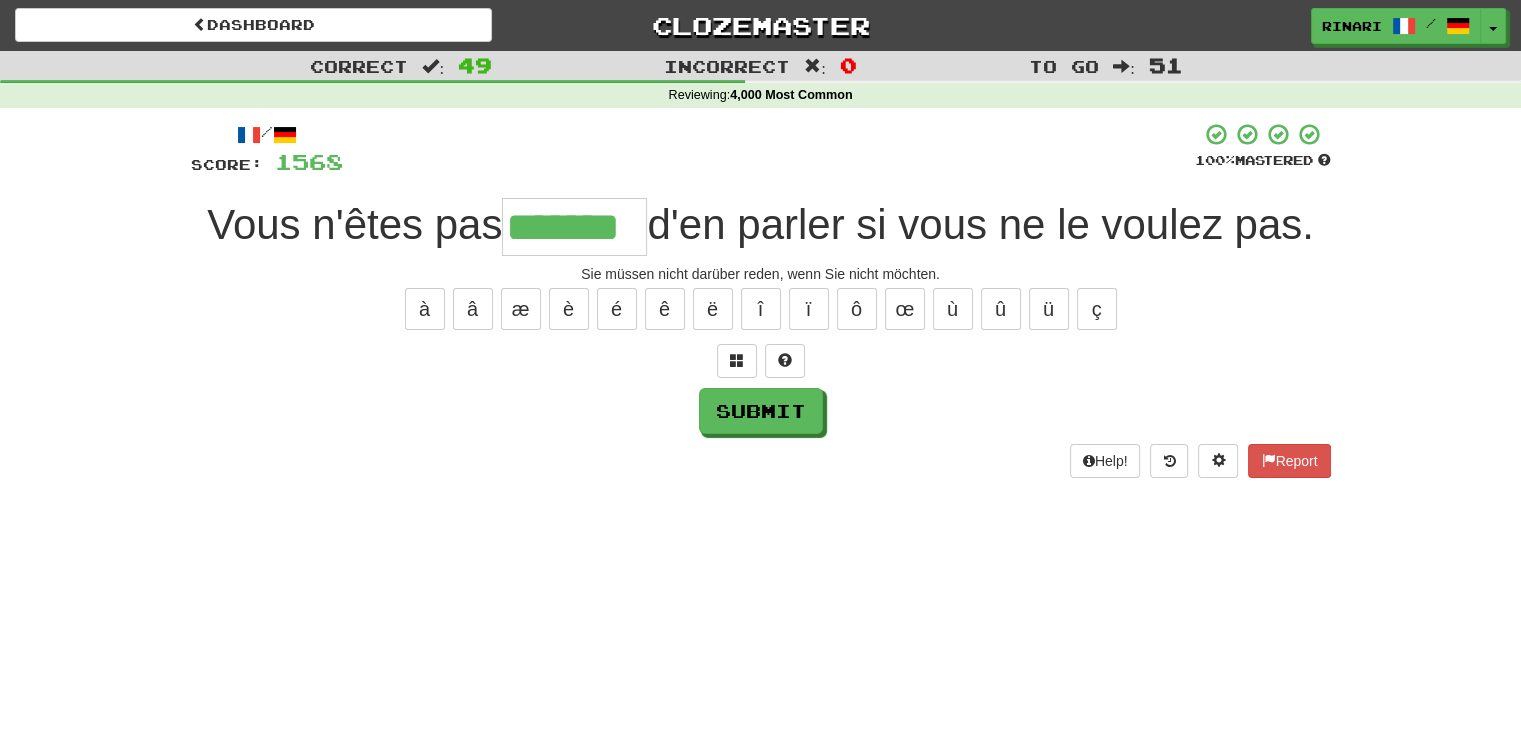 type on "*******" 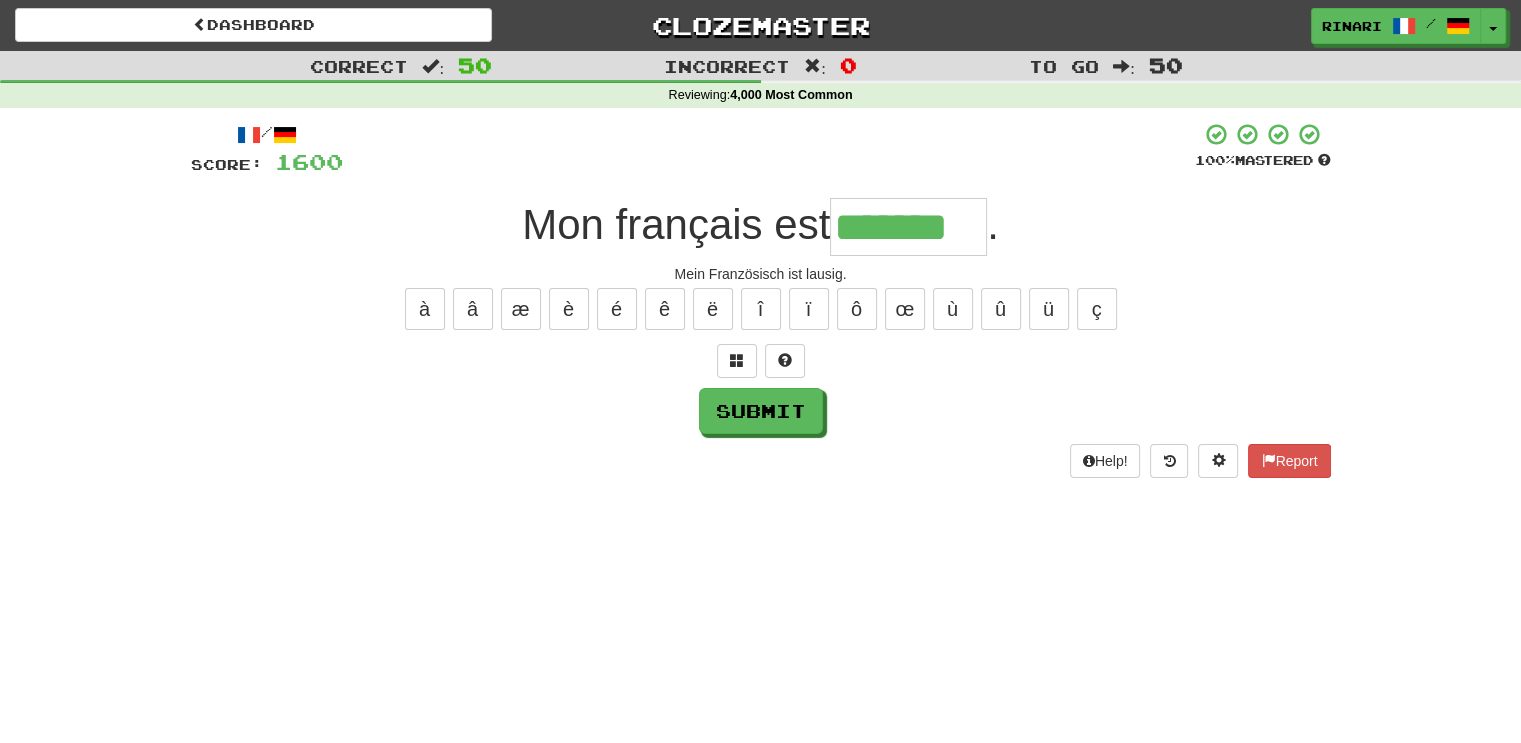 type on "*******" 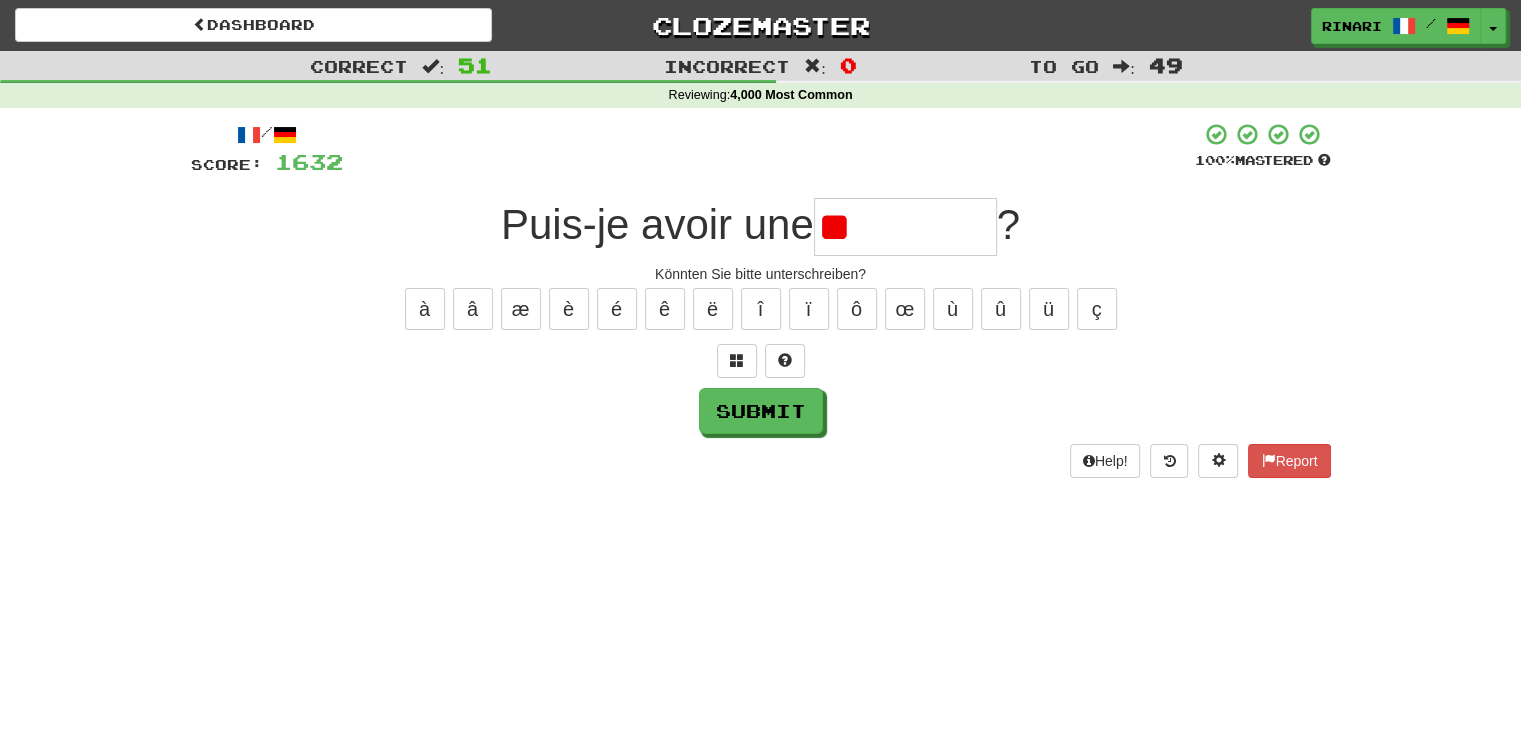 type on "*" 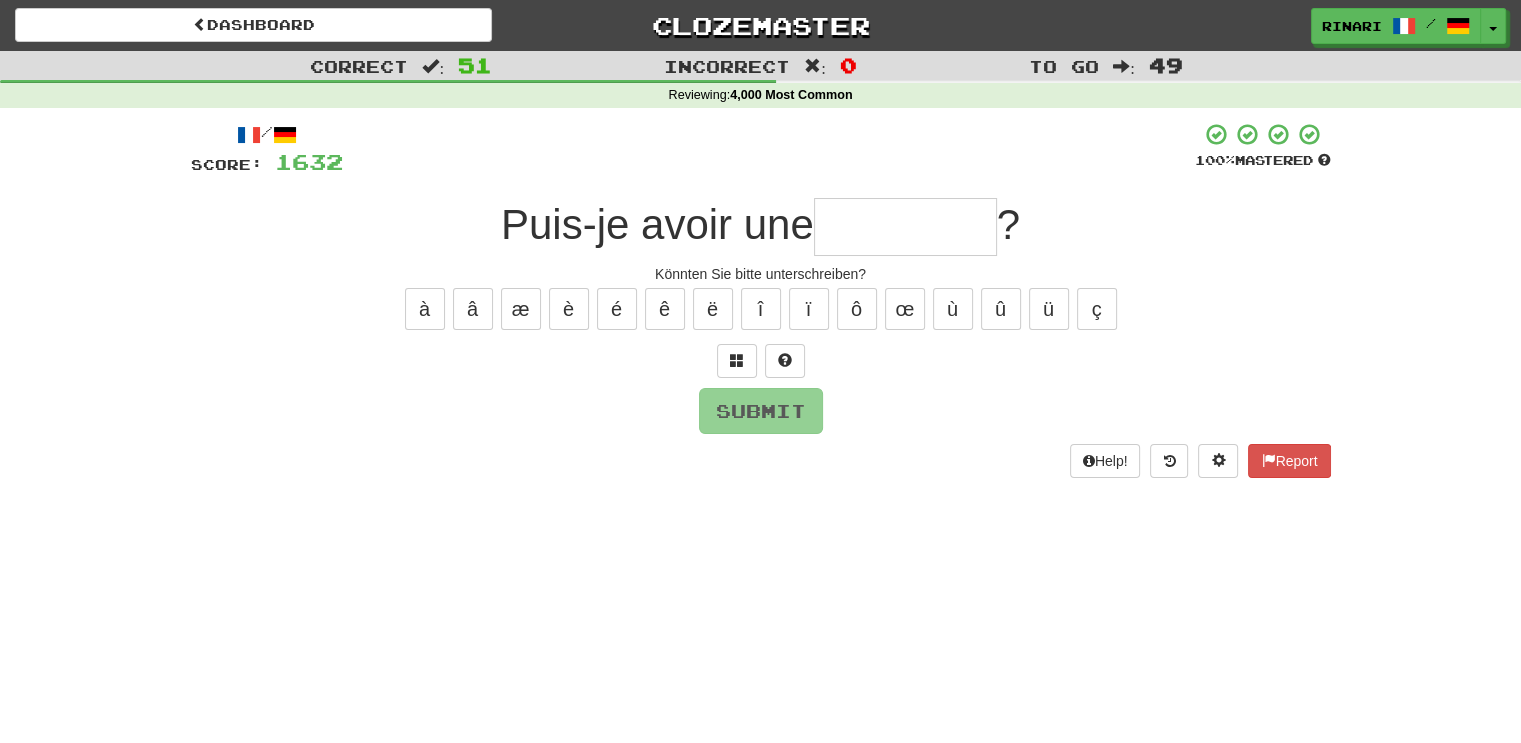 type on "*" 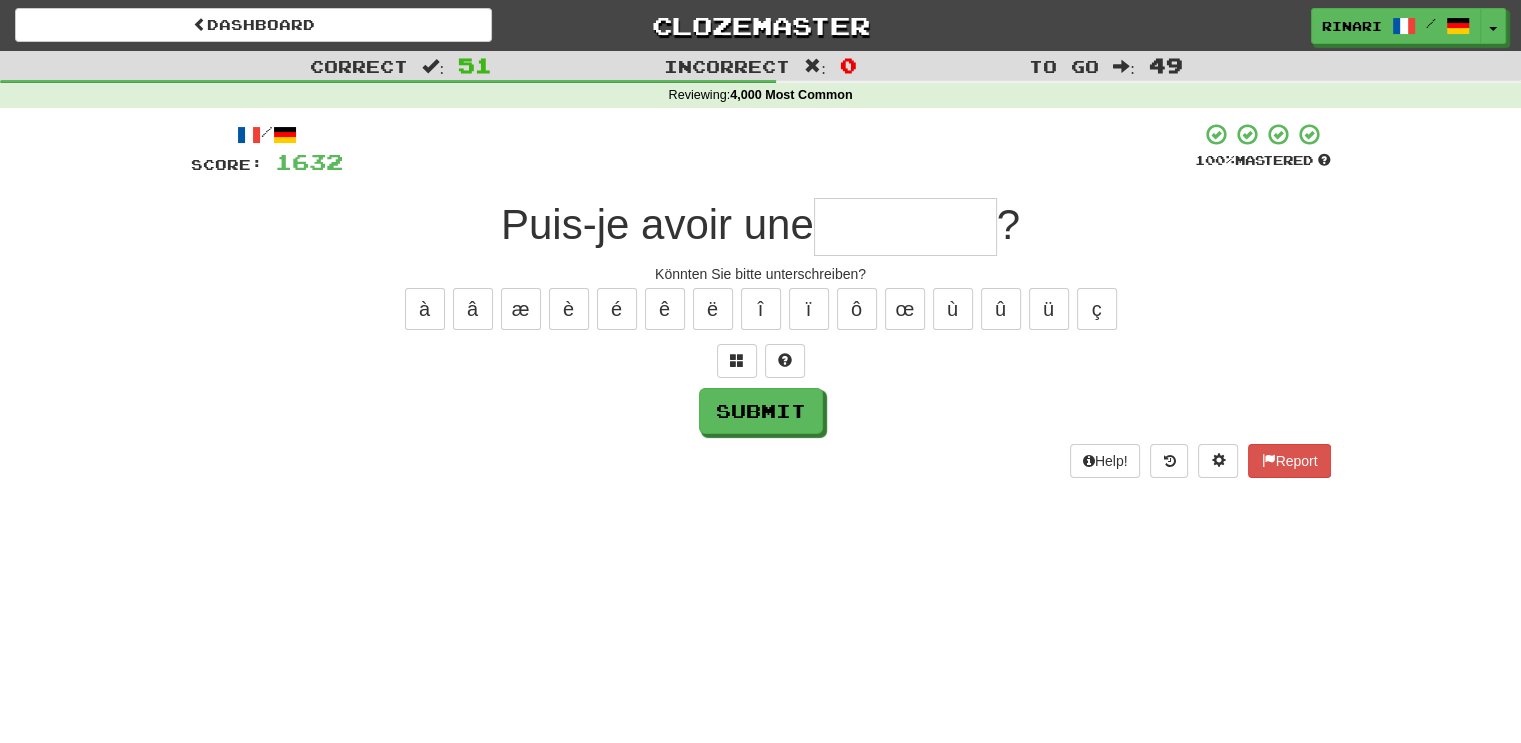 type on "*" 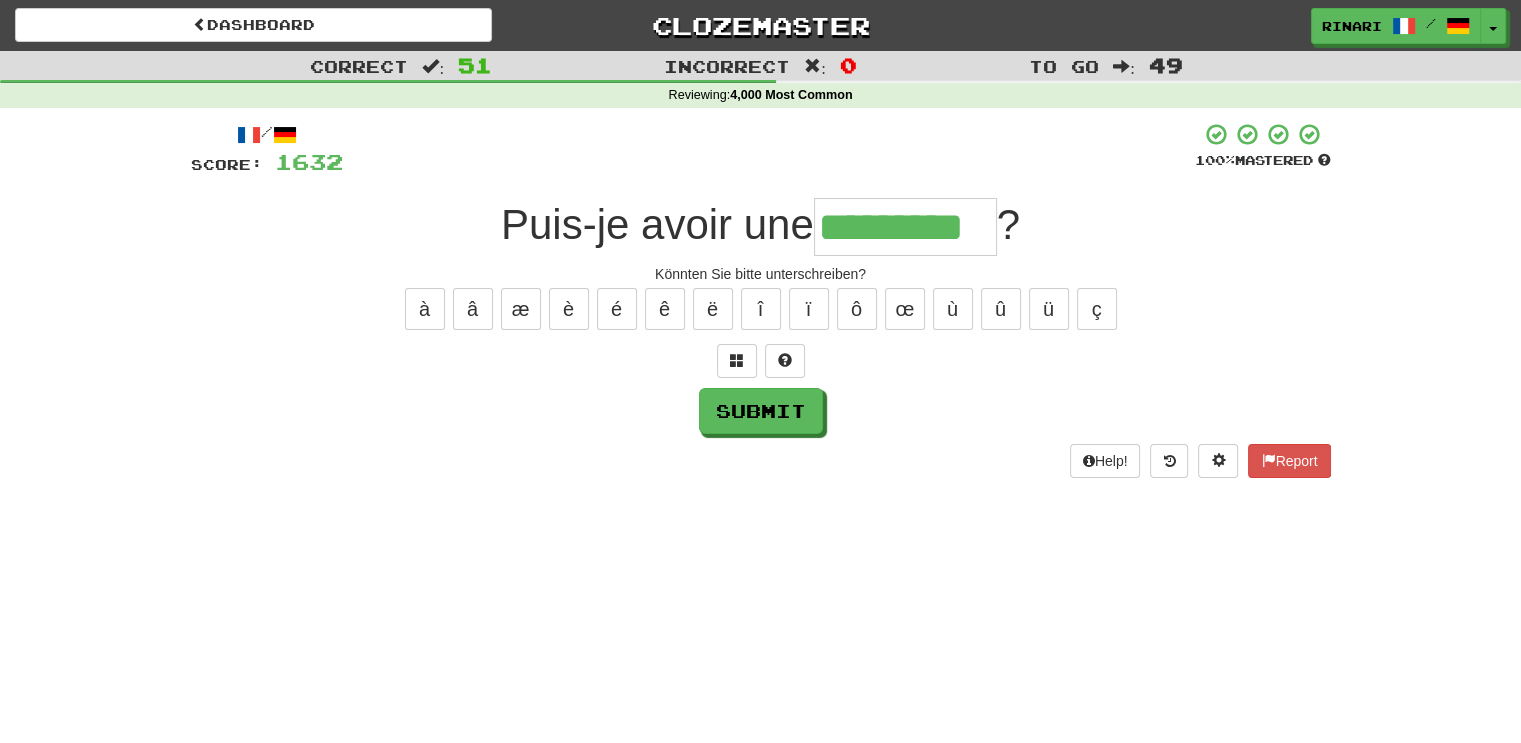 type on "*********" 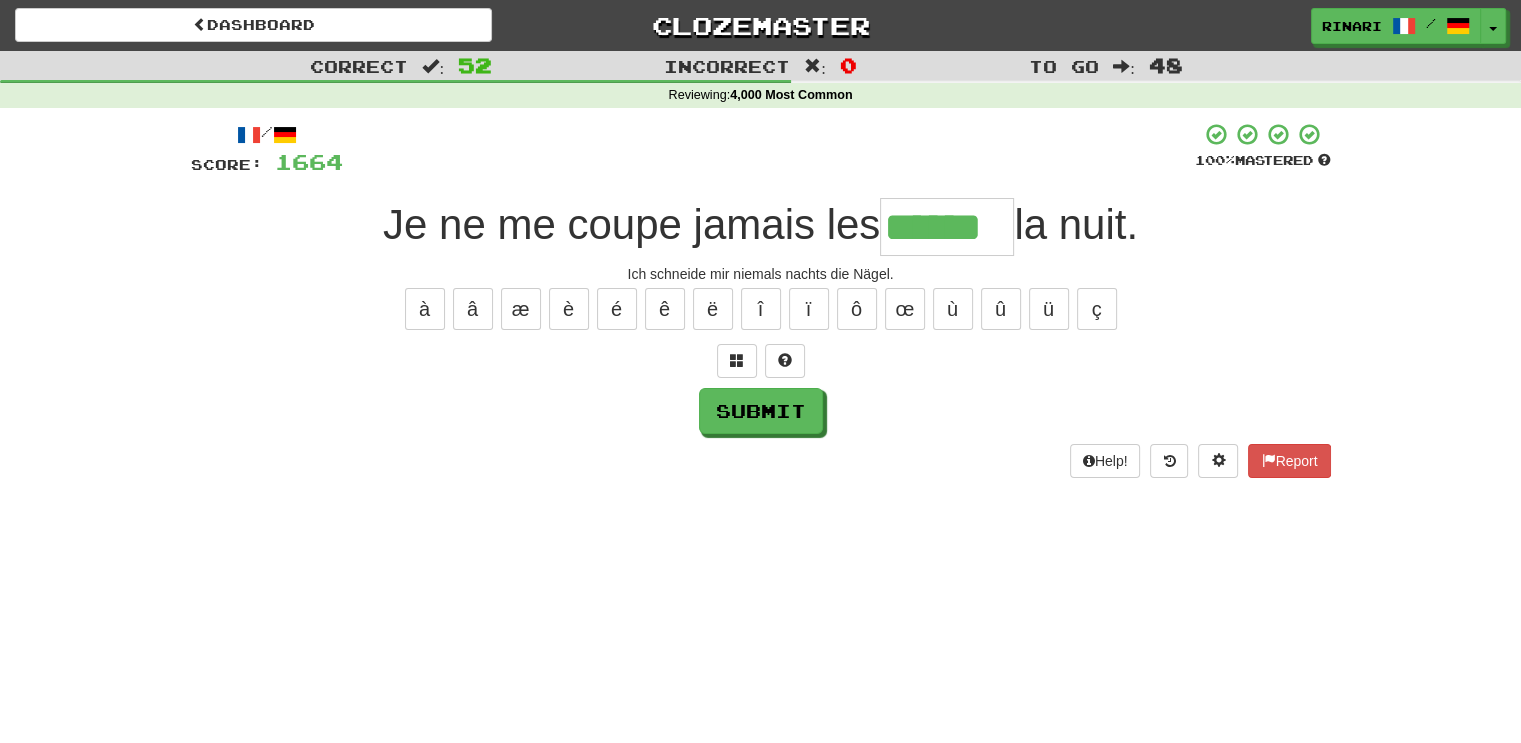 type on "******" 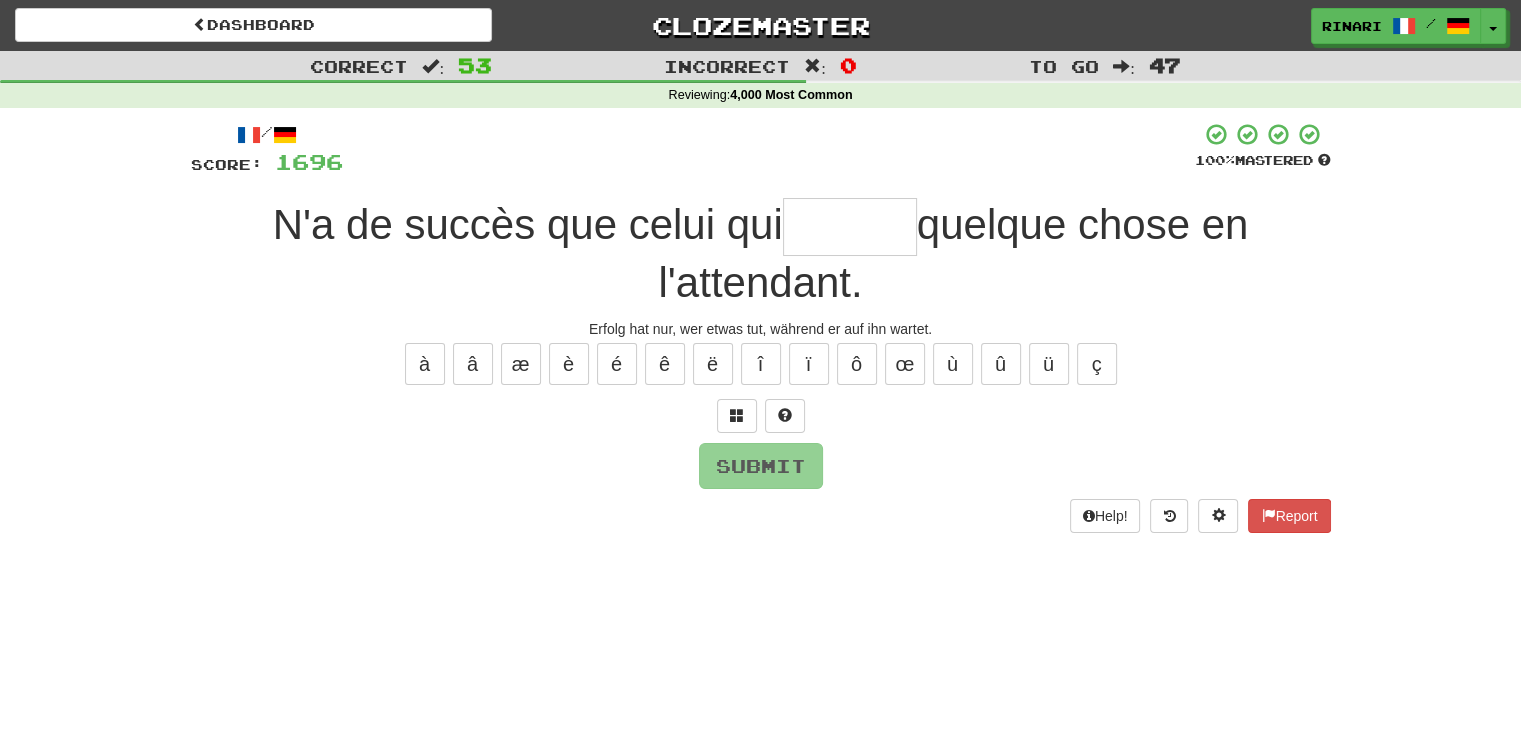 type on "*" 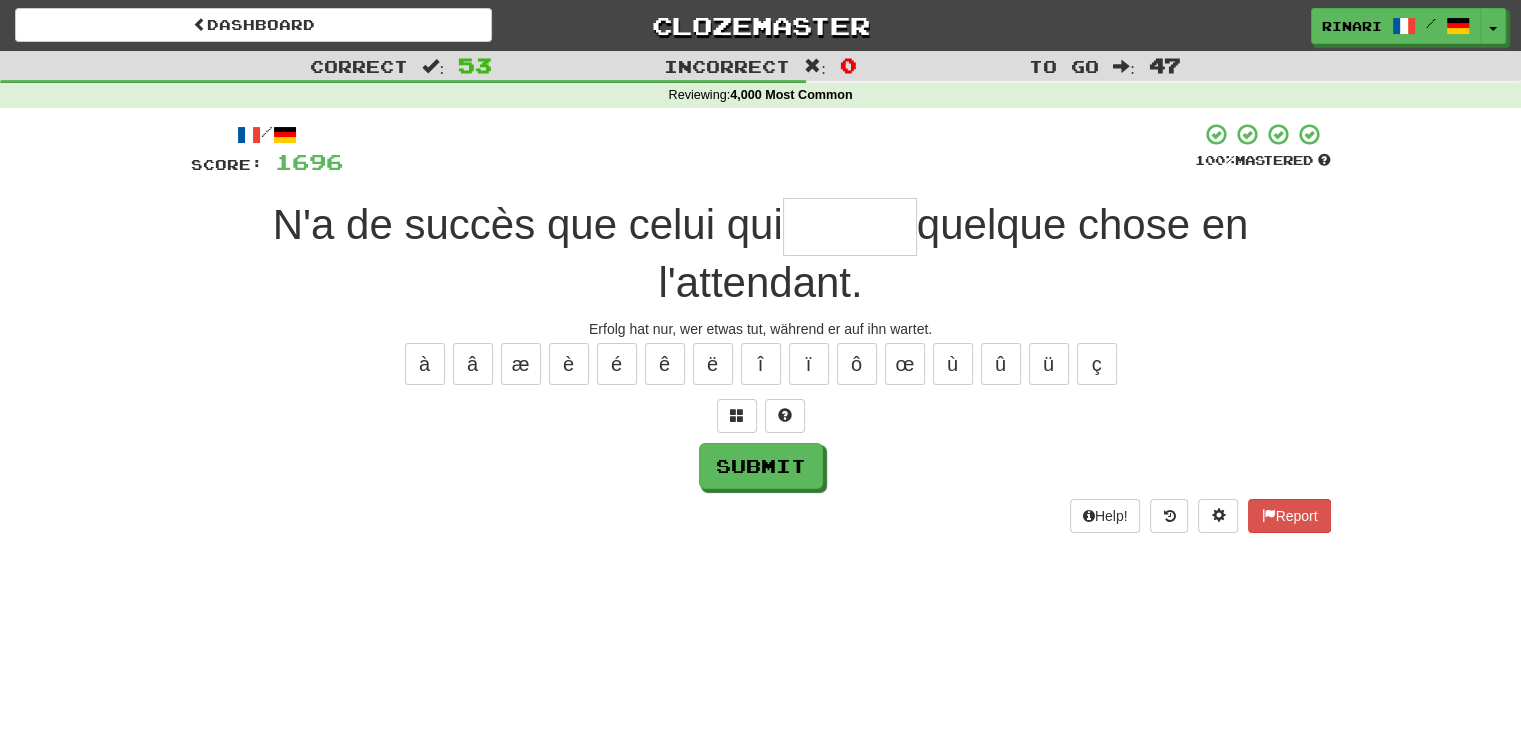 type on "*" 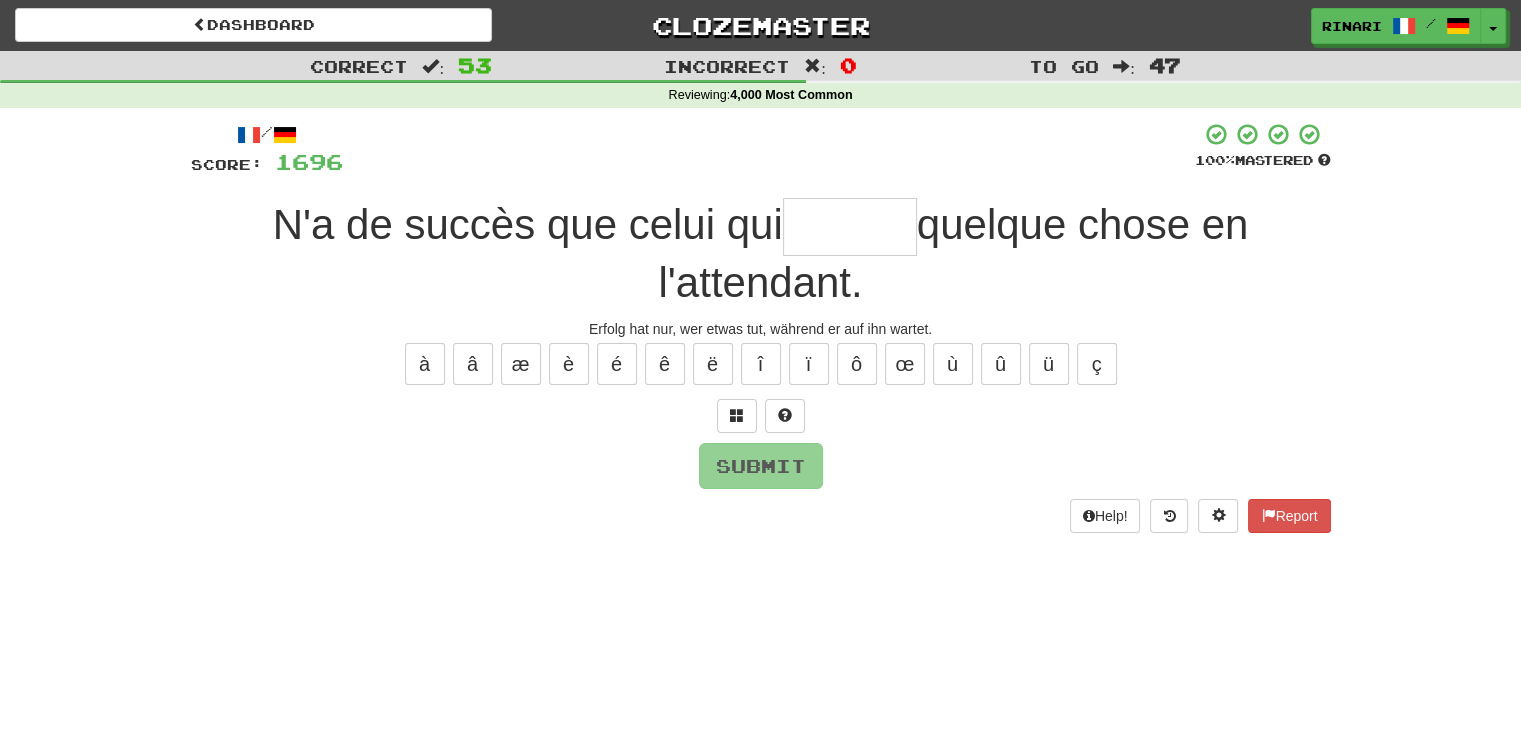 type on "*" 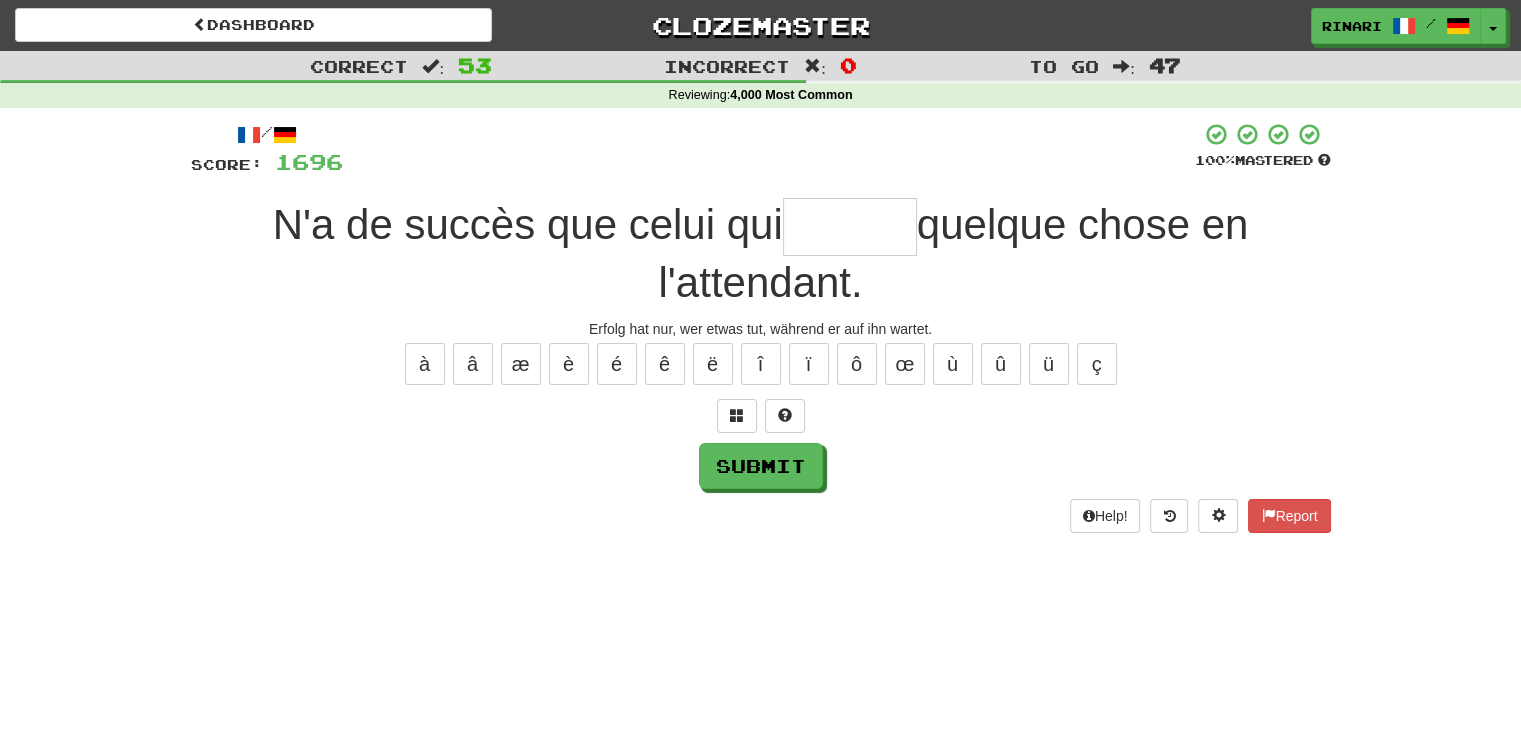 type on "*" 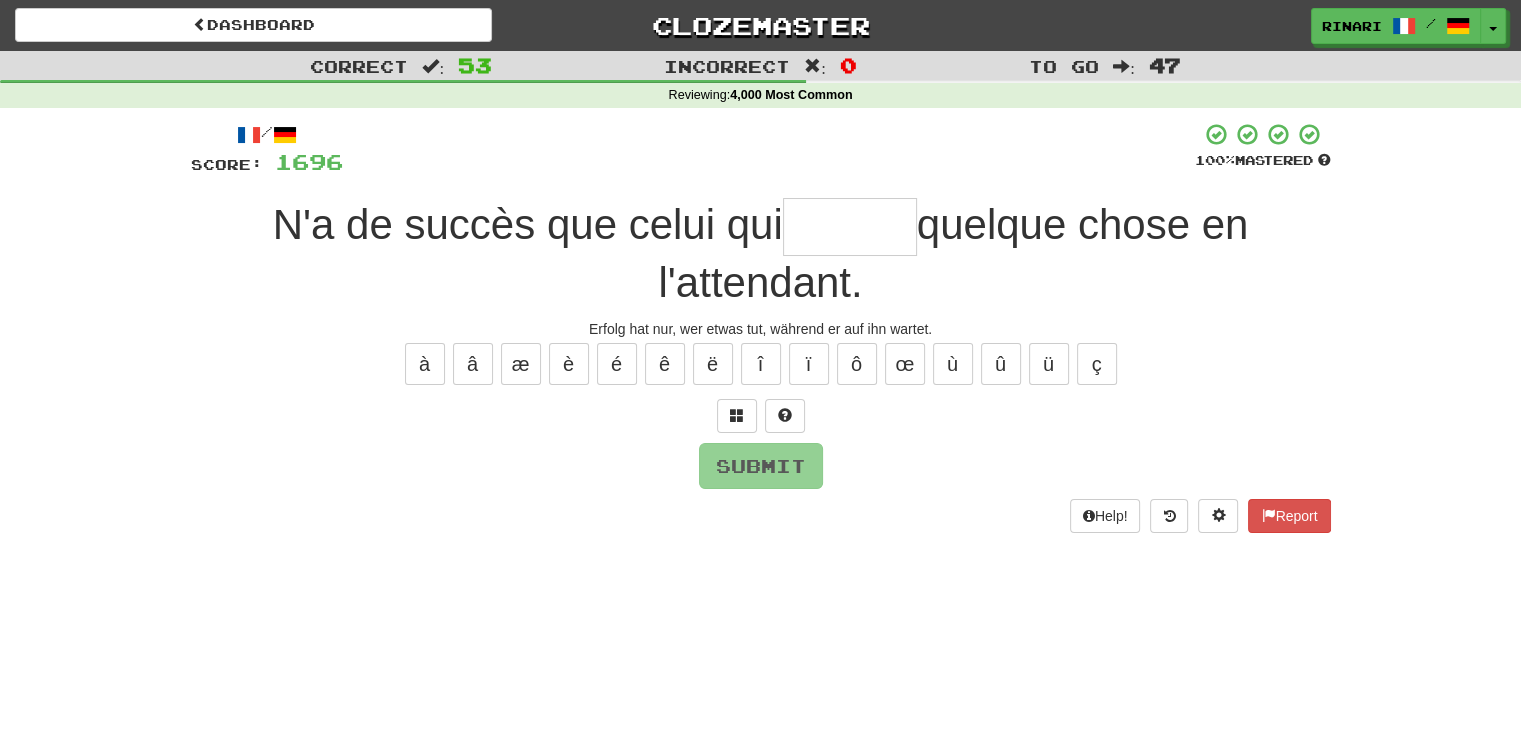 type on "*" 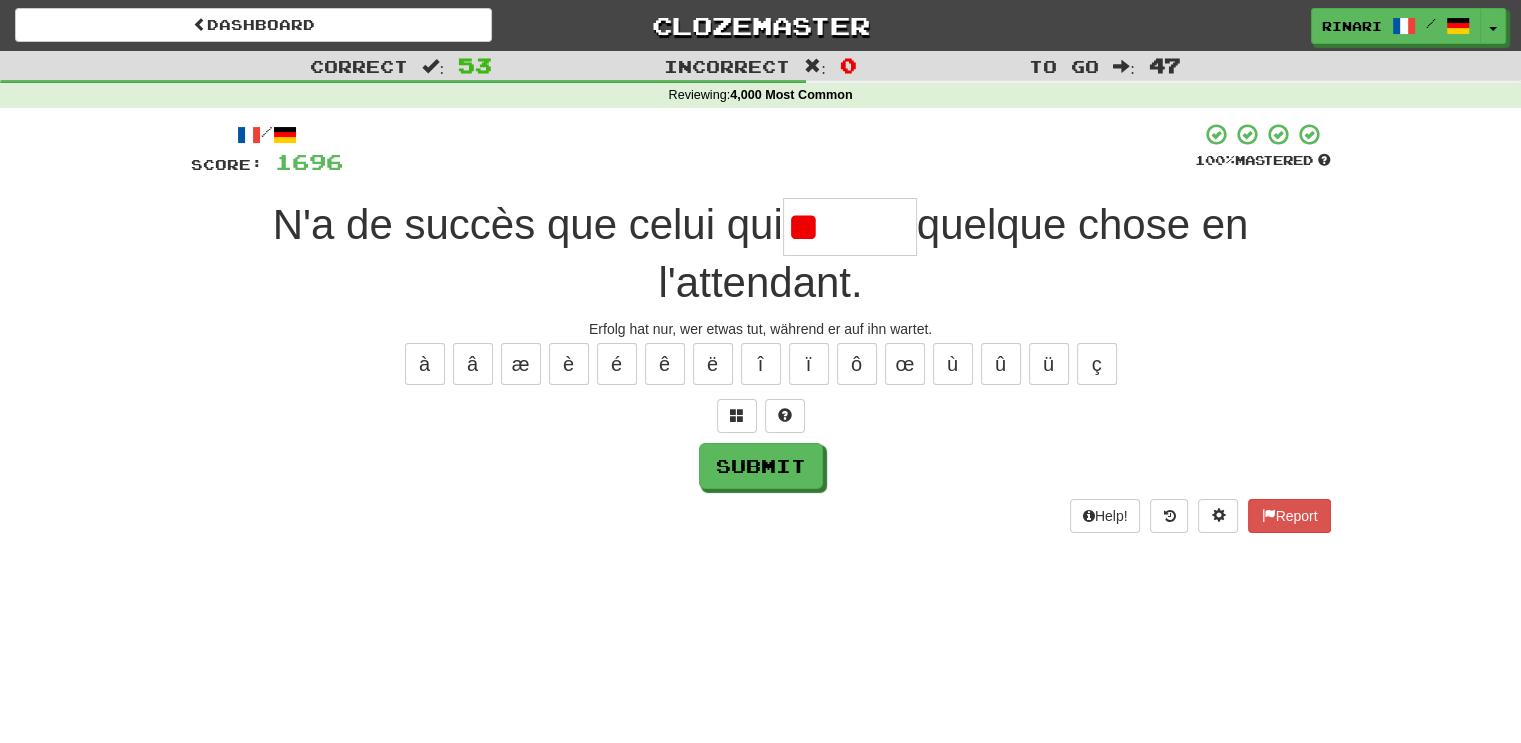type on "*" 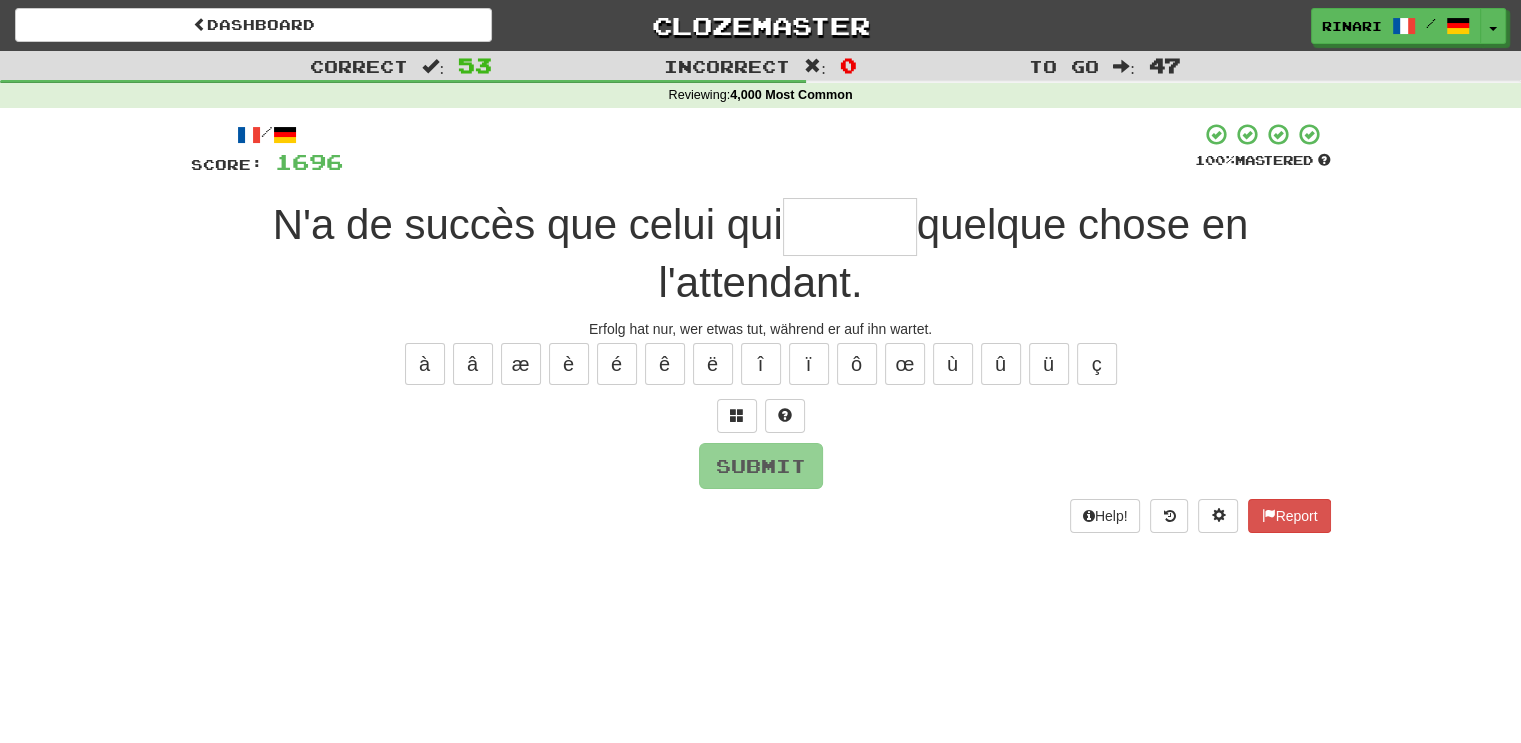 type on "*" 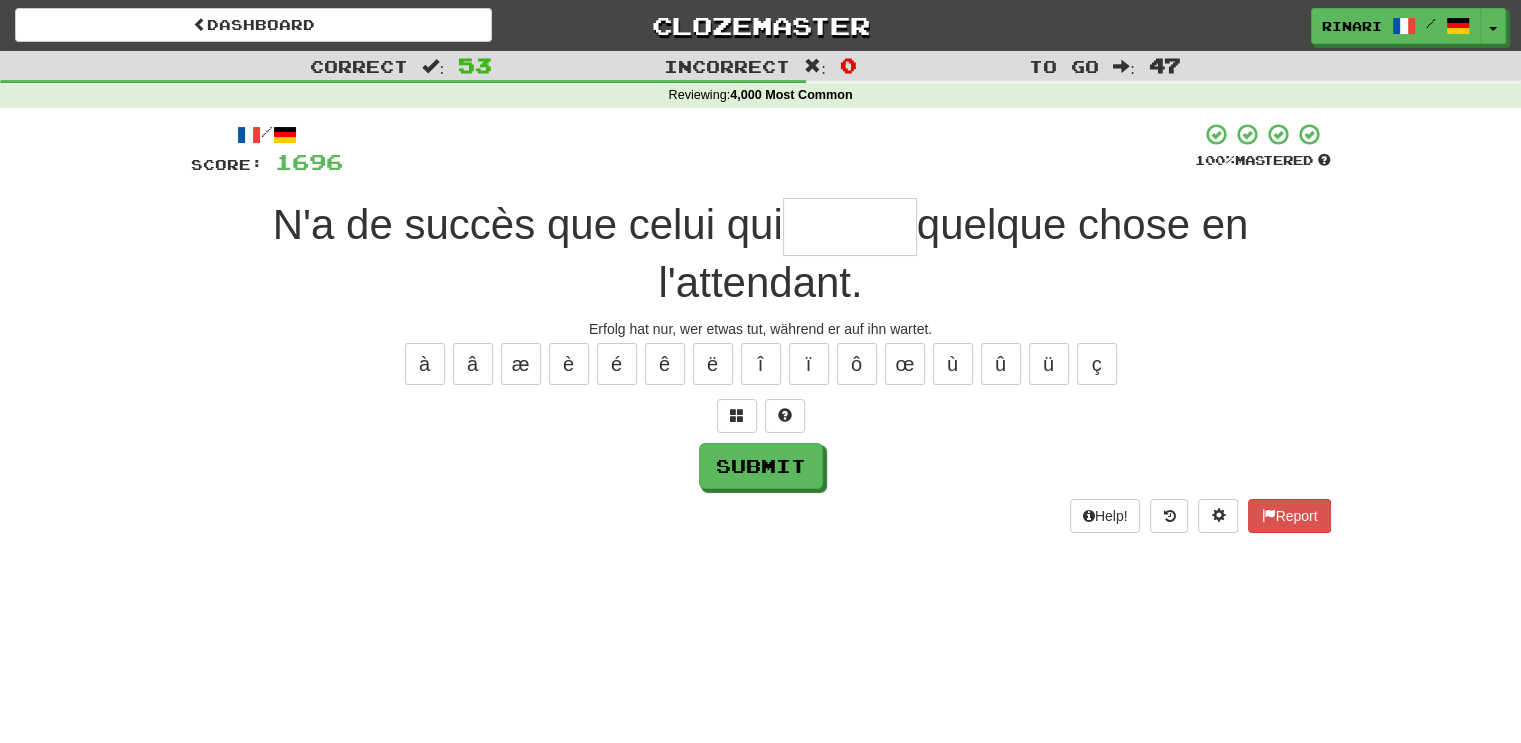 type on "*" 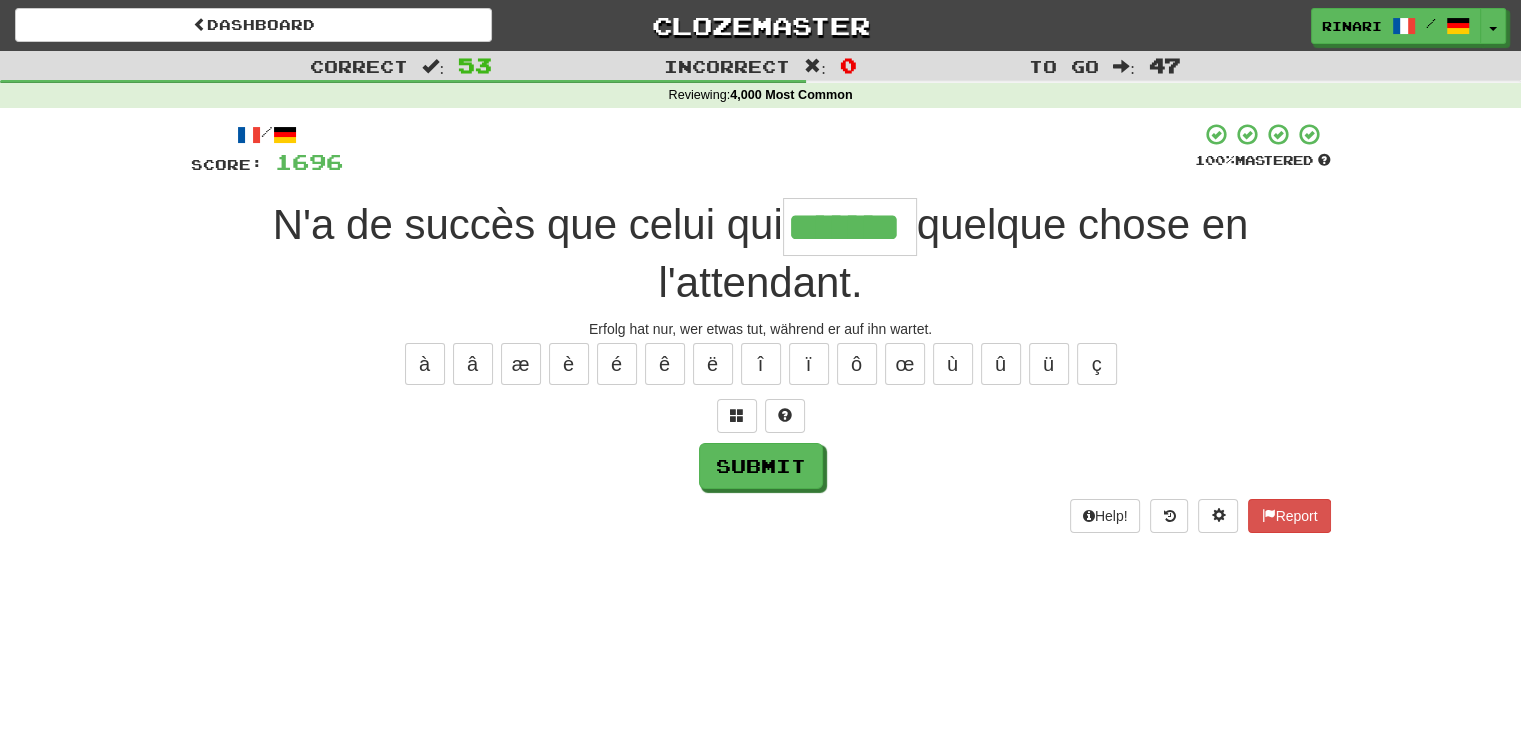 type on "*******" 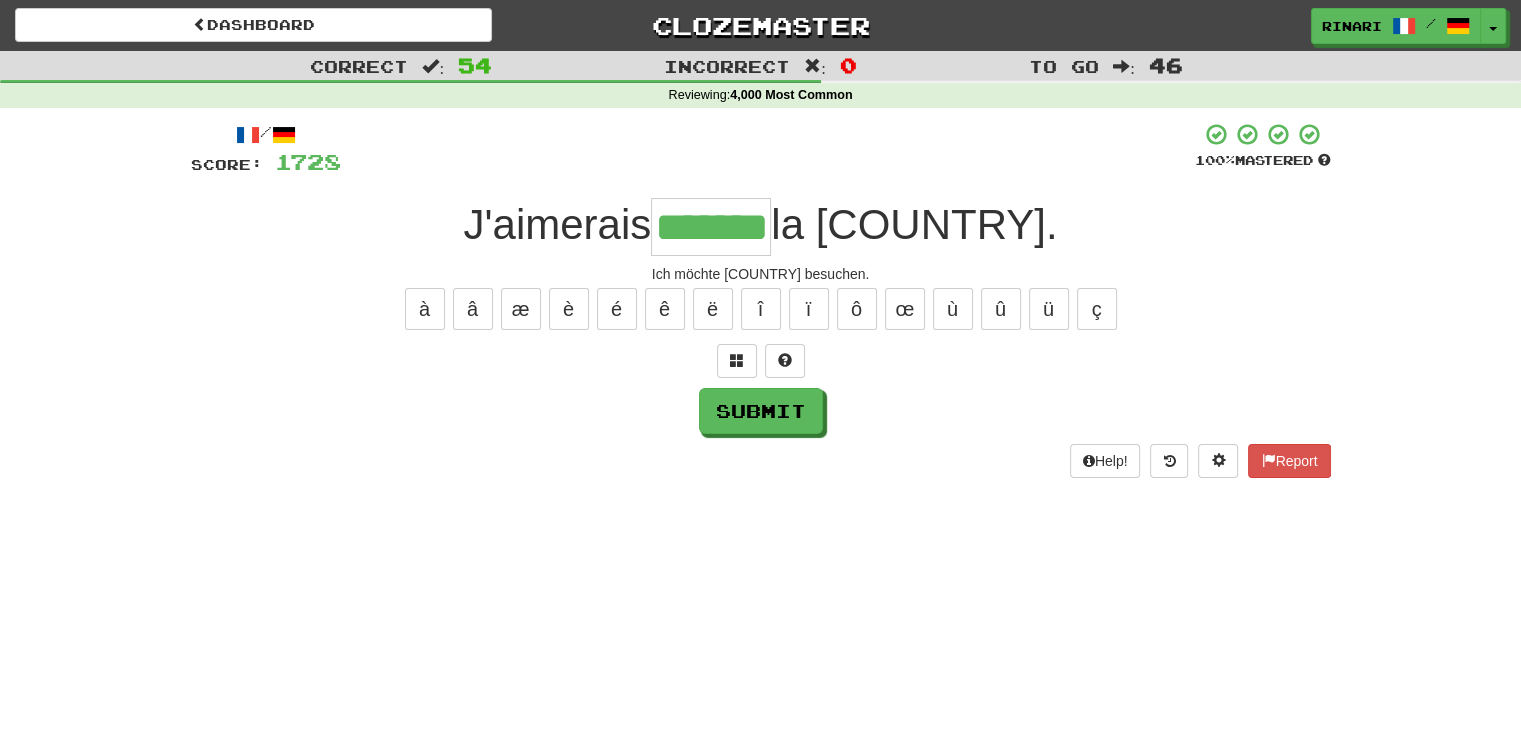 type on "*******" 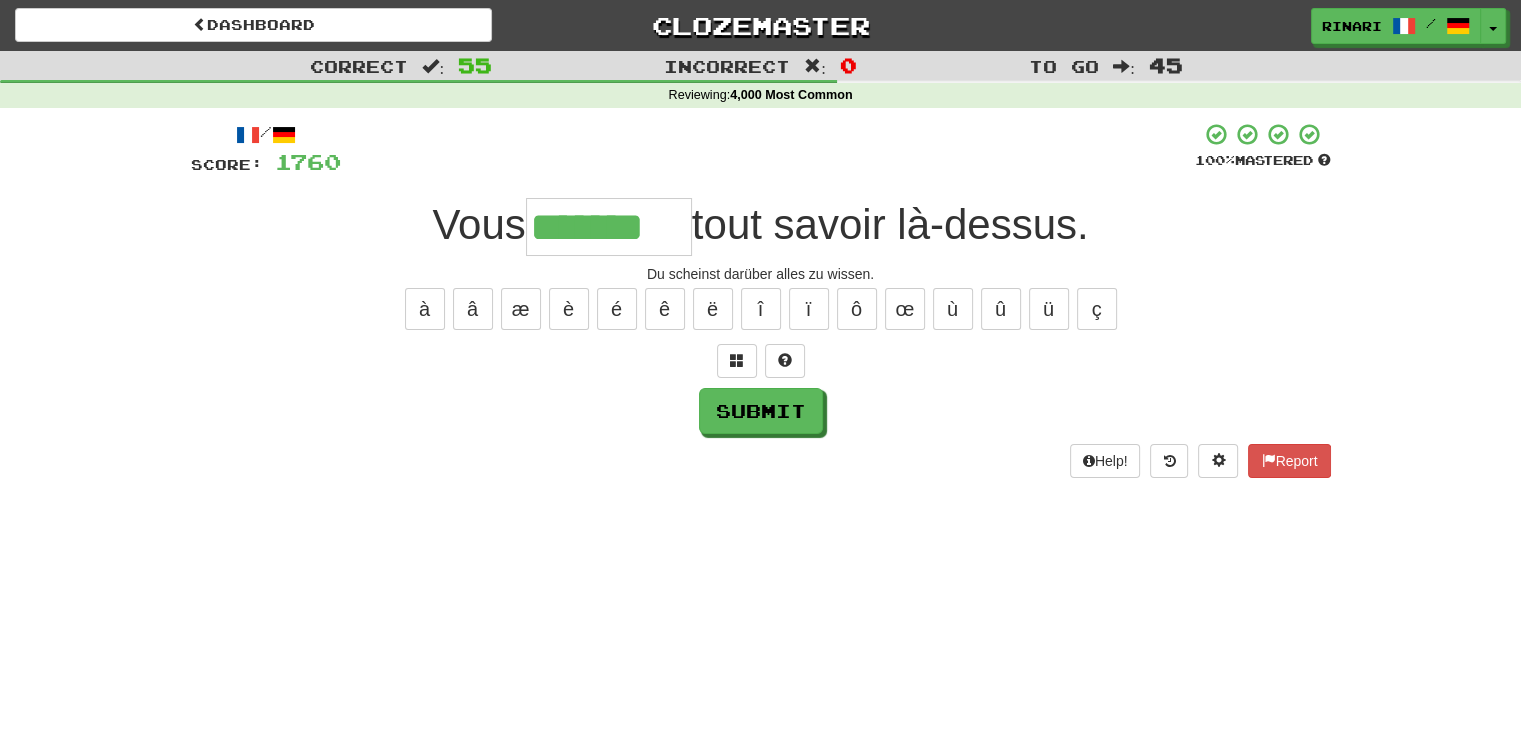 type on "*******" 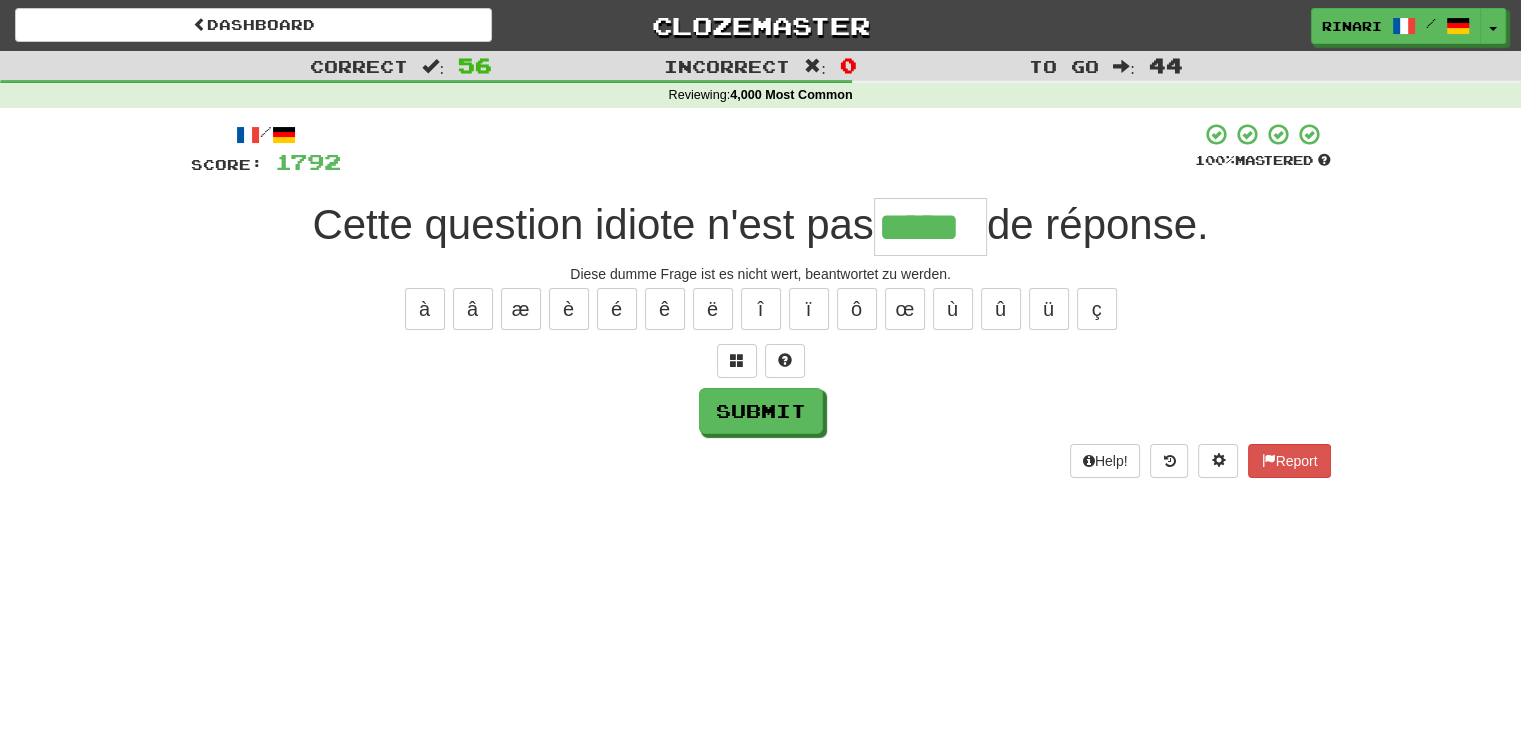 type on "*****" 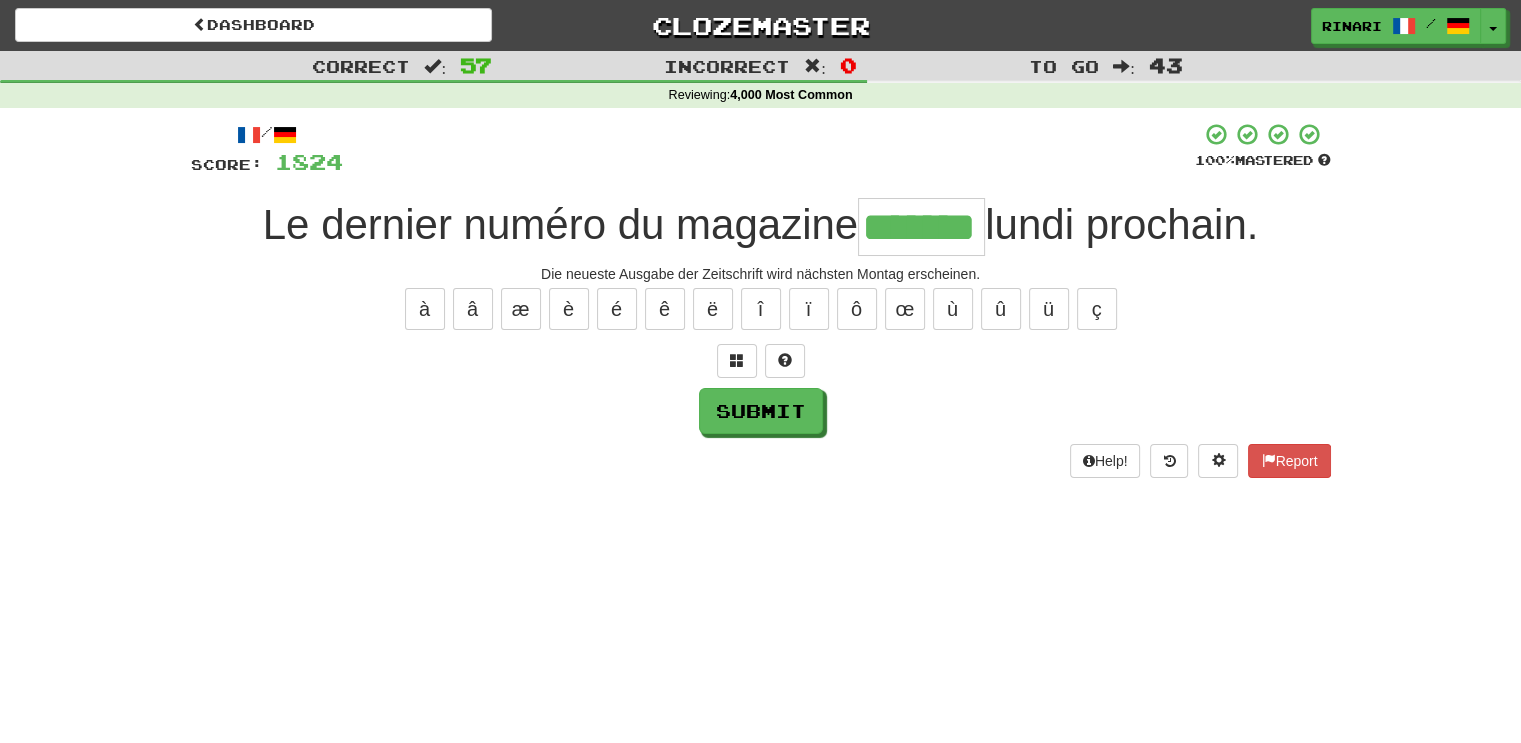 type on "*******" 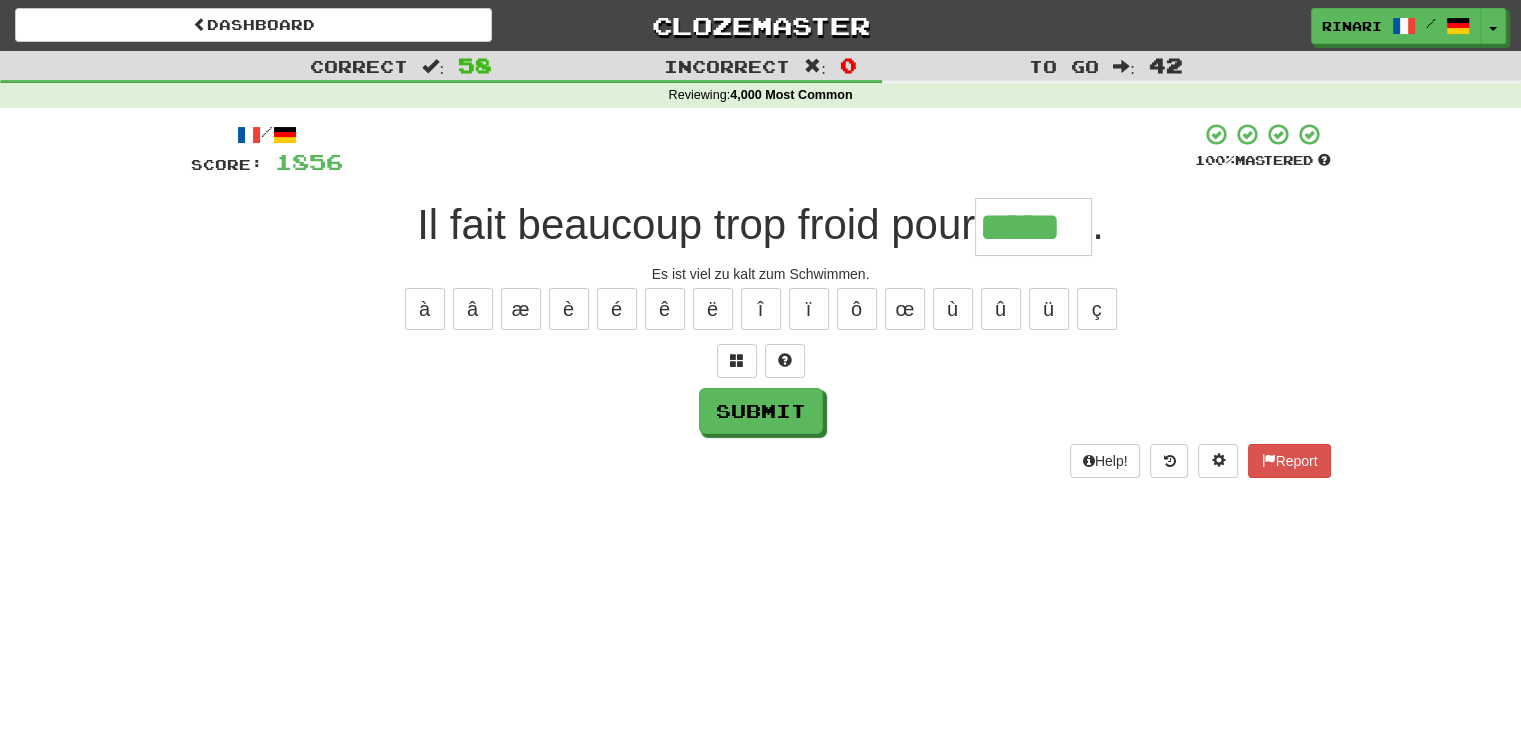 type on "*****" 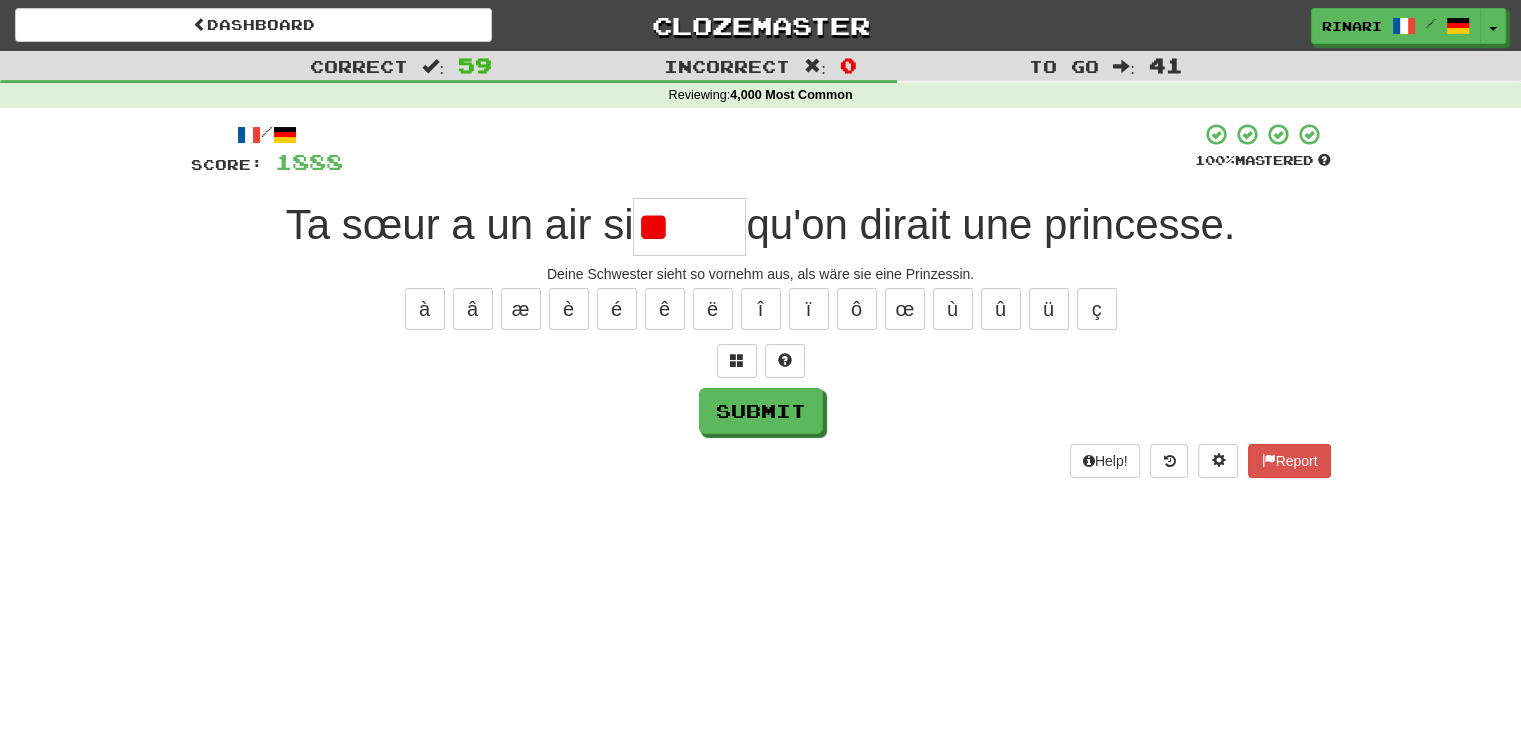 type on "*" 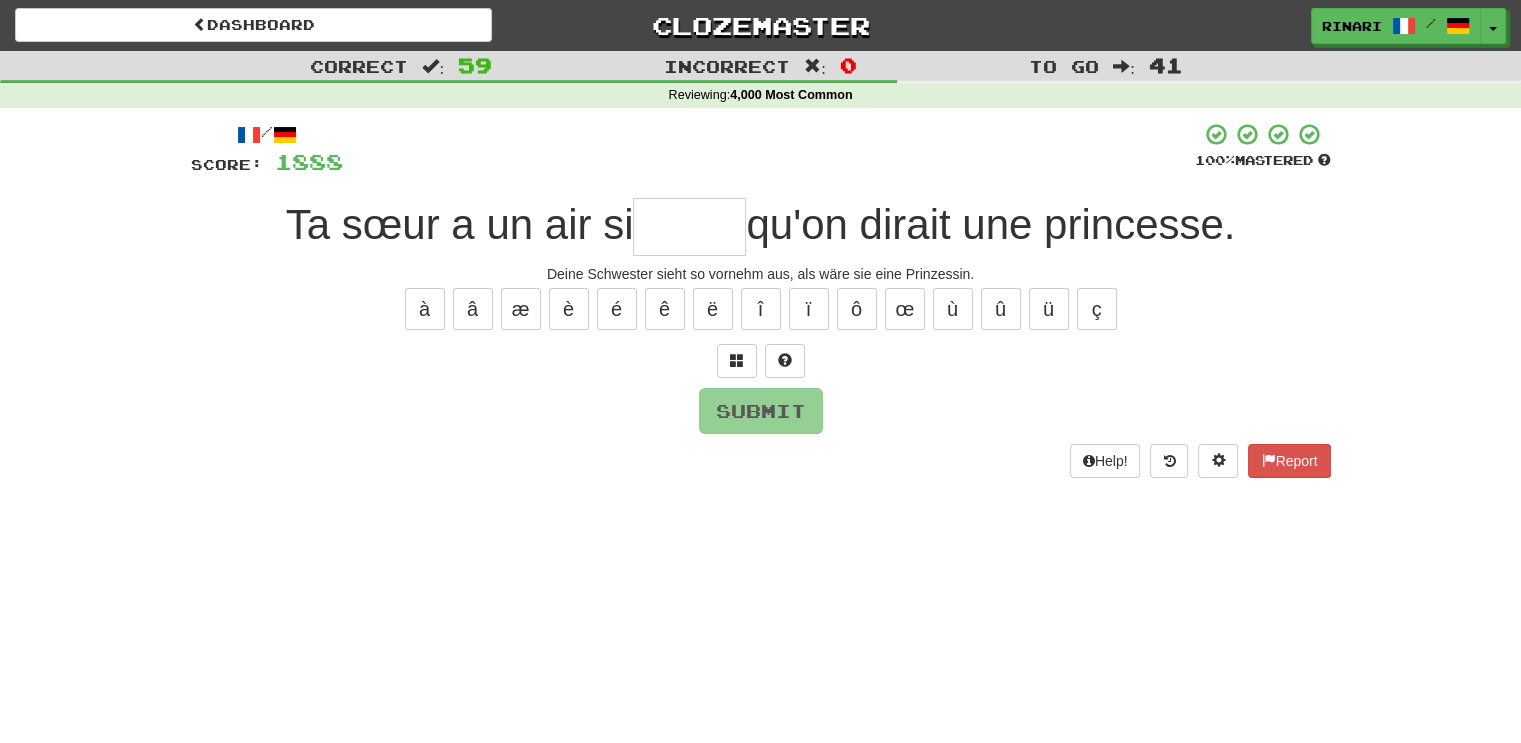 type on "*" 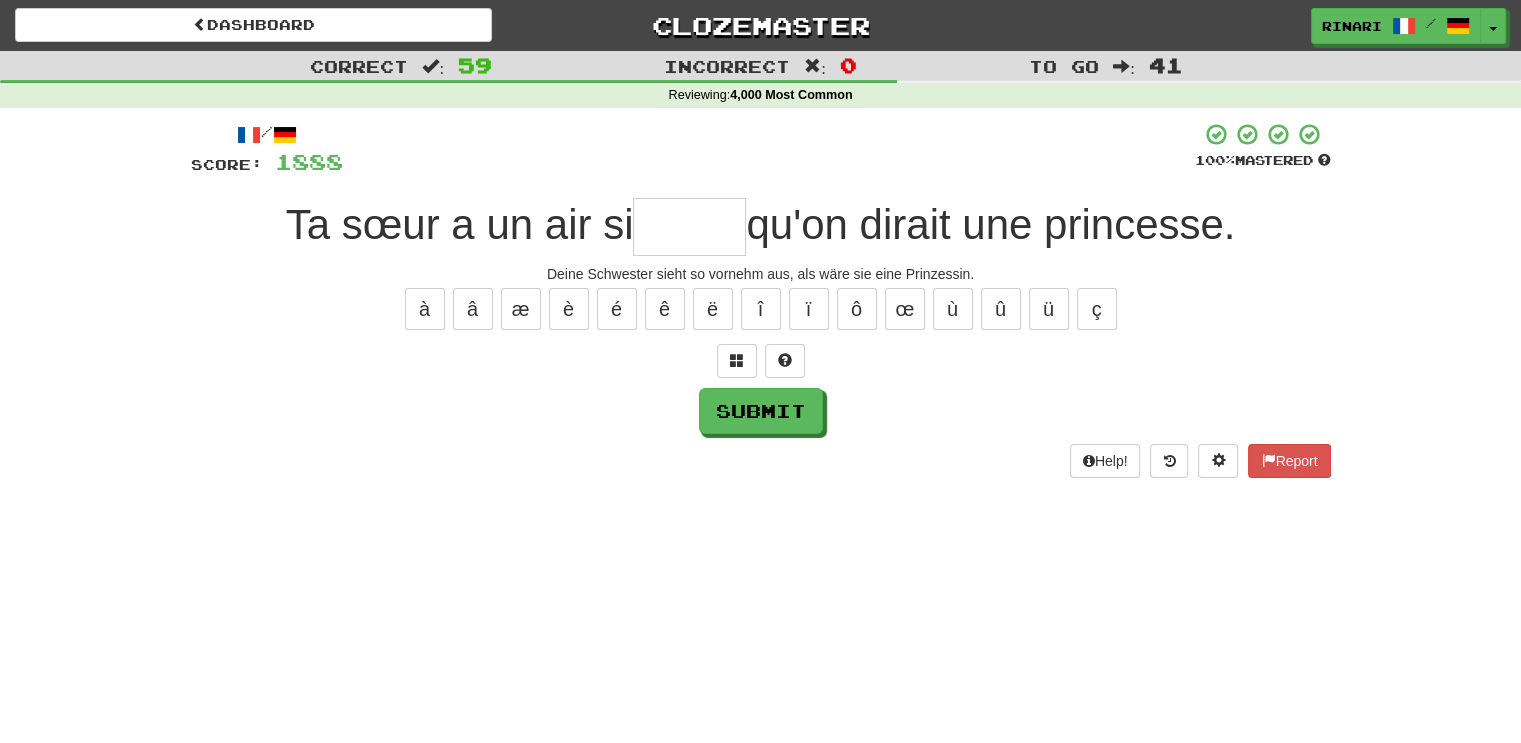 type on "*" 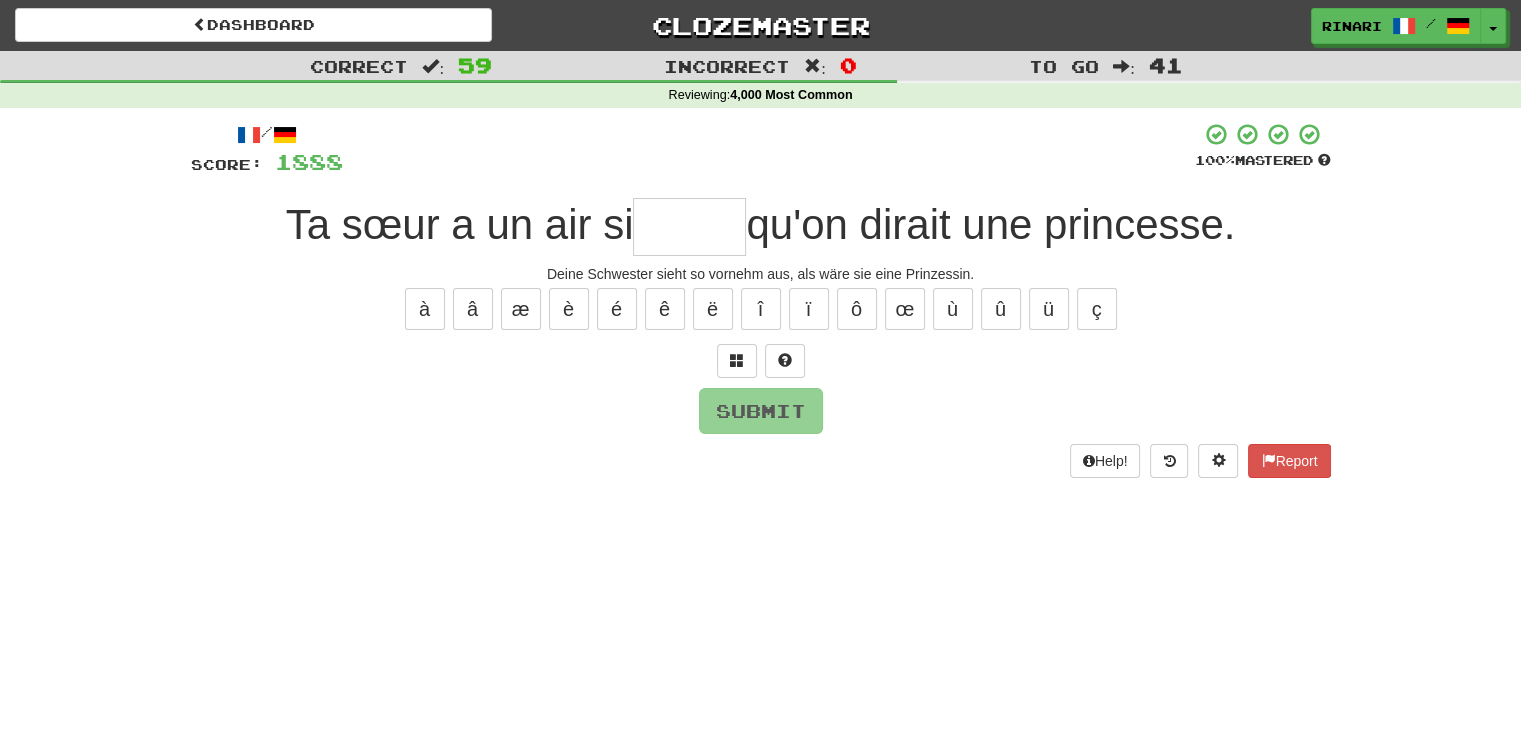 type on "*" 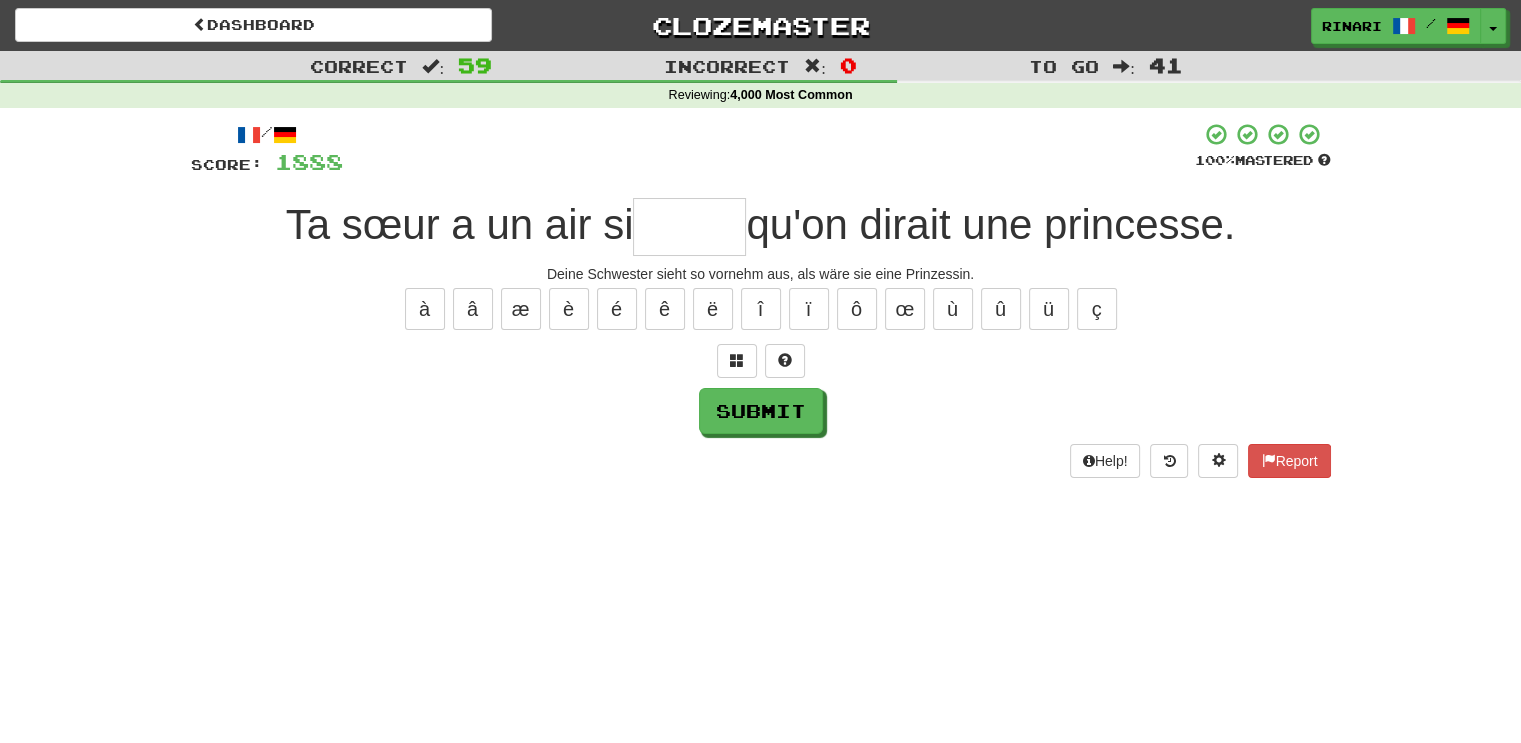 type on "*" 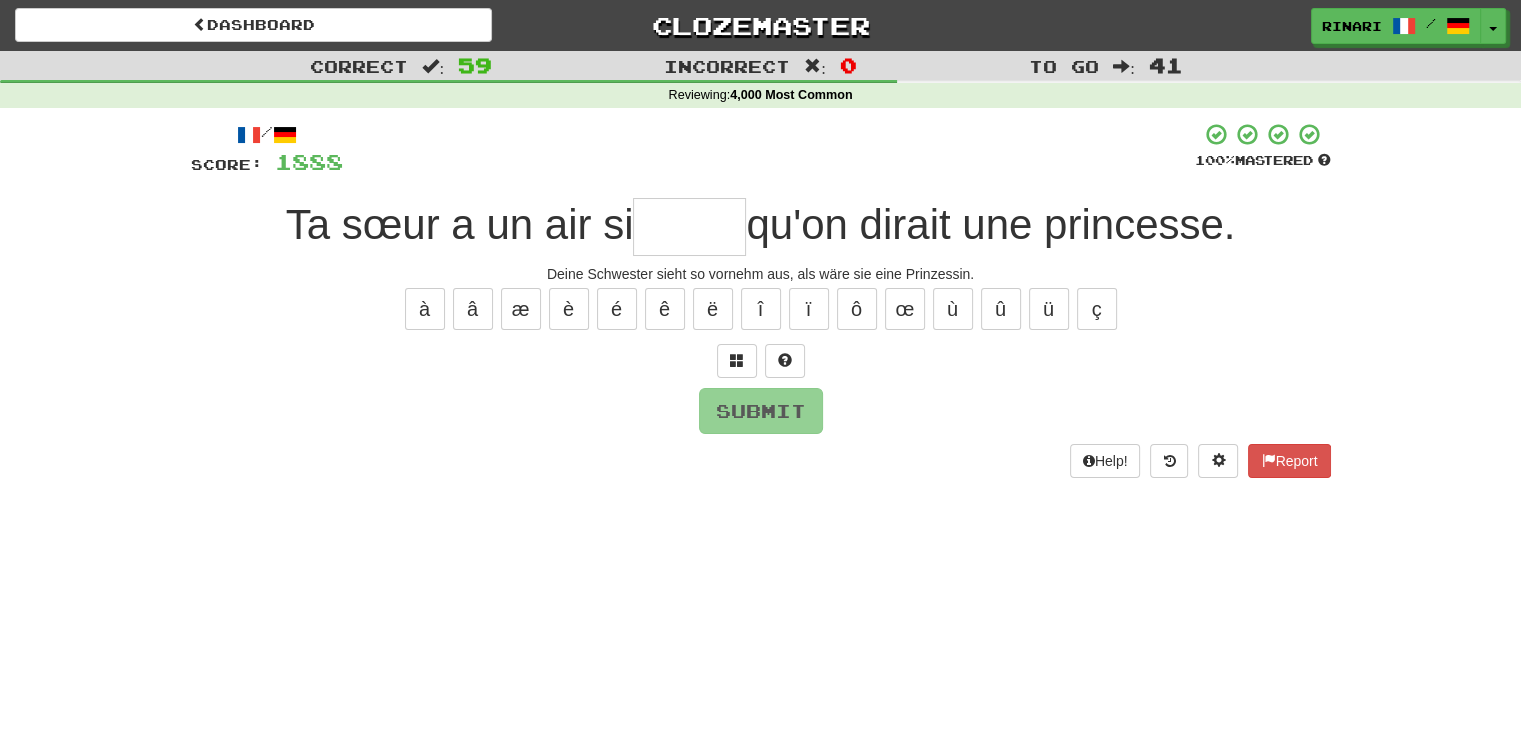 type on "*" 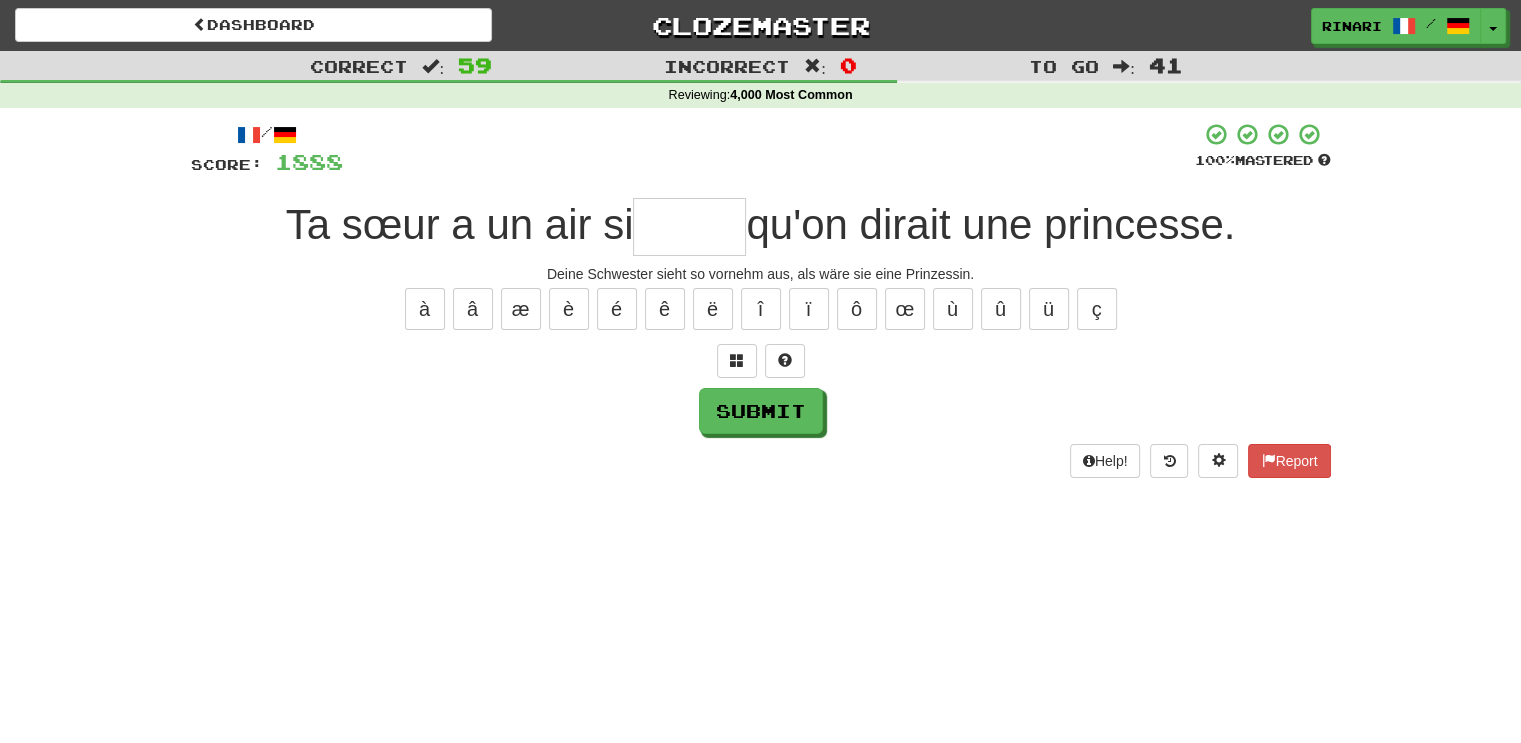 type on "*" 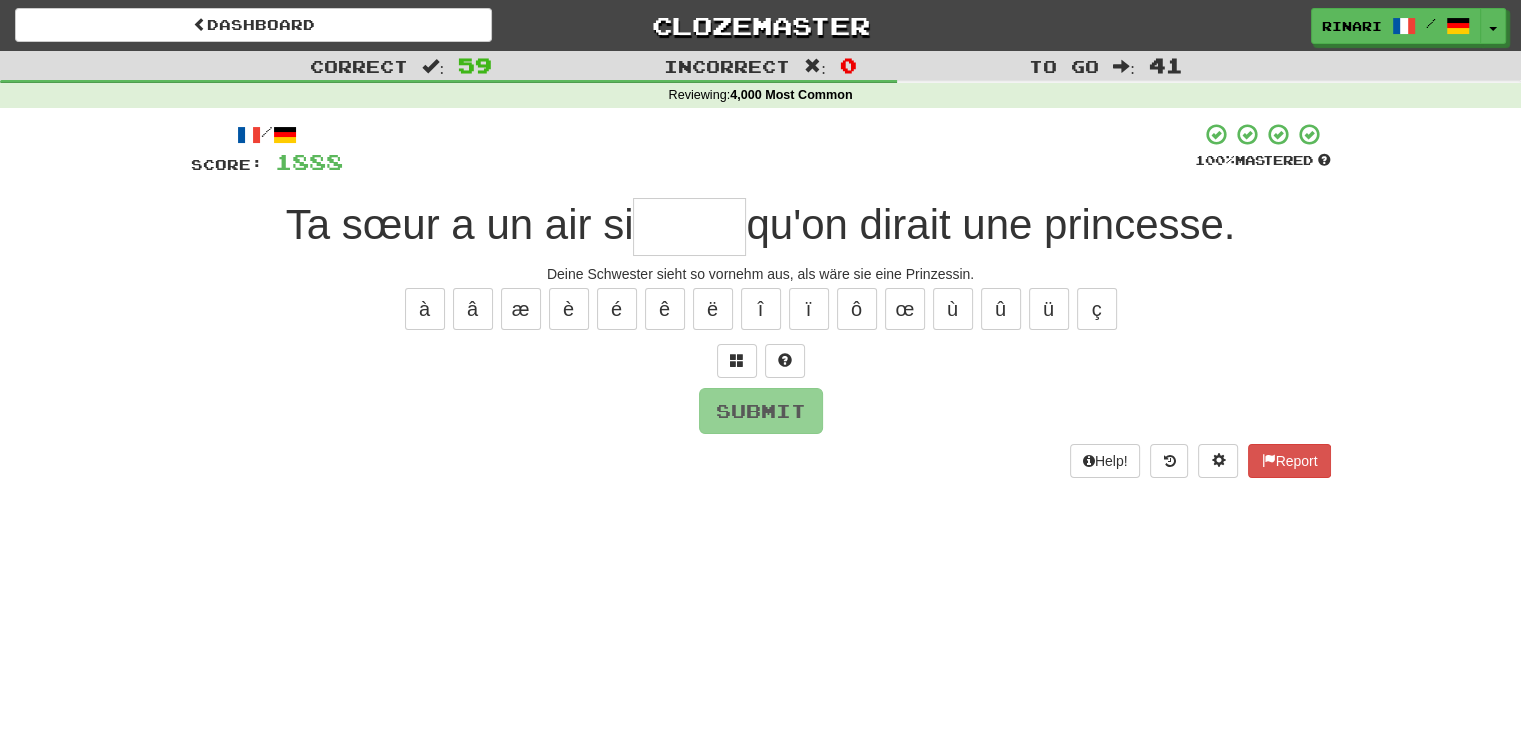 type on "*" 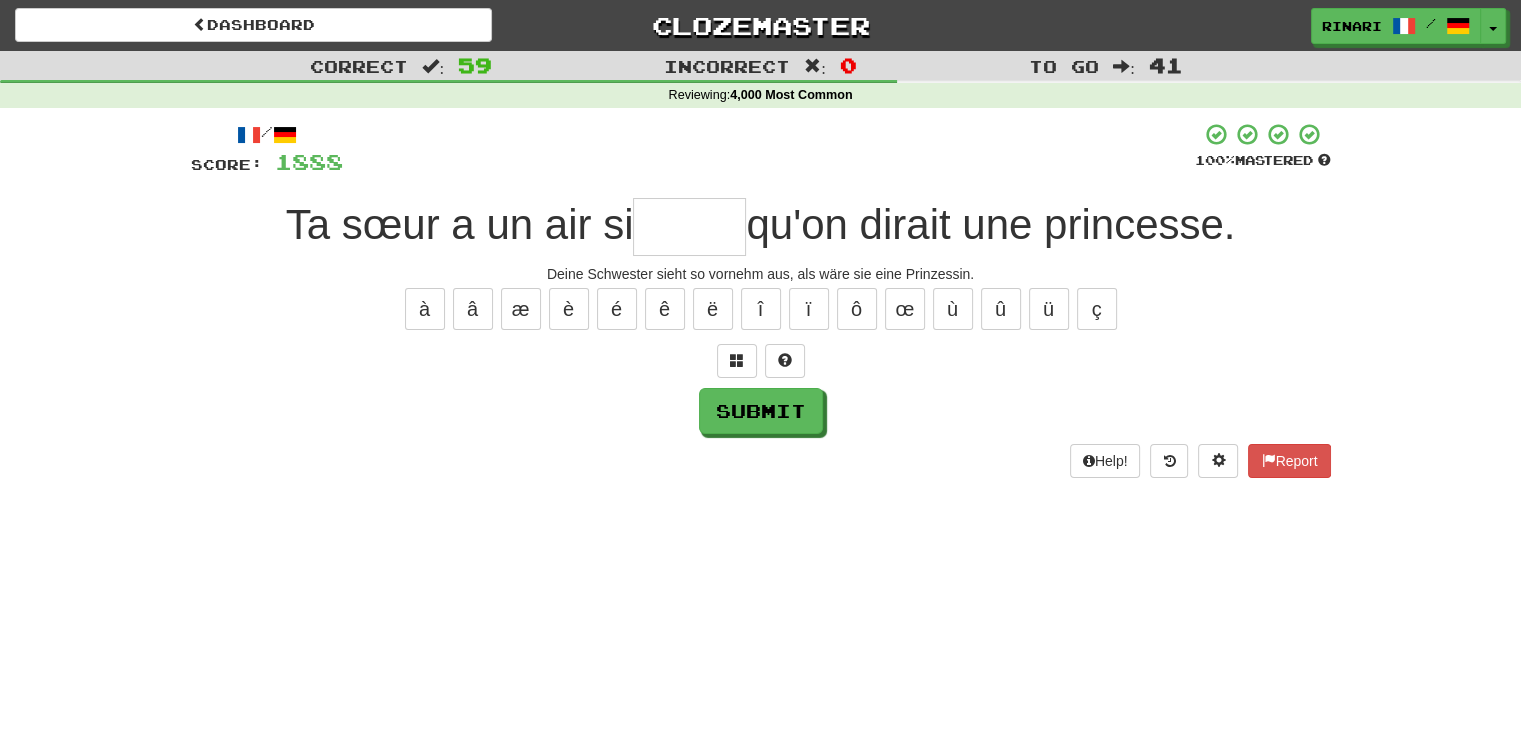 type on "*" 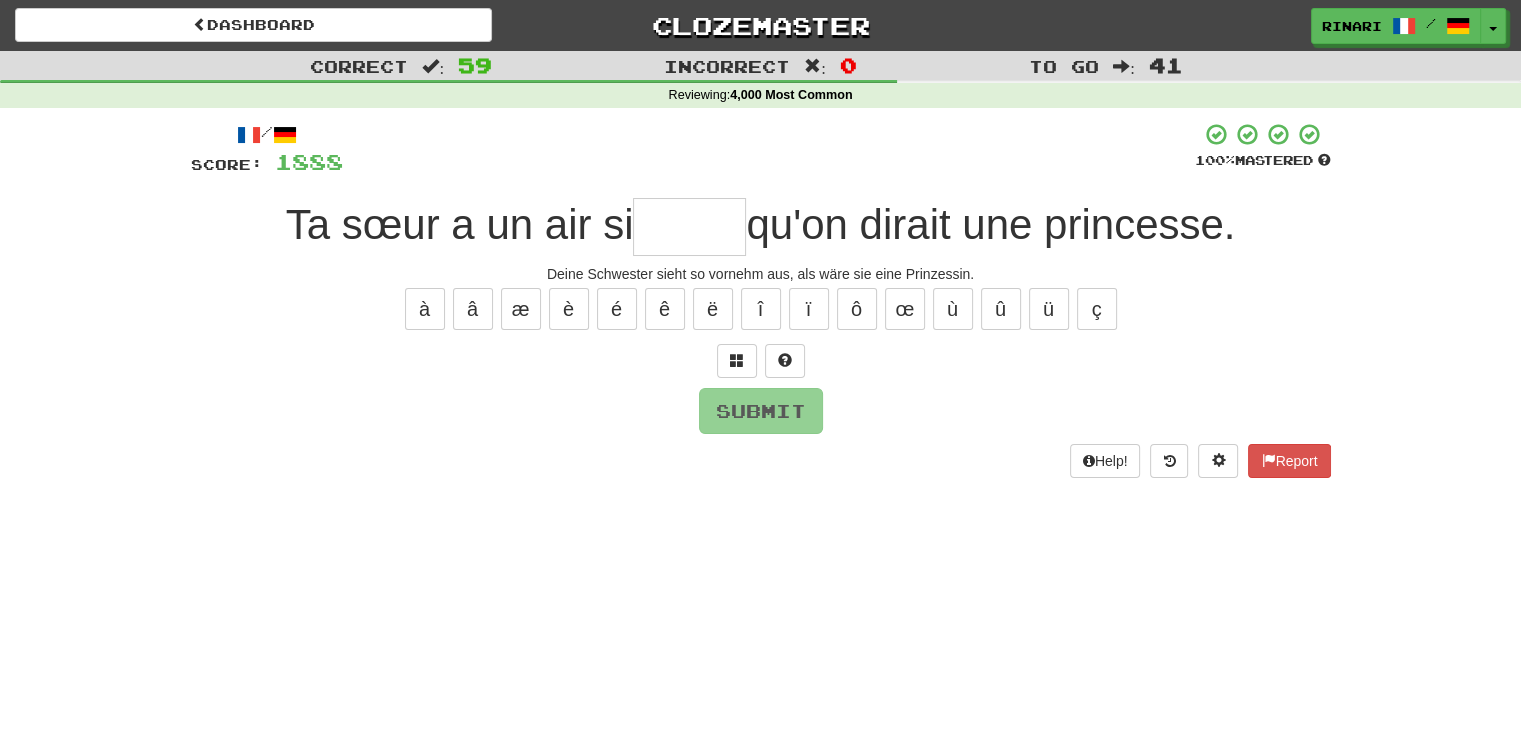 type on "*" 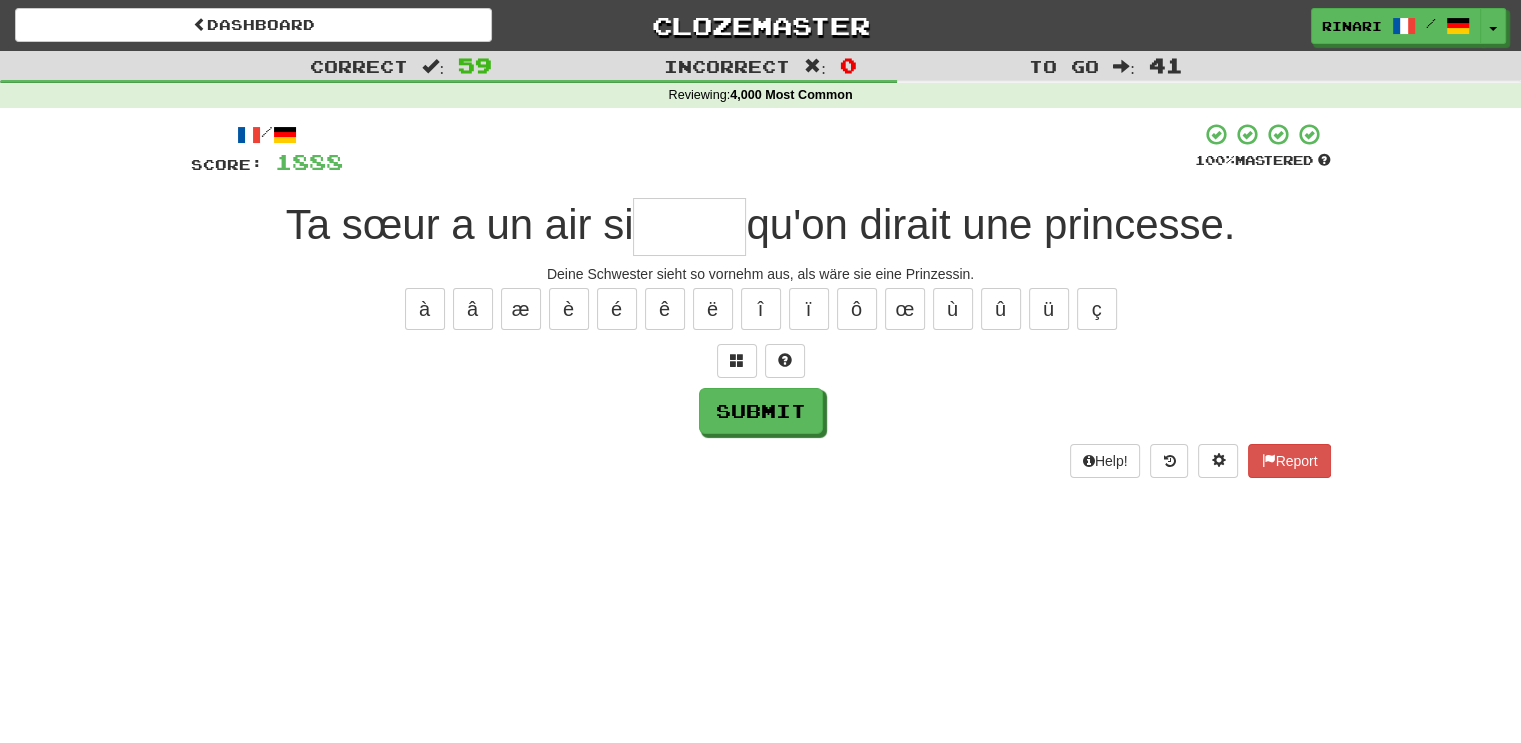 type on "*" 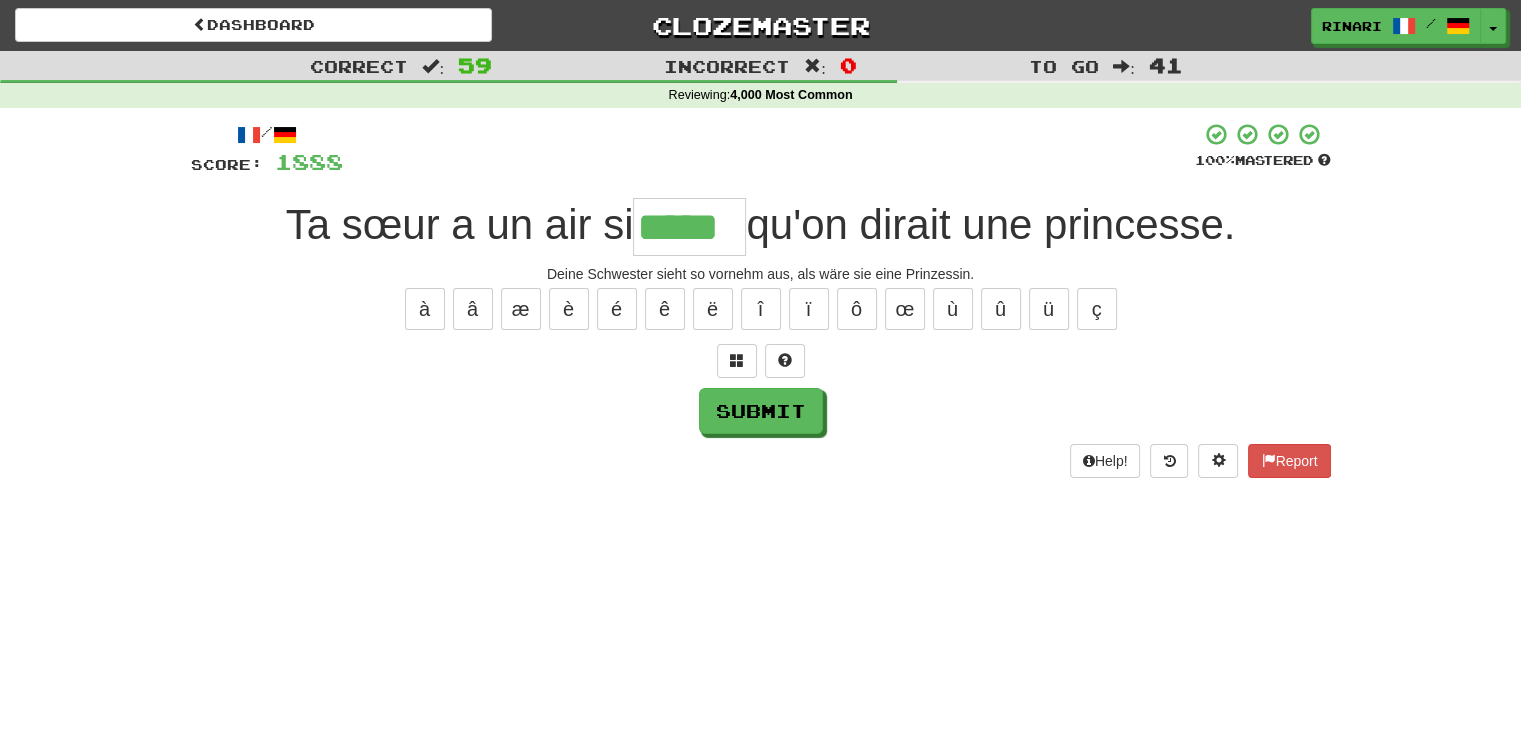 type on "*****" 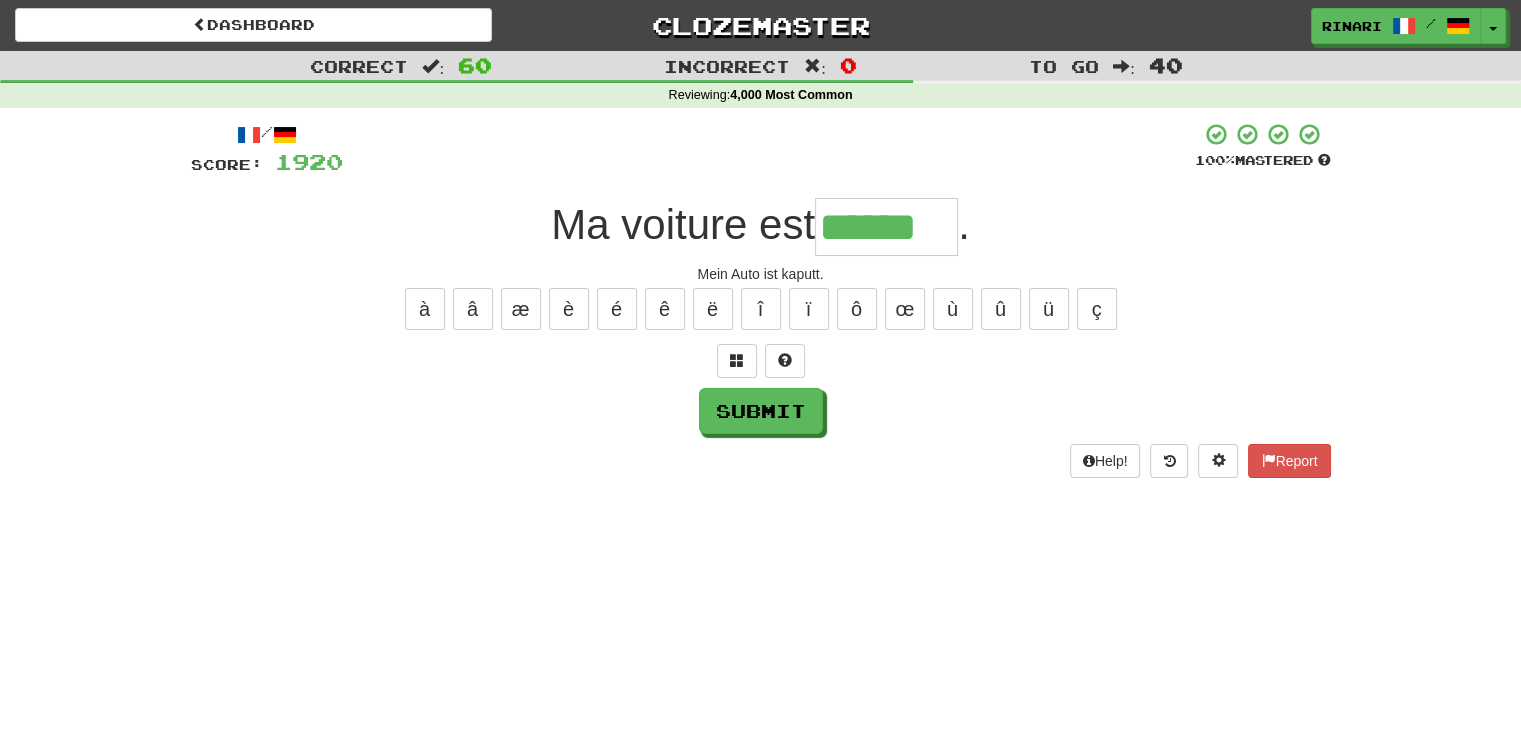 type on "******" 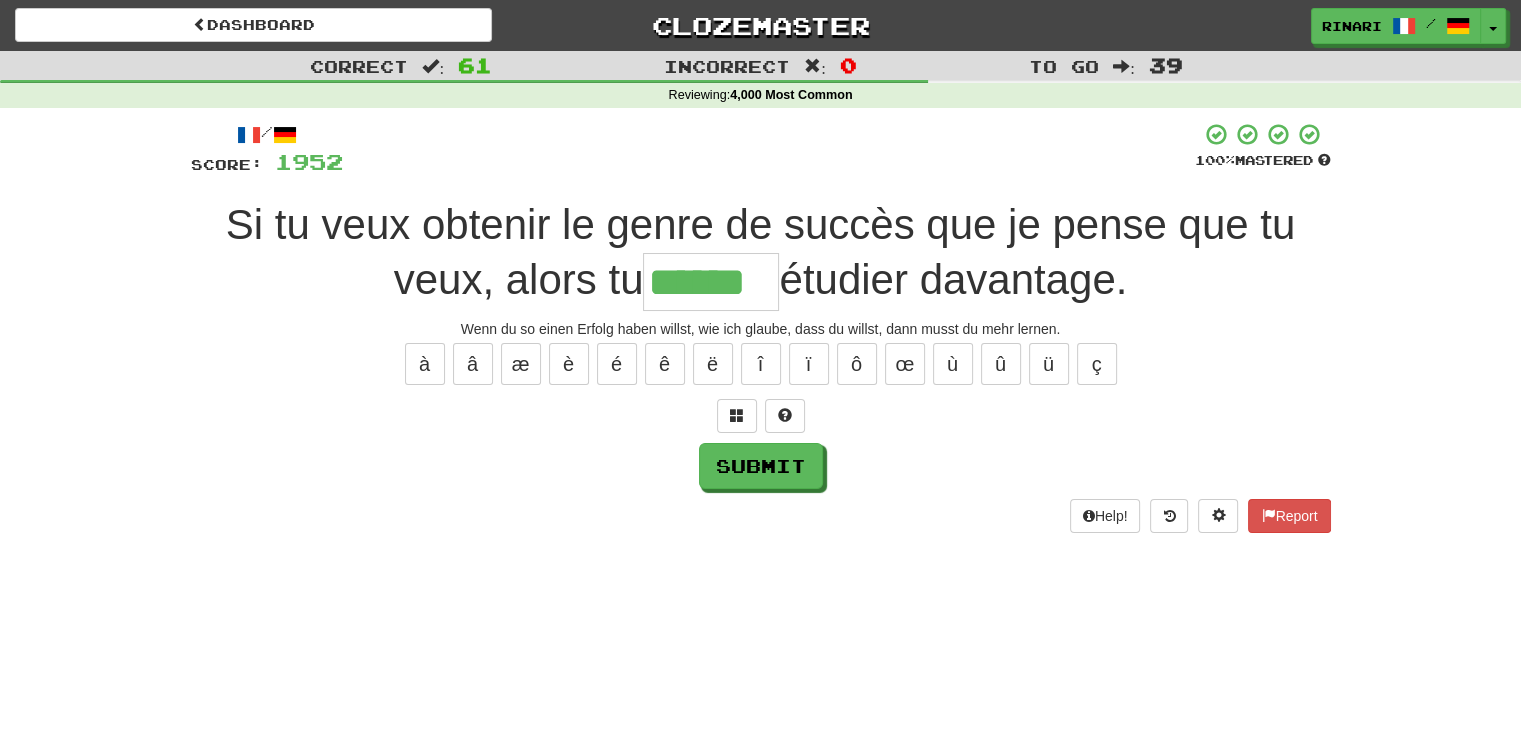 type on "******" 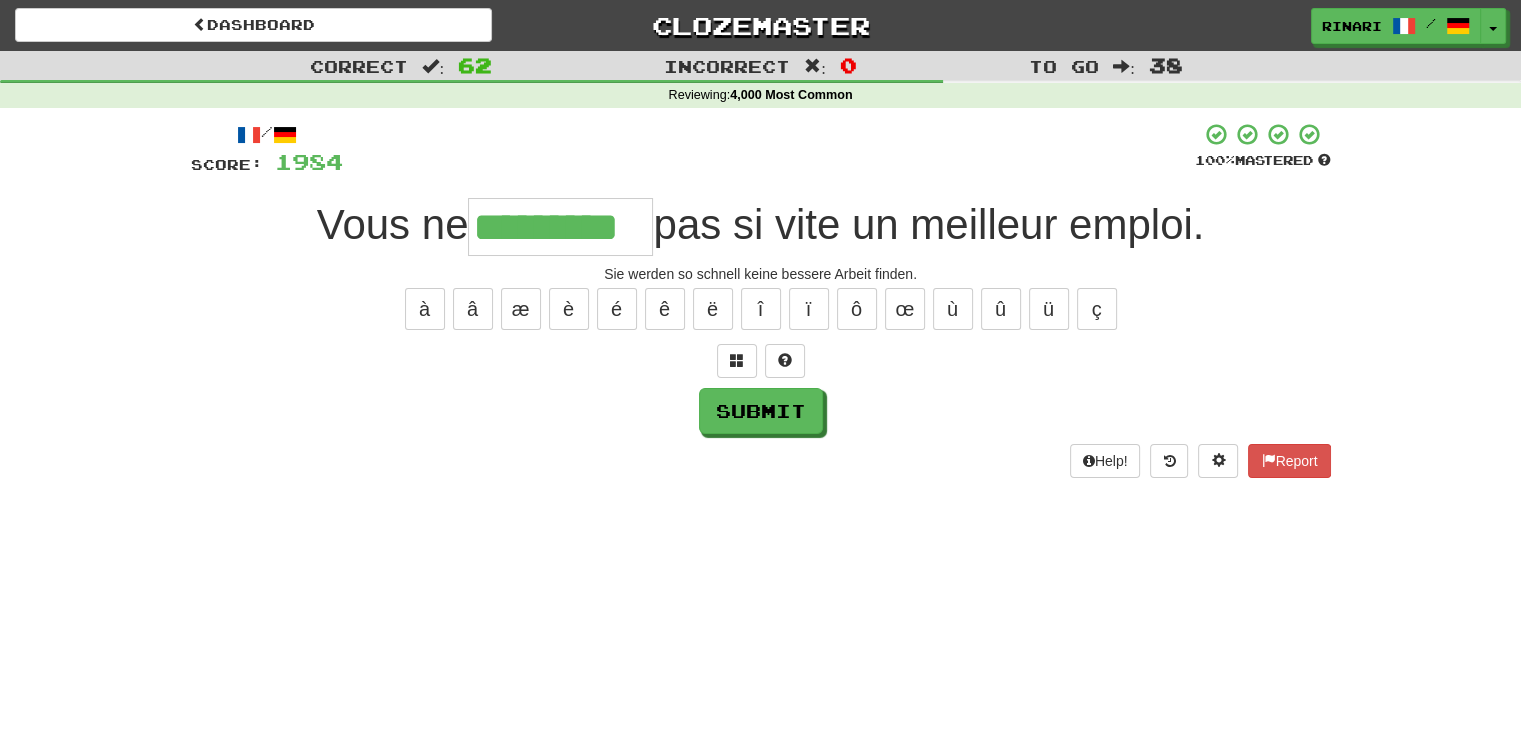 type on "*********" 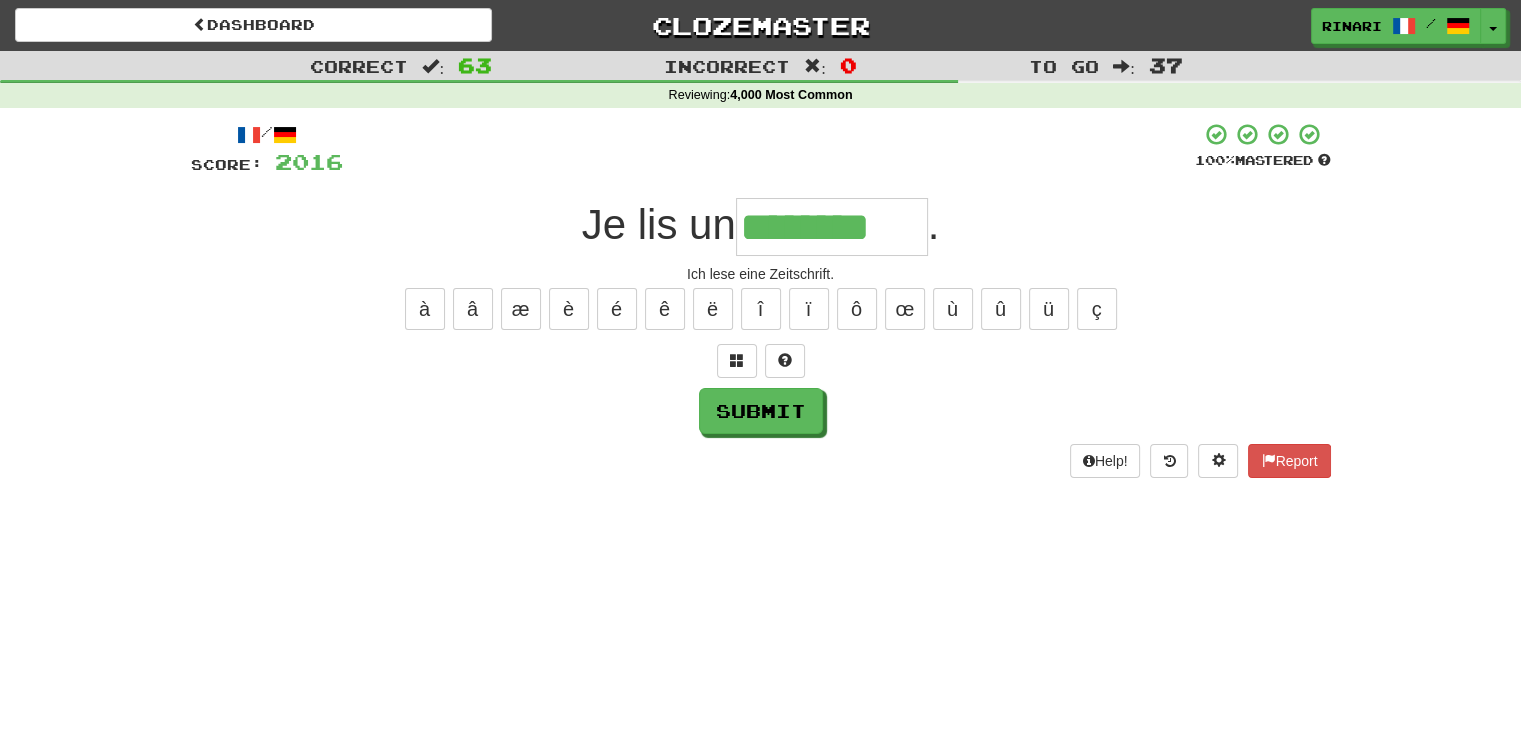 type on "********" 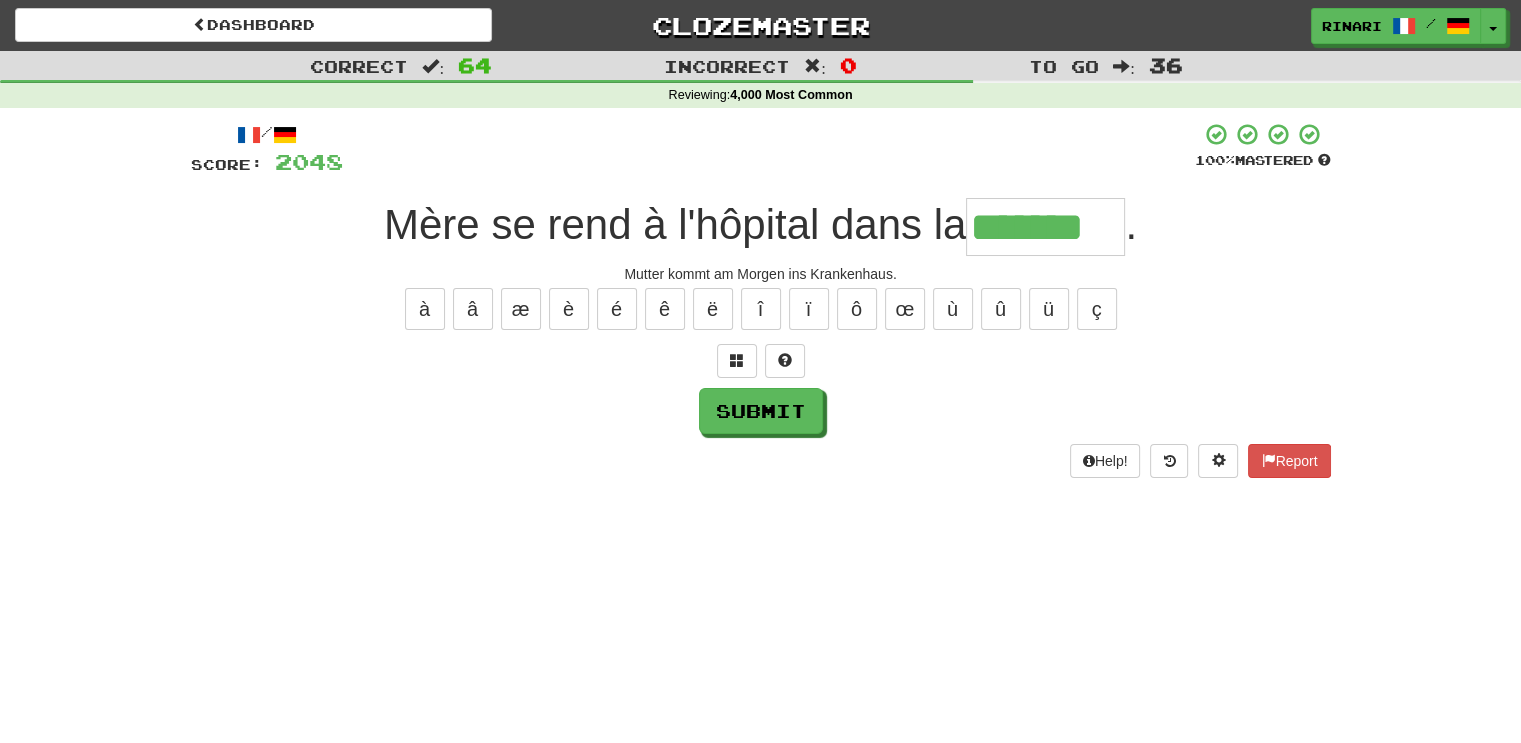 type on "*******" 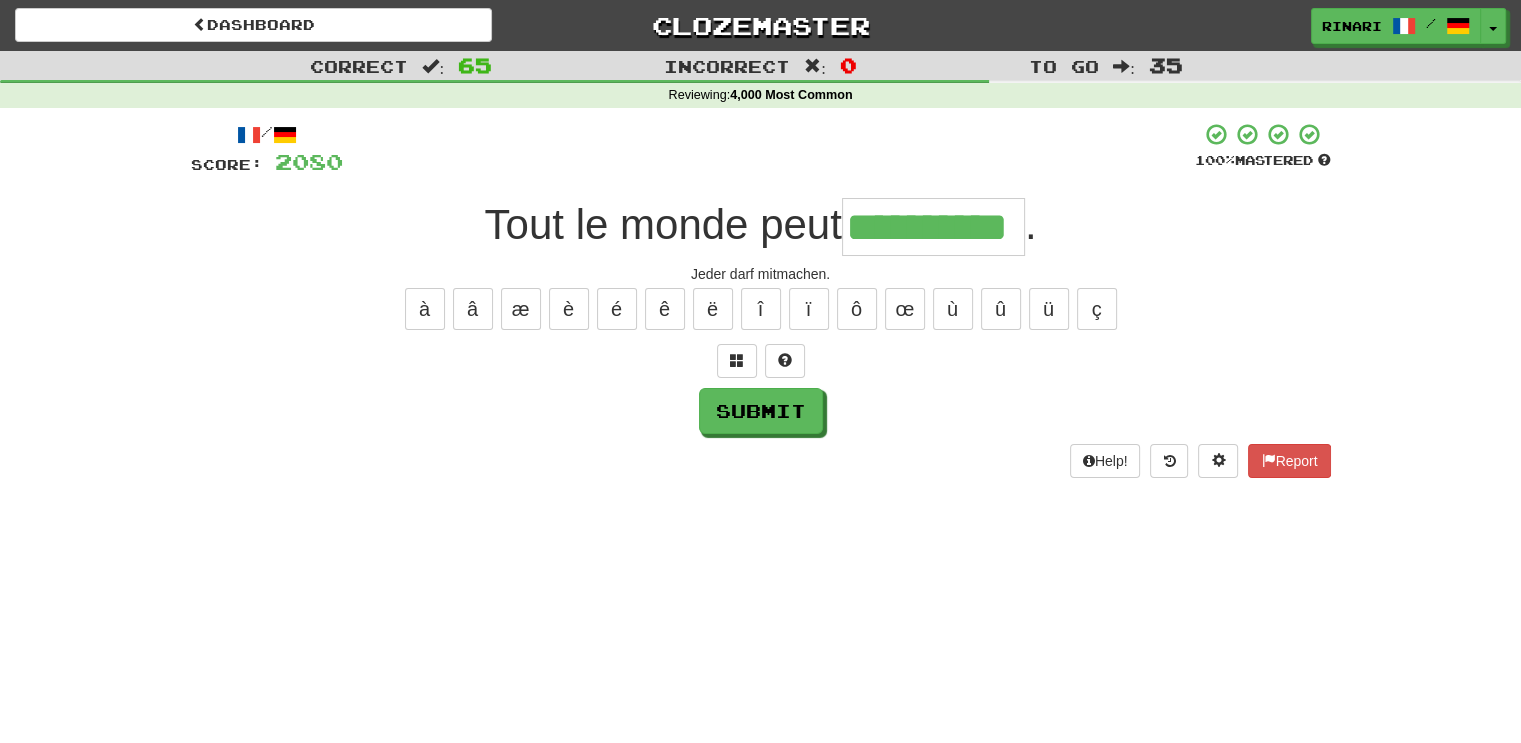 type on "**********" 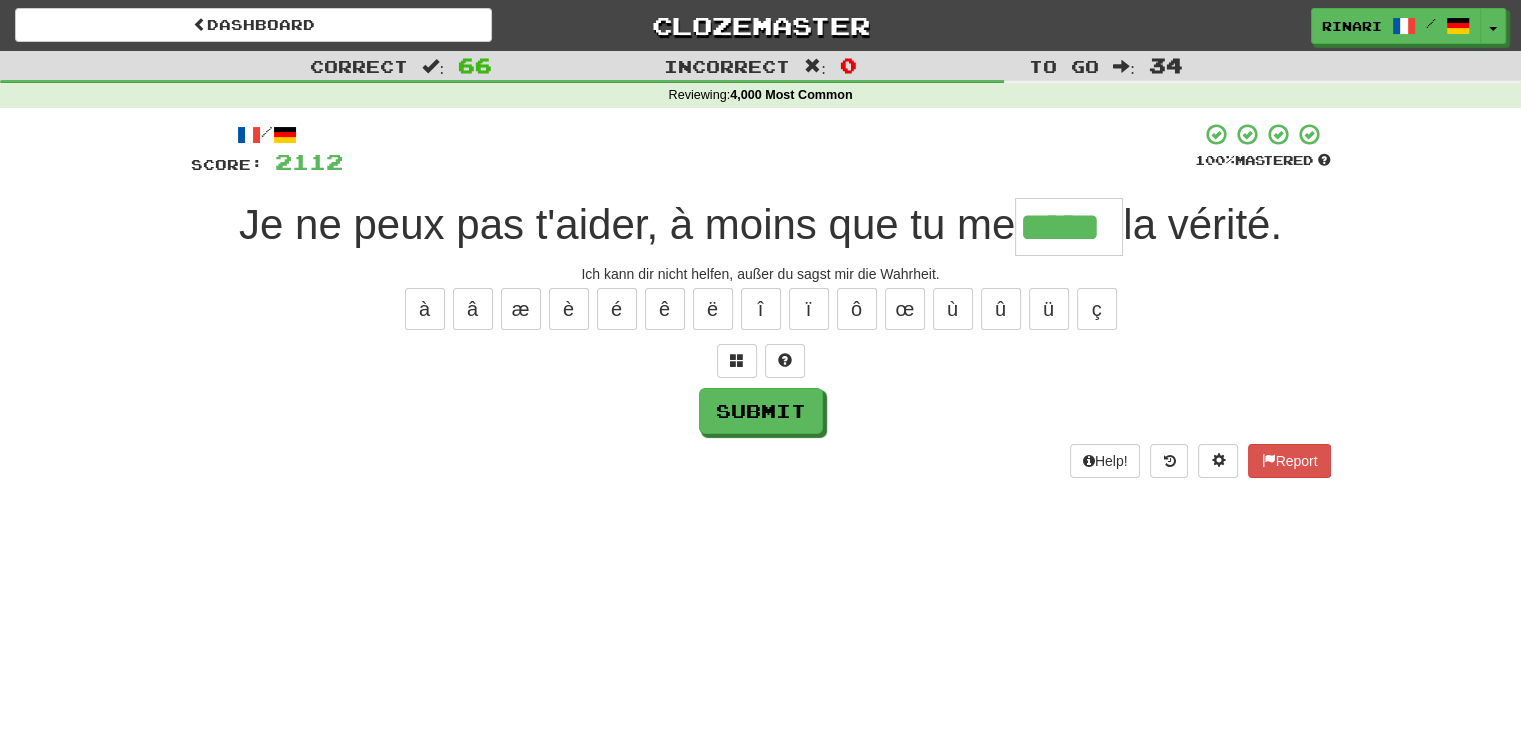 type on "*****" 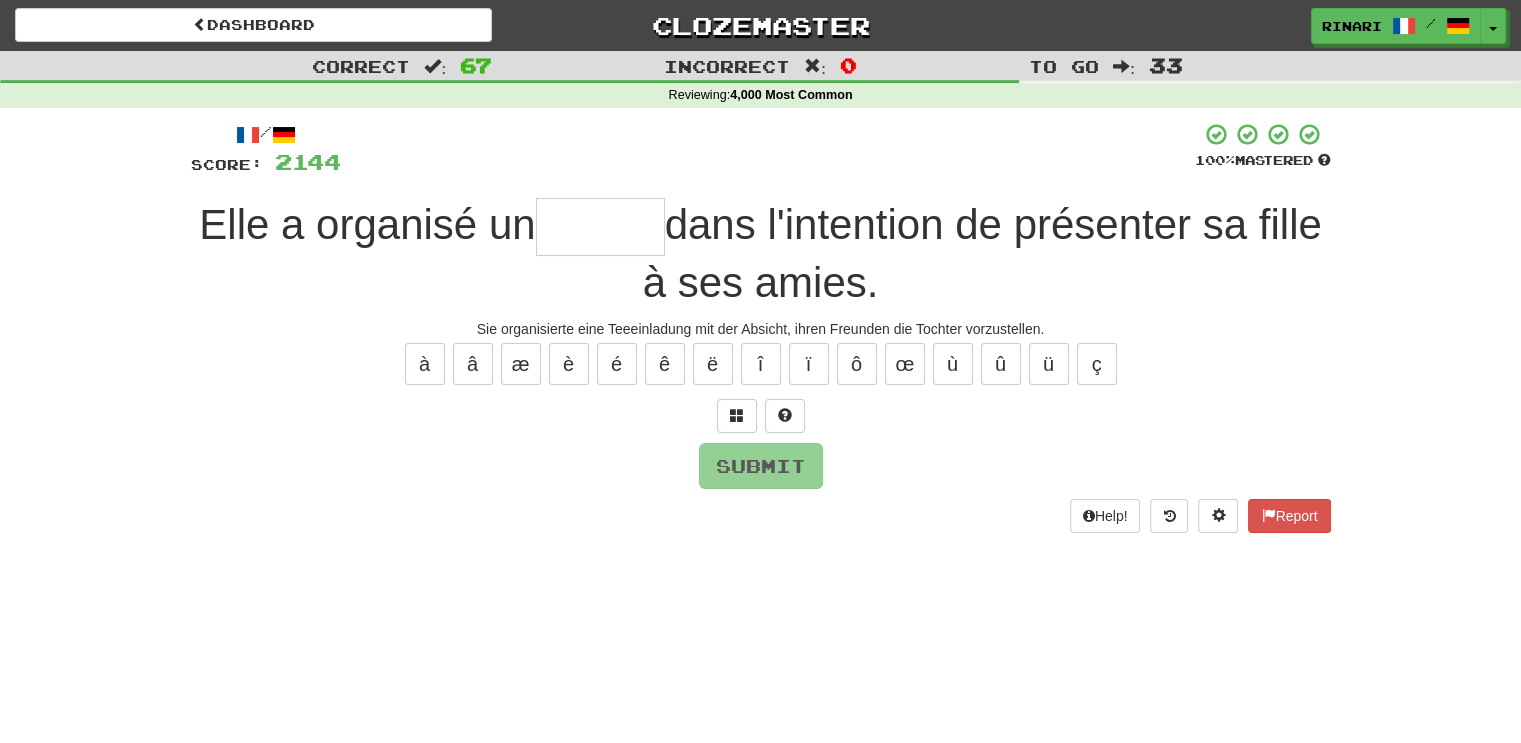 type on "*" 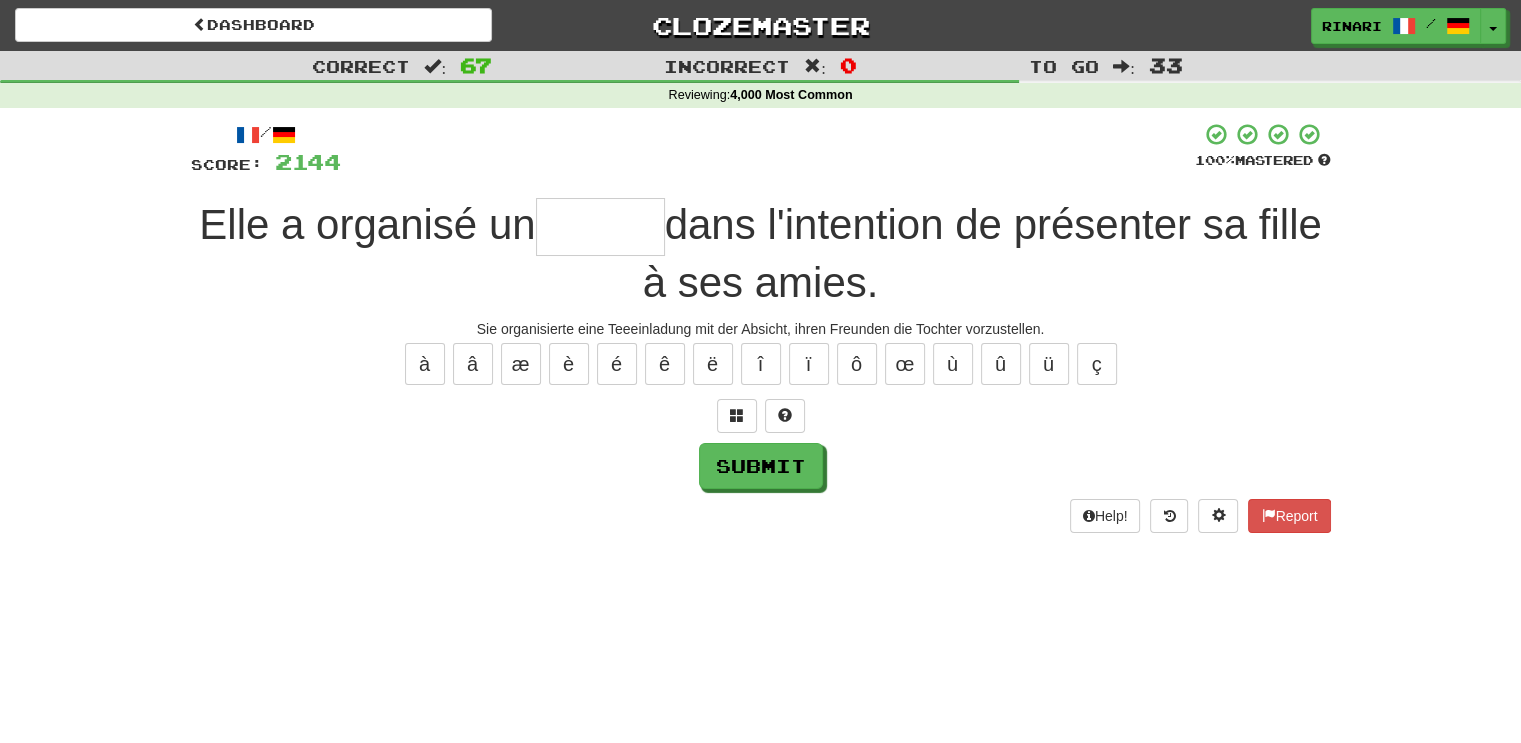 type on "*" 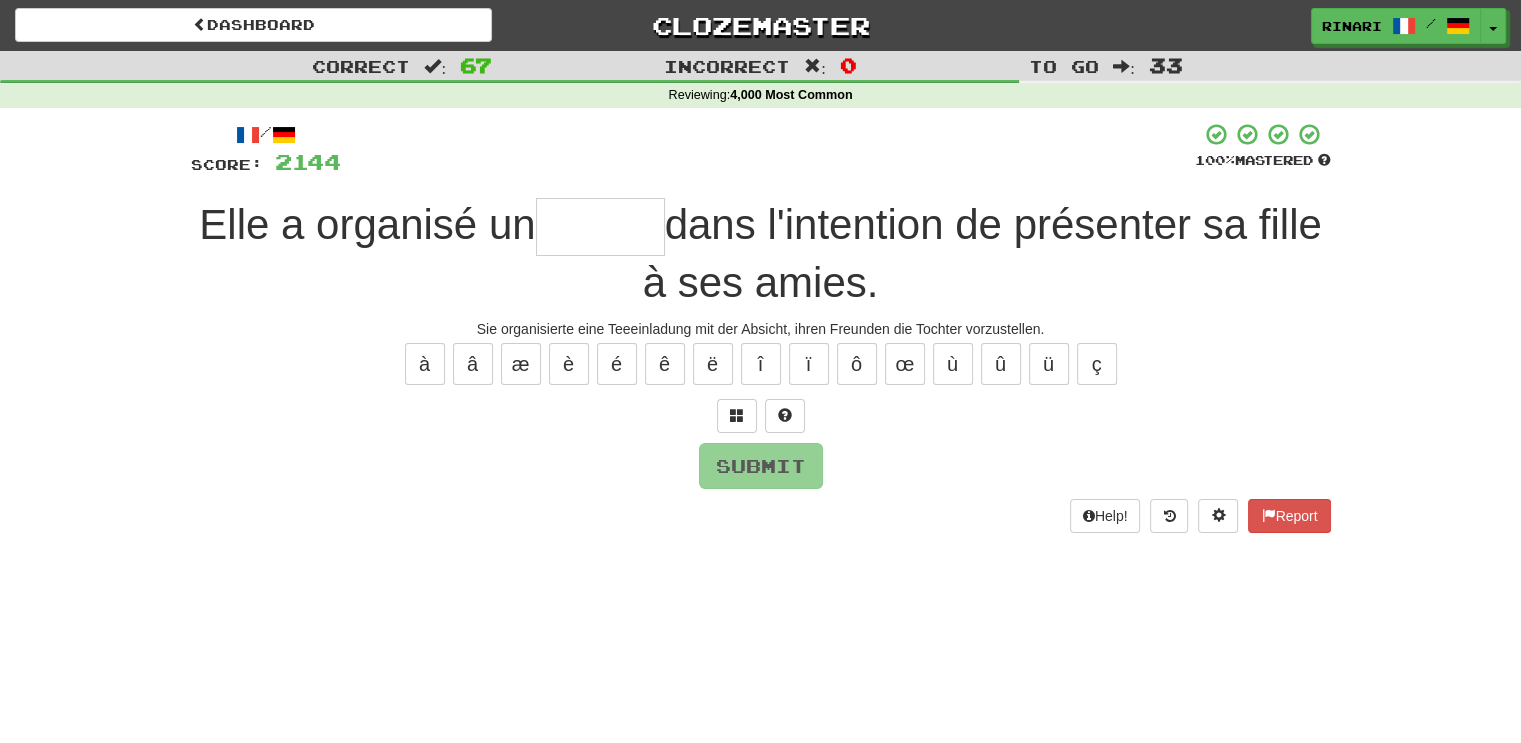 type on "*" 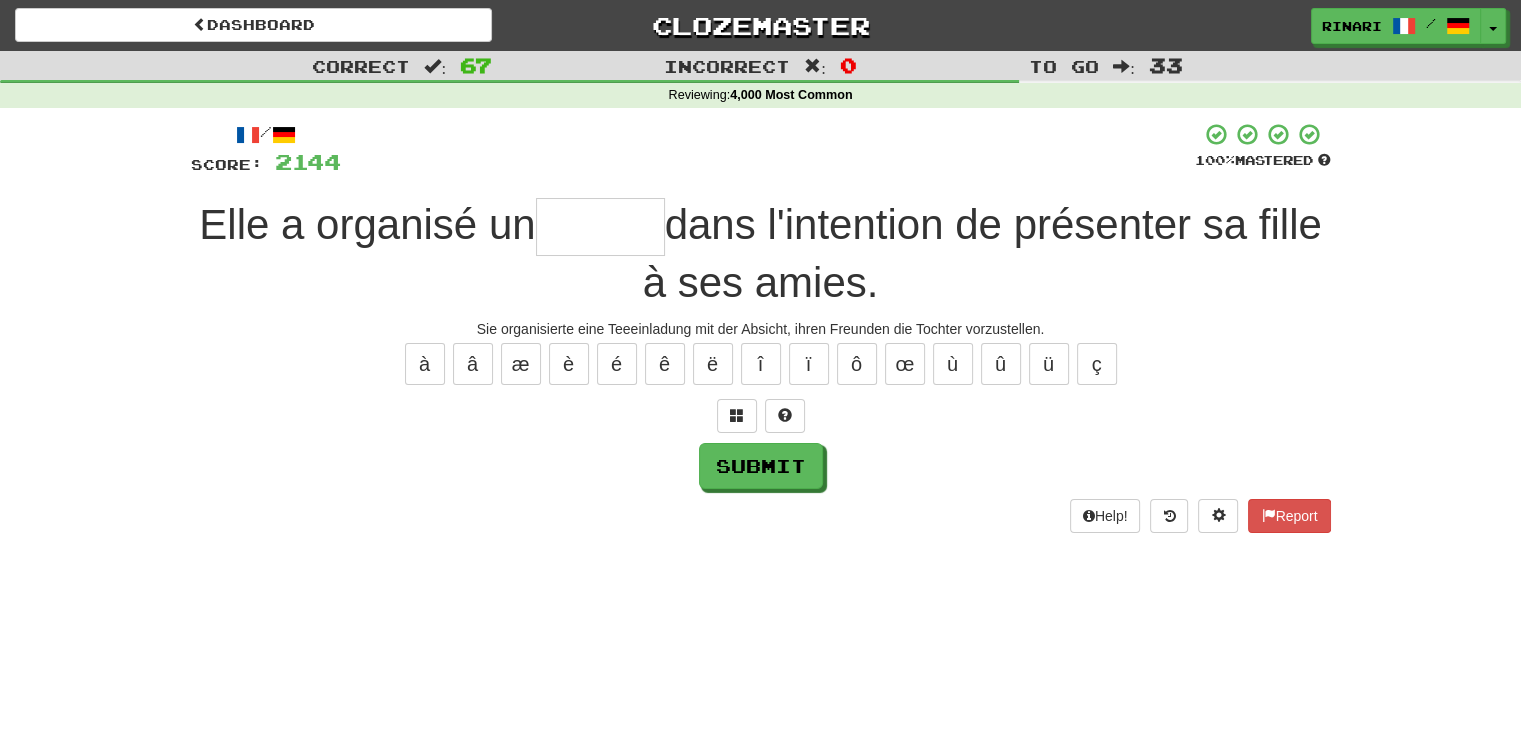 type on "*" 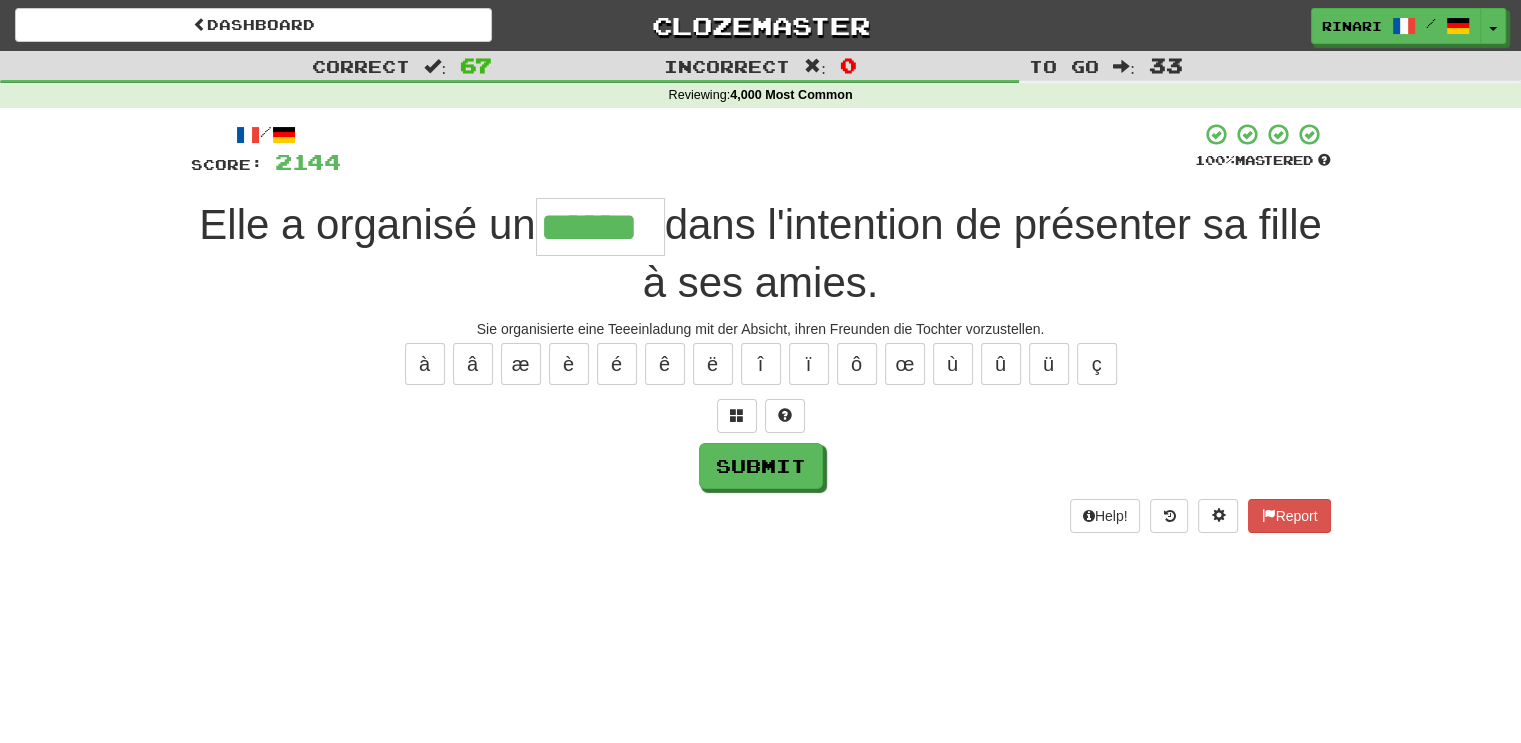 type on "******" 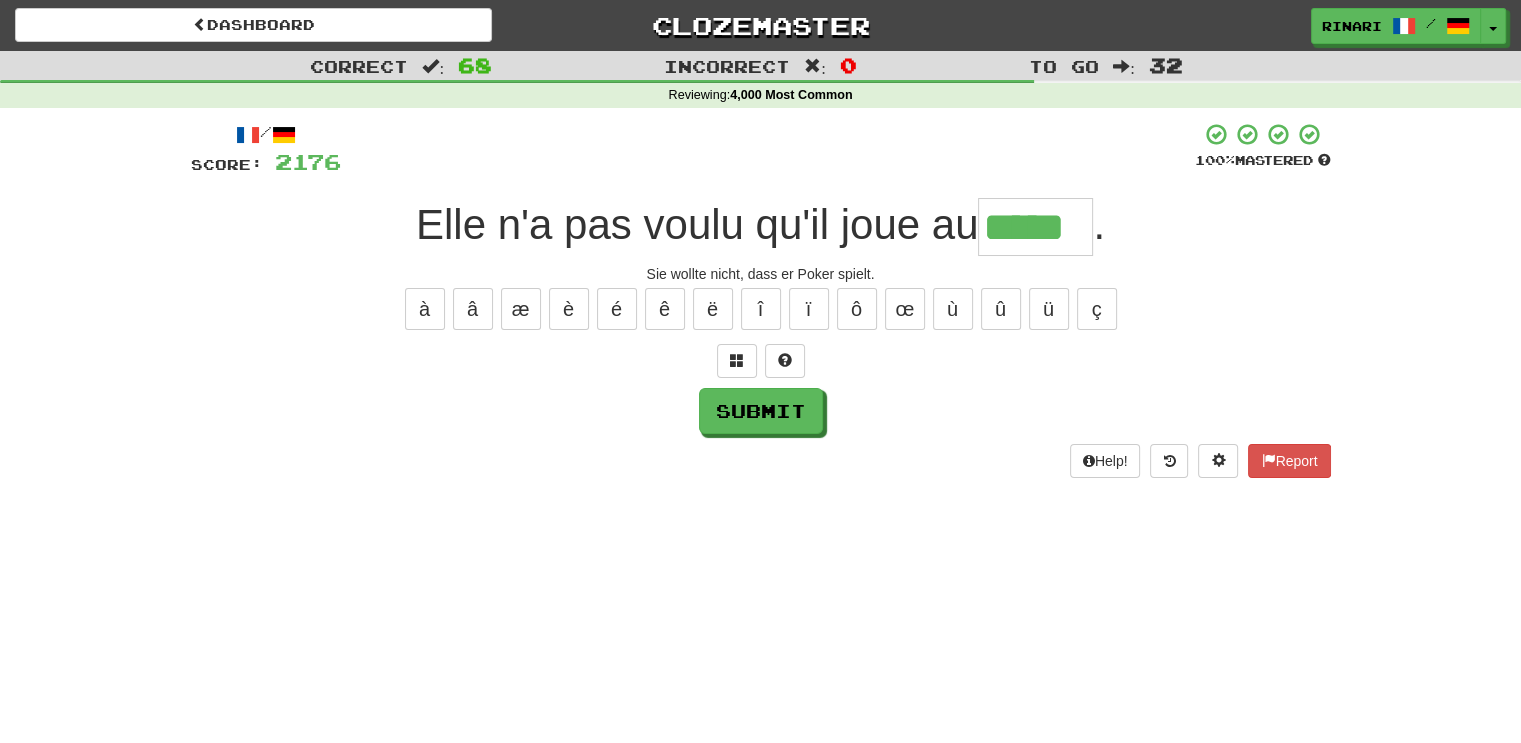 type on "*****" 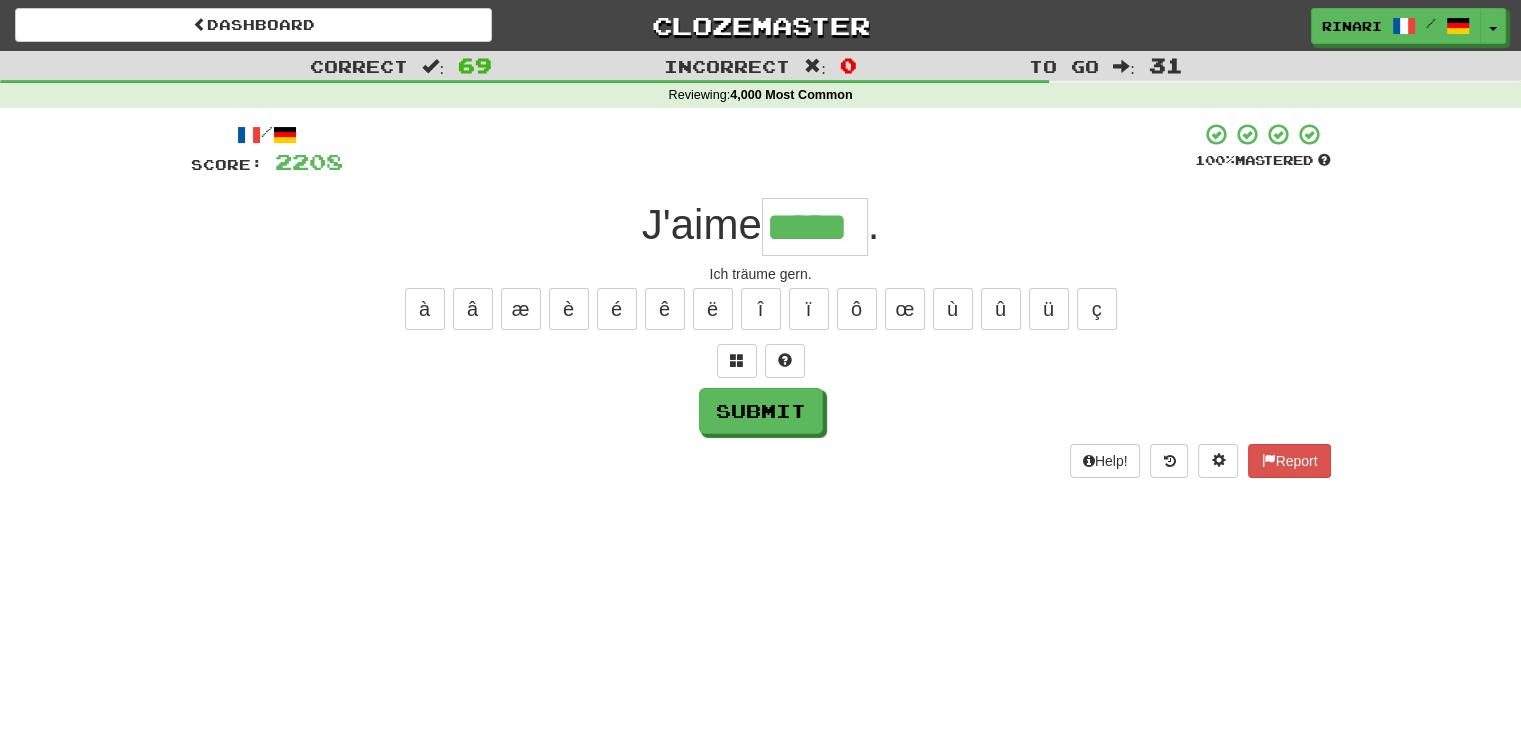 type on "*****" 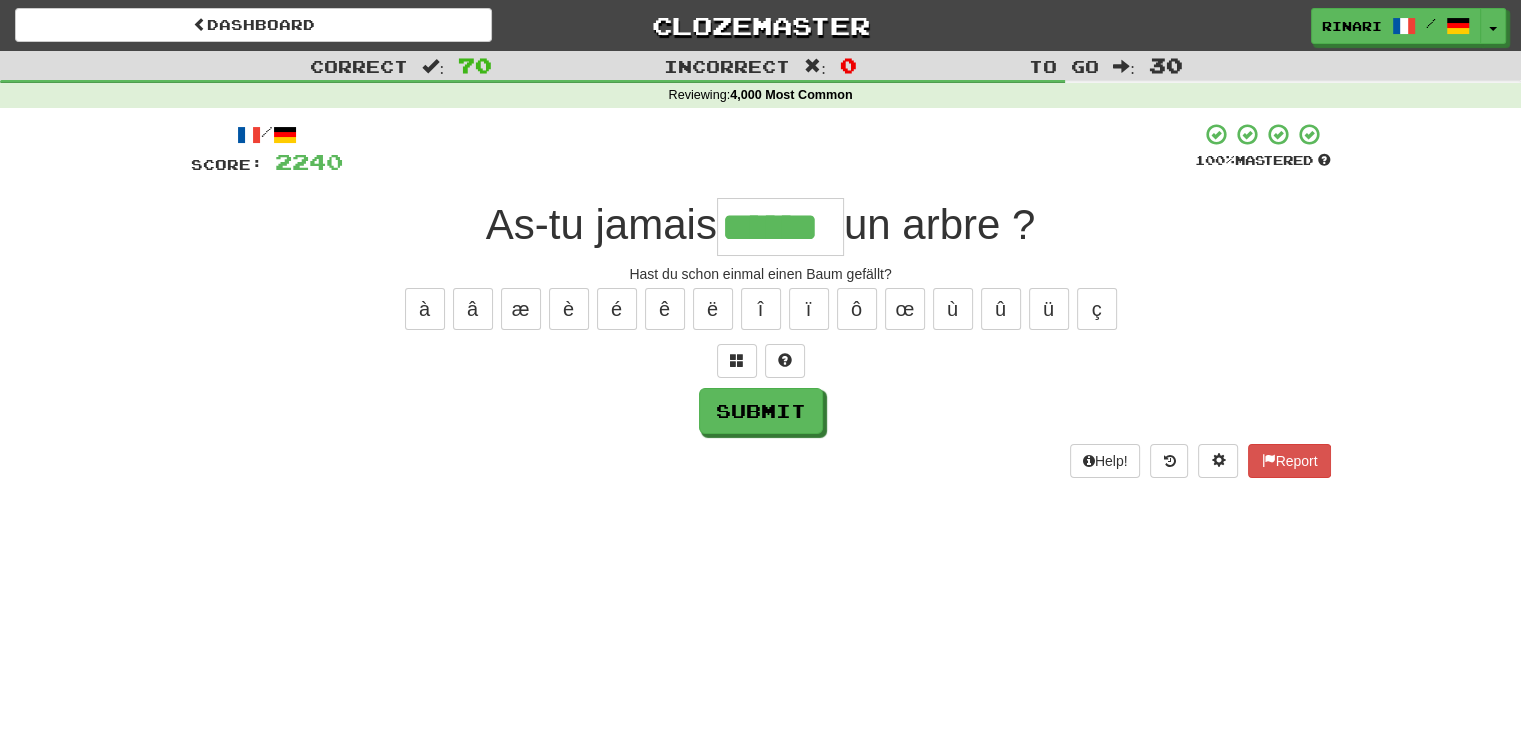 type on "******" 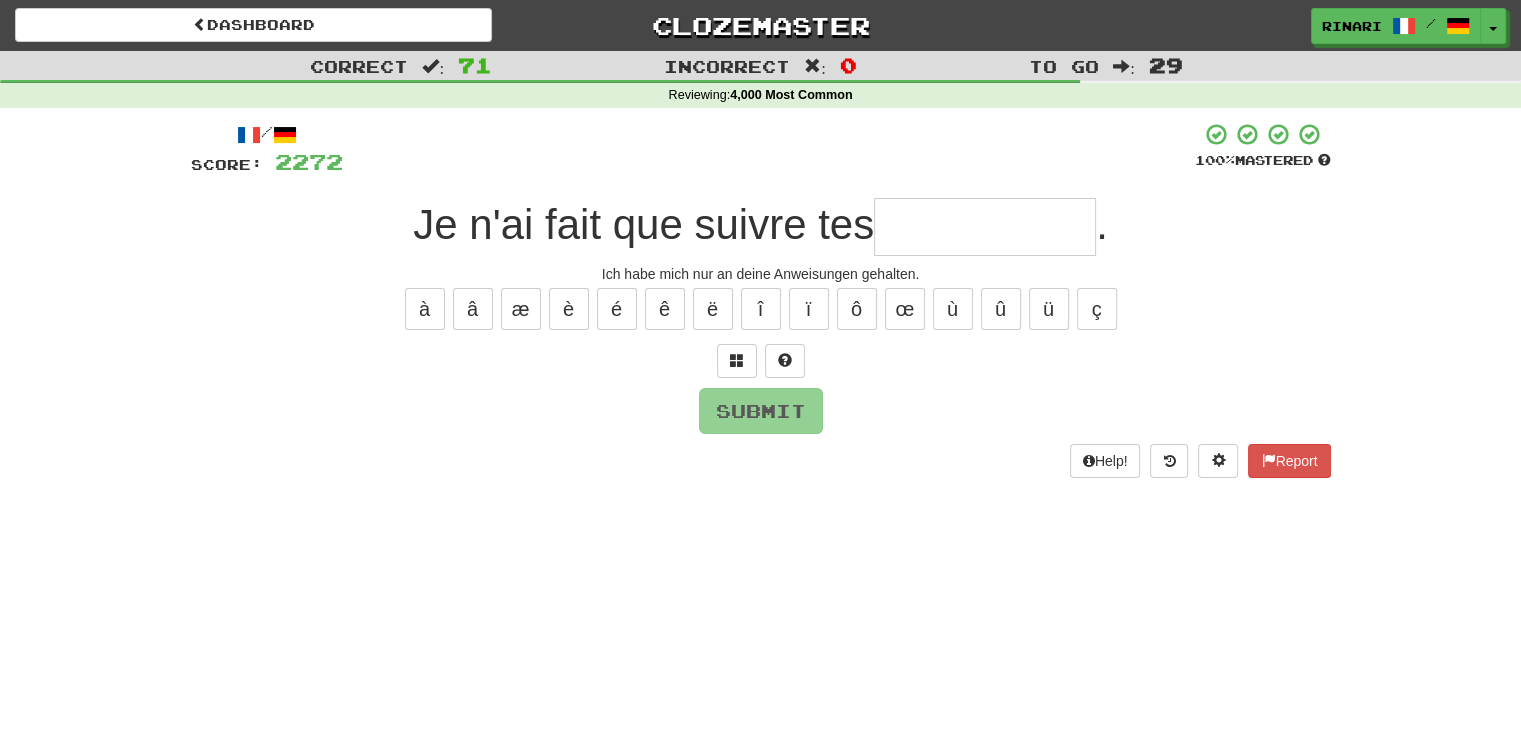 type on "*" 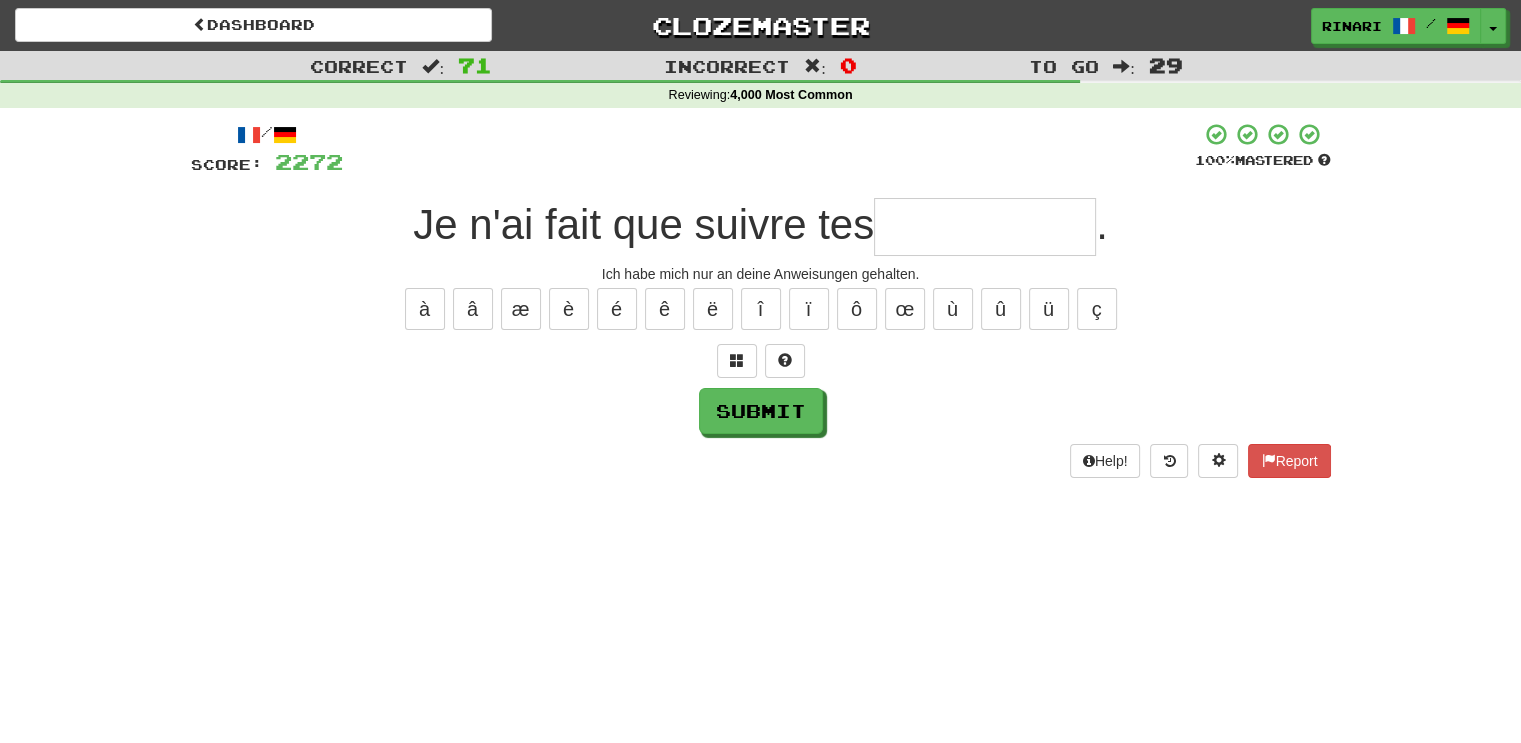 type on "*" 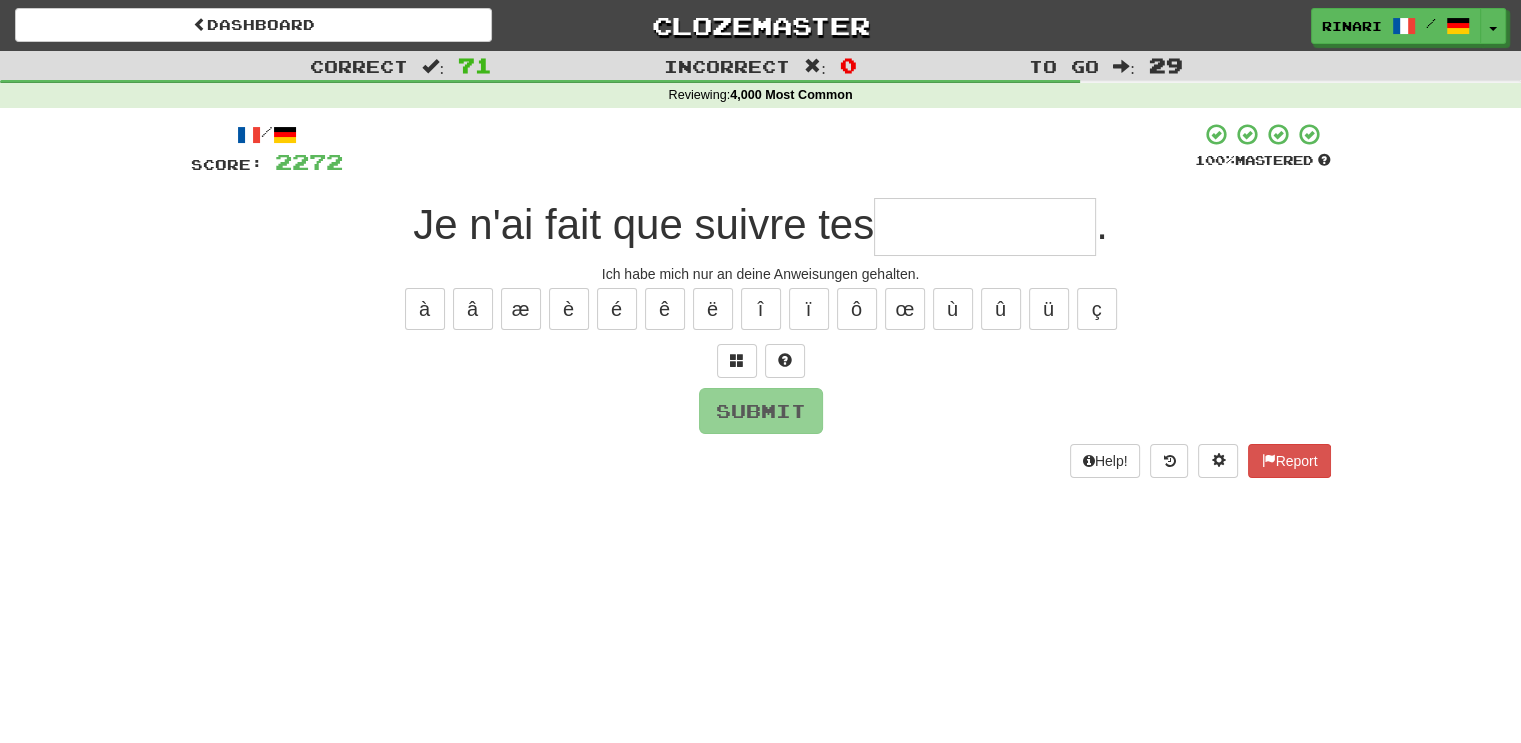 type on "*" 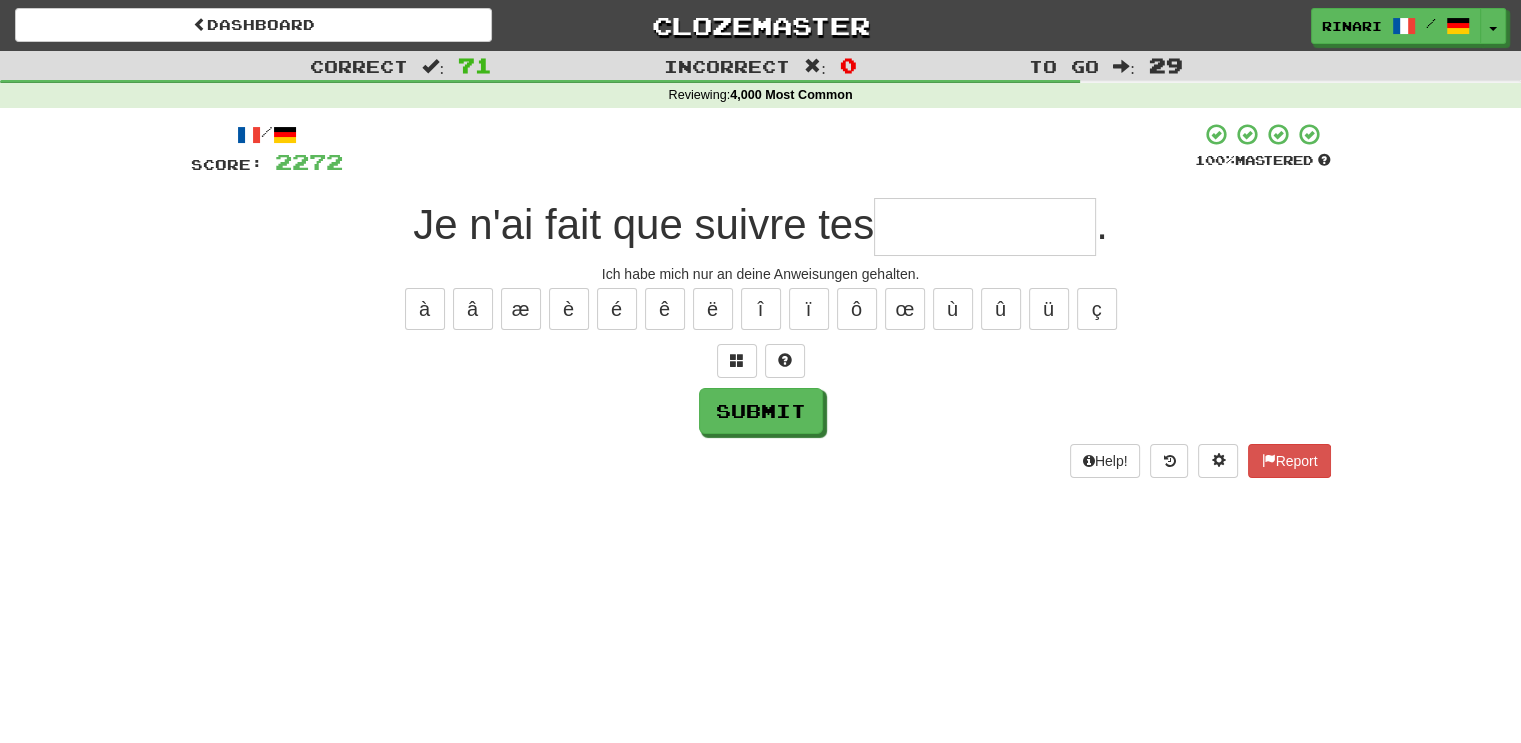type 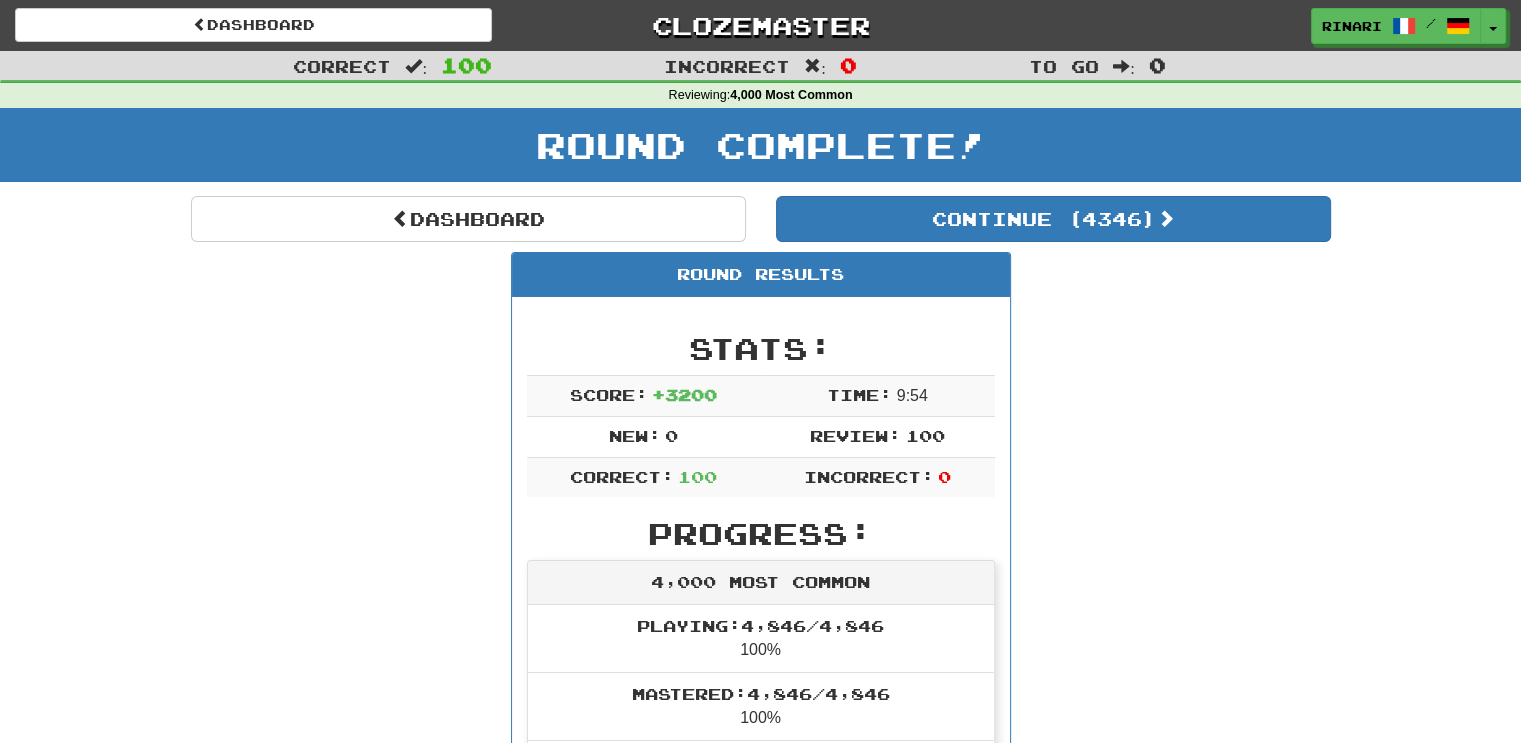 click on "Rinari
/
Toggle Dropdown
Dashboard
Leaderboard
Activity Feed
Notifications
1760
Profile
Discussions
Français
/
English
Streak:
100
Review:
28,933
Points Today: 3200
Français
/
Italiano
Streak:
100
Review:
20,789
Points Today: 3200
Français
/
Deutsch
Streak:
99
Review:
26,517
Points Today: 0
Italiano
/
English
Streak:
99
Review:
26,671
Points Today: 0
Italiano
/
Français
Streak:
99
Review:
22,515
Points Today: 0
Italiano
/
Deutsch
Streak:
99
Review:
20,318
Points Today: 0
Deutsch
/
English
Streak:
99
Review:
29,213
Points Today: 0
Deutsch
/
Français
99" at bounding box center [1408, 26] 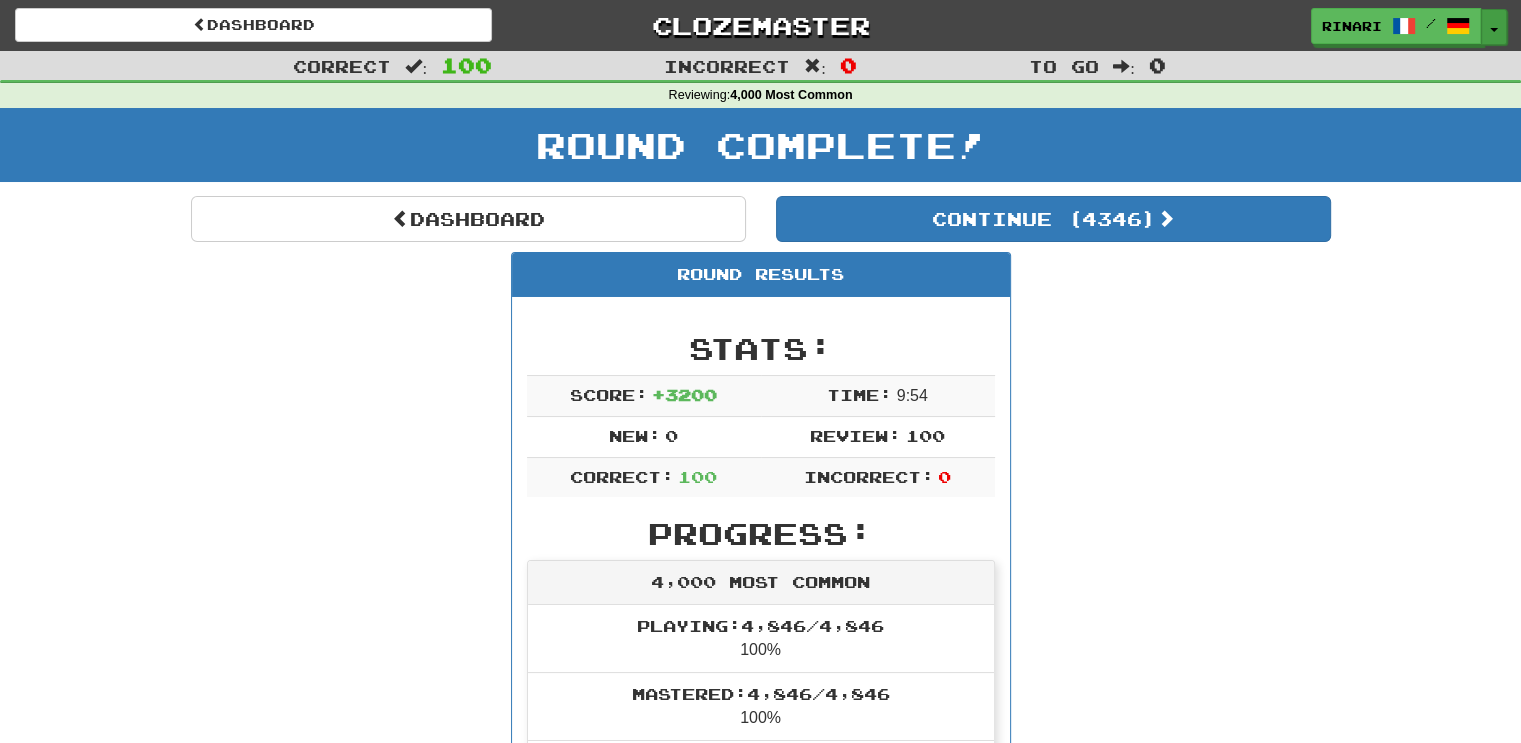 click on "Toggle Dropdown" at bounding box center (1494, 27) 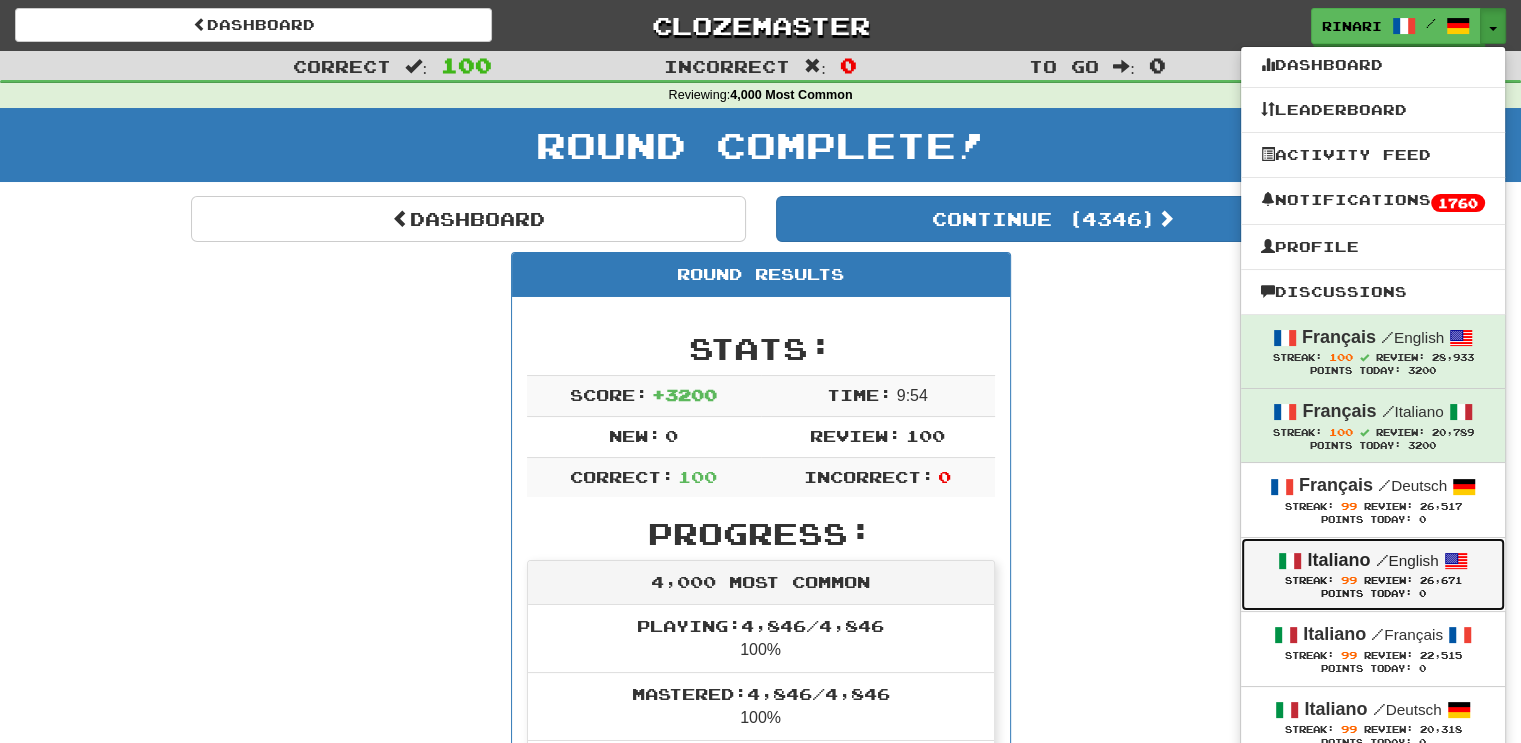 click on "Italiano
/
English
Streak:
99
Review:
26,671
Points Today: 0" at bounding box center [1373, 574] 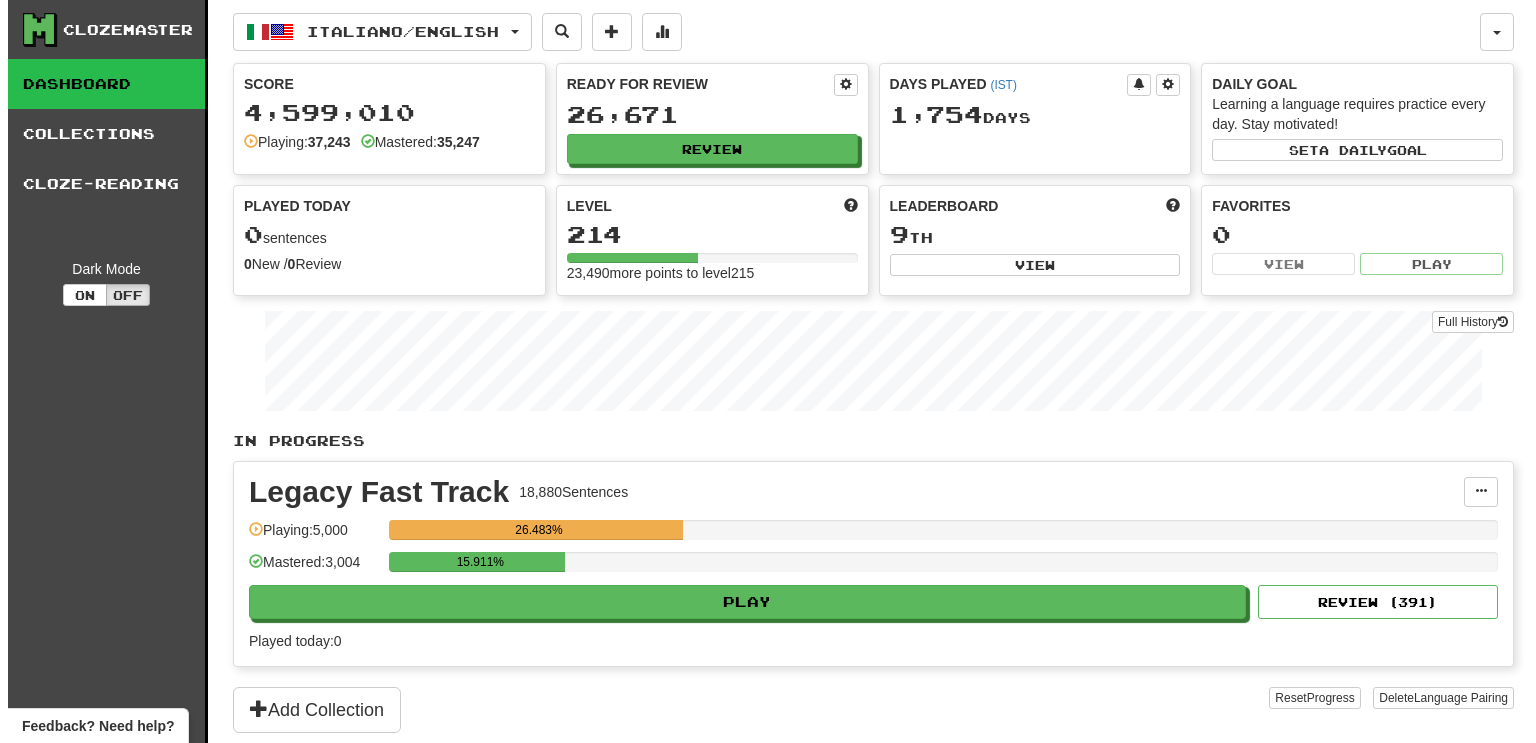 scroll, scrollTop: 0, scrollLeft: 0, axis: both 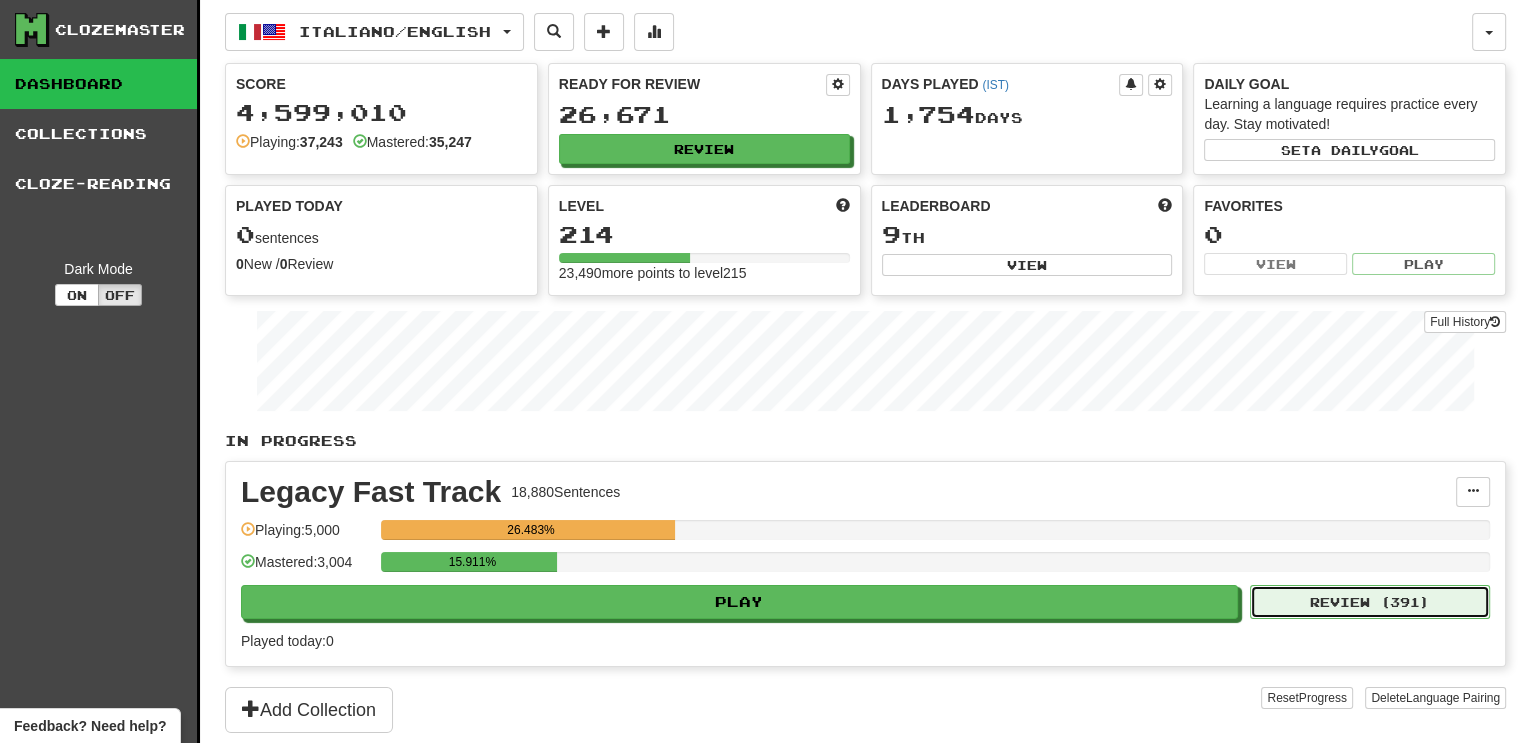 click on "Review ( 391 )" at bounding box center (1370, 602) 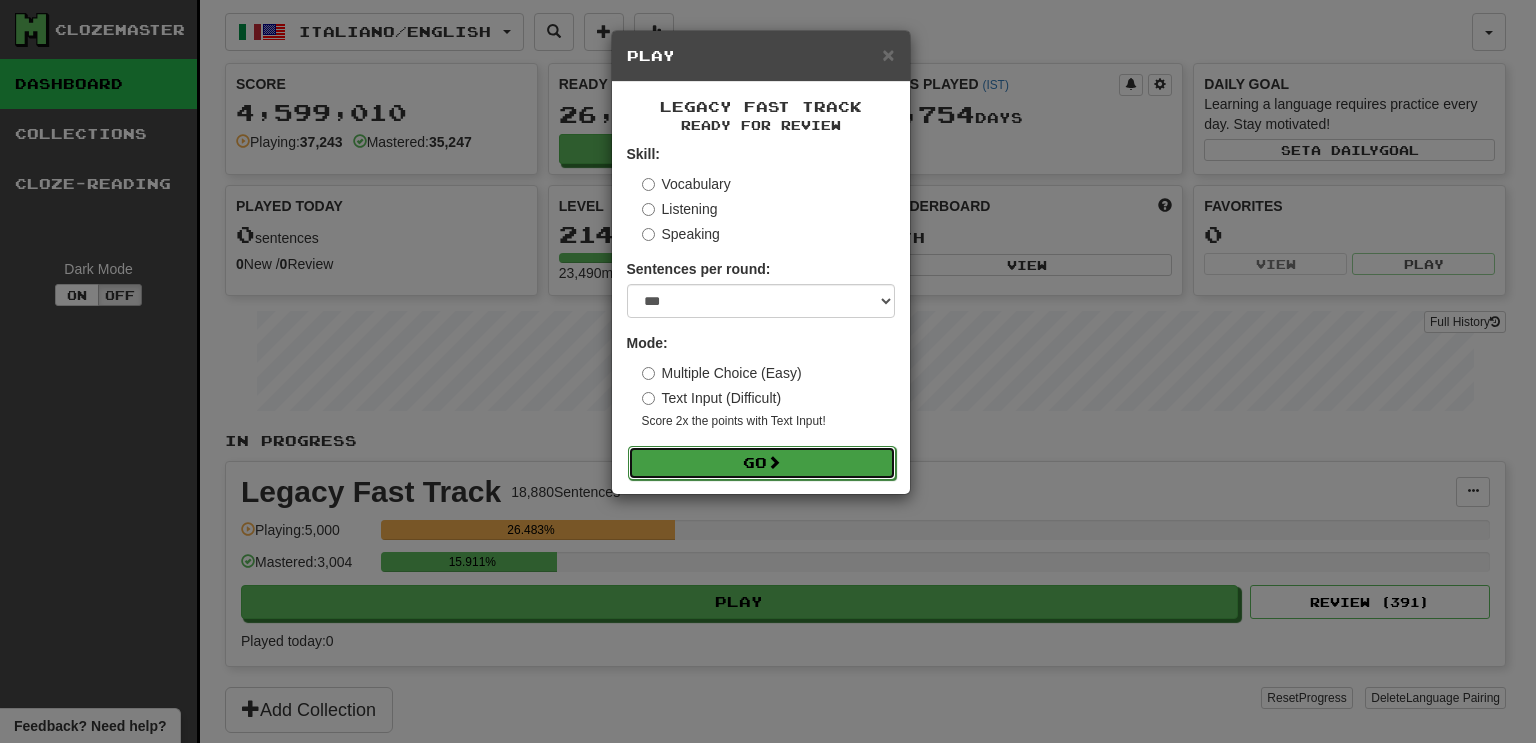 click on "Go" at bounding box center (762, 463) 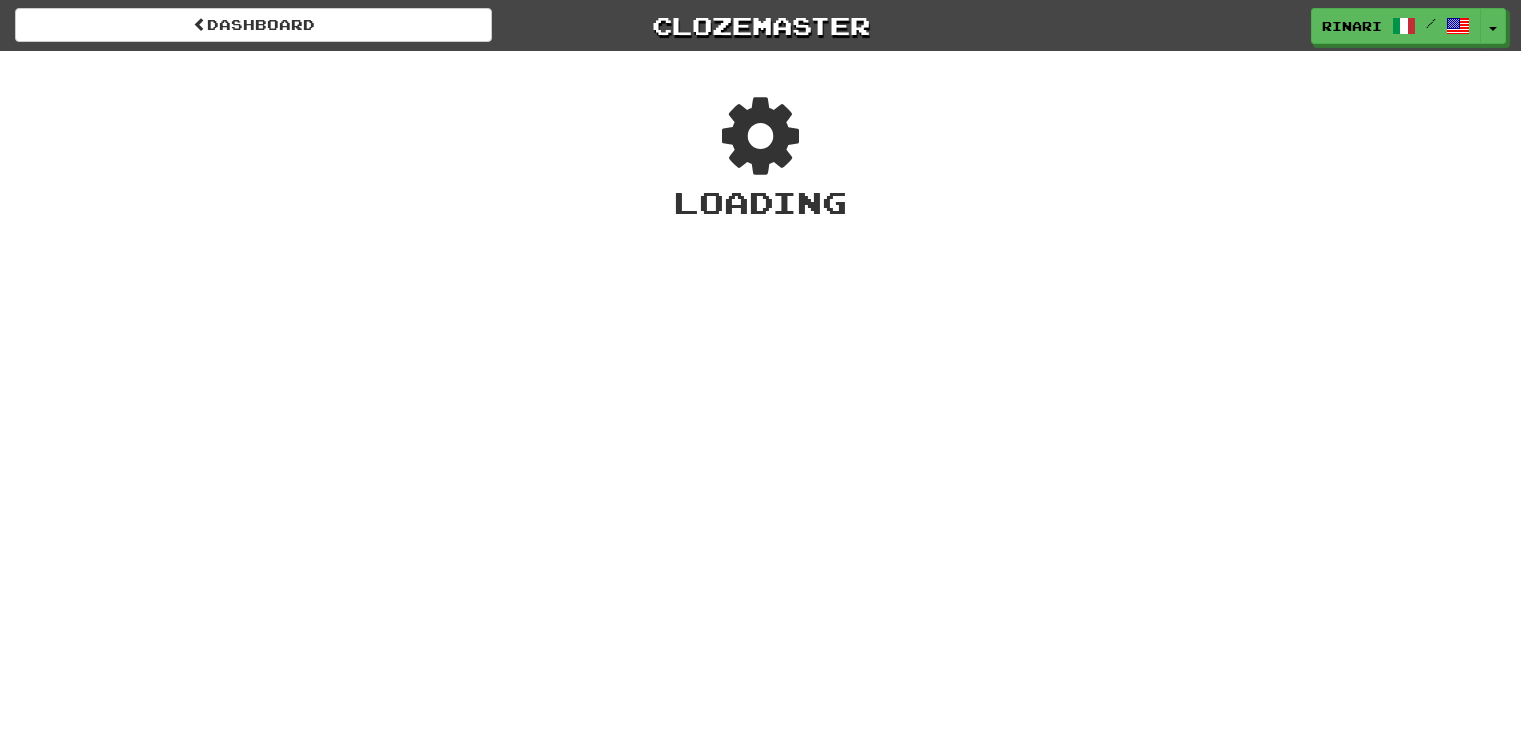 scroll, scrollTop: 0, scrollLeft: 0, axis: both 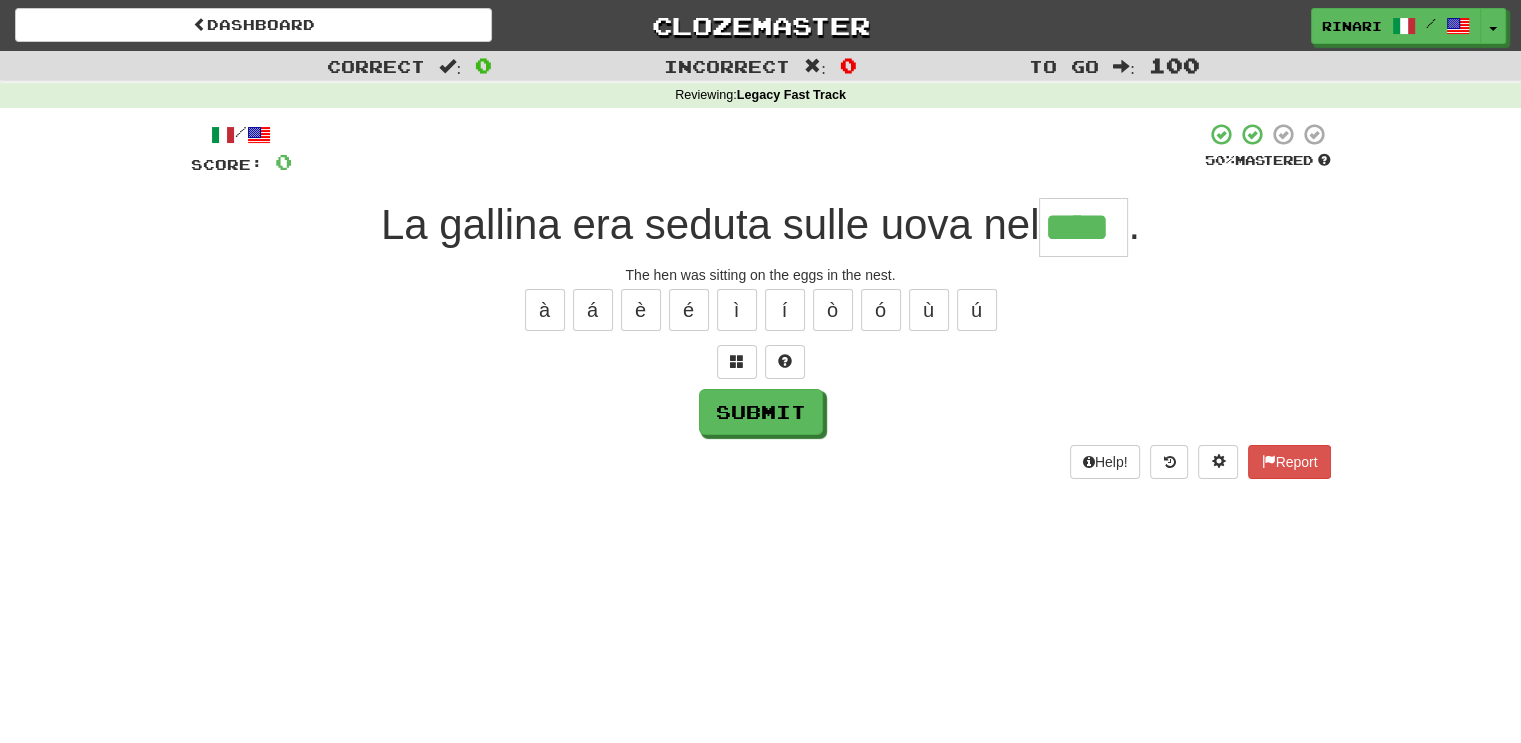 type on "****" 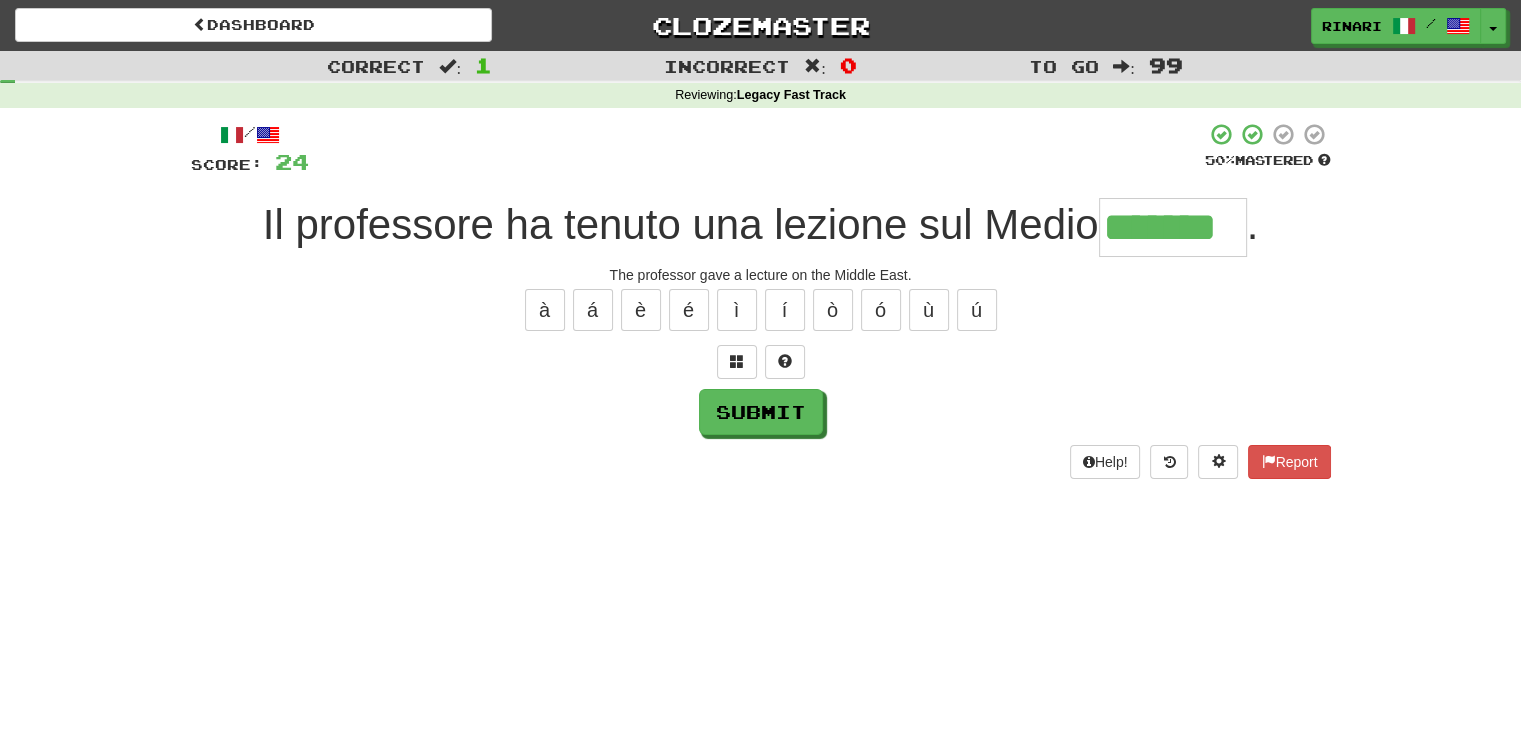 type on "*******" 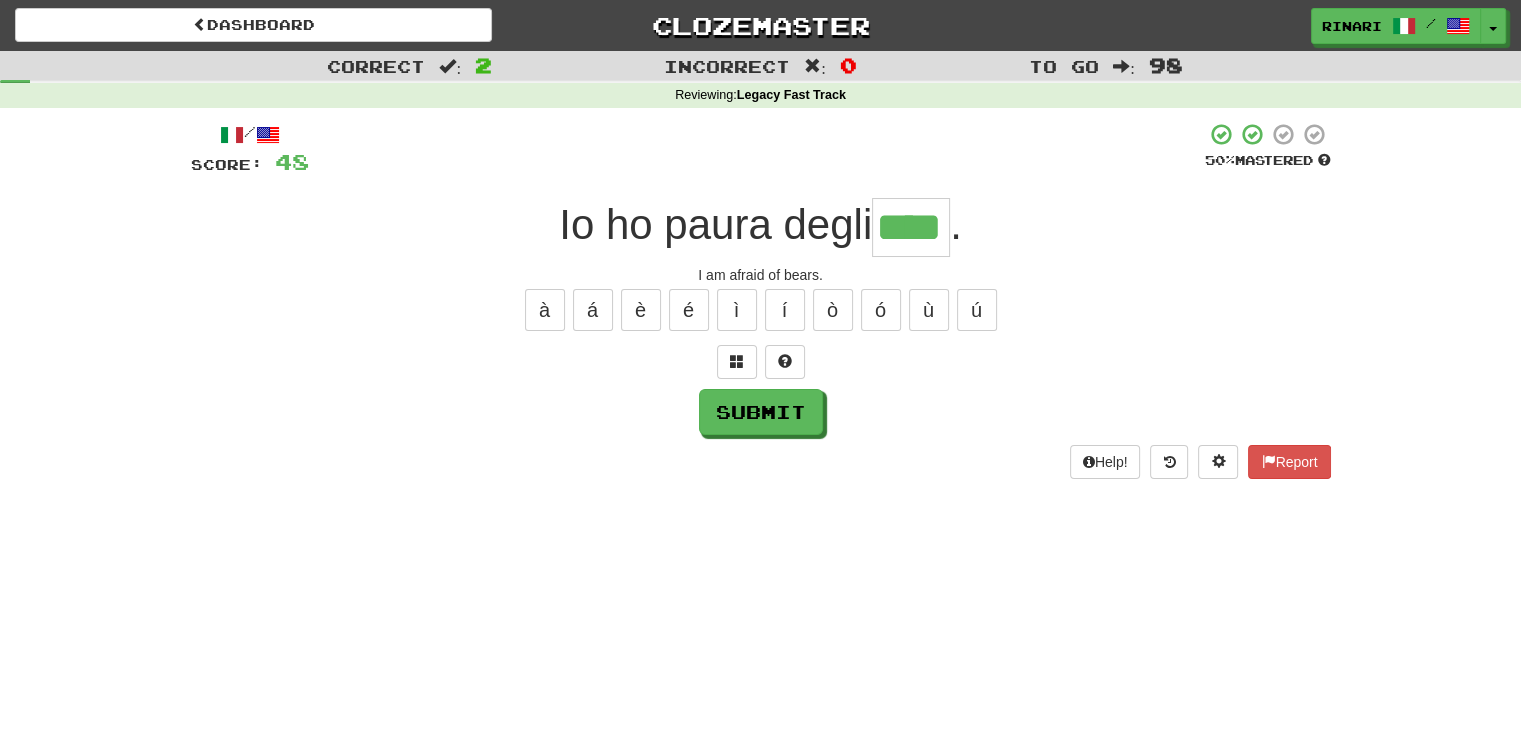 type on "****" 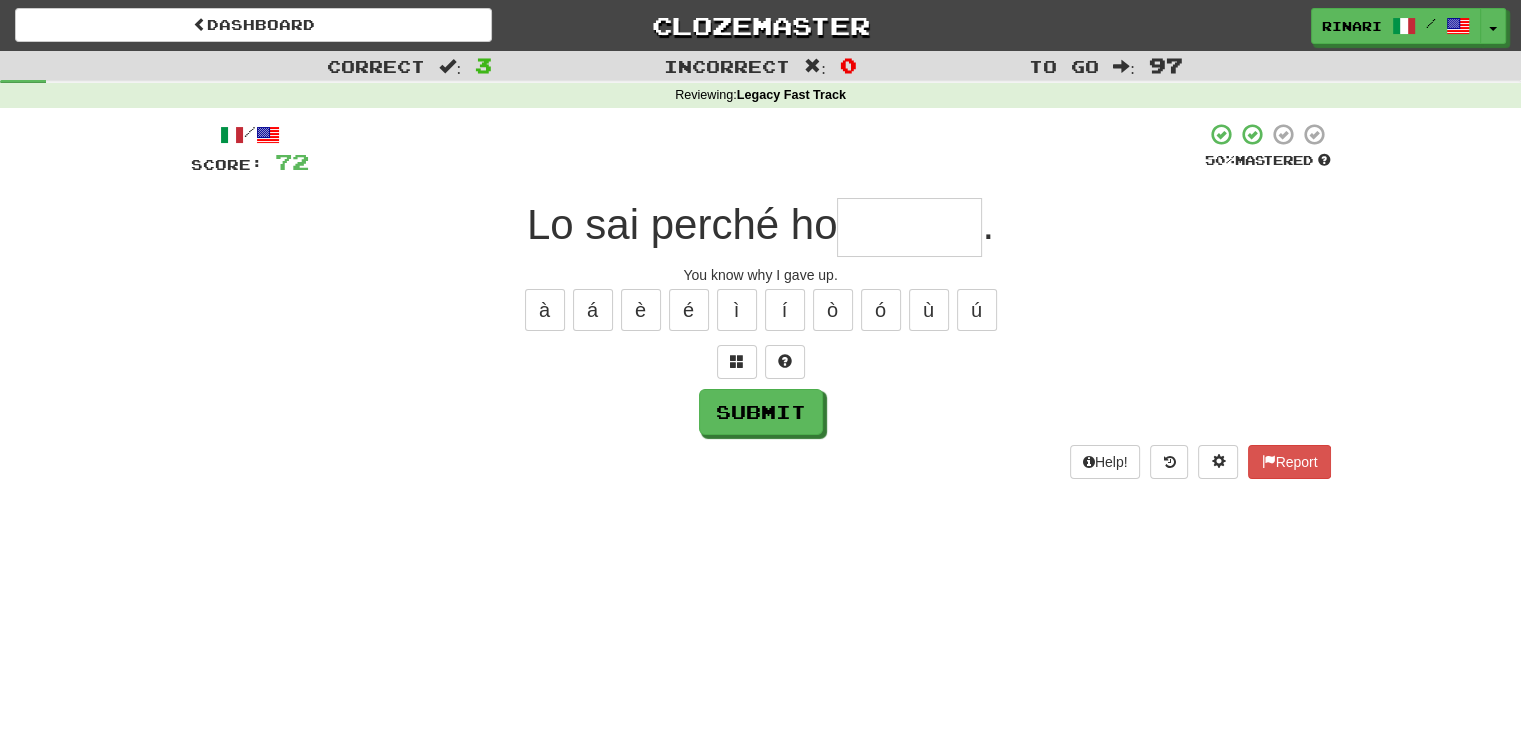 type on "*" 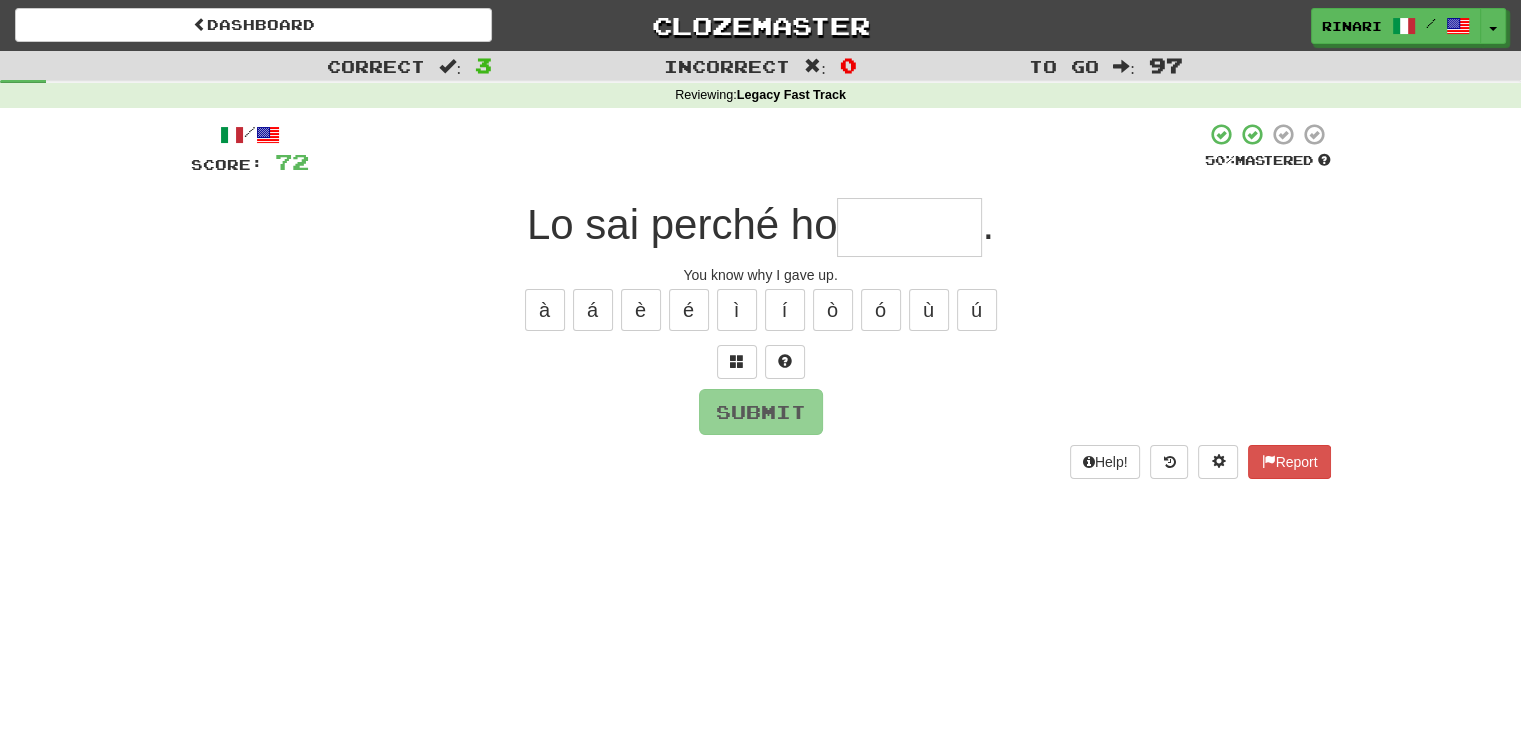 type on "*" 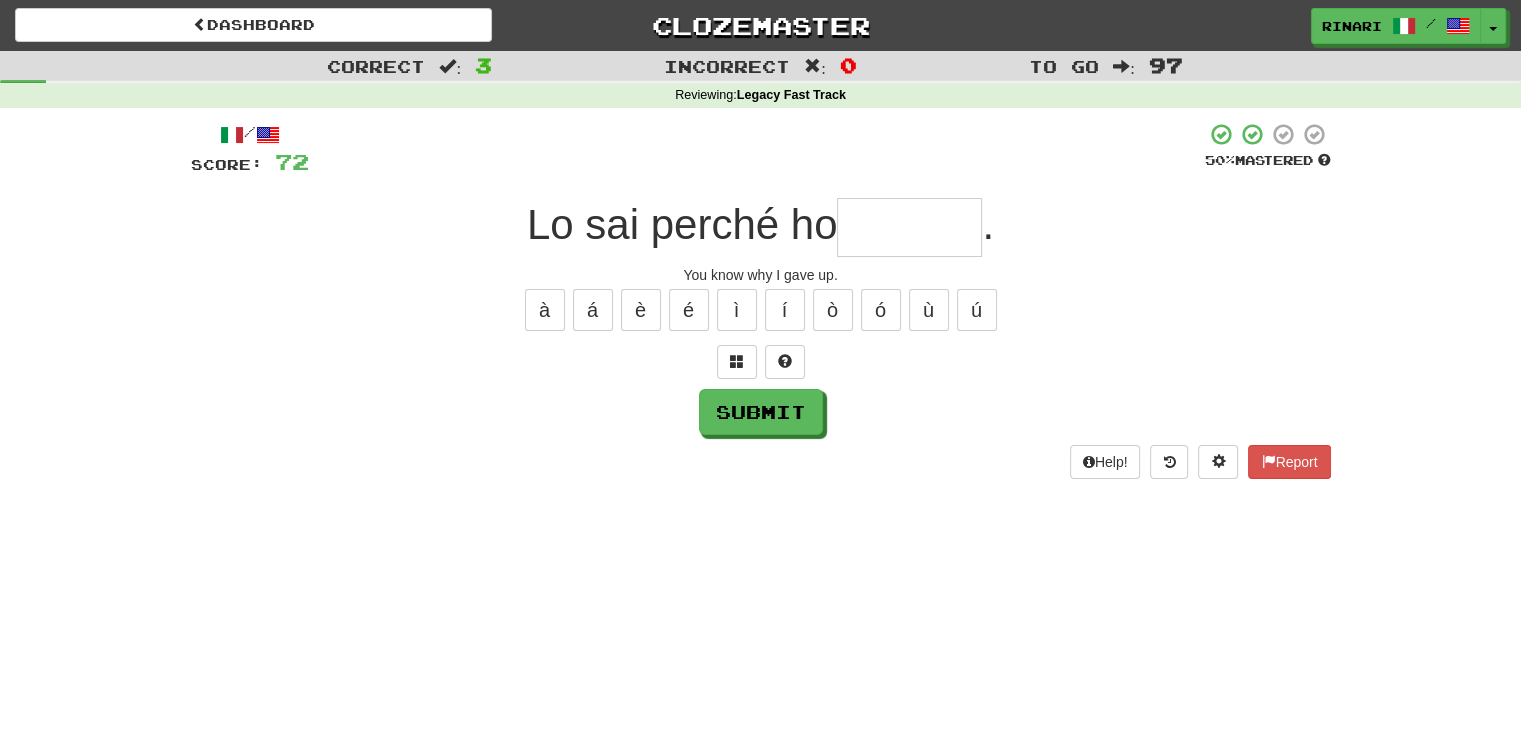 type on "*" 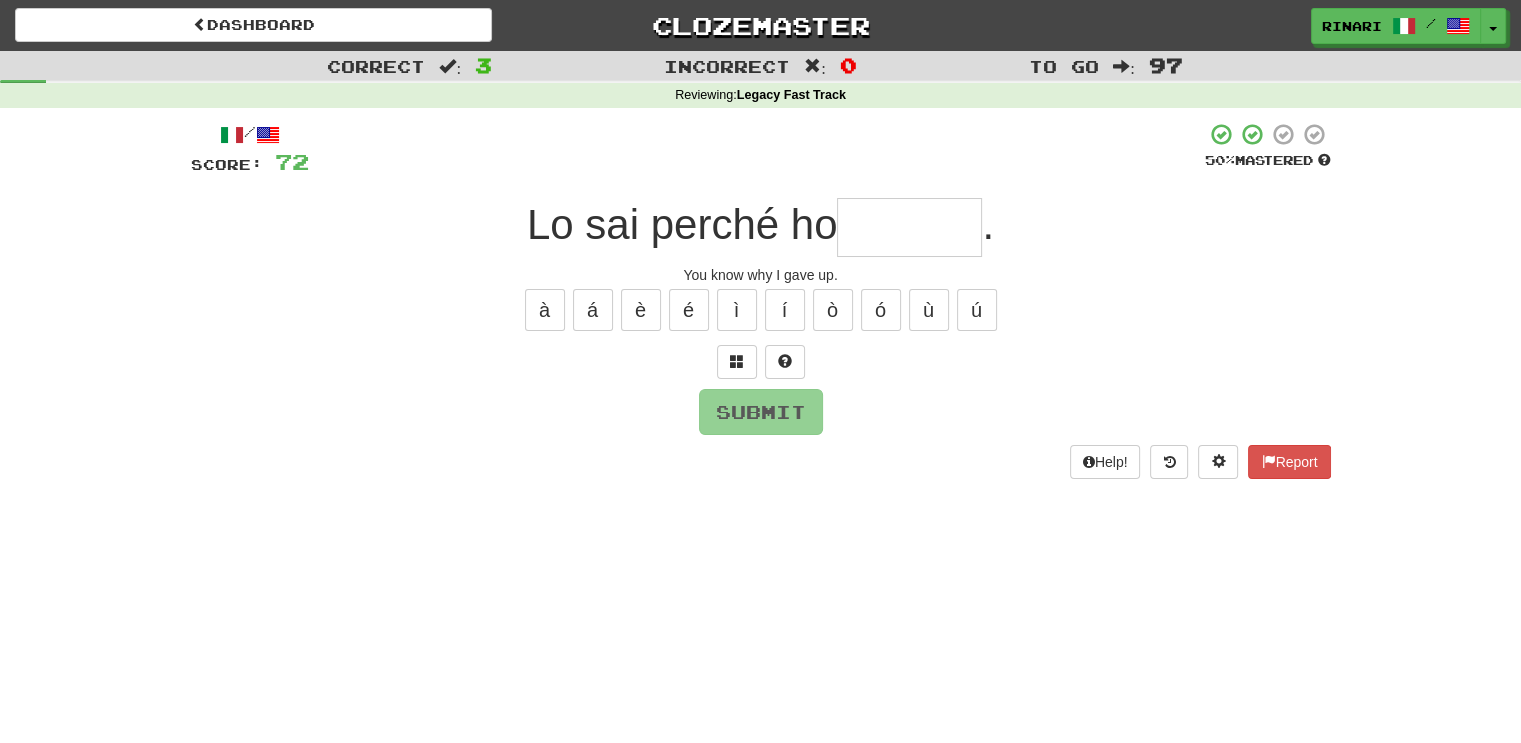 type on "*" 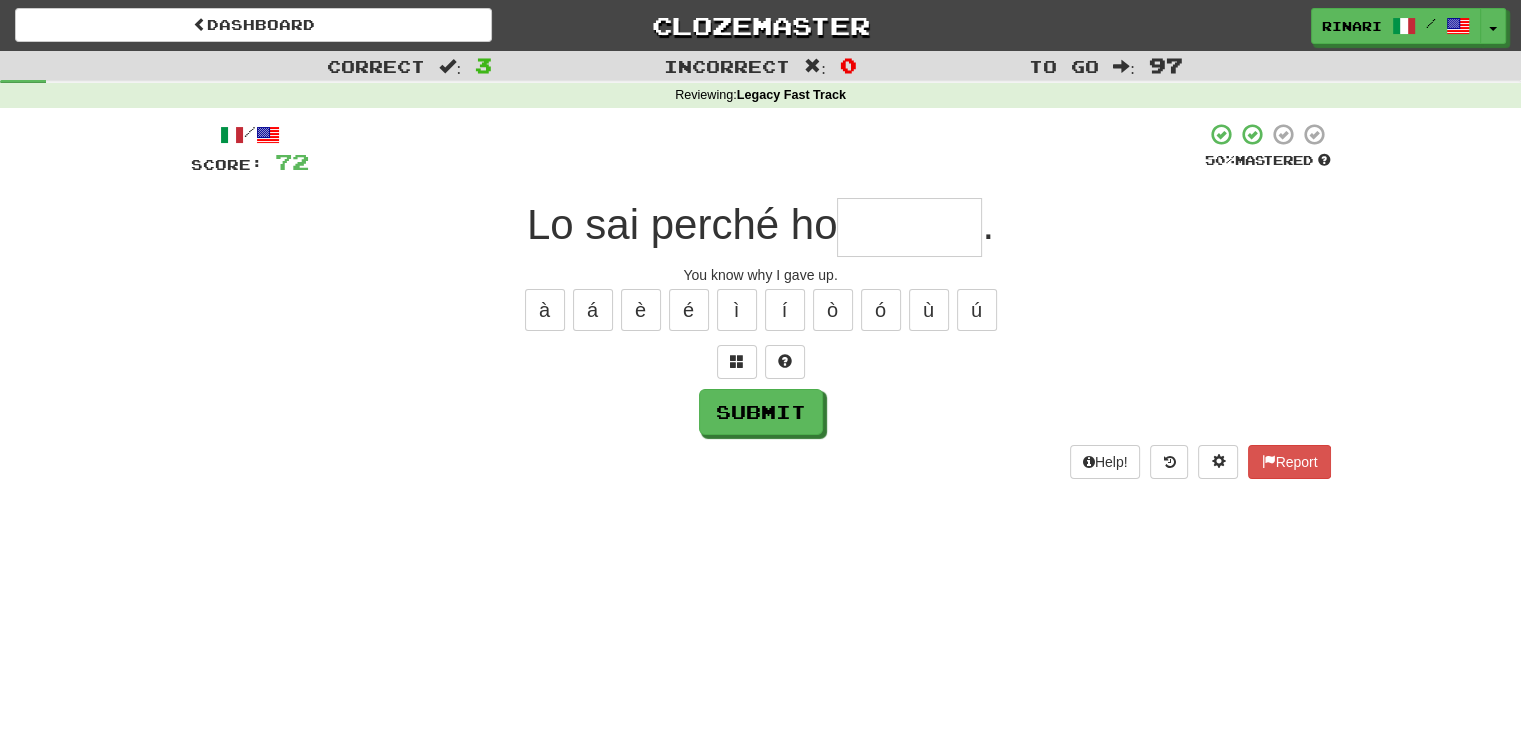 type on "*" 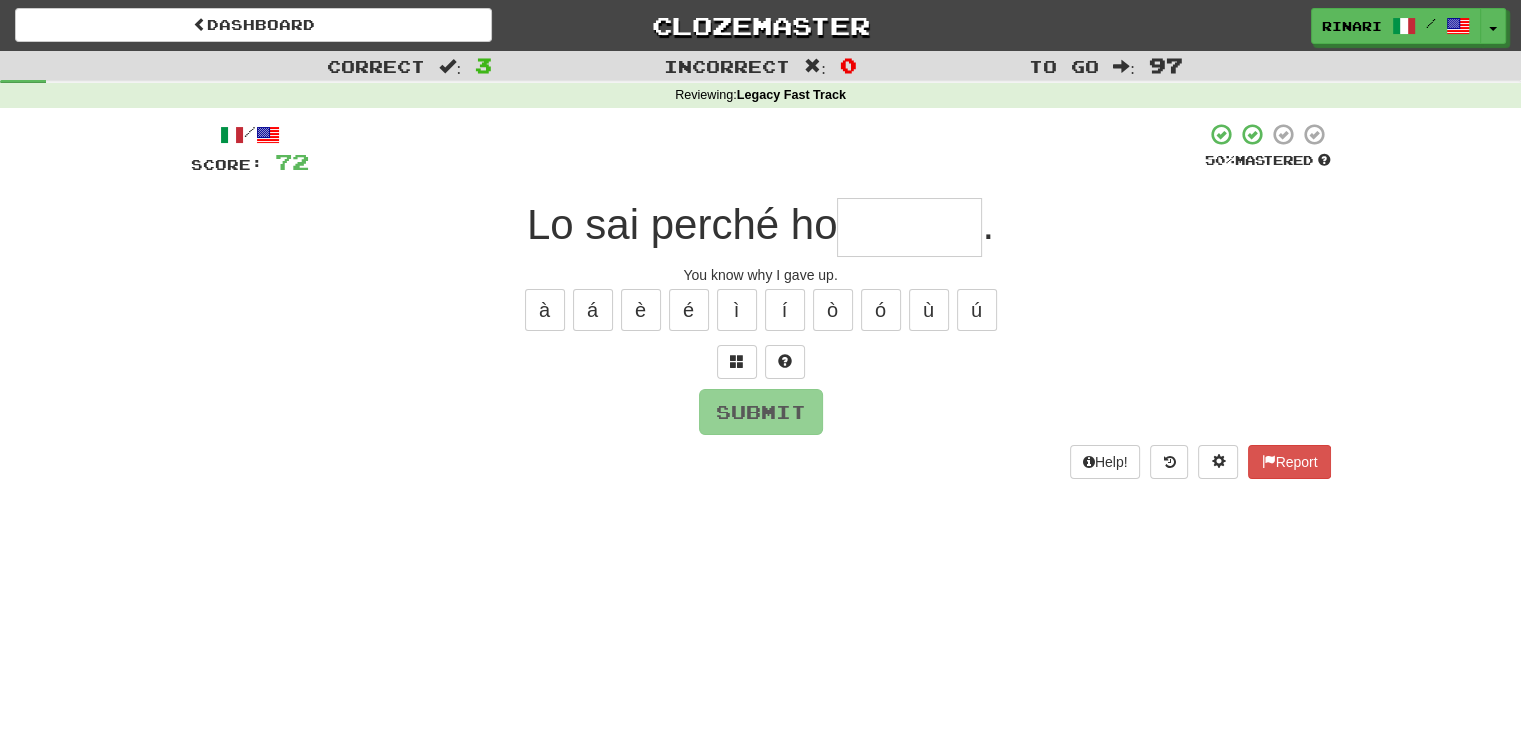 type on "*" 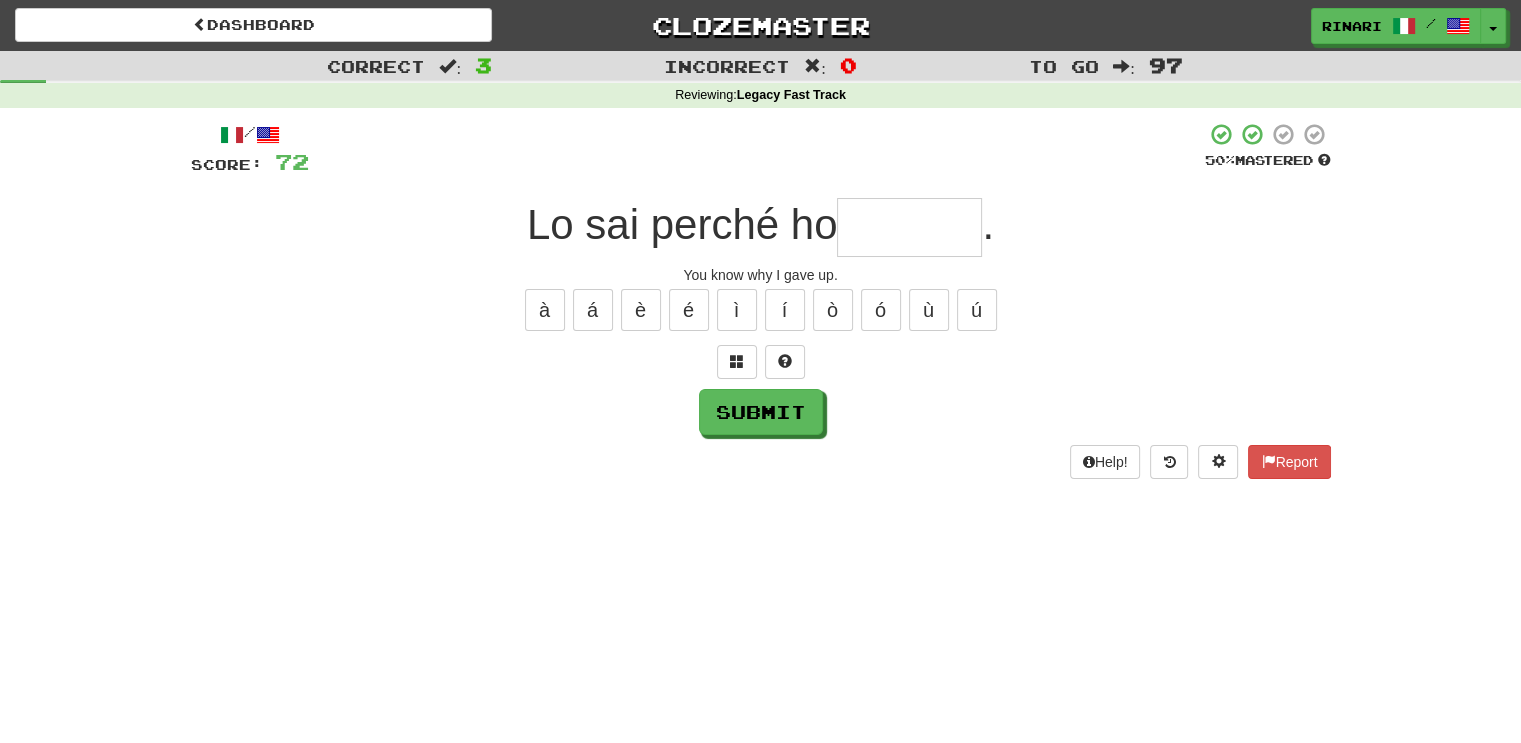 type on "*" 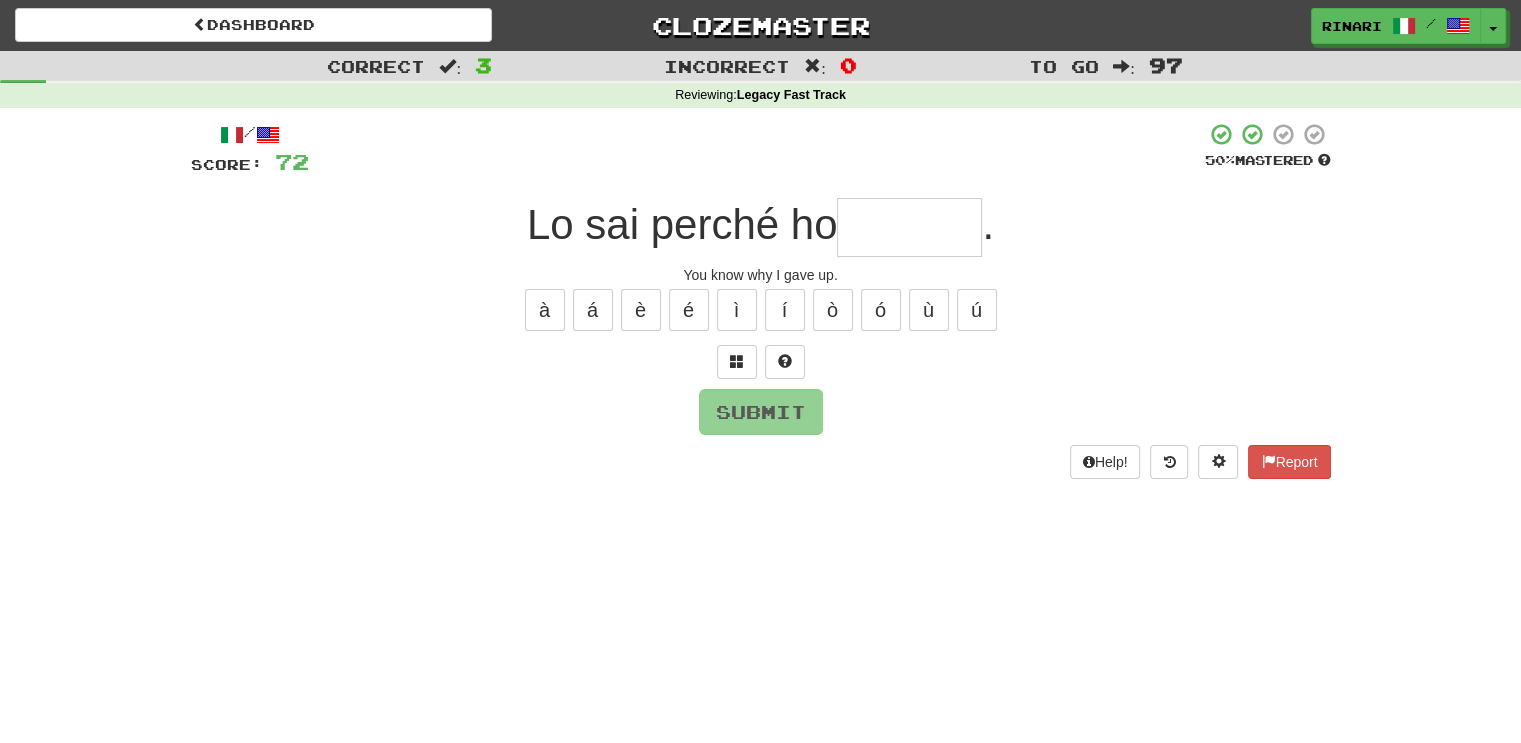 type on "*" 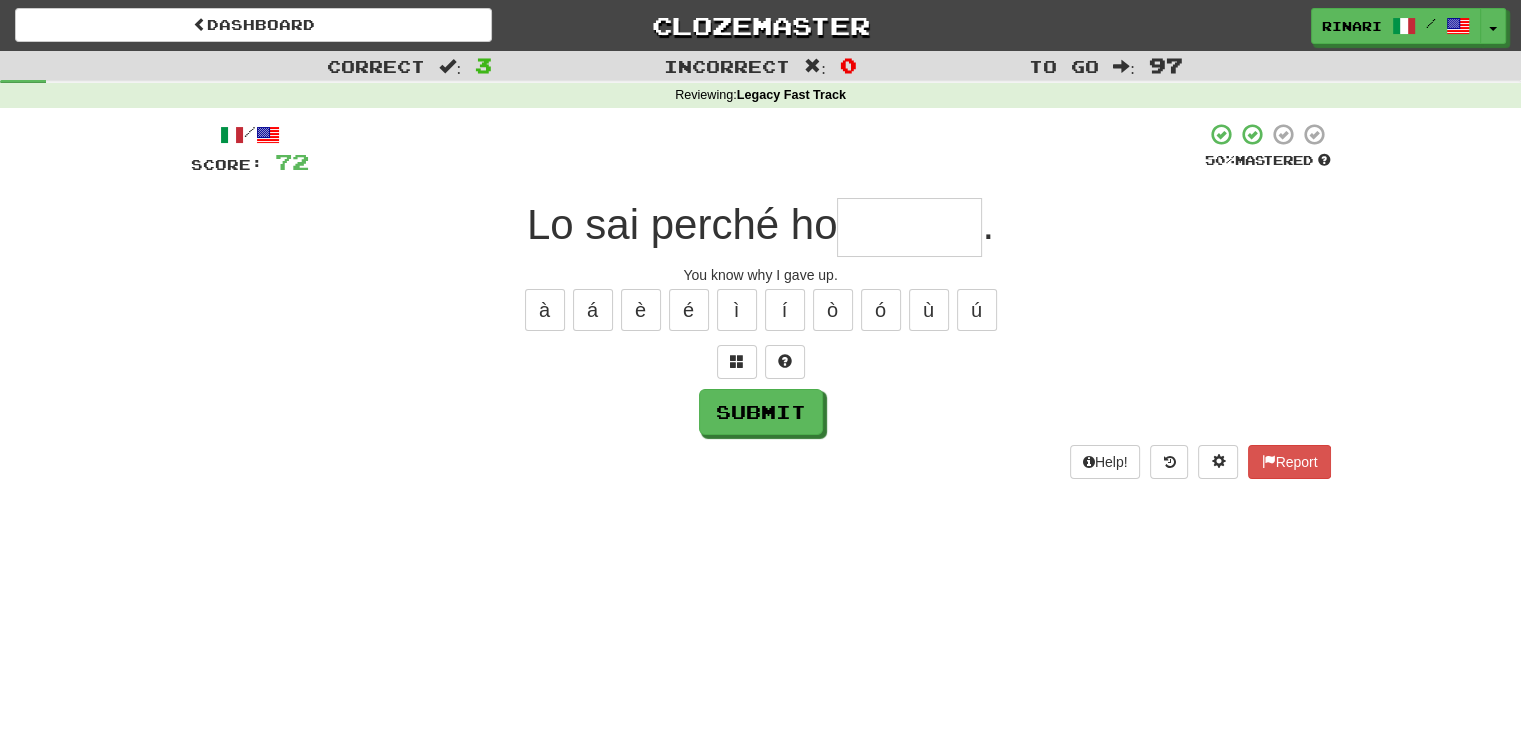 type on "*" 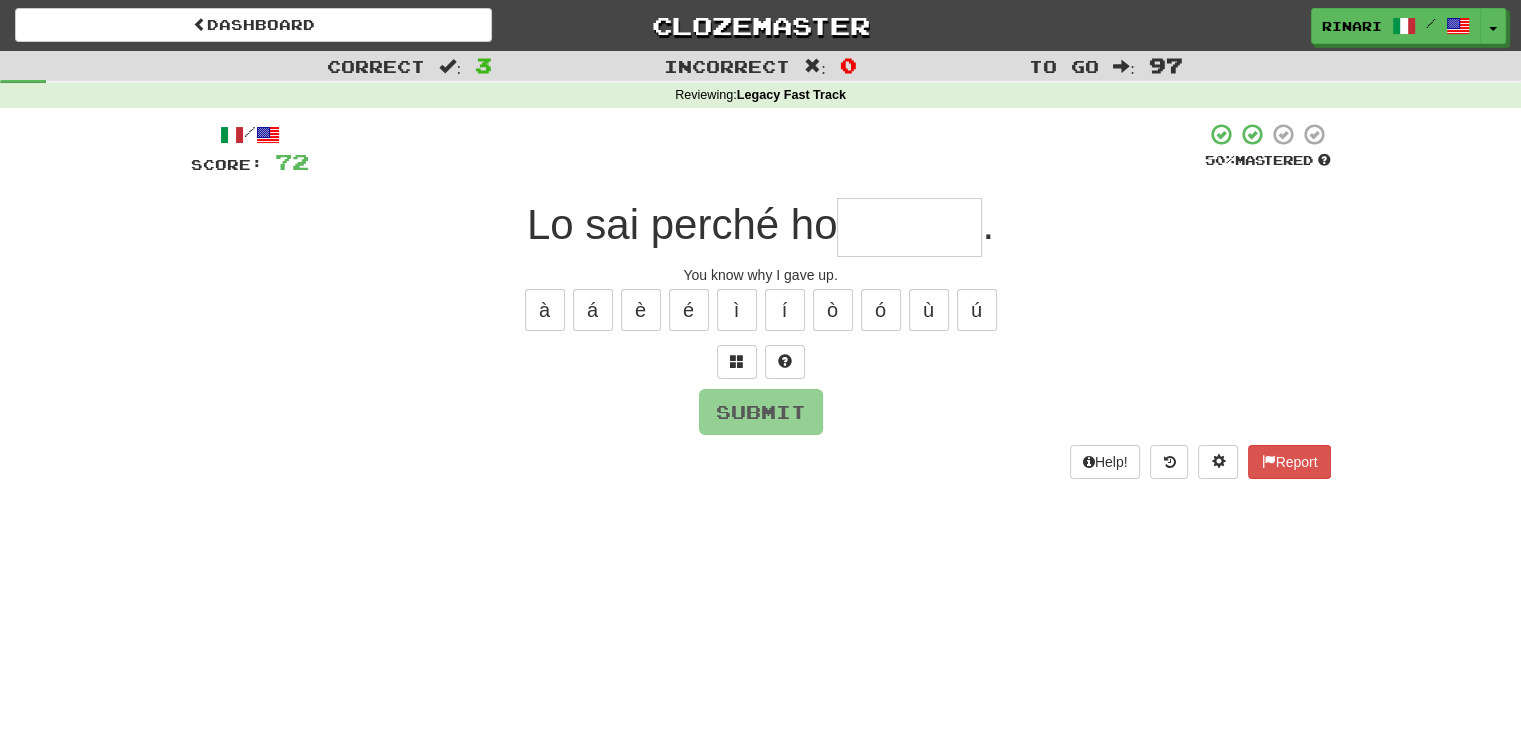 type on "*" 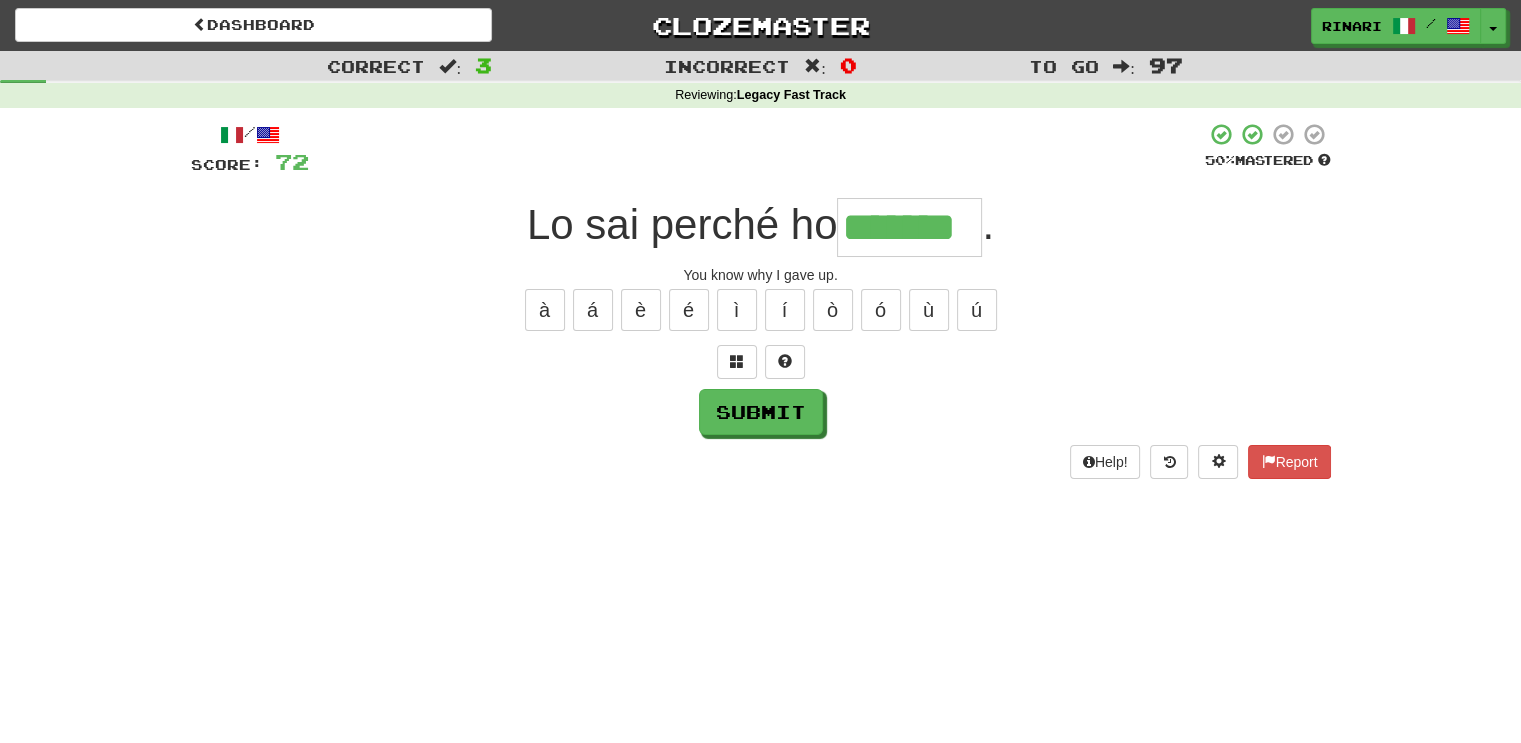 type on "*******" 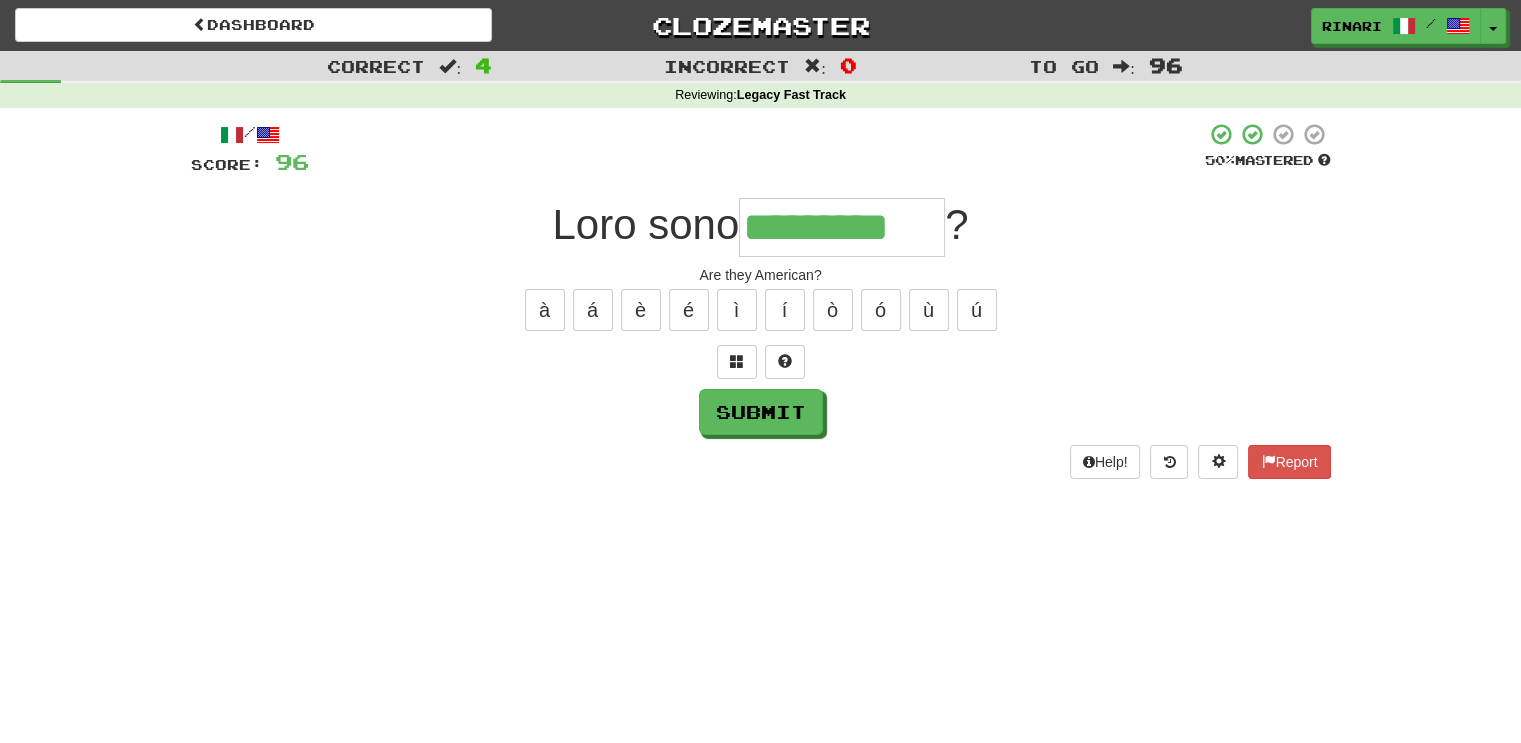 type on "*********" 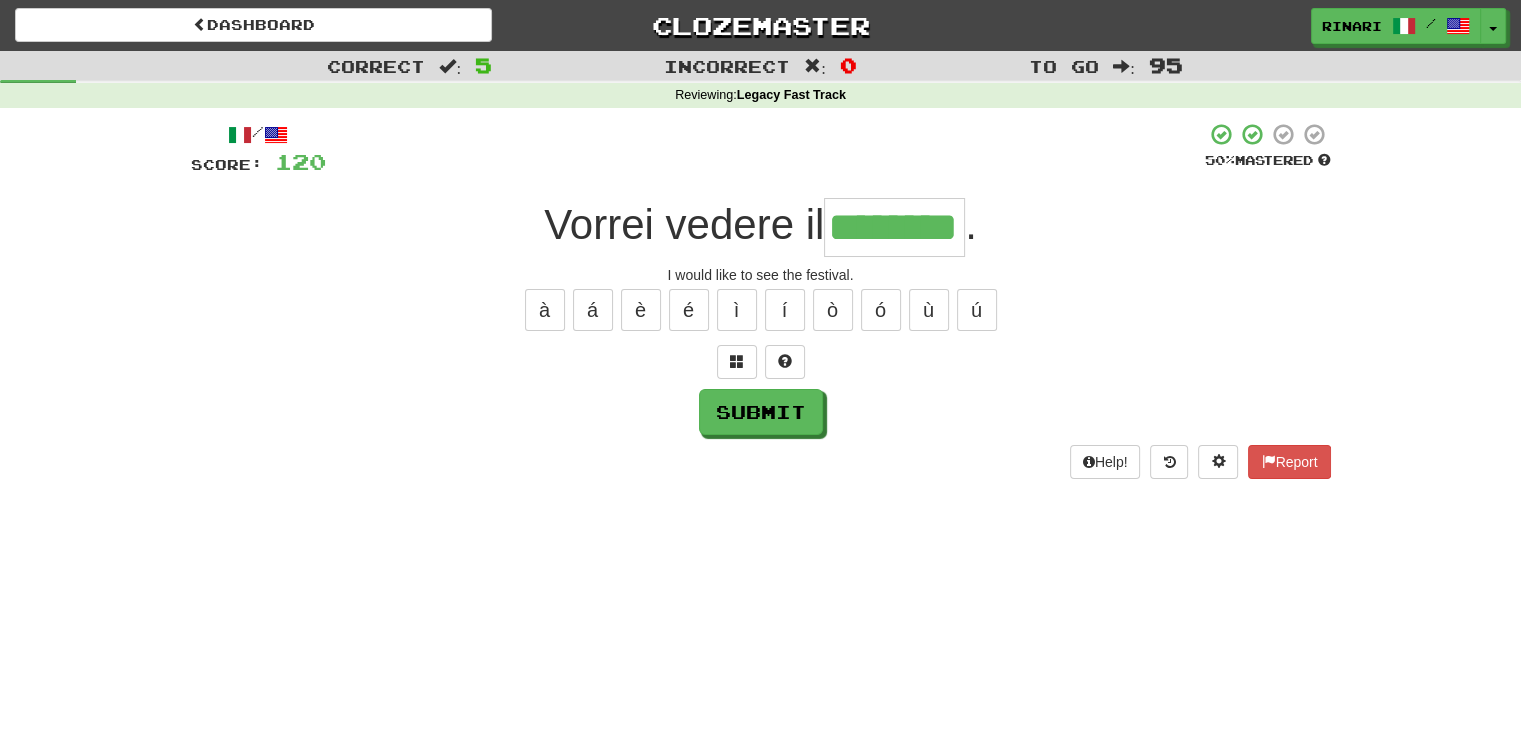 type on "********" 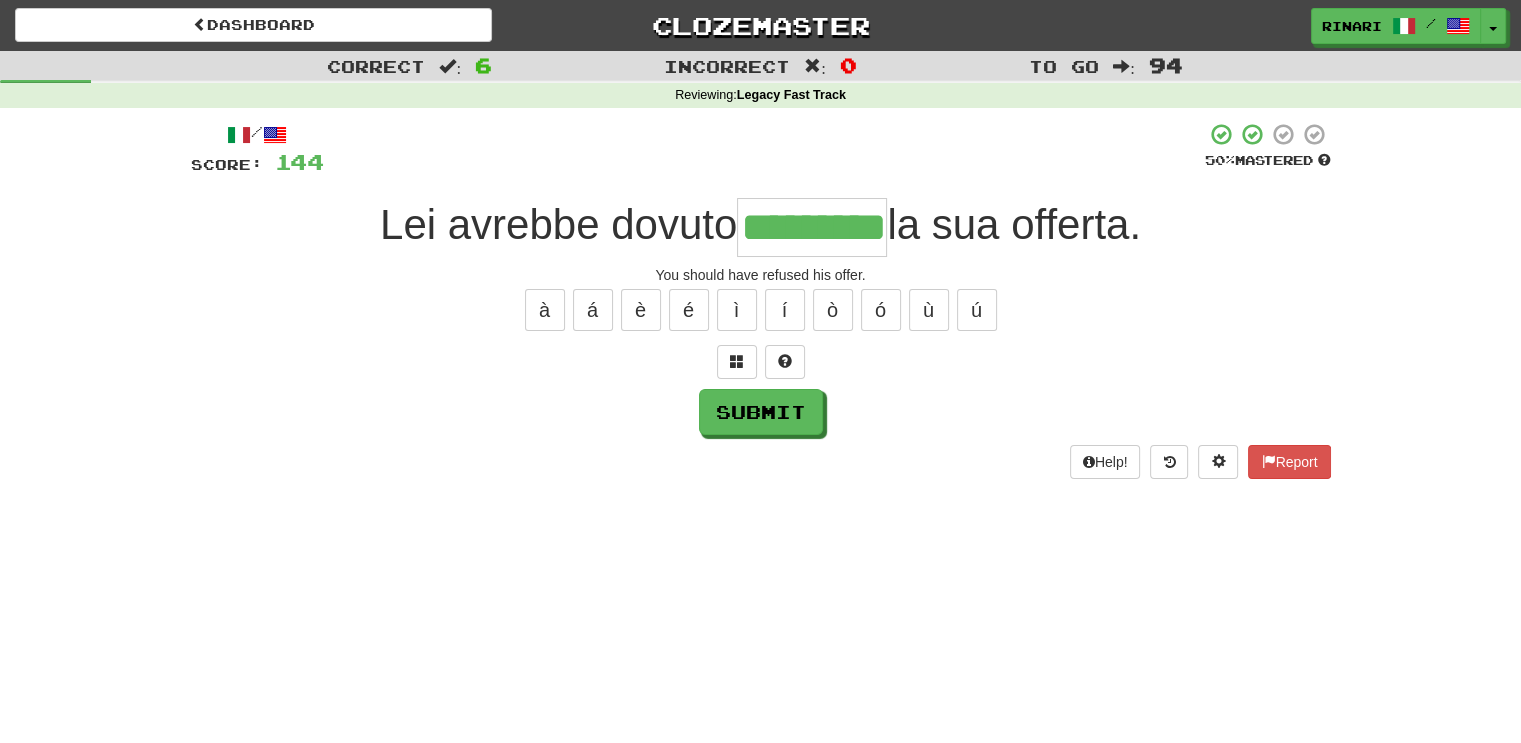 type on "*********" 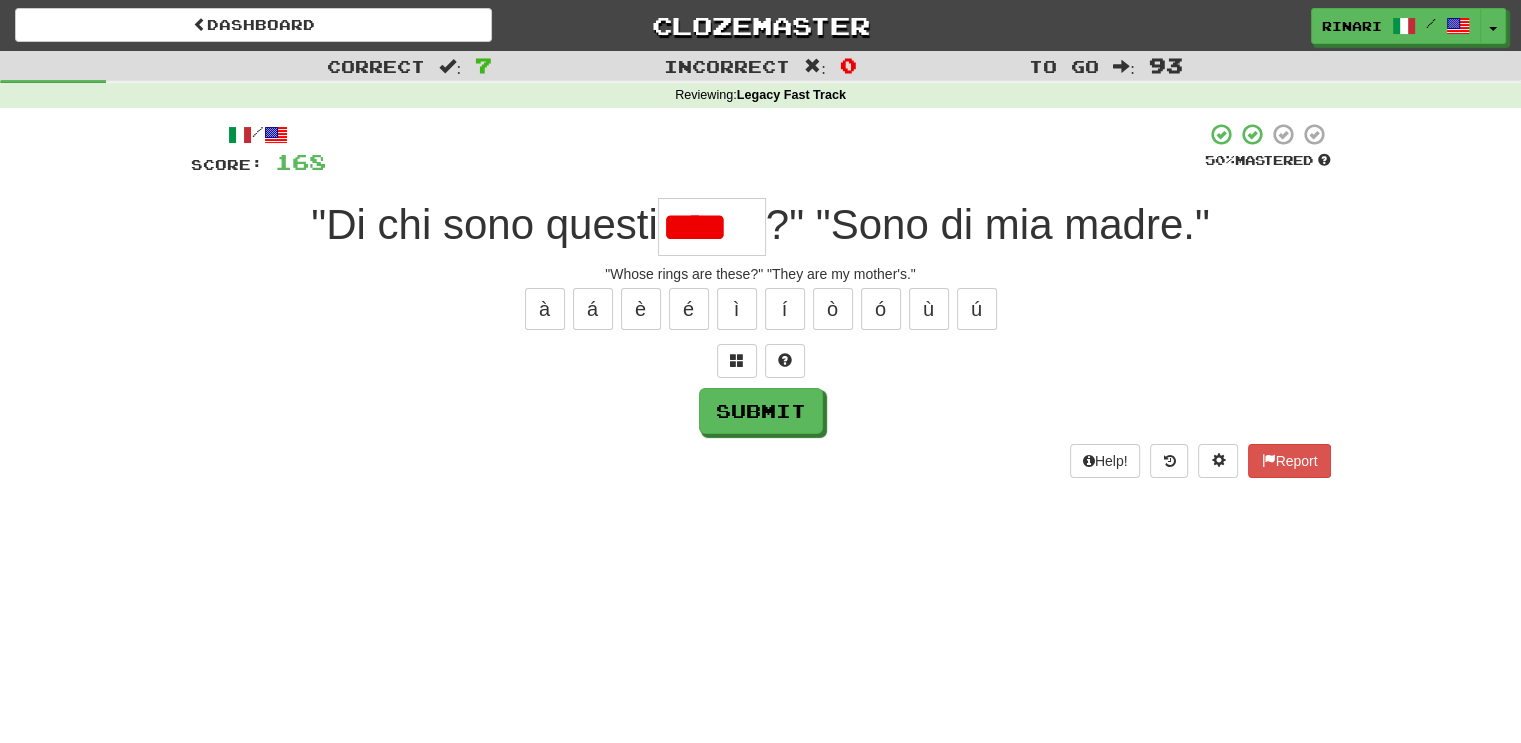 scroll, scrollTop: 0, scrollLeft: 0, axis: both 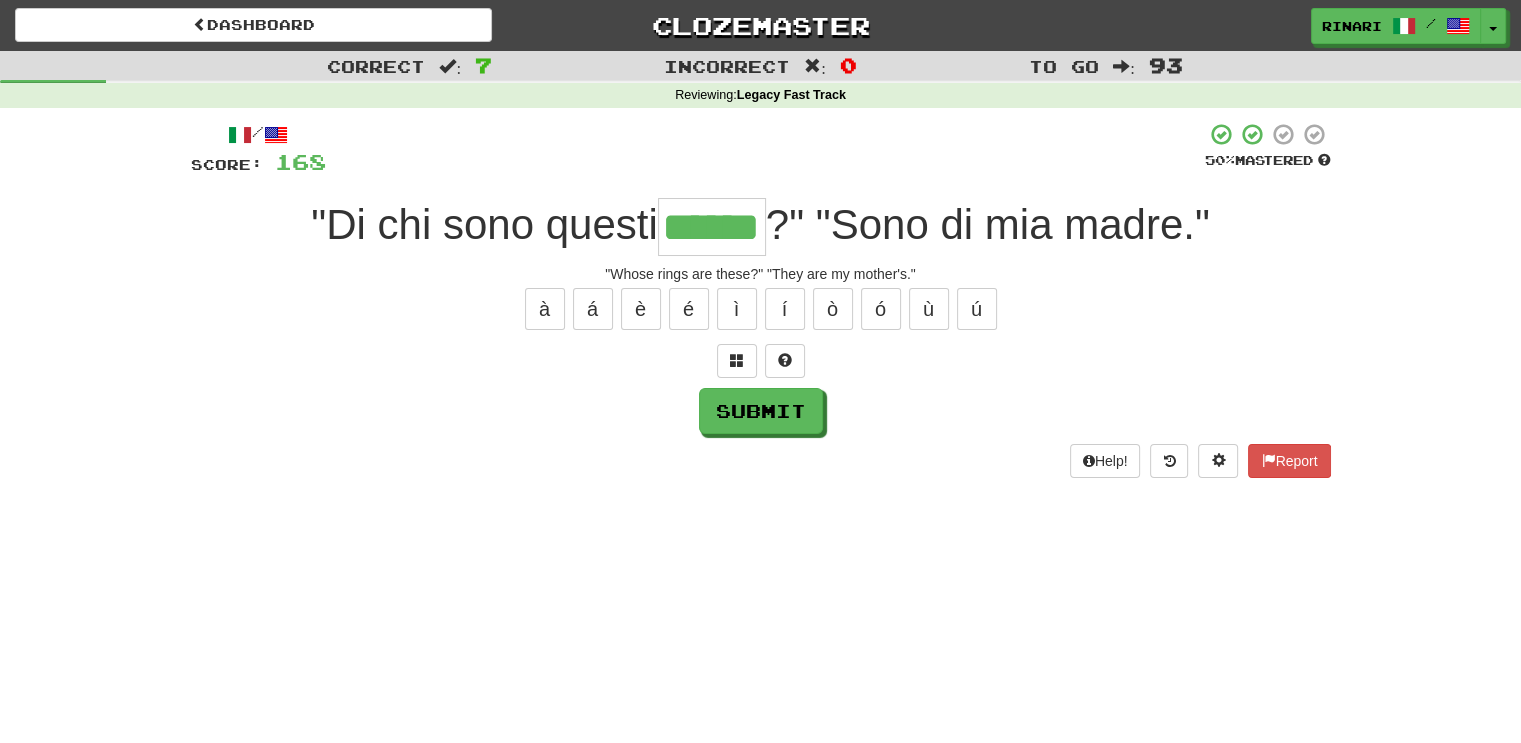 type on "******" 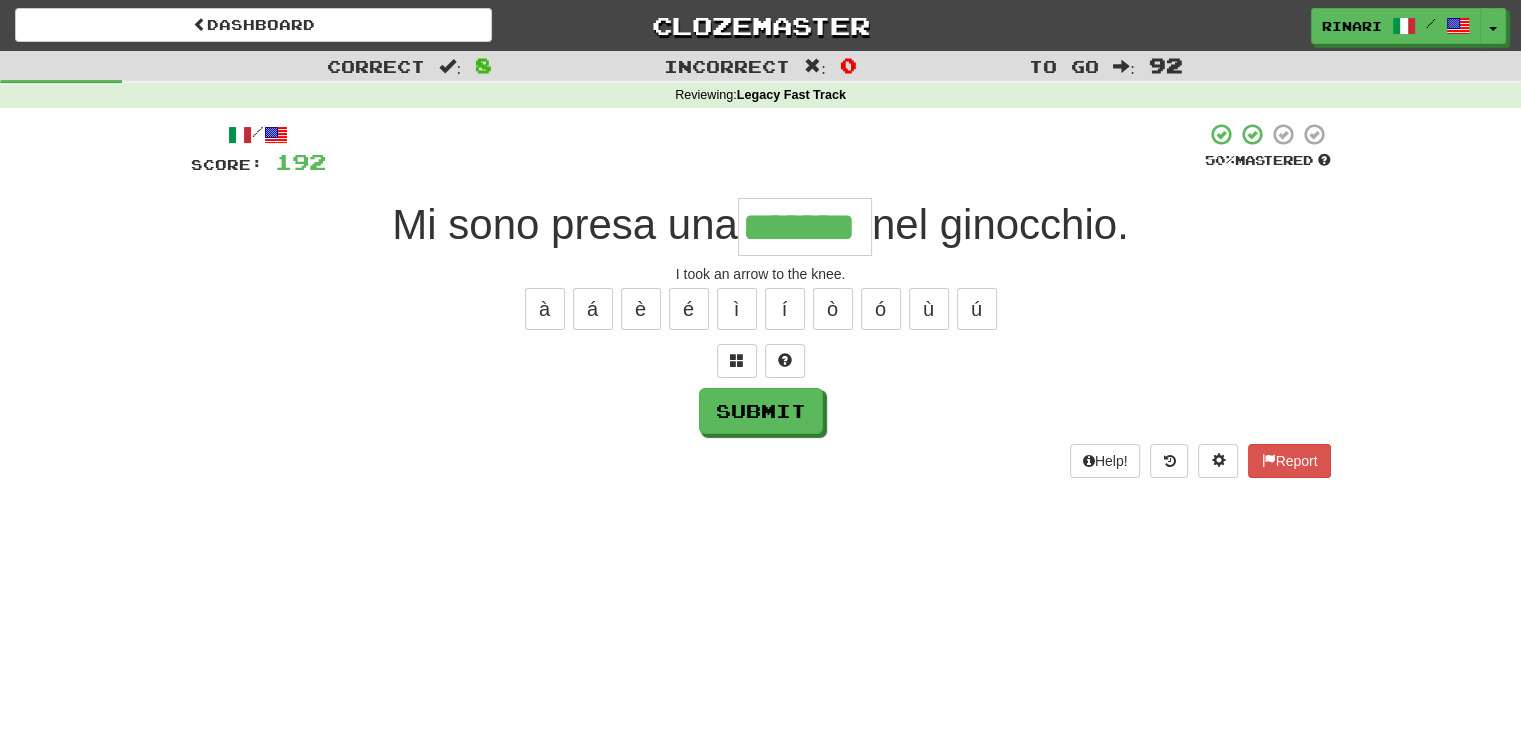 type on "*******" 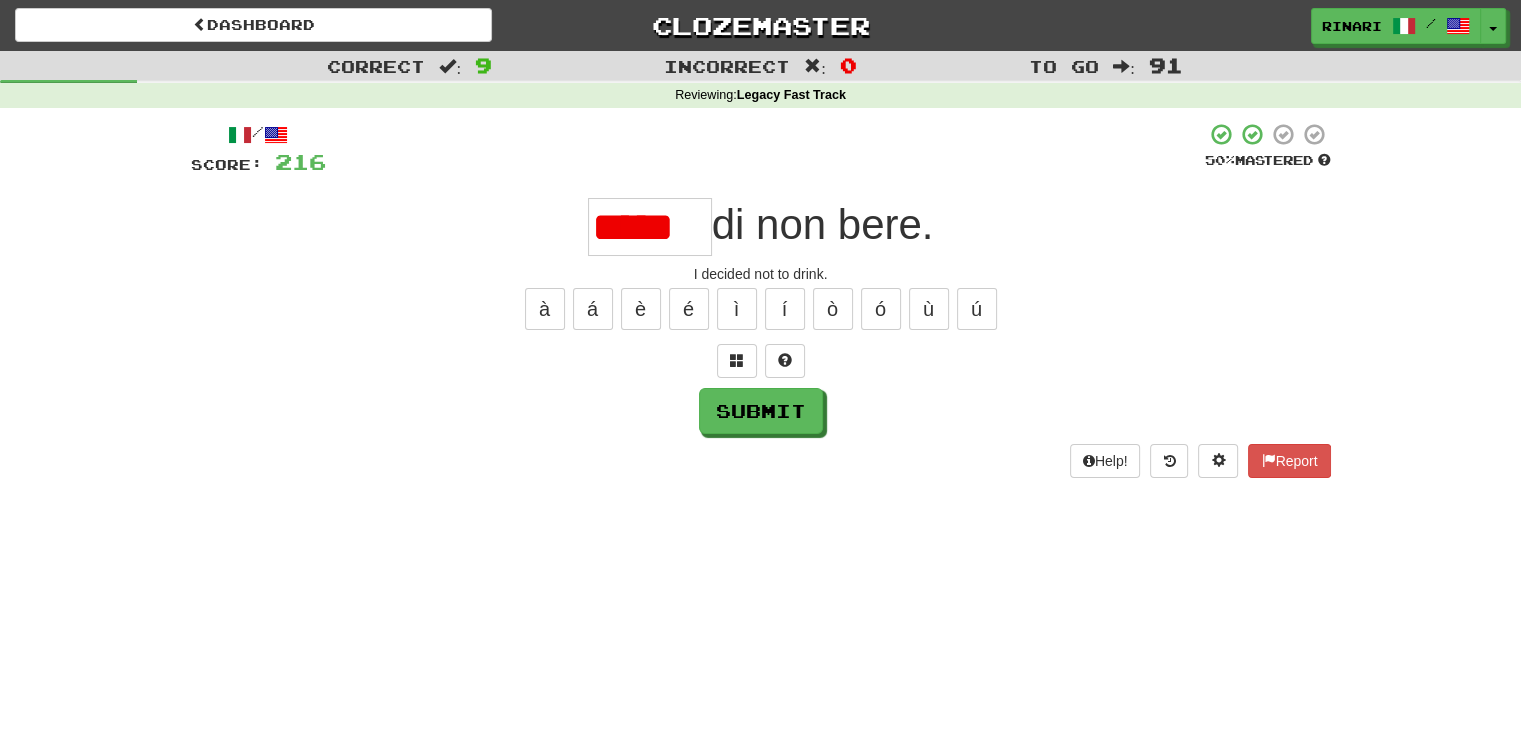 scroll, scrollTop: 0, scrollLeft: 0, axis: both 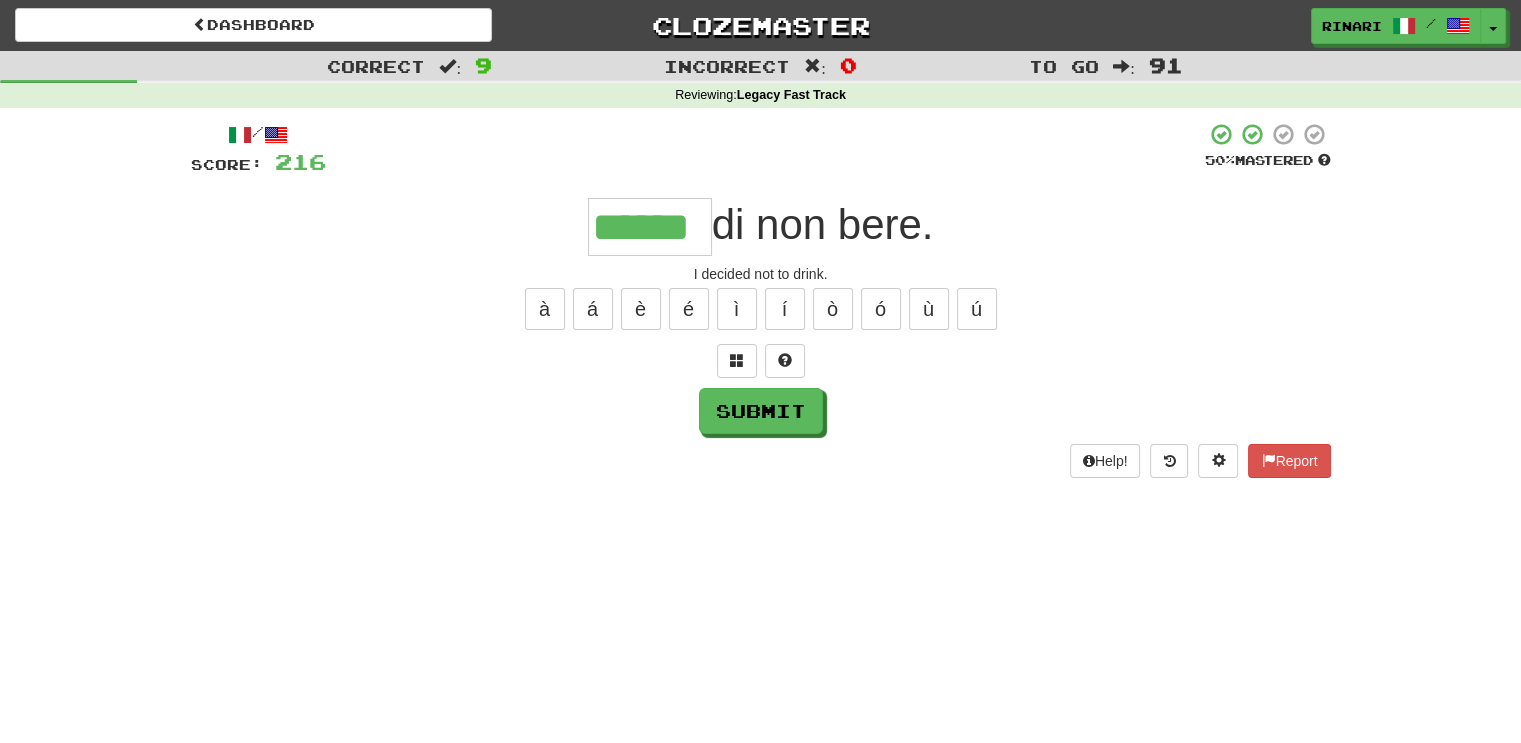 type on "******" 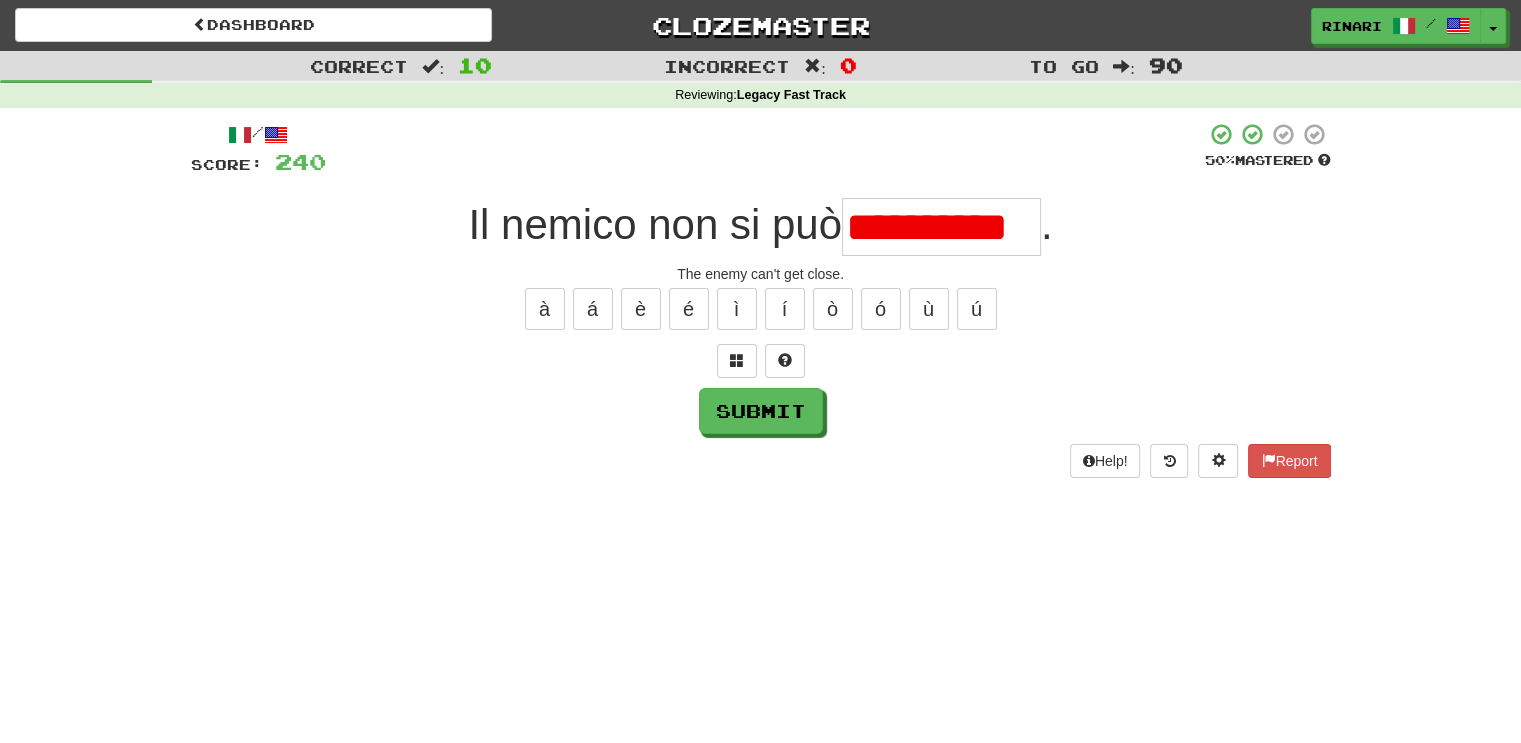 scroll, scrollTop: 0, scrollLeft: 0, axis: both 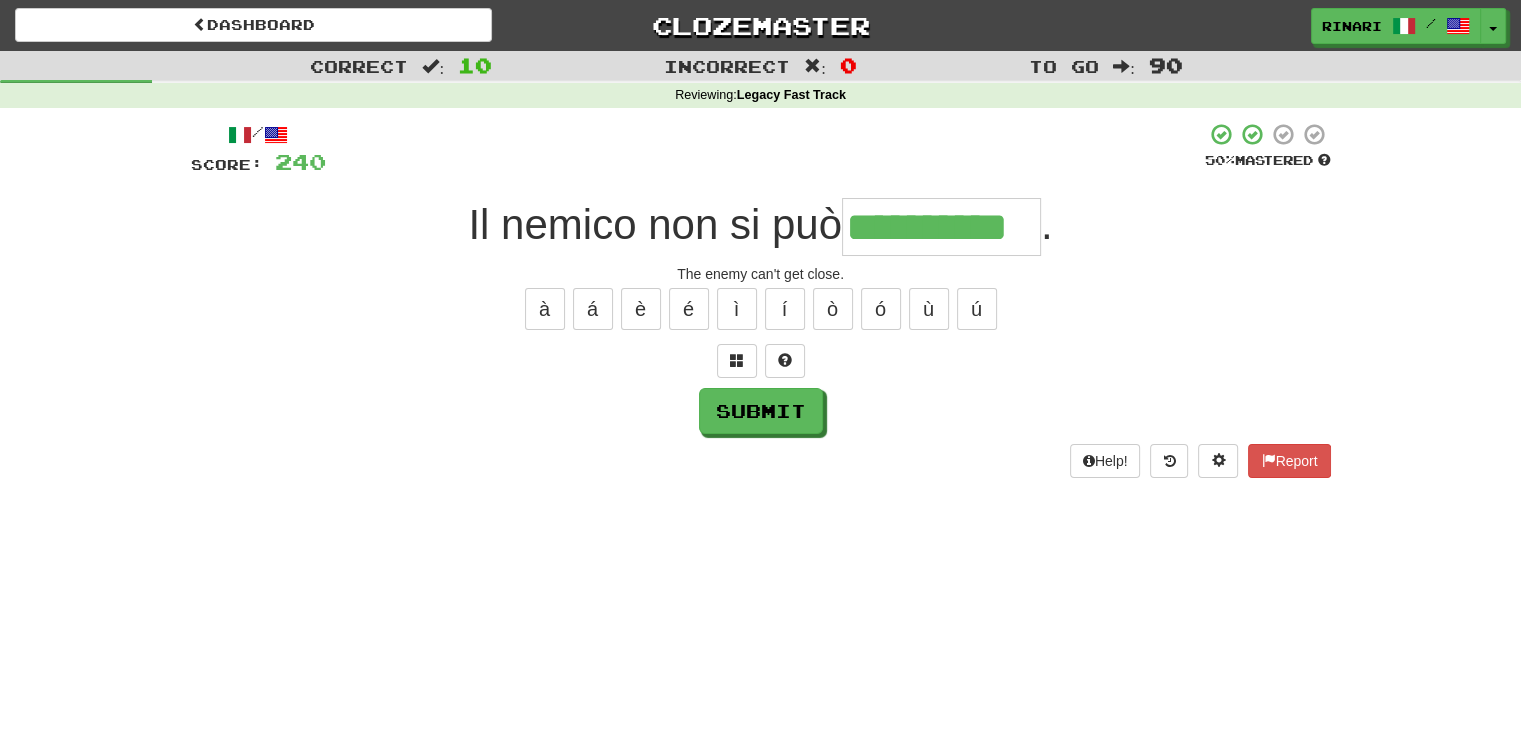 type on "**********" 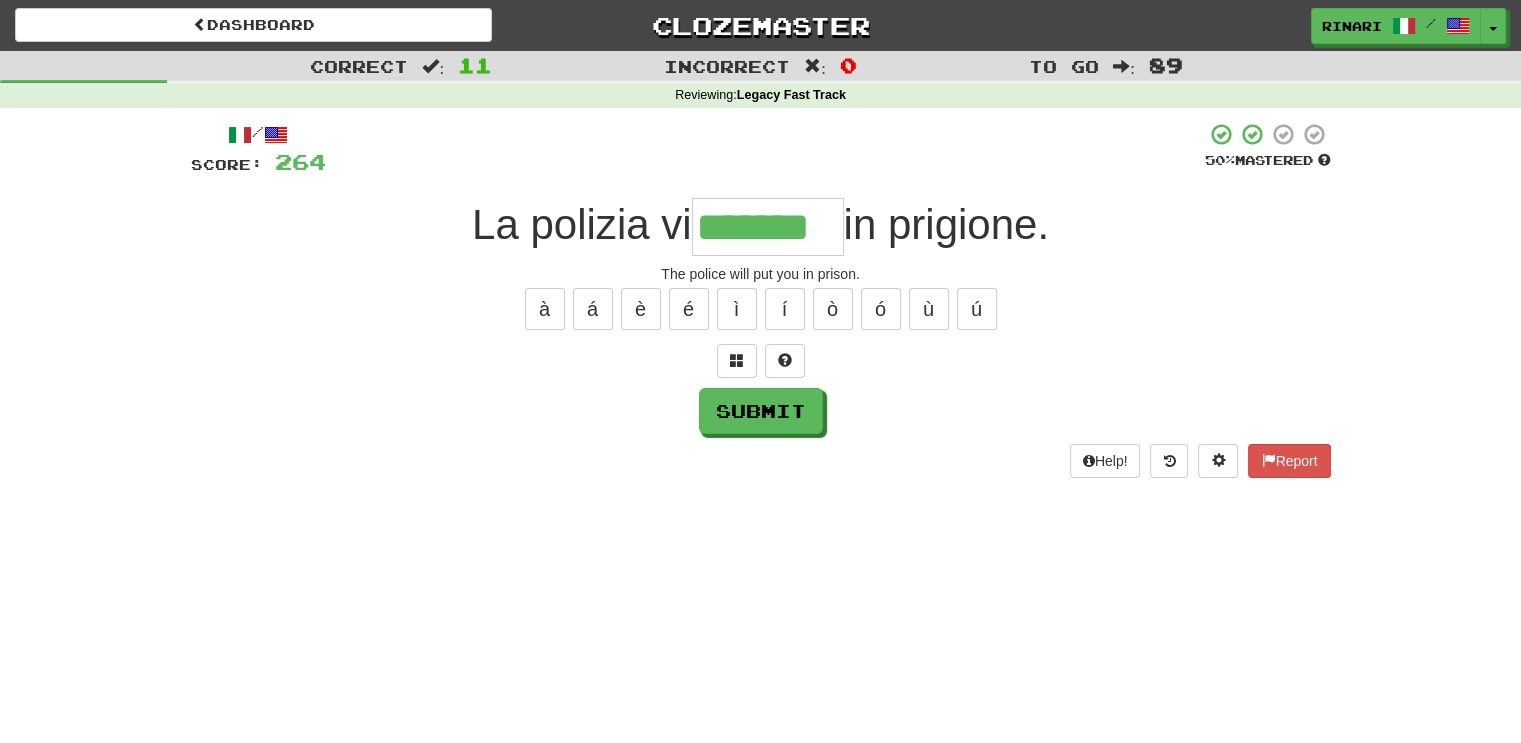 type on "*******" 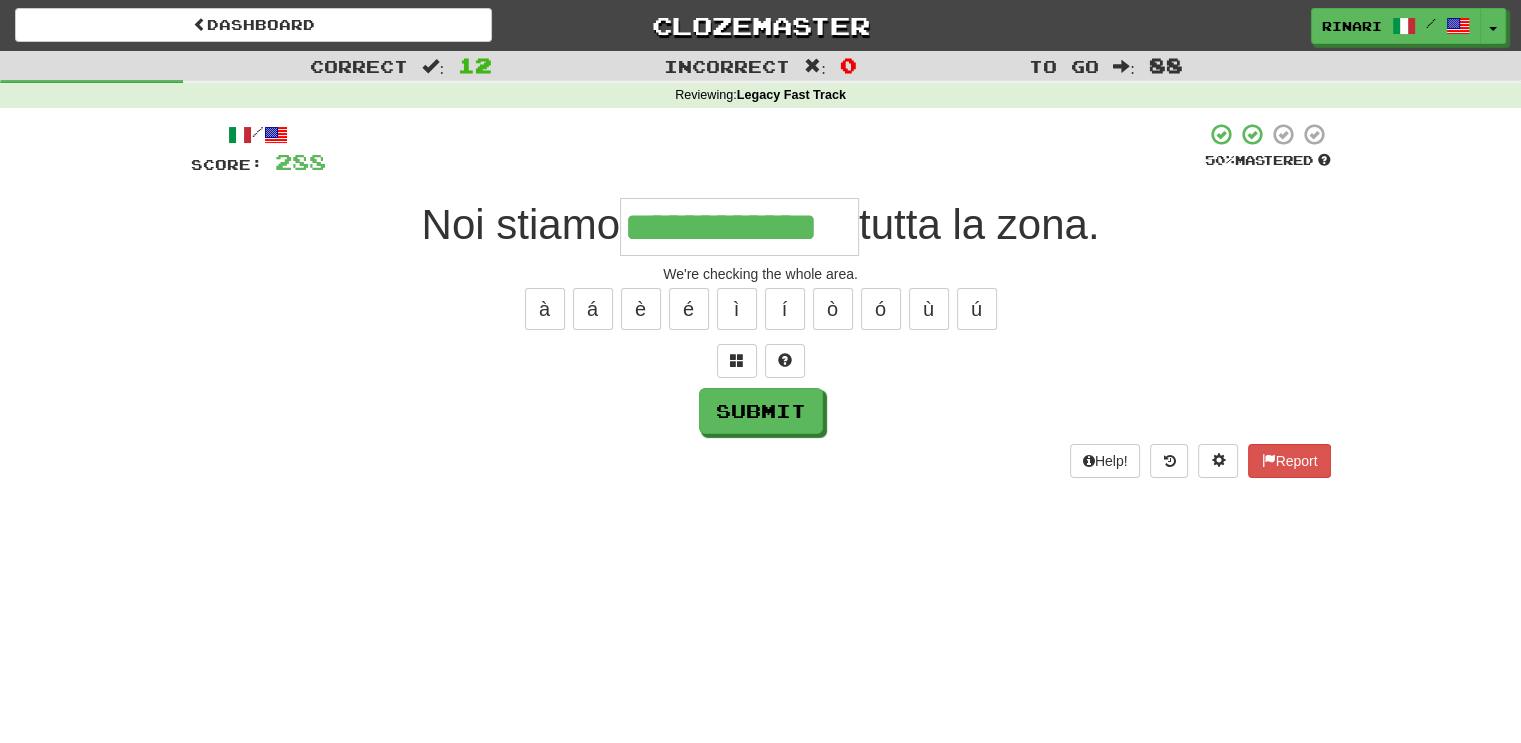 type on "**********" 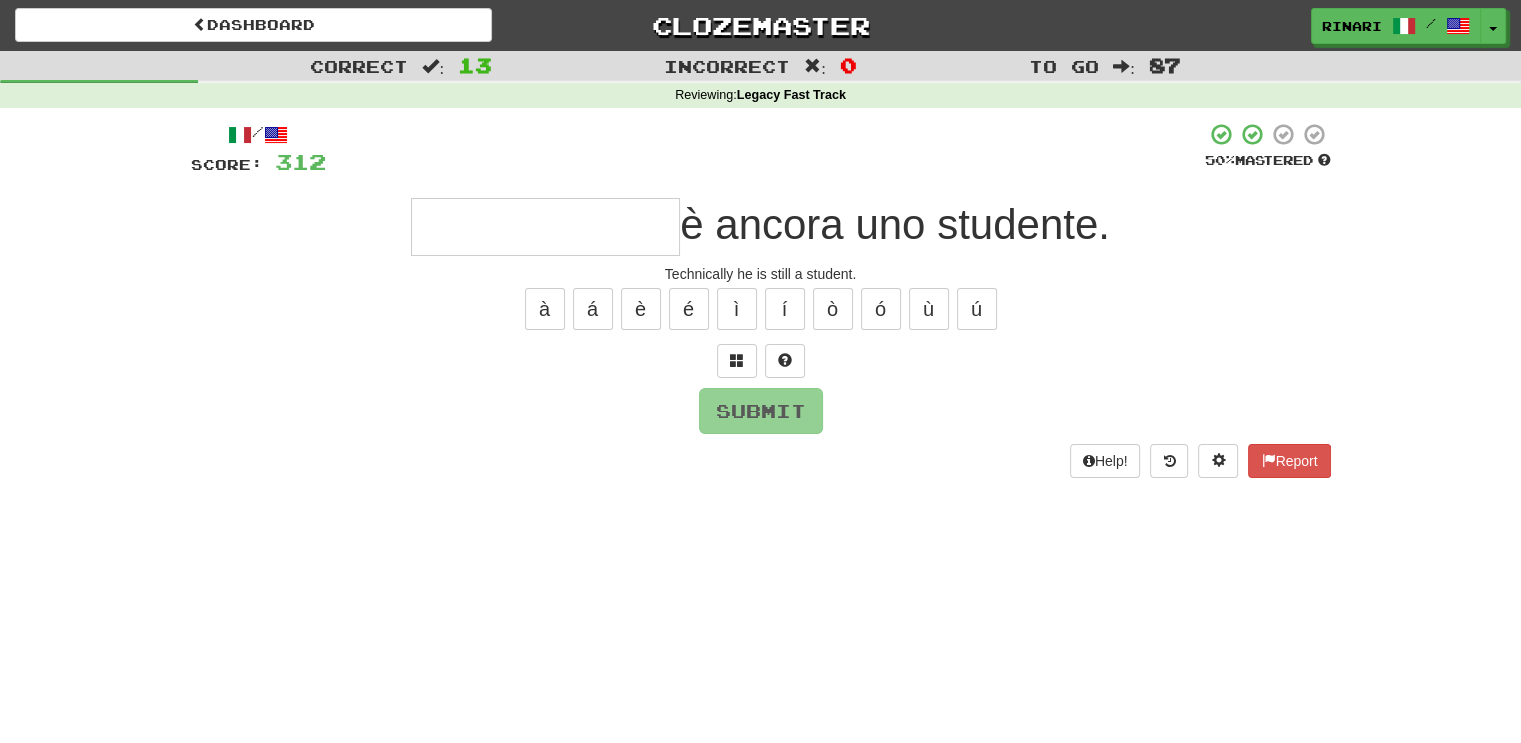 type on "*" 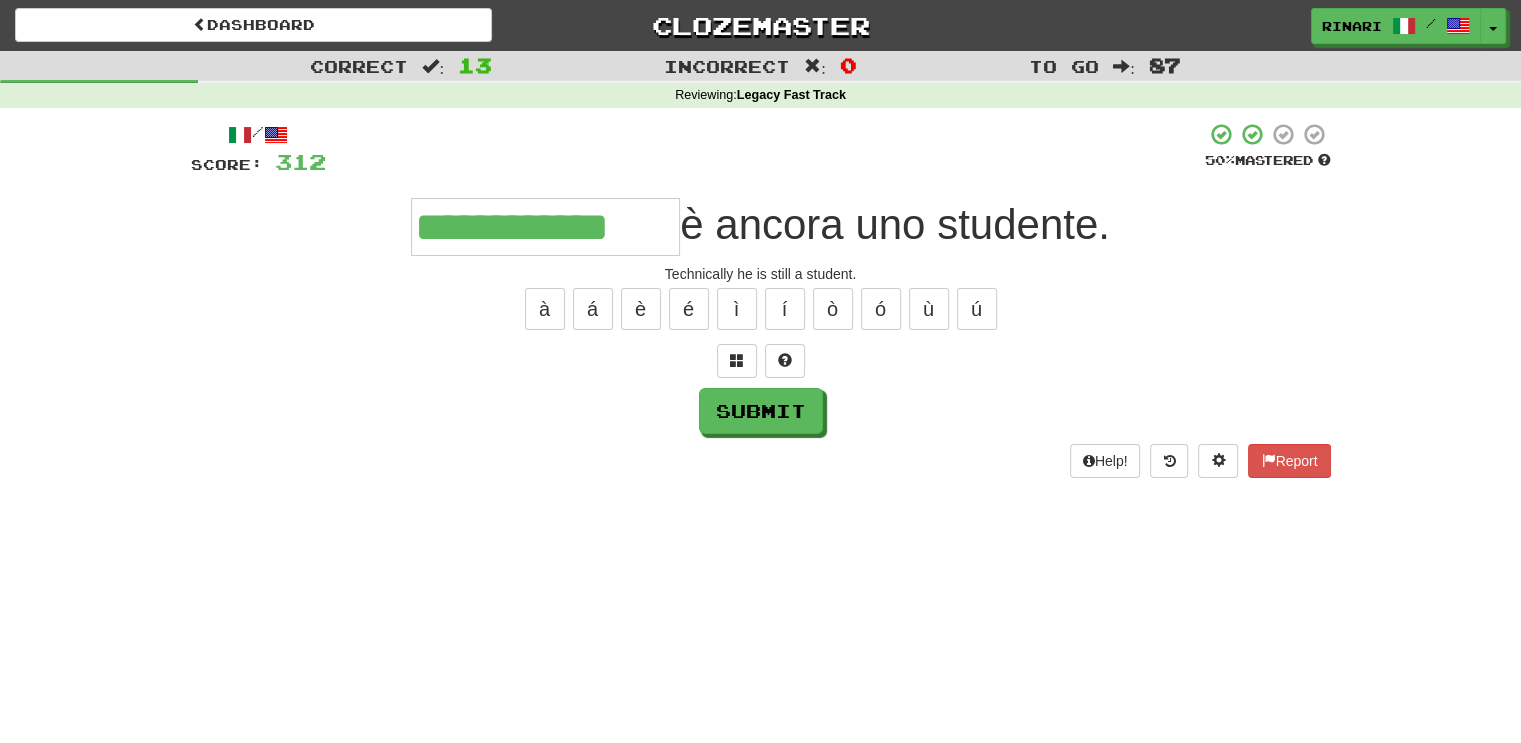 type on "**********" 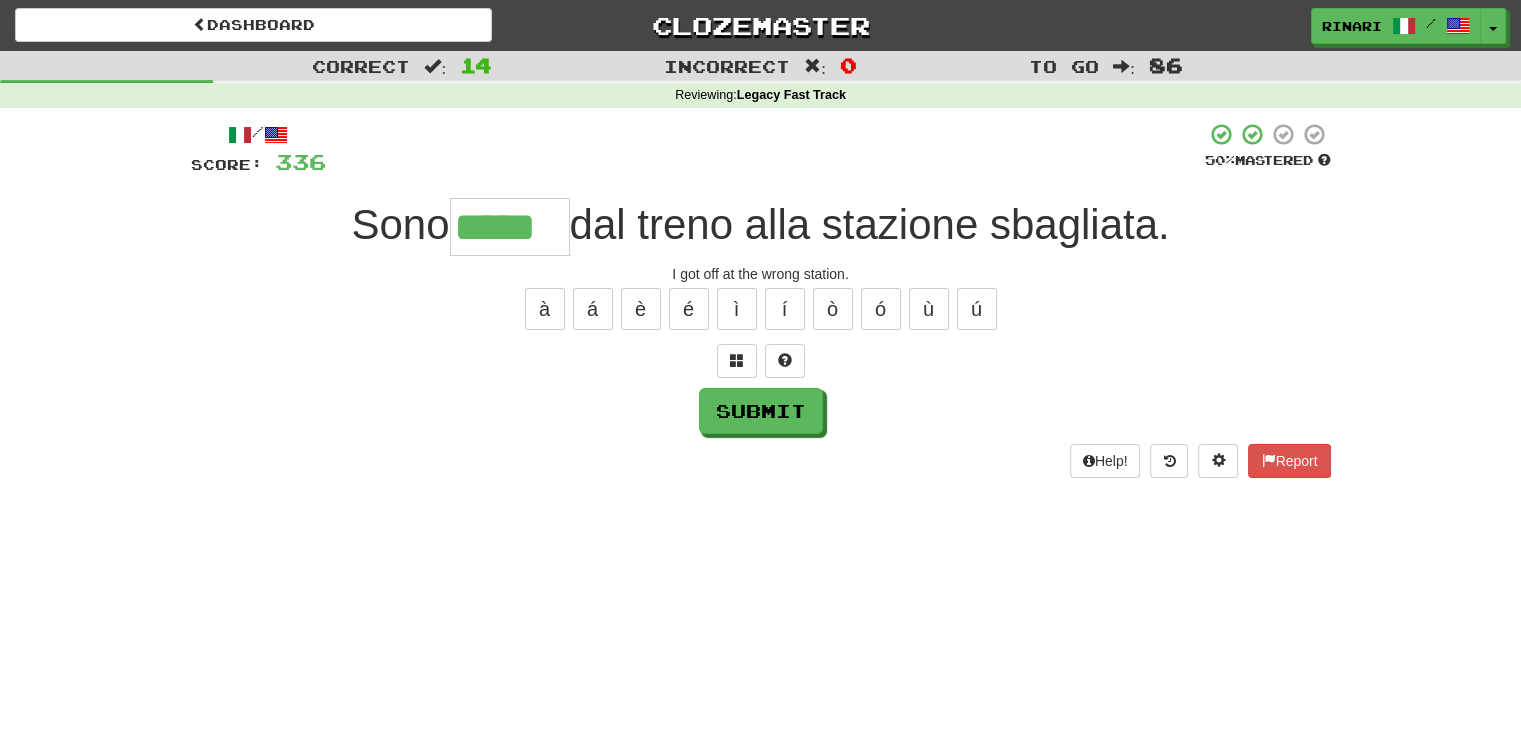 type on "*****" 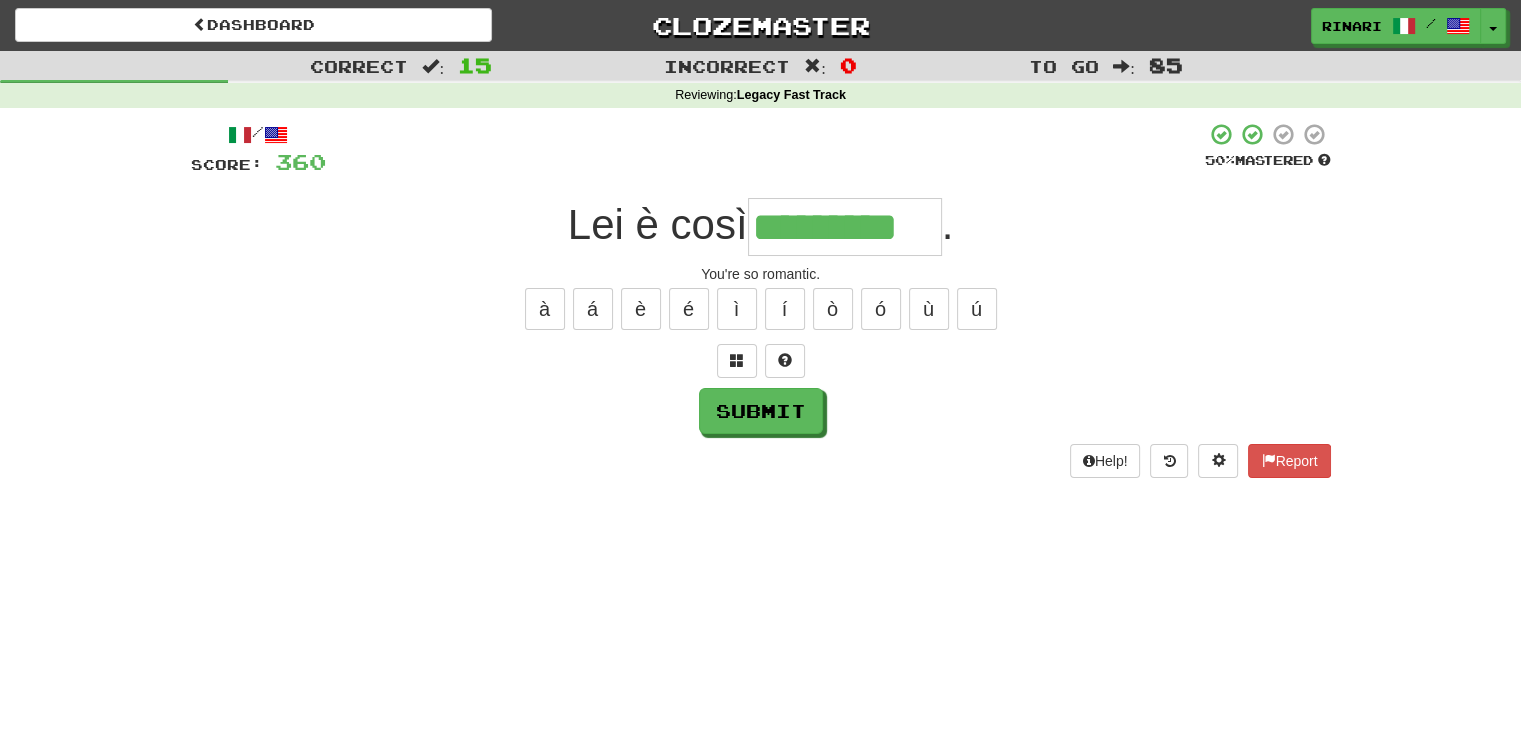 type on "*********" 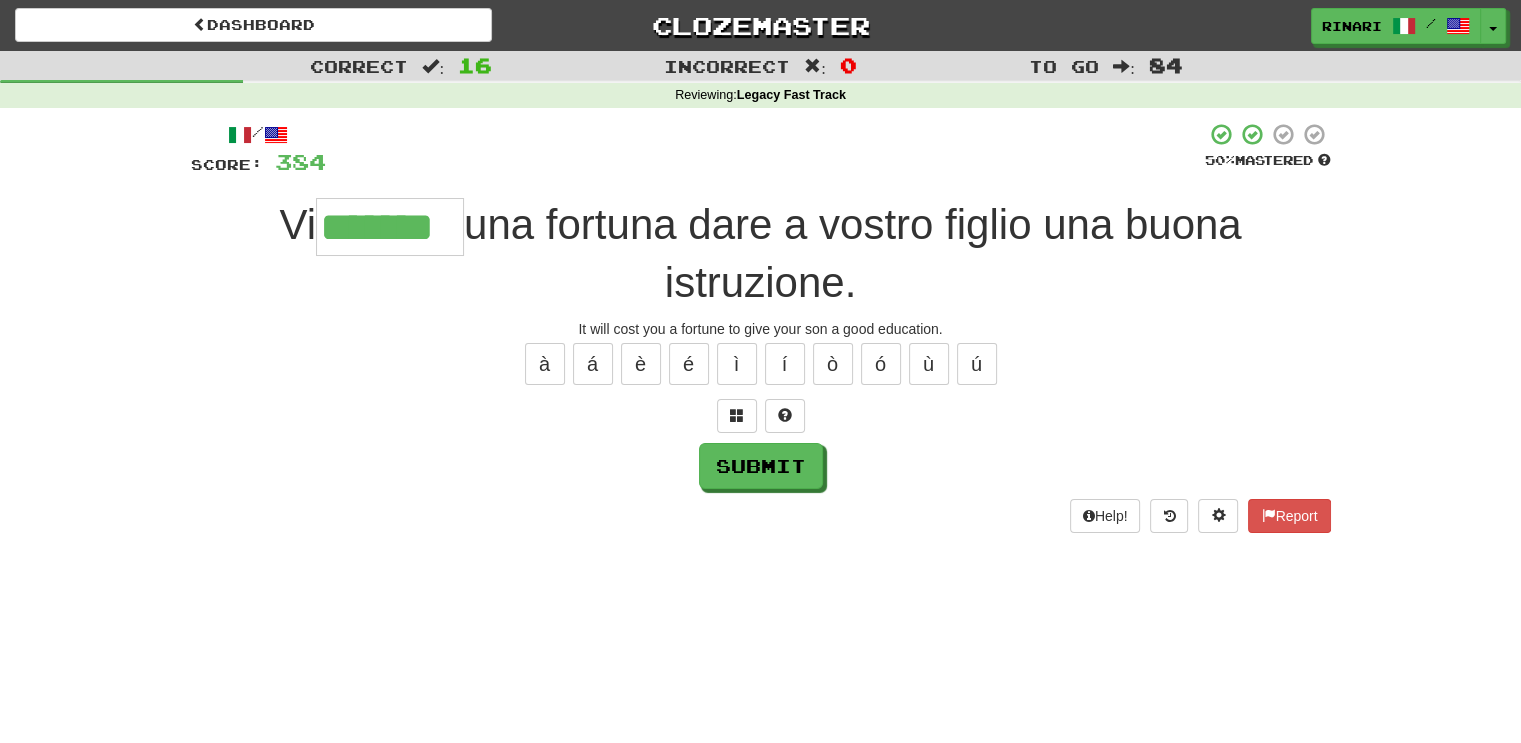 type on "*******" 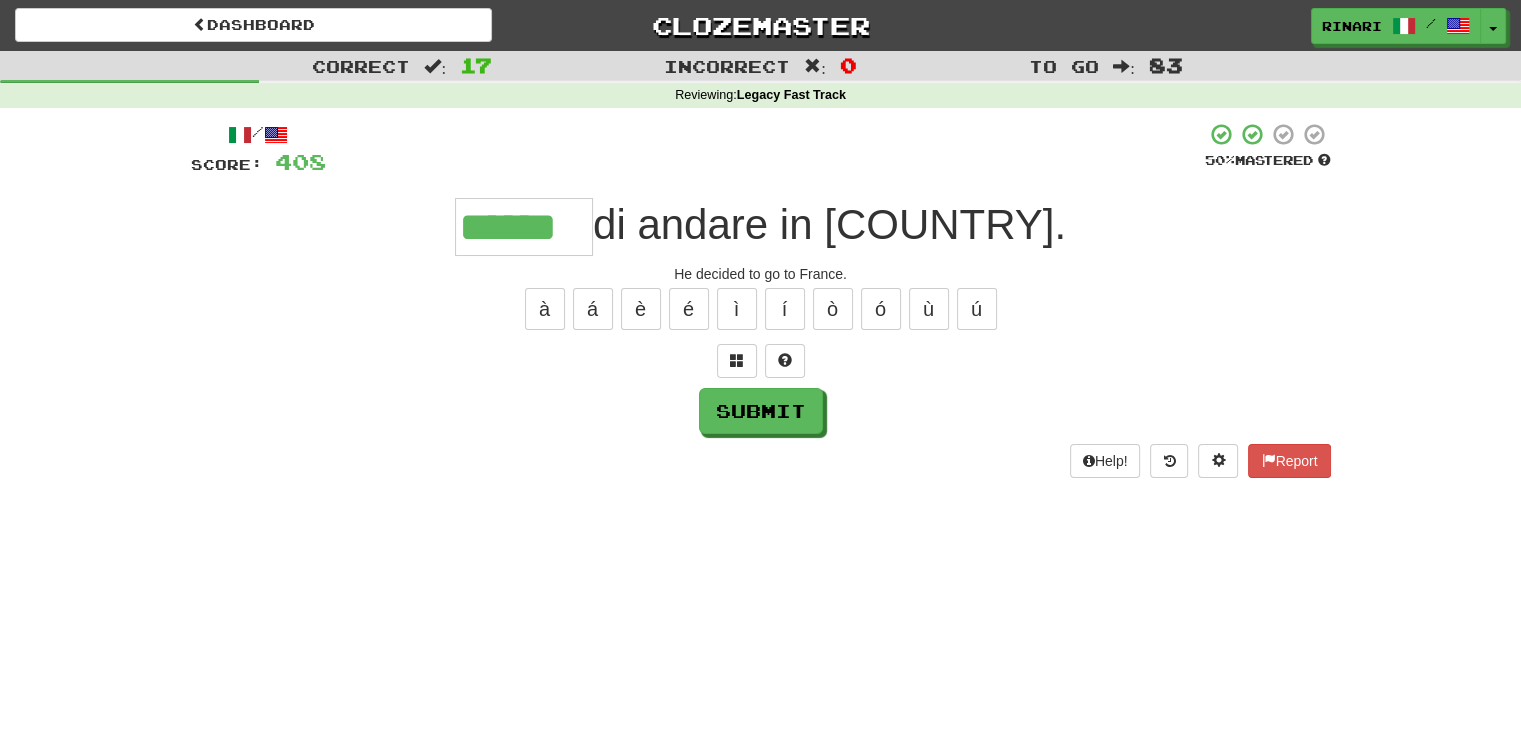 type on "******" 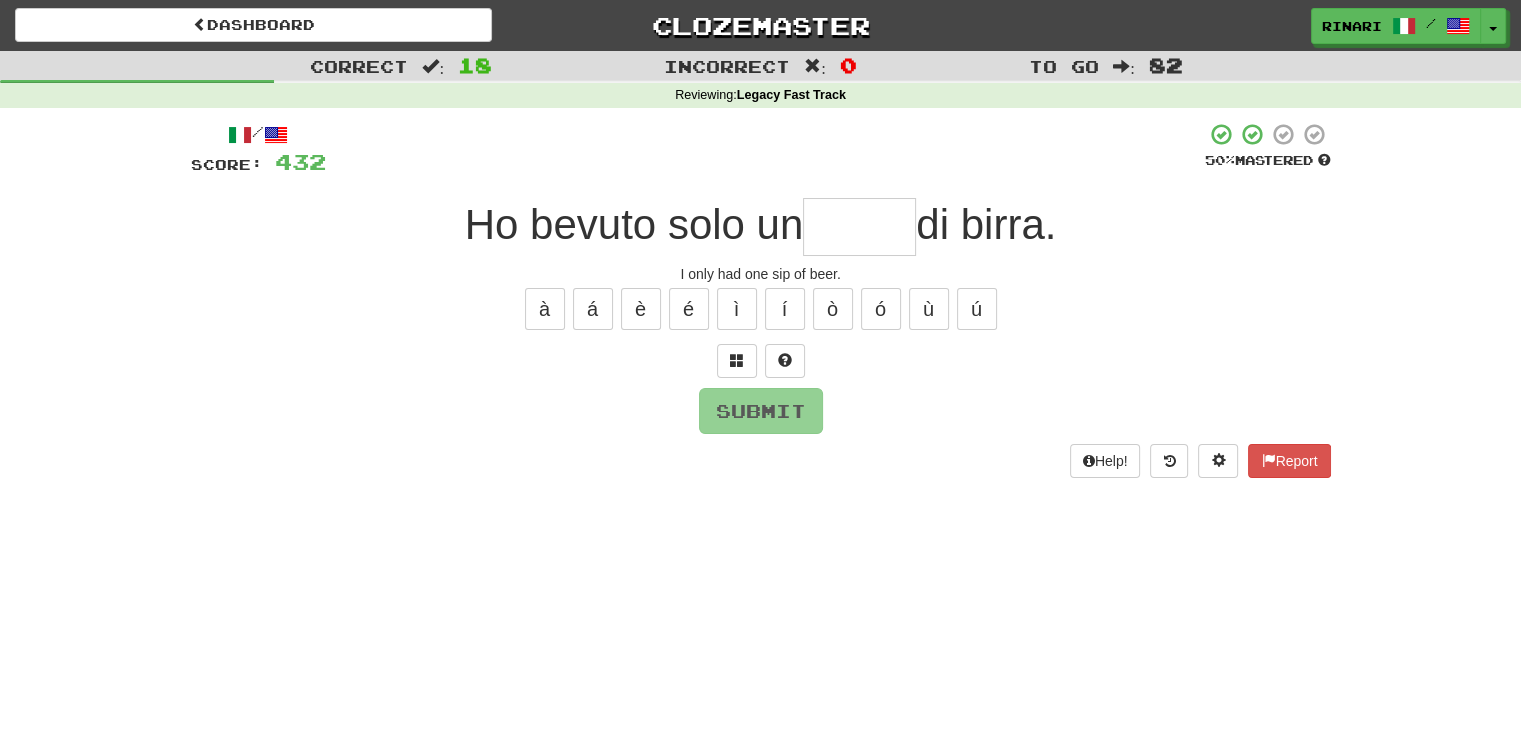 type on "*" 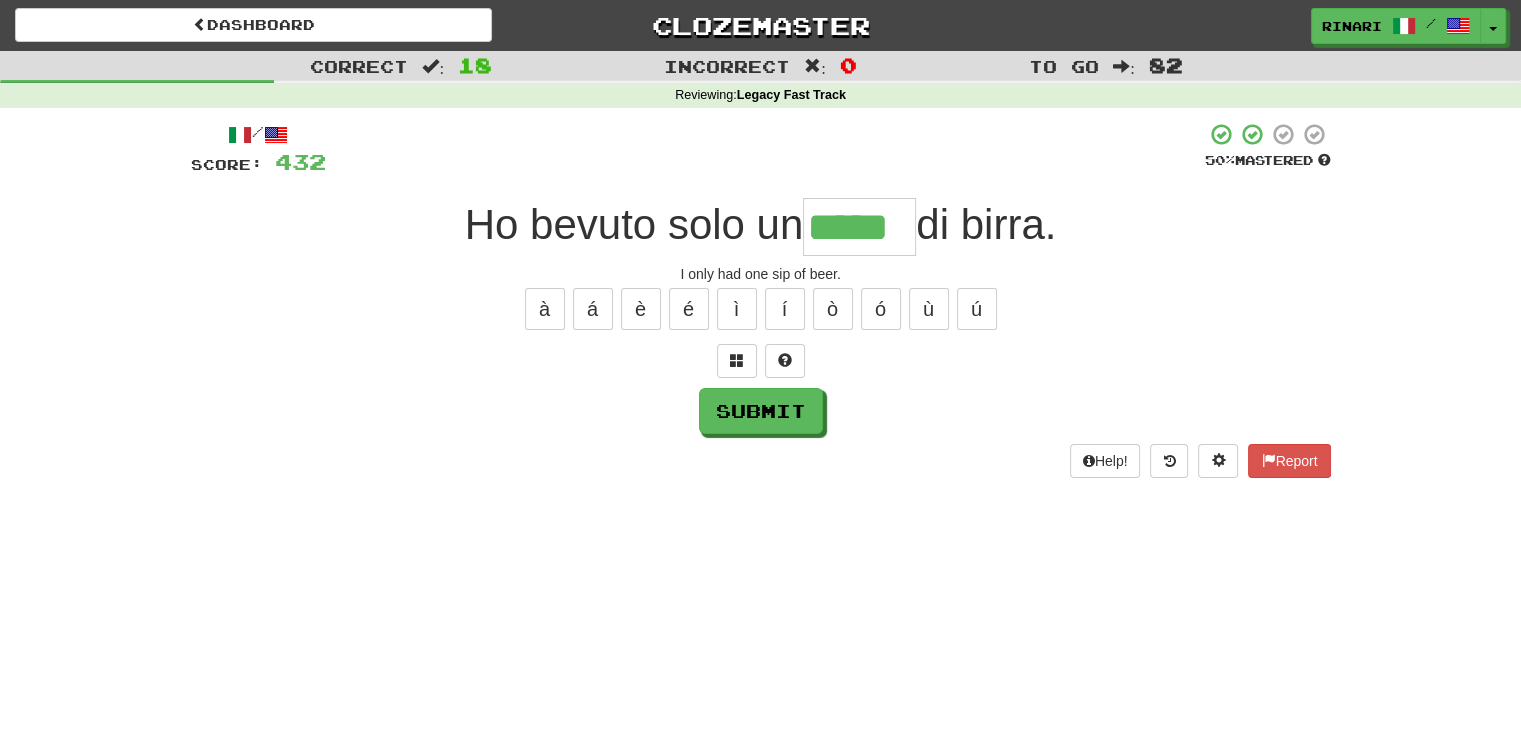 type on "*****" 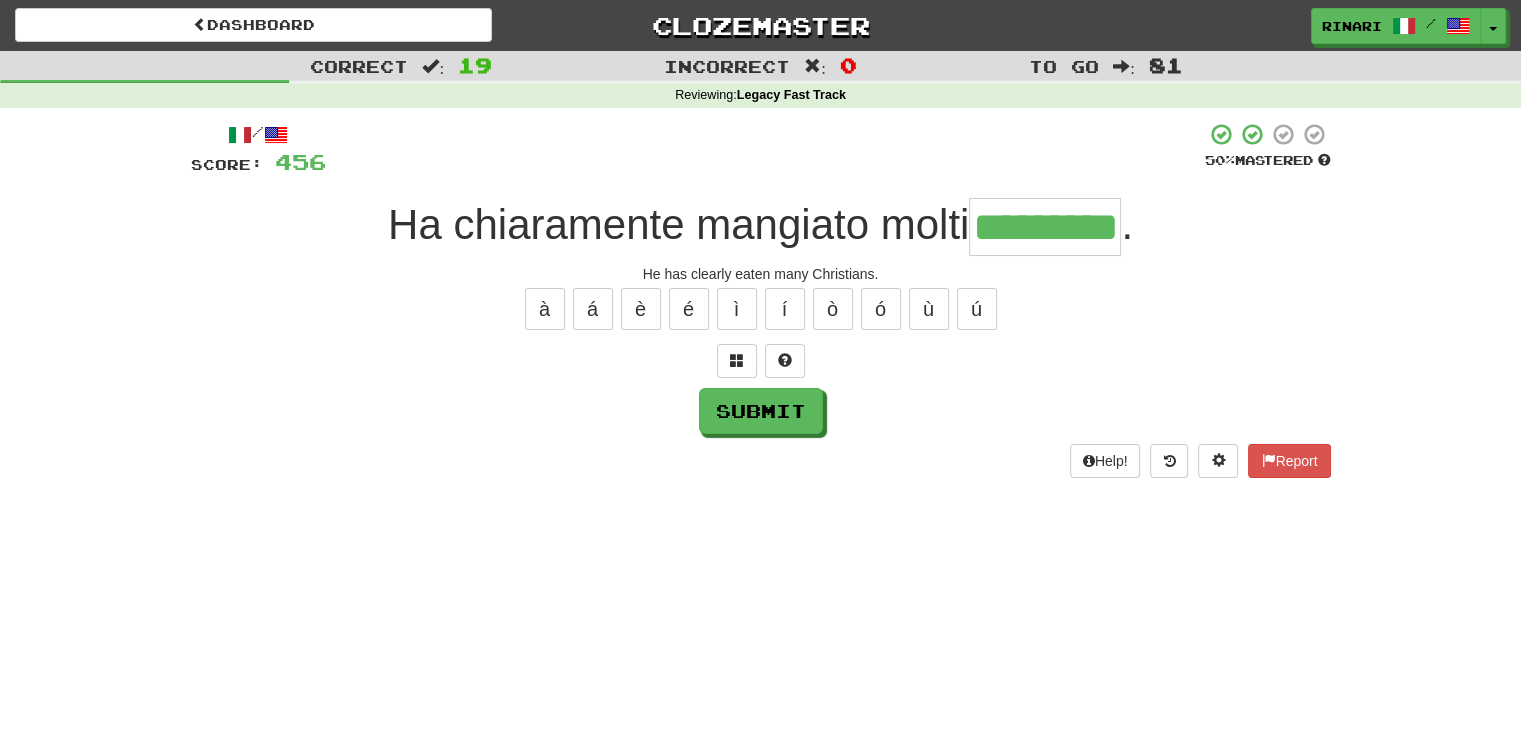type on "*********" 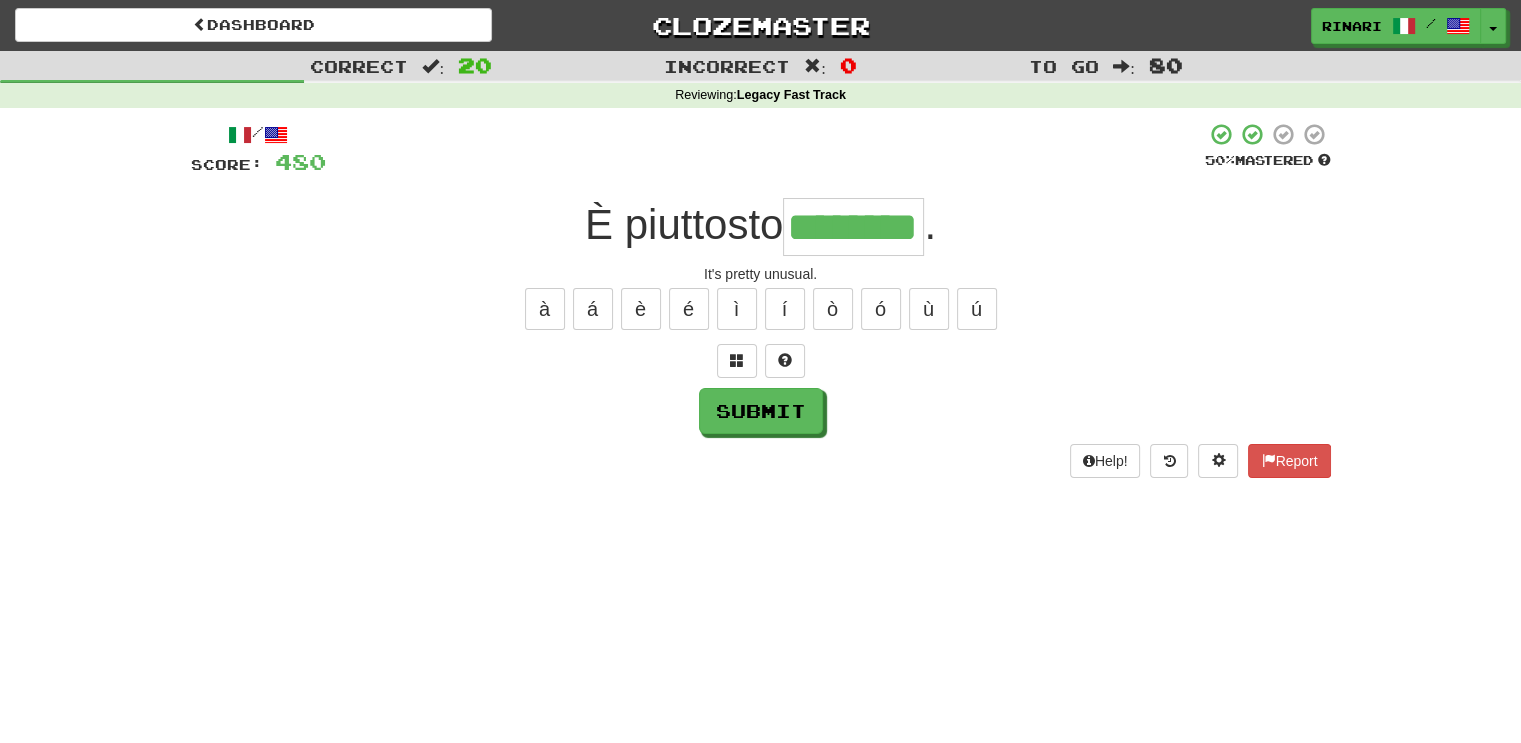 type on "********" 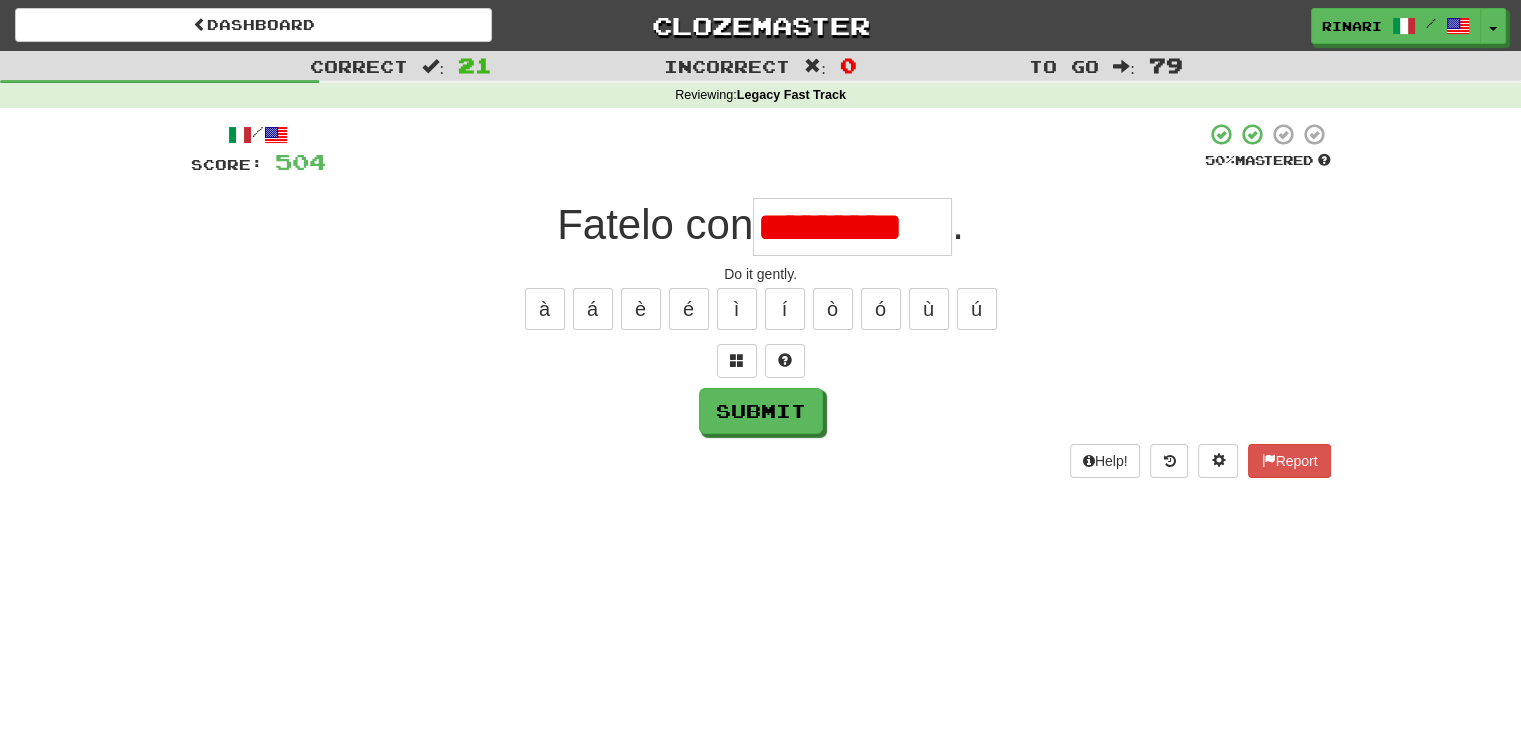 scroll, scrollTop: 0, scrollLeft: 0, axis: both 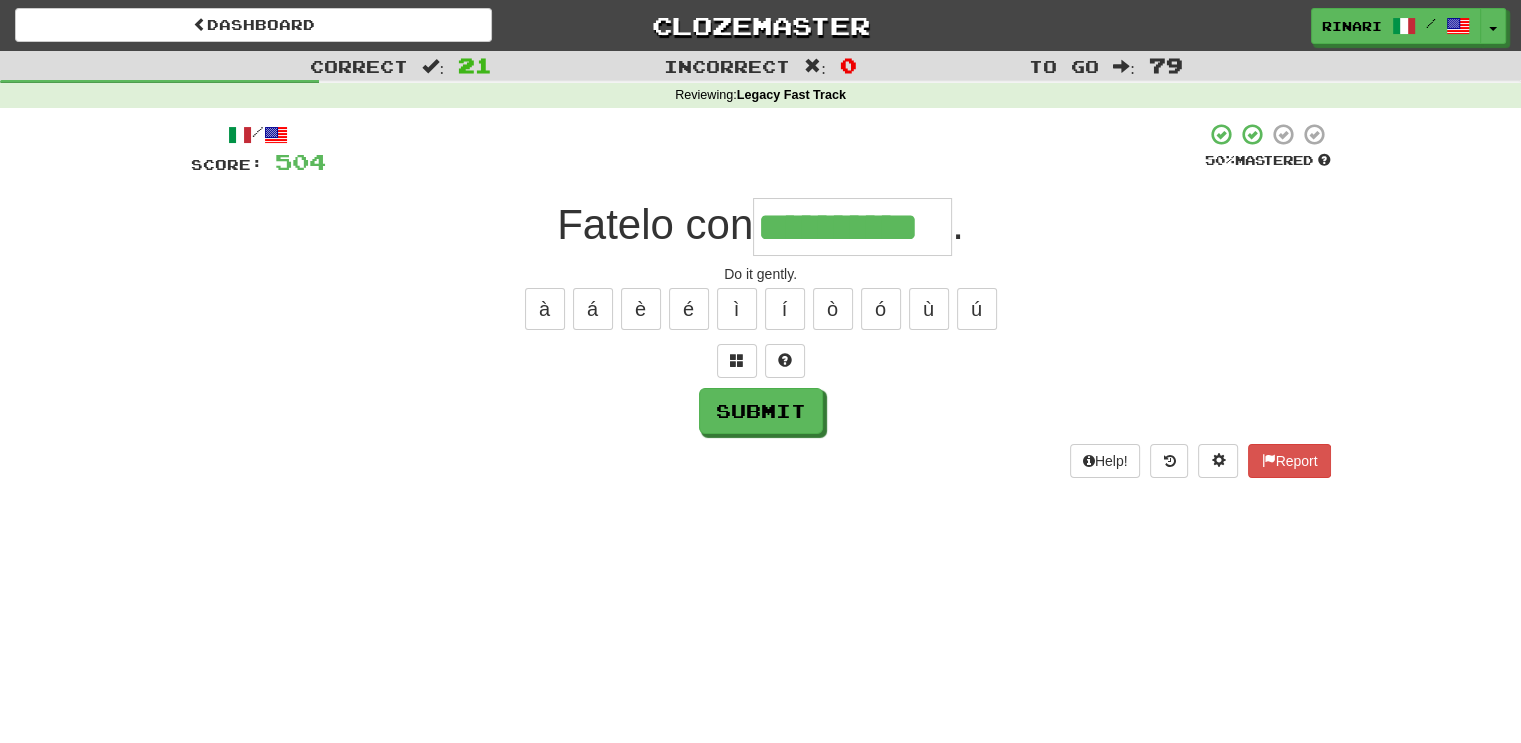 type on "**********" 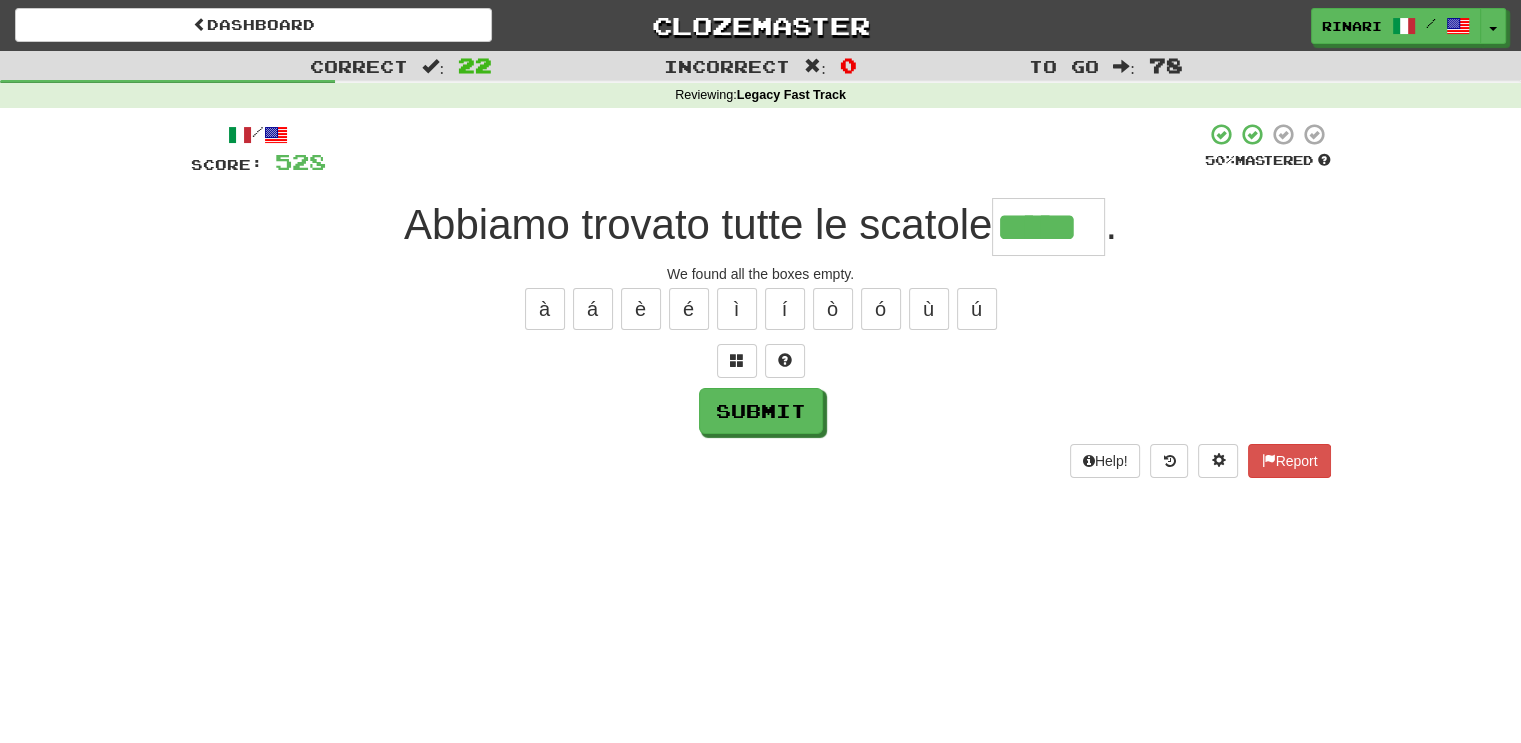 type on "*****" 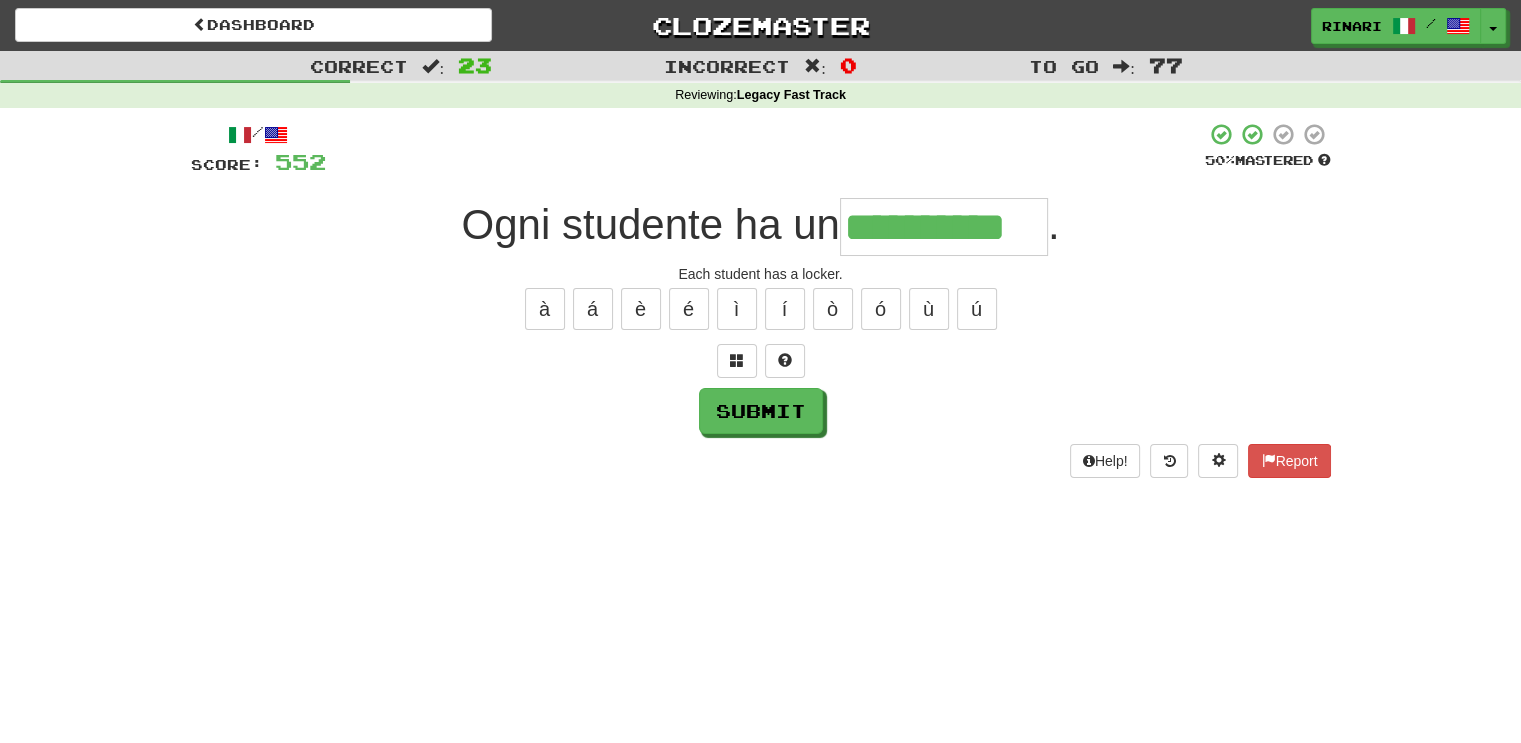 type on "**********" 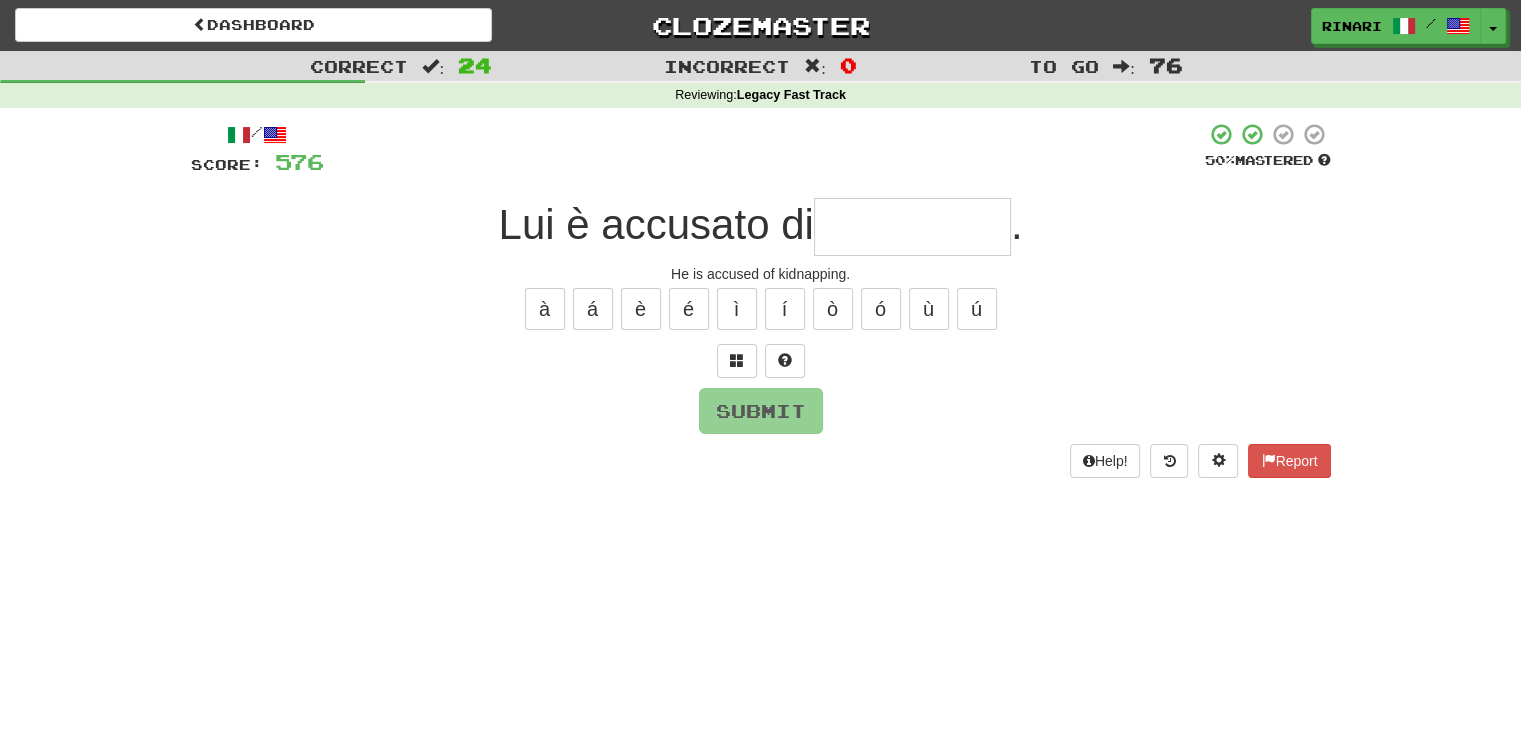 type on "*" 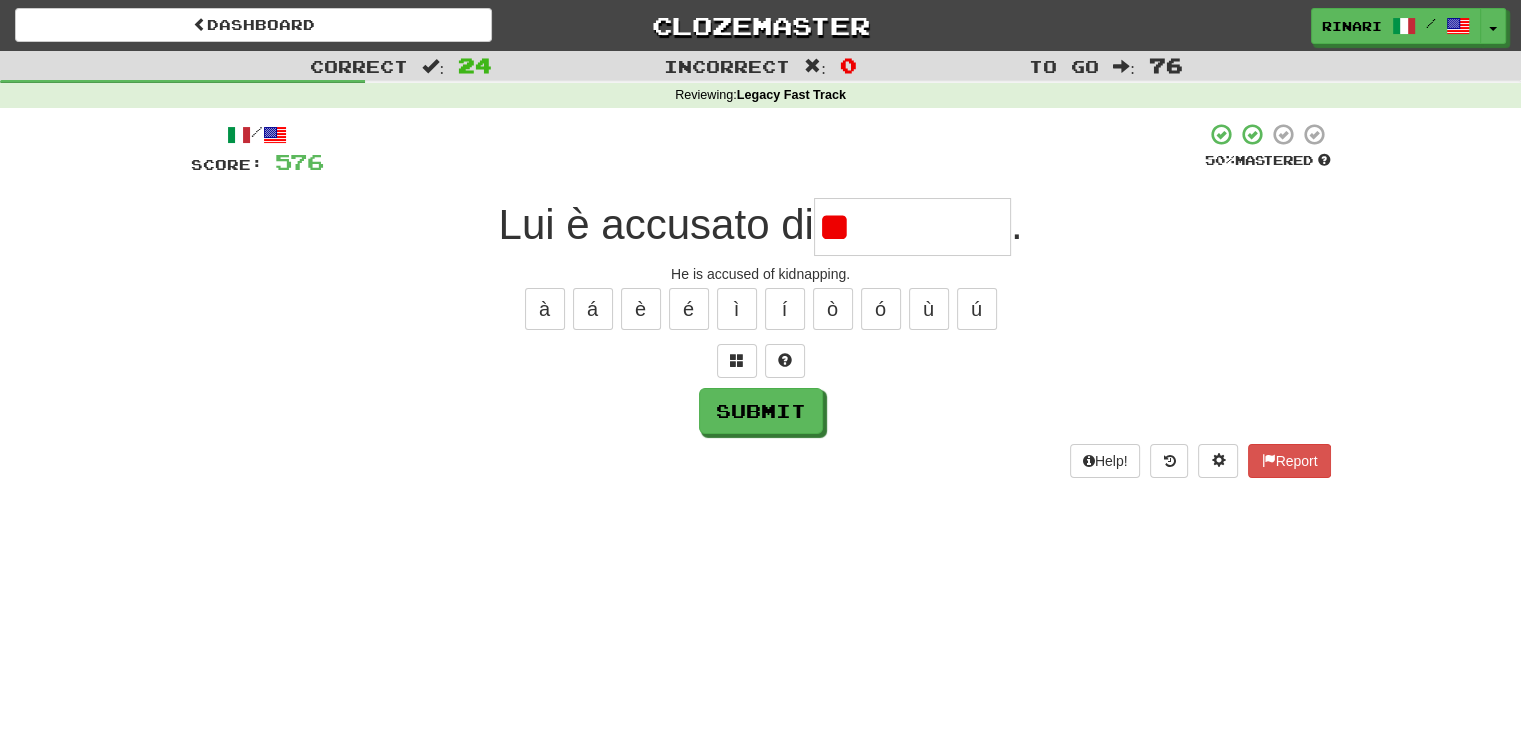type on "*" 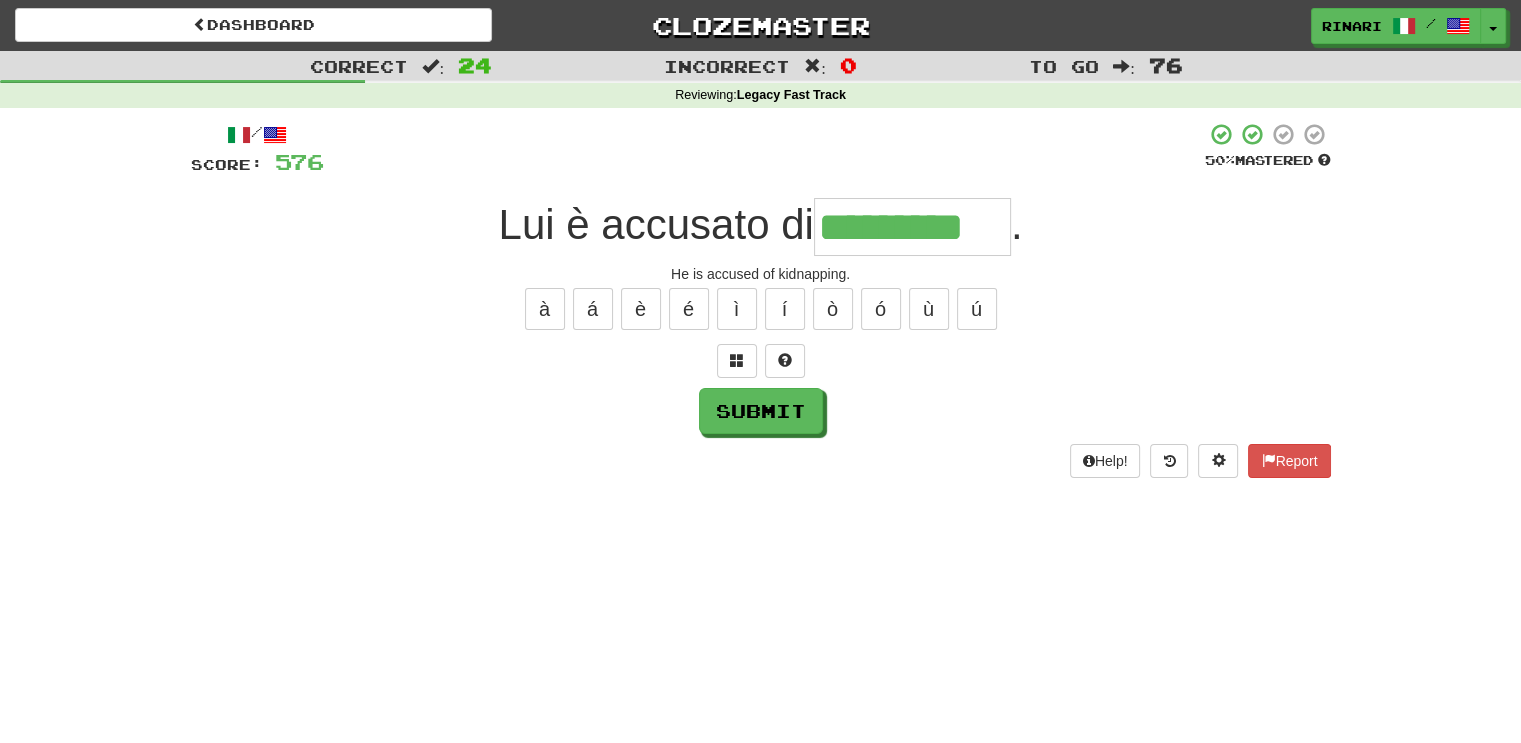 type on "*********" 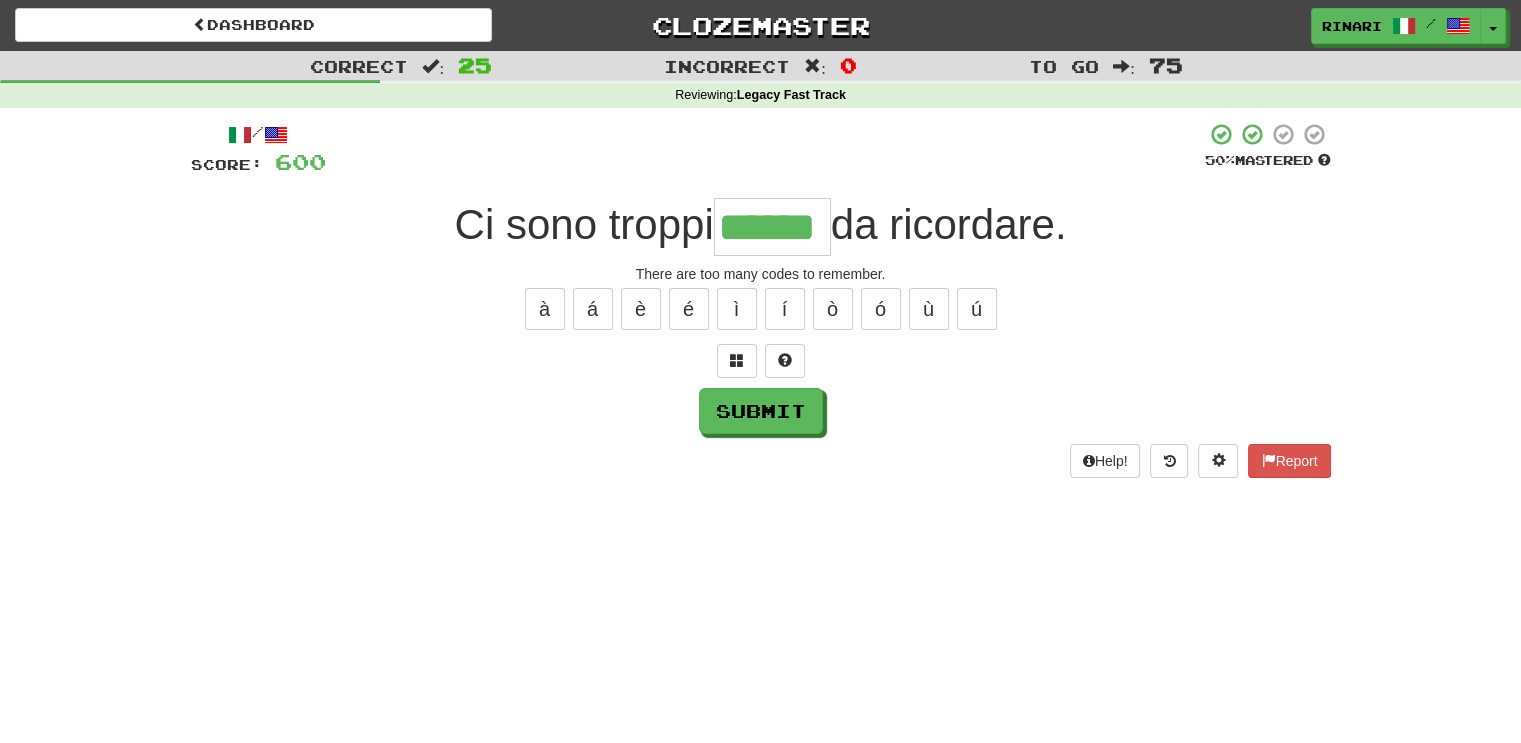 type on "******" 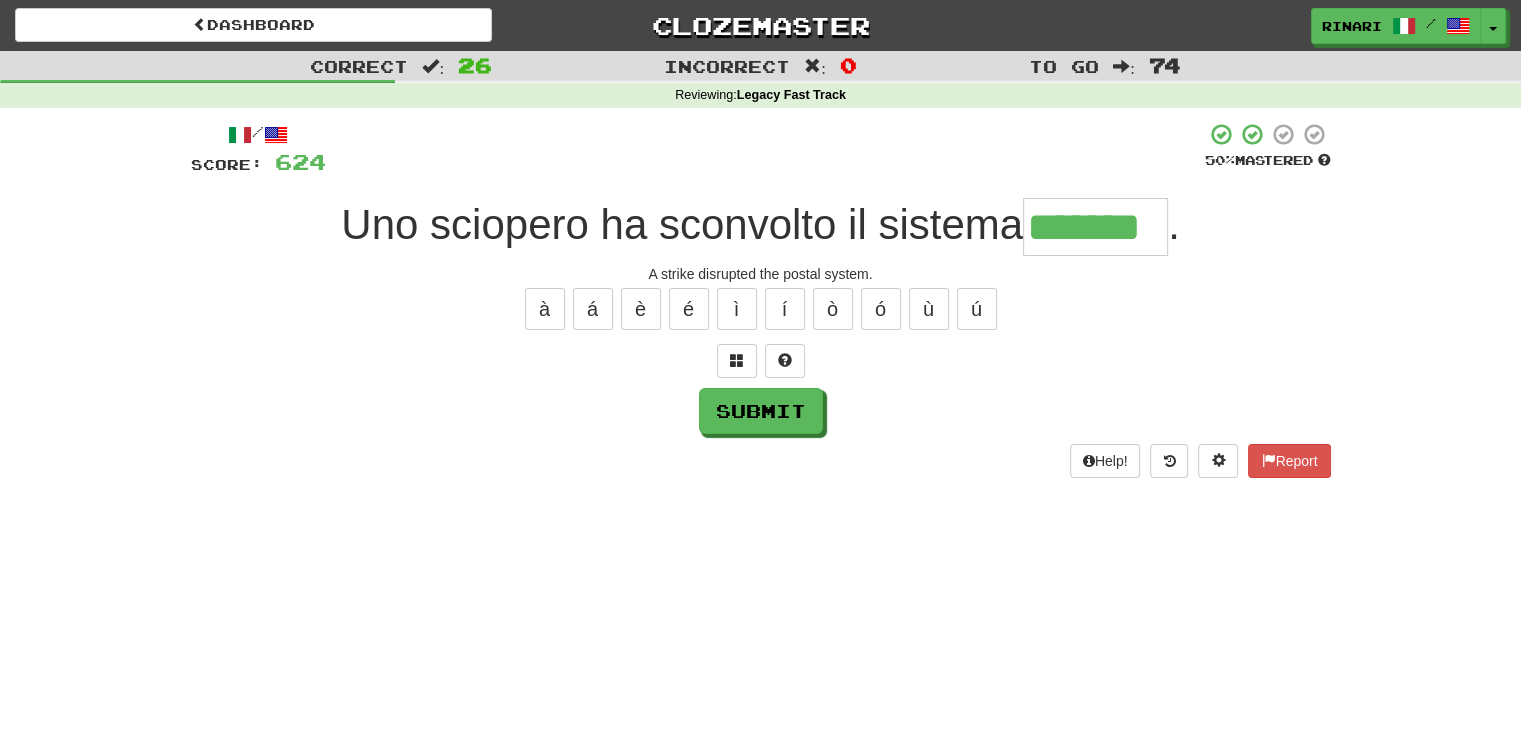 type on "*******" 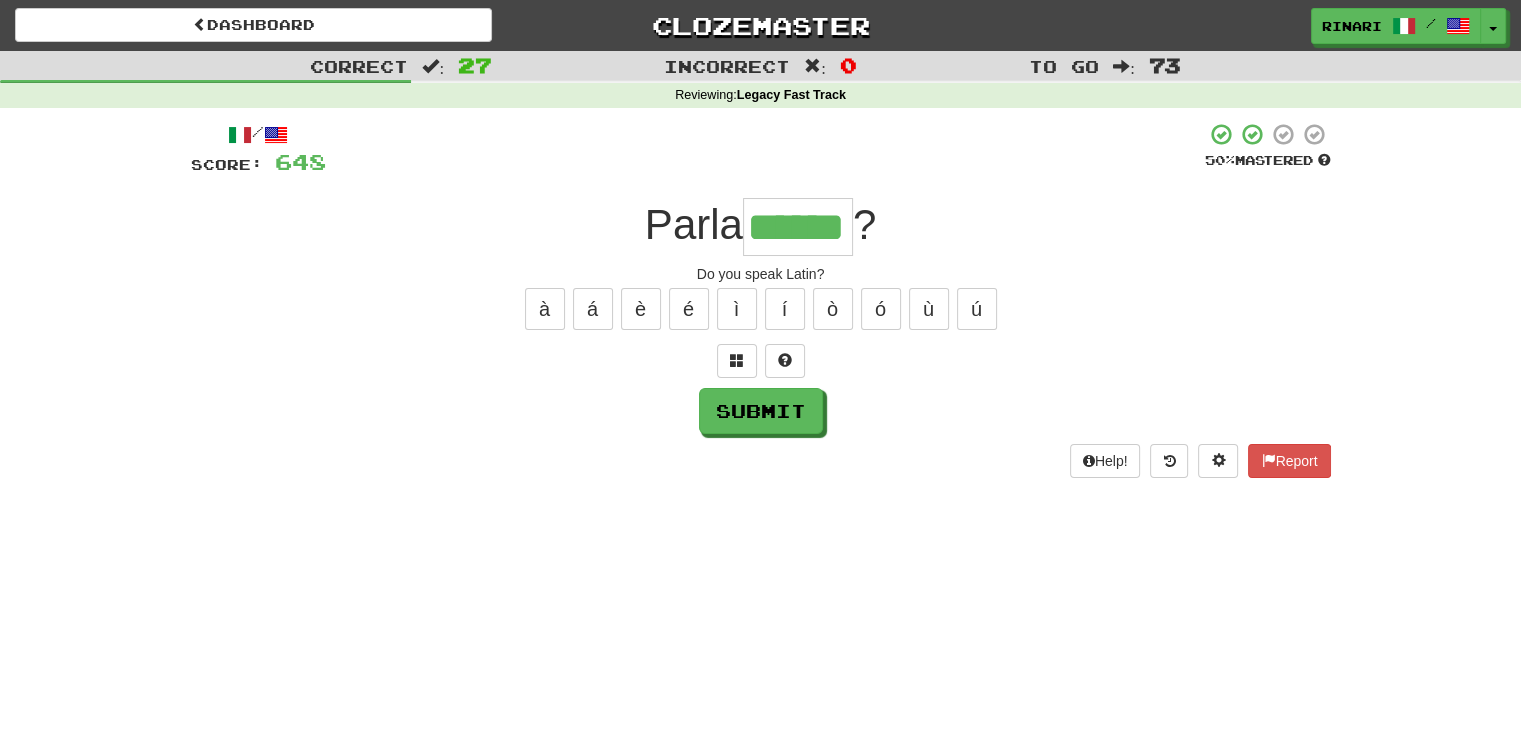 type on "******" 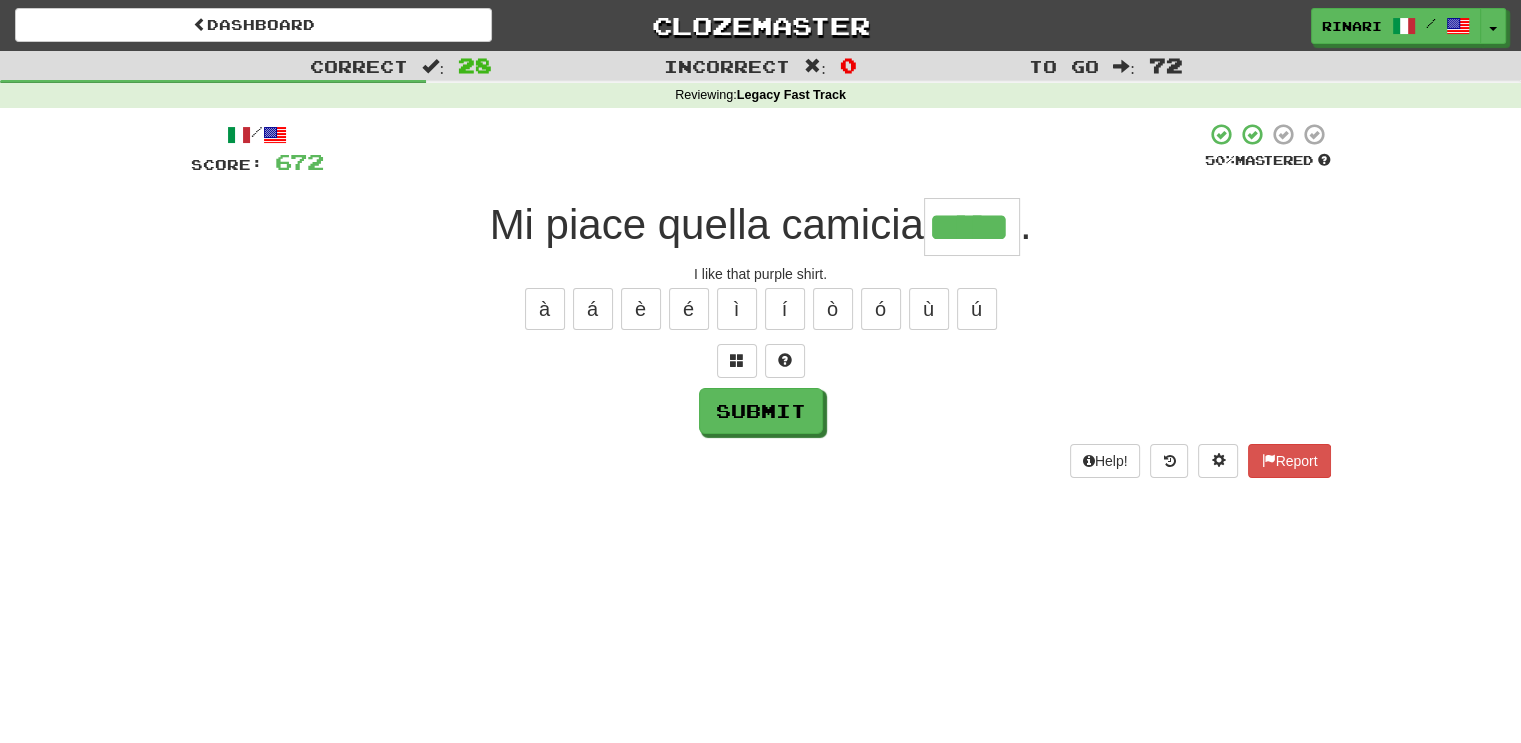 type on "*****" 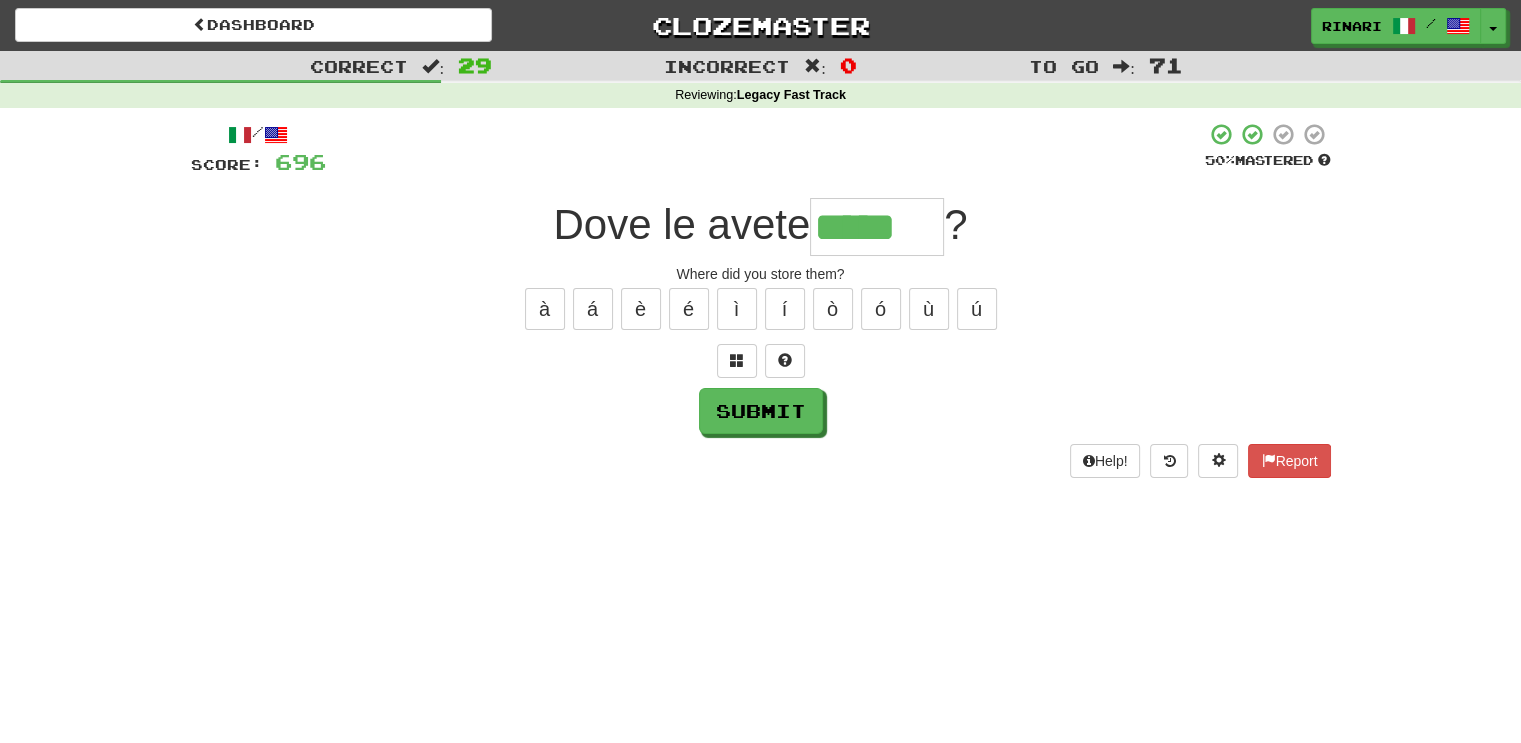 type on "*****" 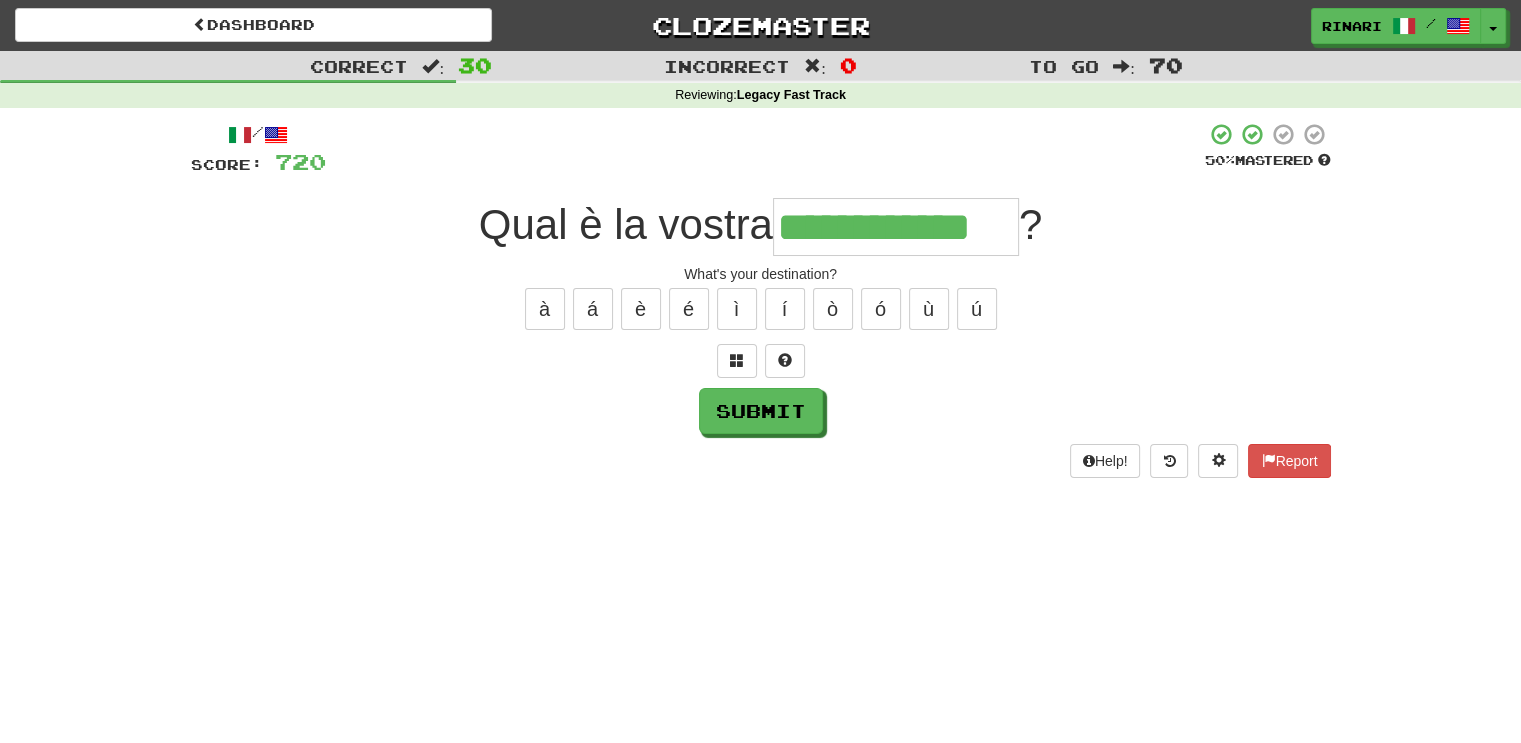 type on "**********" 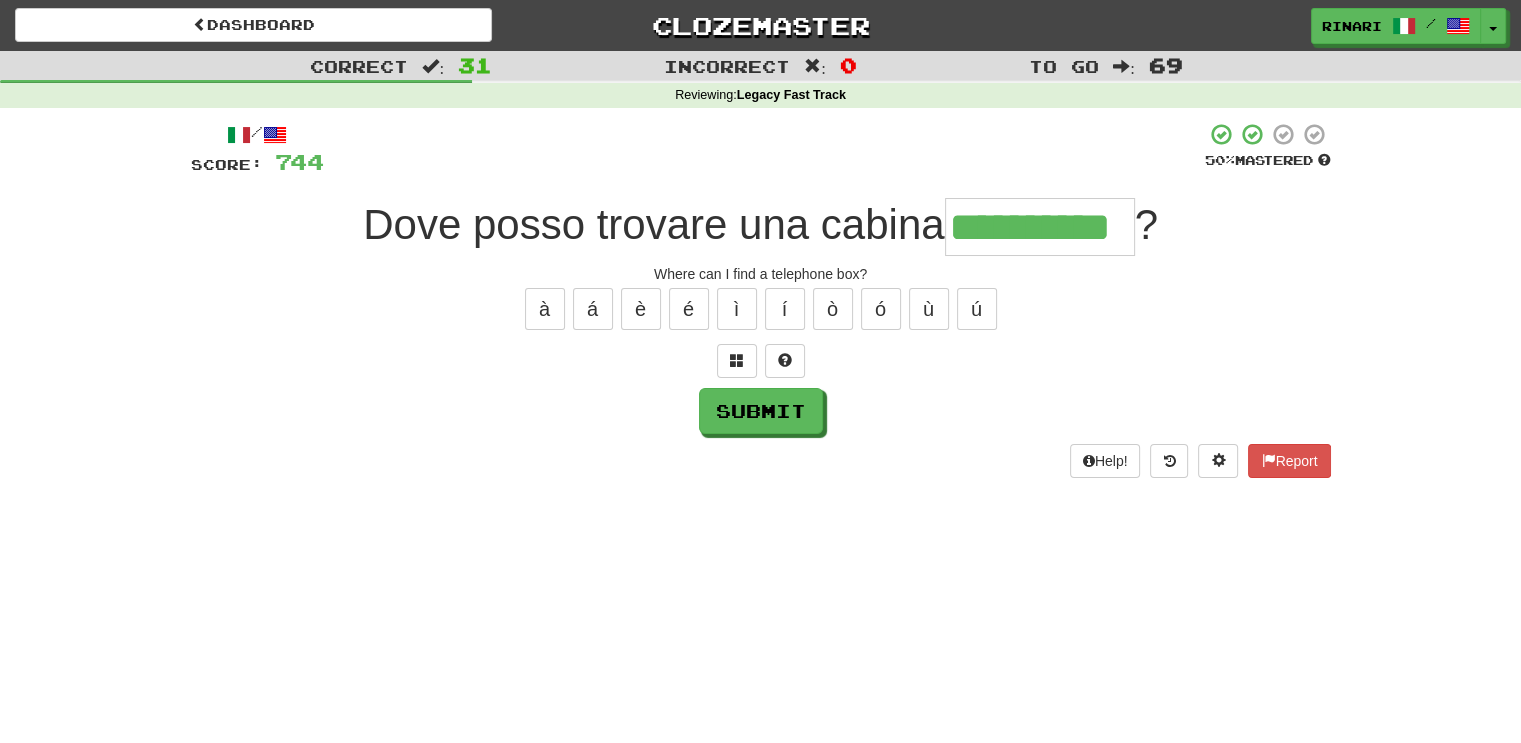 type on "**********" 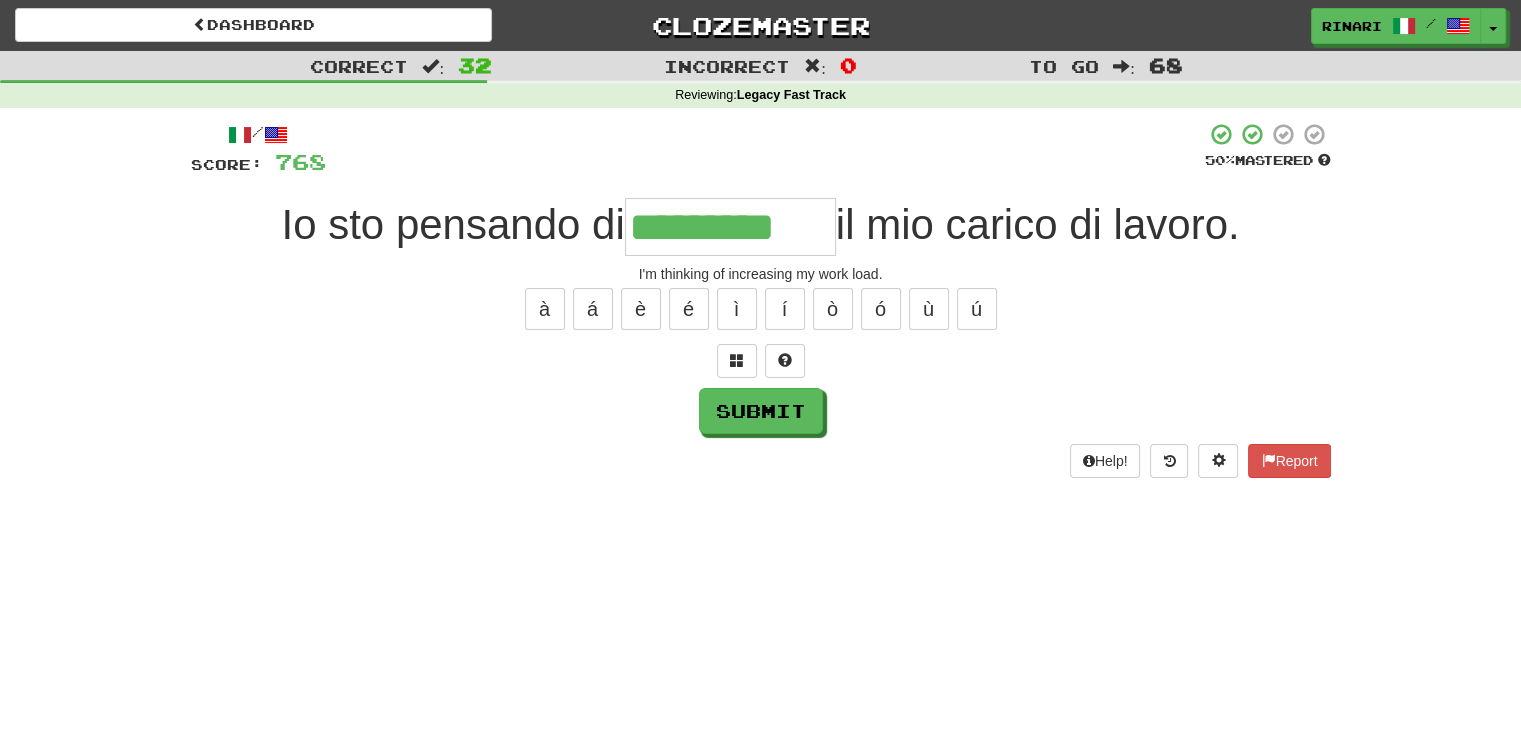 type on "*********" 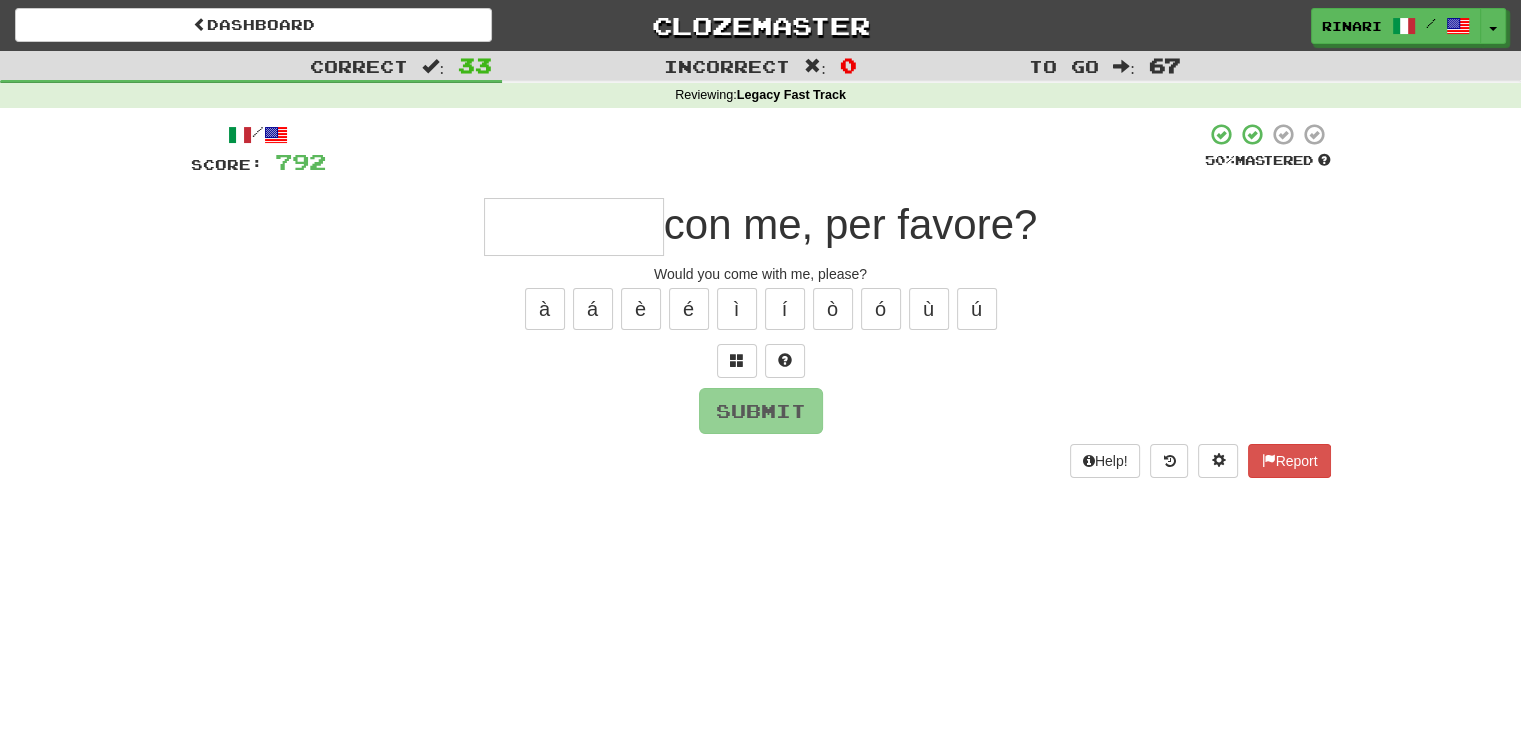 type on "*" 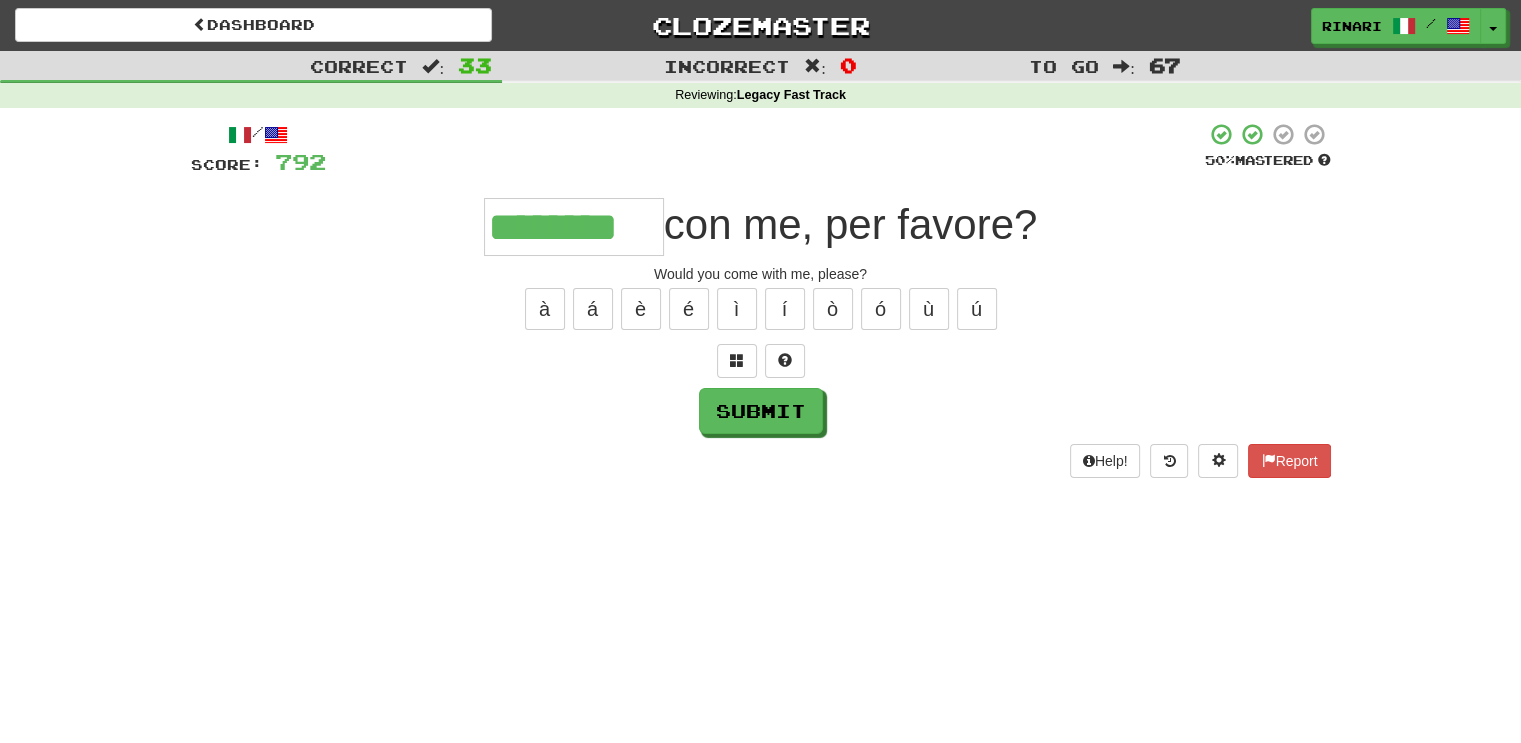 type on "********" 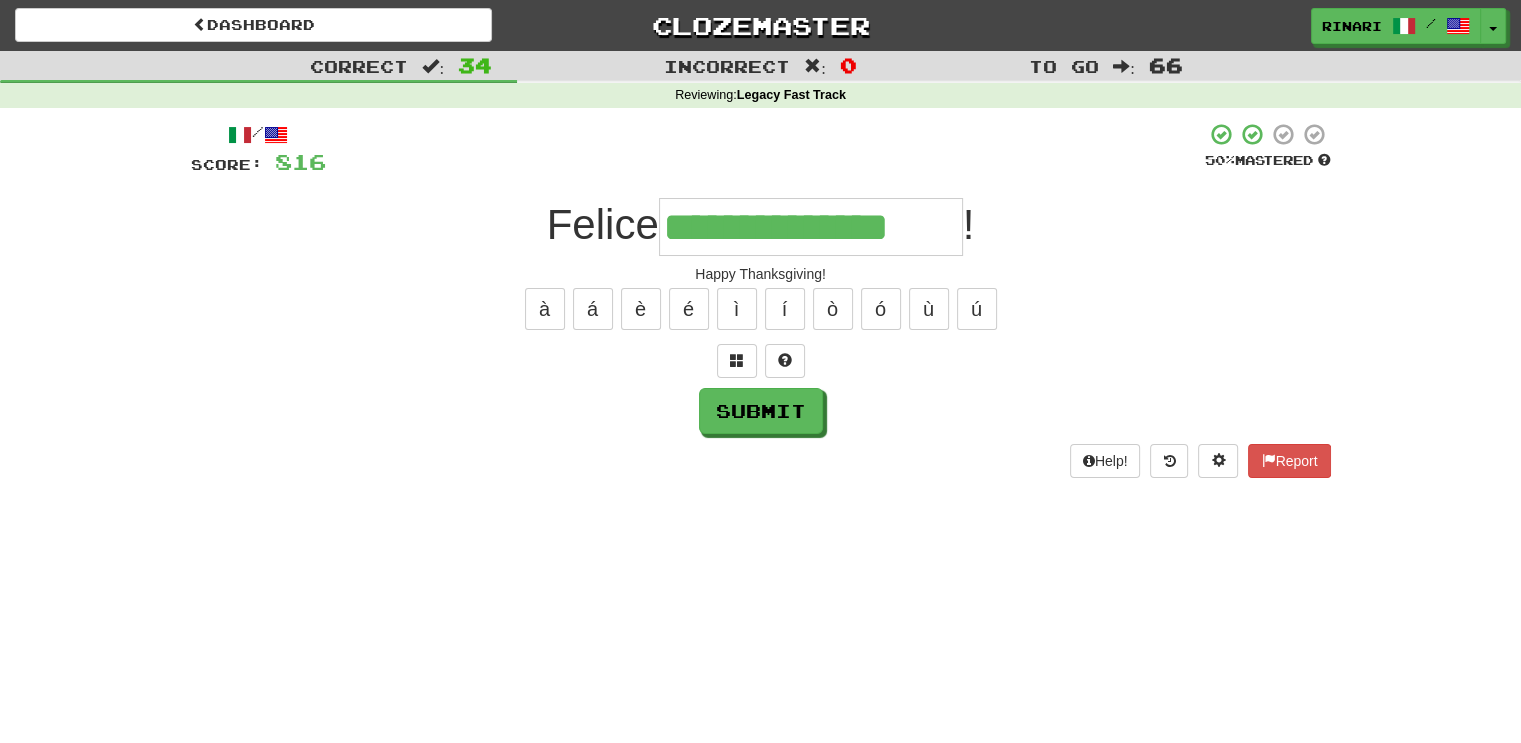 type on "**********" 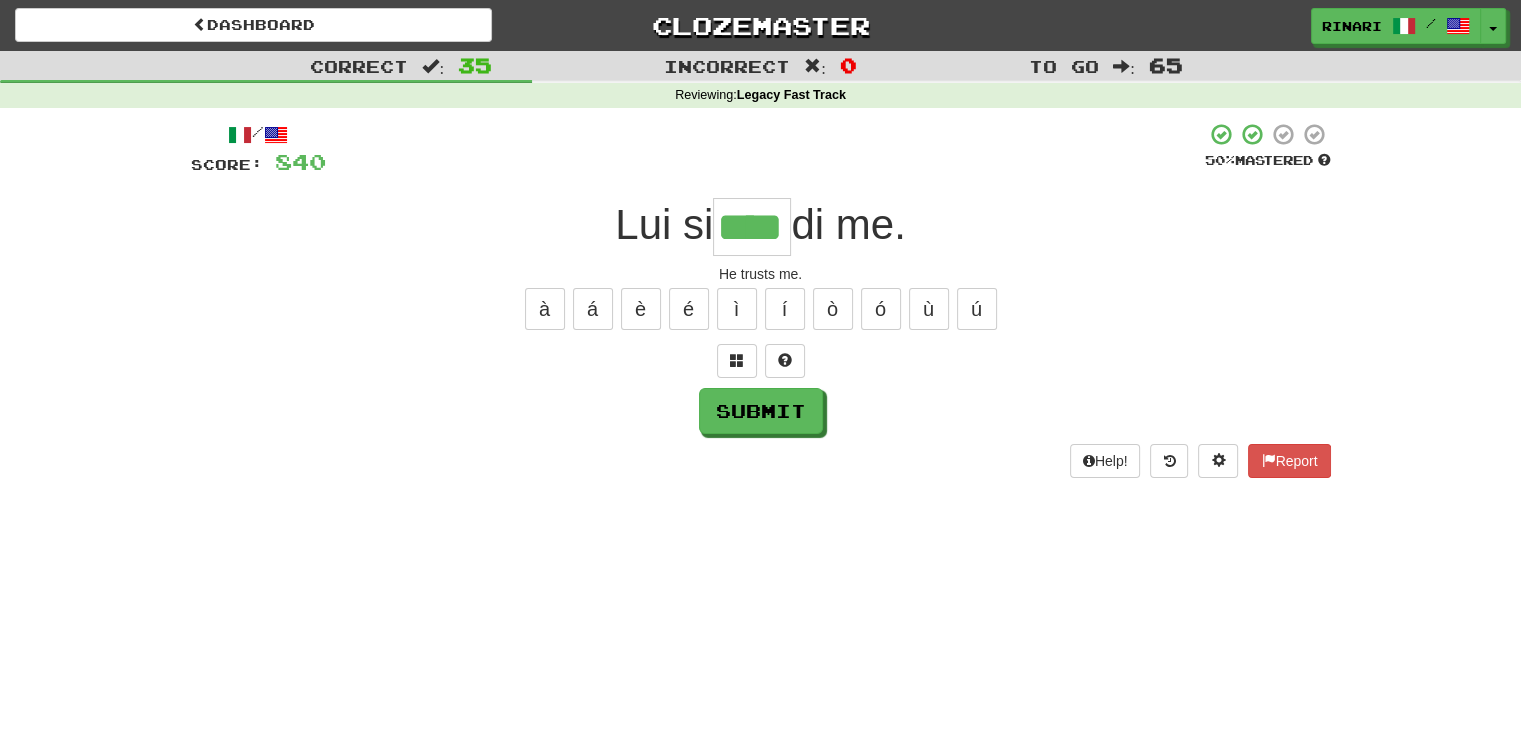 type on "****" 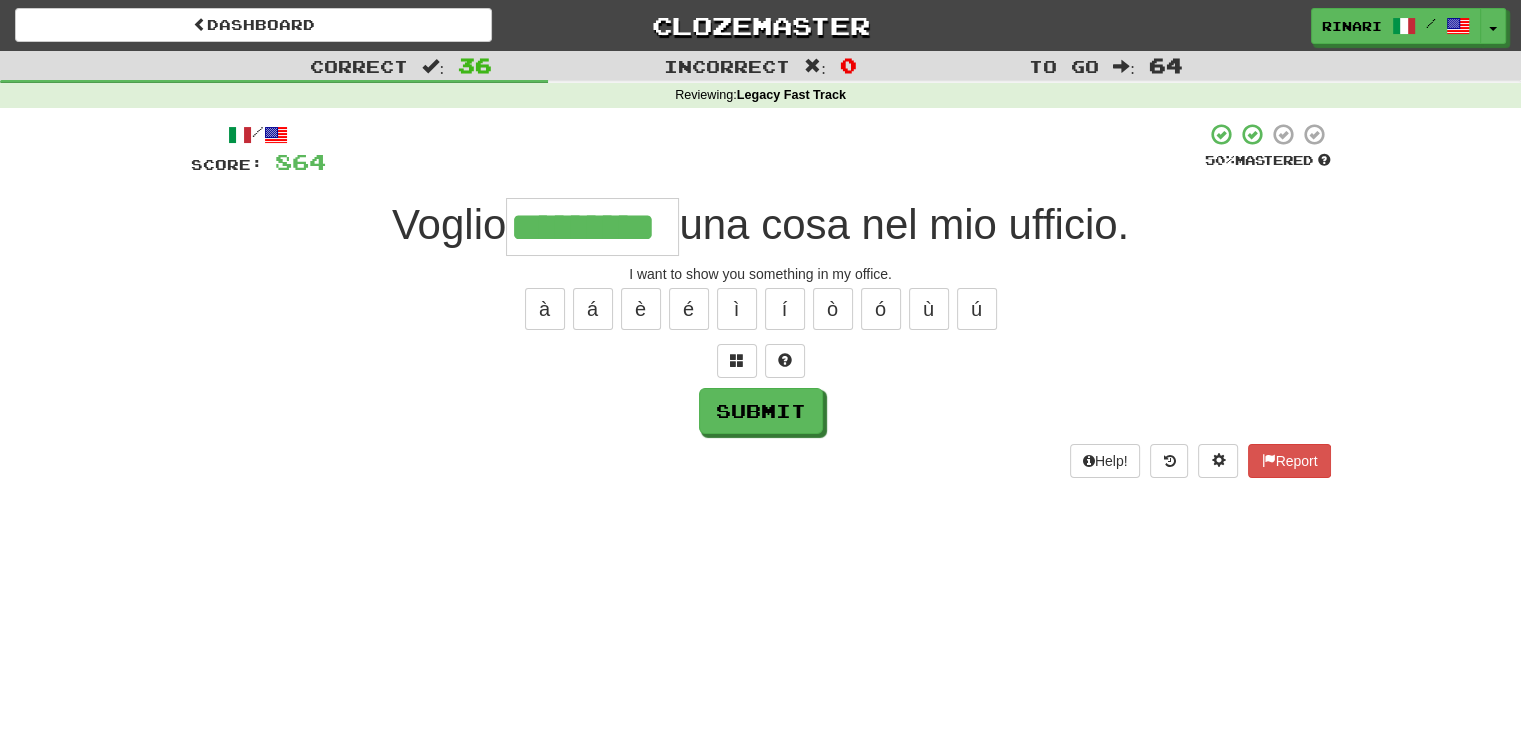 type on "*********" 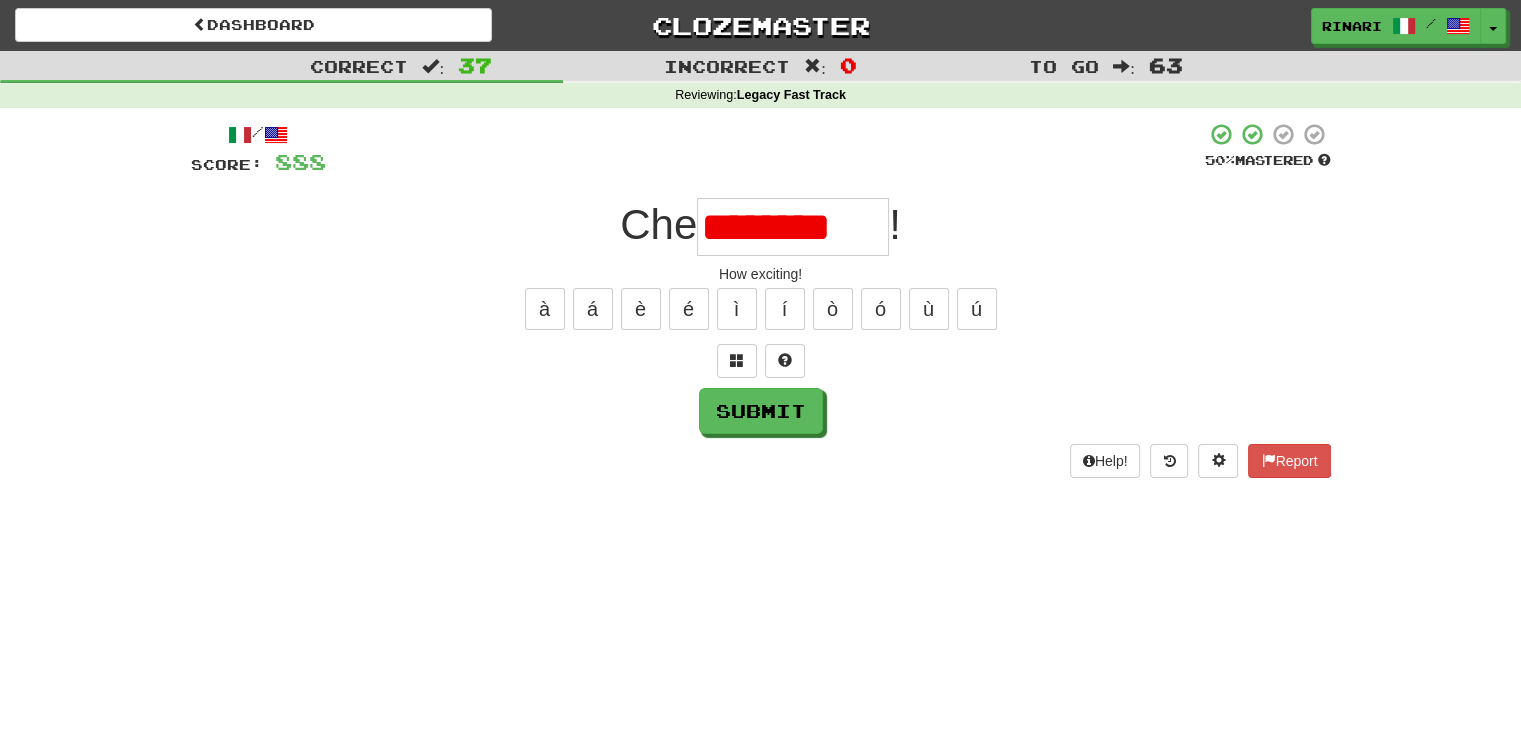 scroll, scrollTop: 0, scrollLeft: 0, axis: both 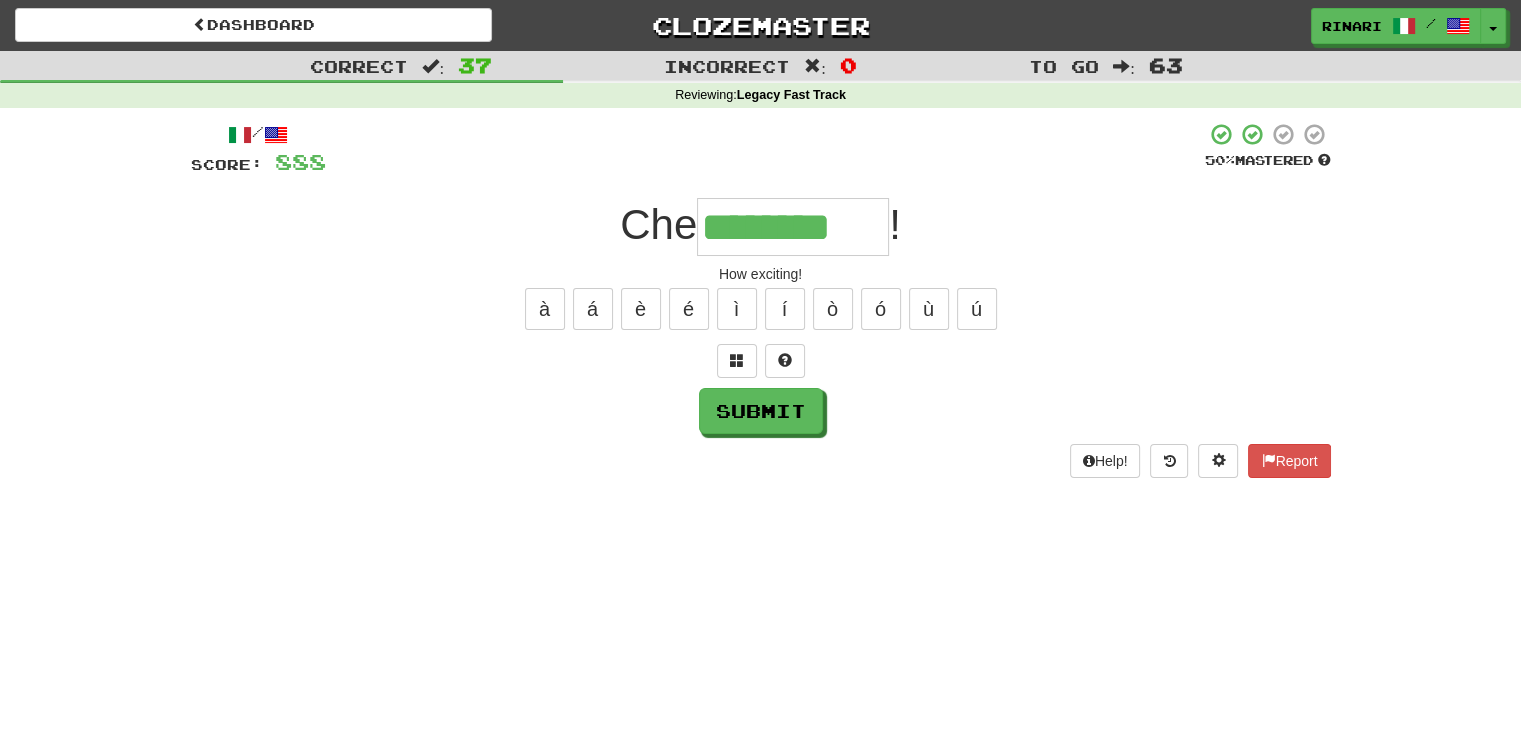 type on "********" 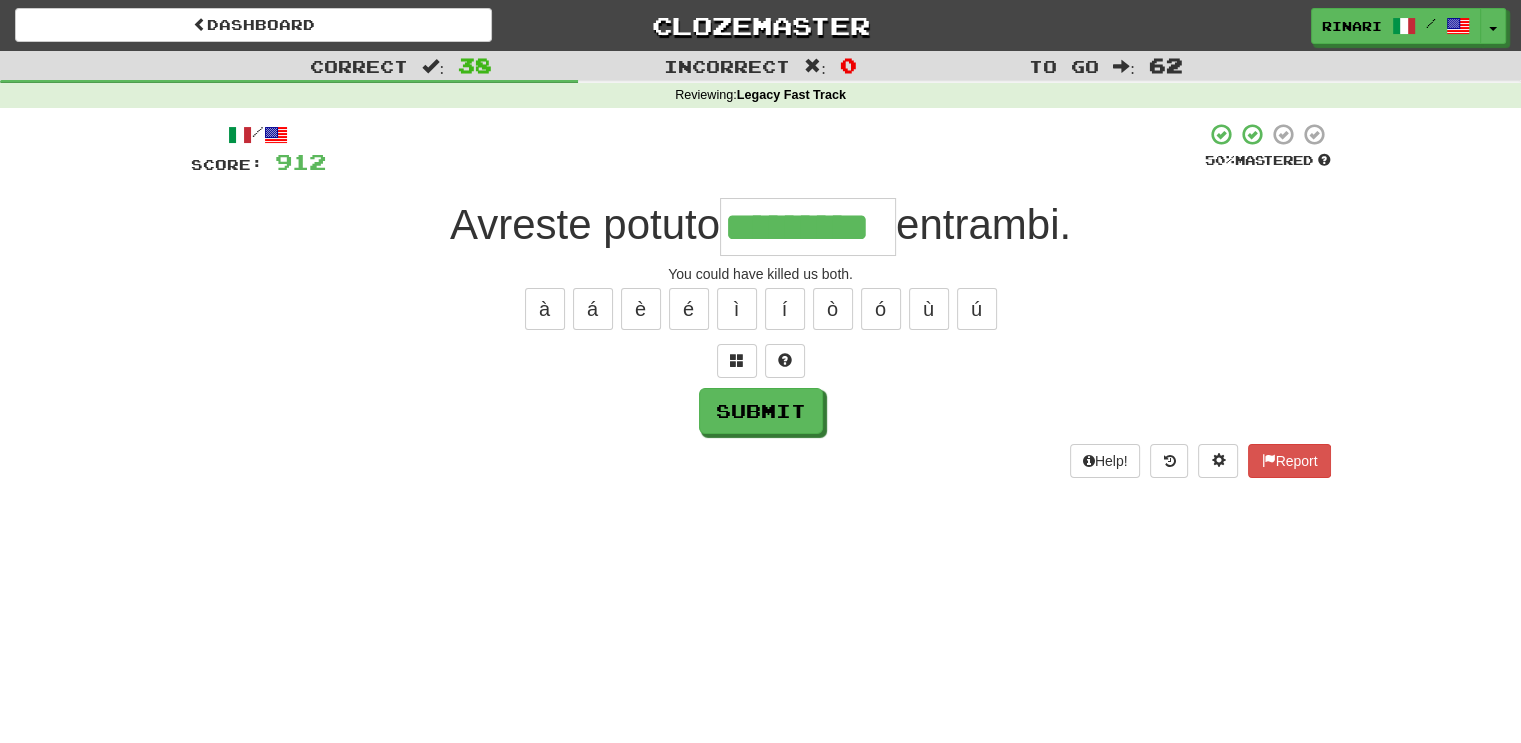 type on "*********" 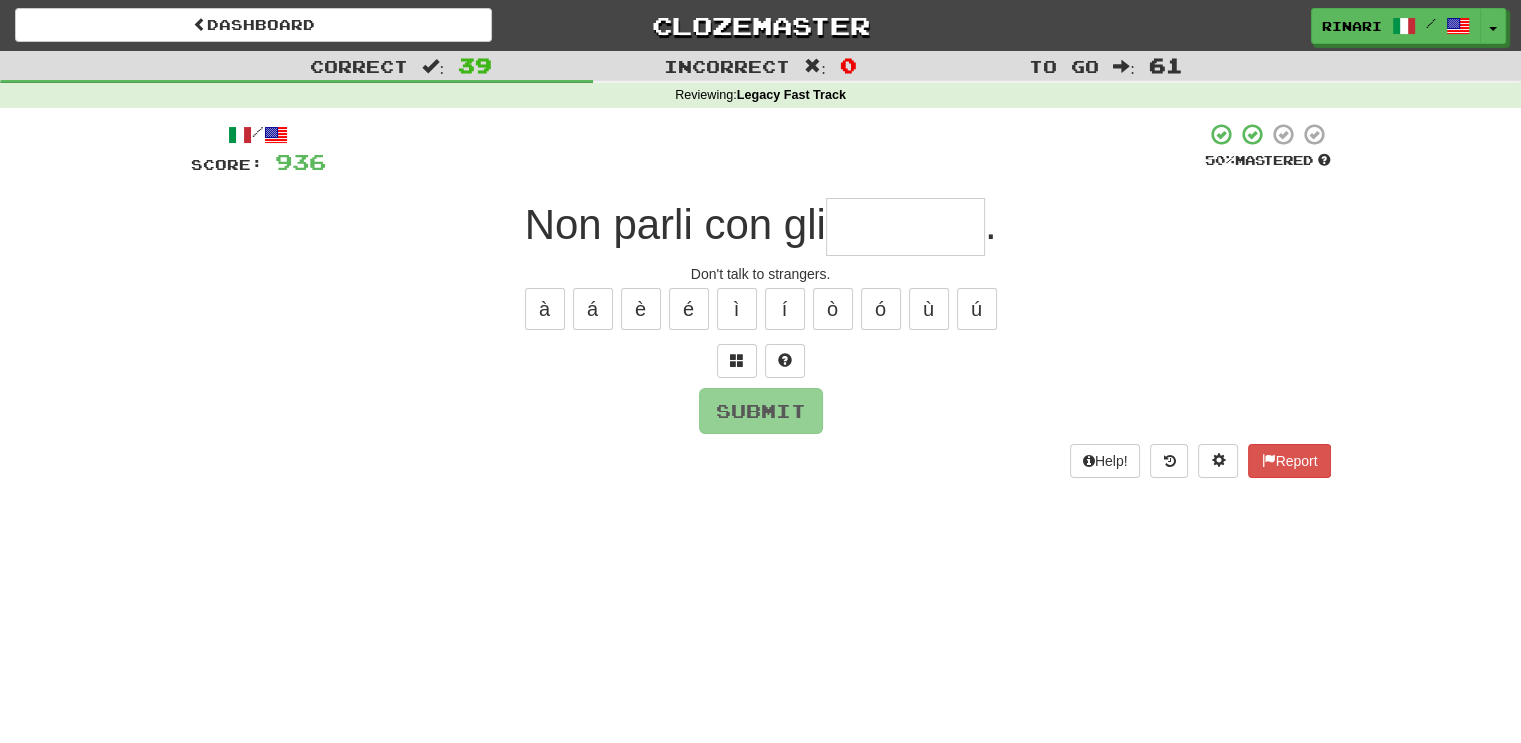 type on "*" 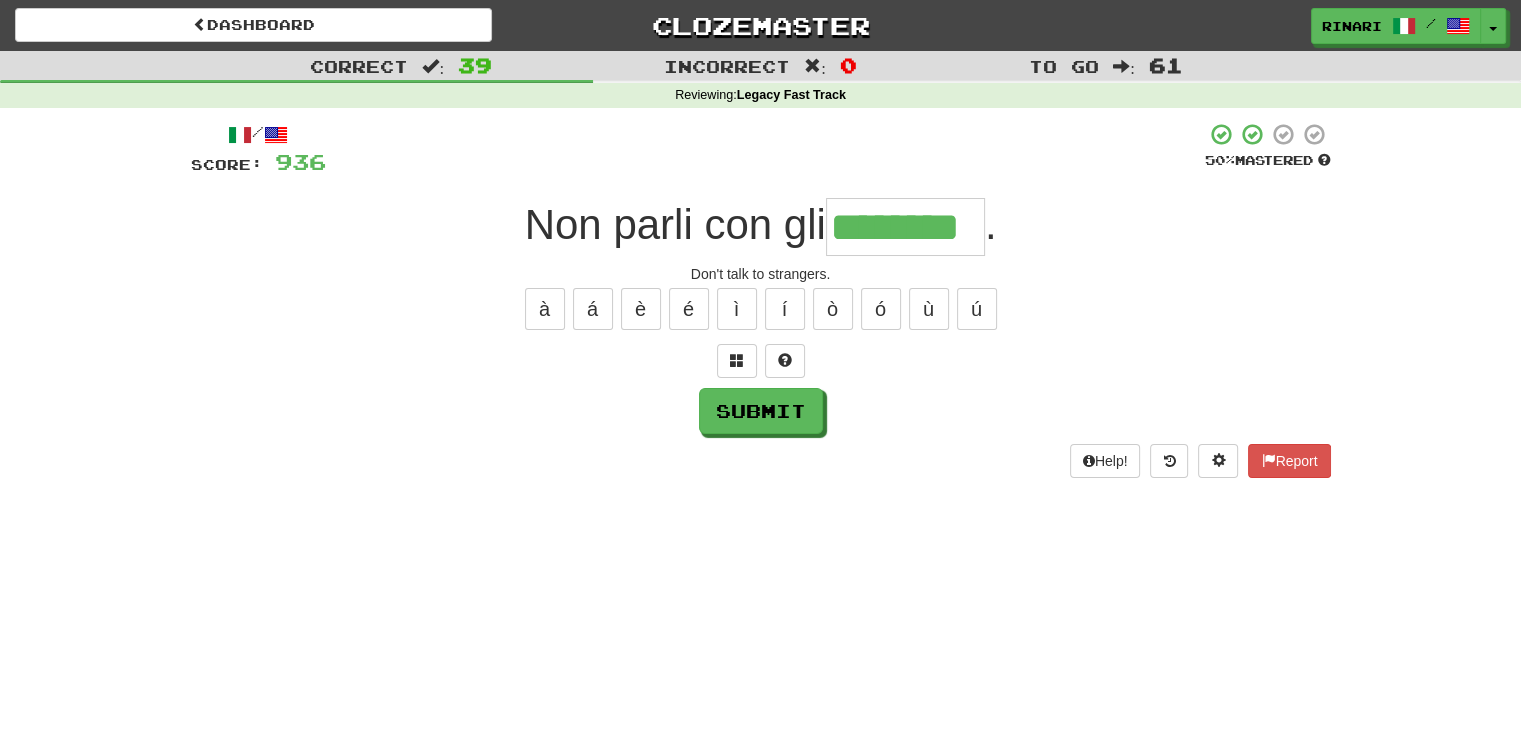 type on "********" 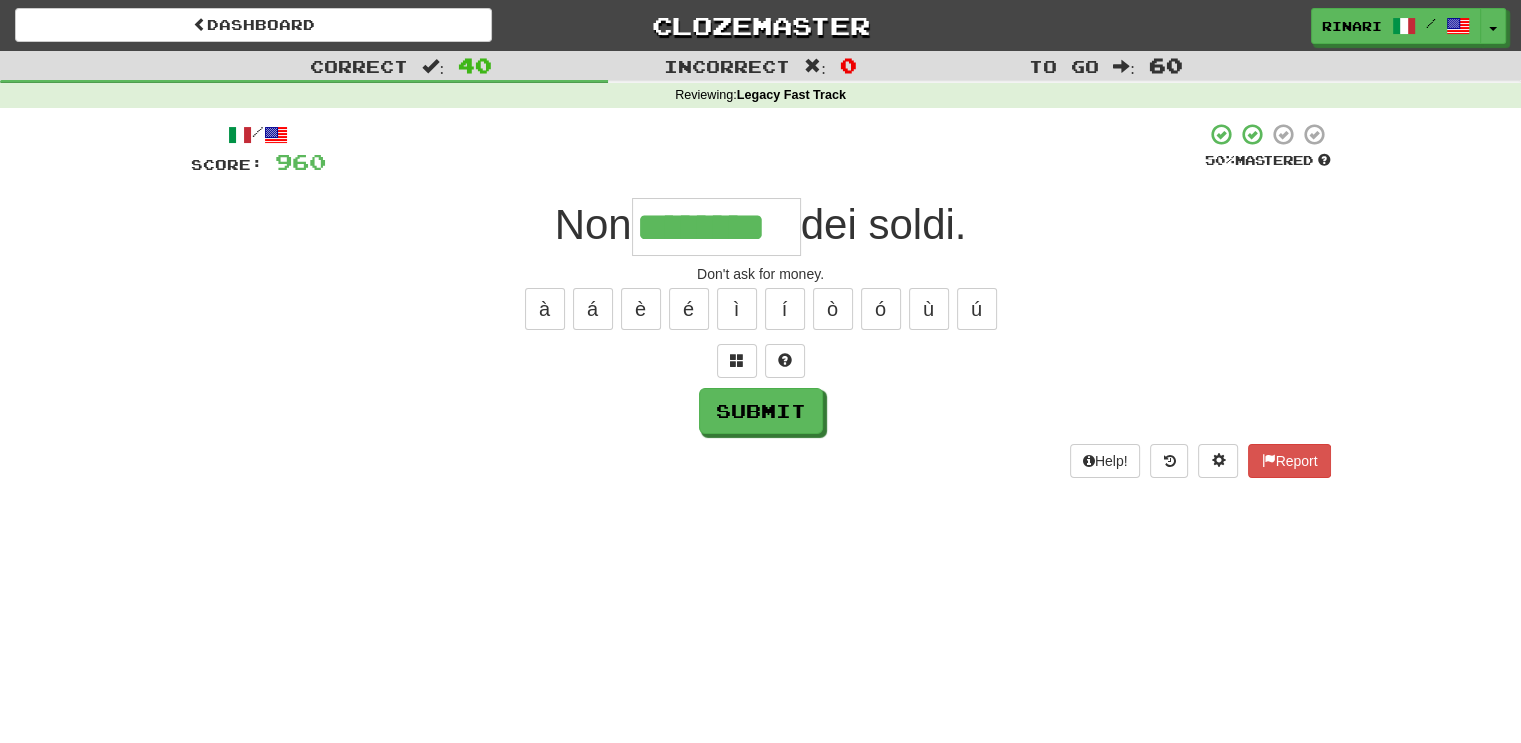 type on "********" 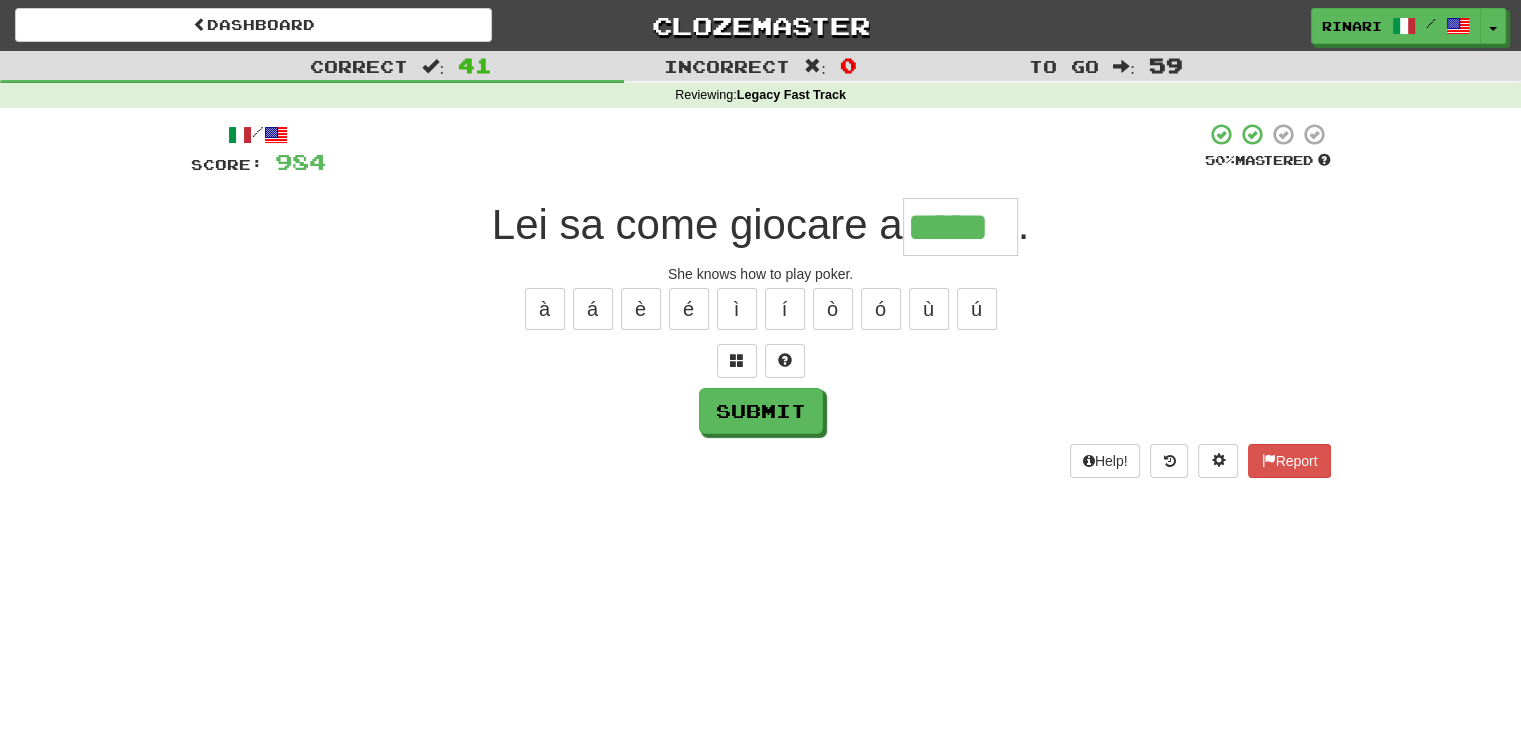 type on "*****" 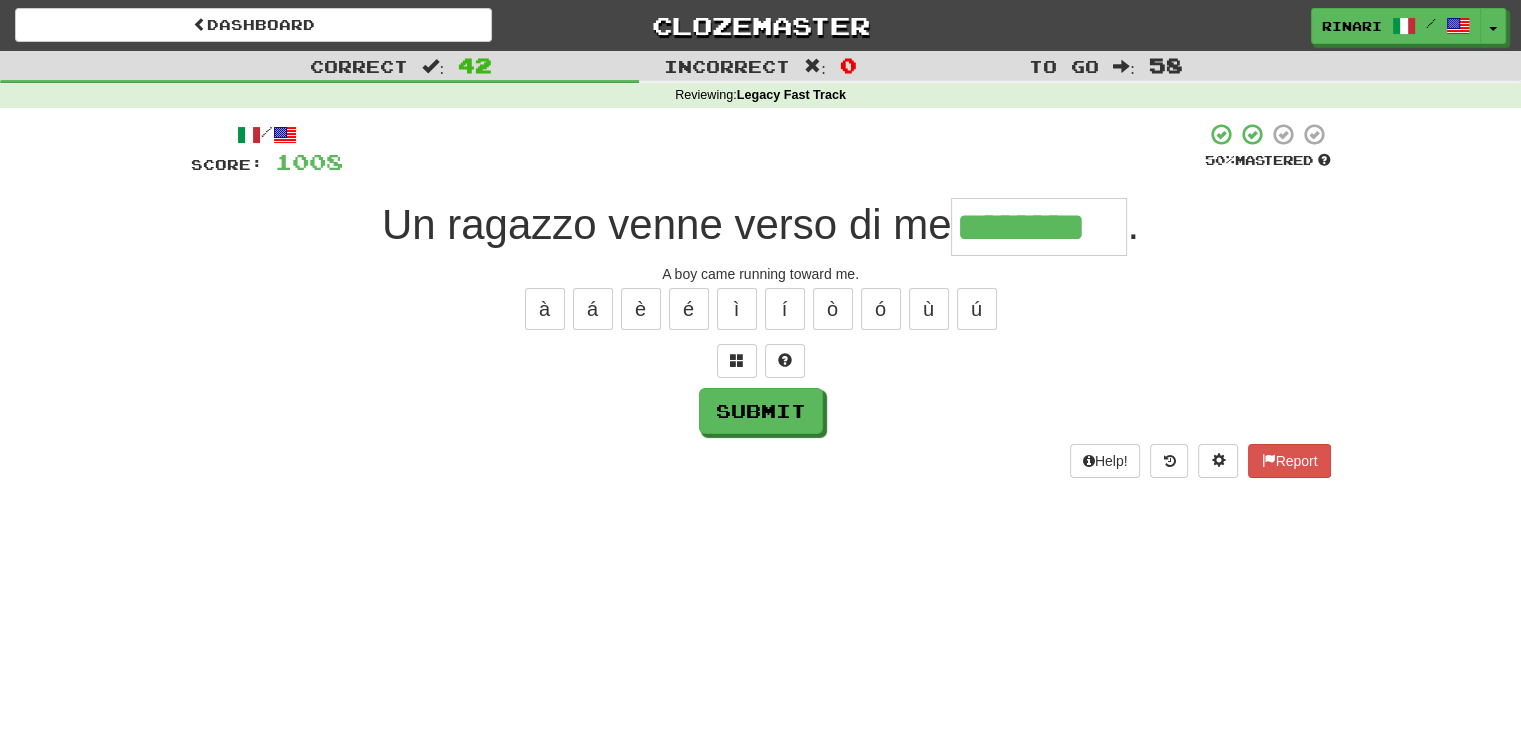 type on "********" 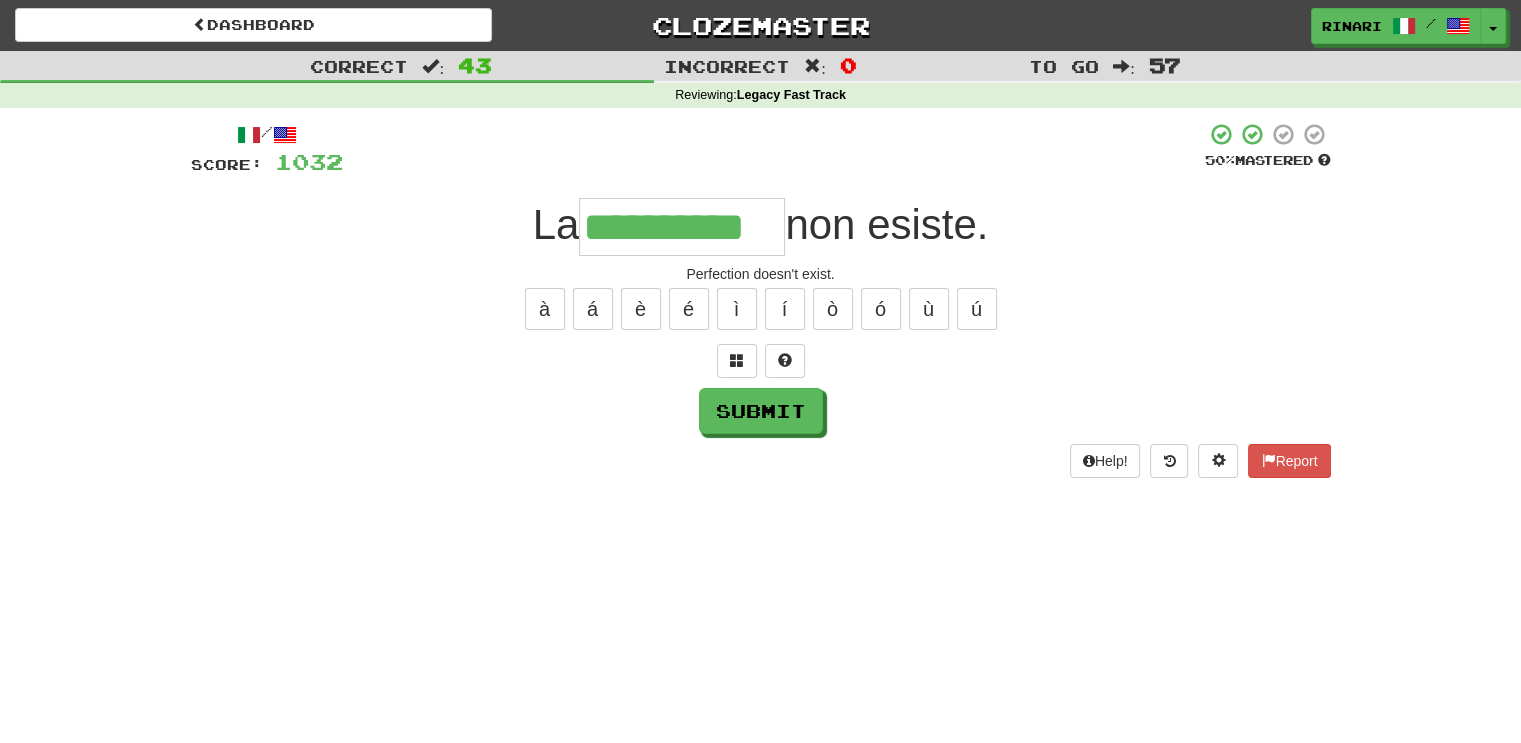 type on "**********" 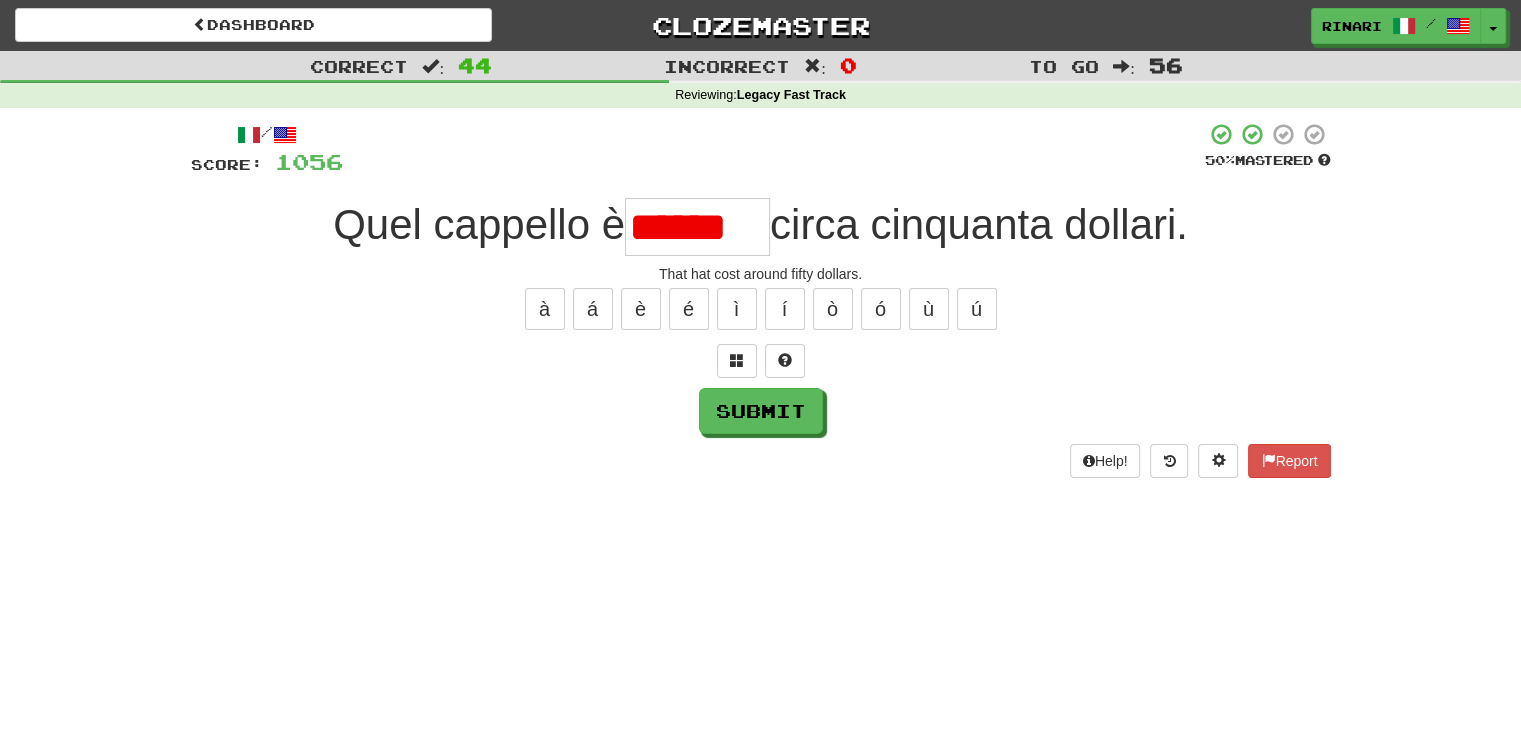 scroll, scrollTop: 0, scrollLeft: 0, axis: both 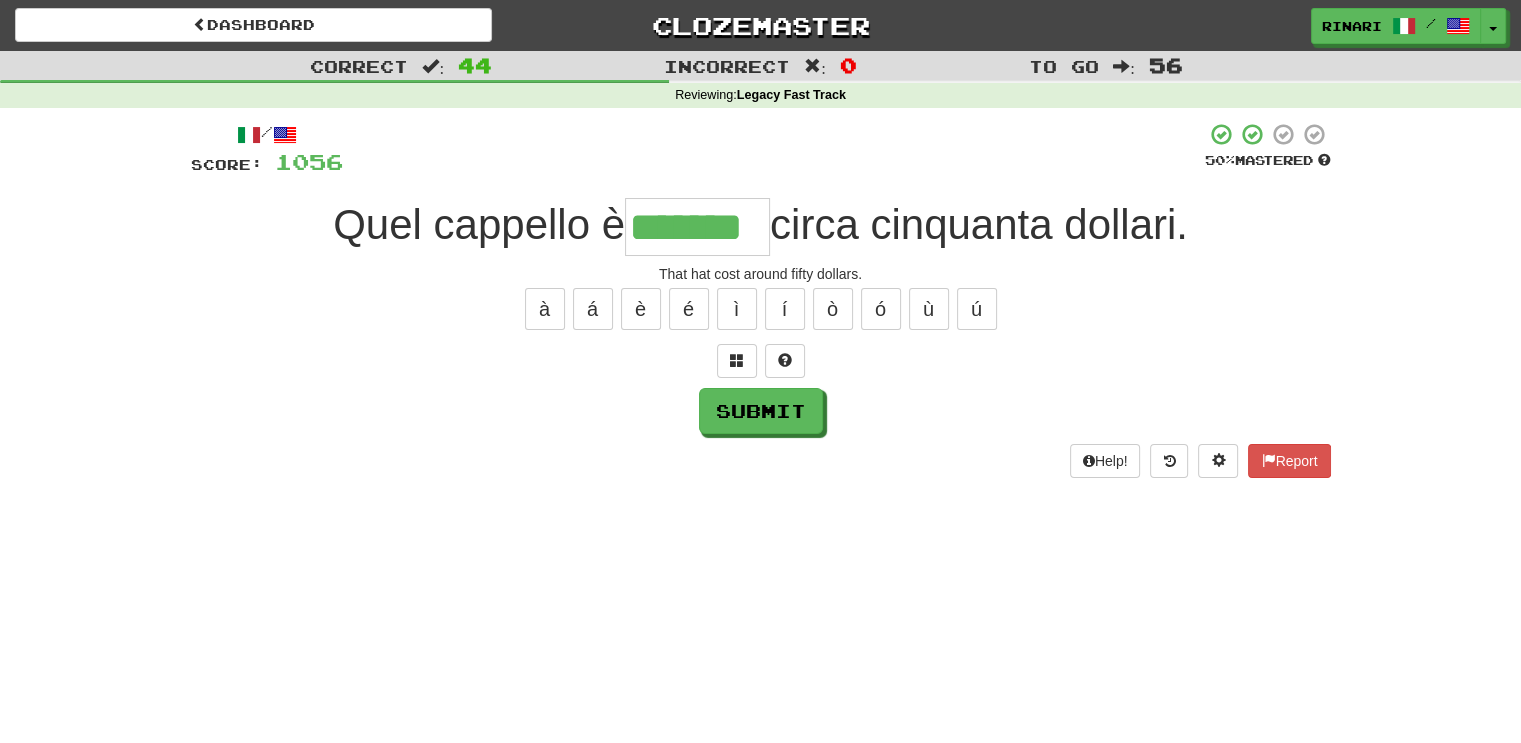 type on "*******" 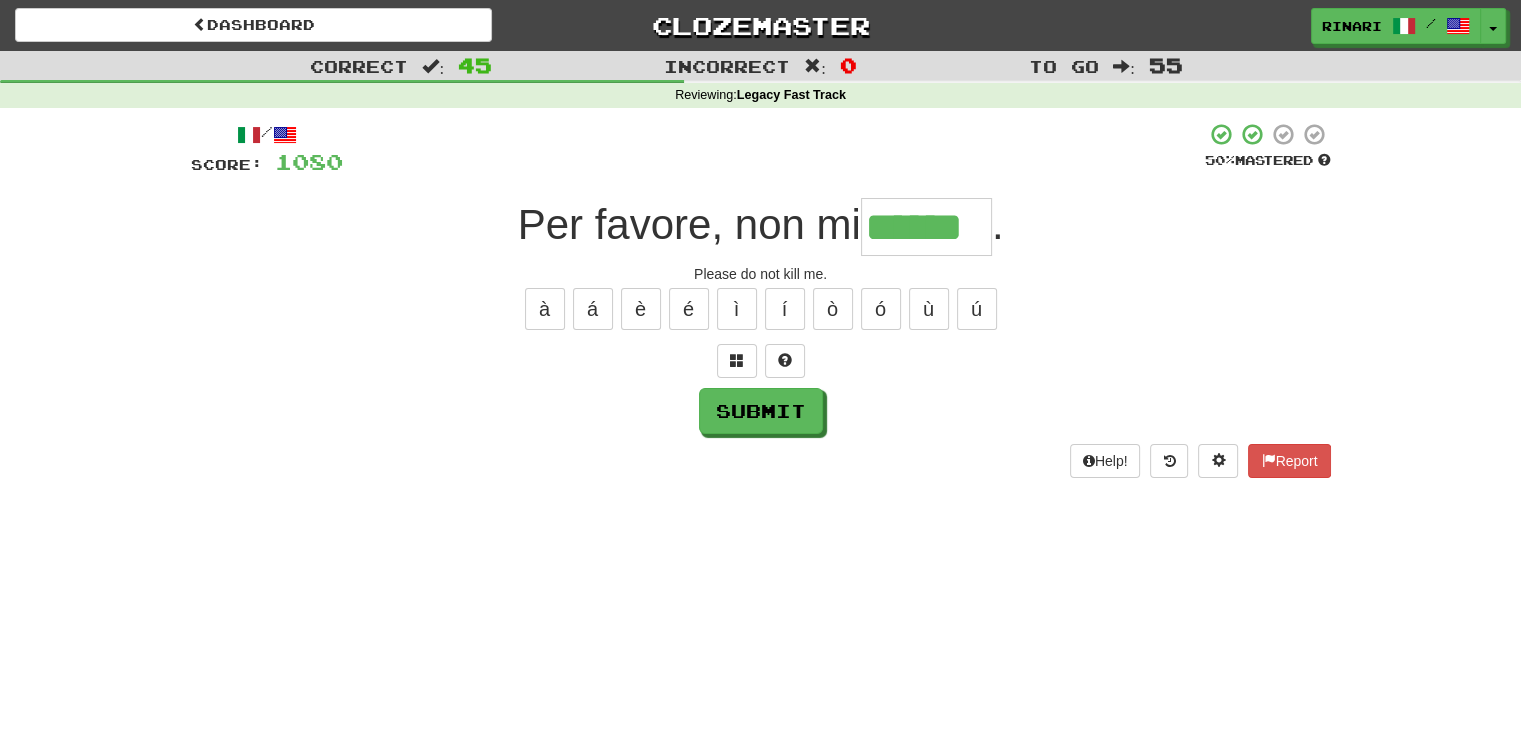 type on "******" 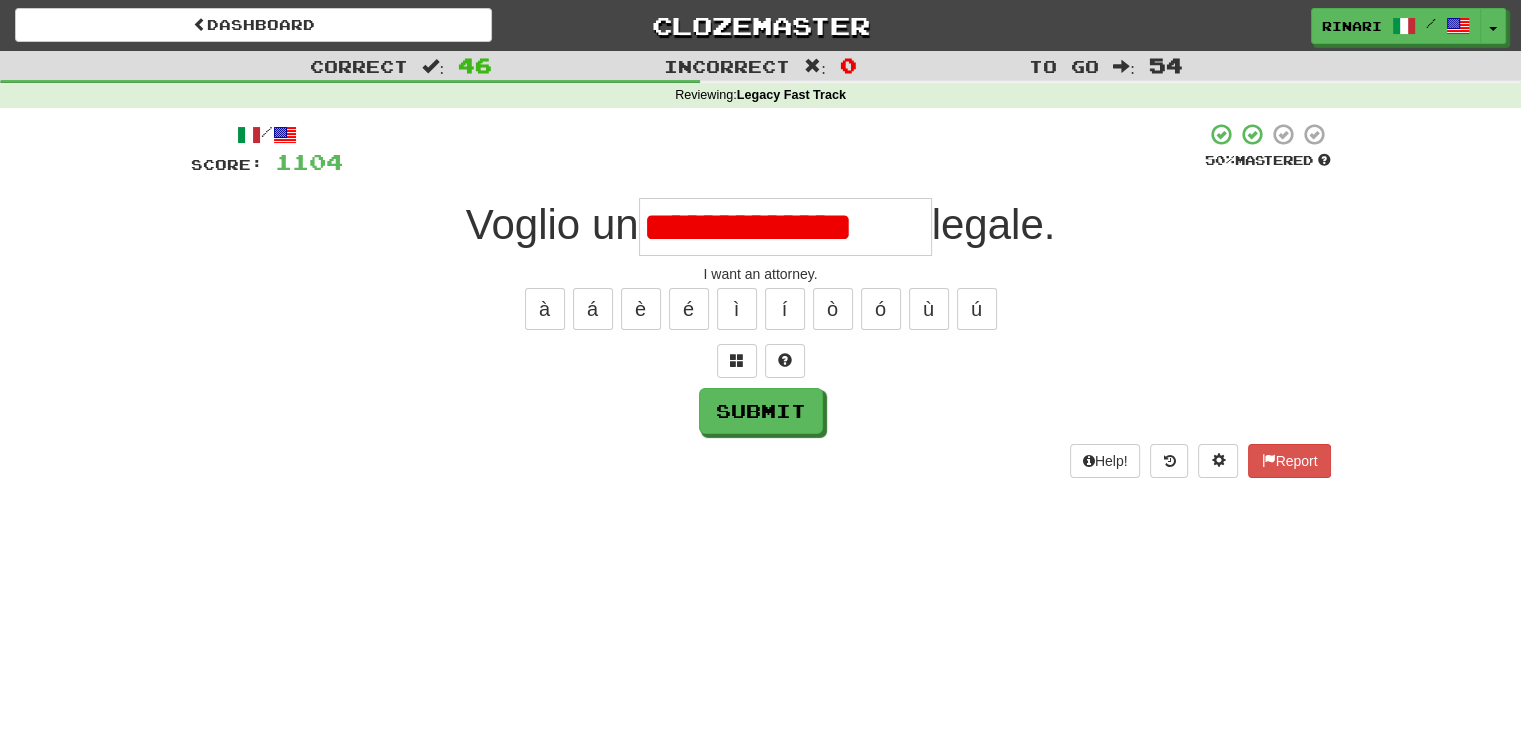 scroll, scrollTop: 0, scrollLeft: 0, axis: both 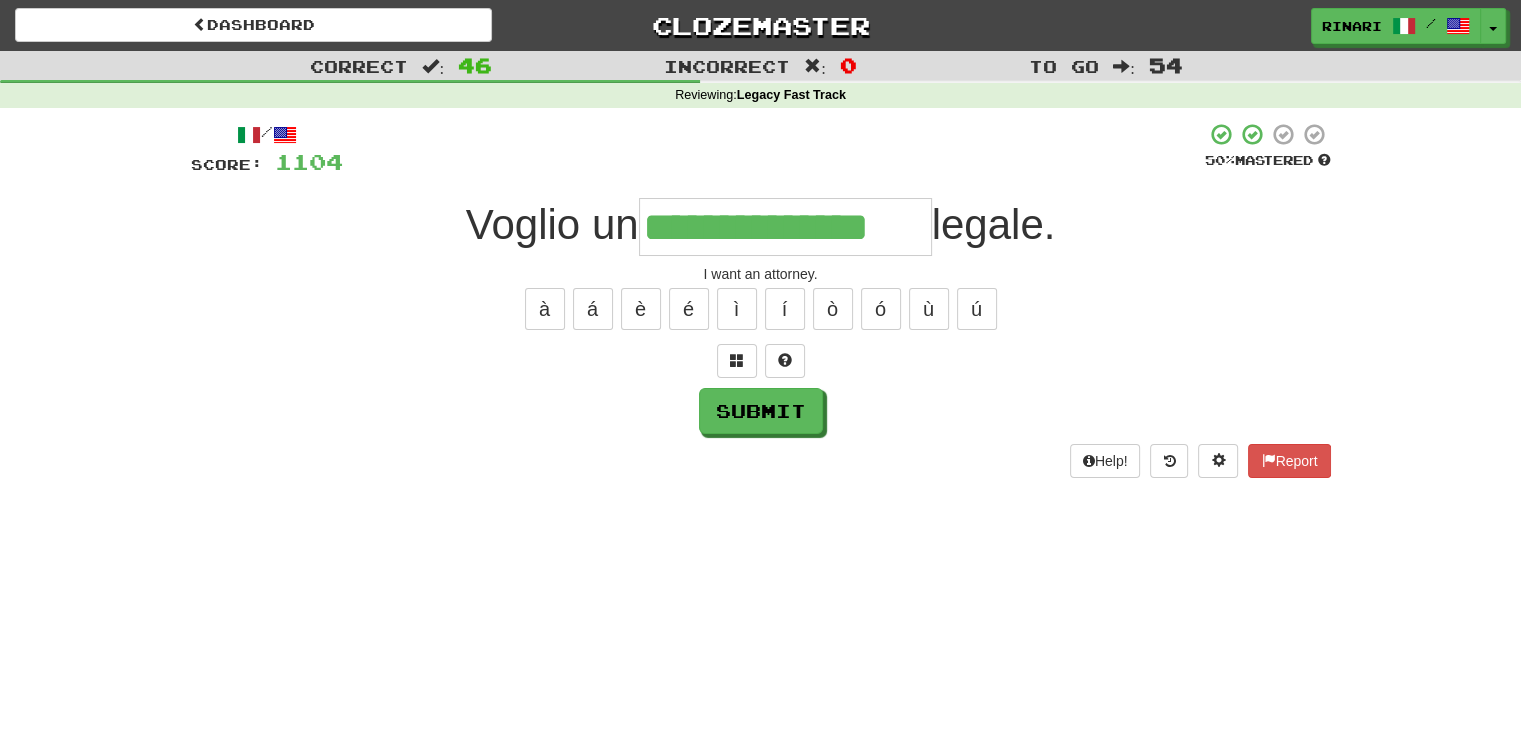type on "**********" 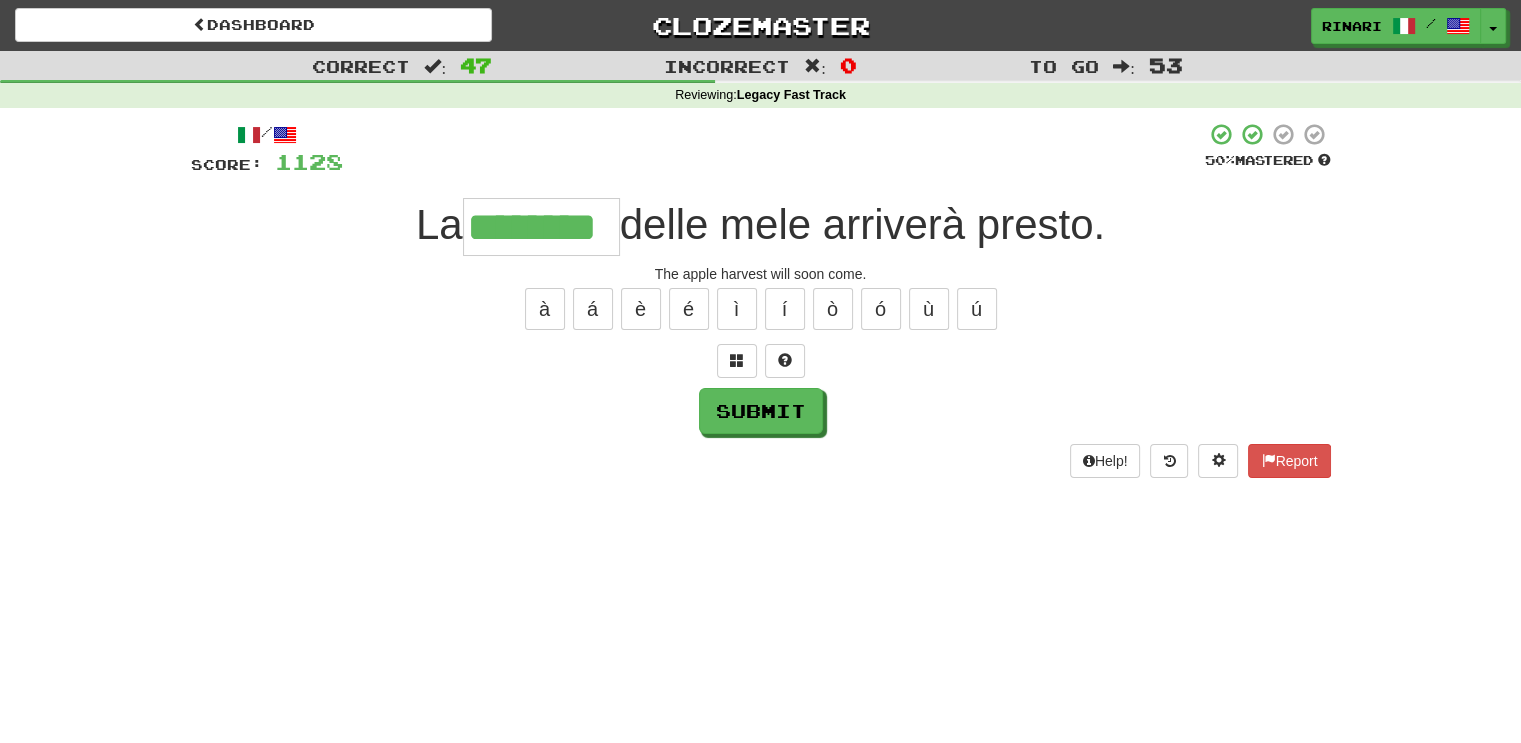 type on "********" 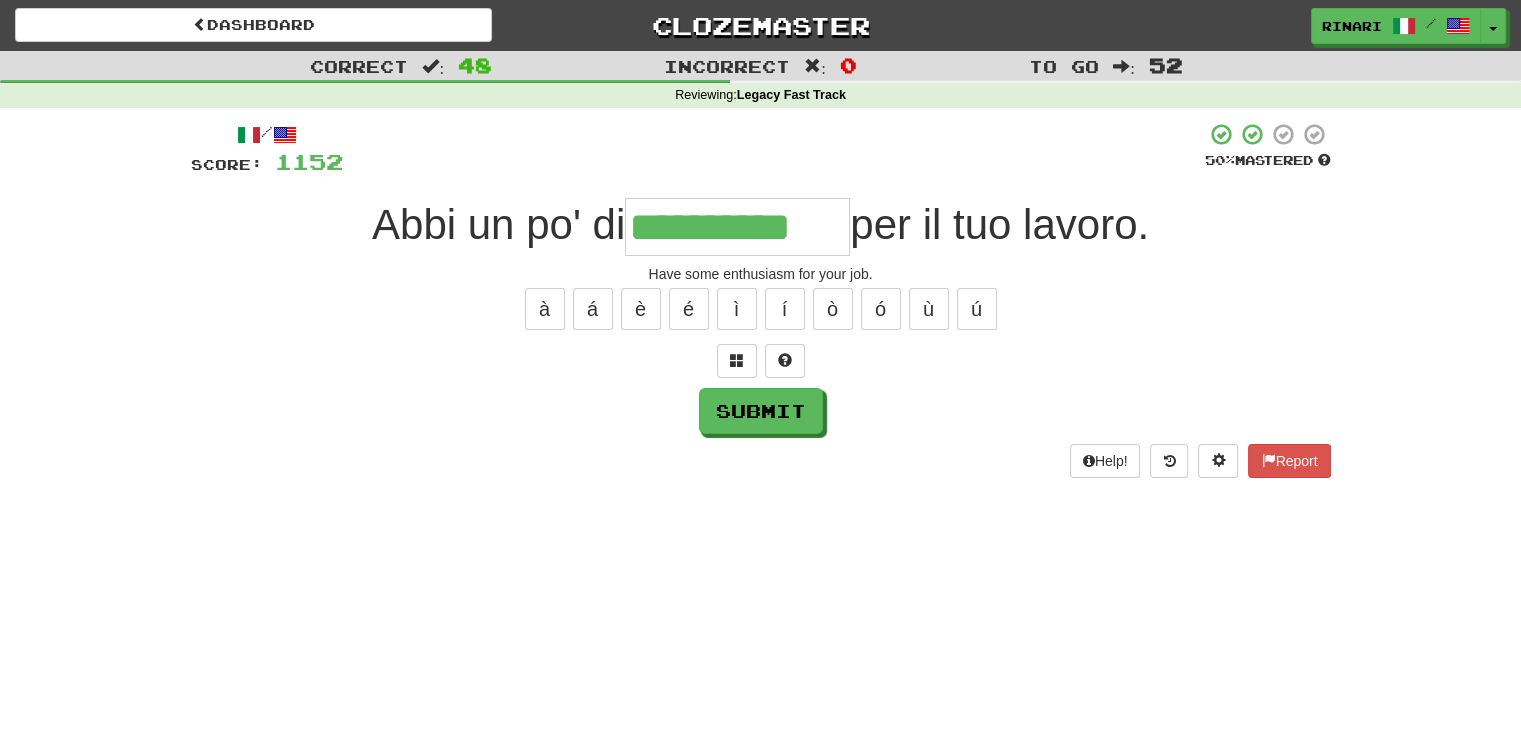type on "**********" 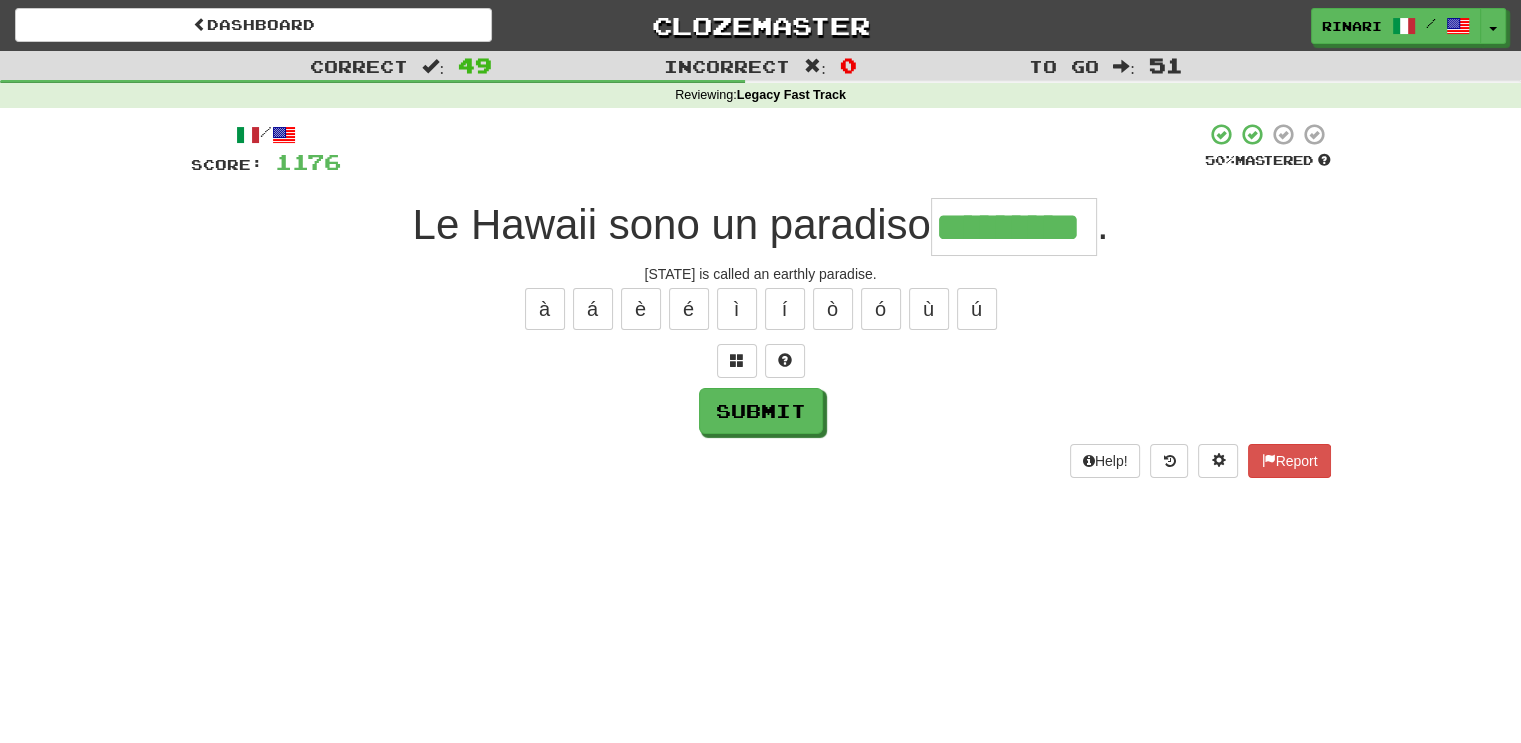 type on "*********" 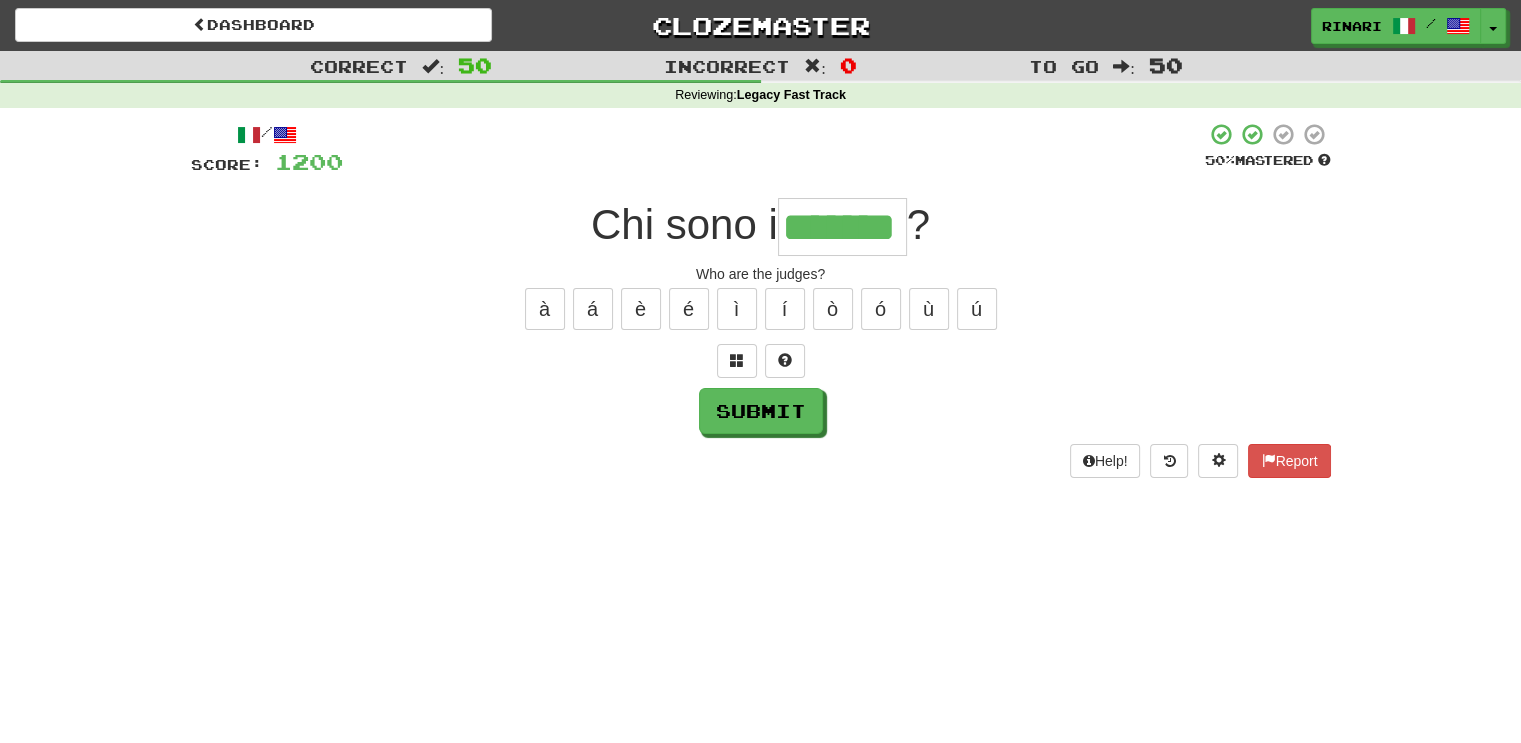 type on "*******" 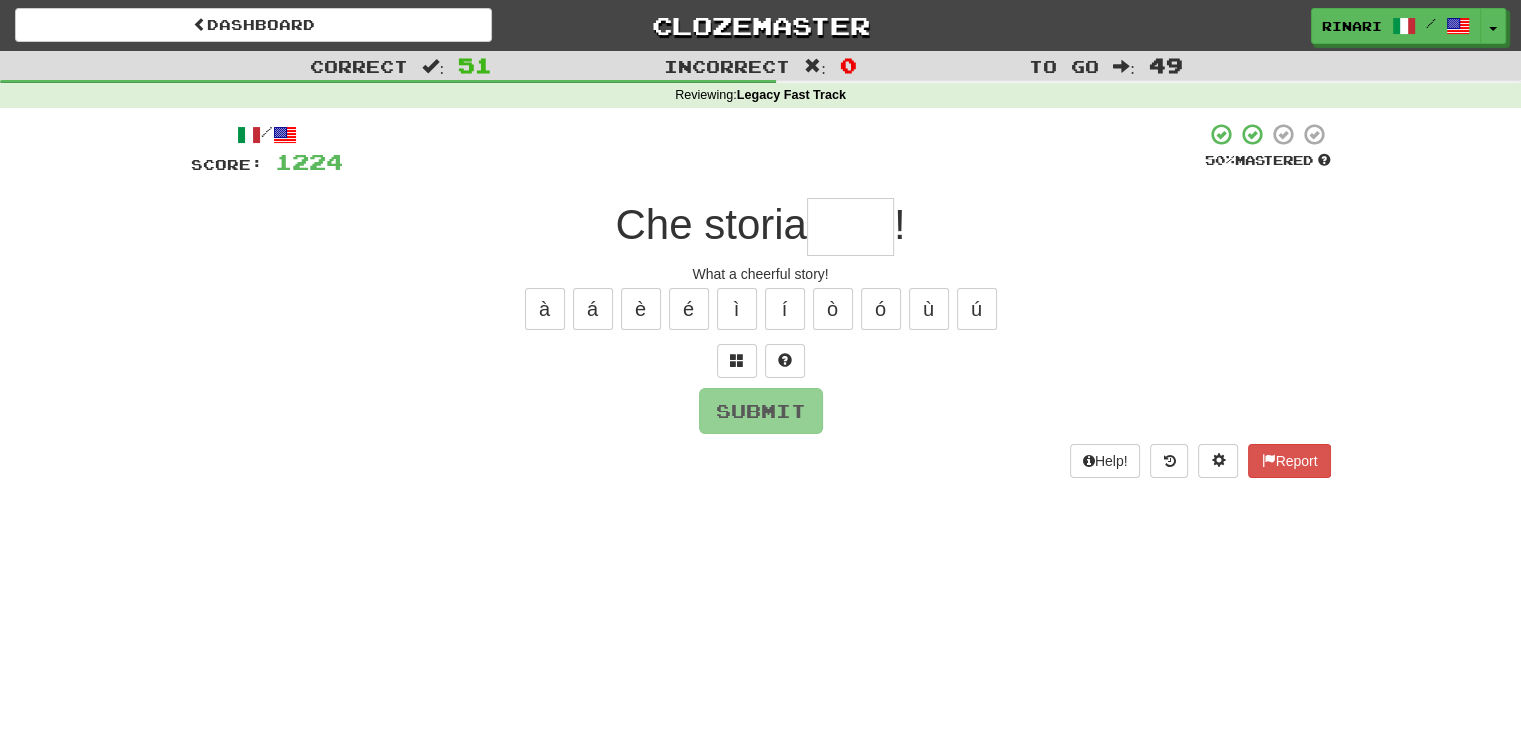 type on "*" 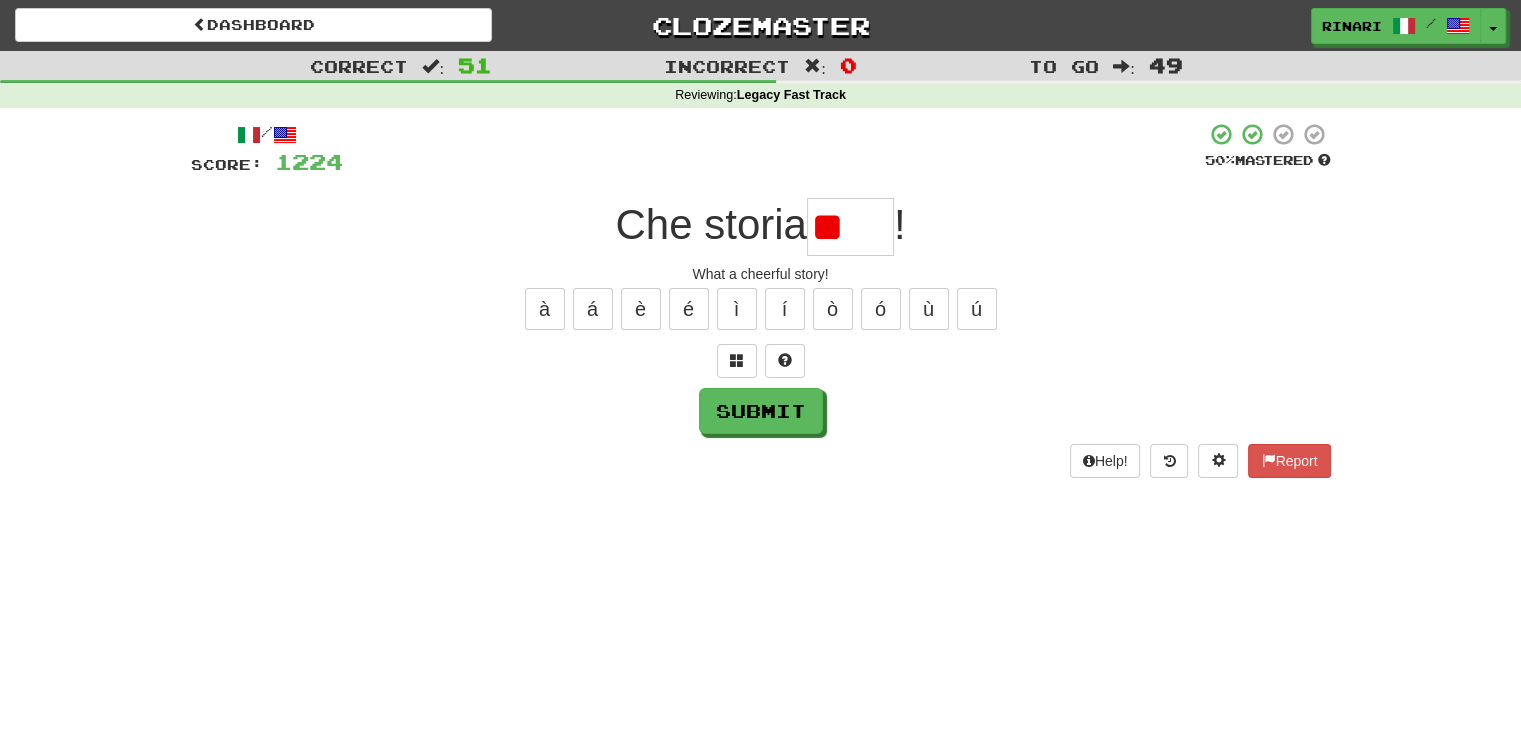type on "*" 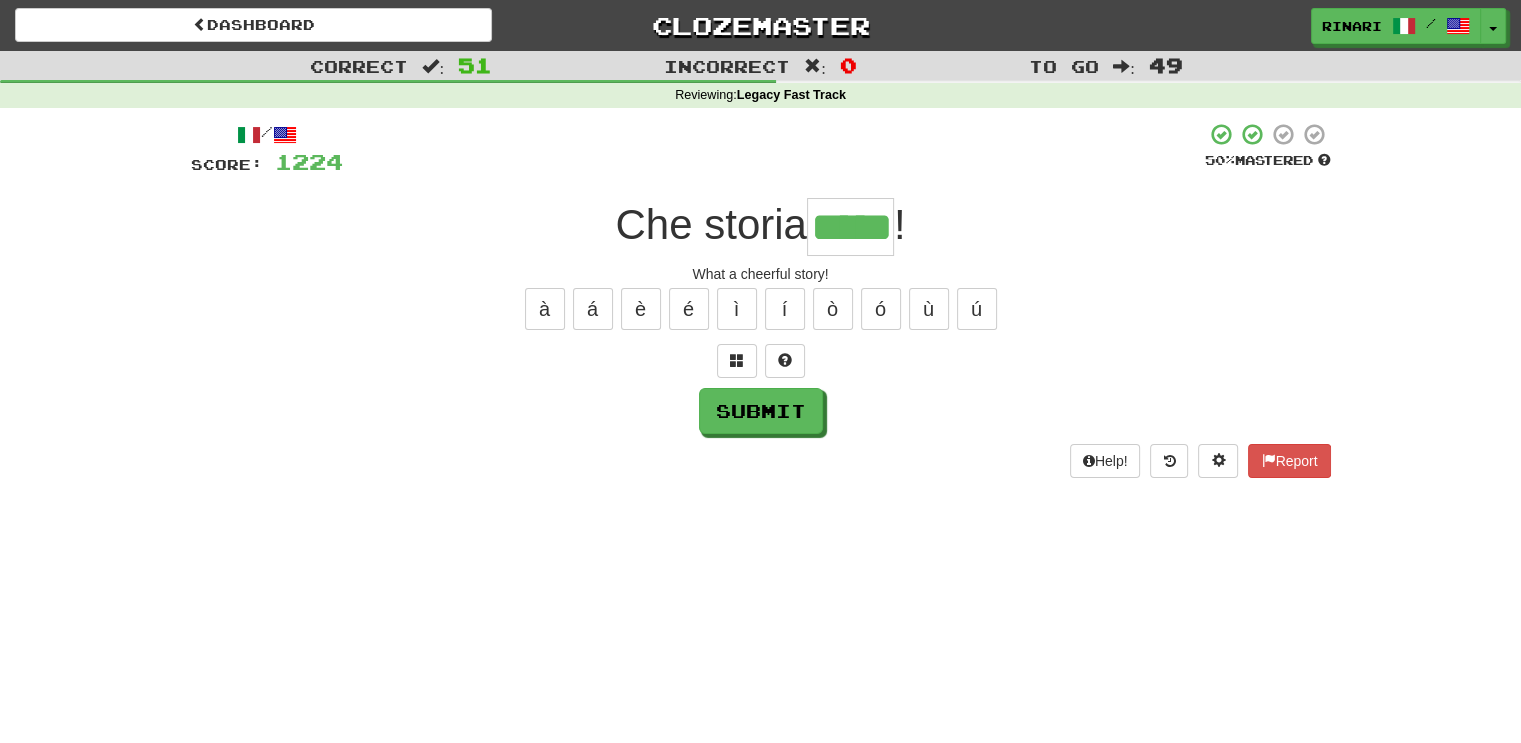 type on "*****" 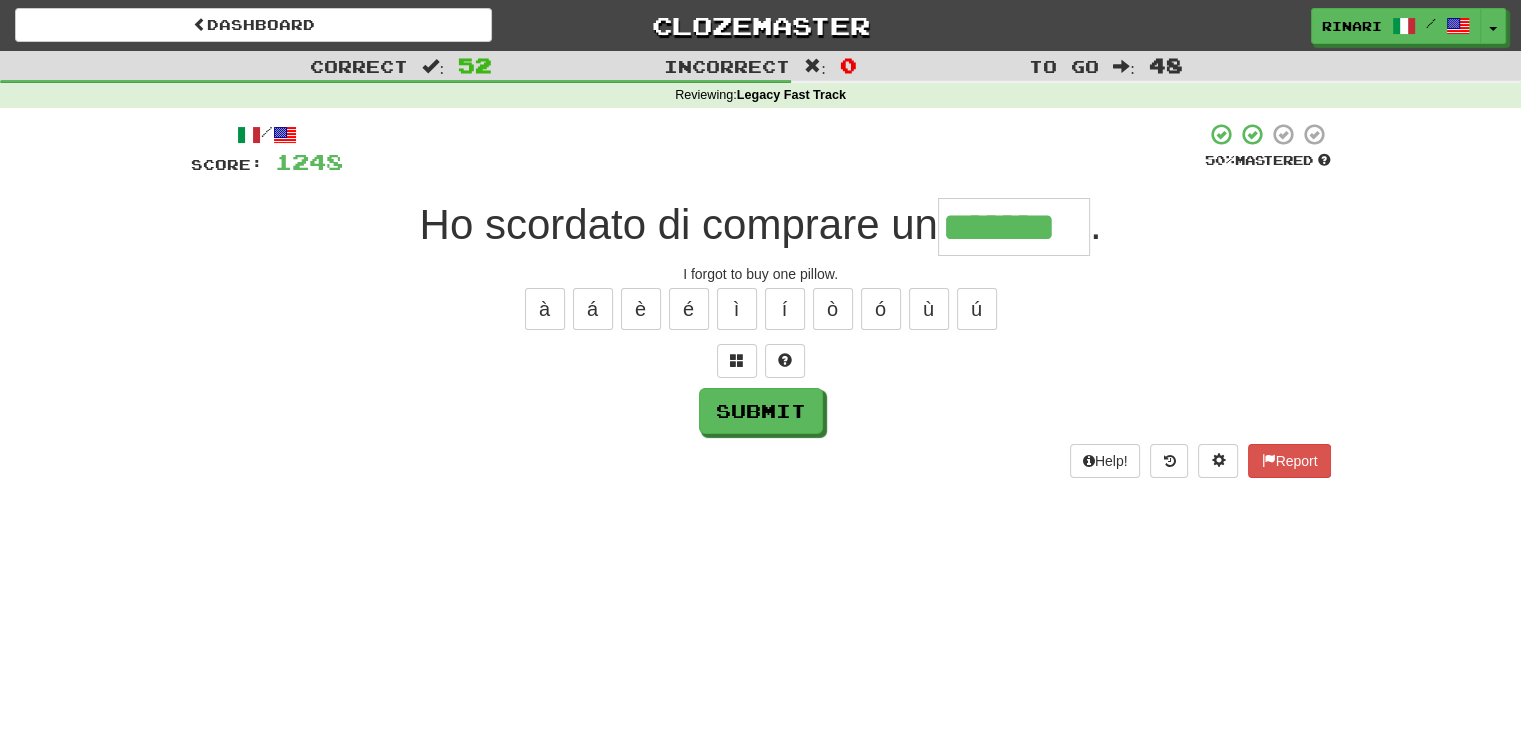 type on "*******" 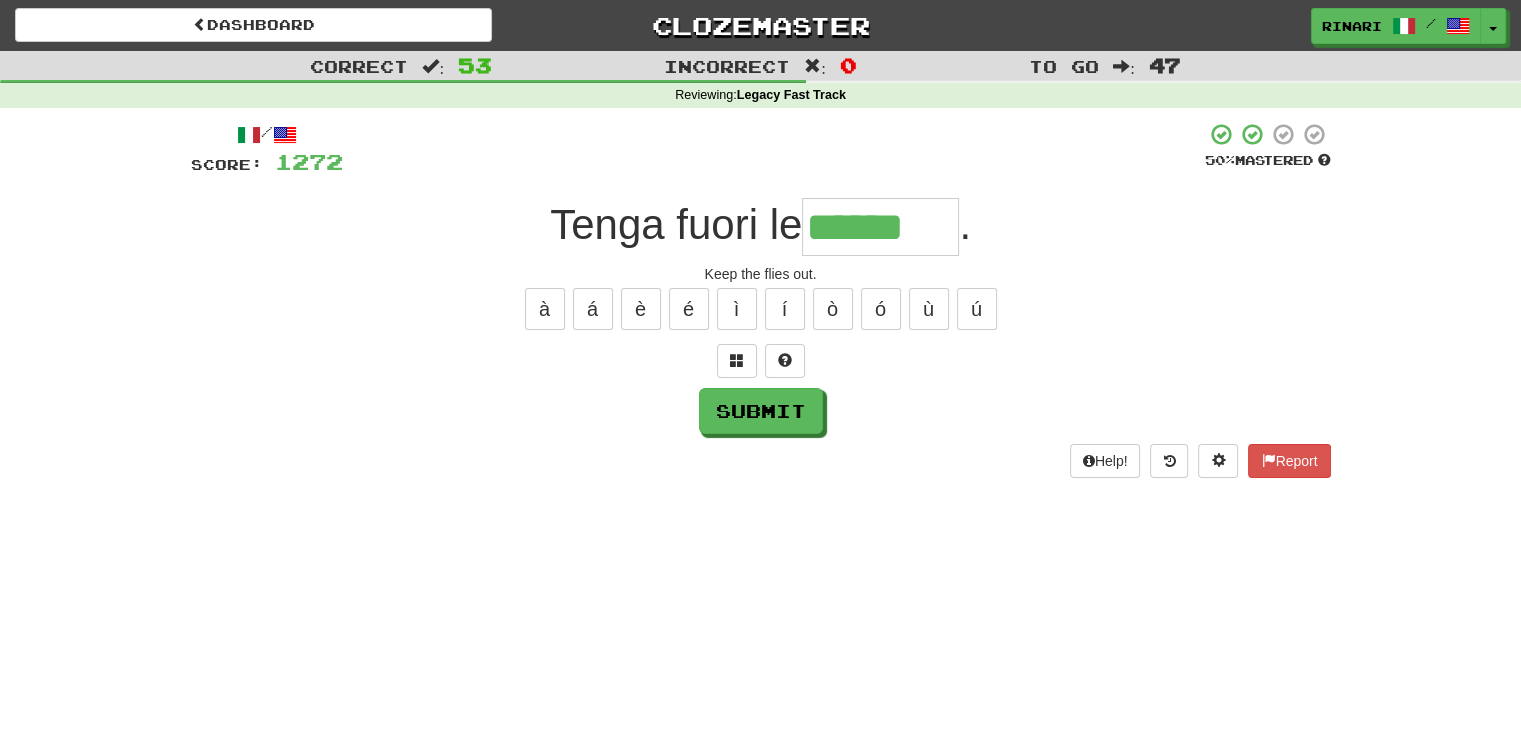 type on "******" 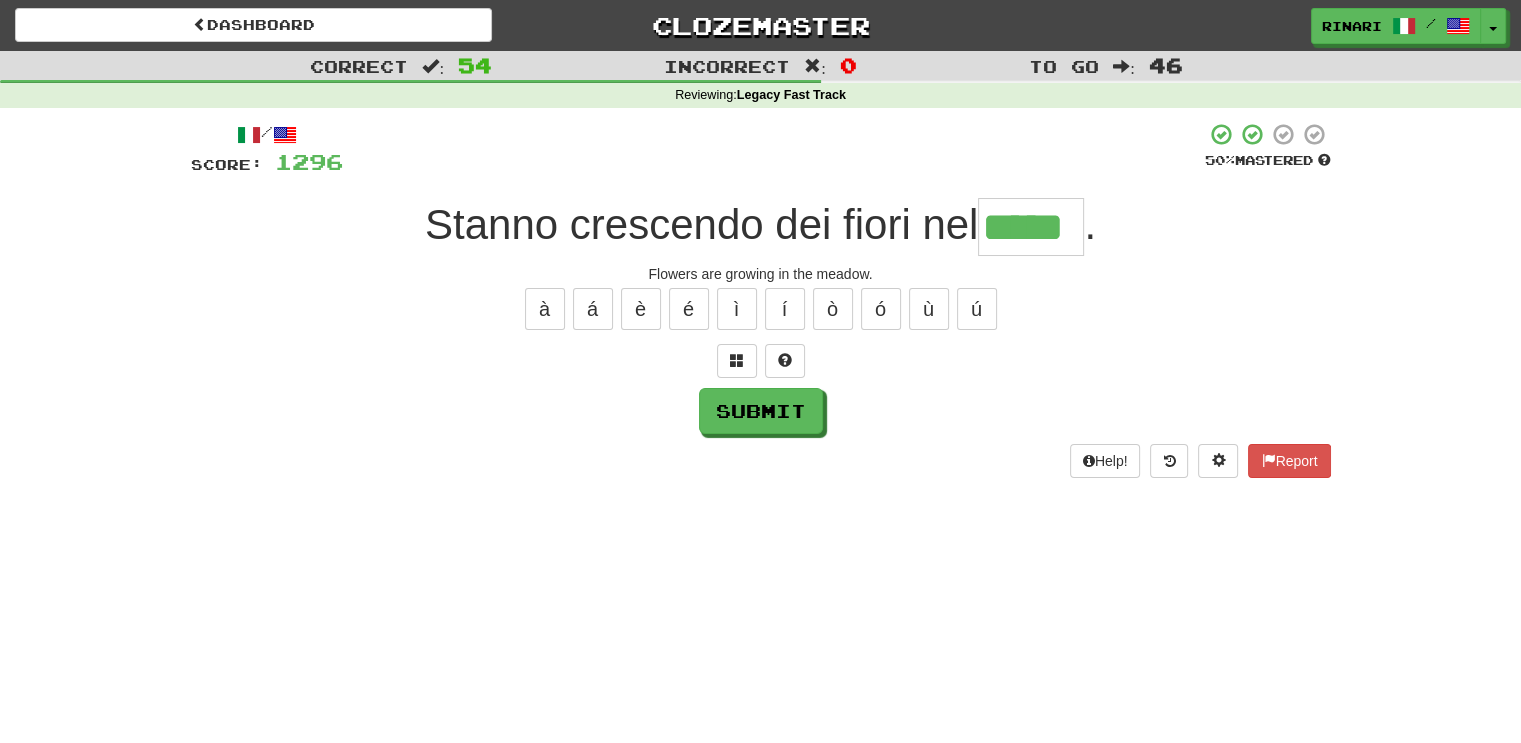 type on "*****" 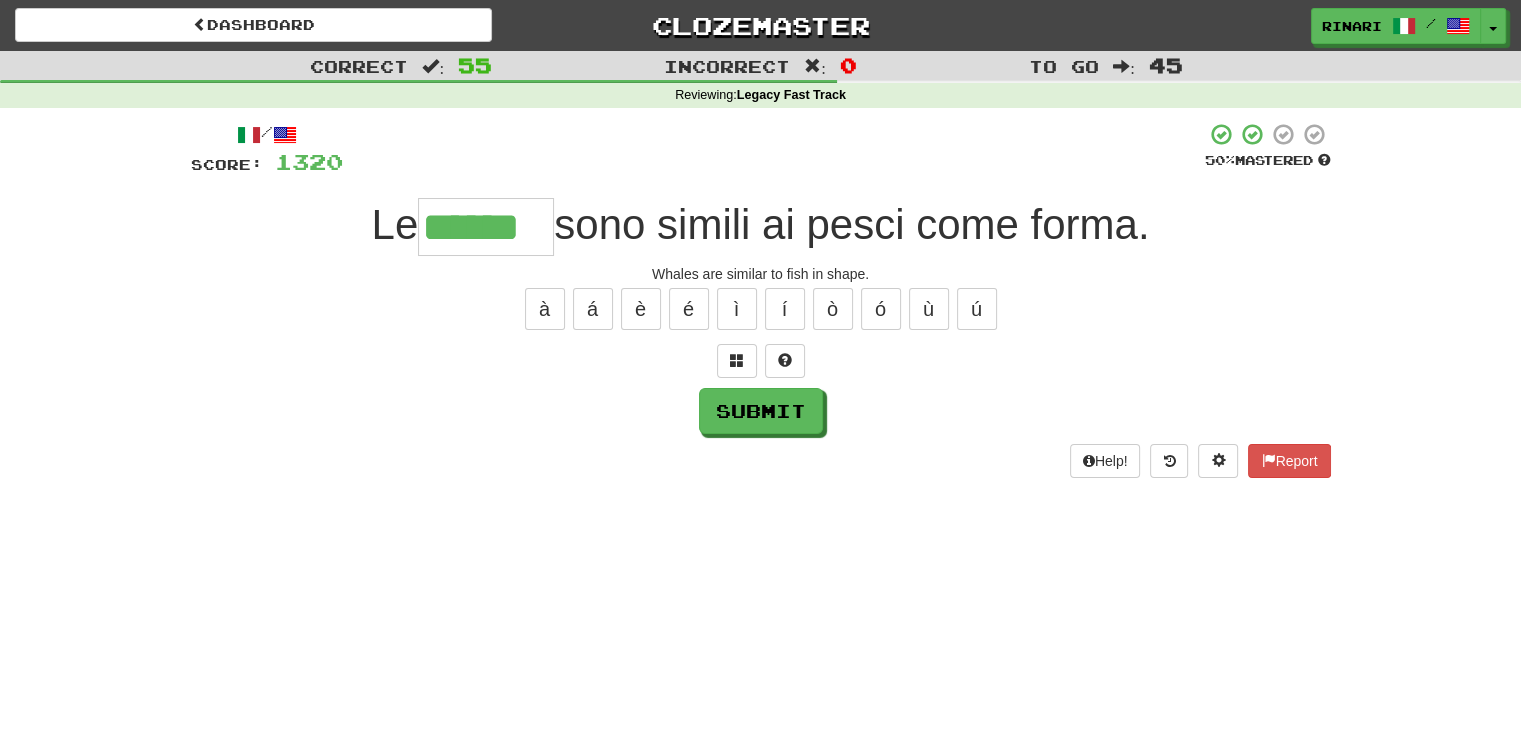 type on "******" 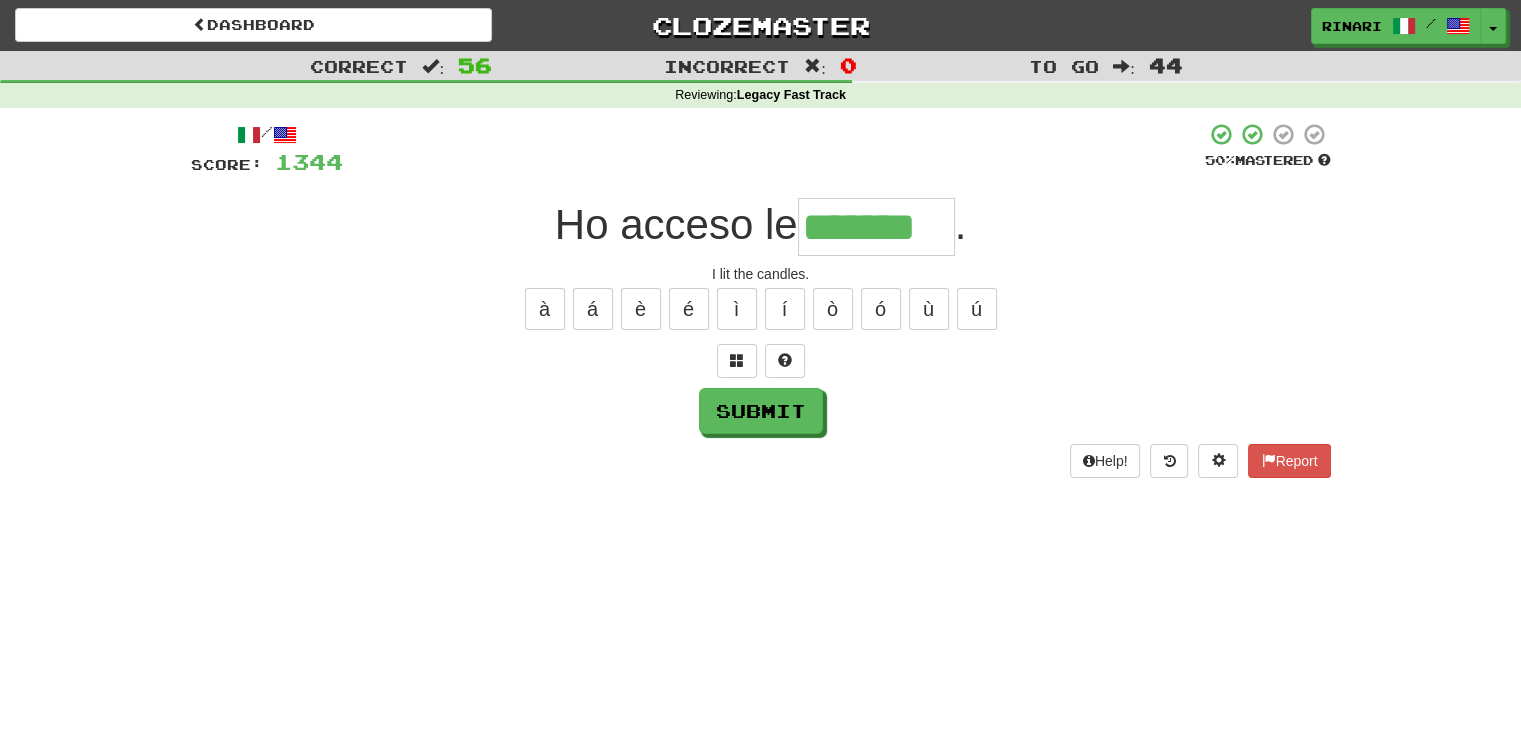 type on "*******" 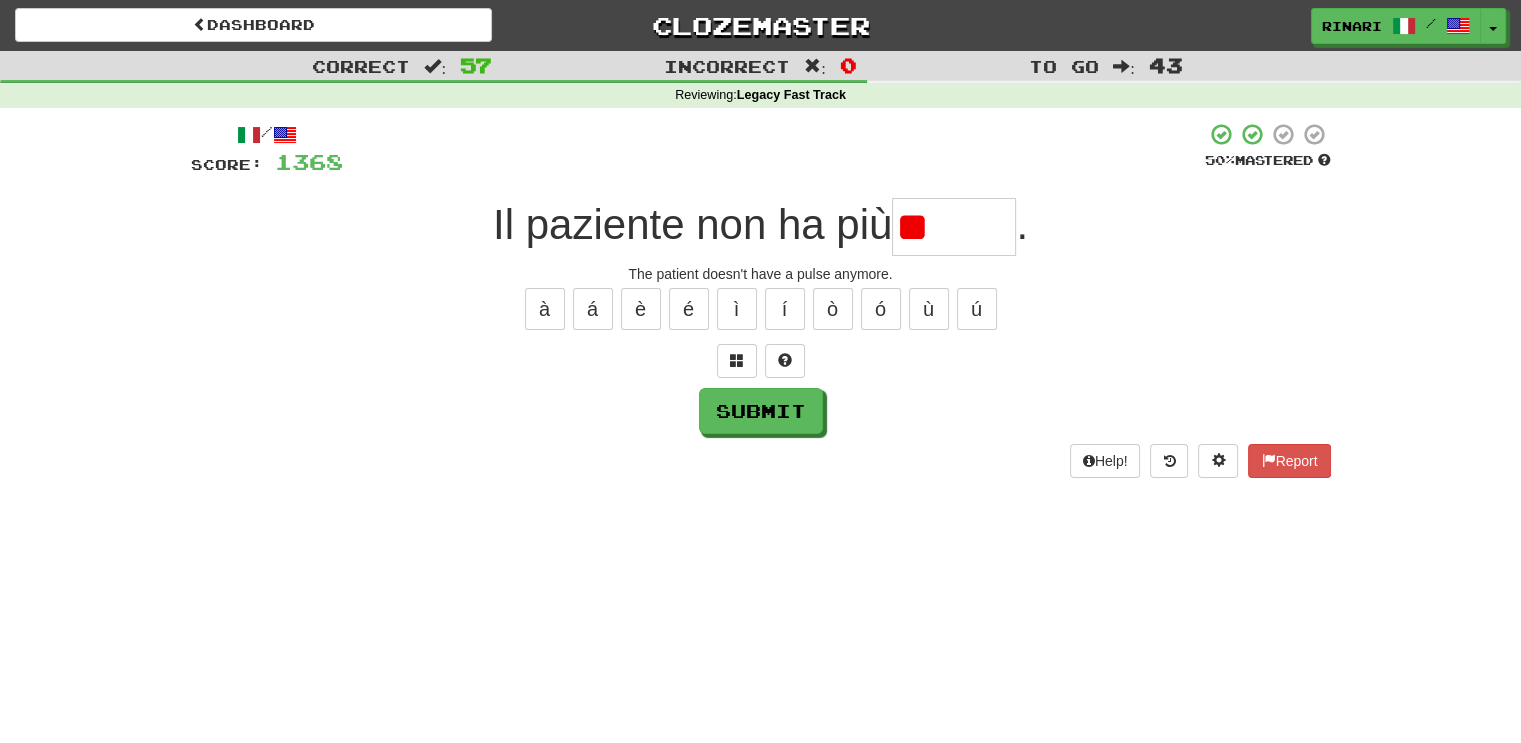 type on "*" 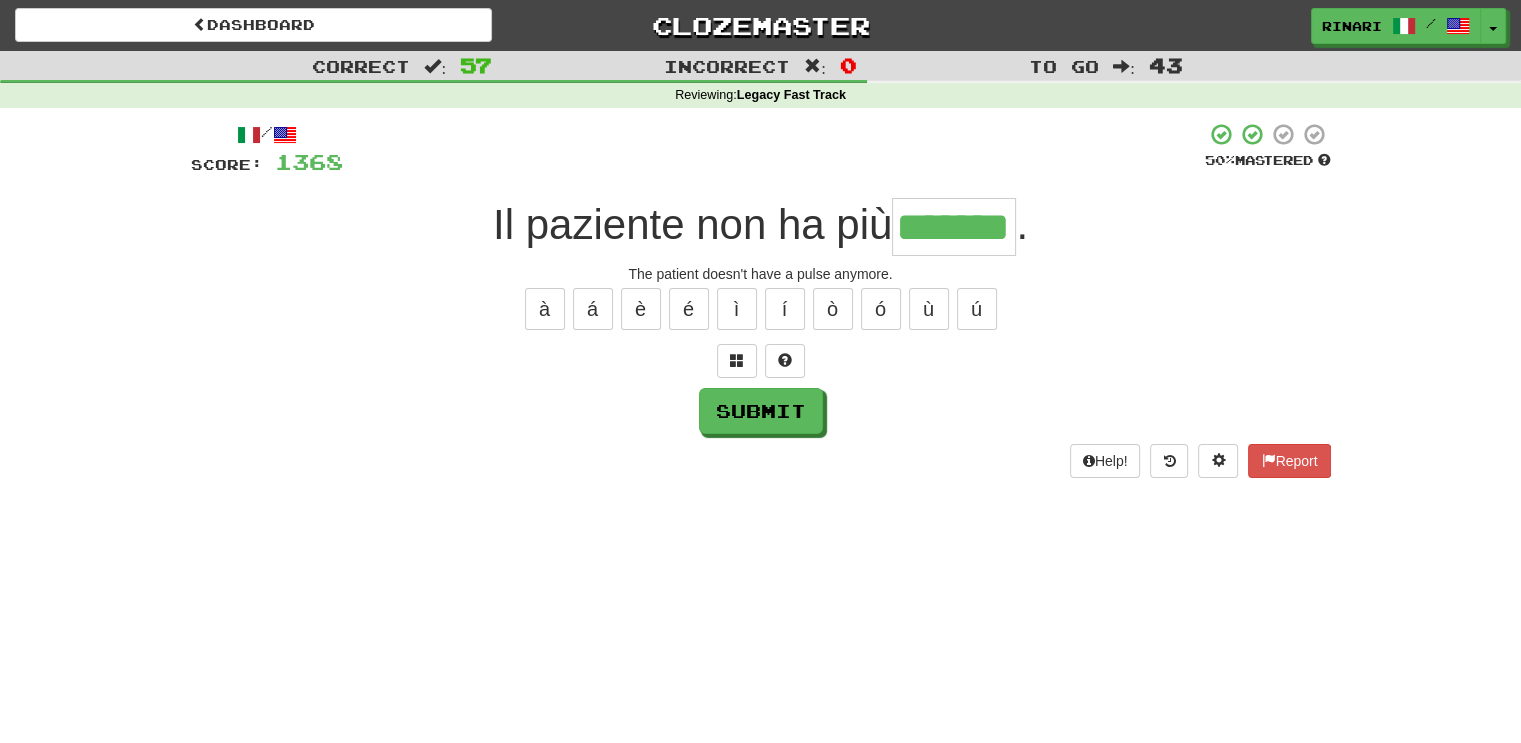 type on "*******" 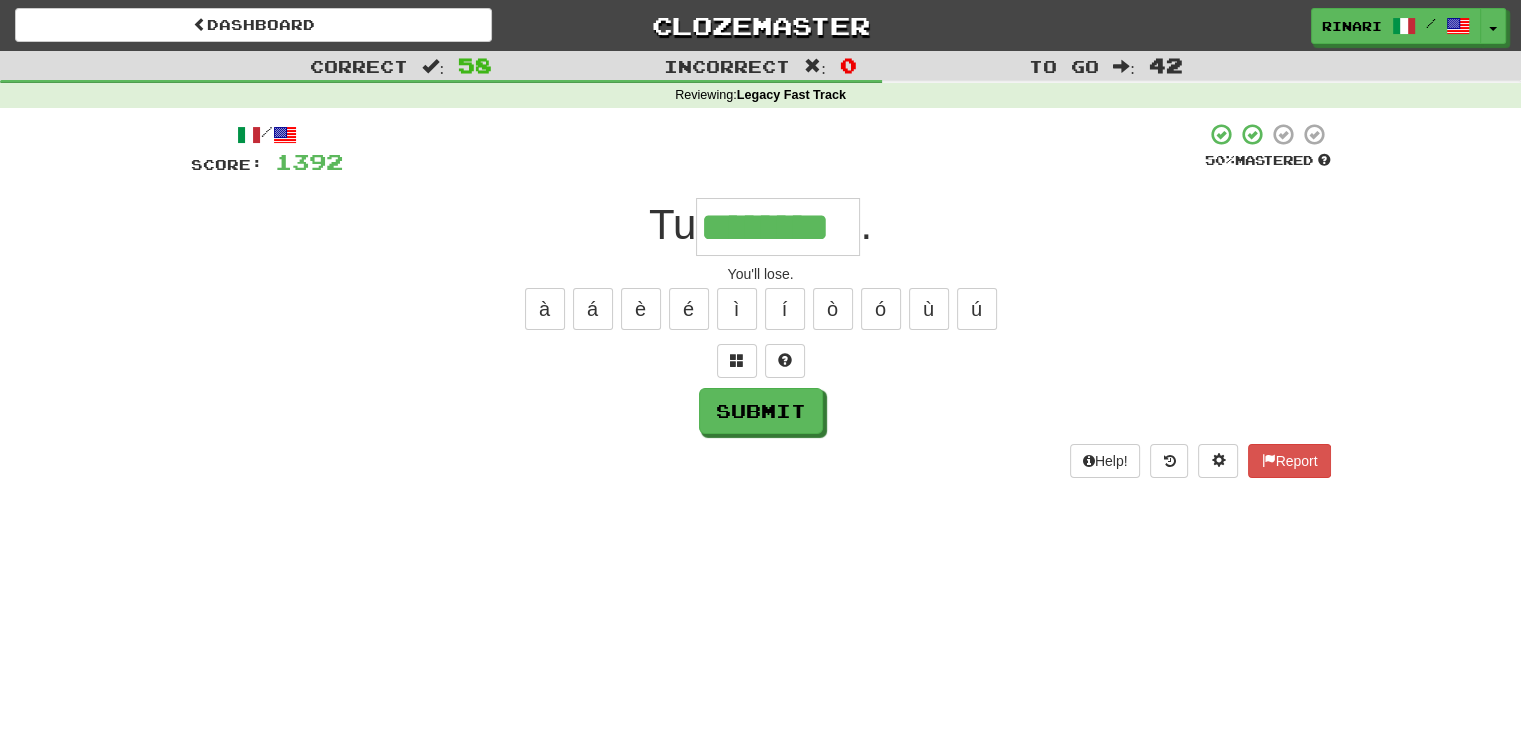 type on "********" 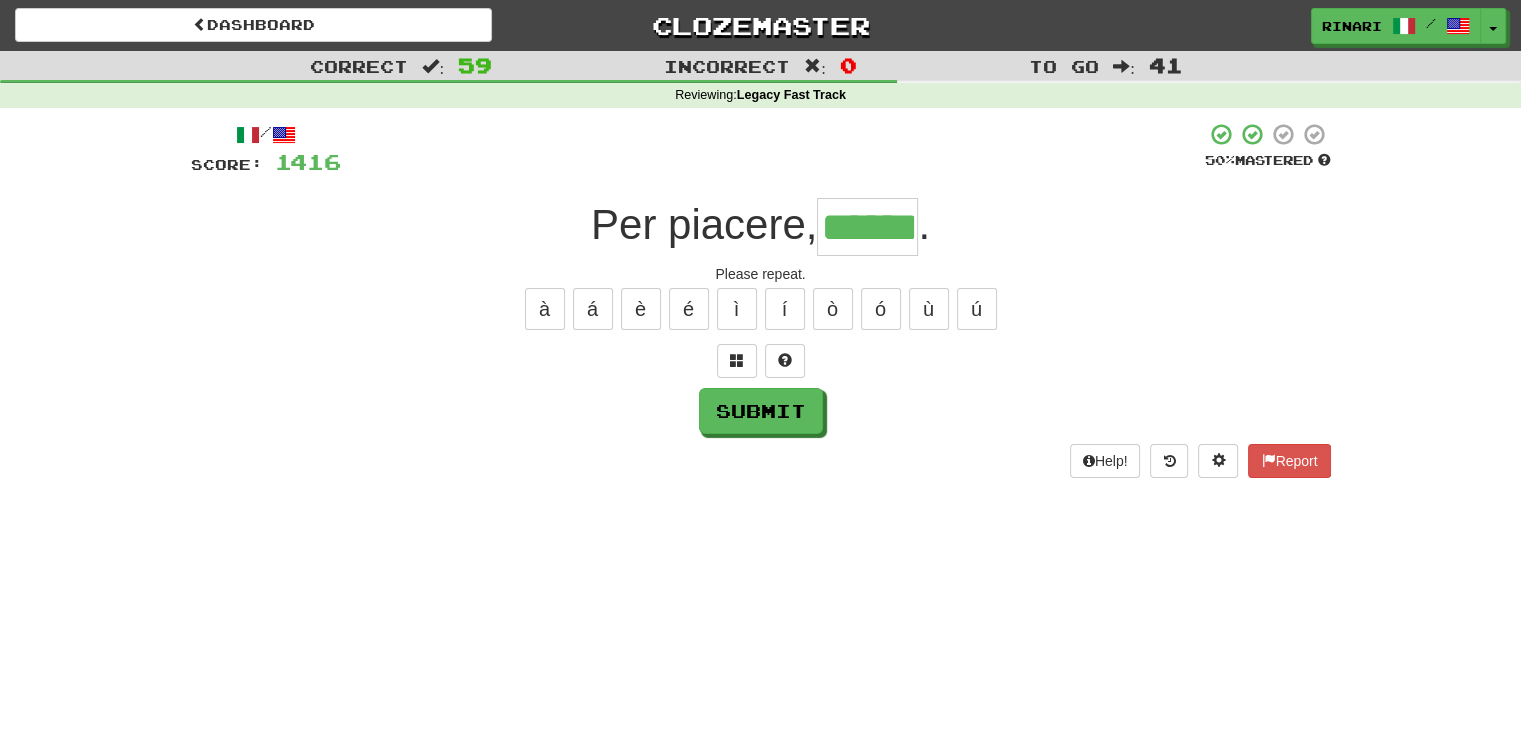 type on "******" 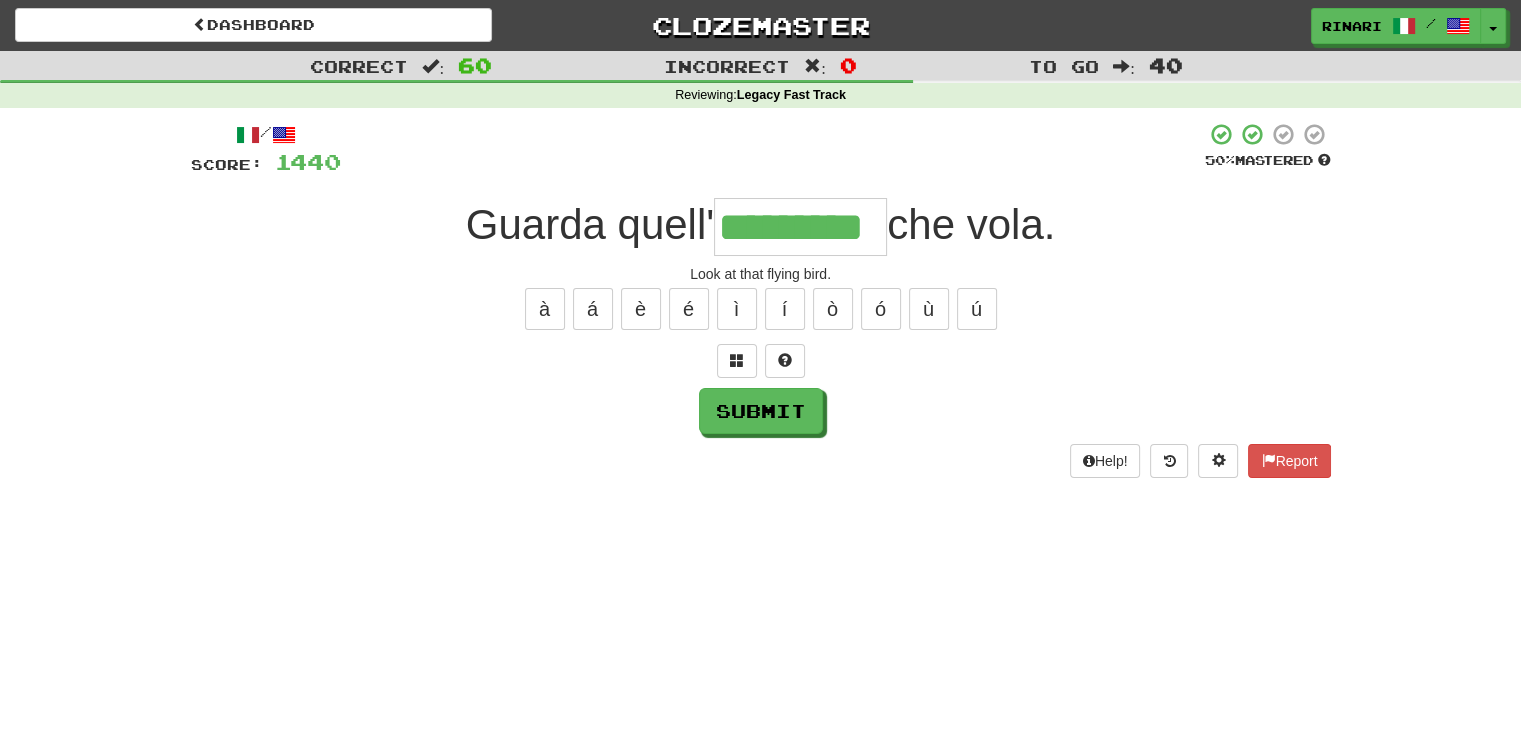 type on "*********" 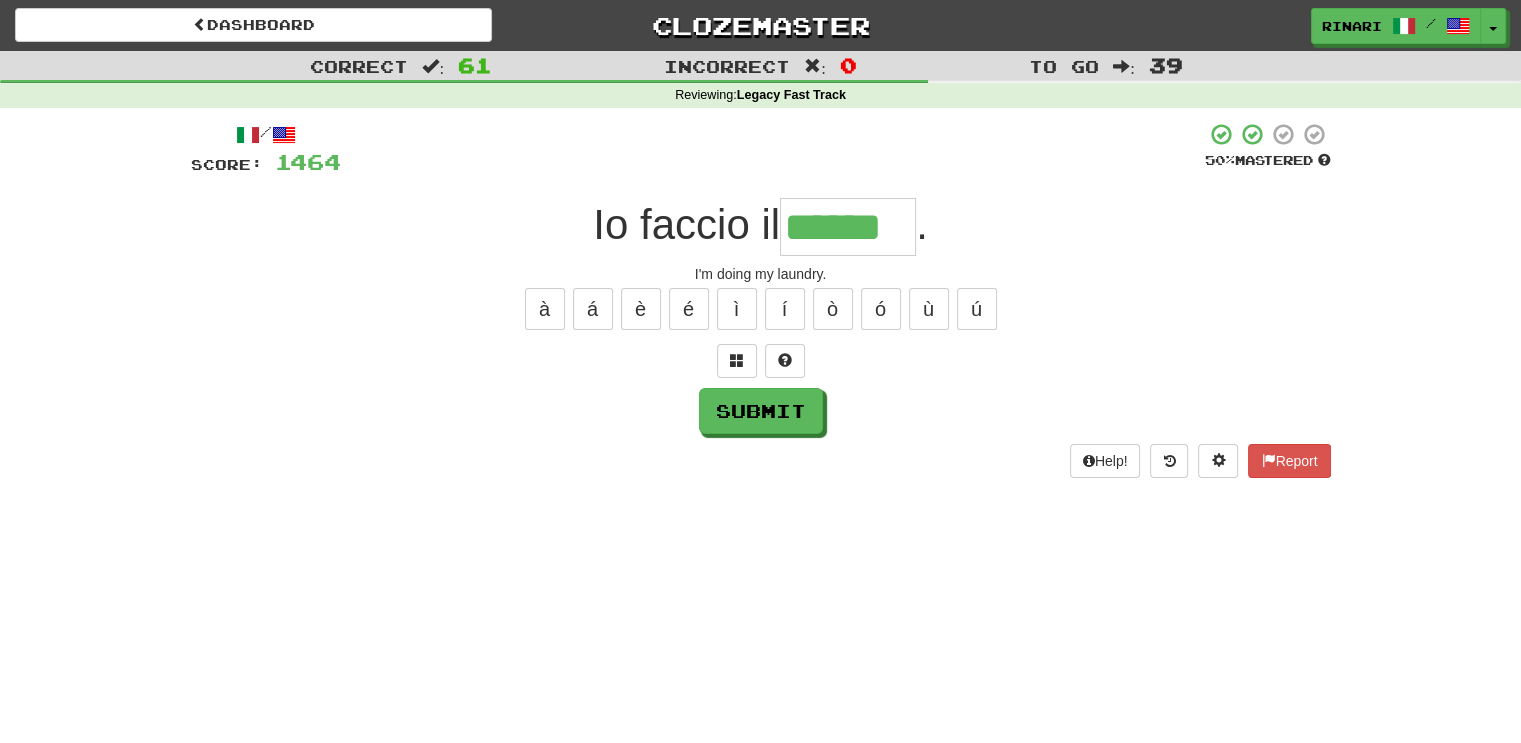 type on "******" 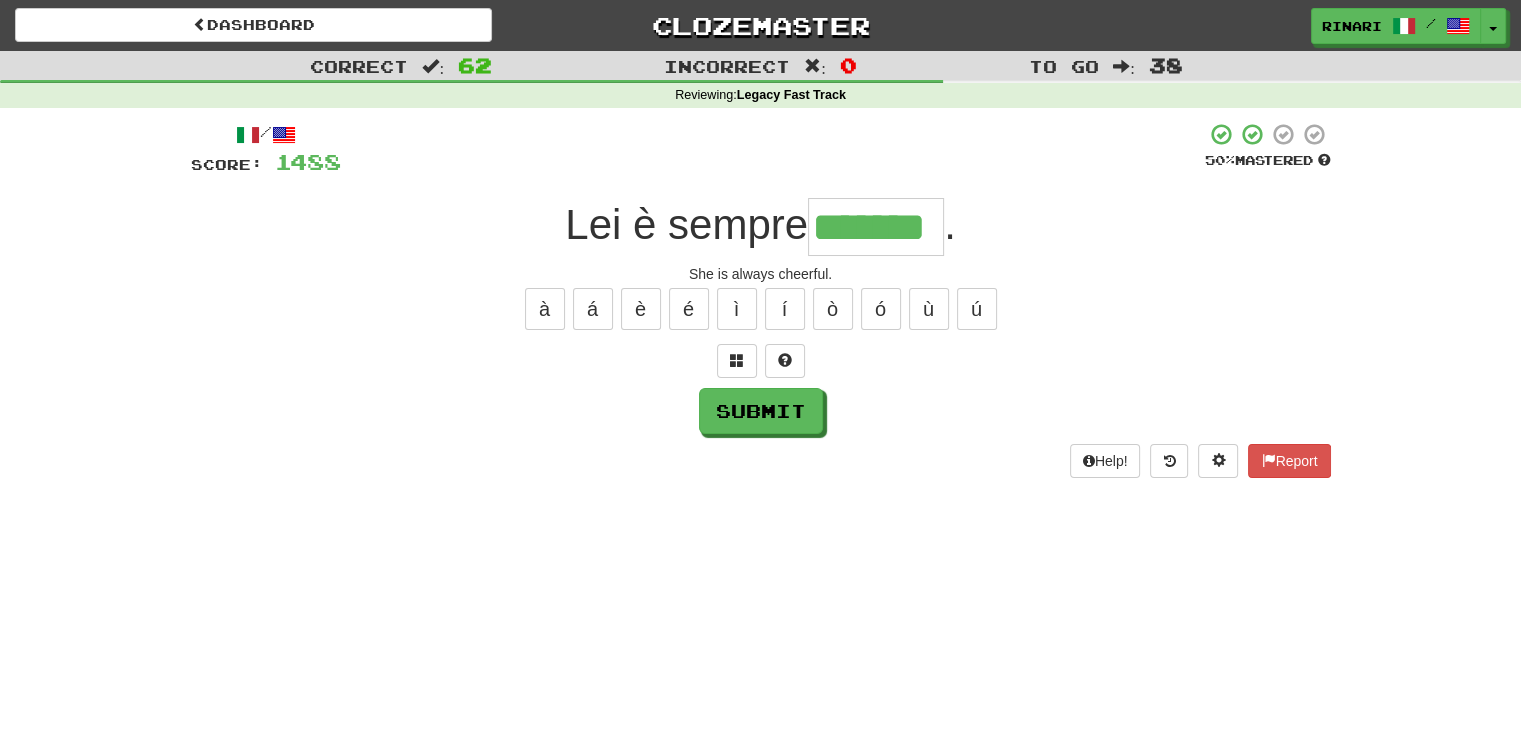 type on "*******" 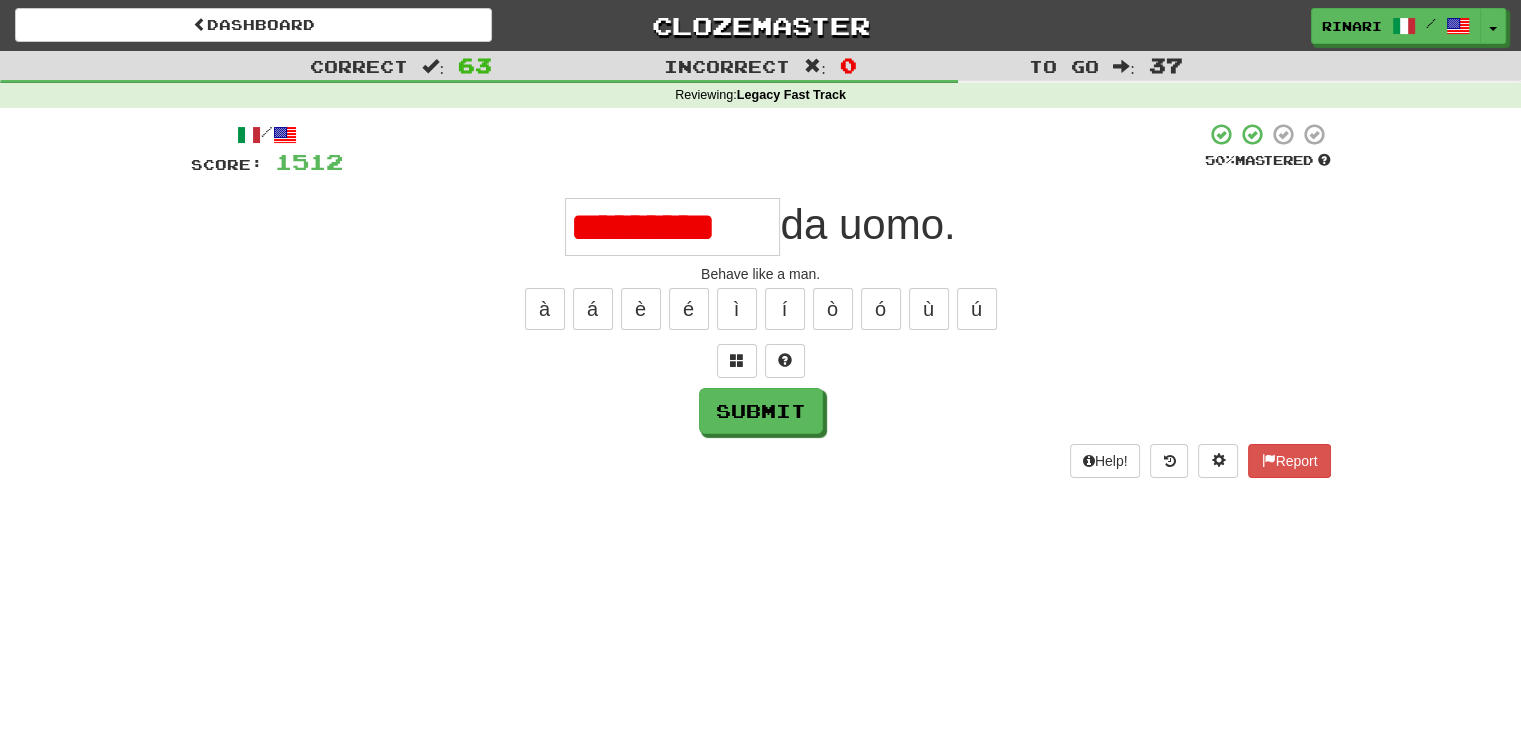 scroll, scrollTop: 0, scrollLeft: 0, axis: both 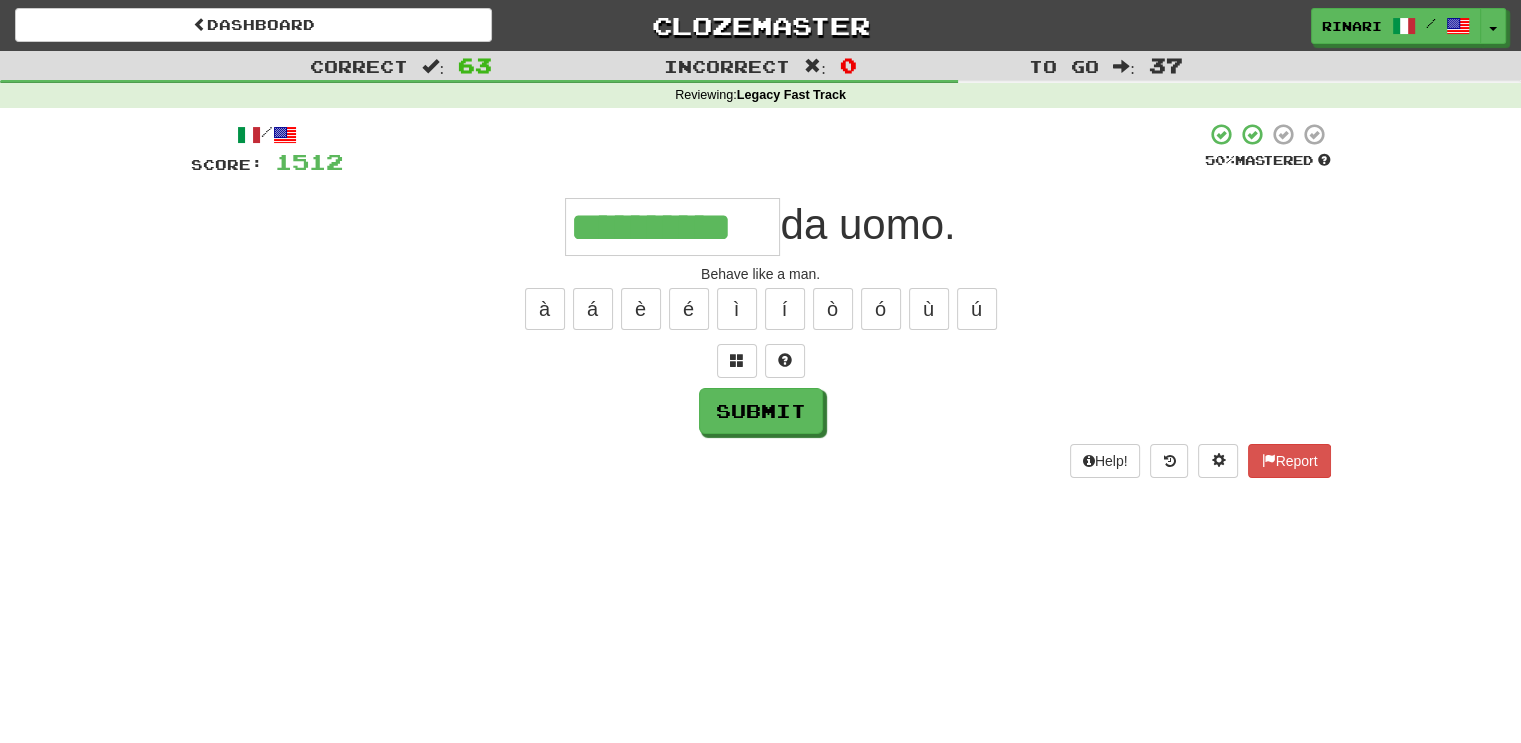 type on "**********" 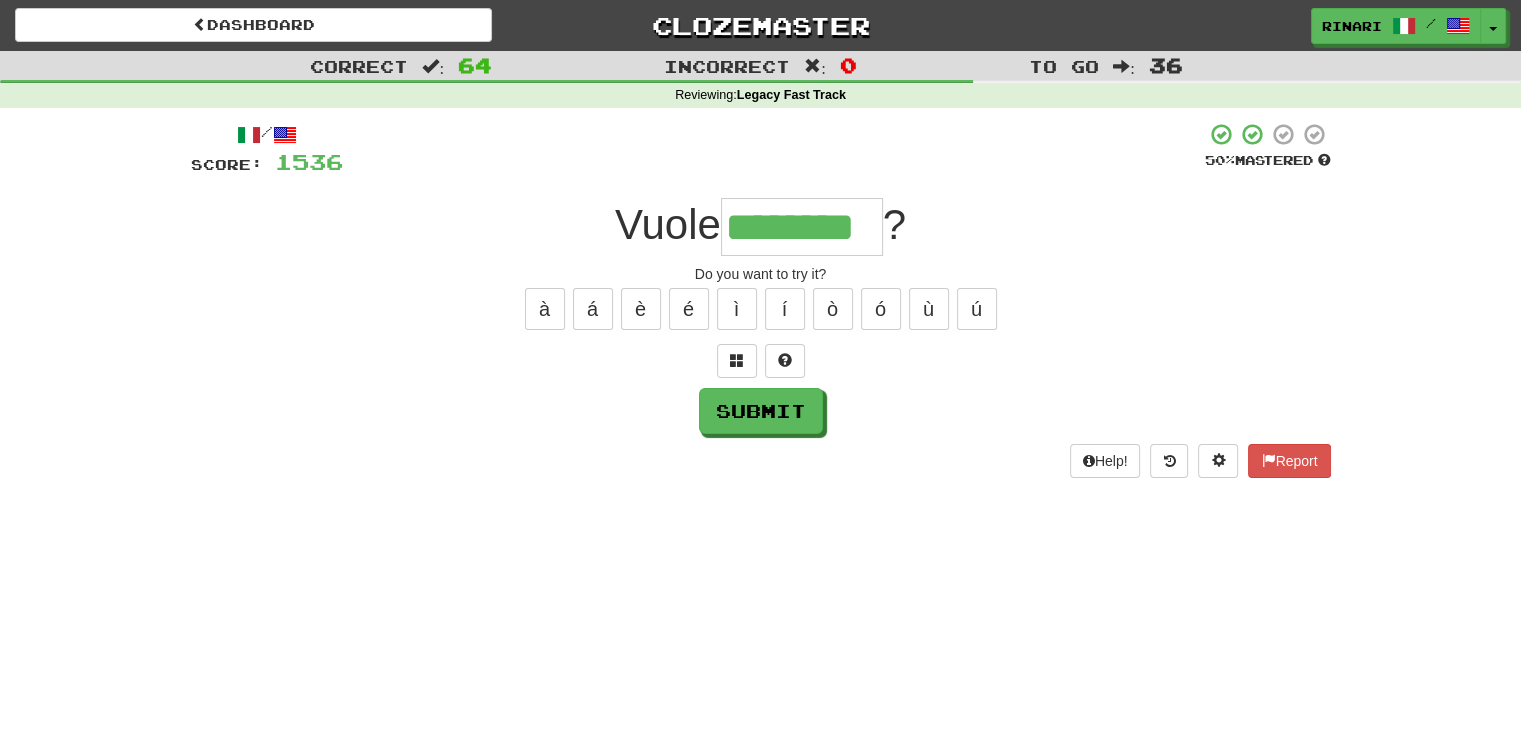 type on "********" 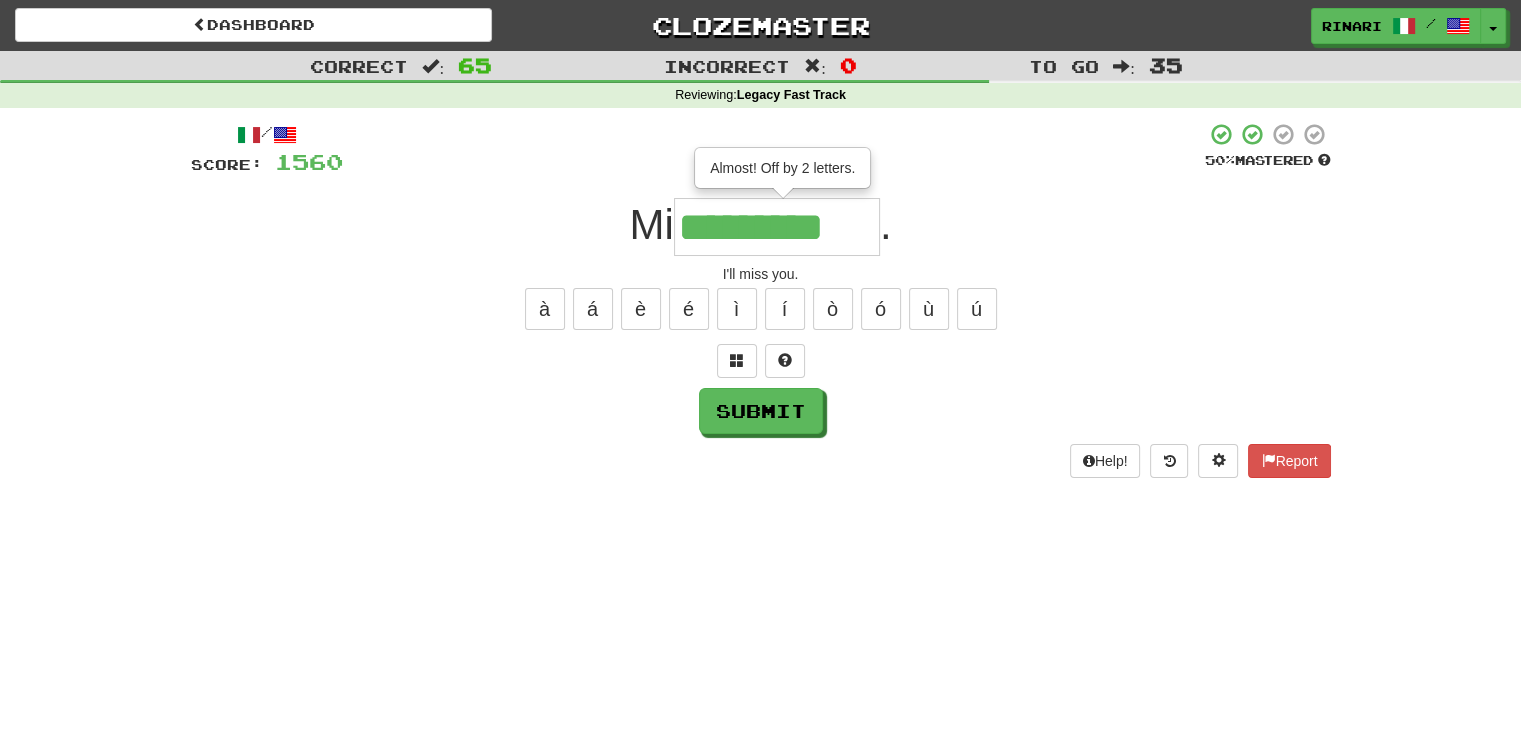 type on "*********" 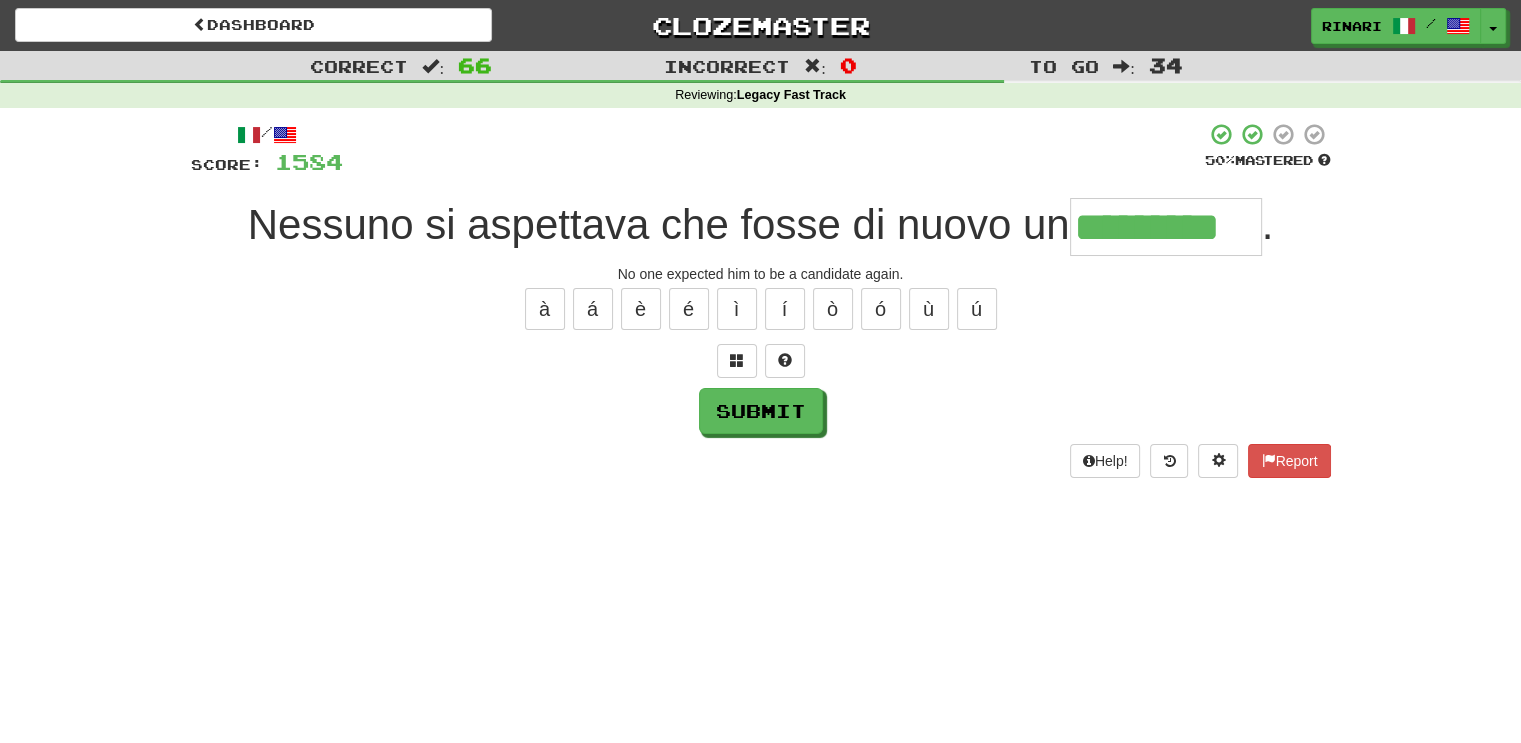 type on "*********" 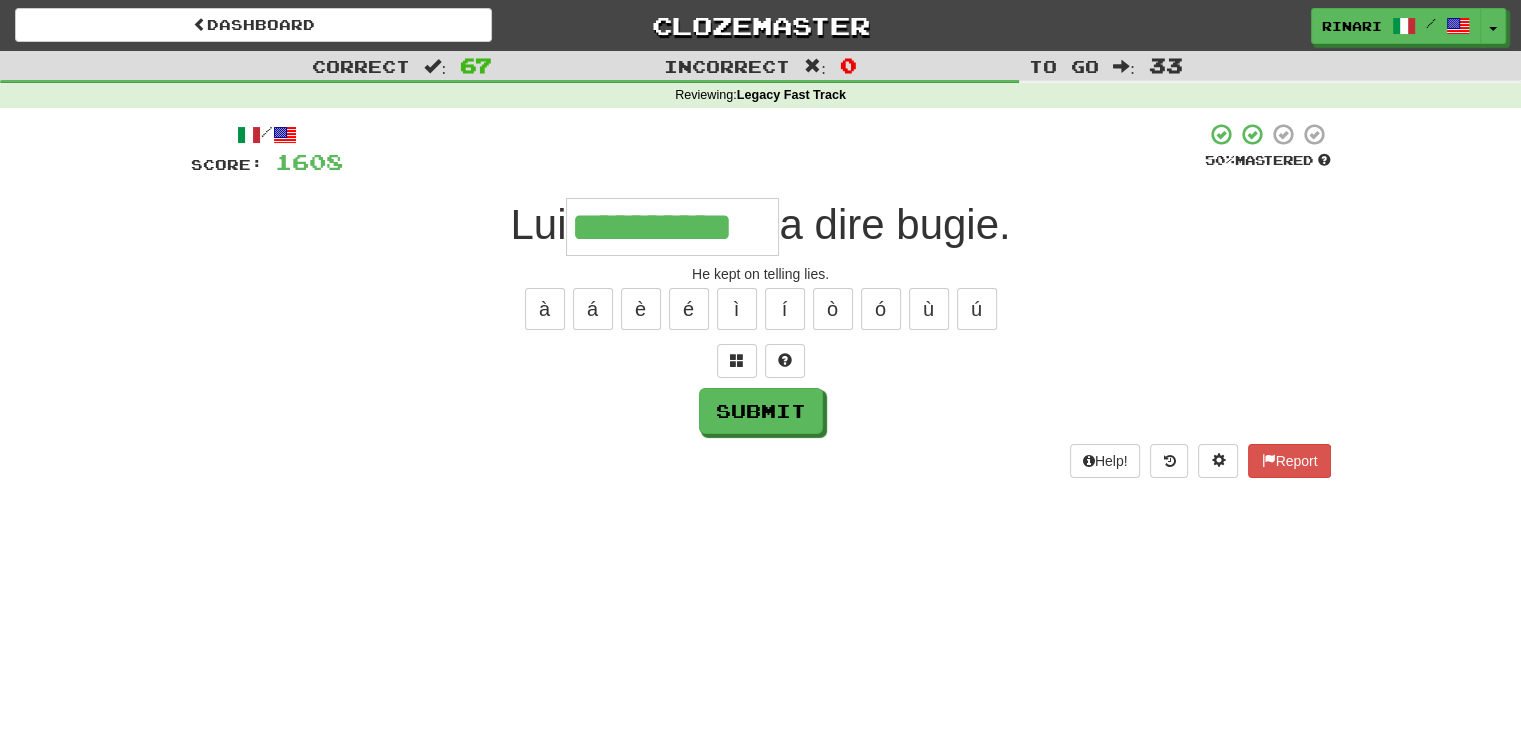 type on "**********" 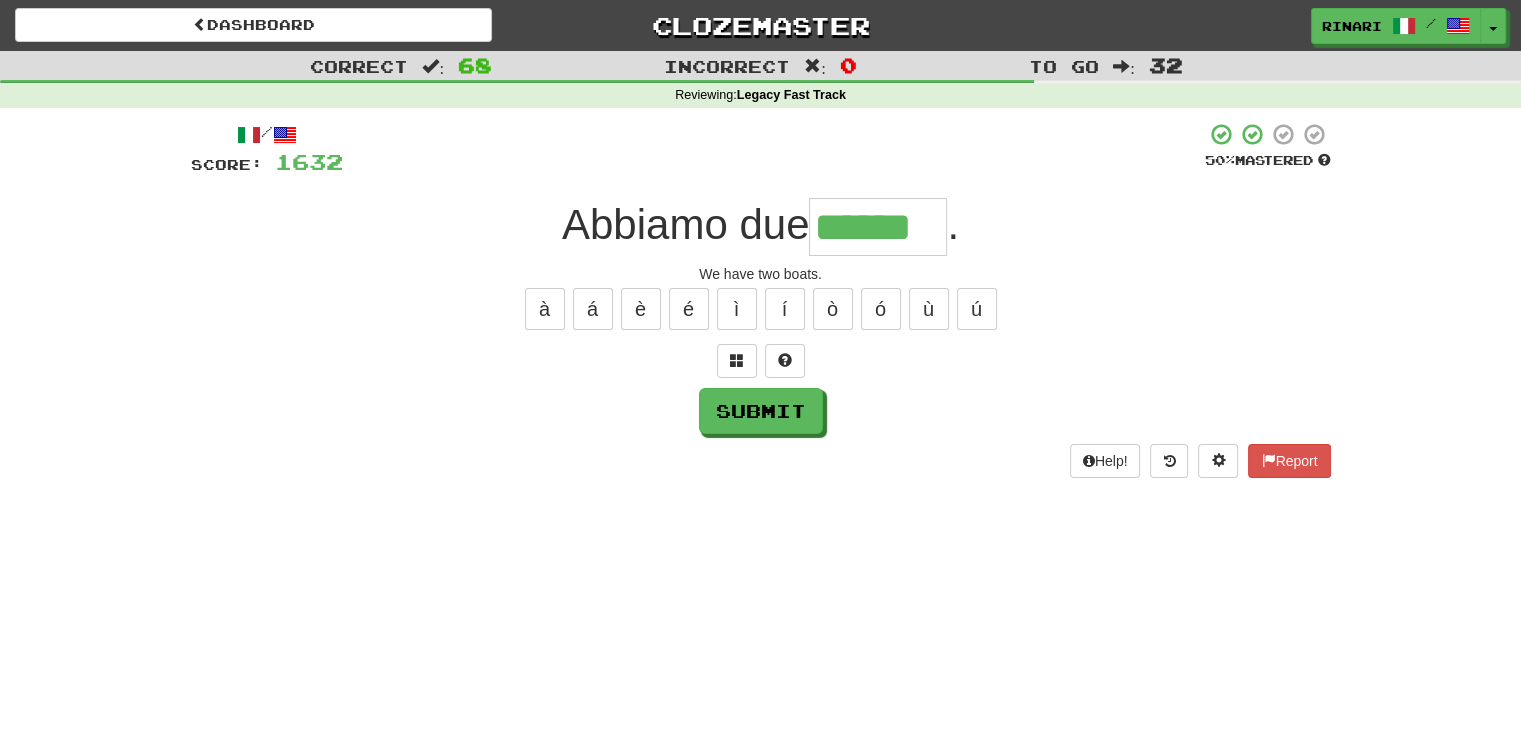 type on "******" 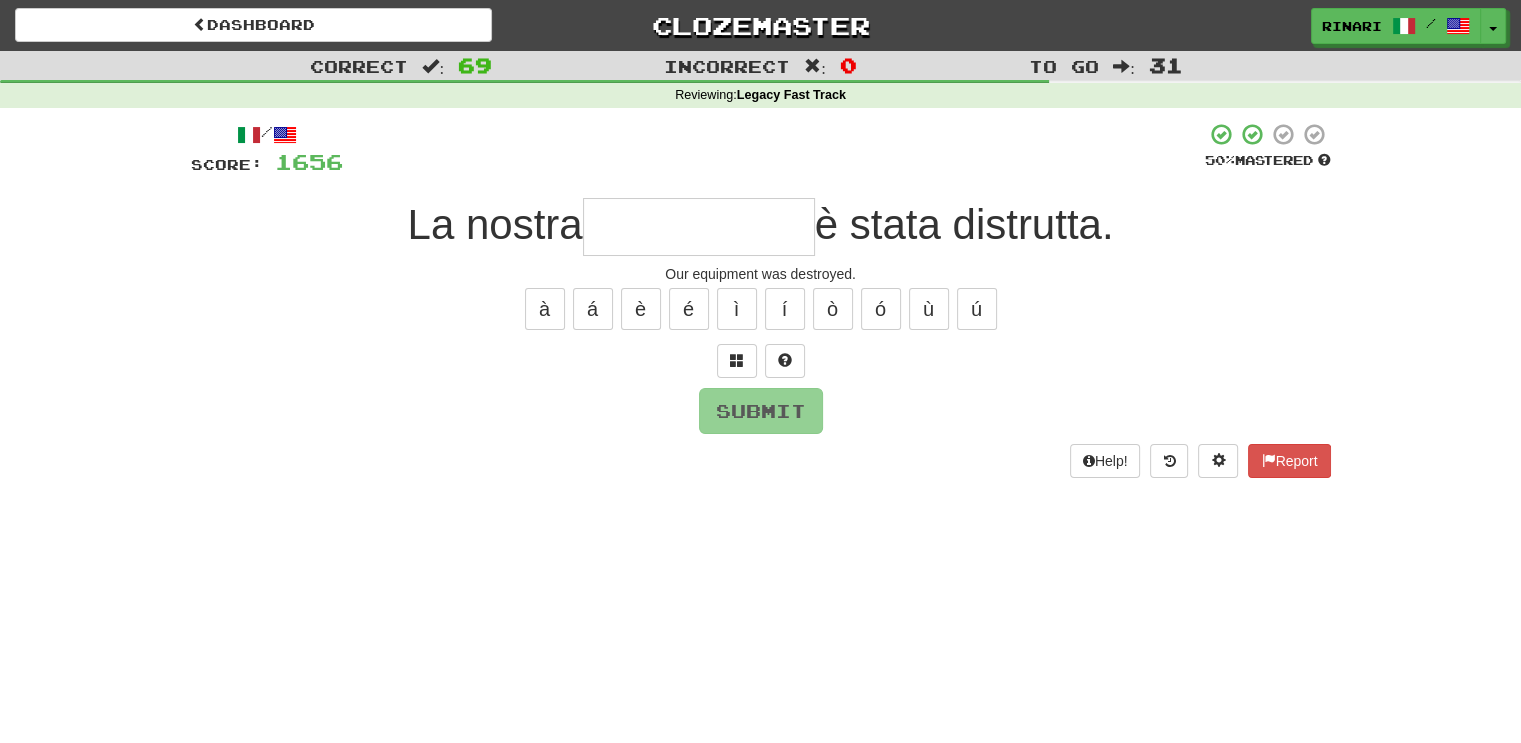 type on "*" 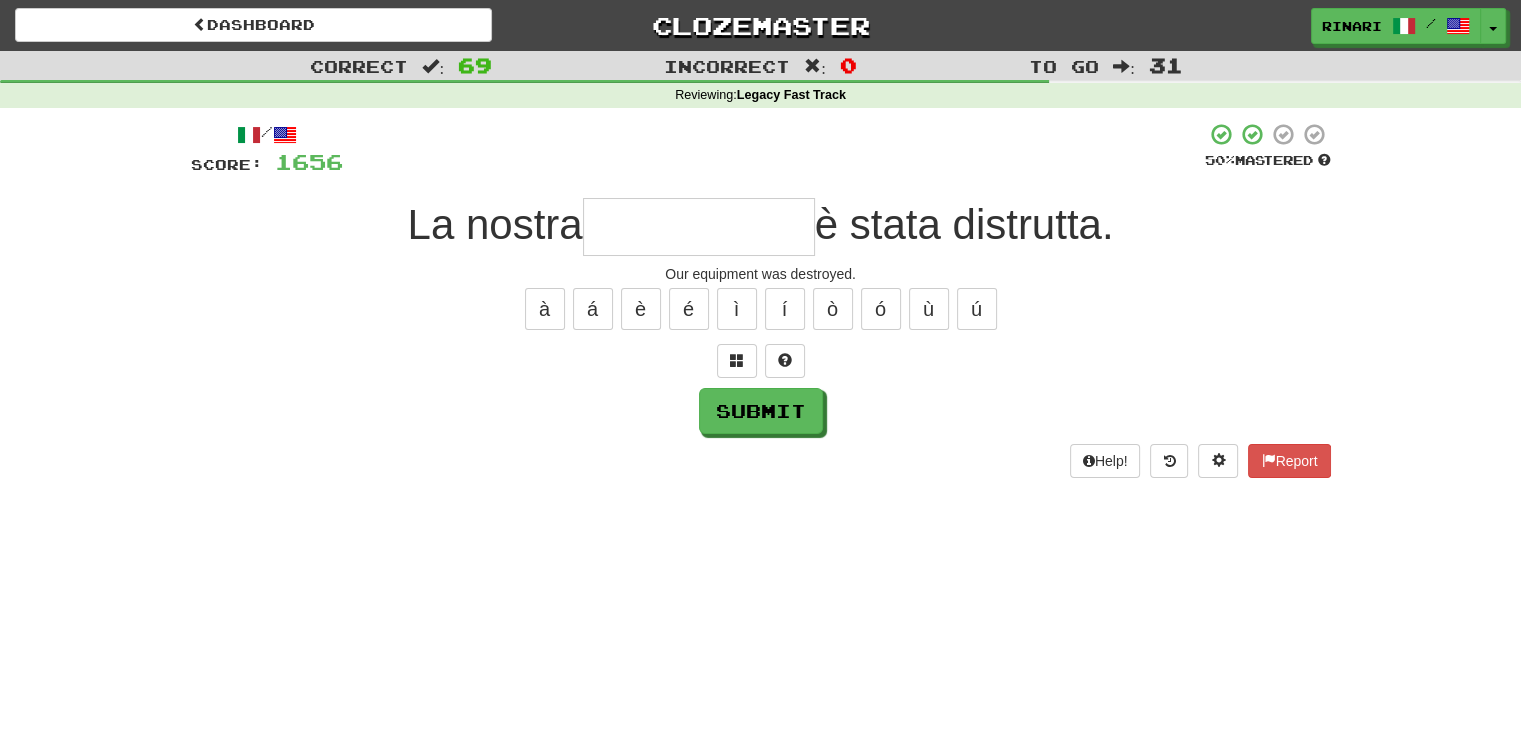 type on "*" 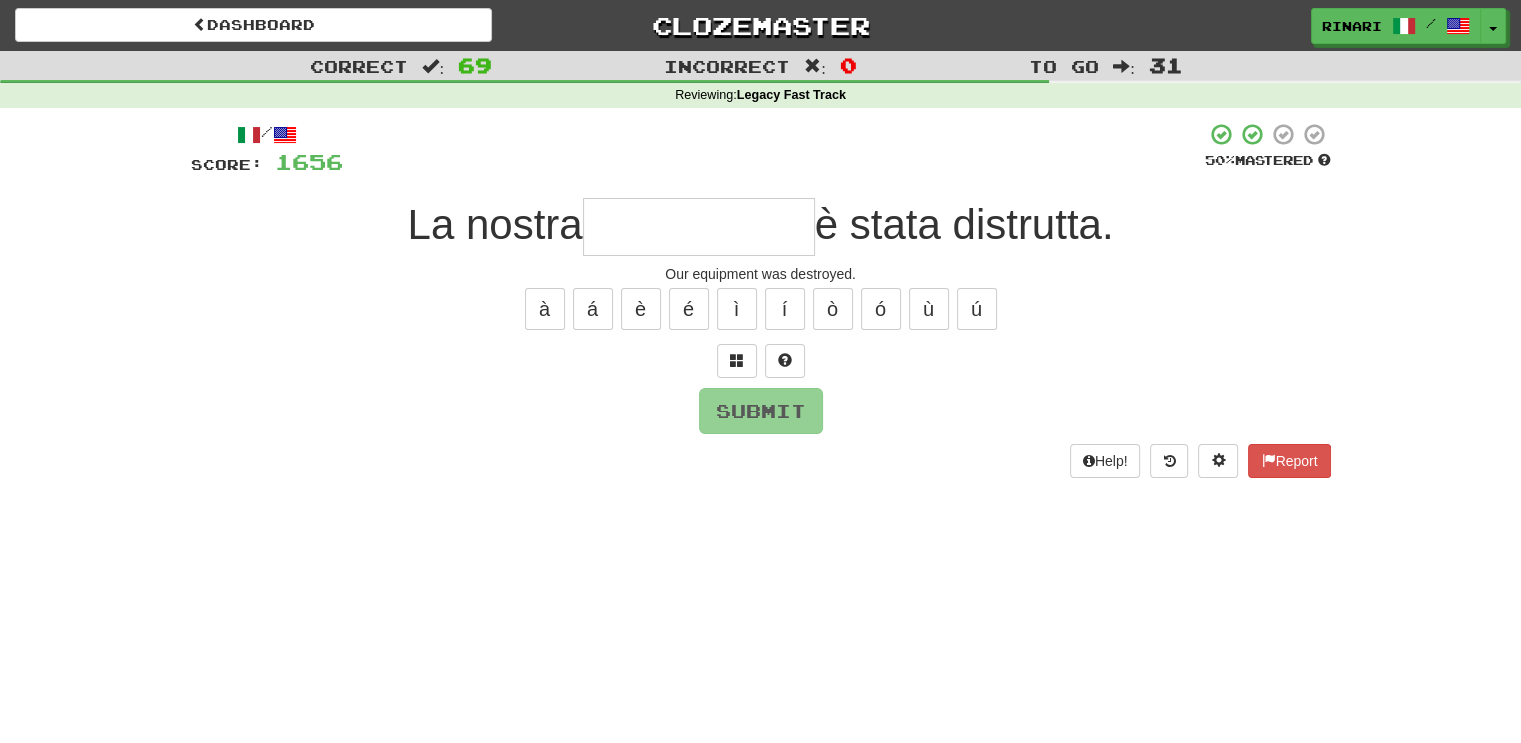 type on "*" 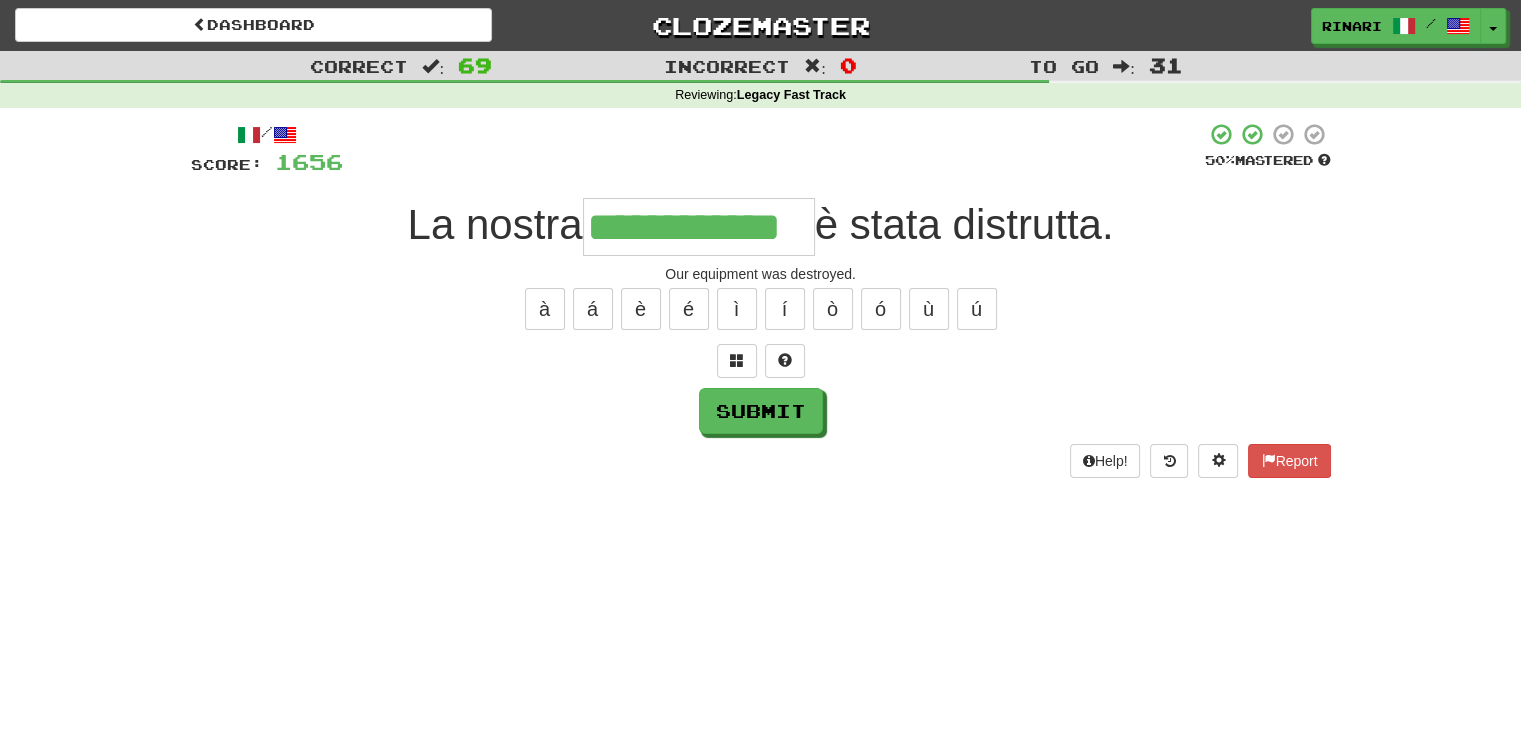 type on "**********" 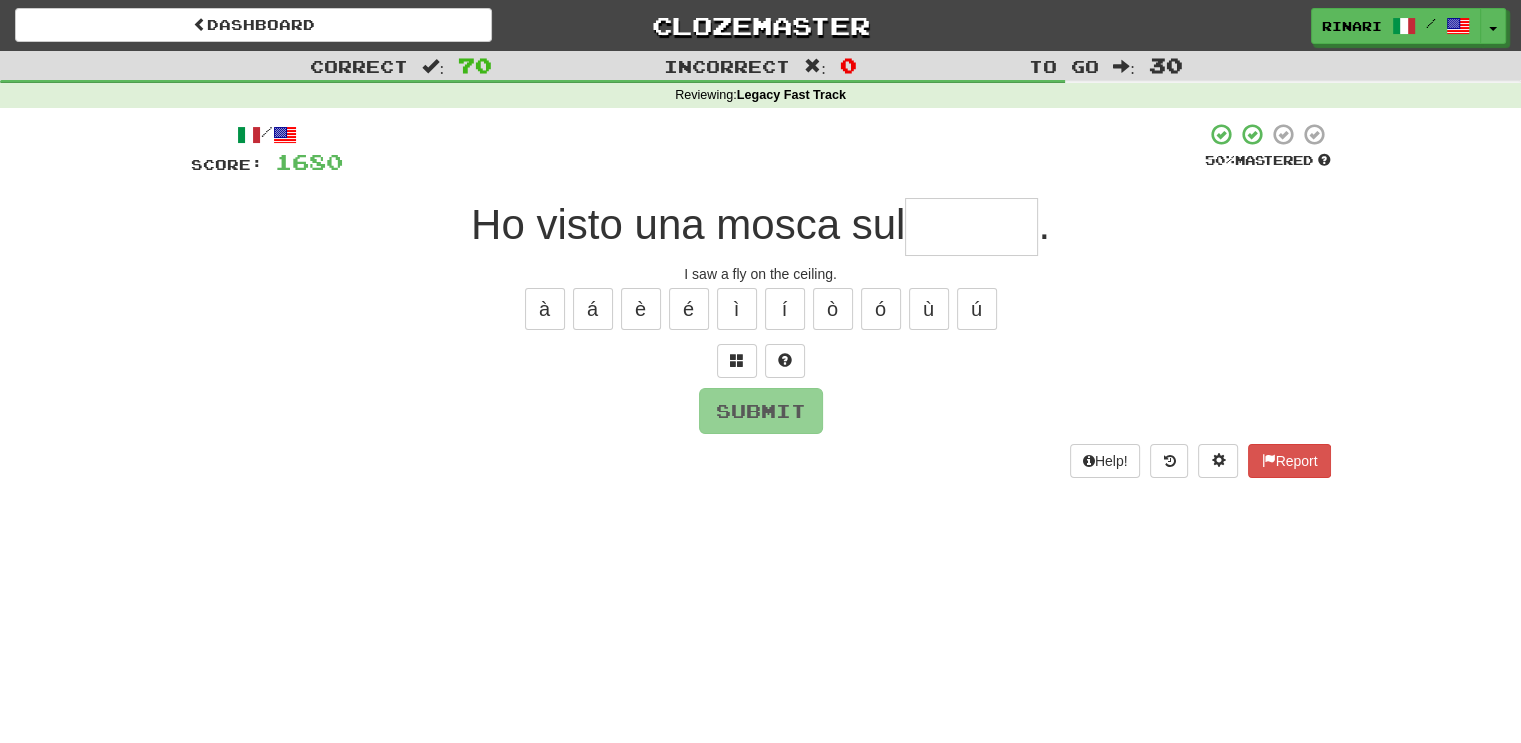 type on "*" 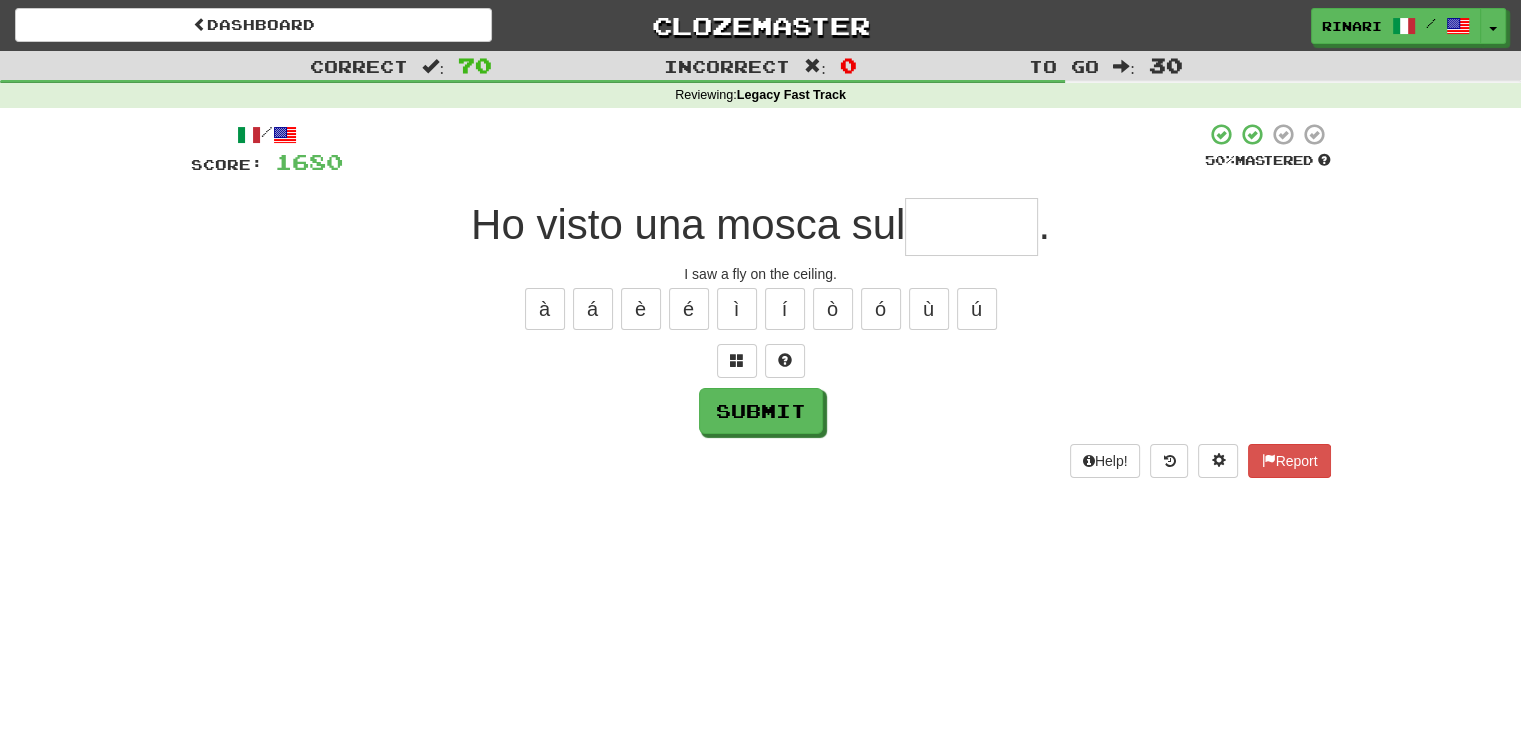type on "*" 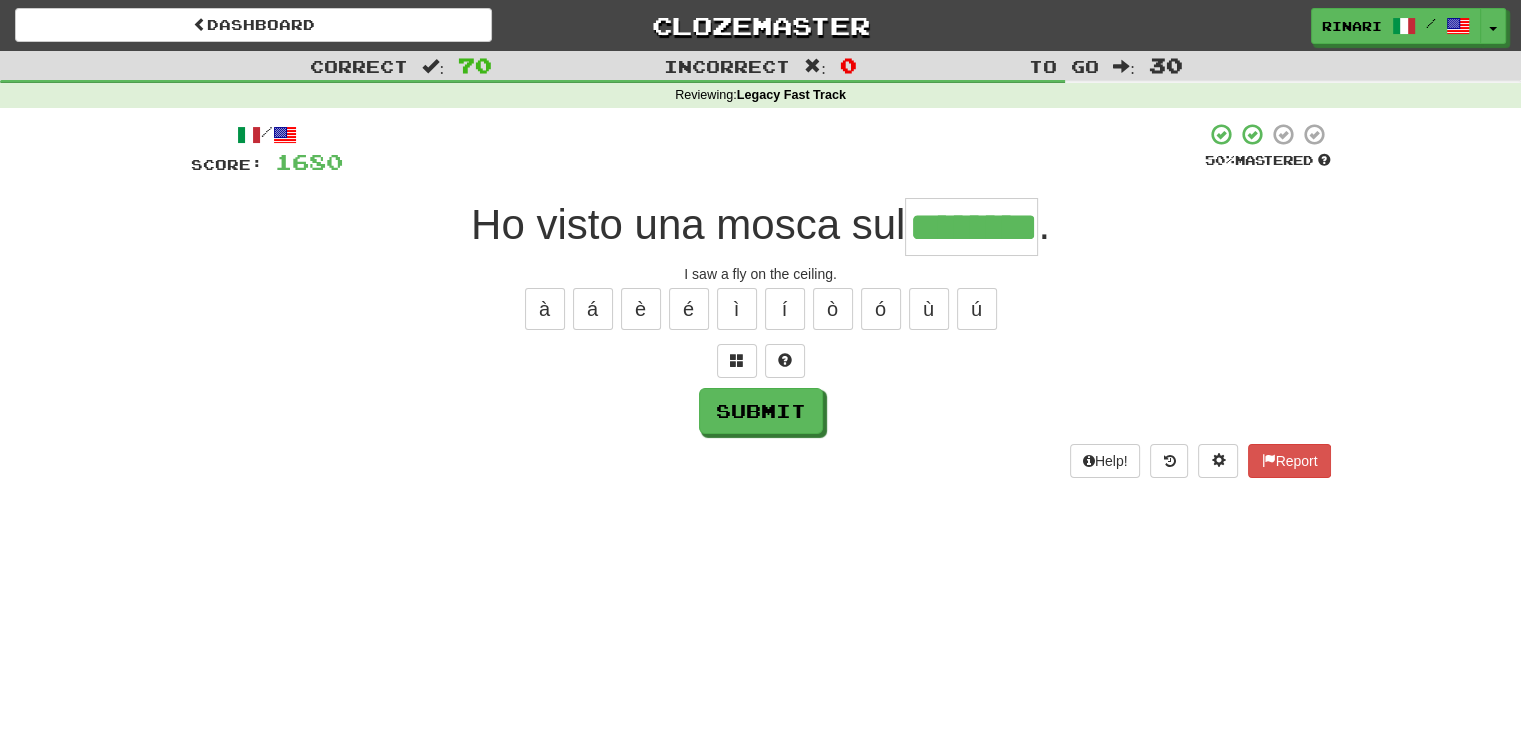 type on "********" 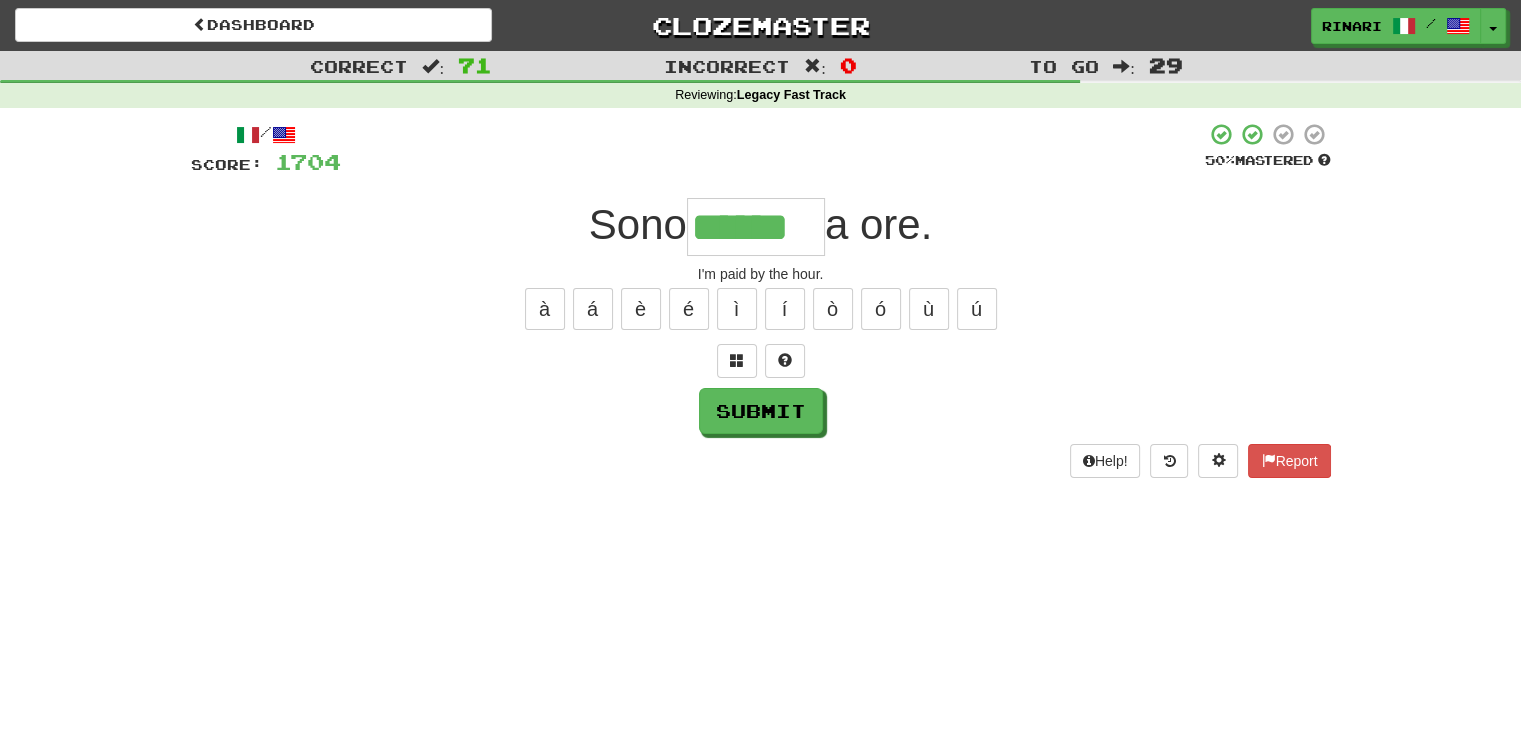 type on "******" 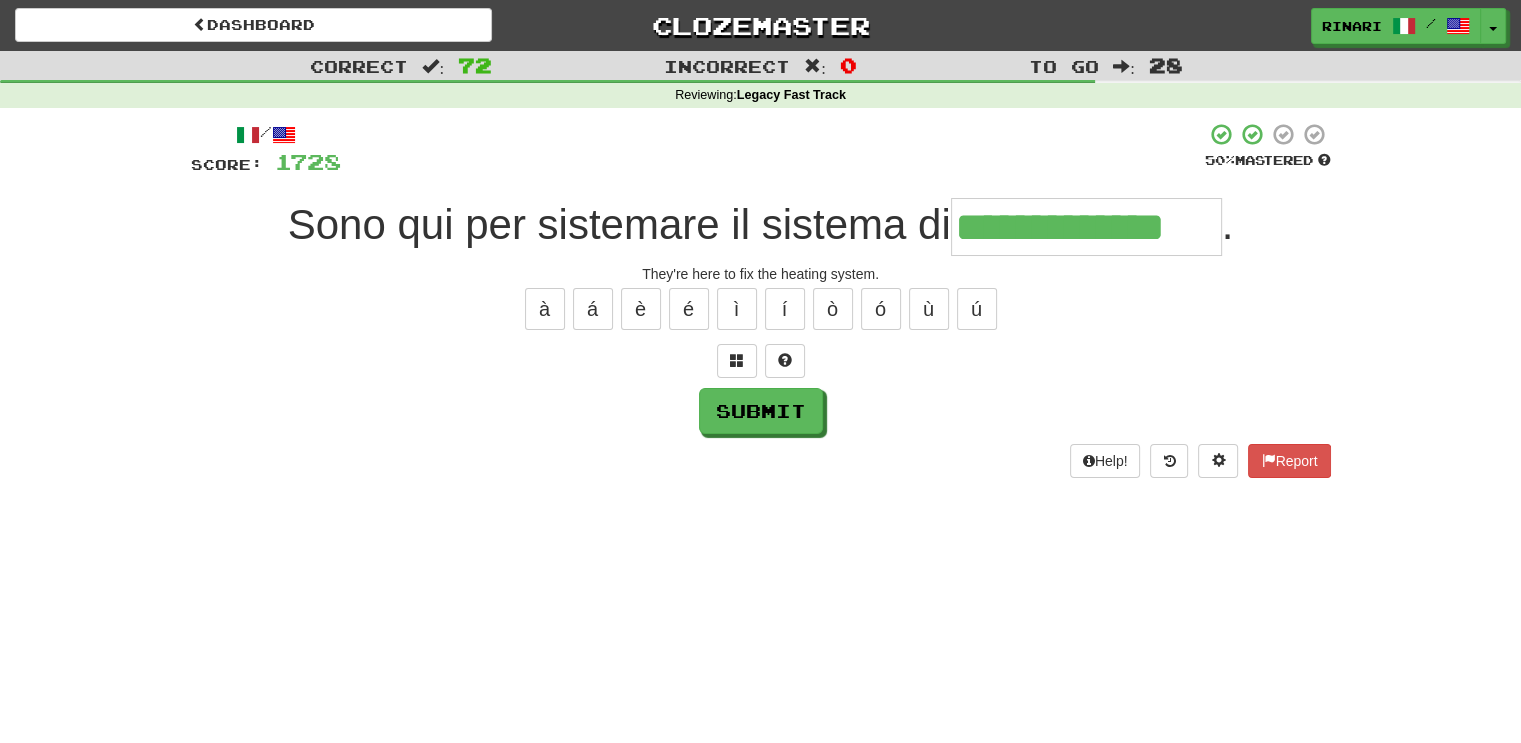 type on "**********" 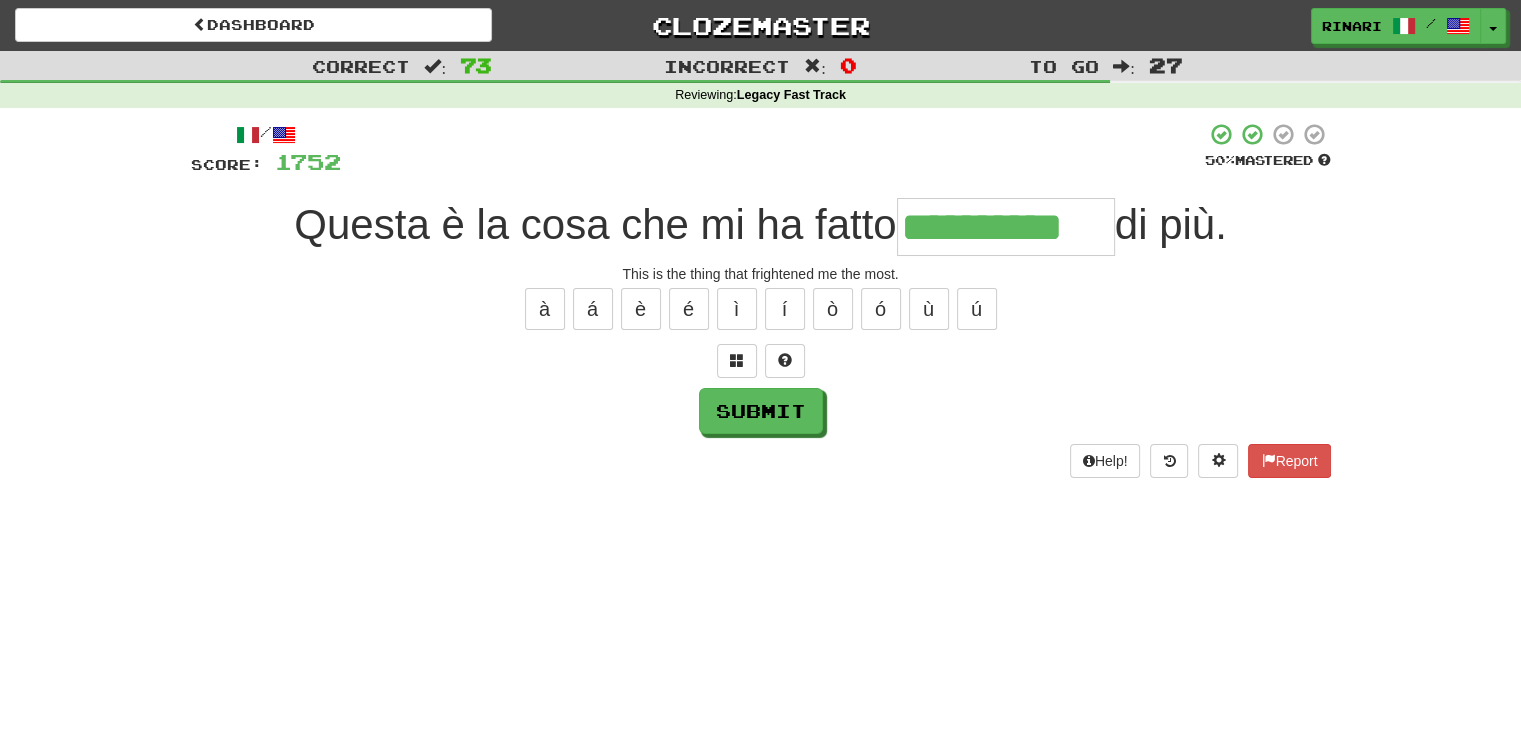 type on "**********" 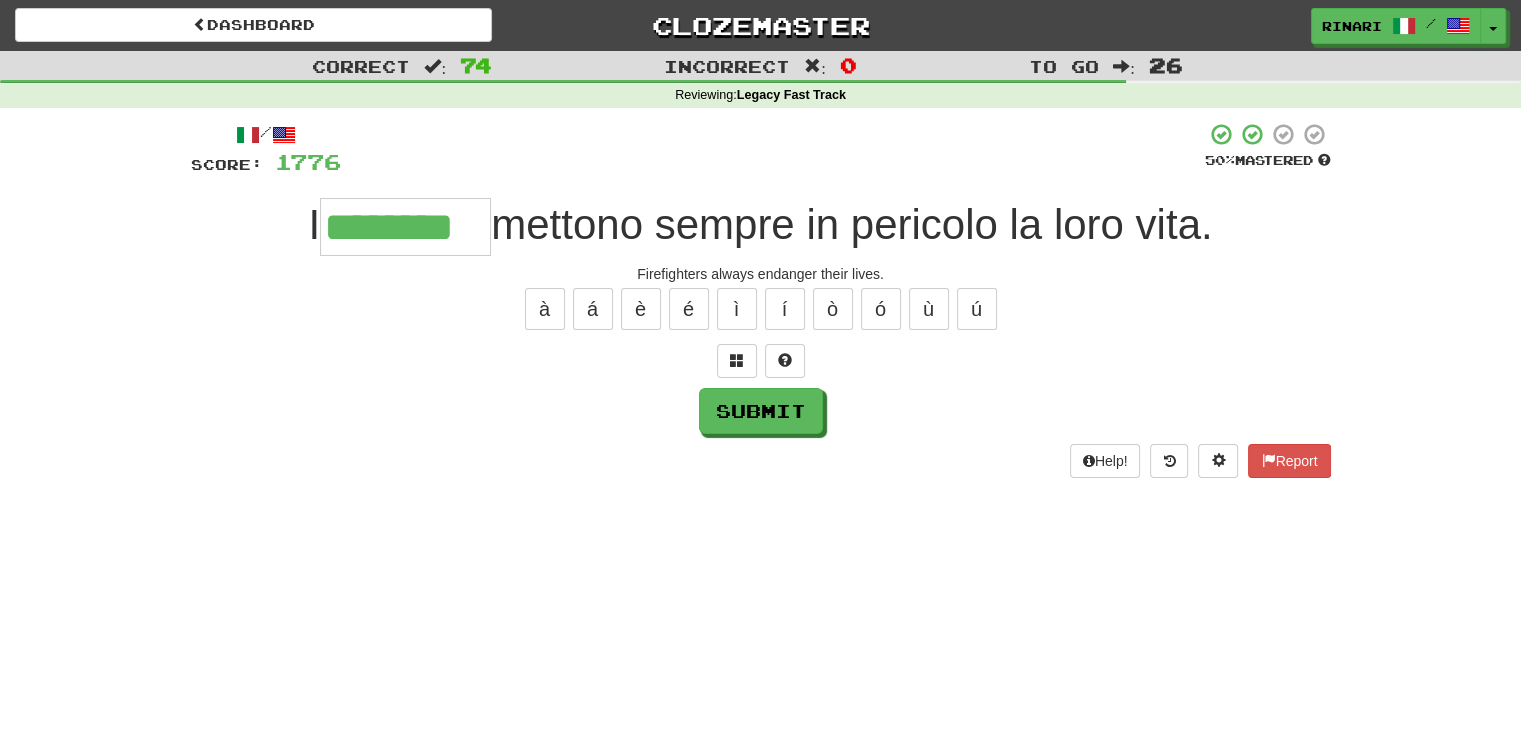 type on "********" 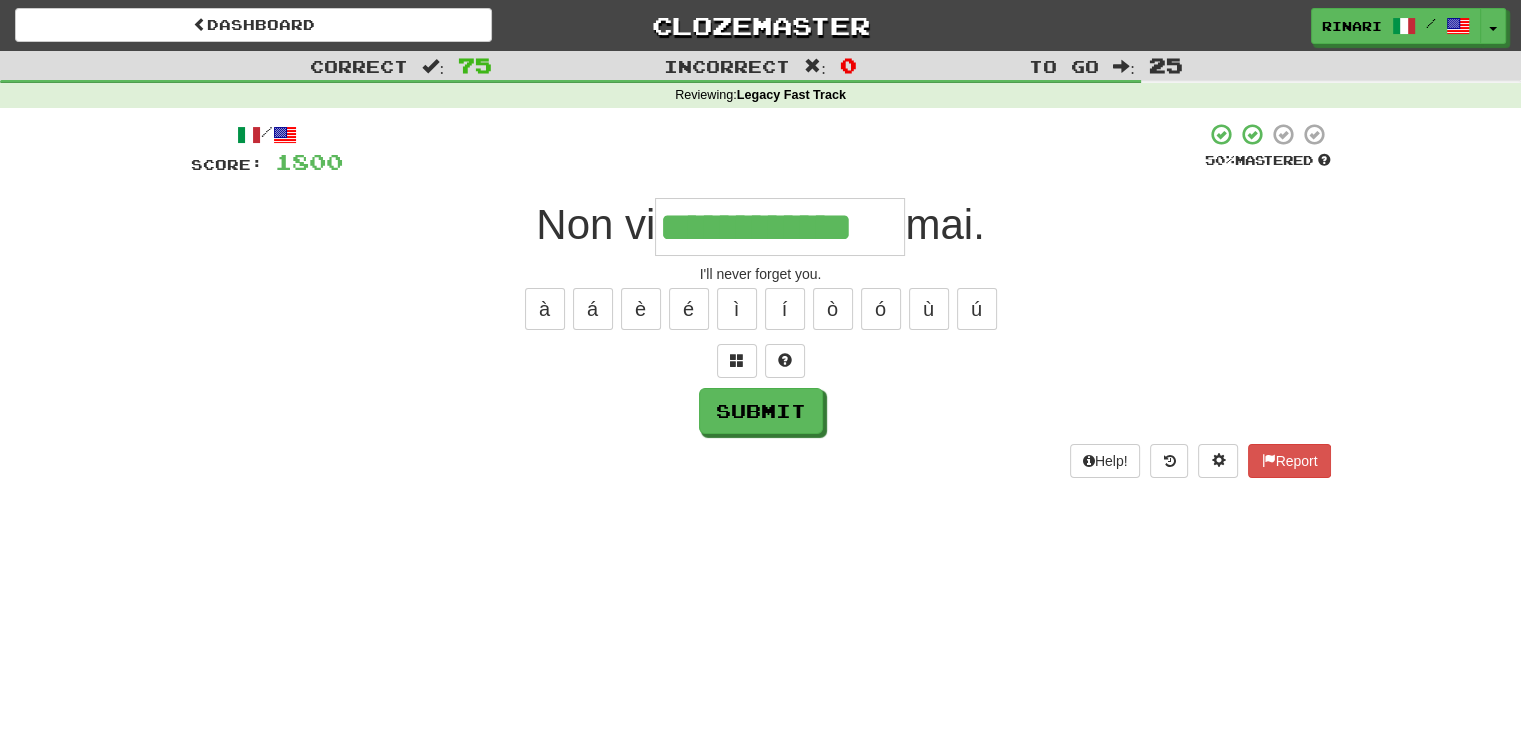 type on "**********" 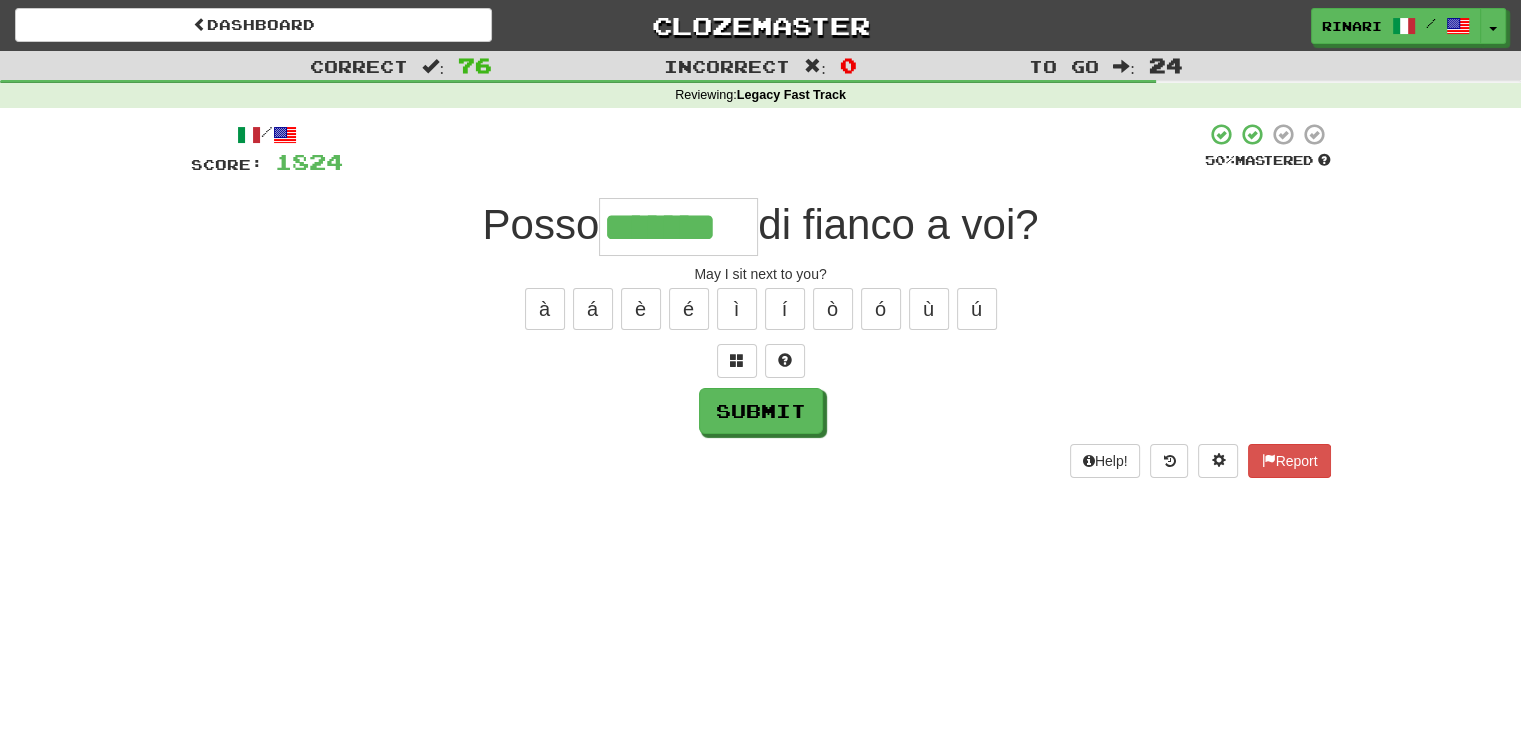 type on "*******" 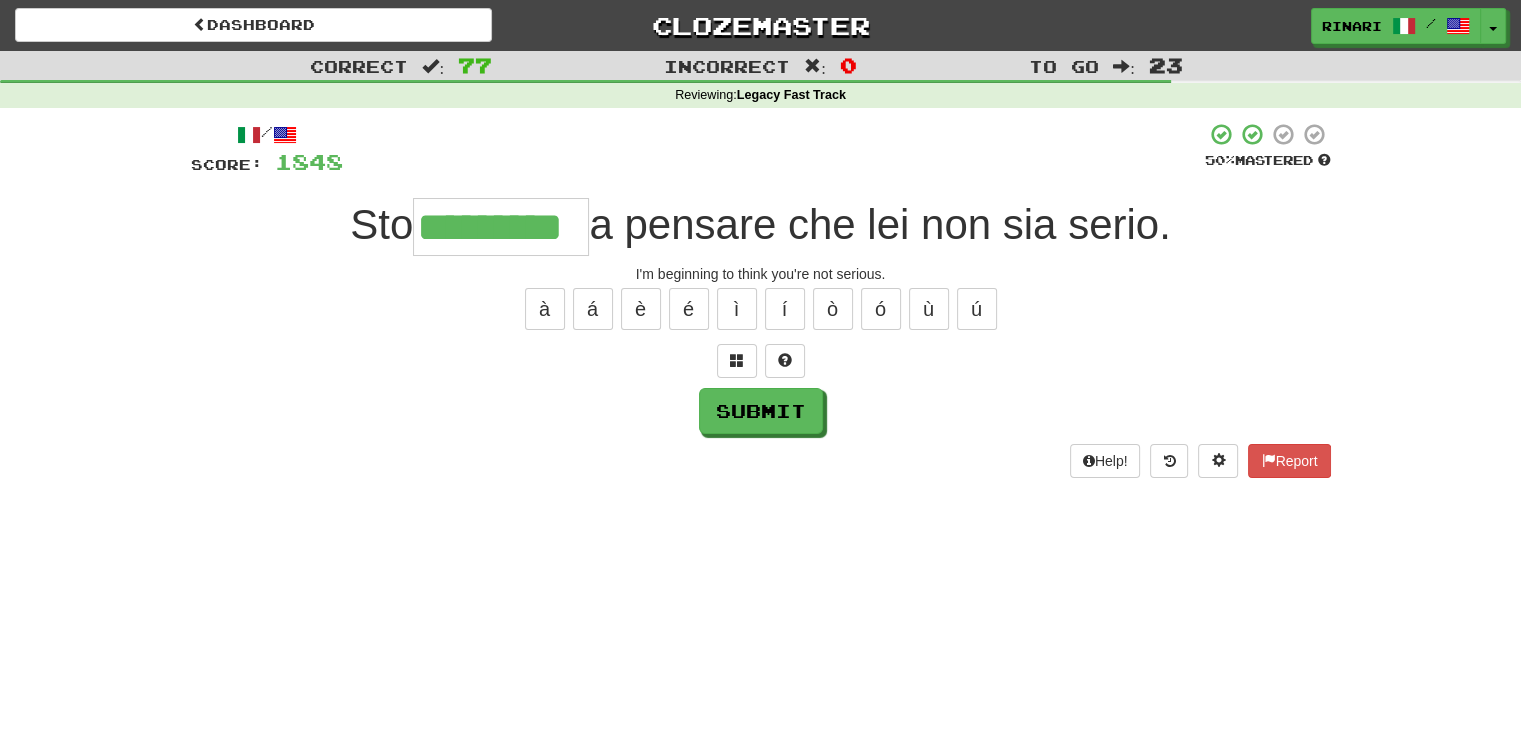 type on "*********" 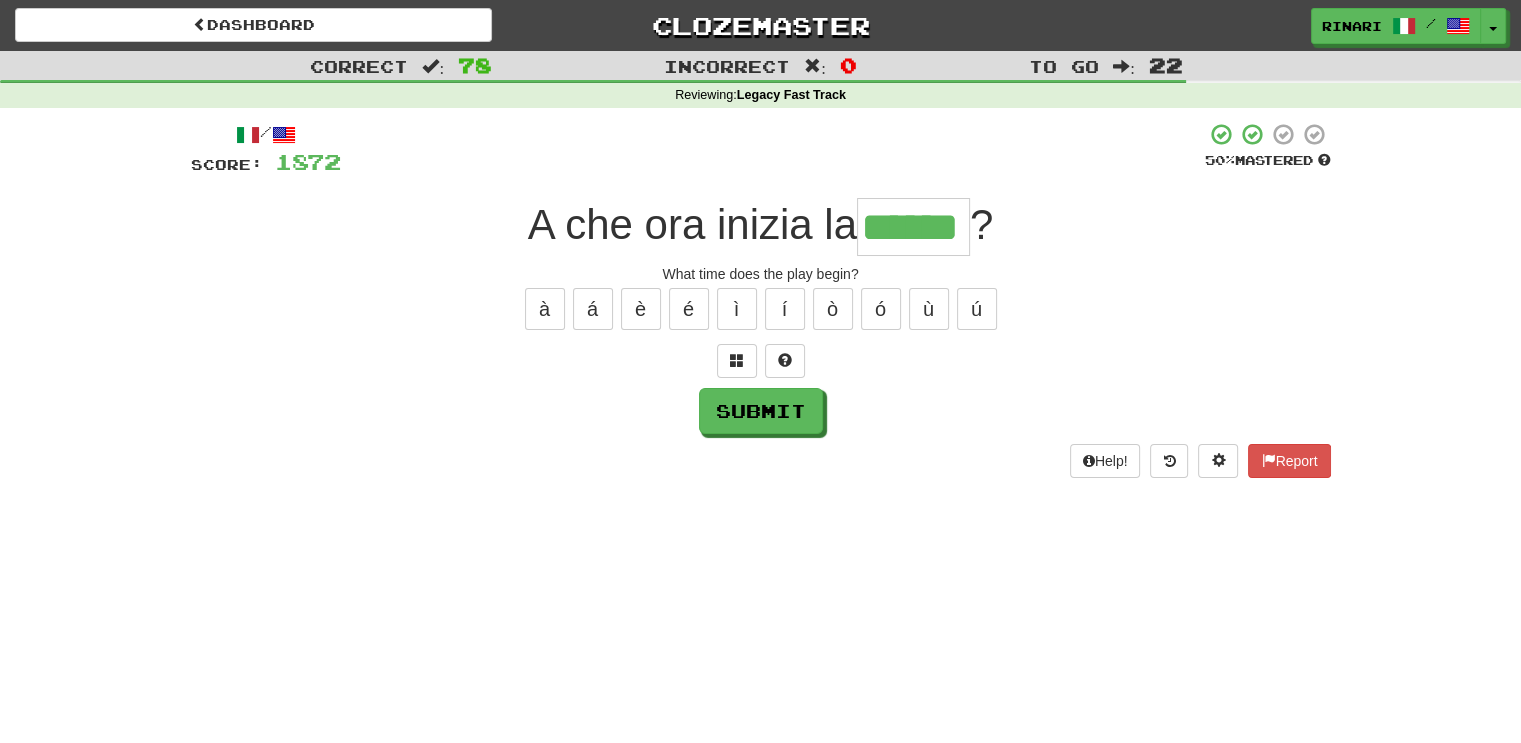 type on "******" 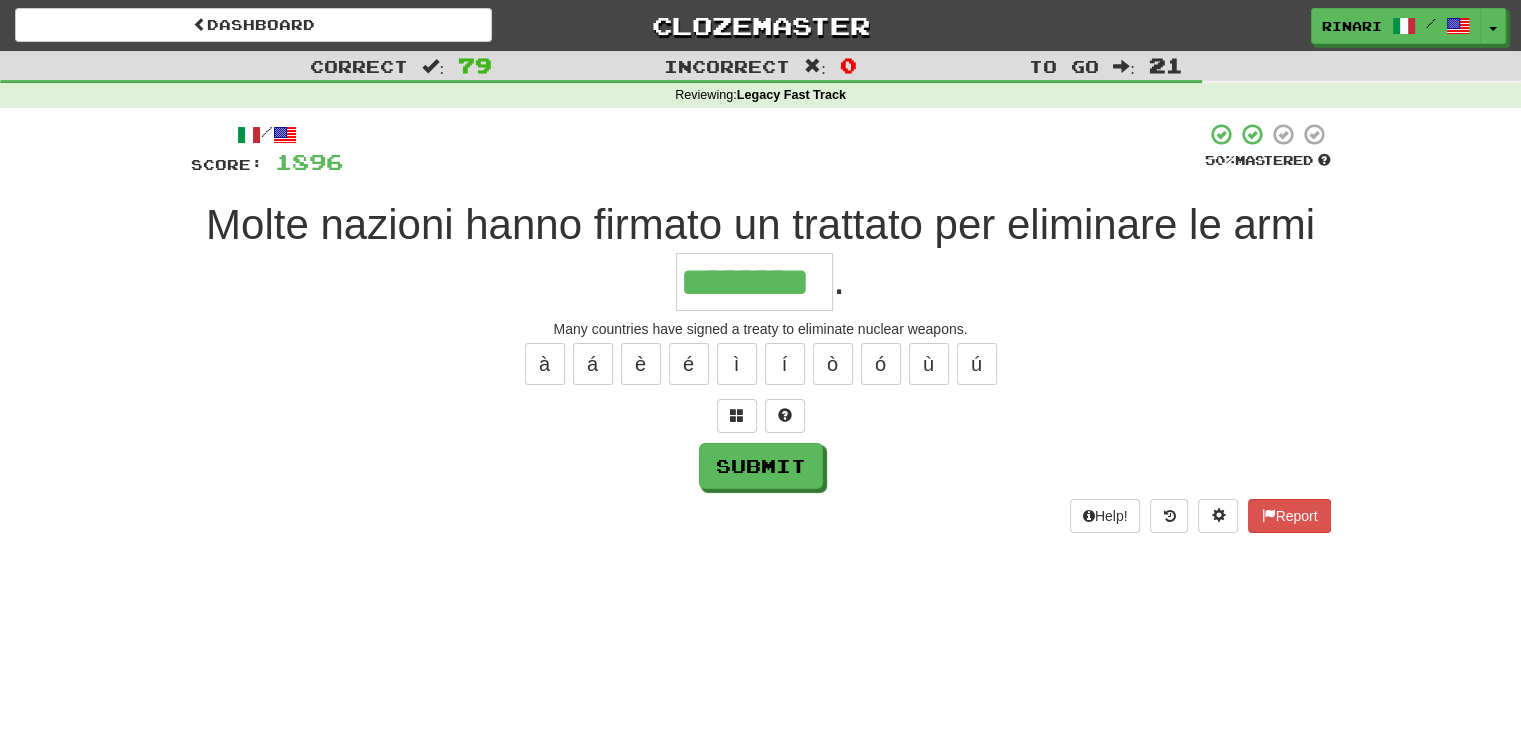 type on "********" 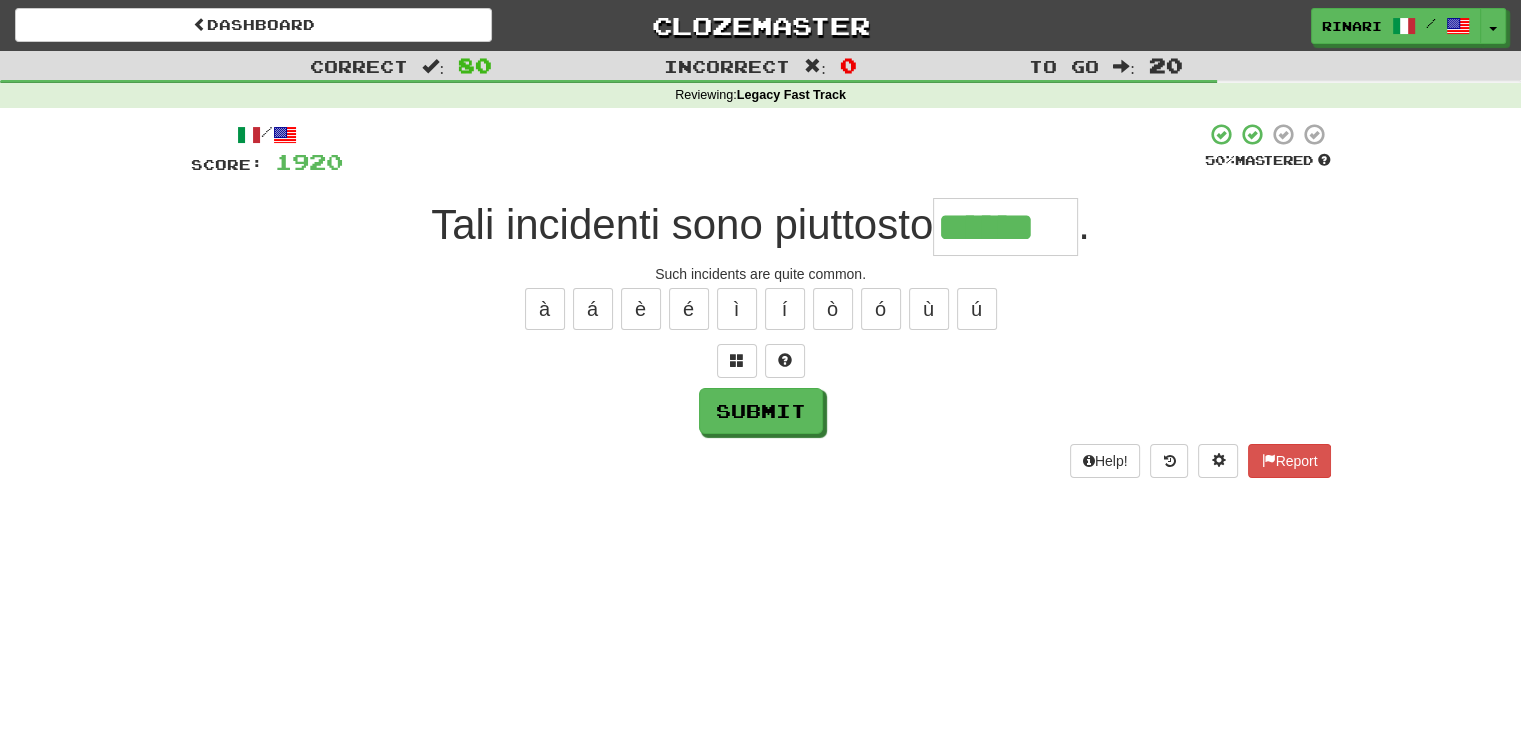 type on "******" 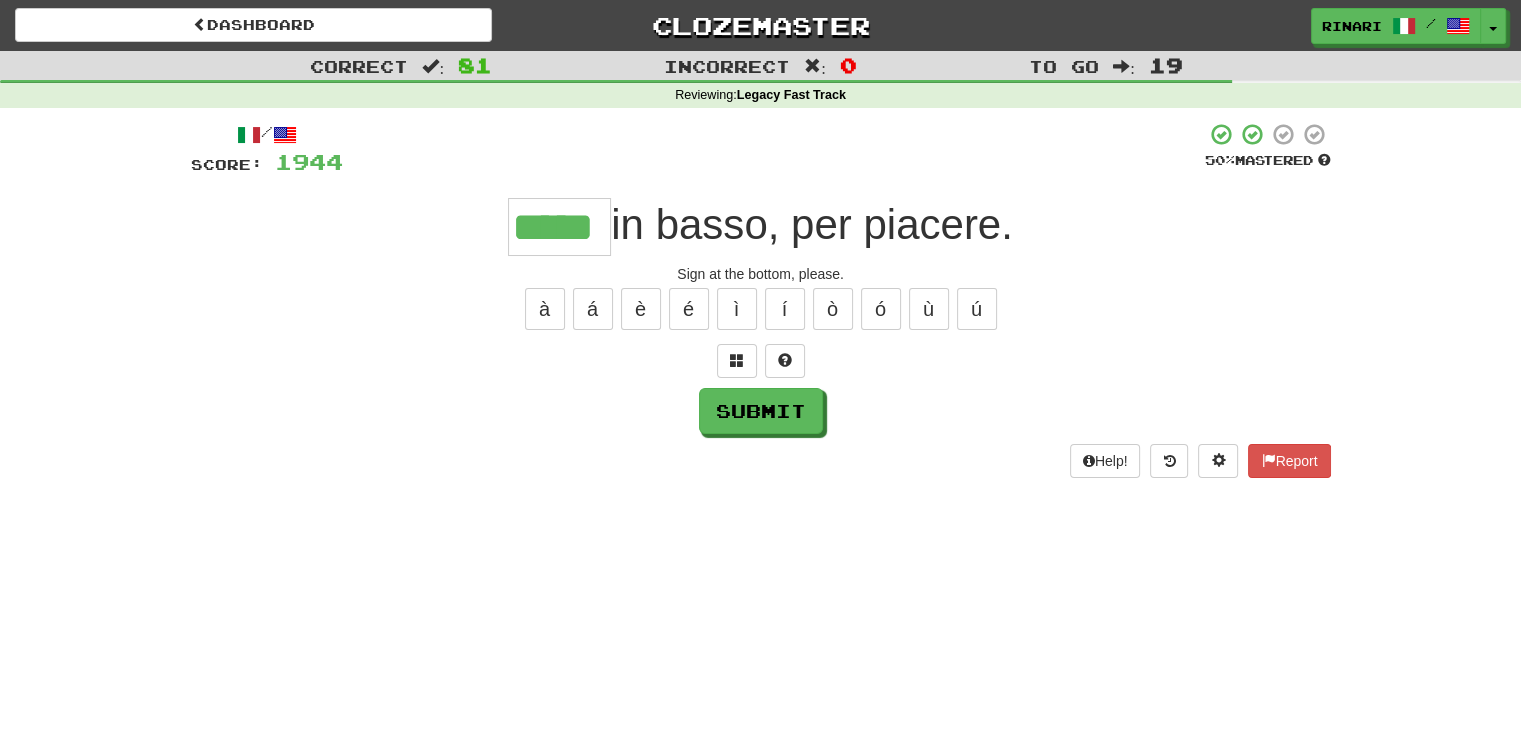 type on "*****" 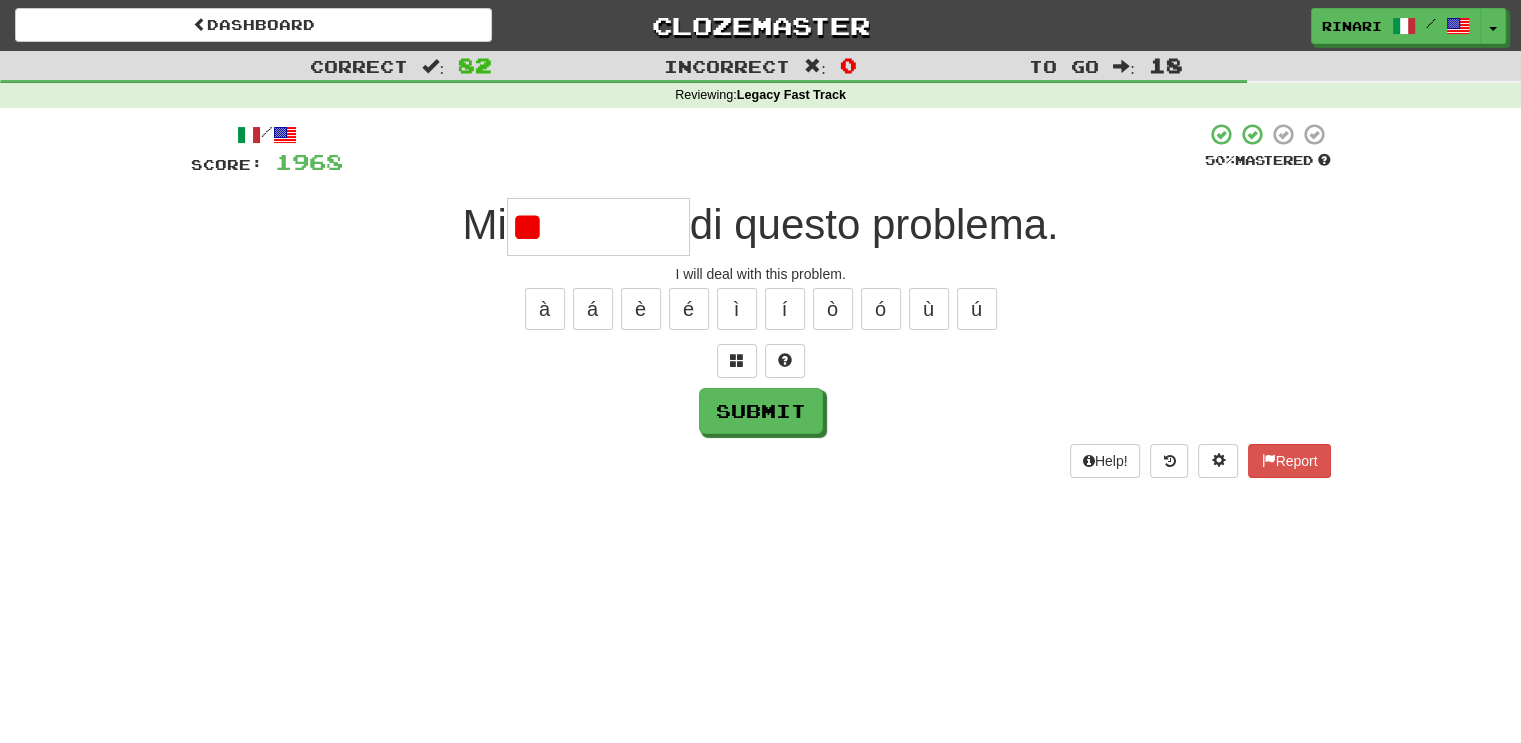type on "*" 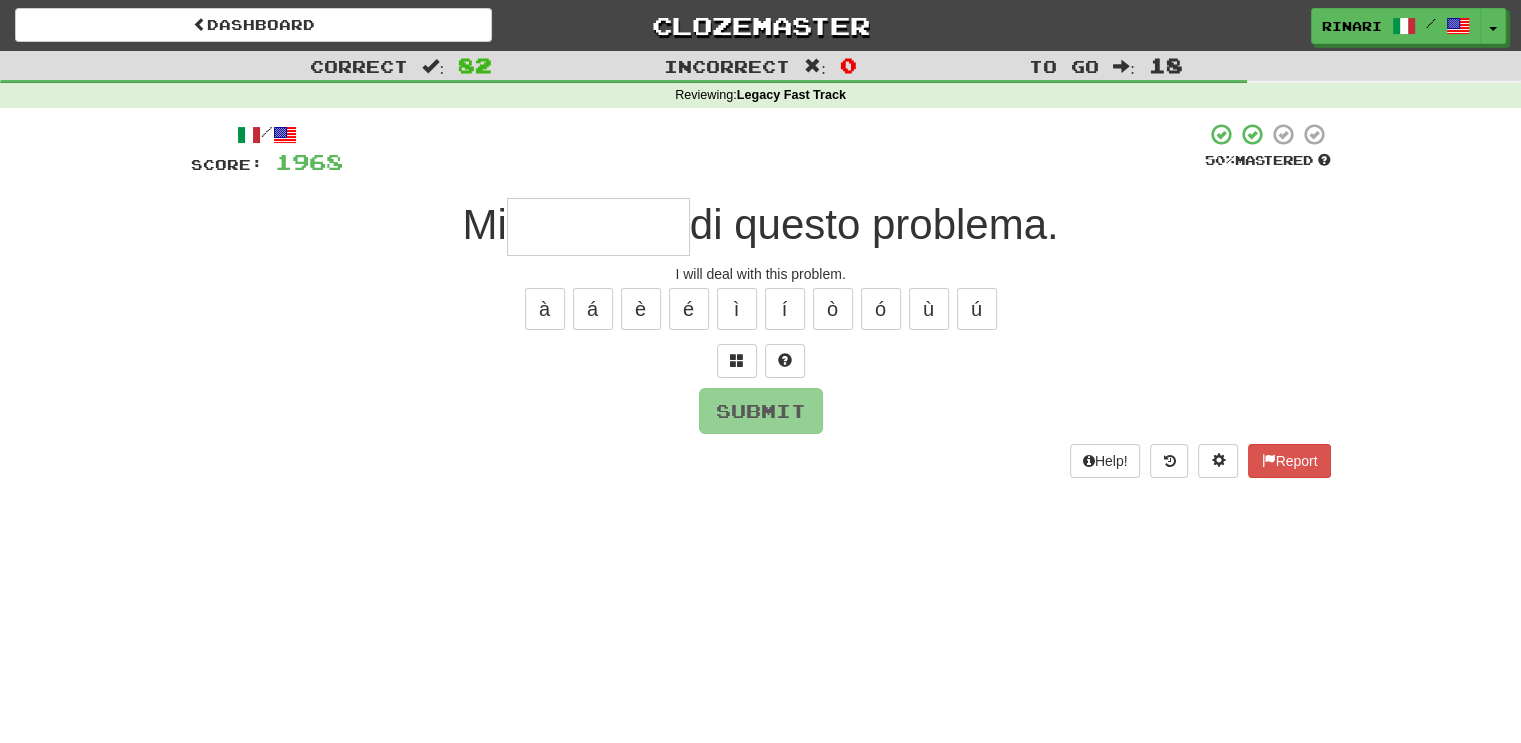 type on "*" 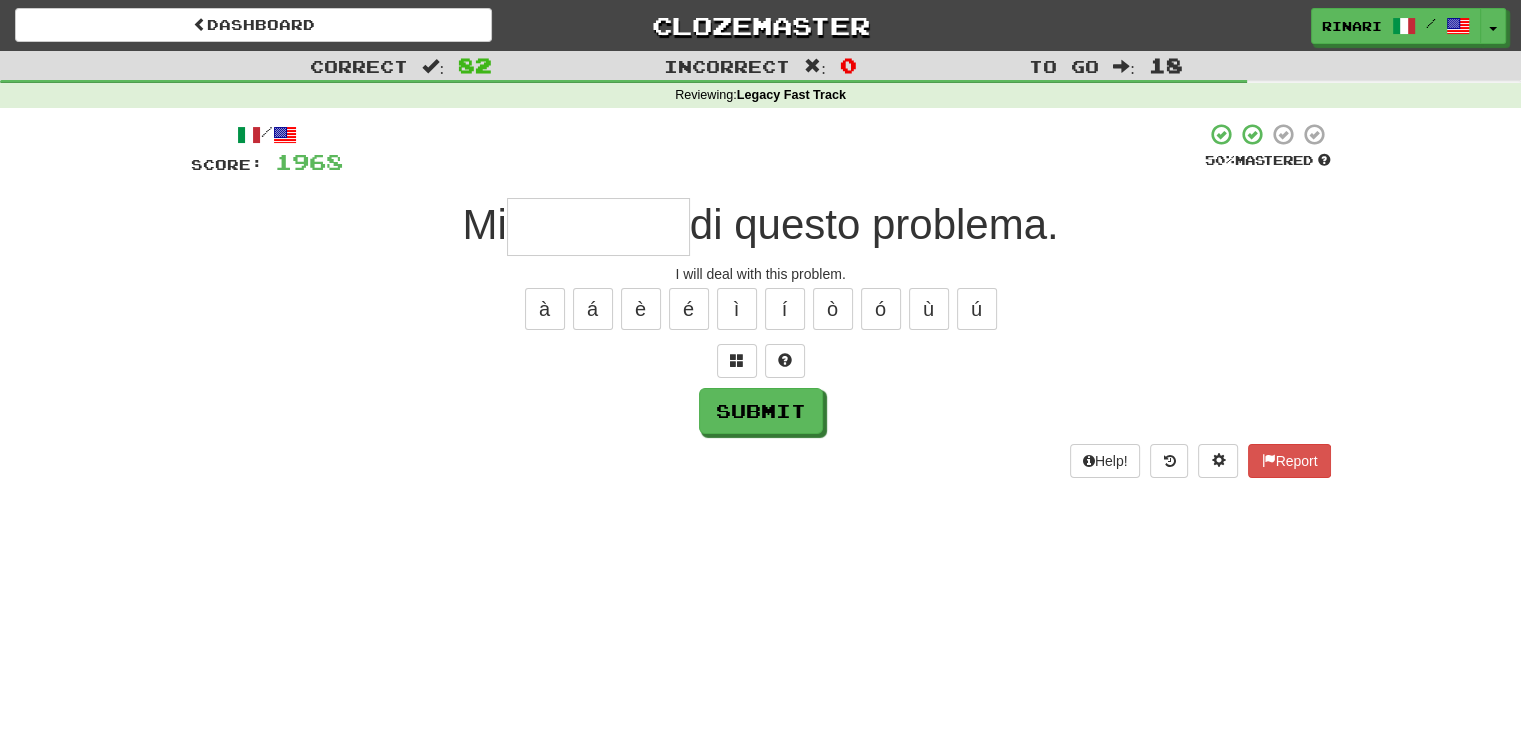 type on "*" 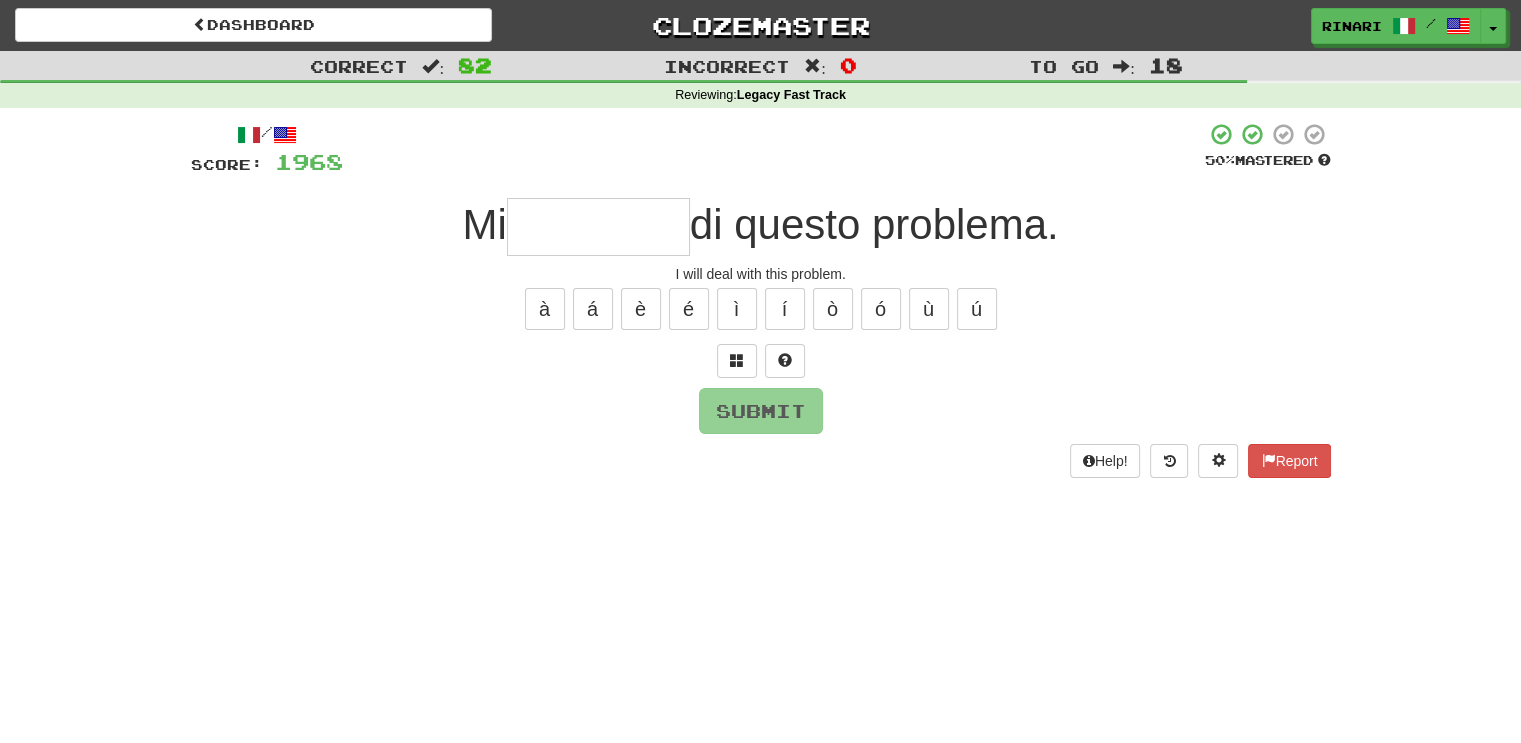 type on "*" 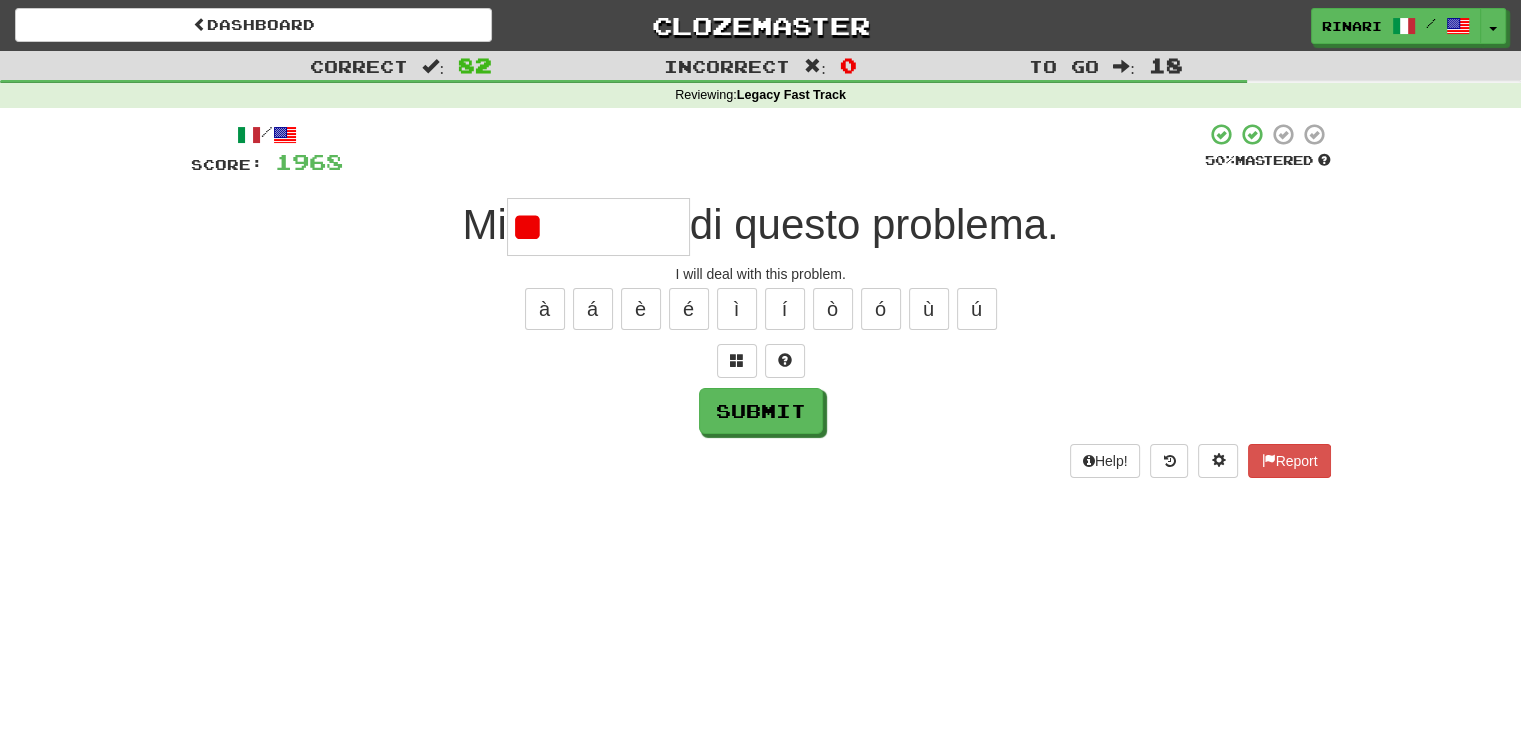 type on "*" 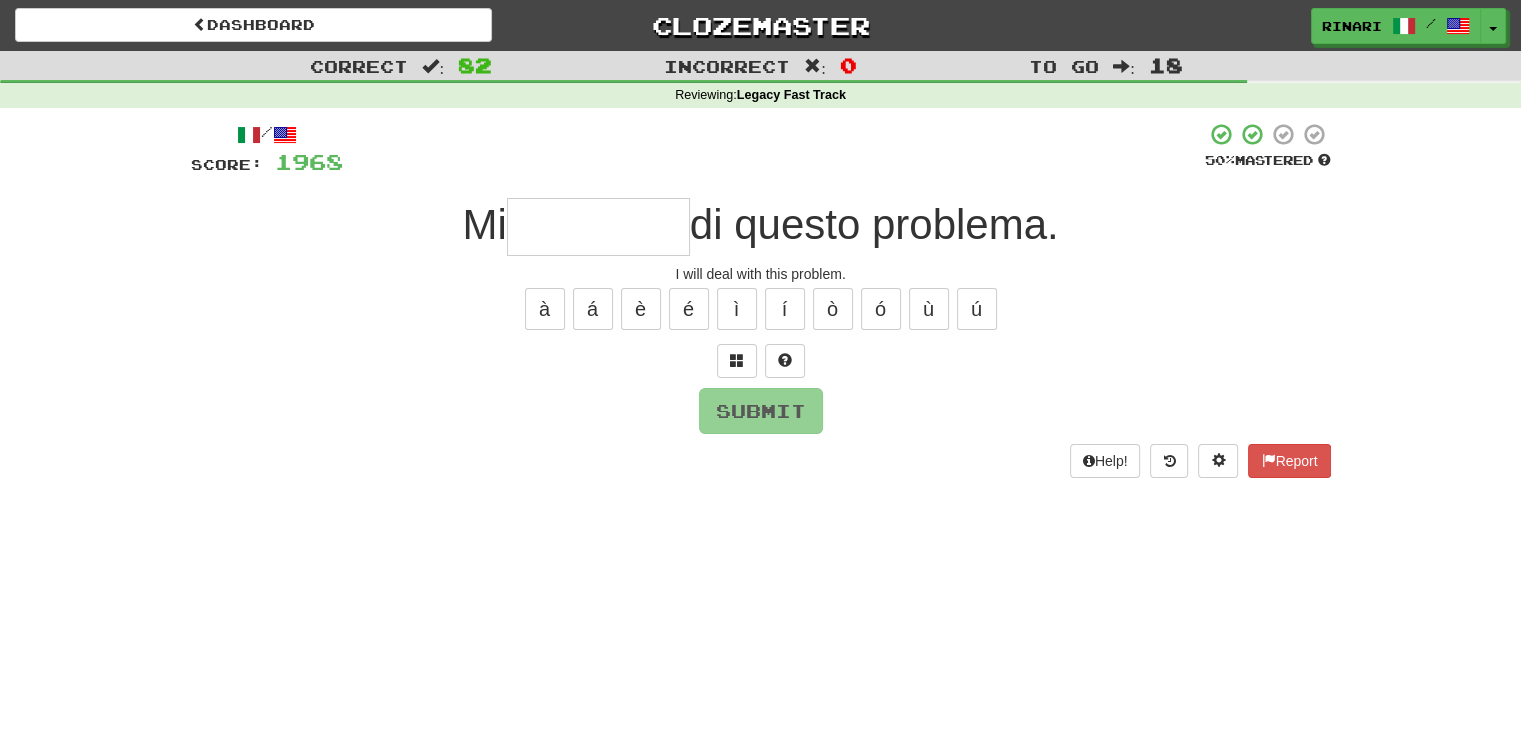 type on "*" 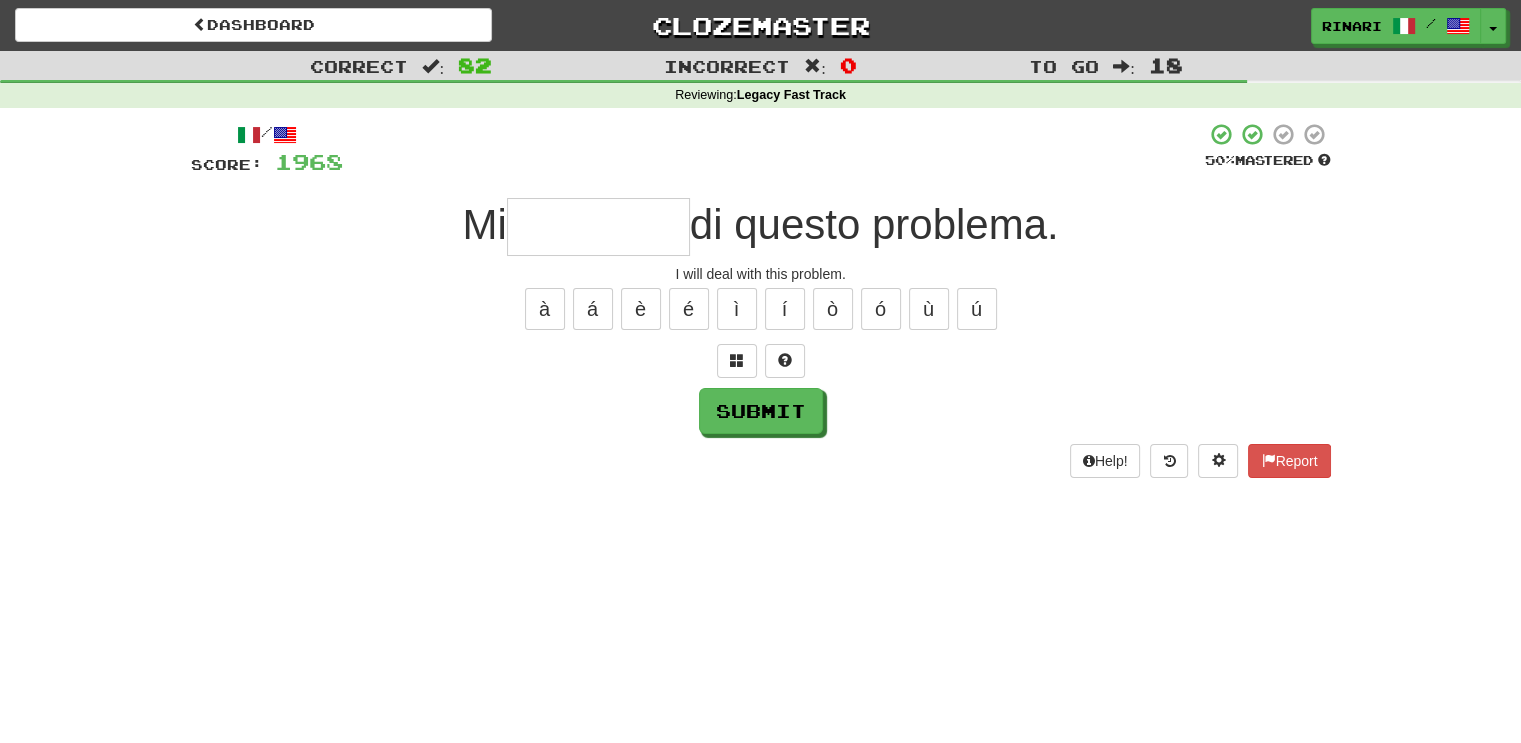 type on "*" 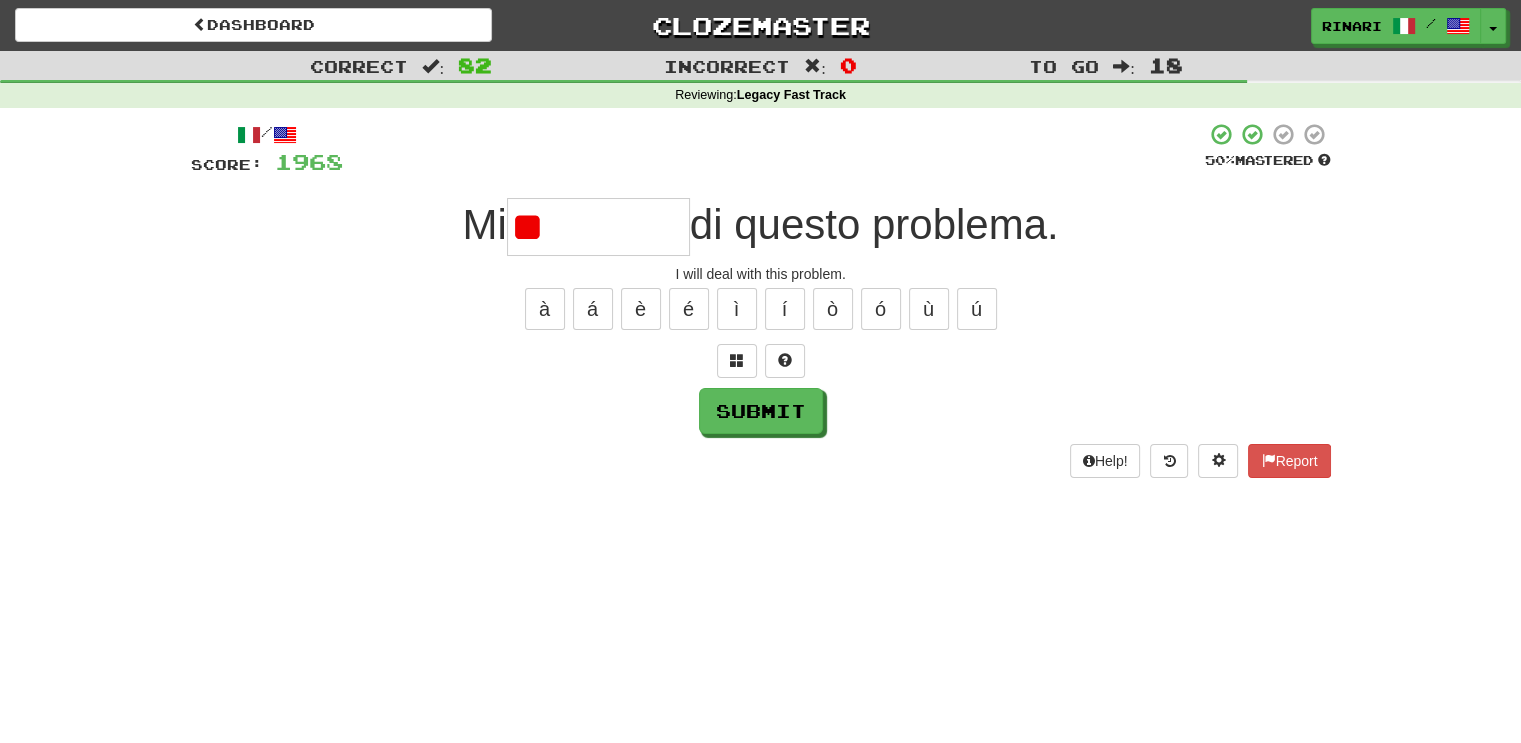 type on "*" 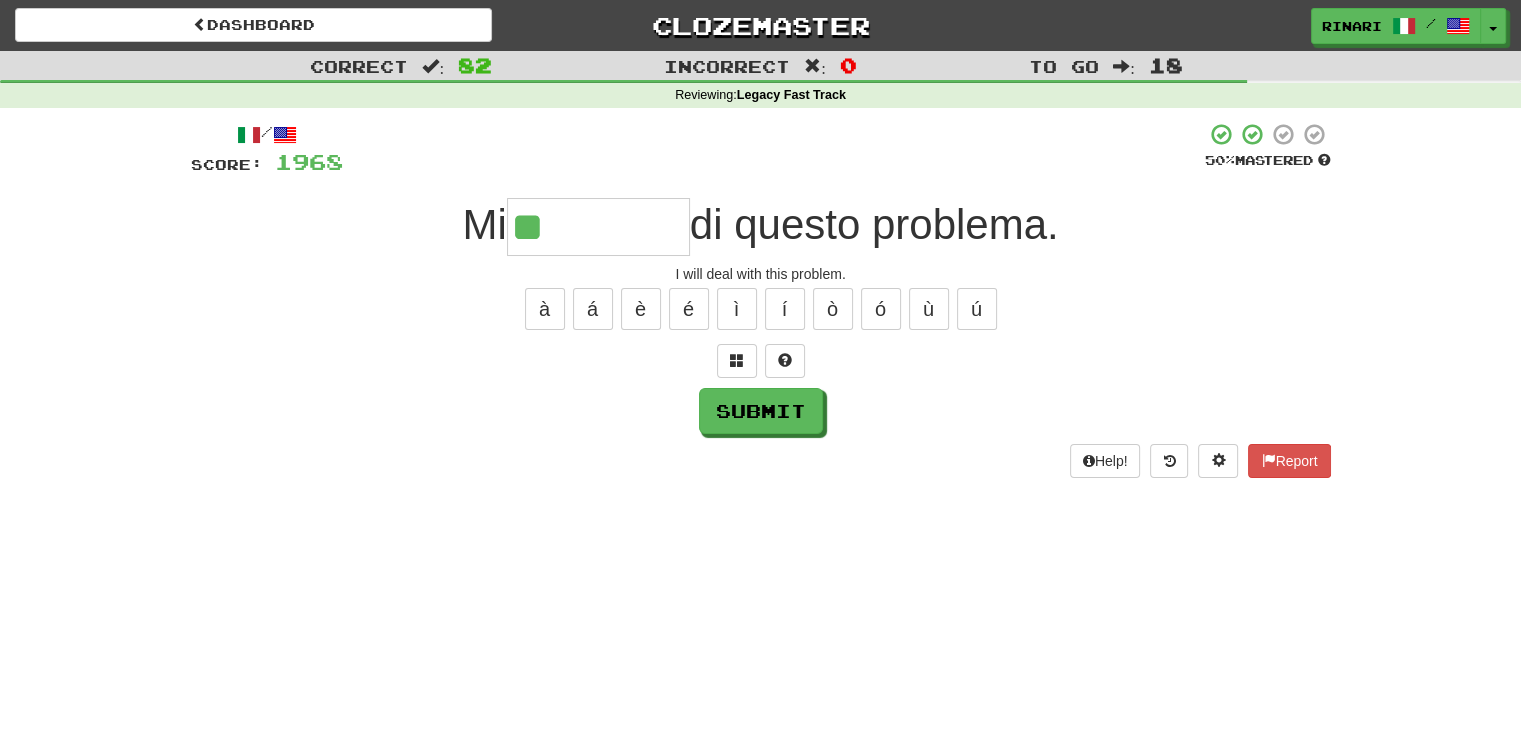 type on "*" 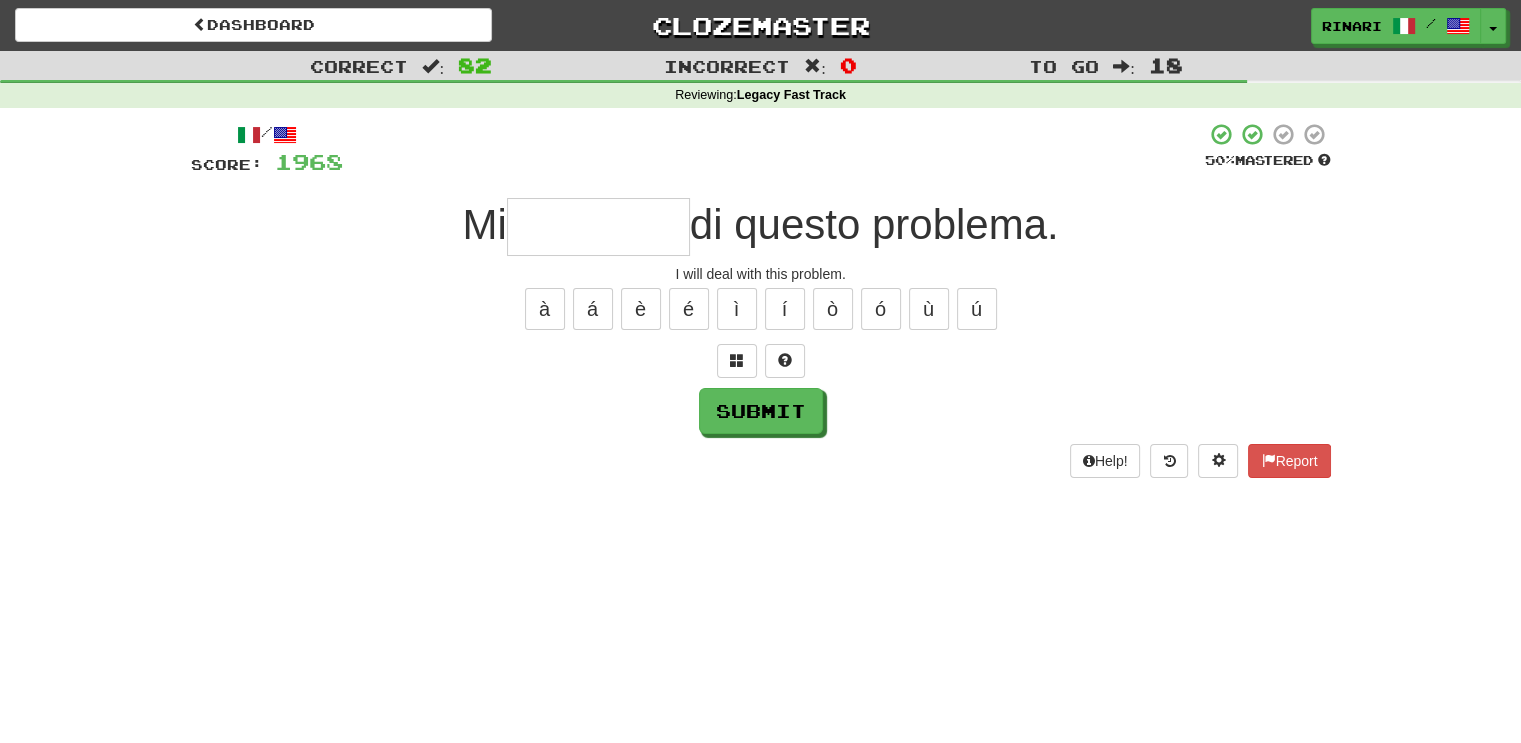 type on "*" 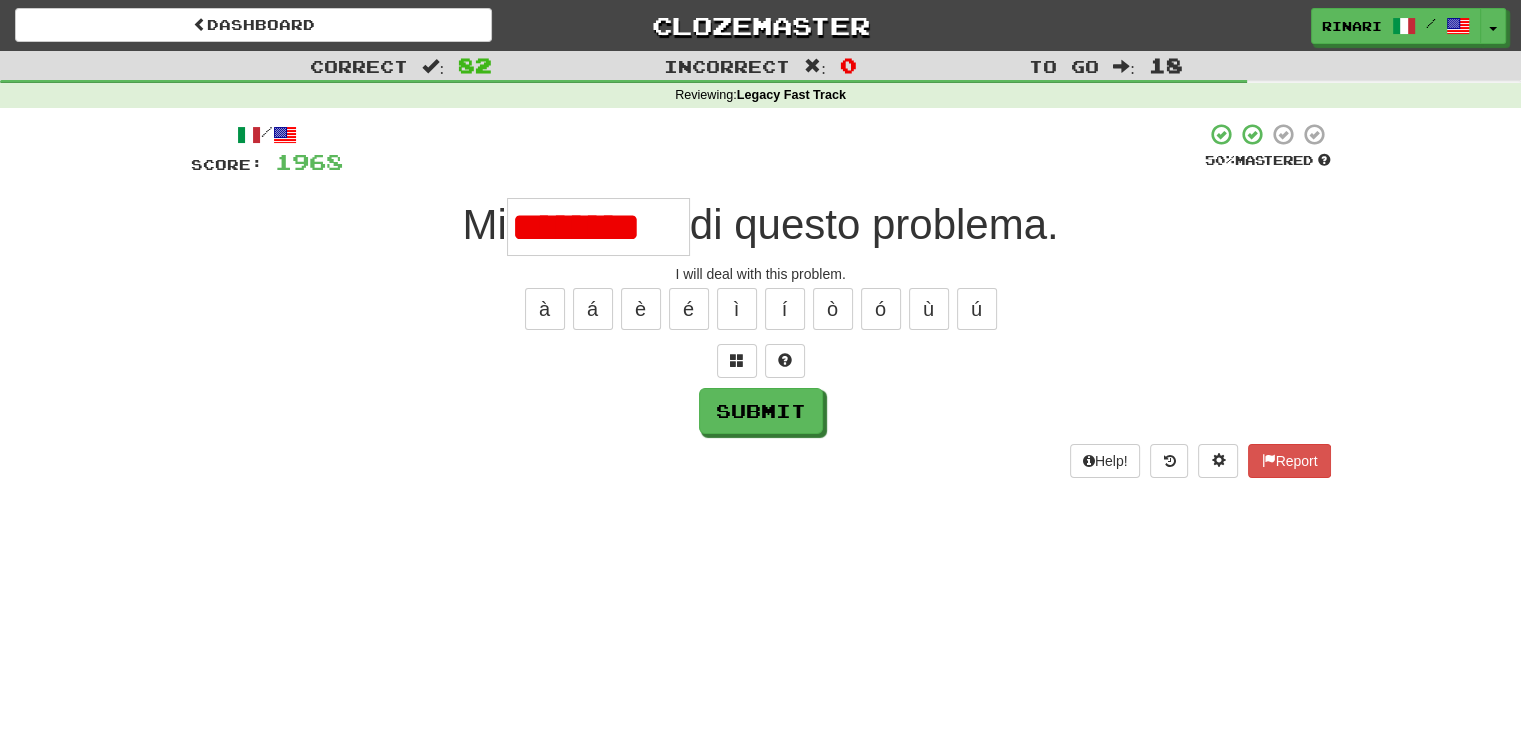 scroll, scrollTop: 0, scrollLeft: 0, axis: both 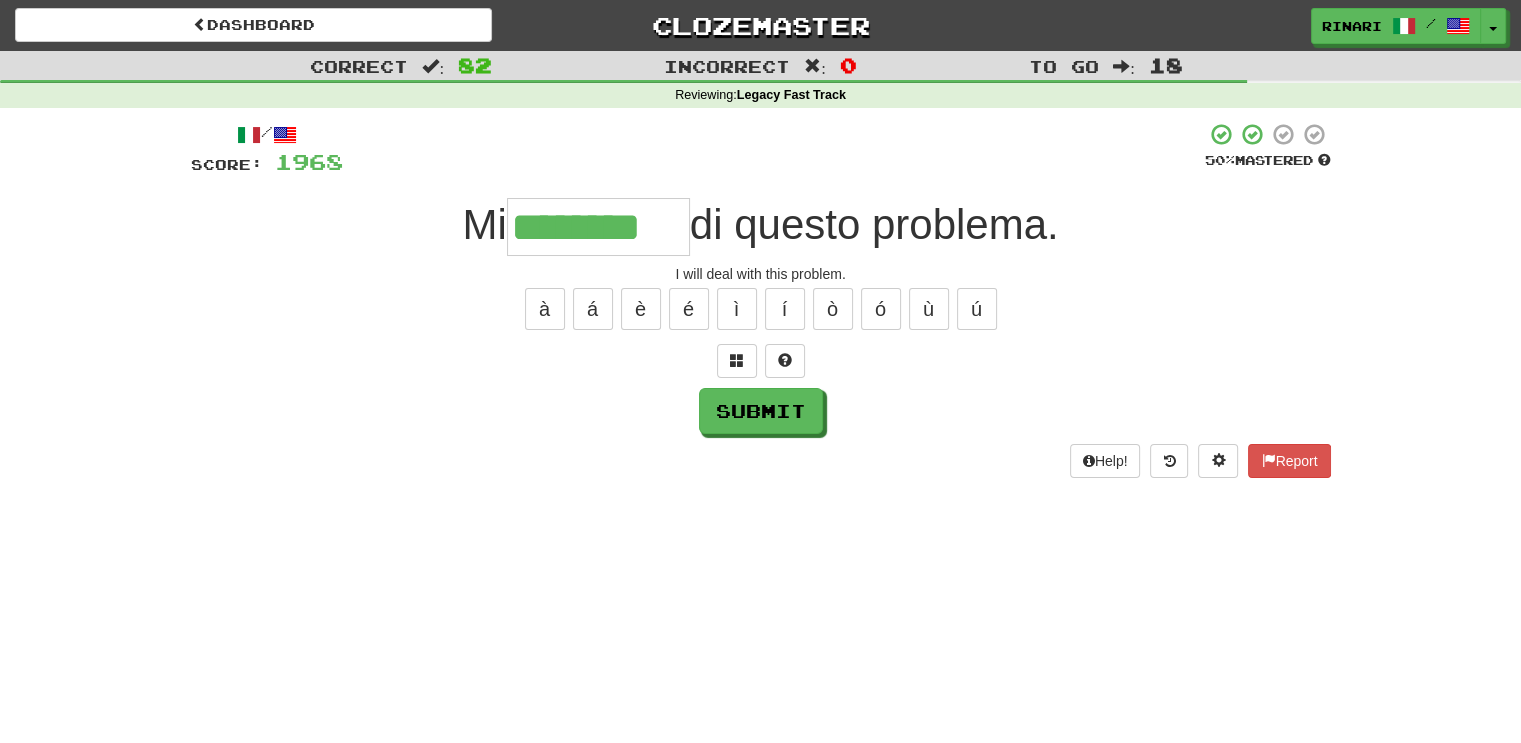 type on "********" 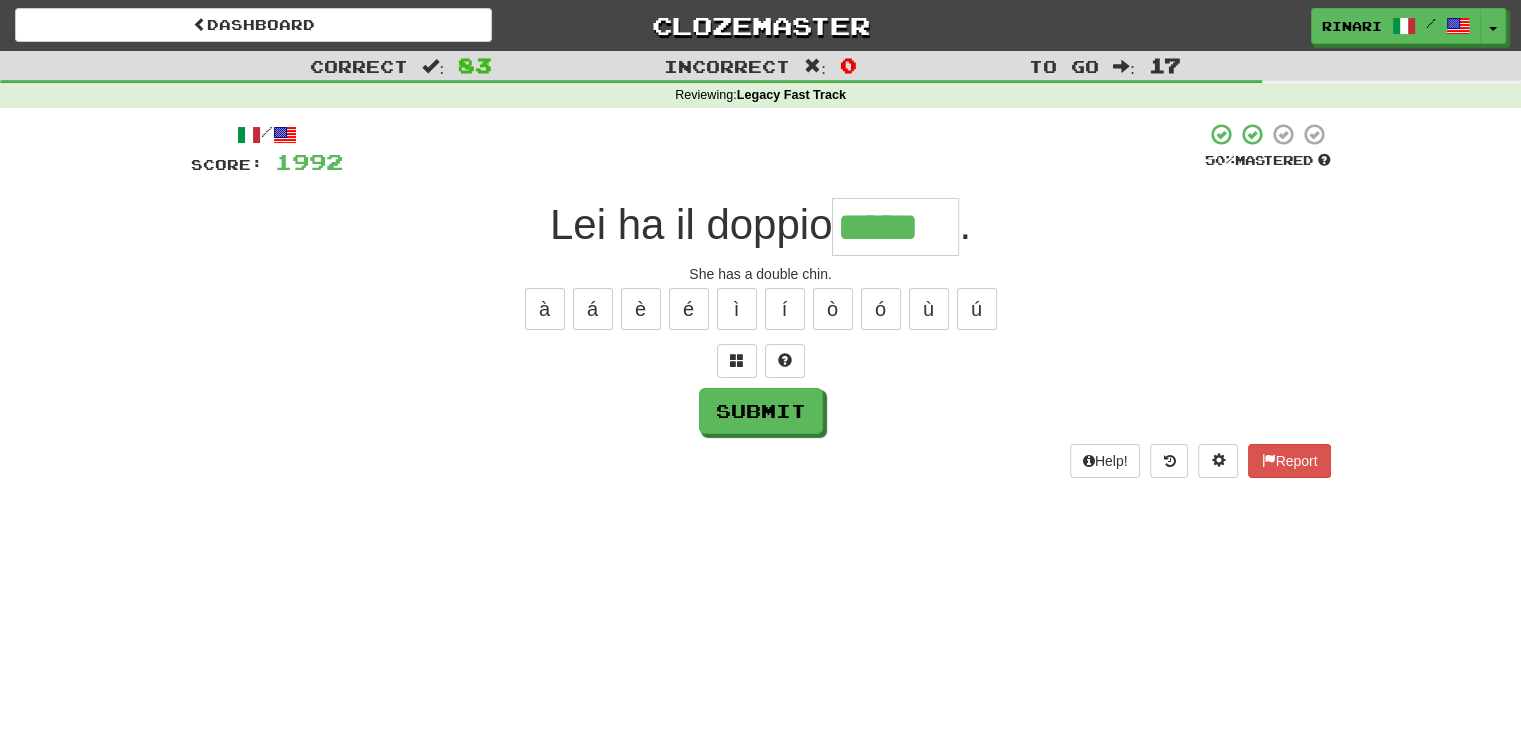 type on "*****" 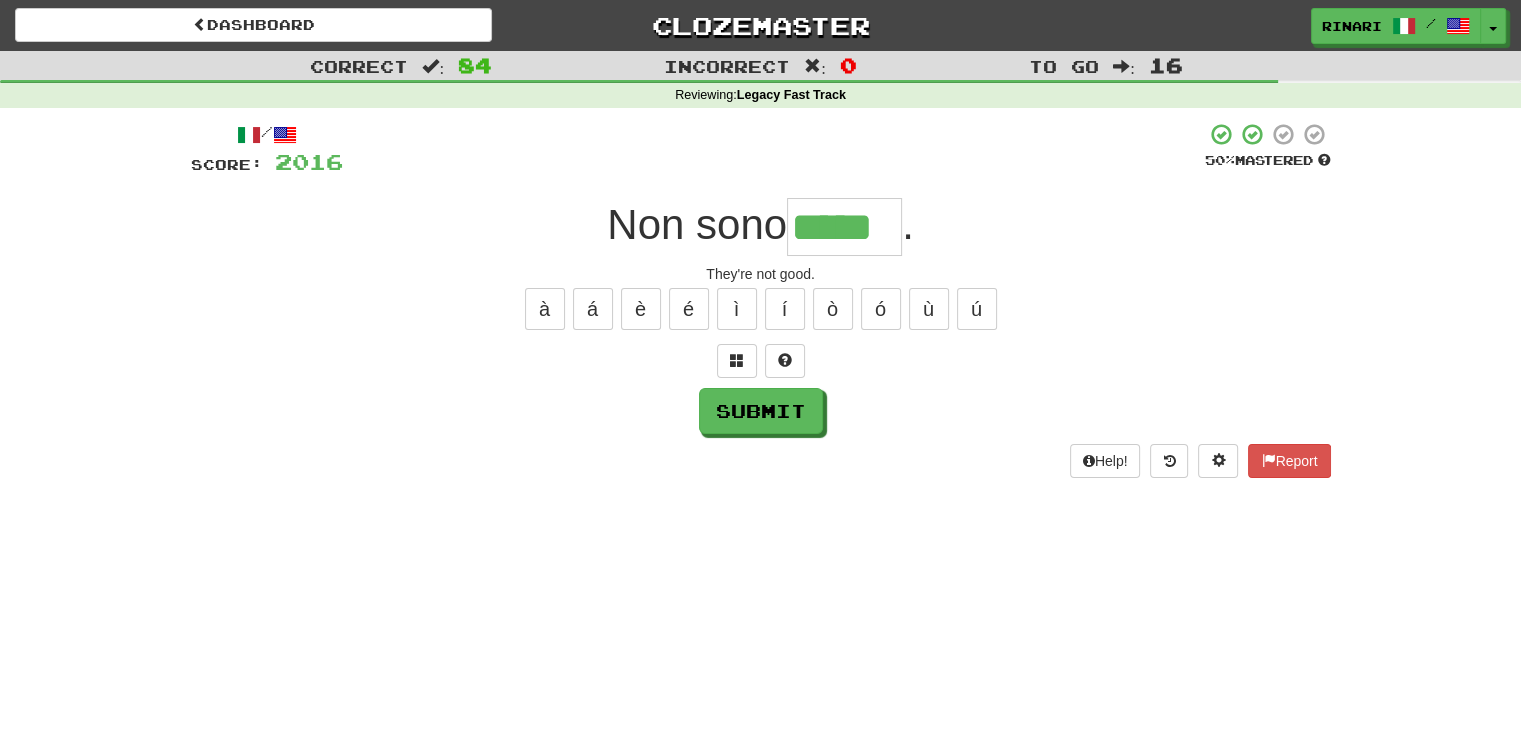 type on "*****" 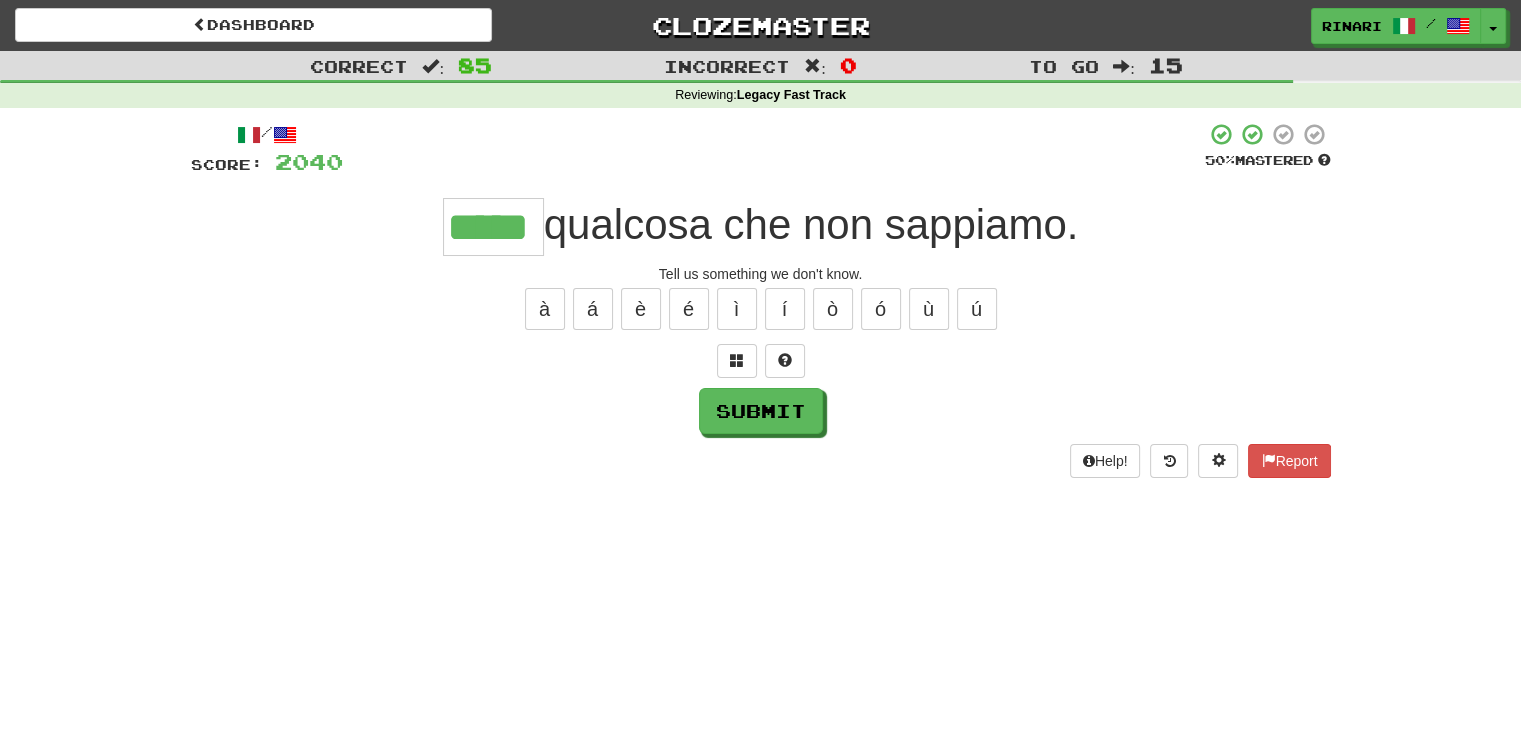 type on "*****" 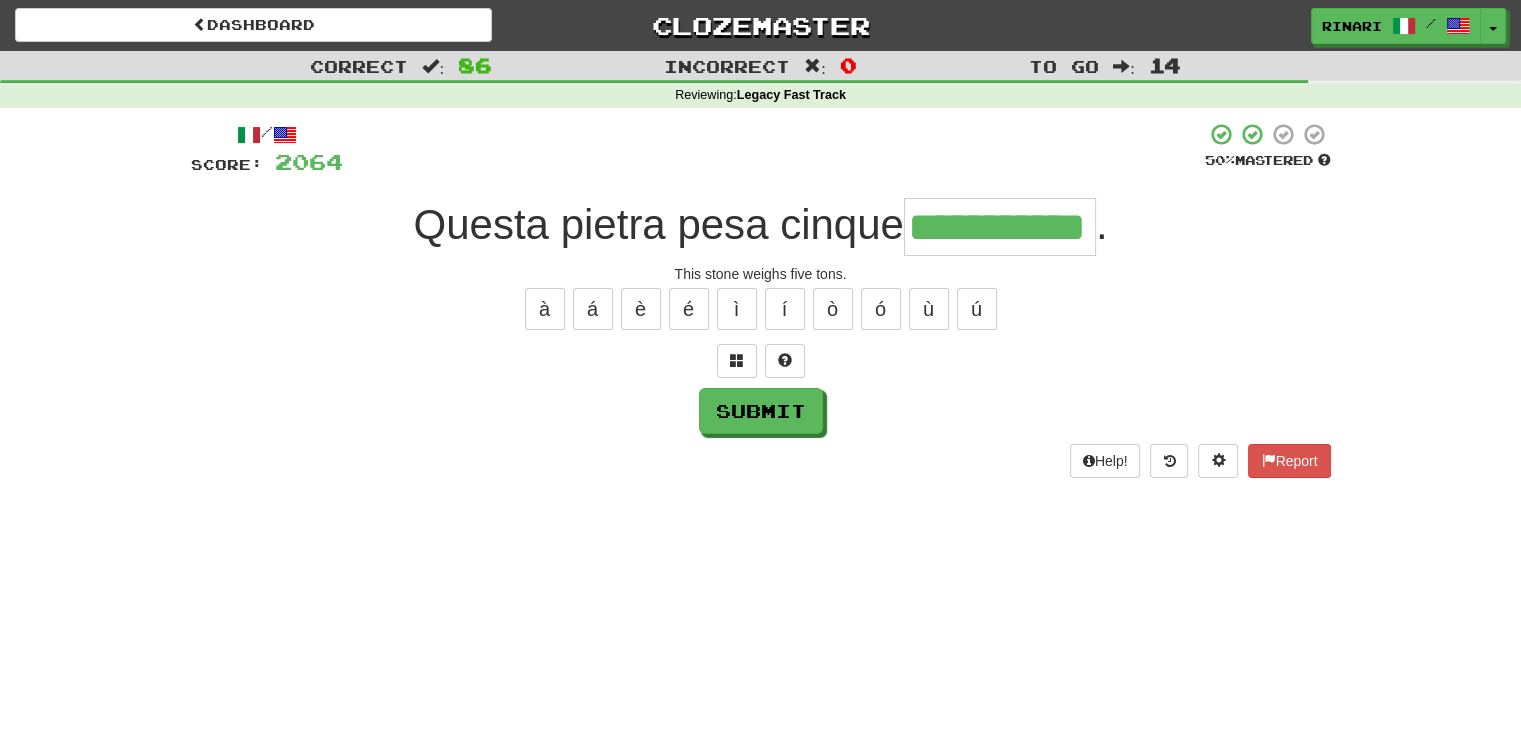 scroll, scrollTop: 0, scrollLeft: 21, axis: horizontal 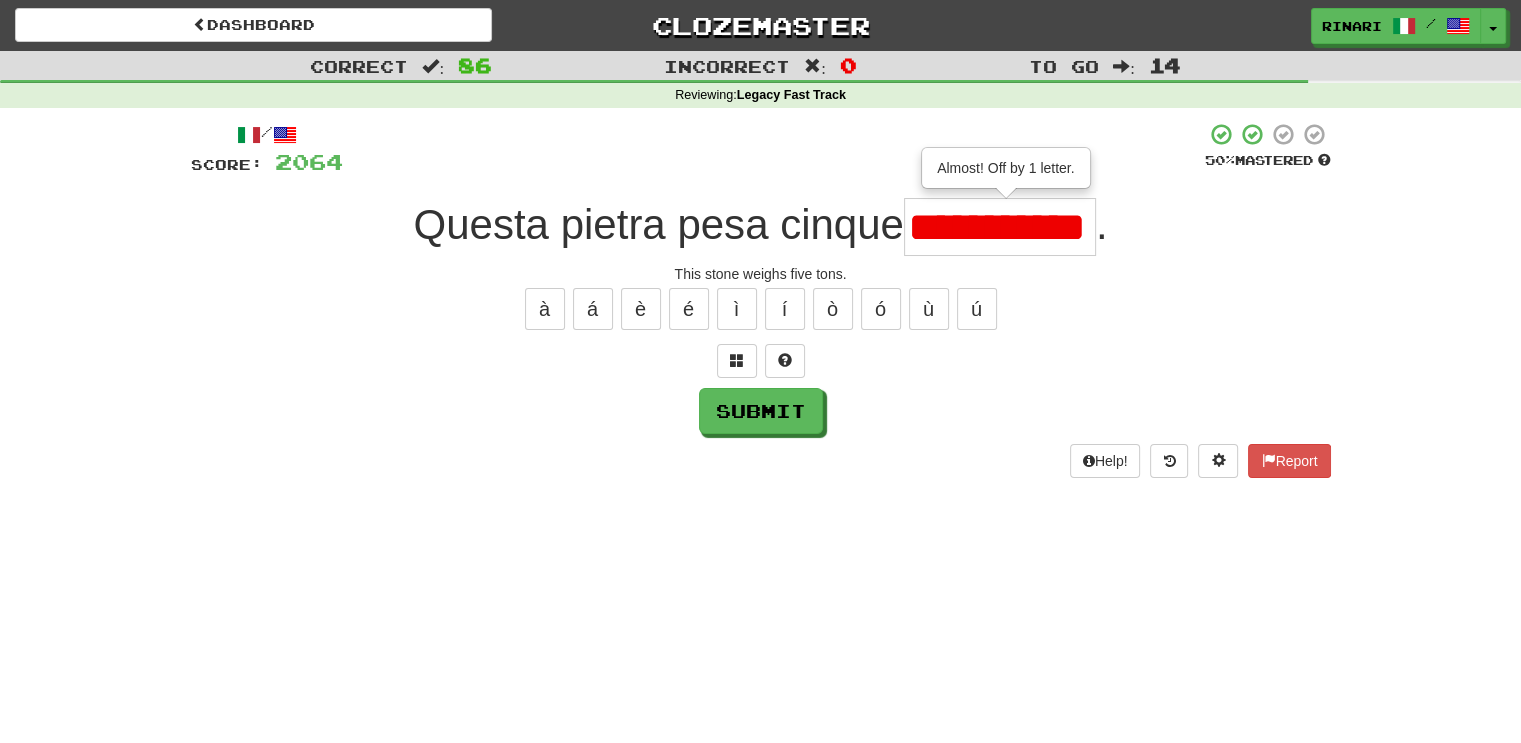 type on "**********" 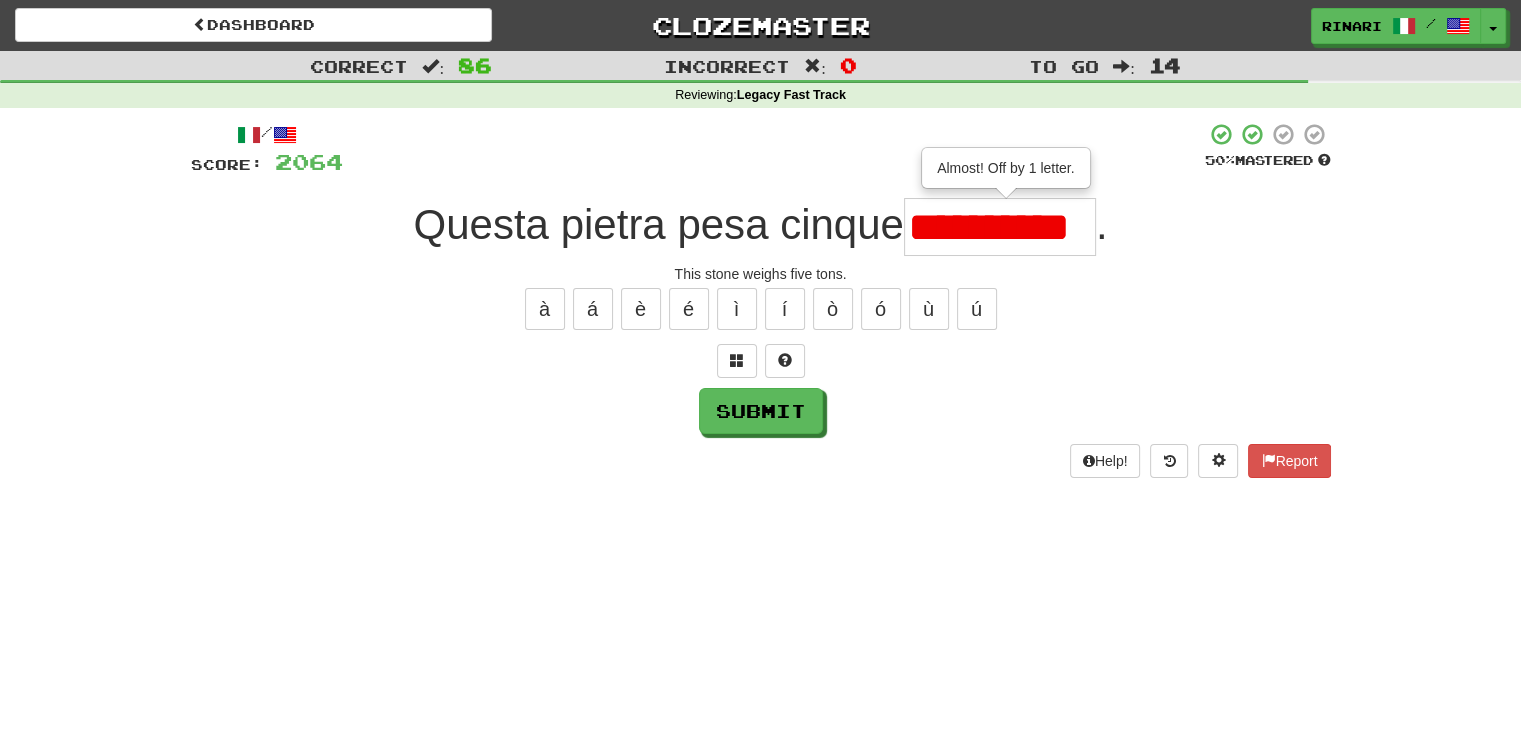scroll, scrollTop: 0, scrollLeft: 0, axis: both 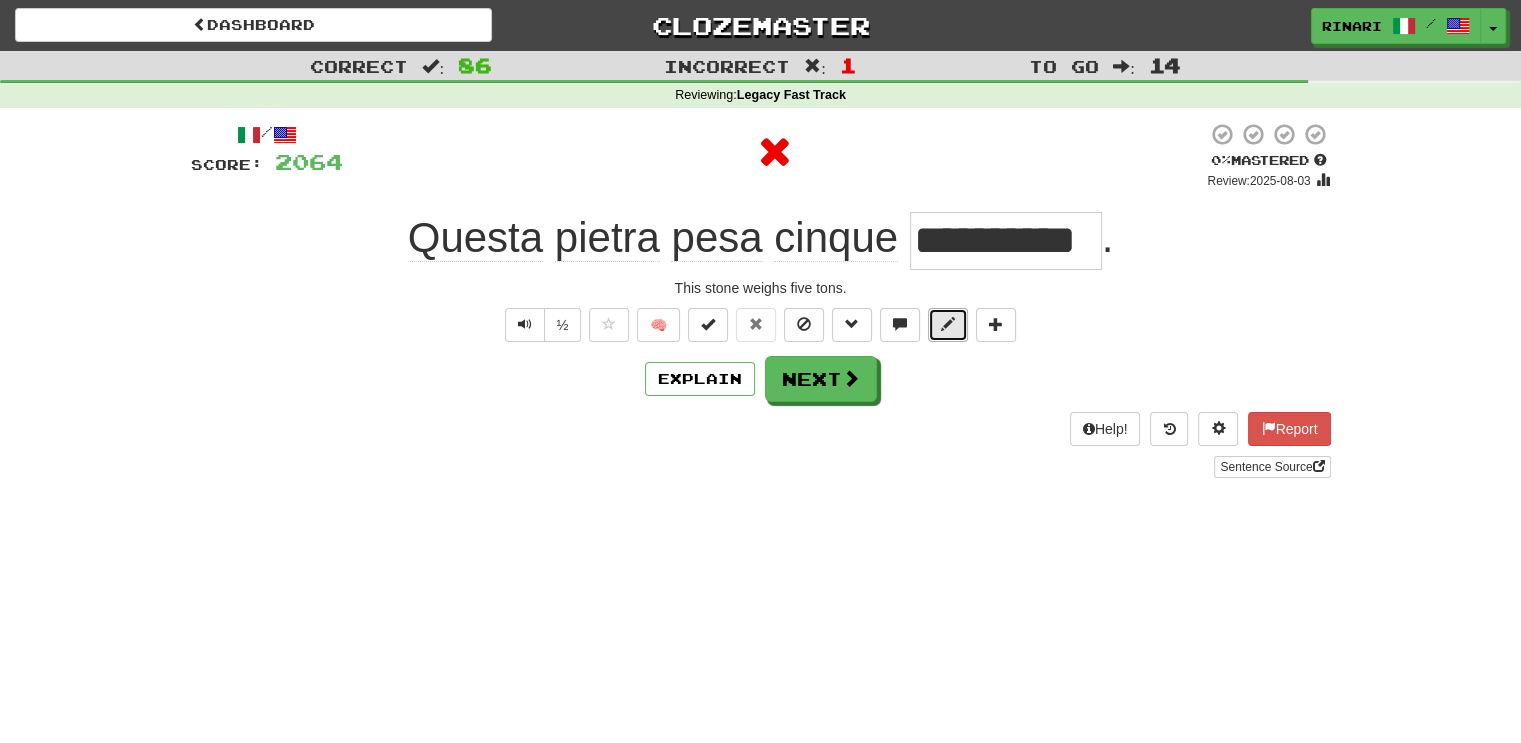 click at bounding box center [948, 324] 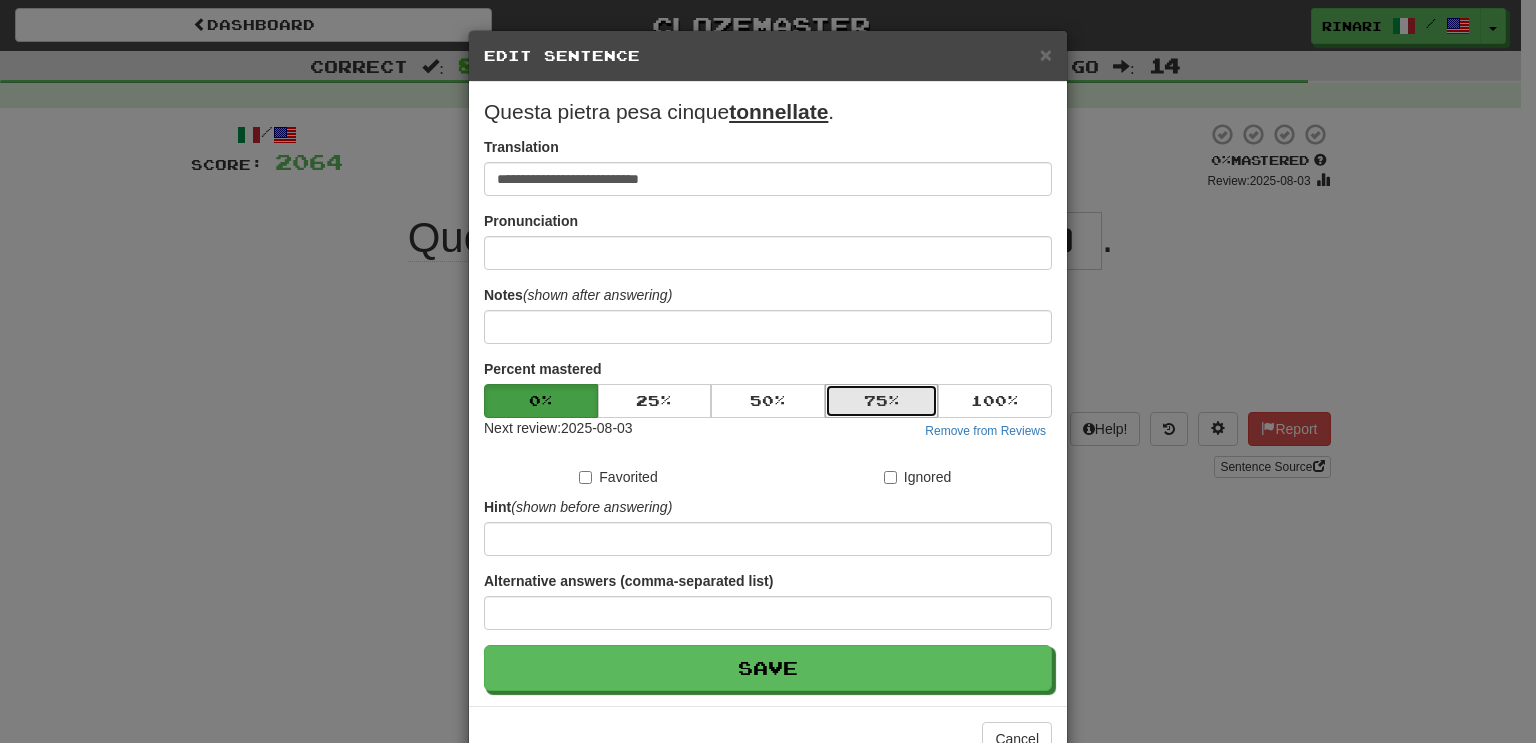 click on "75 %" at bounding box center [882, 401] 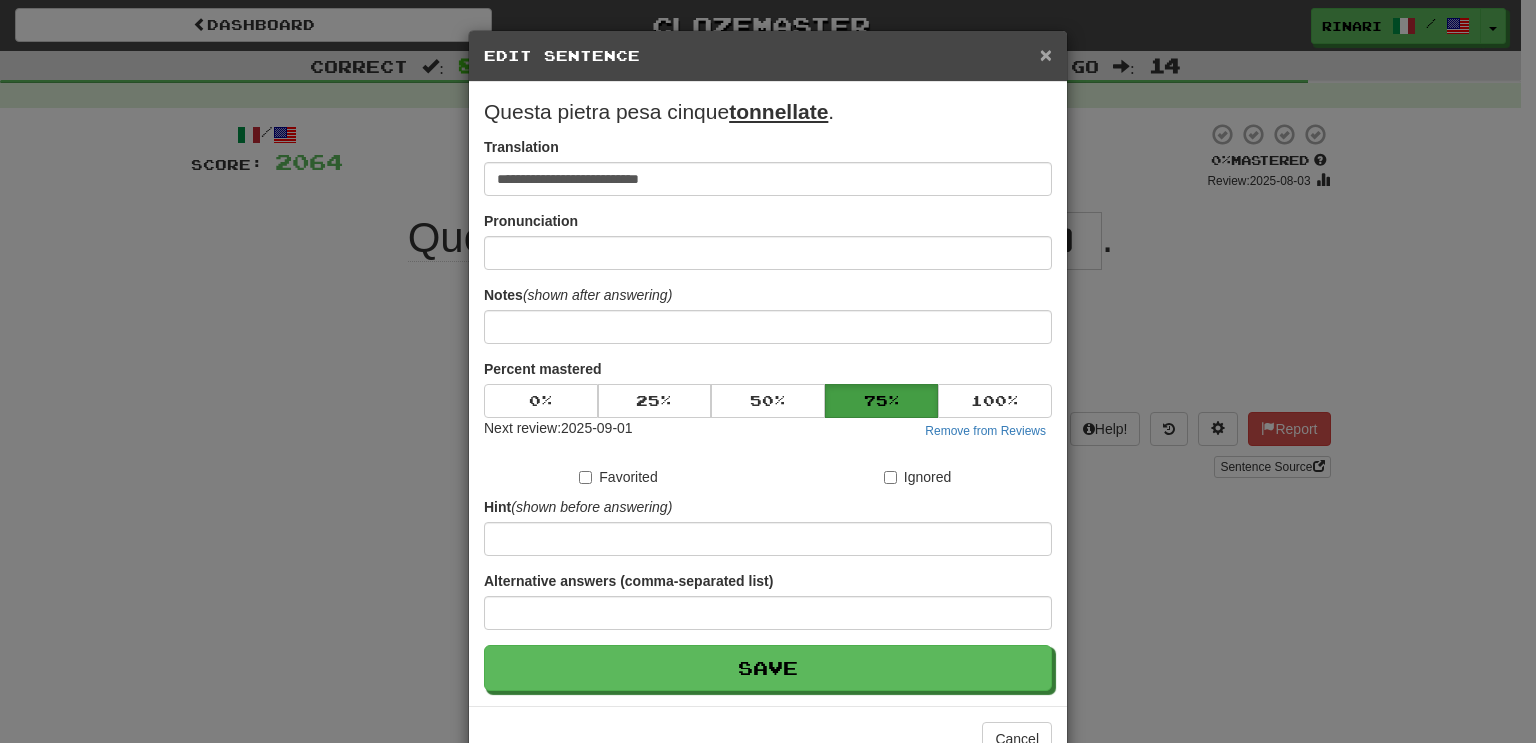 click on "×" at bounding box center (1046, 54) 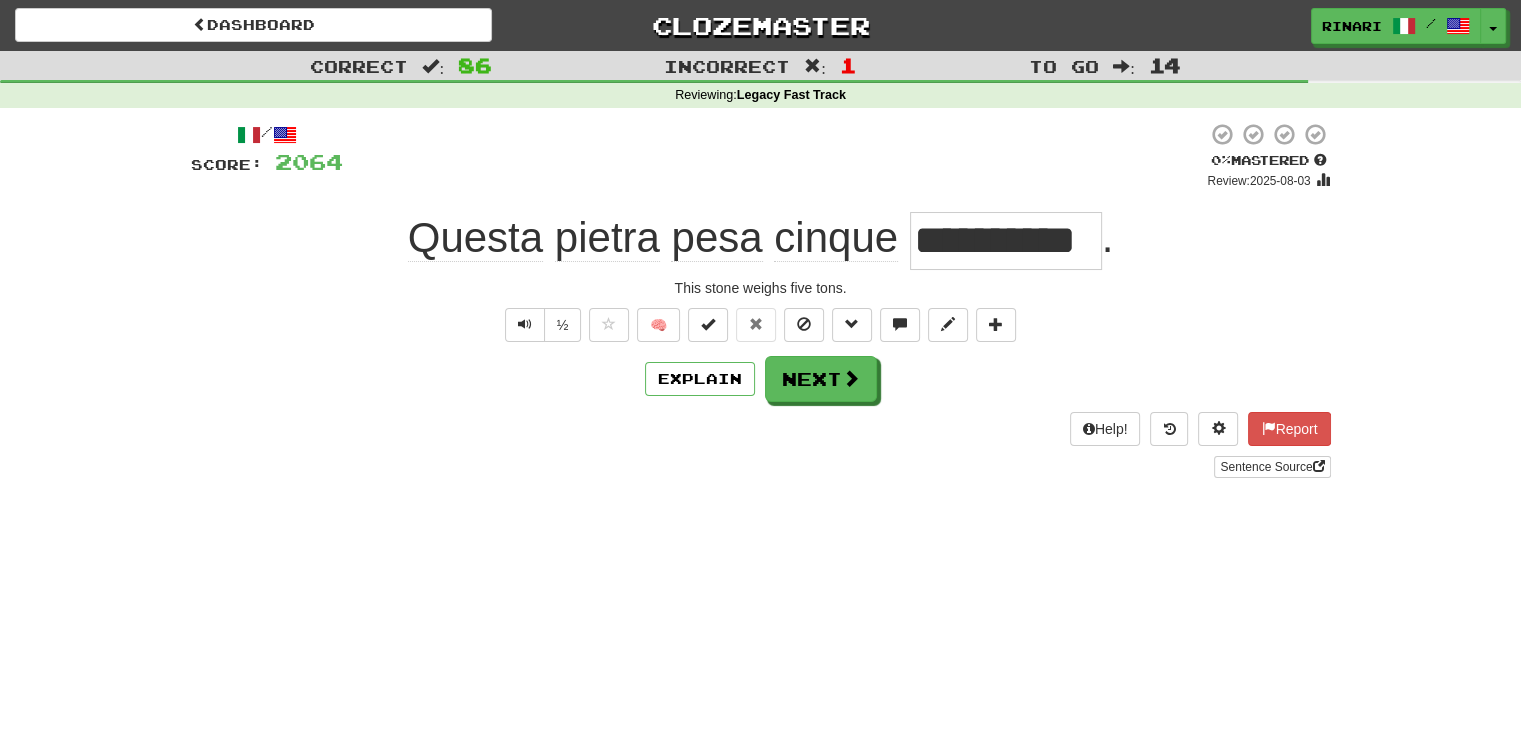 click on "Dashboard
Clozemaster
Rinari
/
Toggle Dropdown
Dashboard
Leaderboard
Activity Feed
Notifications
1760
Profile
Discussions
Français
/
English
Streak:
100
Review:
28,933
Points Today: 3200
Français
/
Italiano
Streak:
100
Review:
20,789
Points Today: 3200
Français
/
Deutsch
Streak:
100
Review:
26,417
Points Today: 3200
Italiano
/
English
Streak:
99
Review:
26,671
Points Today: 0
Italiano
/
Français
Streak:
99
Review:
22,515
Points Today: 0
Italiano
/
Deutsch
Streak:
99
Review:
20,318
Points Today: 0
Deutsch
/
English
Streak:
99
Review:
29,213" at bounding box center [760, 371] 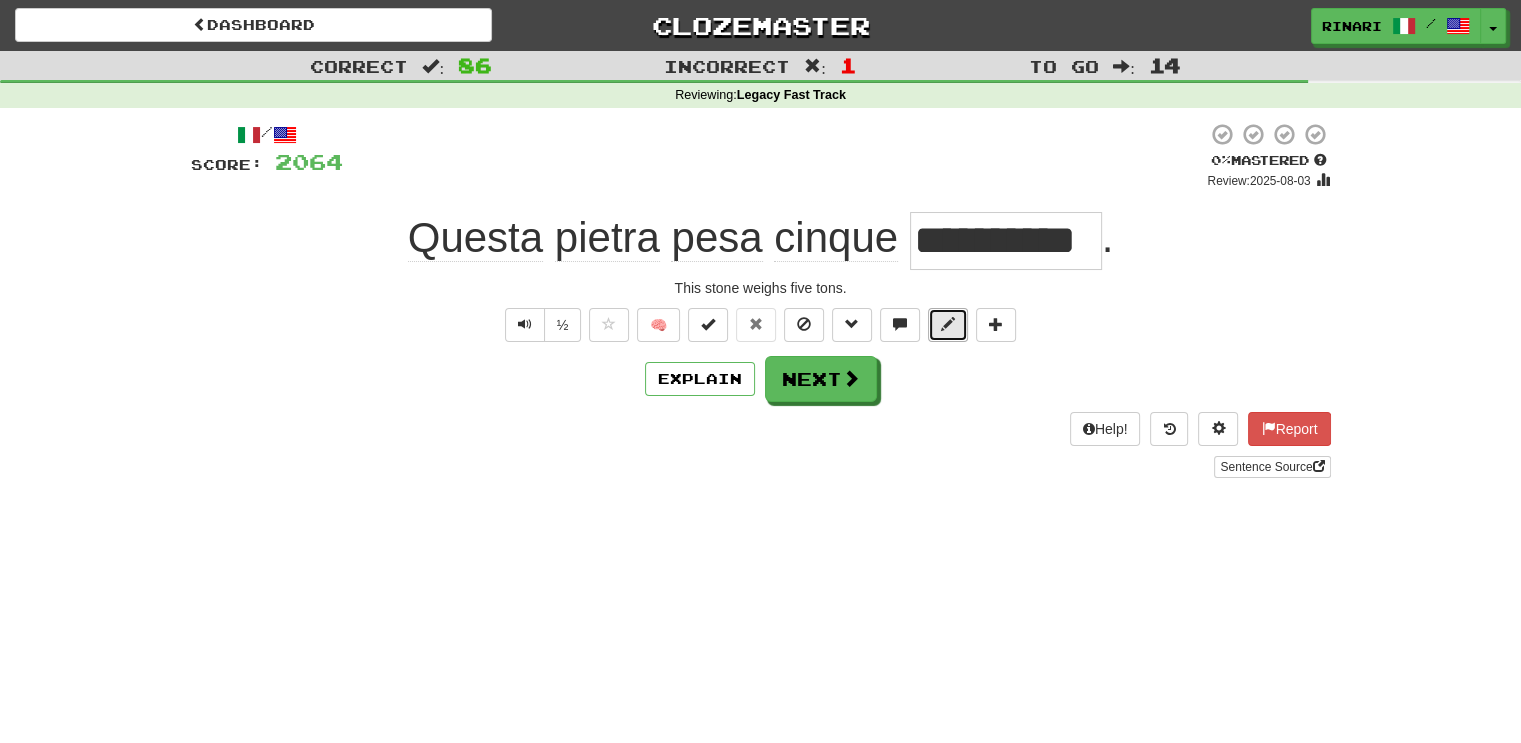 click at bounding box center [948, 325] 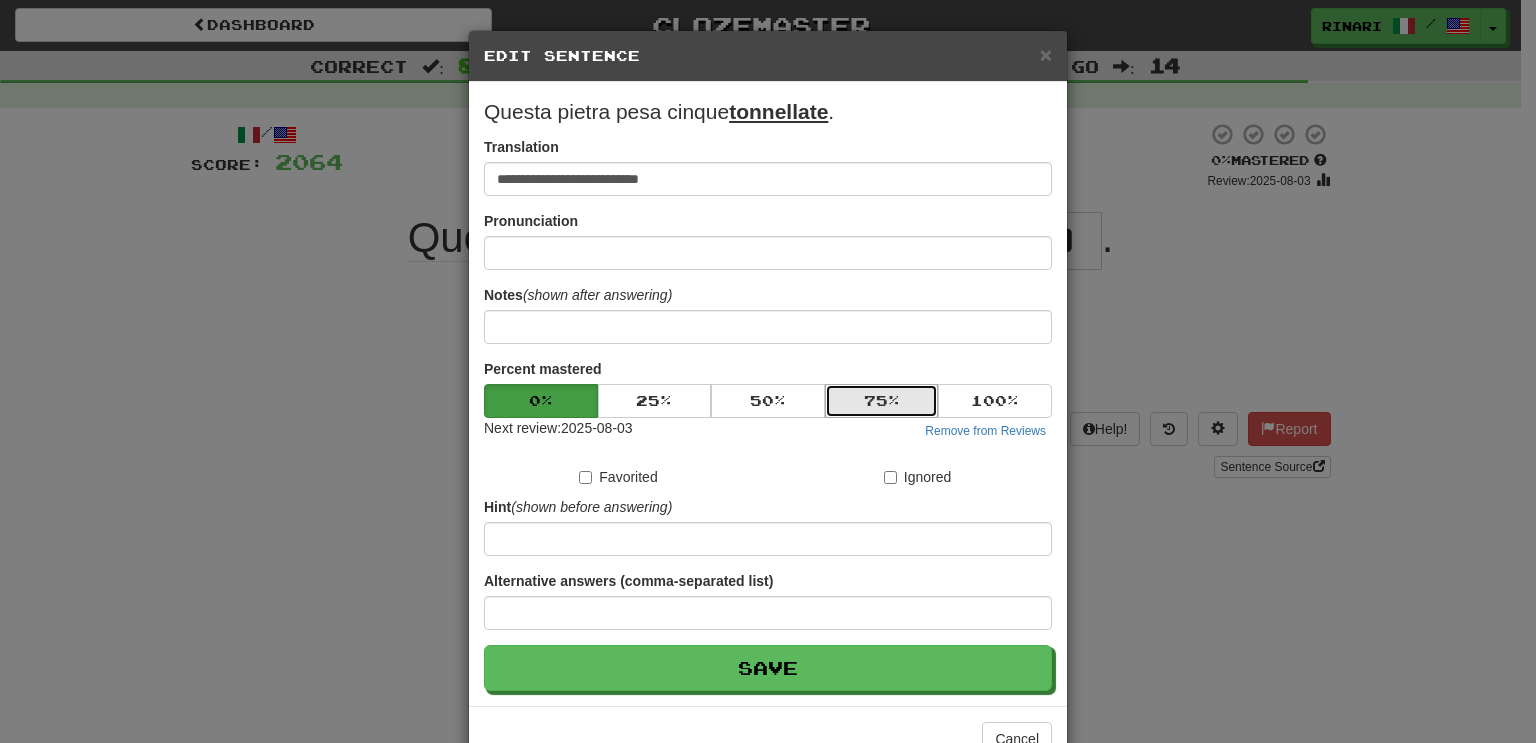 click on "75 %" at bounding box center [882, 401] 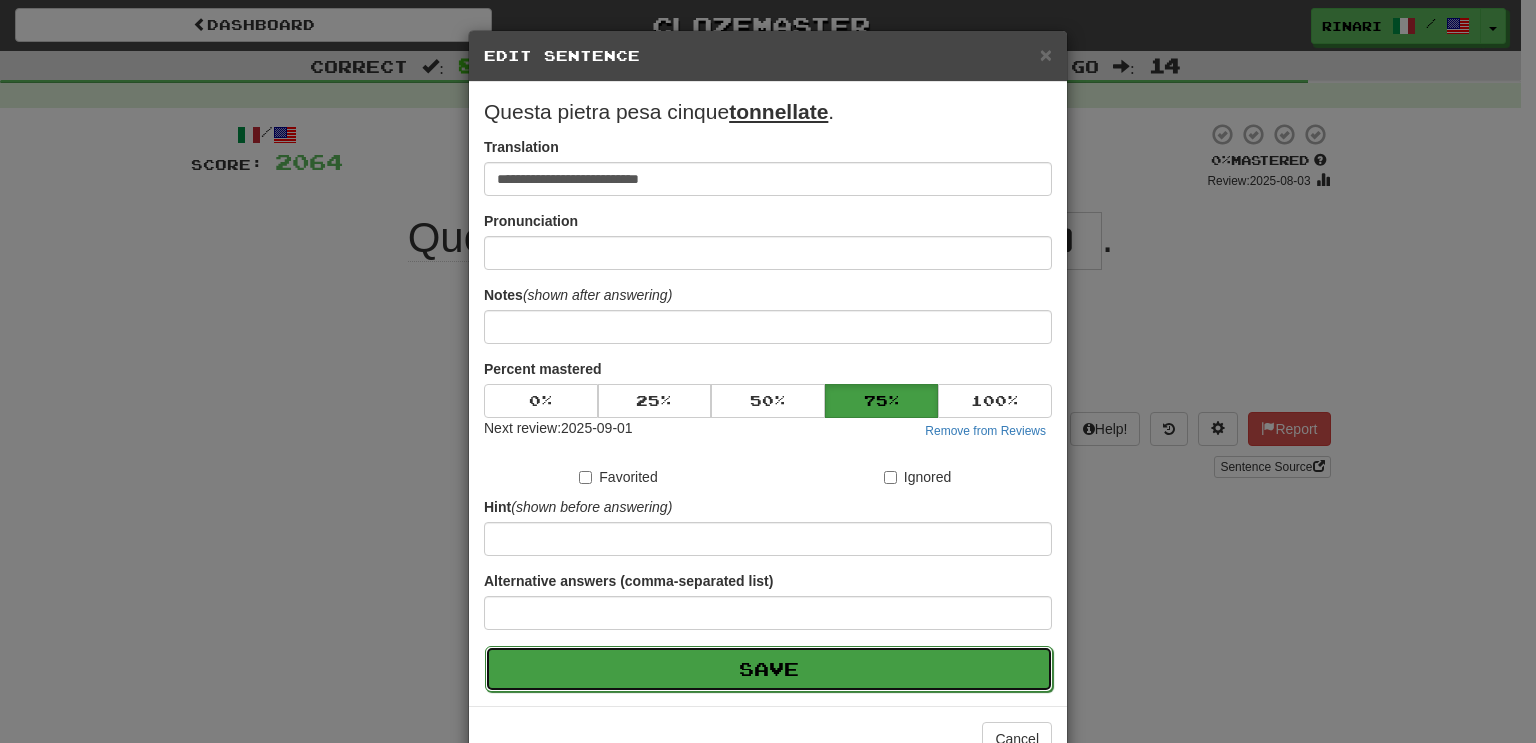 click on "Save" at bounding box center [769, 669] 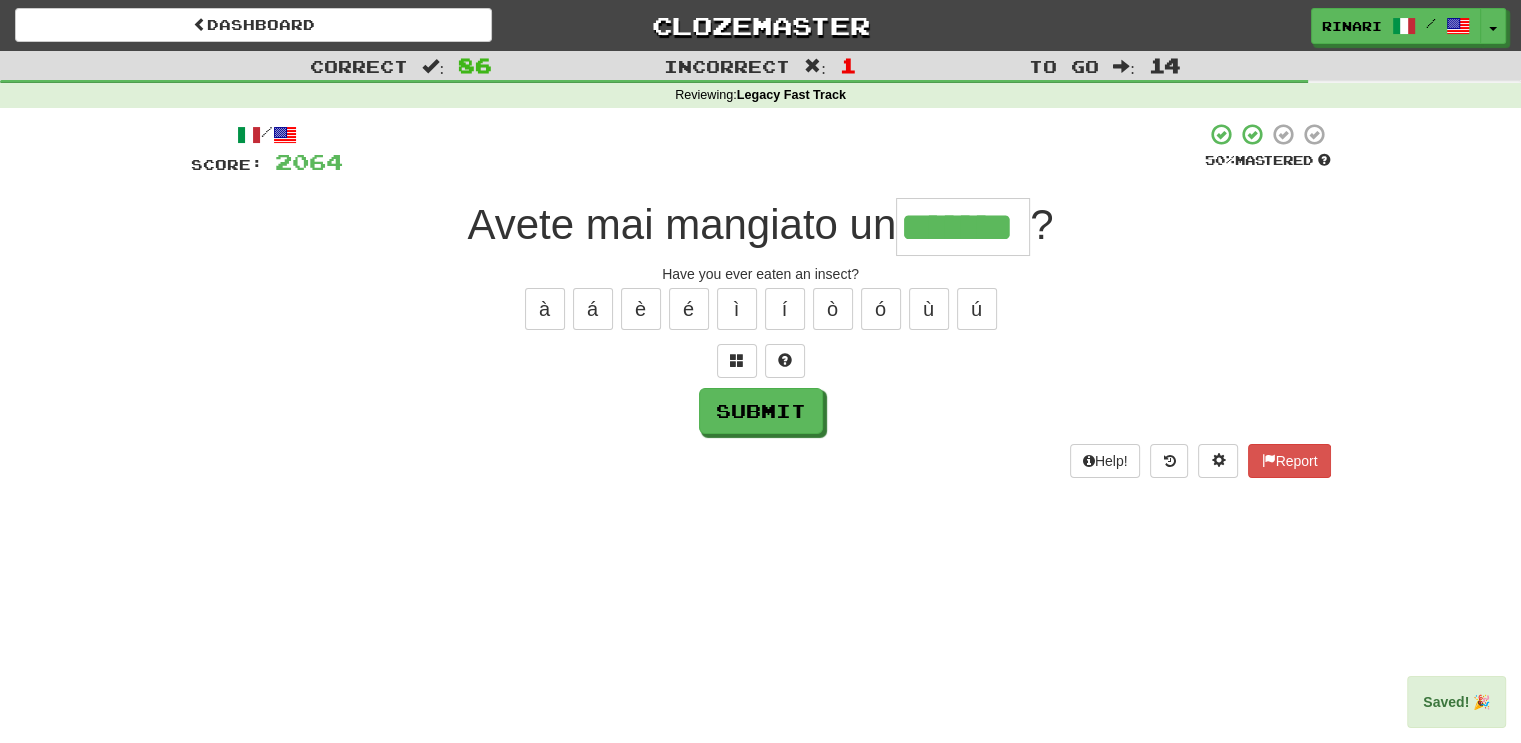 type on "*******" 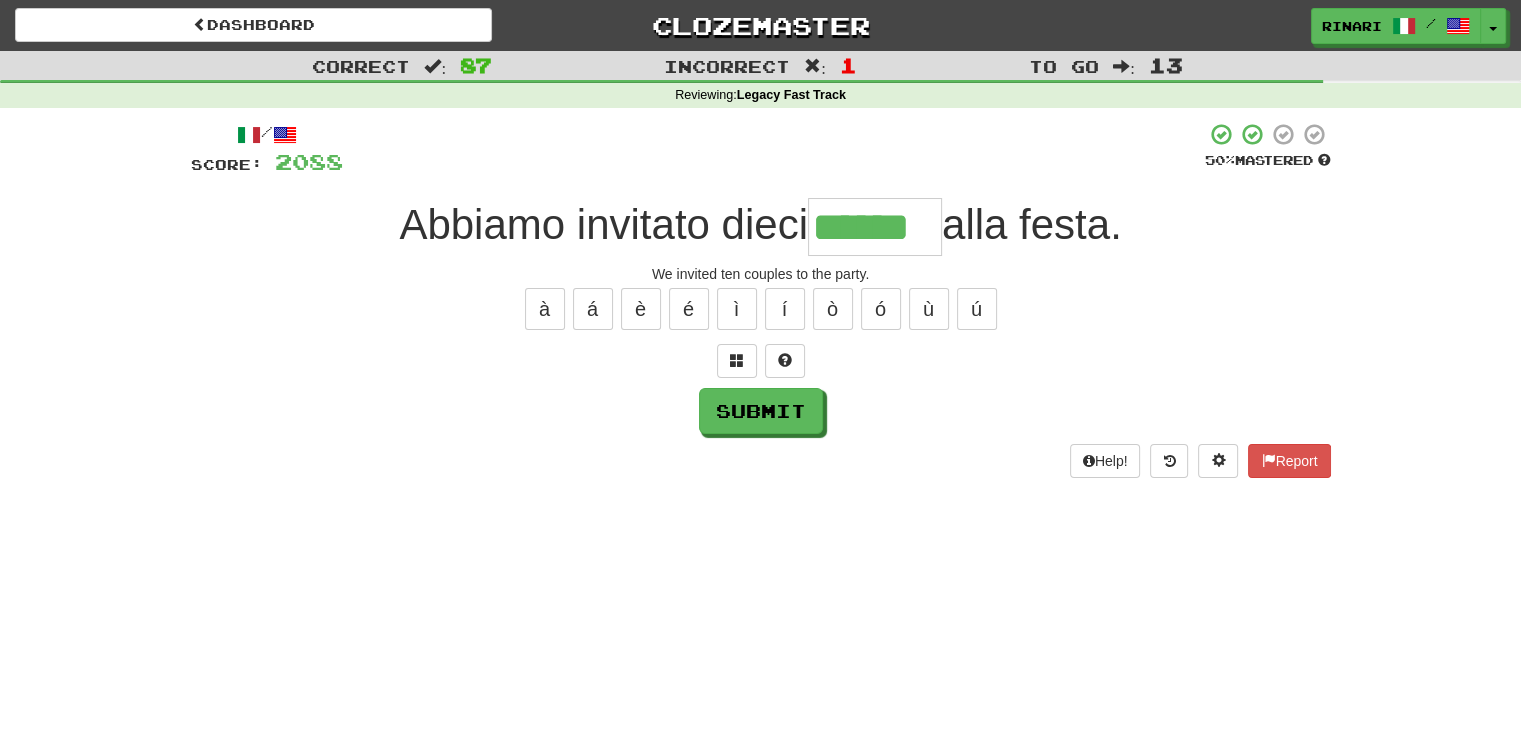 type on "******" 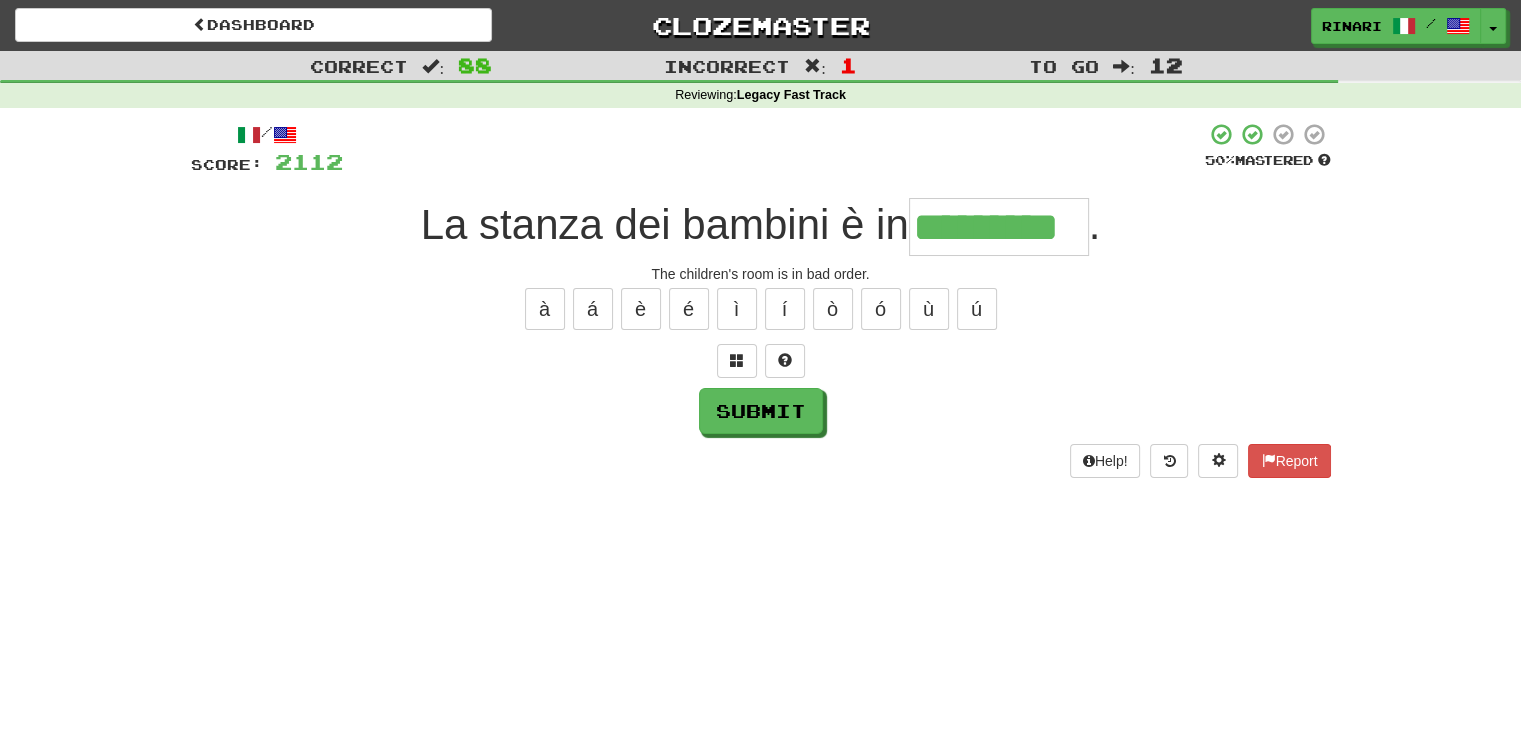 type on "*********" 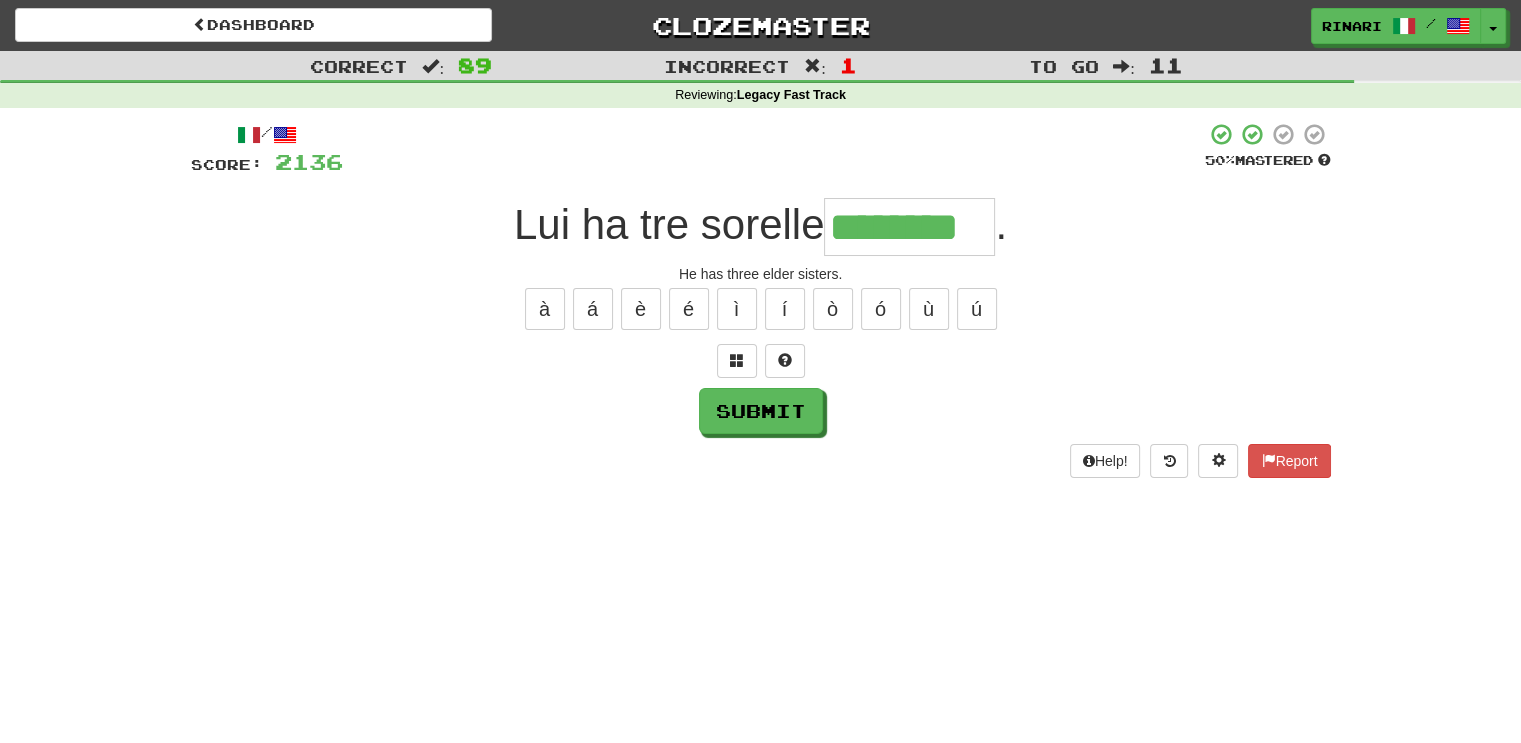 type on "********" 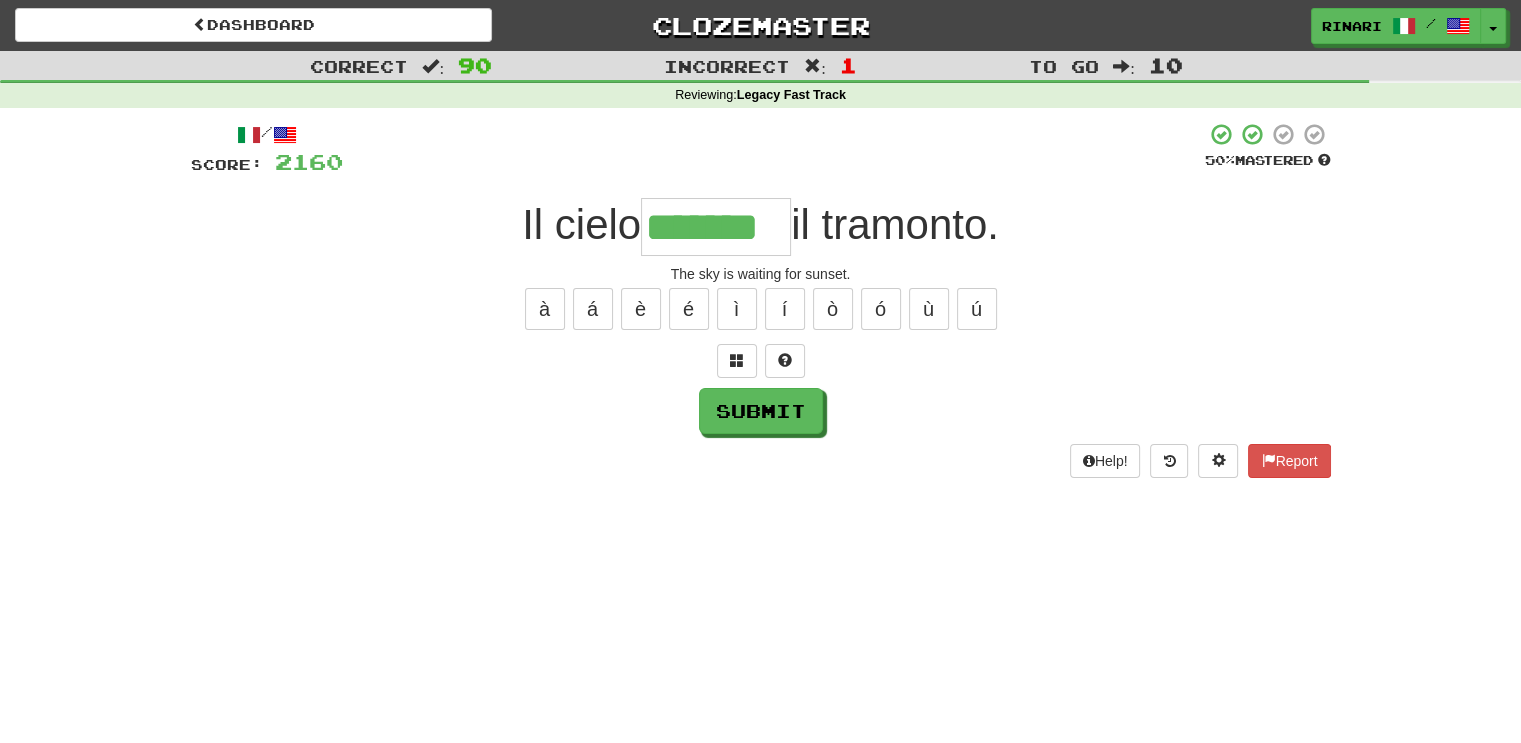 type on "*******" 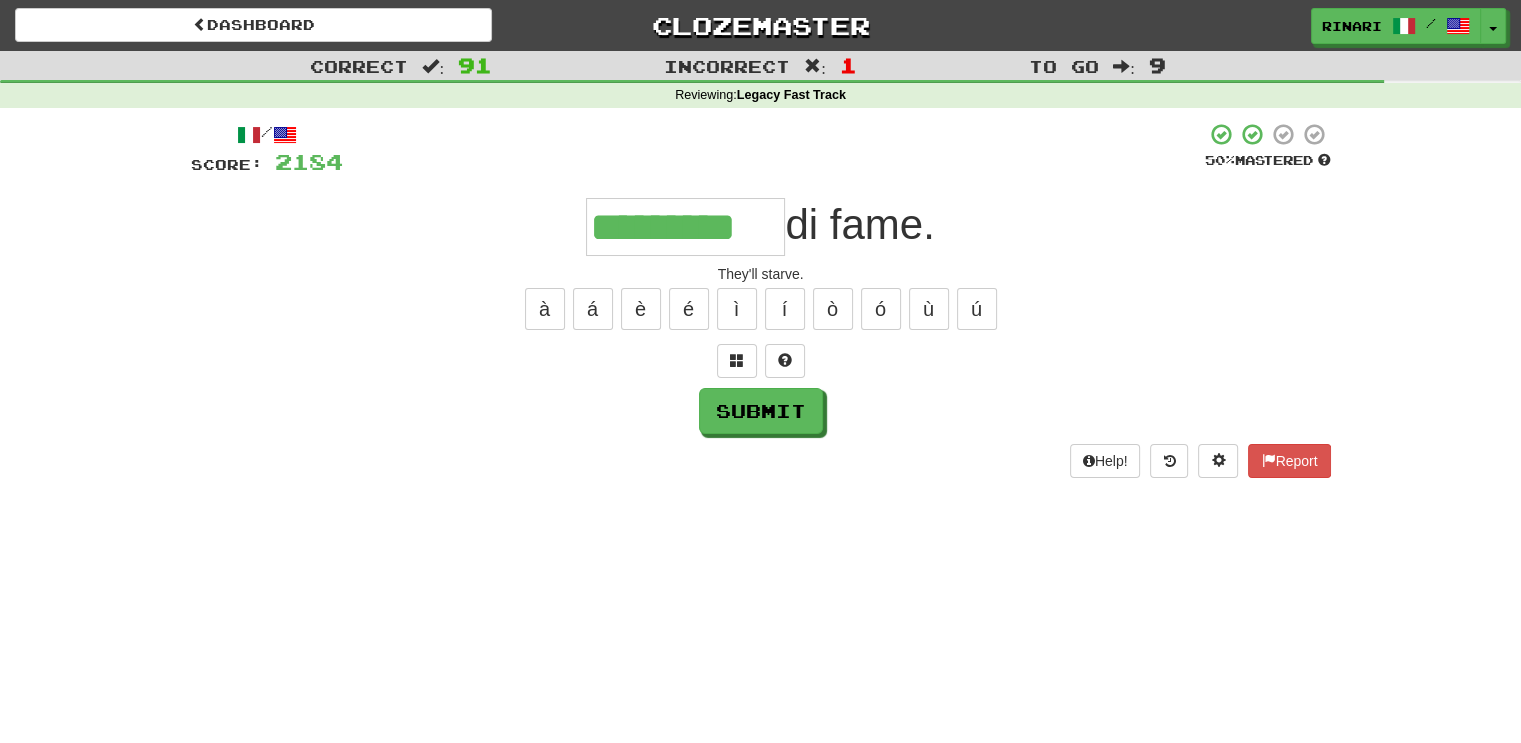 type on "*********" 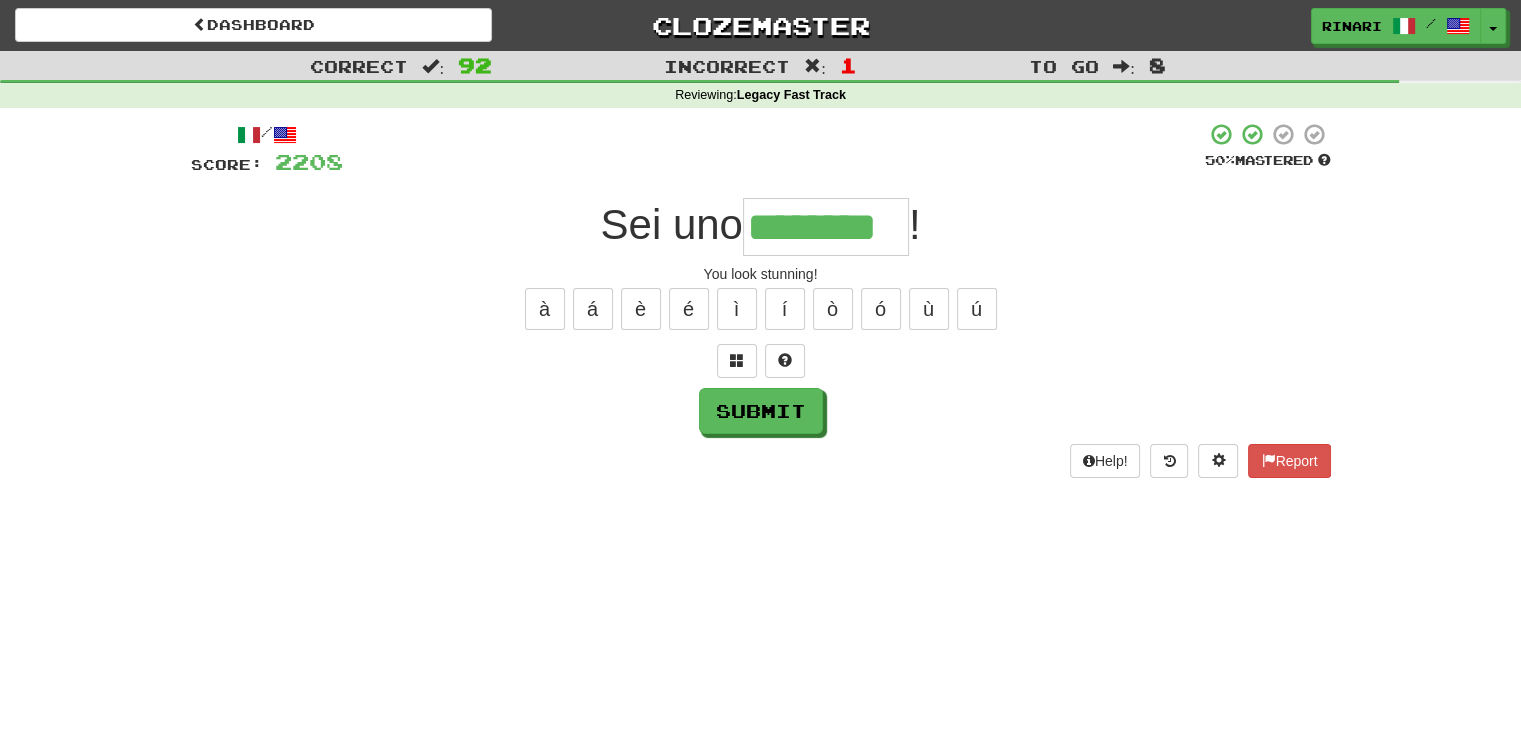 type on "********" 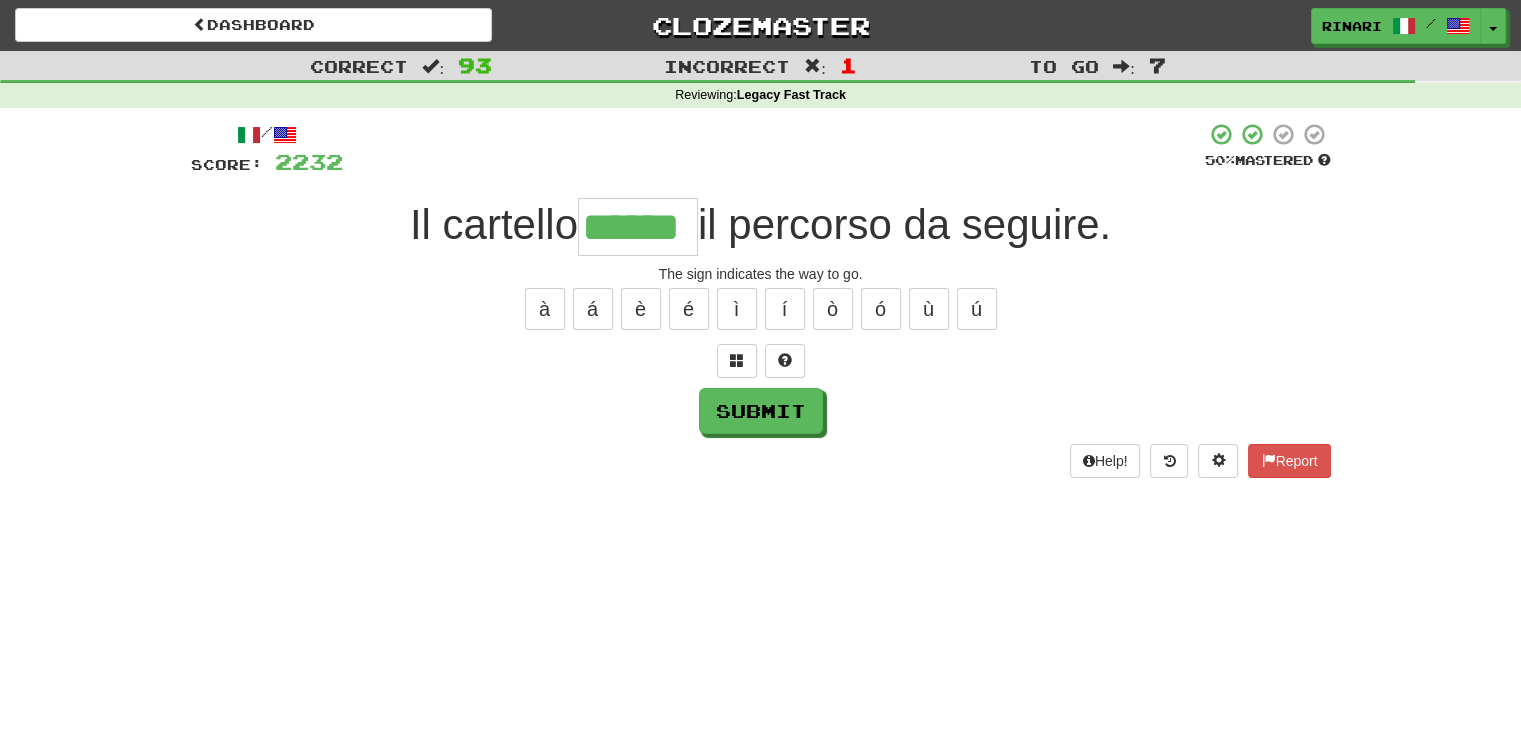type on "******" 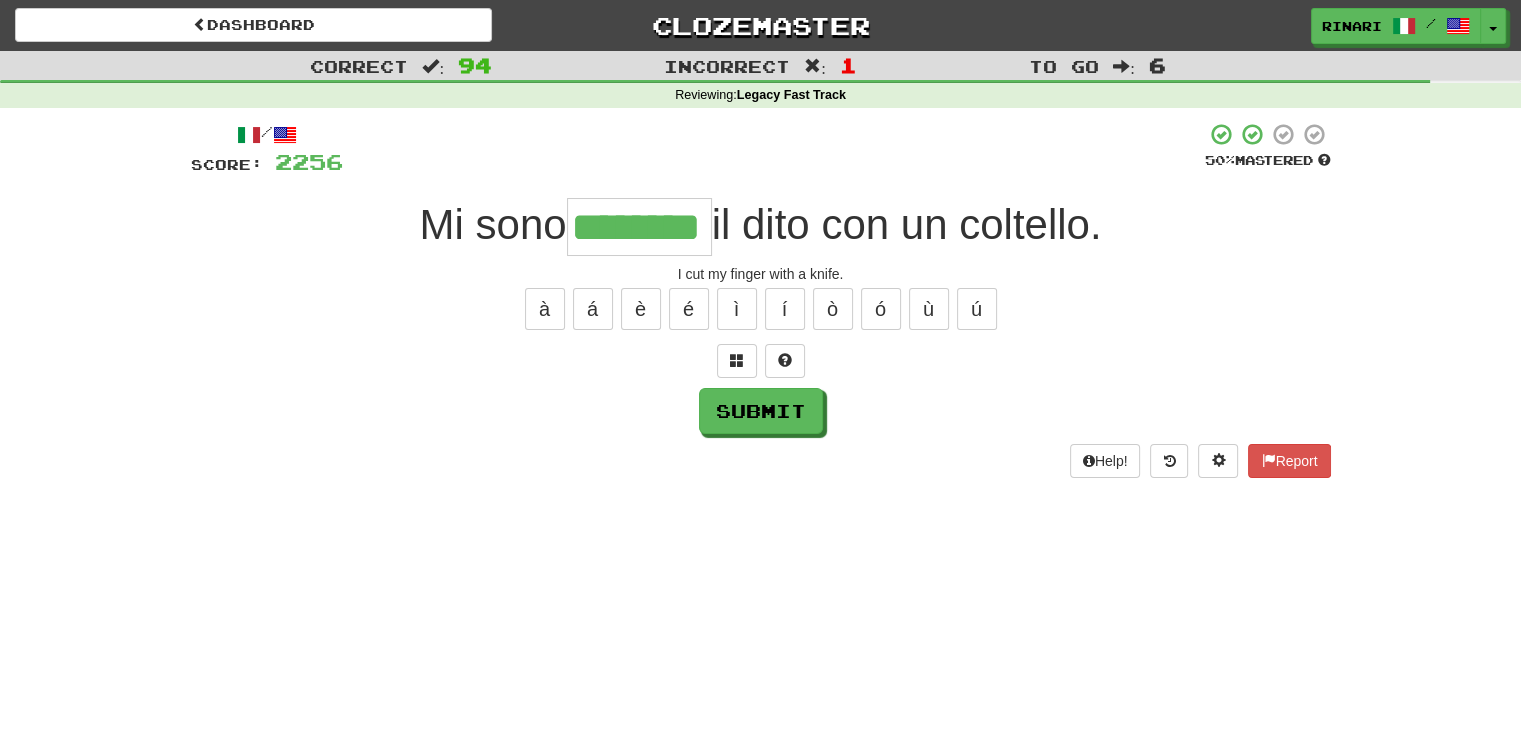 type on "********" 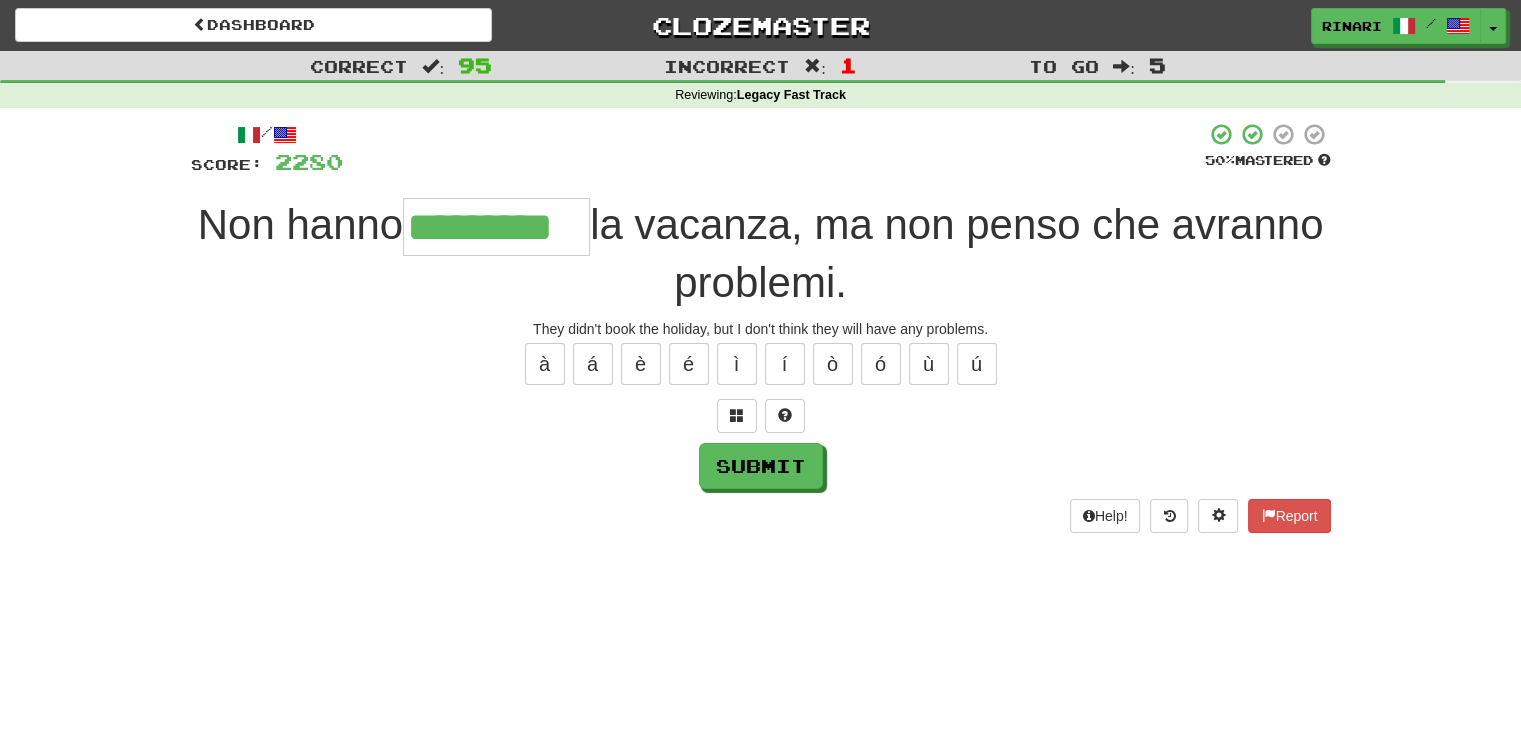 type on "*********" 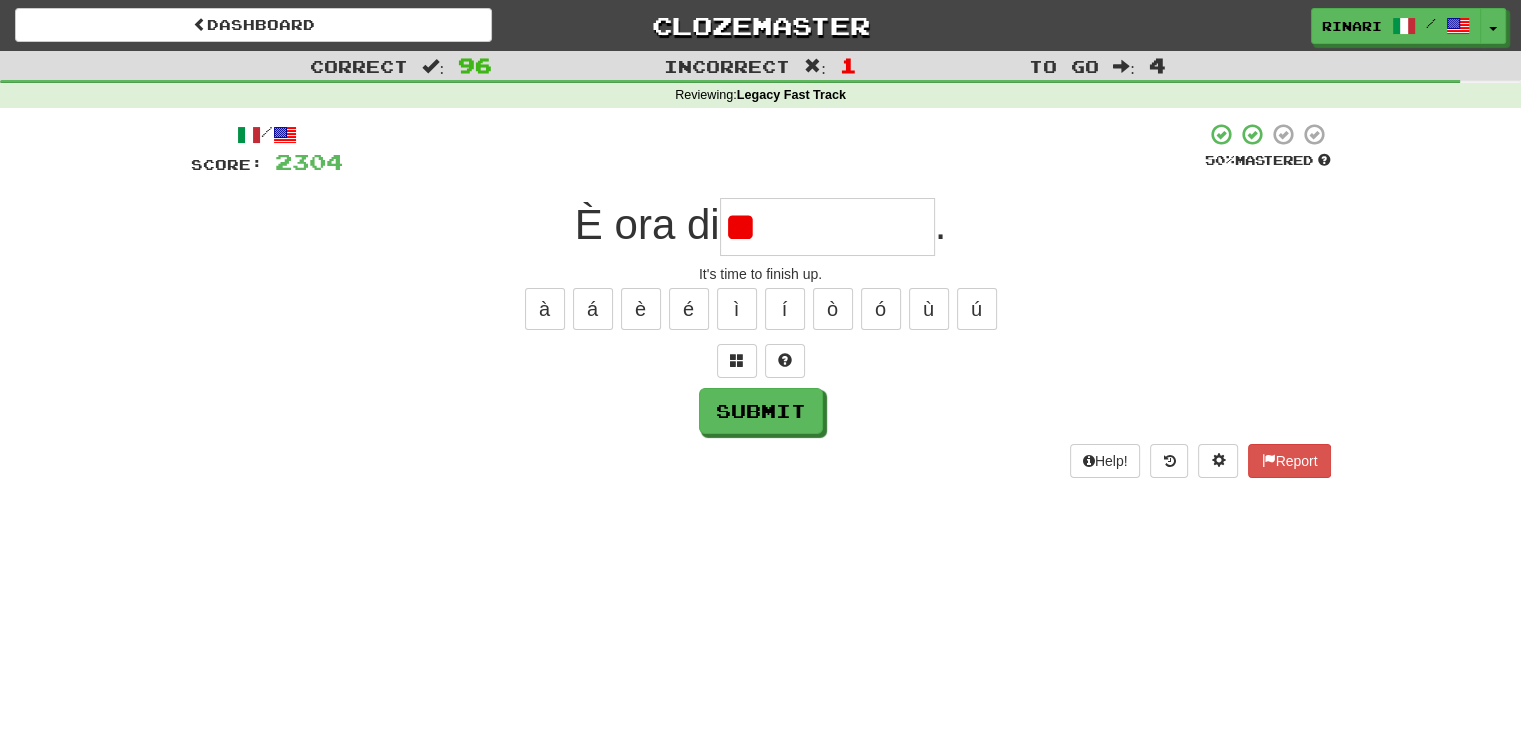type on "*" 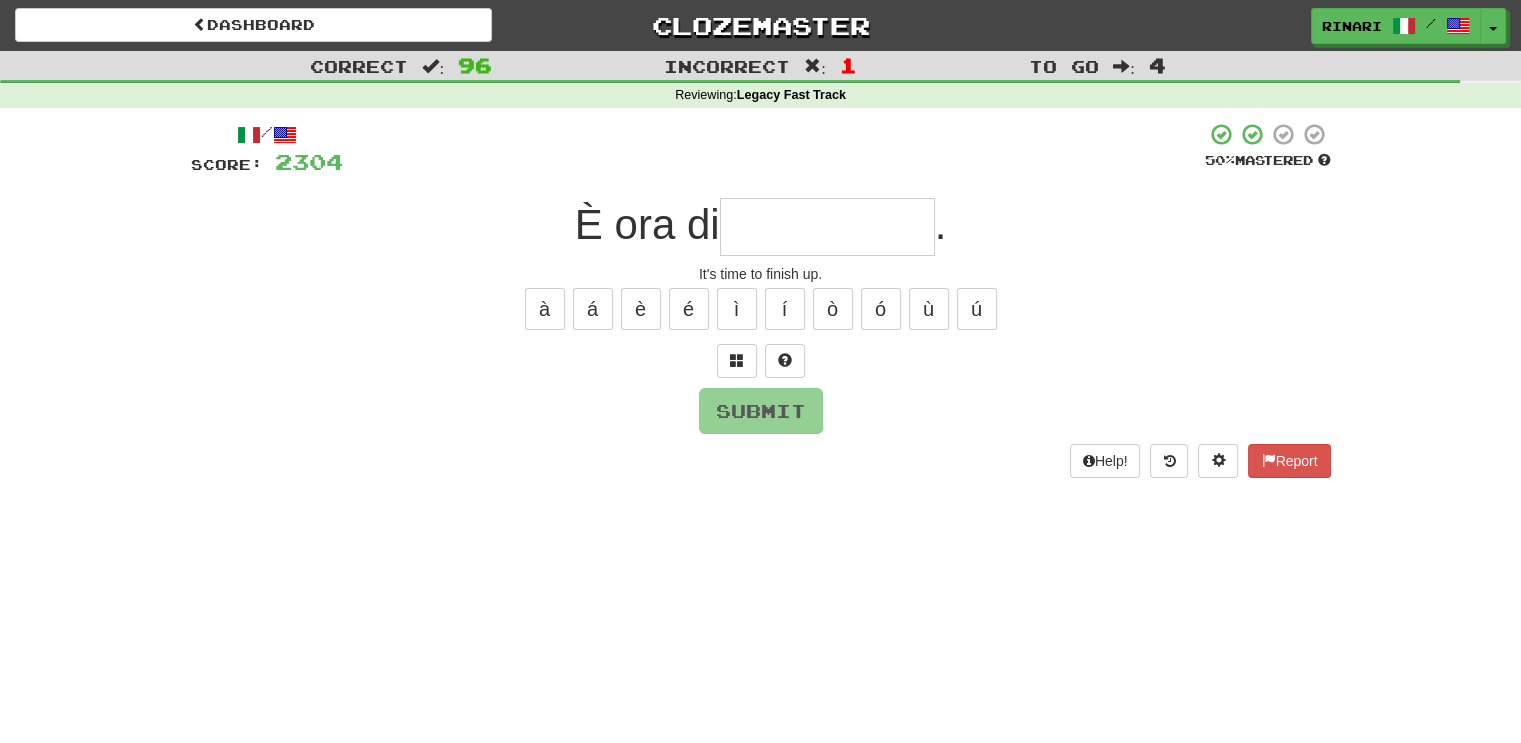 type on "*" 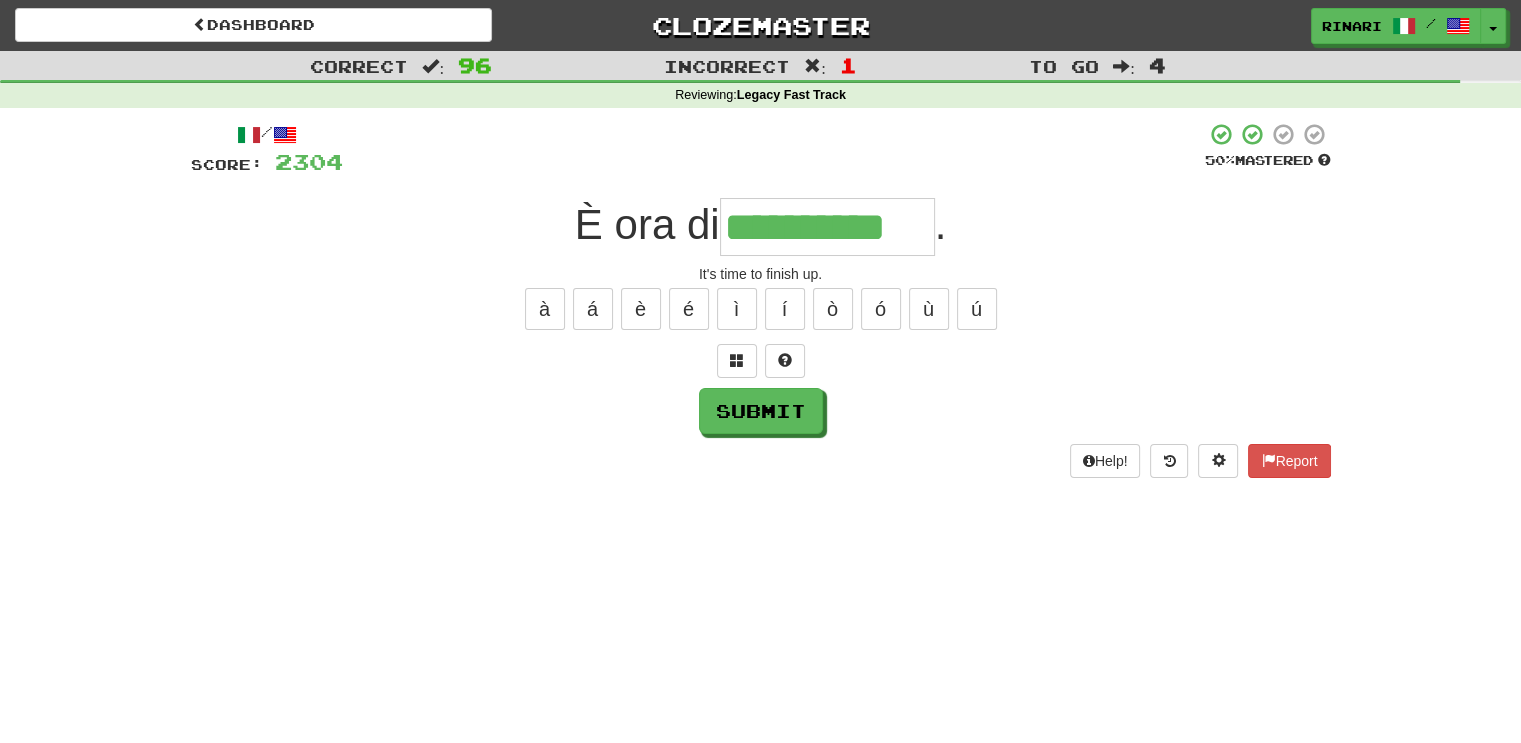 type on "**********" 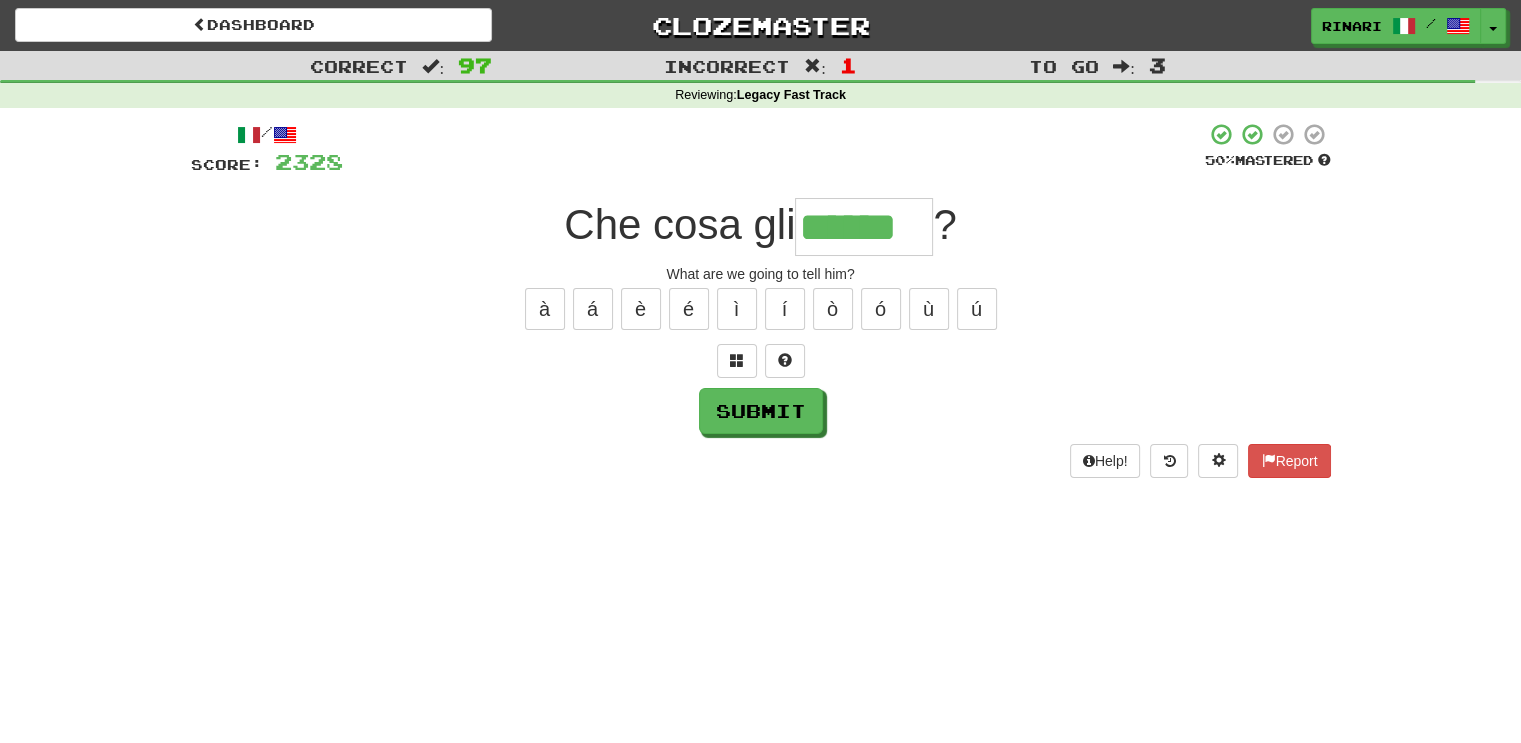 type on "******" 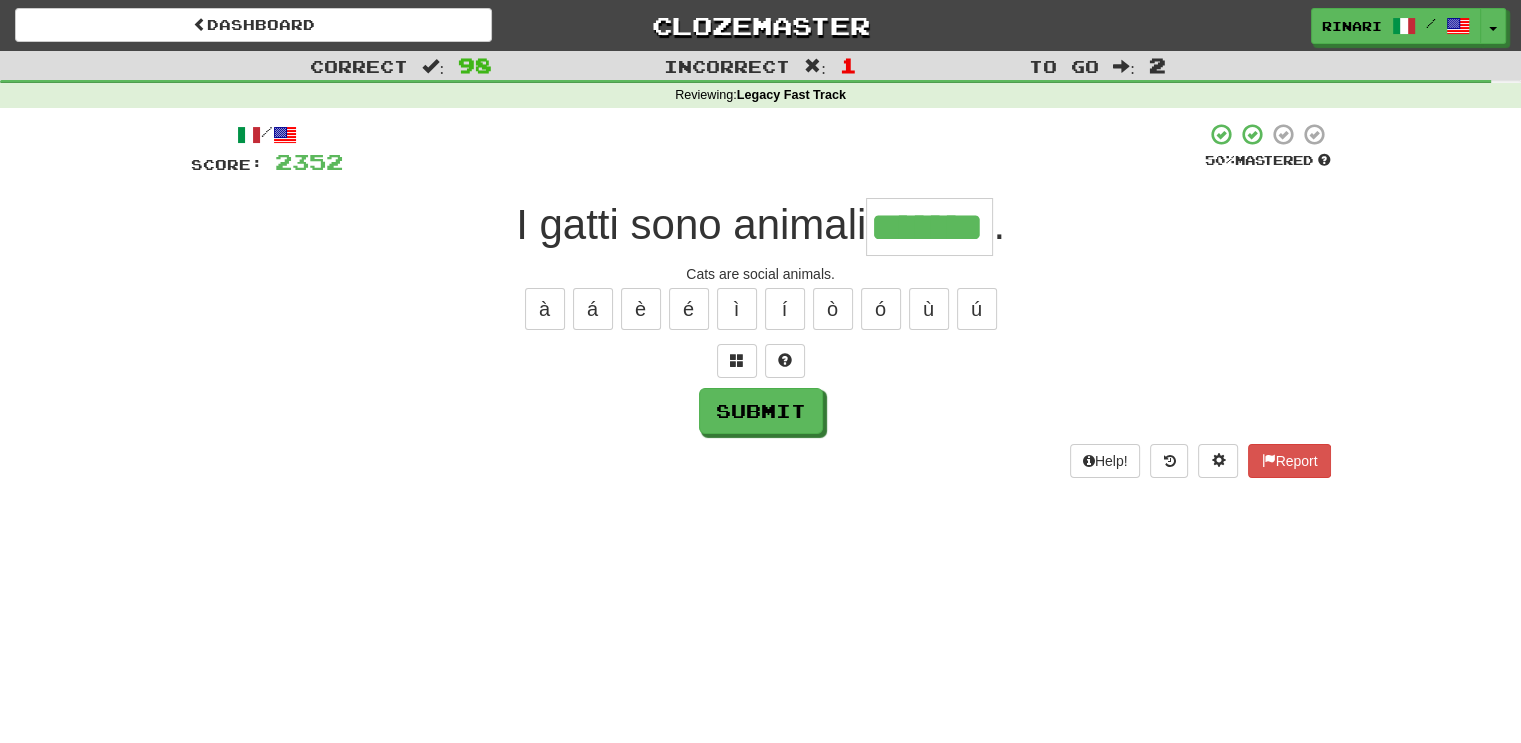 type on "*******" 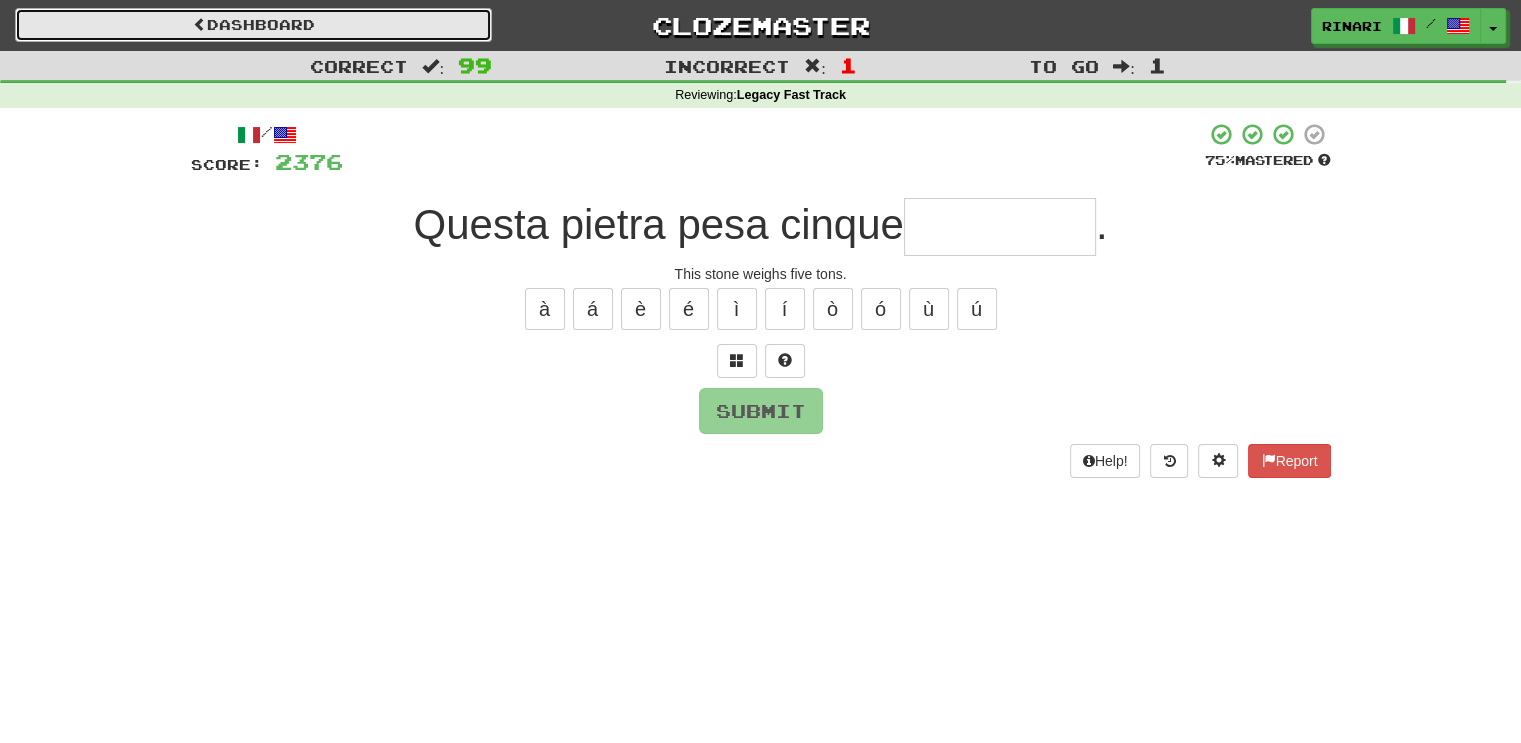click on "Dashboard" at bounding box center (253, 25) 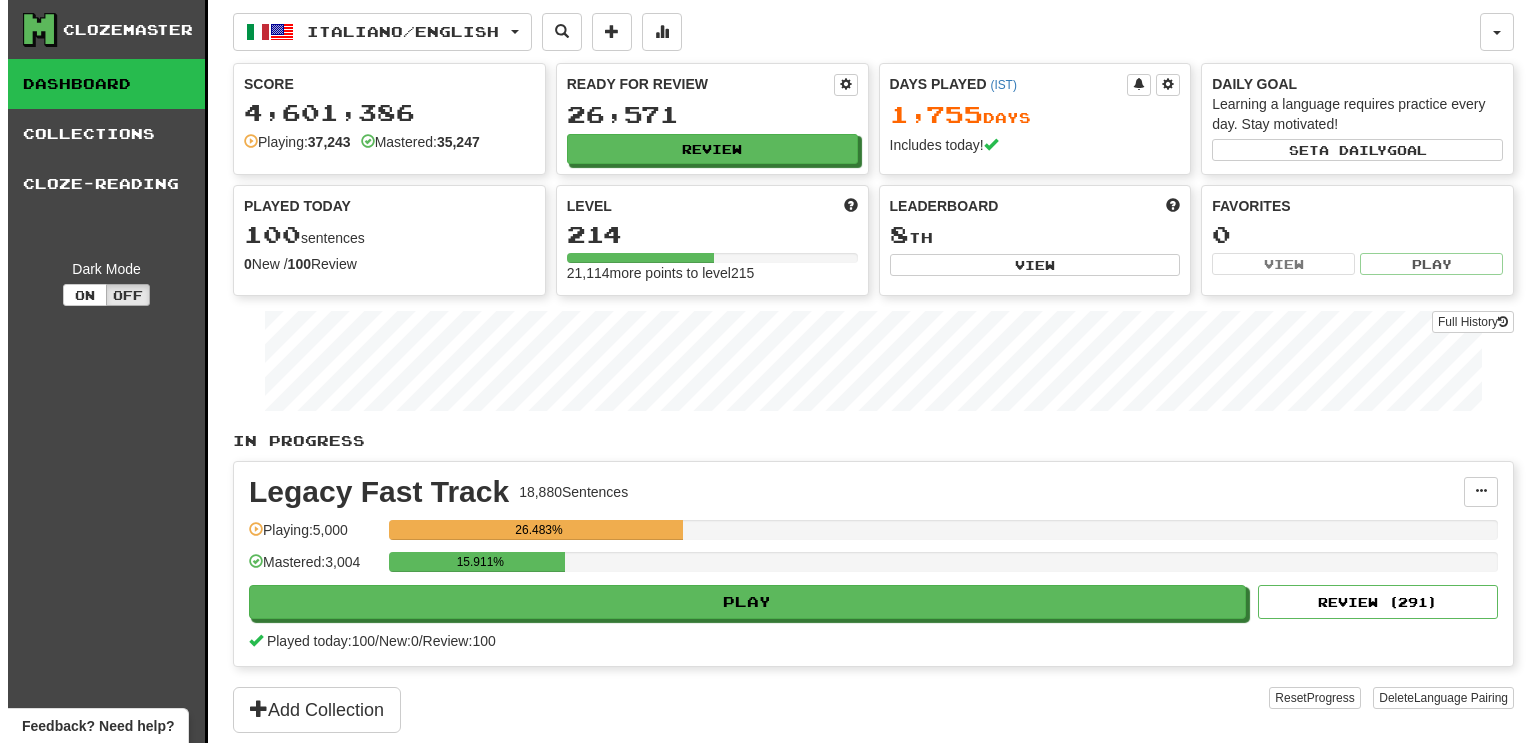 scroll, scrollTop: 0, scrollLeft: 0, axis: both 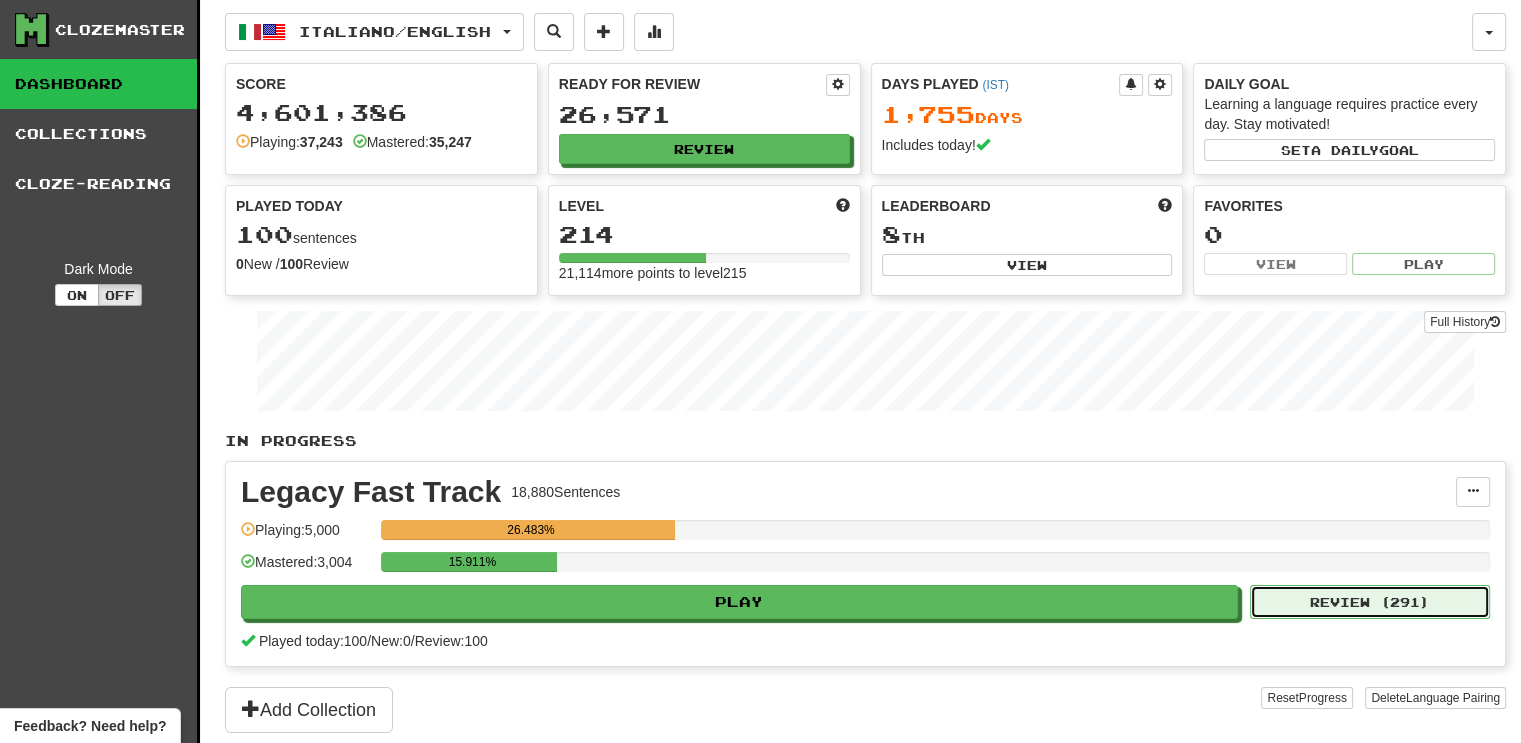 click on "Review ( 291 )" at bounding box center [1370, 602] 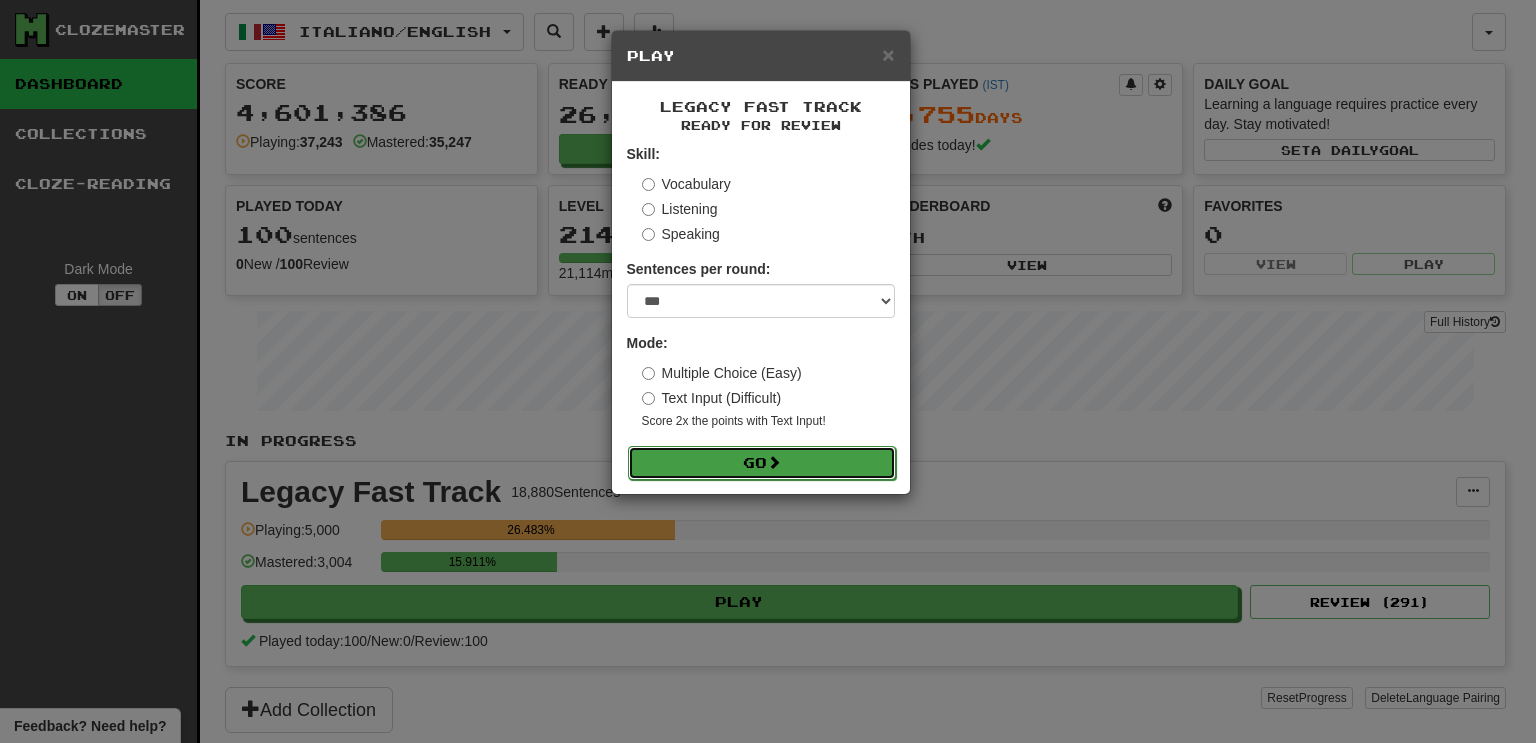 click on "Go" at bounding box center (762, 463) 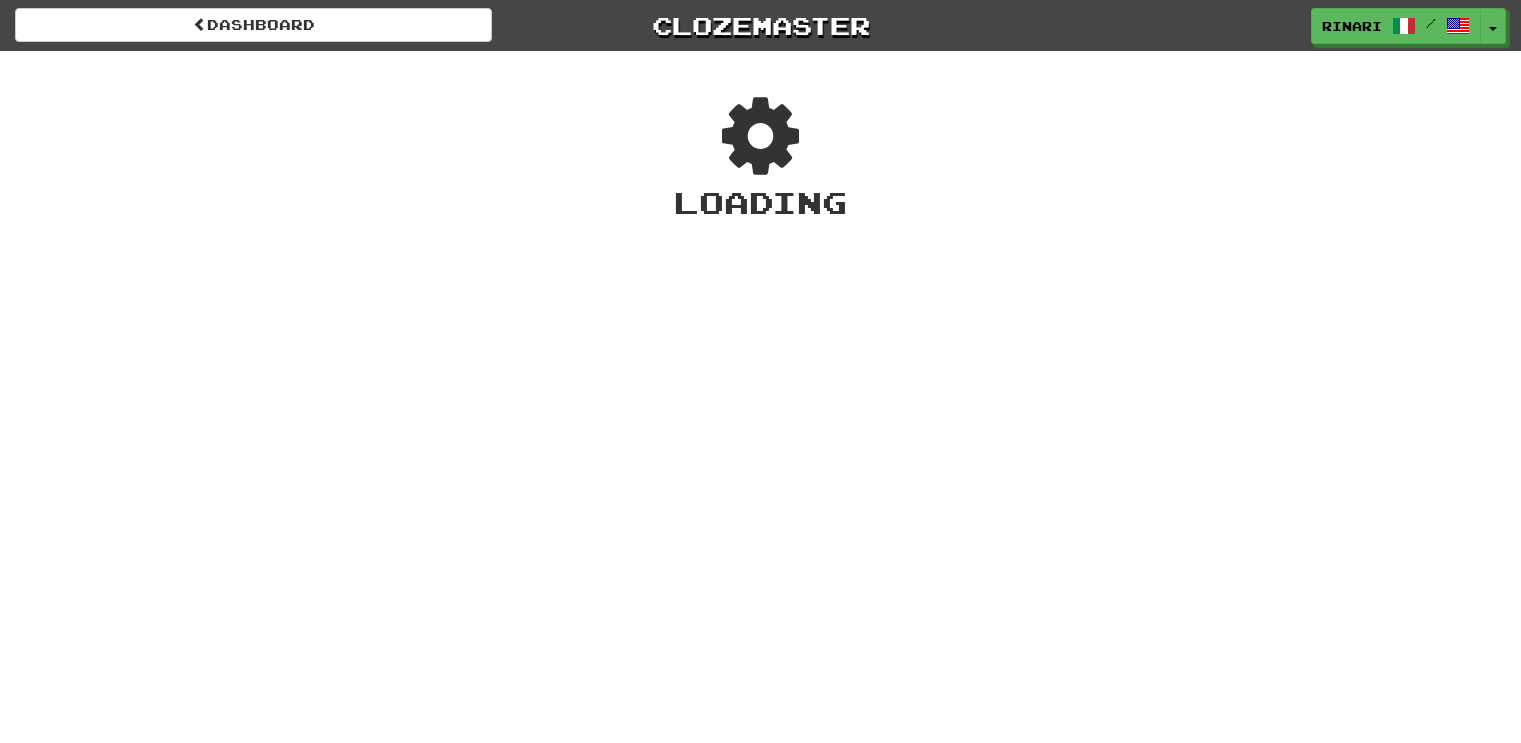 scroll, scrollTop: 0, scrollLeft: 0, axis: both 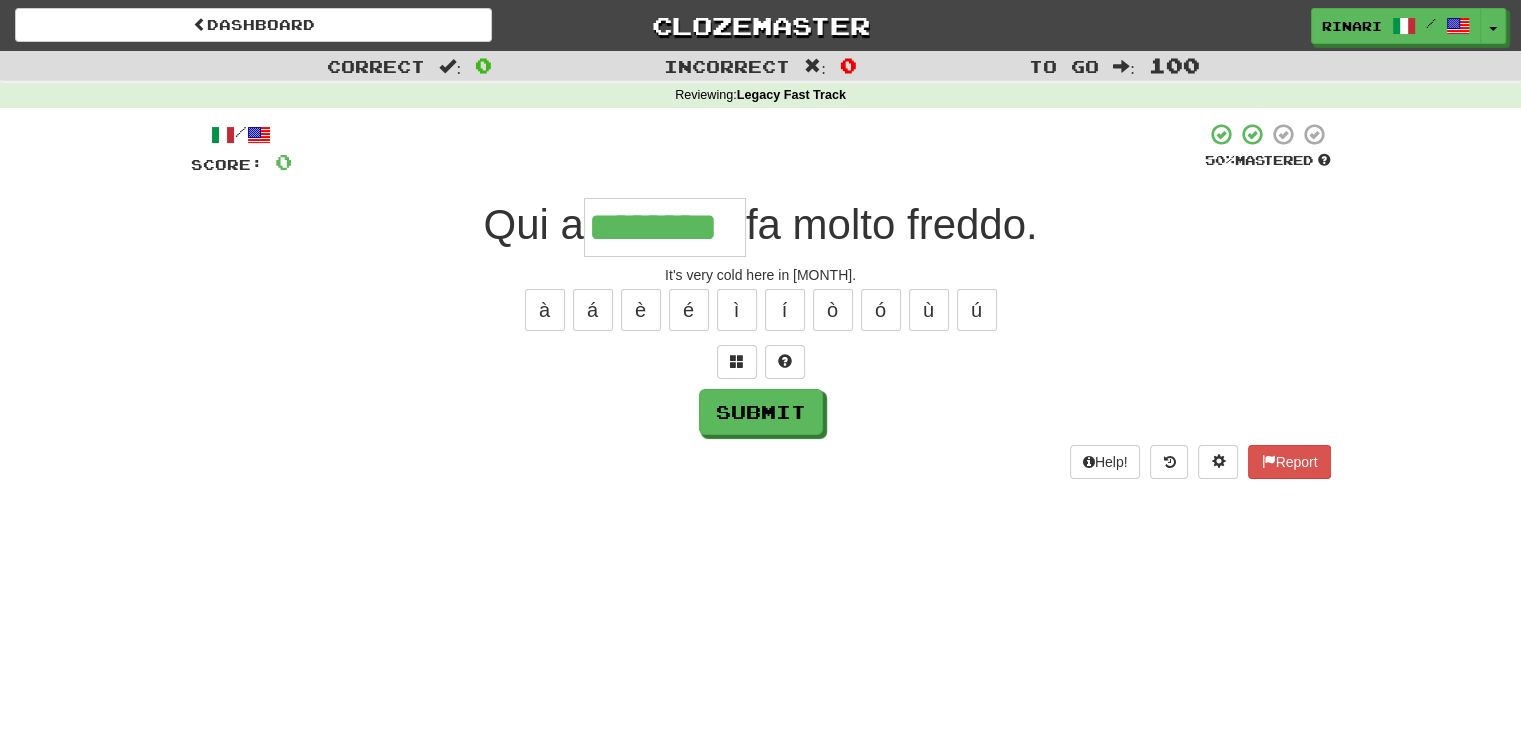 type on "********" 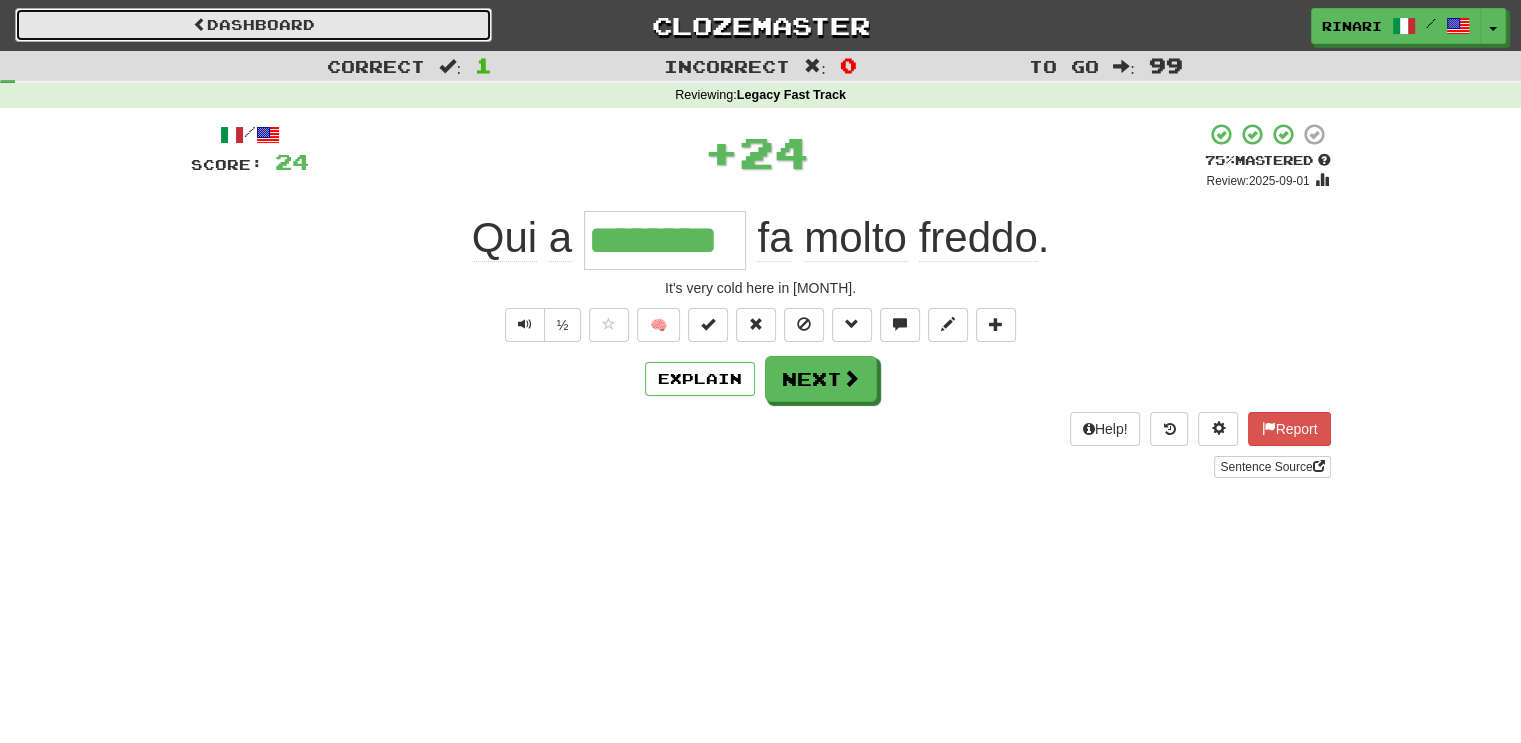 click on "Dashboard" at bounding box center (253, 25) 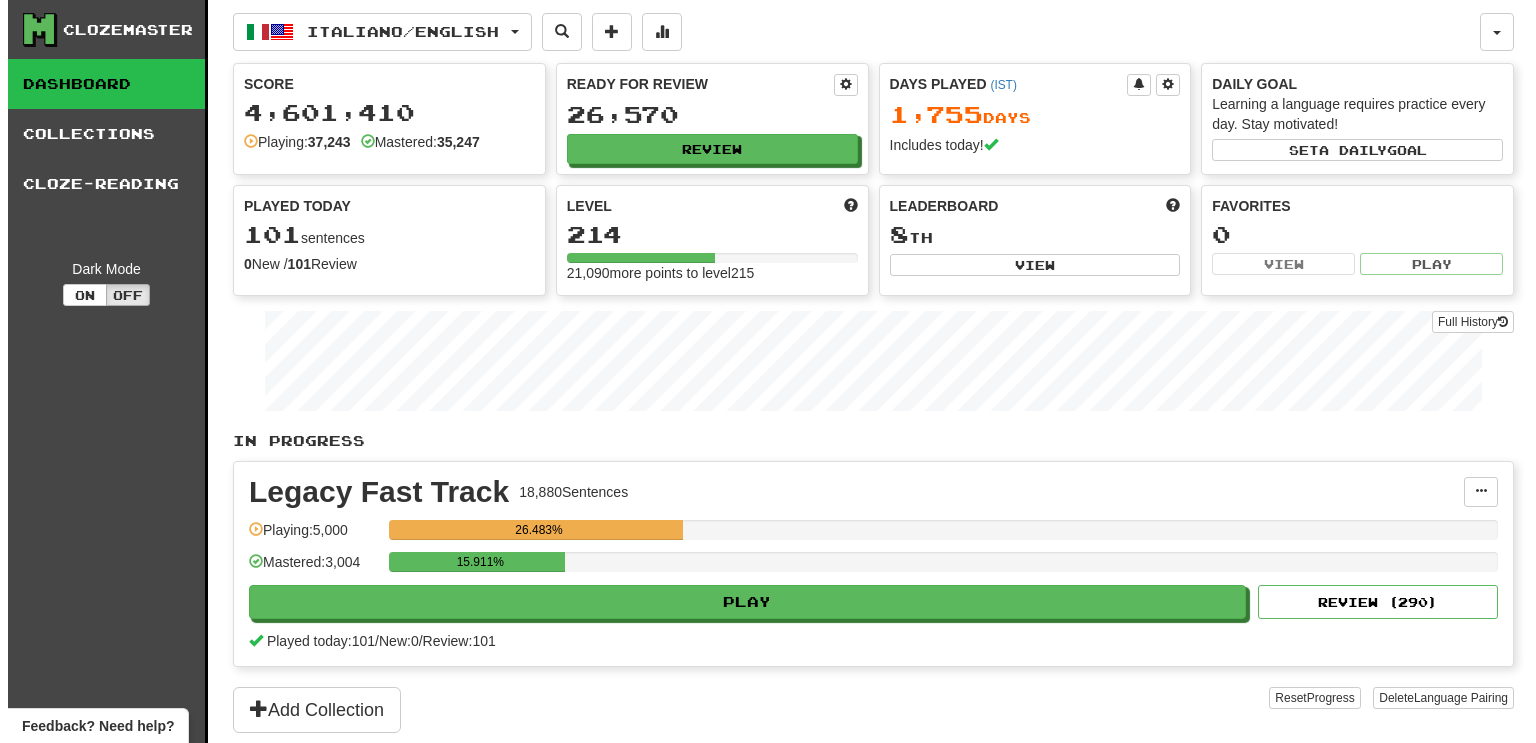 scroll, scrollTop: 0, scrollLeft: 0, axis: both 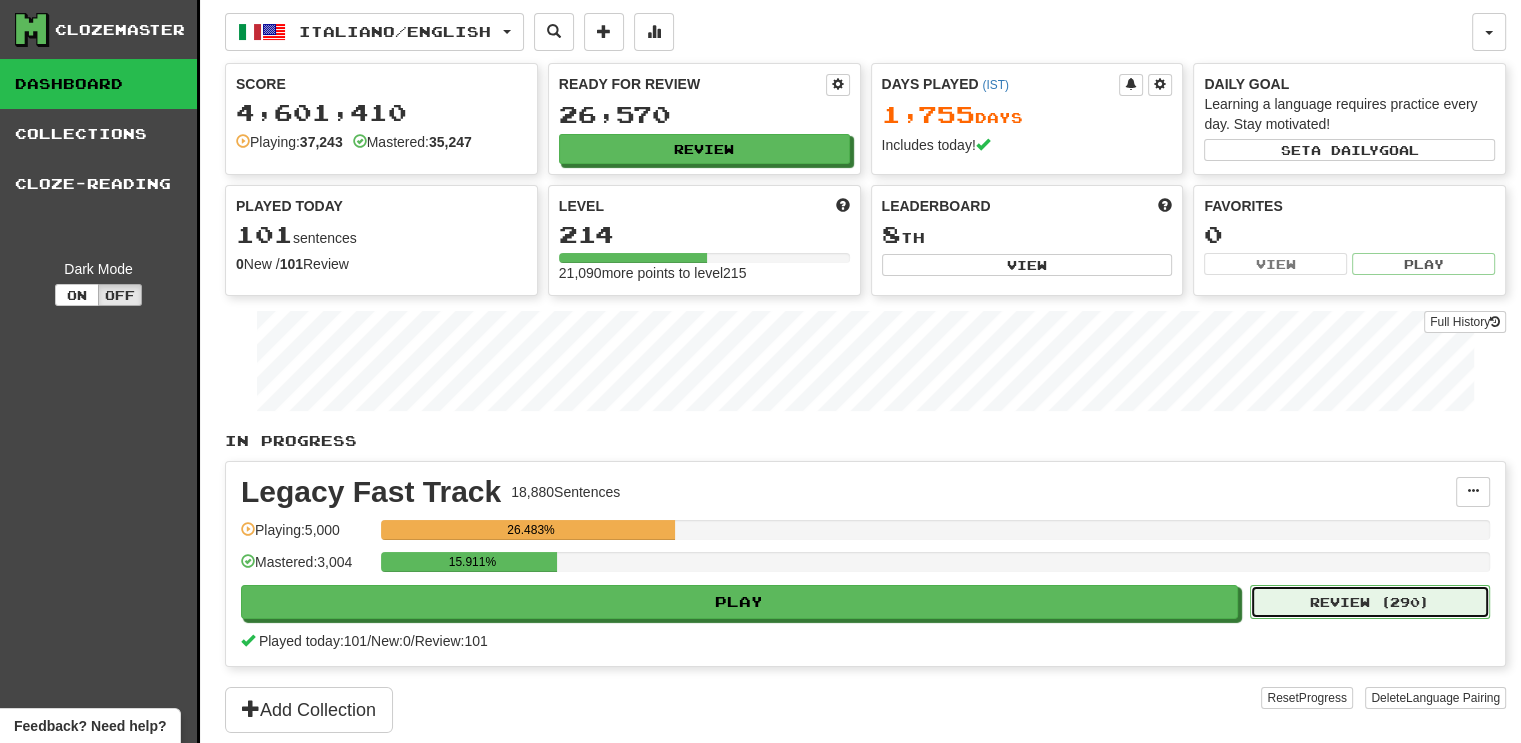 click on "Review ( 290 )" at bounding box center [1370, 602] 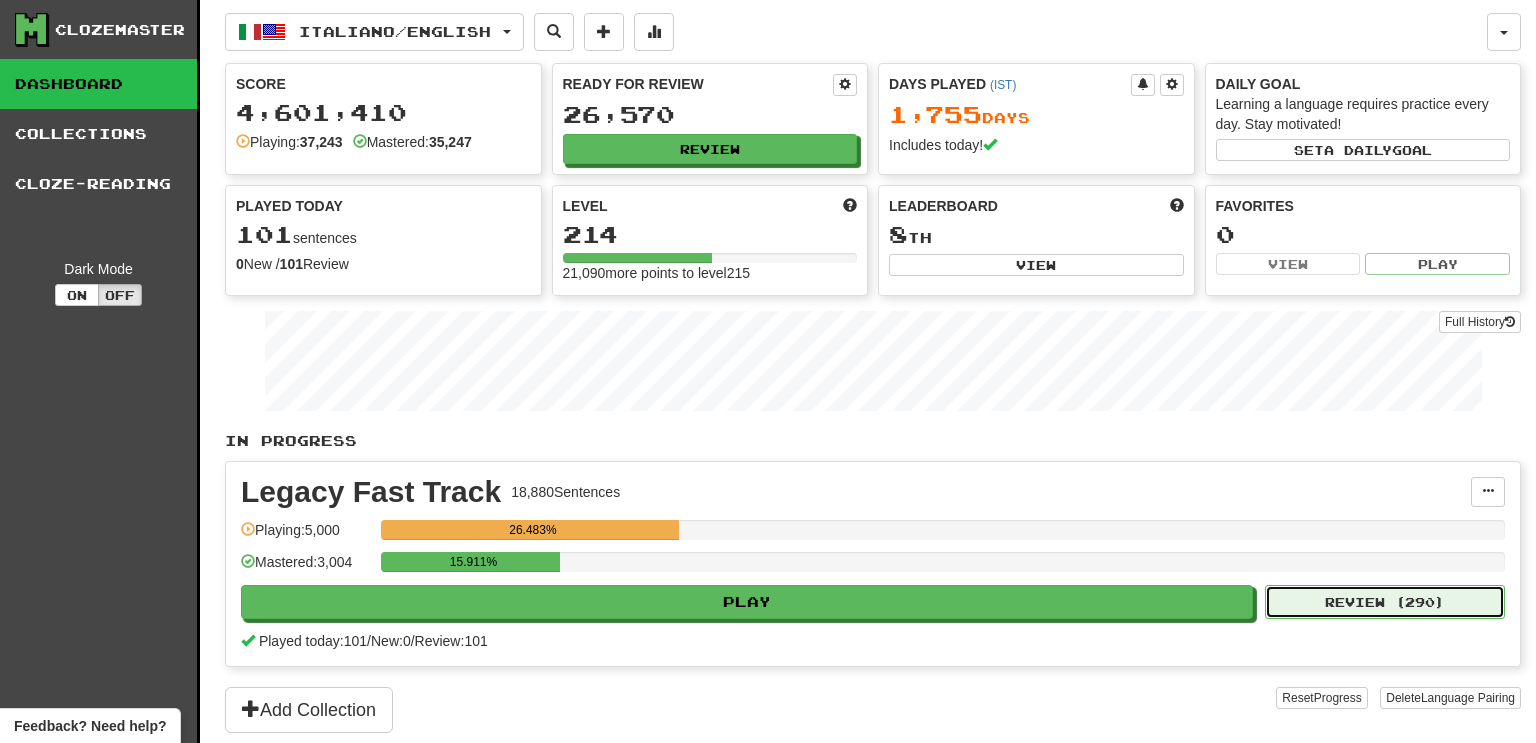 select on "***" 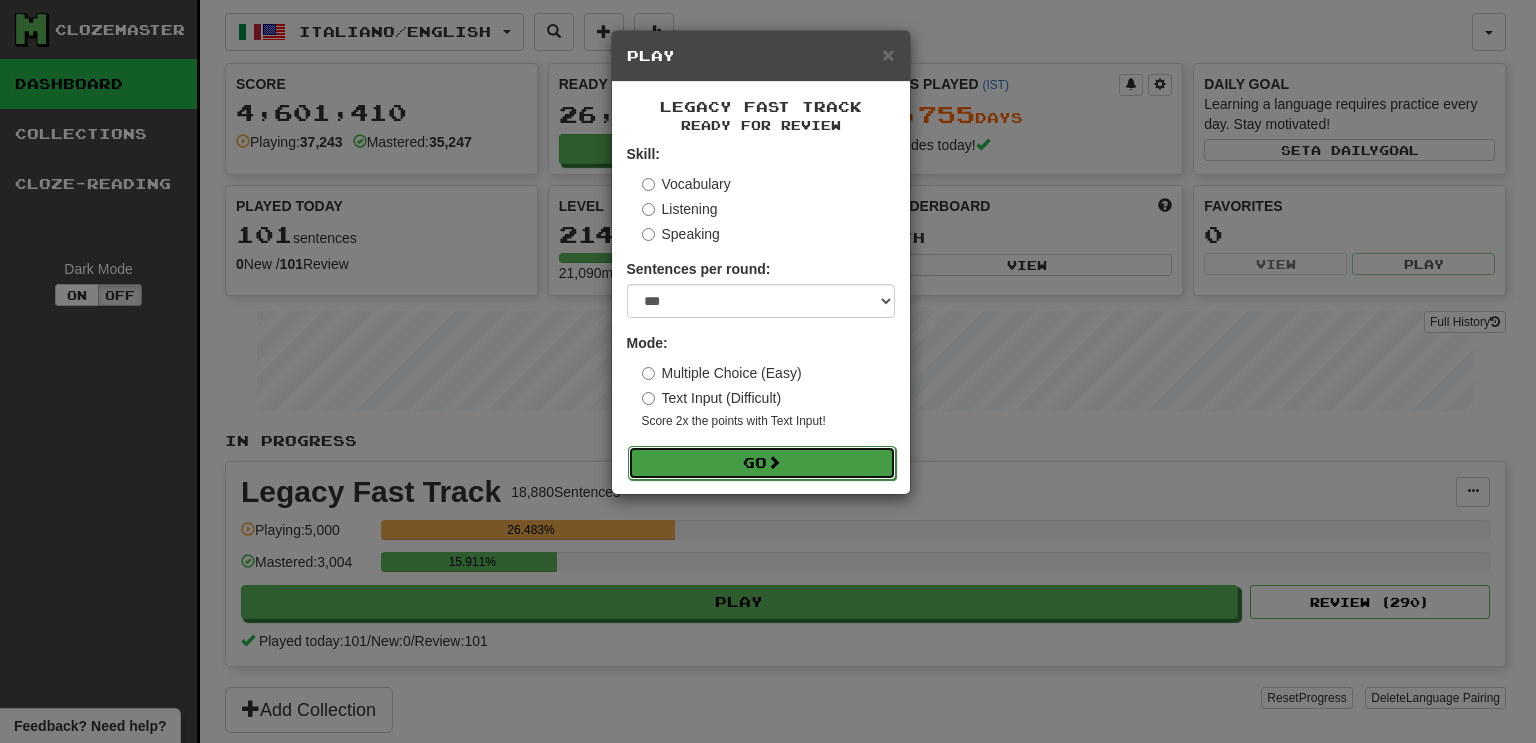 click on "Go" at bounding box center [762, 463] 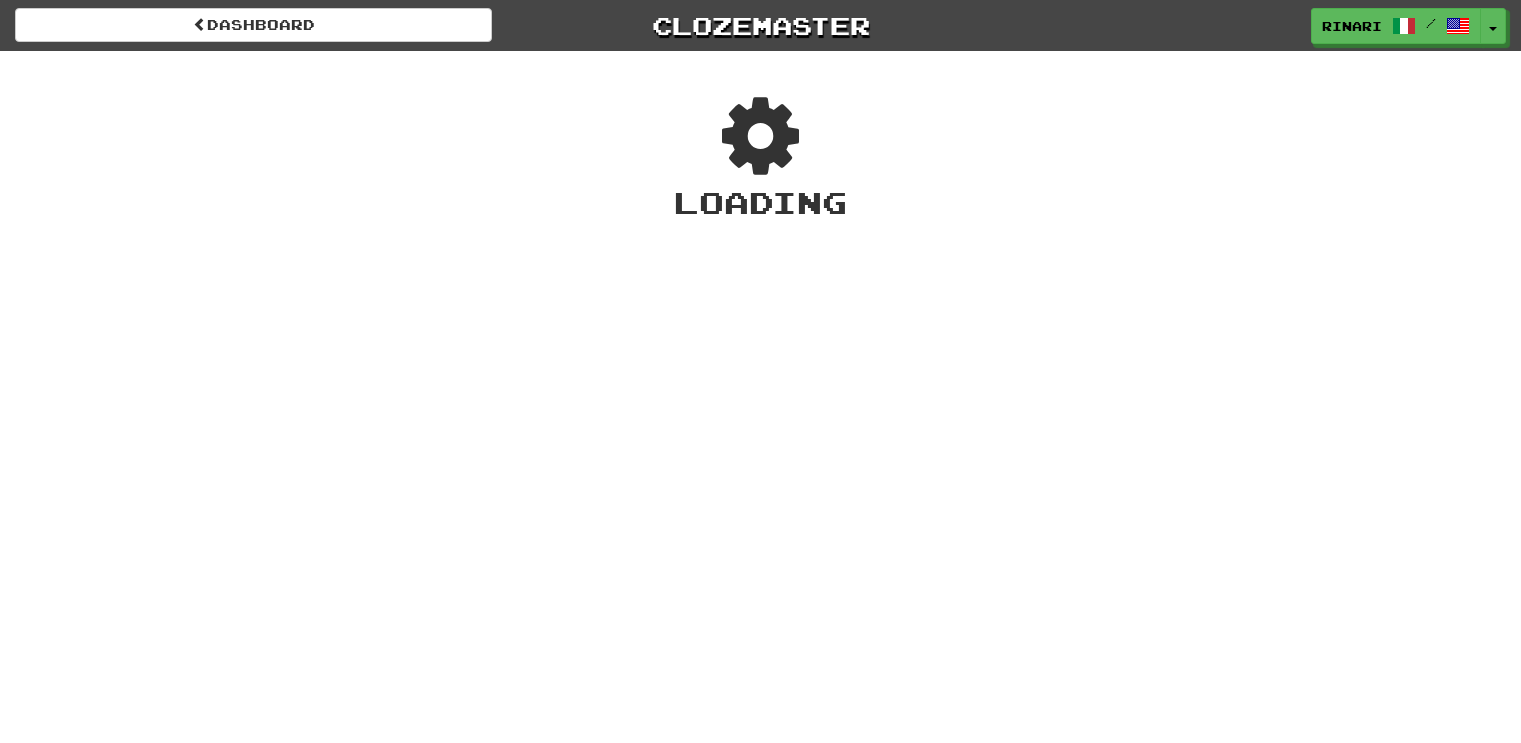 scroll, scrollTop: 0, scrollLeft: 0, axis: both 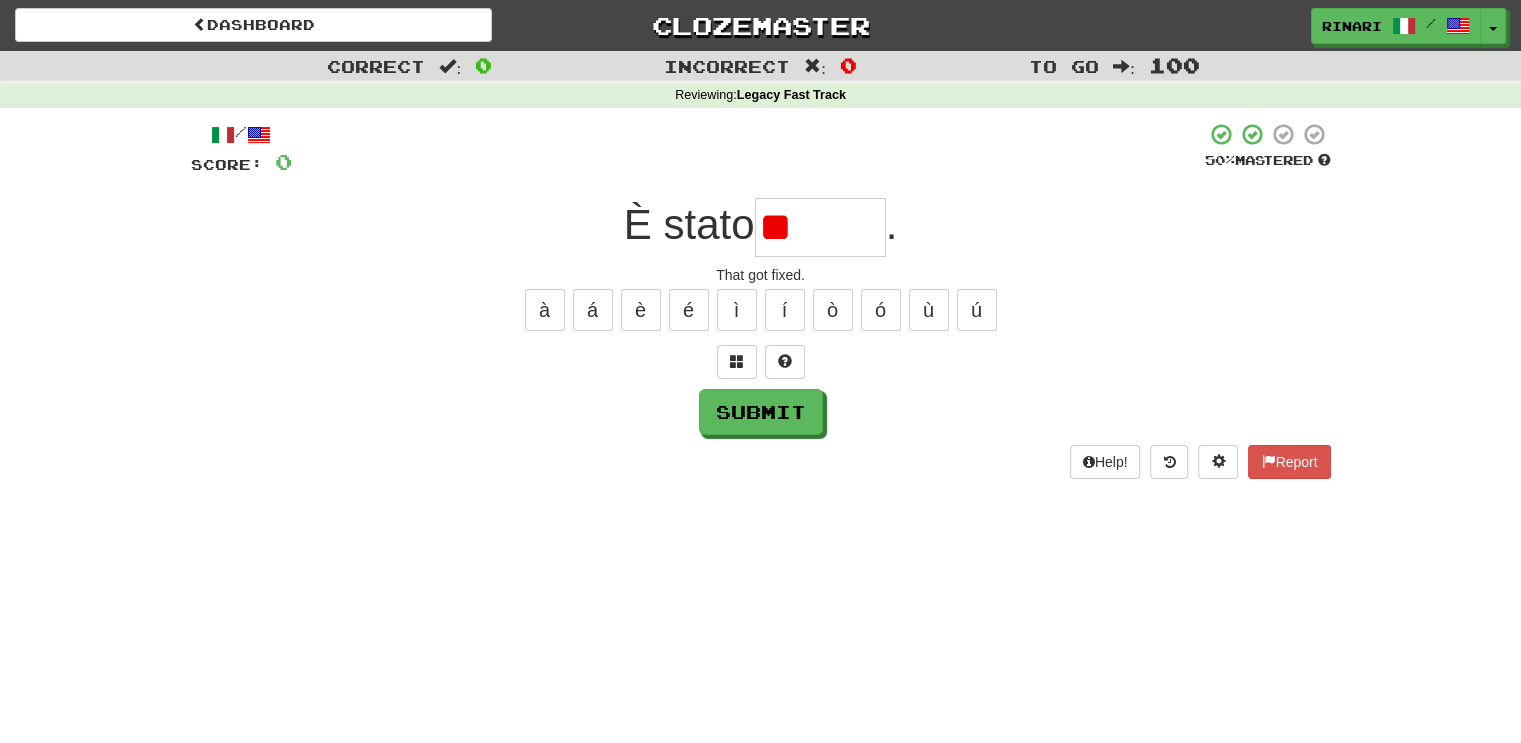 type on "*" 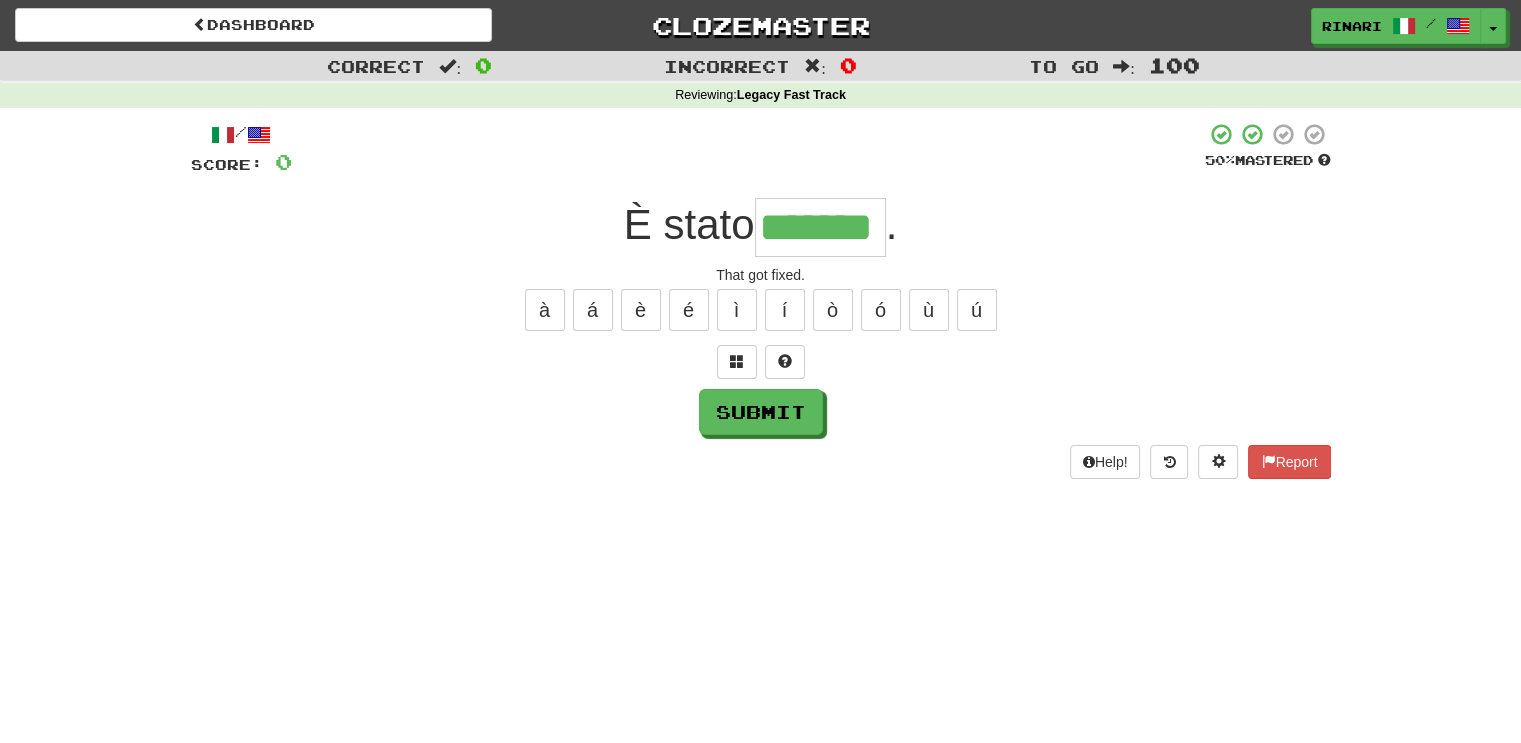 type on "*******" 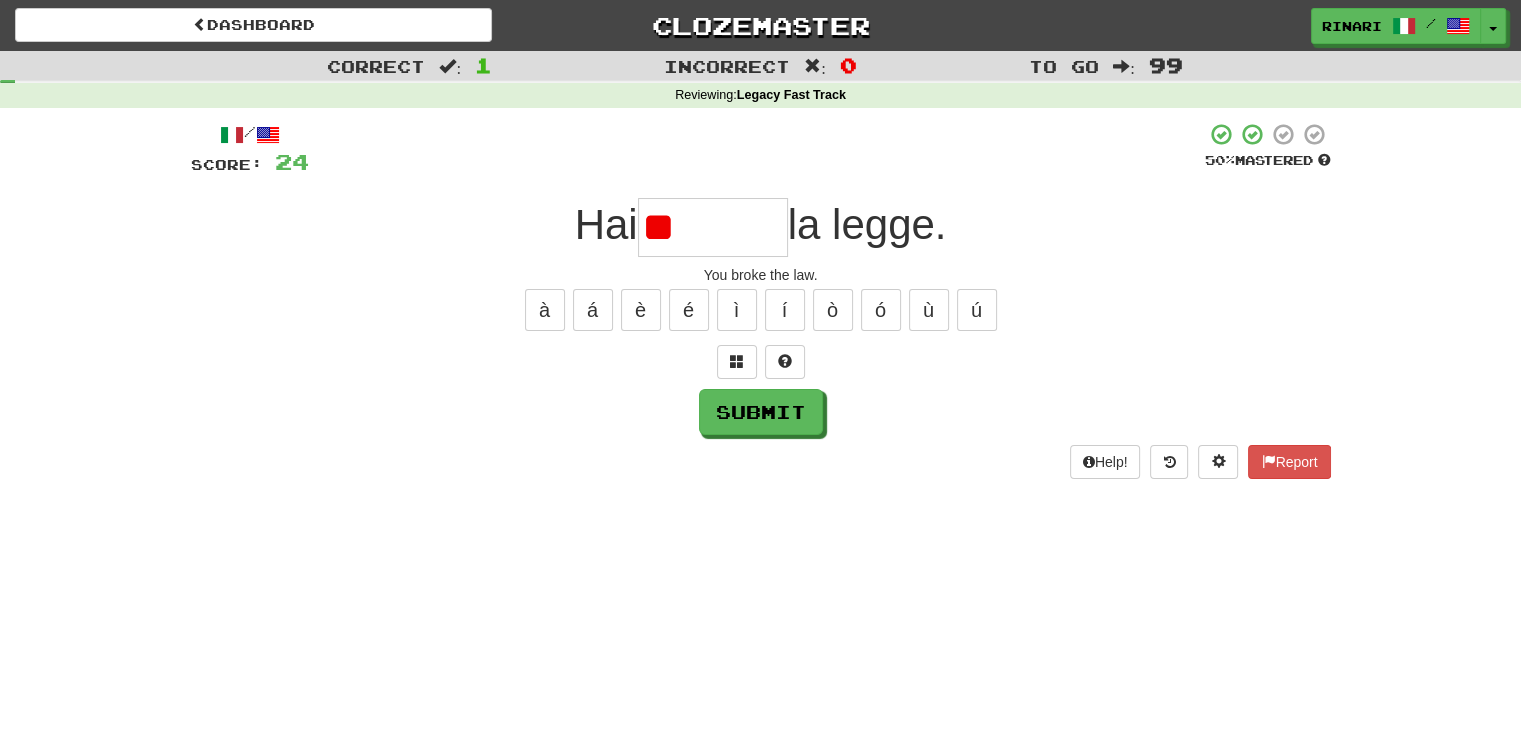 type on "*" 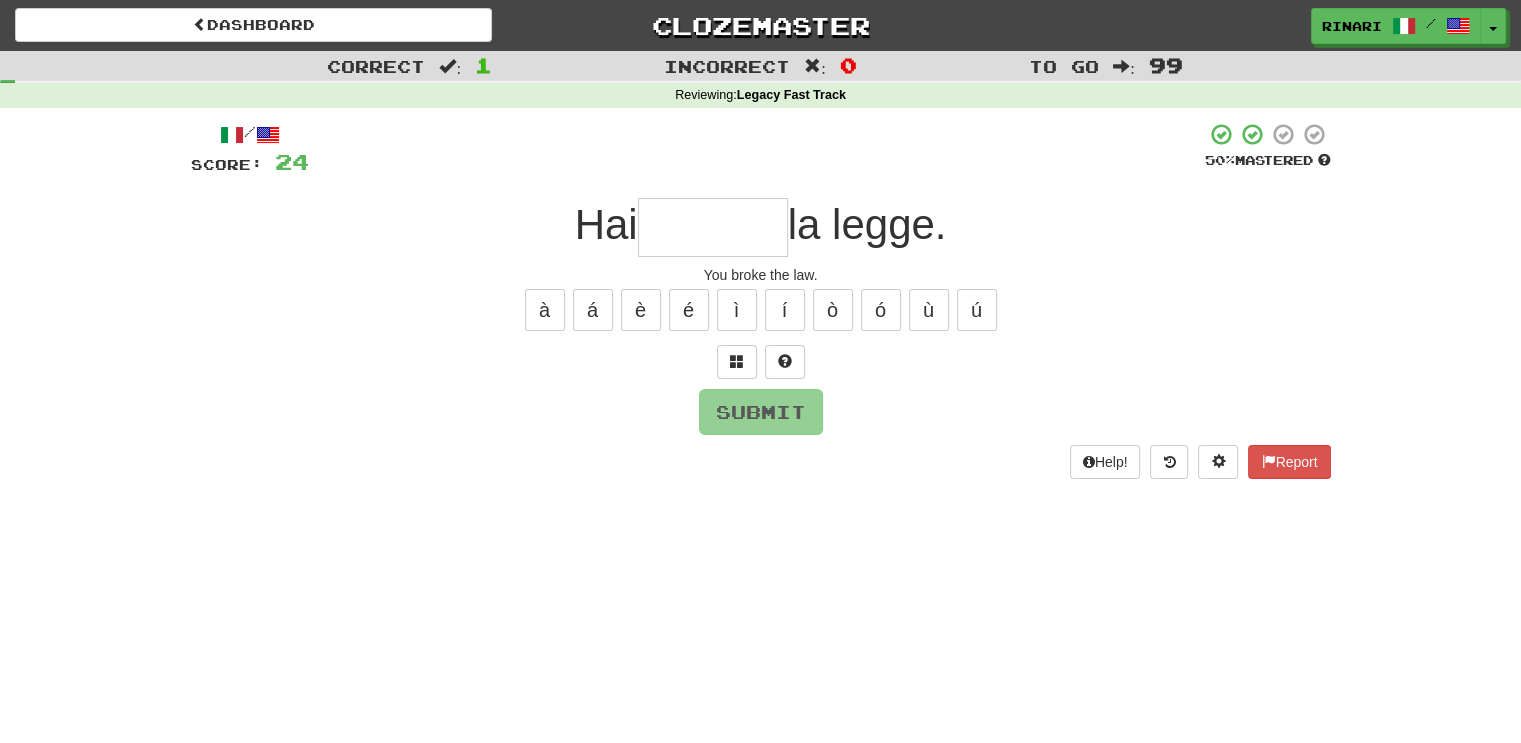 type on "*" 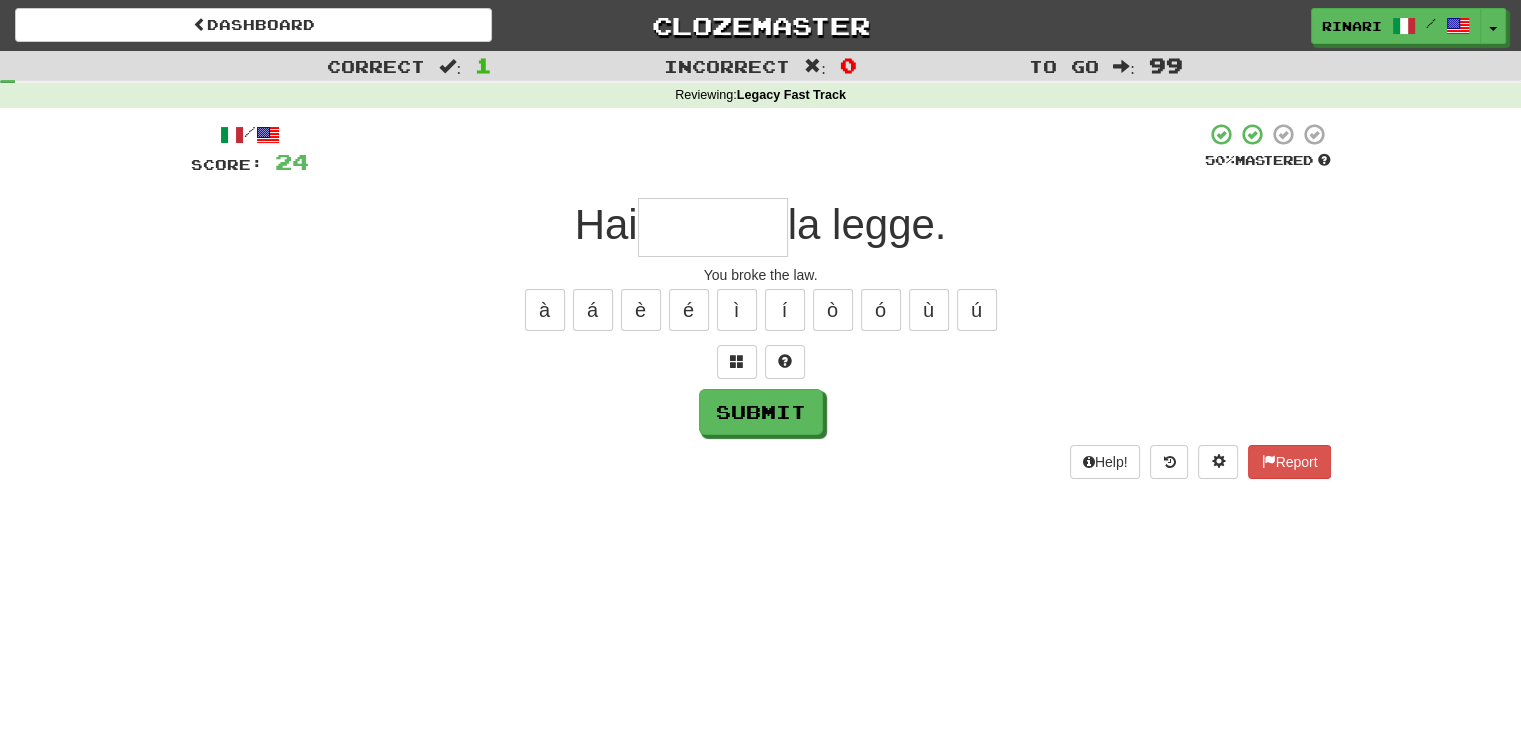 type on "*" 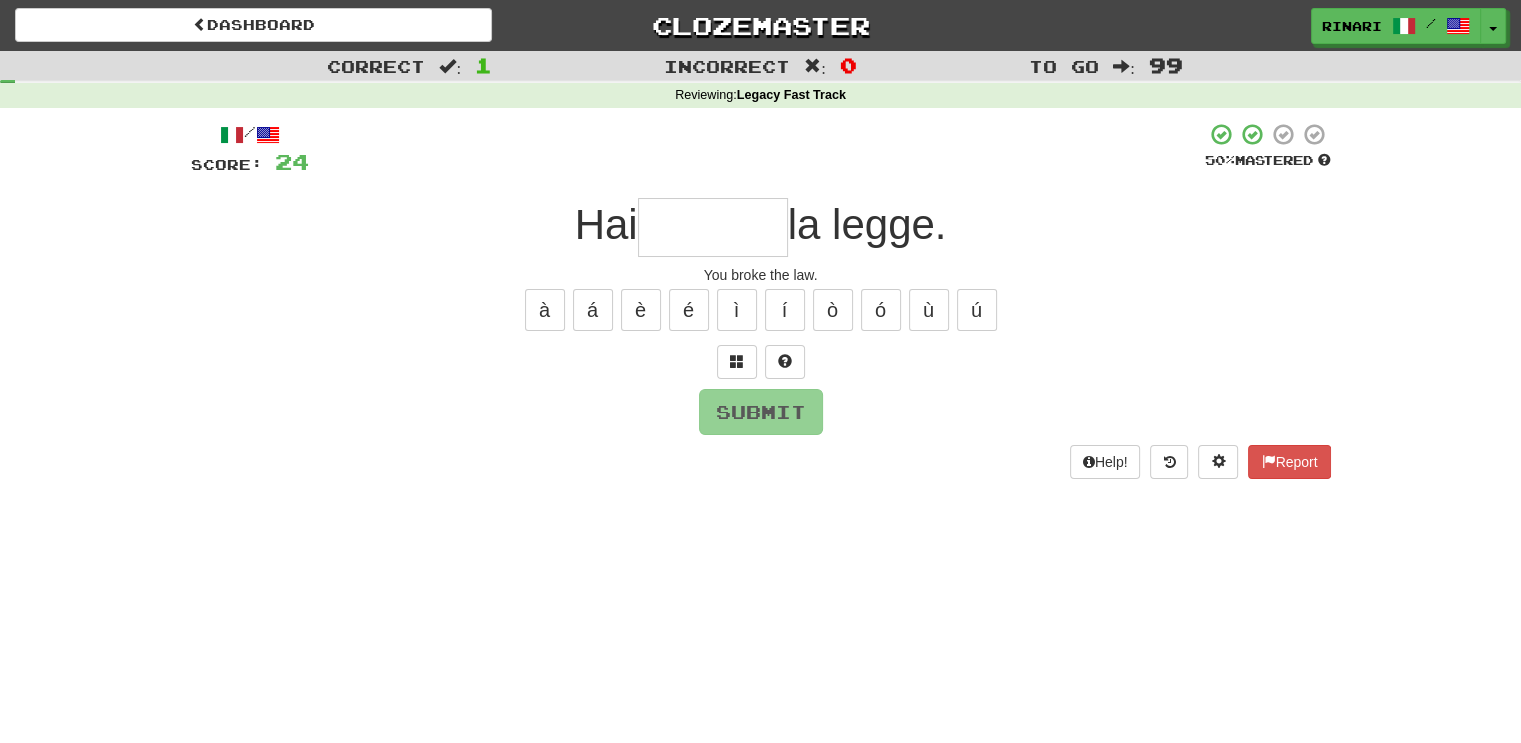 type on "*" 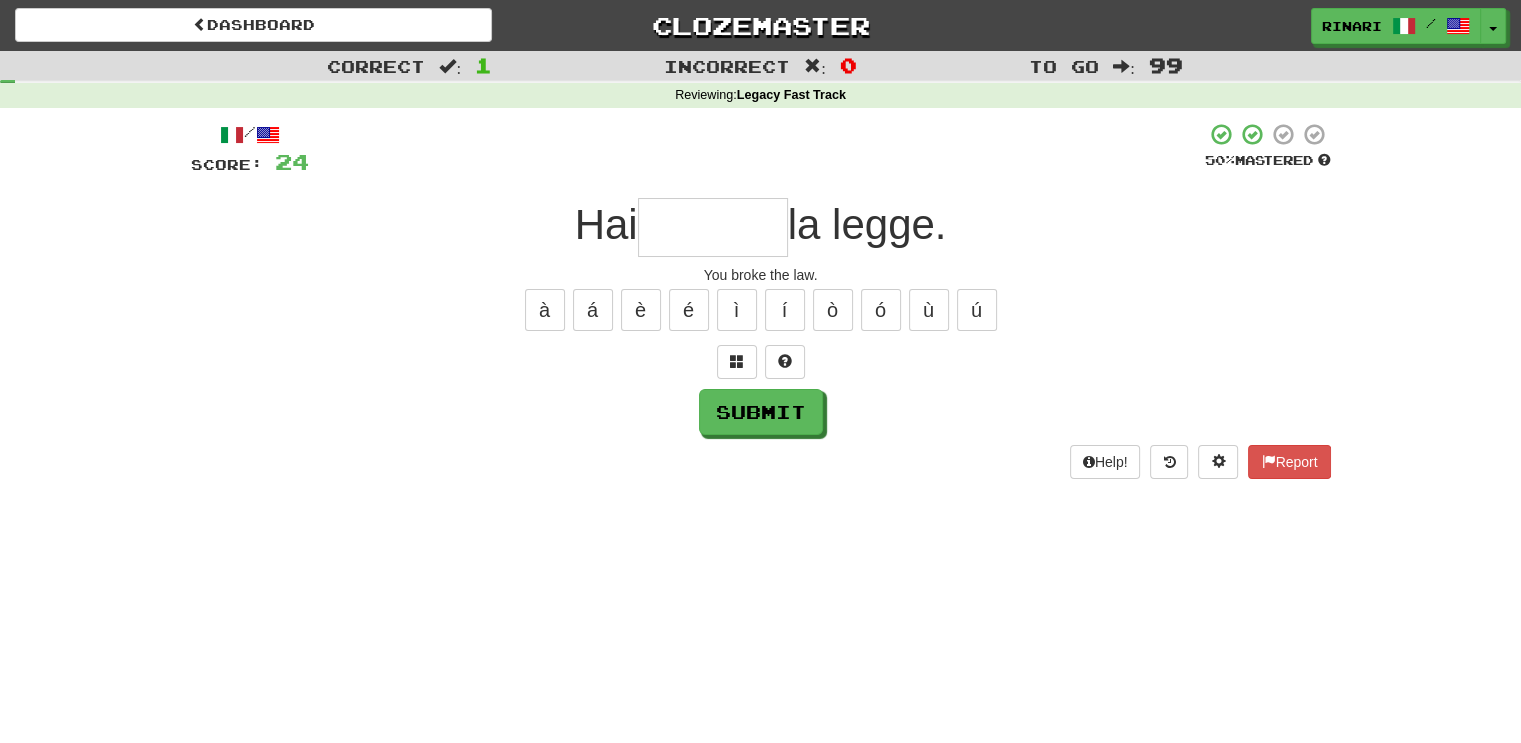 type on "*" 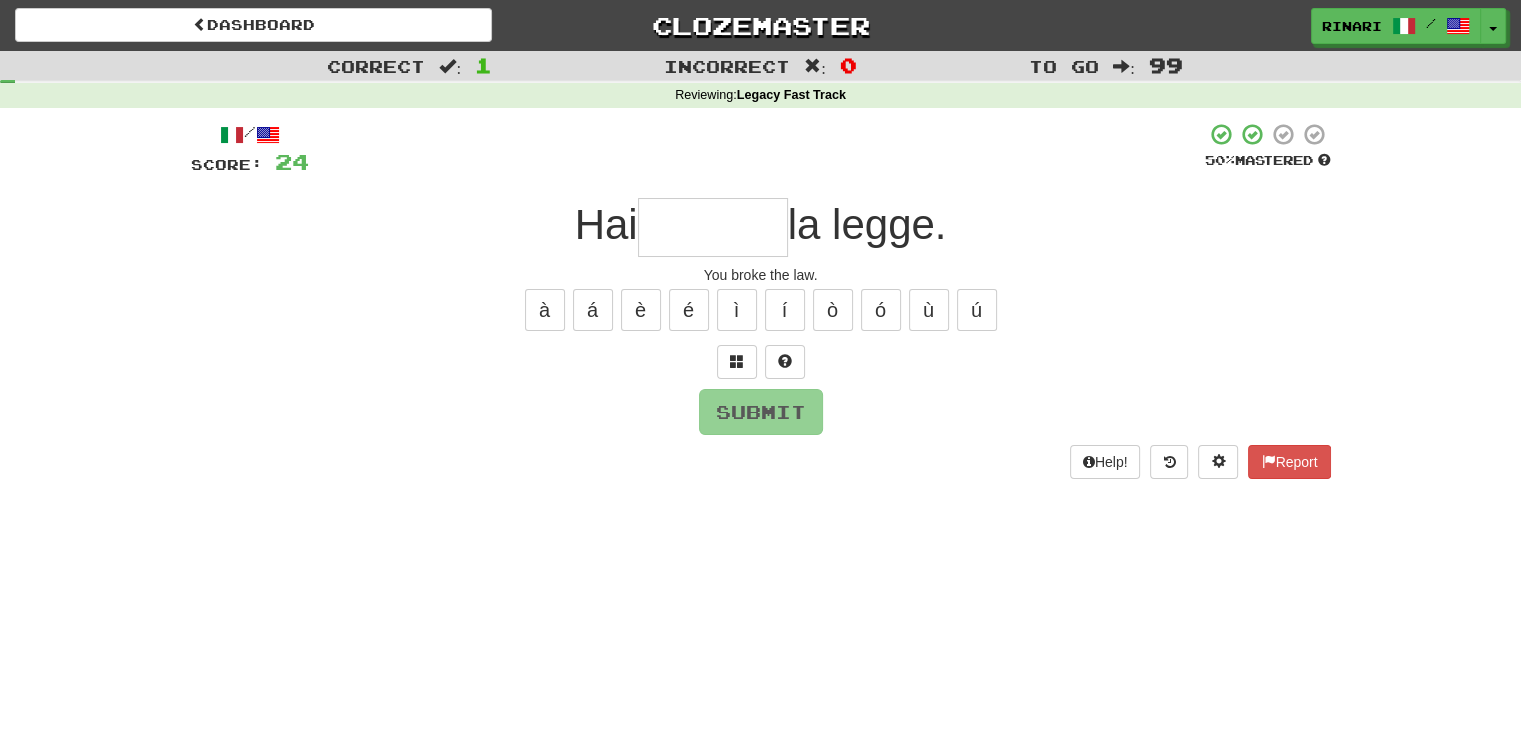 type on "*" 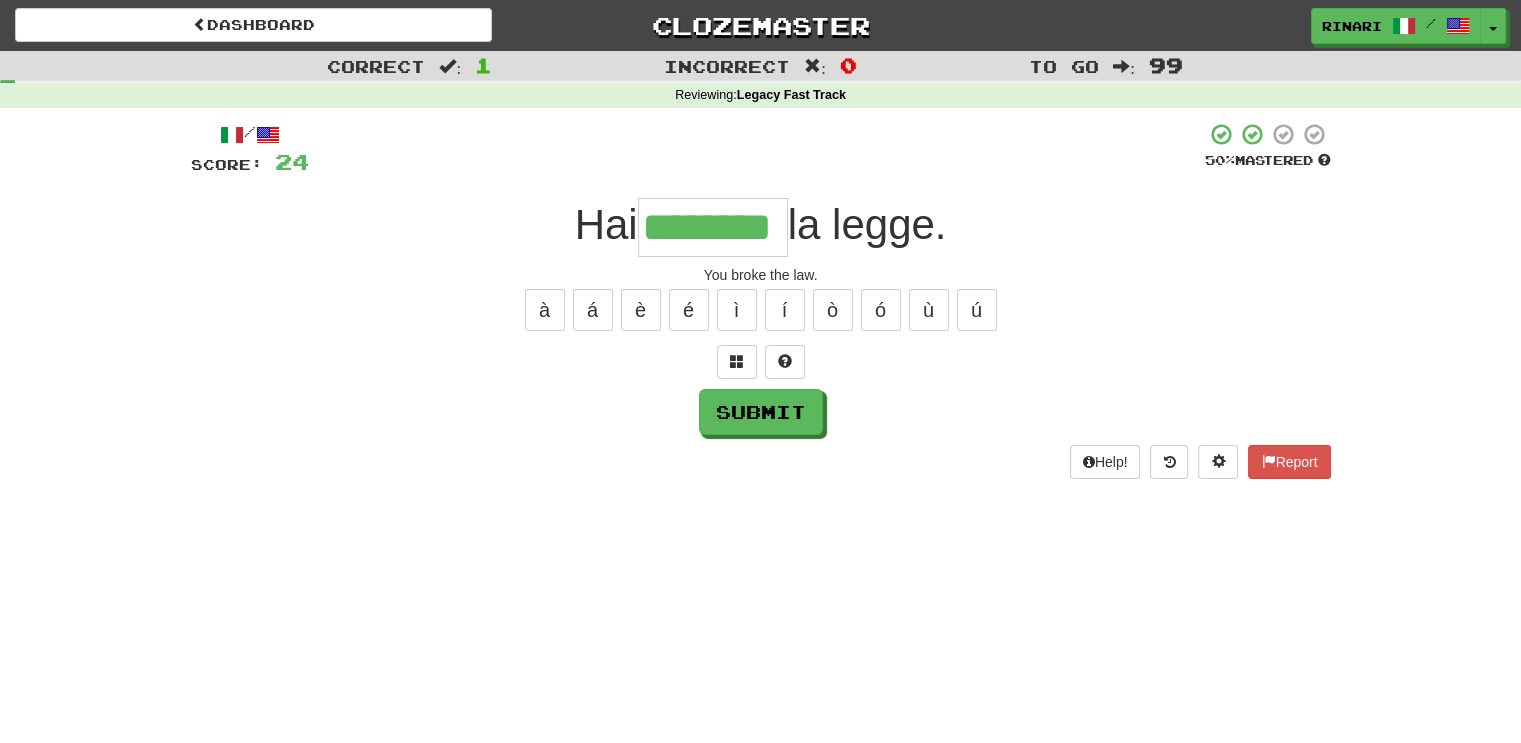 type on "********" 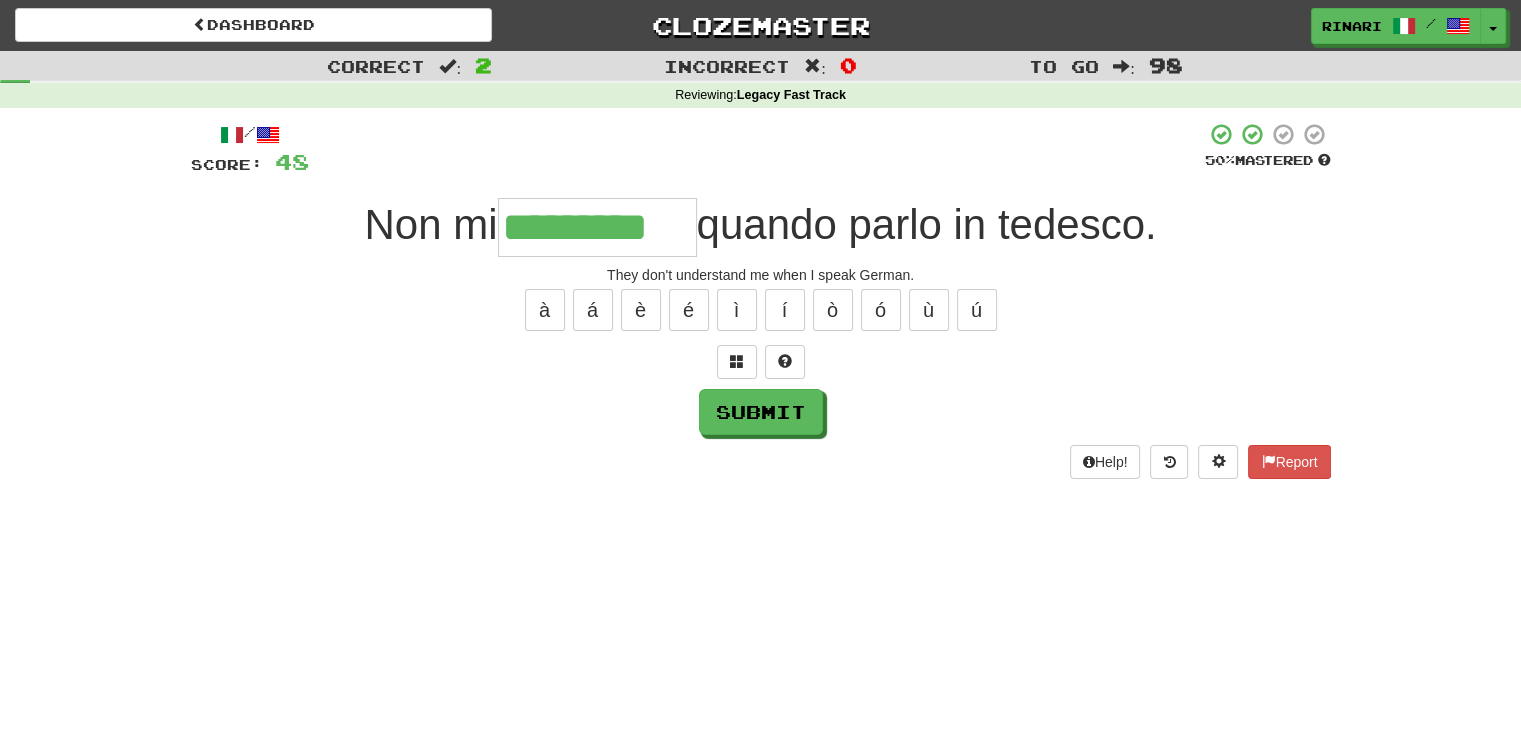 type on "*********" 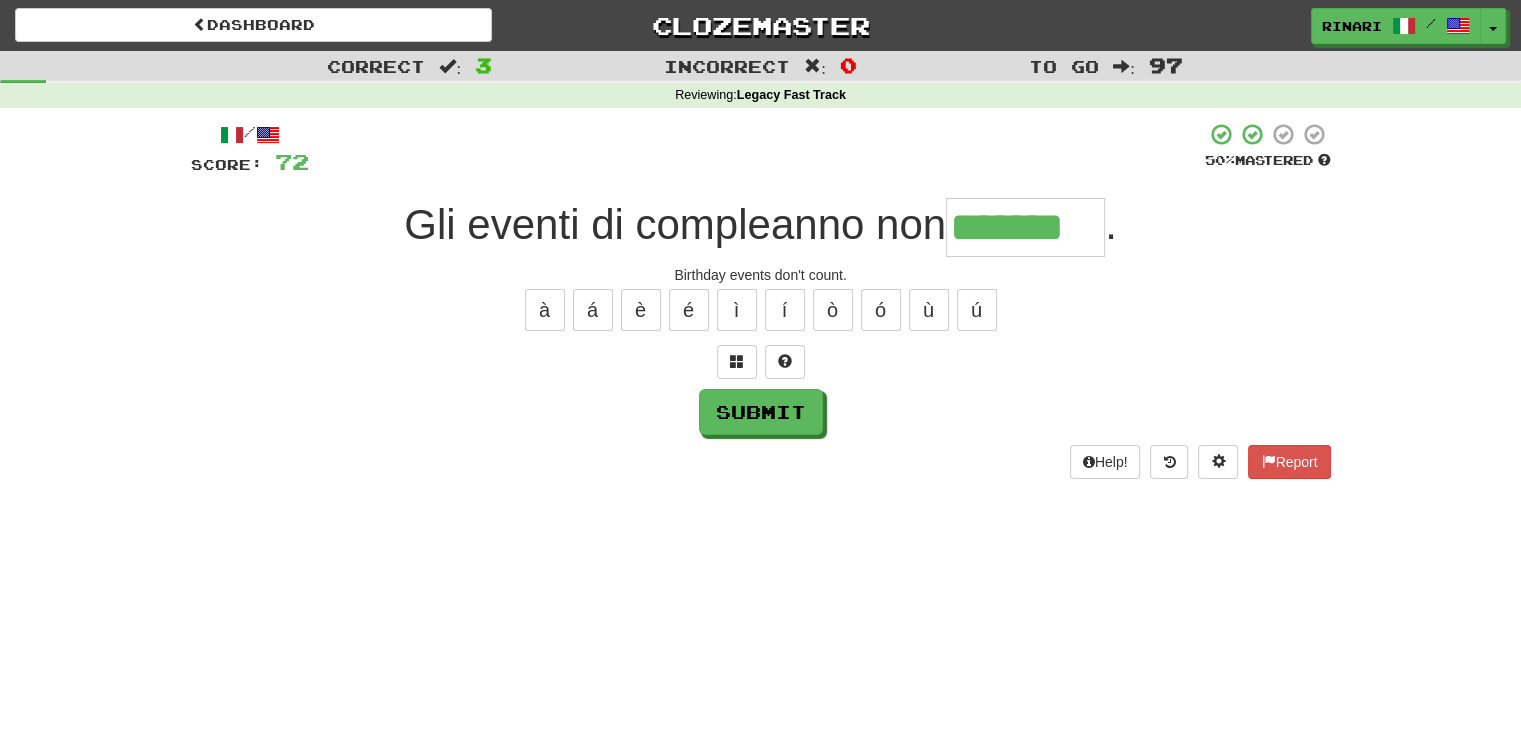 type on "*******" 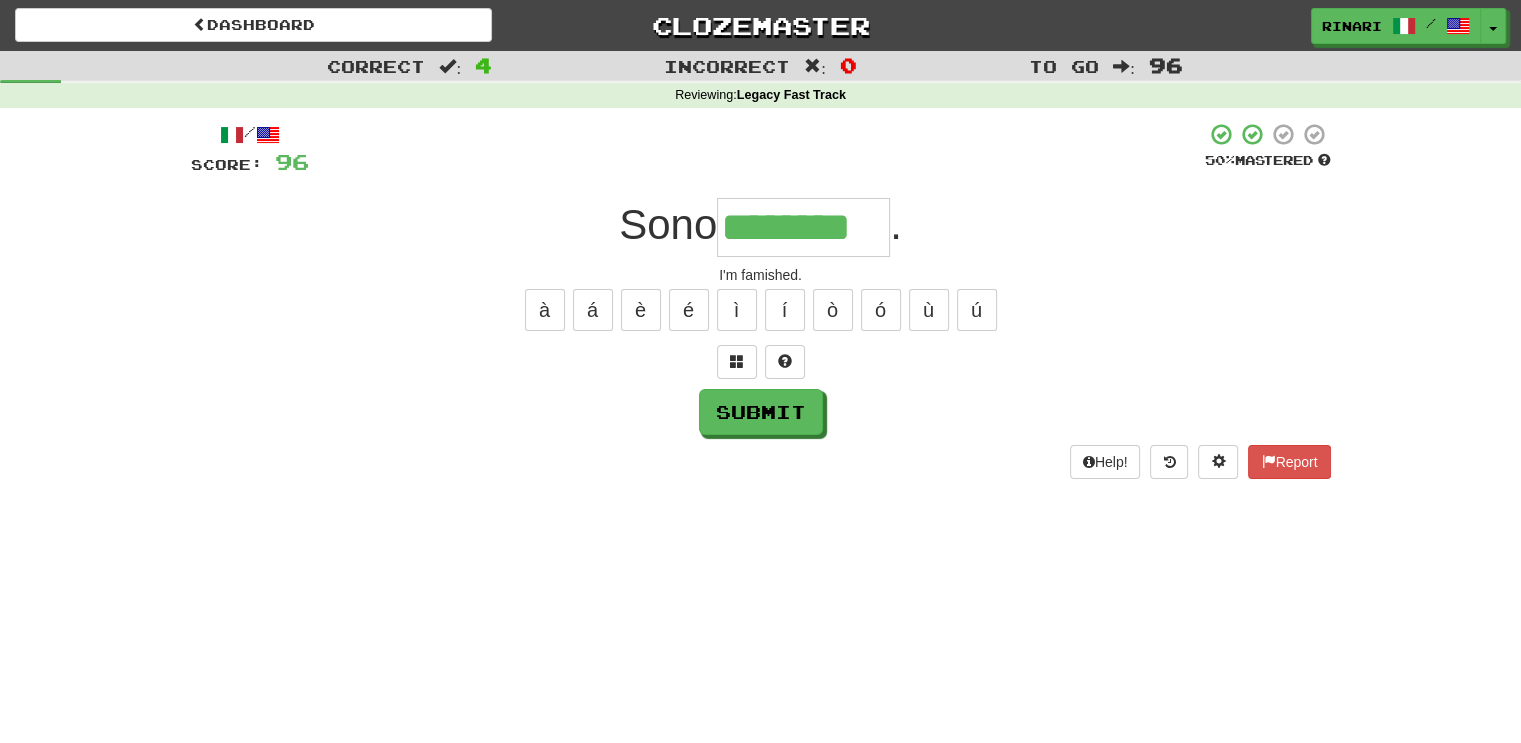 type on "********" 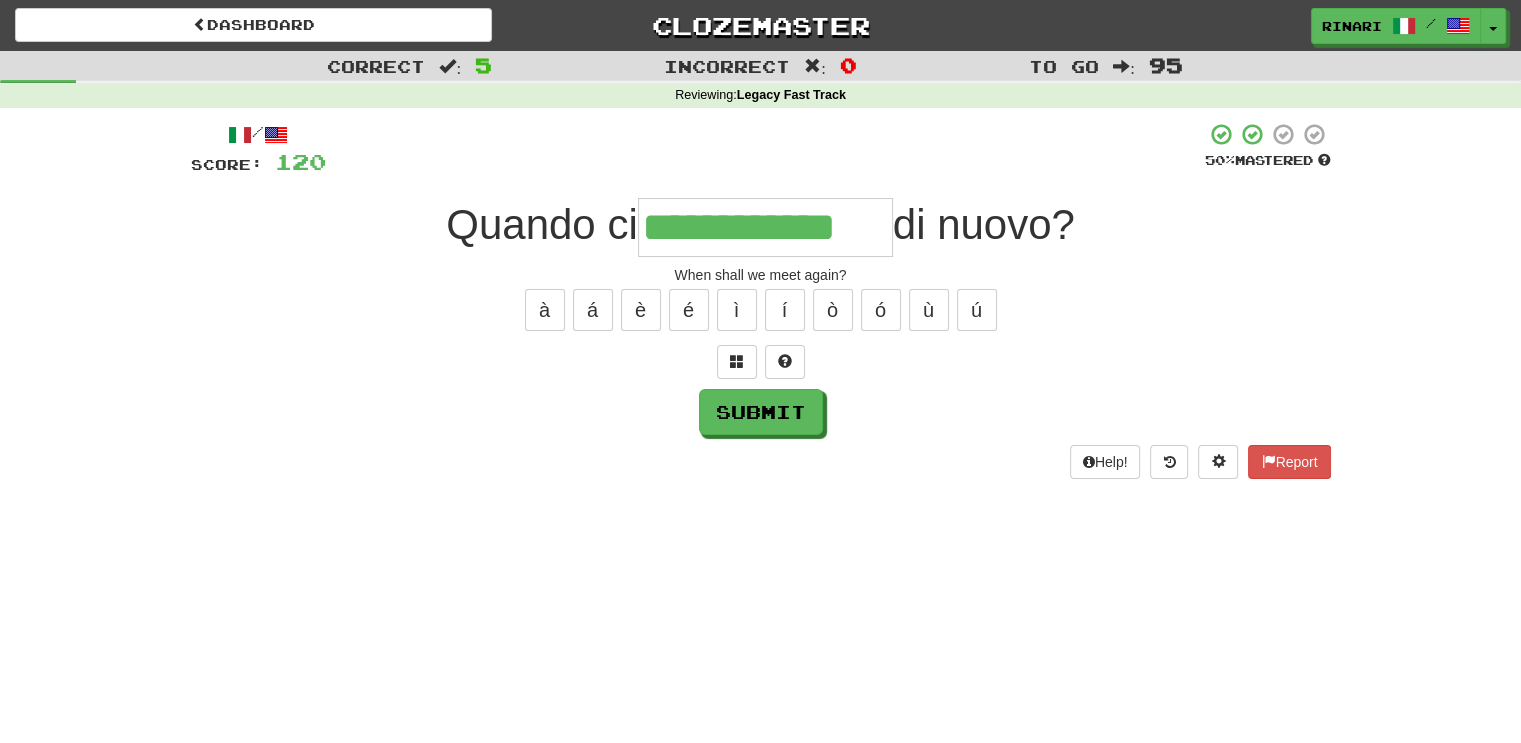 type on "**********" 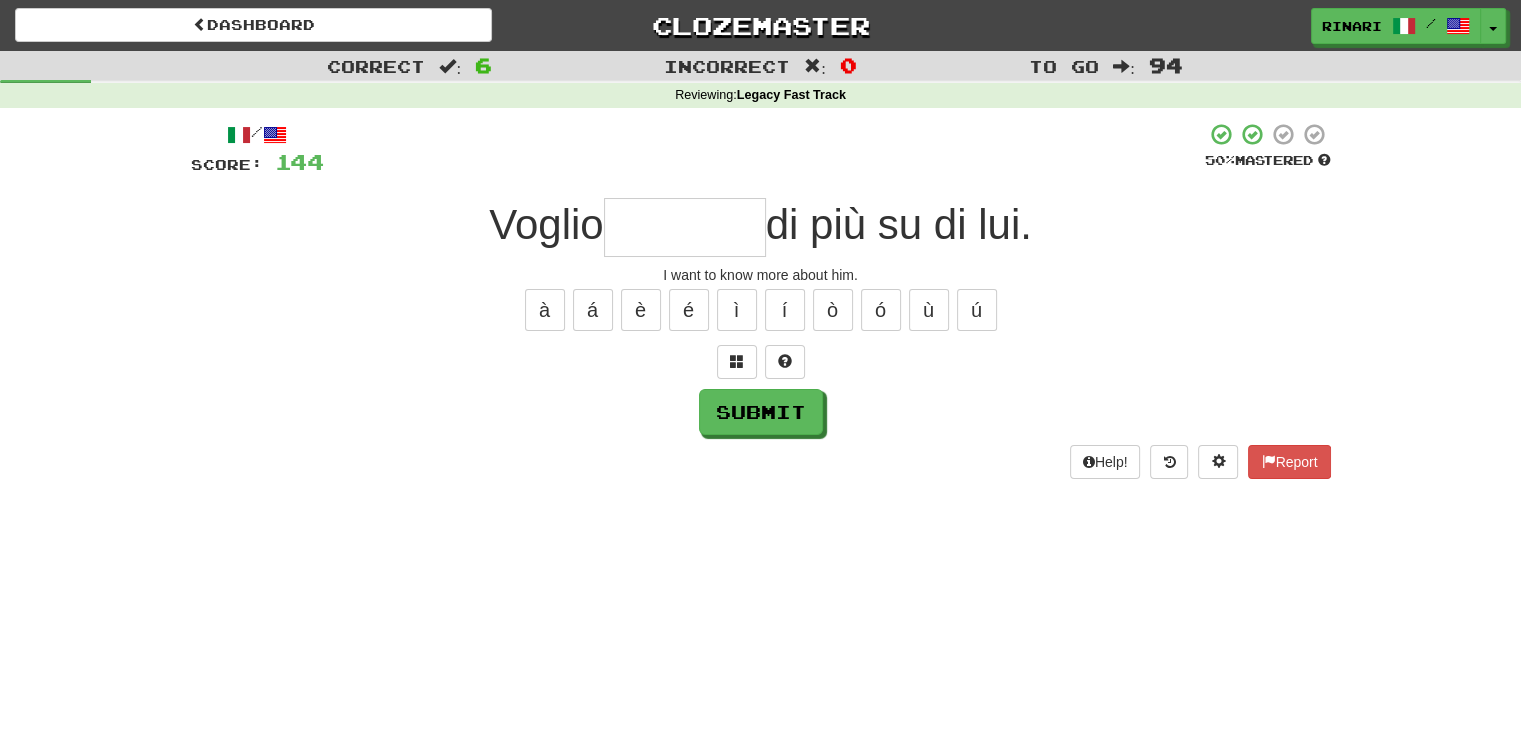 type on "*" 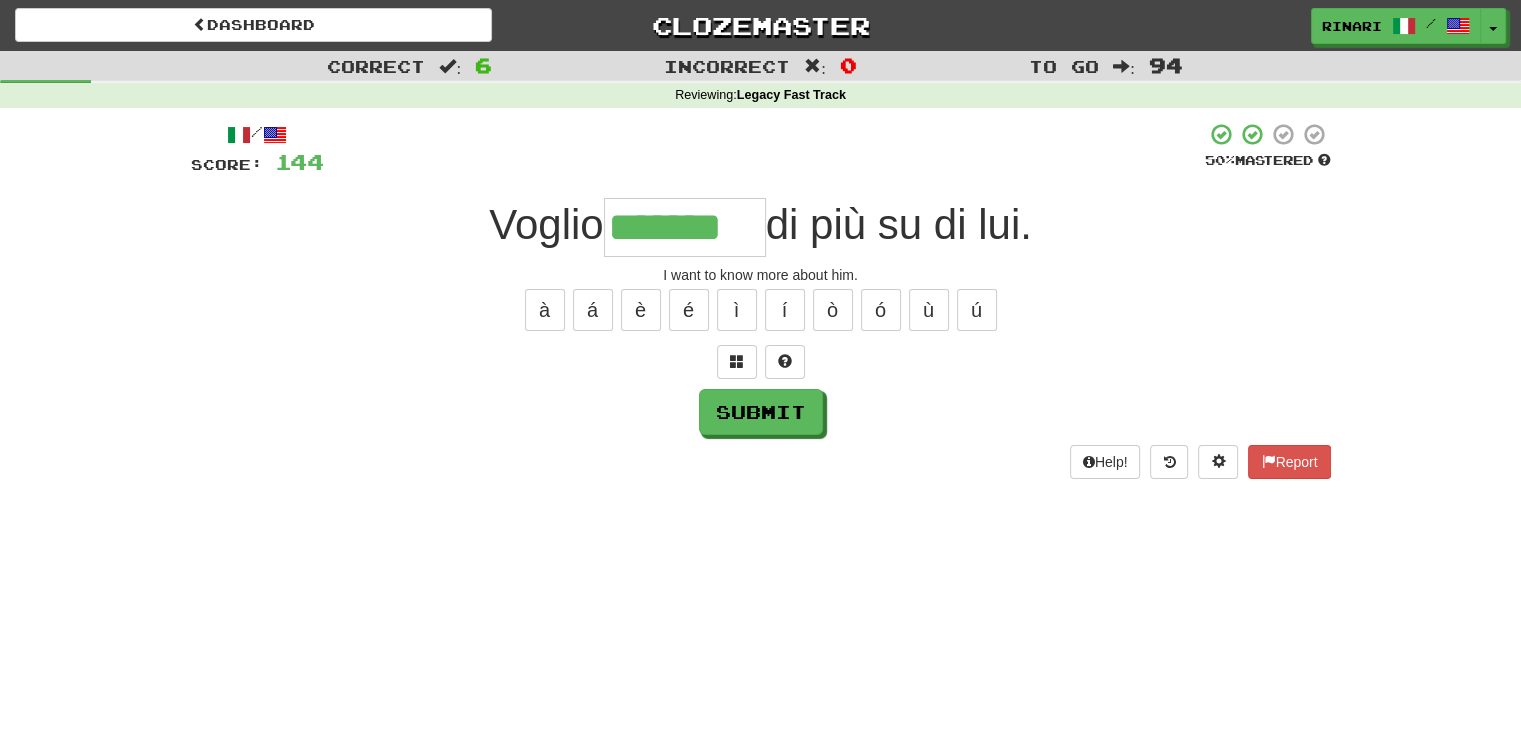 type on "*******" 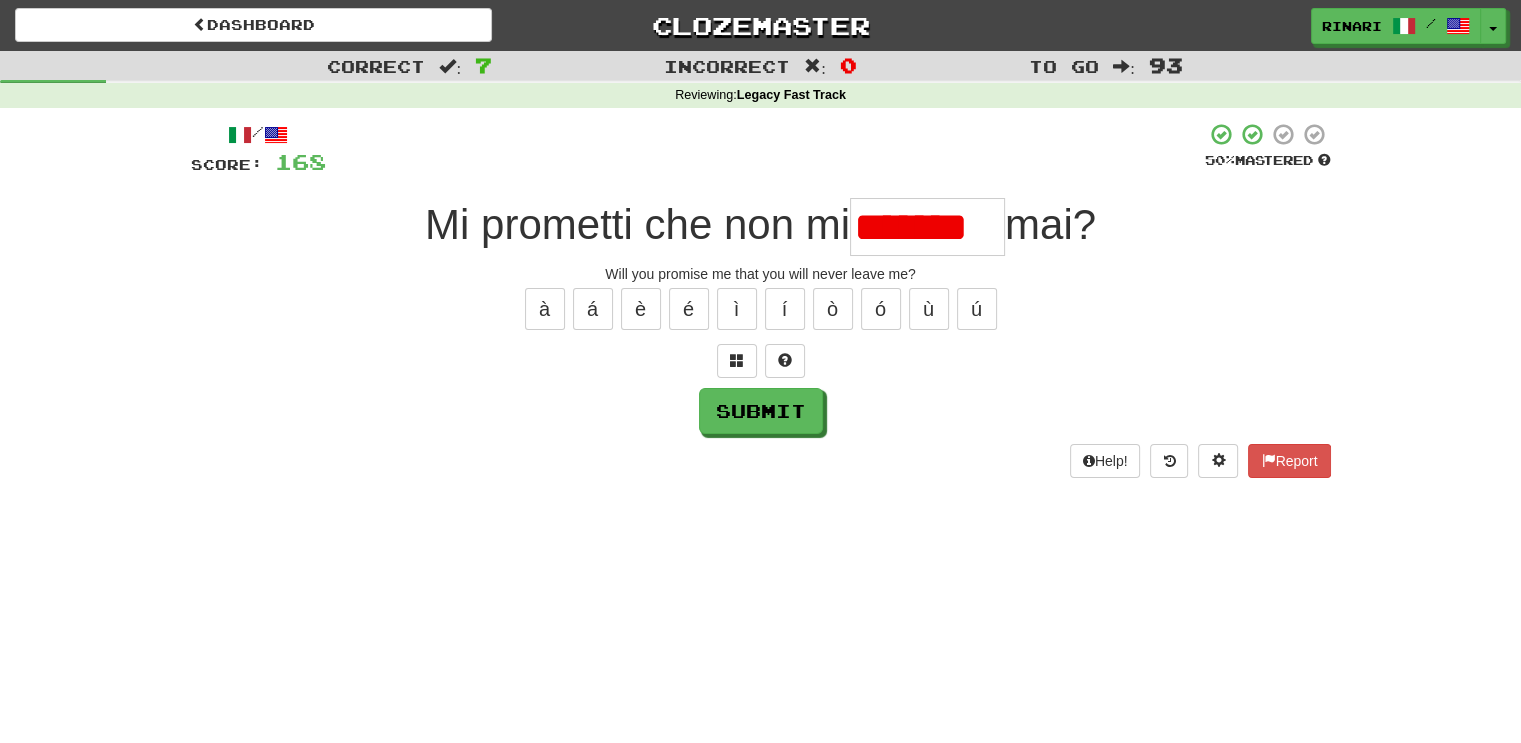 scroll, scrollTop: 0, scrollLeft: 0, axis: both 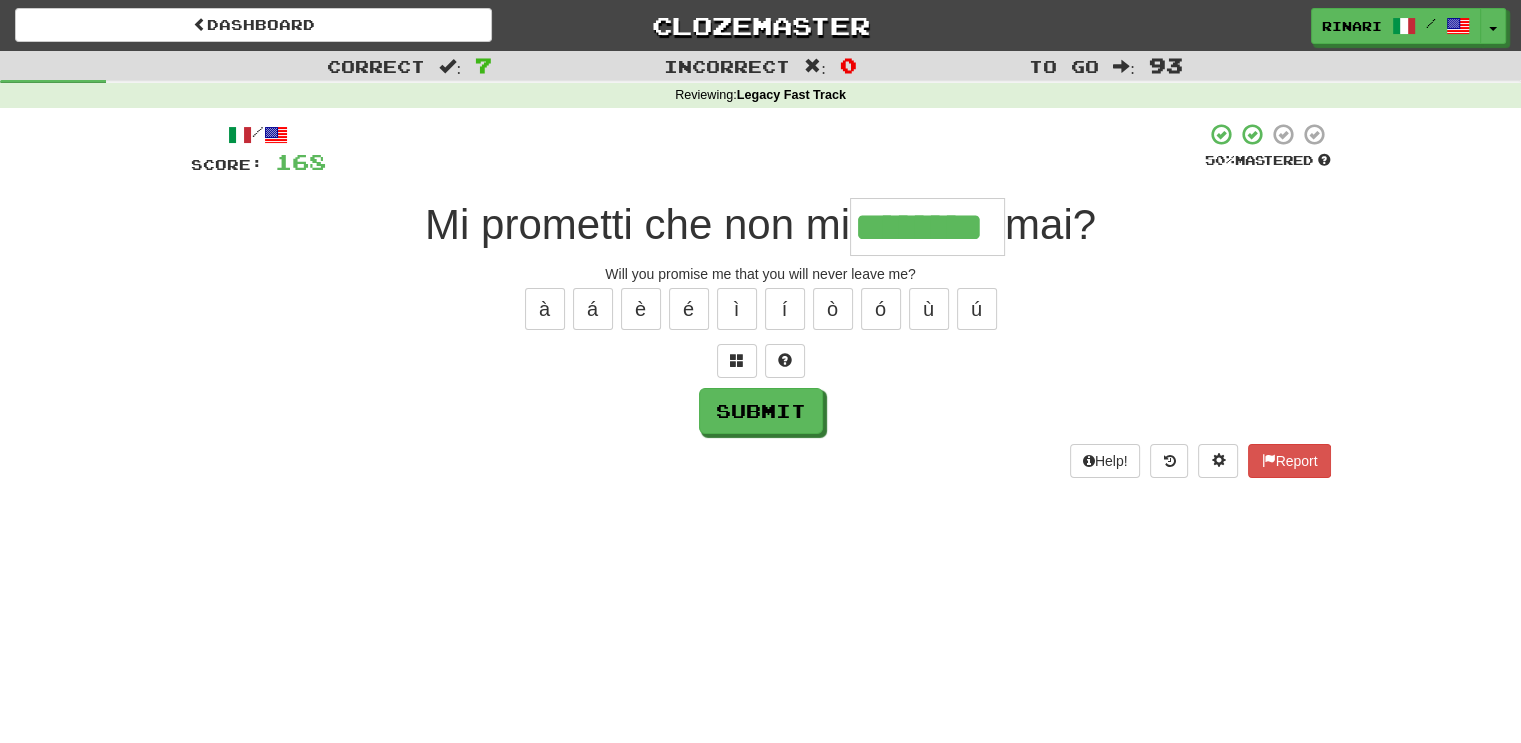 type on "********" 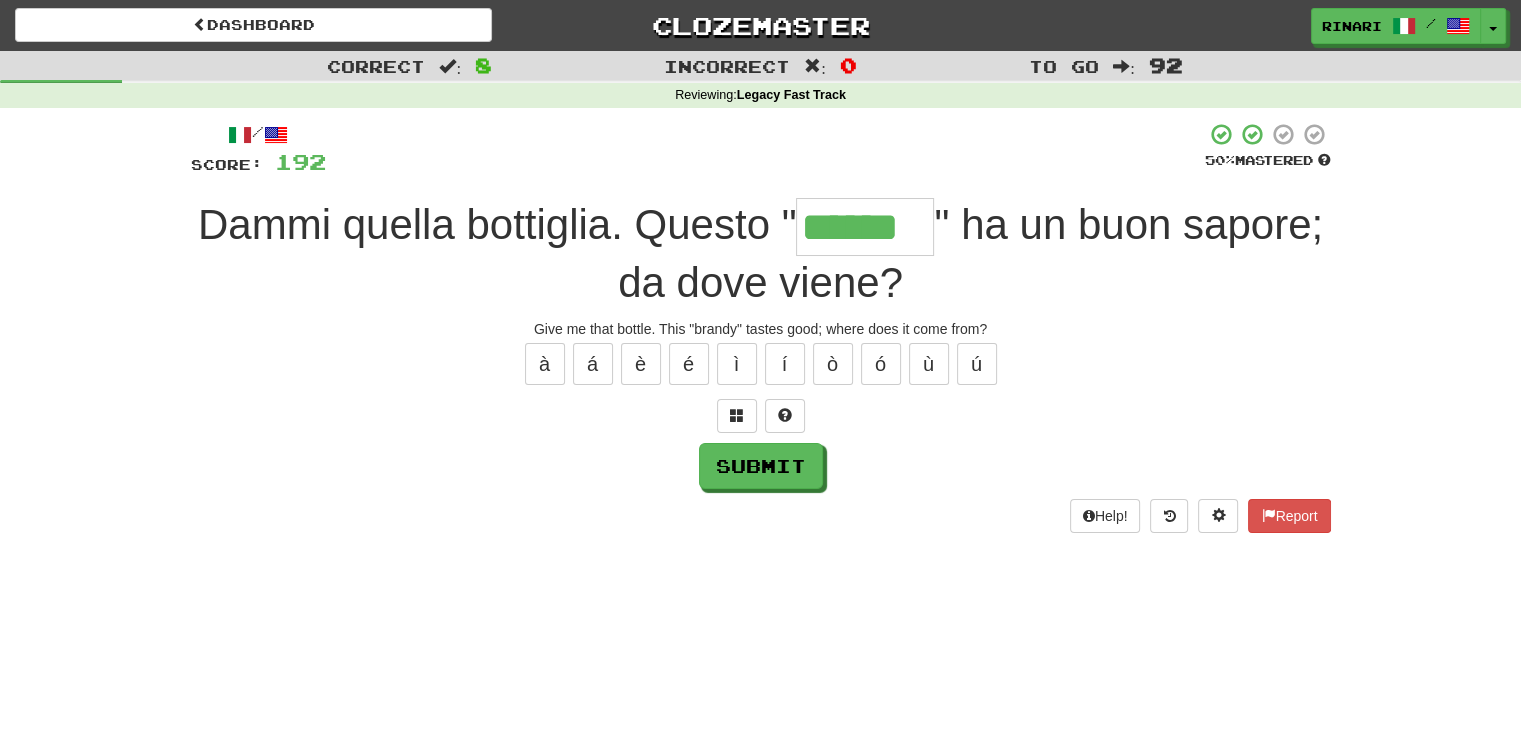 type on "******" 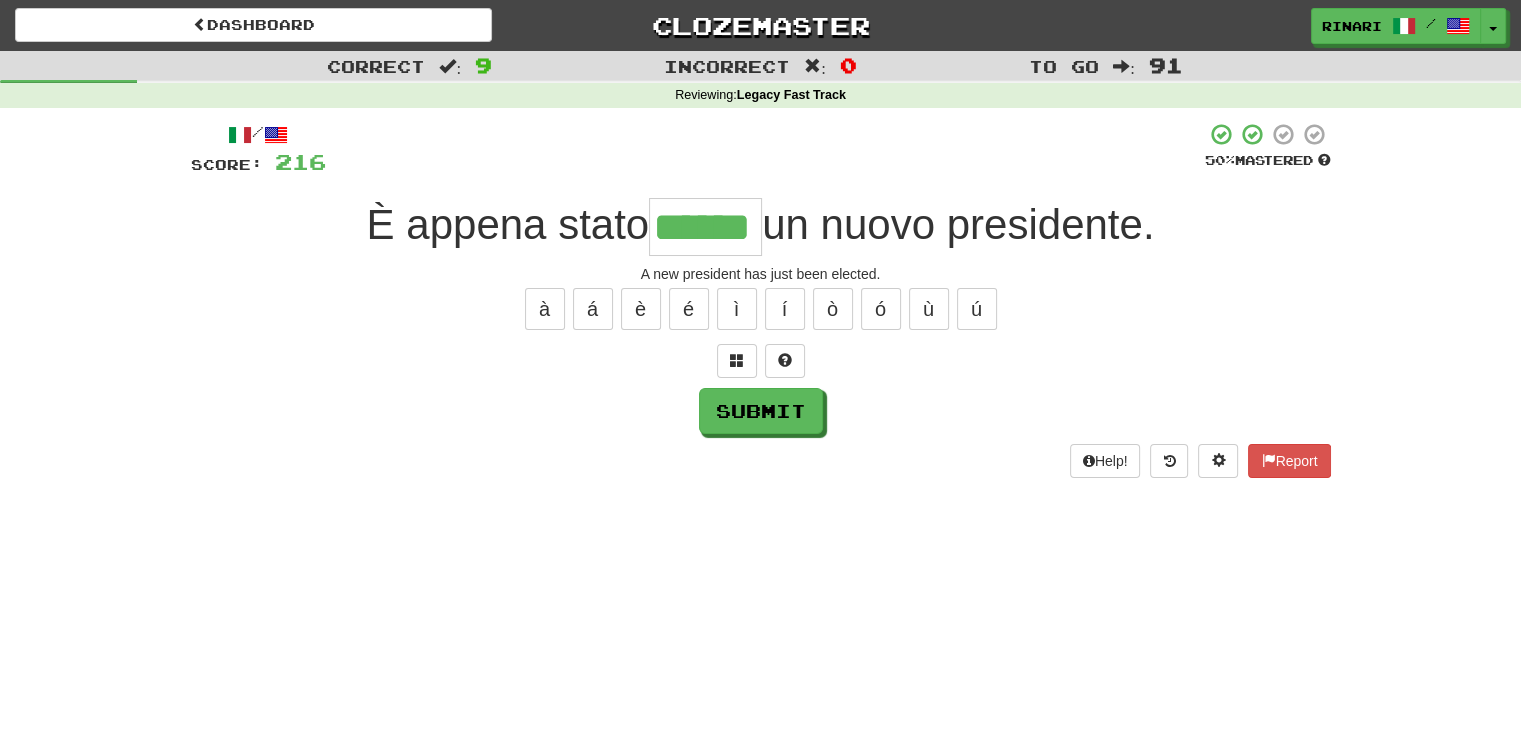 type on "******" 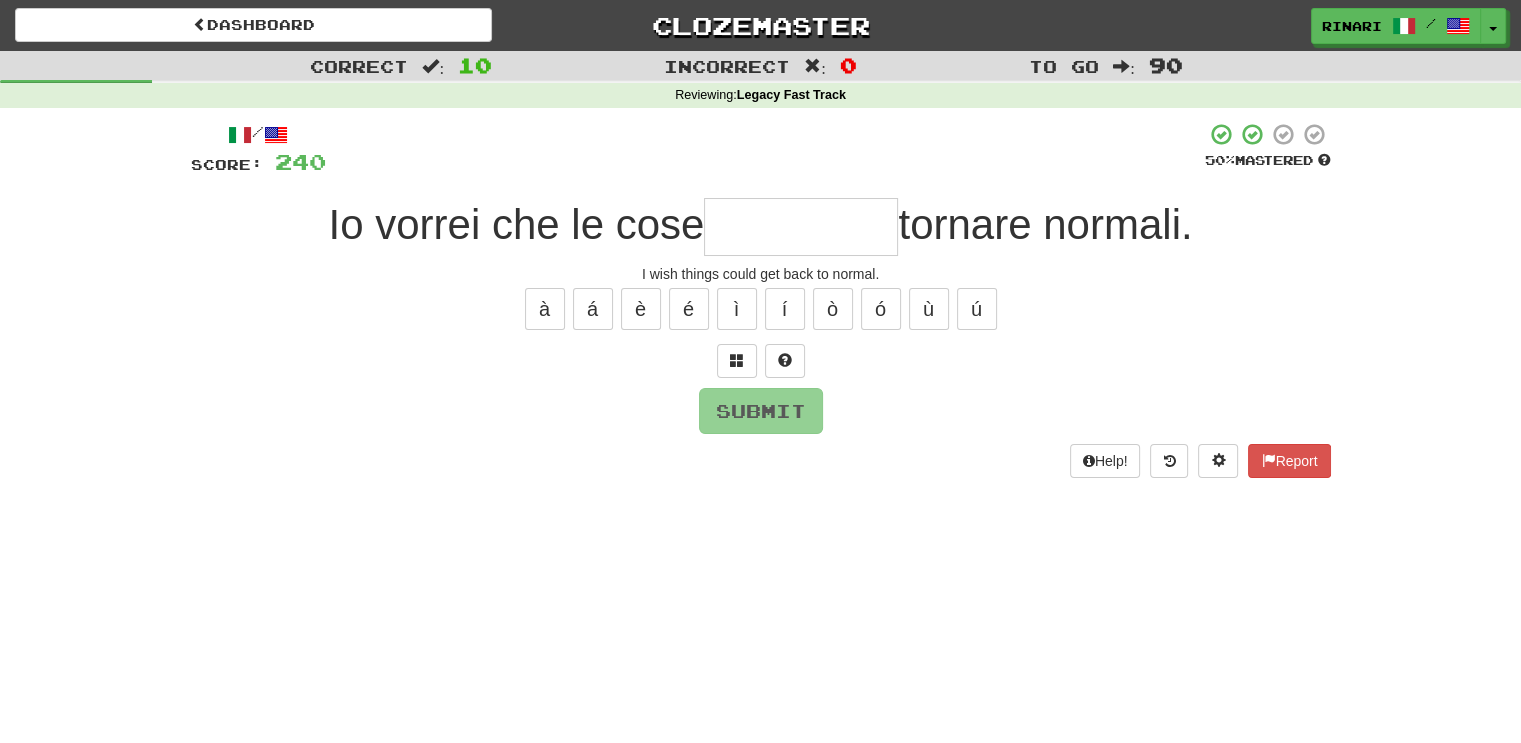 type on "*" 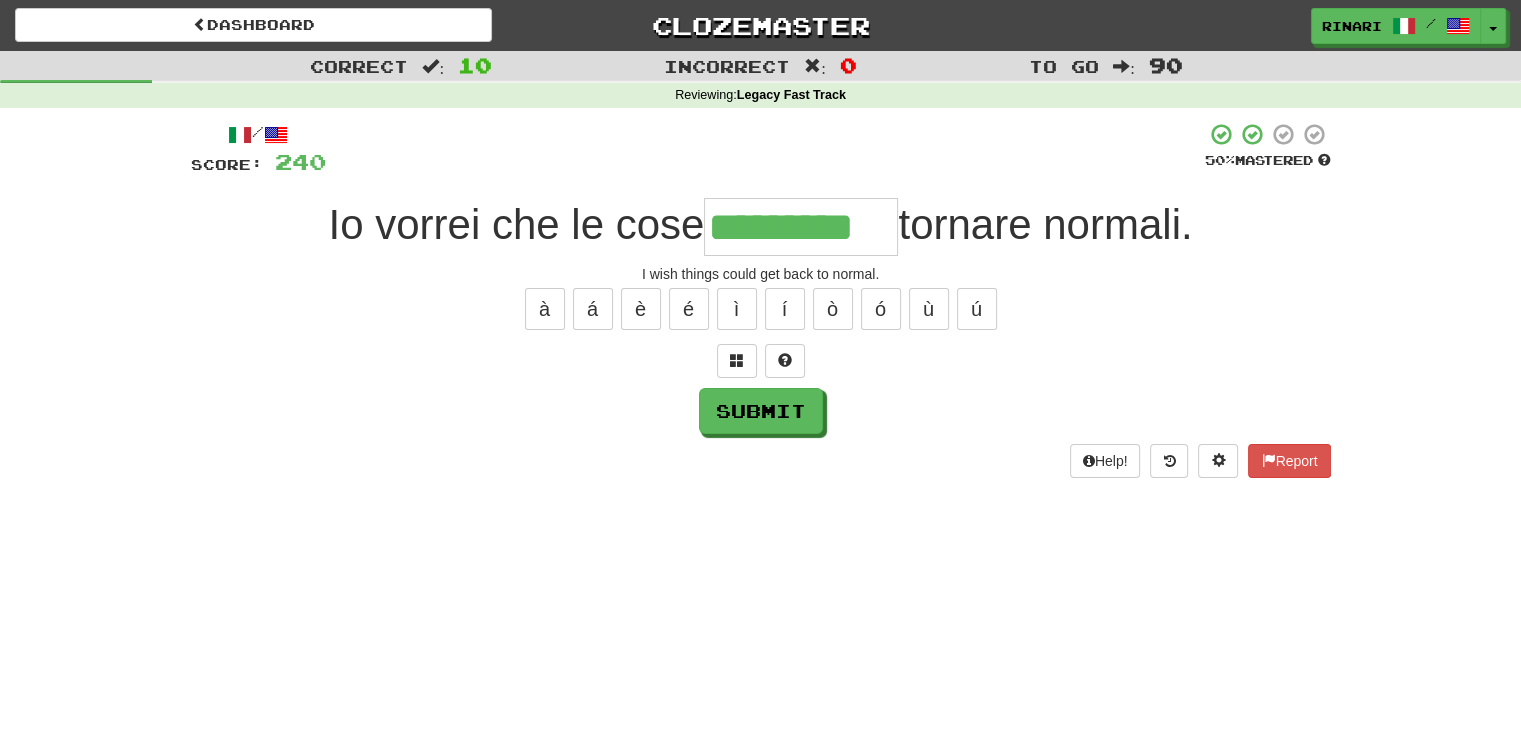 type on "*********" 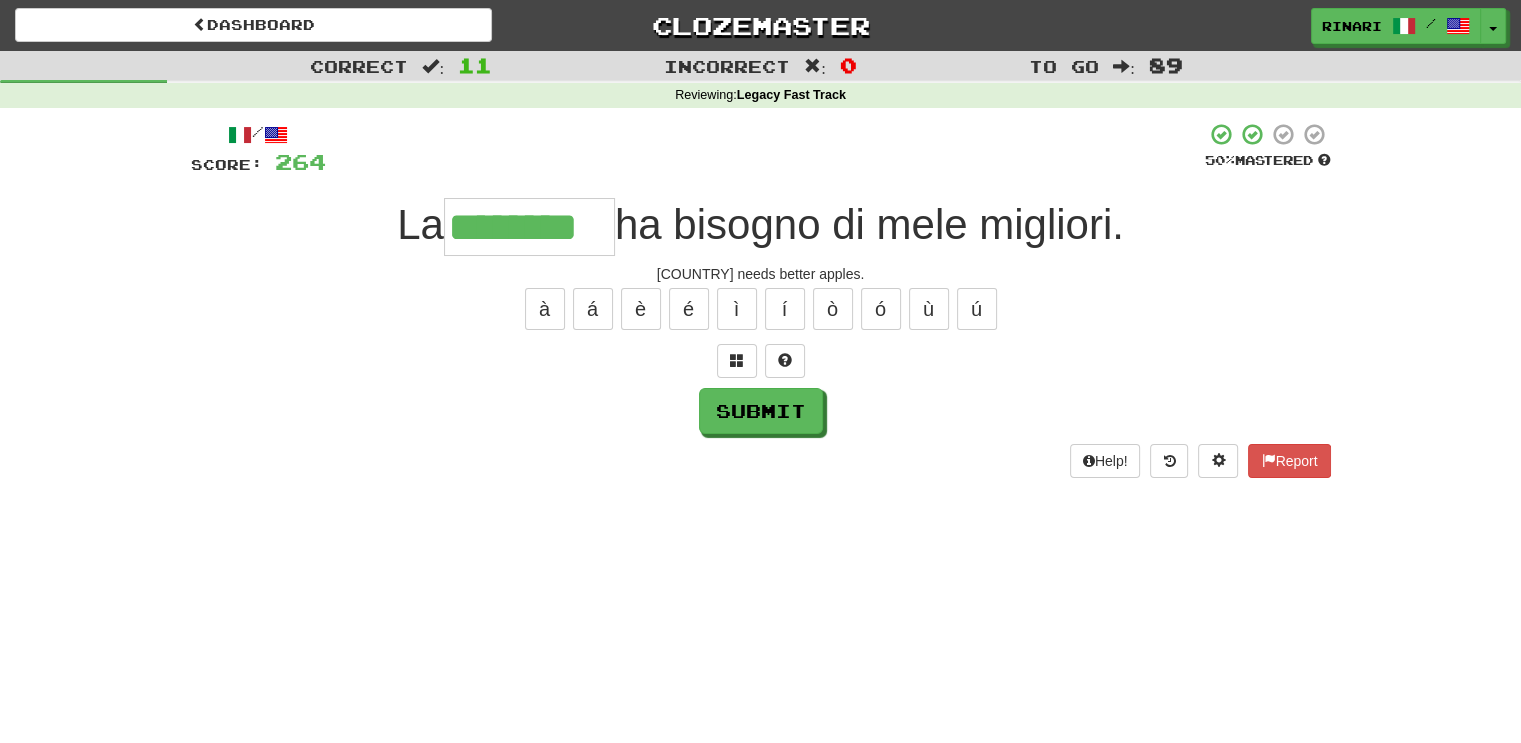 type on "********" 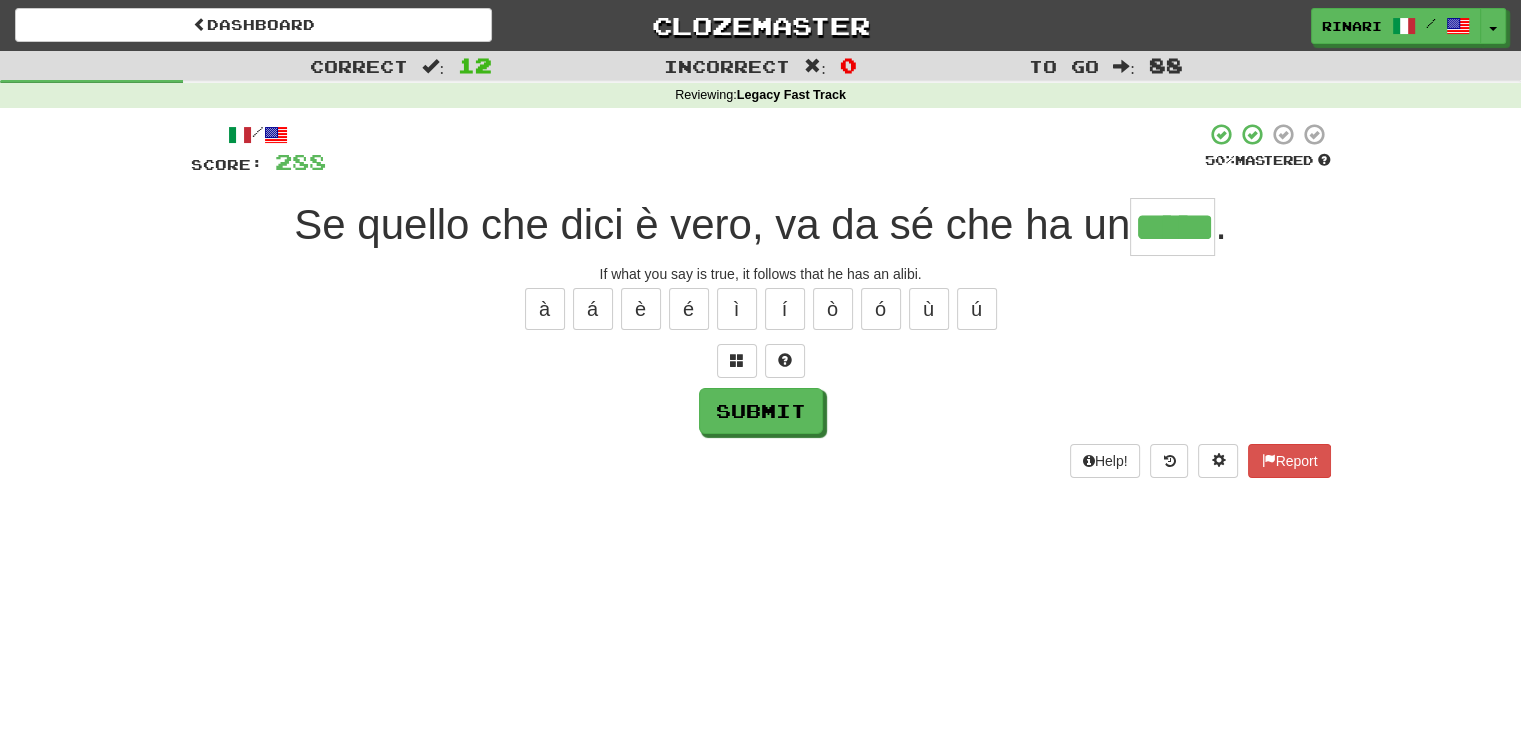 type on "*****" 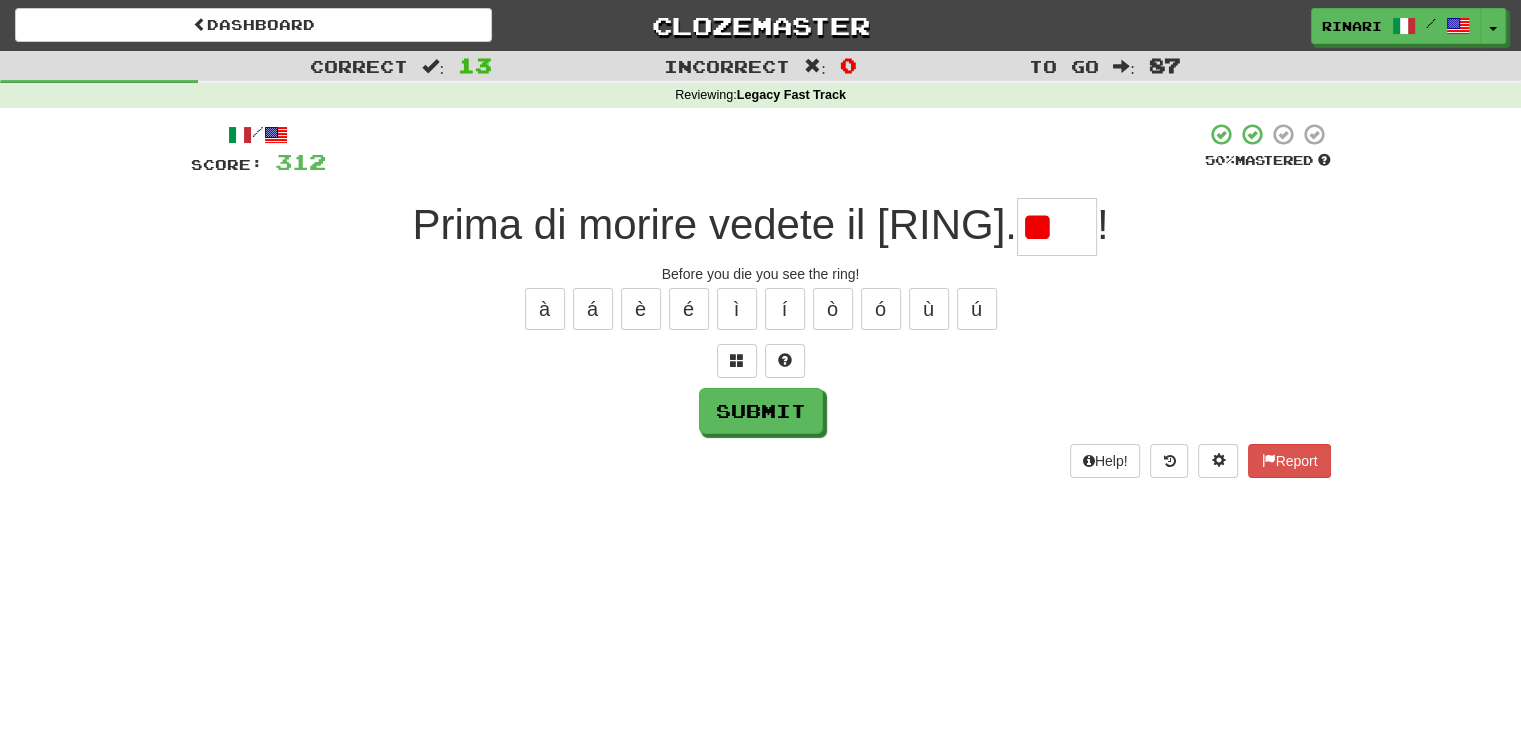 type on "*" 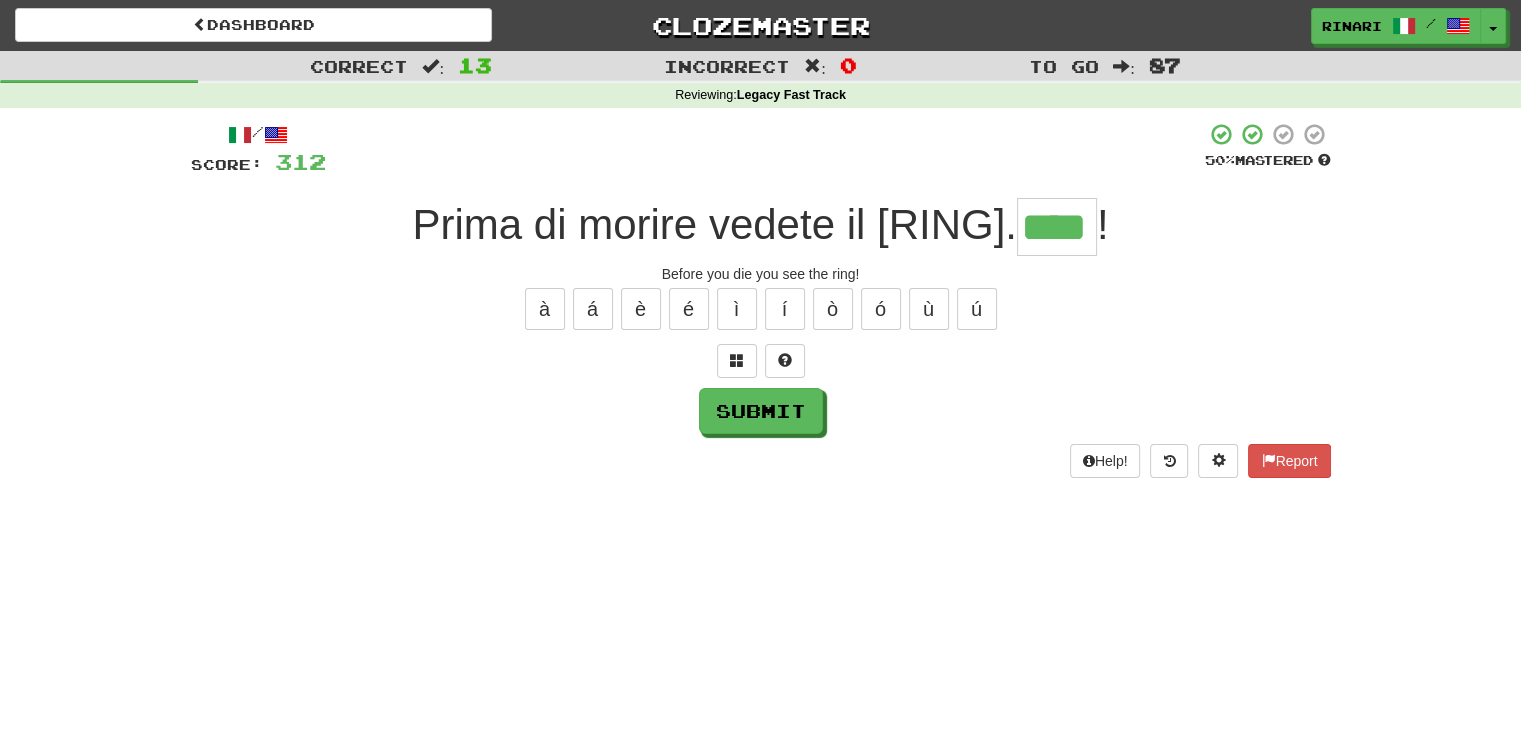 type on "****" 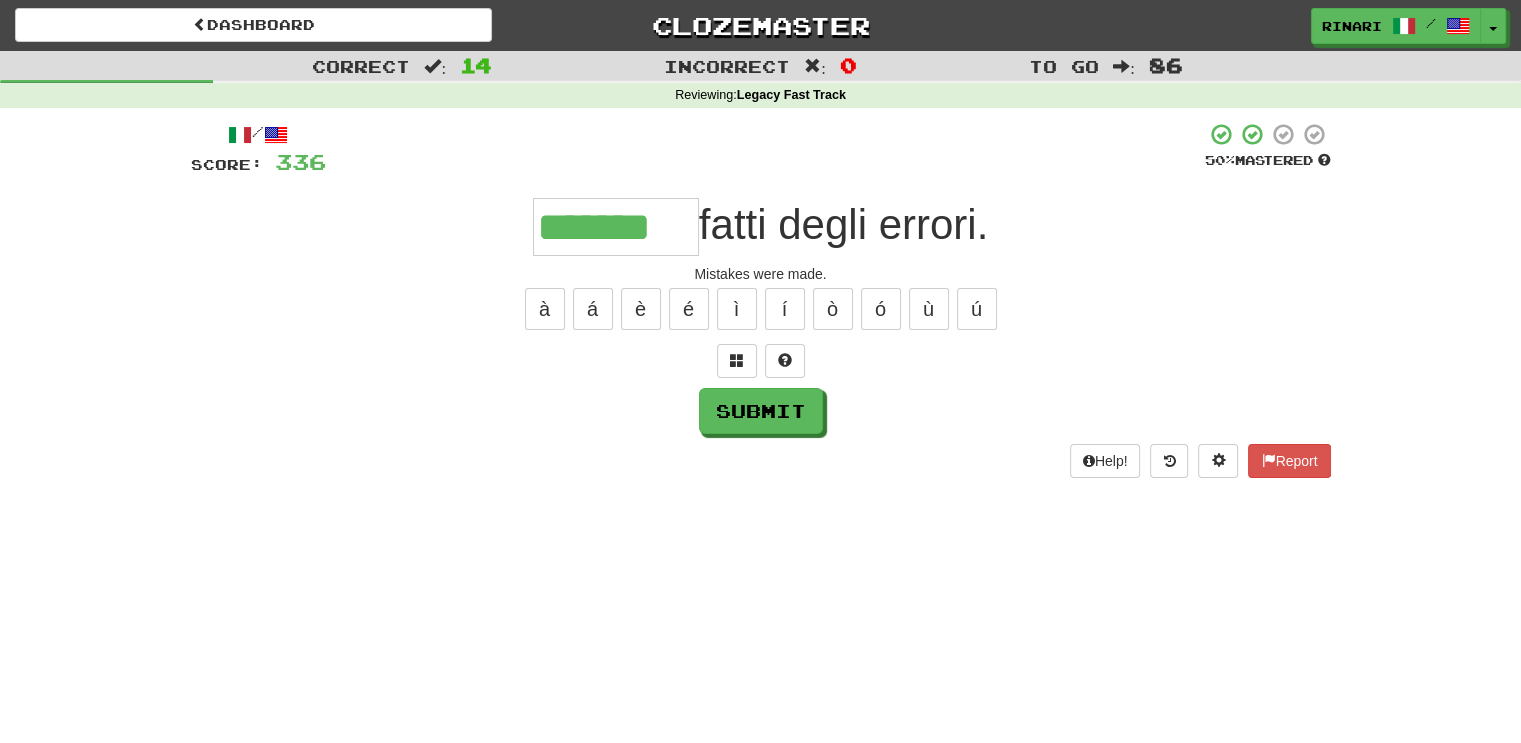 type on "*******" 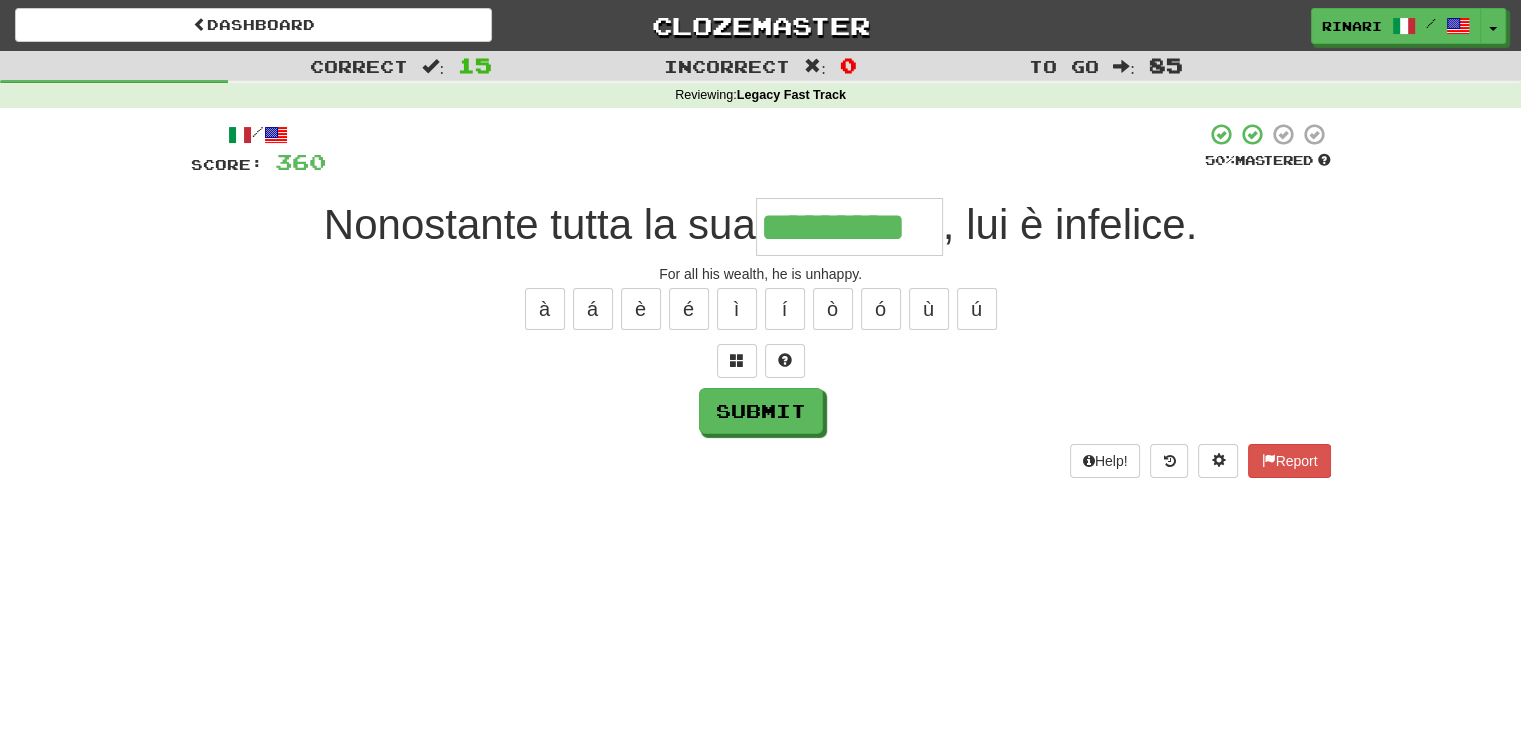type on "*********" 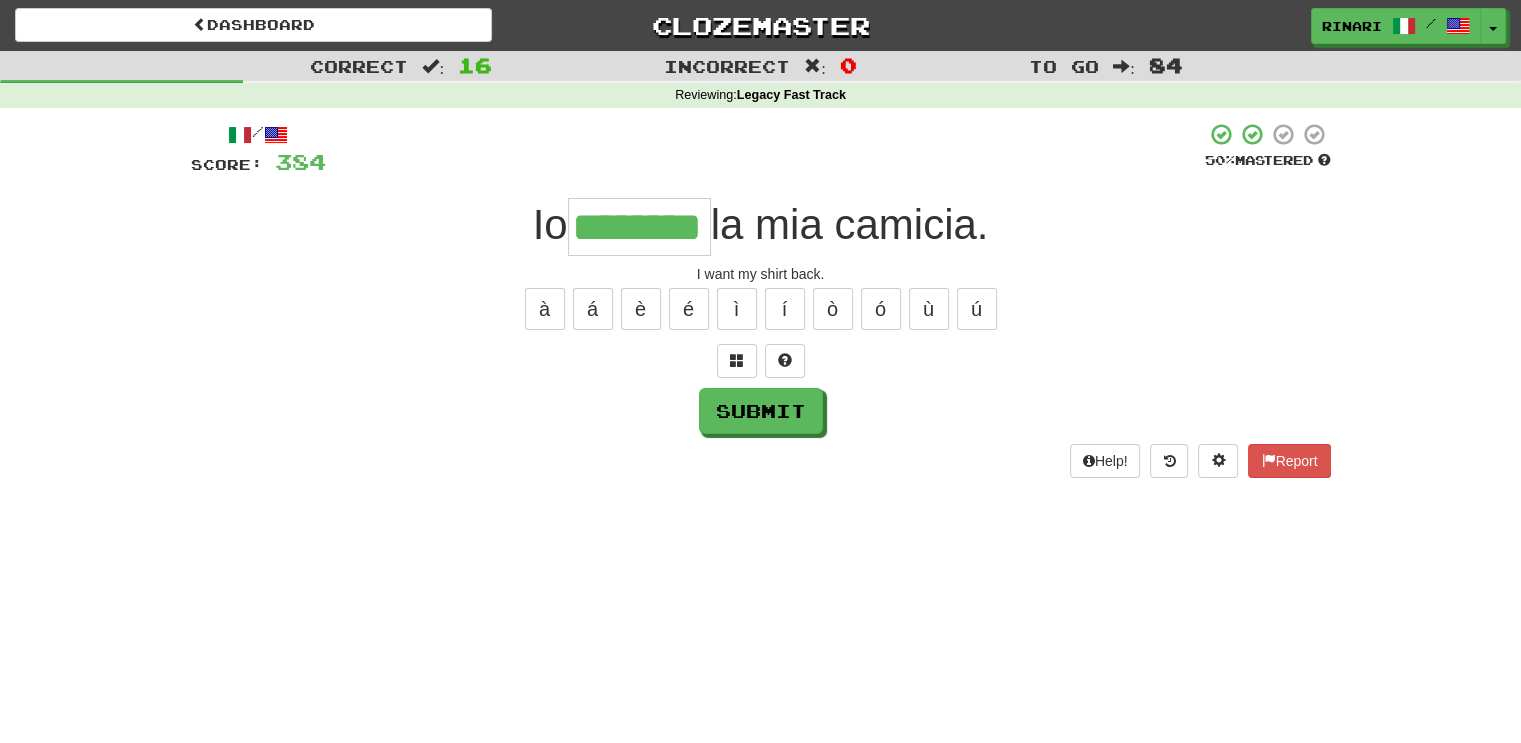 type on "********" 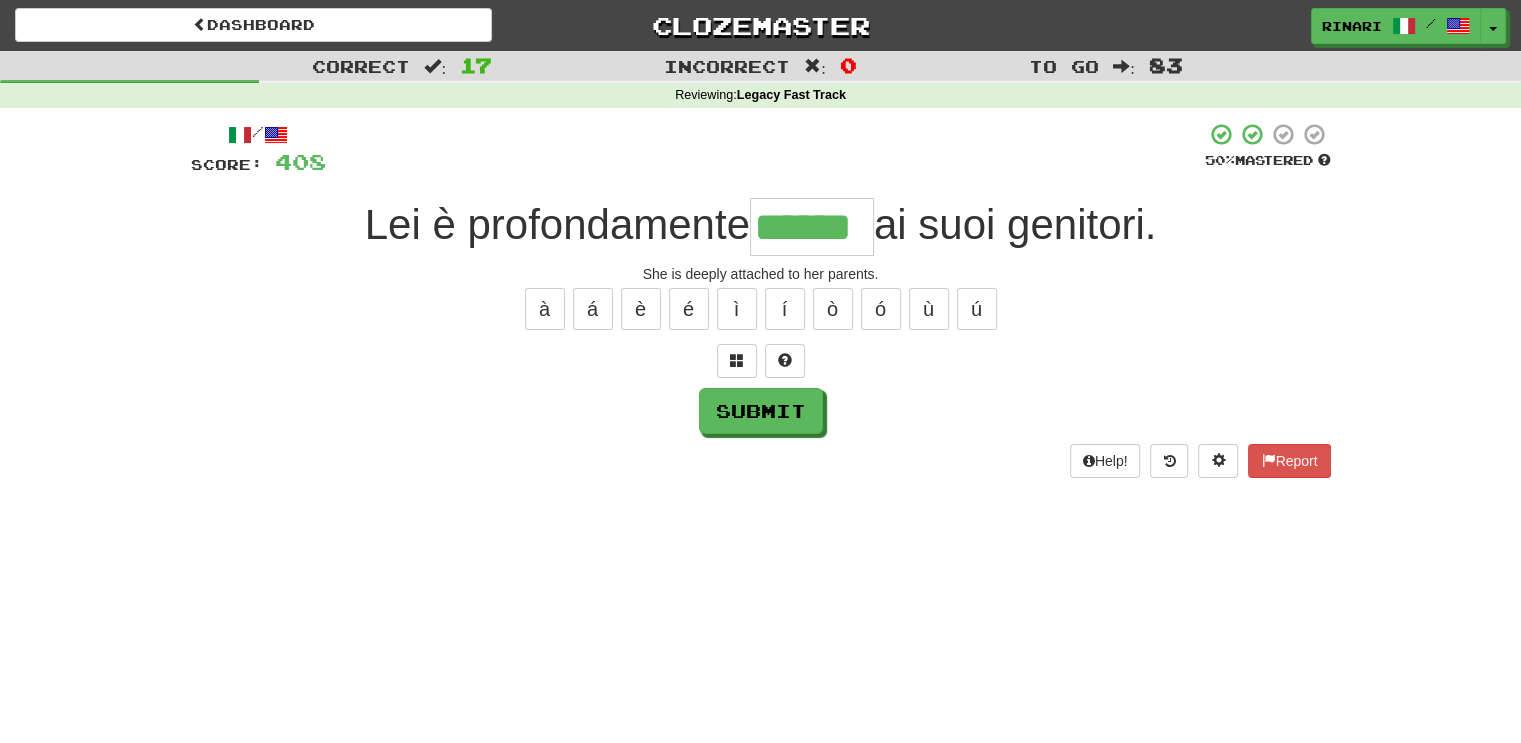 type on "******" 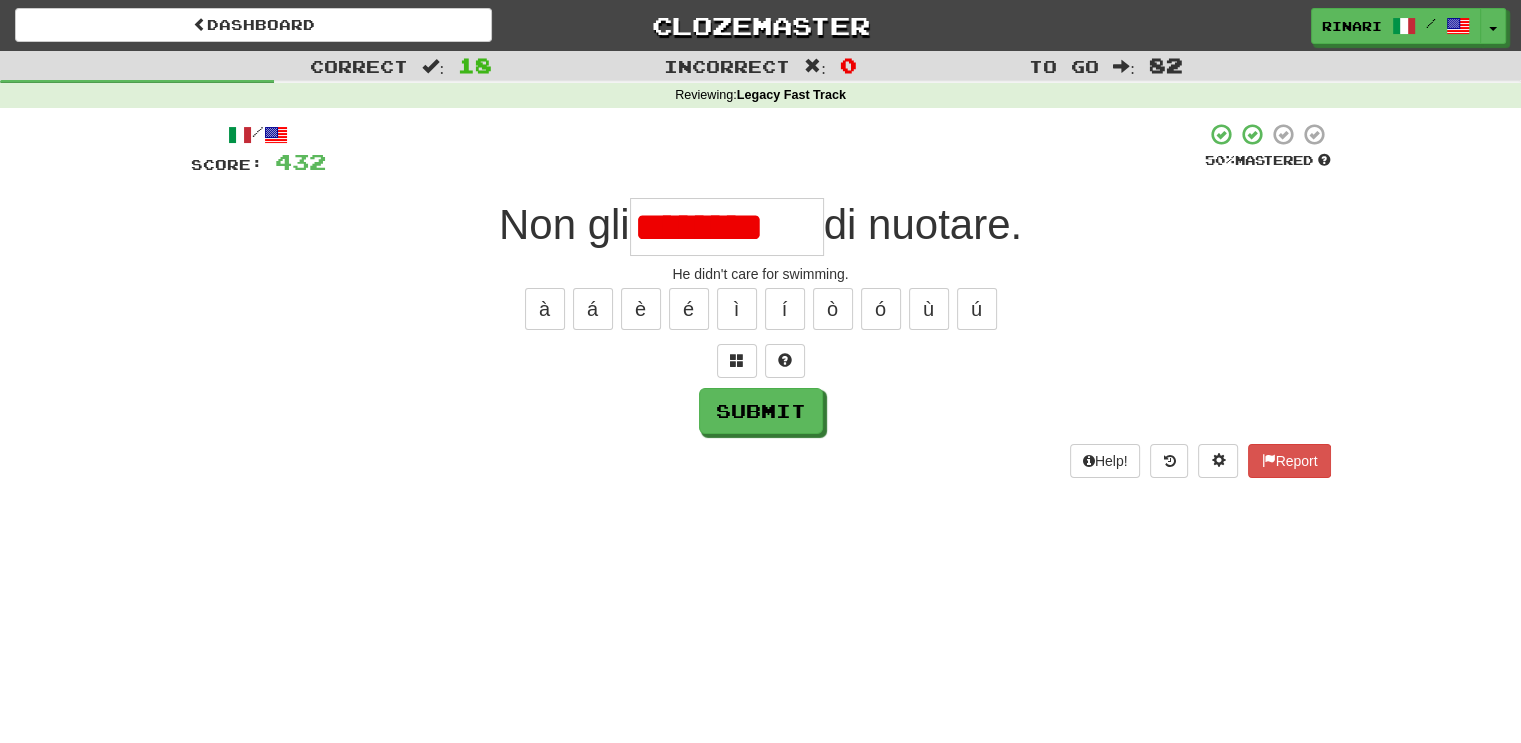 scroll, scrollTop: 0, scrollLeft: 0, axis: both 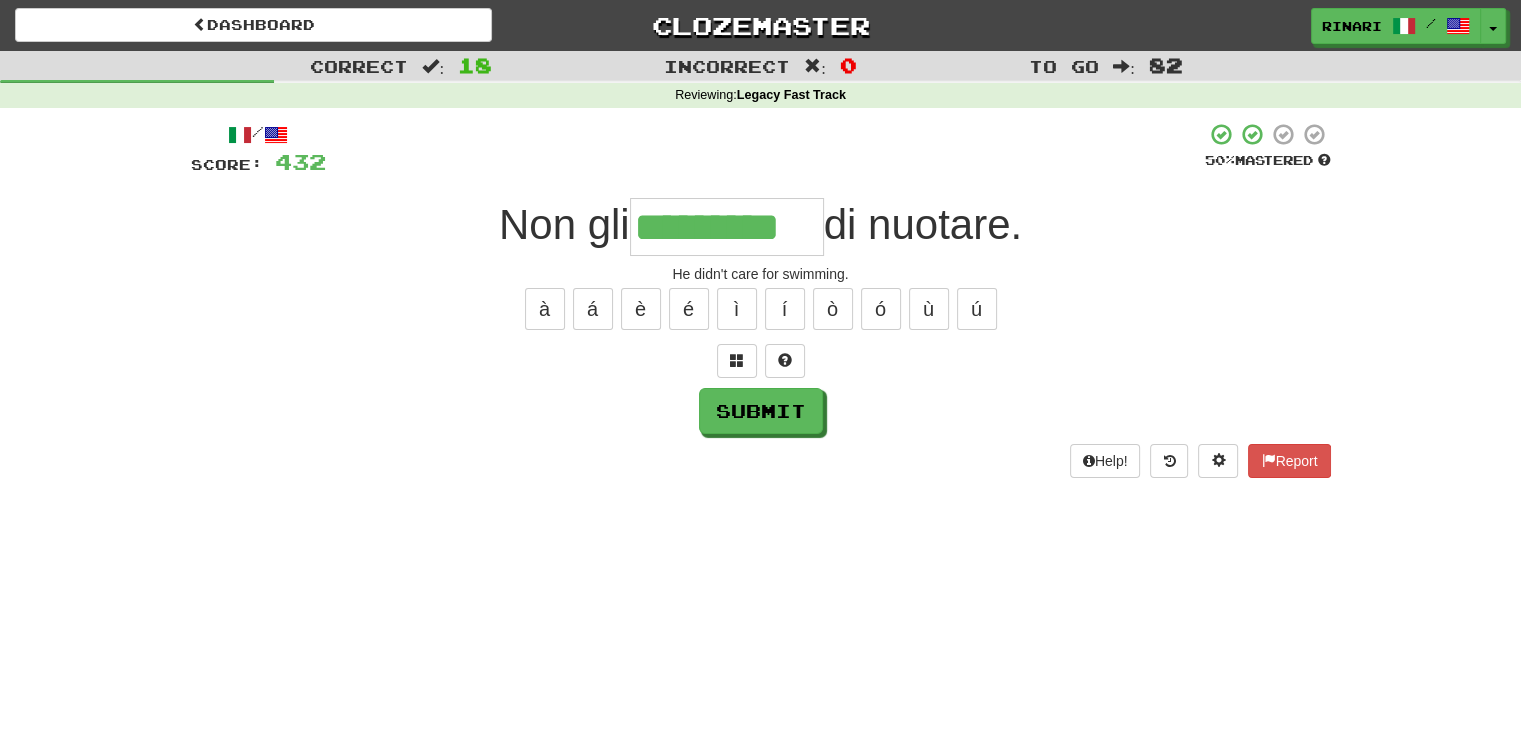 type on "*********" 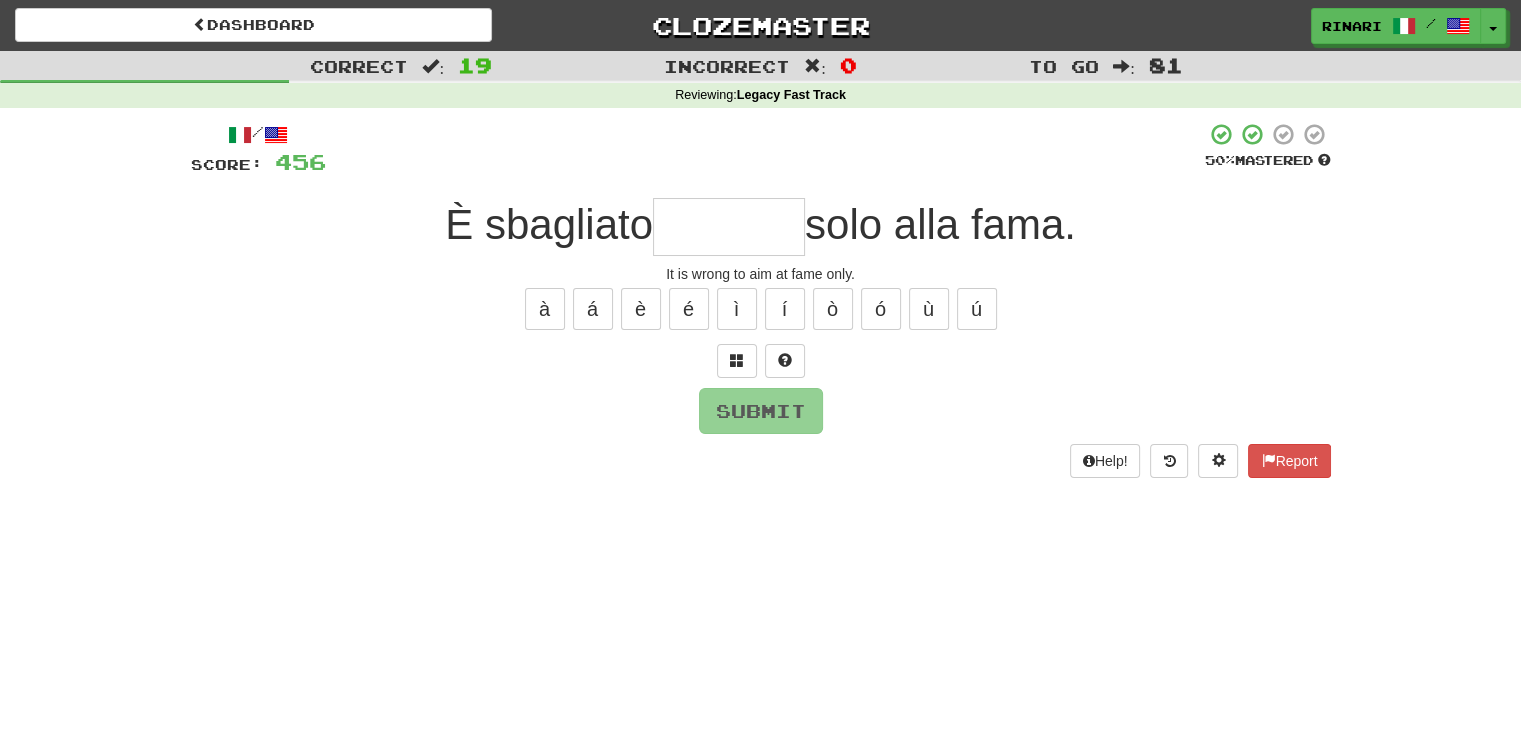 type on "*" 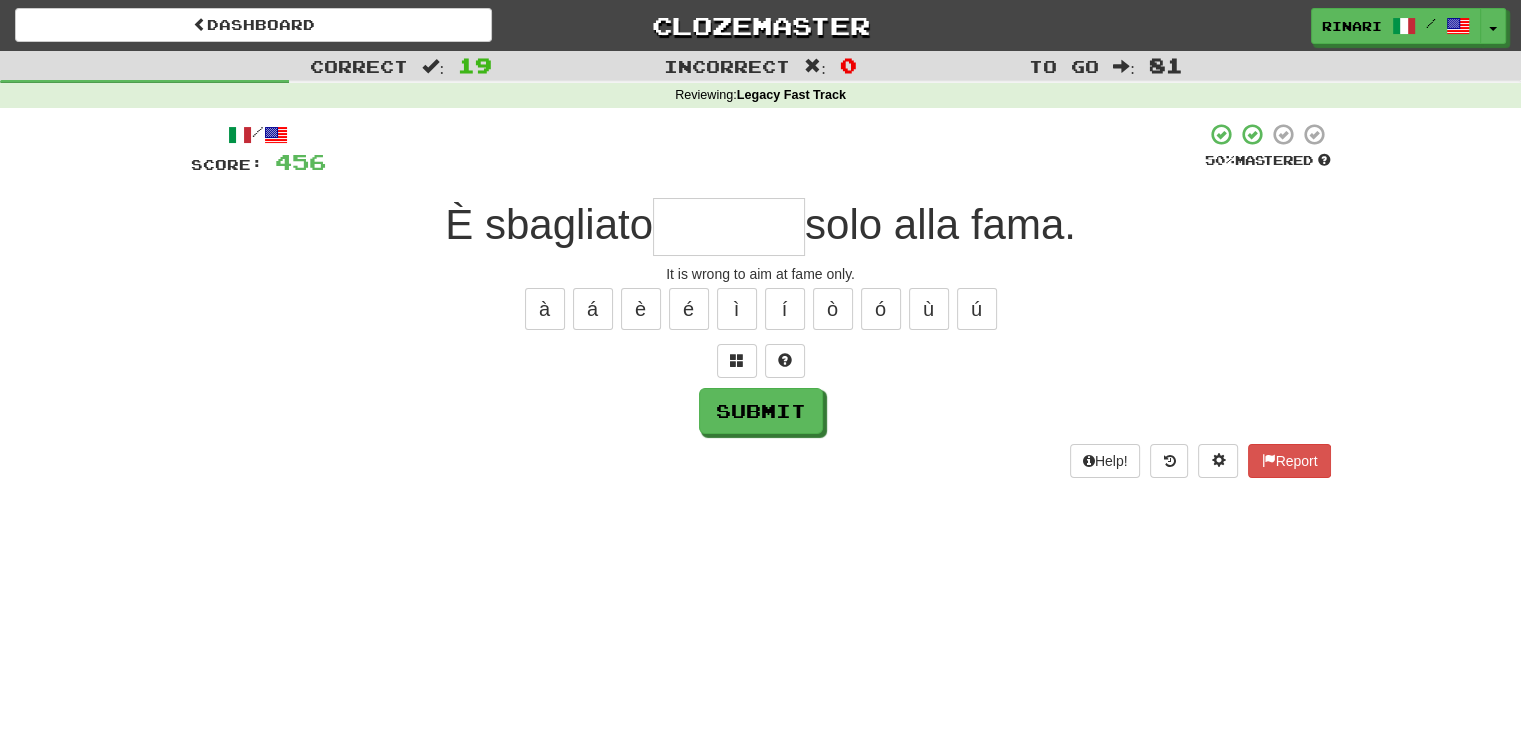 type on "*" 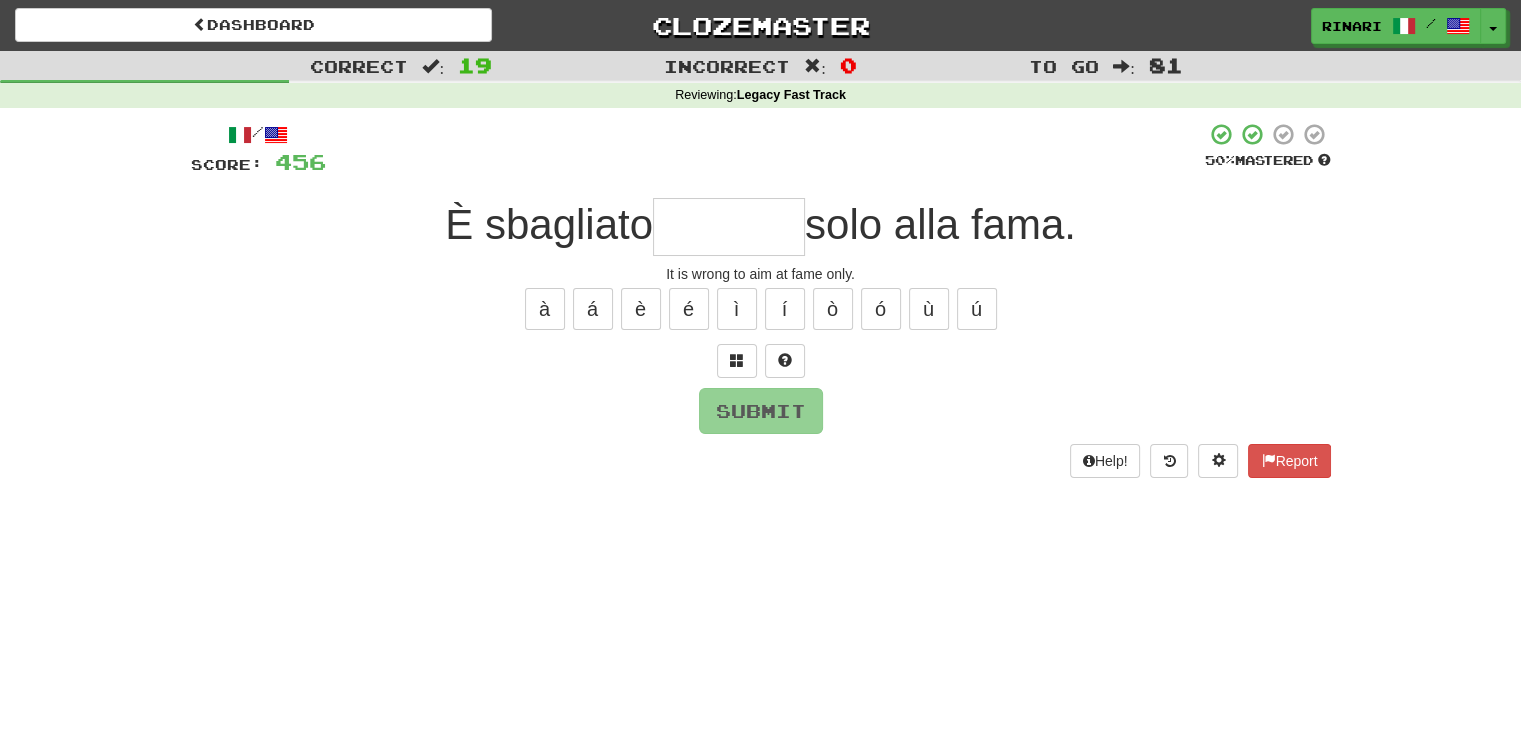 type on "*" 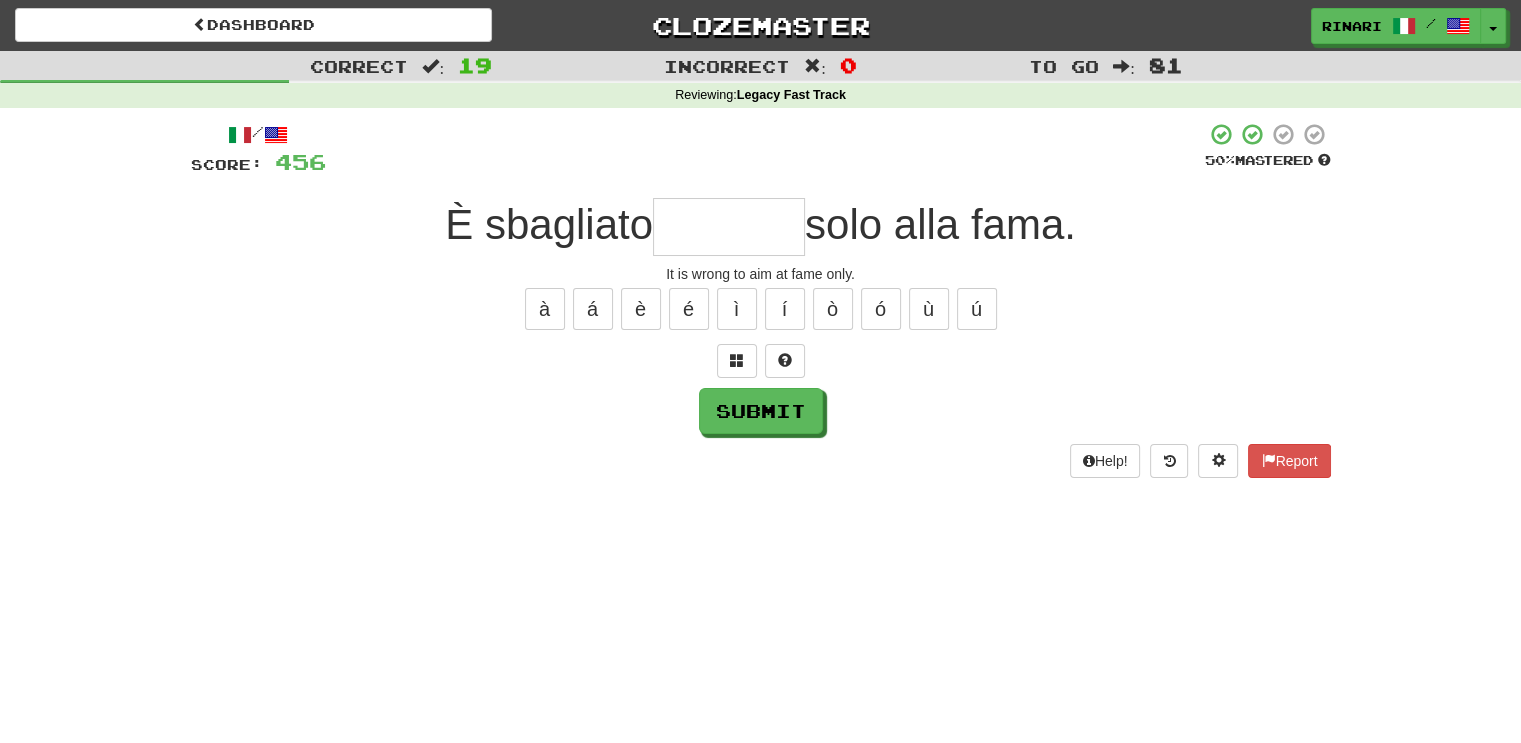 type on "*" 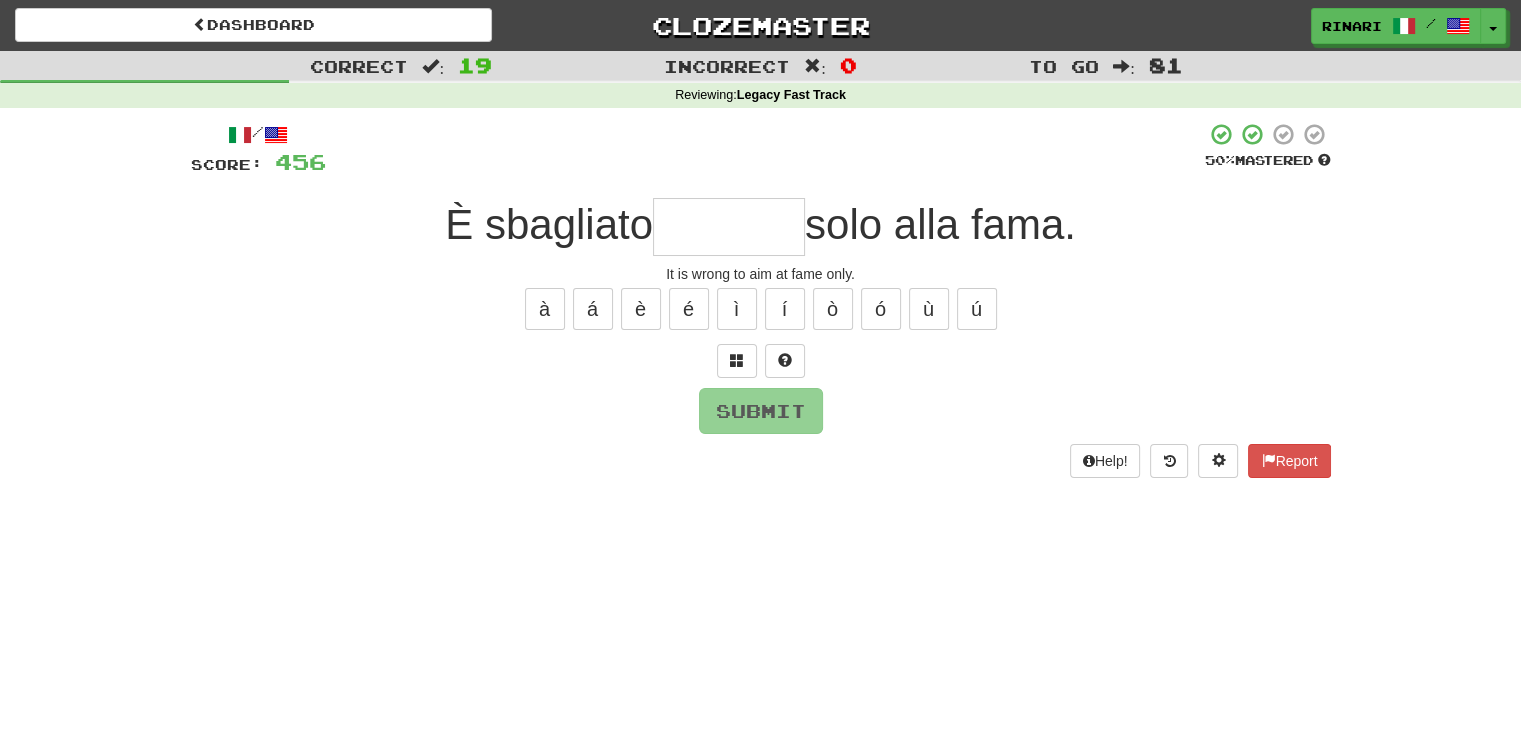 type on "*" 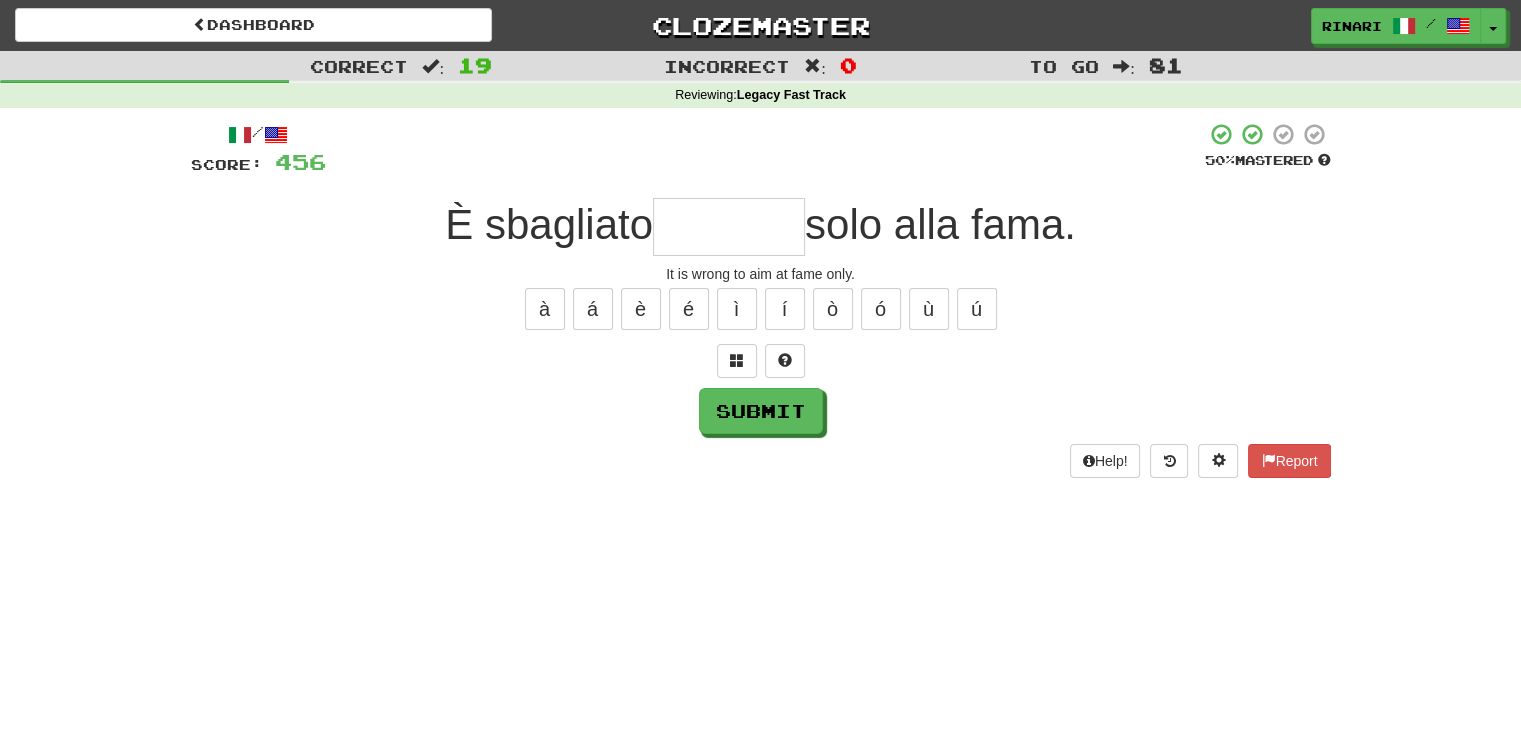type on "*" 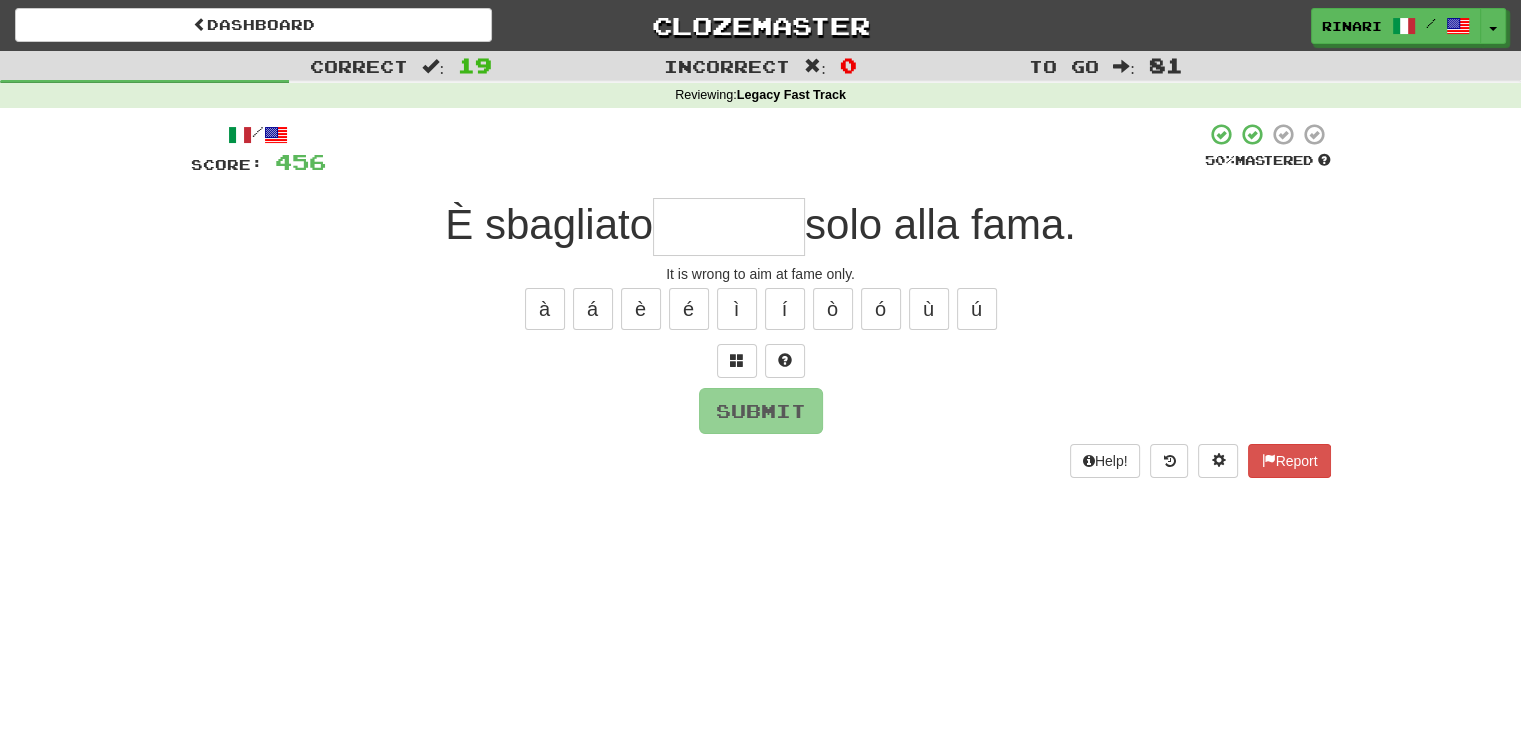 type on "*" 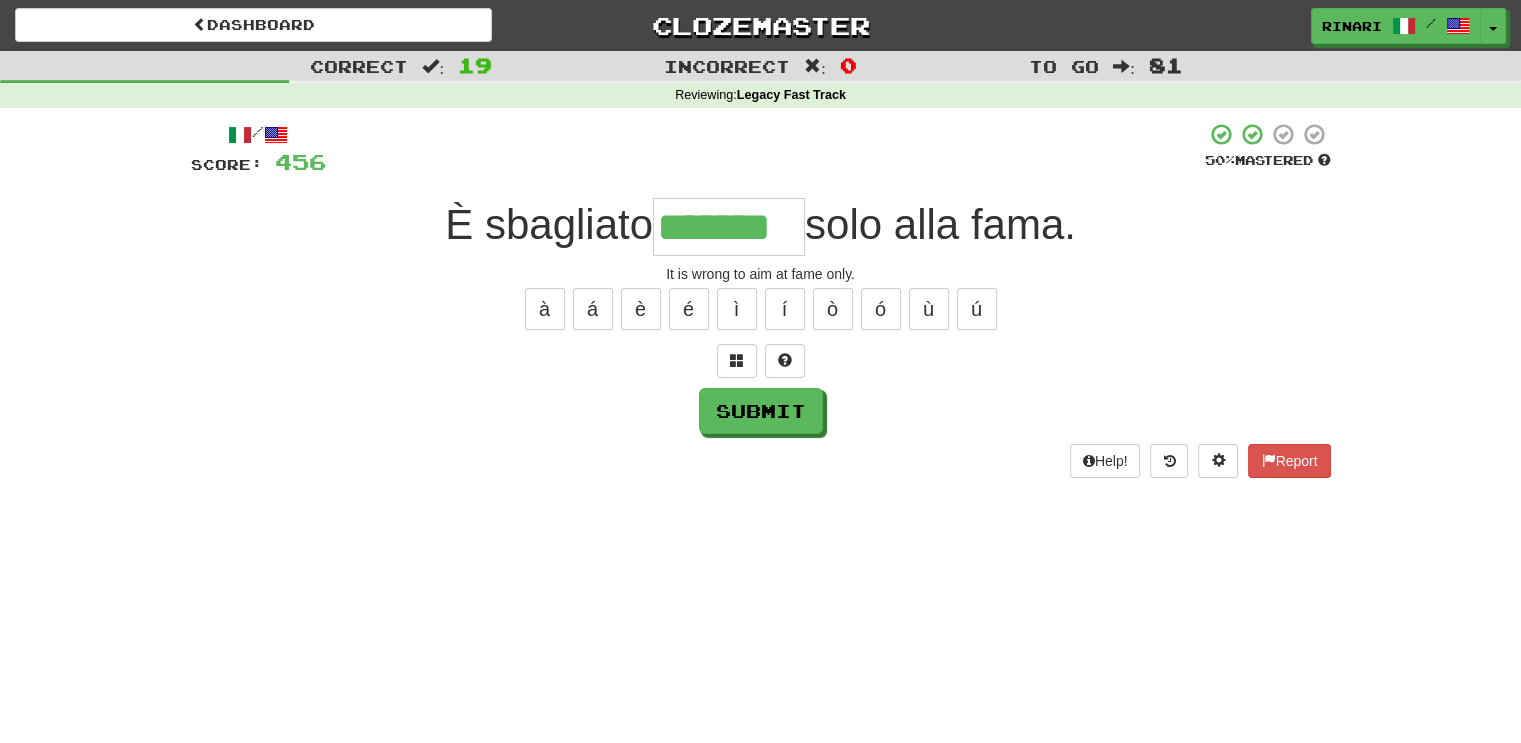 type on "*******" 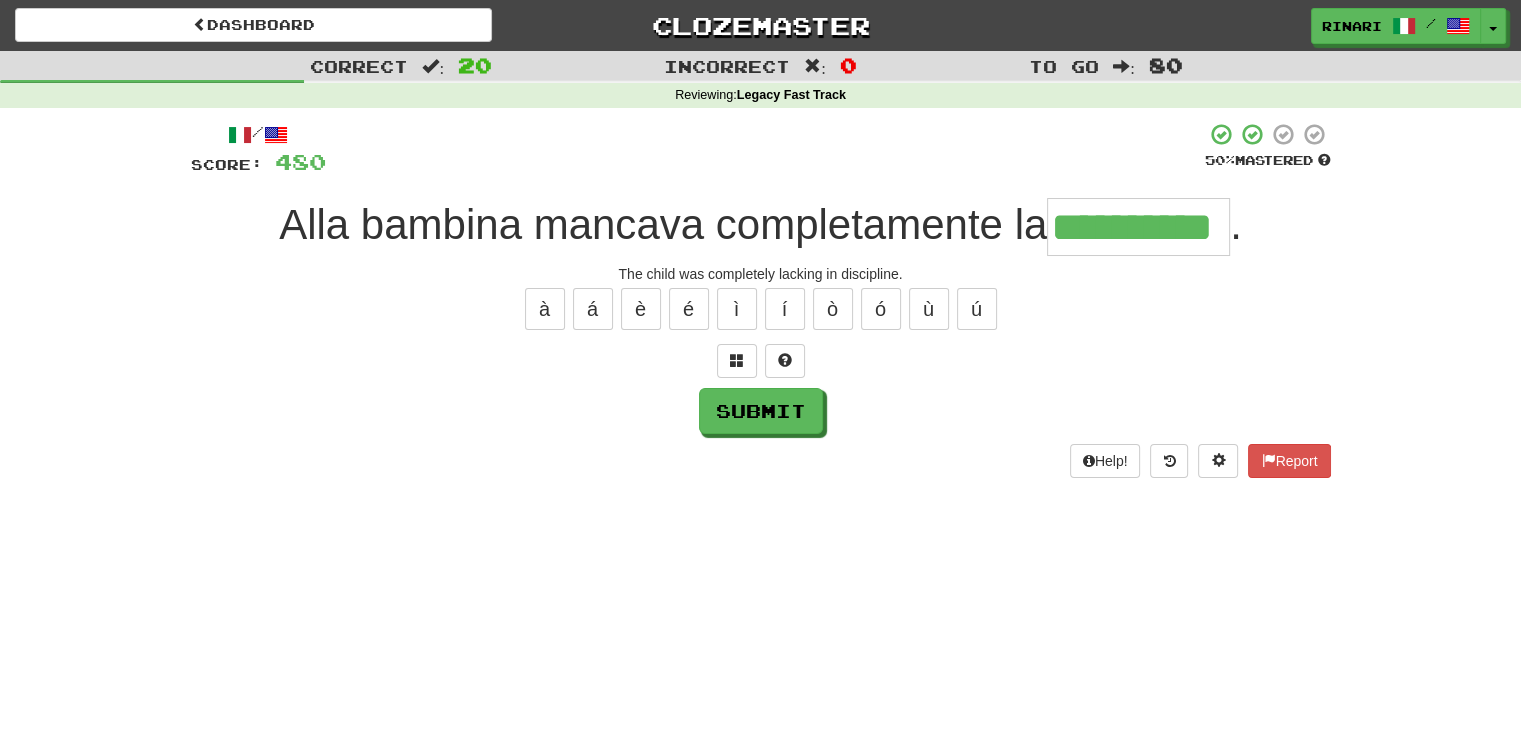 type on "**********" 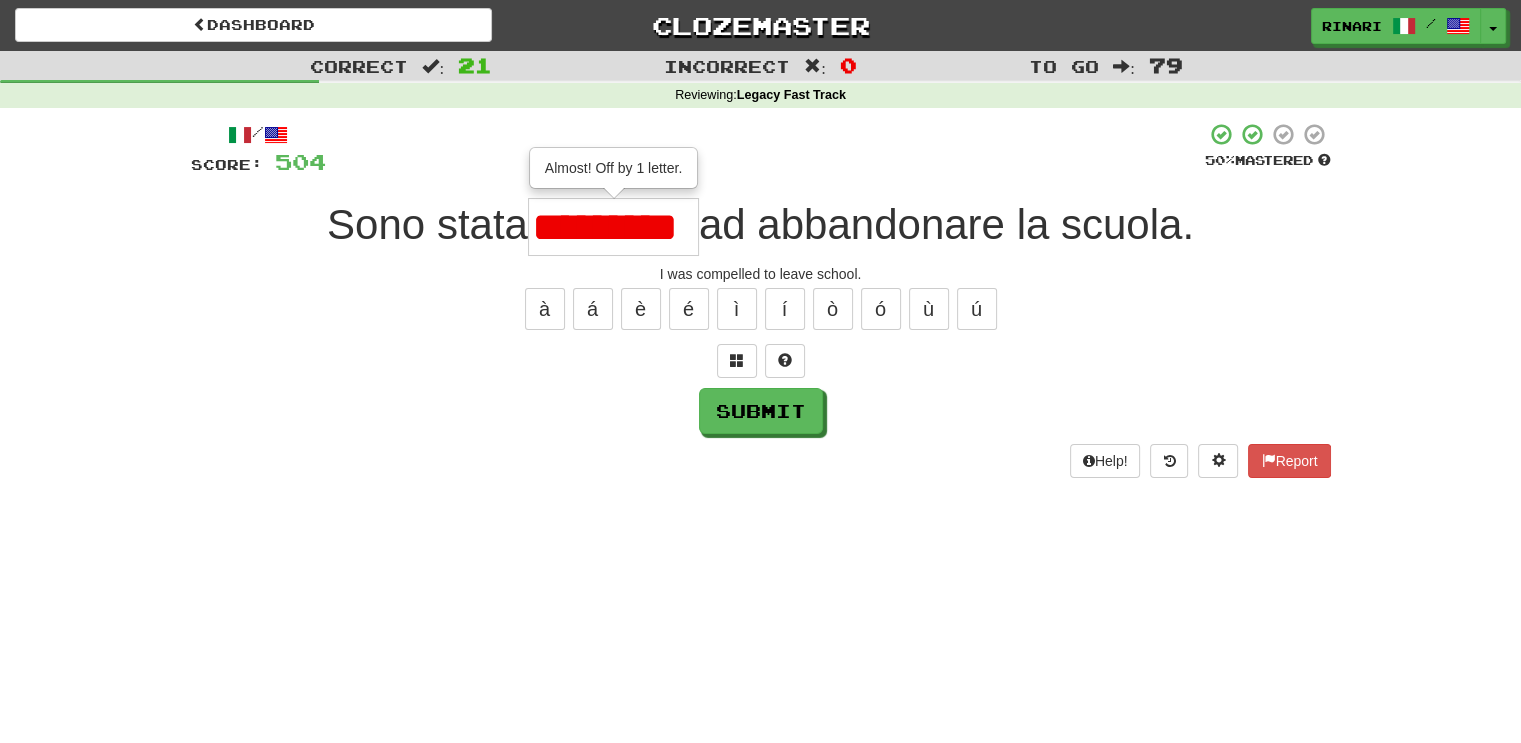 scroll, scrollTop: 0, scrollLeft: 0, axis: both 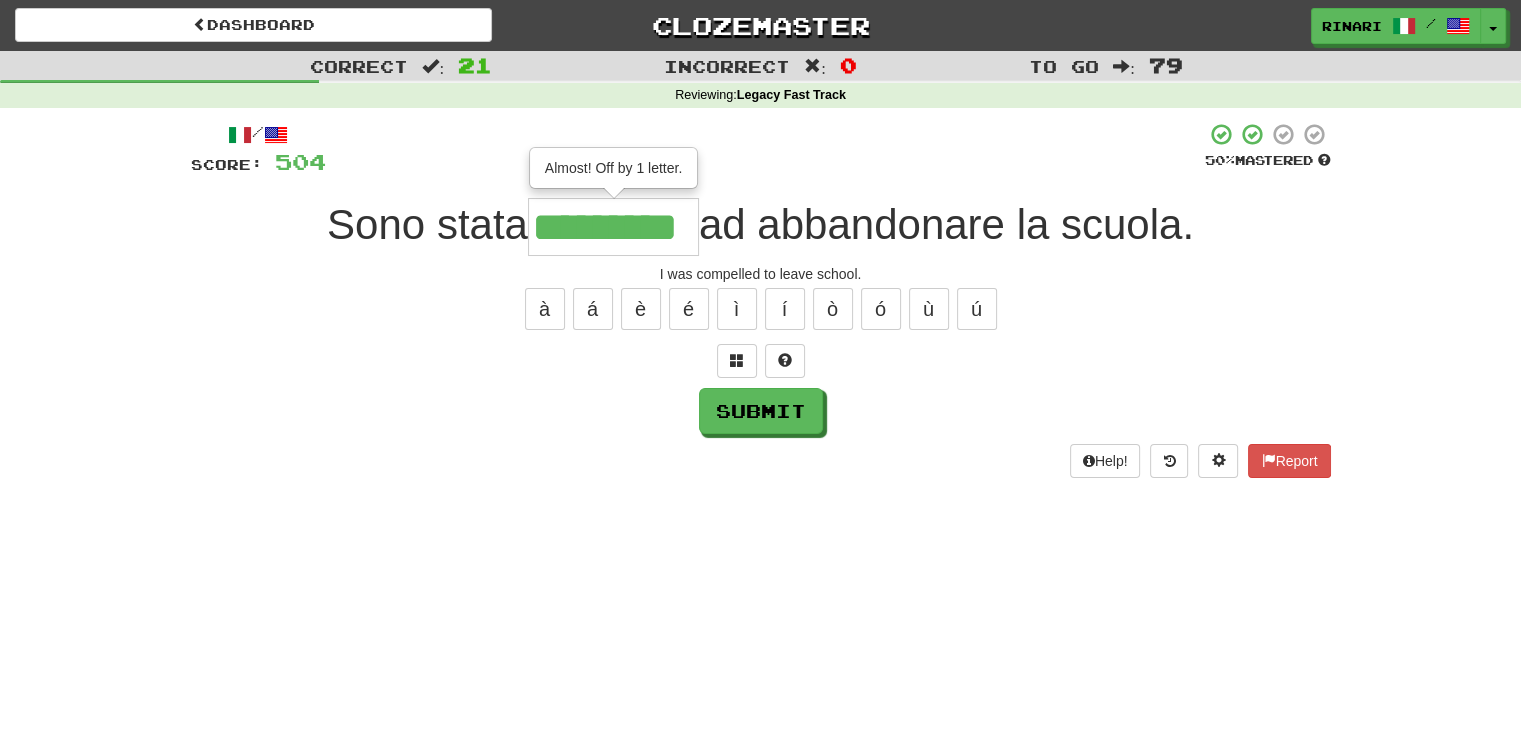 type on "*********" 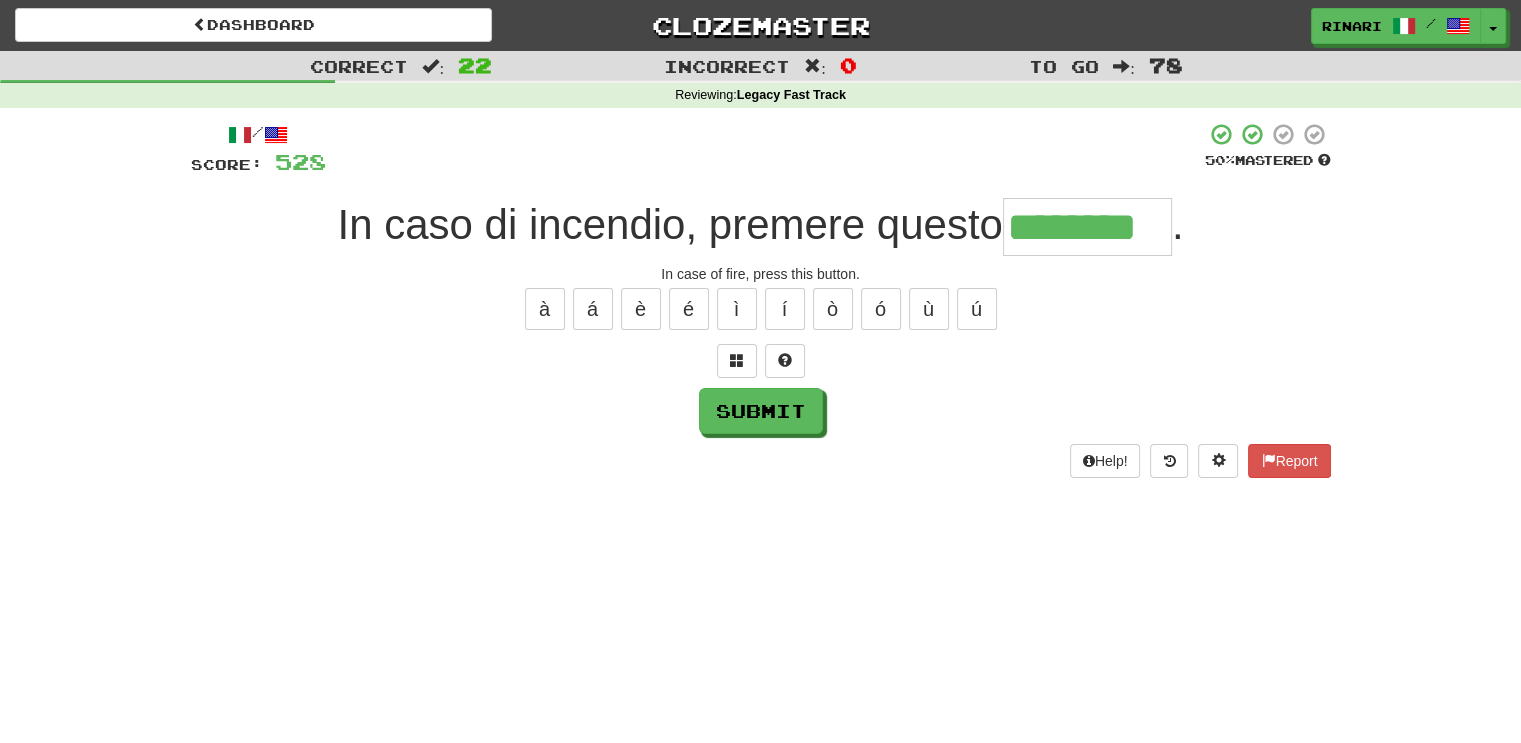type on "********" 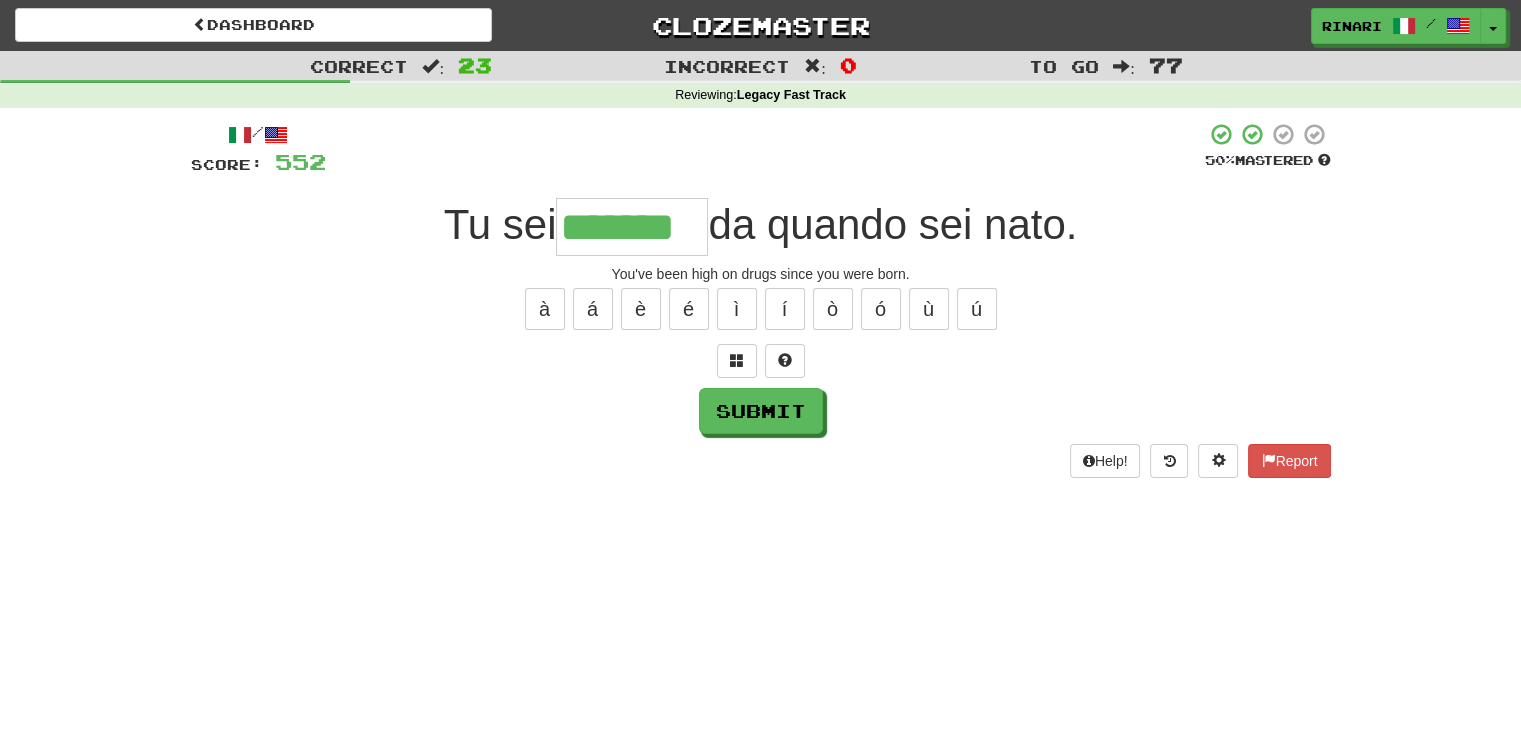 type on "*******" 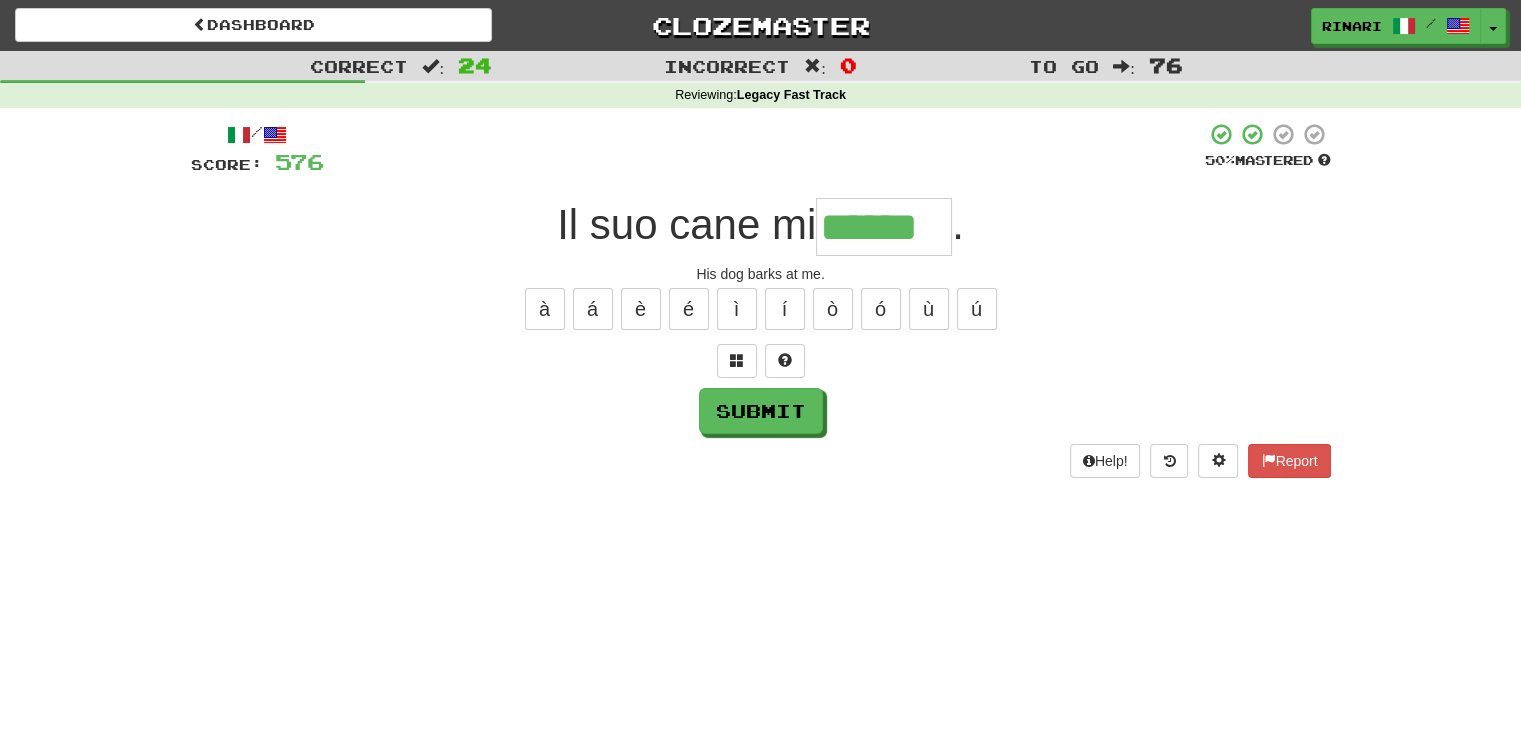 type on "******" 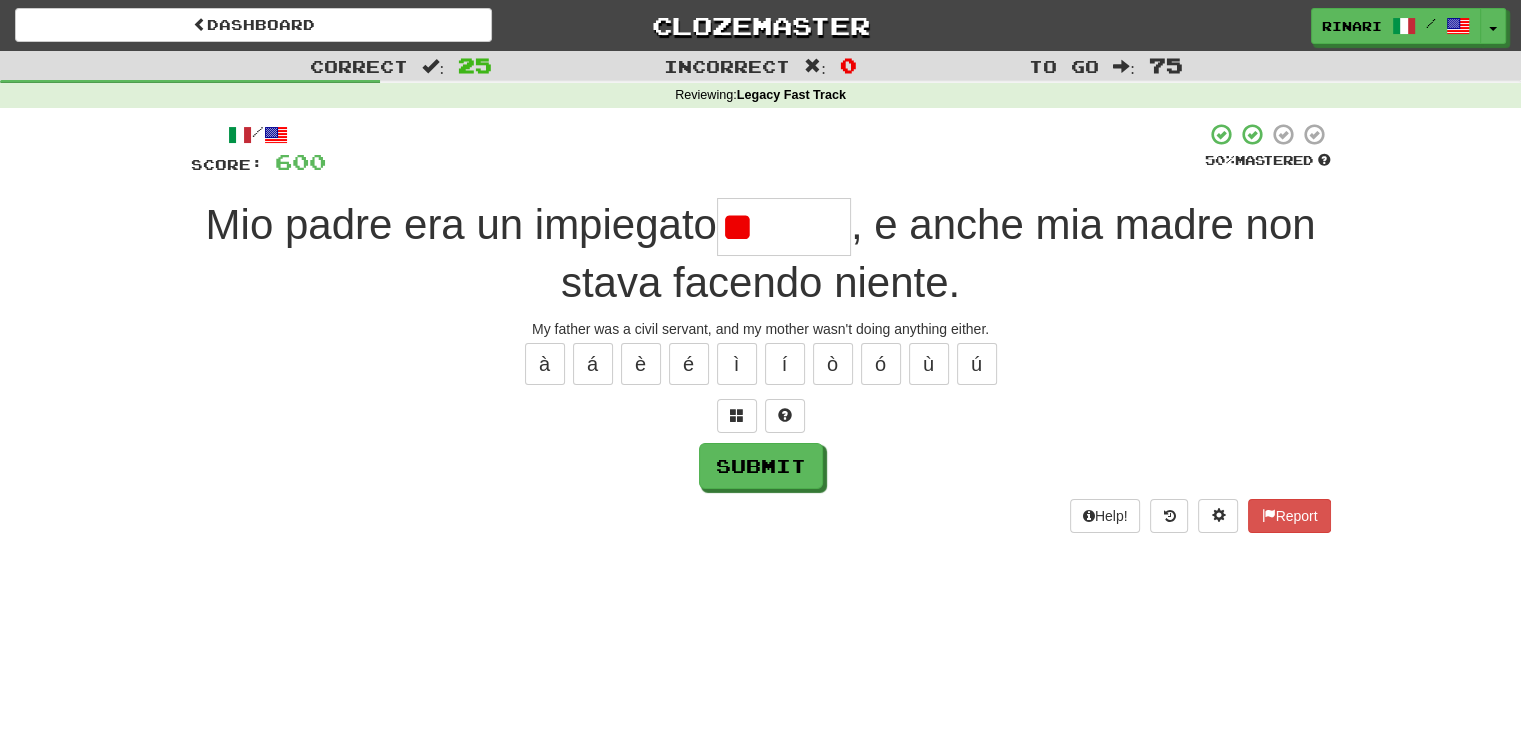 type on "*" 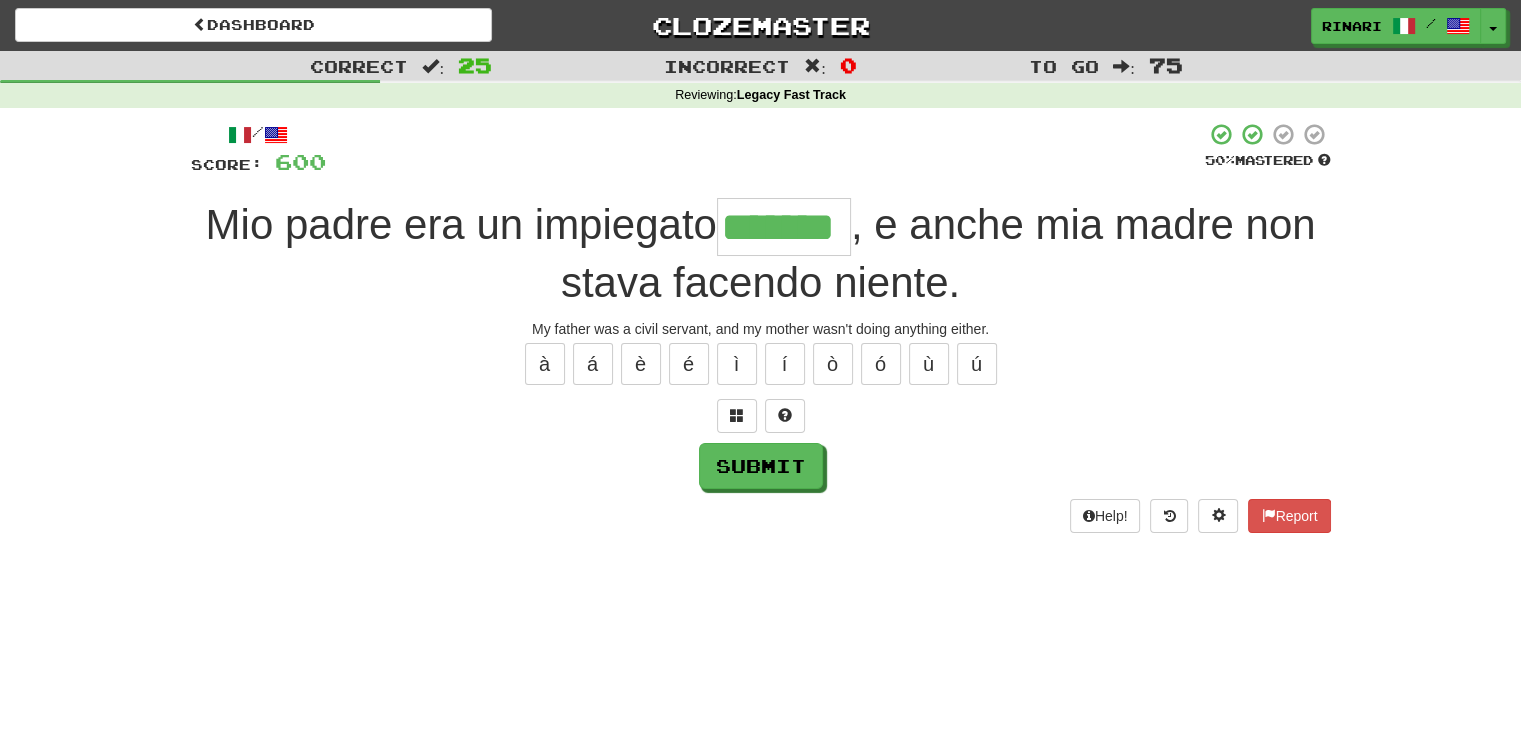 type on "*******" 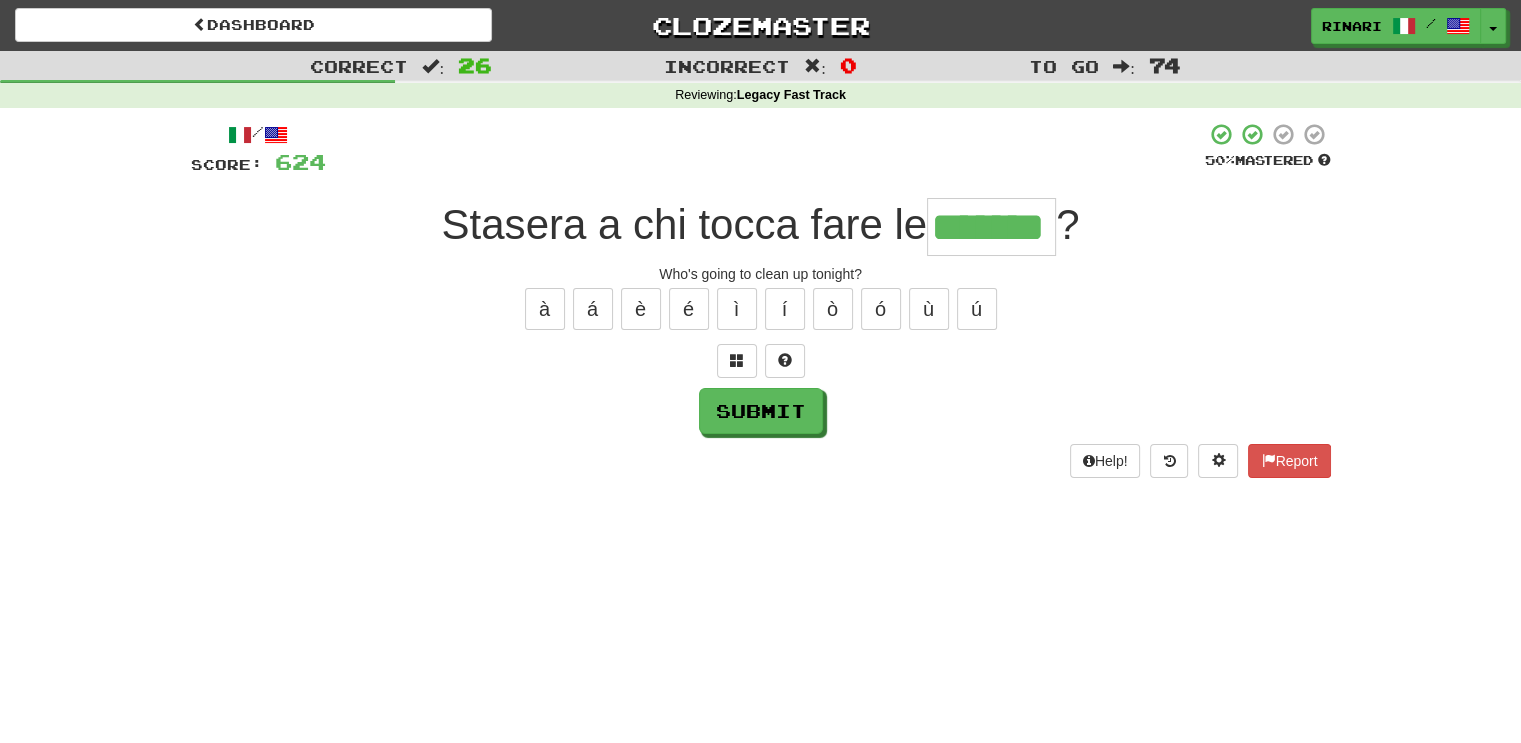 type on "*******" 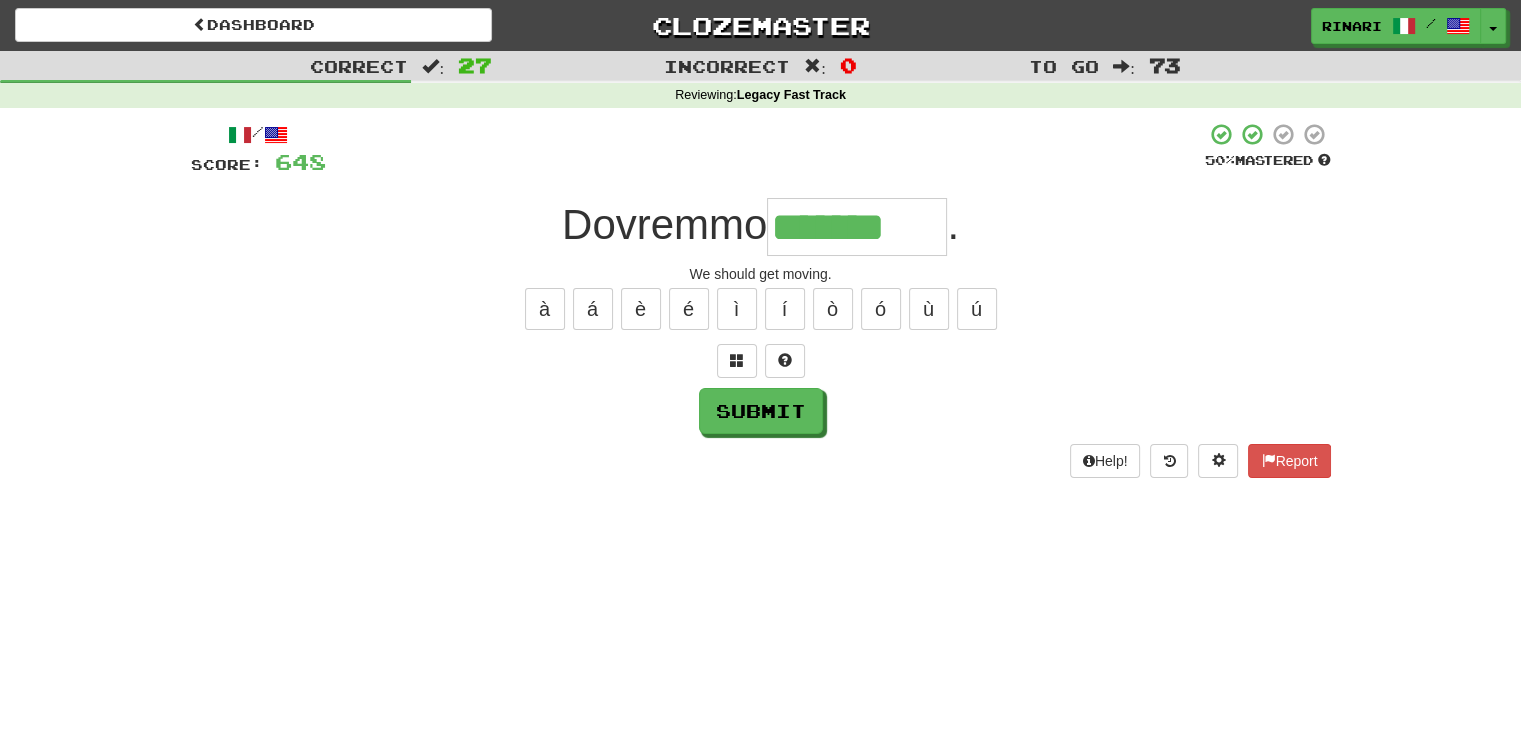 scroll, scrollTop: 0, scrollLeft: 0, axis: both 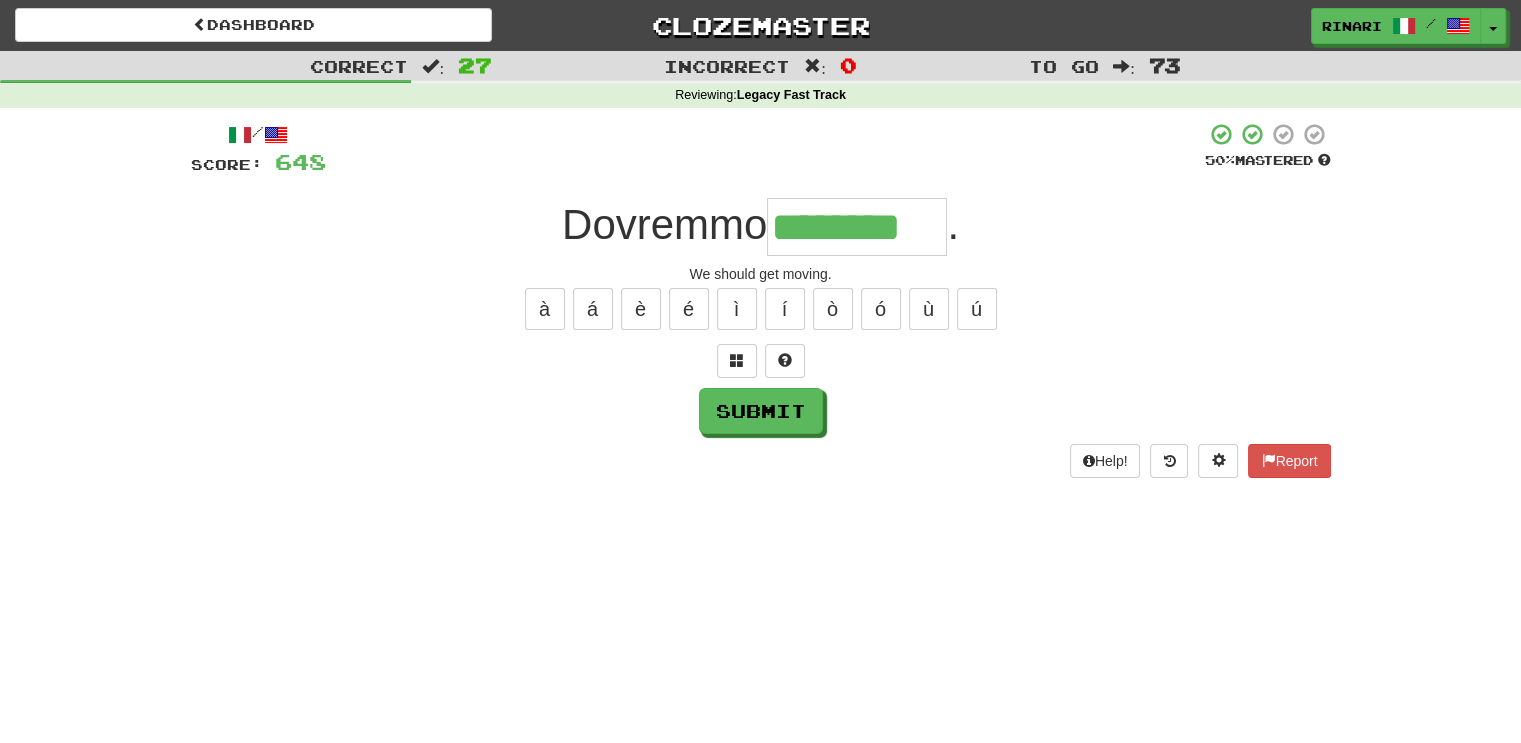 type on "********" 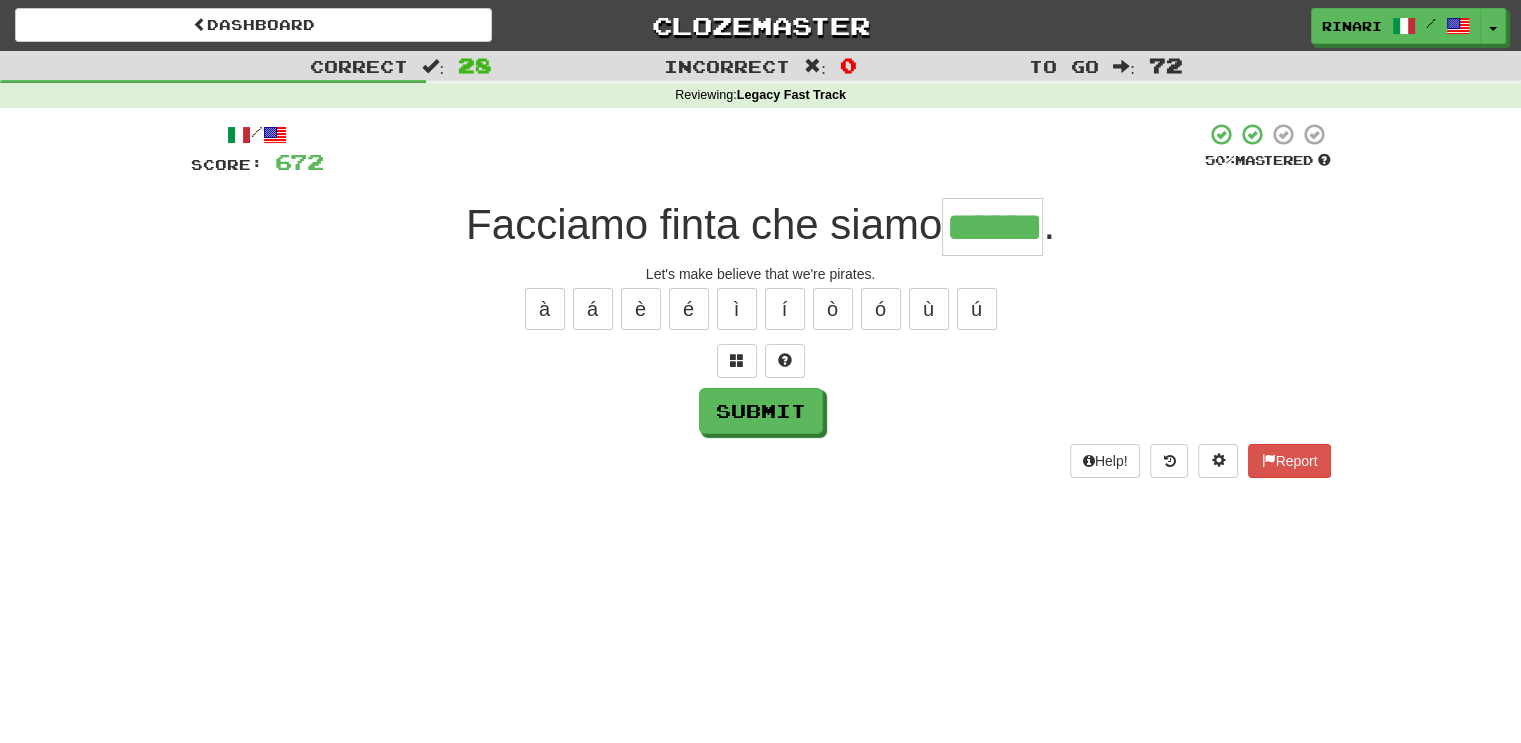 type on "******" 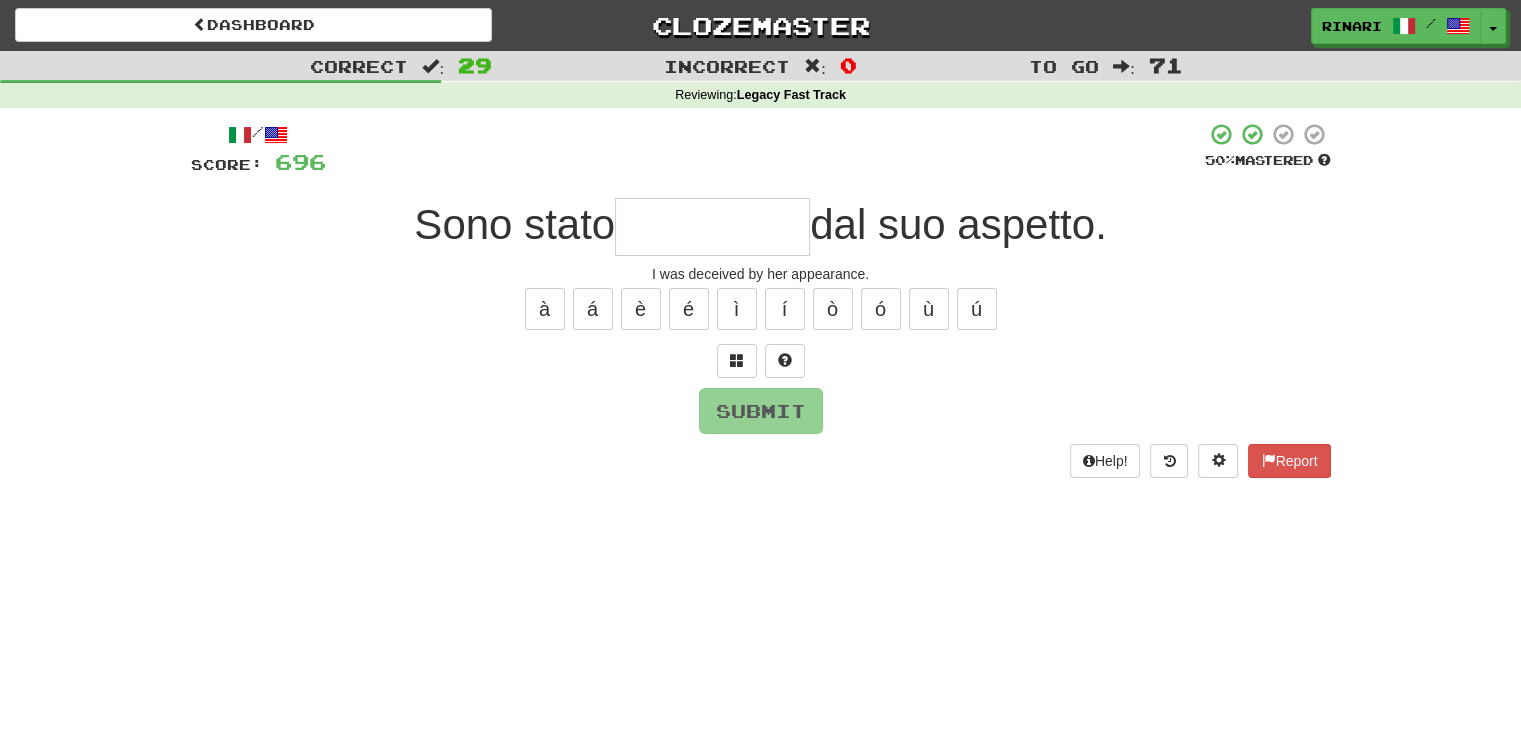 type on "*" 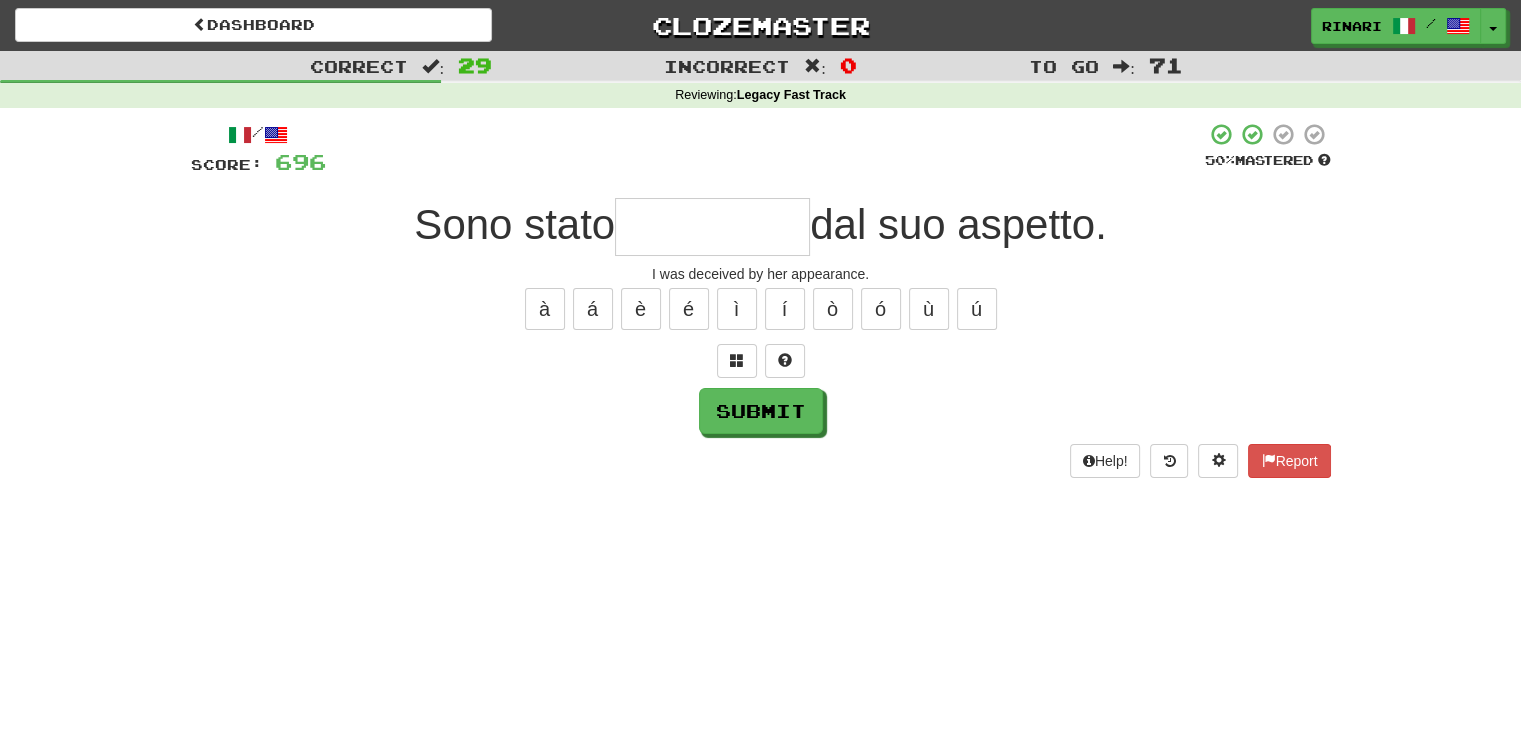 type on "*" 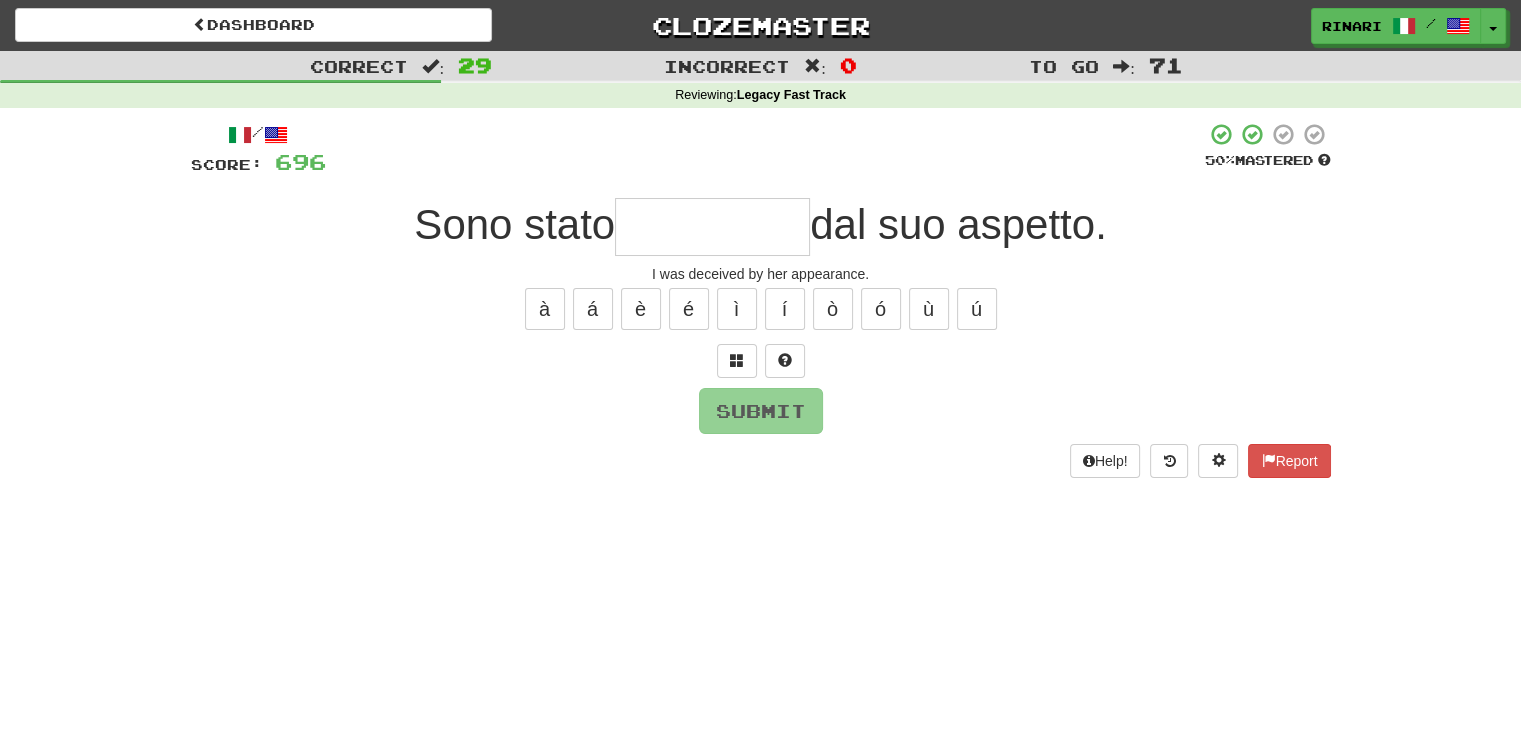type on "*" 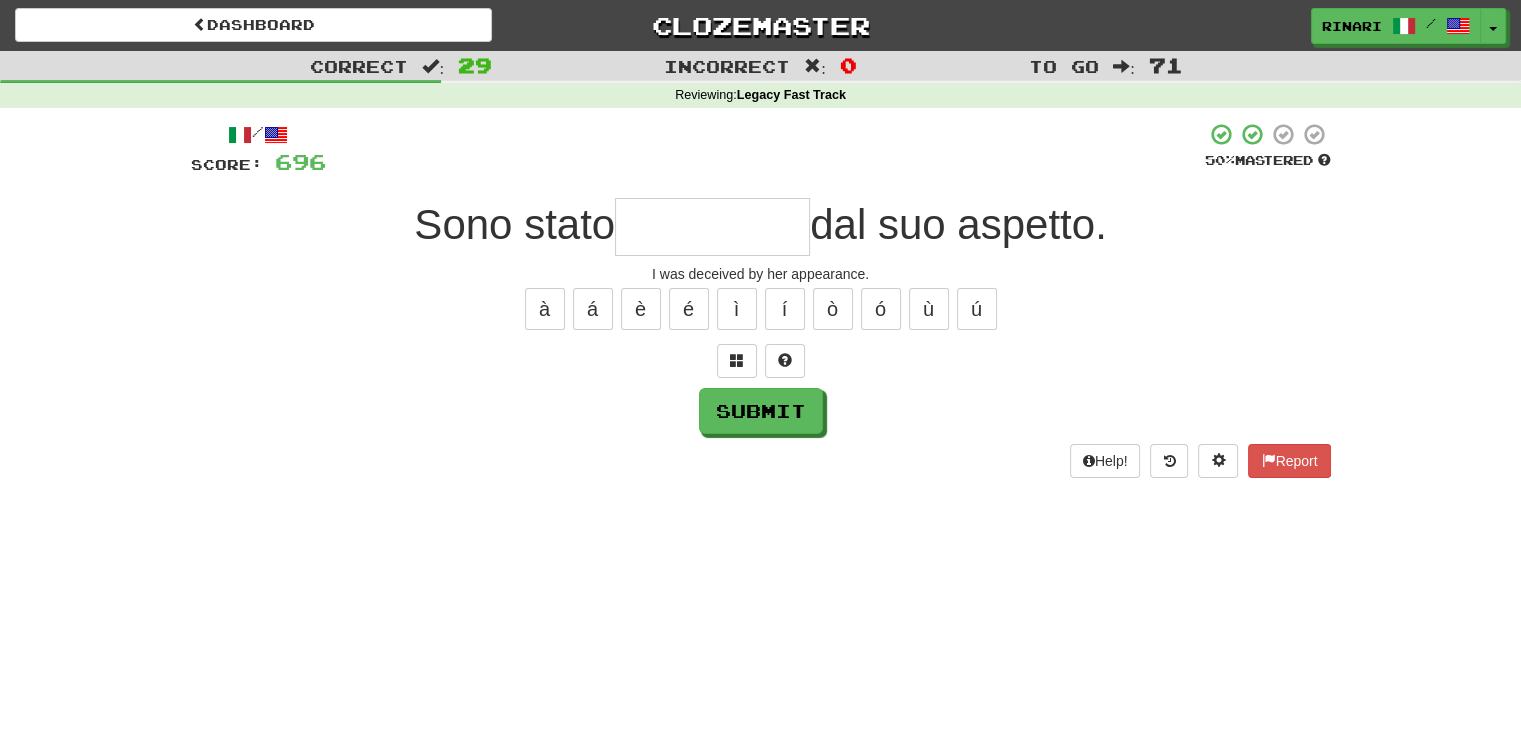 type on "*" 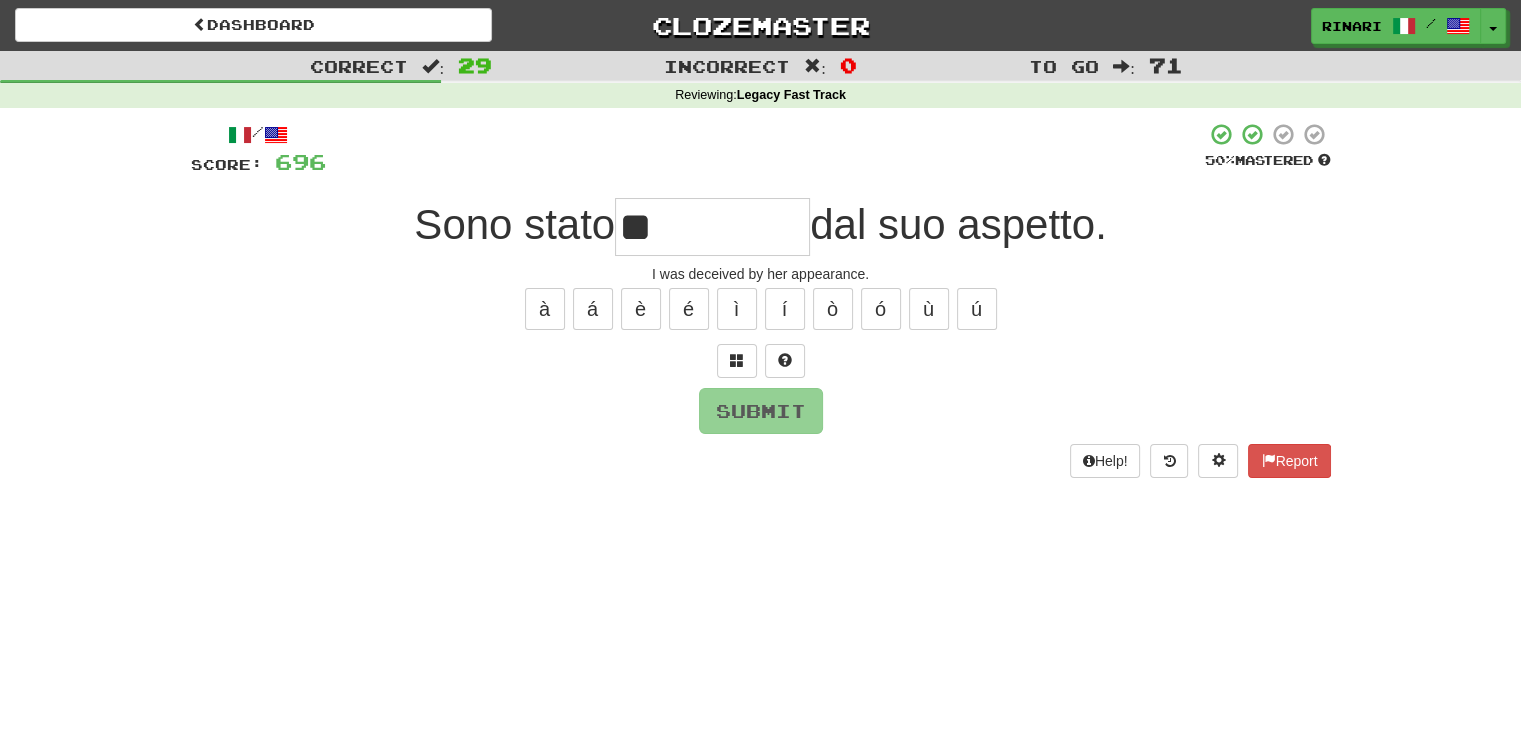 type on "*" 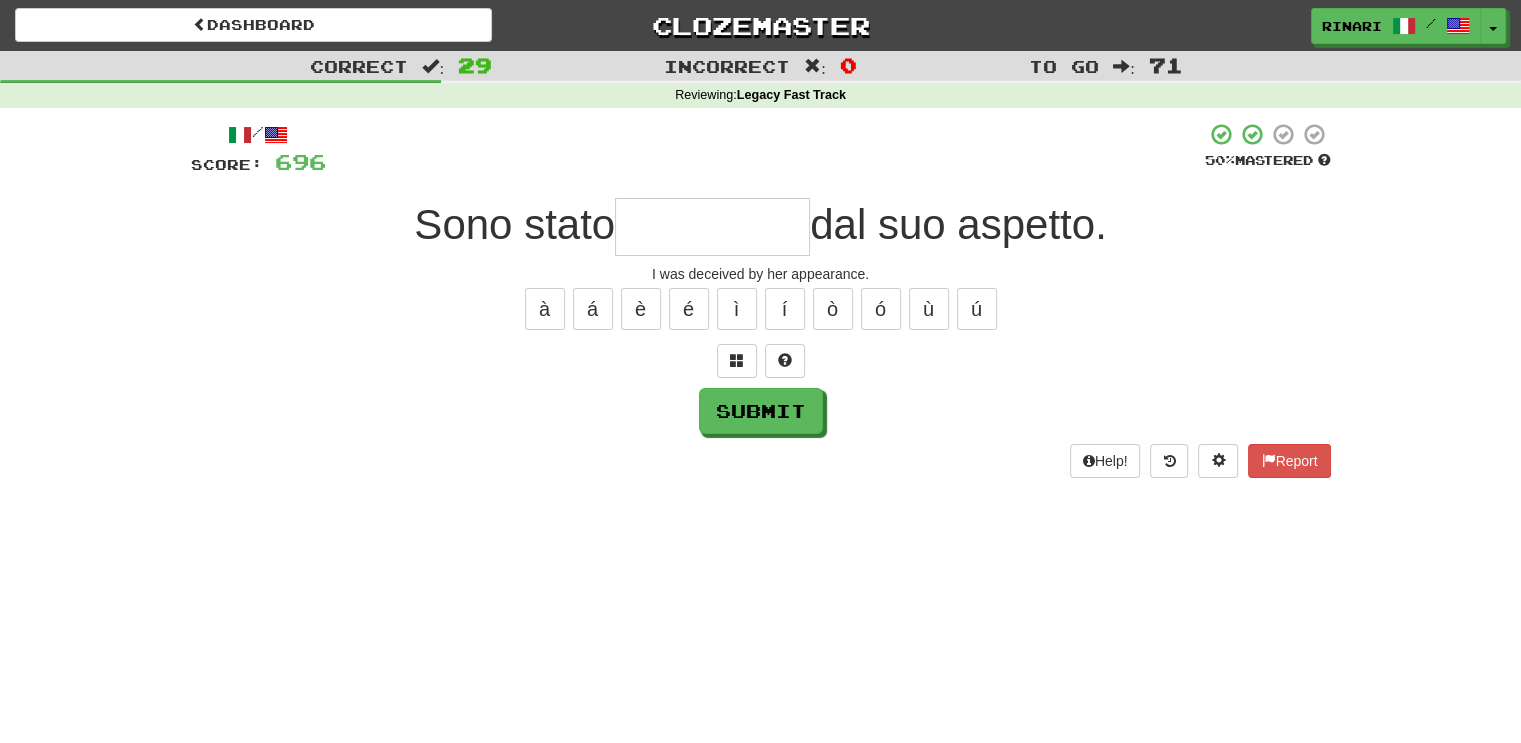 type on "*" 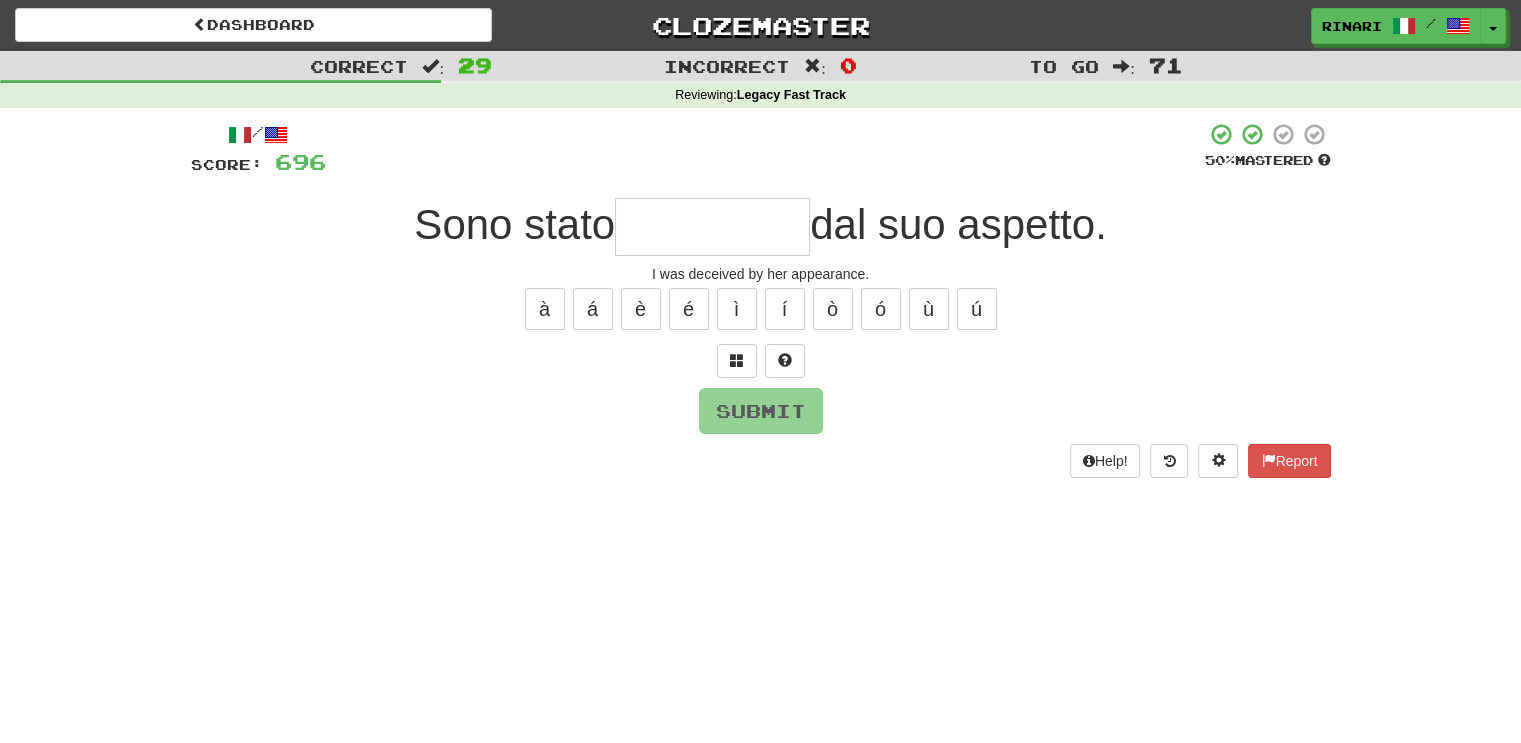 type on "*" 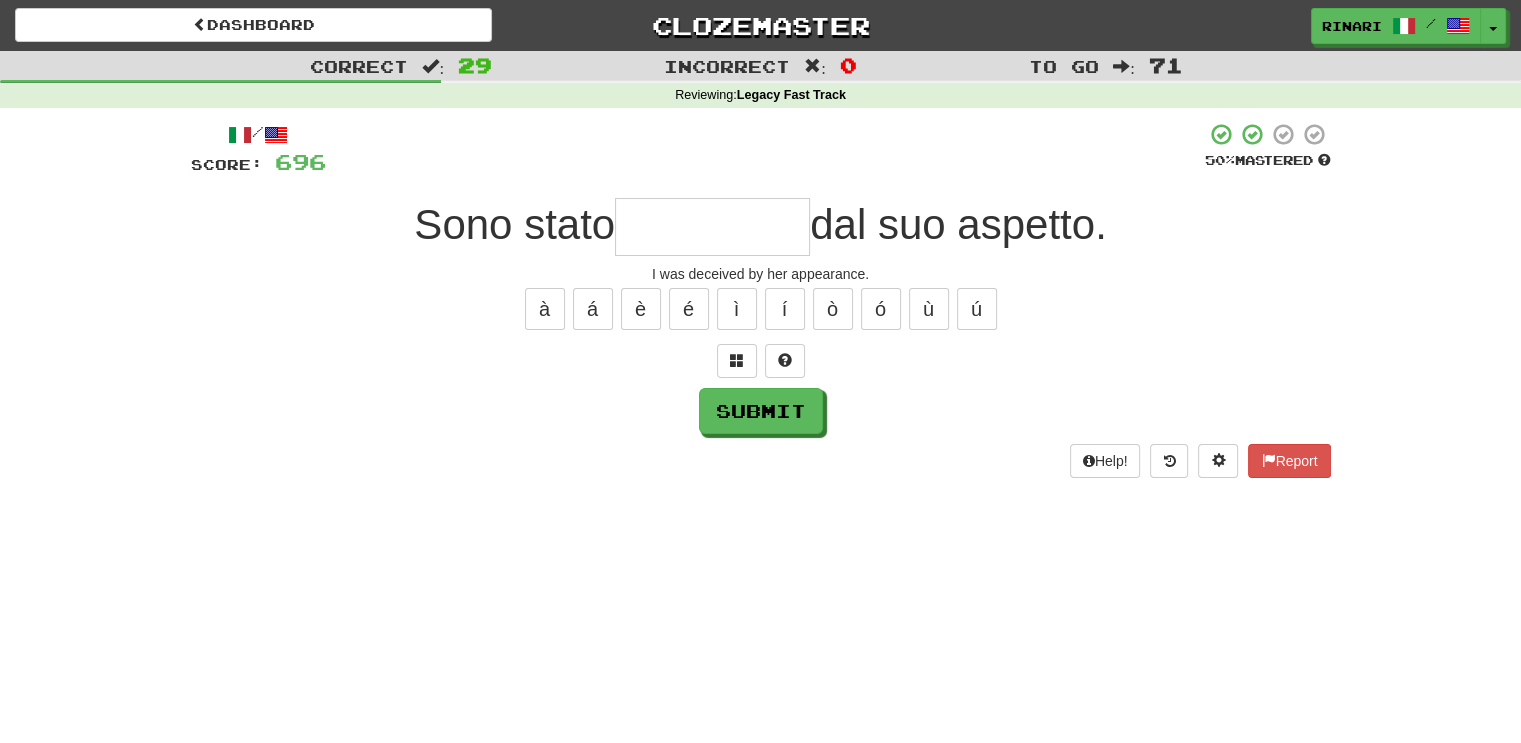 type on "*" 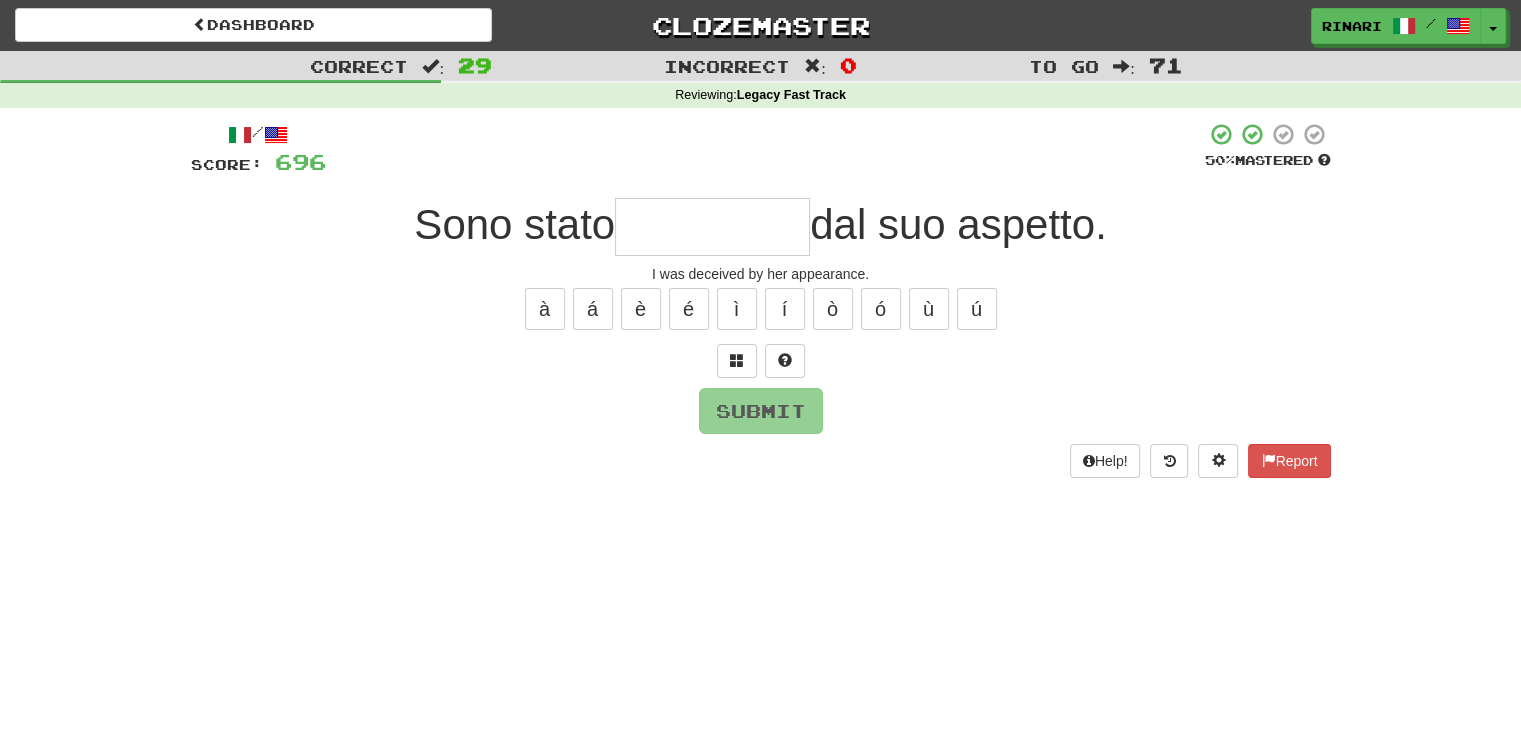 type on "*" 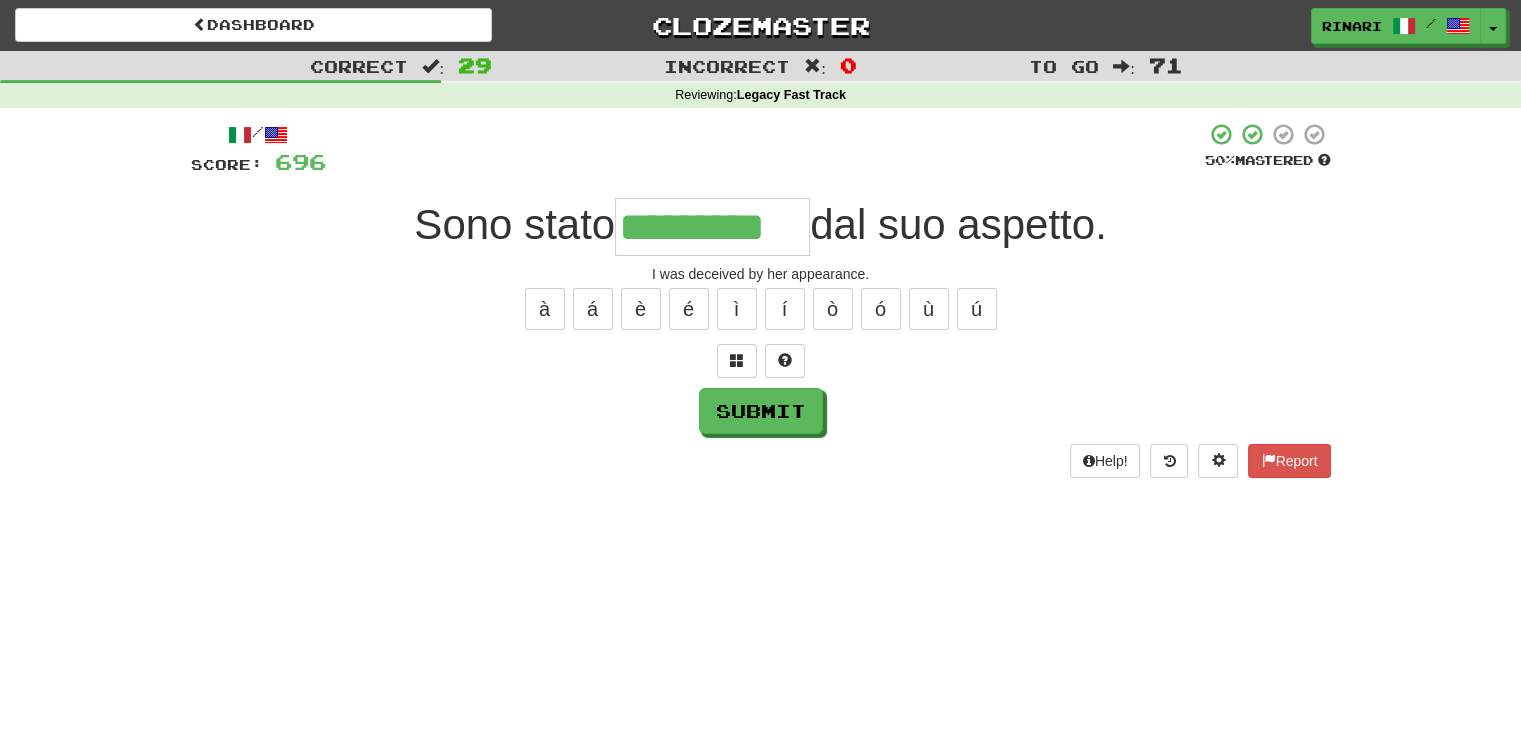 type on "*********" 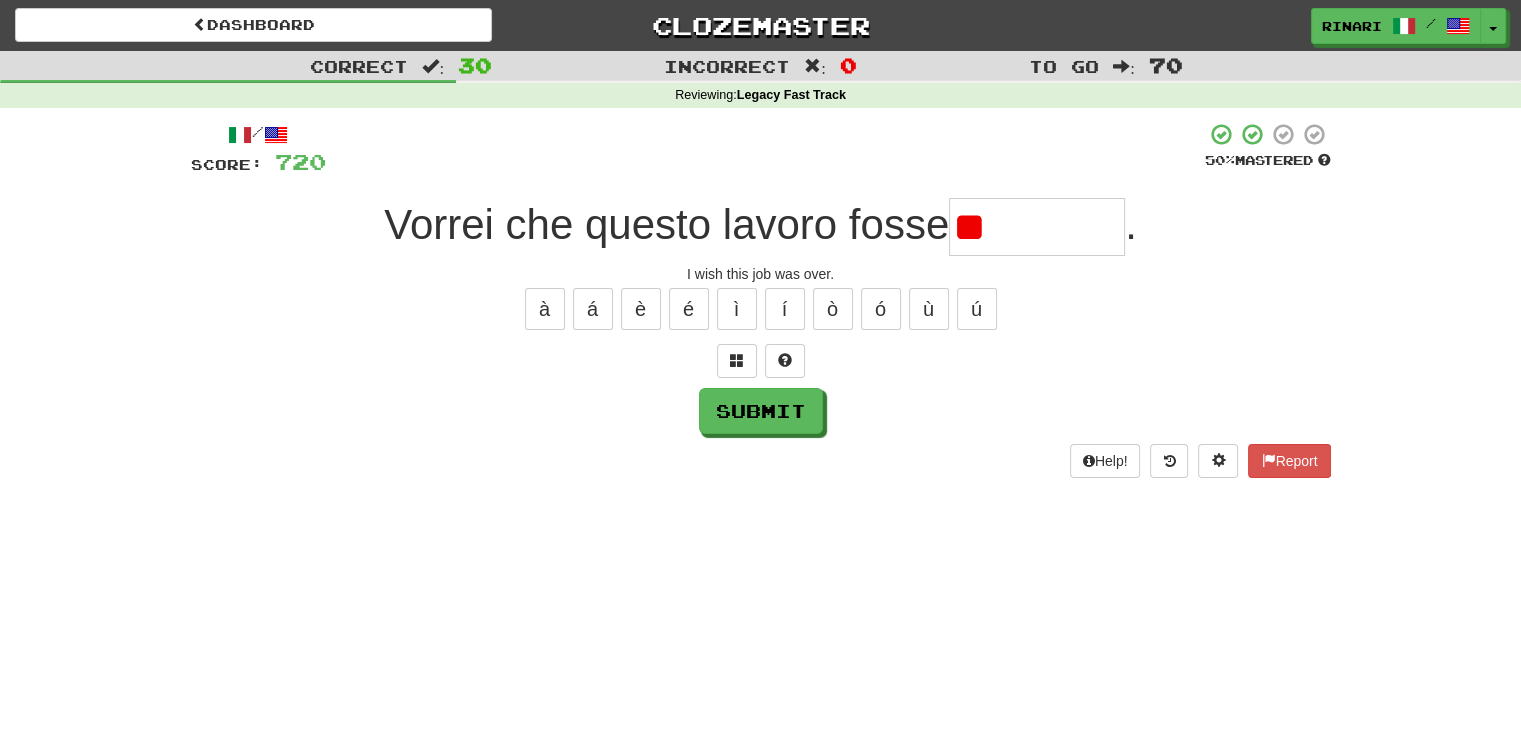 type on "*" 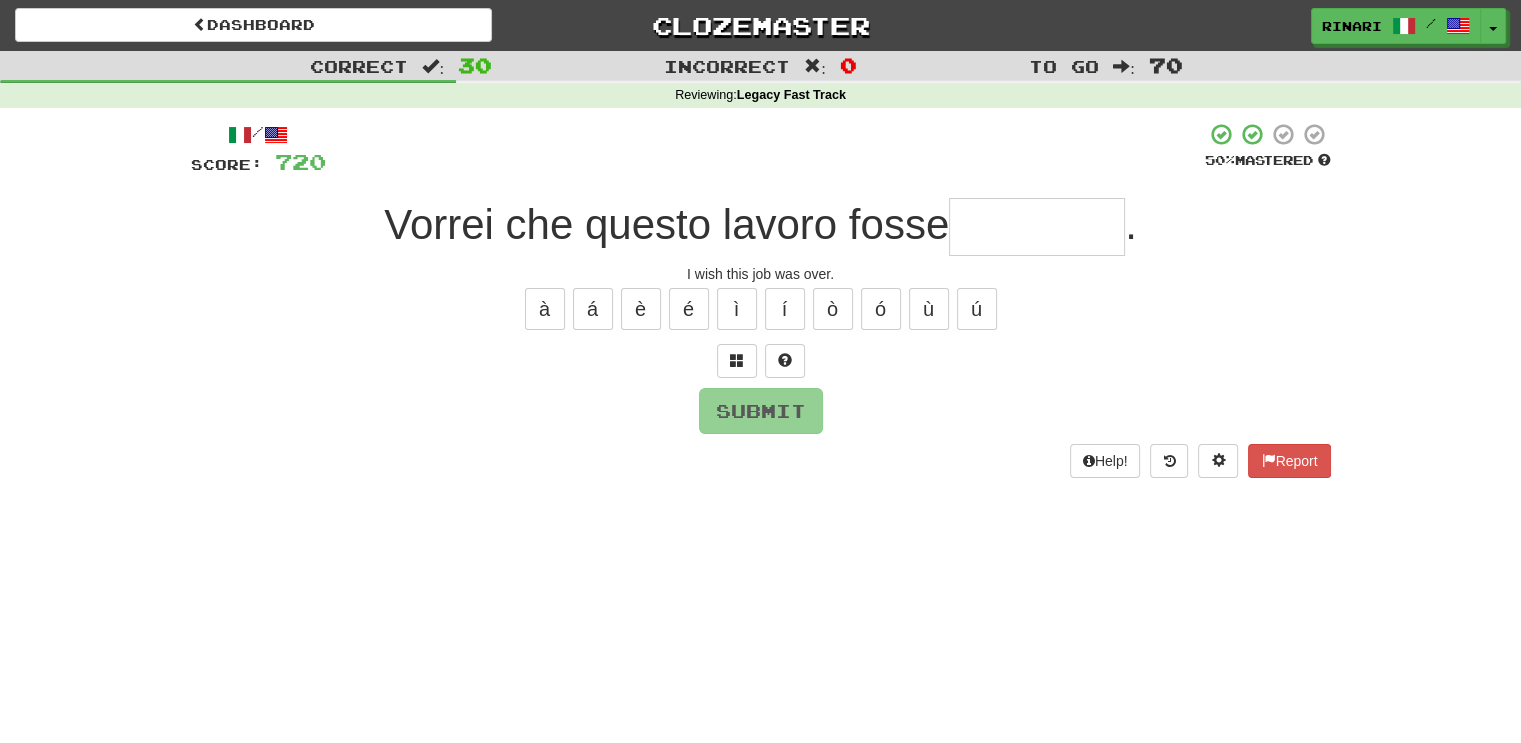 type on "*" 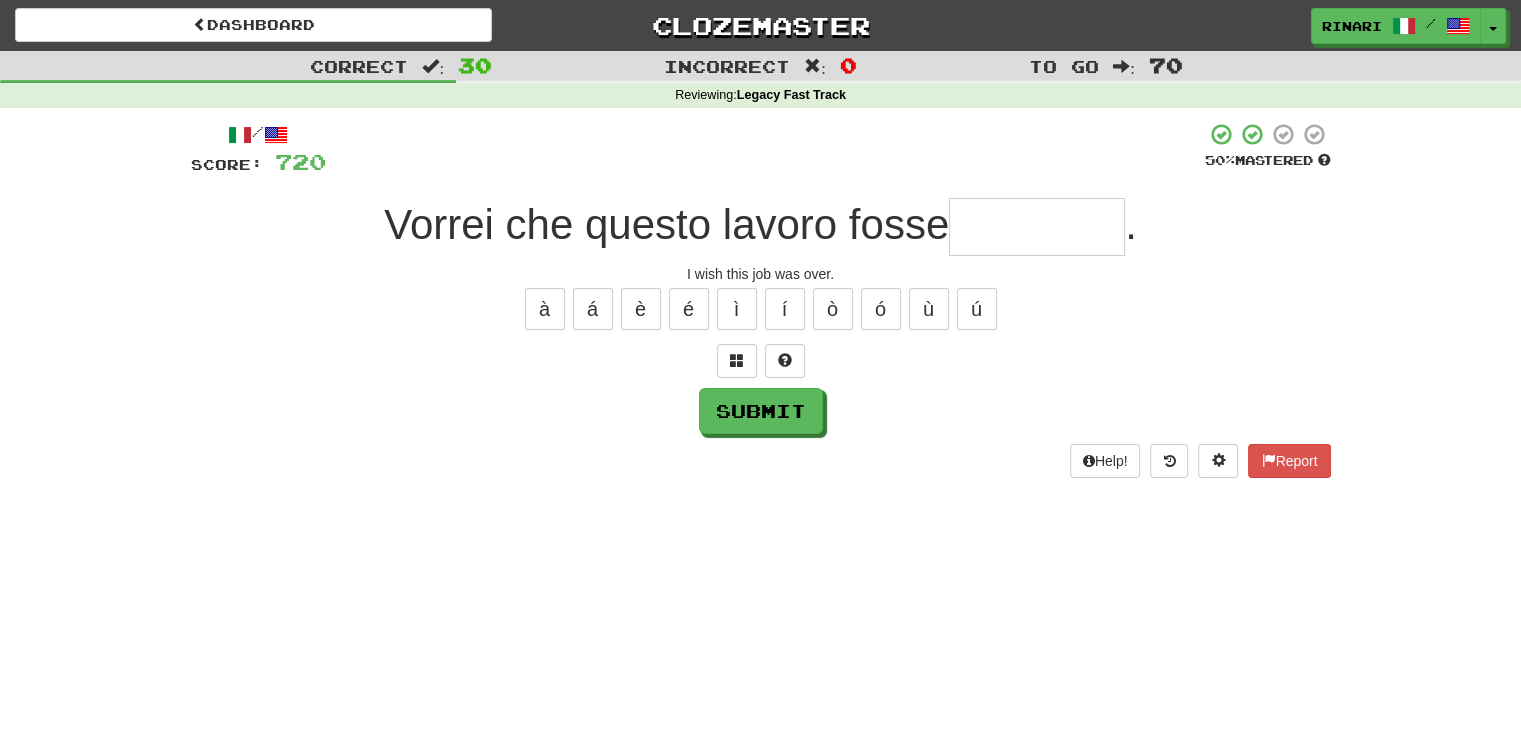 type on "*" 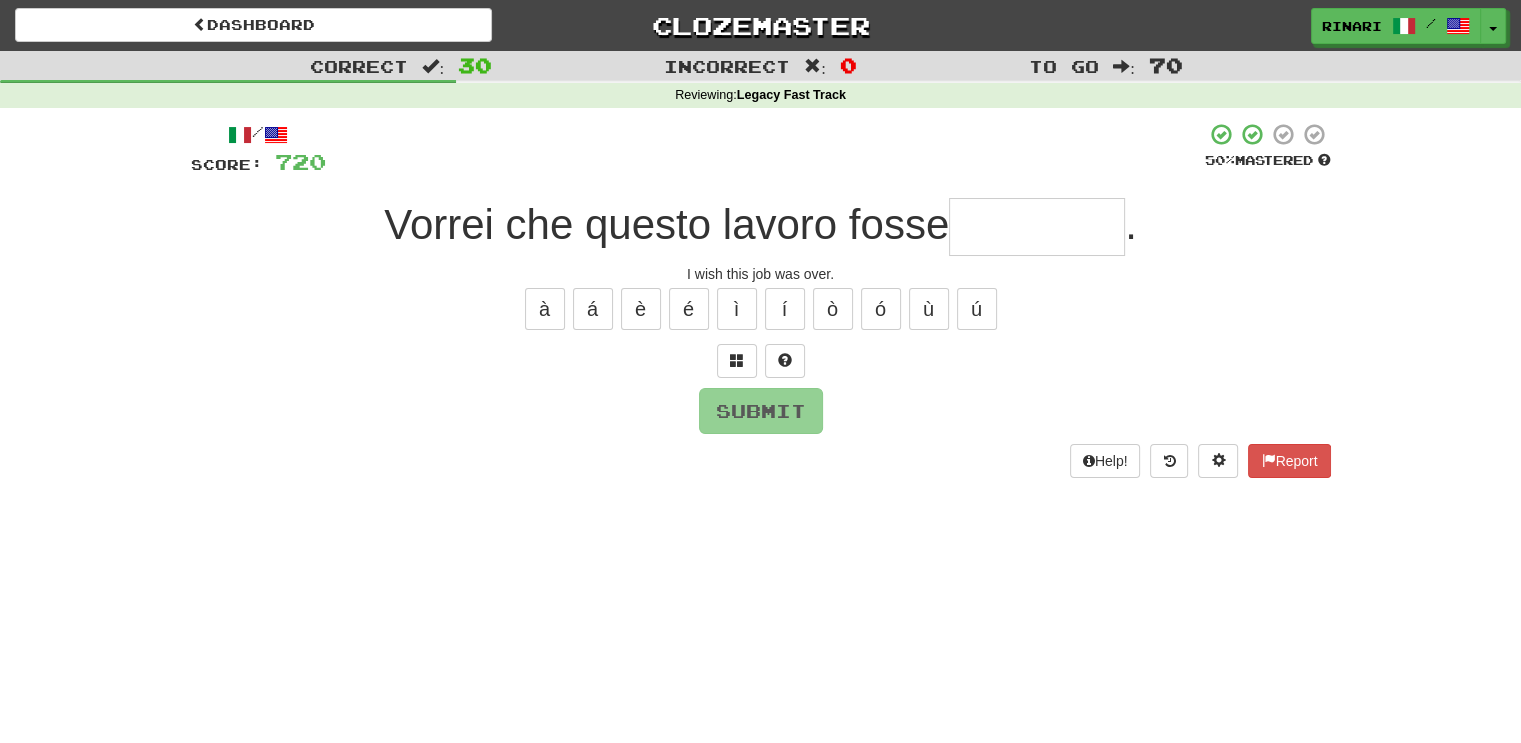 type on "*" 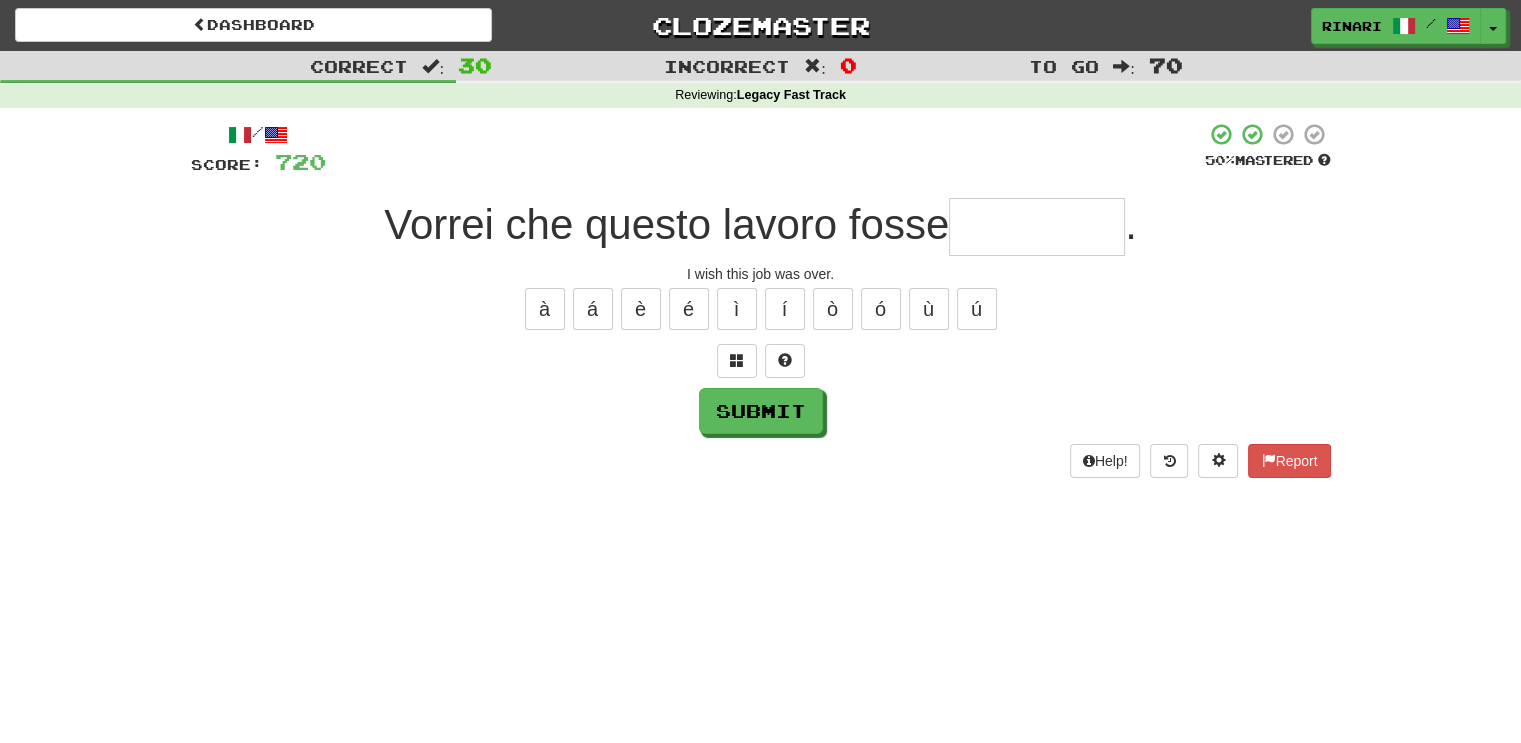 type on "*" 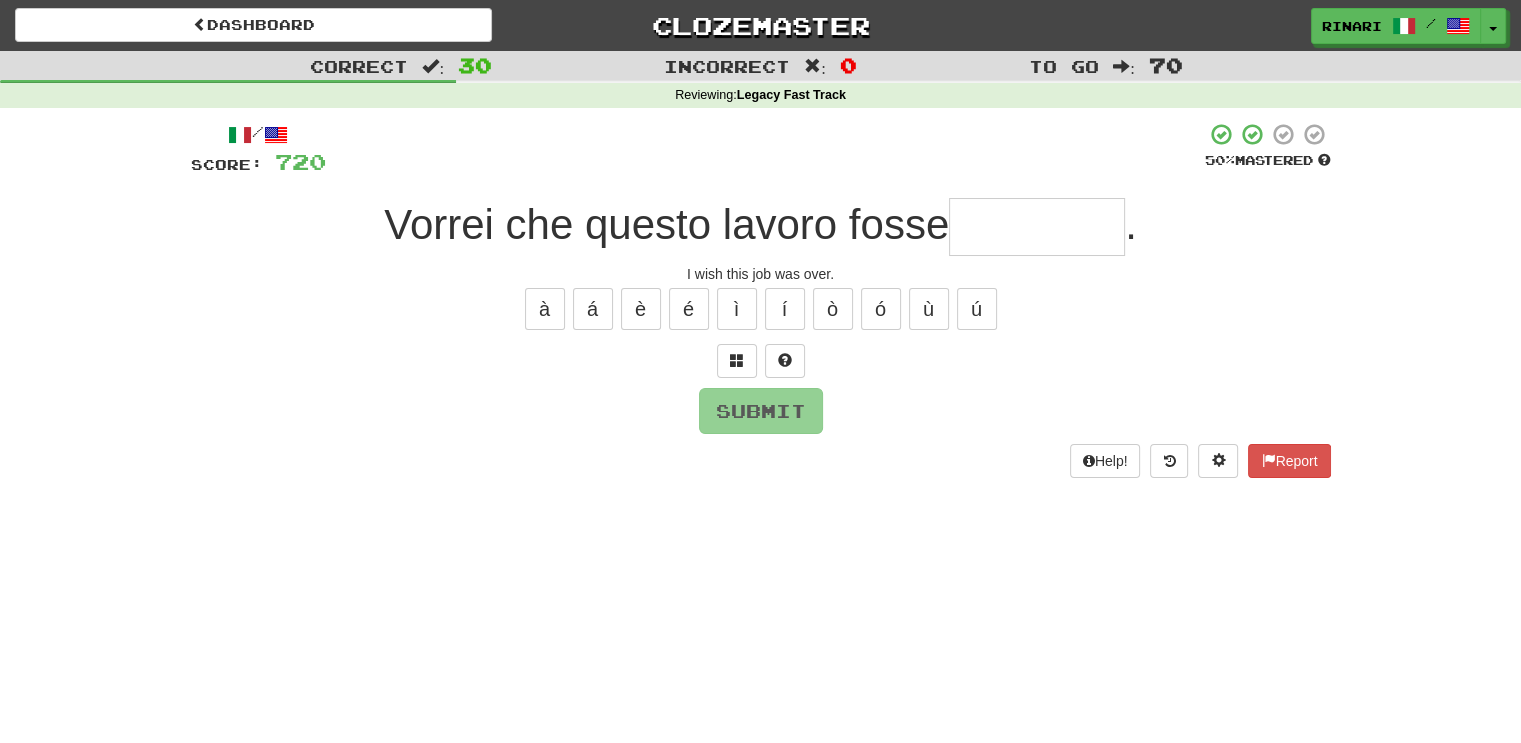 type on "*" 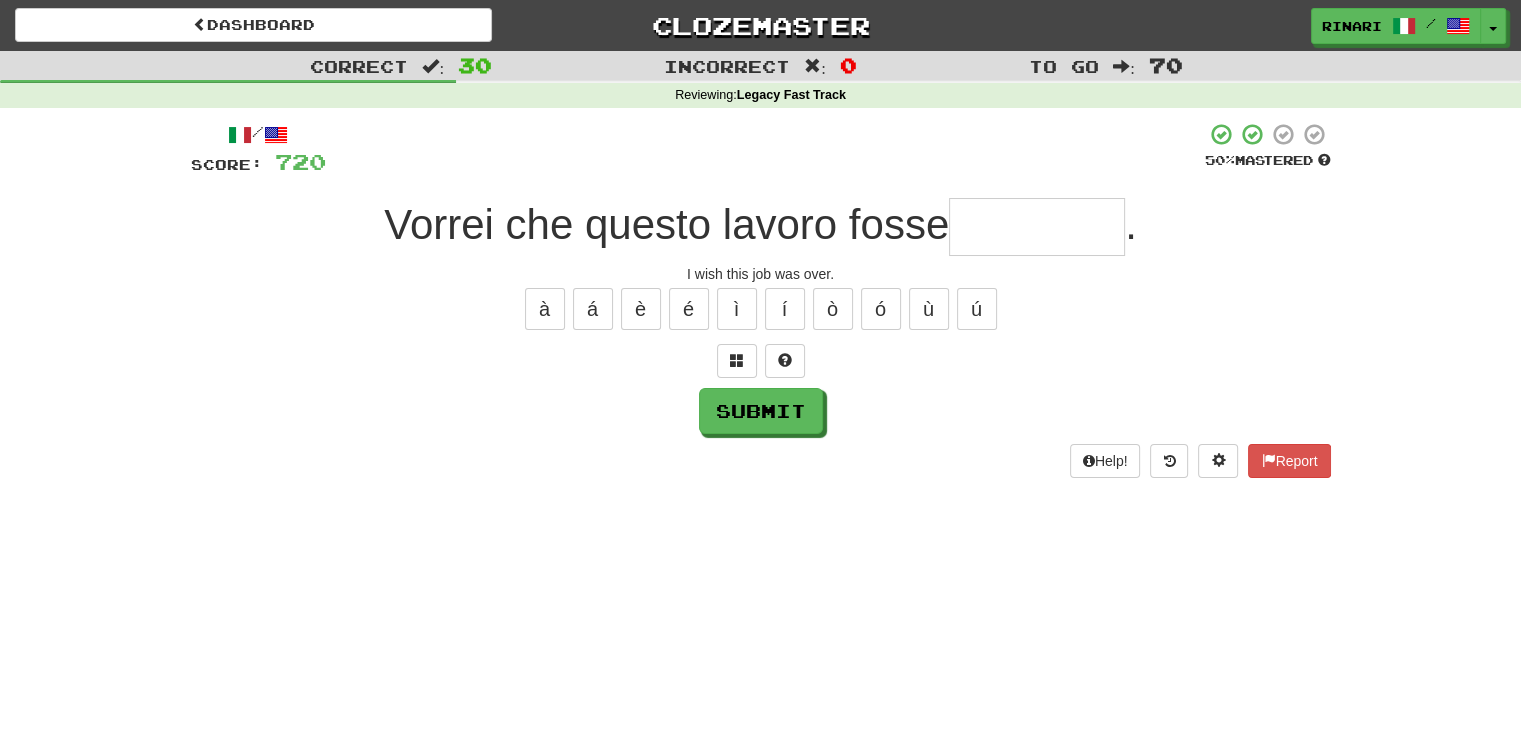 type on "*" 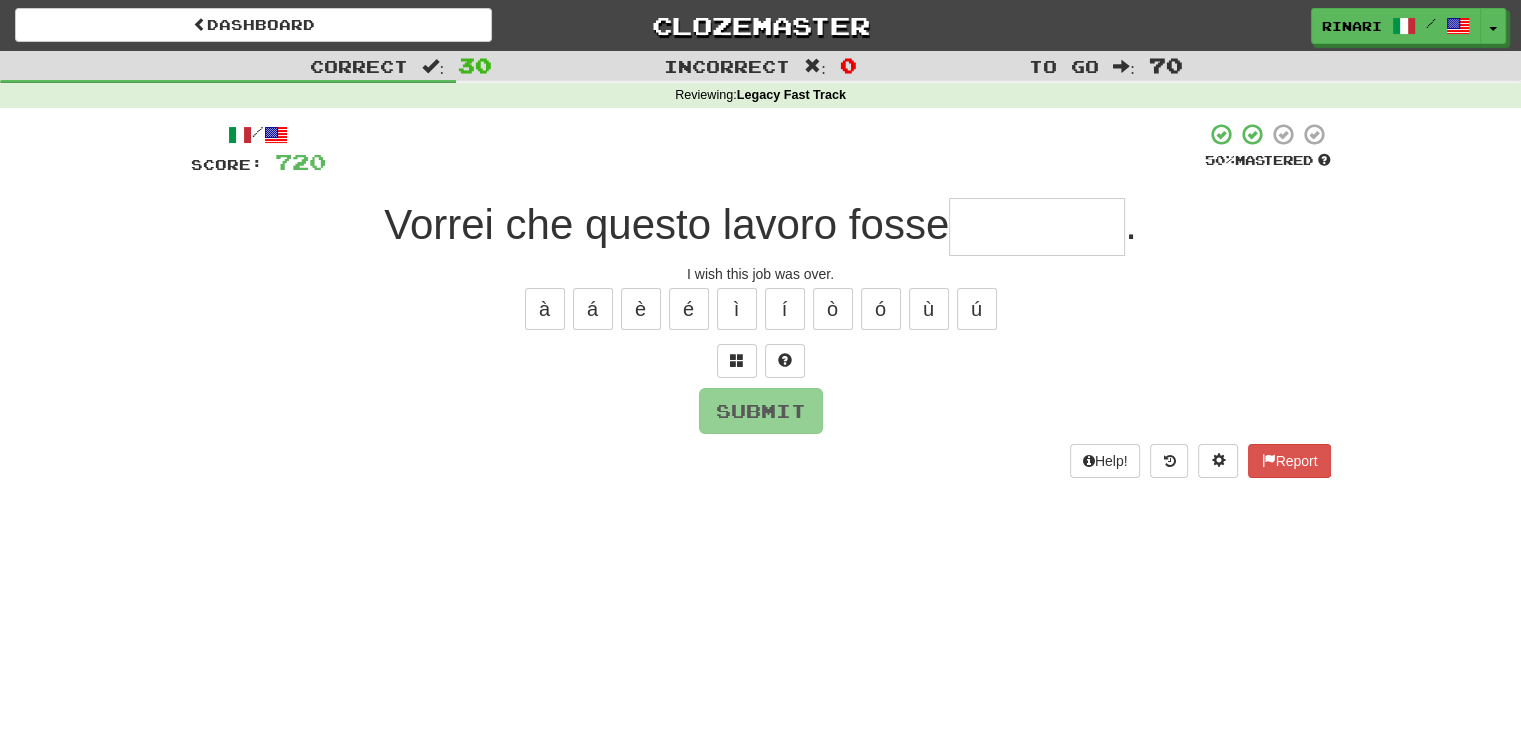 type on "*" 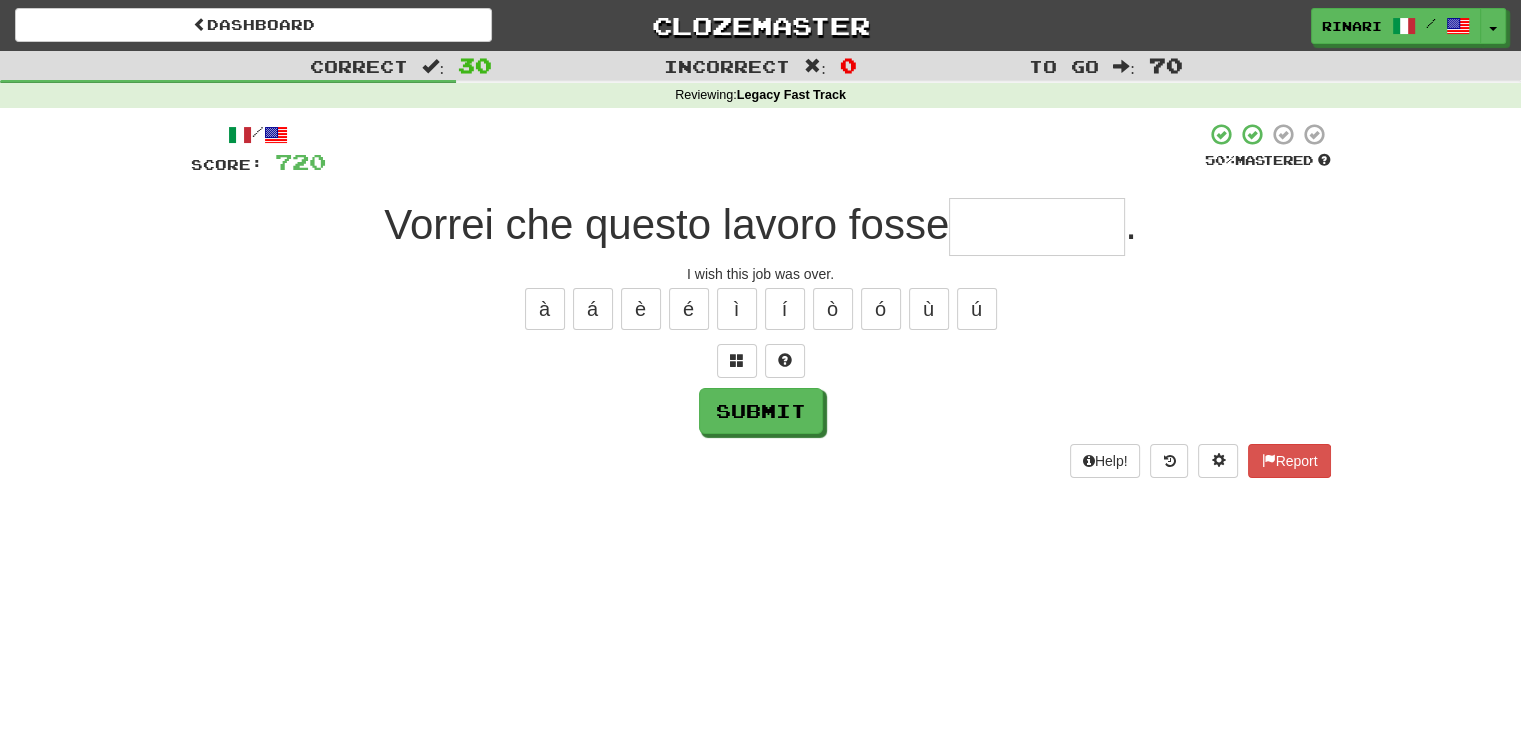 type on "*" 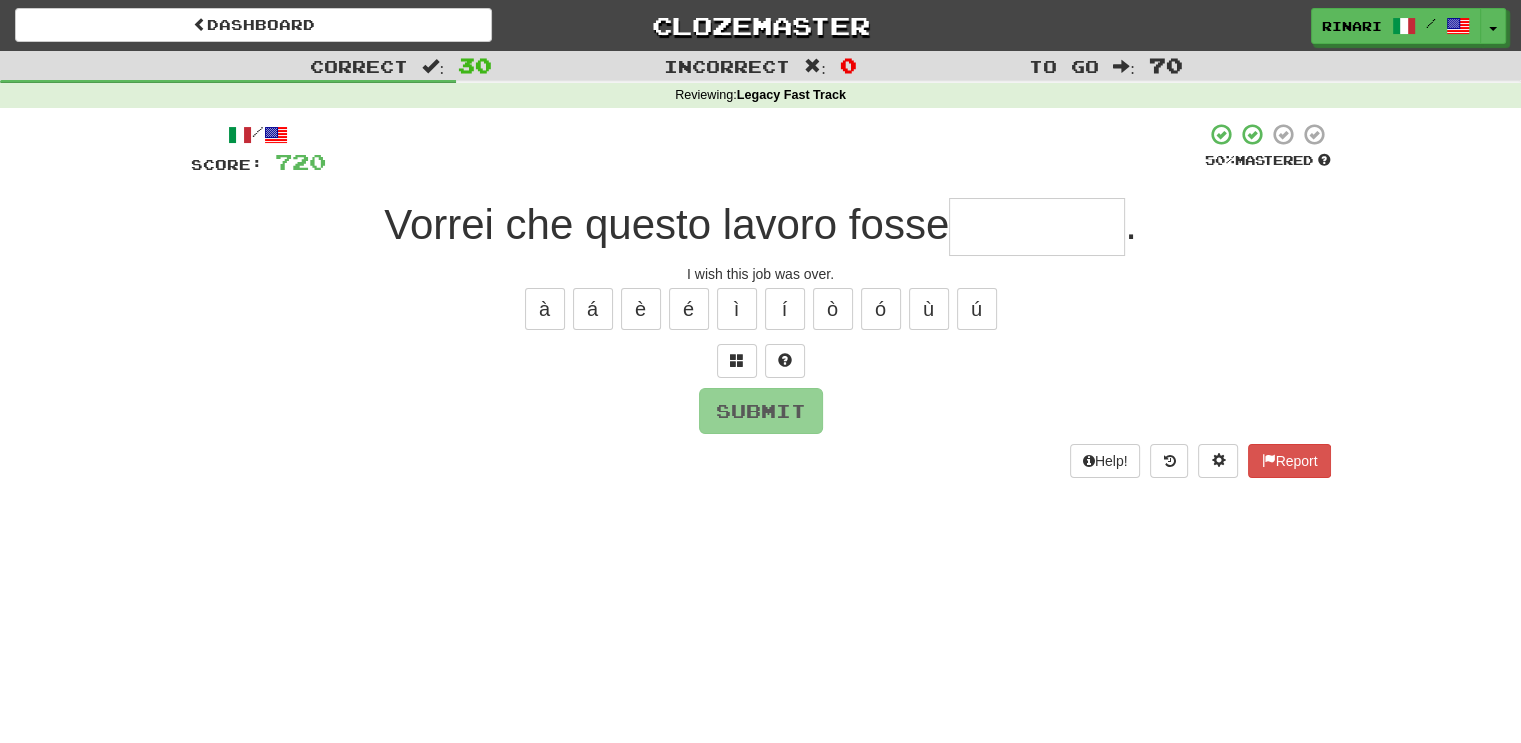 type on "*" 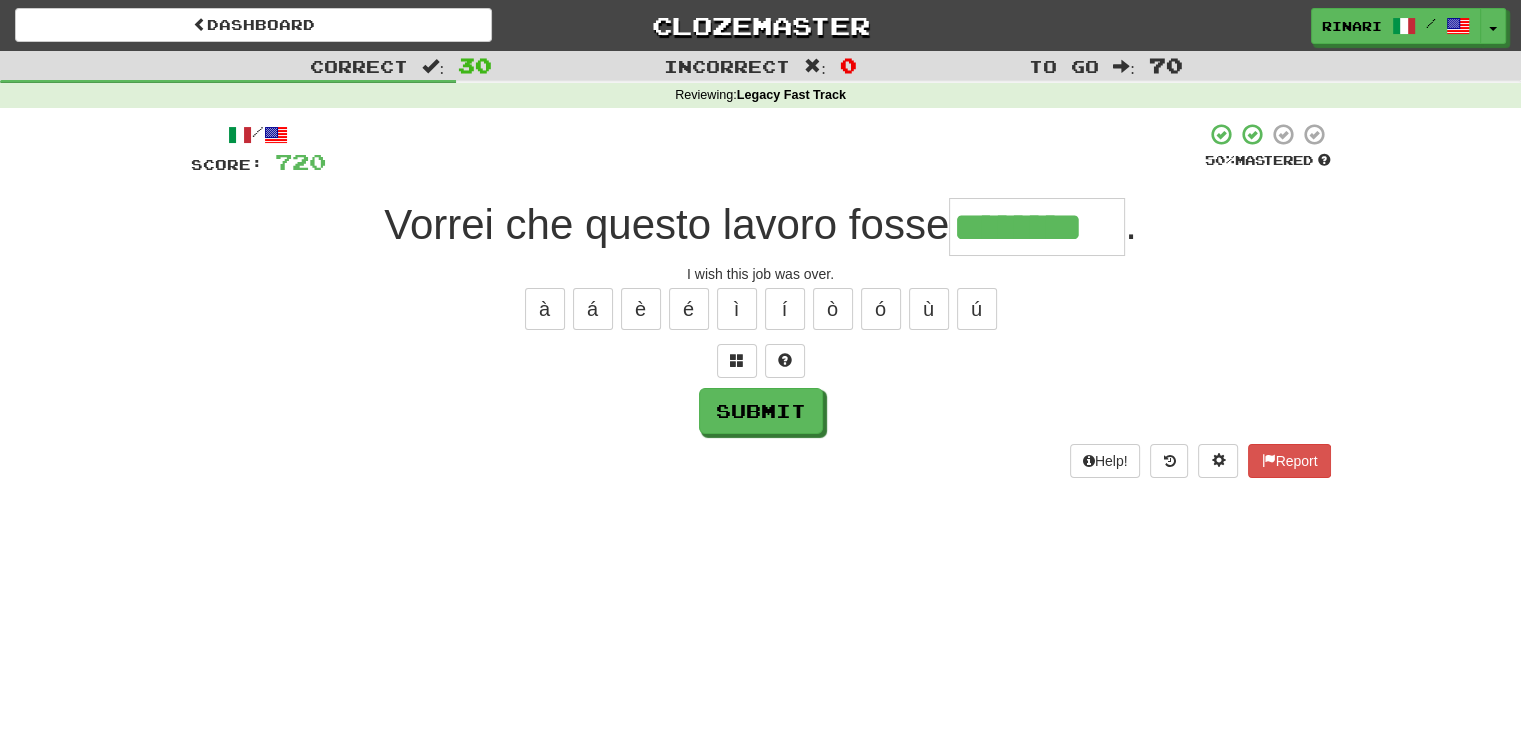 type on "********" 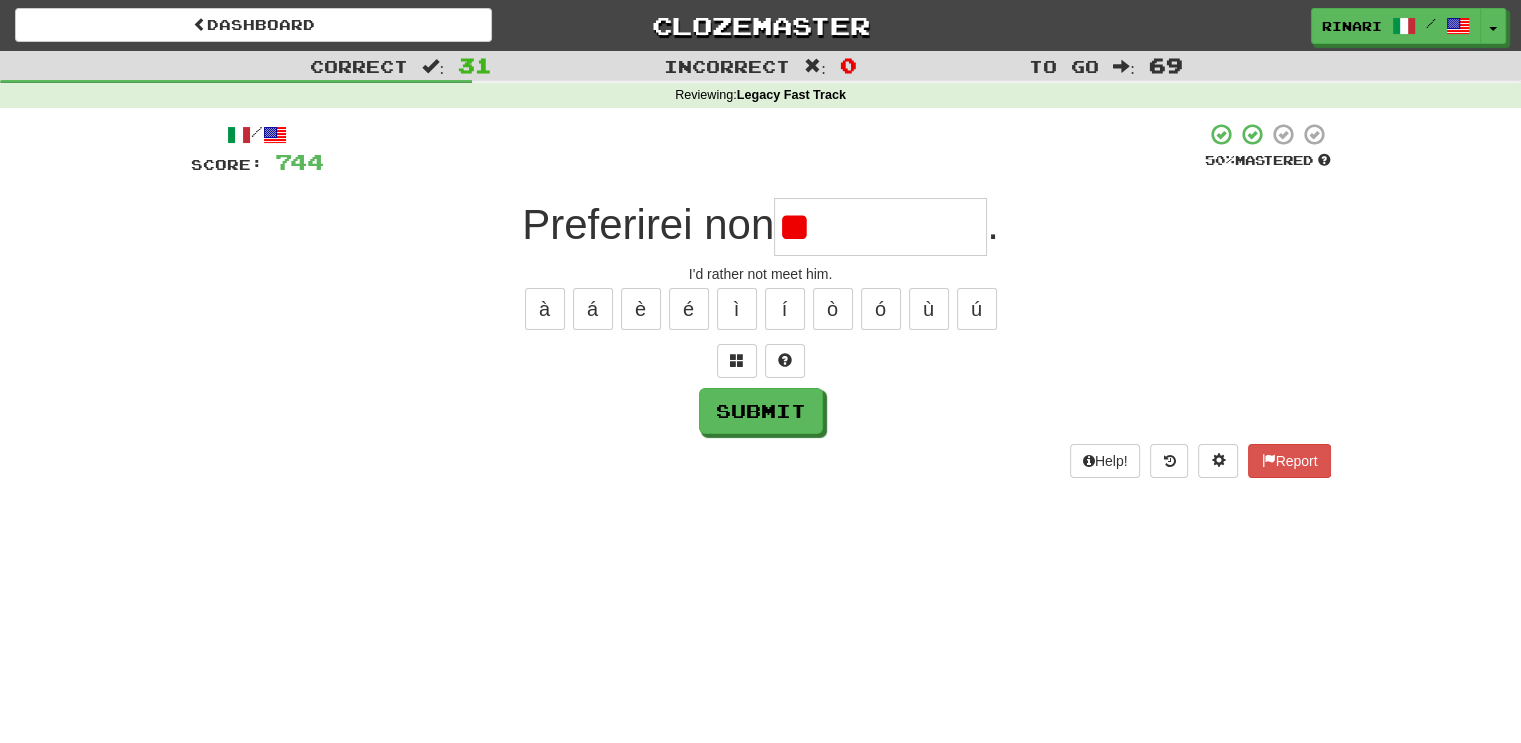 type on "*" 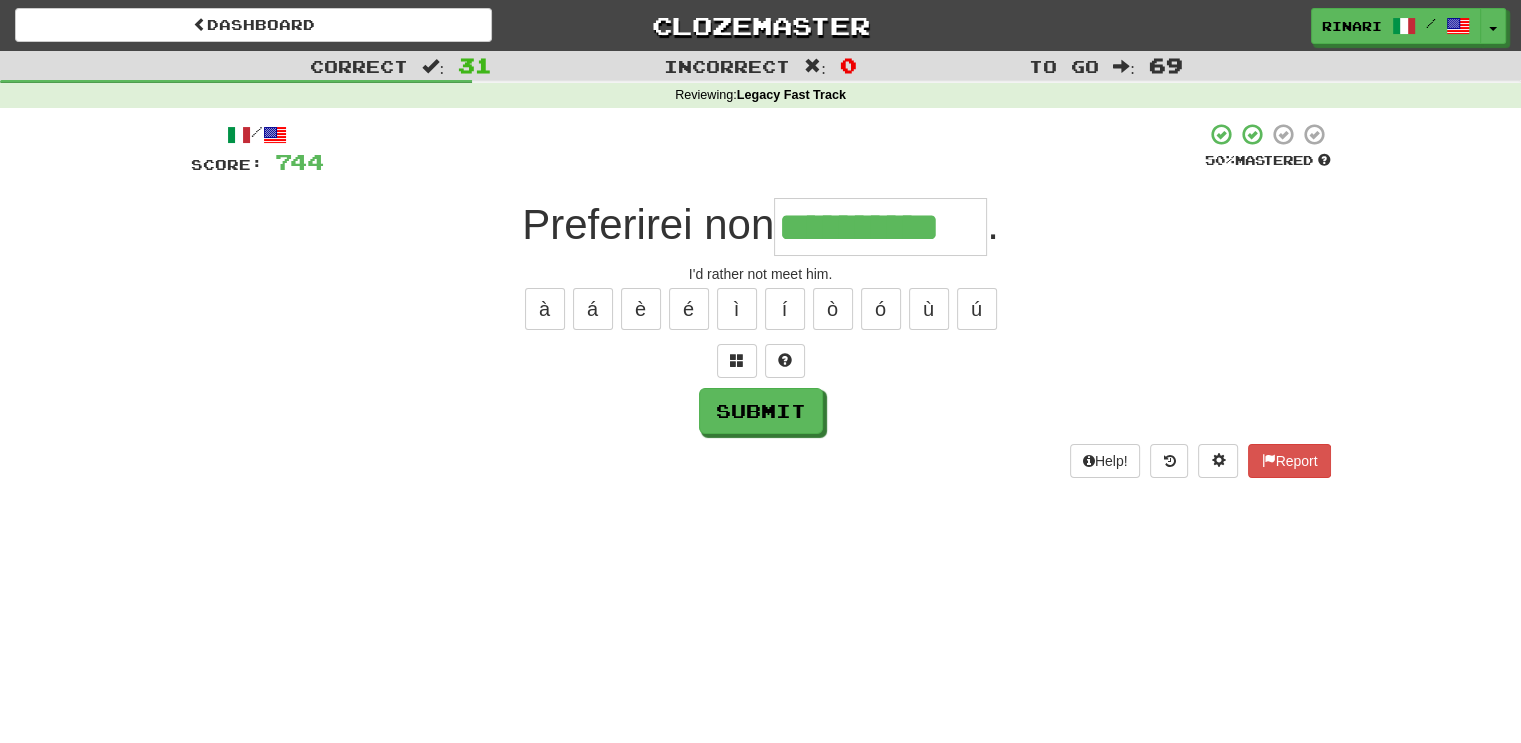 type on "**********" 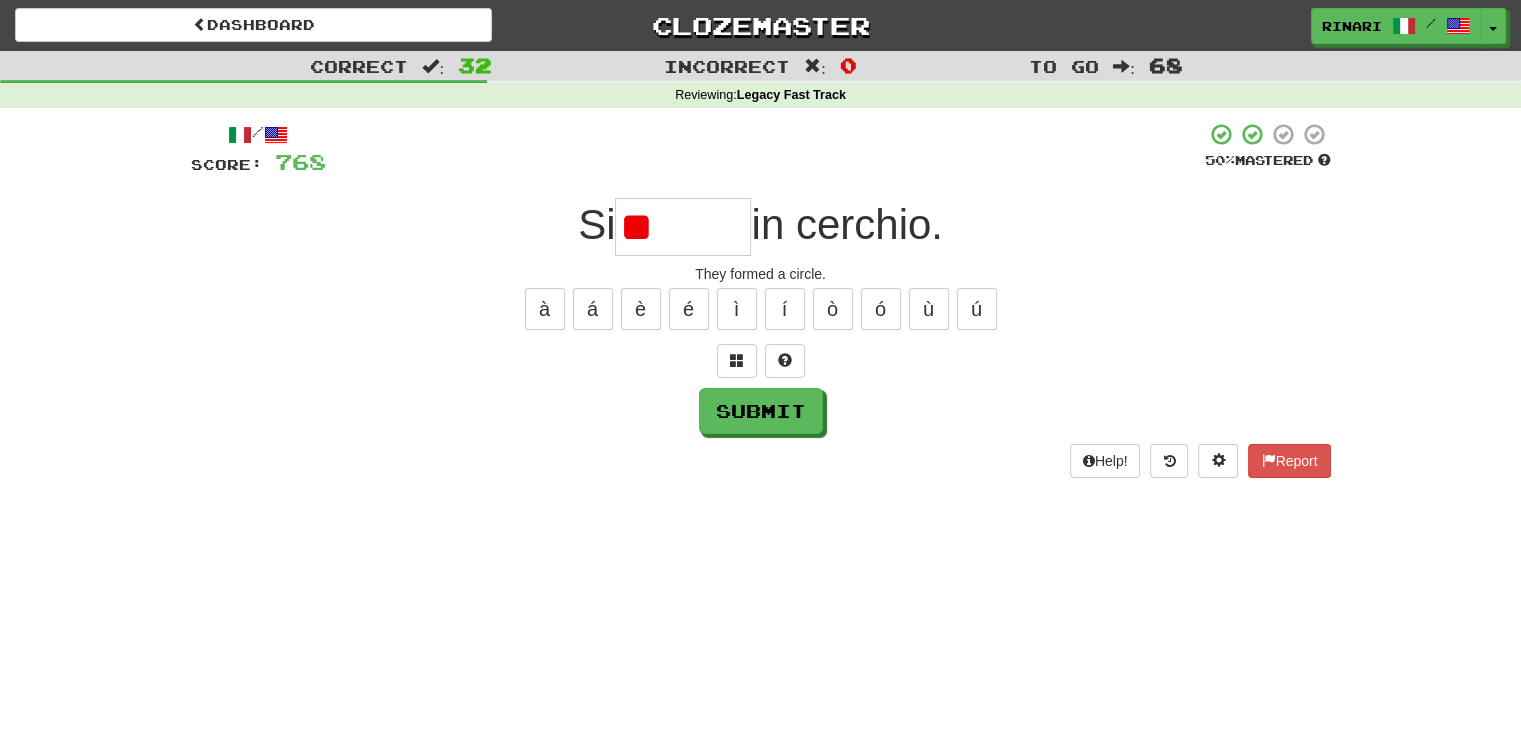 type on "*" 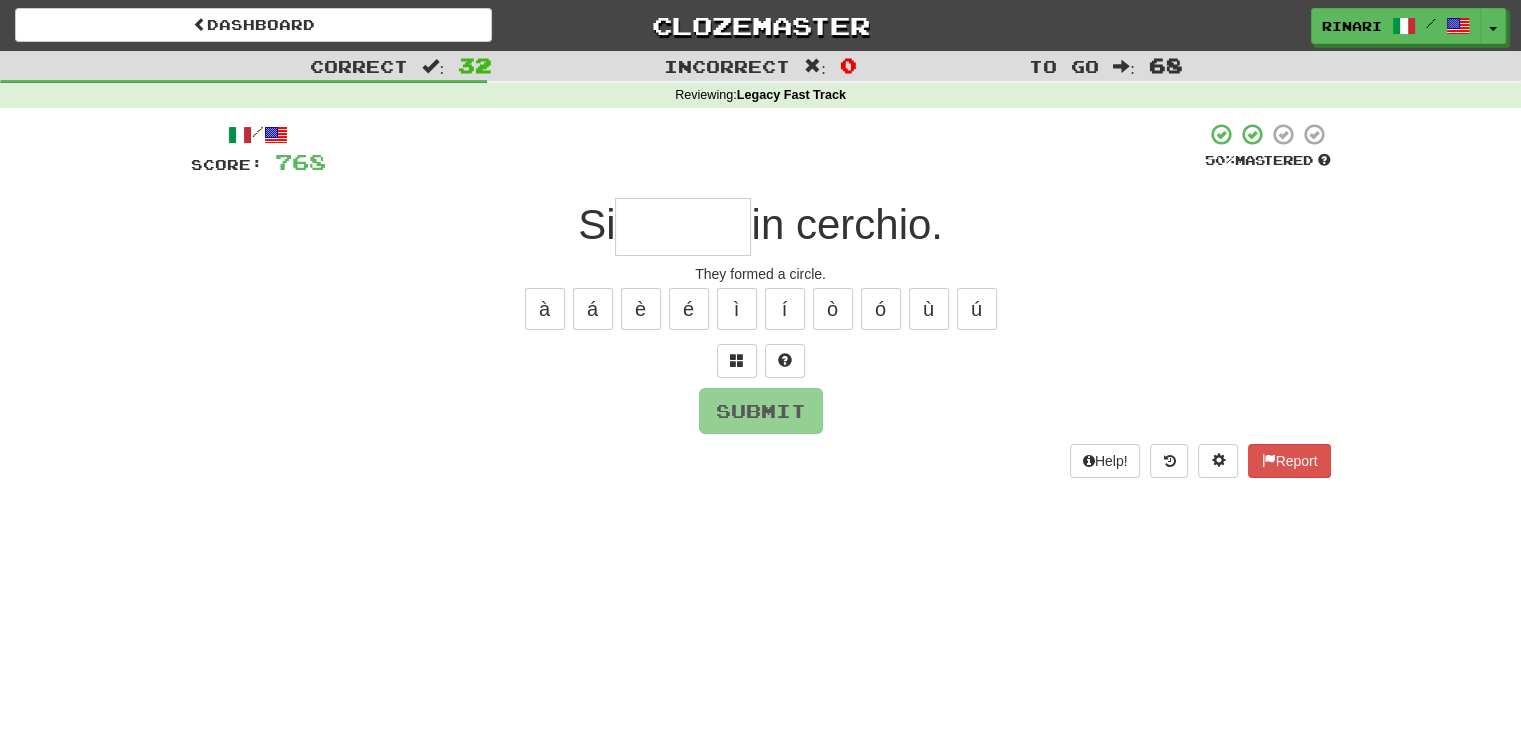type on "*" 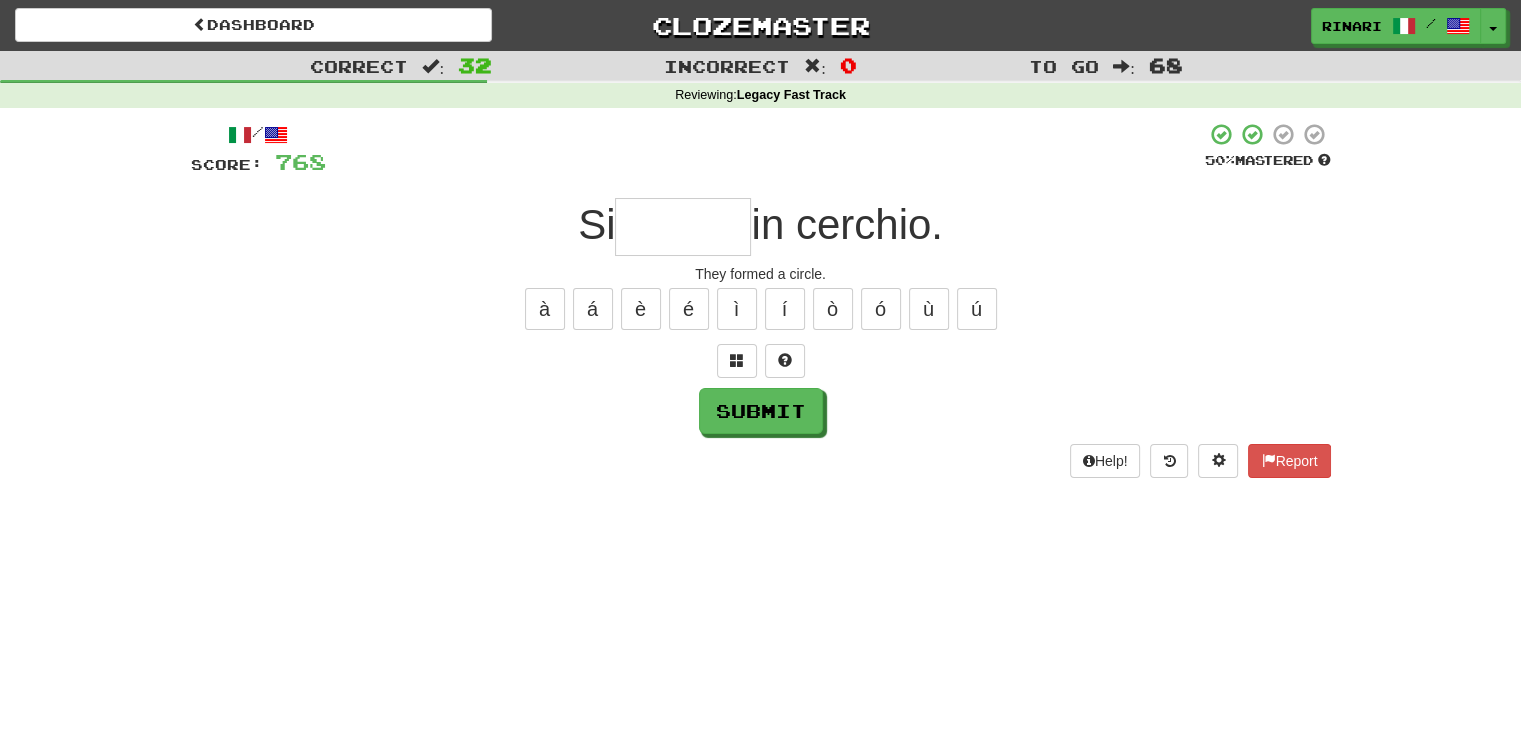 type on "*" 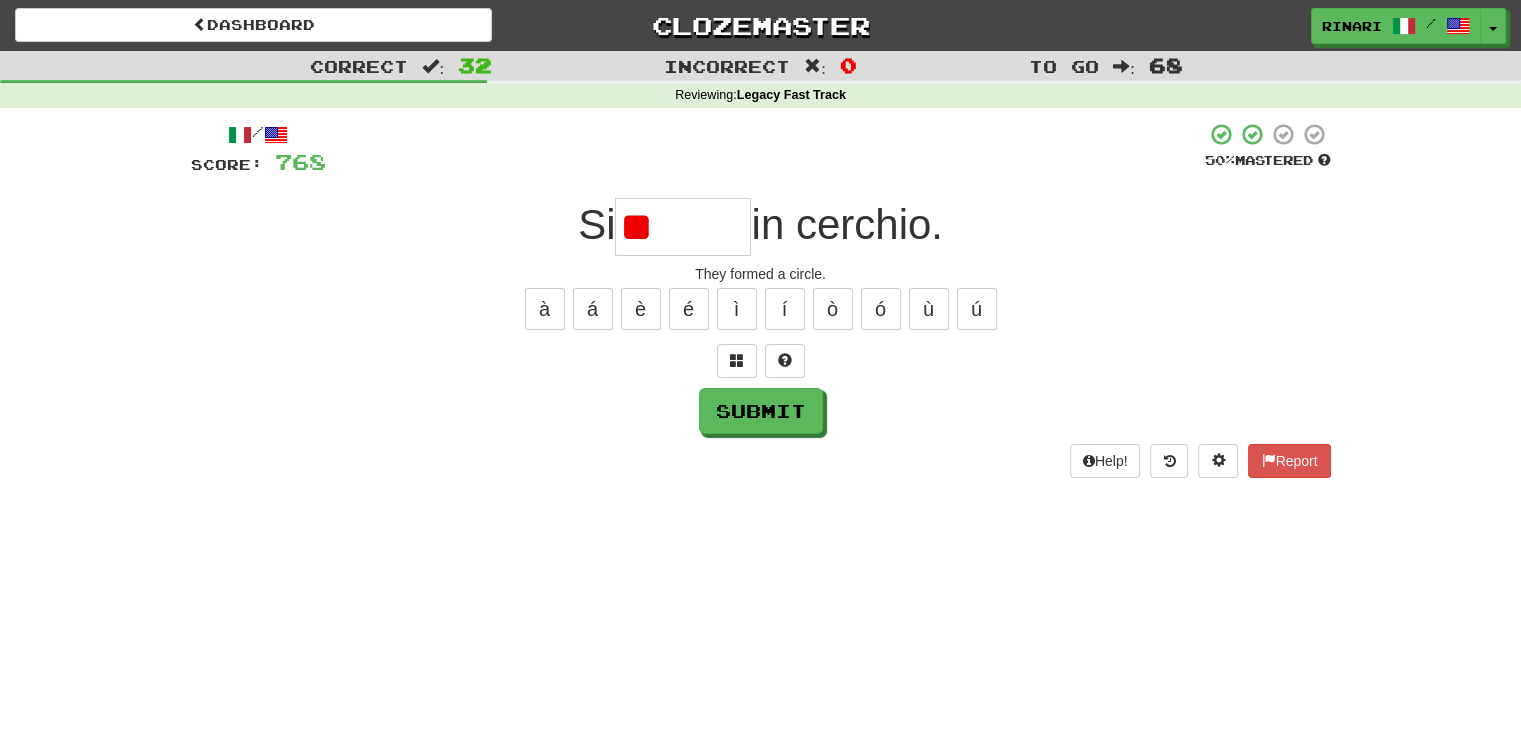 type on "*" 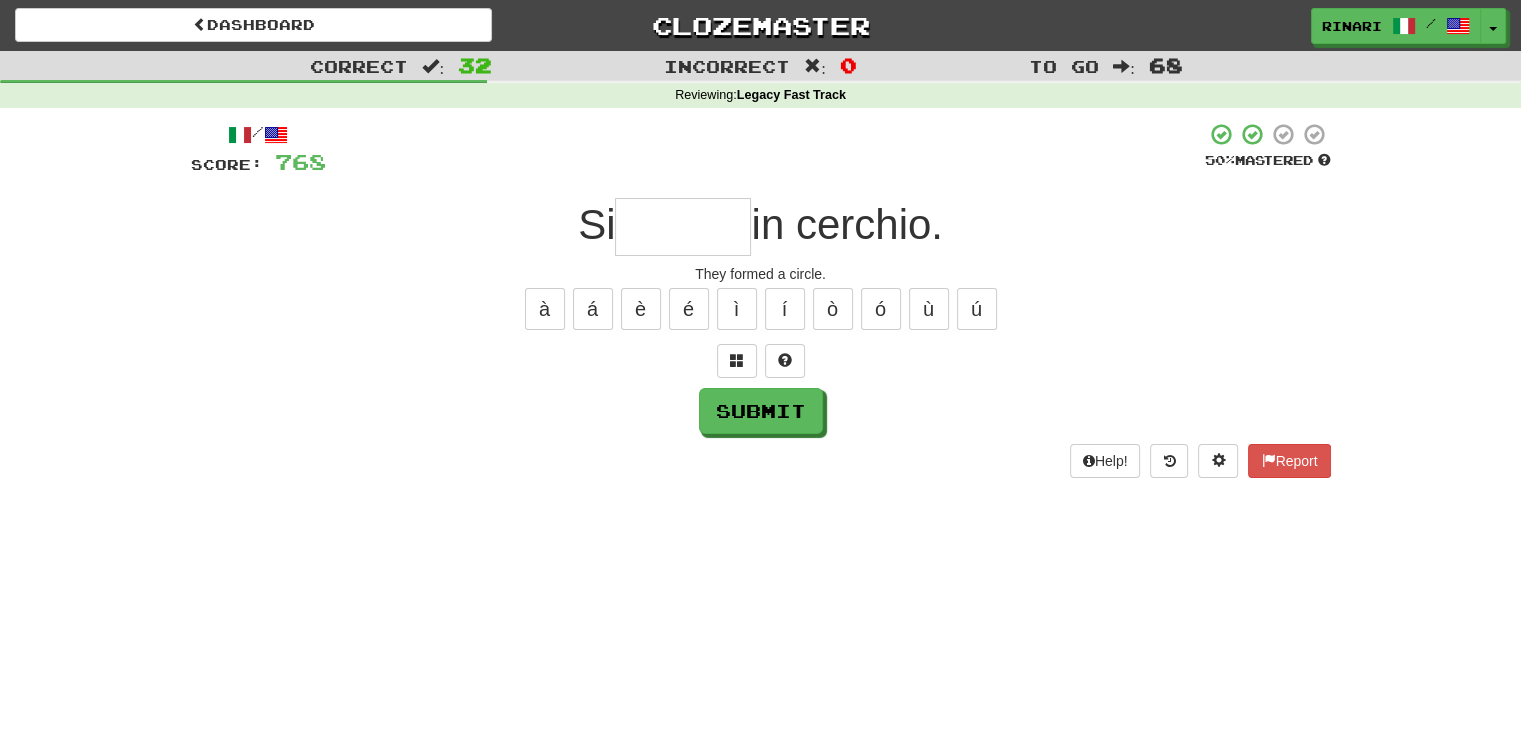 type on "*" 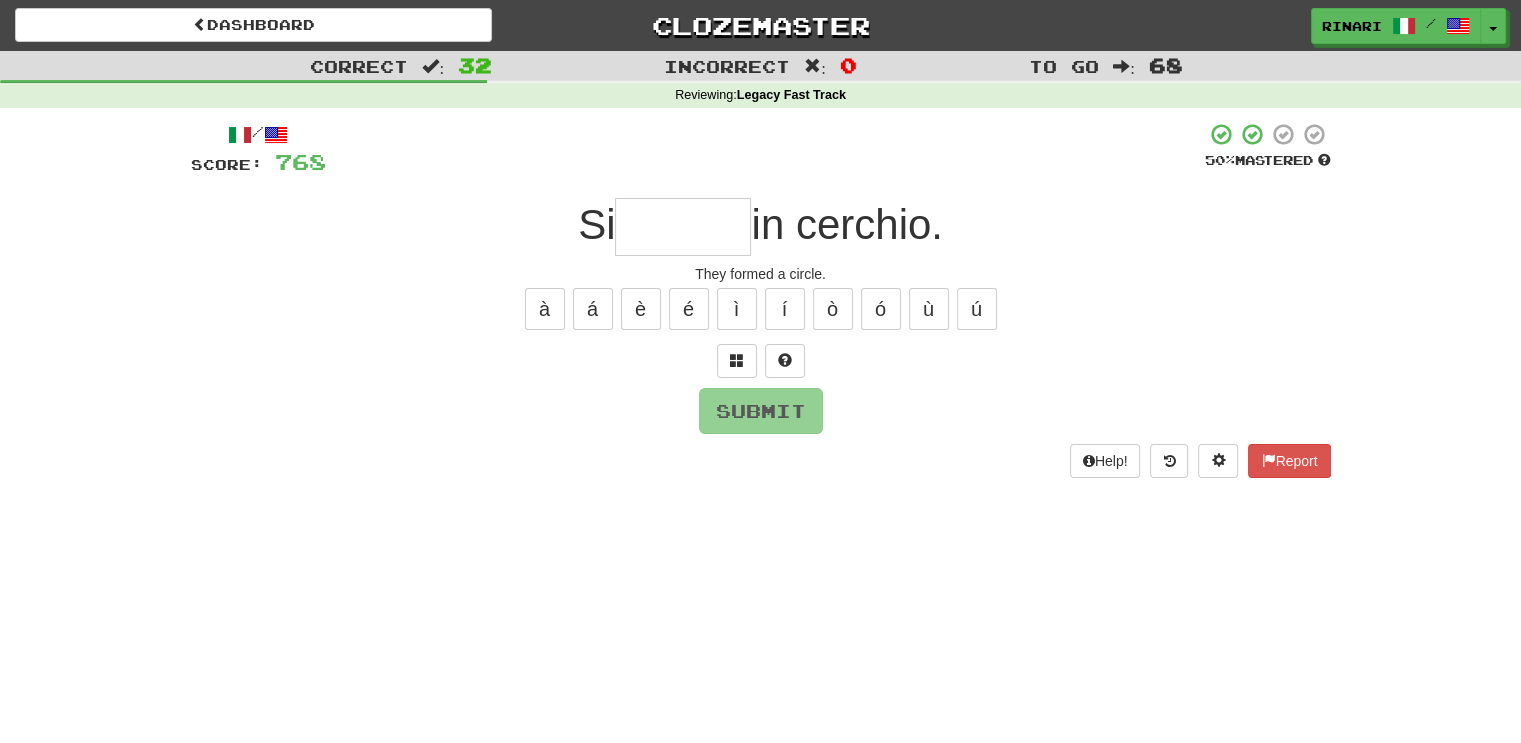 type on "*" 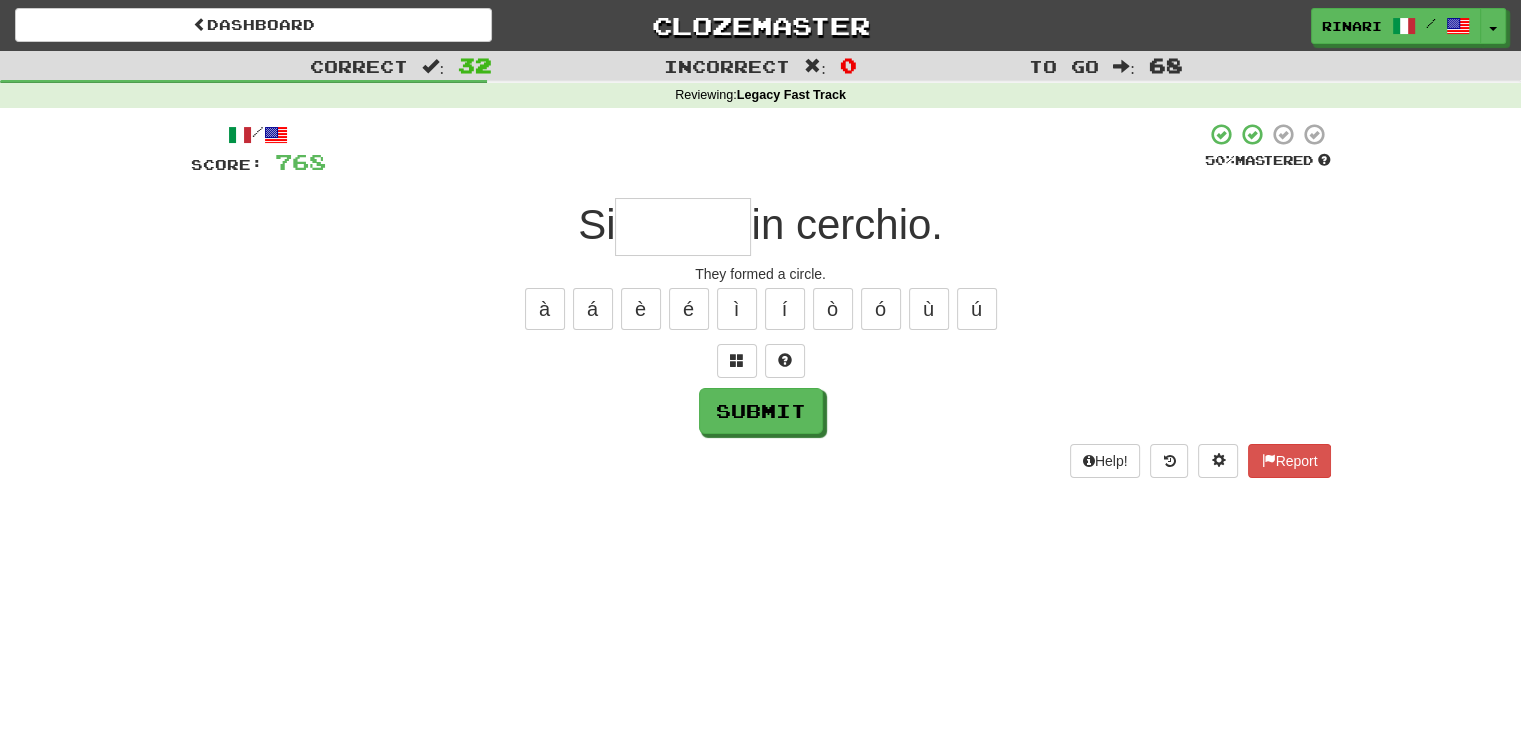 type on "*" 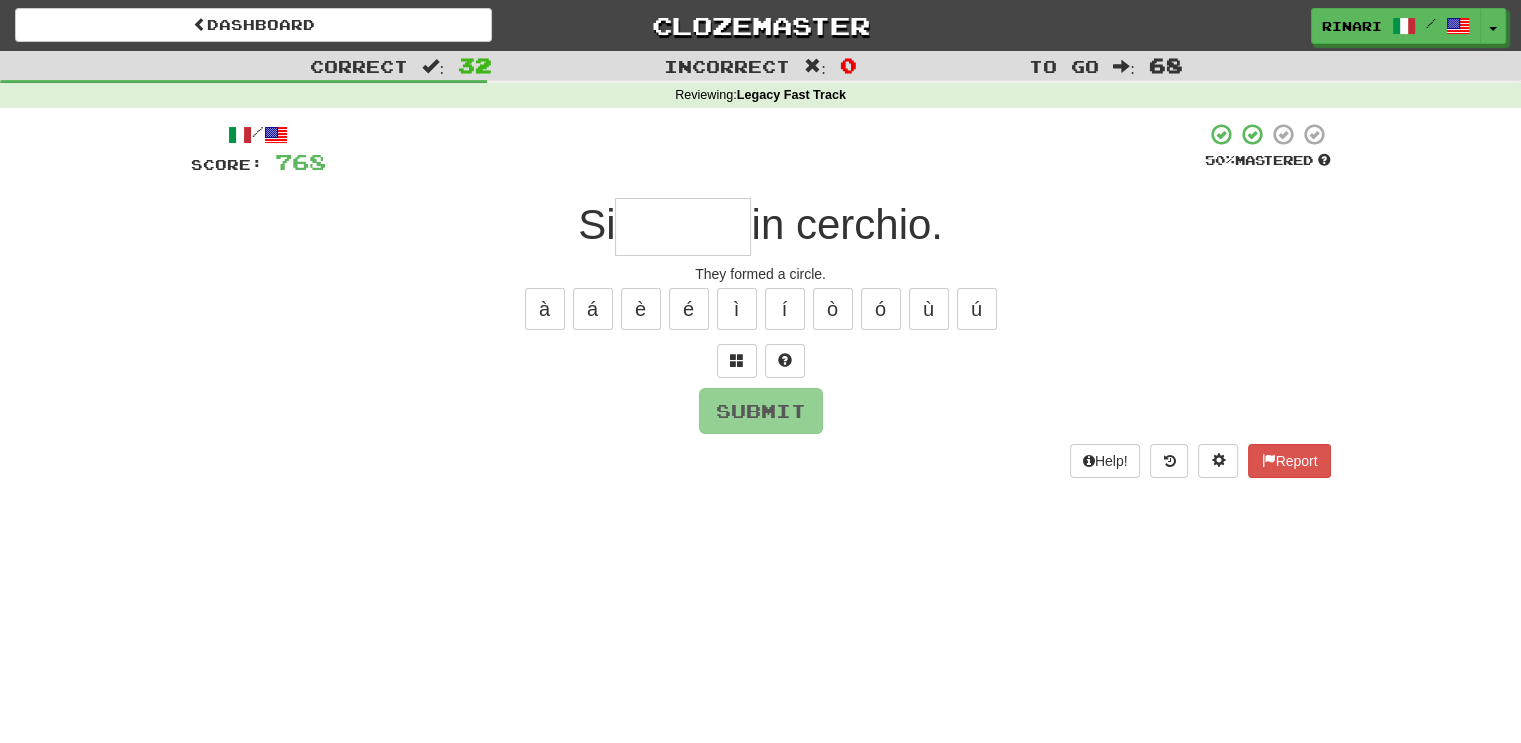 type on "*" 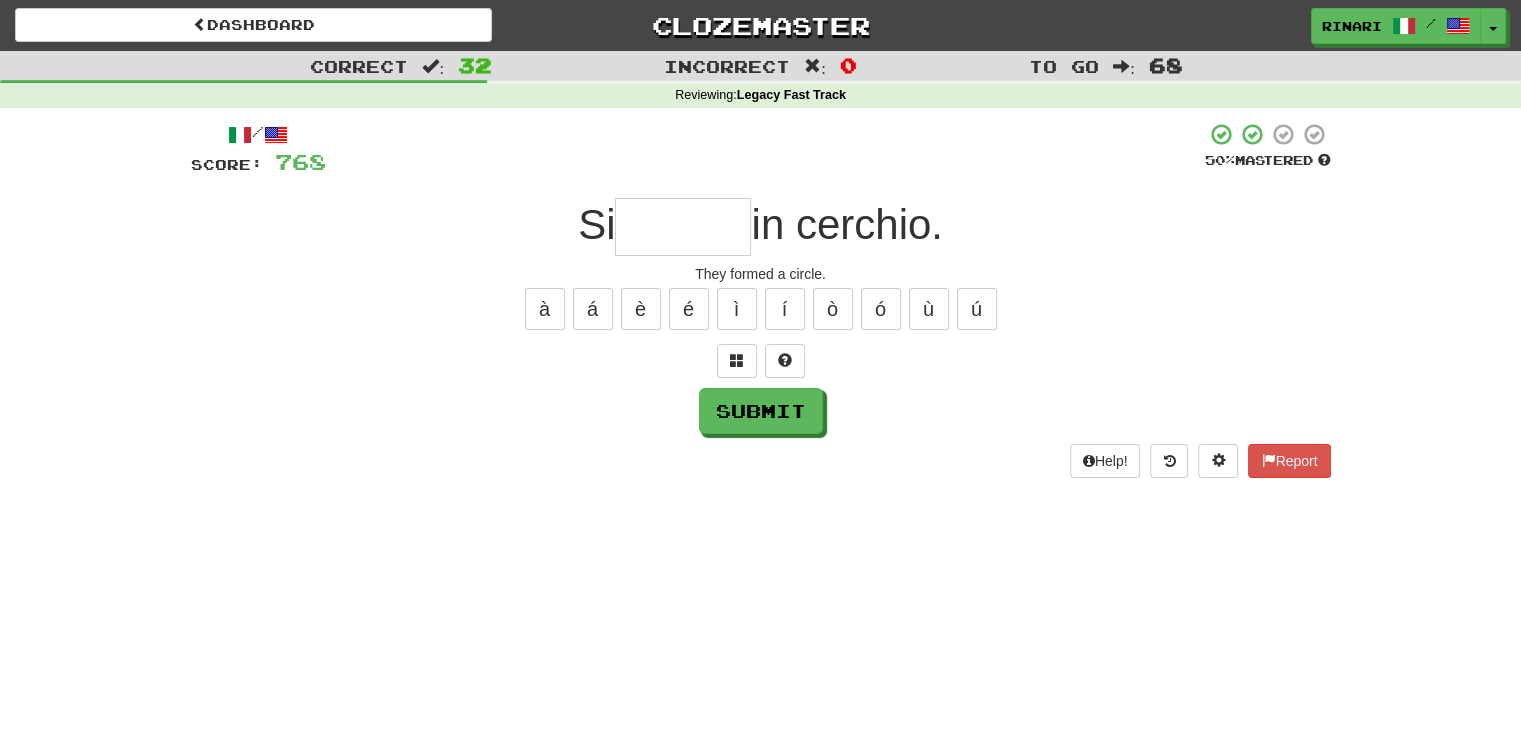 type on "*" 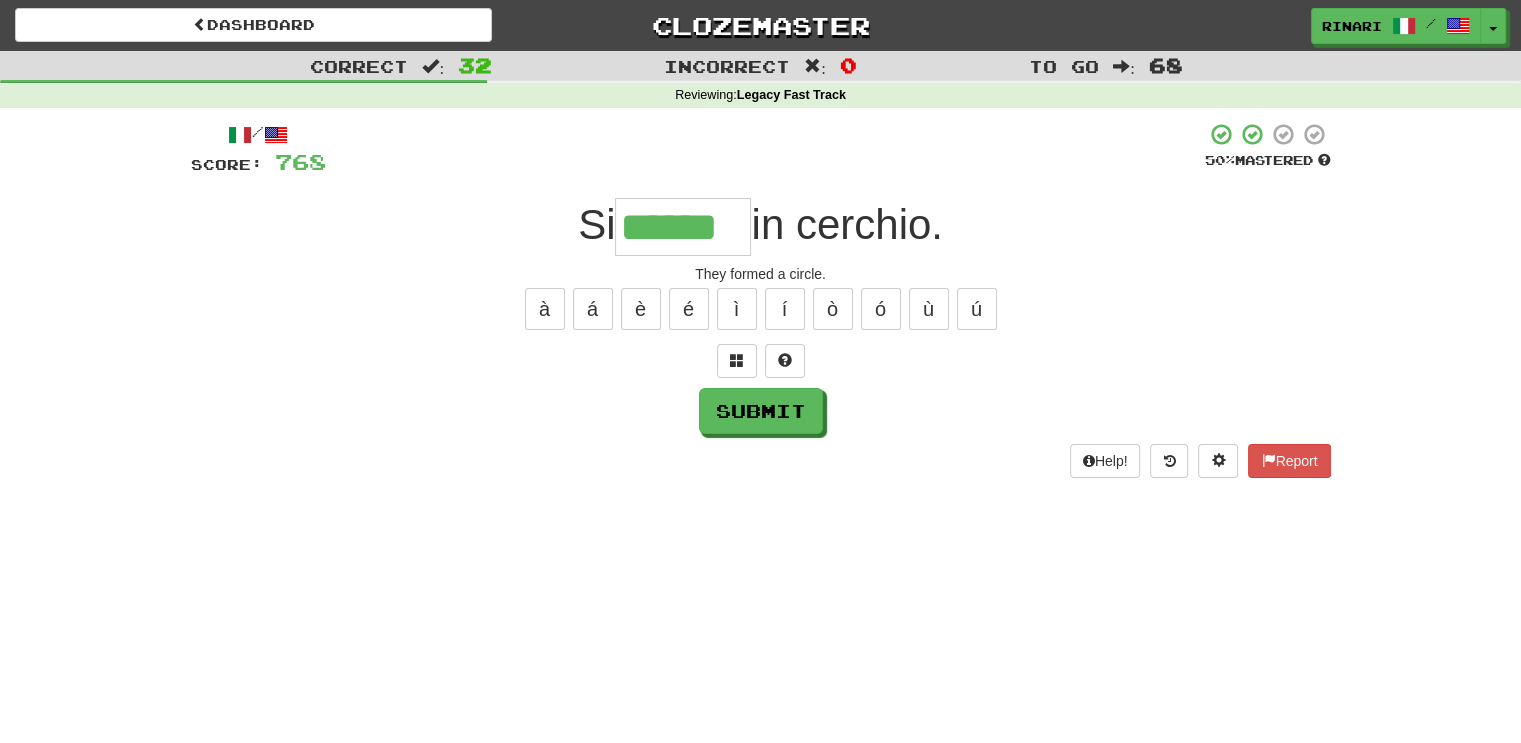 type on "******" 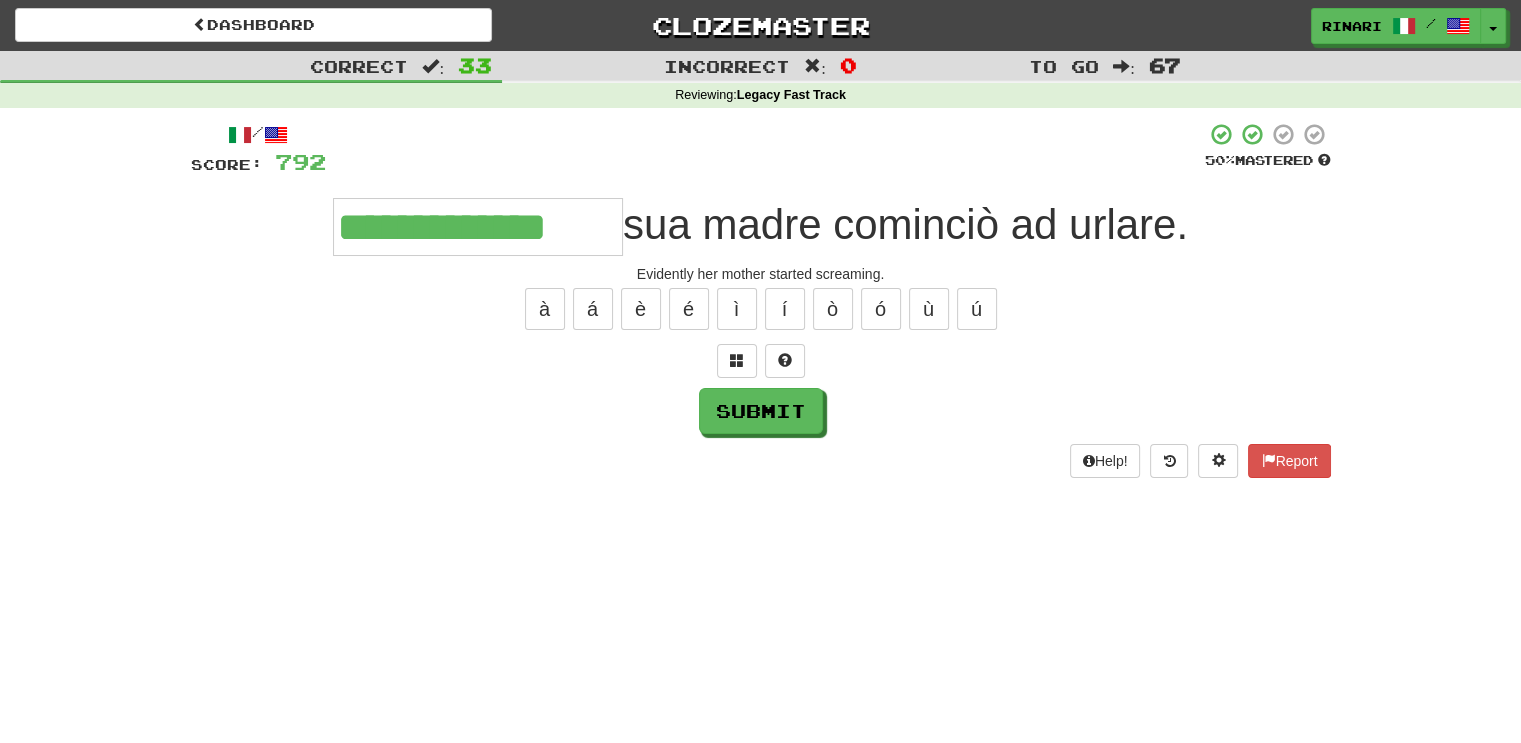 type on "**********" 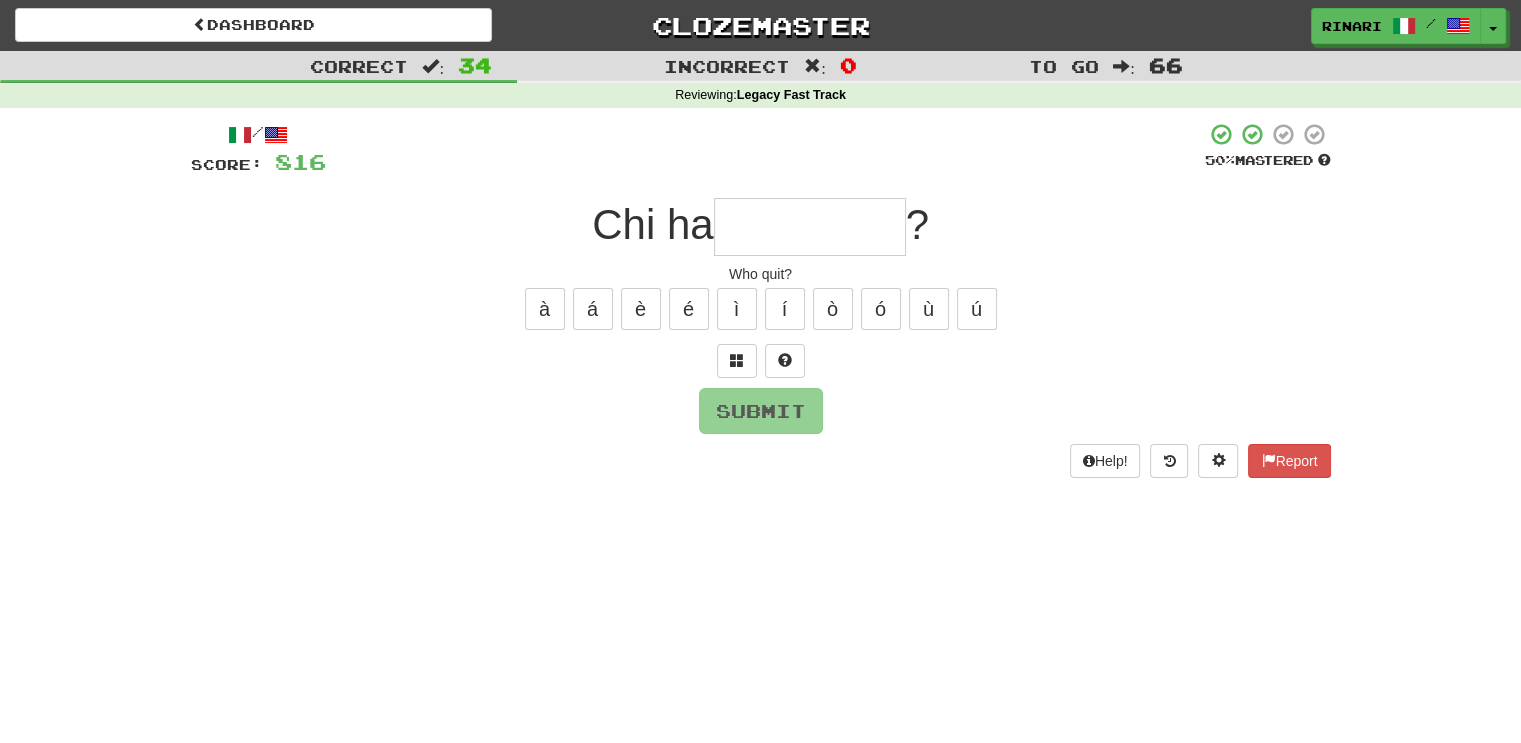 type on "*" 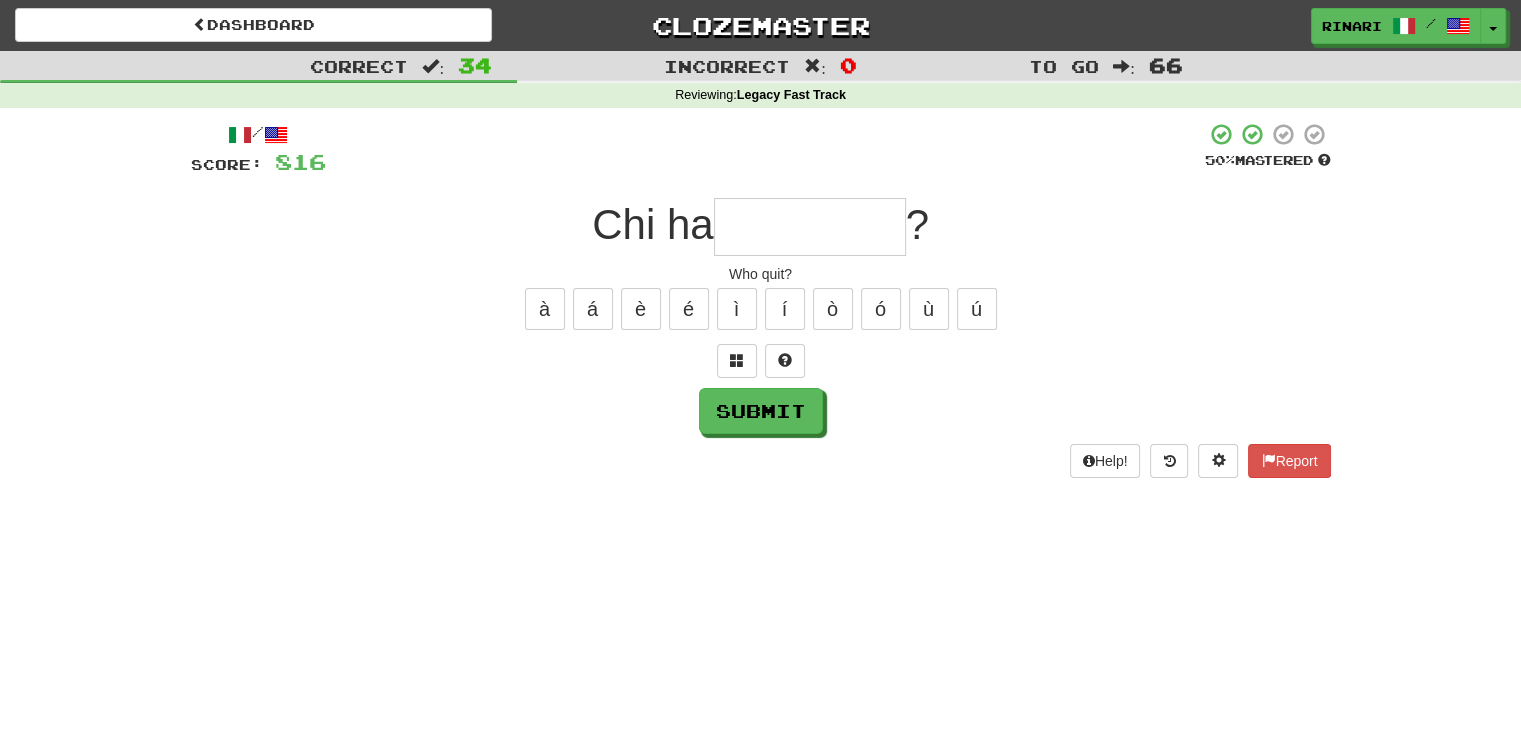 type on "*" 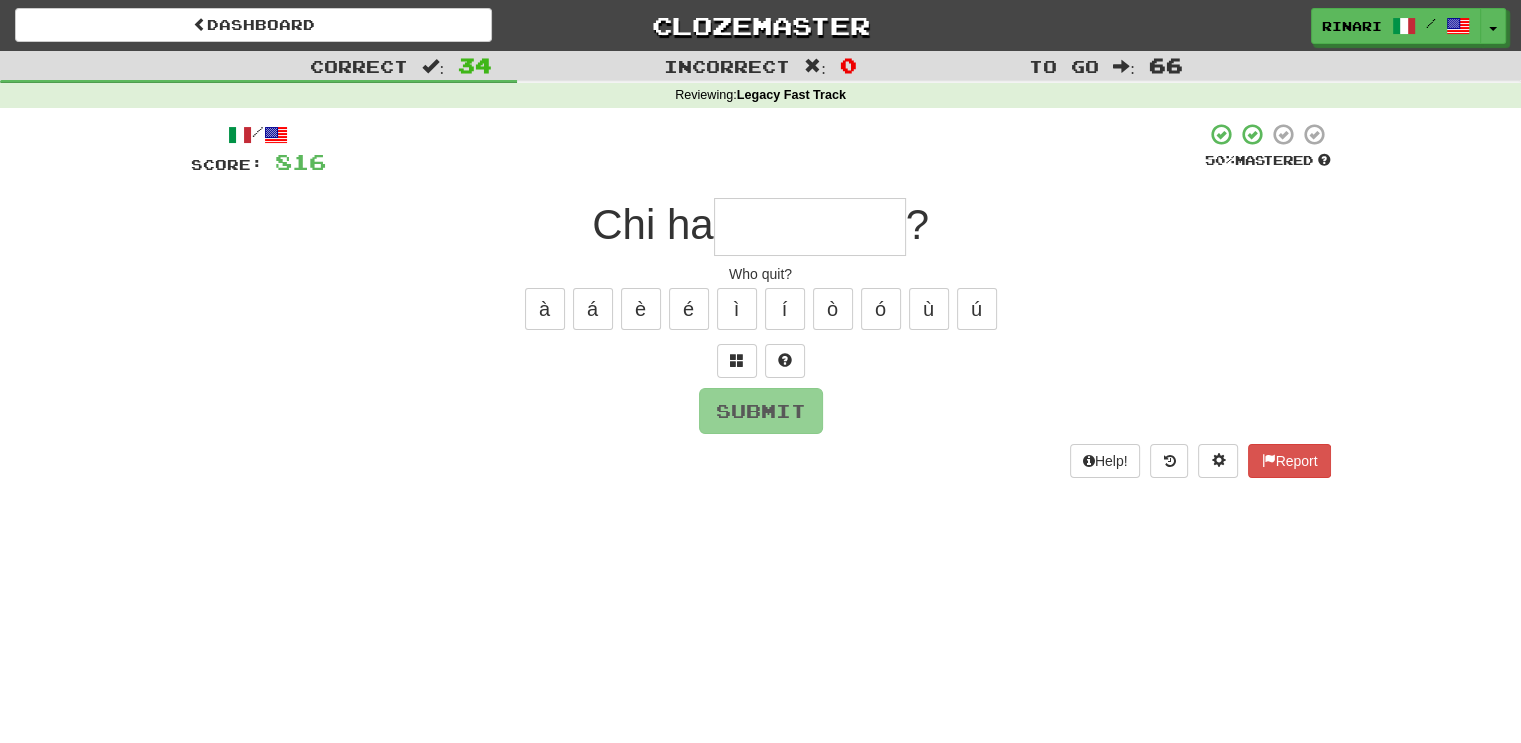 type on "*" 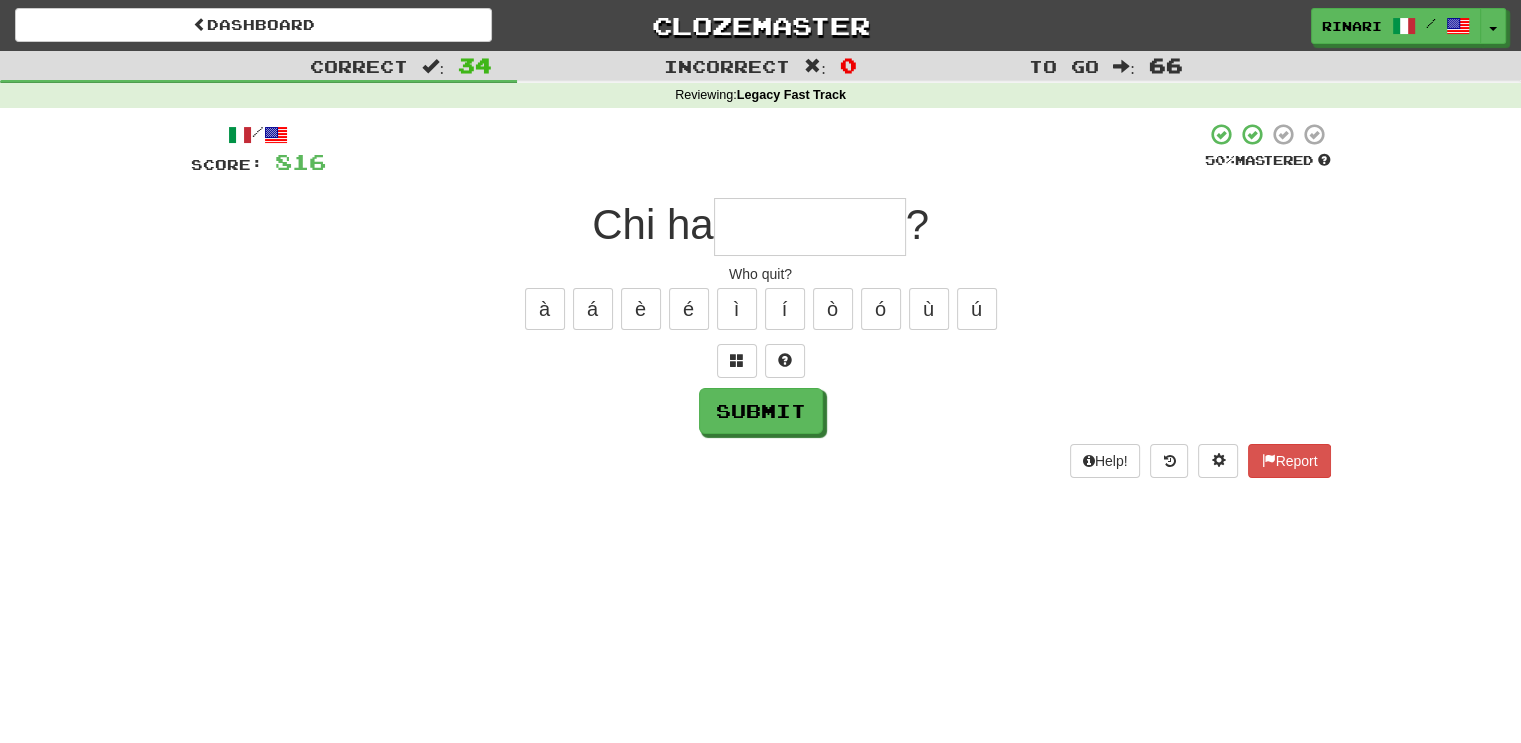 type on "*" 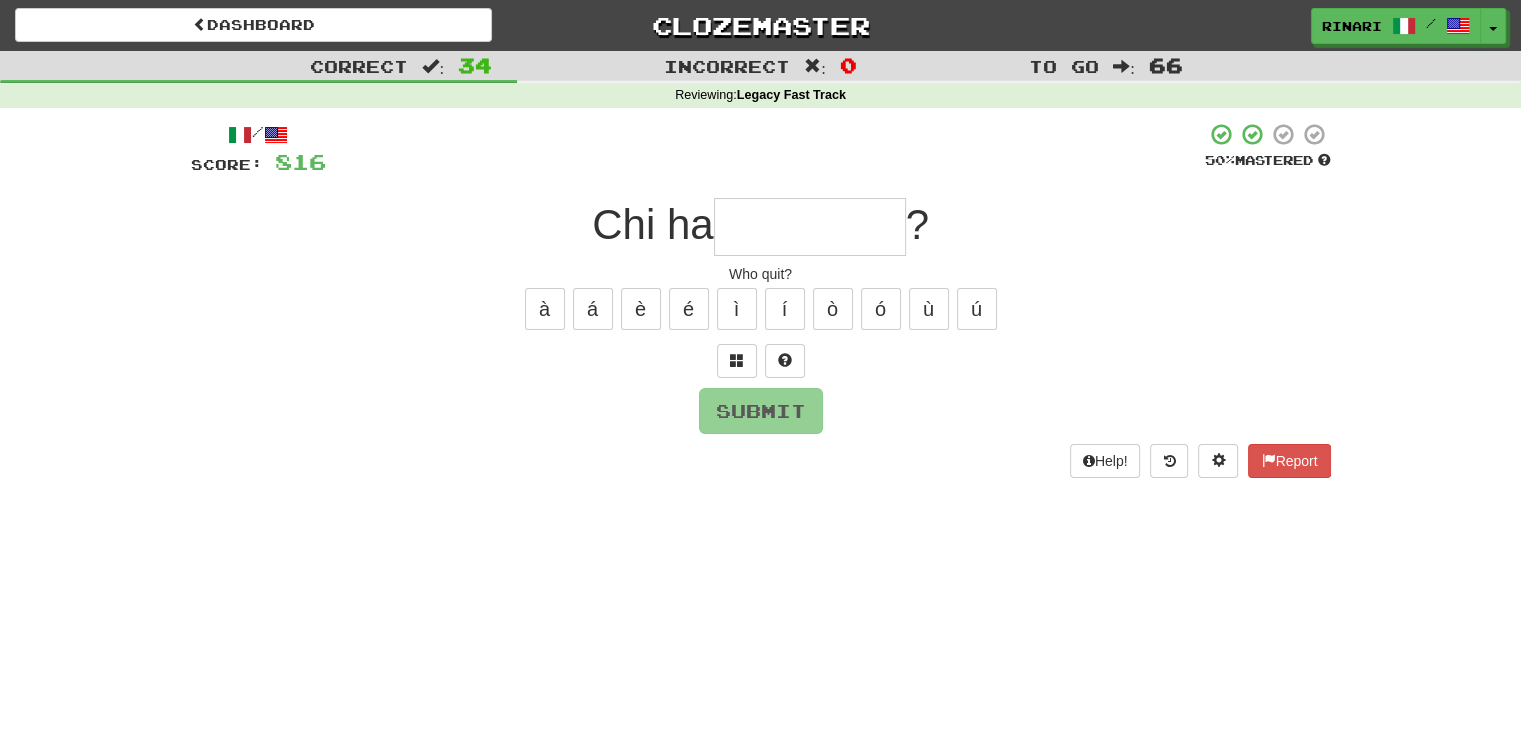 type on "*" 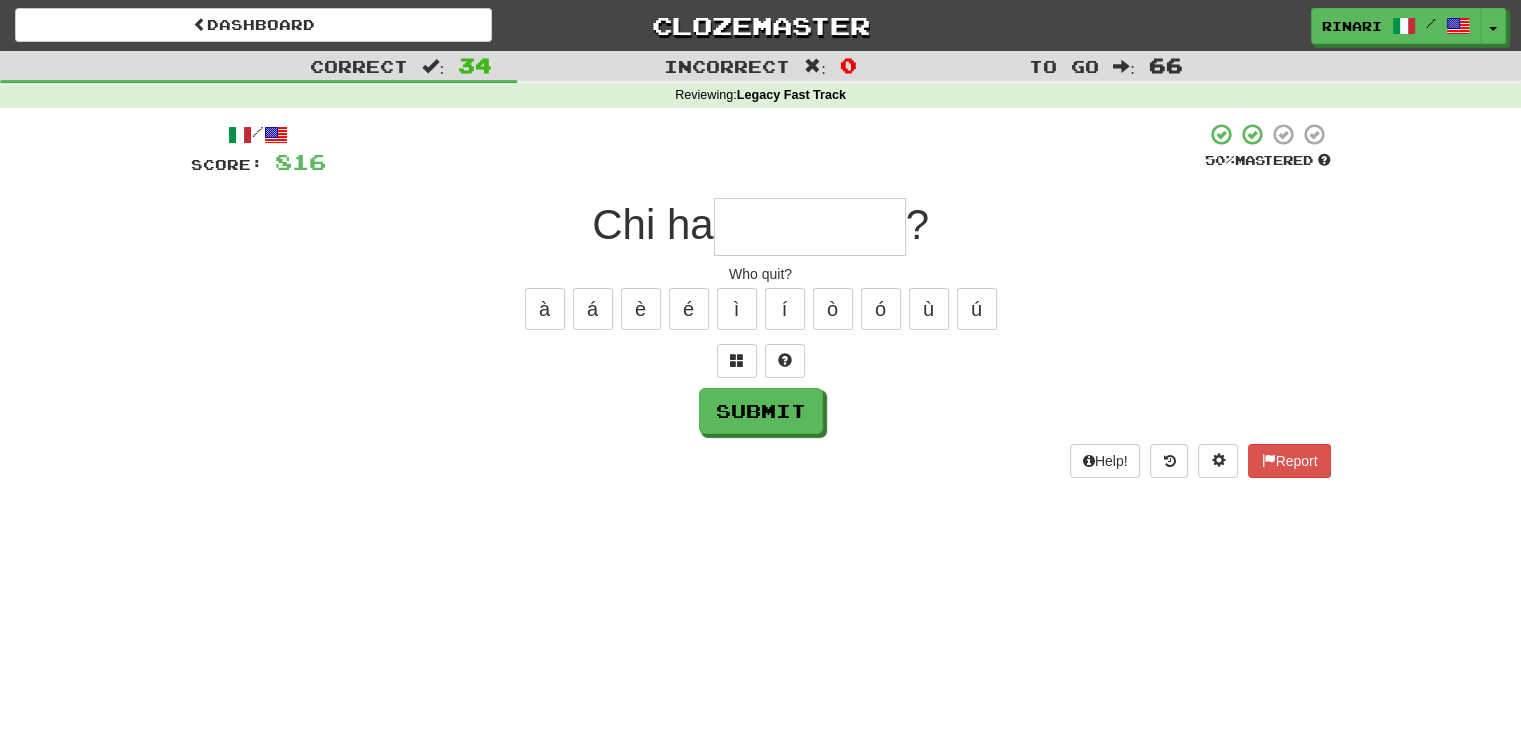 type on "*" 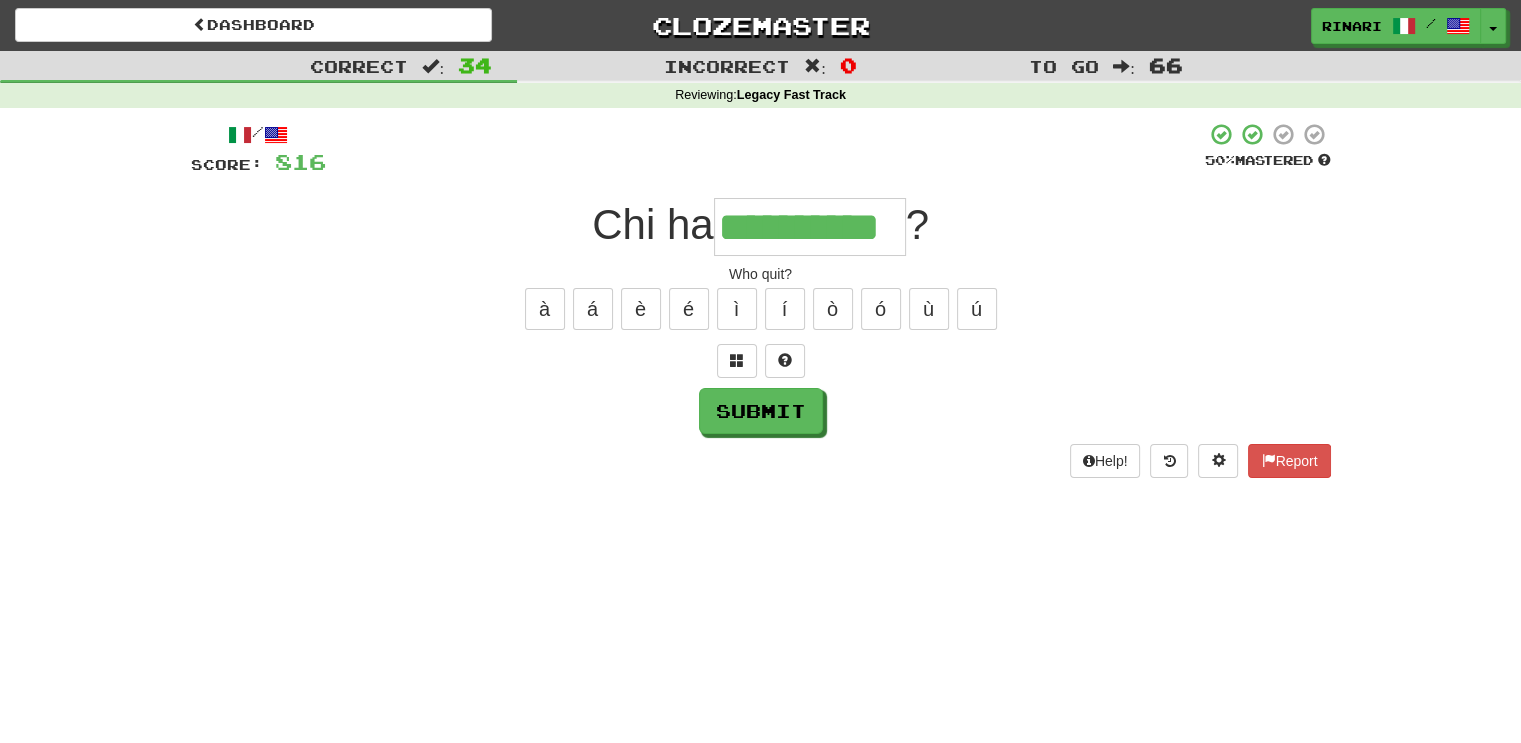 type on "**********" 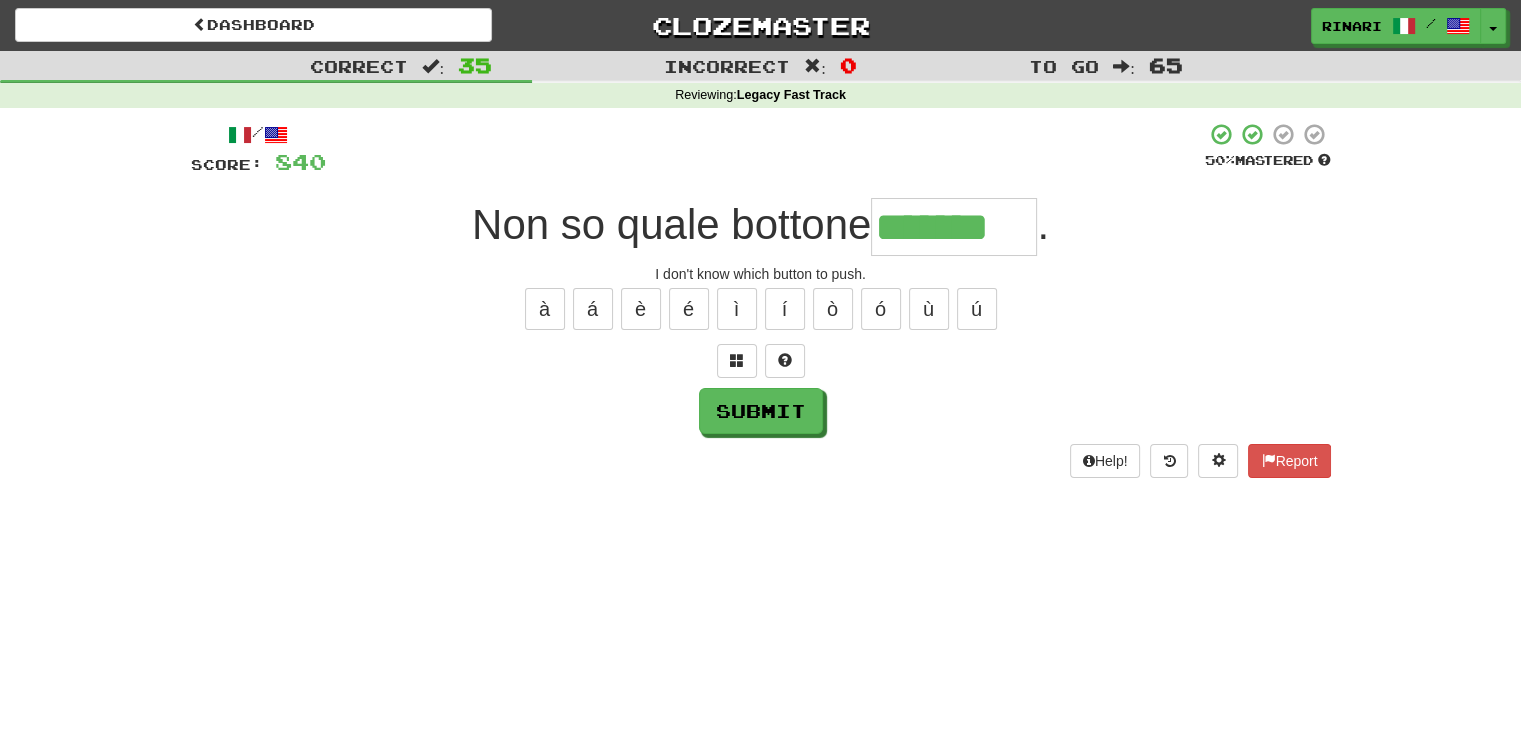type on "*******" 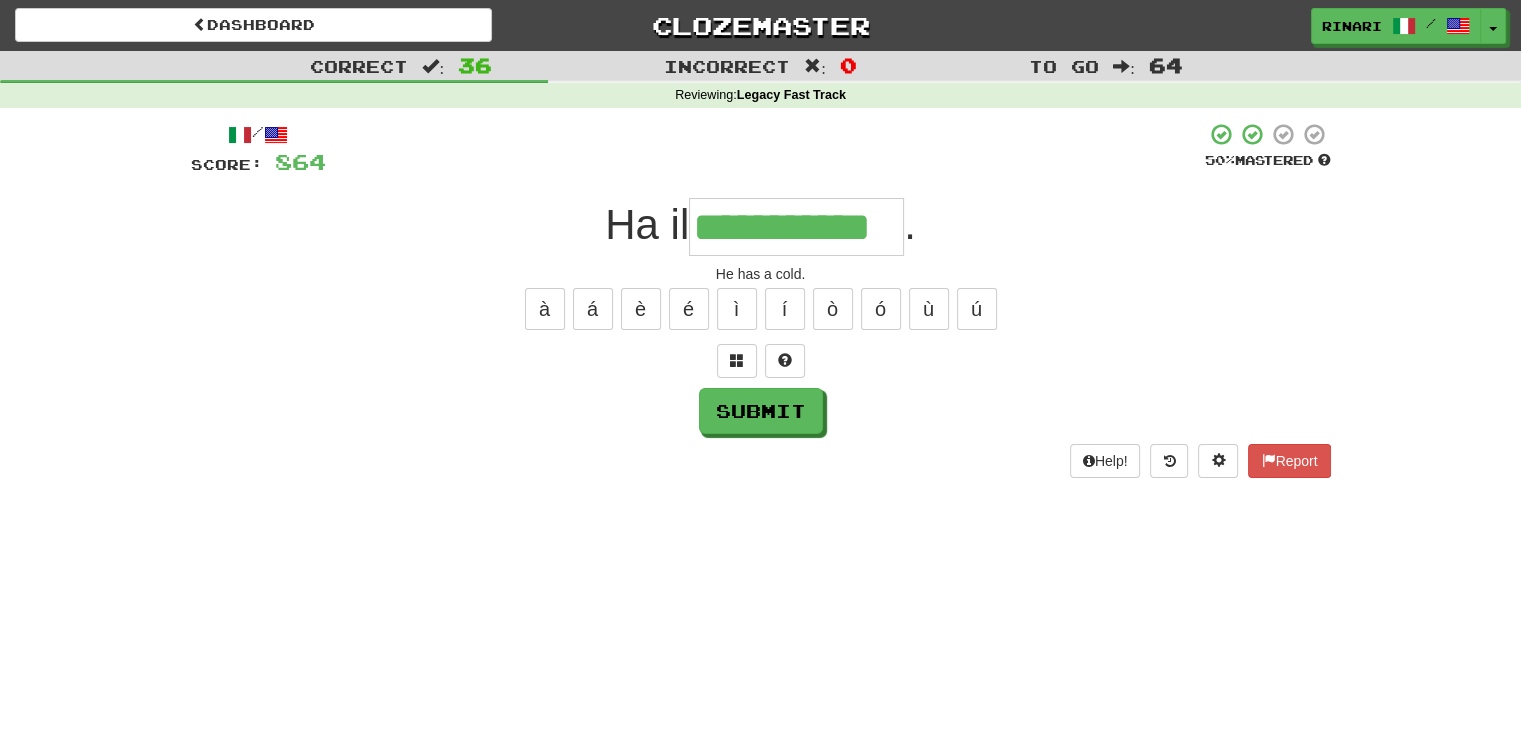 type on "**********" 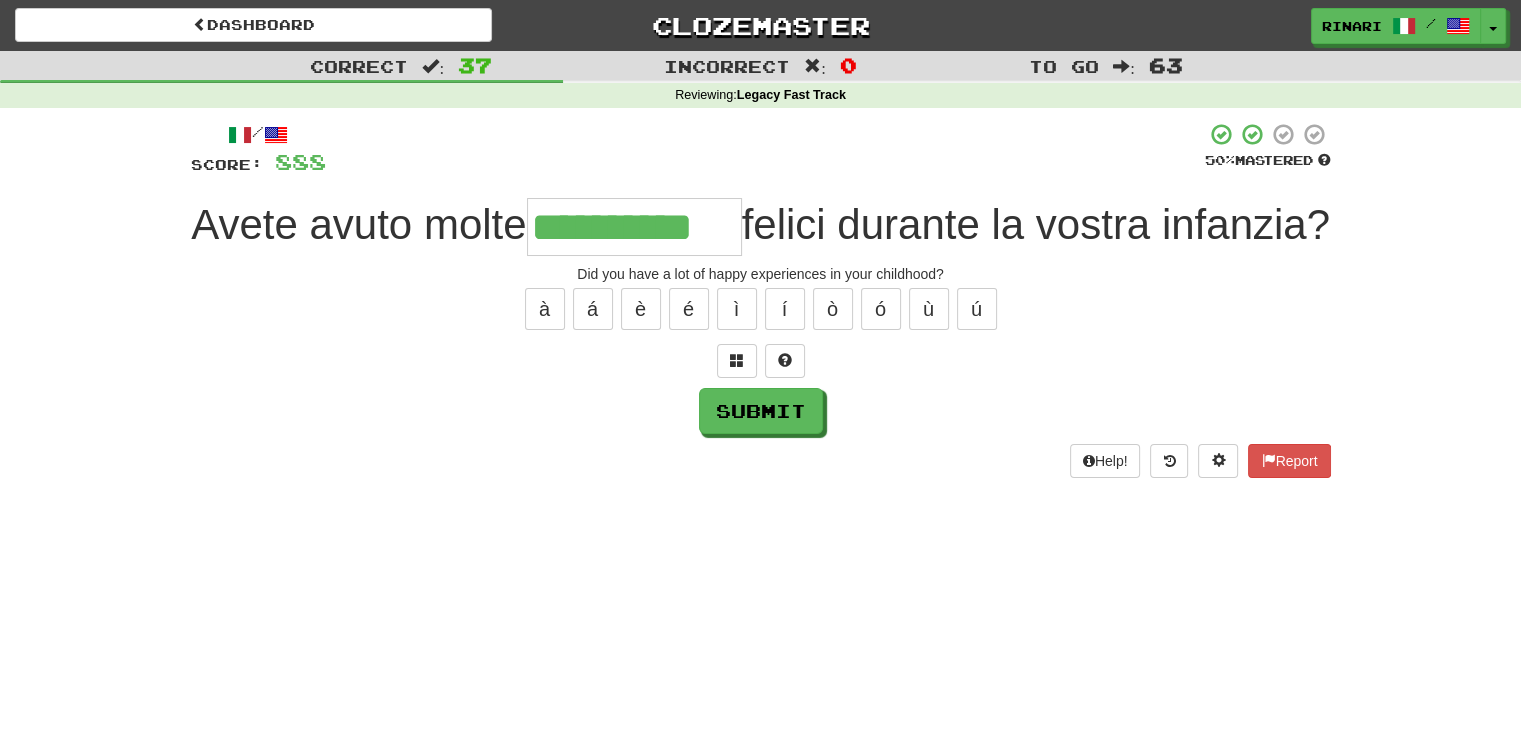 type on "**********" 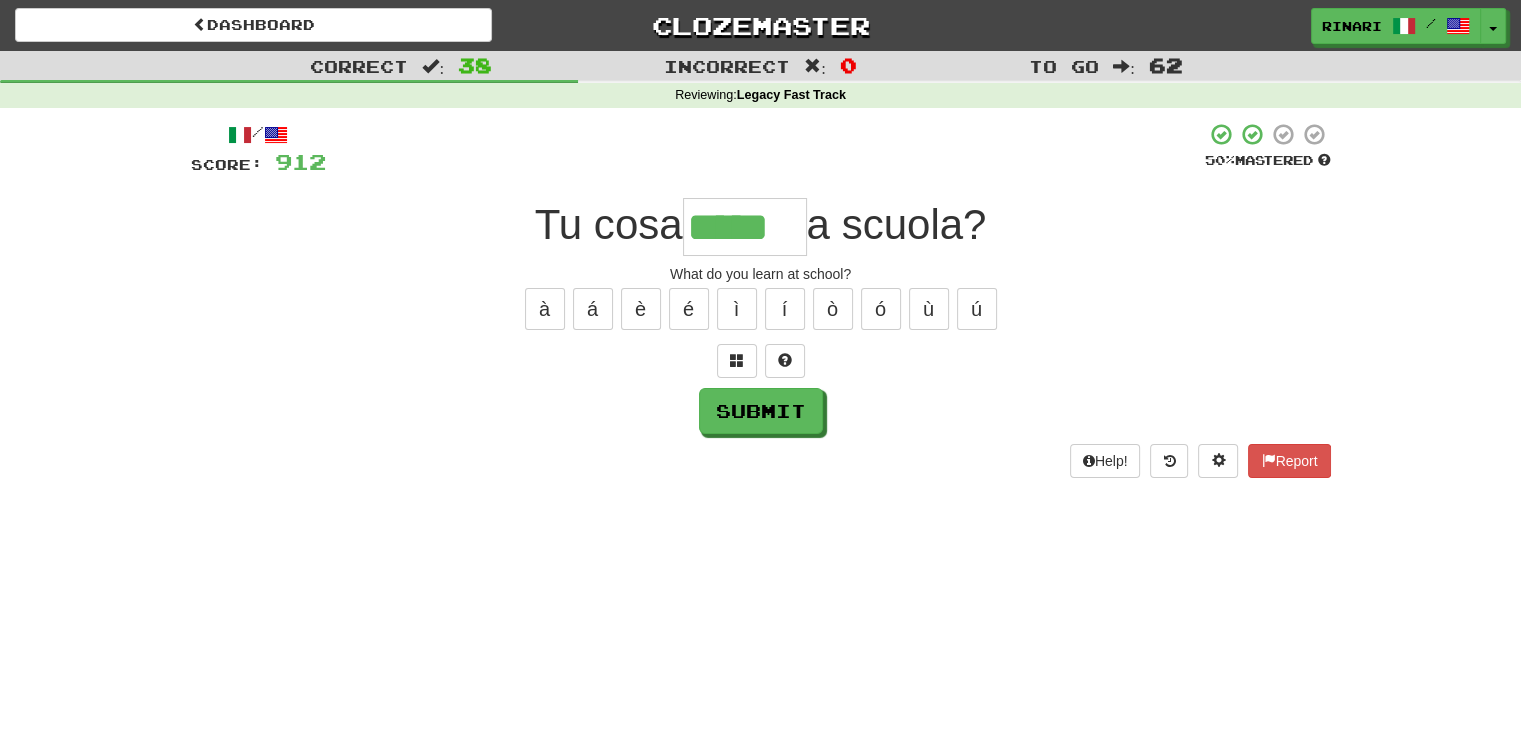 scroll, scrollTop: 0, scrollLeft: 0, axis: both 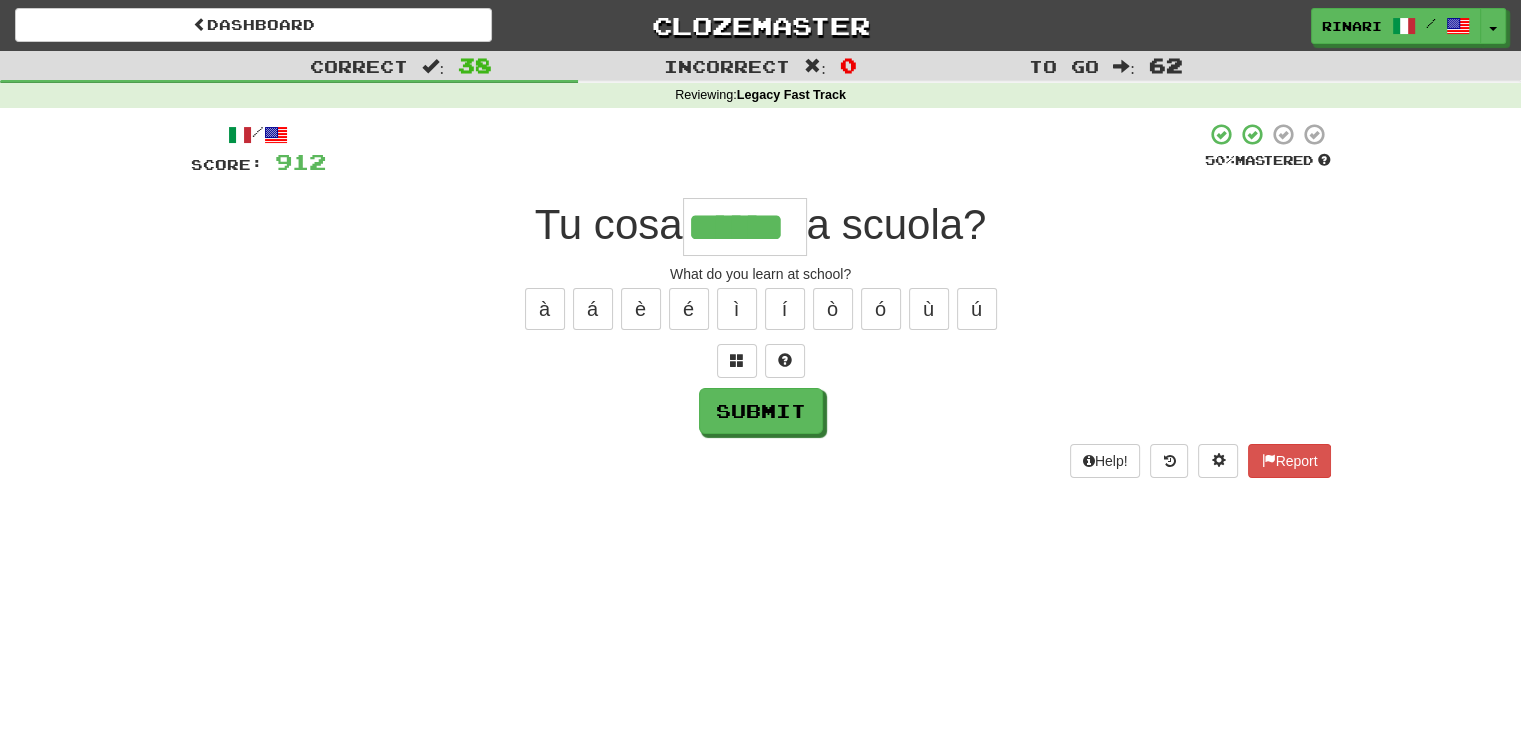 type on "******" 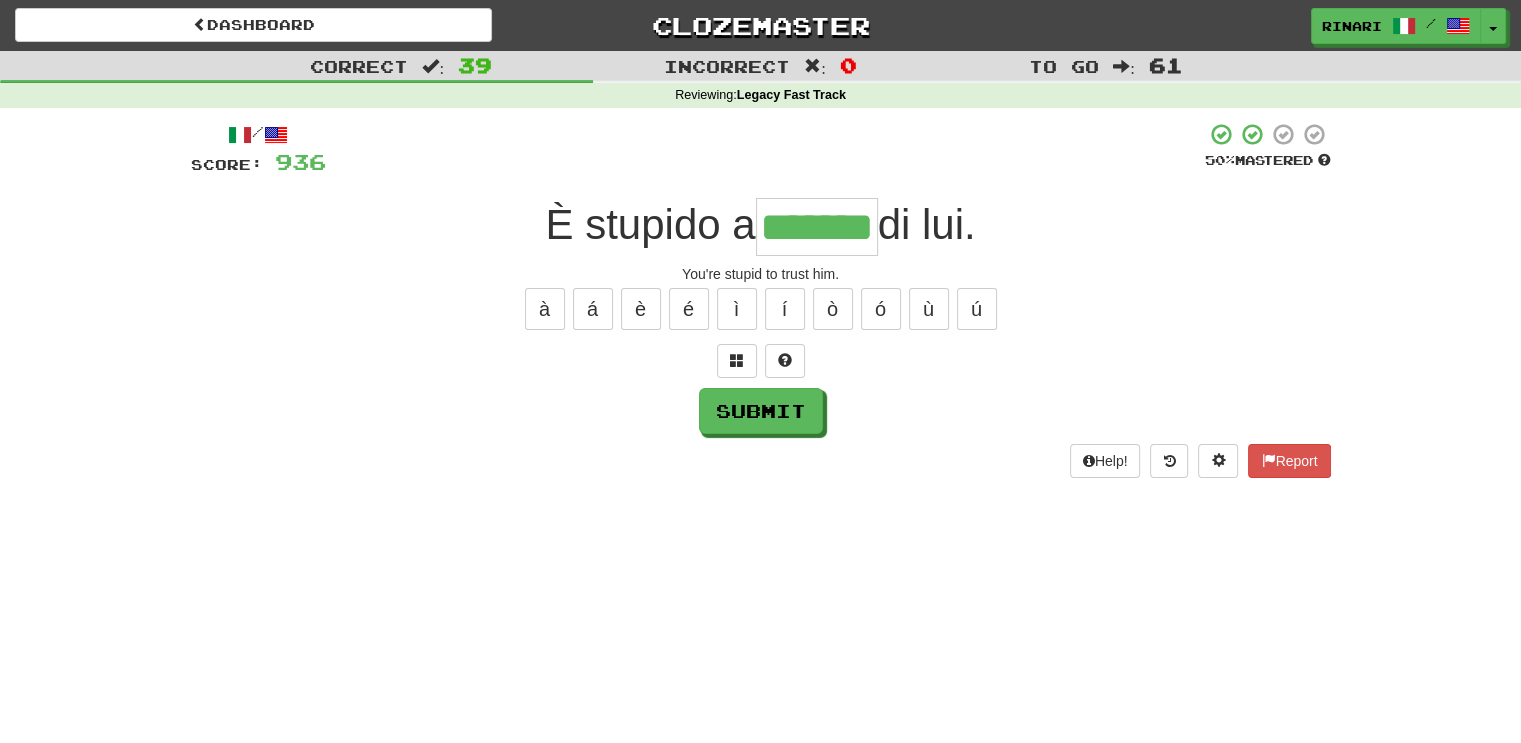type on "*******" 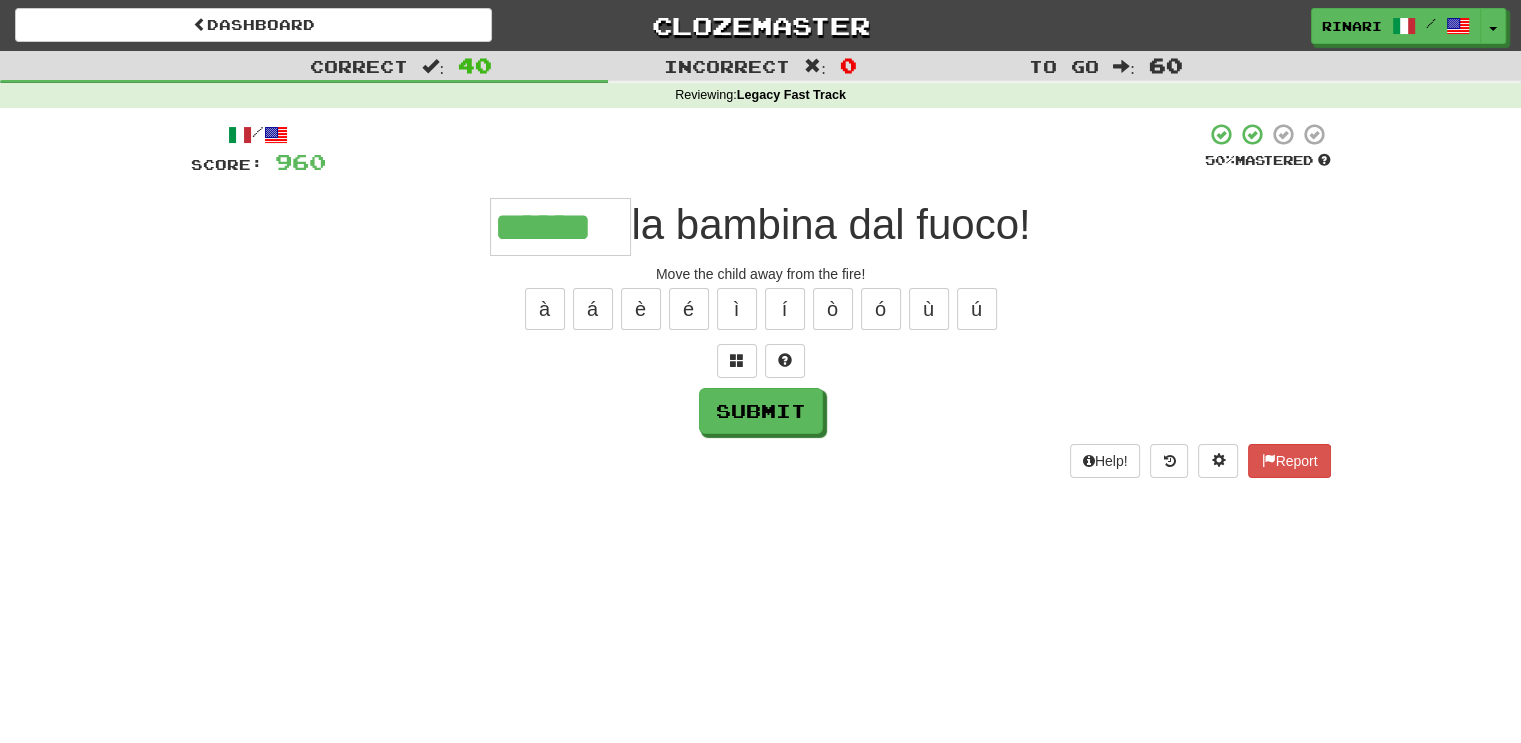 type on "******" 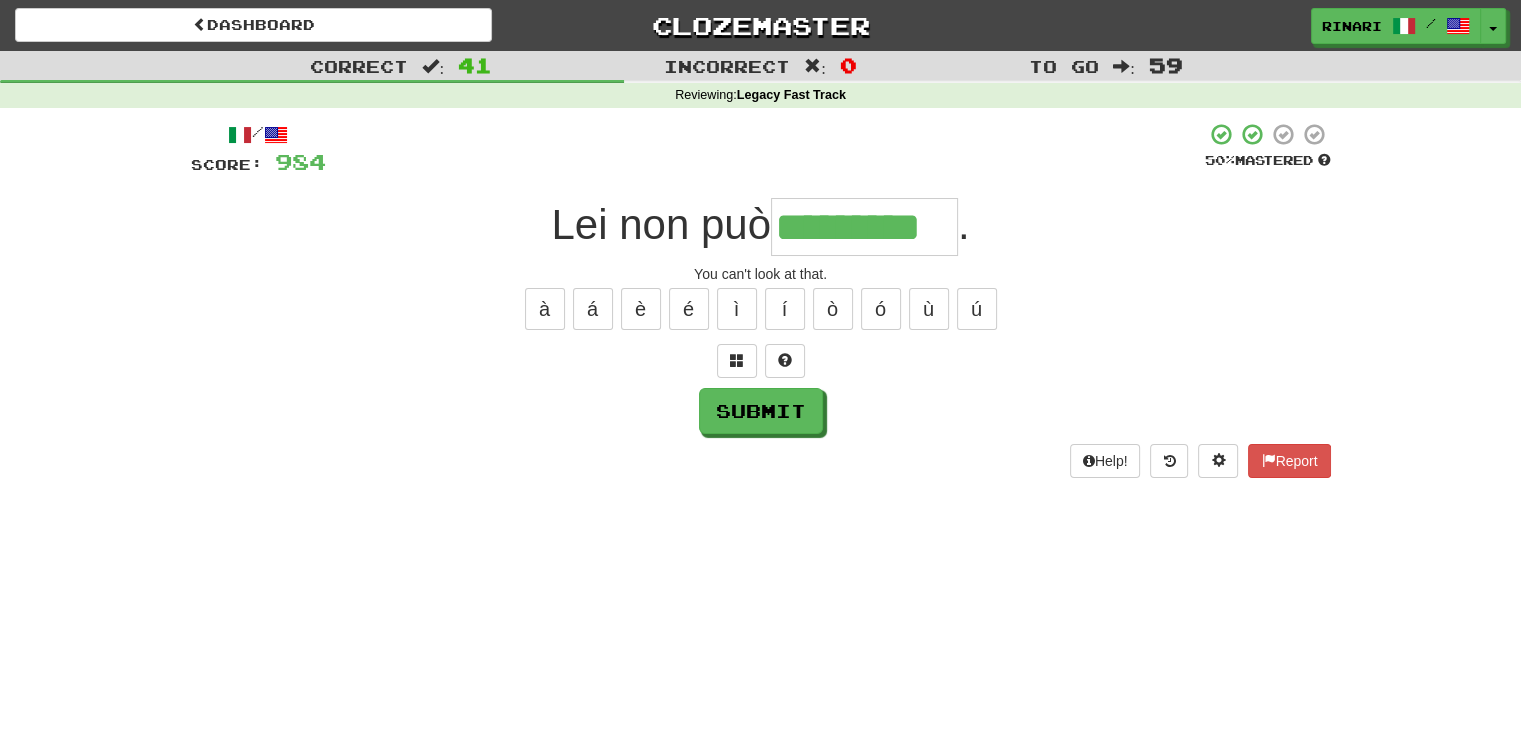 type on "*********" 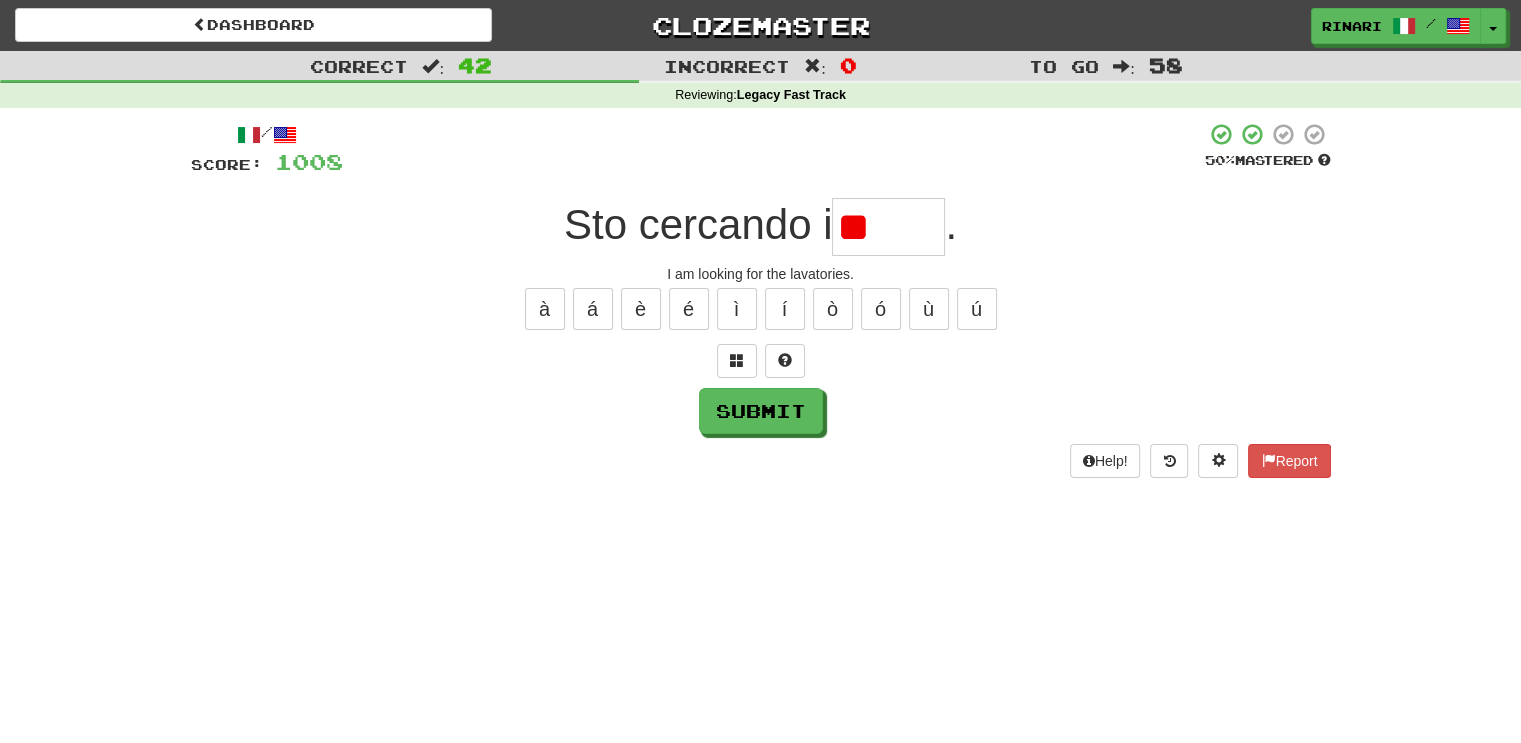 type on "*" 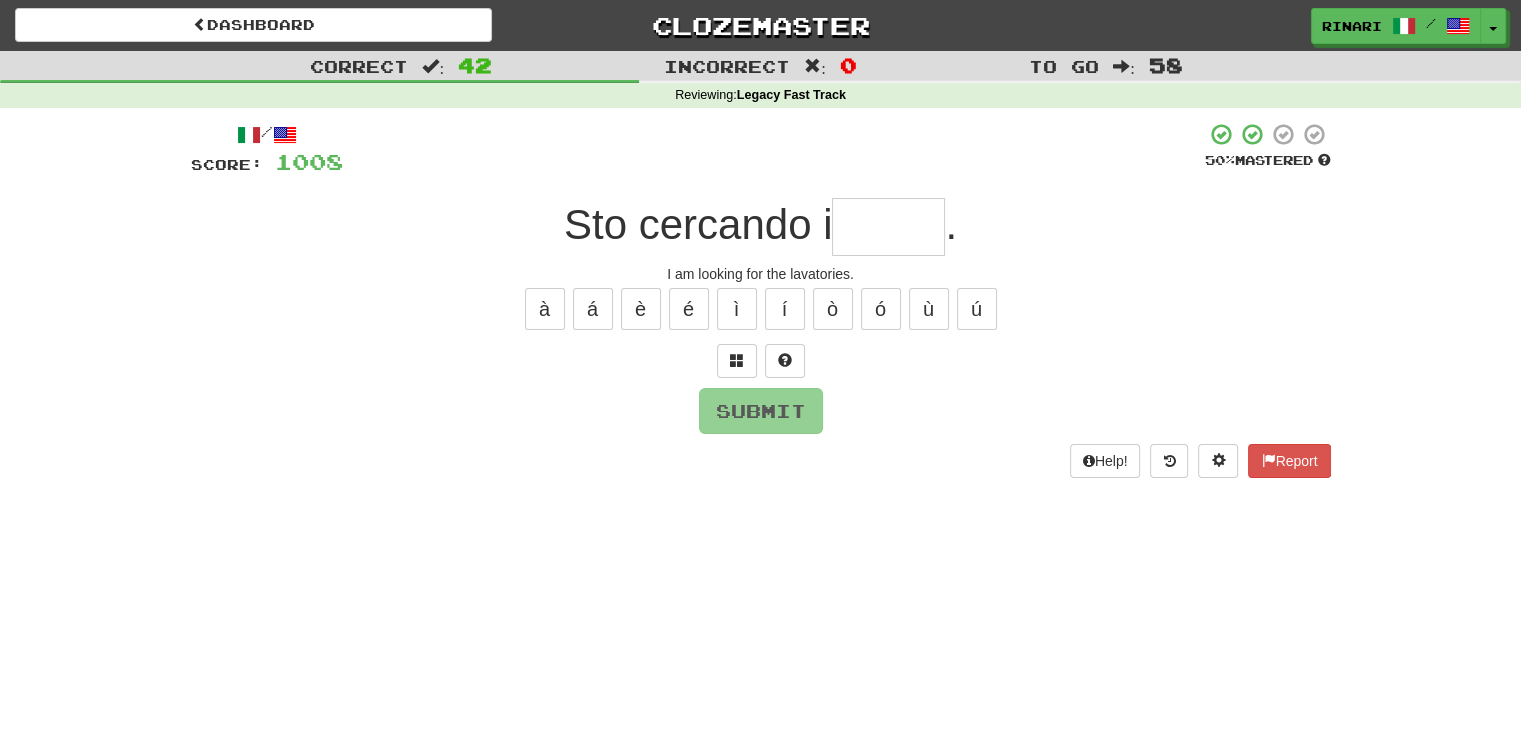 type on "*" 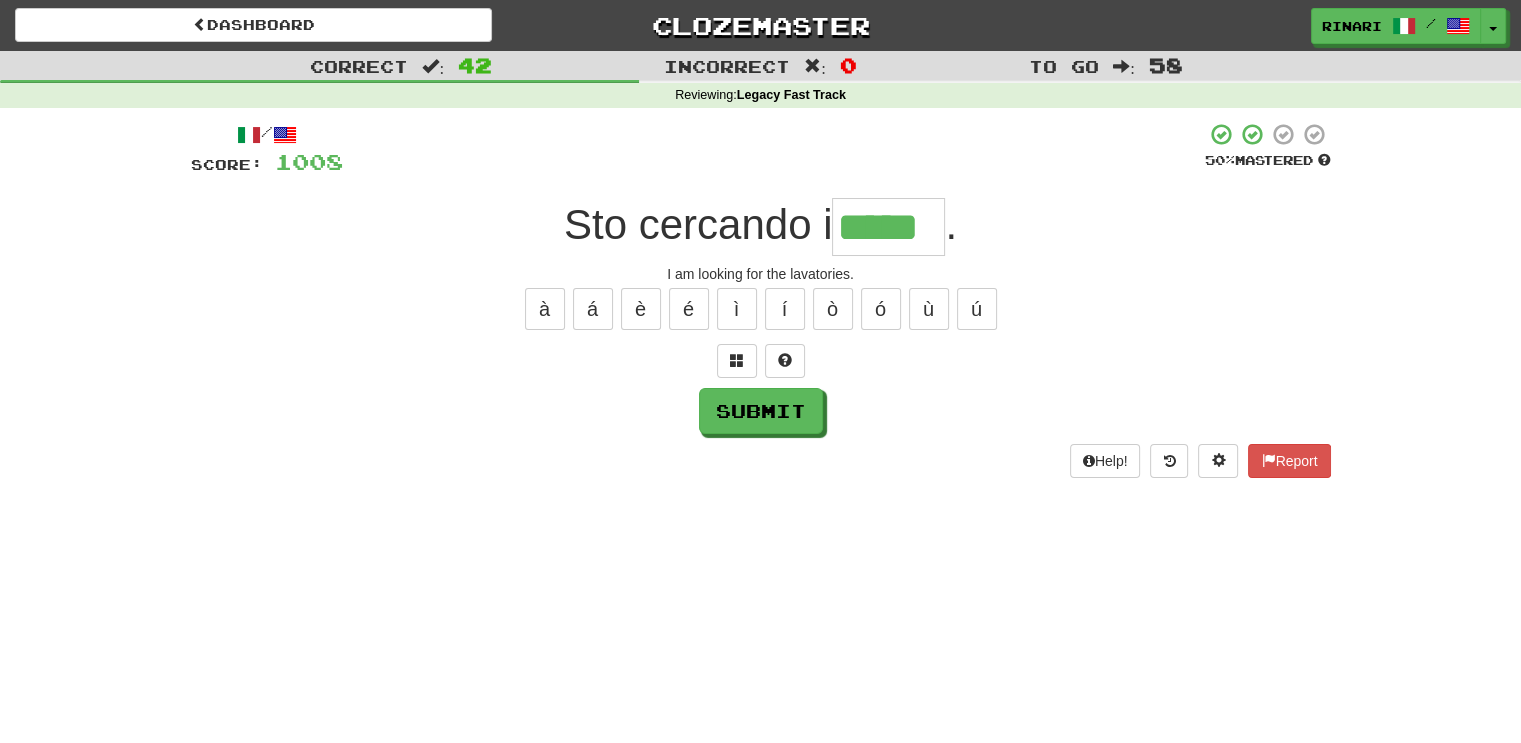 type on "*****" 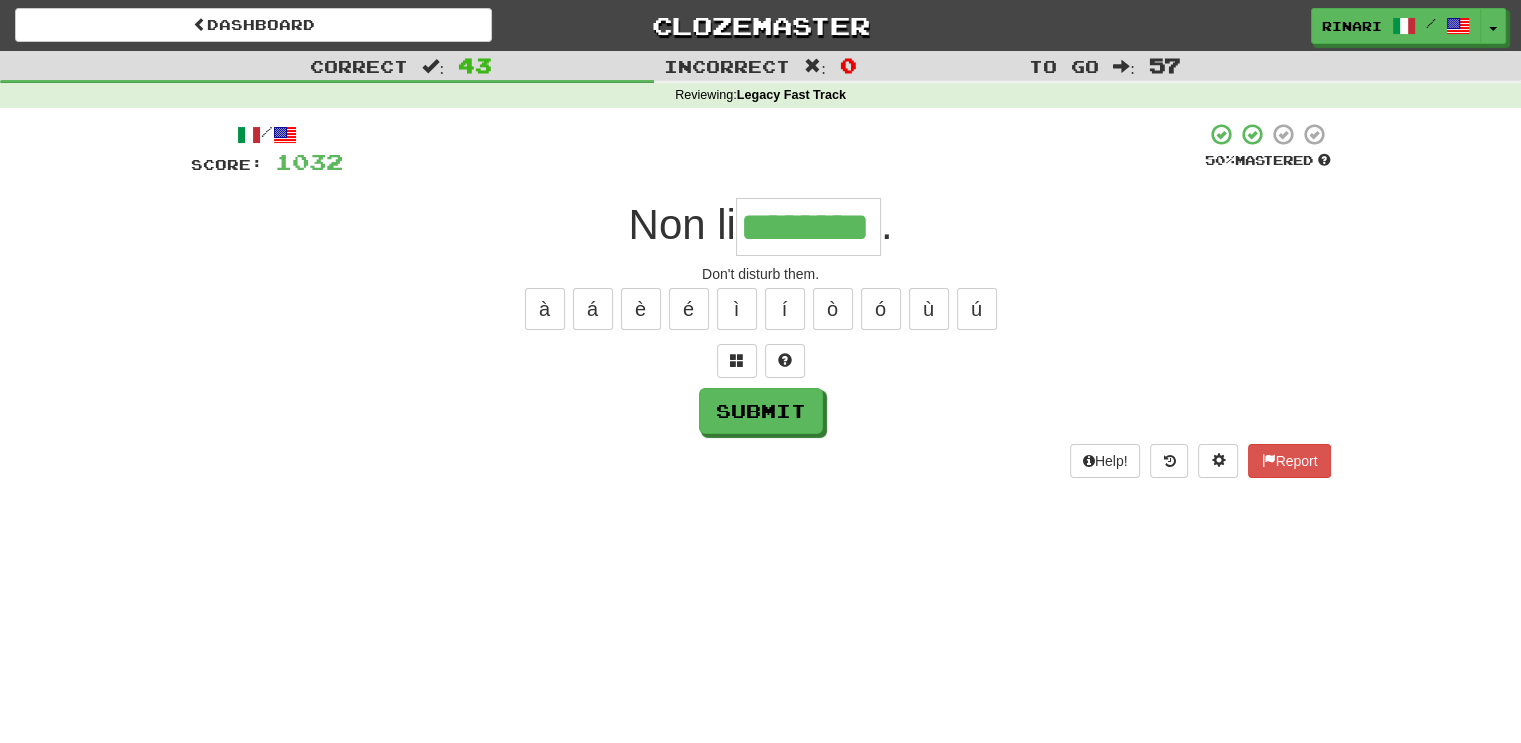 type on "********" 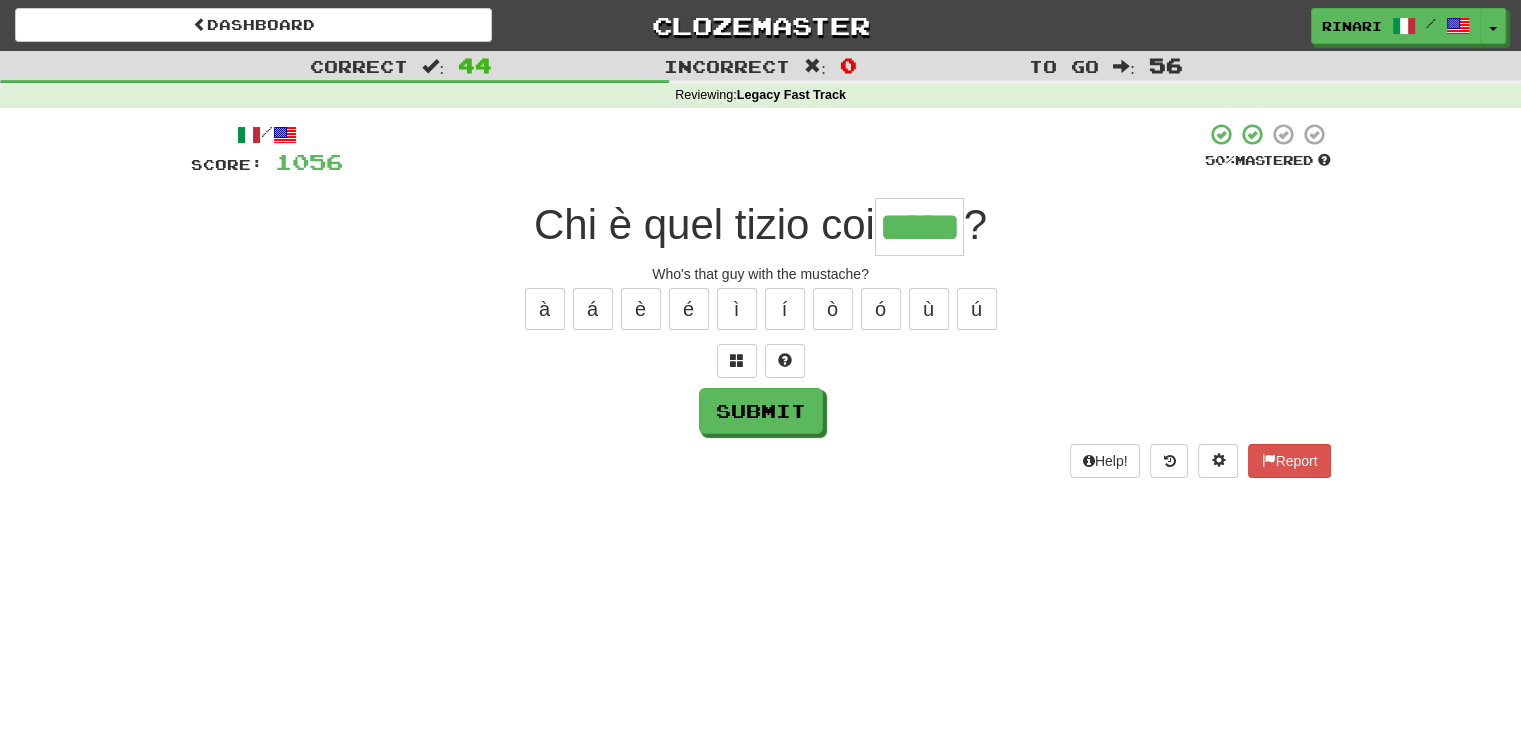 type on "*****" 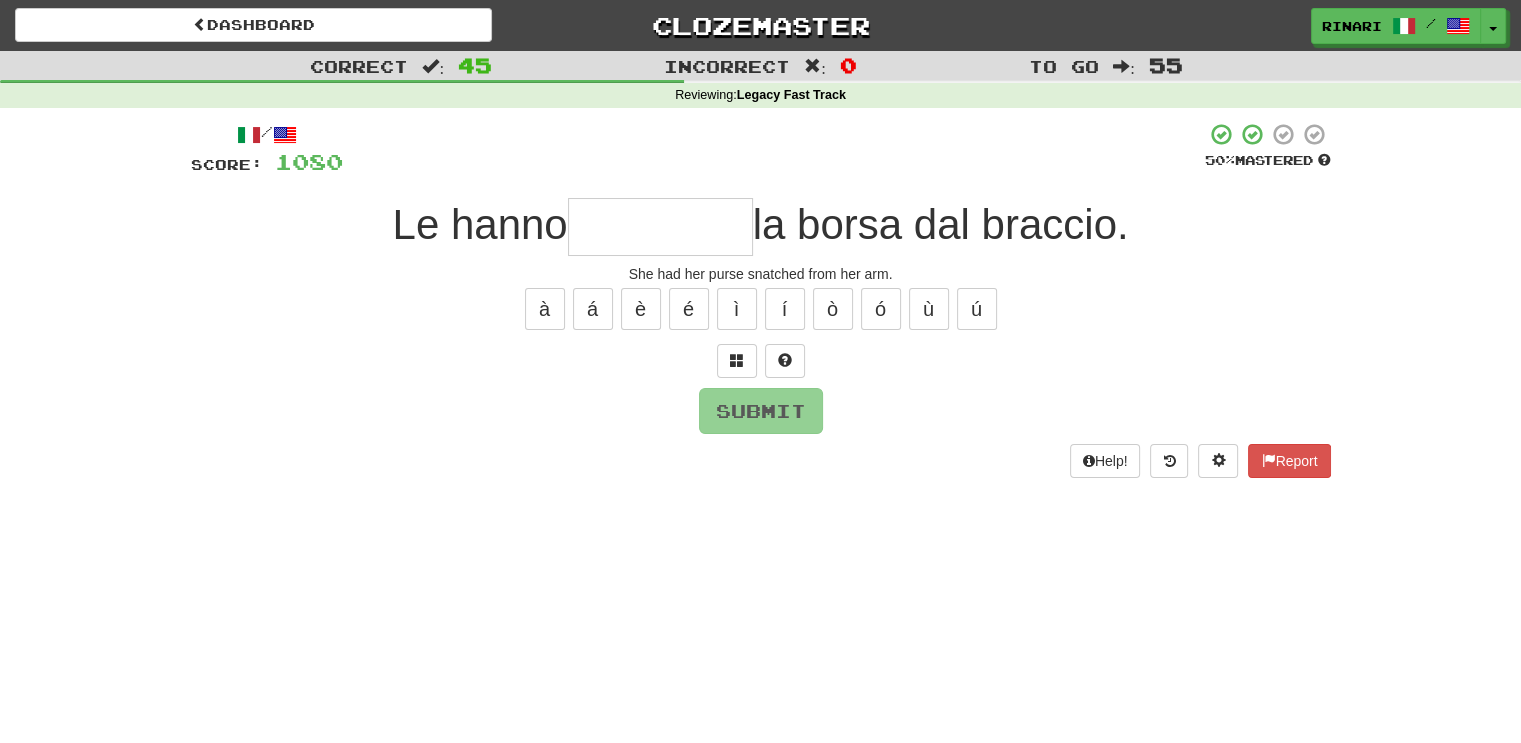 type on "*" 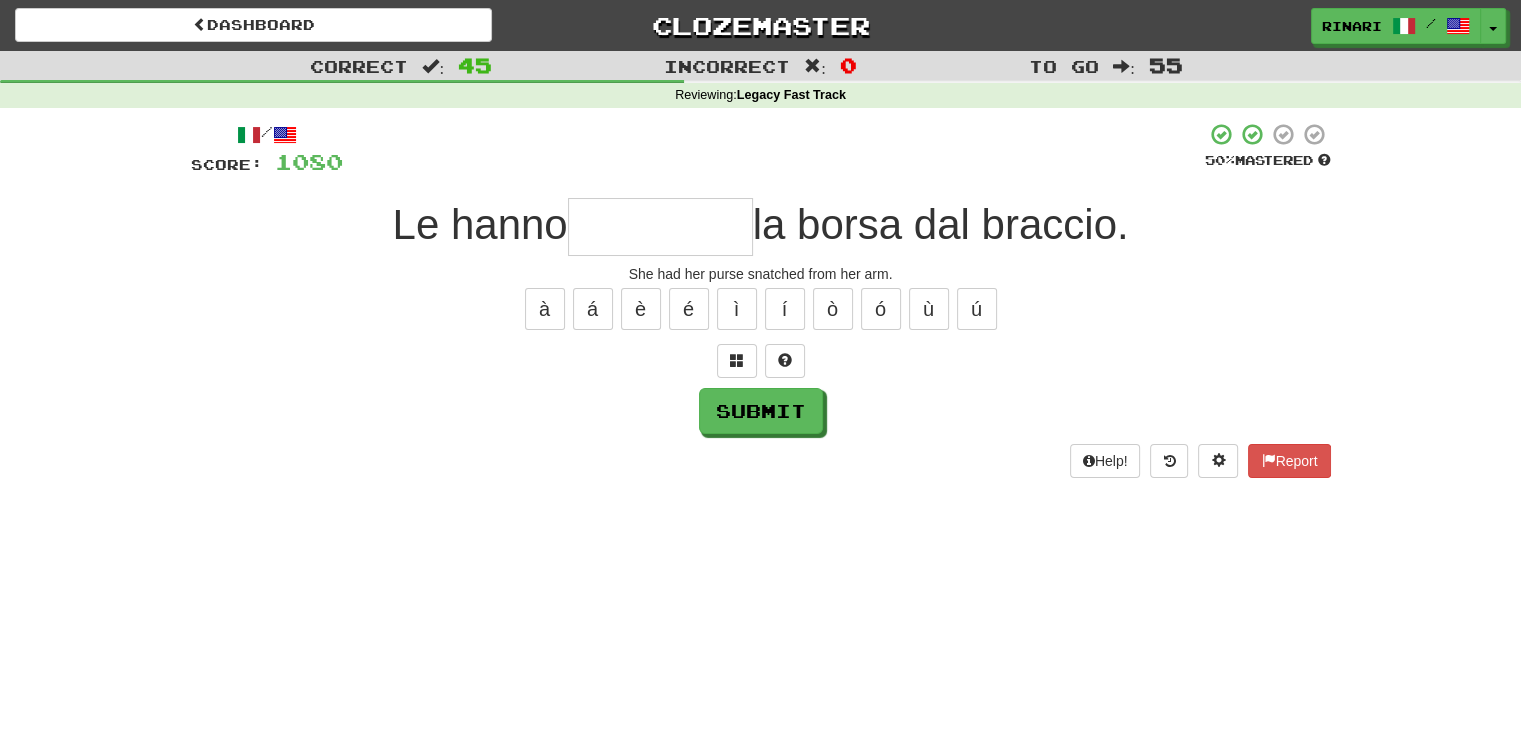 type on "*" 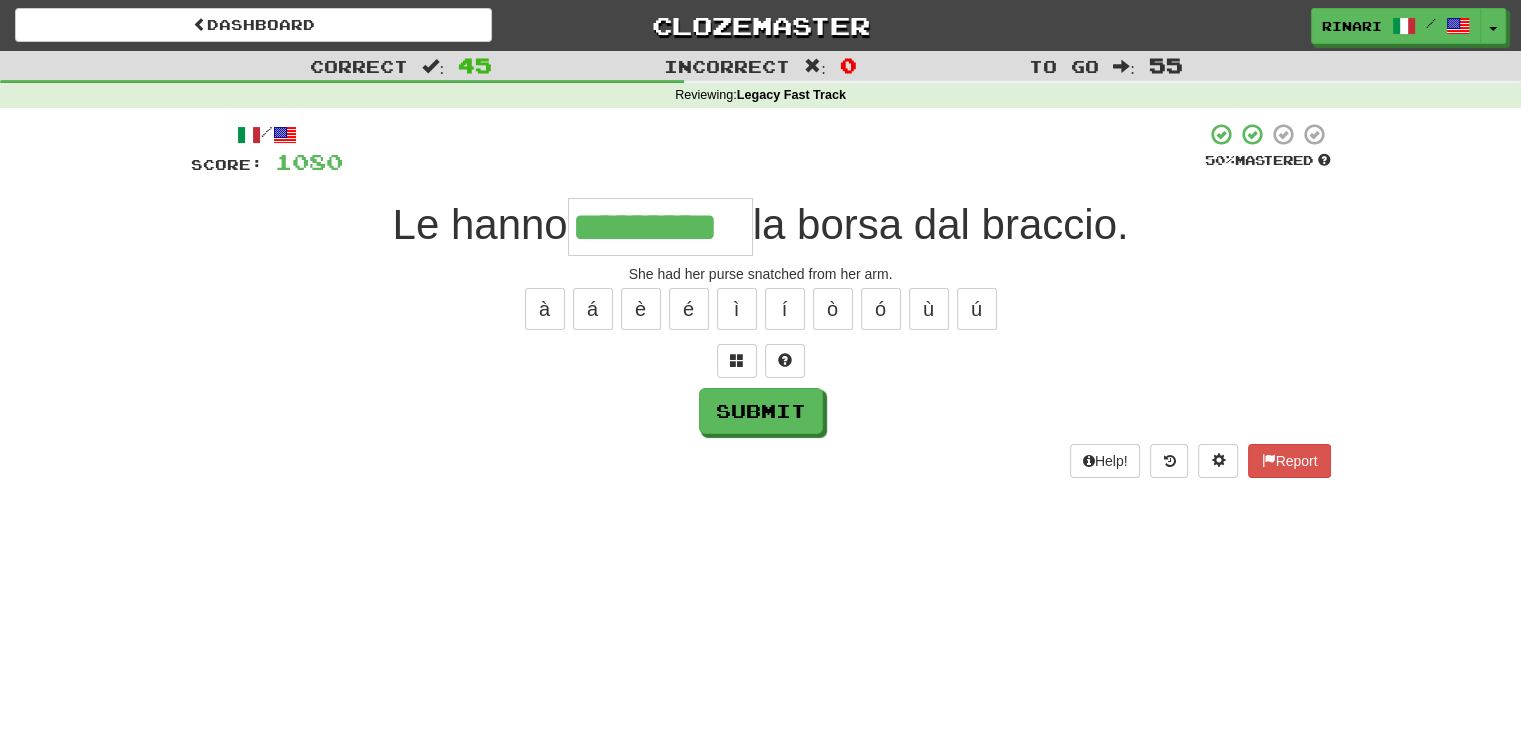 type on "*********" 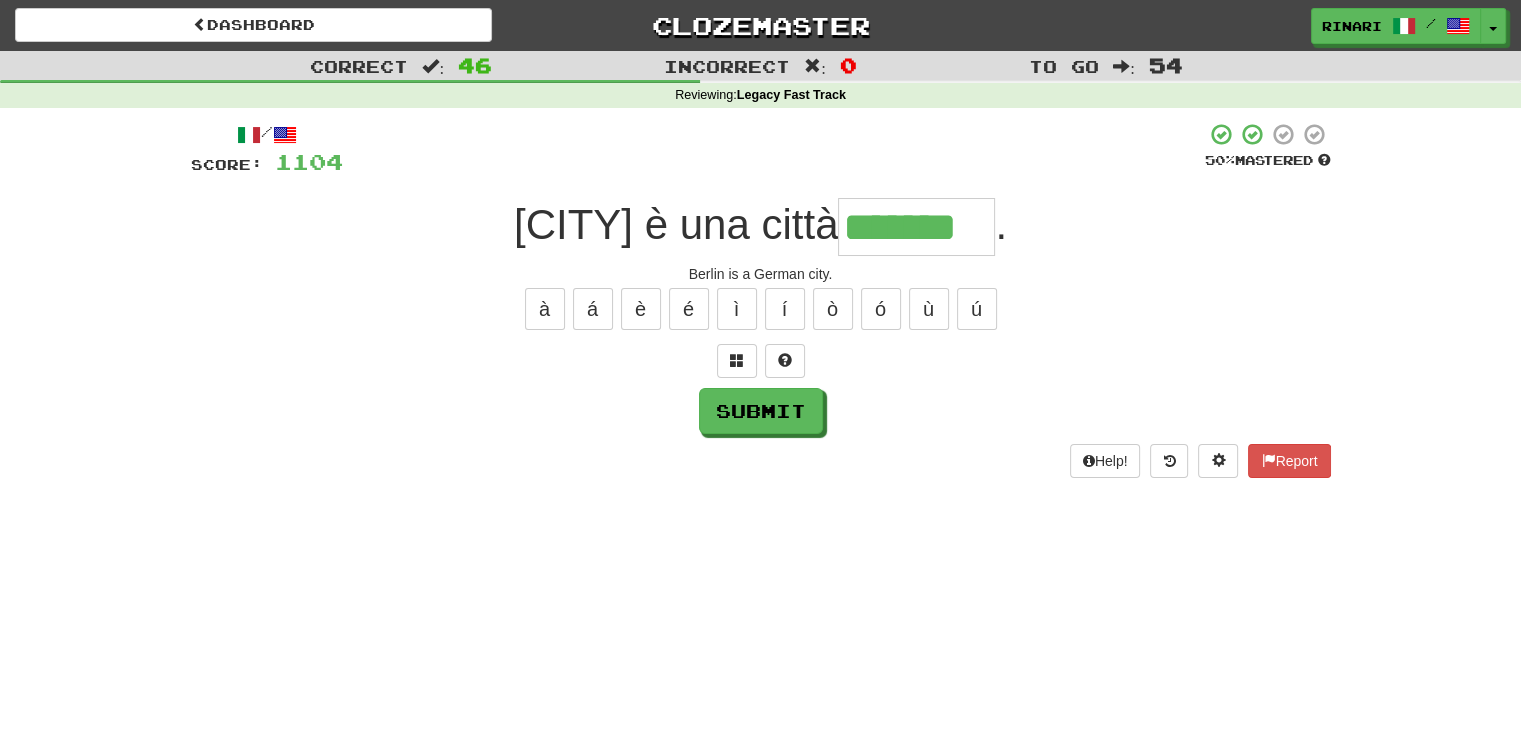 type on "*******" 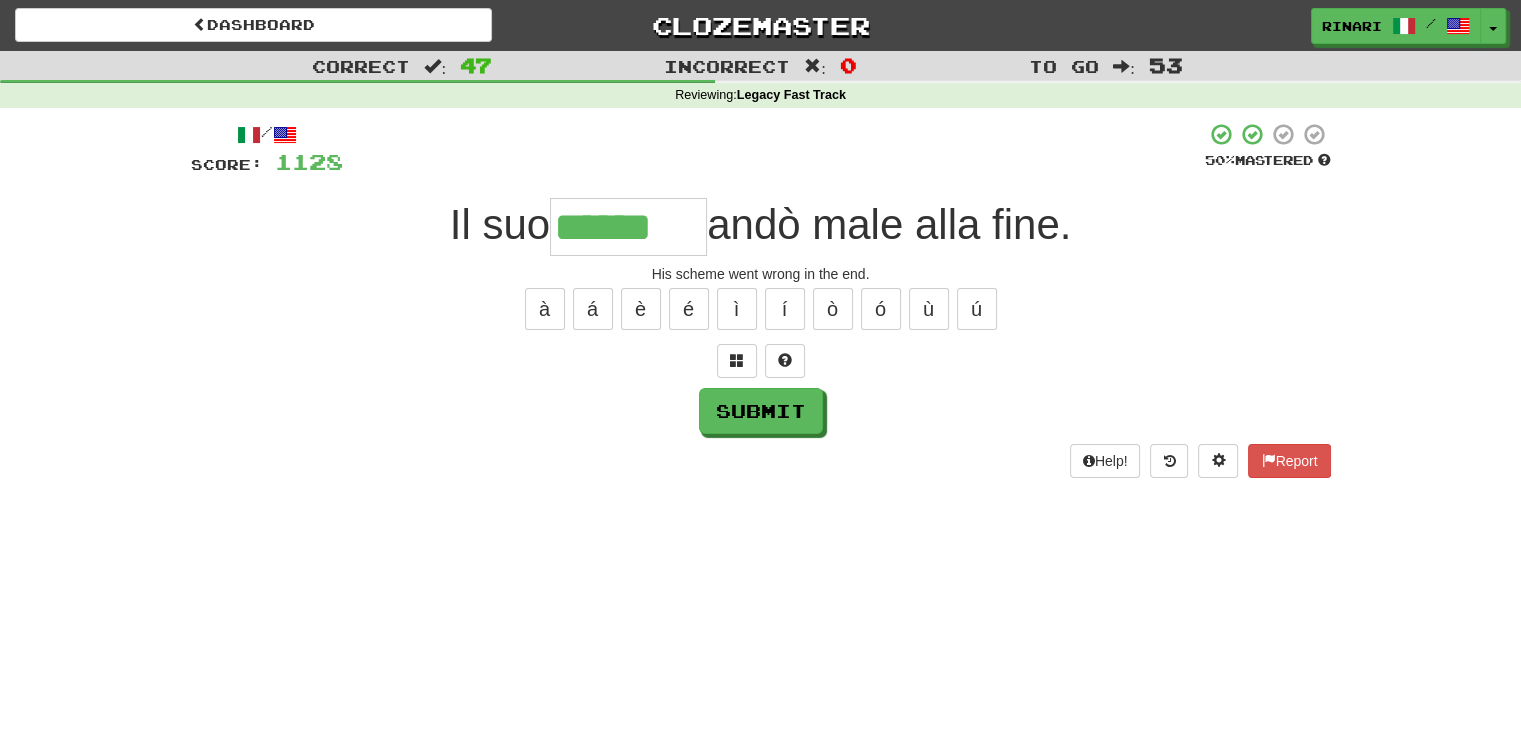 type on "******" 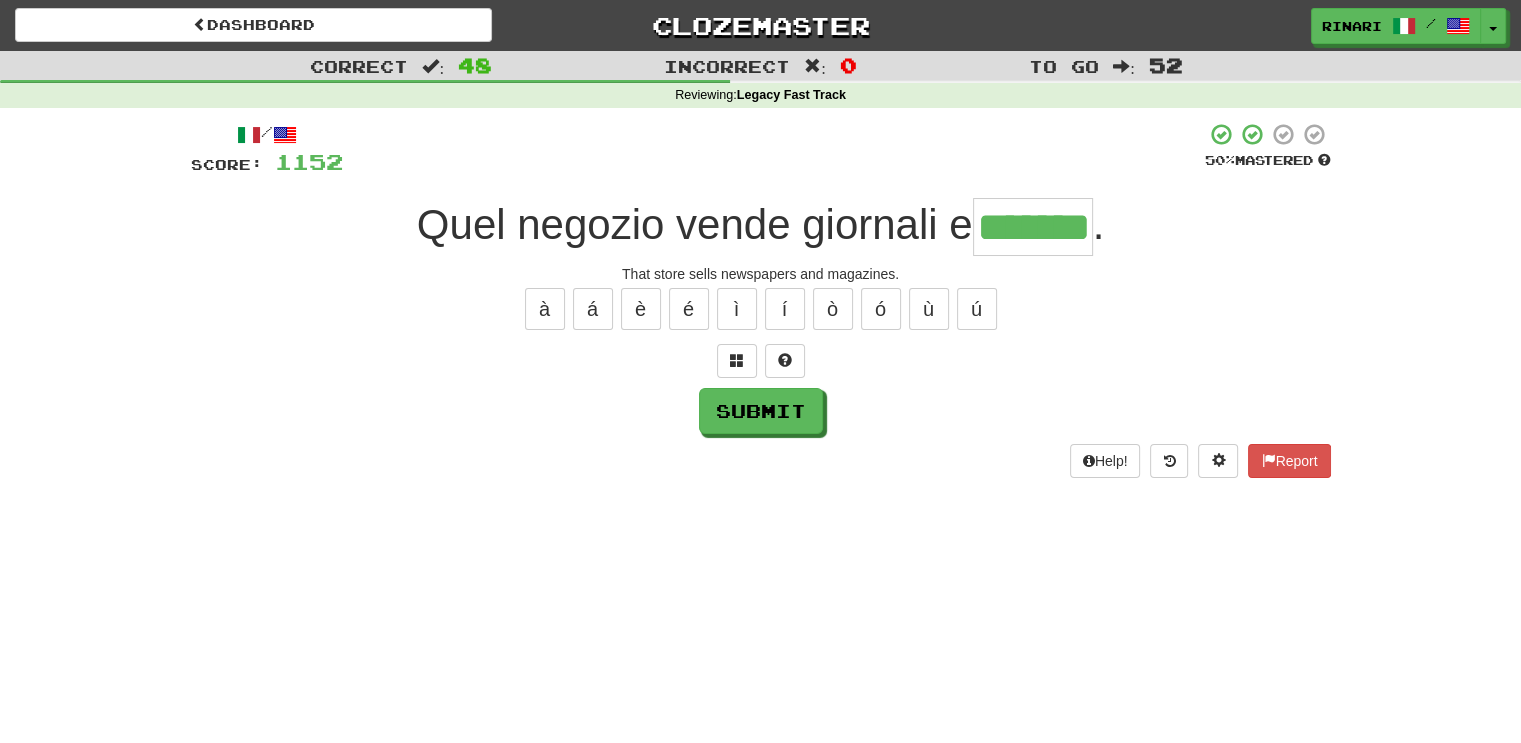 type on "*******" 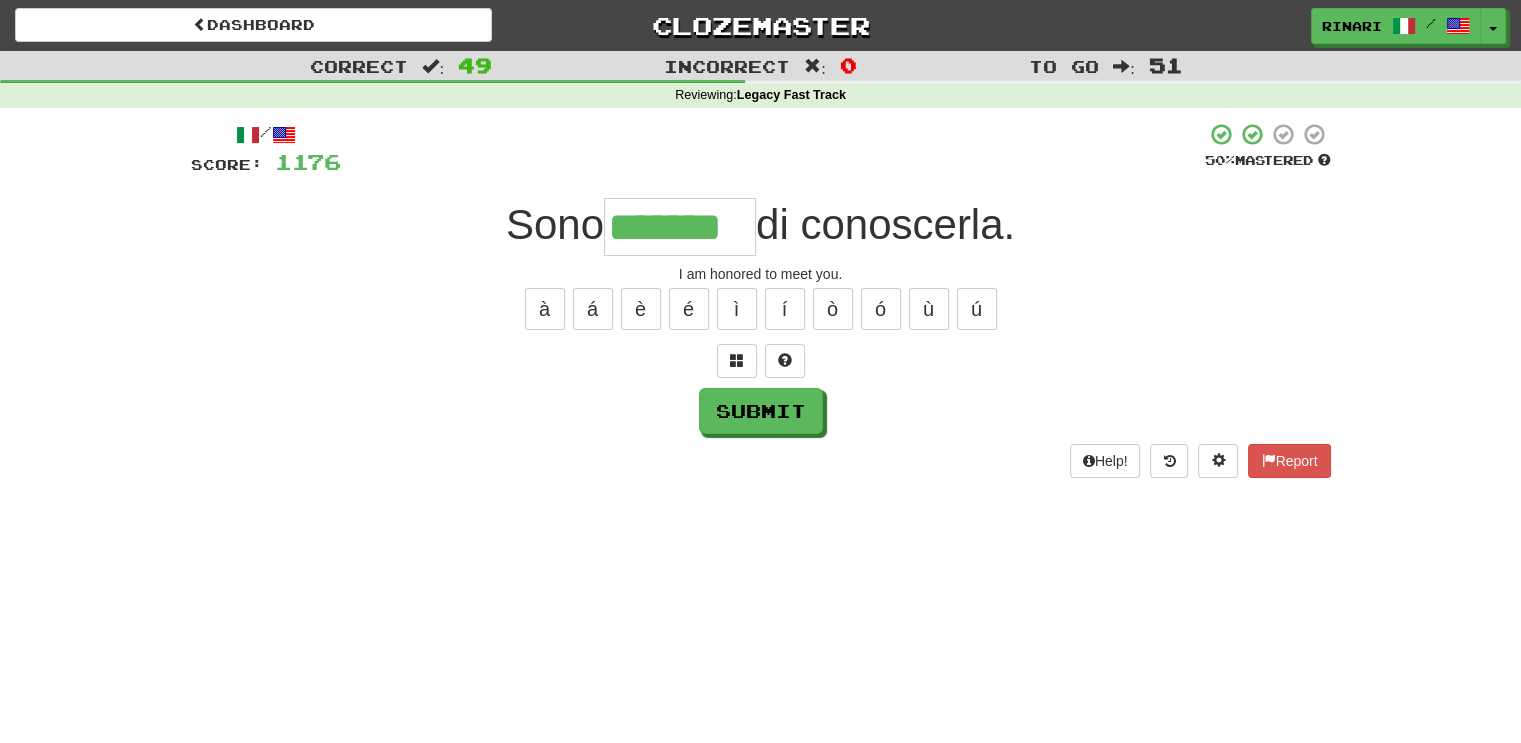 type on "*******" 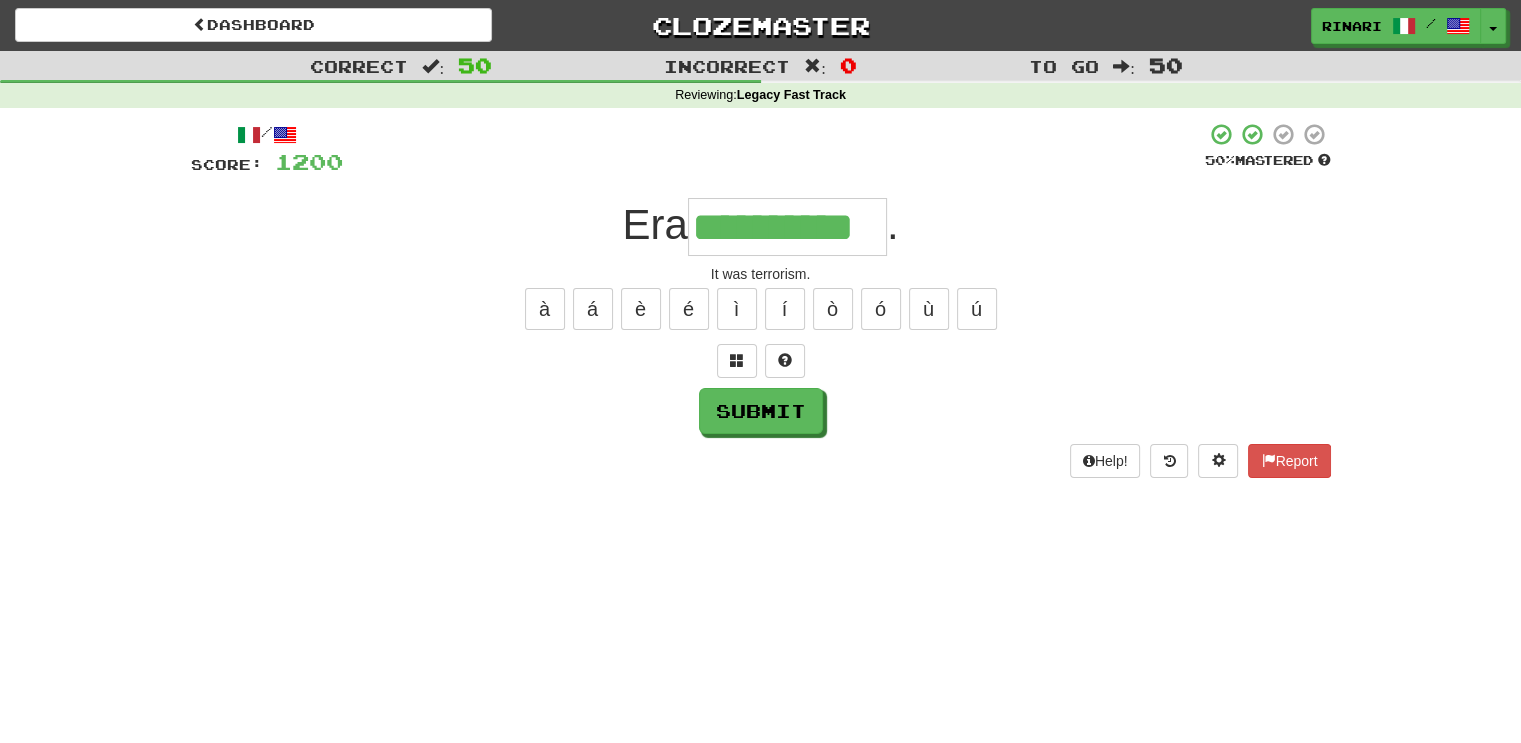type on "**********" 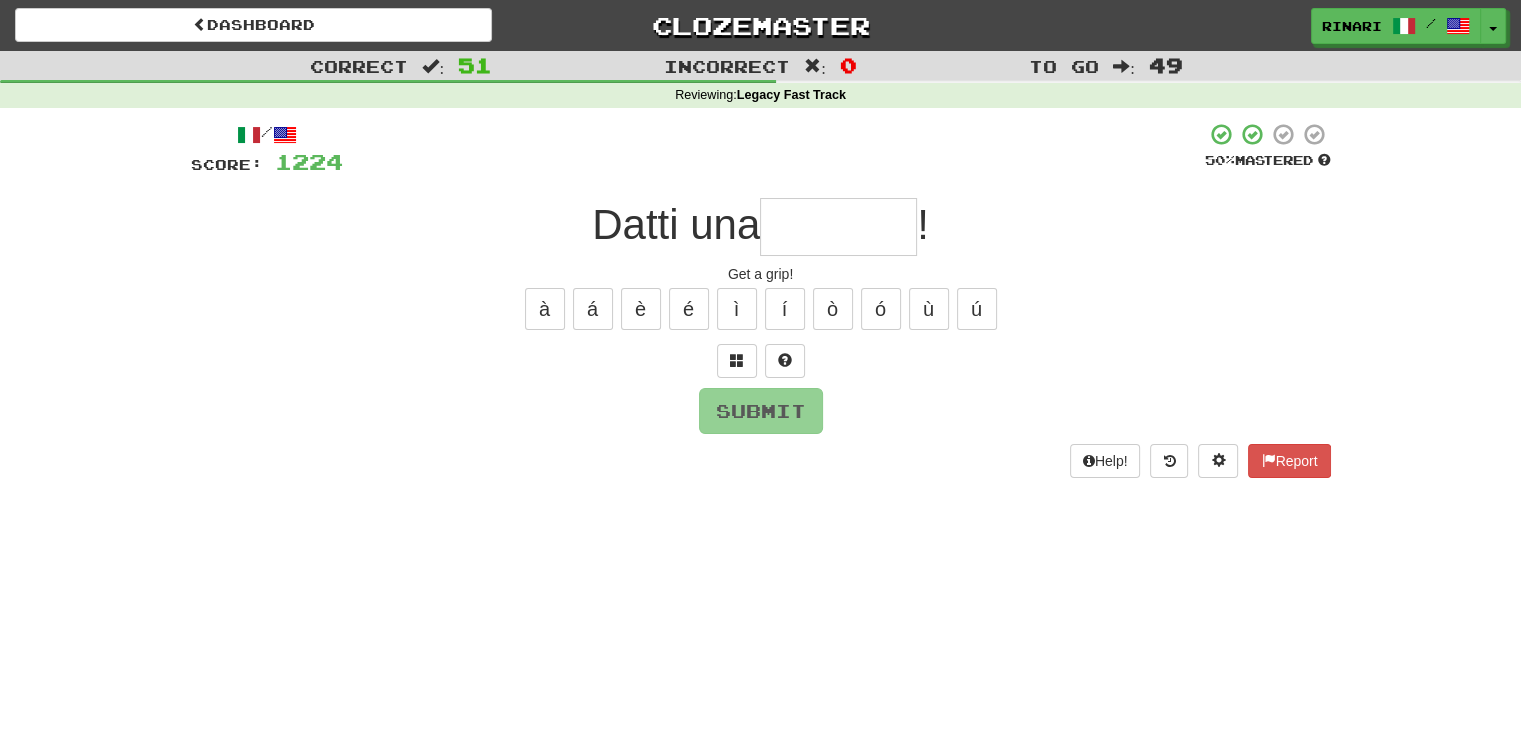 type on "*" 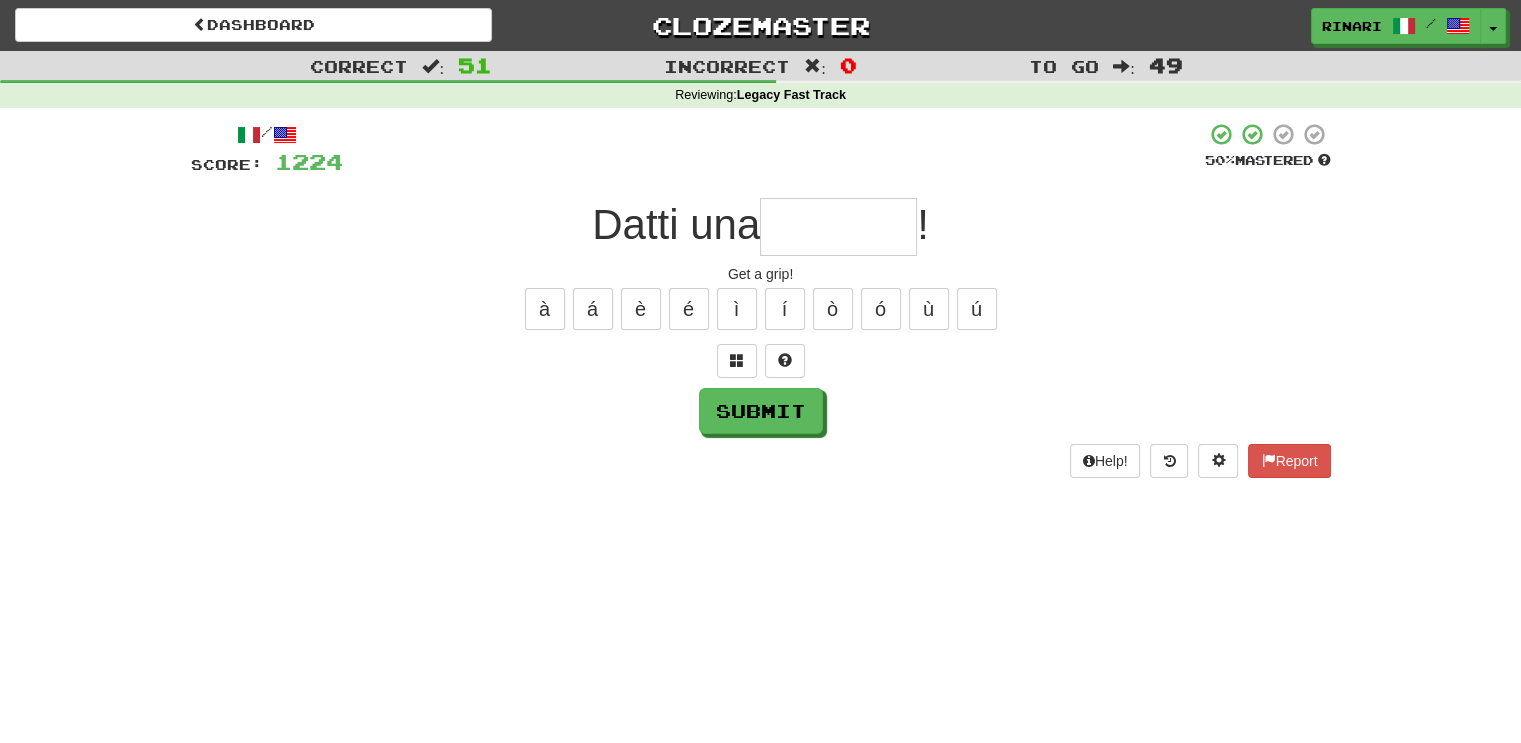 type on "*" 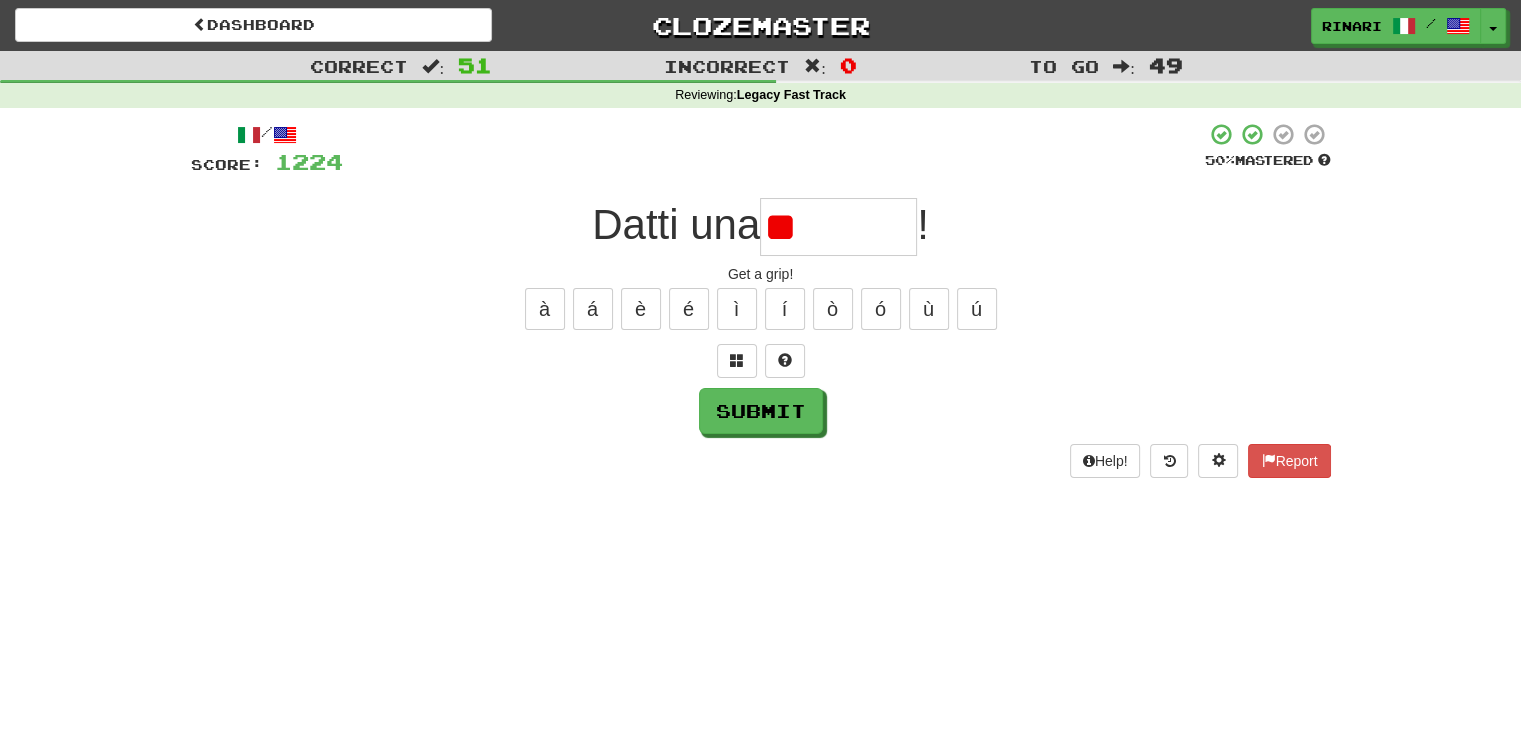 type on "*" 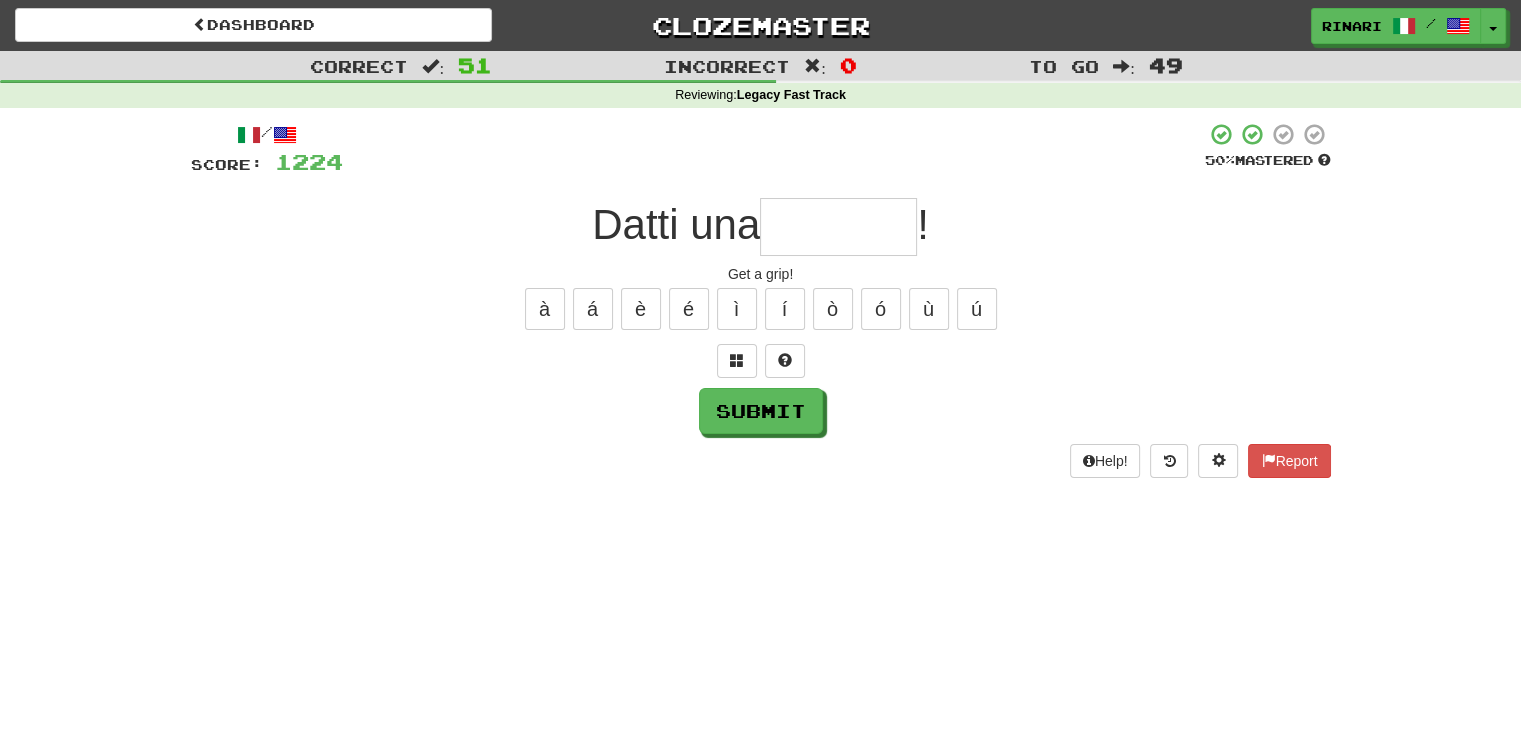 type on "*" 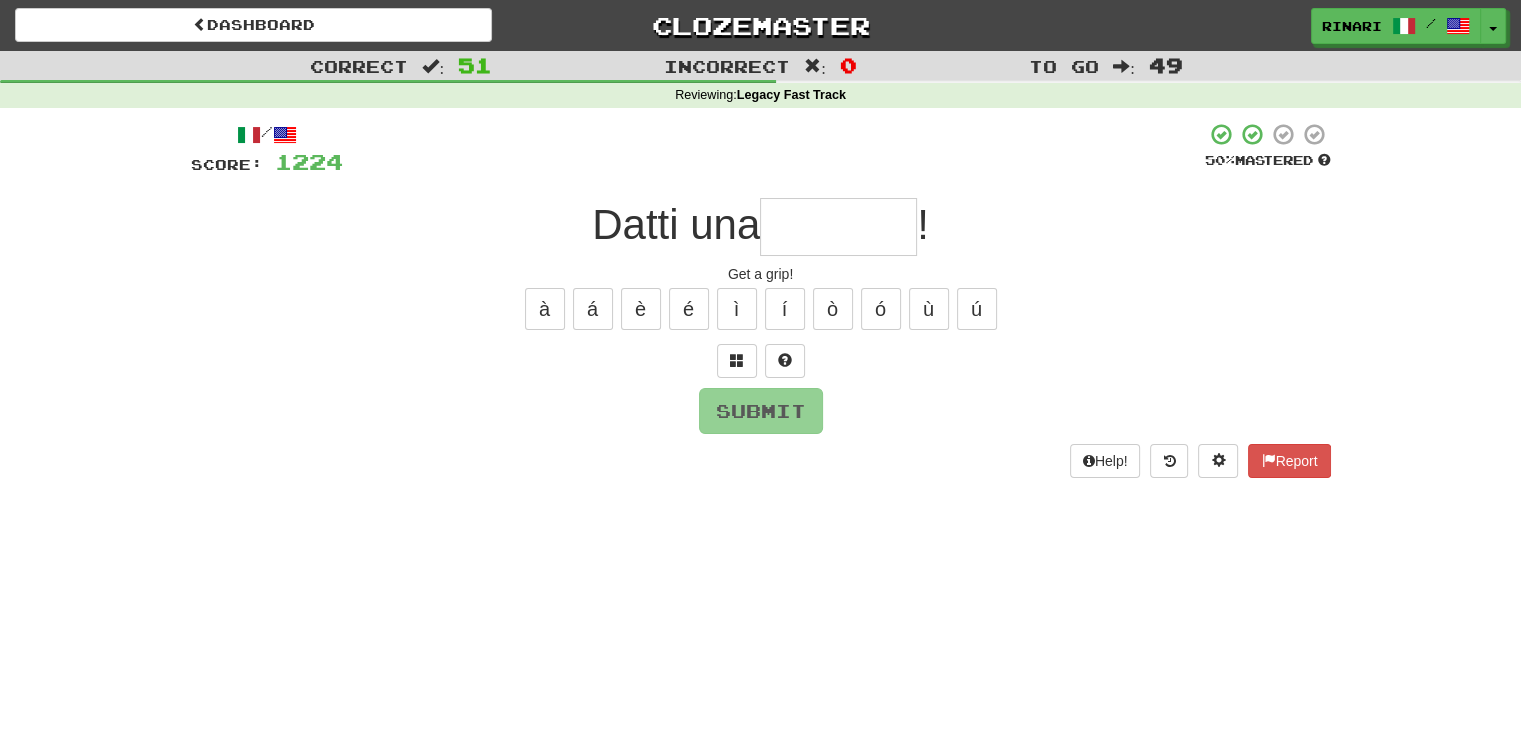 type on "*" 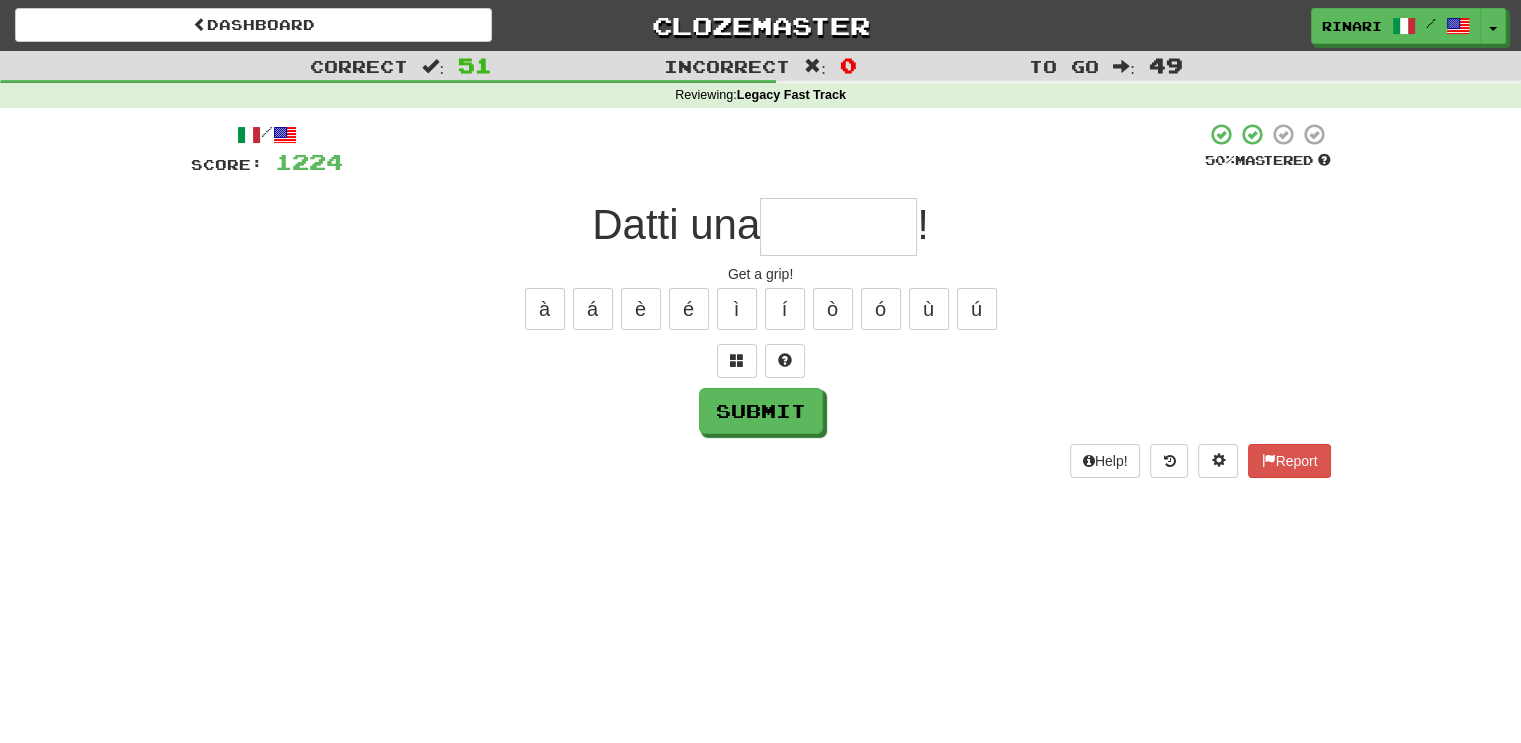 type on "*" 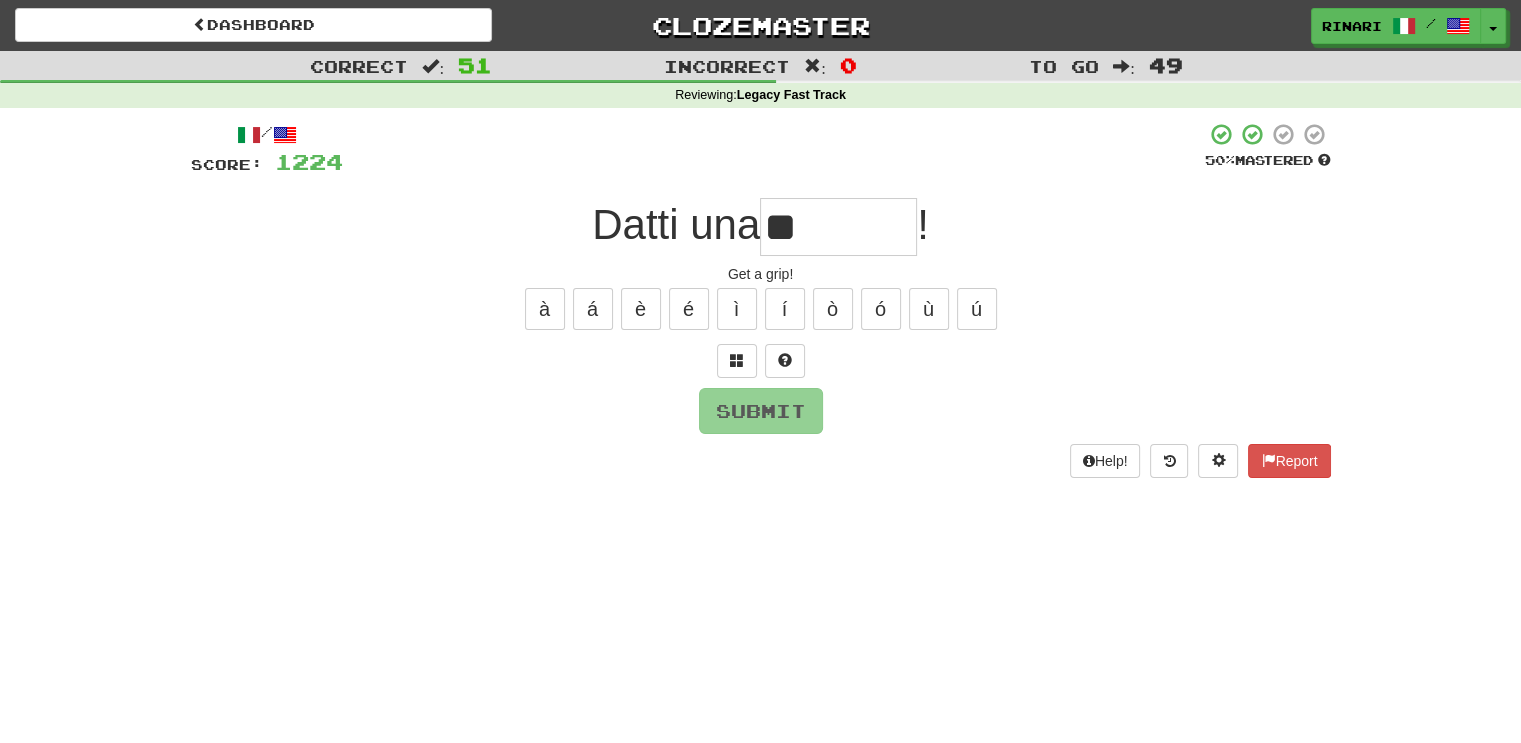 type 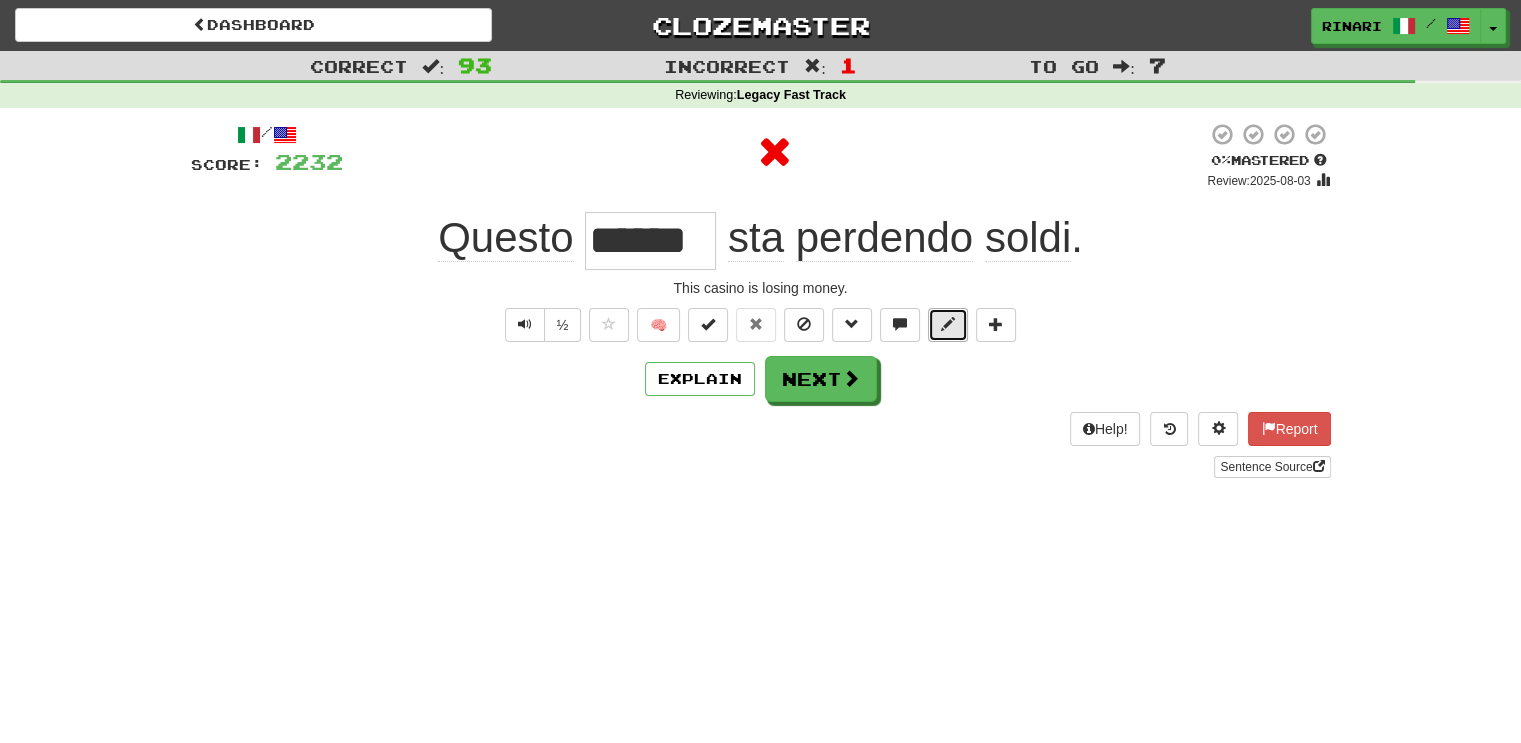 click at bounding box center [948, 324] 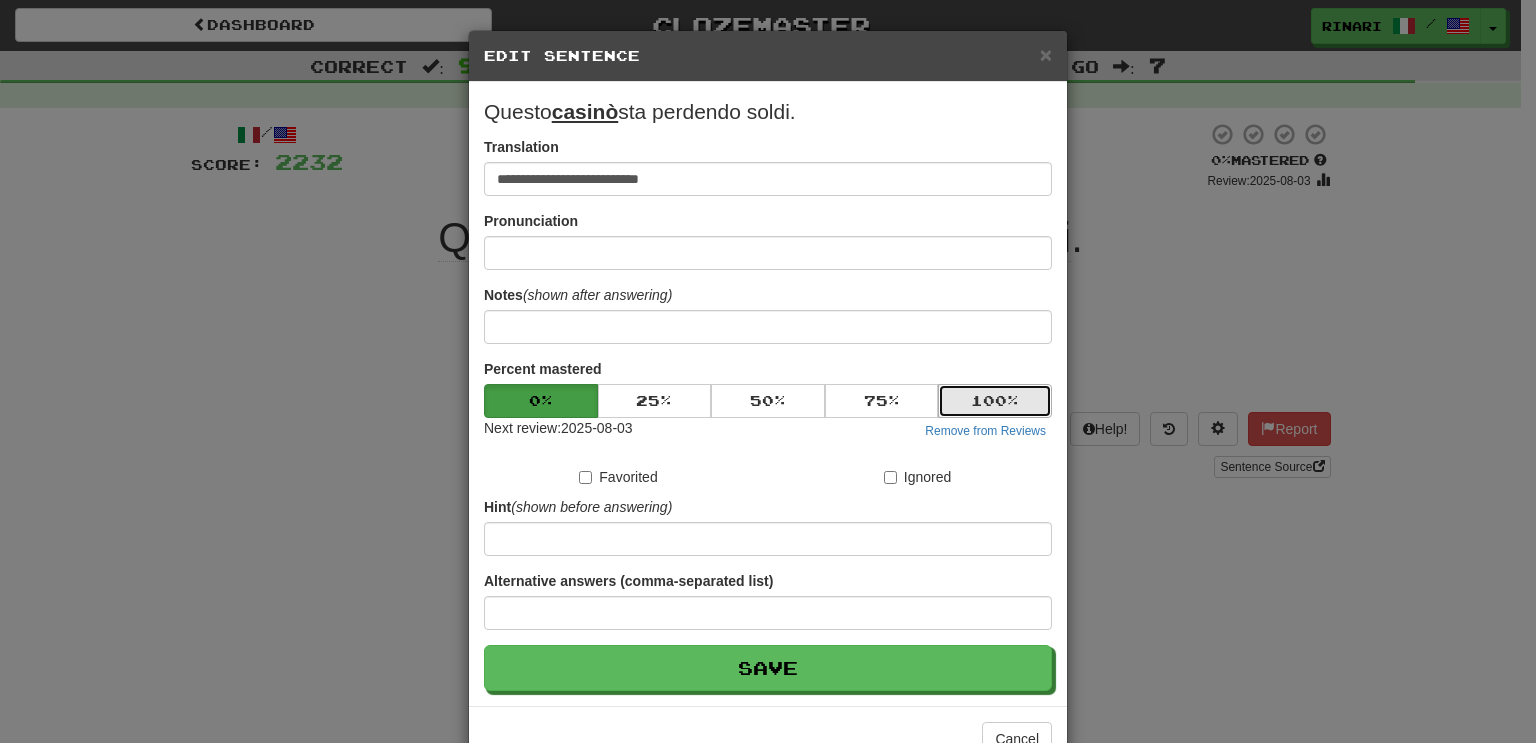 click on "100 %" at bounding box center (995, 401) 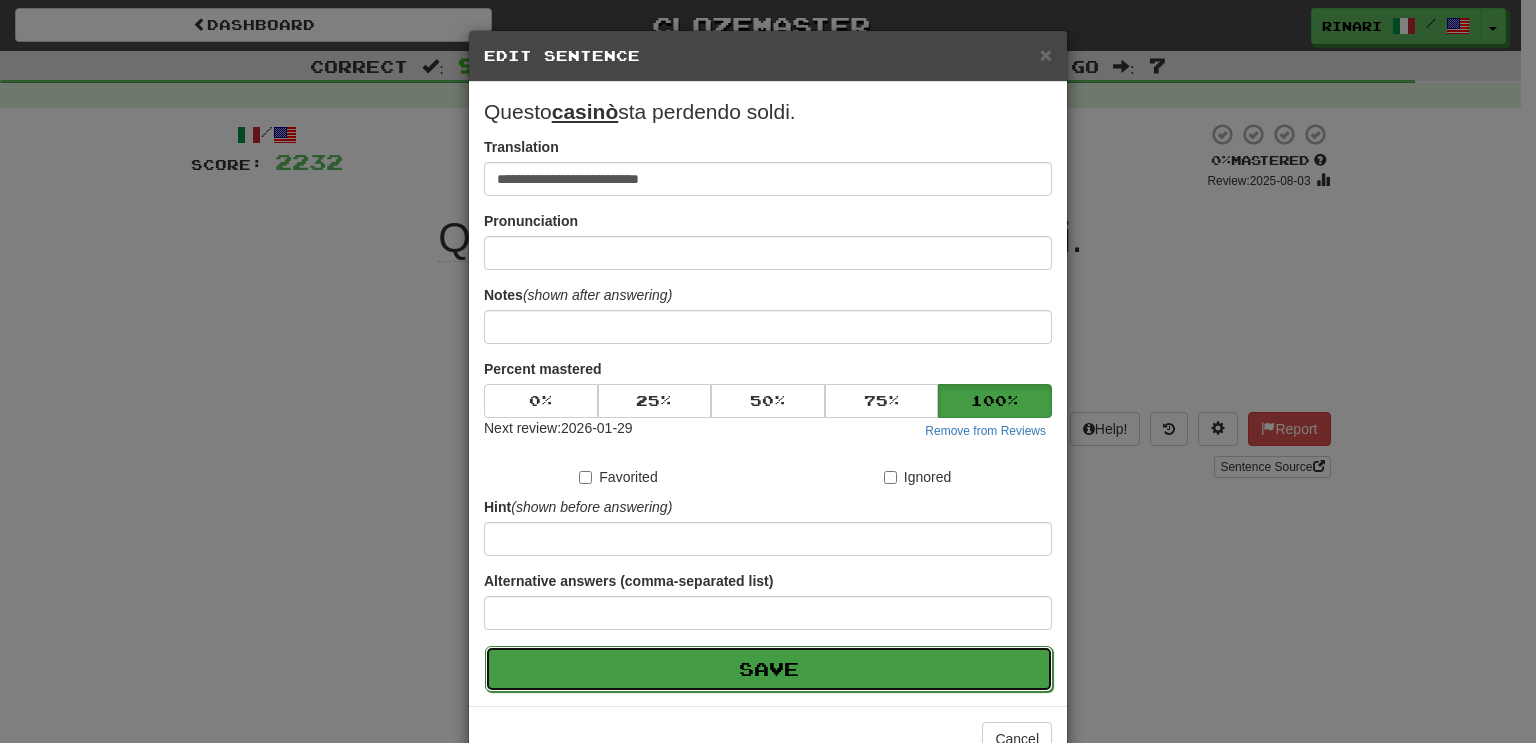 click on "Save" at bounding box center [769, 669] 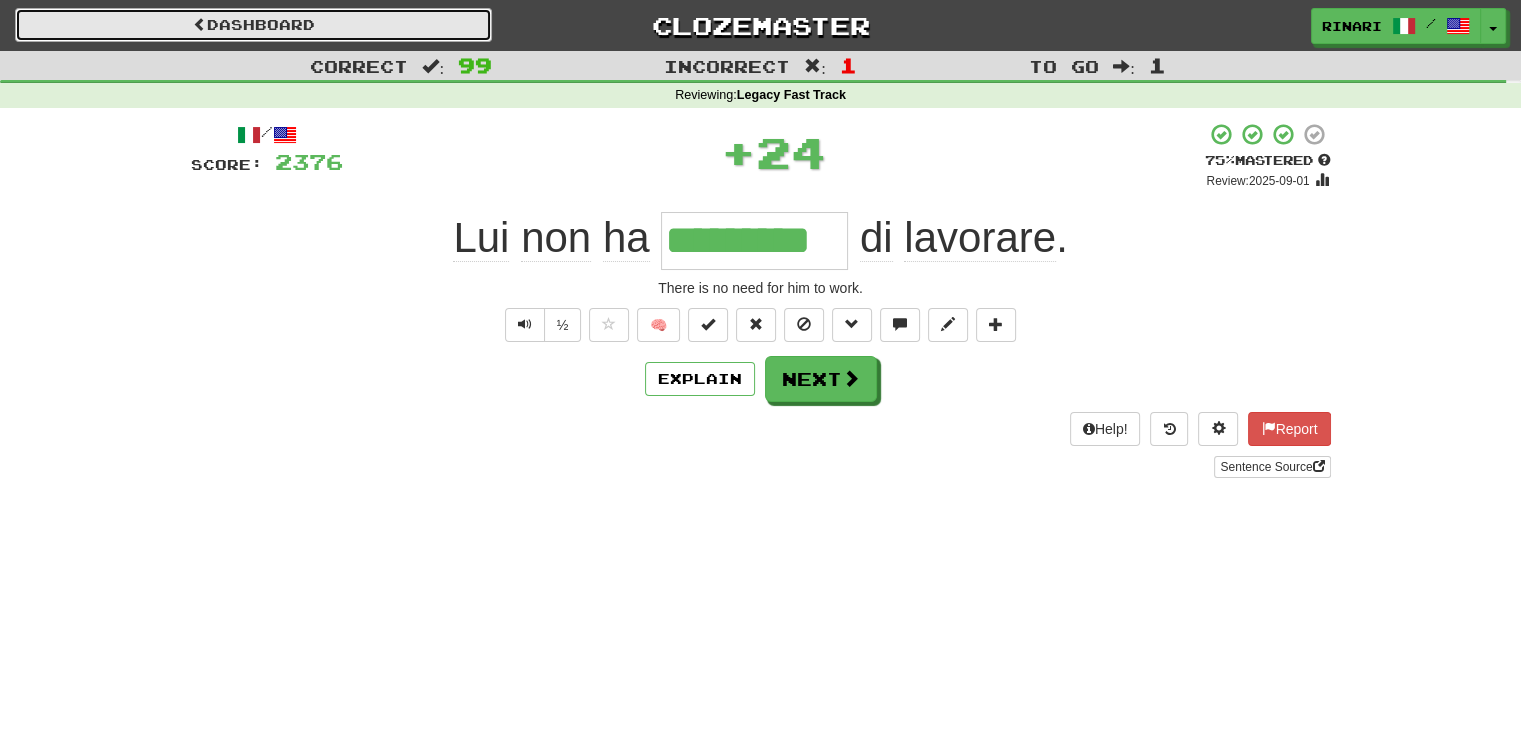 click on "Dashboard" at bounding box center [253, 25] 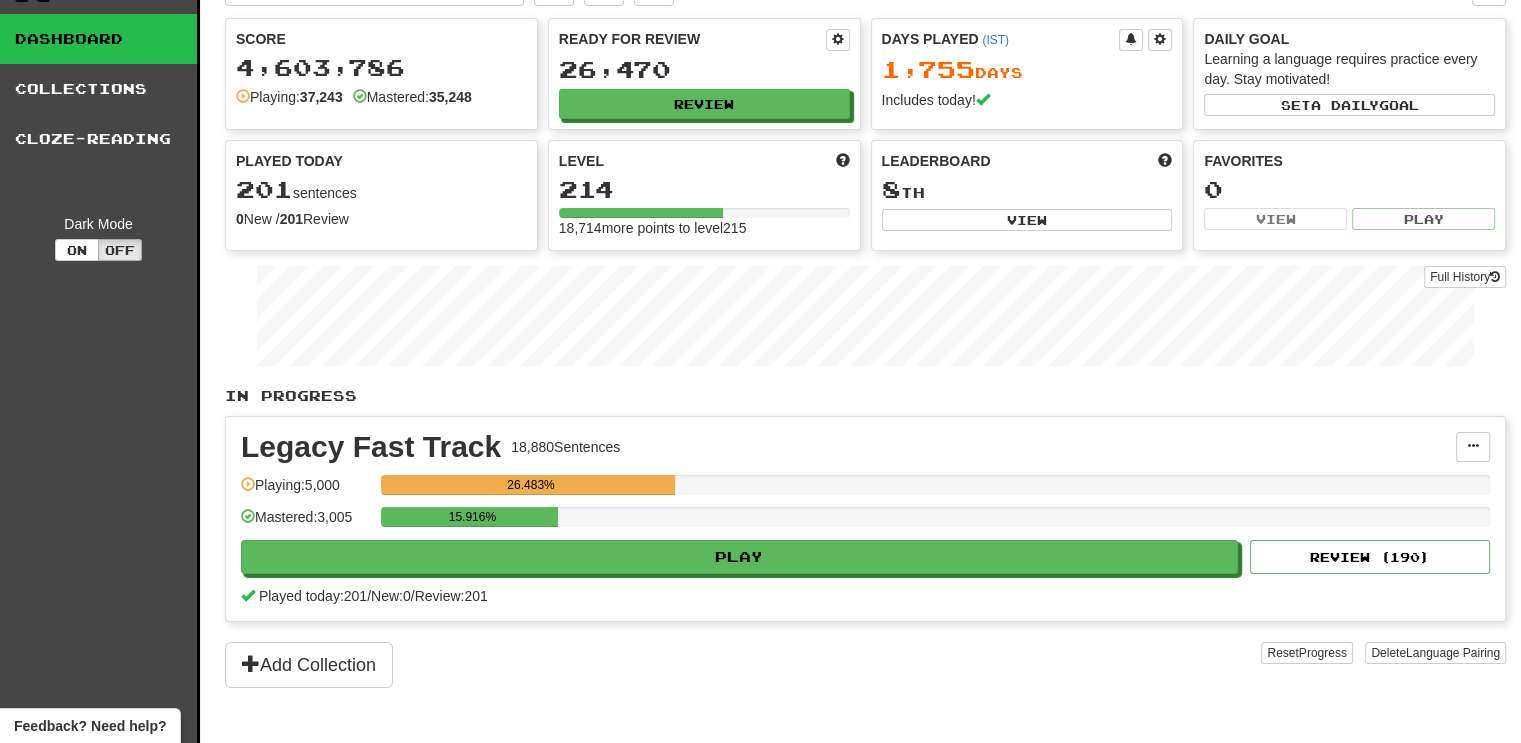 scroll, scrollTop: 46, scrollLeft: 0, axis: vertical 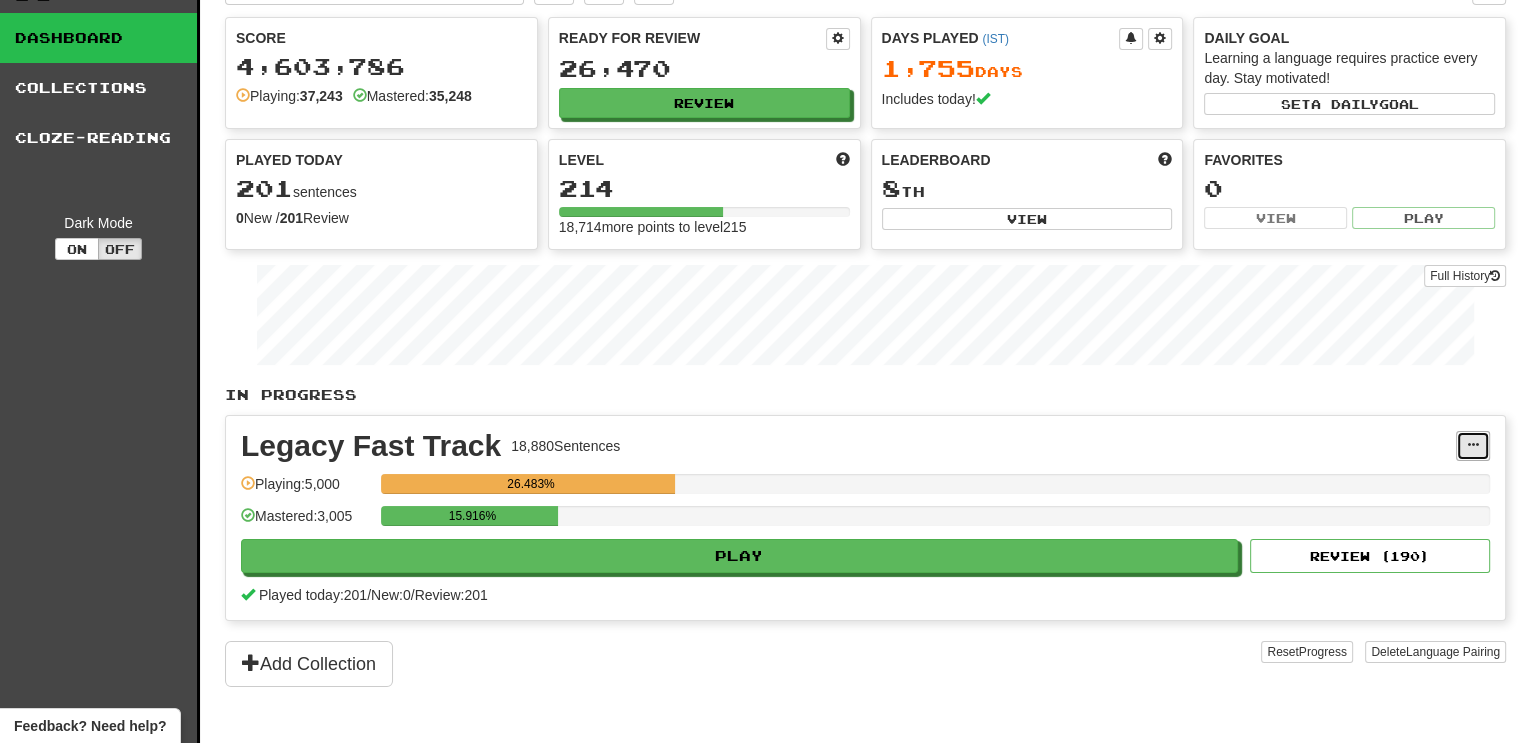 click at bounding box center [1473, 446] 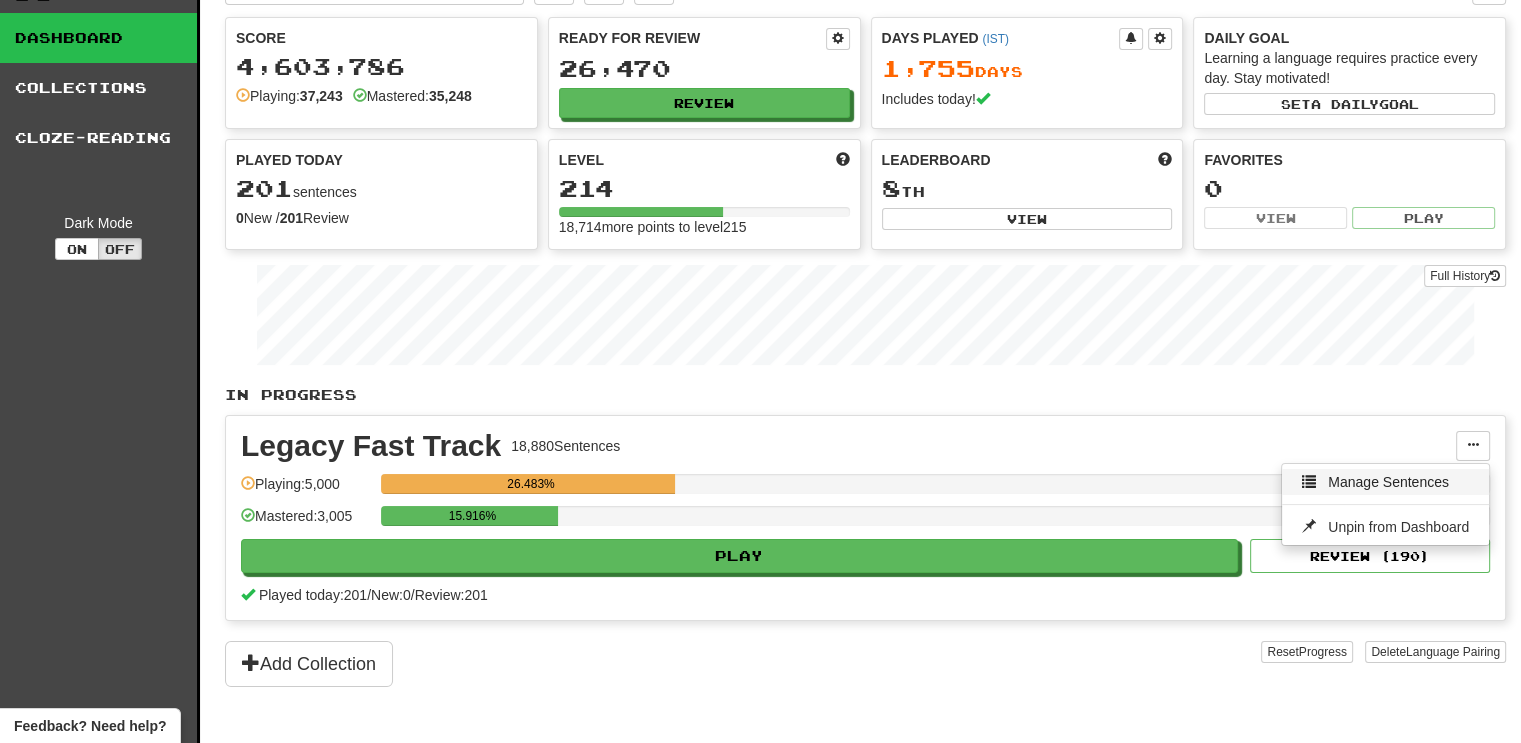 click on "Manage Sentences" at bounding box center (1388, 482) 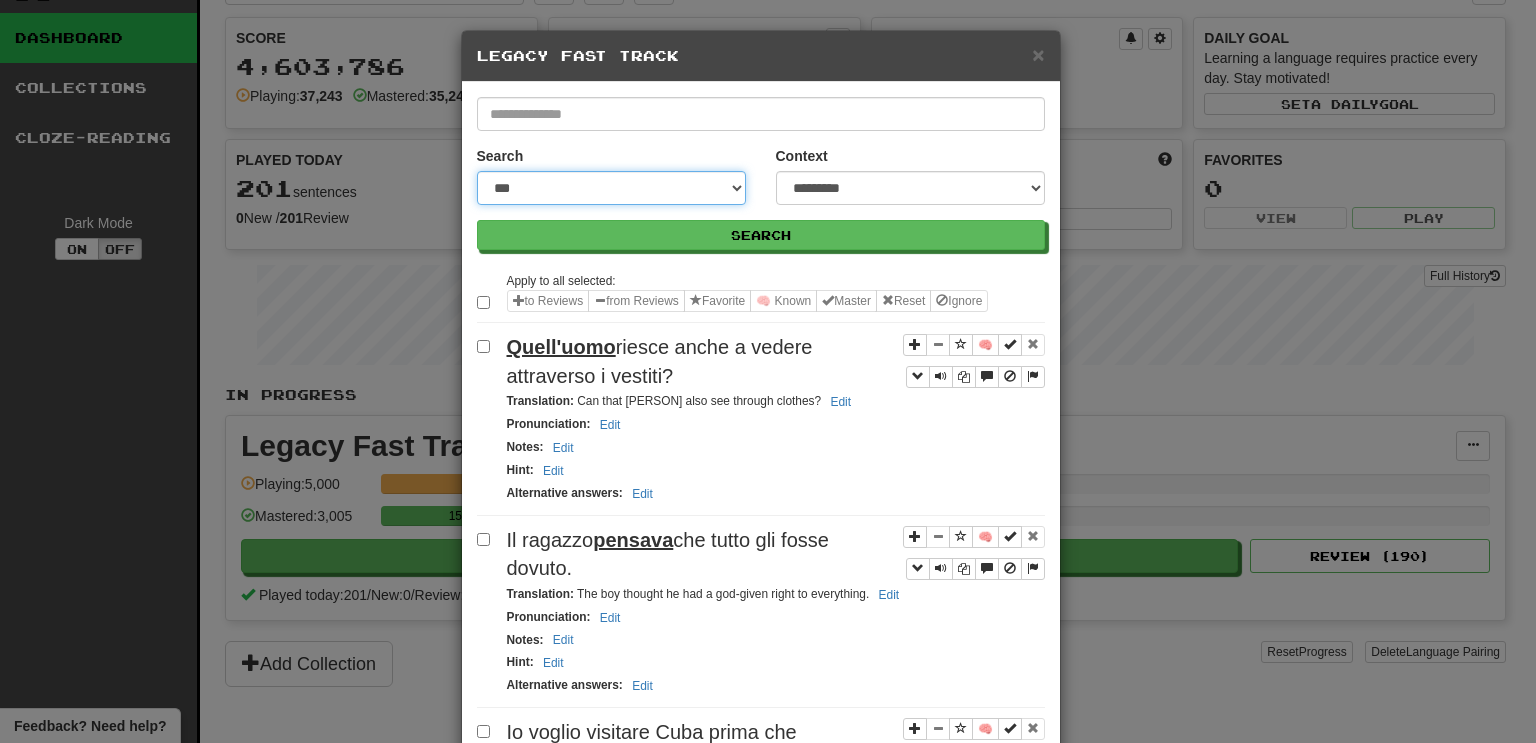 click on "**********" at bounding box center (611, 188) 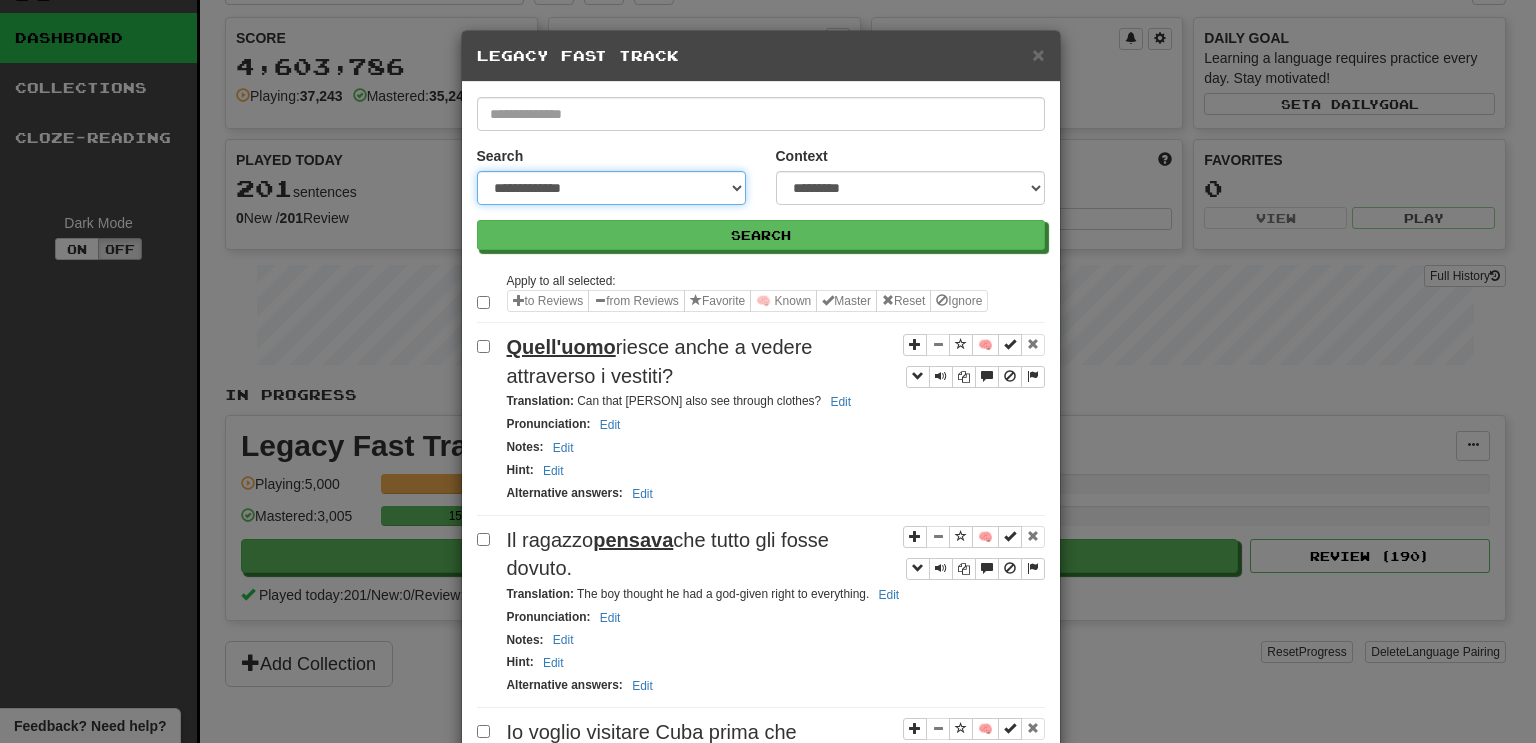 click on "**********" at bounding box center [611, 188] 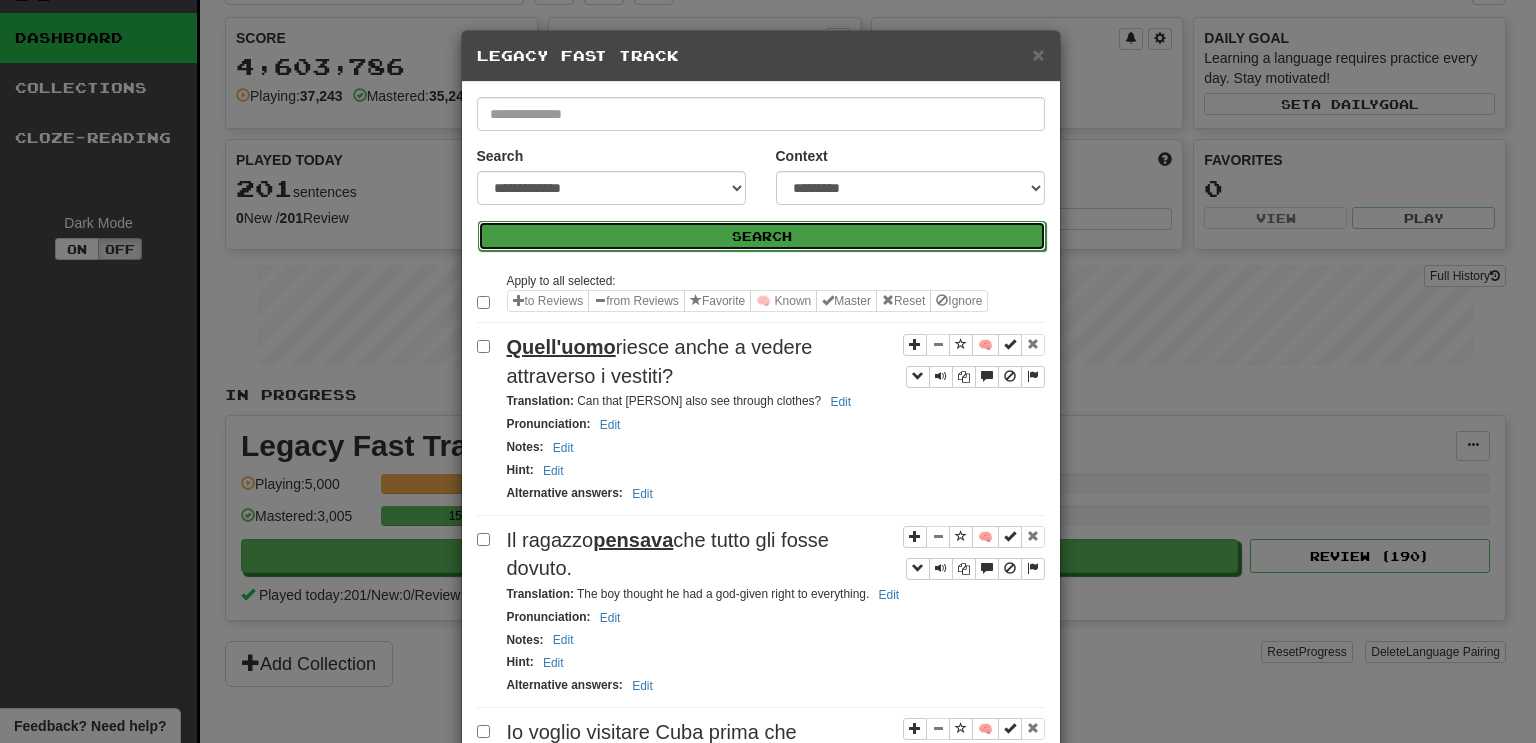 click on "Search" at bounding box center [762, 236] 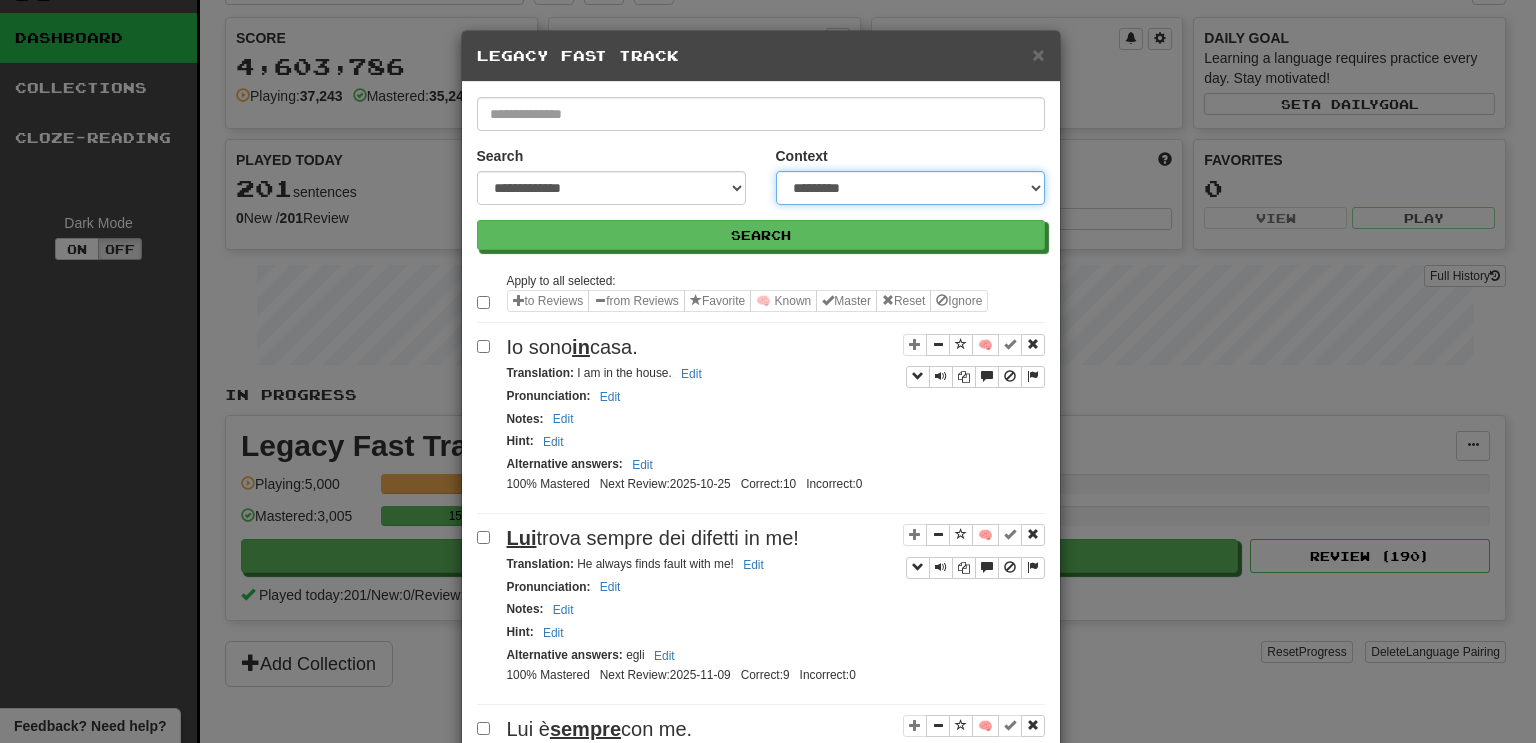 click on "**********" at bounding box center (910, 188) 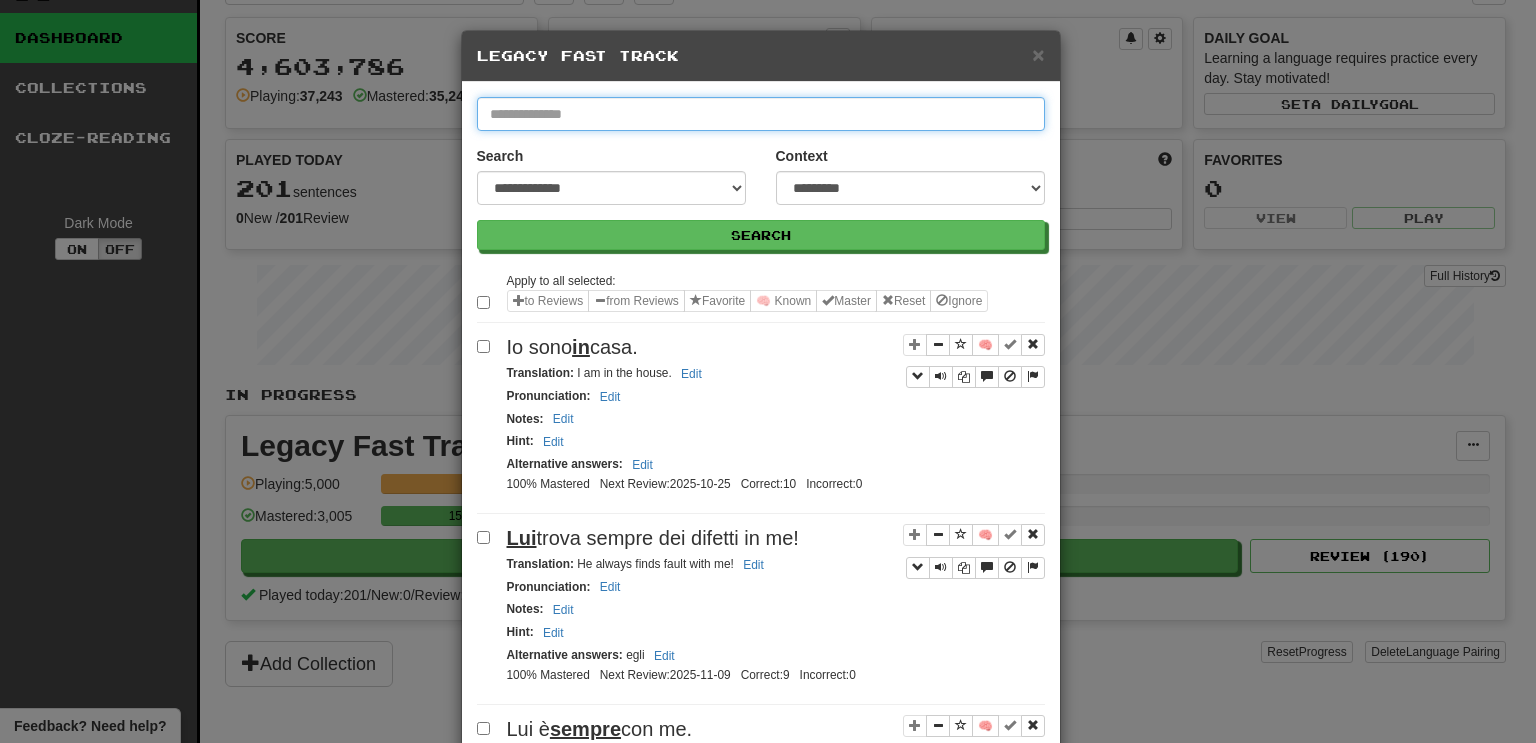 click at bounding box center (761, 114) 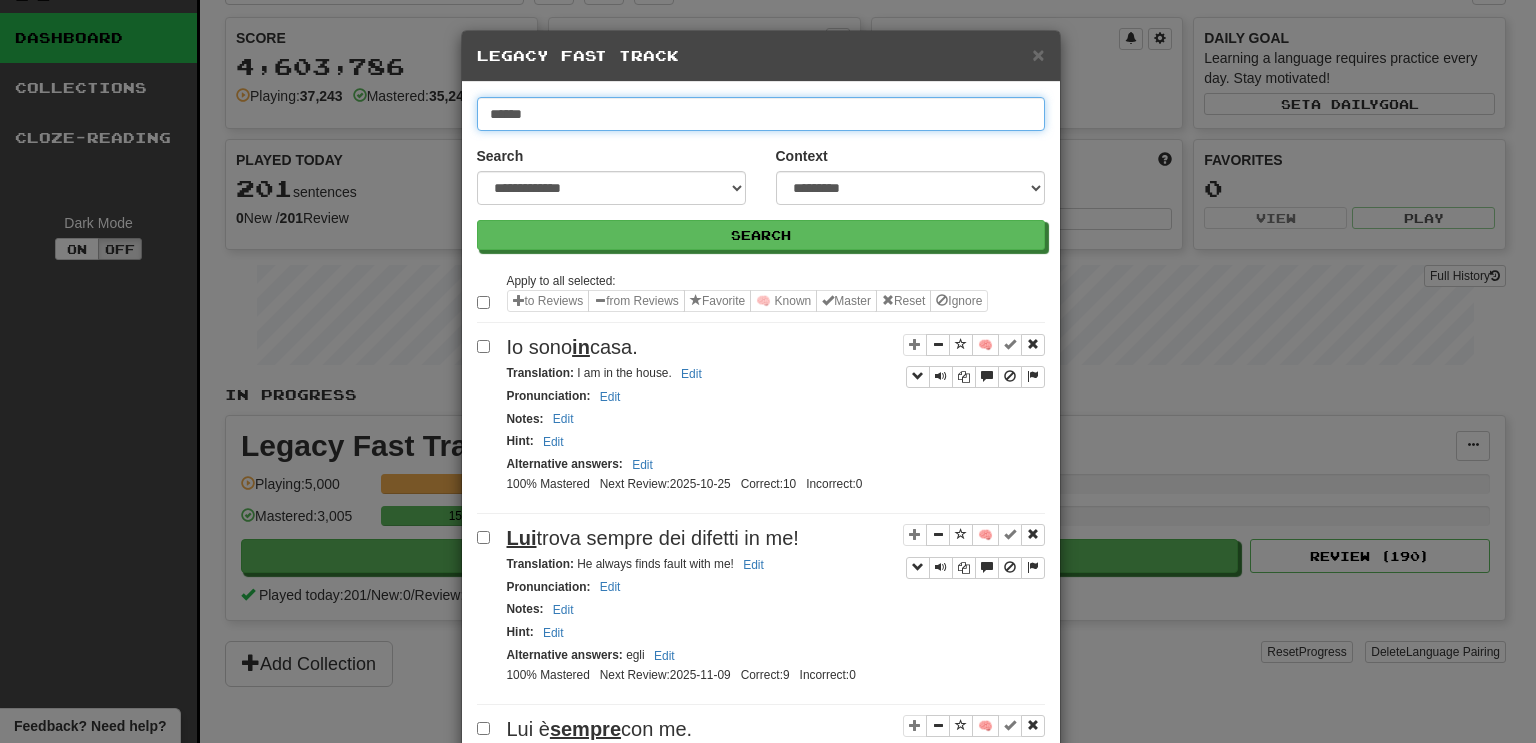 type on "******" 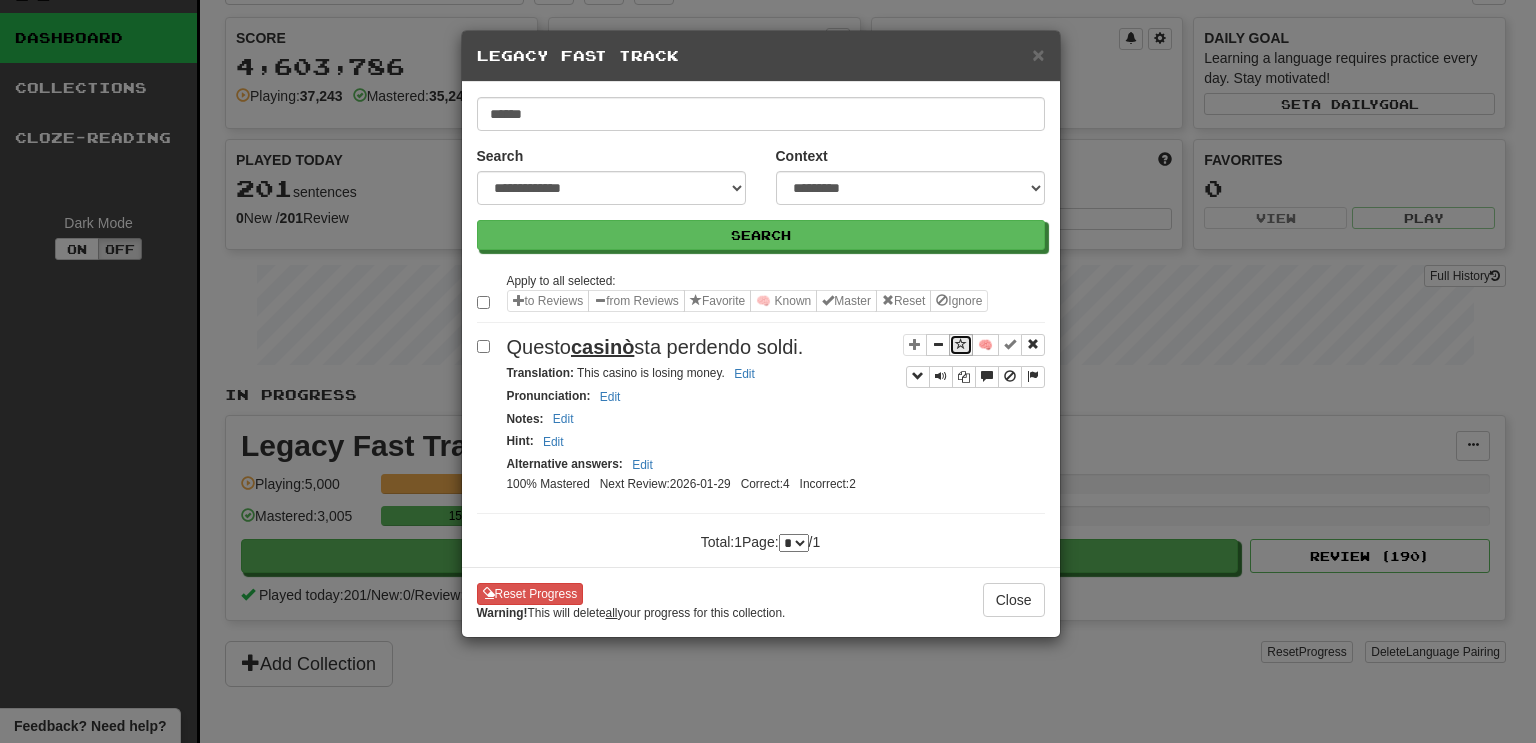 click at bounding box center [961, 344] 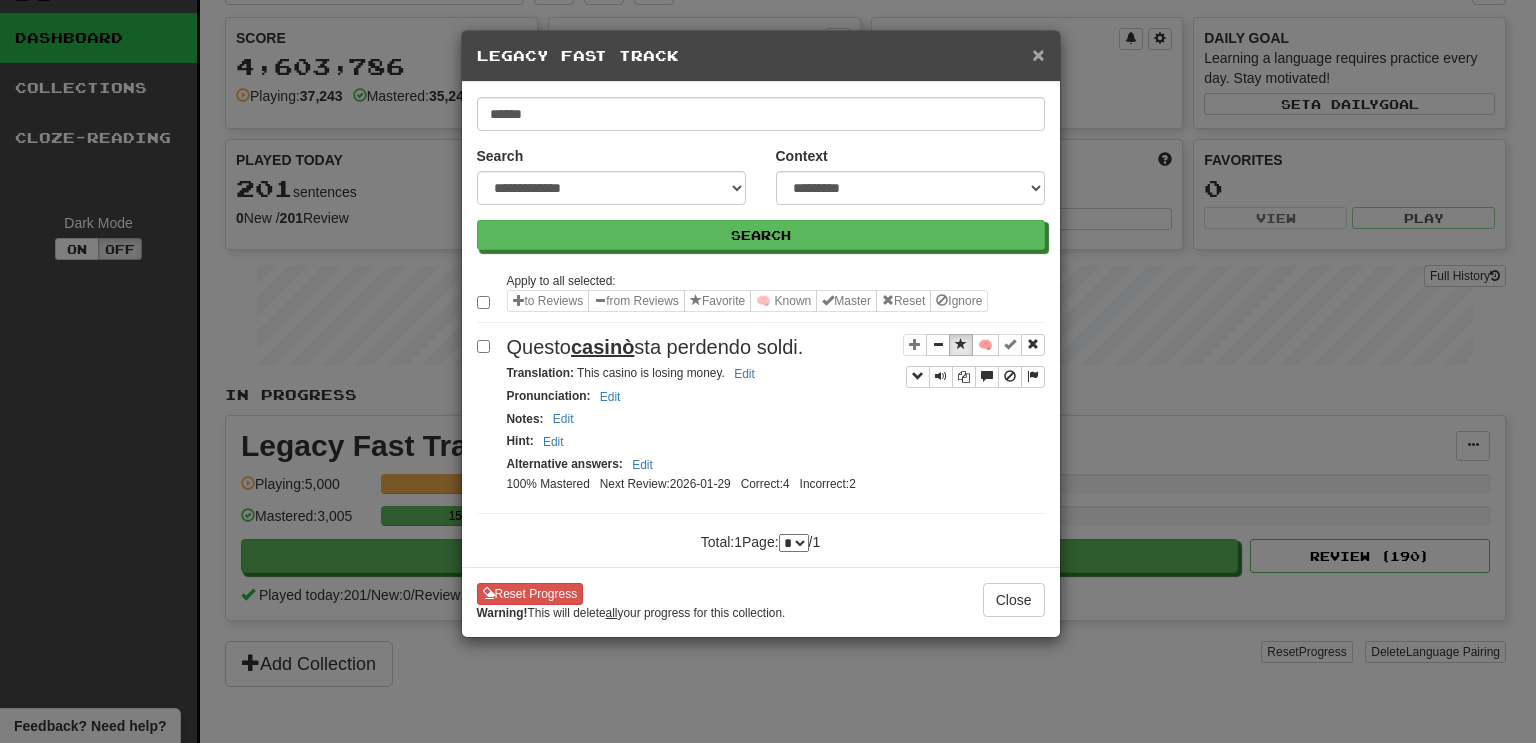 click on "×" at bounding box center (1038, 54) 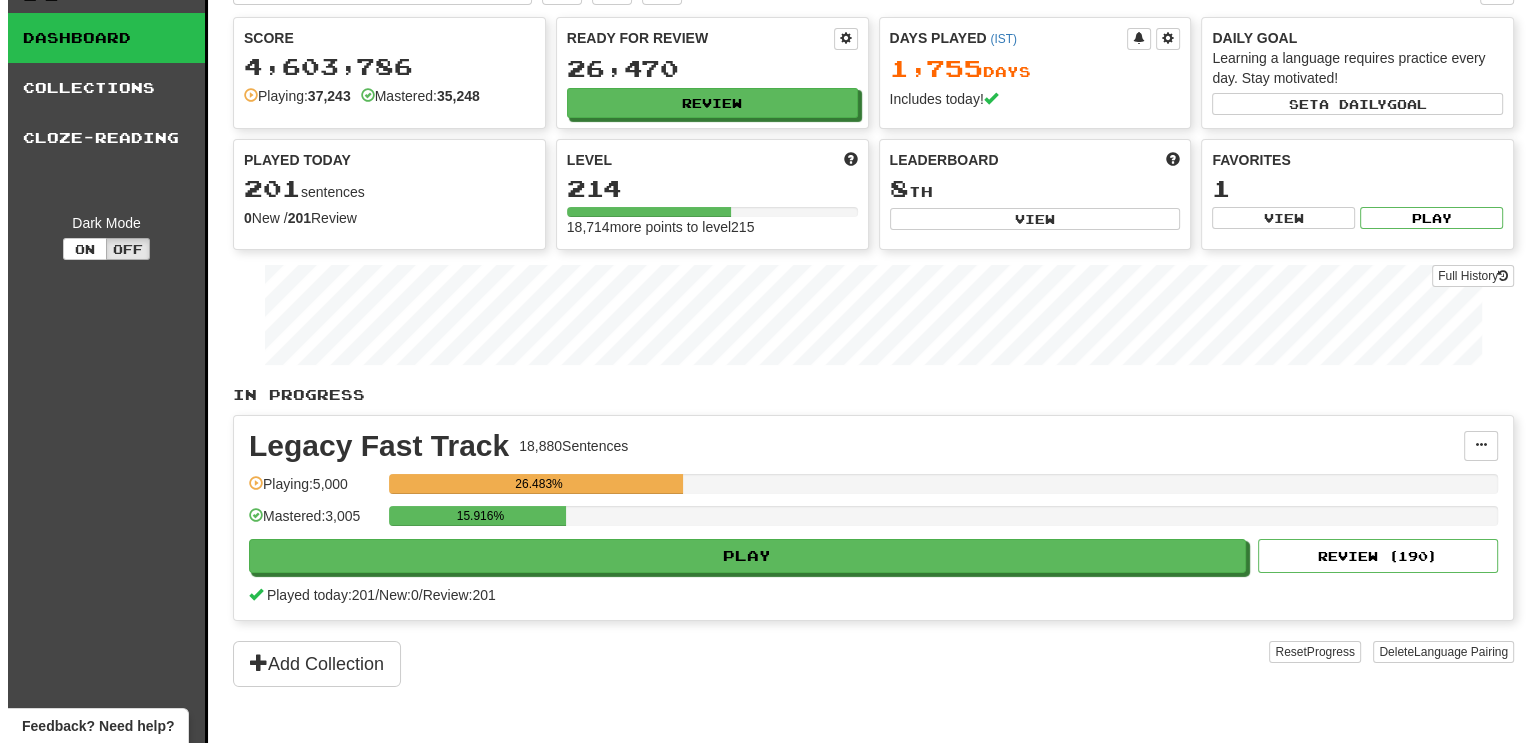 scroll, scrollTop: 0, scrollLeft: 0, axis: both 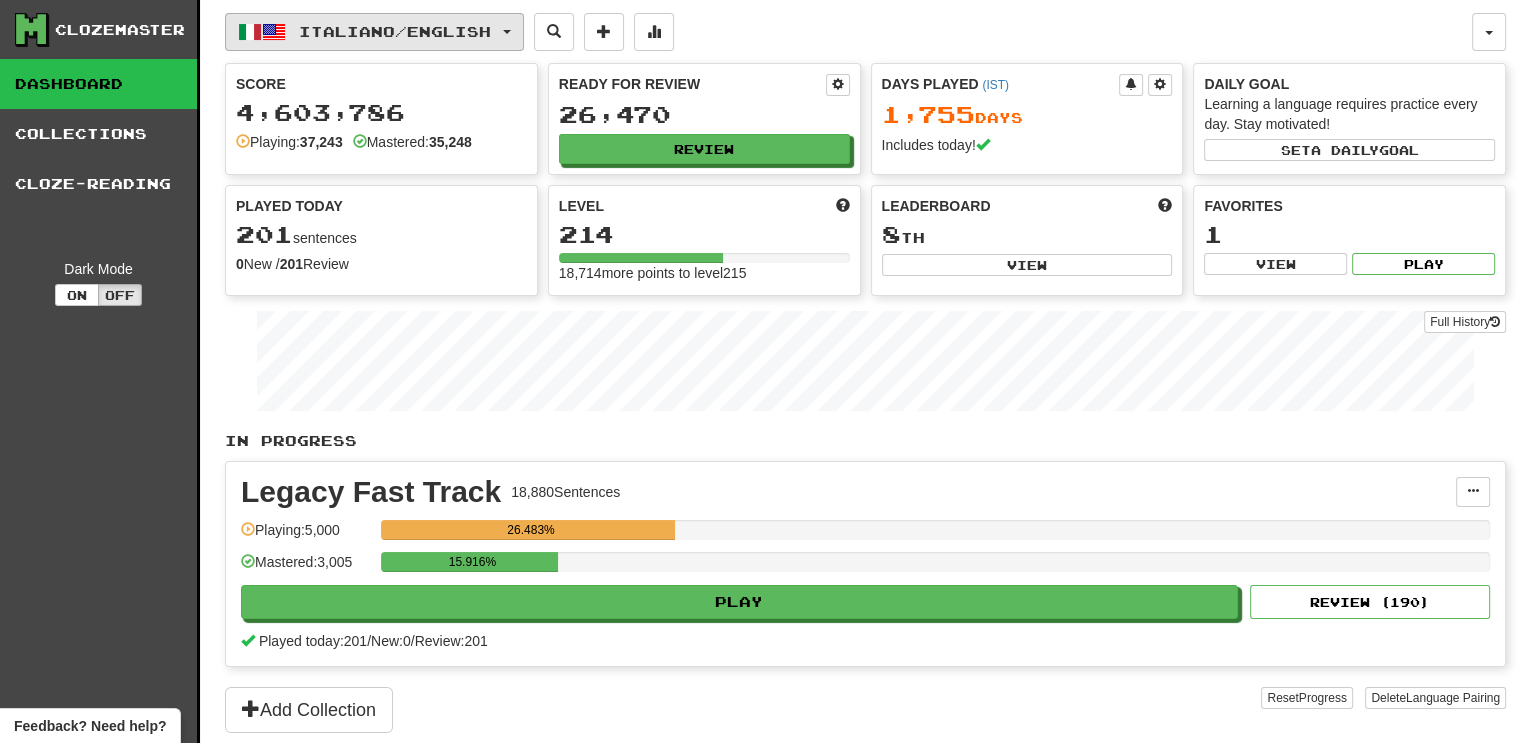 click on "Italiano  /  English" at bounding box center [395, 31] 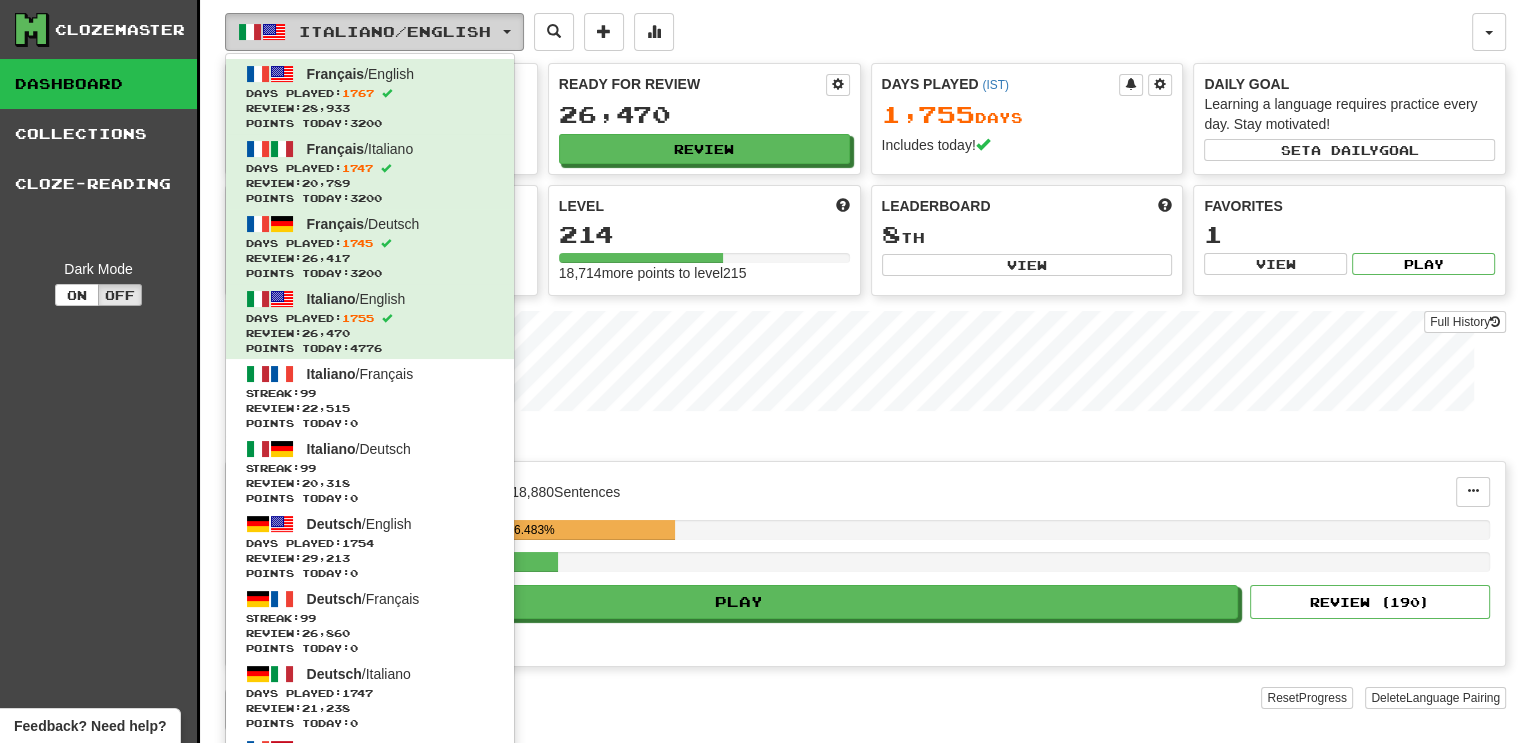 click on "Italiano  /  English" at bounding box center (395, 31) 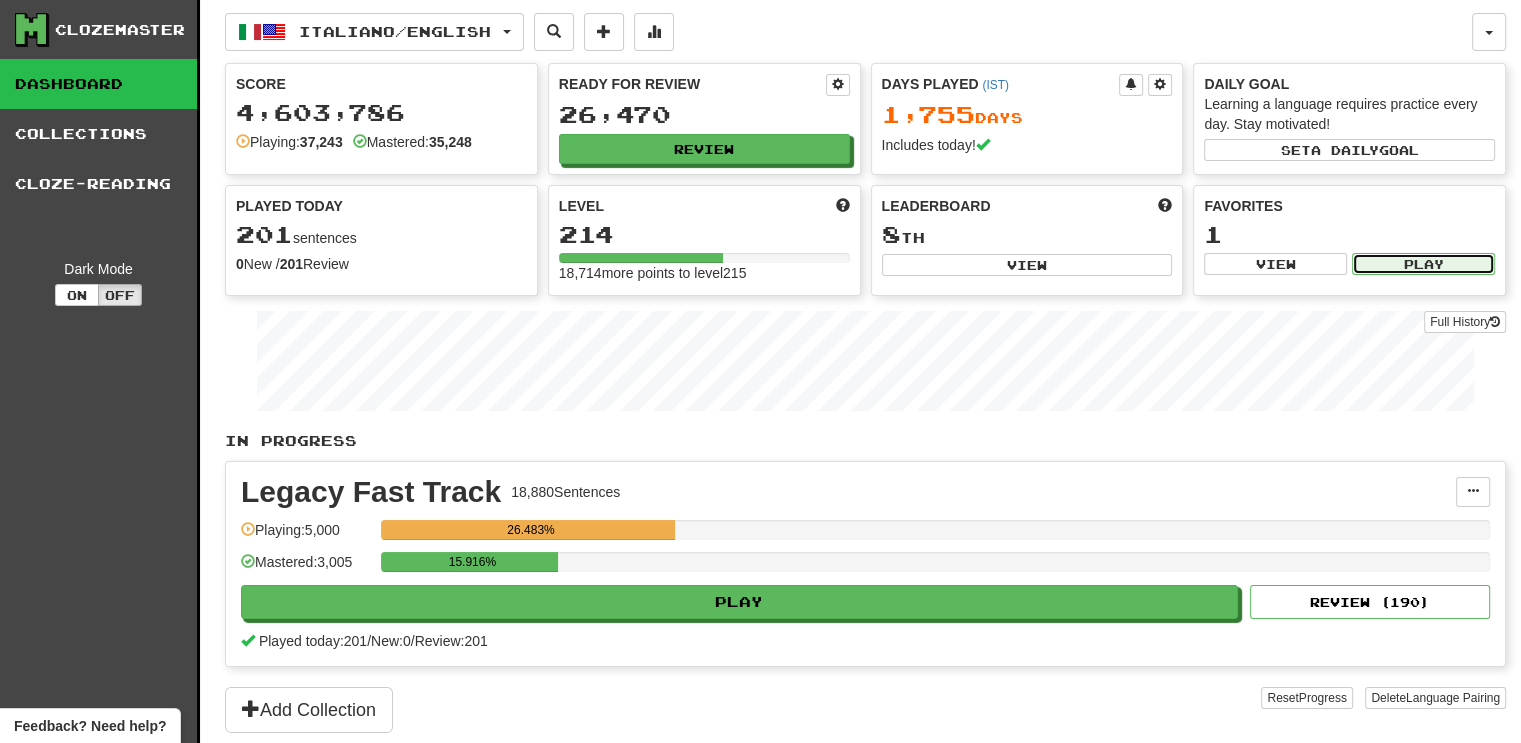 click on "Play" at bounding box center [1423, 264] 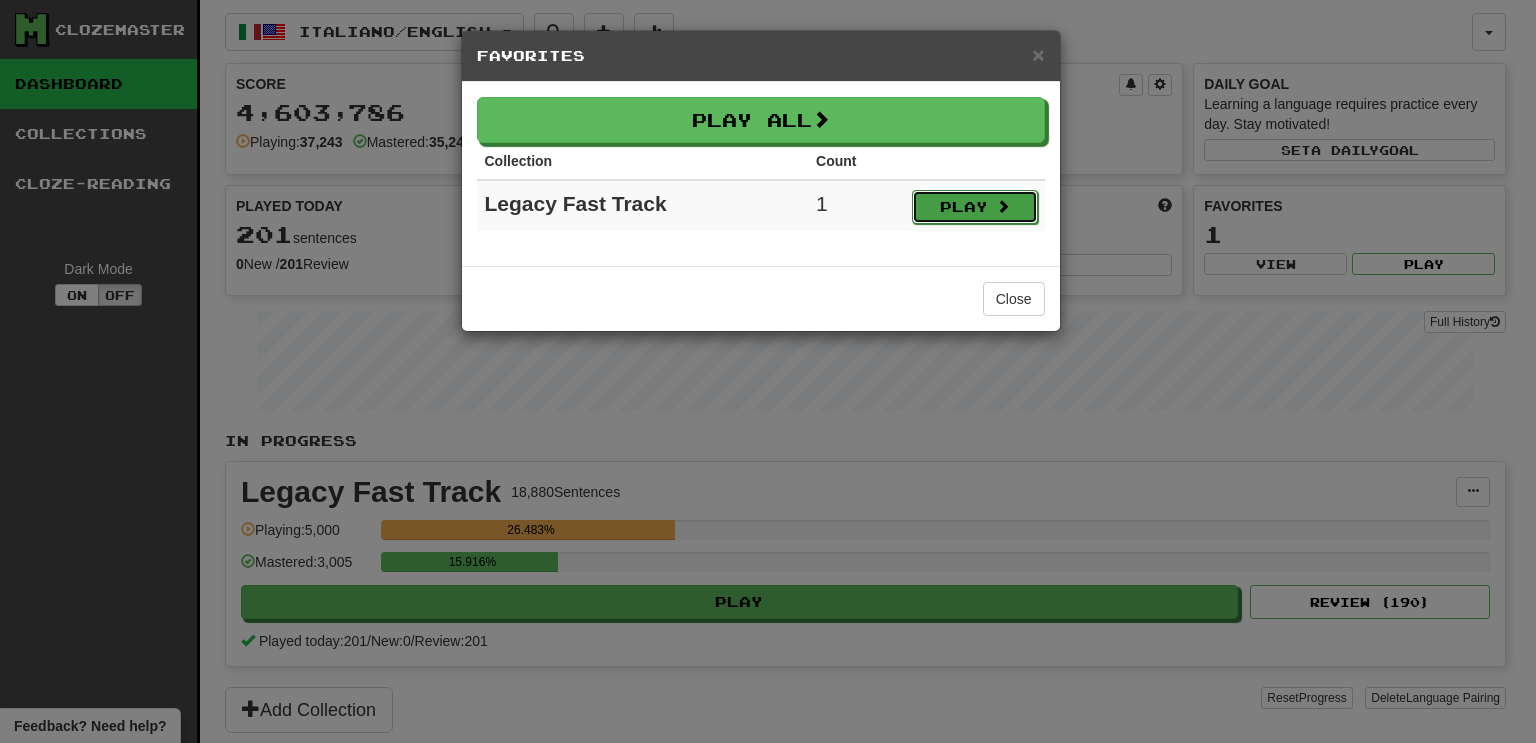 click on "Play" at bounding box center [975, 207] 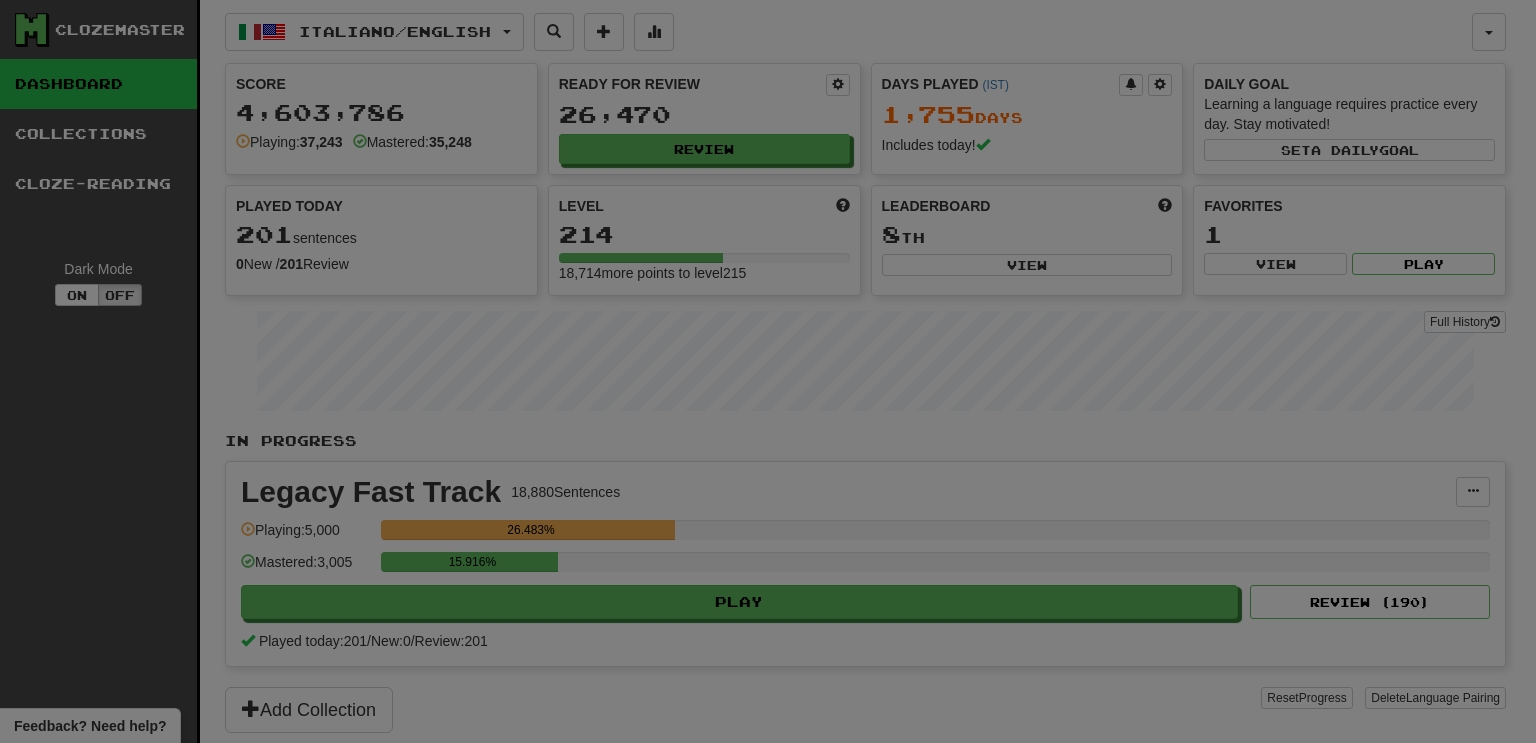 select on "***" 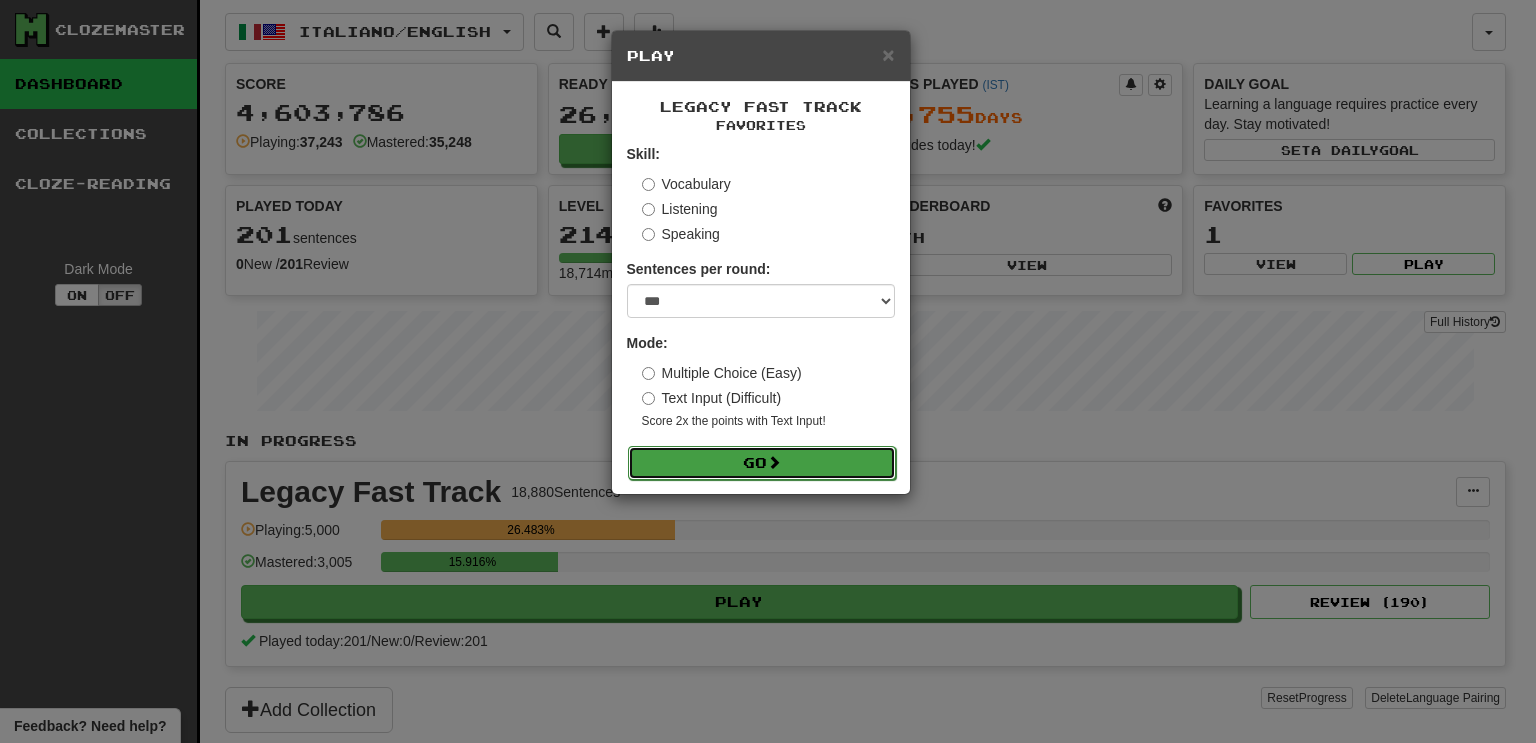 click on "Go" at bounding box center (762, 463) 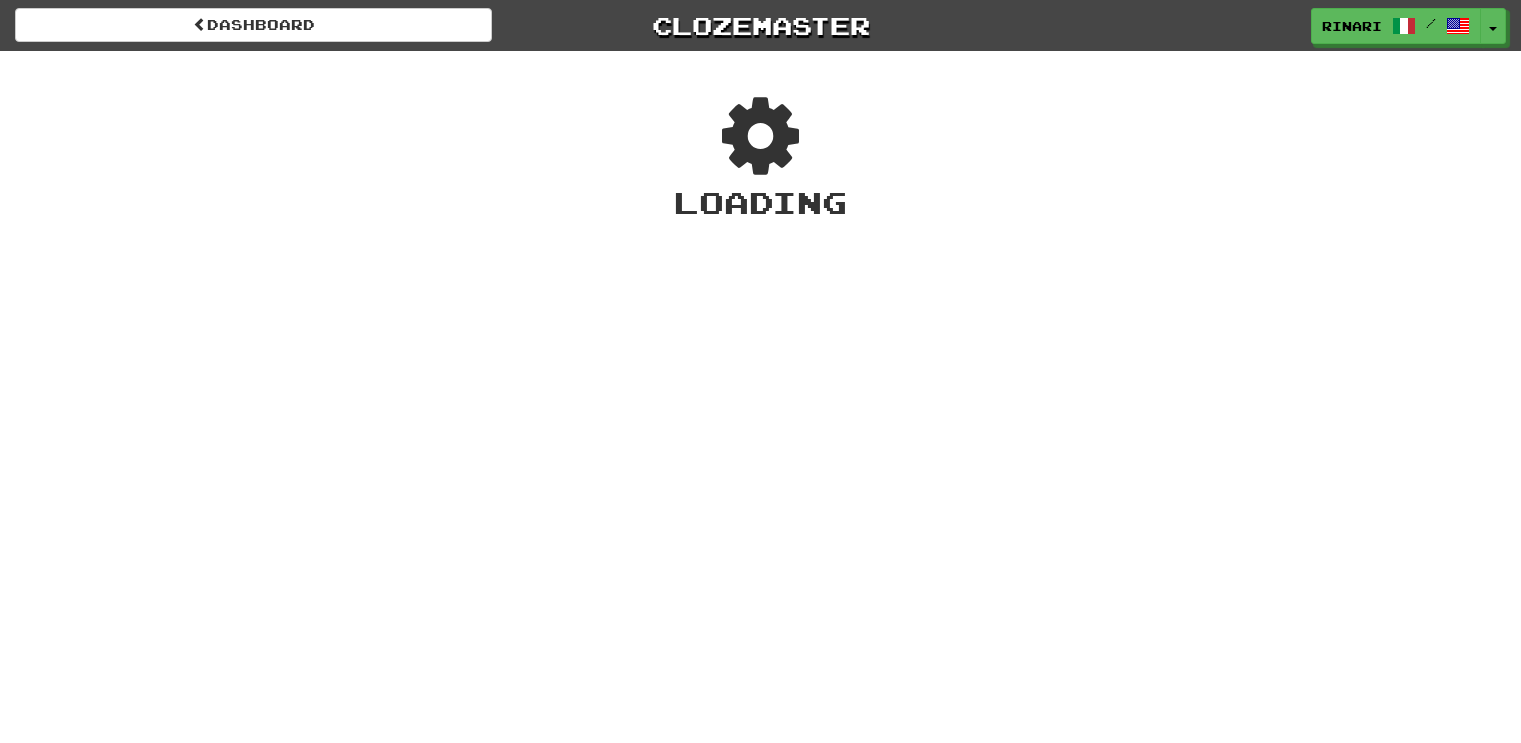 scroll, scrollTop: 0, scrollLeft: 0, axis: both 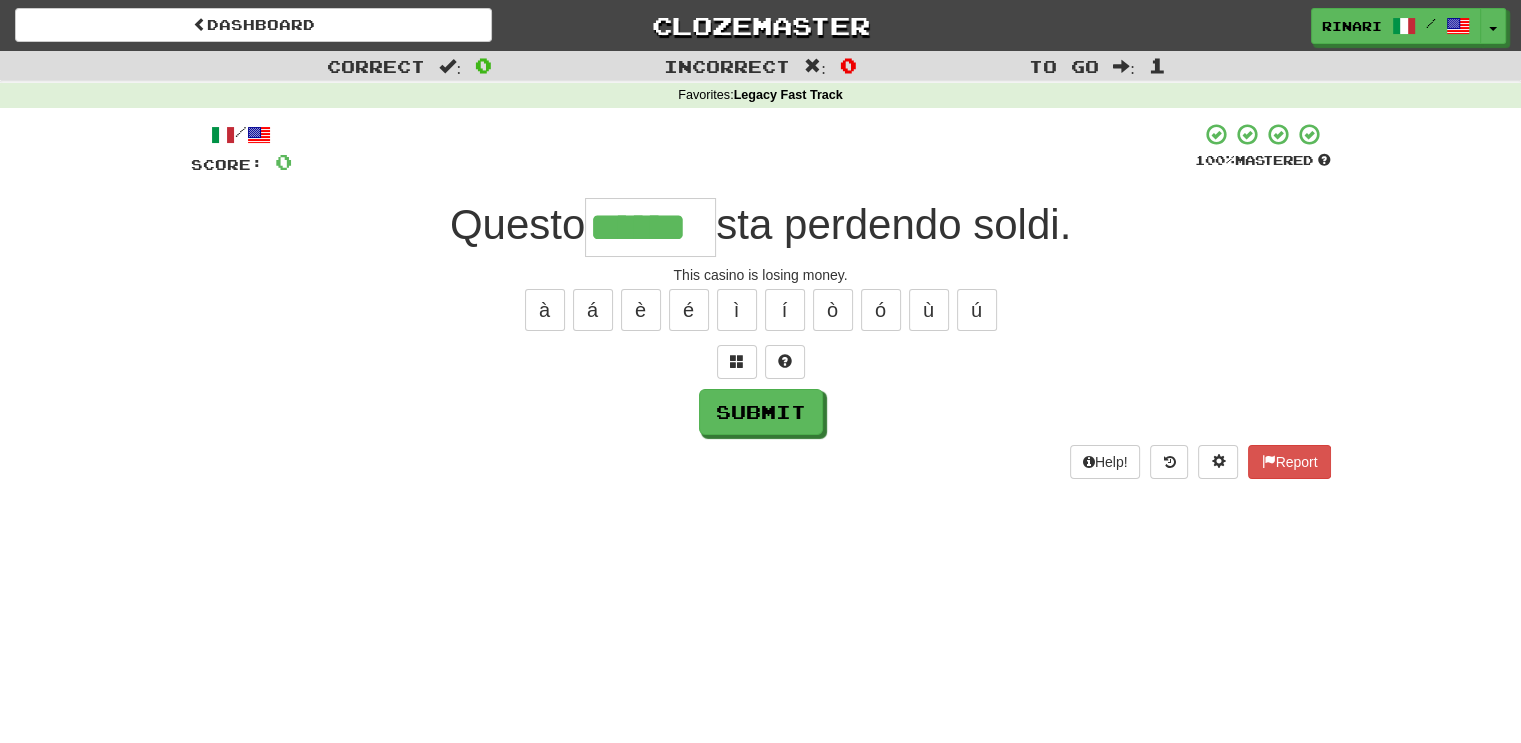 type on "******" 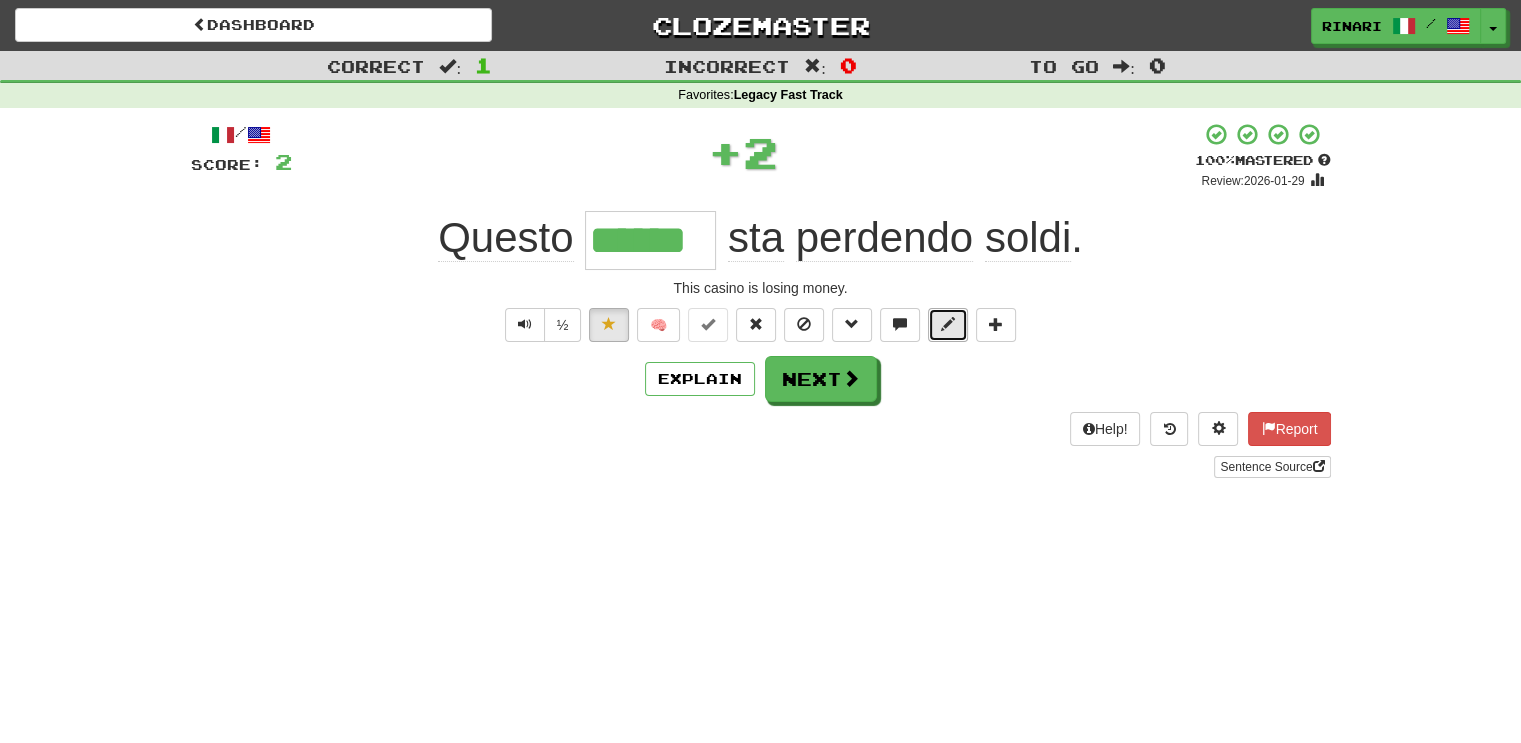 click at bounding box center (948, 324) 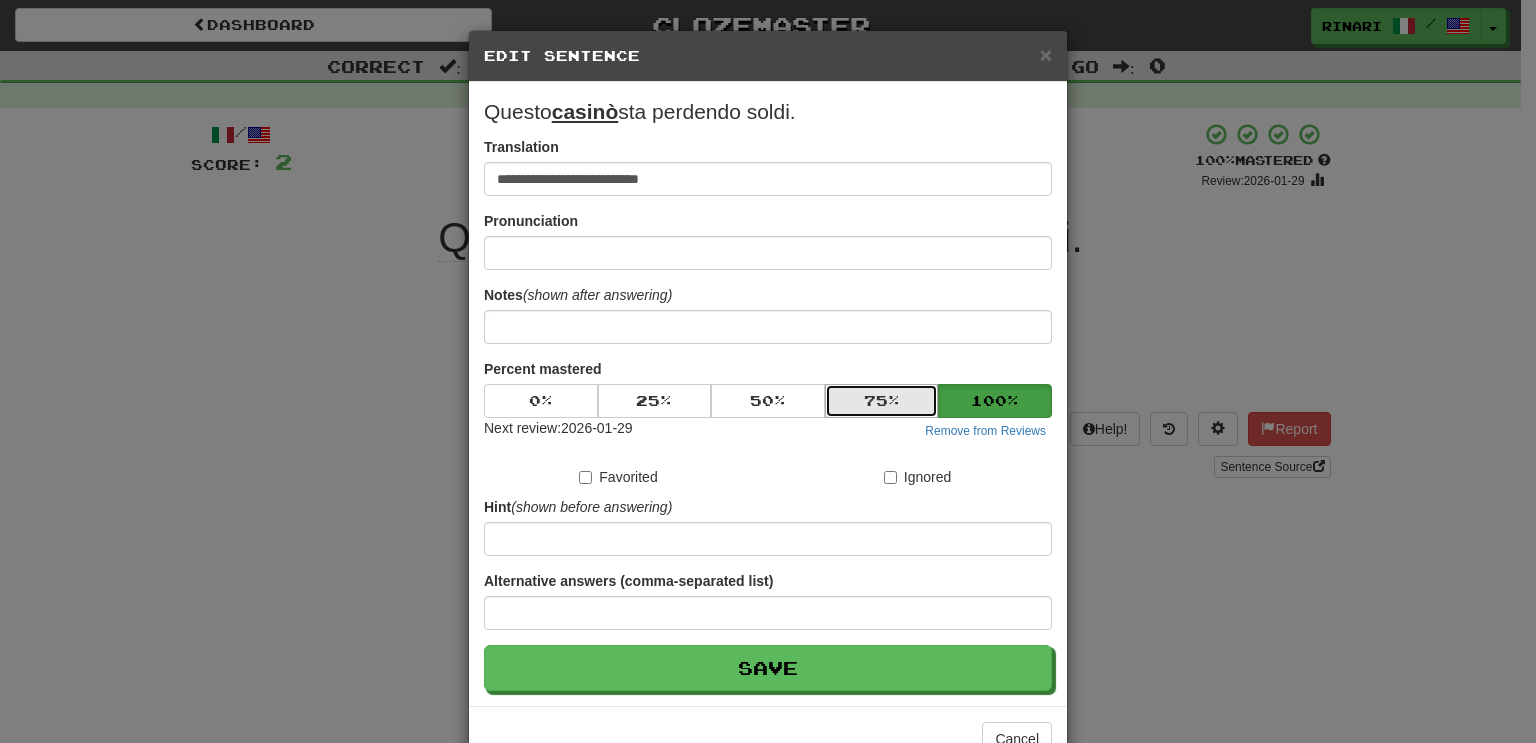 click on "75 %" at bounding box center (882, 401) 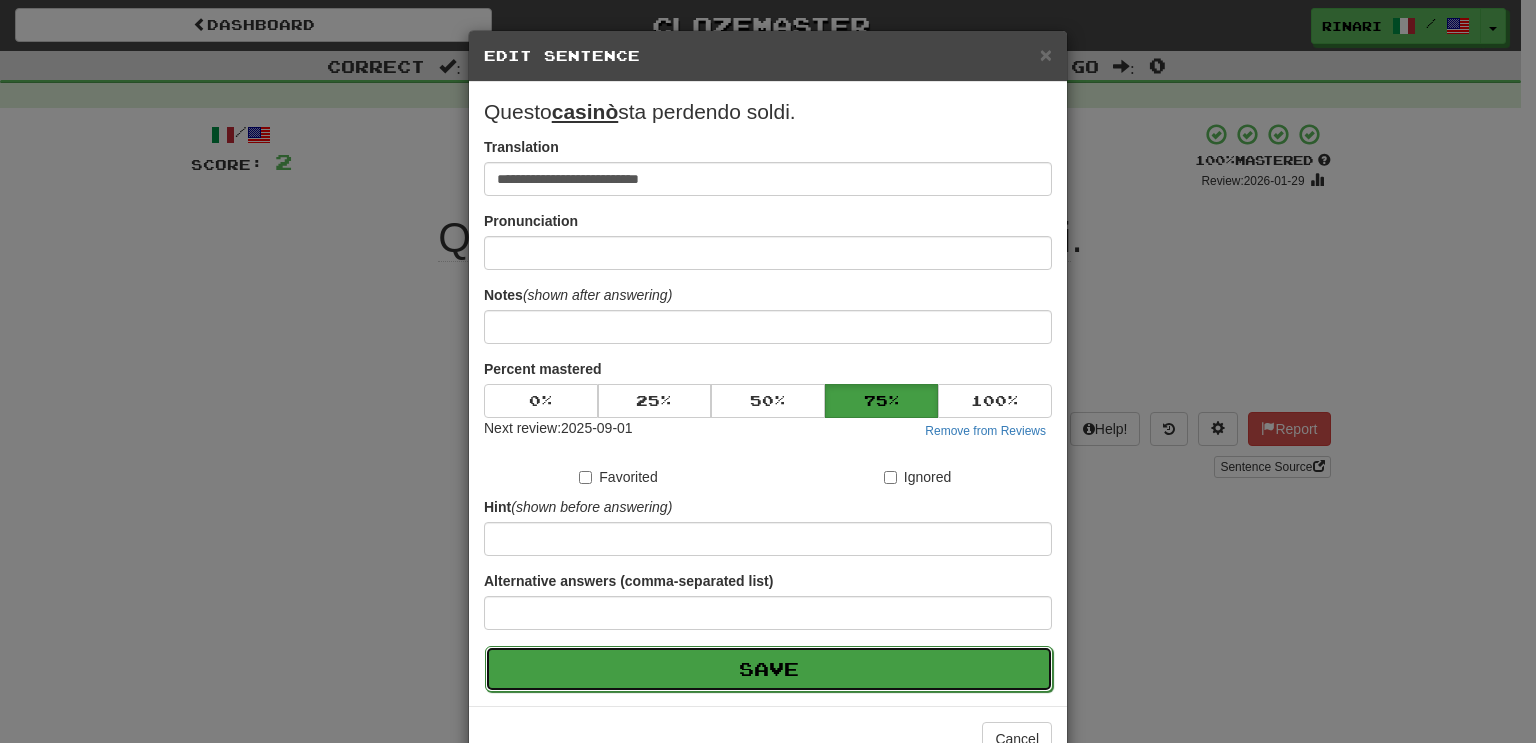 click on "Save" at bounding box center (769, 669) 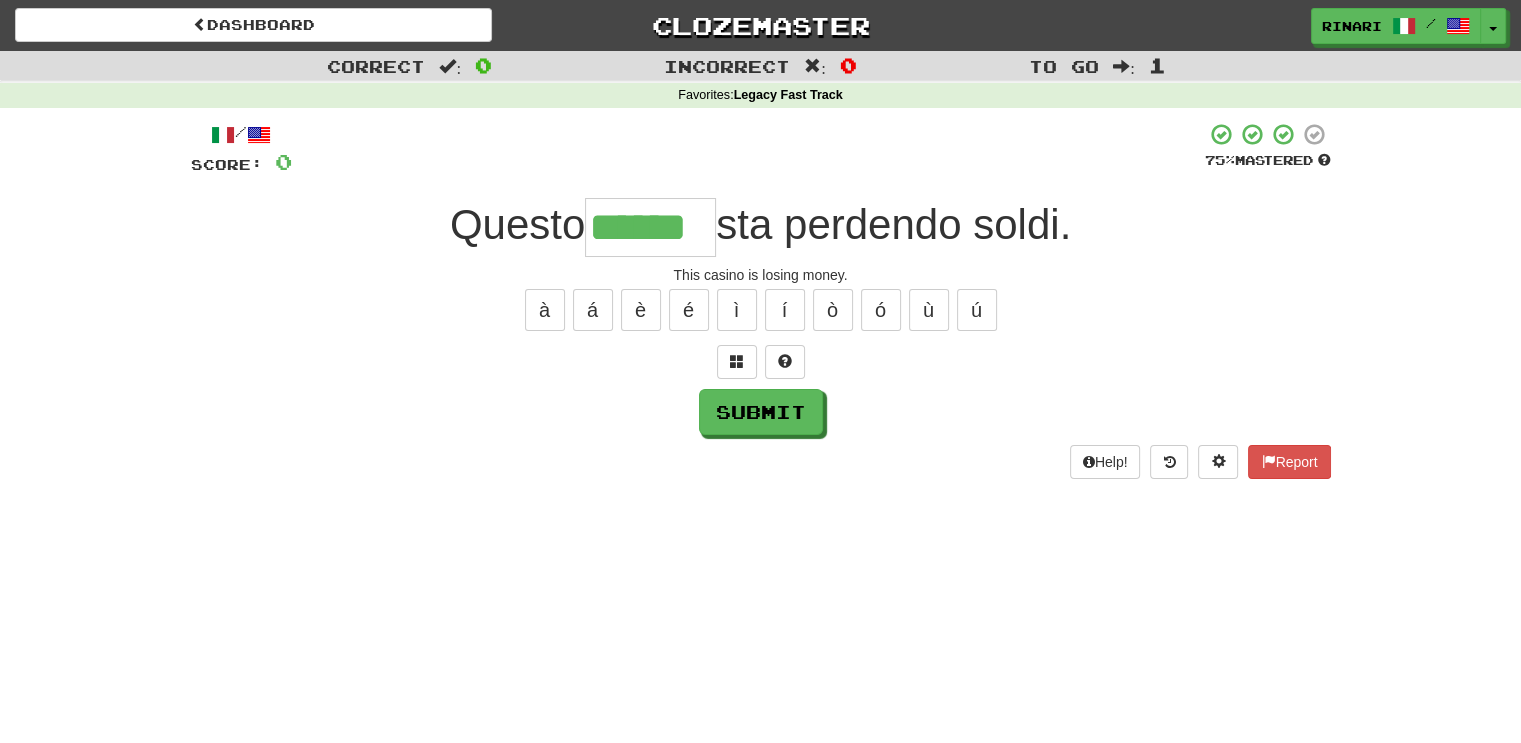 type on "******" 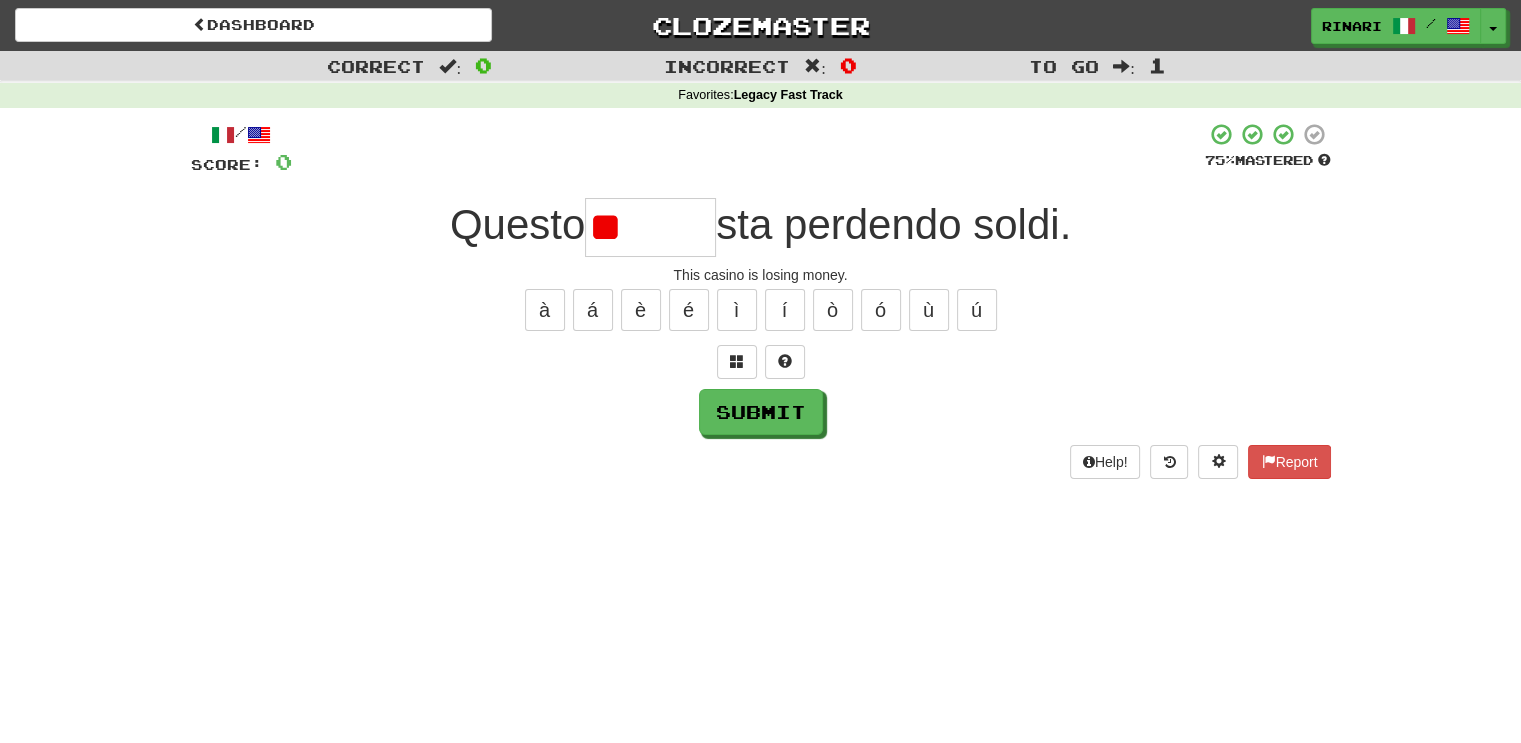 type on "*" 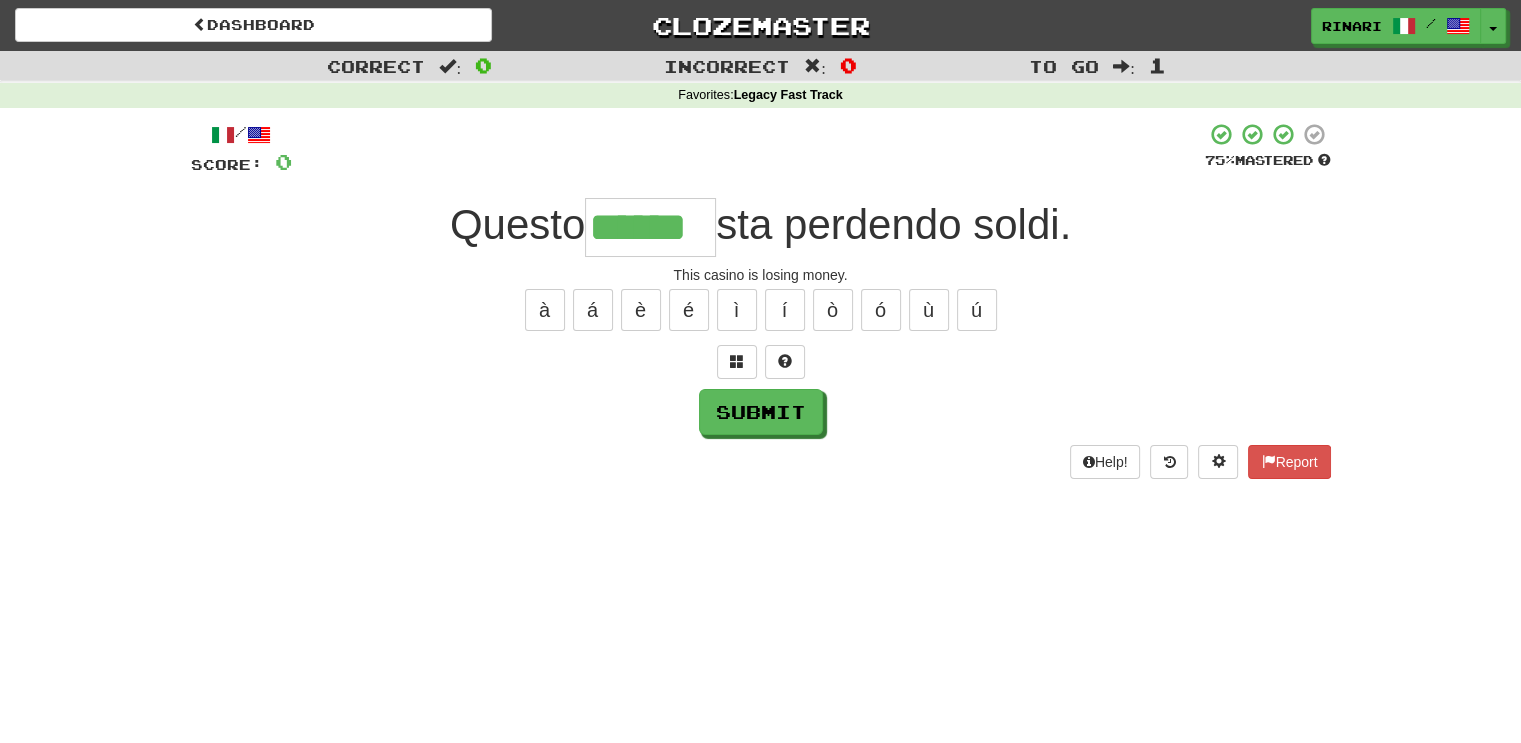 type on "******" 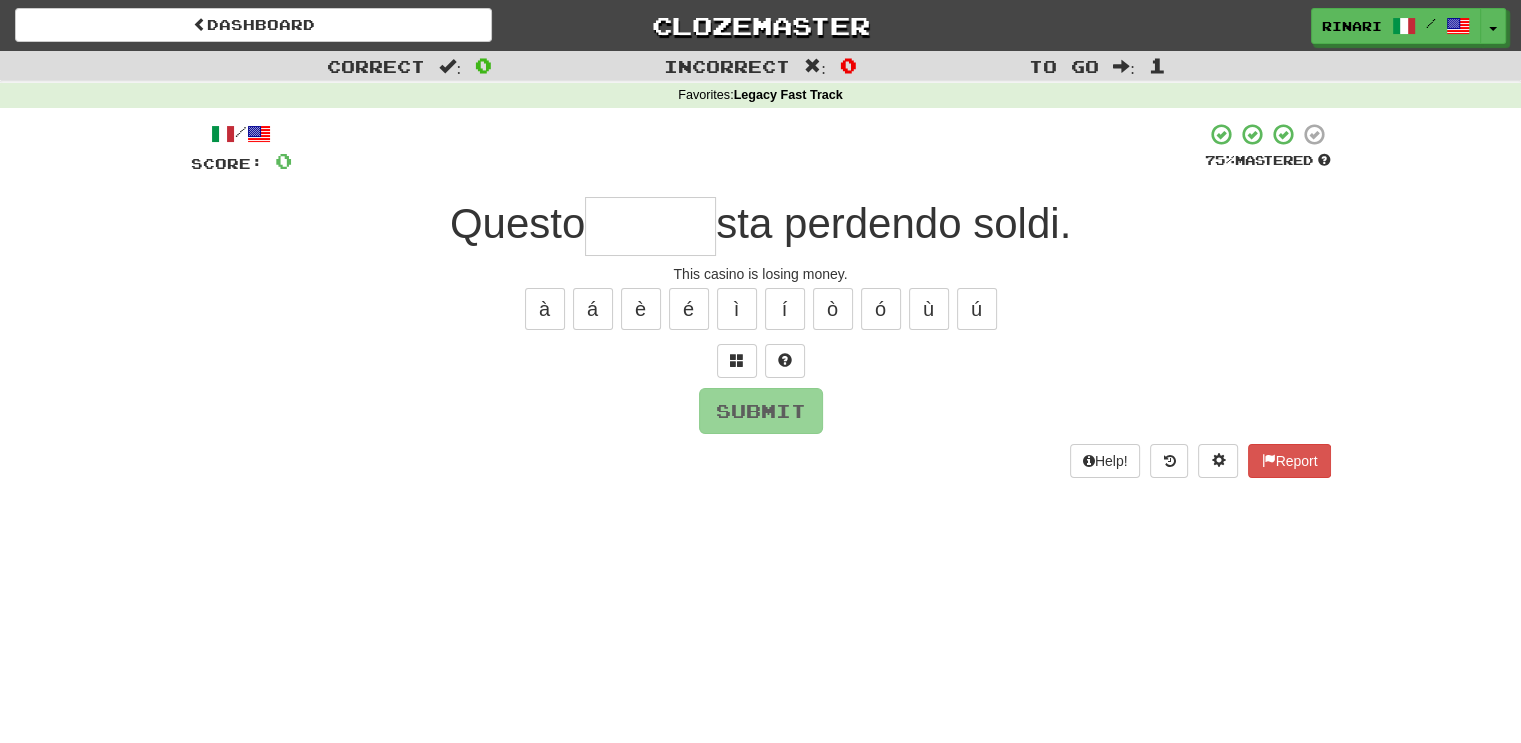 type on "*" 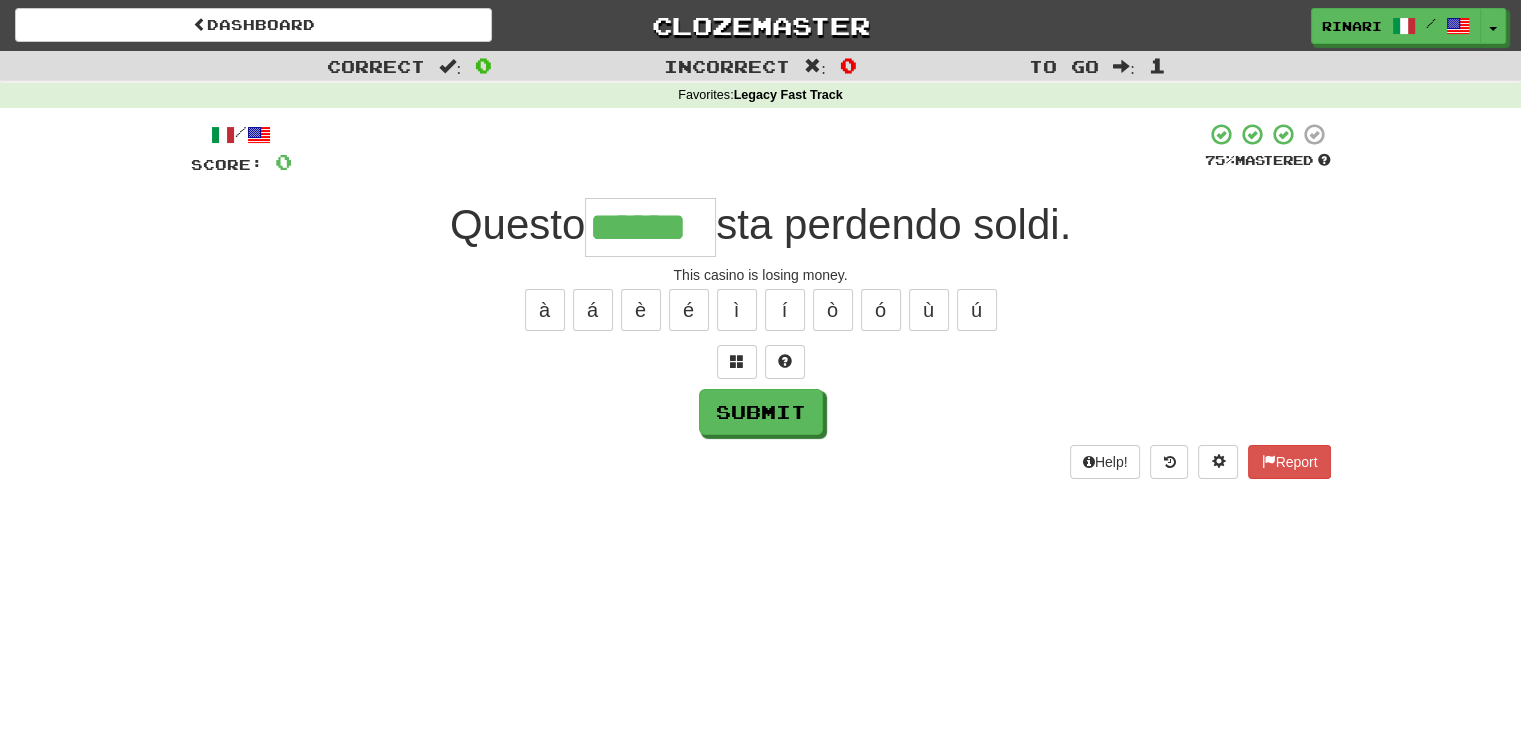 type on "******" 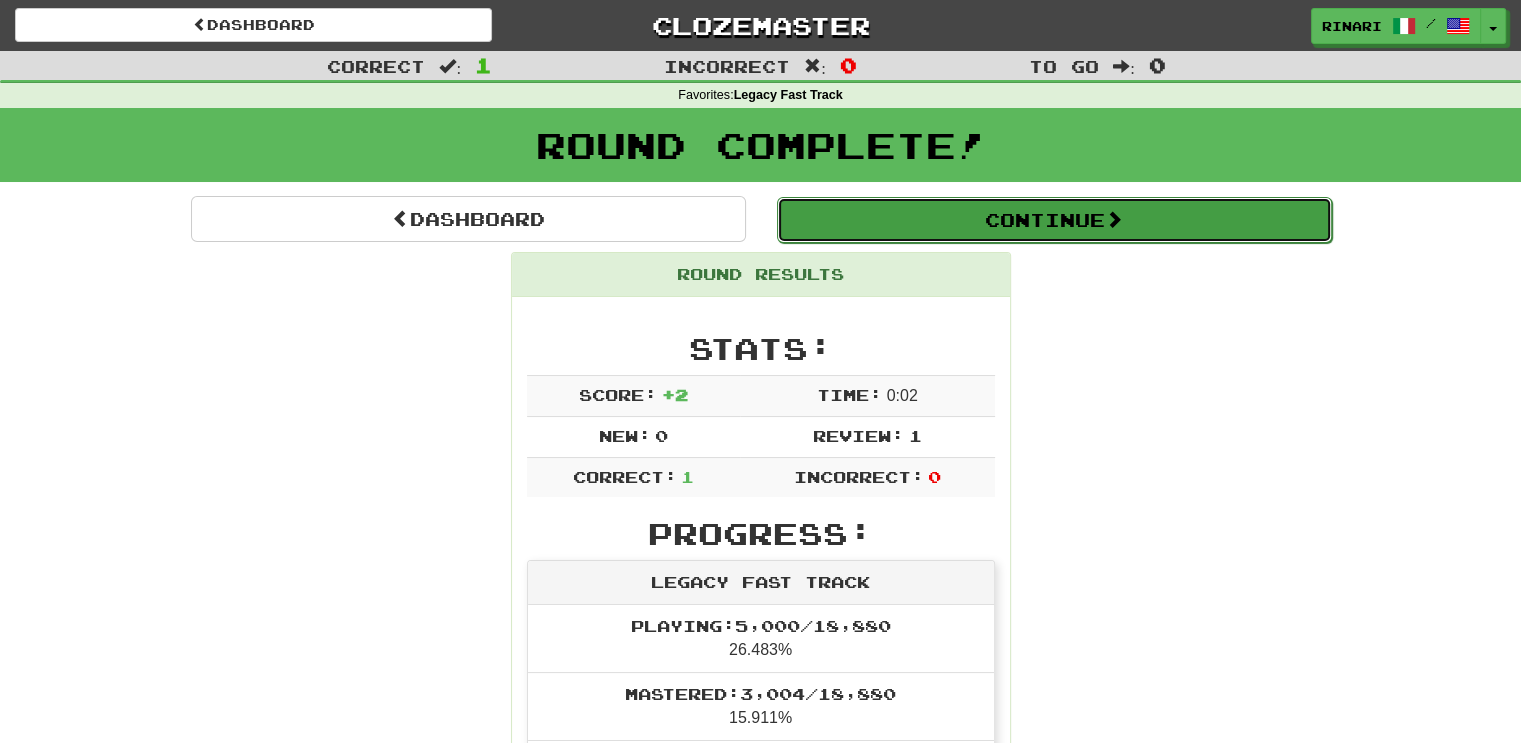 click on "Continue" at bounding box center (1054, 220) 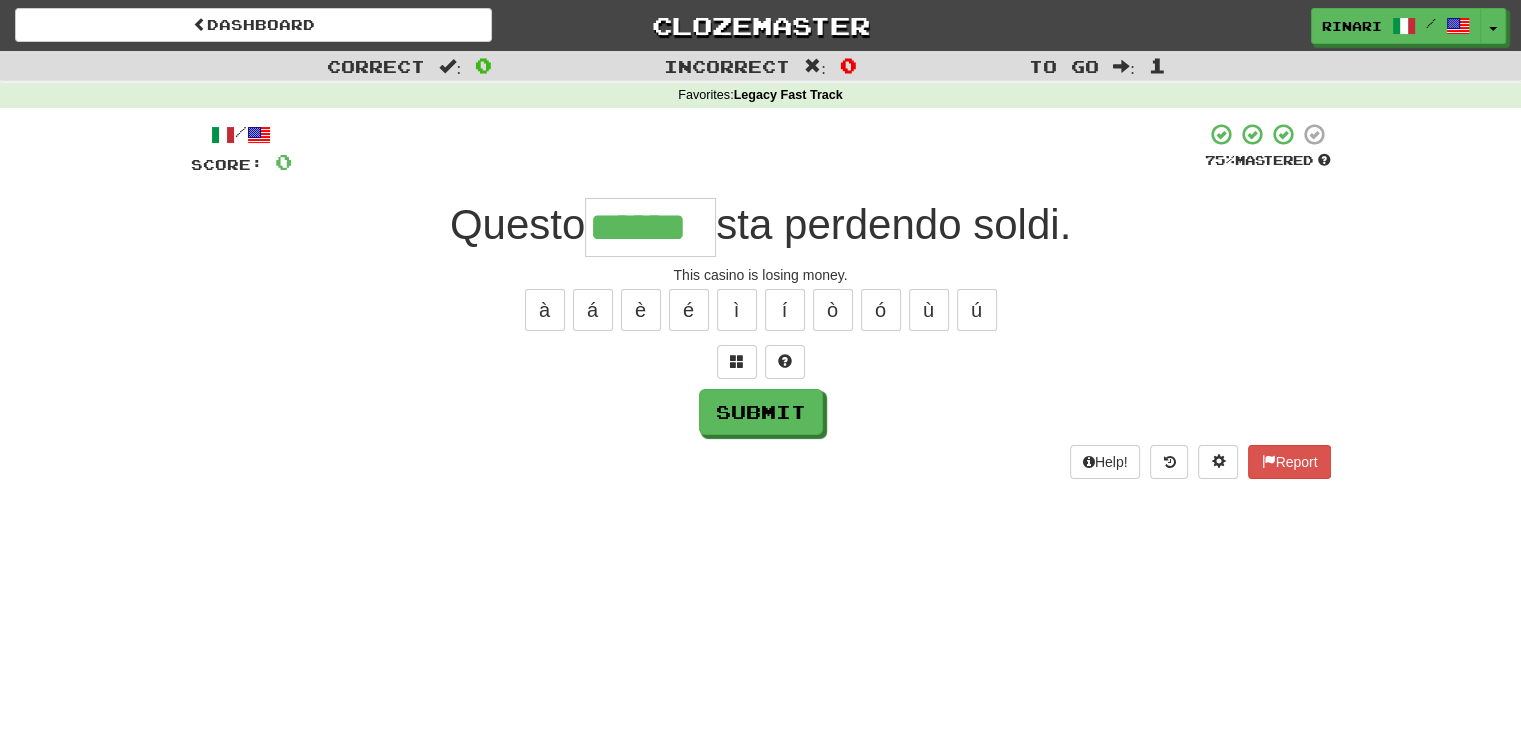 type on "******" 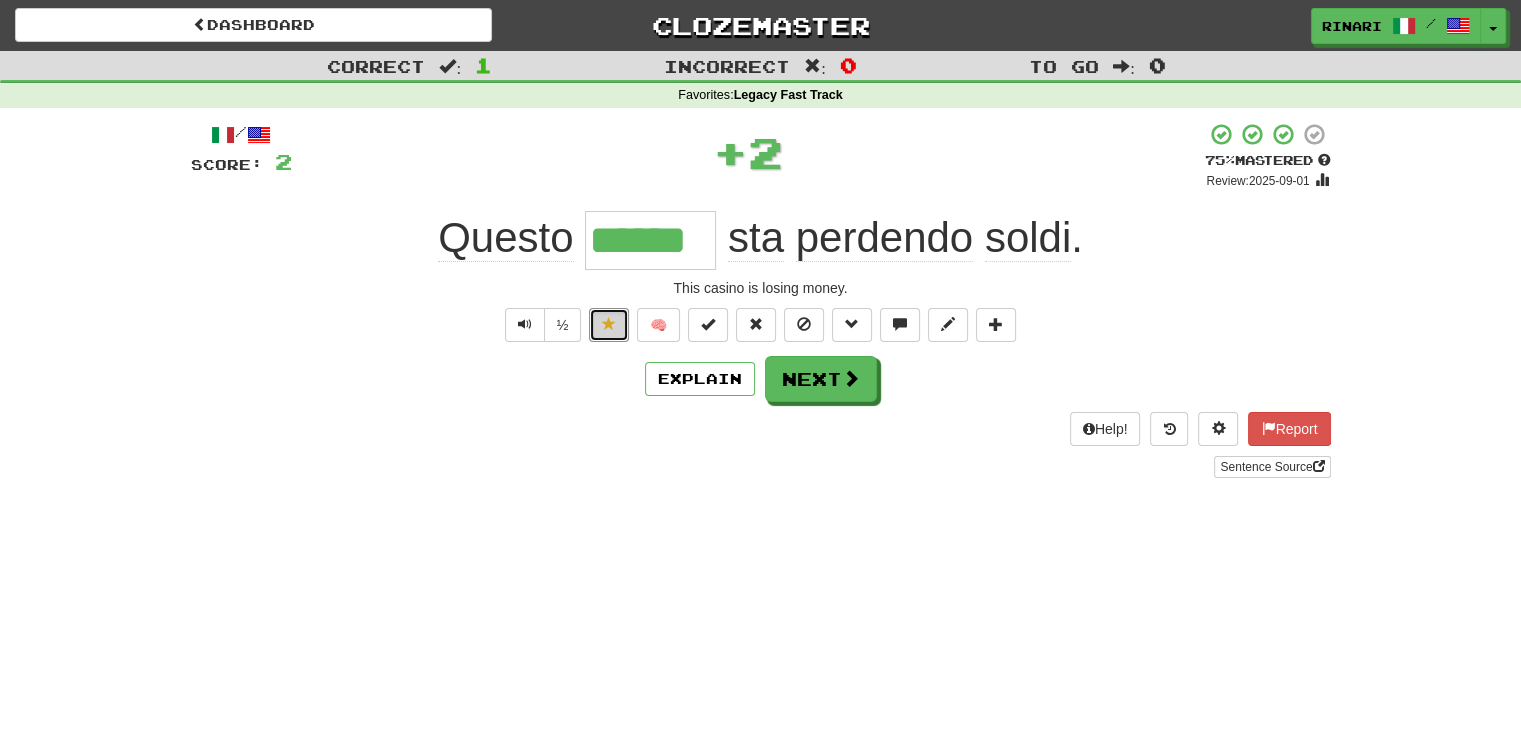 click at bounding box center [609, 324] 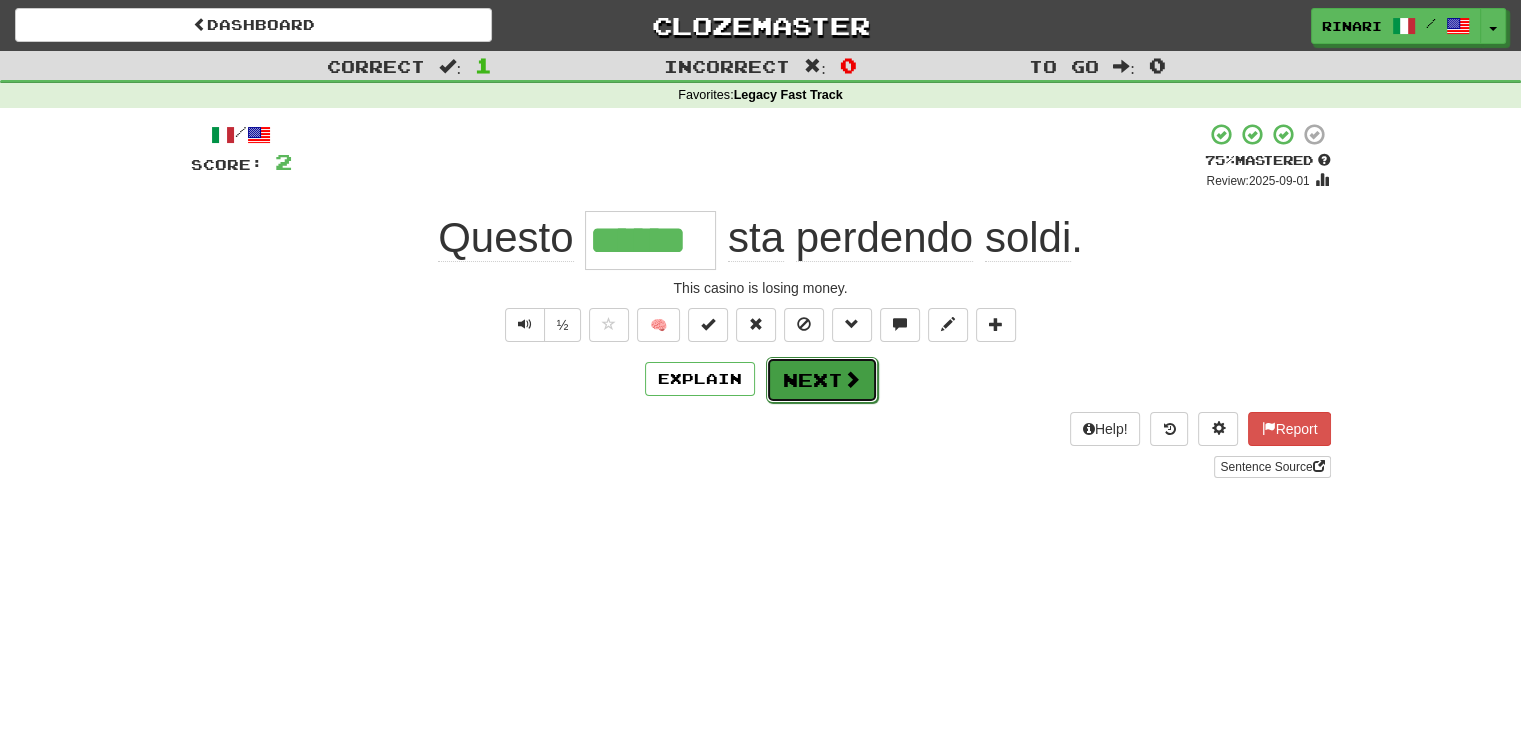 click on "Next" at bounding box center (822, 380) 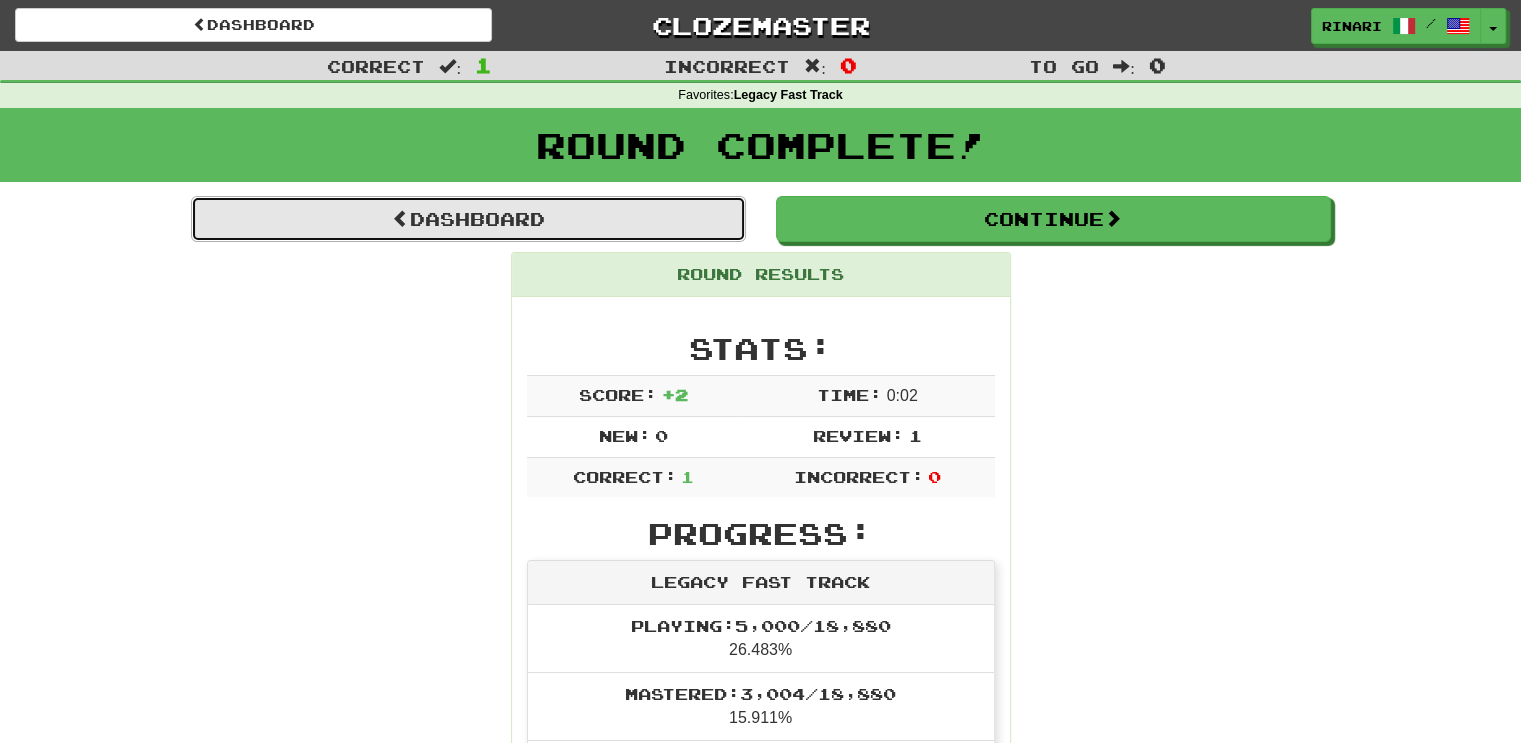 click on "Dashboard" at bounding box center [468, 219] 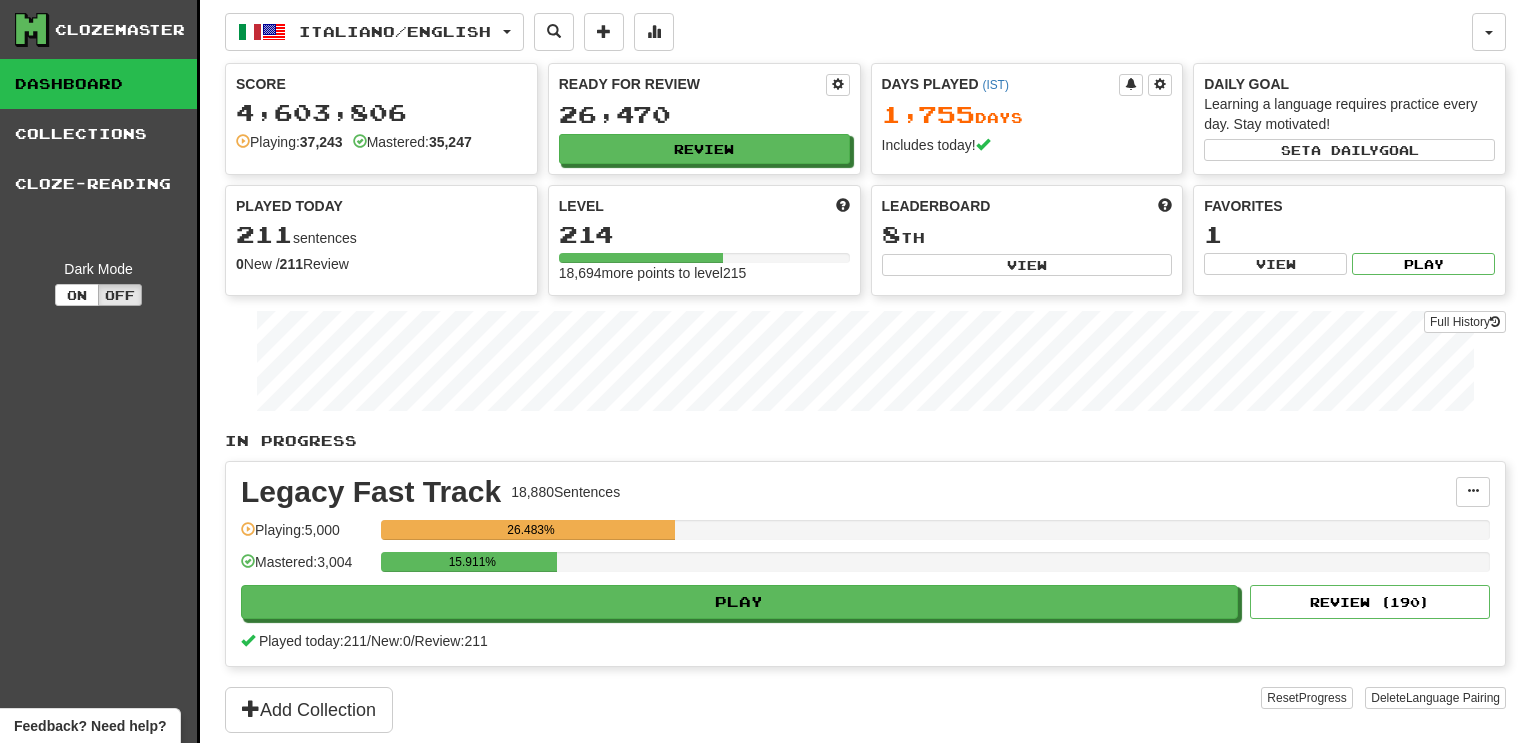 scroll, scrollTop: 0, scrollLeft: 0, axis: both 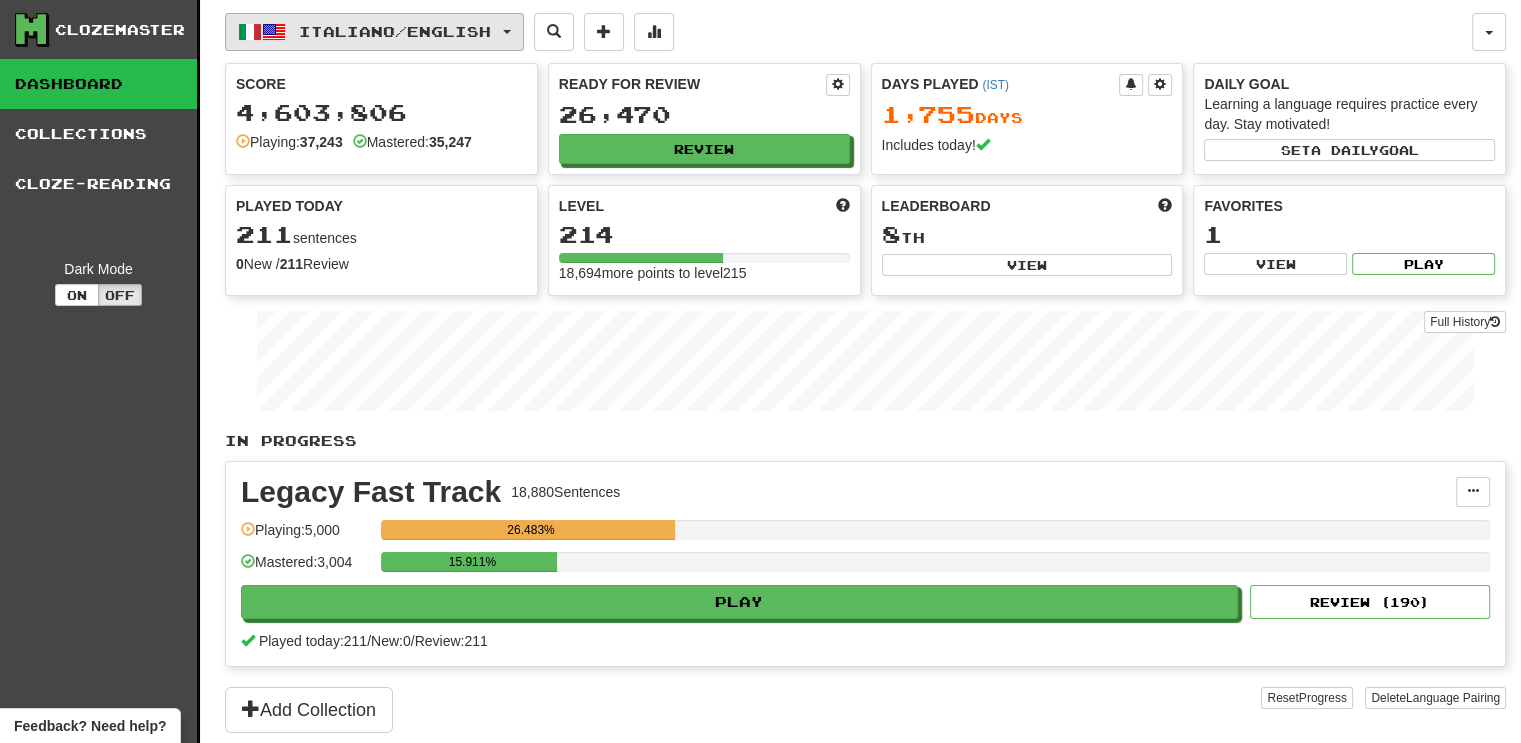 click on "Italiano  /  English" at bounding box center (374, 32) 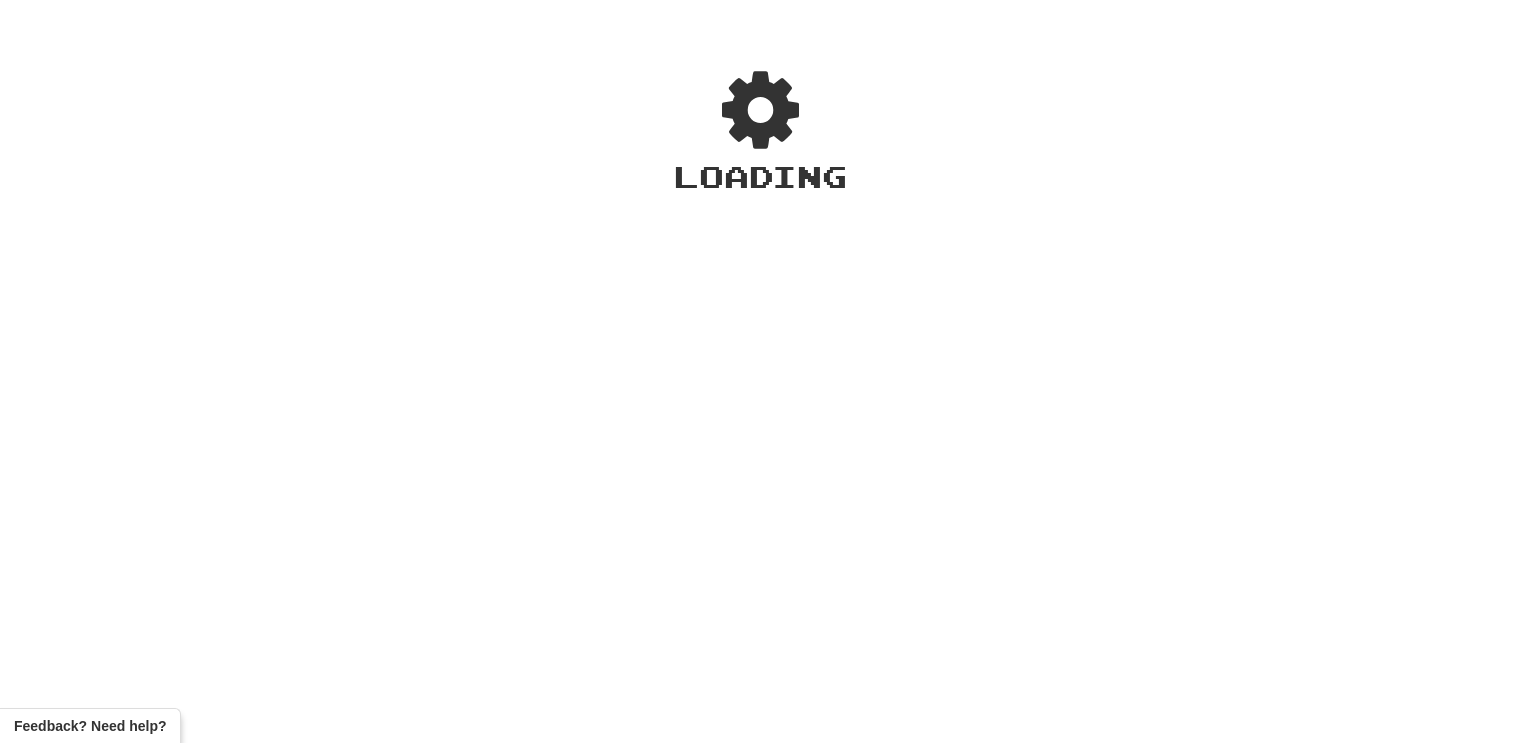 scroll, scrollTop: 0, scrollLeft: 0, axis: both 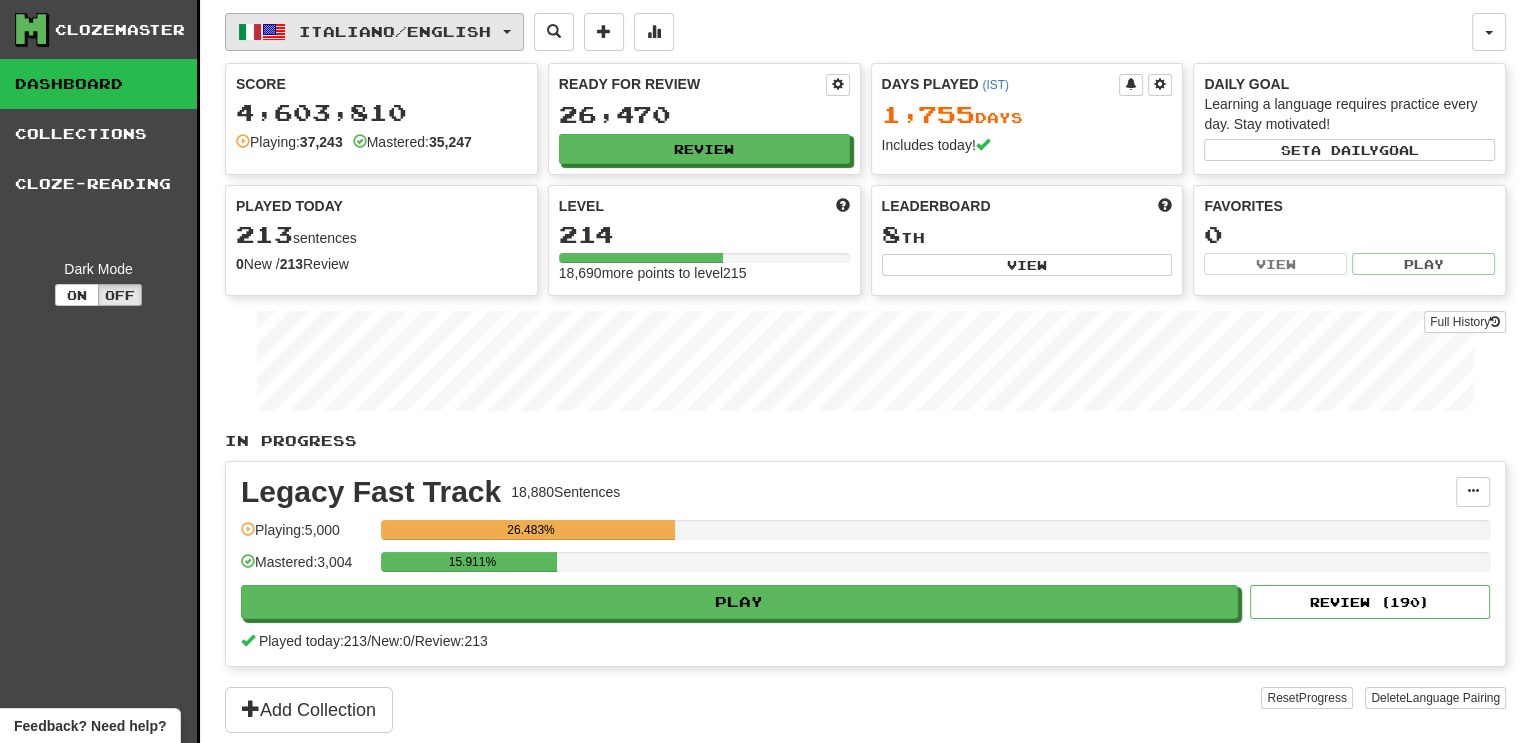 click on "Italiano  /  English" at bounding box center [374, 32] 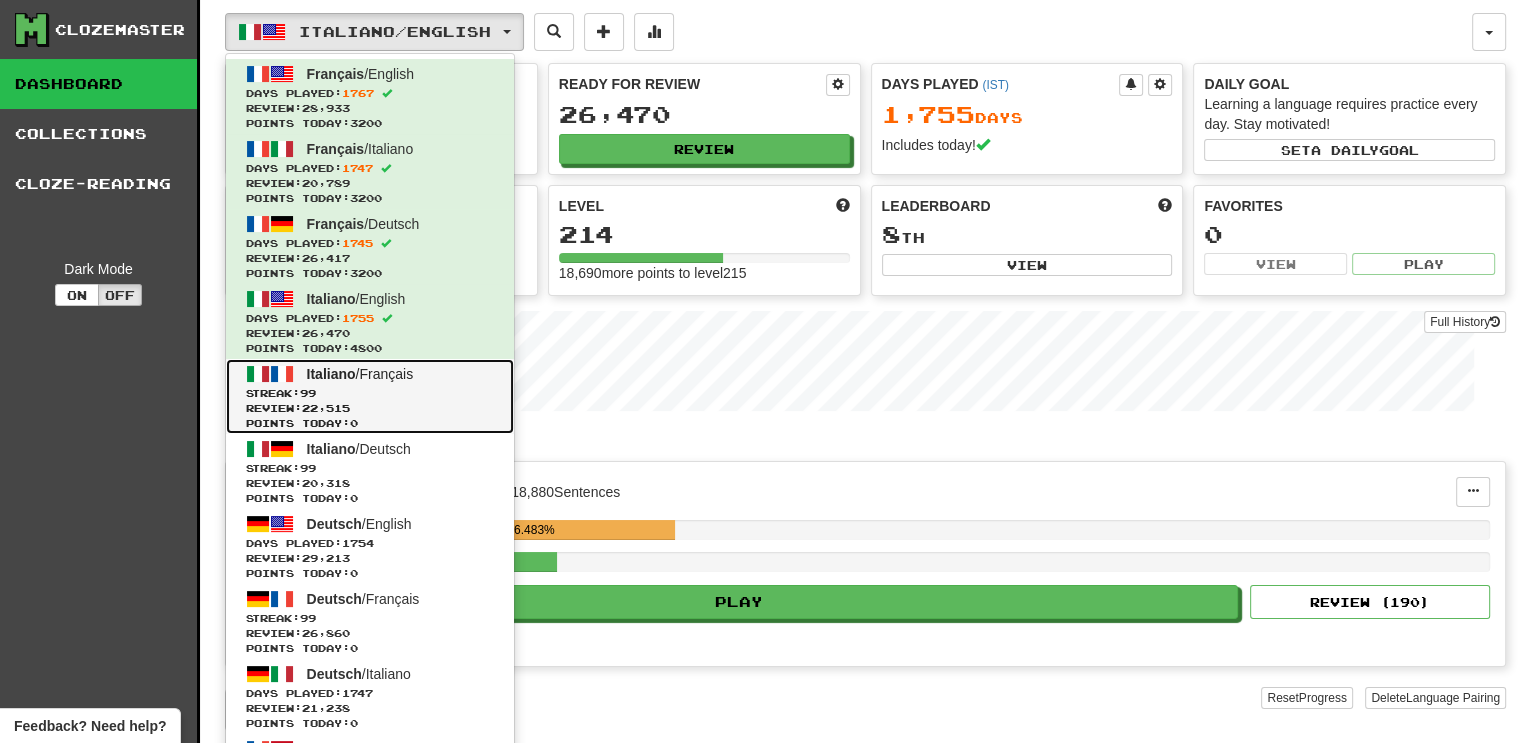 click on "Streak:  99" at bounding box center [370, 393] 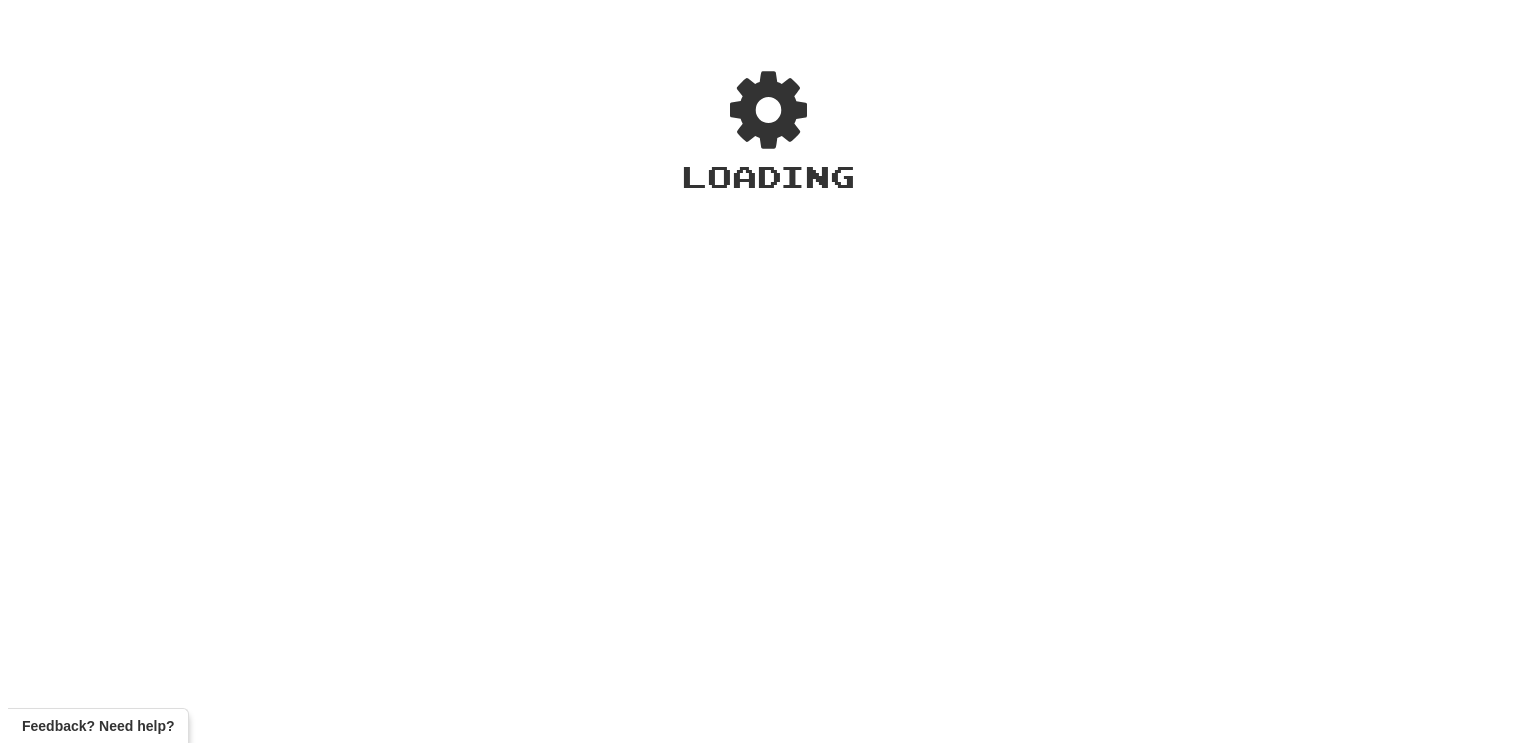 scroll, scrollTop: 0, scrollLeft: 0, axis: both 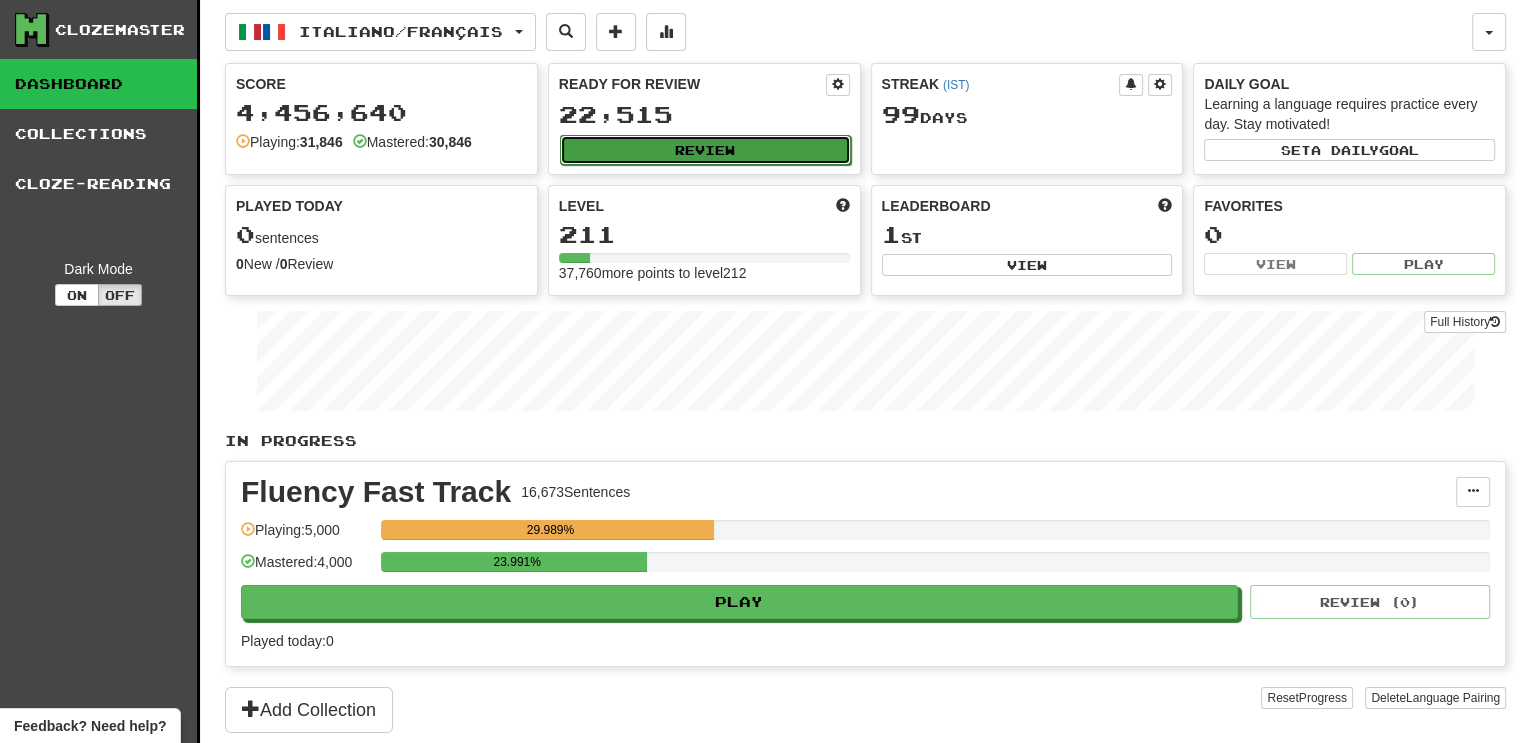 click on "Review" at bounding box center [705, 150] 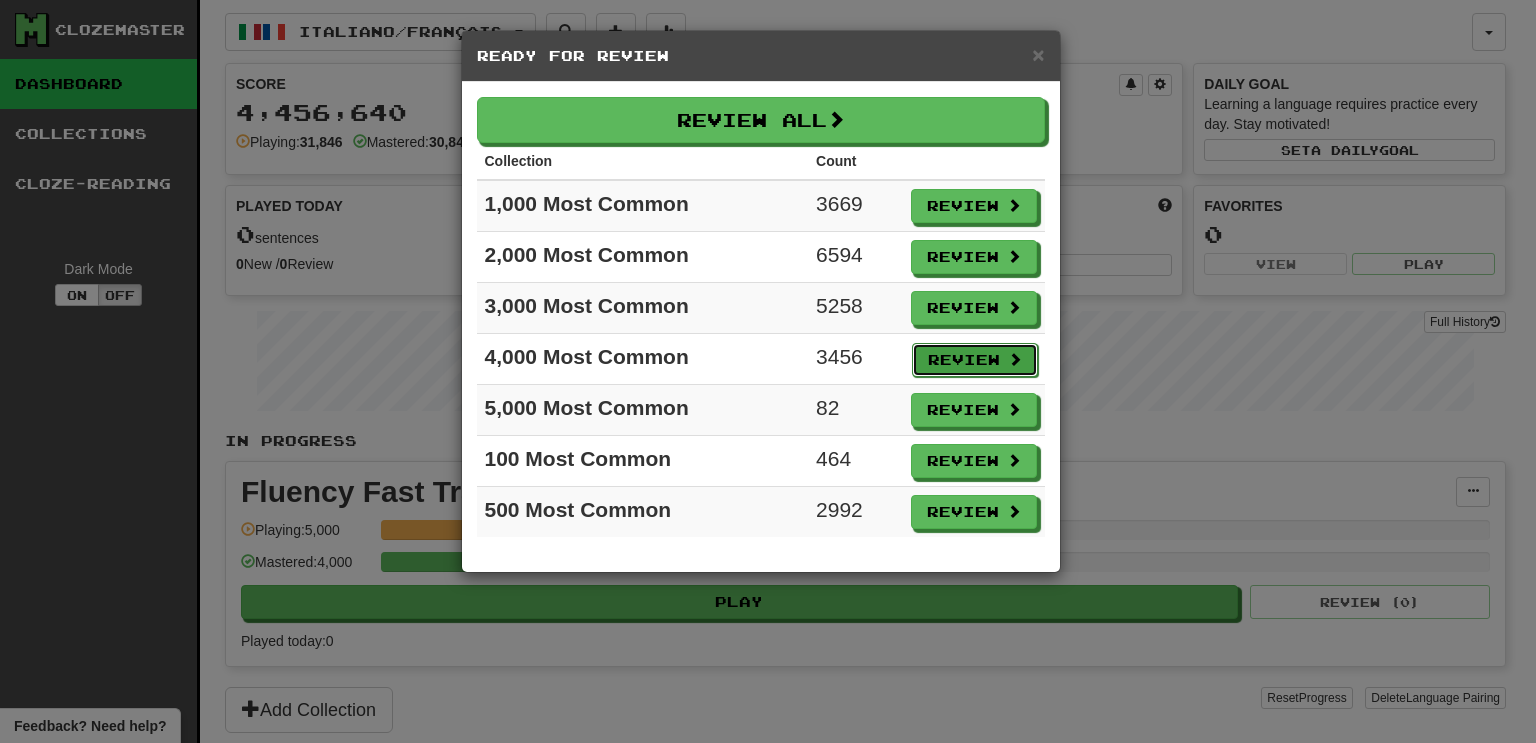 click on "Review" at bounding box center [975, 360] 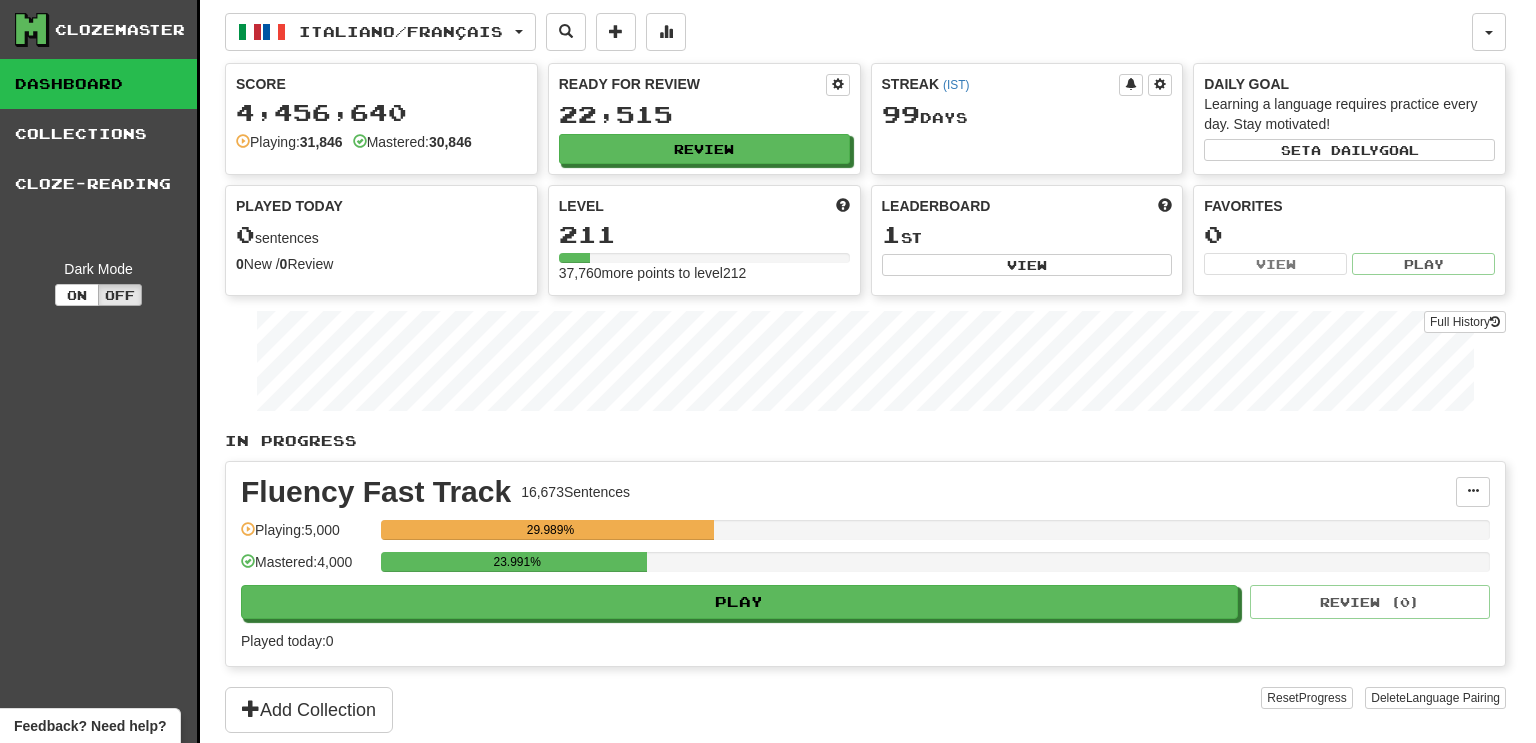 select on "***" 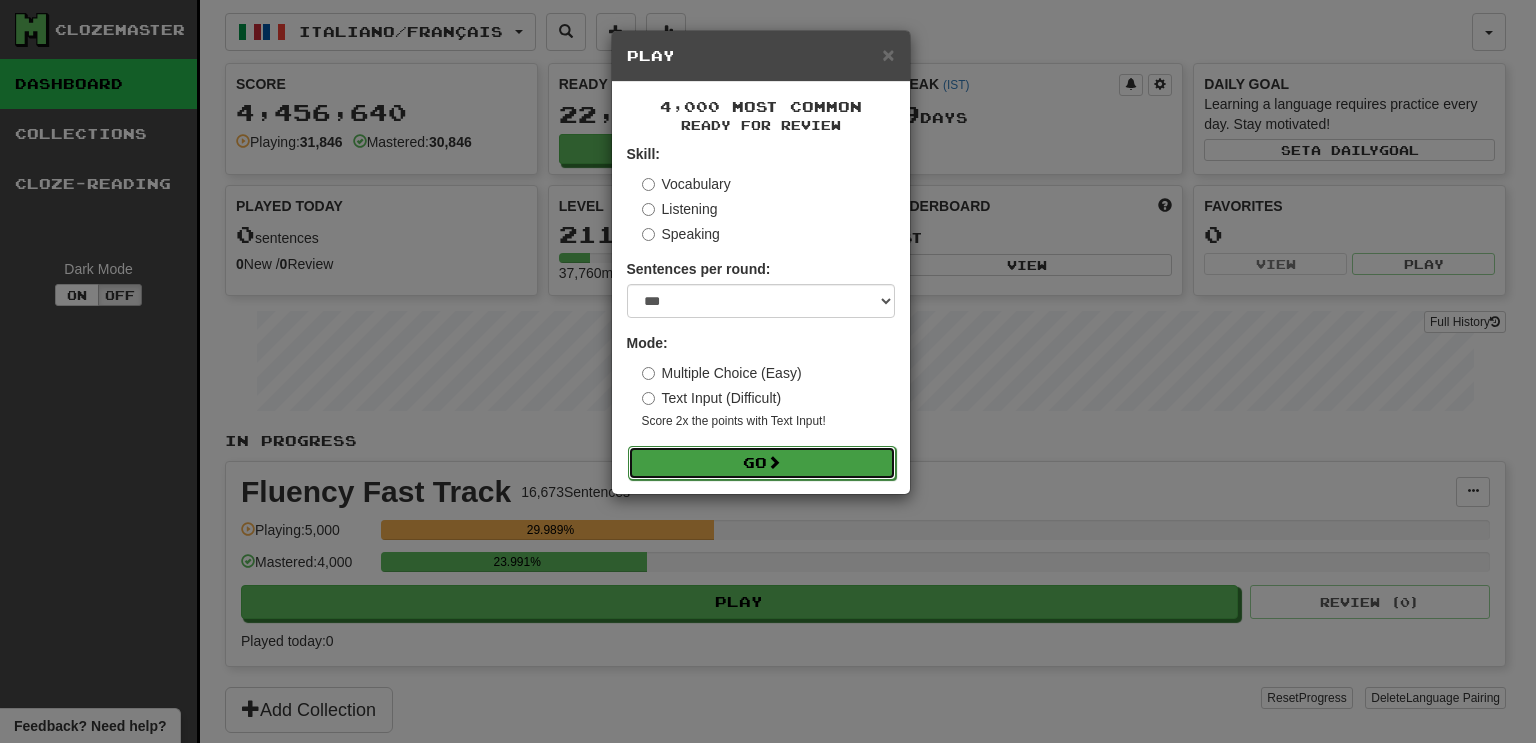 click on "Go" at bounding box center [762, 463] 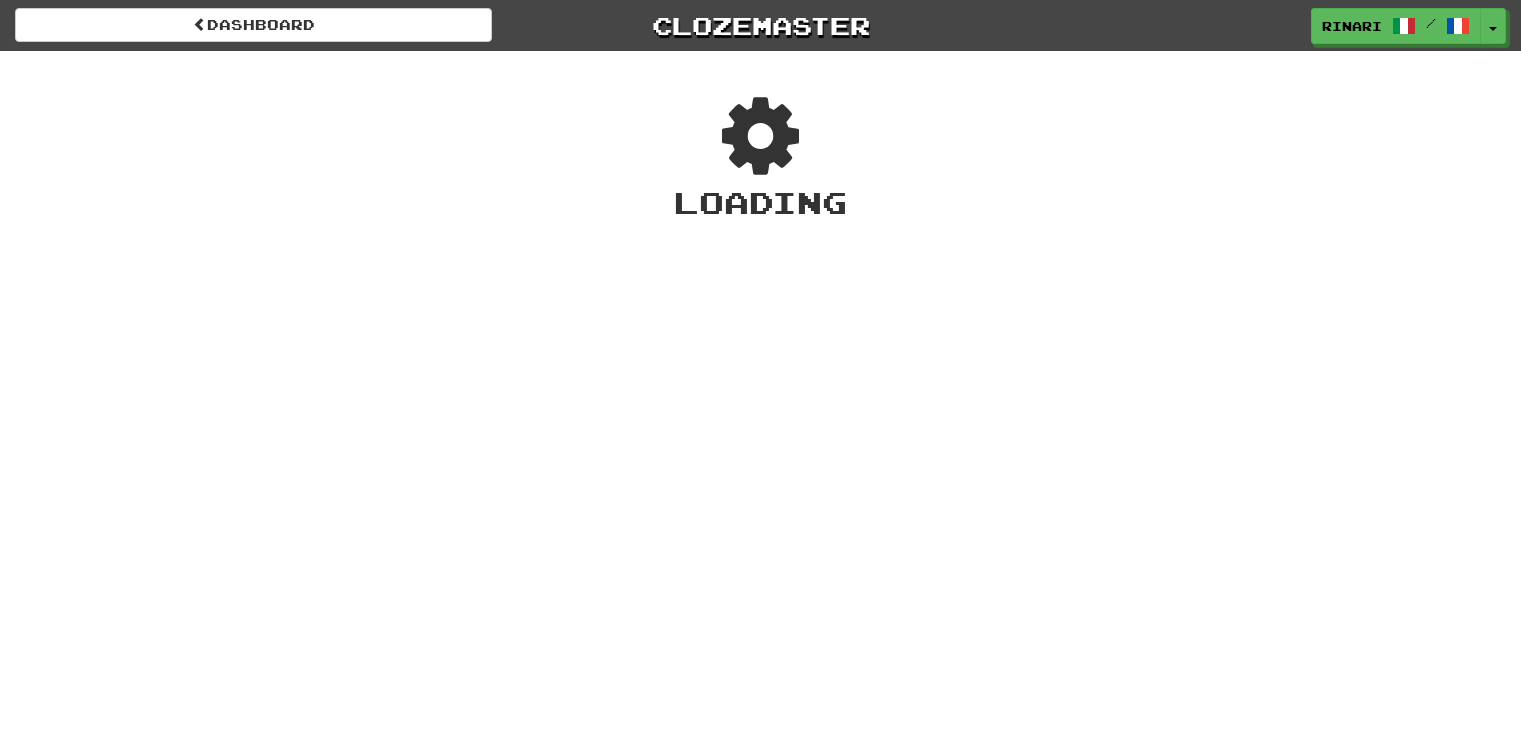 scroll, scrollTop: 0, scrollLeft: 0, axis: both 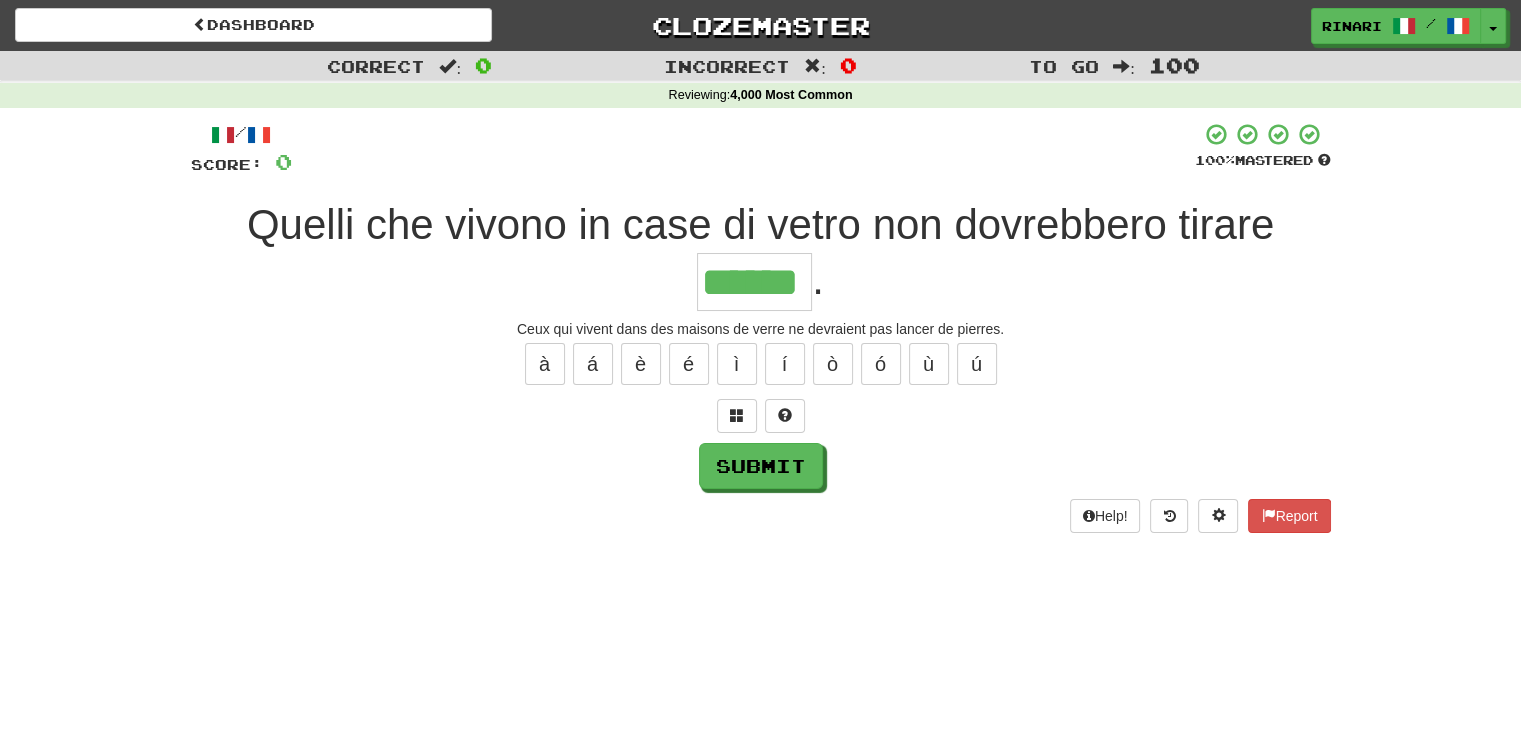 type on "******" 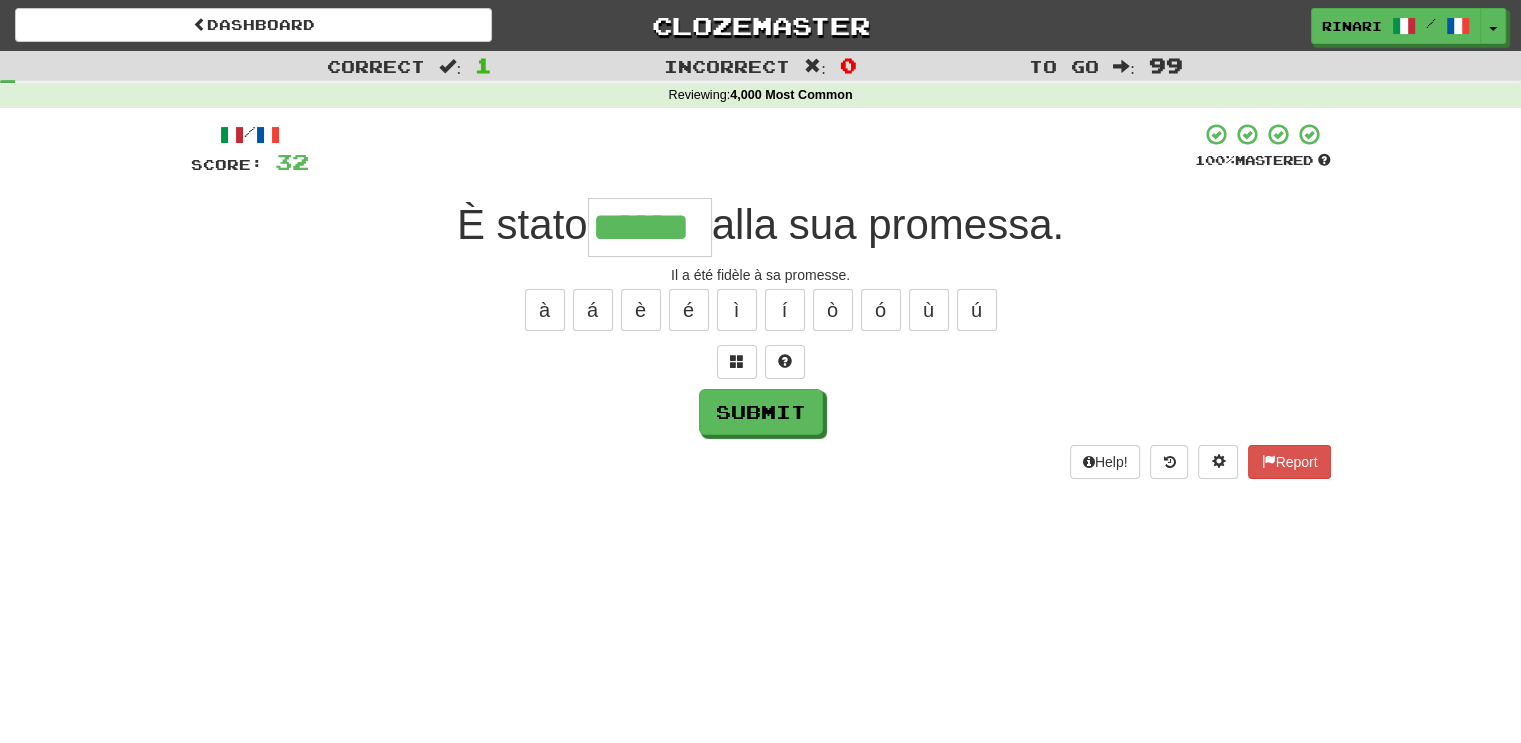 type on "******" 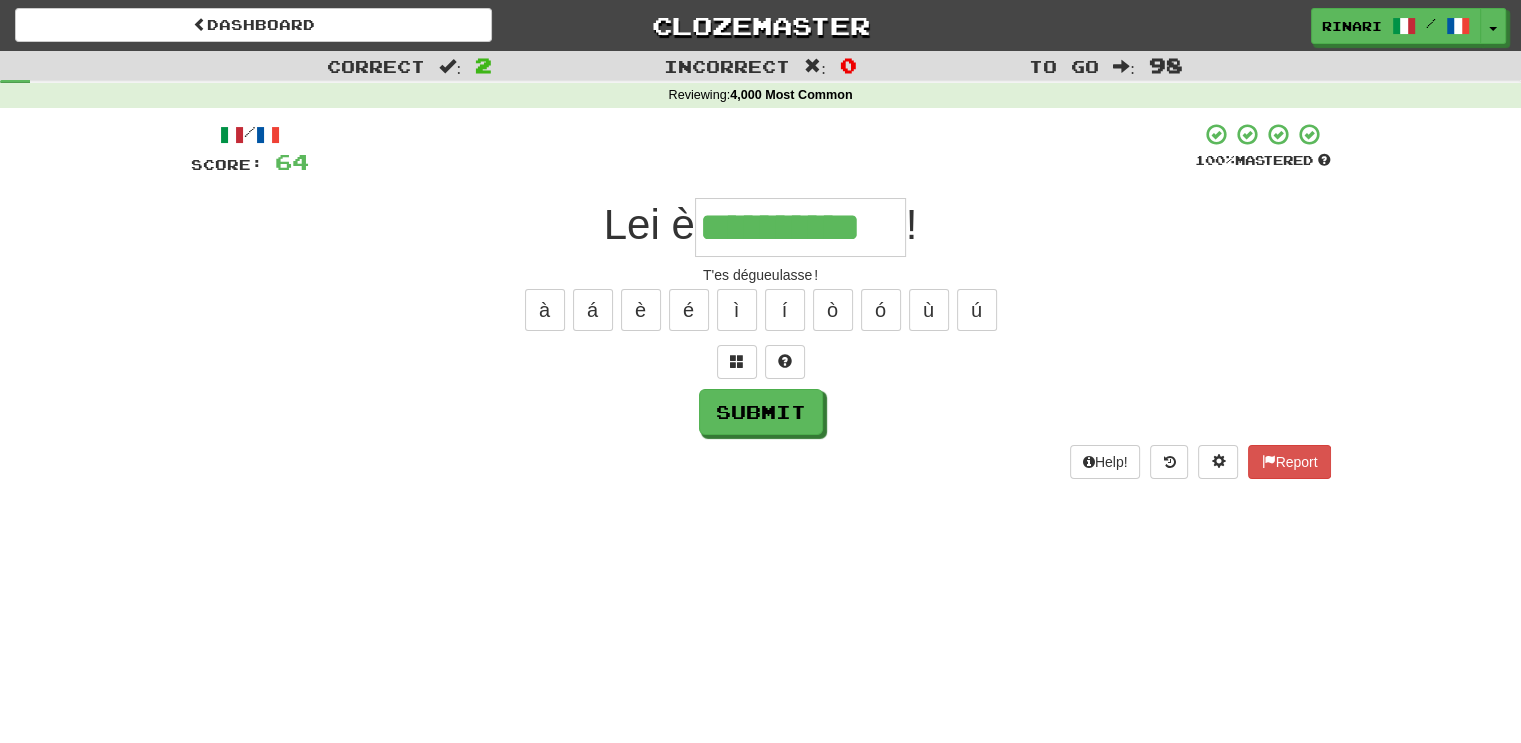 type on "**********" 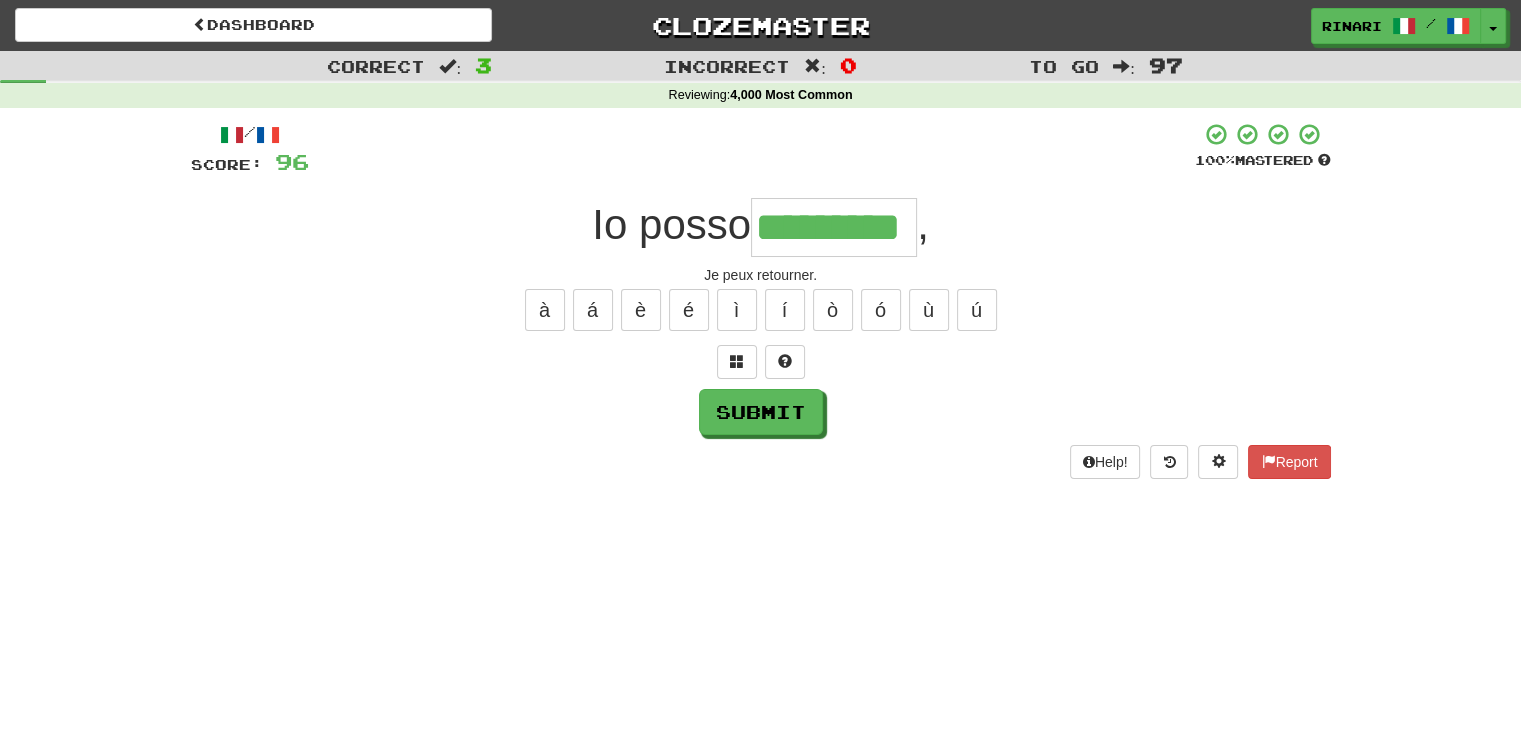 type on "*********" 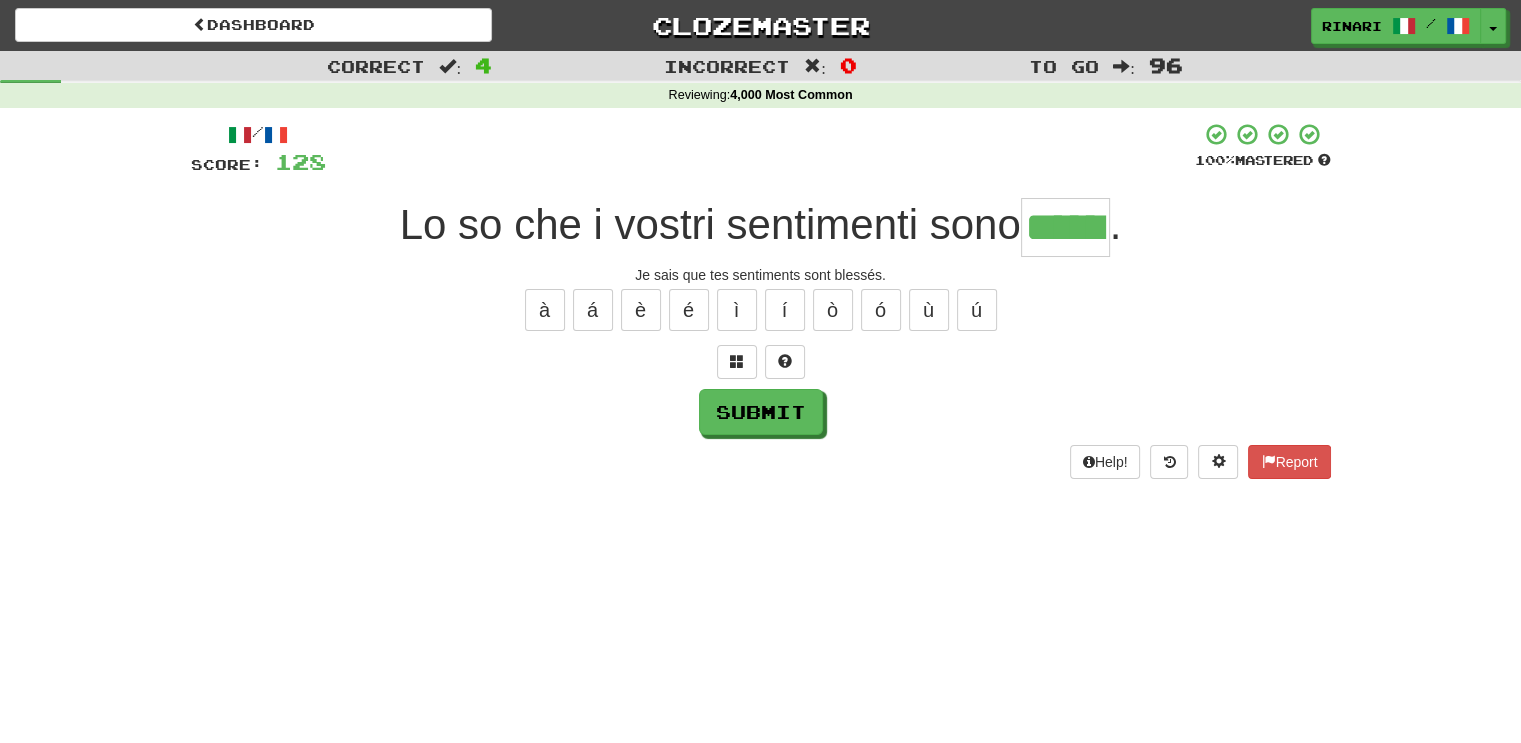type on "******" 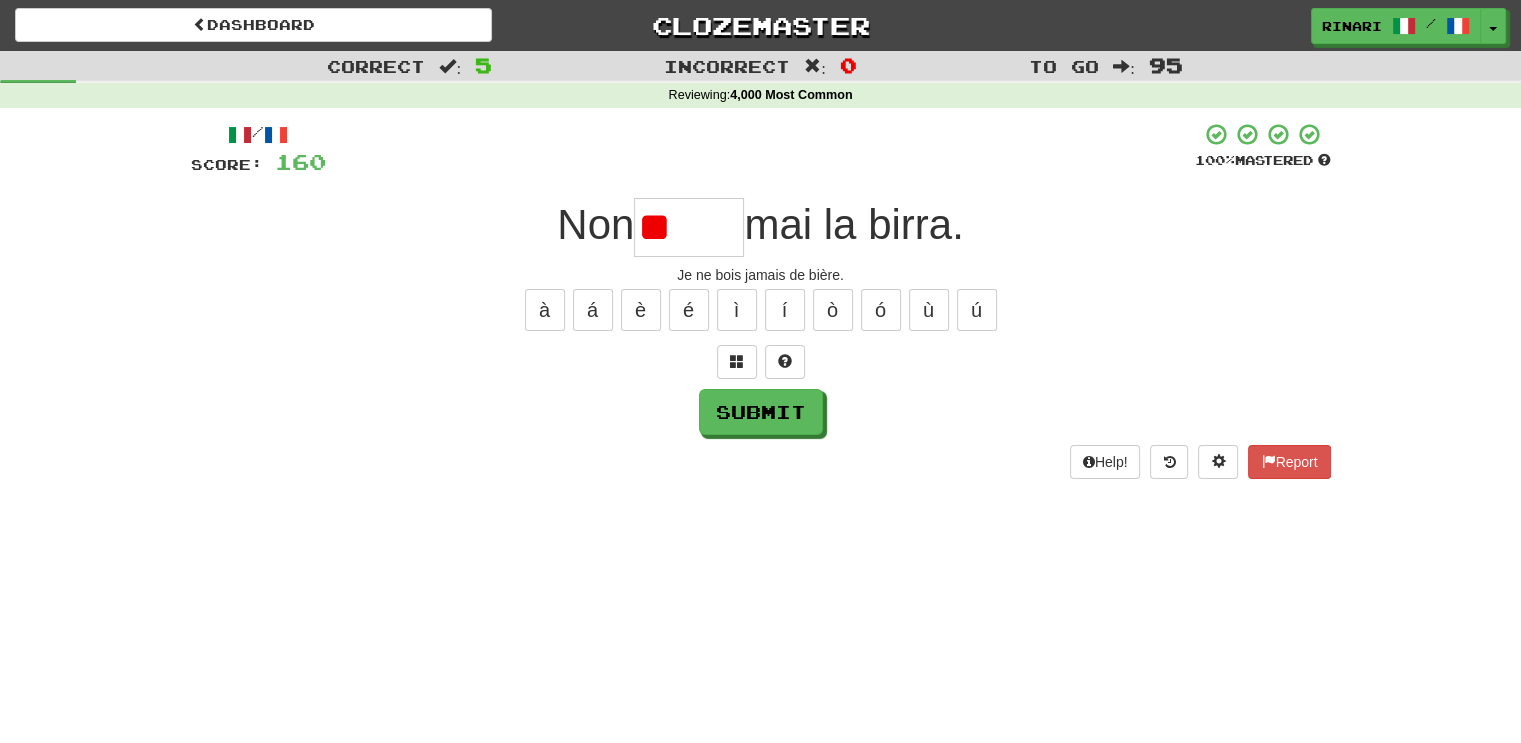 type on "*" 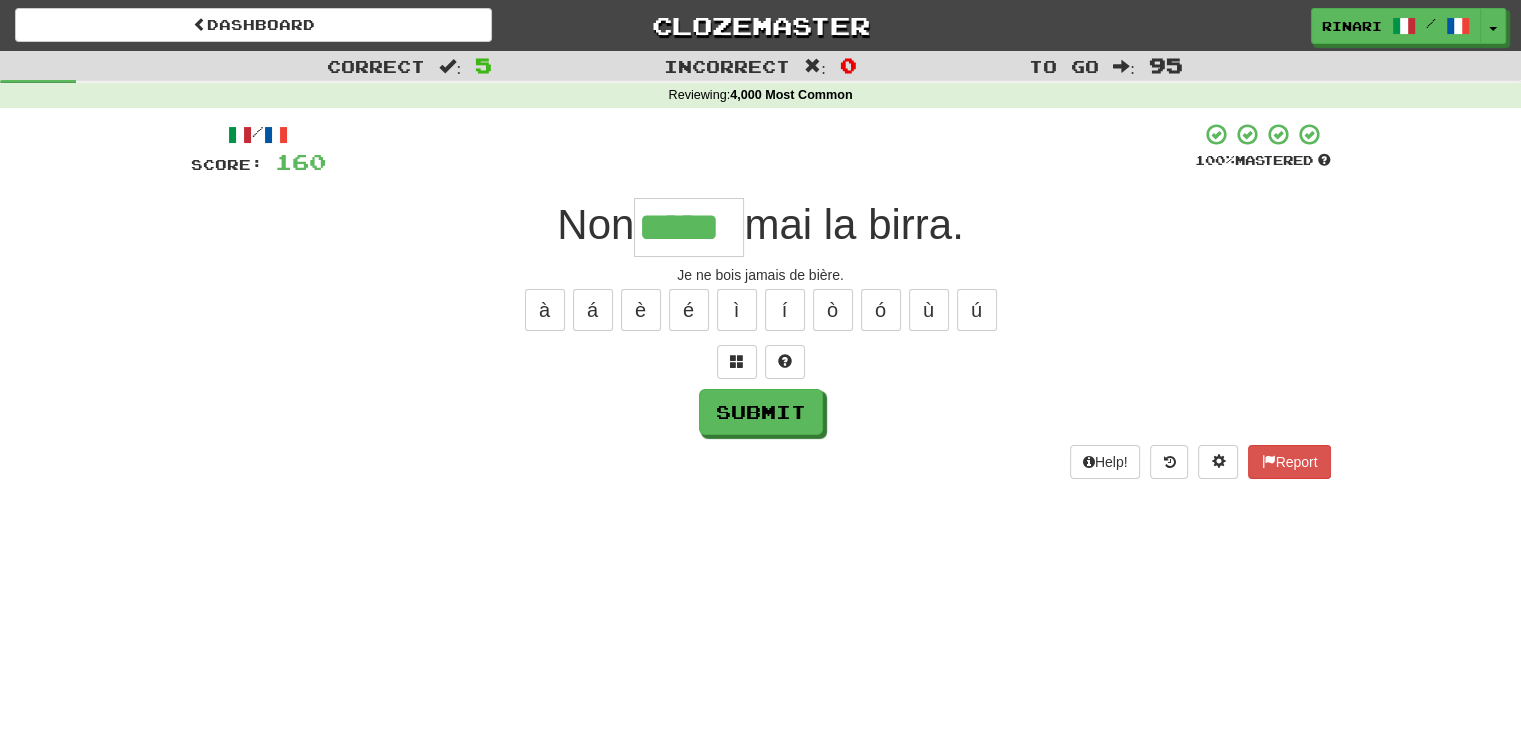 type on "*****" 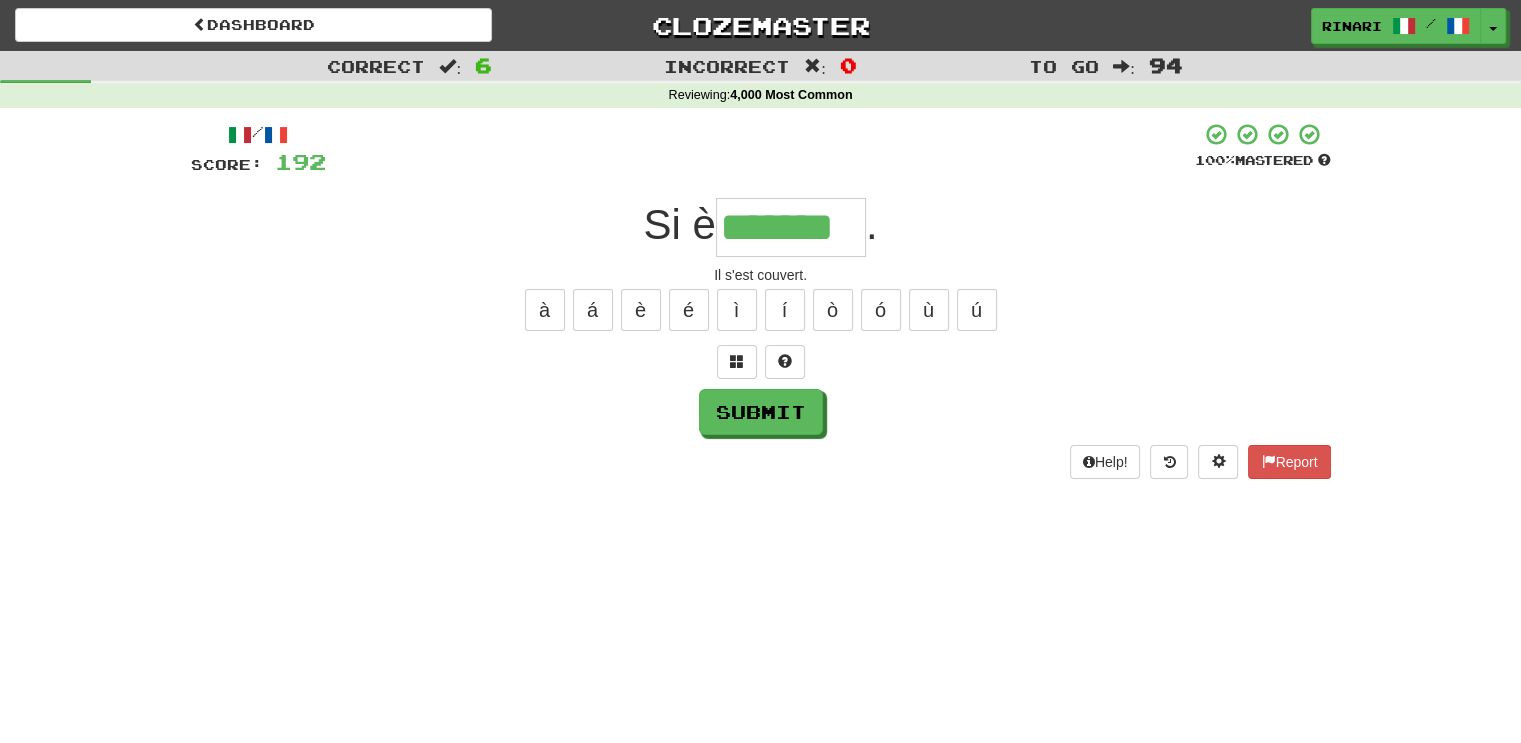 type on "*******" 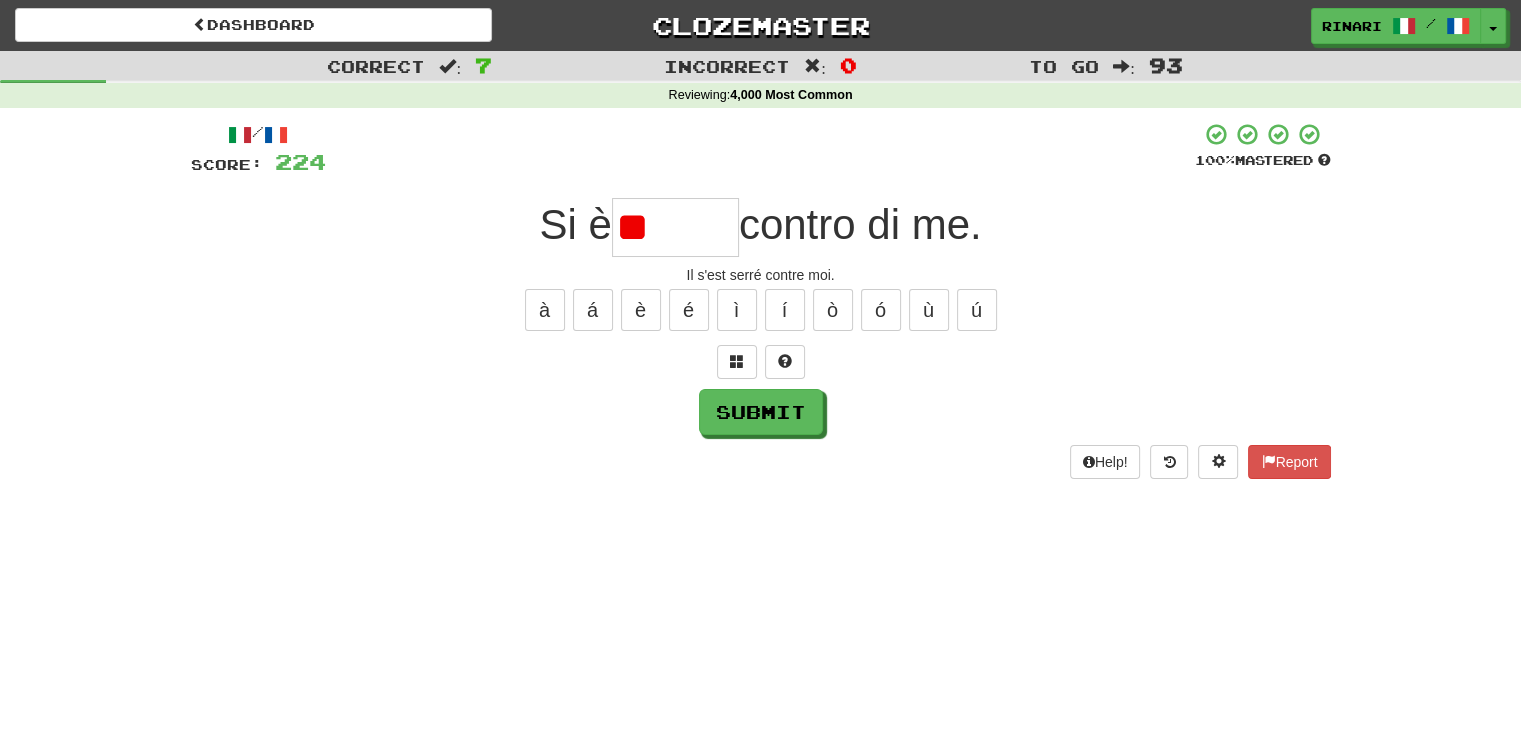 type on "*" 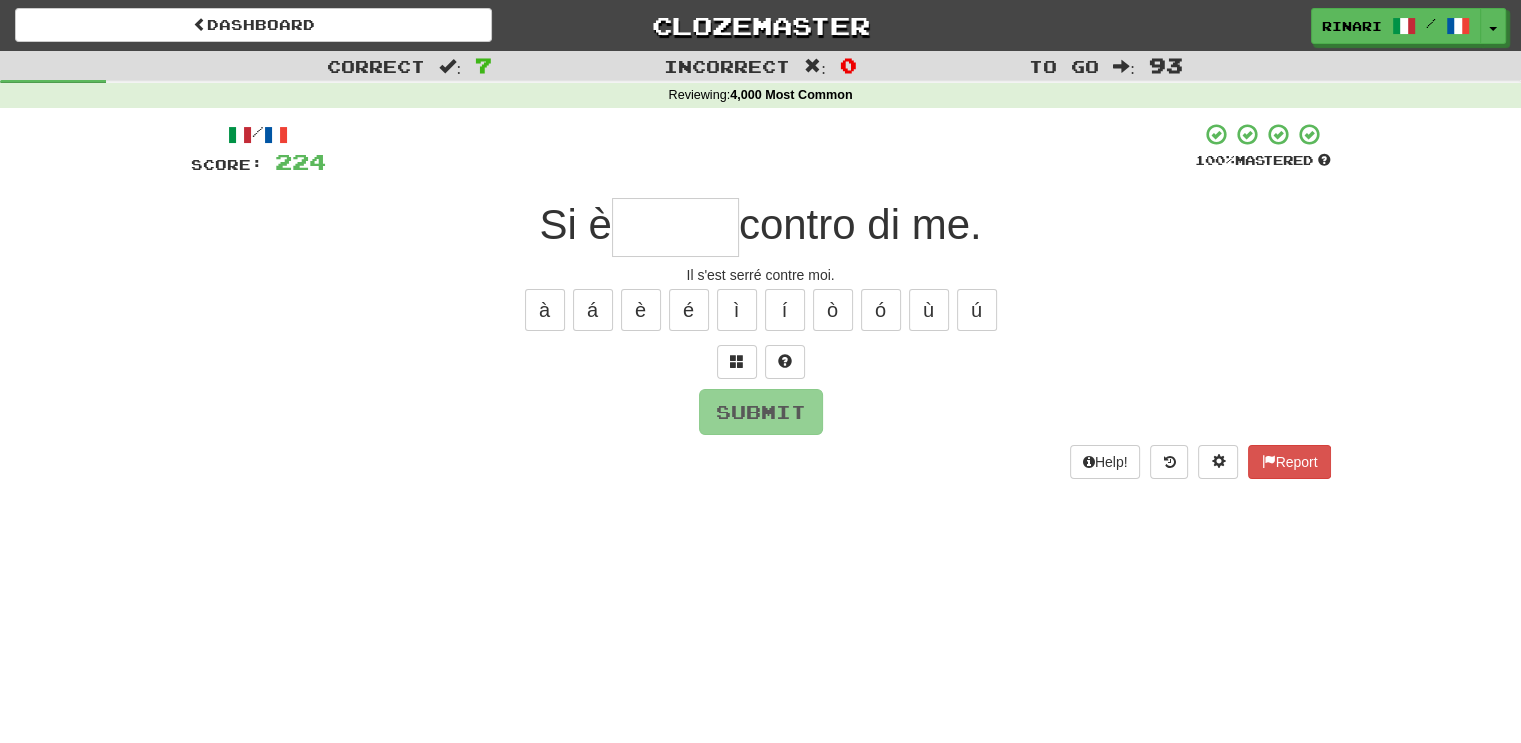 type on "*" 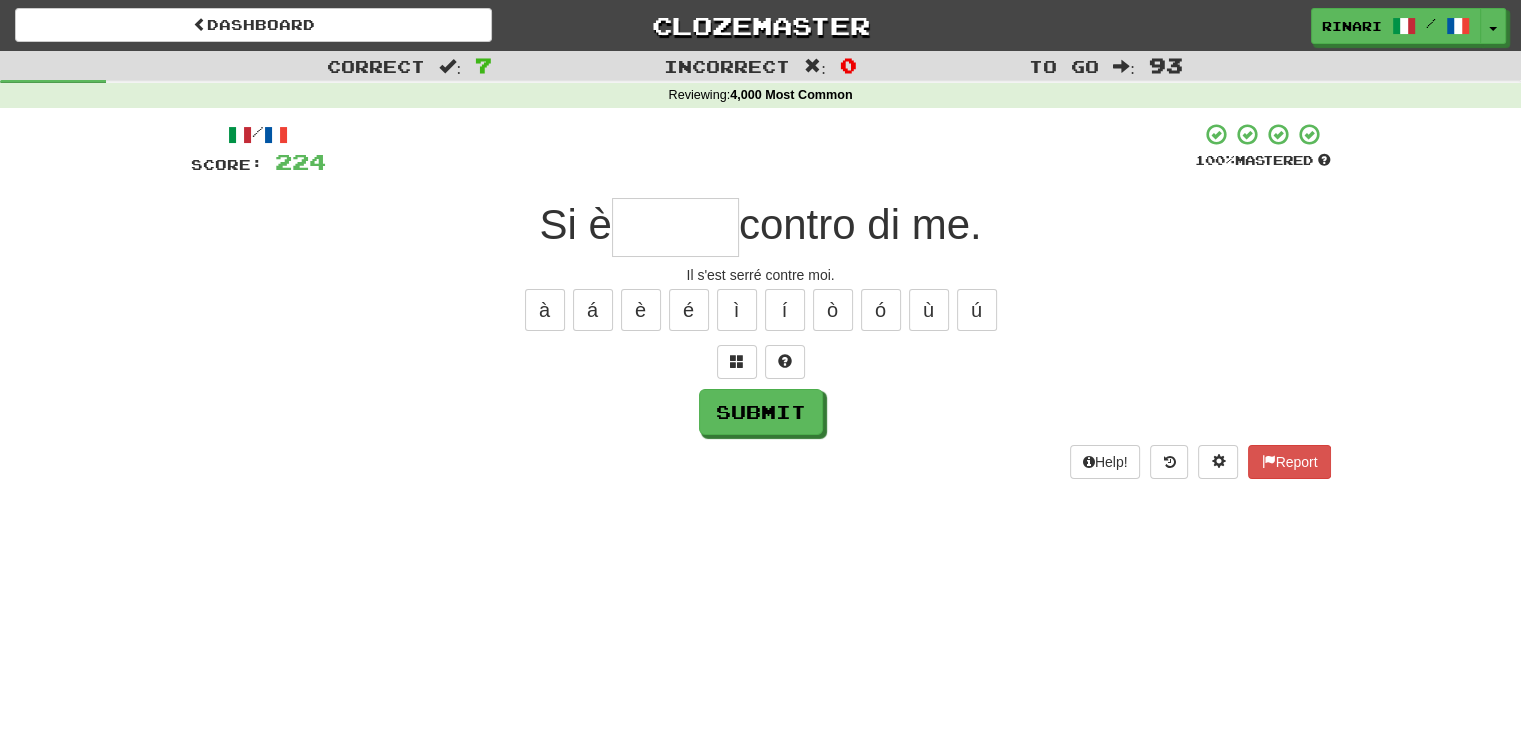 type on "*" 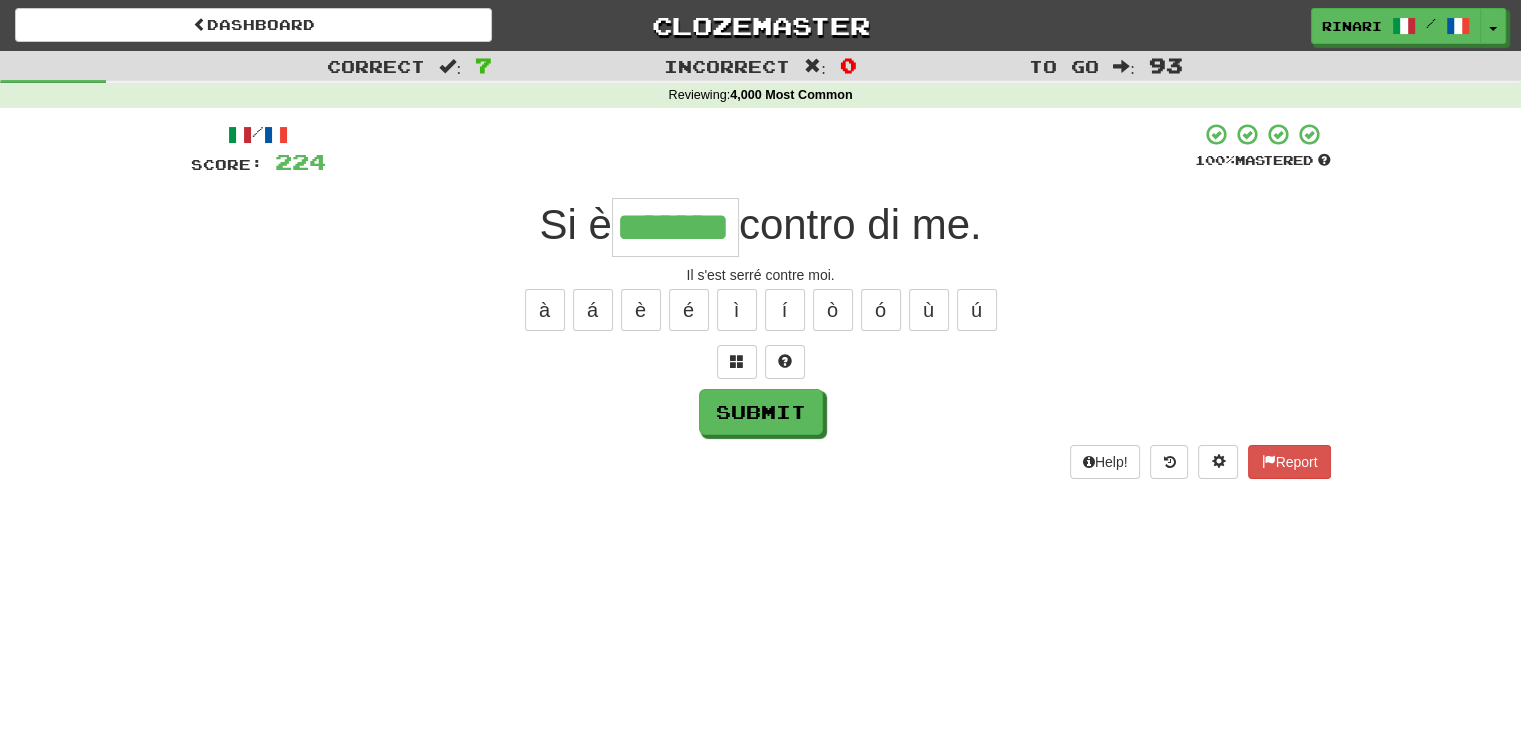 type on "*******" 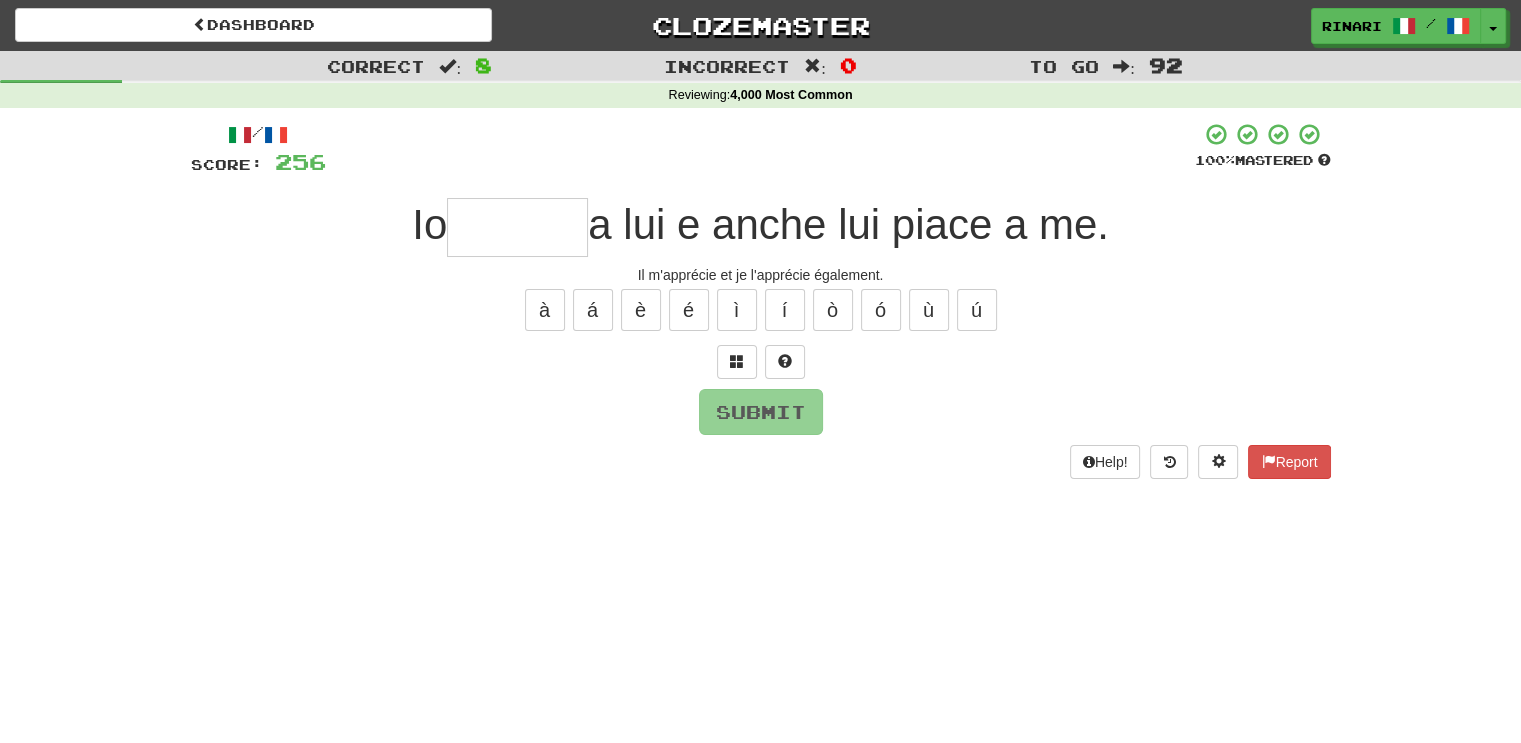 type on "*" 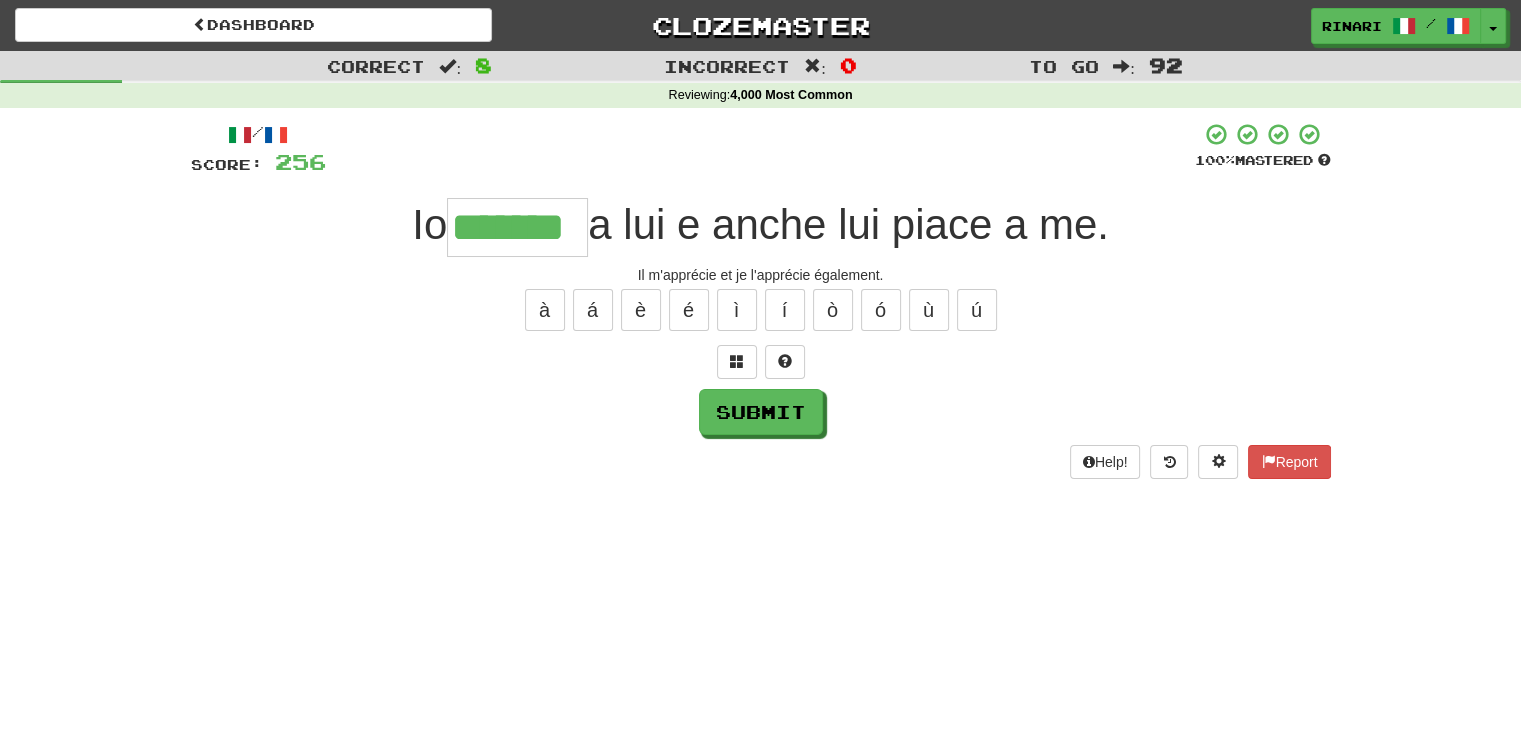 type on "*******" 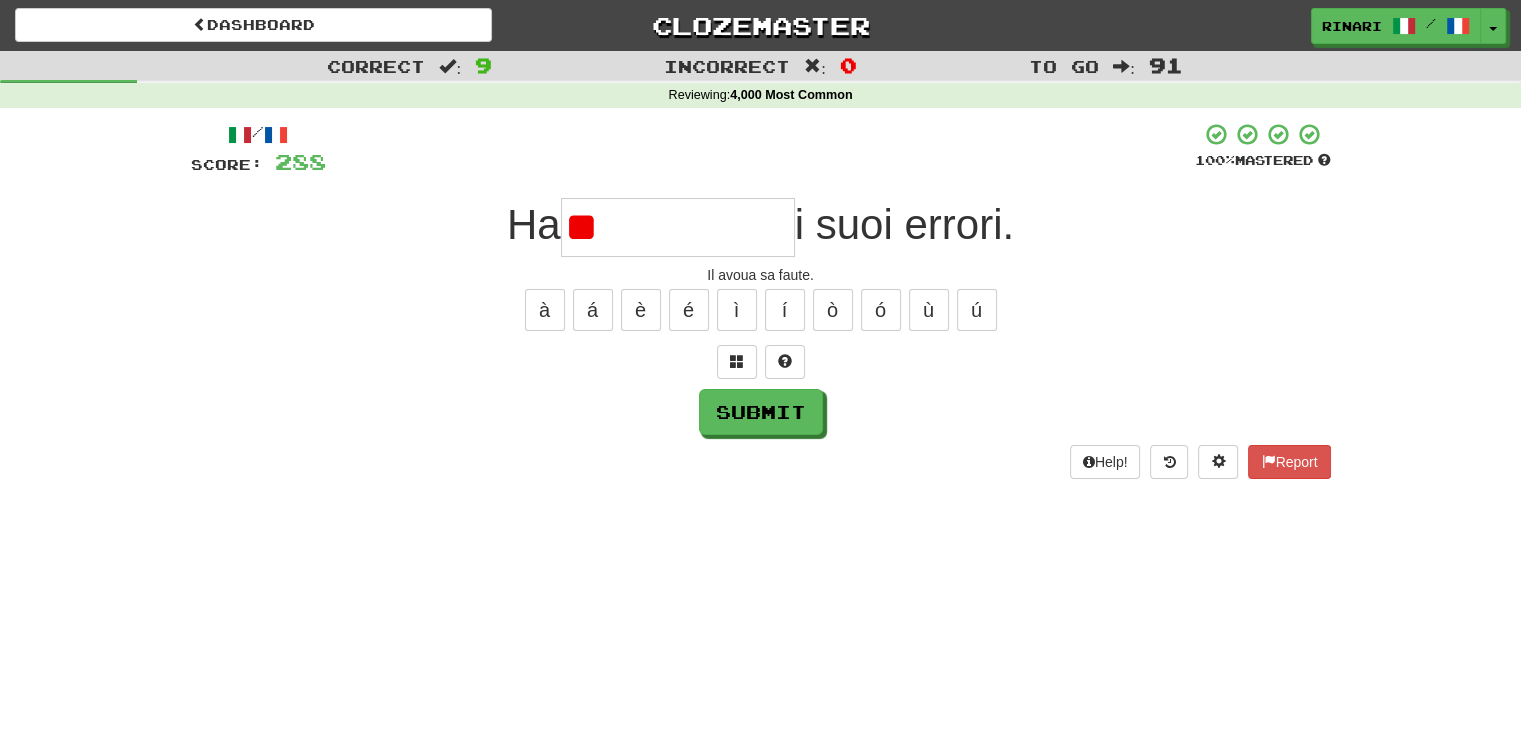 type on "*" 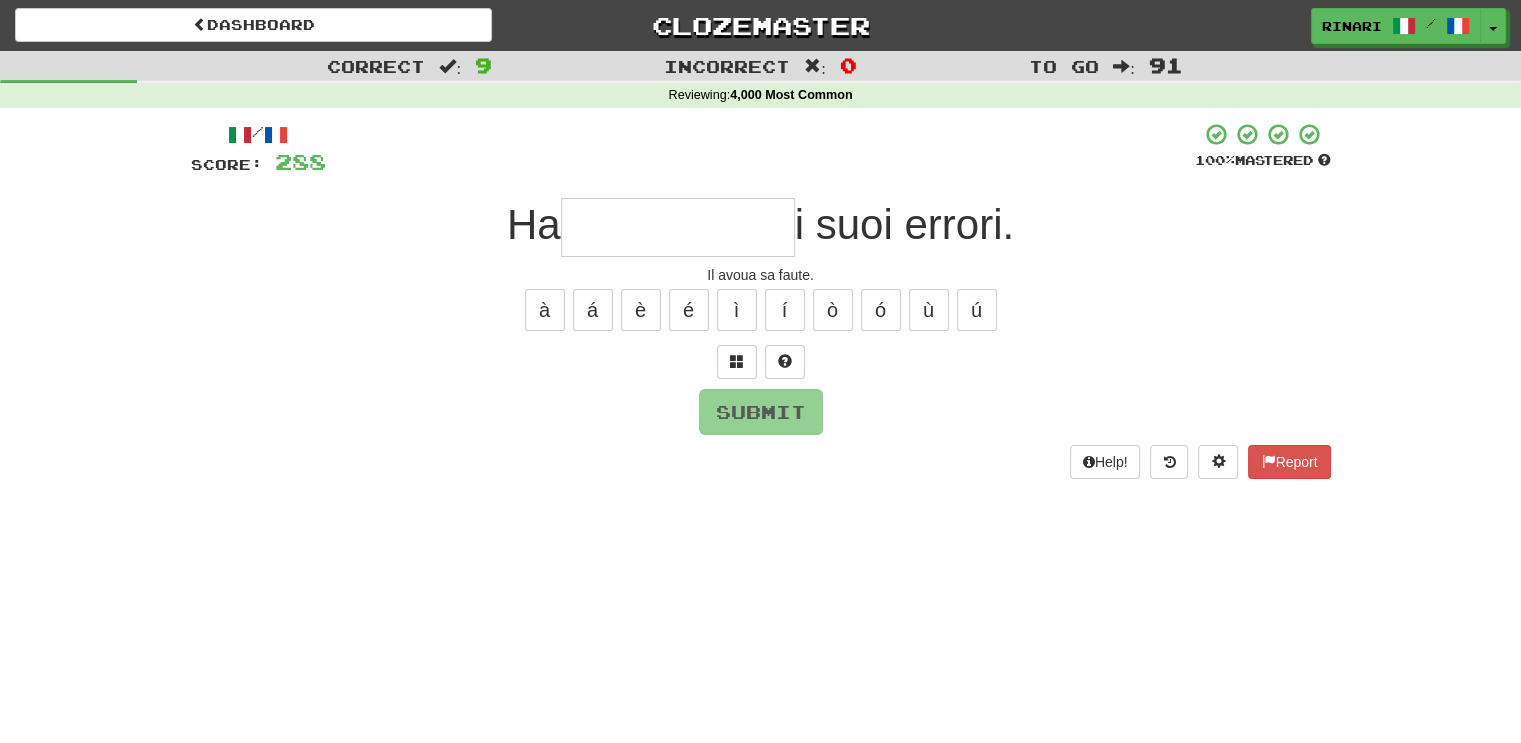 type on "*" 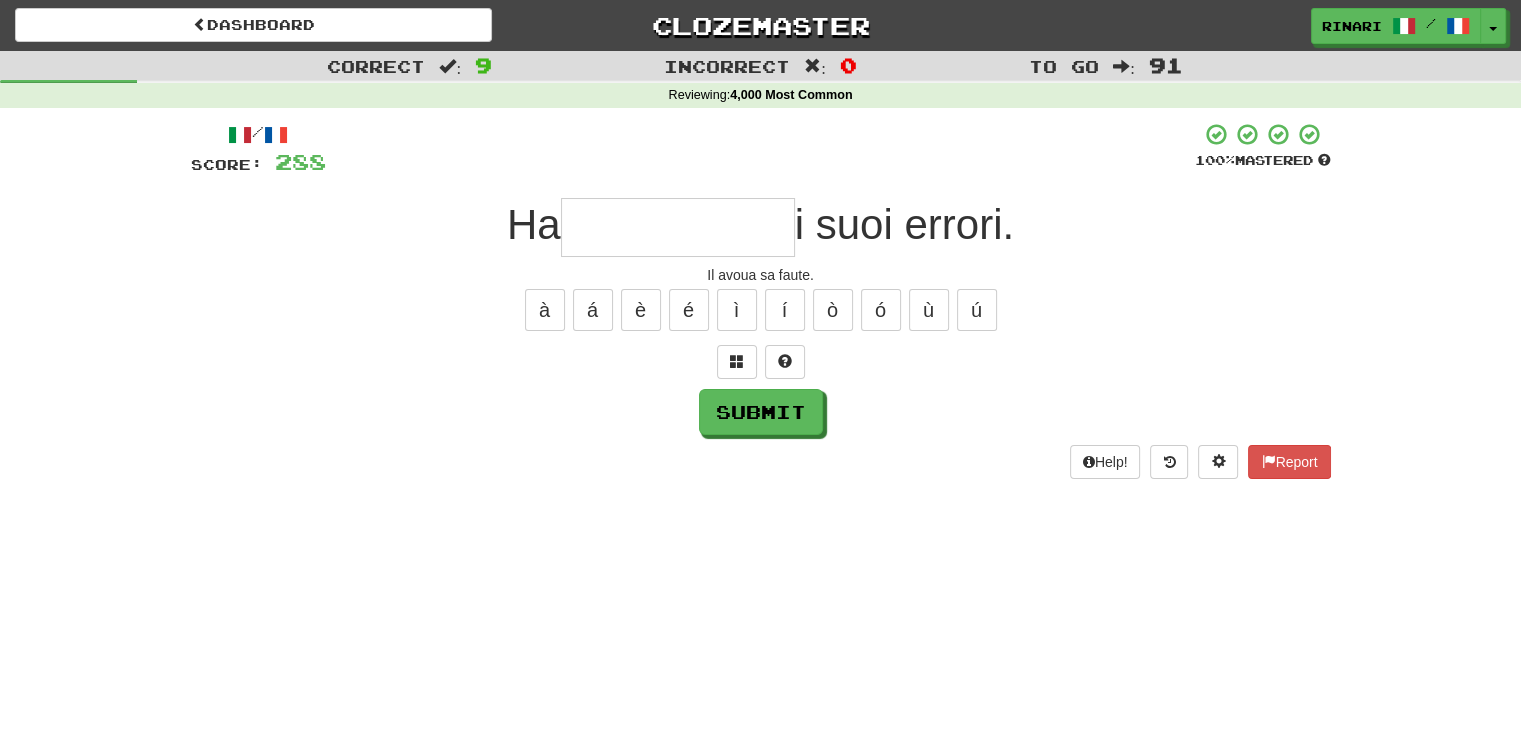 type on "*" 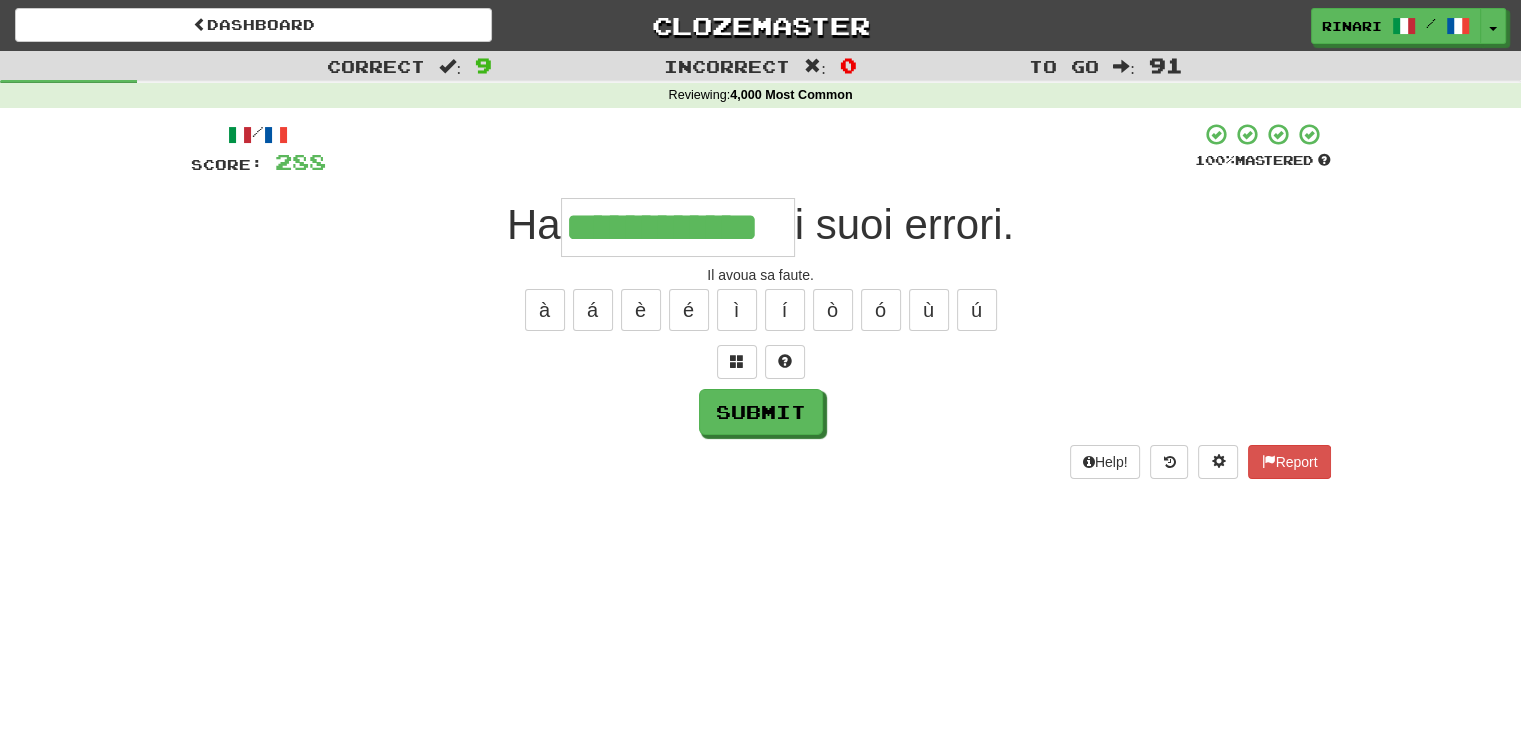 type on "**********" 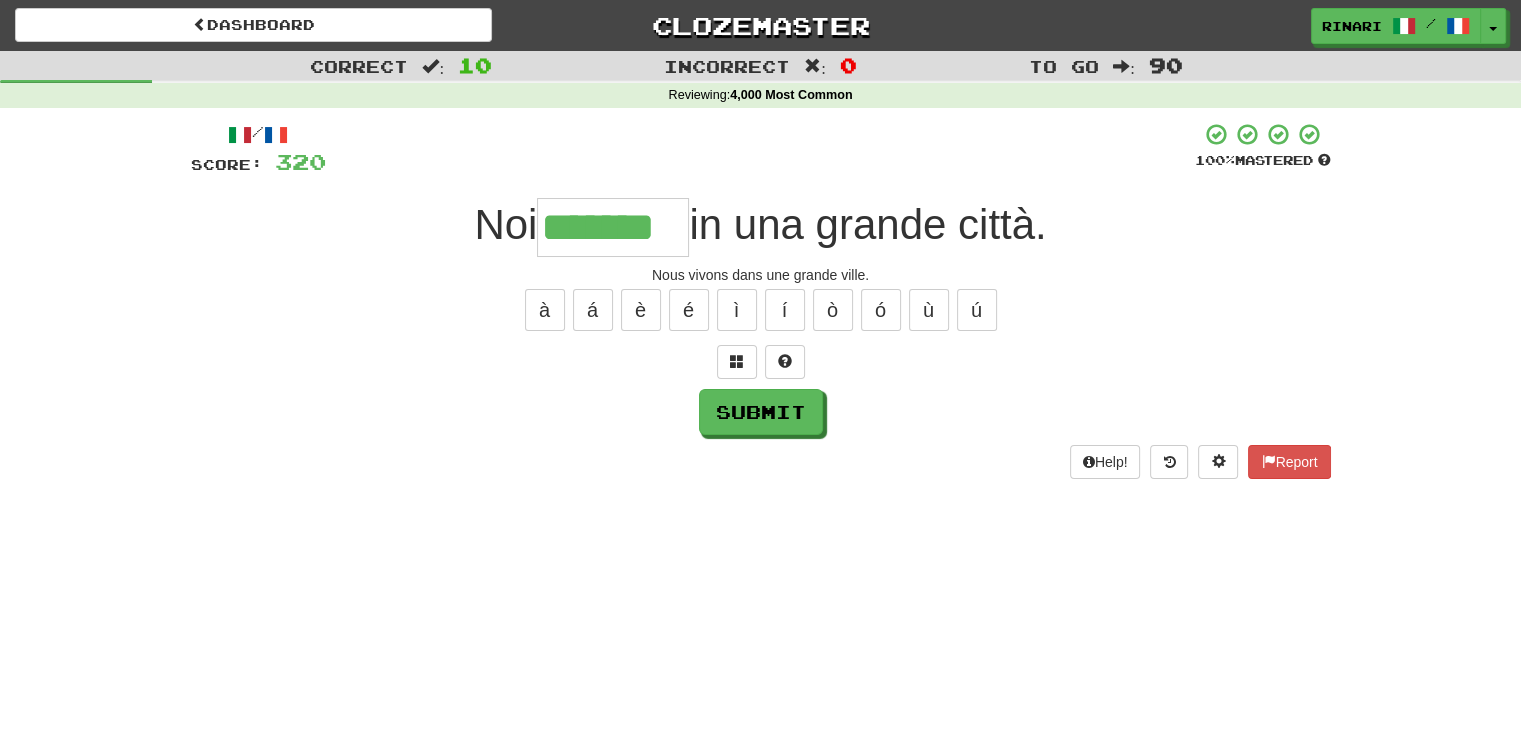 type on "*******" 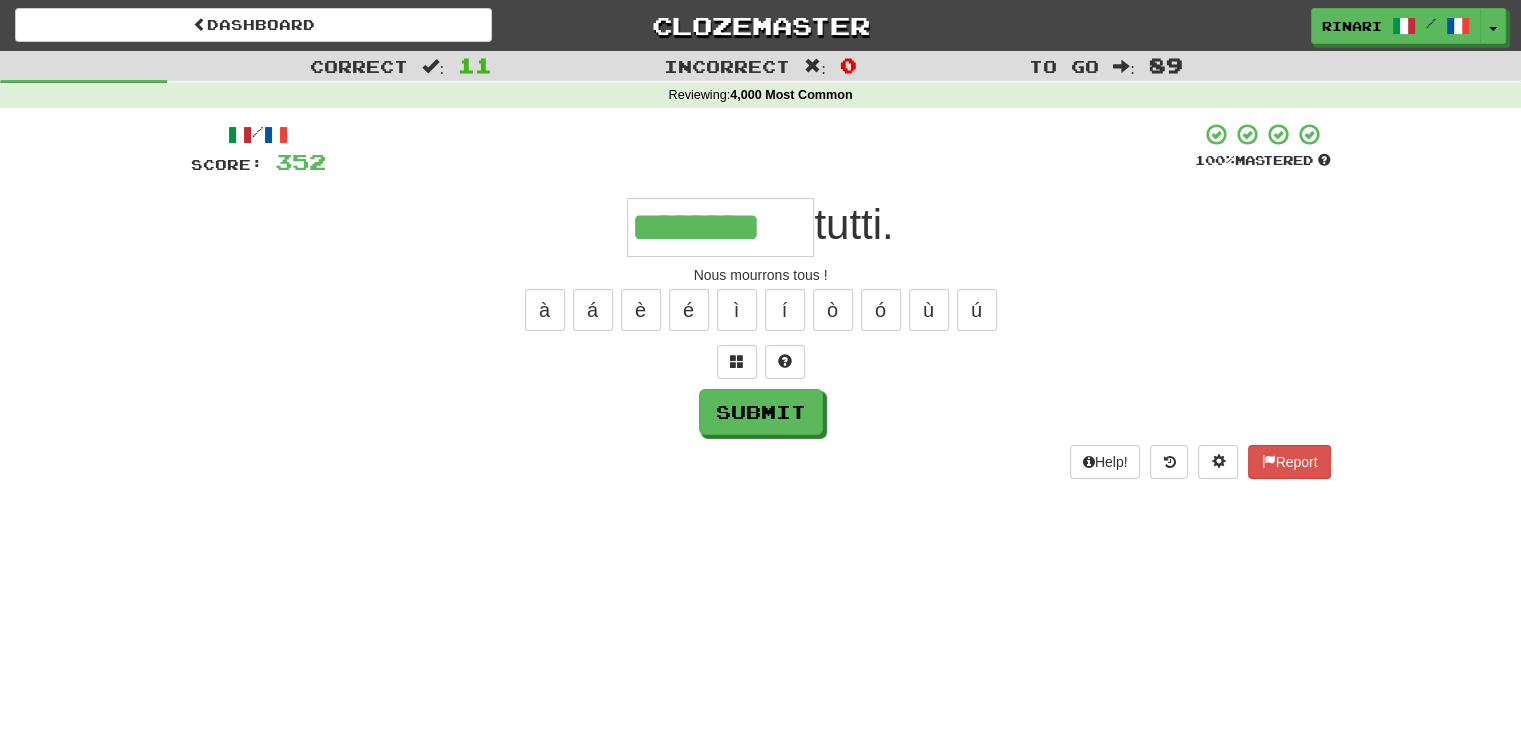 type on "********" 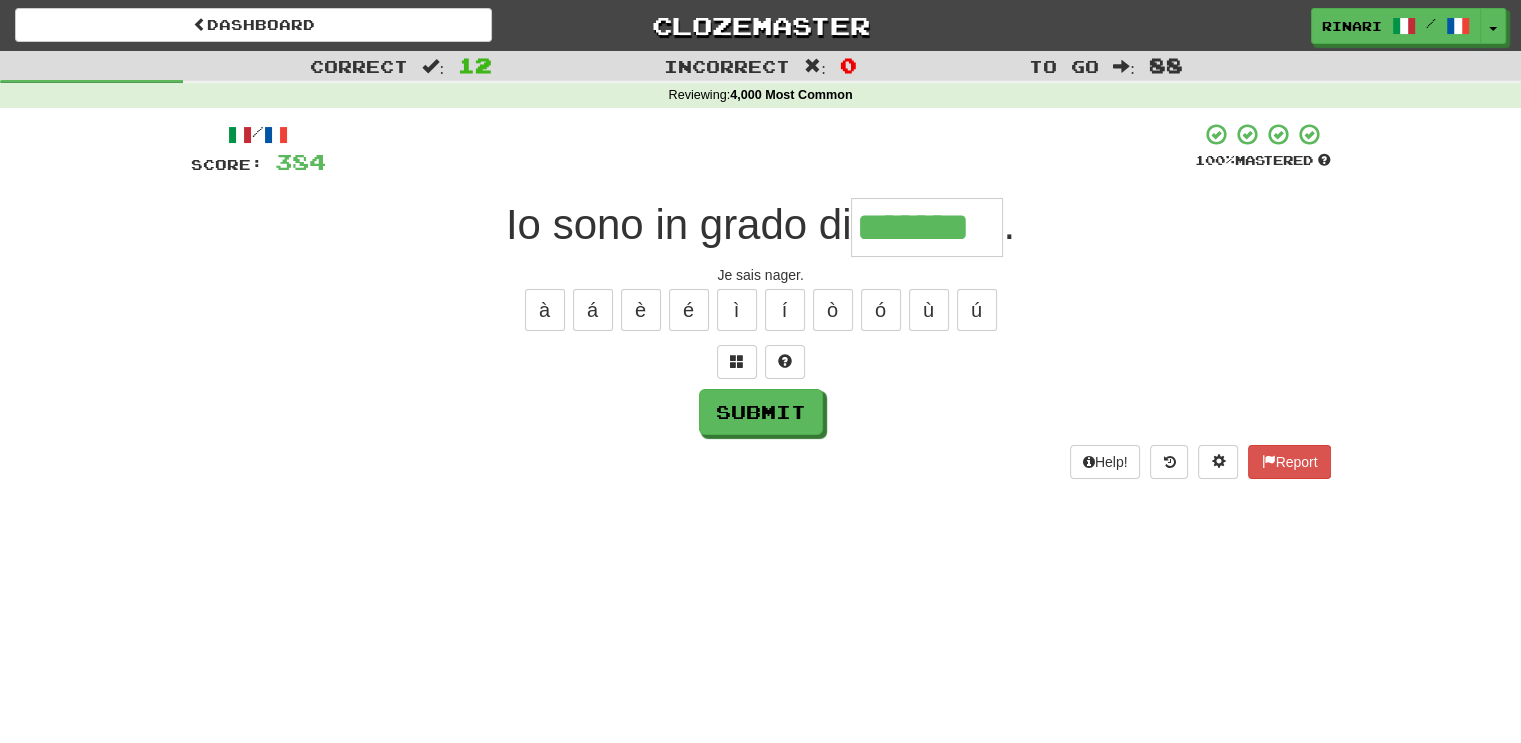 type on "*******" 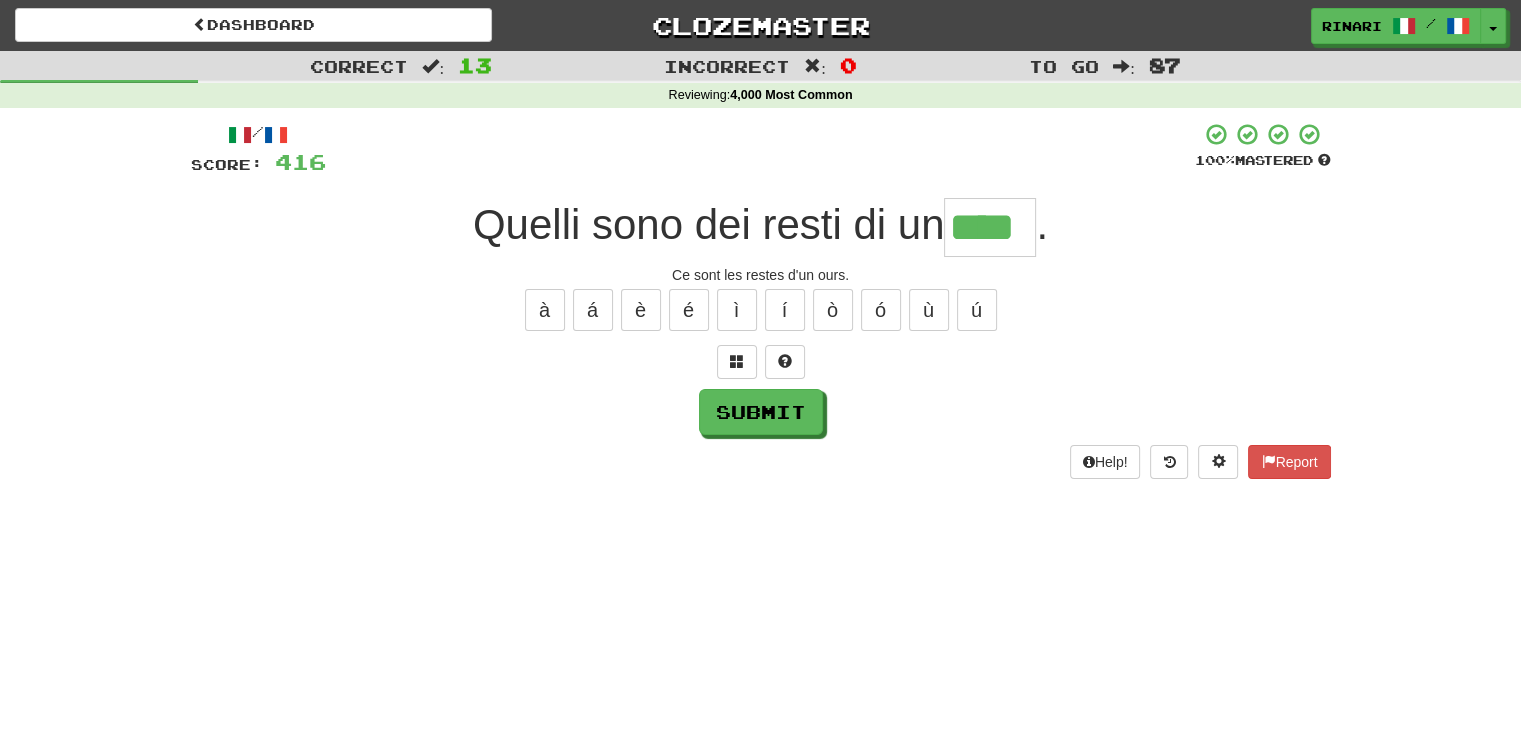 type on "****" 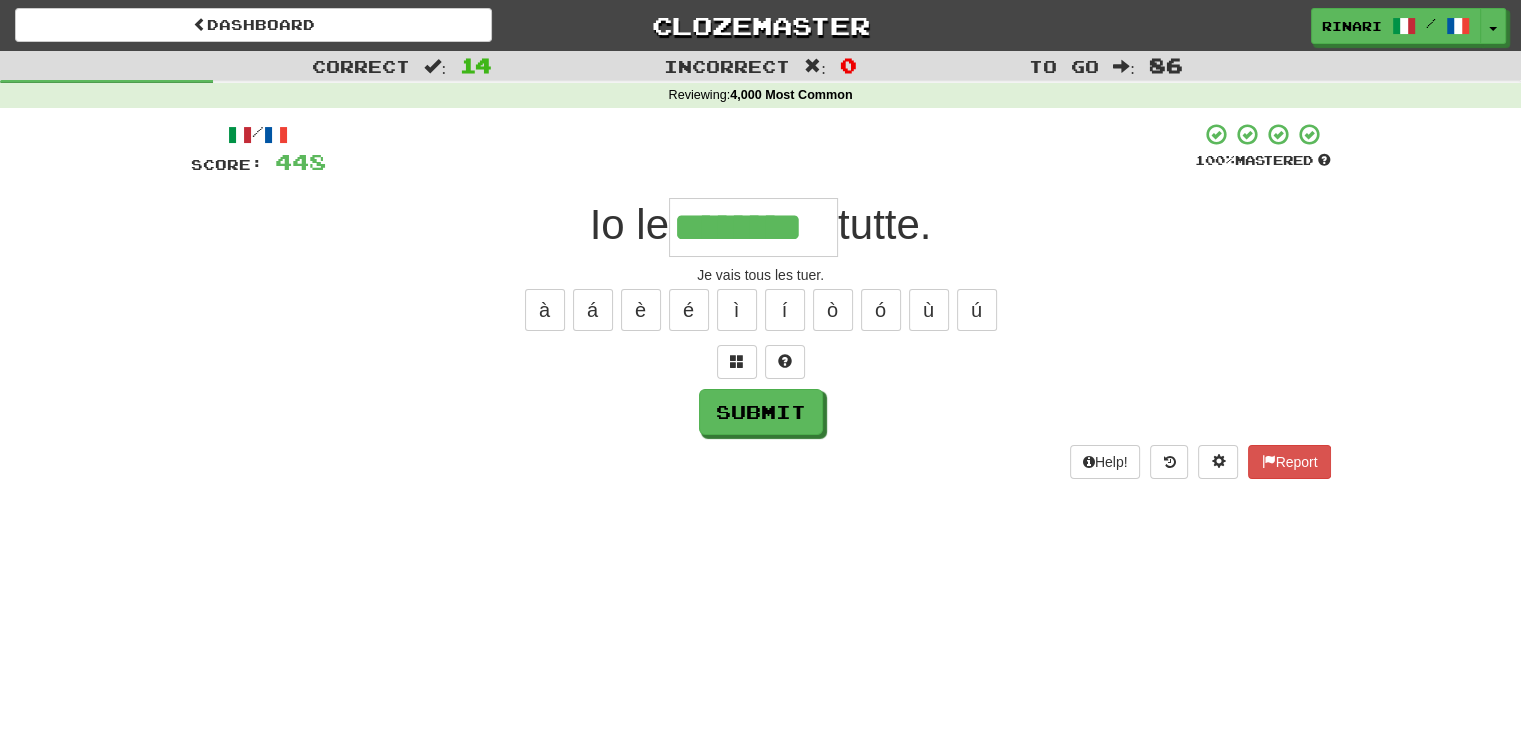 type on "********" 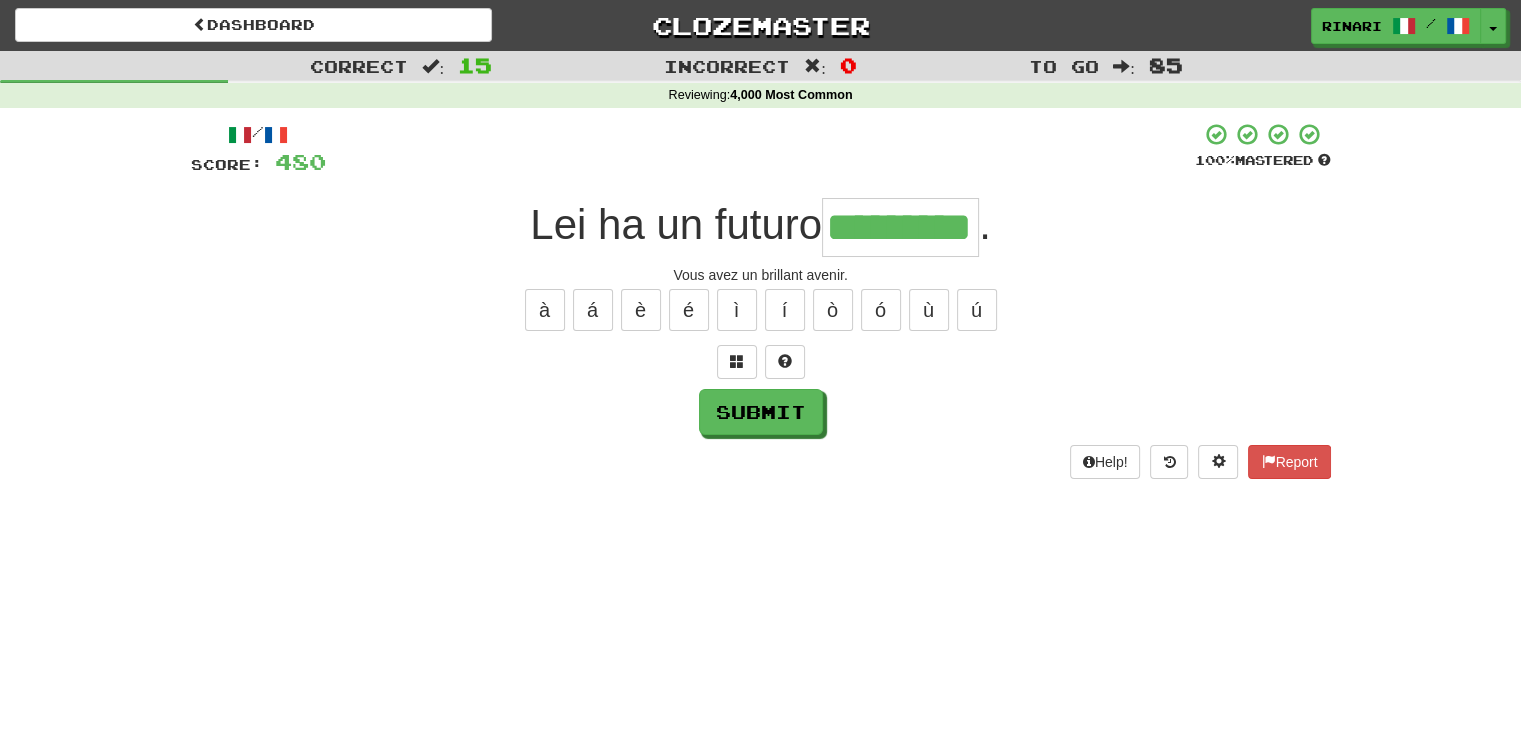 type on "*********" 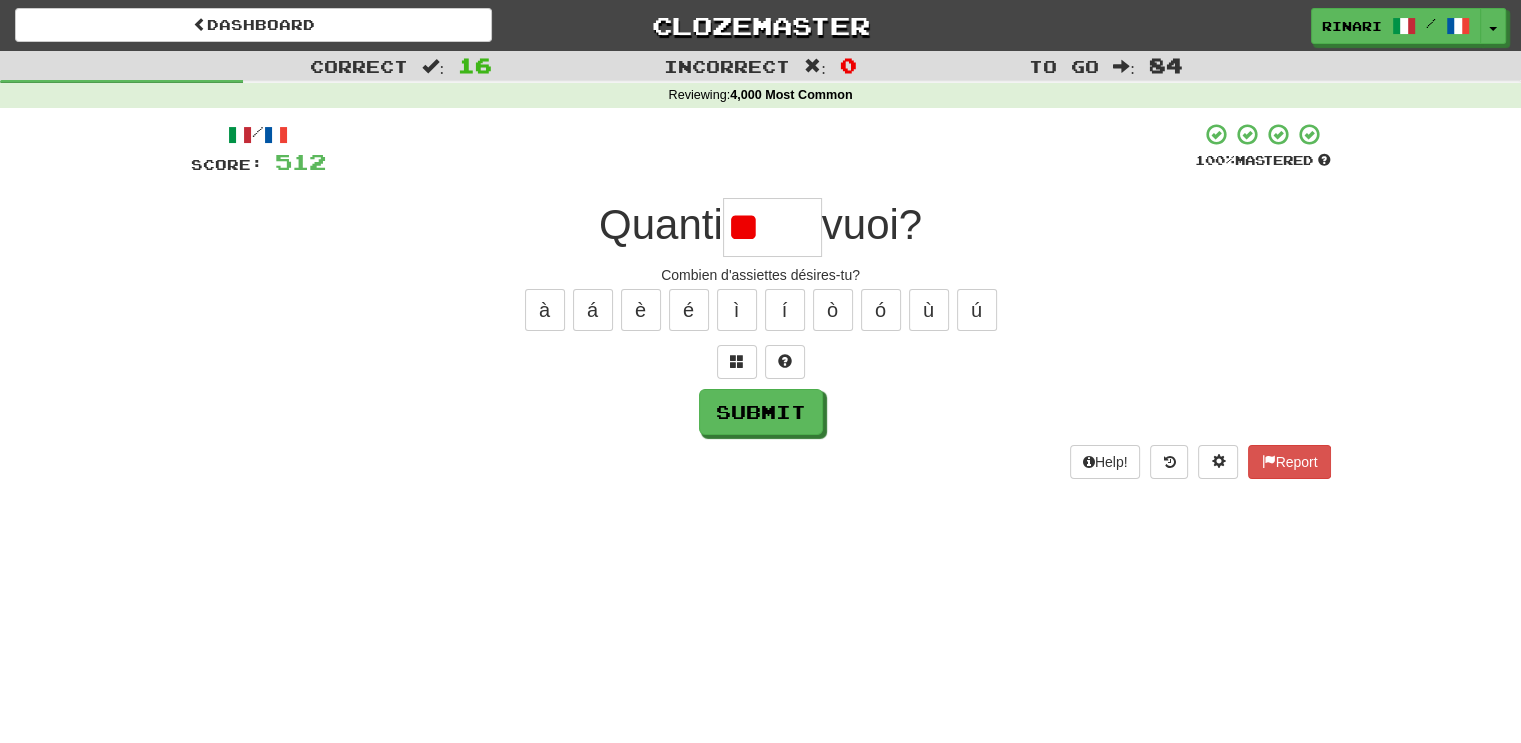 type on "*" 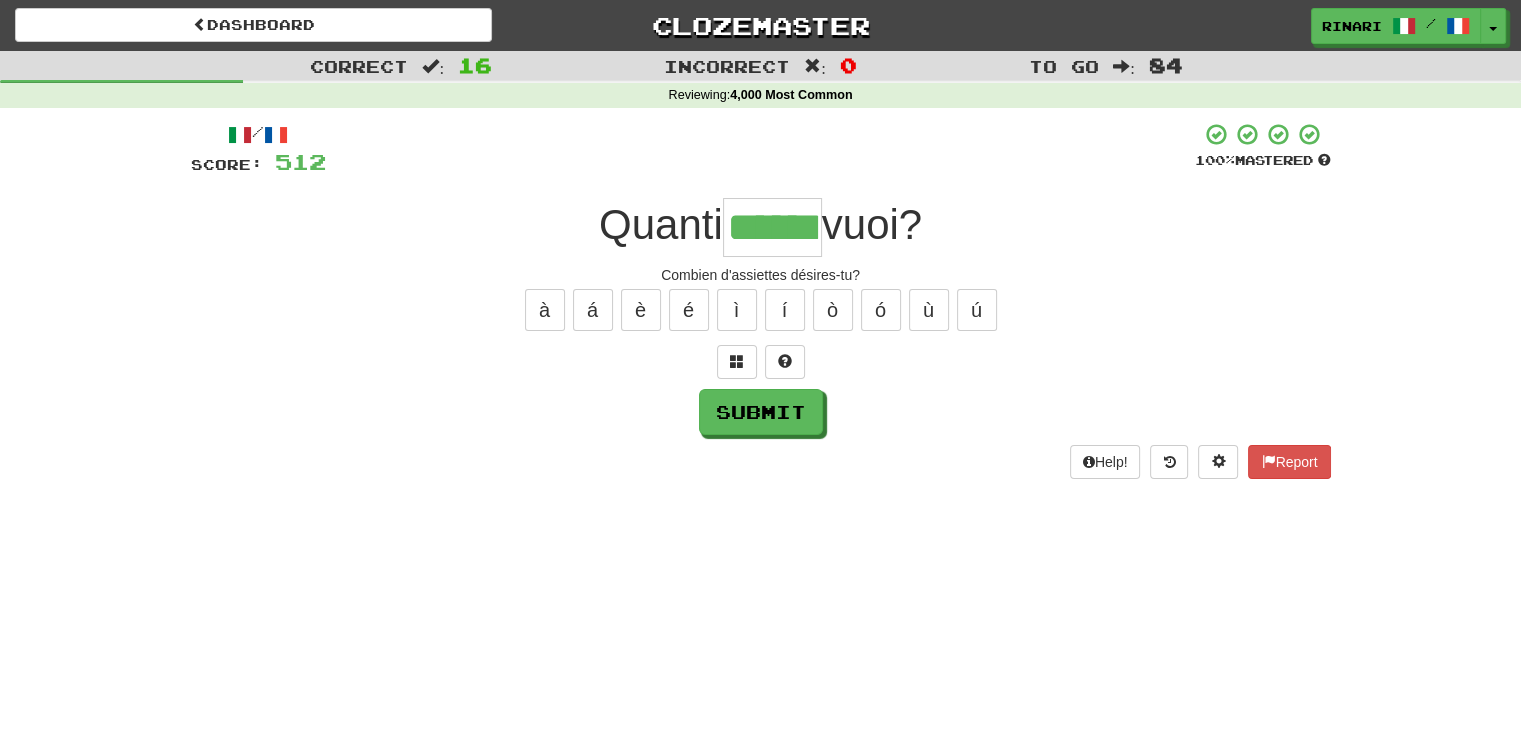 type on "******" 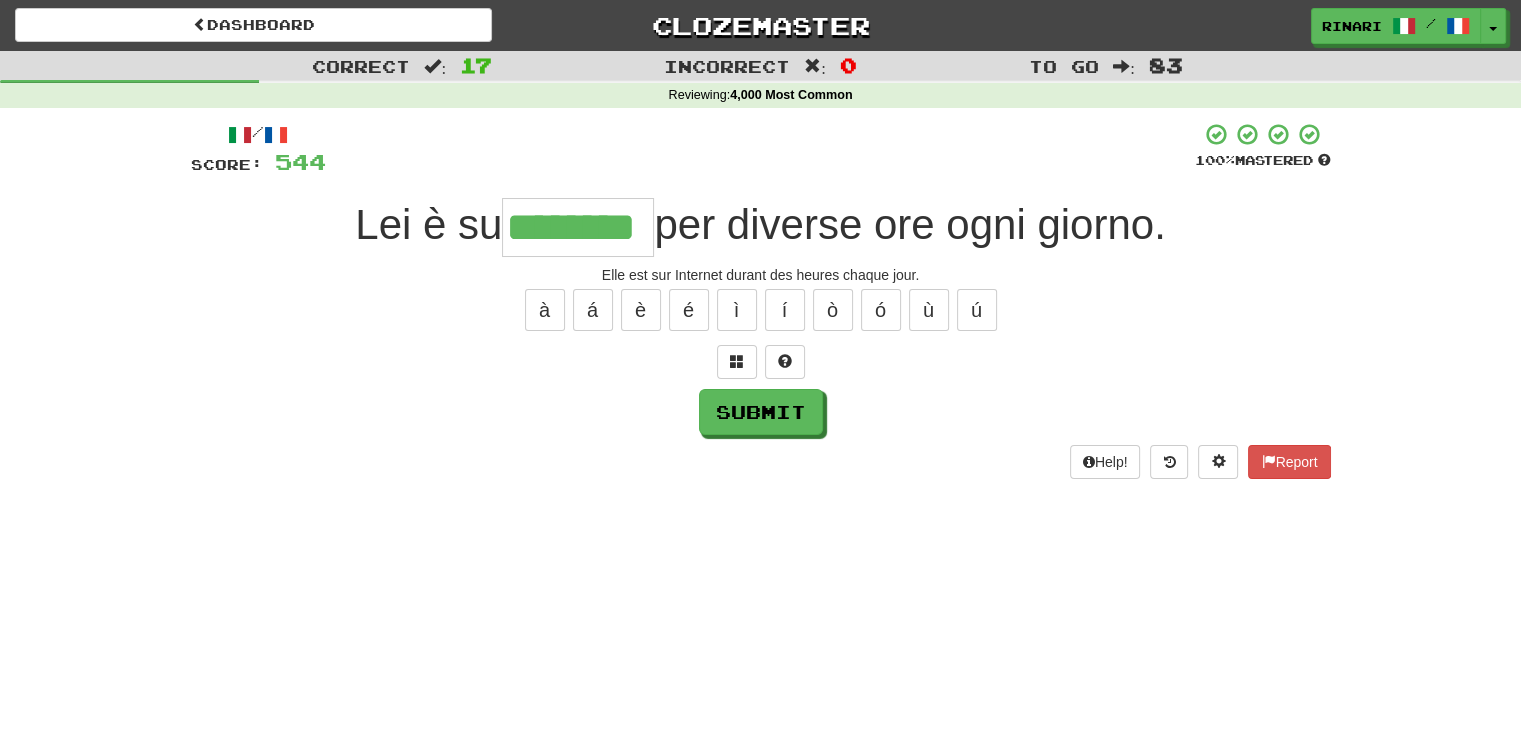 type on "********" 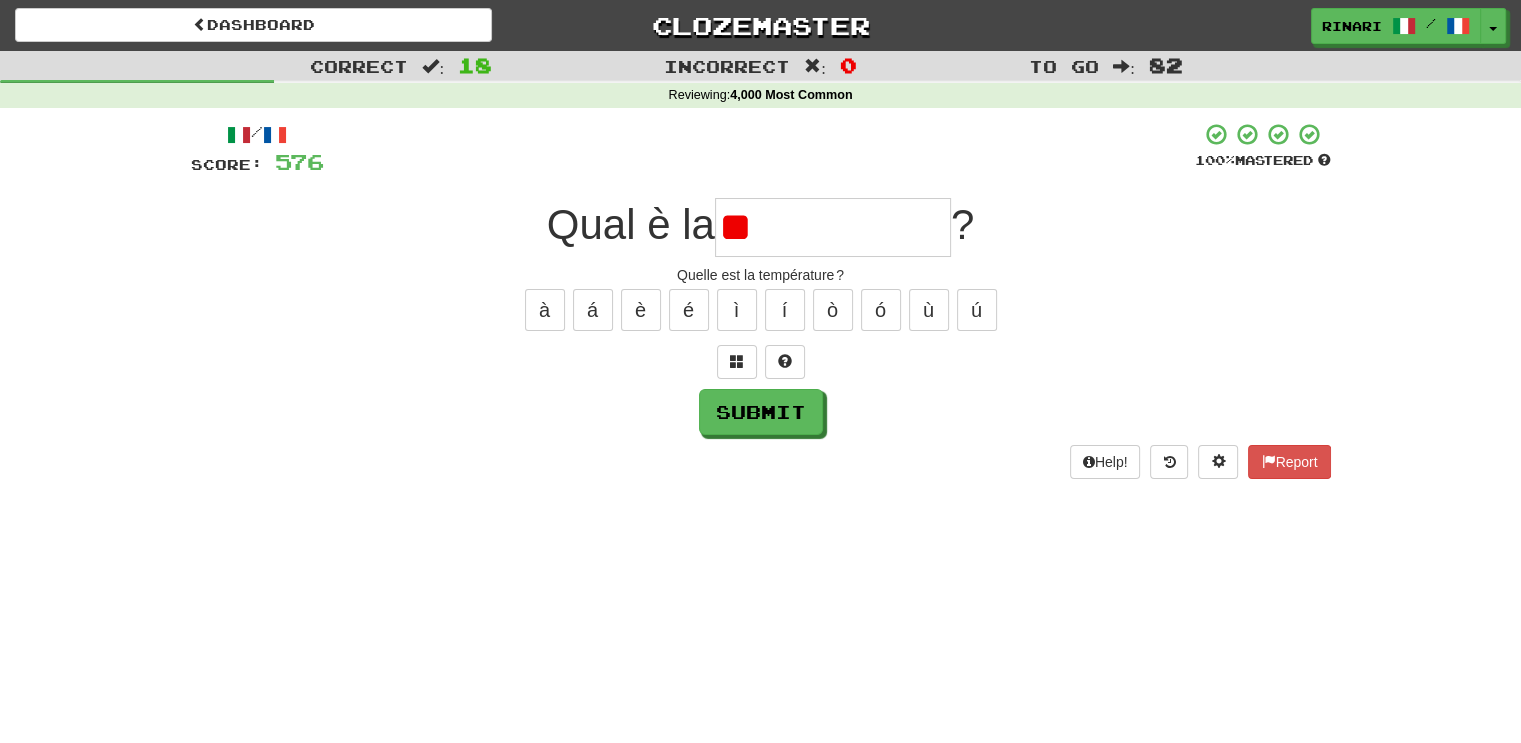 type on "*" 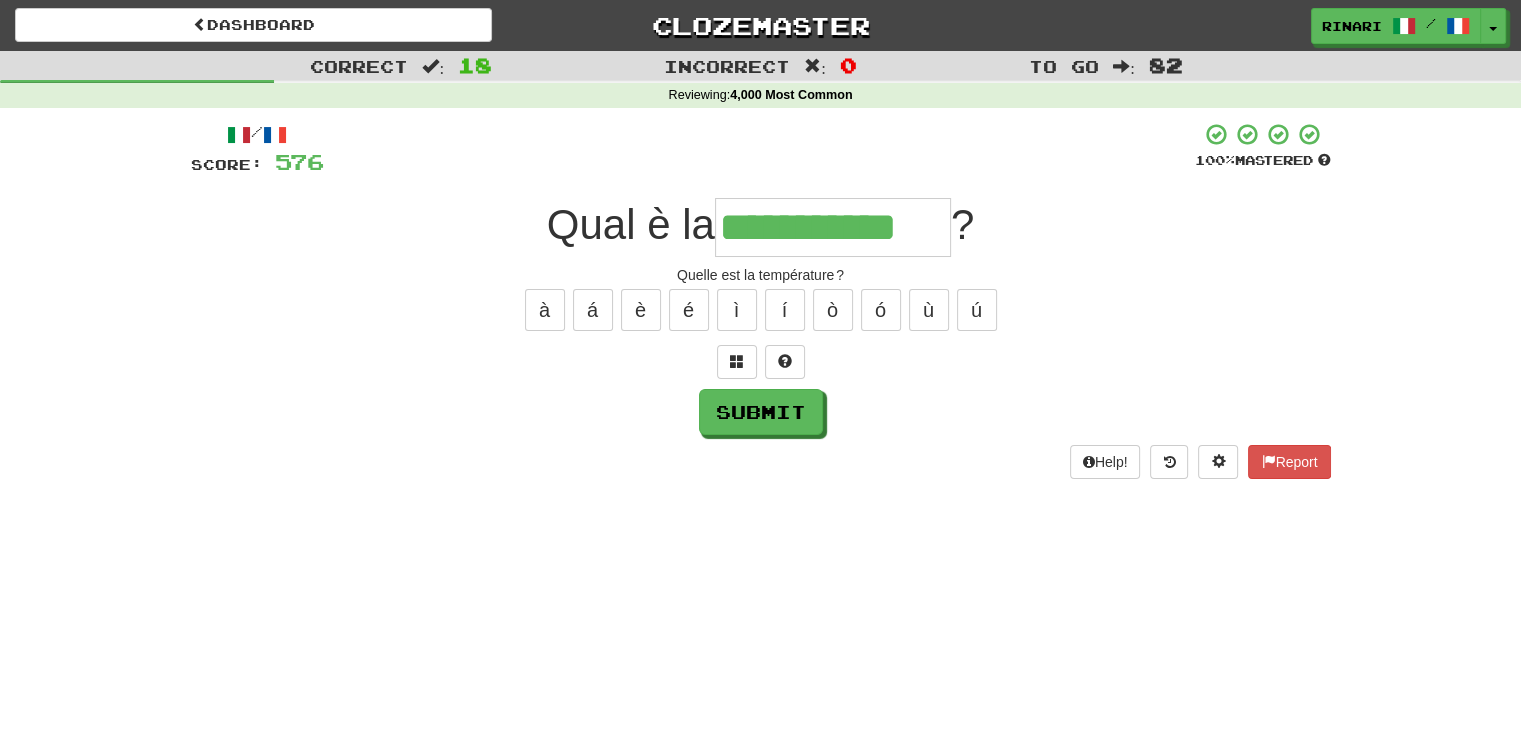 type on "**********" 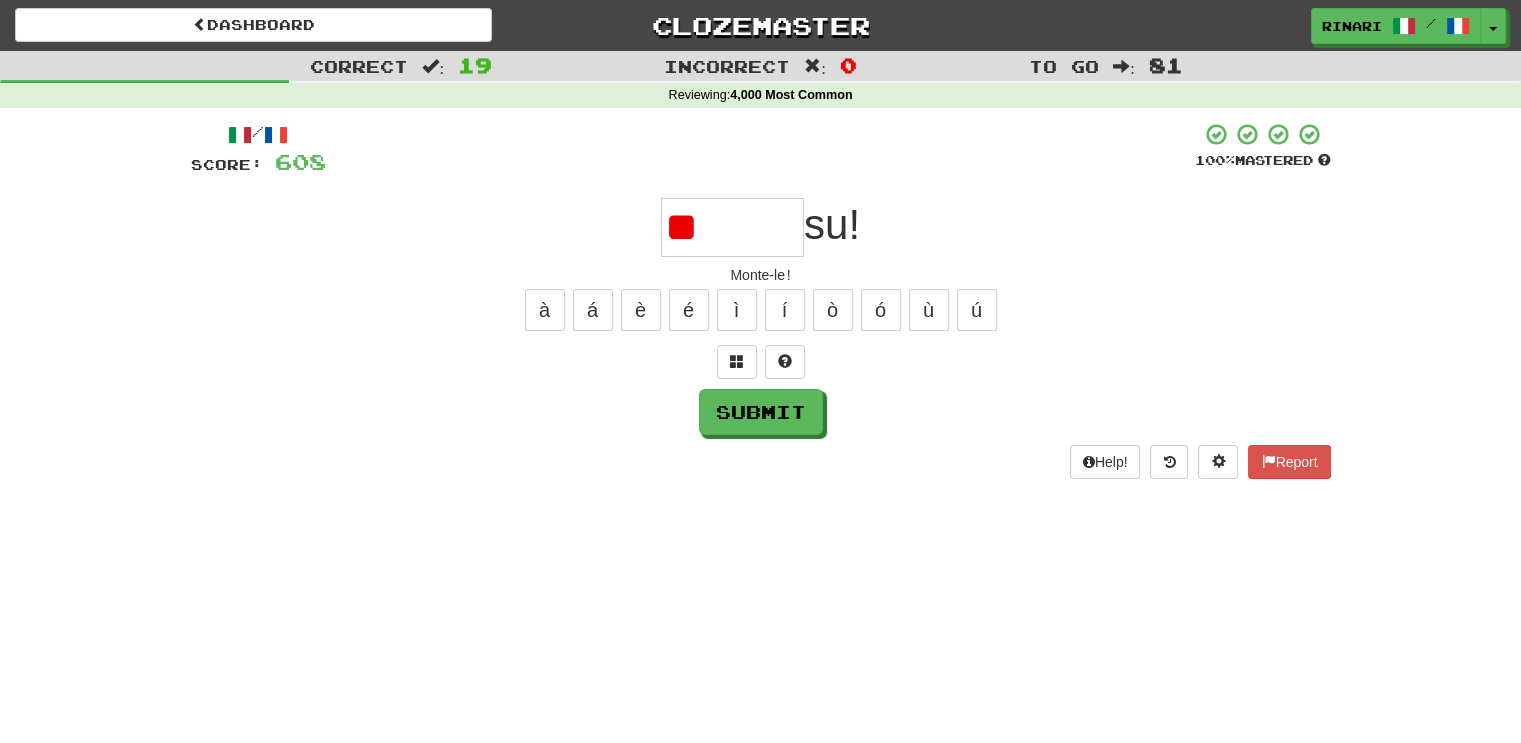 type on "*" 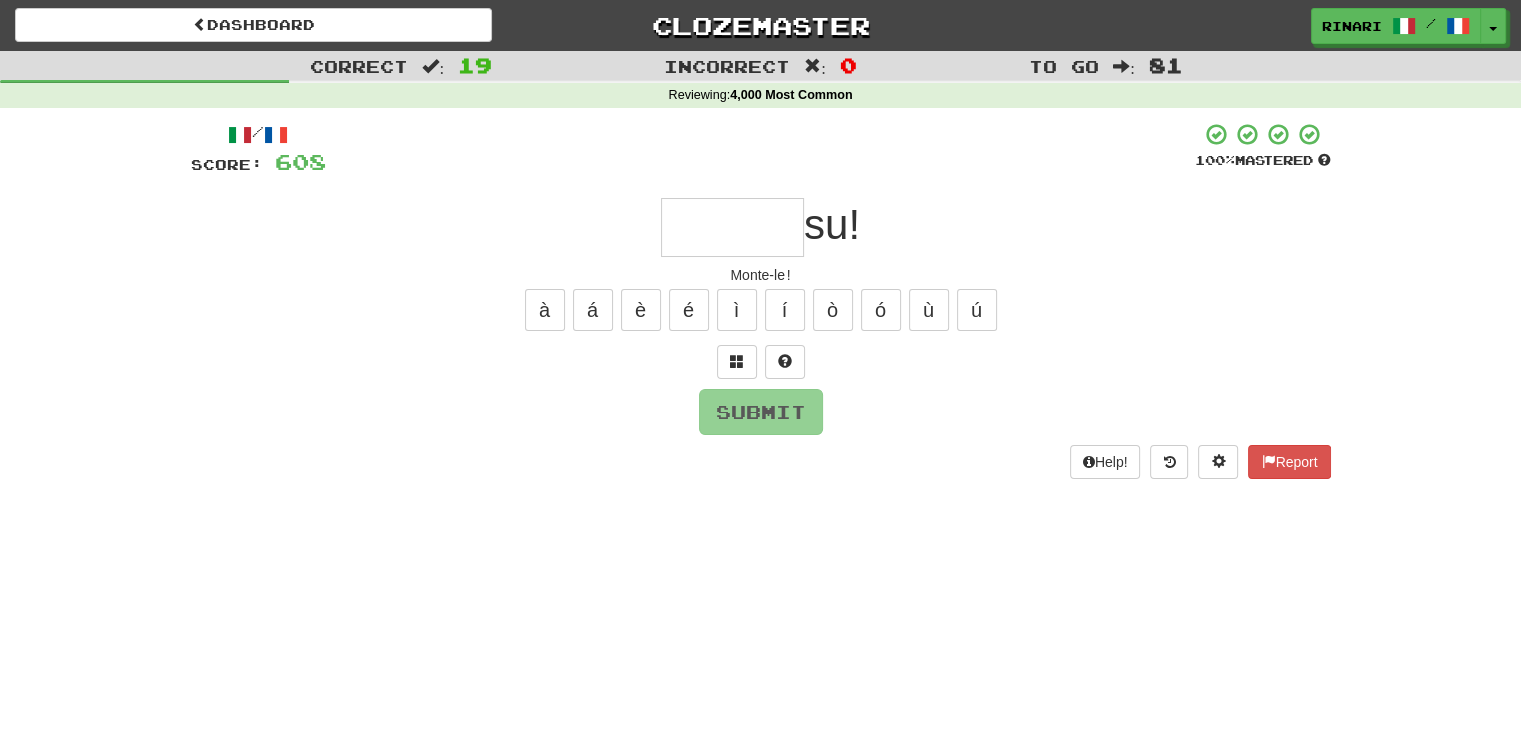 type on "*" 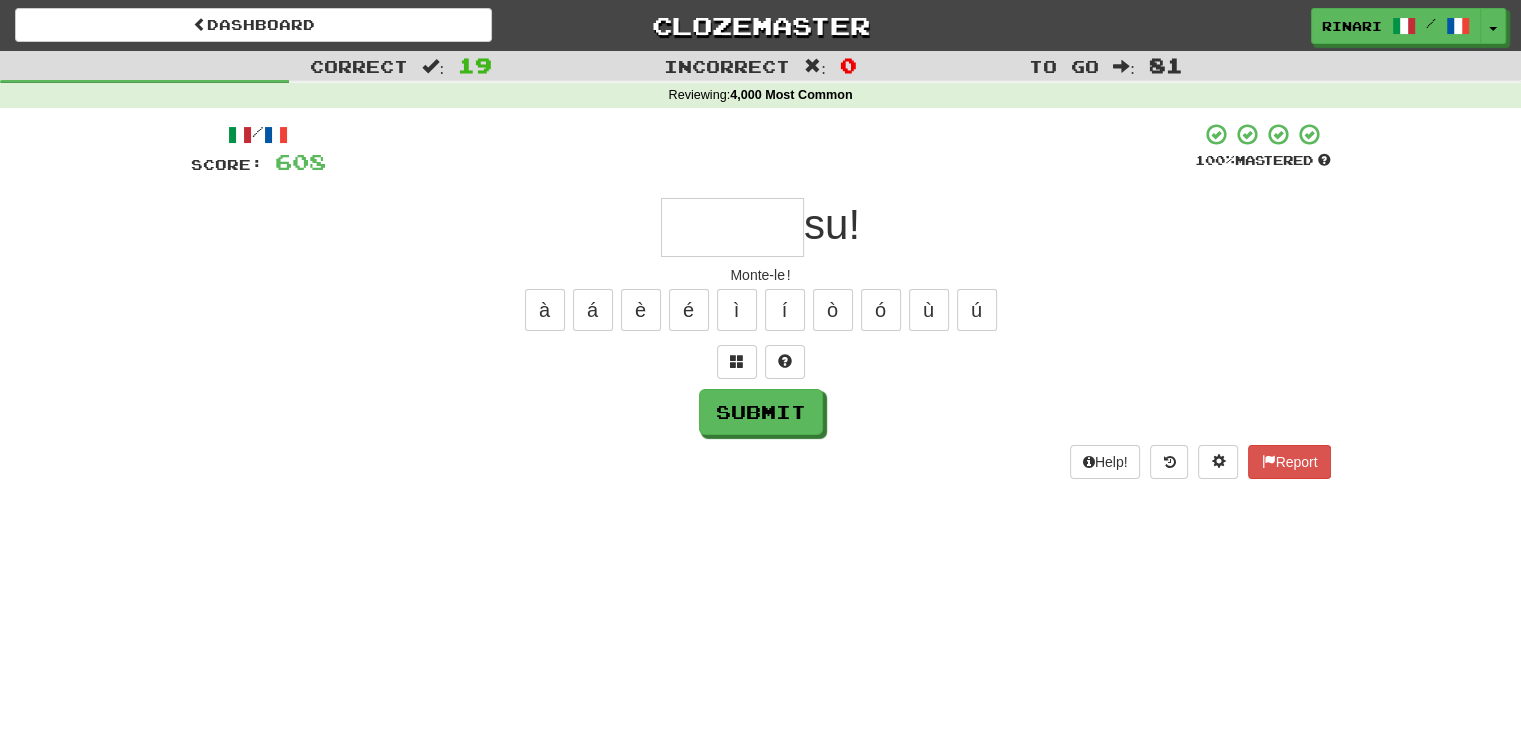 type on "*" 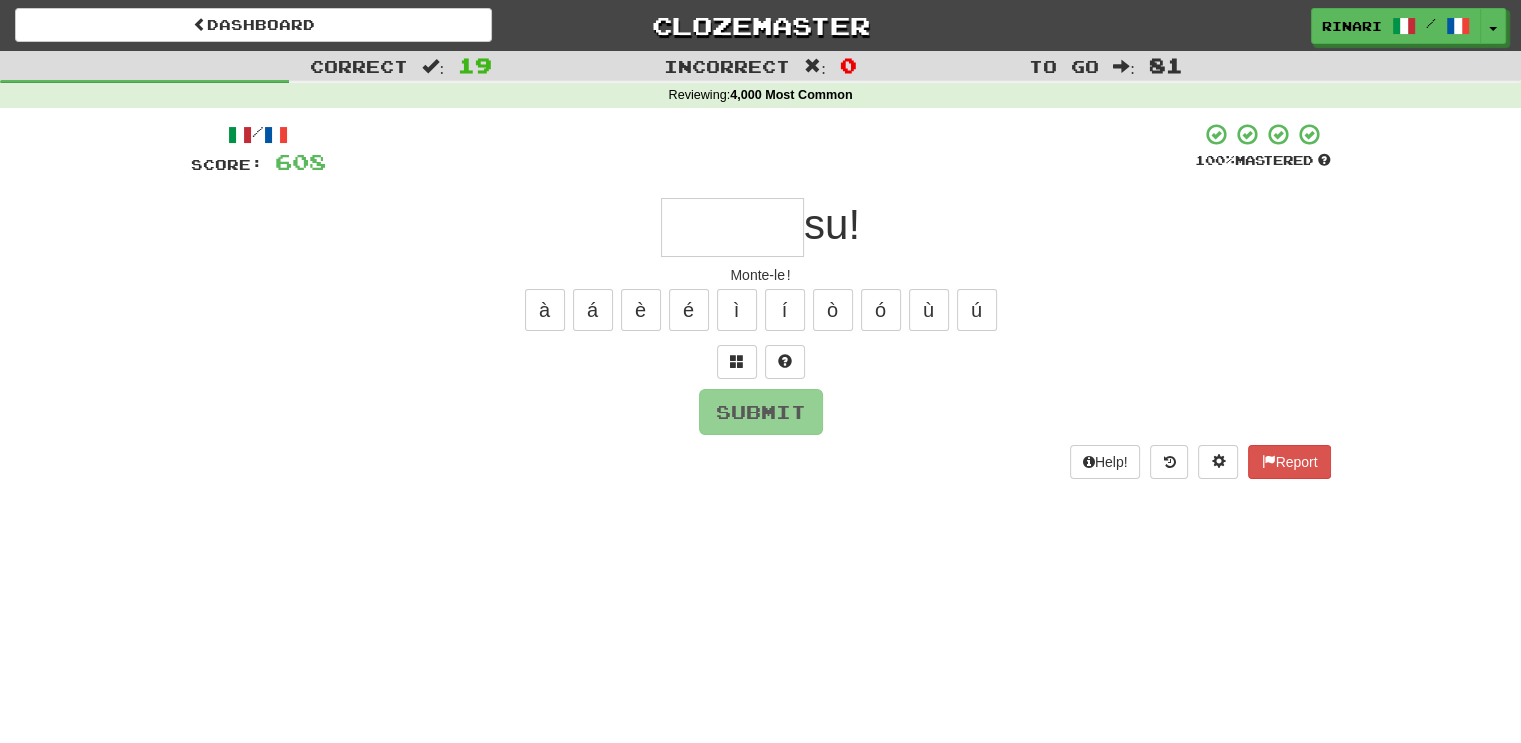 type on "*" 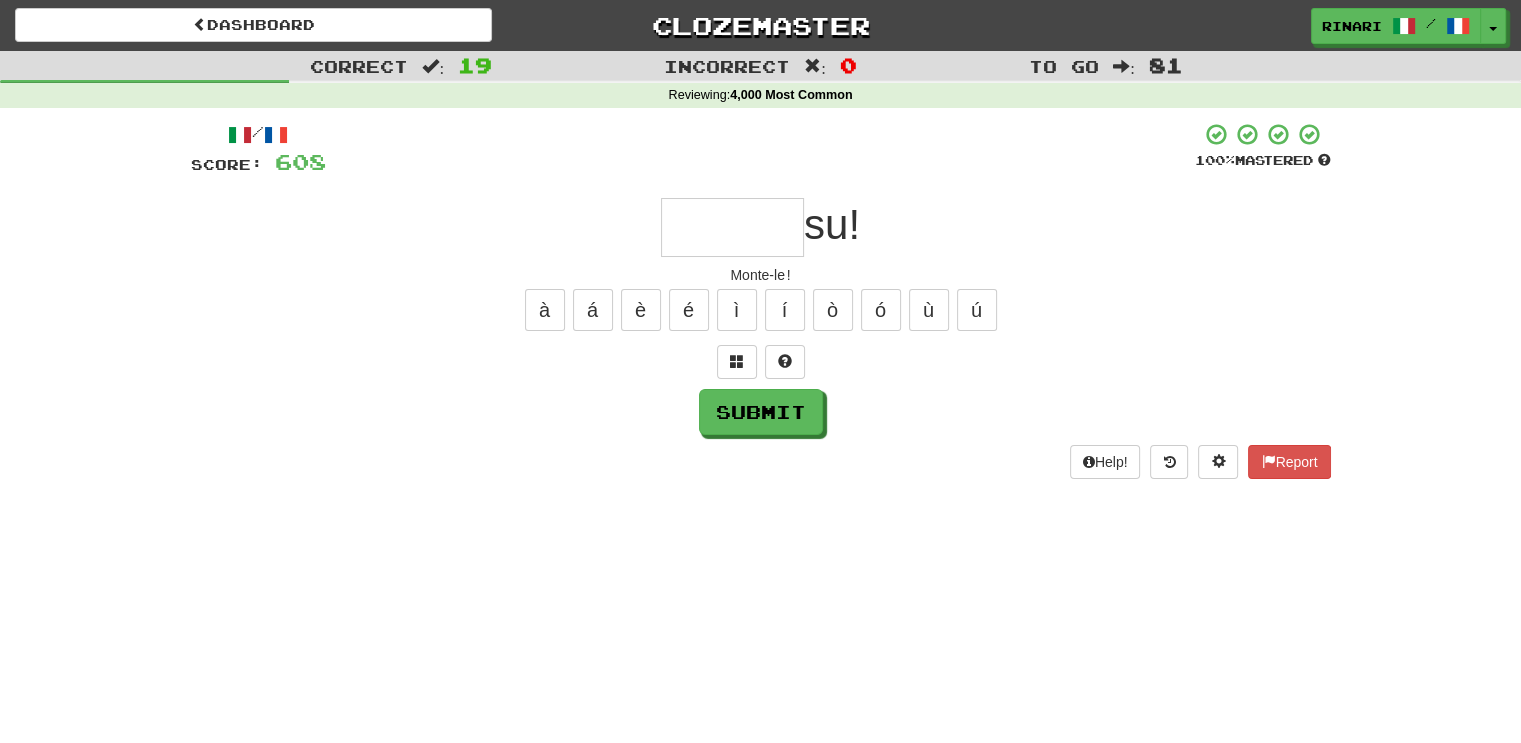type on "*" 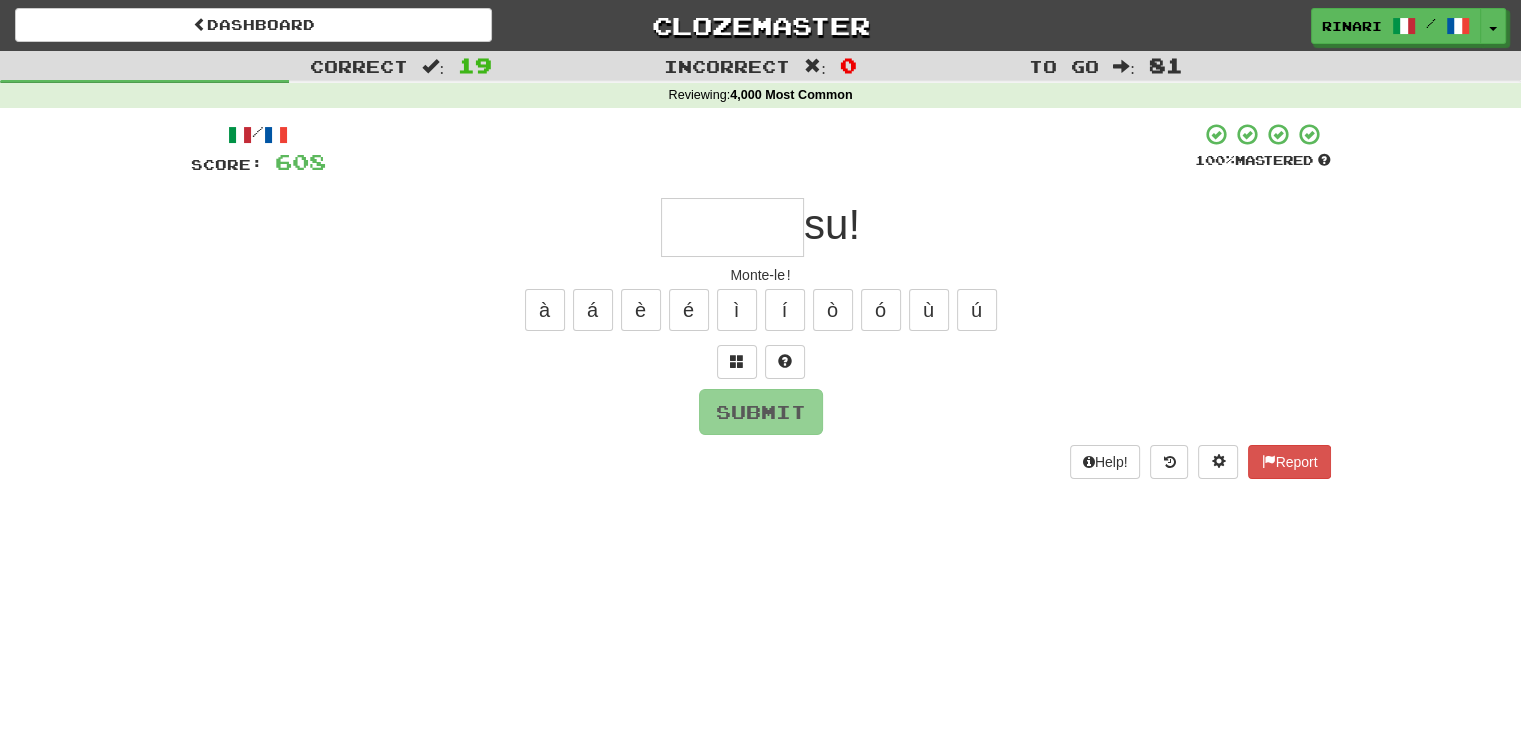 type on "*" 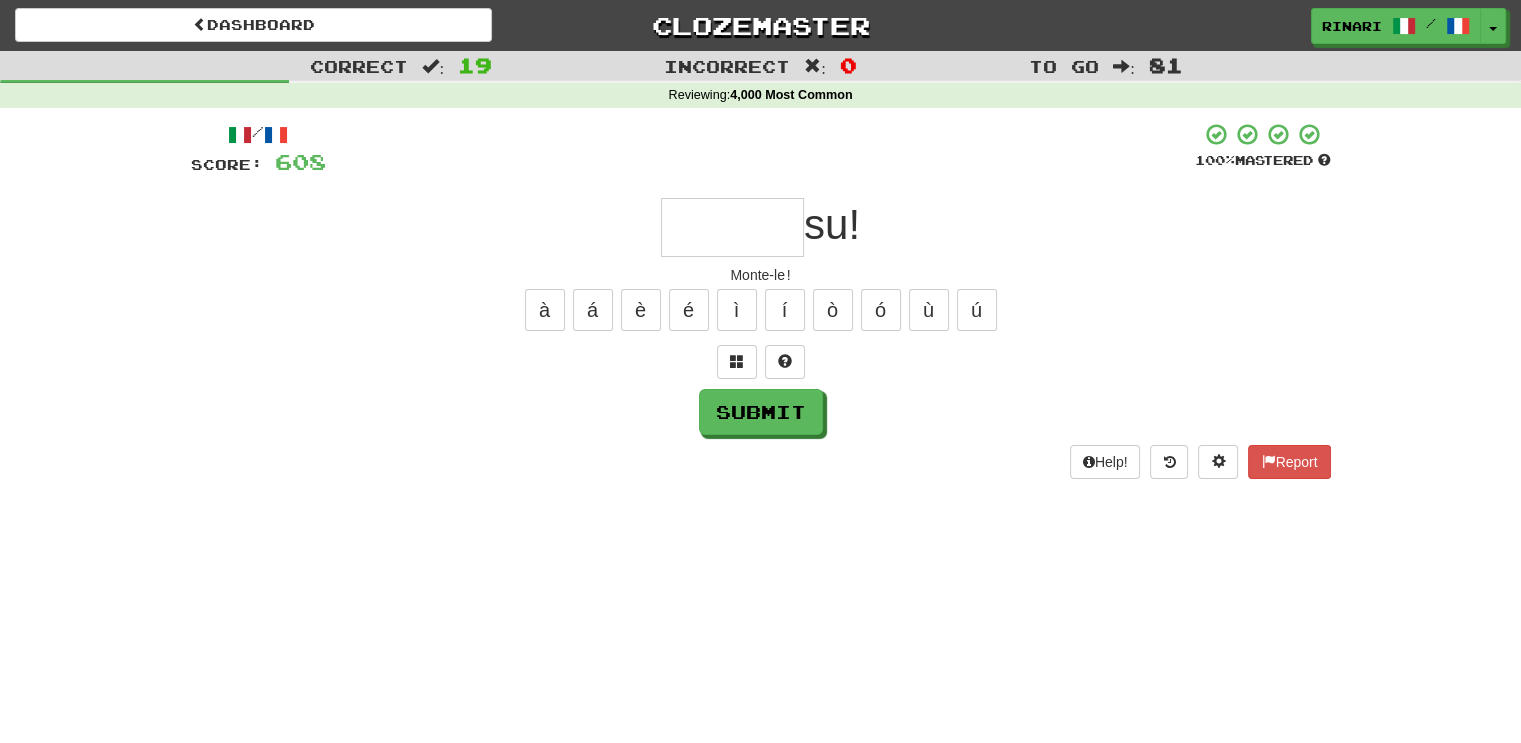 type on "*" 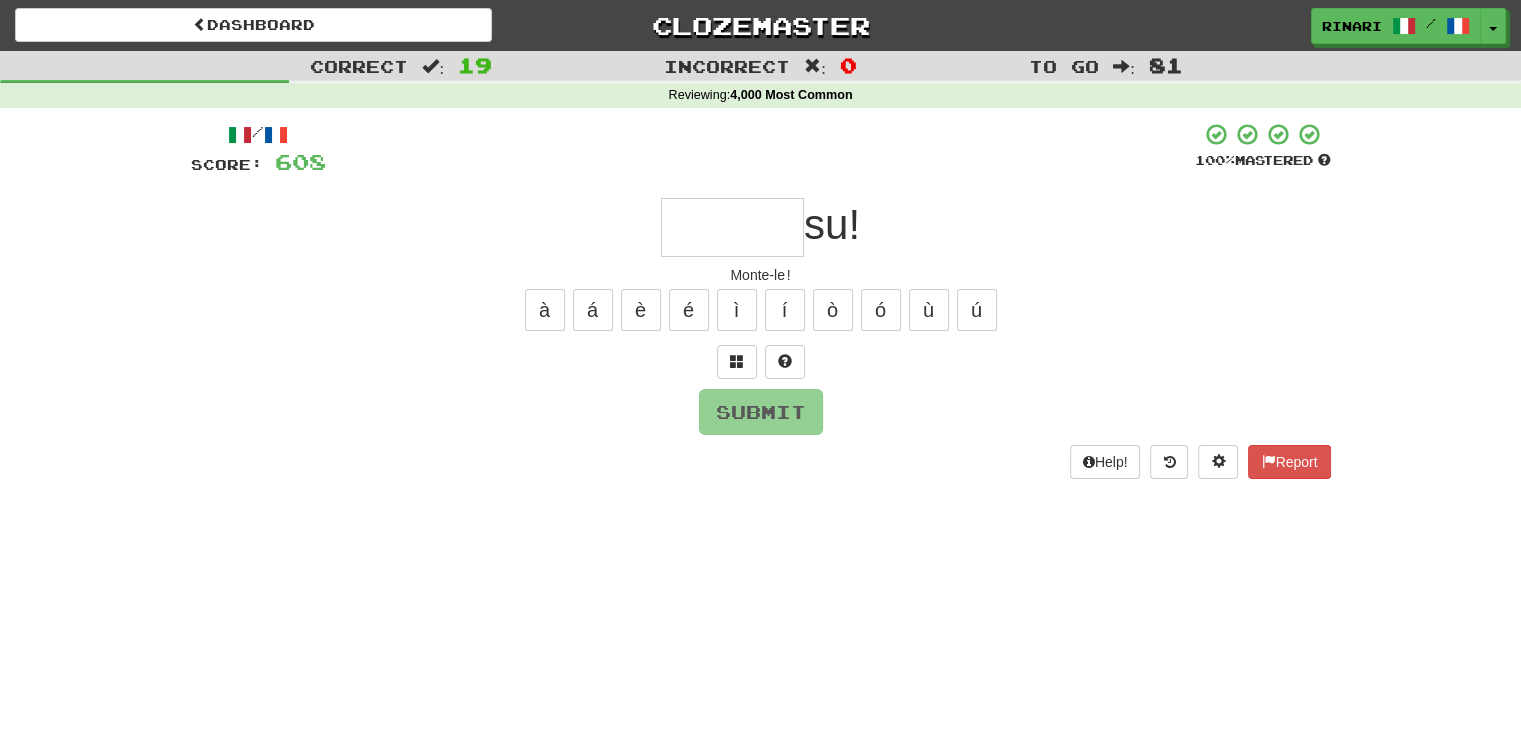 type on "*" 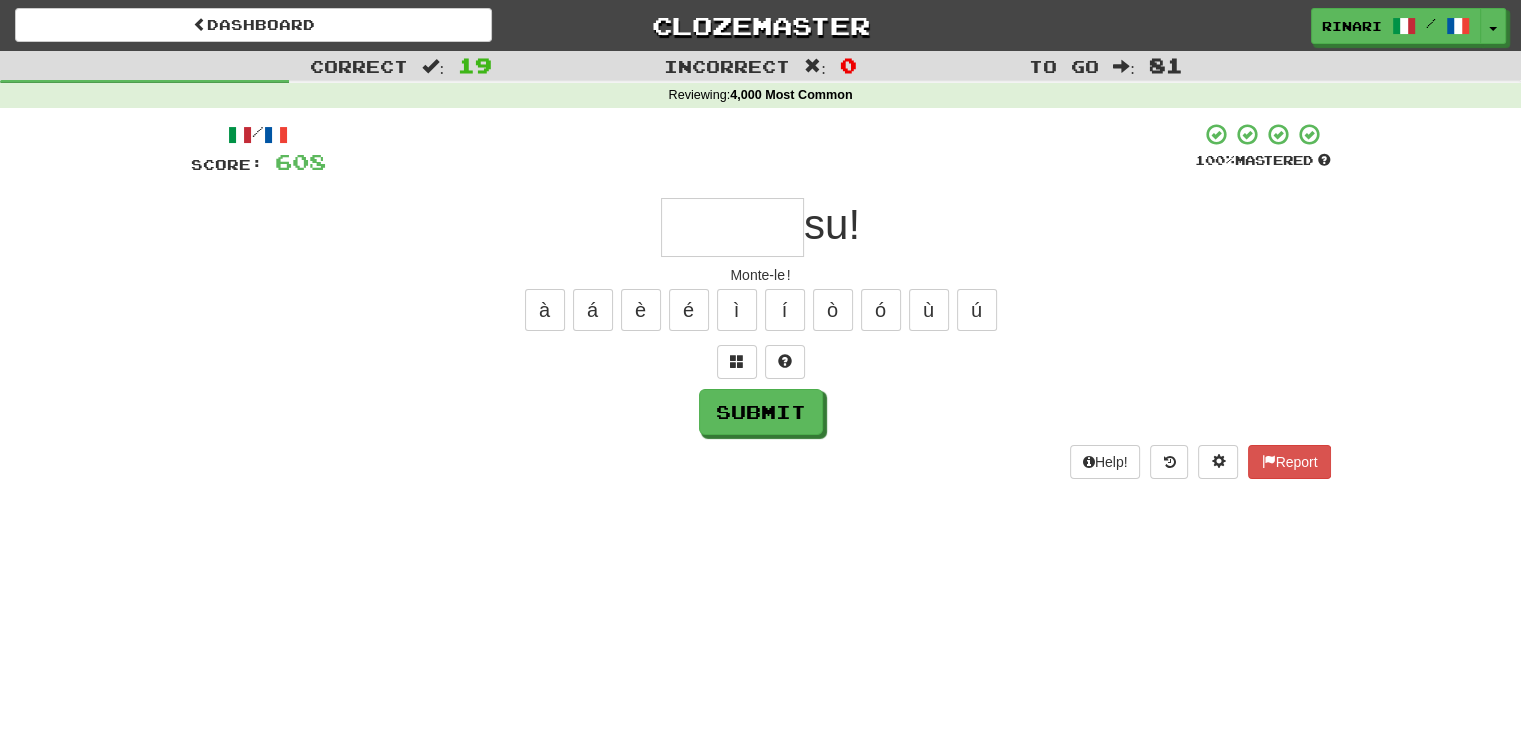 type on "*" 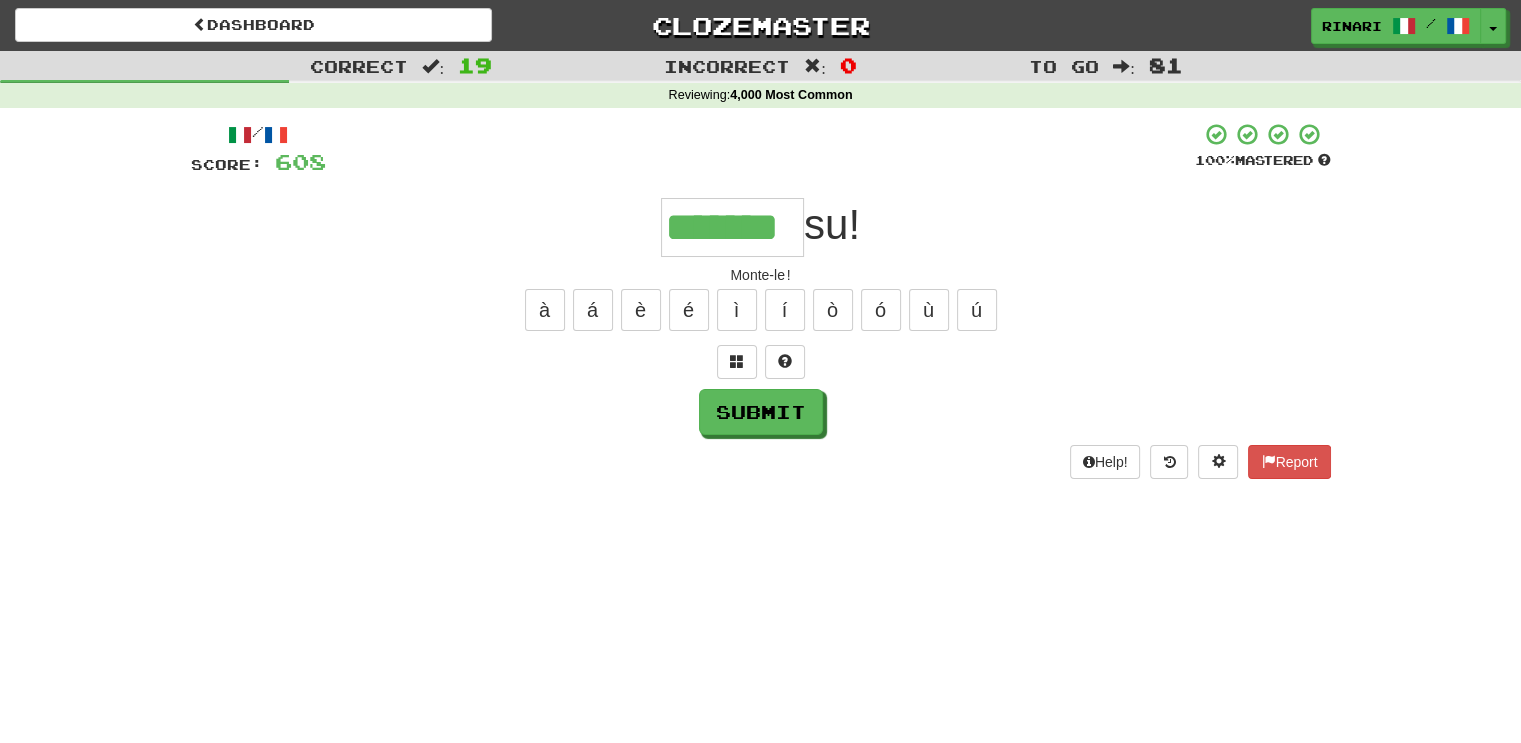 type on "*******" 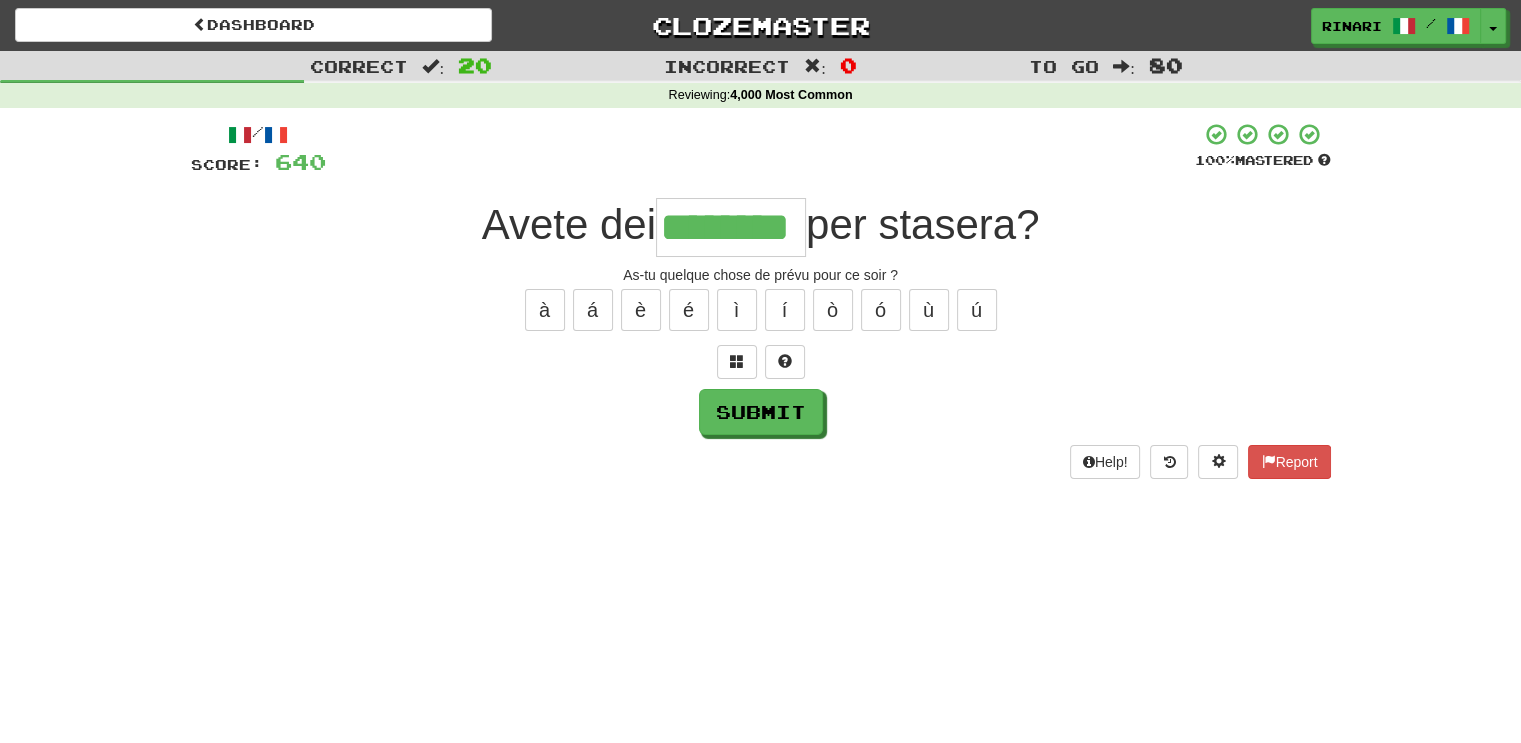 type on "********" 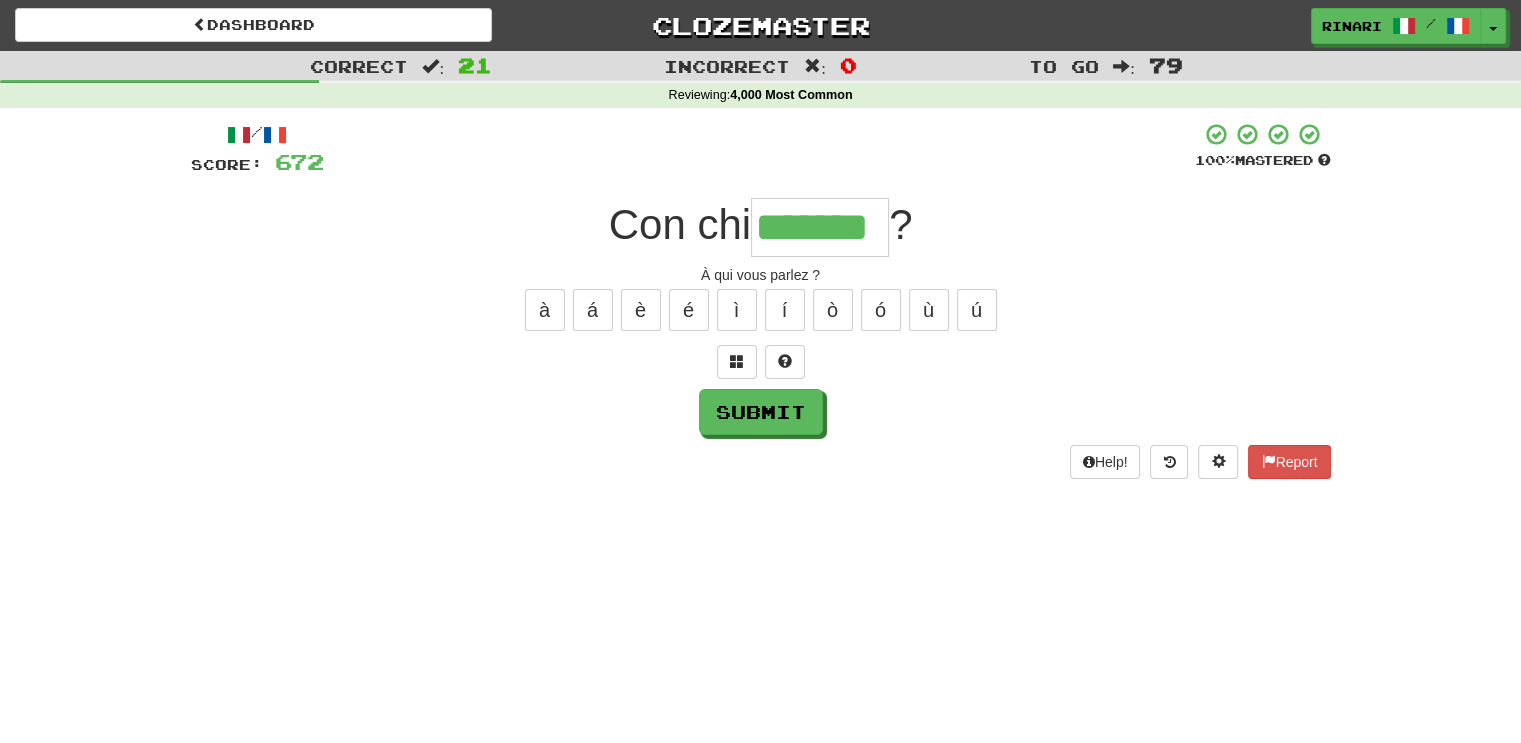 type on "*******" 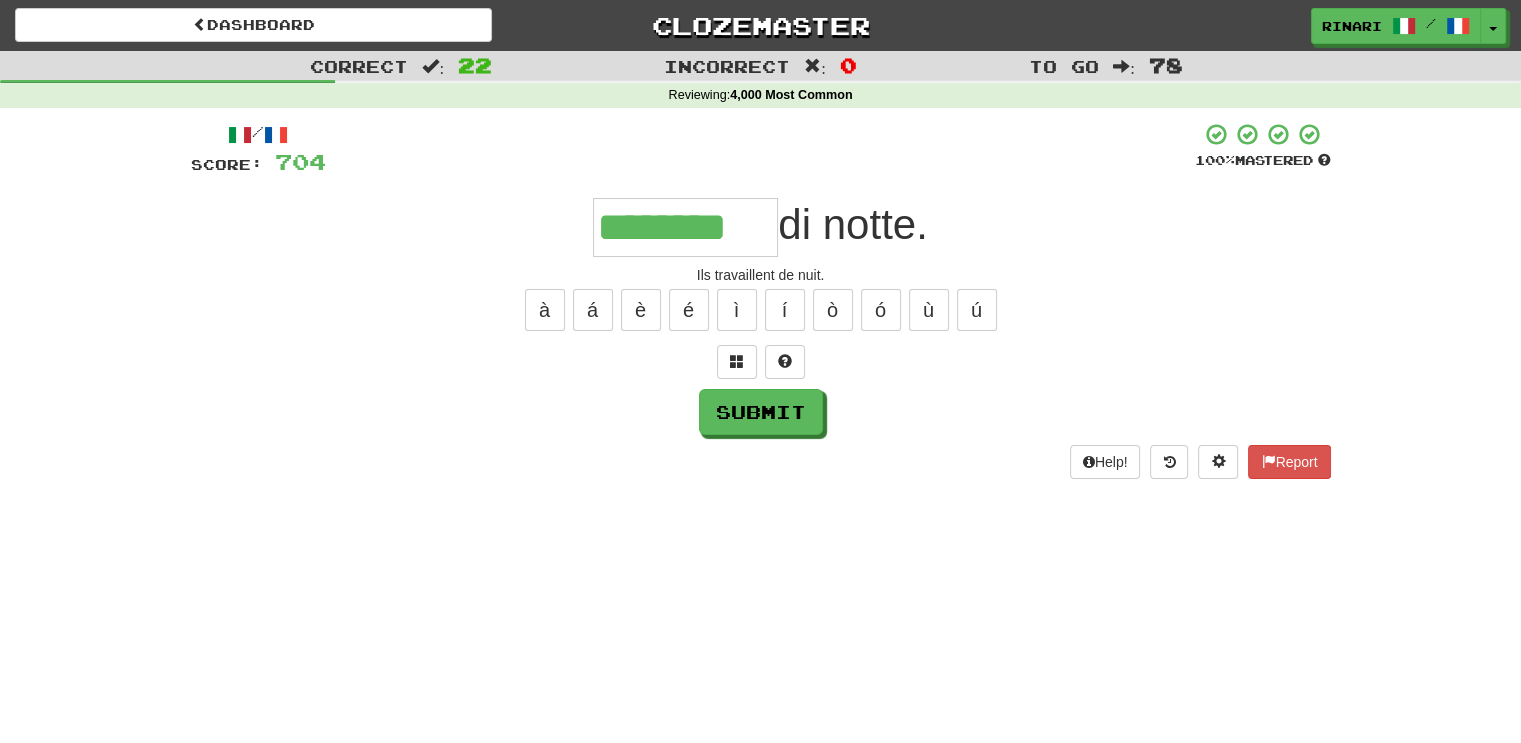 type on "********" 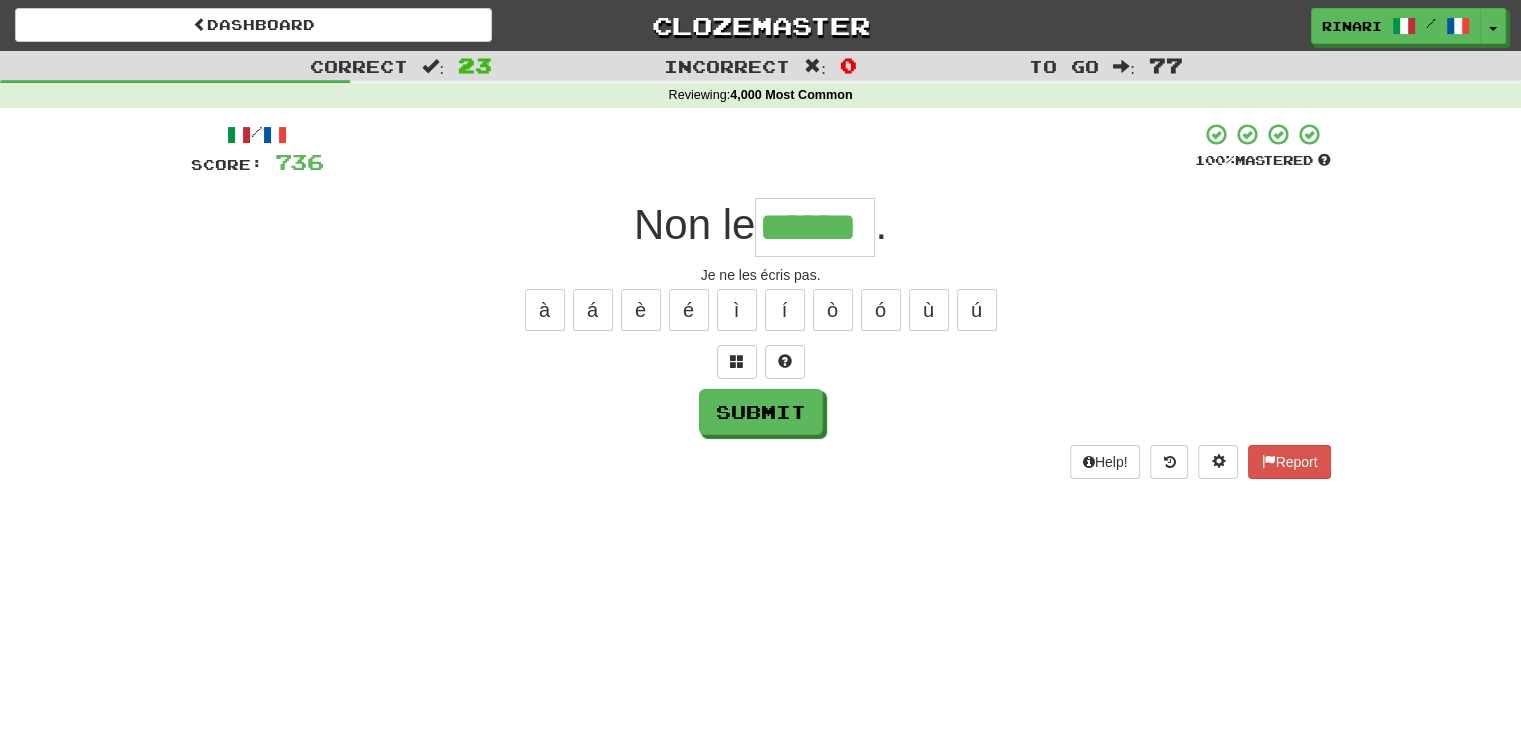 type on "******" 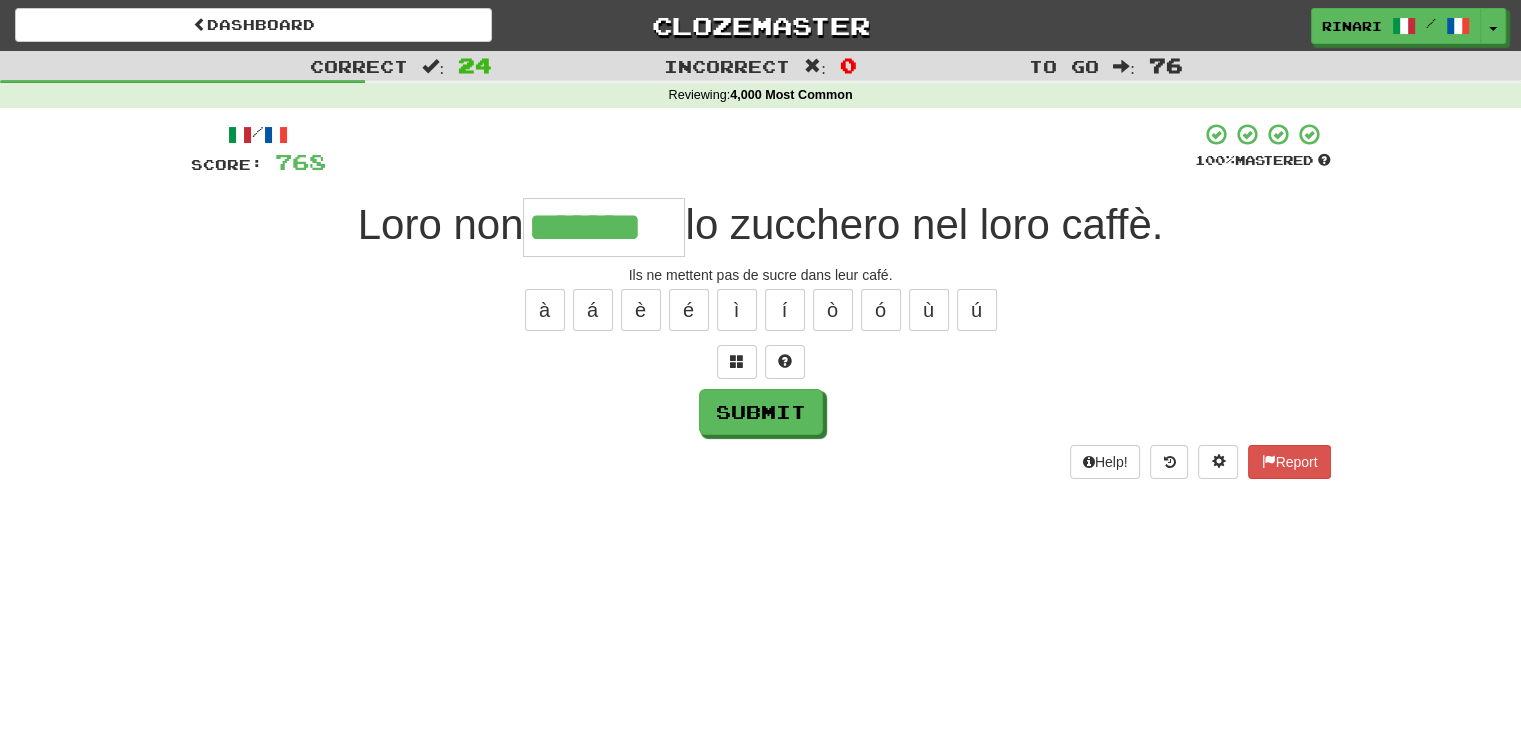 type on "*******" 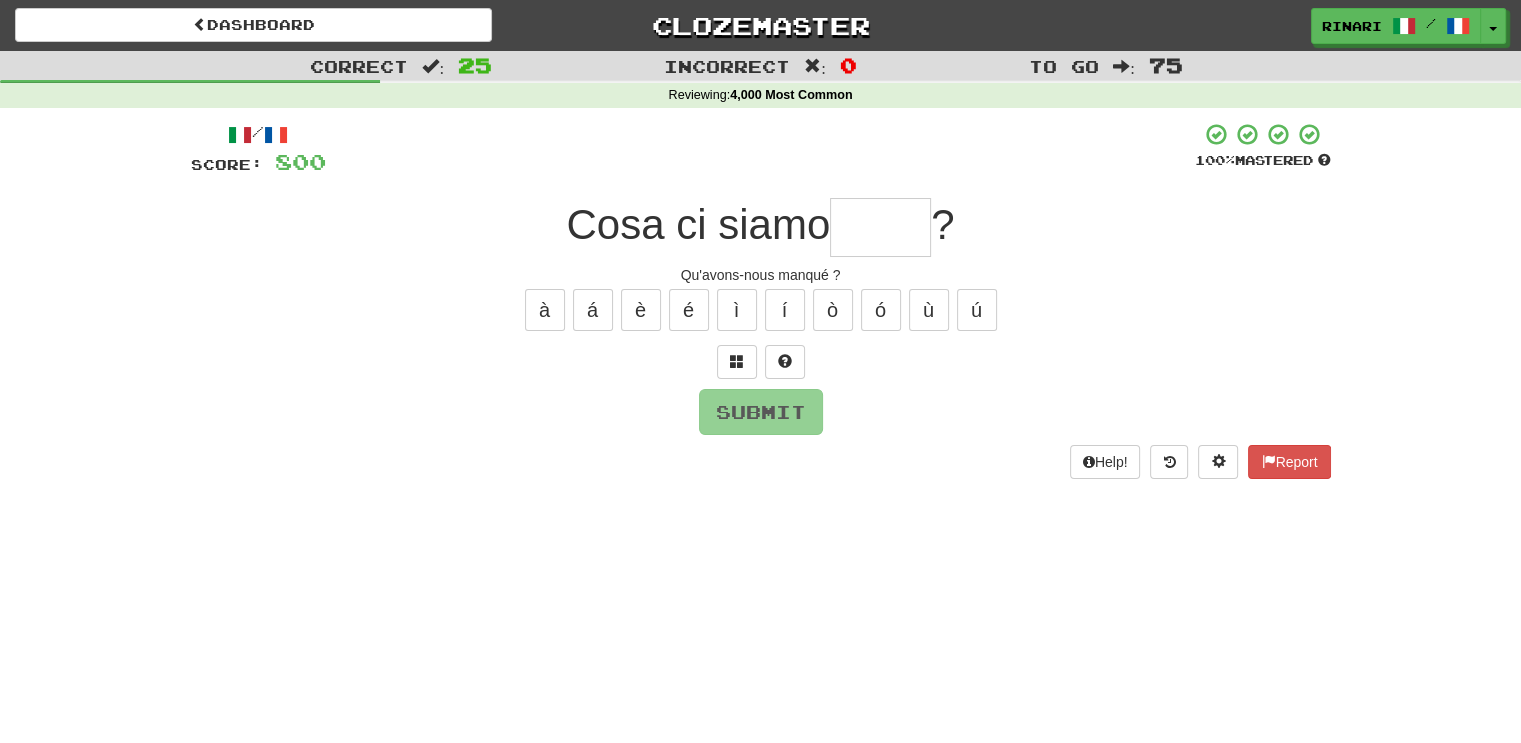 type on "*" 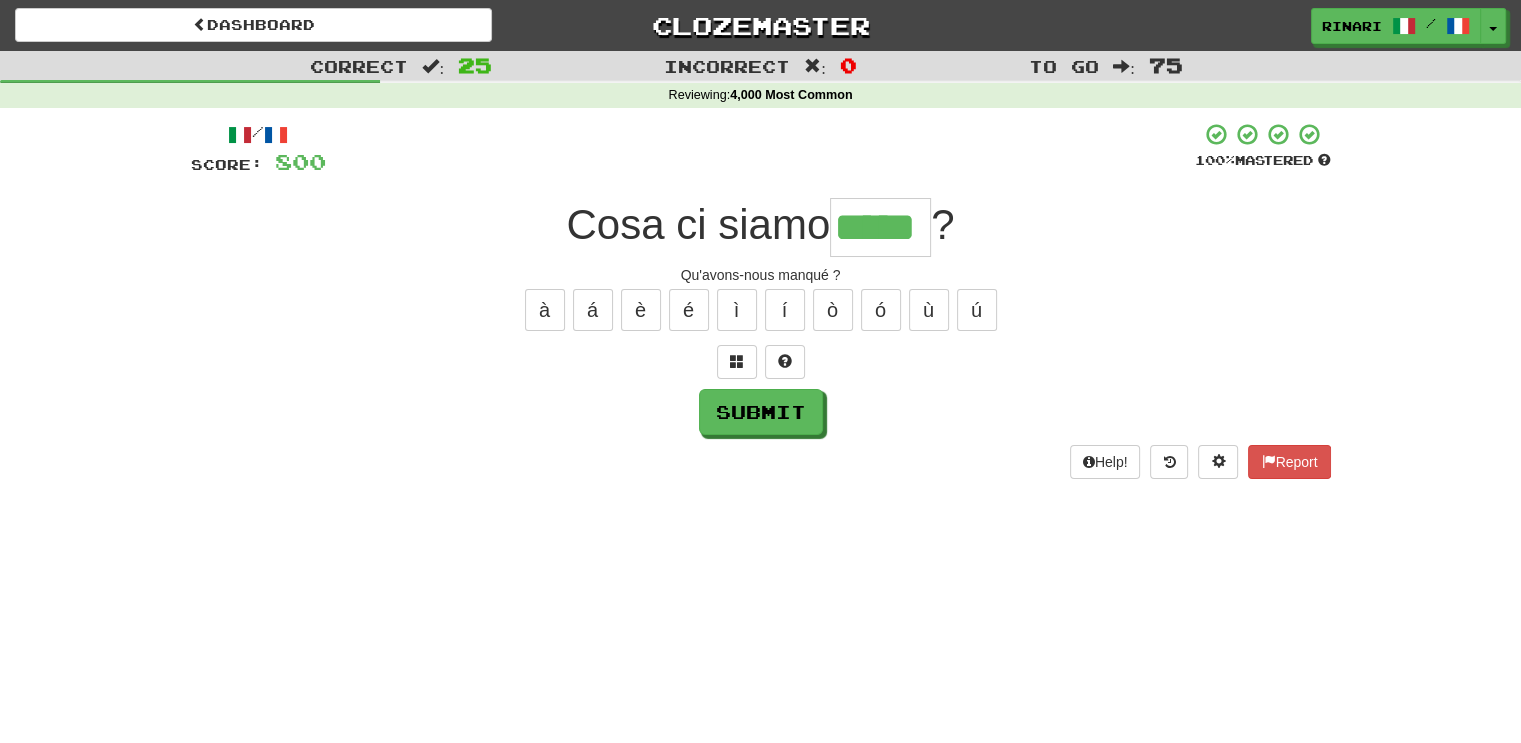 type on "*****" 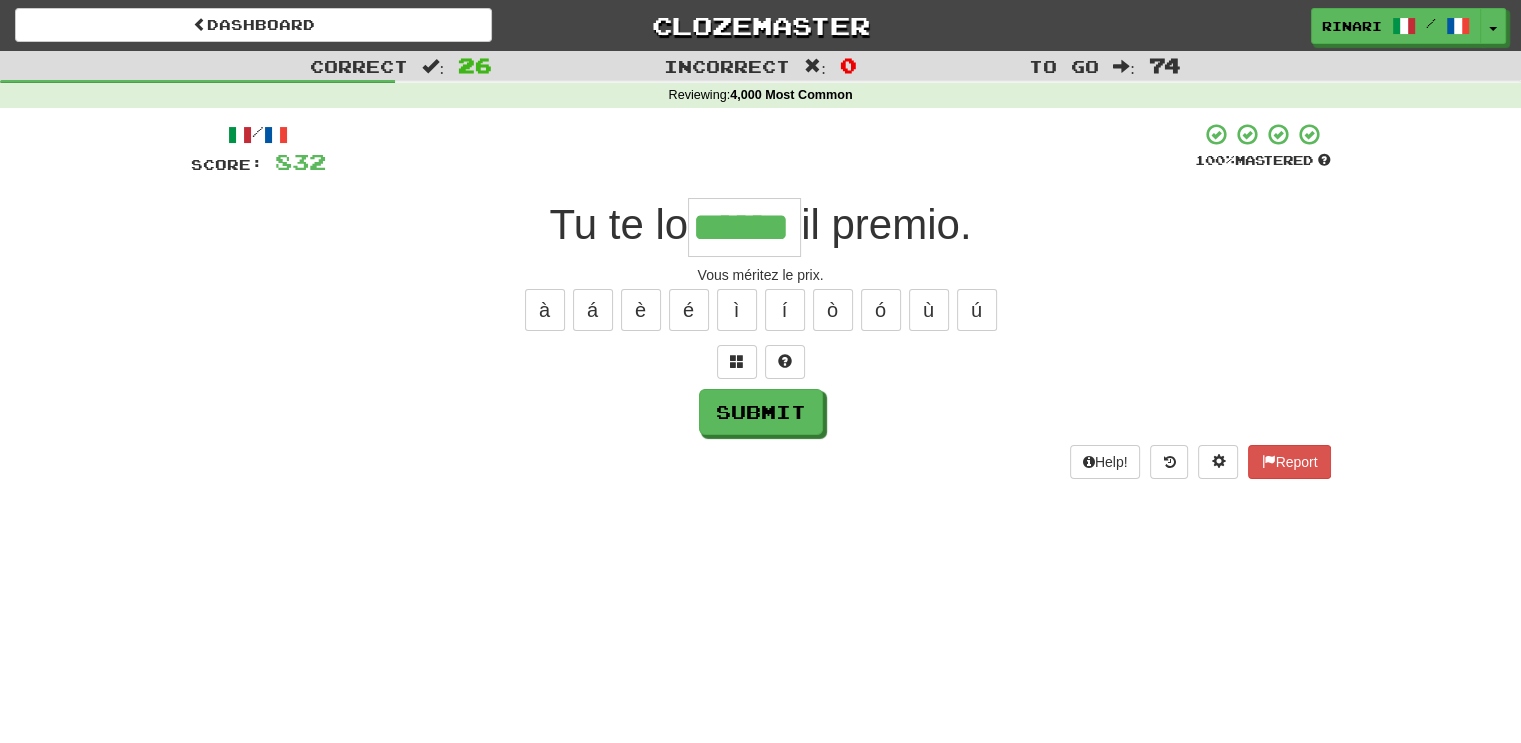 type on "******" 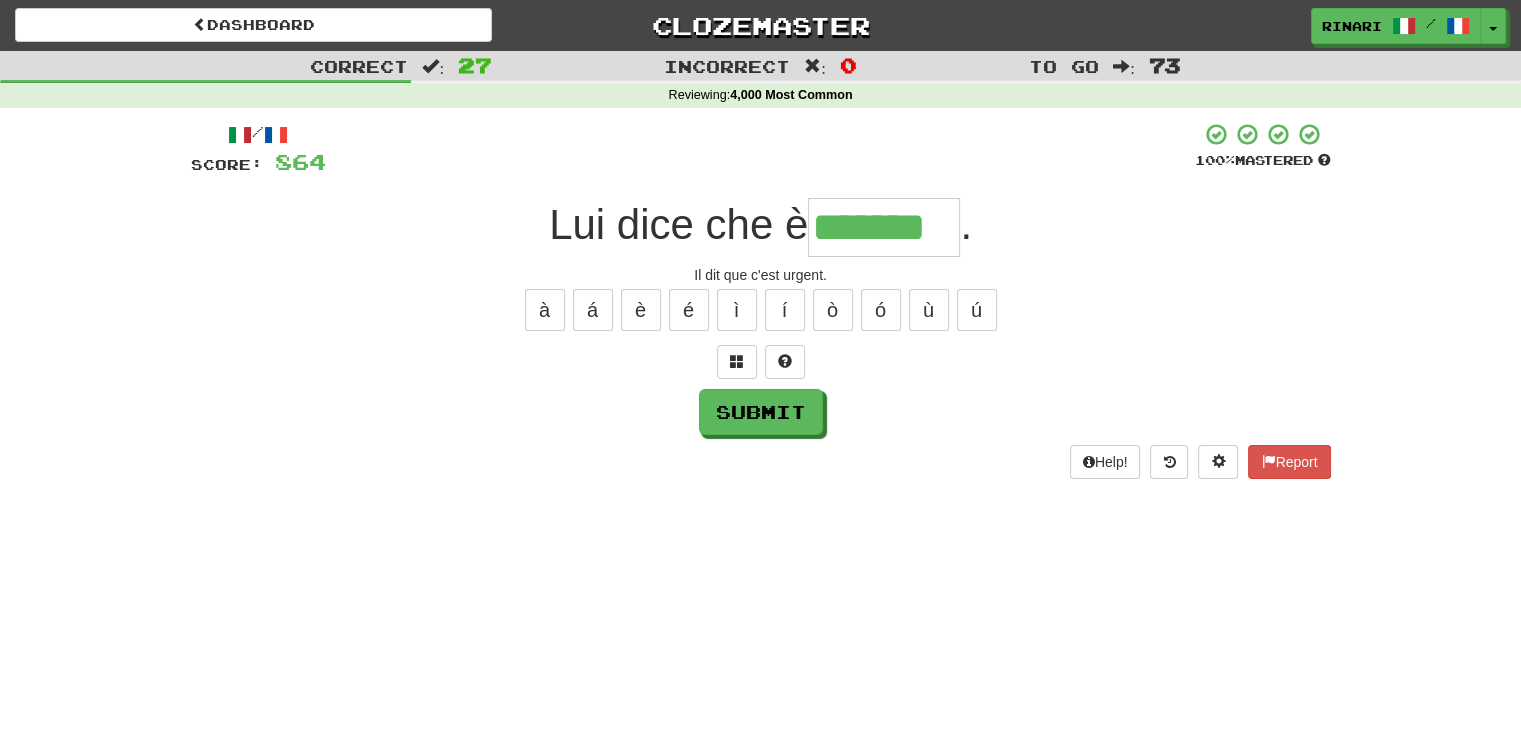 type on "*******" 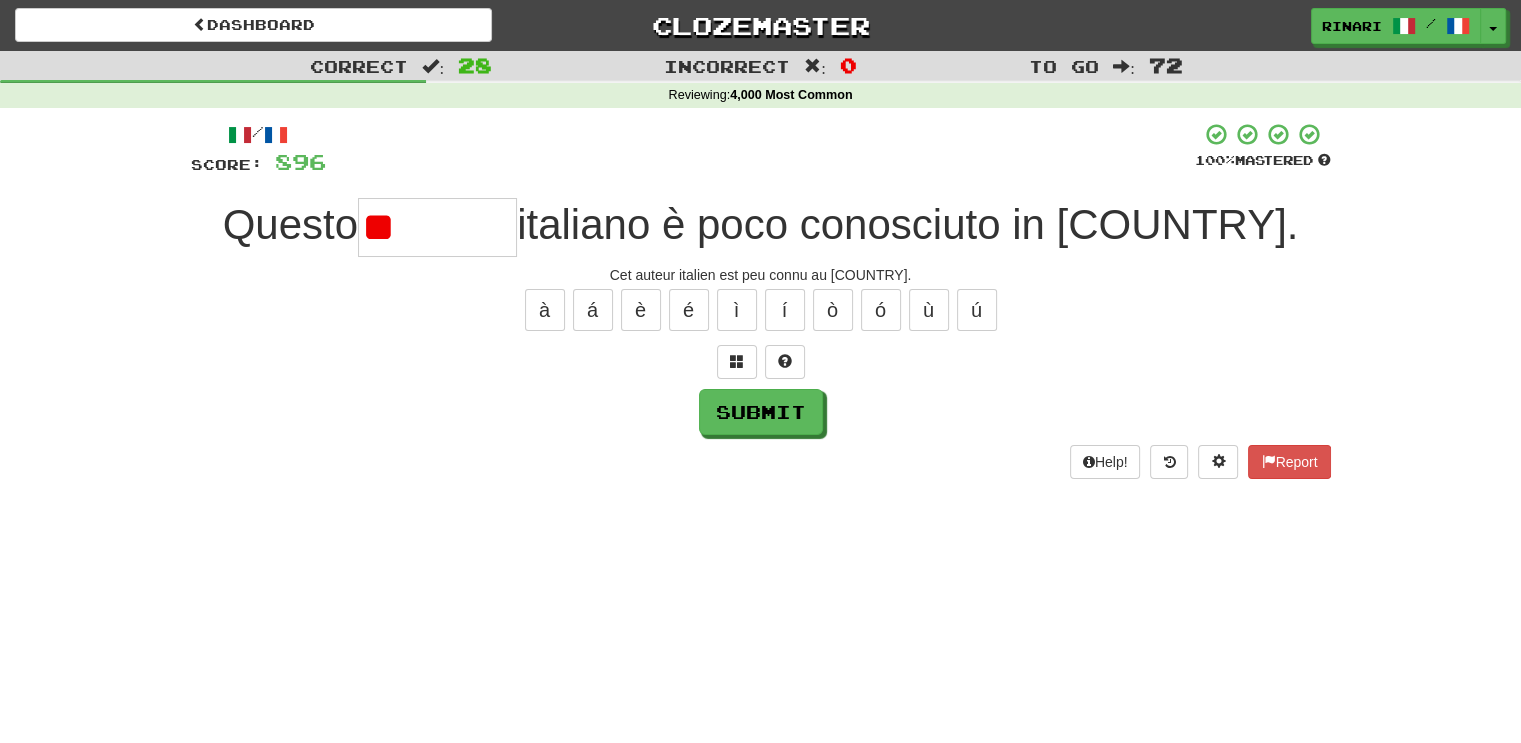 type on "*" 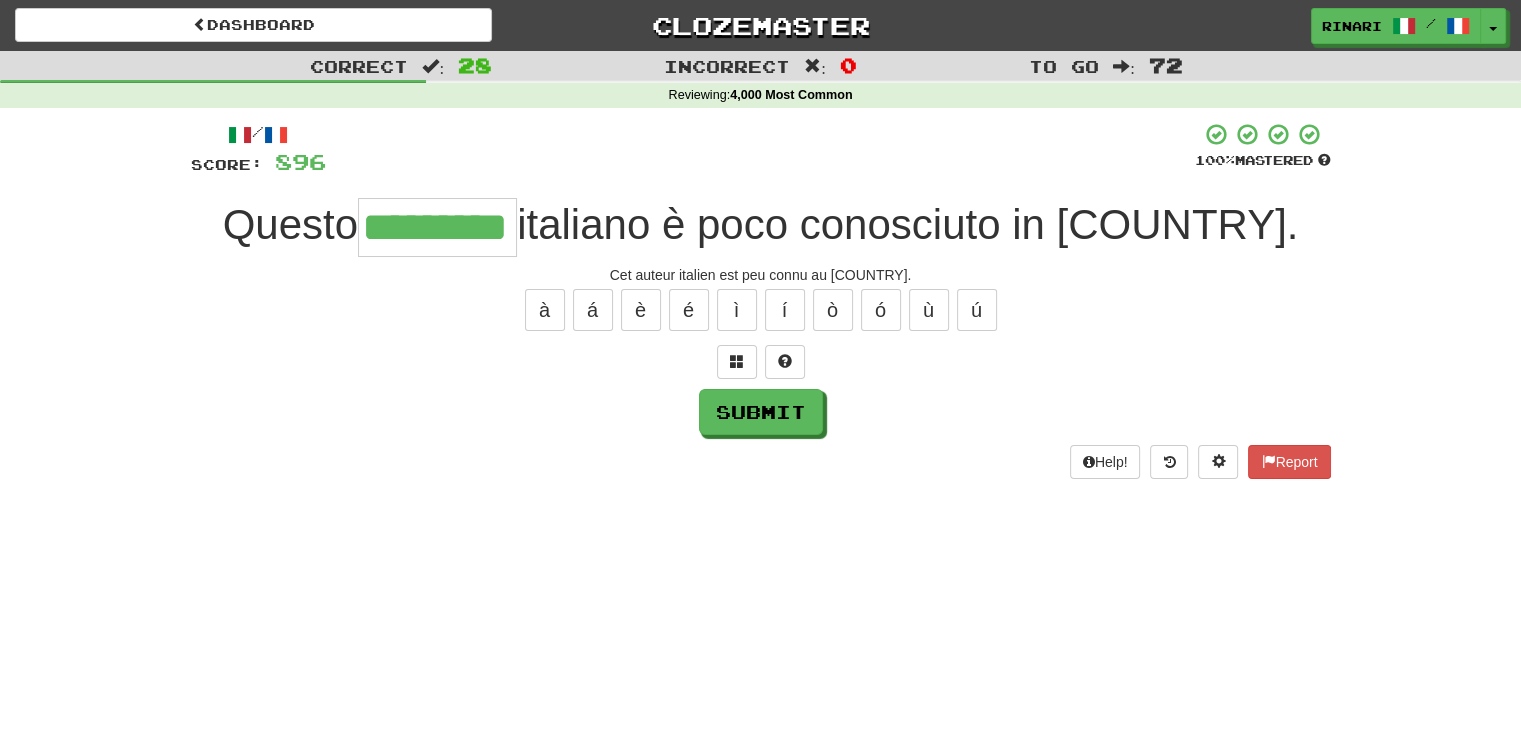 type on "*********" 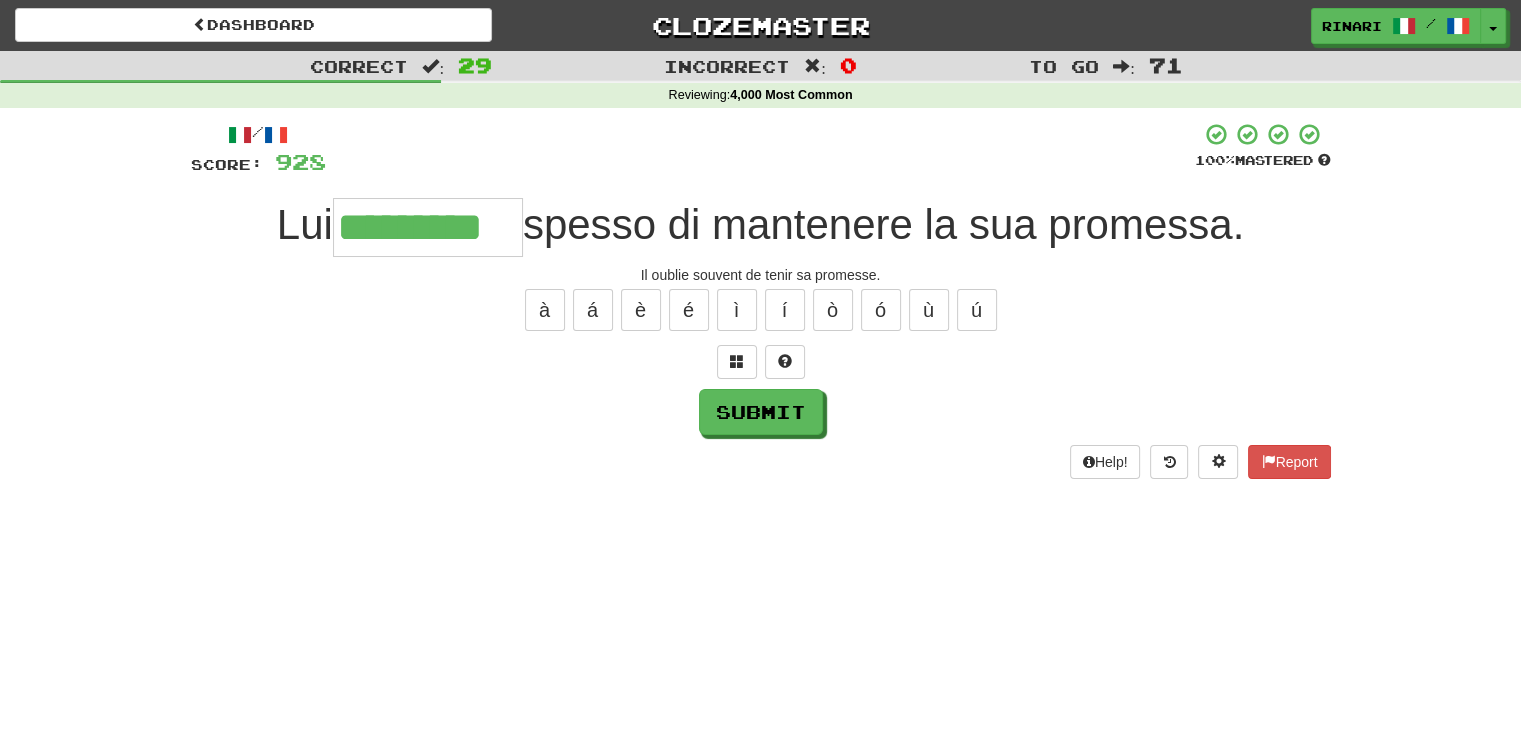 type on "*********" 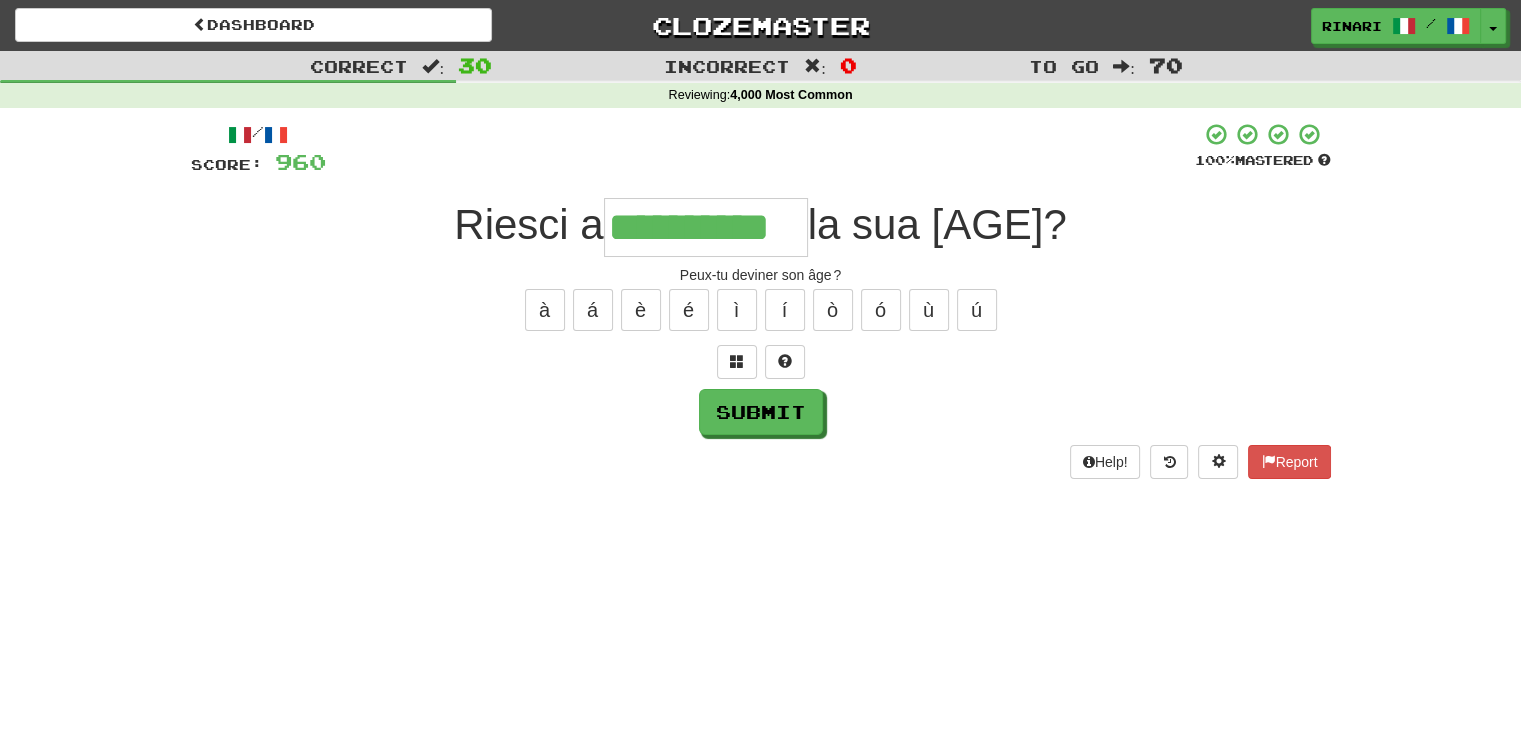 type on "**********" 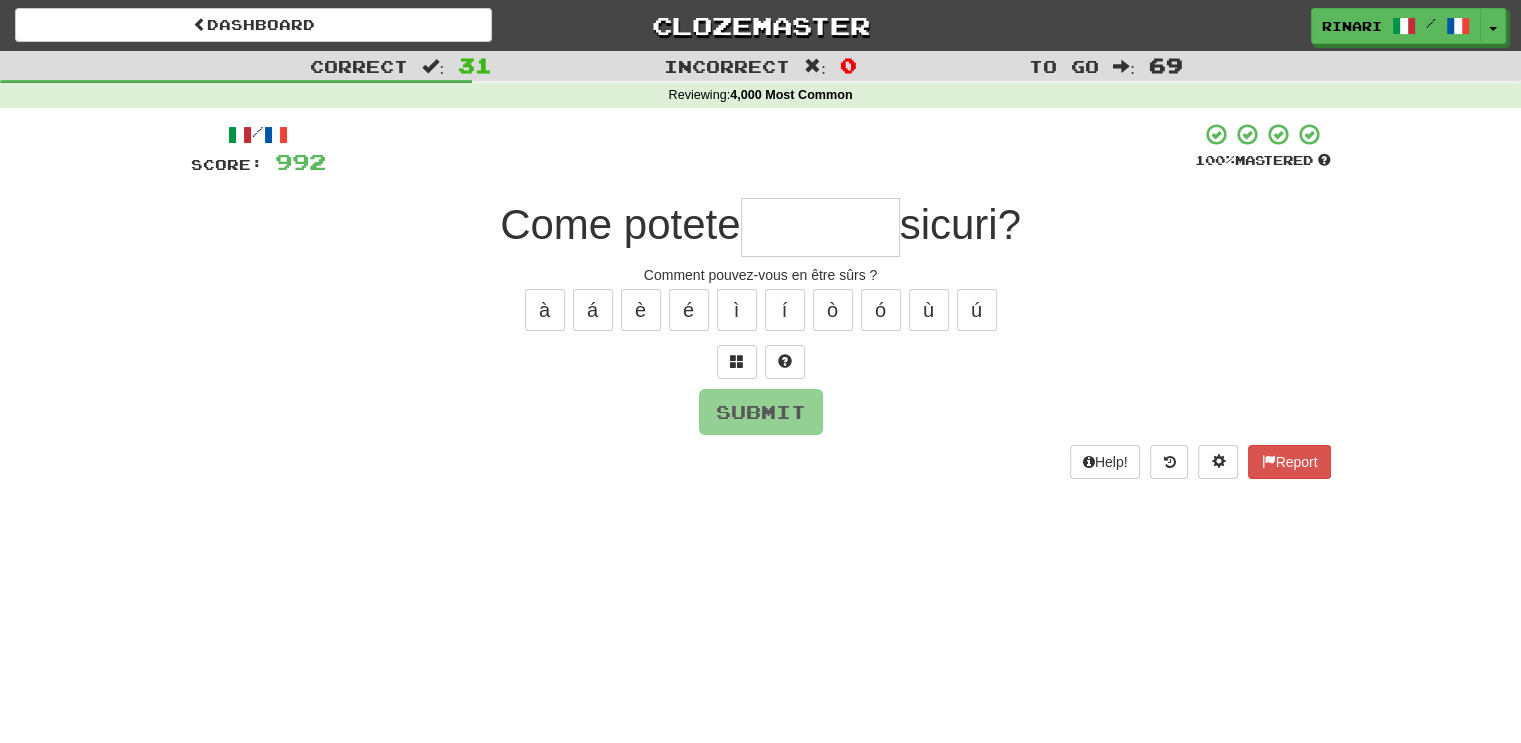 type on "*" 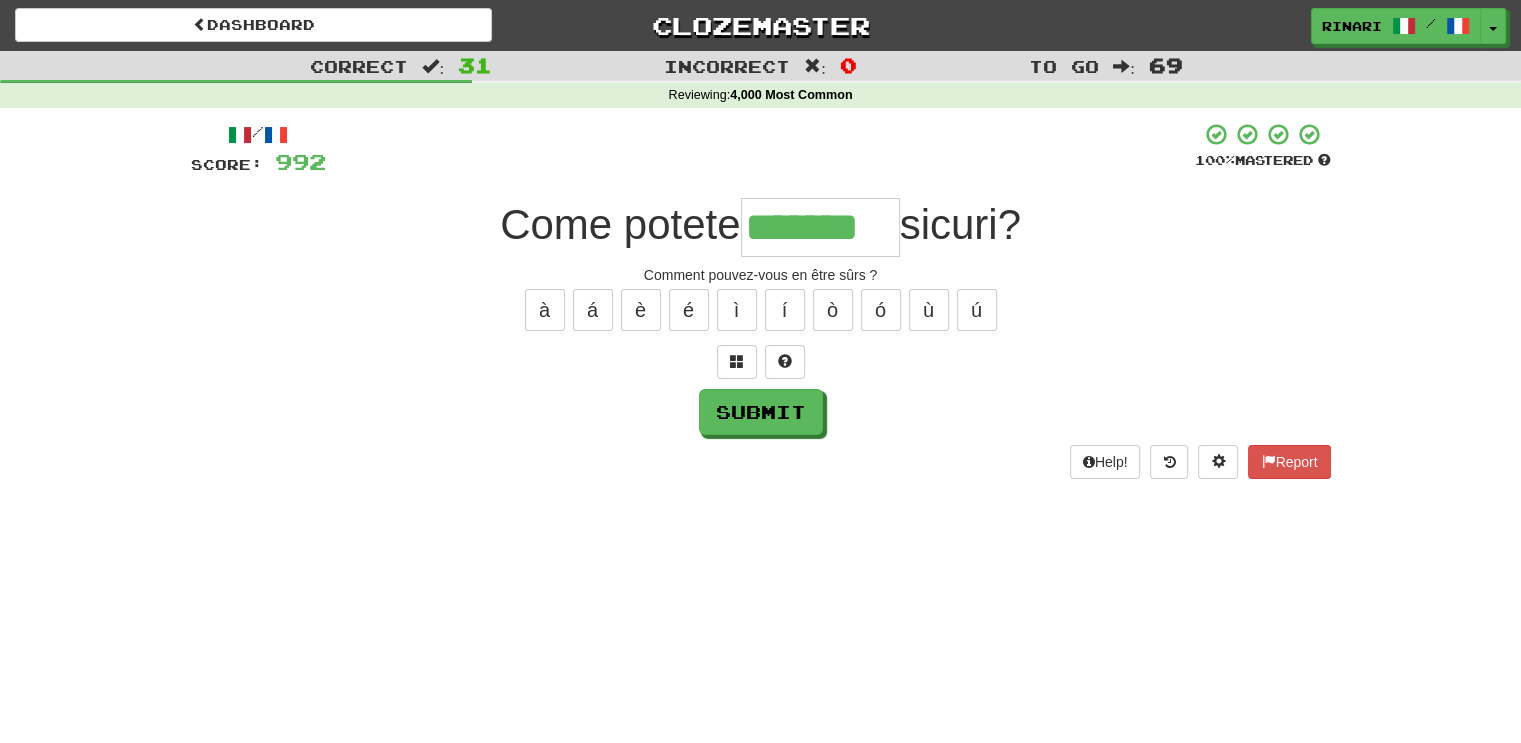 type on "*******" 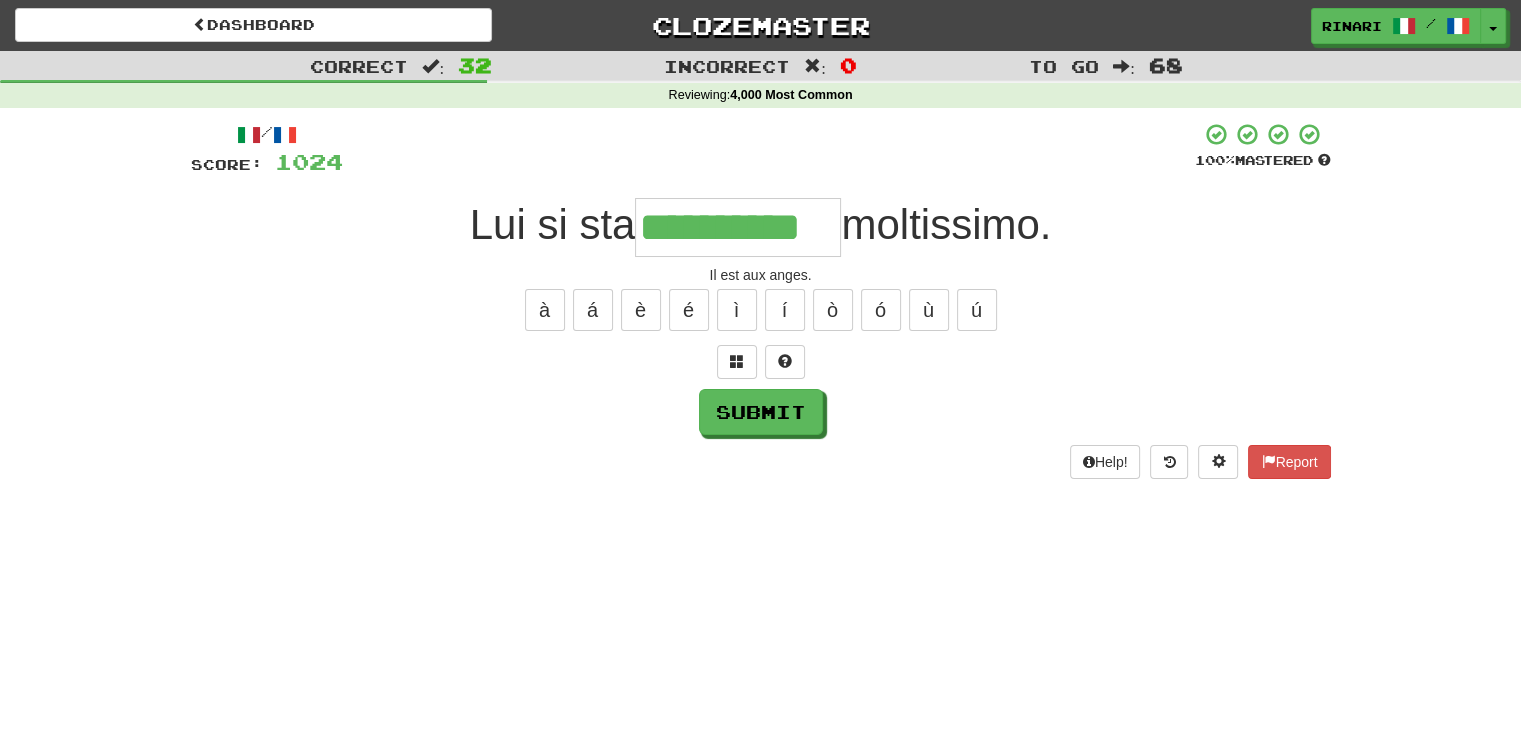 type on "**********" 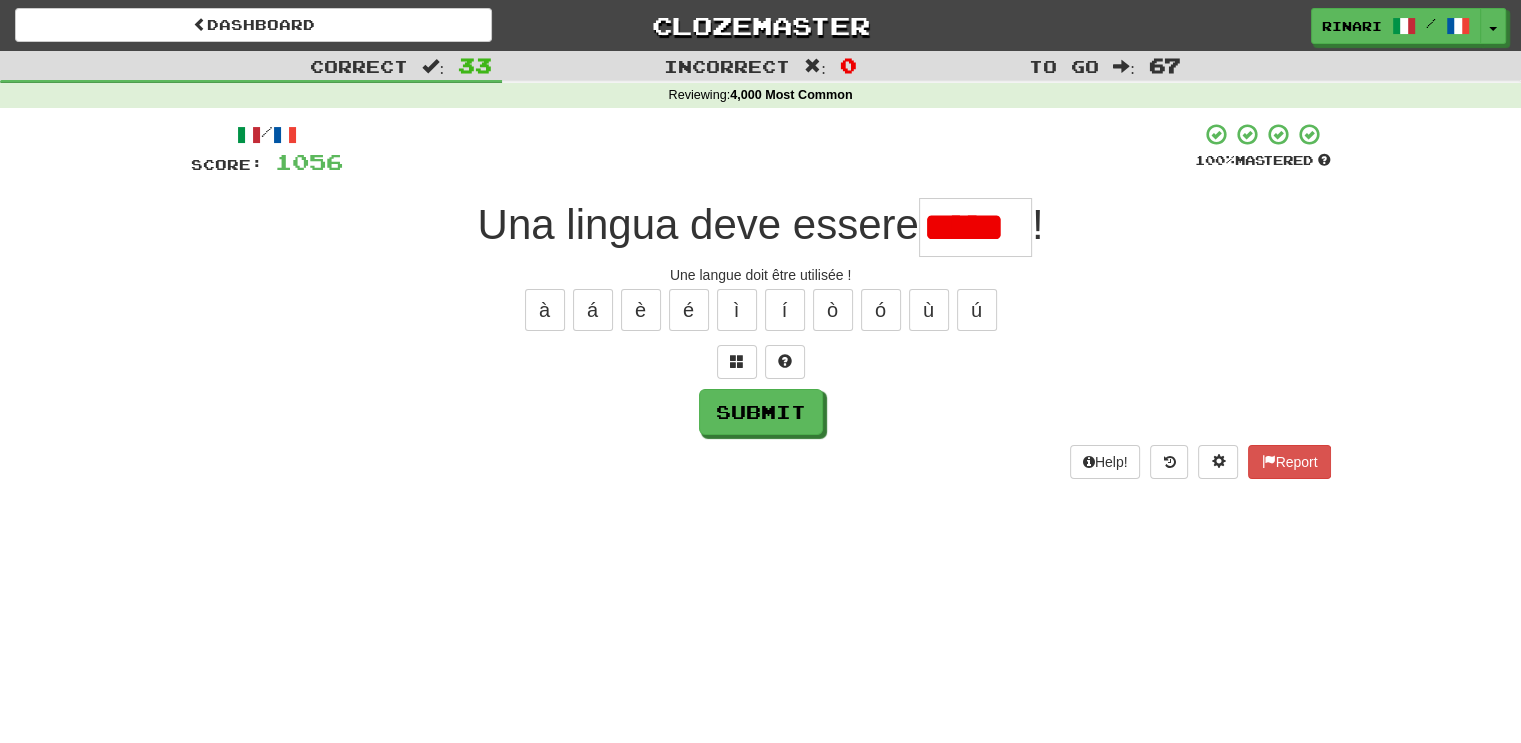 scroll, scrollTop: 0, scrollLeft: 0, axis: both 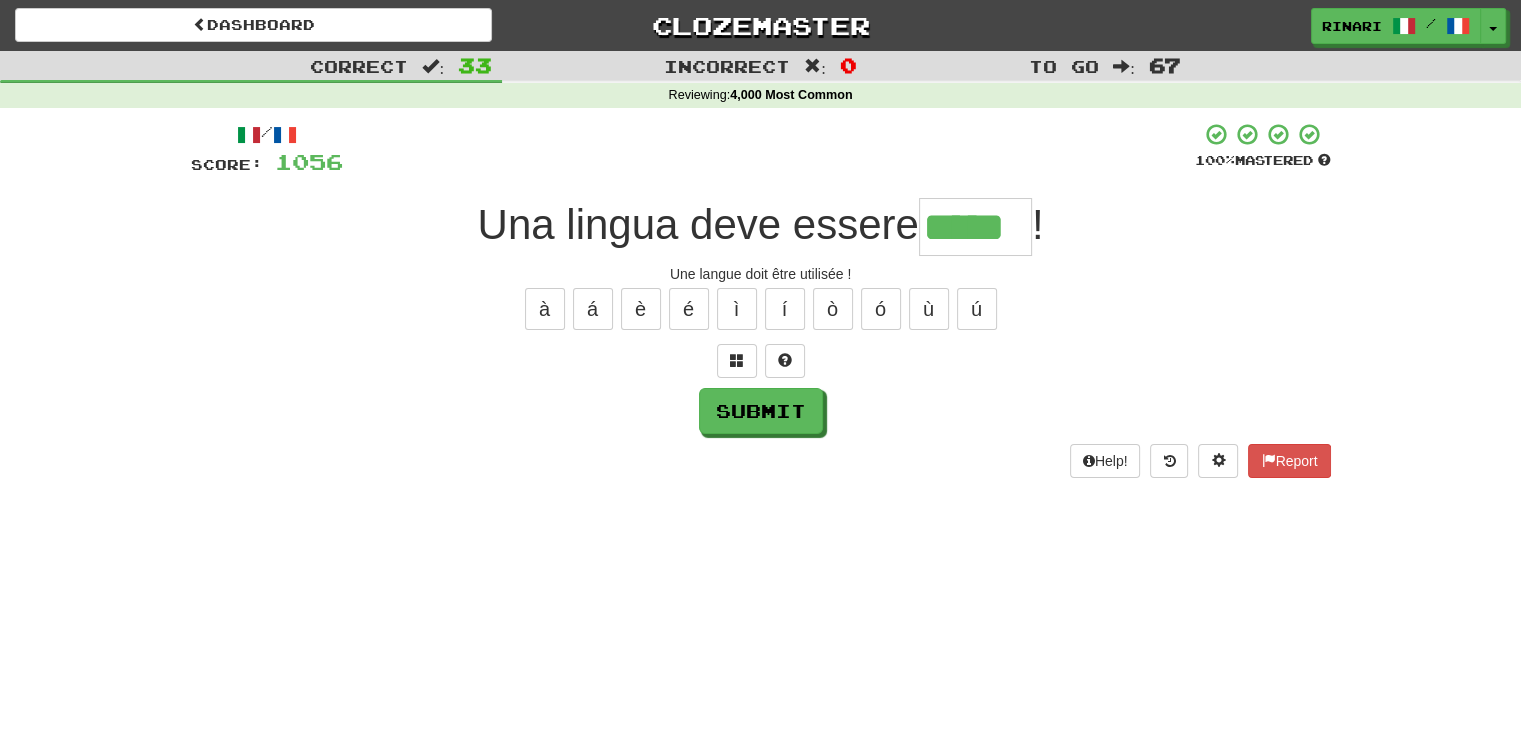 type on "*****" 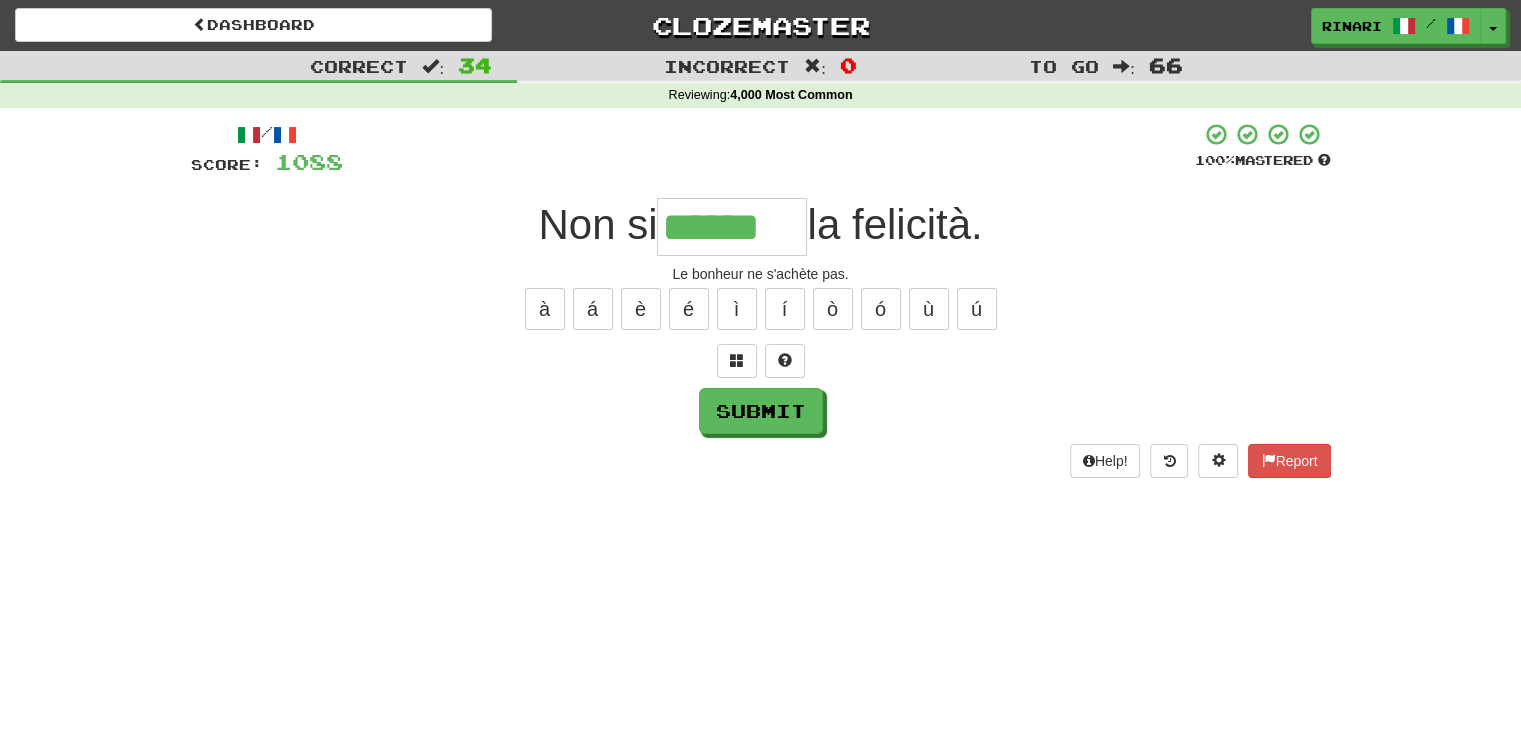 type on "******" 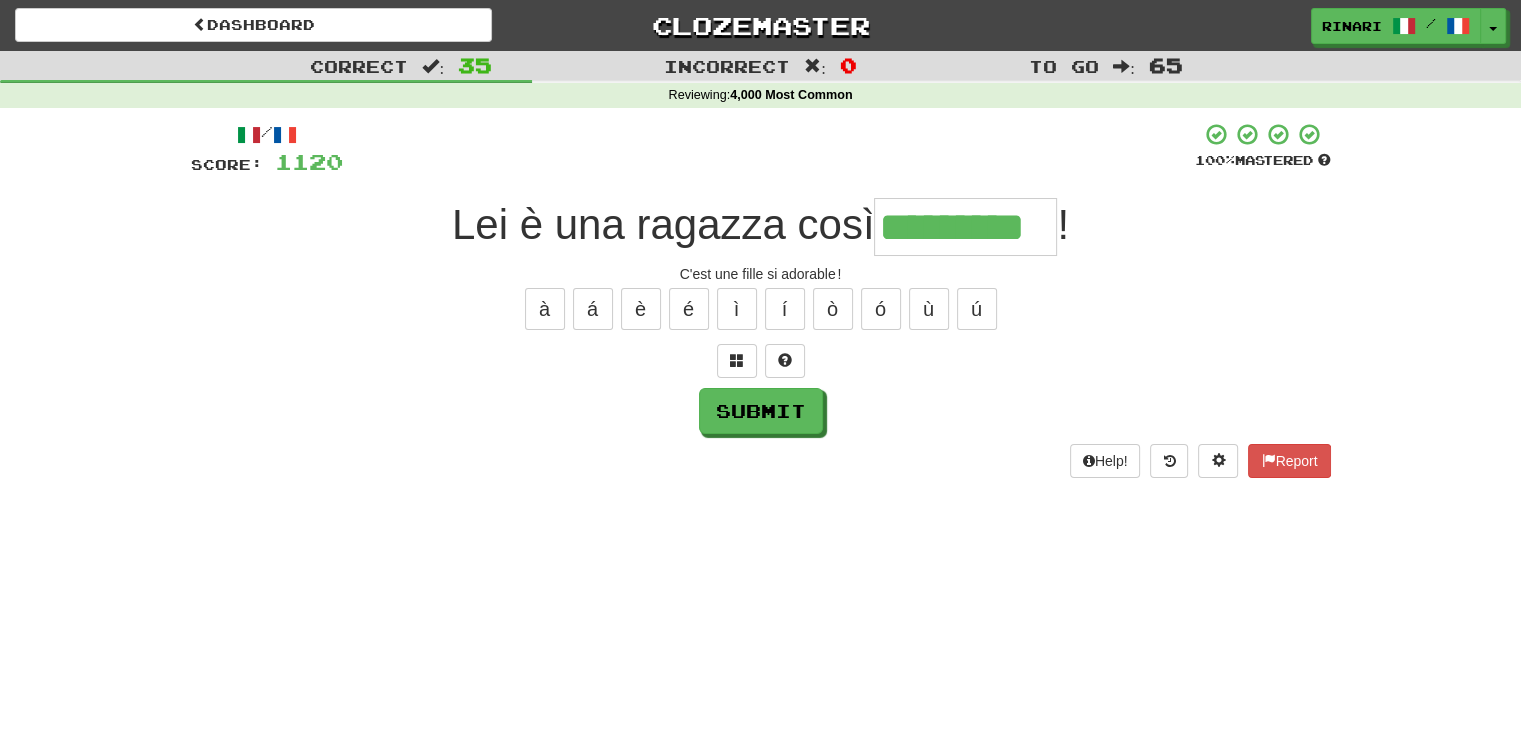 type on "*********" 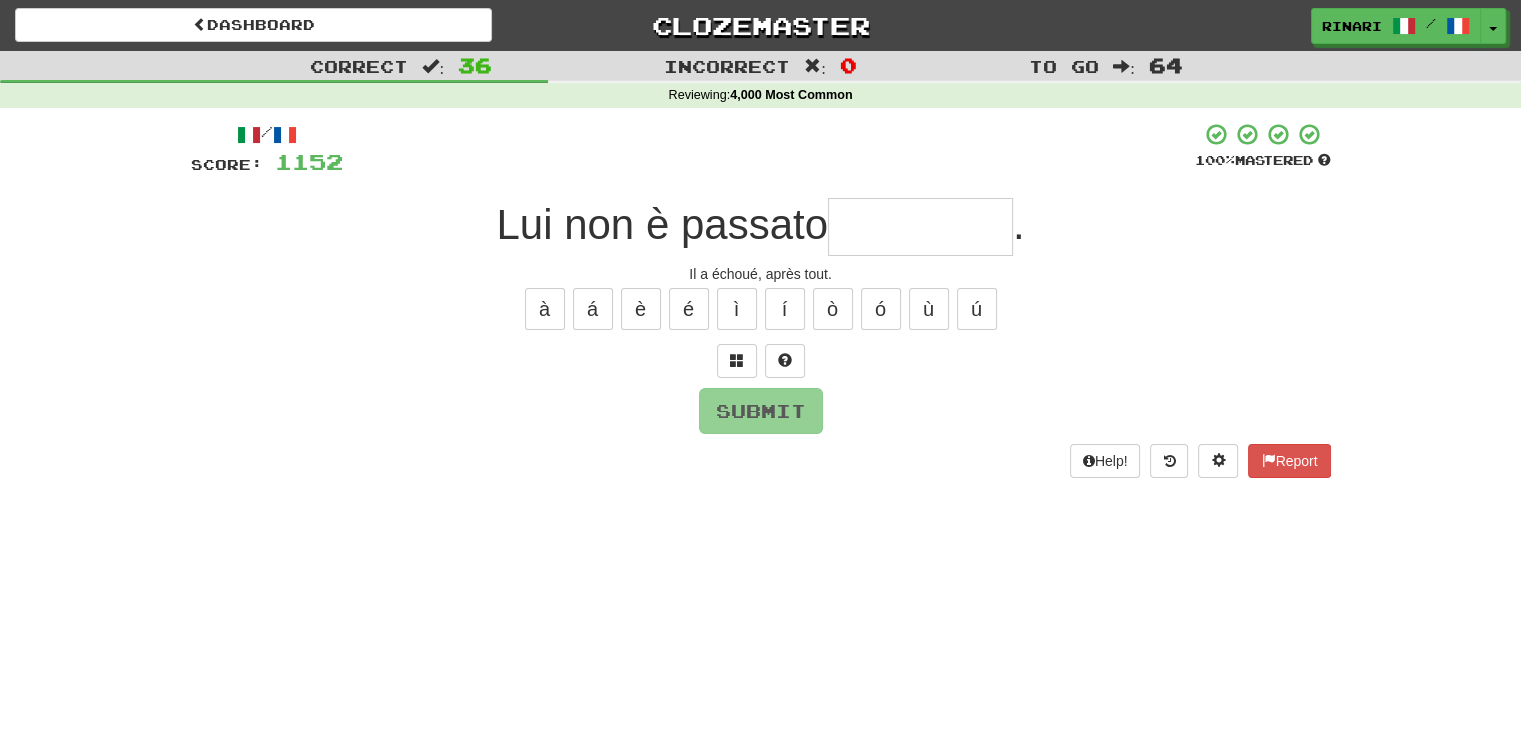 type on "*" 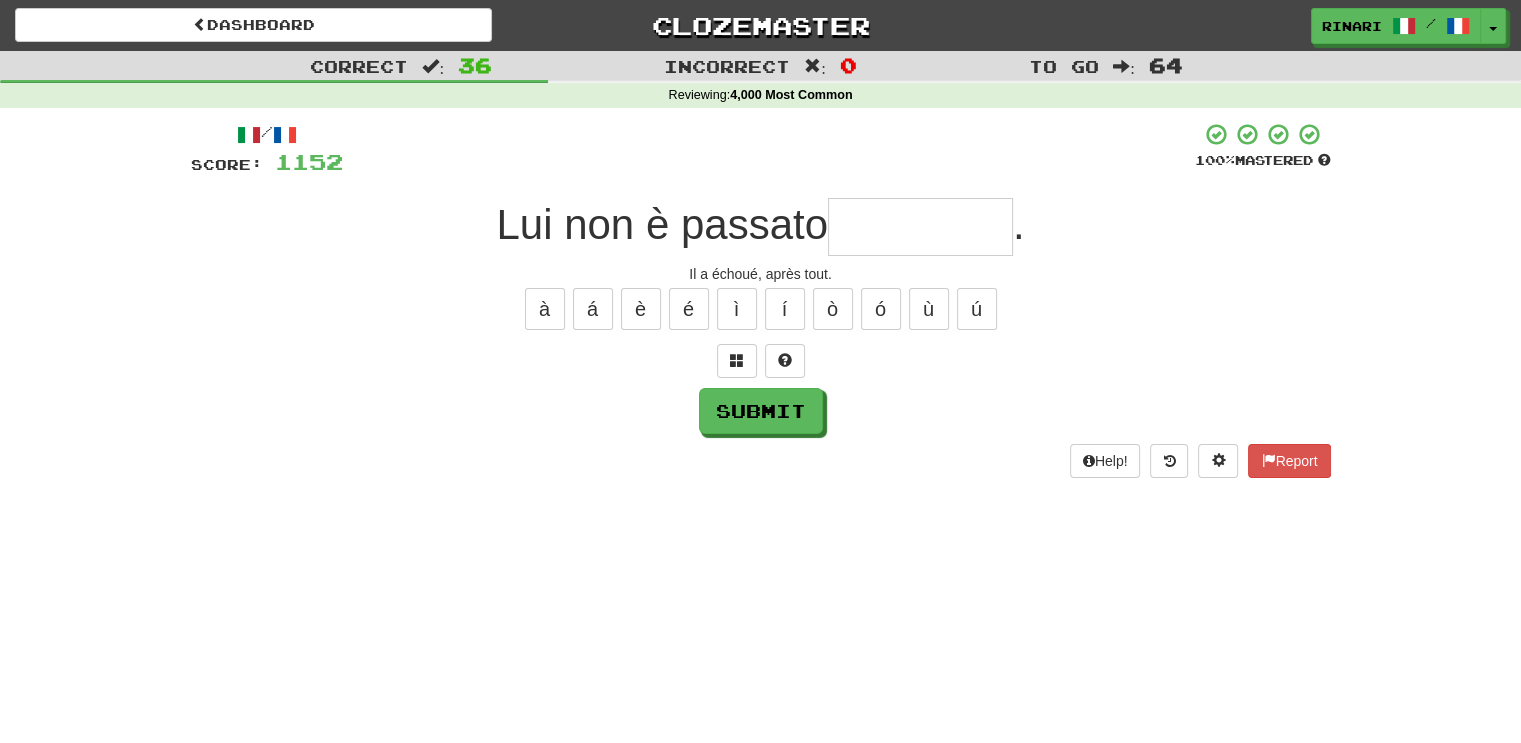 type on "*" 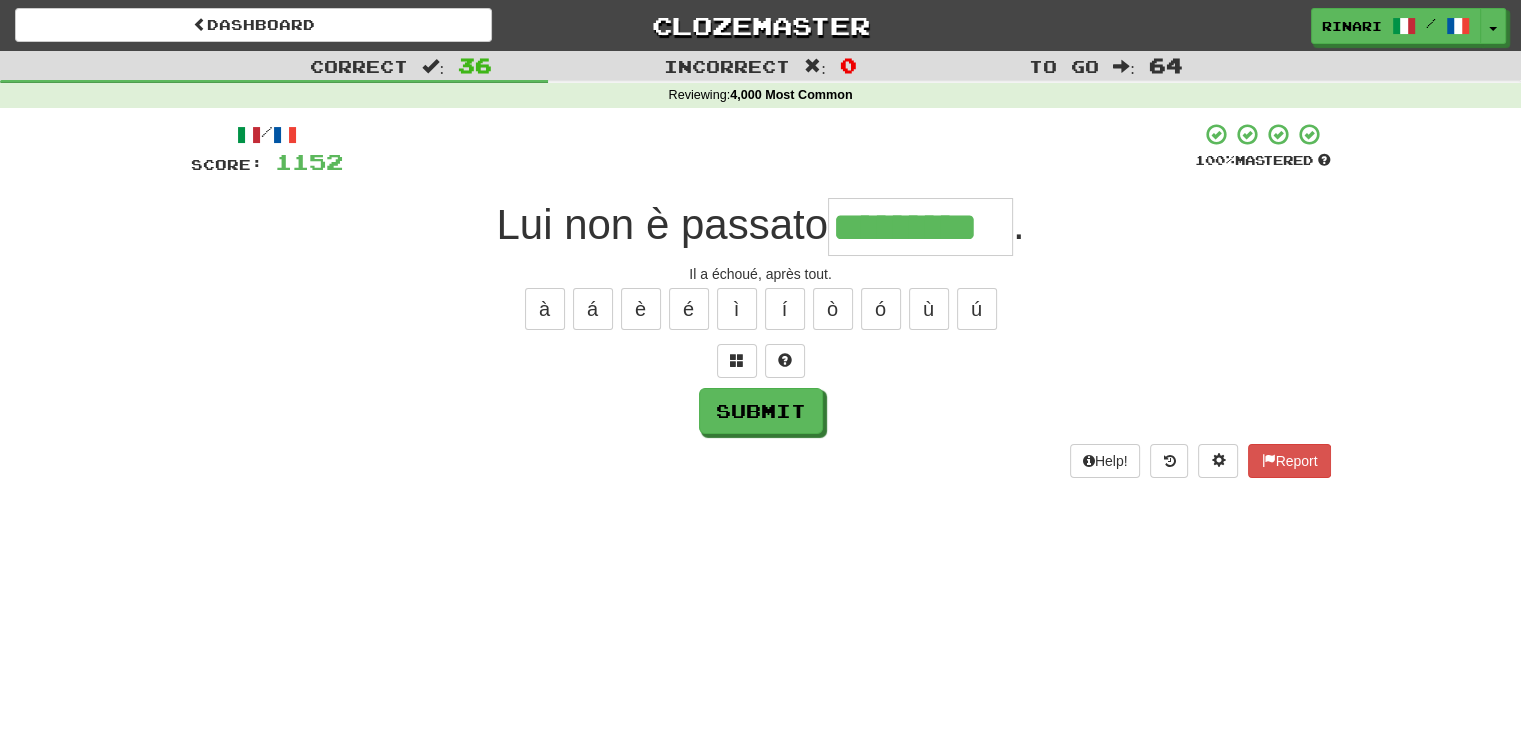 type on "*********" 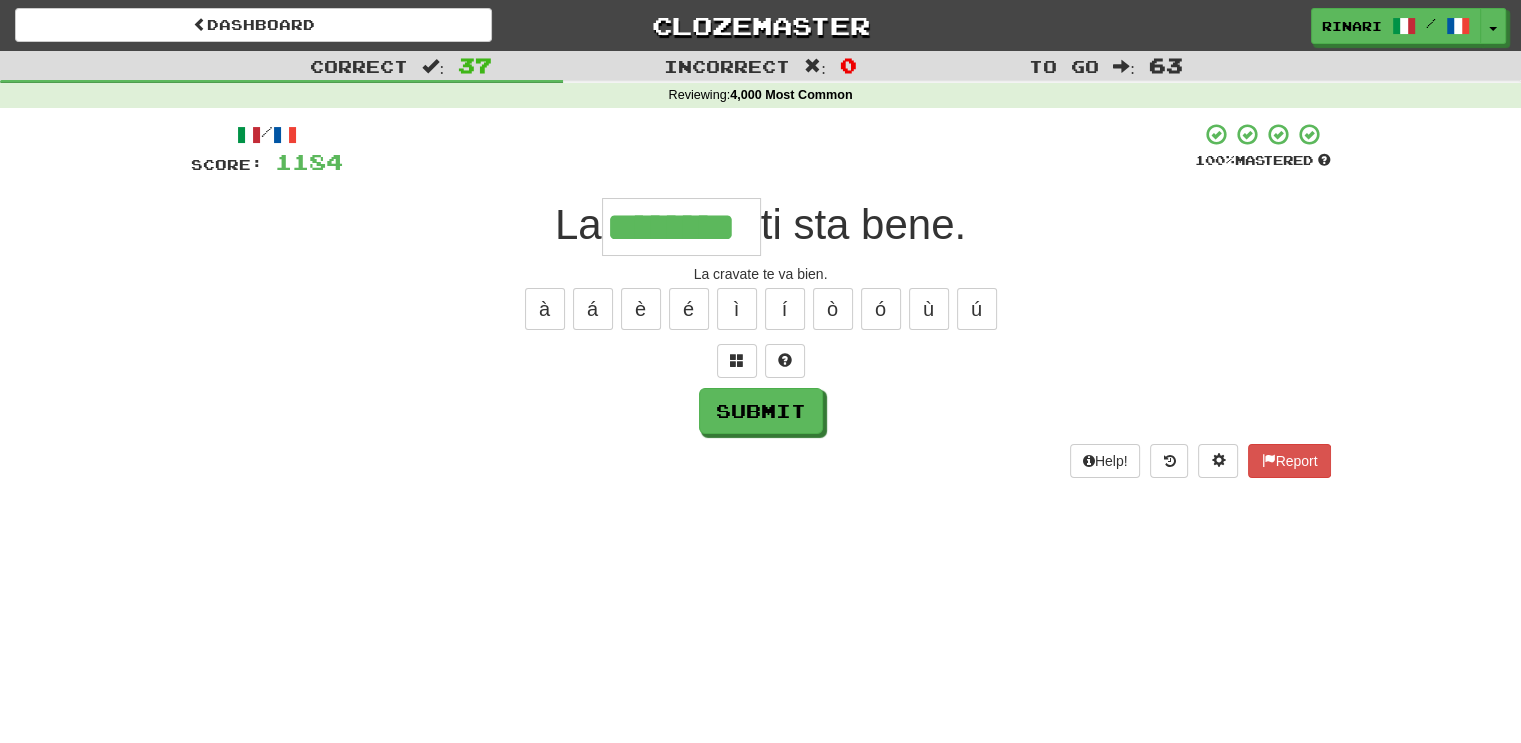 type on "********" 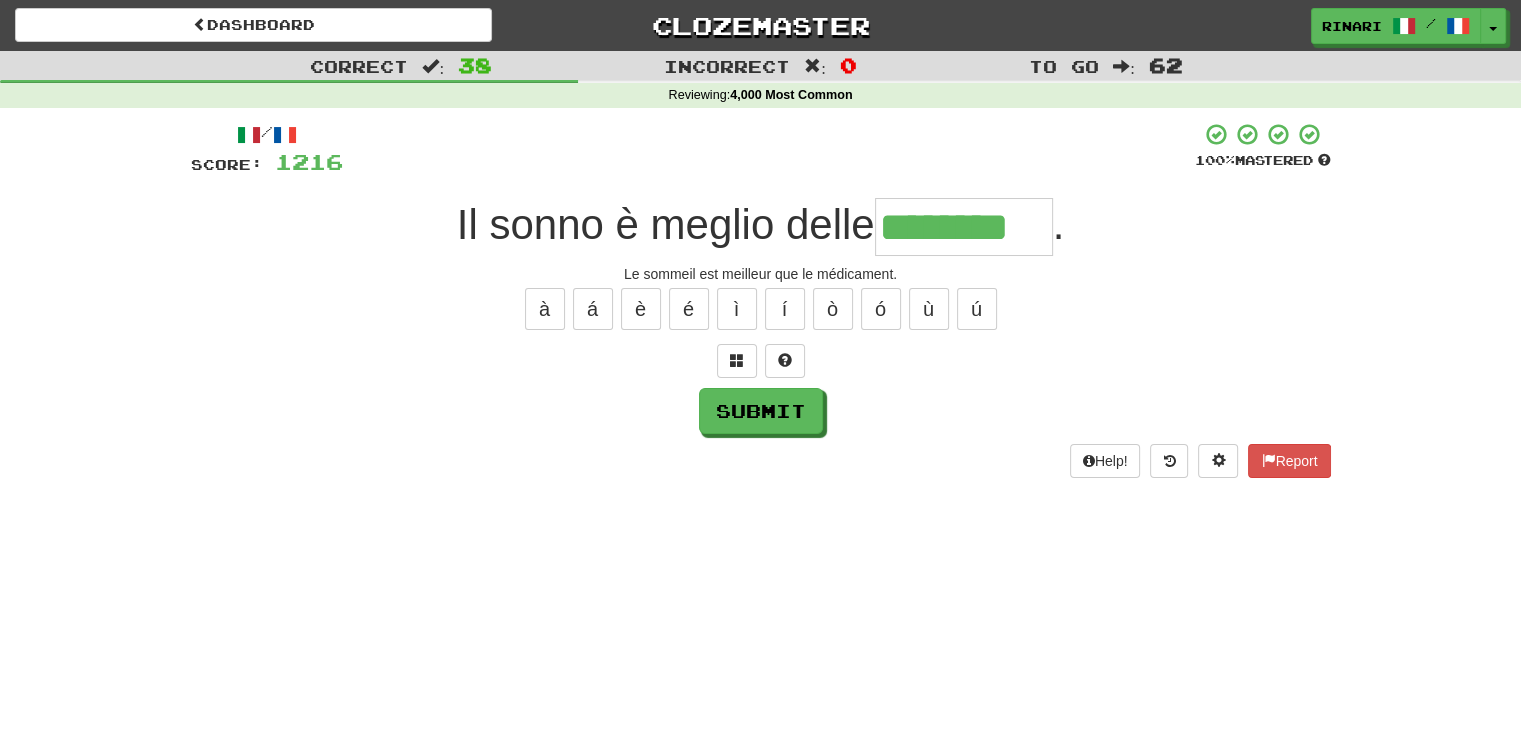 type on "********" 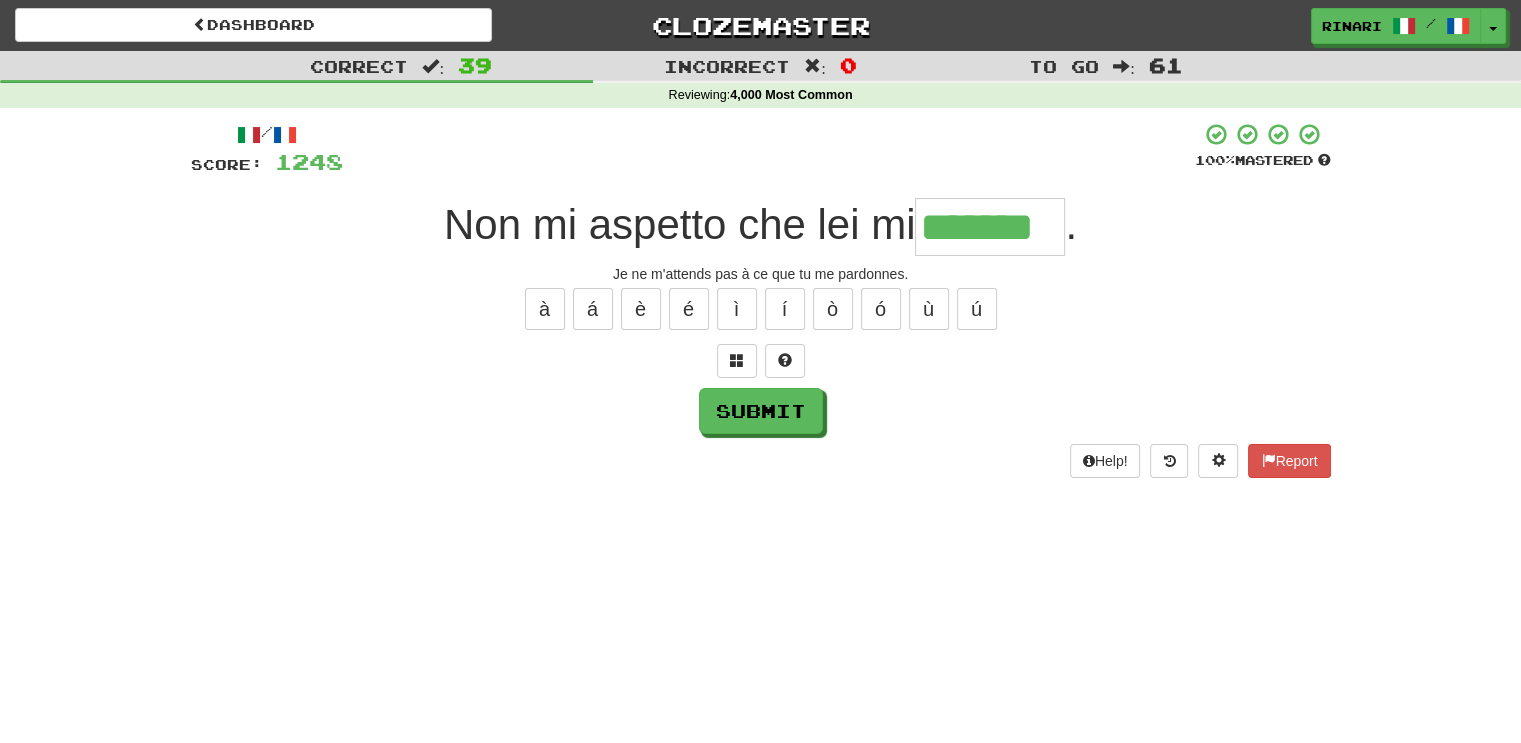 type on "*******" 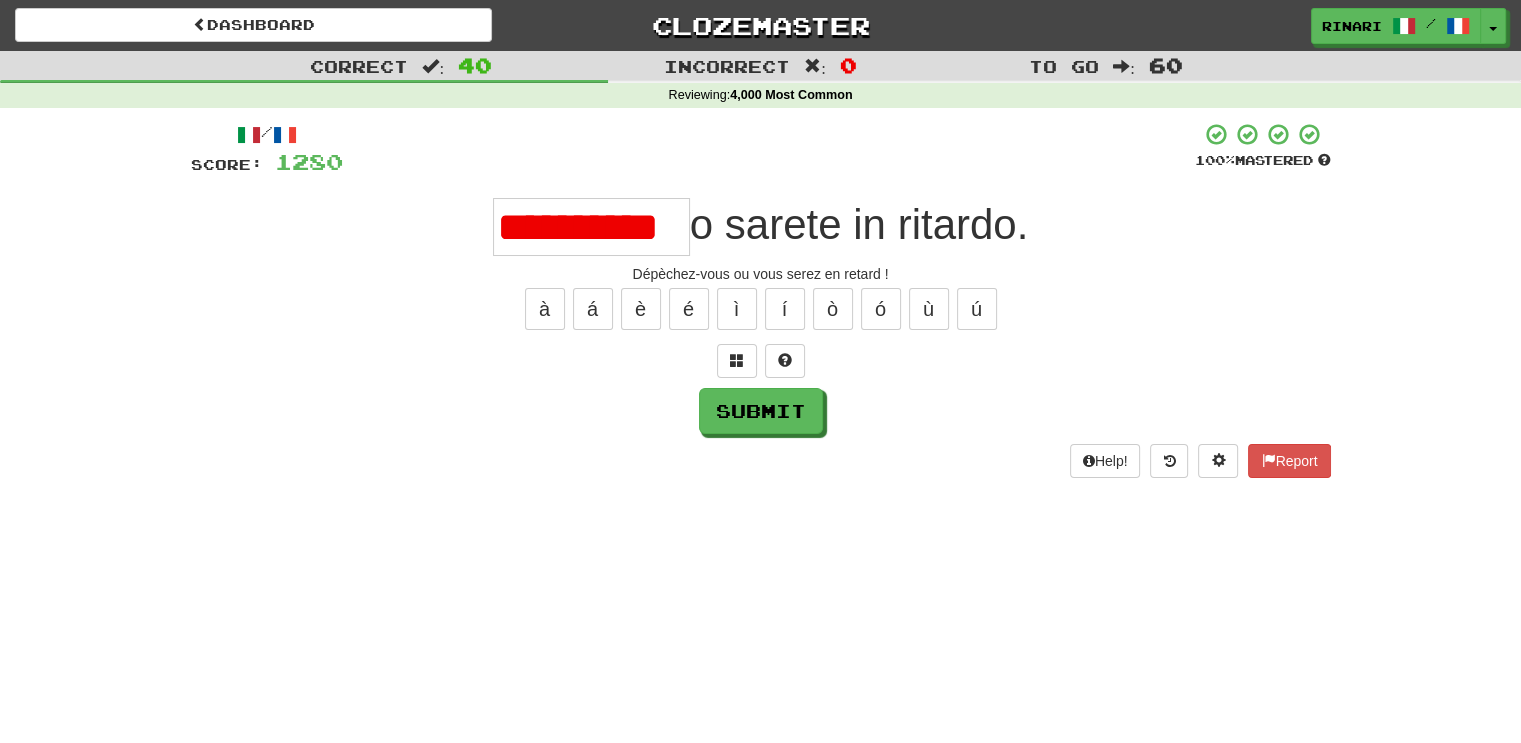 scroll, scrollTop: 0, scrollLeft: 0, axis: both 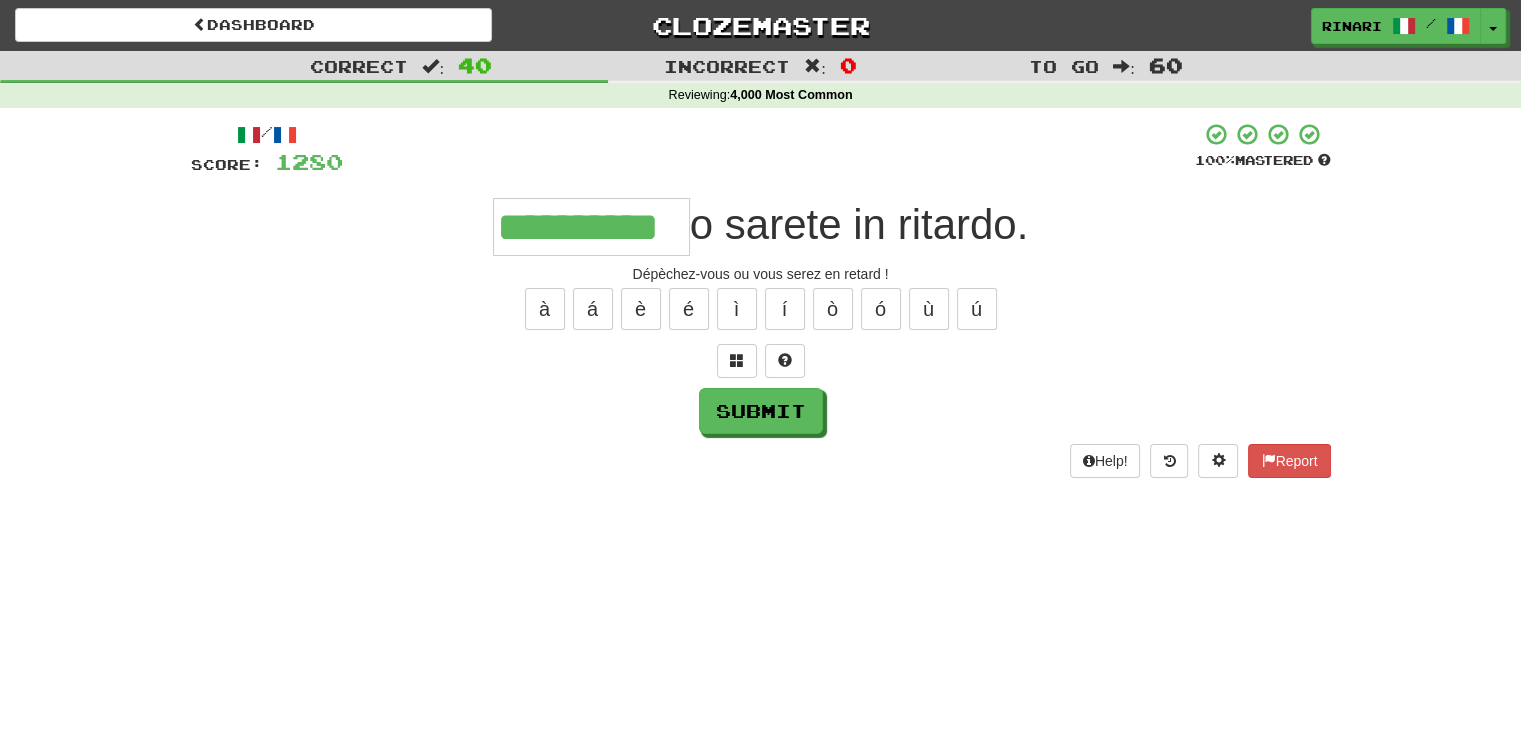 type on "**********" 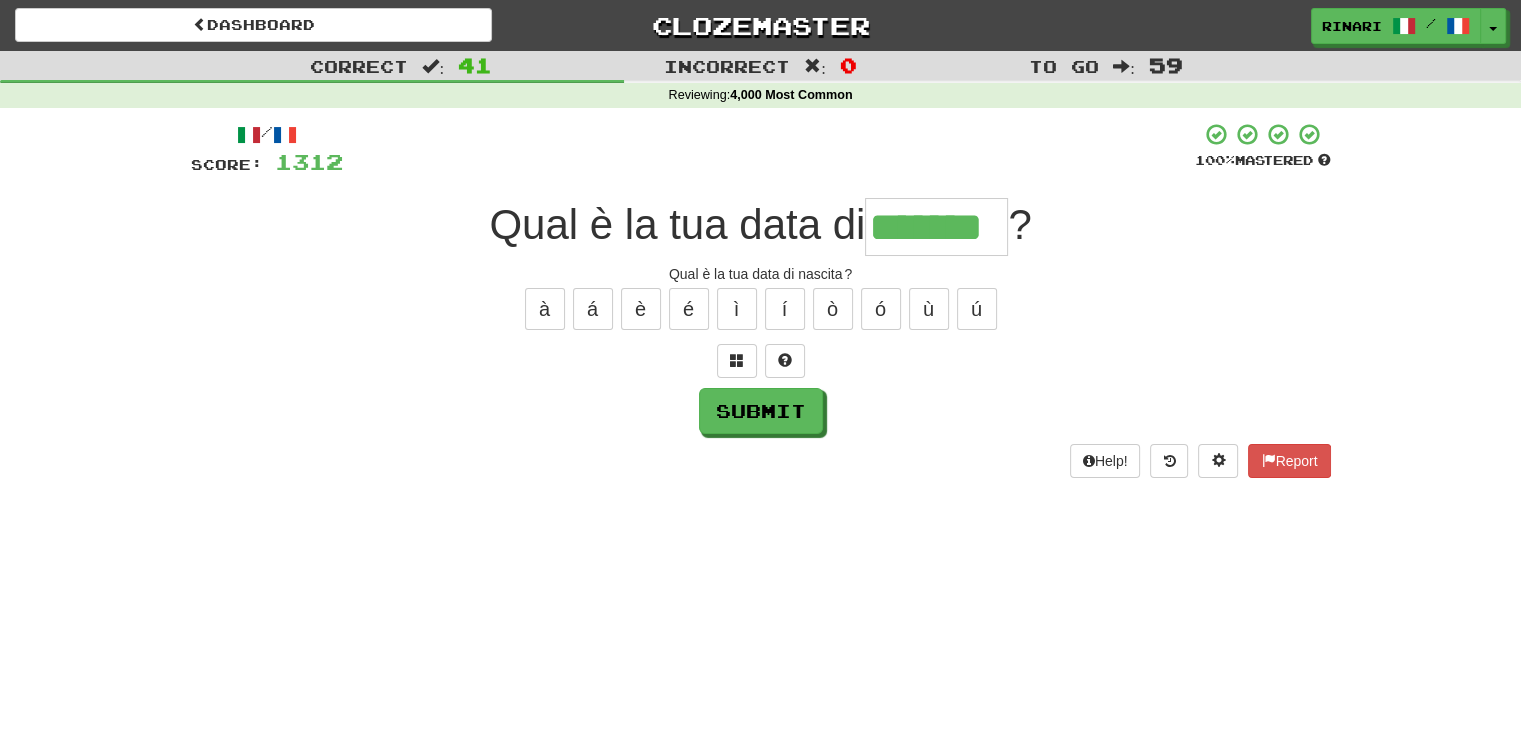 type on "*******" 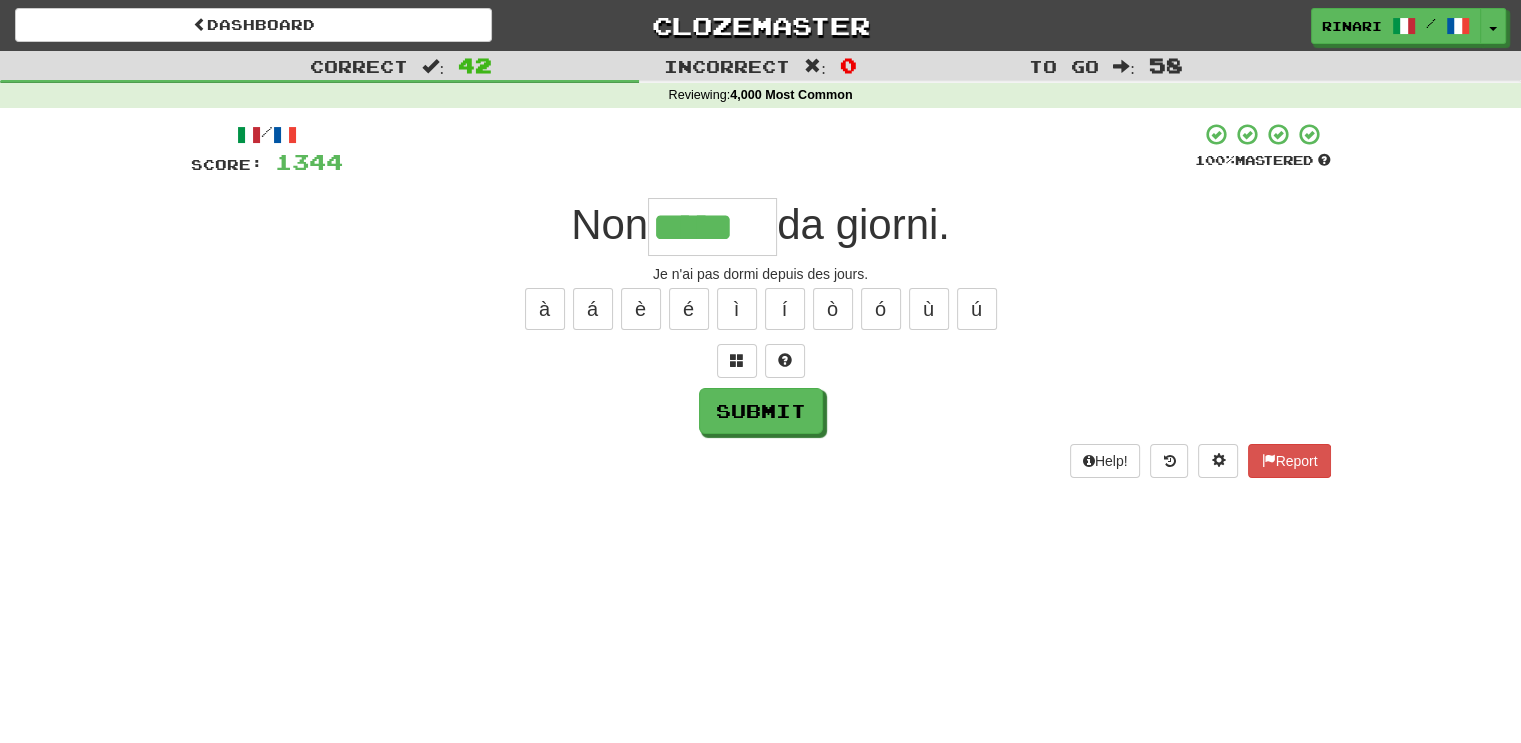 type on "*****" 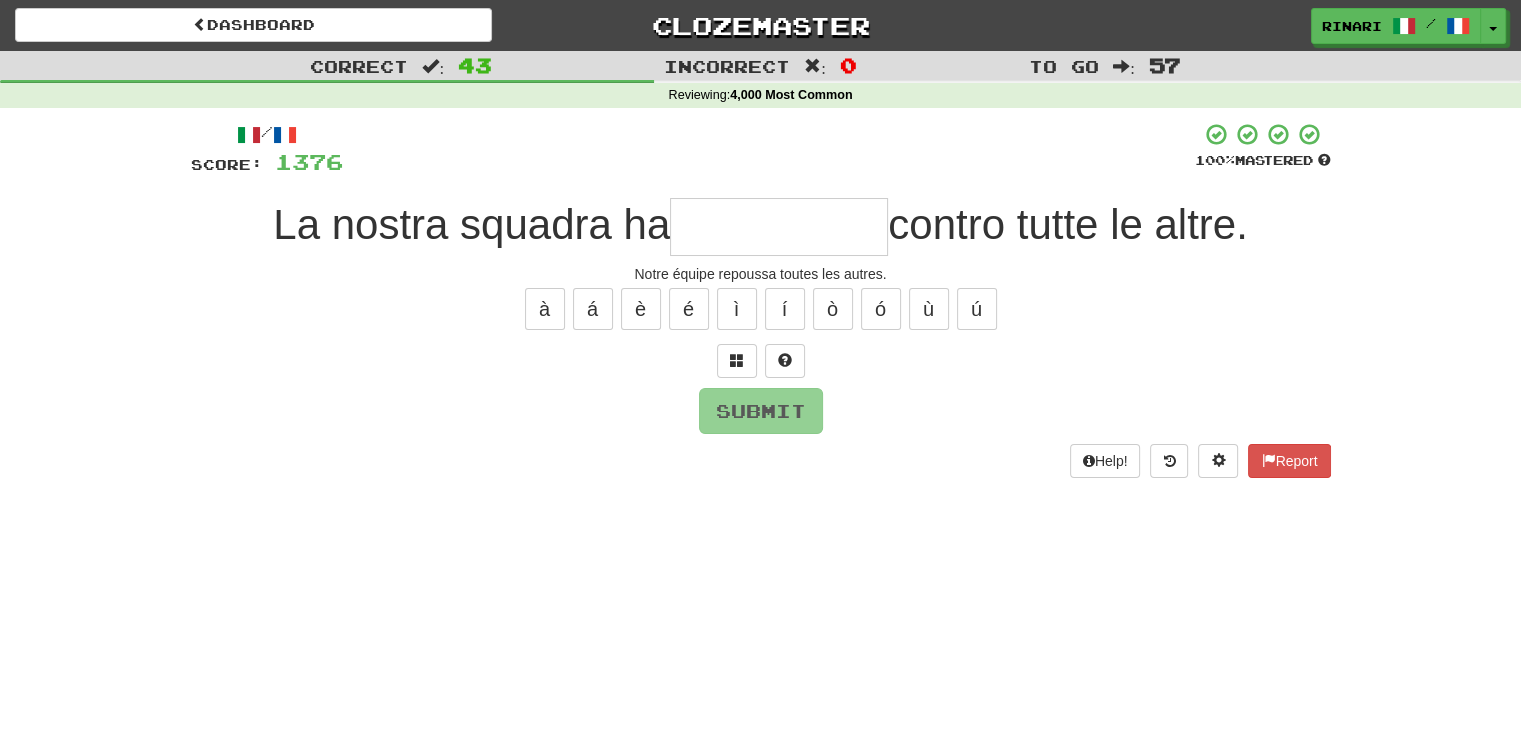 type on "*" 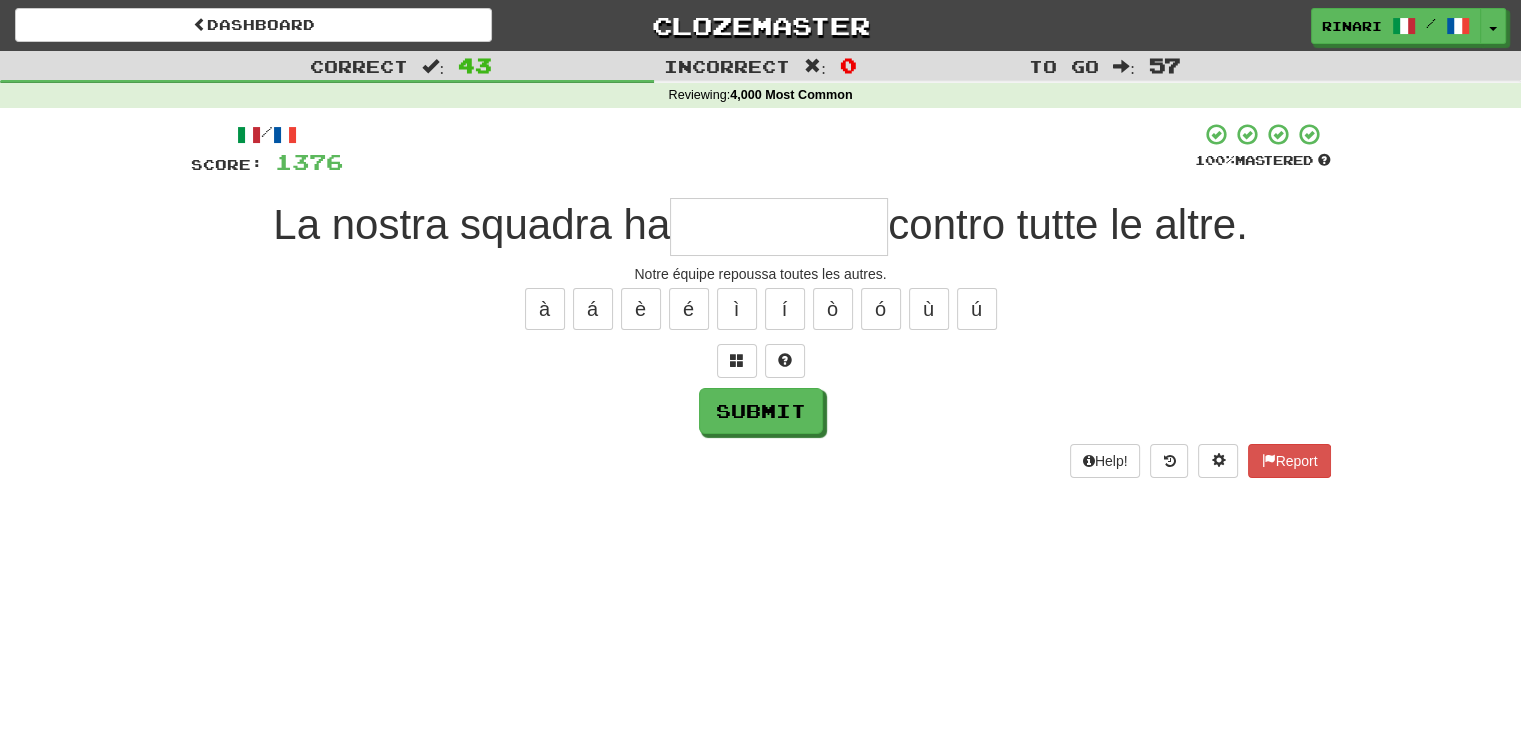 type on "*" 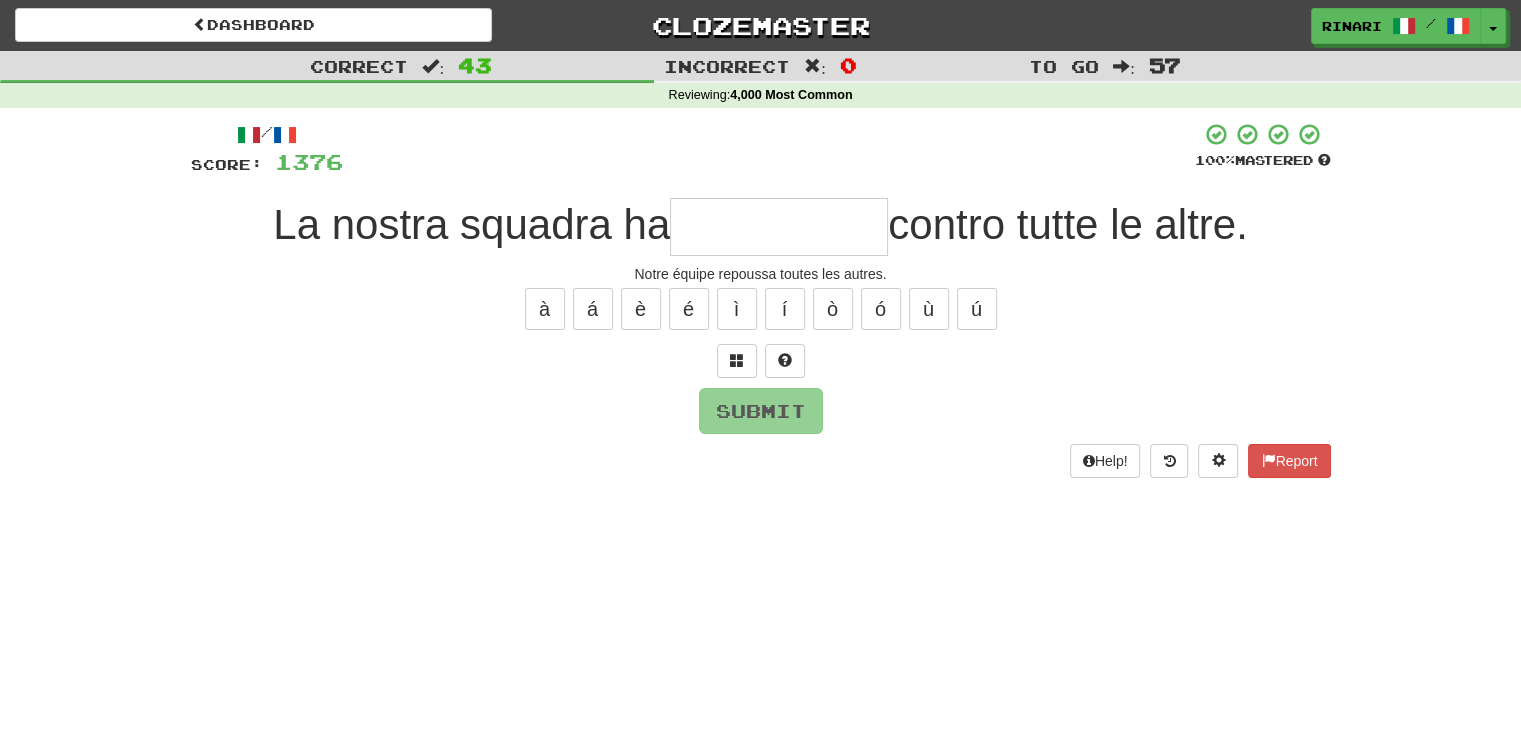 type on "*" 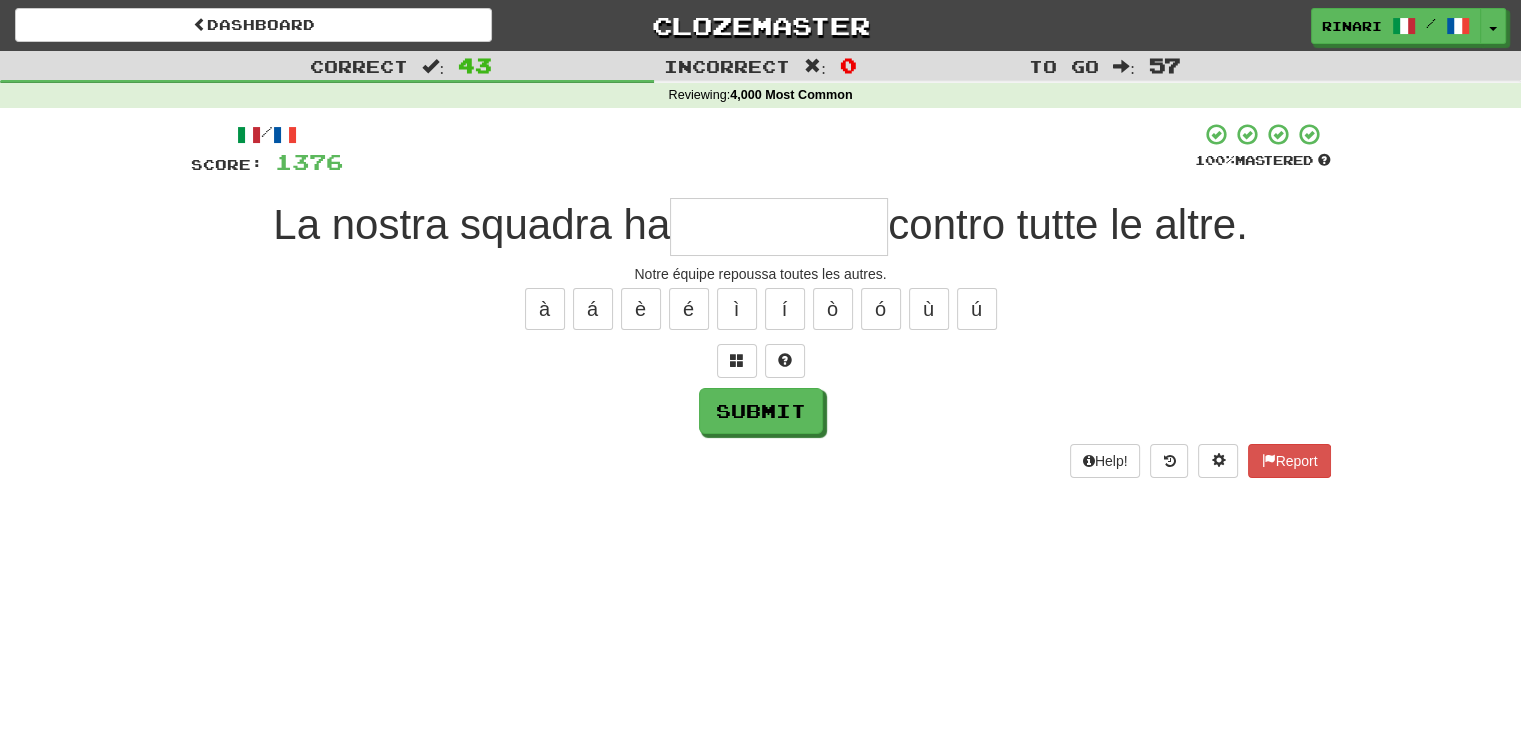 type on "*" 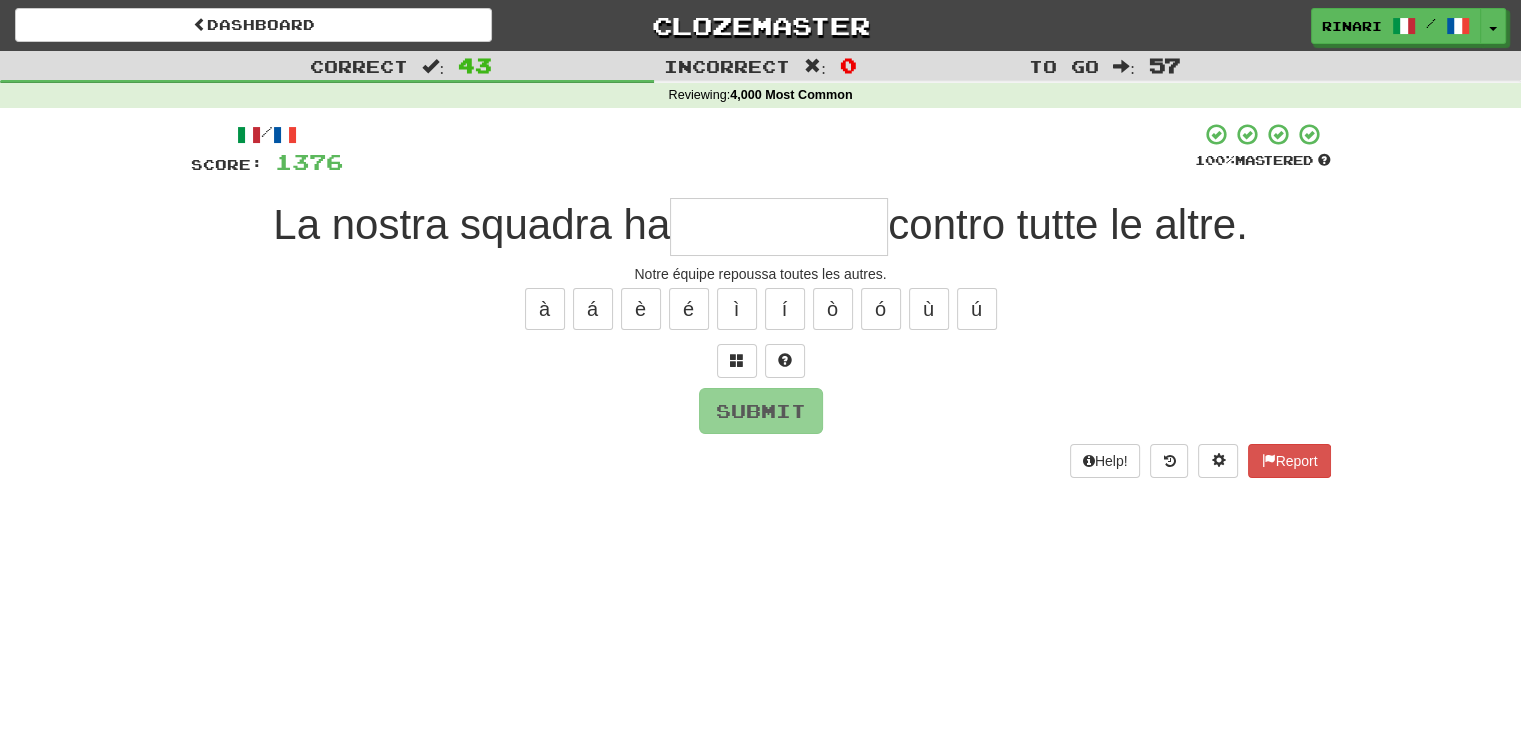 type on "*" 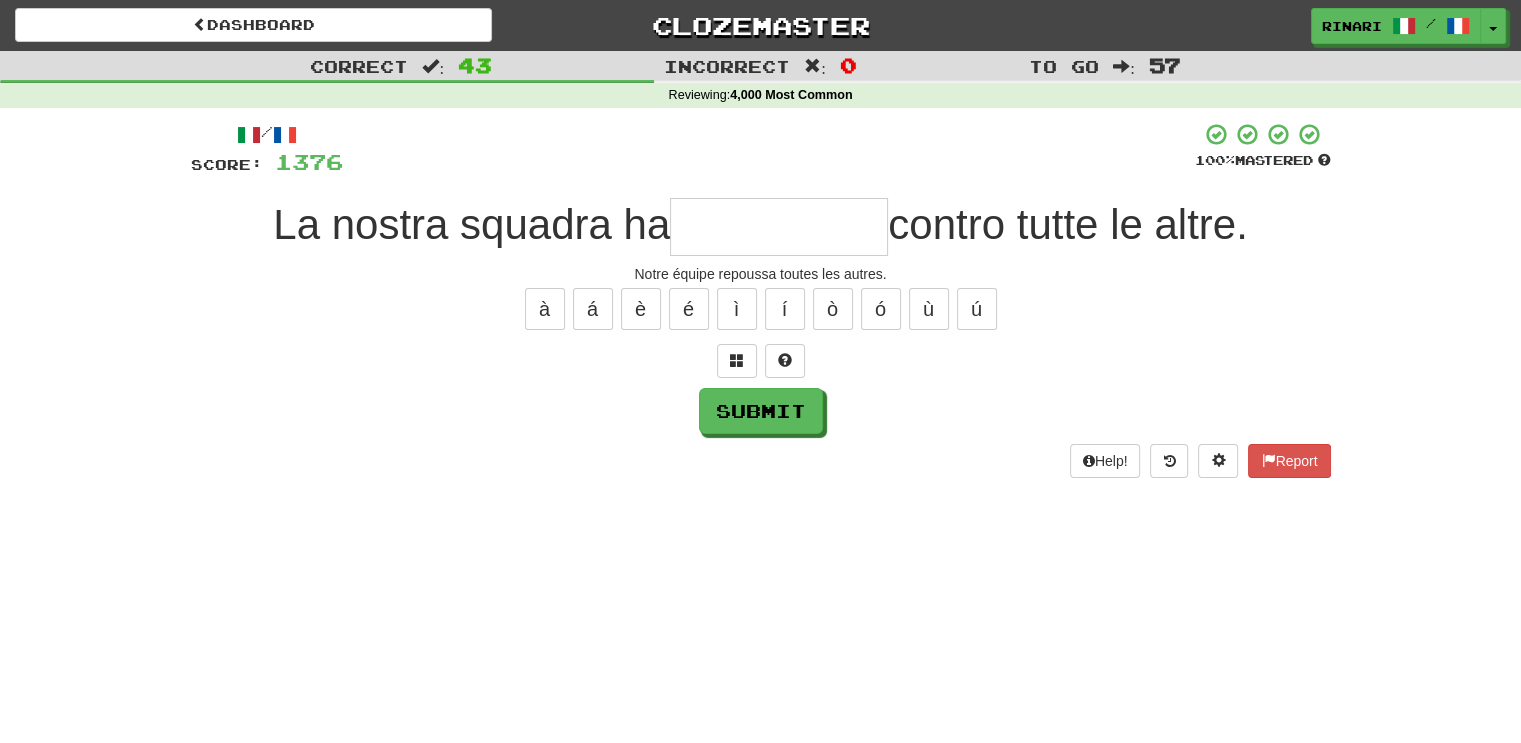 type on "*" 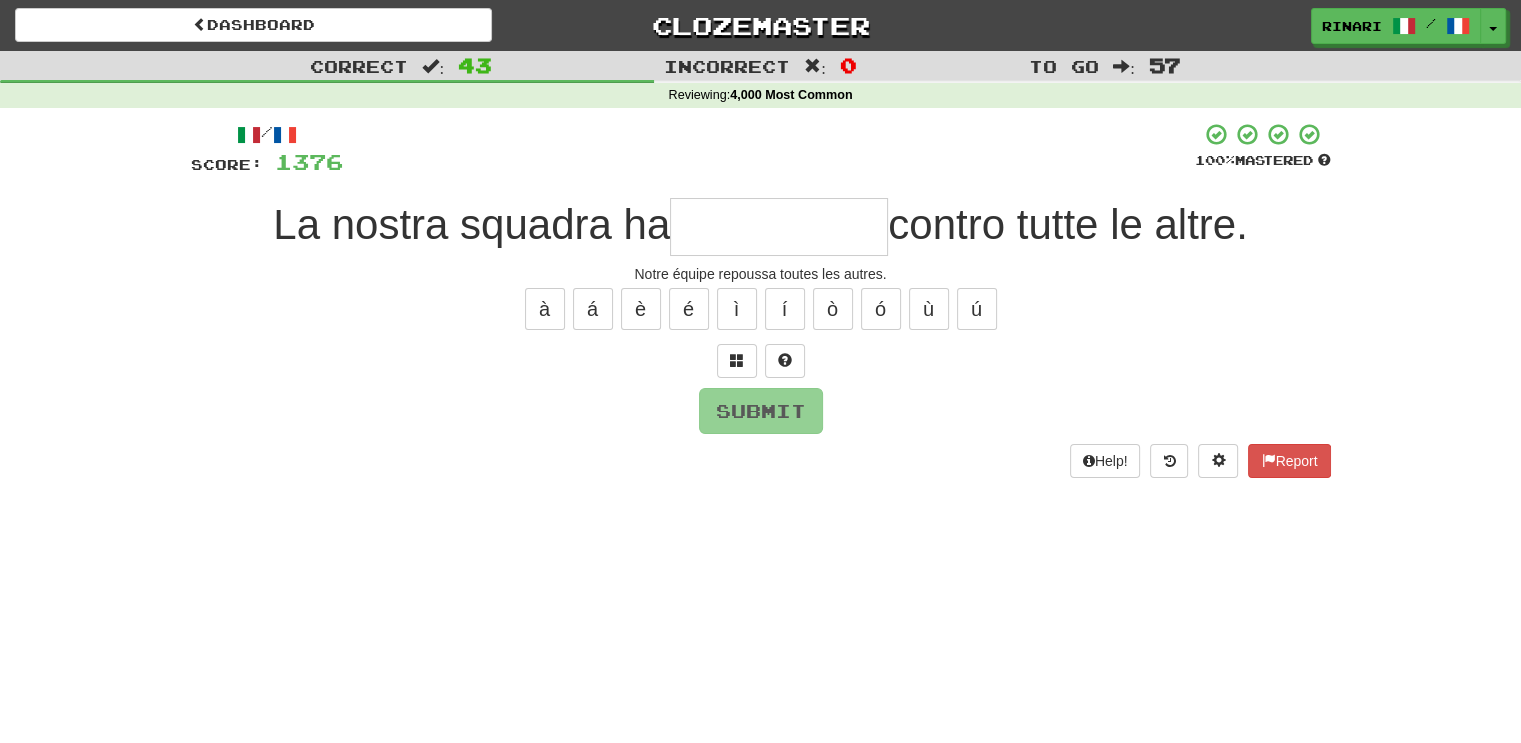 type on "*" 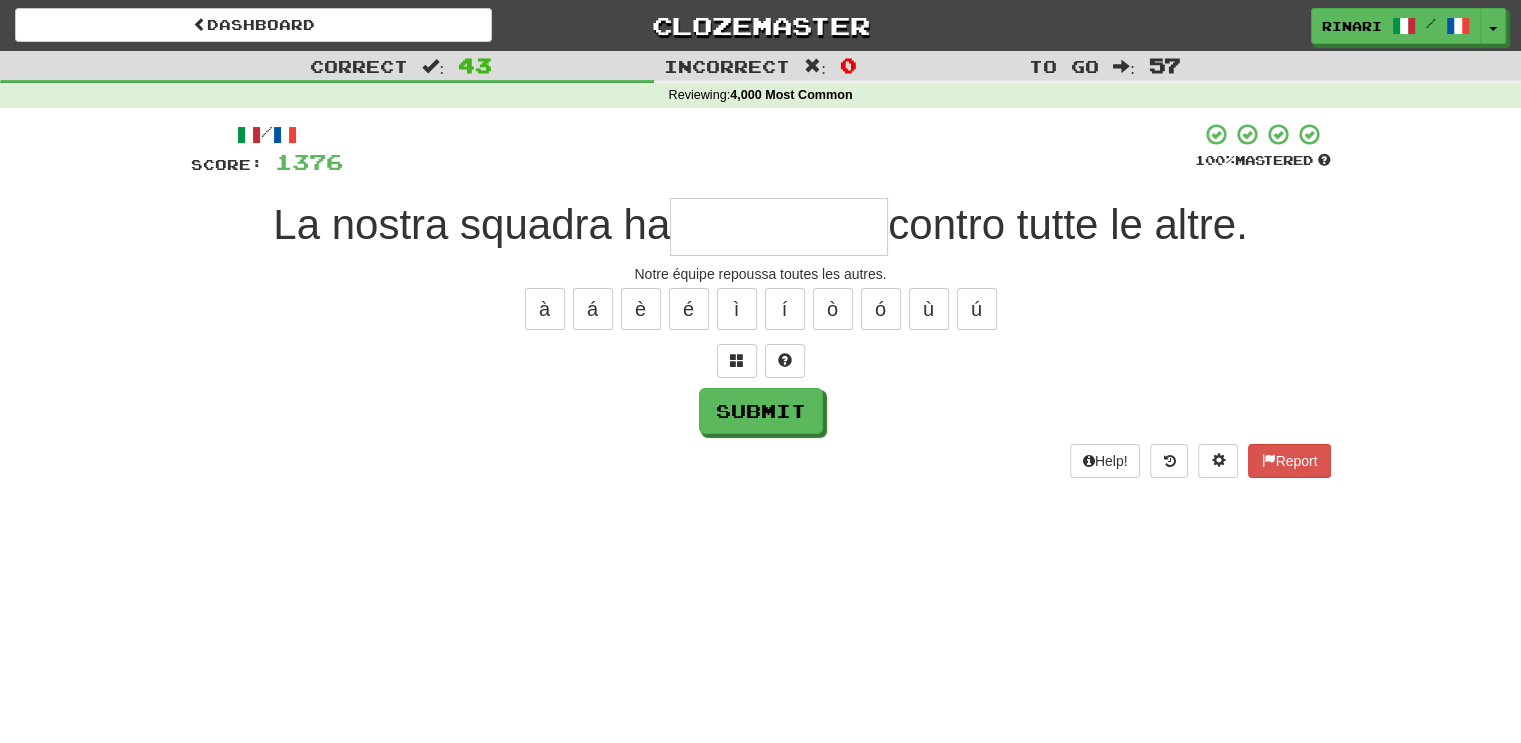 type on "*" 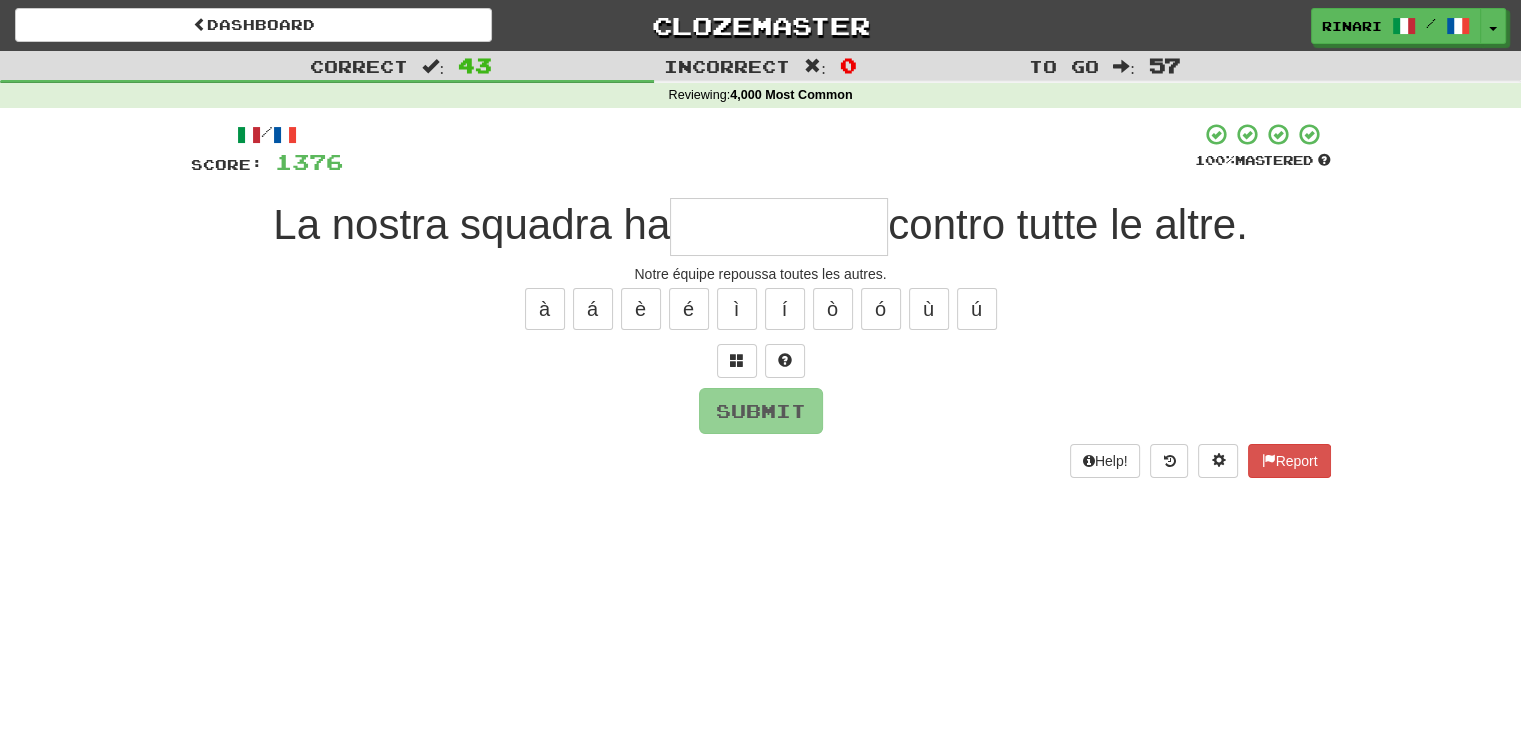 type on "*" 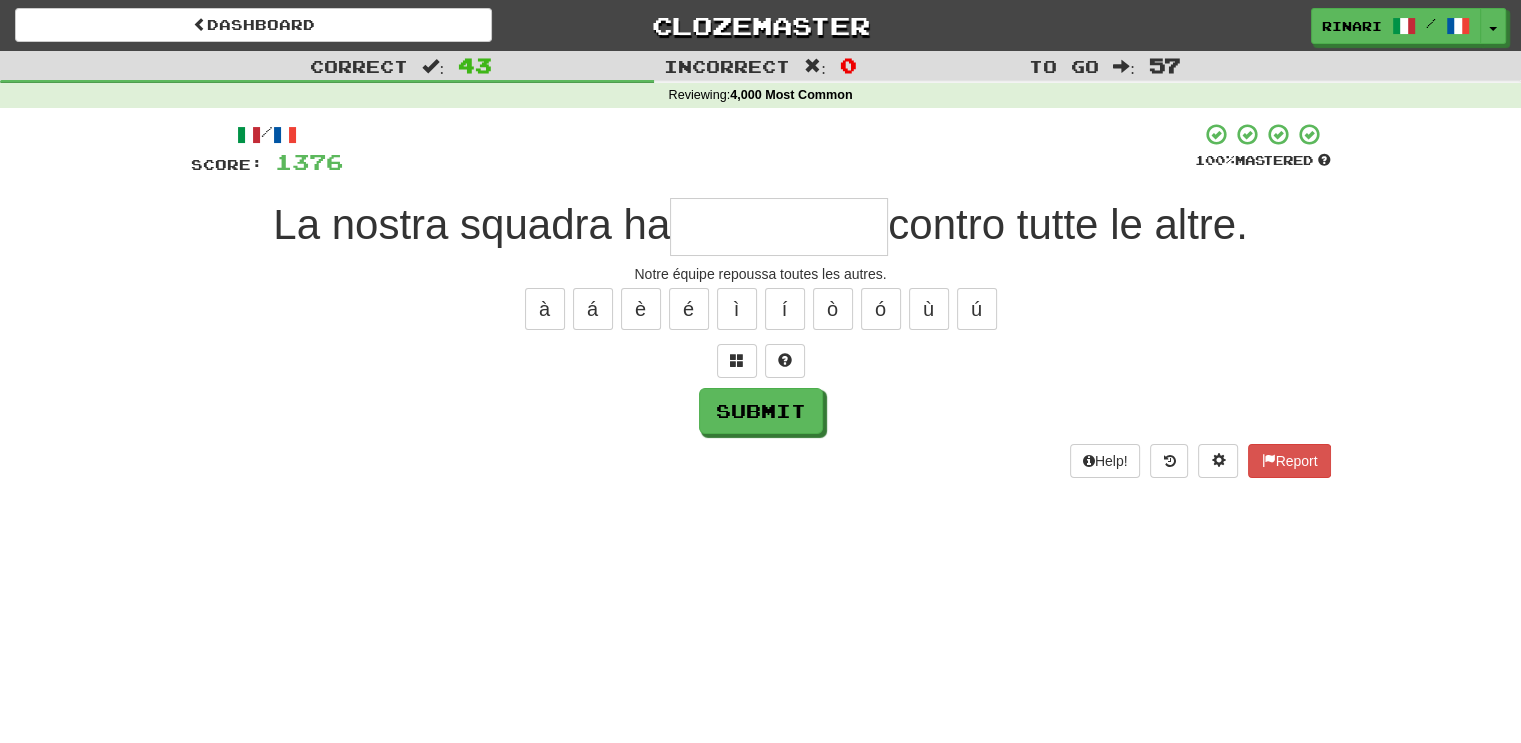 type on "*" 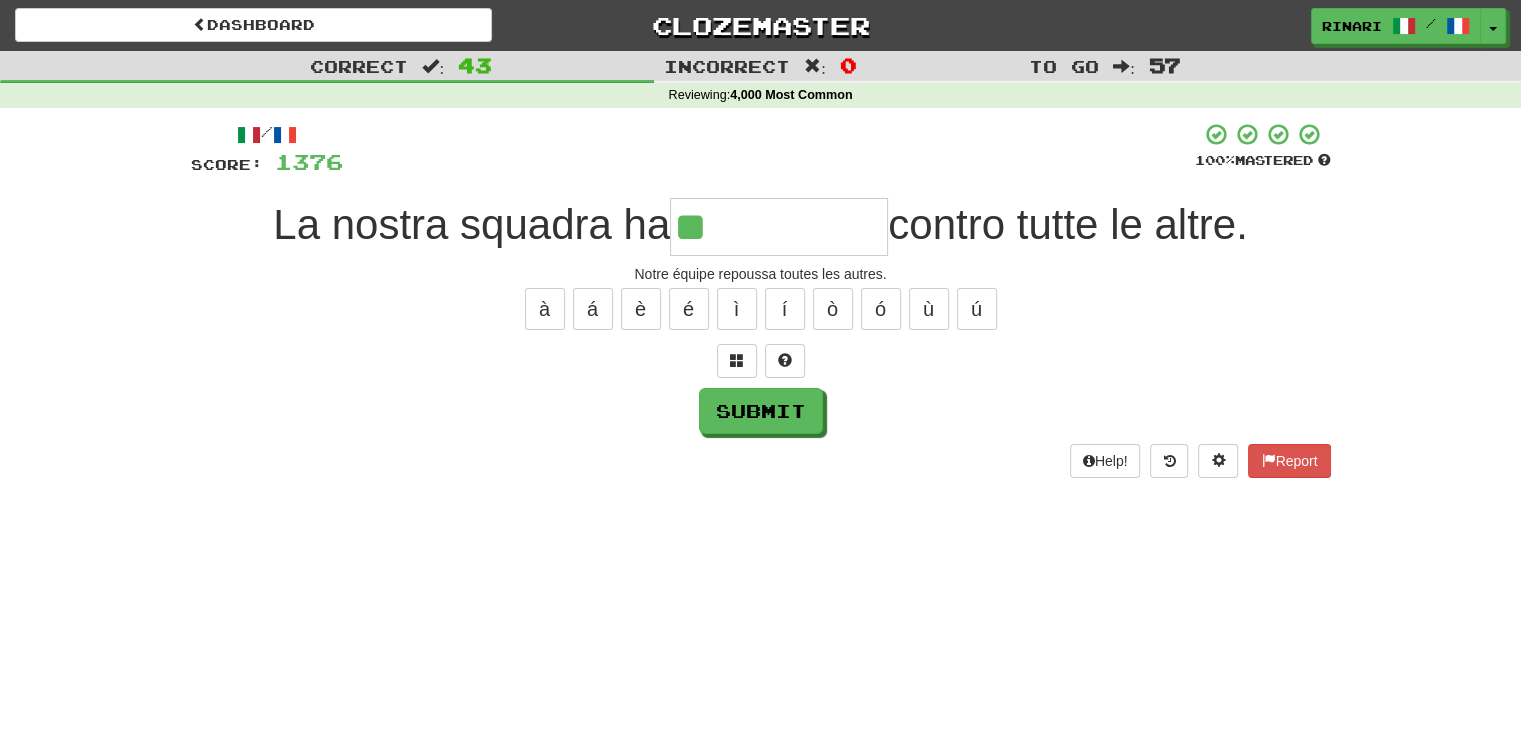 type on "*" 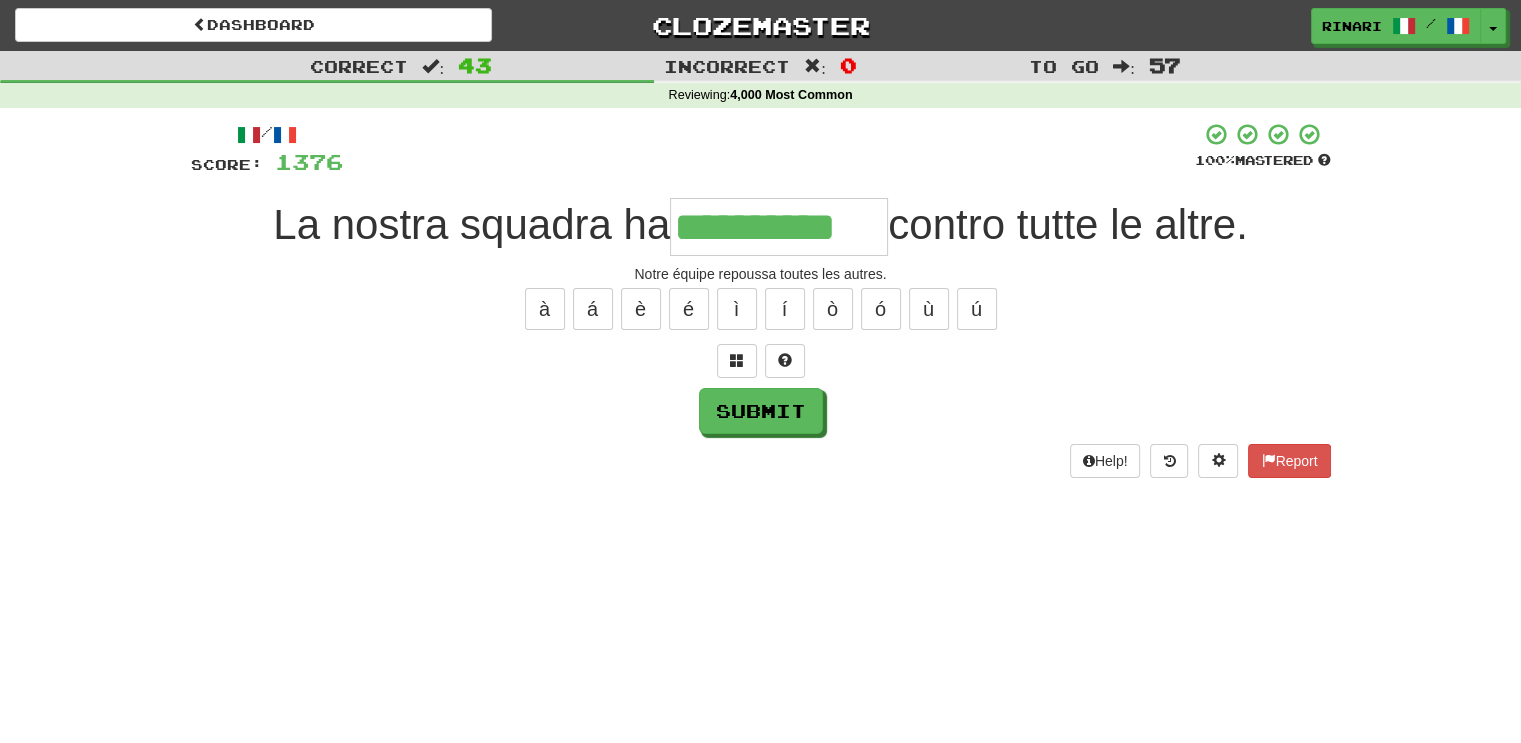 type on "**********" 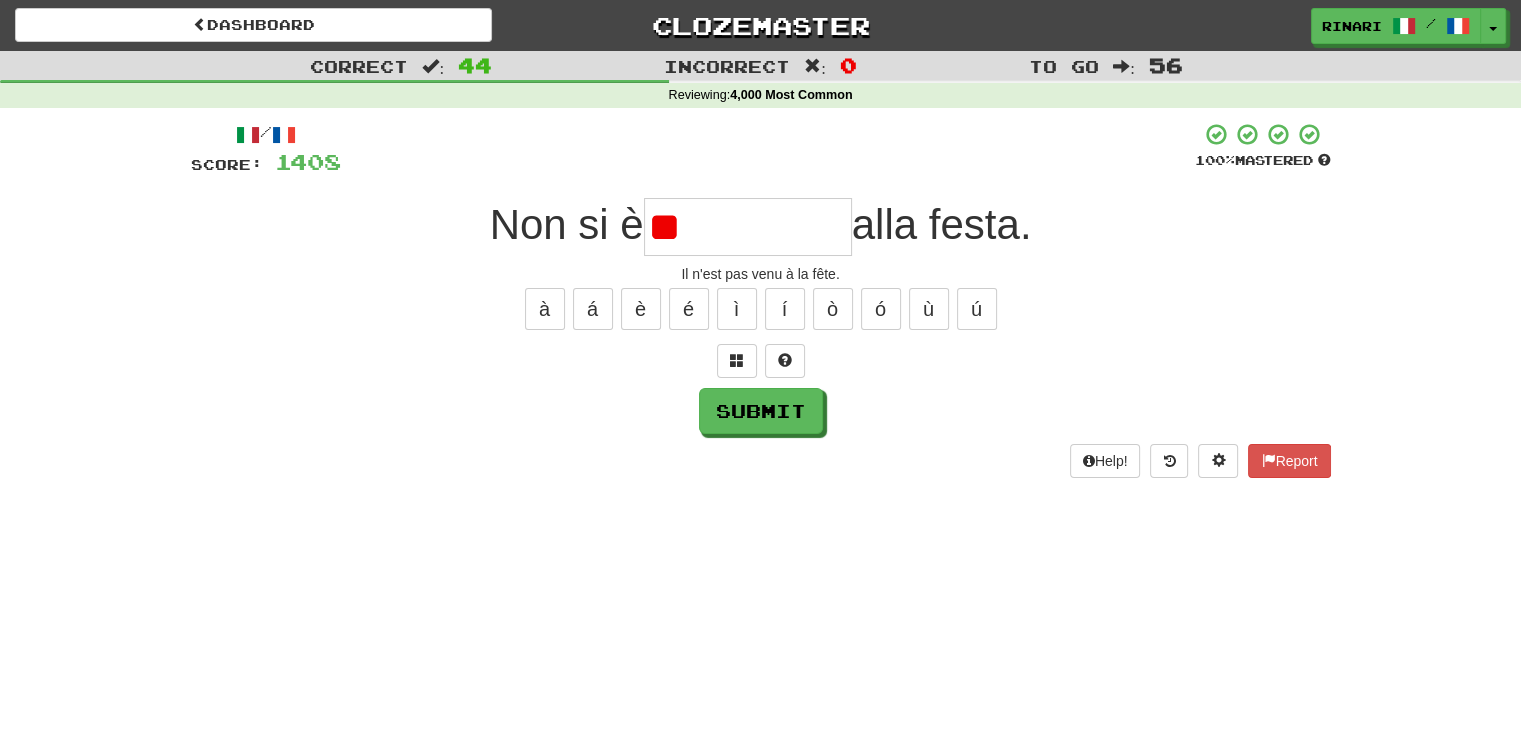 type on "*" 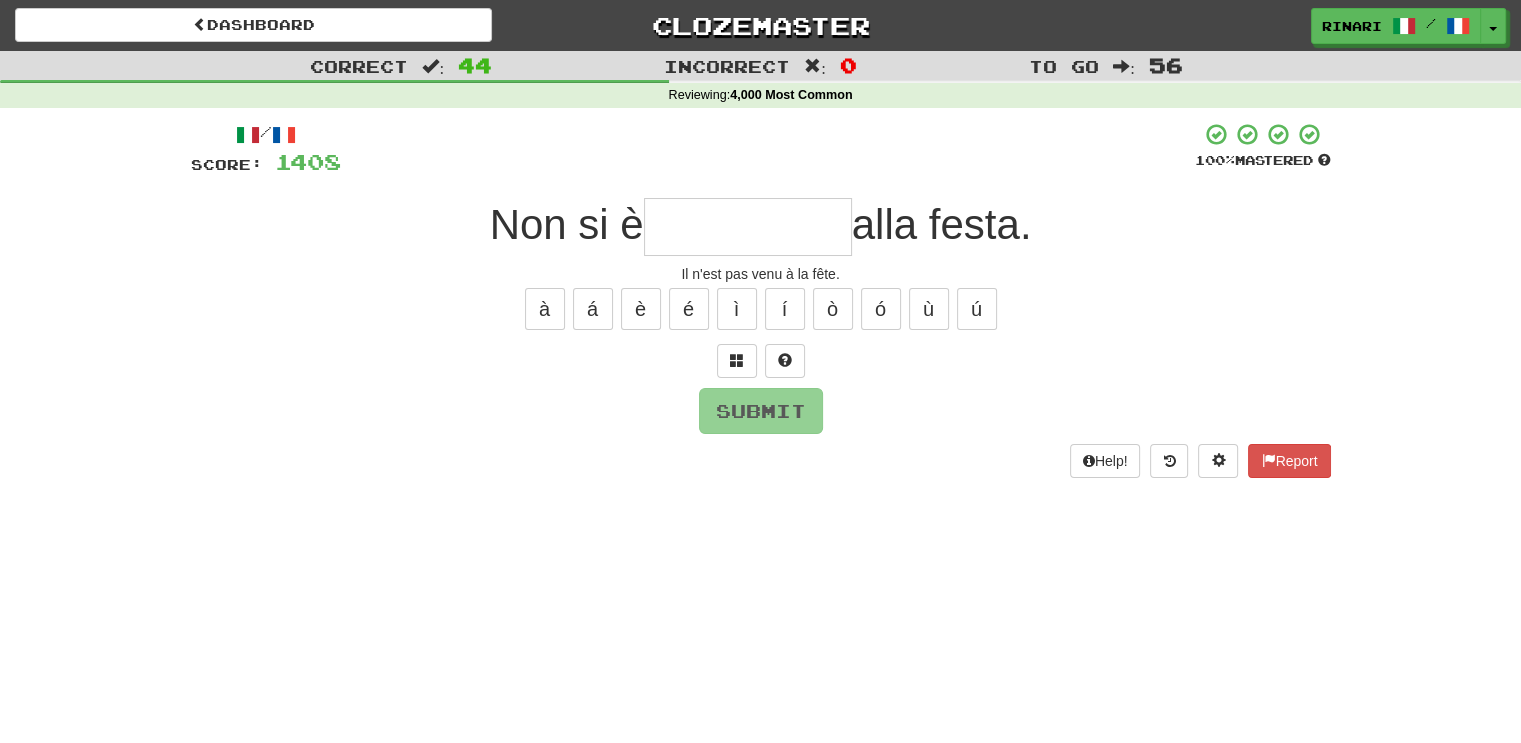 type on "*" 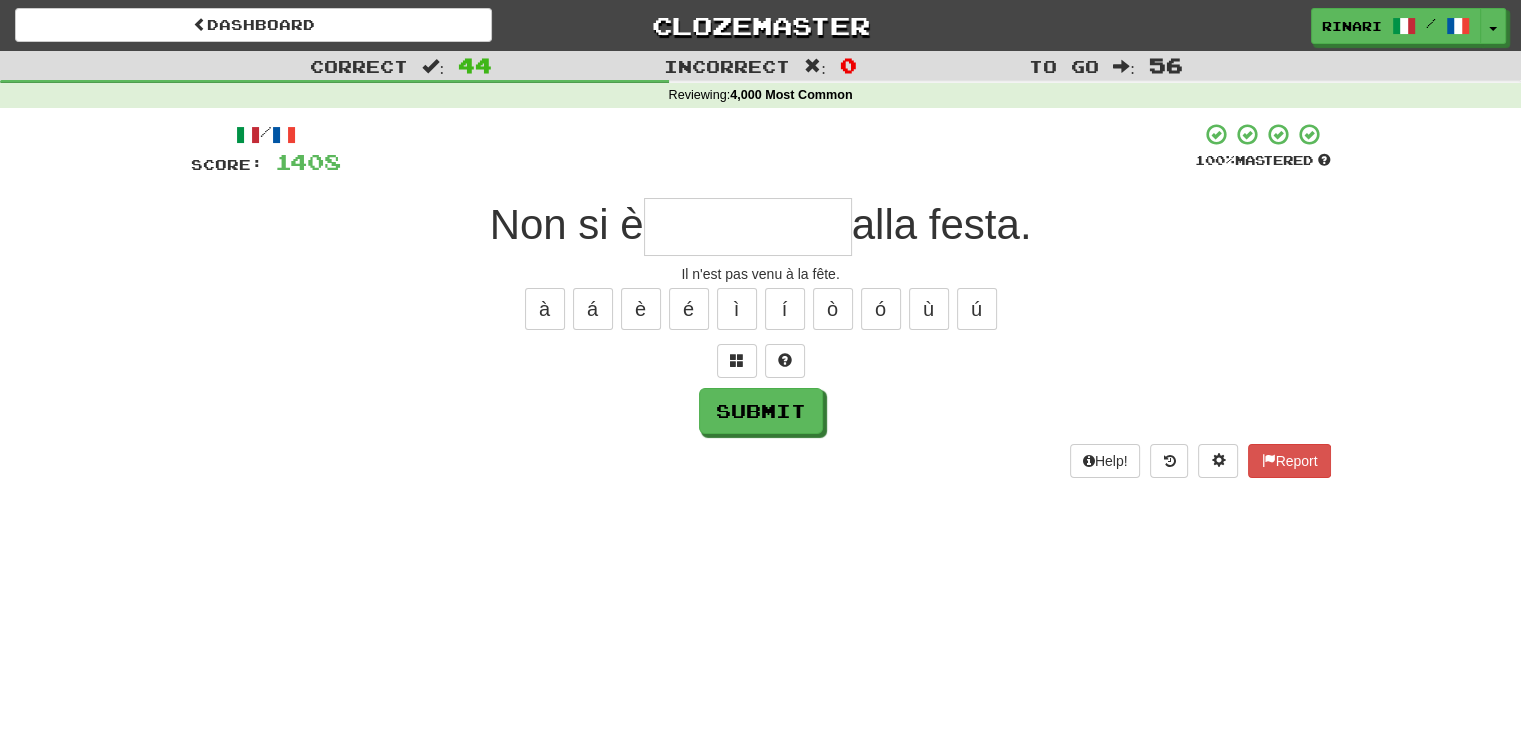 type on "*" 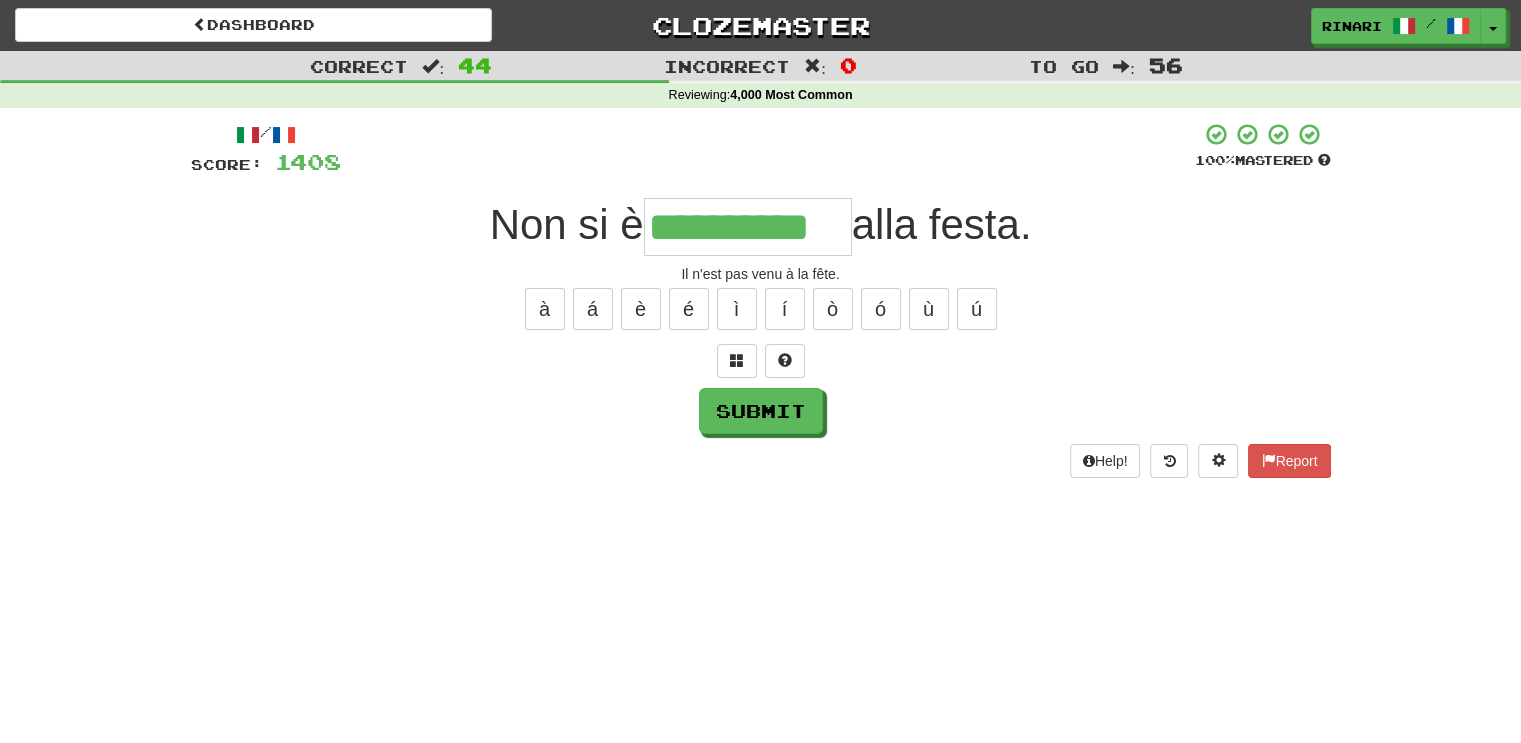 type on "**********" 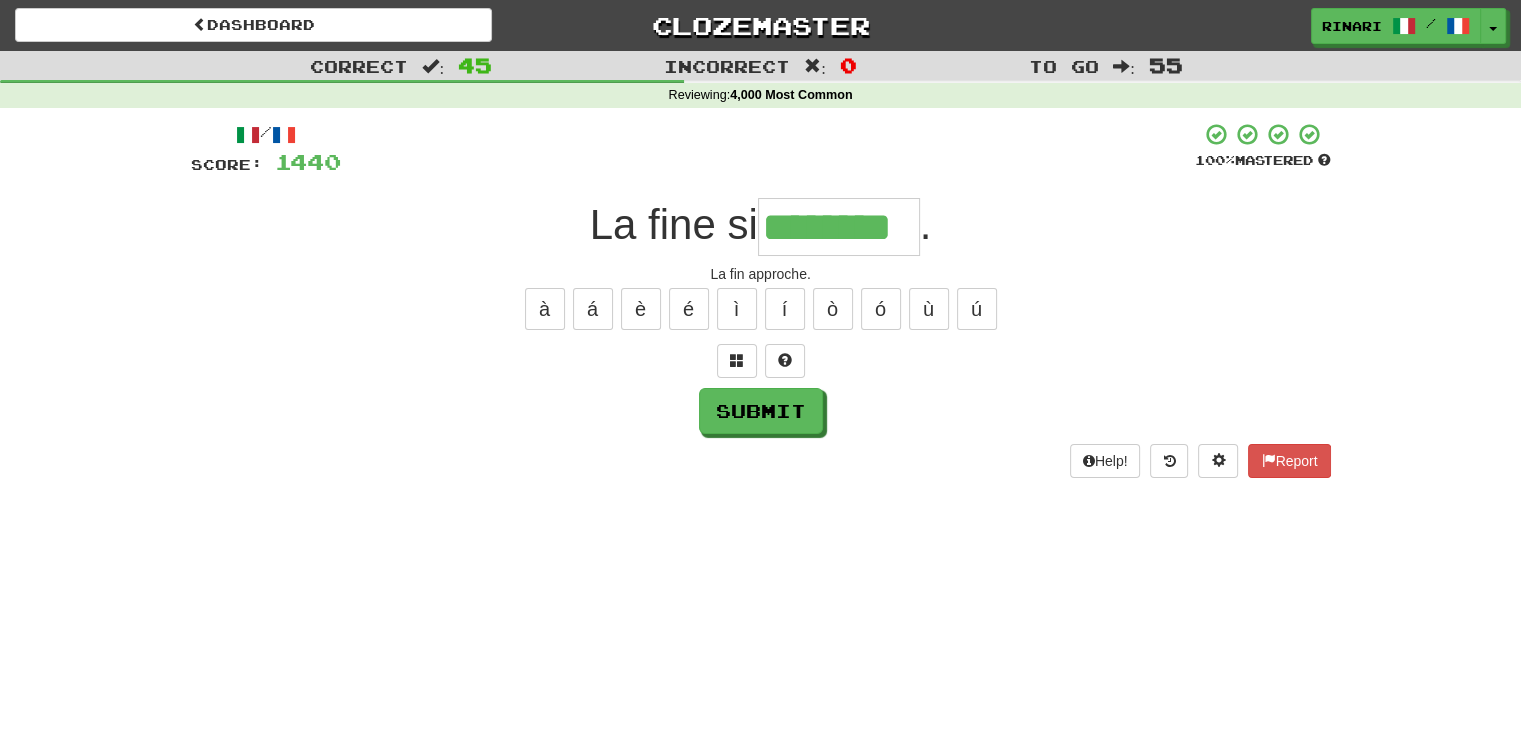 type on "********" 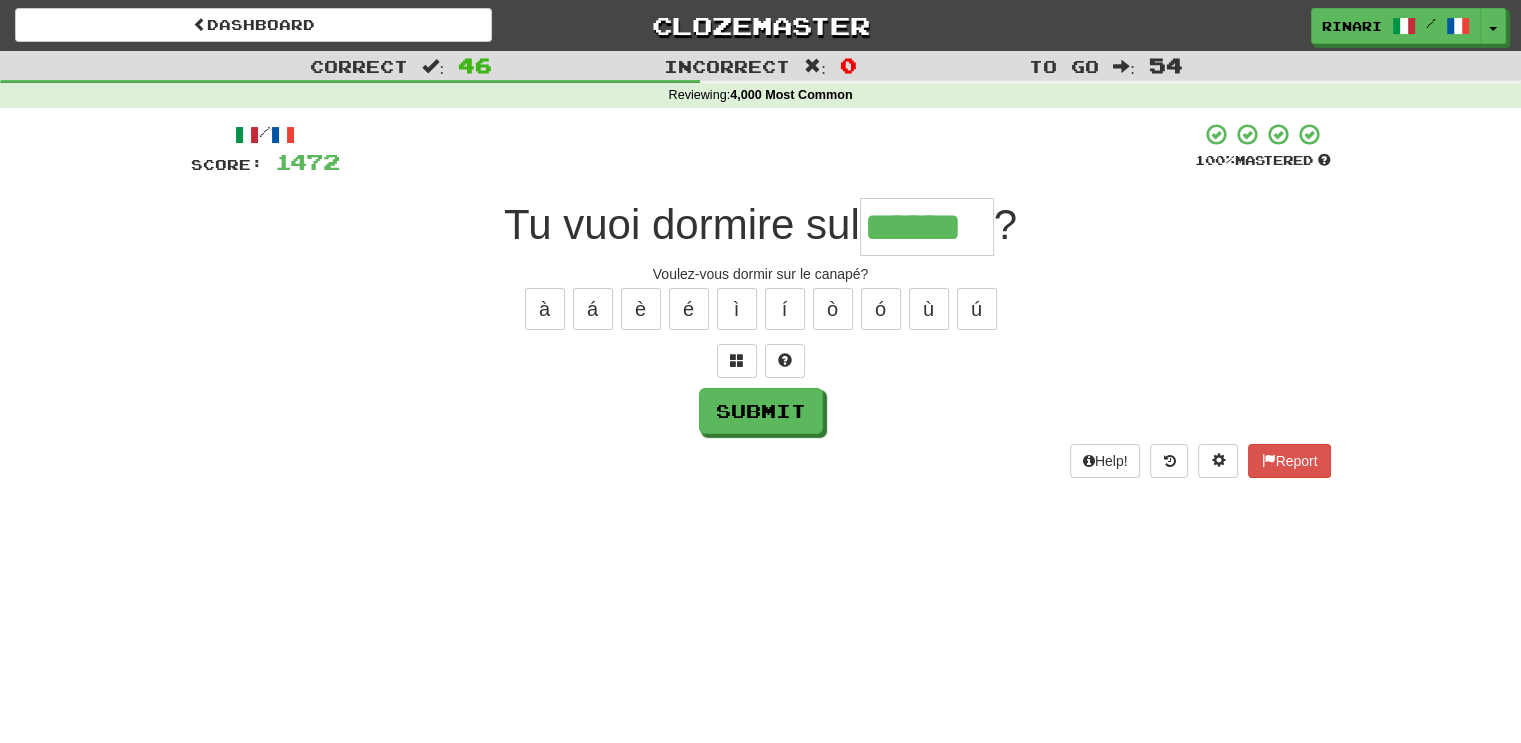 type on "******" 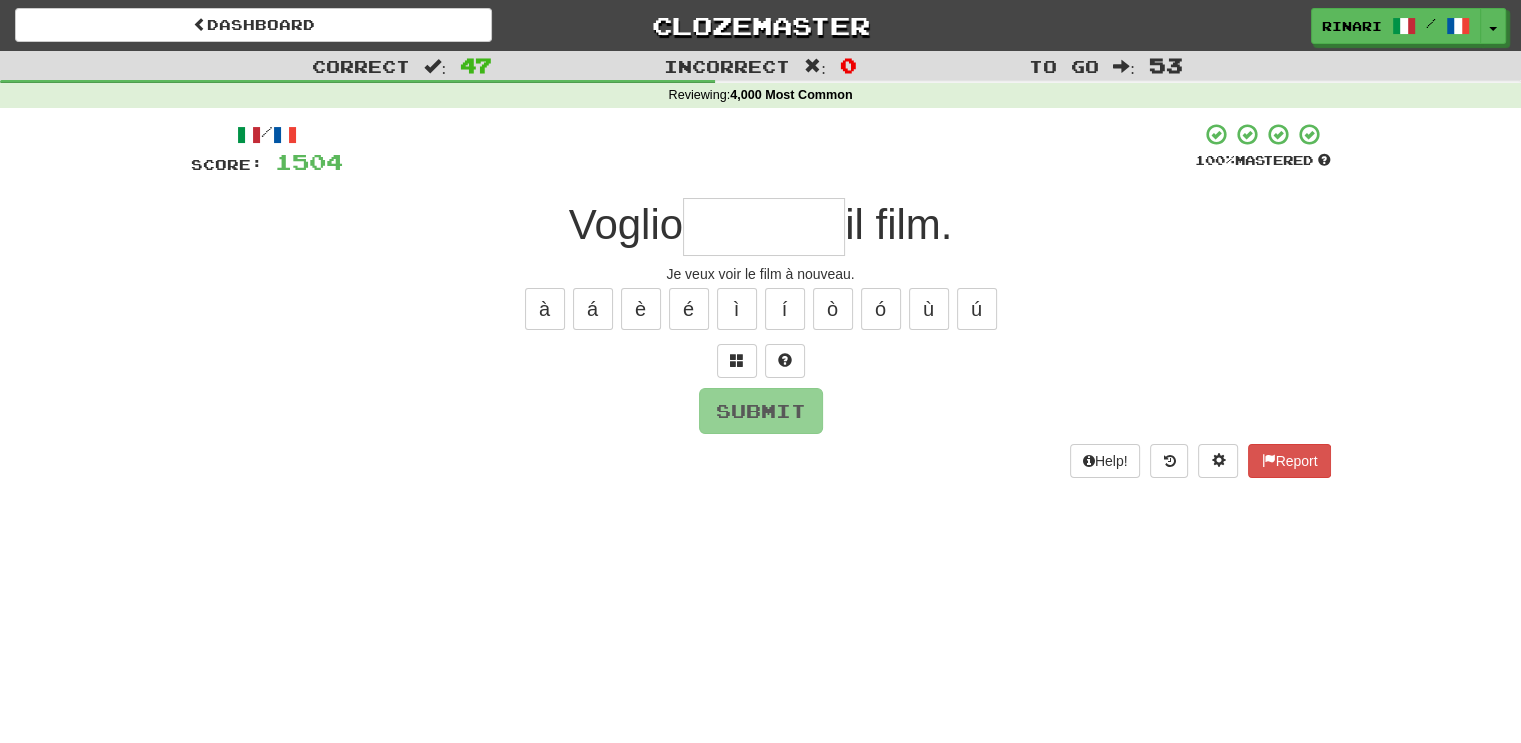 type on "*" 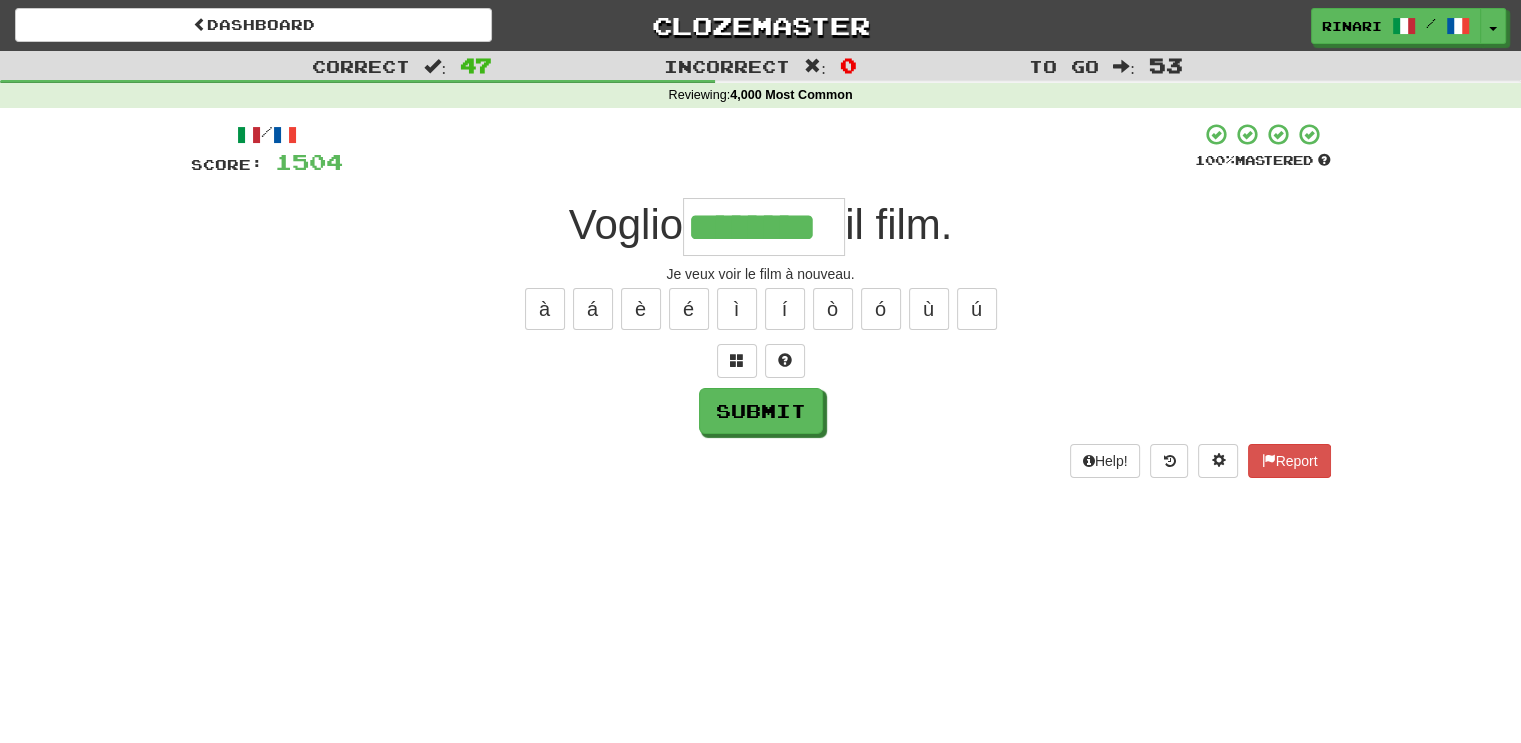 type on "********" 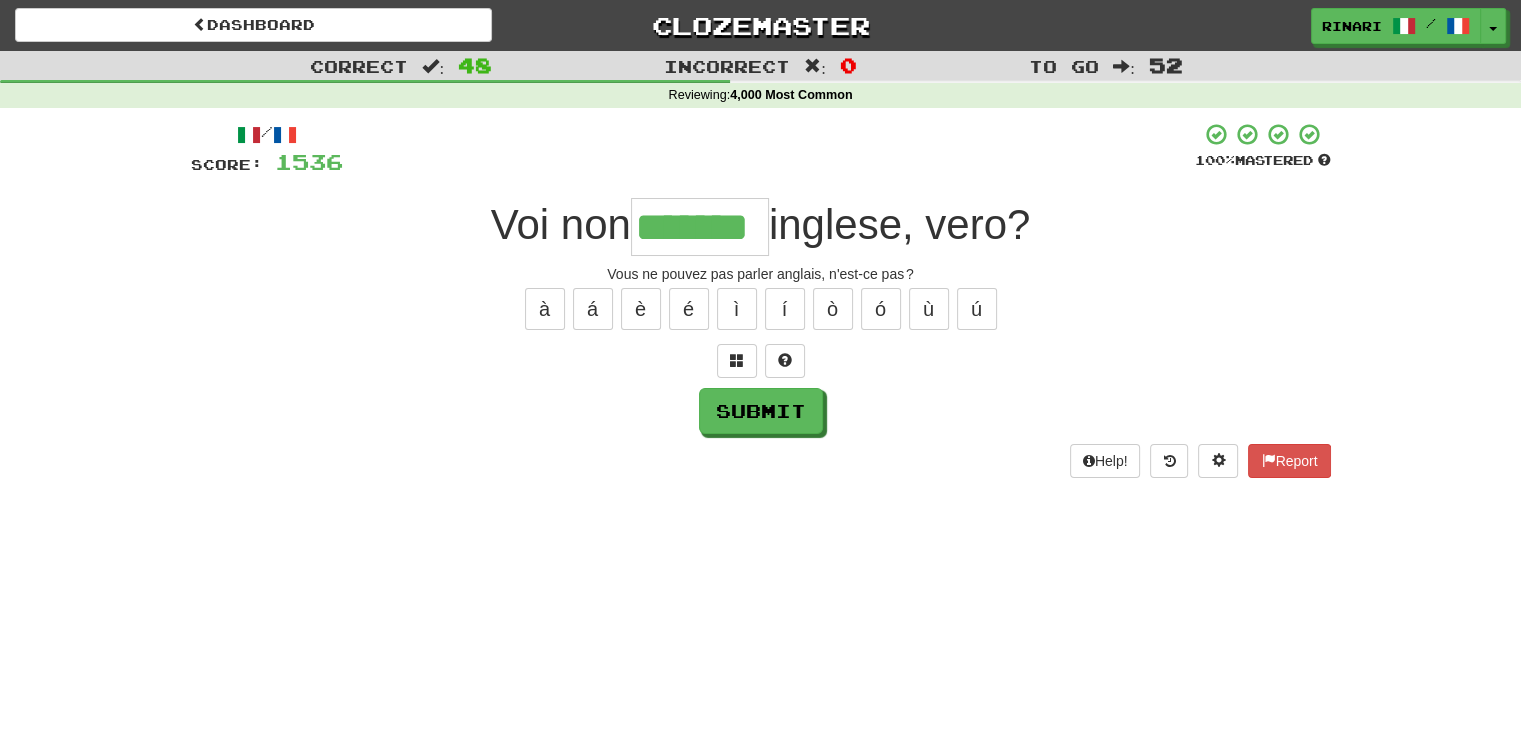 type on "*******" 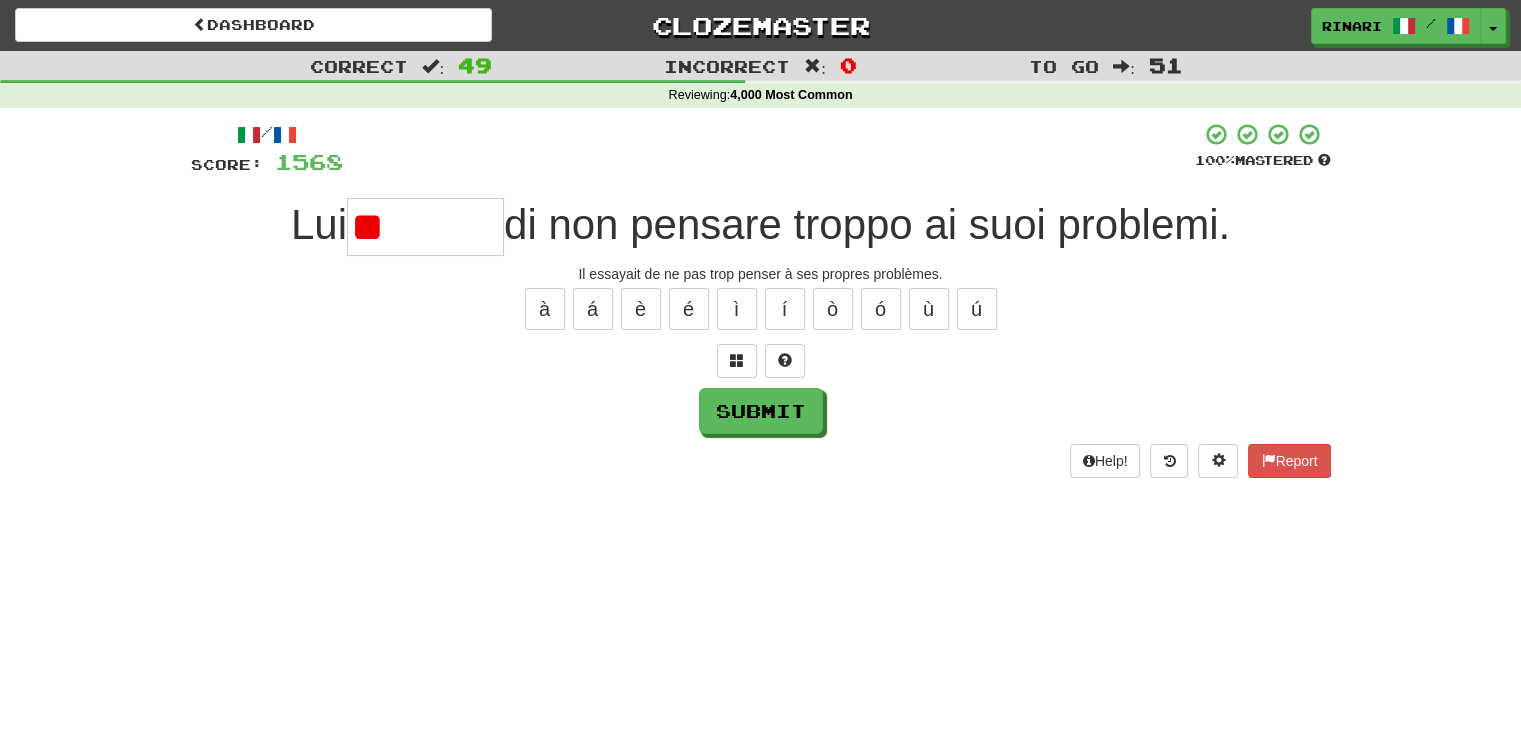 type on "*" 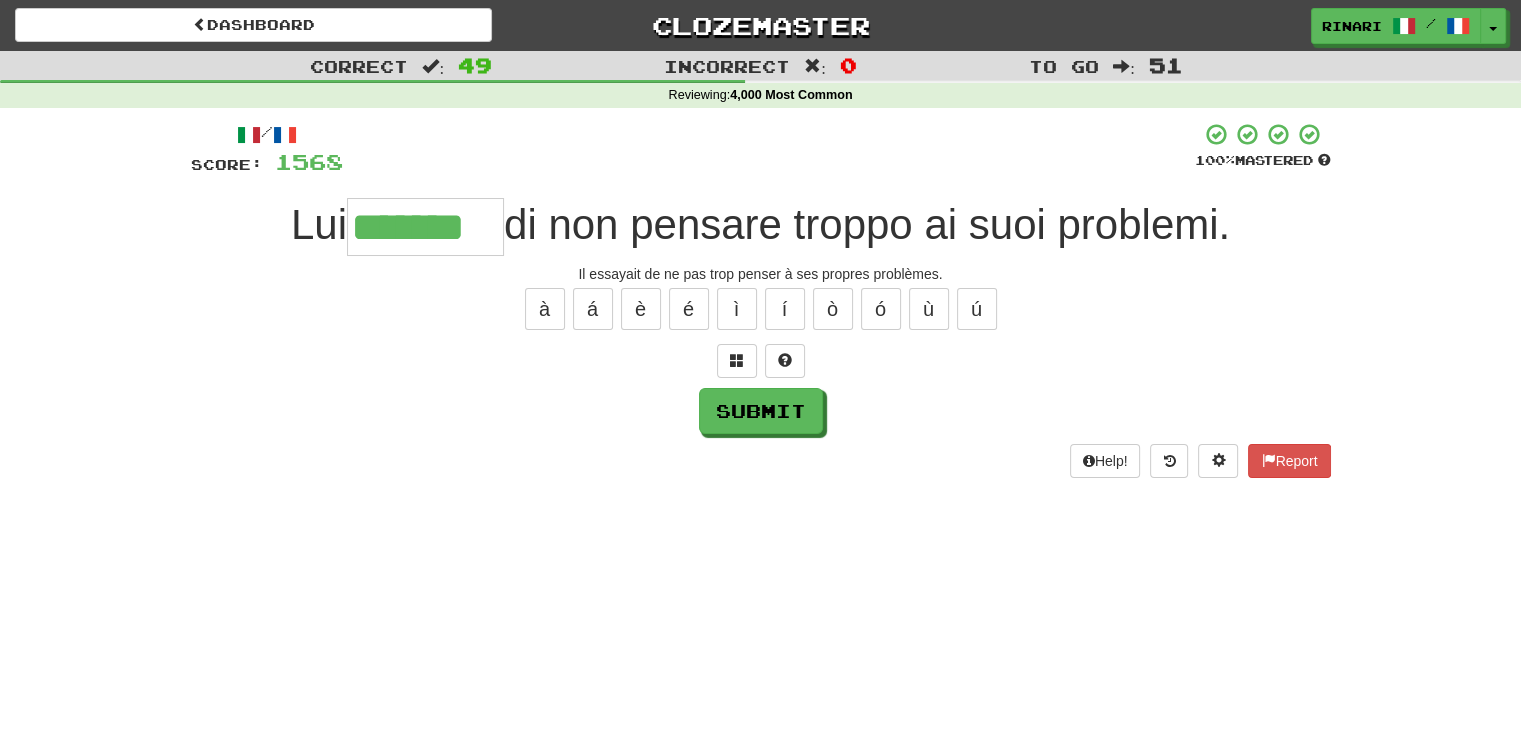 type on "*******" 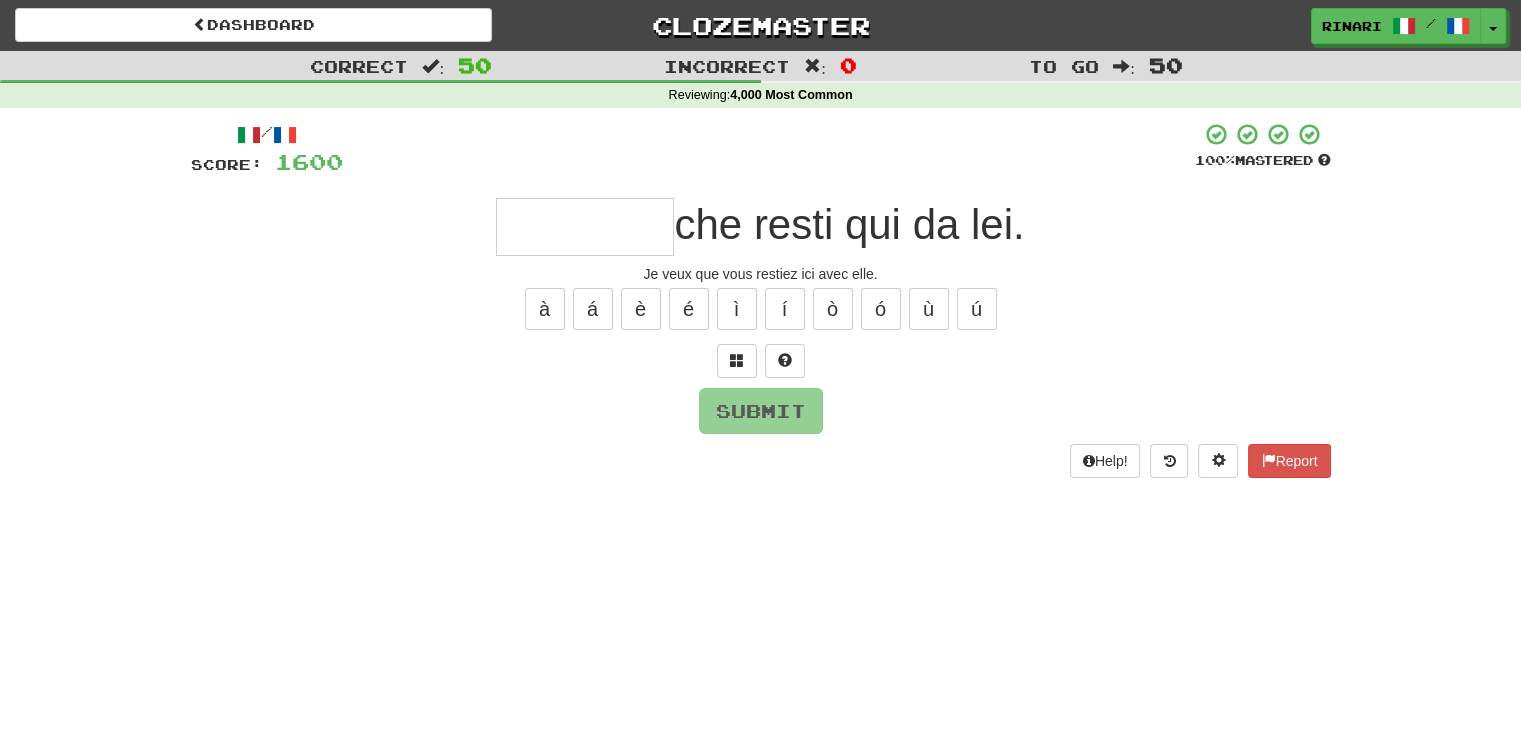type on "*" 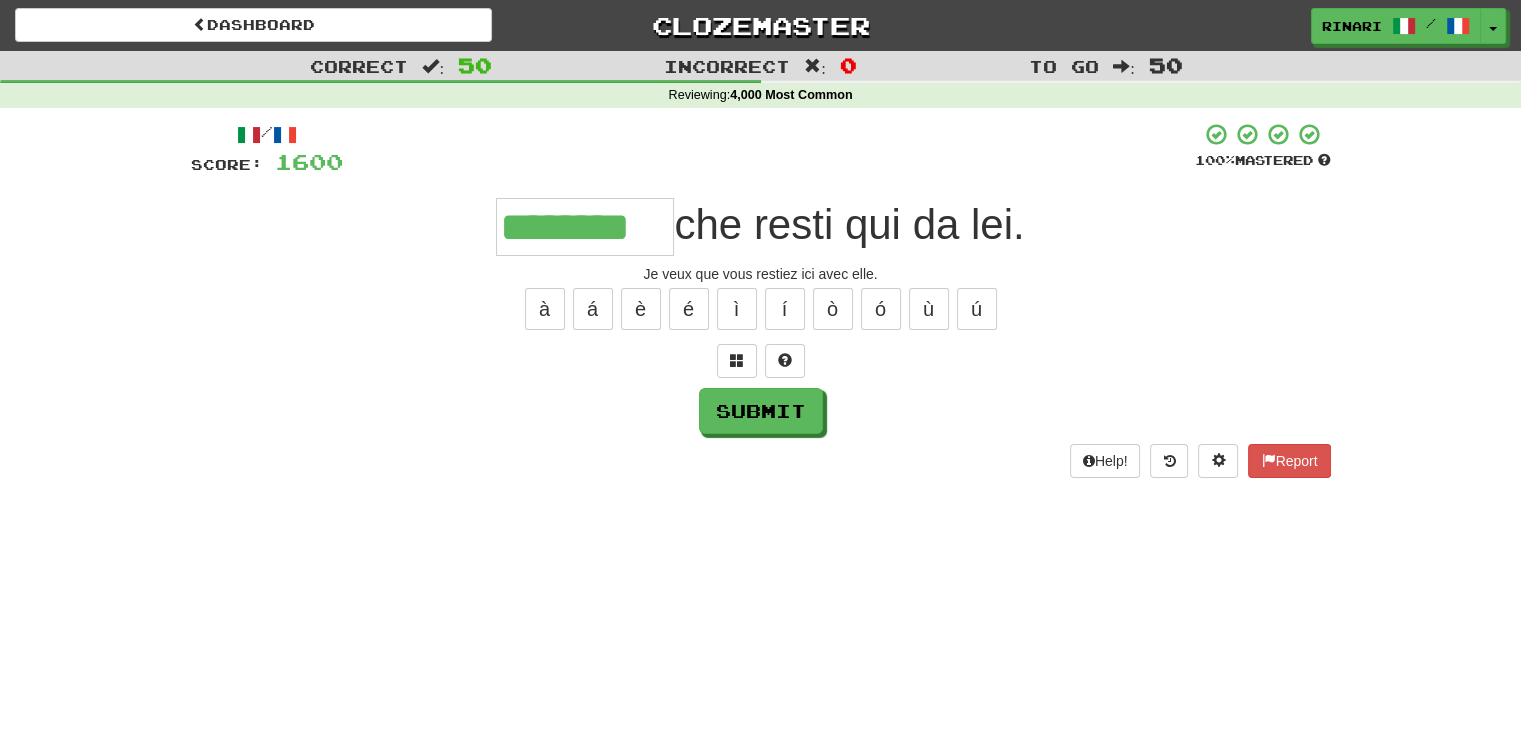 type on "********" 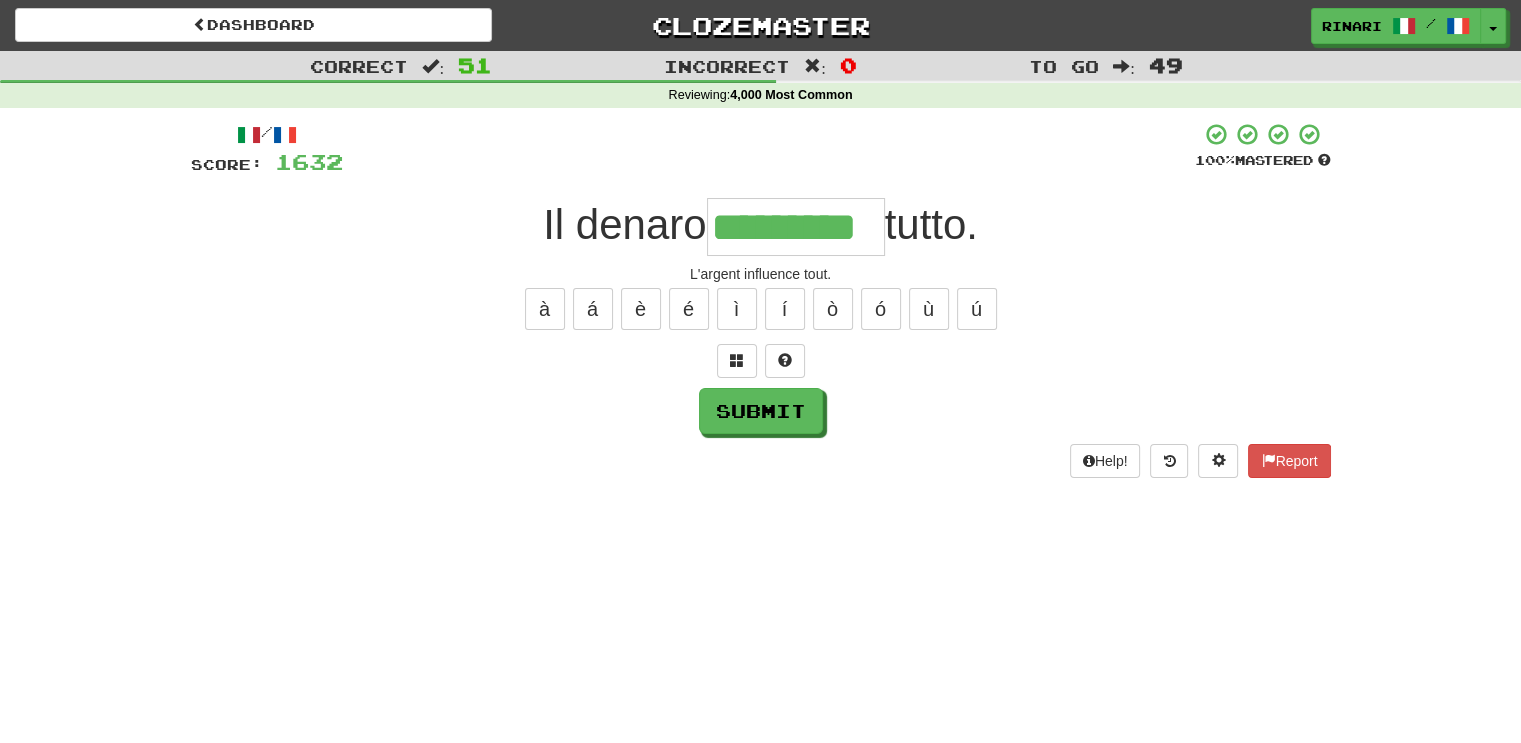 type on "*********" 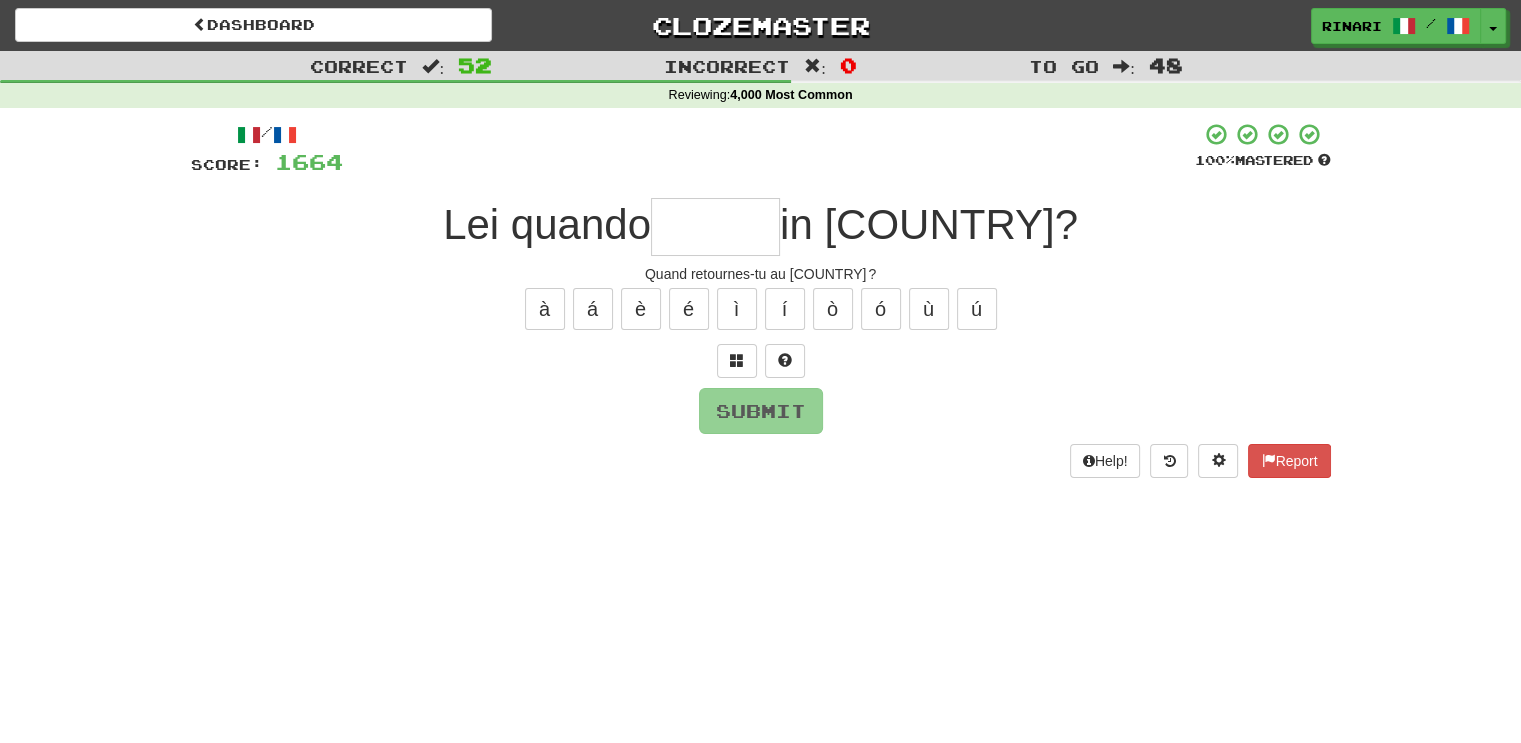 type on "*" 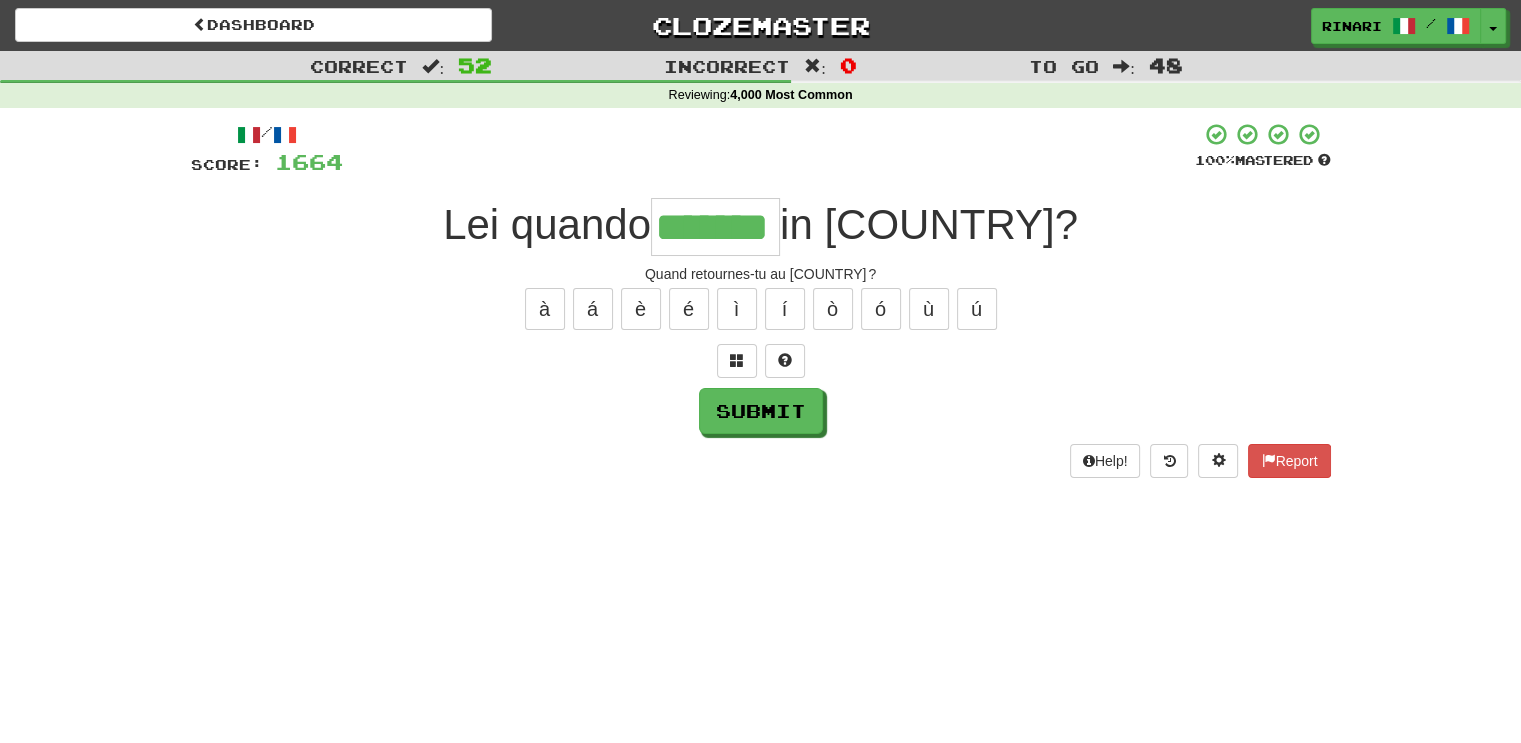 type on "*******" 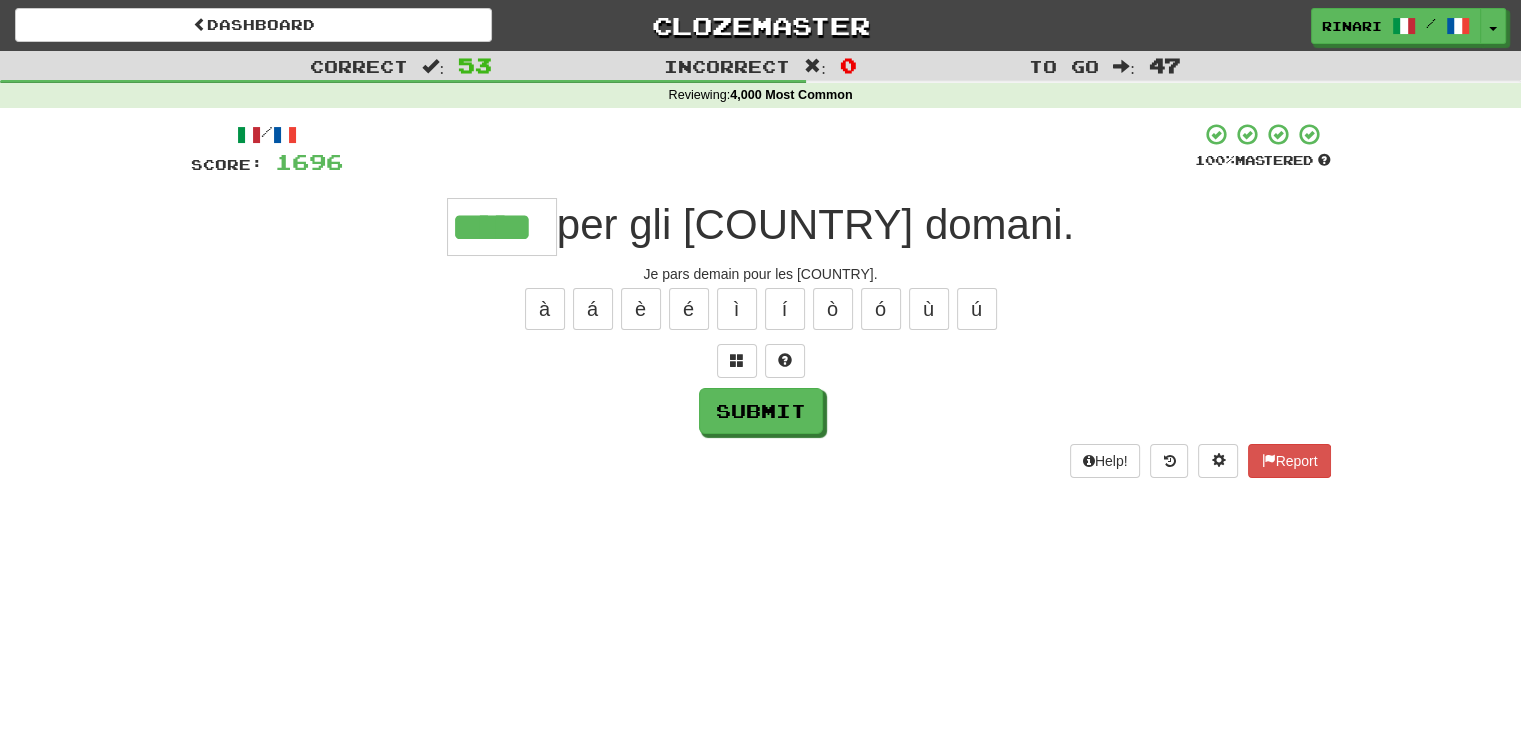type on "*****" 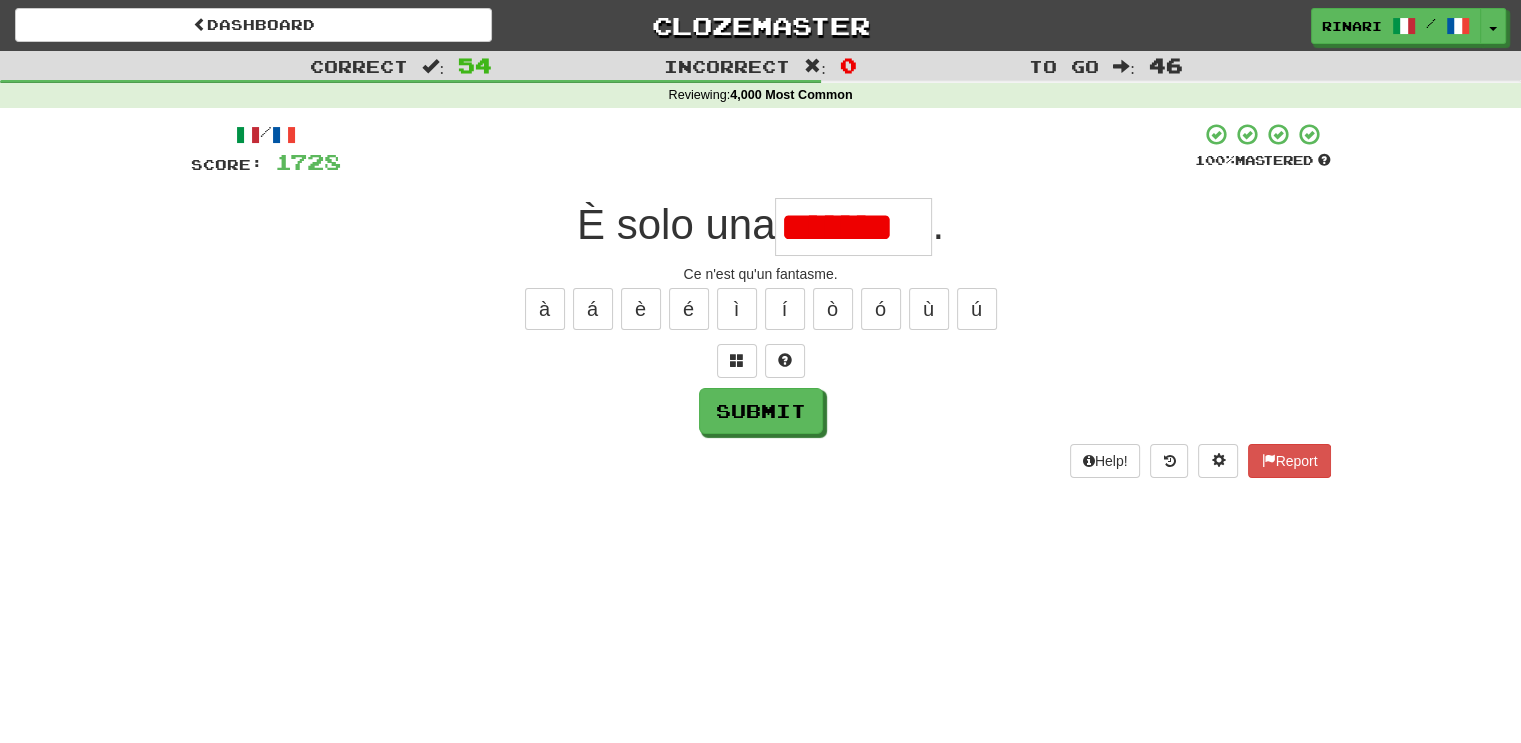 scroll, scrollTop: 0, scrollLeft: 0, axis: both 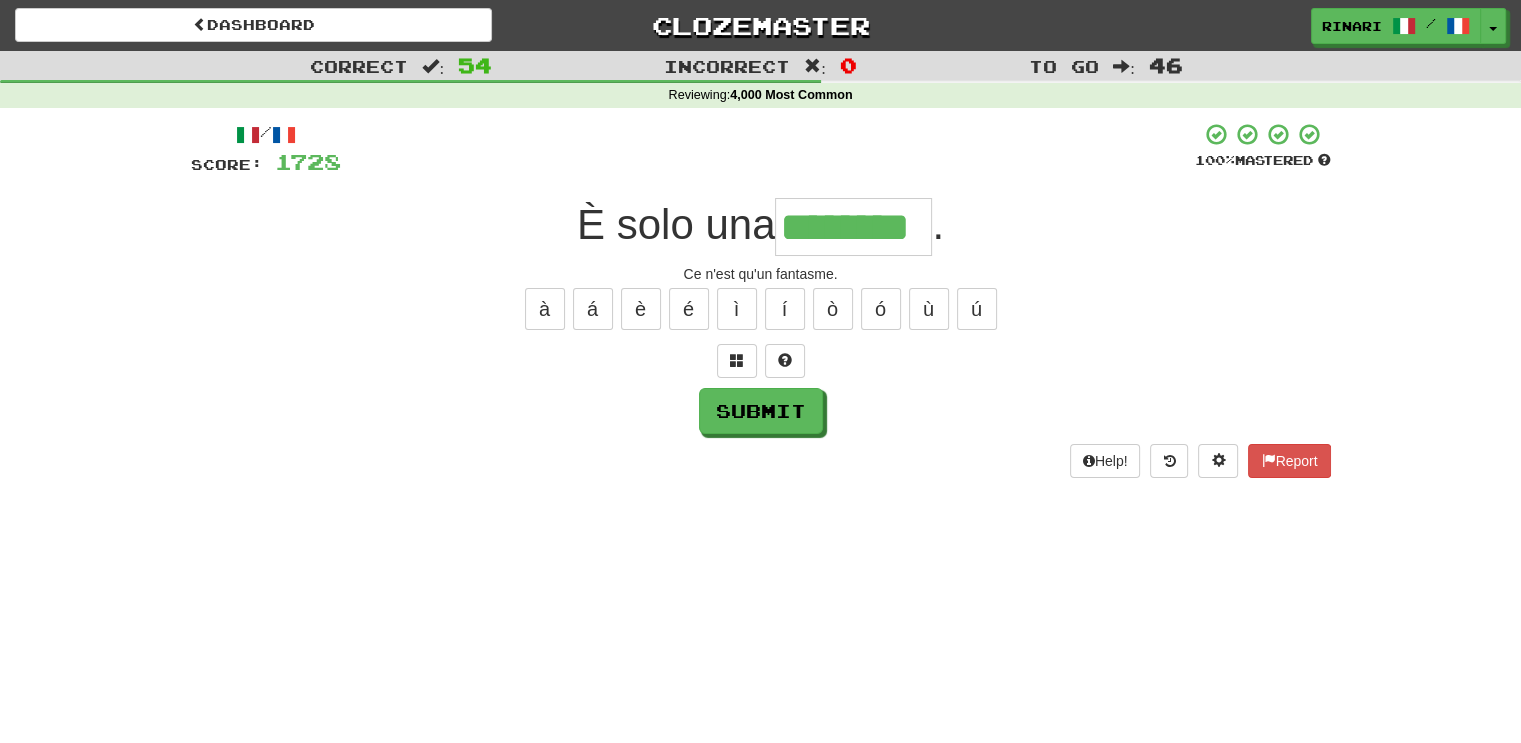 type on "********" 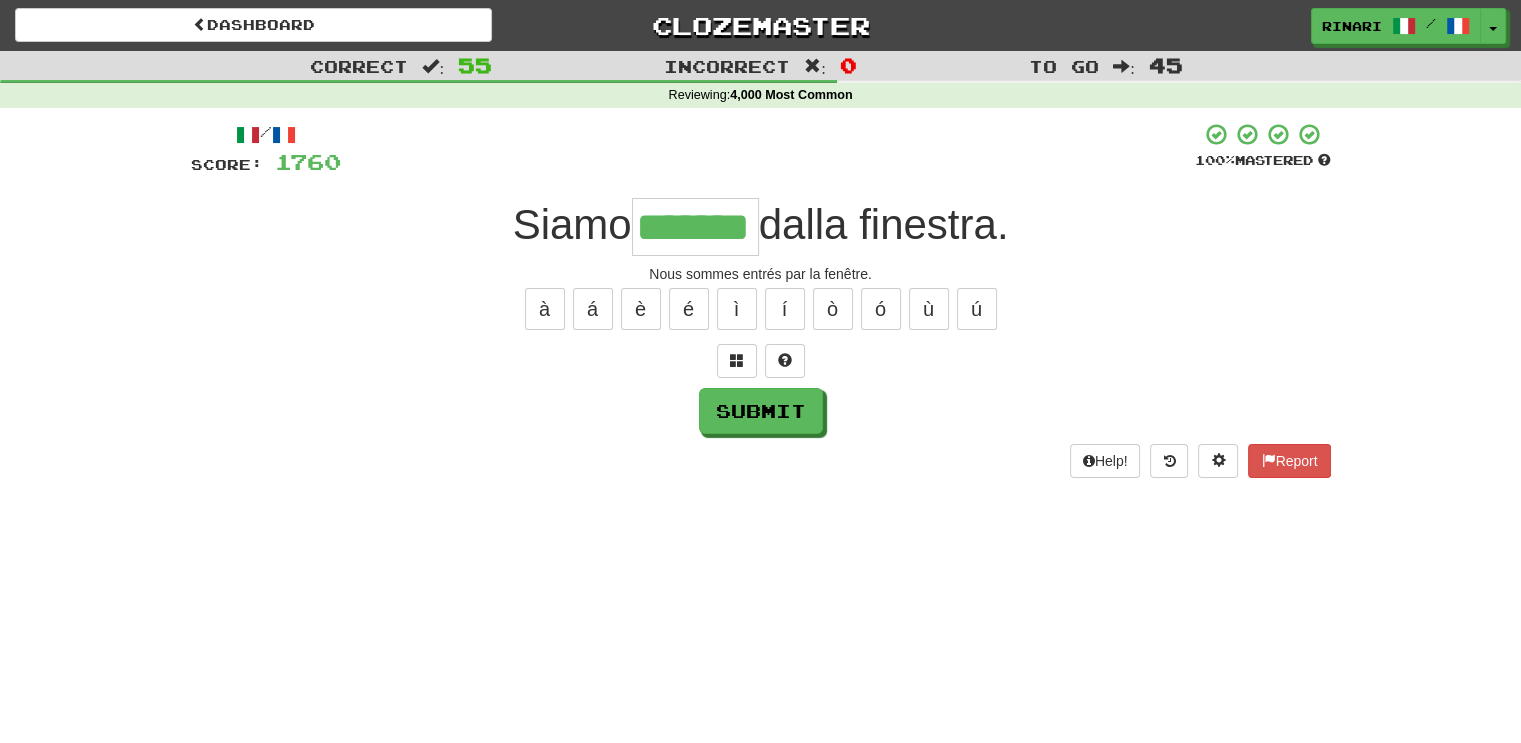 type on "*******" 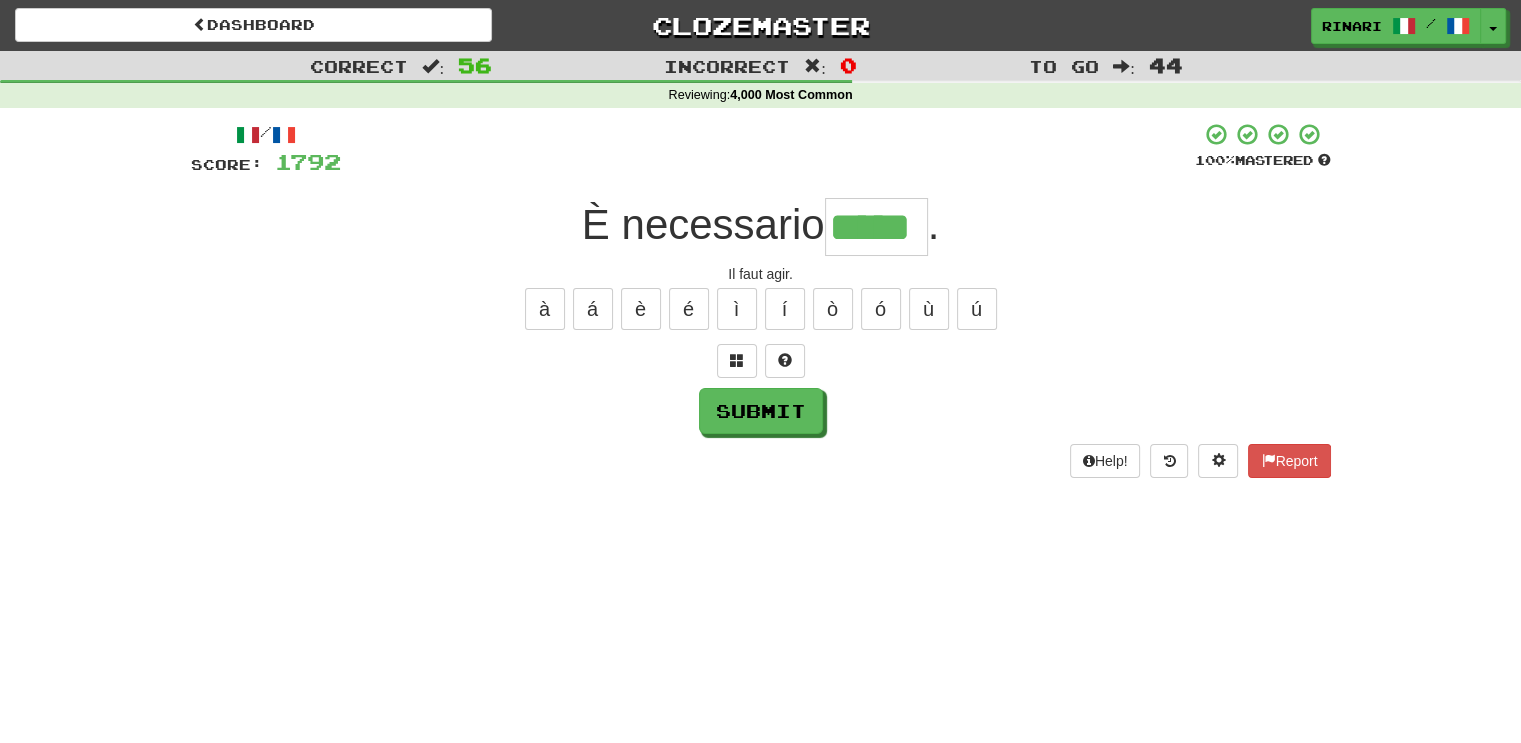type on "*****" 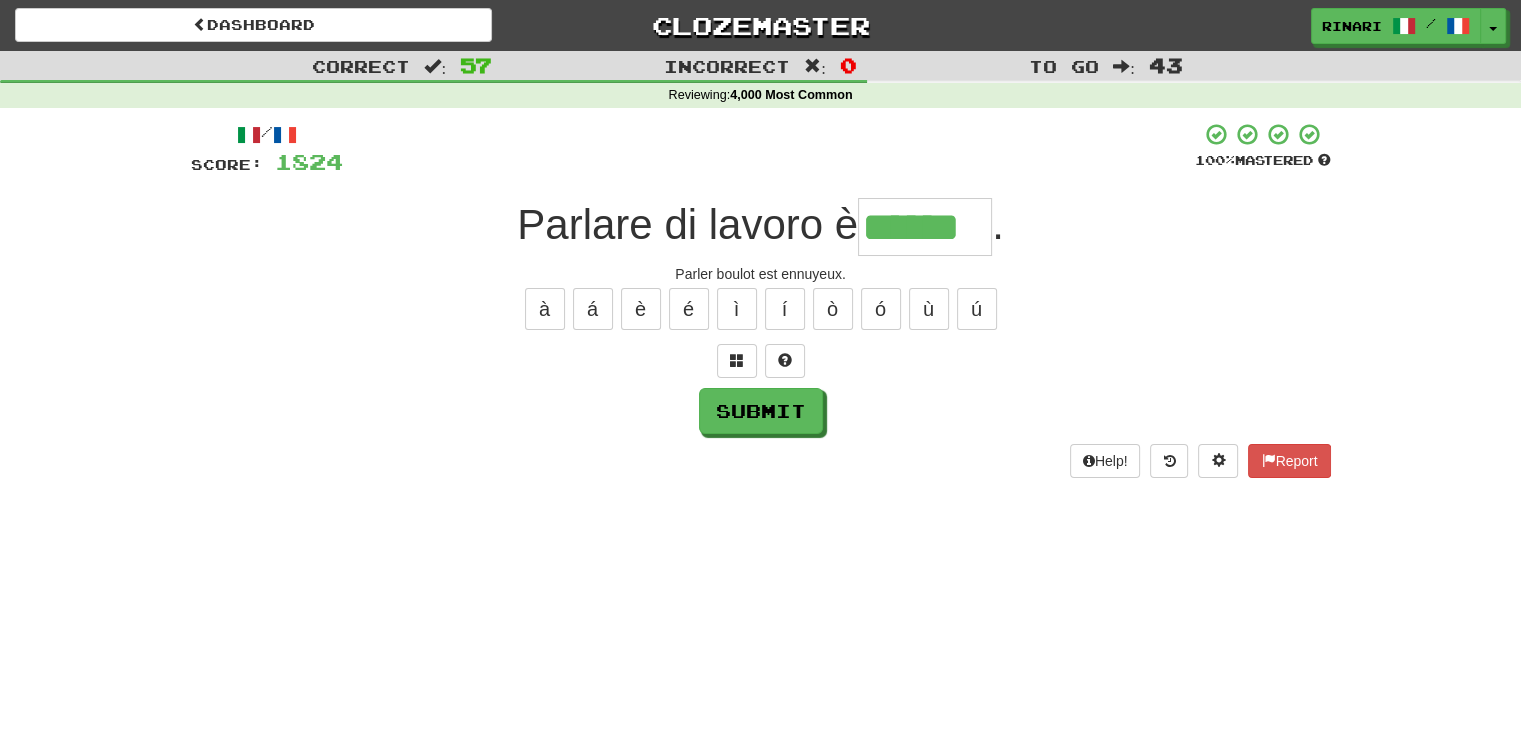 type on "******" 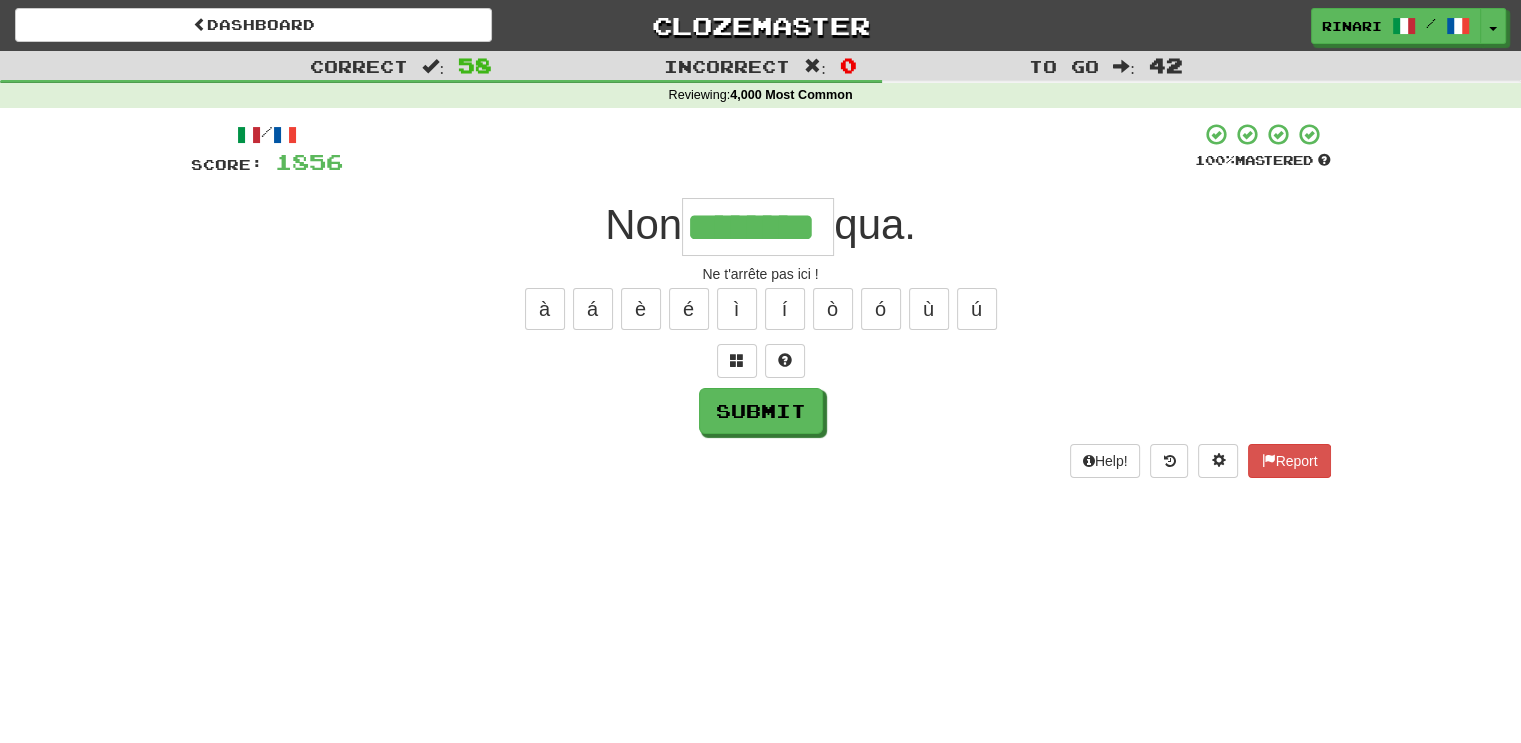 type on "********" 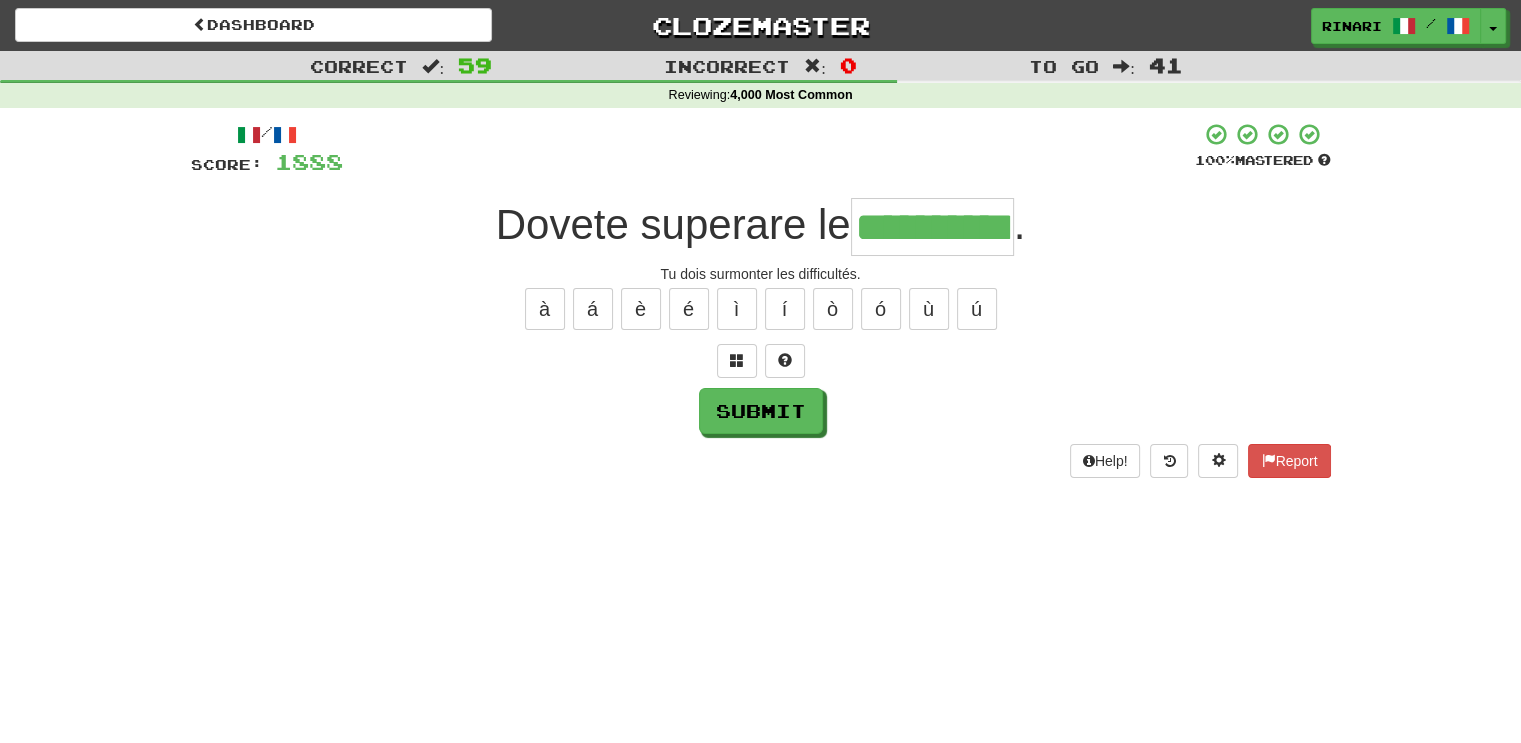 type on "**********" 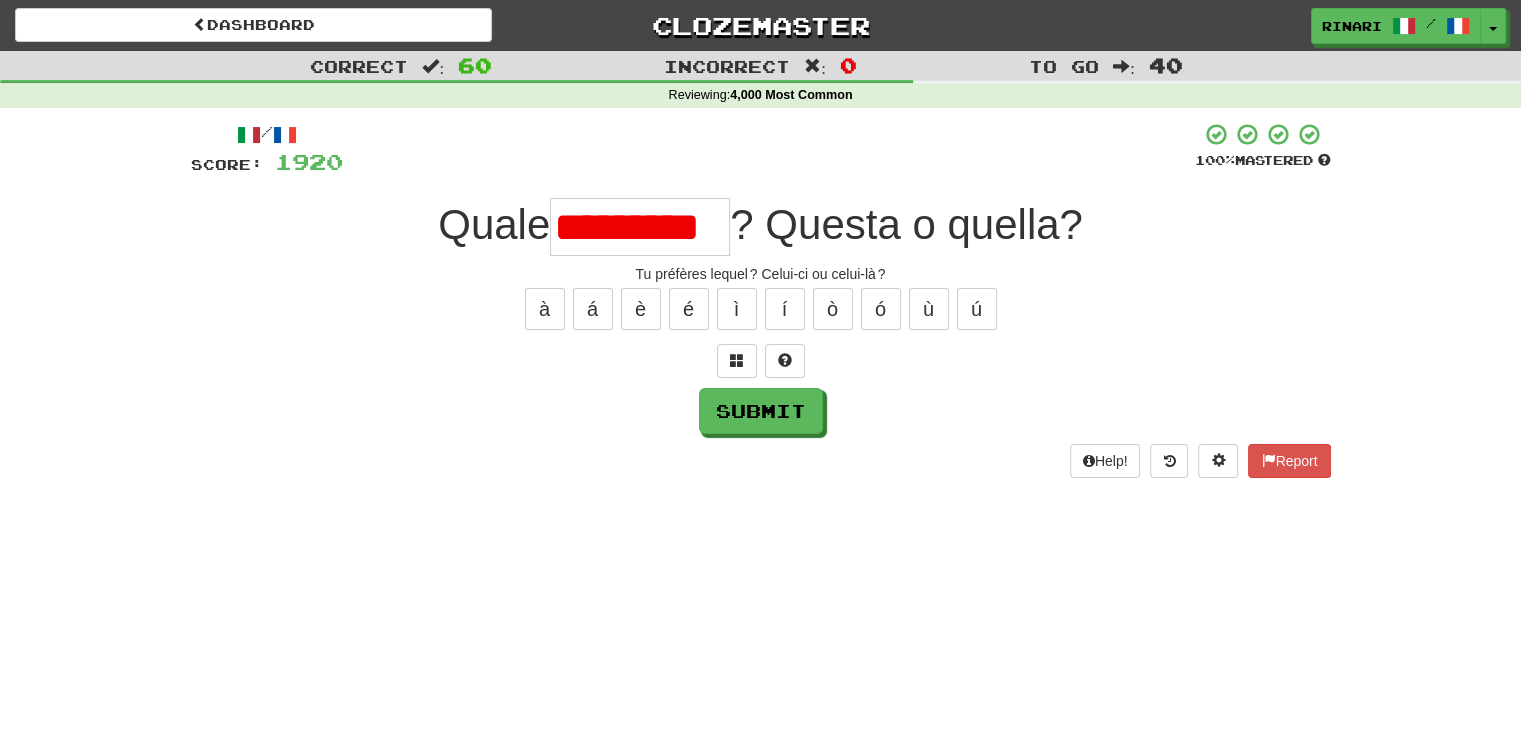 scroll, scrollTop: 0, scrollLeft: 0, axis: both 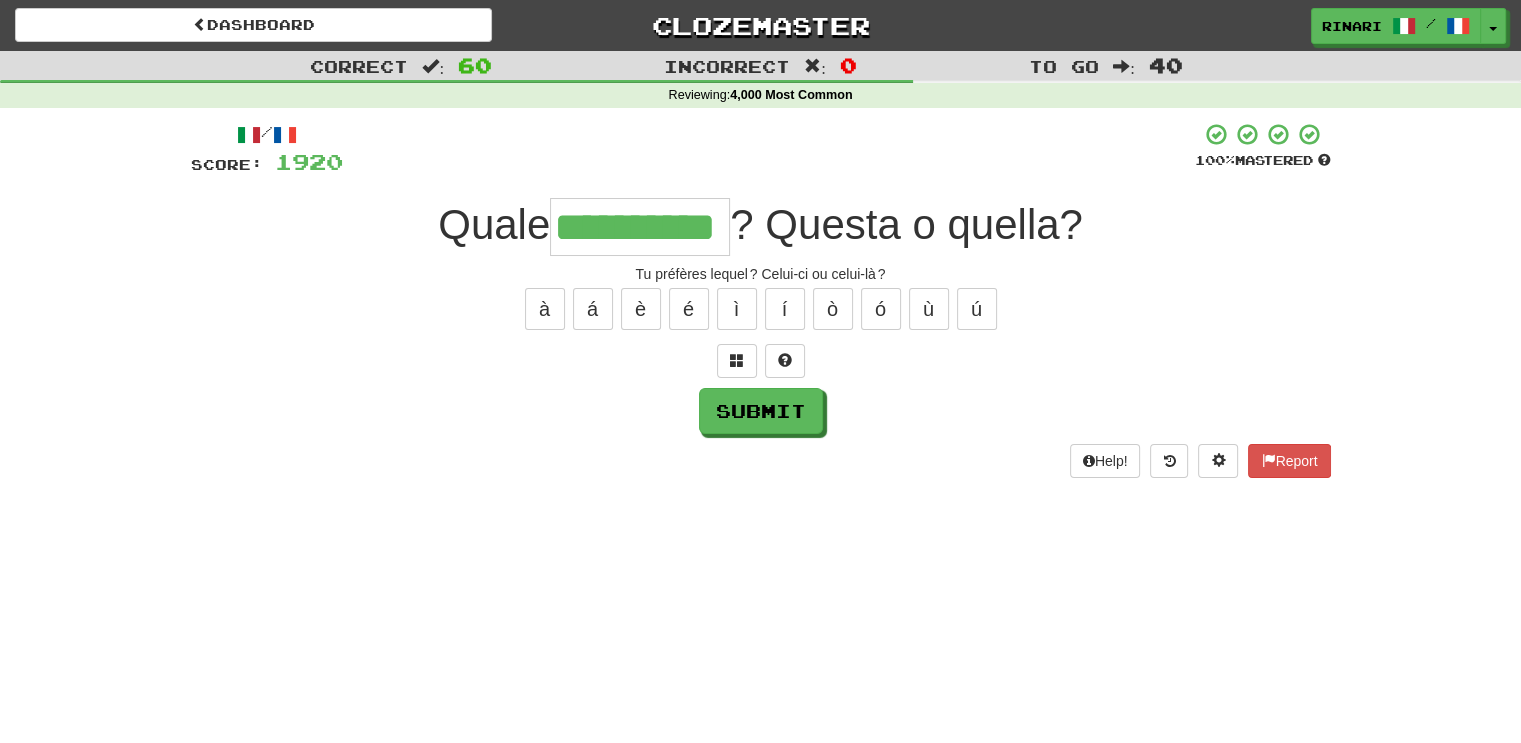 type on "**********" 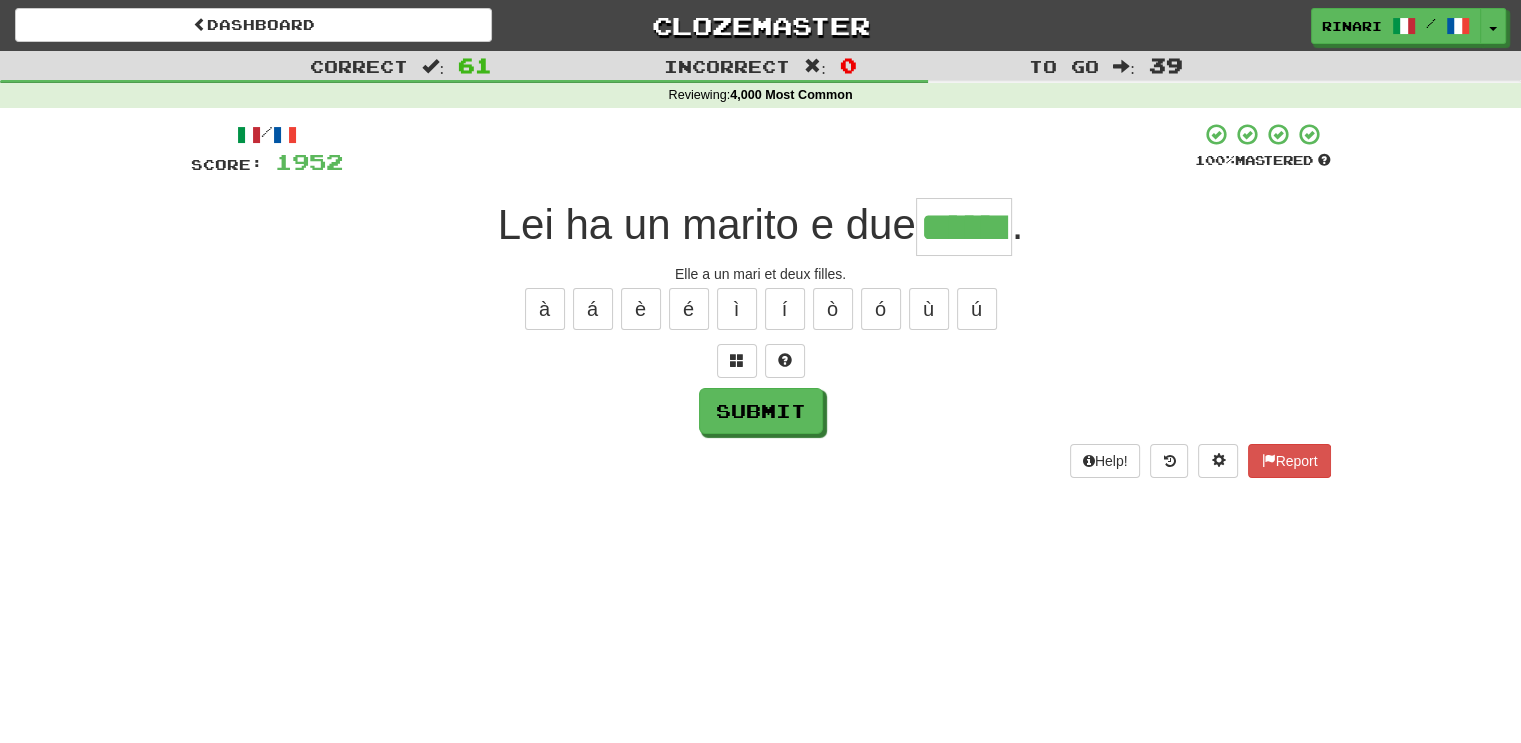 type on "******" 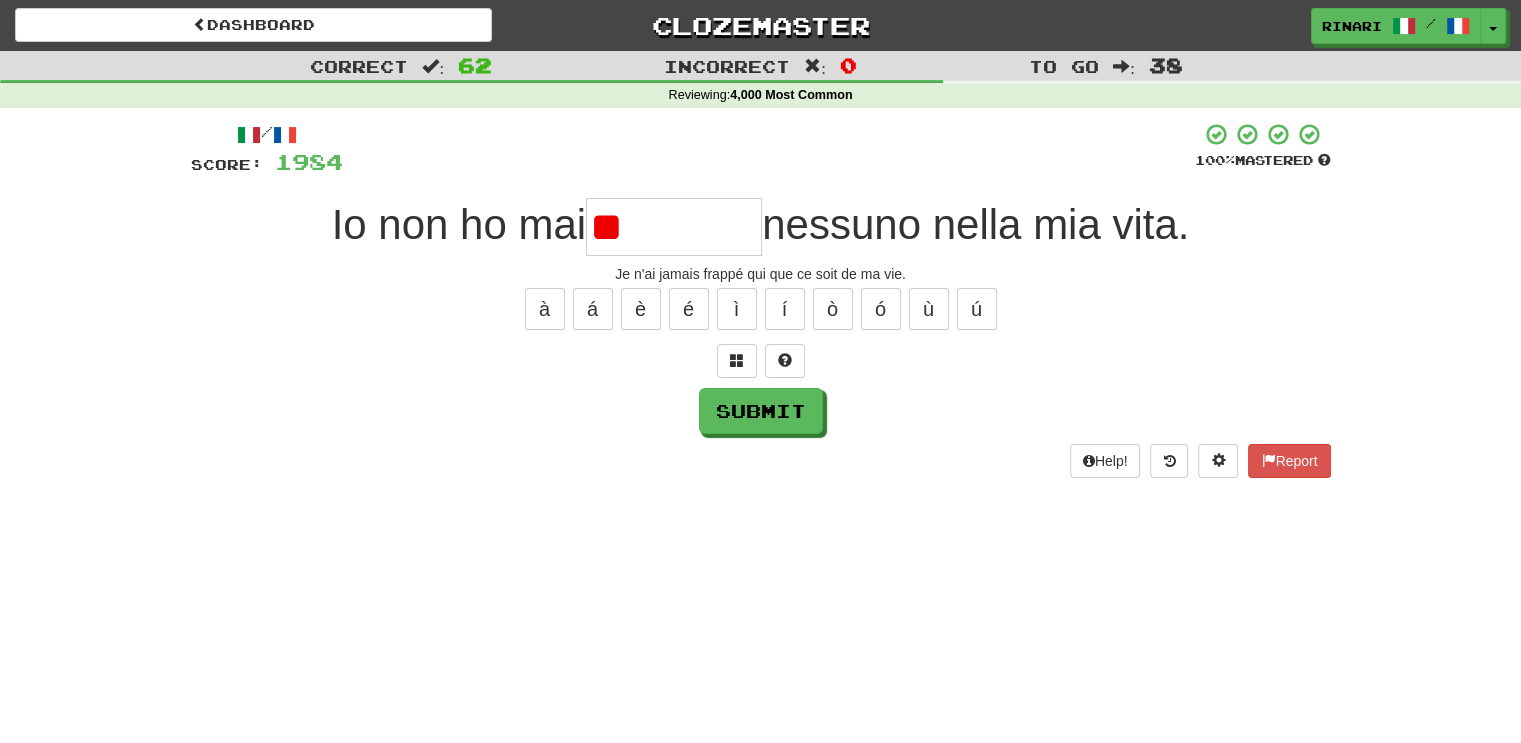 type on "*" 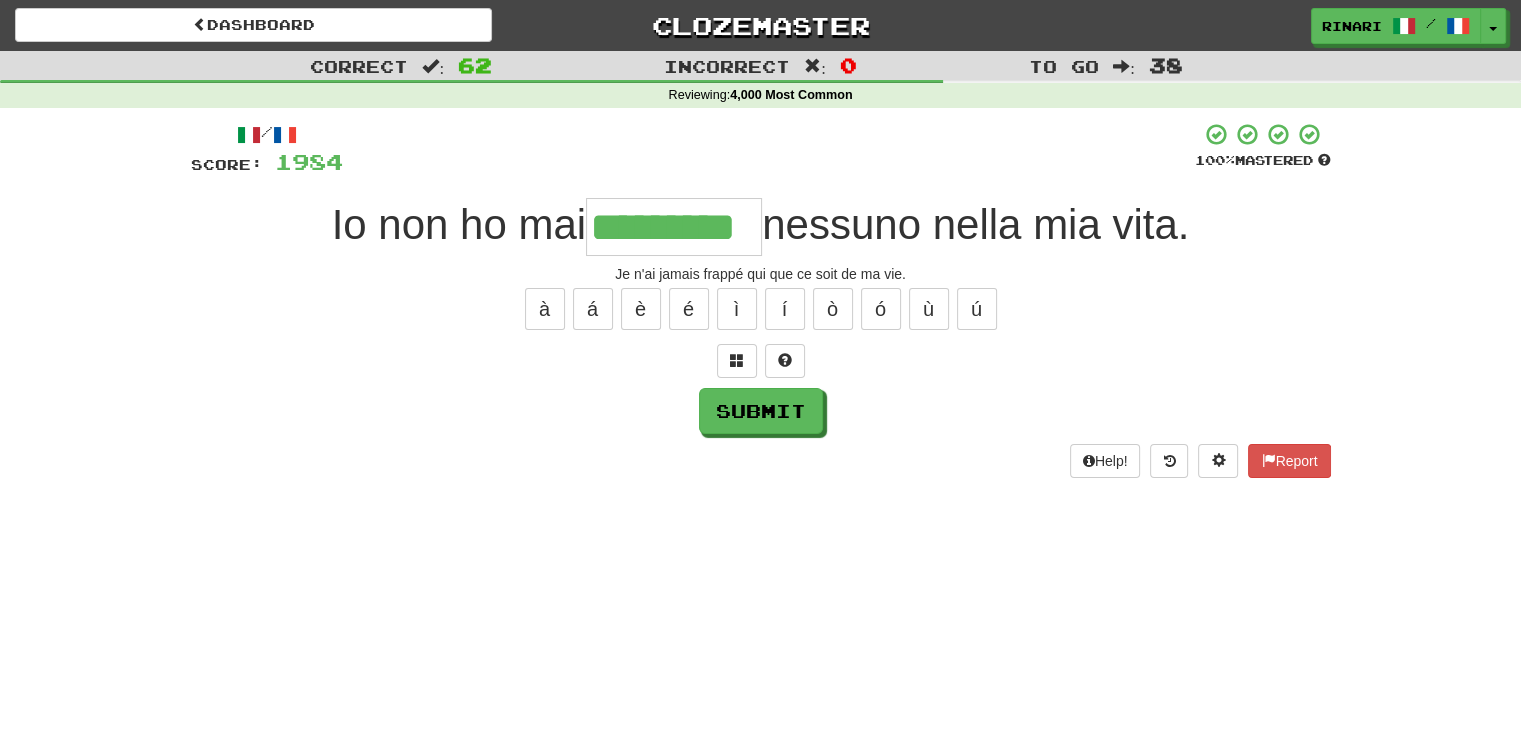 type on "*********" 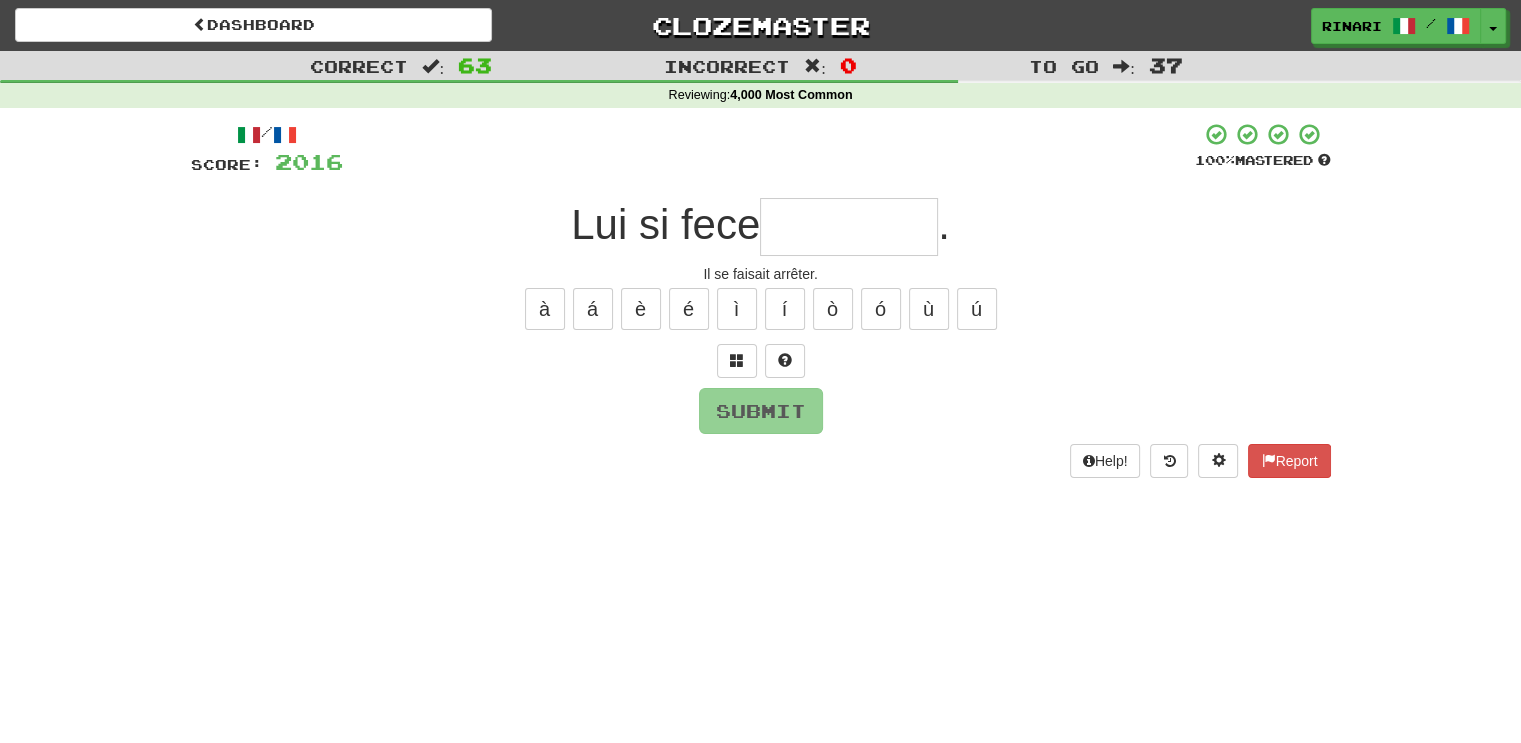 type on "*" 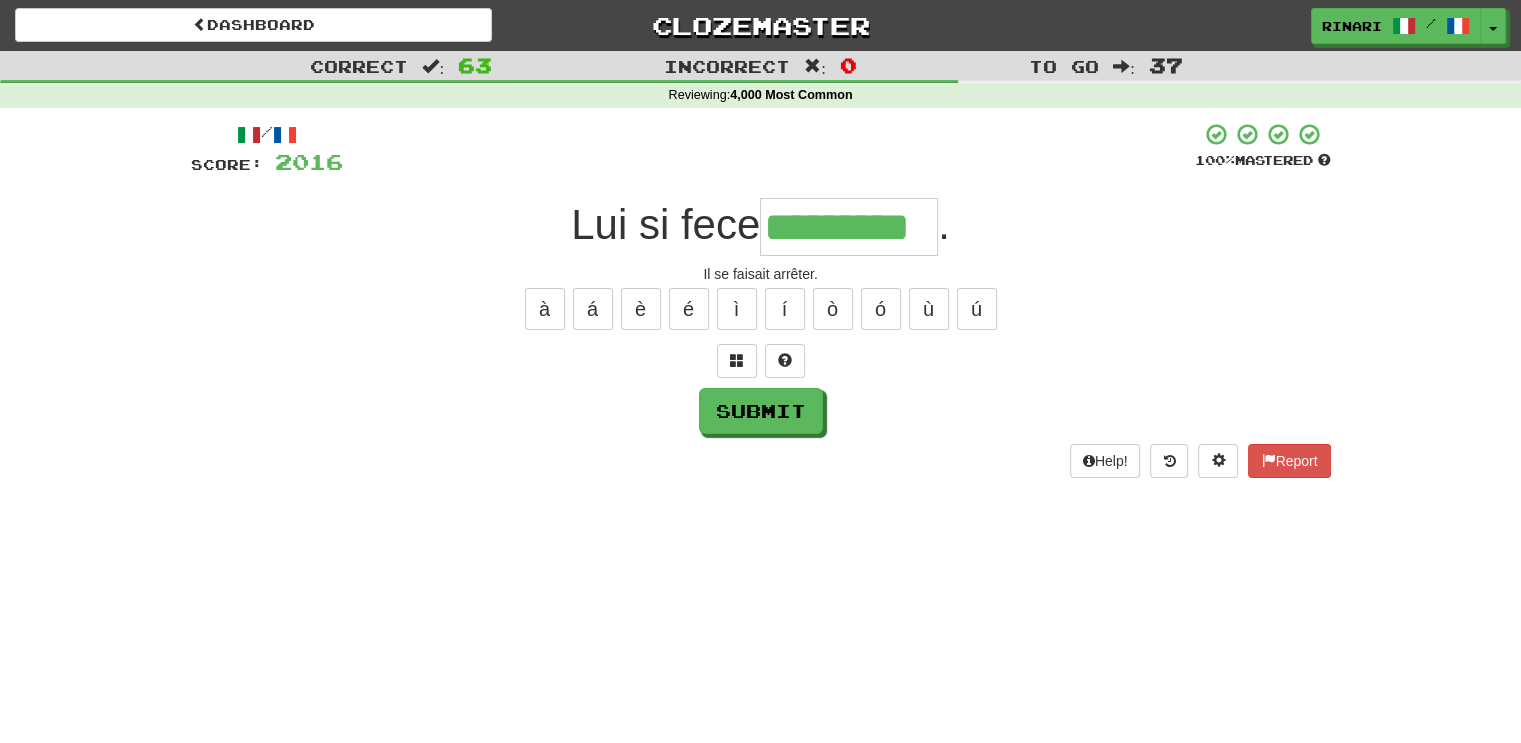 type on "*********" 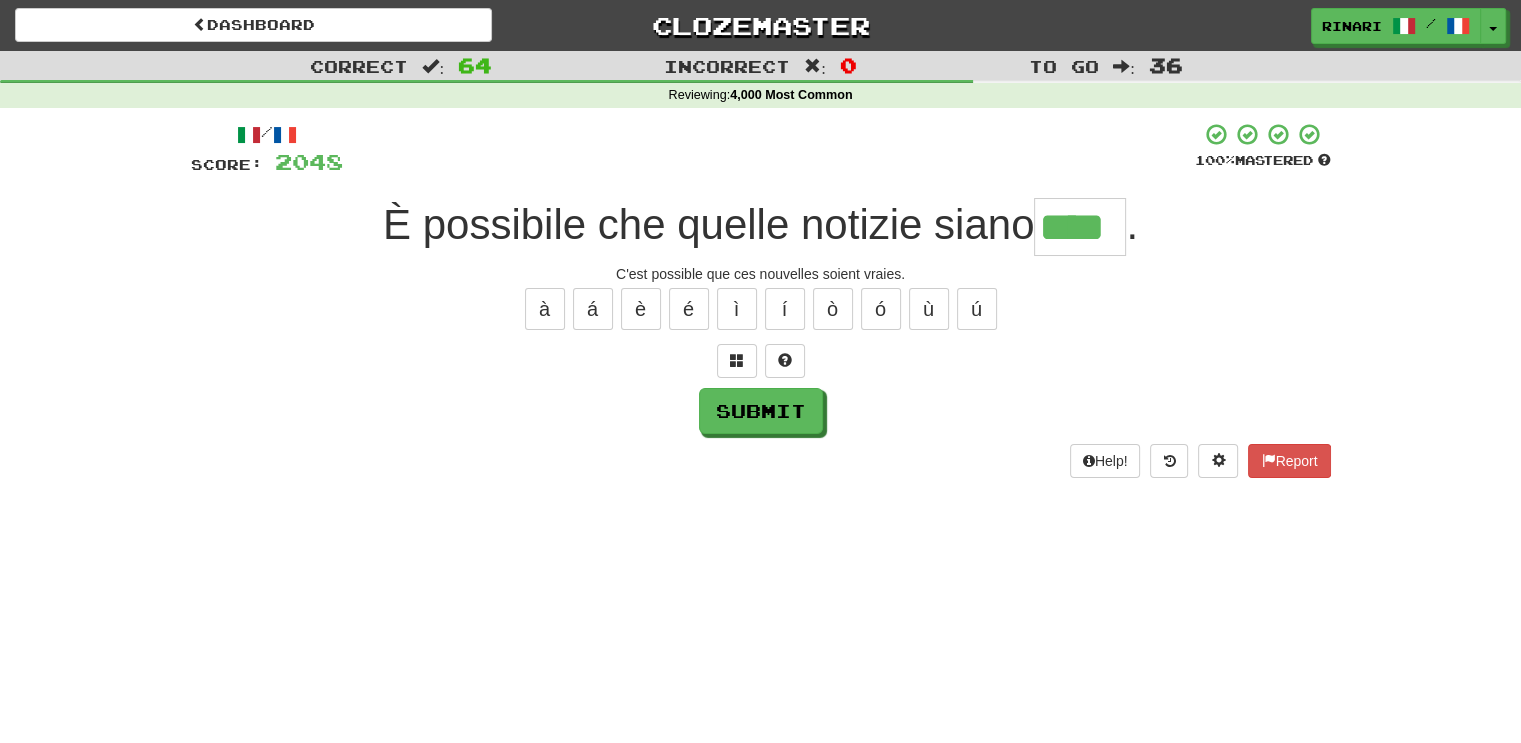 type on "****" 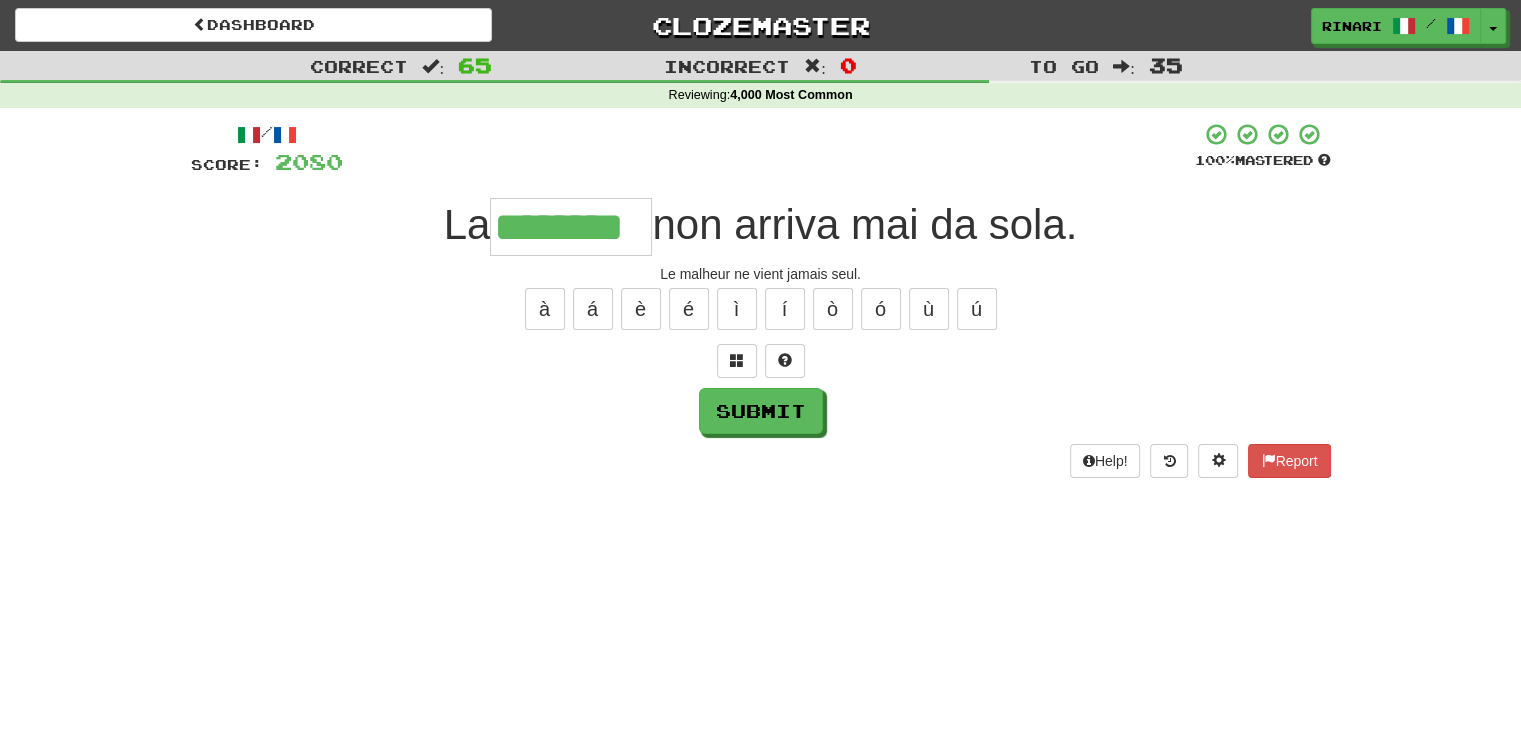 type on "********" 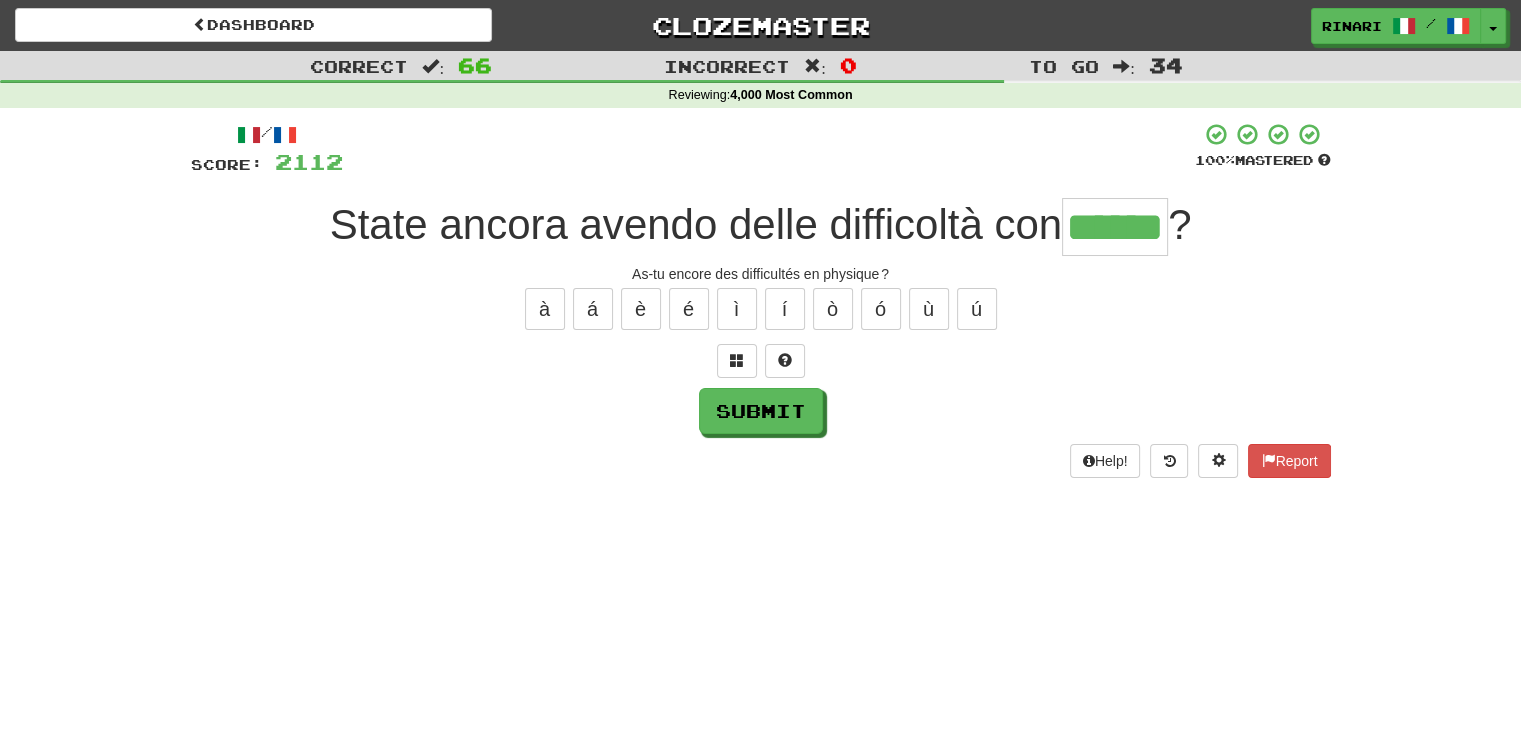type on "******" 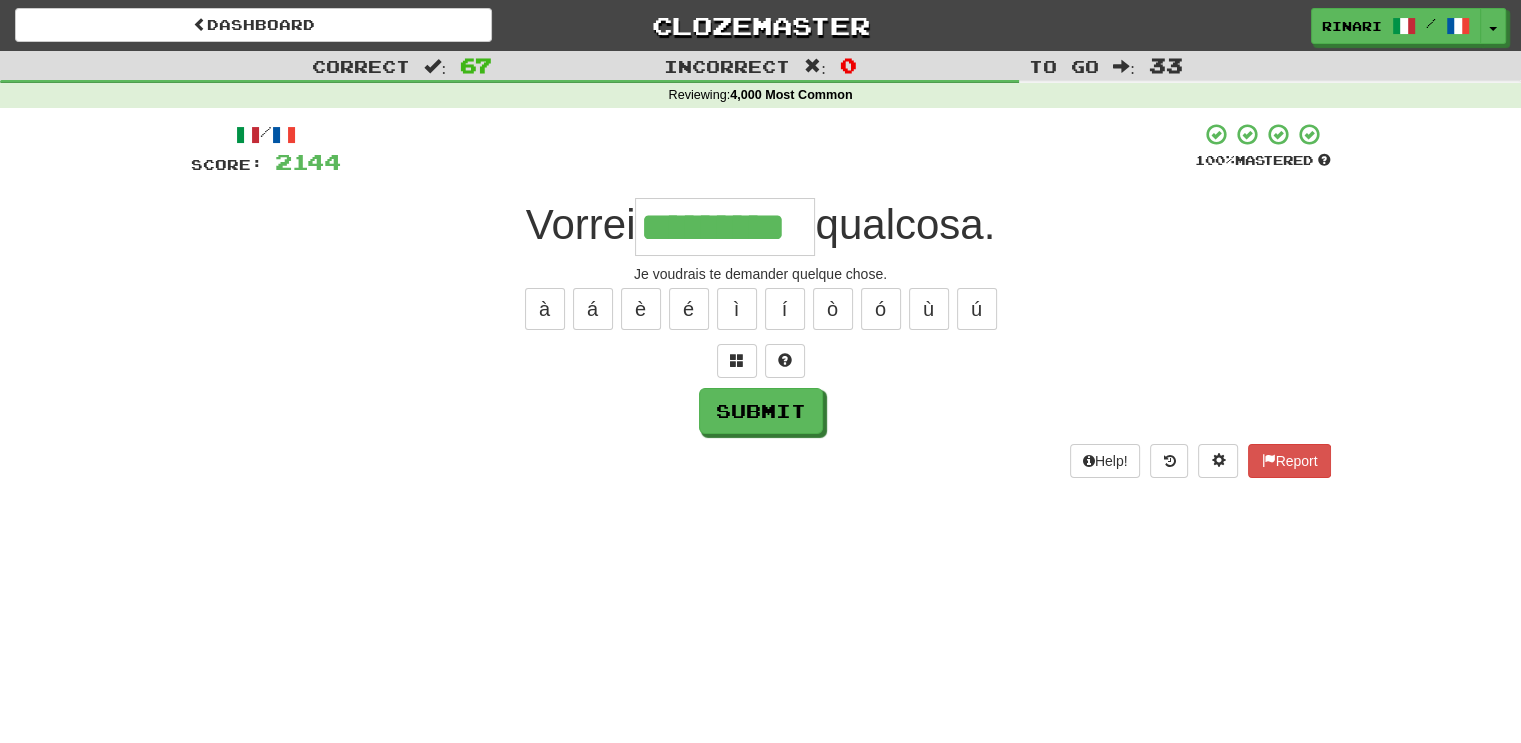 type on "*********" 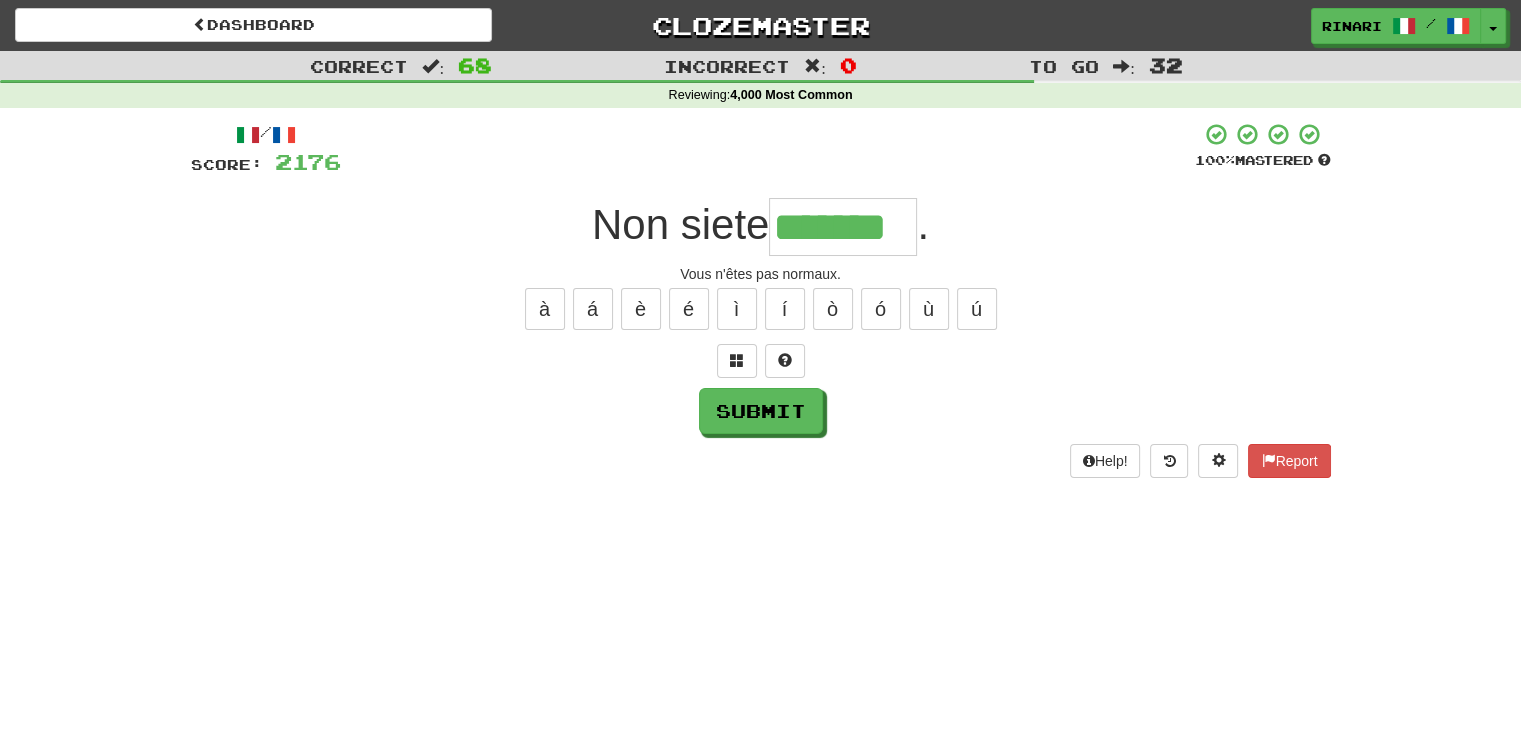 type on "*******" 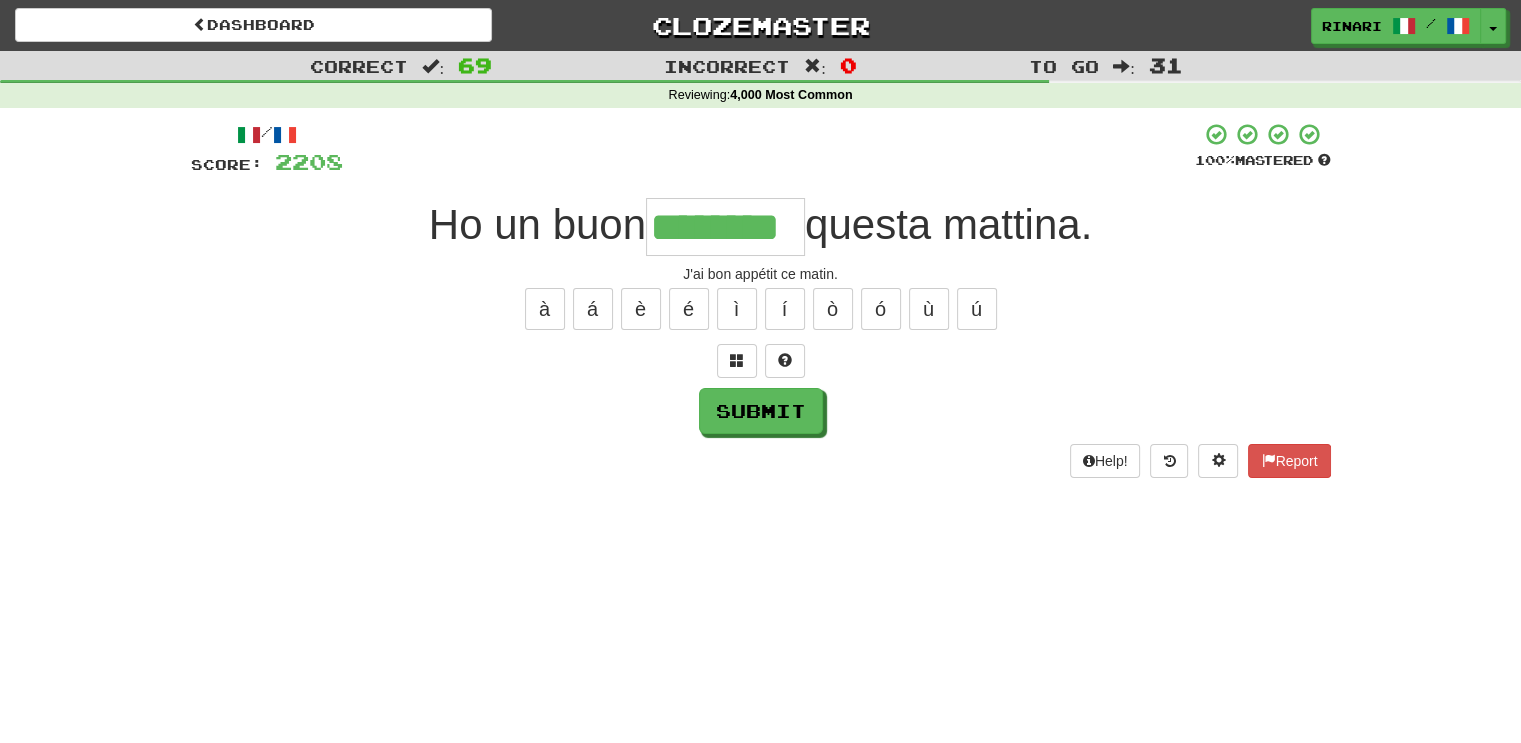 type on "********" 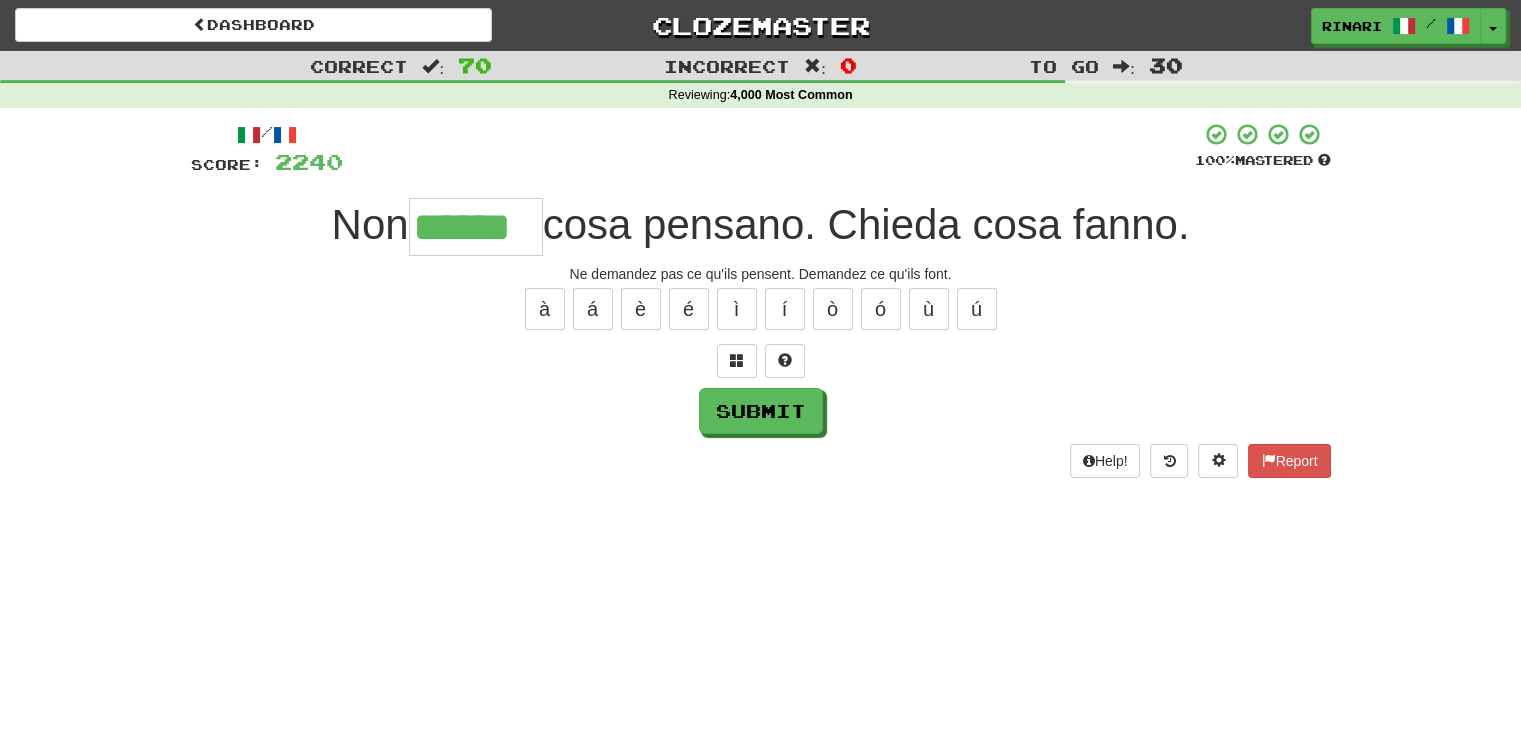 type on "******" 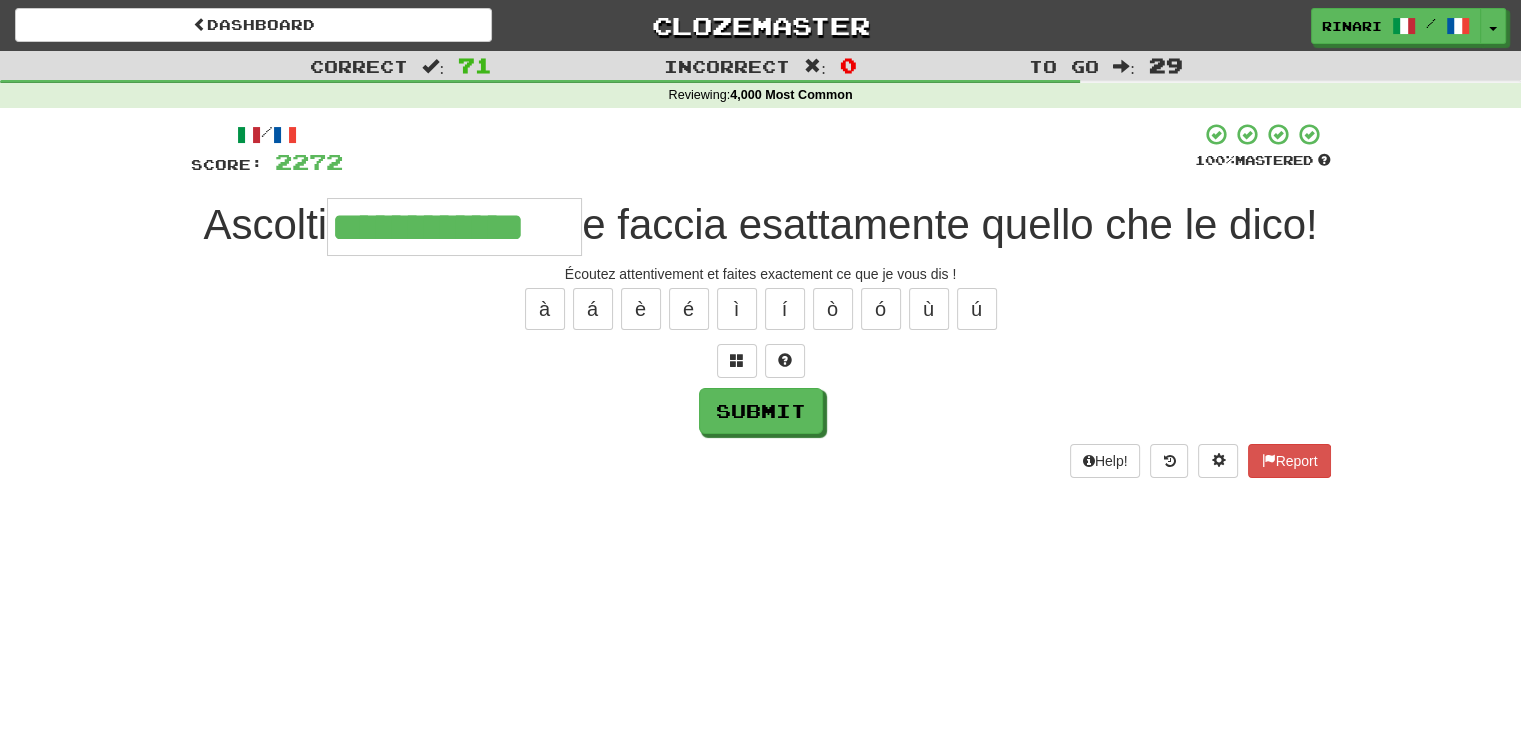 type on "**********" 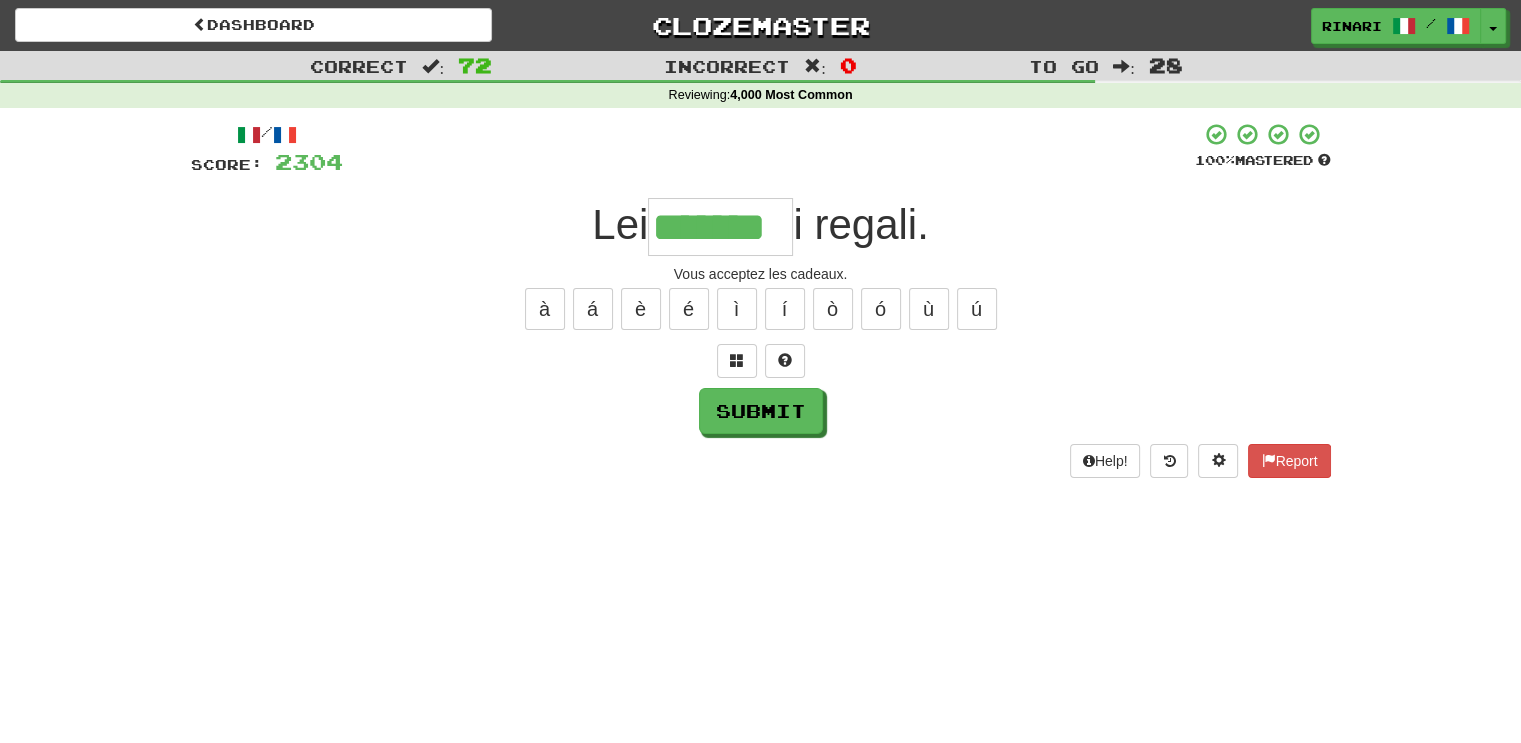 type on "*******" 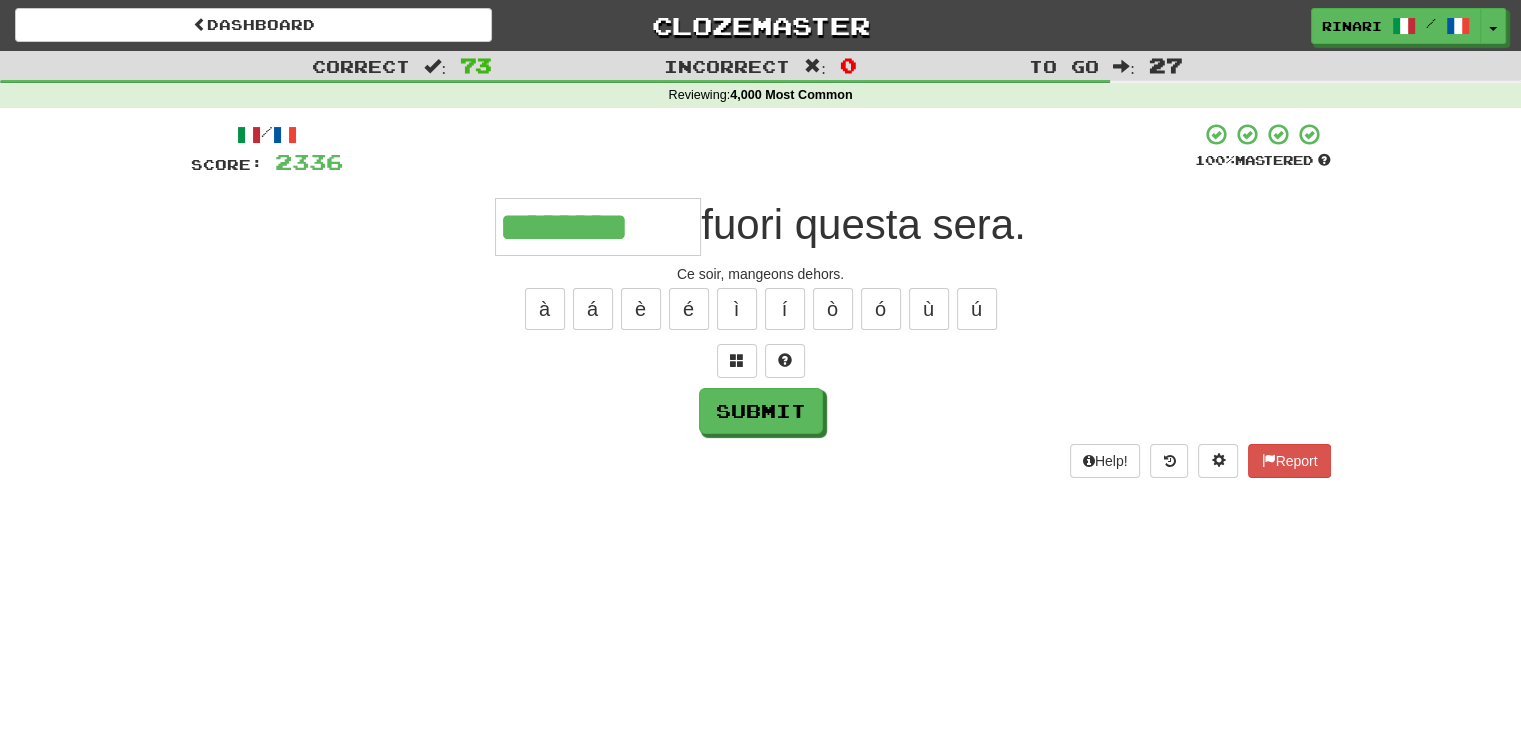 type on "********" 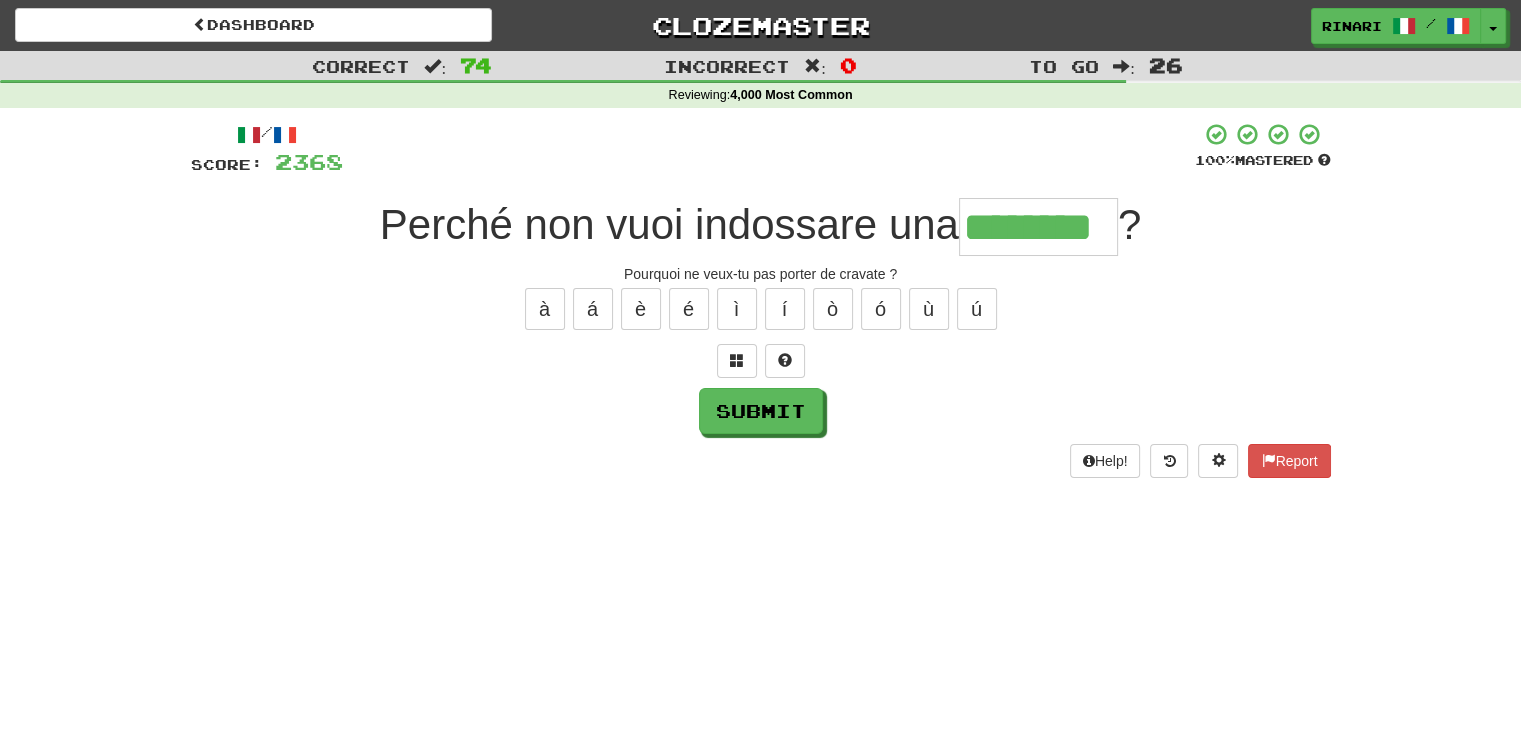 type on "********" 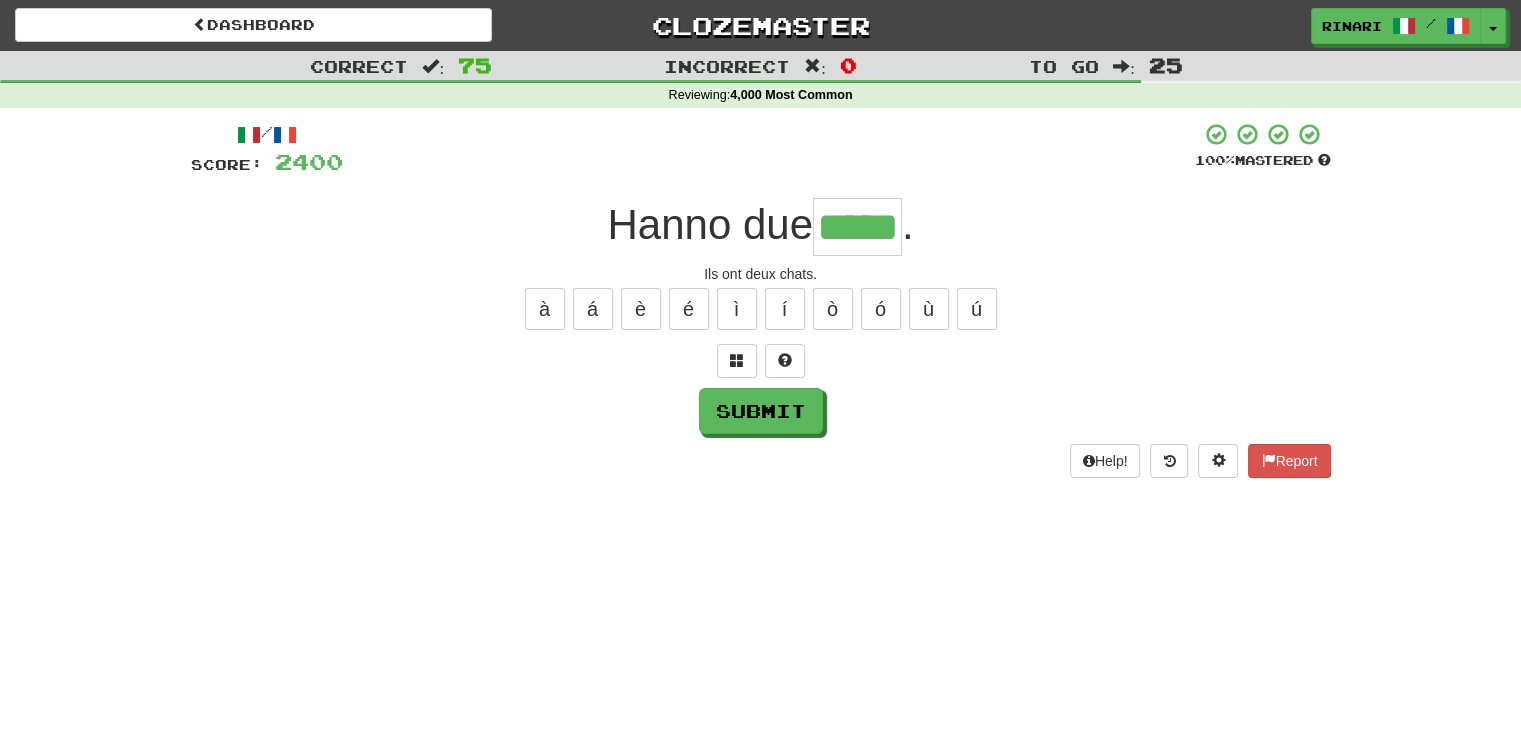 type on "*****" 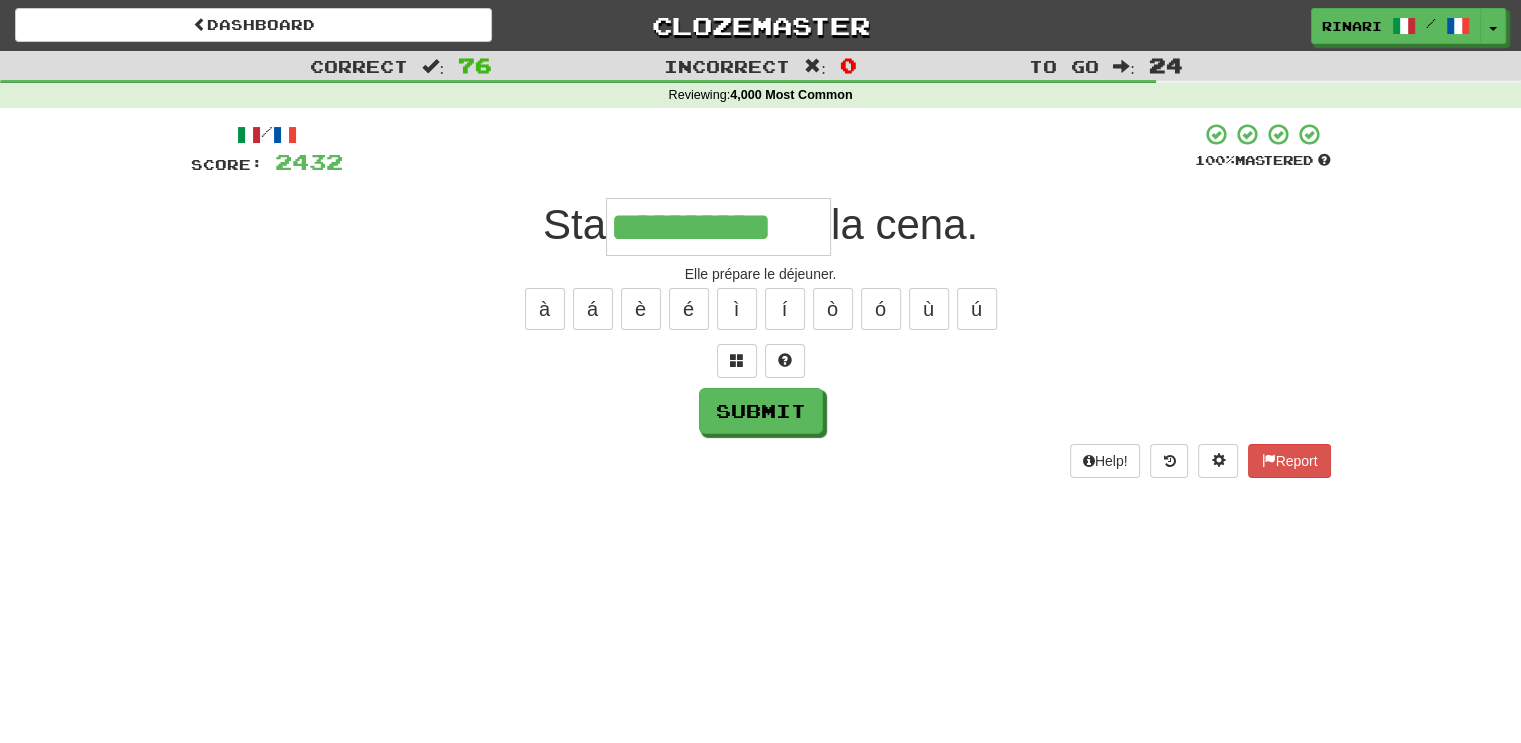 type on "**********" 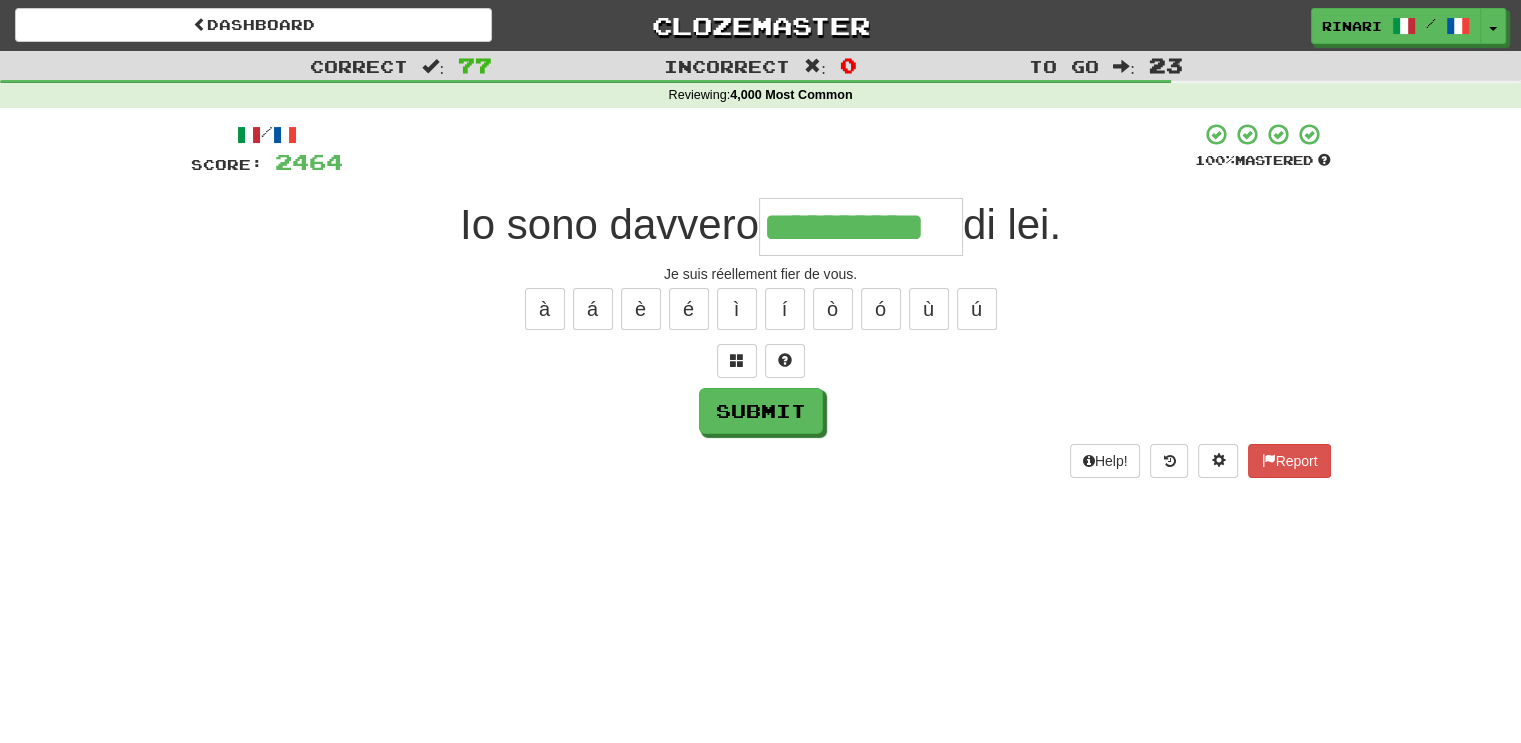type on "**********" 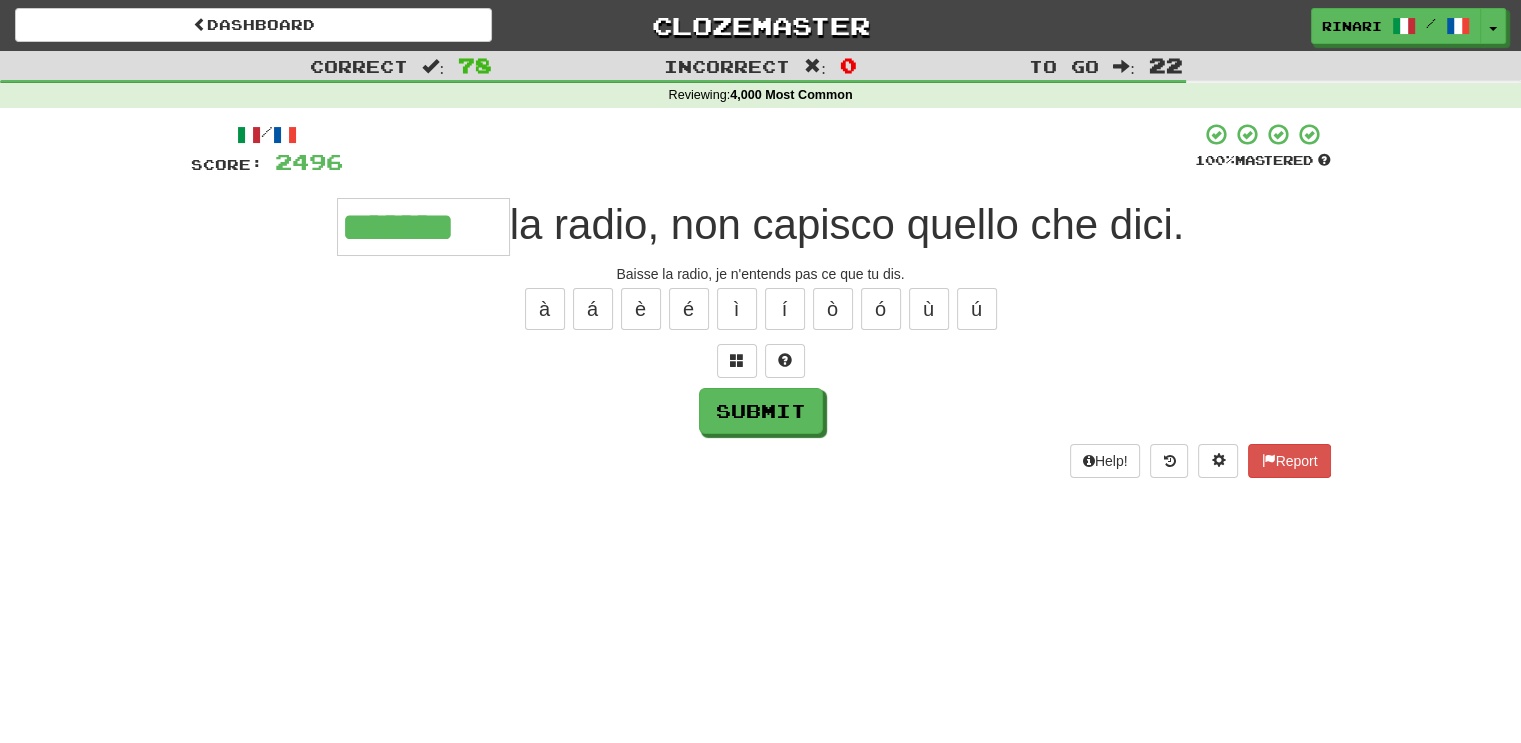 type on "*******" 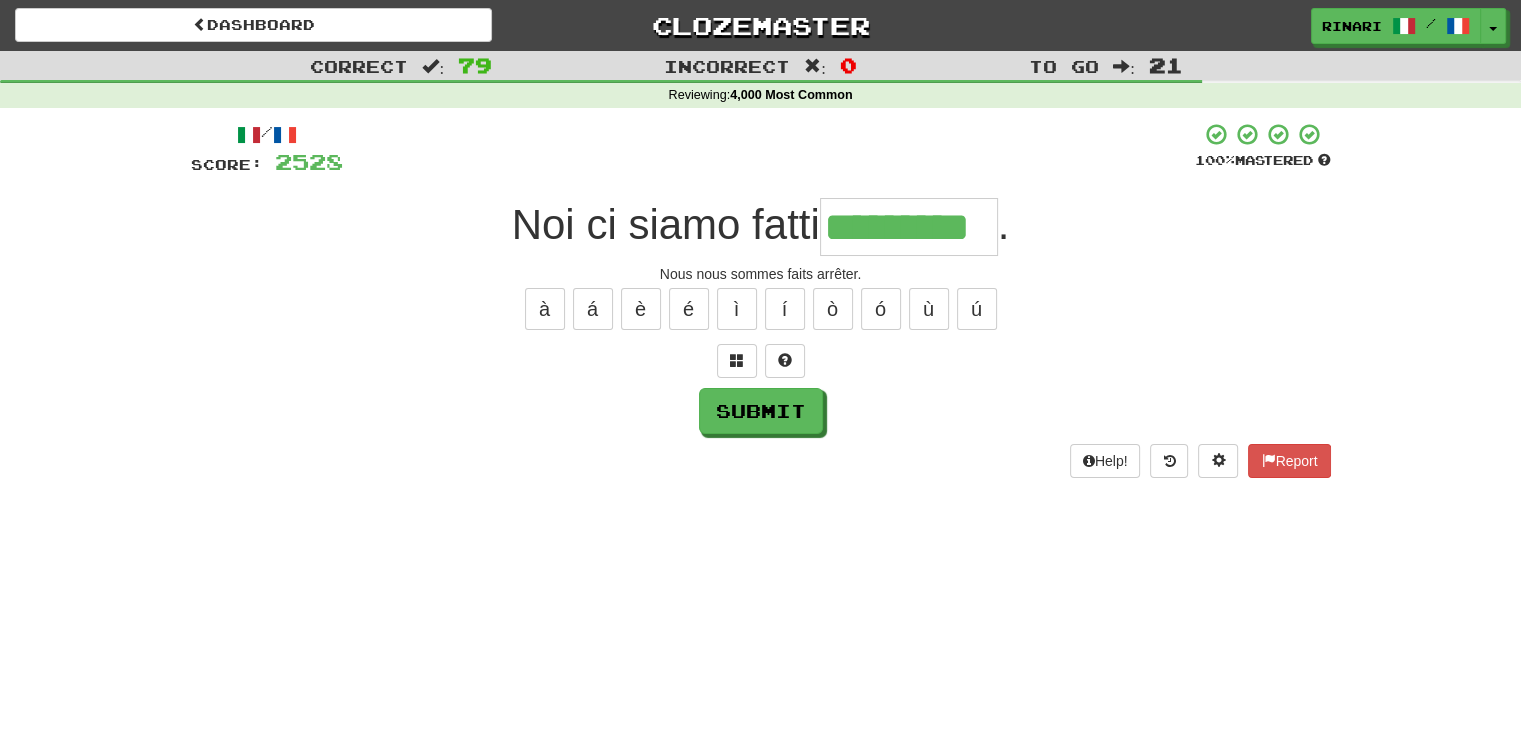 type on "*********" 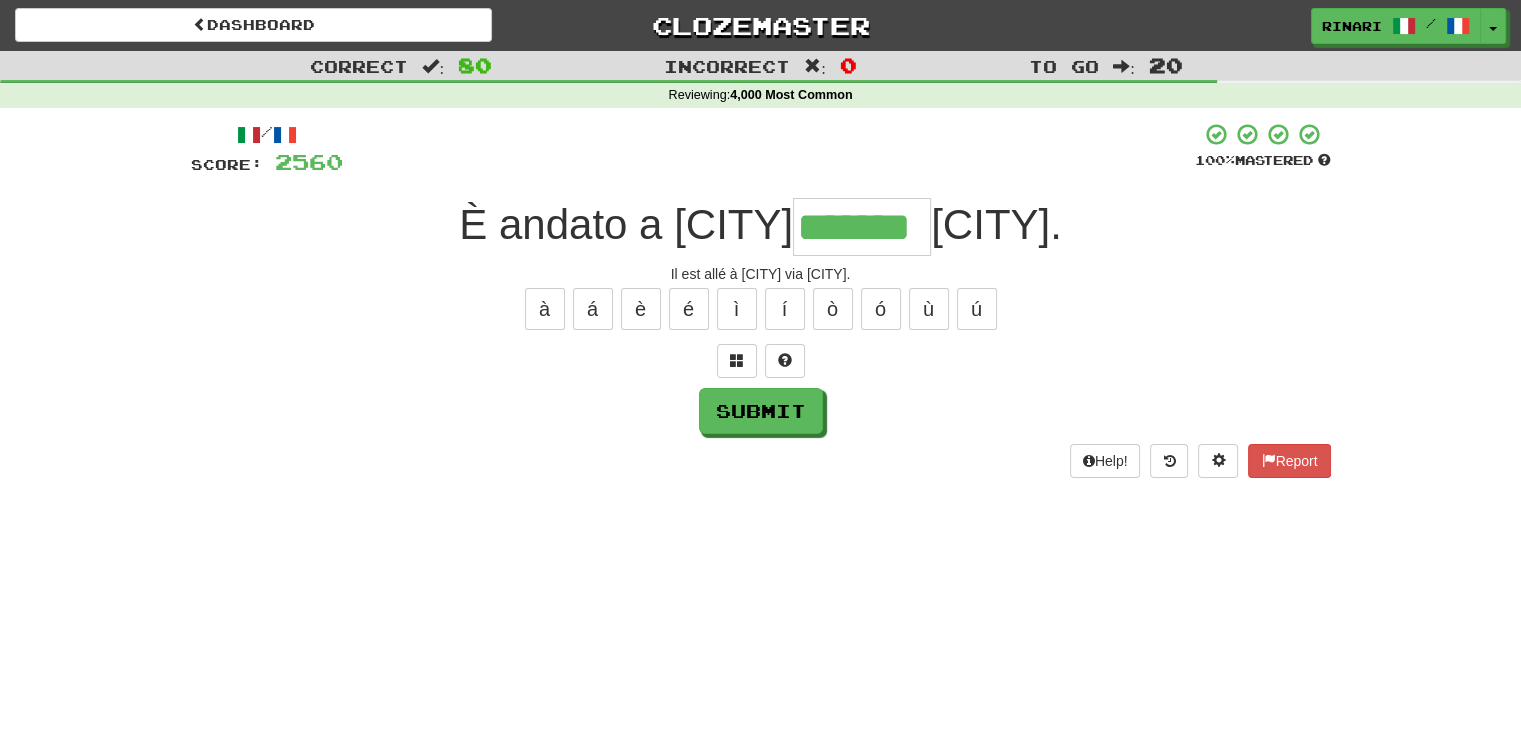 type on "*******" 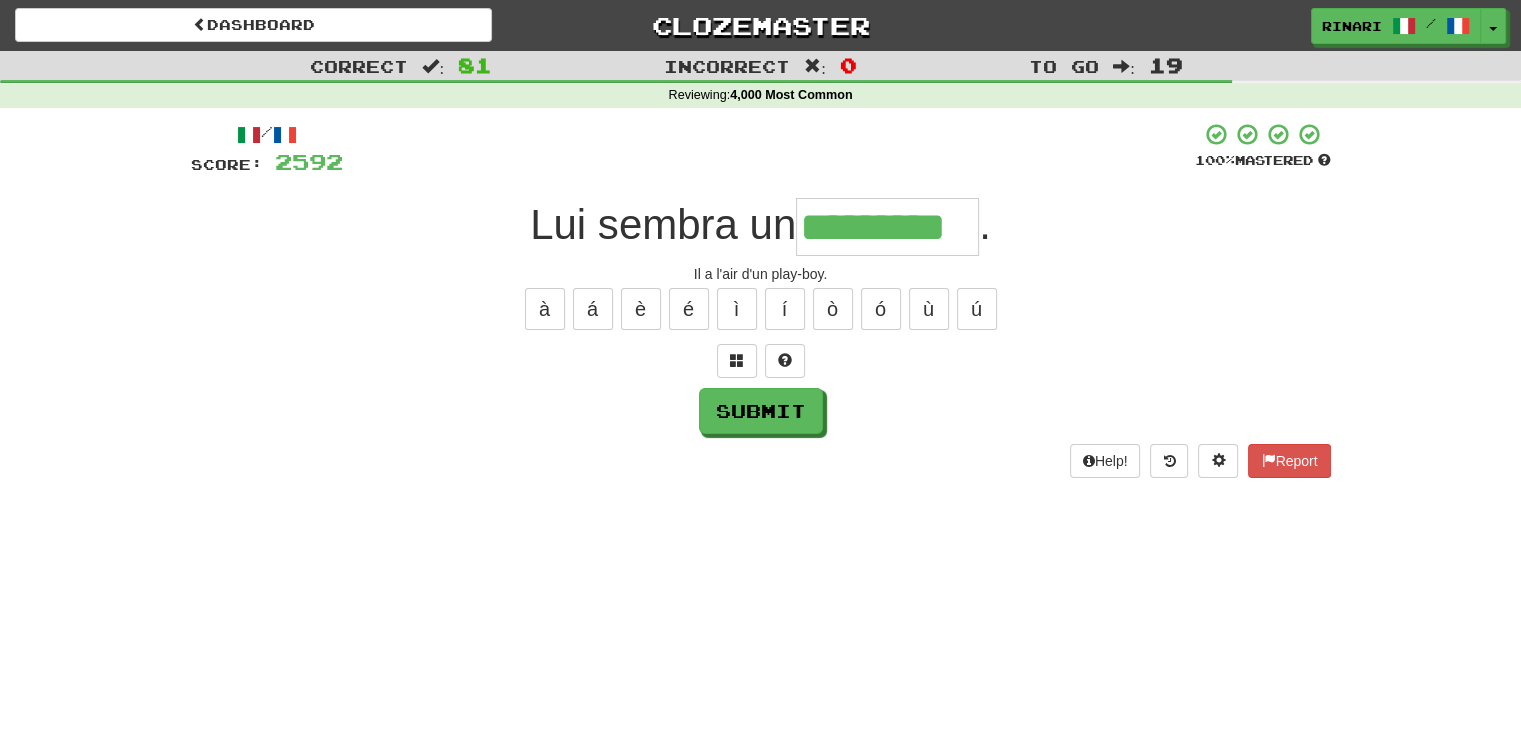 type on "*********" 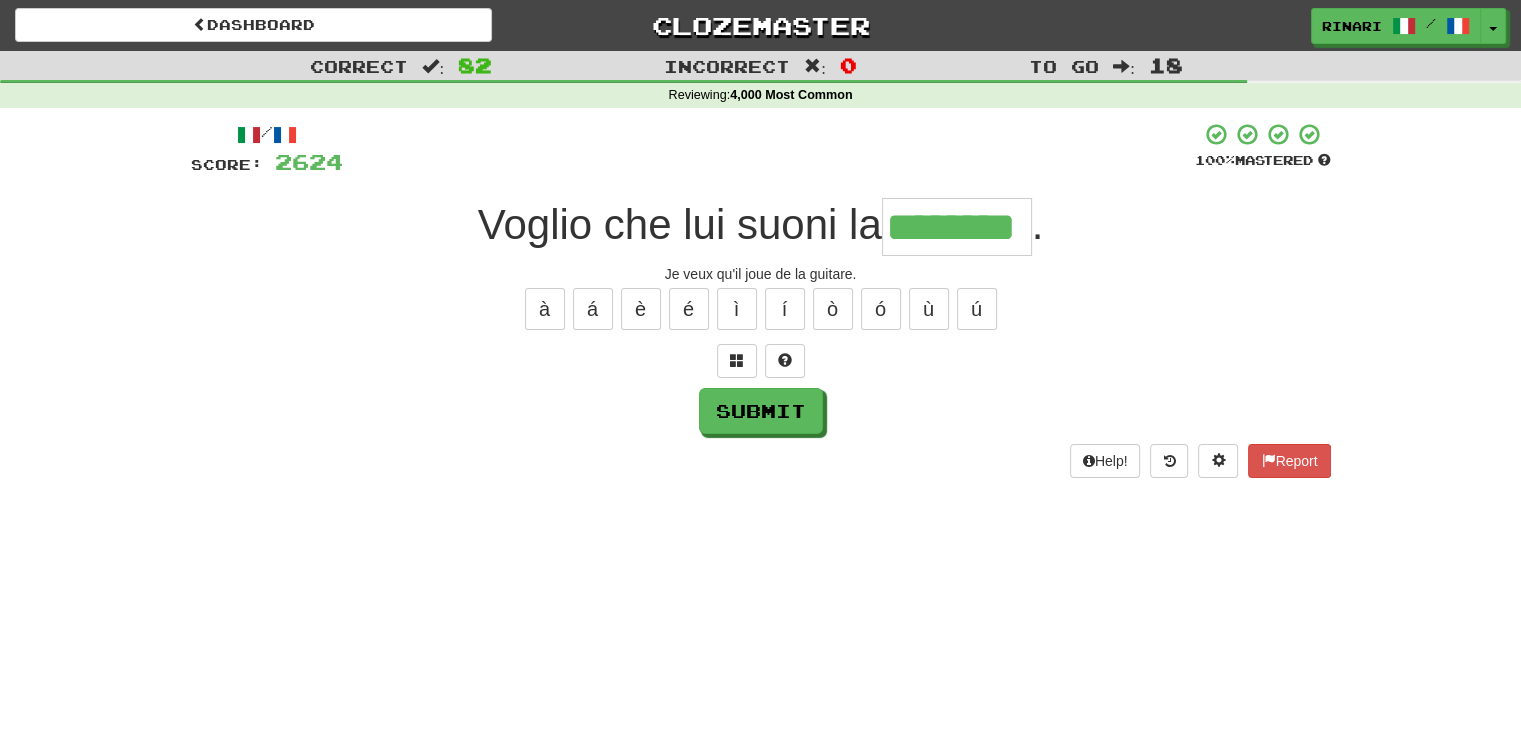 type on "********" 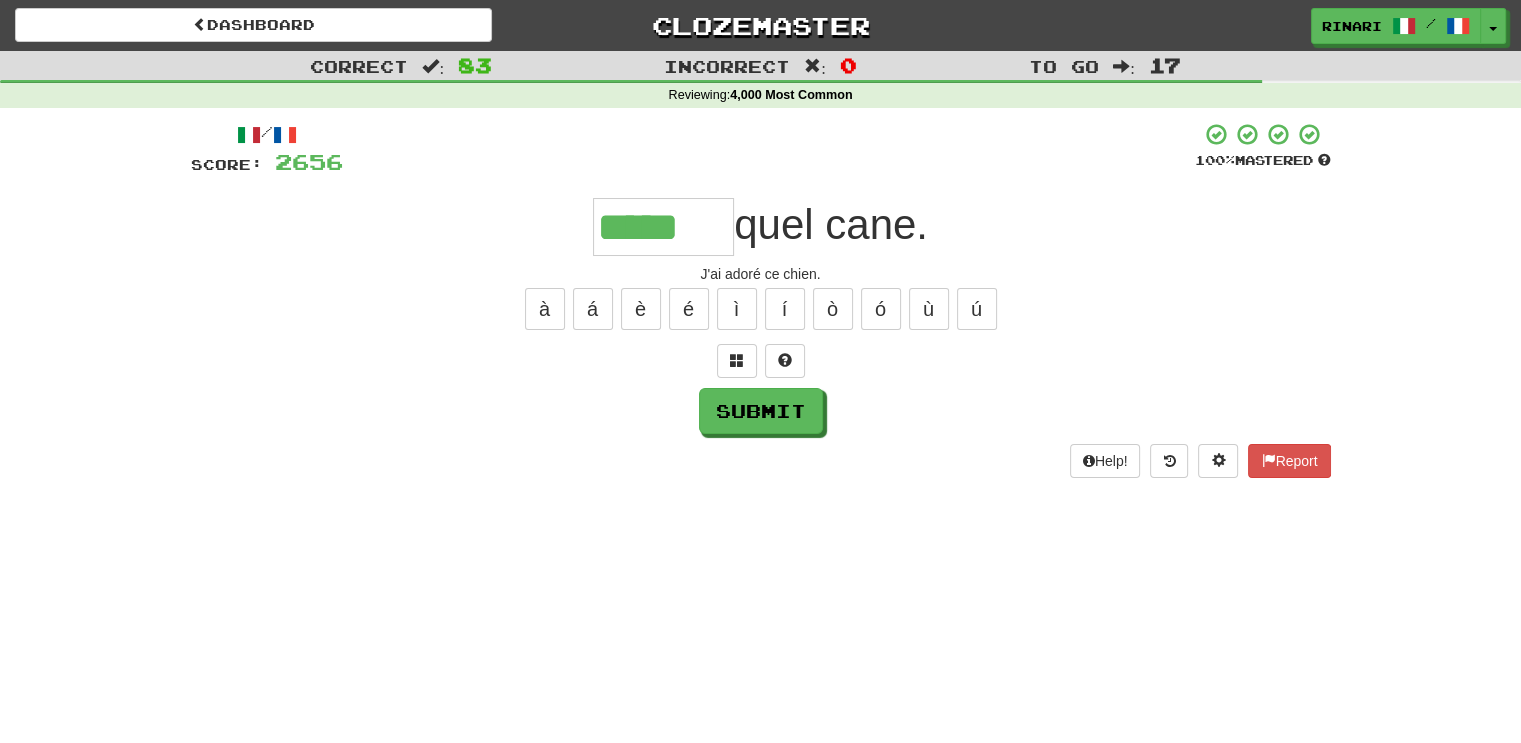 type on "*****" 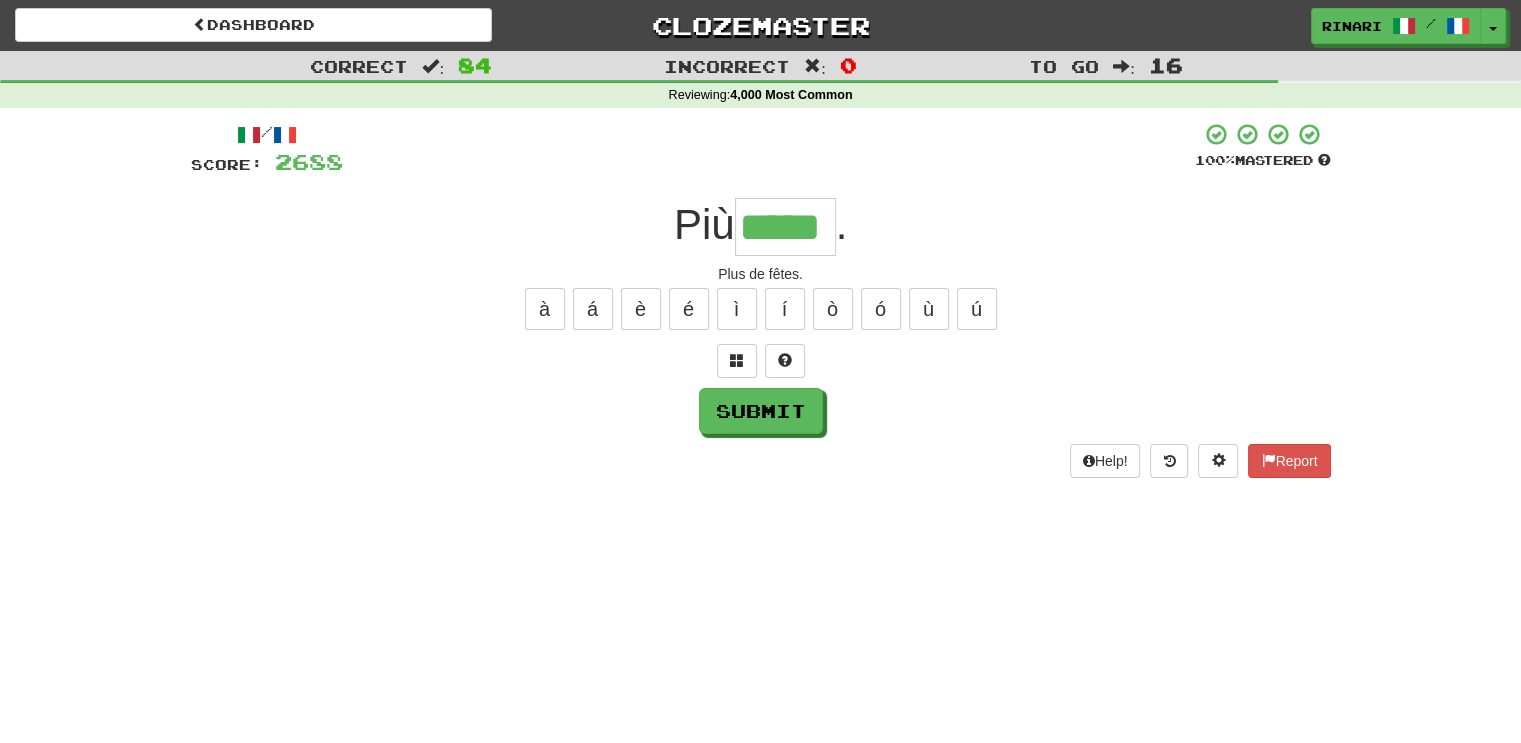 type on "*****" 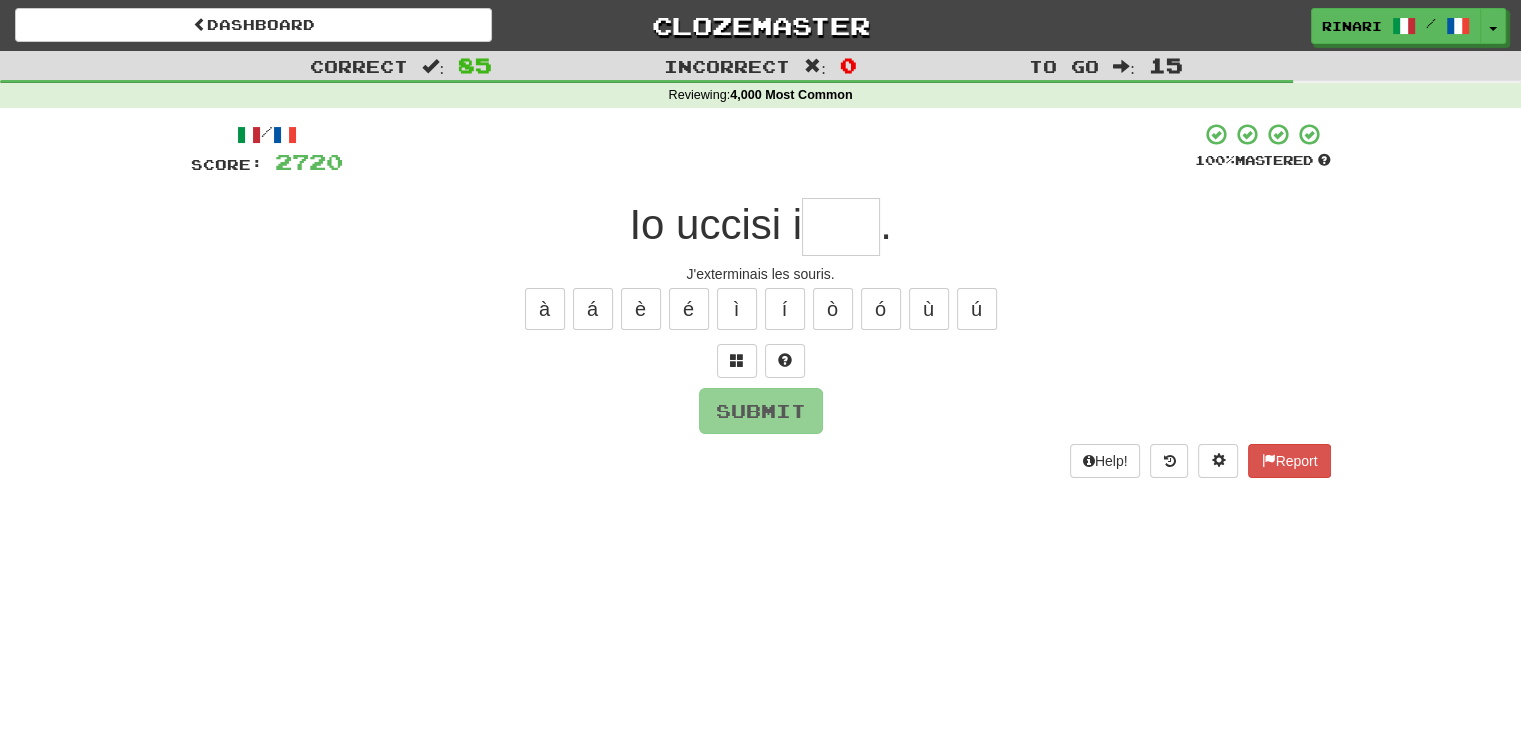 type on "*" 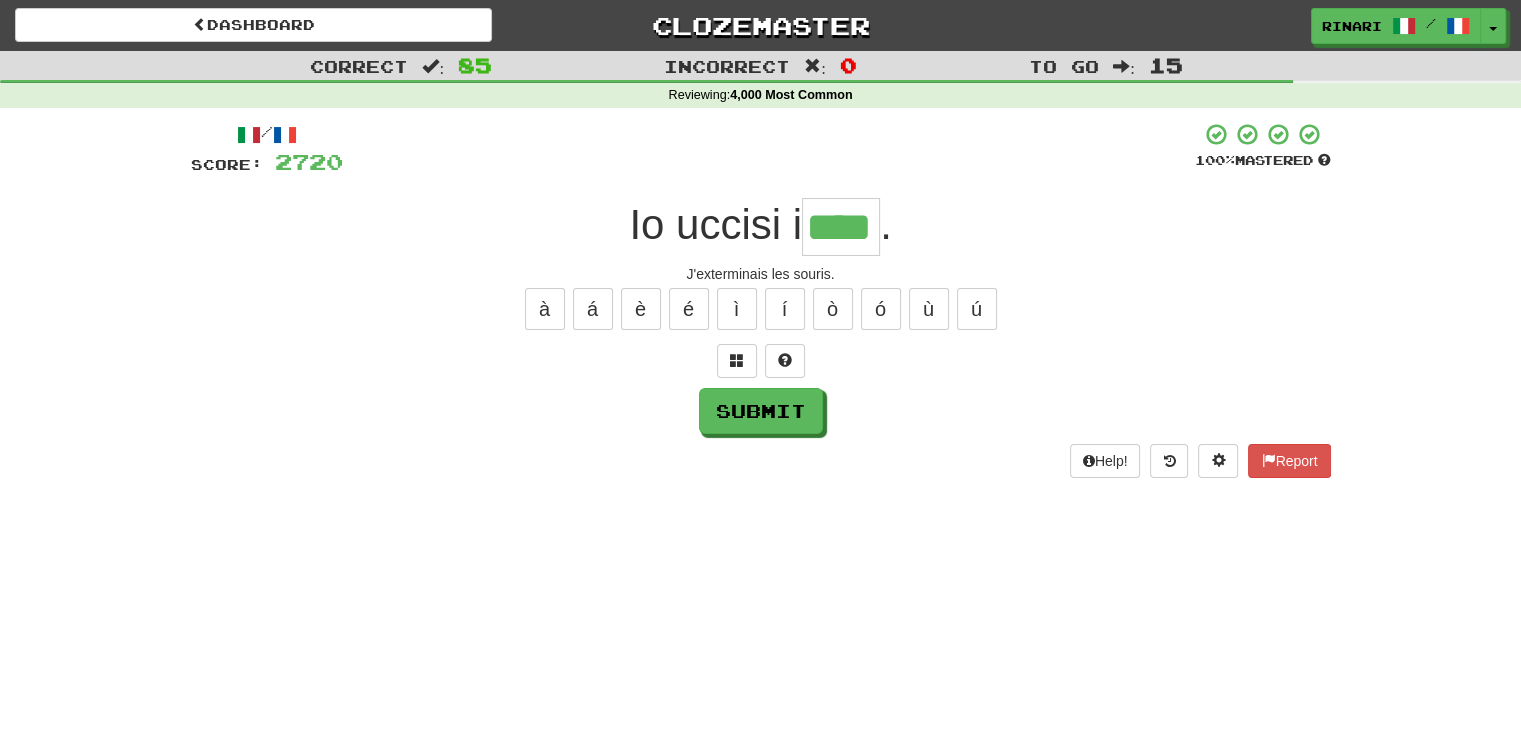 type on "****" 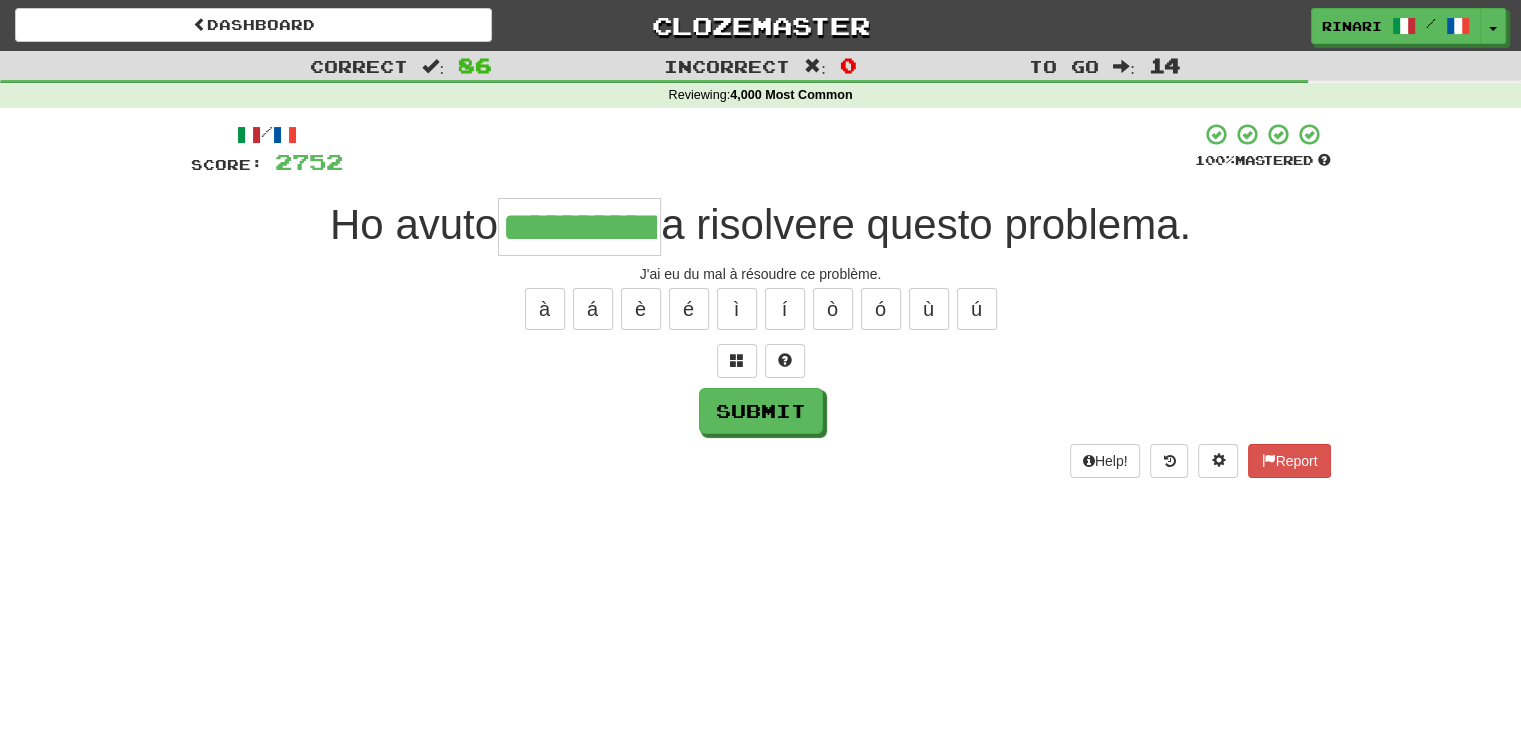 type on "**********" 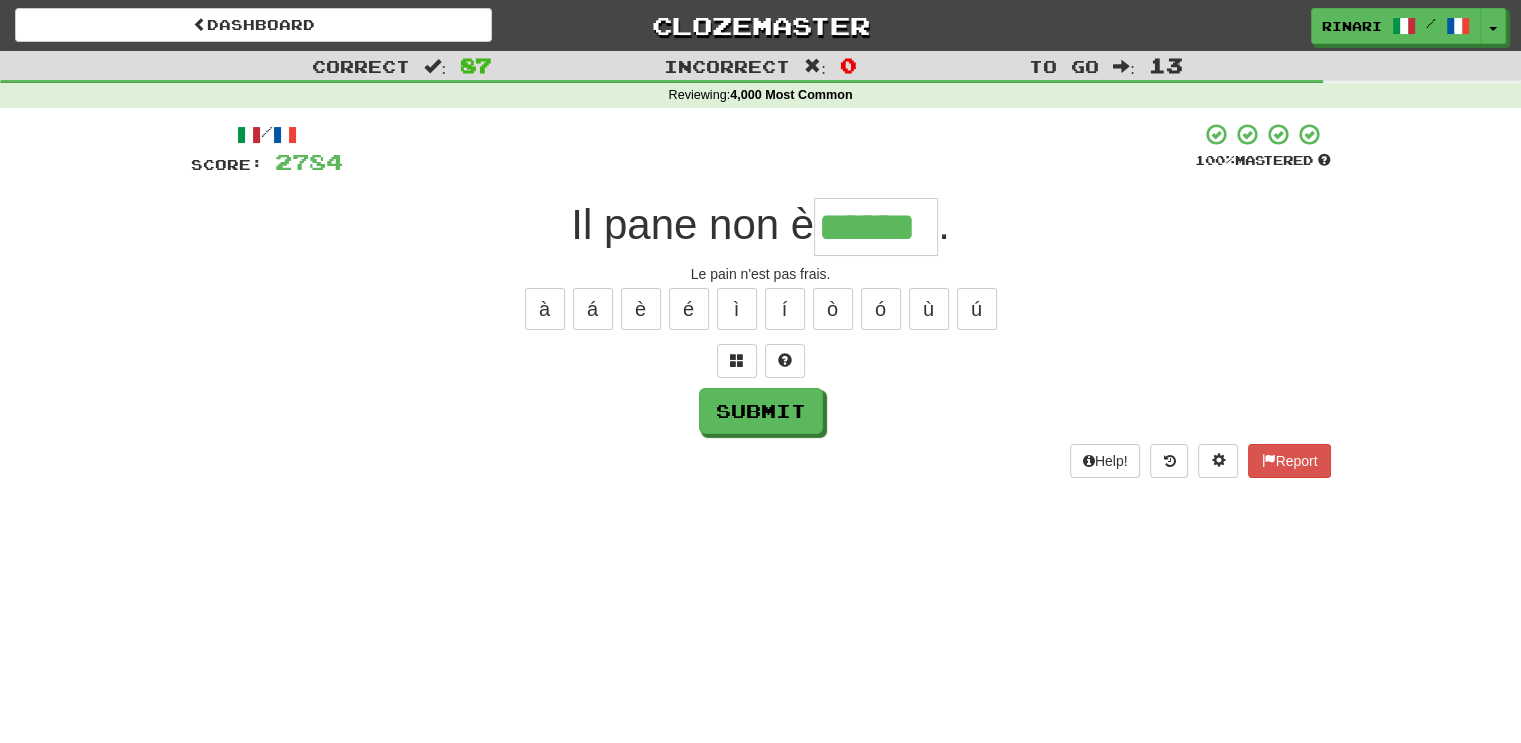 type on "******" 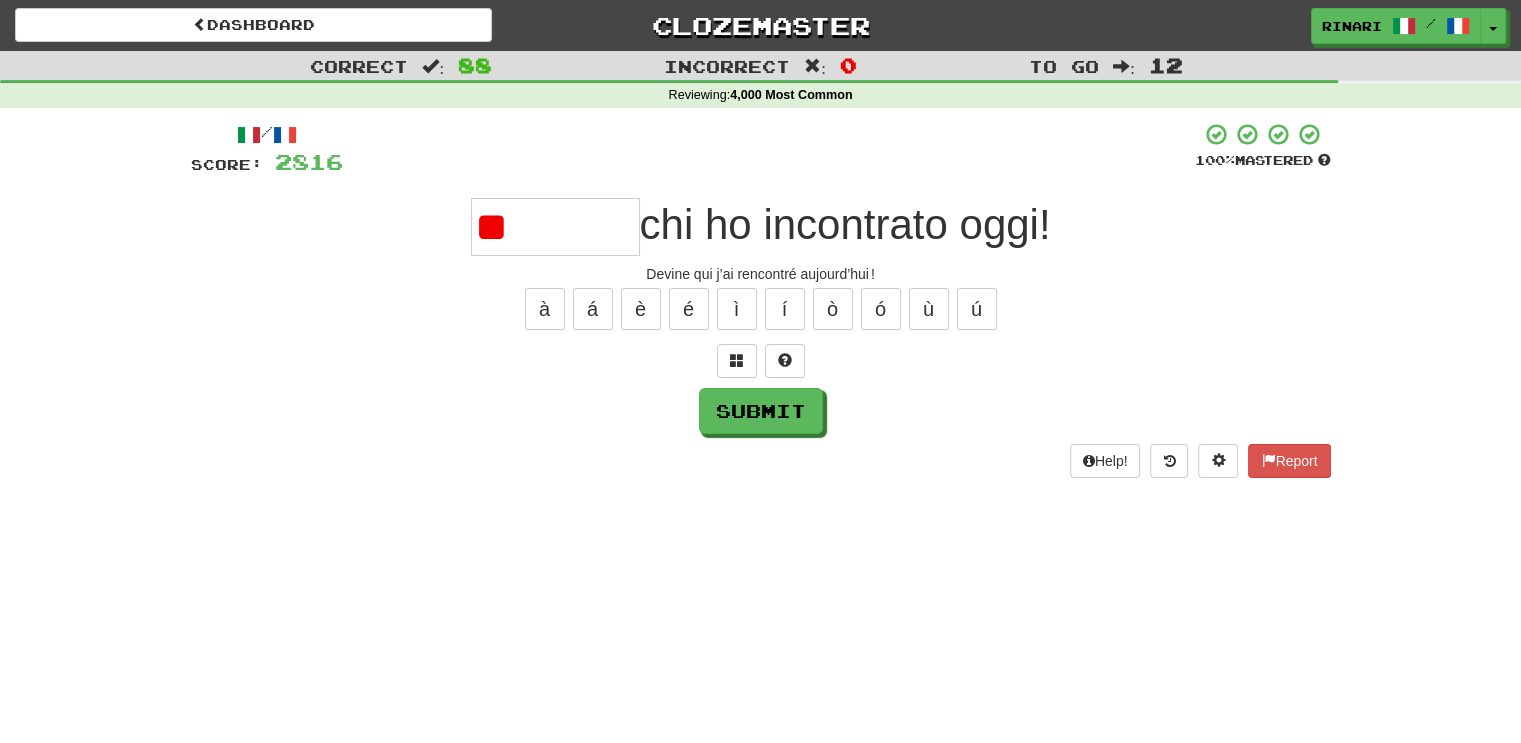 type on "*" 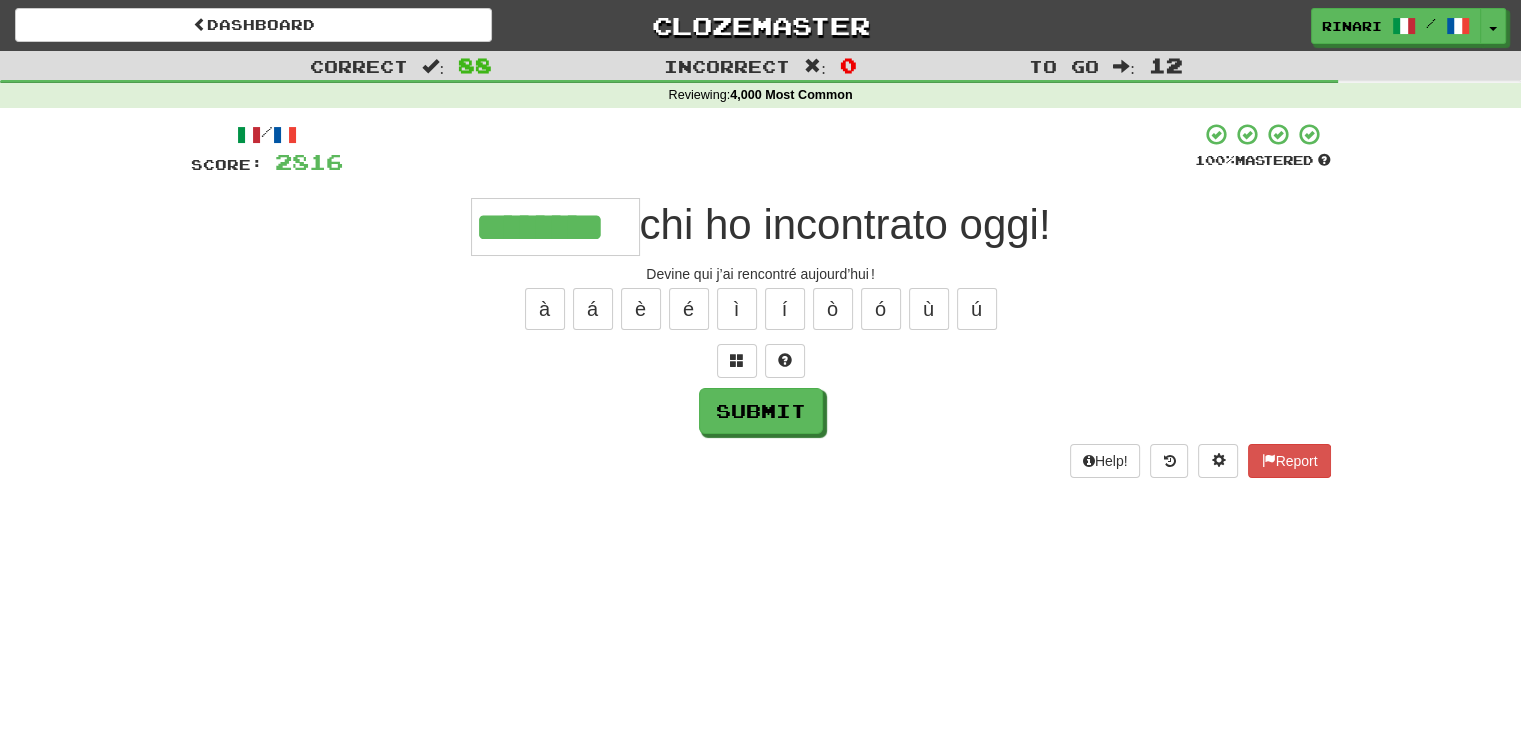 type on "********" 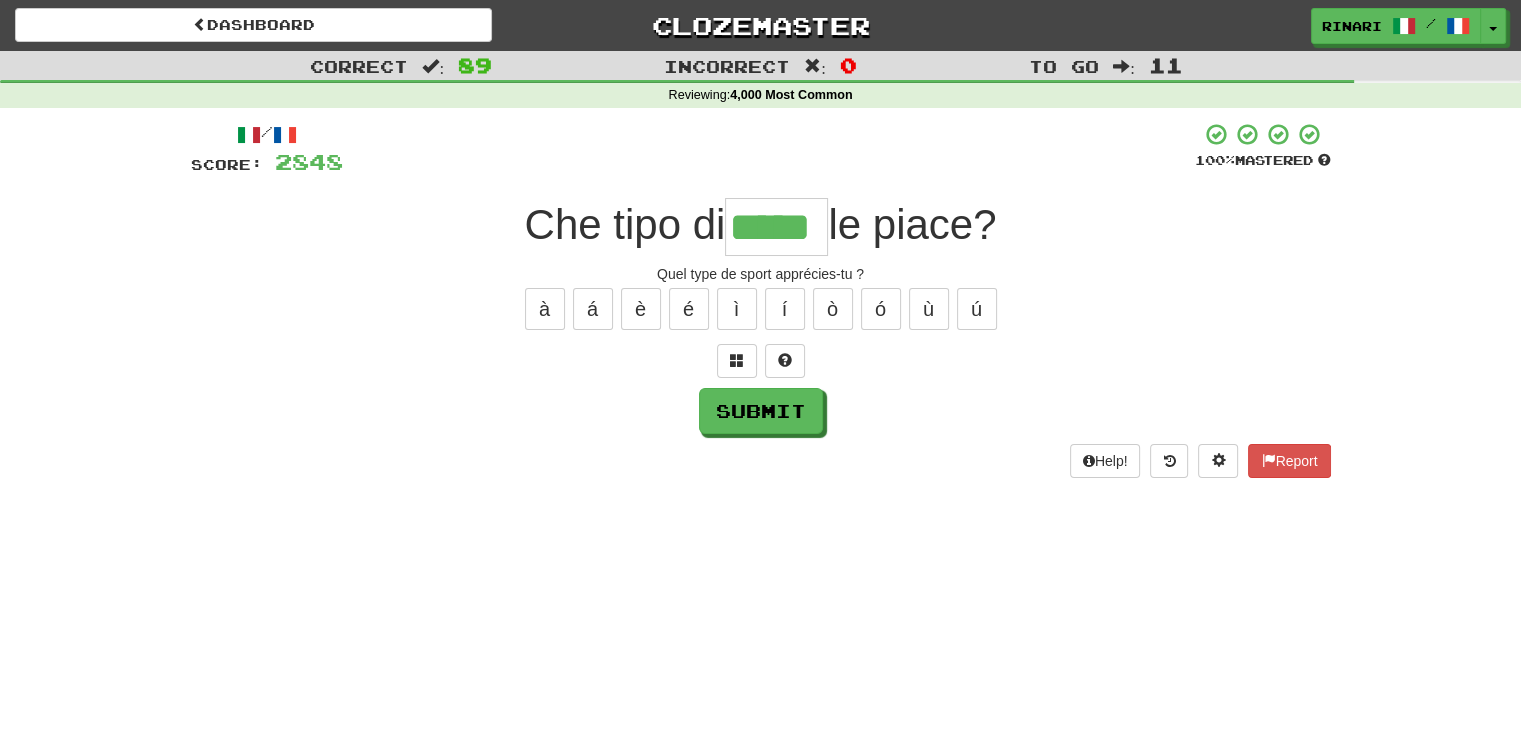 type on "*****" 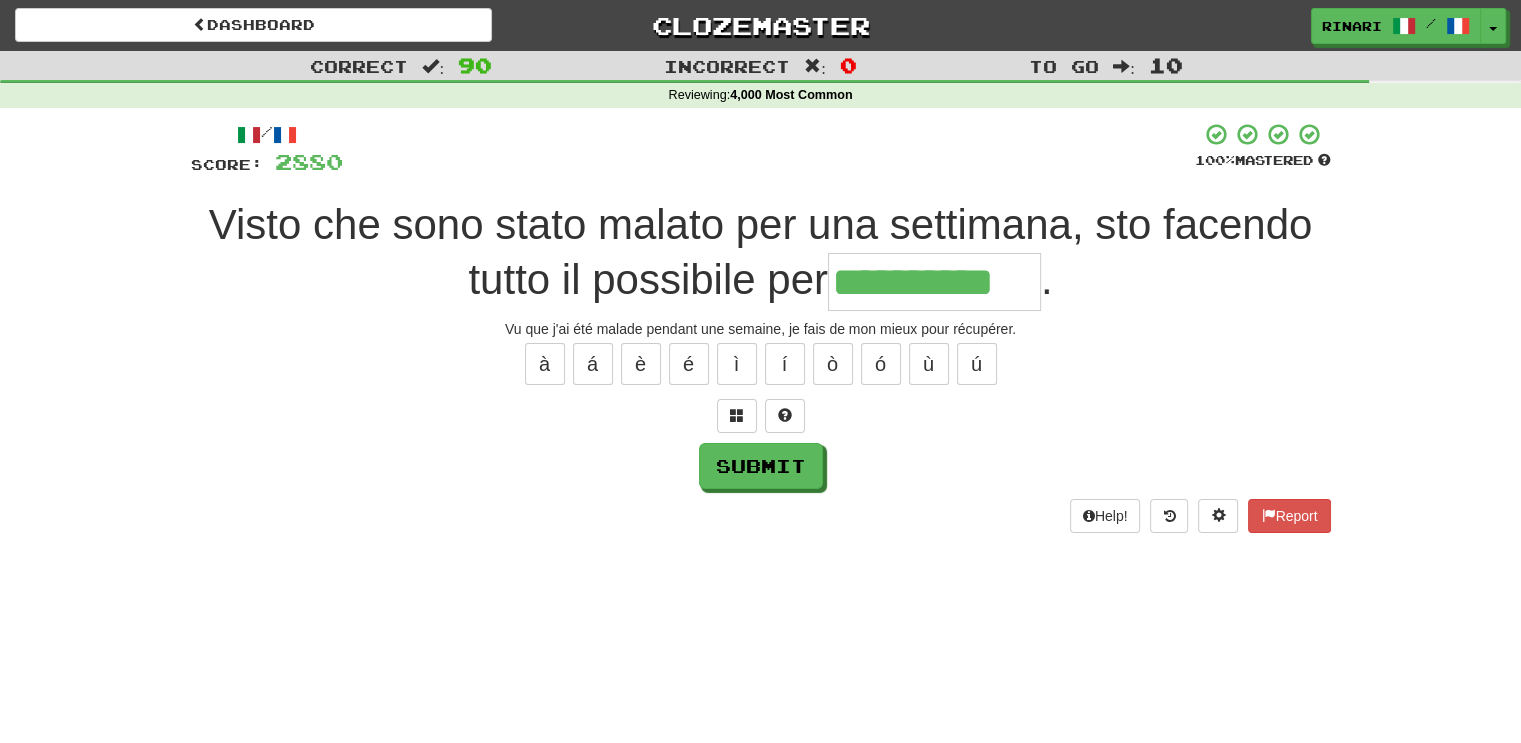 type on "**********" 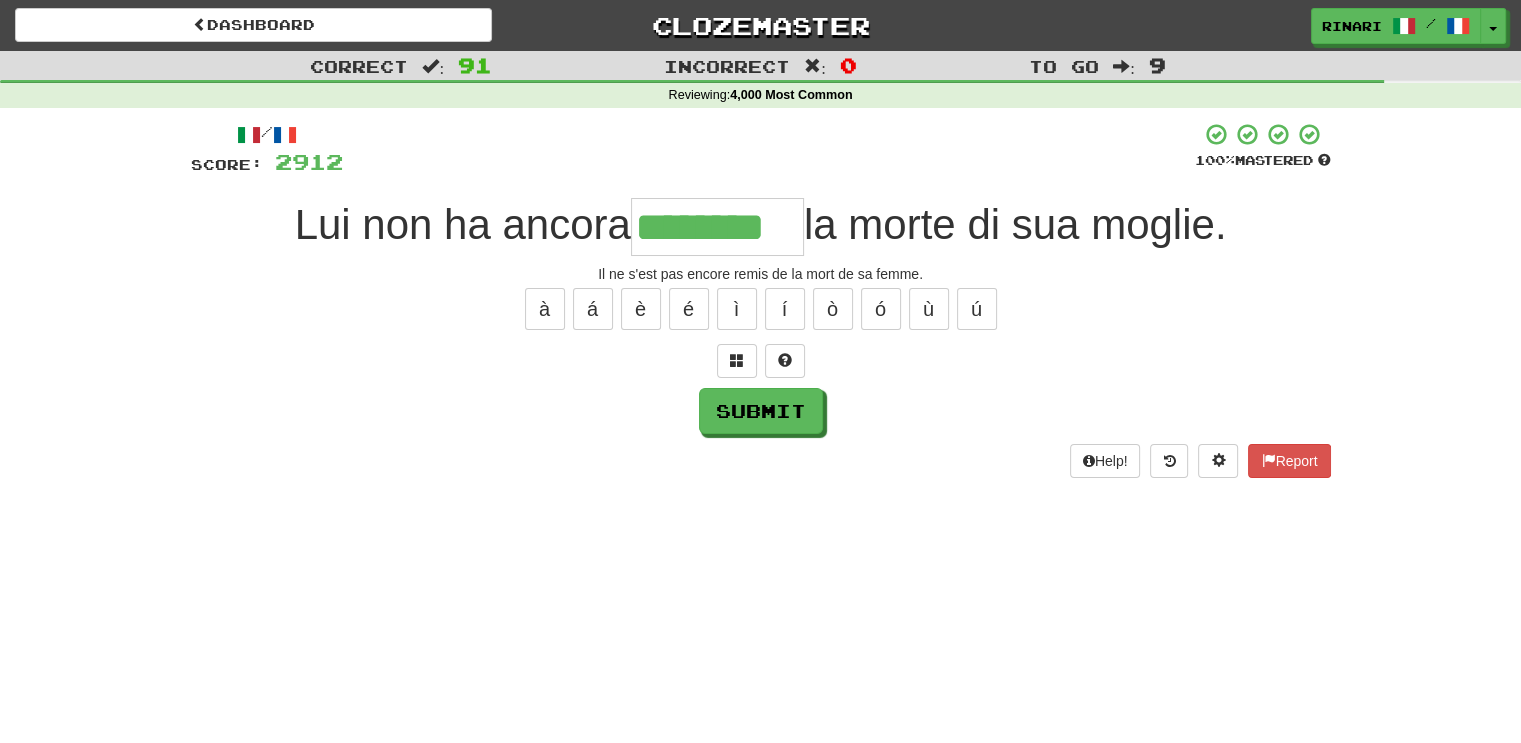 type on "********" 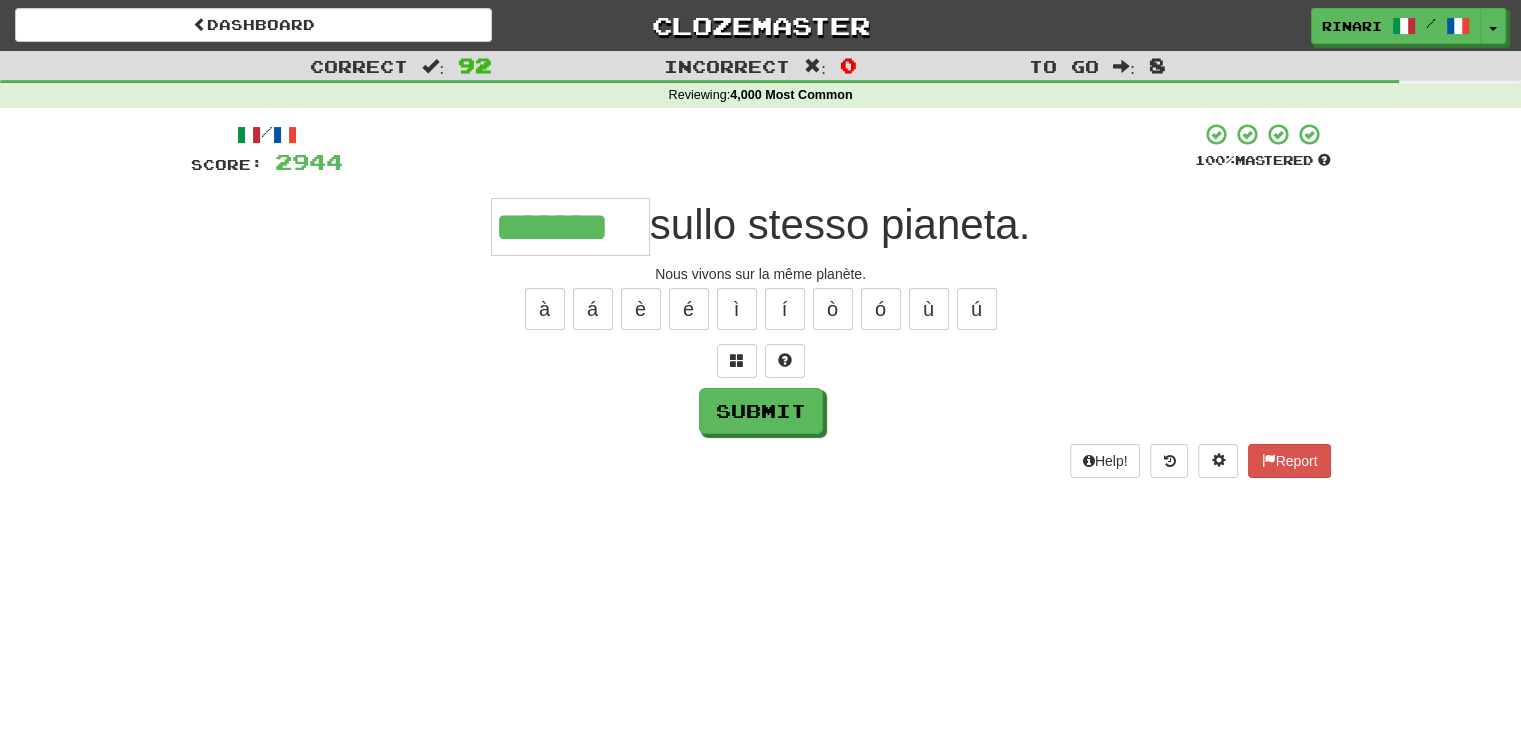type on "*******" 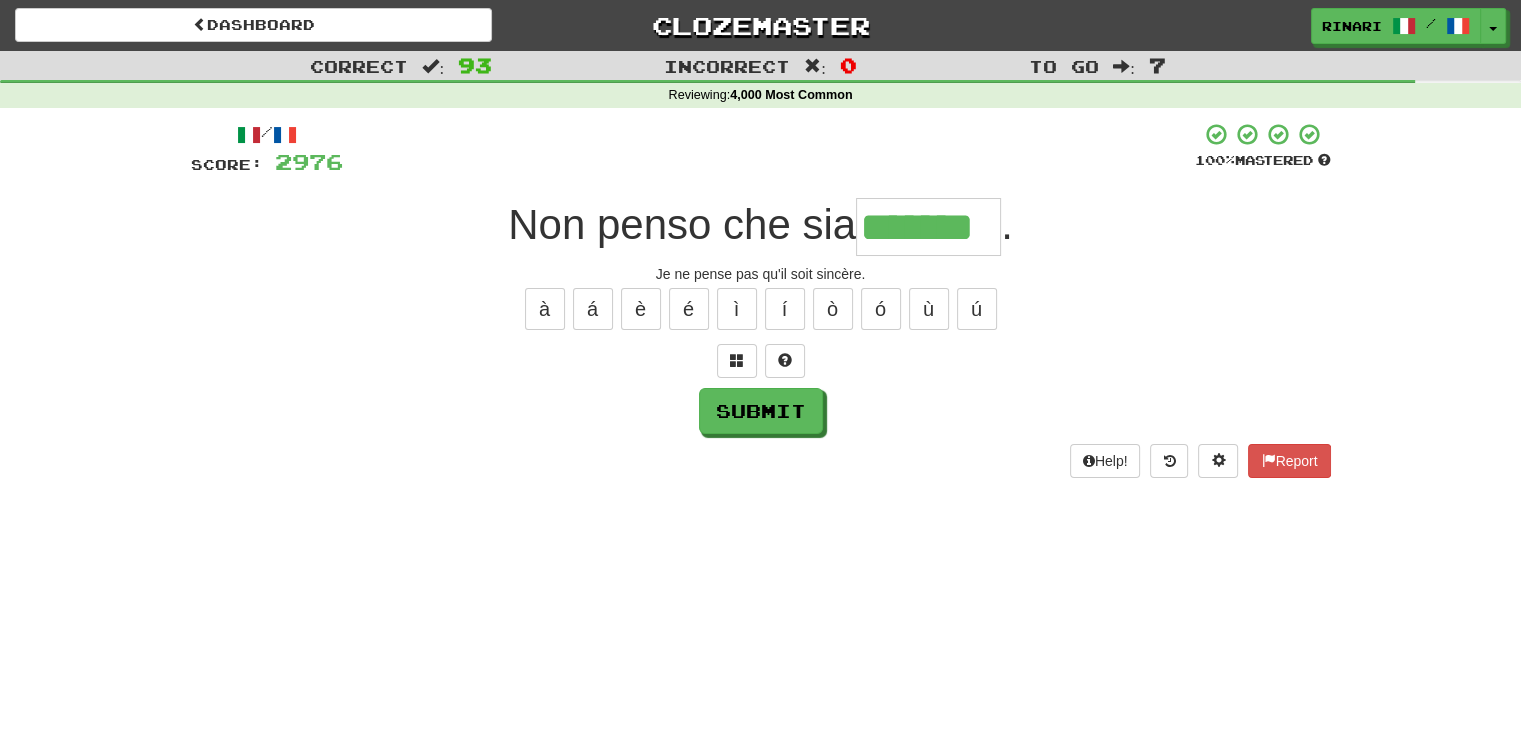 type on "*******" 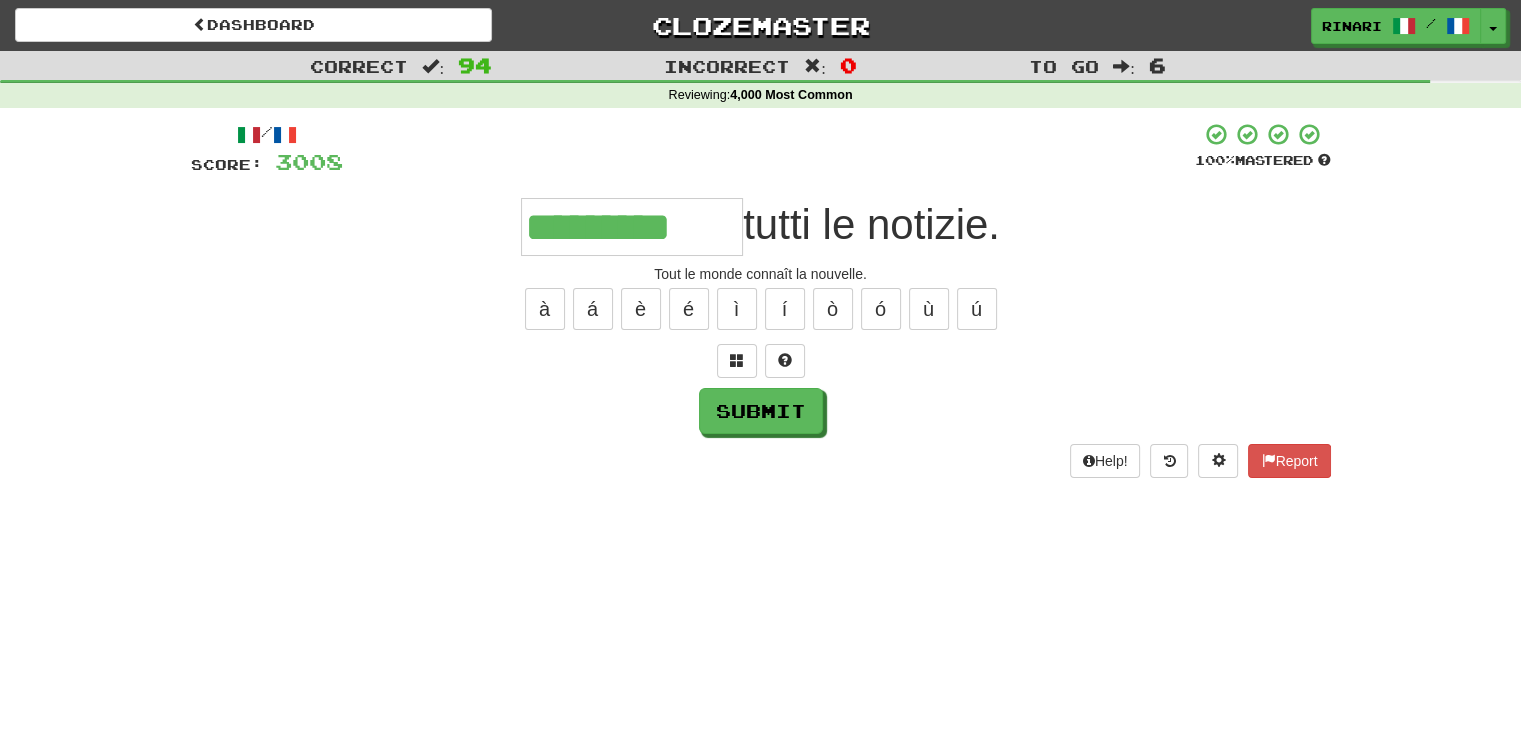 type on "*********" 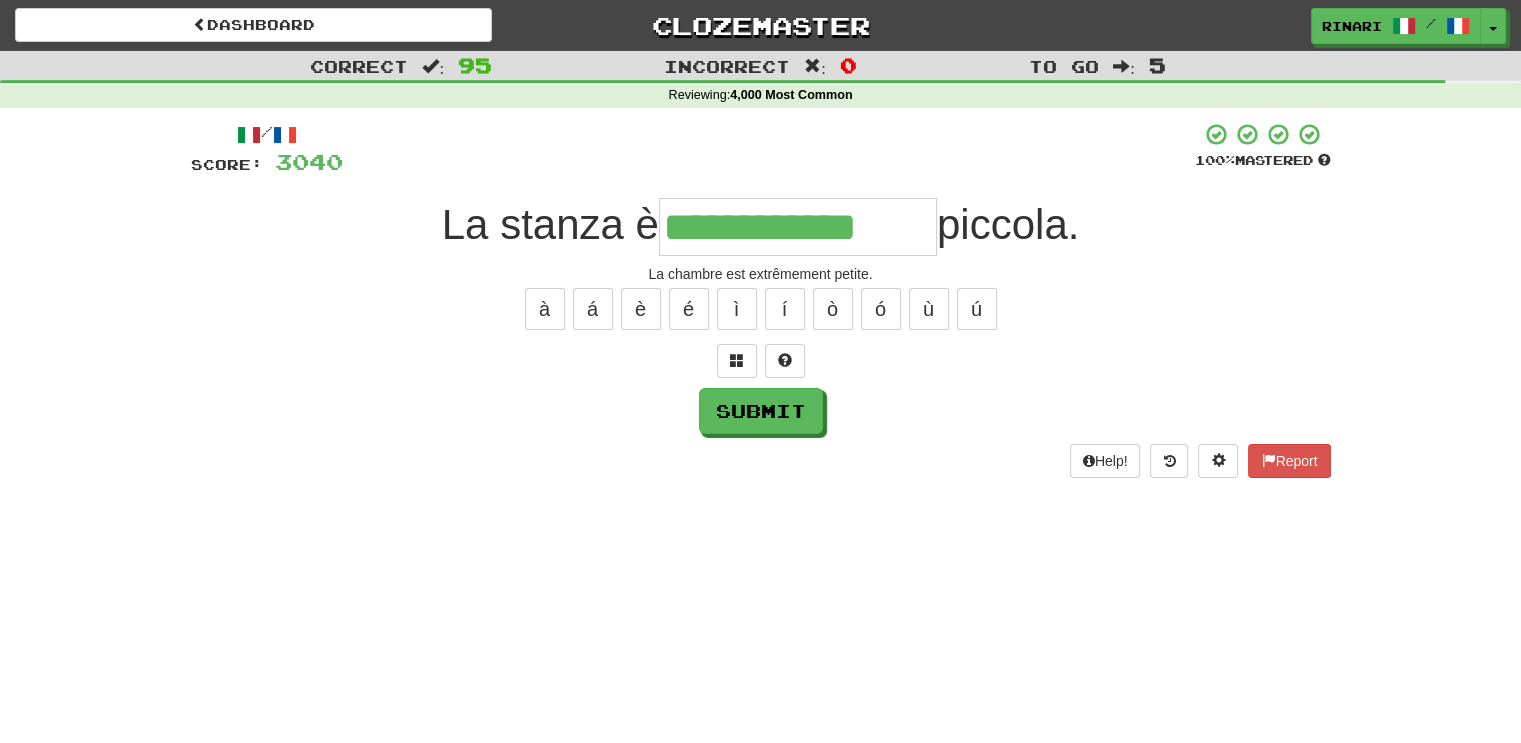 type on "**********" 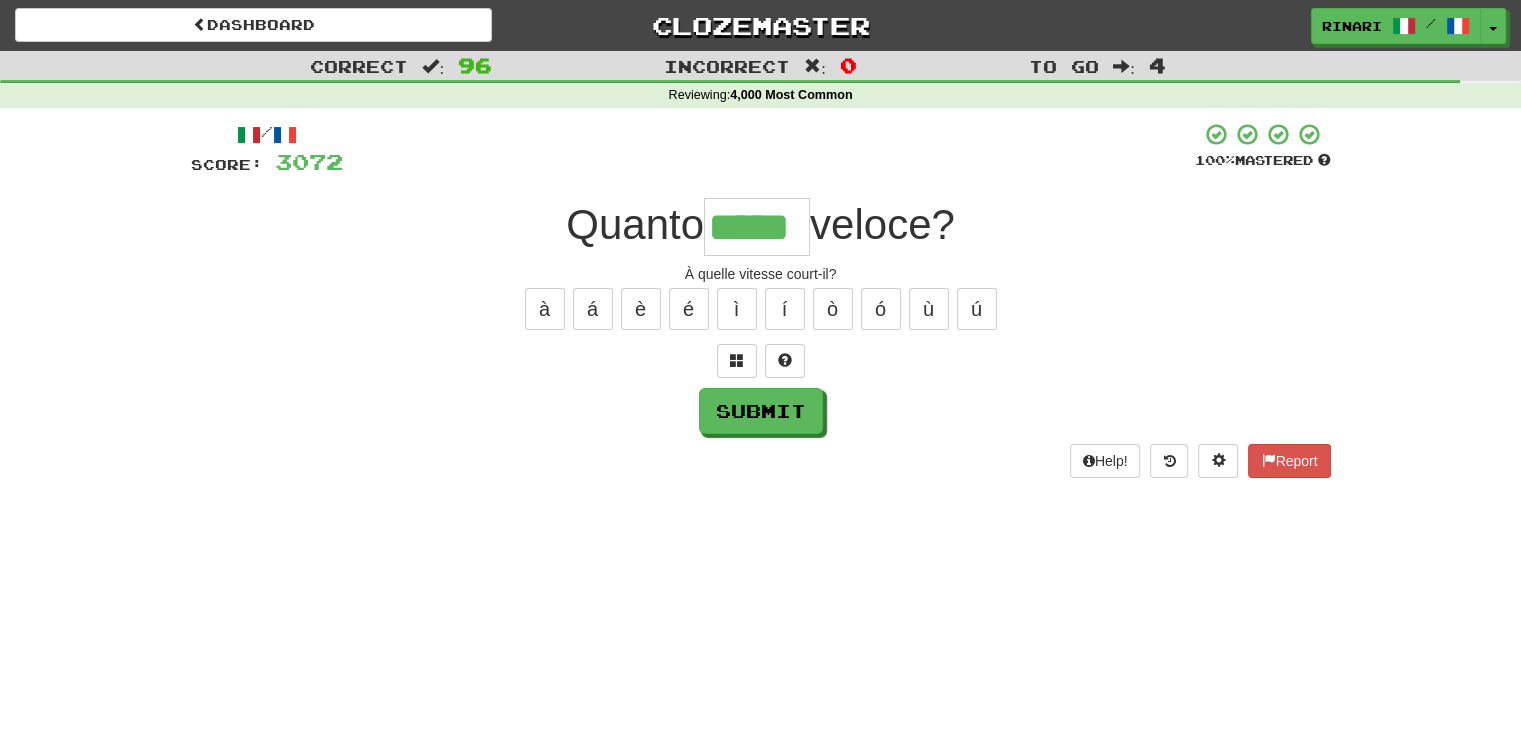 type on "*****" 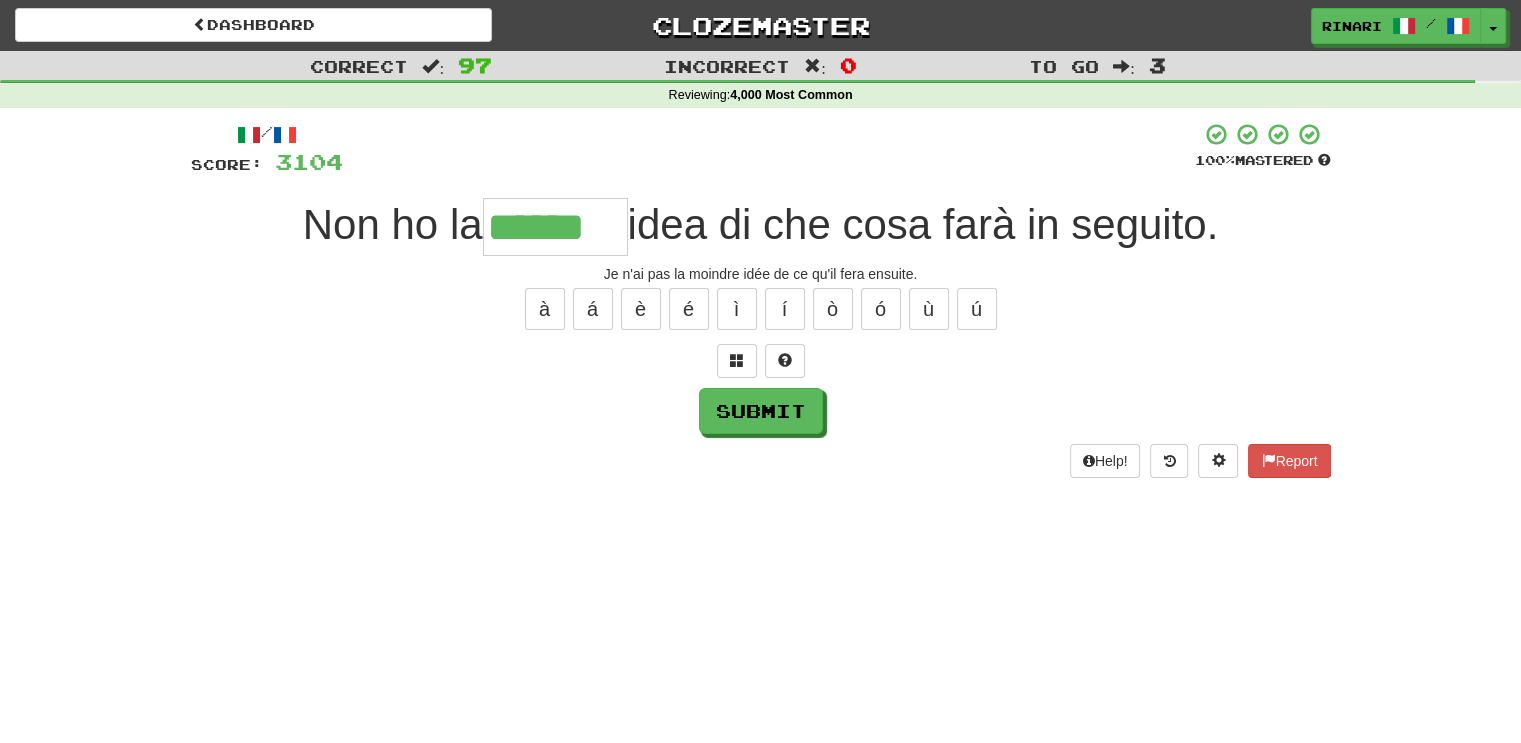 type on "******" 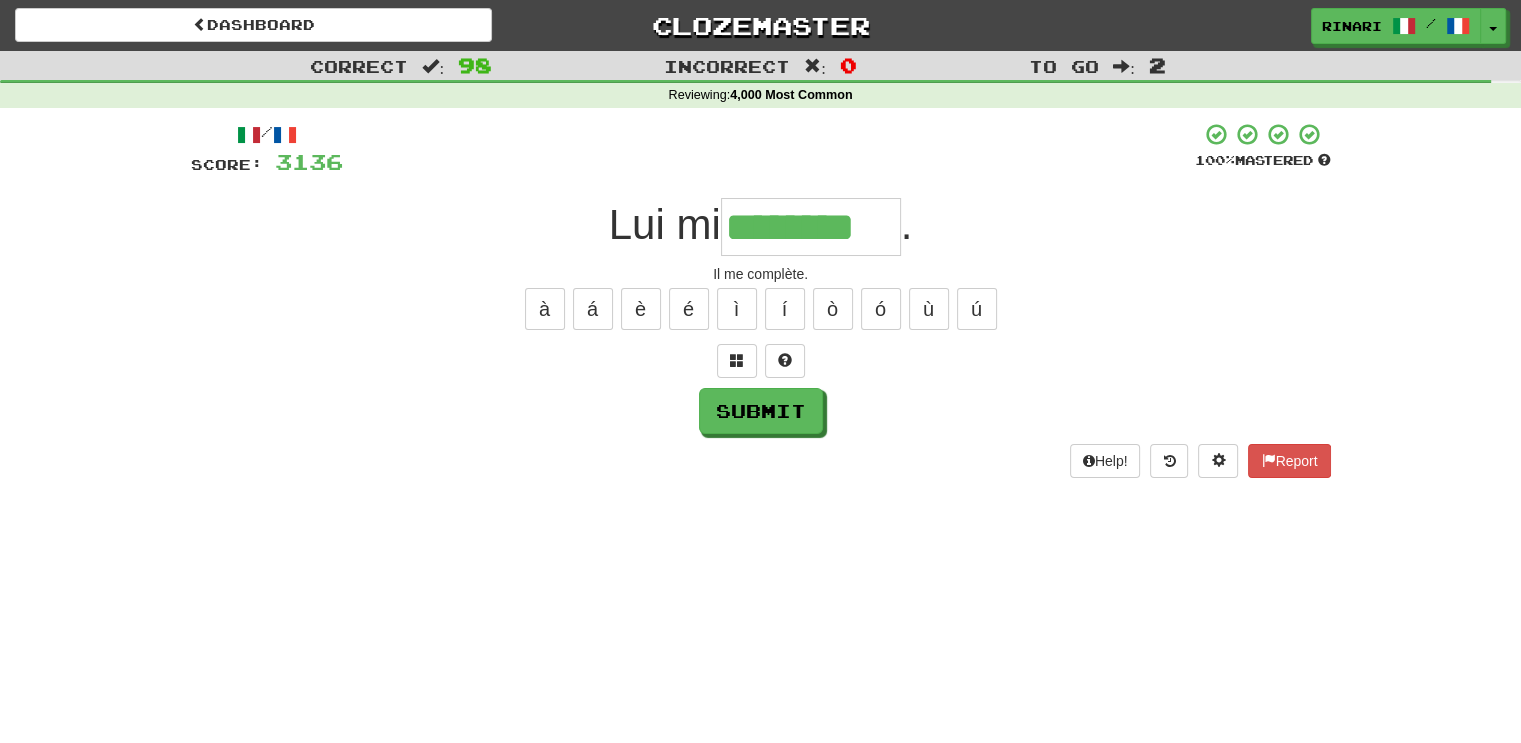 type on "********" 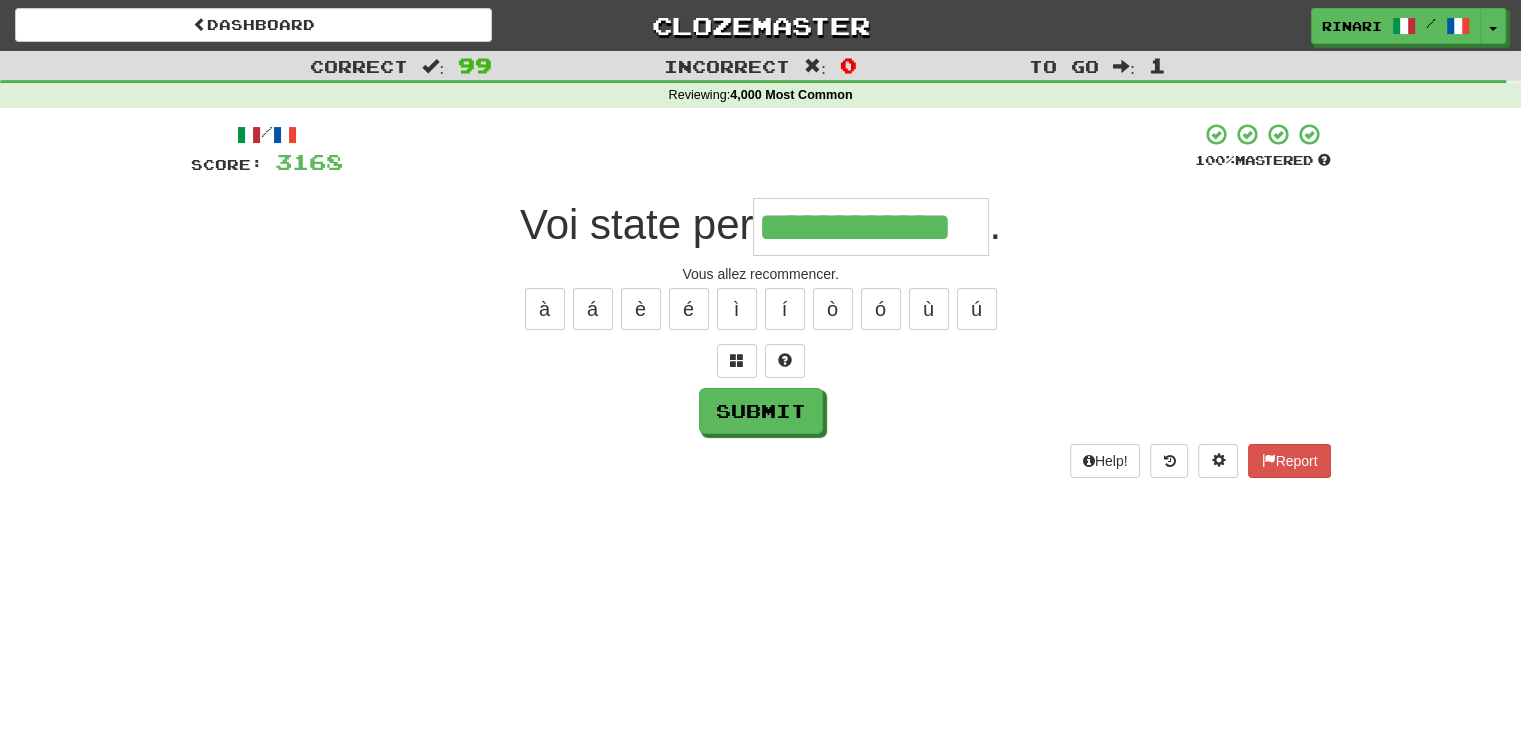 type on "**********" 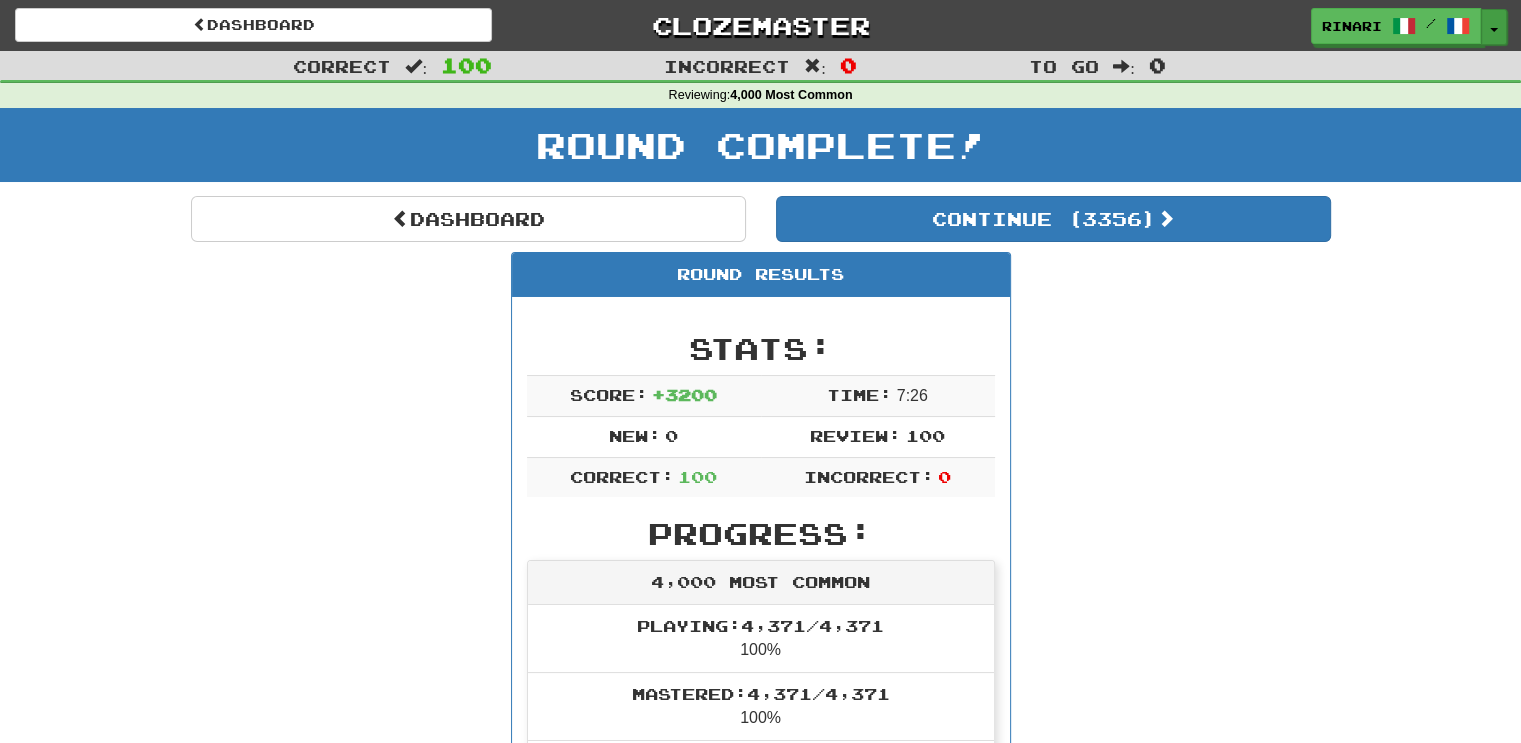 click on "Toggle Dropdown" at bounding box center (1494, 27) 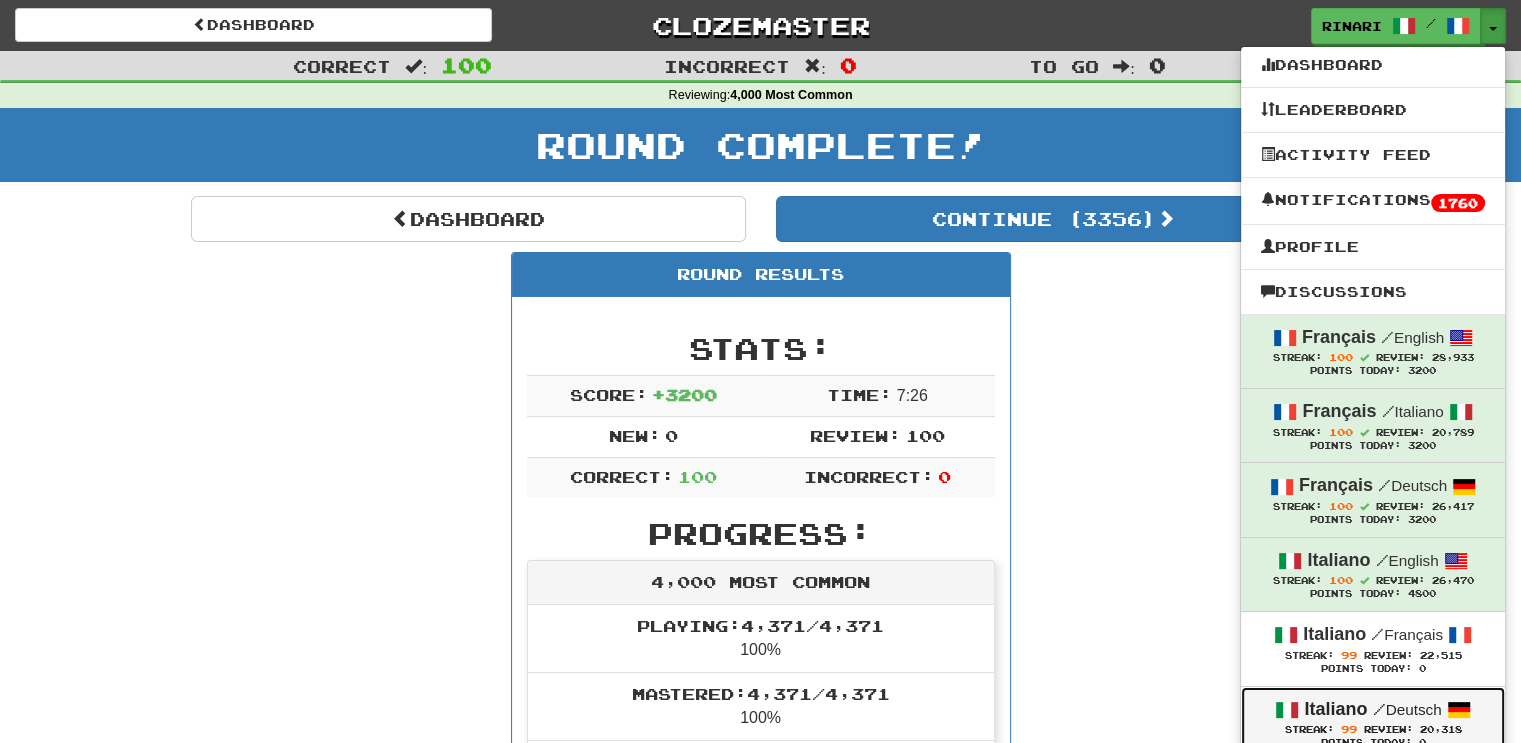 click on "/" at bounding box center (1378, 709) 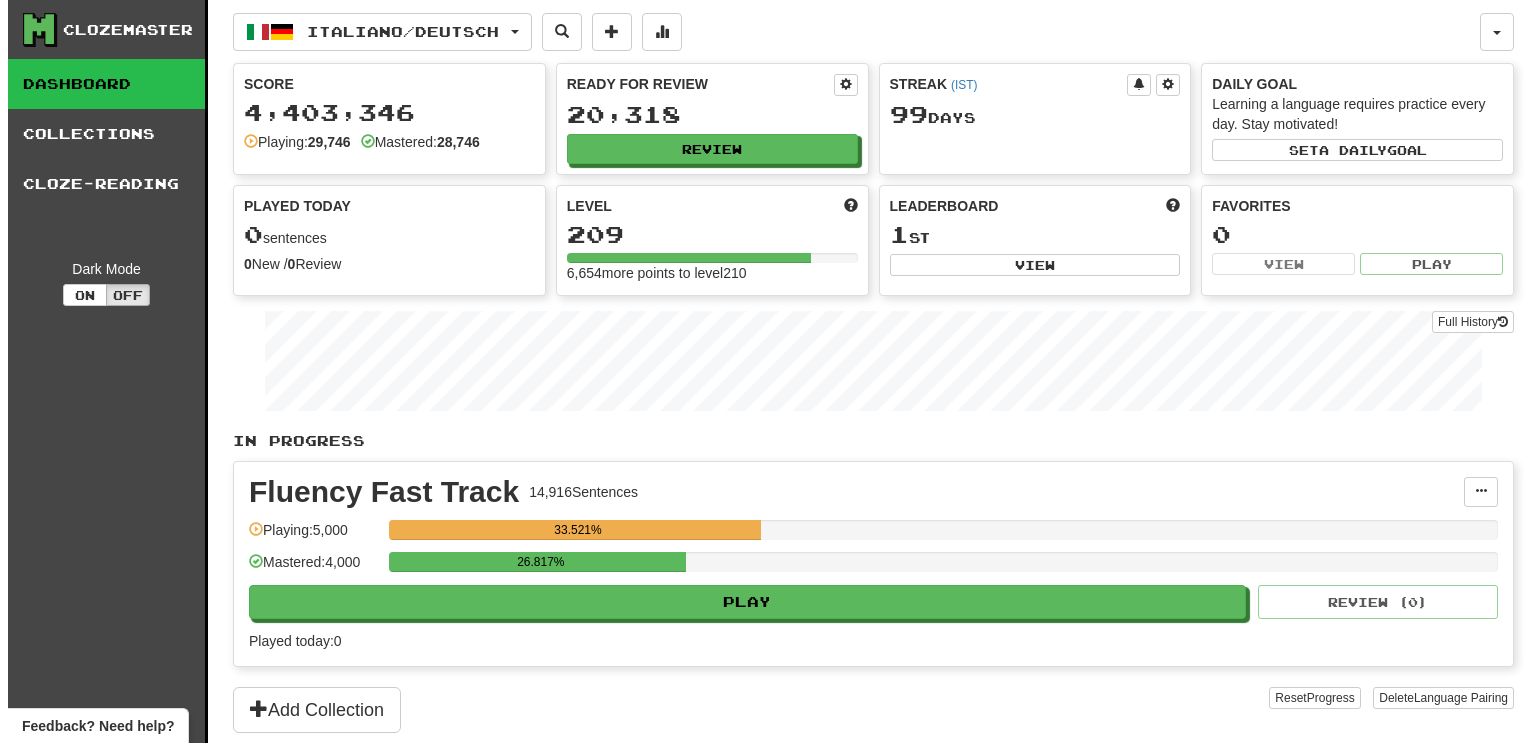 scroll, scrollTop: 0, scrollLeft: 0, axis: both 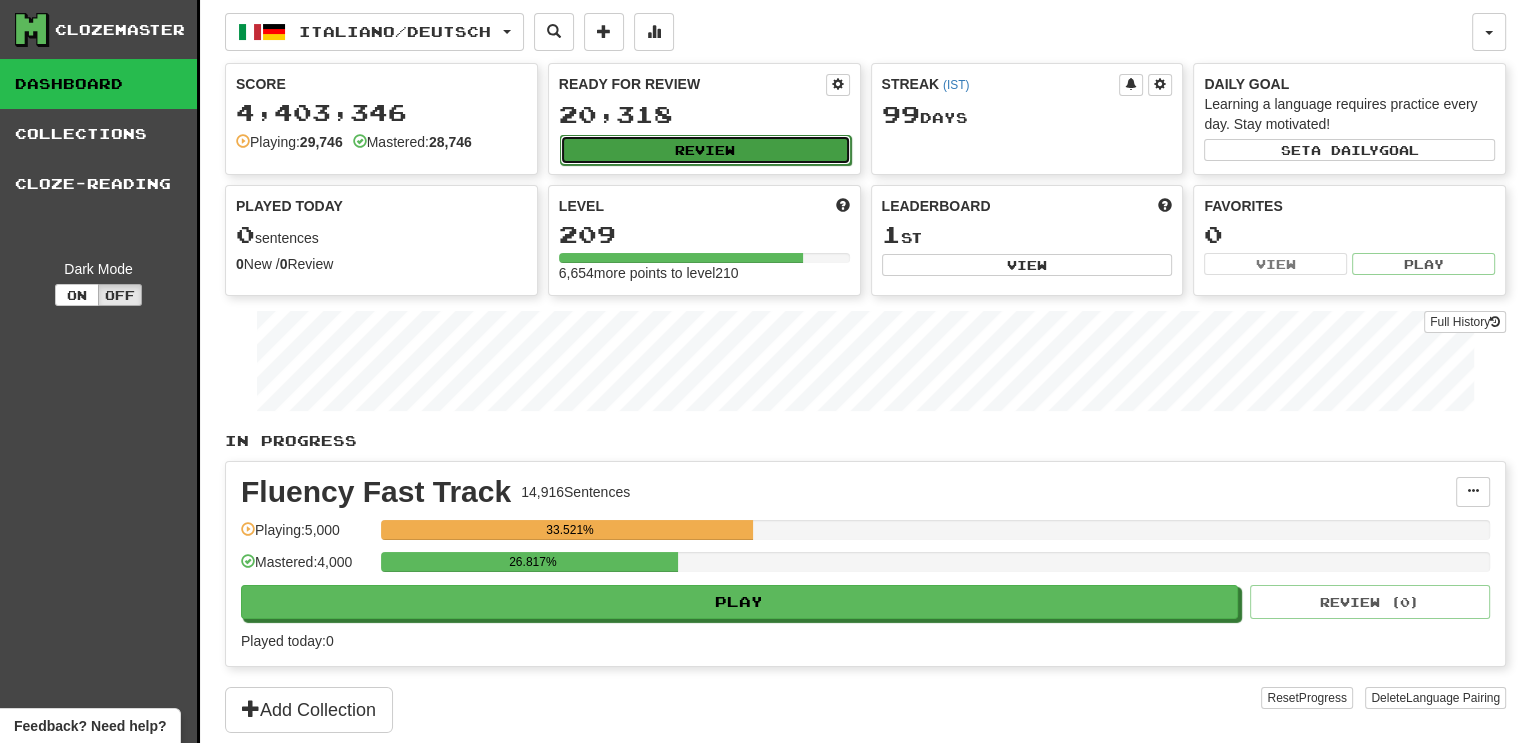 click on "Review" at bounding box center [705, 150] 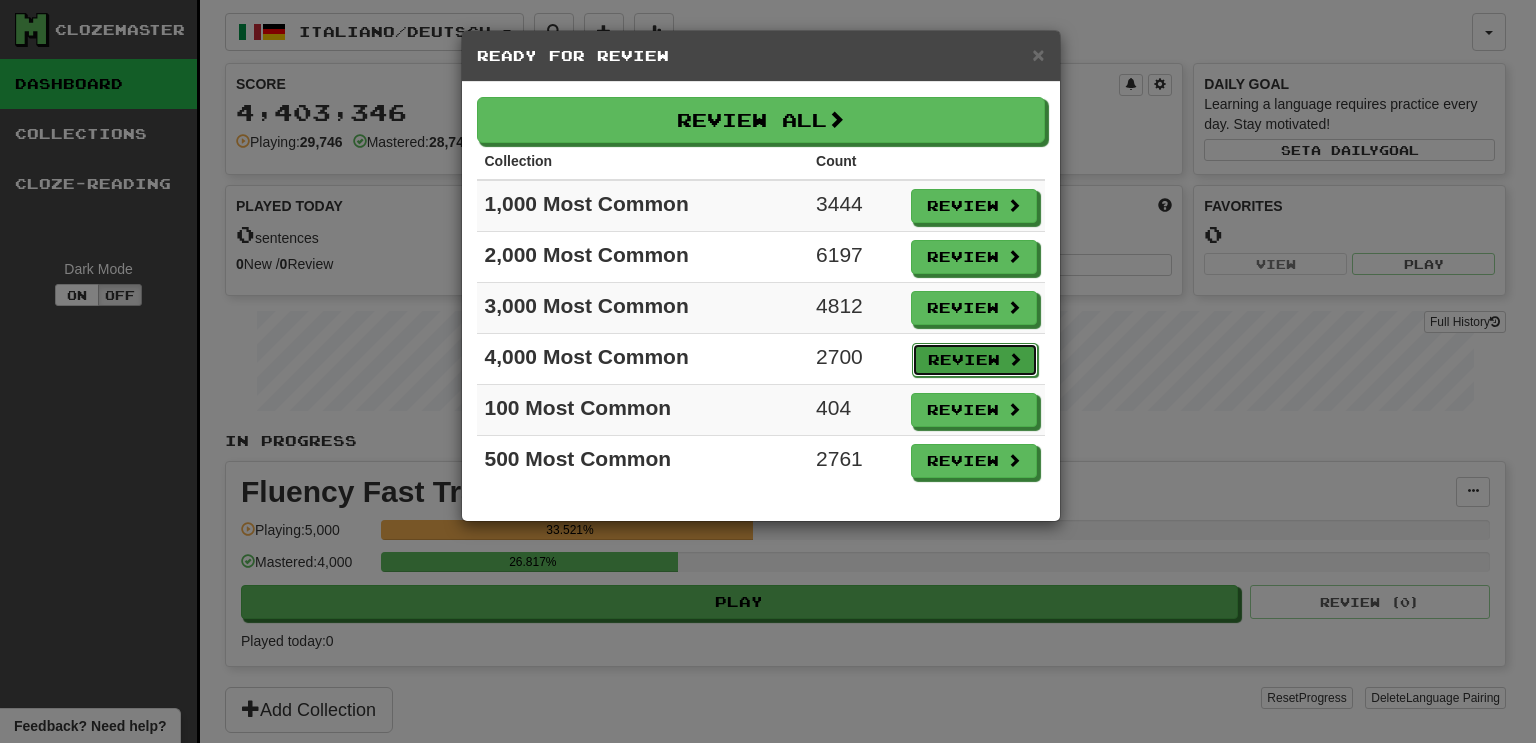 click on "Review" at bounding box center [975, 360] 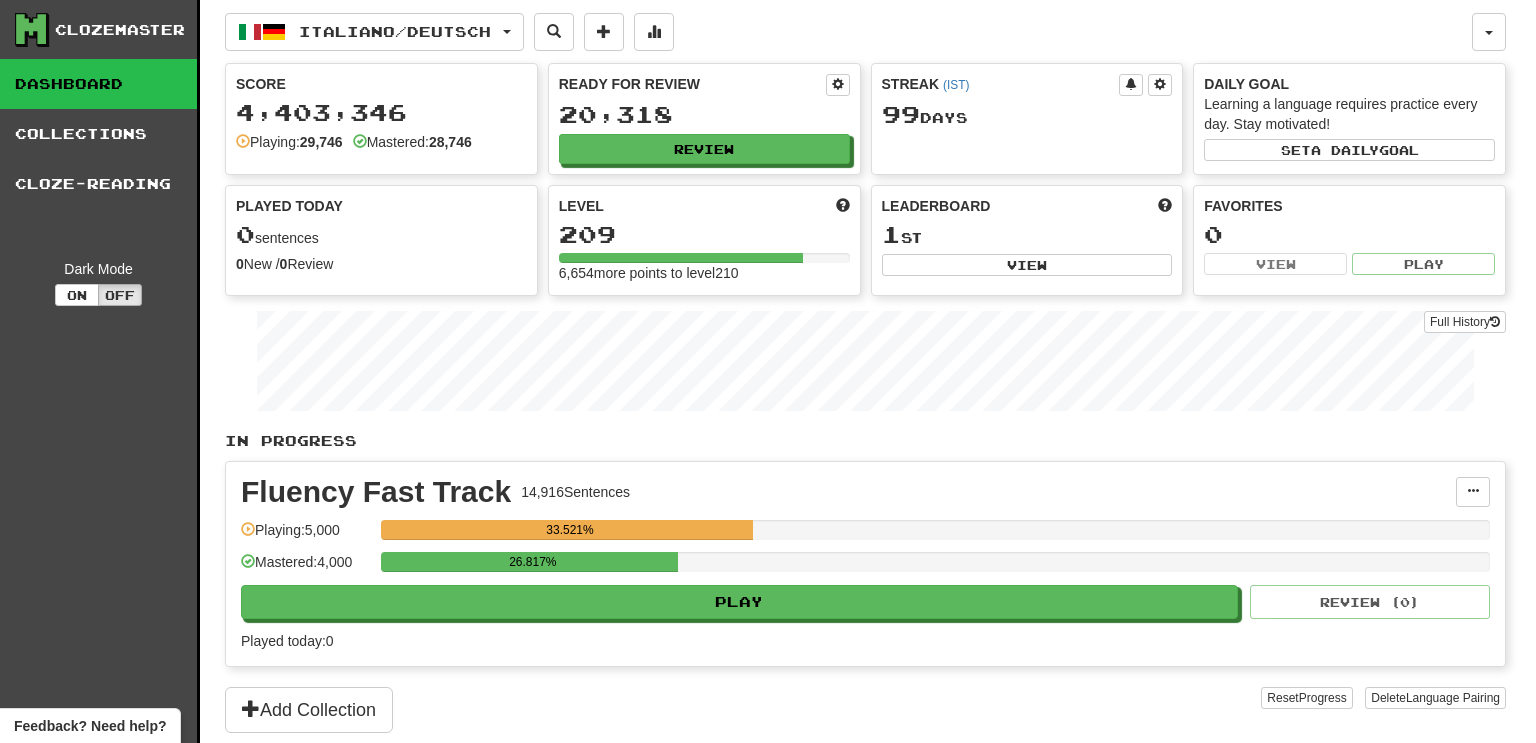 select on "***" 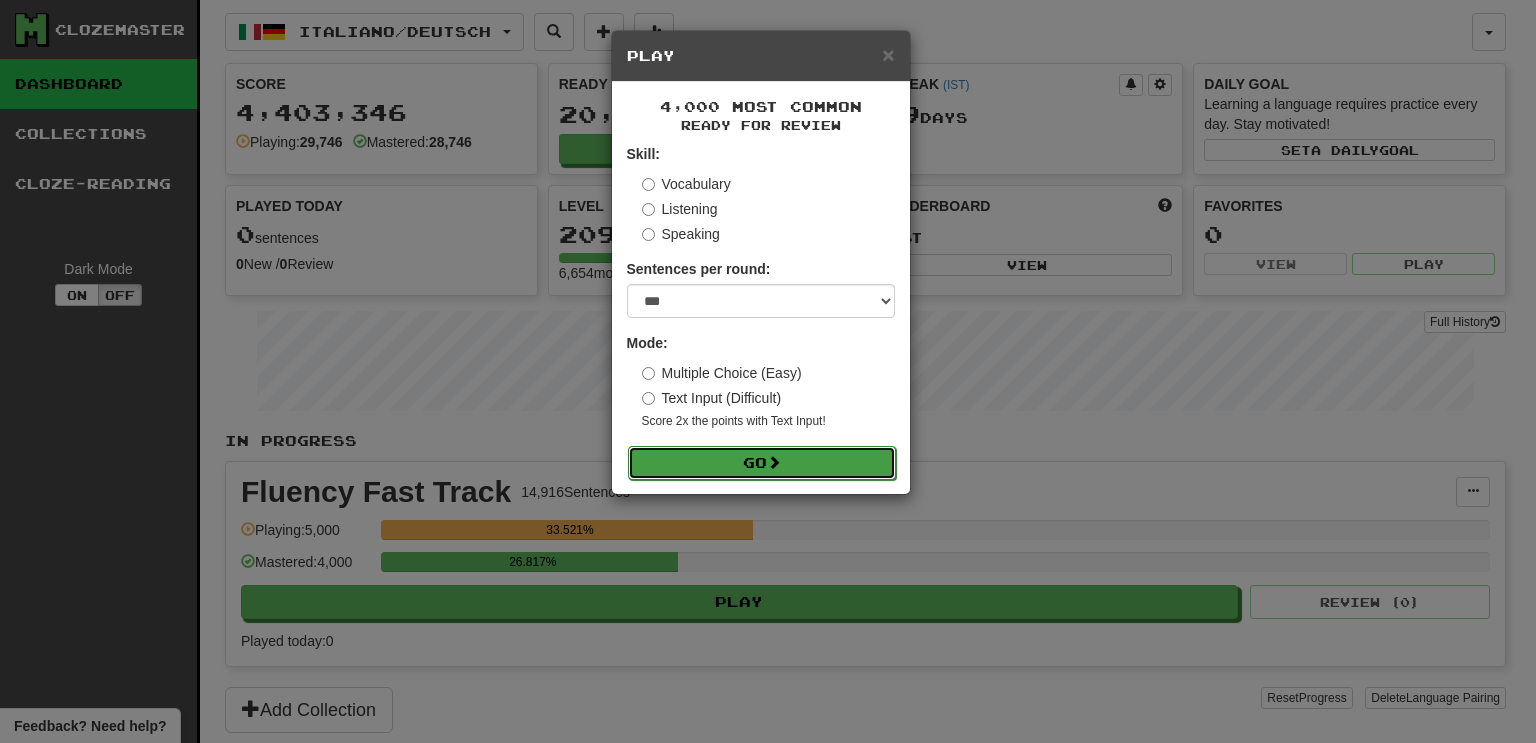click on "Go" at bounding box center [762, 463] 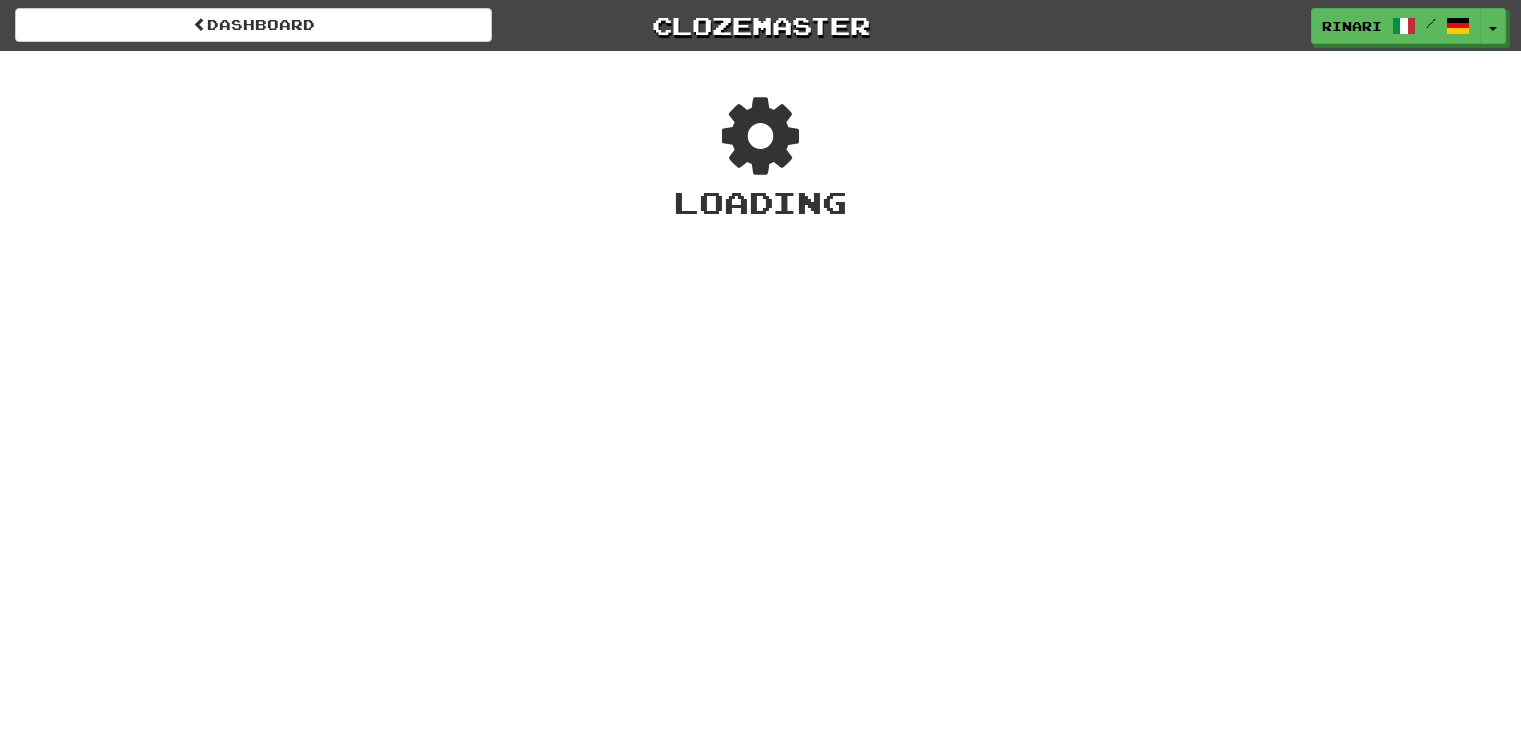 scroll, scrollTop: 0, scrollLeft: 0, axis: both 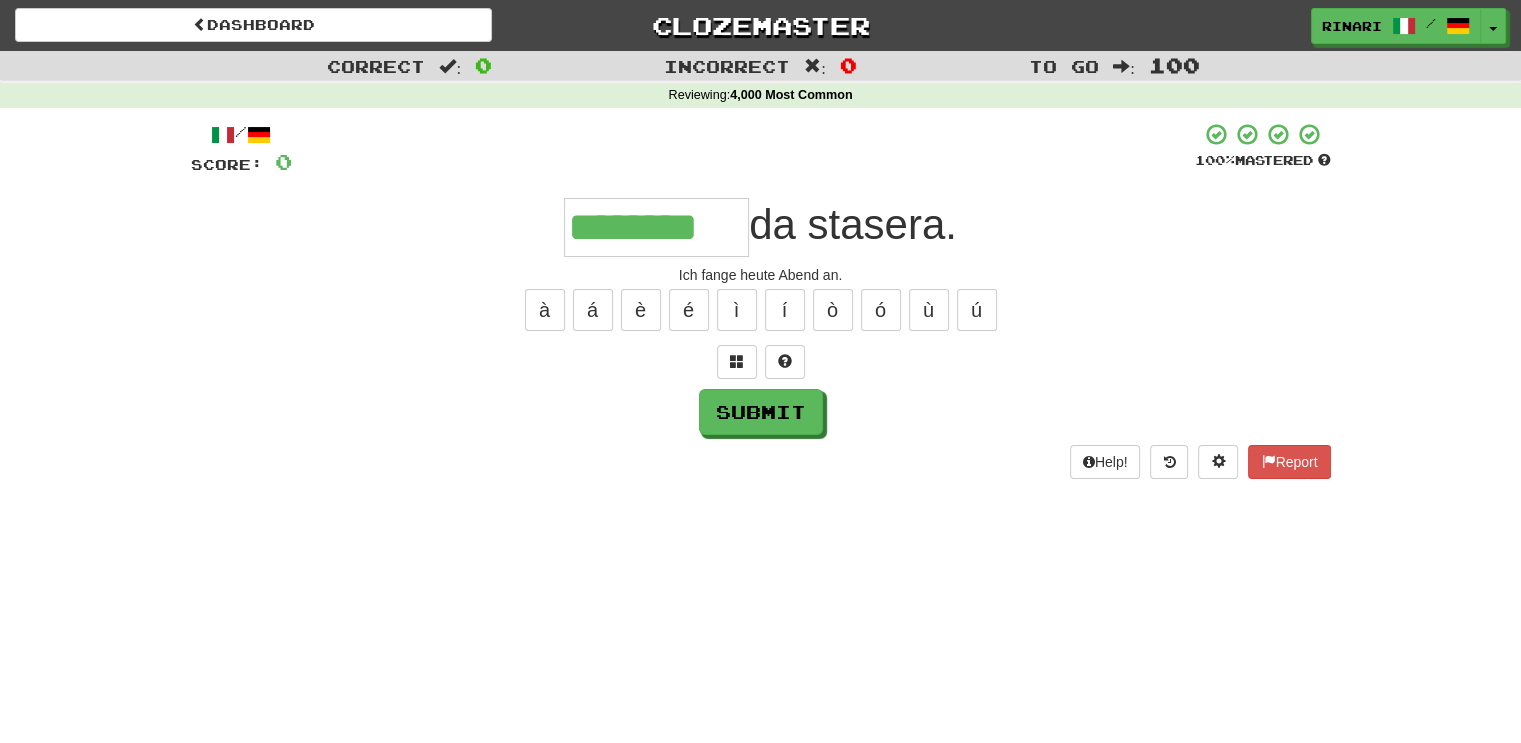 type on "********" 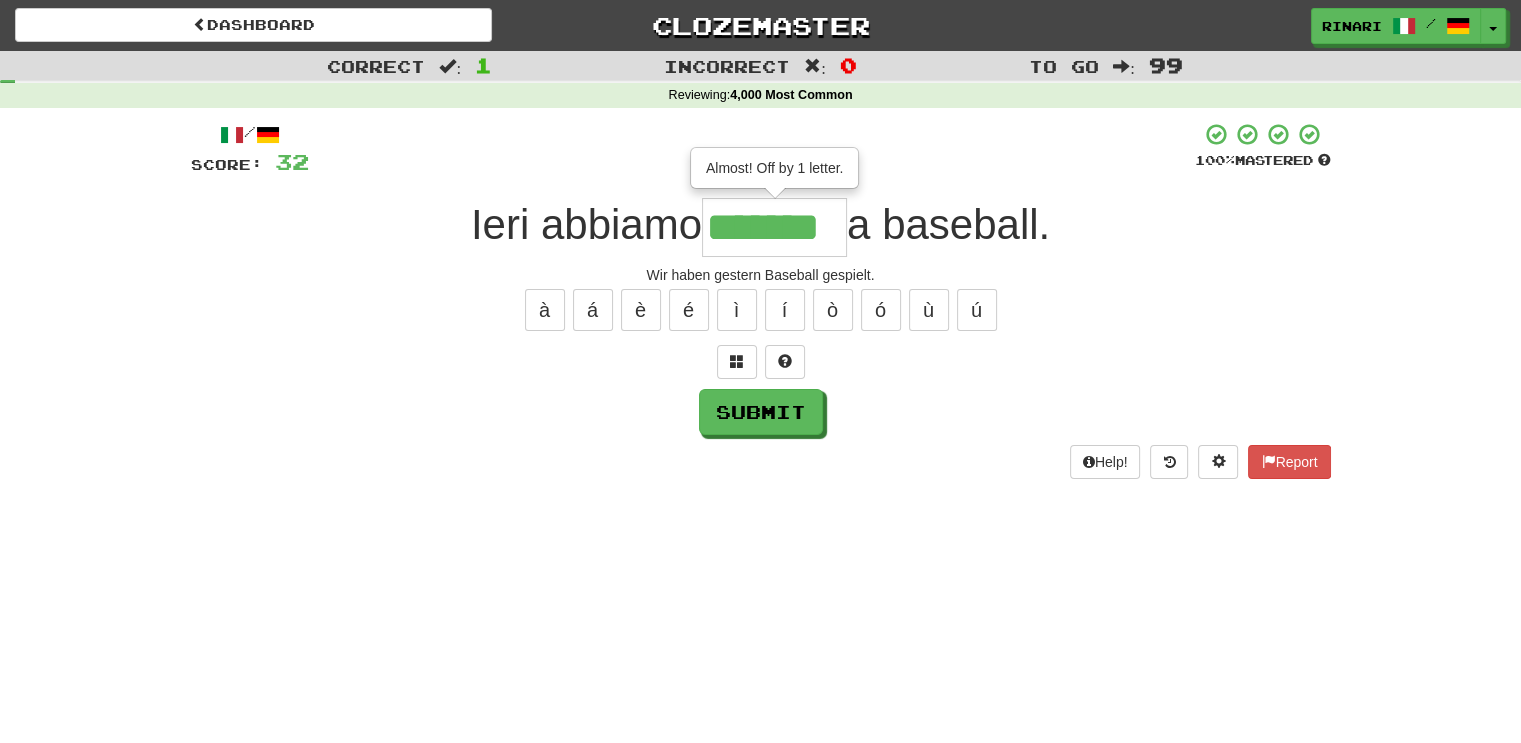 type on "*******" 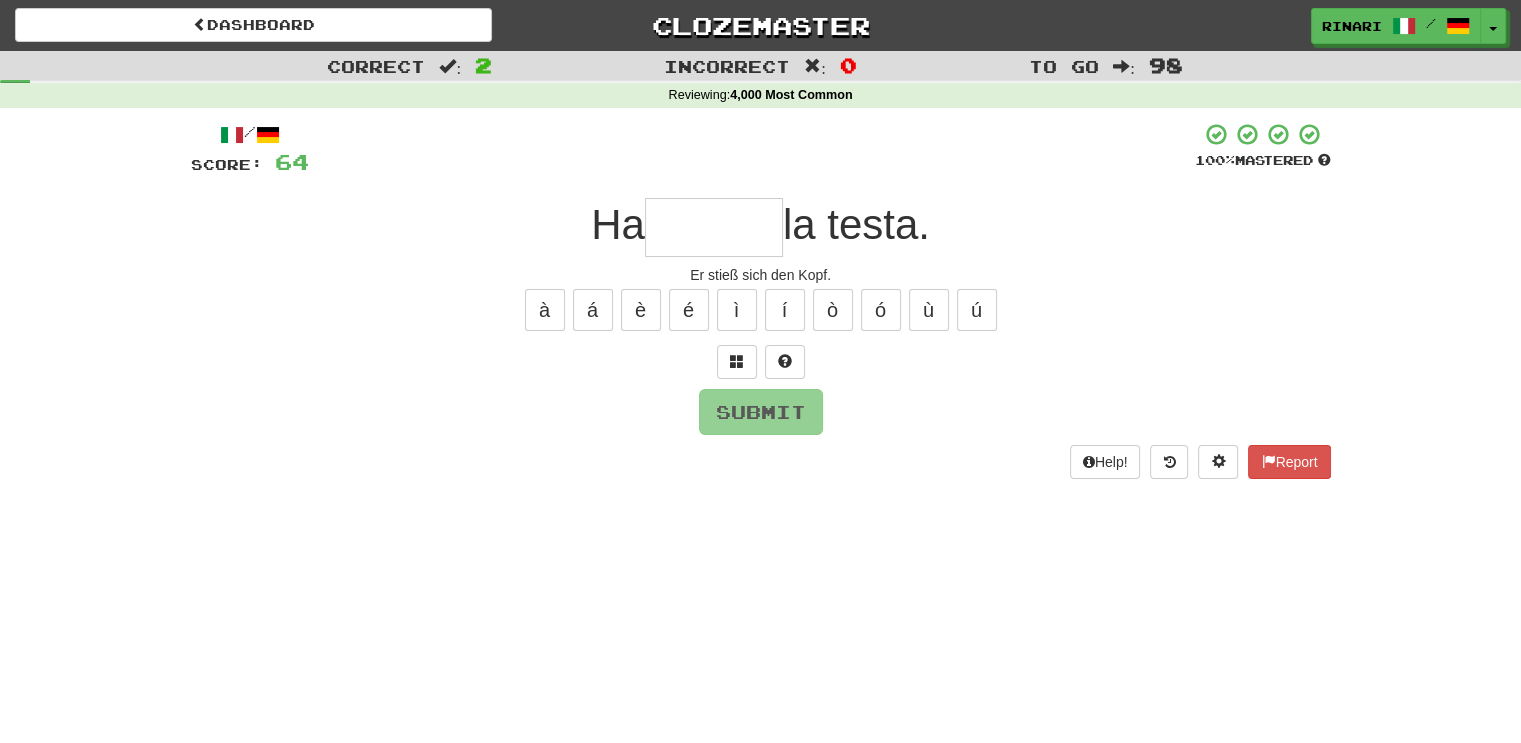 type on "*" 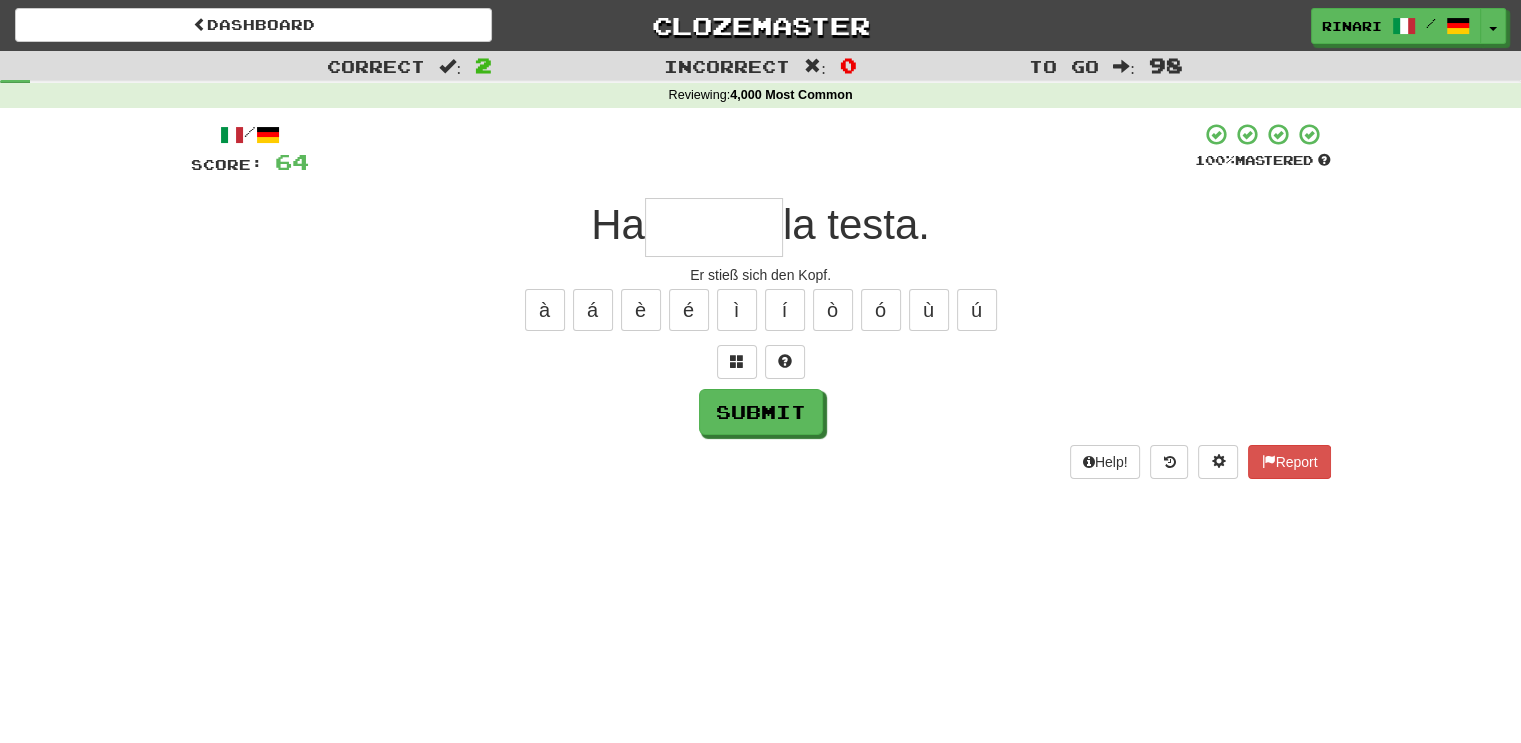 type on "*" 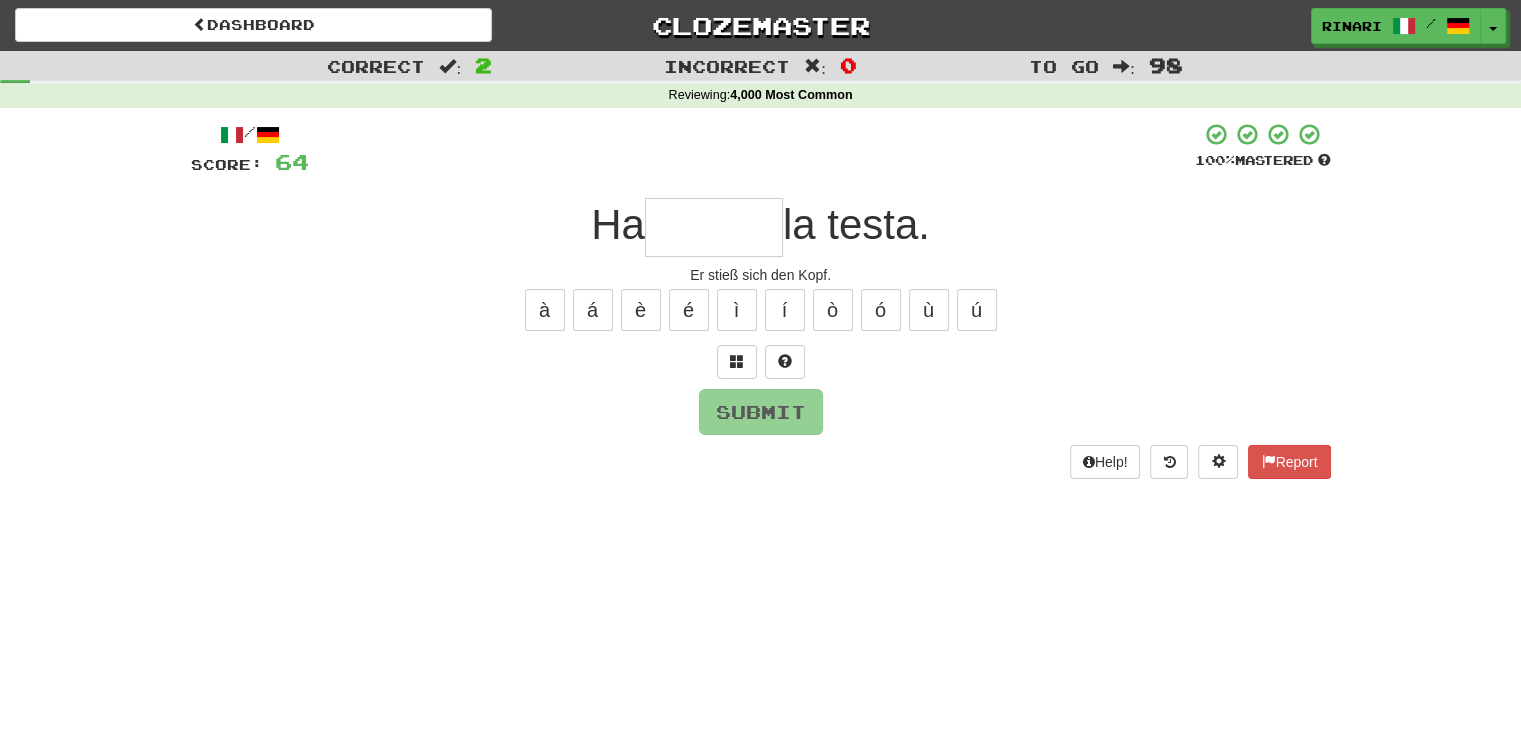 type on "*" 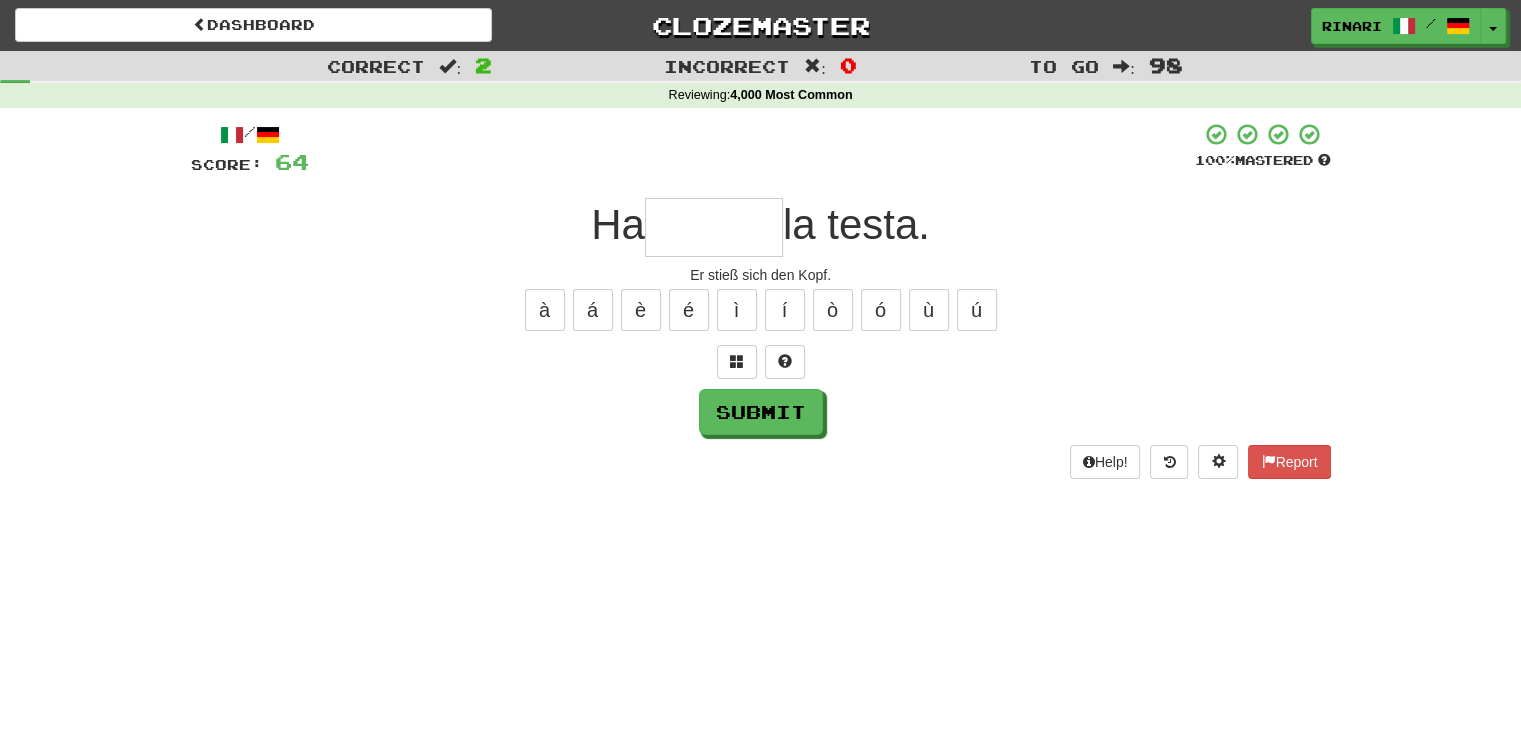 type on "*" 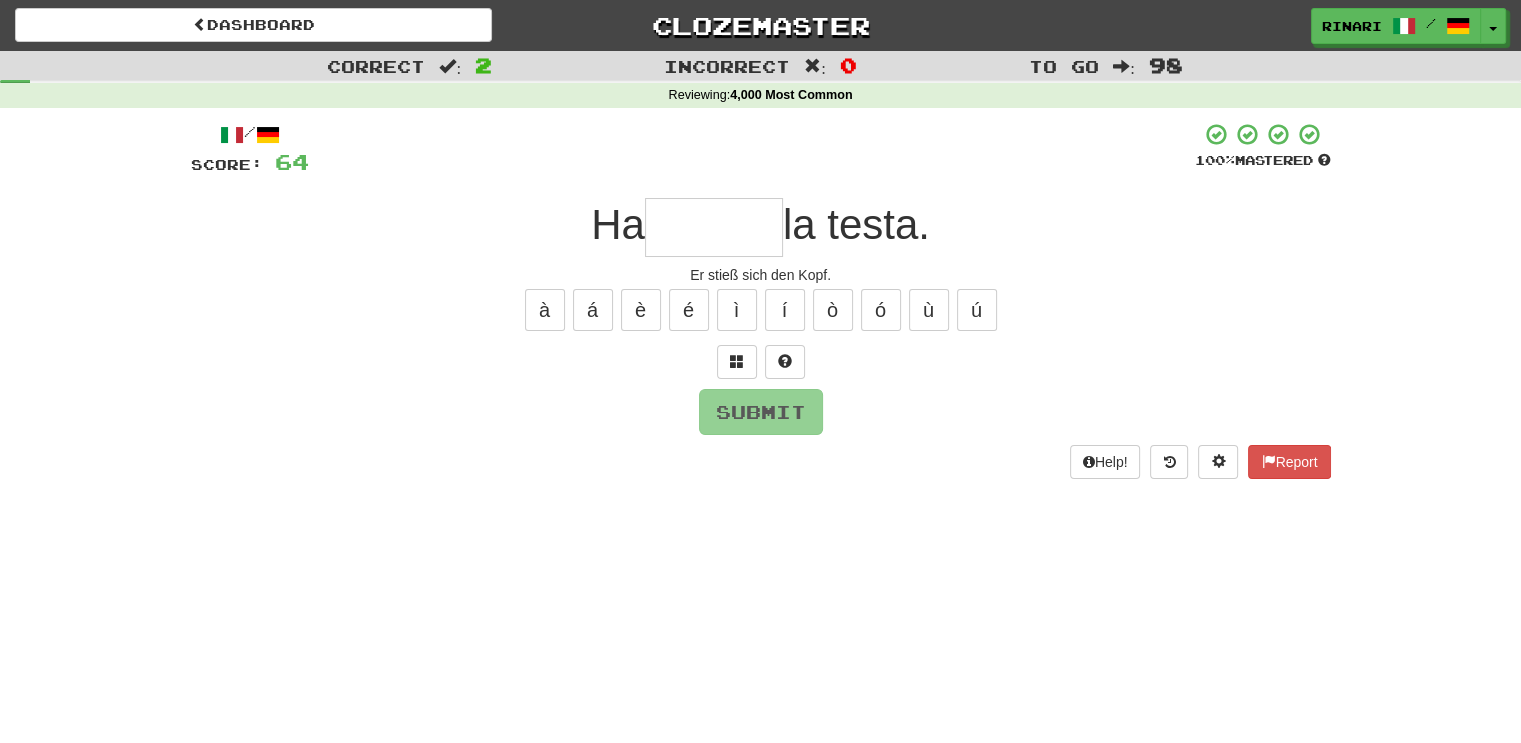 type on "*" 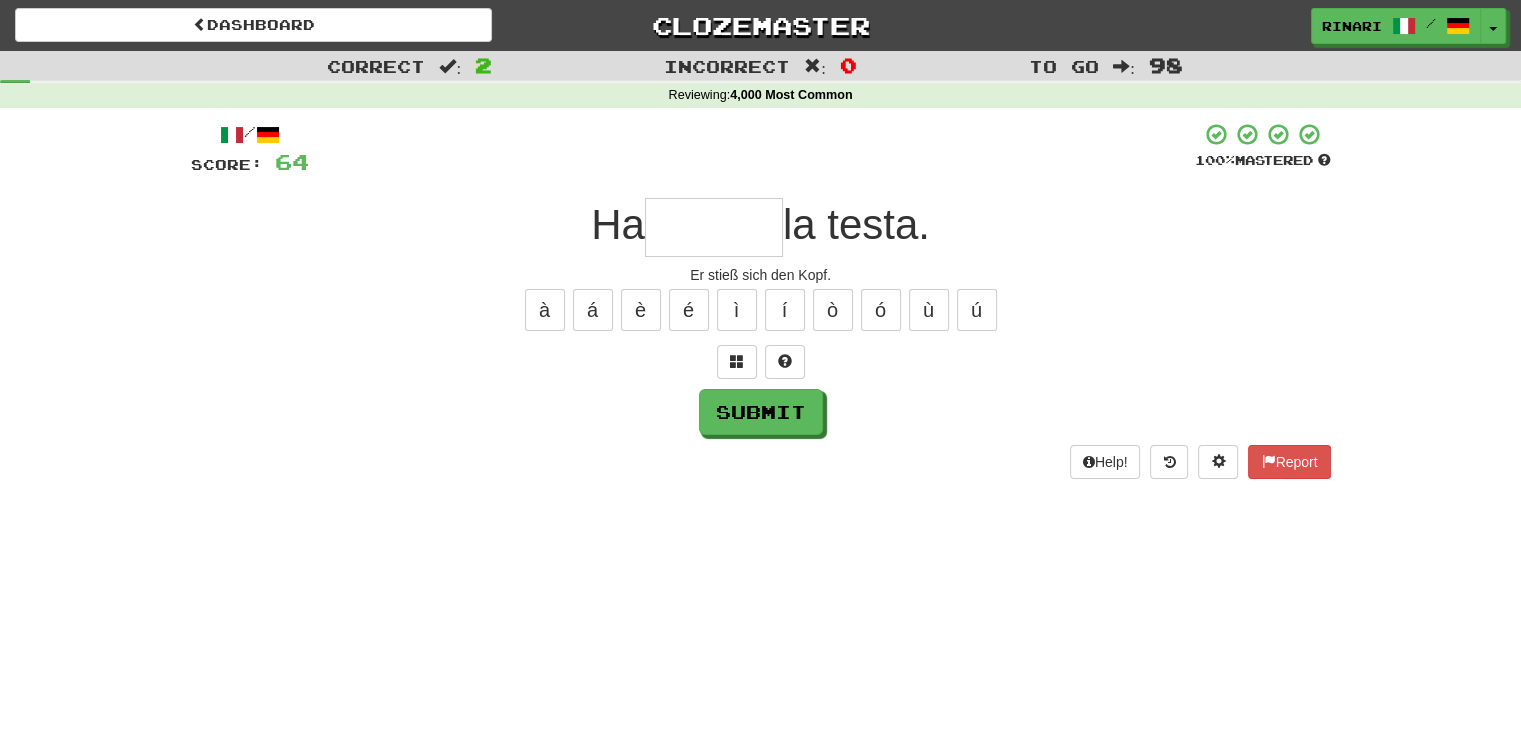 type on "*" 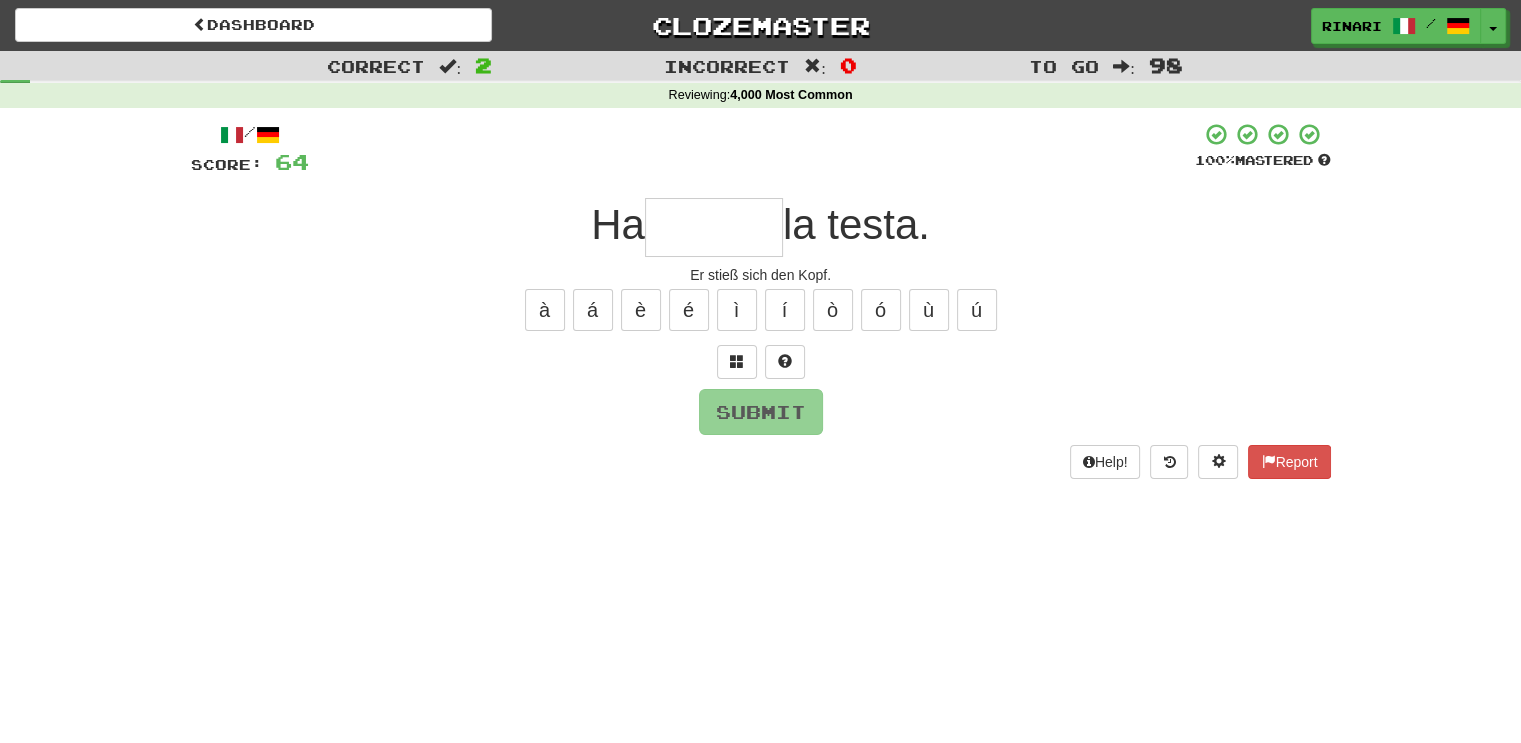 type on "*" 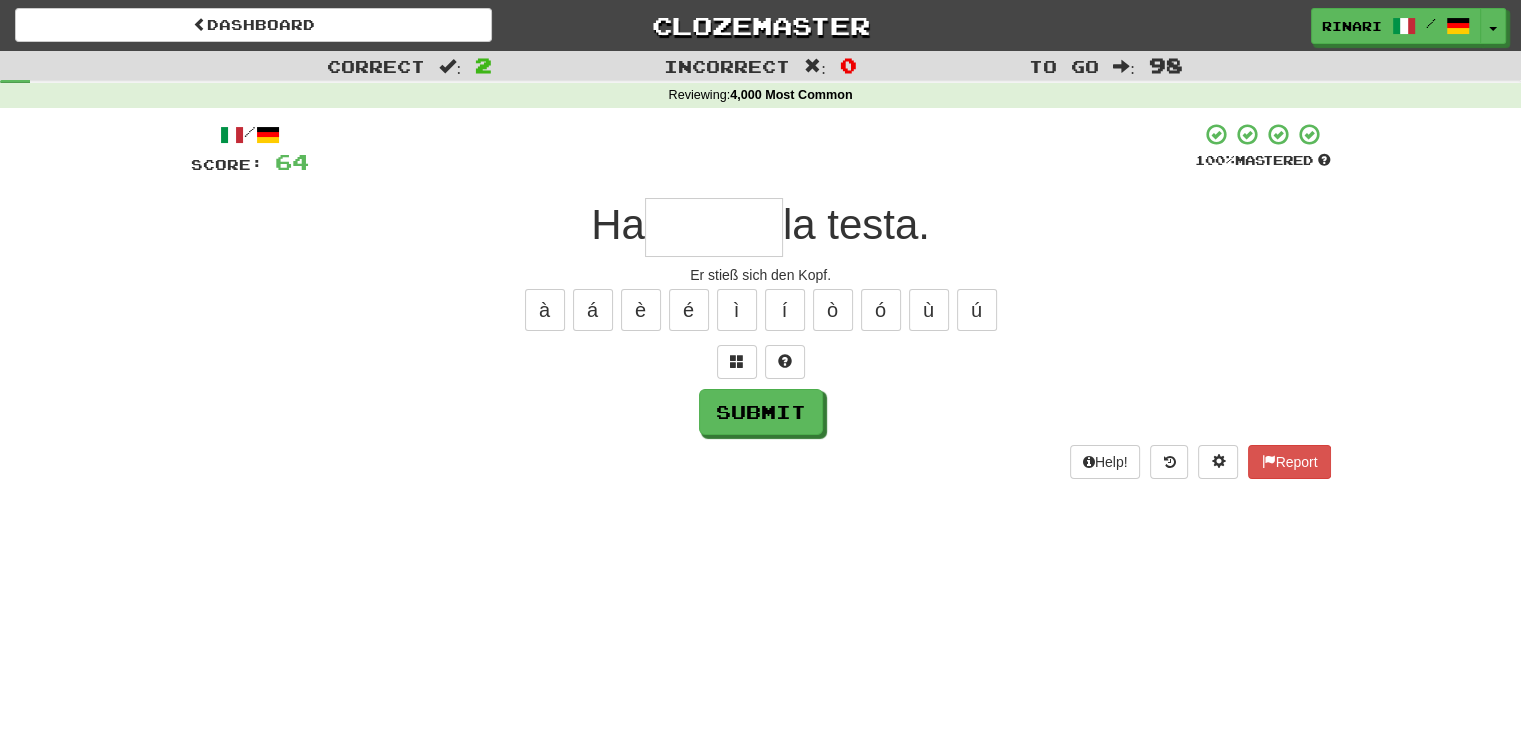 type on "*" 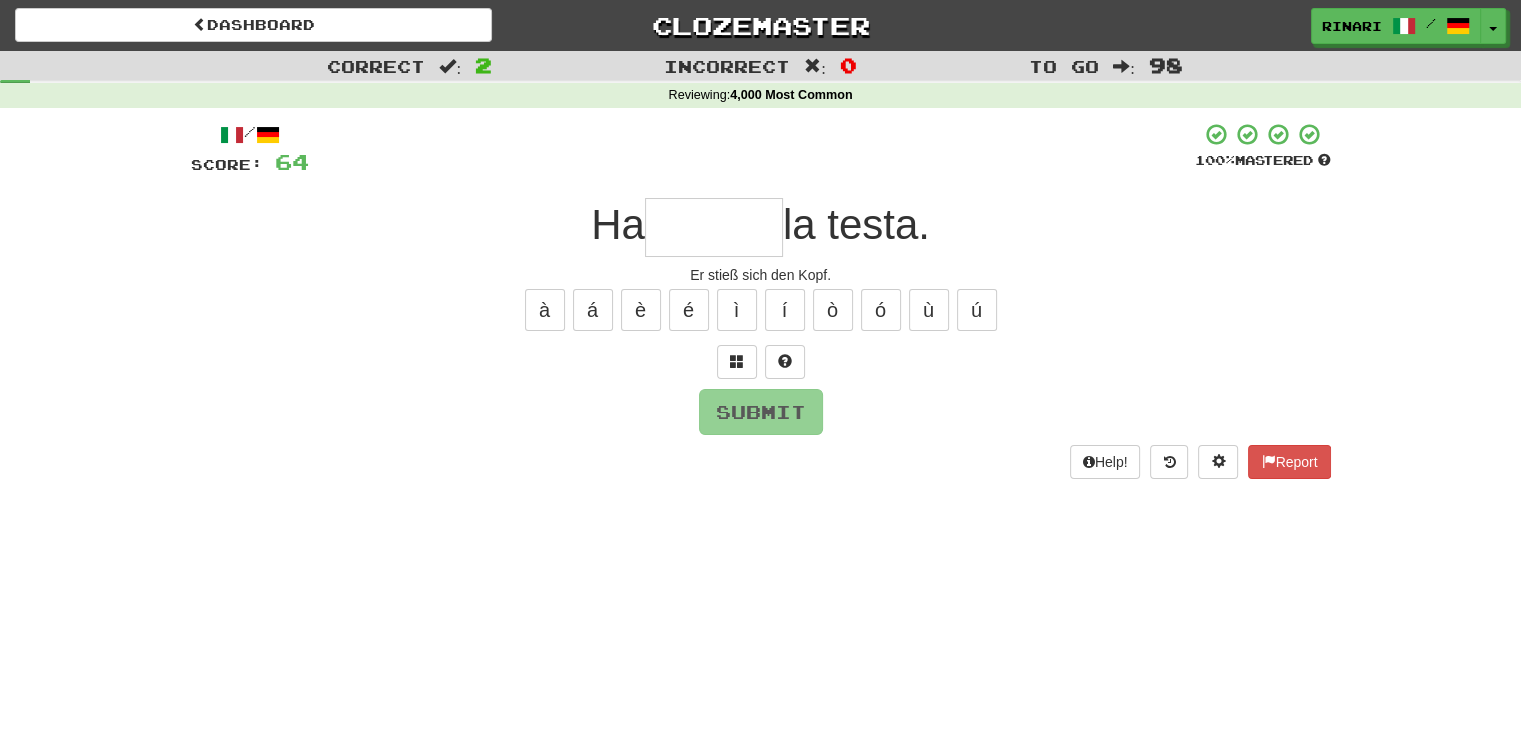 type on "*" 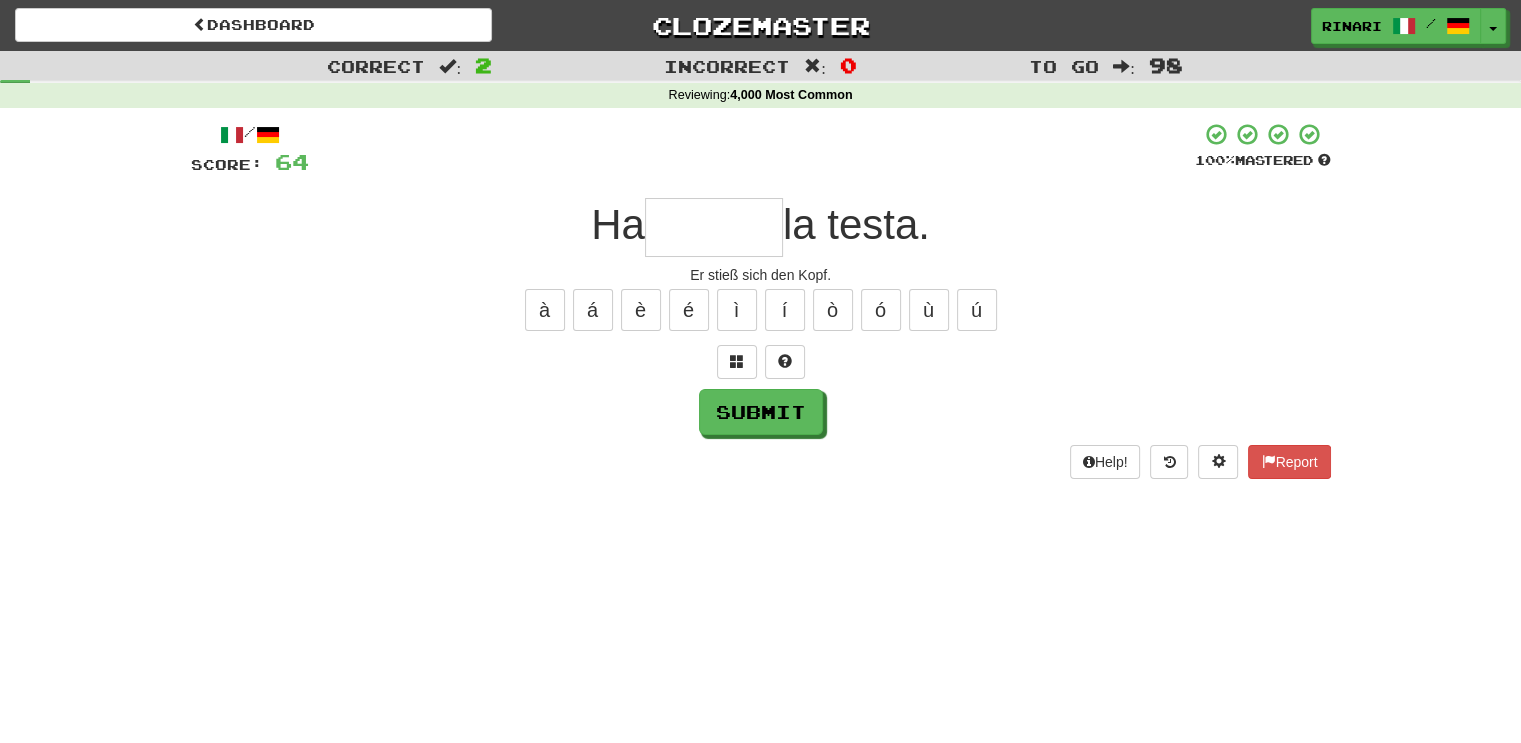 type on "*" 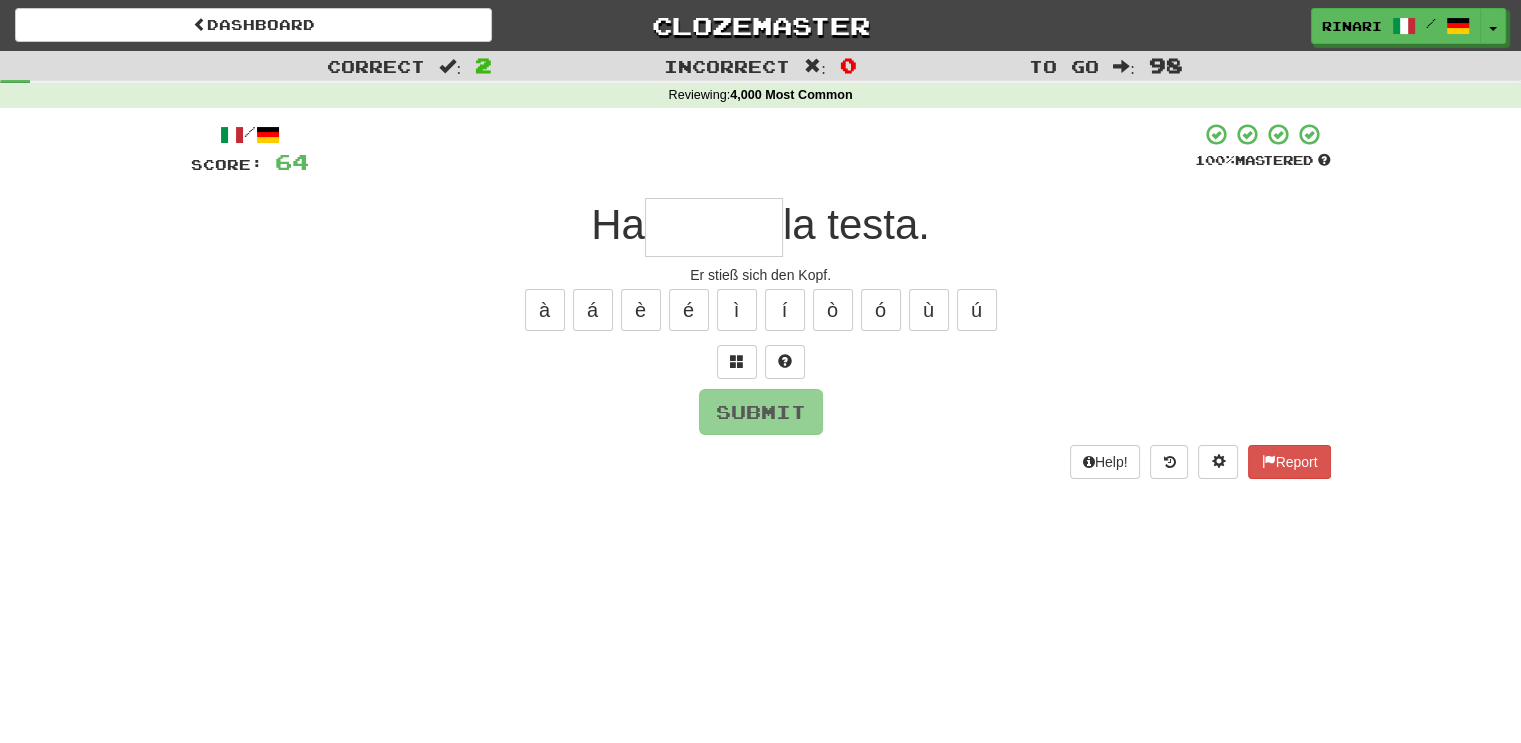 type on "*" 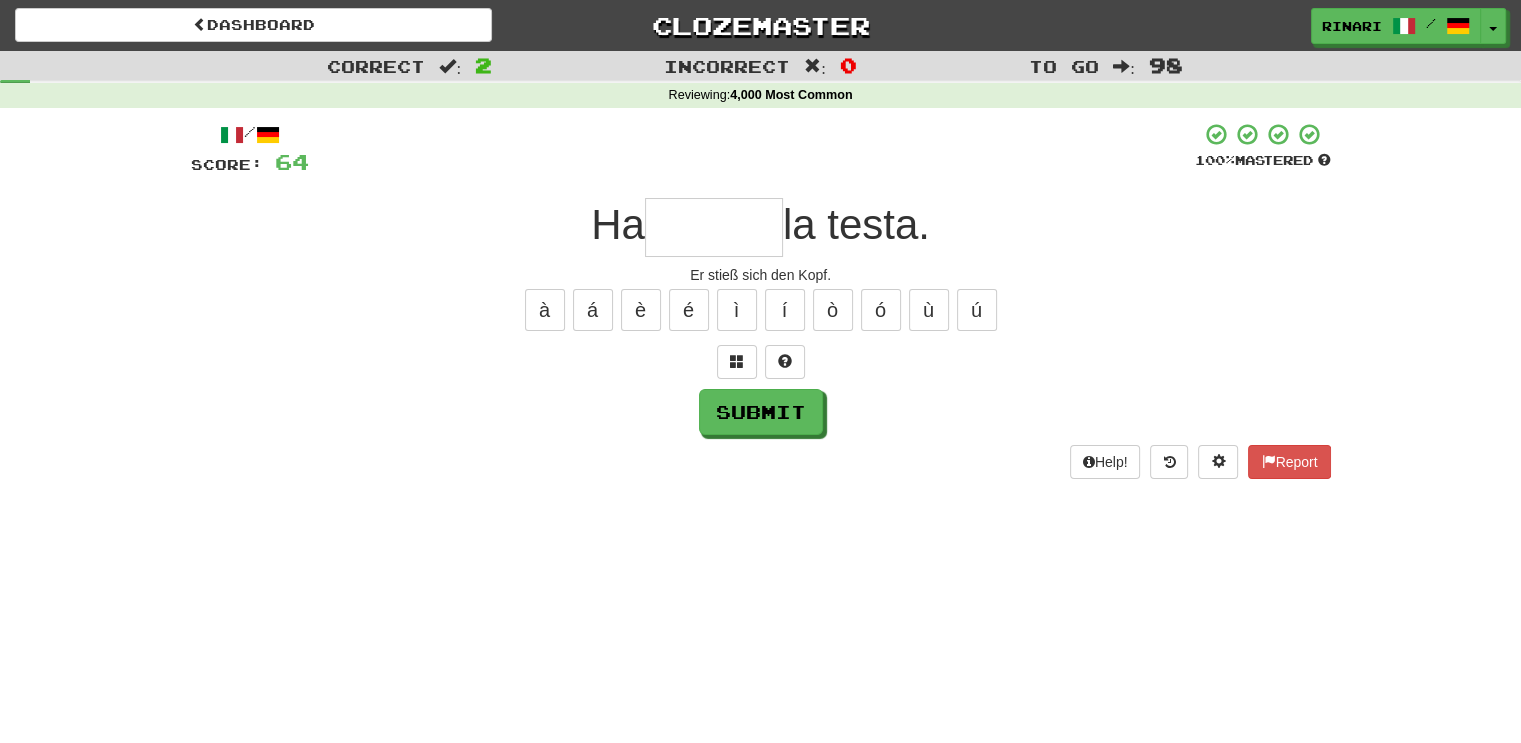 type on "*" 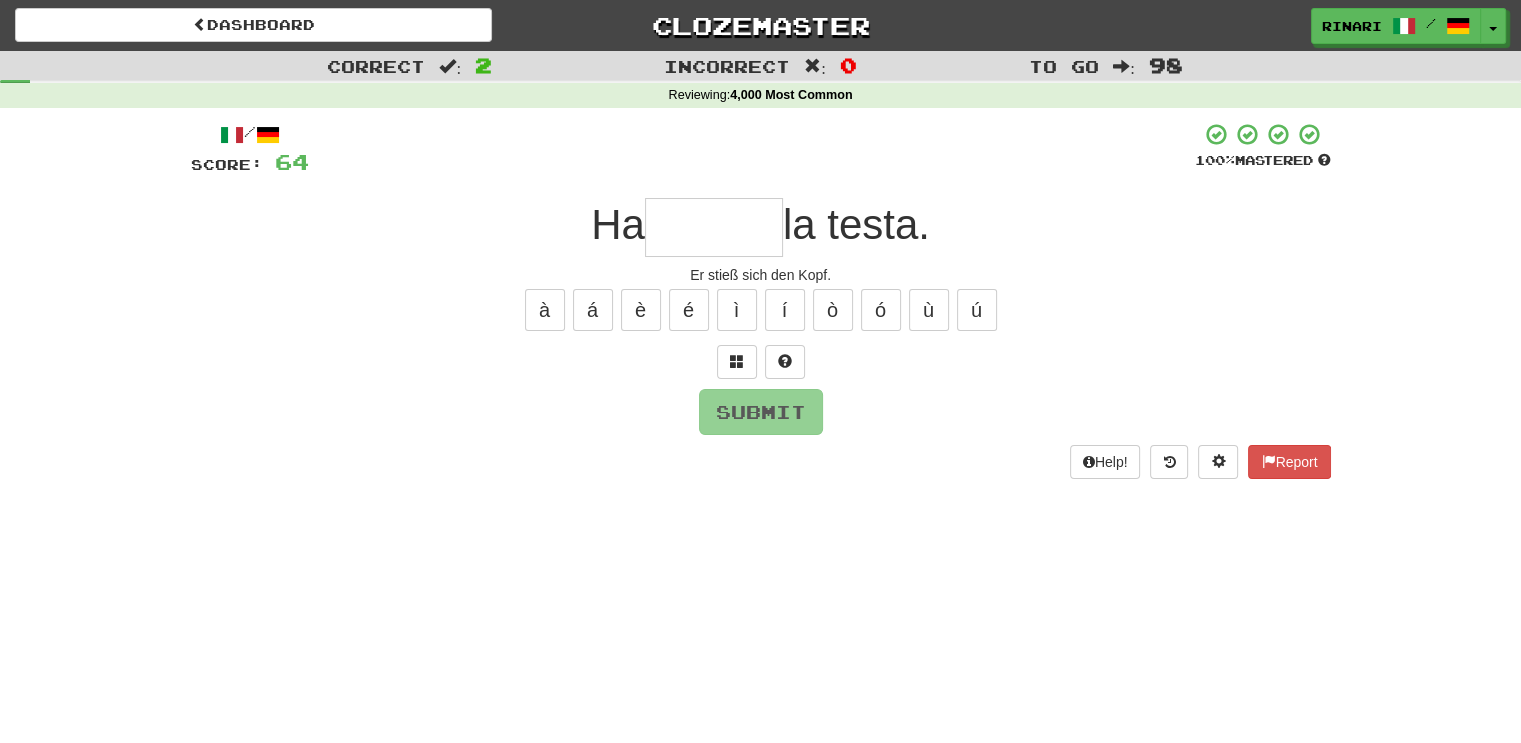 type on "*" 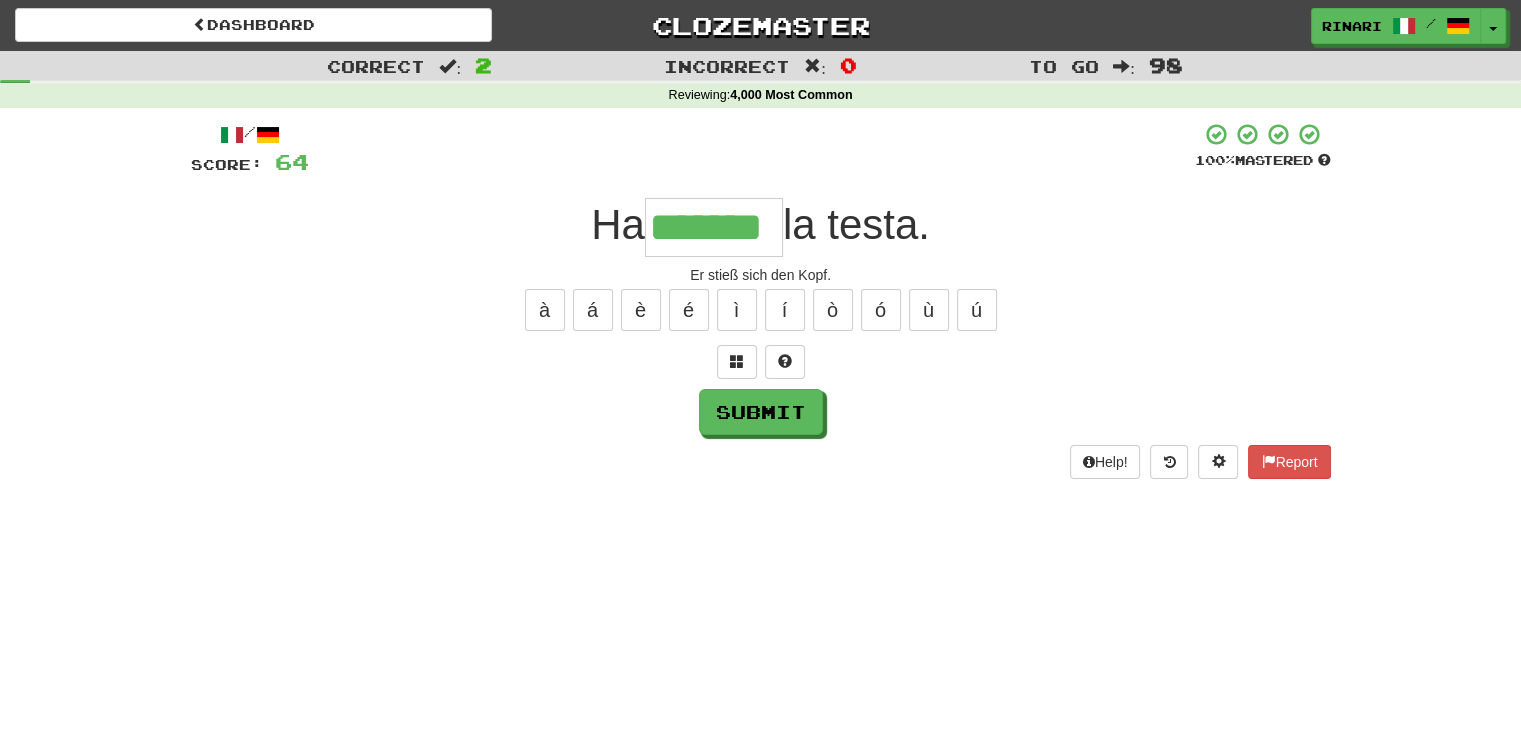 type on "*******" 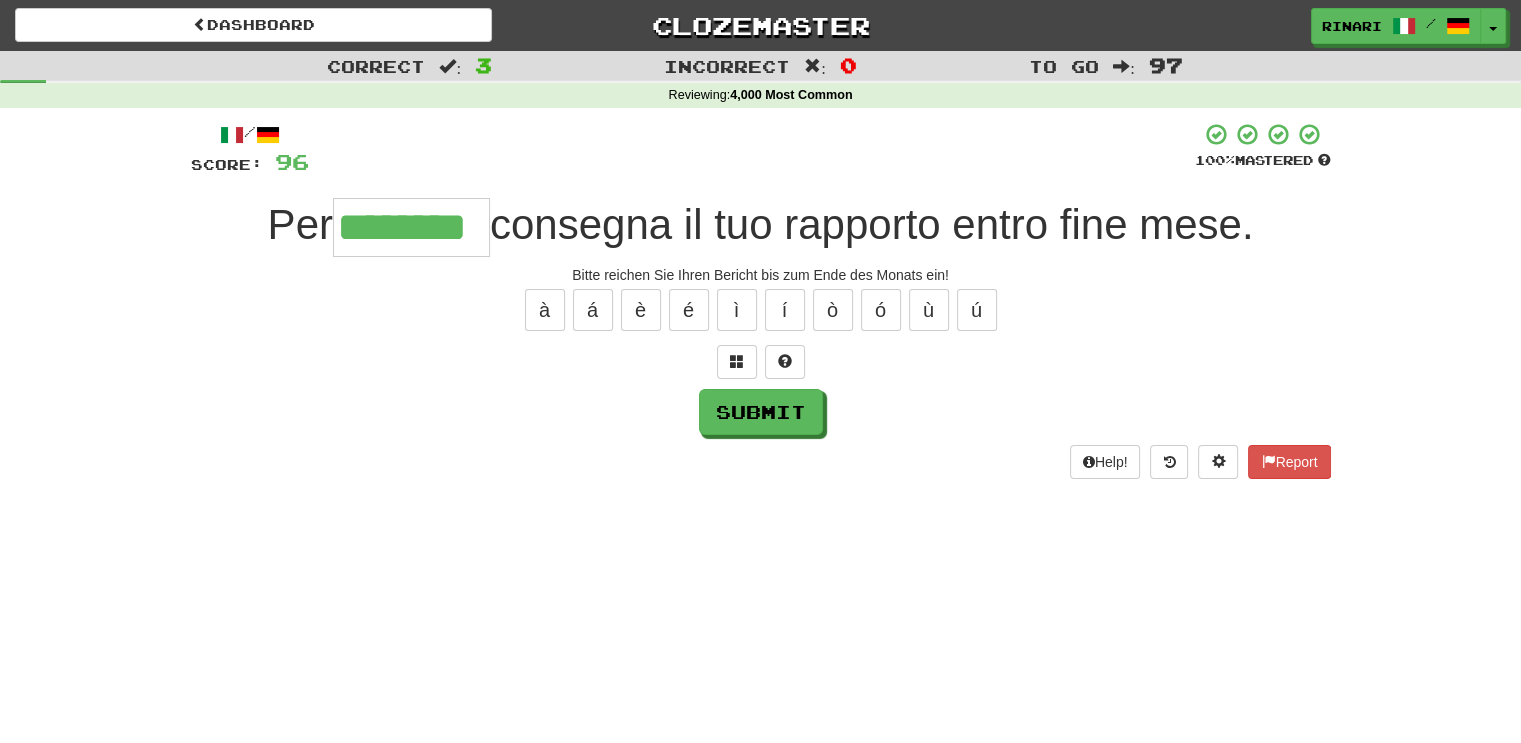 type on "********" 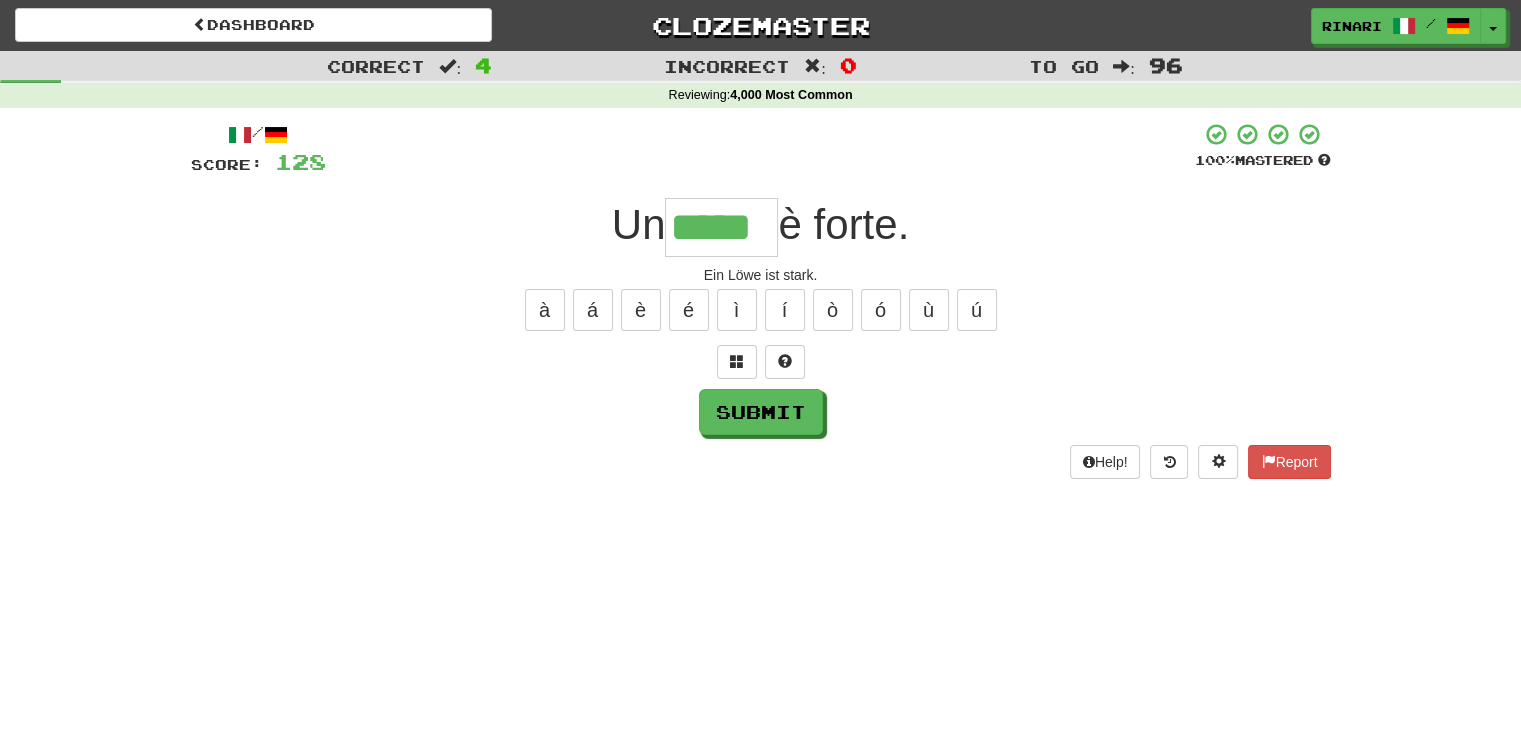 type on "*****" 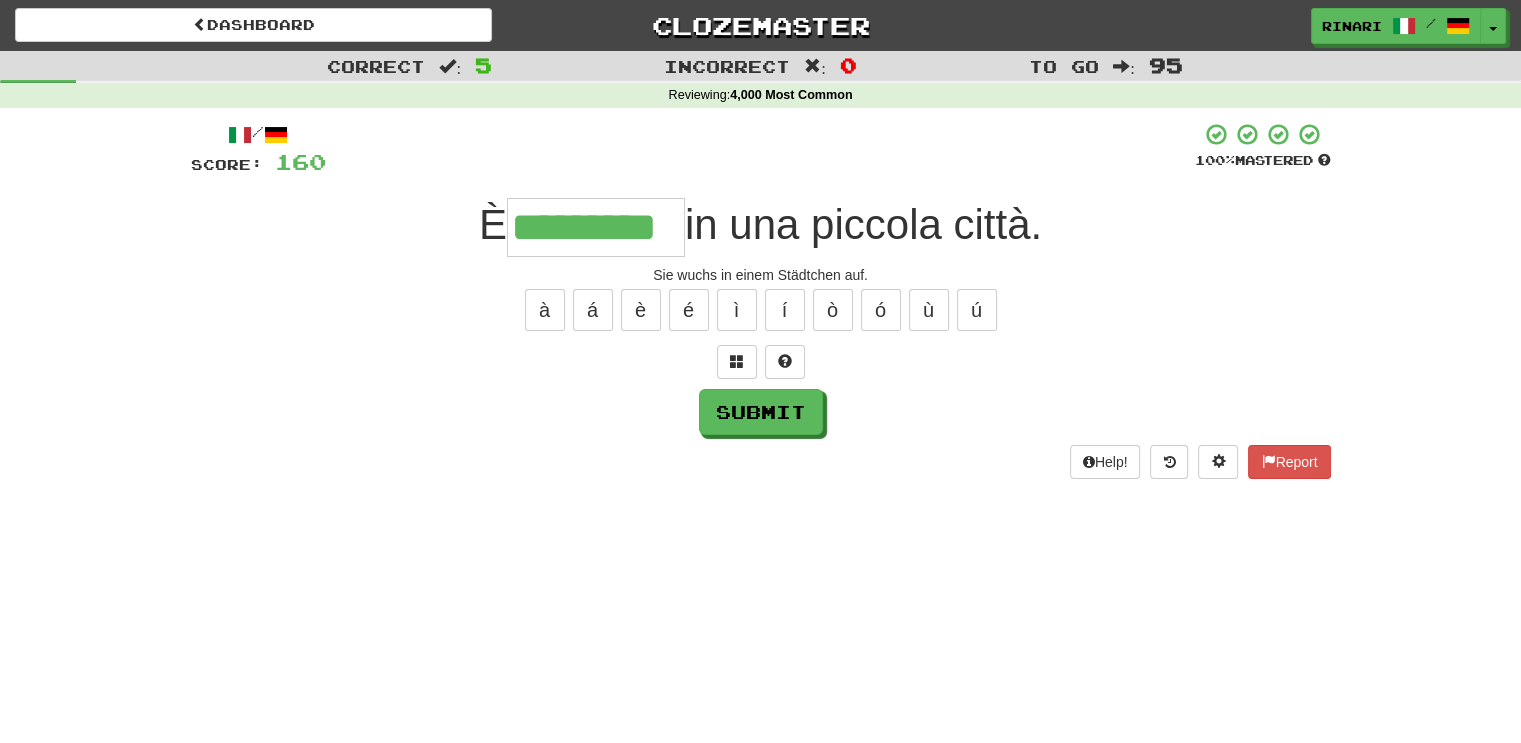 type on "*********" 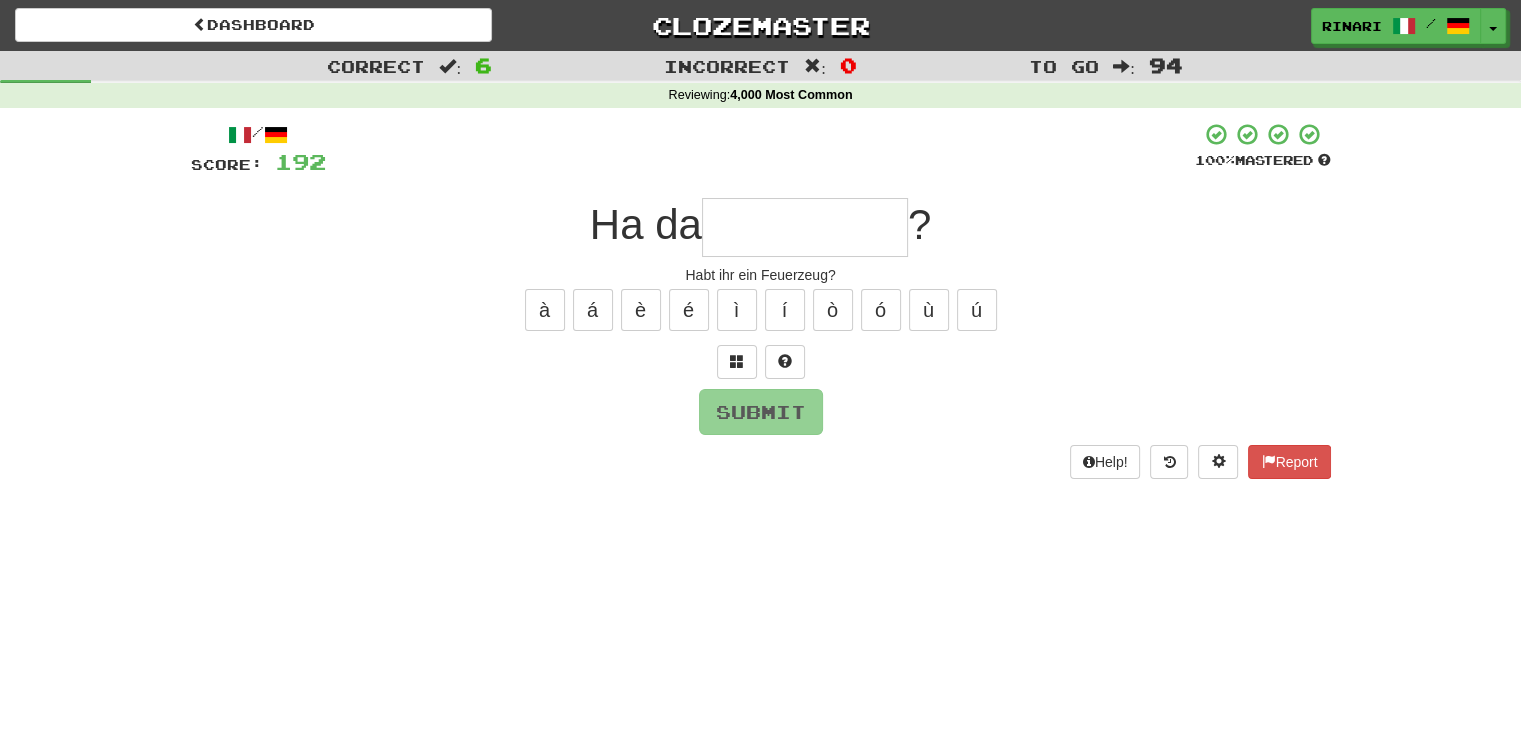 type on "*" 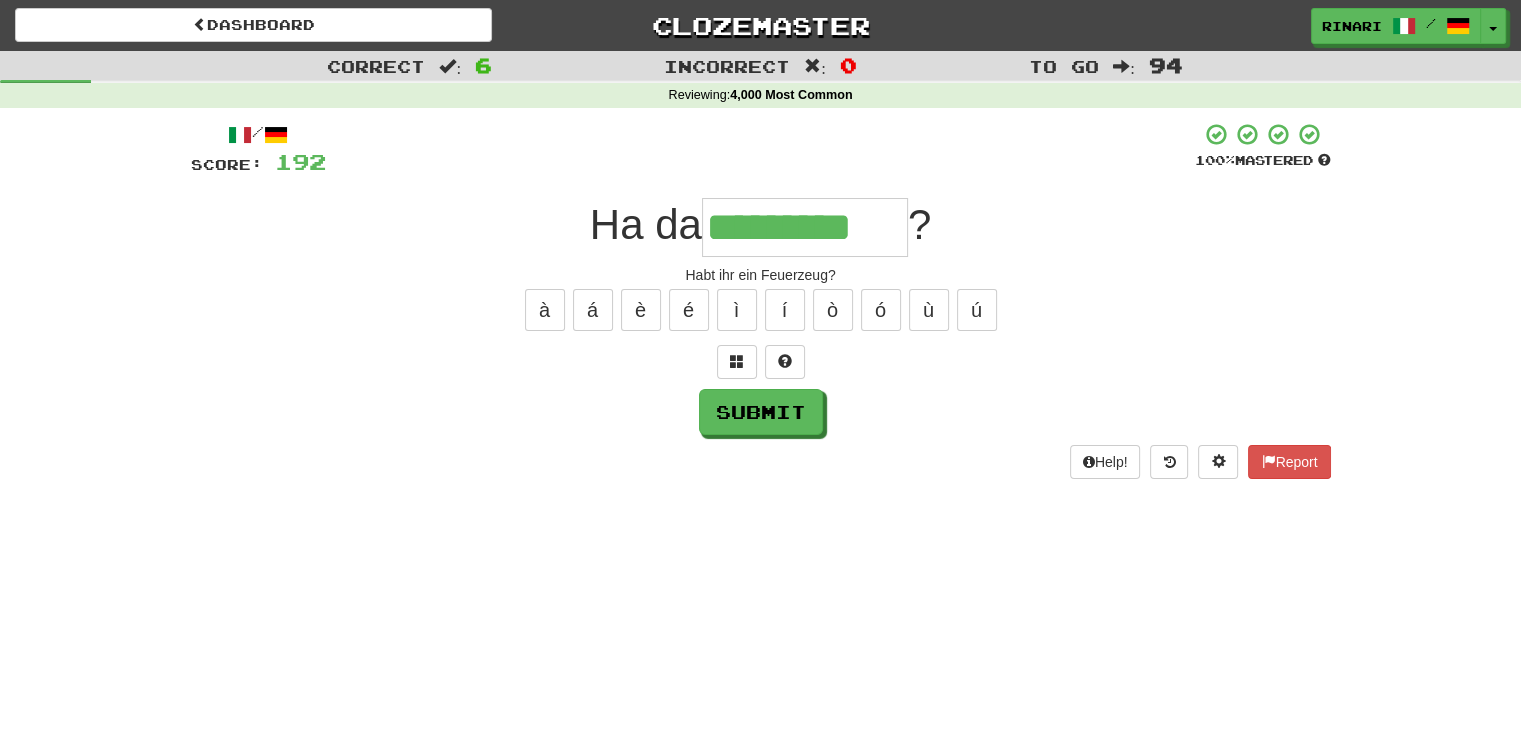 type on "*********" 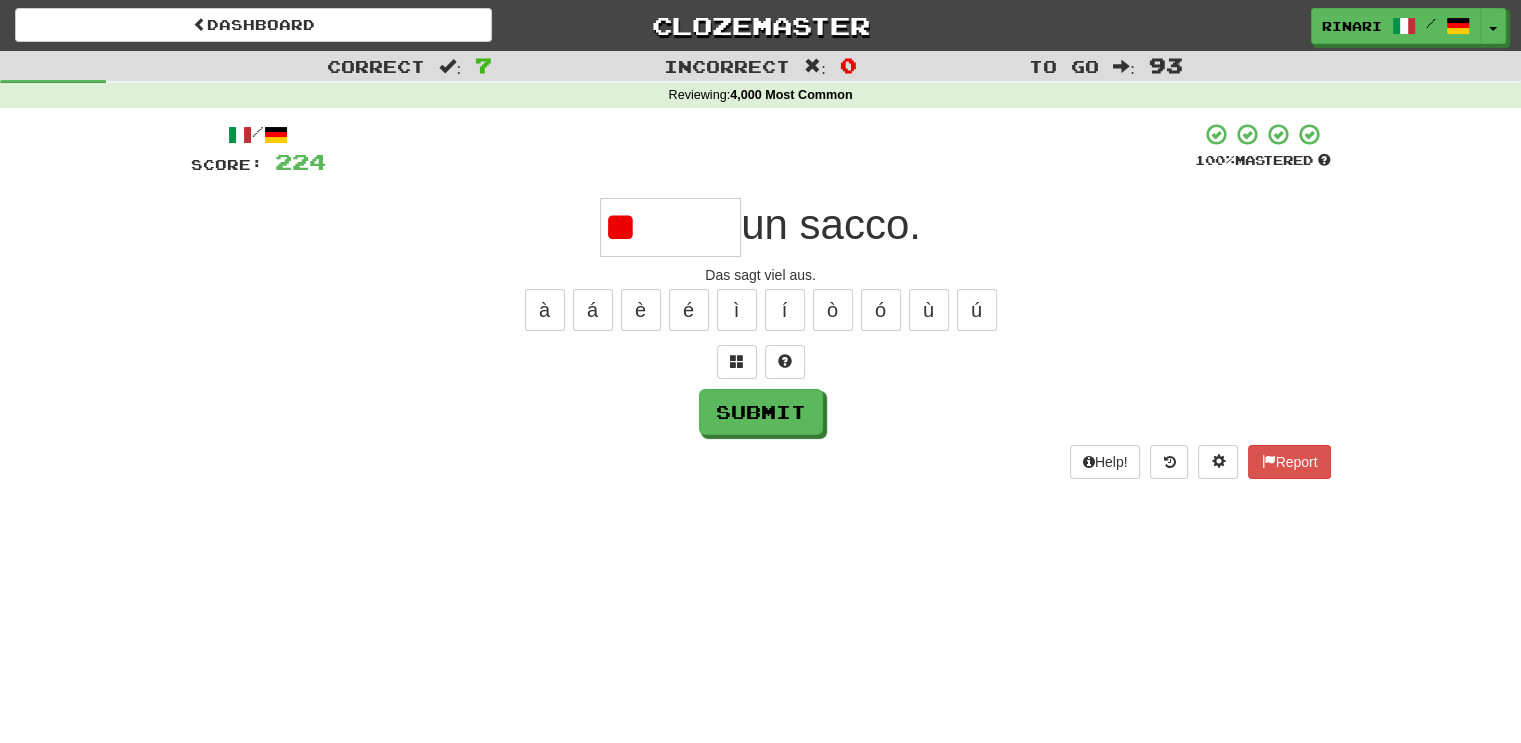 type on "*" 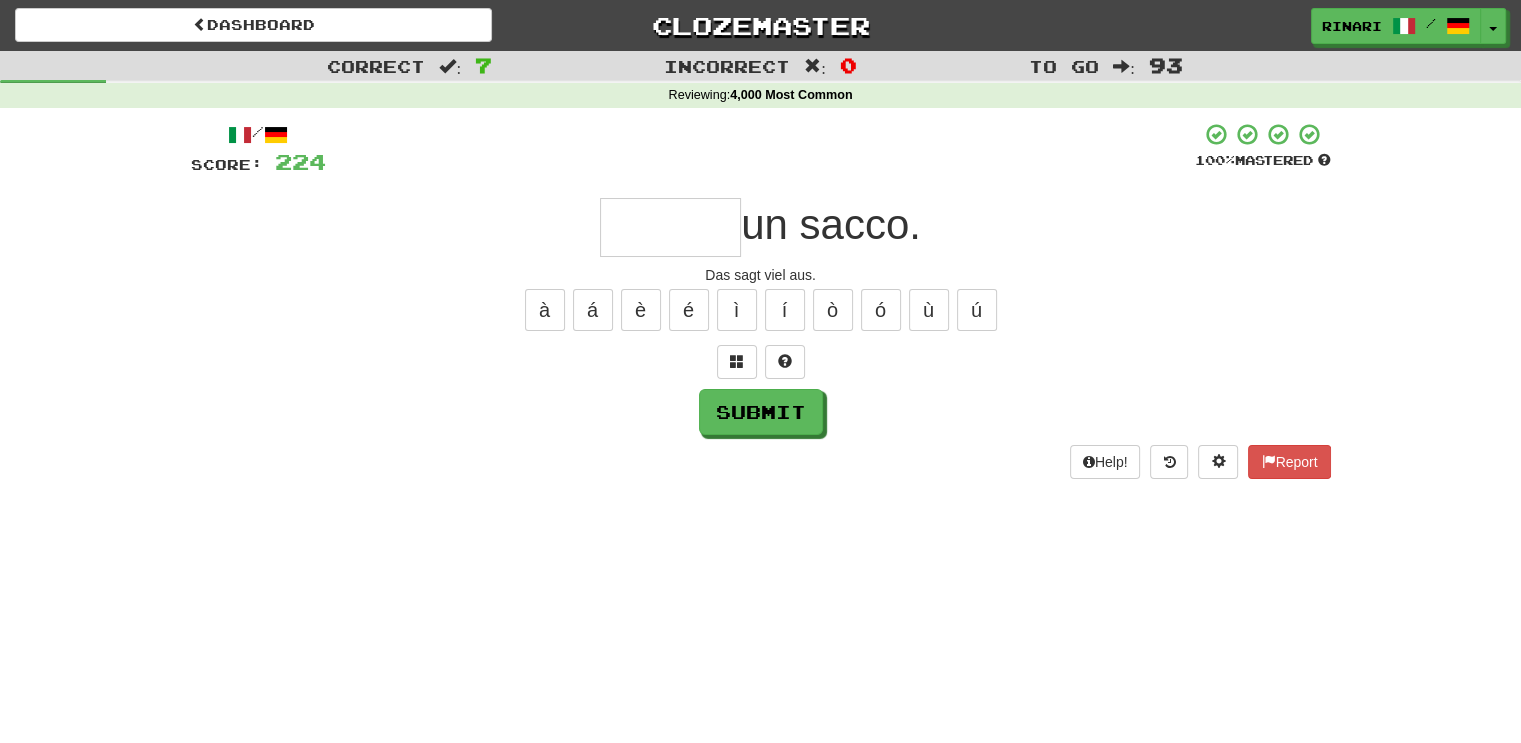 type on "*" 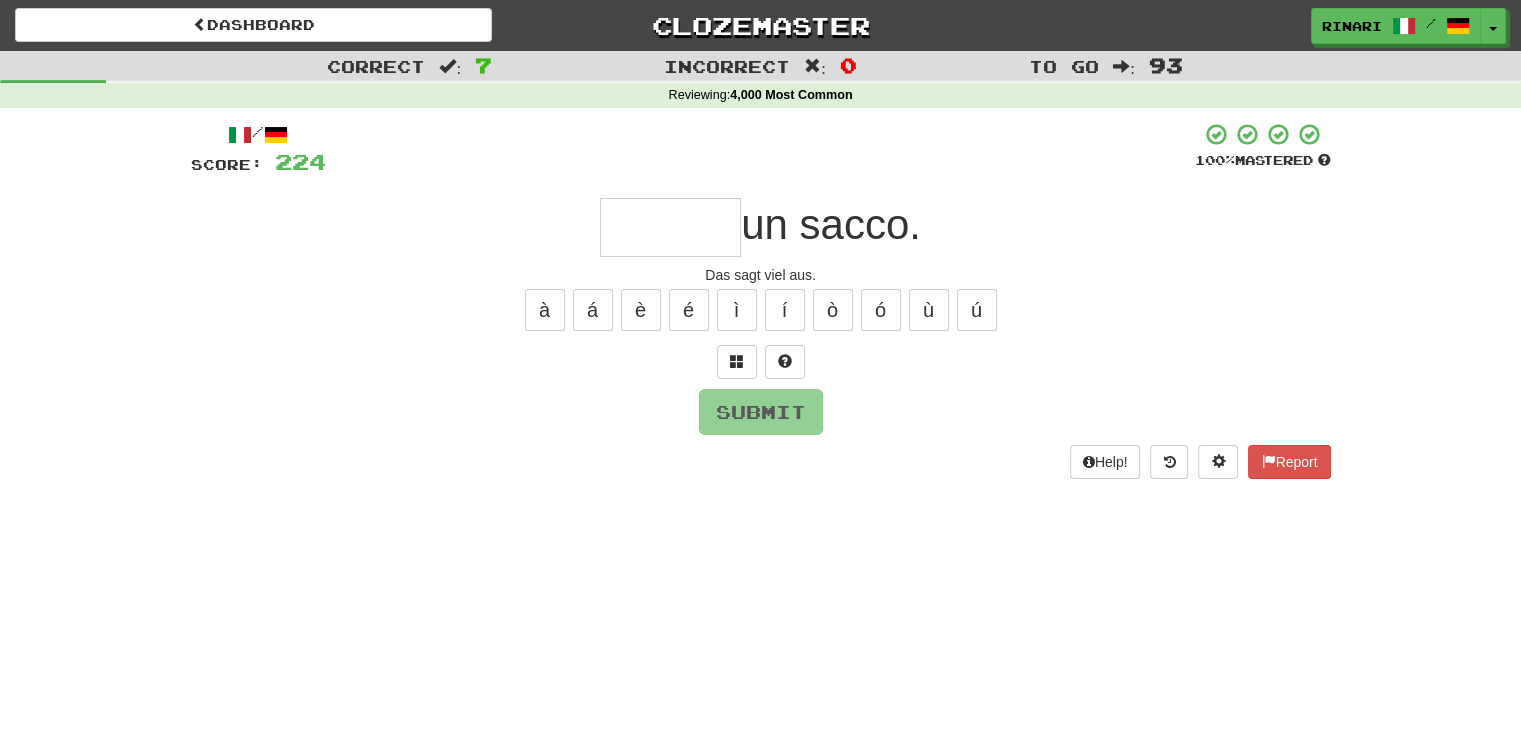 type on "*" 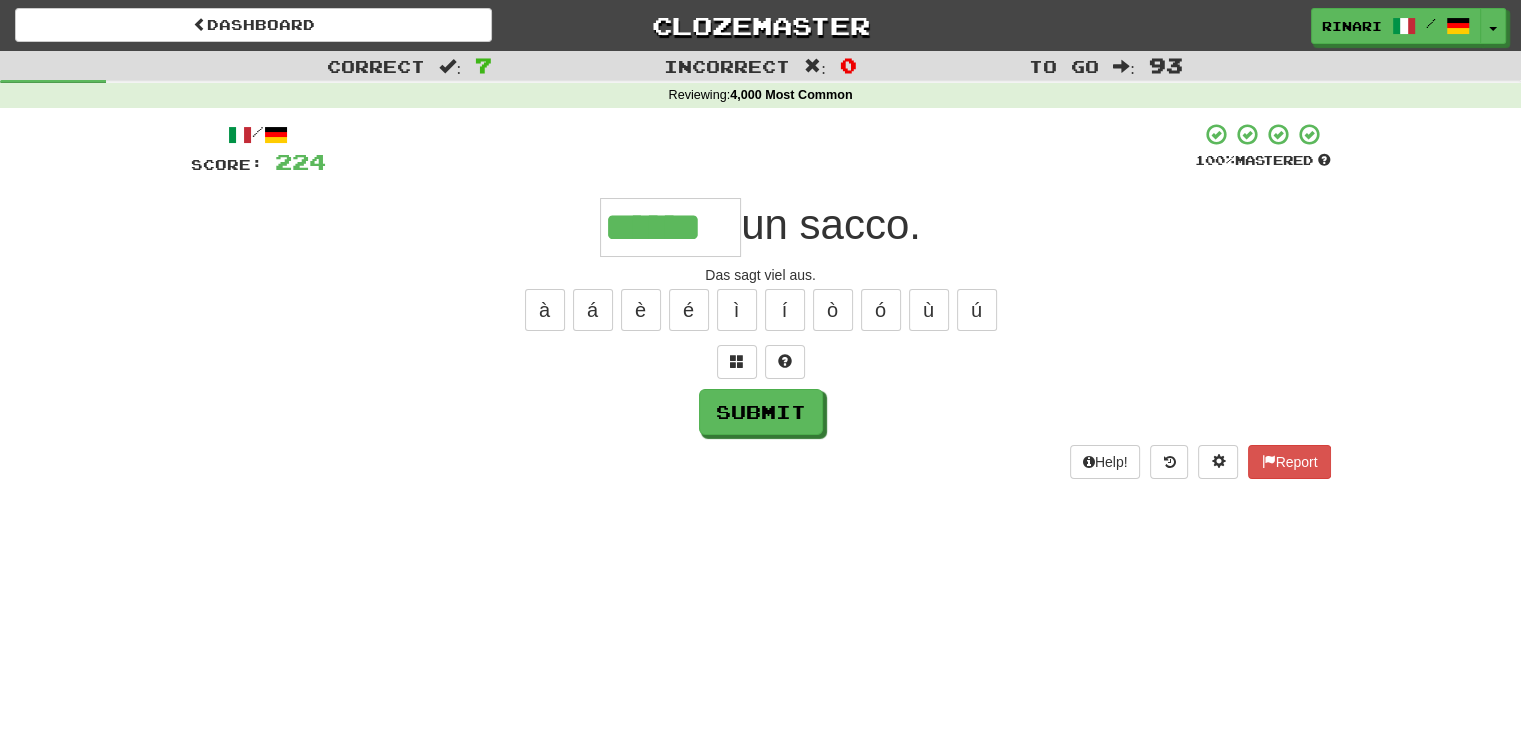 type on "******" 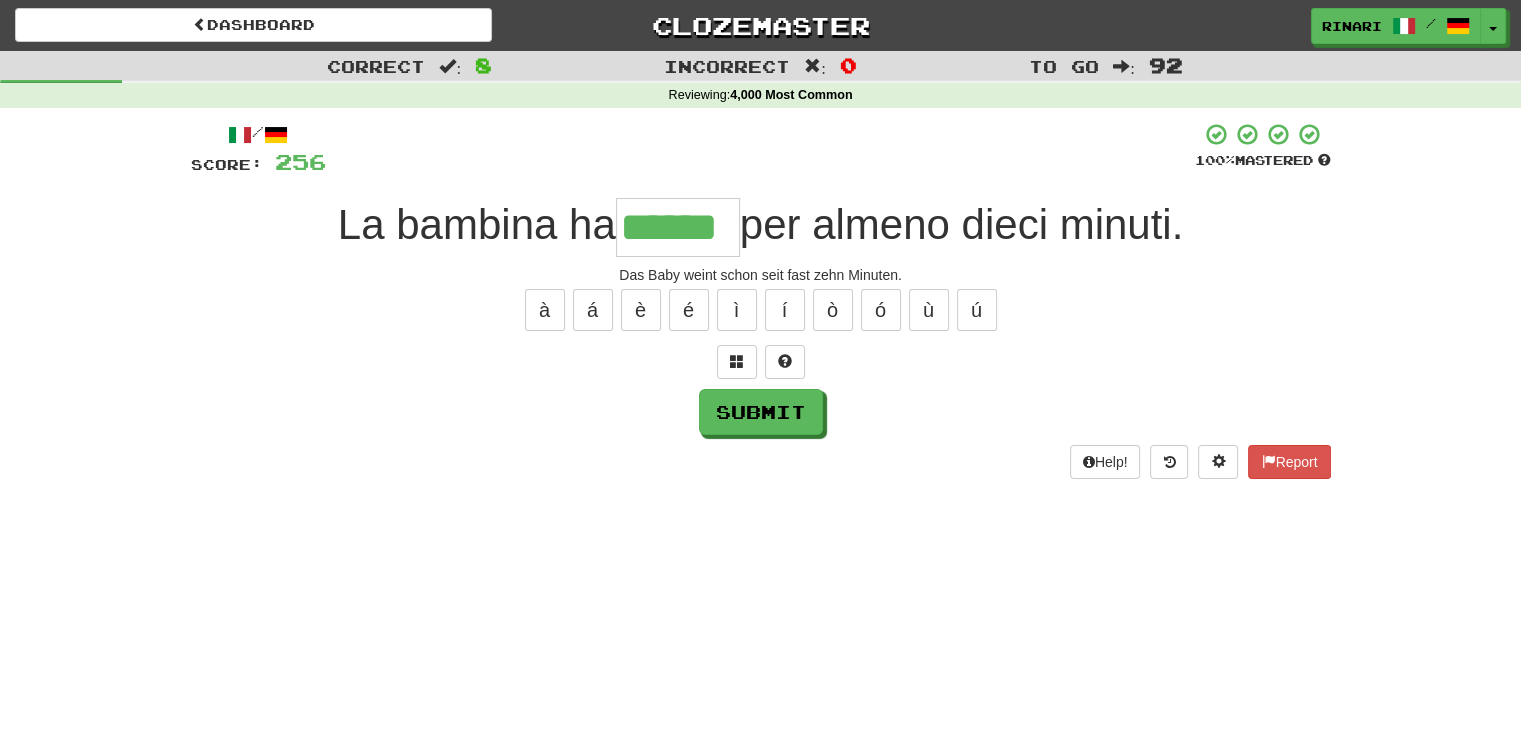 type on "******" 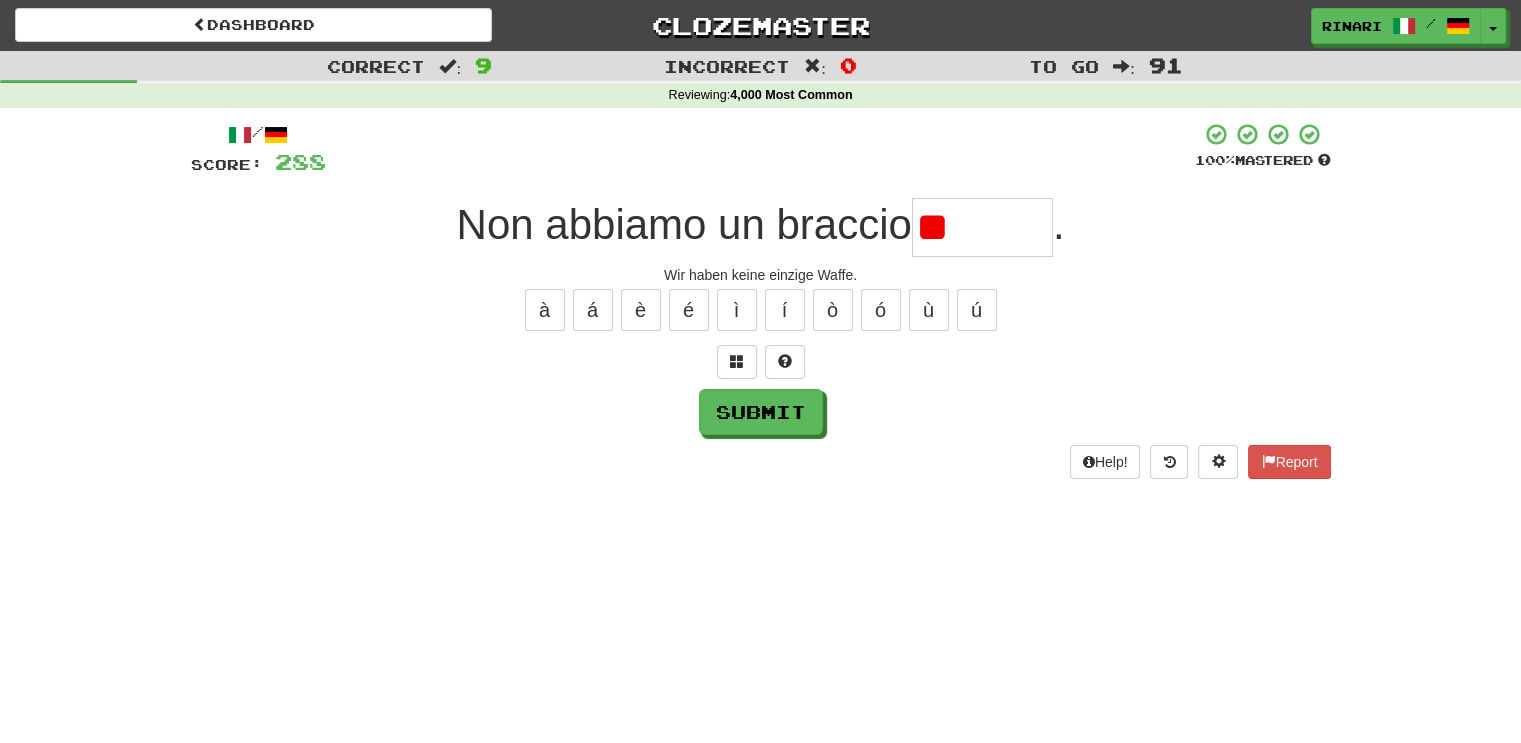 type on "*" 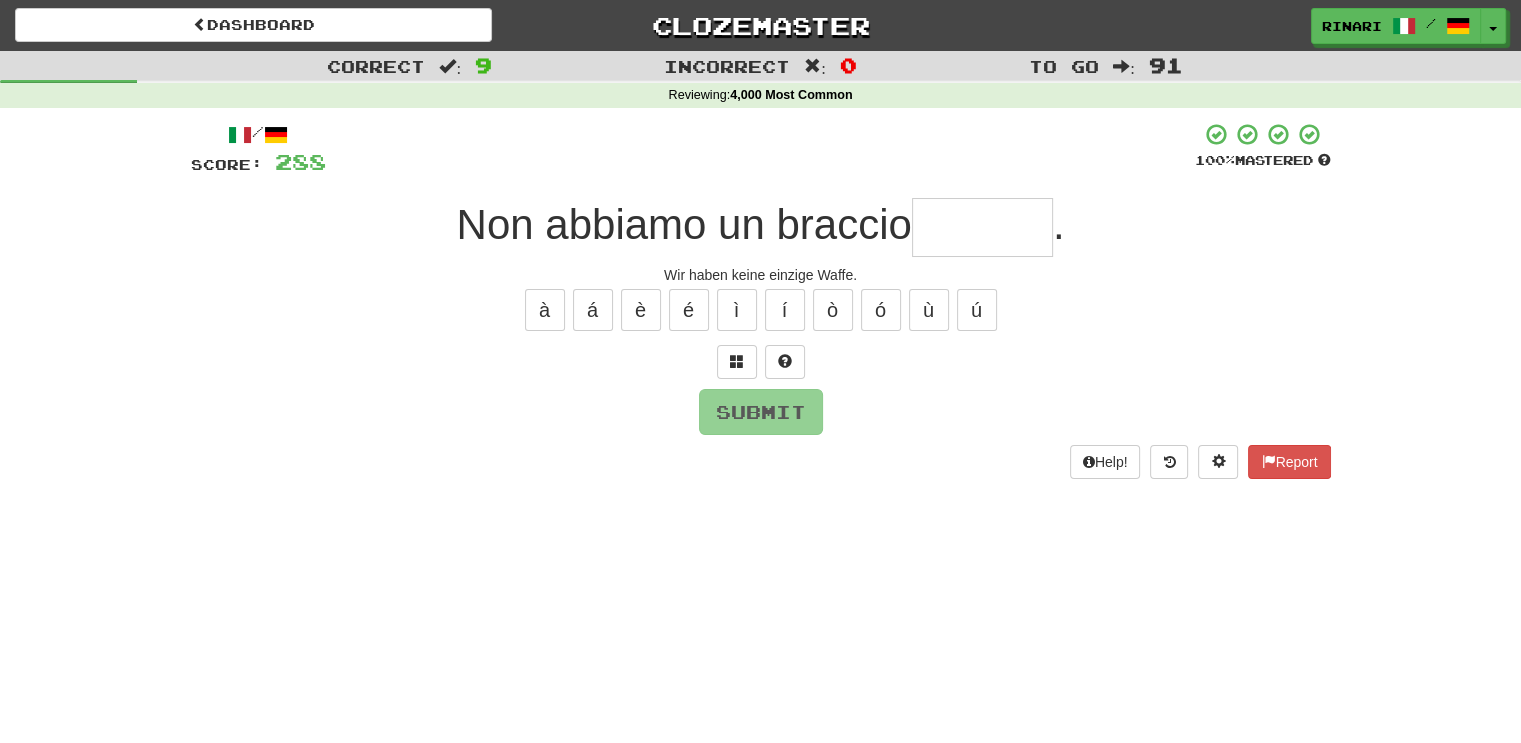 type on "*" 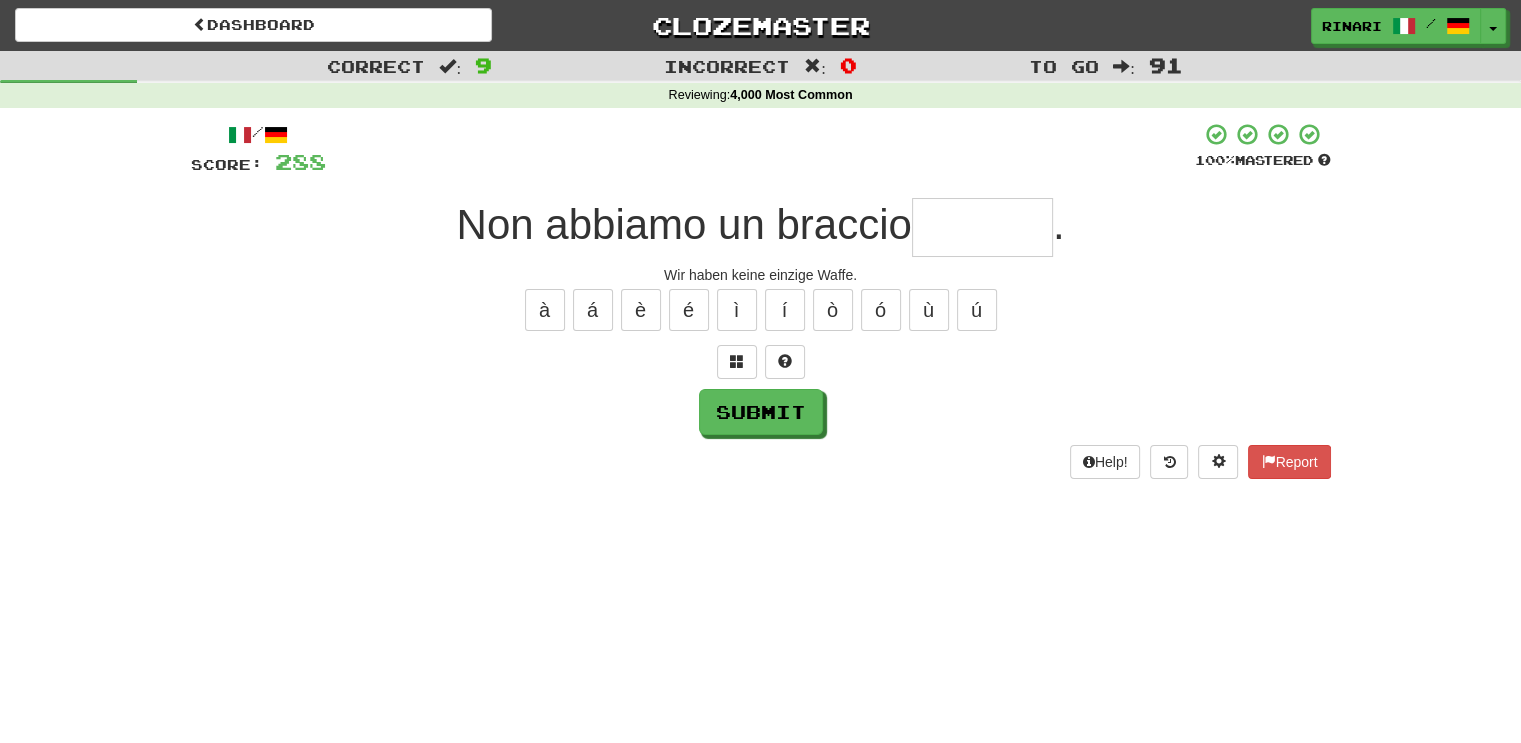 type on "*" 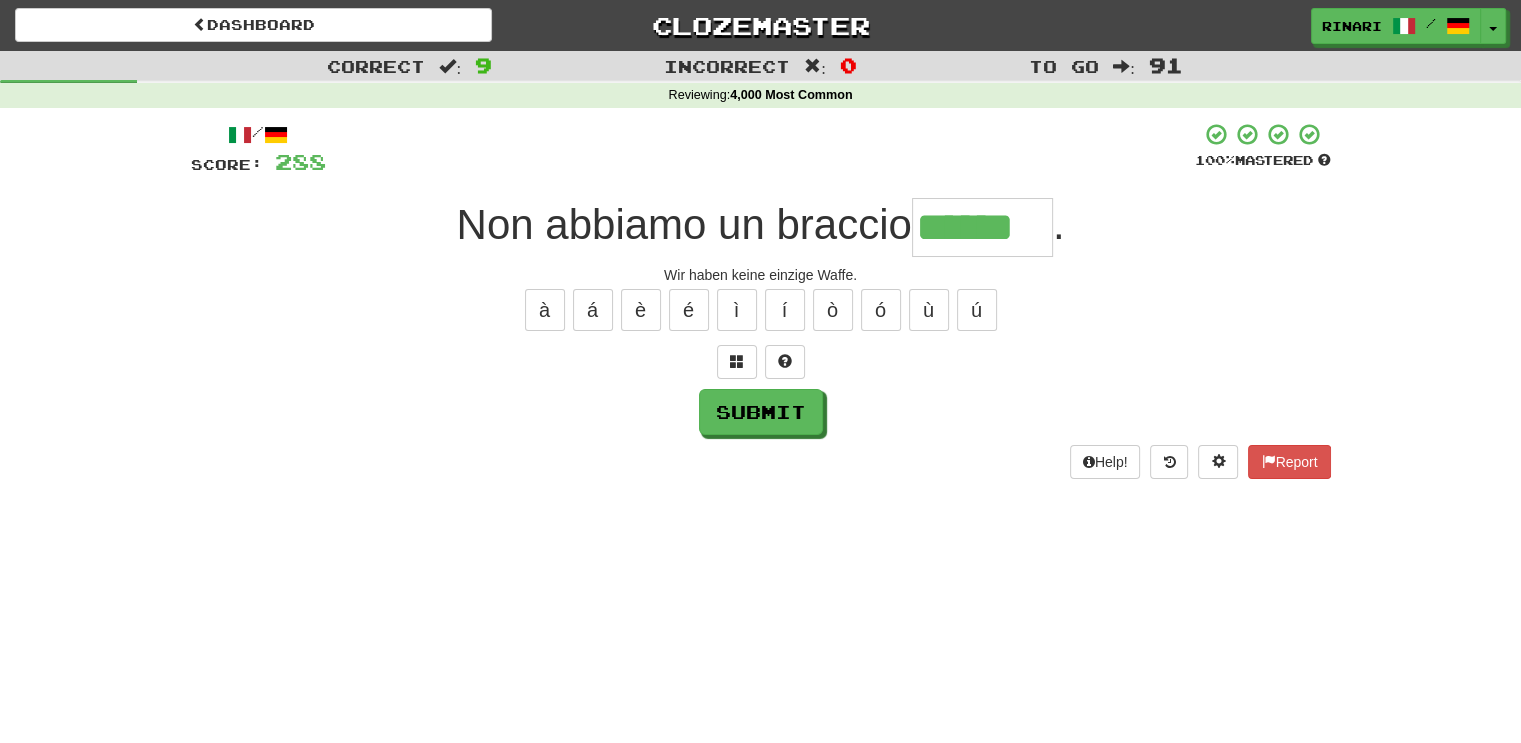 type on "******" 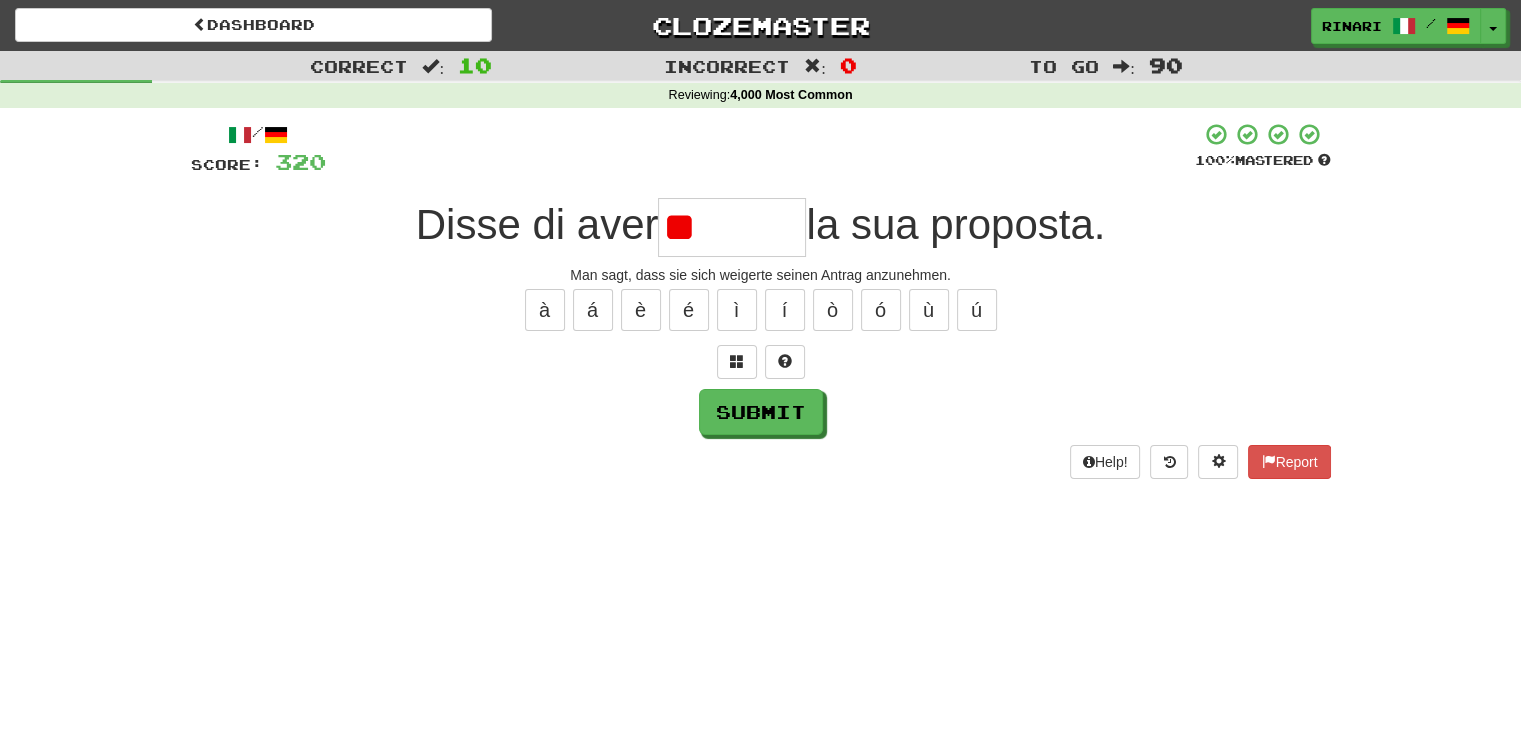 type on "*" 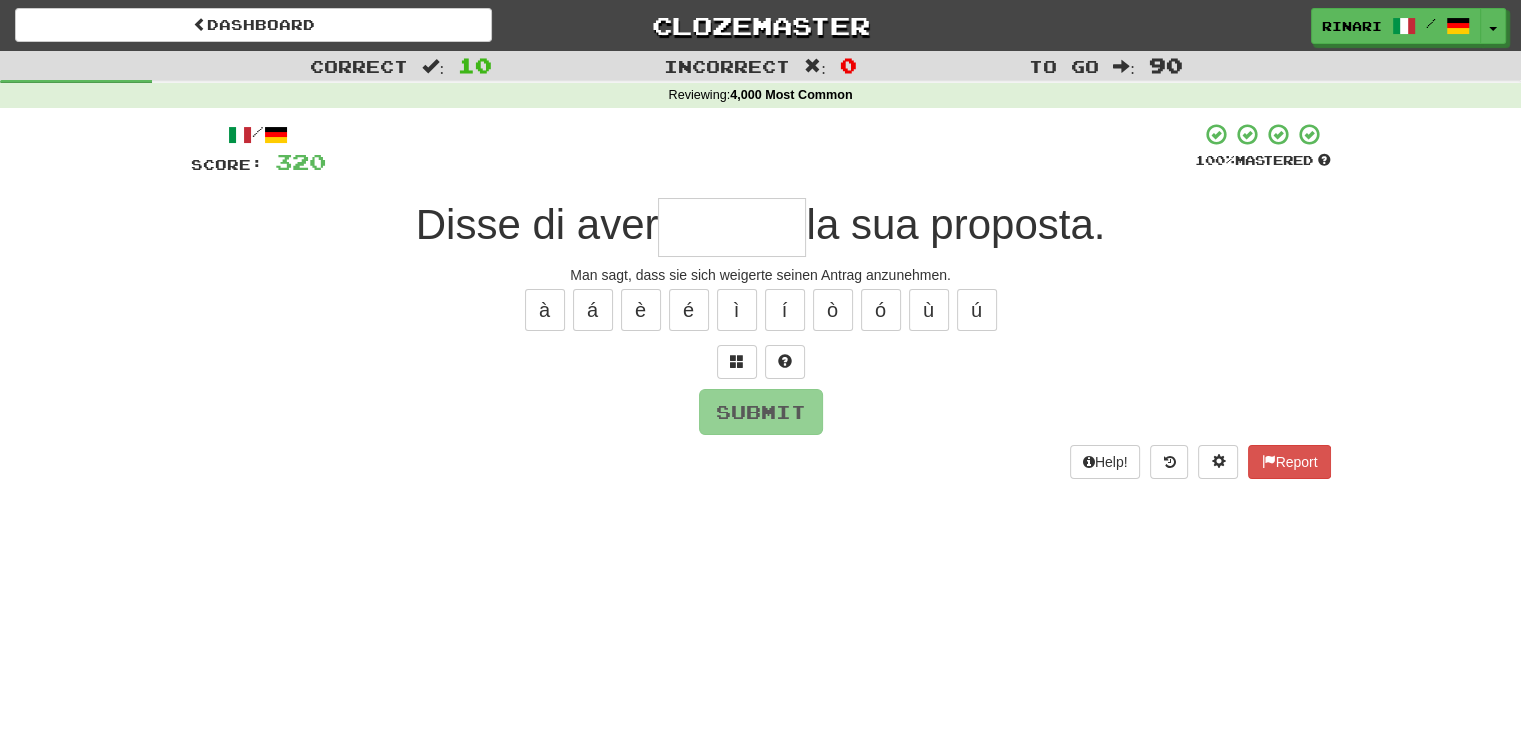 type on "*" 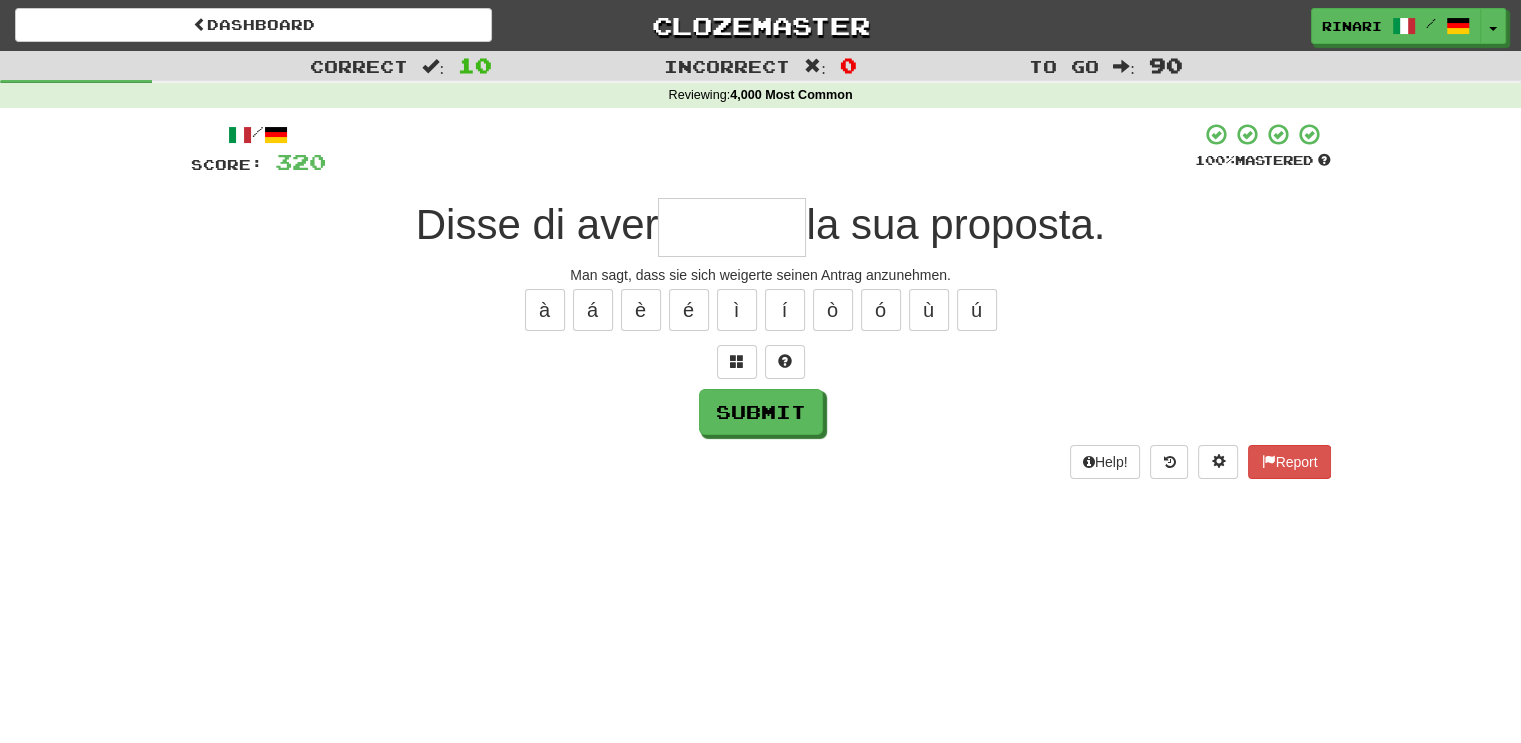 type on "*" 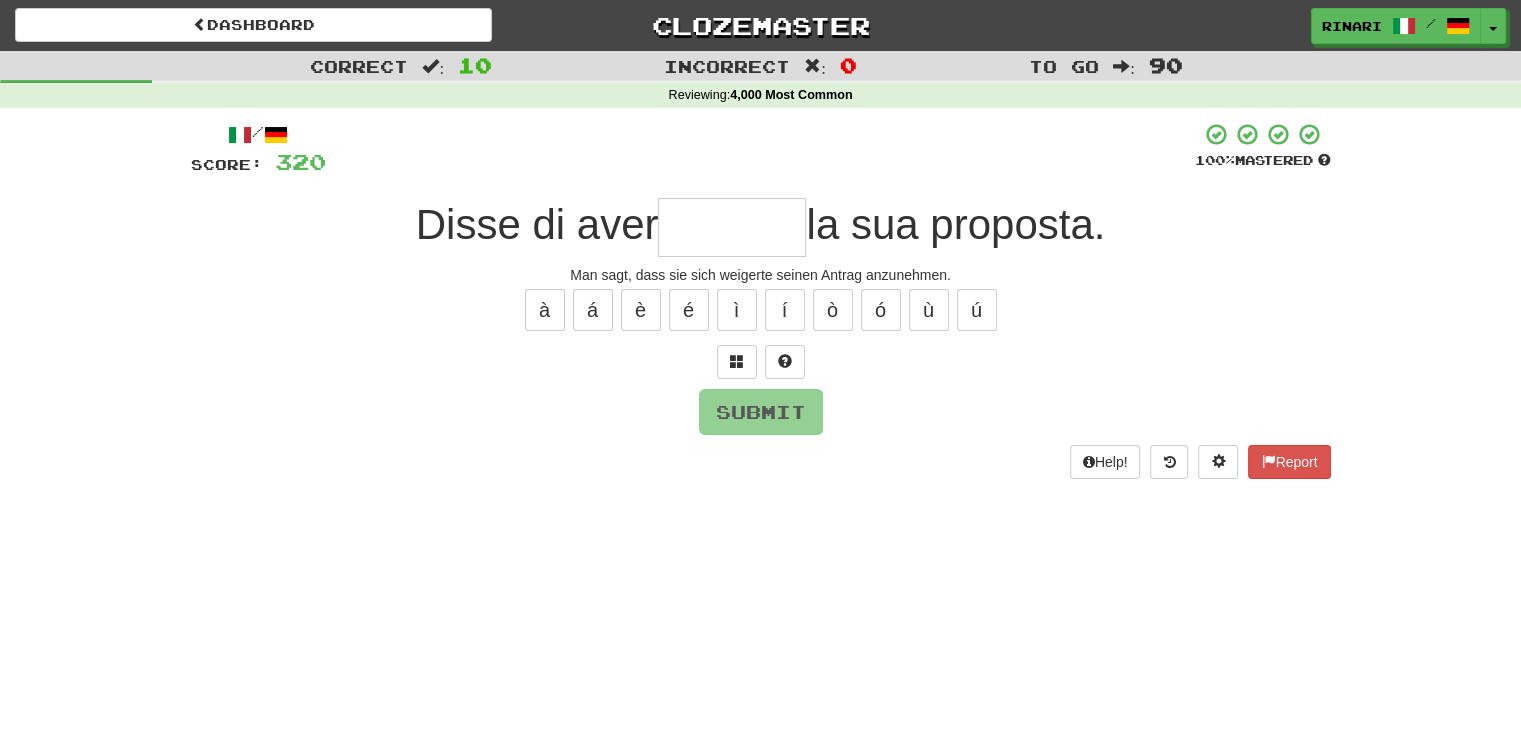 type on "*" 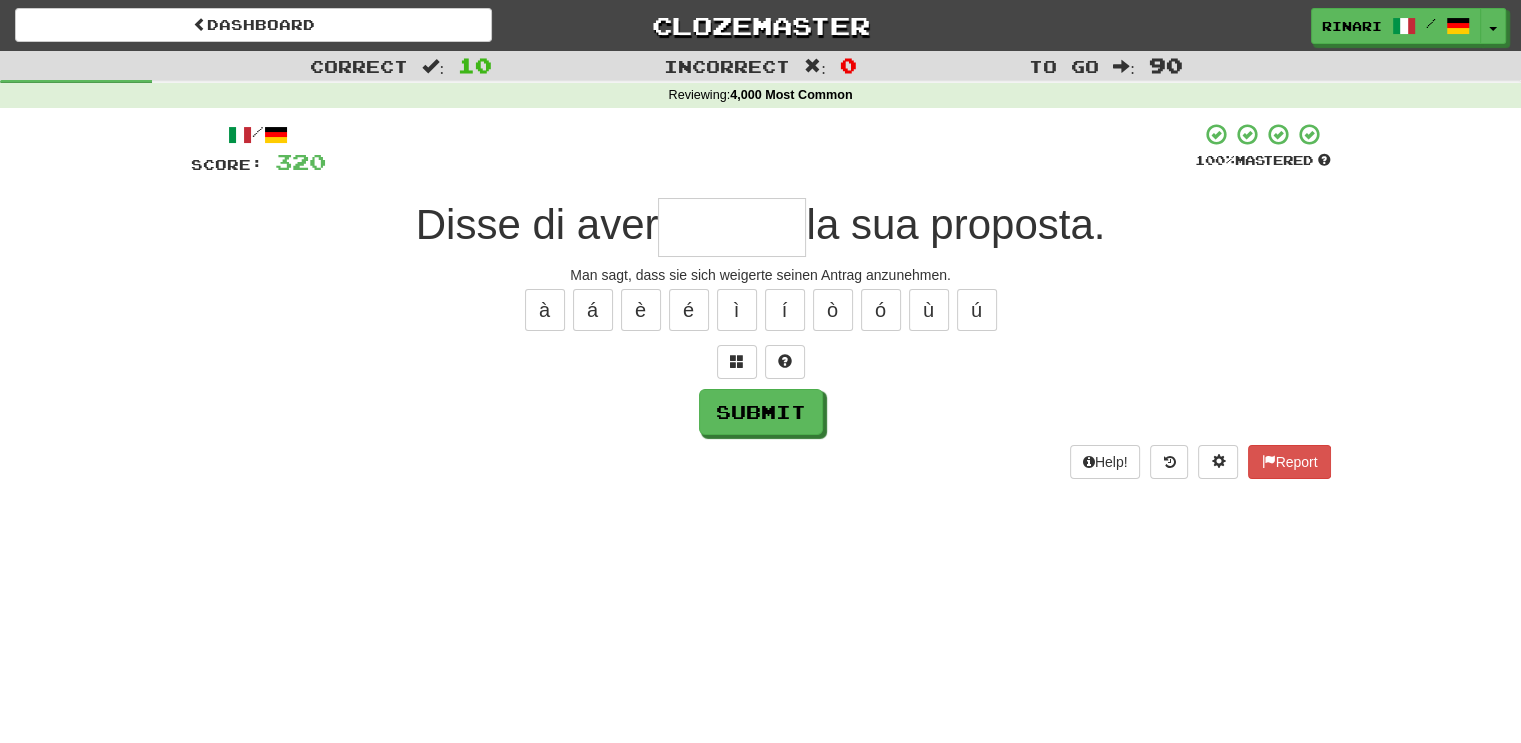 type on "*" 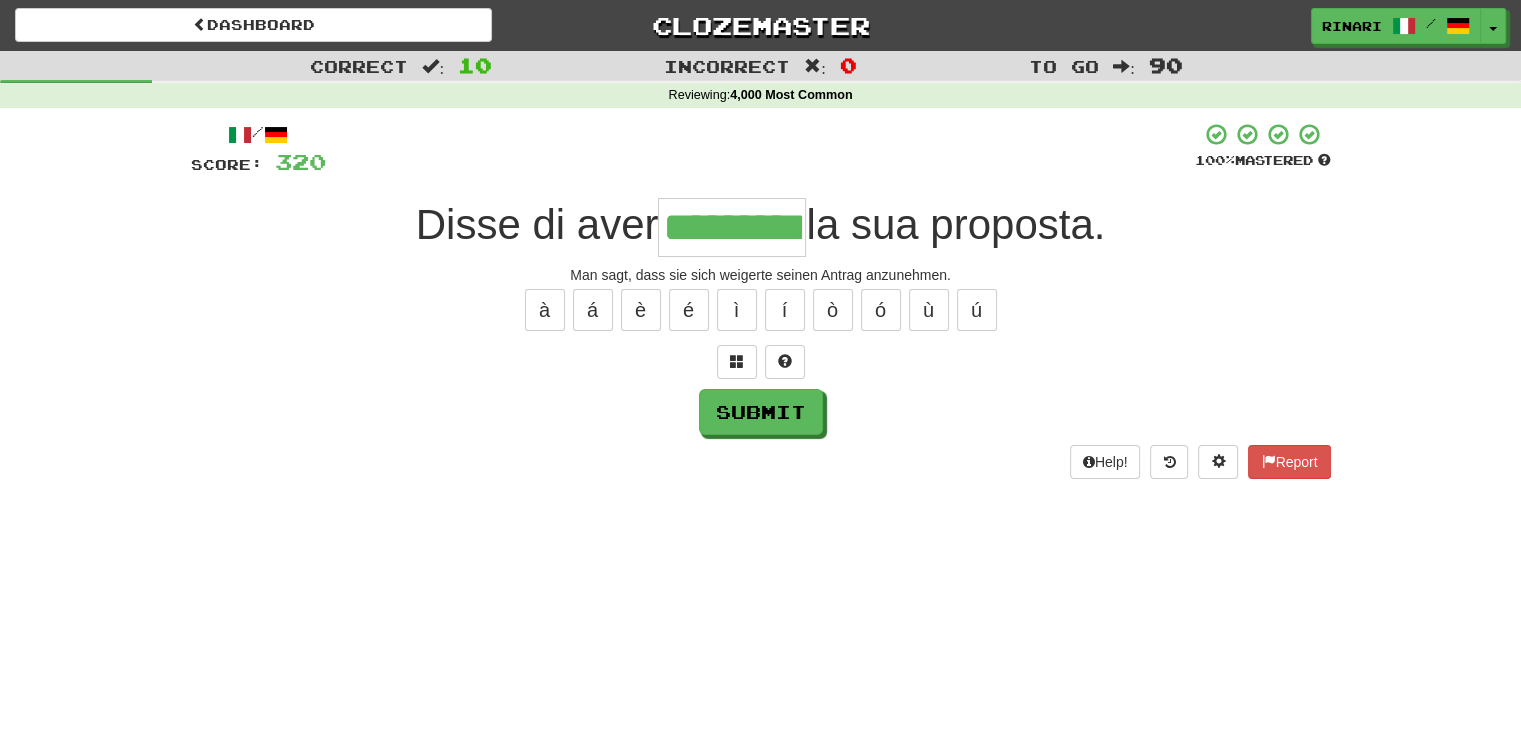 type on "*********" 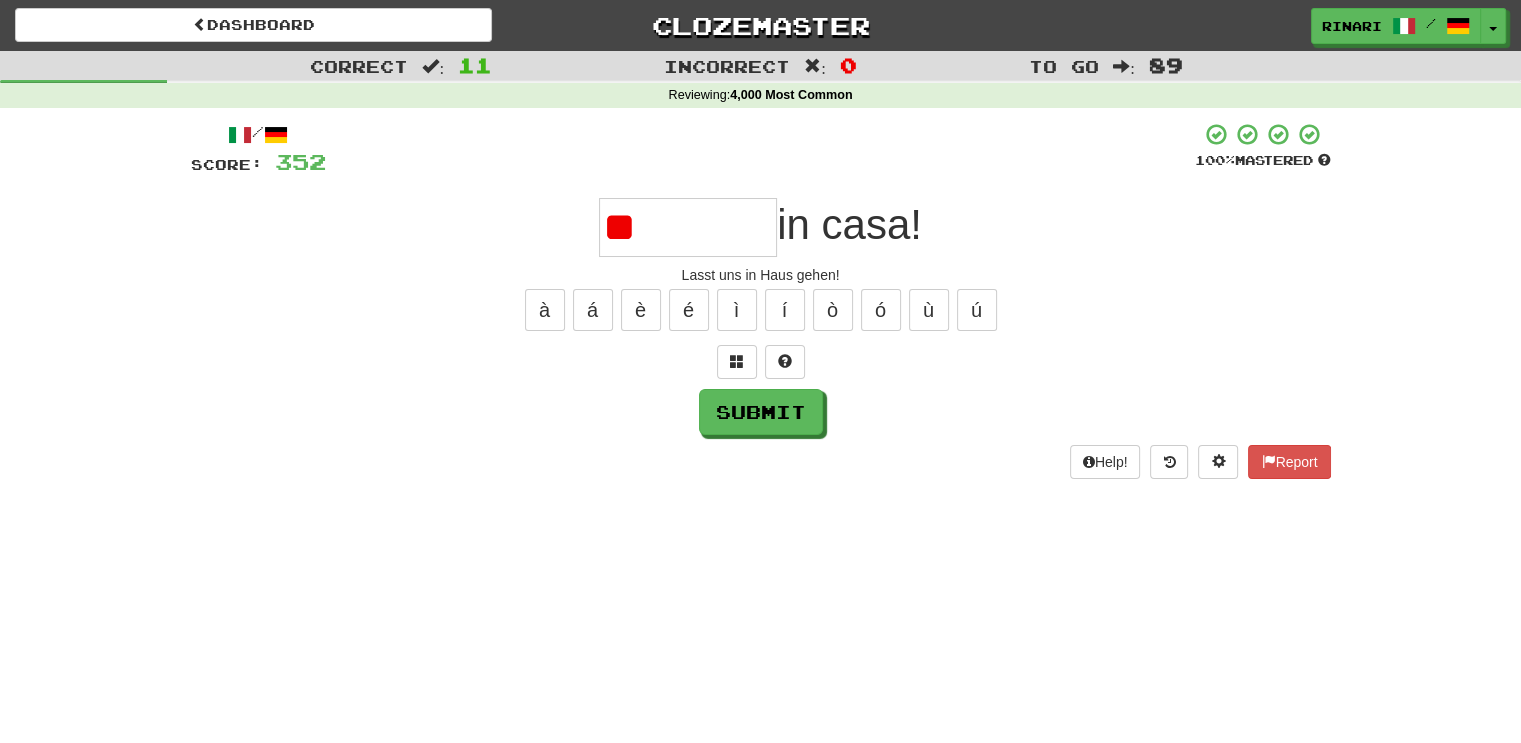 type on "*" 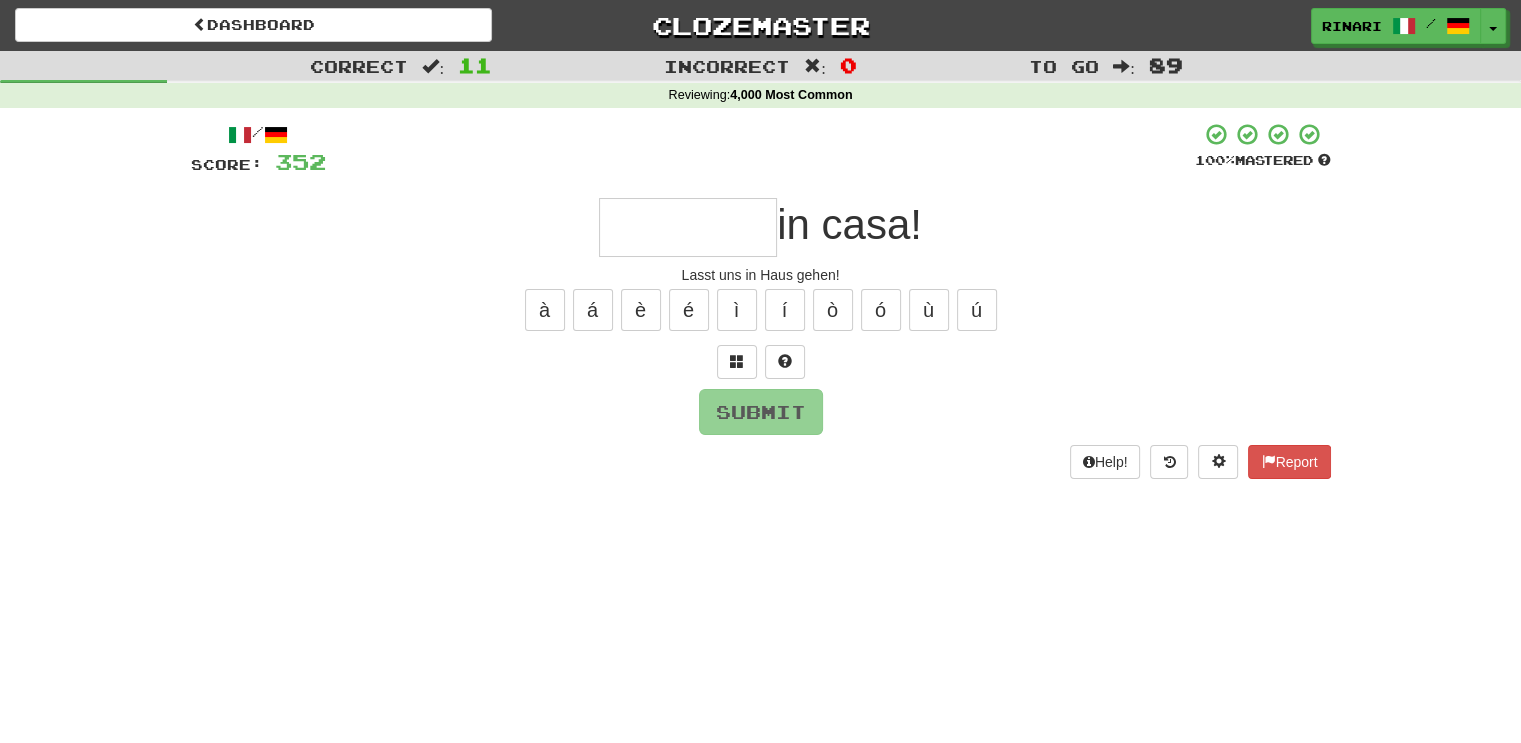 type on "*" 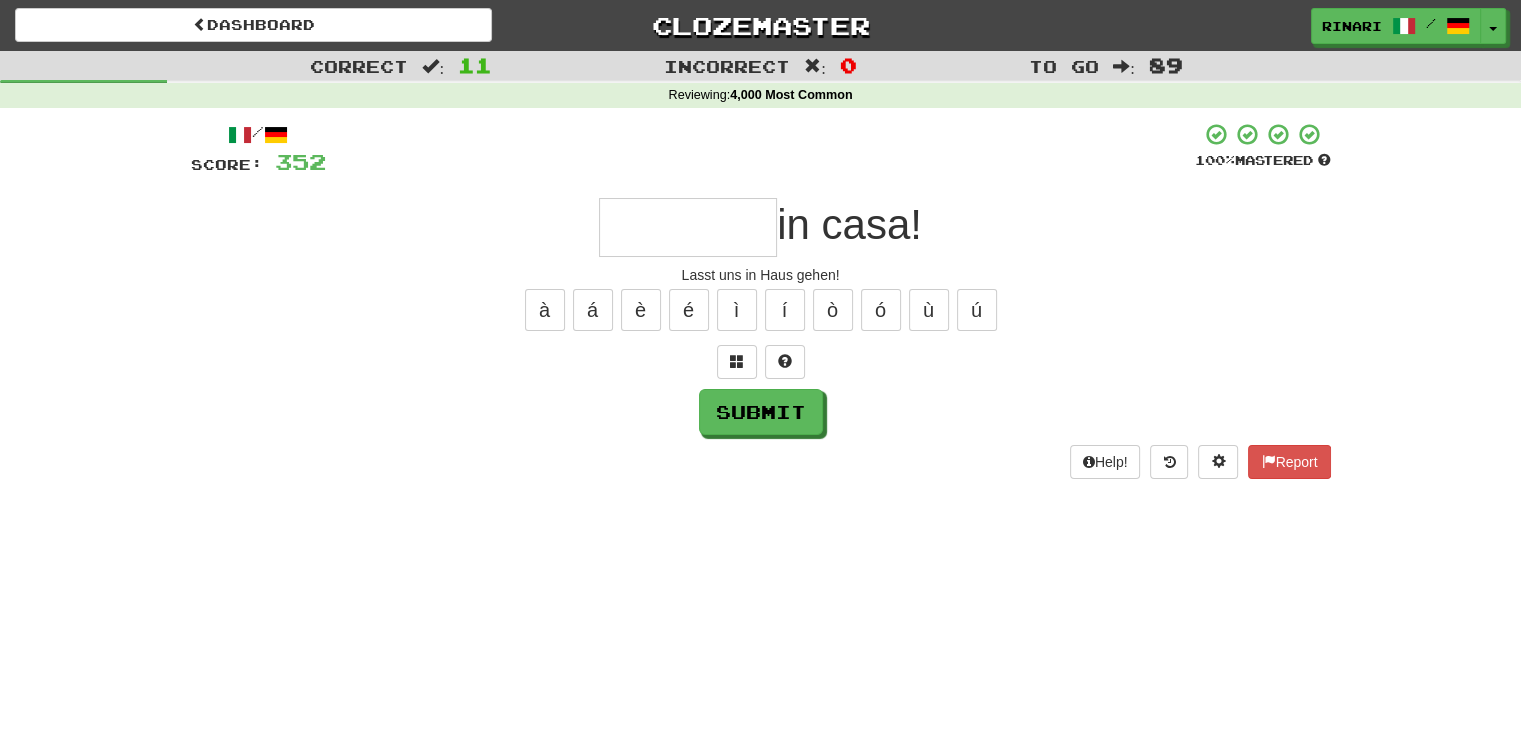 type on "*" 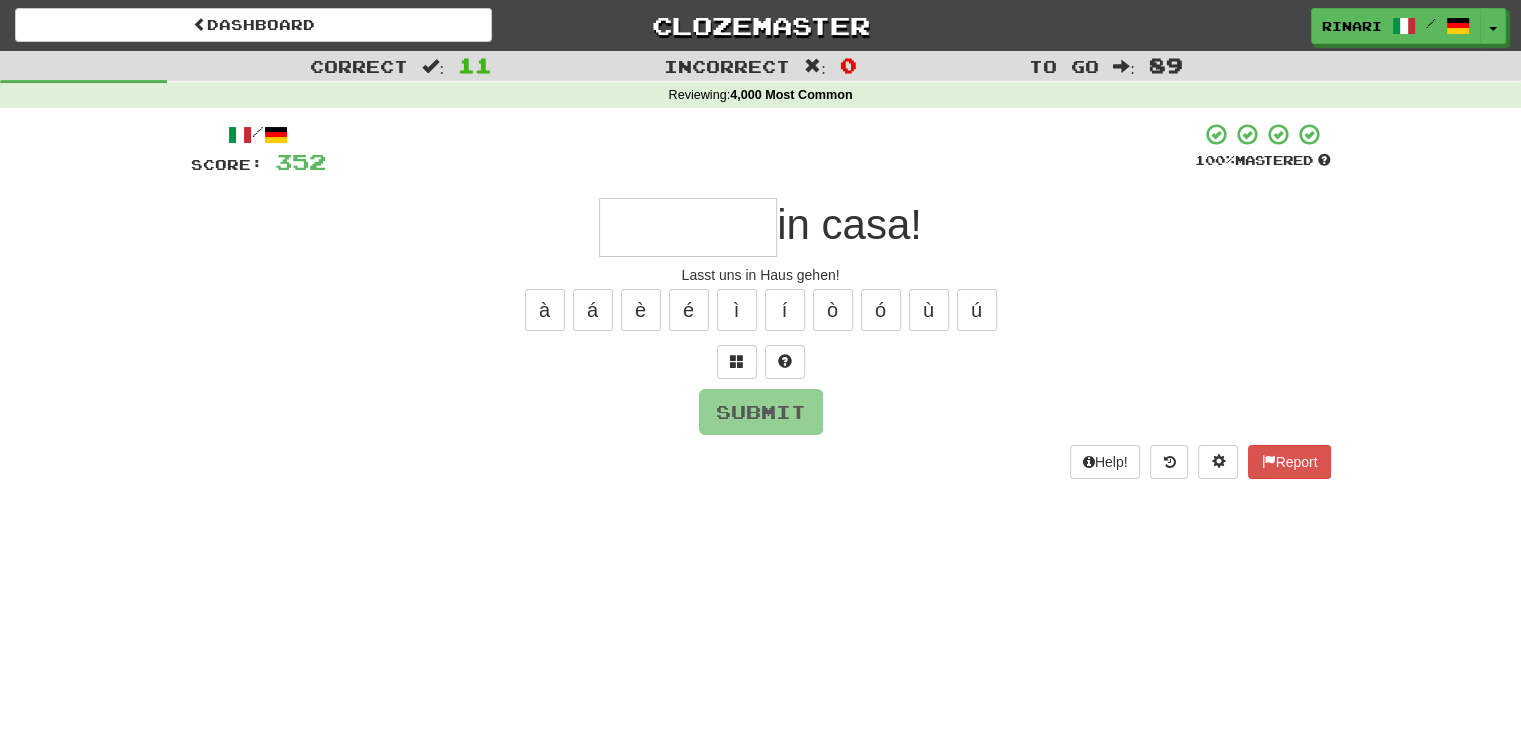 type on "*" 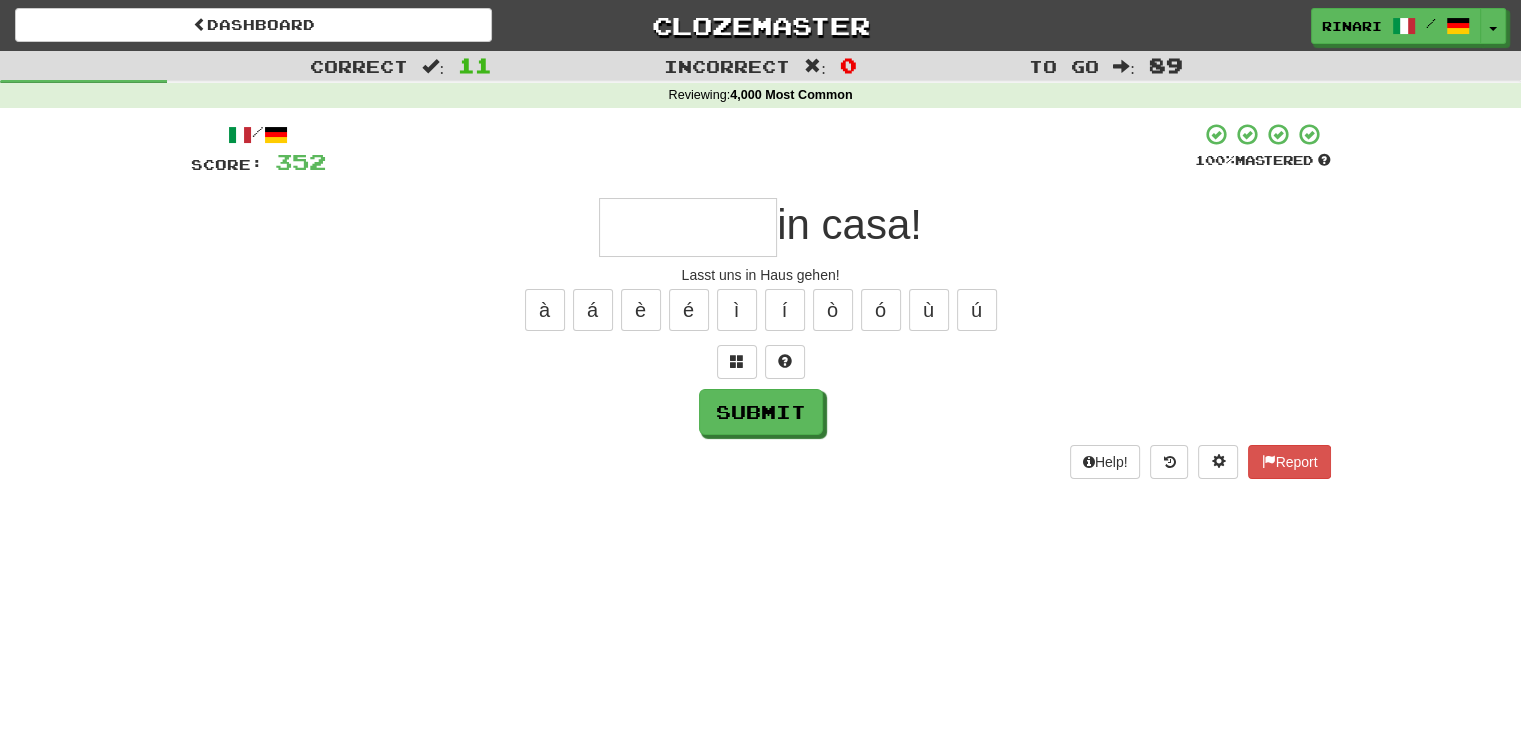 type on "*" 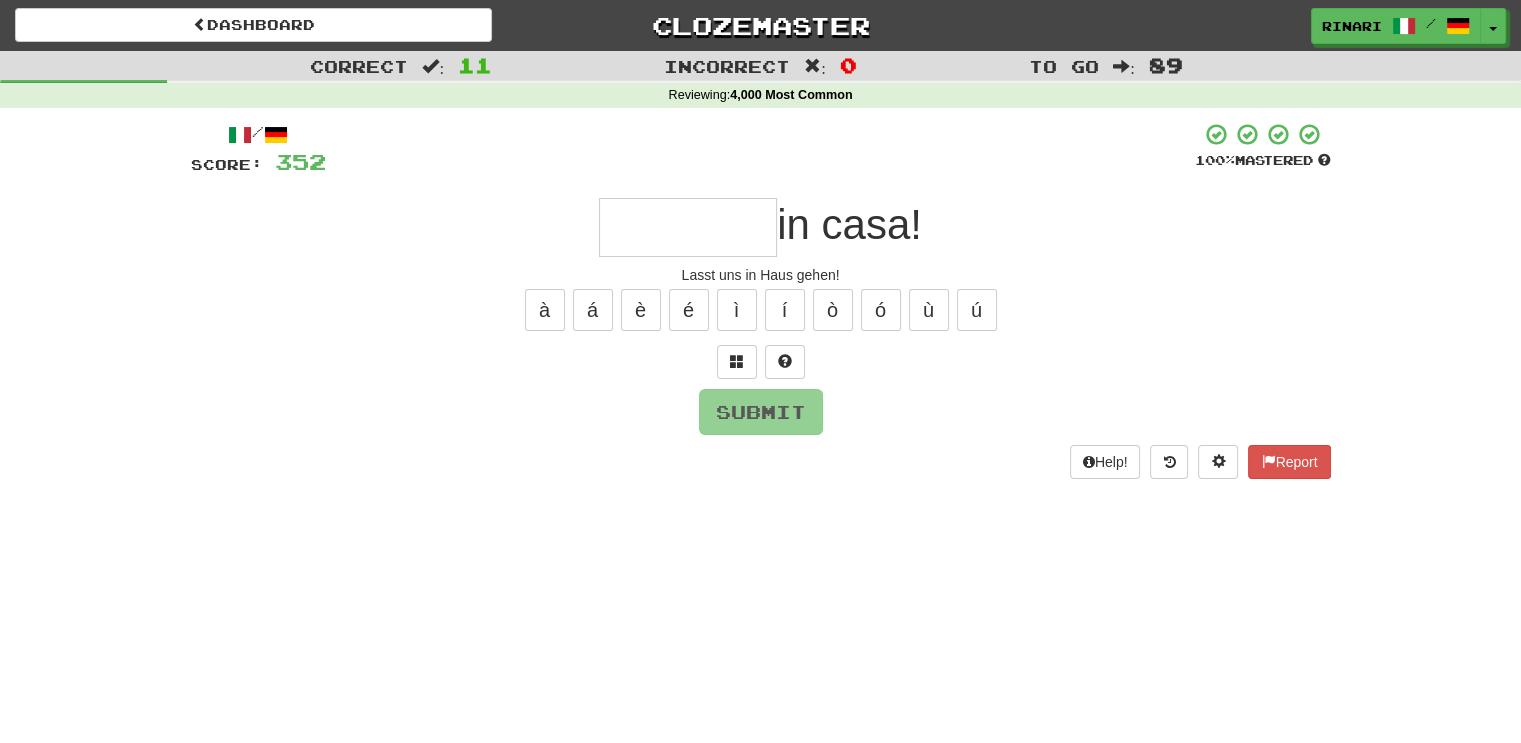 type on "*" 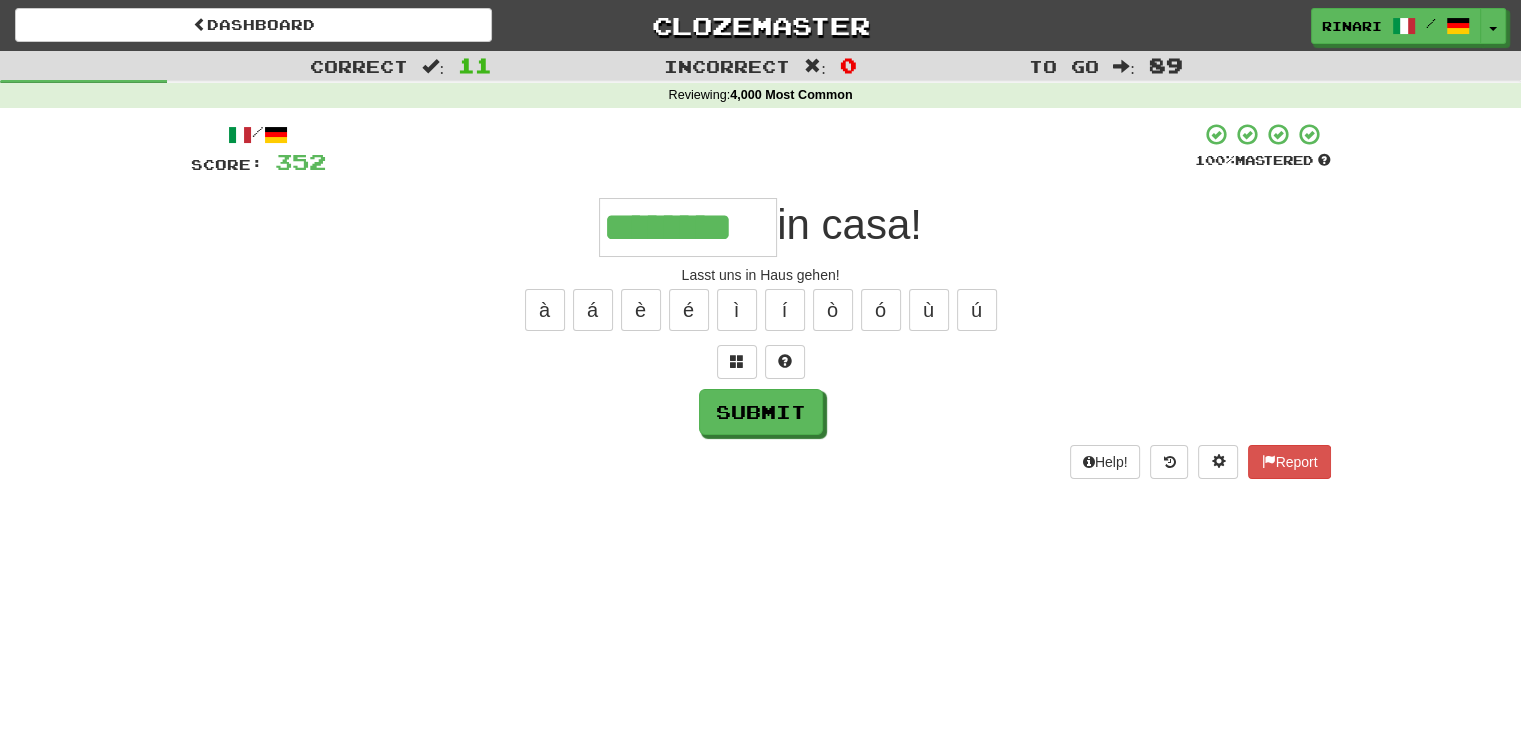 type on "********" 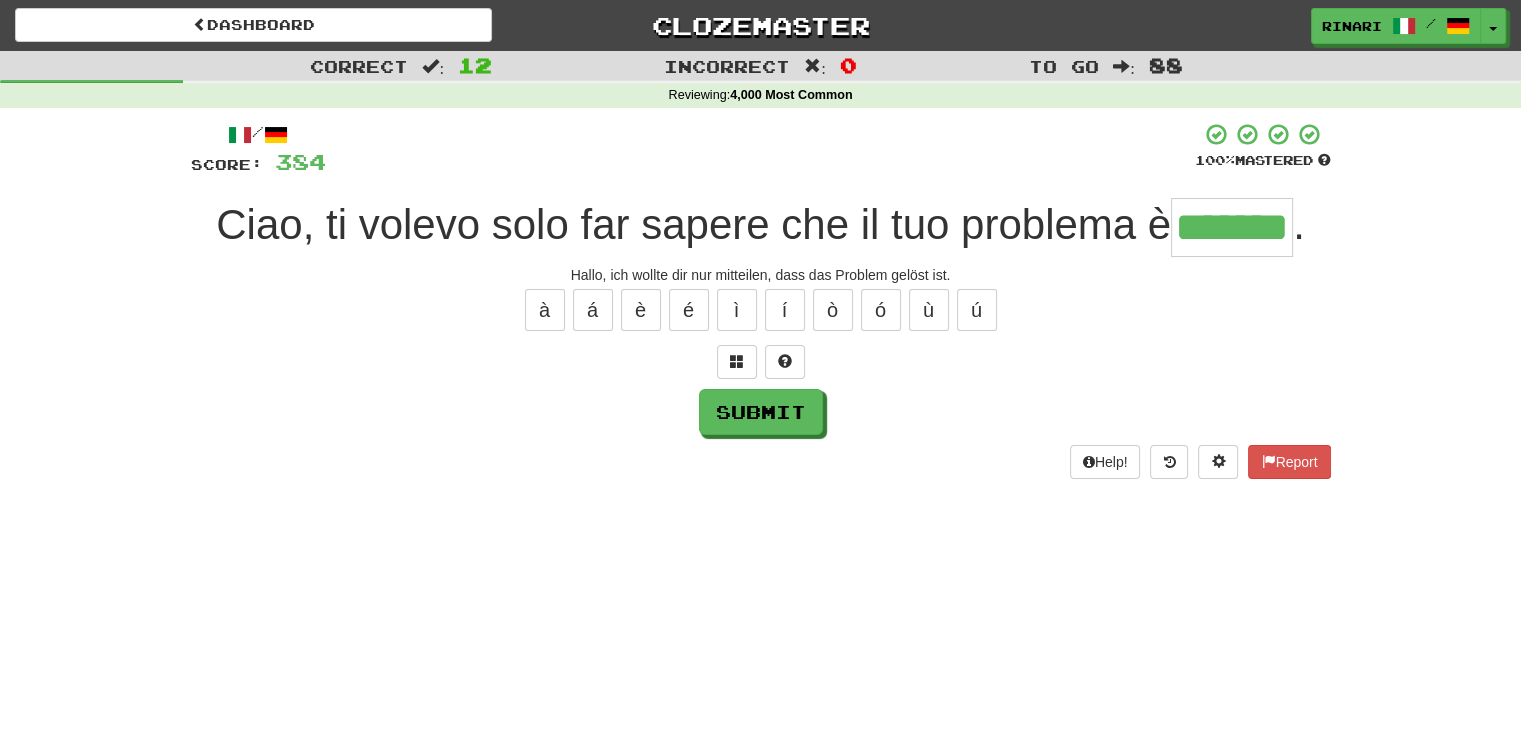 type on "*******" 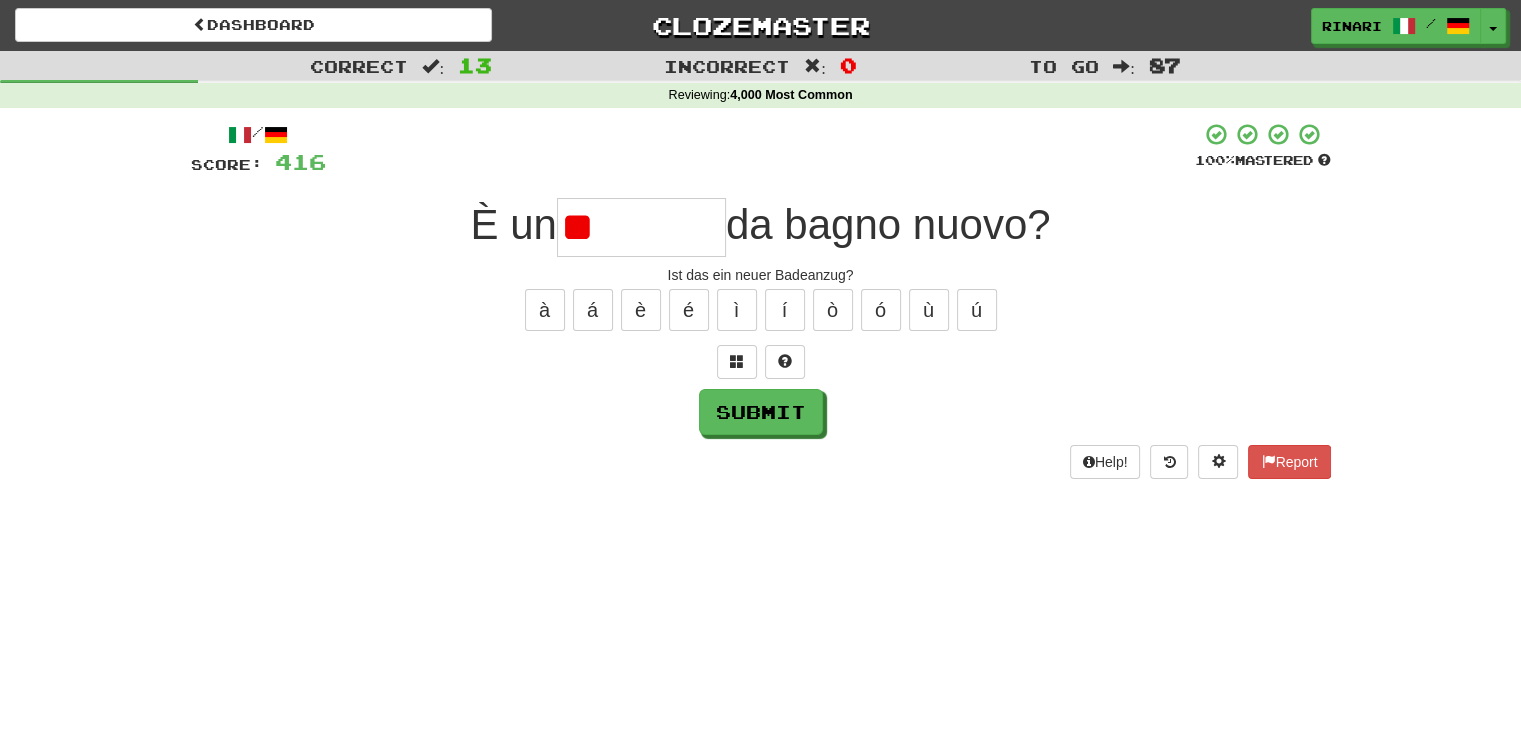 type on "*" 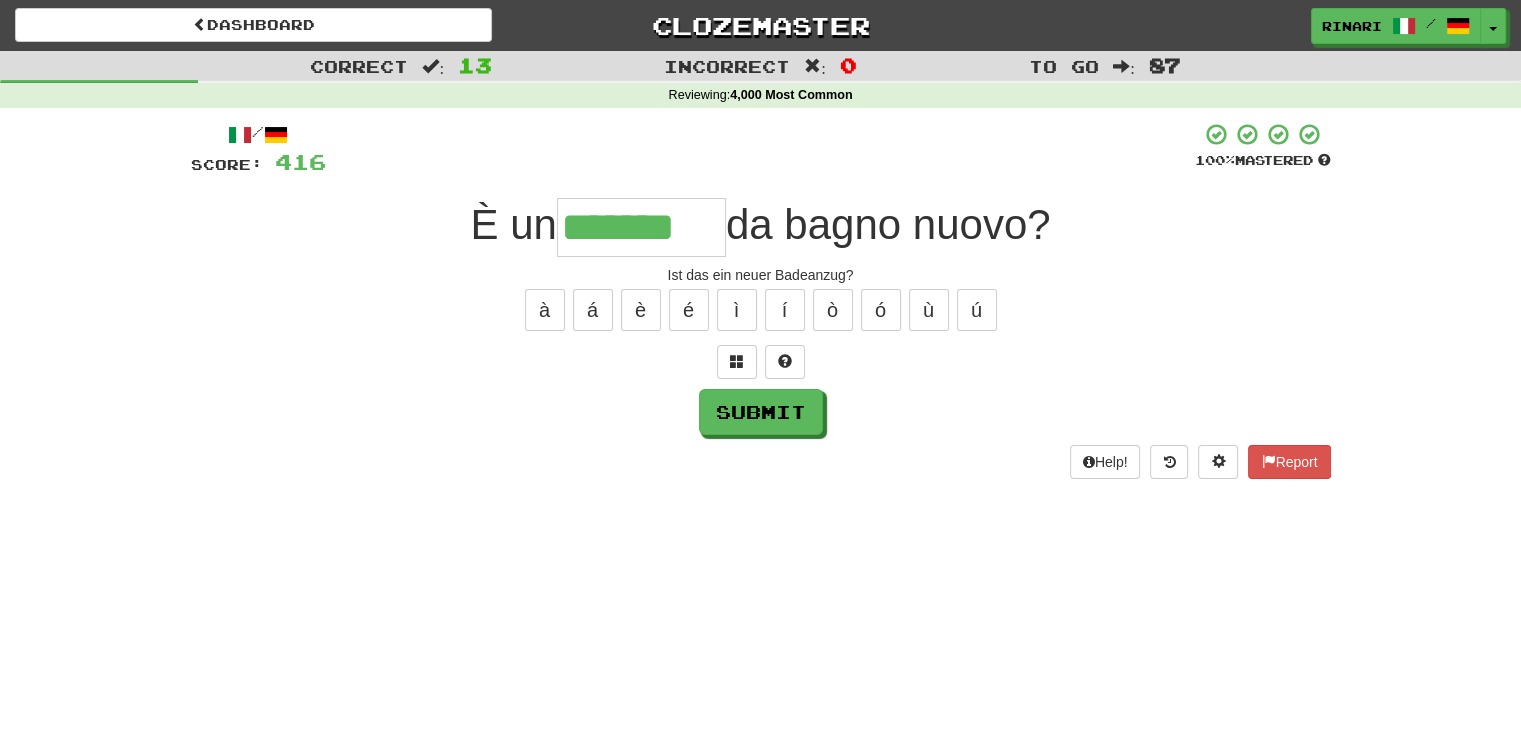type on "*******" 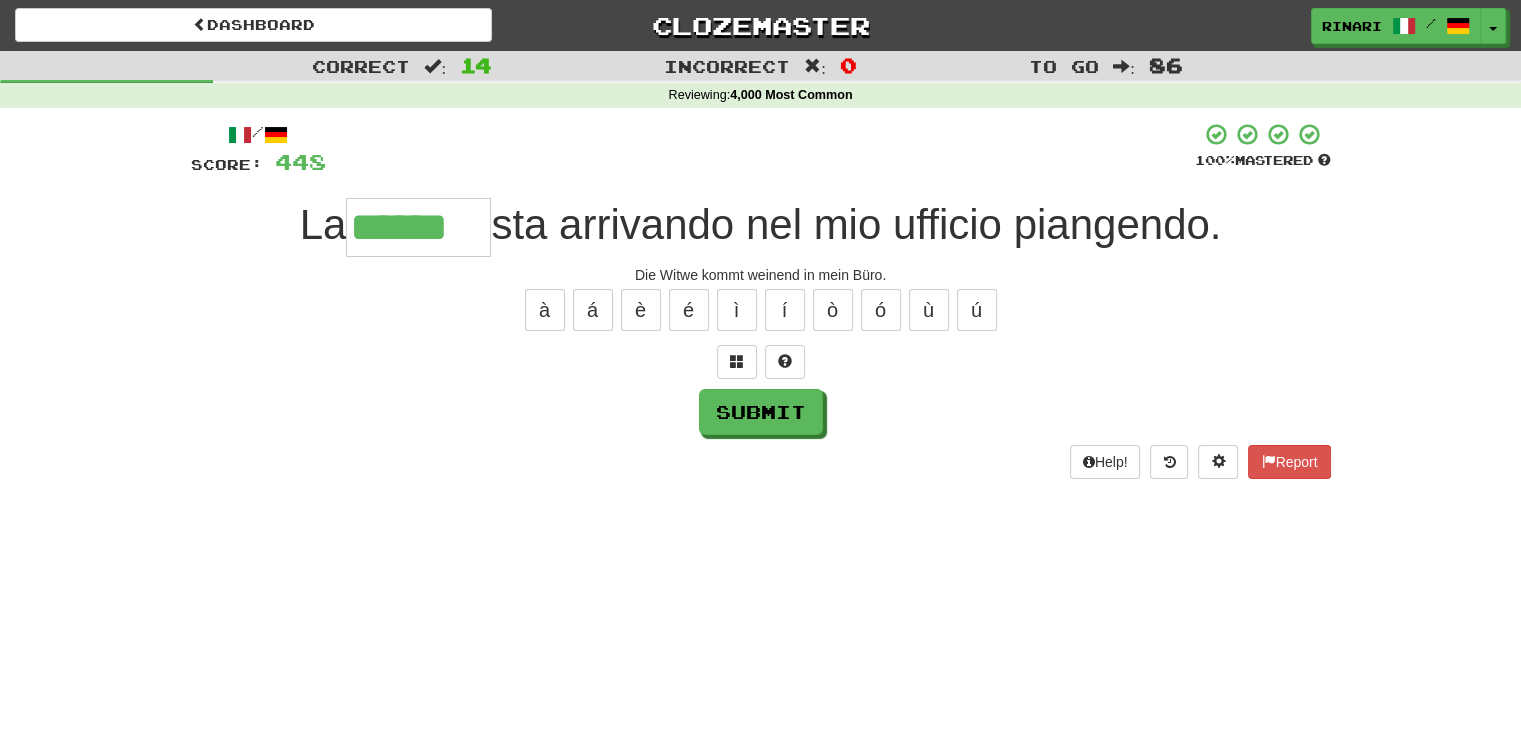 type on "******" 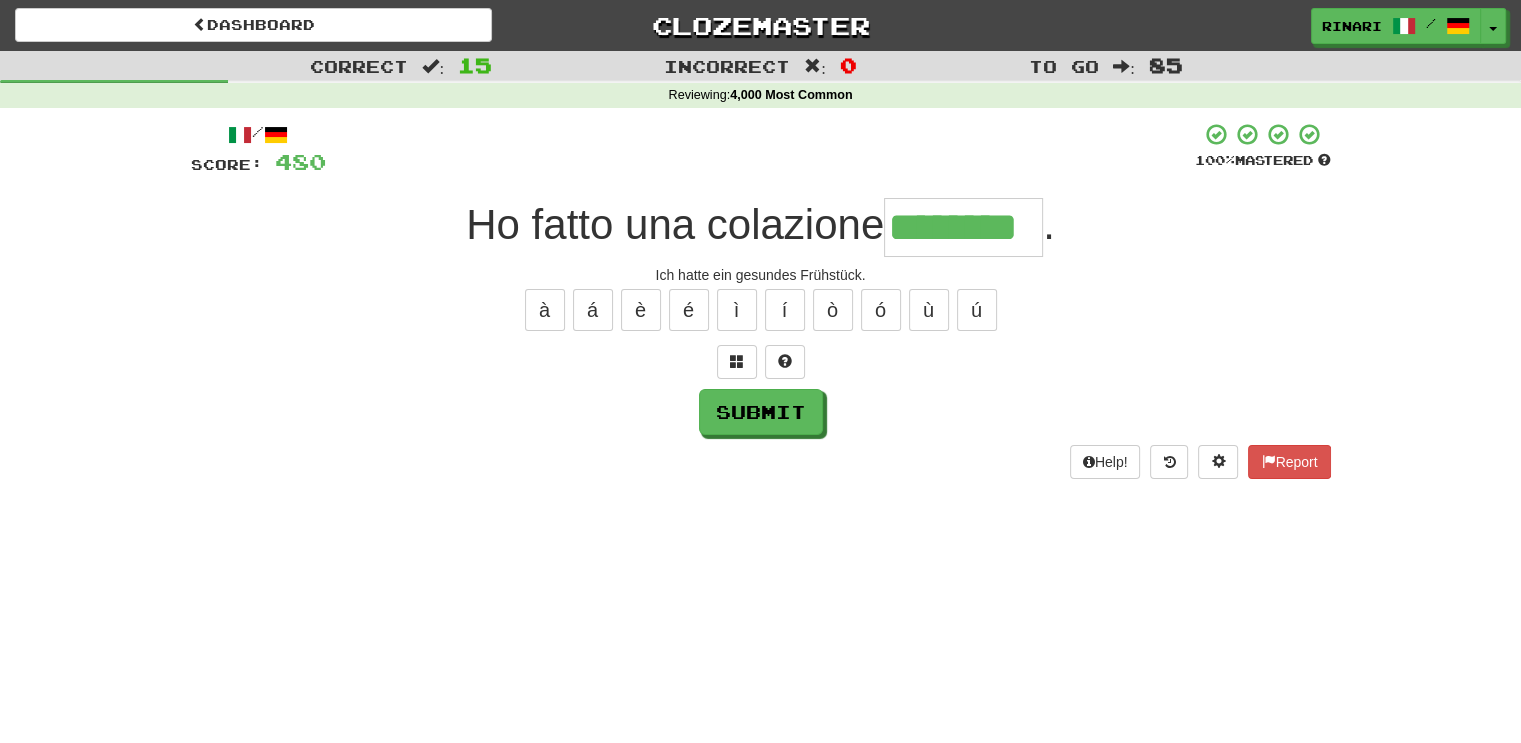type on "********" 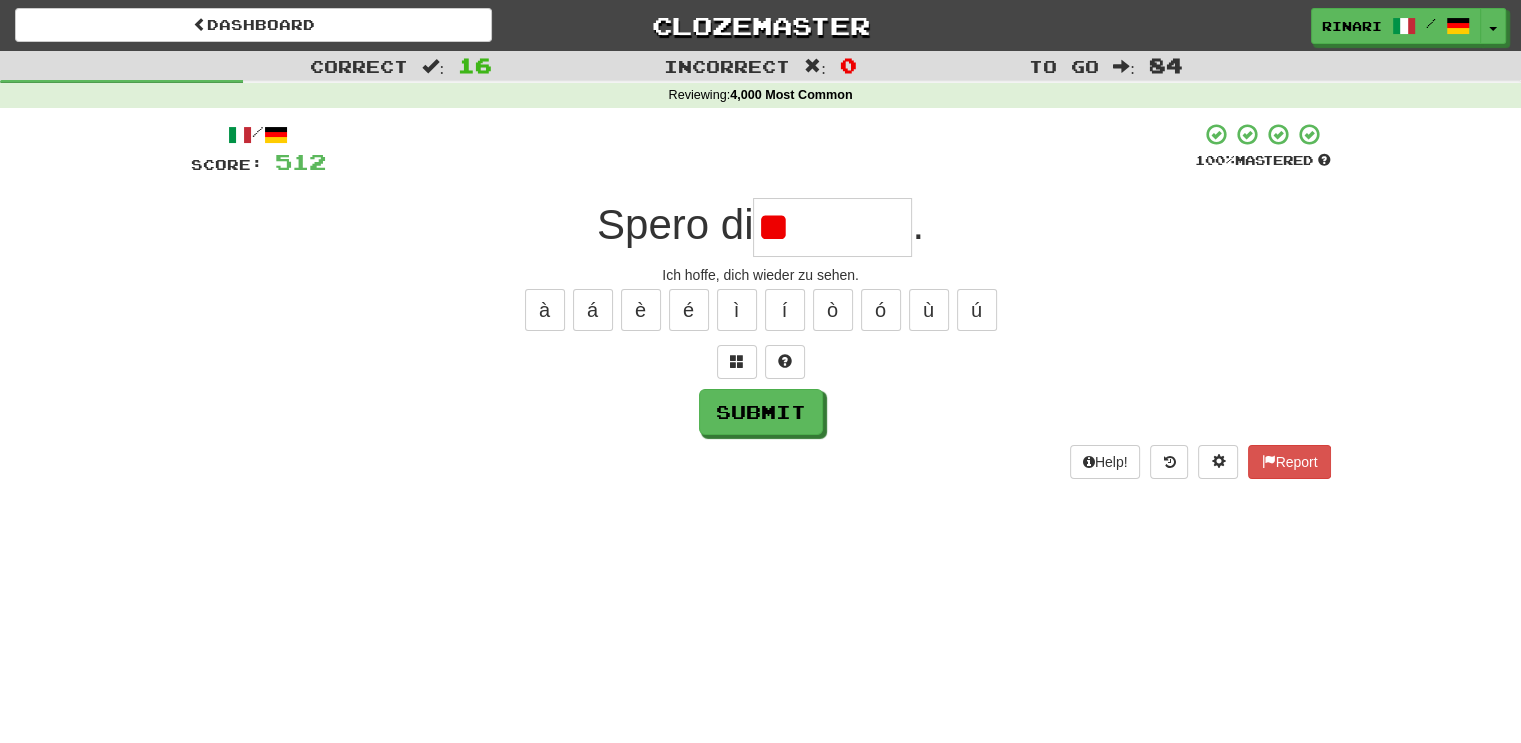 type on "*" 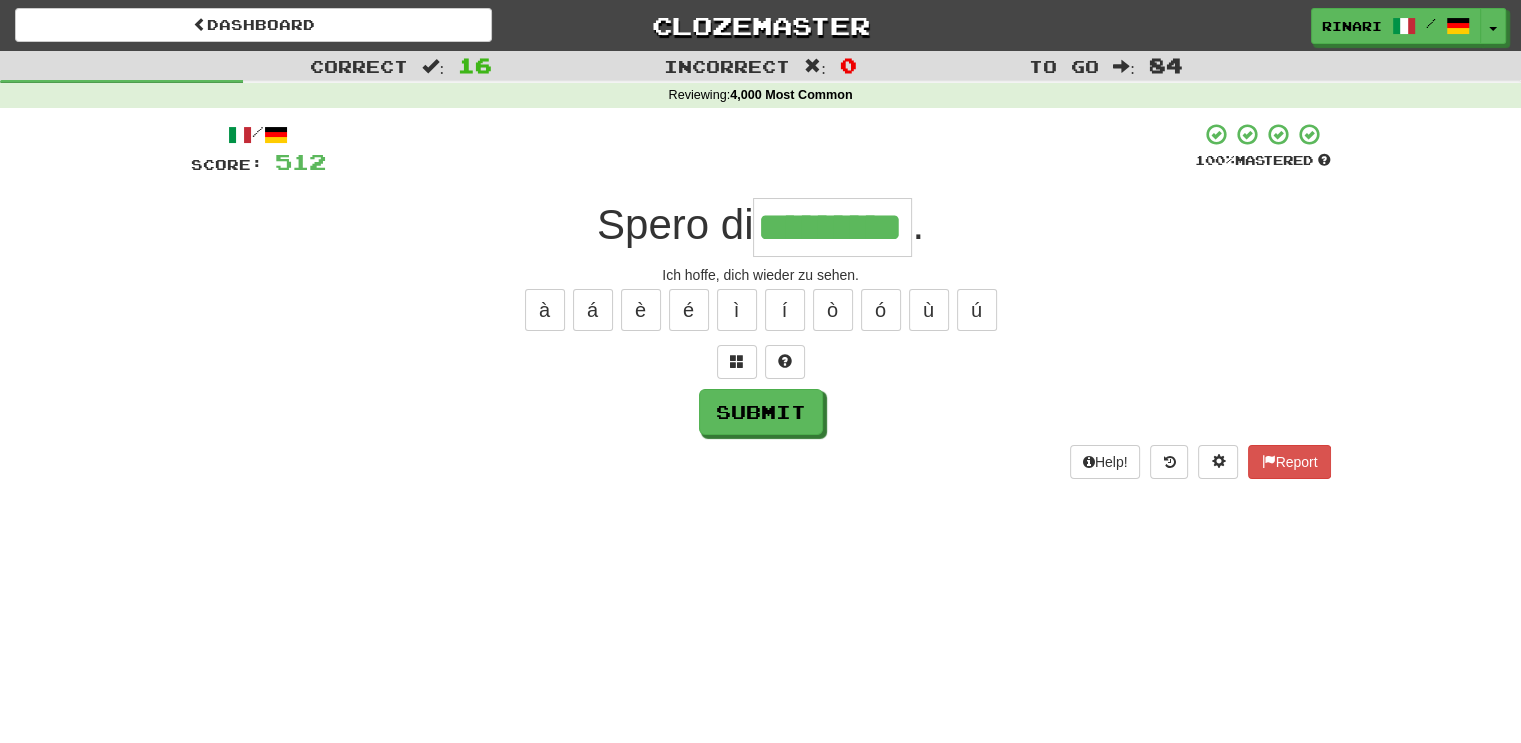 type on "*********" 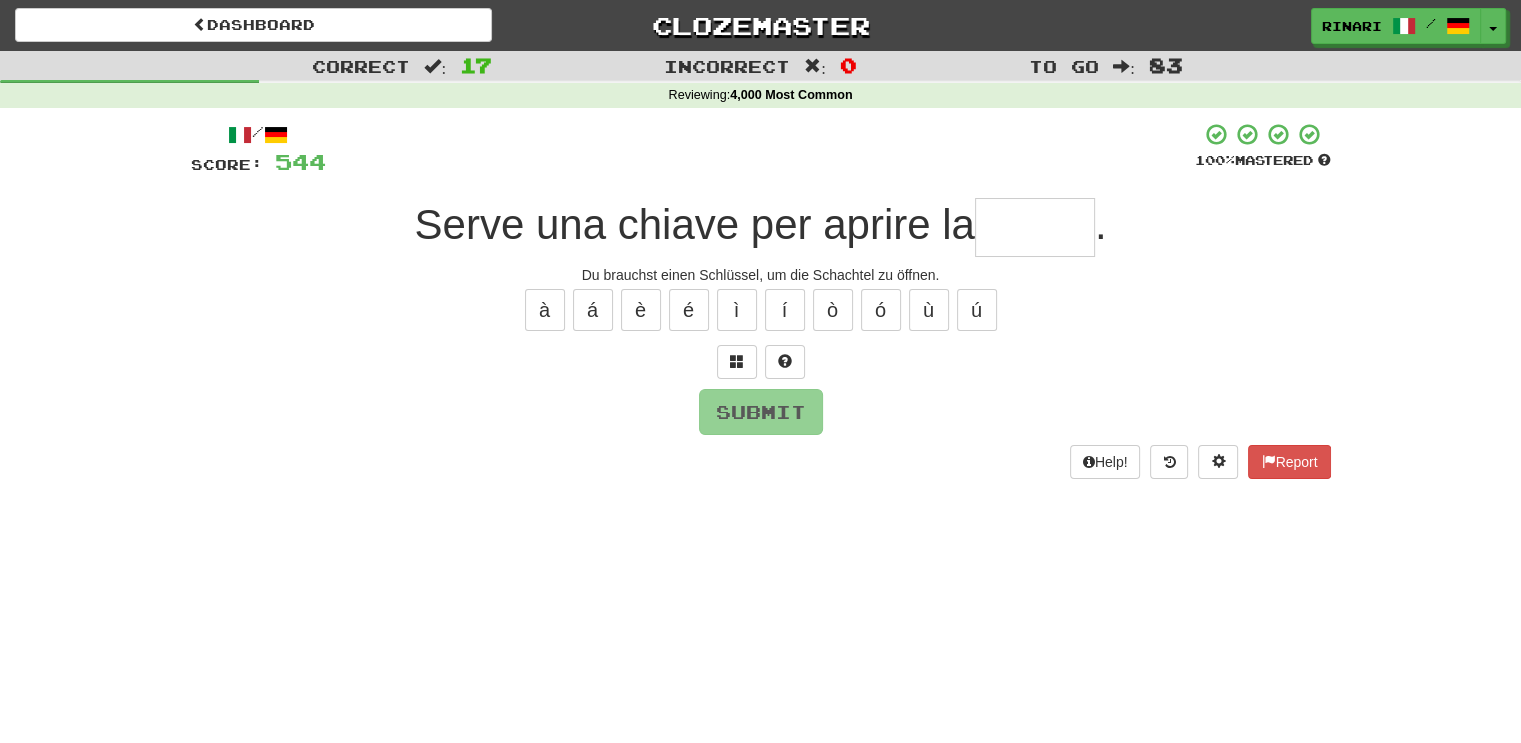 type on "*" 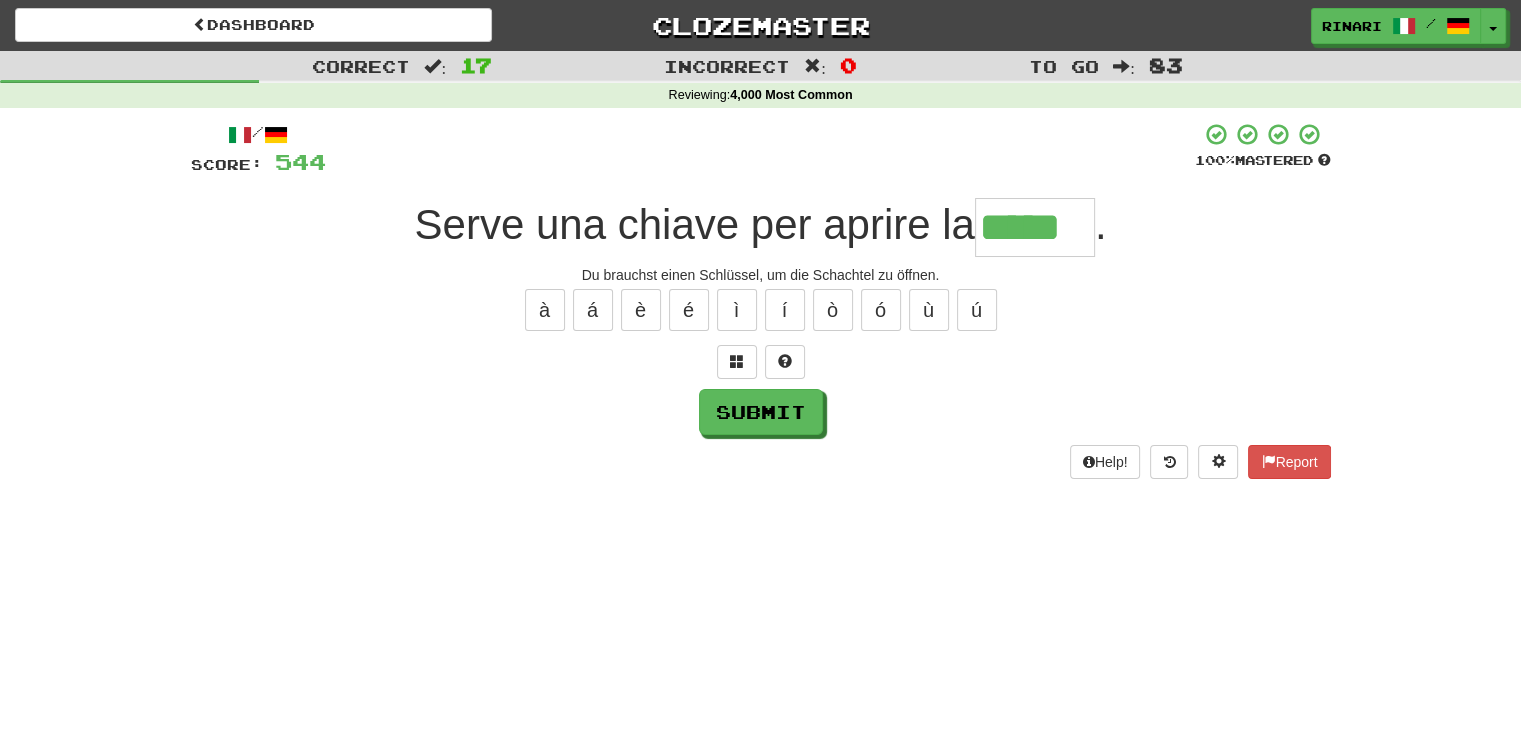 type on "*****" 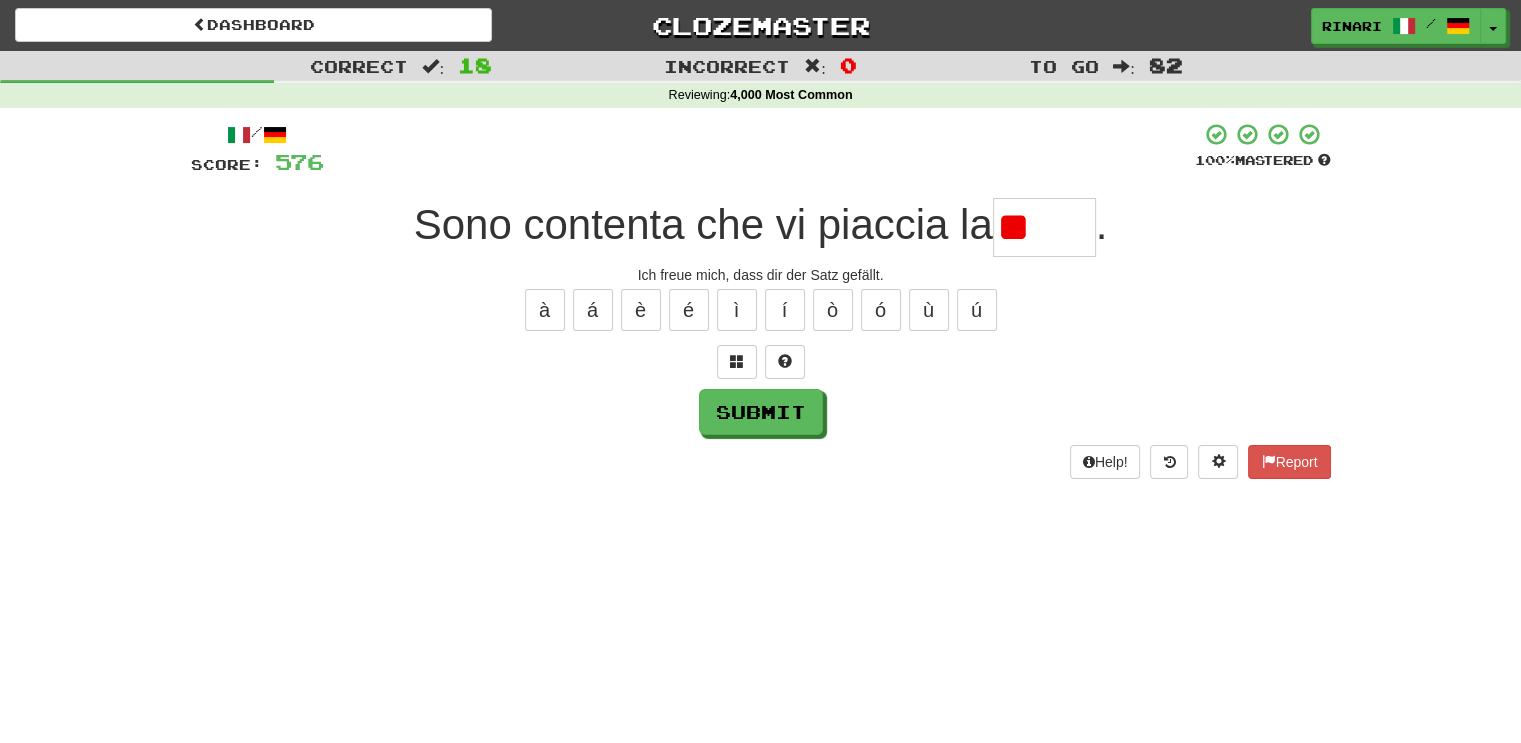 type on "*" 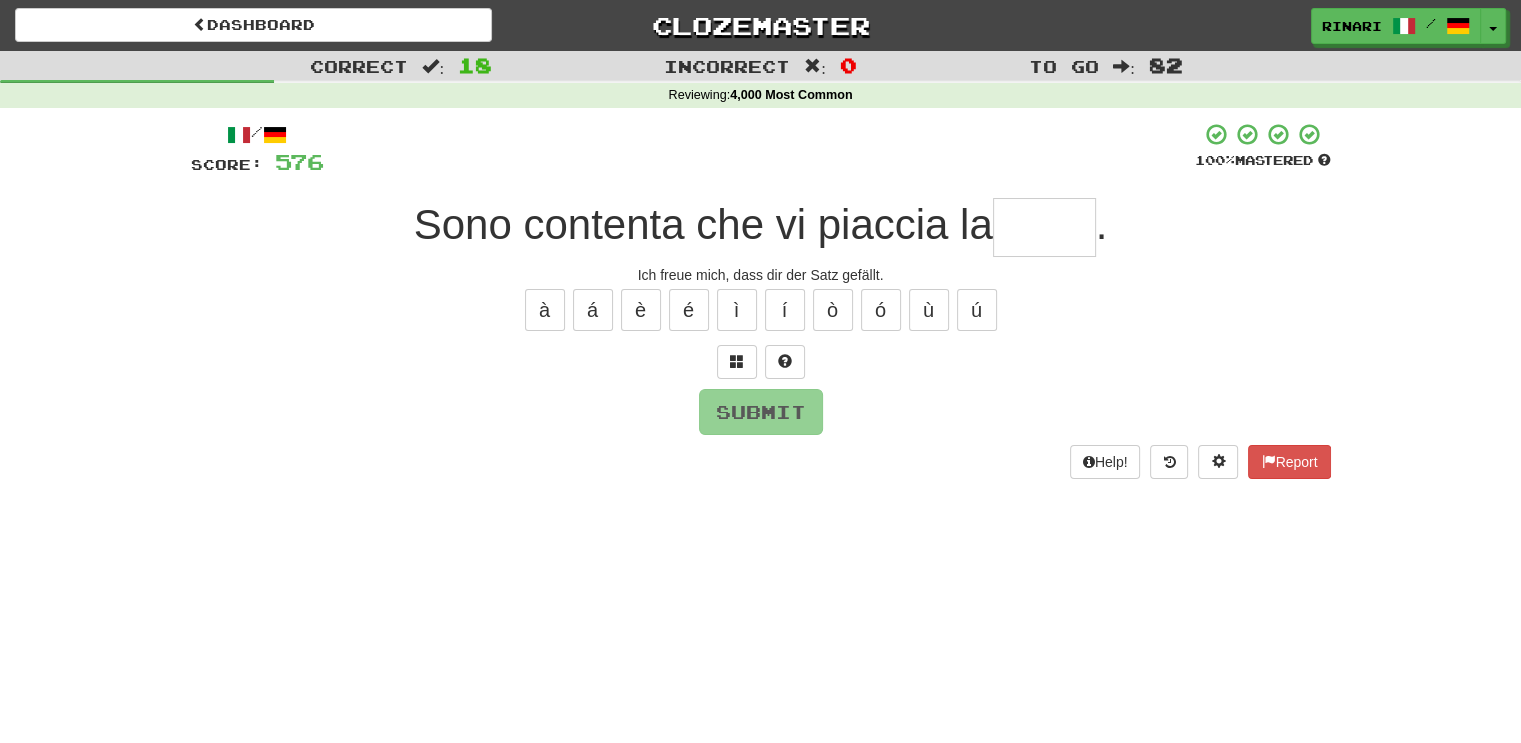 type on "*" 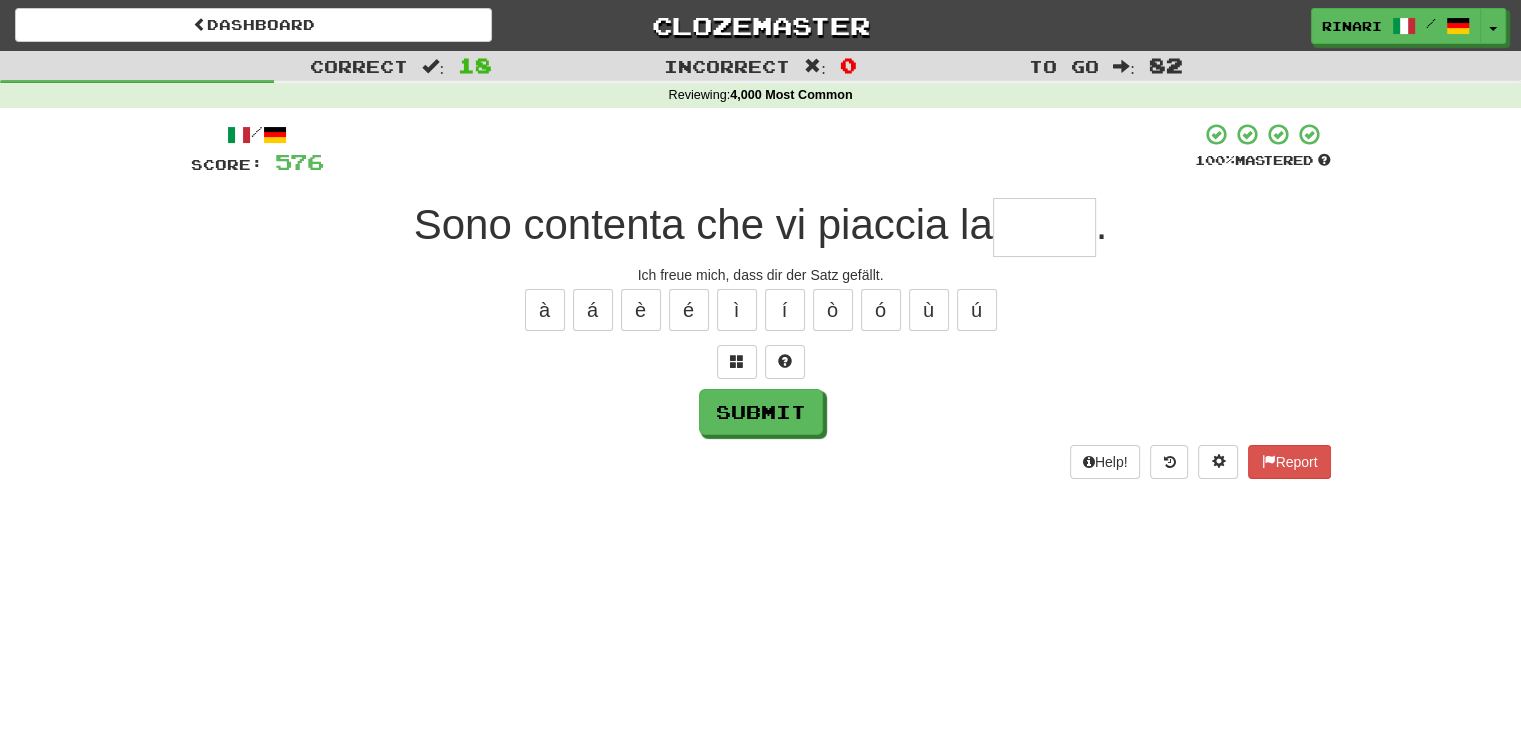 type on "*" 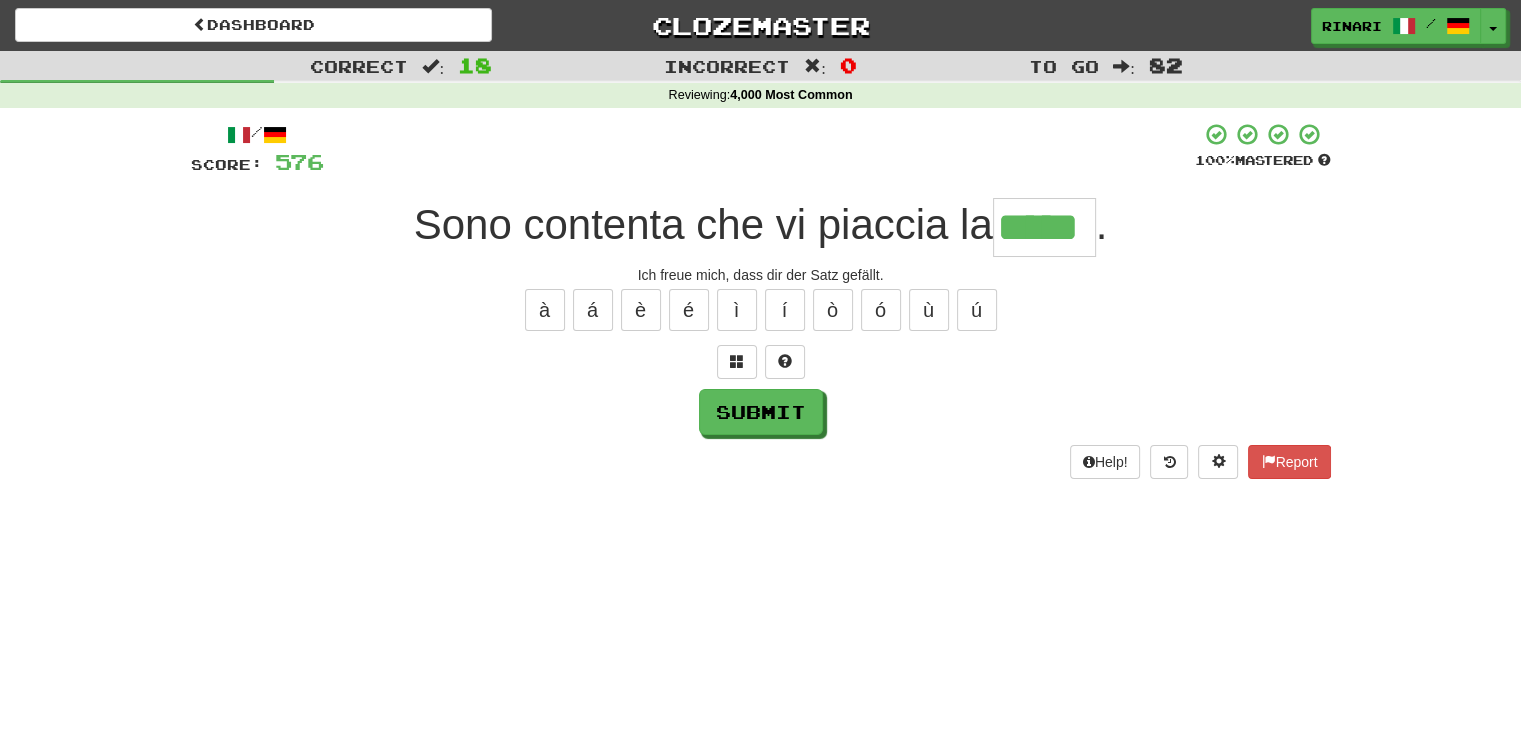 type on "*****" 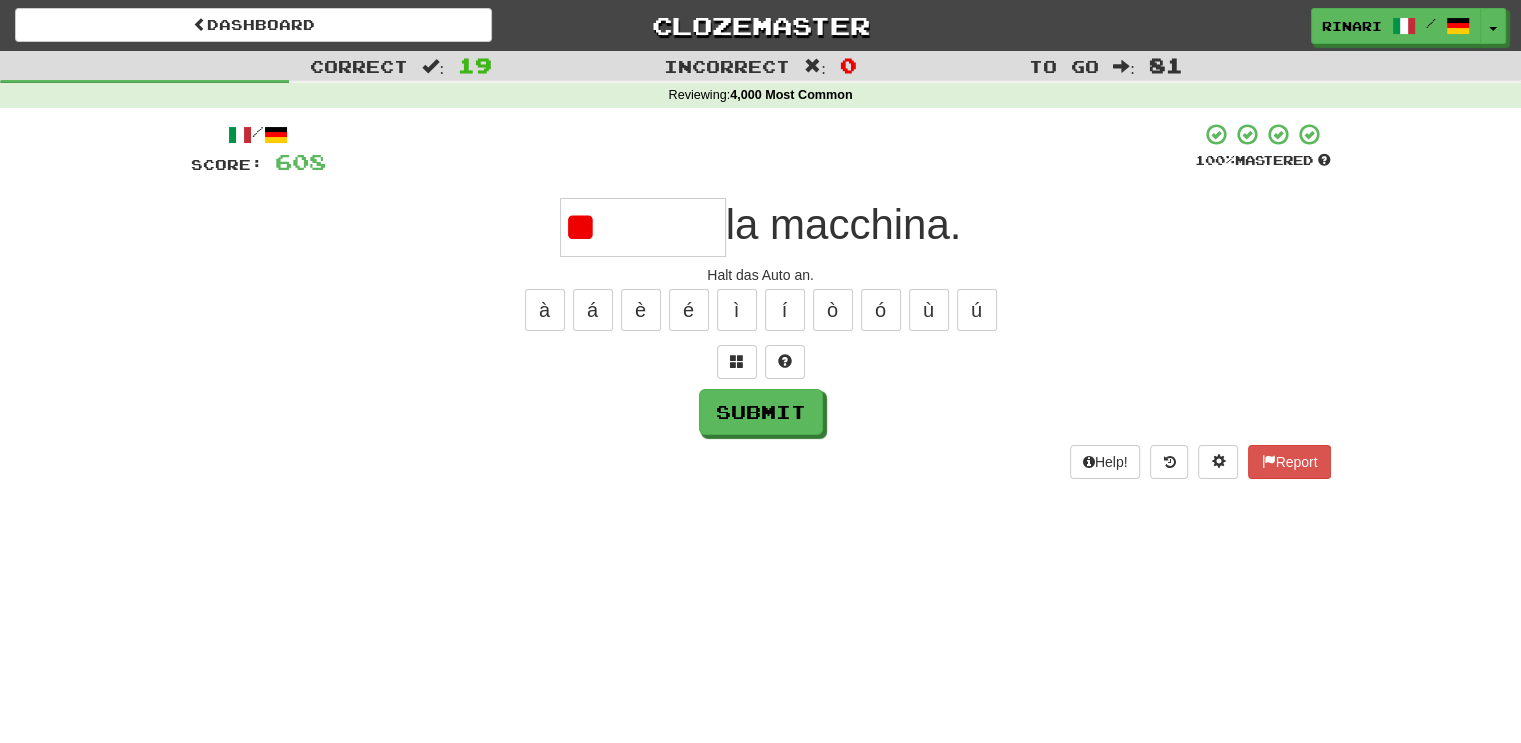 type on "*" 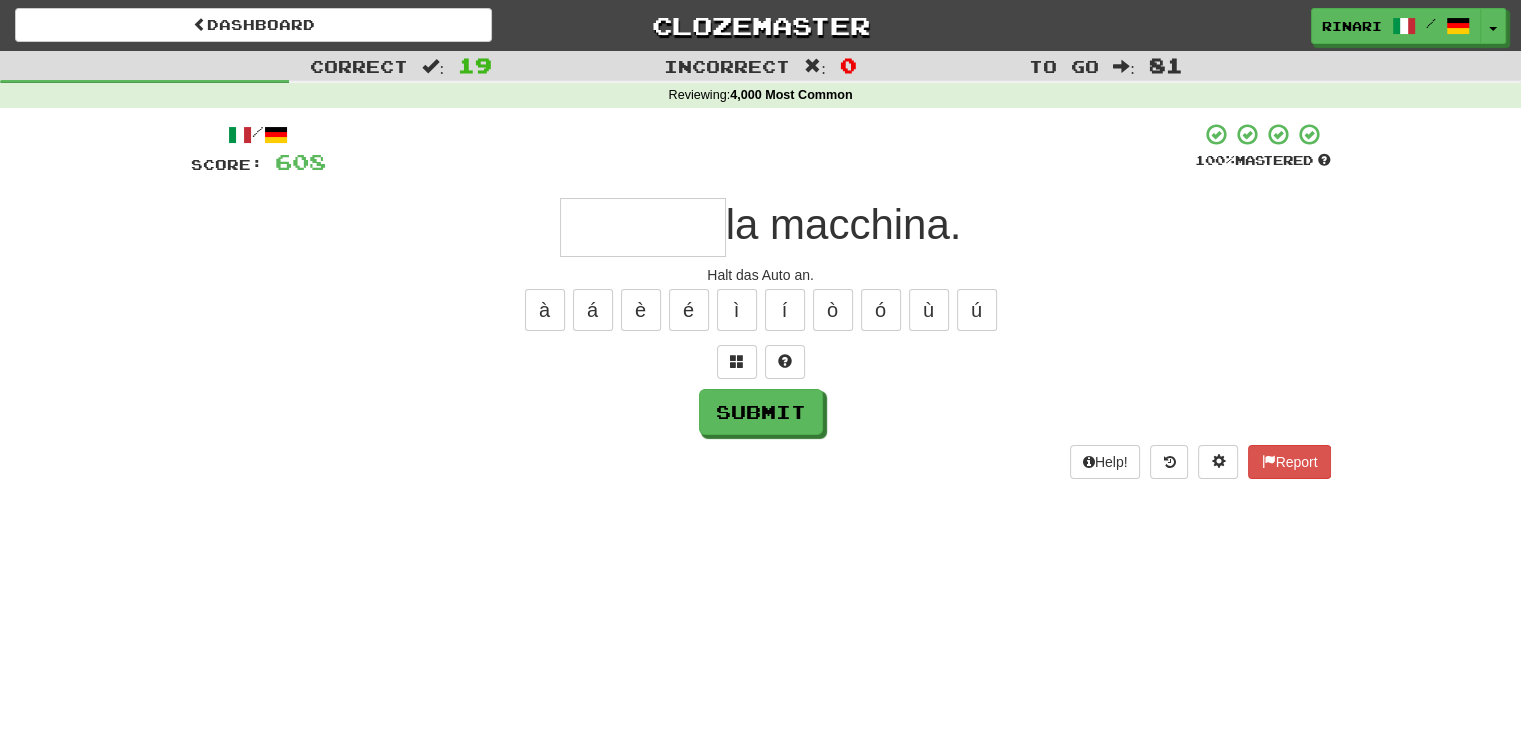 type on "*" 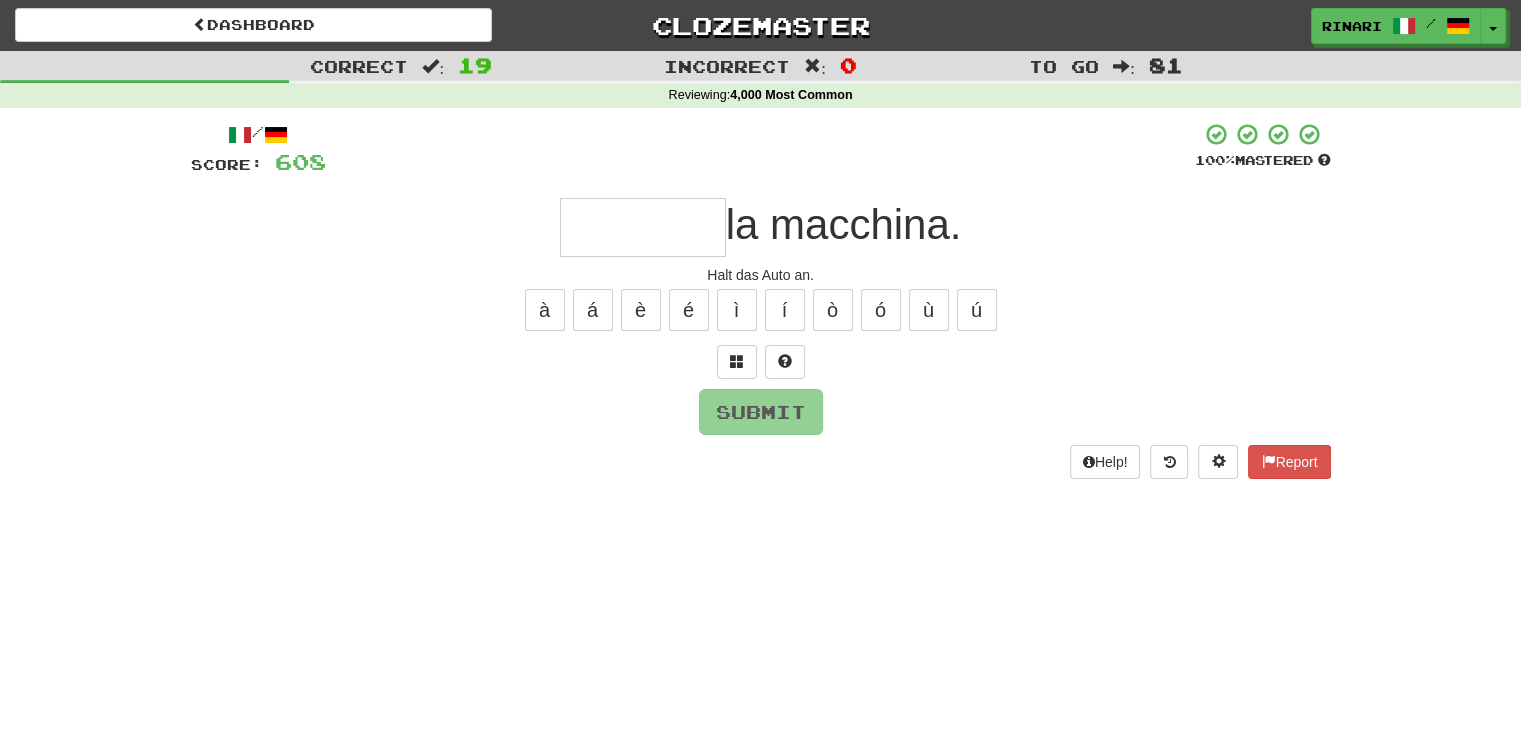 type on "*" 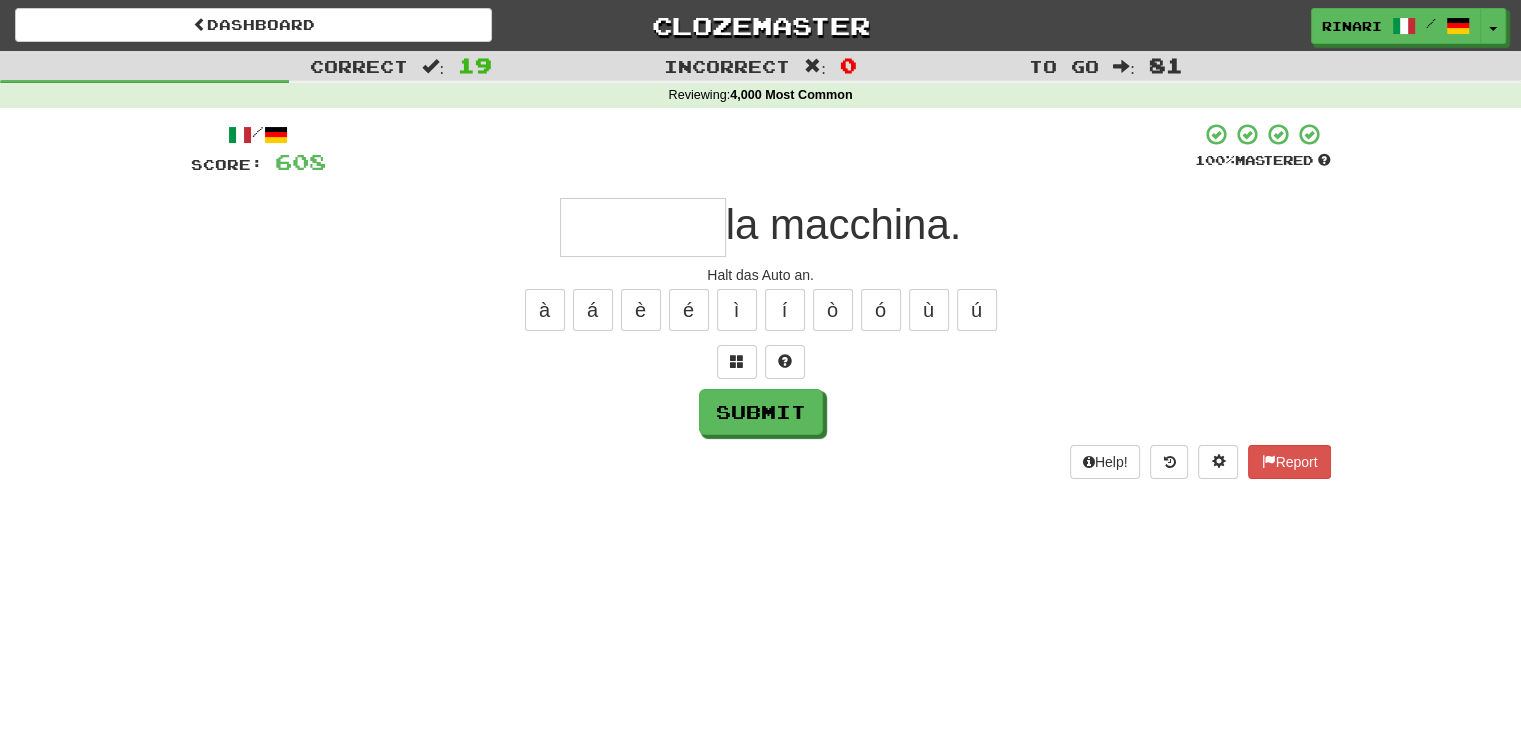 type on "*" 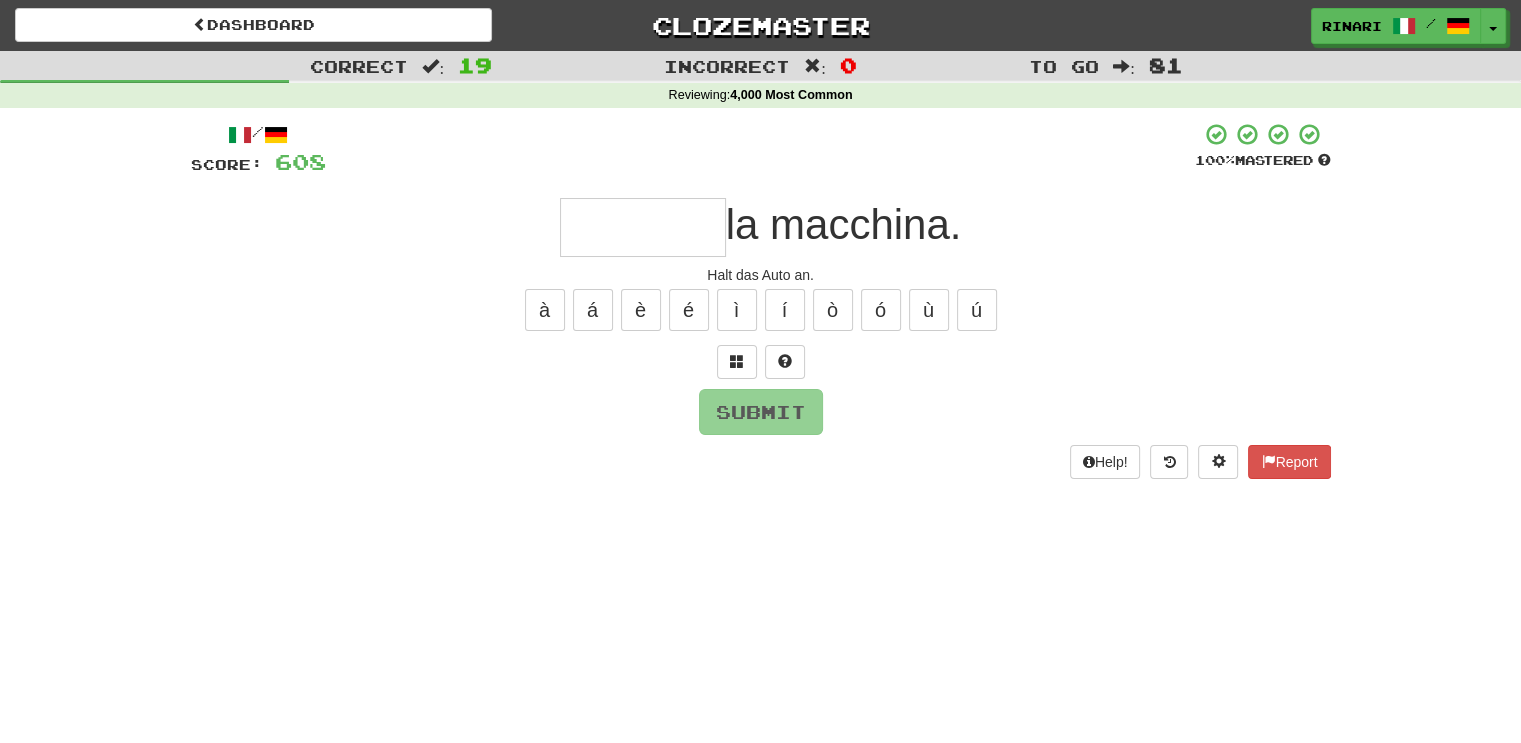 type on "*" 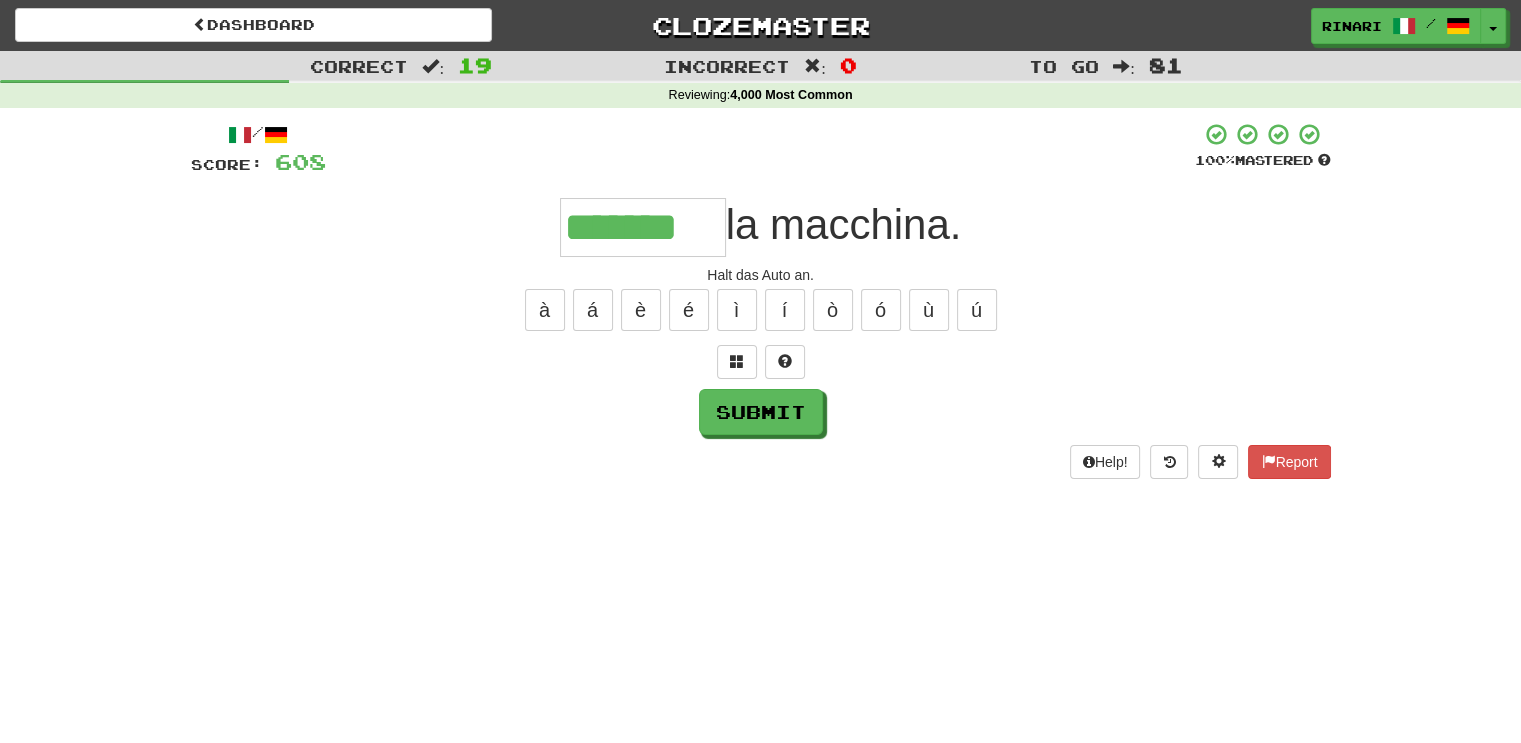 type on "*******" 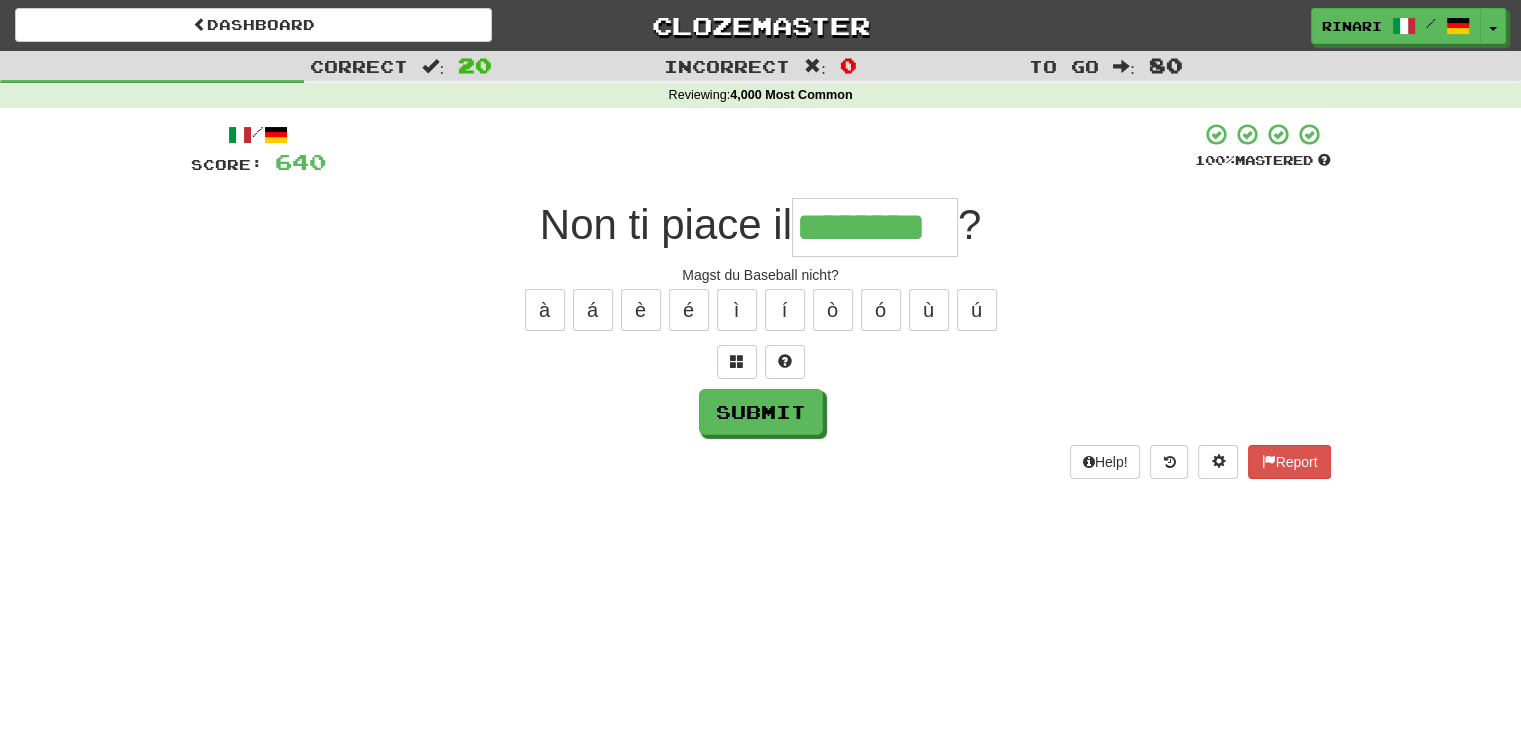 type on "********" 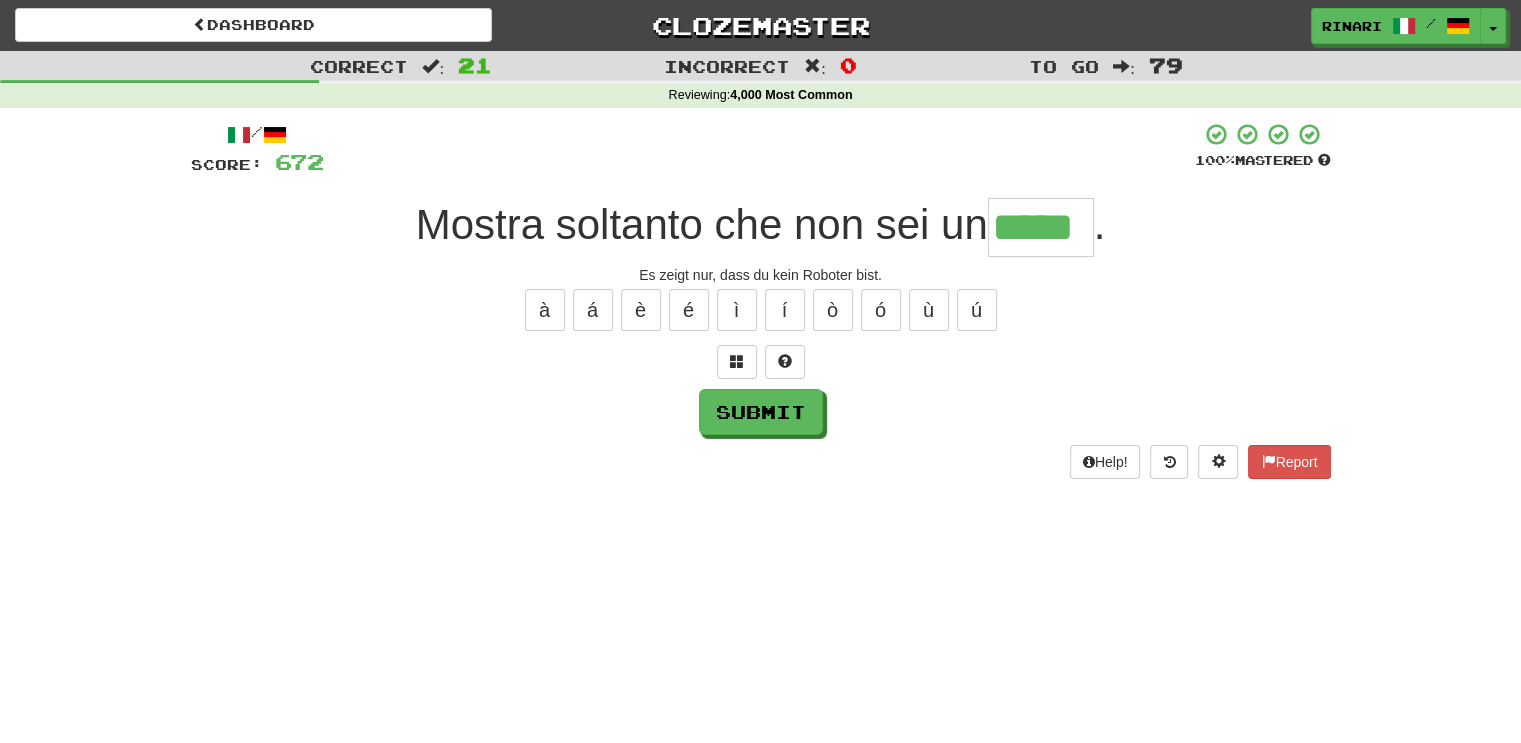 type on "*****" 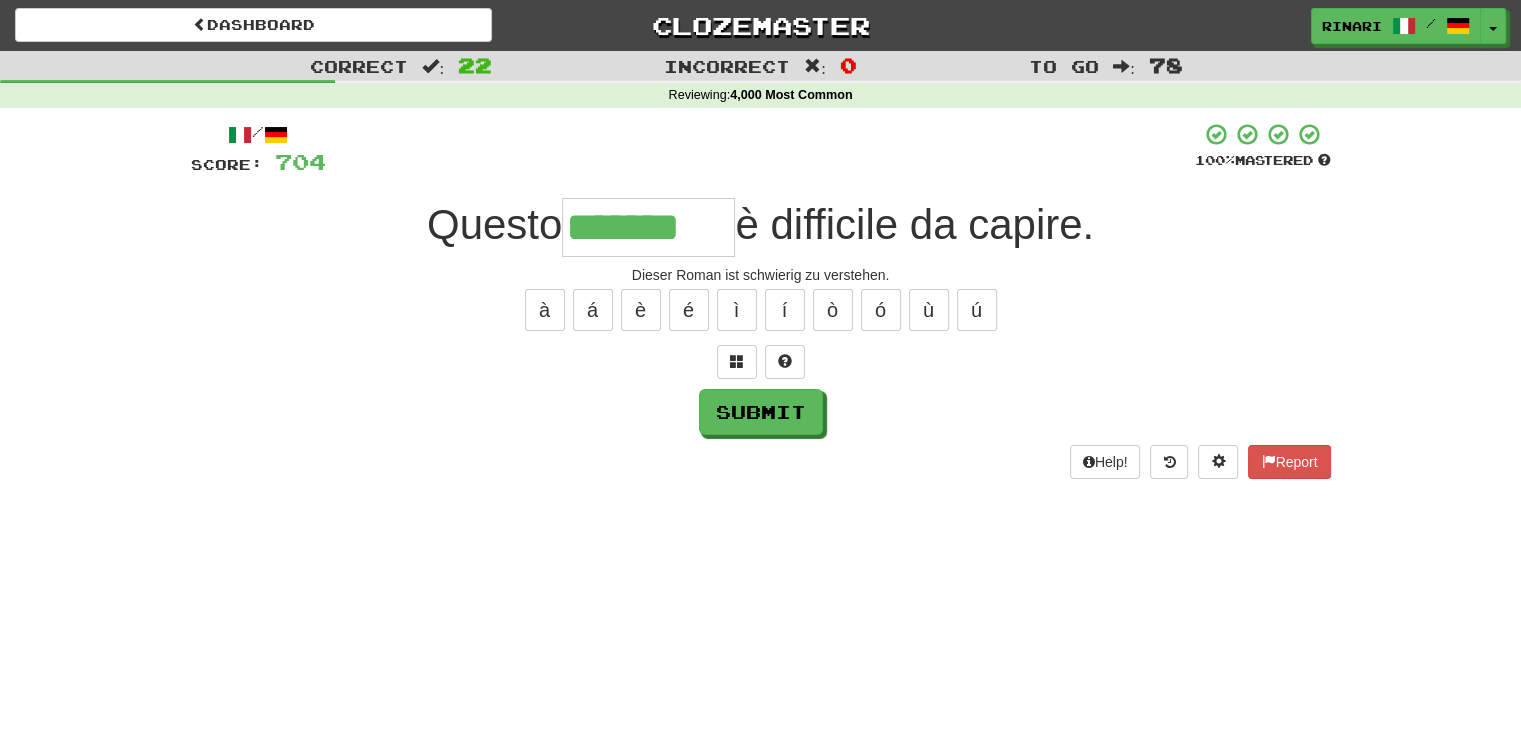 type on "*******" 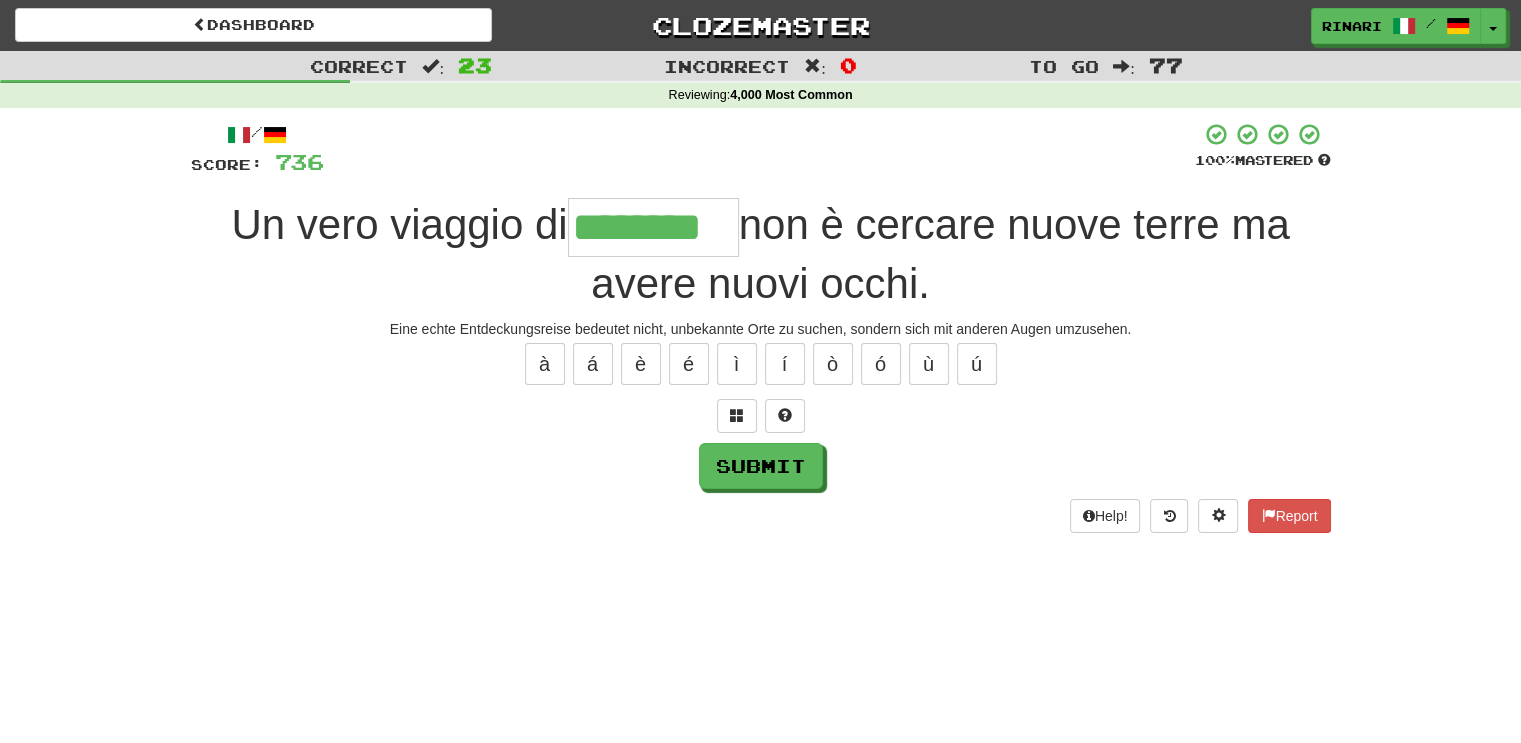 type on "********" 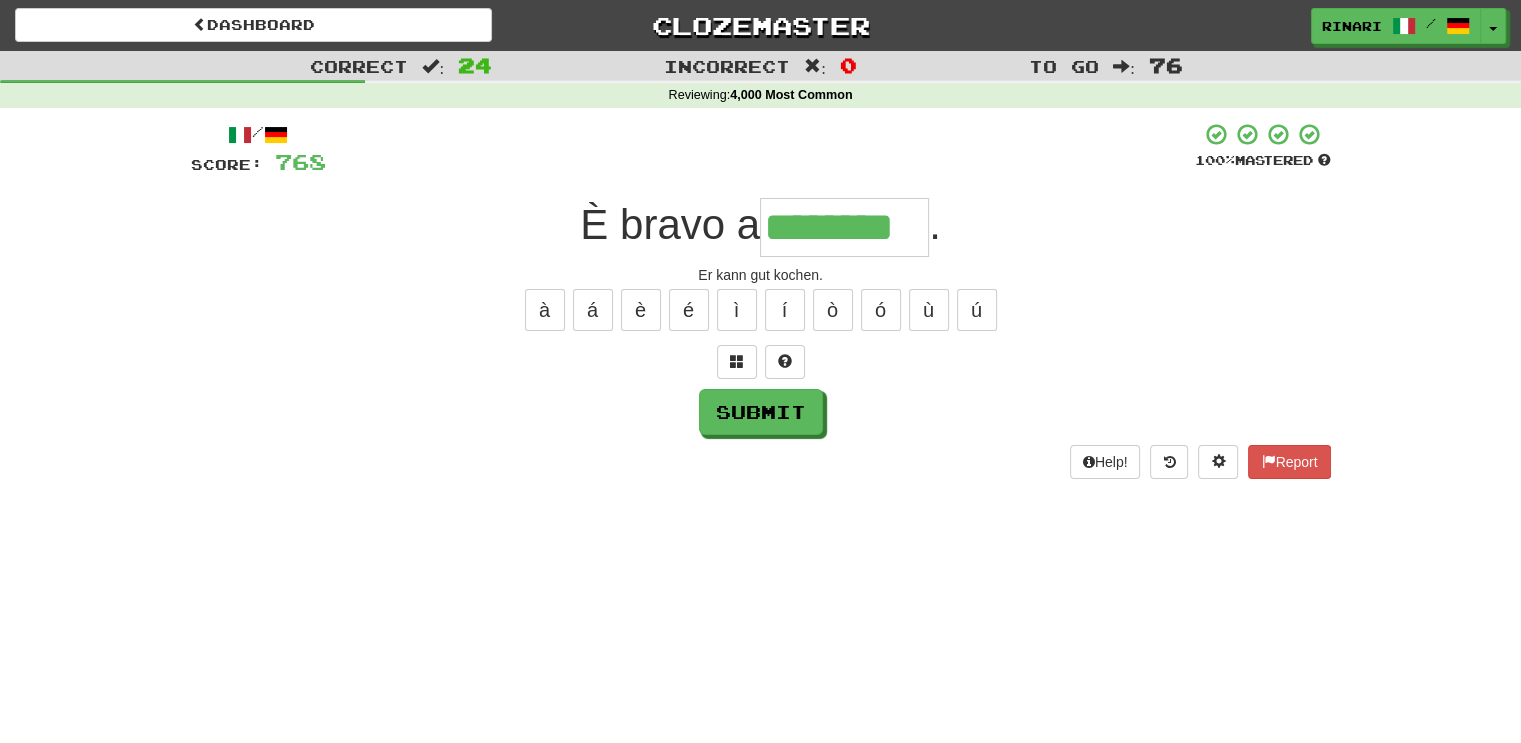 type on "********" 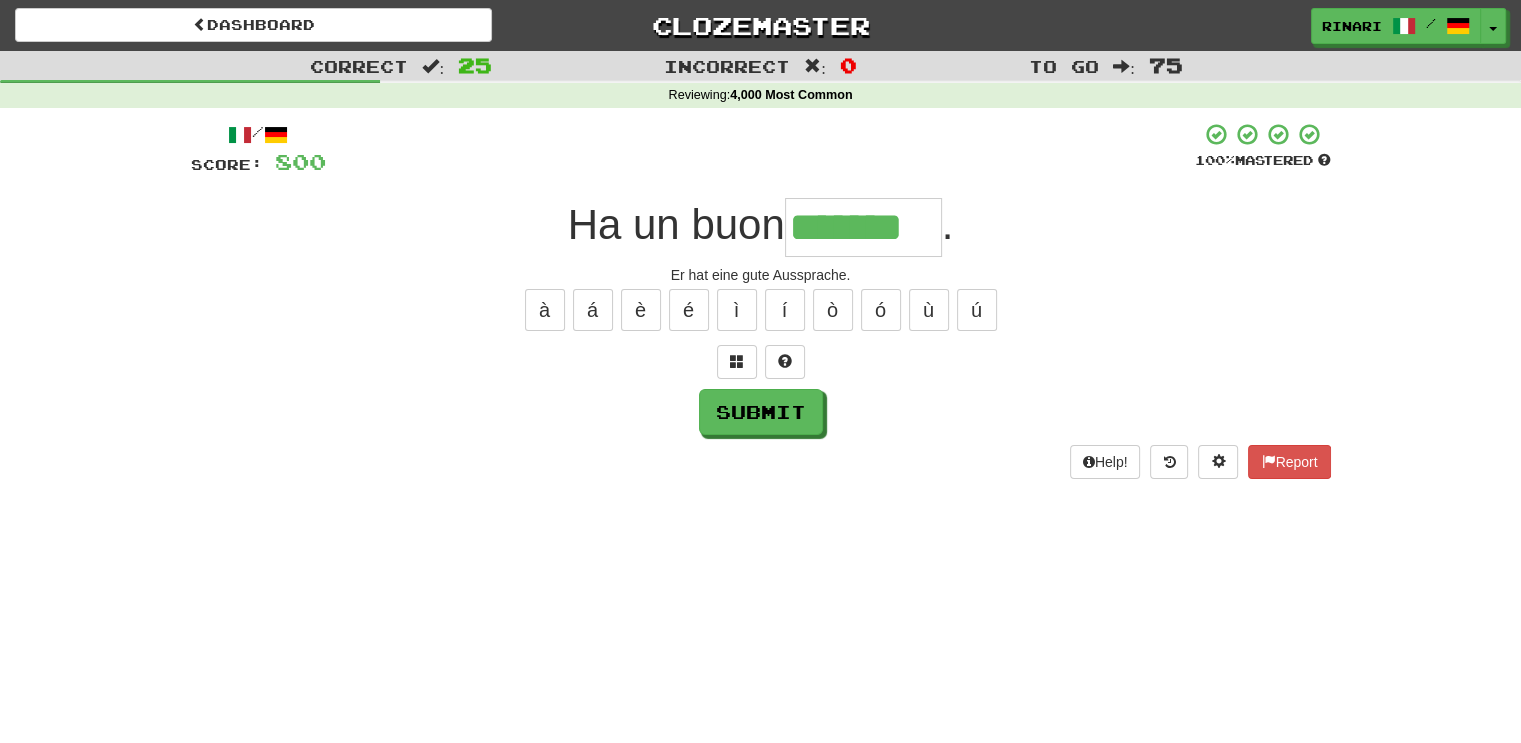 type on "*******" 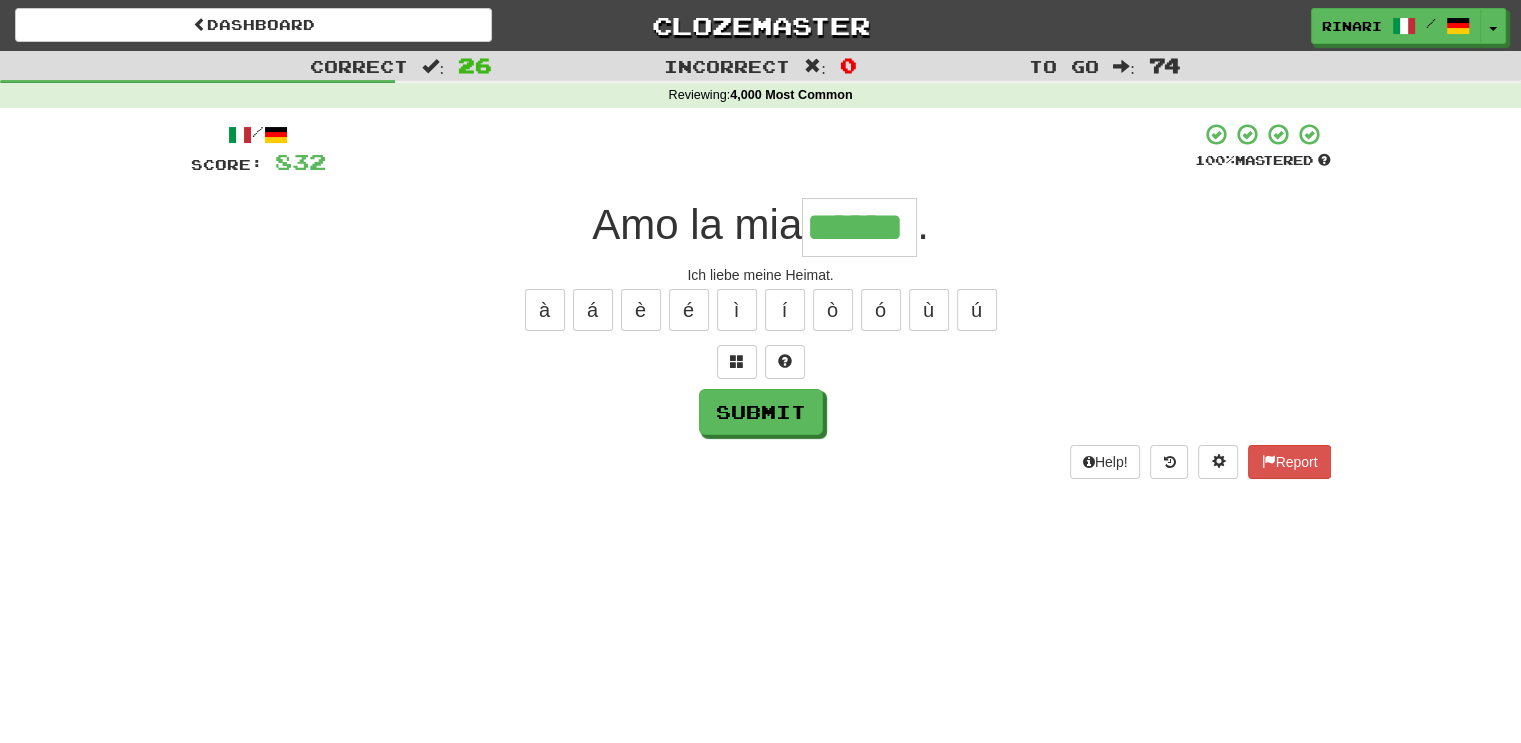 type on "******" 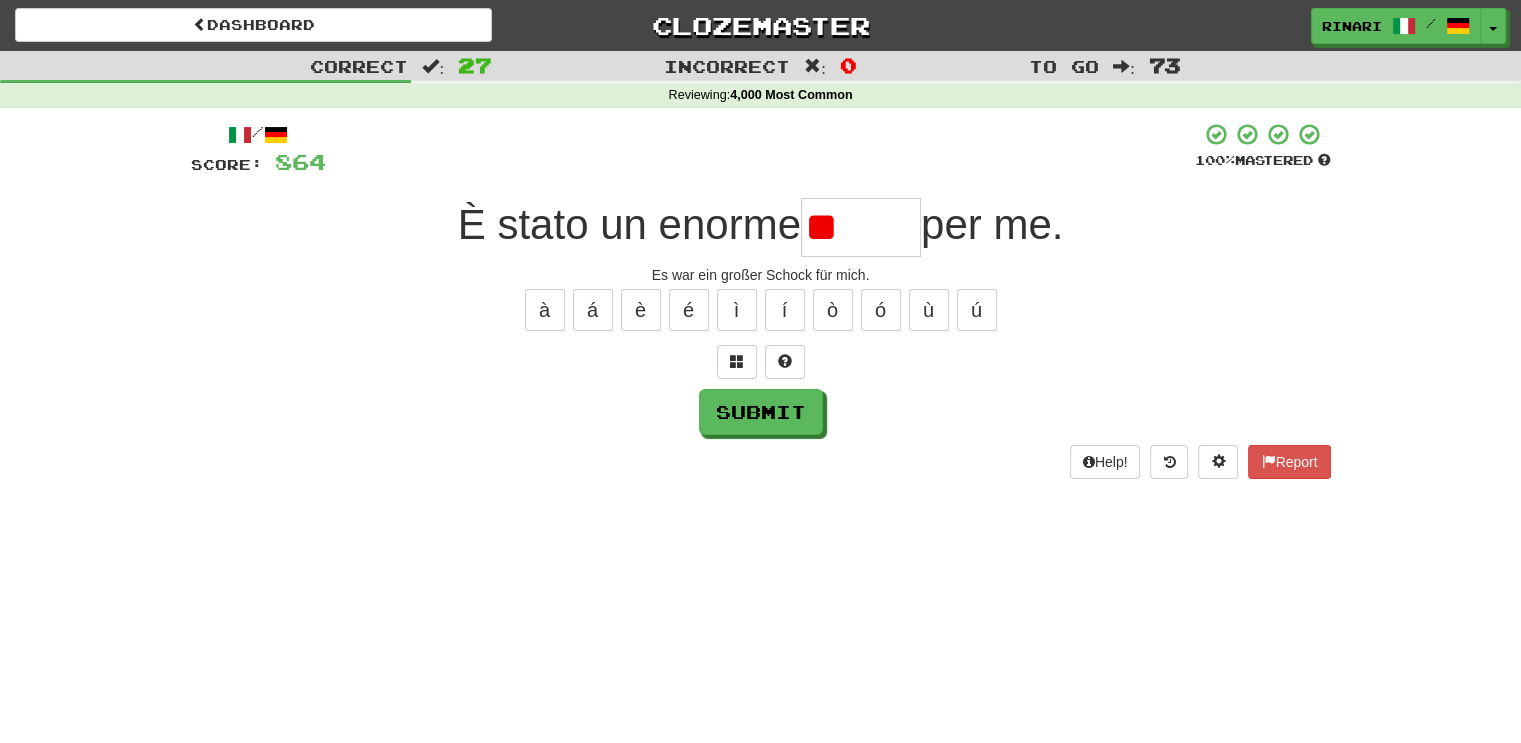 type on "*" 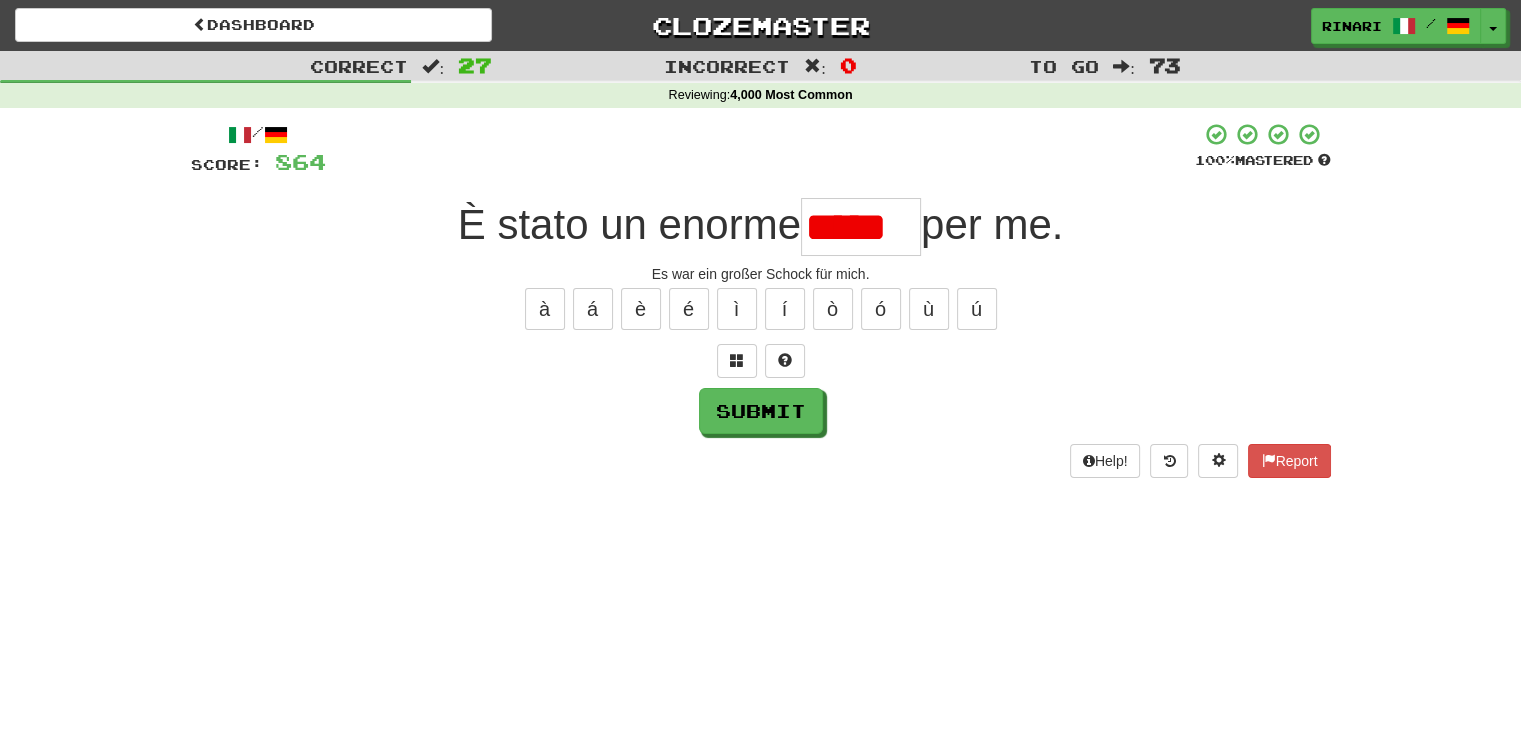scroll, scrollTop: 0, scrollLeft: 0, axis: both 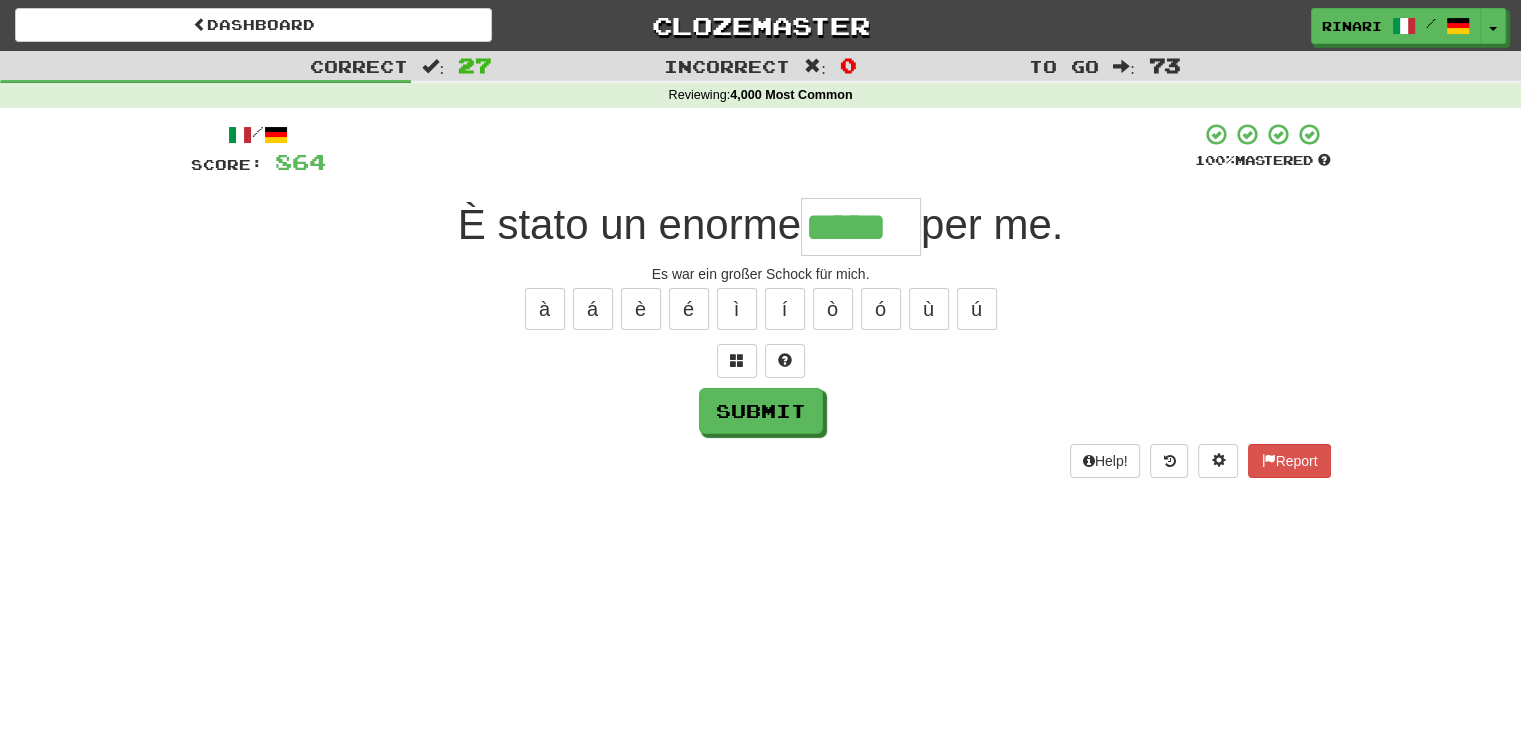 type on "*****" 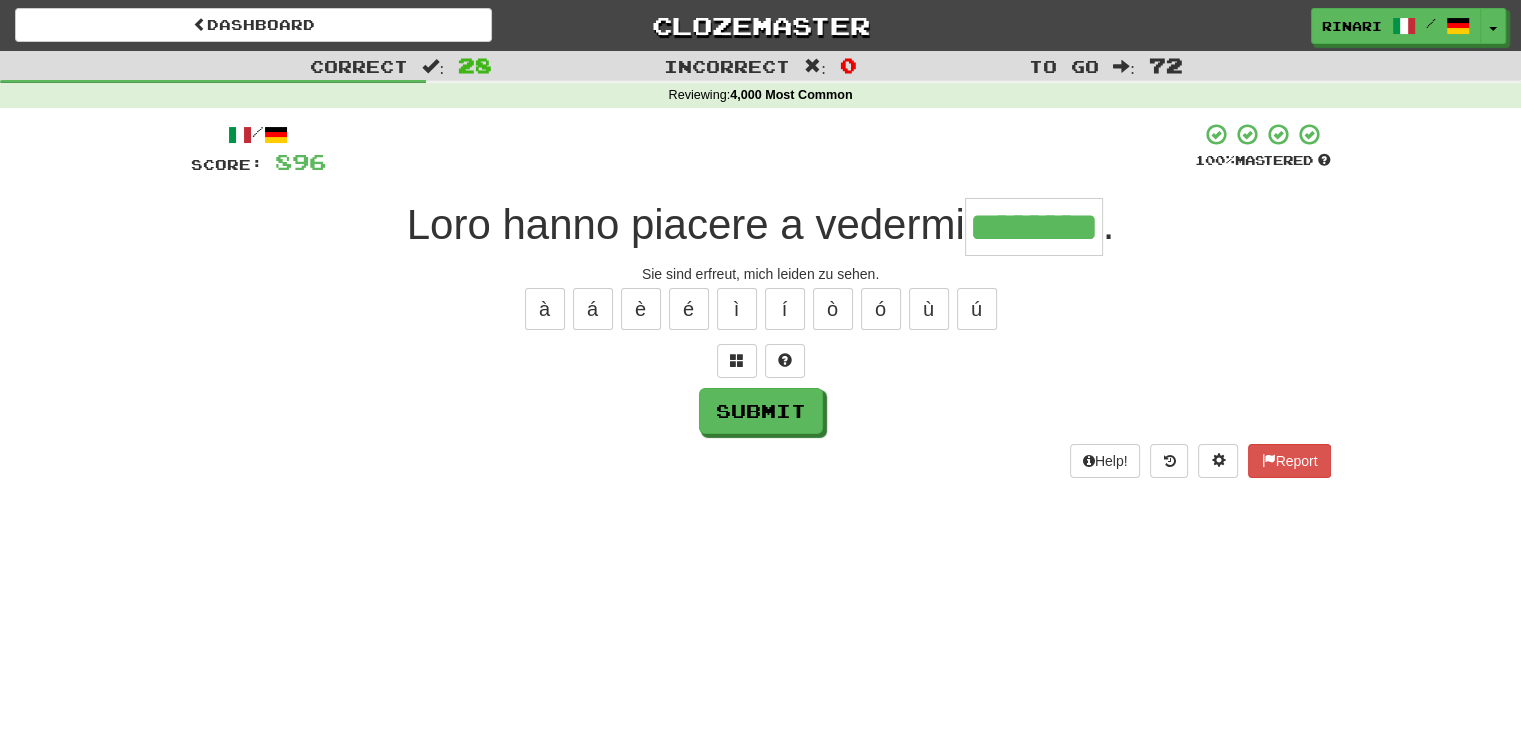 type on "********" 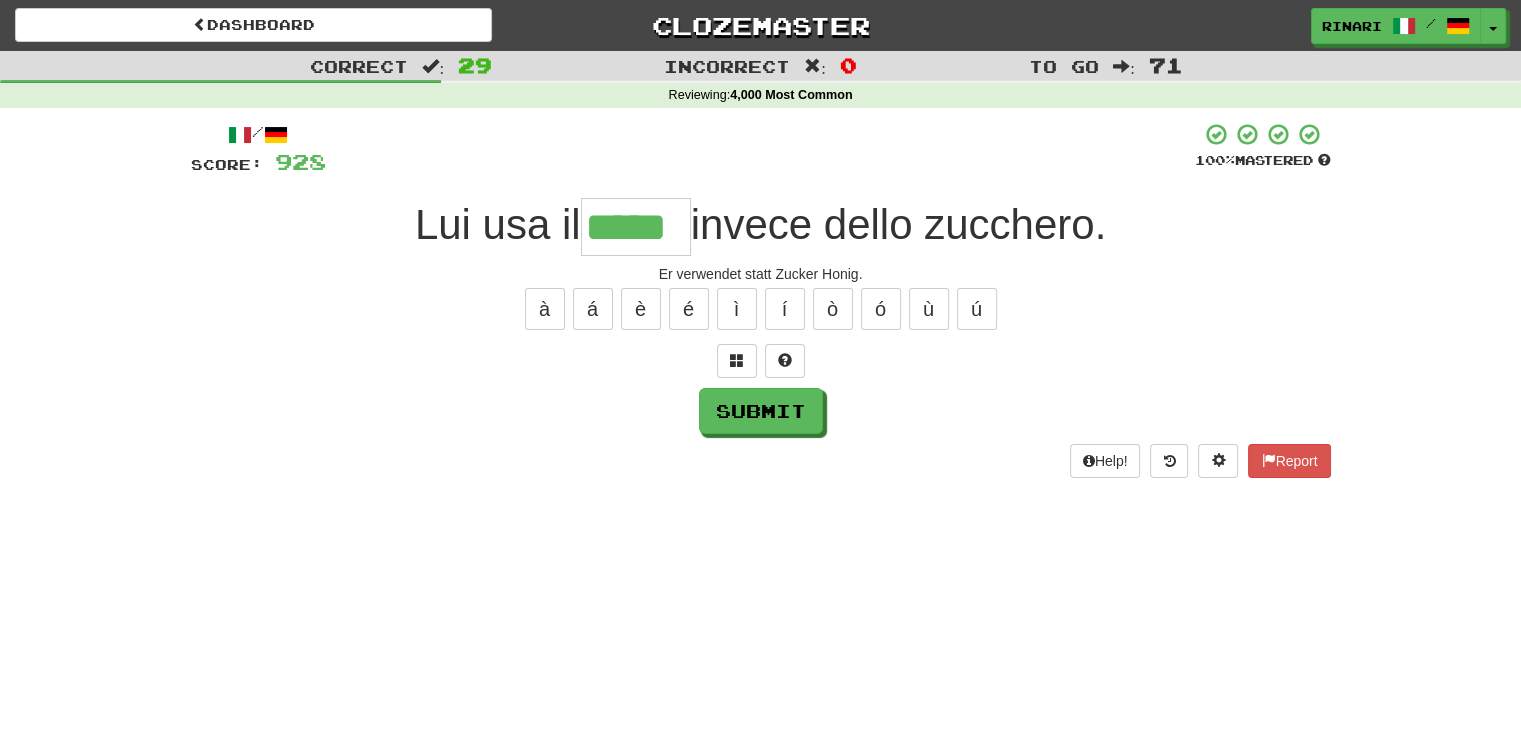 type on "*****" 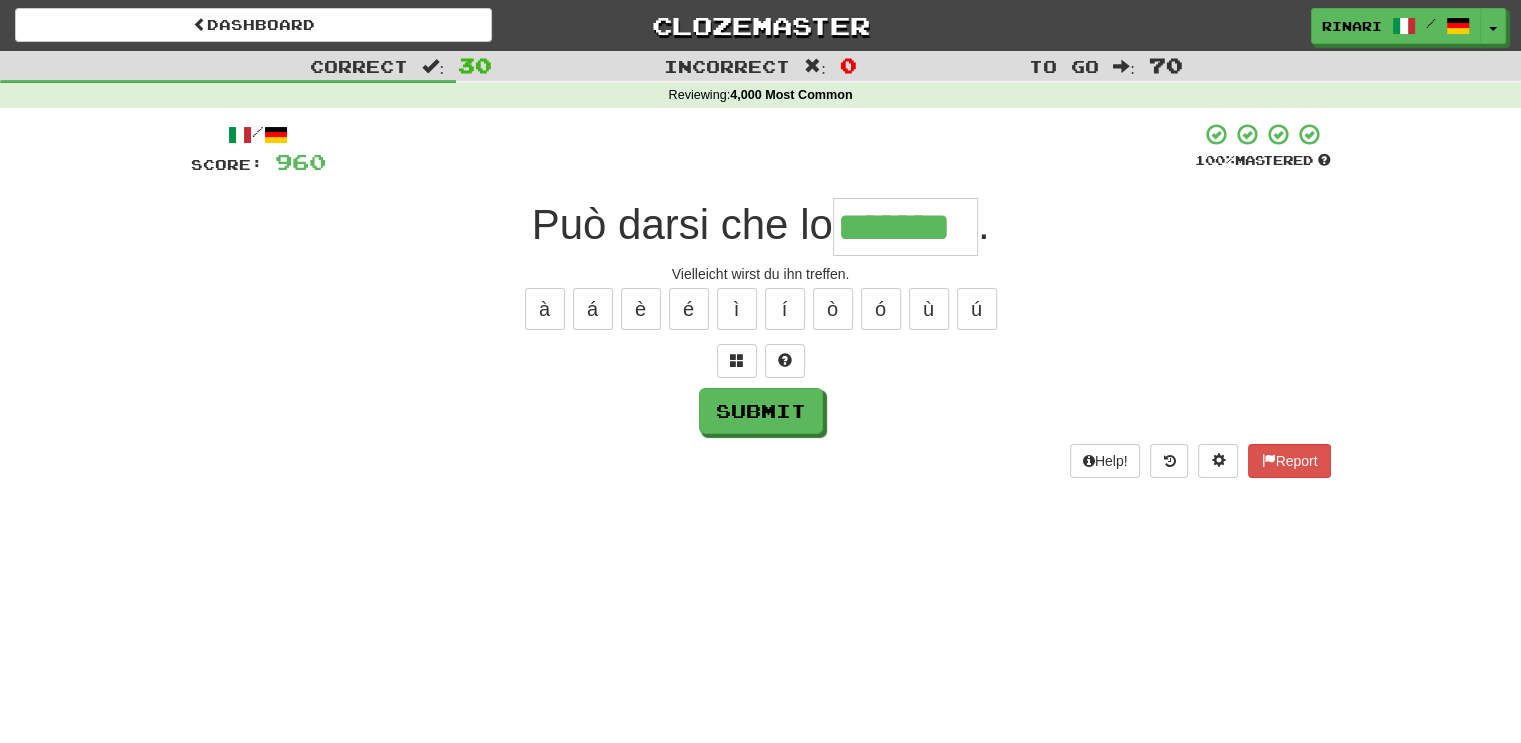 scroll, scrollTop: 0, scrollLeft: 0, axis: both 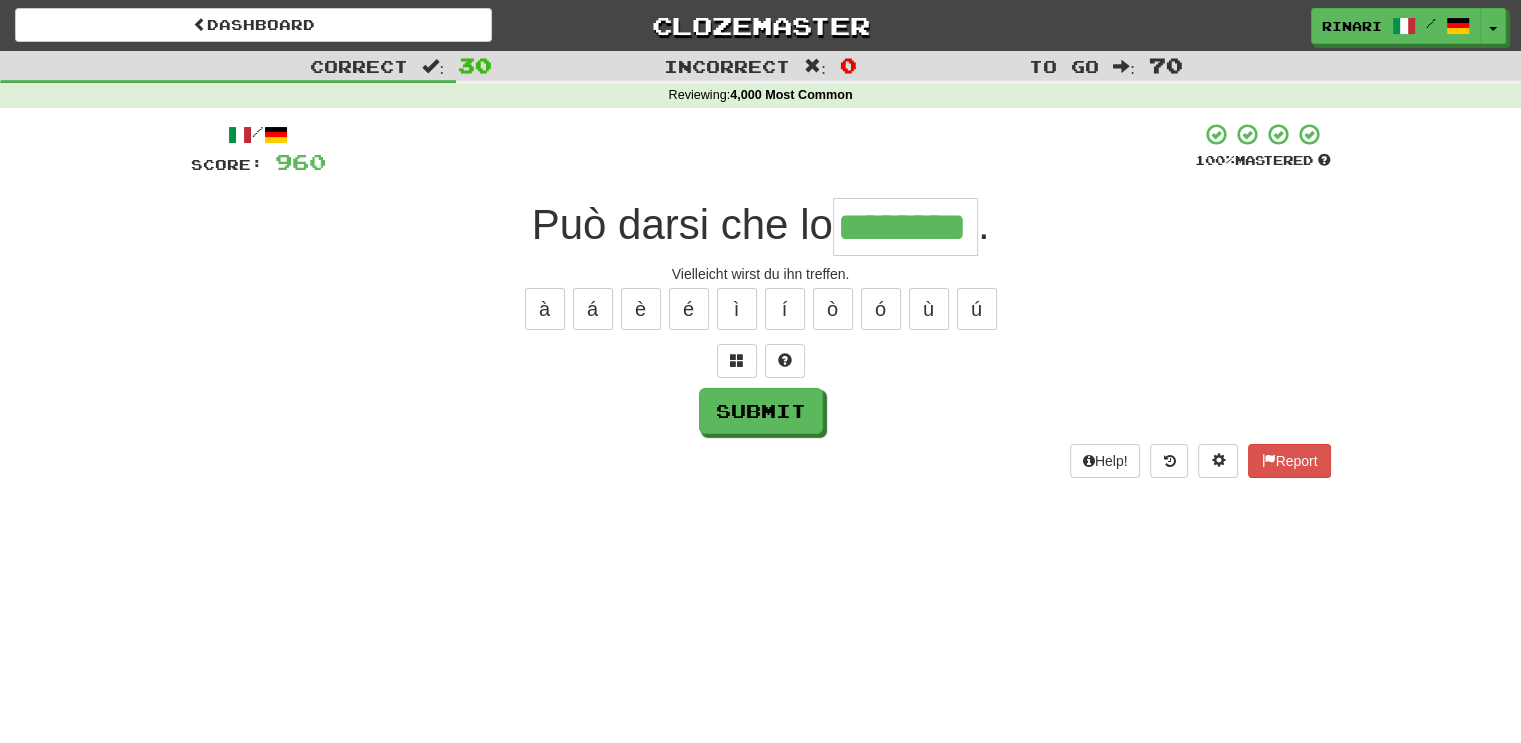 type on "********" 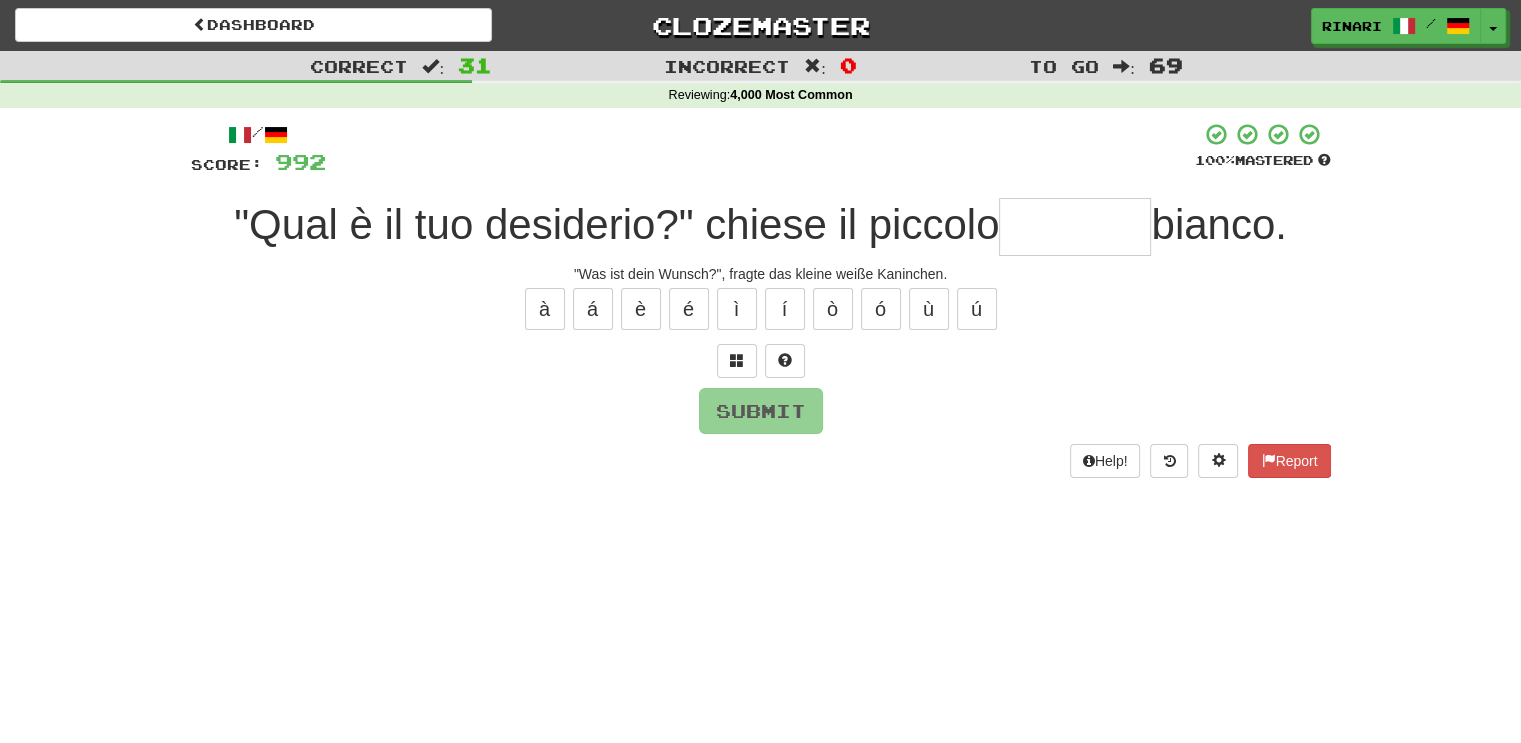 type on "*" 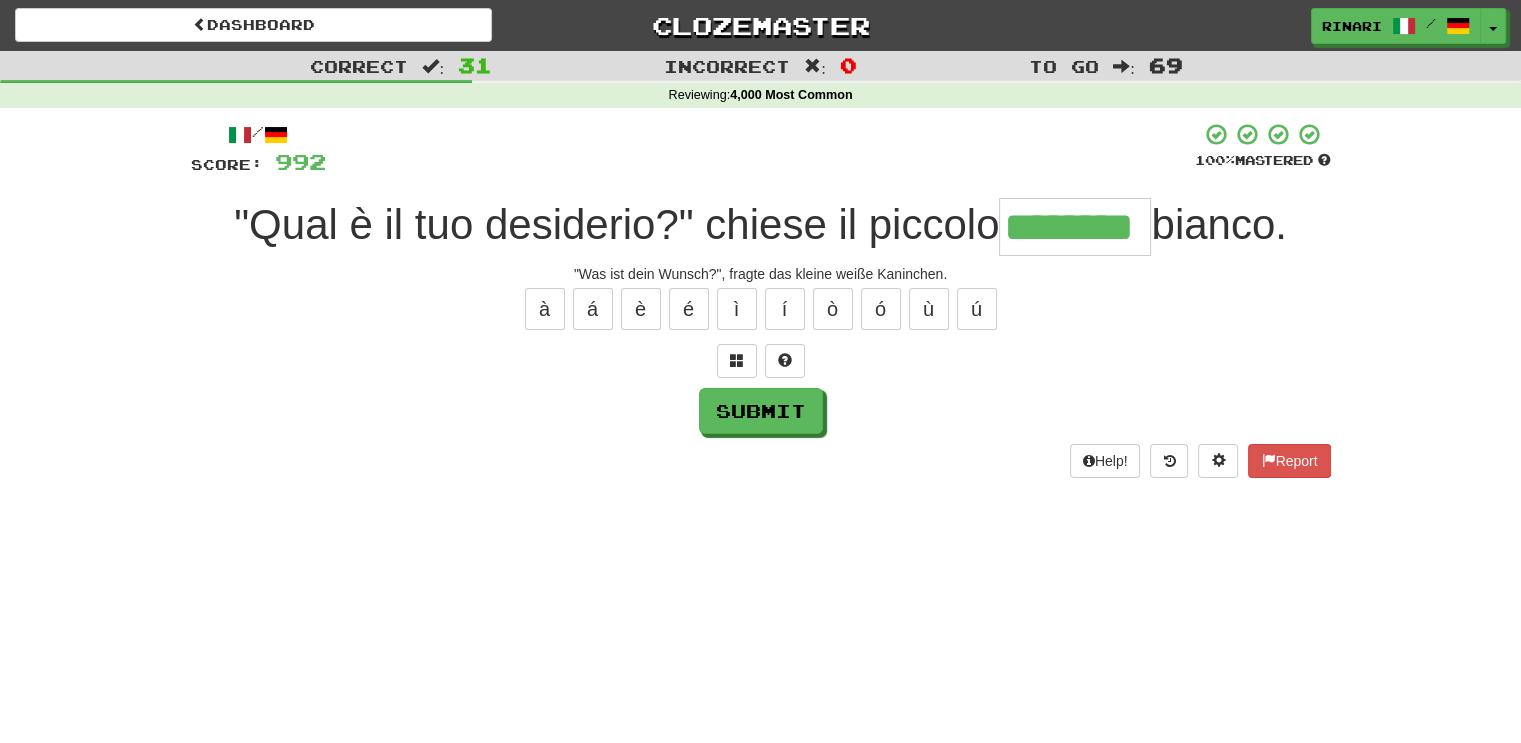 type on "********" 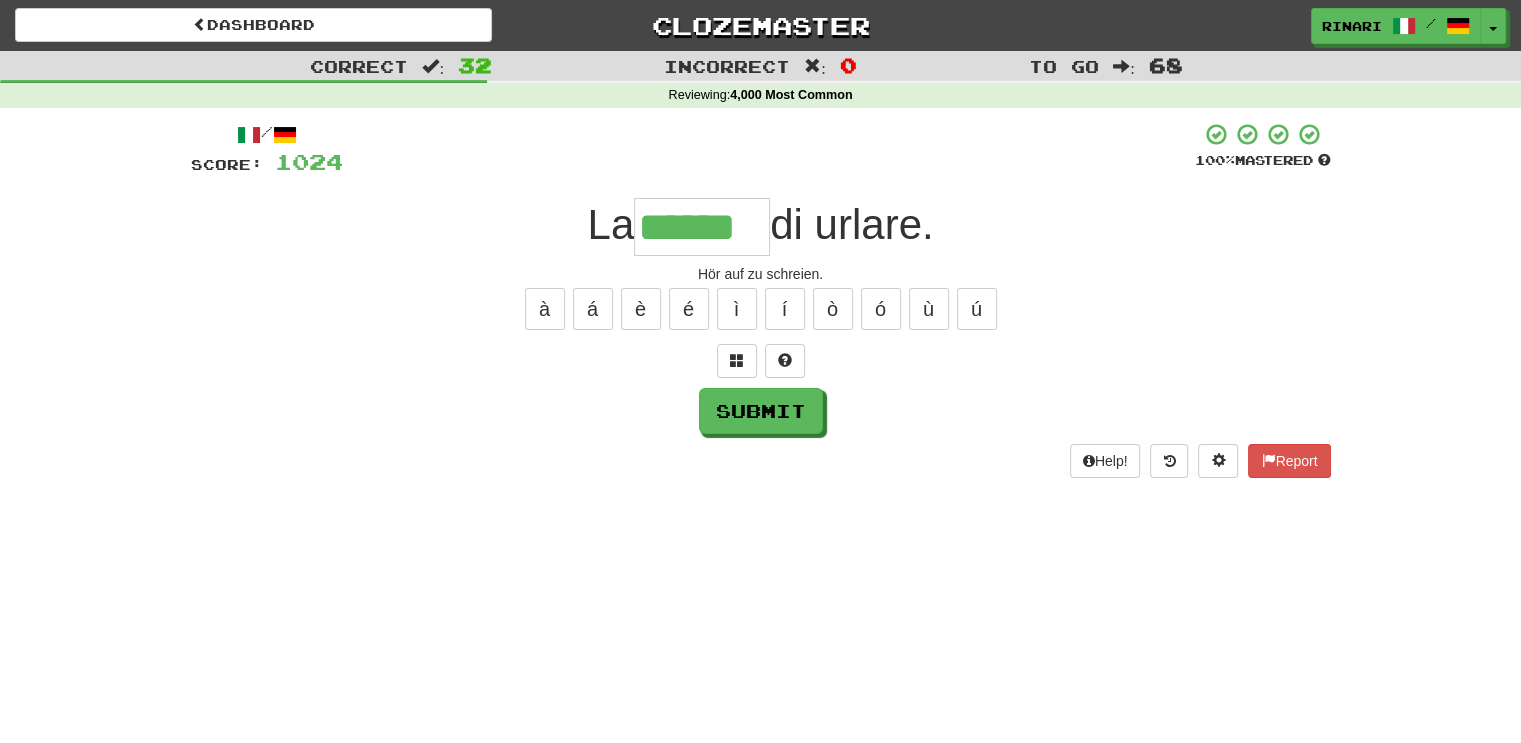 type on "******" 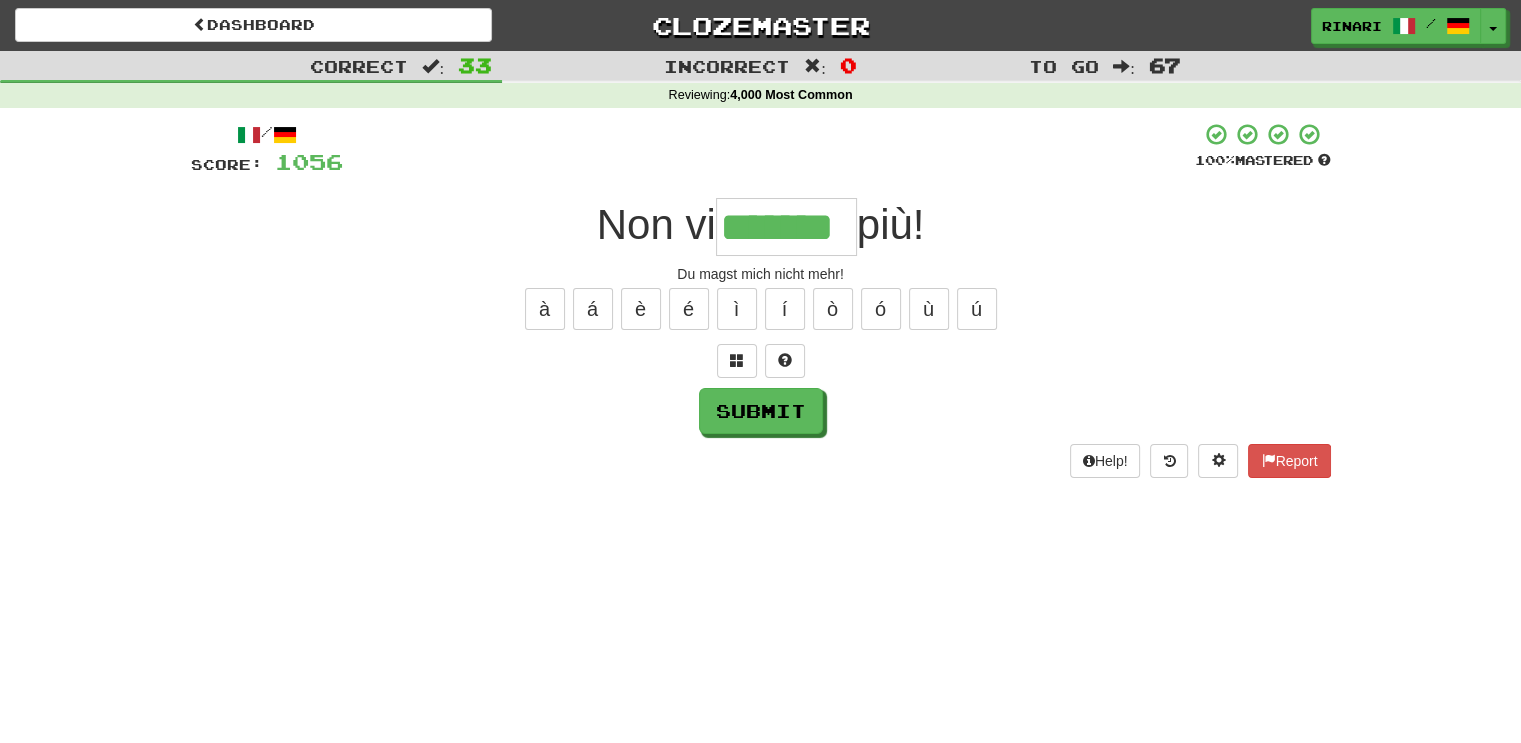type on "*******" 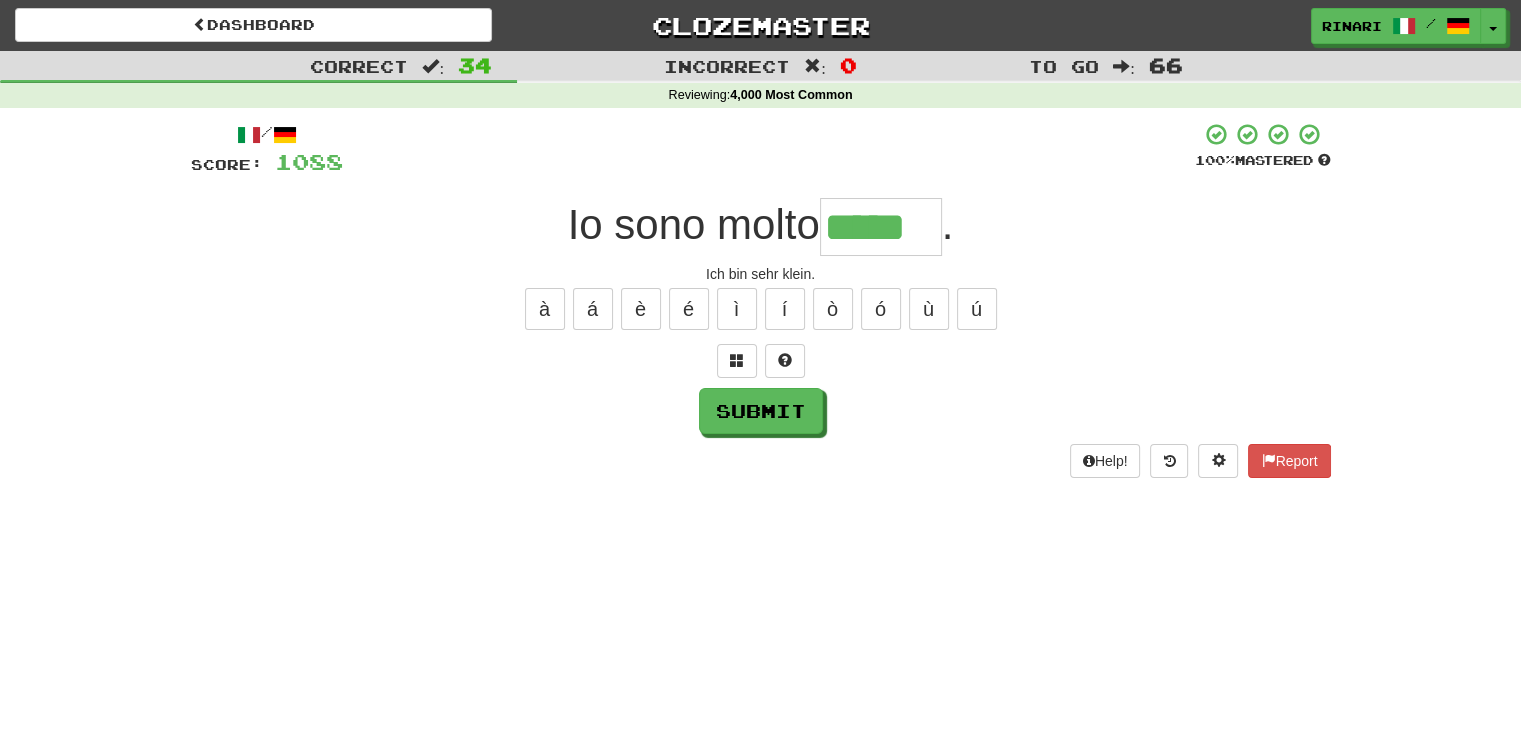 type on "*****" 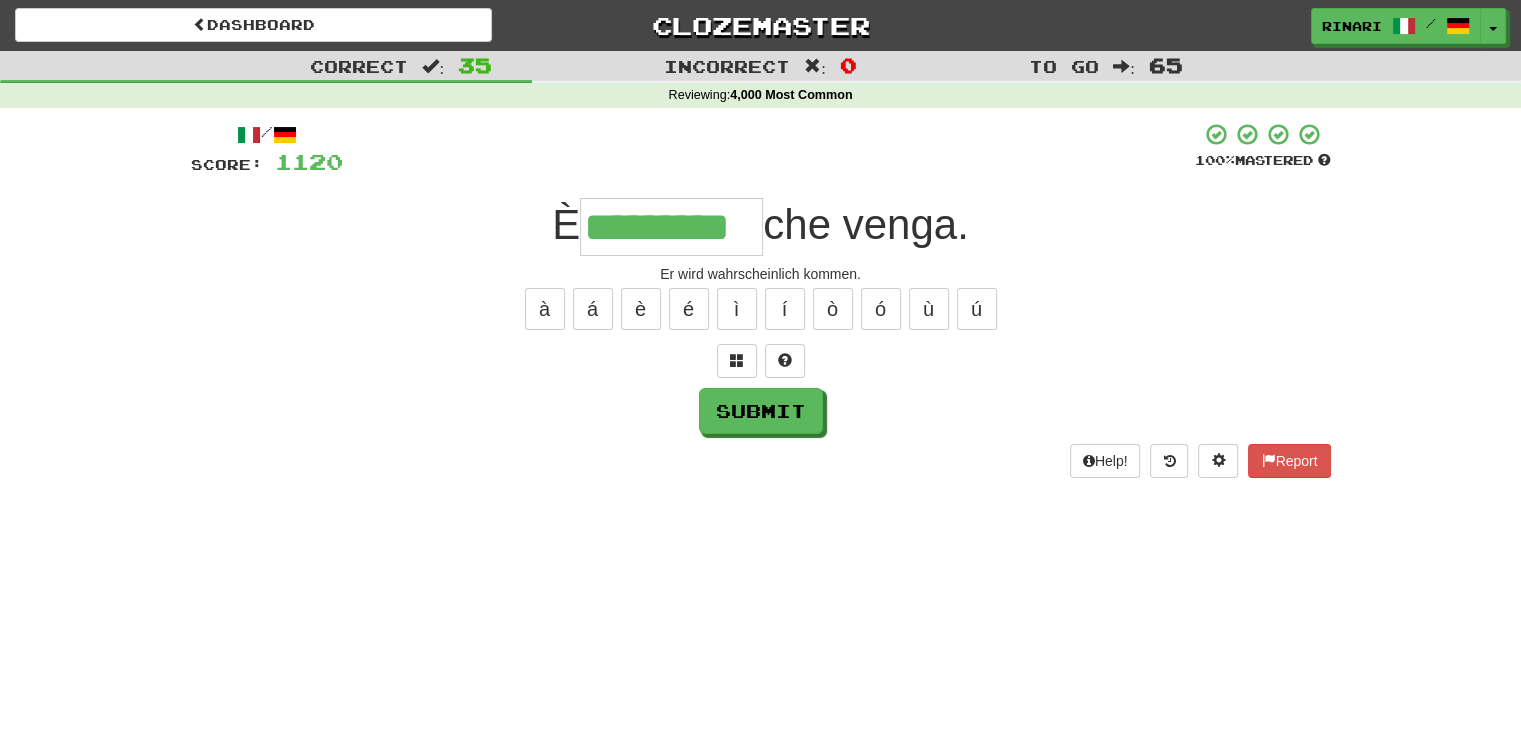 type on "*********" 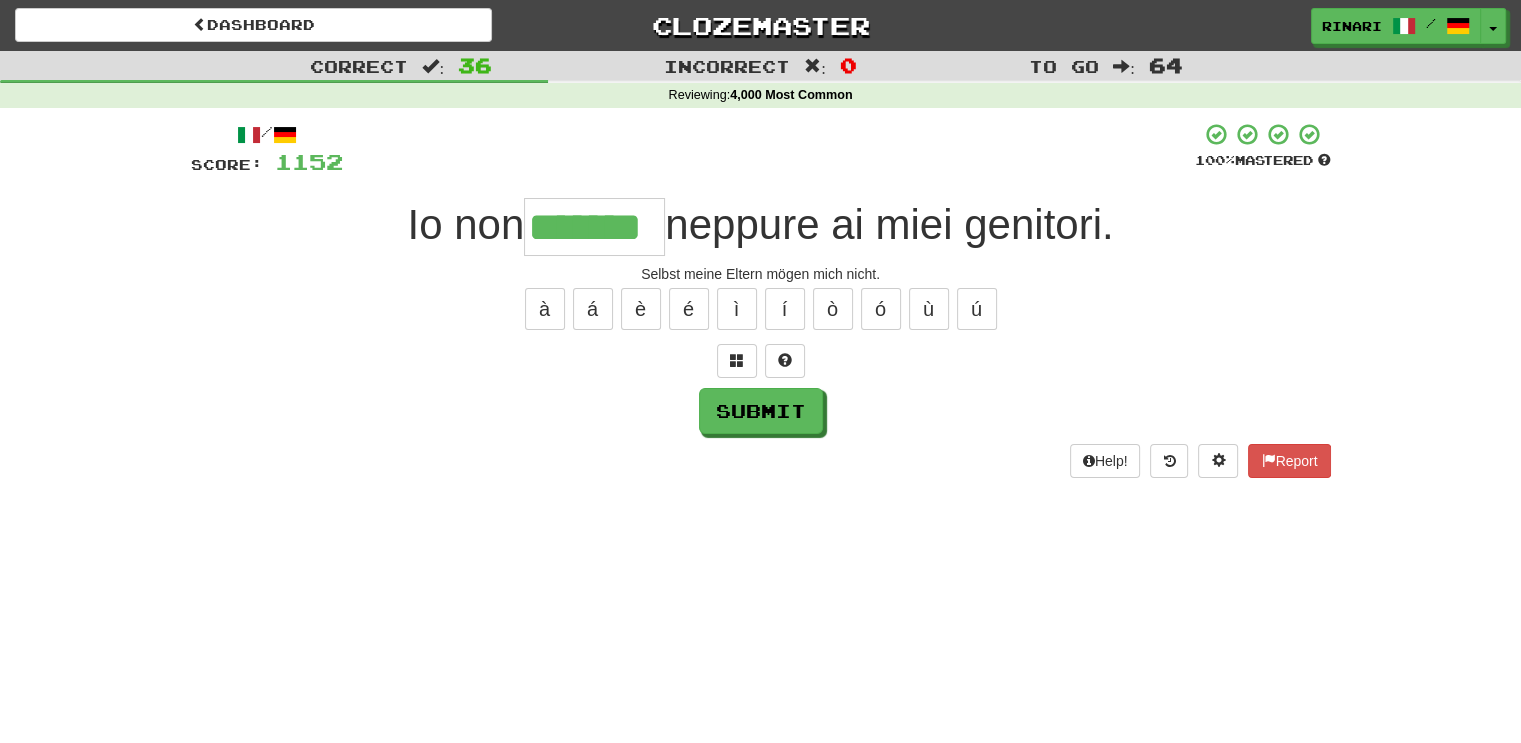 type on "*******" 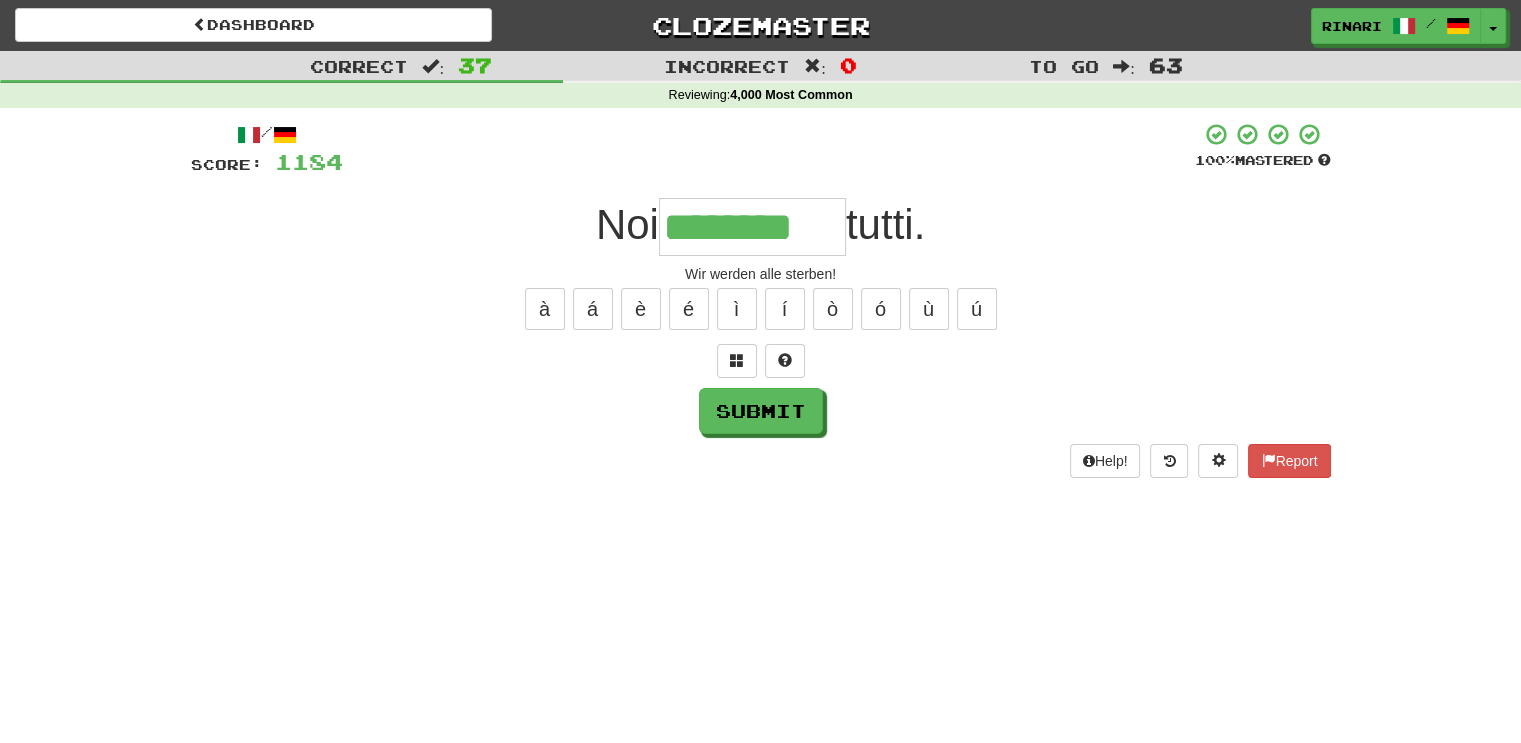 type on "********" 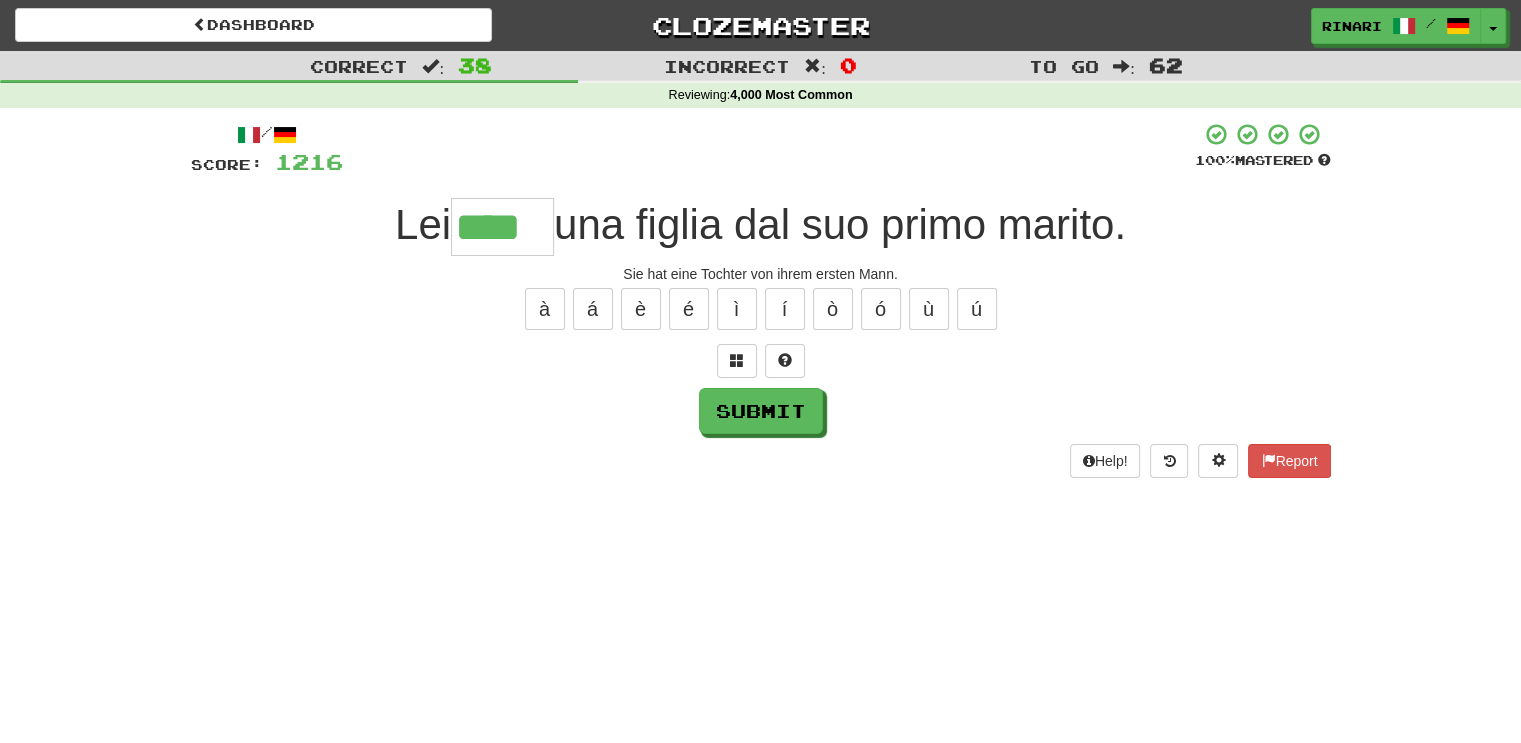 type on "****" 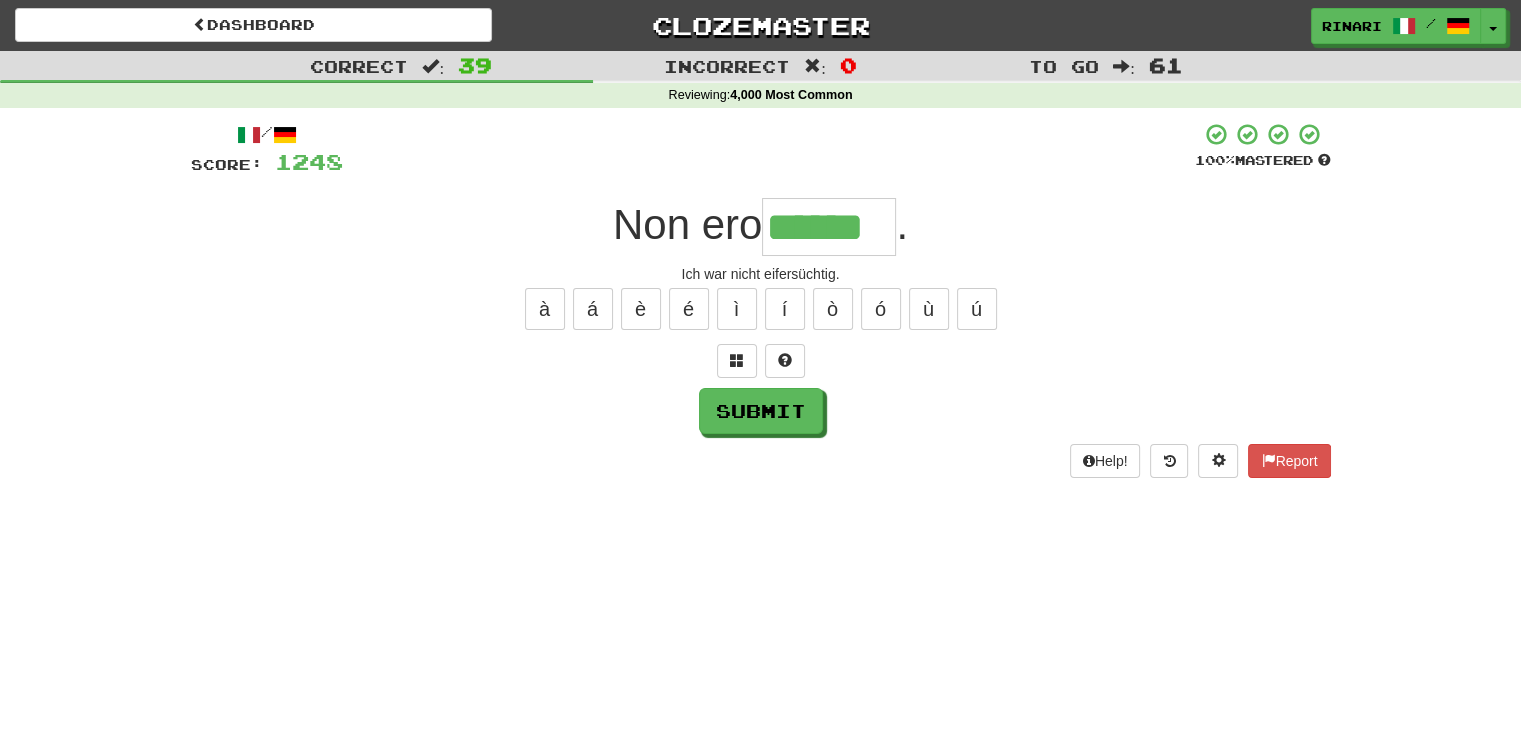 type on "******" 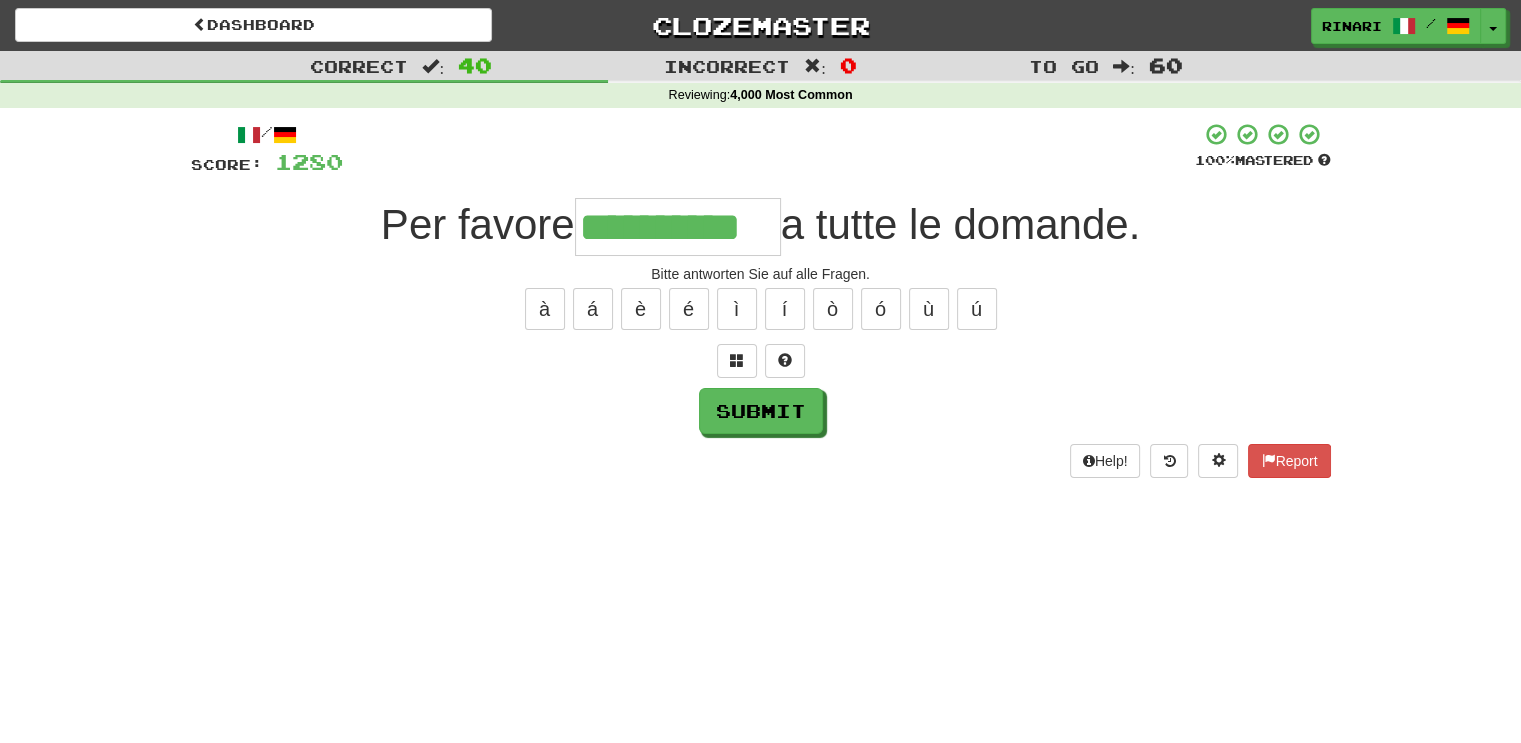 type on "**********" 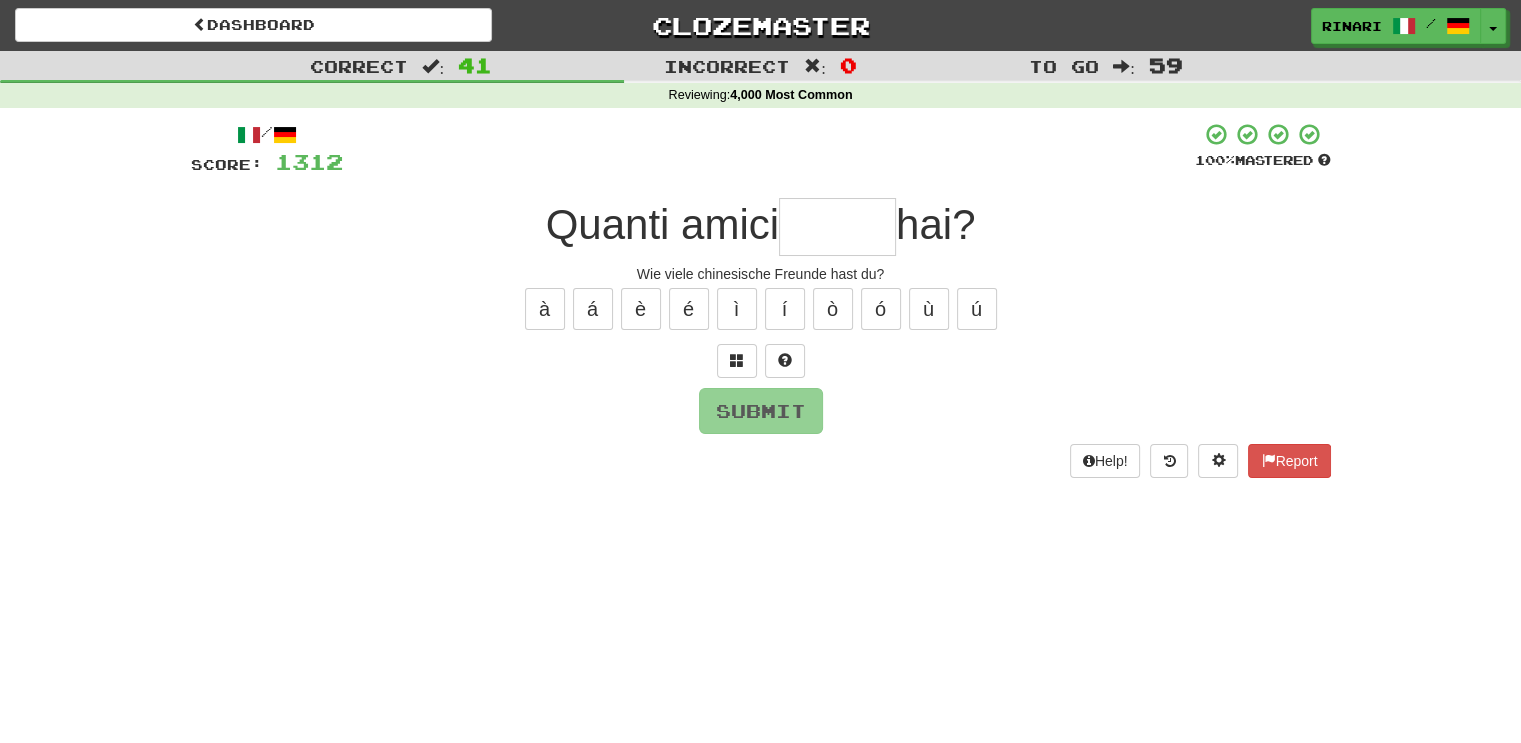 type on "*" 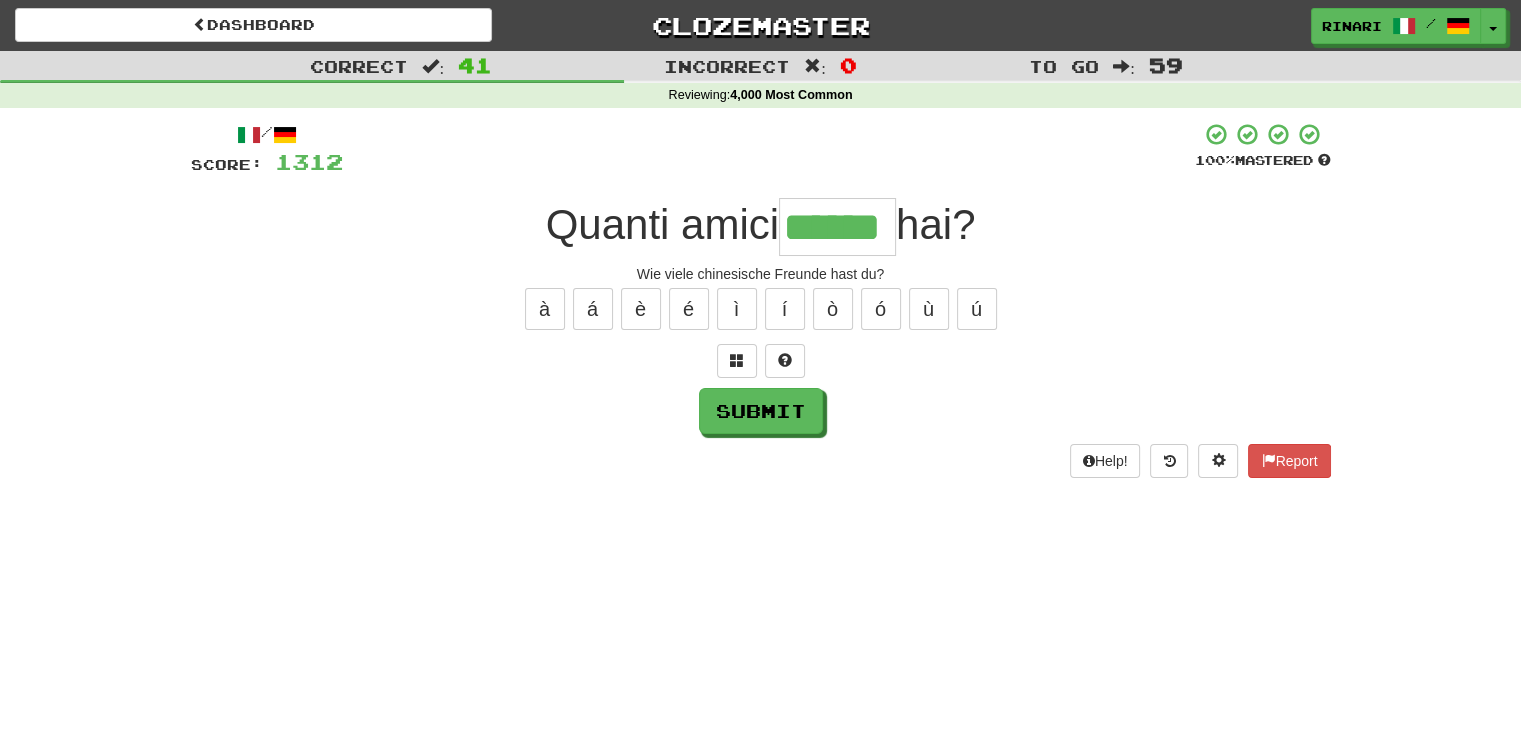 type on "******" 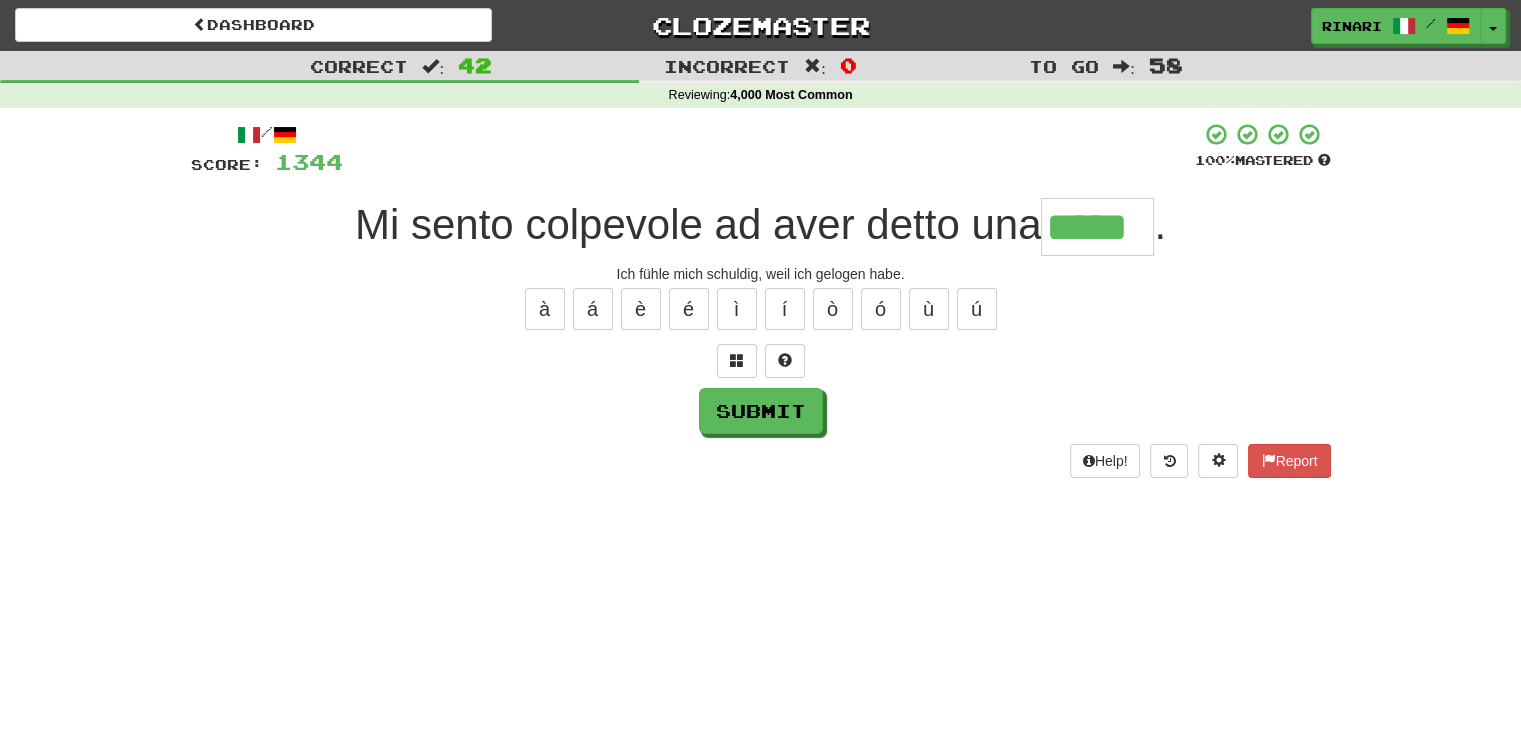 type on "*****" 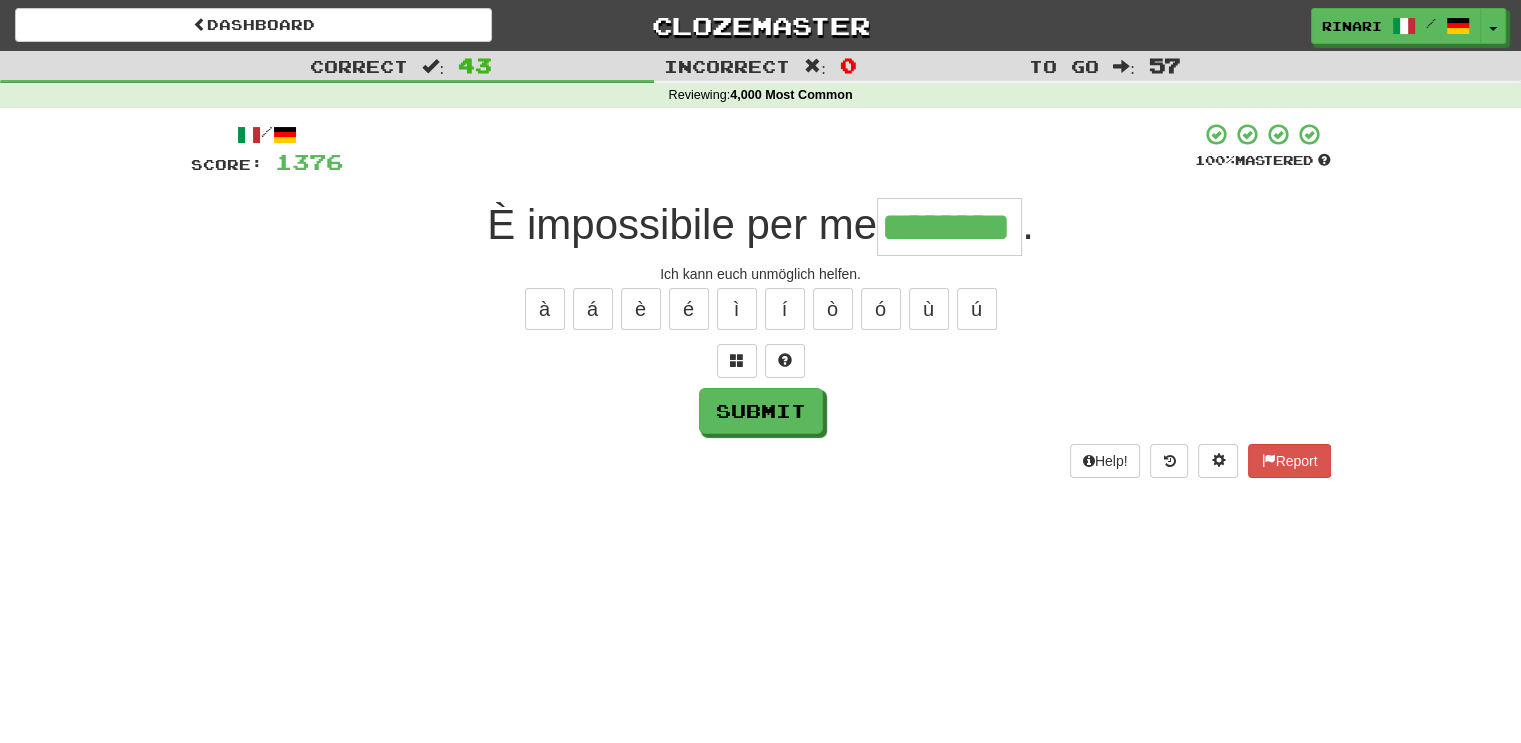 type on "********" 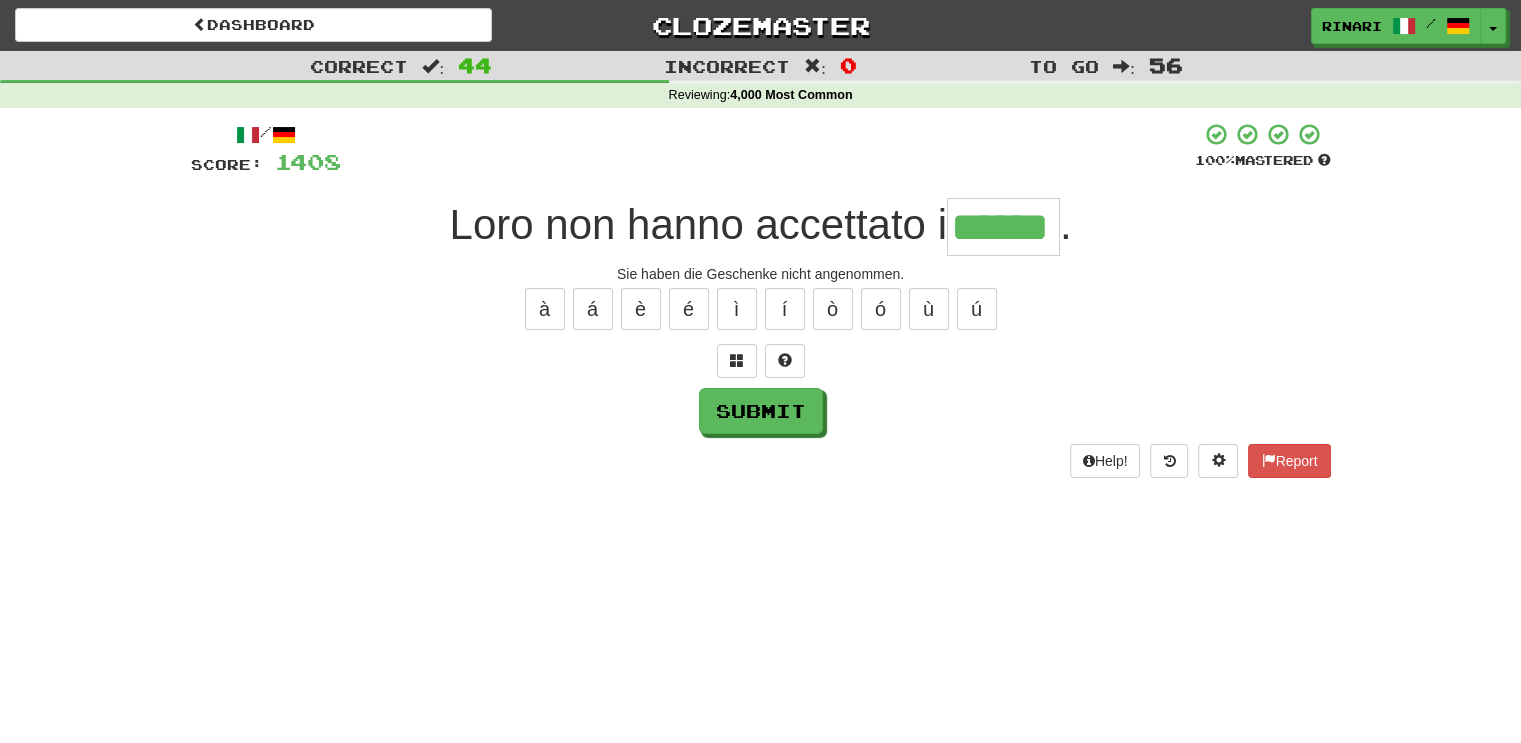 type on "******" 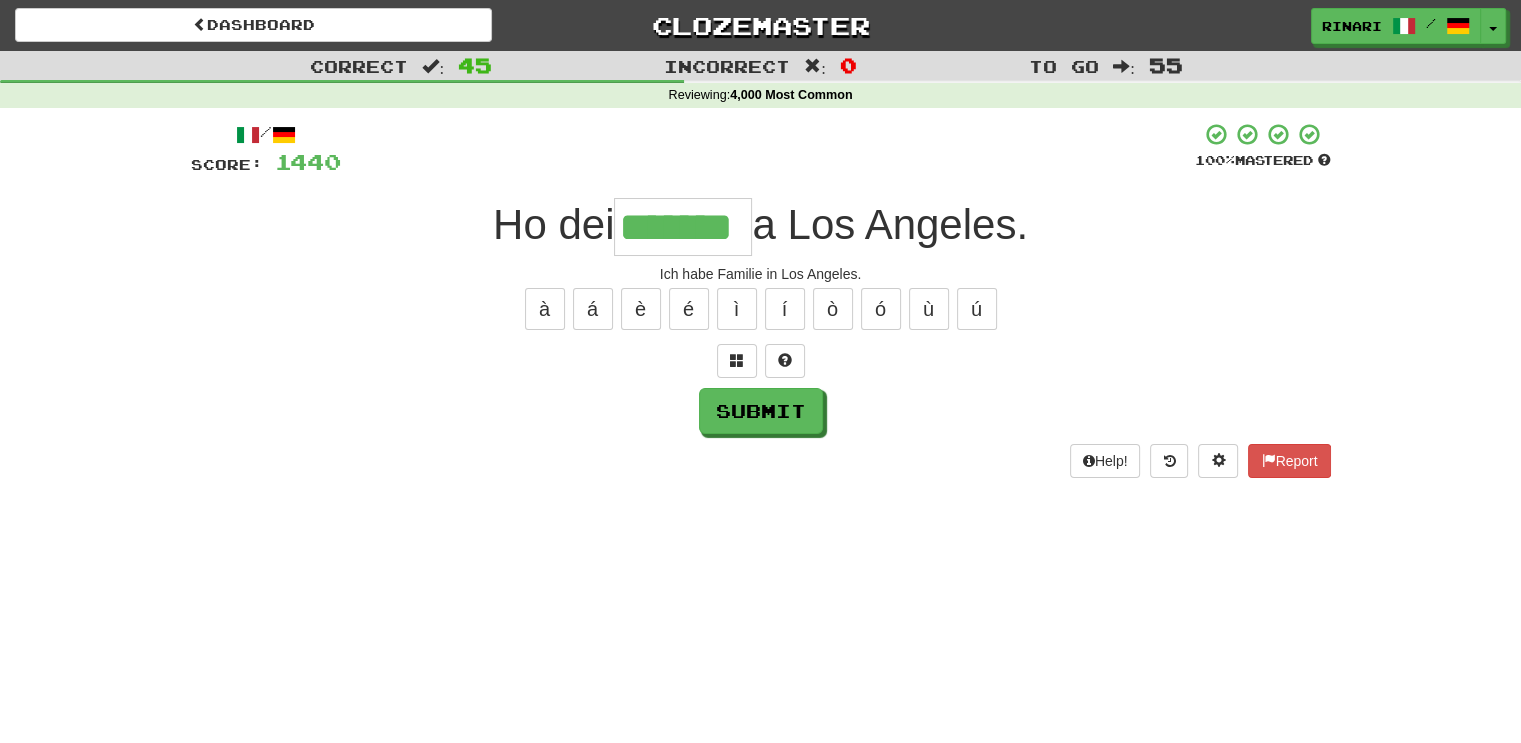 type on "*******" 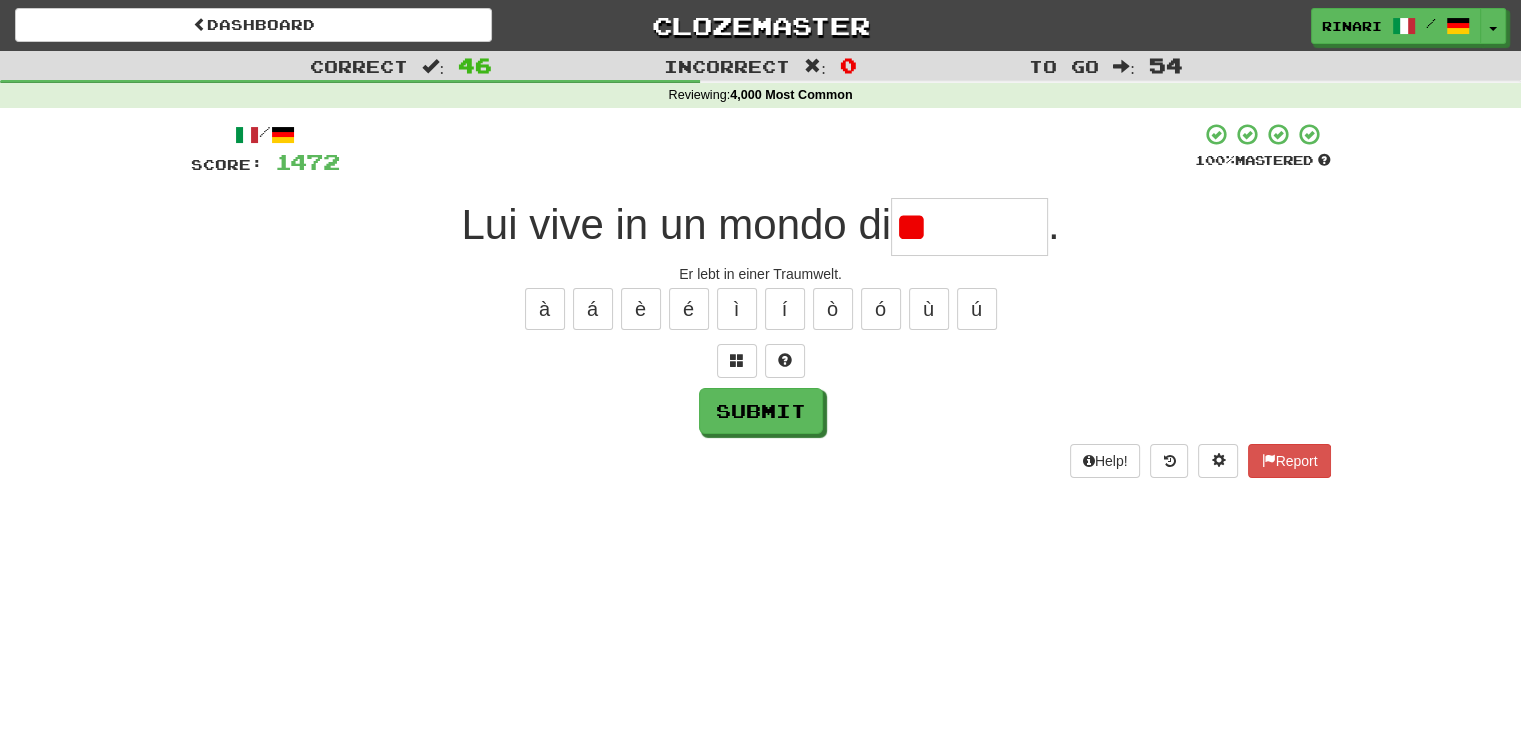 type on "*" 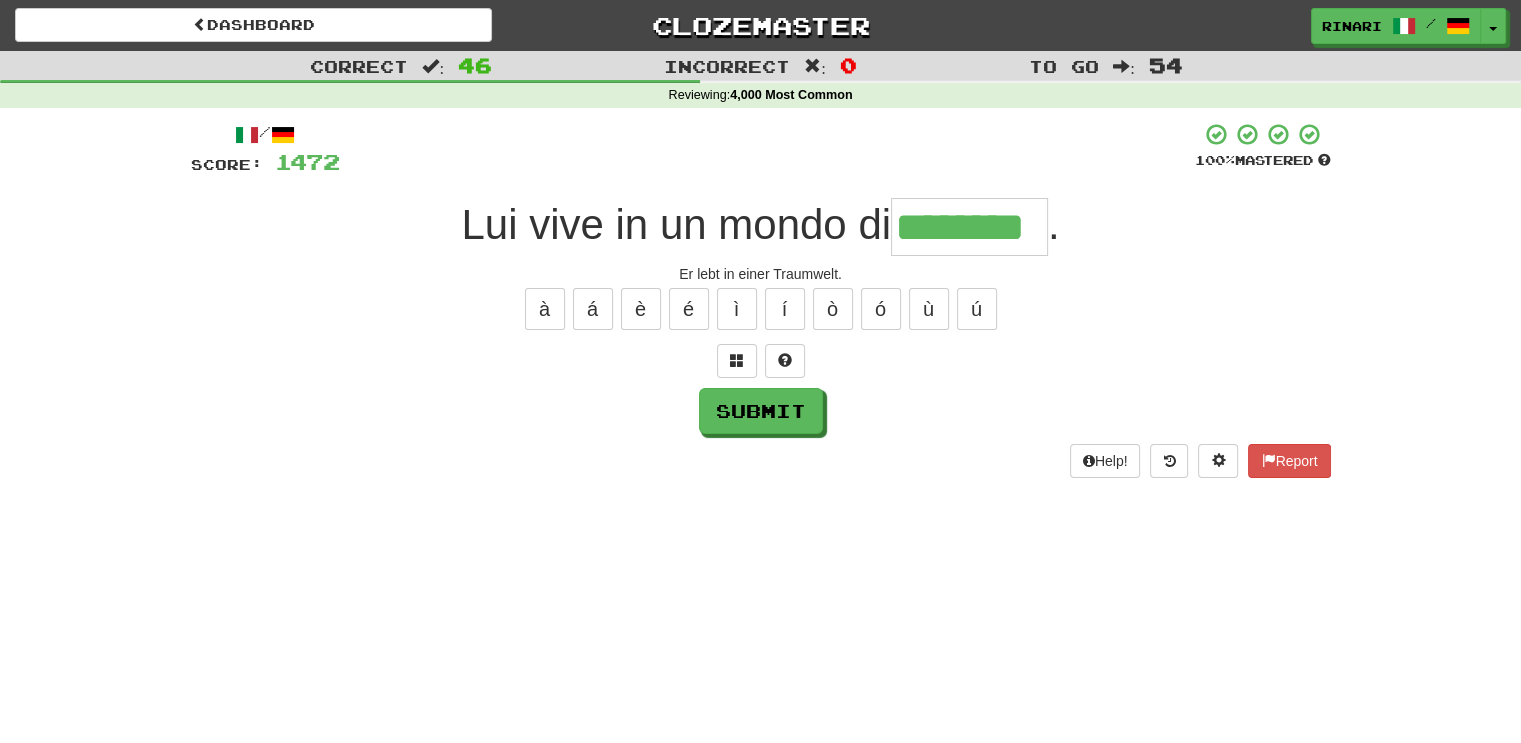type on "********" 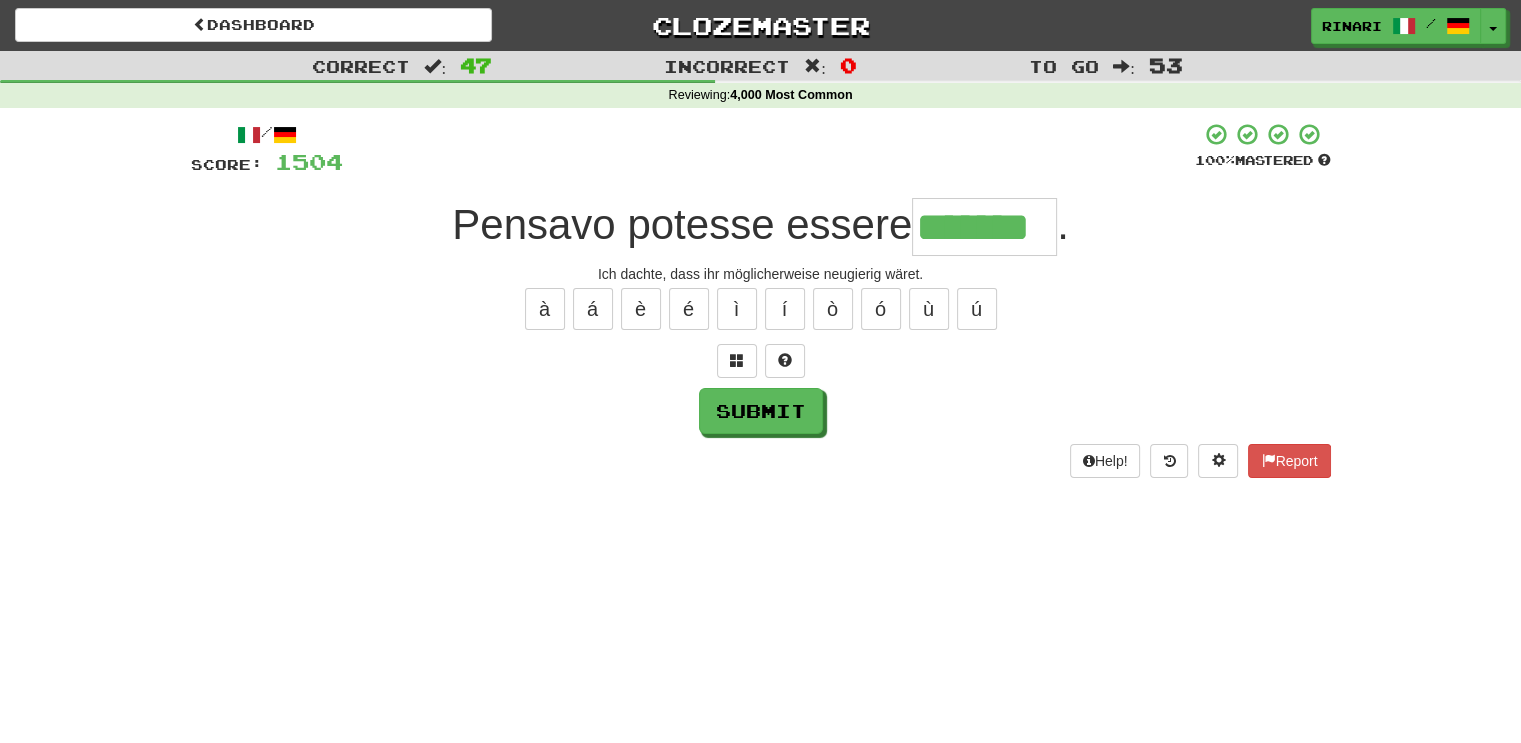 type on "*******" 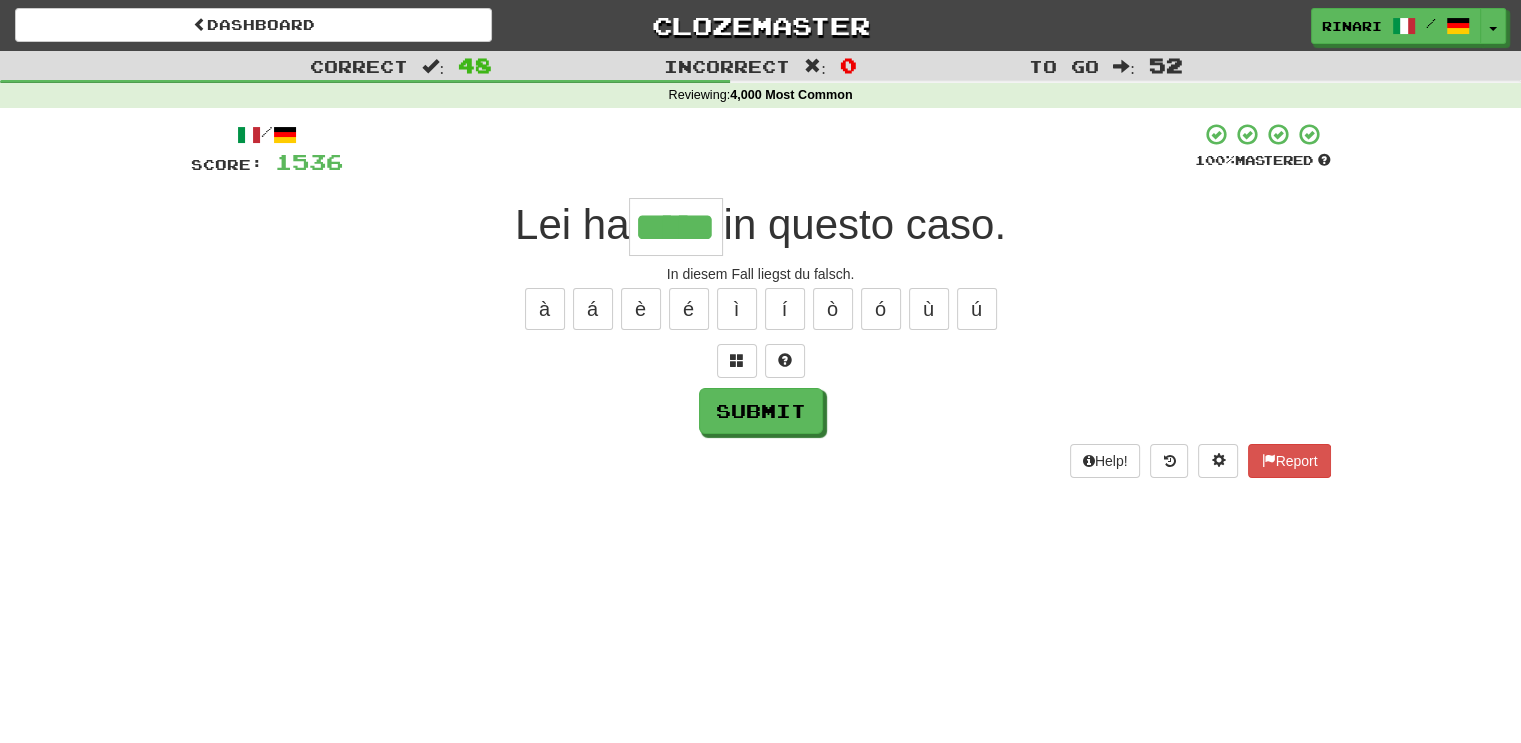 type on "*****" 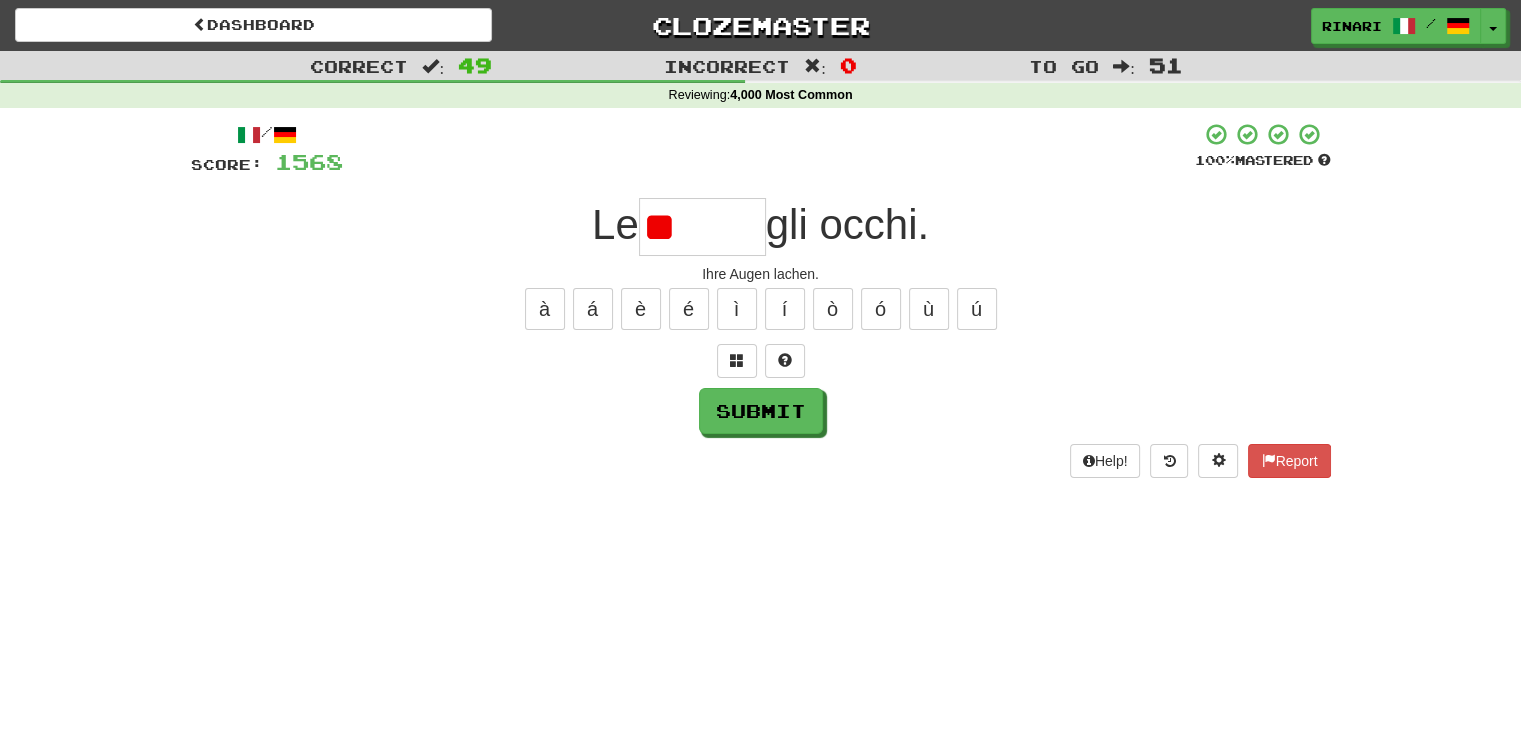 type on "*" 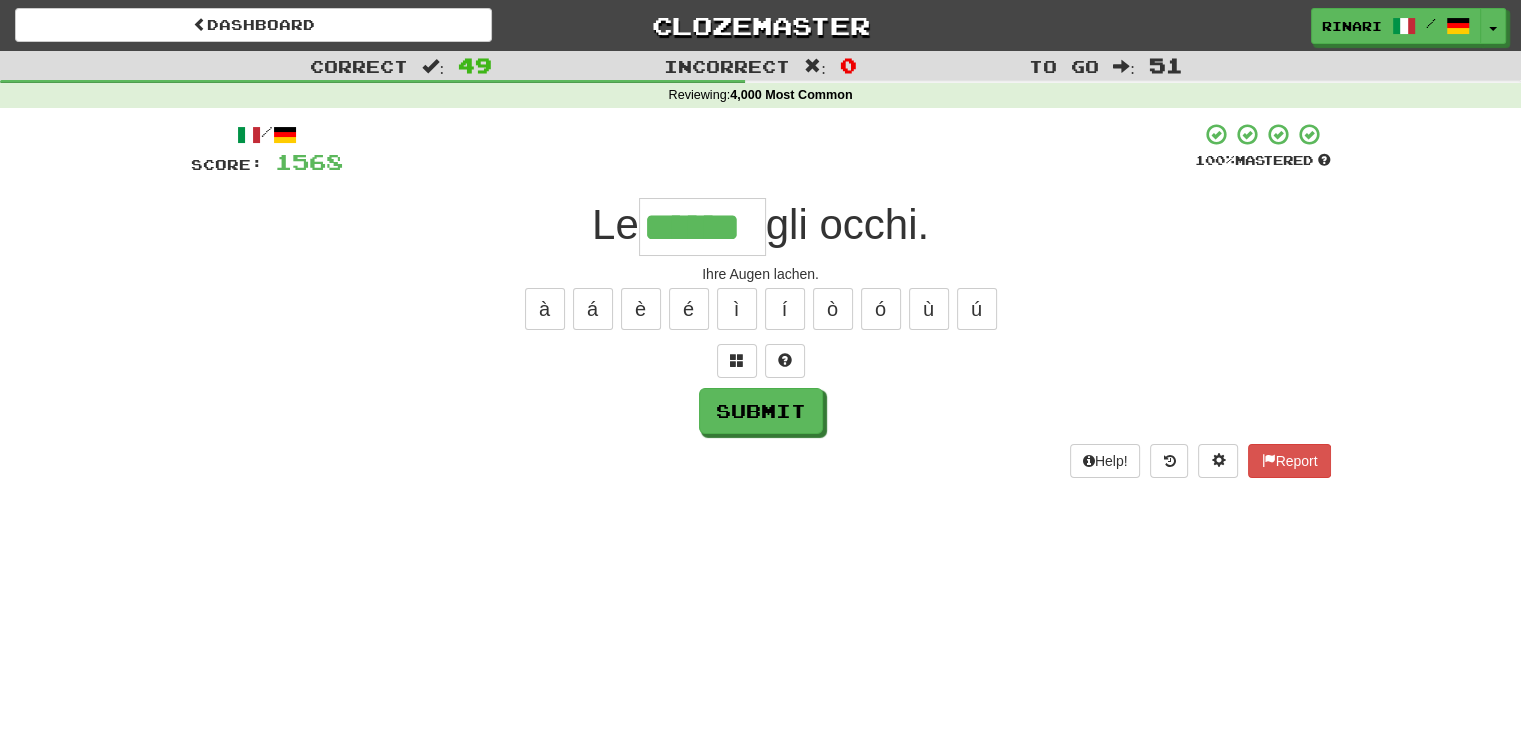 type on "******" 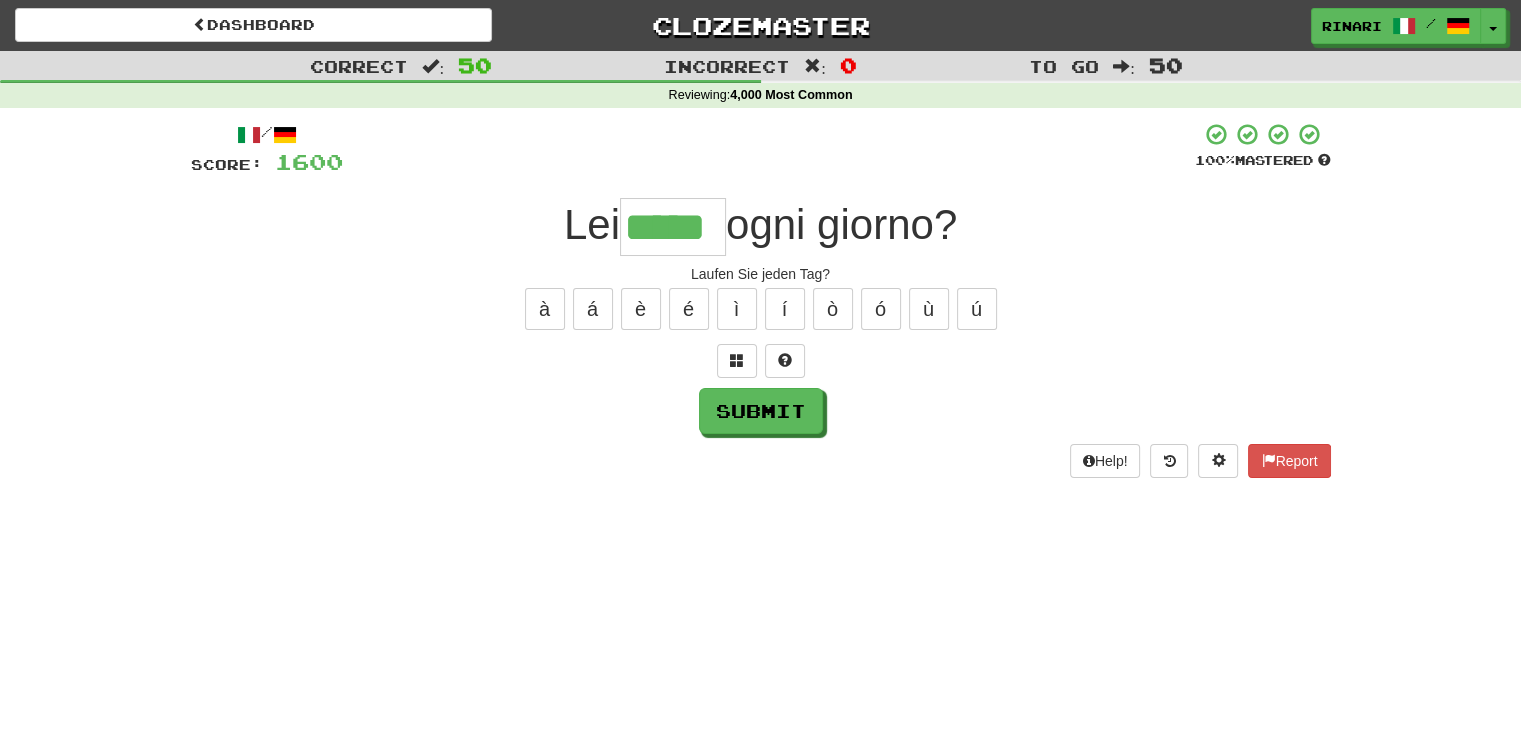 type on "*****" 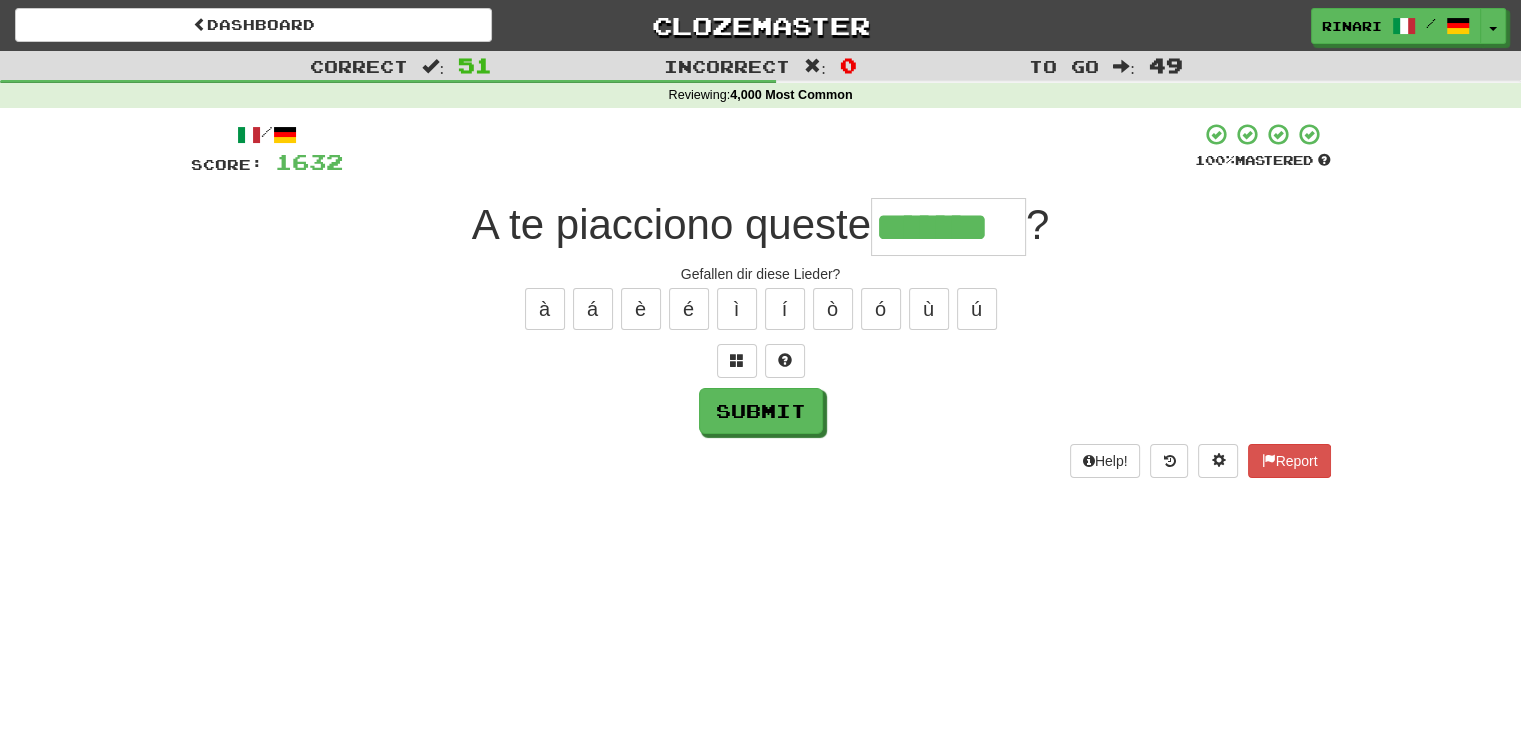 type on "*******" 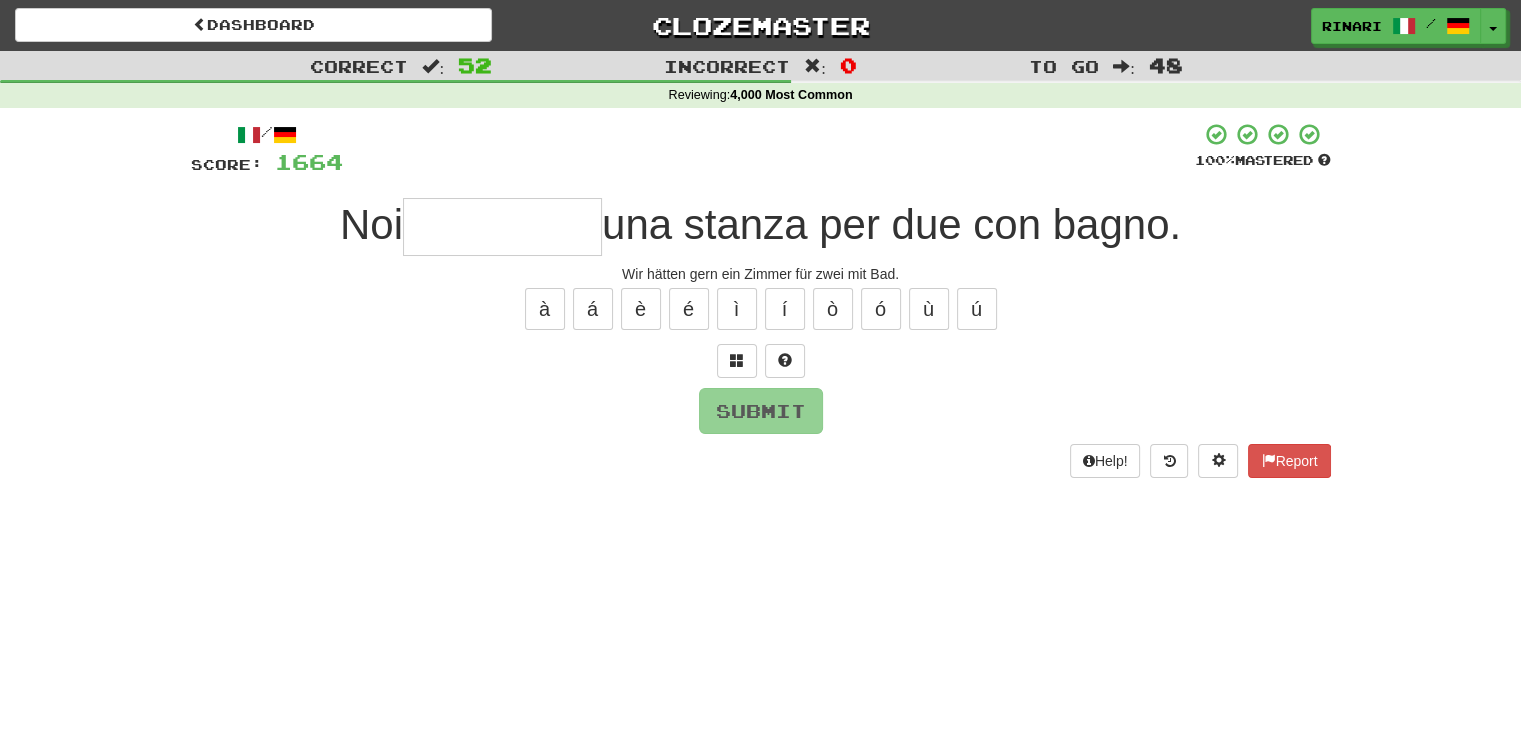 type on "*" 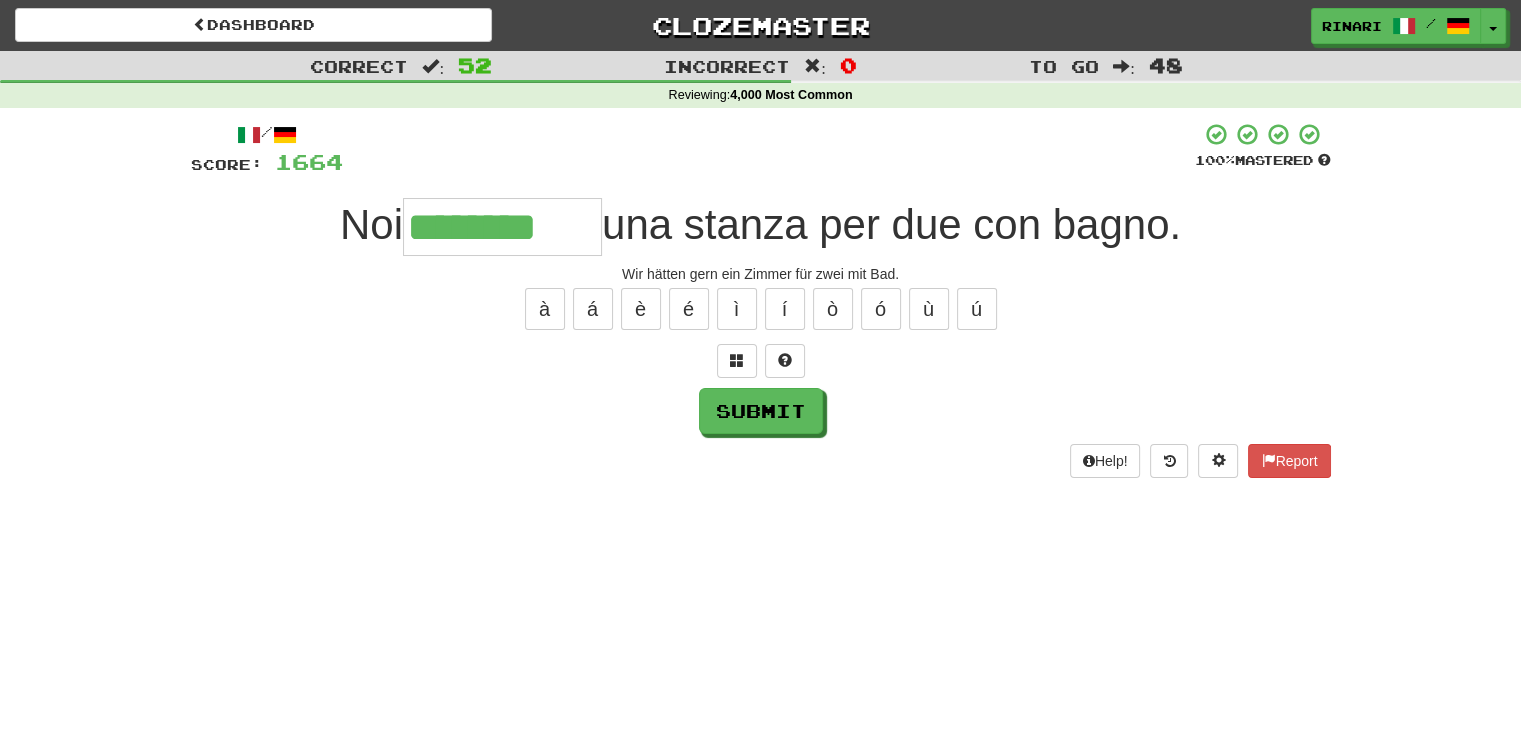 type on "********" 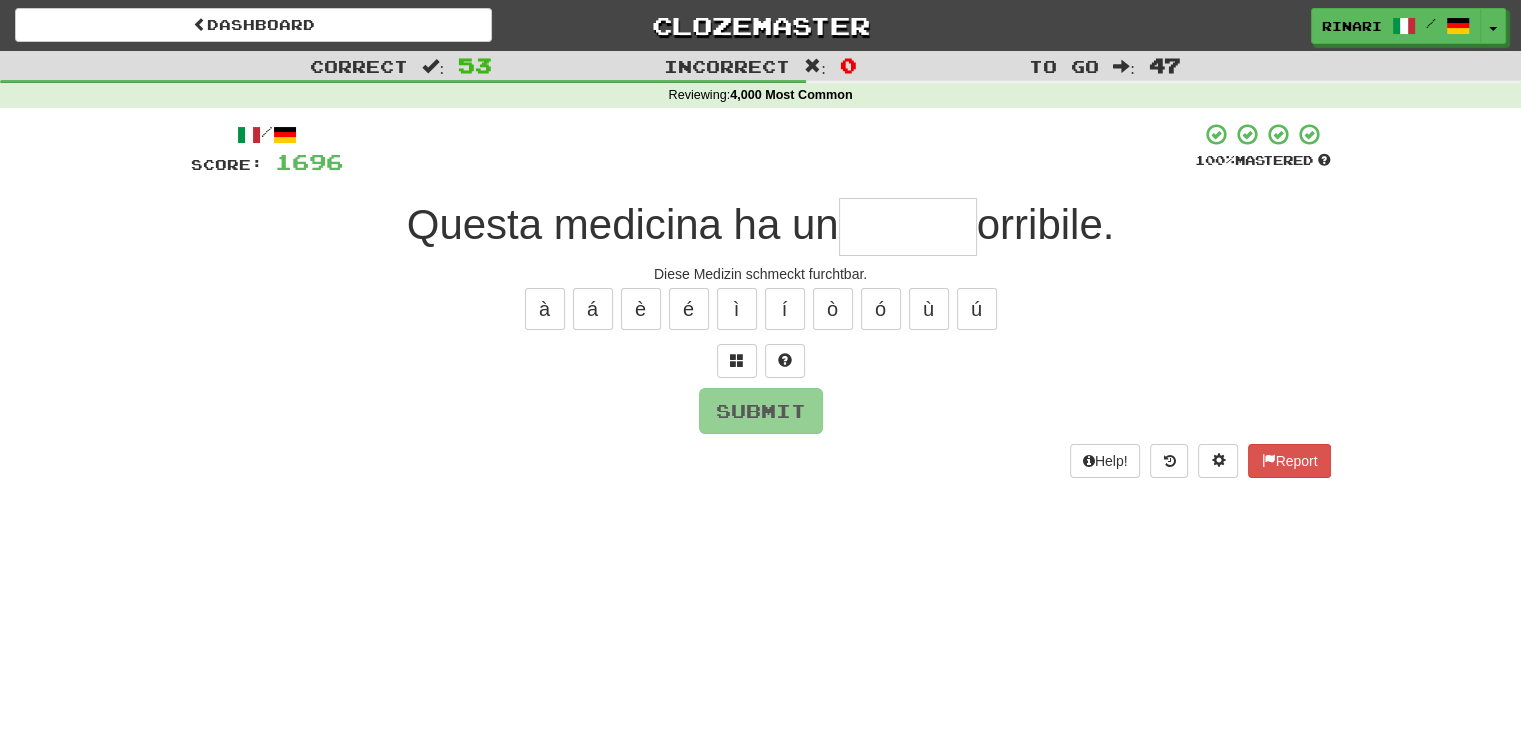 type on "*" 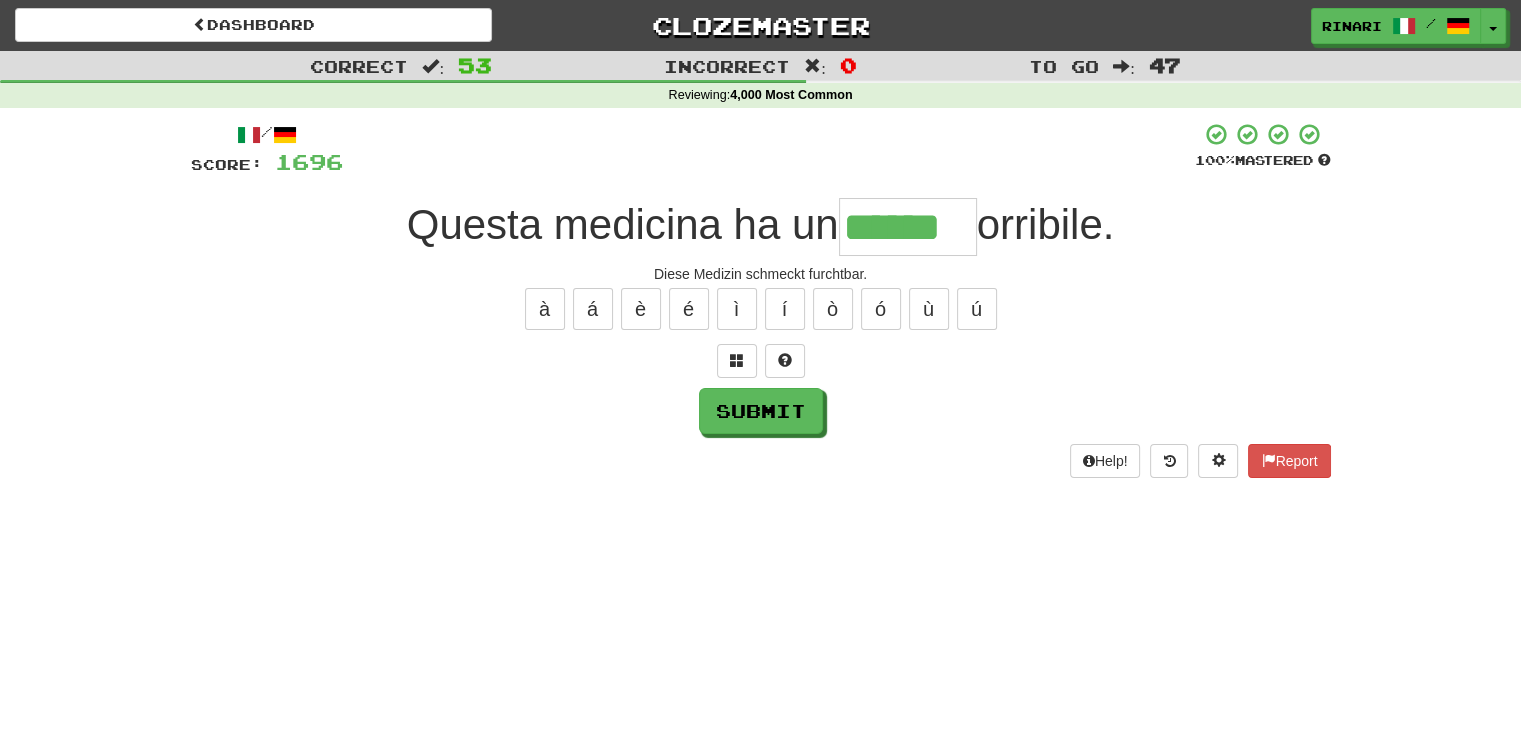 type on "******" 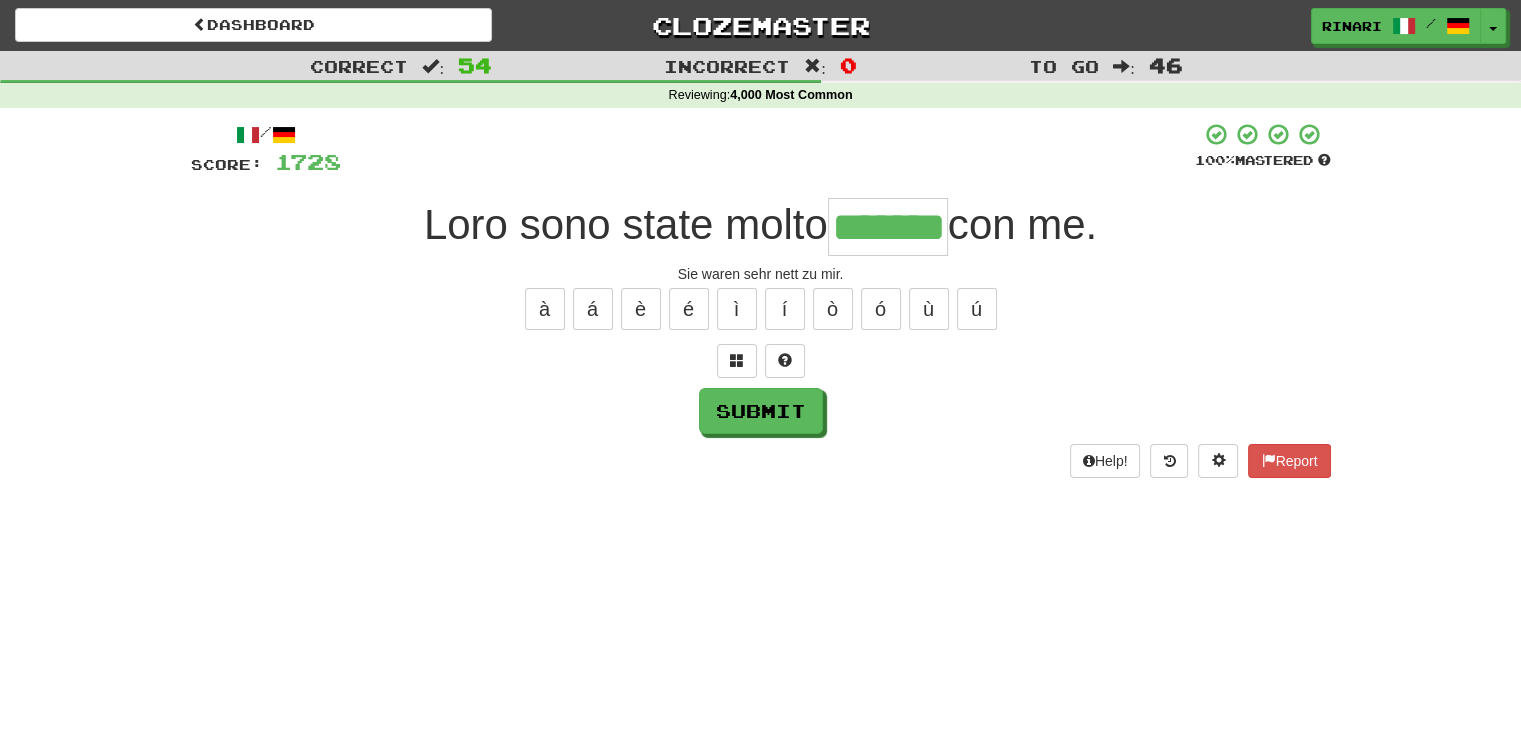 type on "*******" 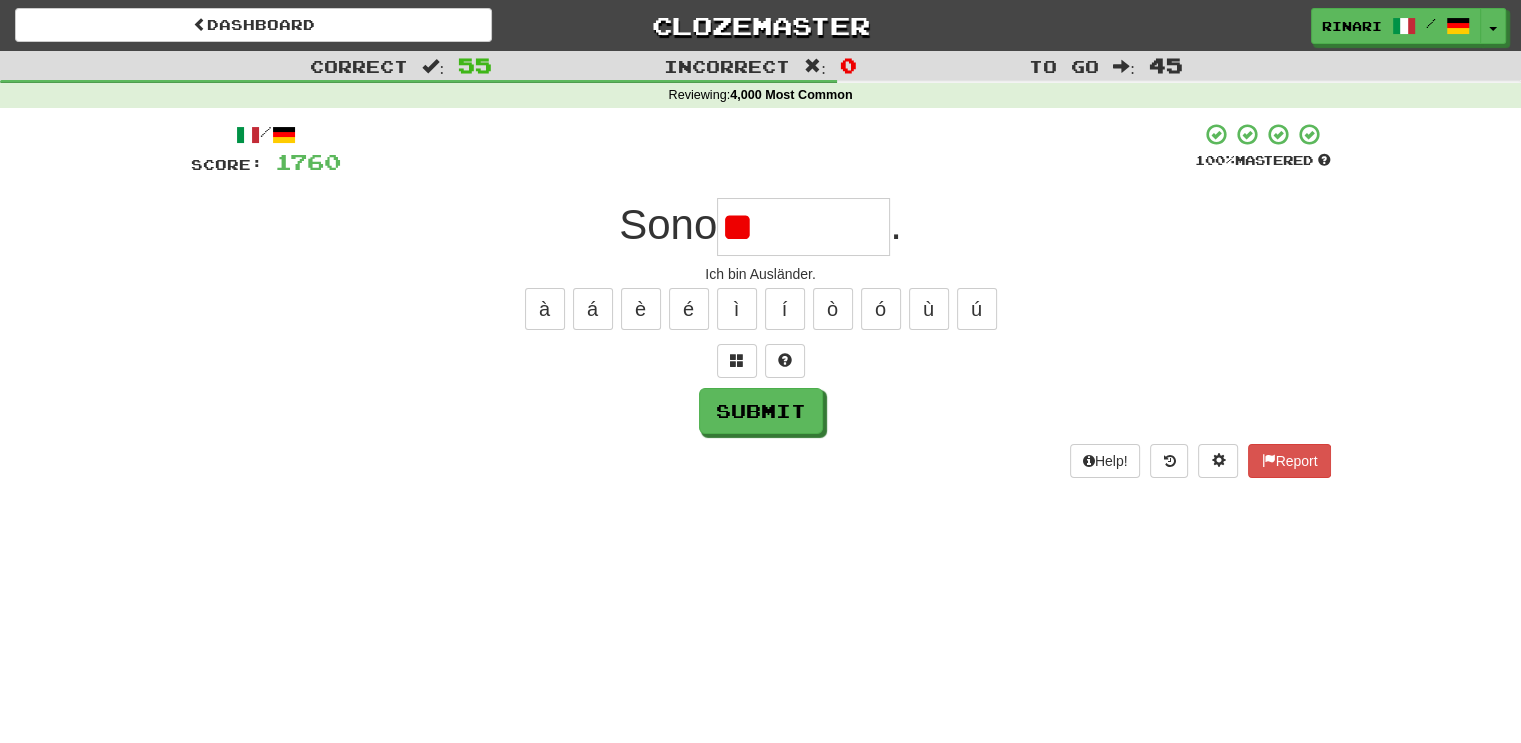 type on "*" 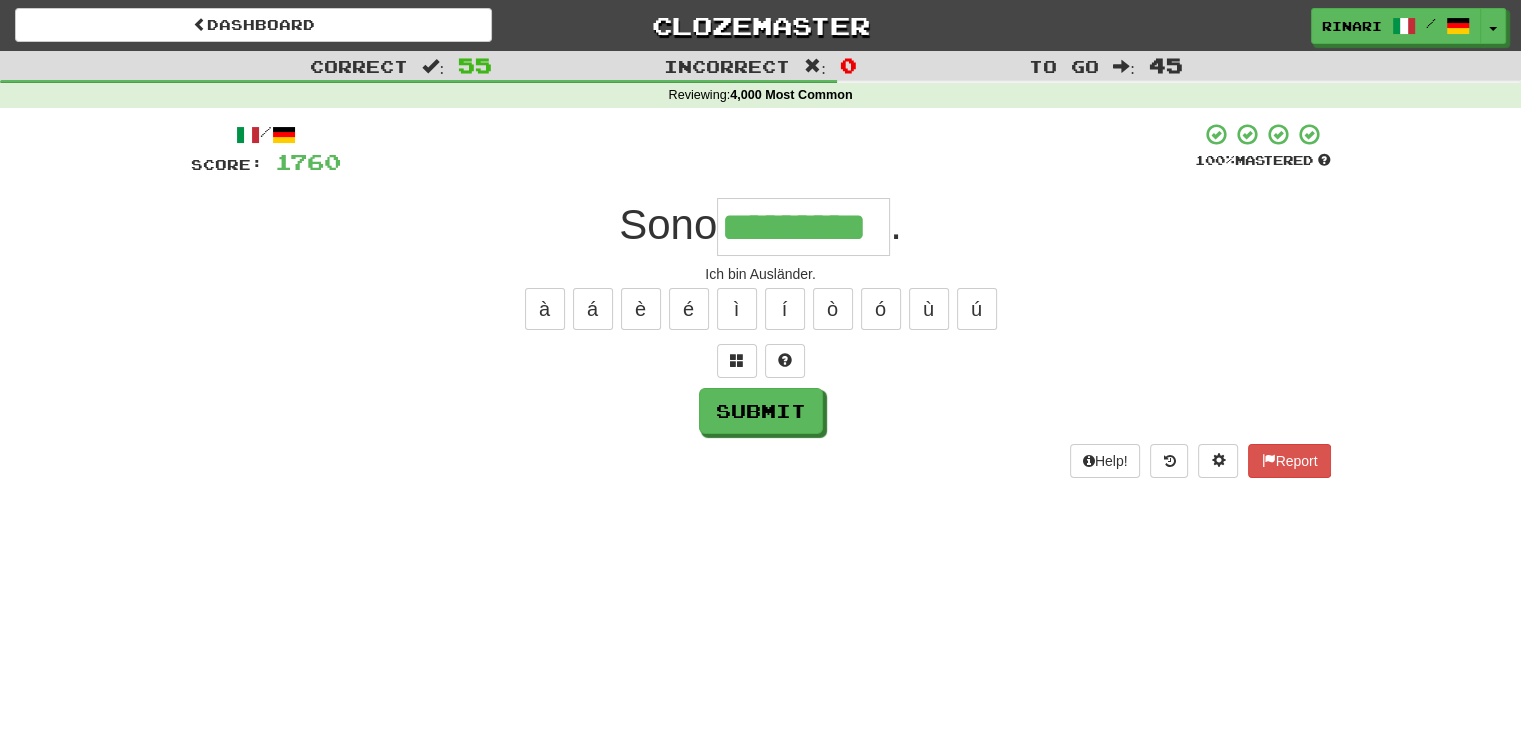 type on "*********" 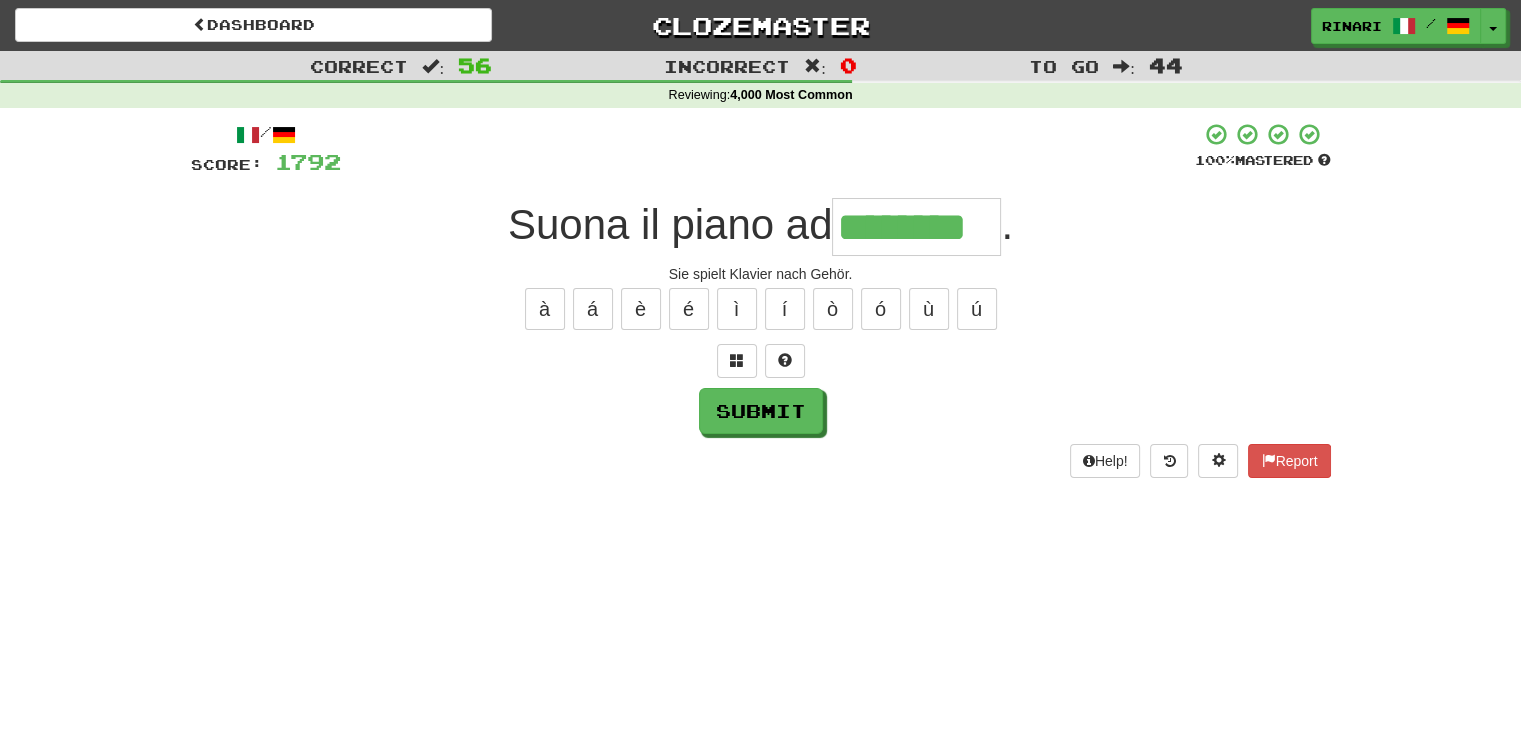 type on "********" 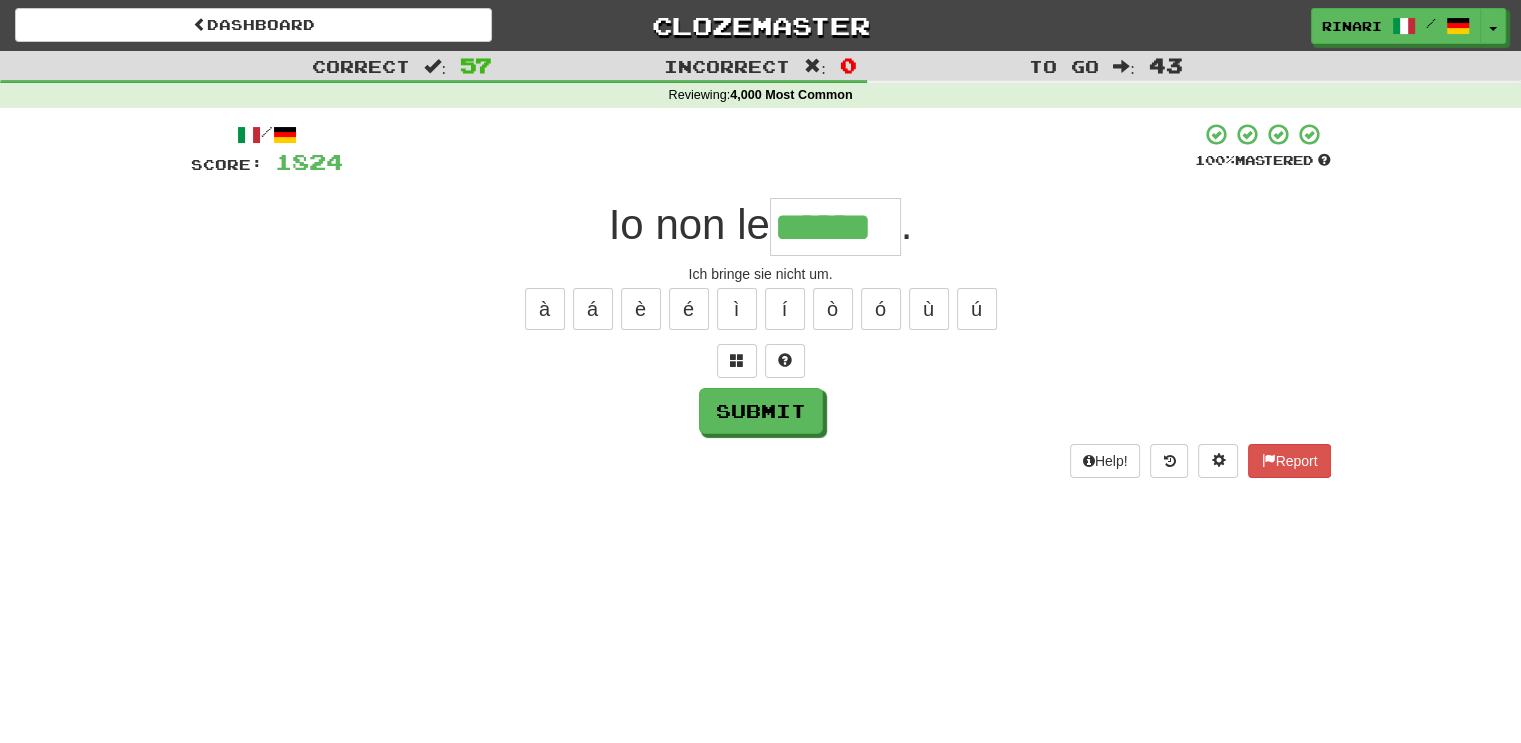 type on "******" 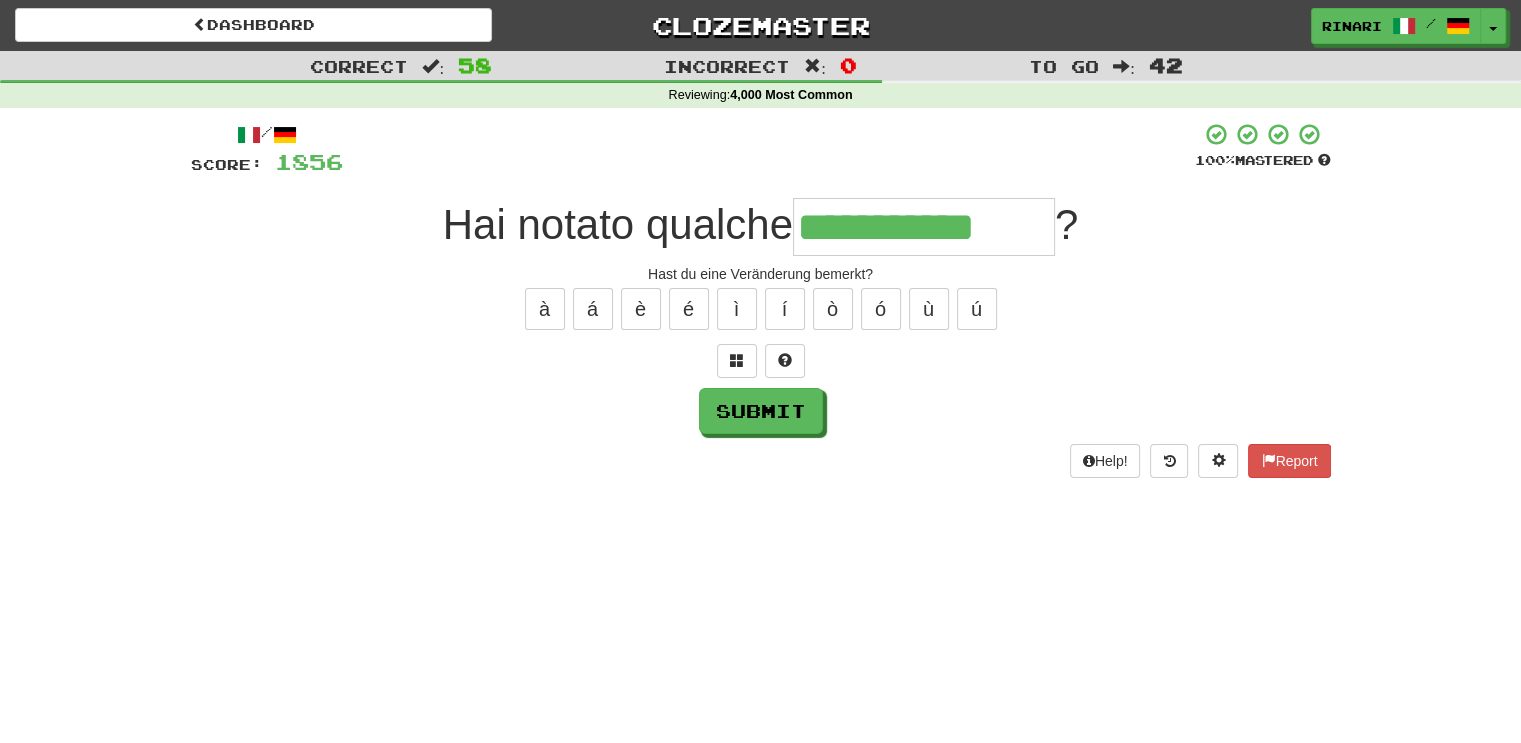 type on "**********" 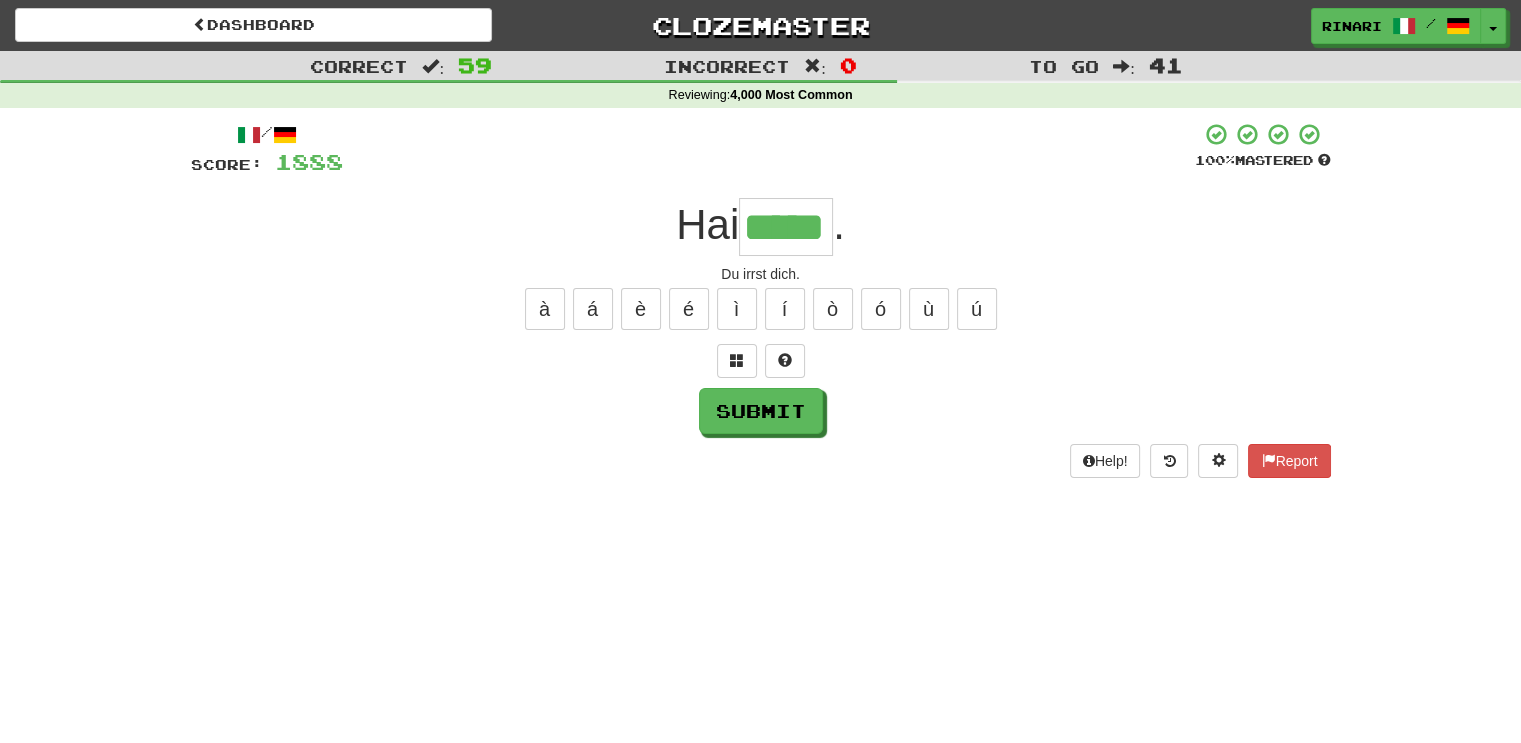 type on "*****" 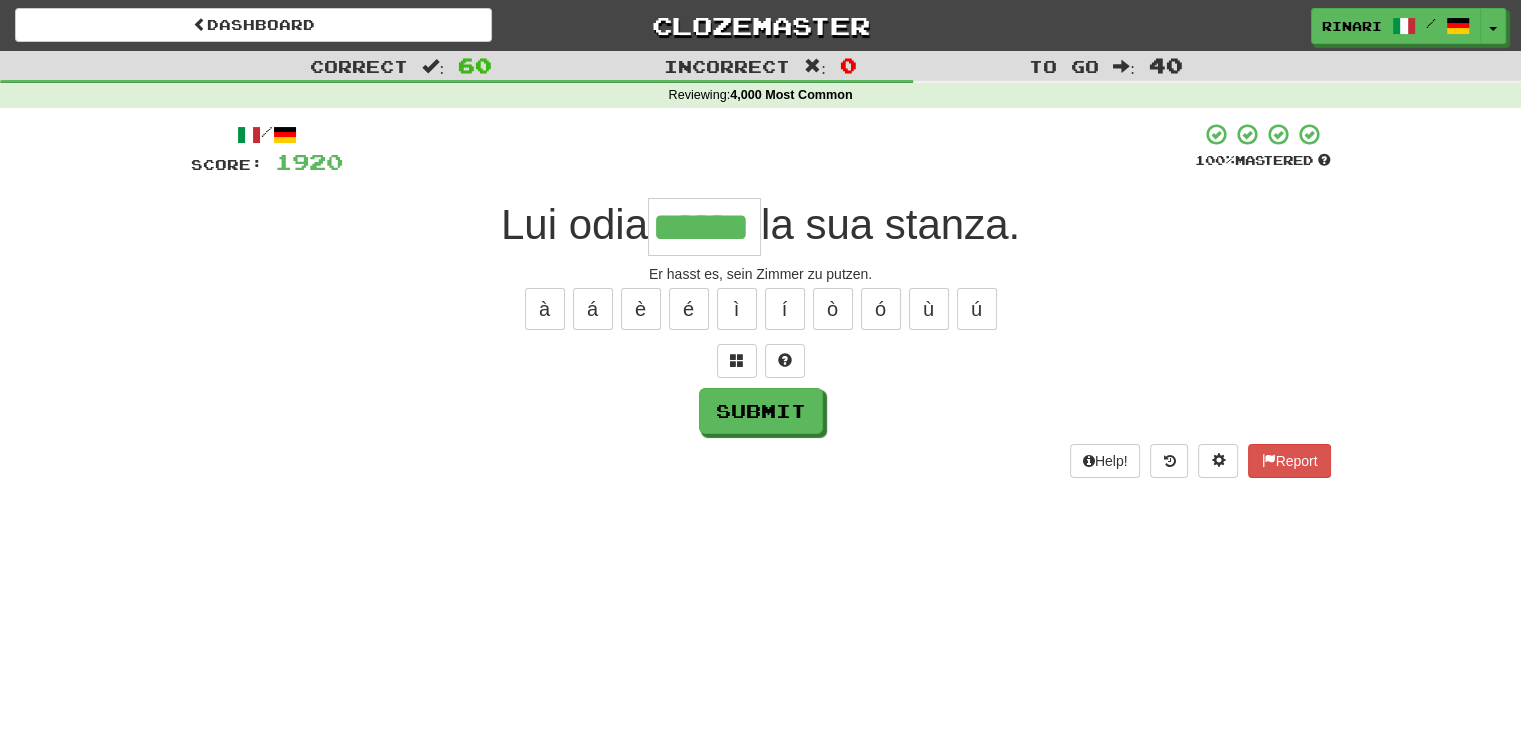 type on "******" 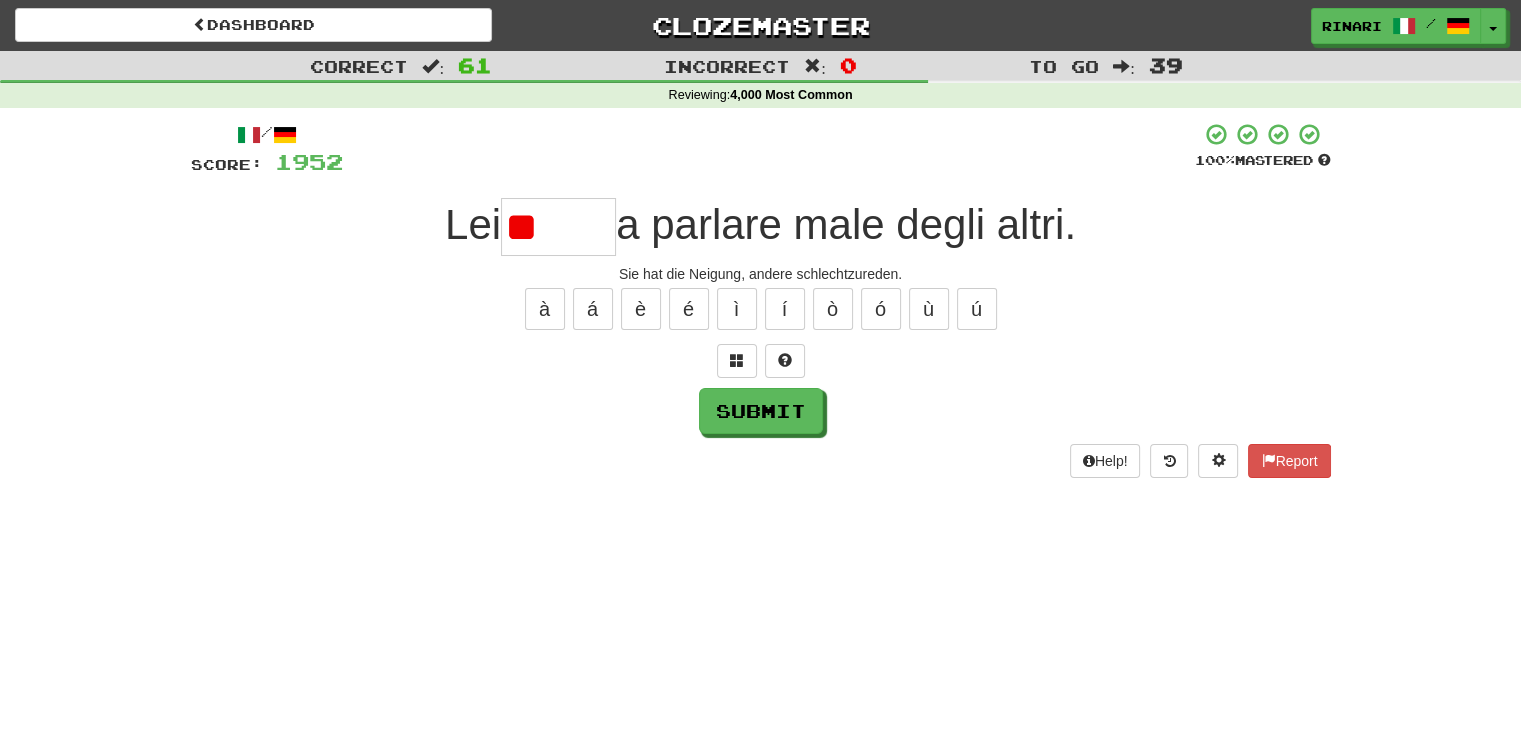 type on "*" 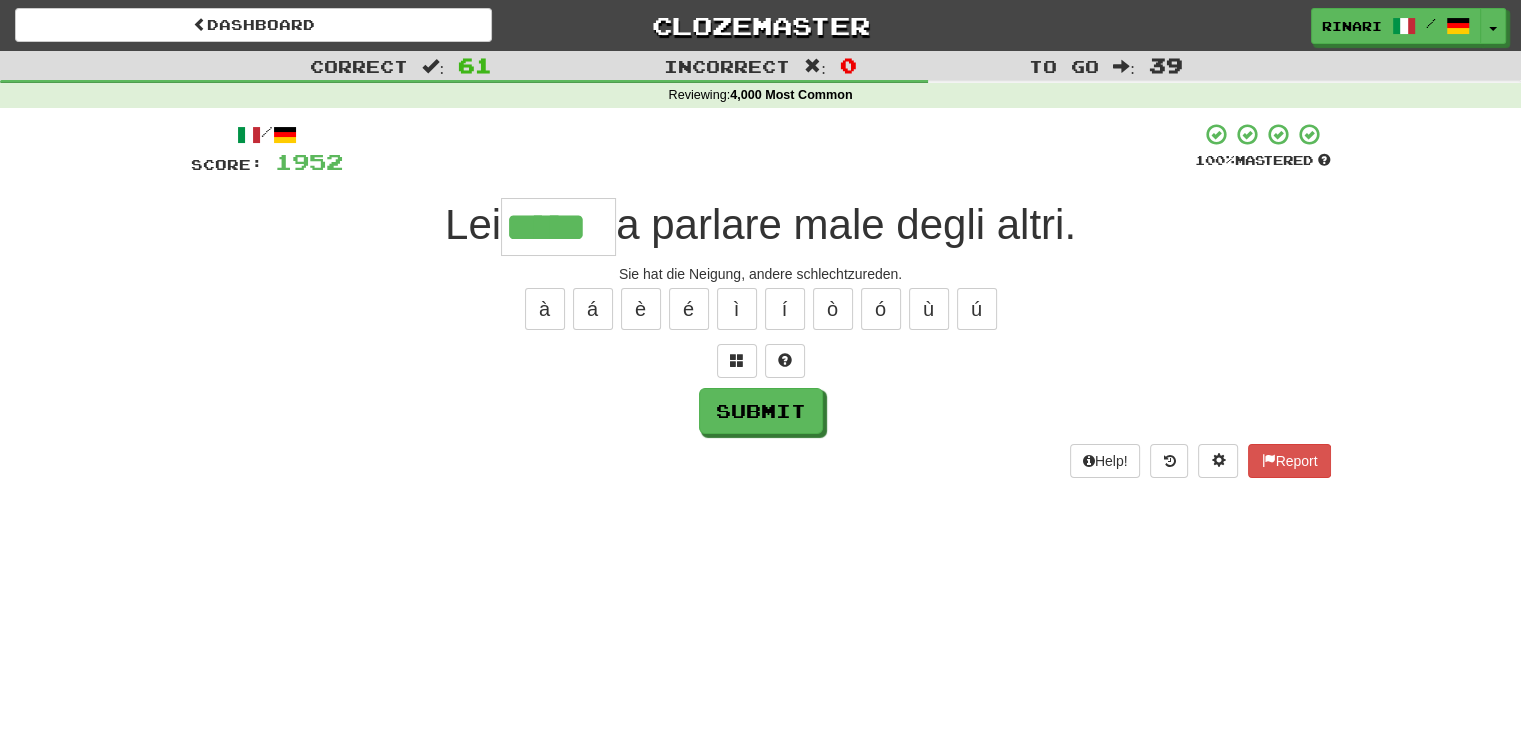 type on "*****" 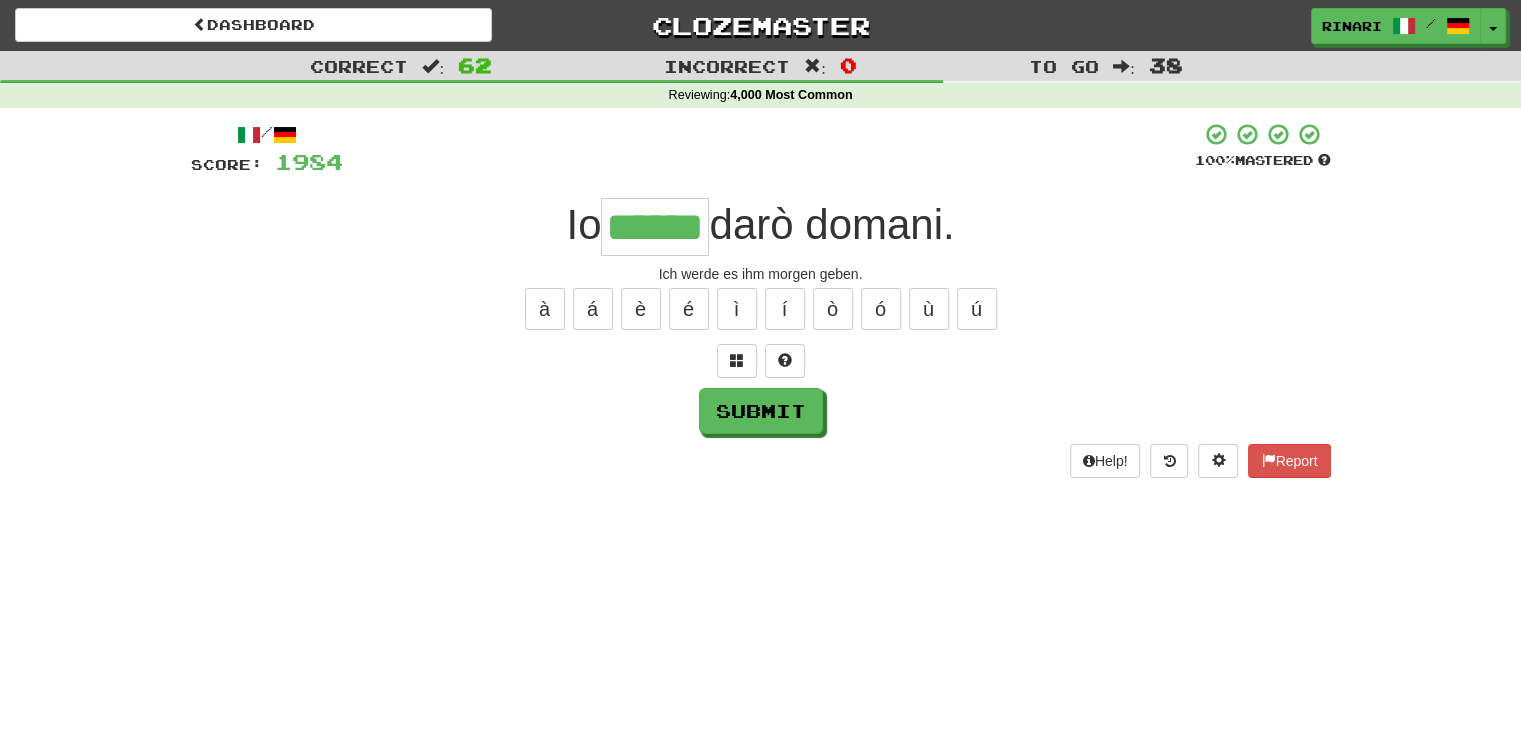 type on "******" 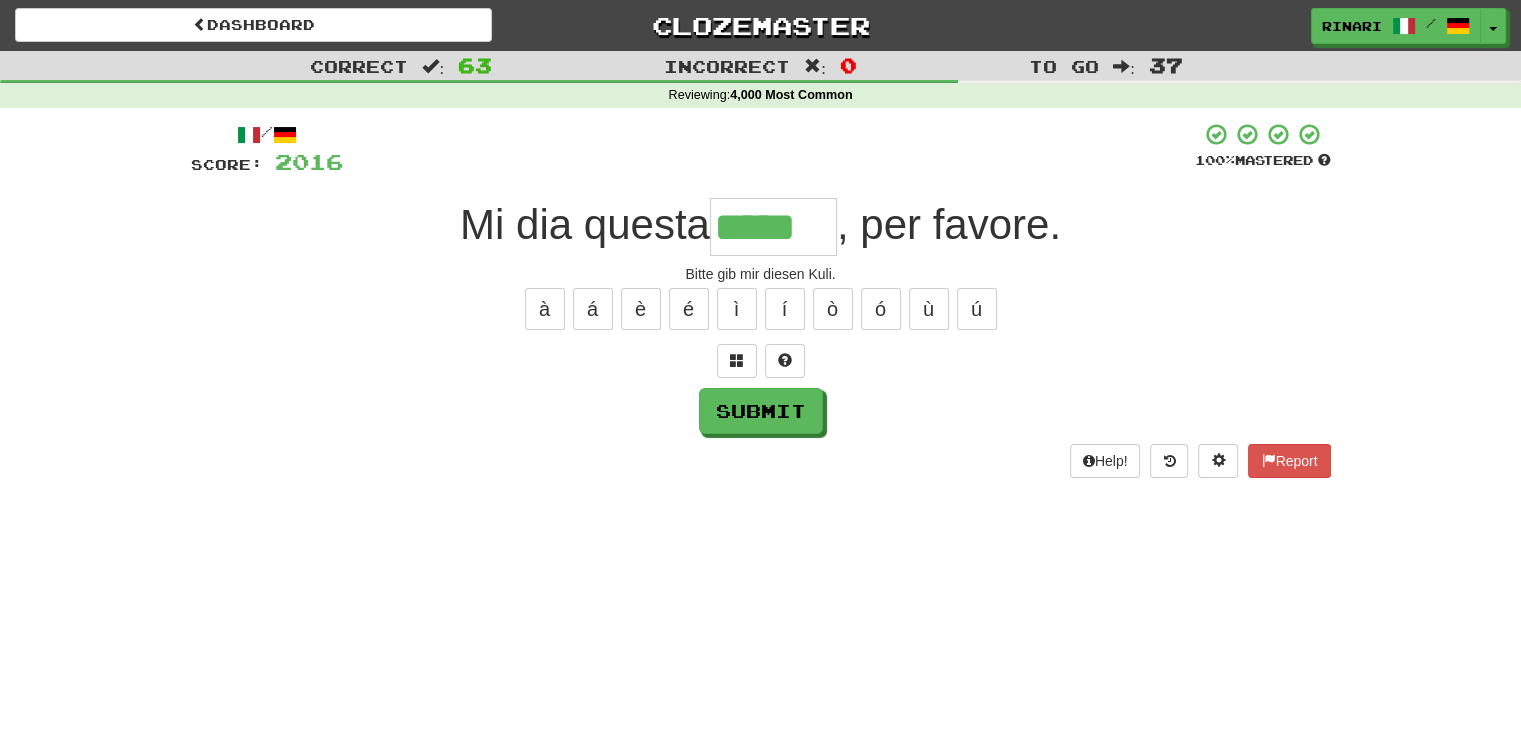type on "*****" 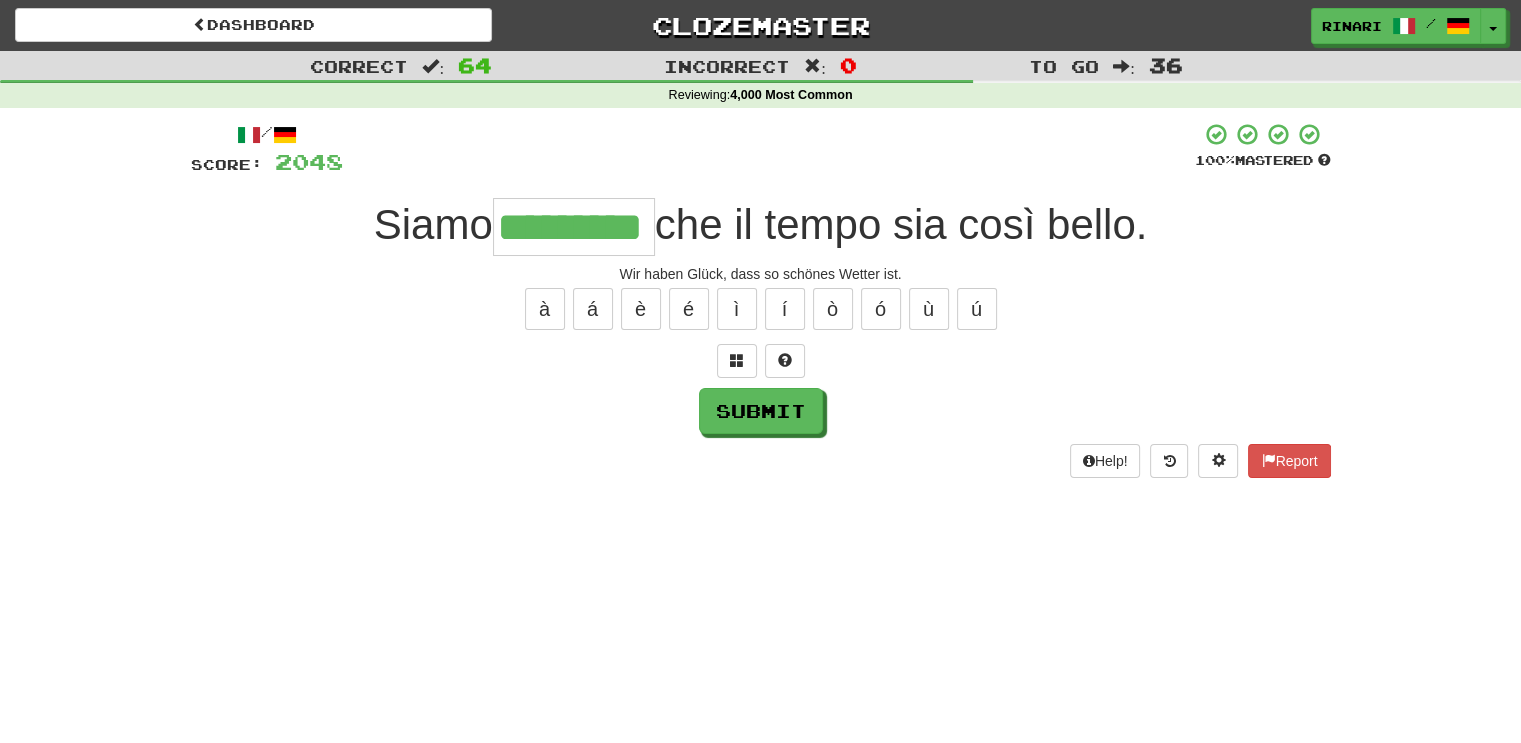 type on "*********" 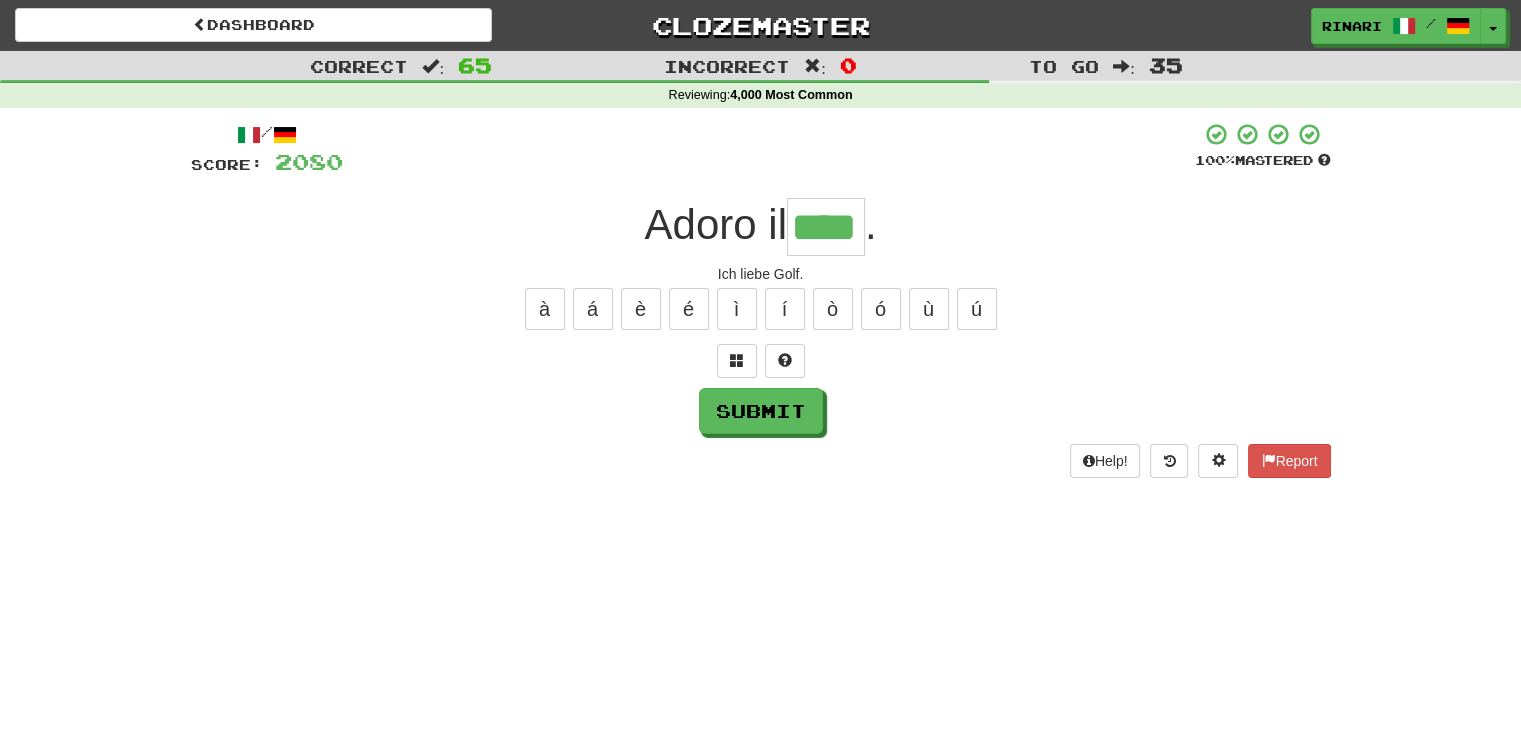 type on "****" 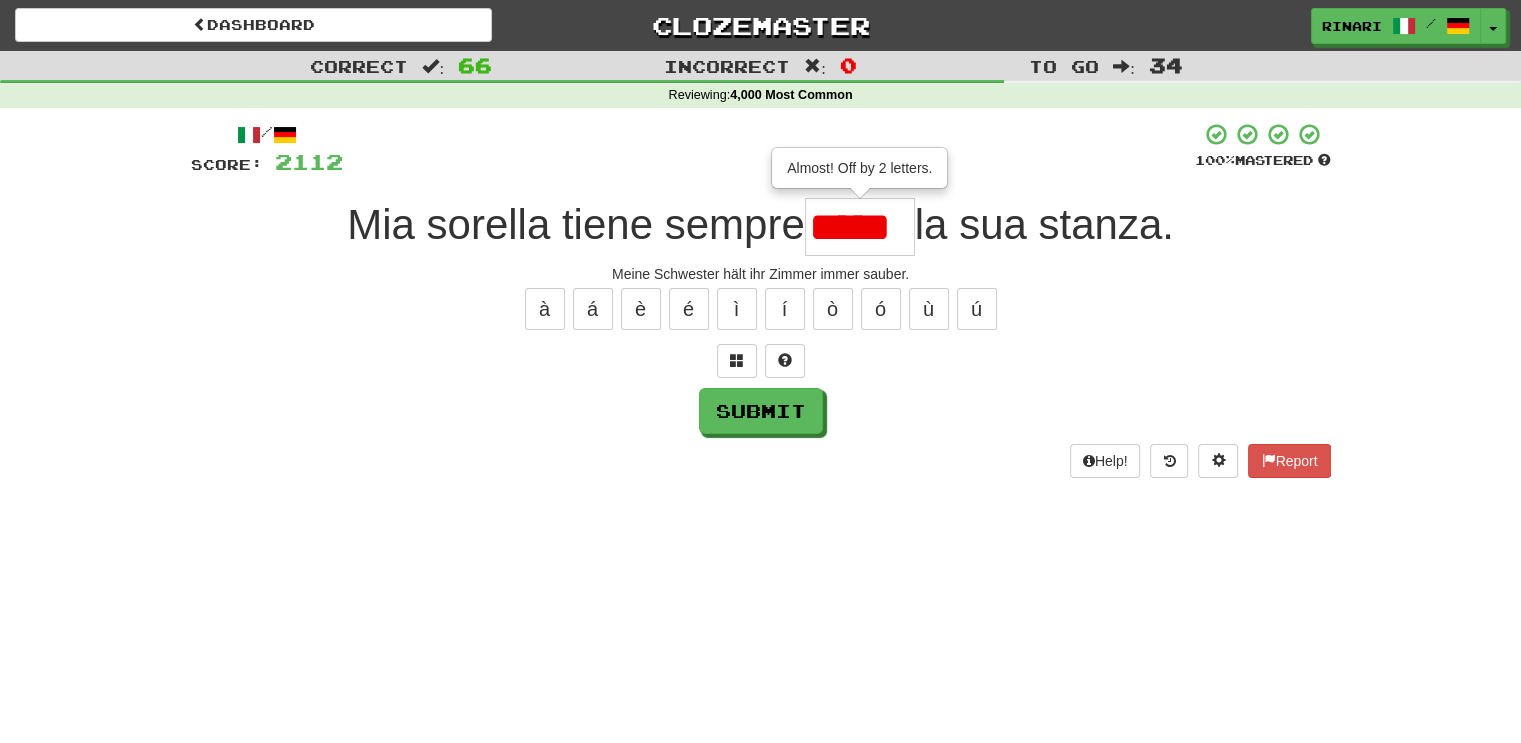 scroll, scrollTop: 0, scrollLeft: 0, axis: both 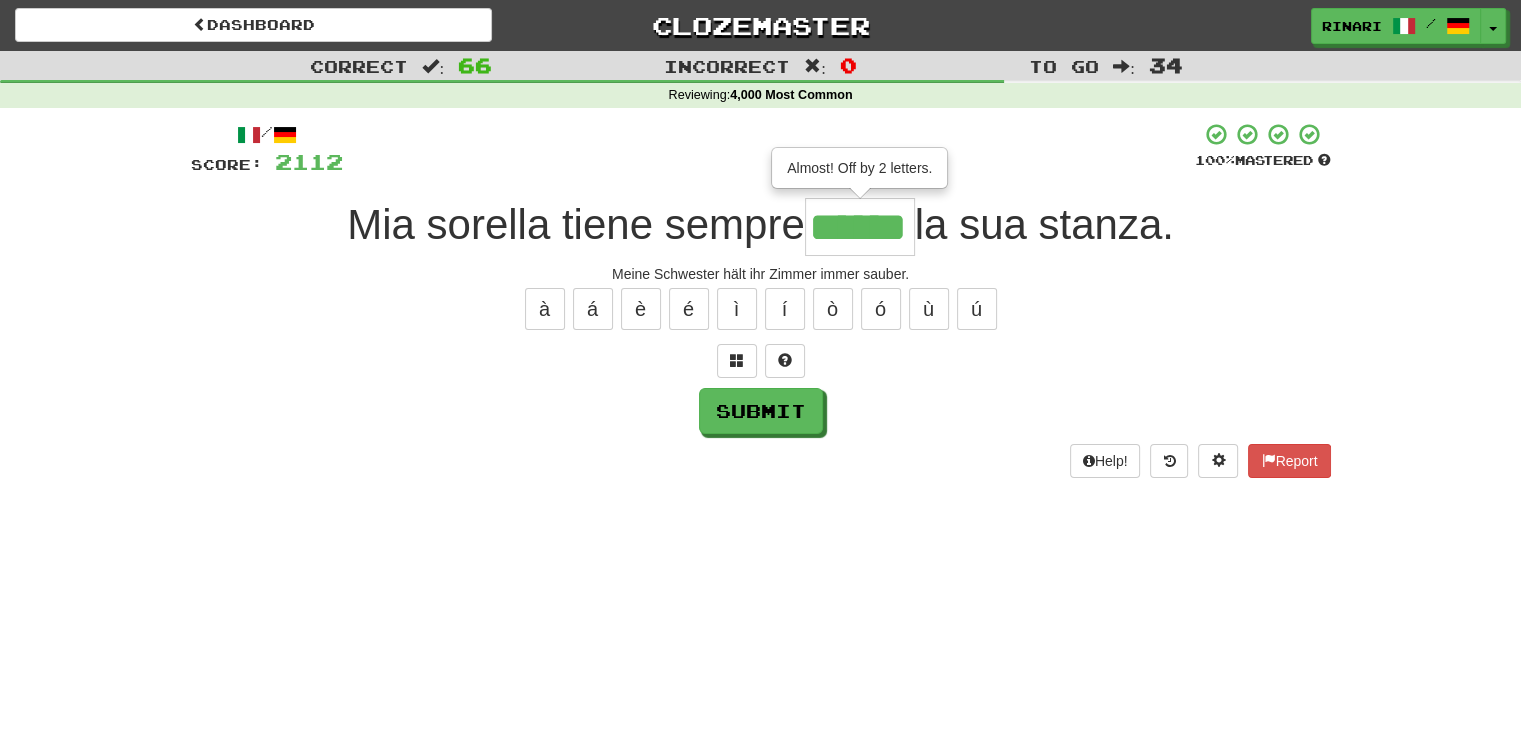 type on "******" 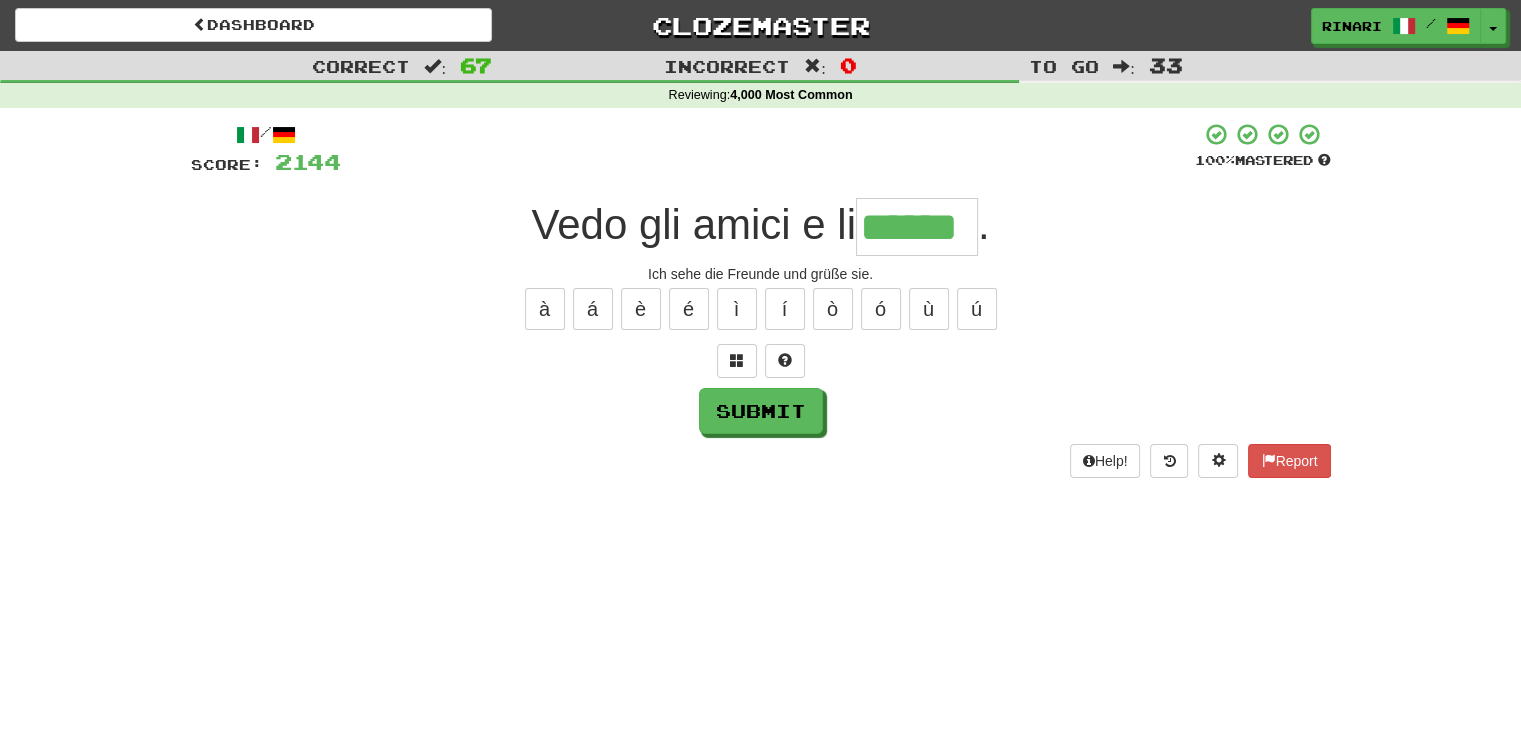 type on "******" 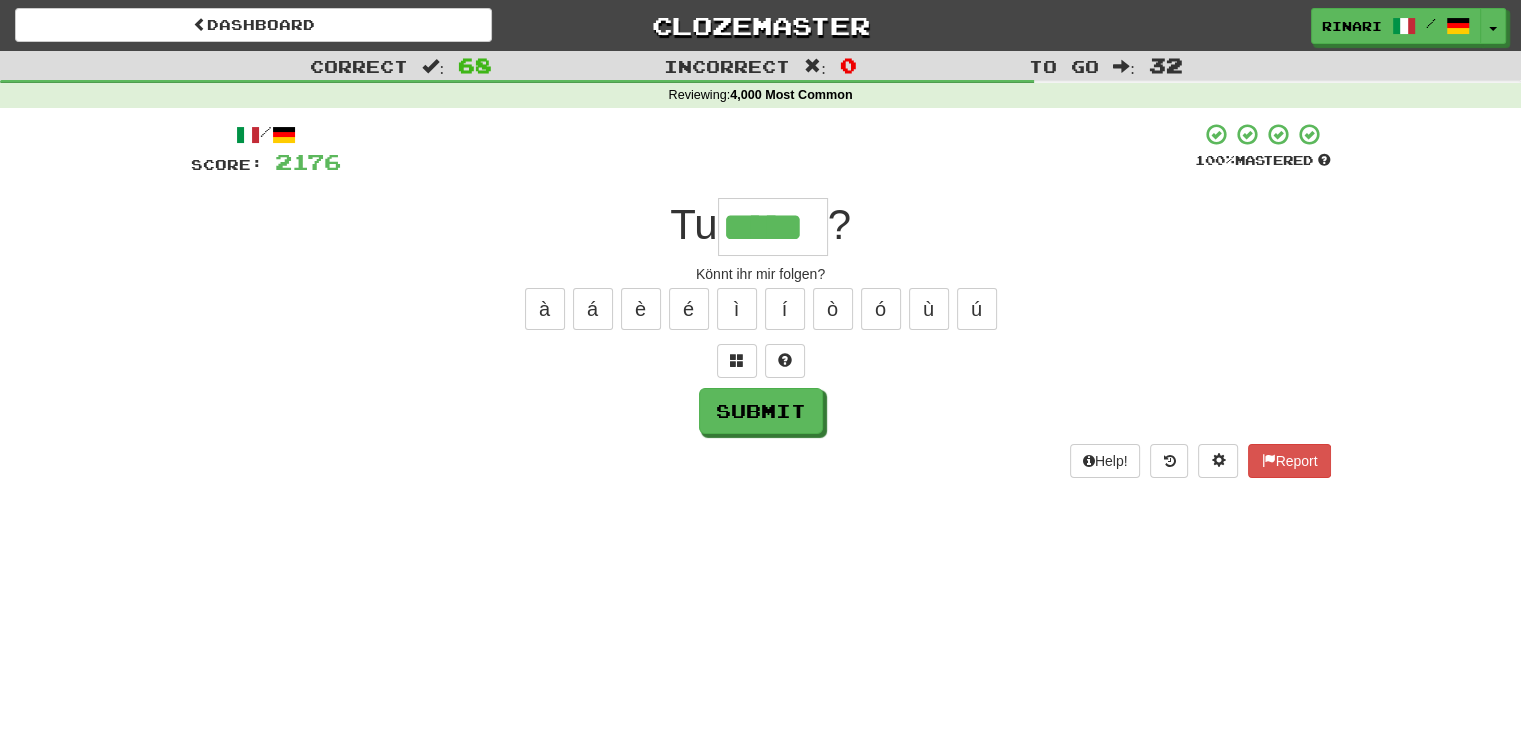 type on "*****" 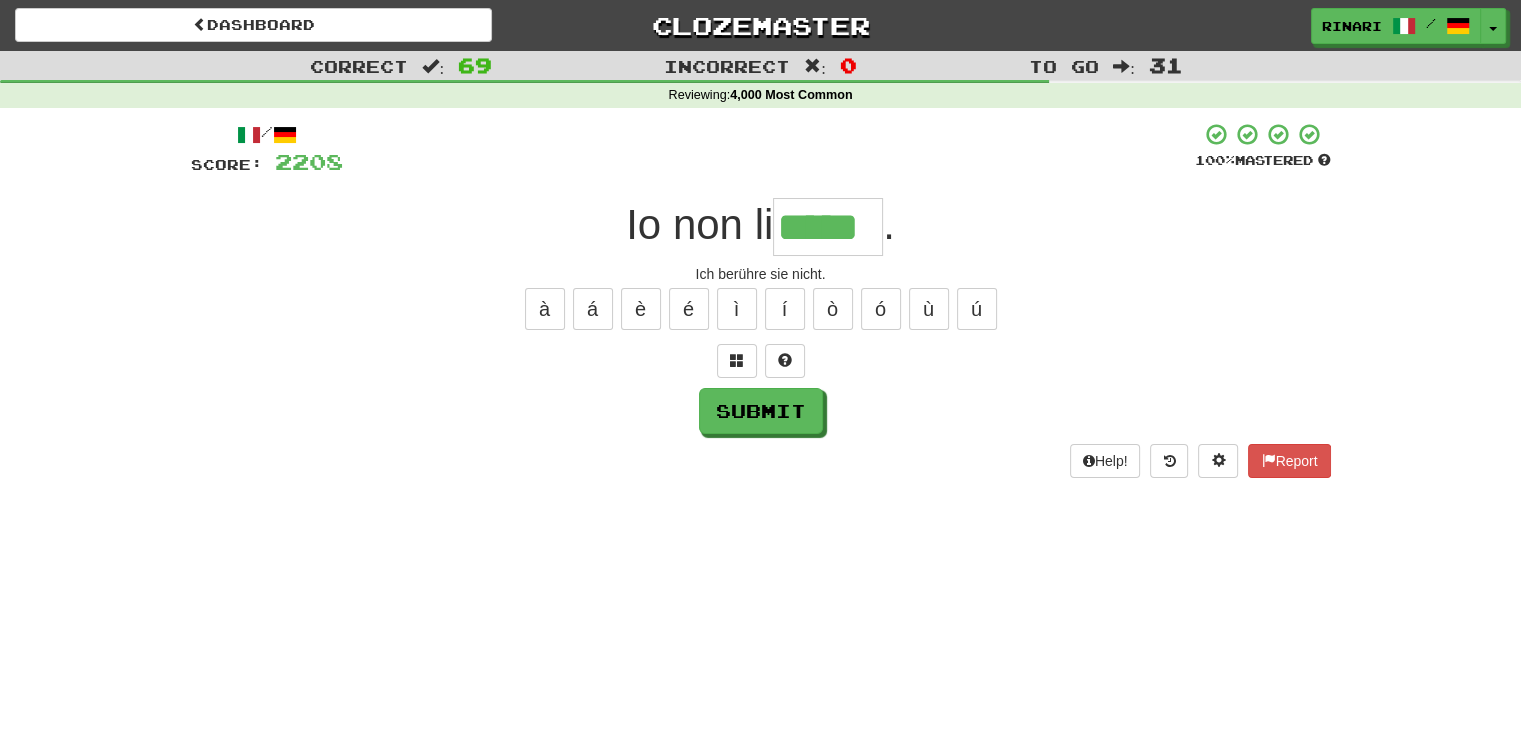 type on "*****" 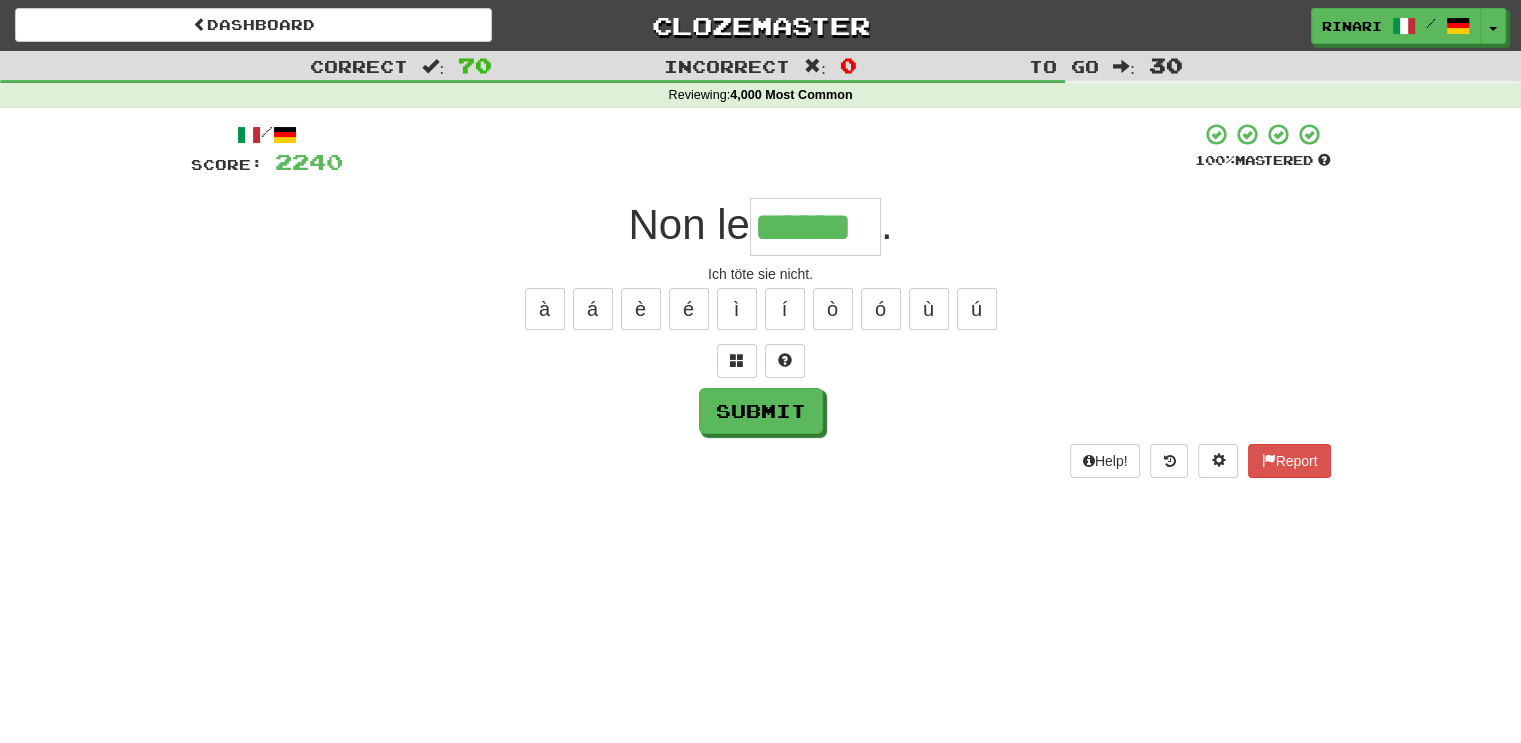 type on "******" 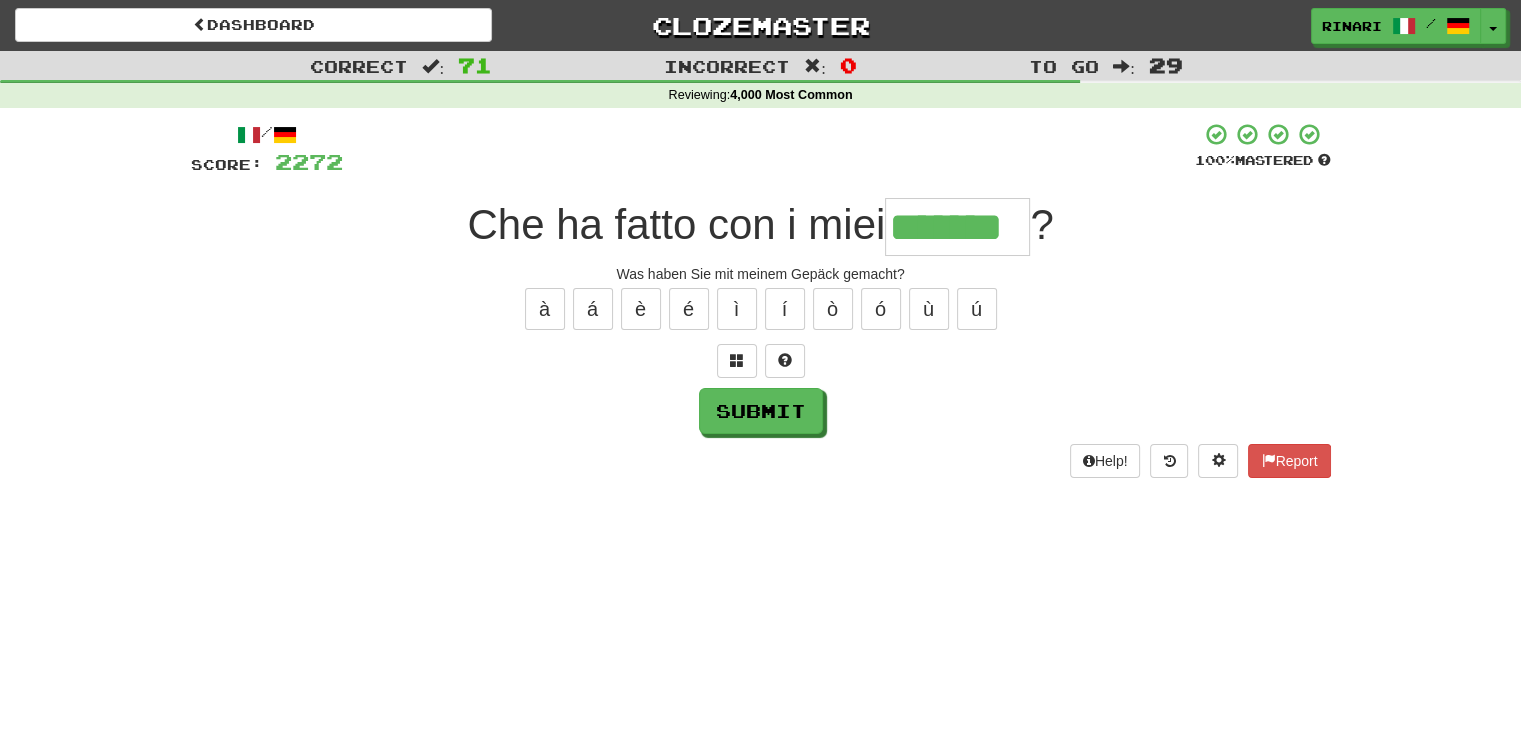 type on "*******" 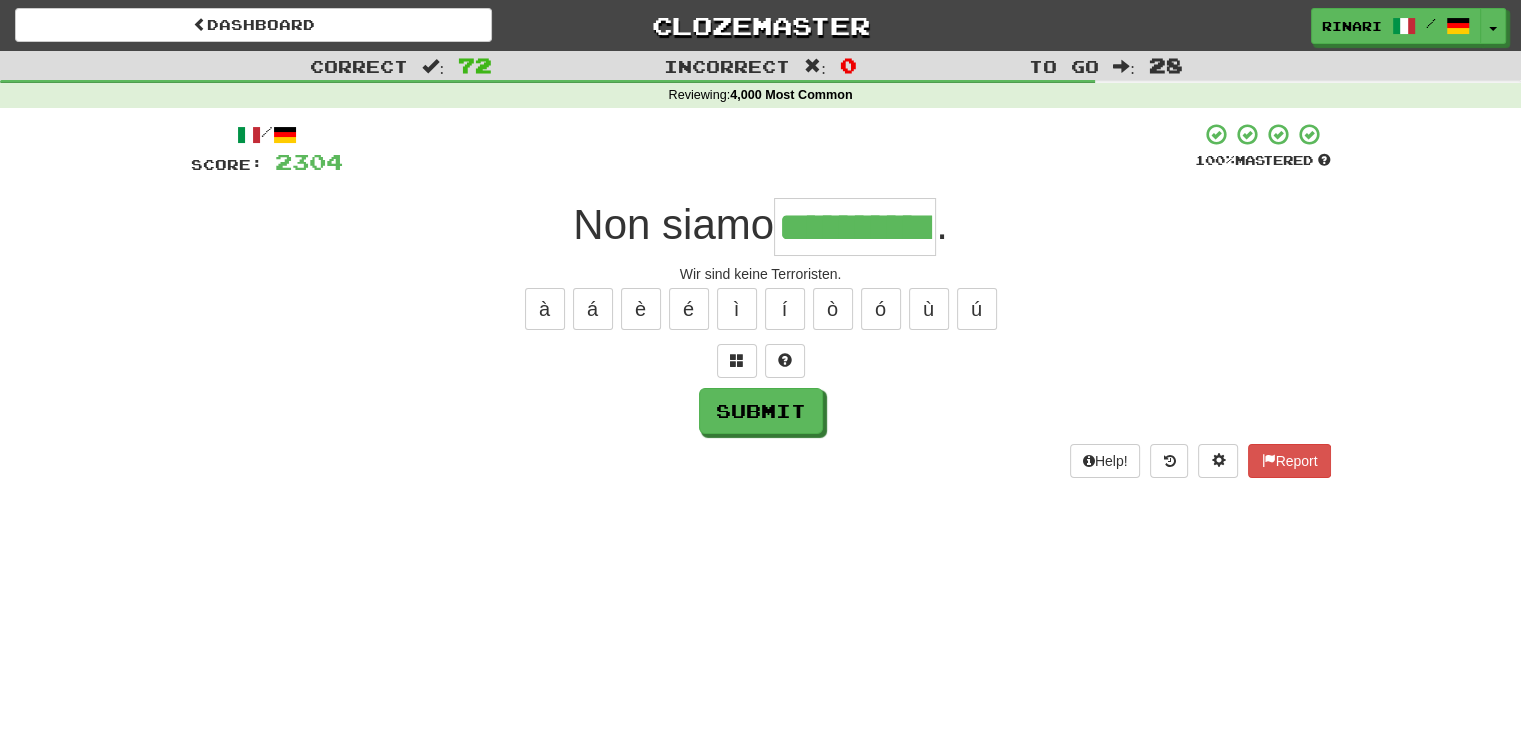 type on "**********" 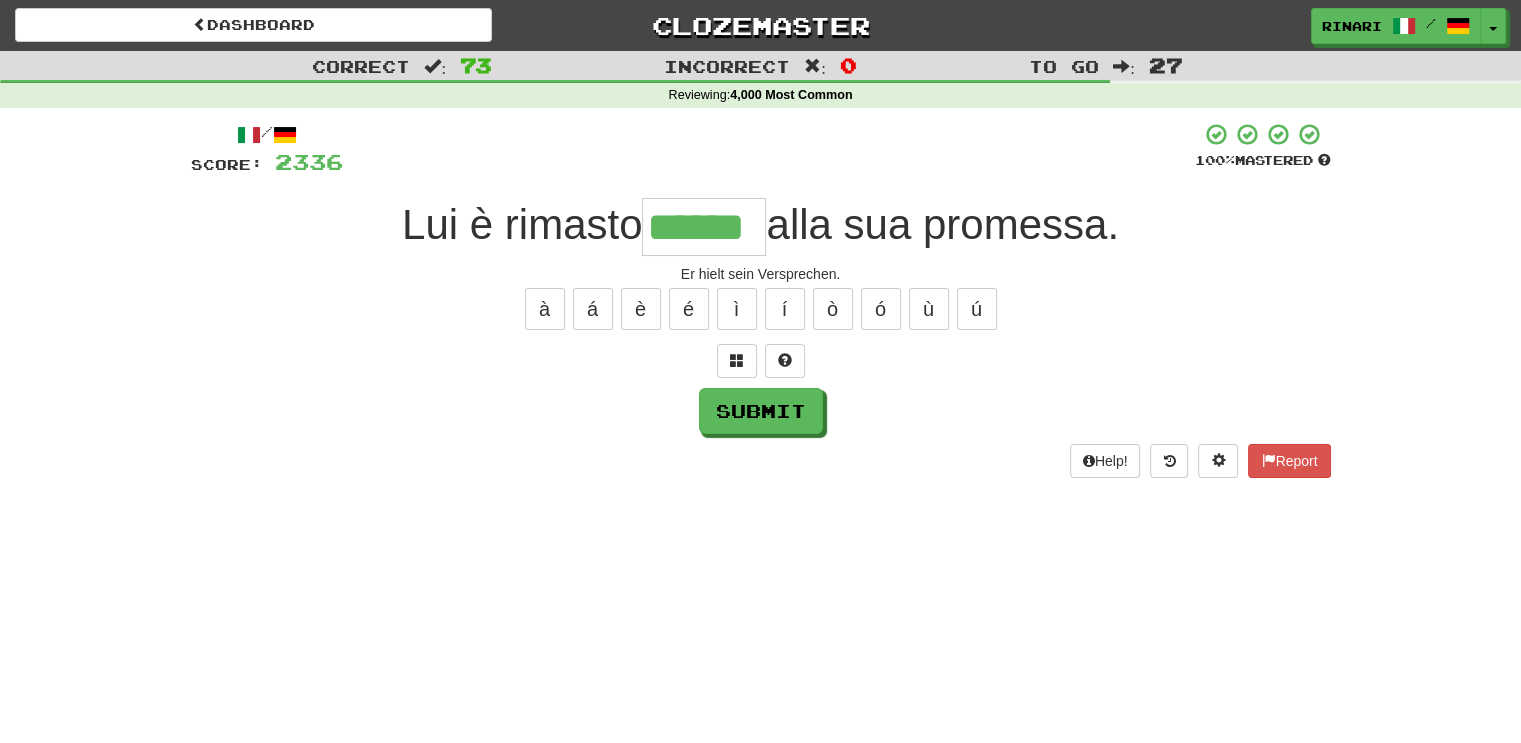 type on "******" 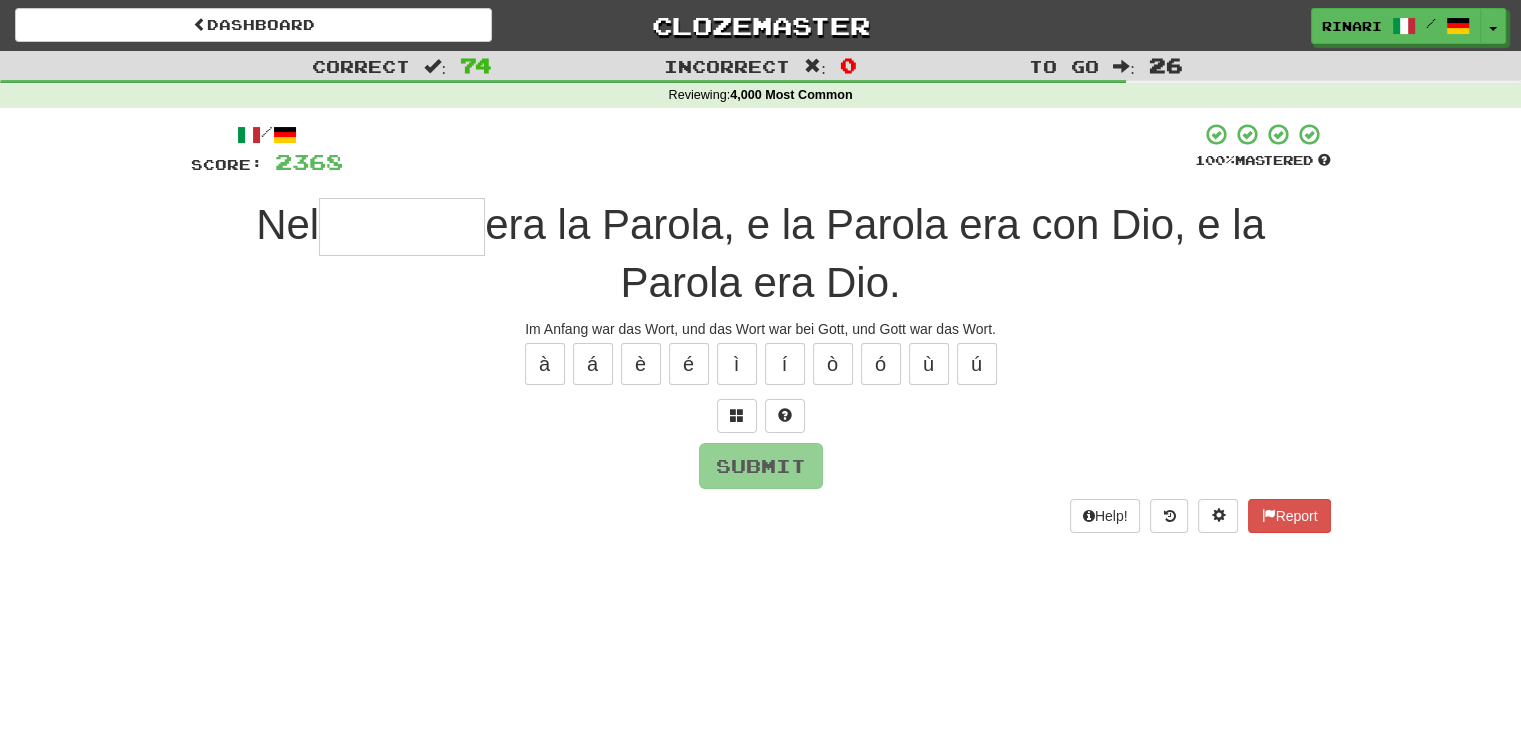 type on "*" 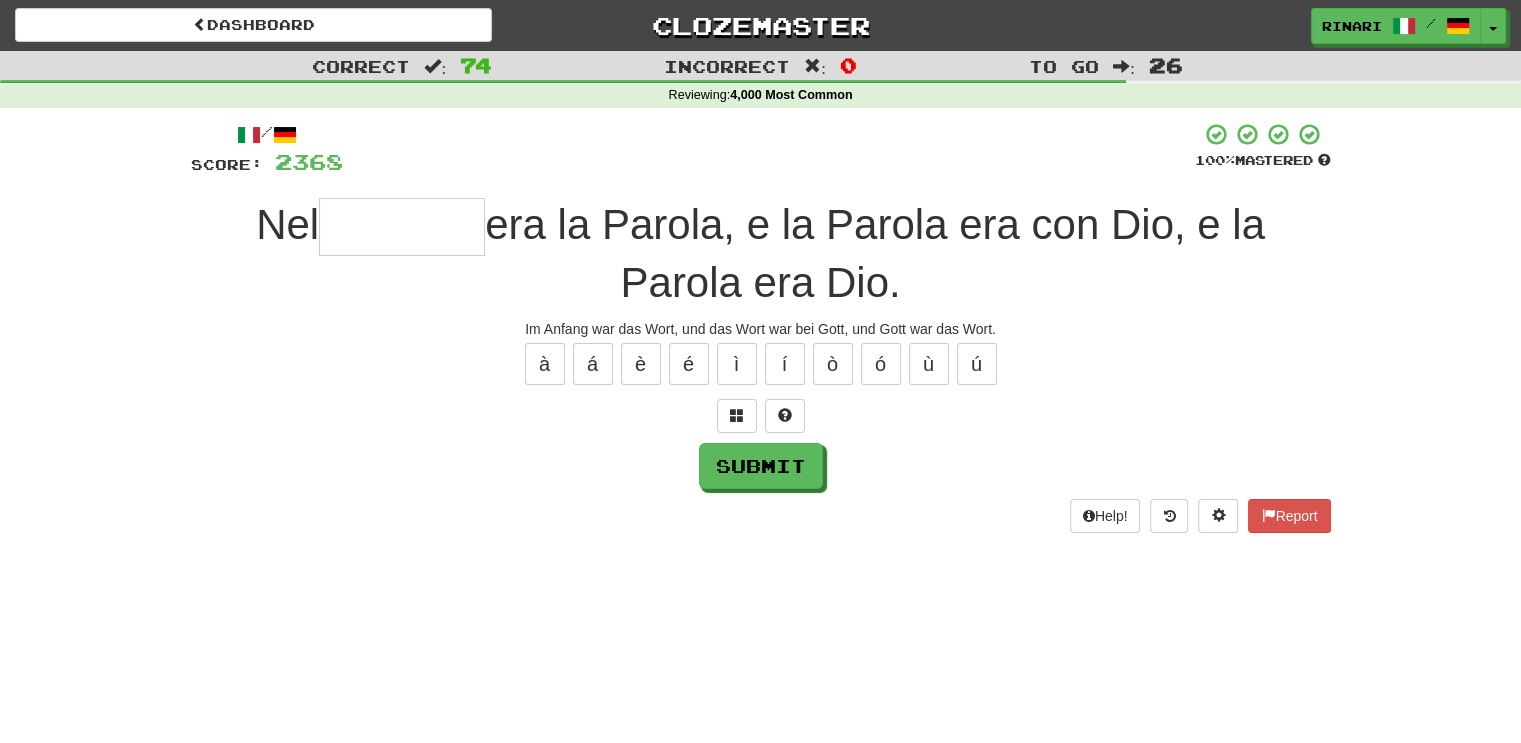 type on "*" 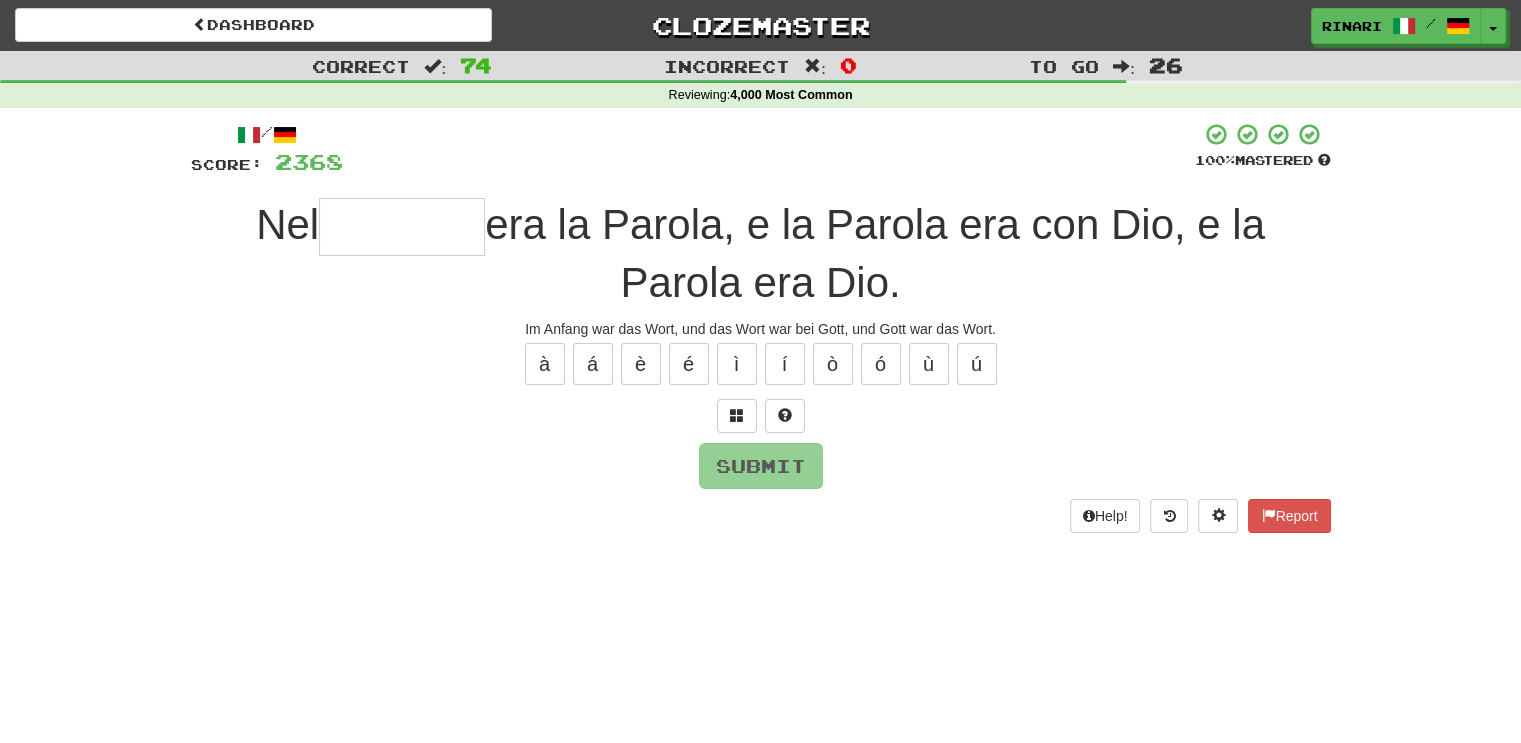type on "*" 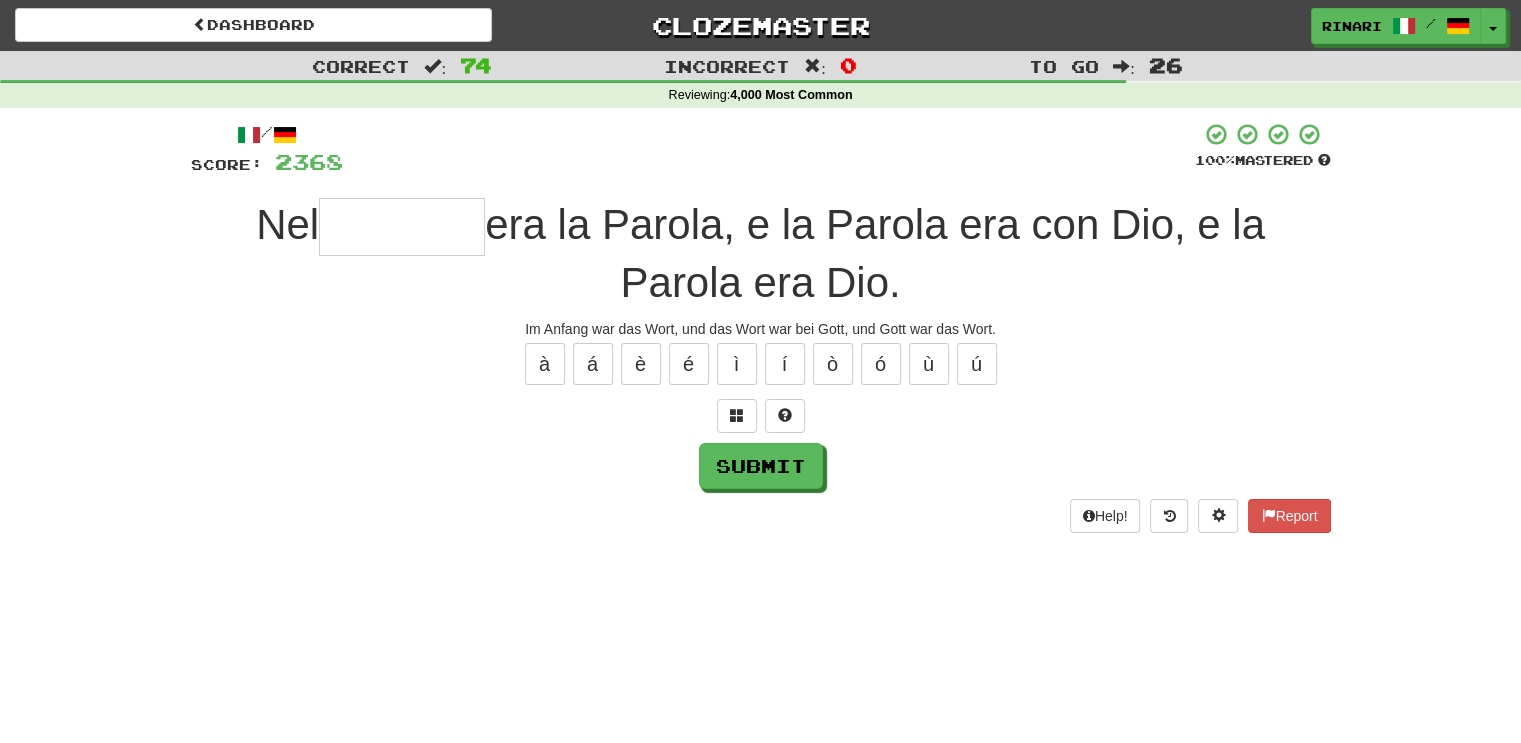type on "*" 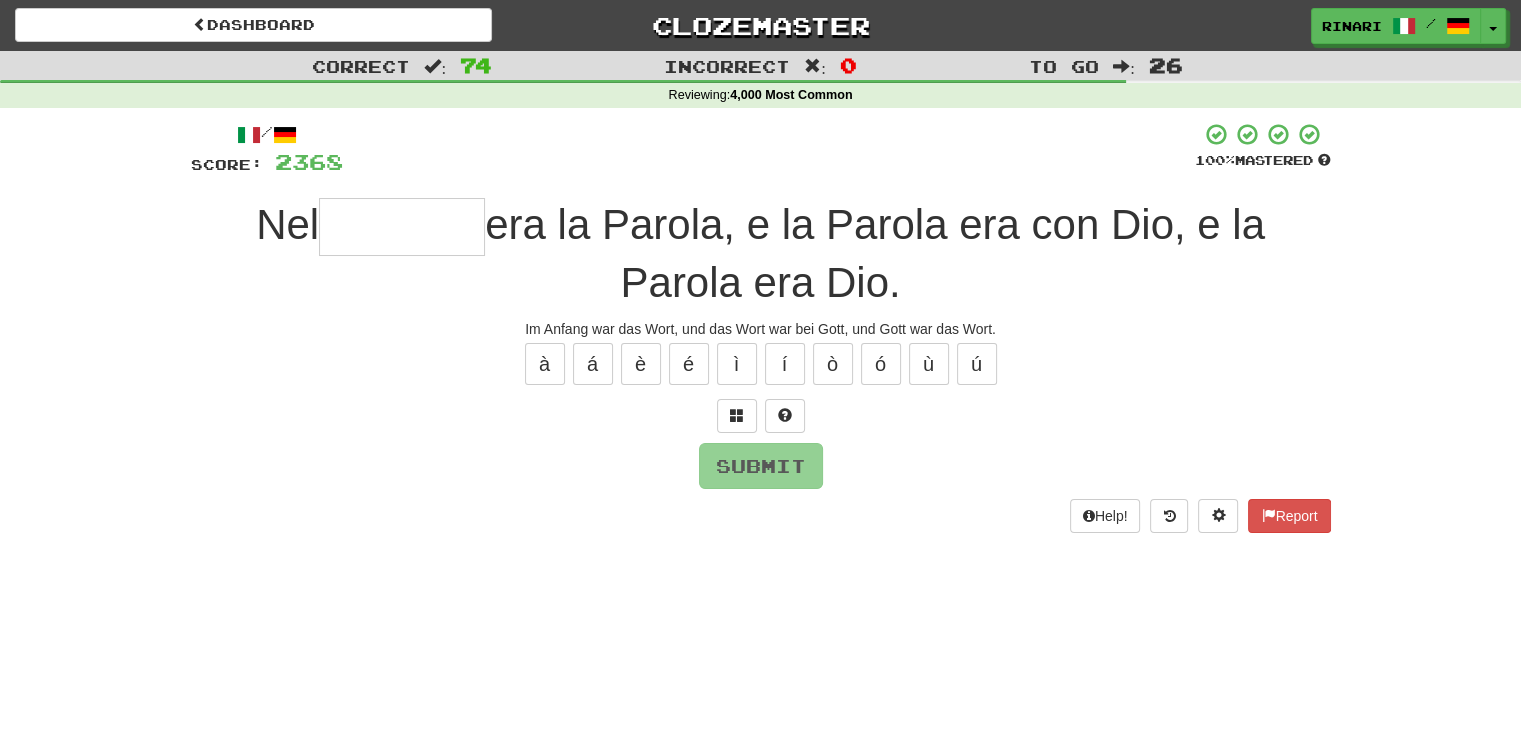 type on "*" 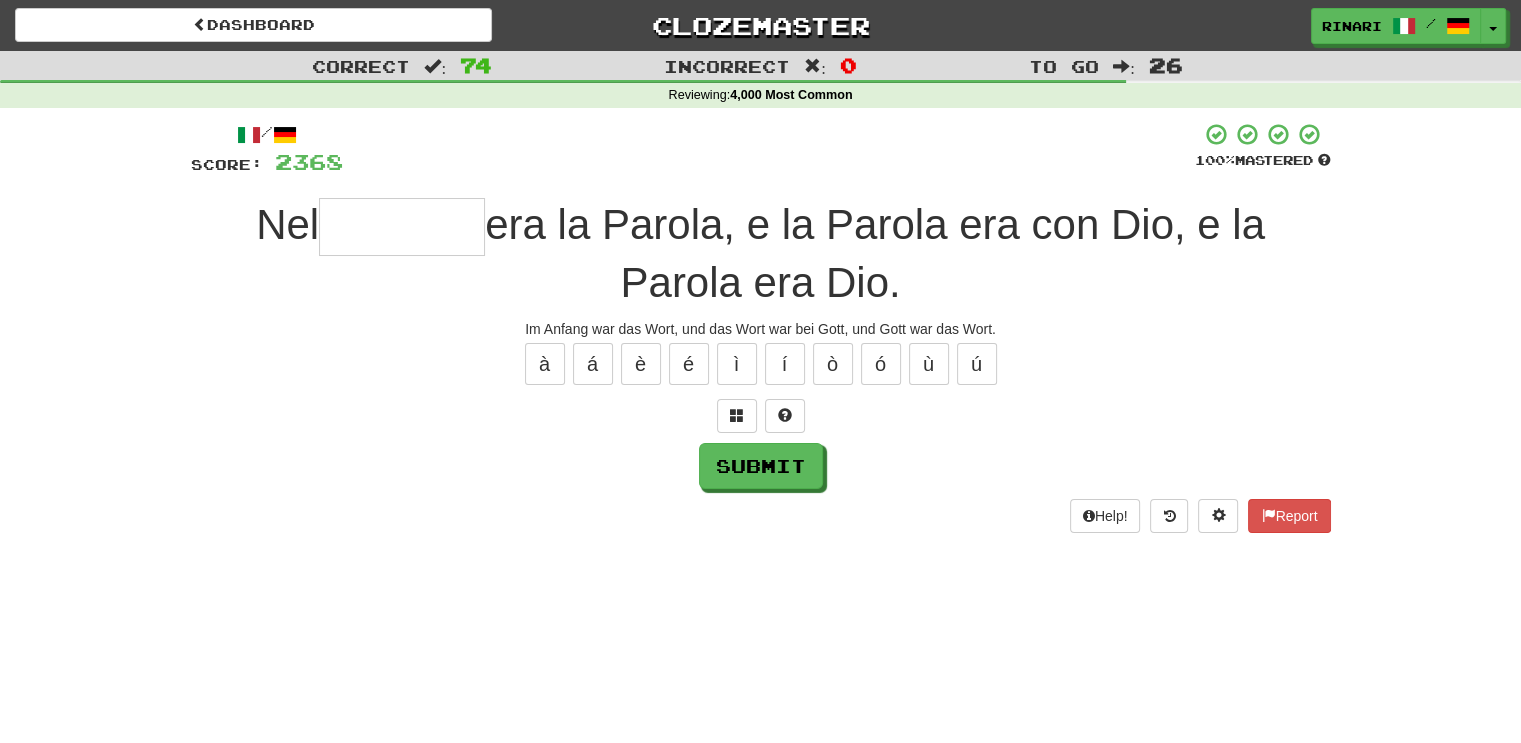 type on "*" 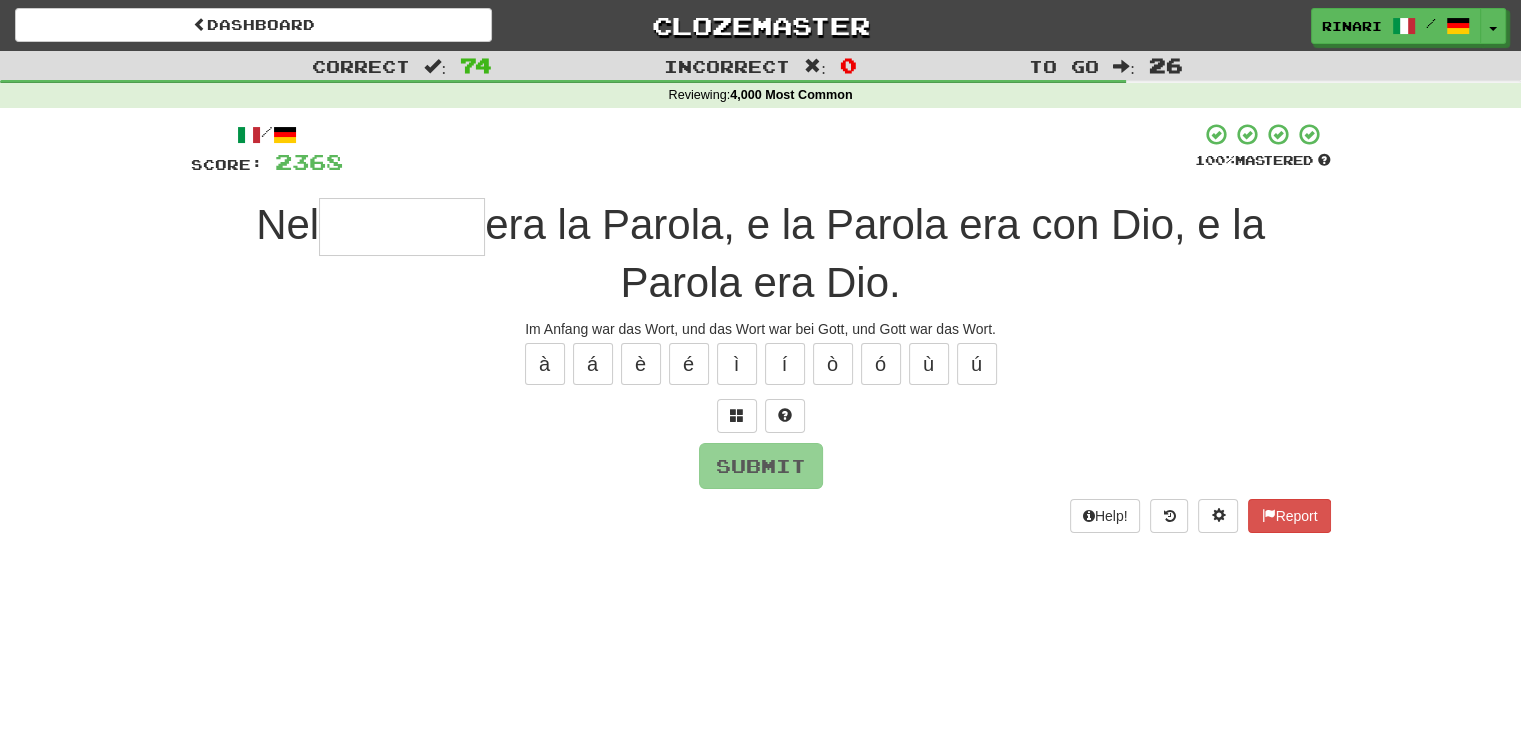 type on "*" 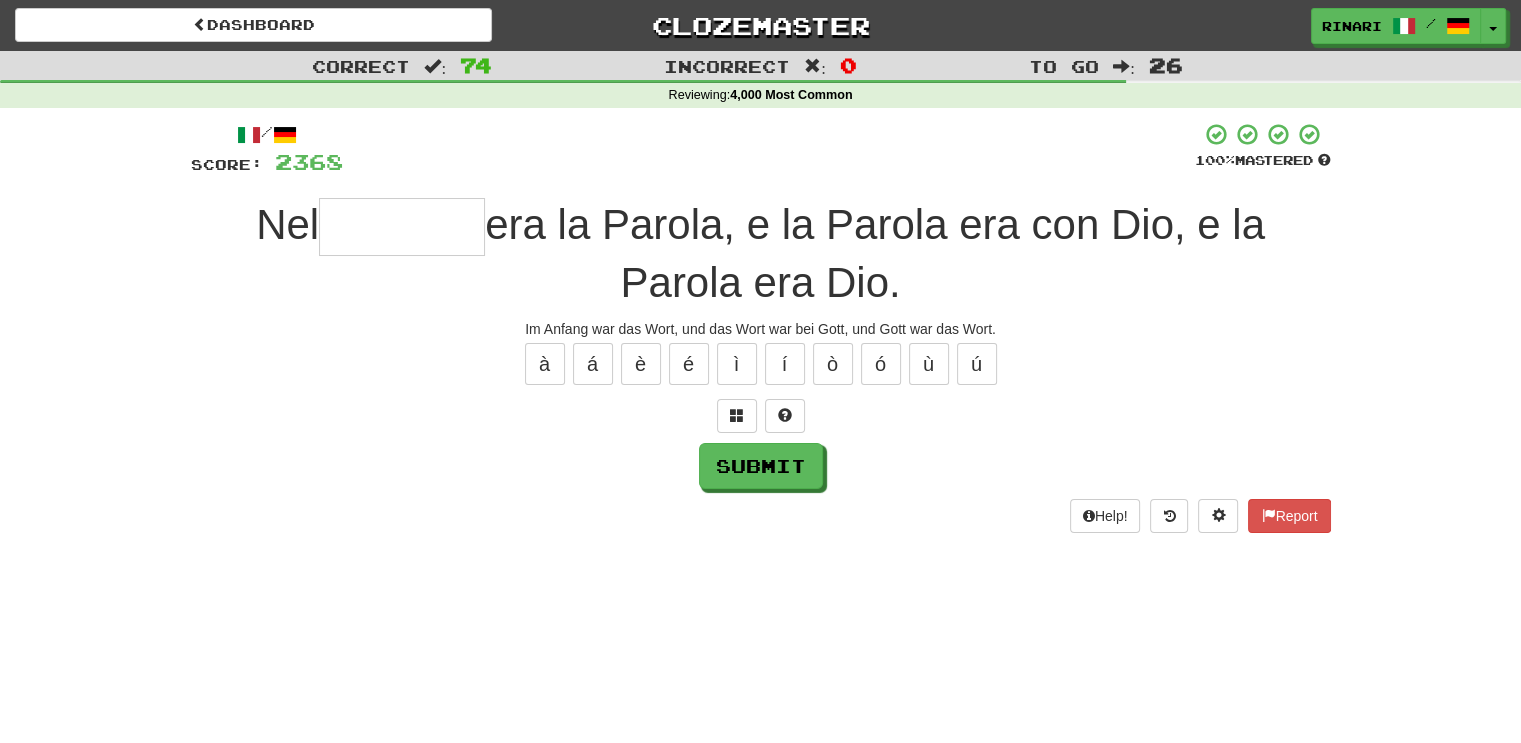 type on "*" 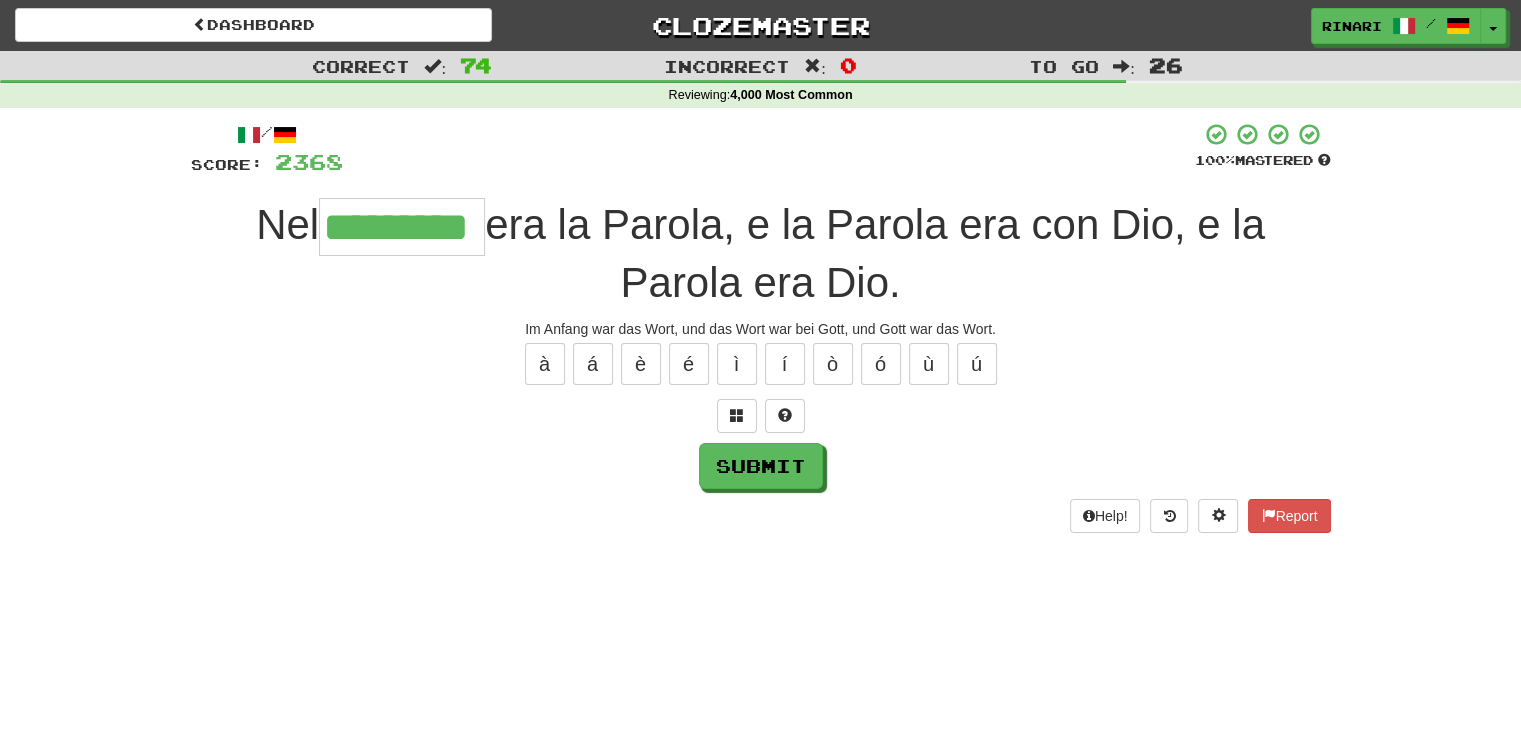 type on "*********" 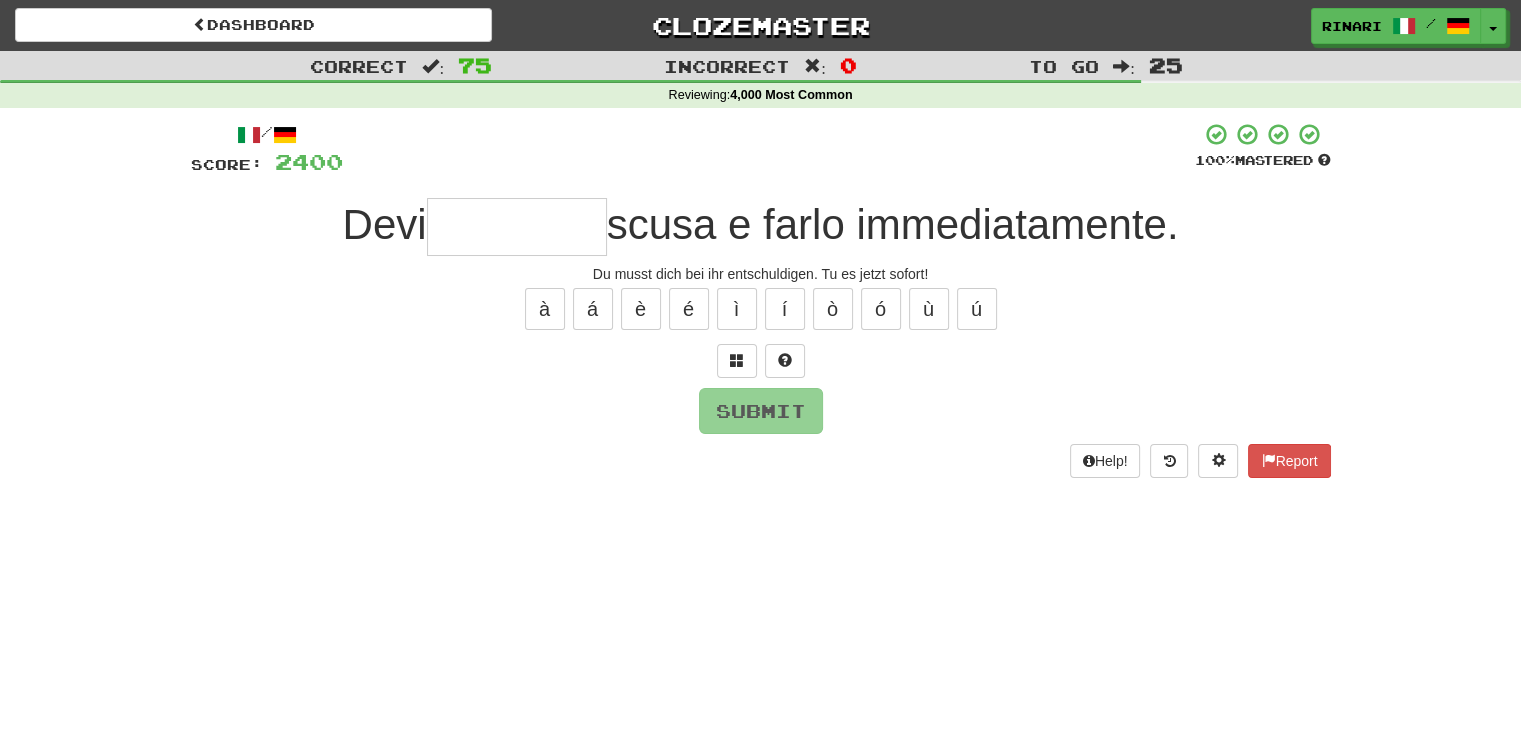 type on "*" 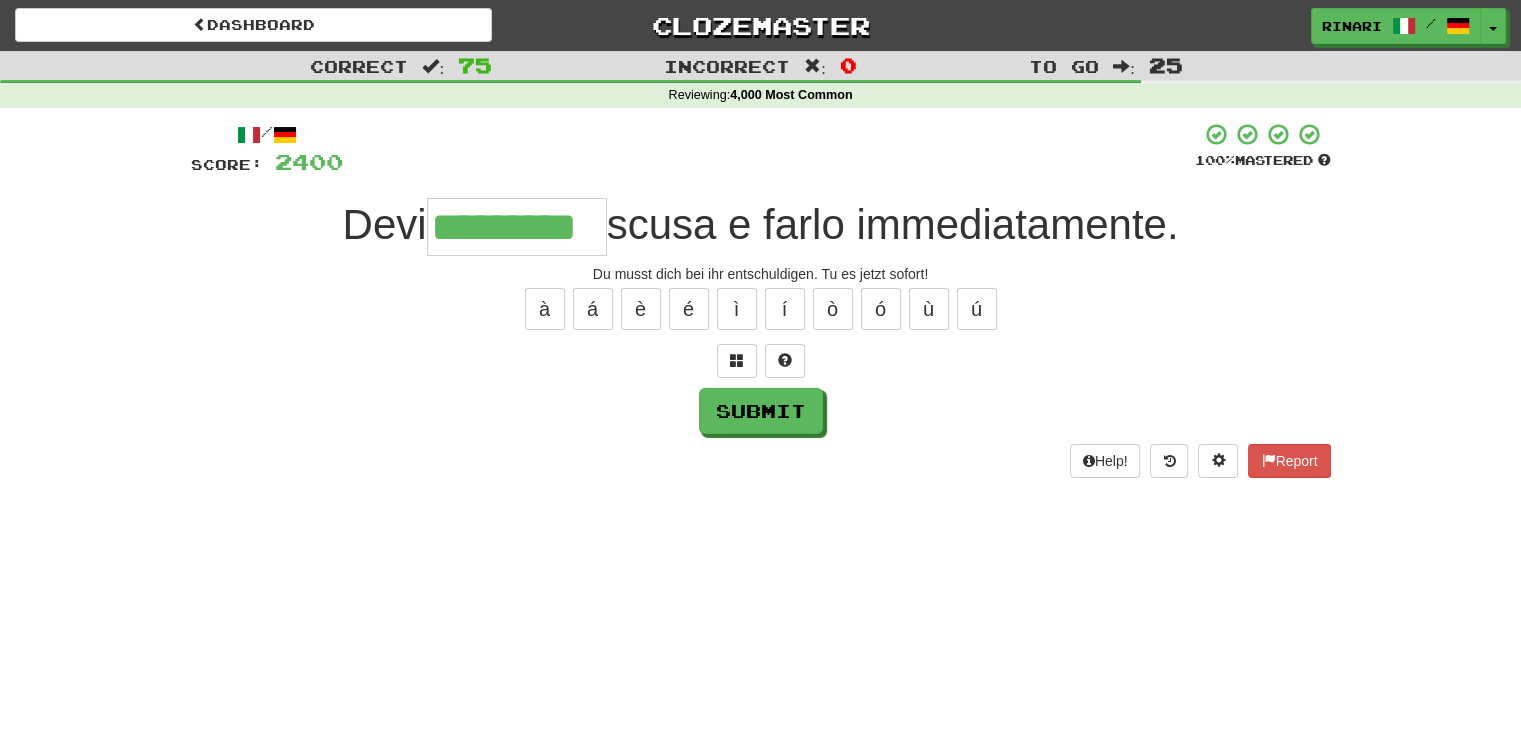type on "*********" 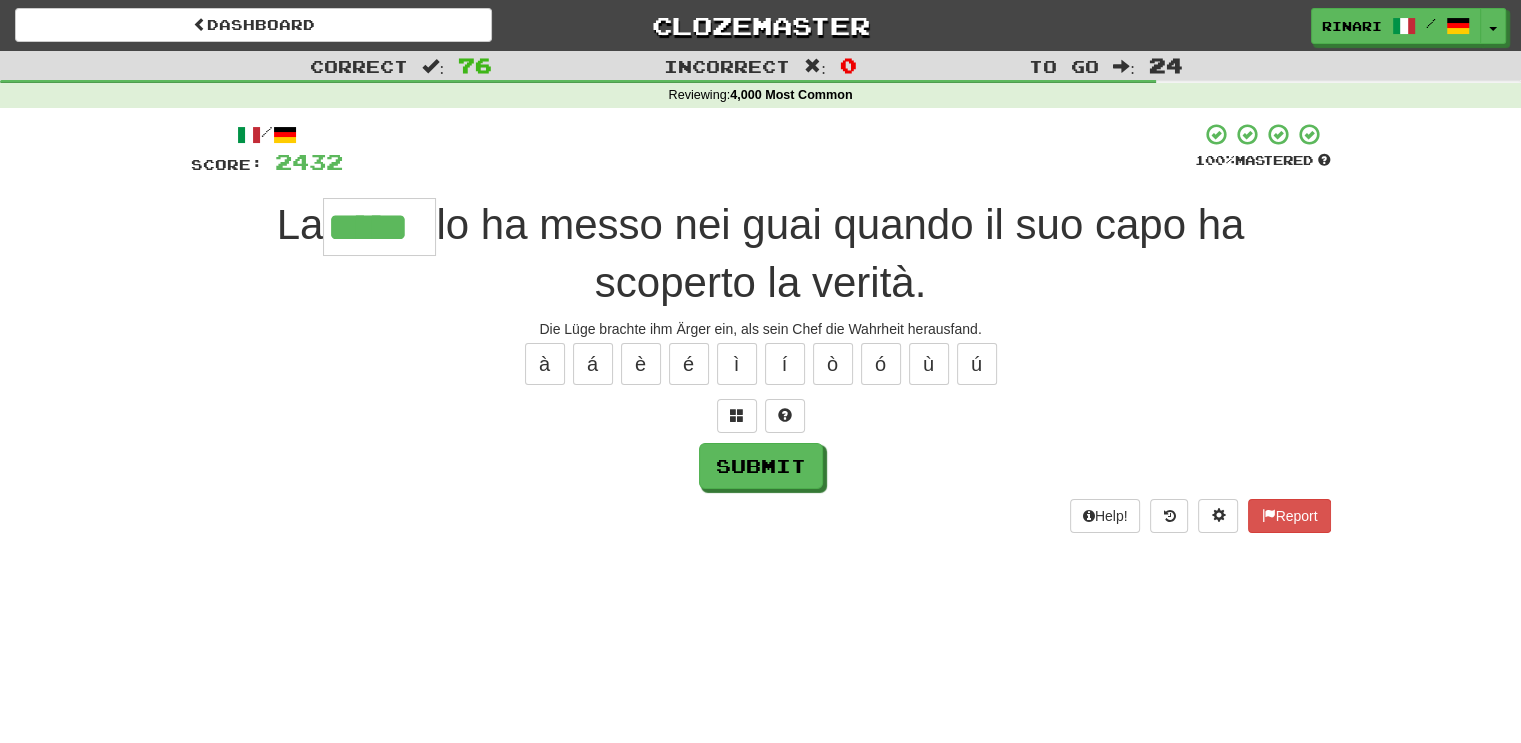 type on "*****" 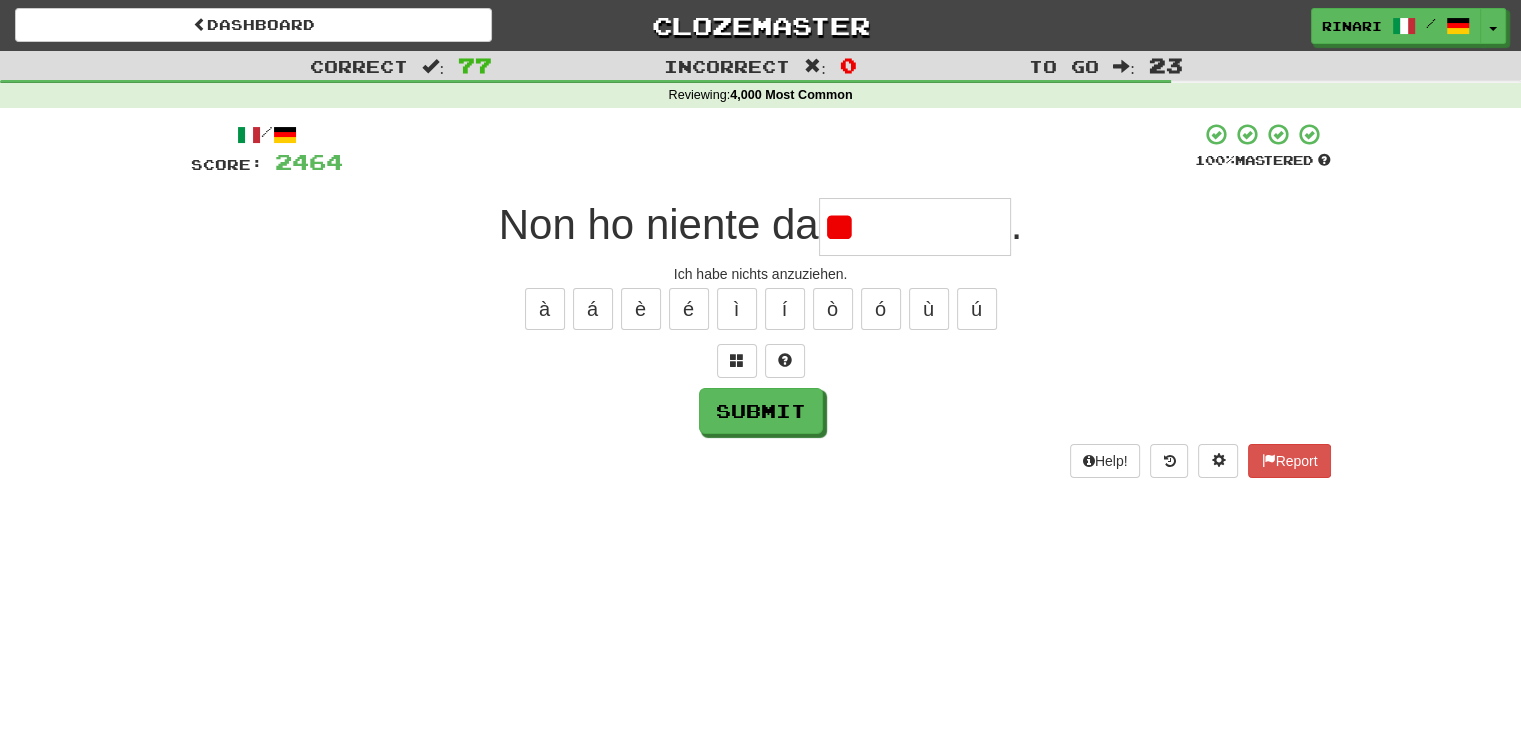 type on "*" 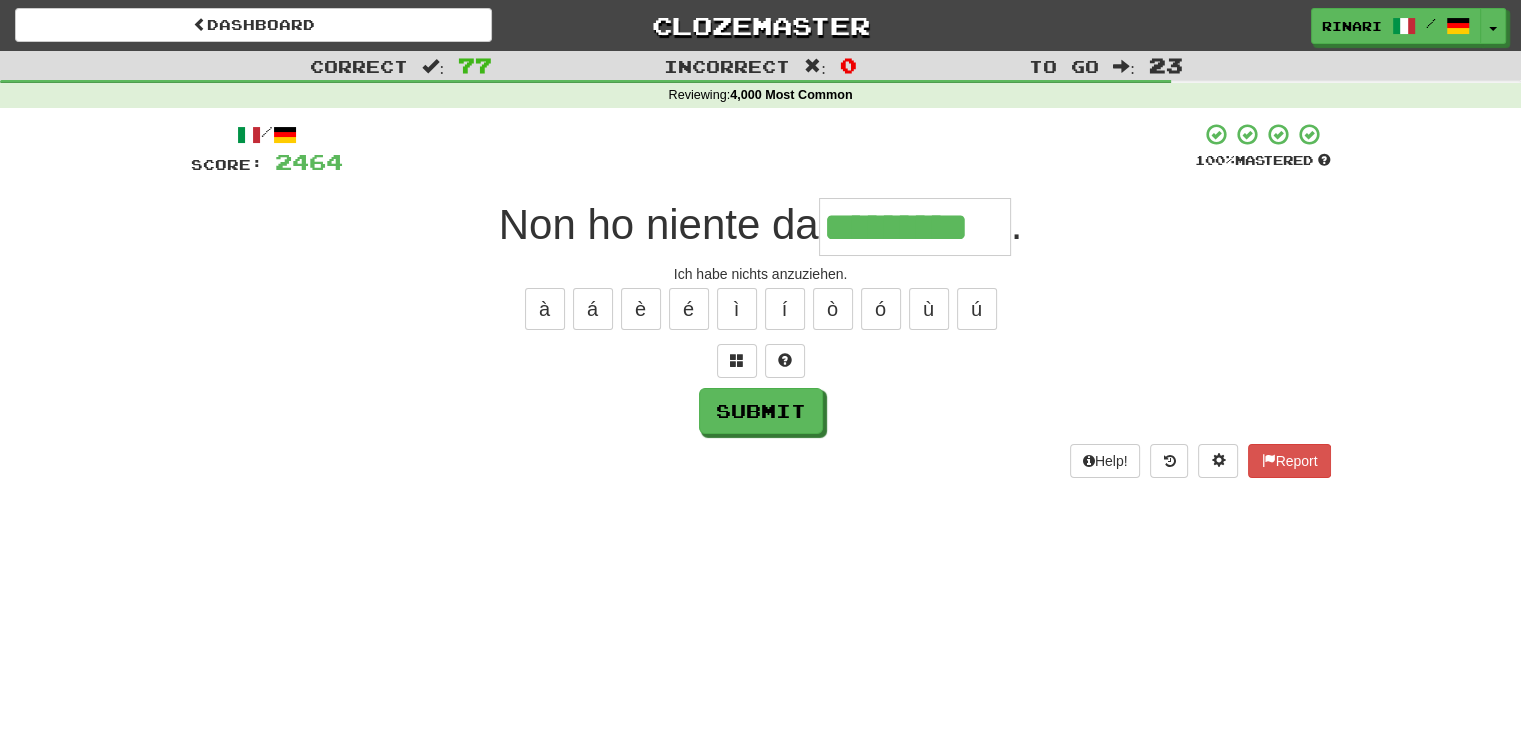 type on "*********" 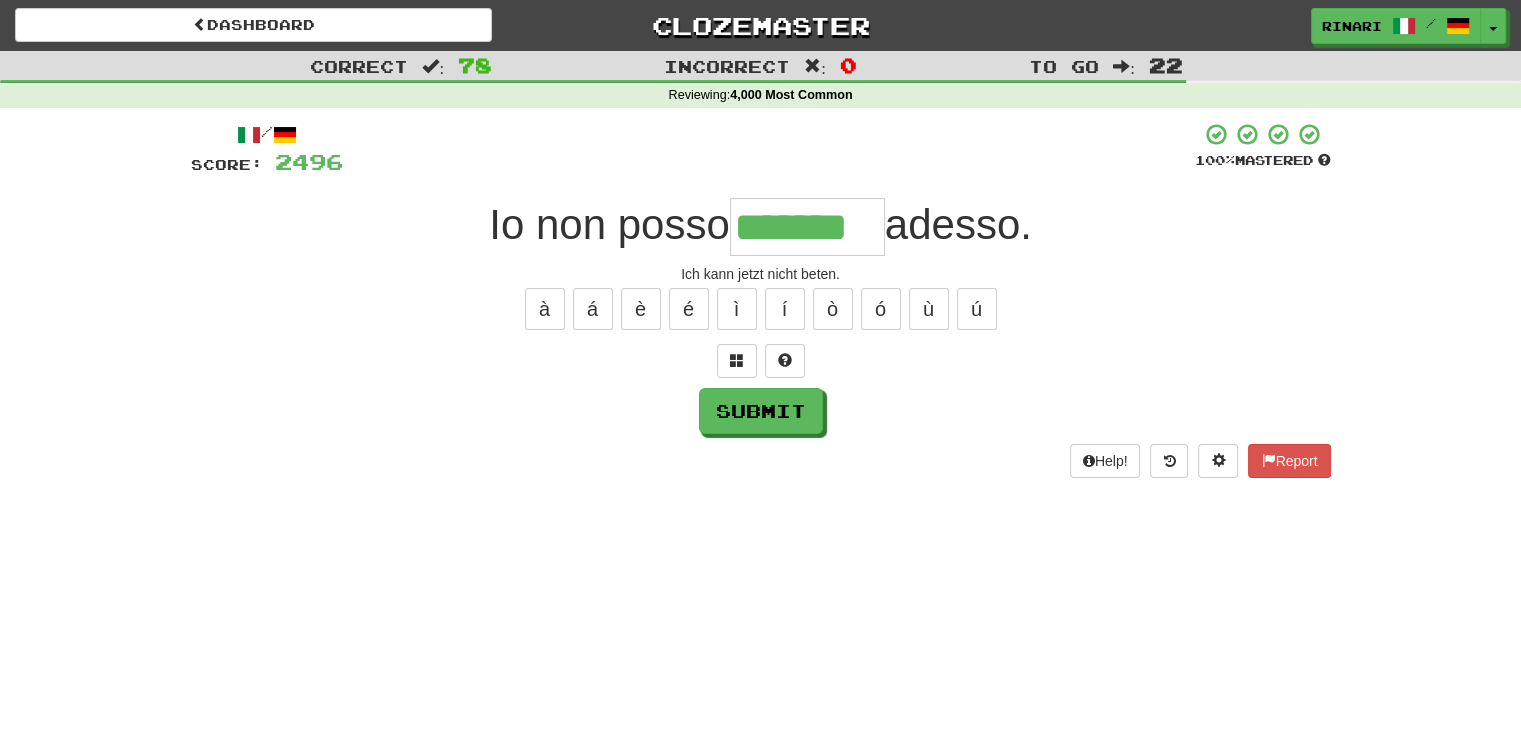 type on "*******" 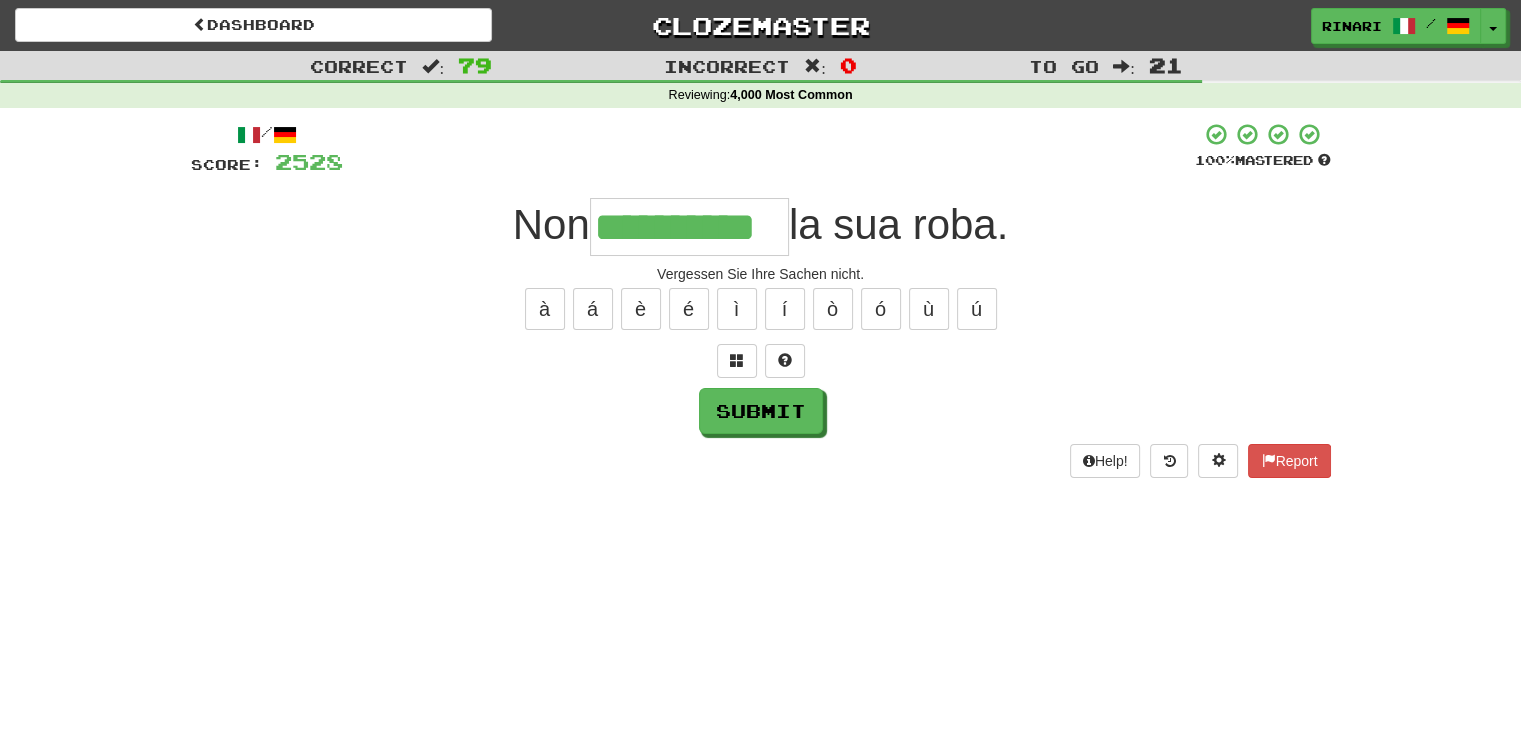 type on "**********" 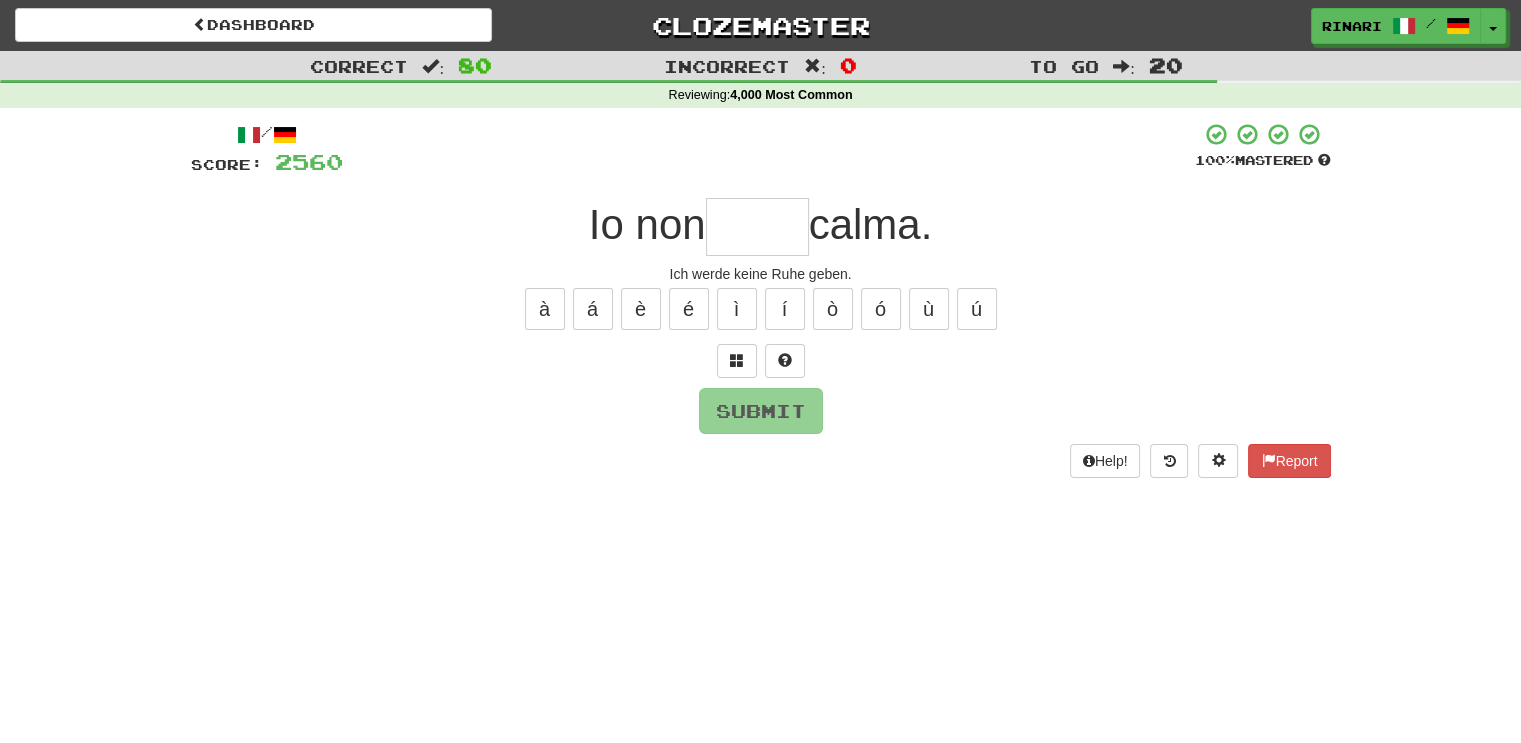 type on "*" 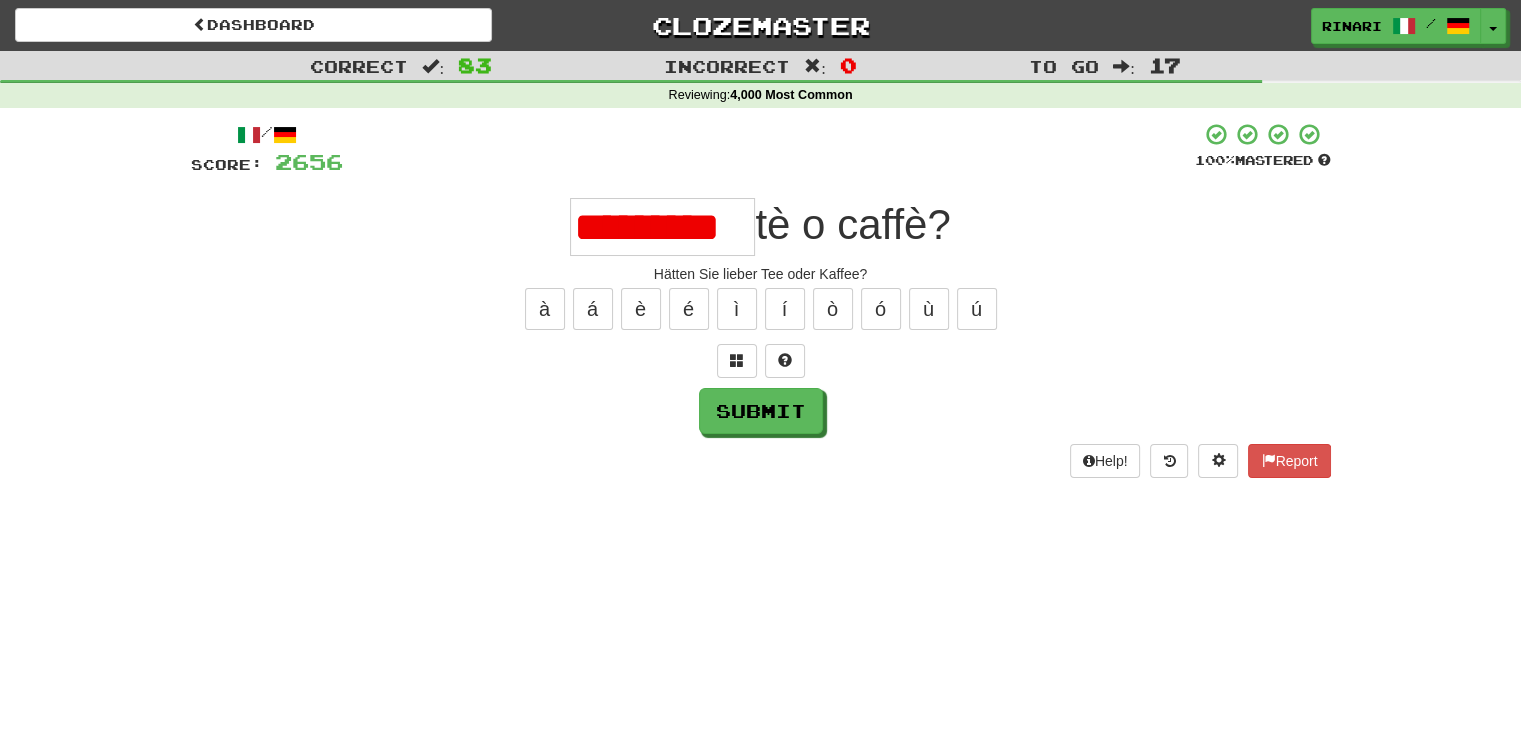scroll, scrollTop: 0, scrollLeft: 0, axis: both 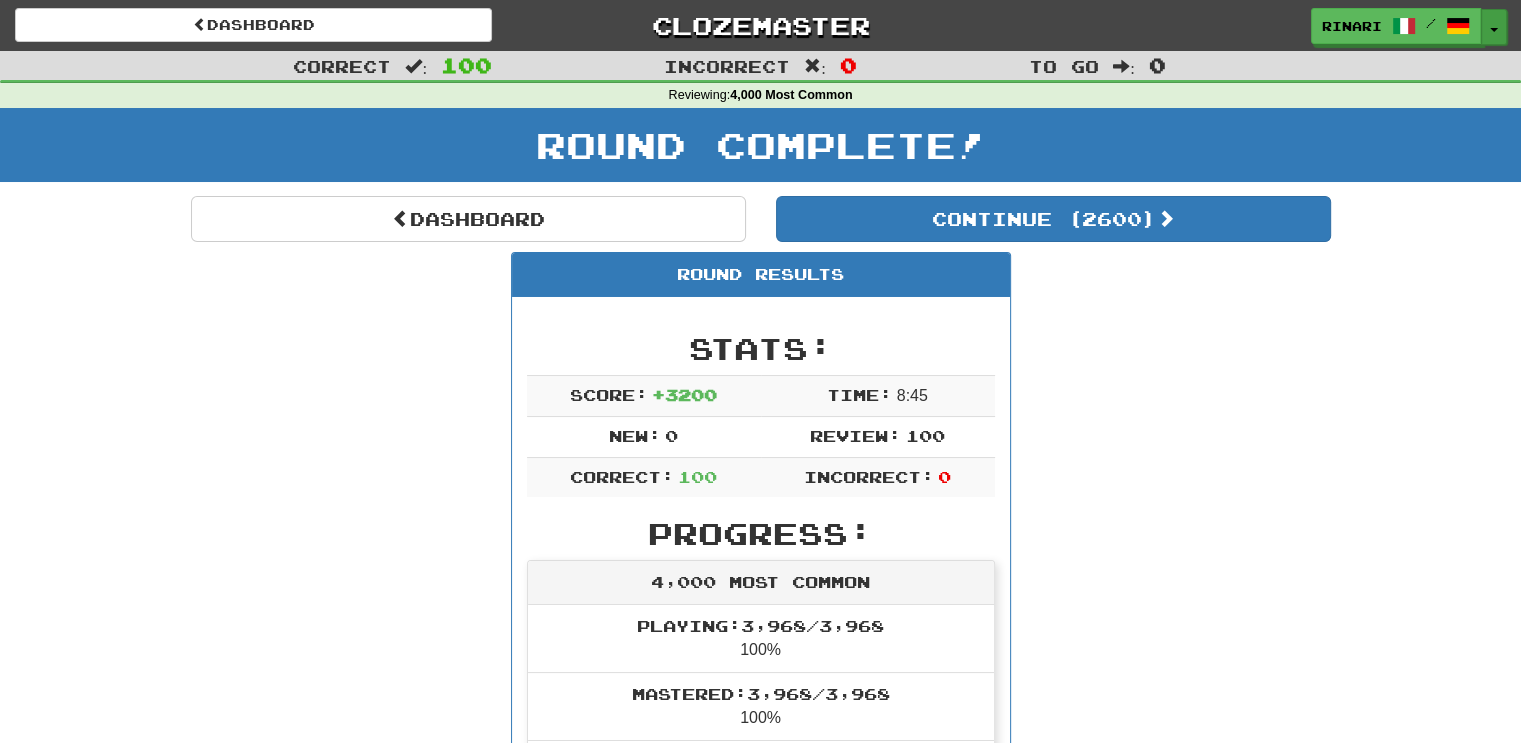 click on "Toggle Dropdown" at bounding box center (1494, 27) 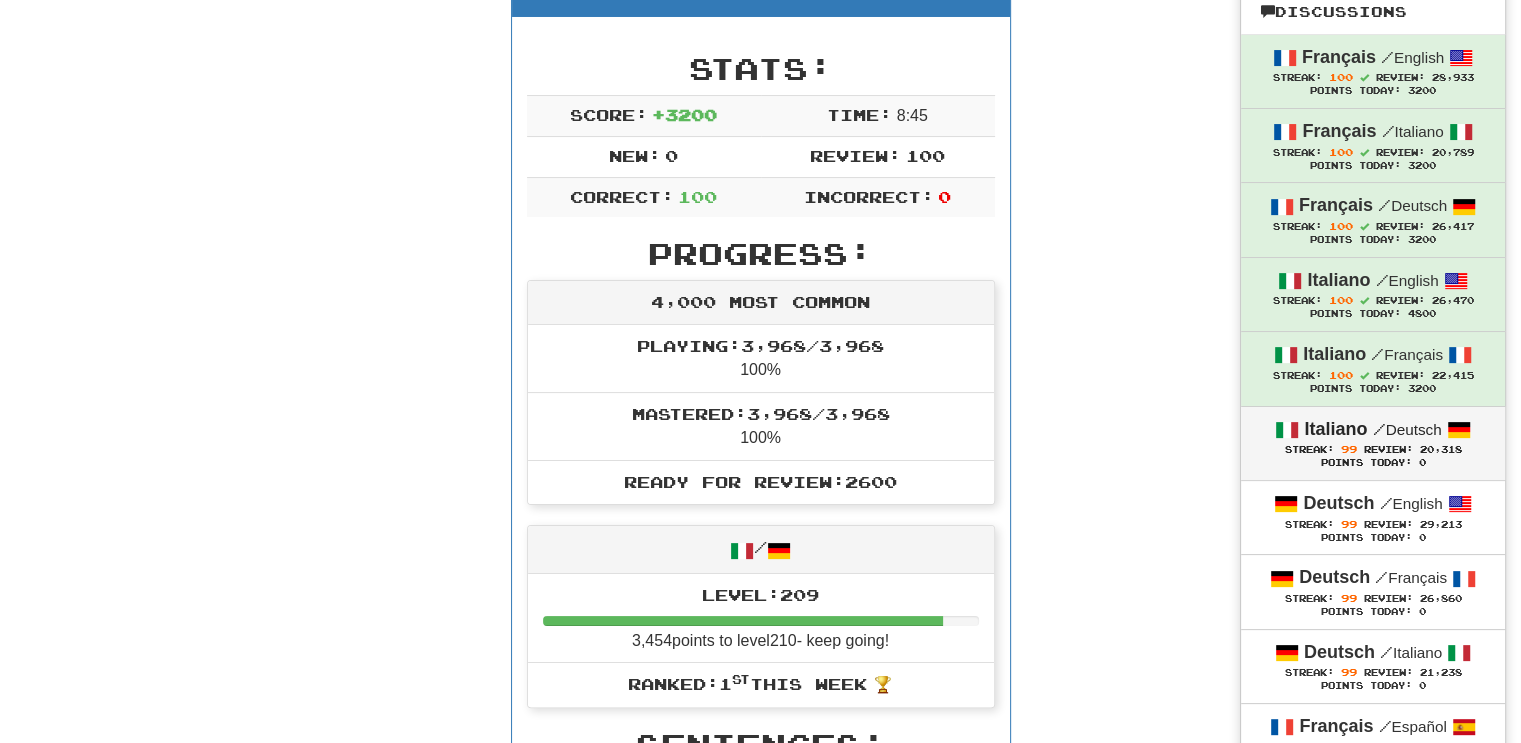 scroll, scrollTop: 286, scrollLeft: 0, axis: vertical 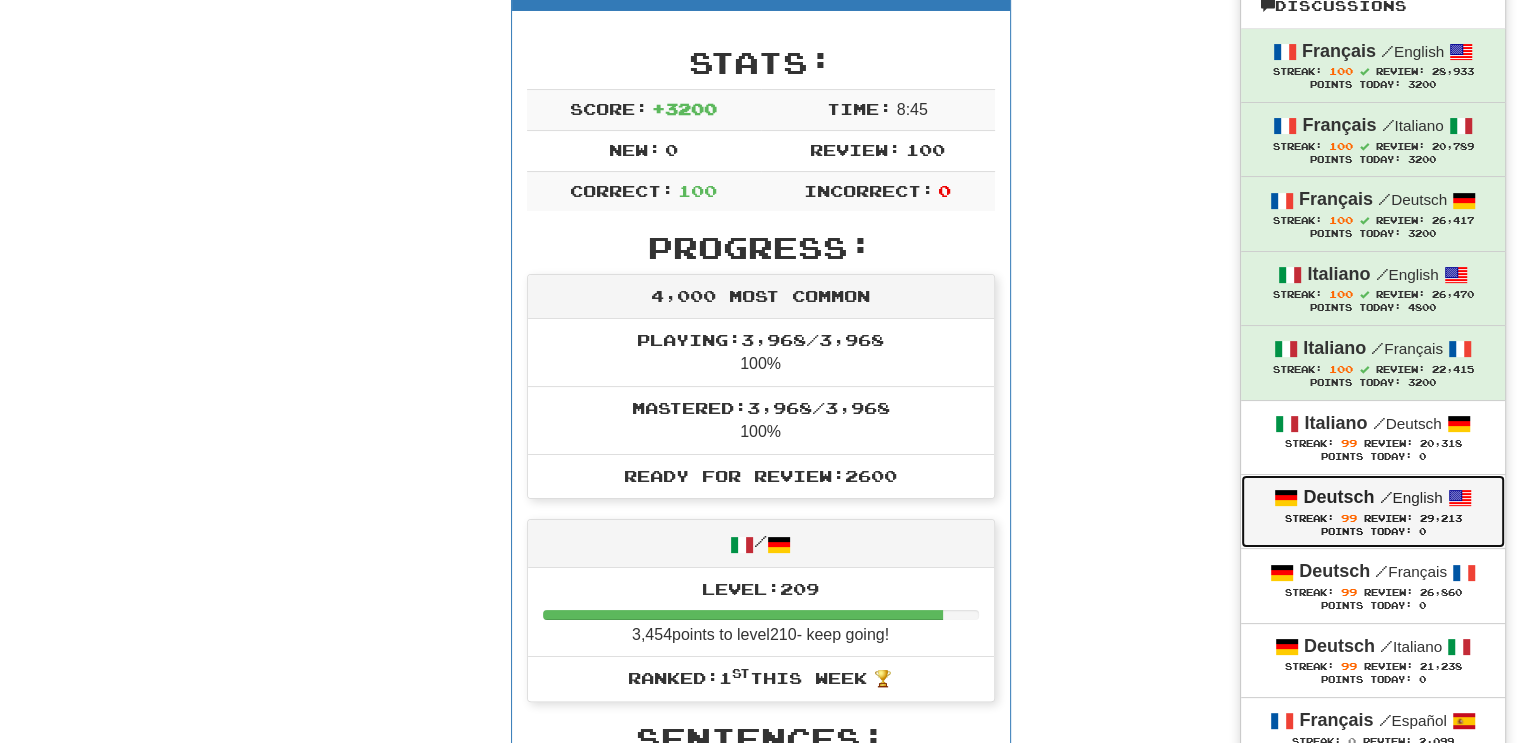 click on "/
English" at bounding box center (1410, 497) 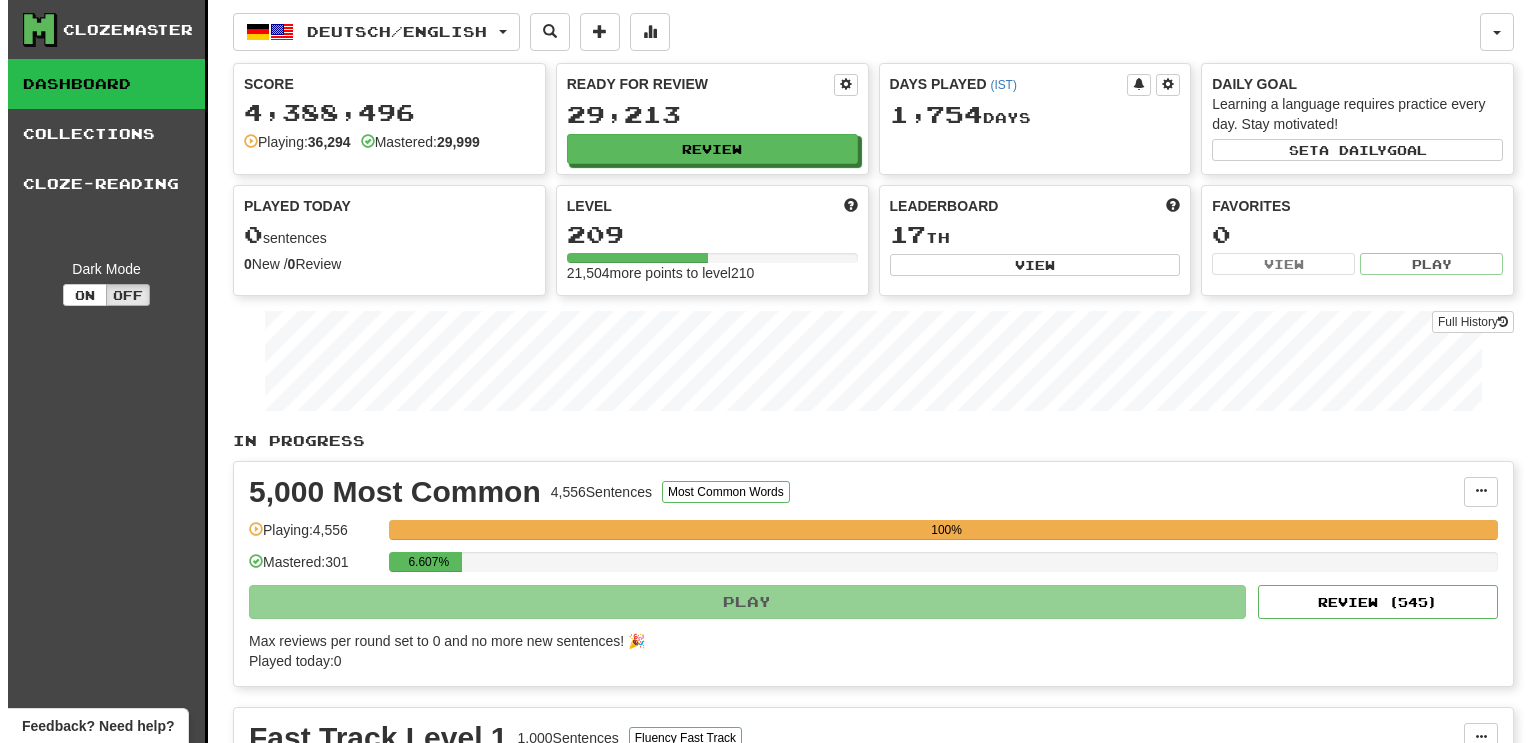 scroll, scrollTop: 0, scrollLeft: 0, axis: both 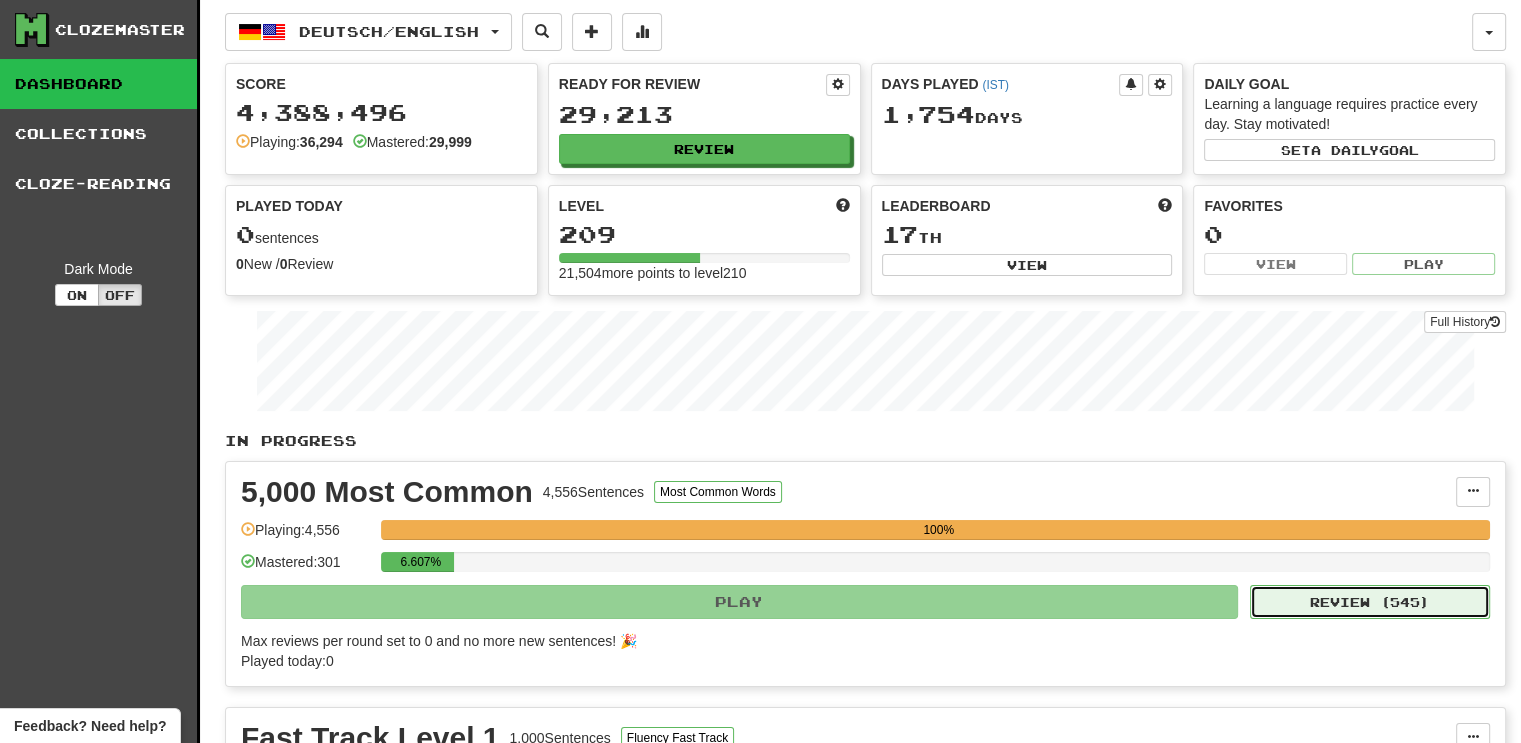 click on "Review ( 545 )" at bounding box center [1370, 602] 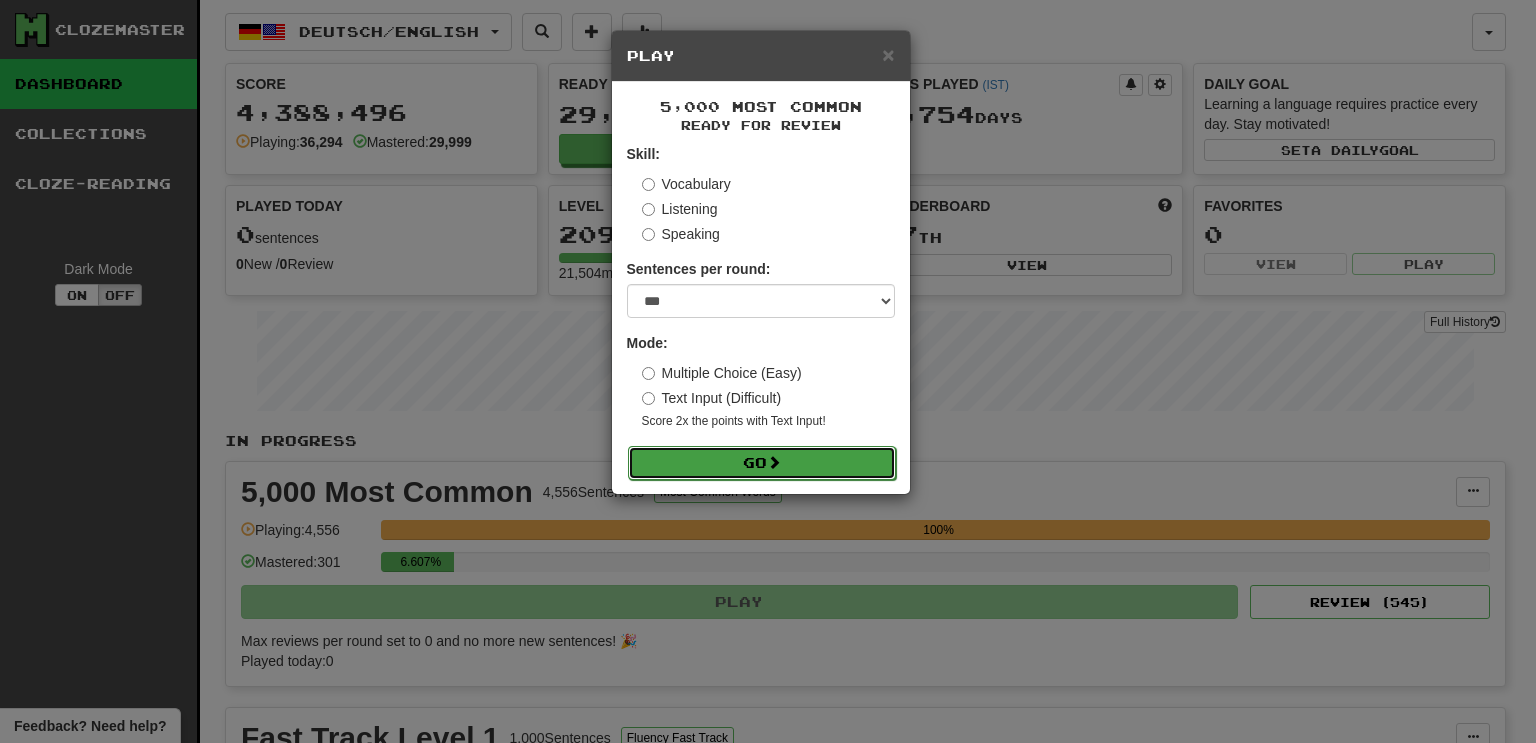 click on "Go" at bounding box center [762, 463] 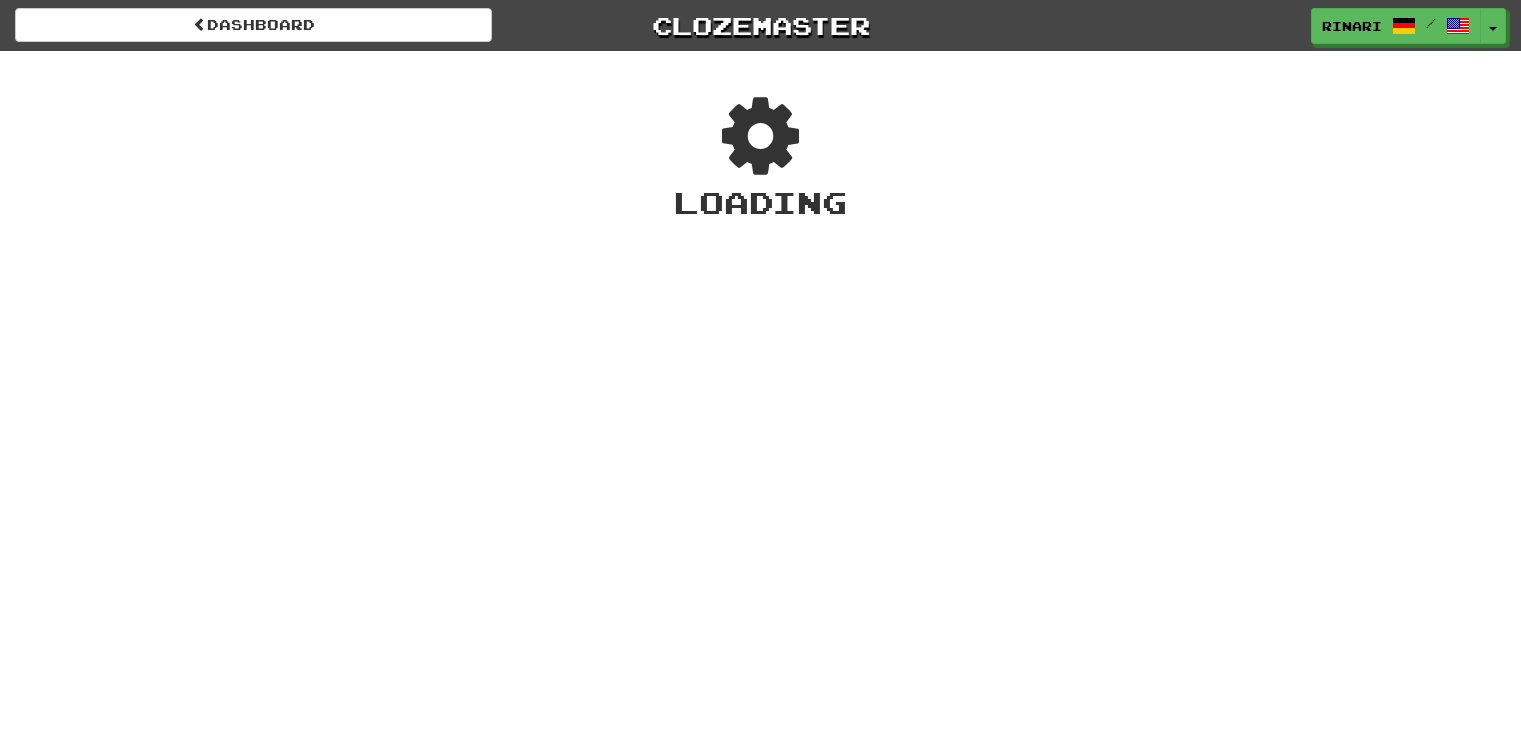 scroll, scrollTop: 0, scrollLeft: 0, axis: both 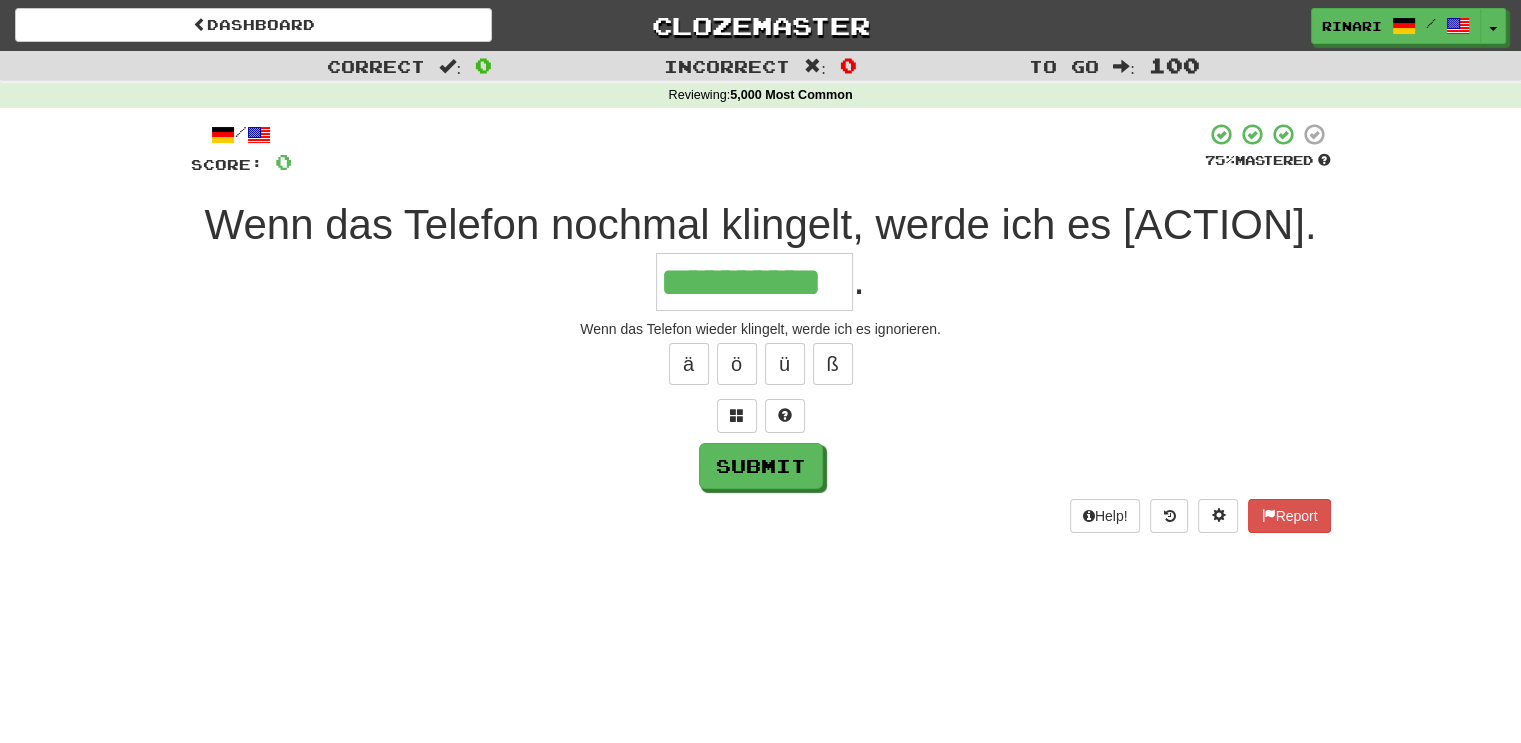 type on "**********" 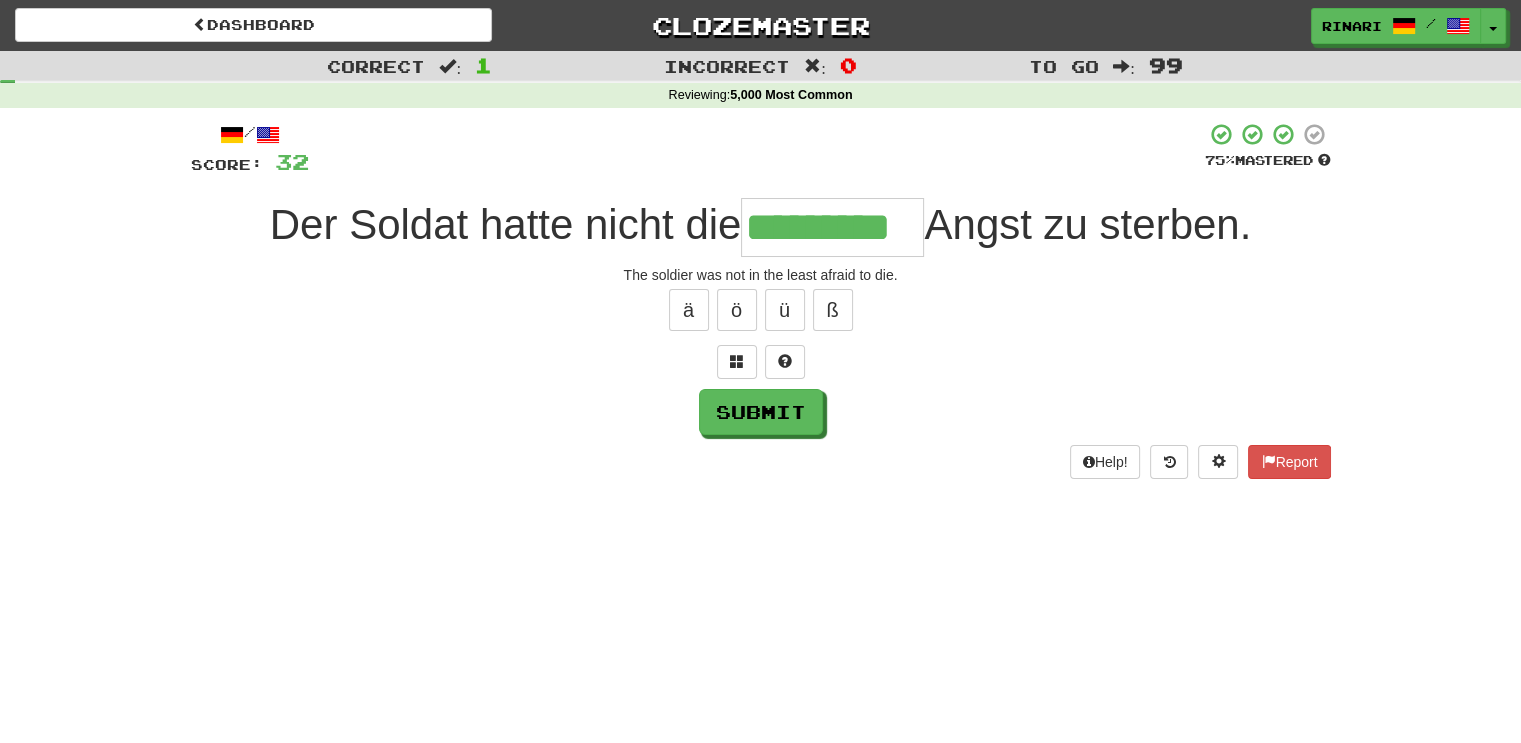 type on "*********" 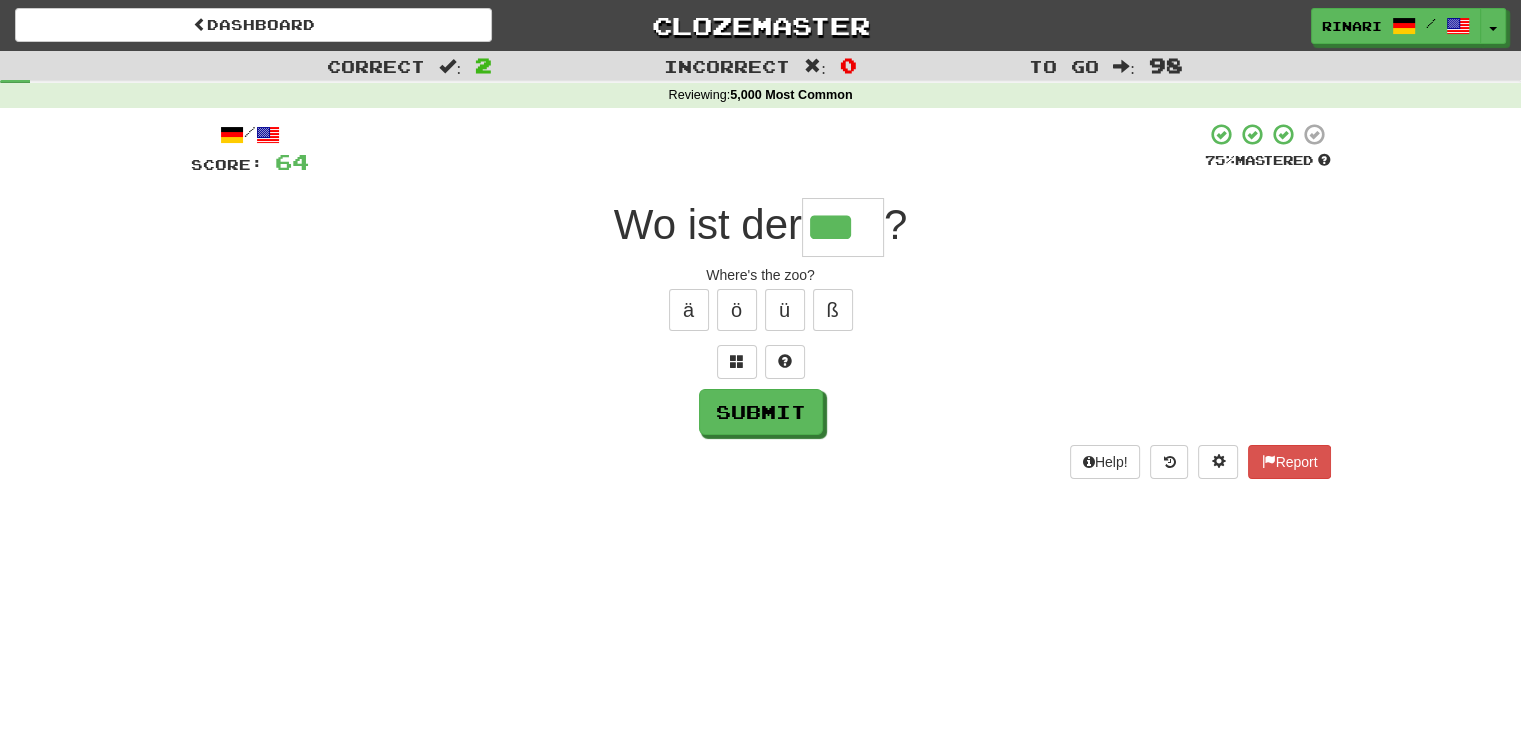 type on "***" 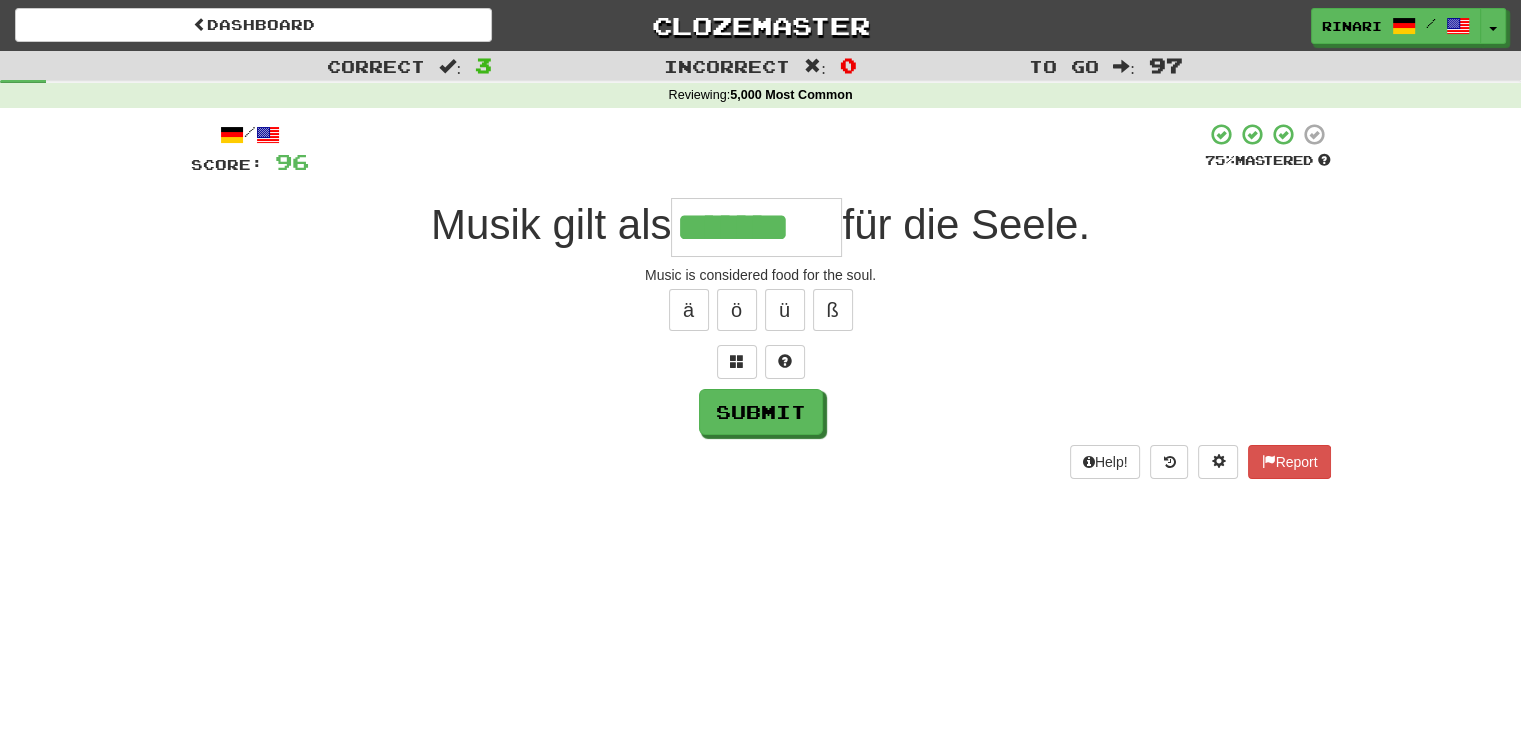 type on "*******" 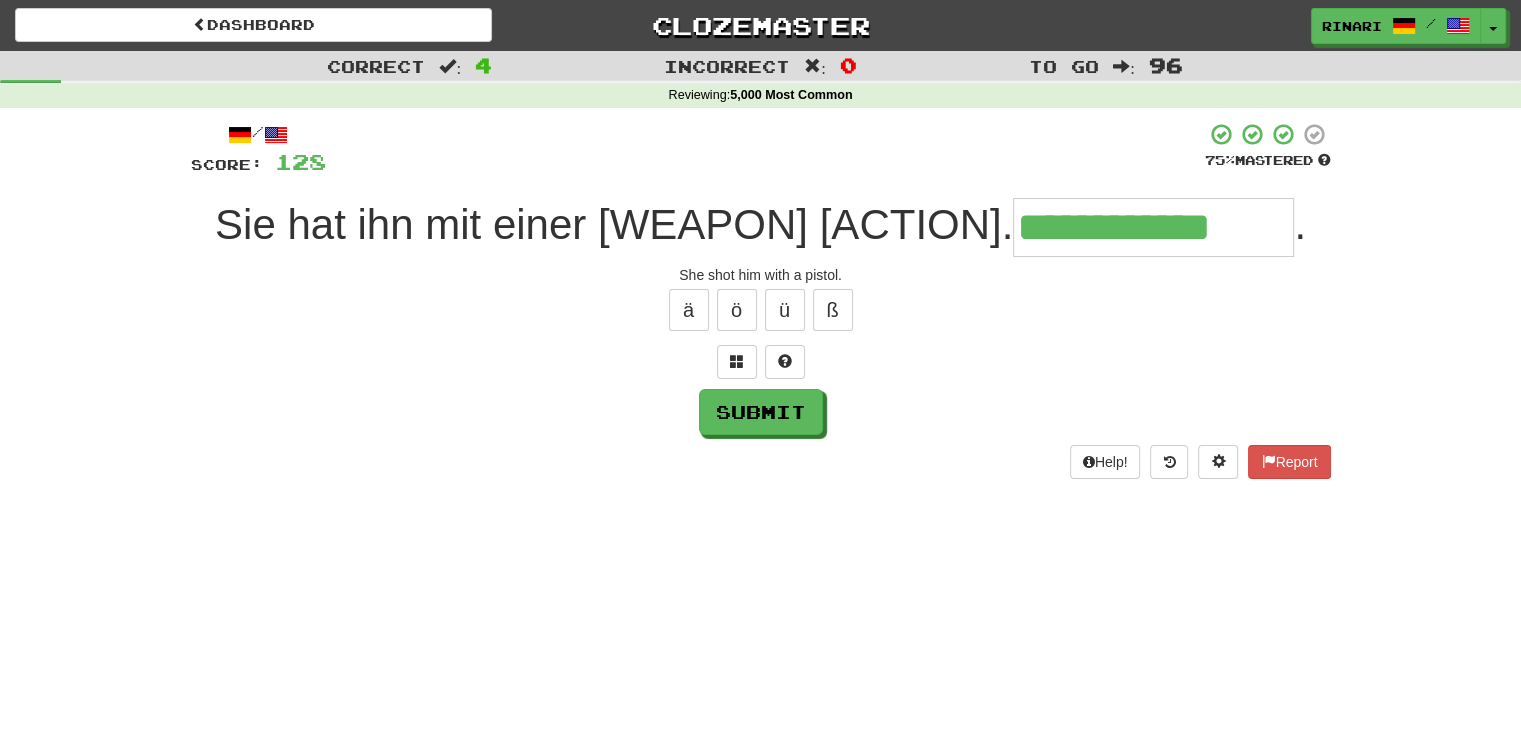 type on "**********" 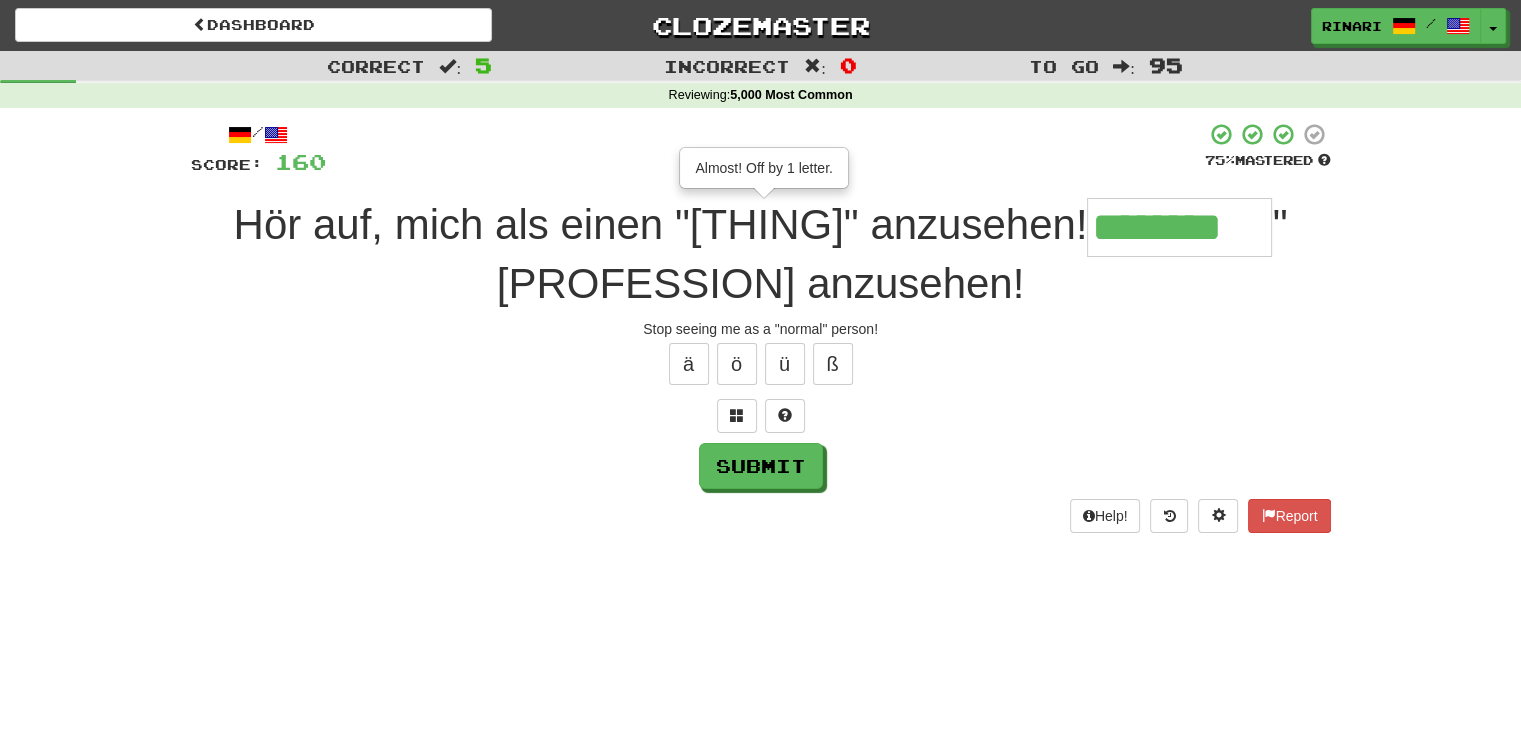 type on "********" 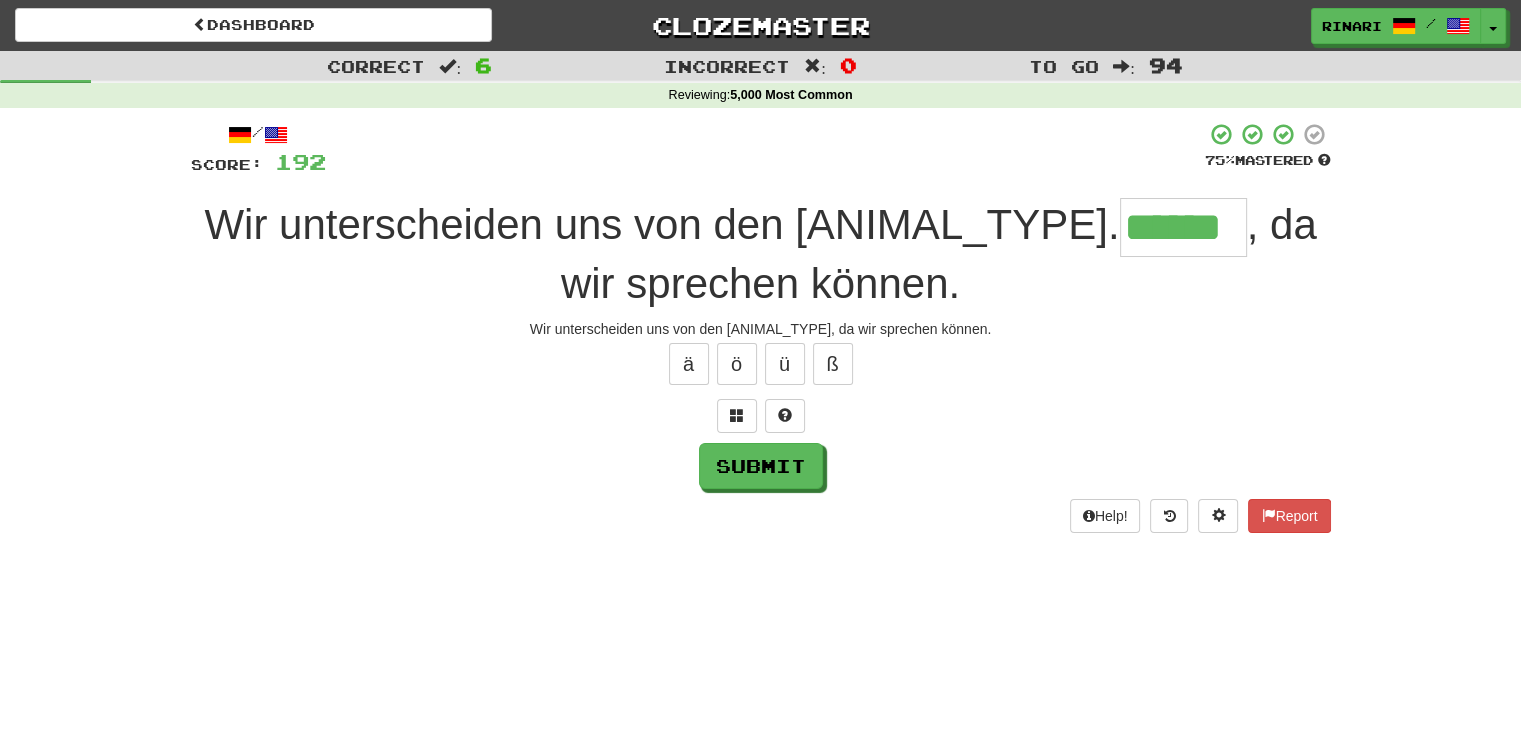 type on "******" 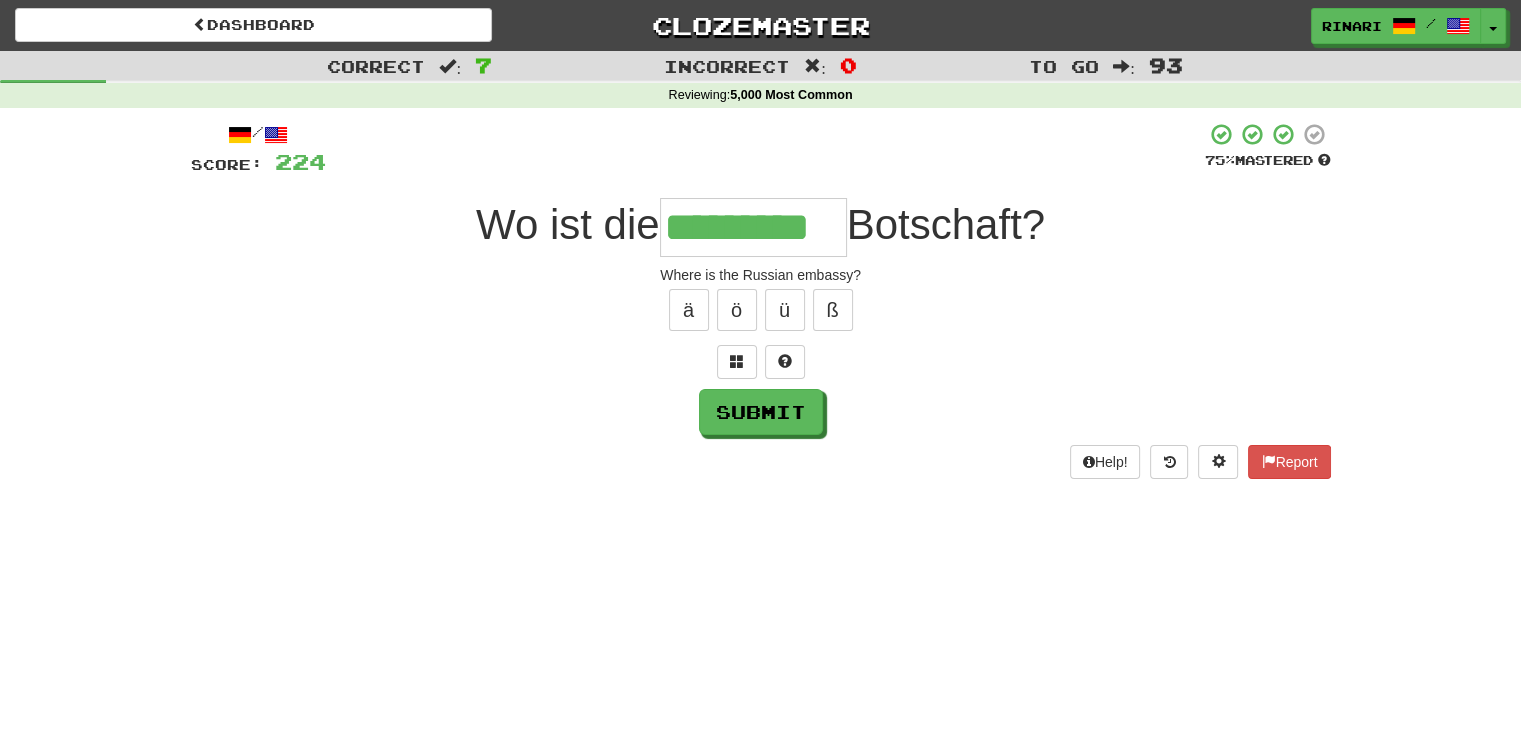 type on "*********" 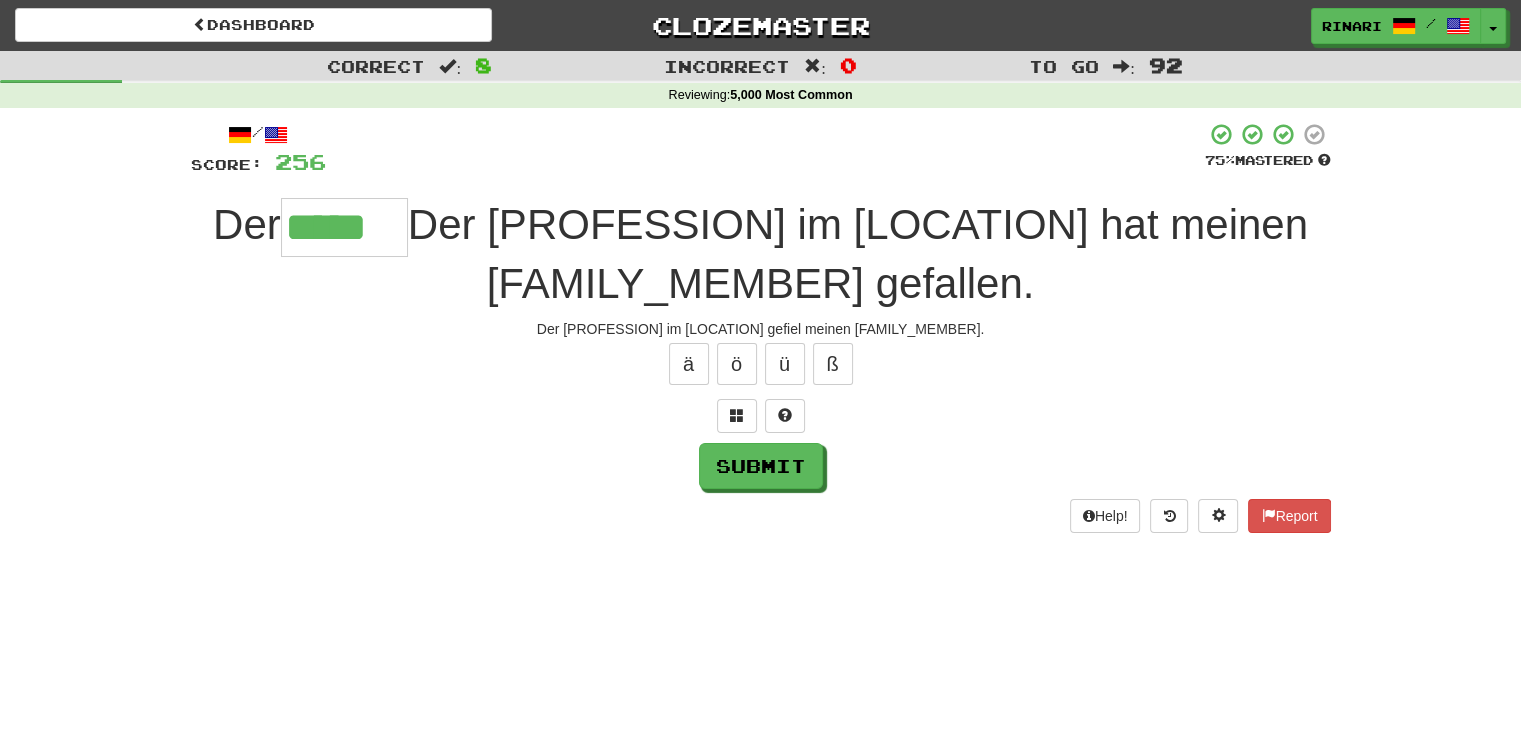 type on "*****" 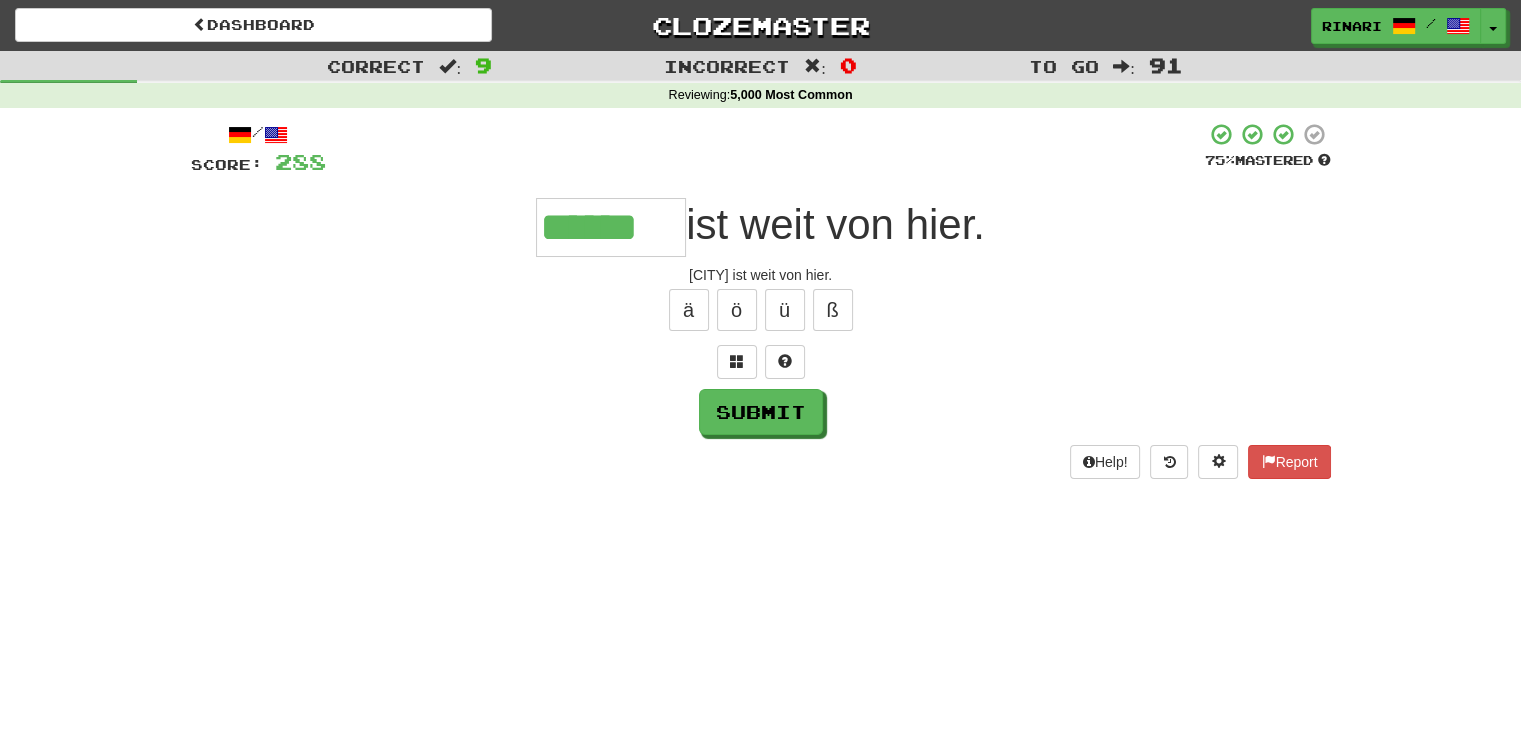 type on "******" 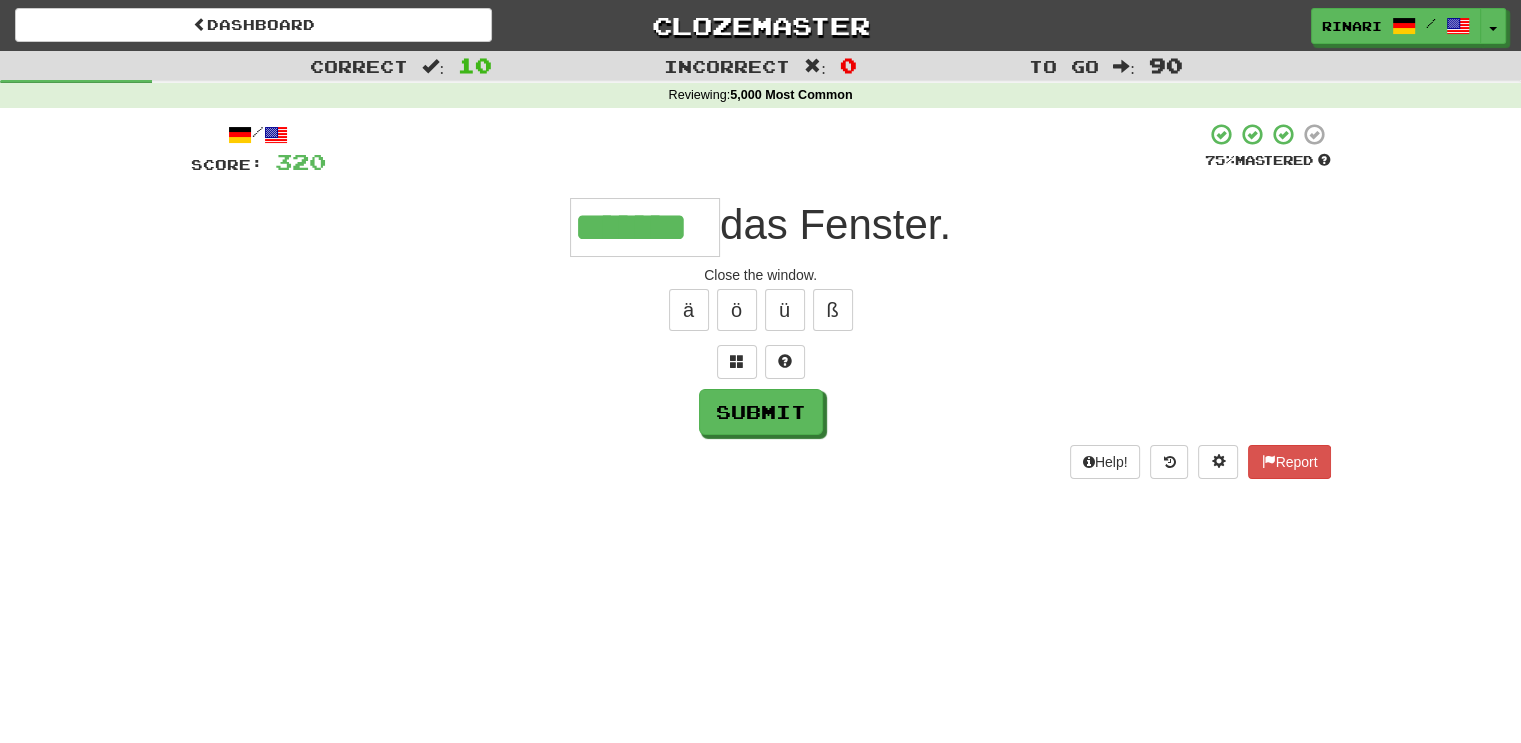 type on "*******" 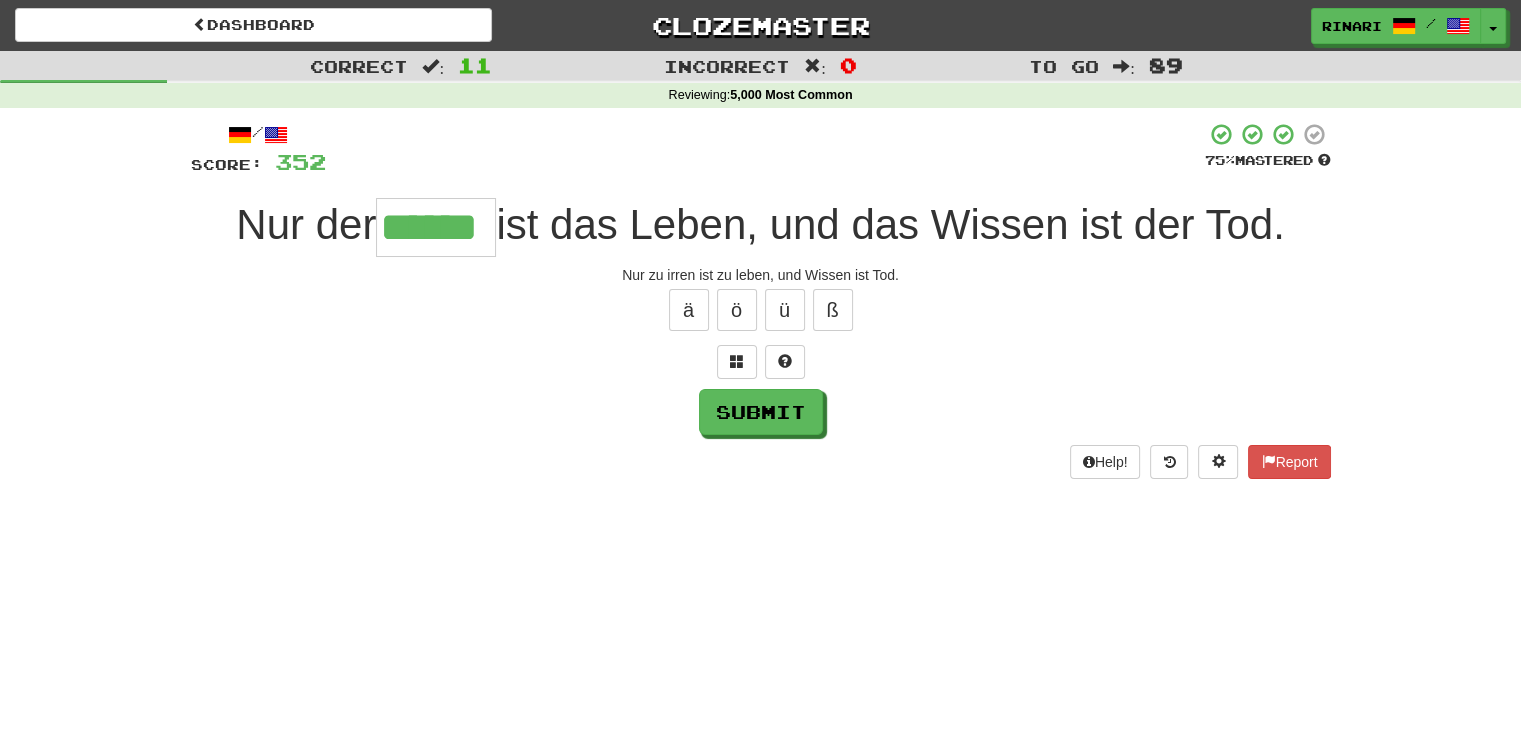 type on "******" 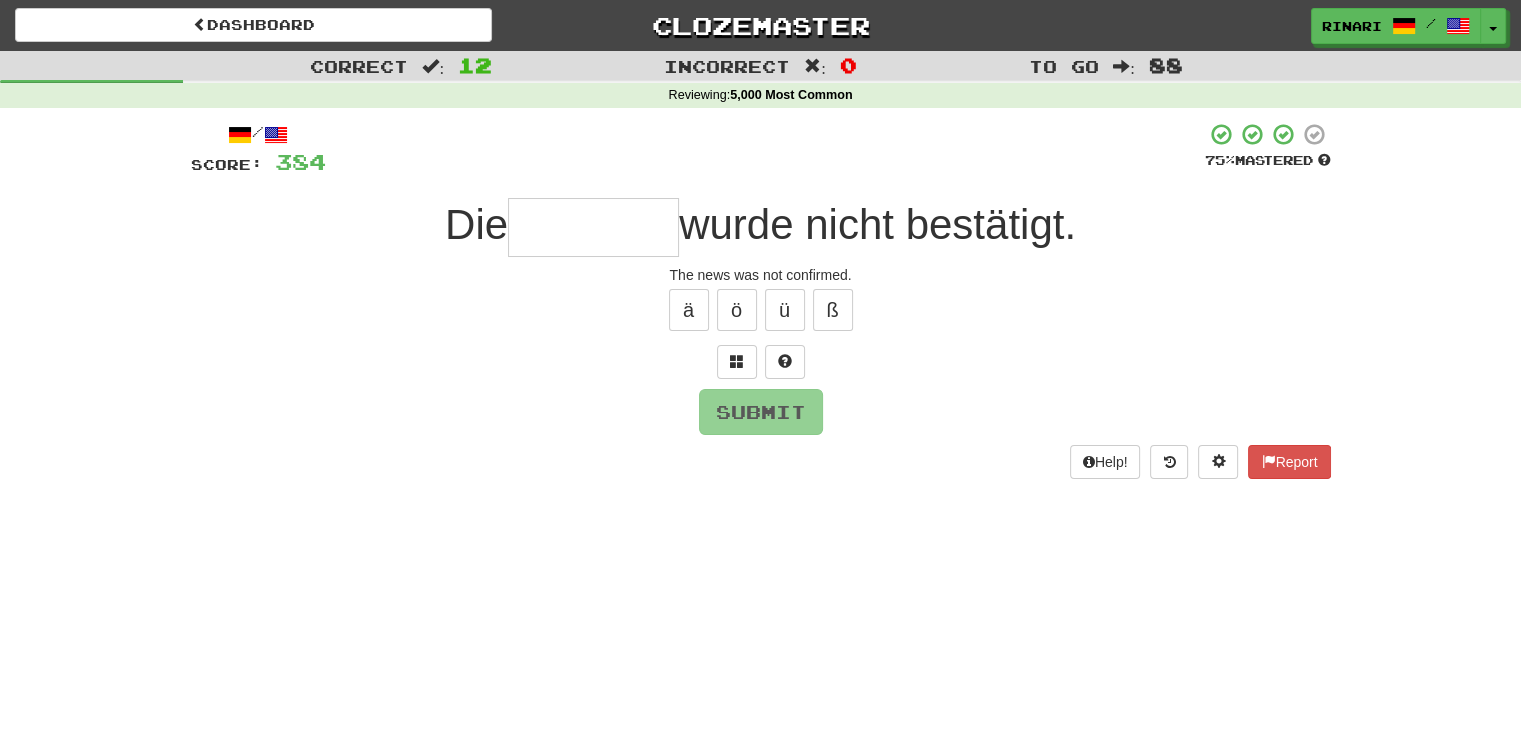 type on "*" 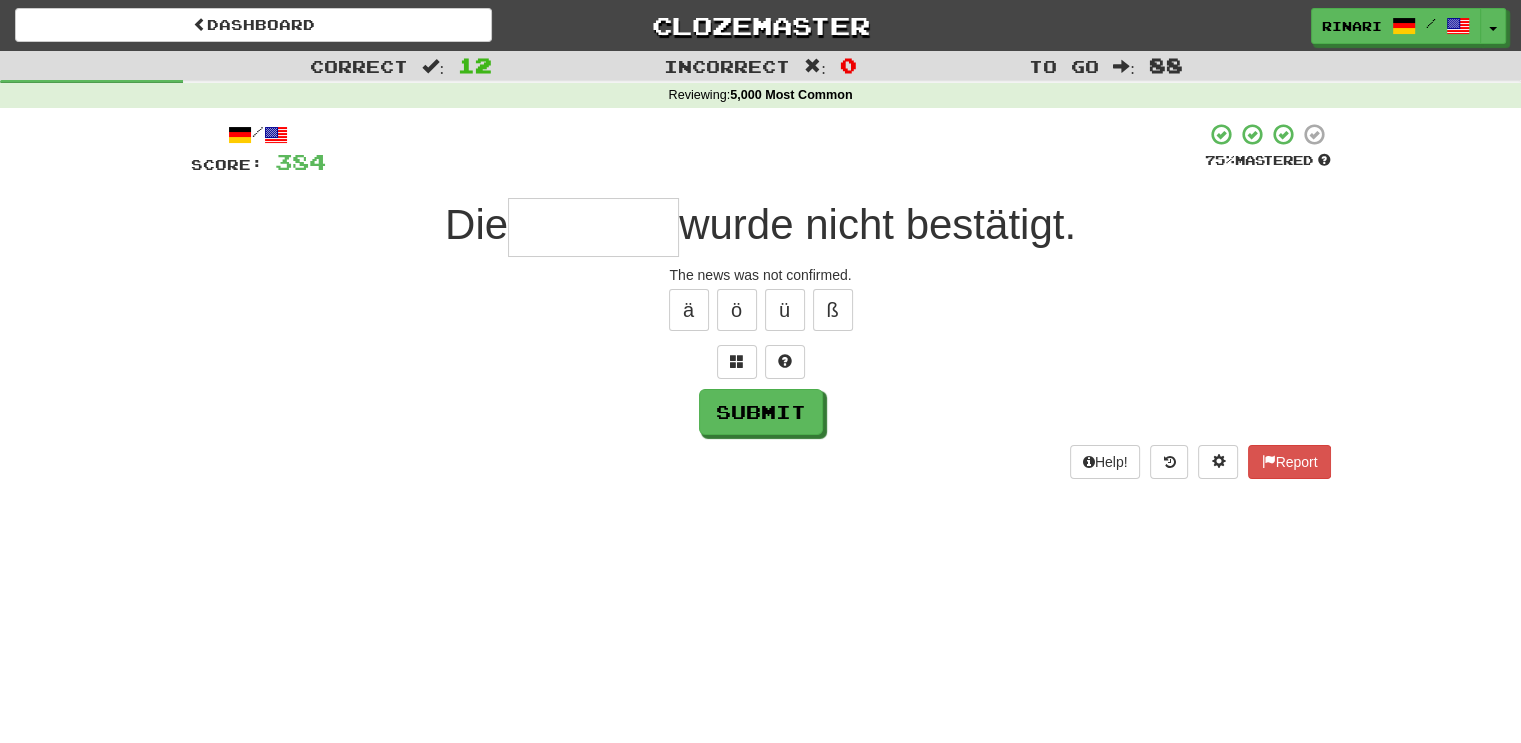 type on "*" 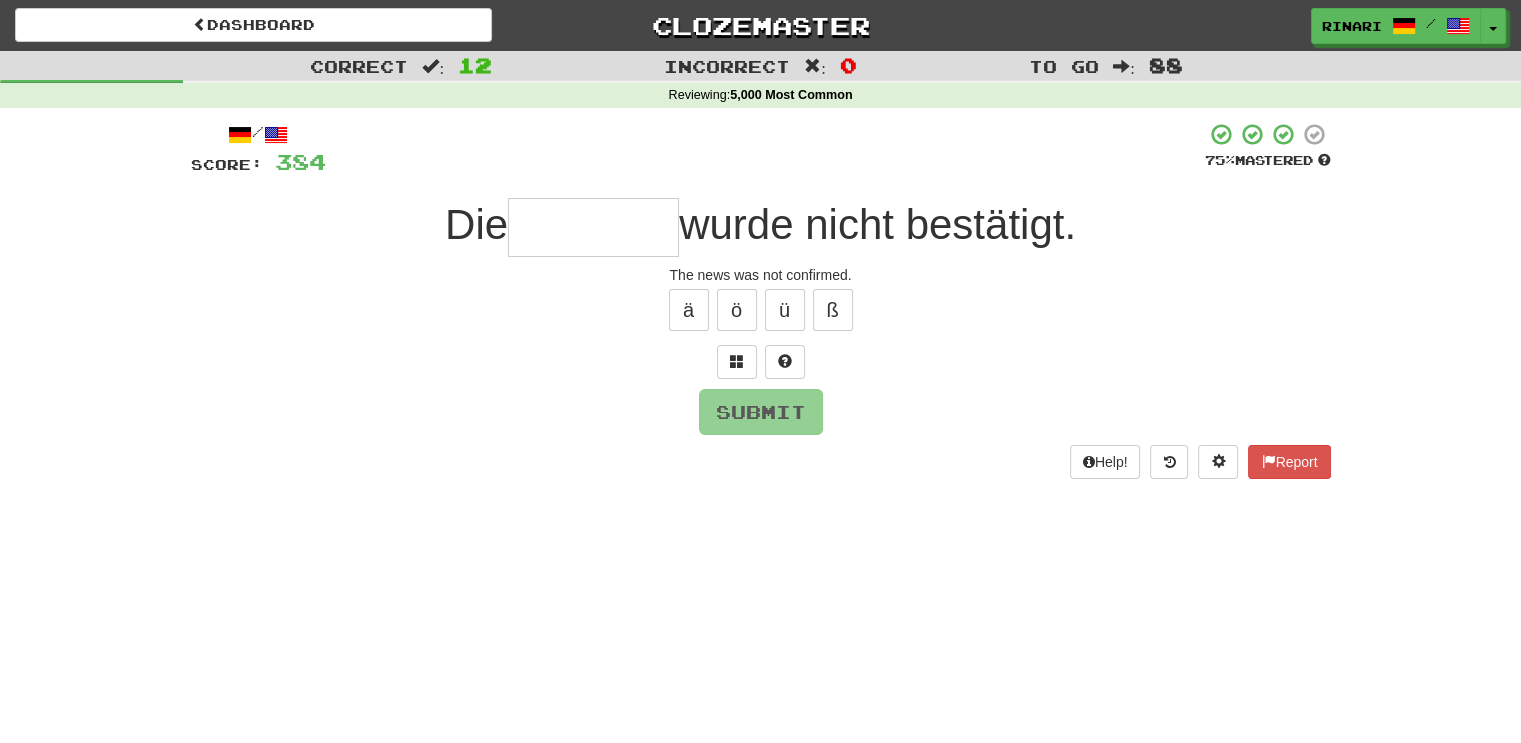 type on "*" 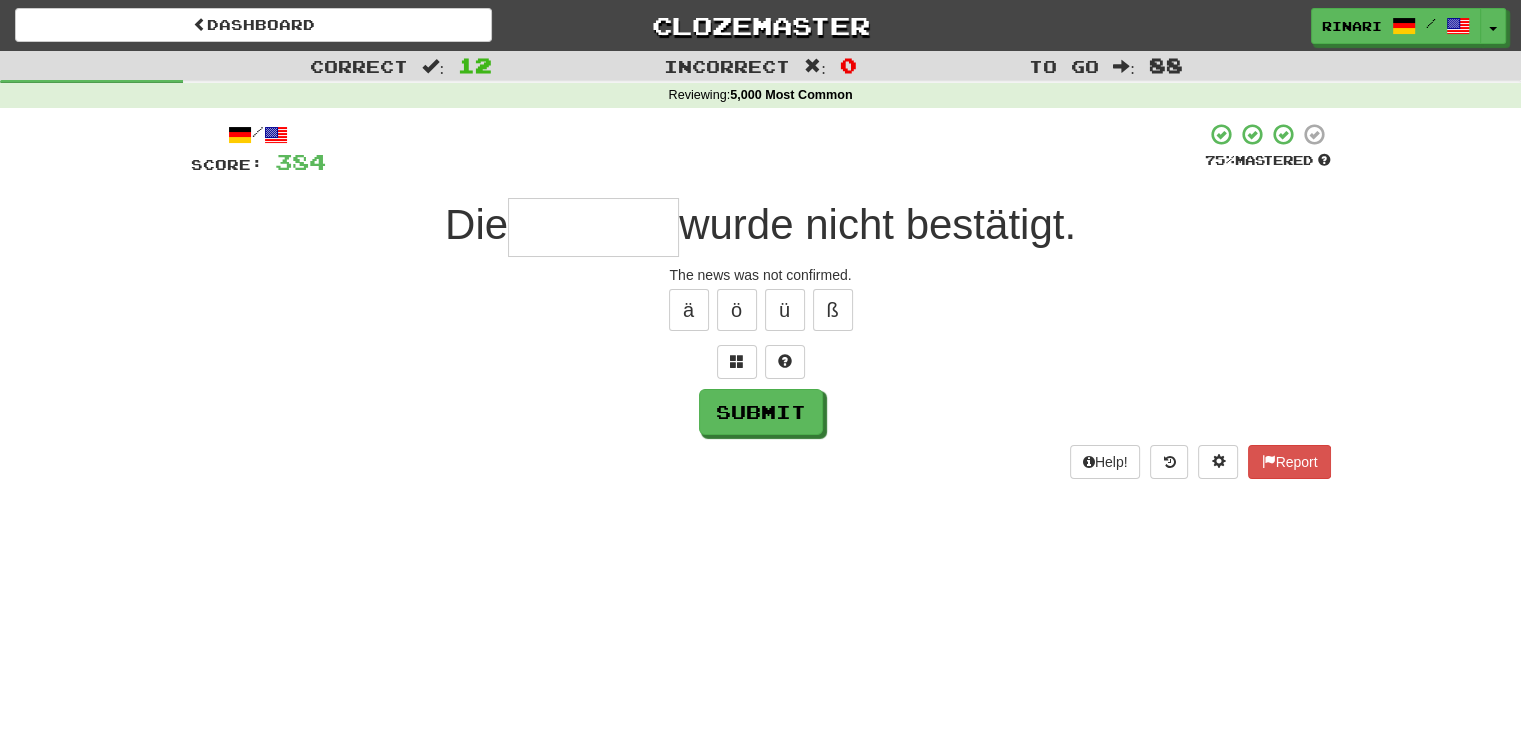 type on "*" 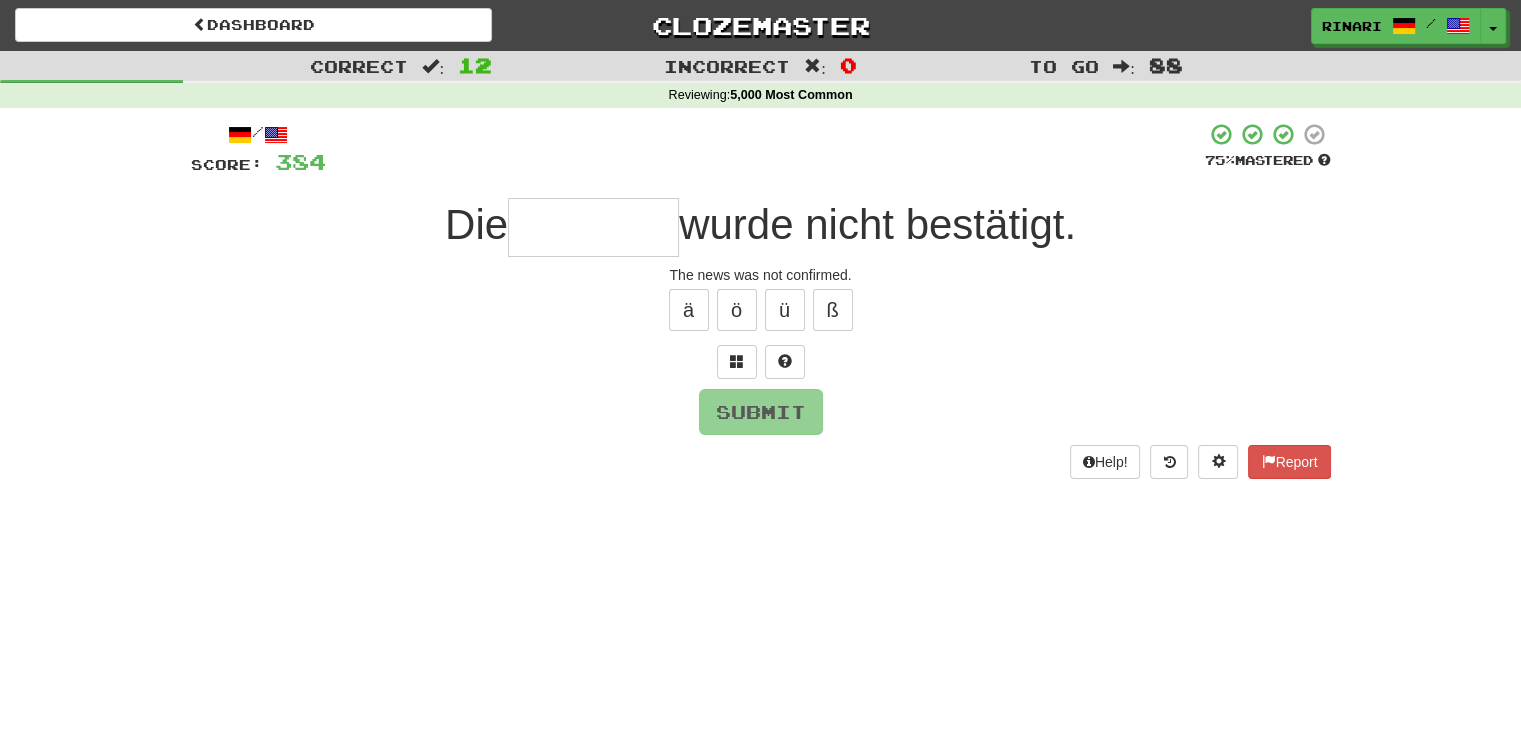 type on "*" 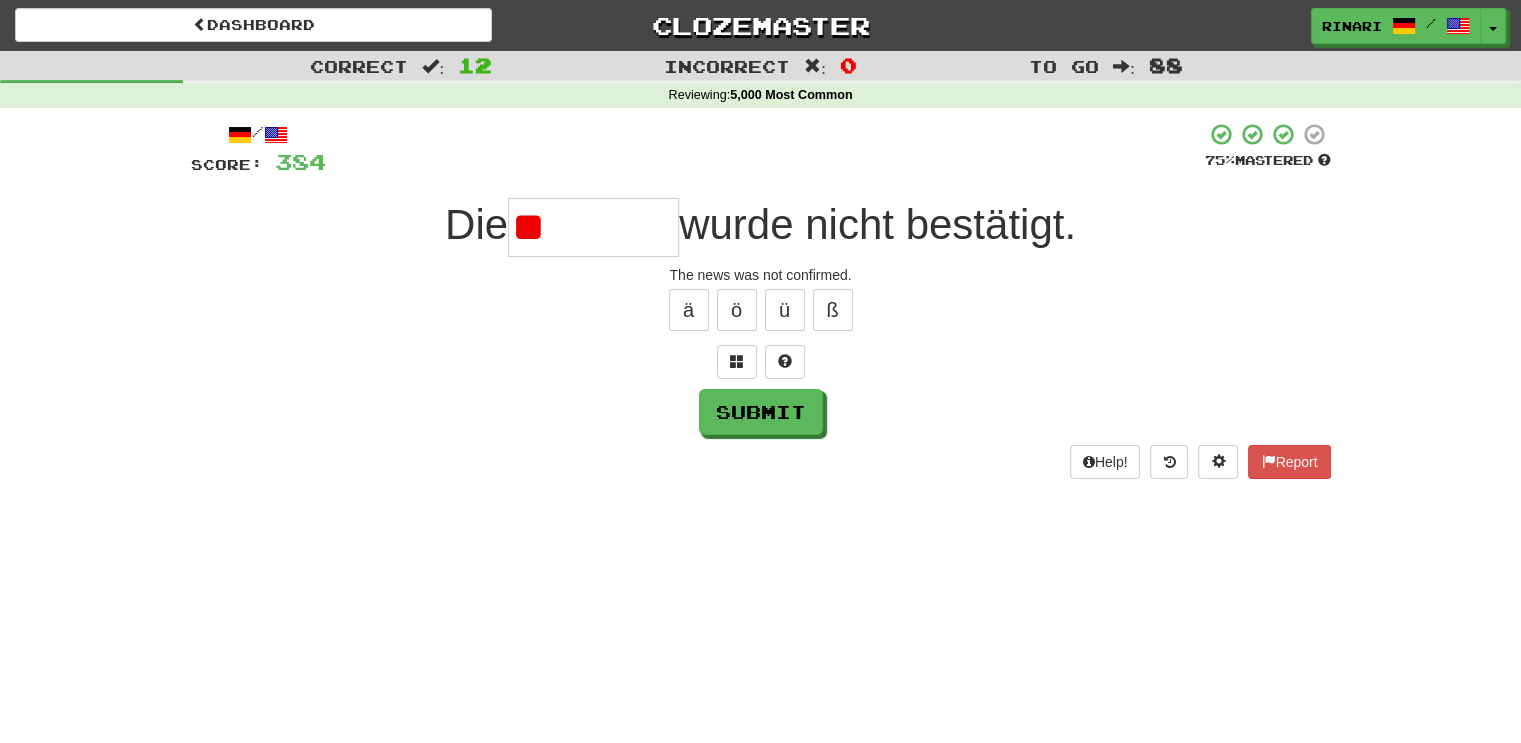 type on "*" 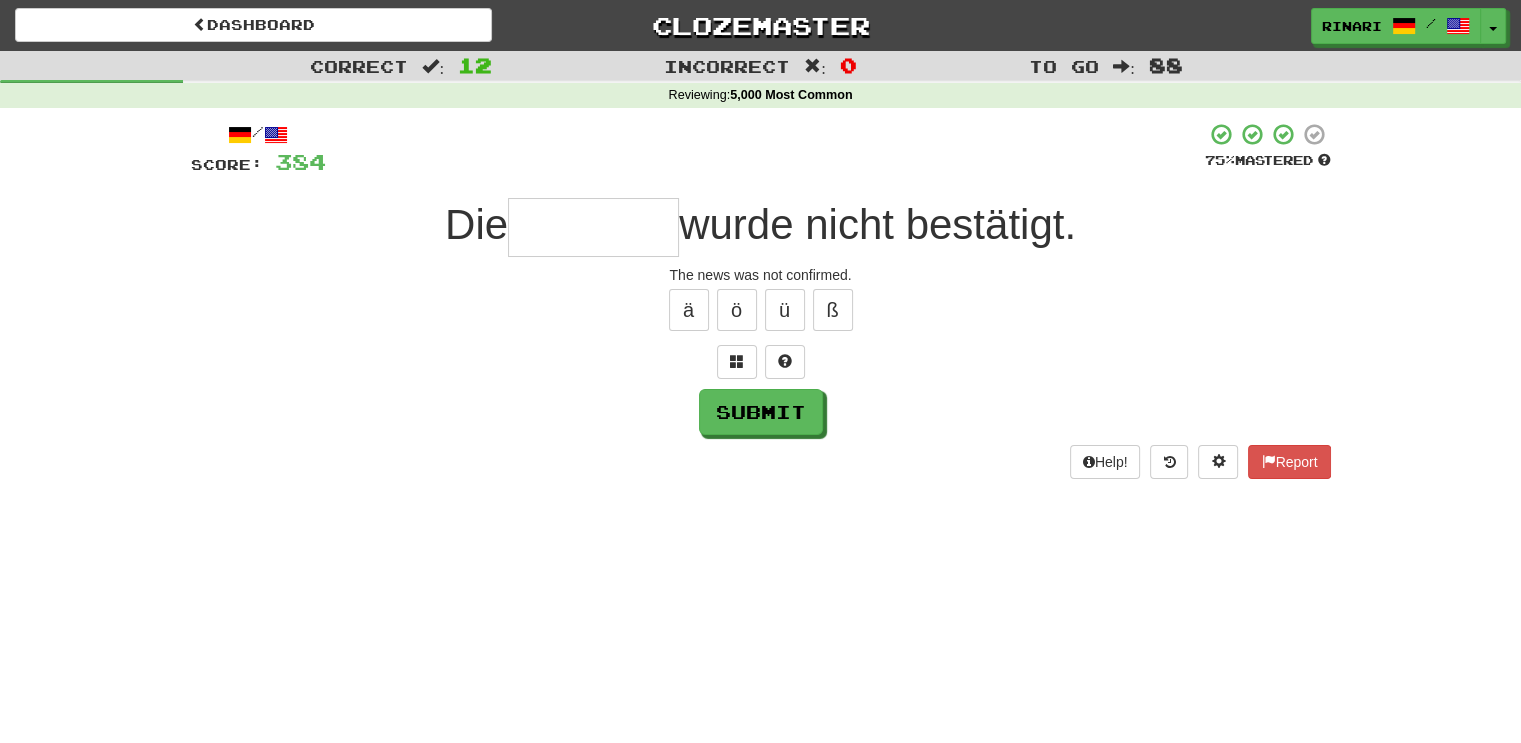 type on "*" 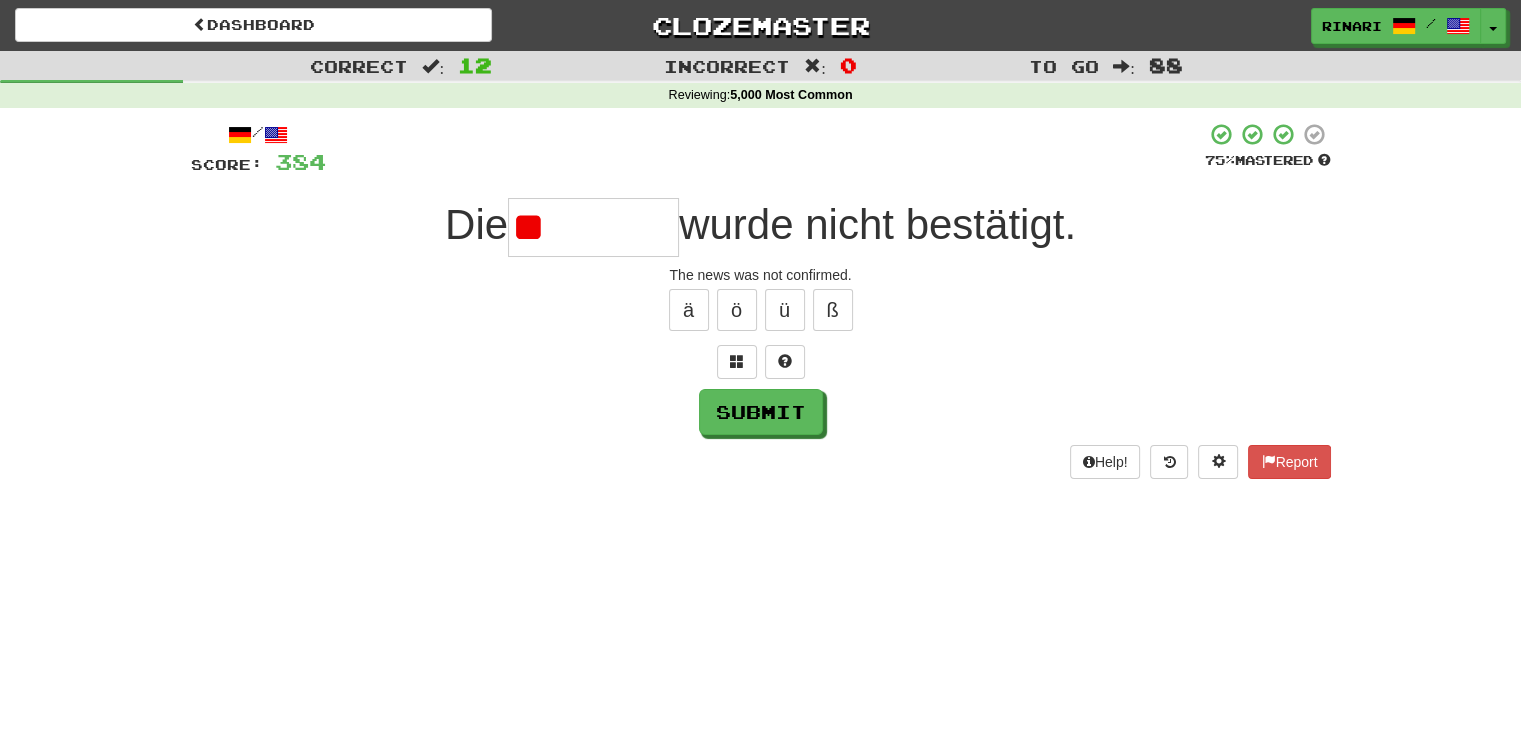 type on "*" 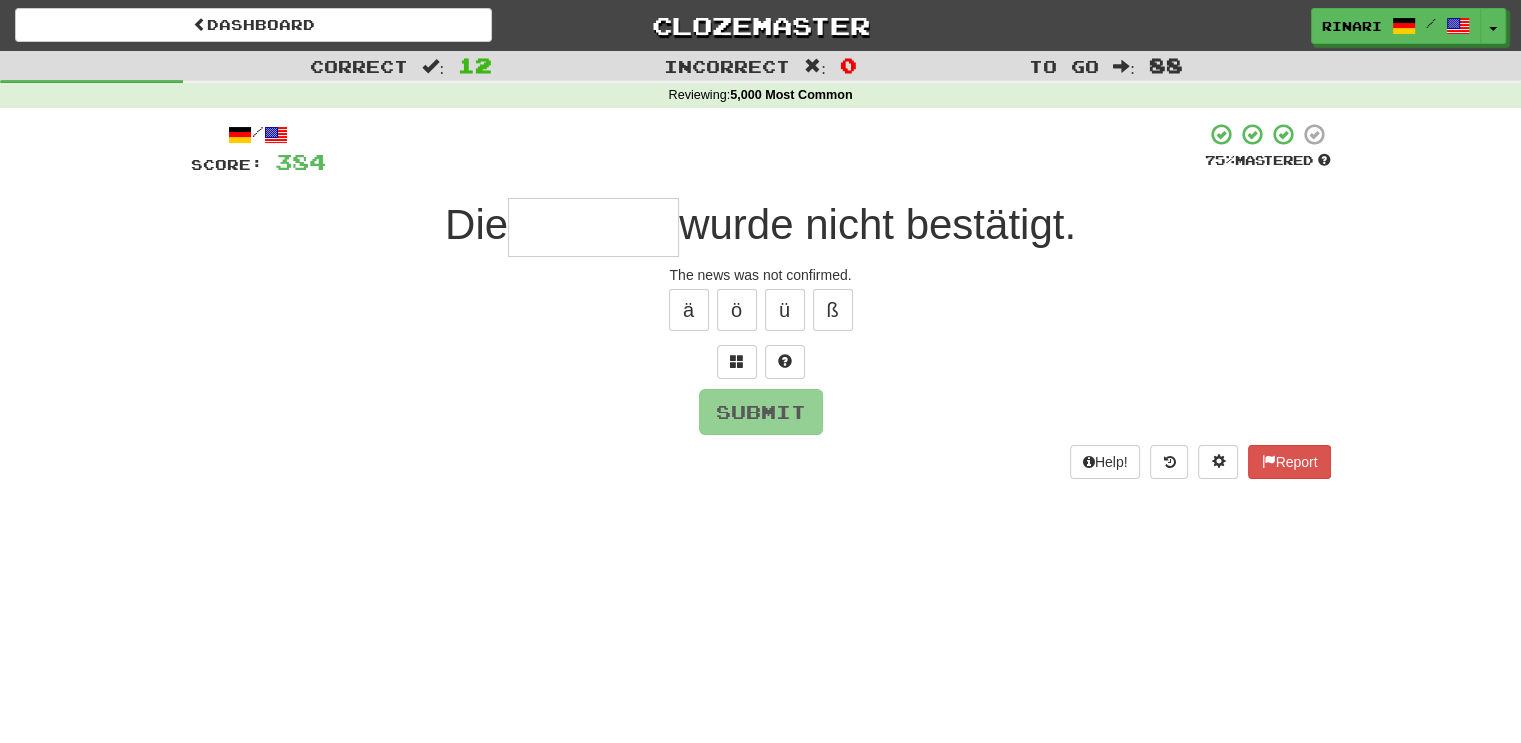 type on "*" 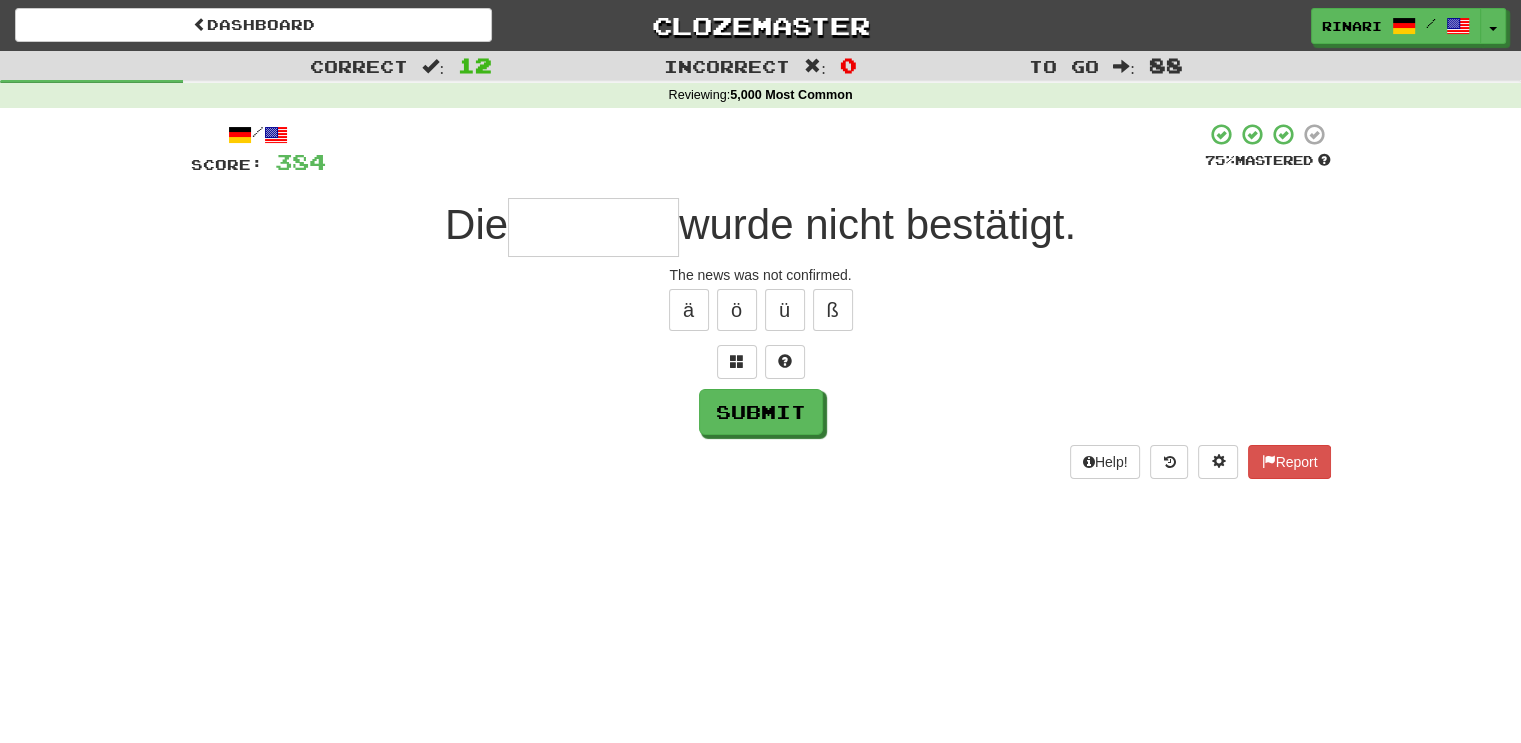 type on "*" 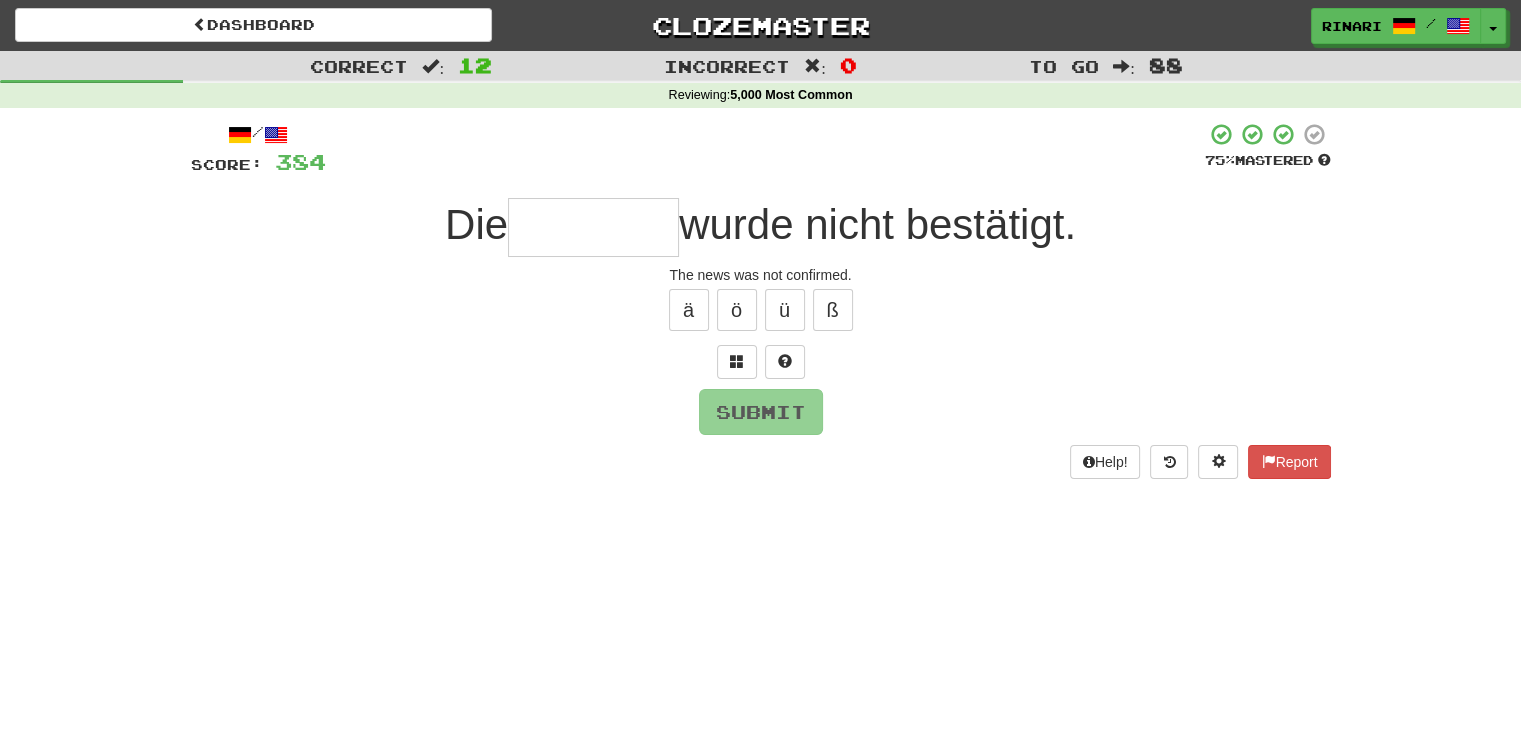 type on "*" 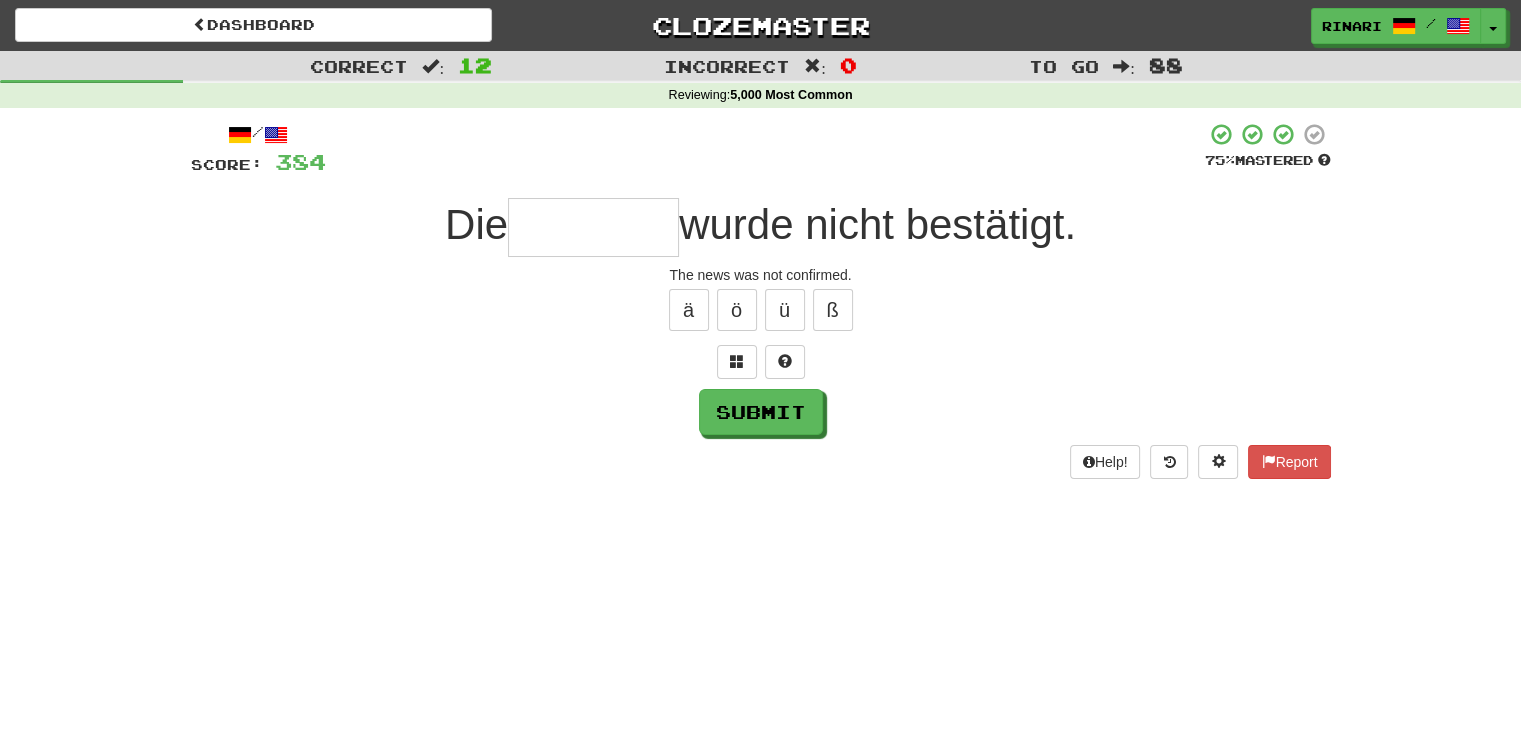 type on "*" 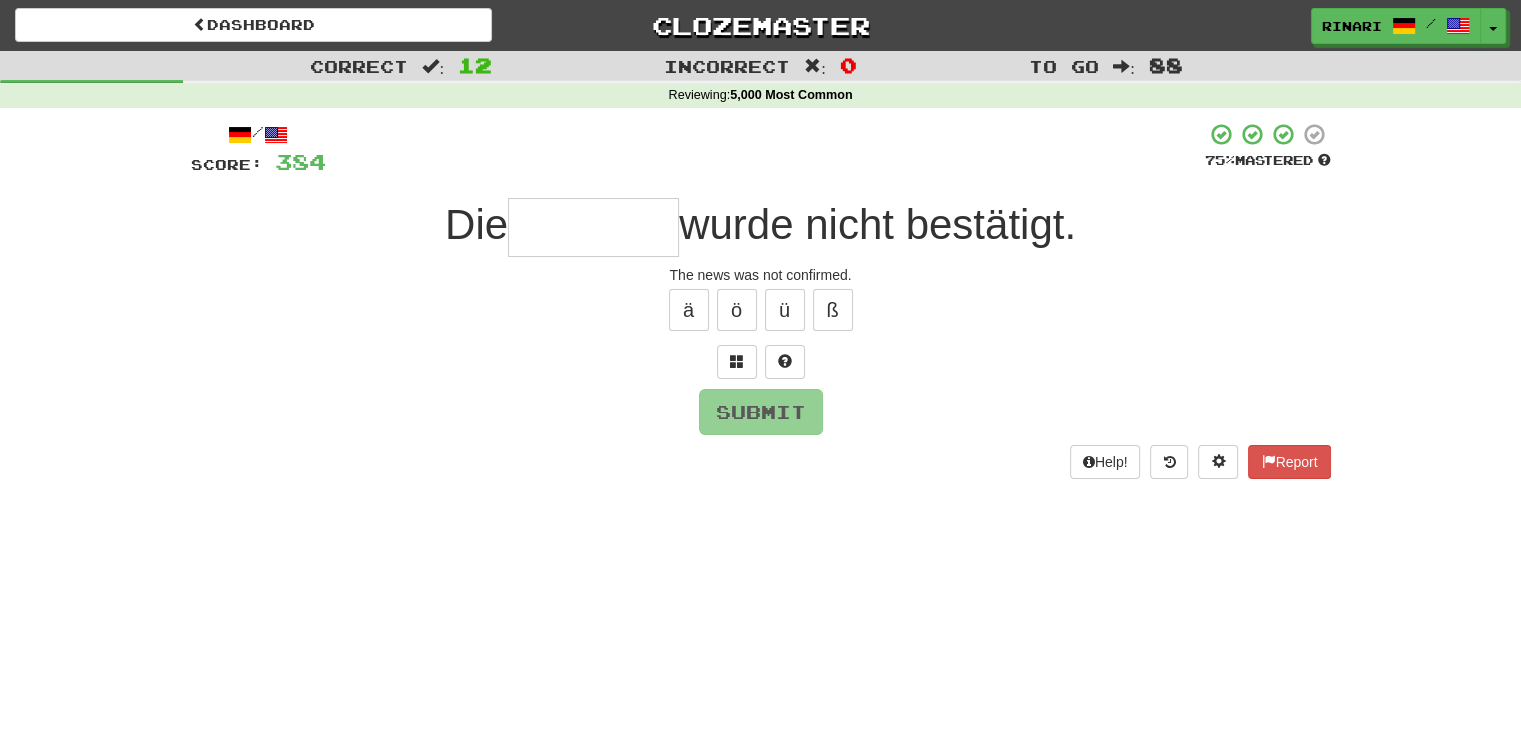 type on "*" 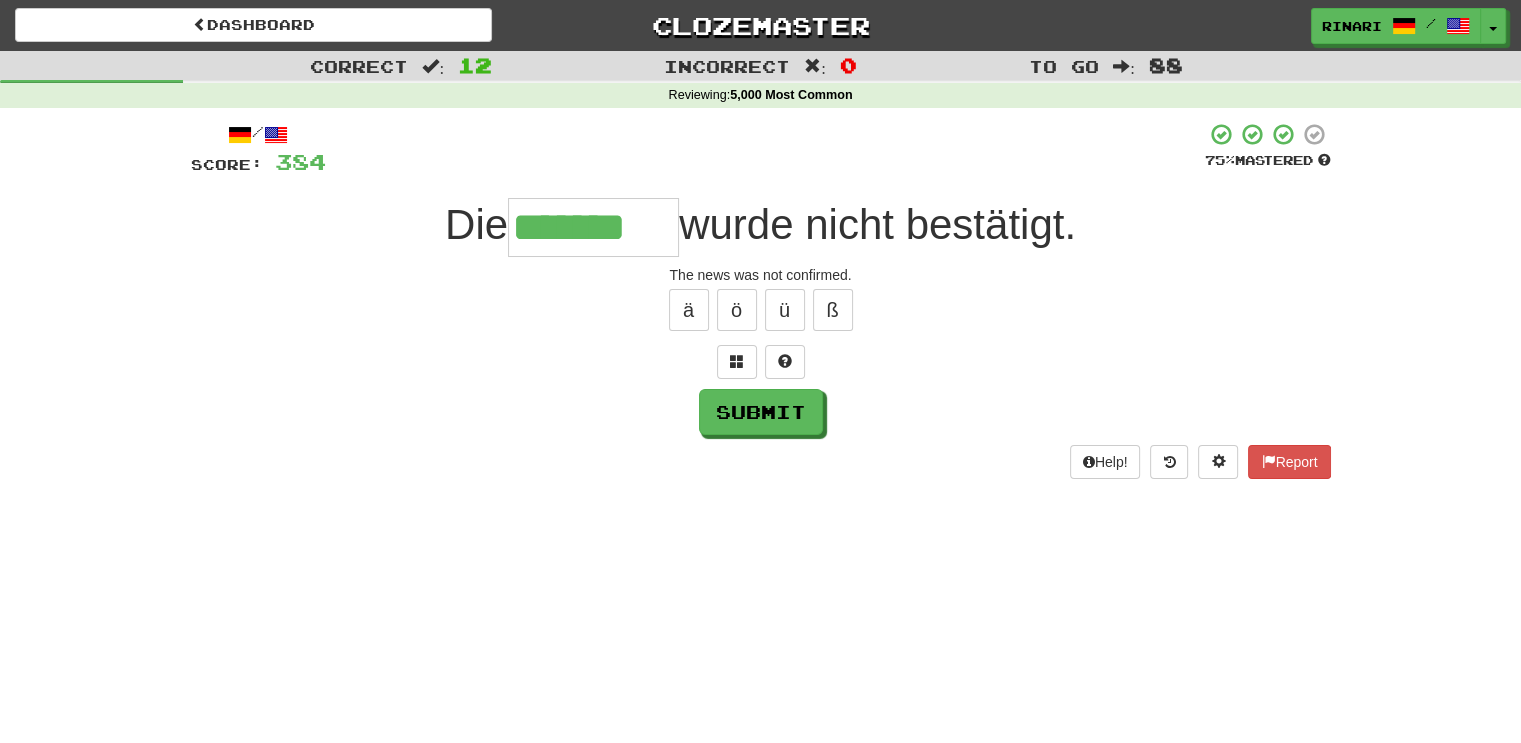 type on "*******" 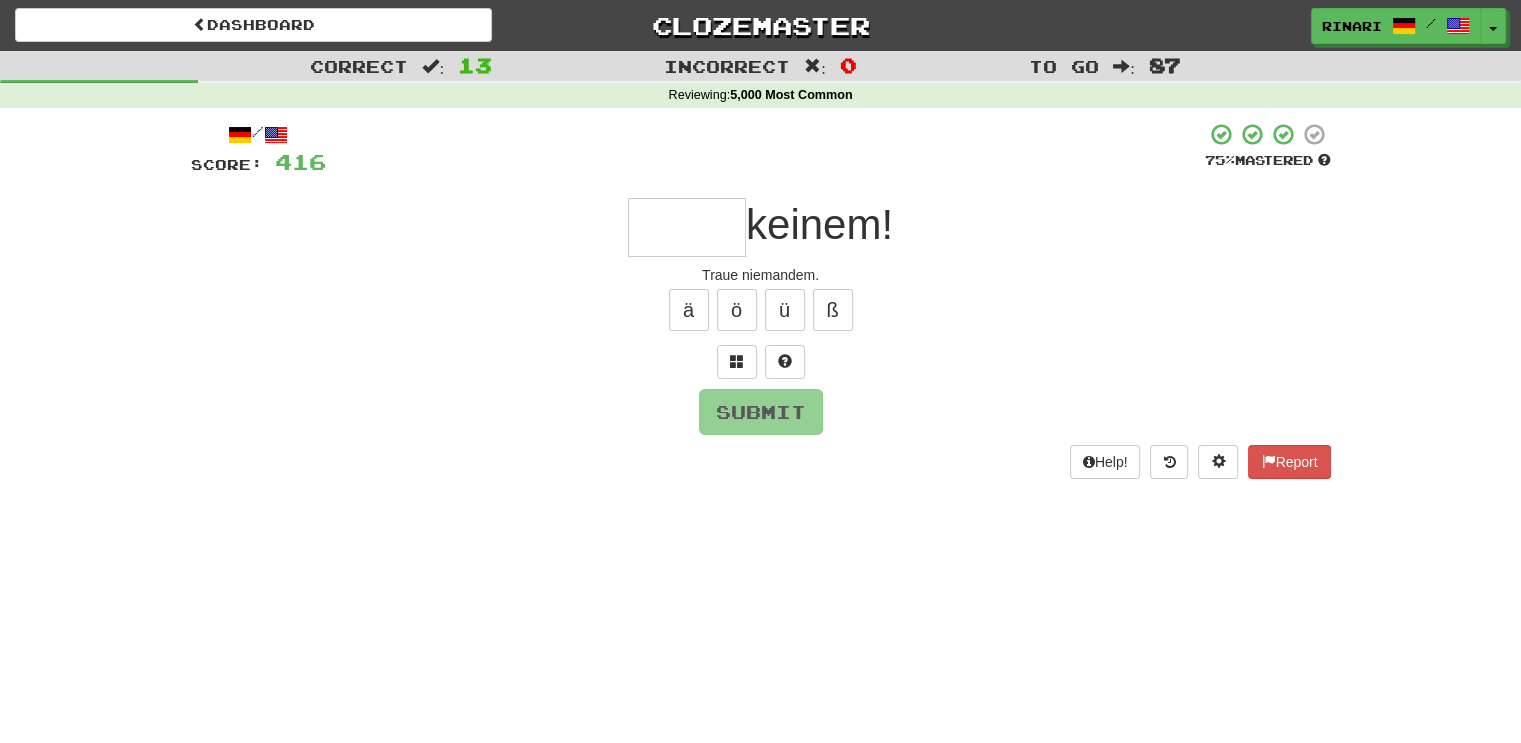type on "*" 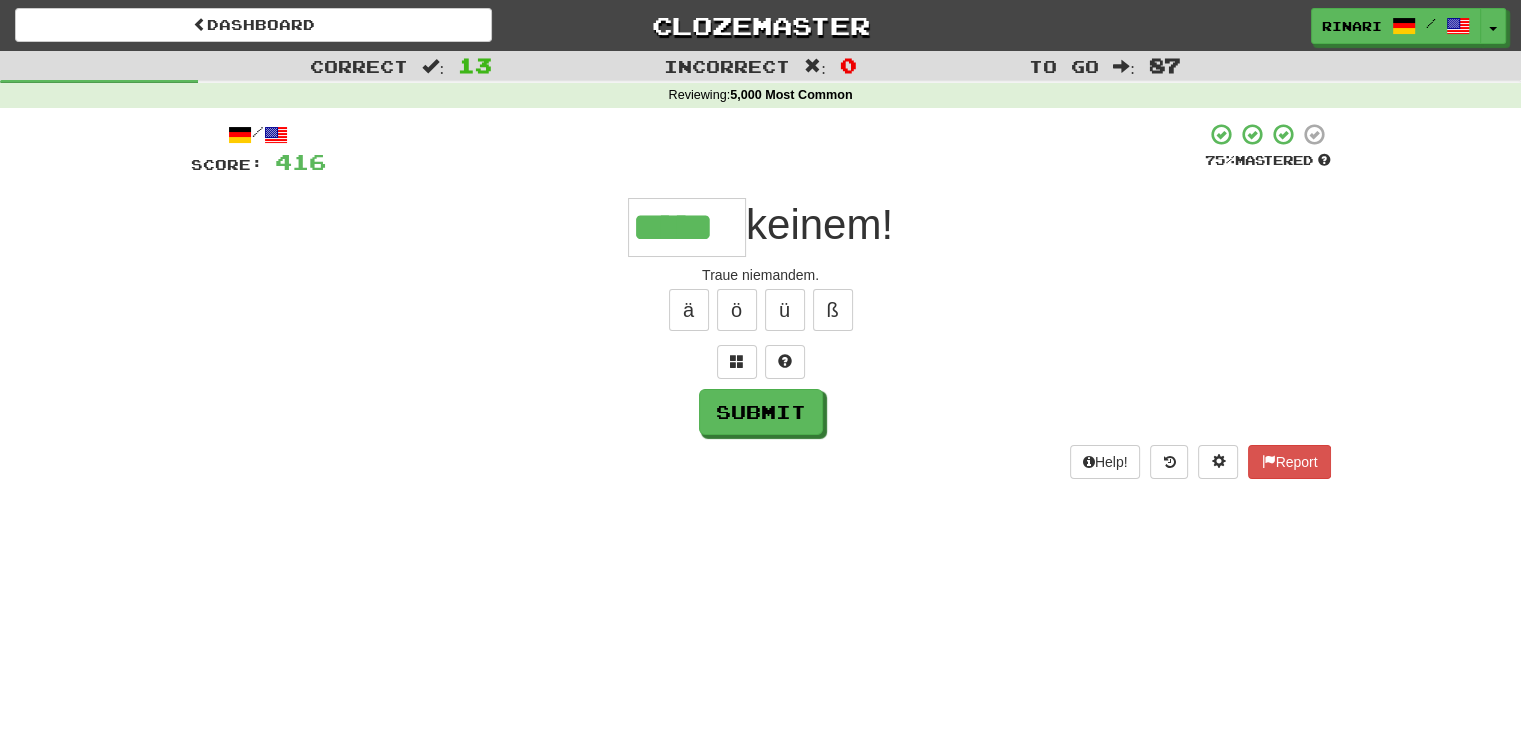 type on "*****" 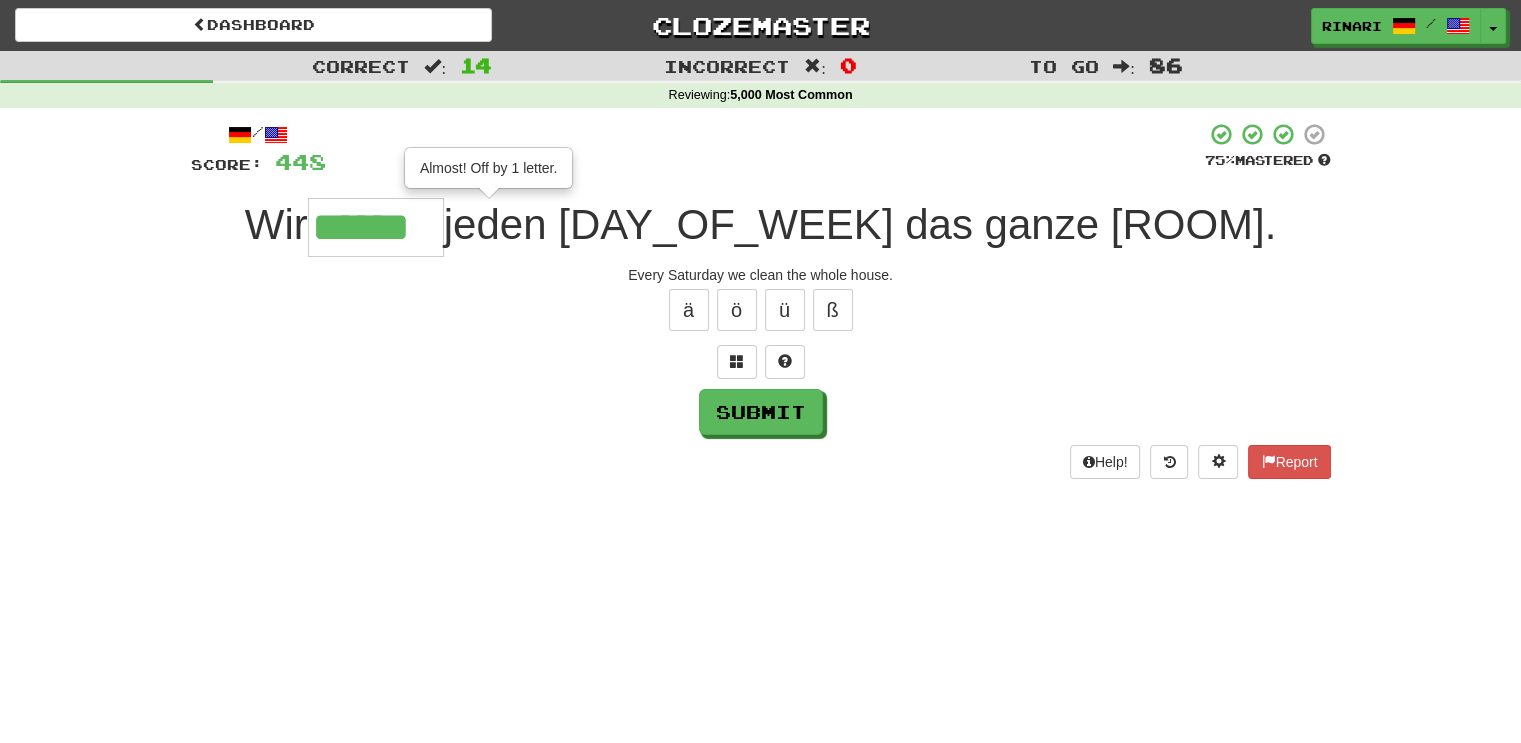 type on "******" 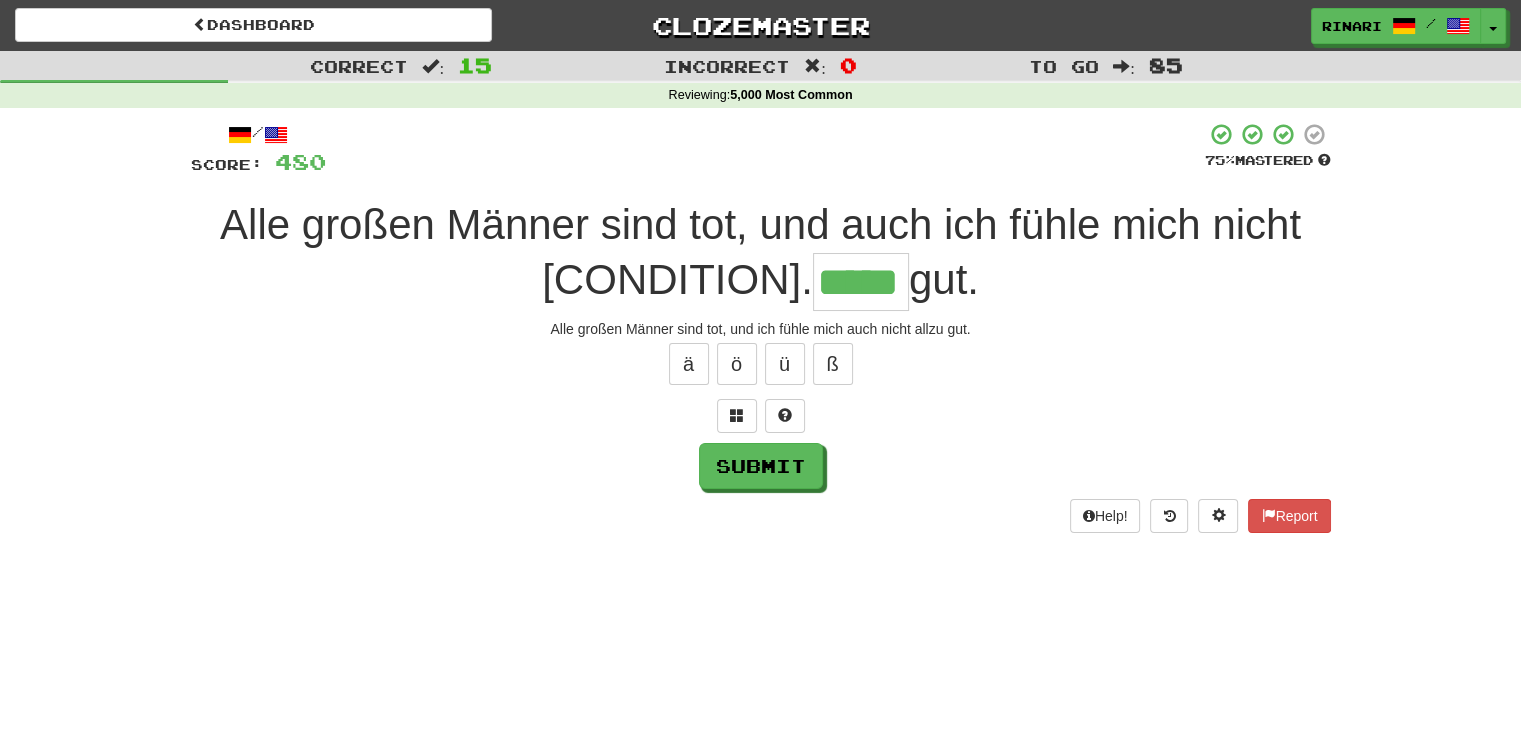 type on "*****" 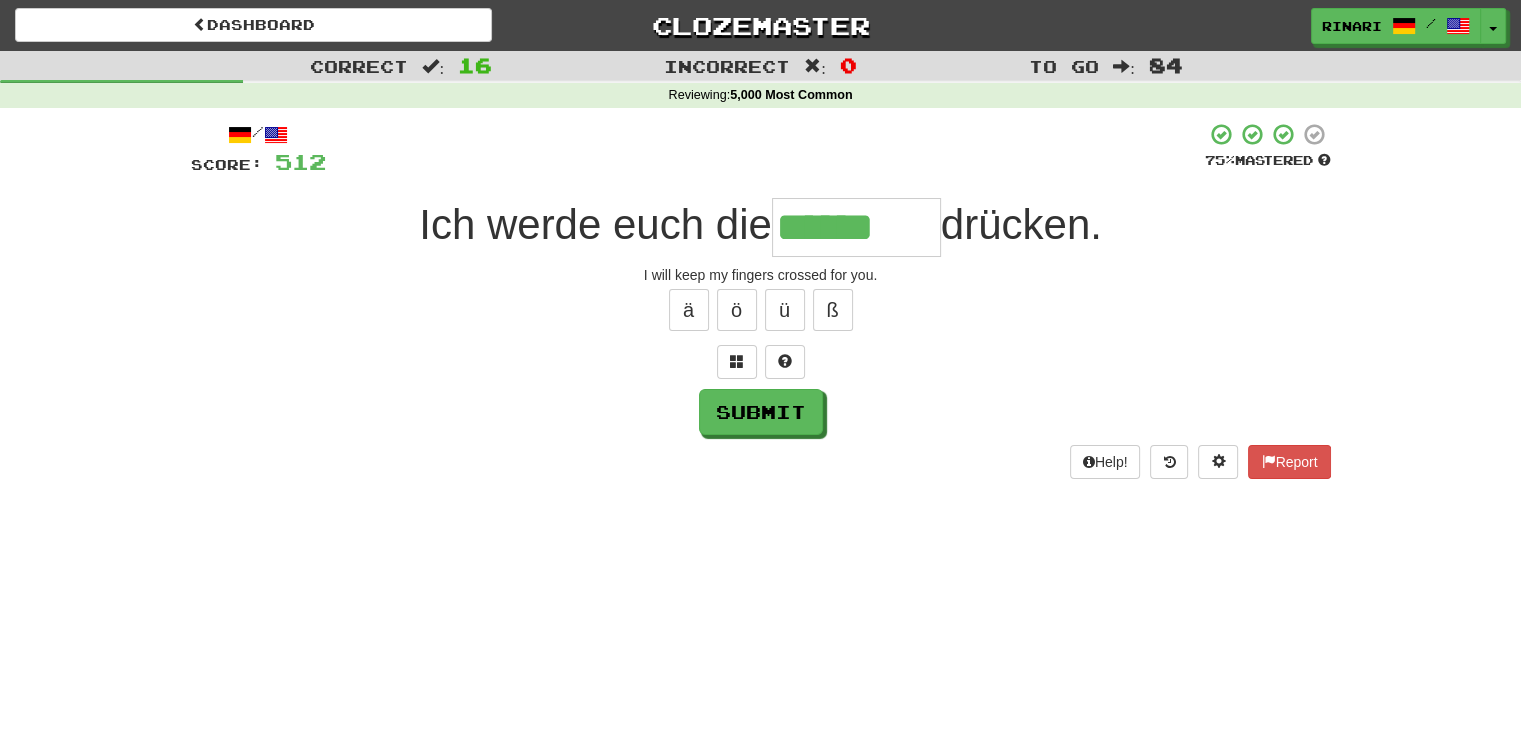 type on "******" 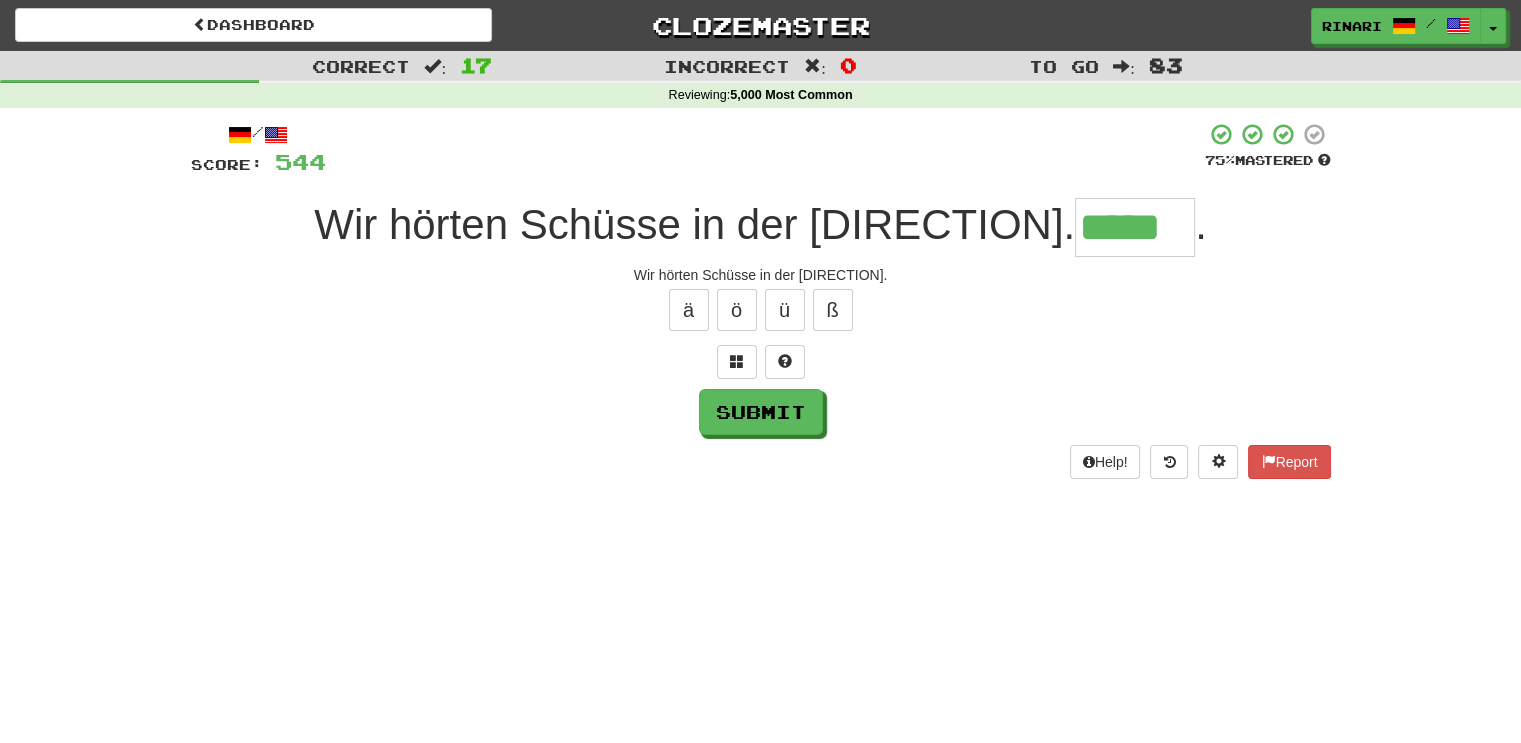 type on "*****" 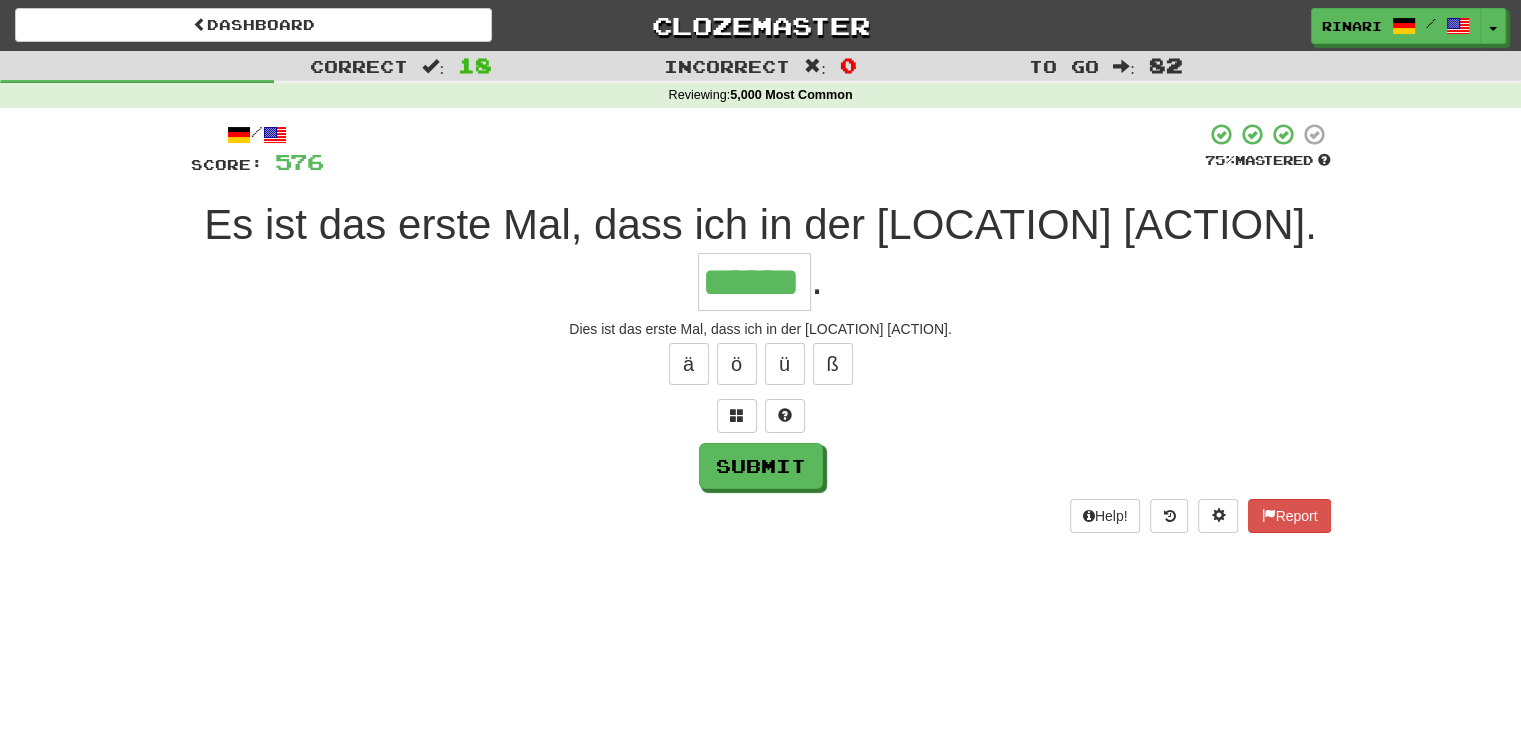 type on "******" 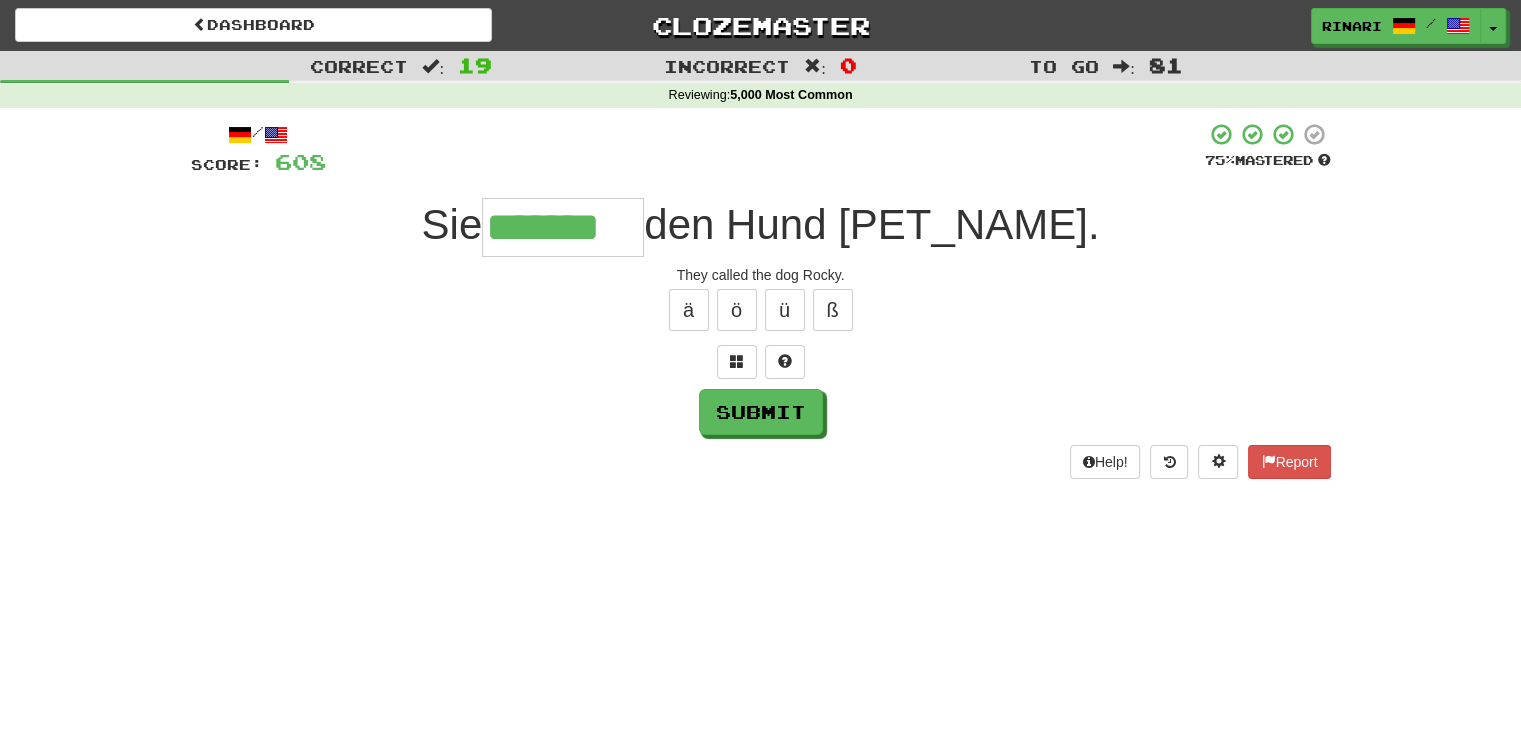type on "*******" 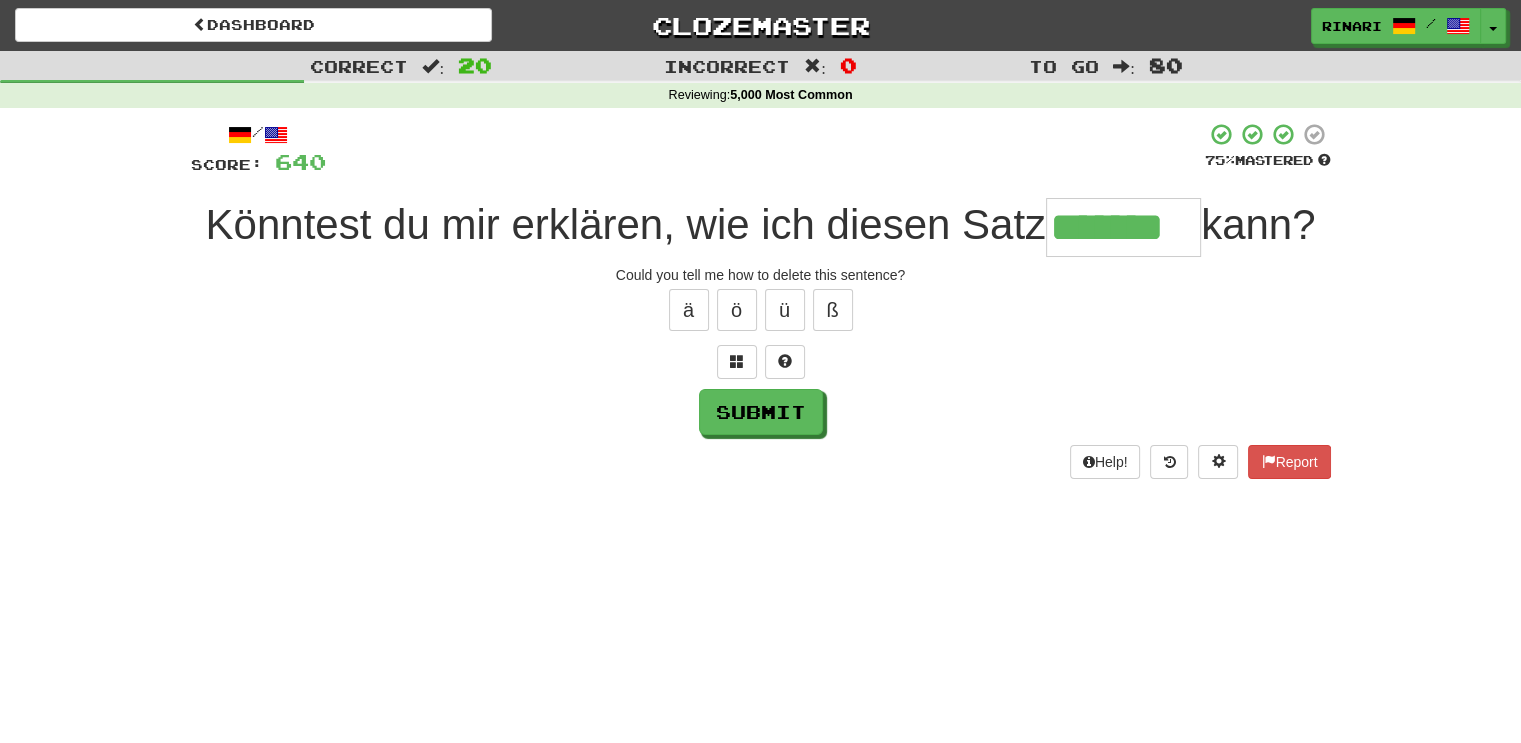 type on "*******" 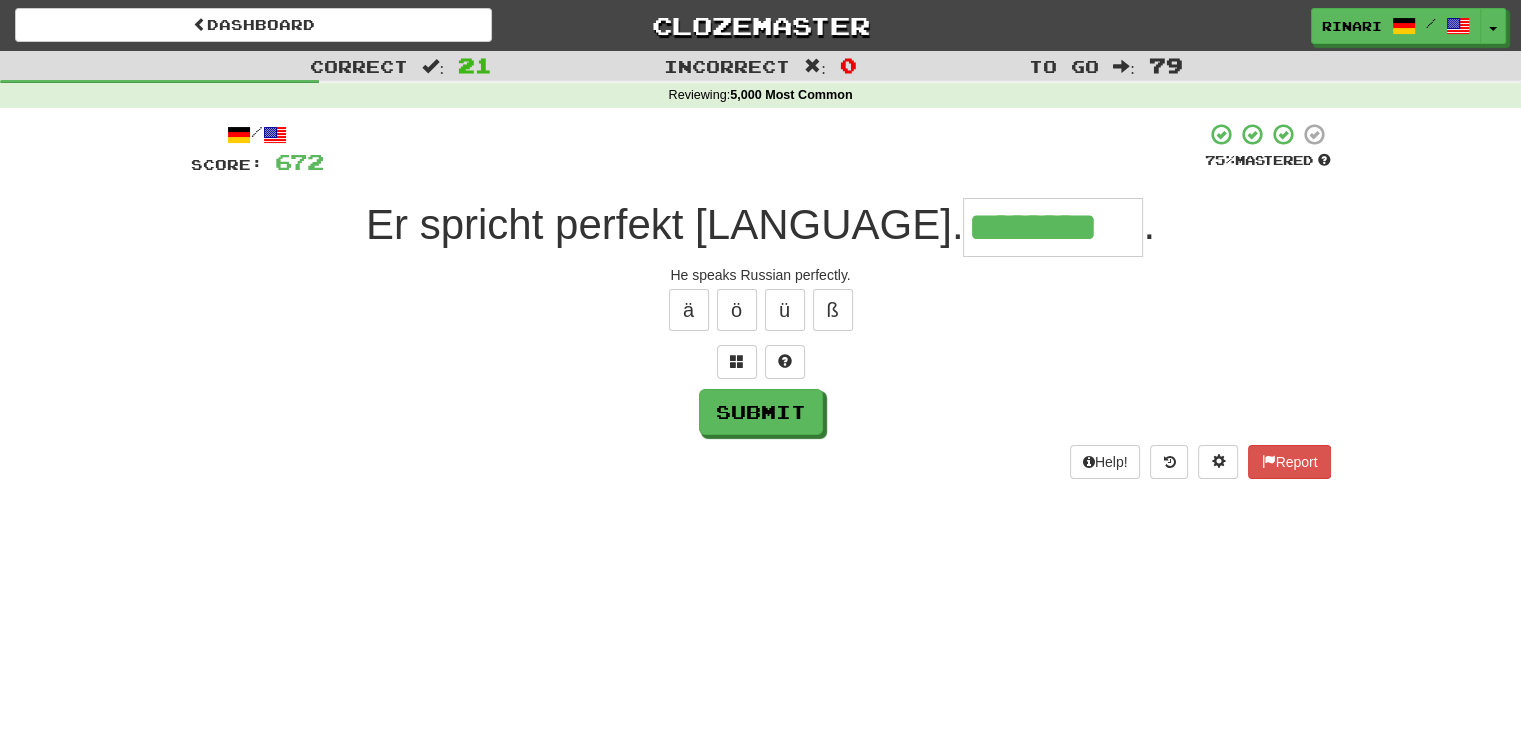 type on "********" 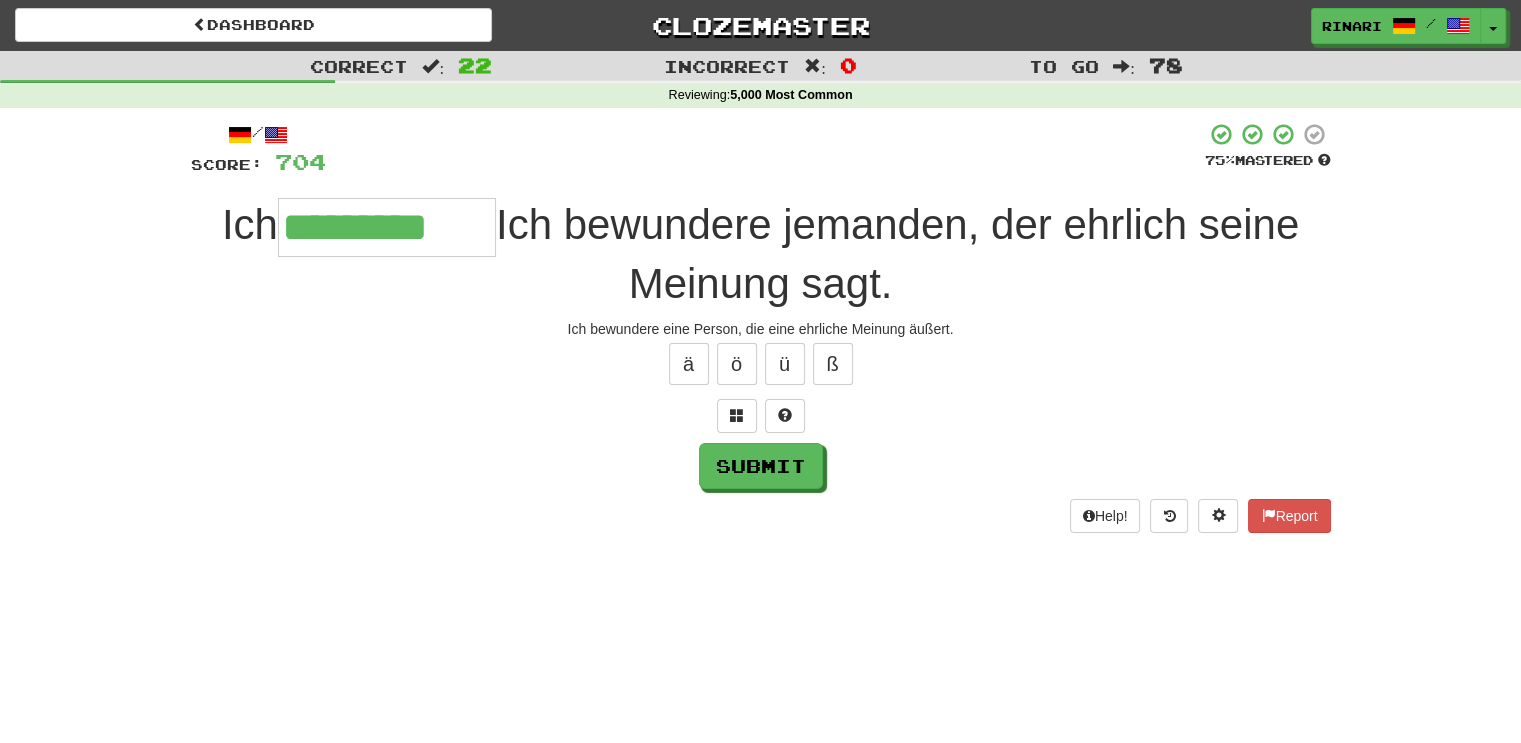 type on "*********" 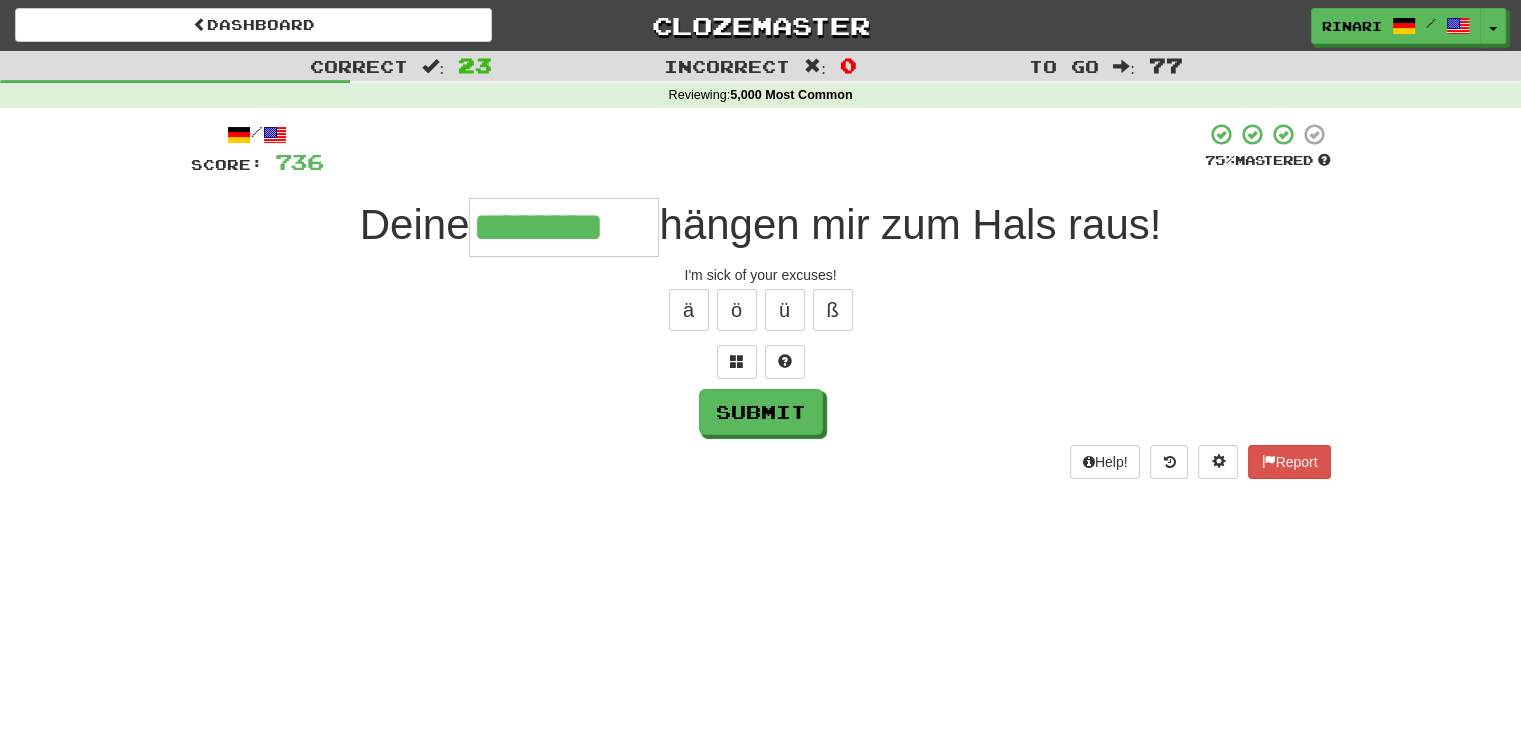 type on "********" 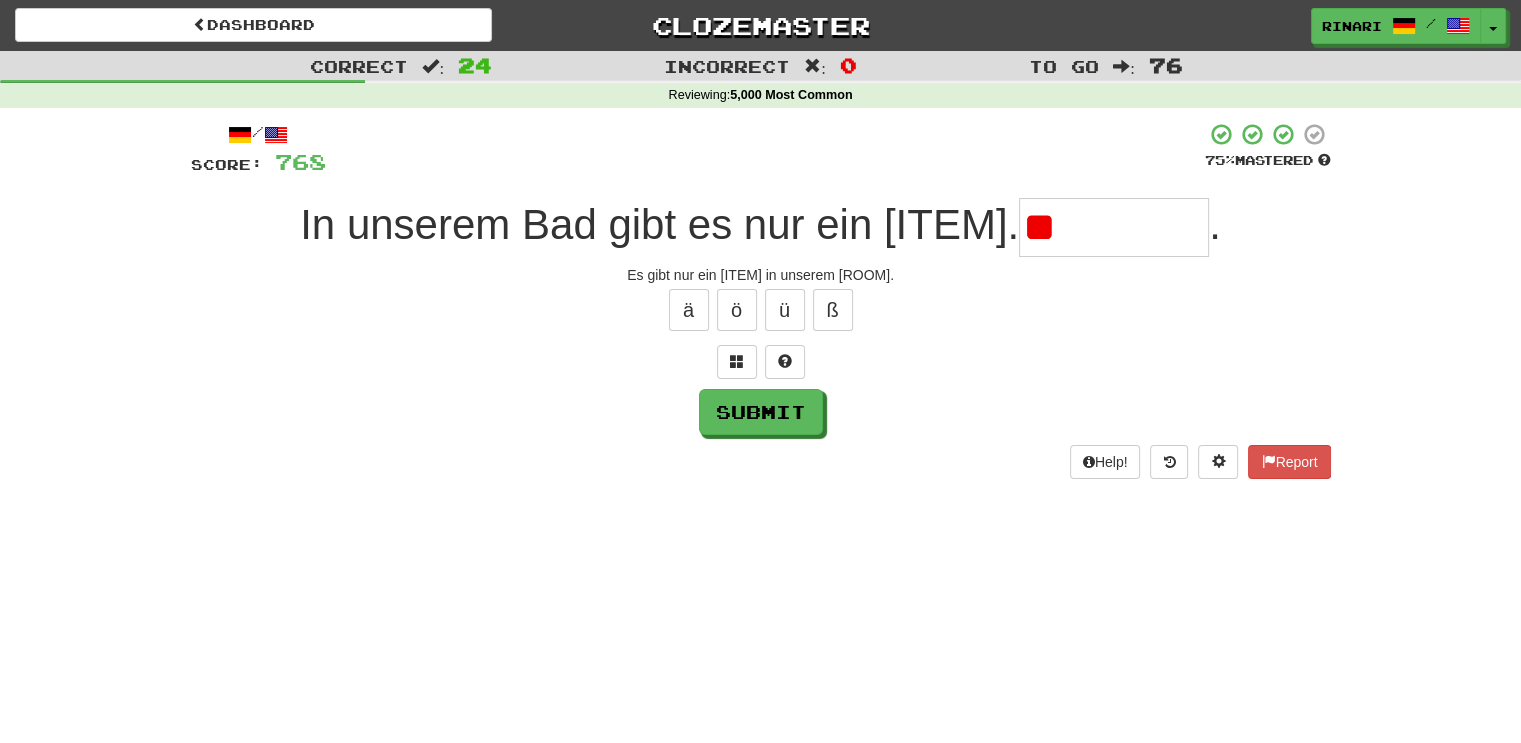 type on "*" 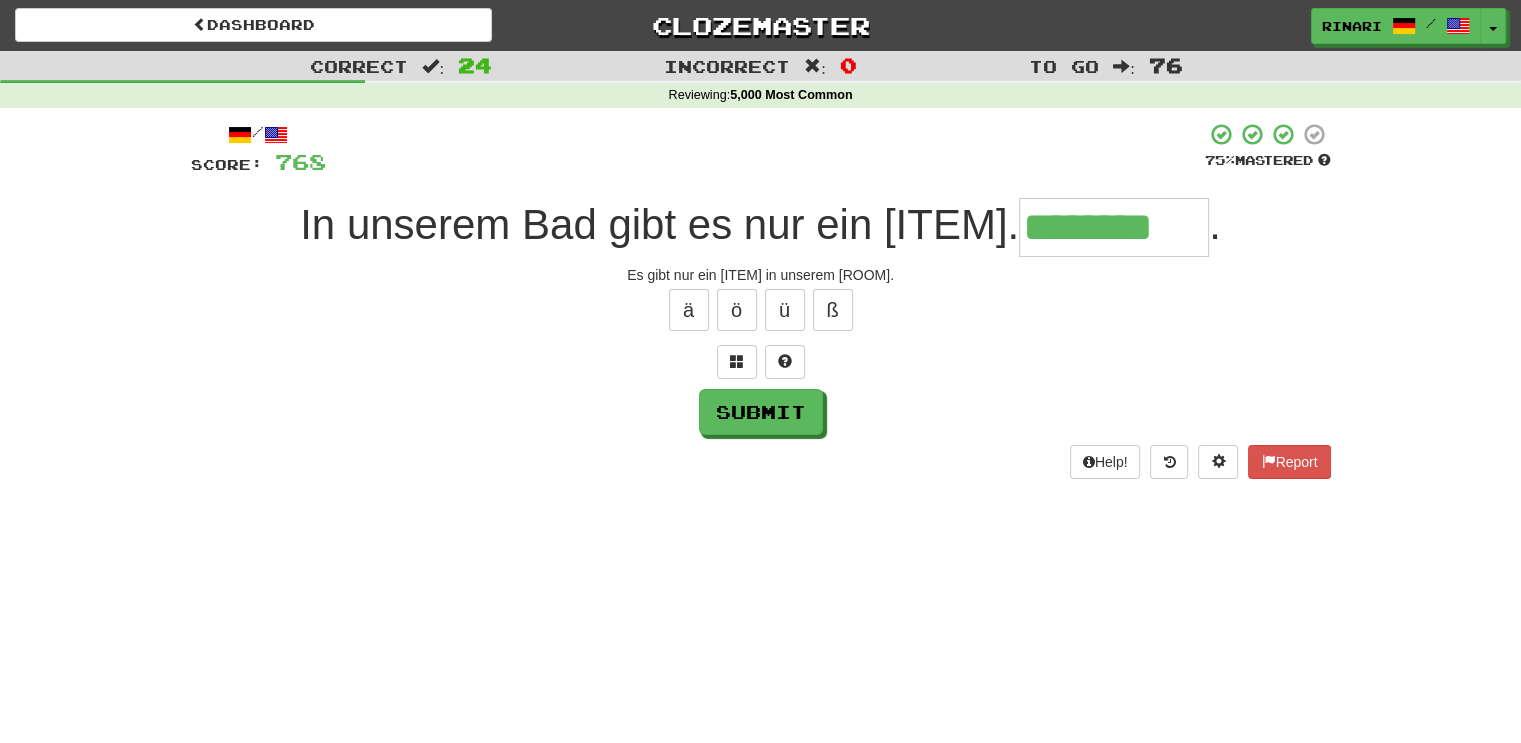 type on "********" 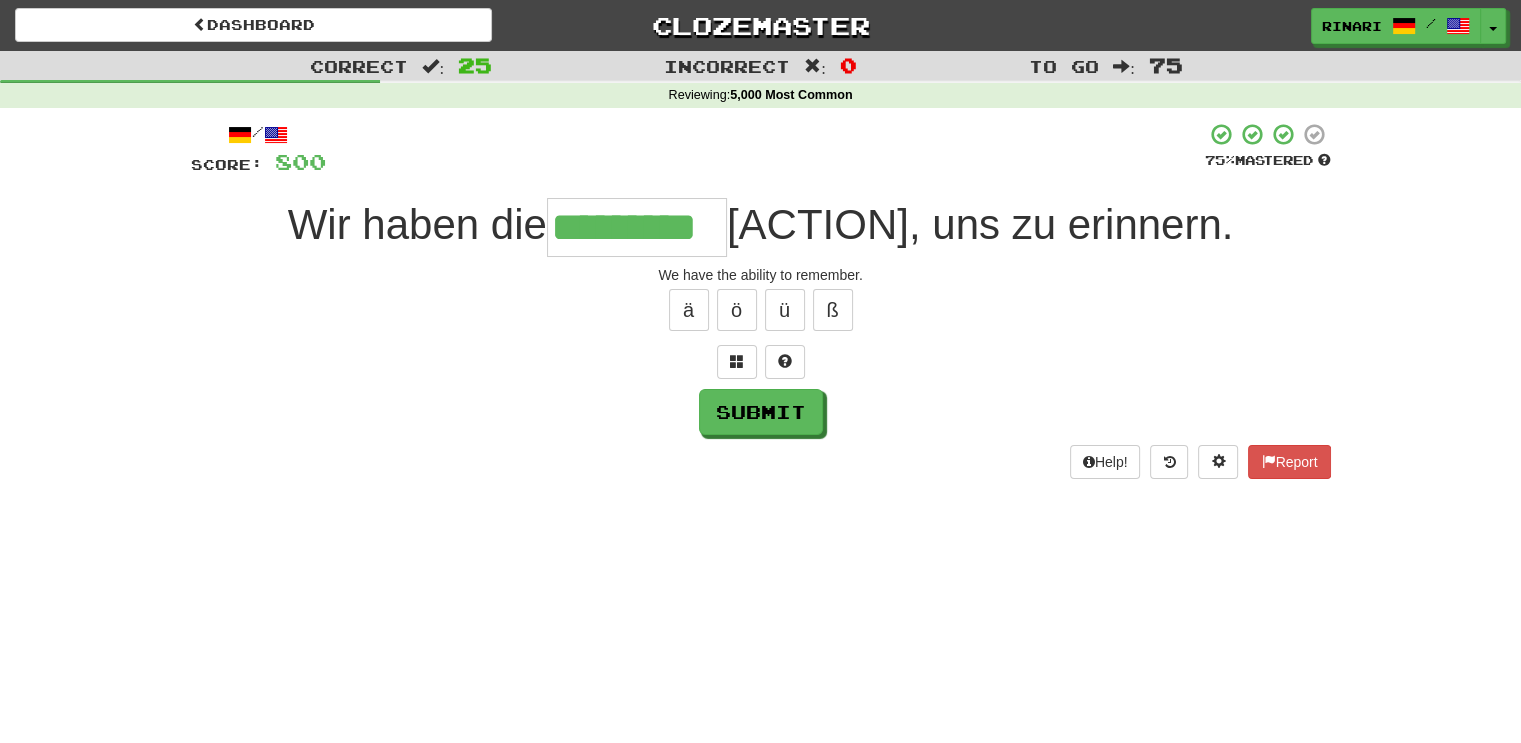 type on "*********" 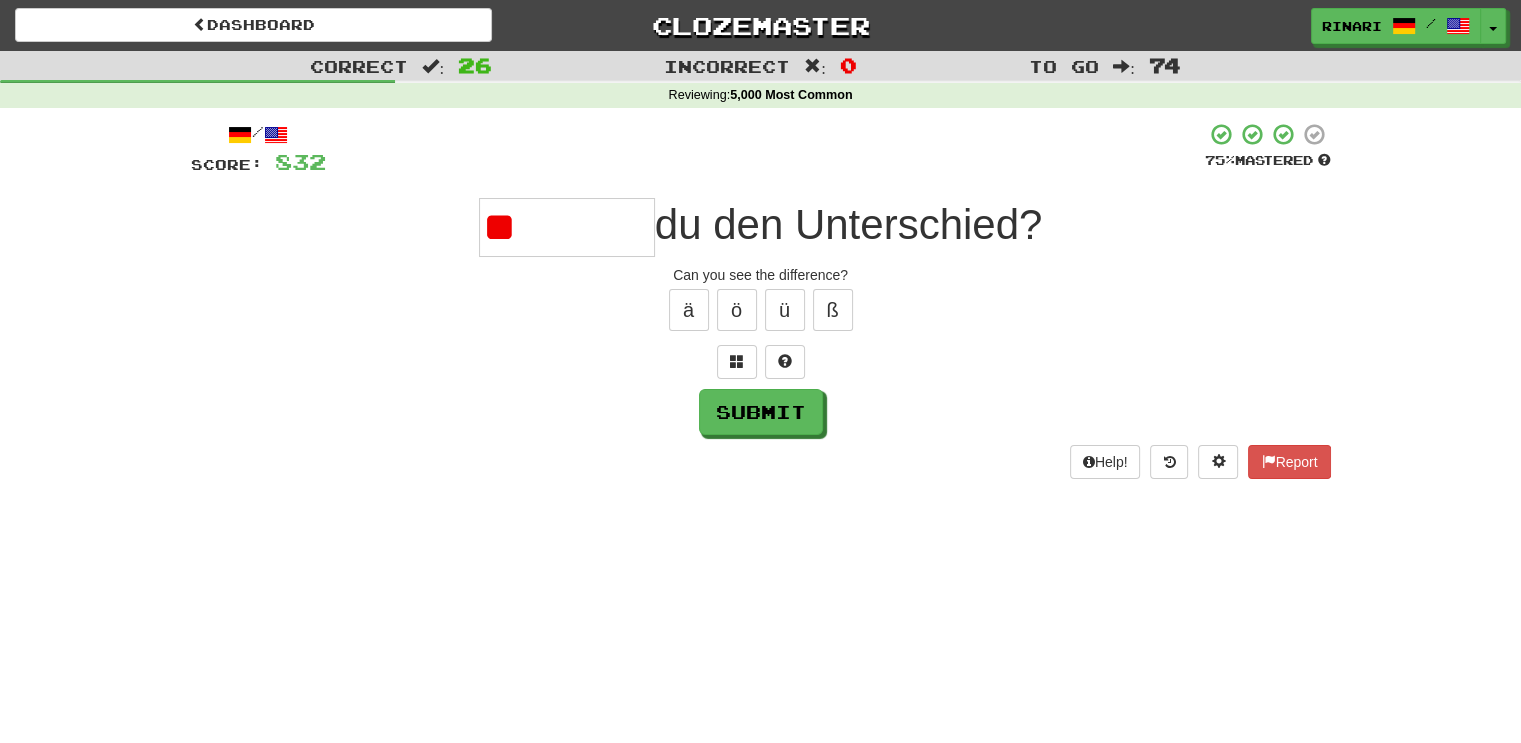 type on "*" 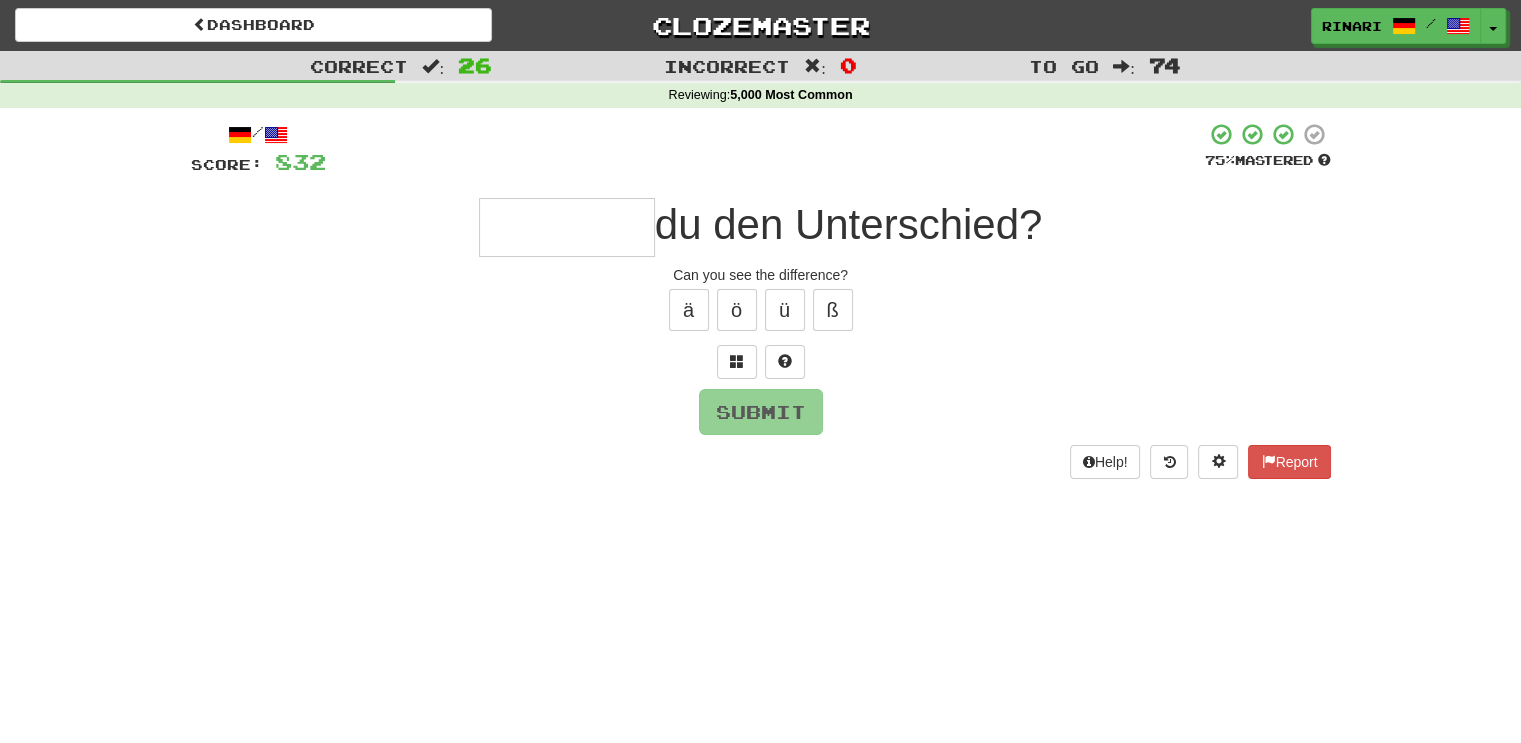 type on "*" 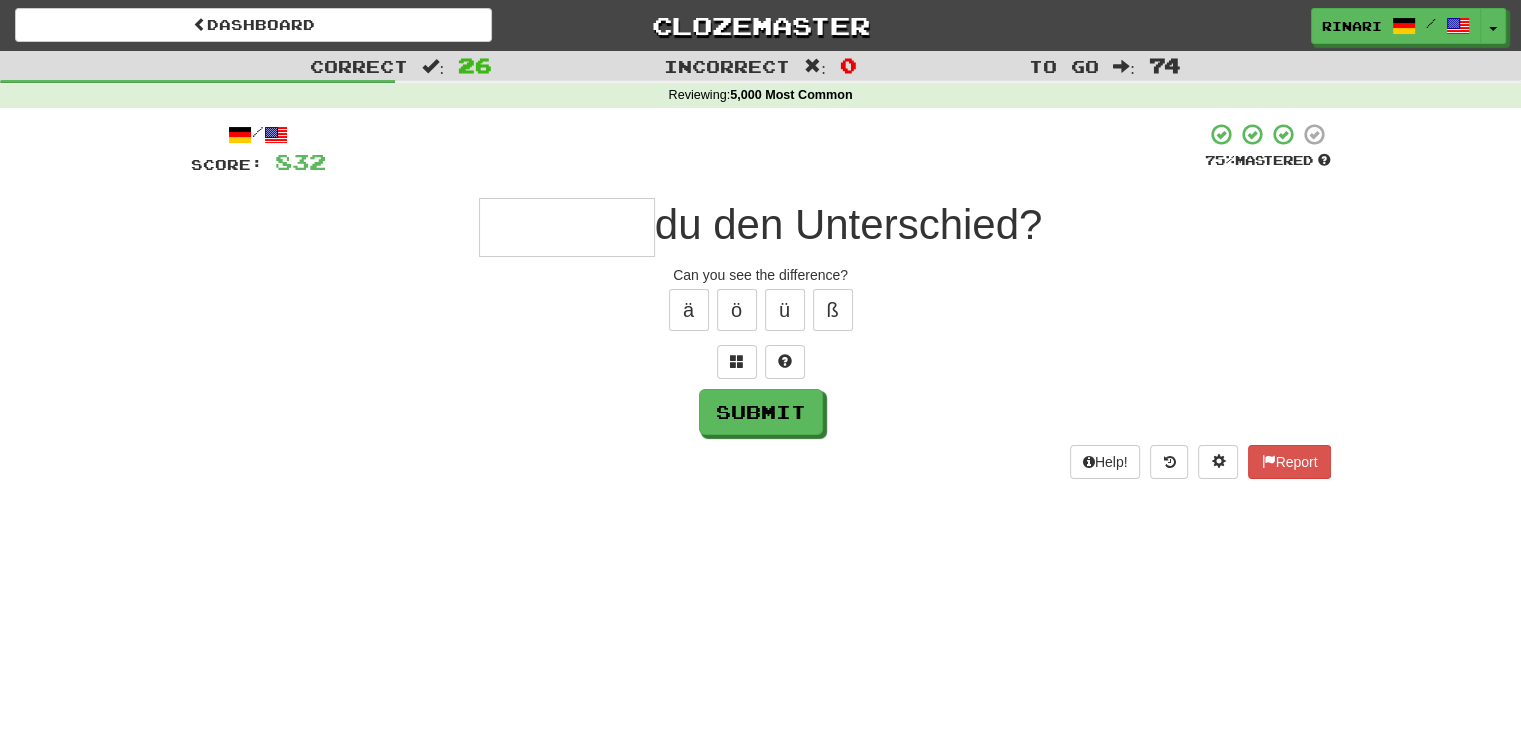 type on "*" 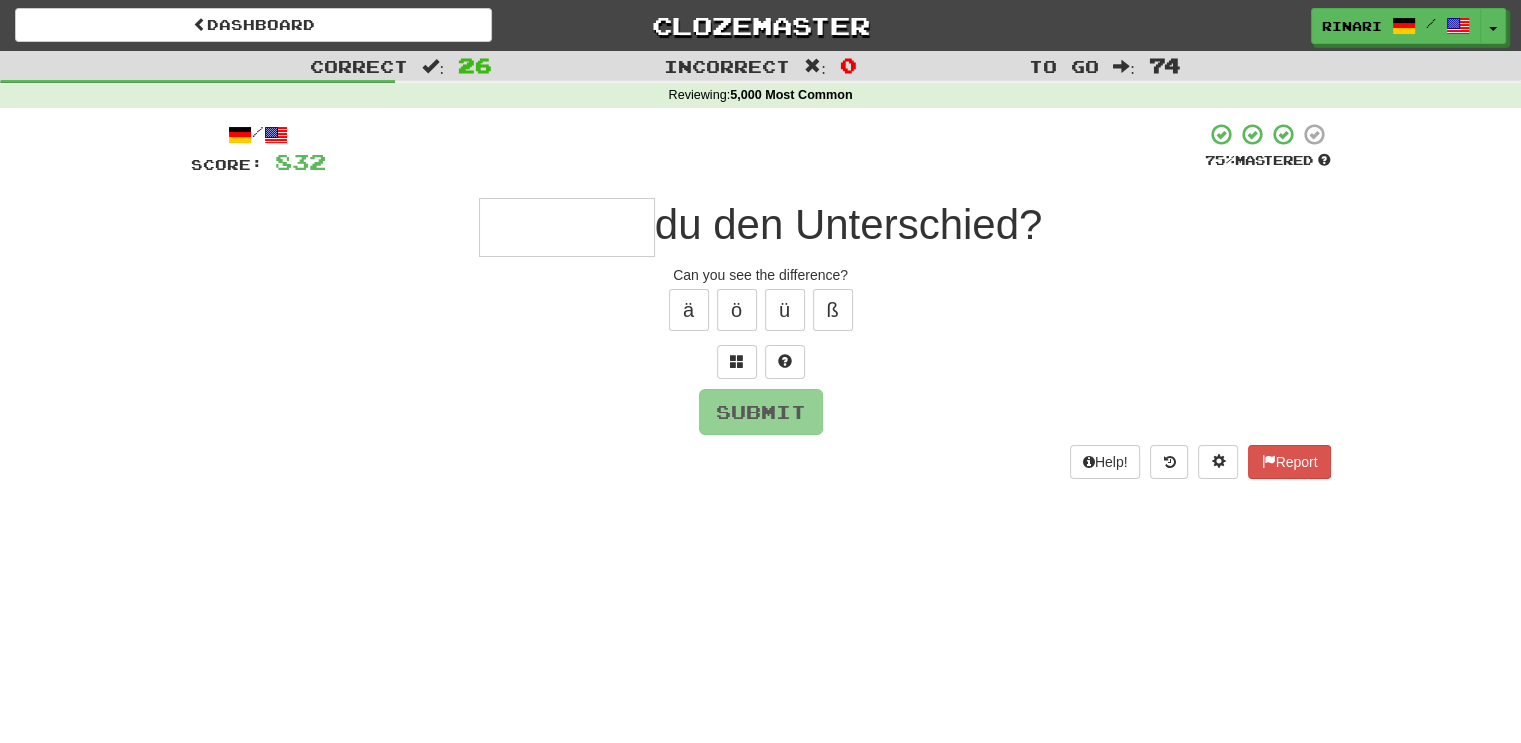 type on "*" 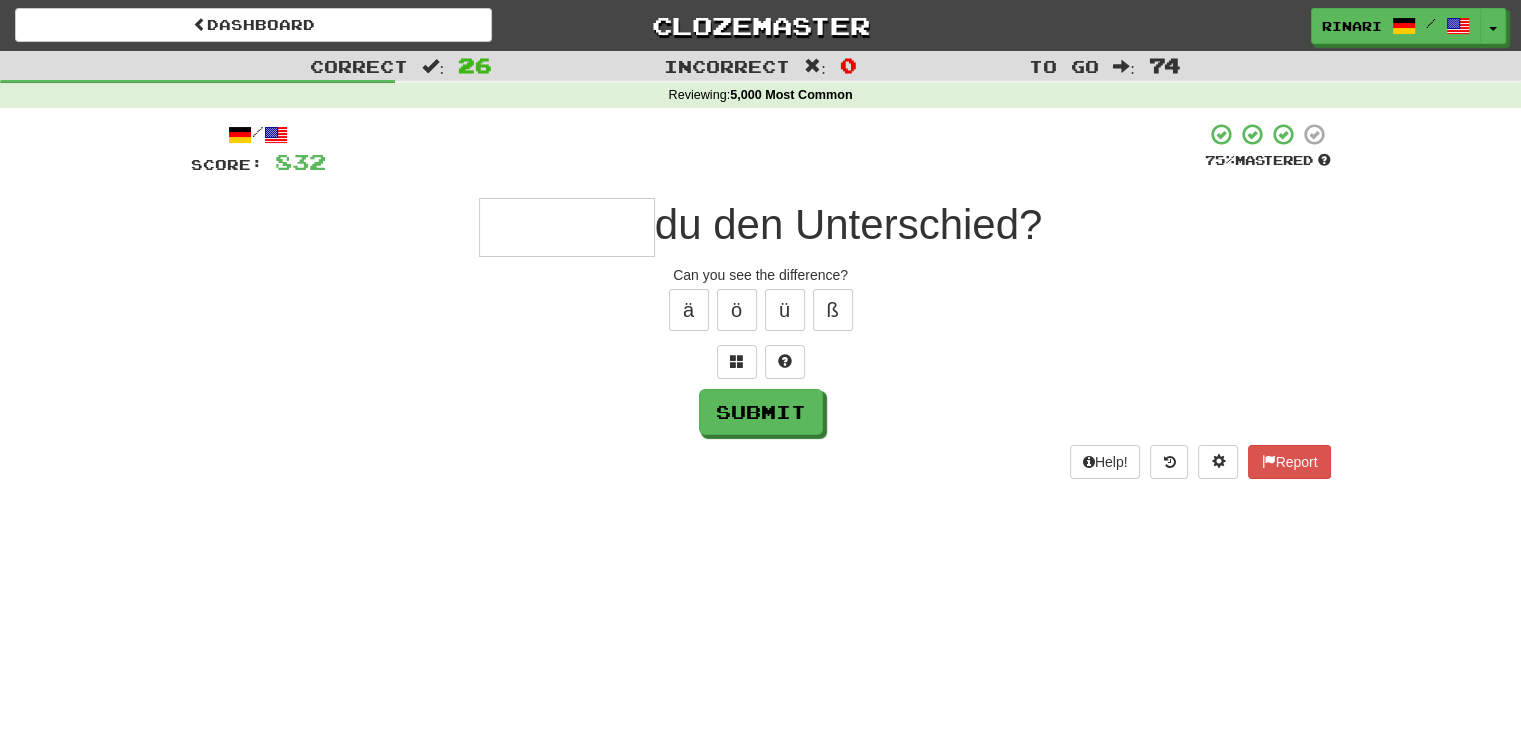 type on "*" 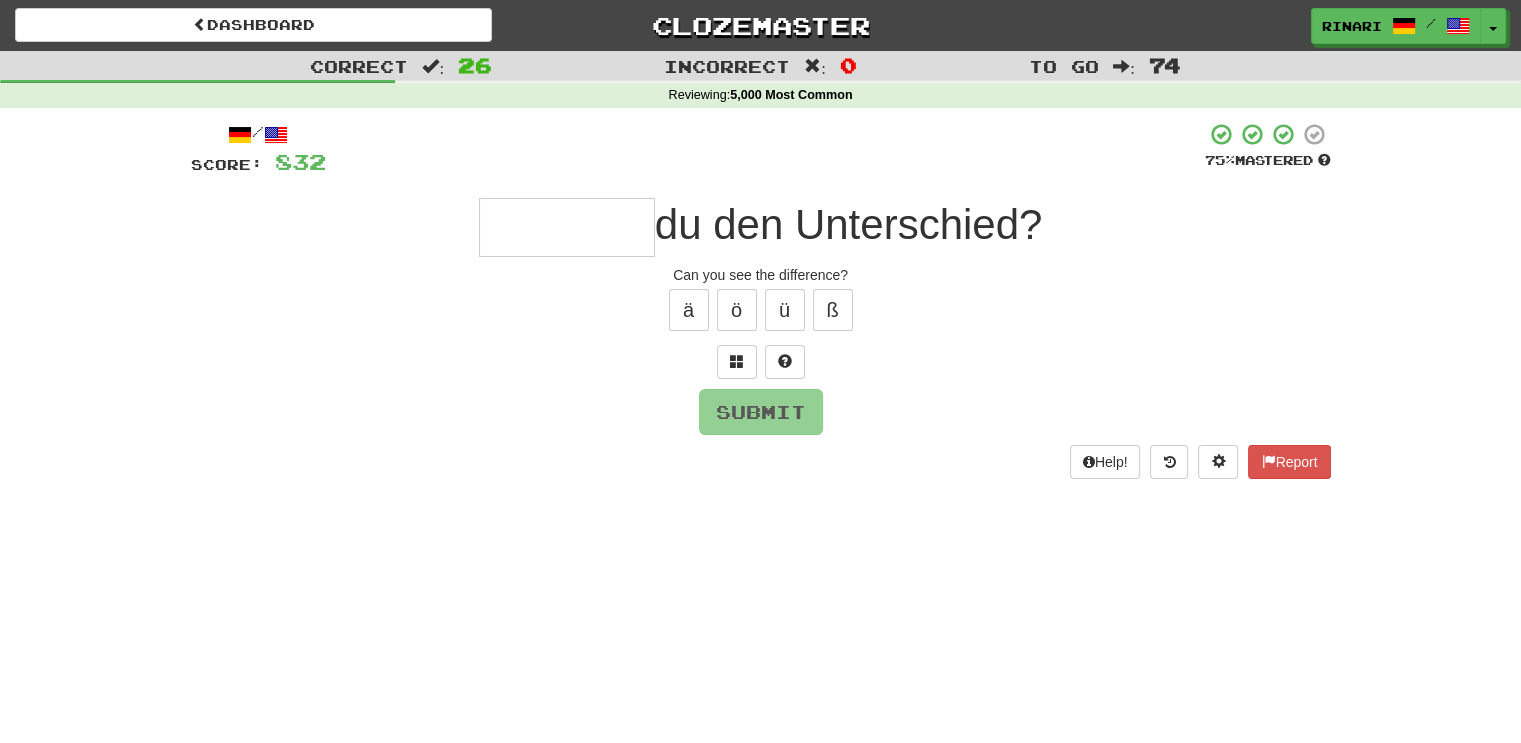 type on "*" 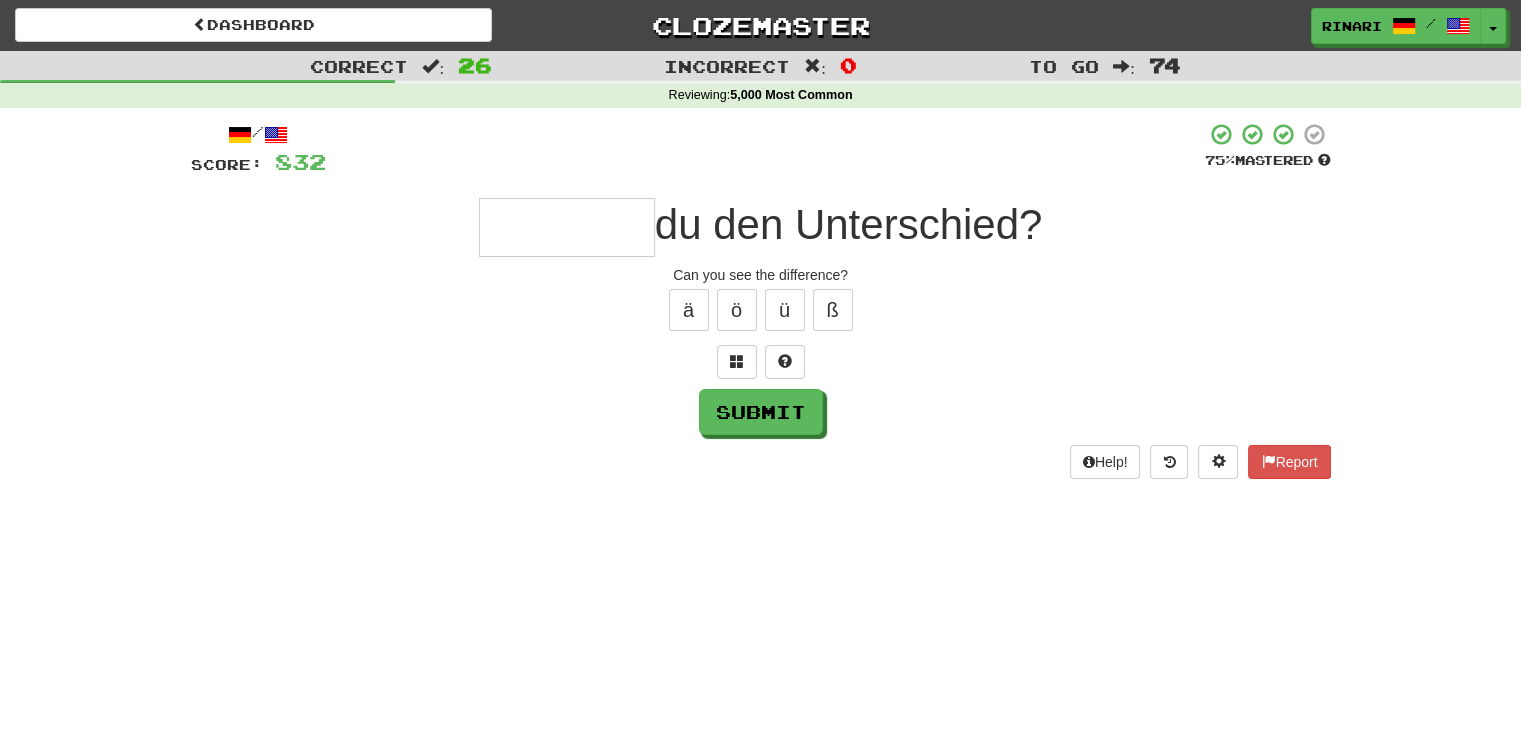 type on "*" 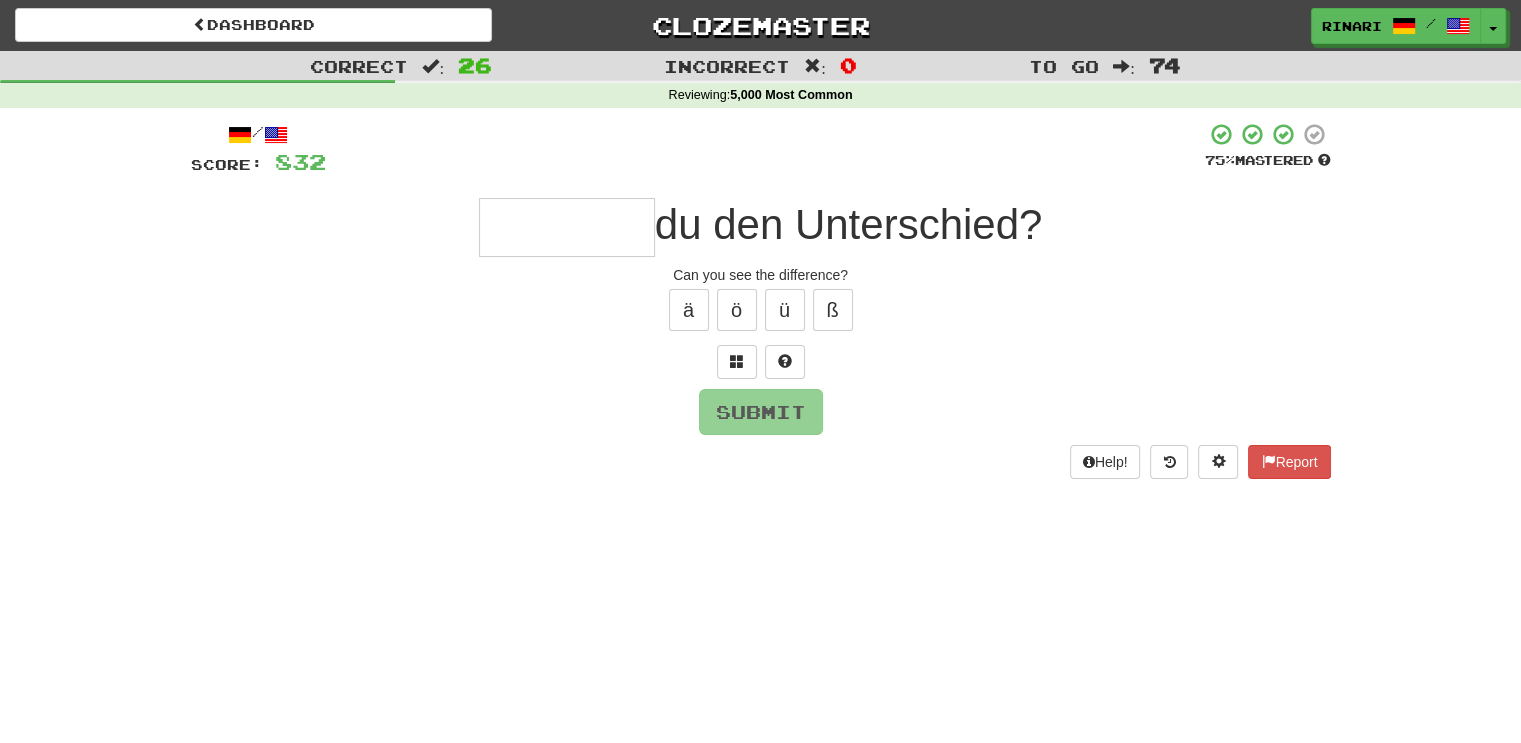 type on "*" 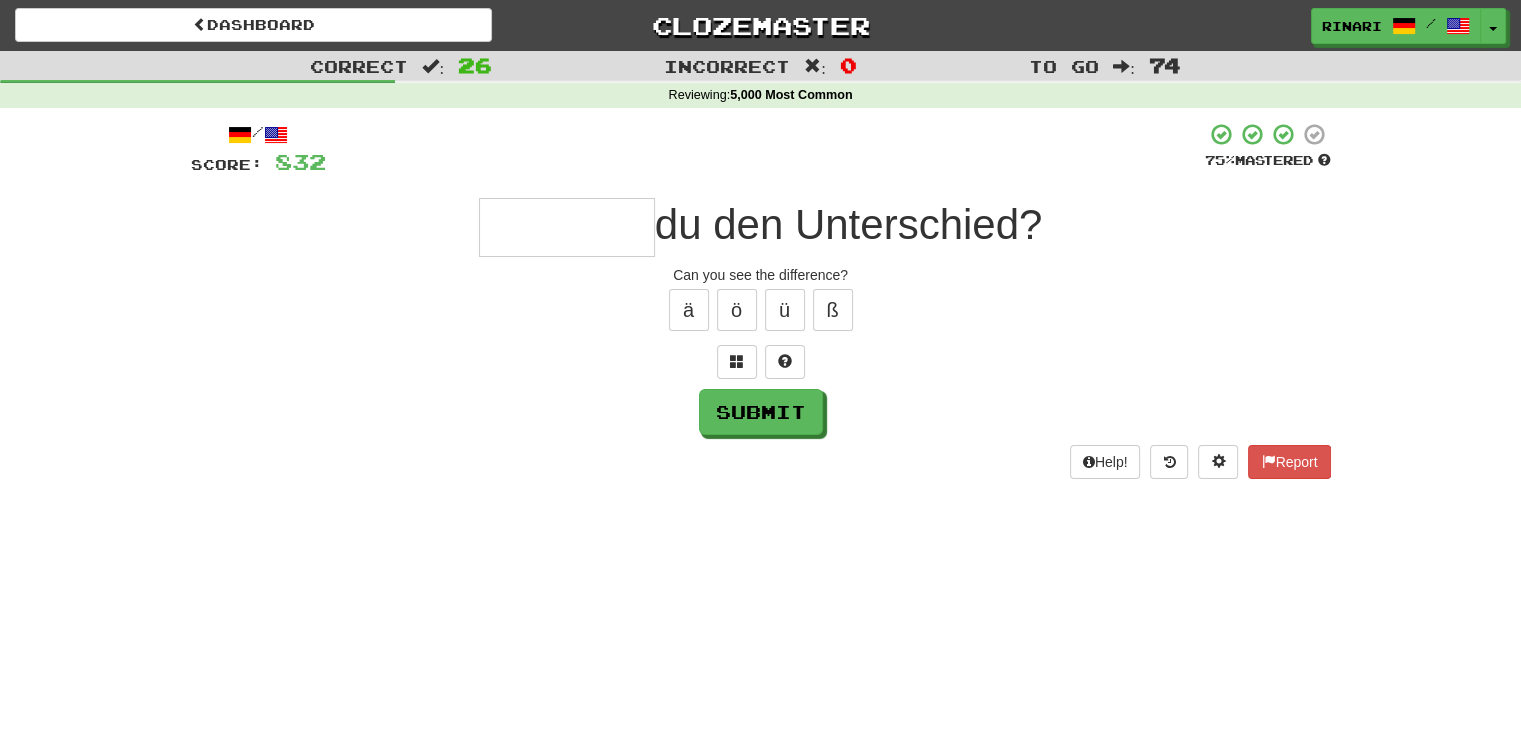 type on "*" 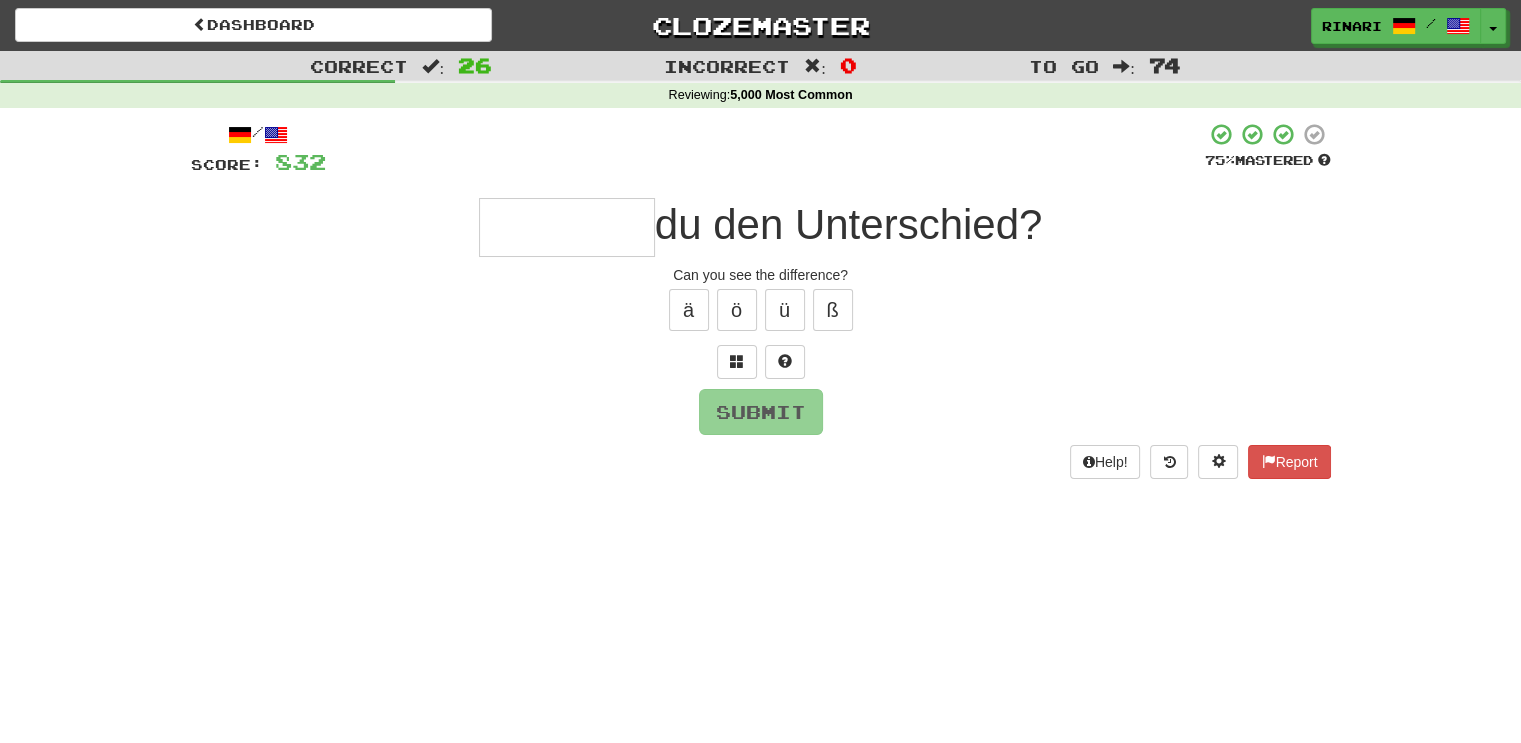 type on "*" 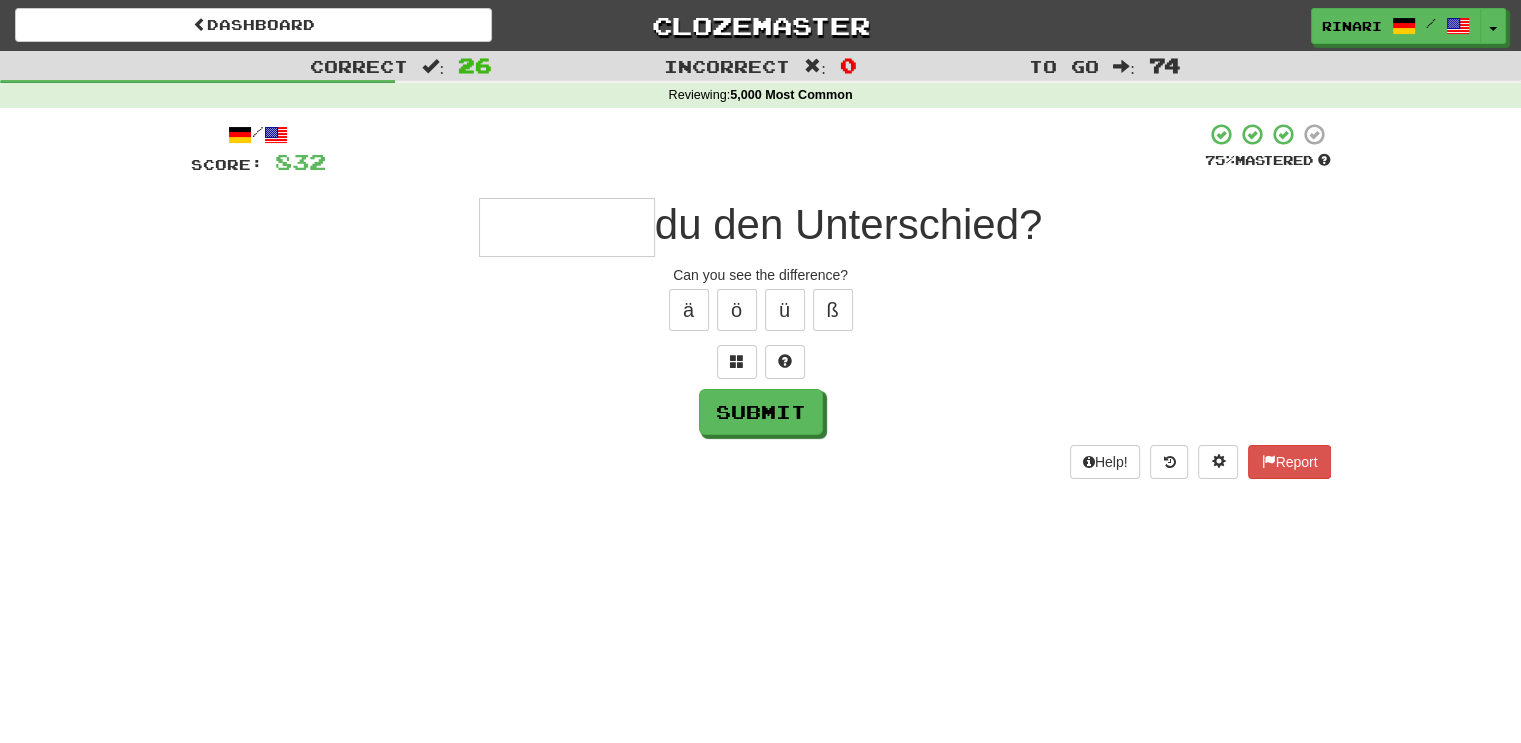 type on "*" 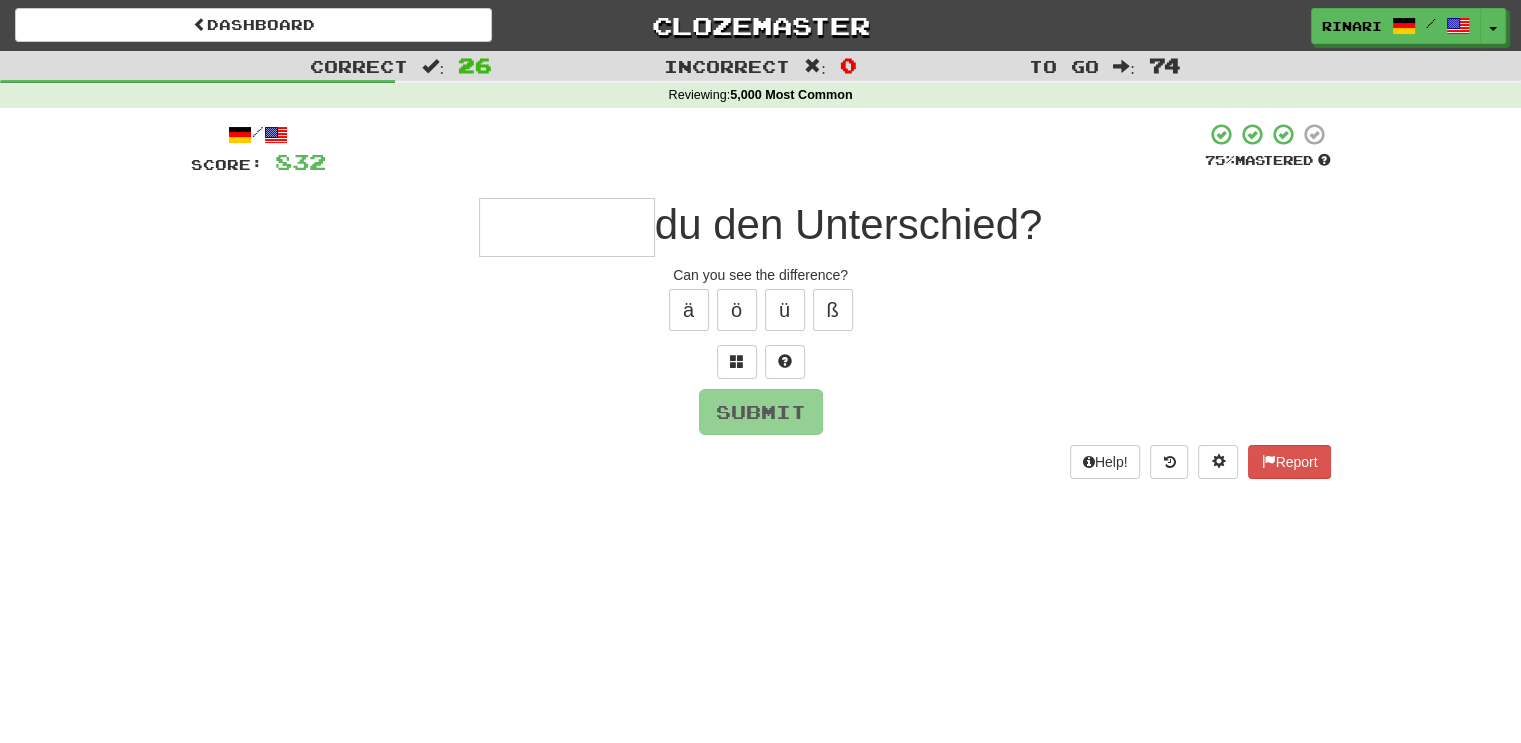 type on "*" 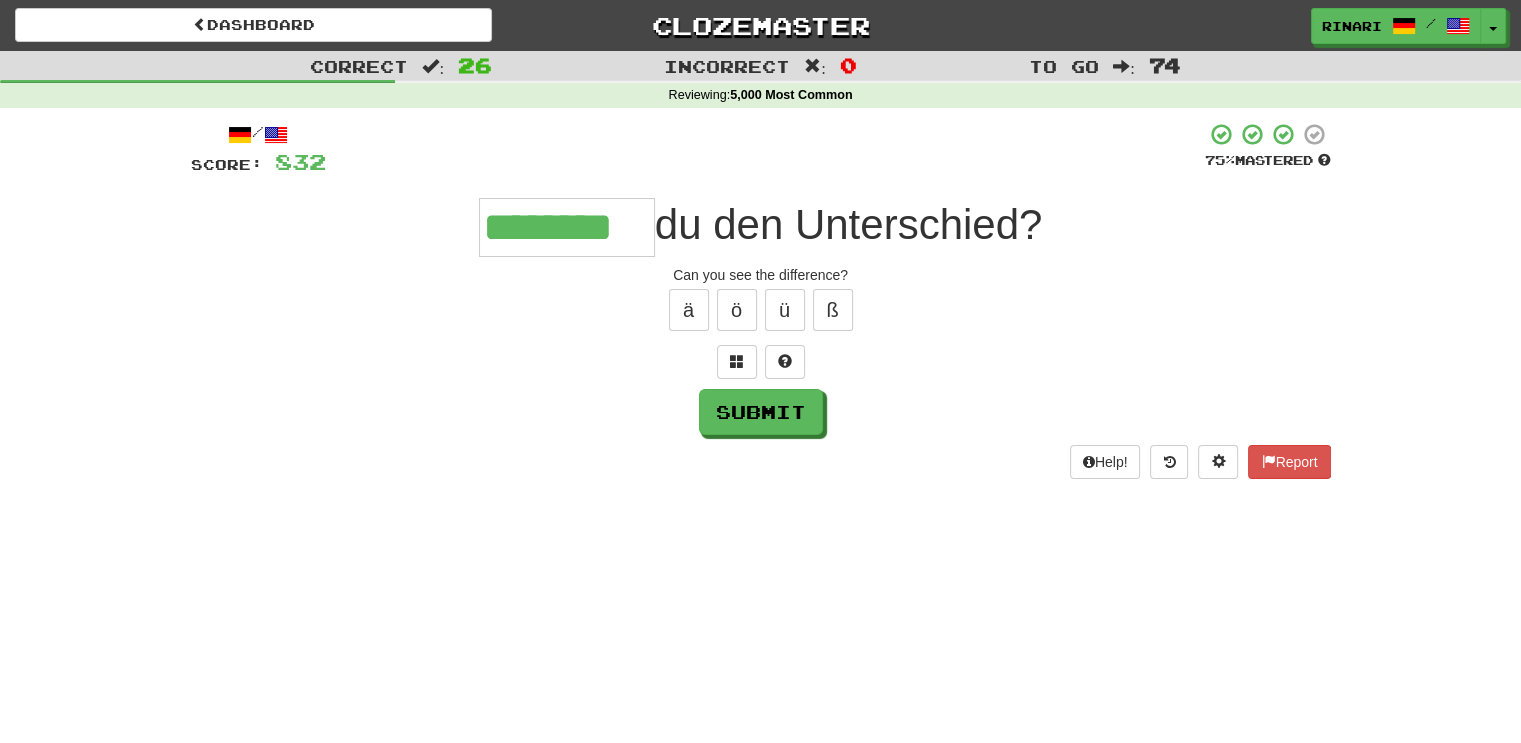 type on "********" 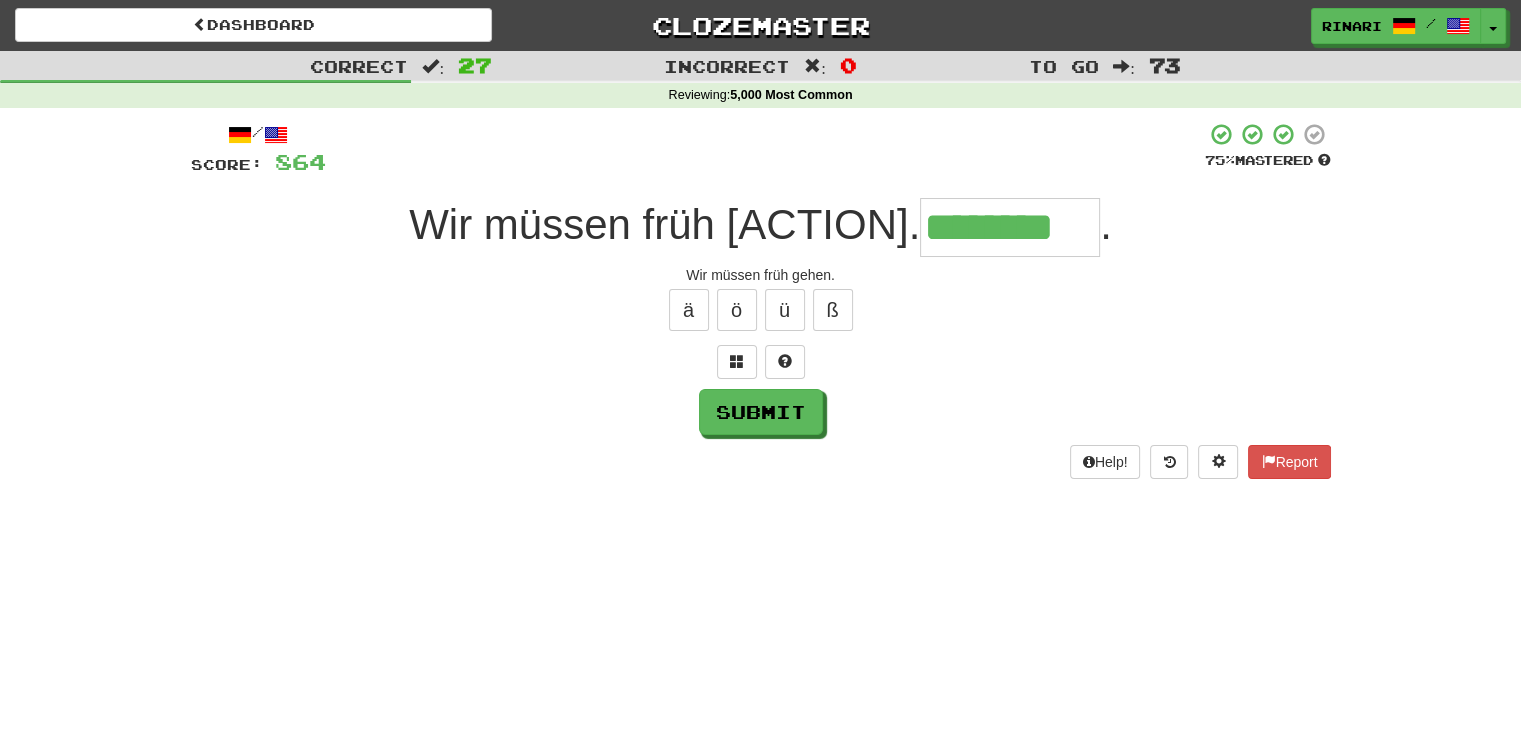 type on "********" 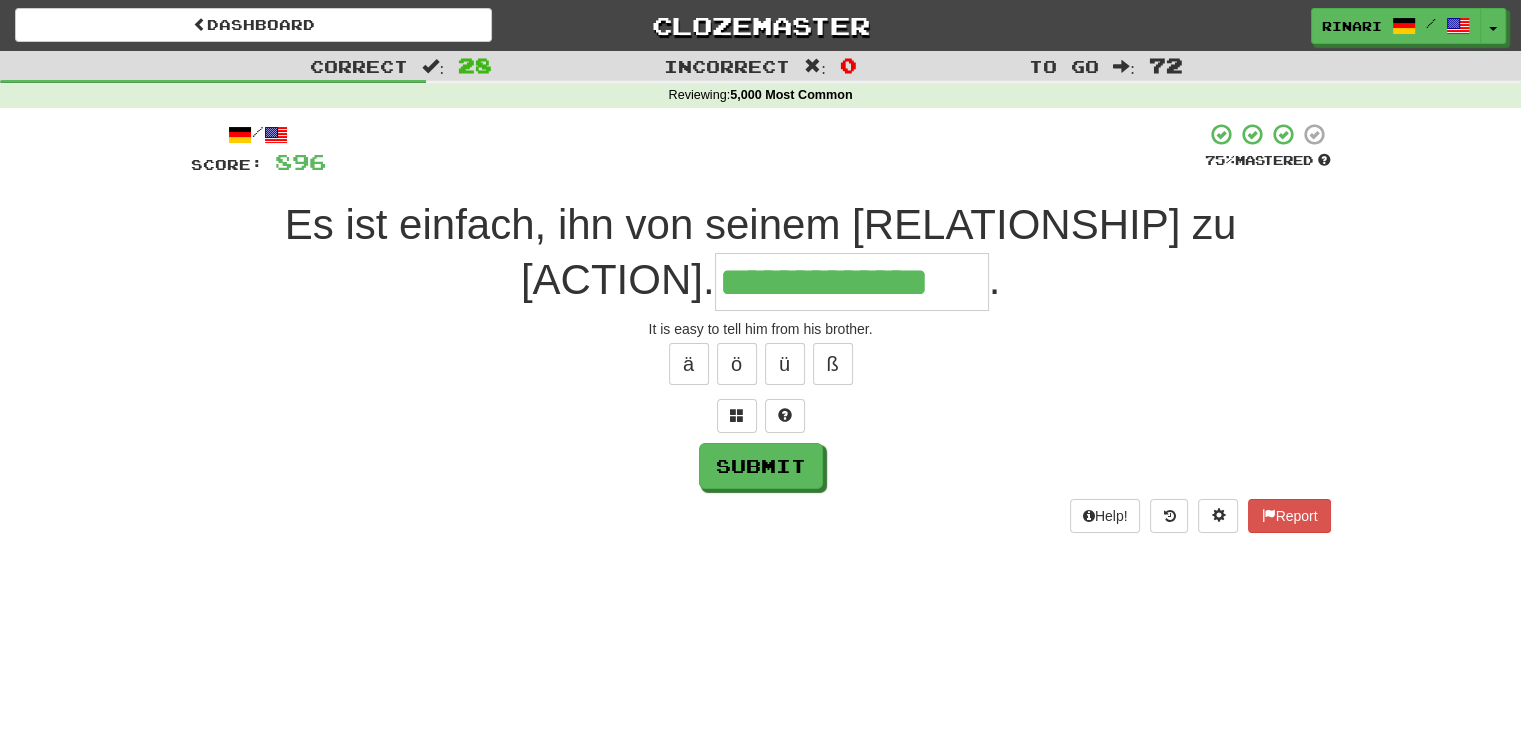 type on "**********" 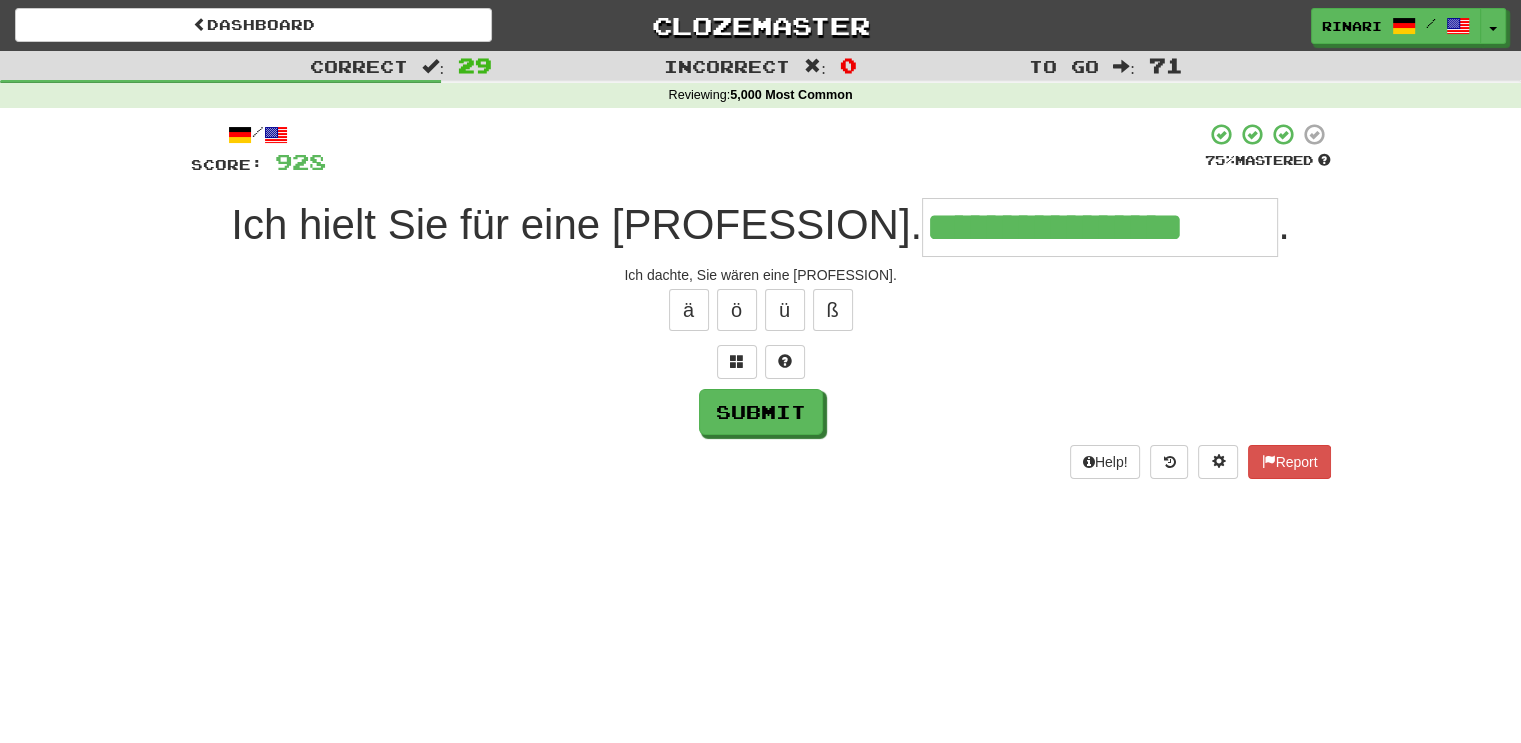 type on "**********" 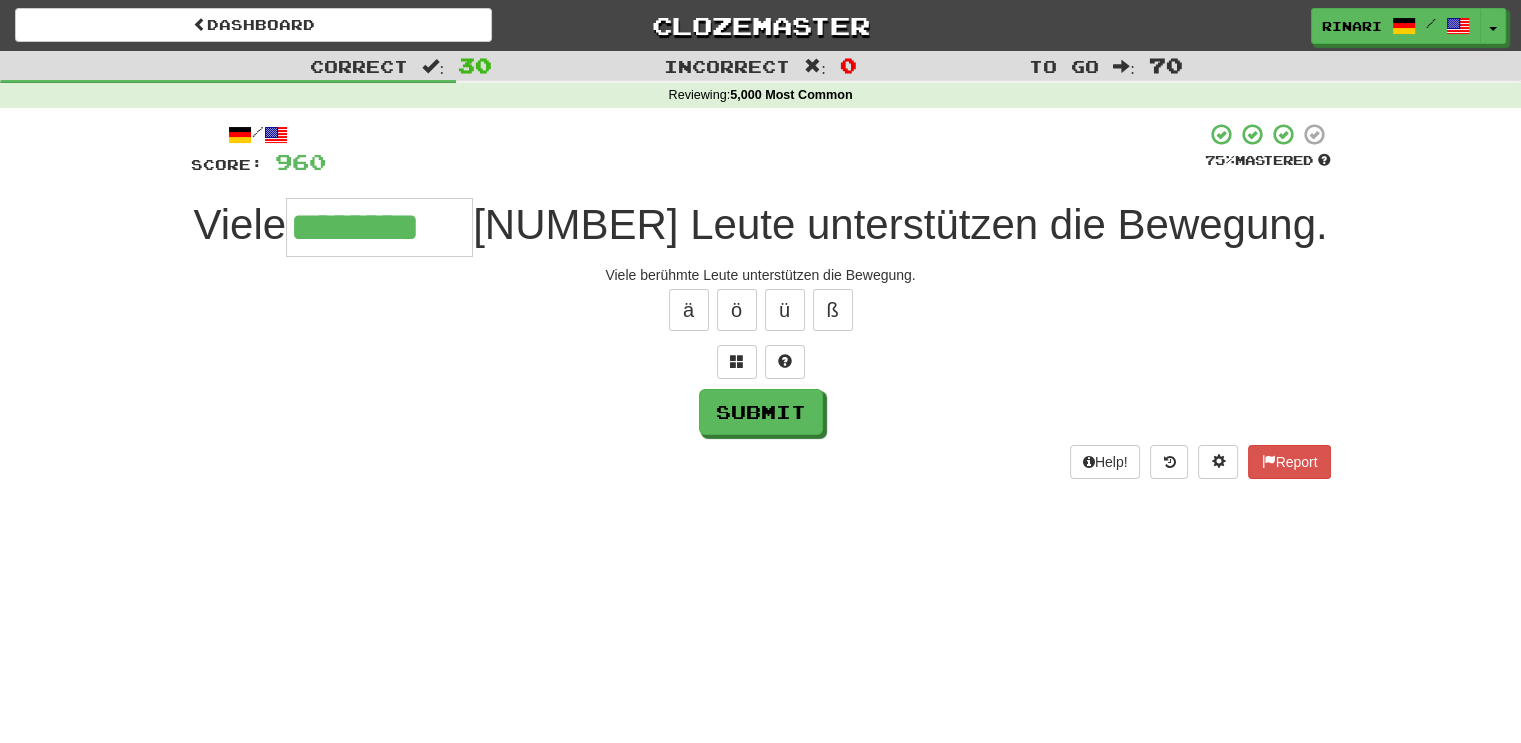 type on "********" 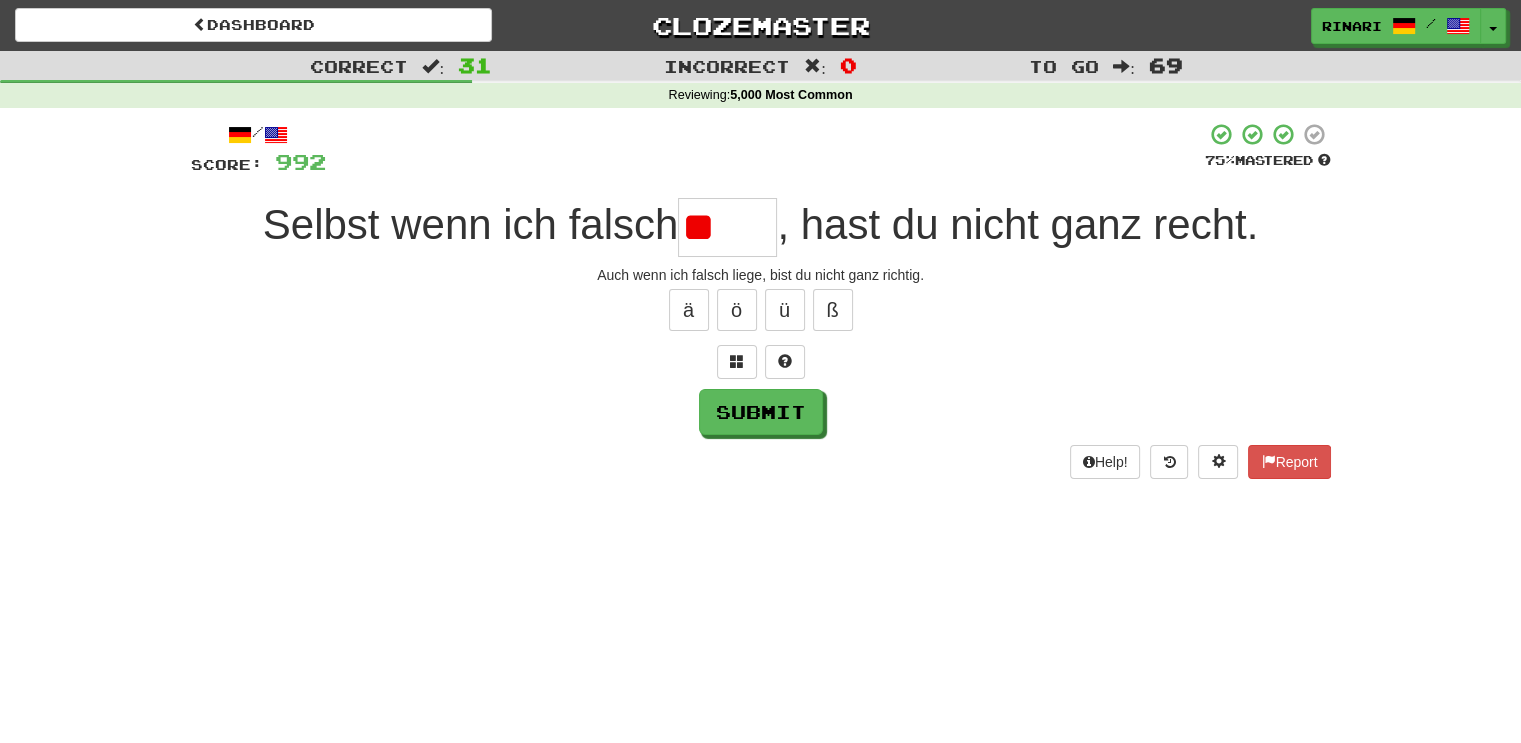 type on "*" 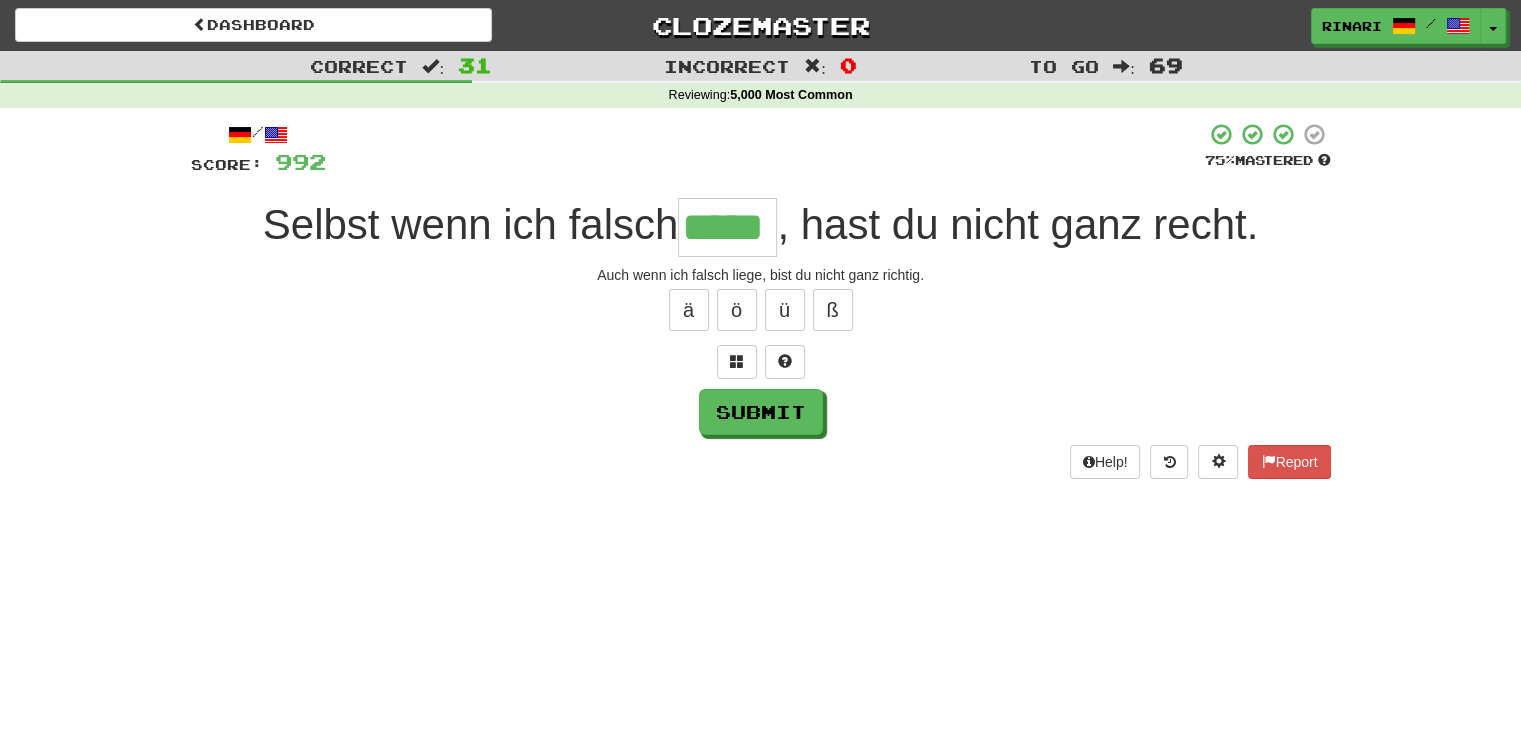 type on "*****" 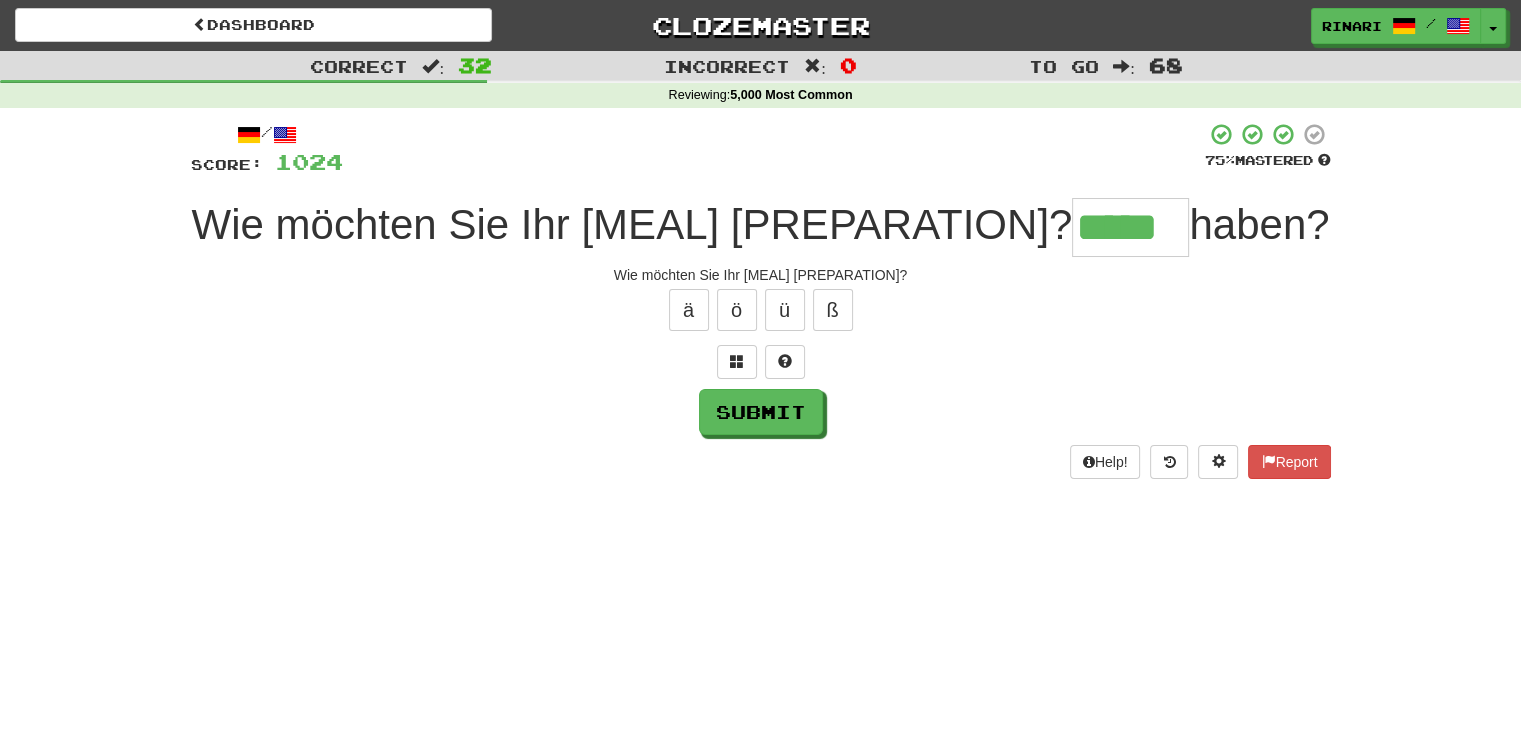 type on "*****" 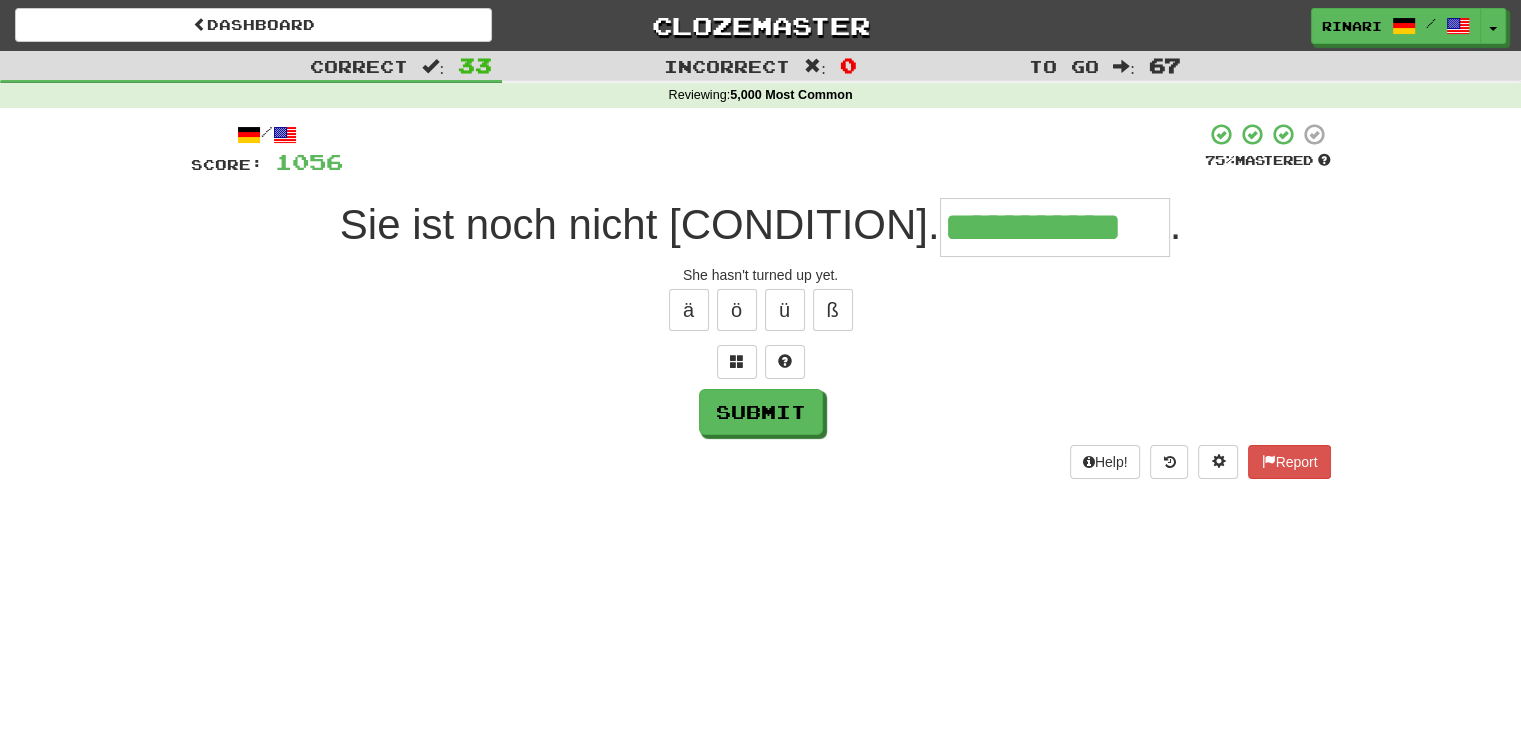 type on "**********" 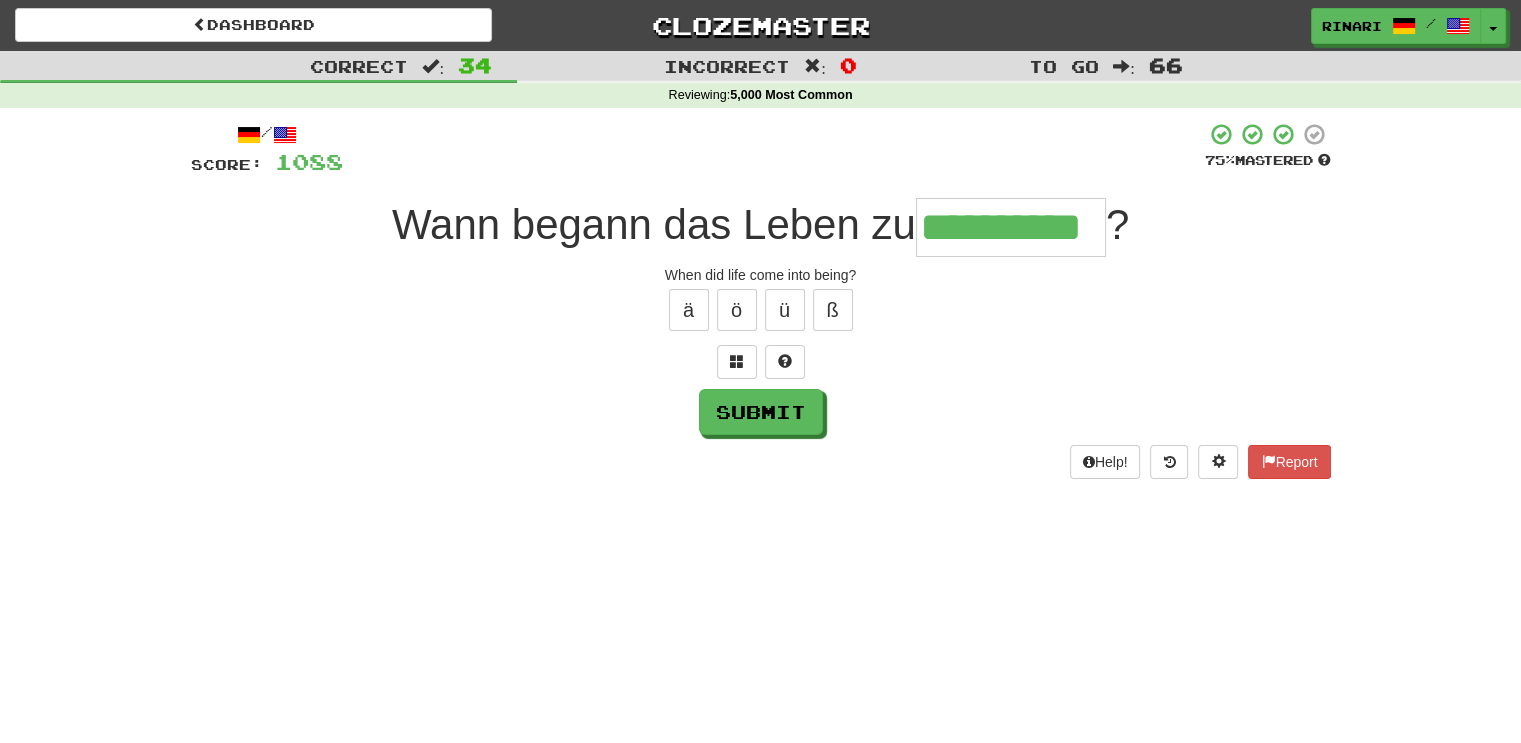 type on "**********" 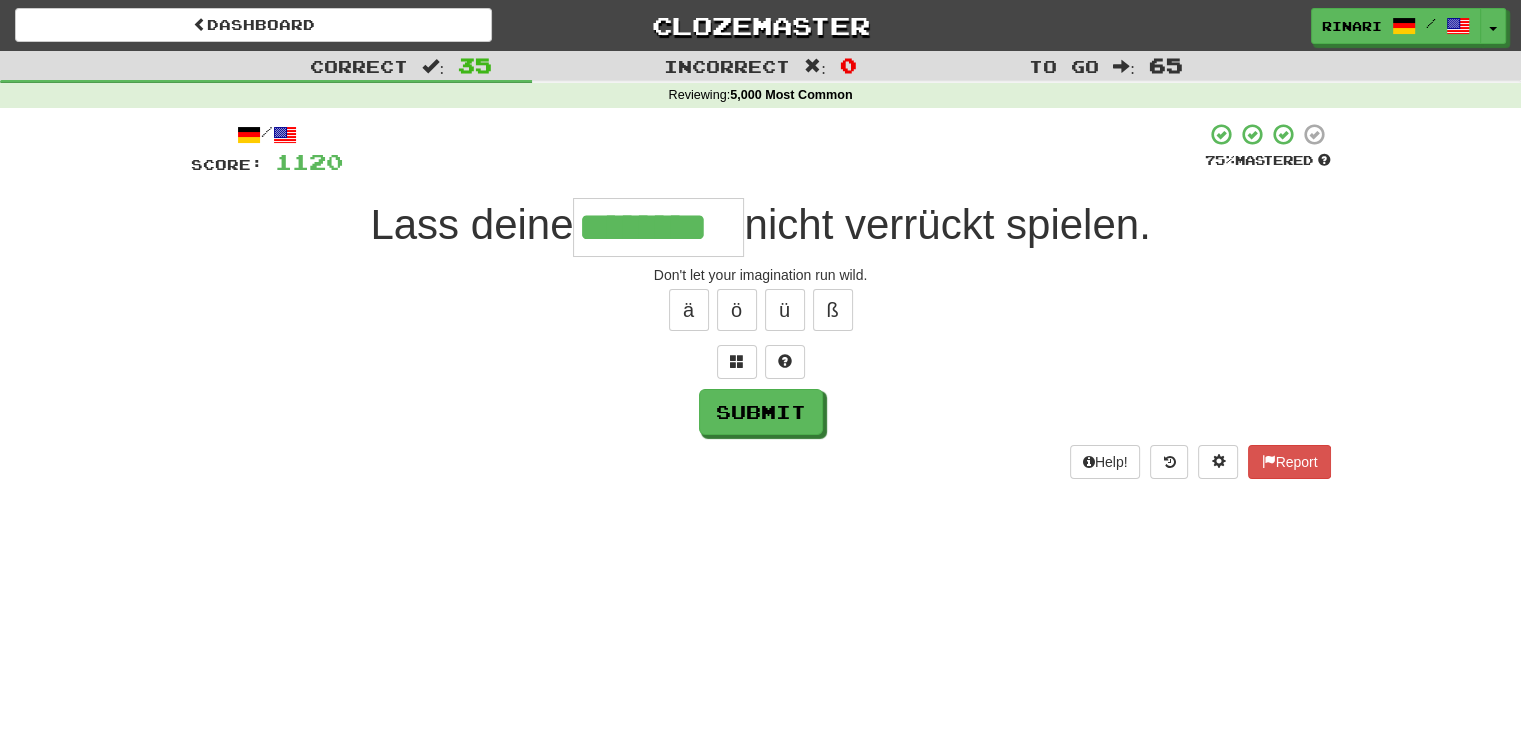 type on "********" 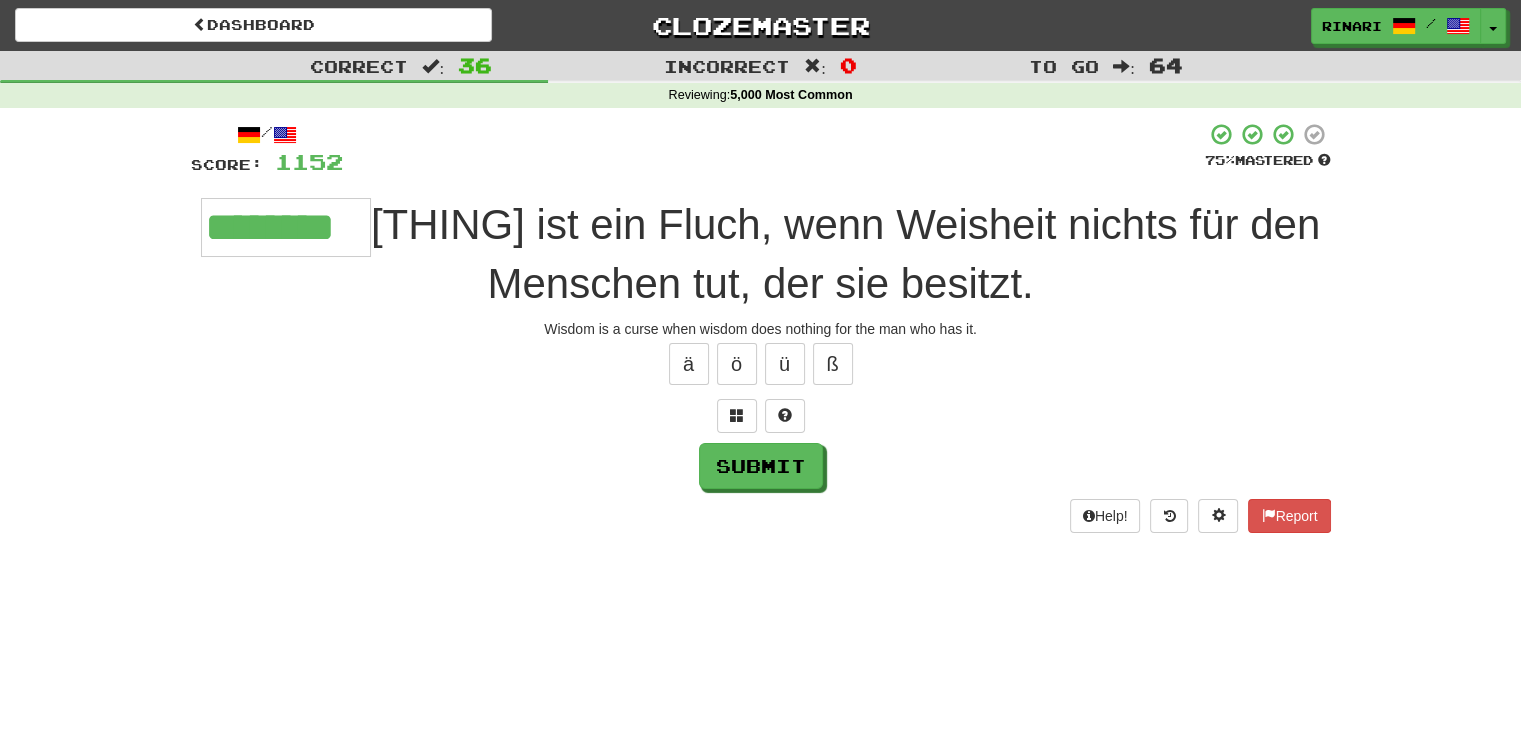 type on "********" 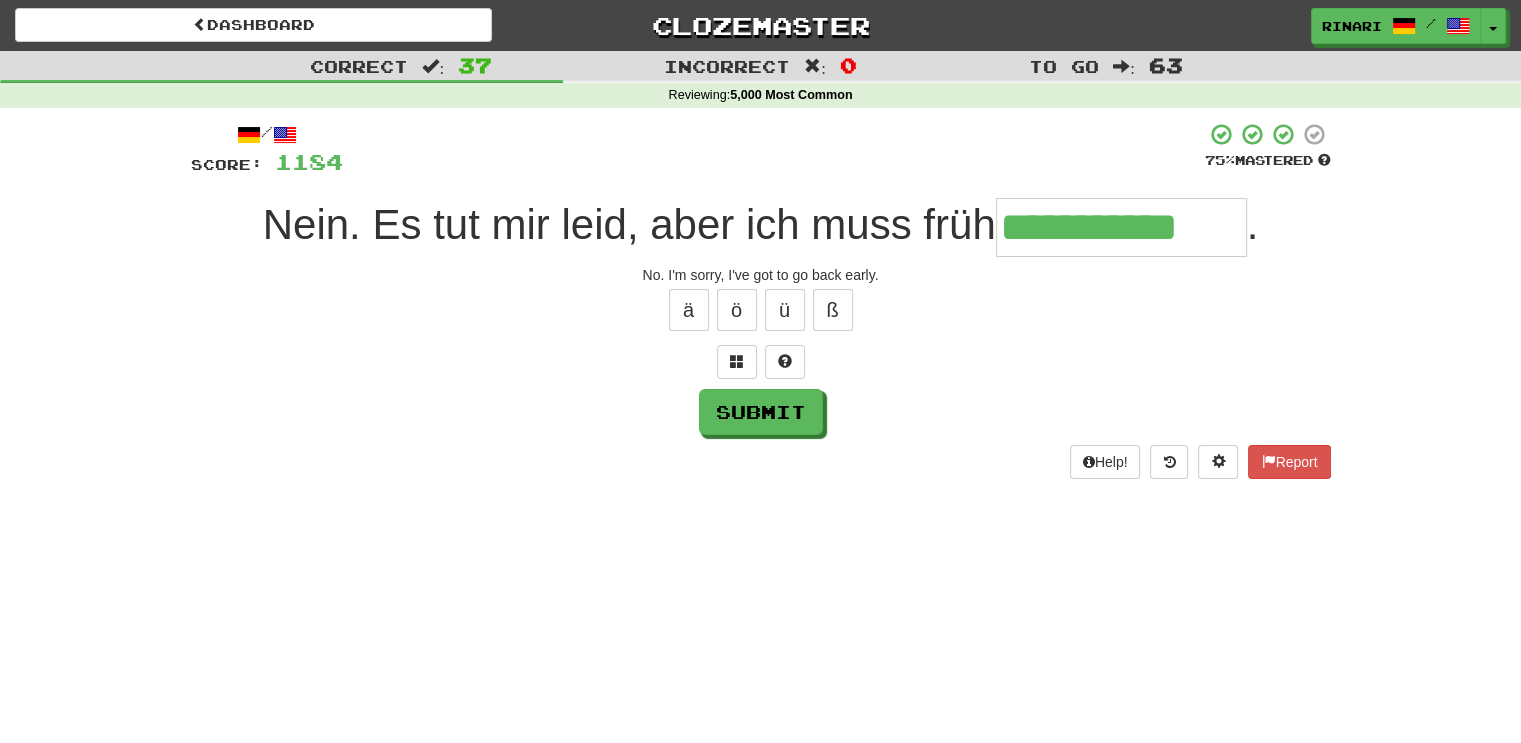 type on "**********" 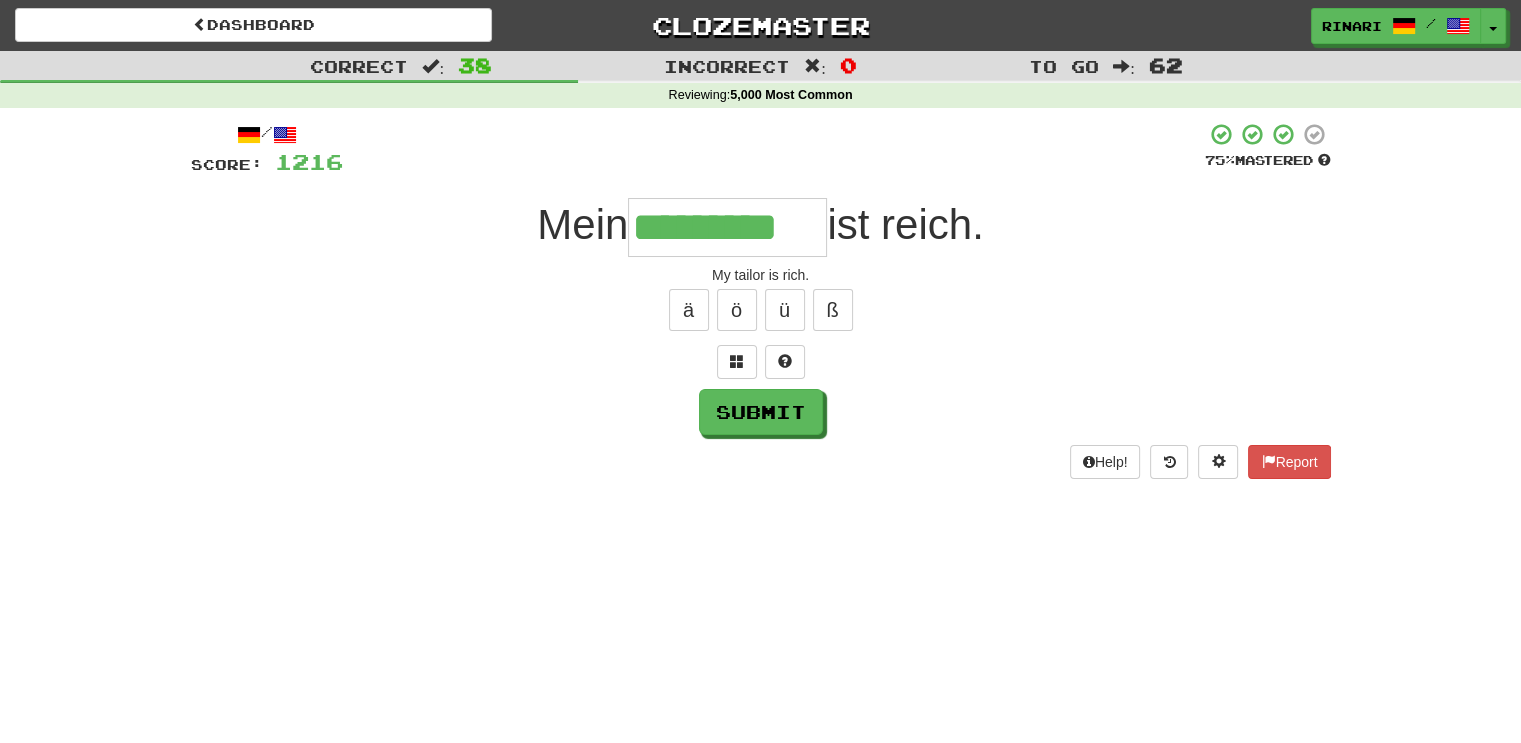 type on "*********" 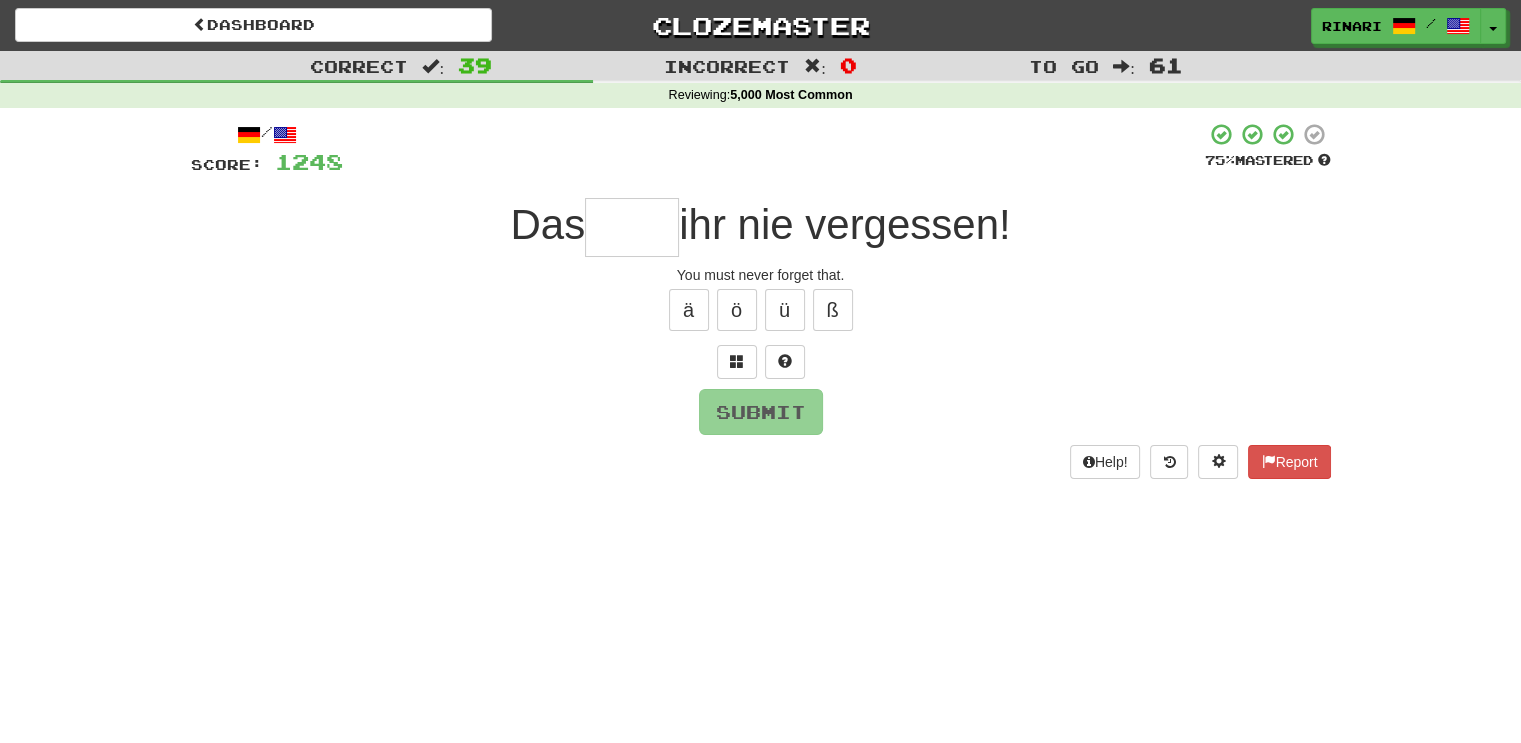 type on "*" 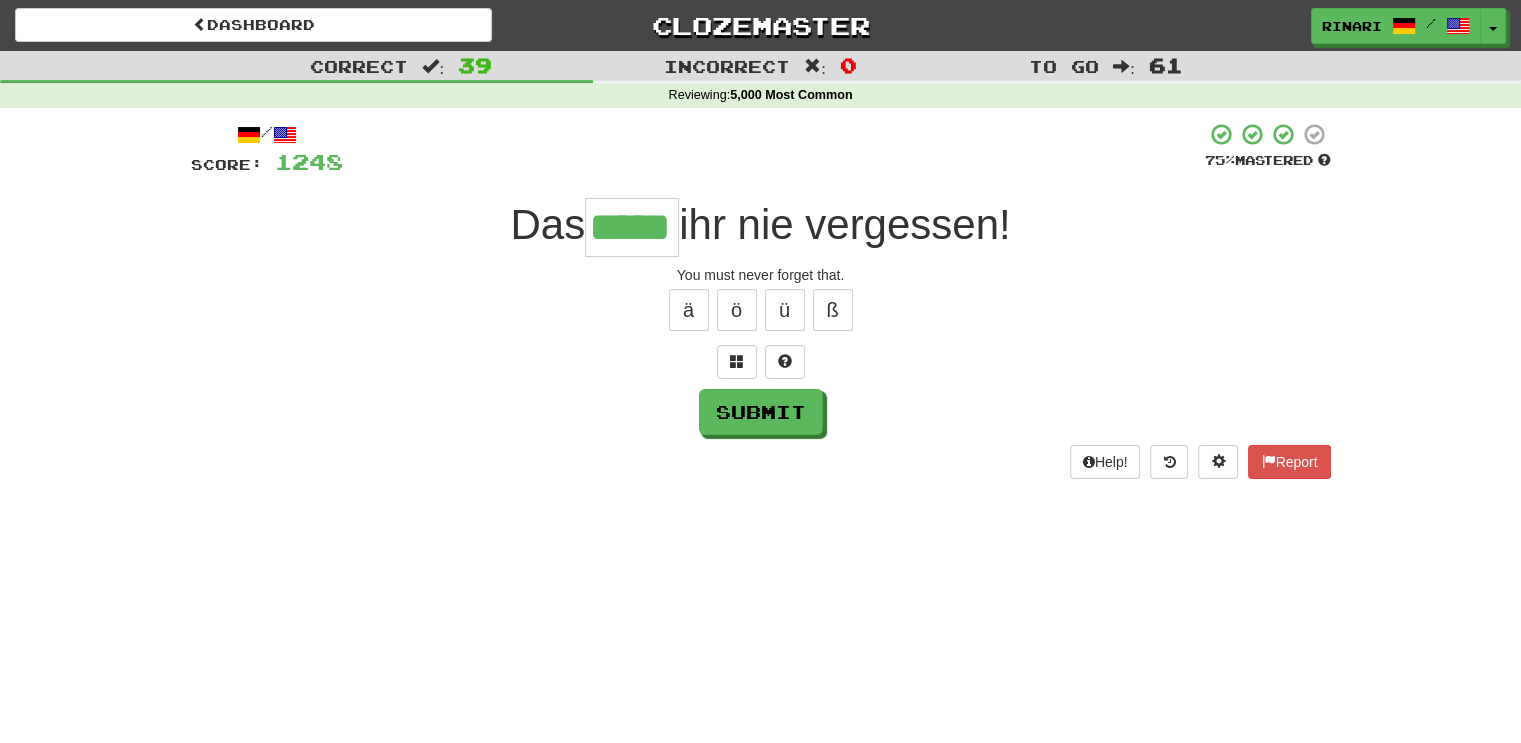type on "*****" 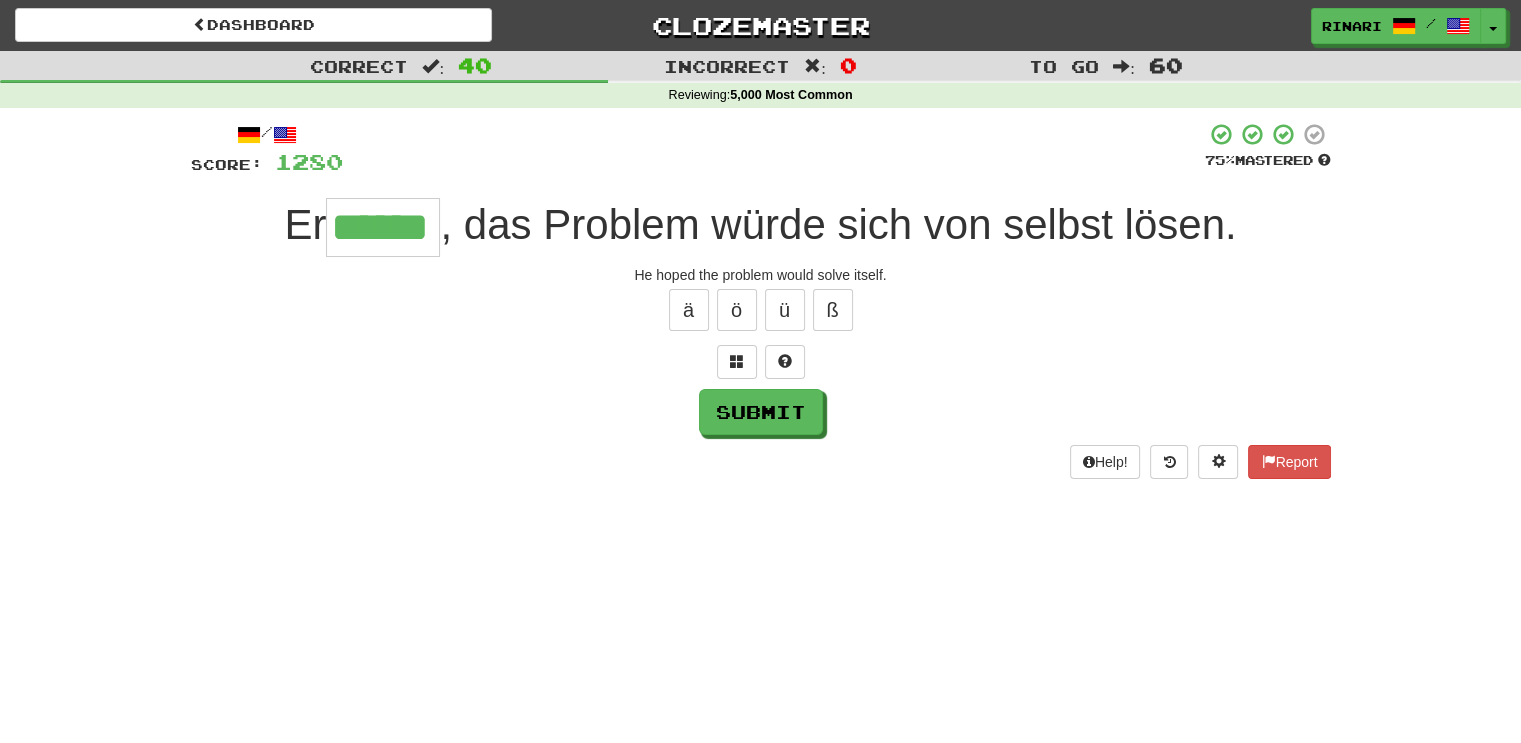 type on "******" 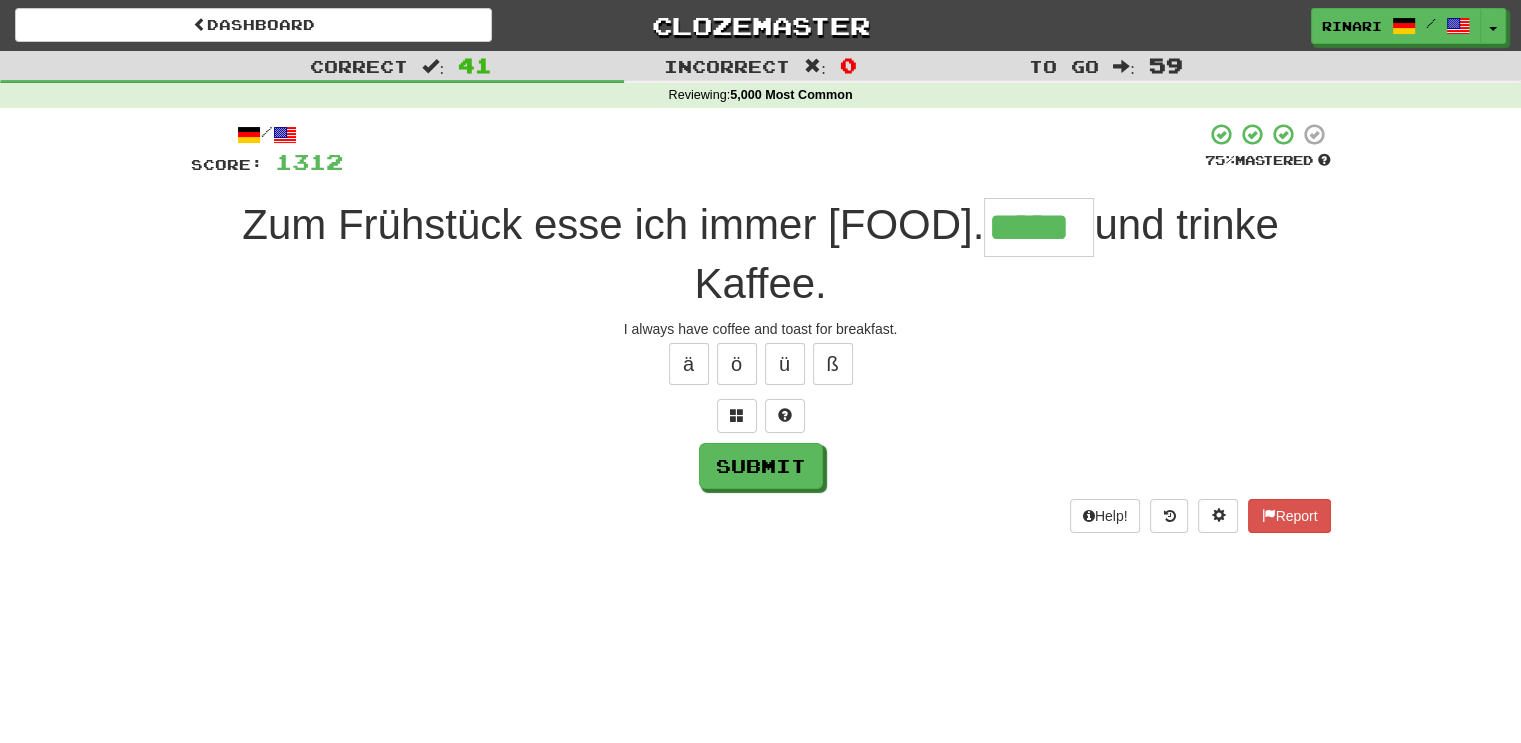 type on "*****" 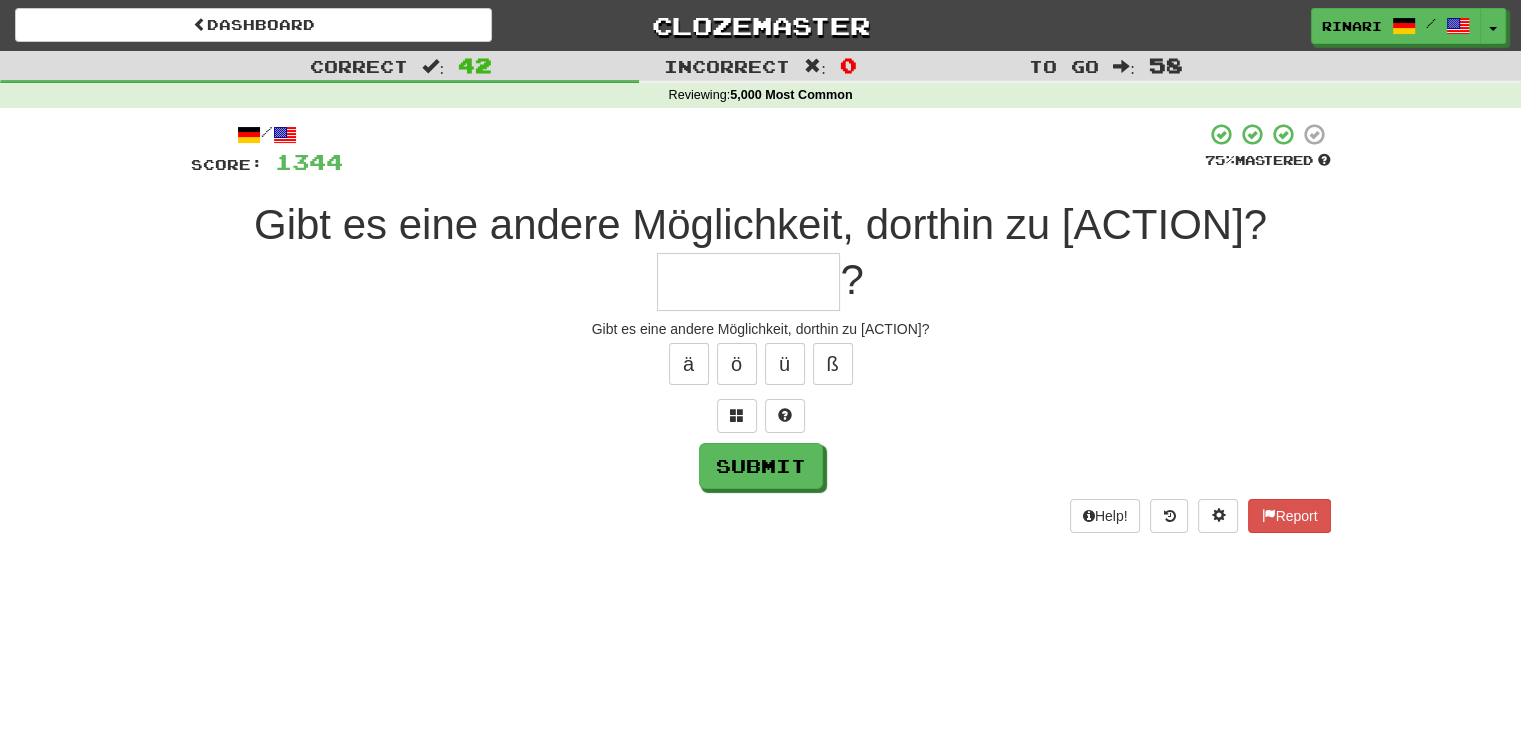 type on "*" 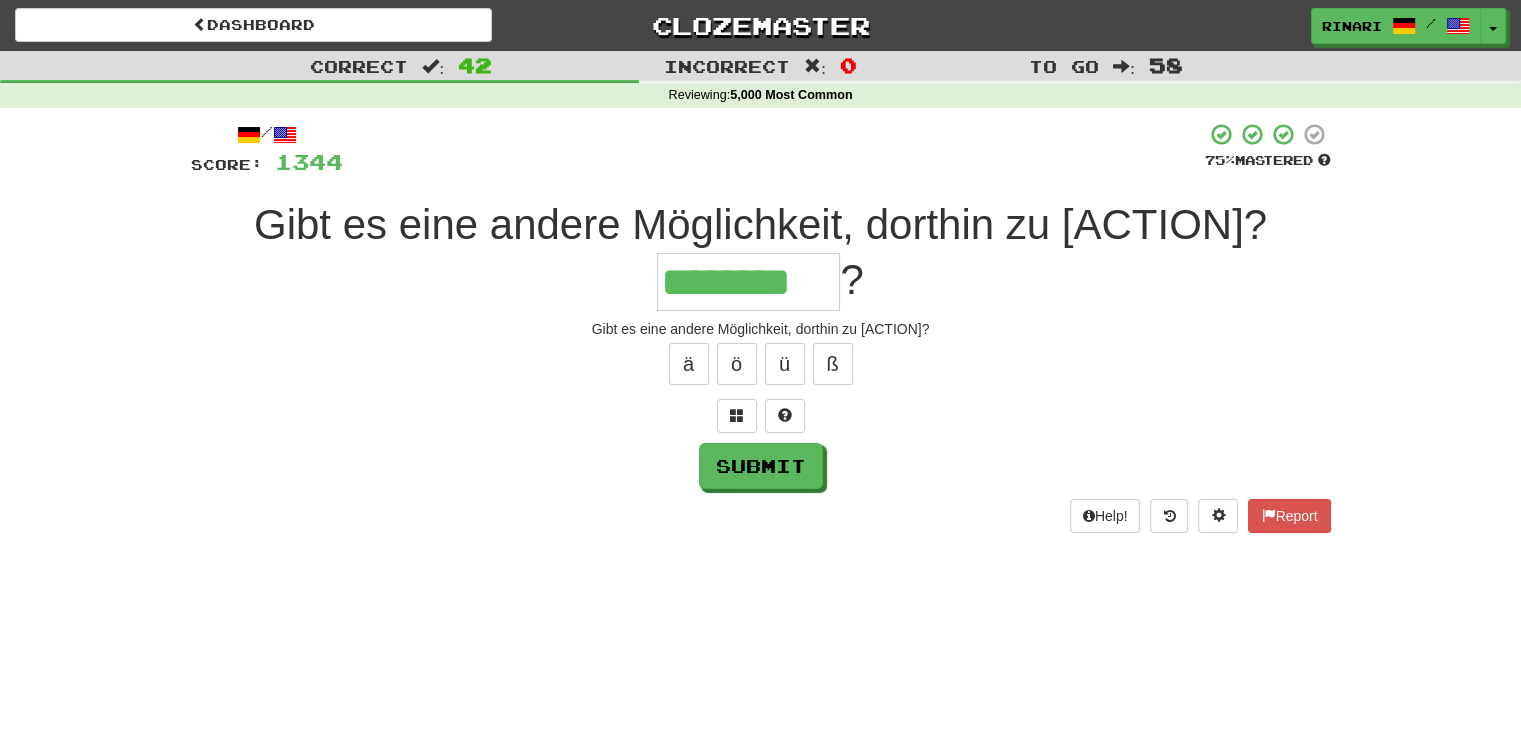 type on "********" 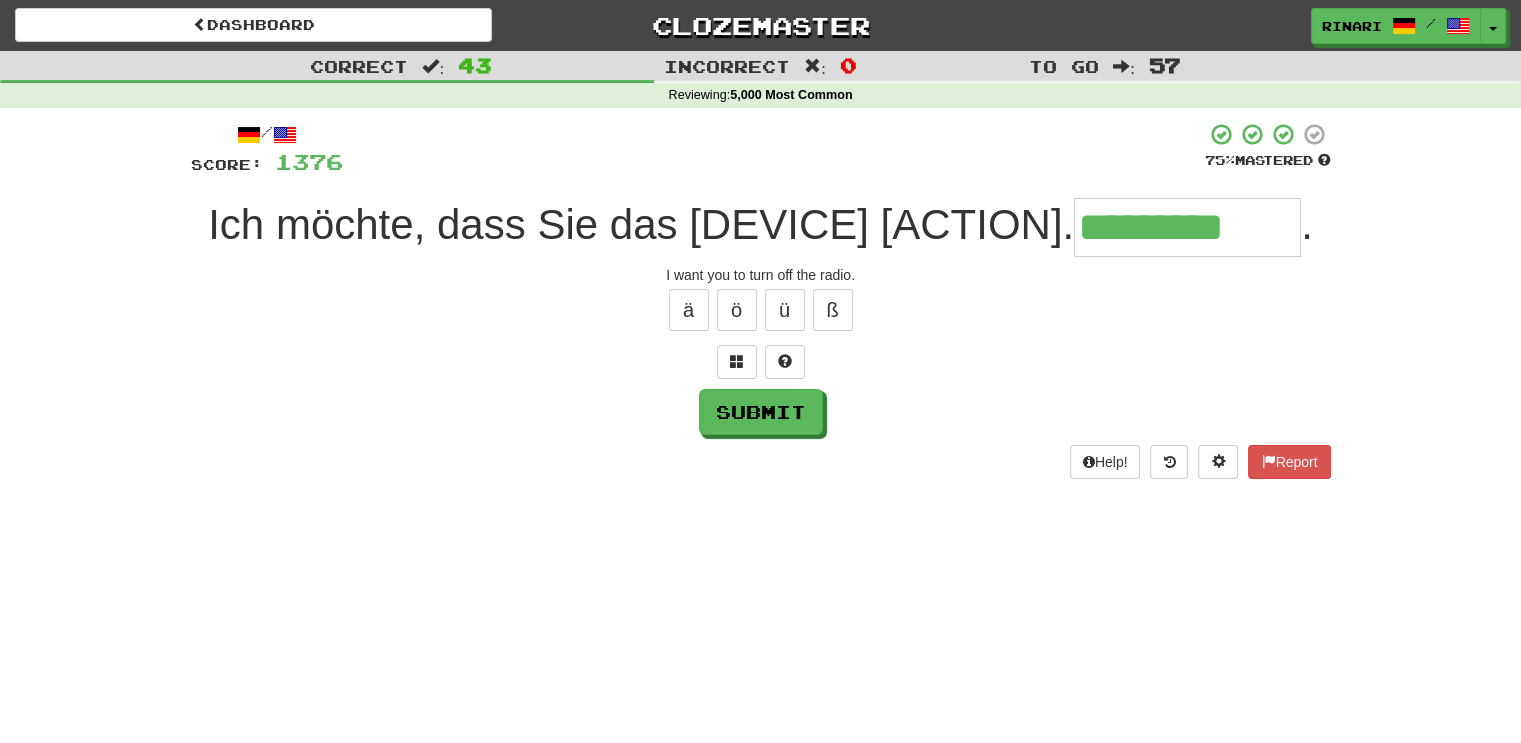 type on "*********" 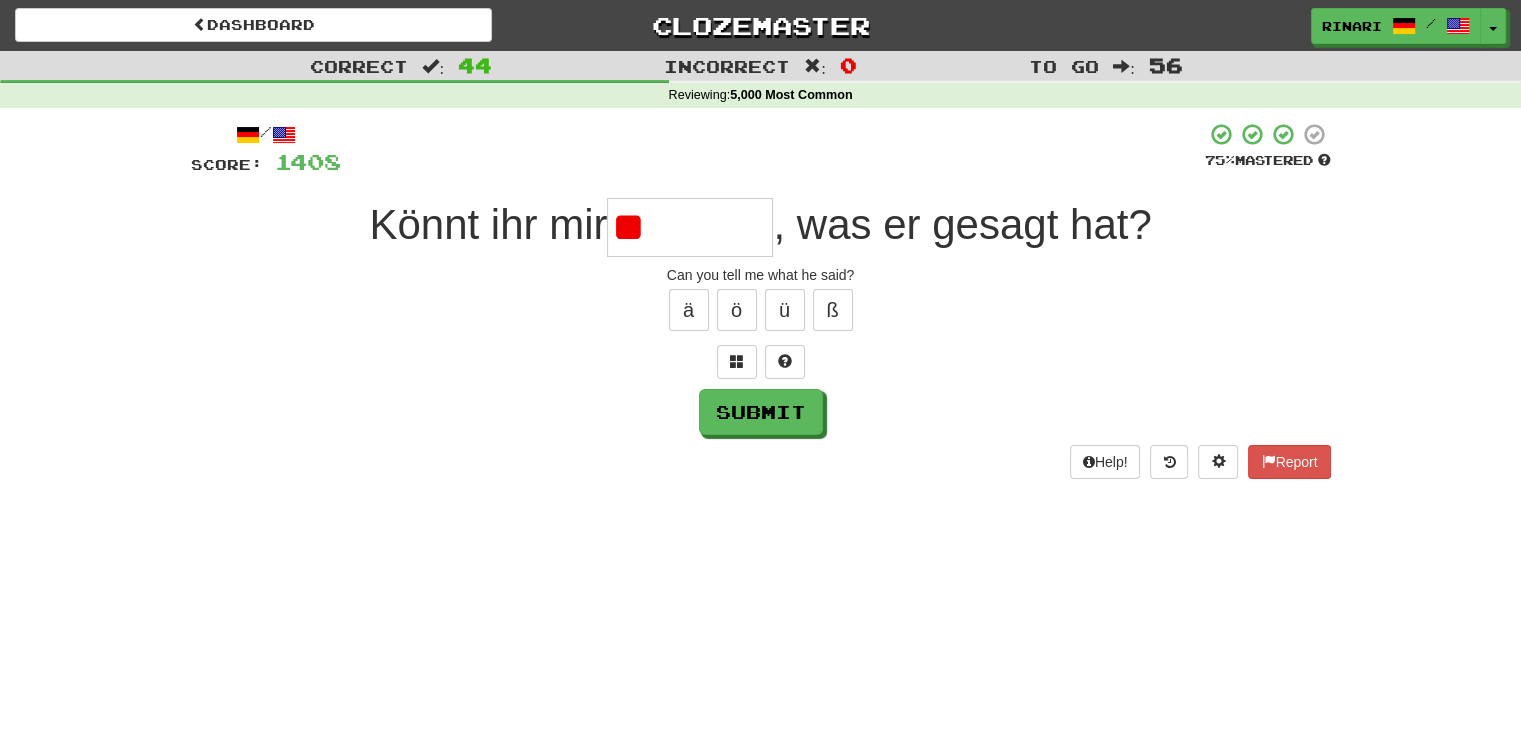 type on "*" 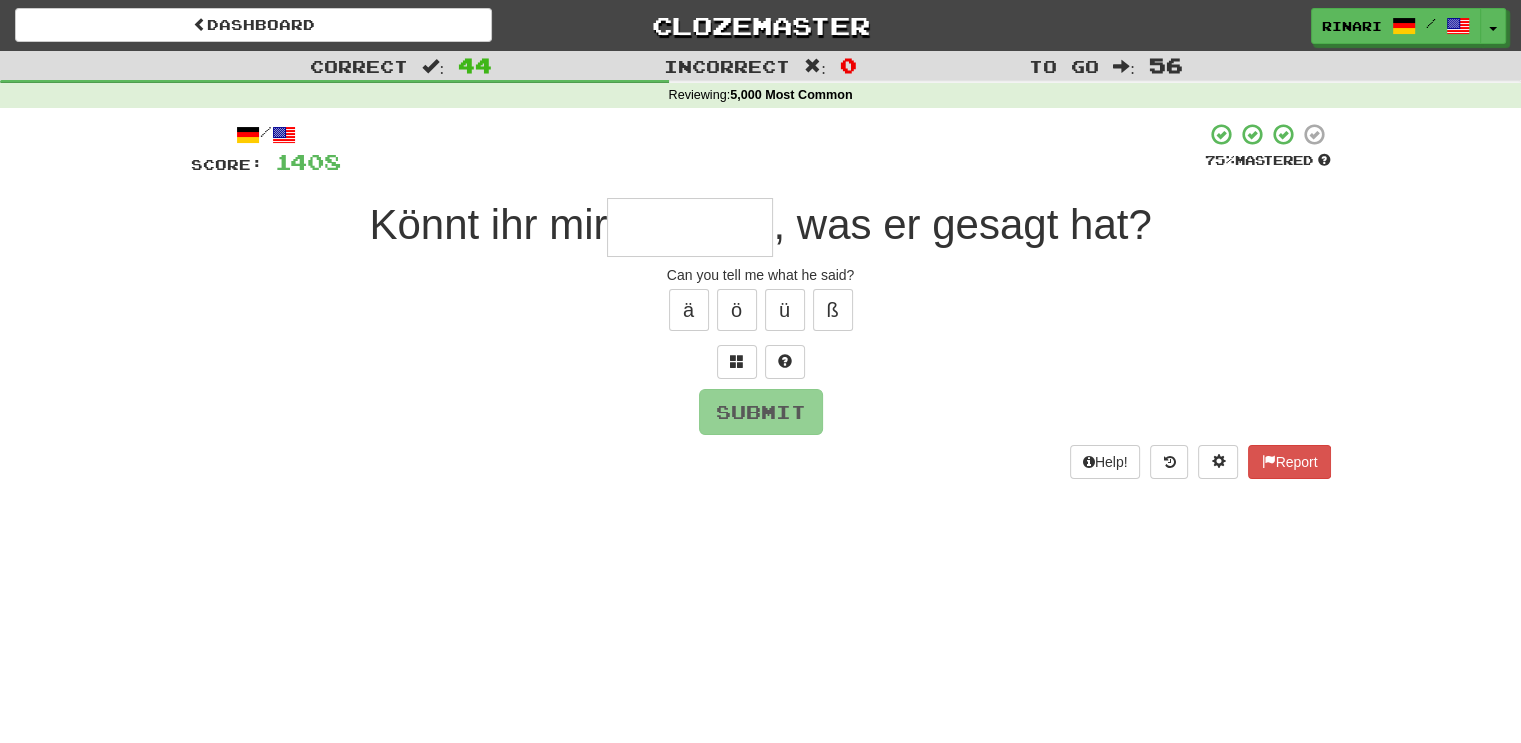 type on "*" 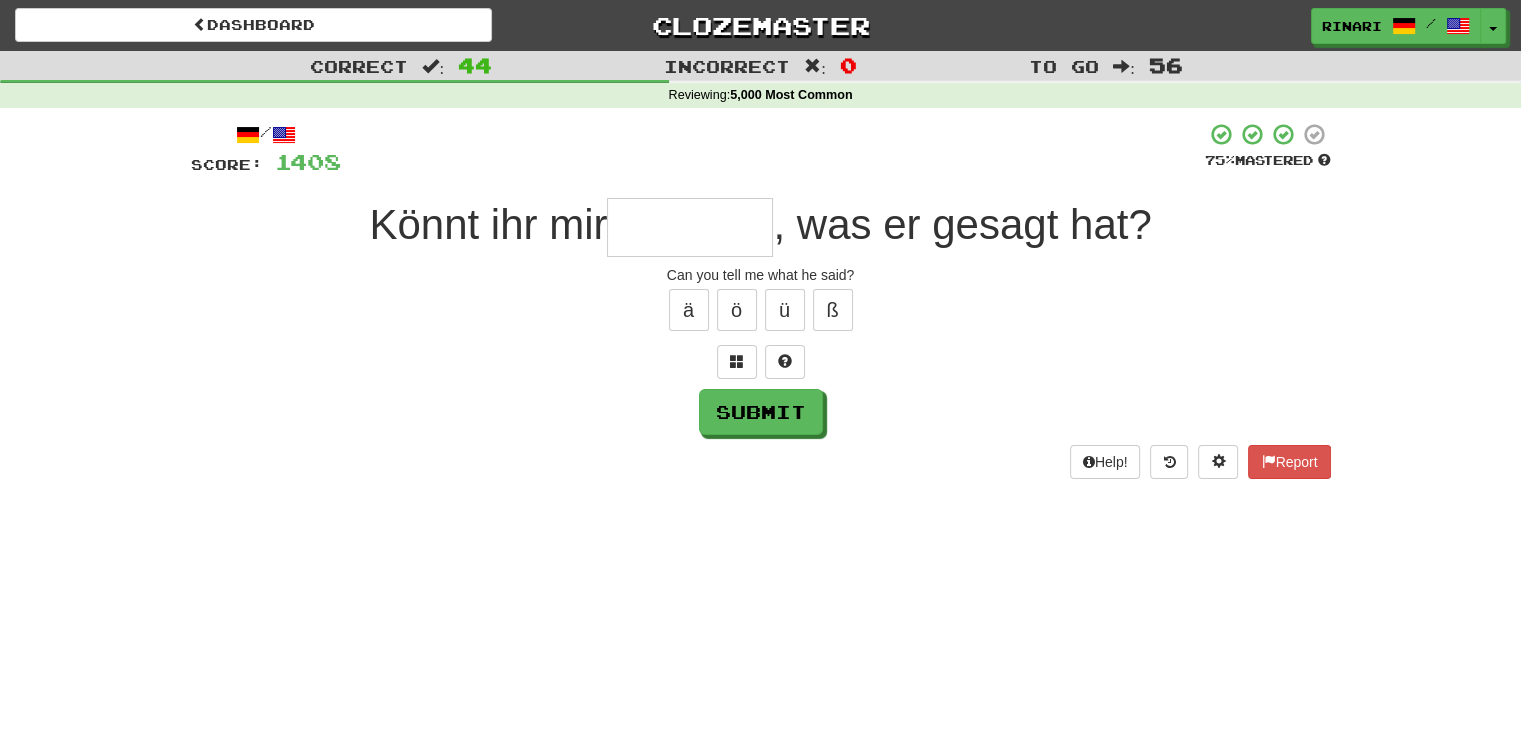 type on "*" 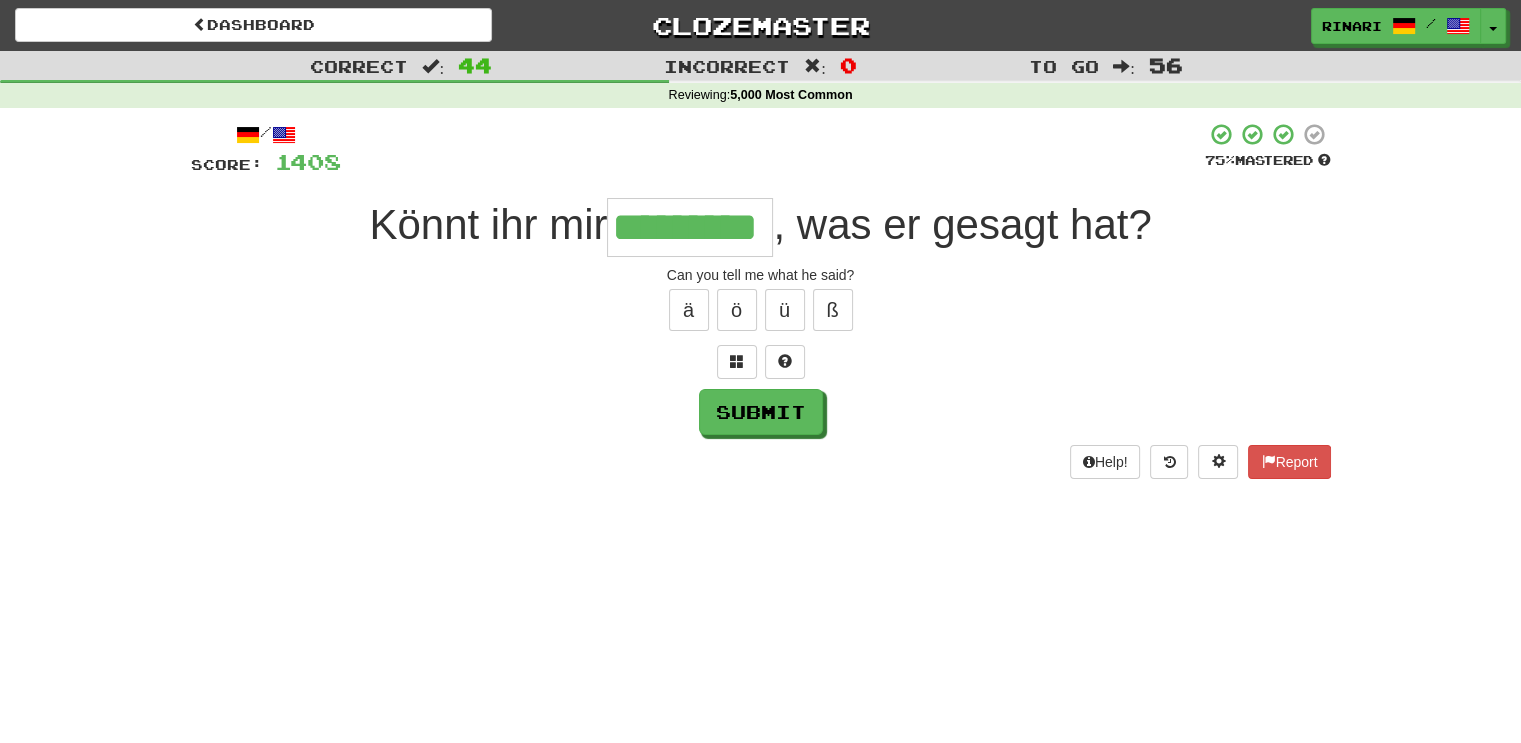type on "*********" 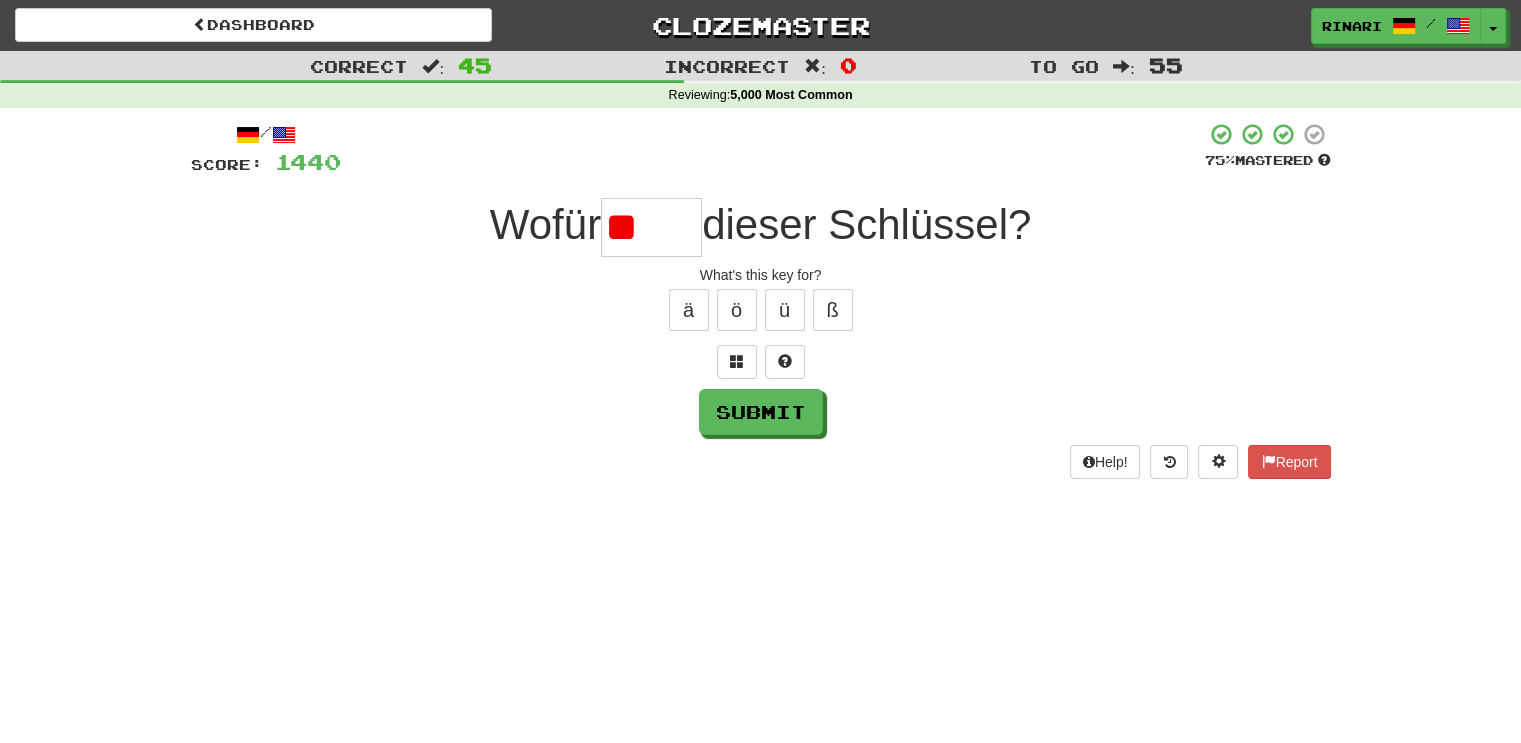 type on "*" 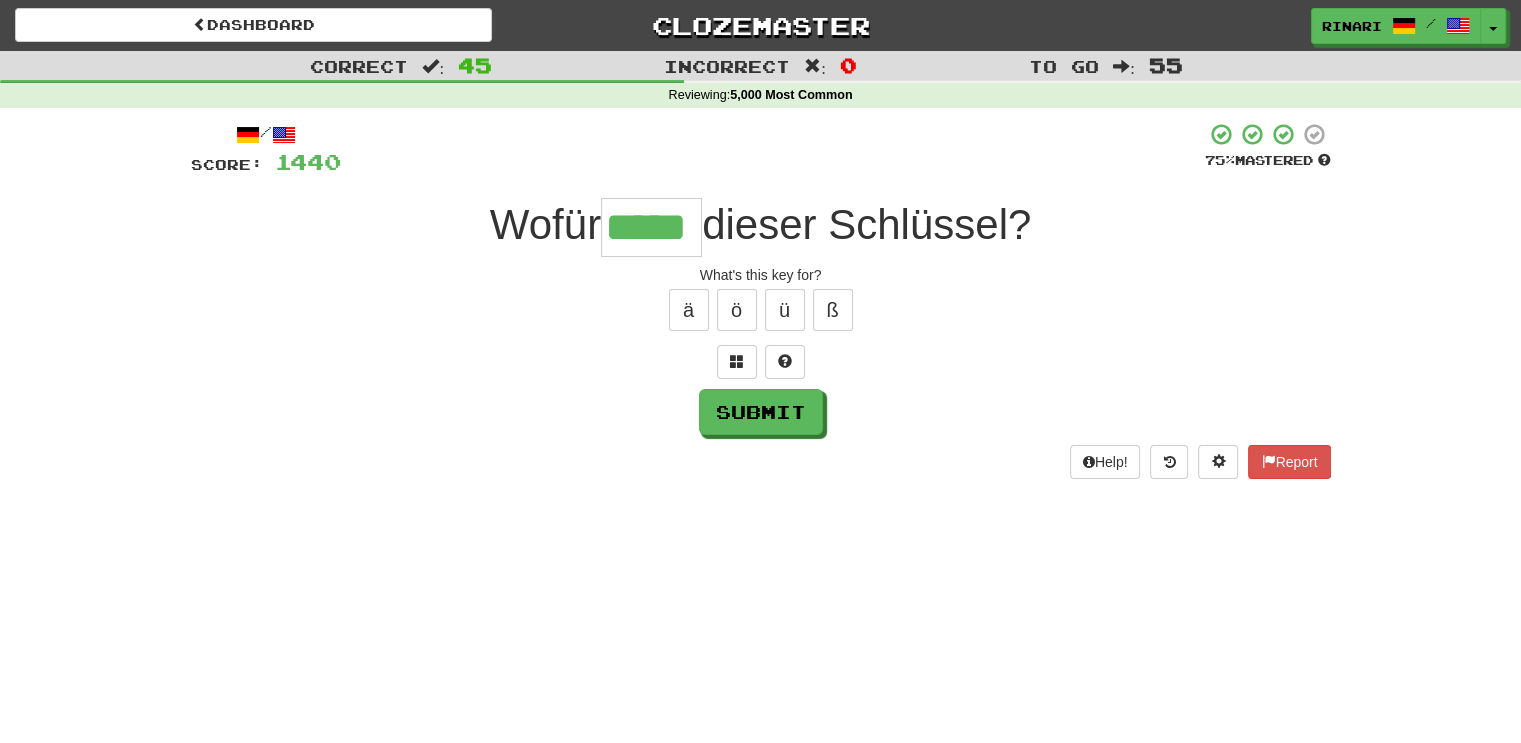 type on "*****" 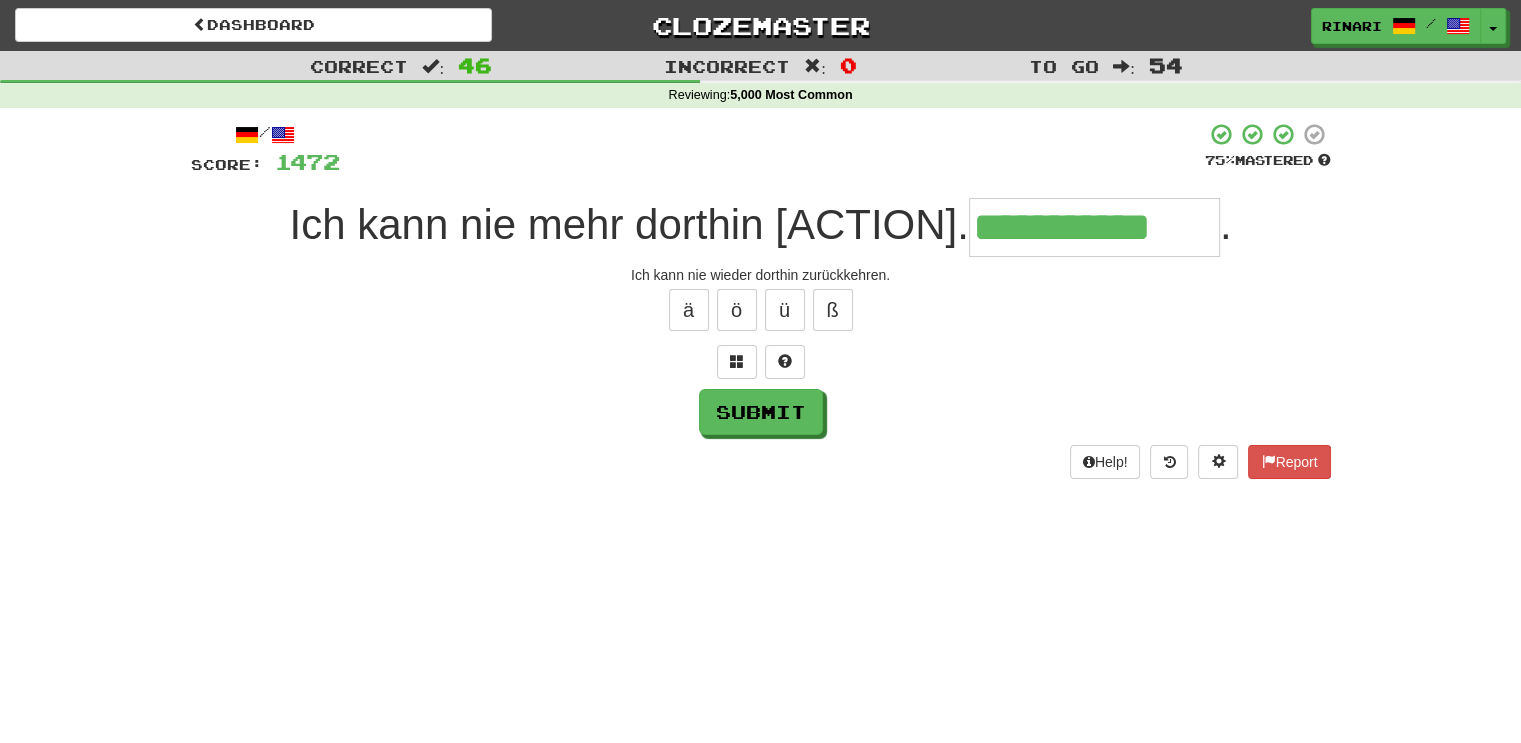 type on "**********" 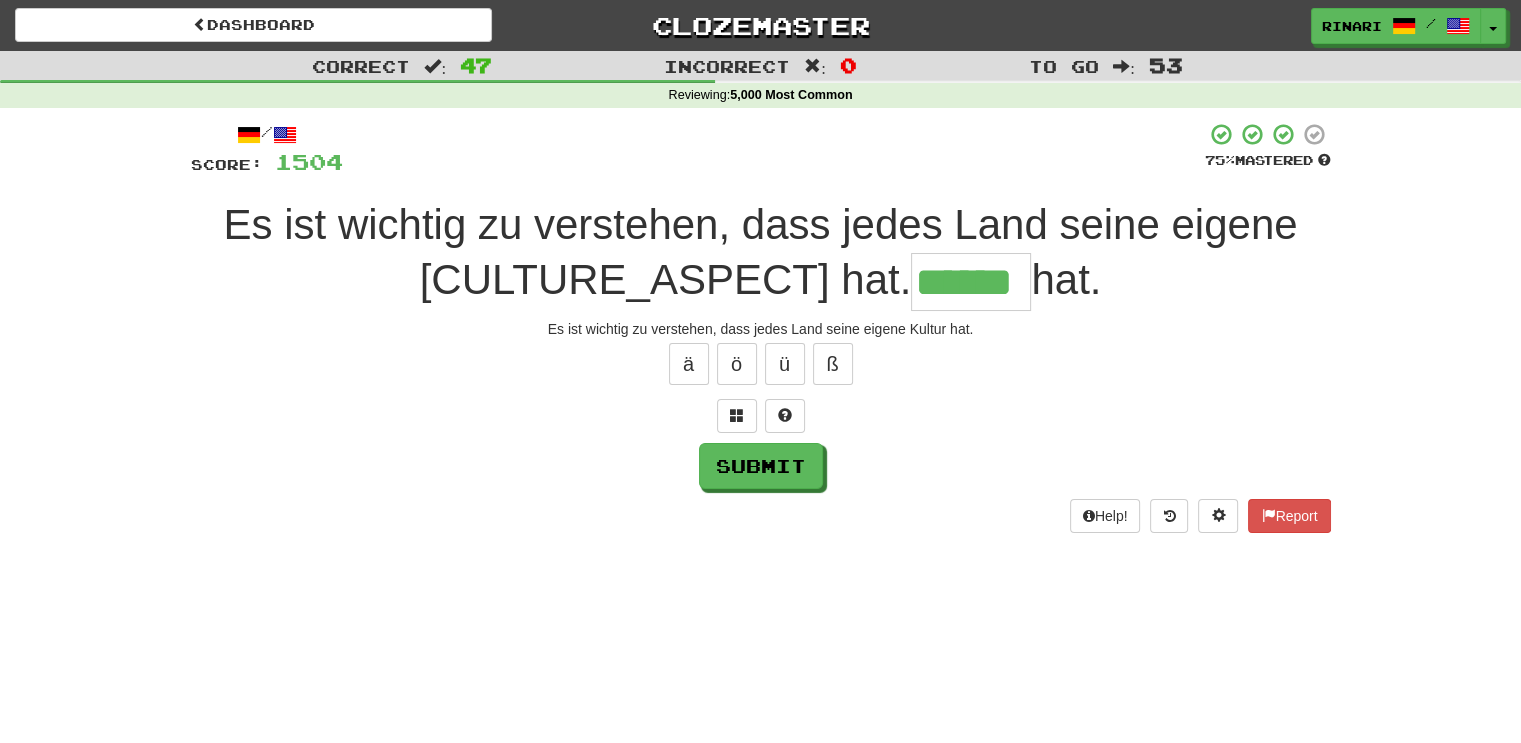 type on "******" 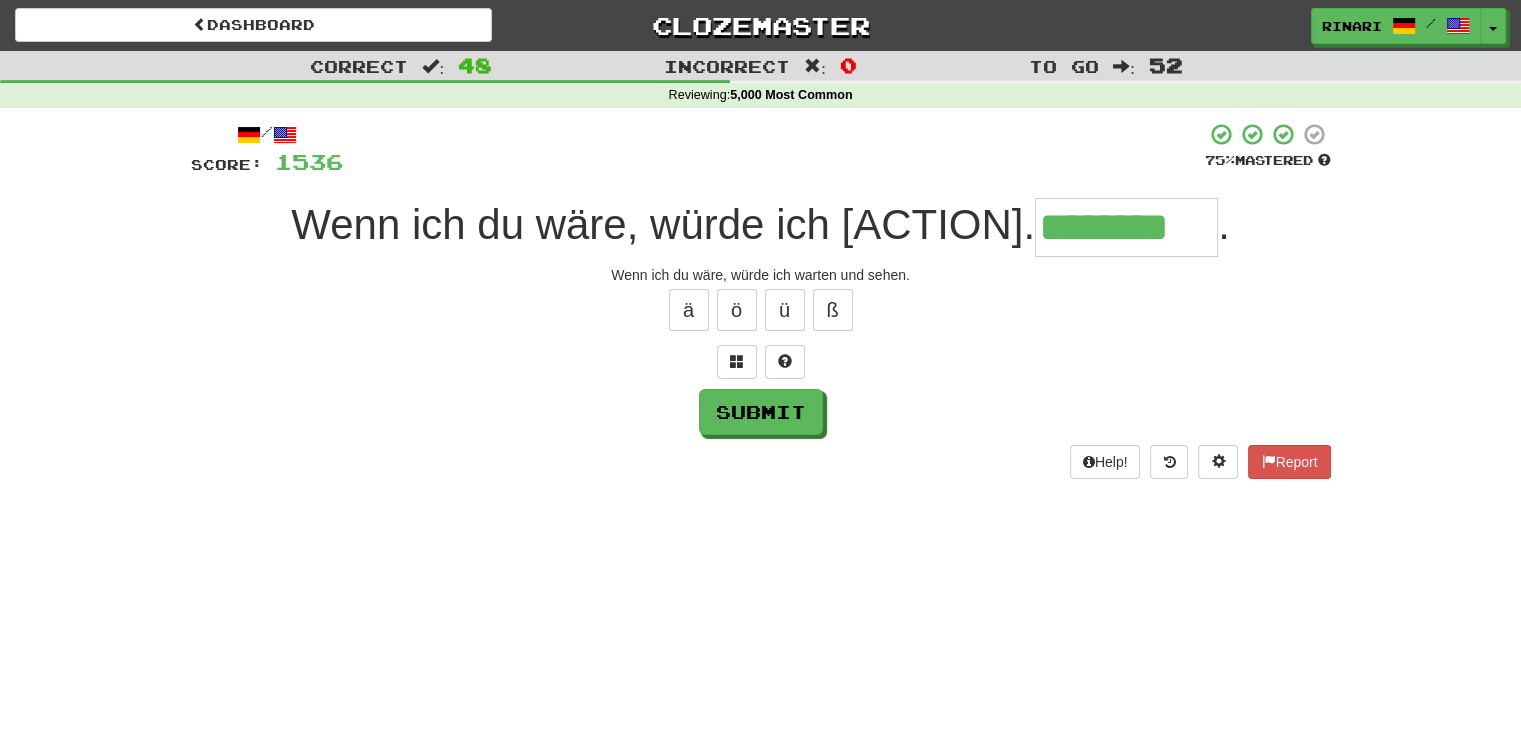 type on "********" 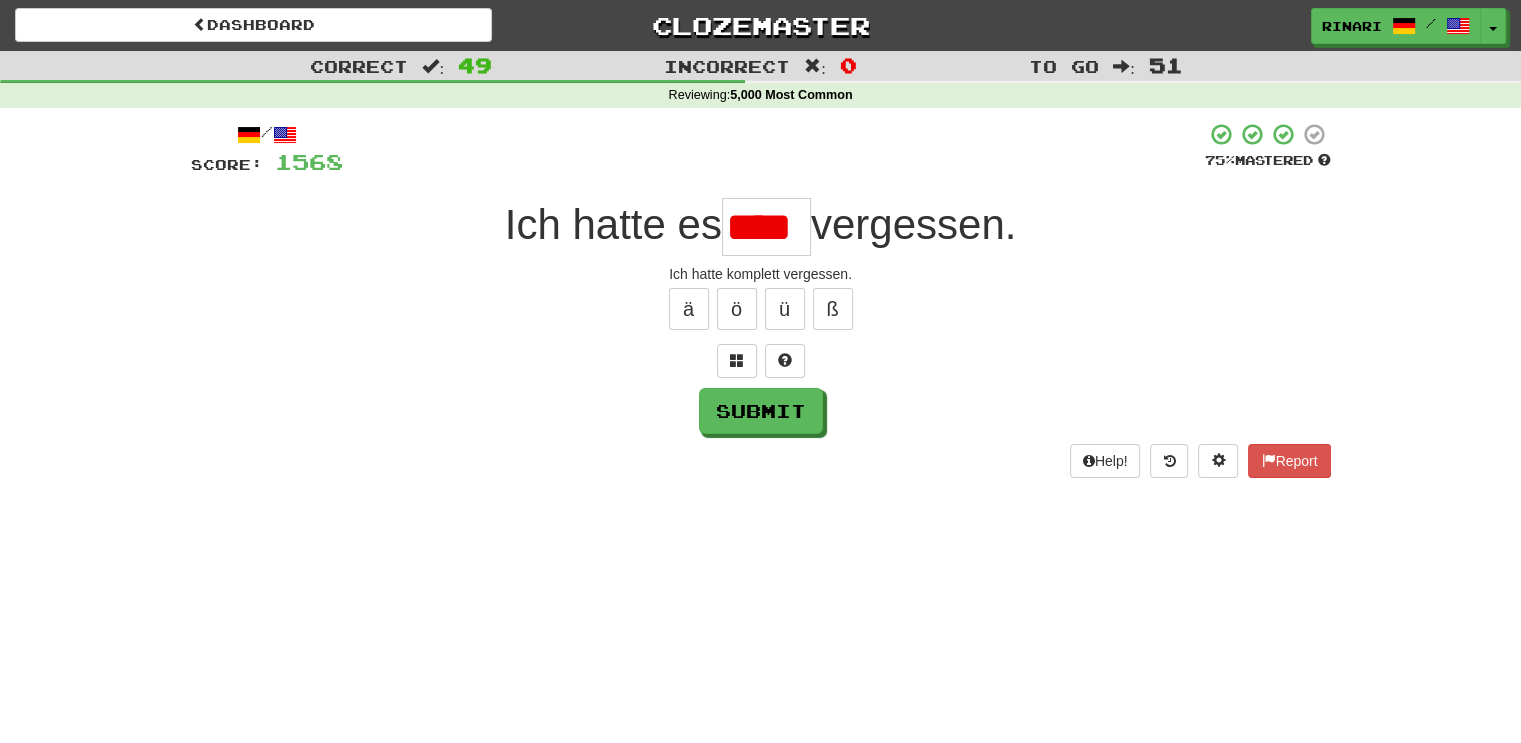 scroll, scrollTop: 0, scrollLeft: 0, axis: both 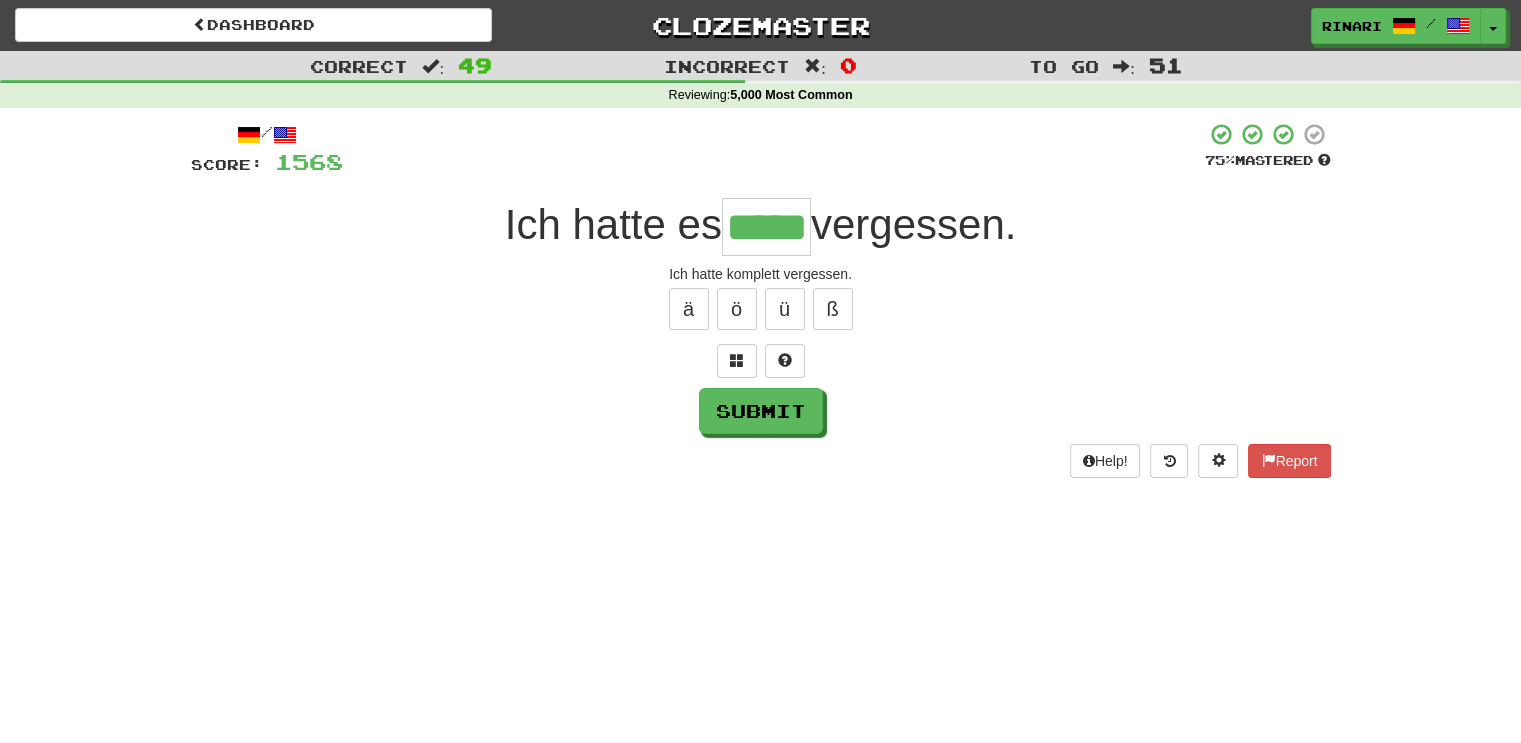 type on "*****" 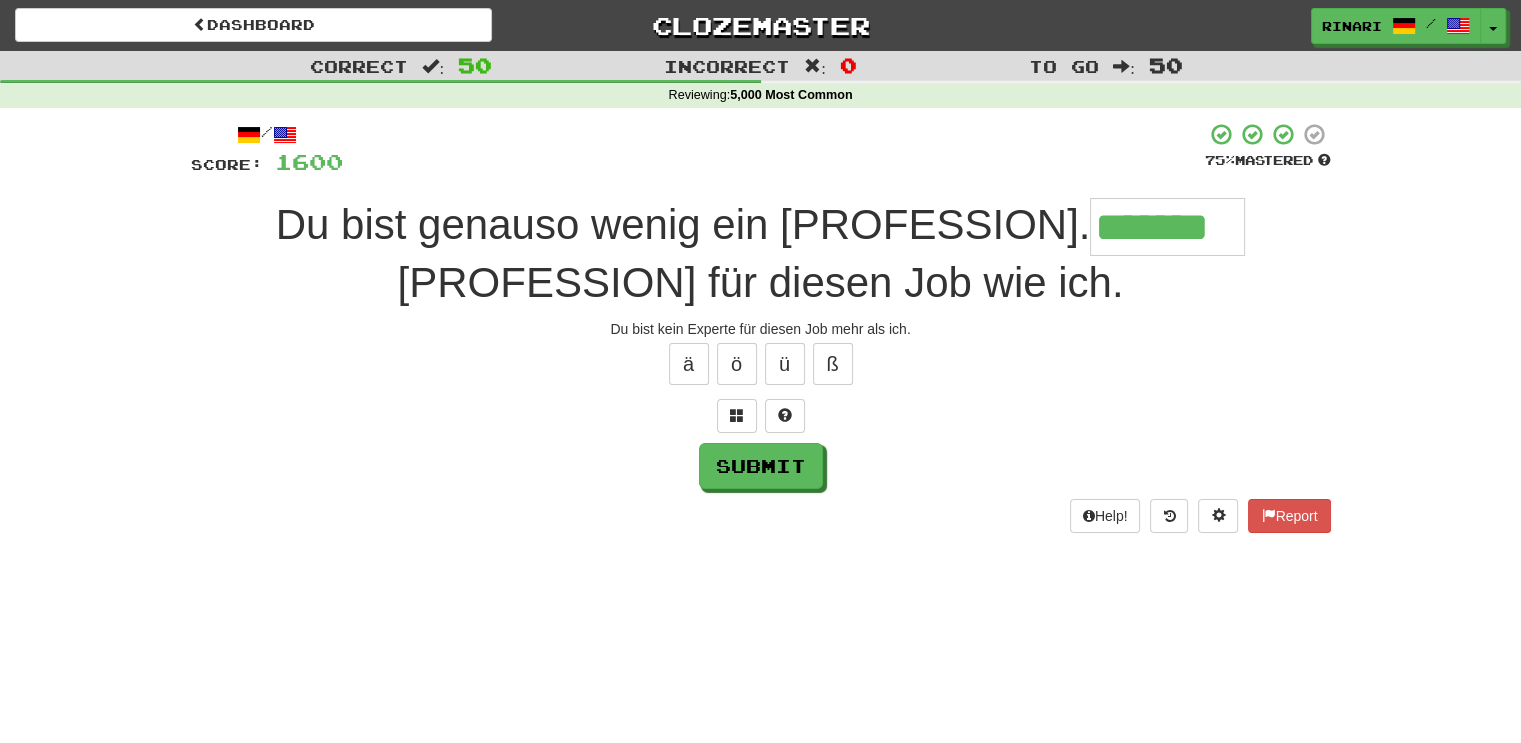 type on "*******" 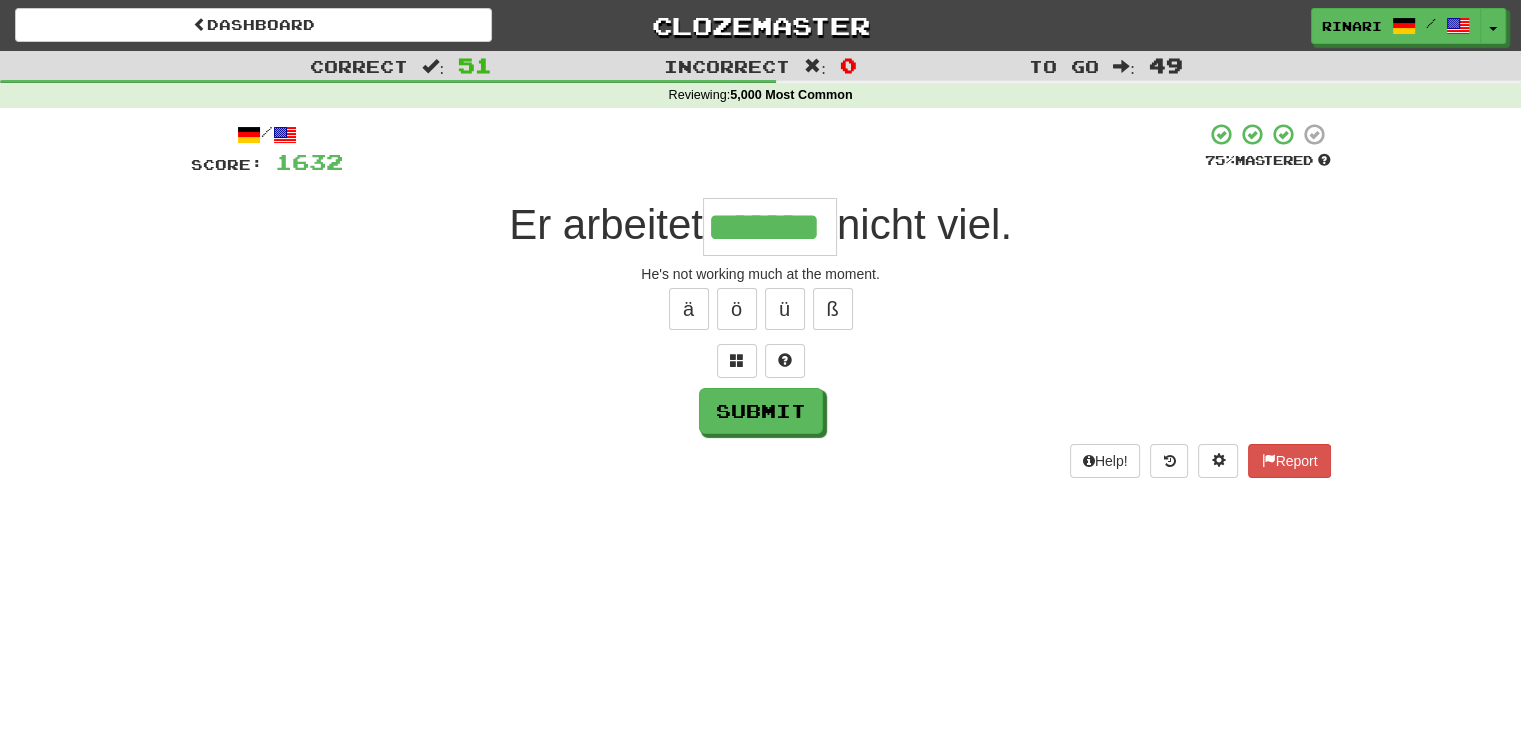 type on "*******" 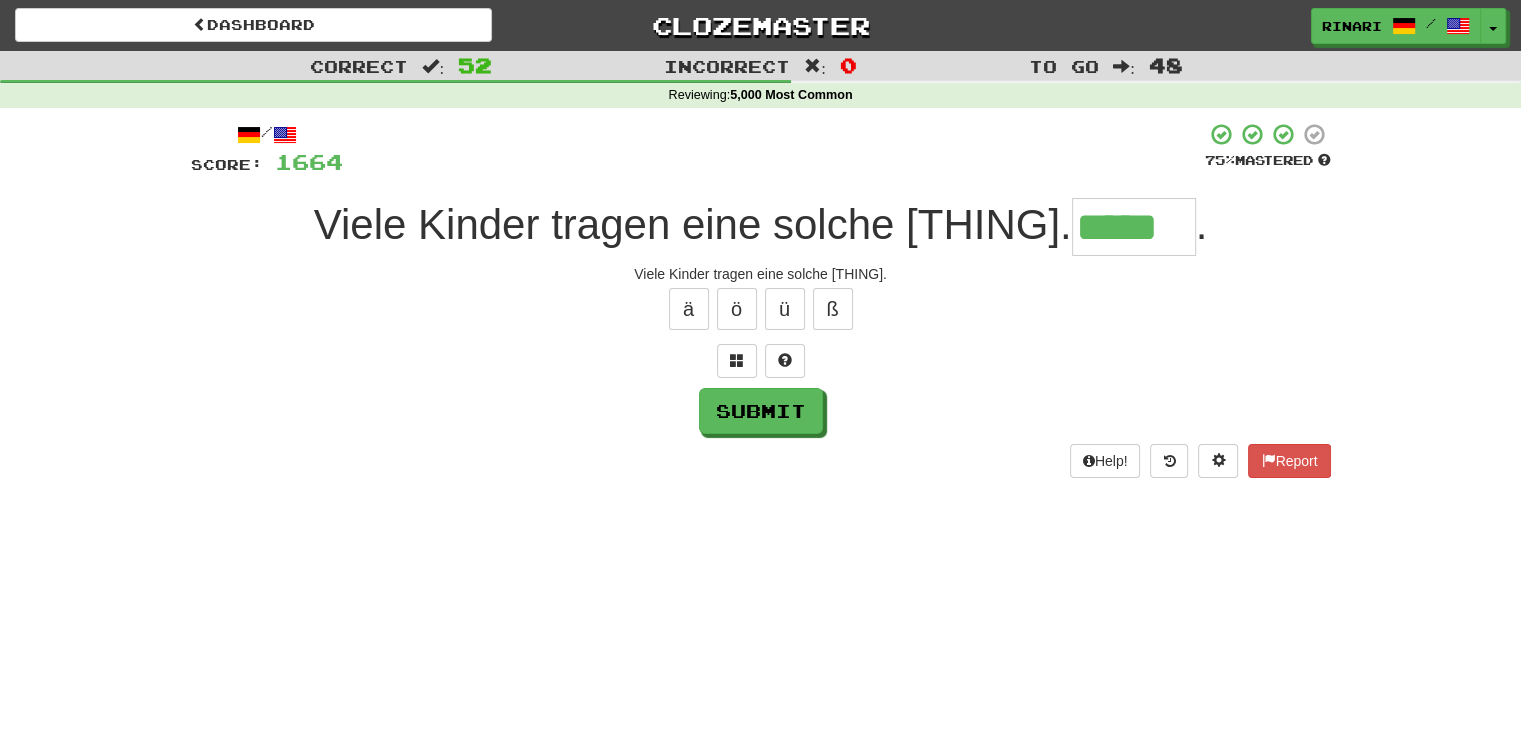 type on "*****" 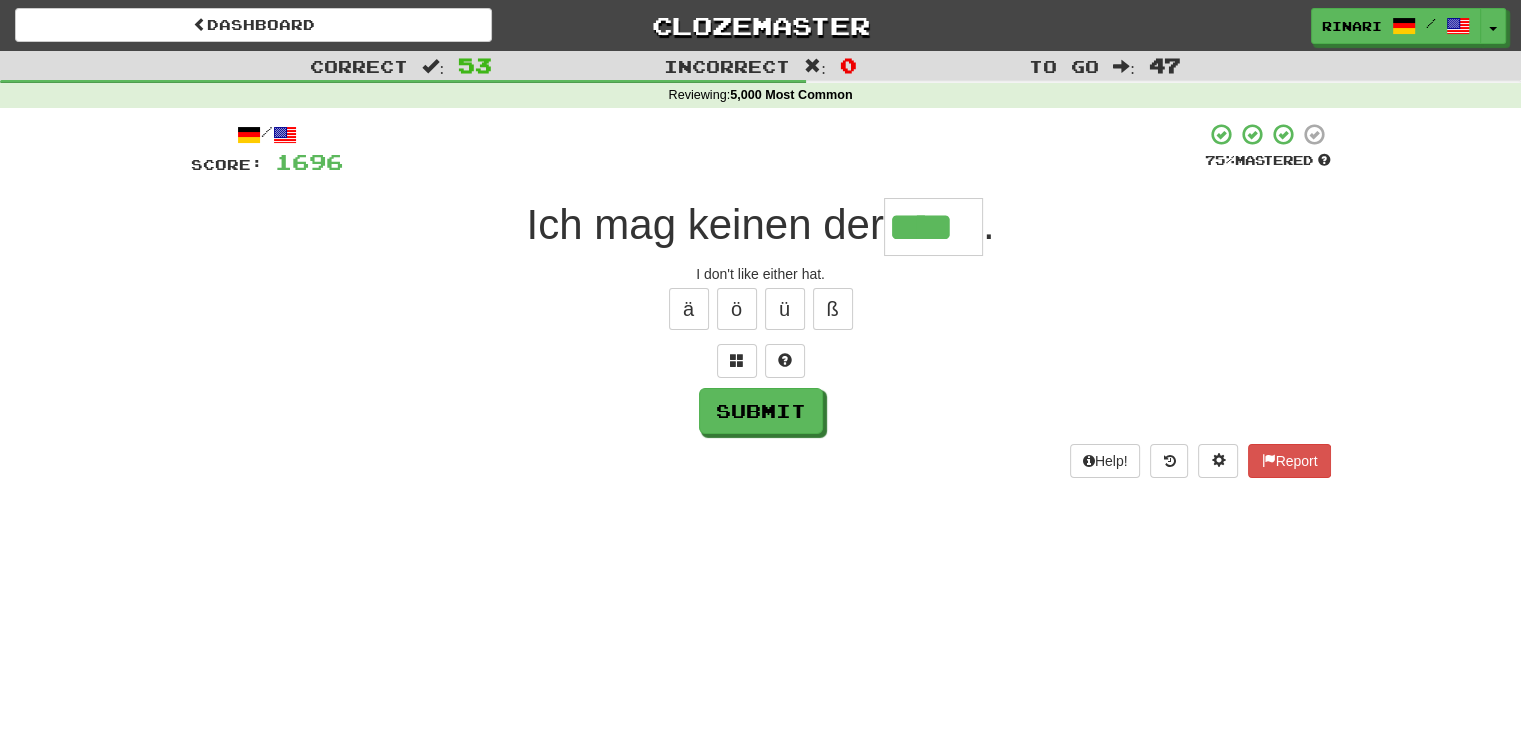 type on "****" 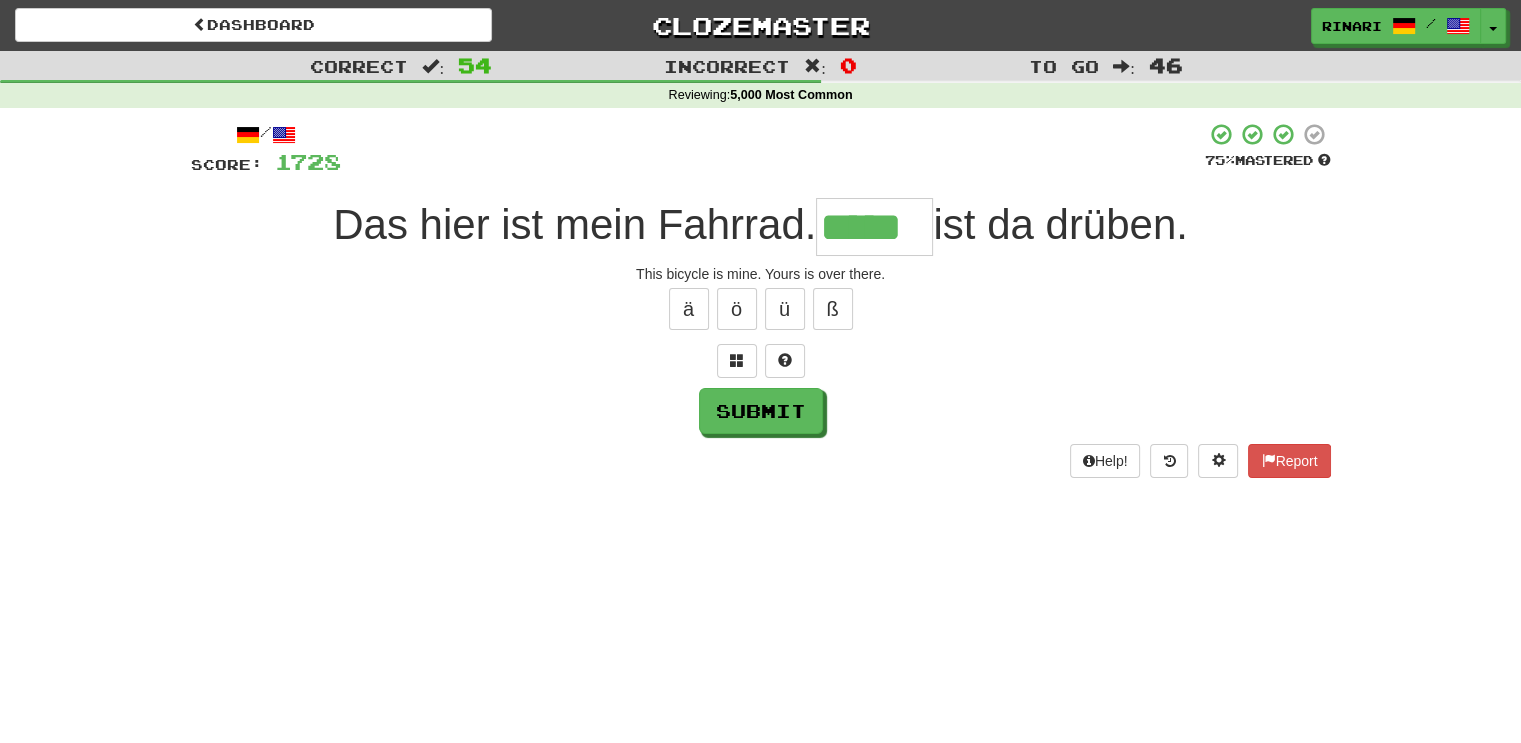 type on "*****" 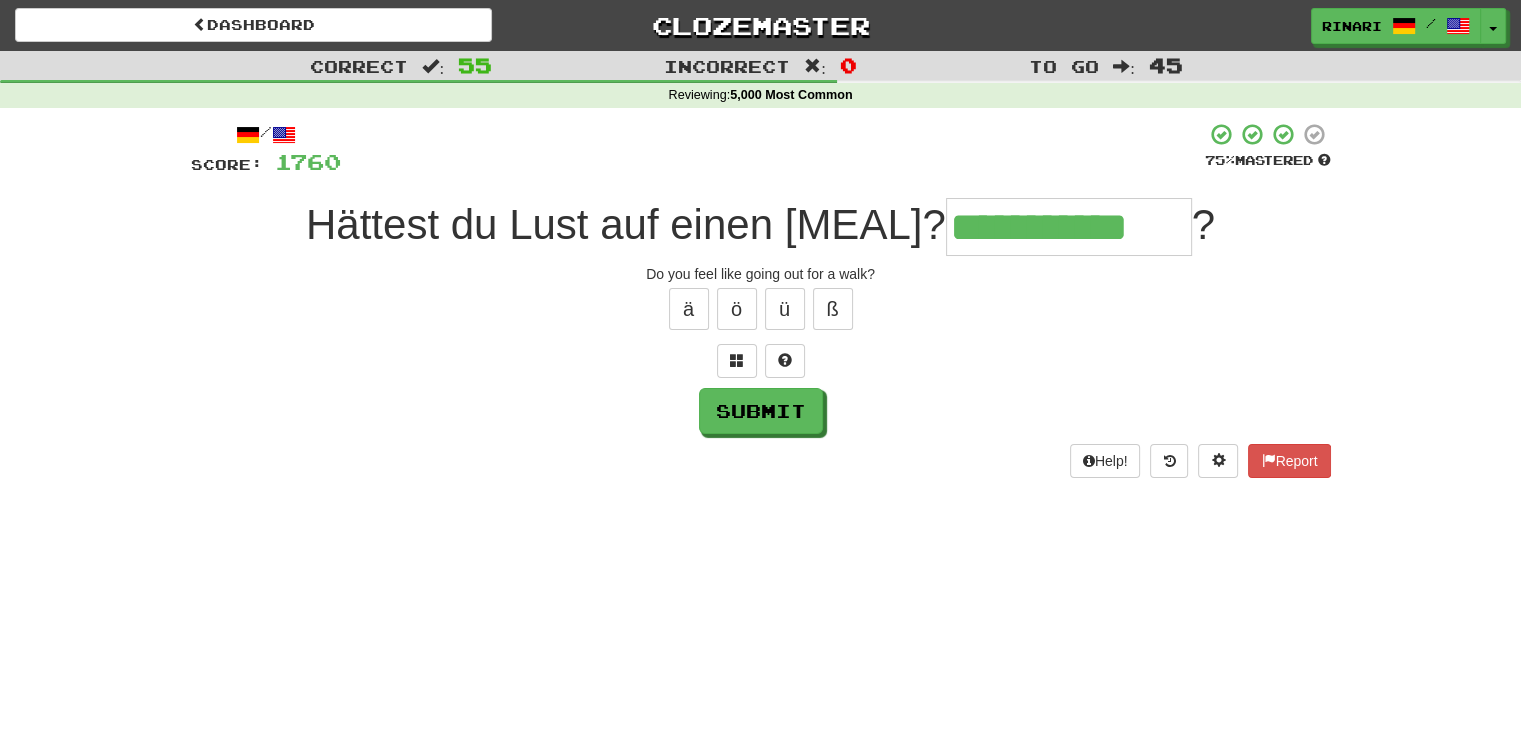 type on "**********" 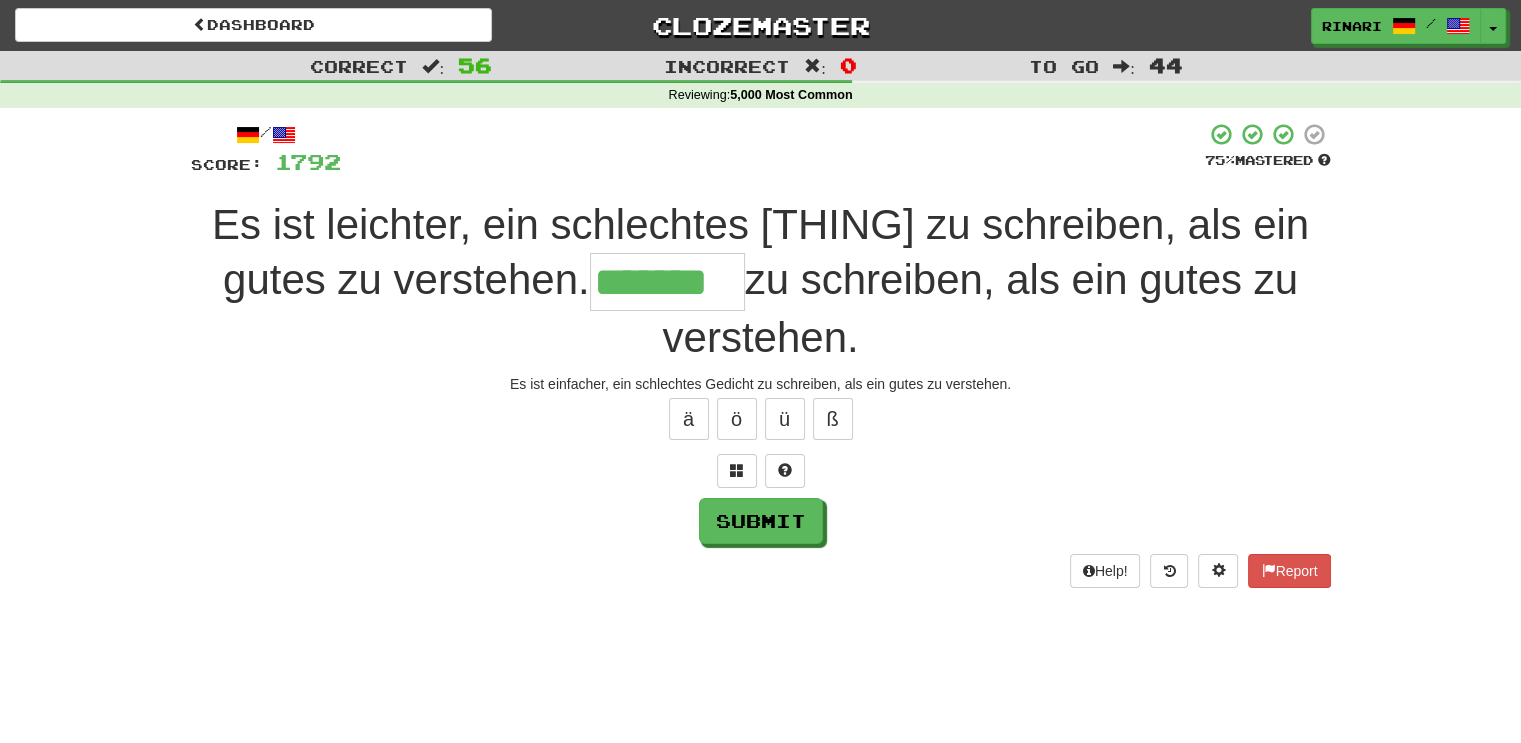 type on "*******" 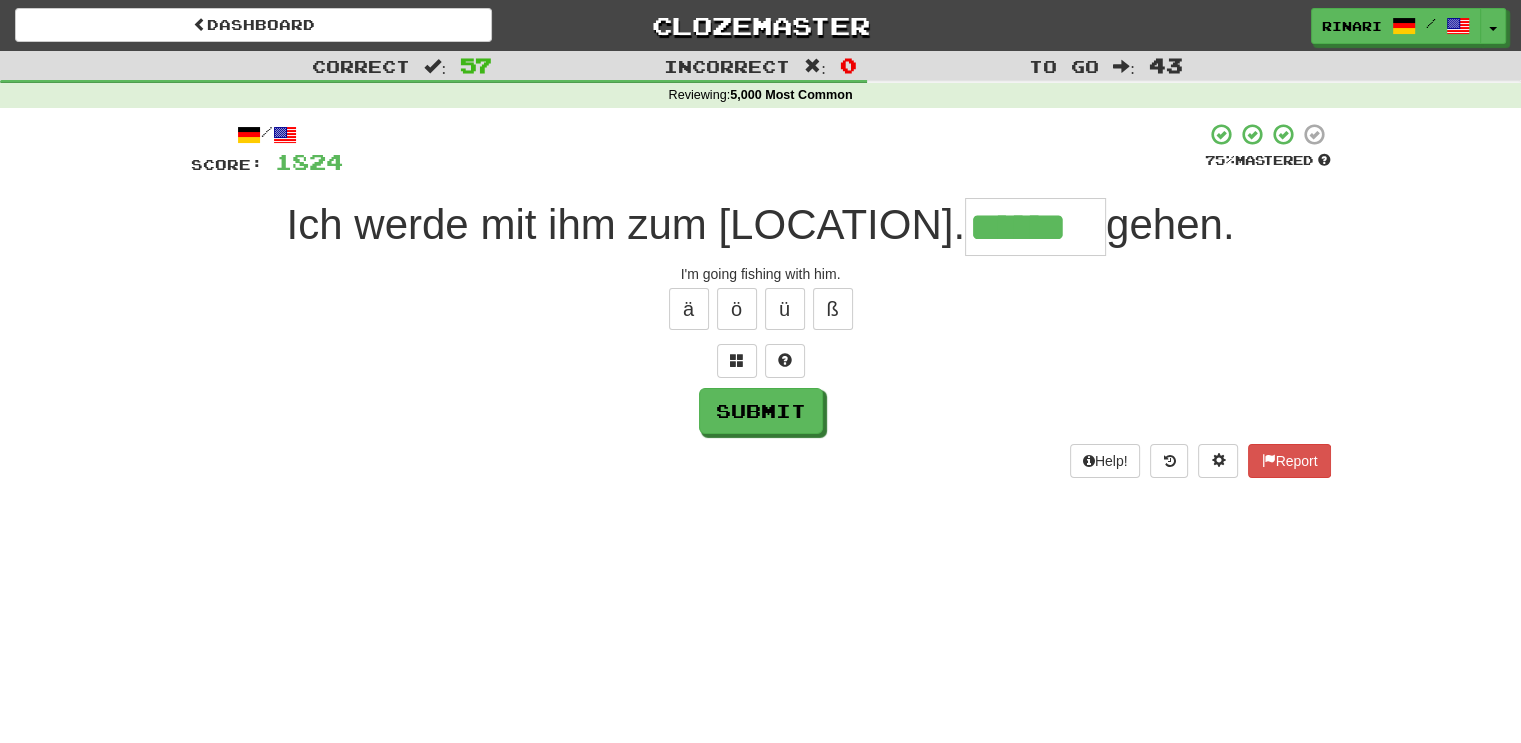 type on "******" 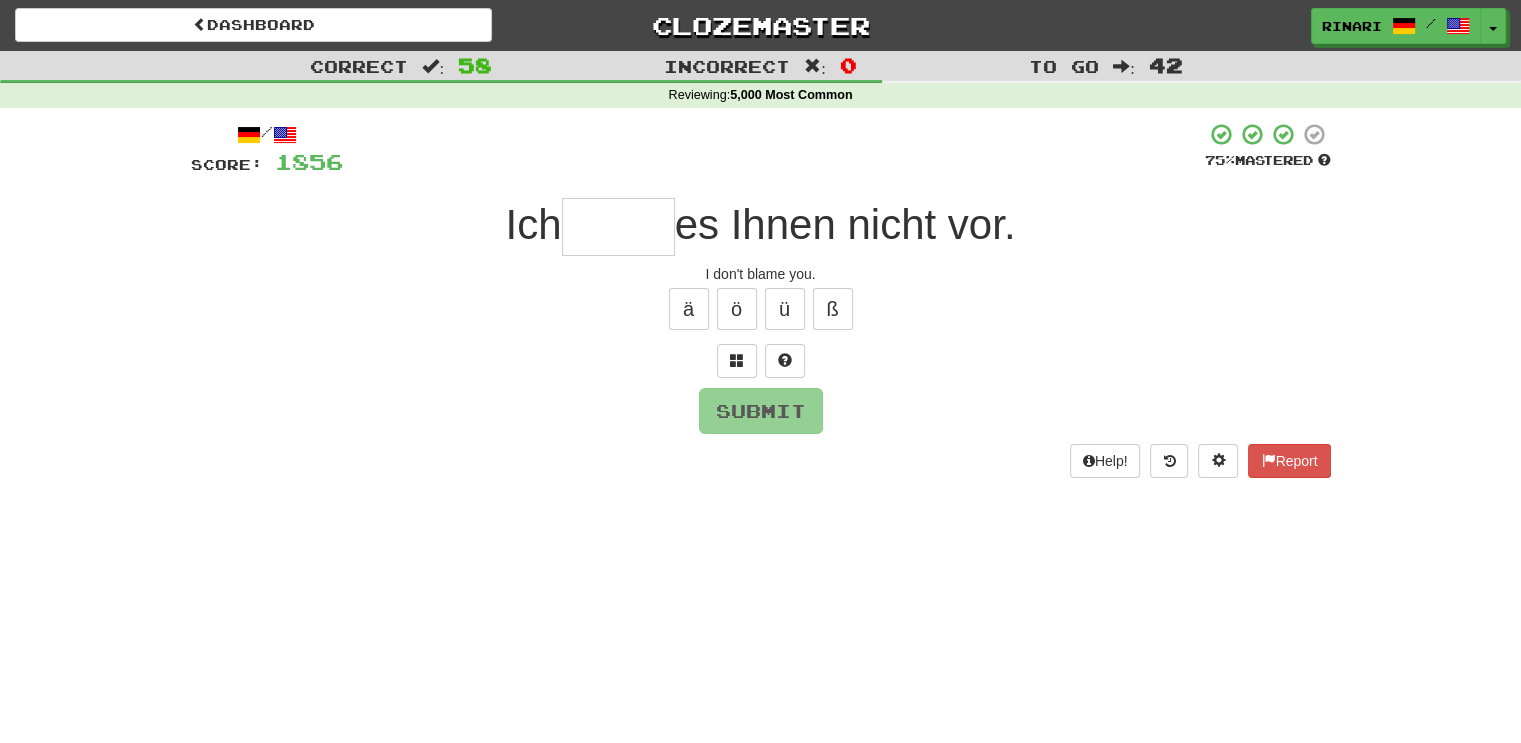 type on "*" 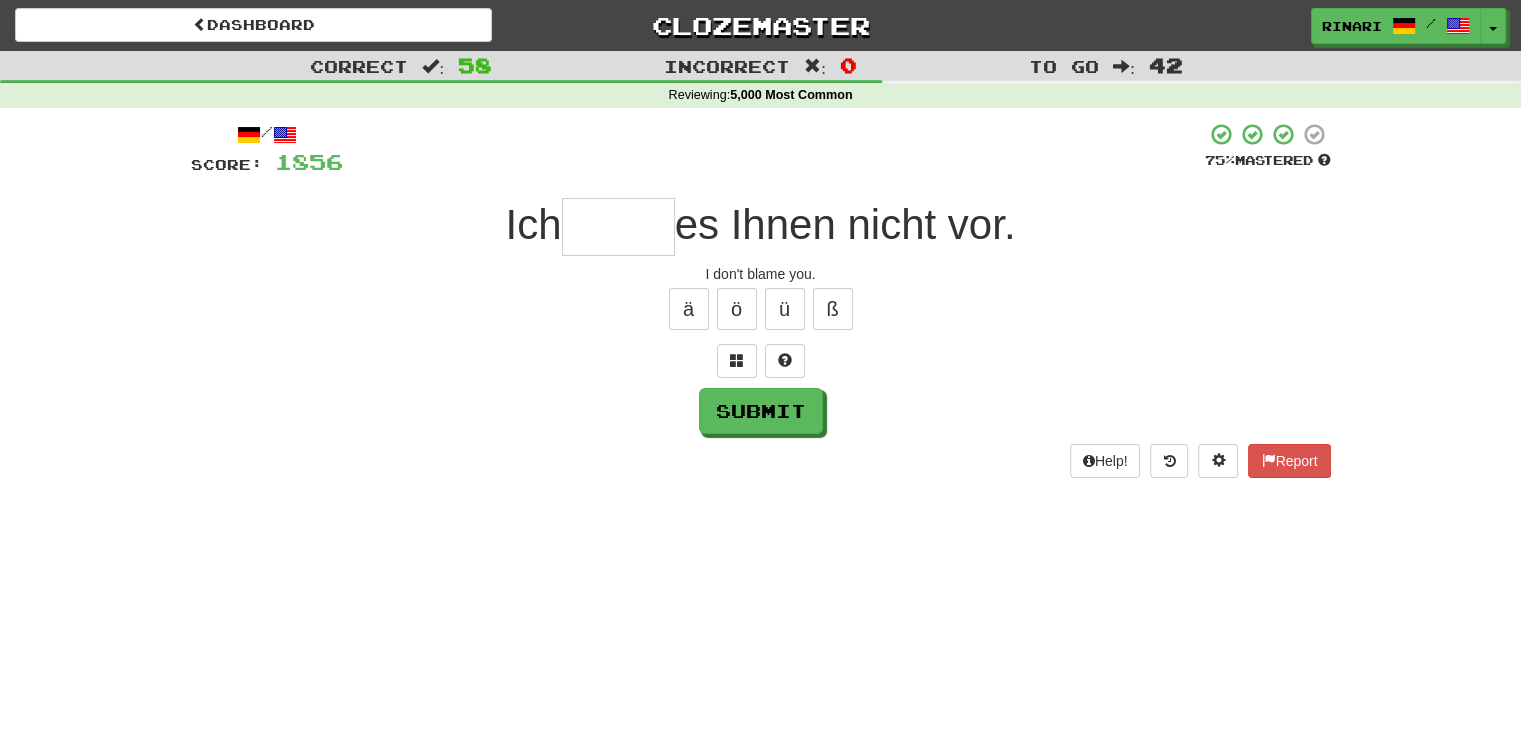 type on "*" 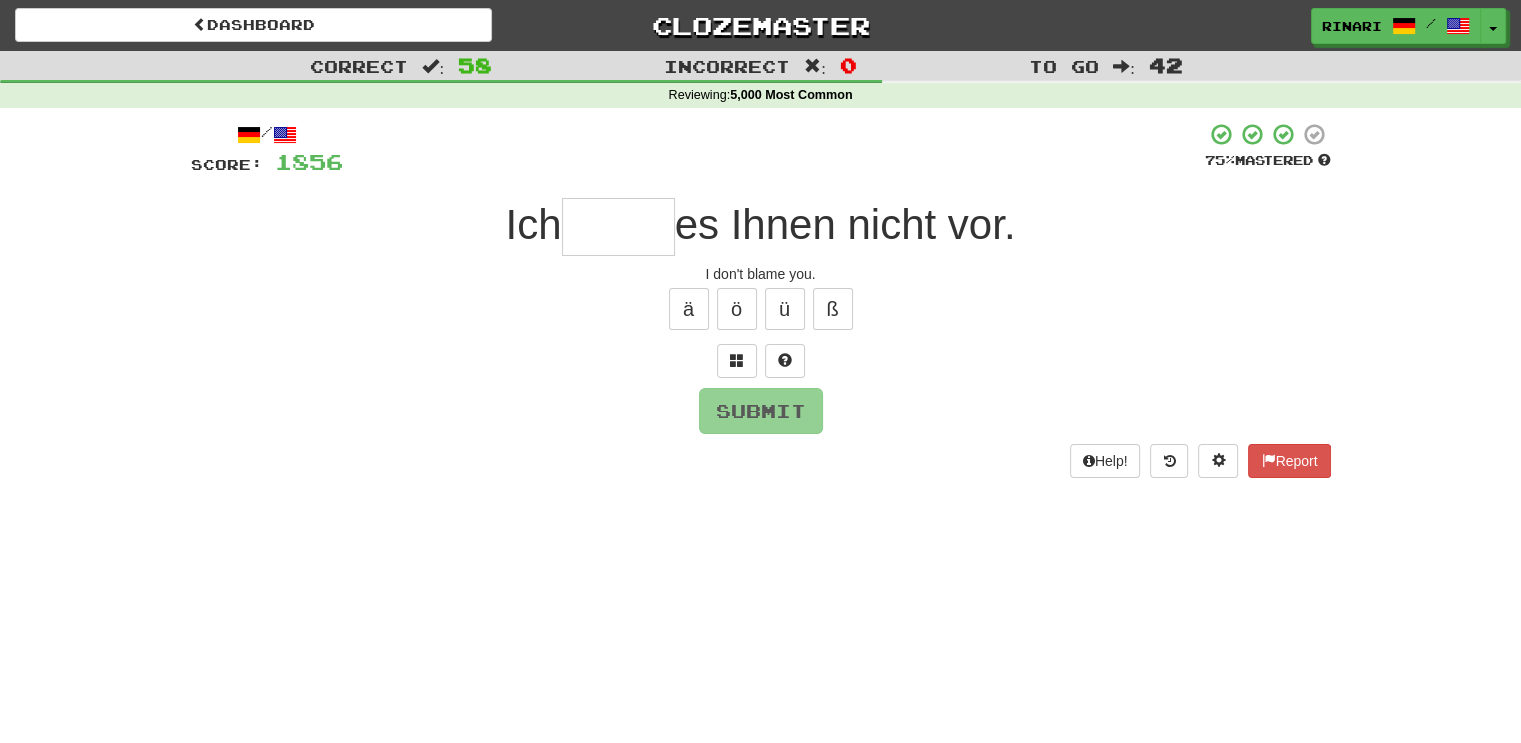 type on "*" 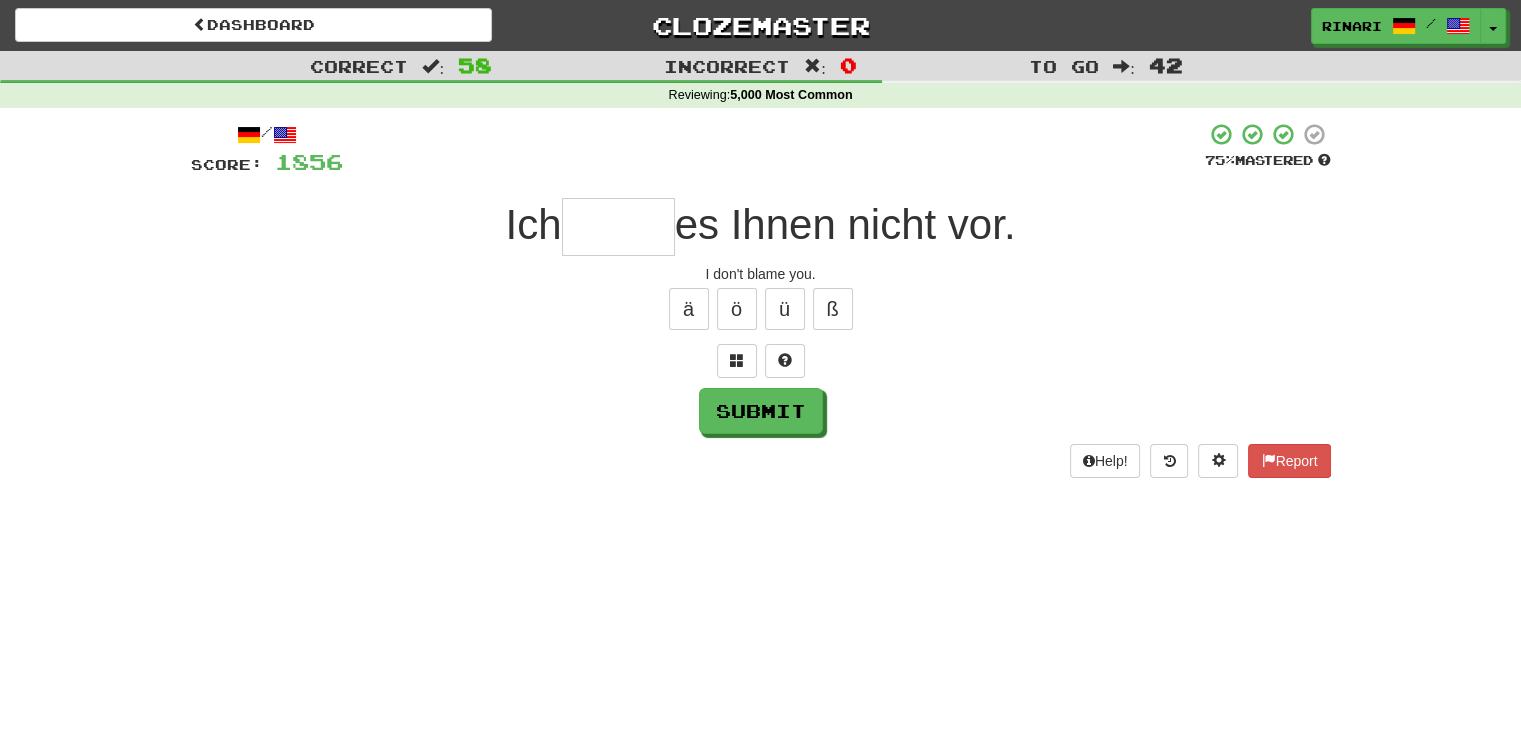 type on "*" 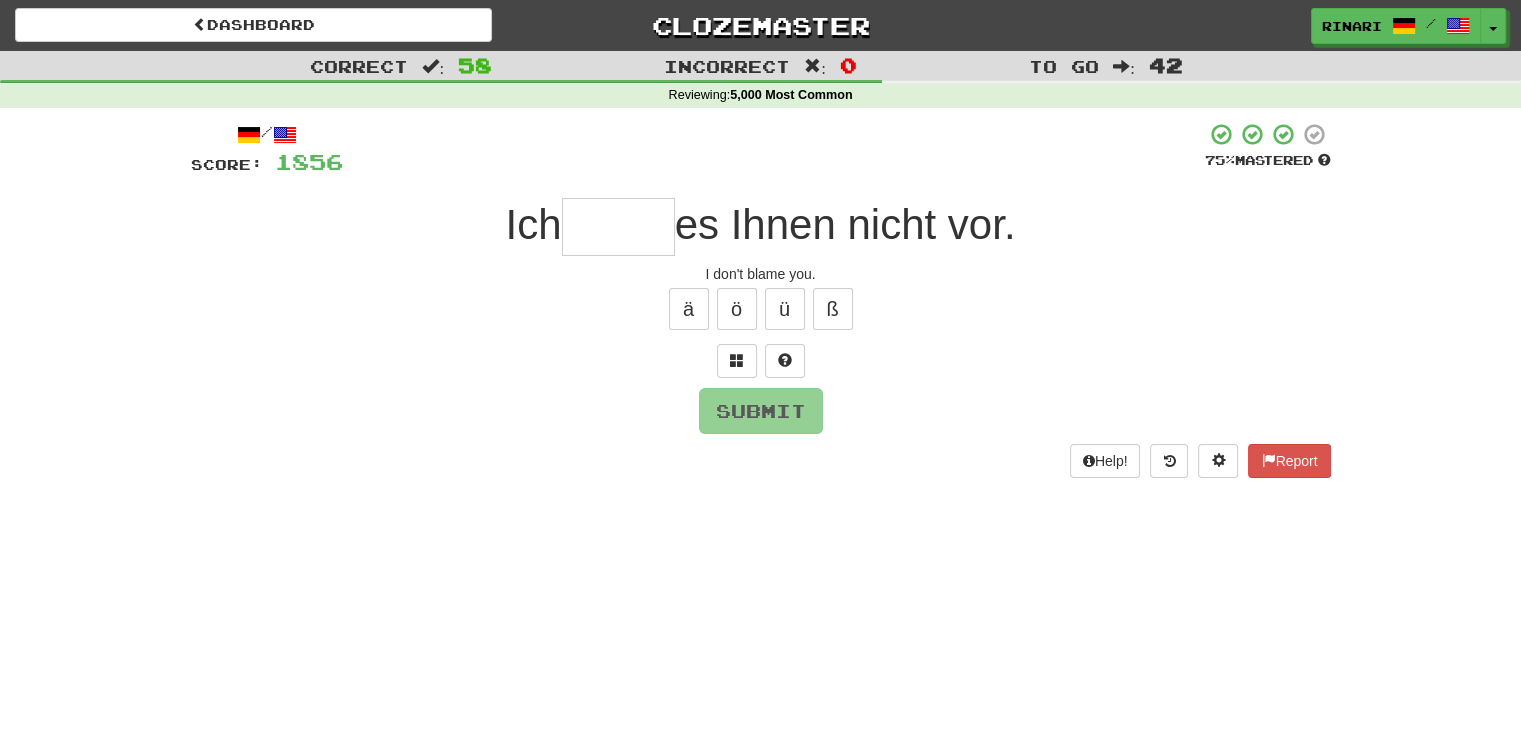 type on "*" 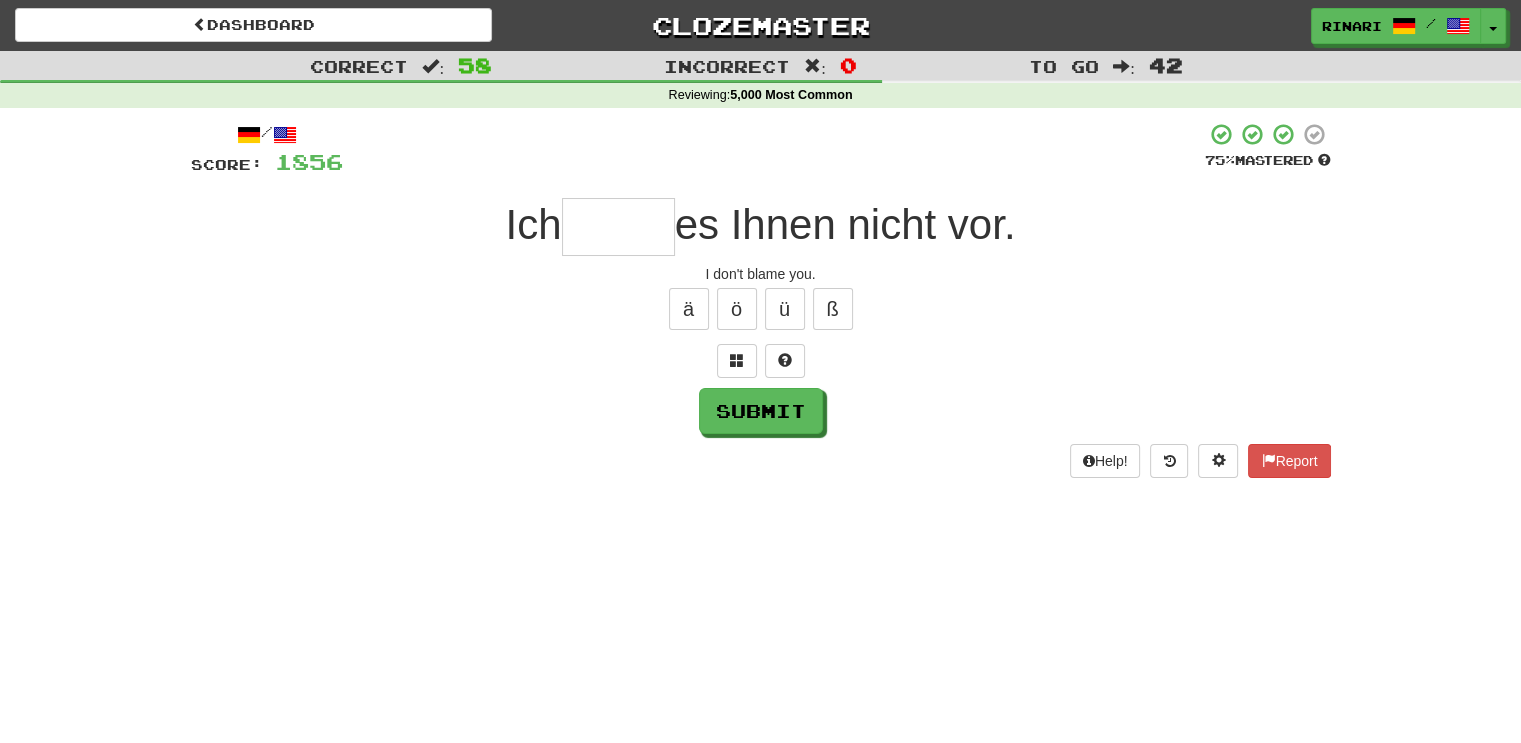 type on "*" 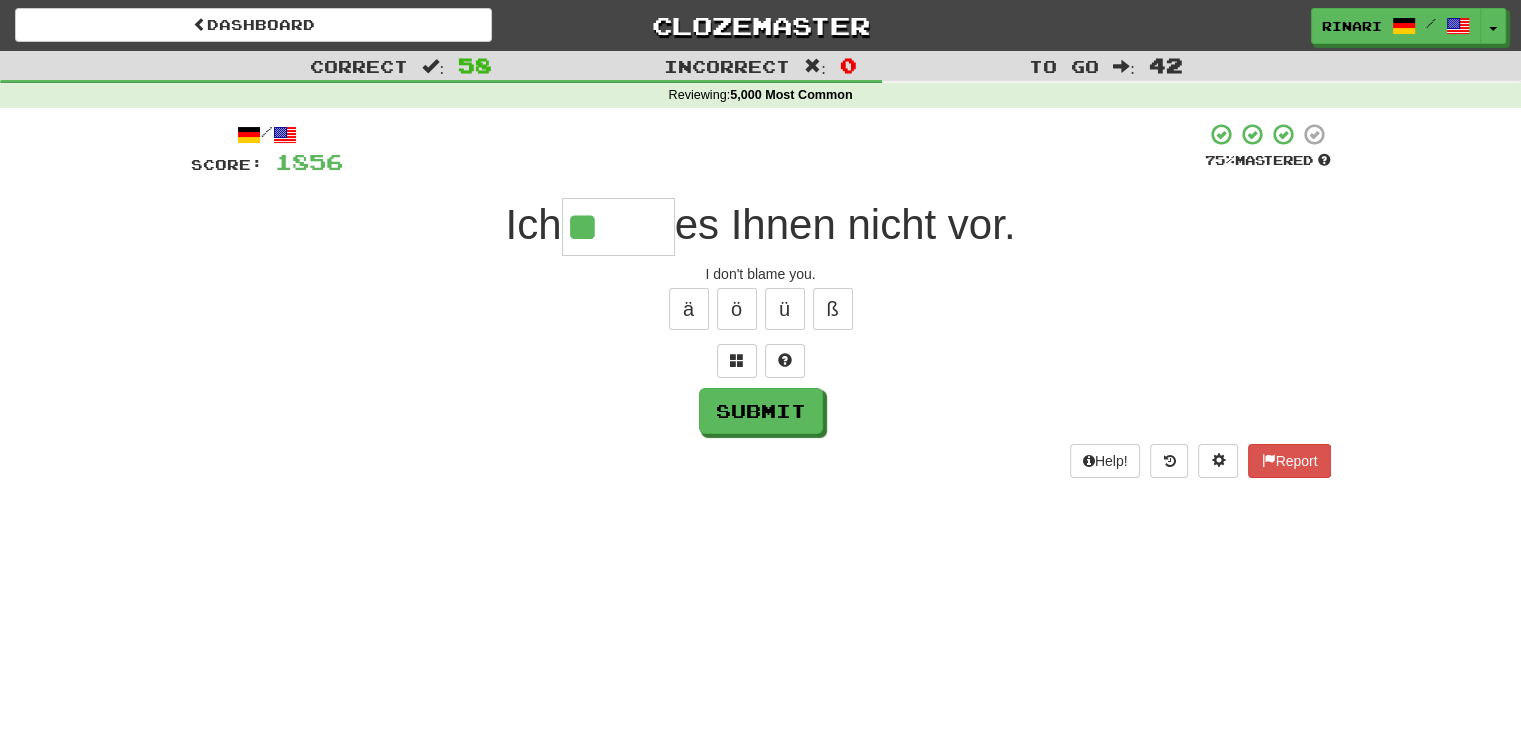 type on "*" 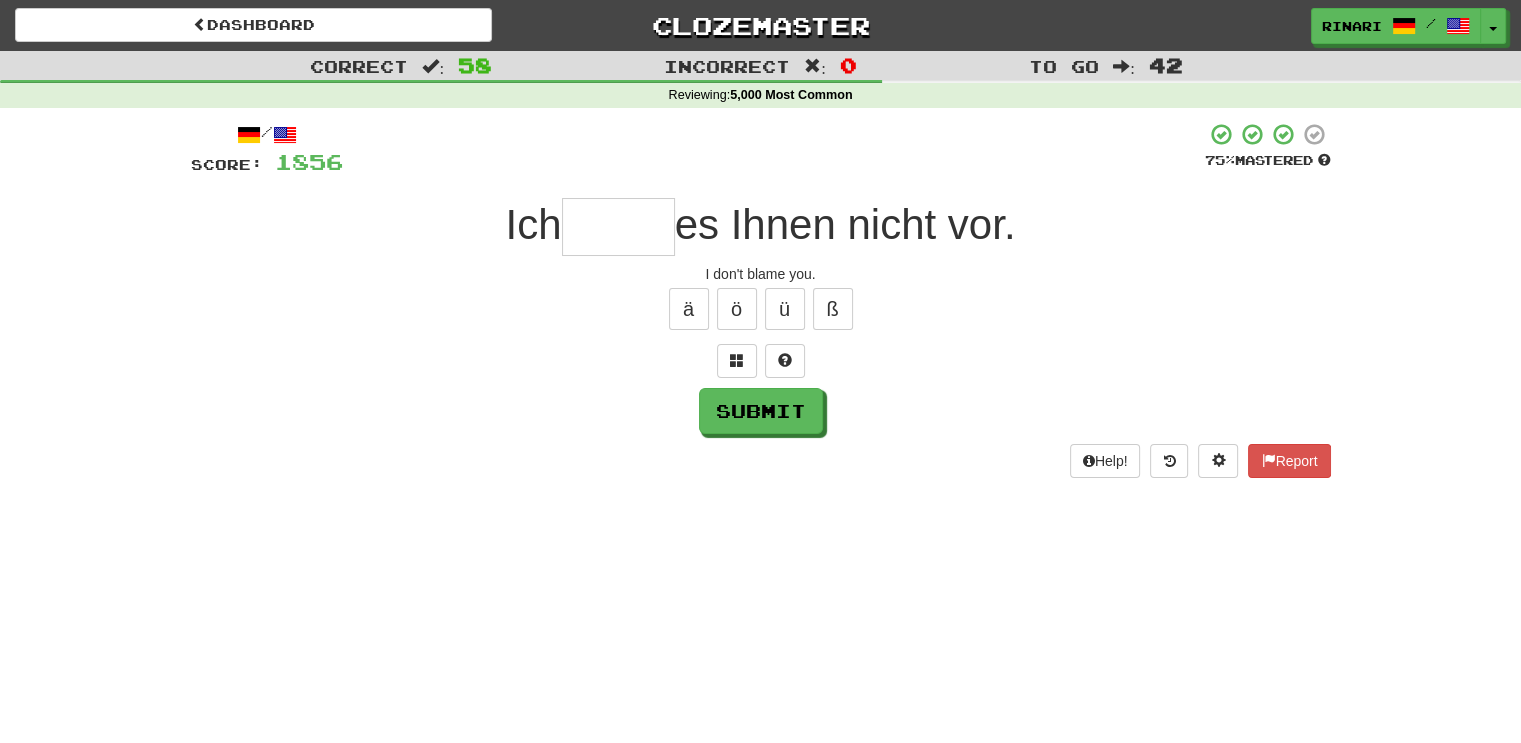 type on "*" 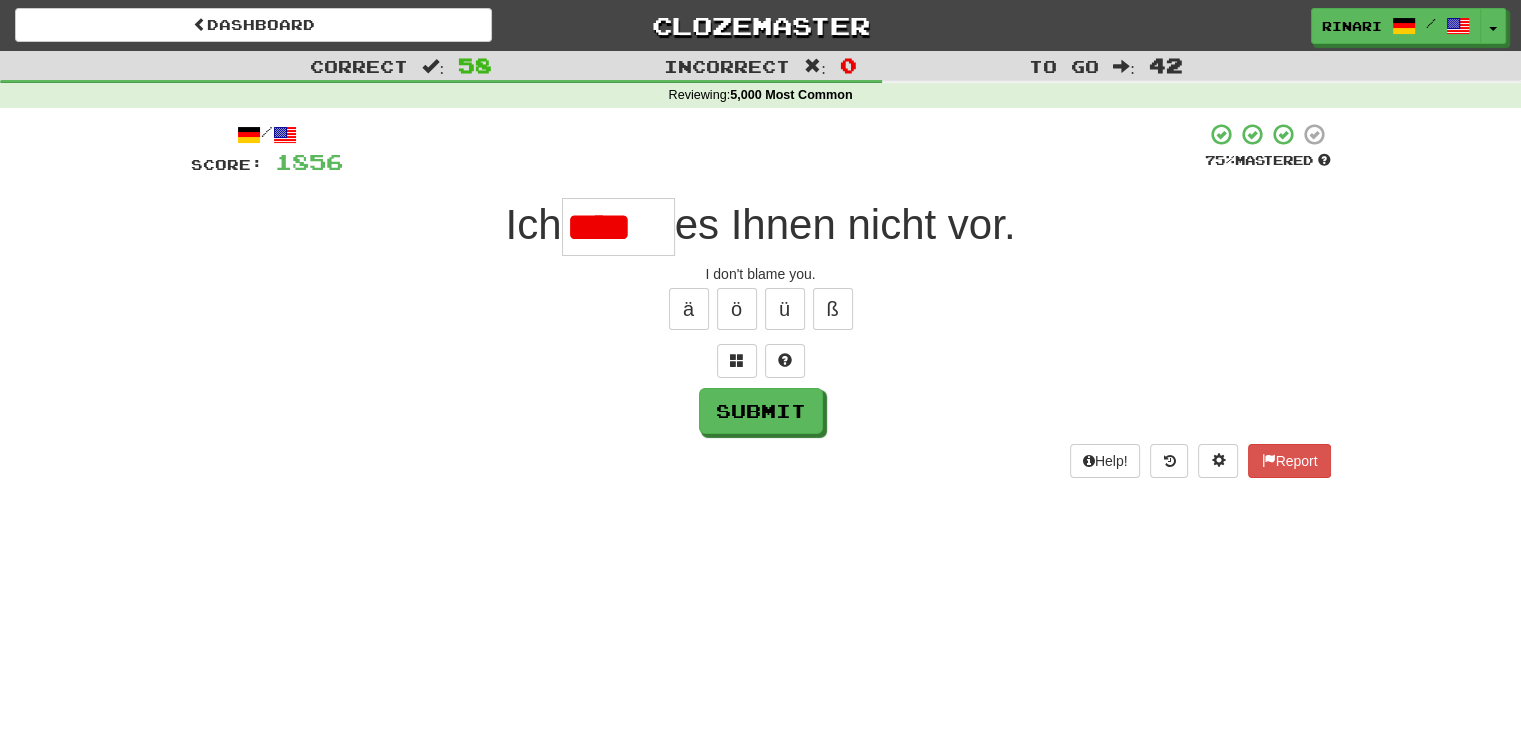 scroll, scrollTop: 0, scrollLeft: 0, axis: both 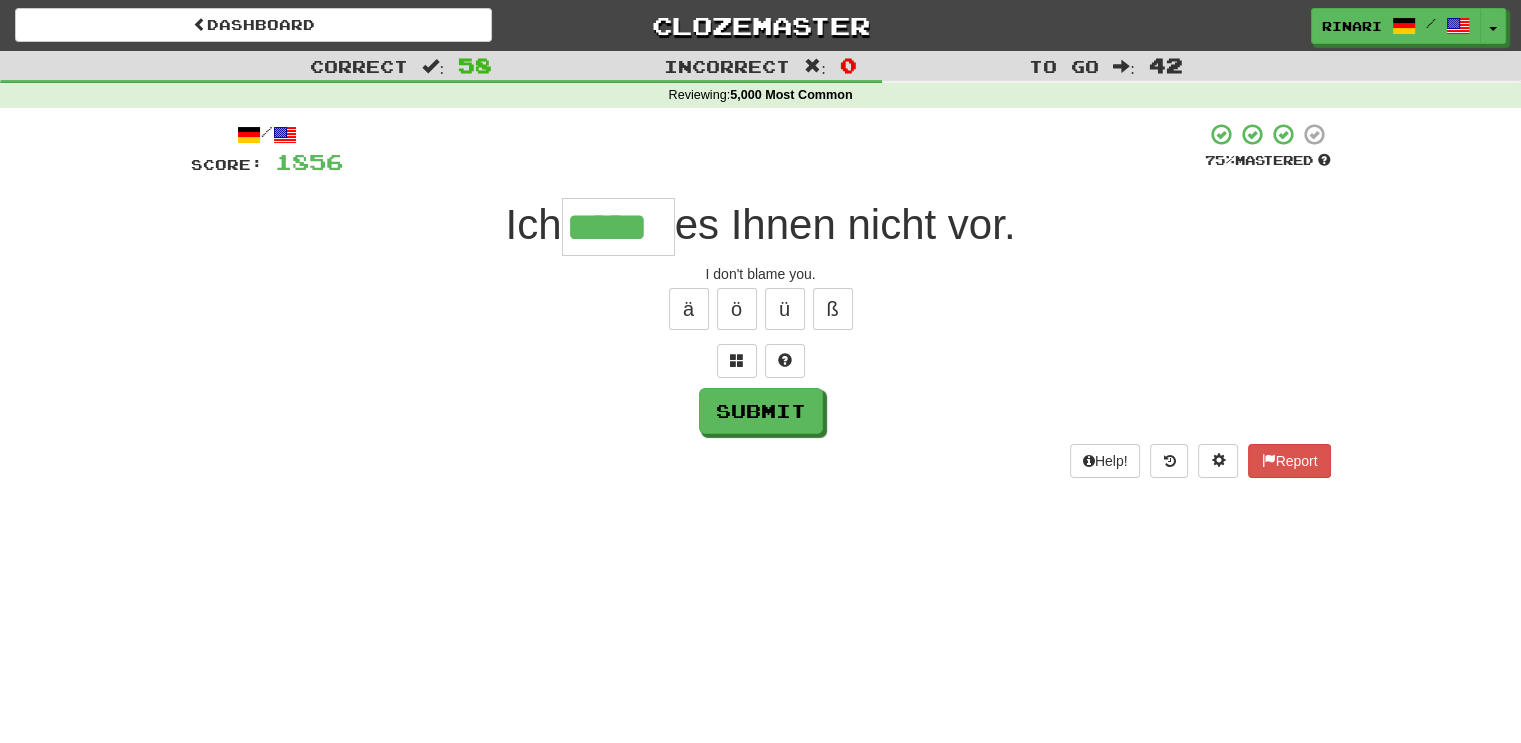 type on "*****" 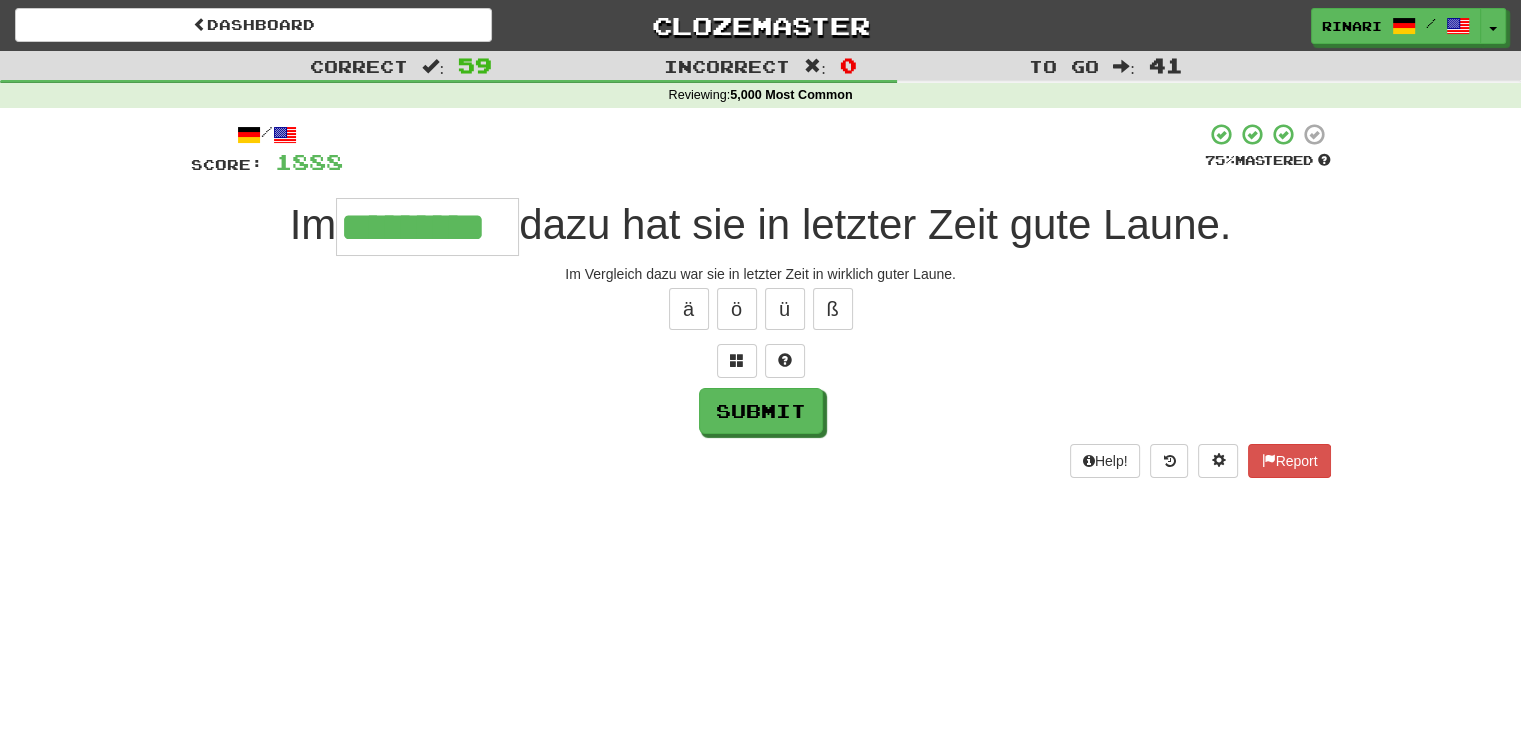 type on "*********" 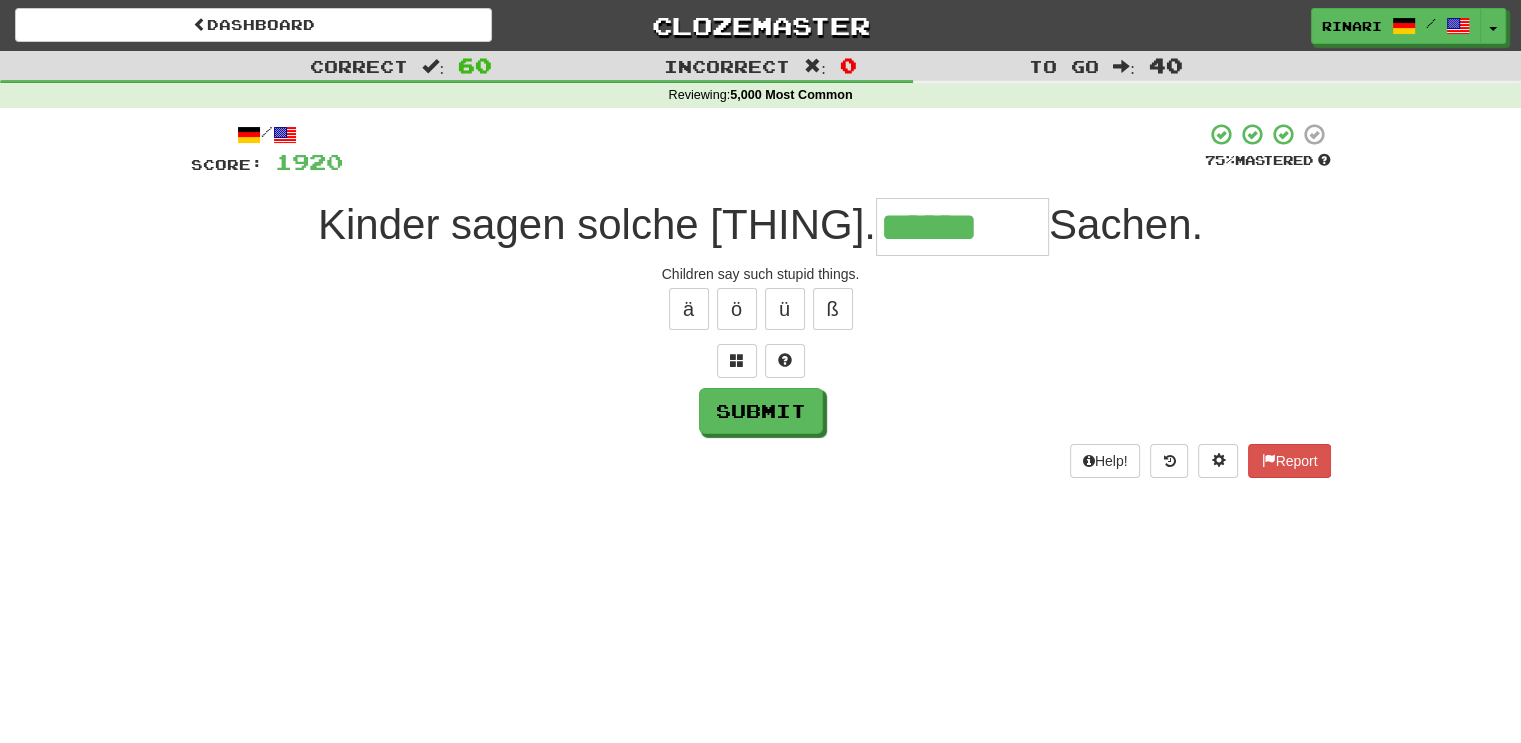 type on "******" 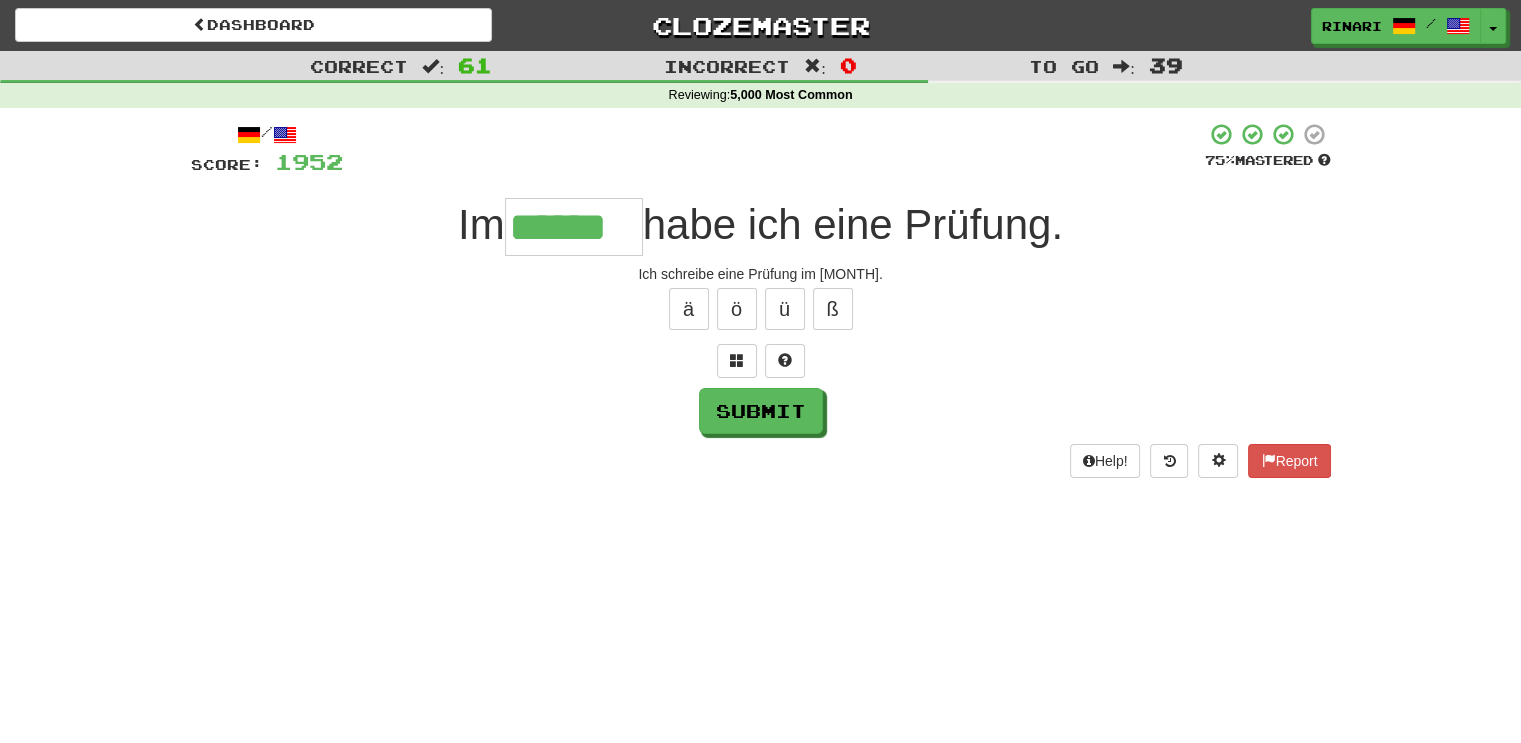 type on "******" 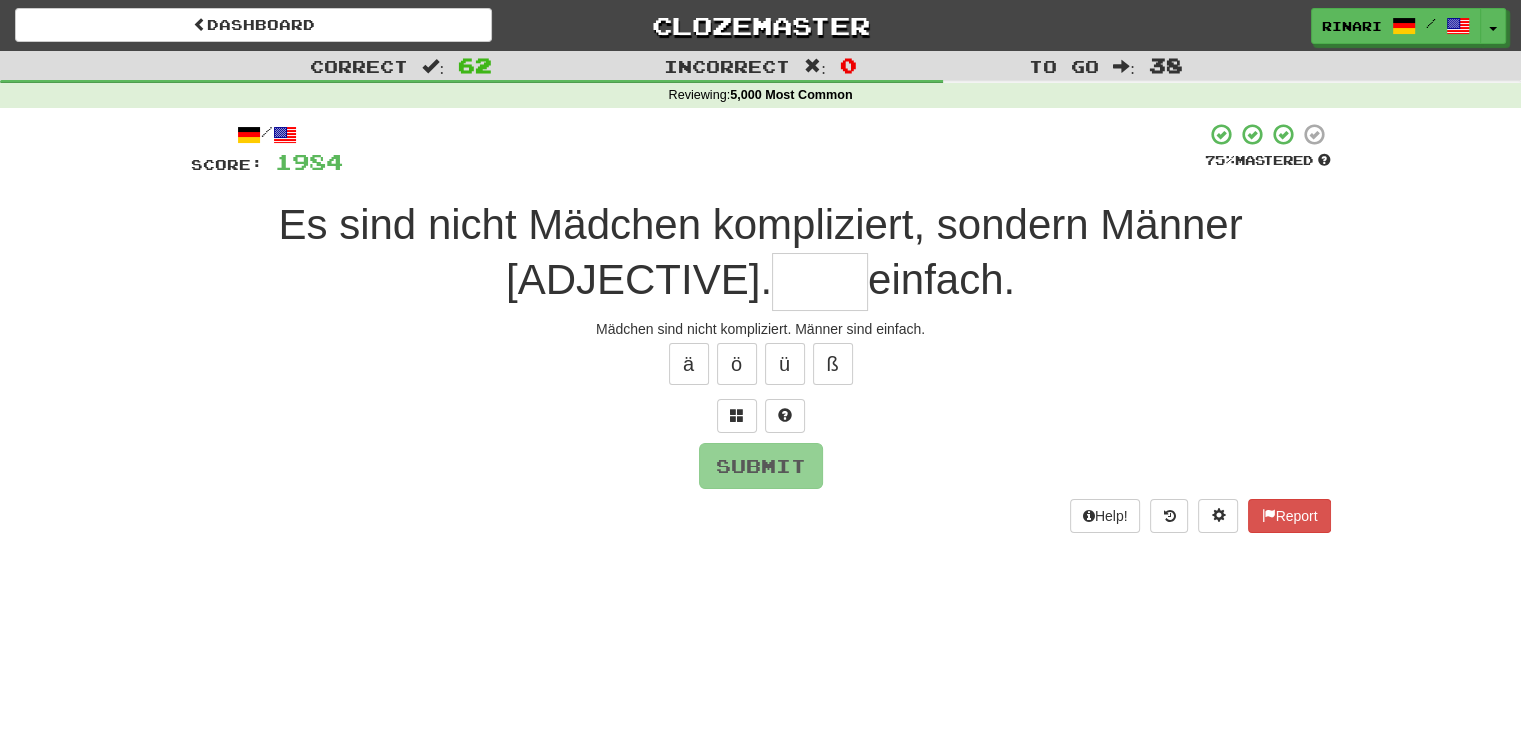 type on "*" 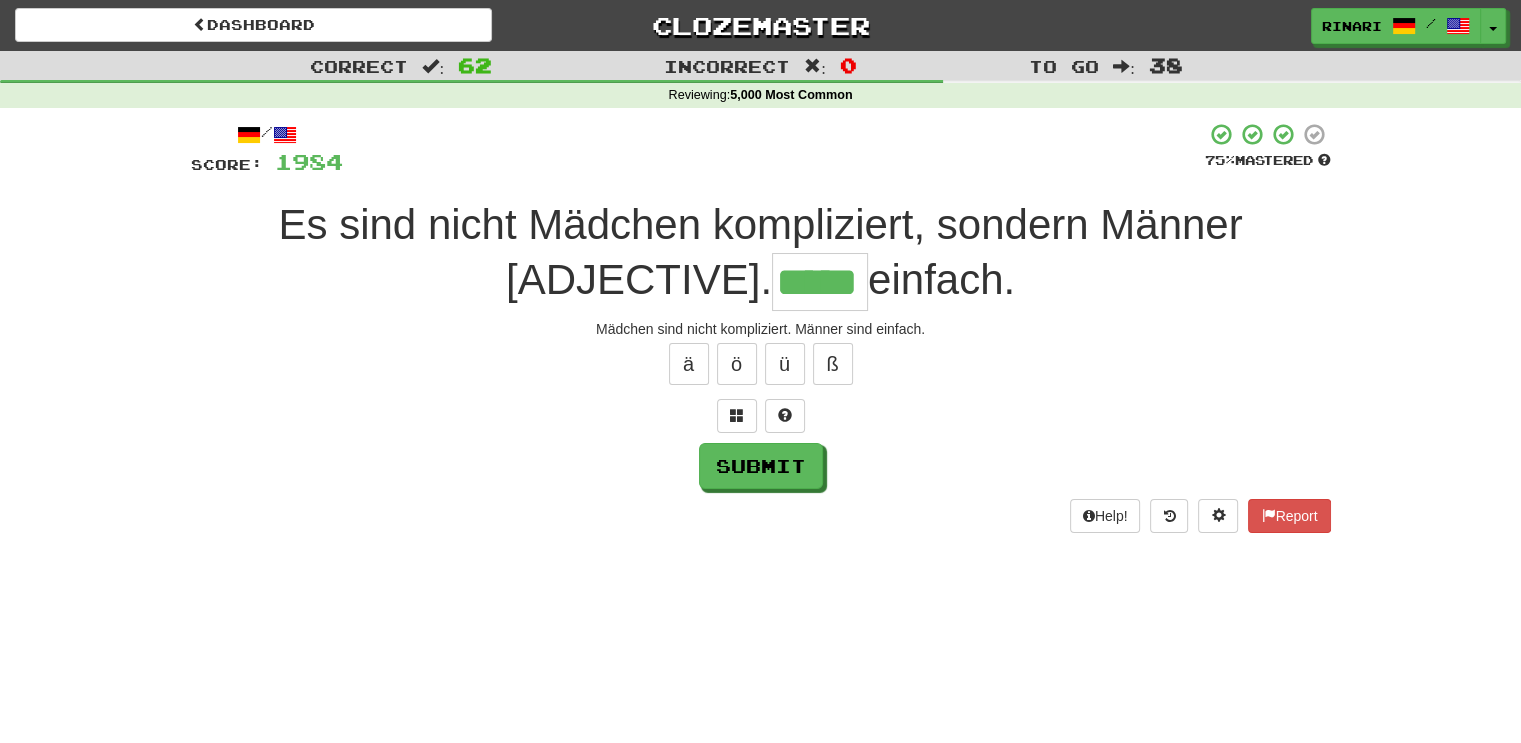 type on "*****" 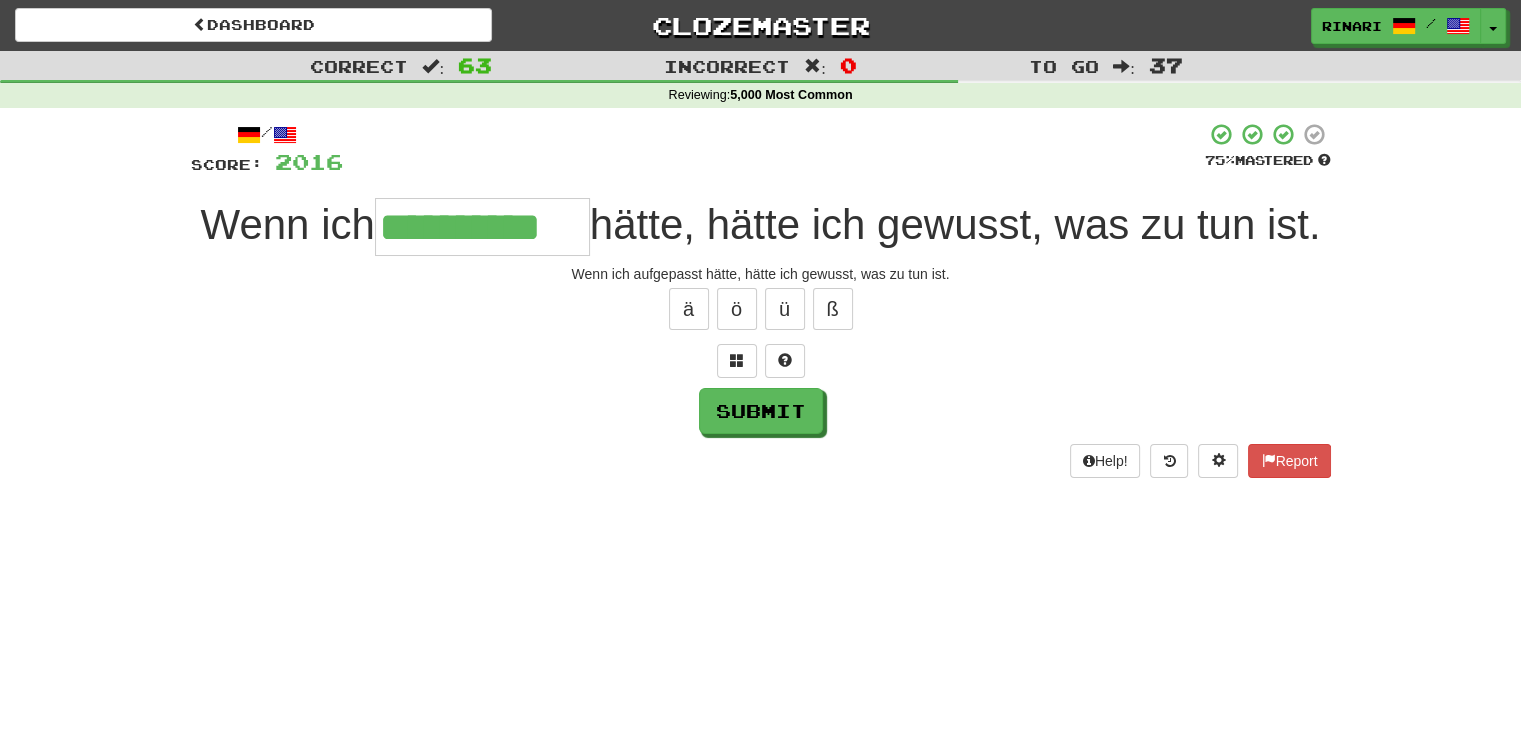 type on "**********" 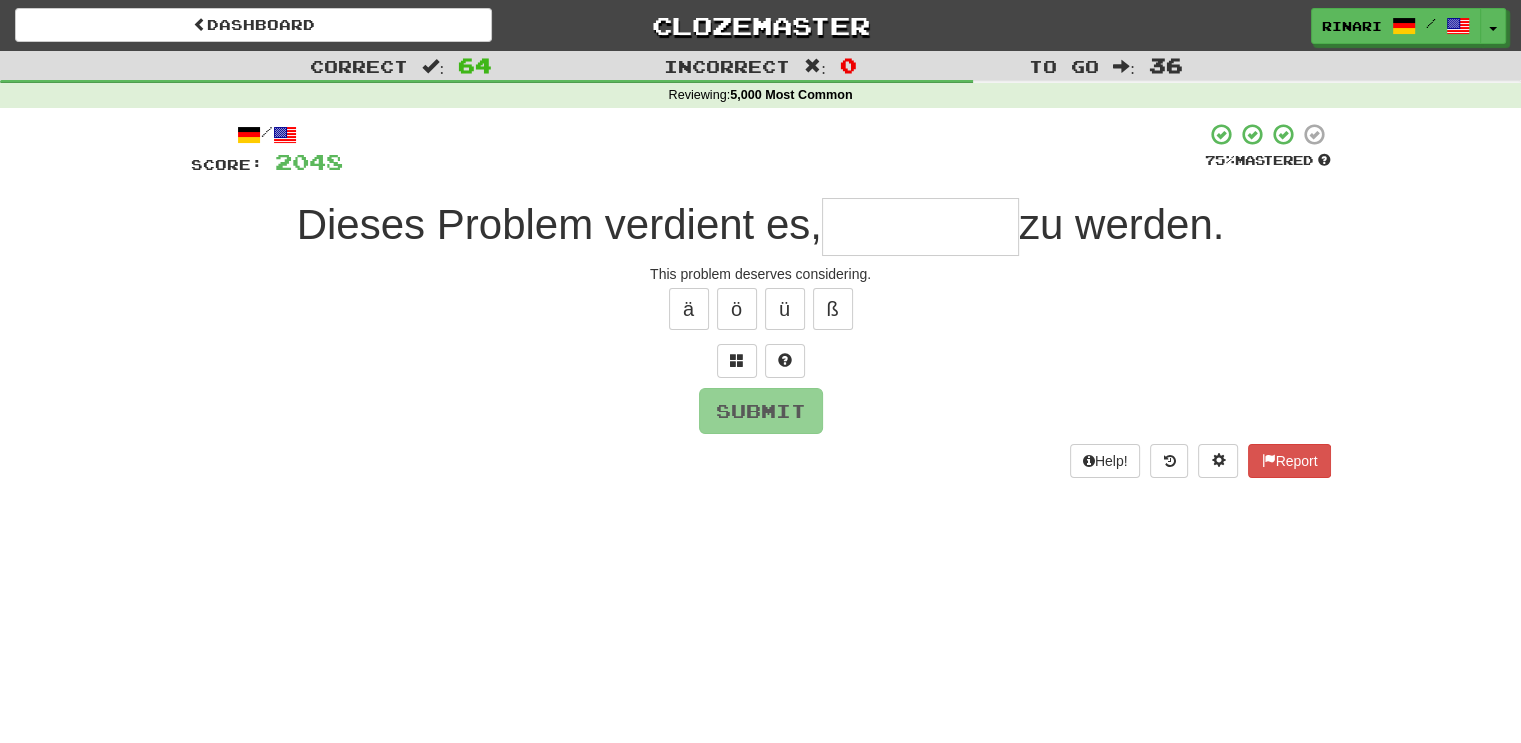 type on "*" 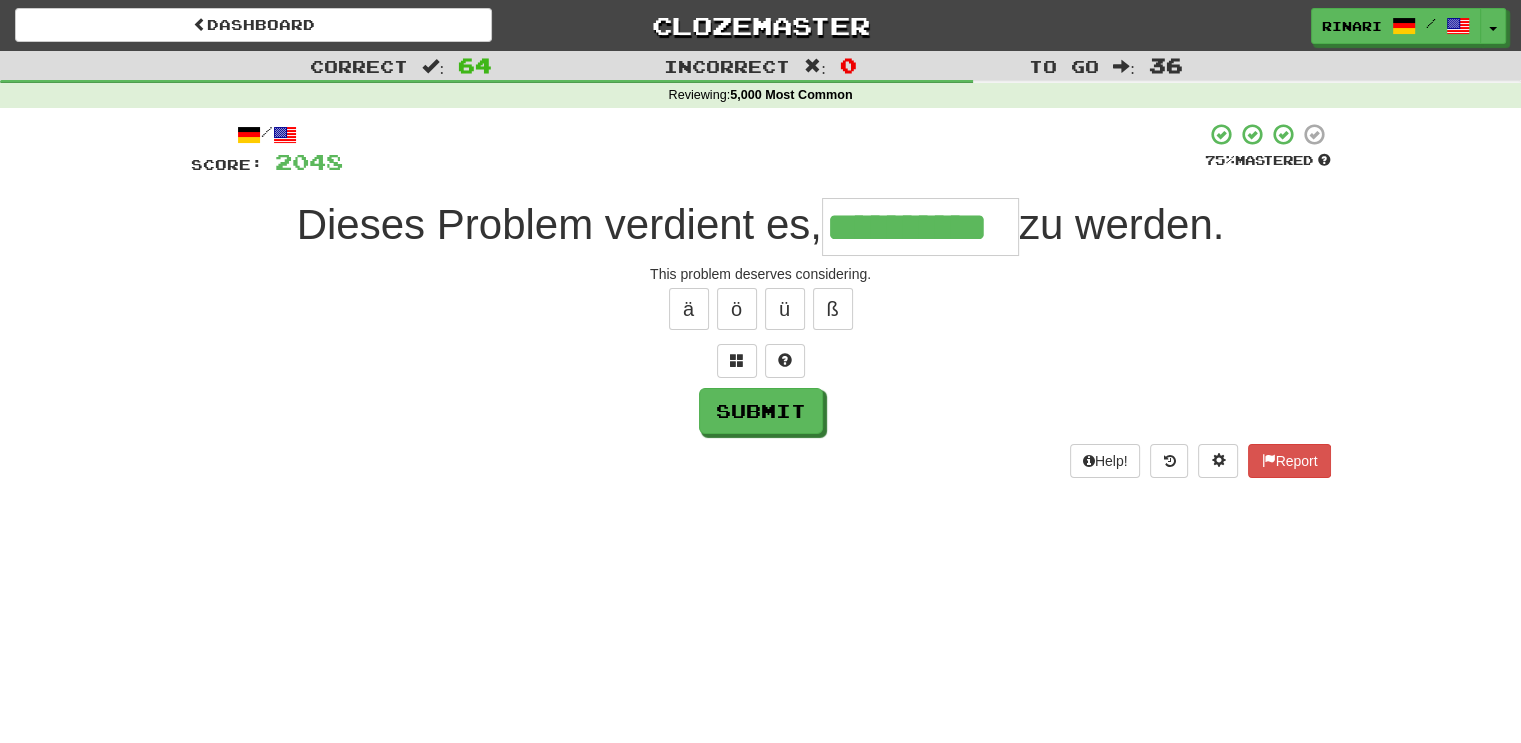 type on "**********" 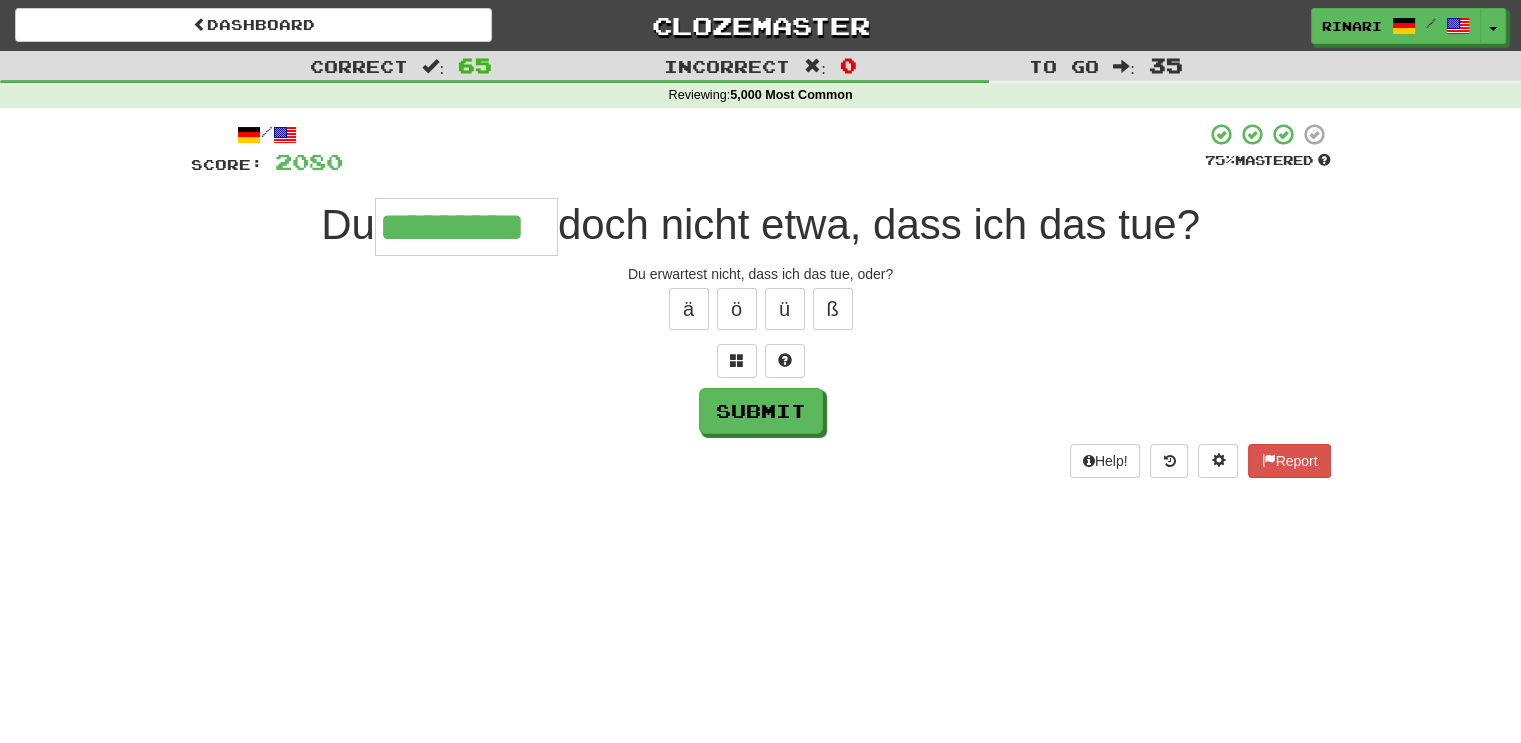 type on "*********" 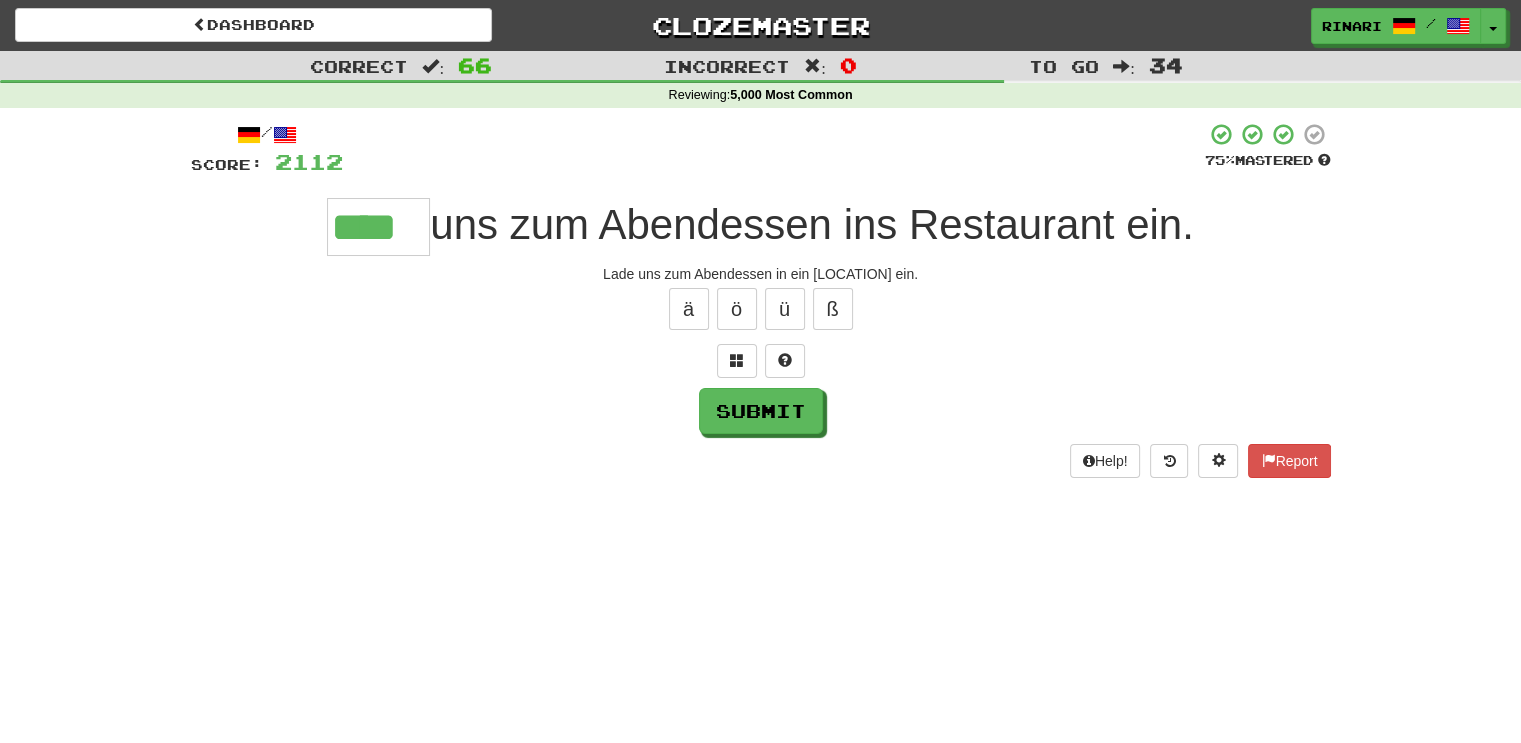 type on "****" 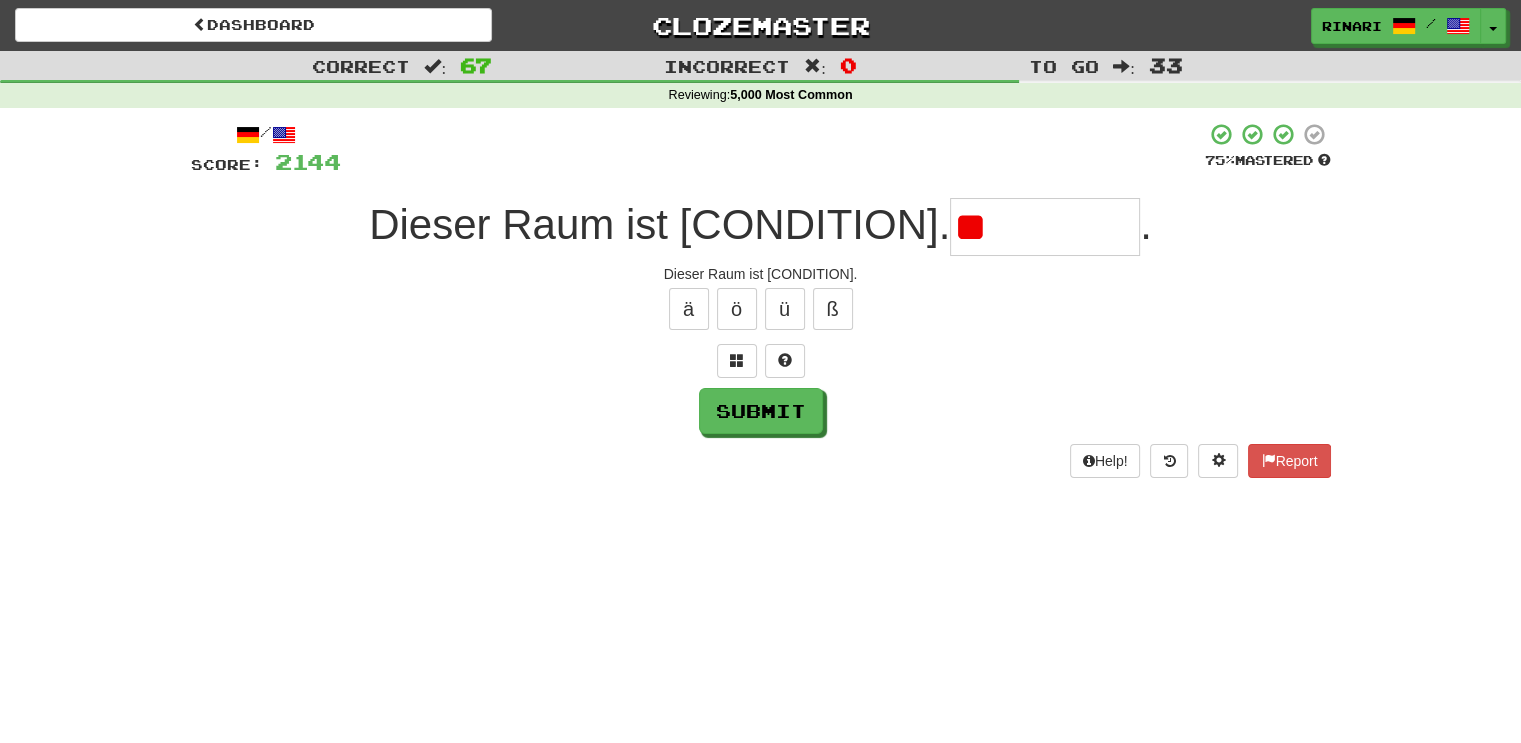 type on "*" 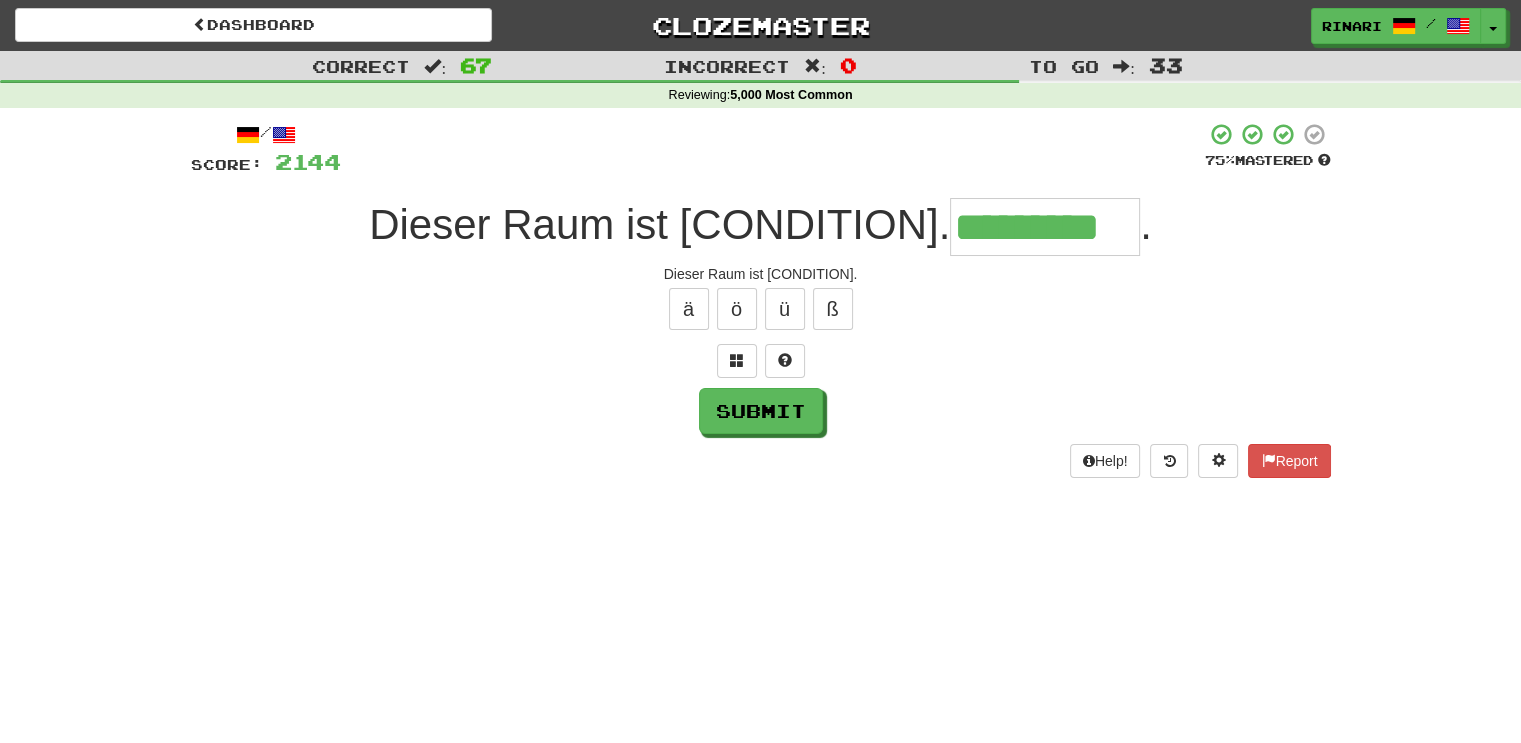 type on "*********" 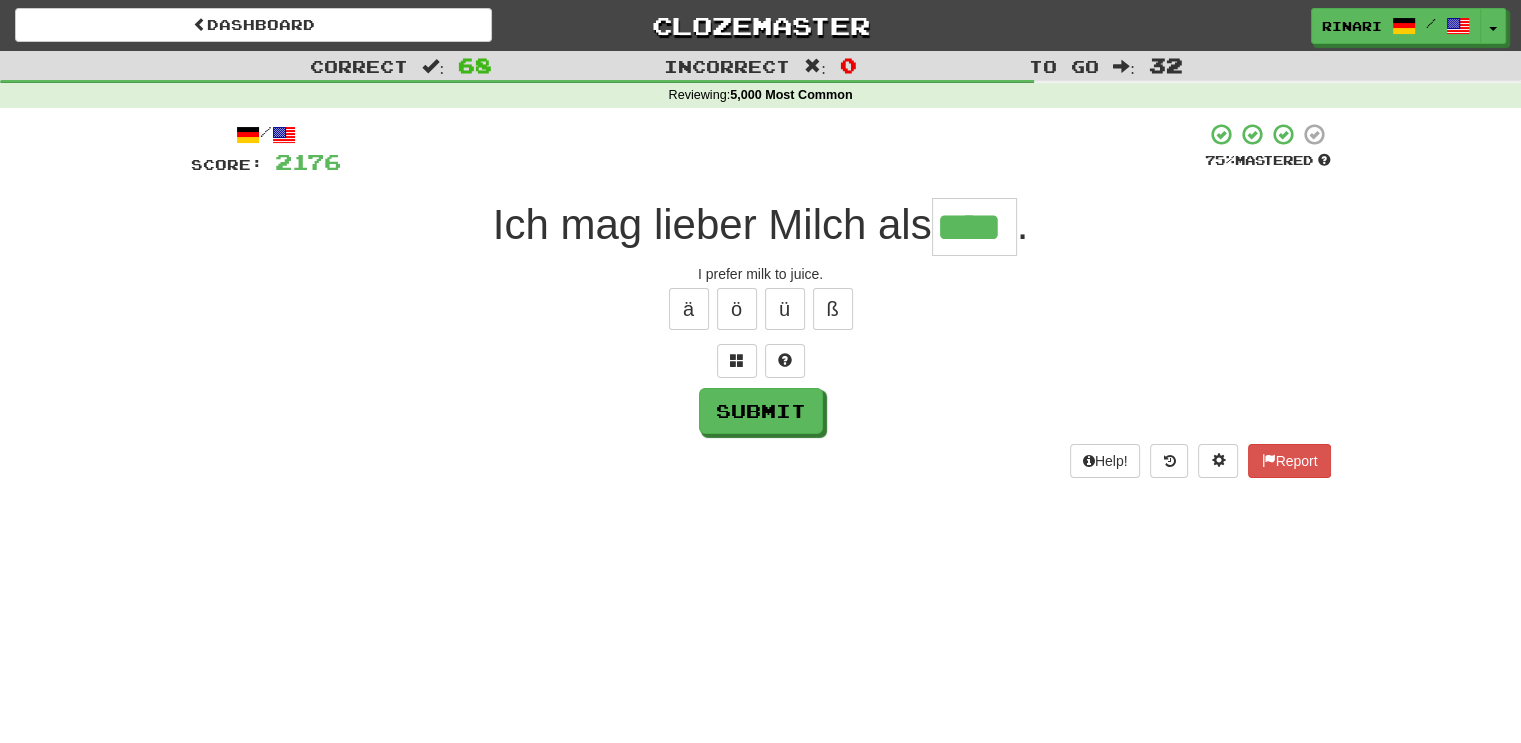 type on "****" 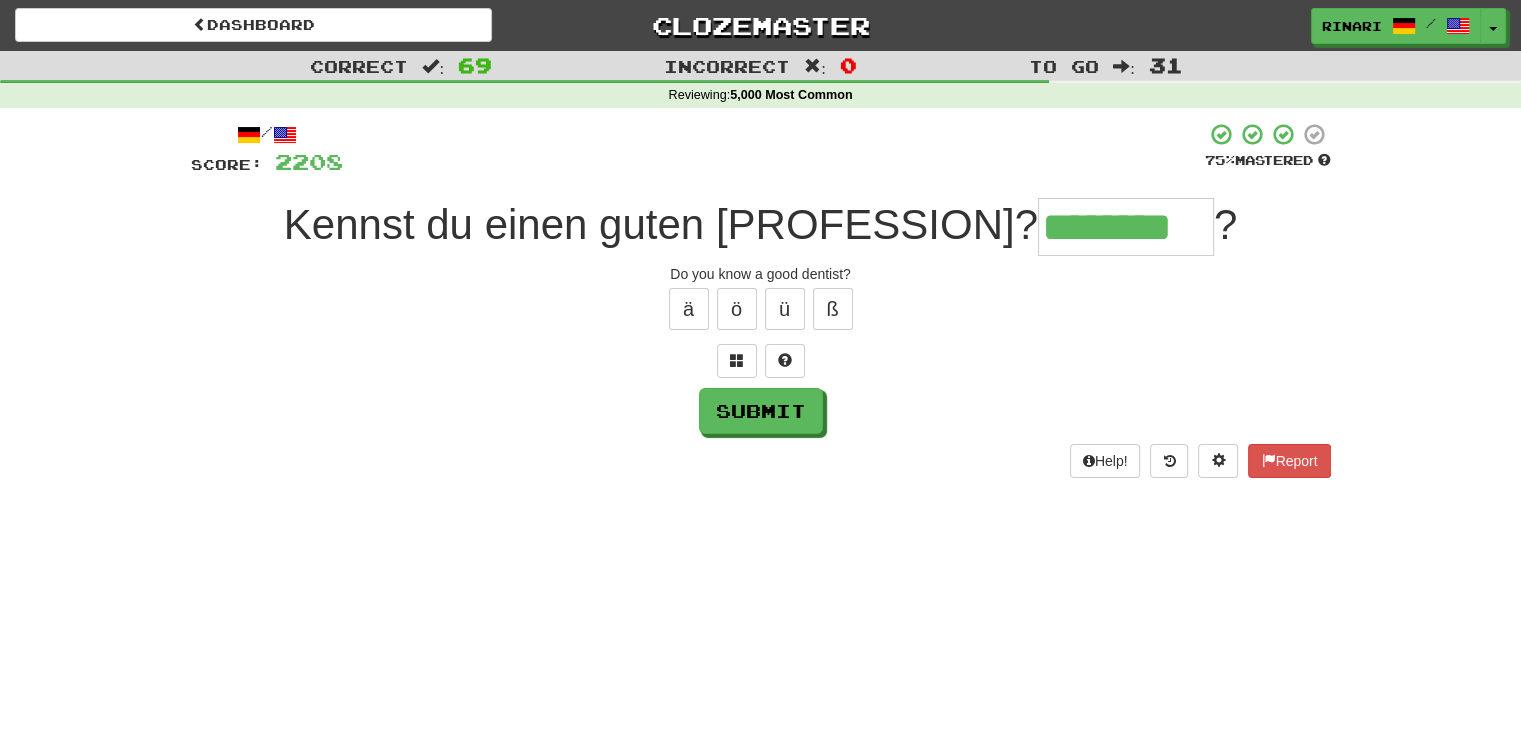 type on "********" 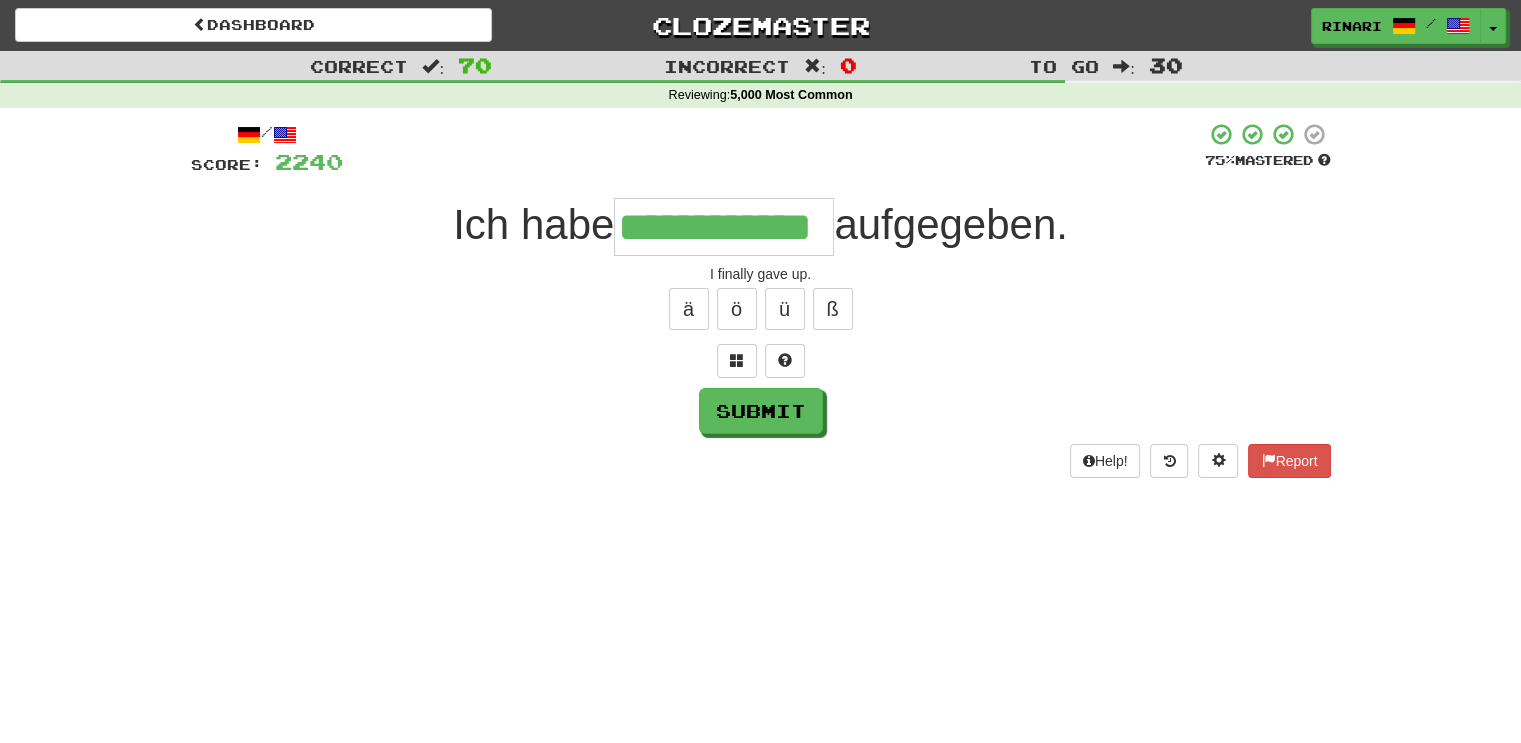 type on "**********" 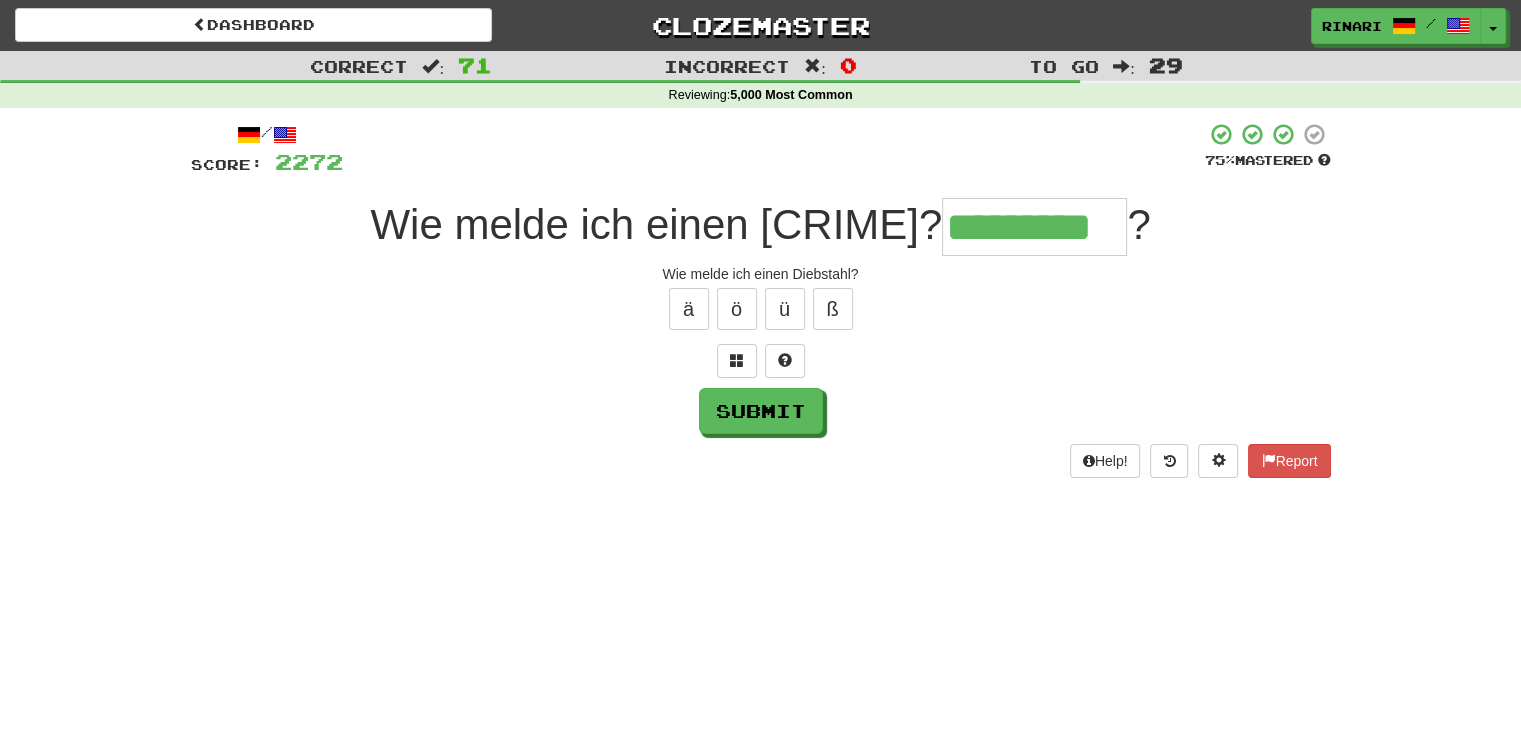 type on "*********" 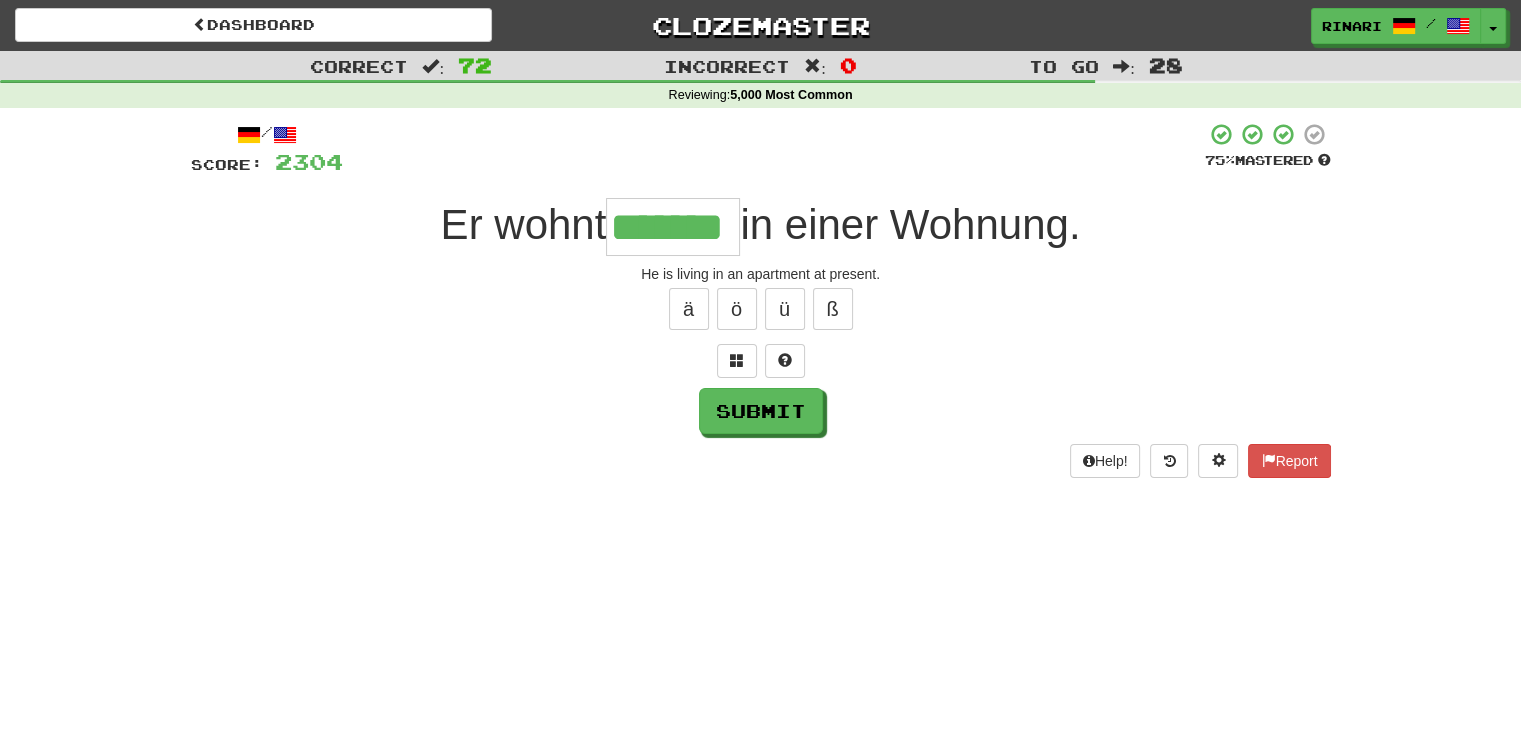 type on "*******" 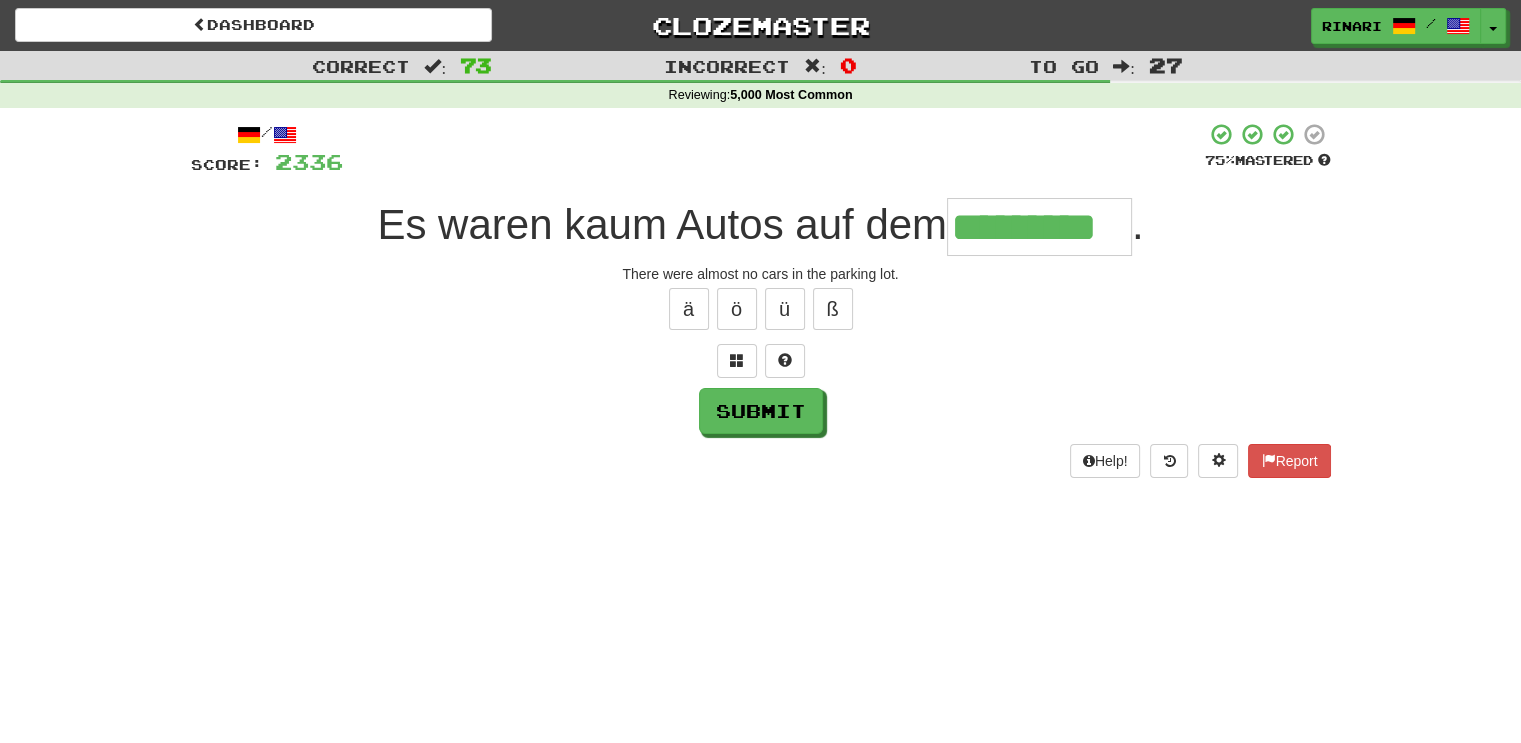 type on "*********" 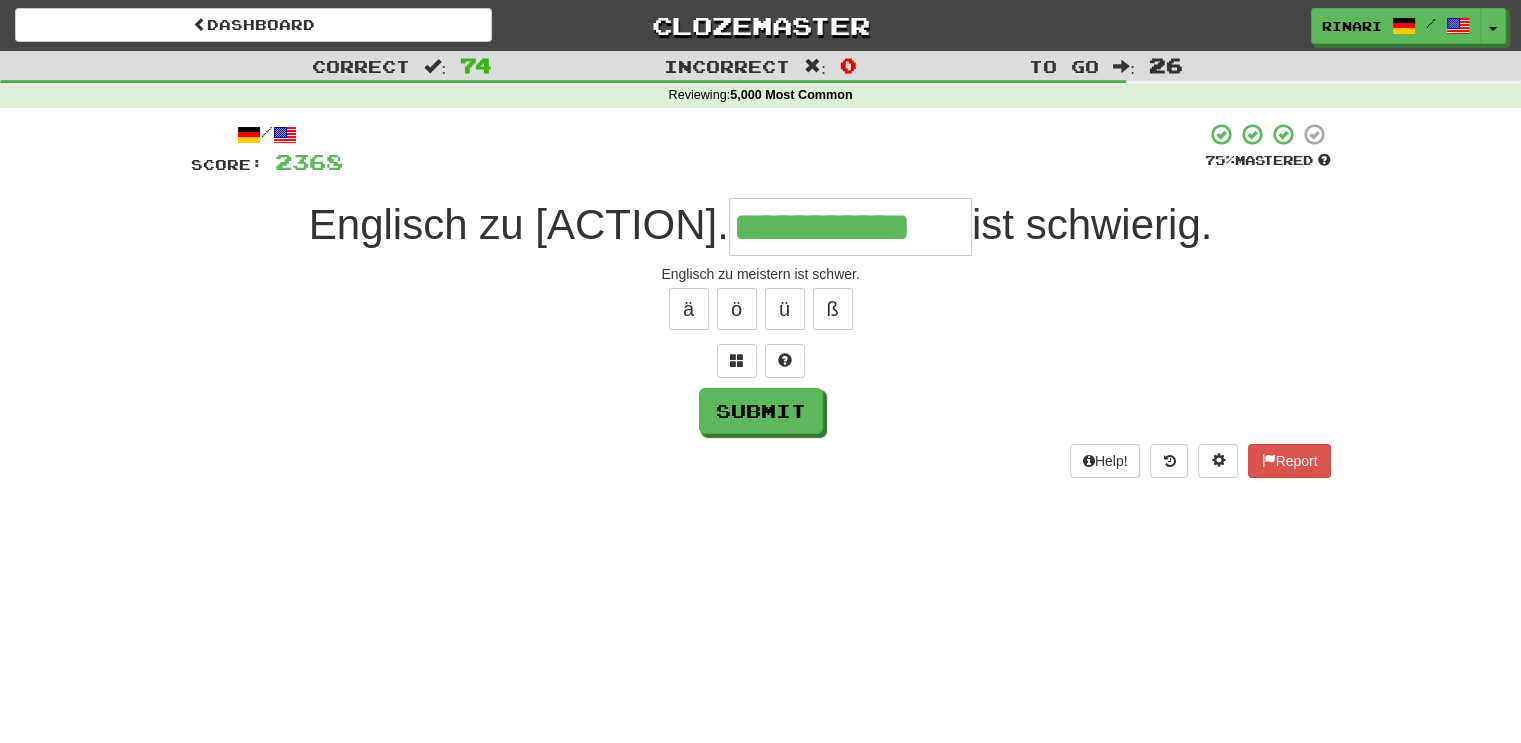 type on "**********" 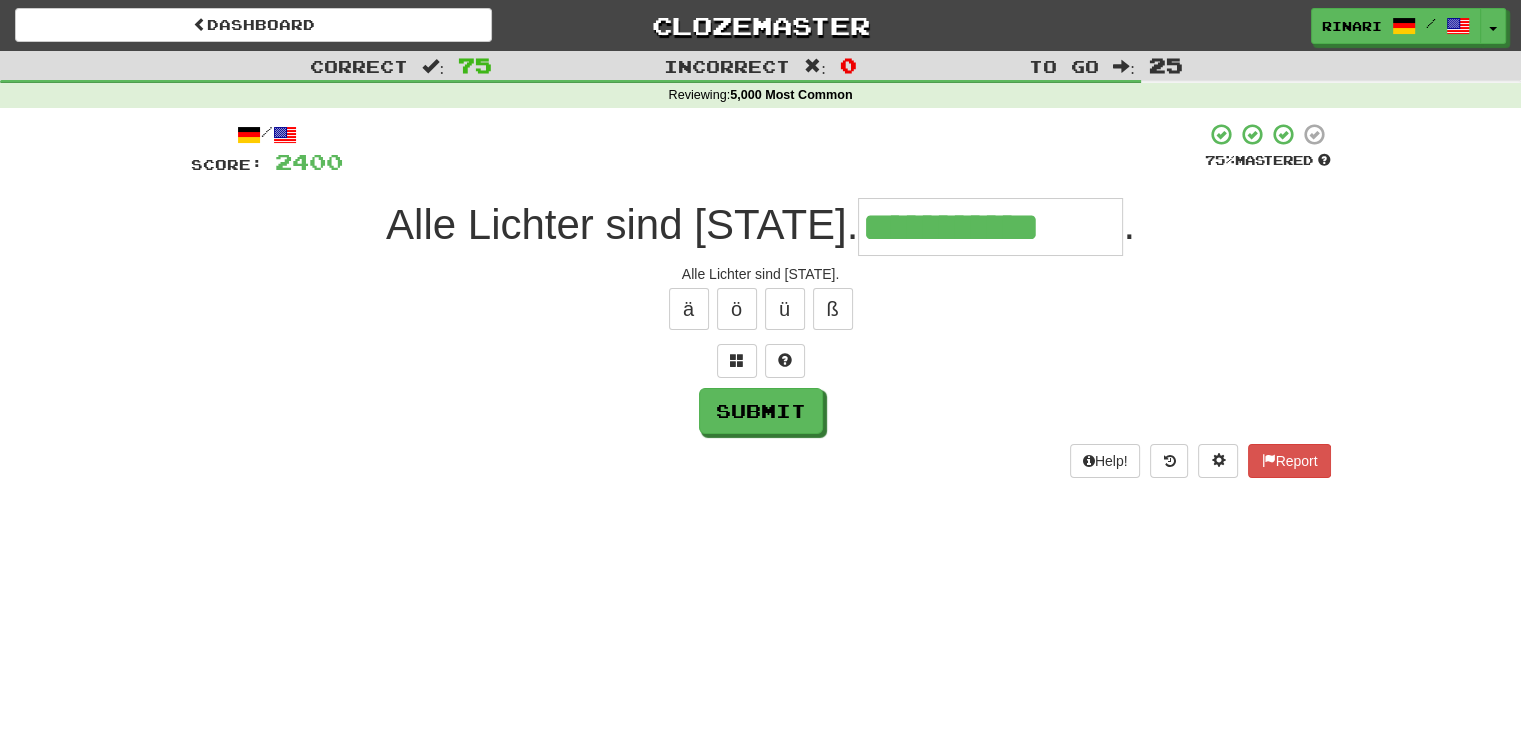 type on "**********" 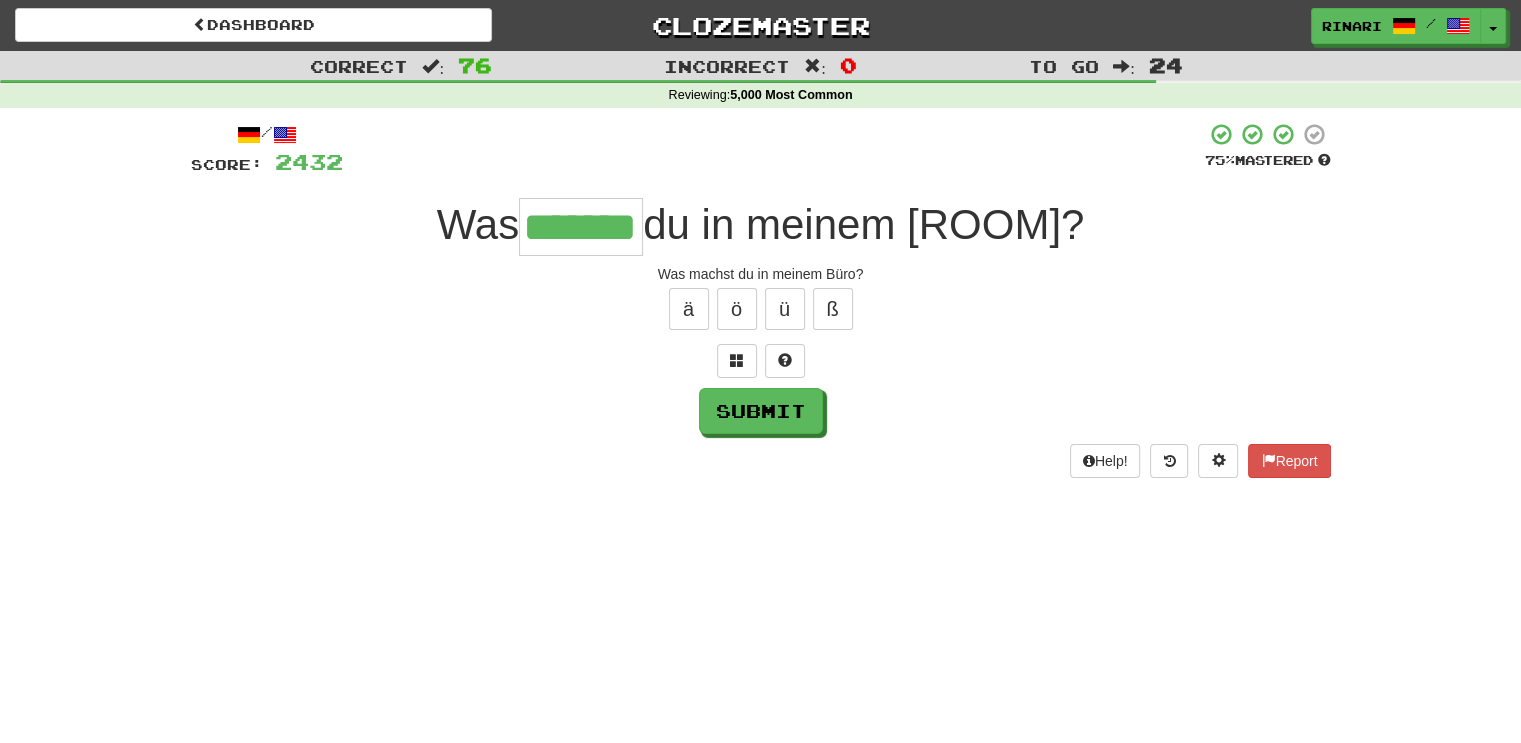 type on "*******" 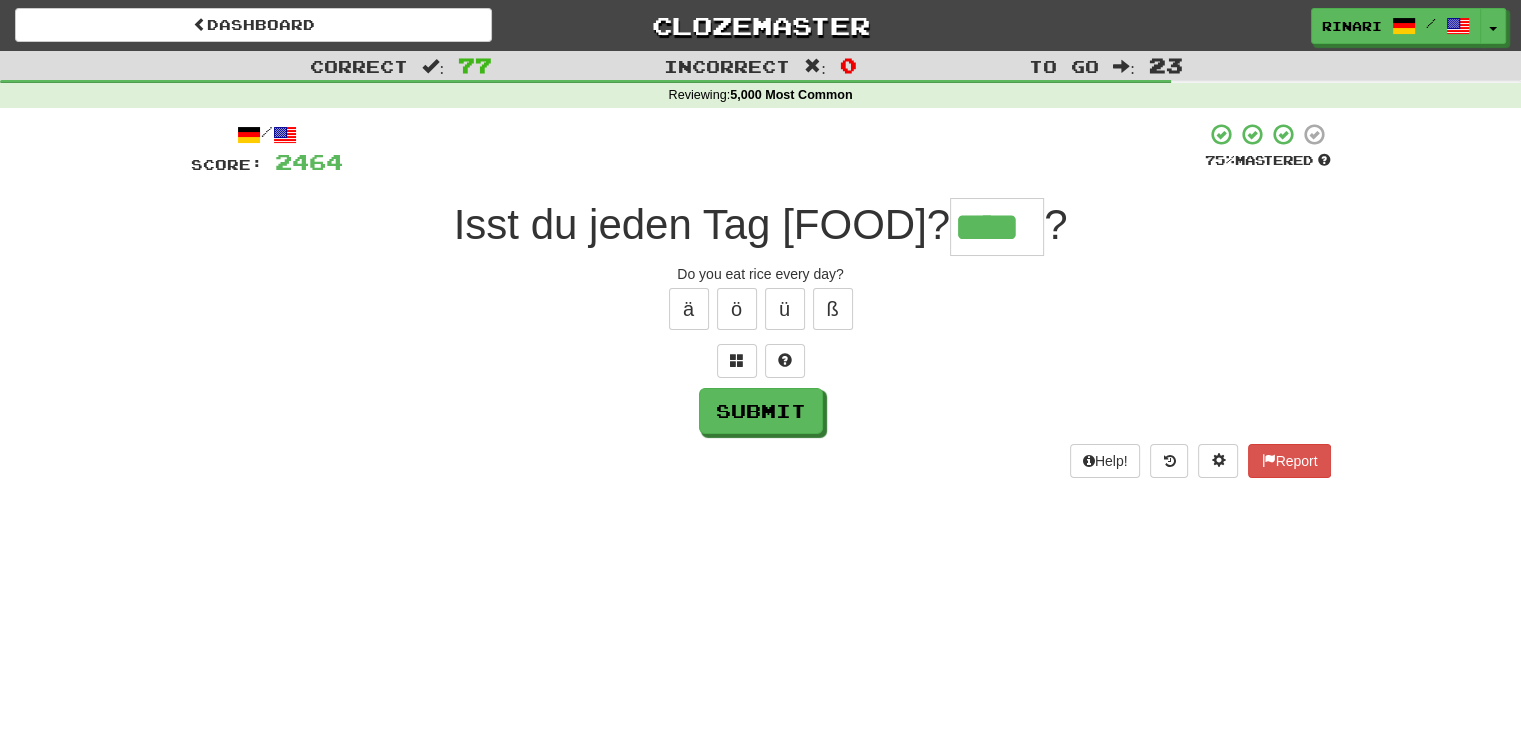 type on "****" 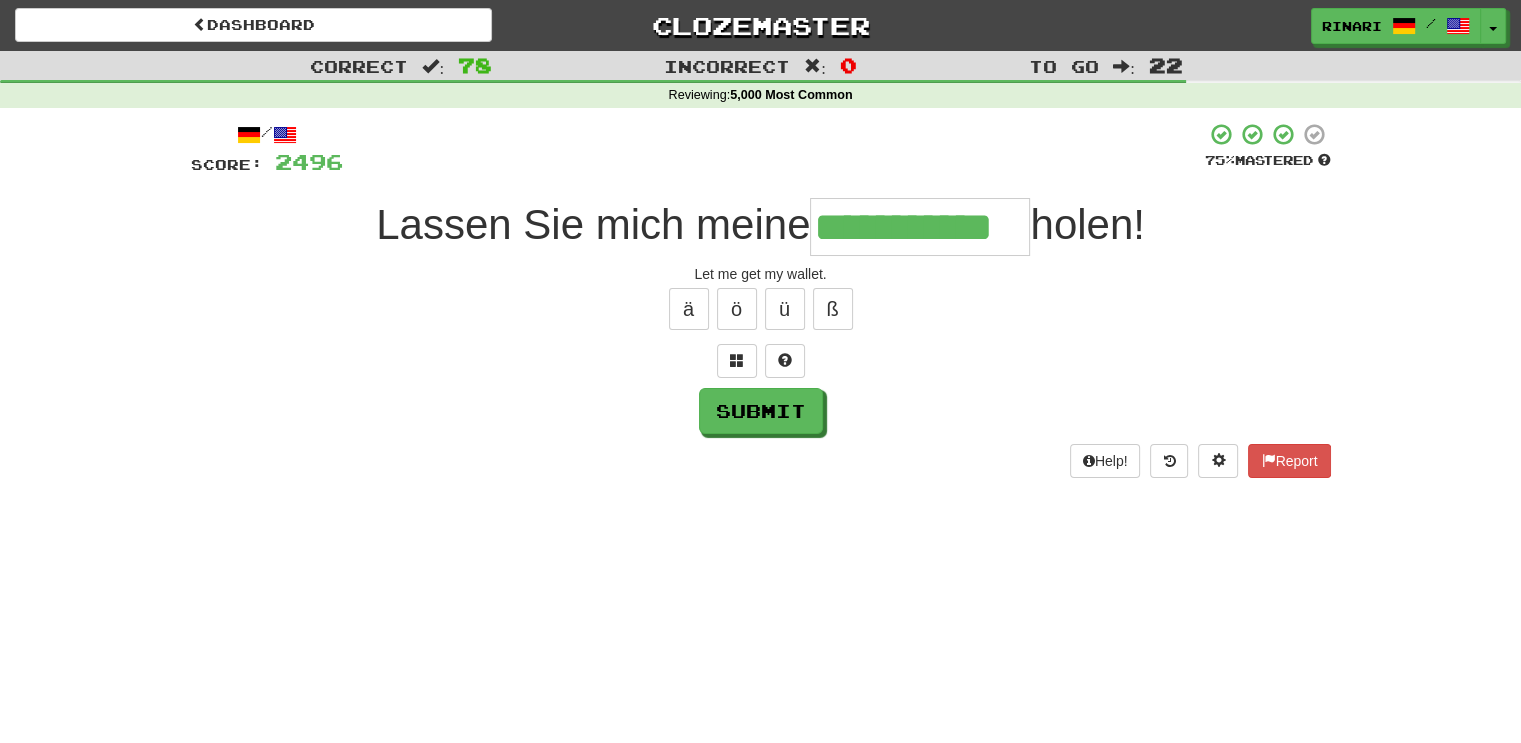 type on "**********" 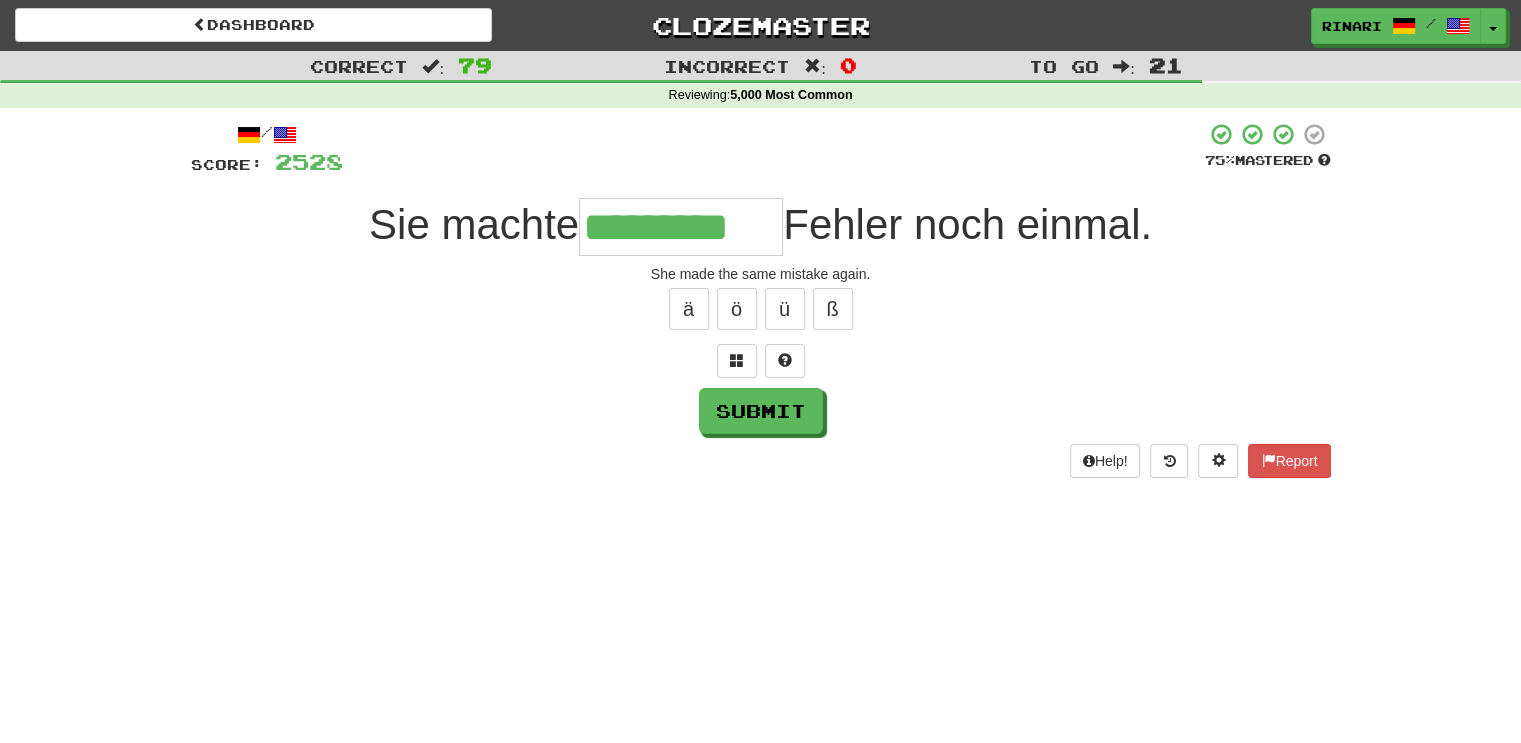 type on "*********" 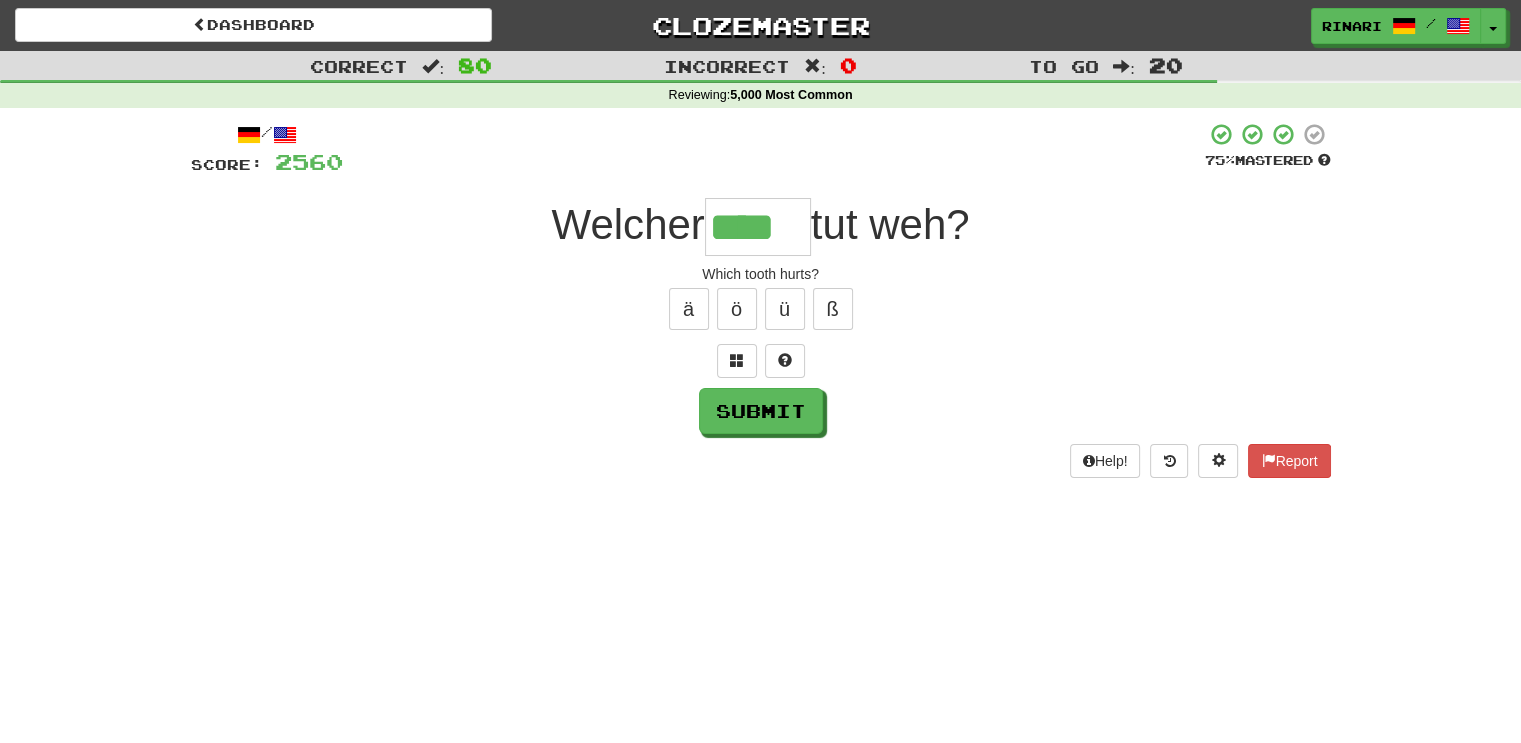 type on "****" 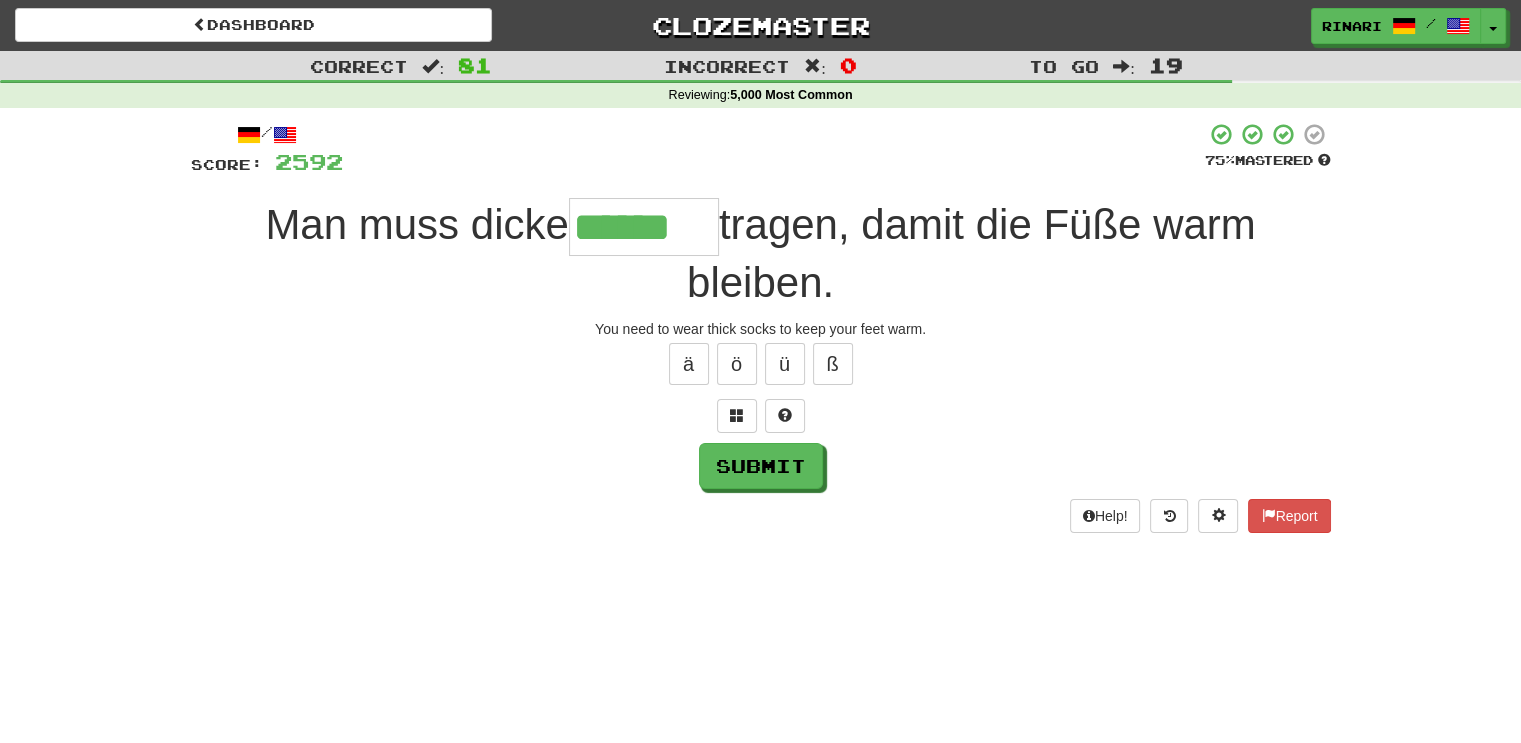 type on "******" 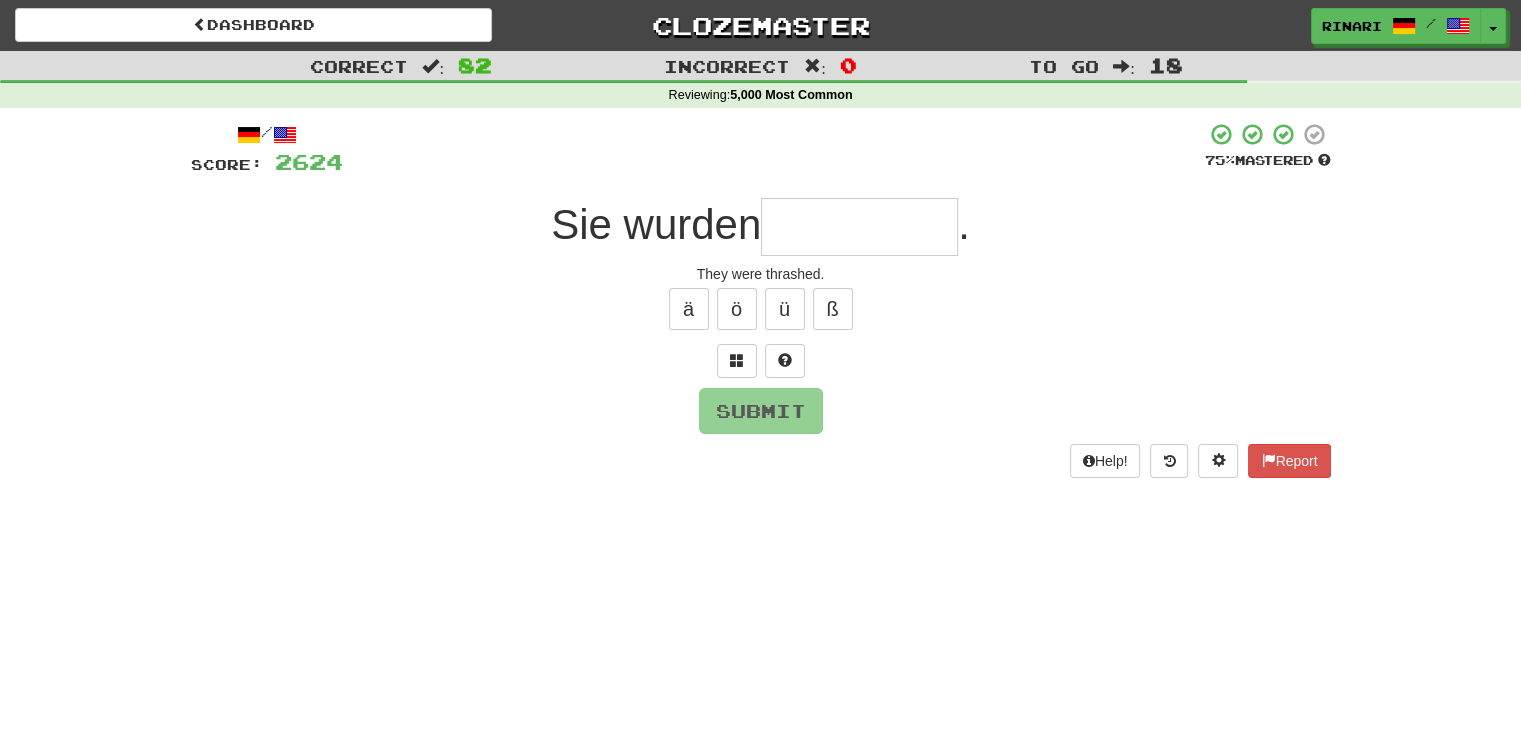 type on "*" 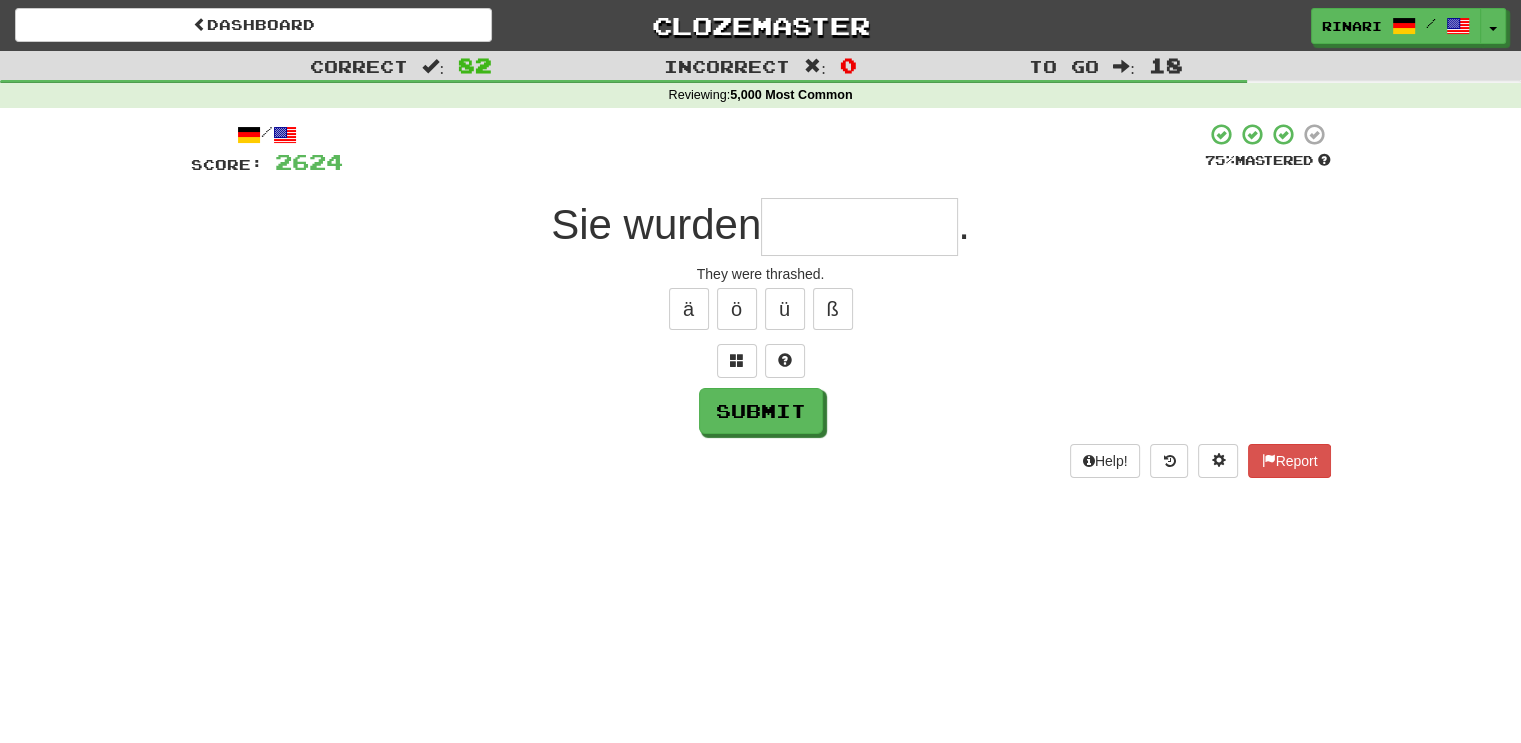 type on "*" 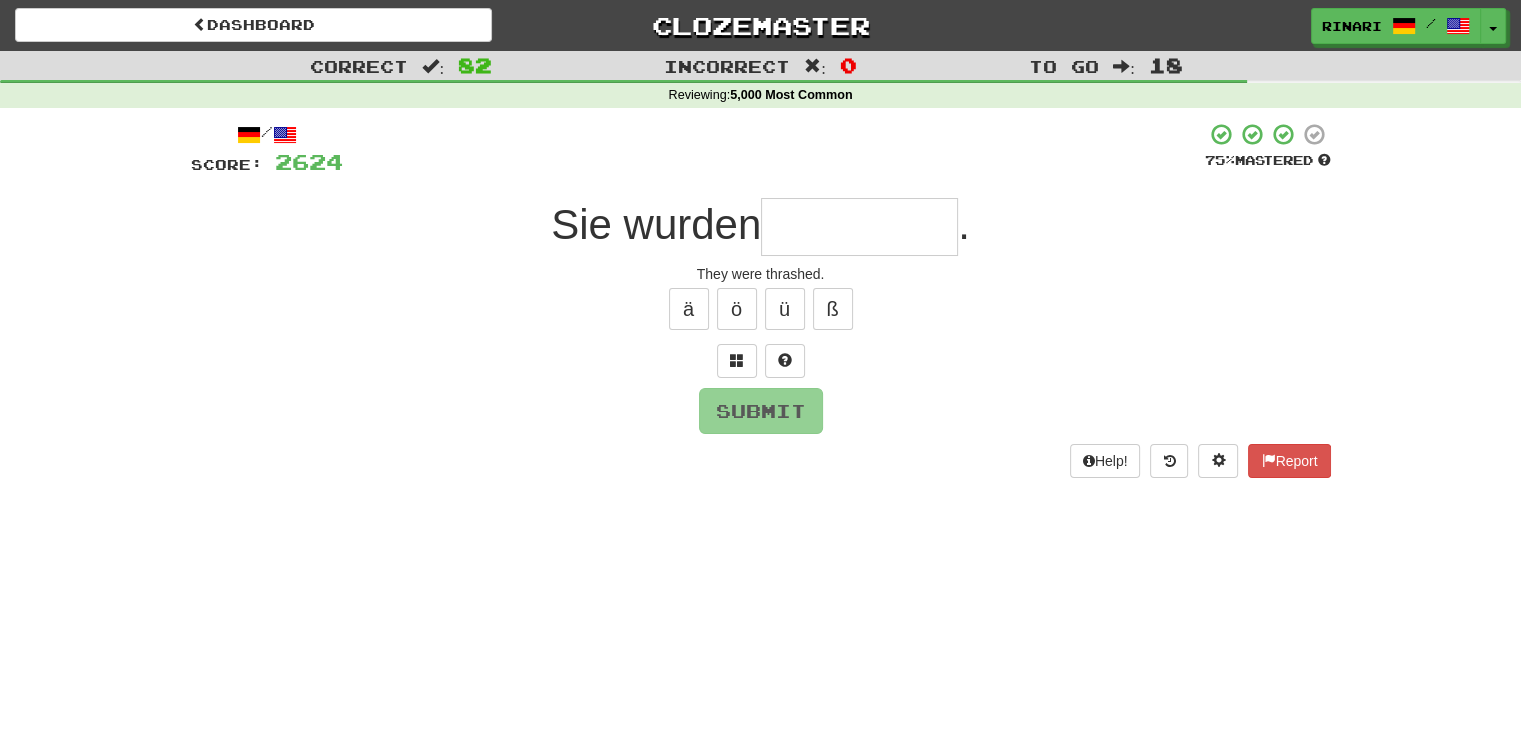 type on "*" 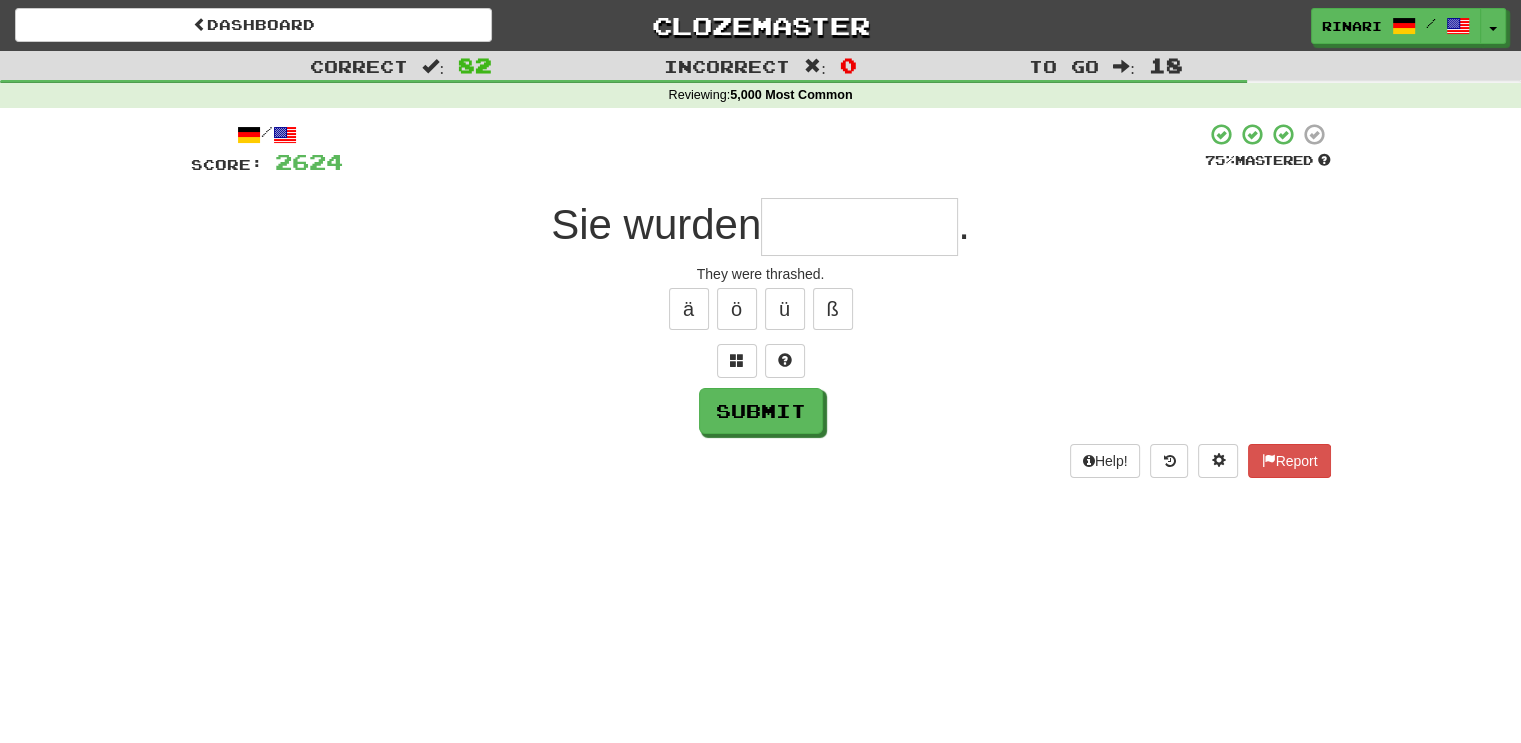 type on "*" 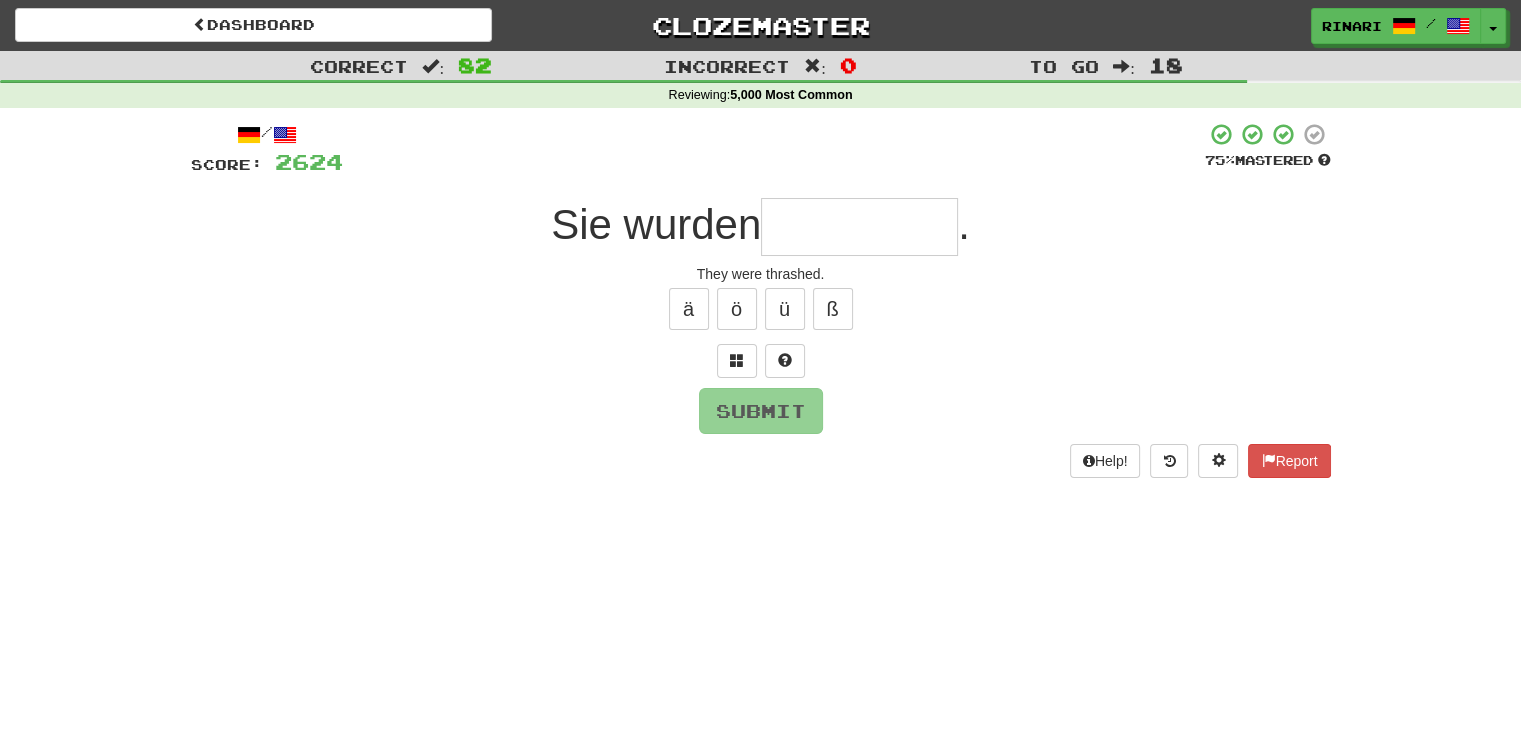 type on "*" 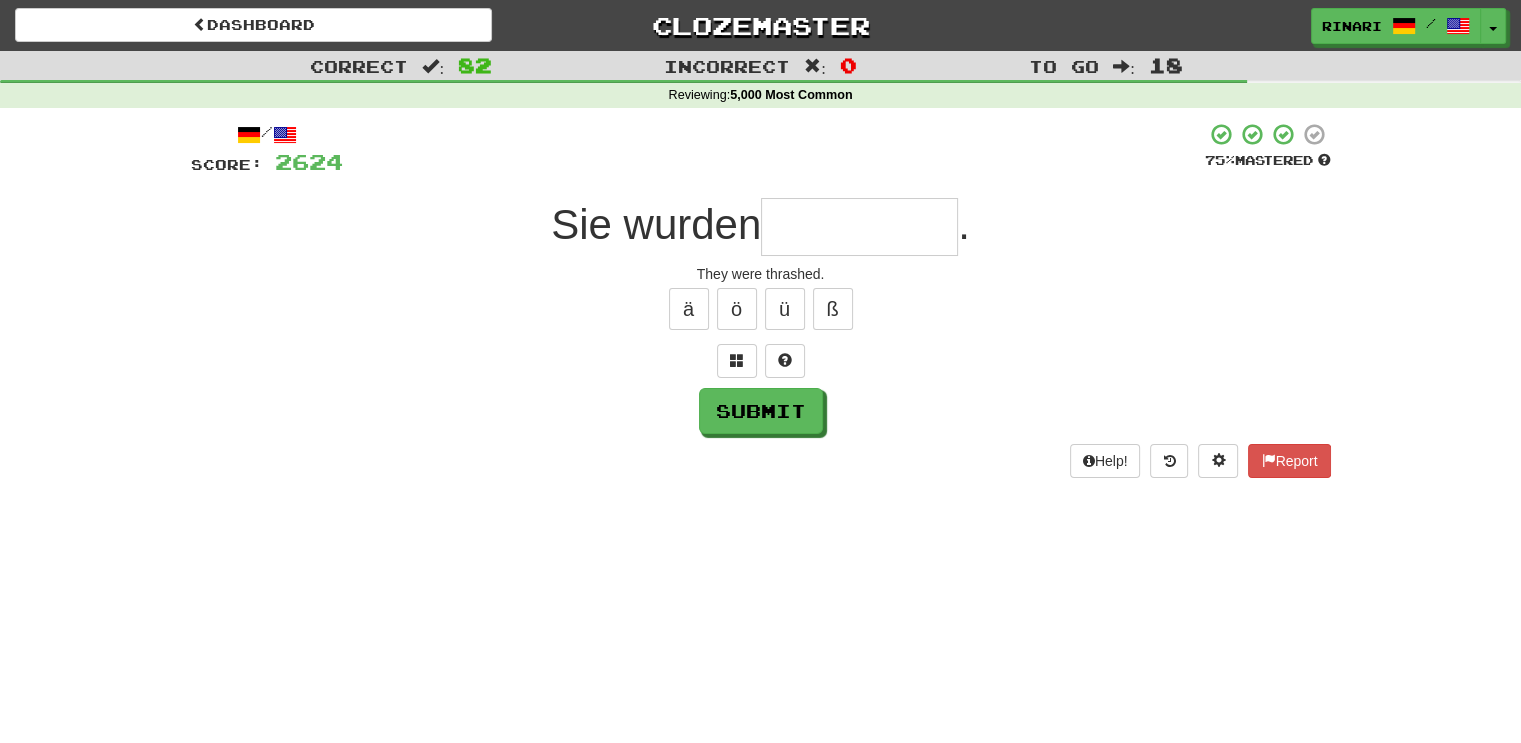 type on "*" 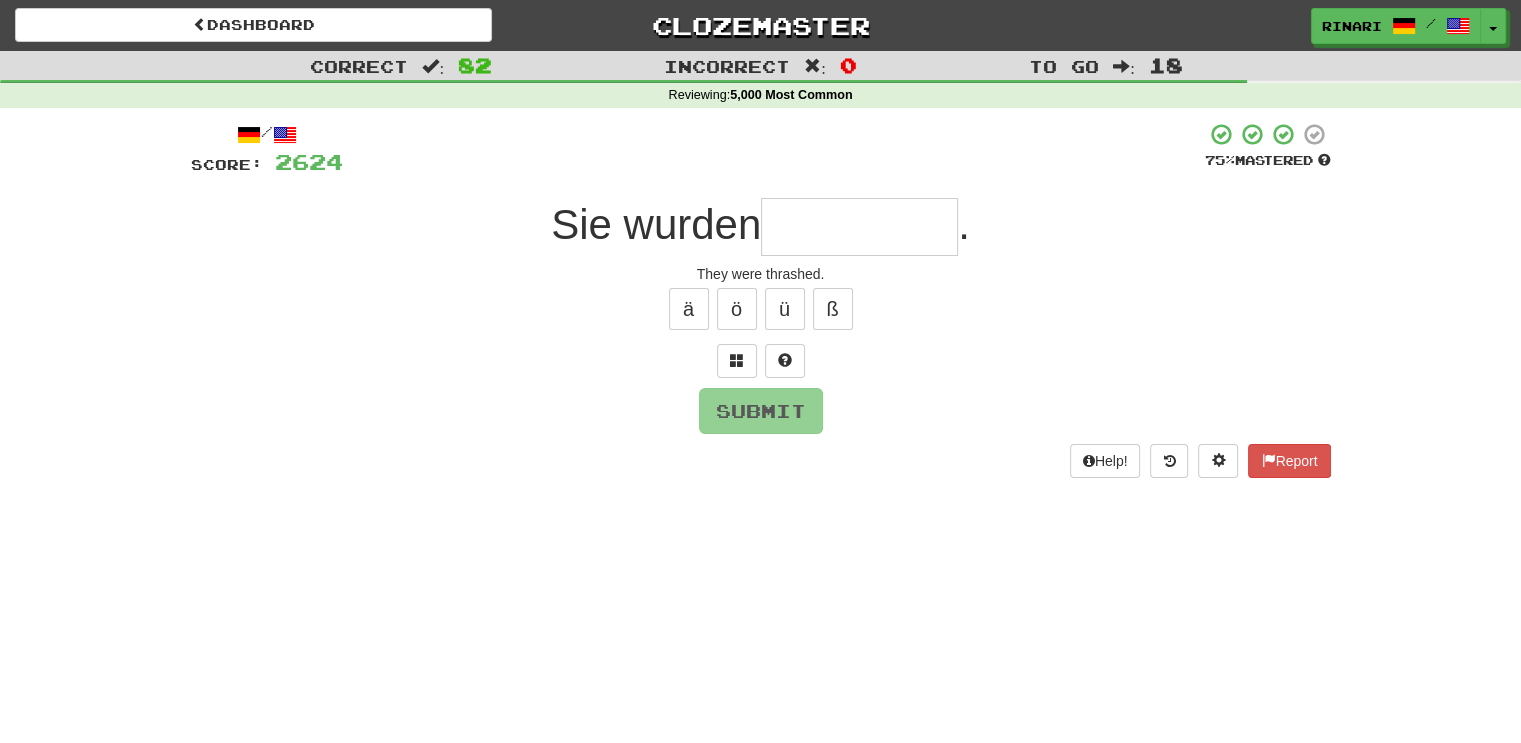 type on "*" 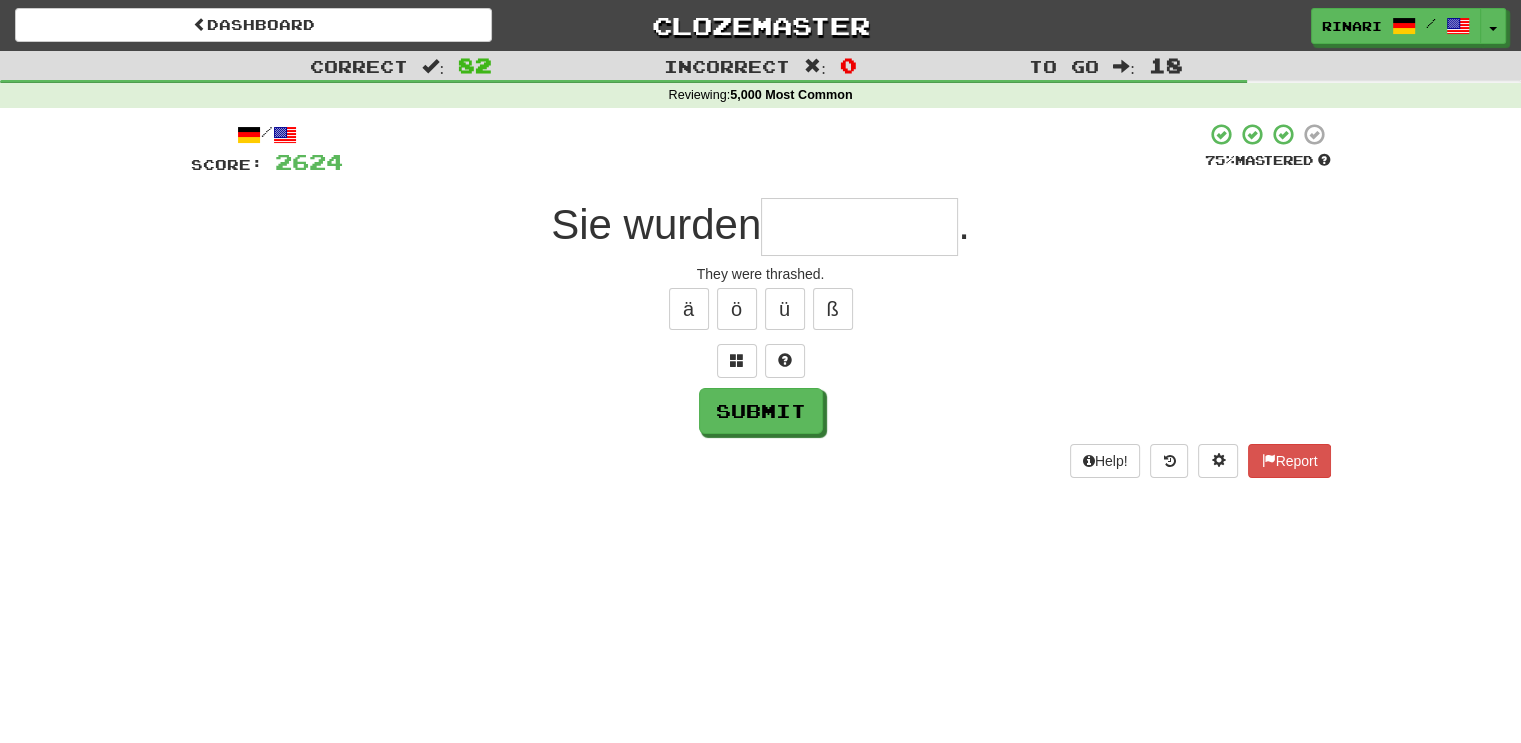 type on "*" 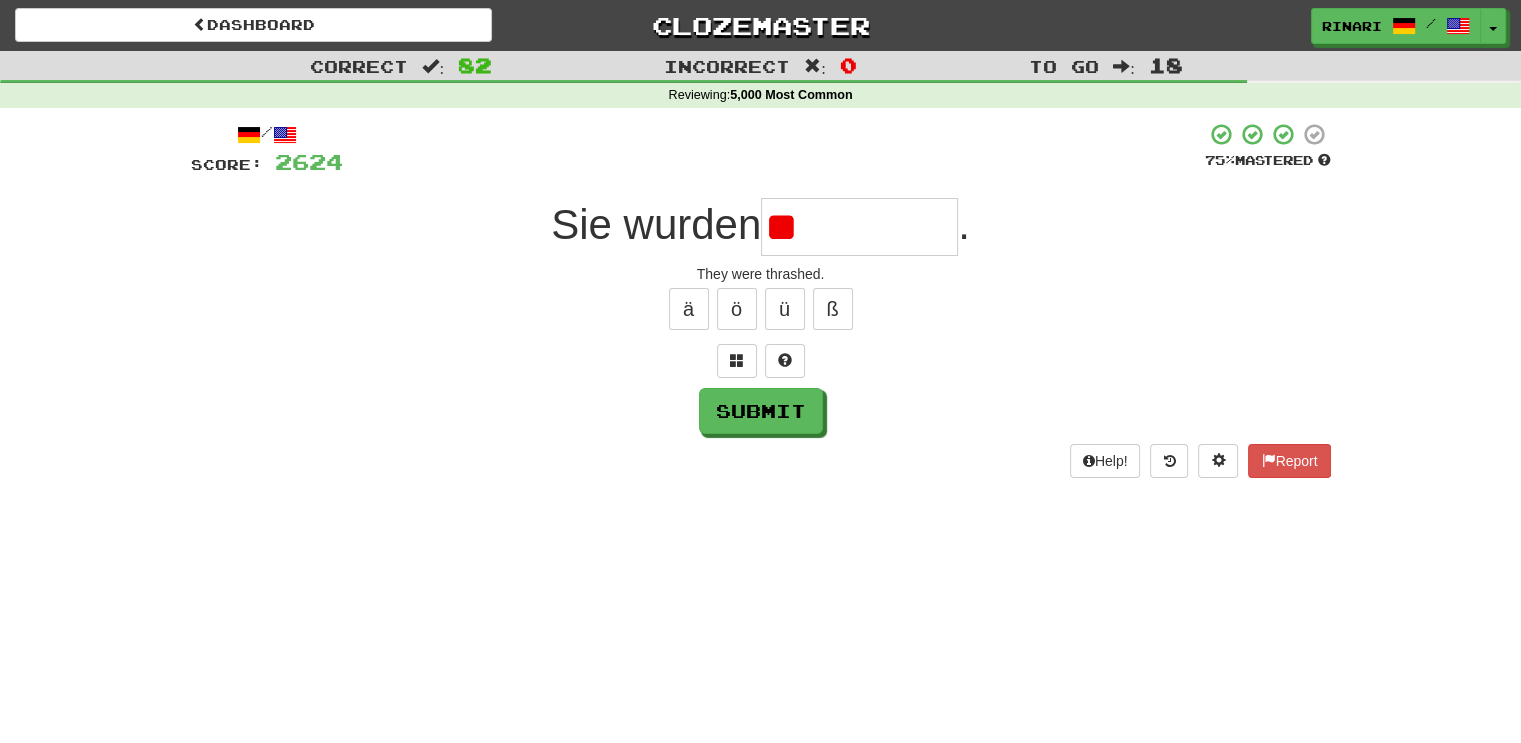 type on "*" 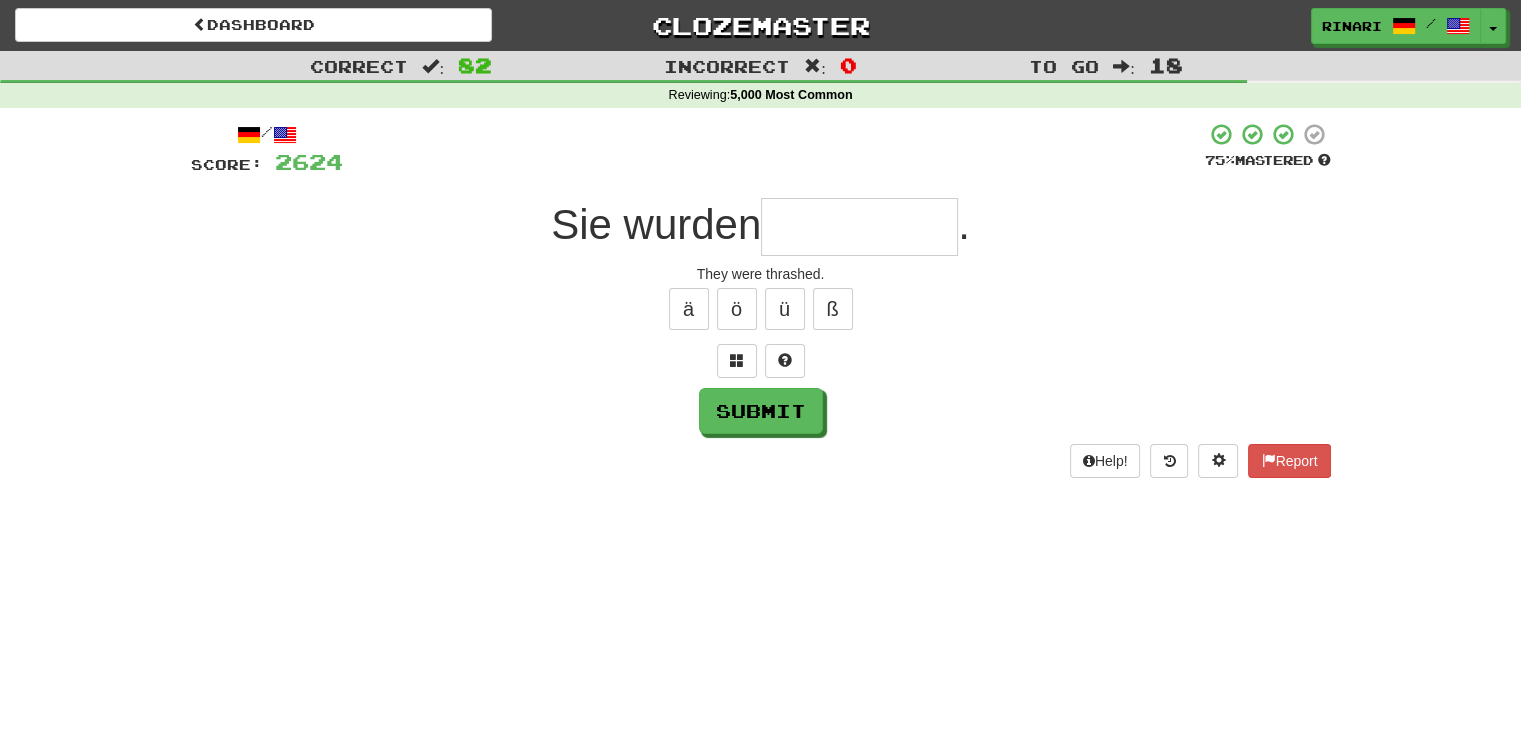 type on "*" 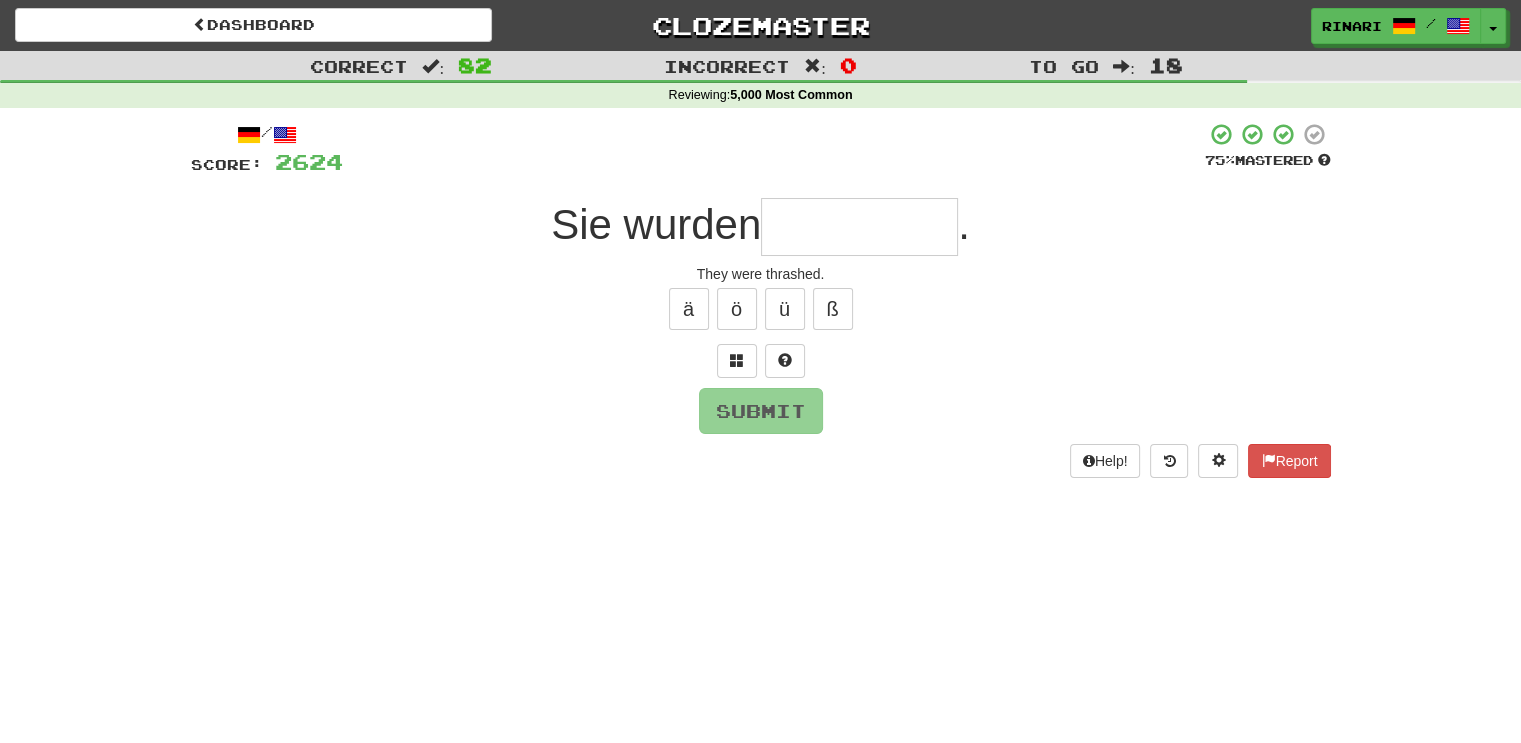 type on "*" 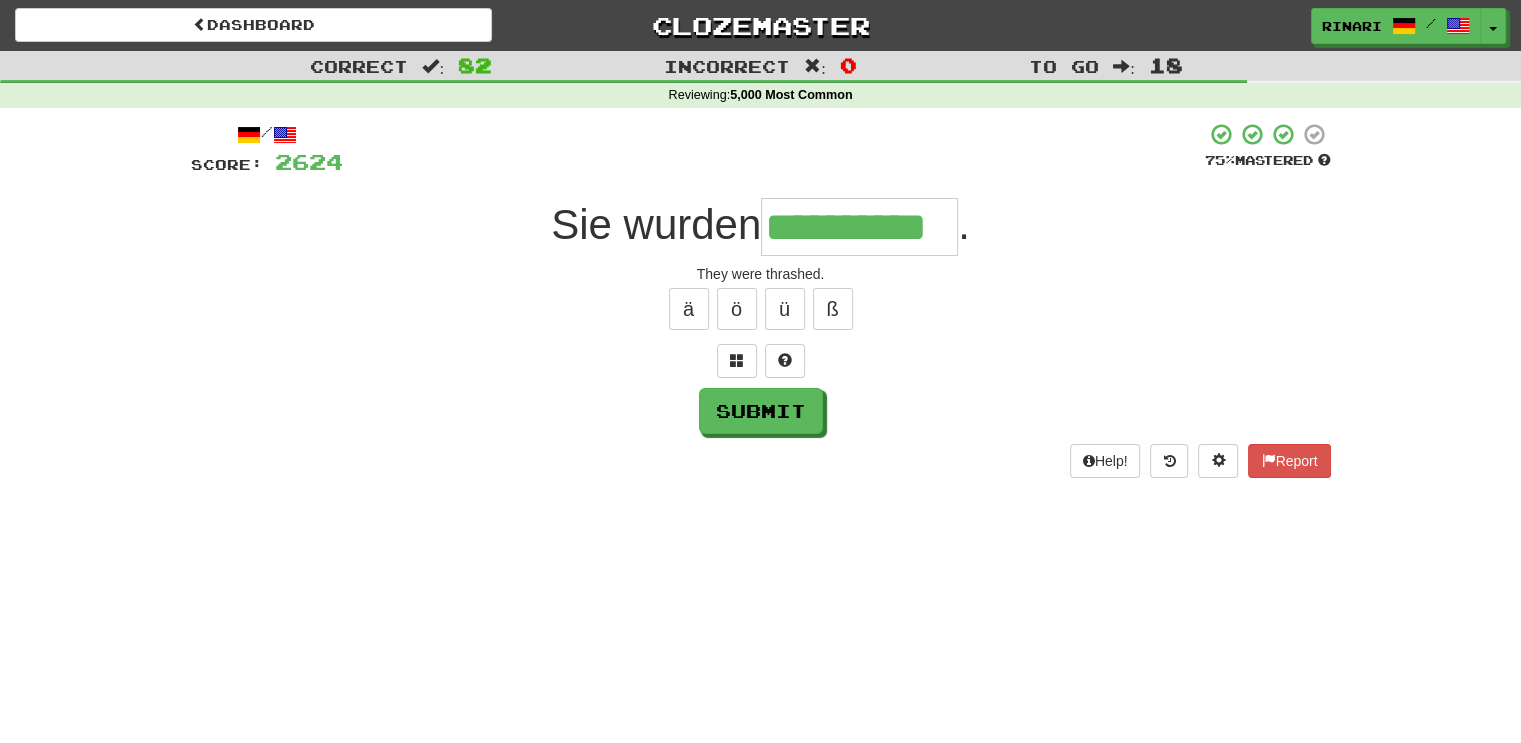type on "**********" 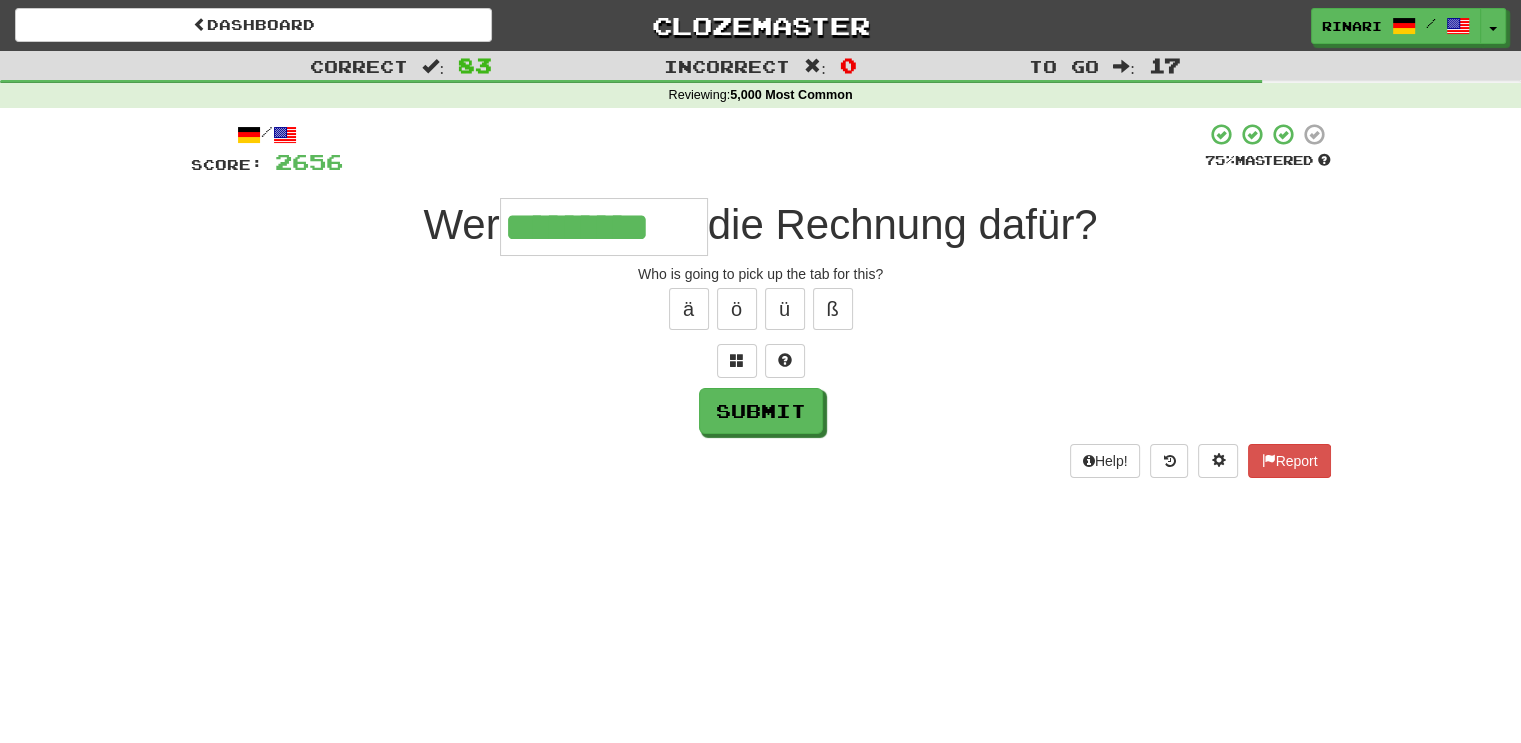 scroll, scrollTop: 0, scrollLeft: 4, axis: horizontal 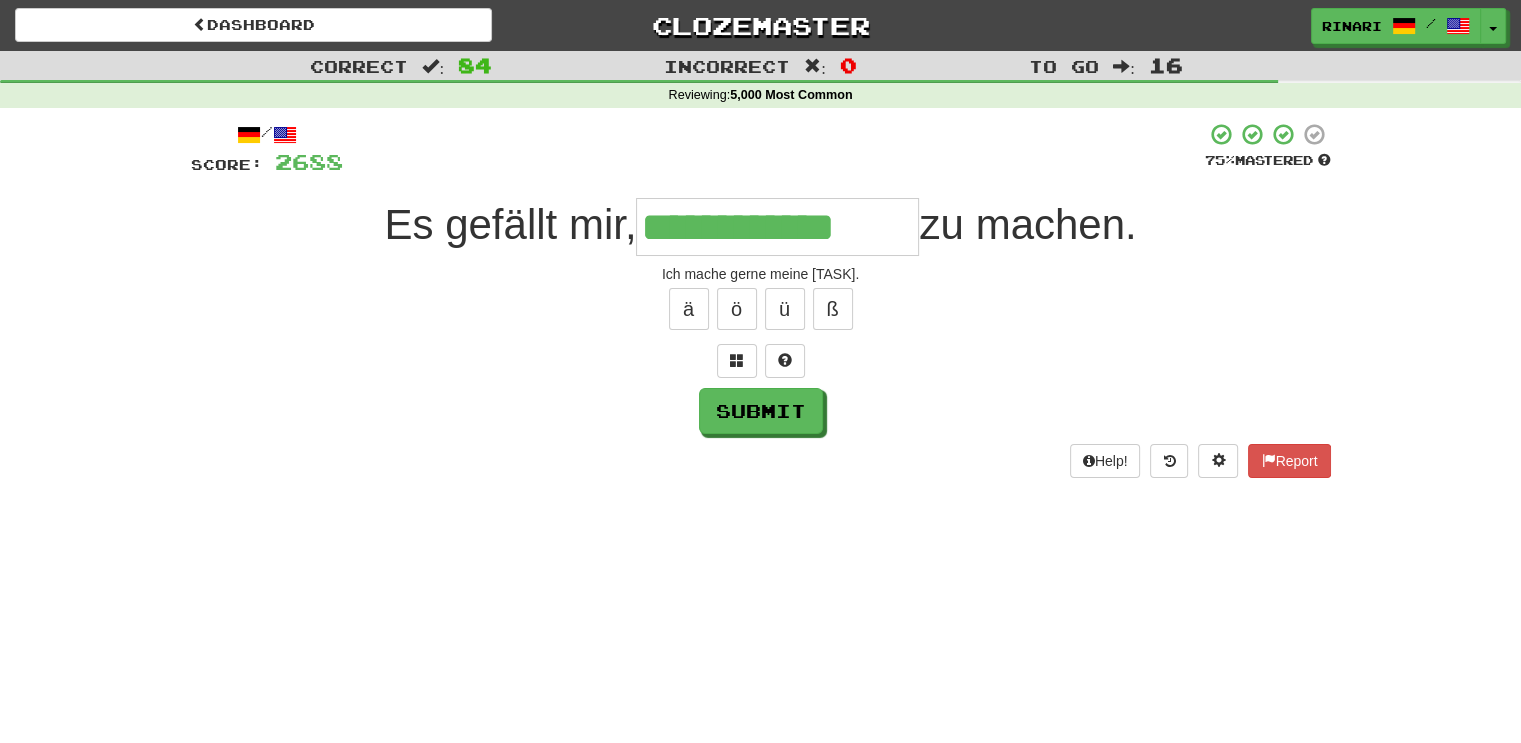 type on "**********" 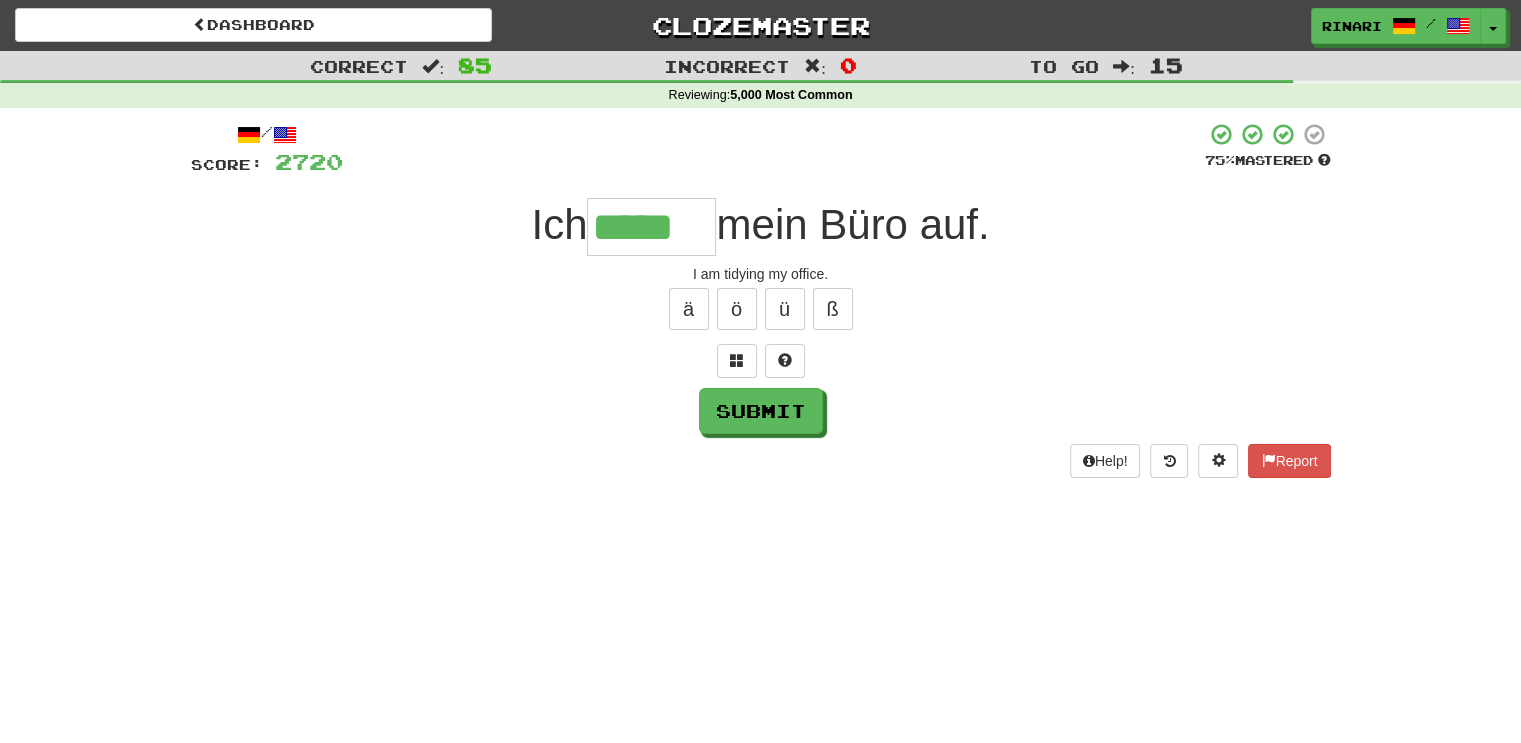 type on "*****" 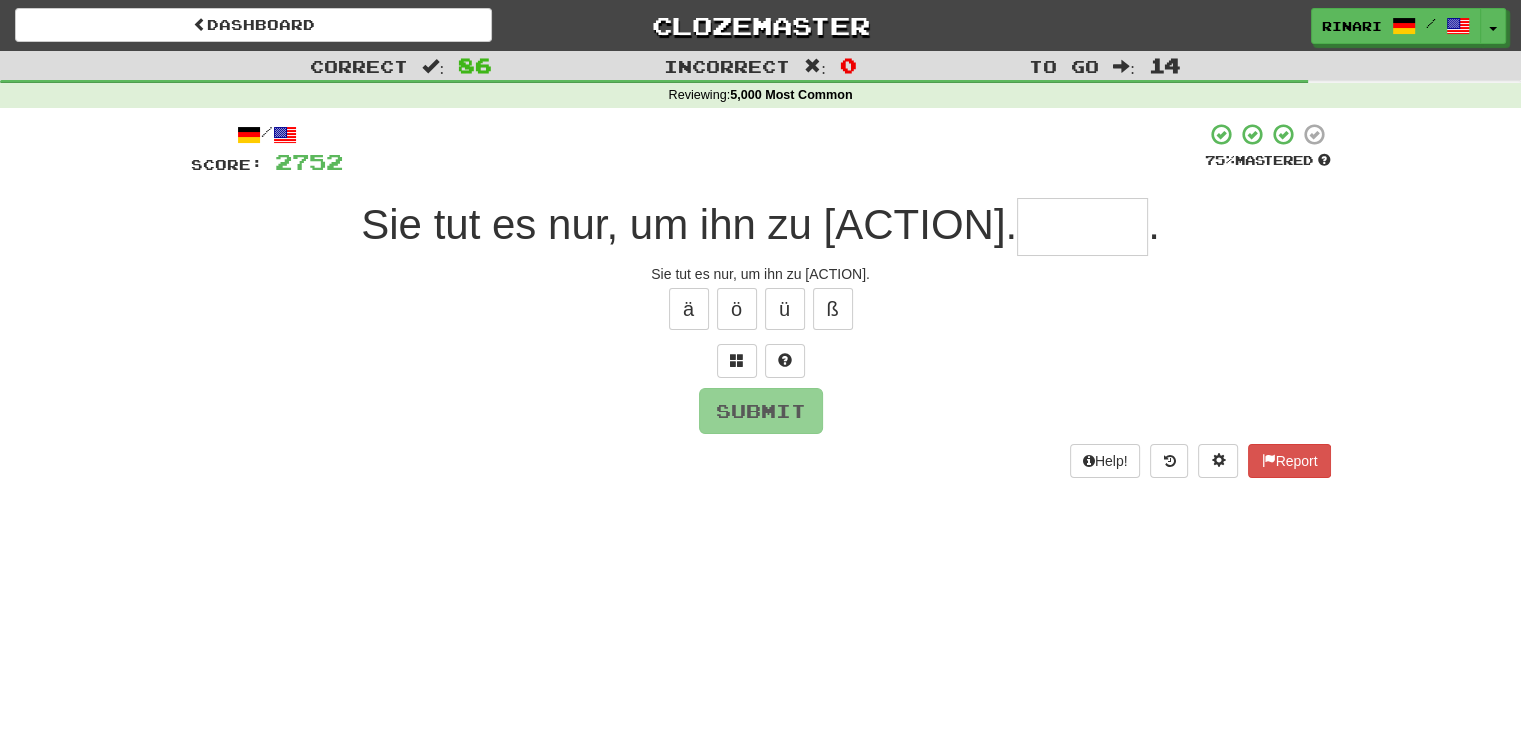 type on "*" 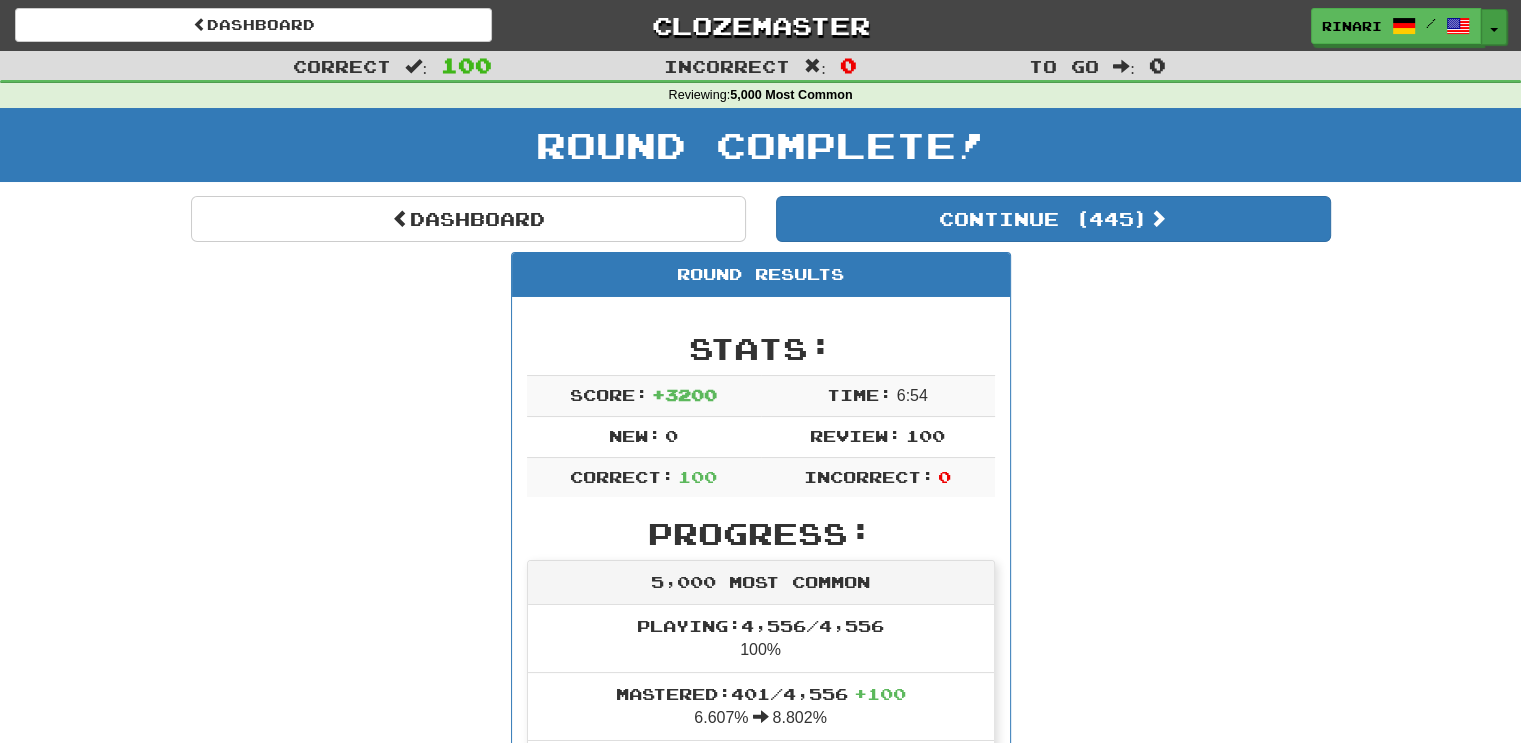 click on "Toggle Dropdown" at bounding box center [1494, 27] 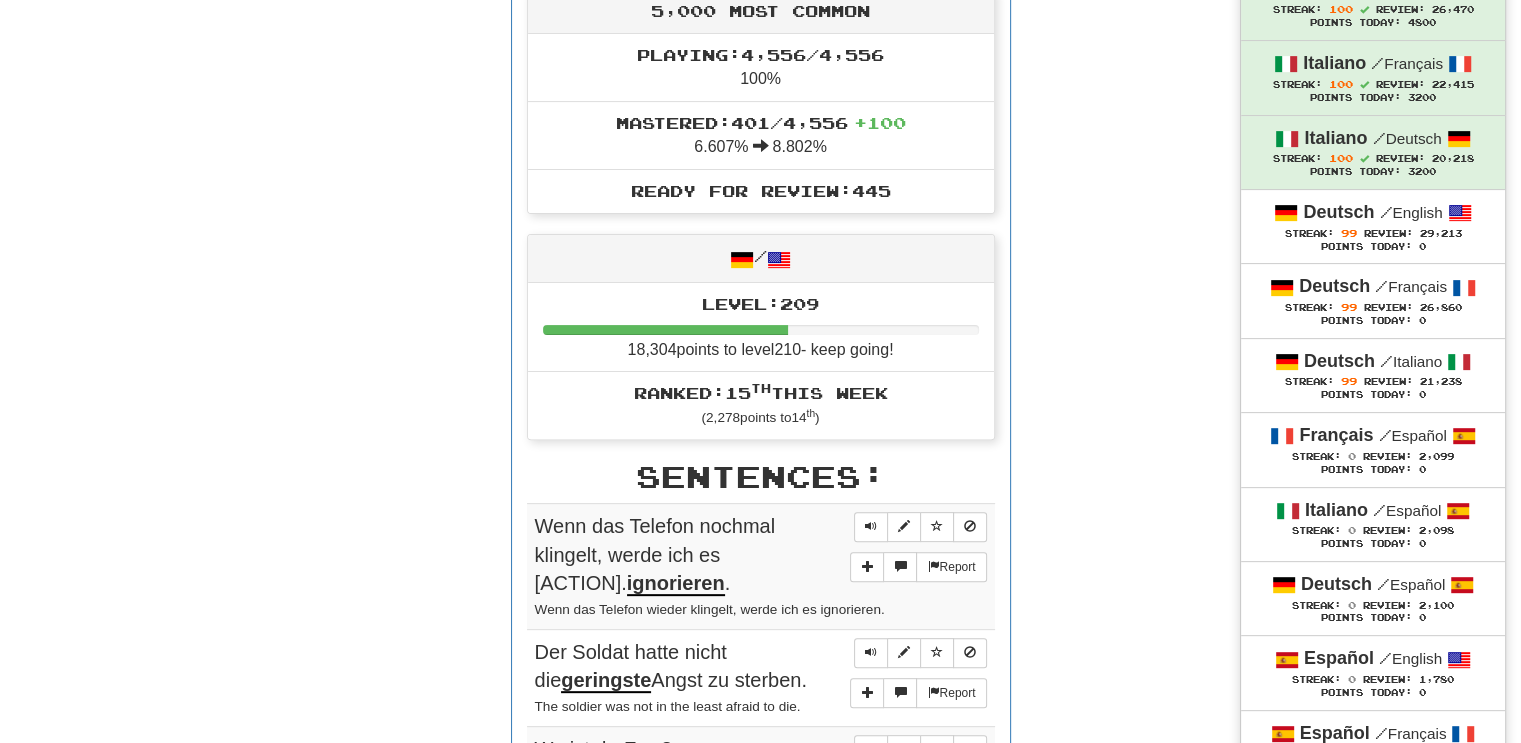 scroll, scrollTop: 573, scrollLeft: 0, axis: vertical 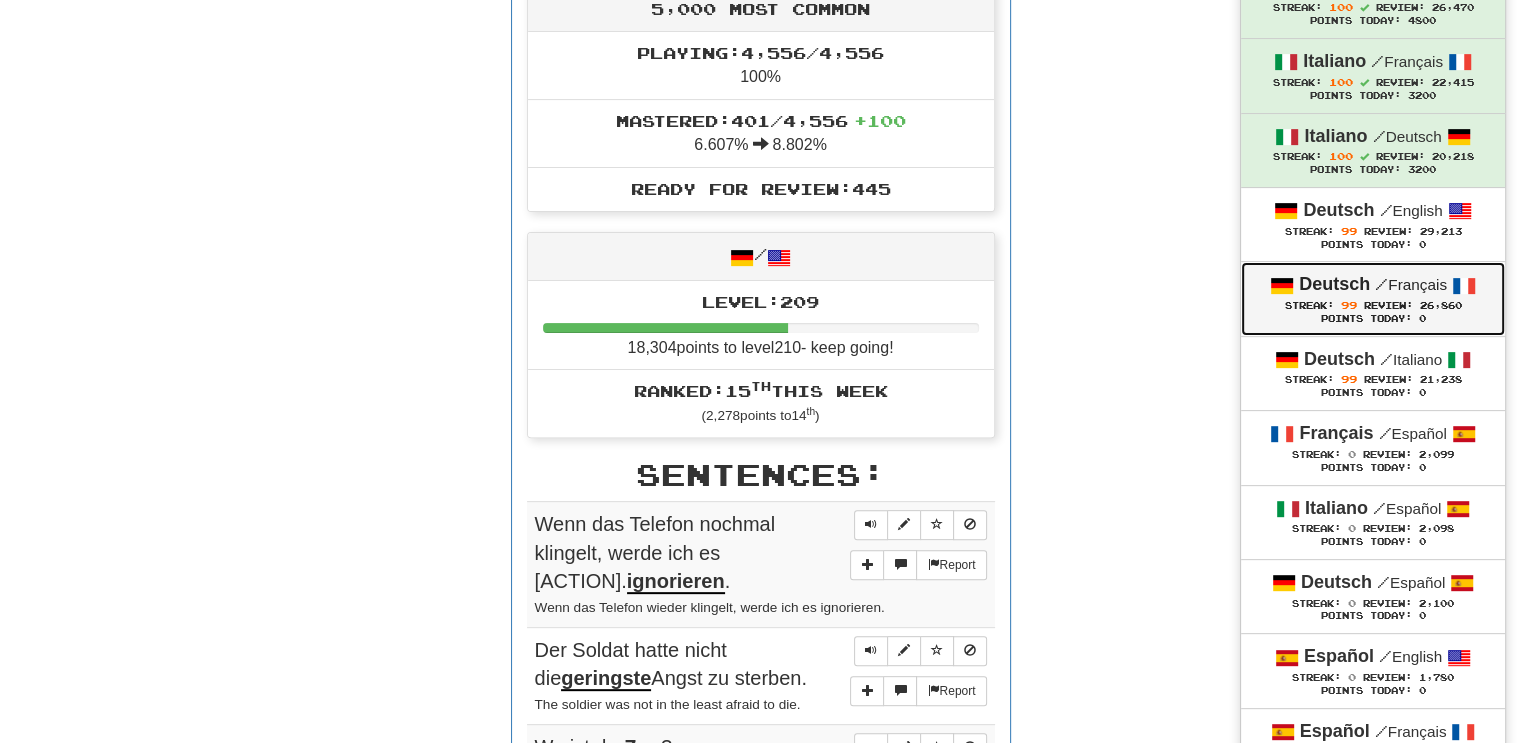 click on "Points Today: 0" at bounding box center (1373, 319) 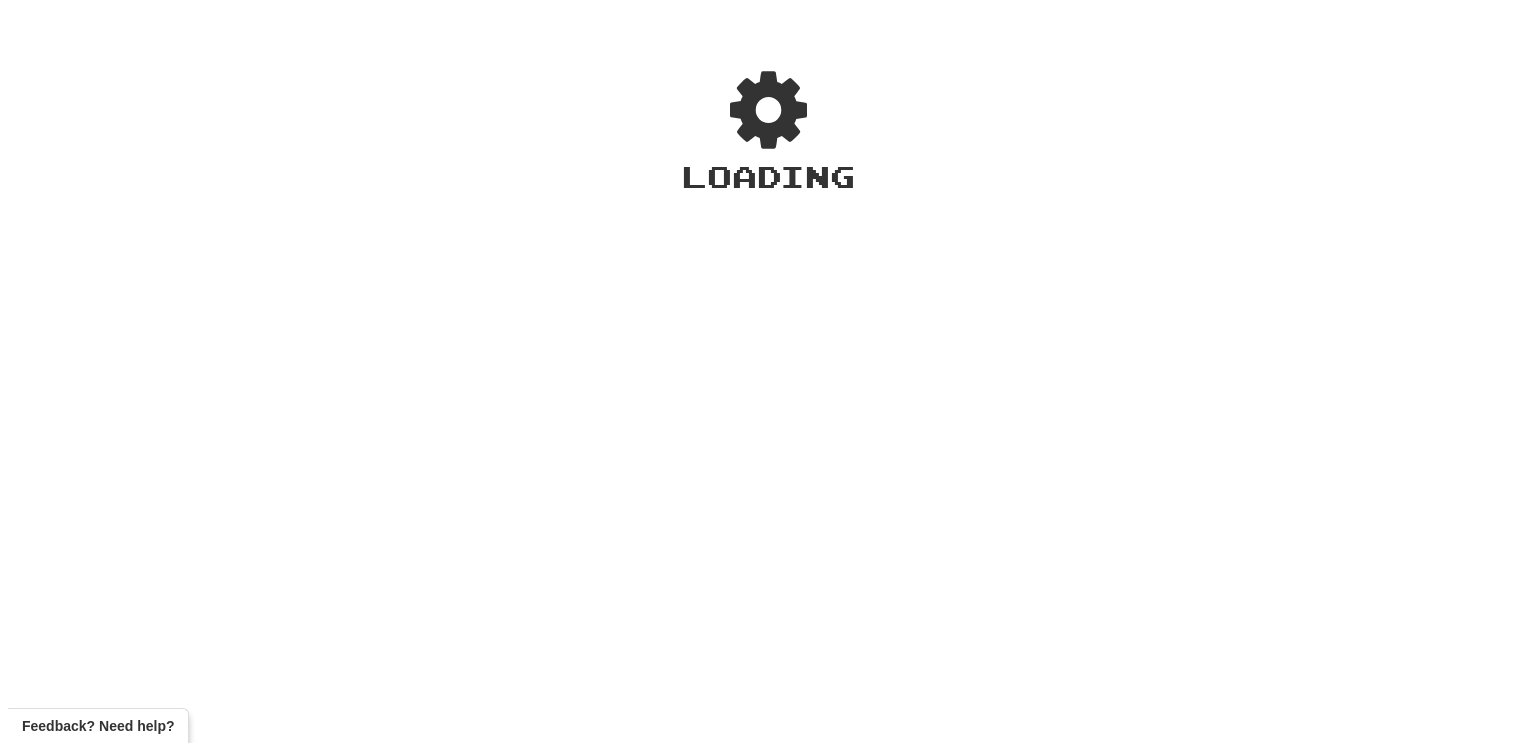 scroll, scrollTop: 0, scrollLeft: 0, axis: both 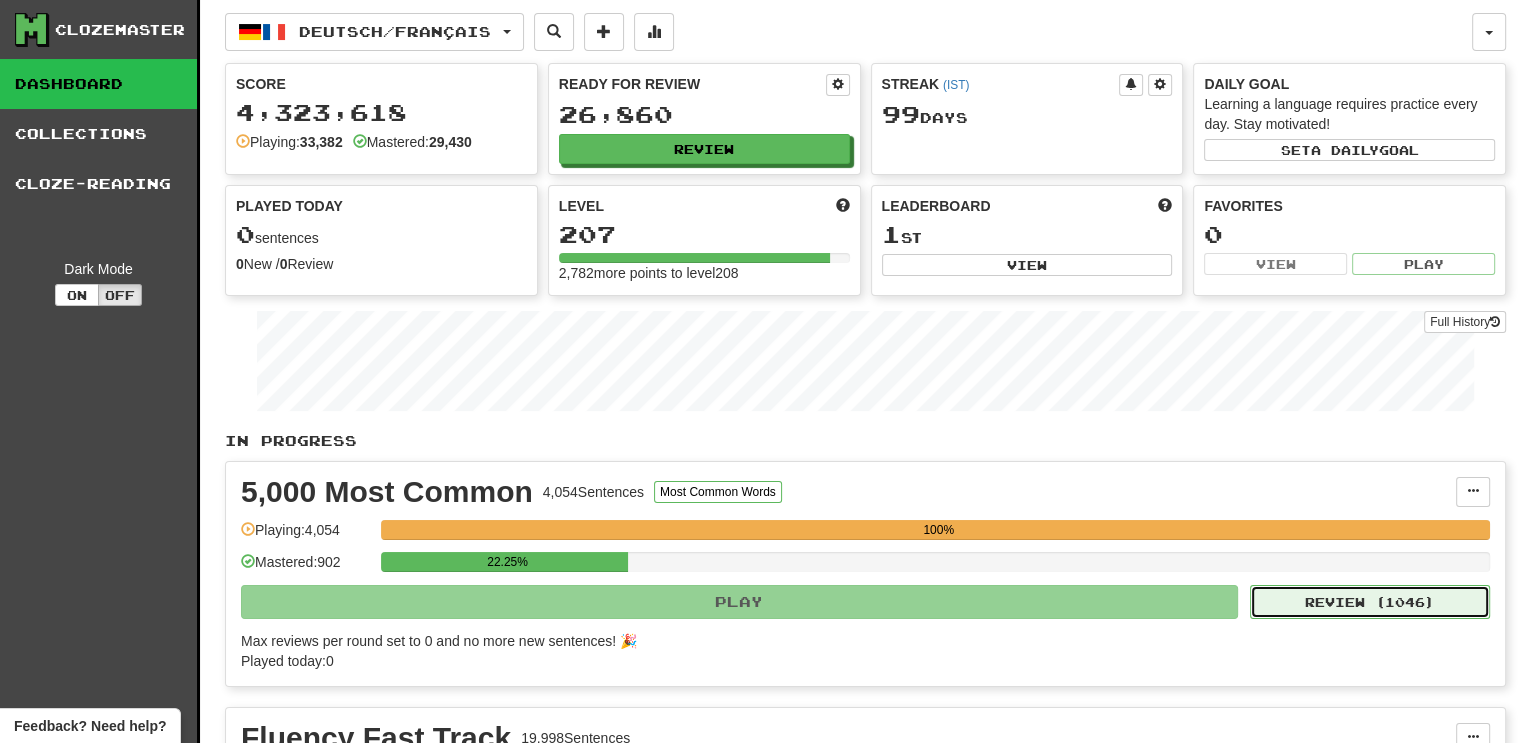 click on "Review ( 1046 )" at bounding box center [1370, 602] 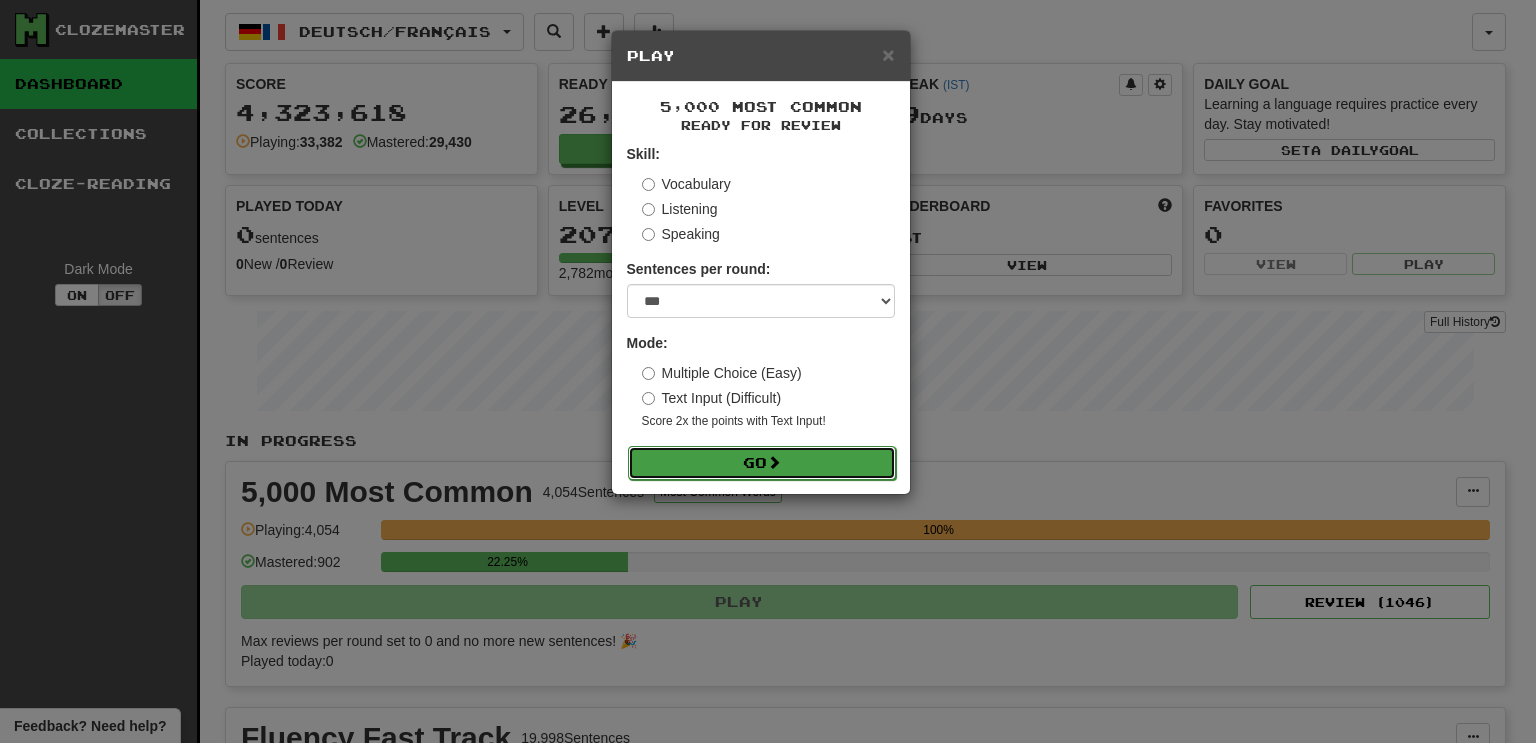 click on "Go" at bounding box center (762, 463) 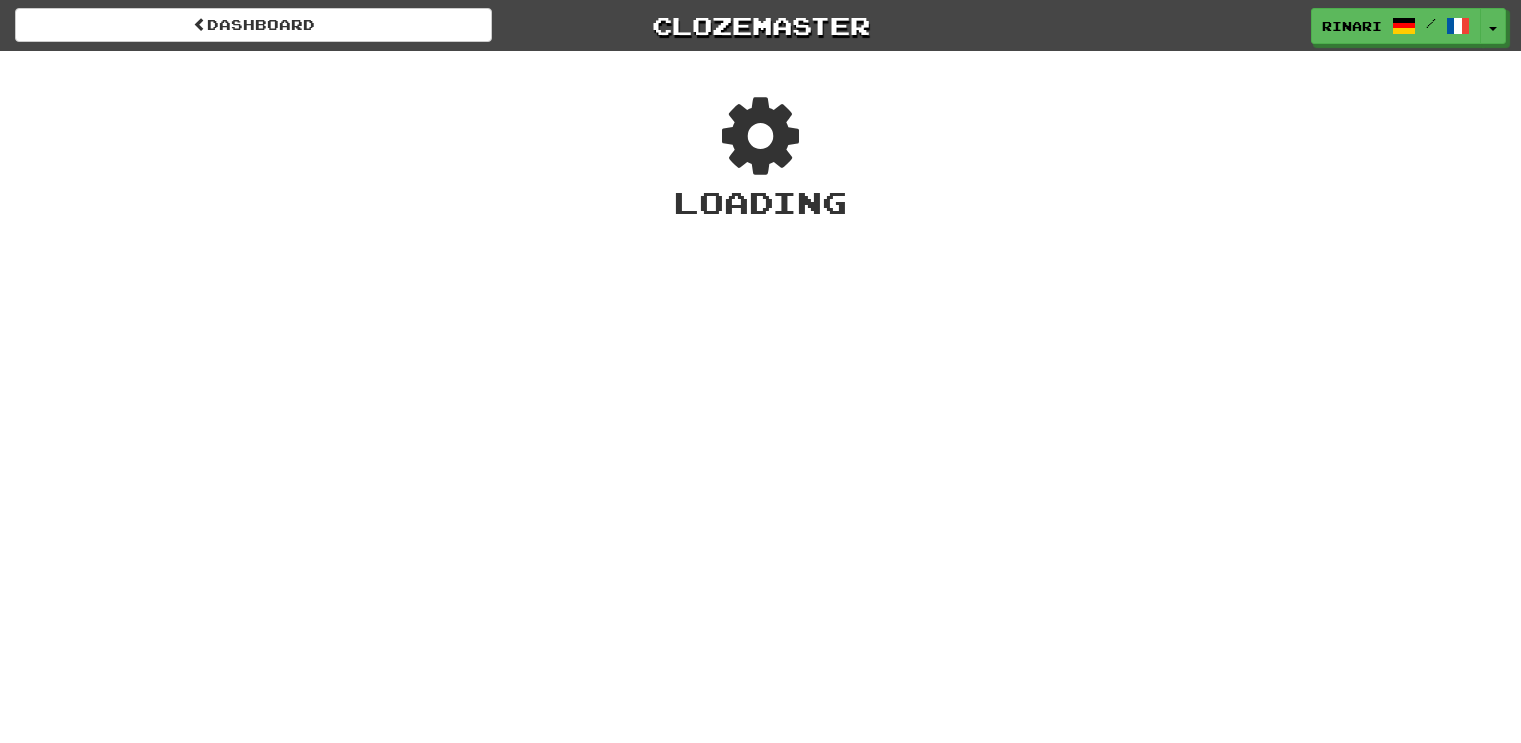 scroll, scrollTop: 0, scrollLeft: 0, axis: both 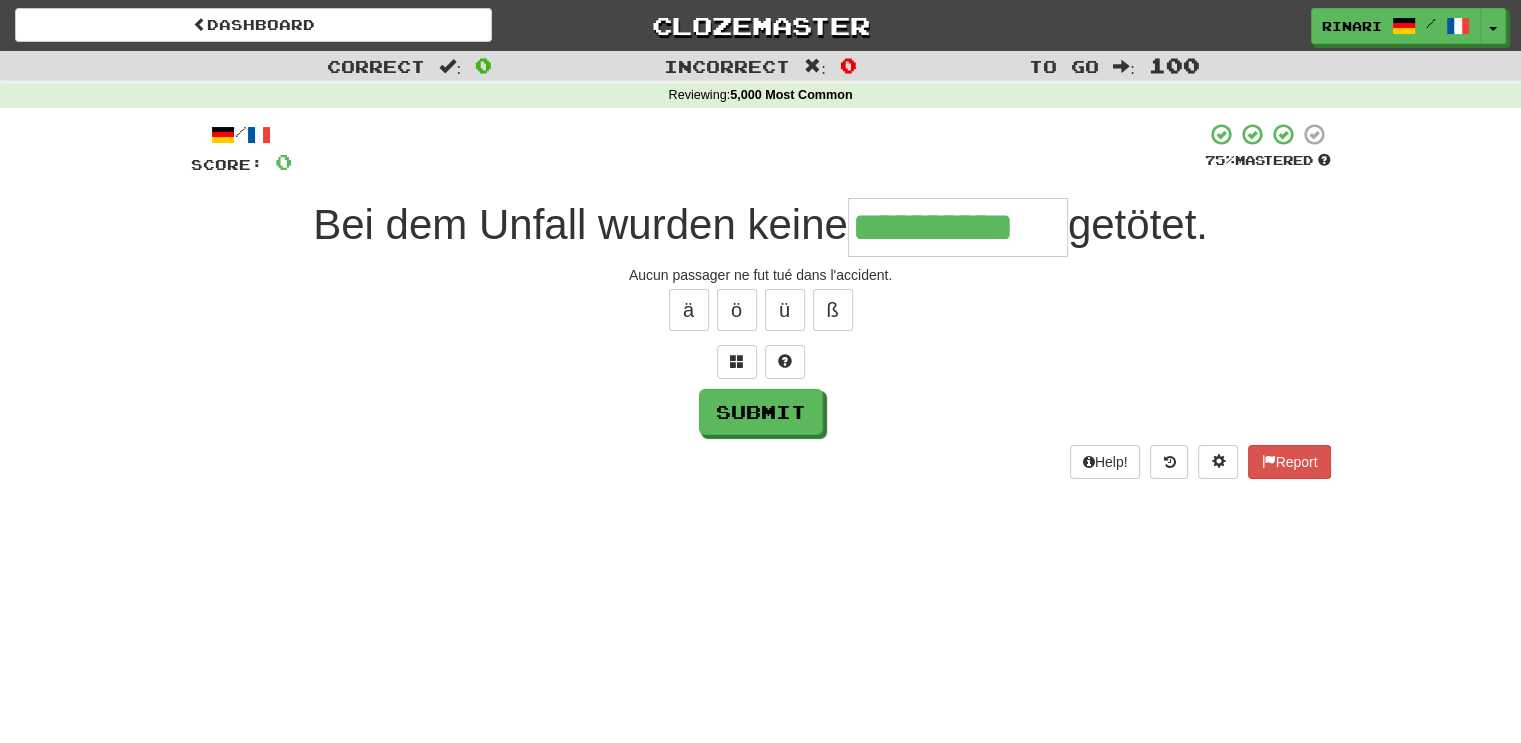 type on "**********" 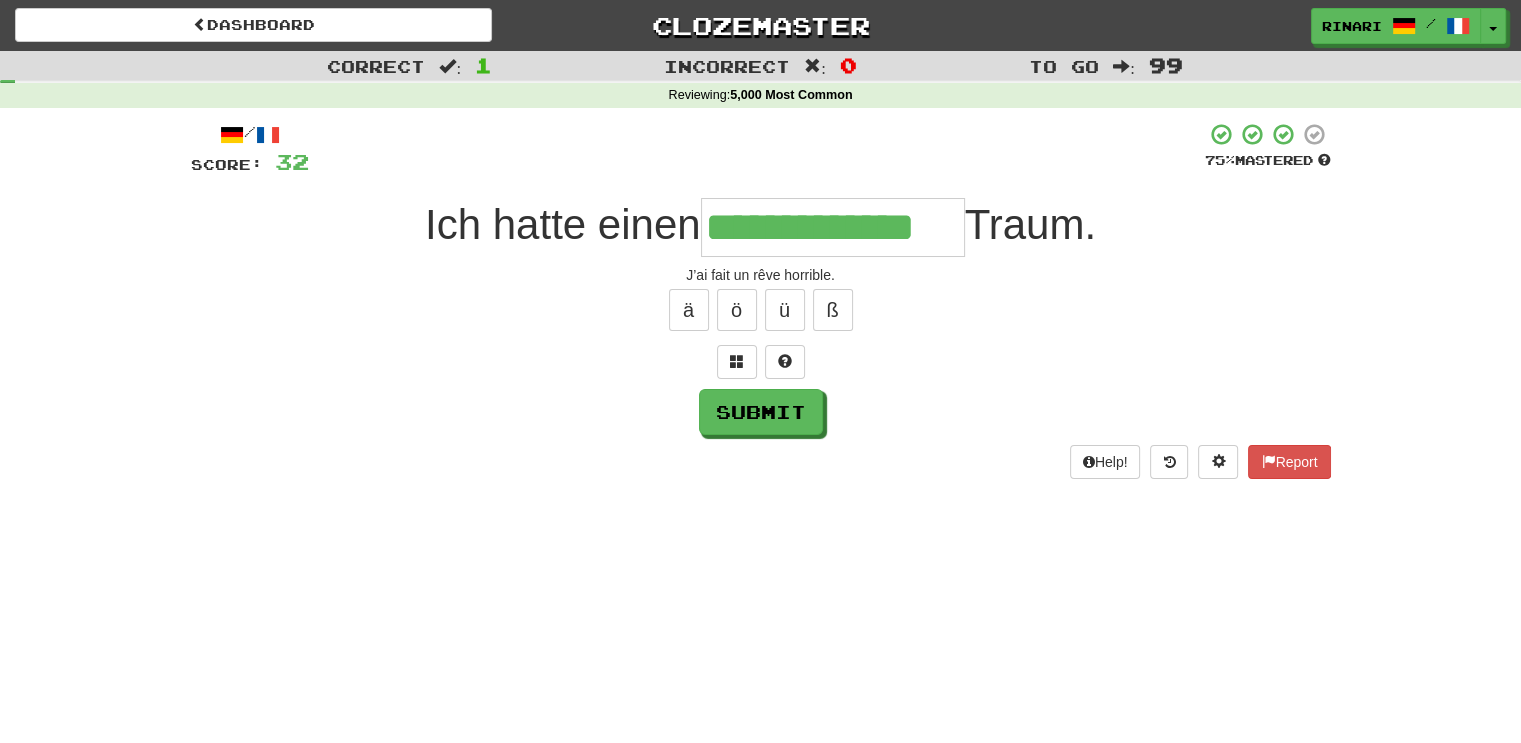 type on "**********" 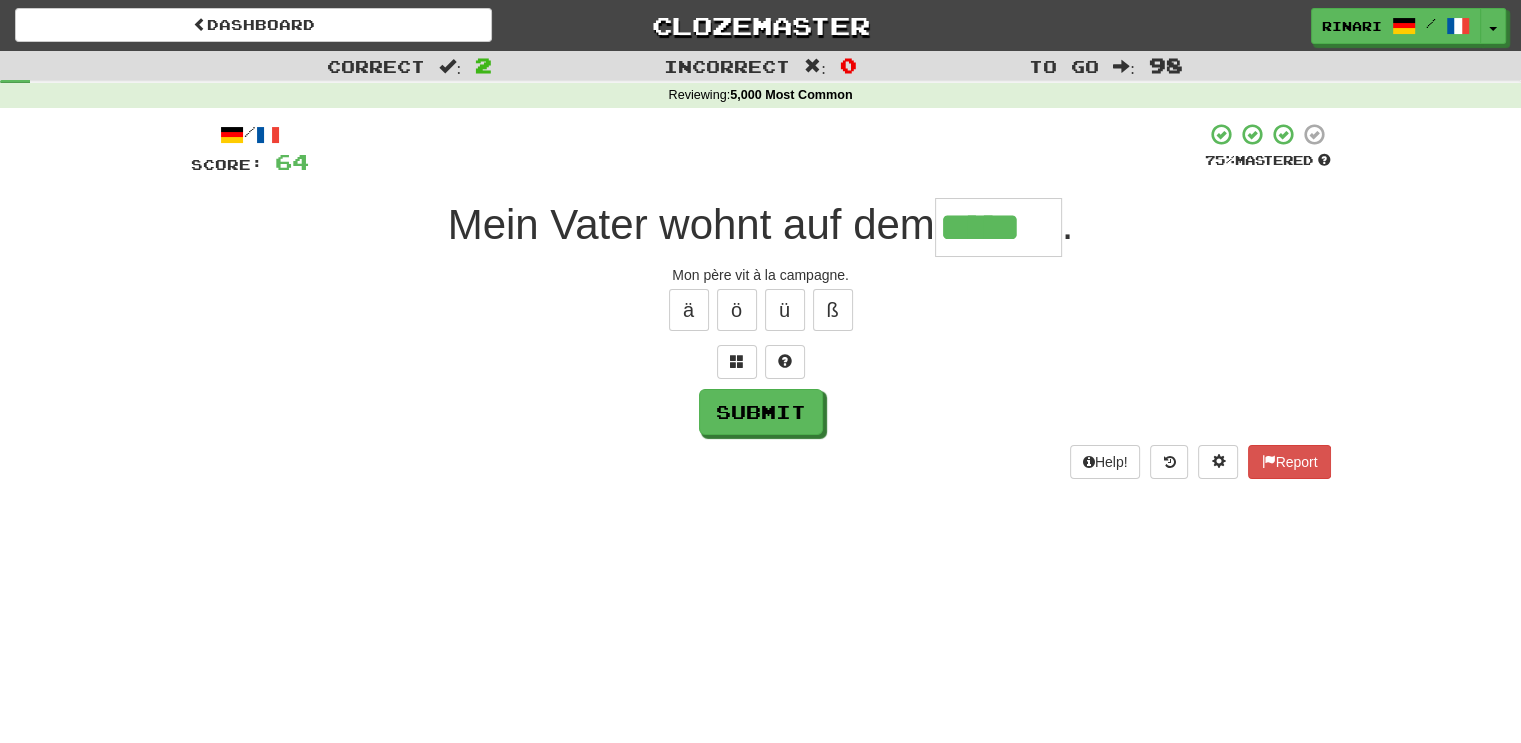type on "*****" 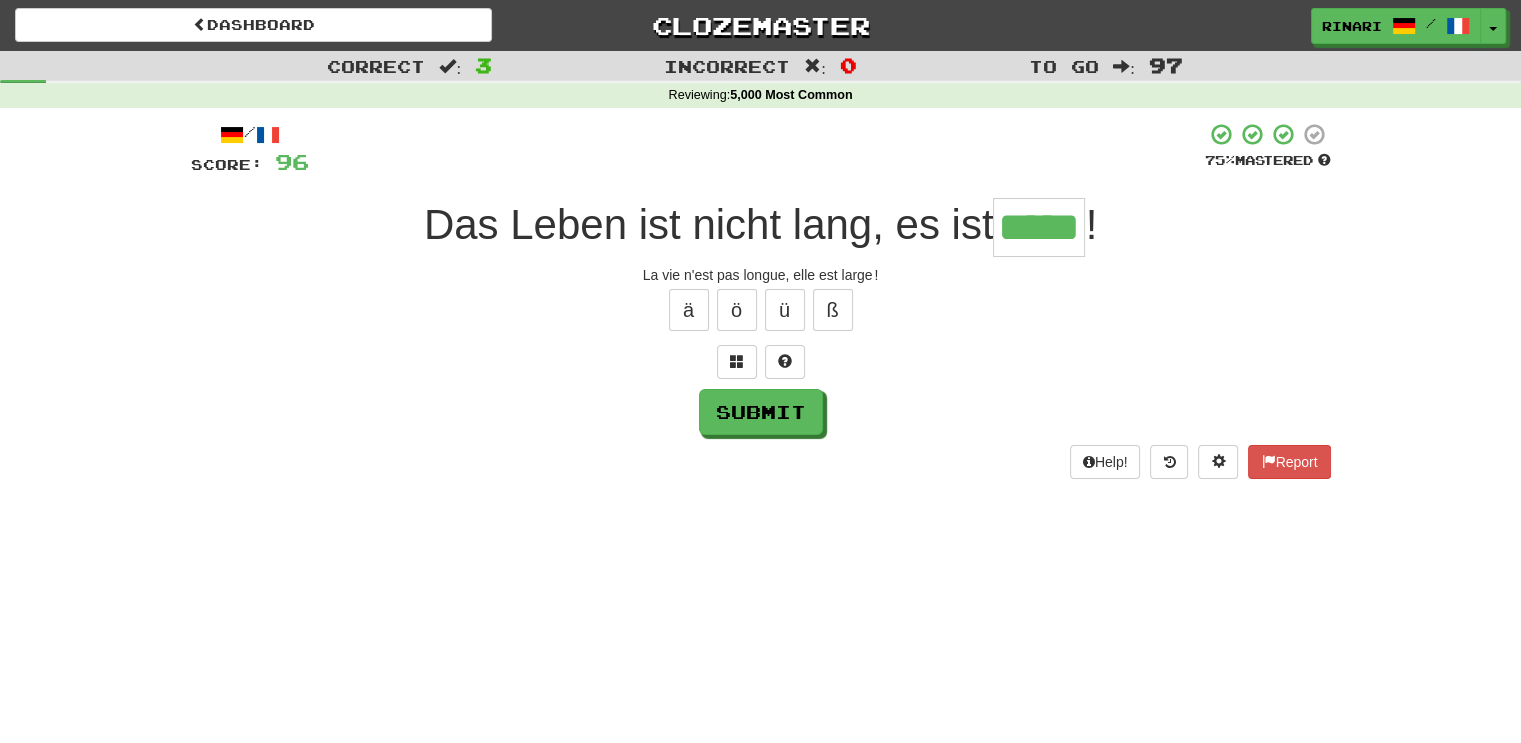 type on "*****" 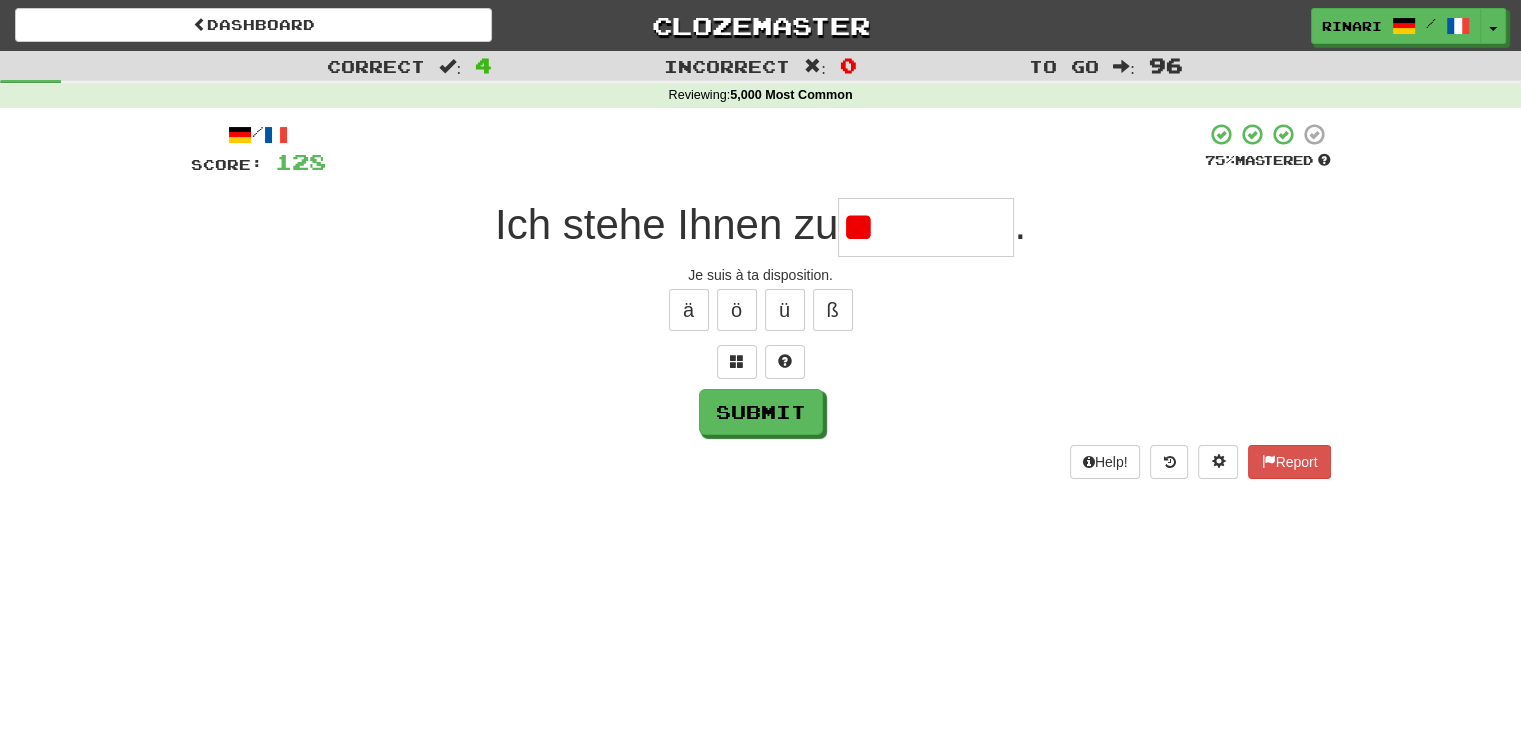 type on "*" 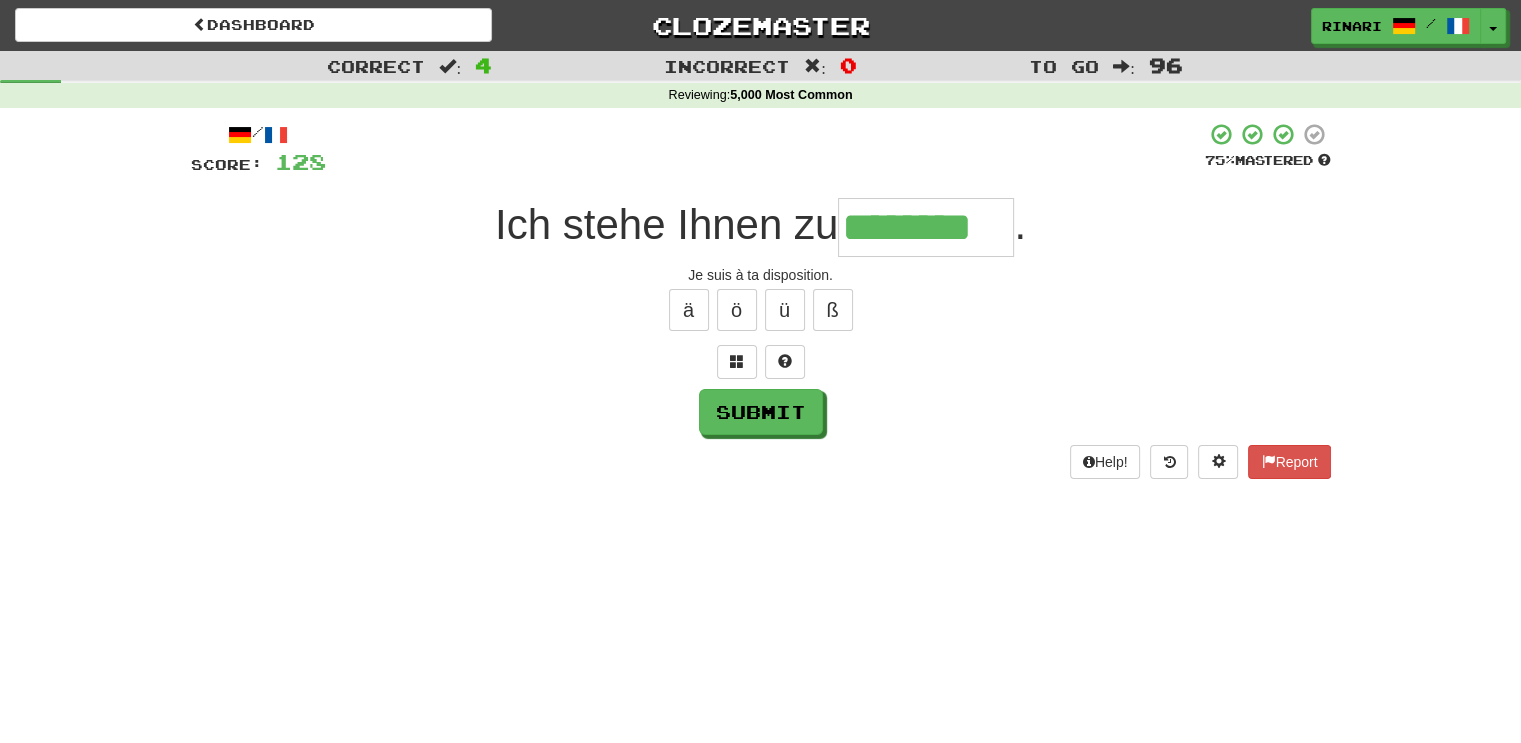 type on "********" 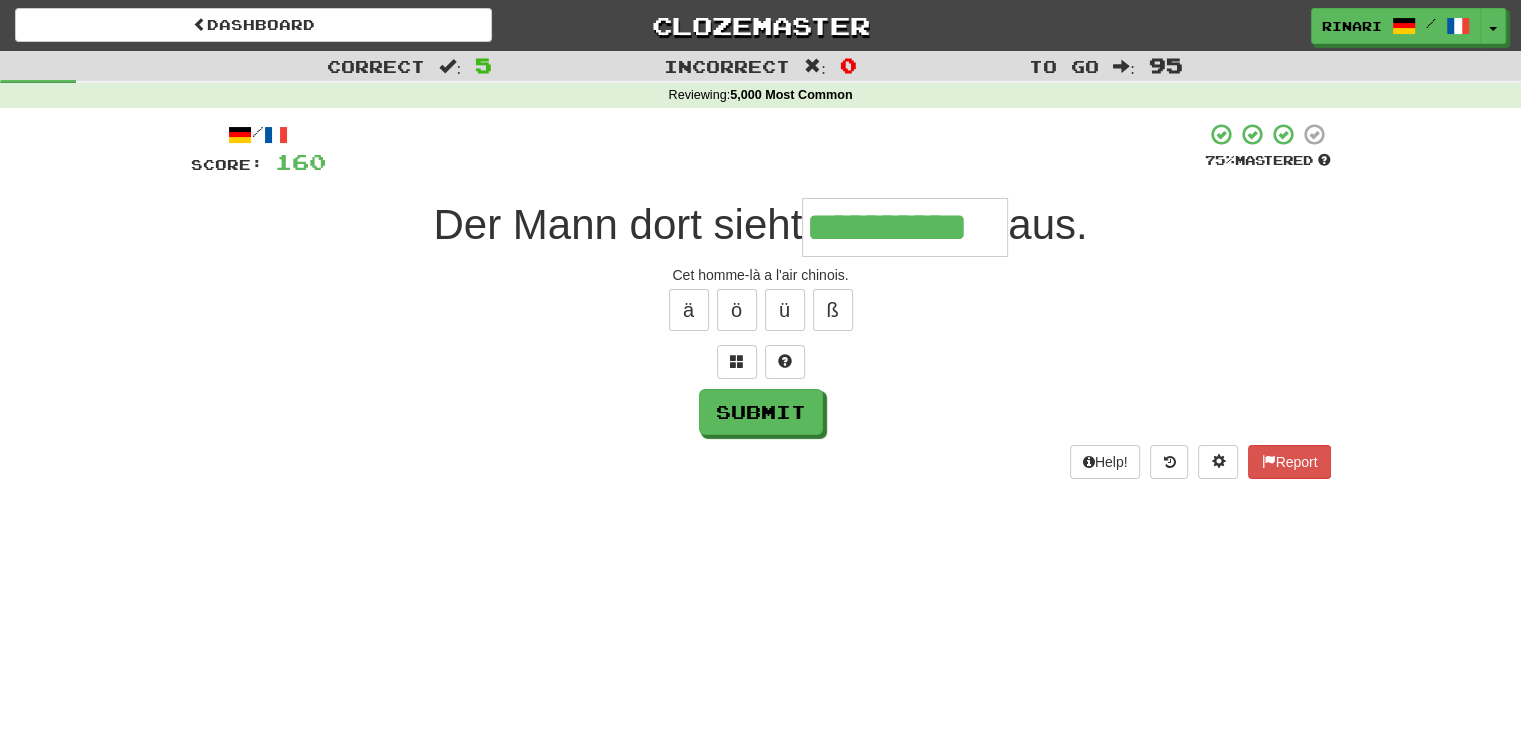 type on "**********" 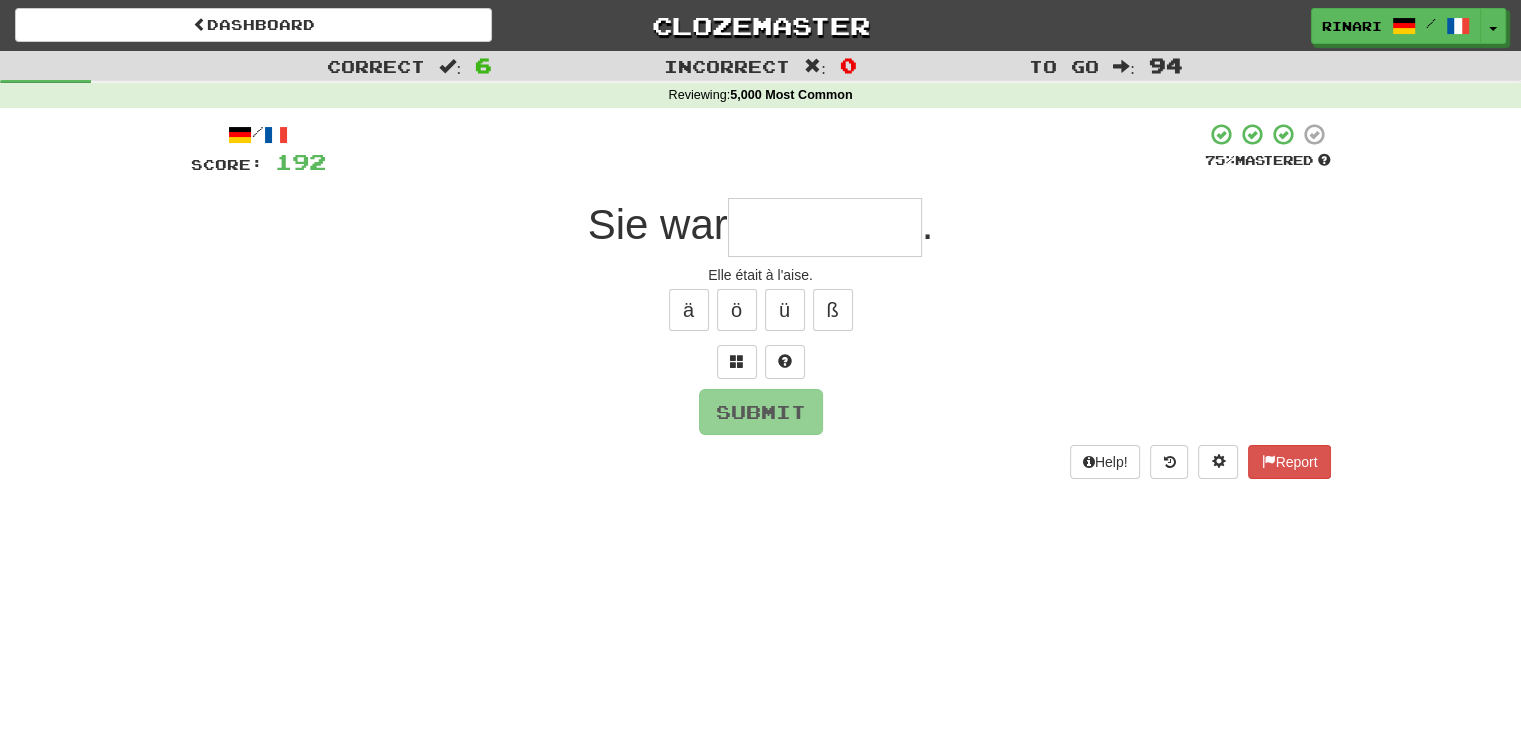 type on "*" 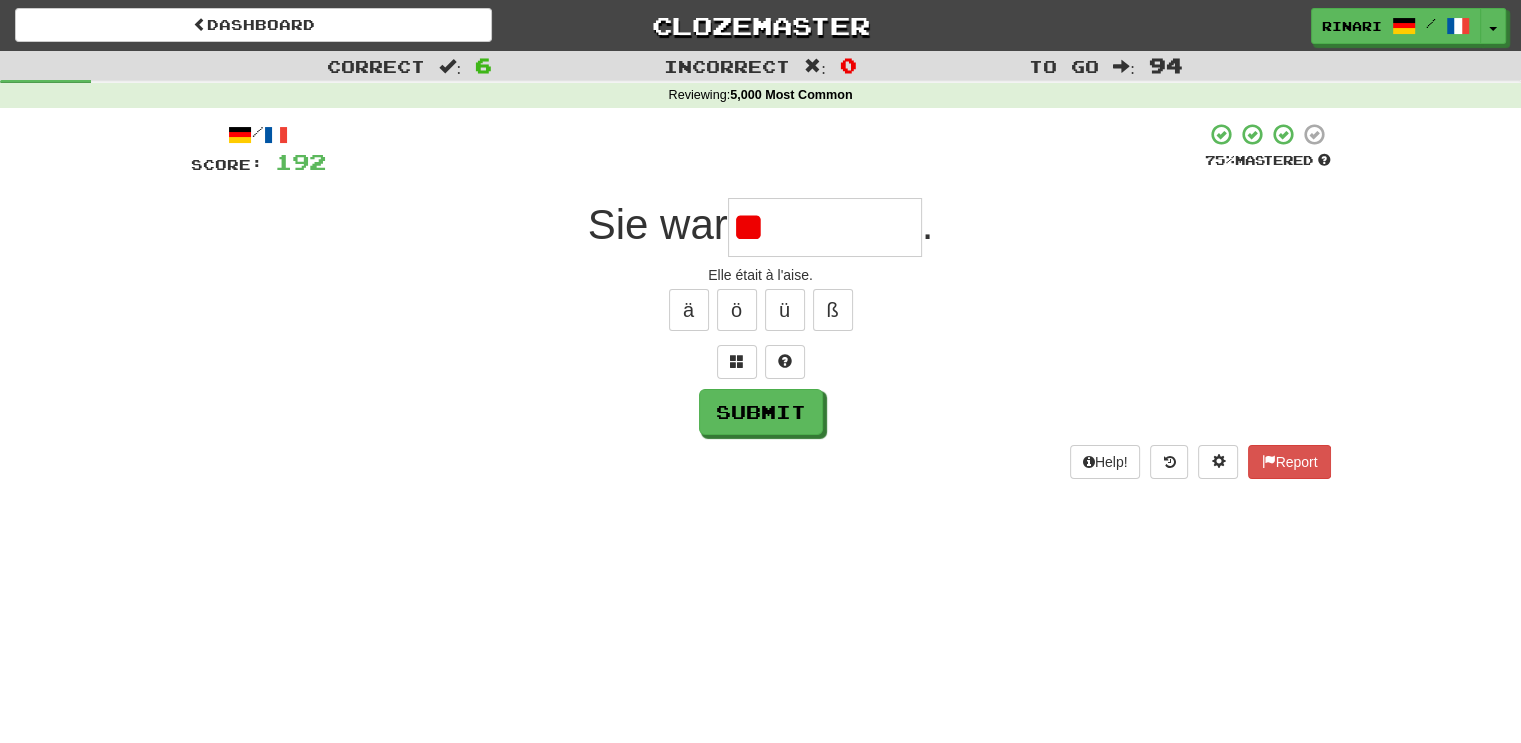 type on "*" 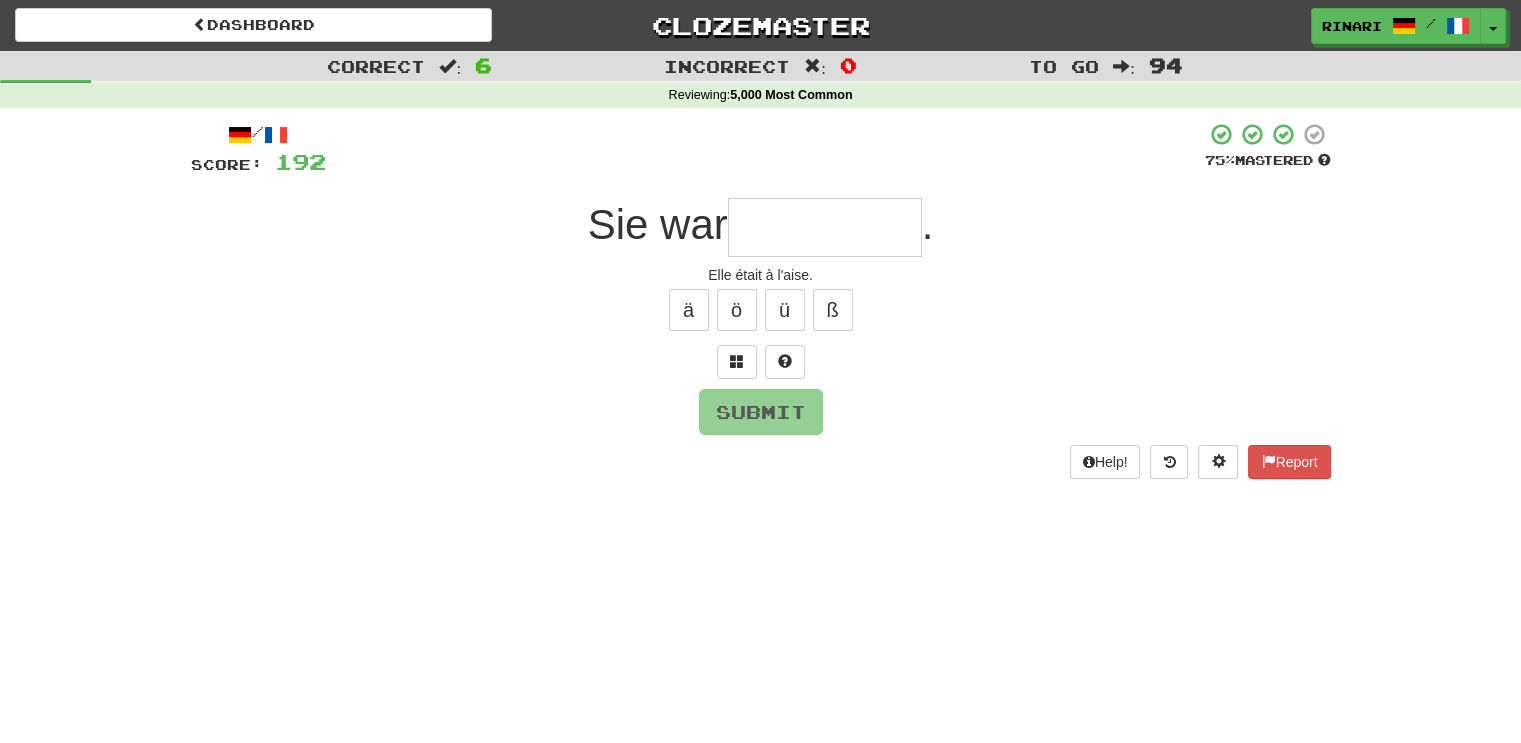 type on "*" 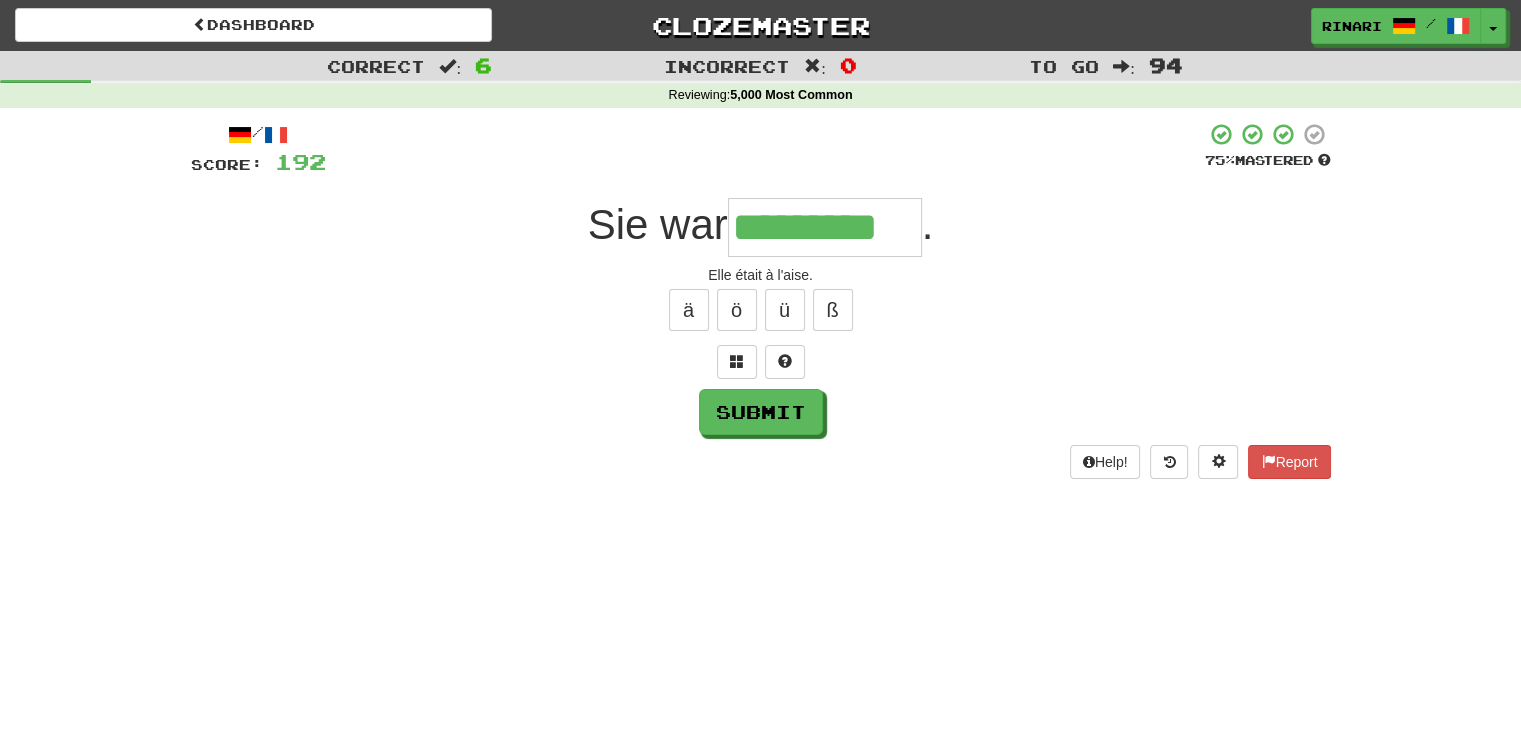 type on "*********" 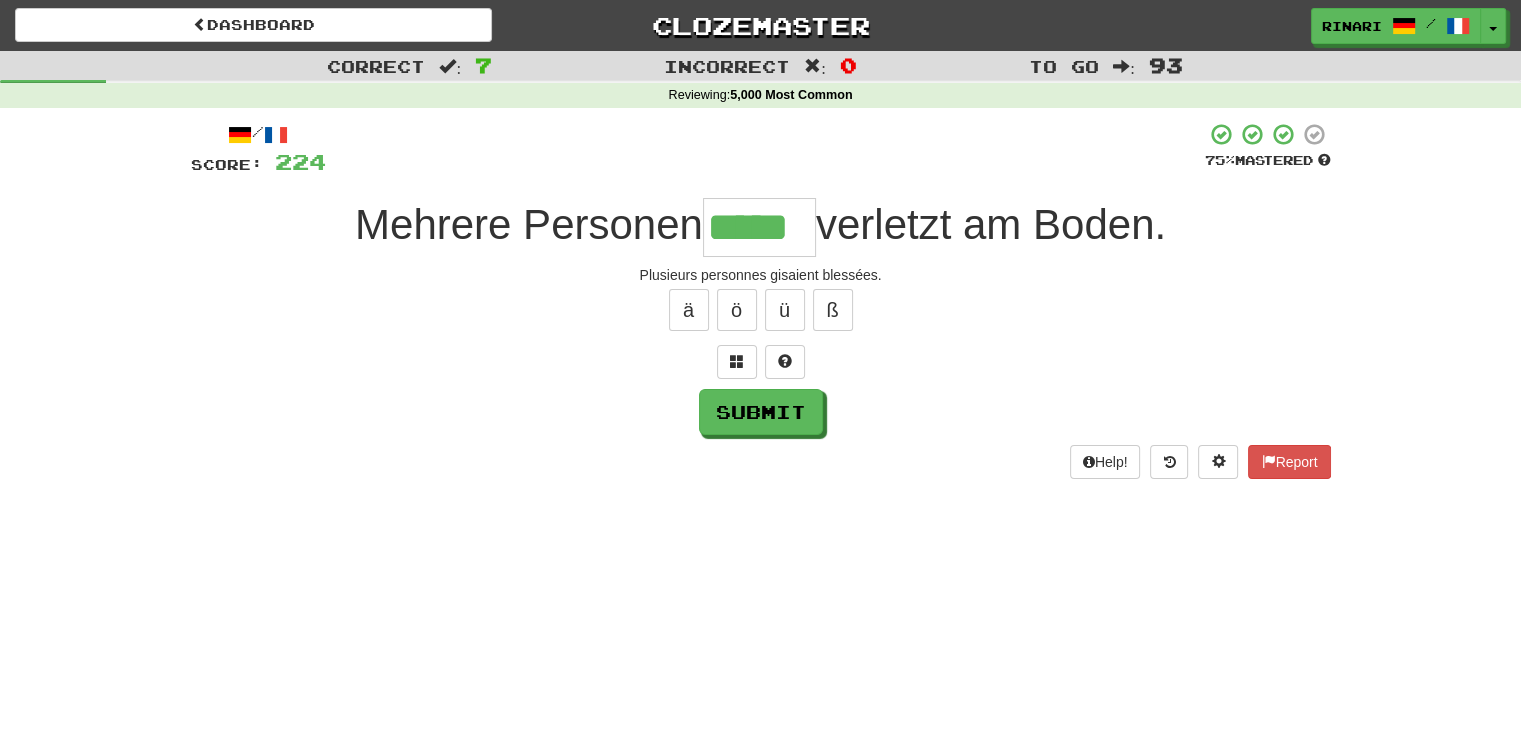 type on "*****" 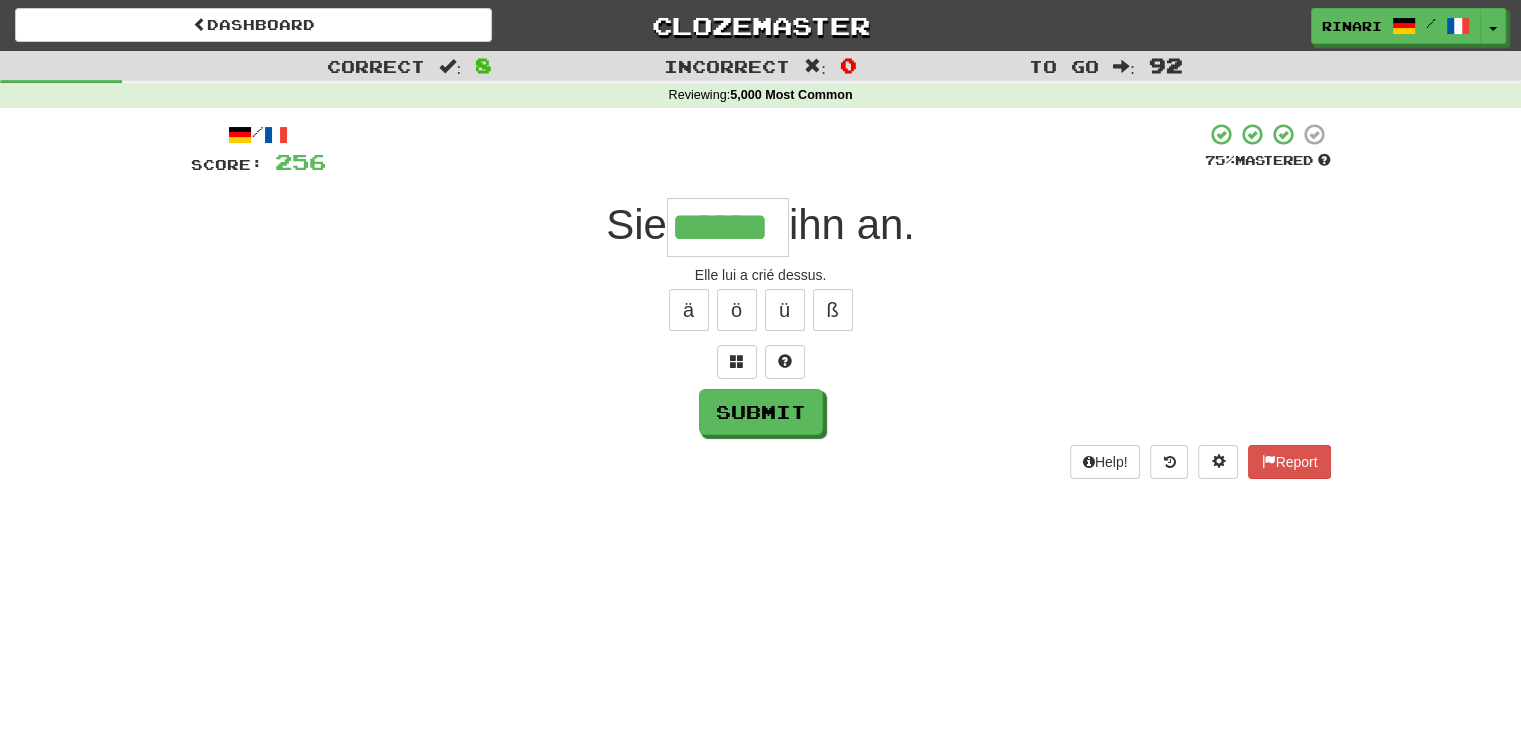 type on "******" 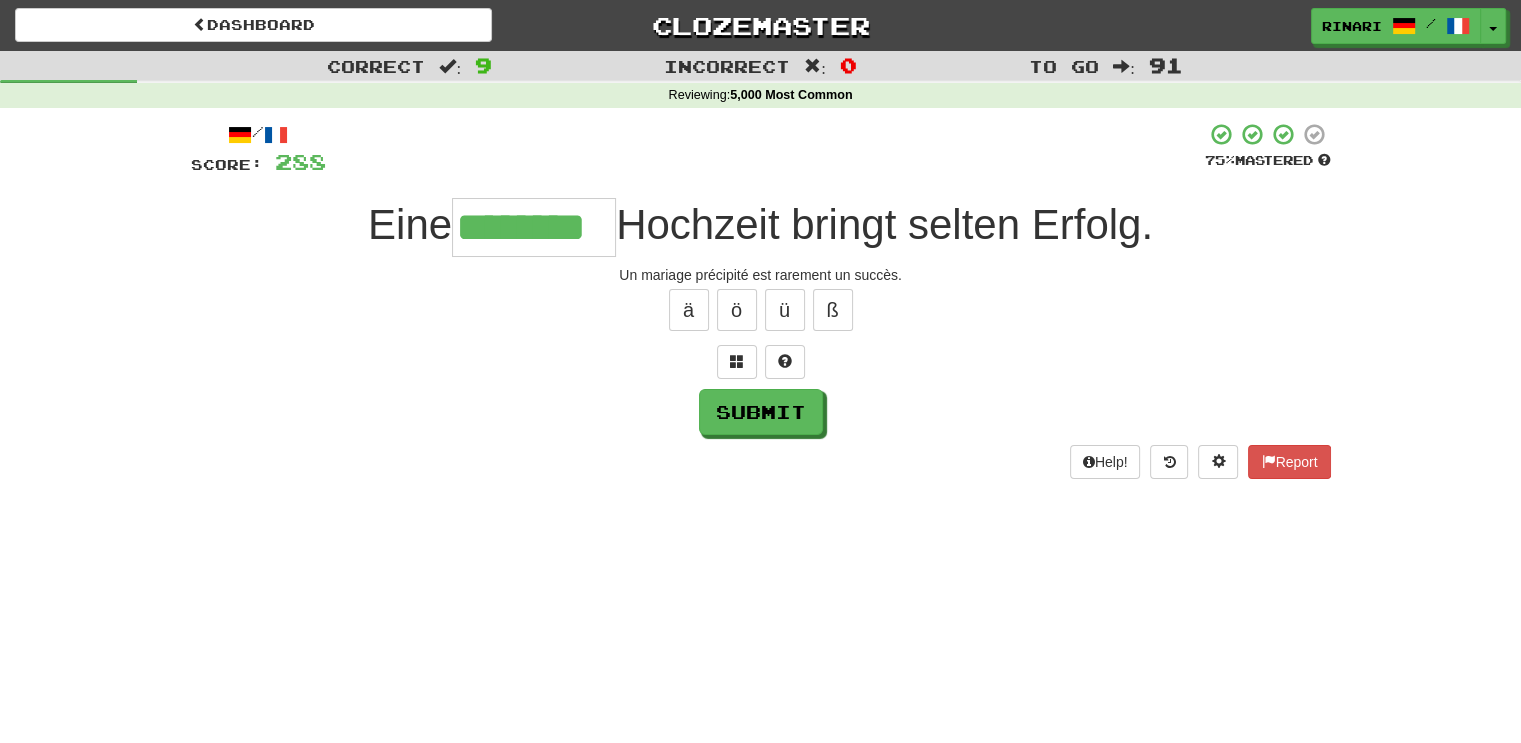 type on "********" 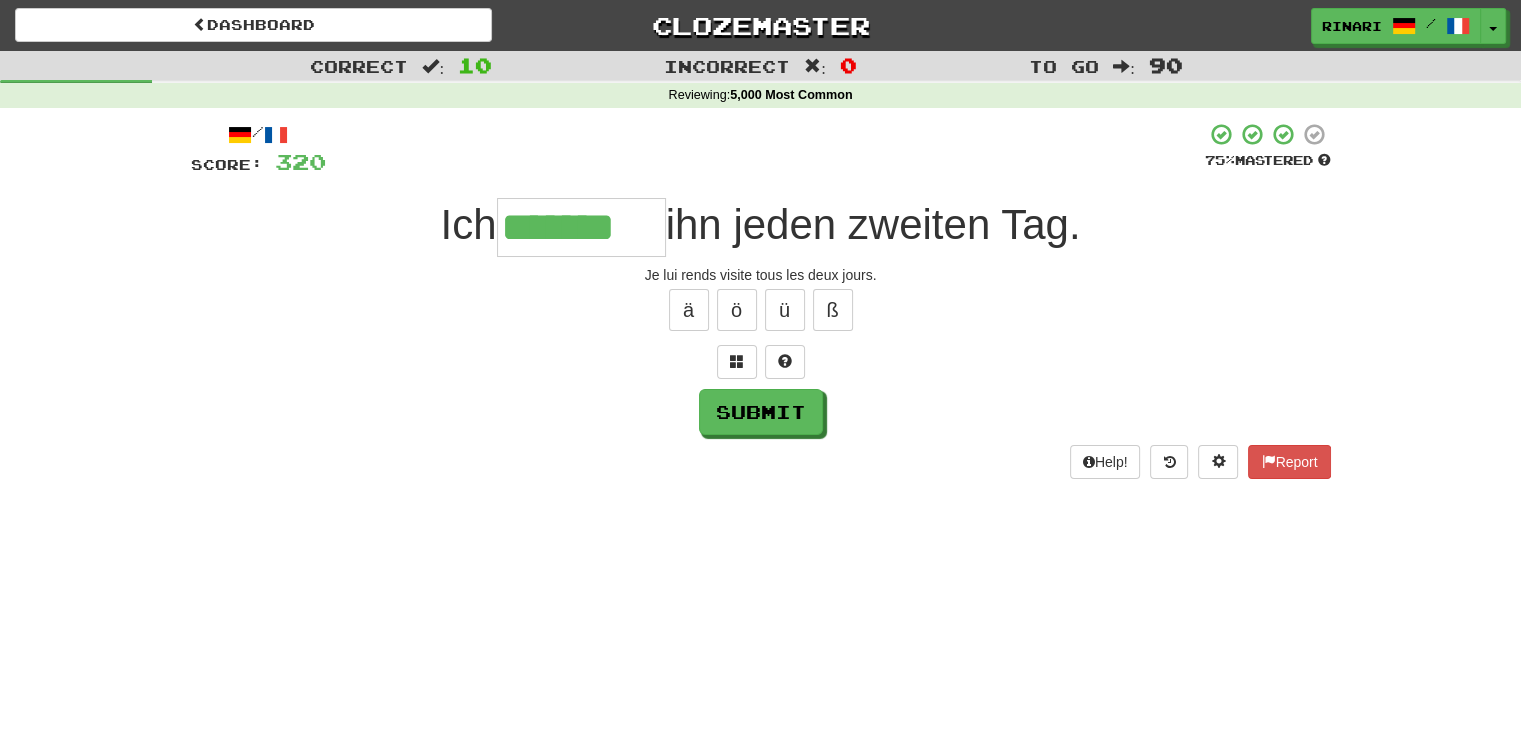 type on "*******" 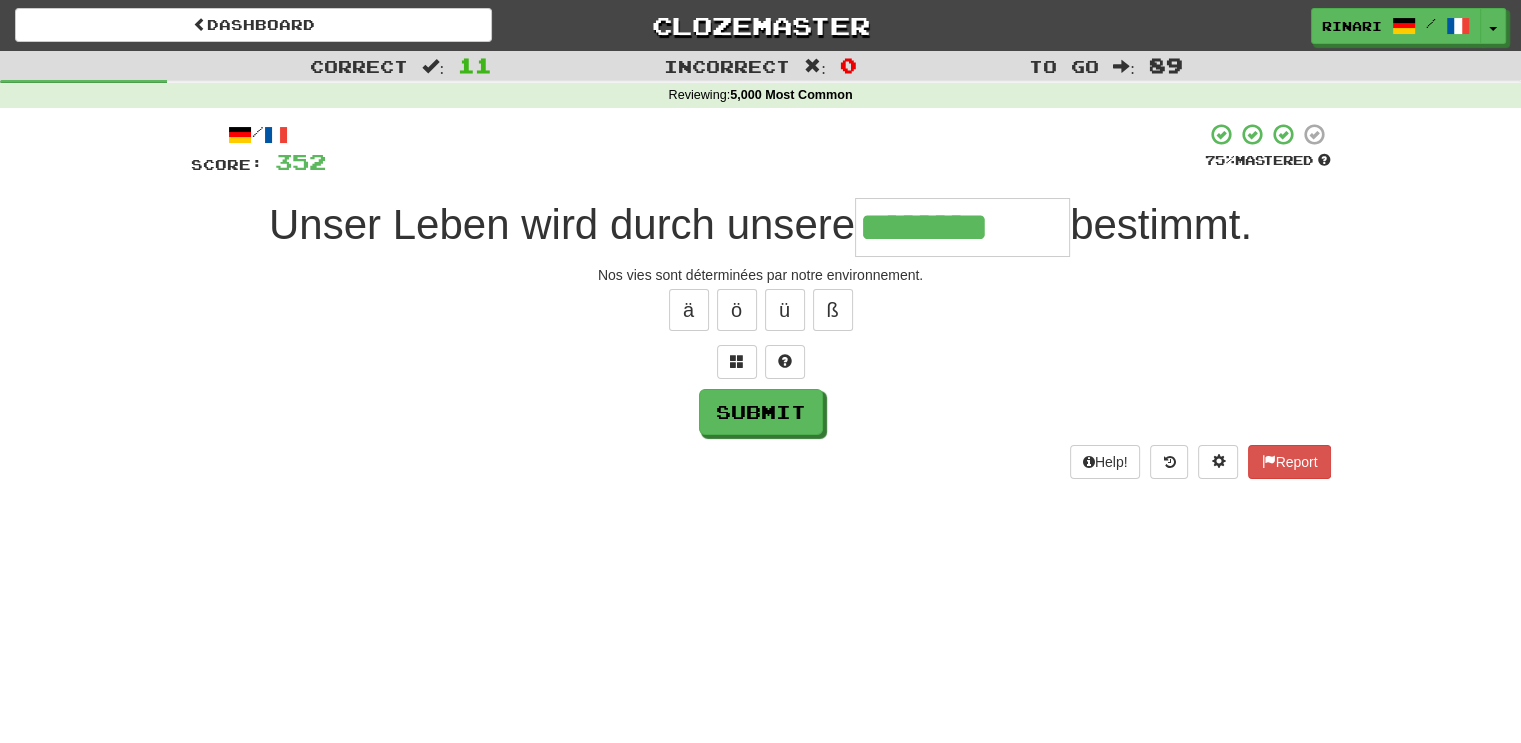 type on "********" 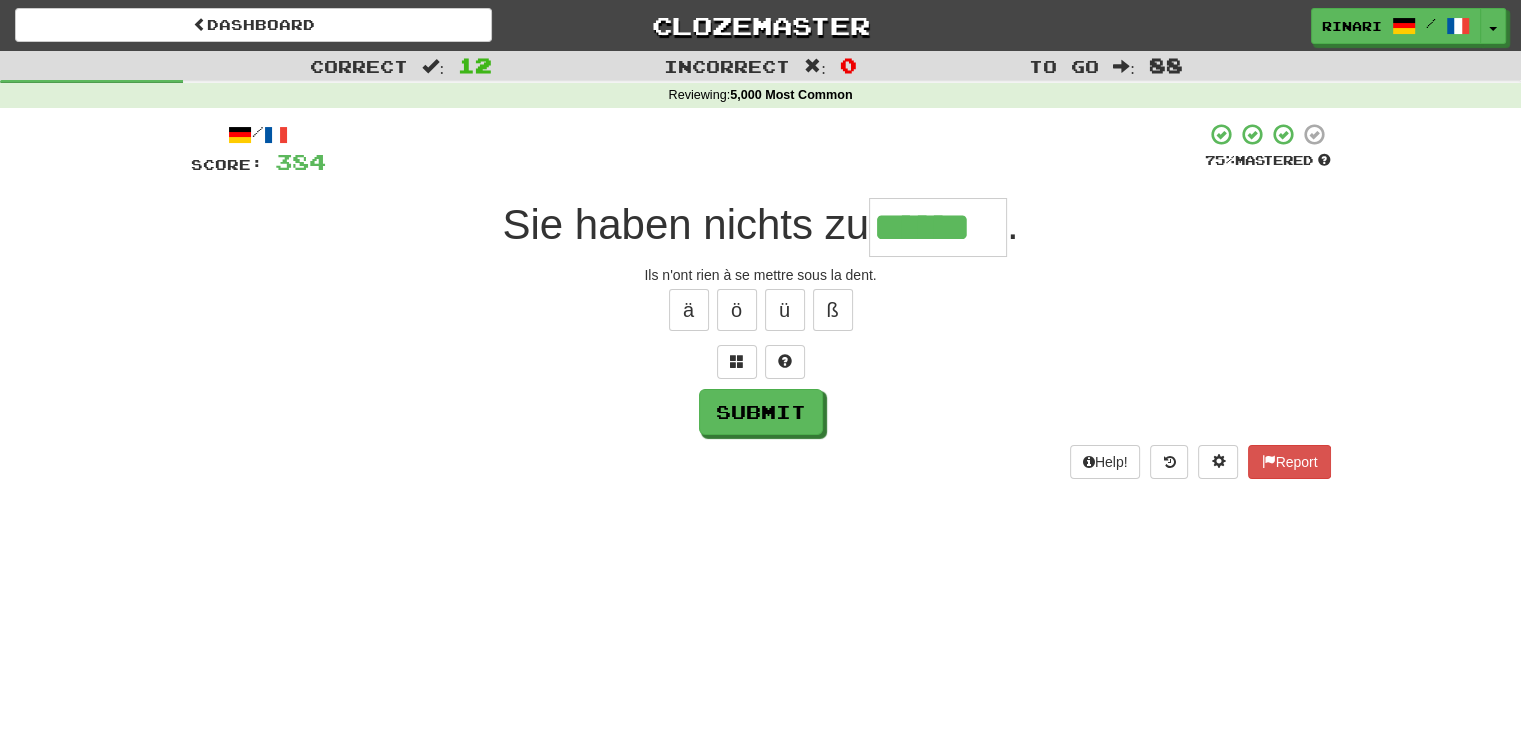type on "******" 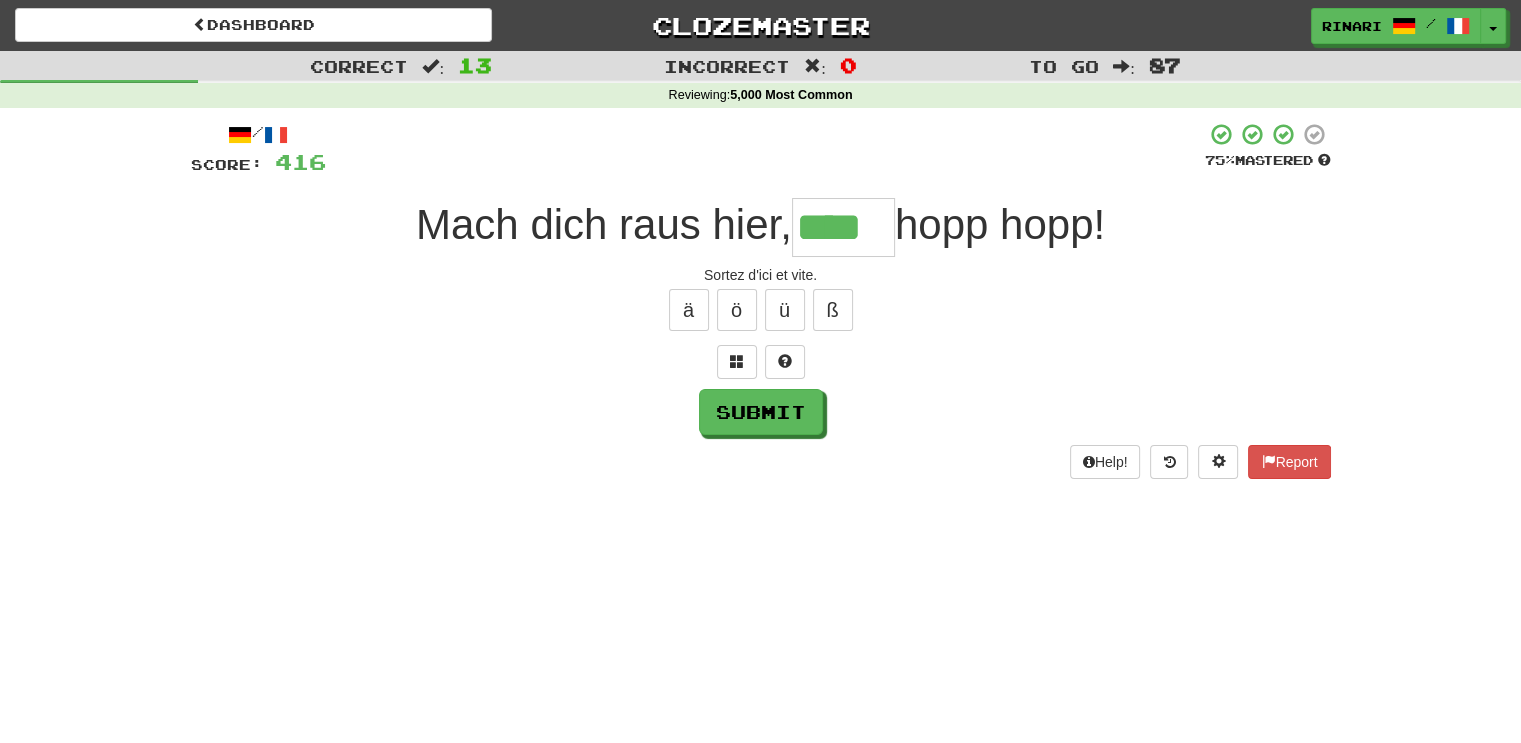 type on "****" 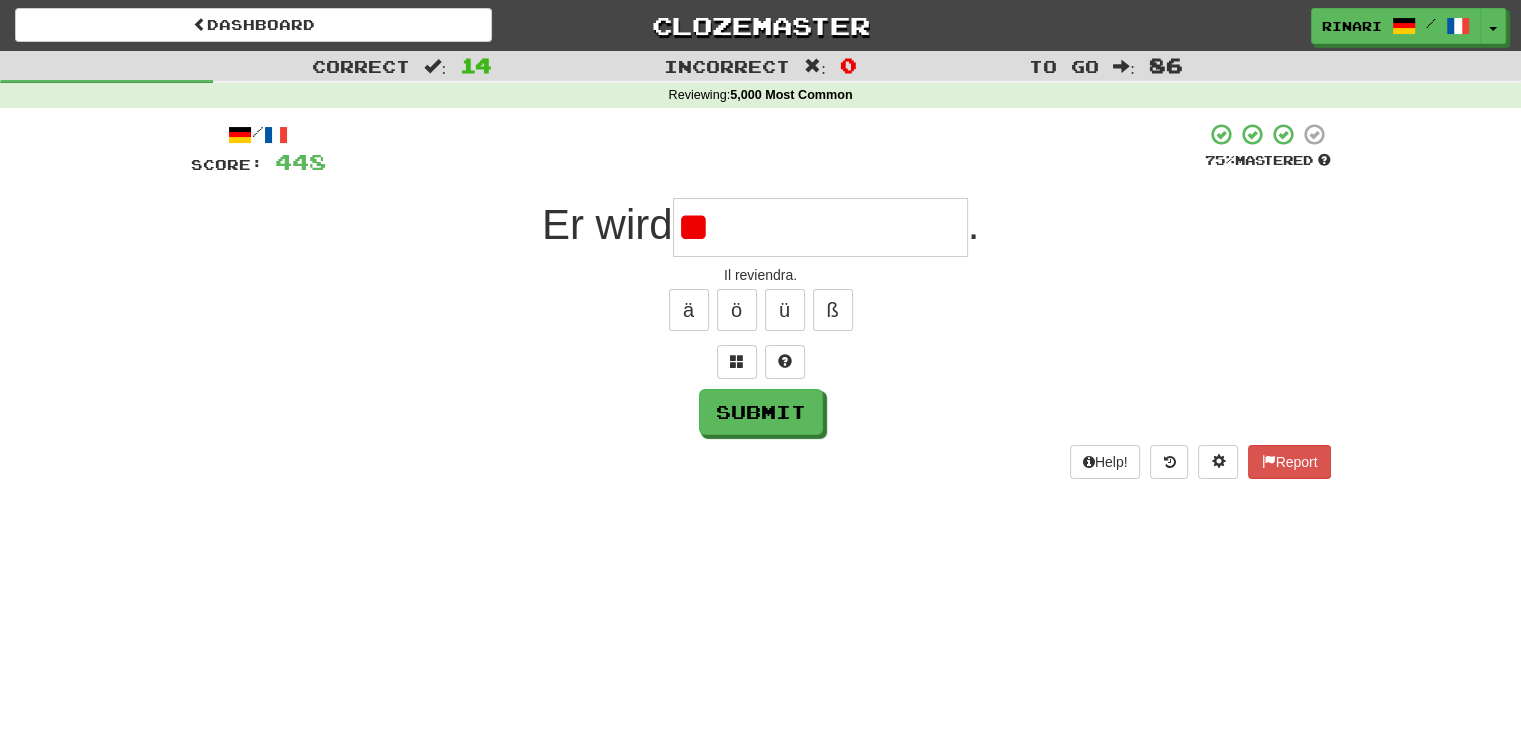 type on "*" 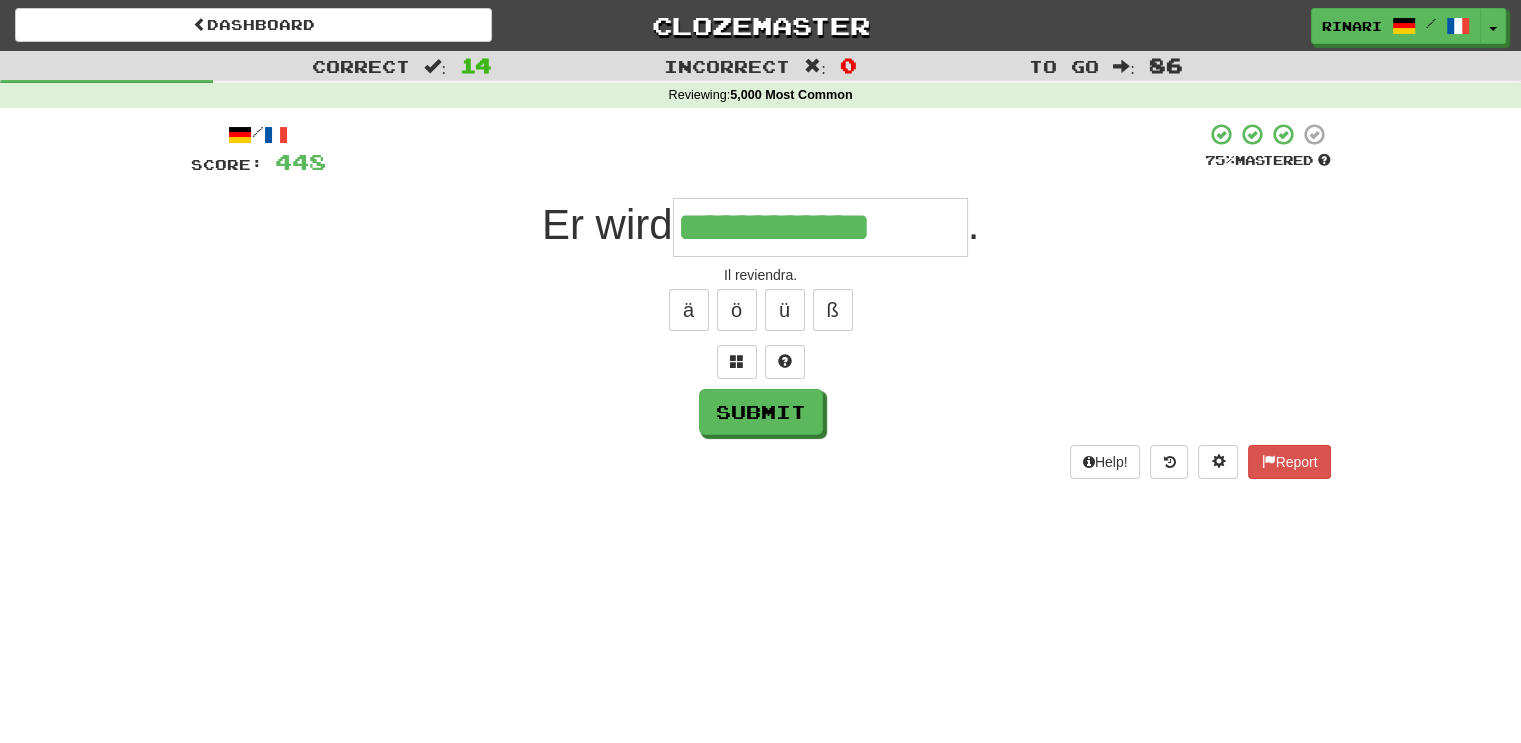 type on "**********" 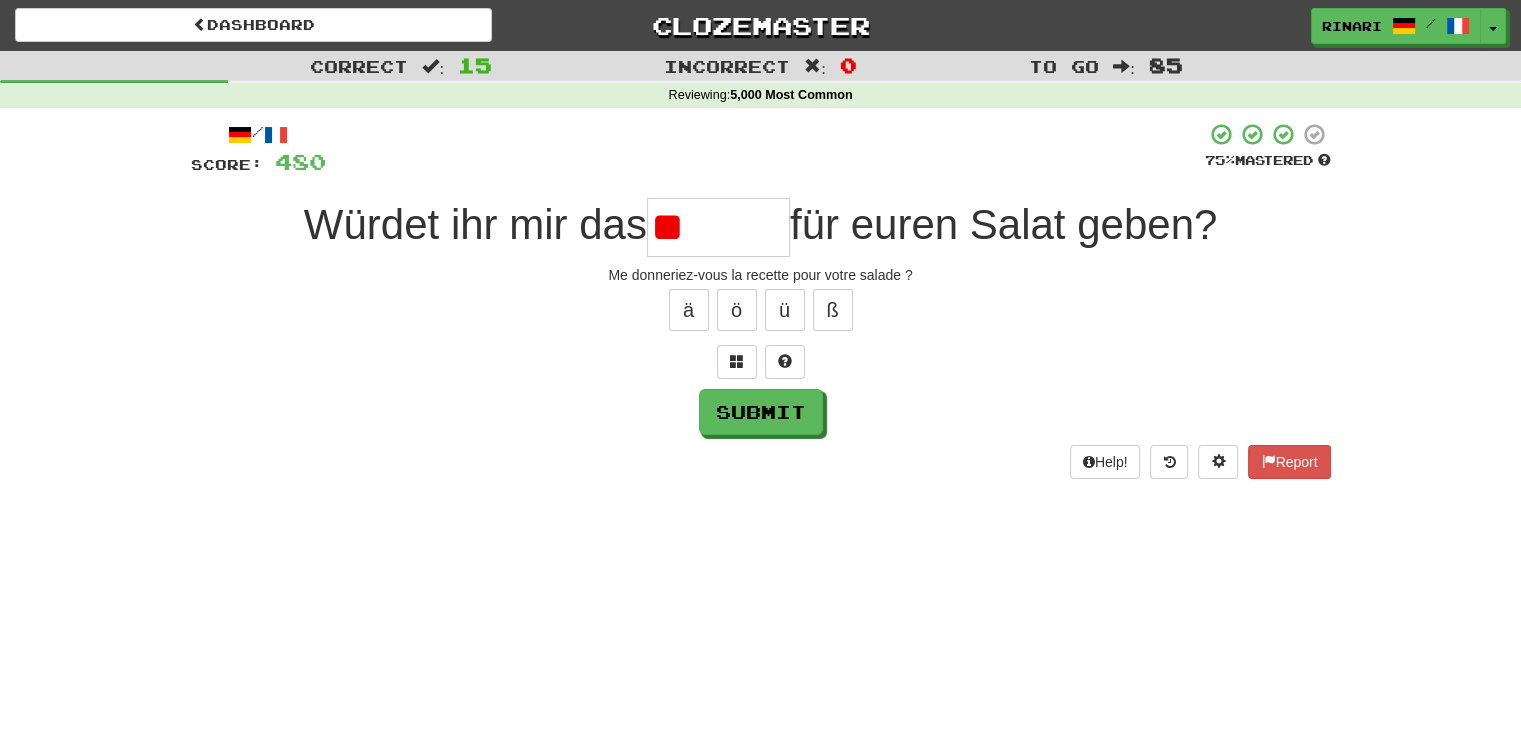 type on "*" 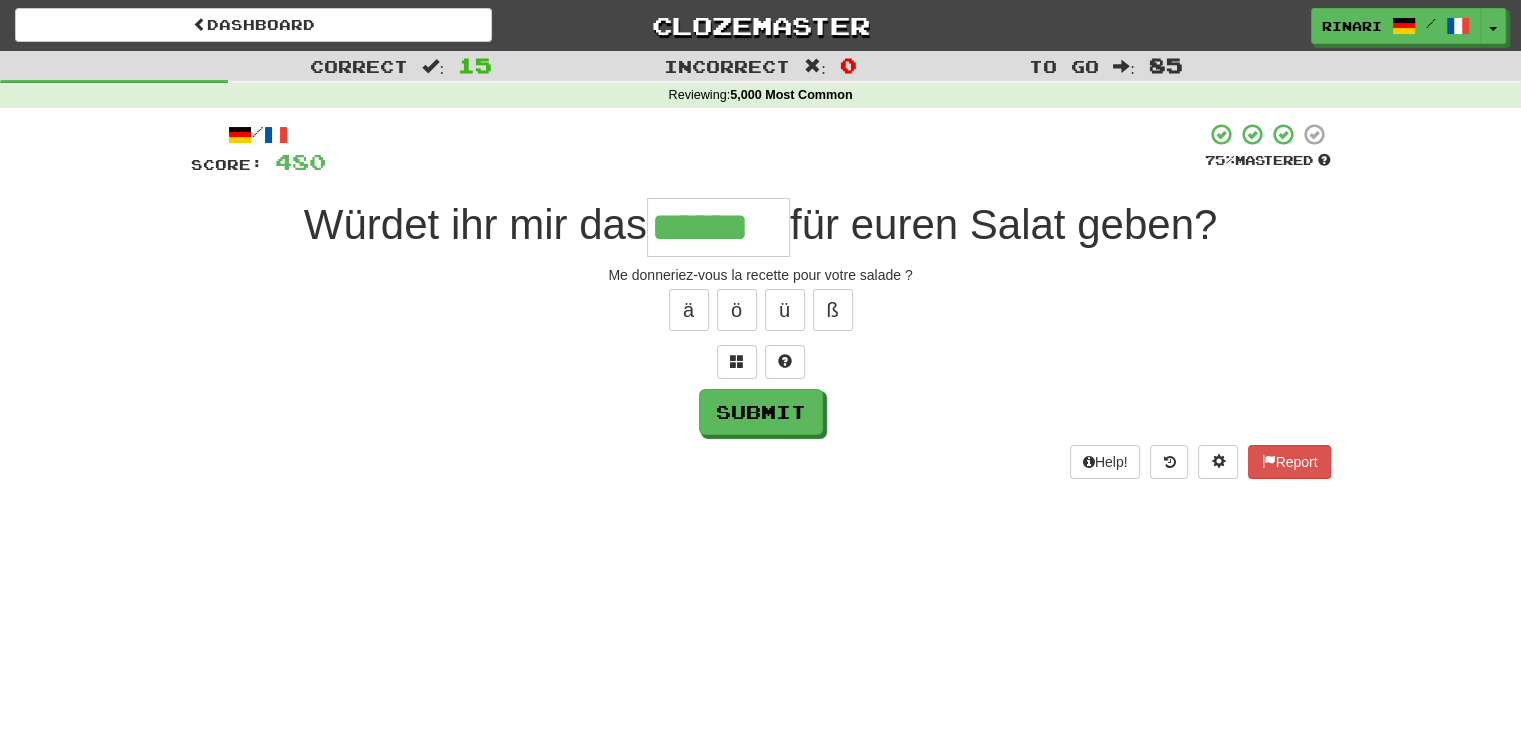 type on "******" 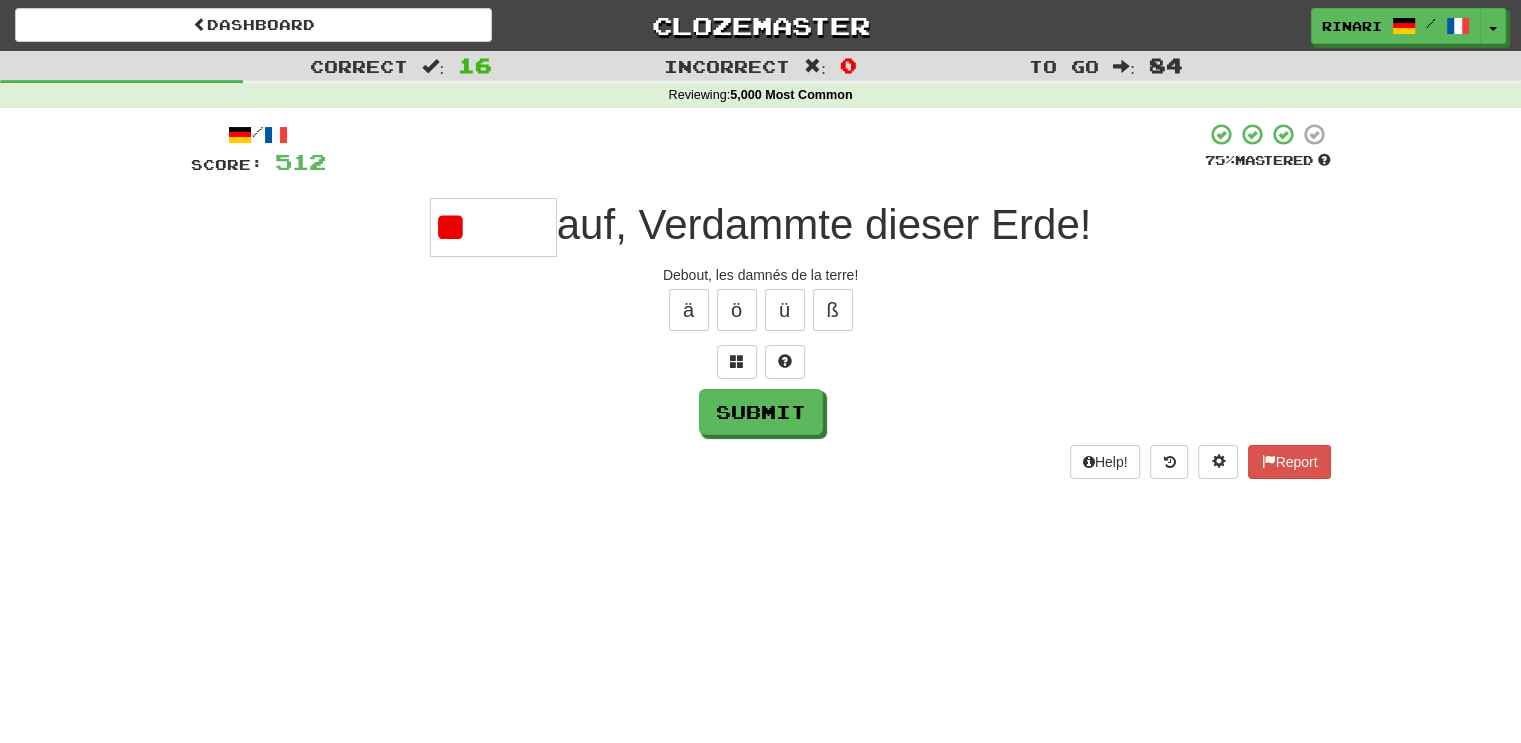 type on "*" 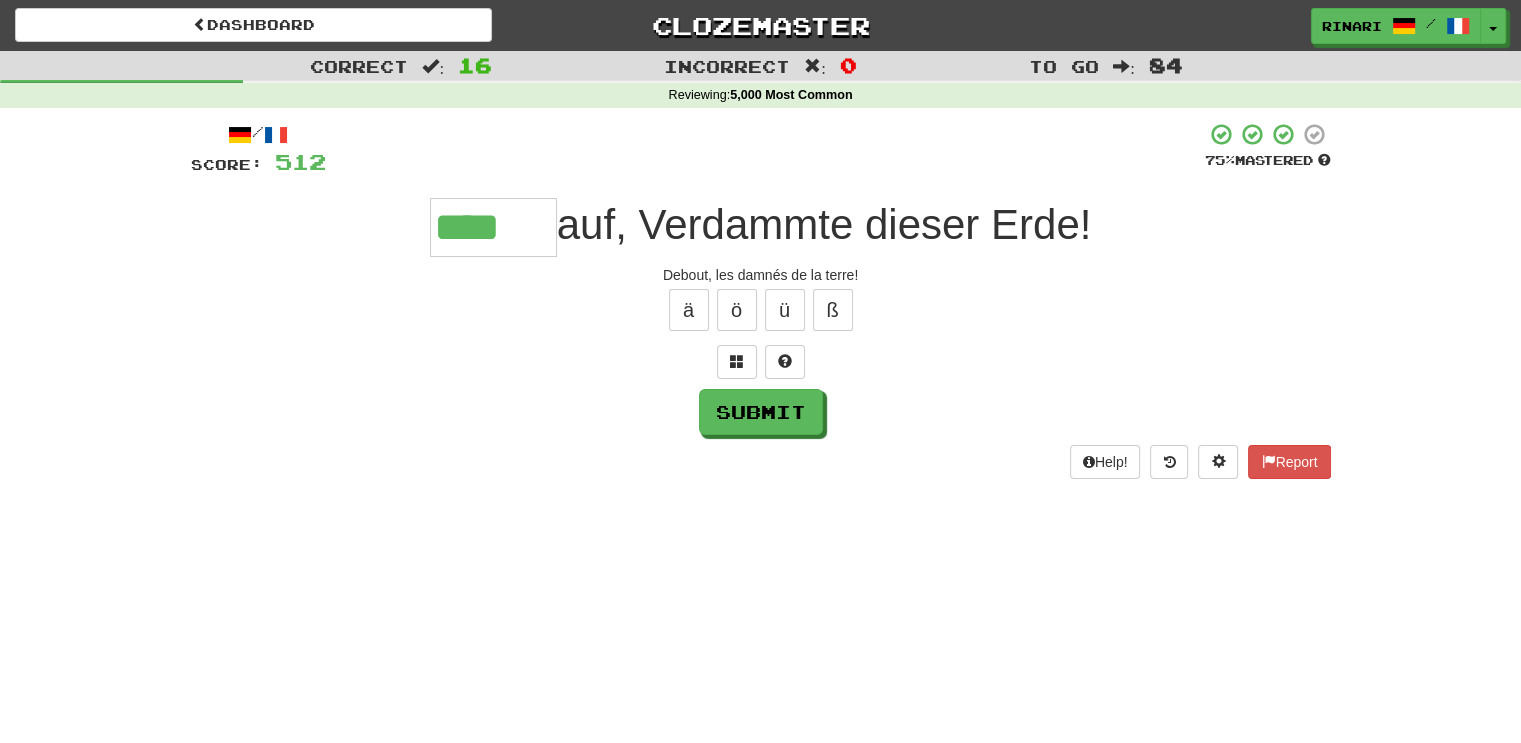type on "*****" 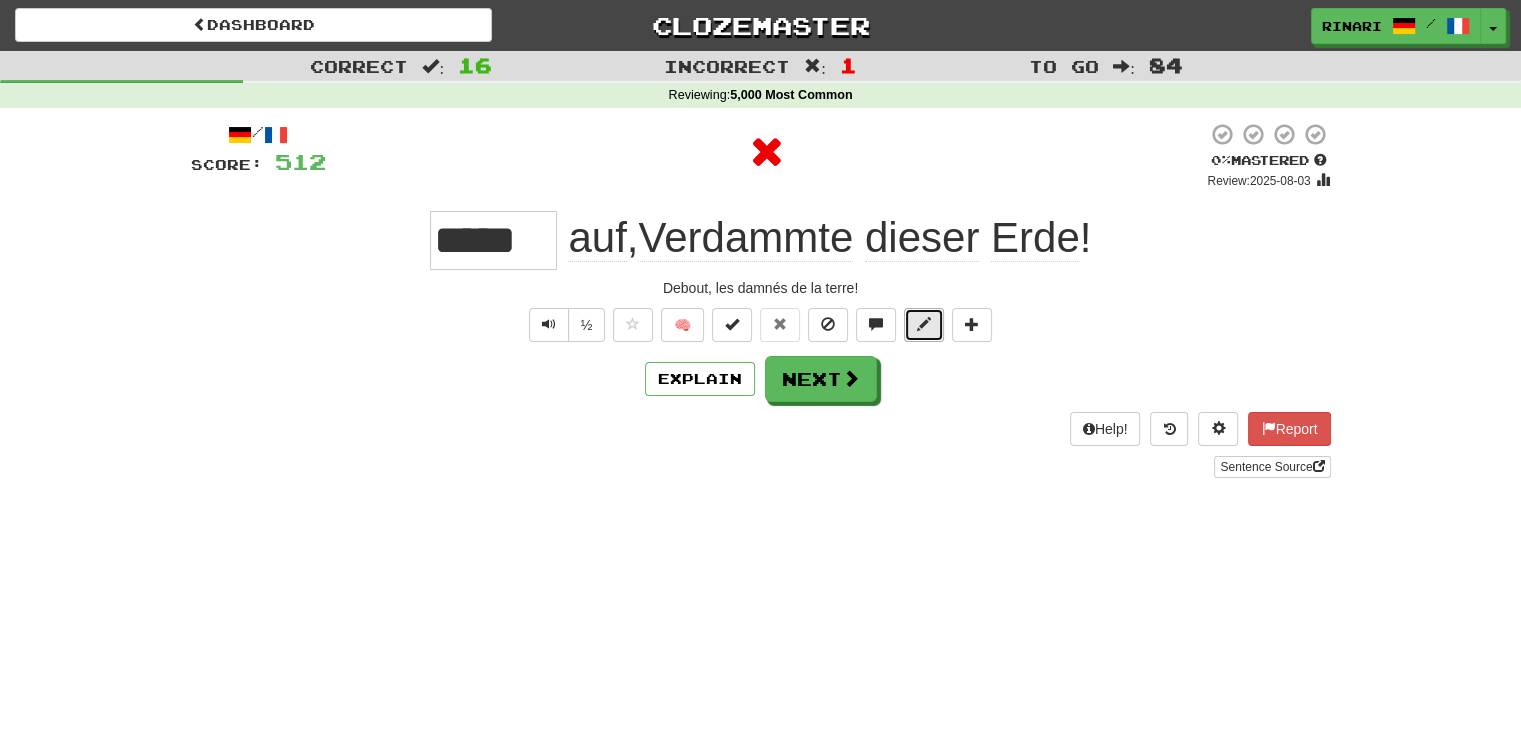 click at bounding box center [924, 325] 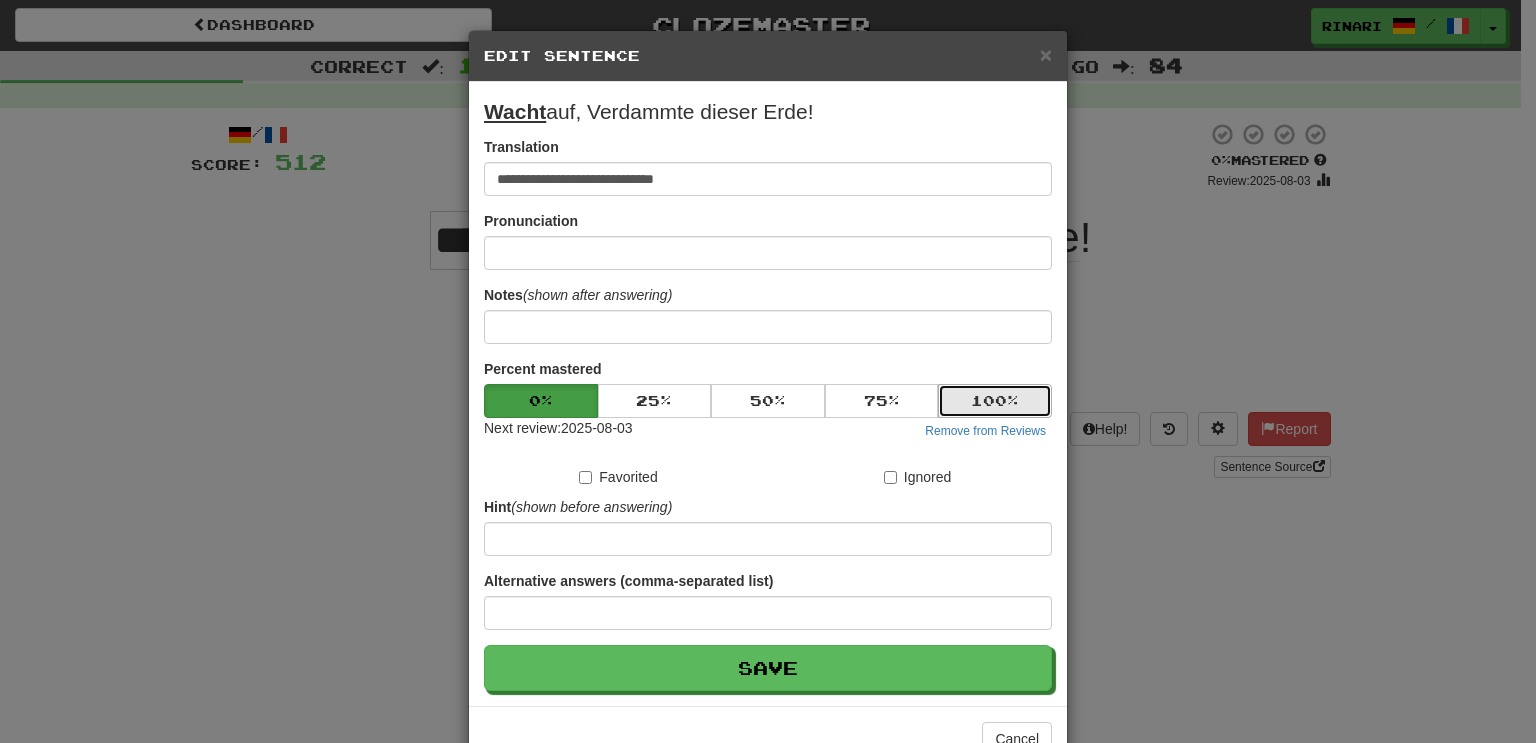 click on "100 %" at bounding box center (995, 401) 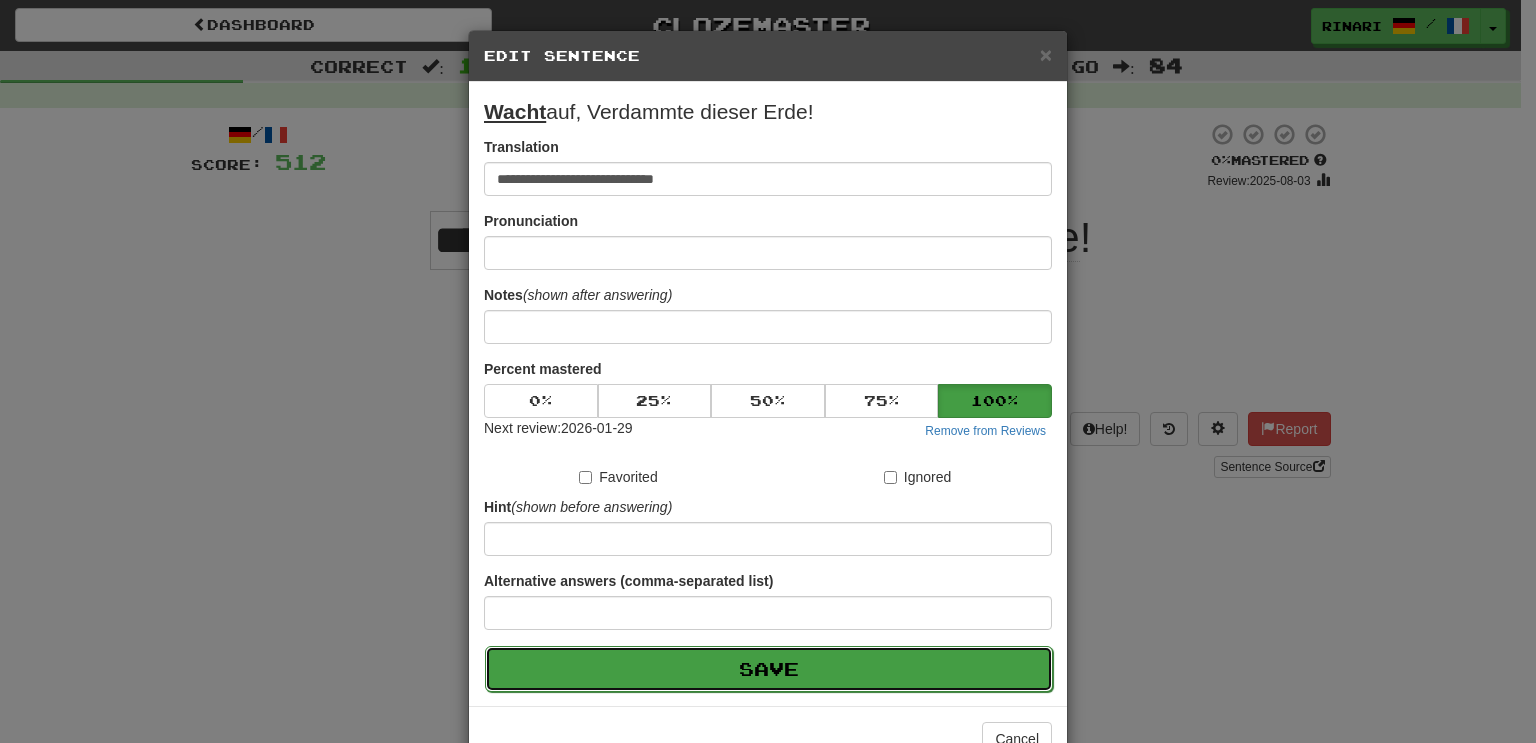 click on "Save" at bounding box center (769, 669) 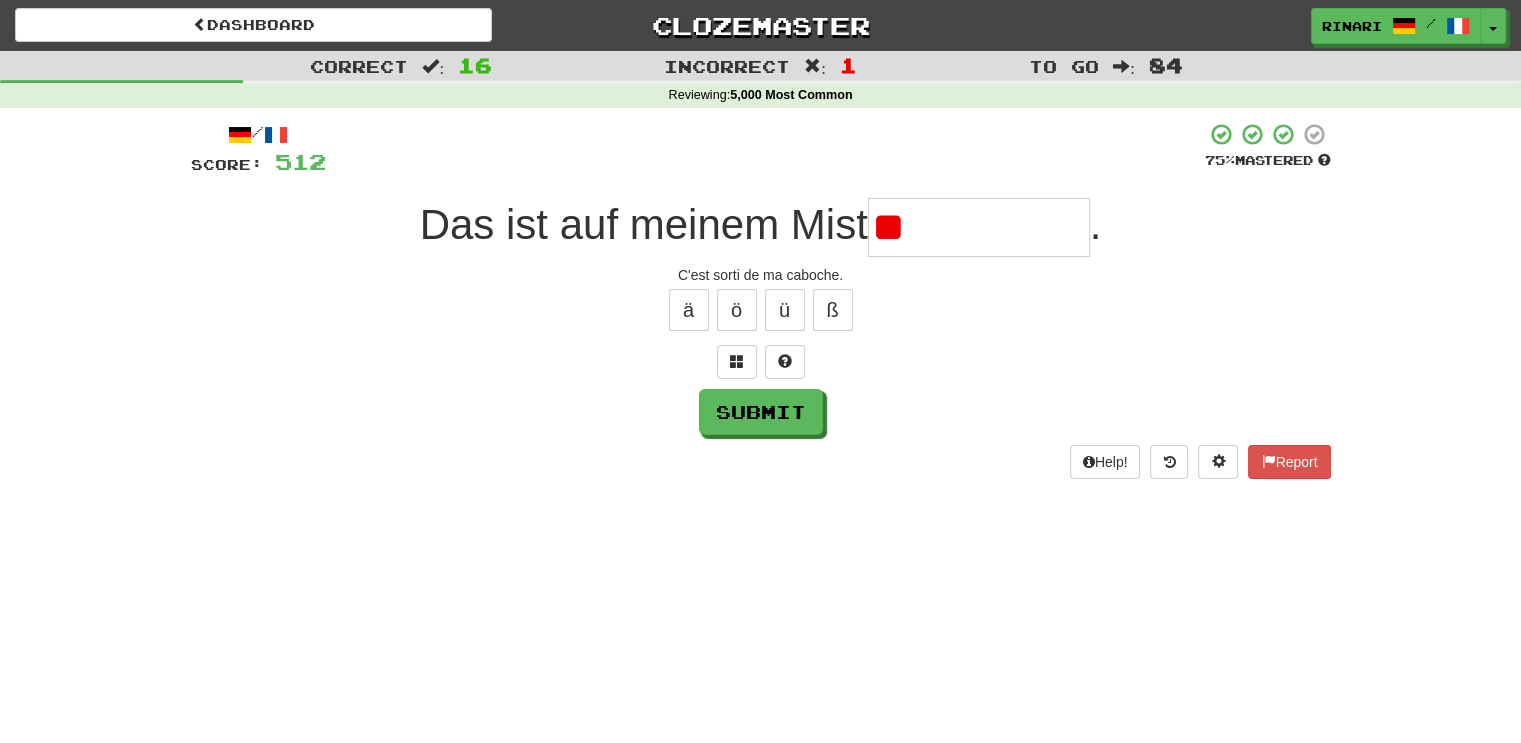 type on "*" 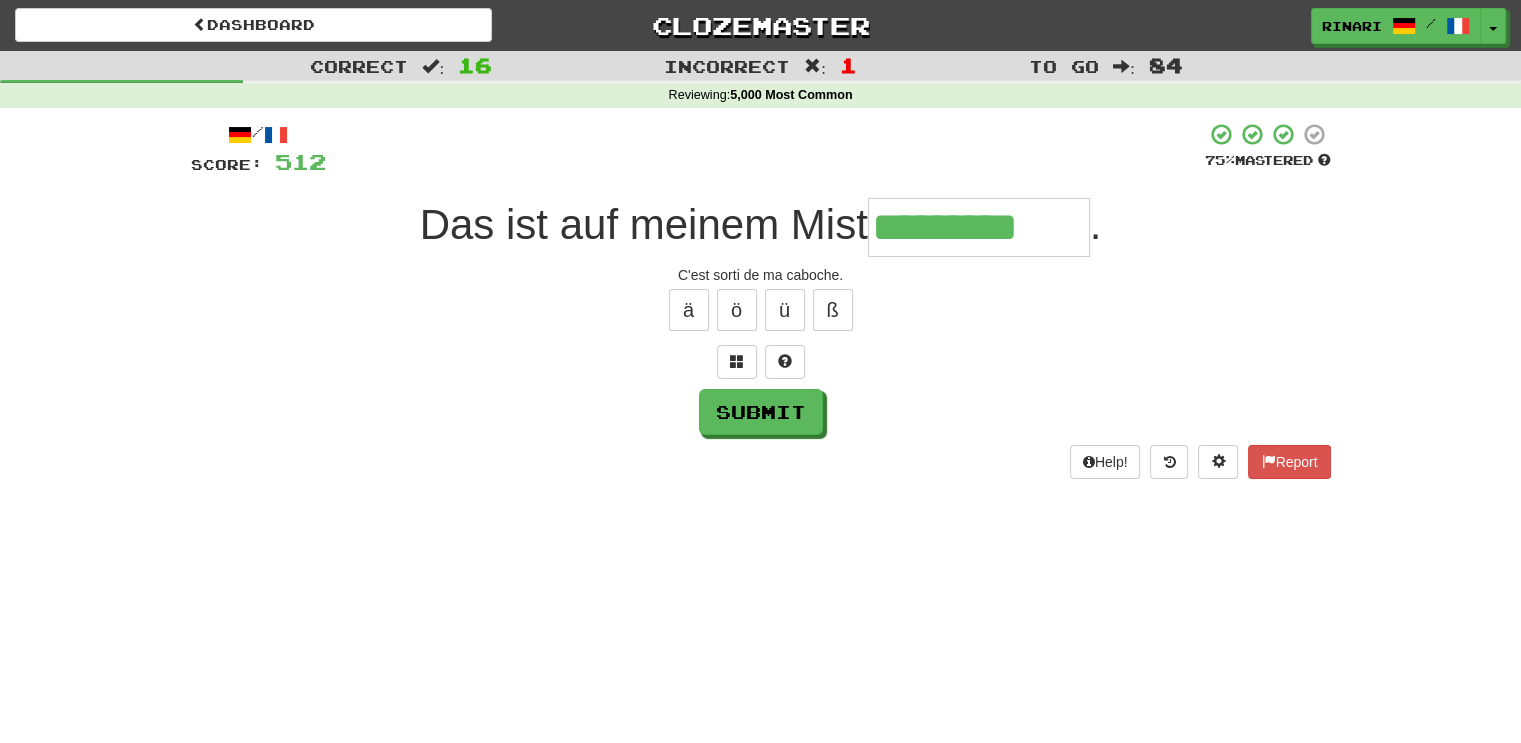 type on "*********" 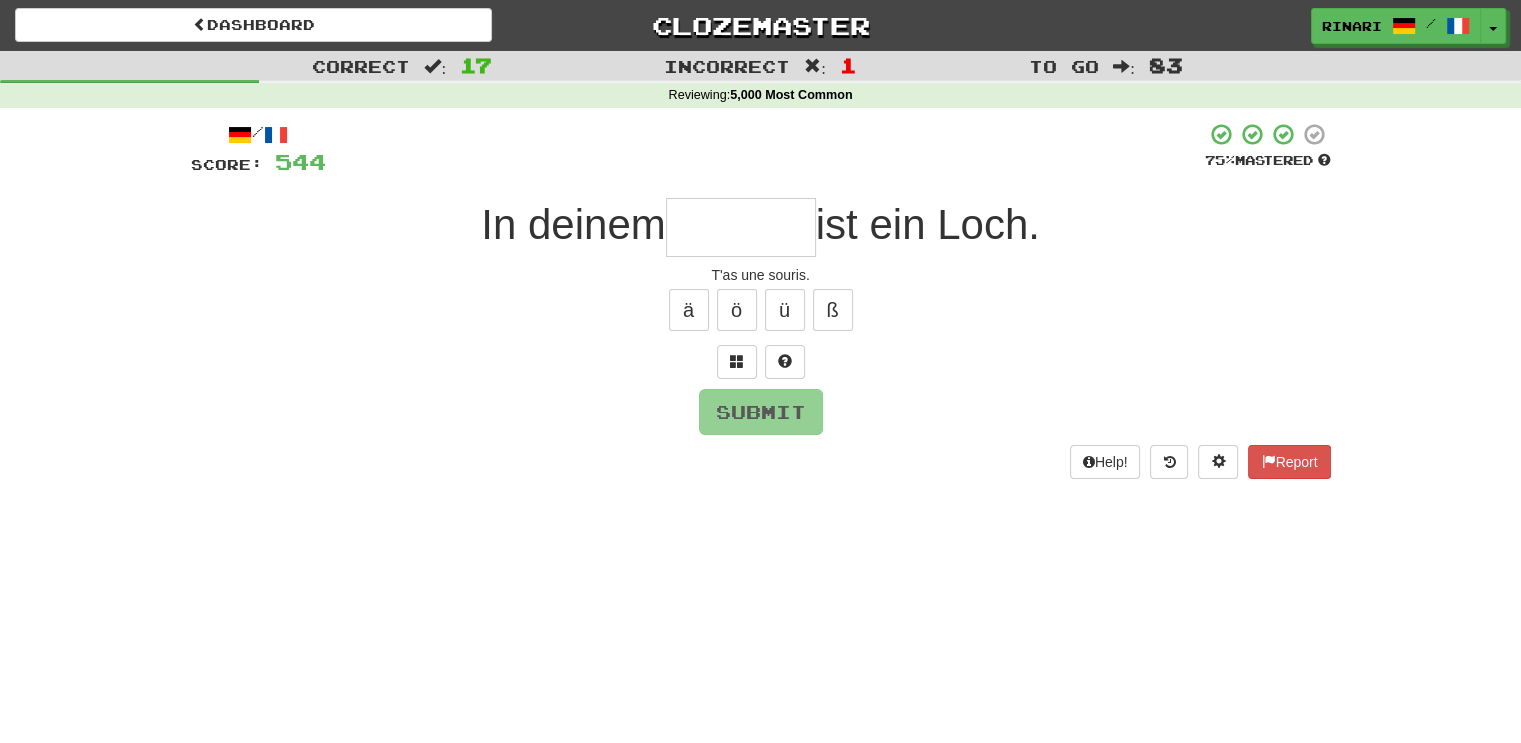 type on "*" 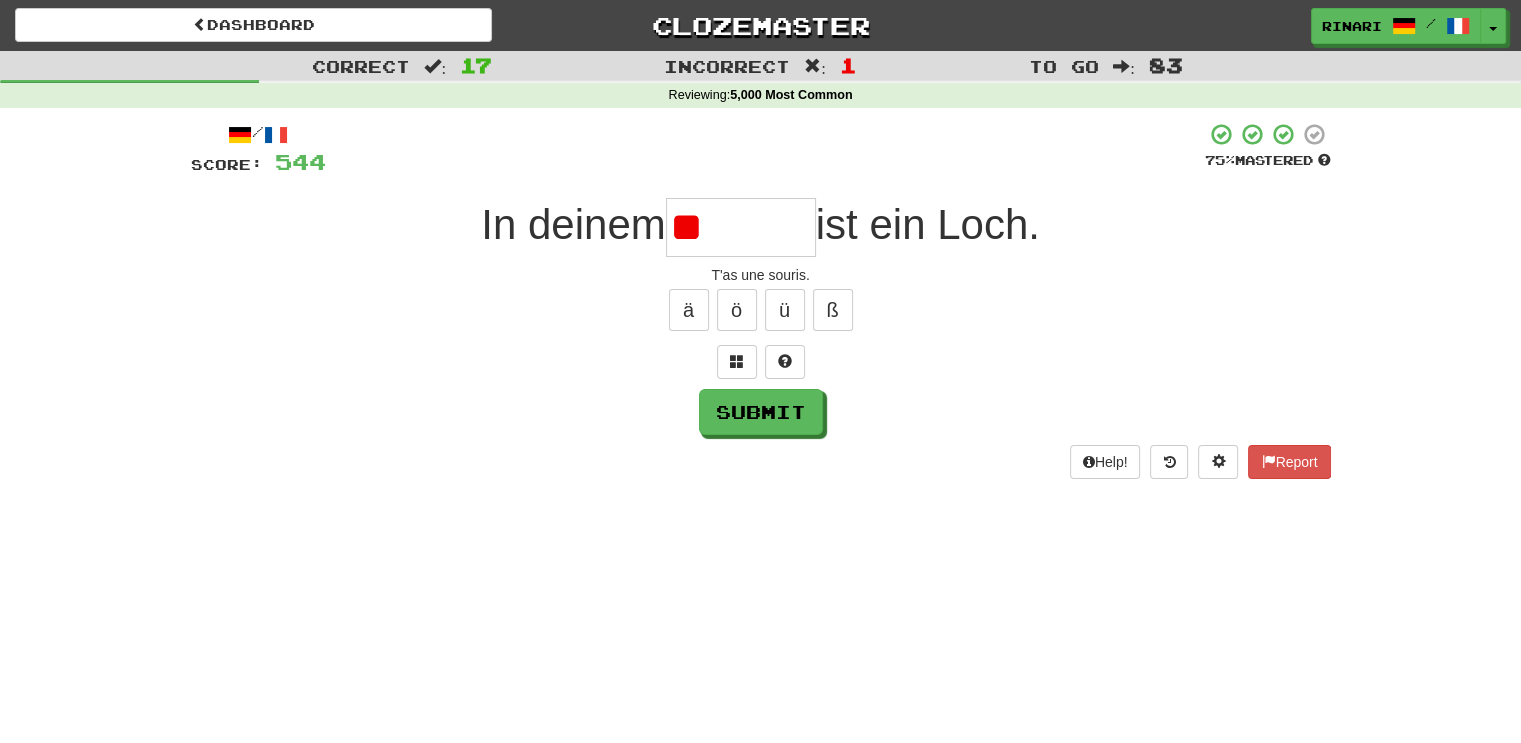type on "*" 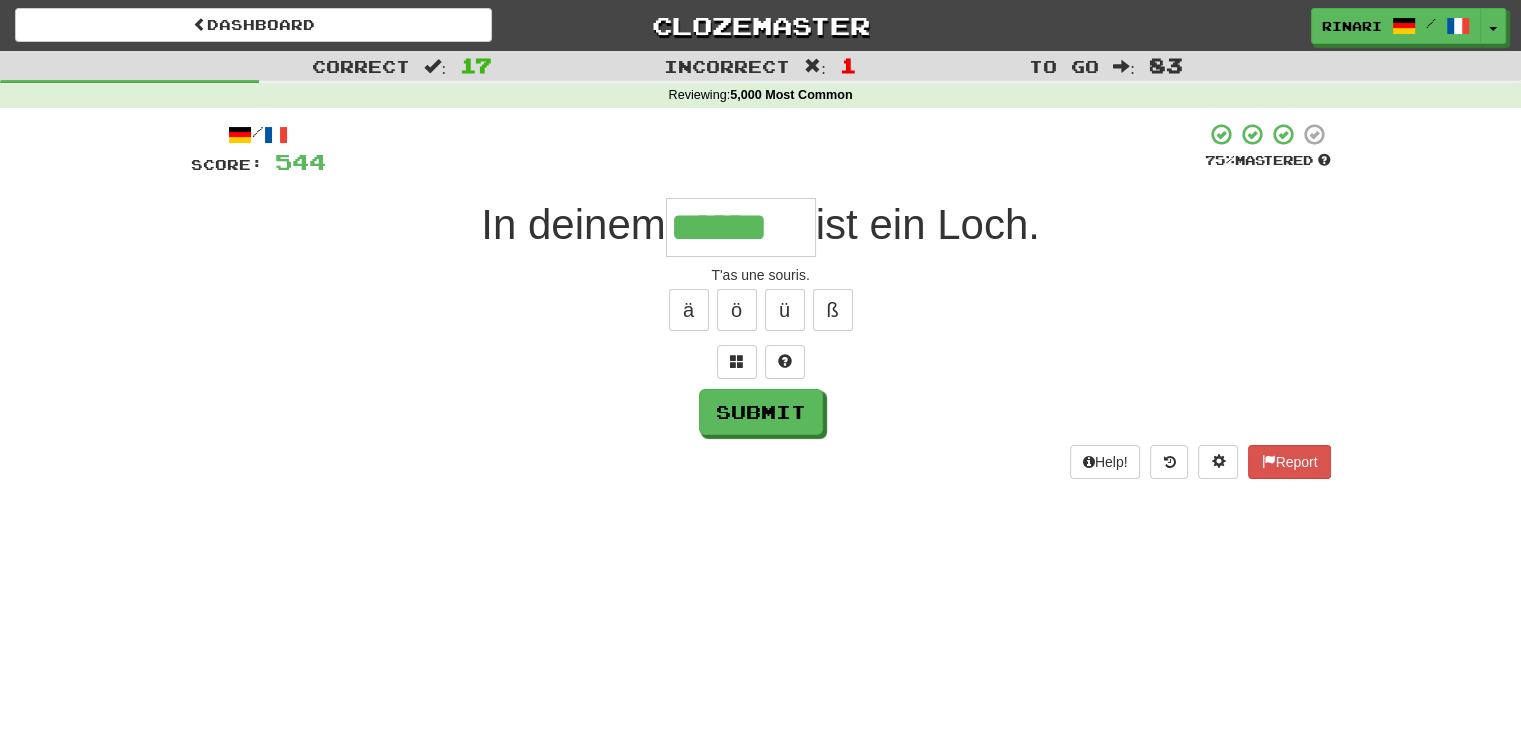 type on "******" 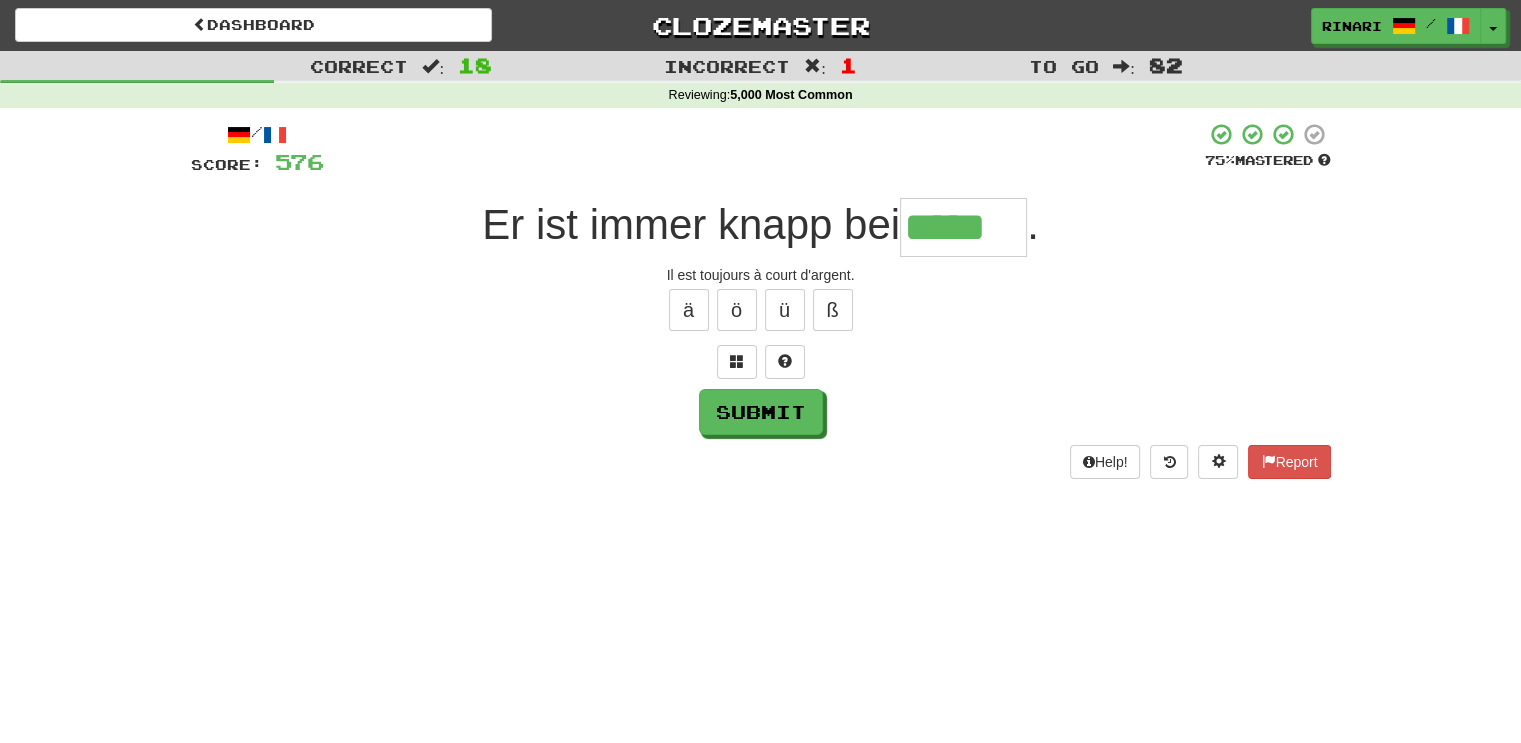 type on "*****" 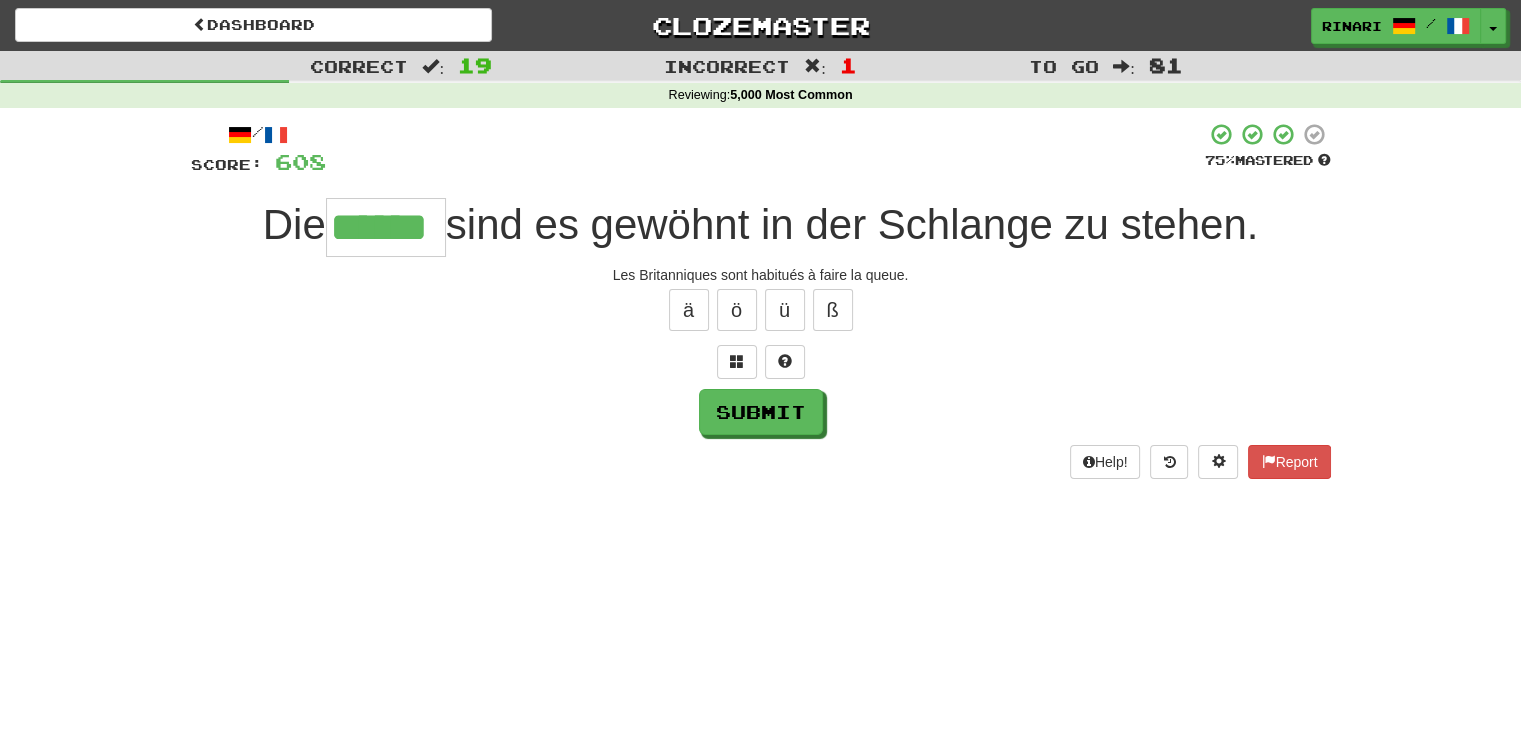type on "******" 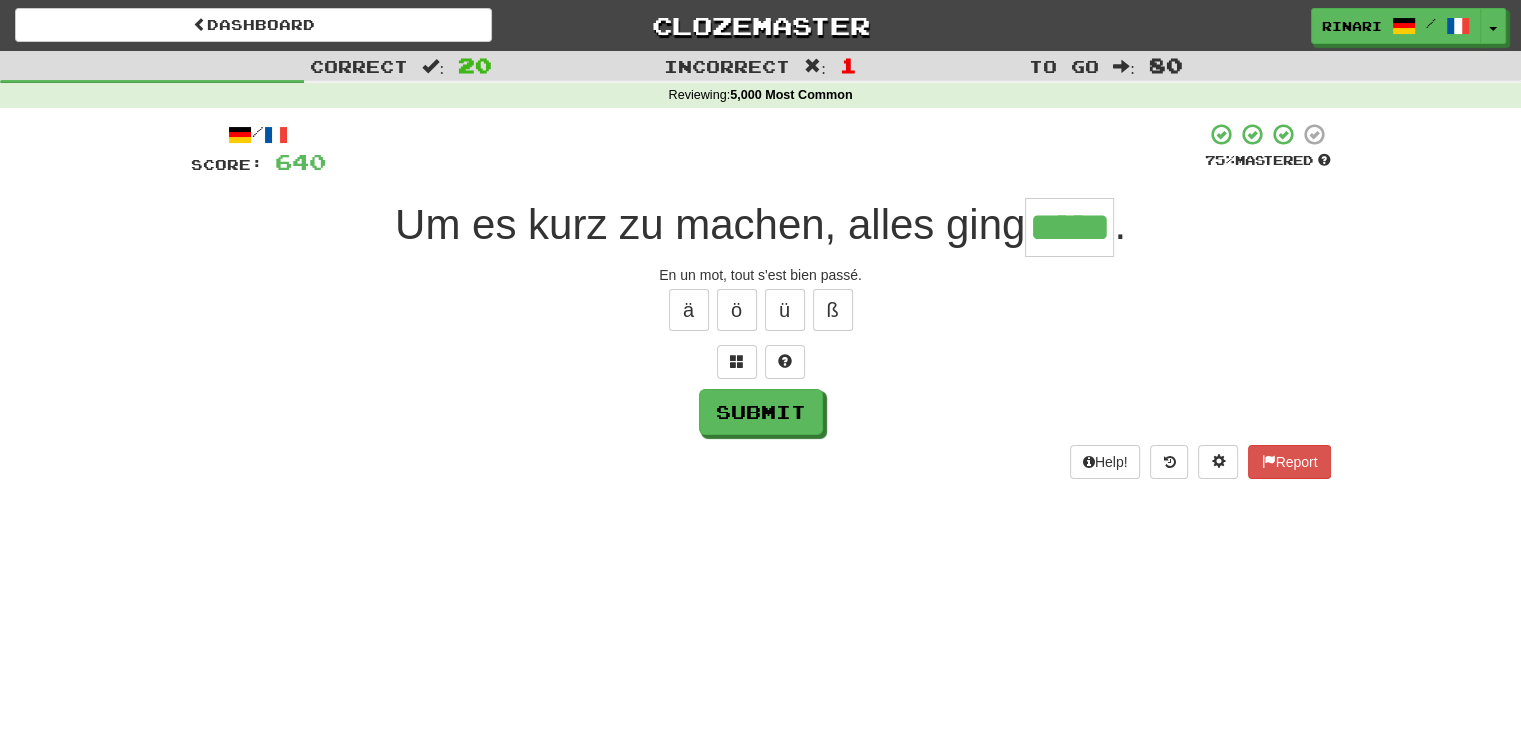 type on "*****" 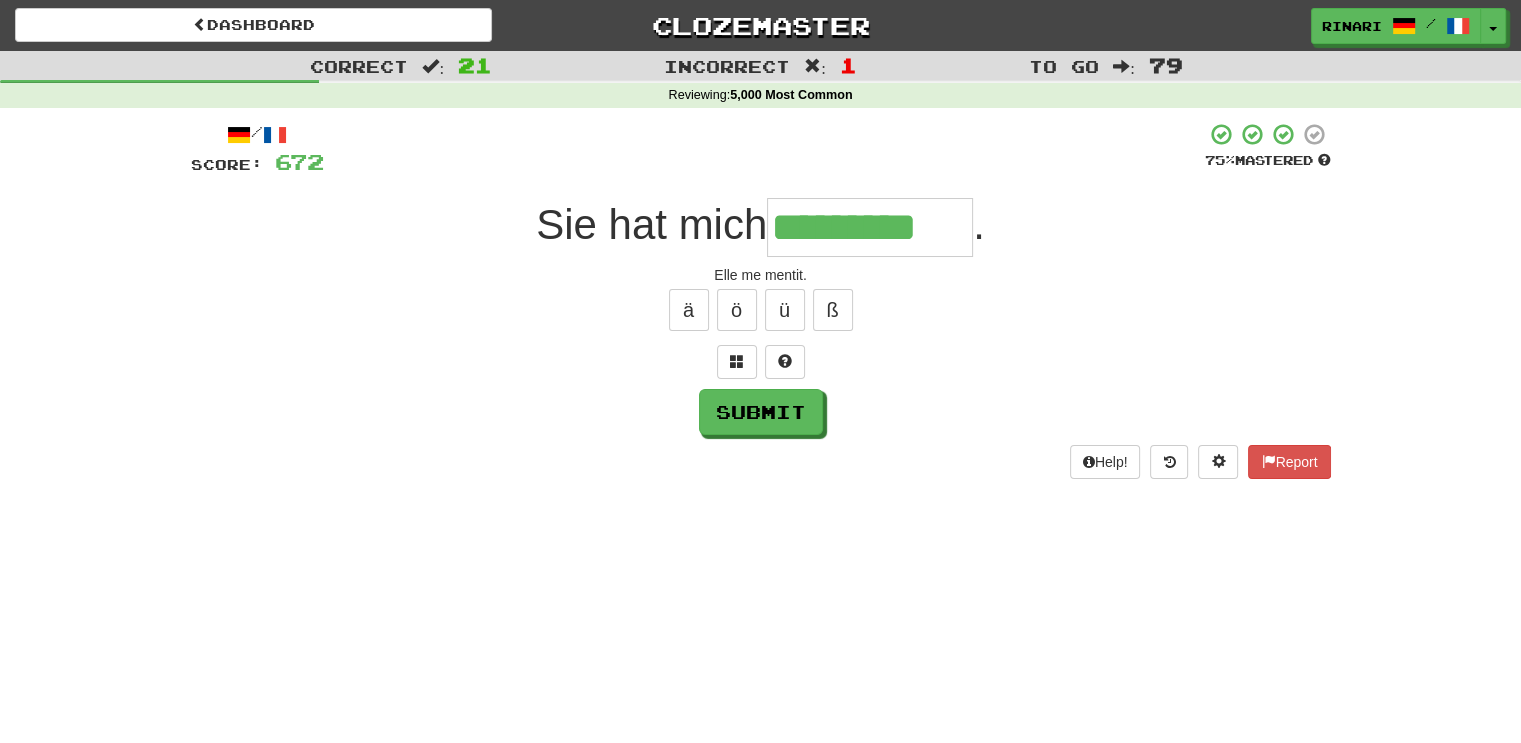 type on "*********" 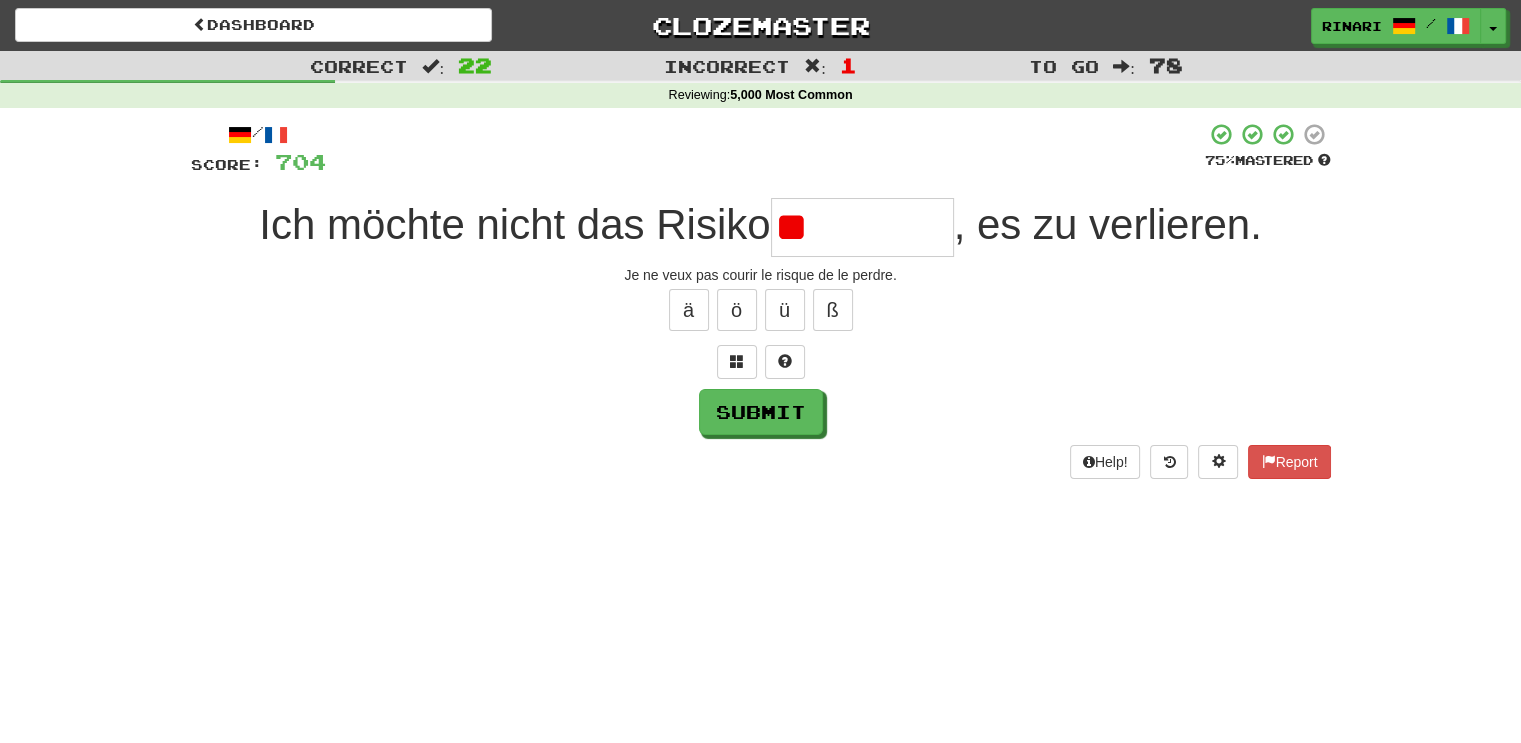 type on "*" 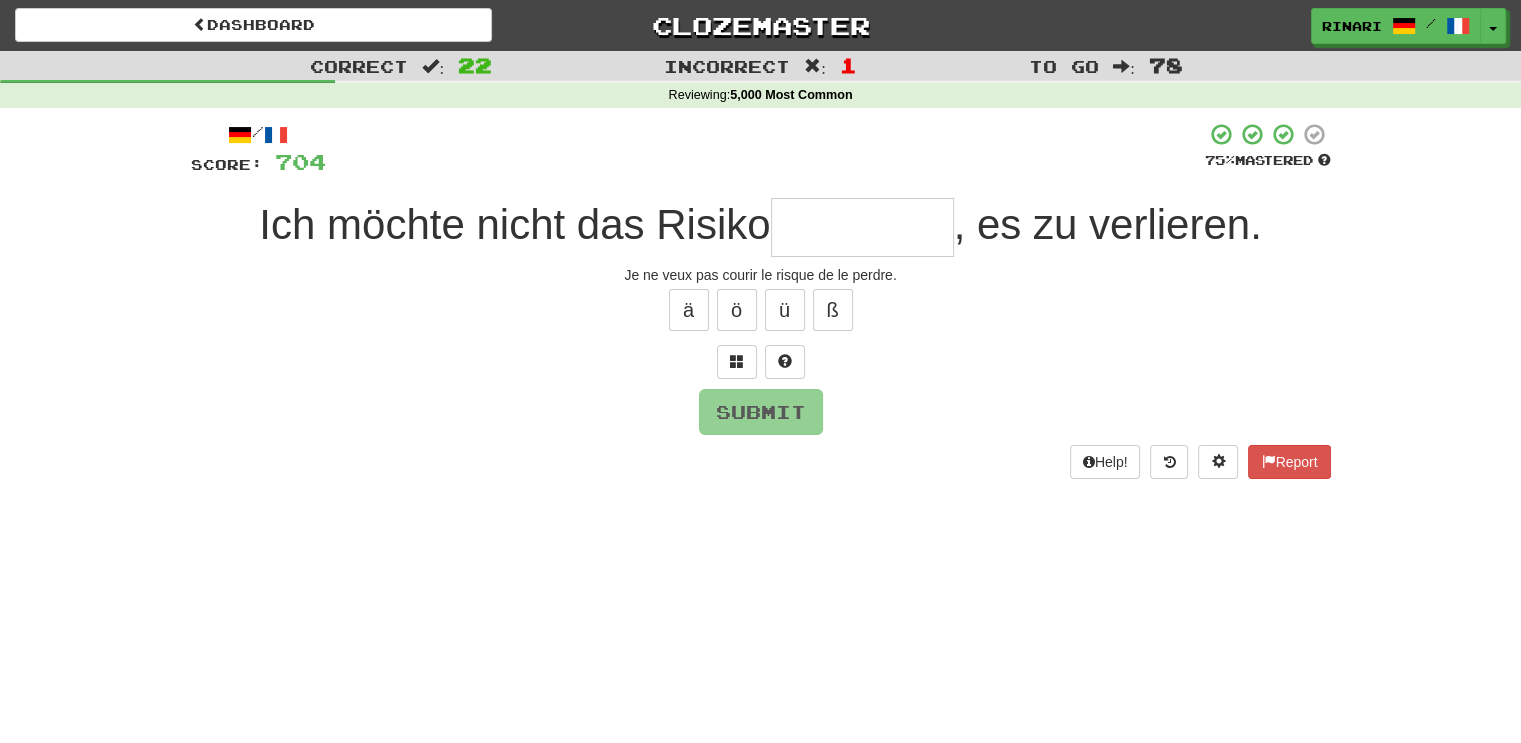type on "*" 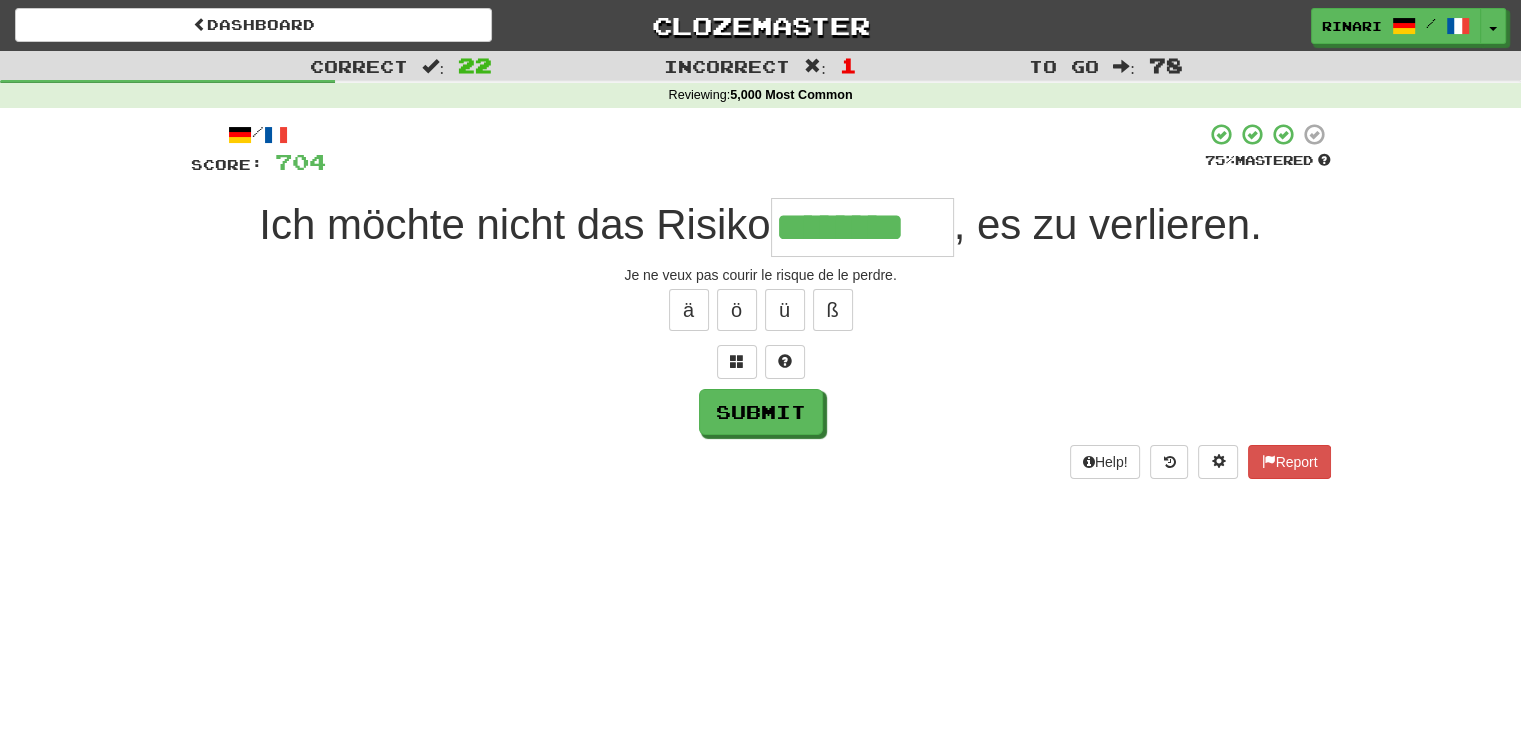 type on "********" 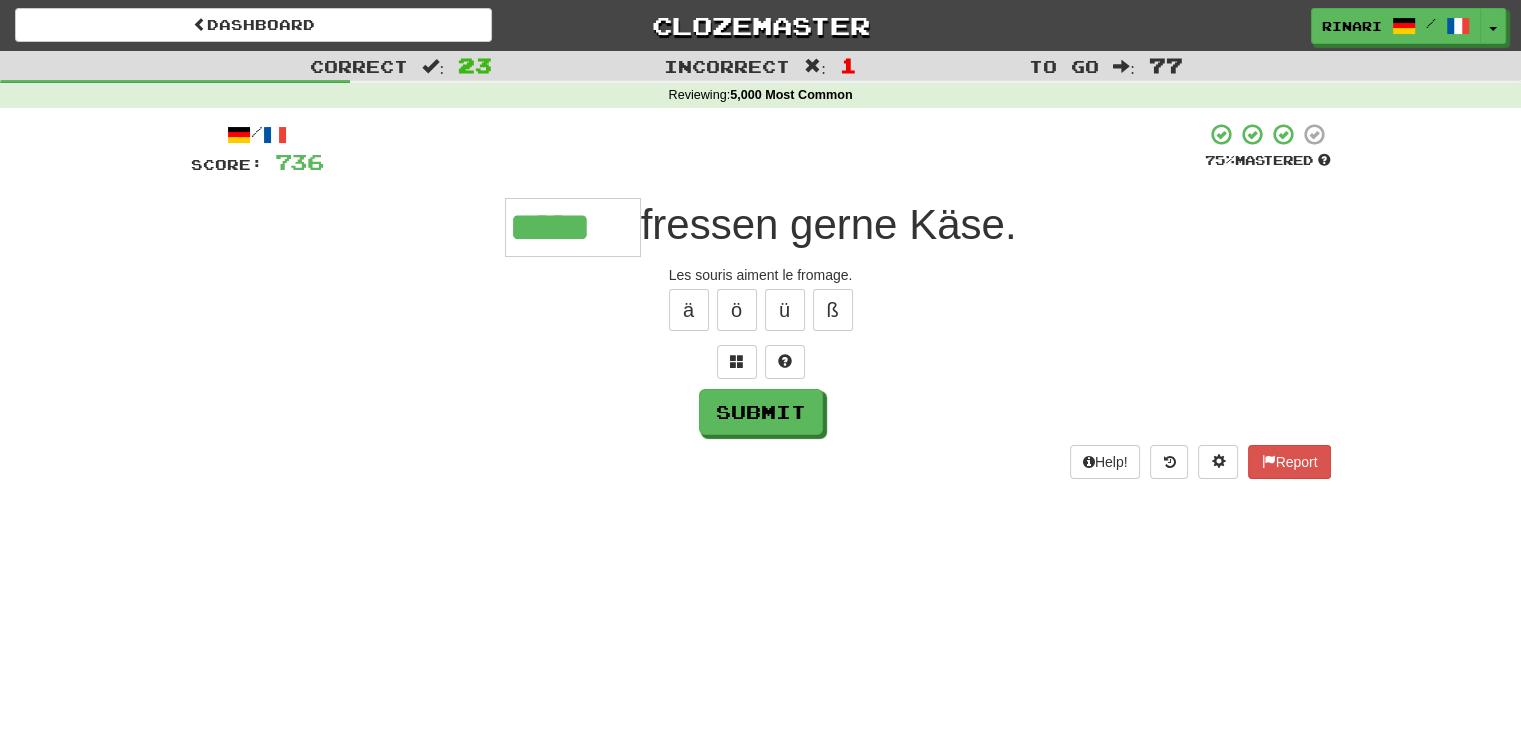 type on "*****" 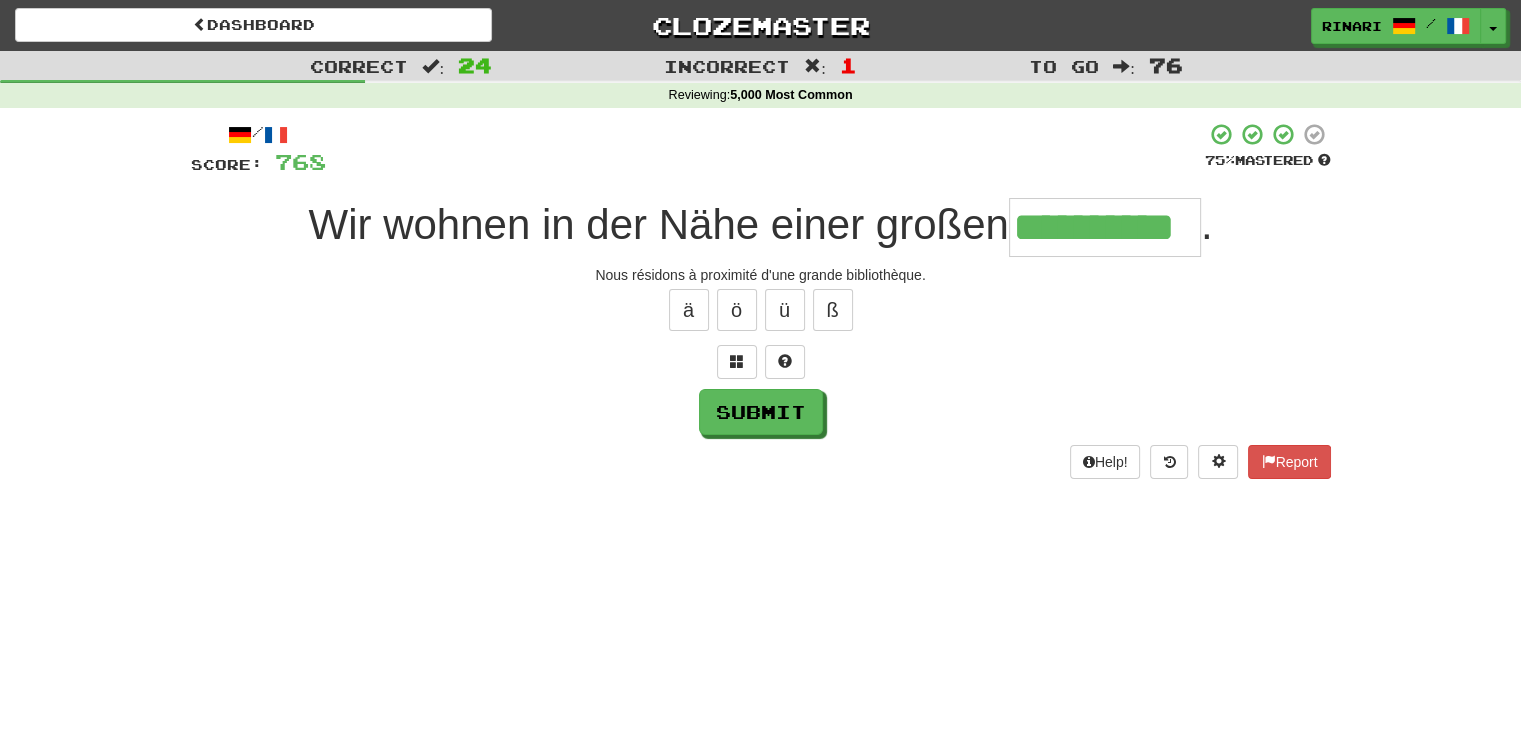 type on "**********" 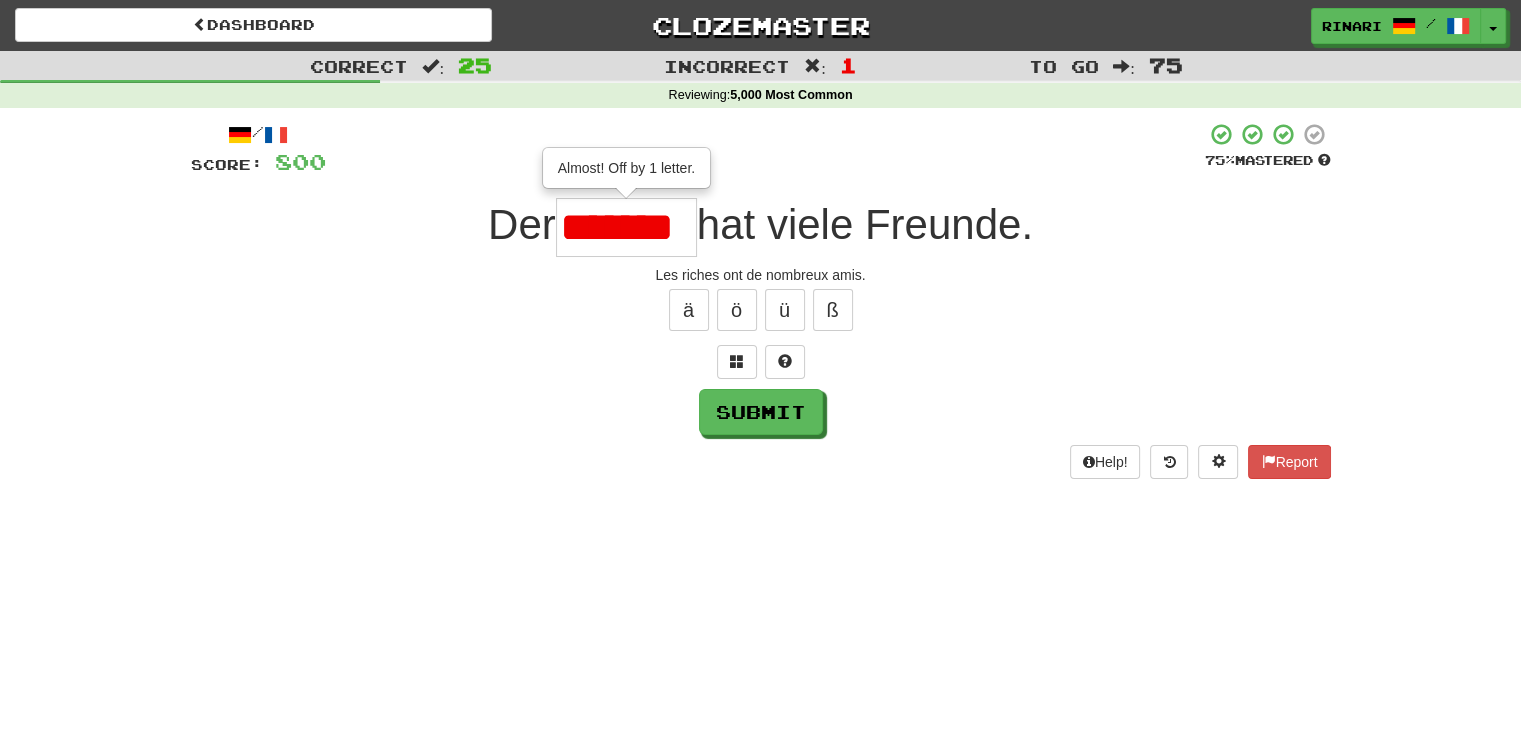 scroll, scrollTop: 0, scrollLeft: 4, axis: horizontal 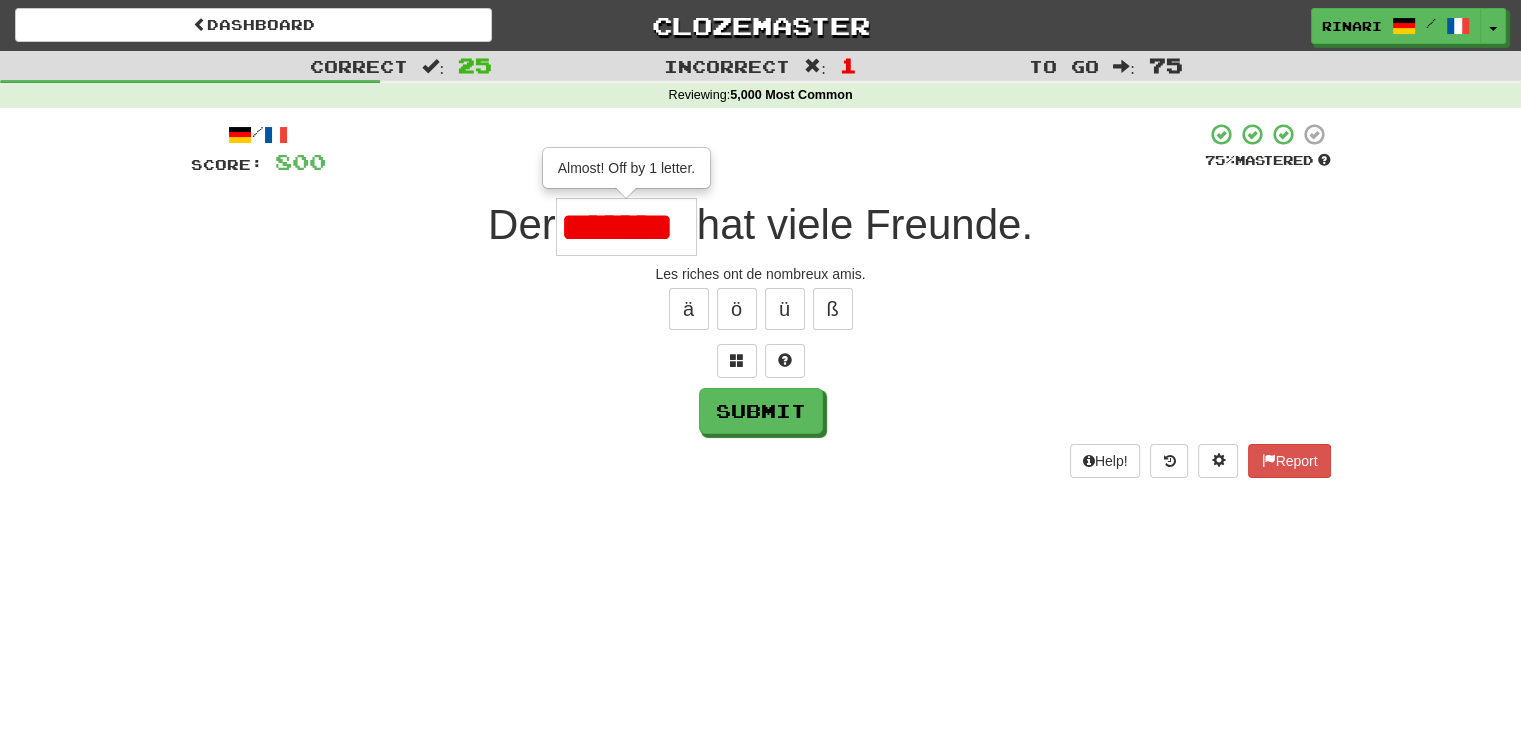 type on "******" 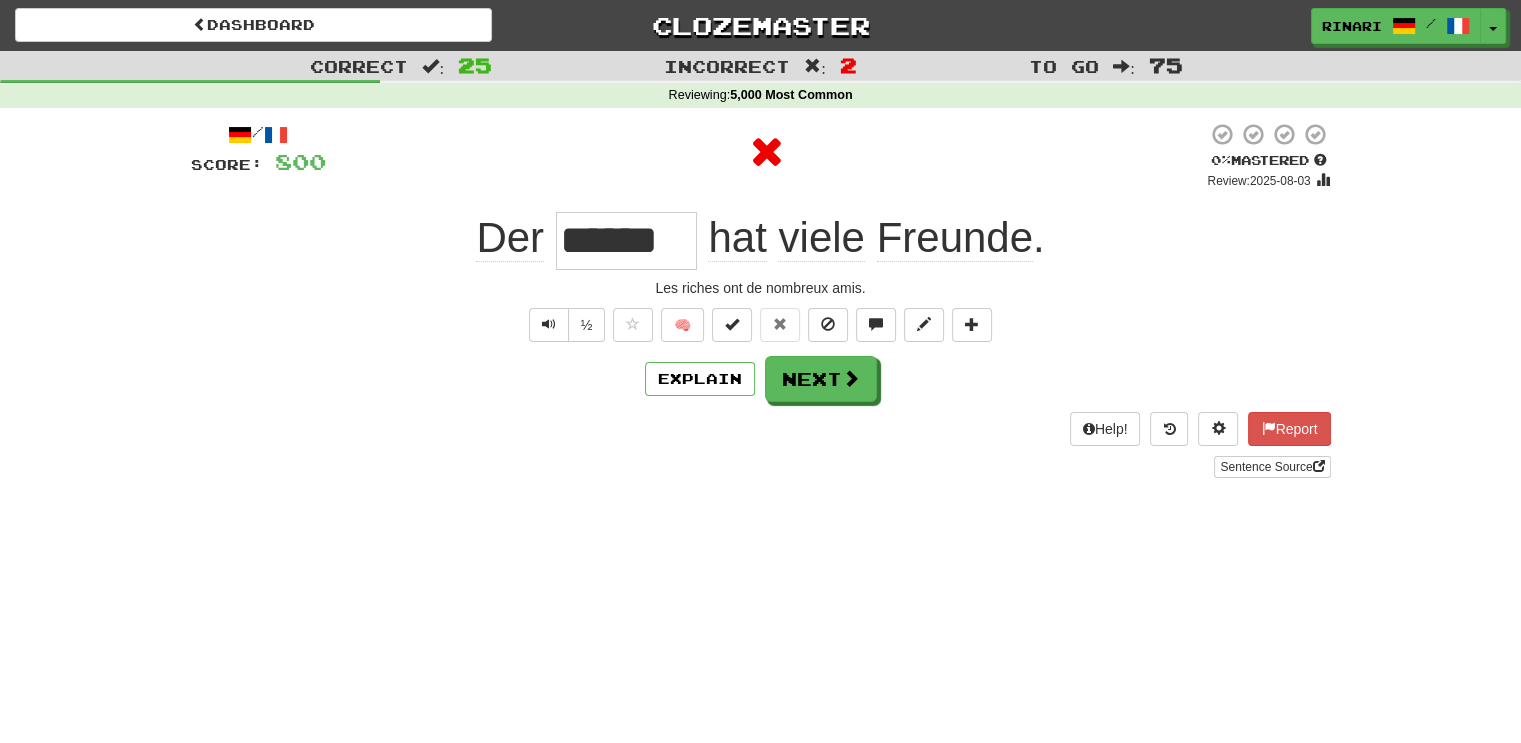 scroll, scrollTop: 0, scrollLeft: 0, axis: both 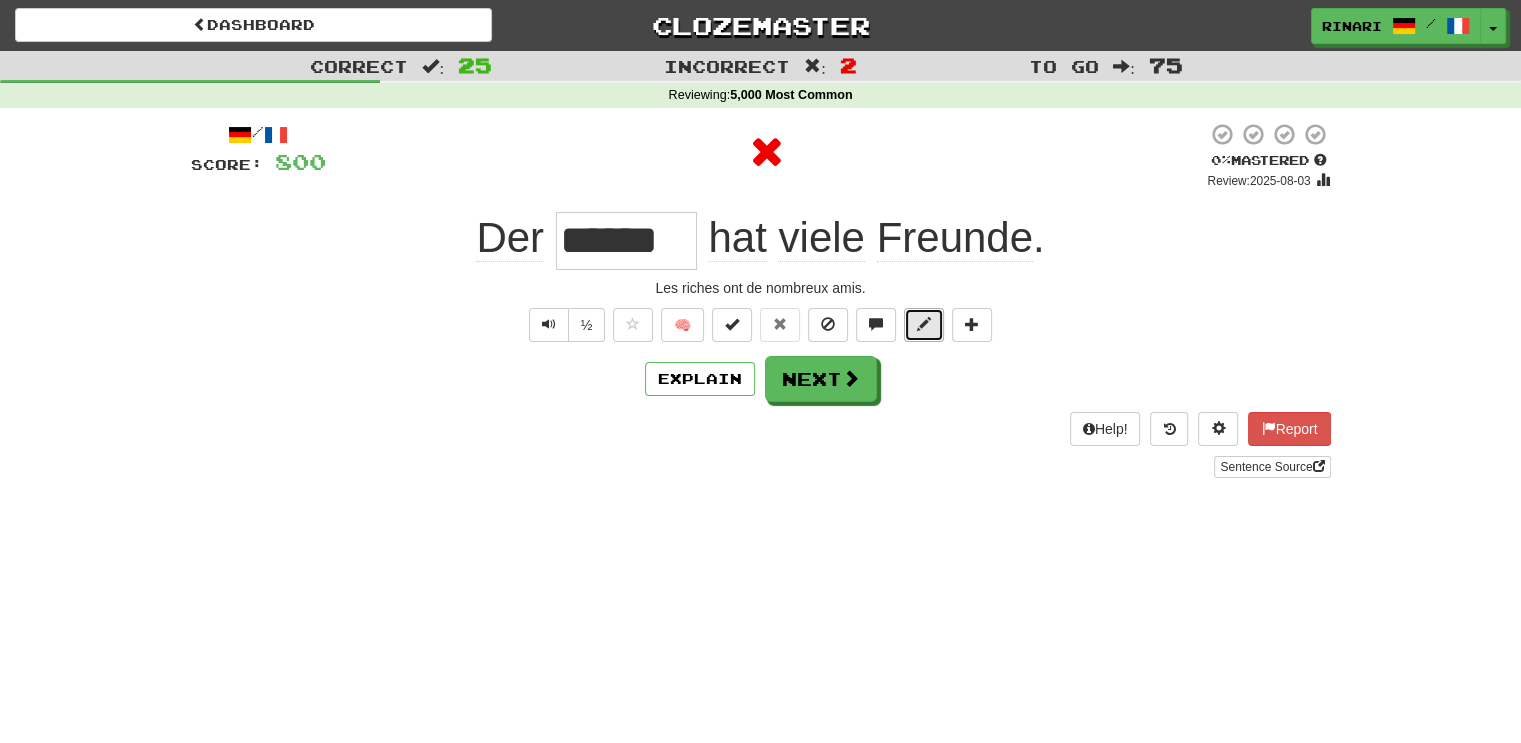 click at bounding box center (924, 325) 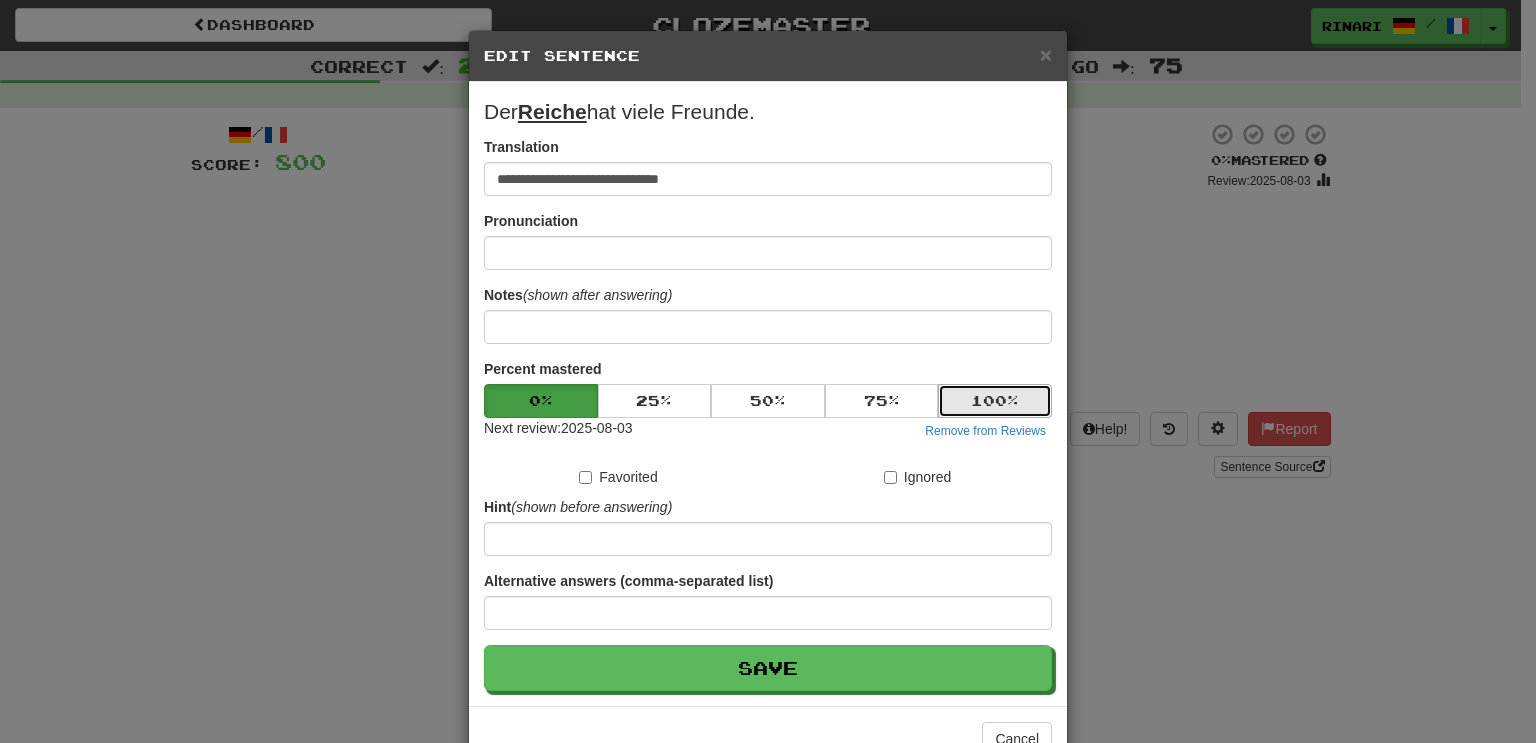click on "100 %" at bounding box center (995, 401) 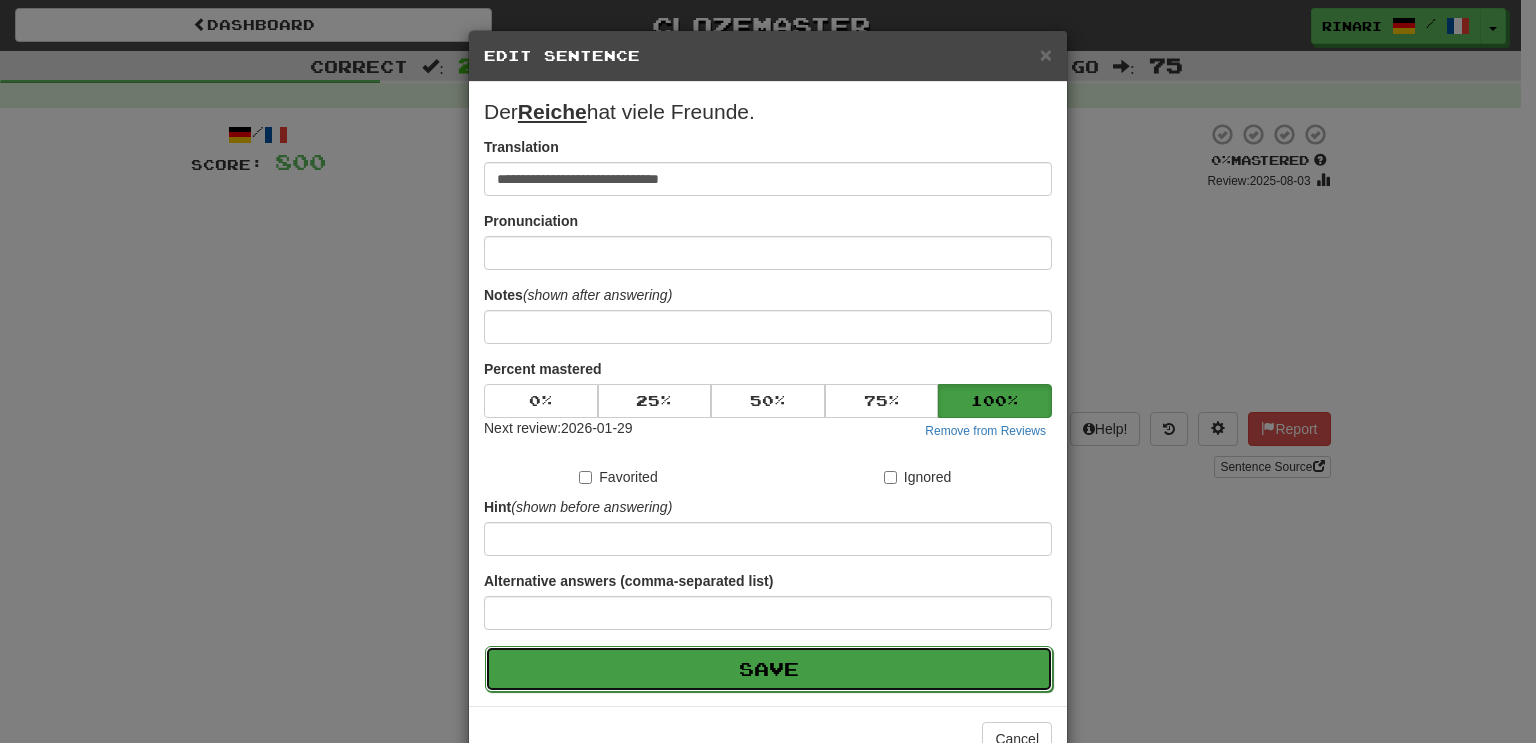 click on "Save" at bounding box center (769, 669) 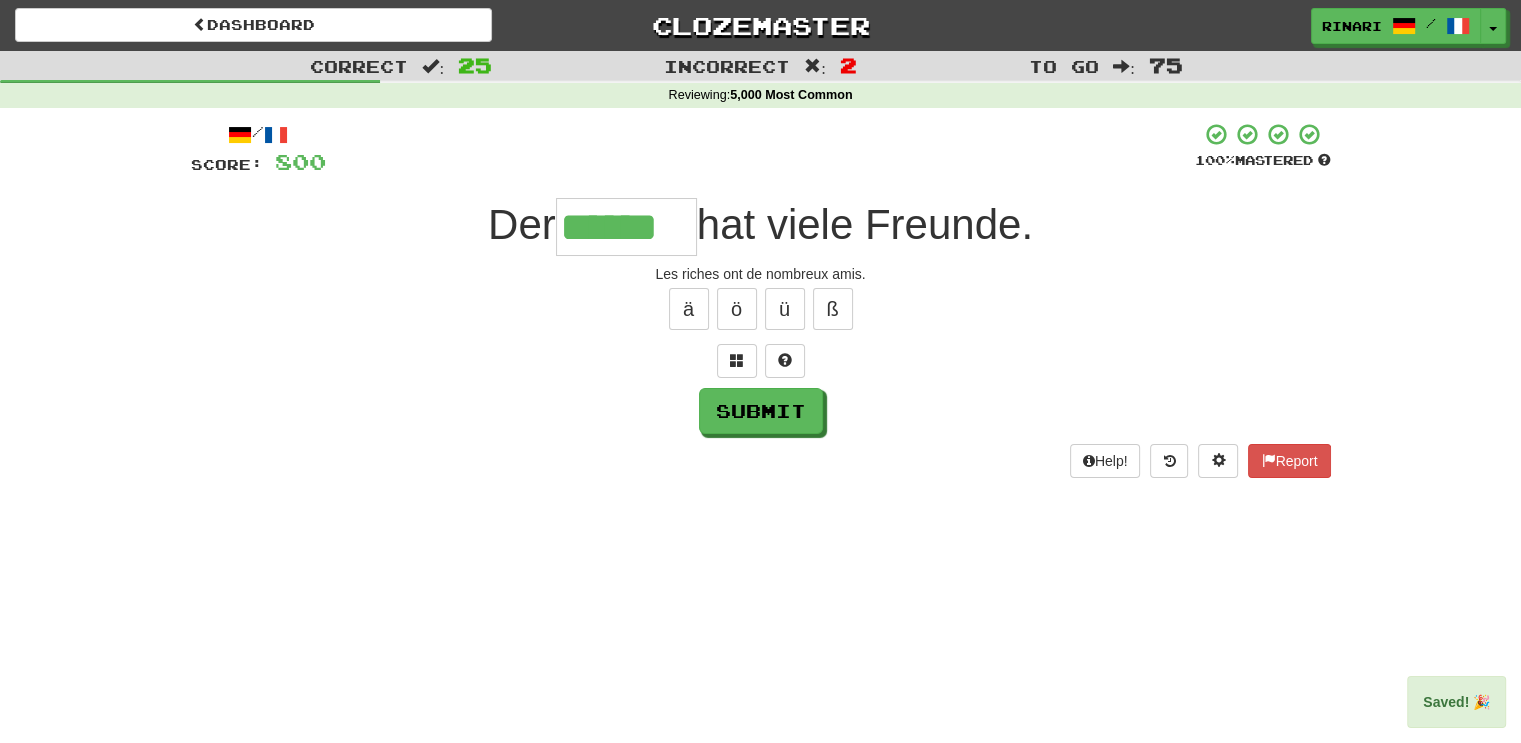 scroll, scrollTop: 0, scrollLeft: 0, axis: both 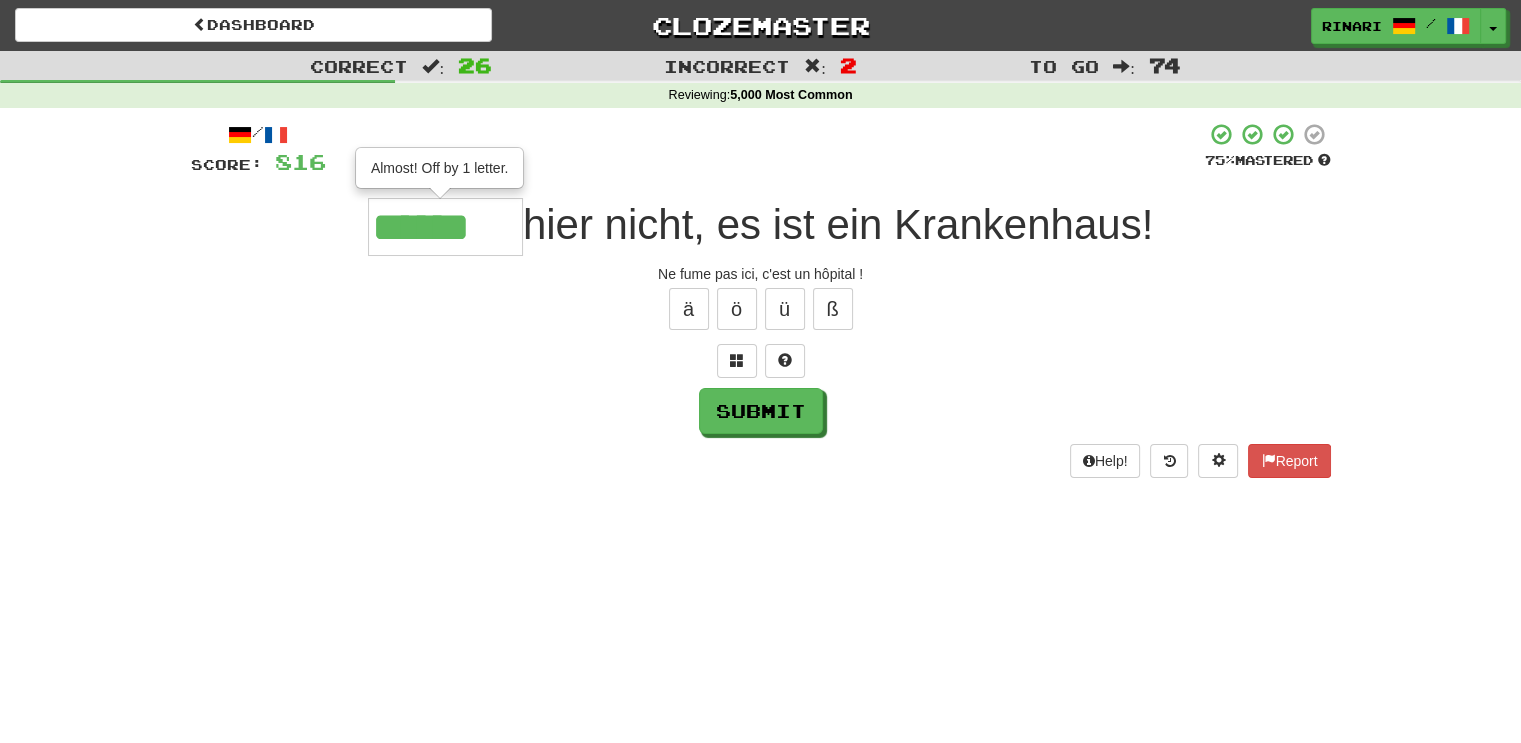 type on "******" 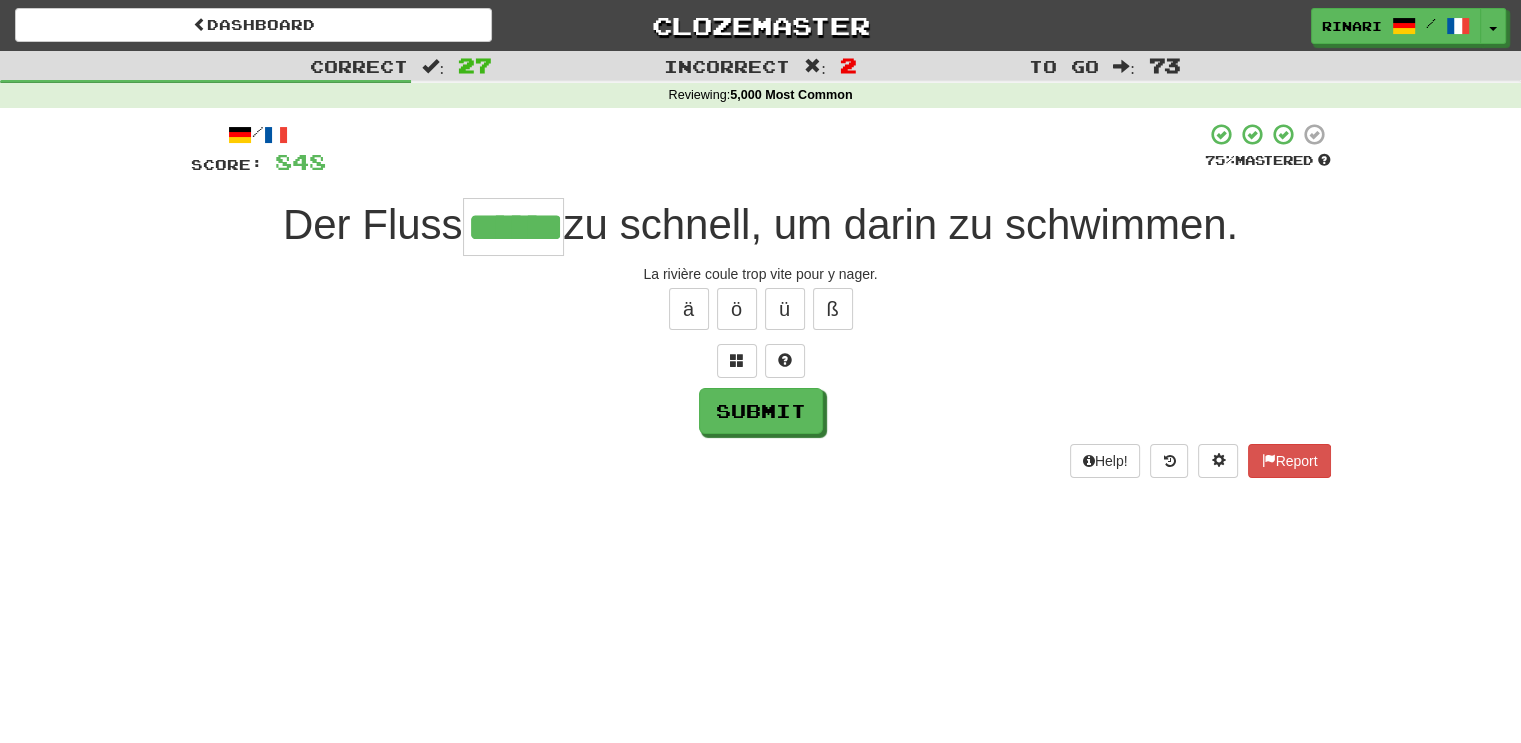 type on "******" 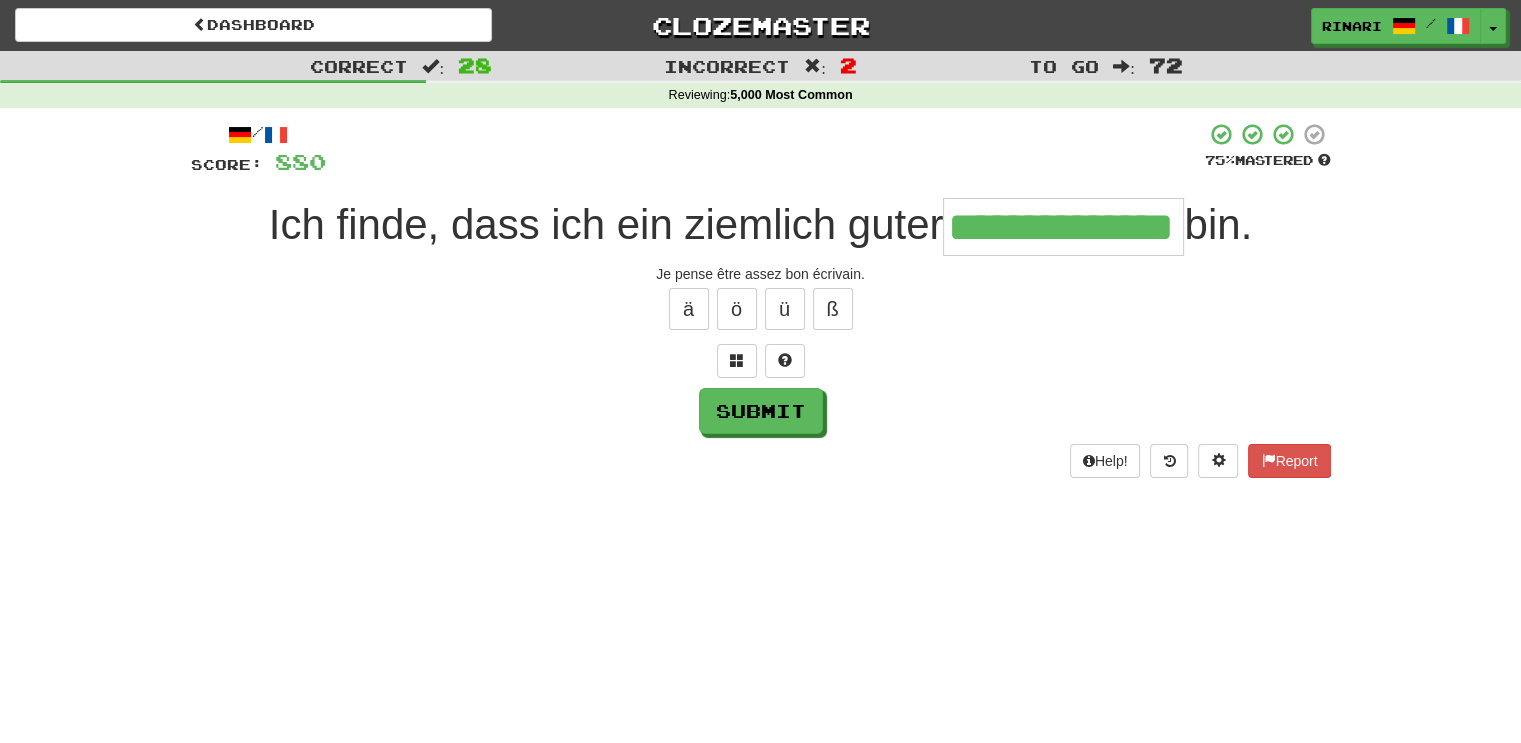 type on "**********" 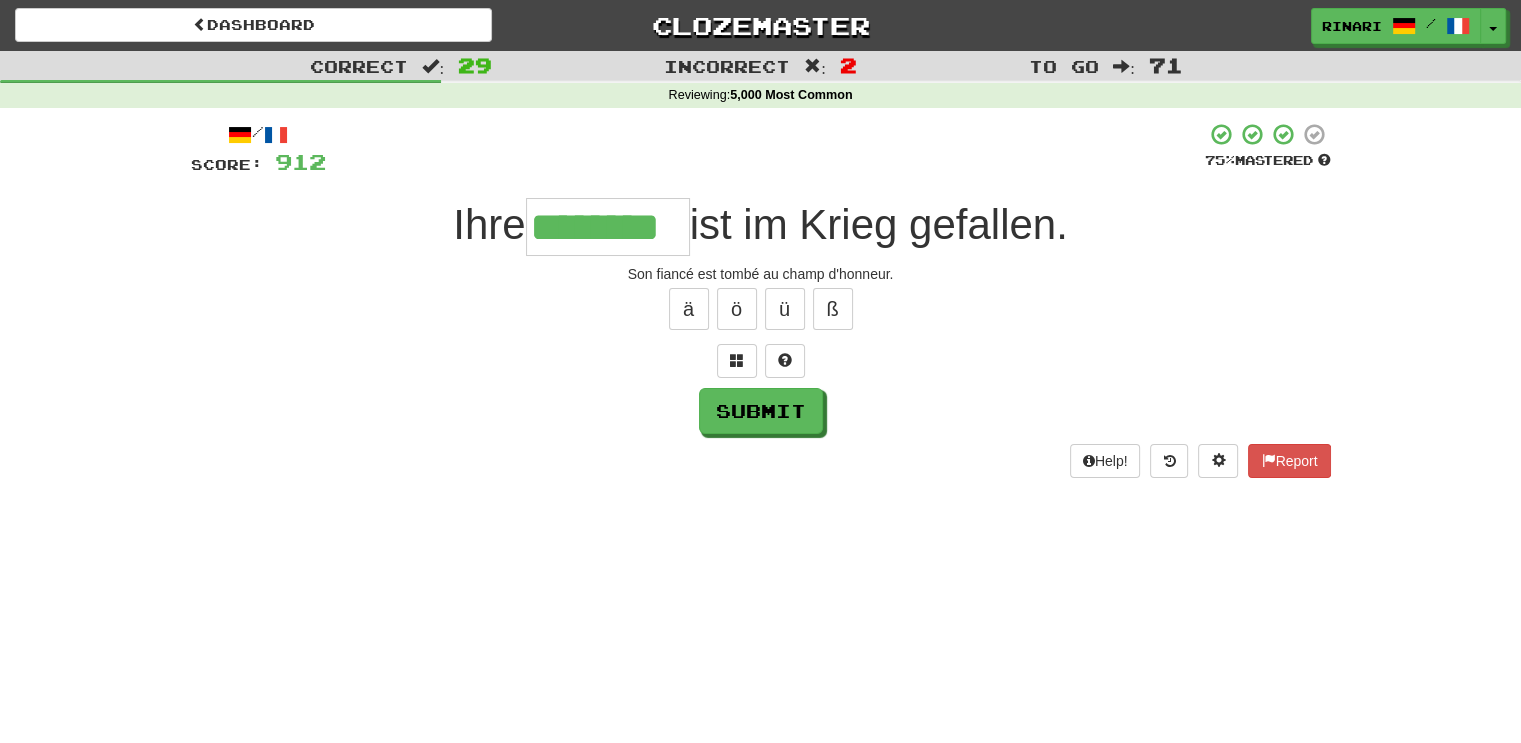 type on "********" 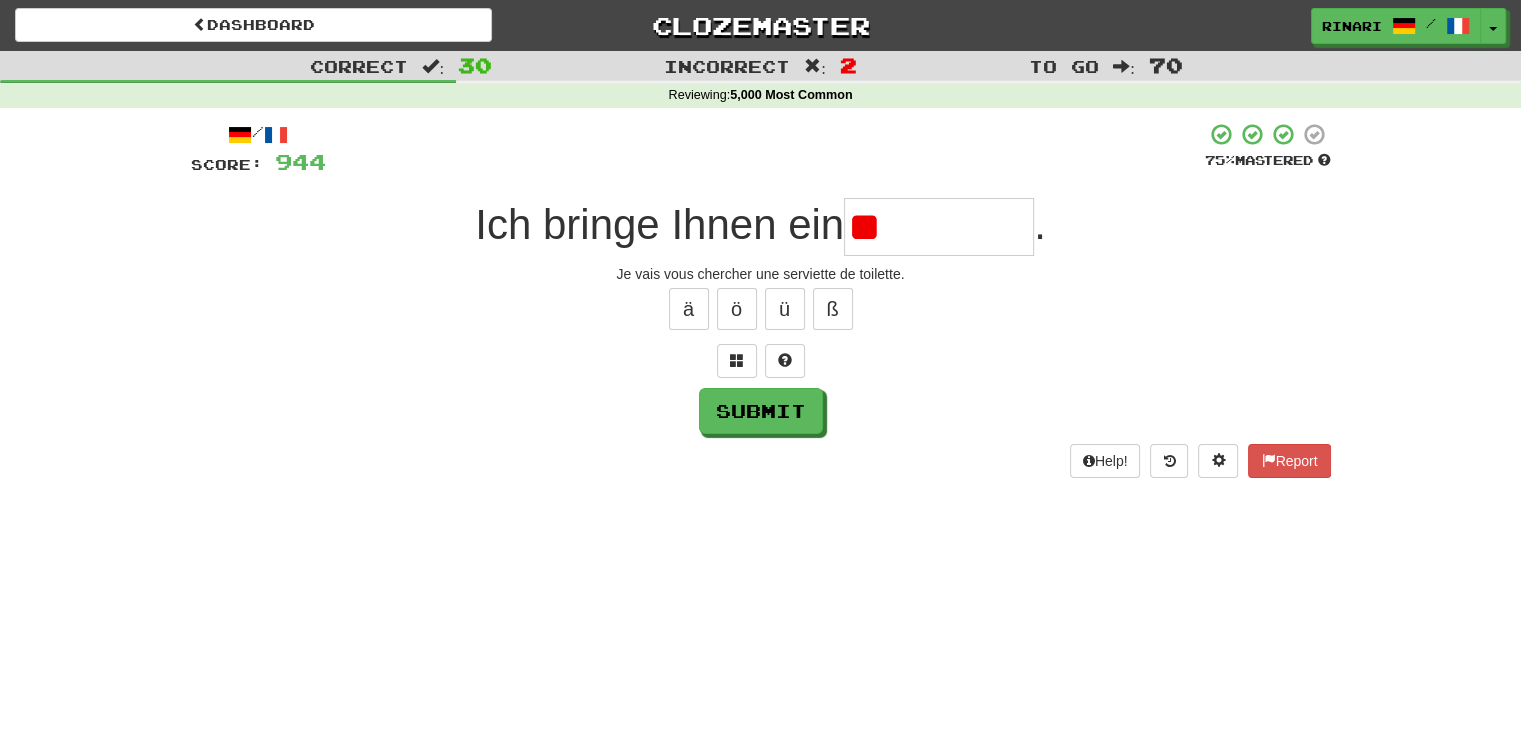 type on "*" 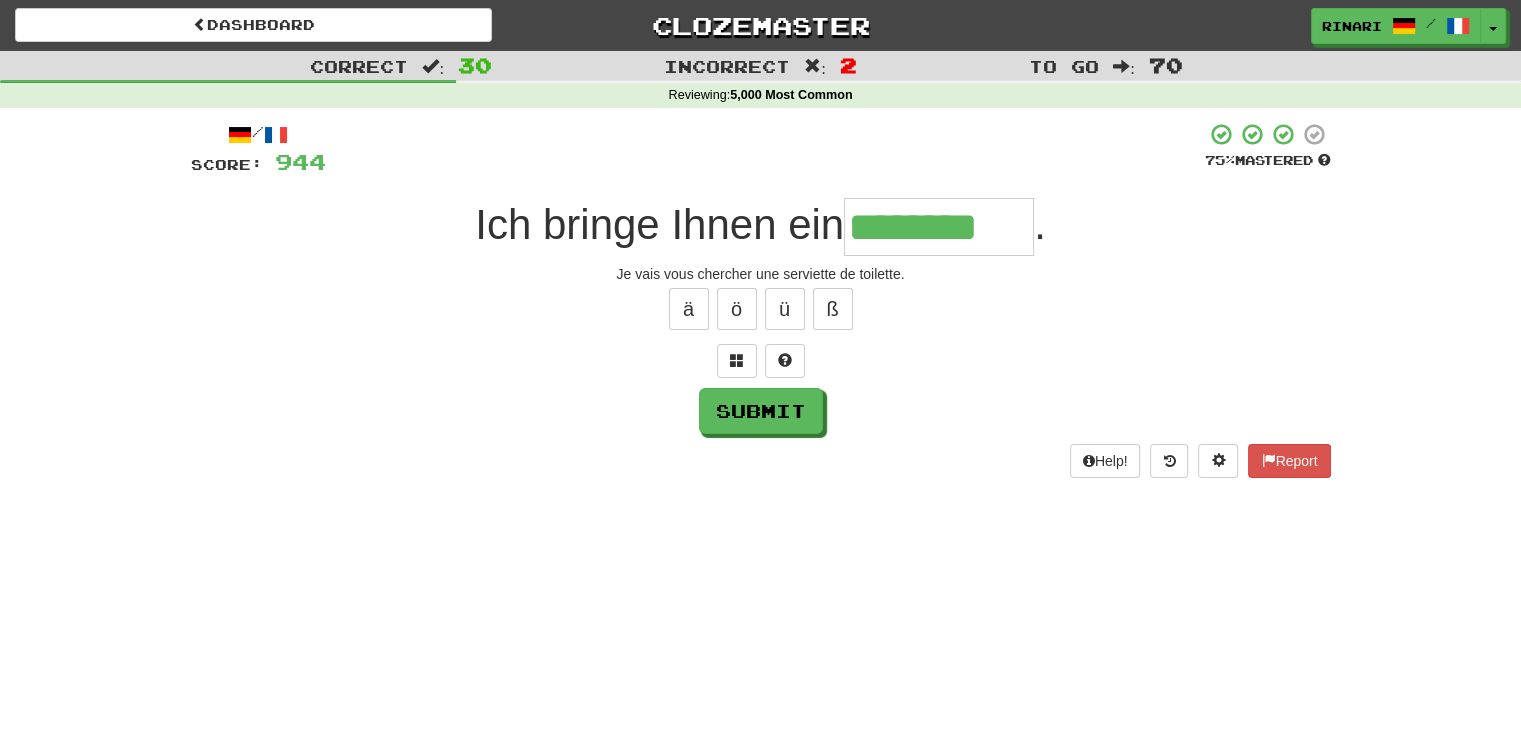 type on "********" 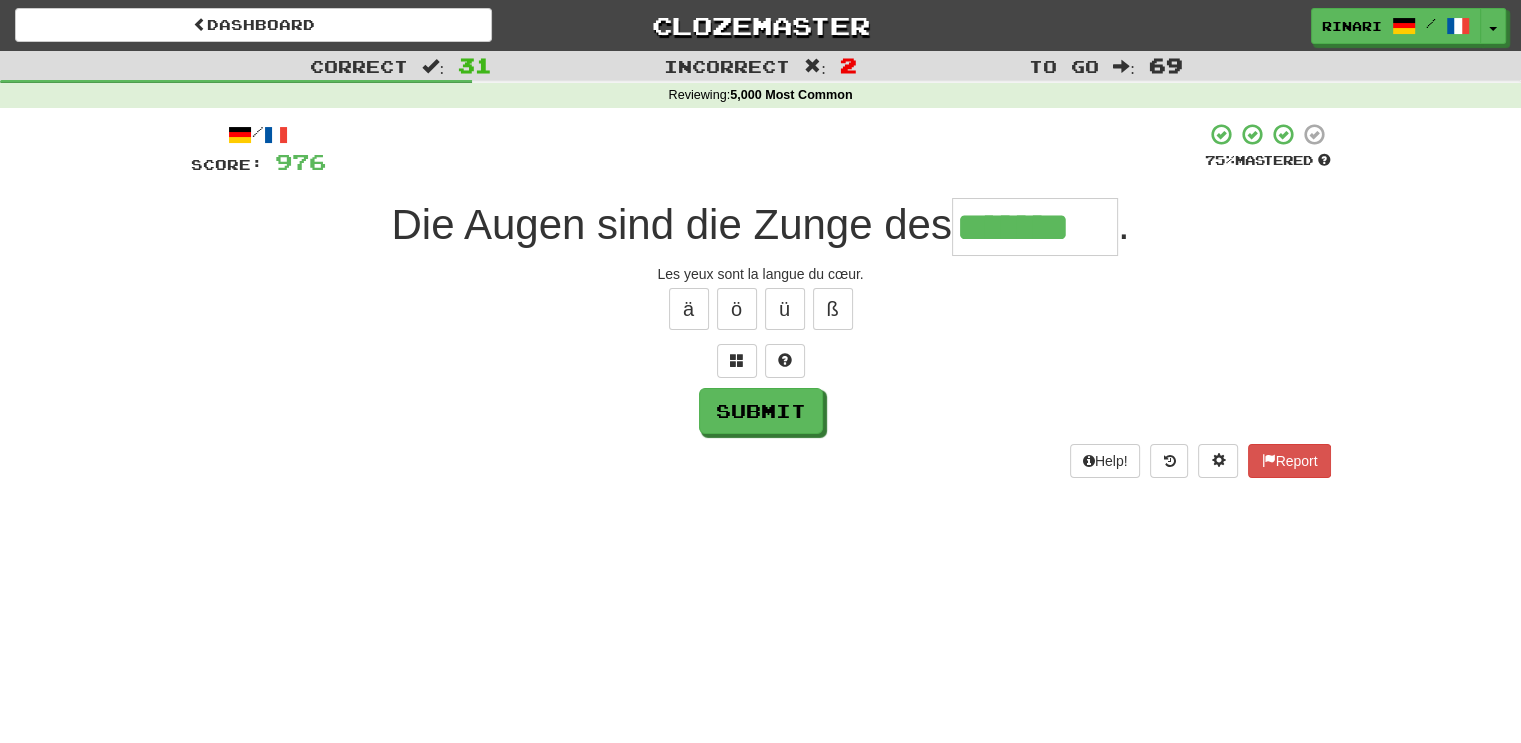 type on "*******" 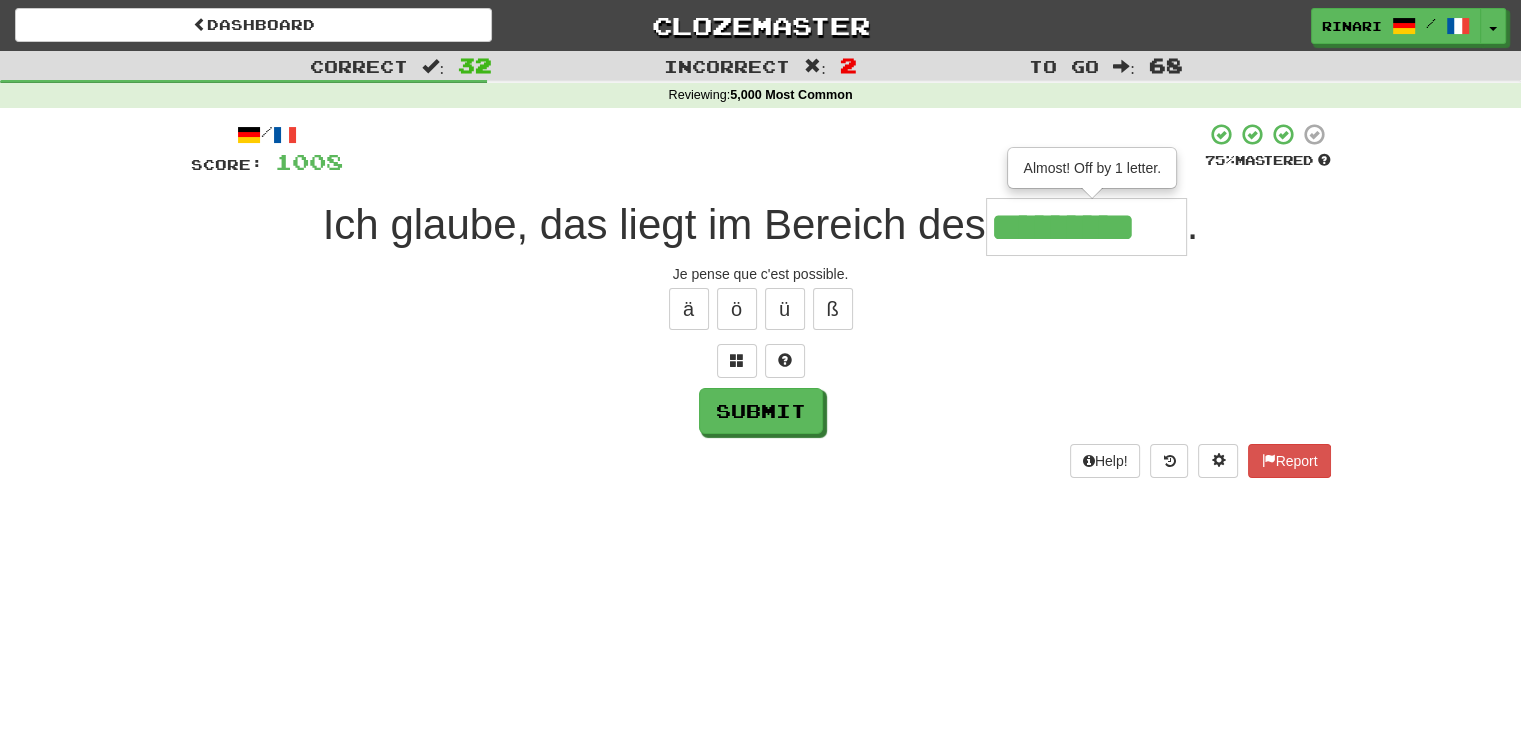 type on "*********" 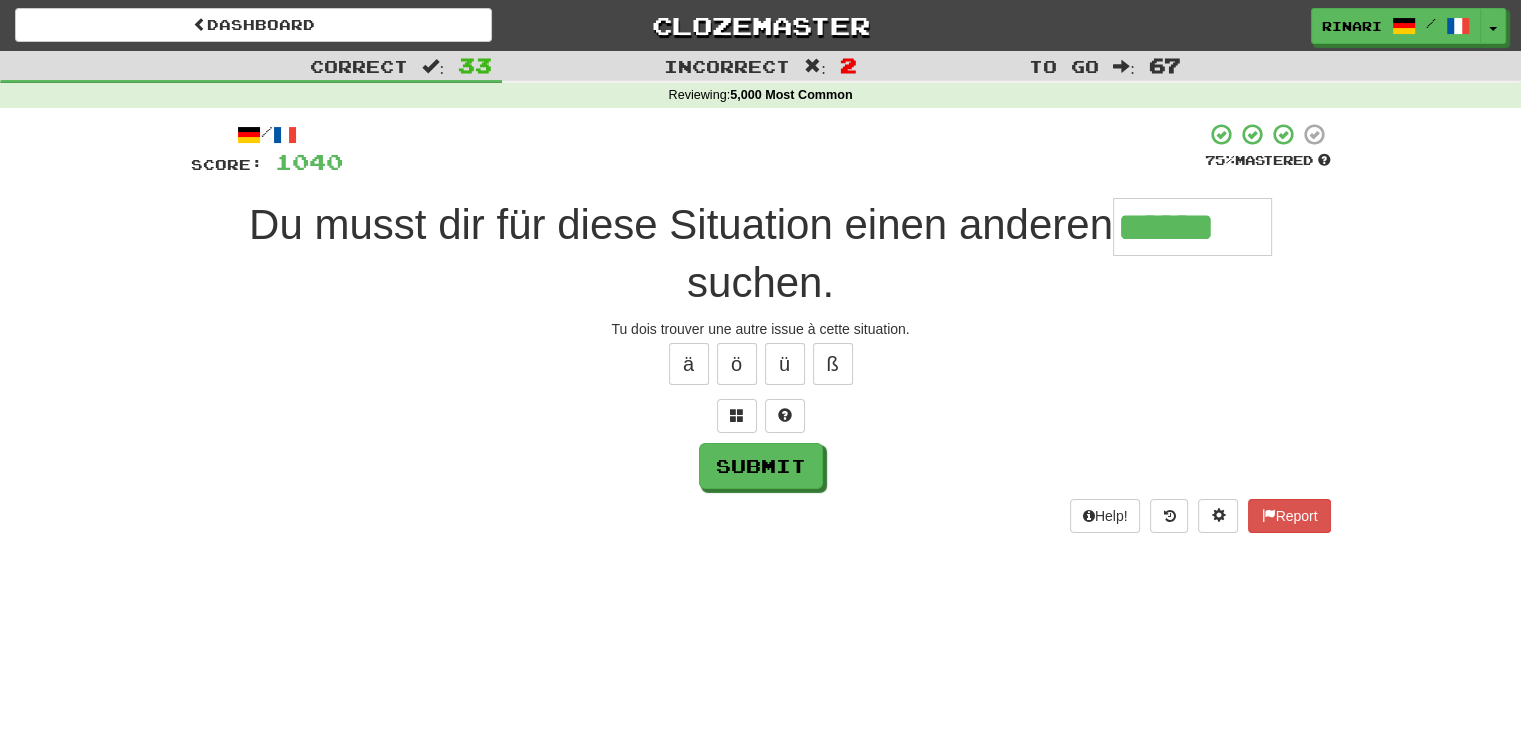 type on "******" 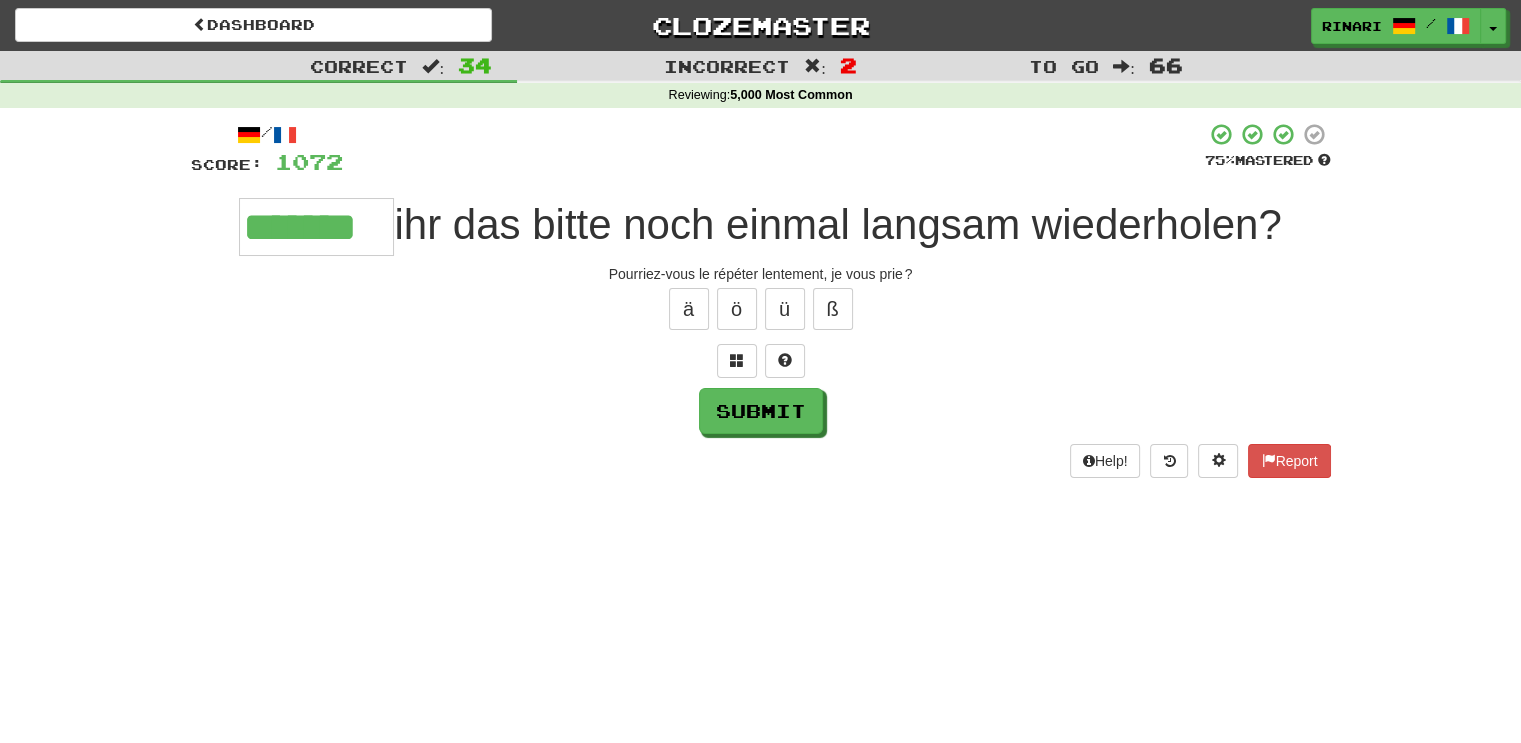 type on "*******" 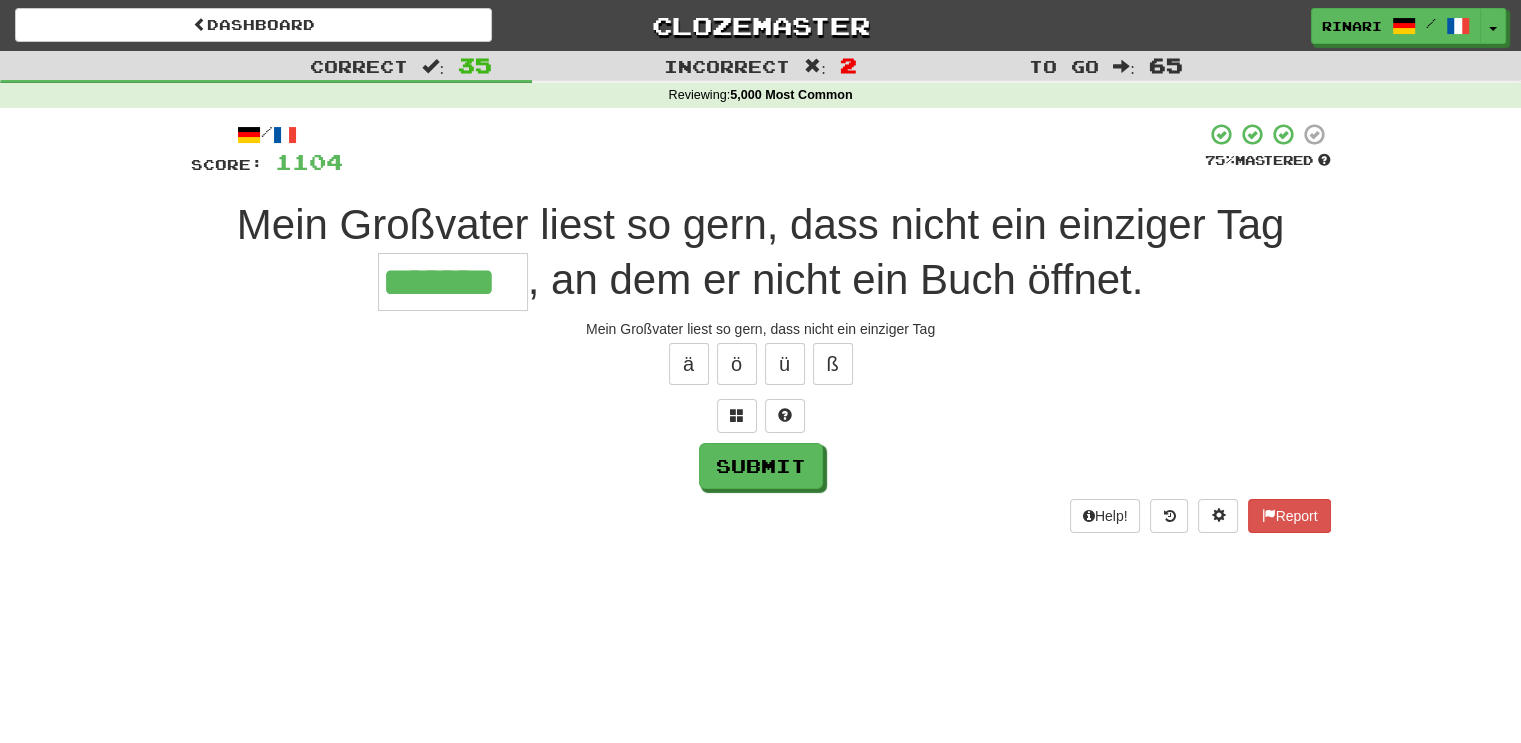 type on "*******" 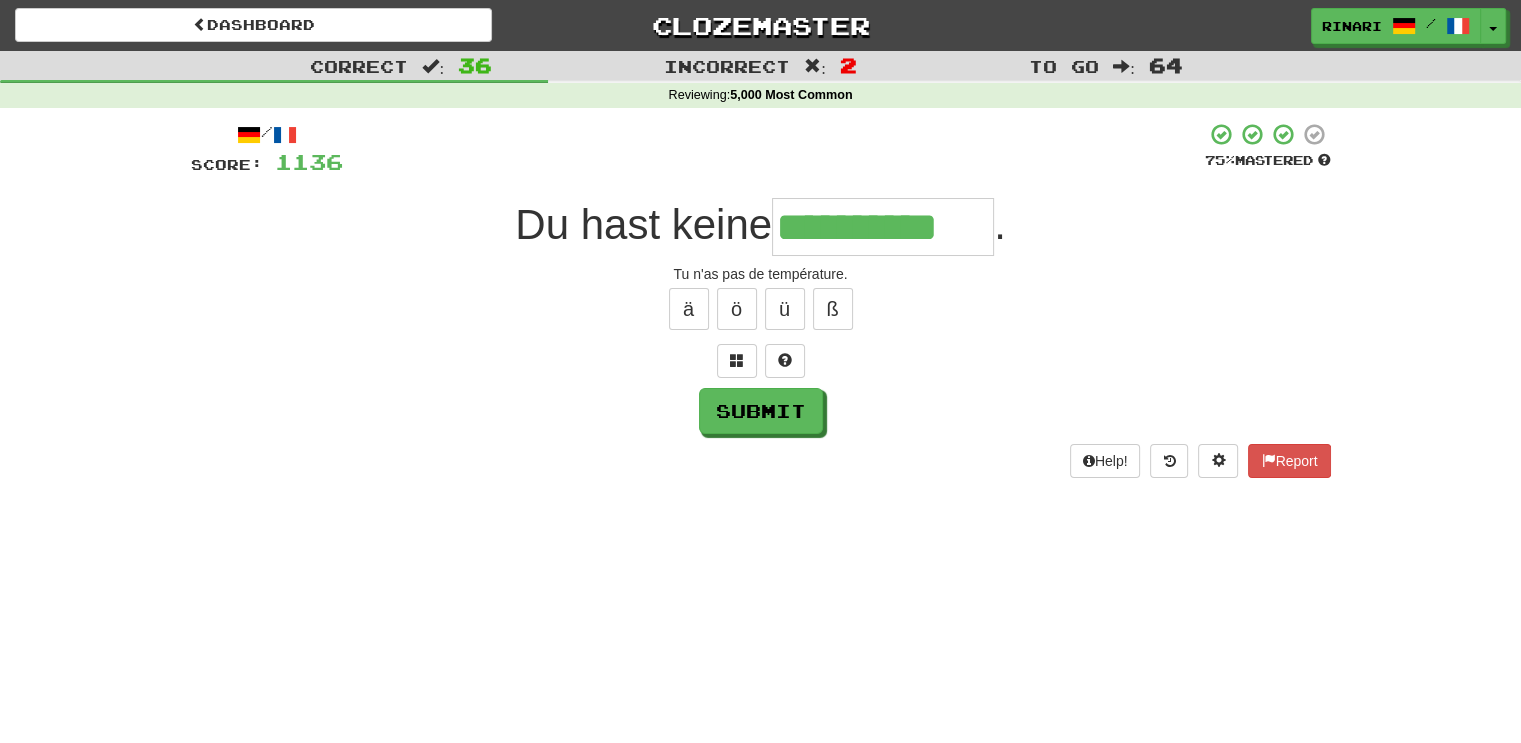 type on "**********" 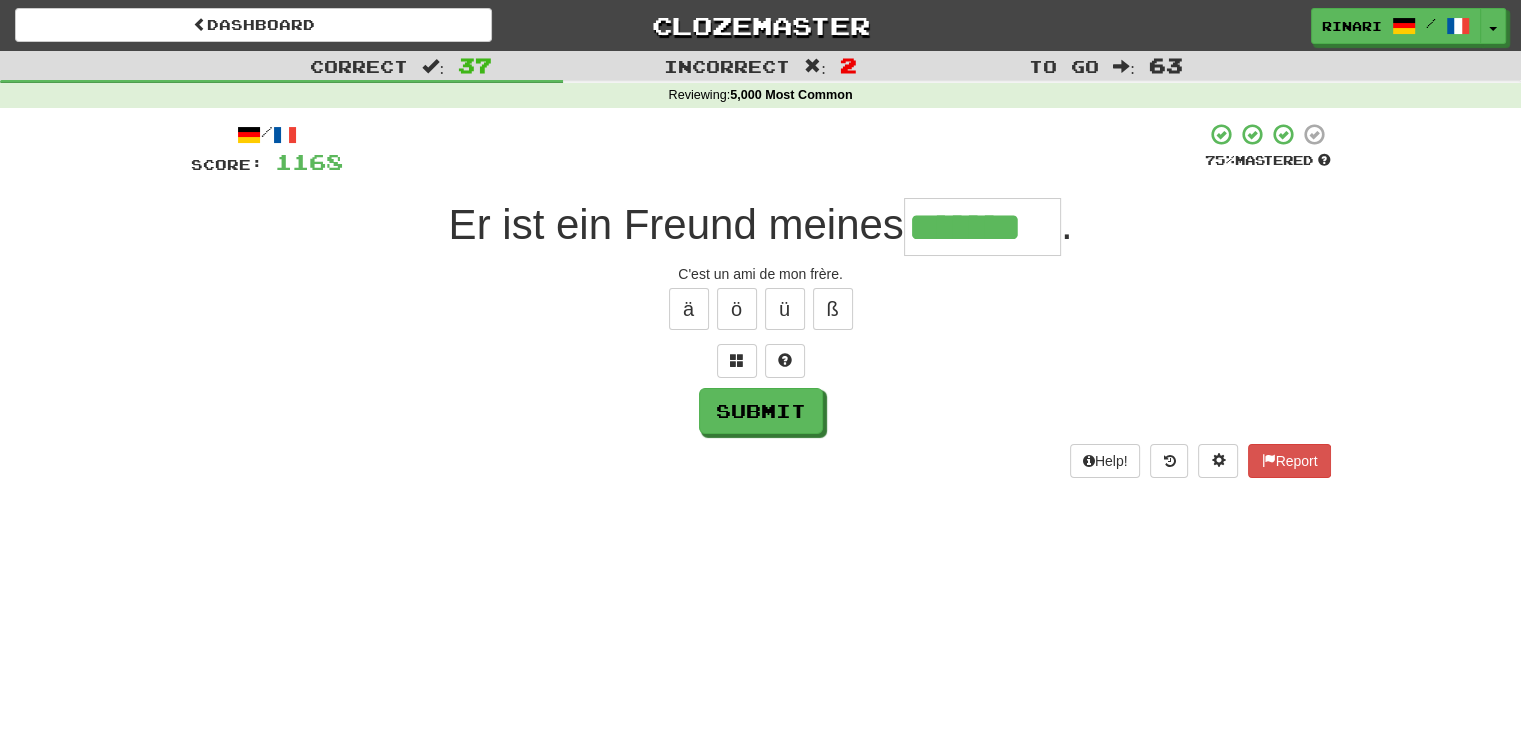 type on "*******" 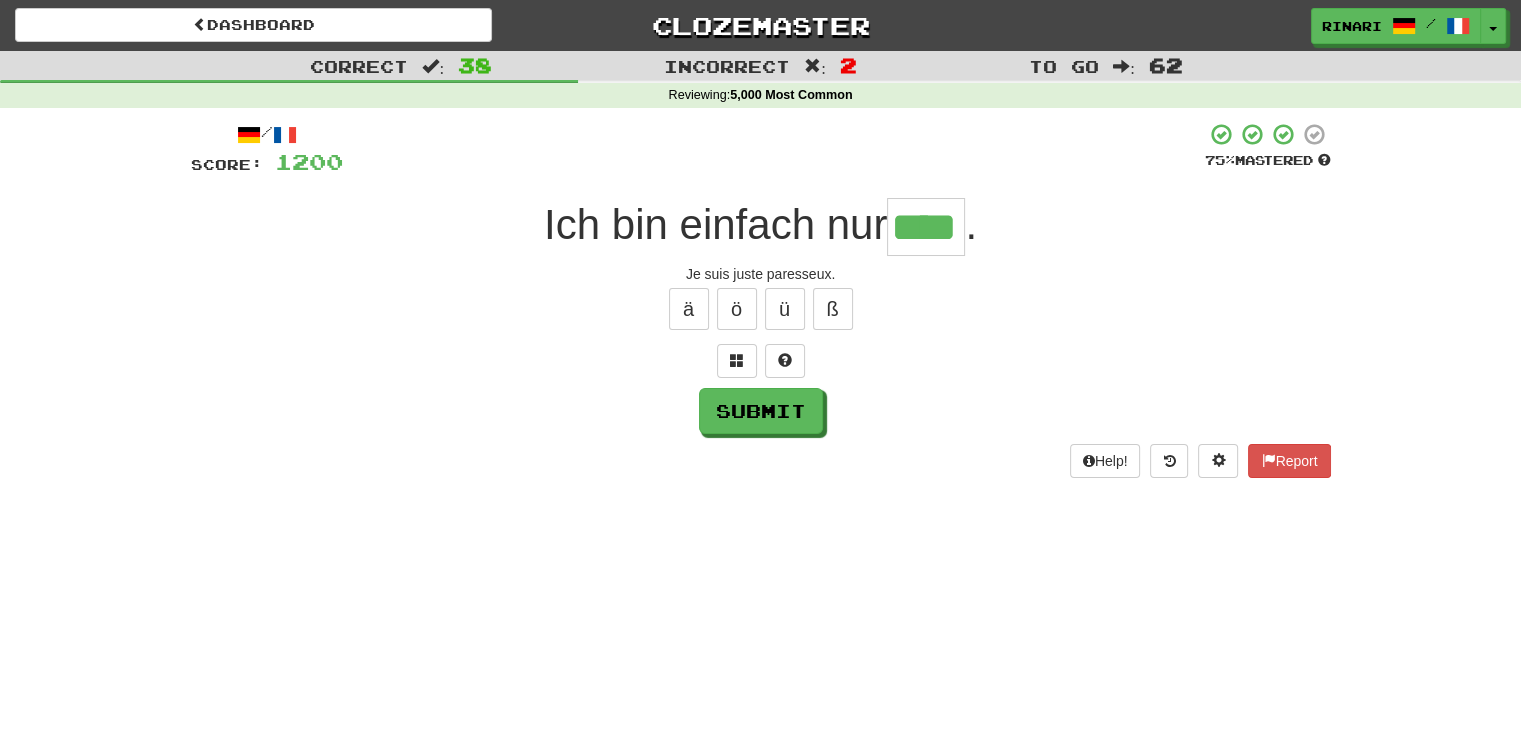 type on "****" 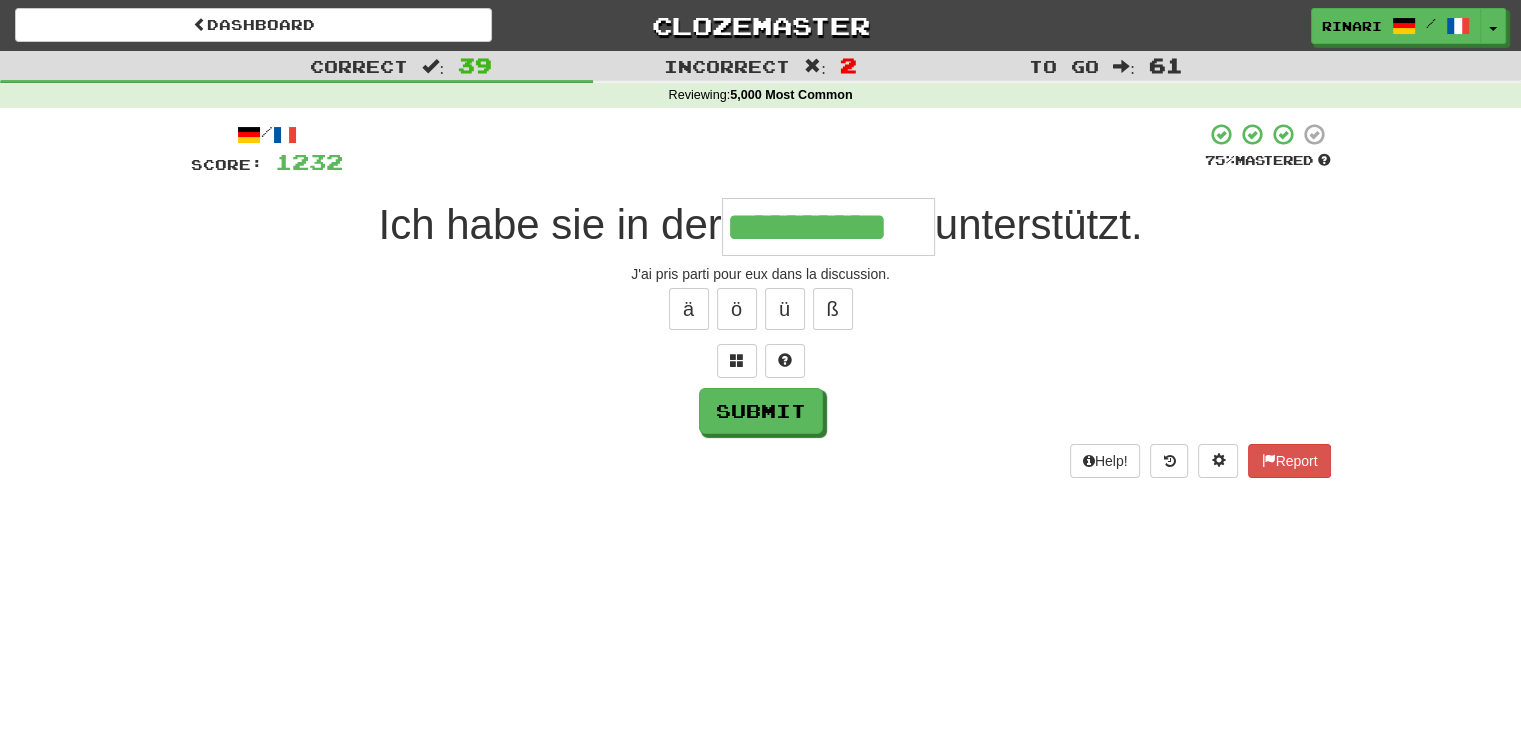 type on "**********" 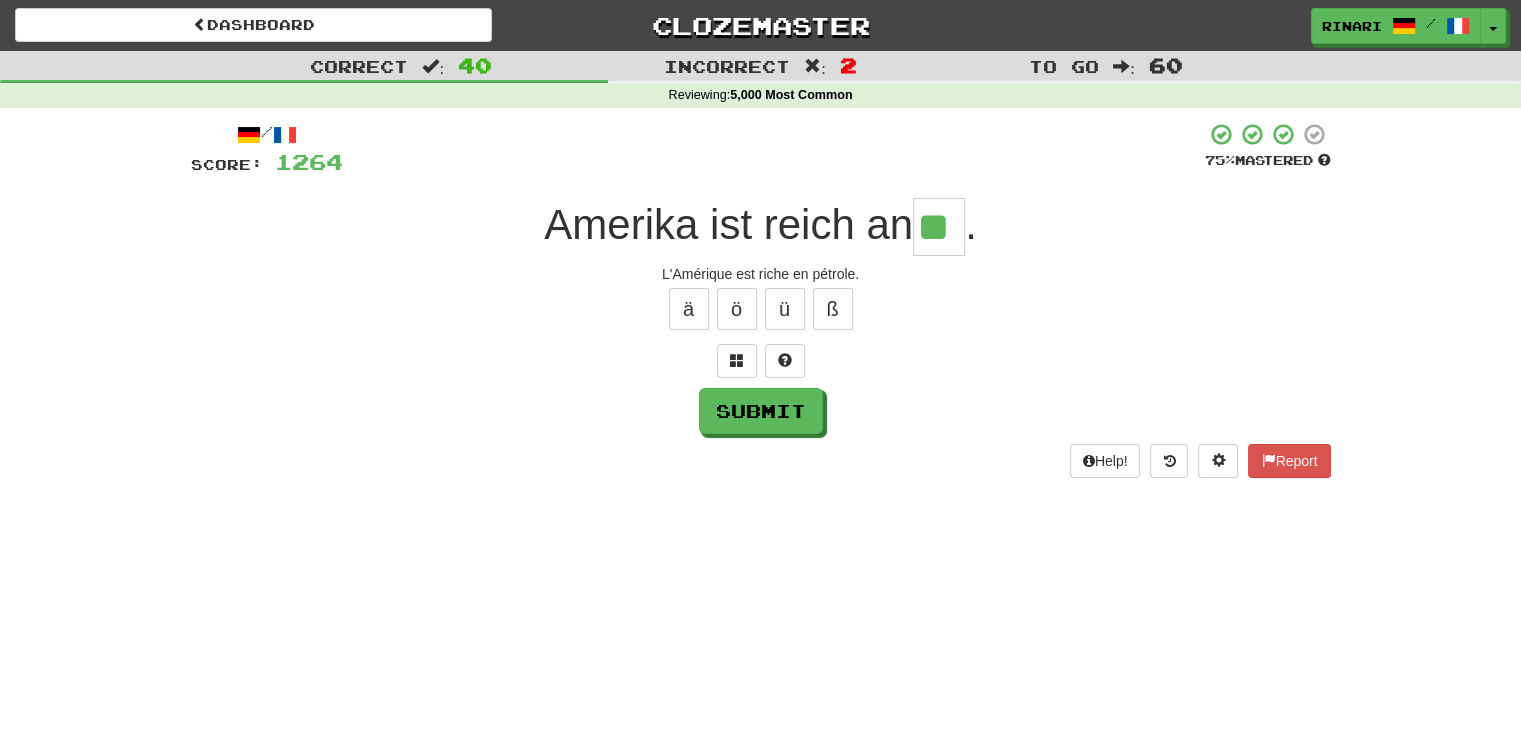 type on "**" 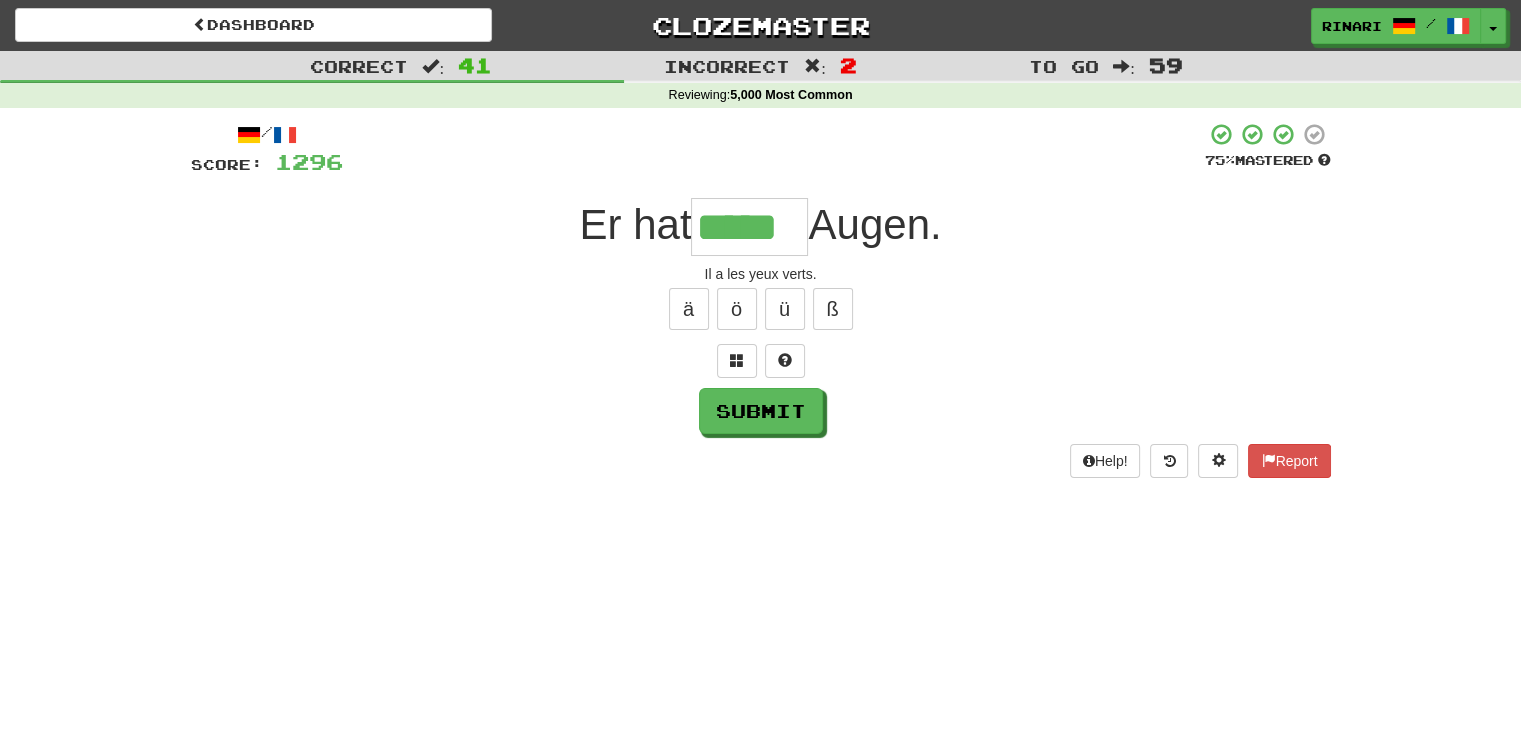 type on "*****" 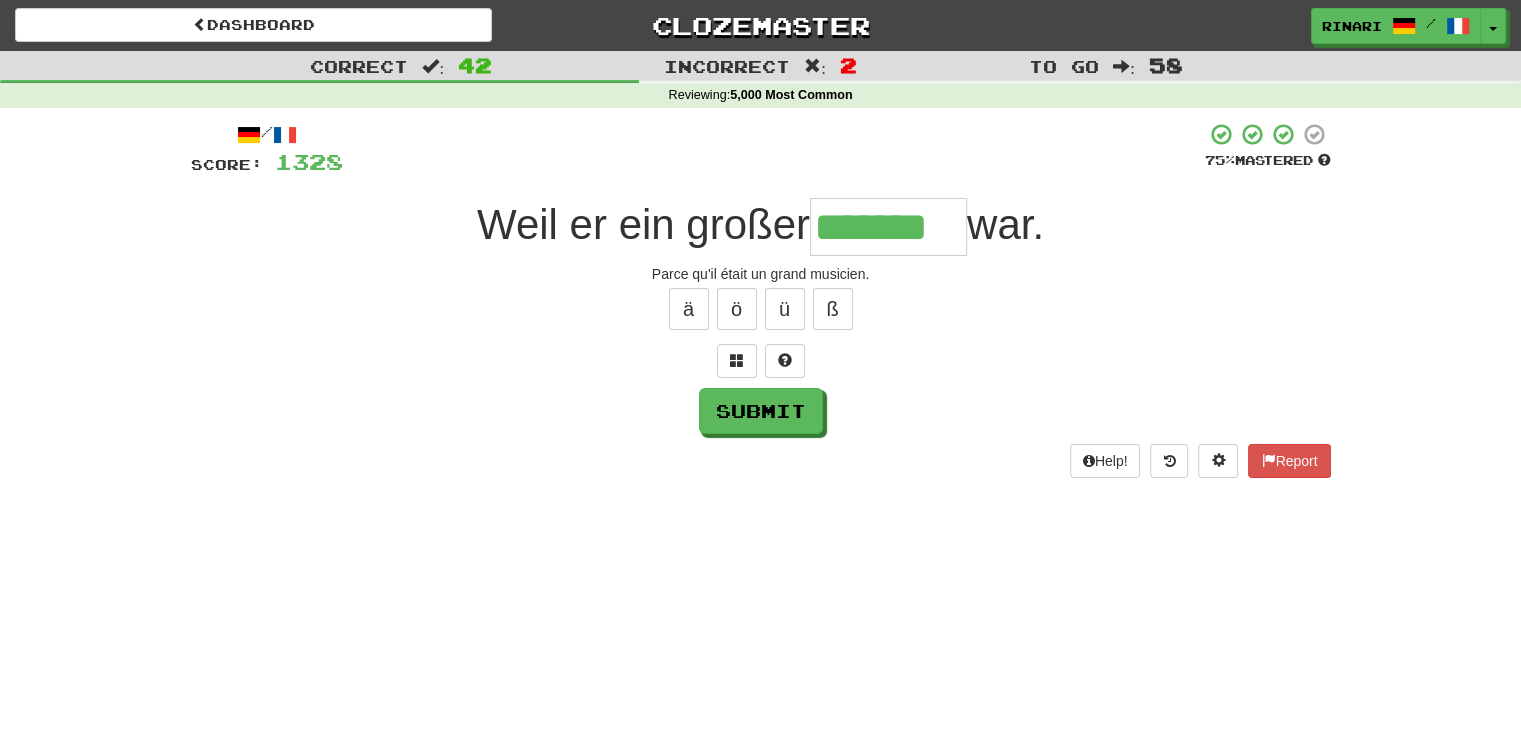 type on "*******" 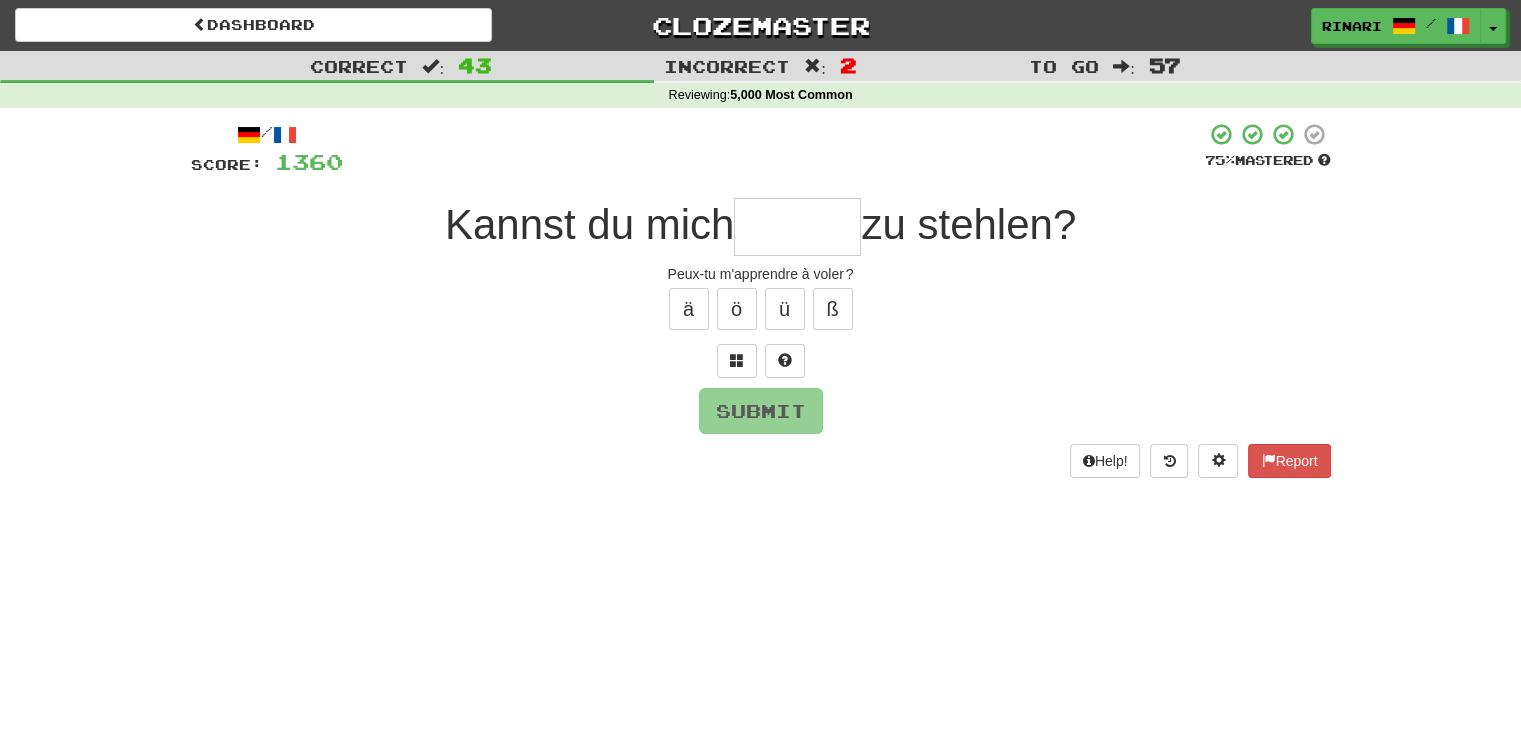 type on "*" 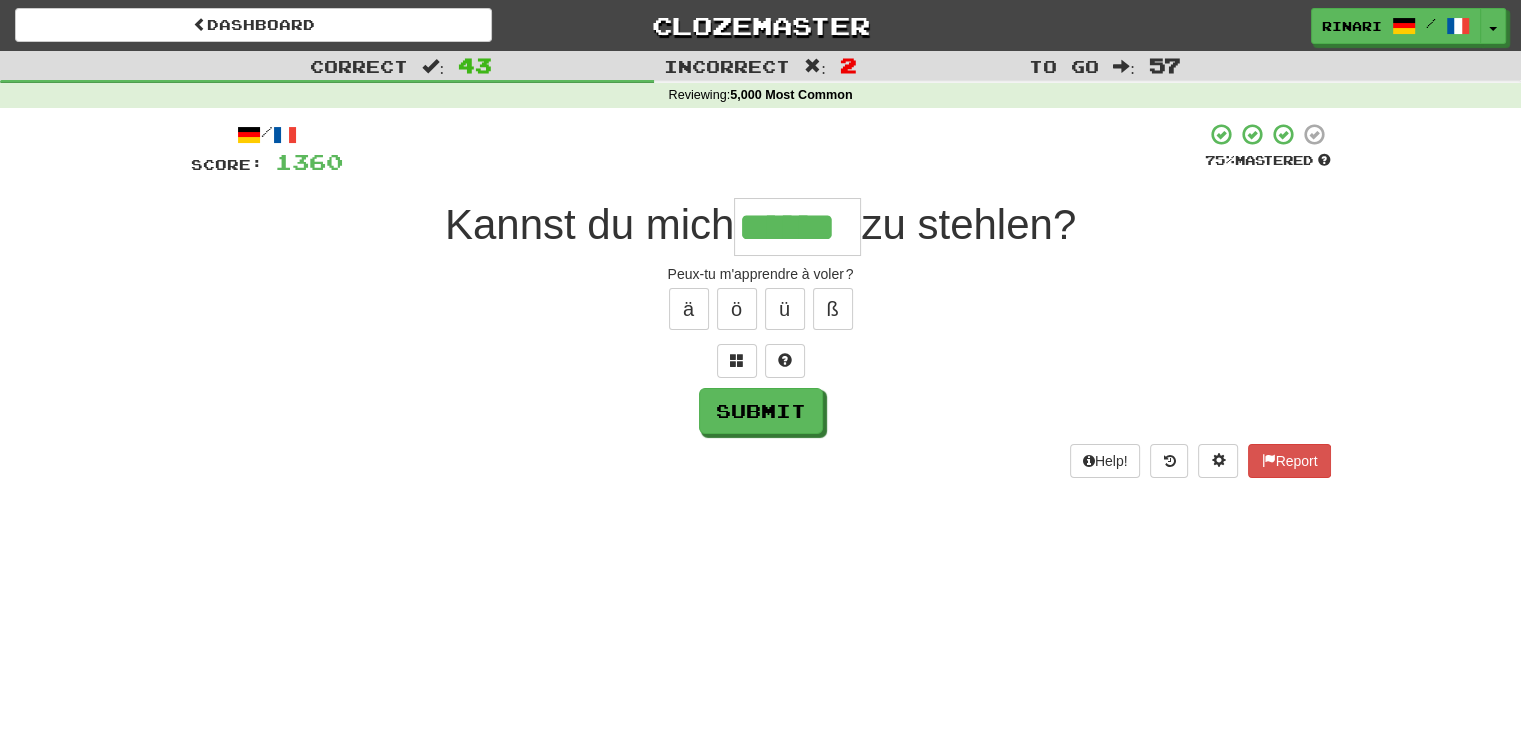type on "******" 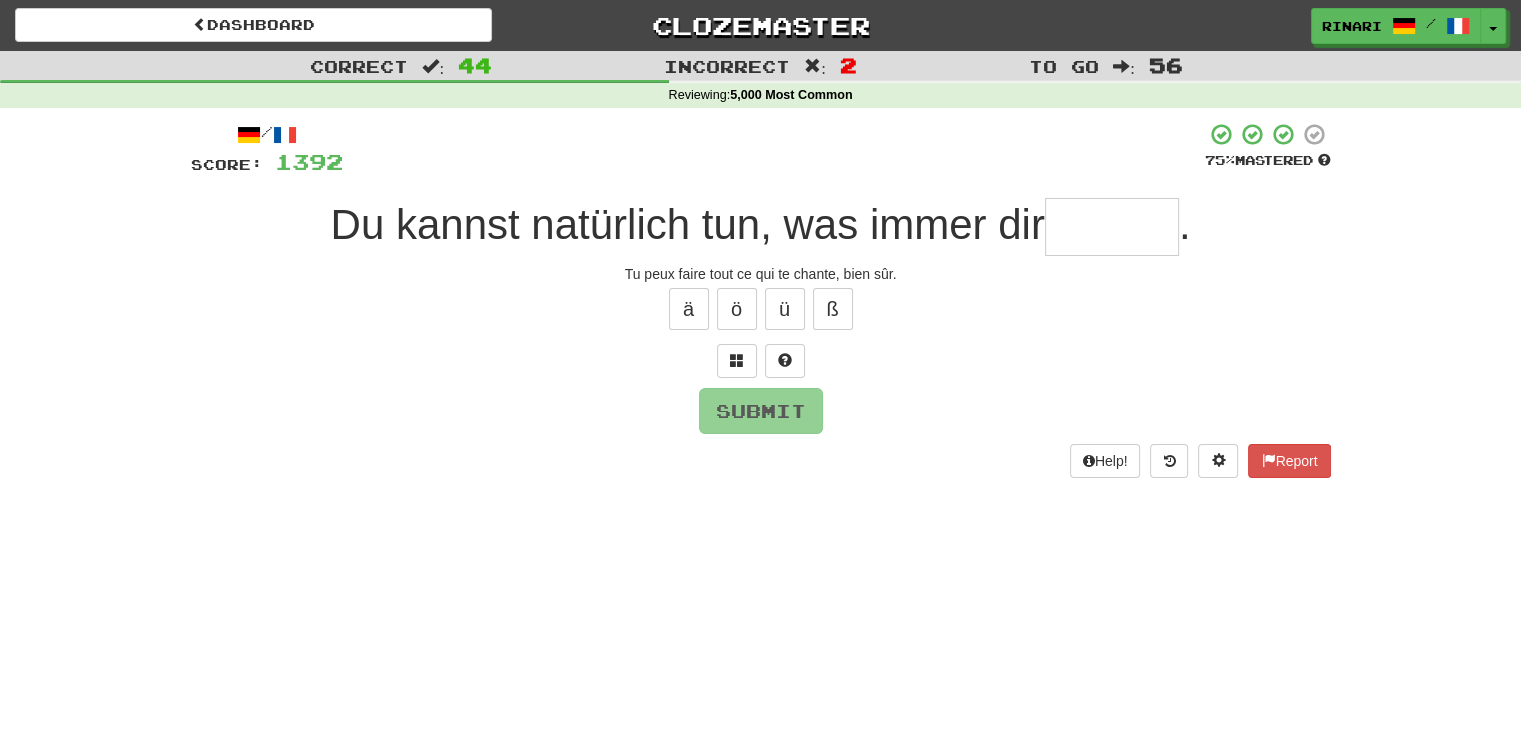 type on "*" 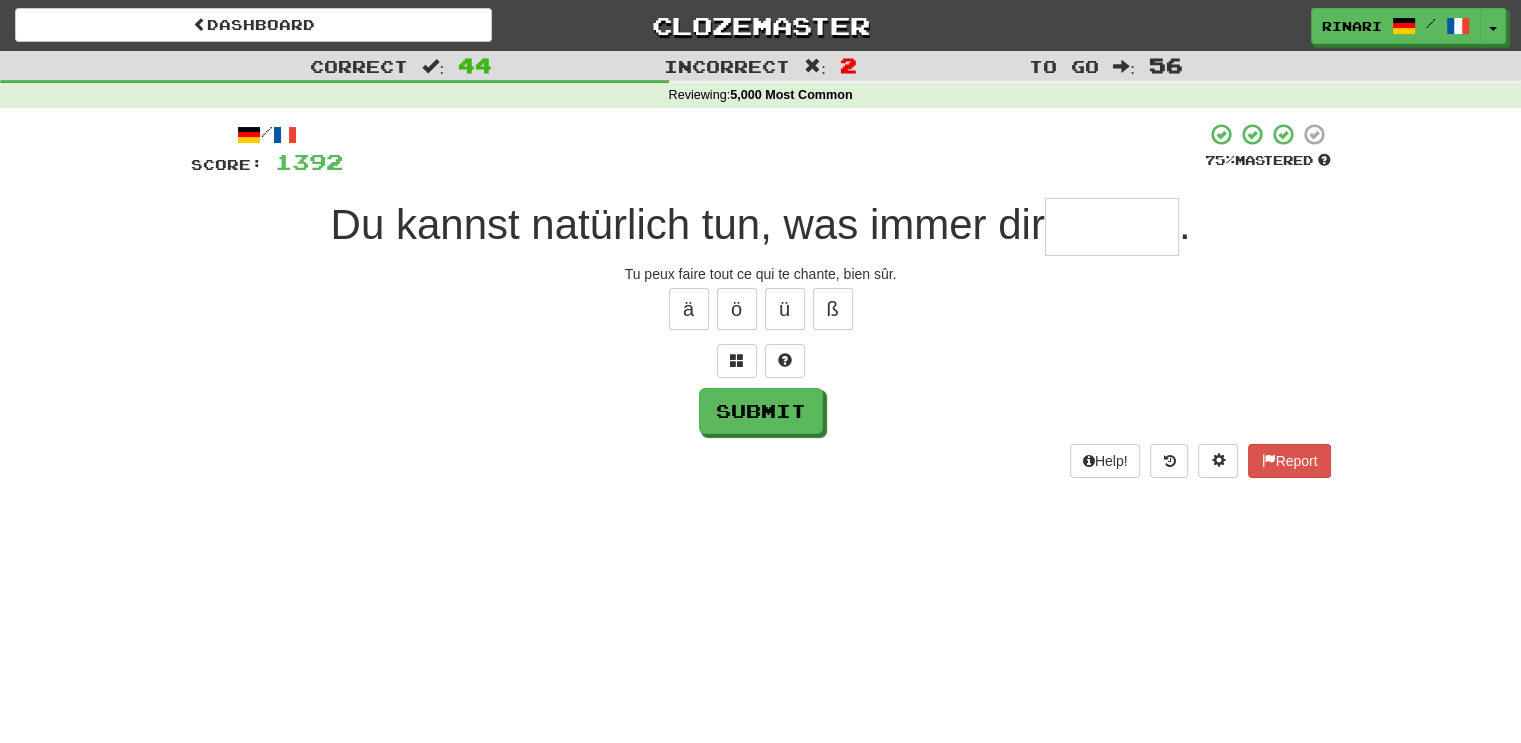 type on "*" 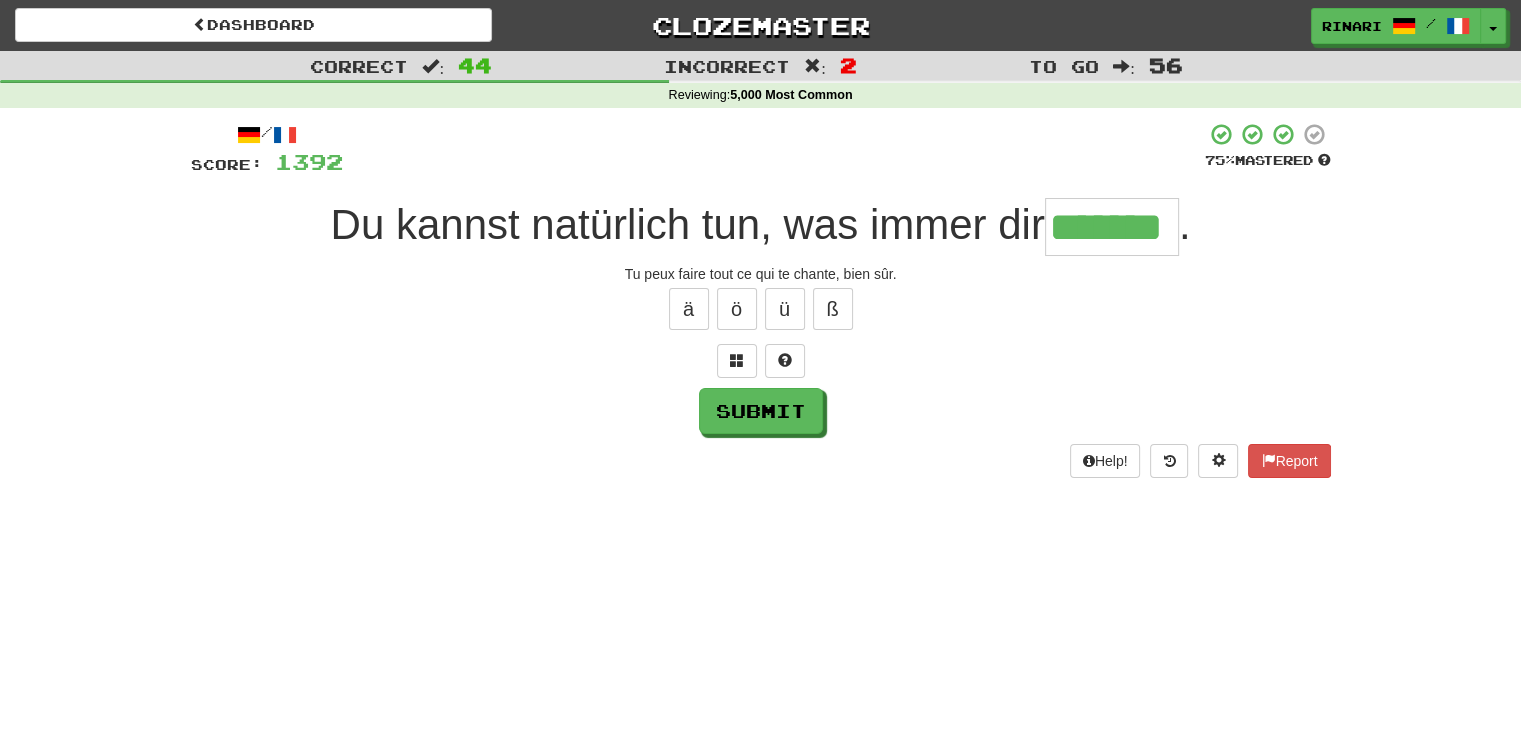 type on "*******" 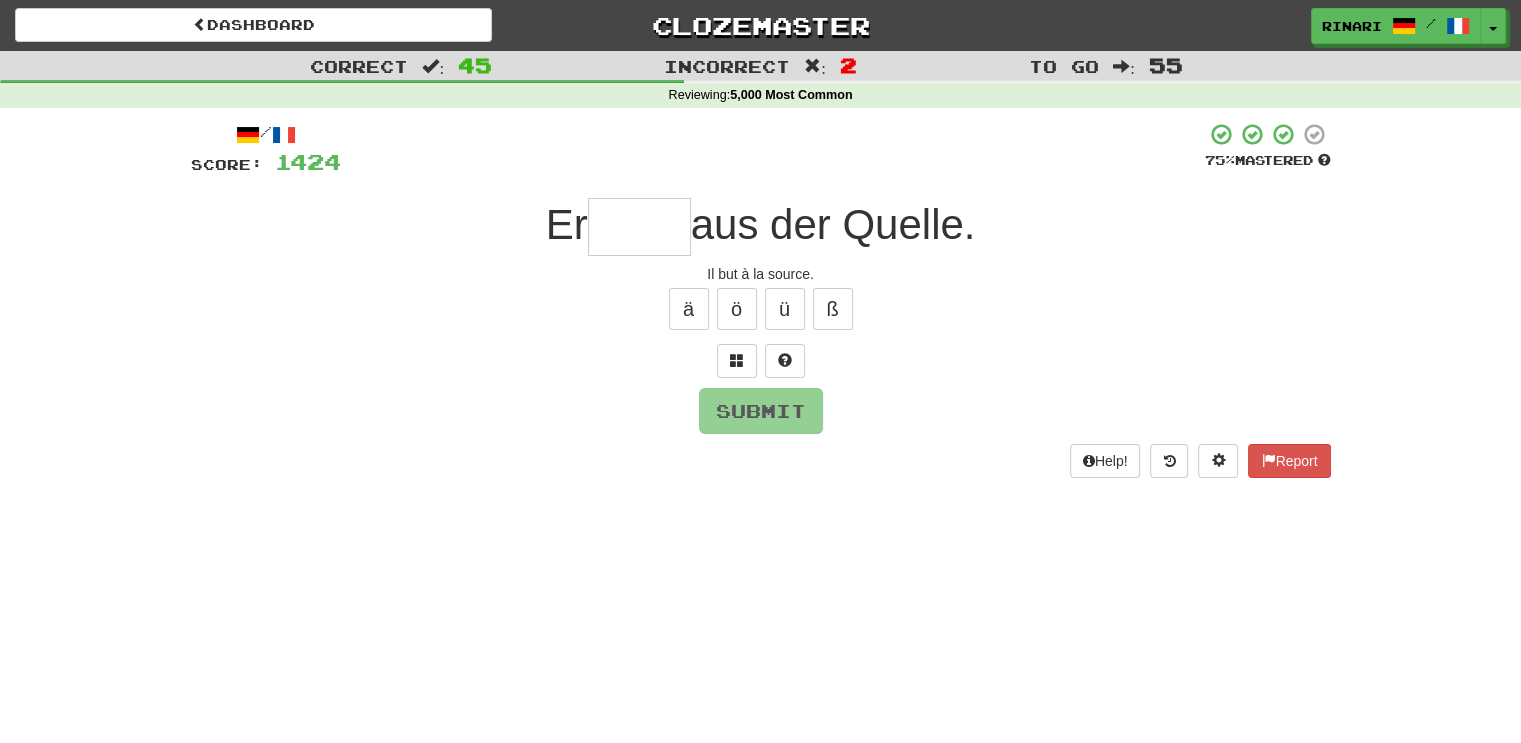 type on "*" 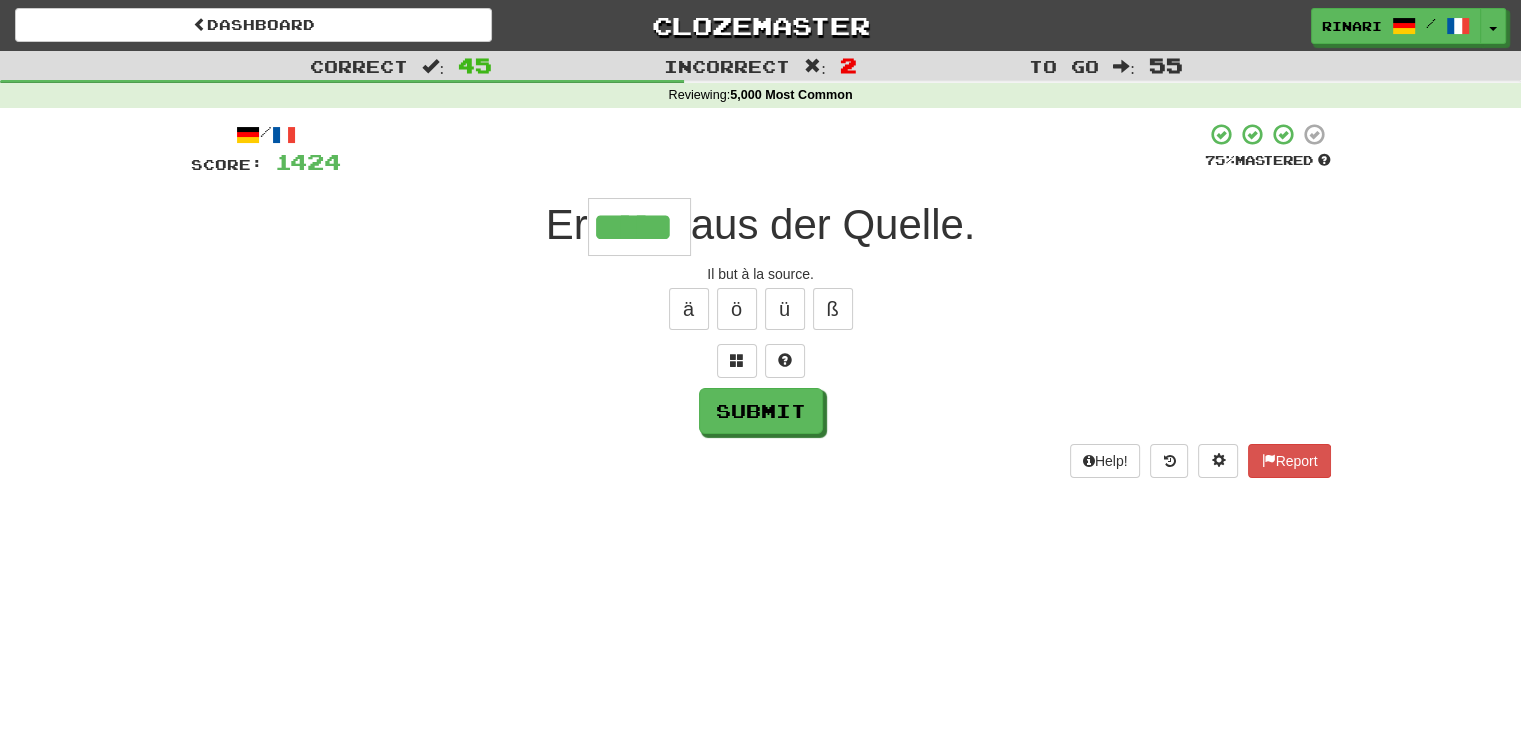 type on "*****" 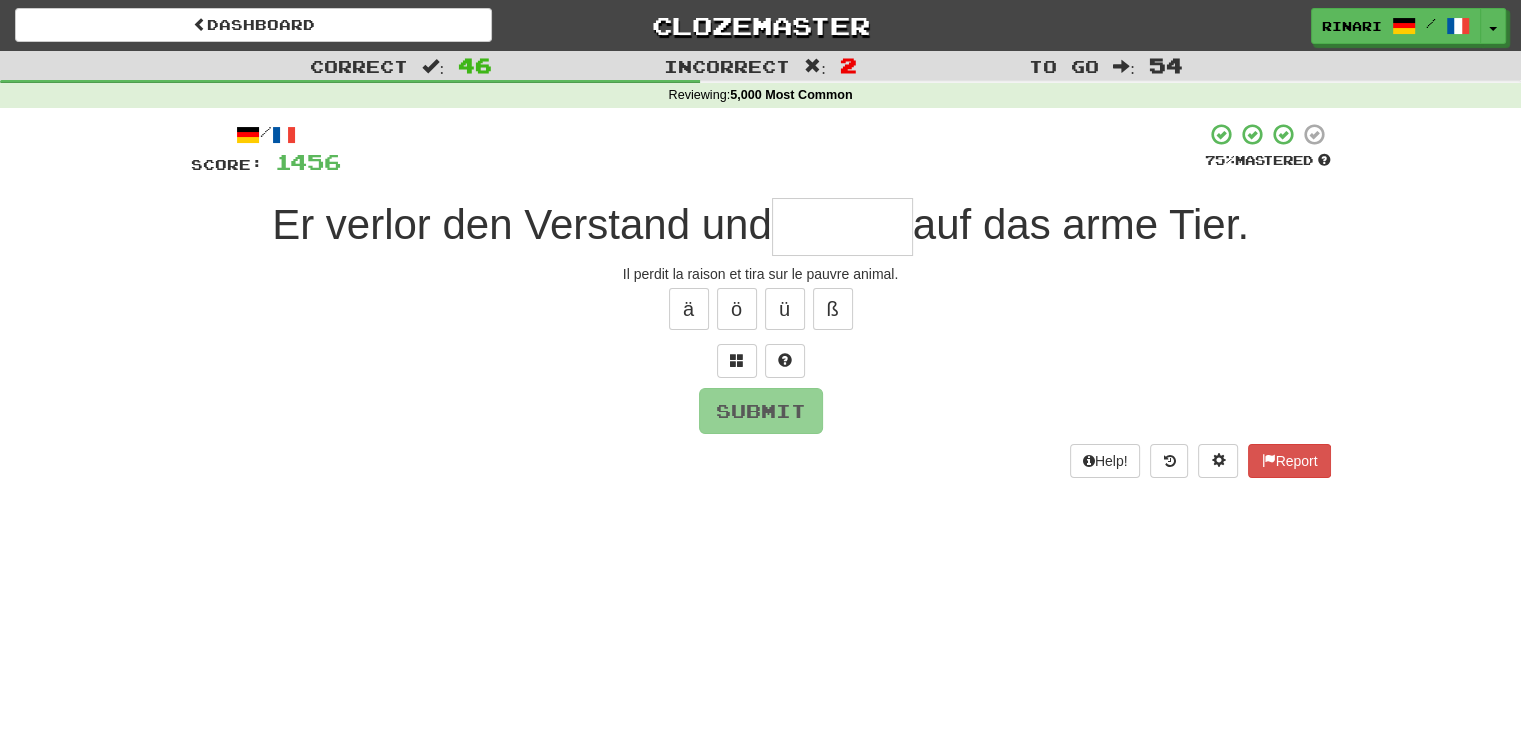 type on "*" 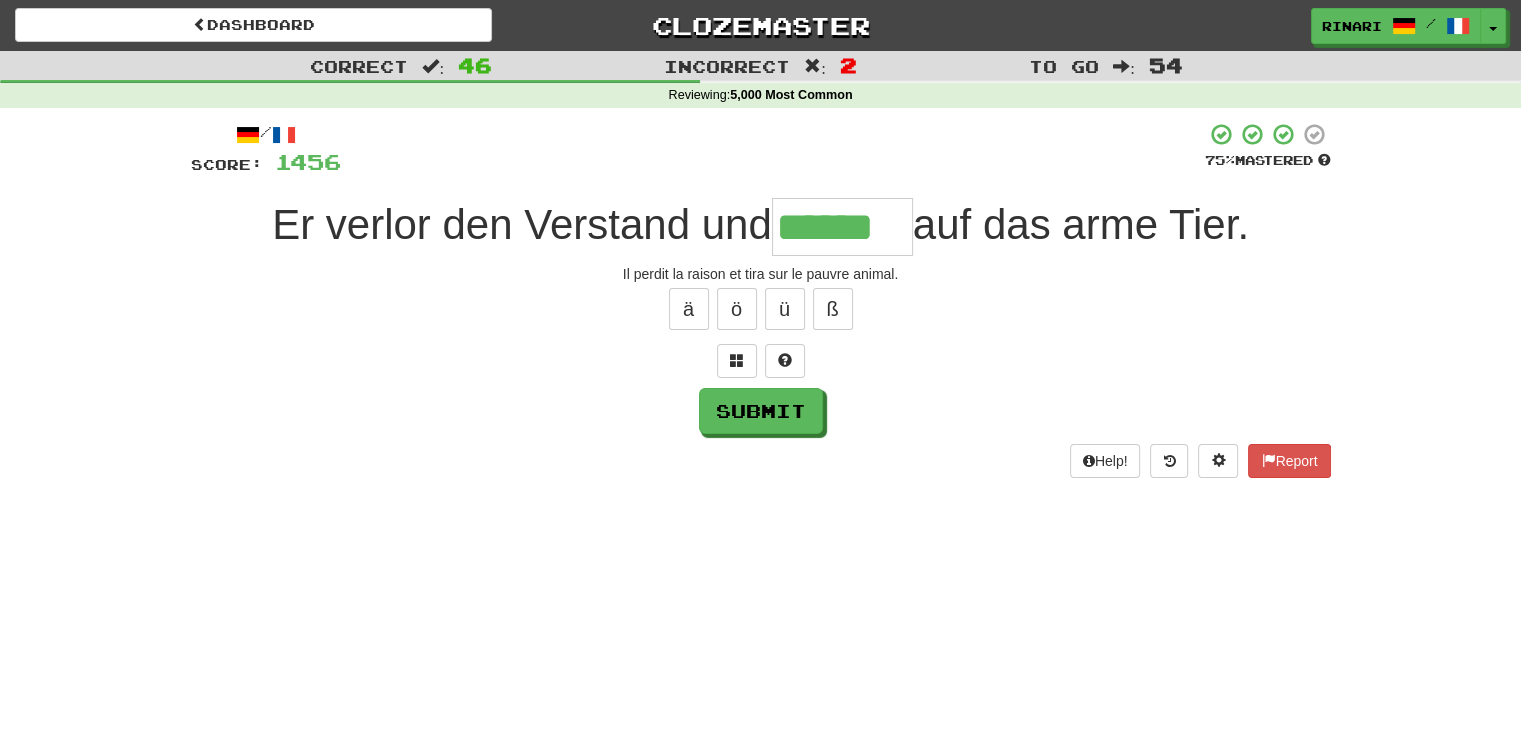 type on "******" 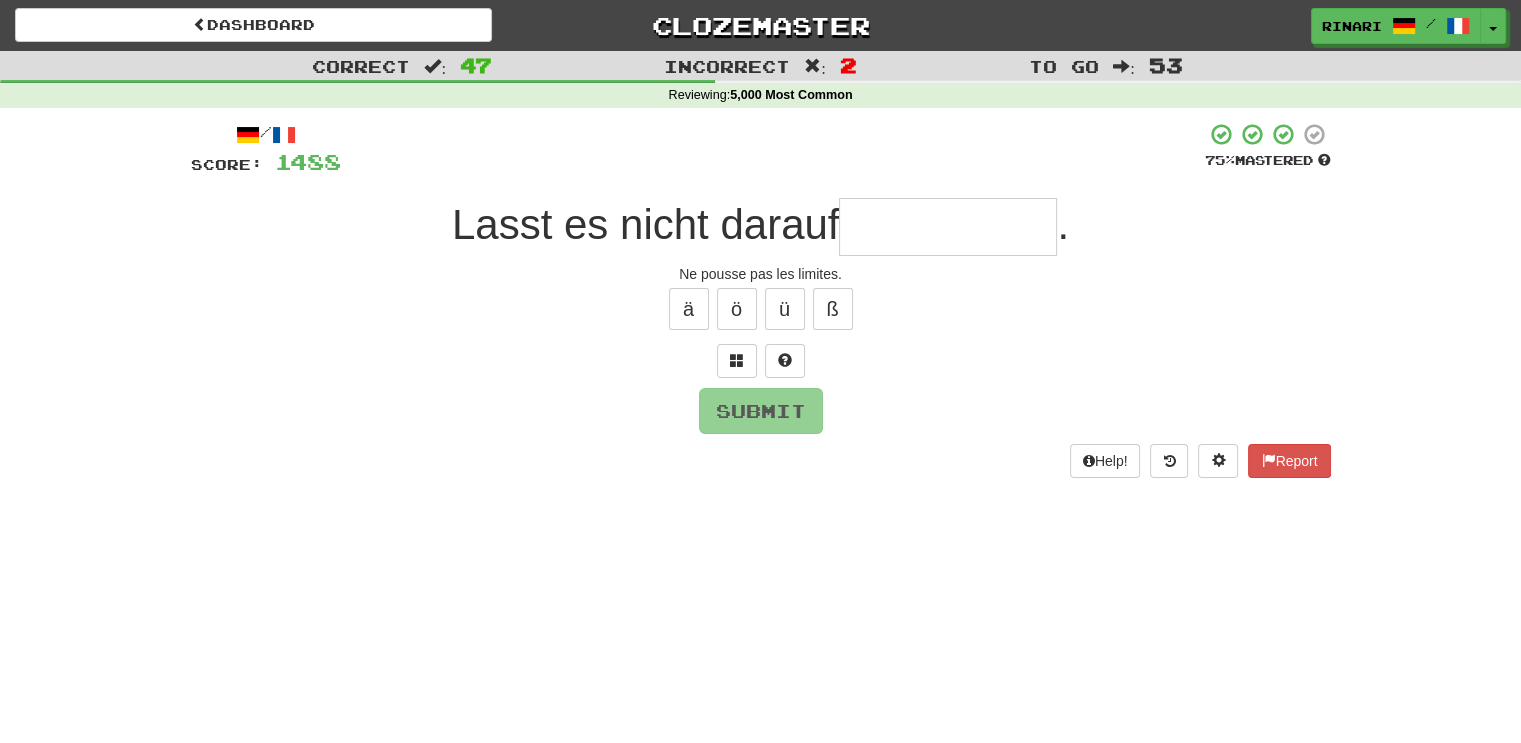 type on "*" 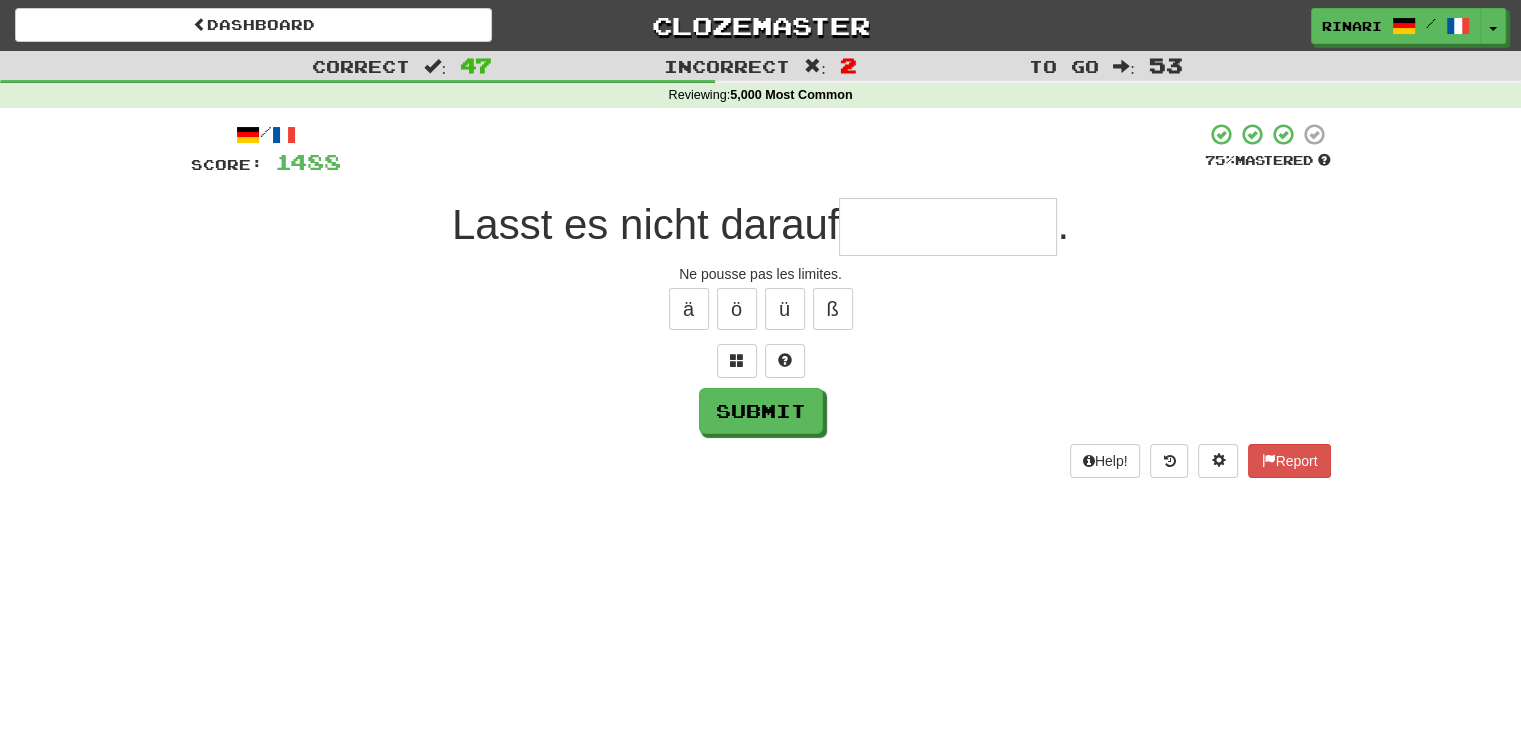 type on "*" 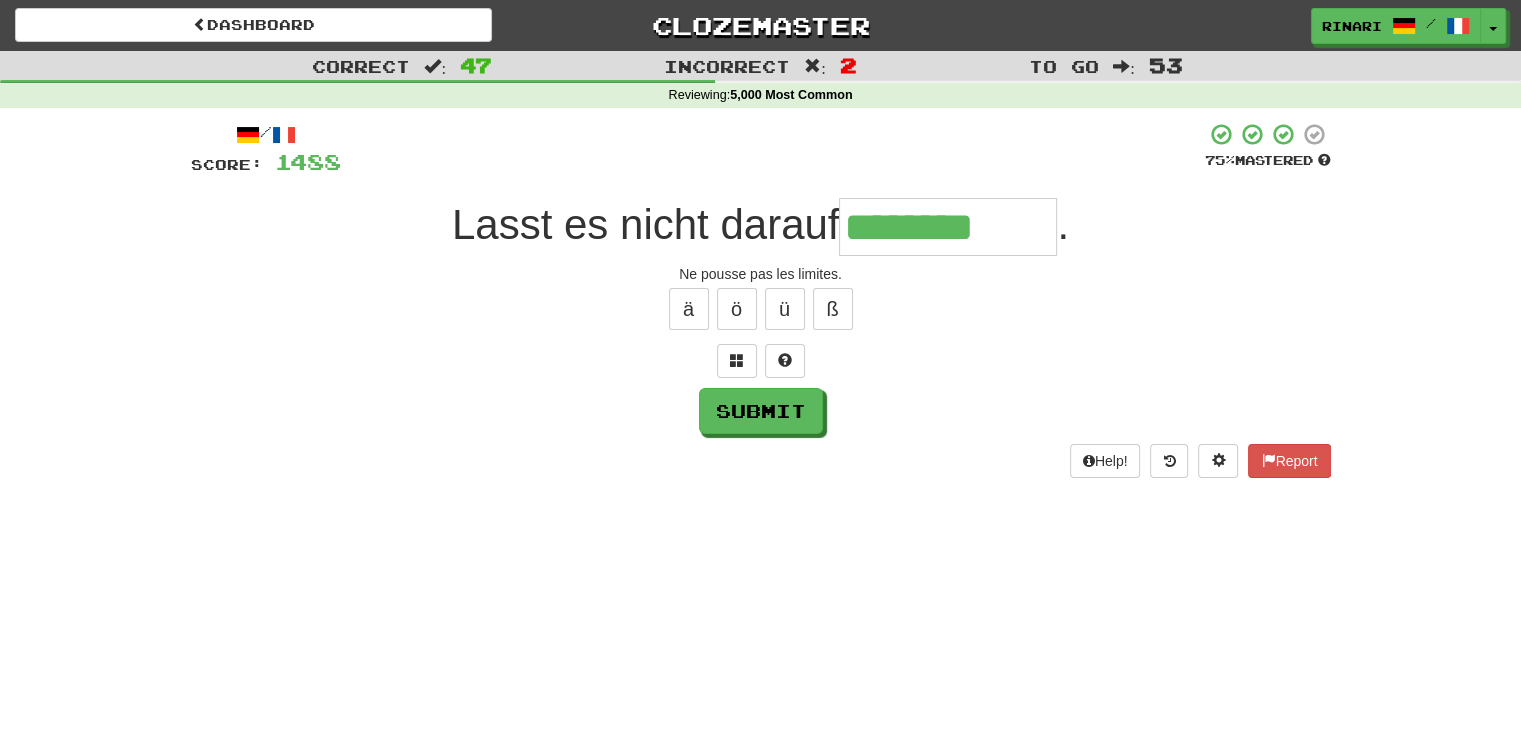 type on "********" 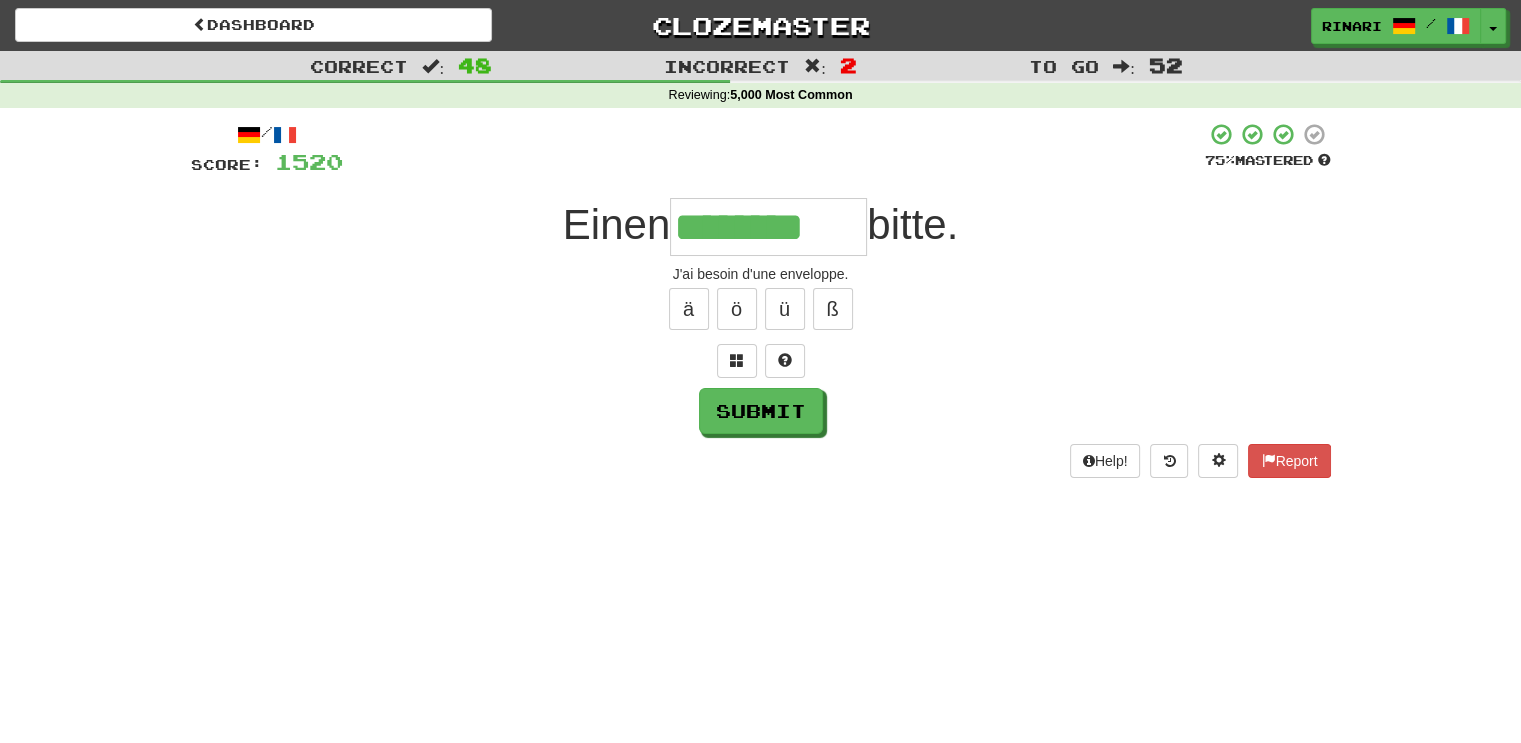 type on "********" 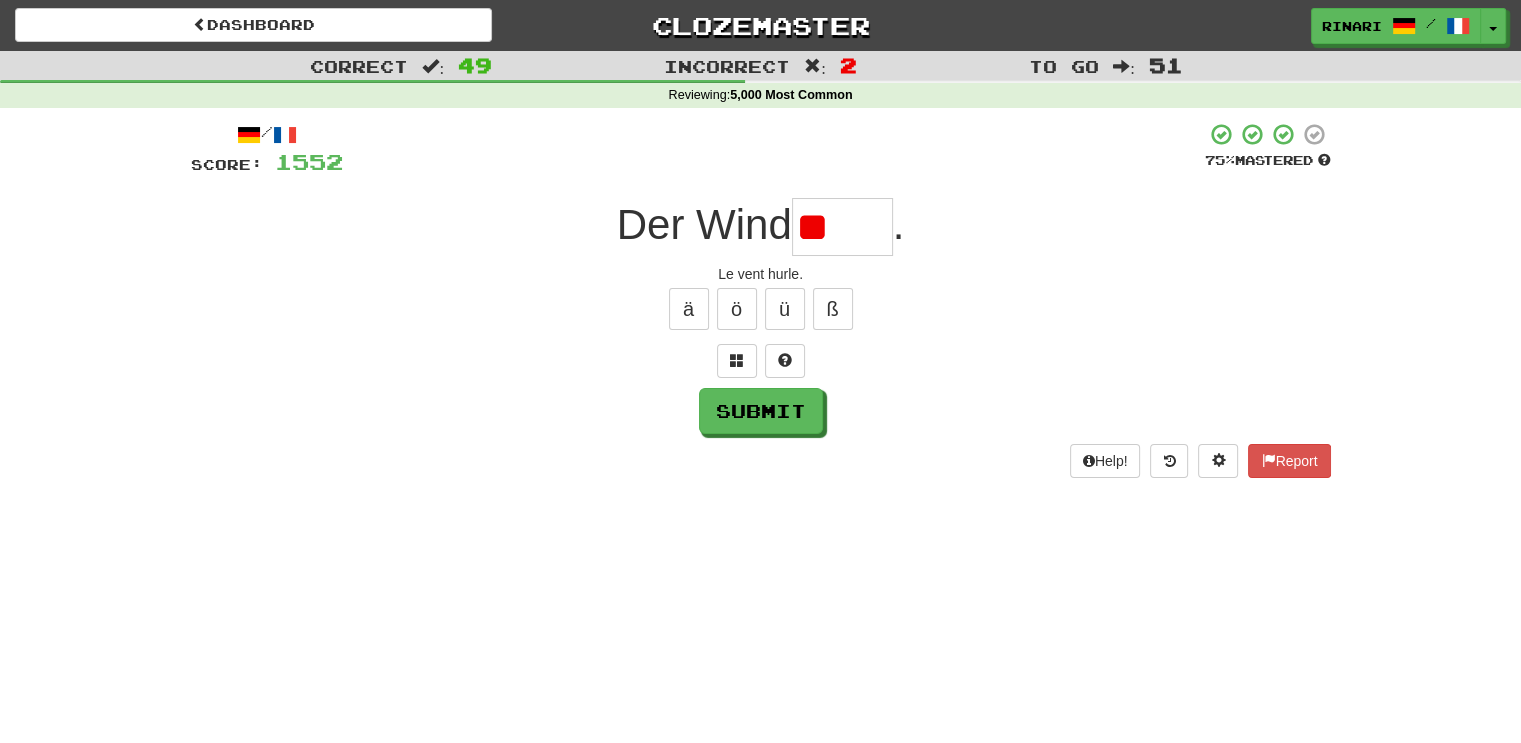 type on "*" 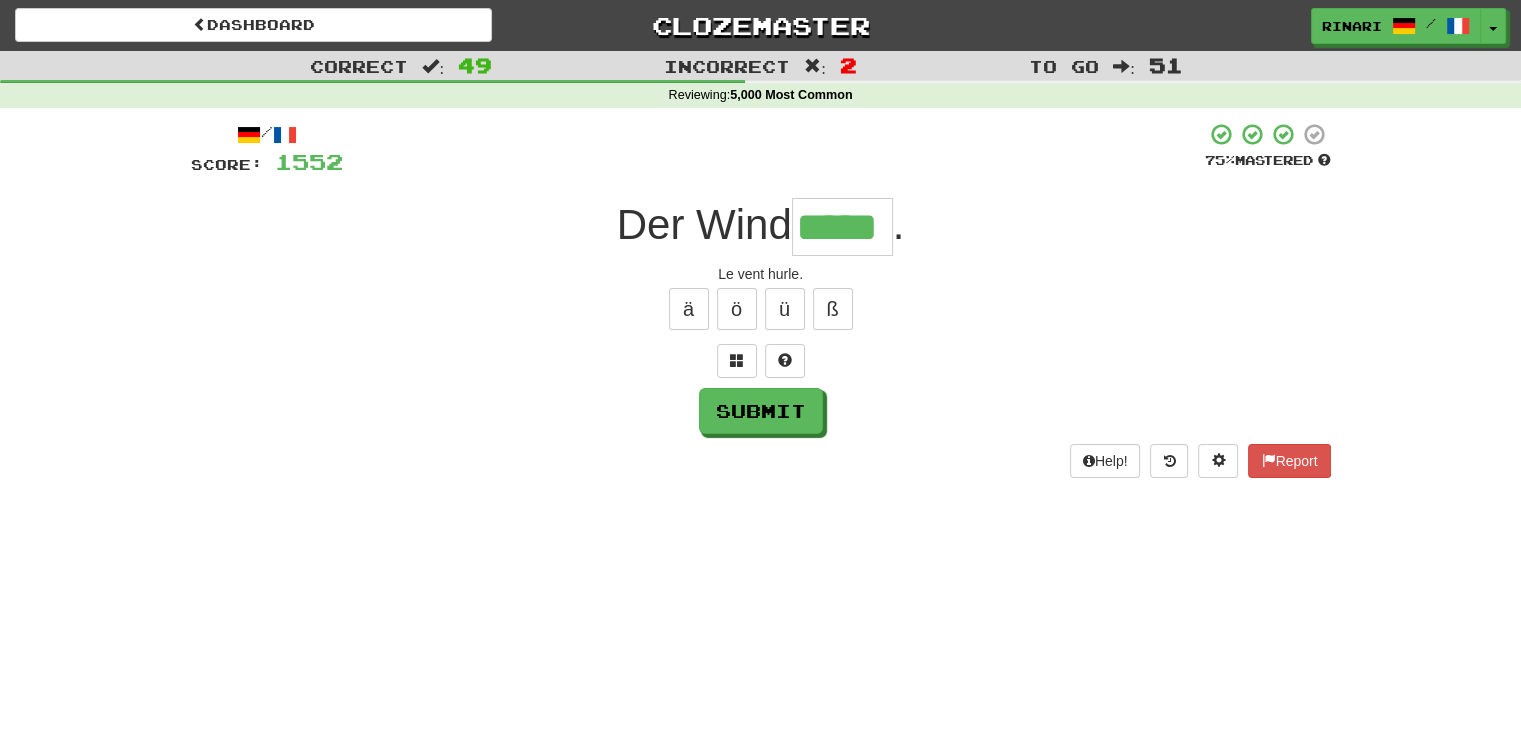 type on "*****" 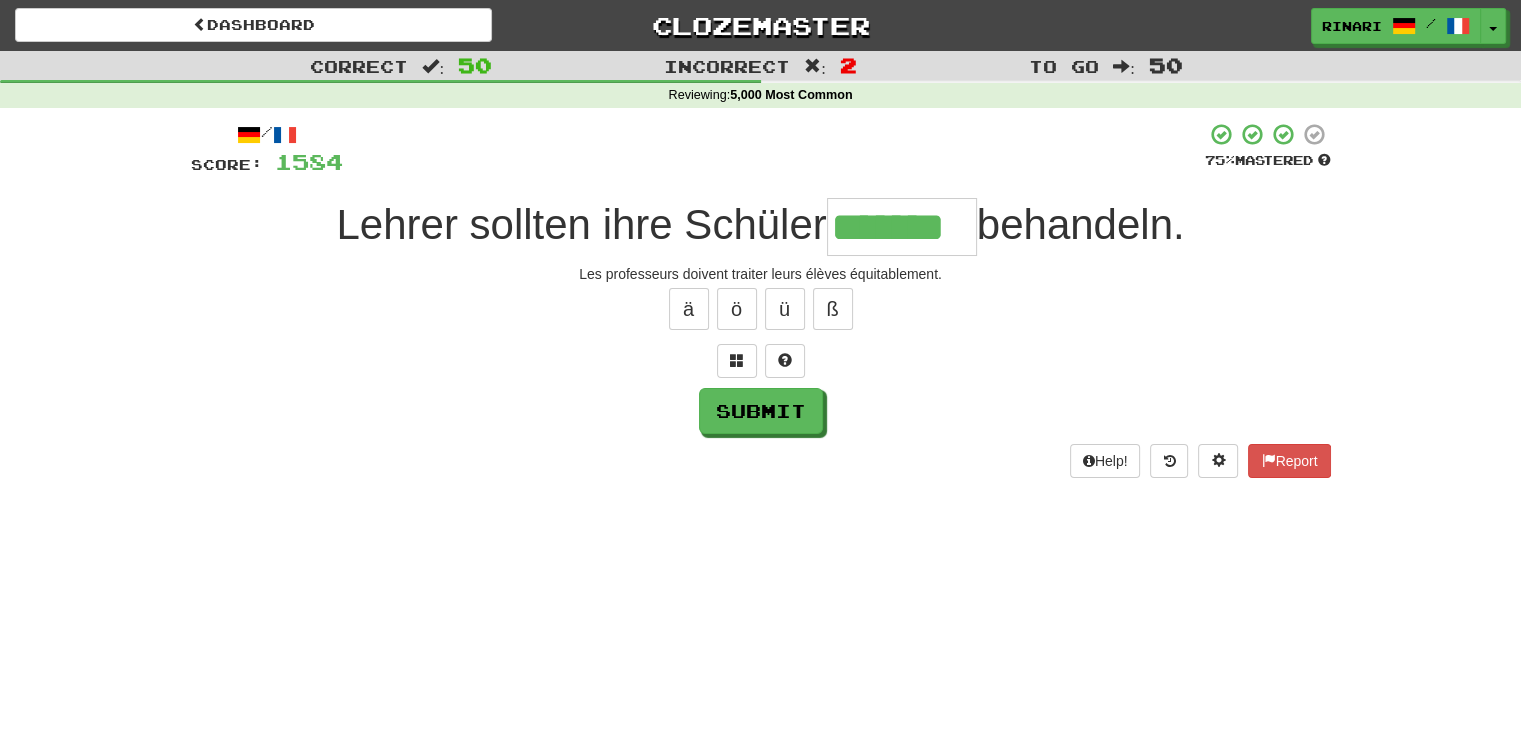 type on "*******" 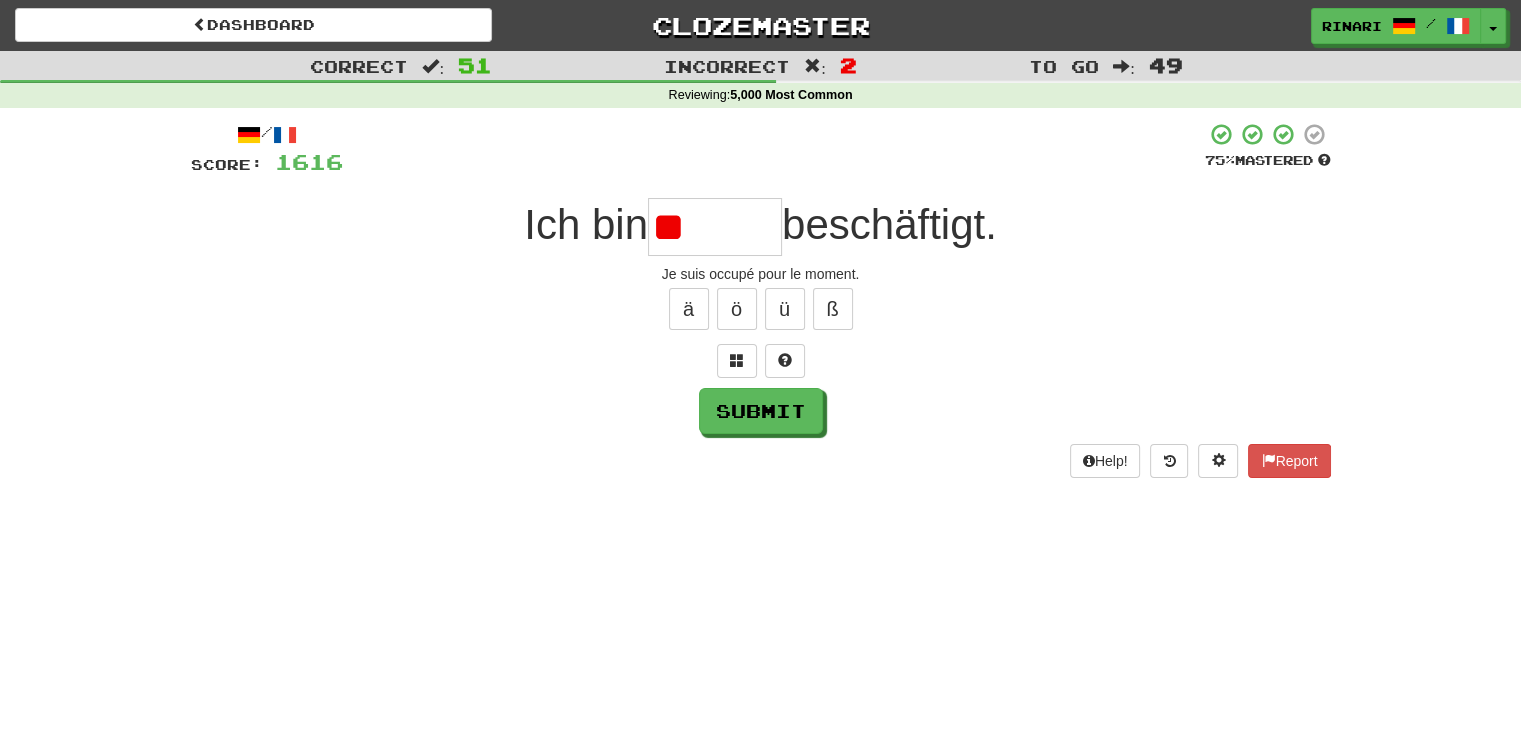 type on "*" 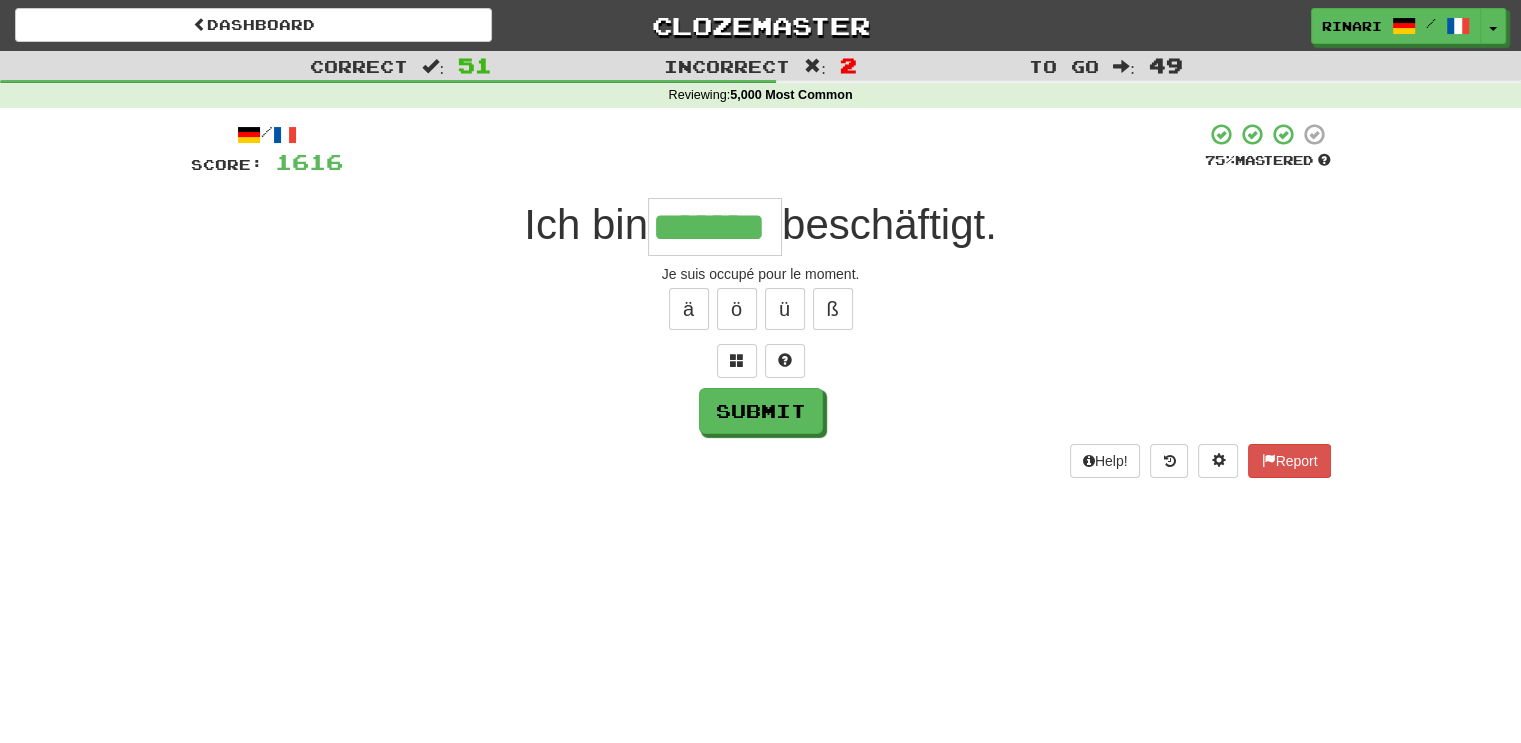 type on "*******" 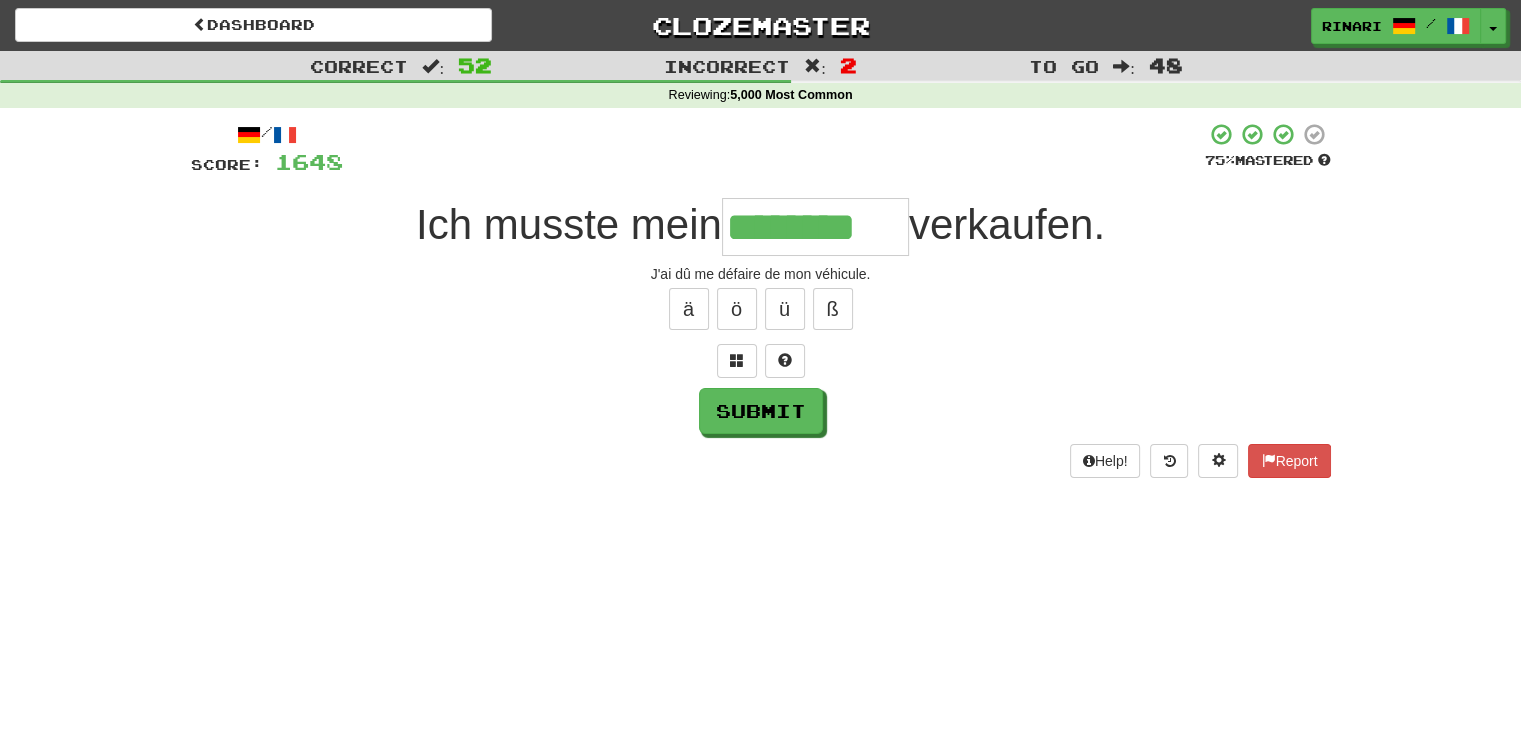 type on "********" 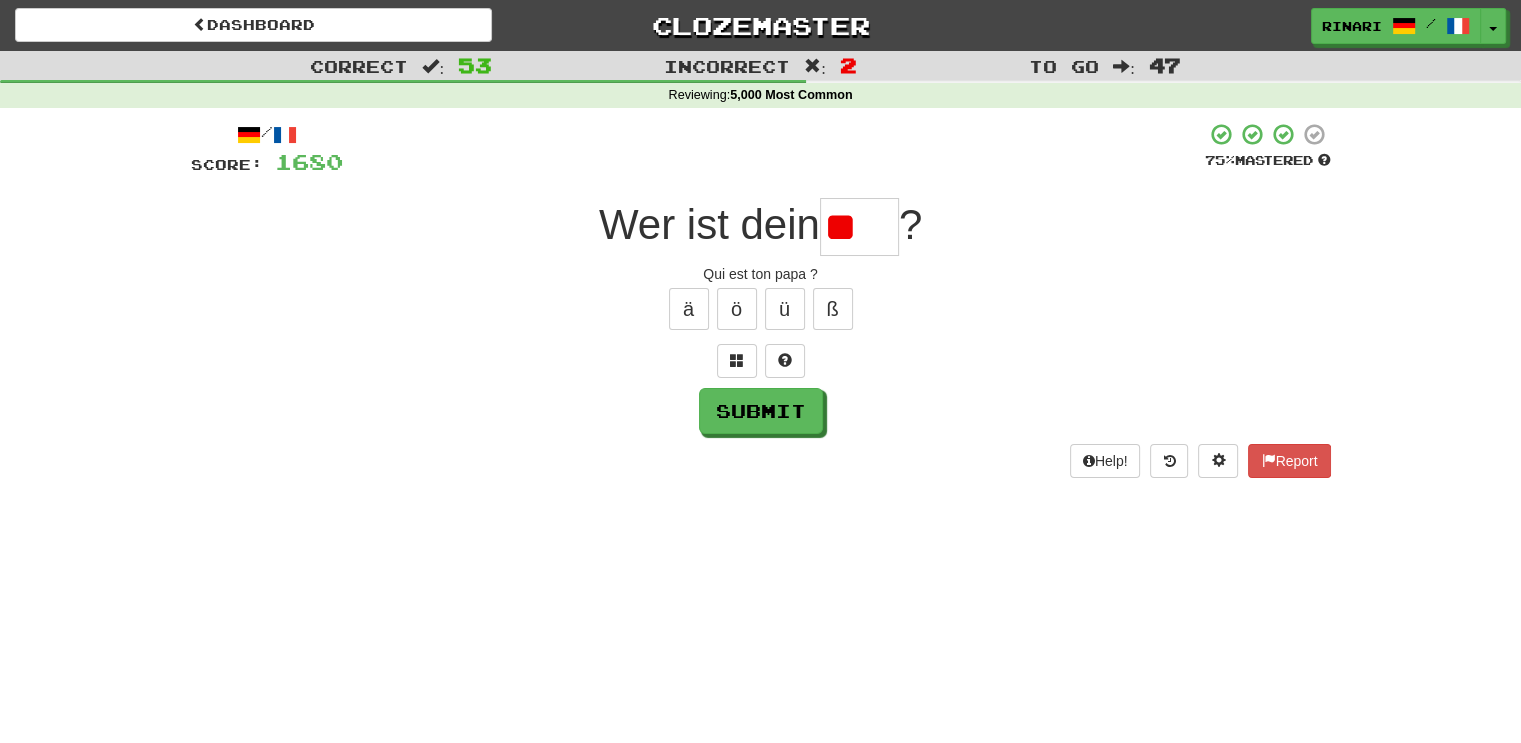 type on "*" 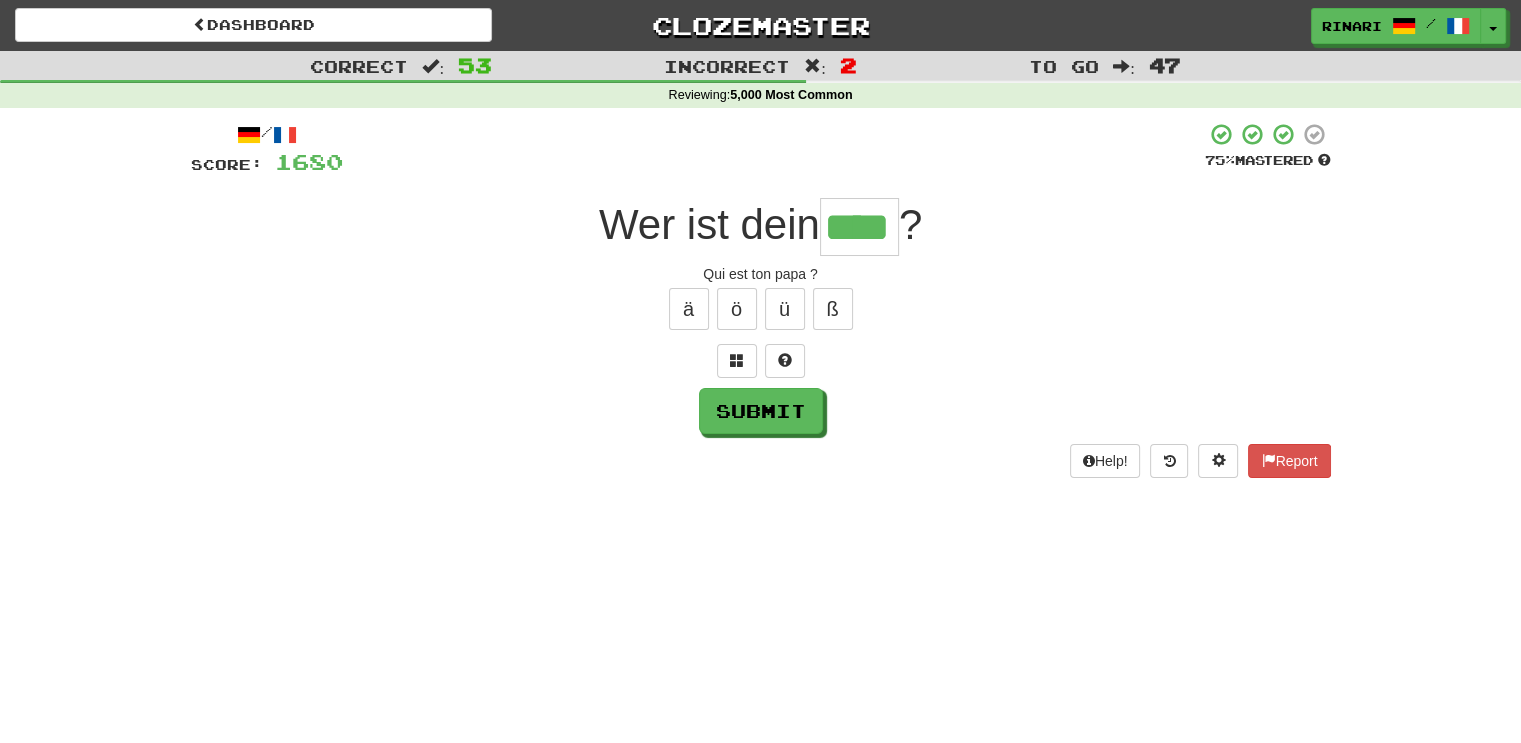 type on "****" 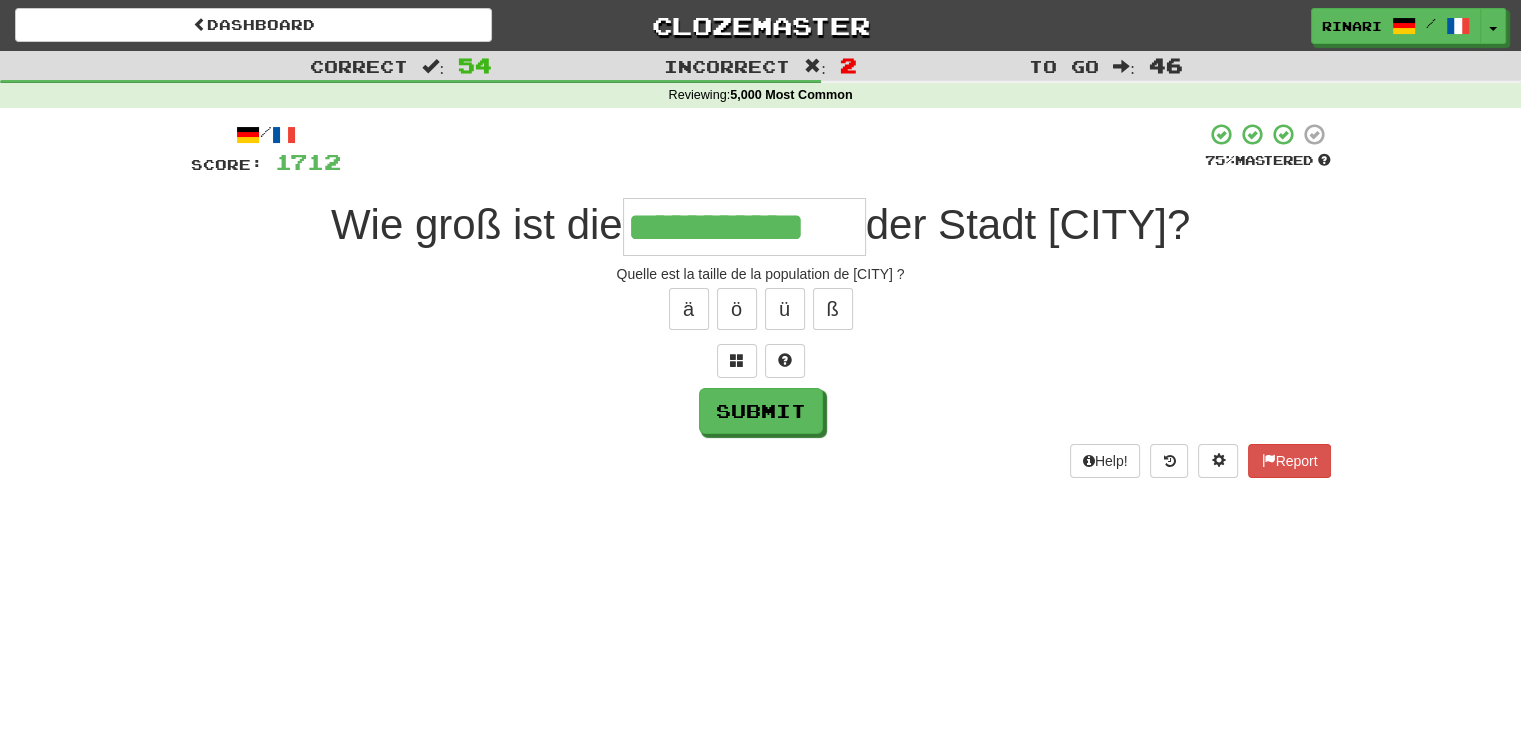 type on "**********" 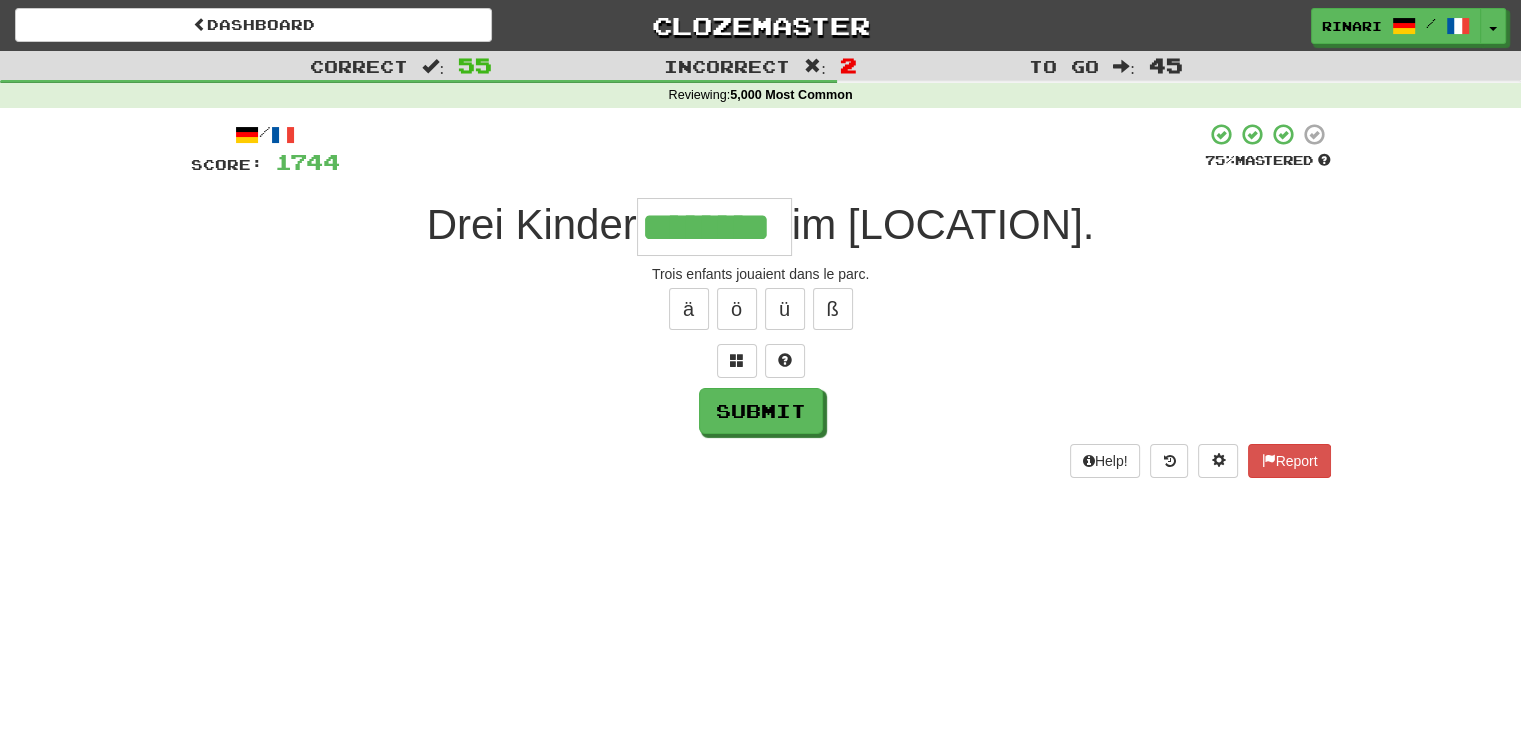 type on "********" 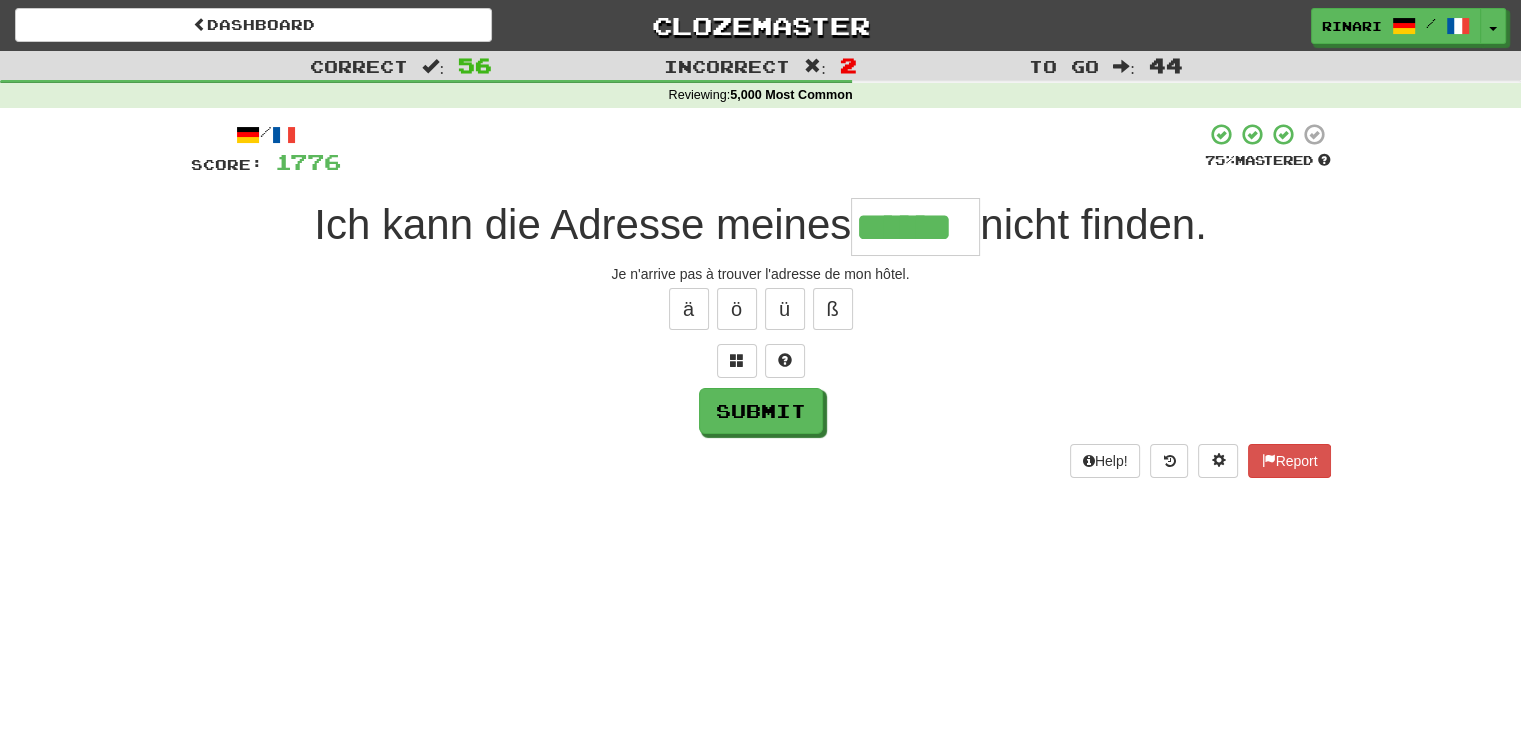 type on "******" 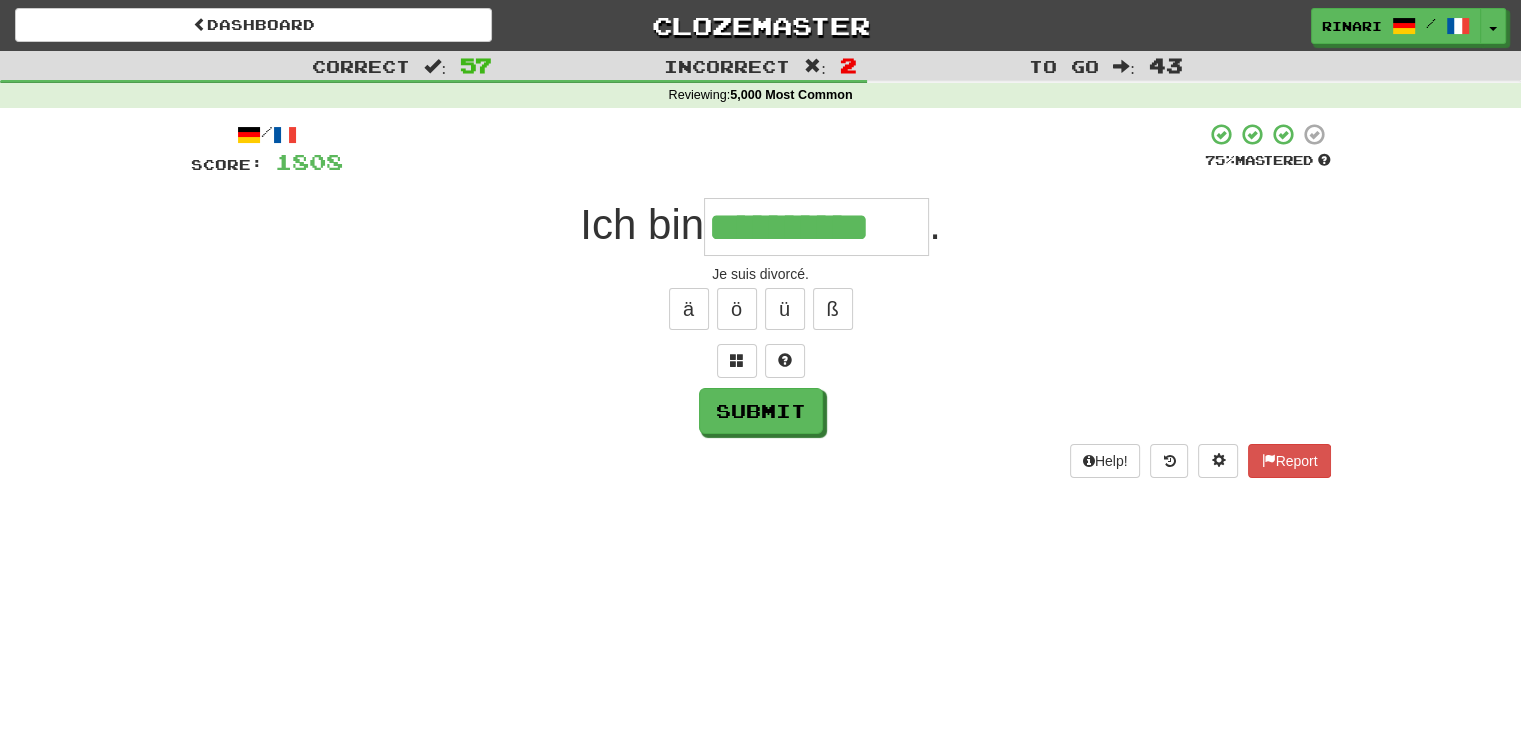 type on "**********" 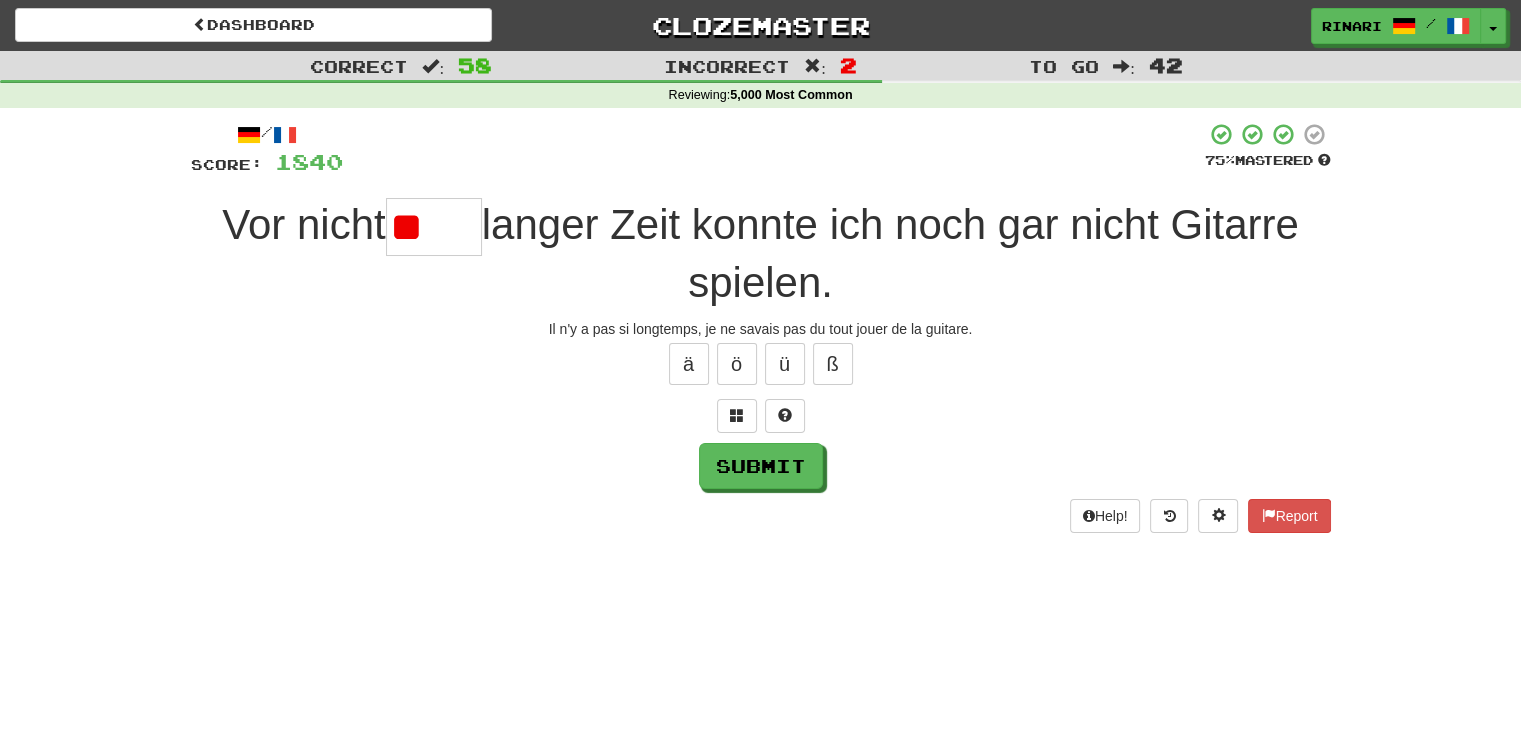 type on "*" 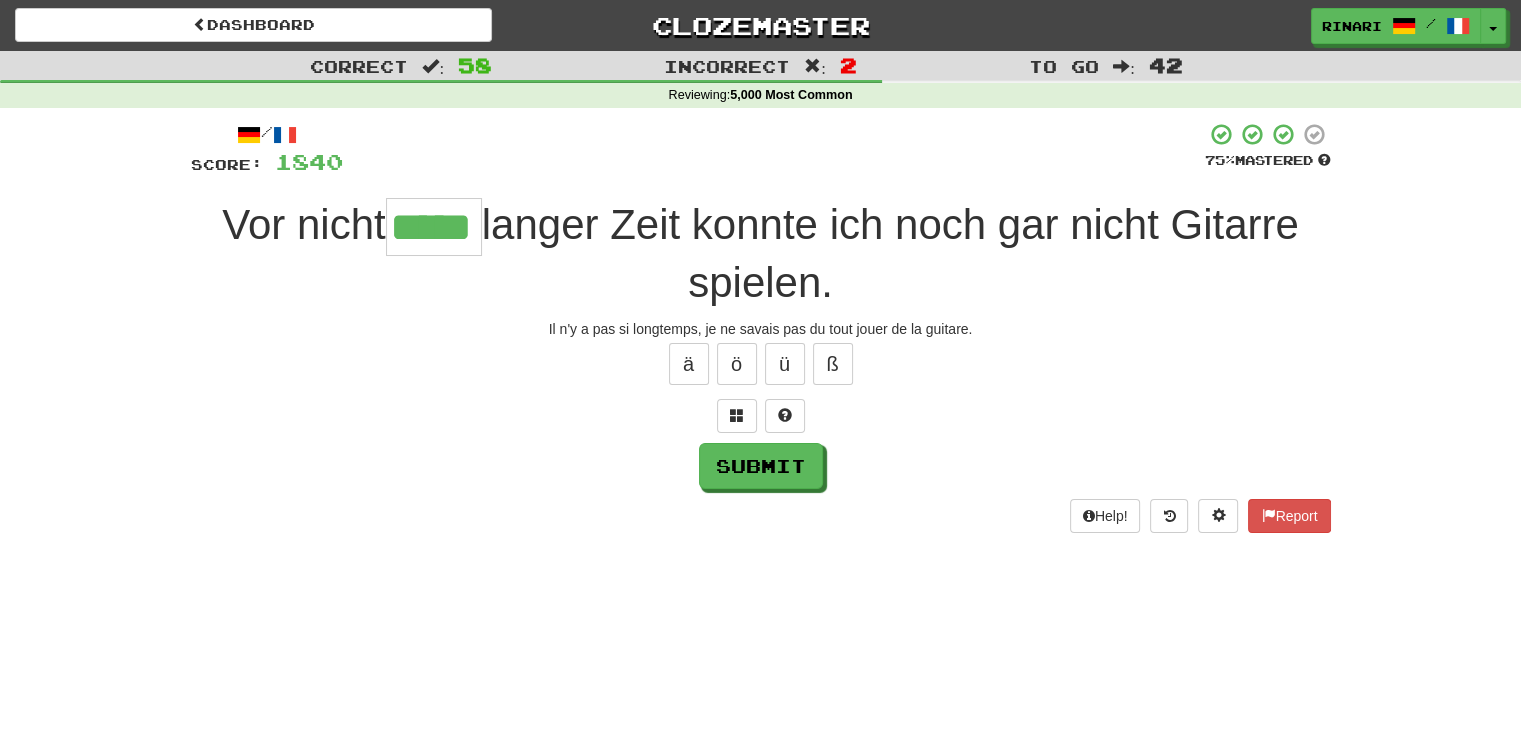 type on "*****" 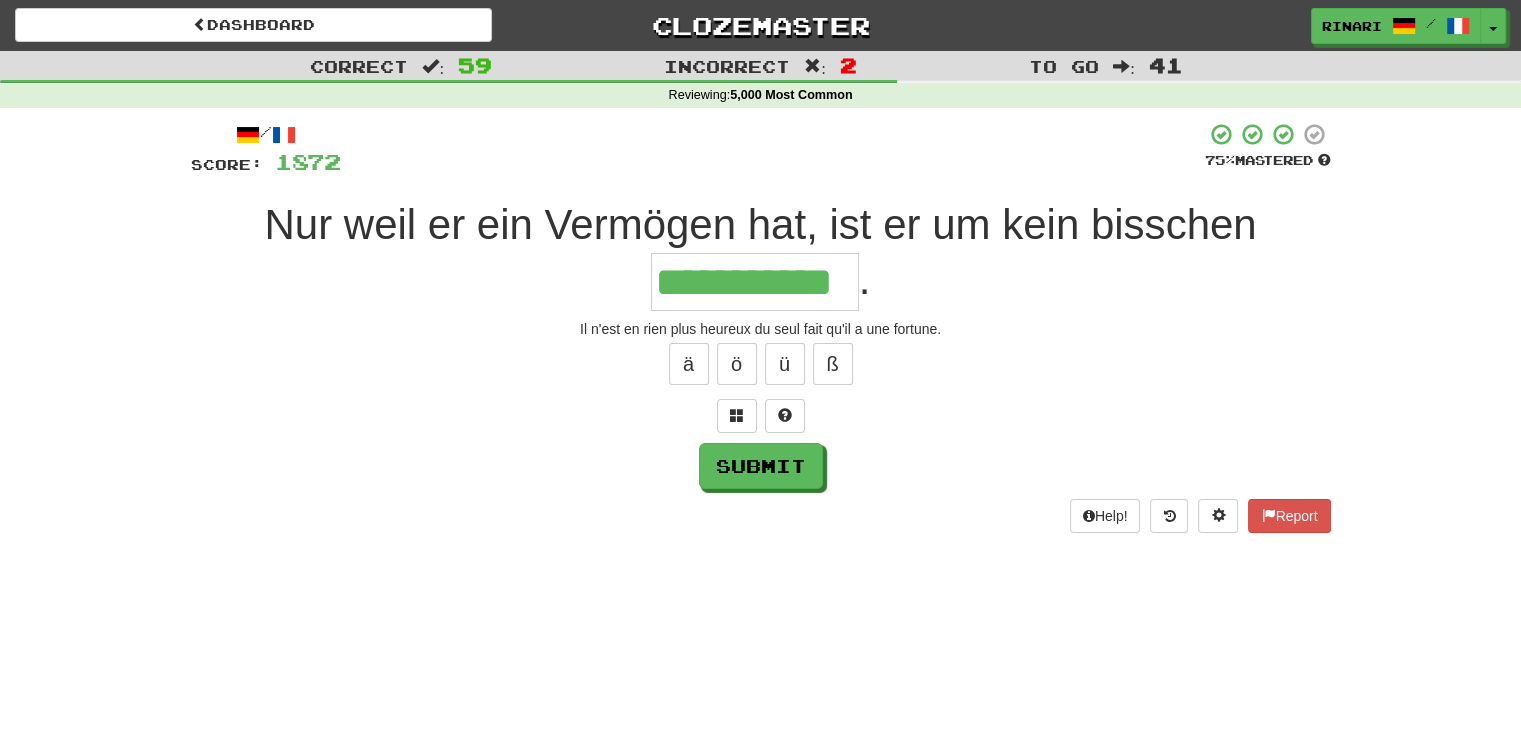 type on "**********" 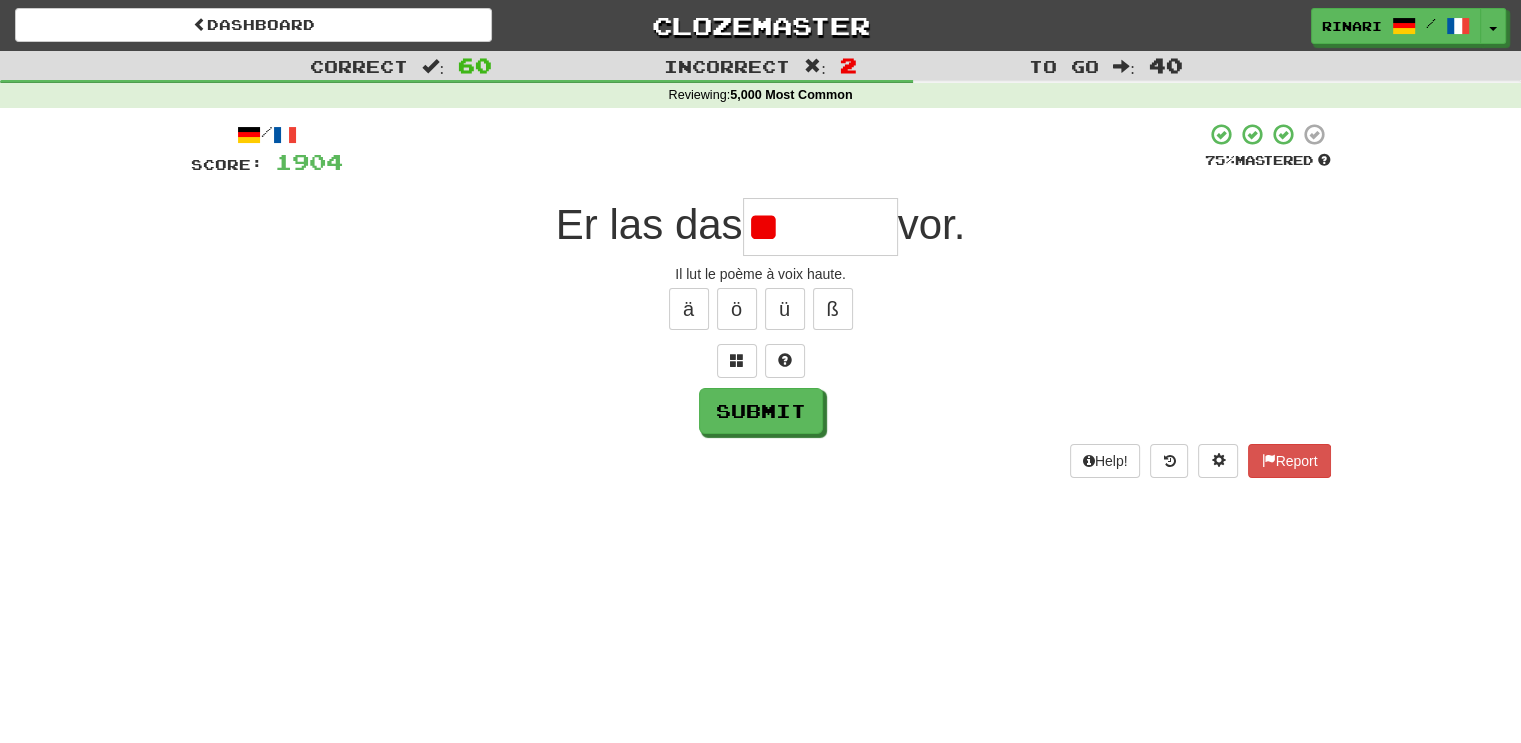 type on "*" 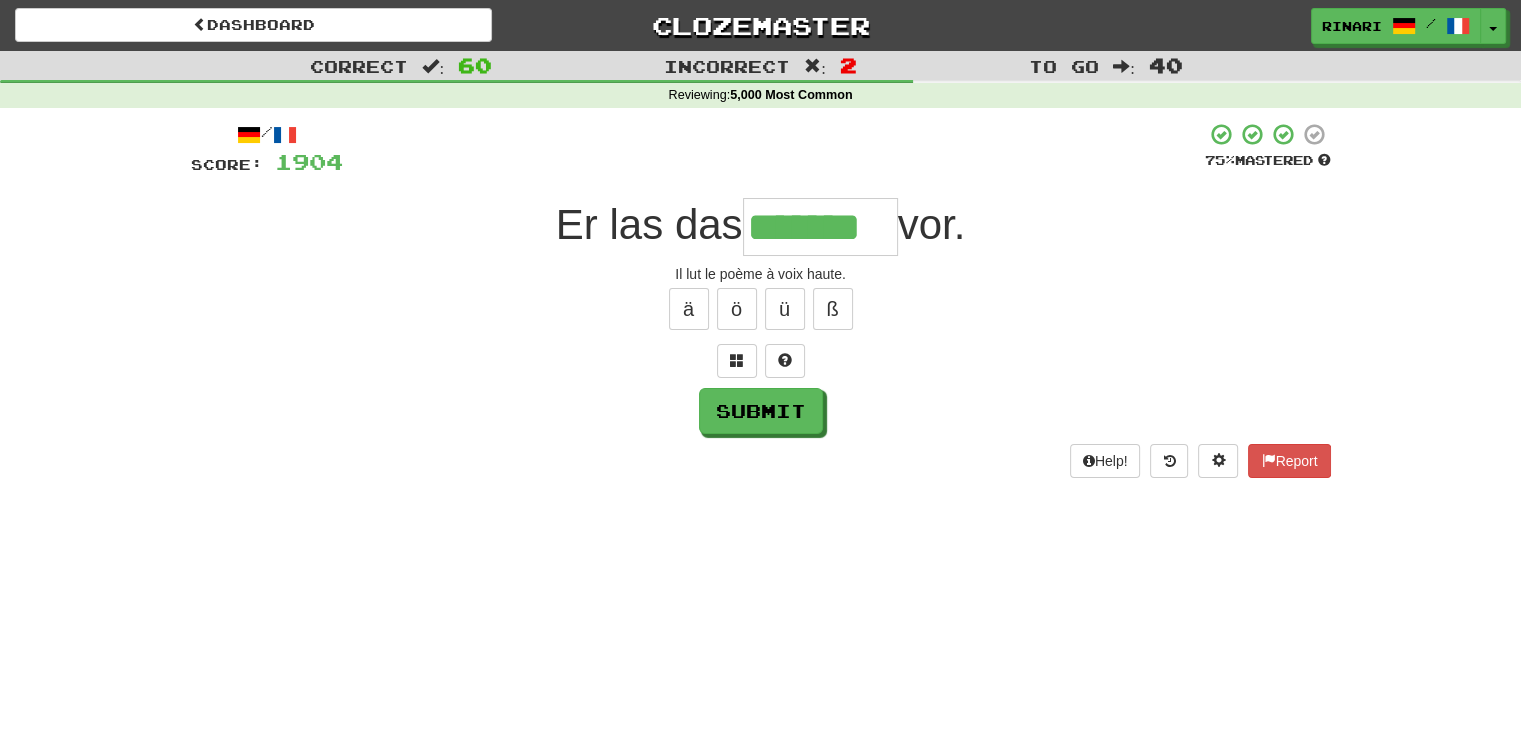 type on "*******" 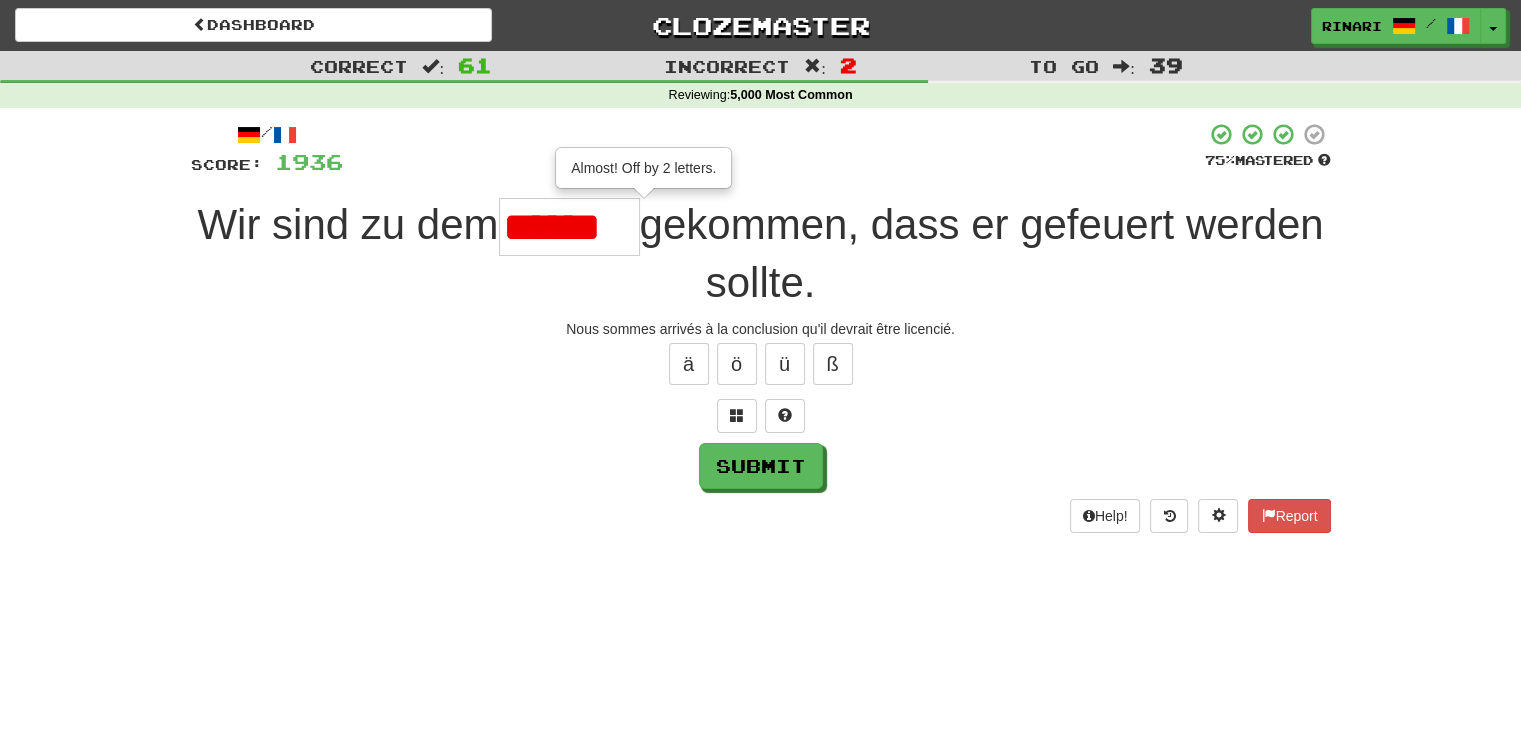 scroll, scrollTop: 0, scrollLeft: 0, axis: both 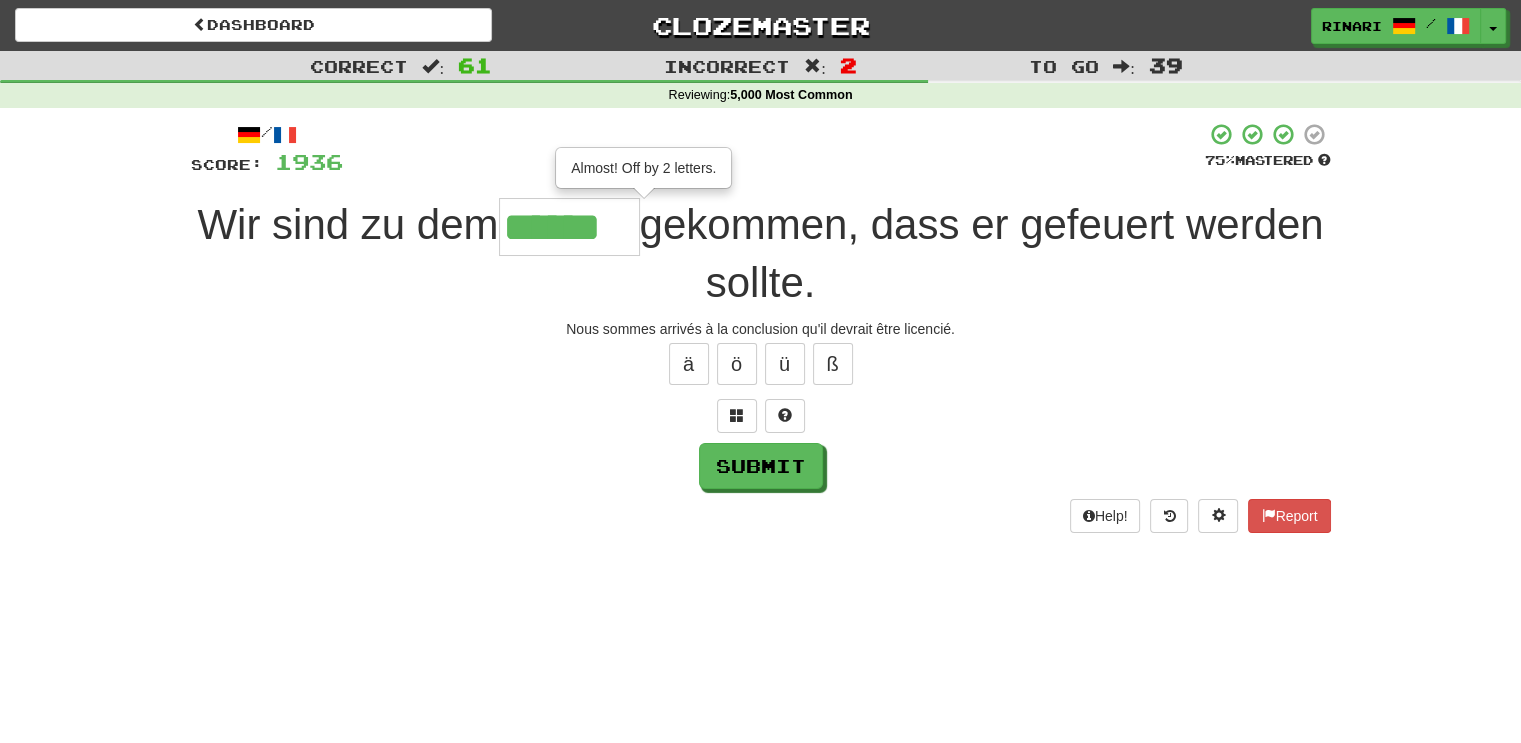 type on "******" 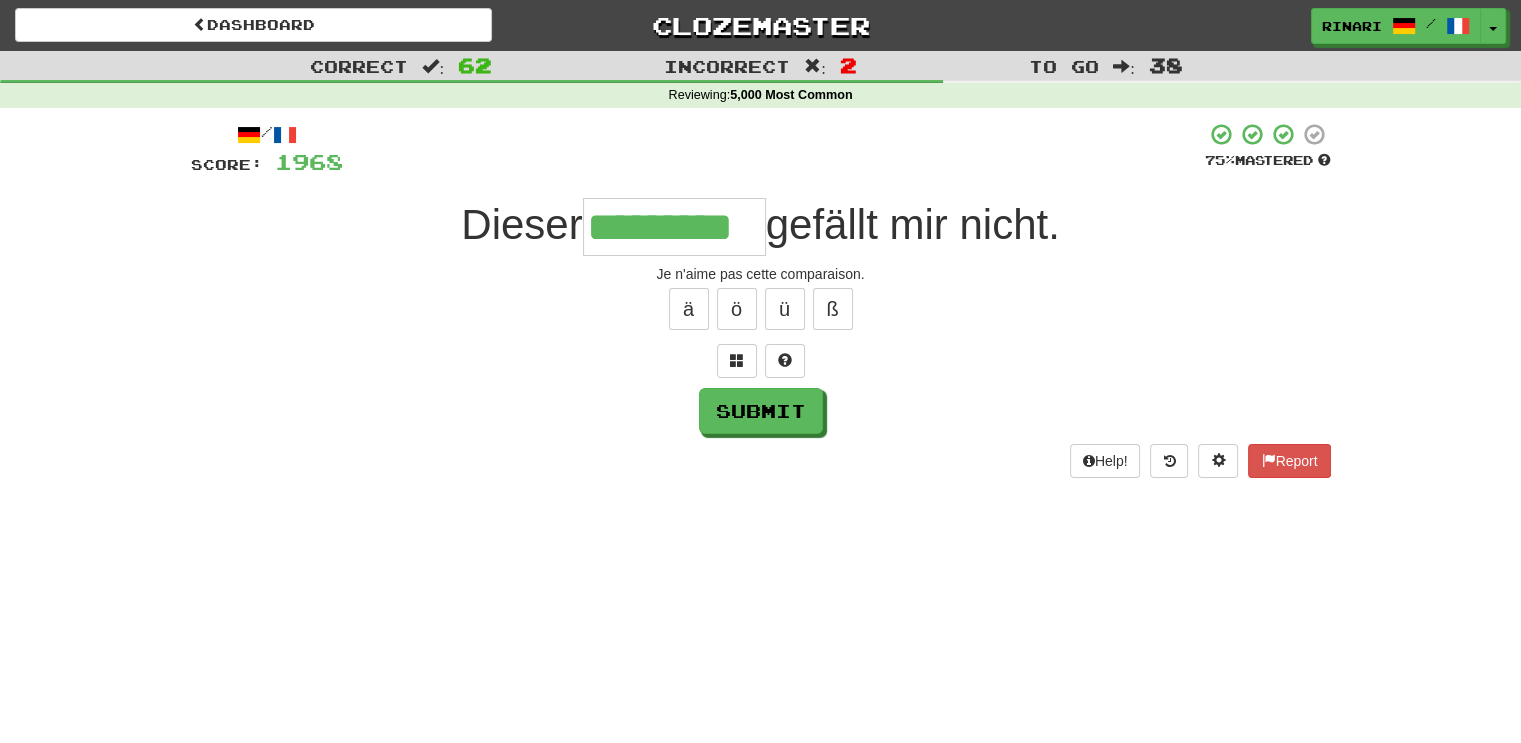 type on "*********" 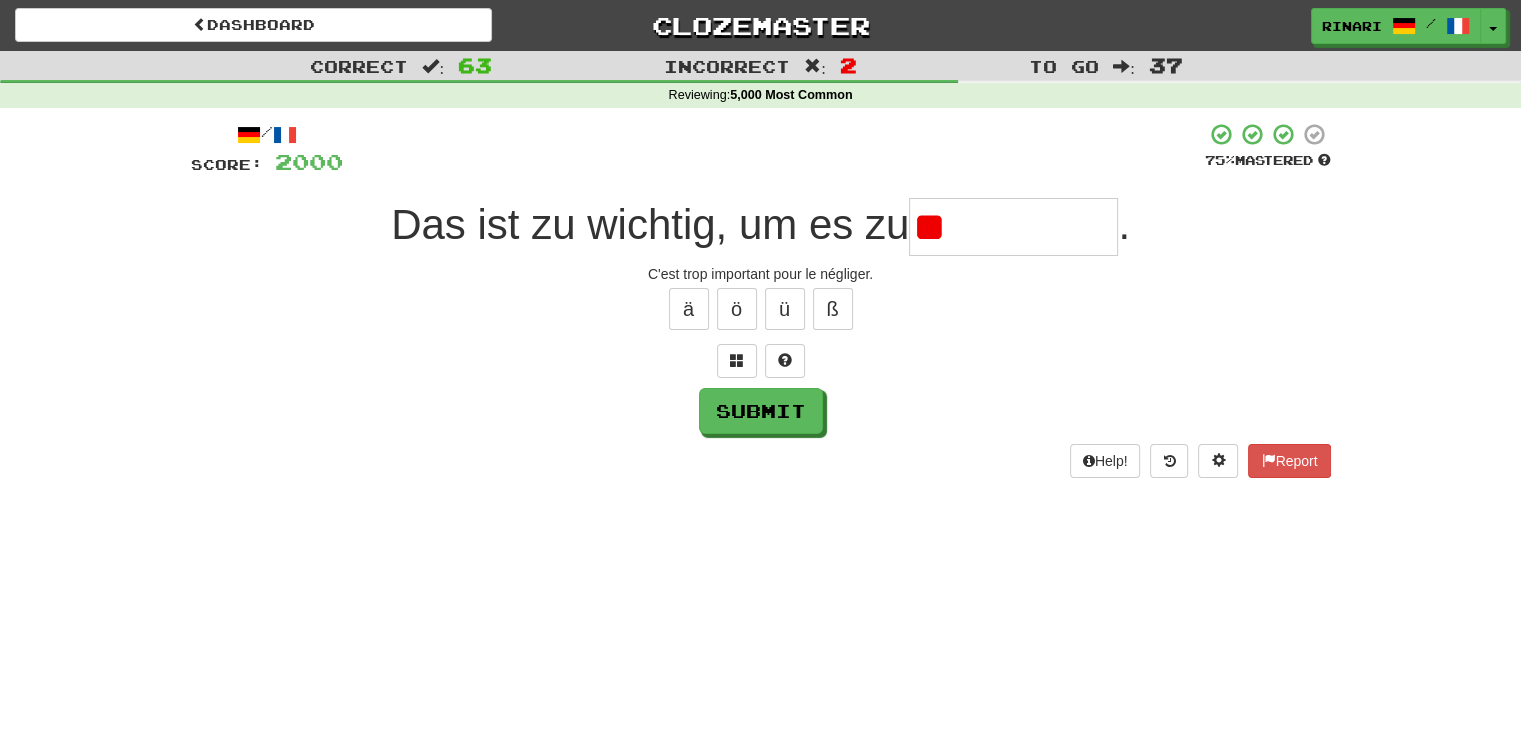type on "*" 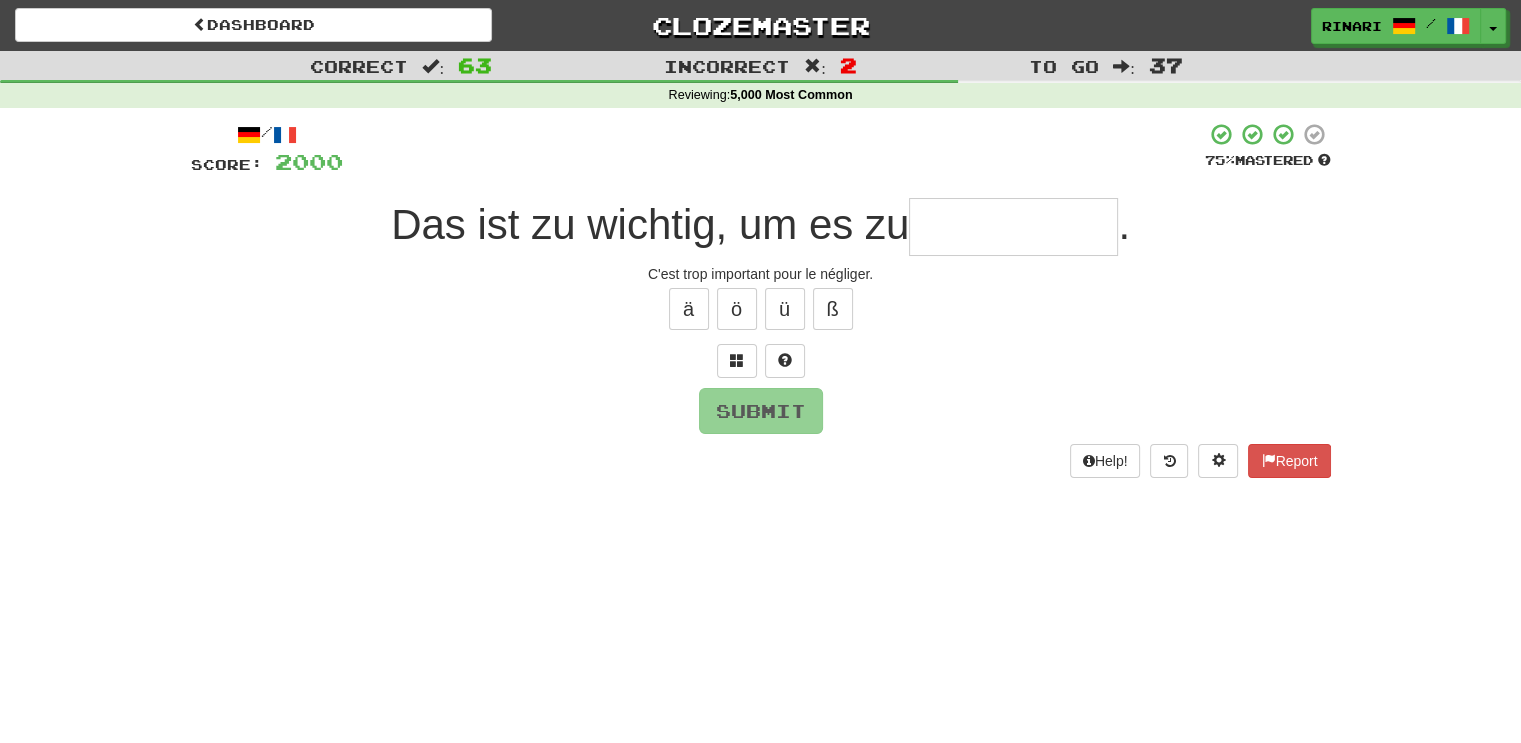 type on "*" 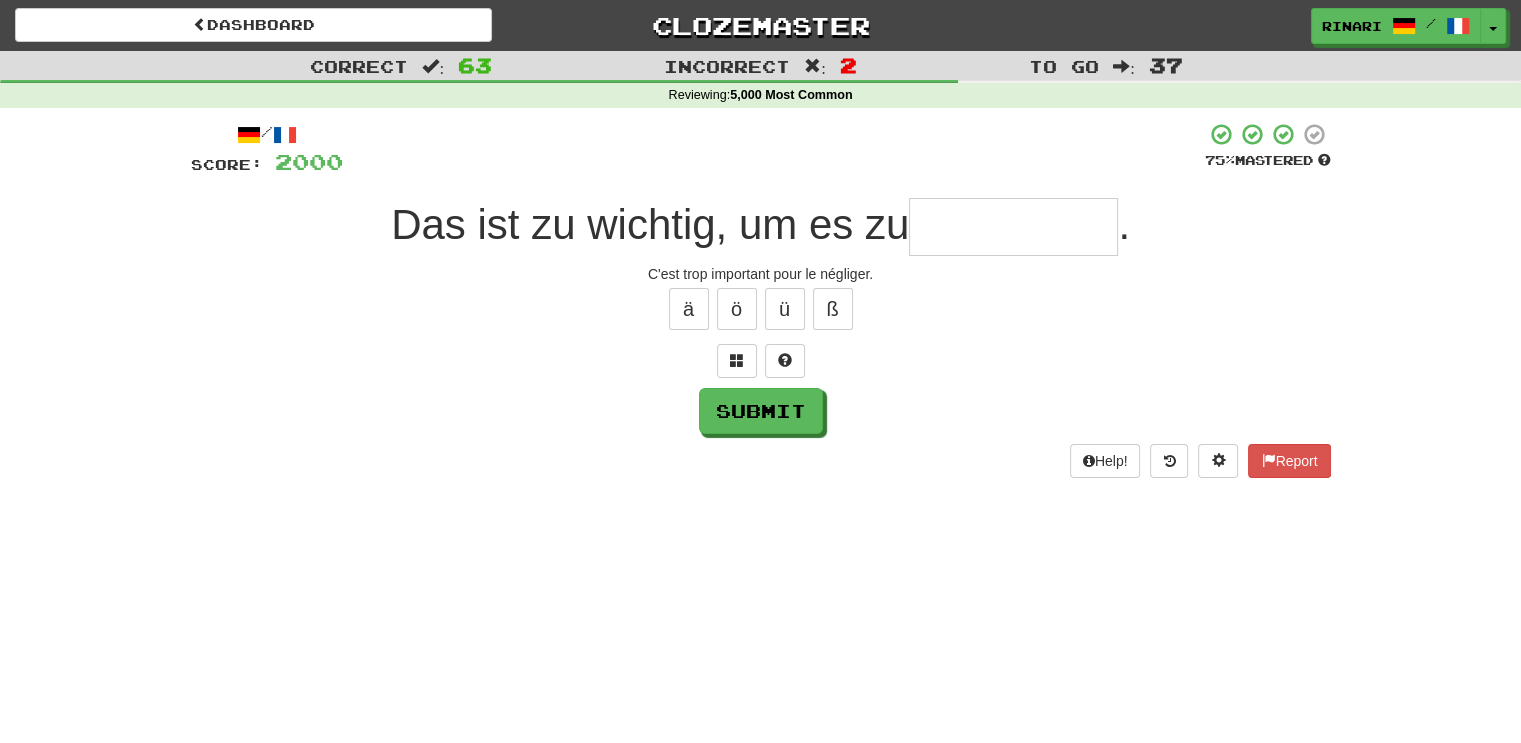 type on "*" 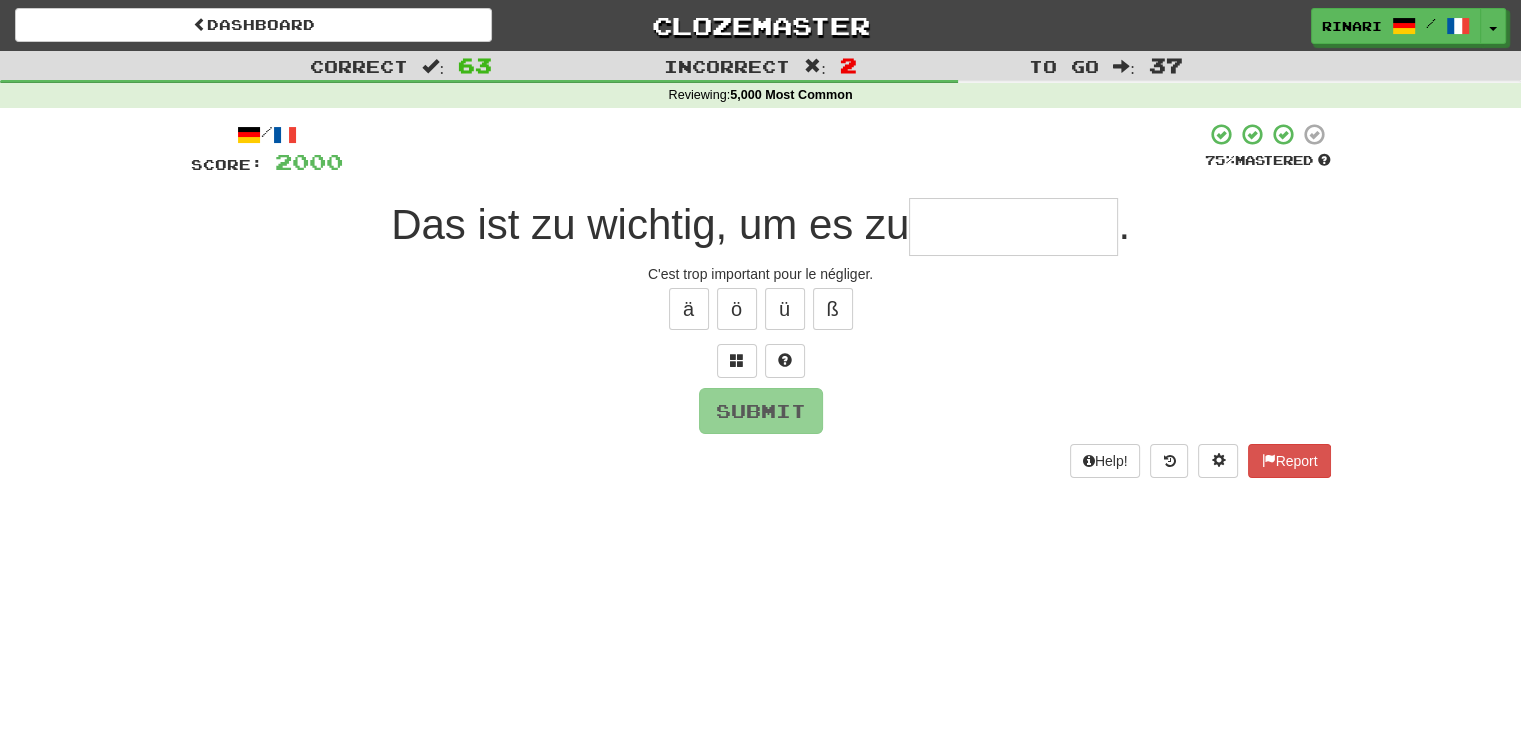 type on "*" 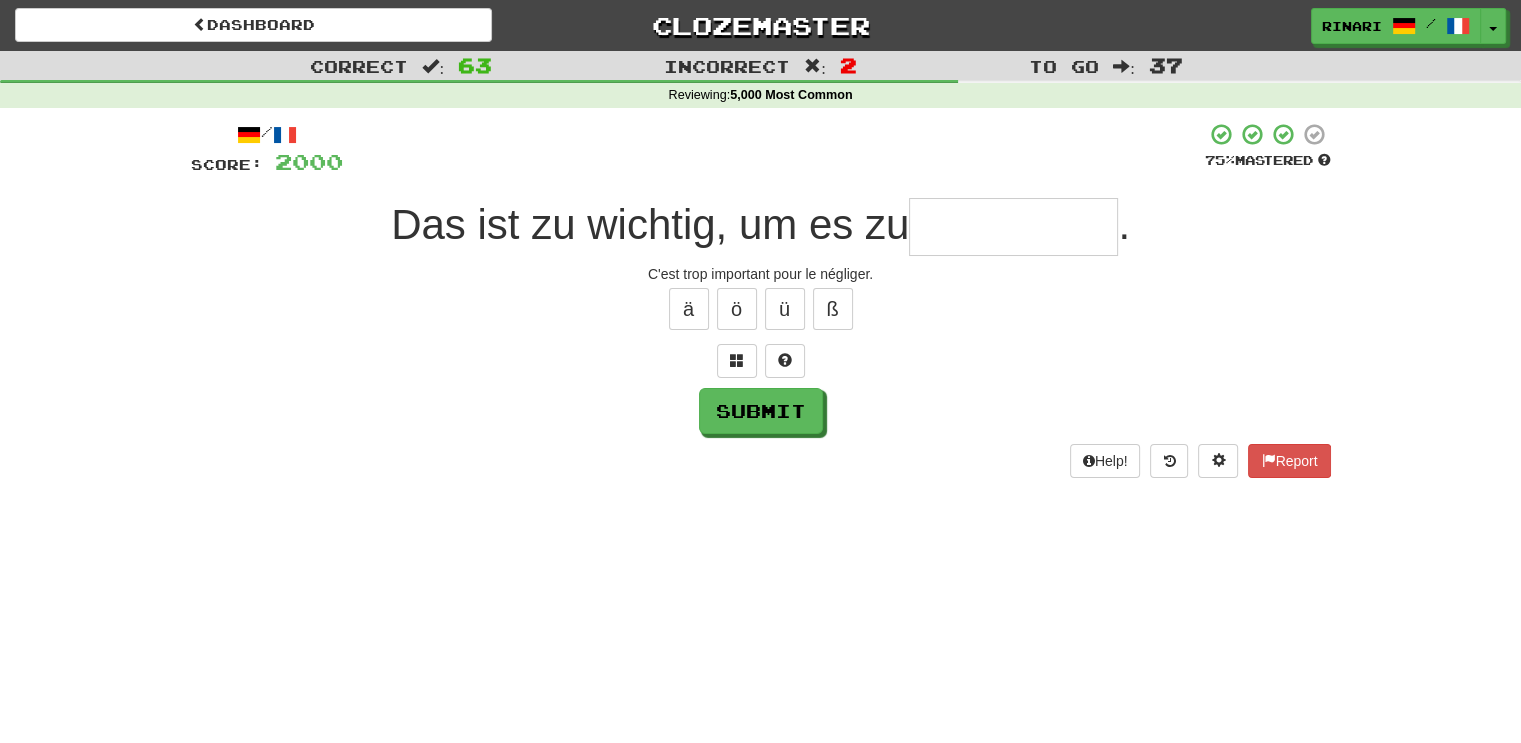type on "*" 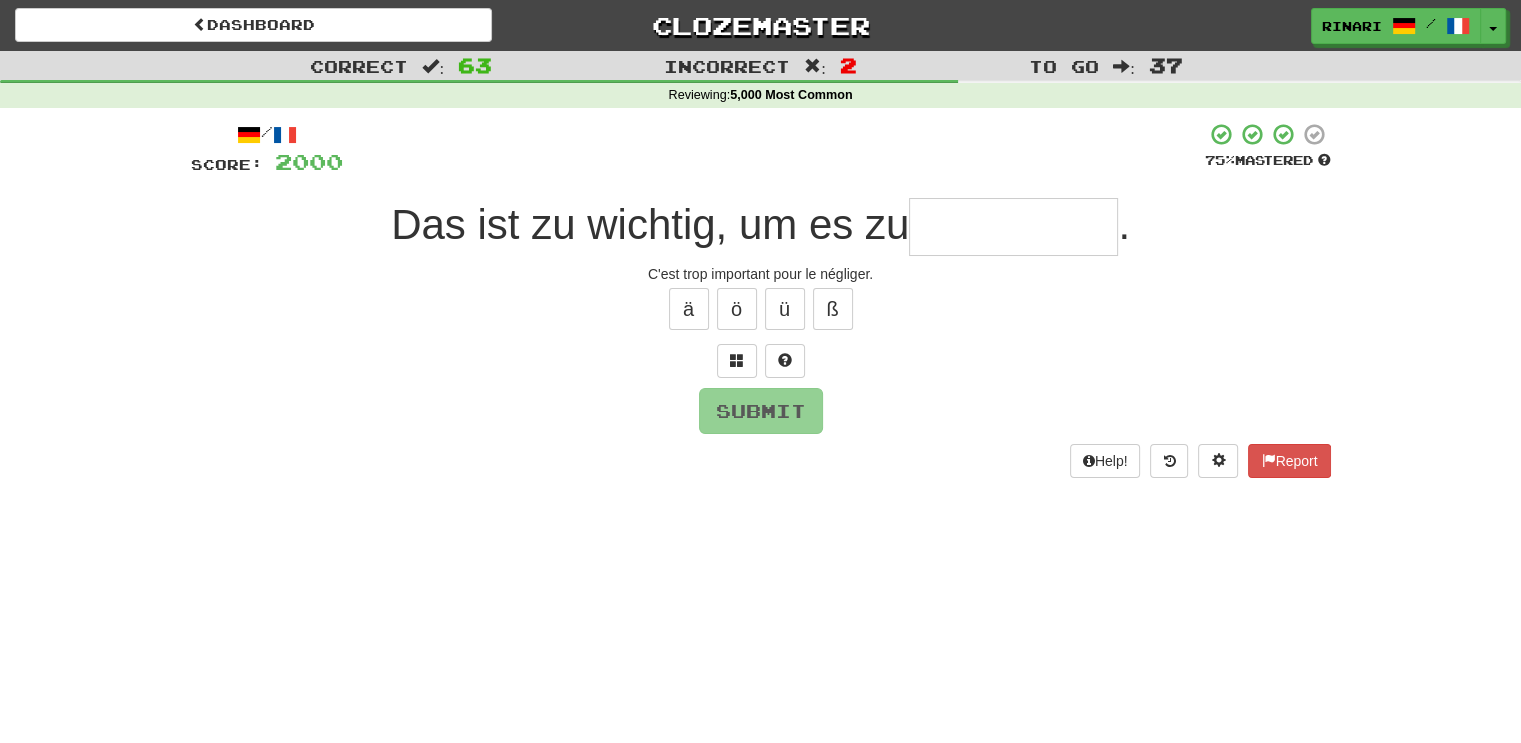 type on "*" 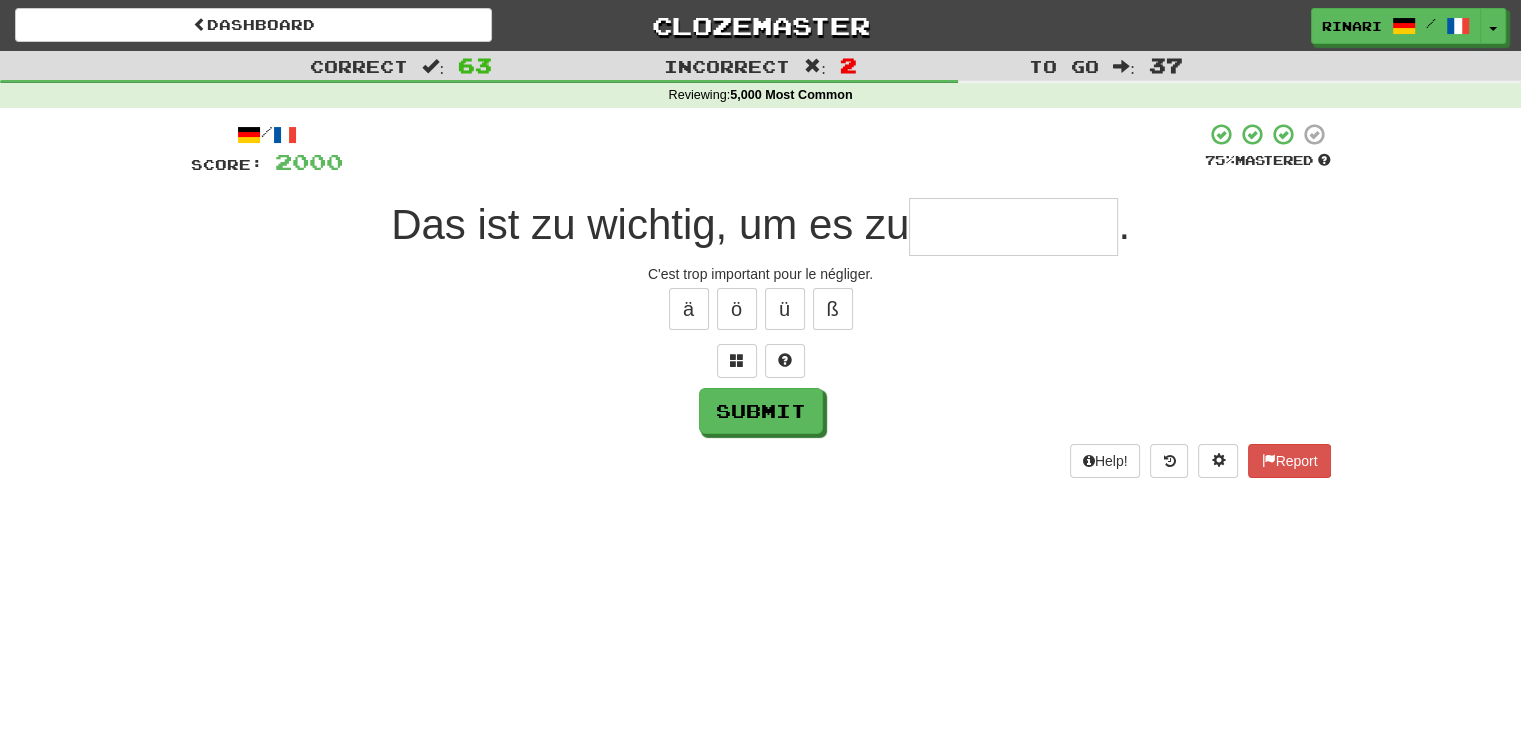 type on "*" 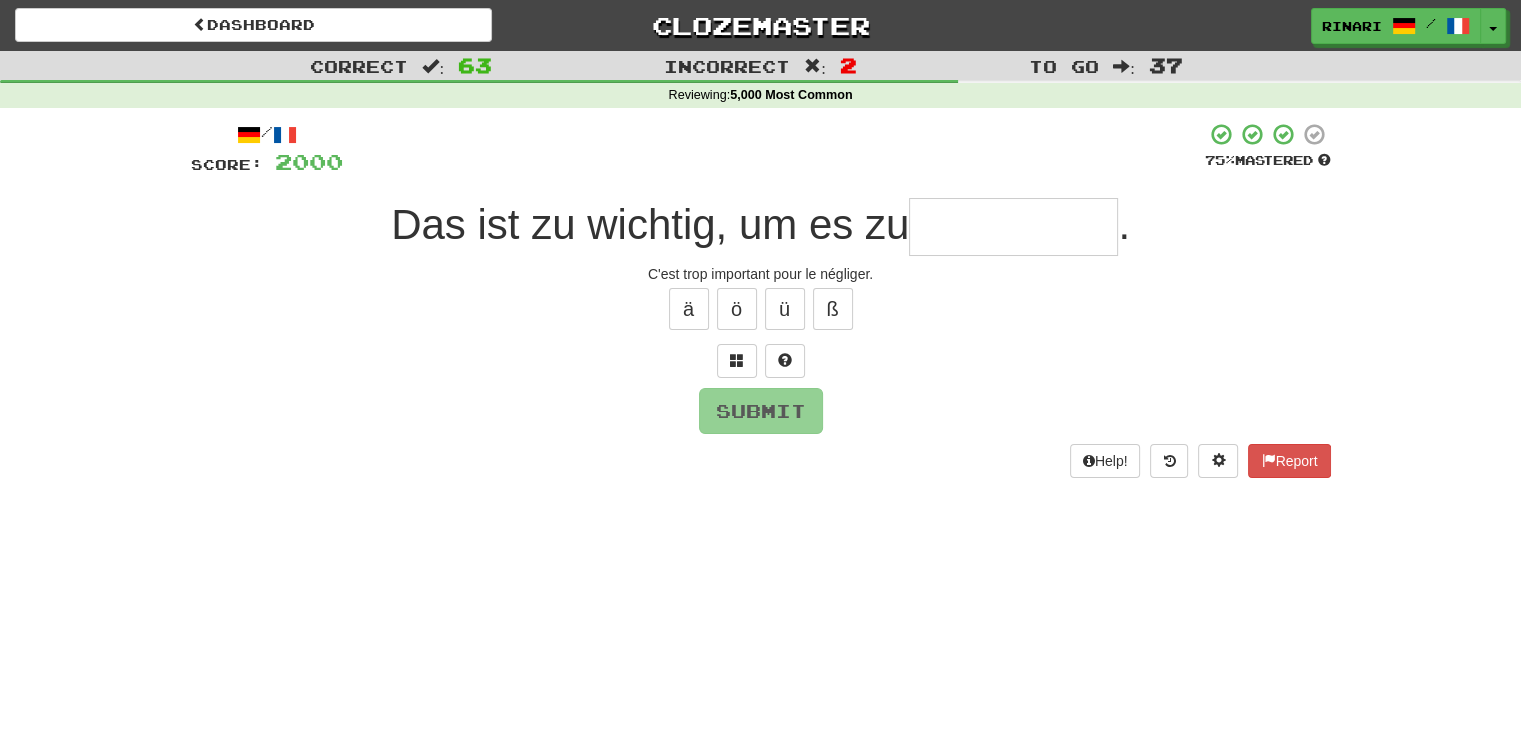 type on "*" 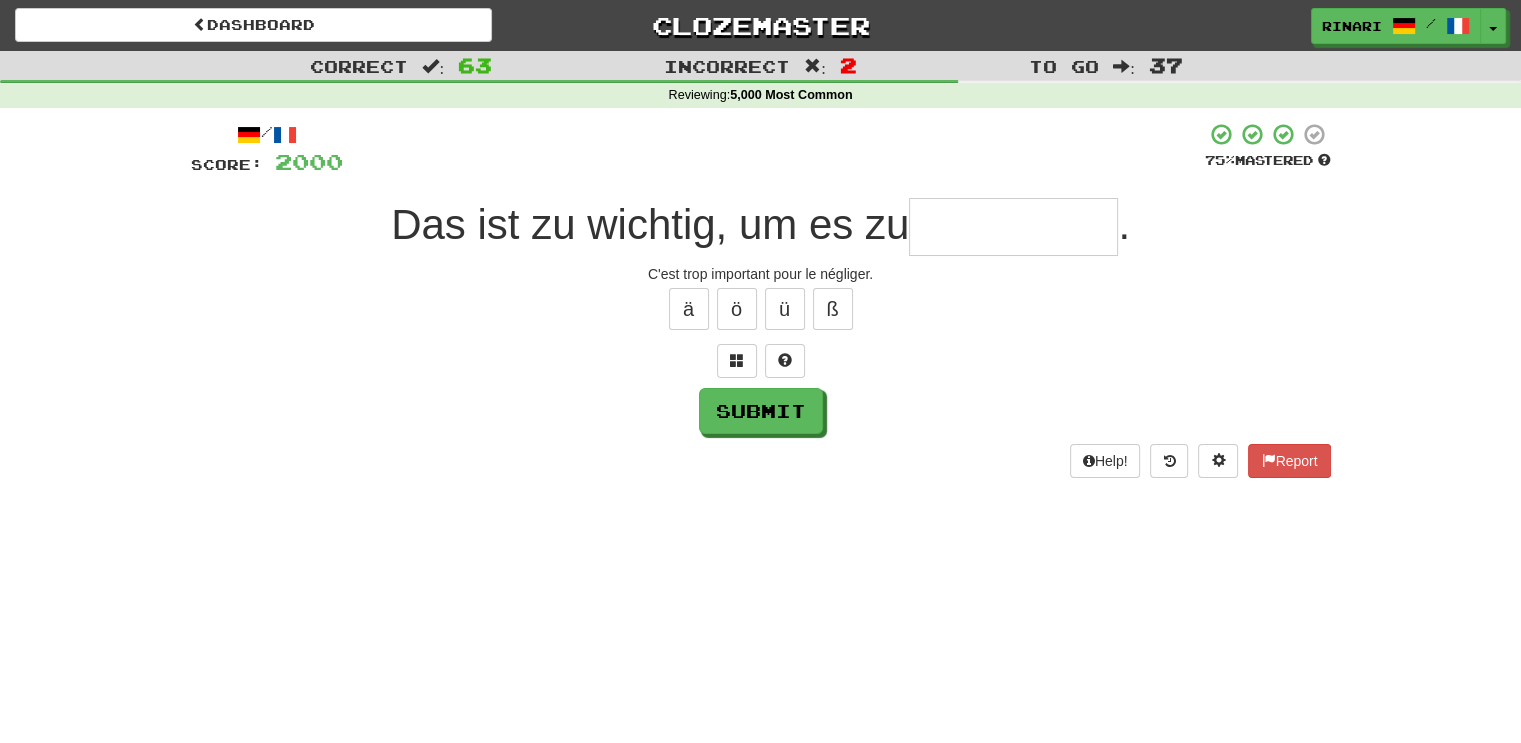 type on "*" 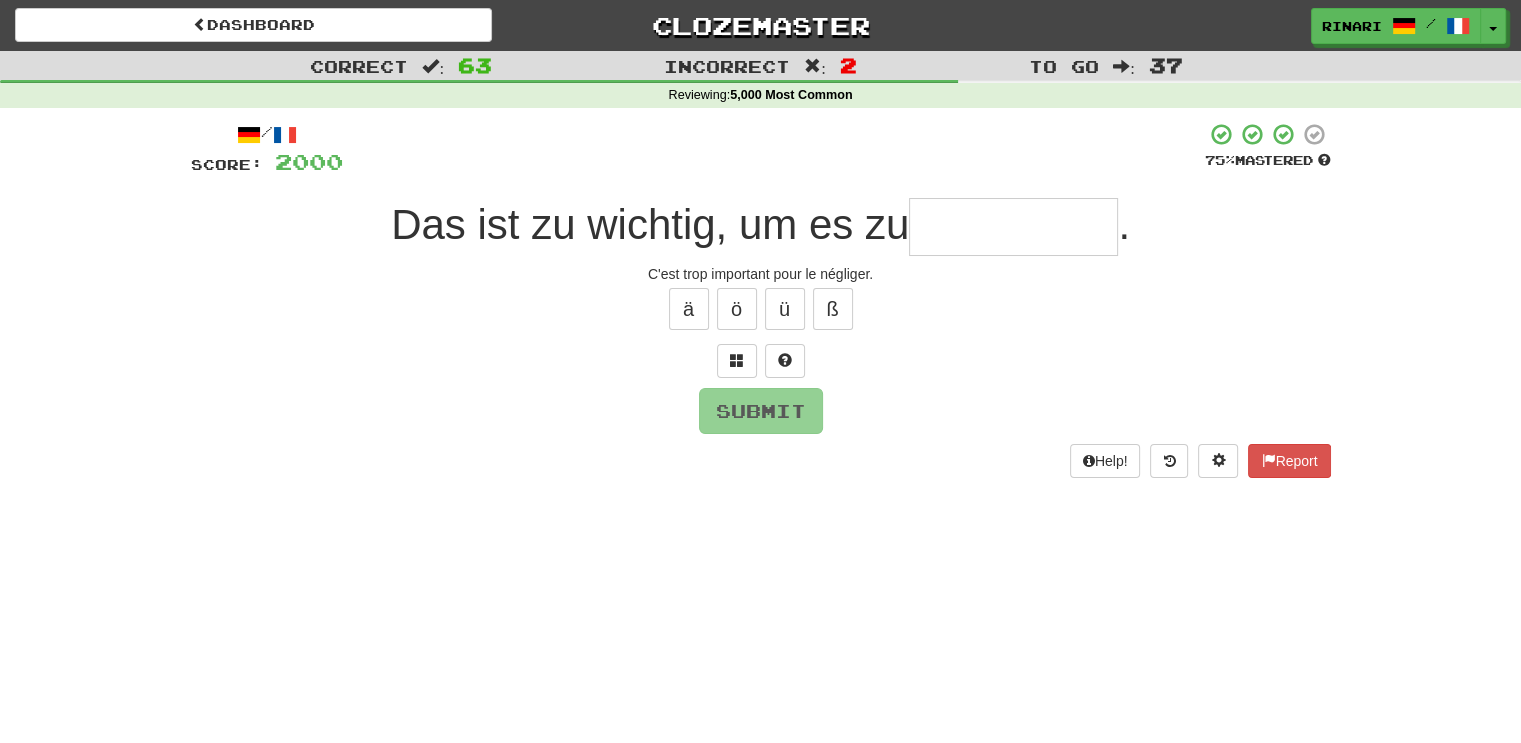 type on "*" 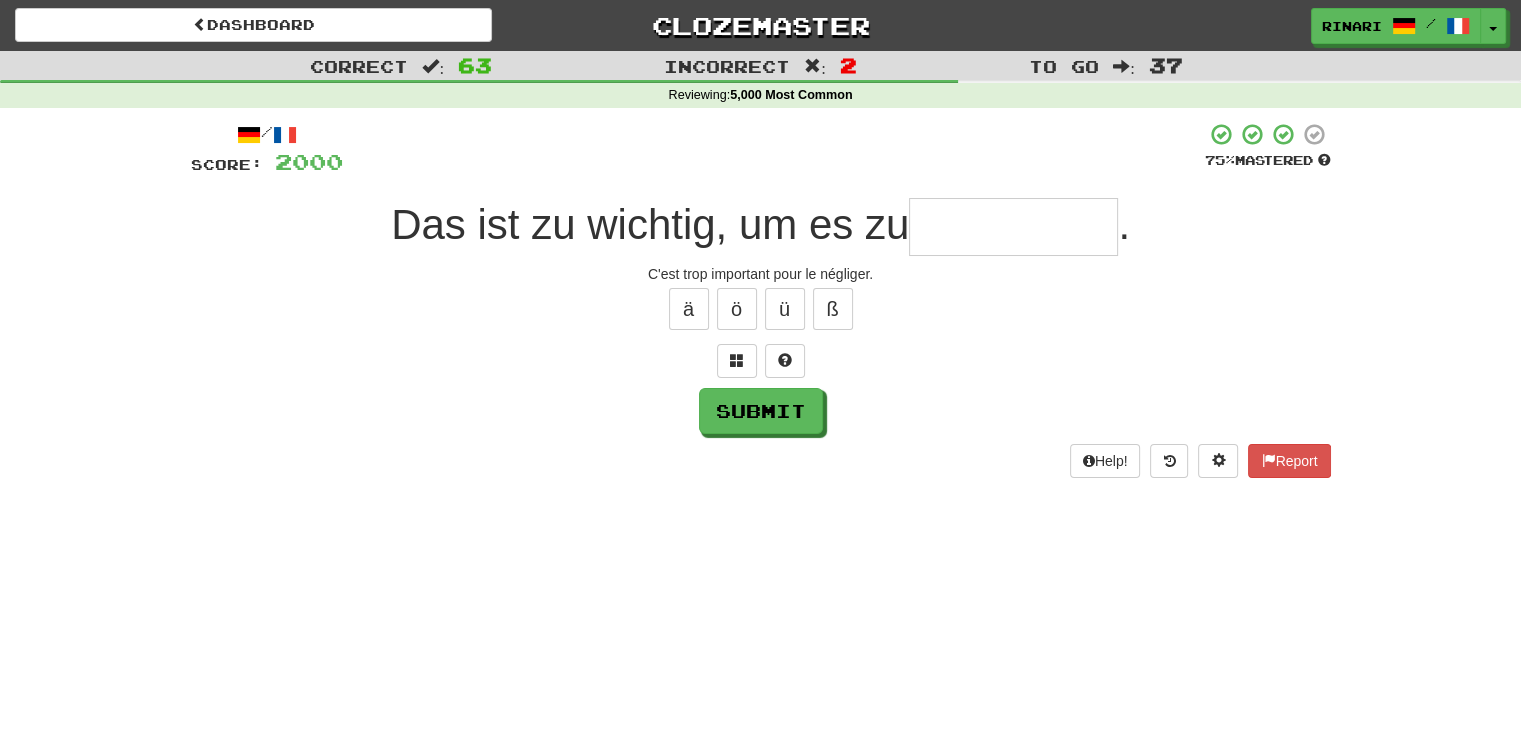 type on "*" 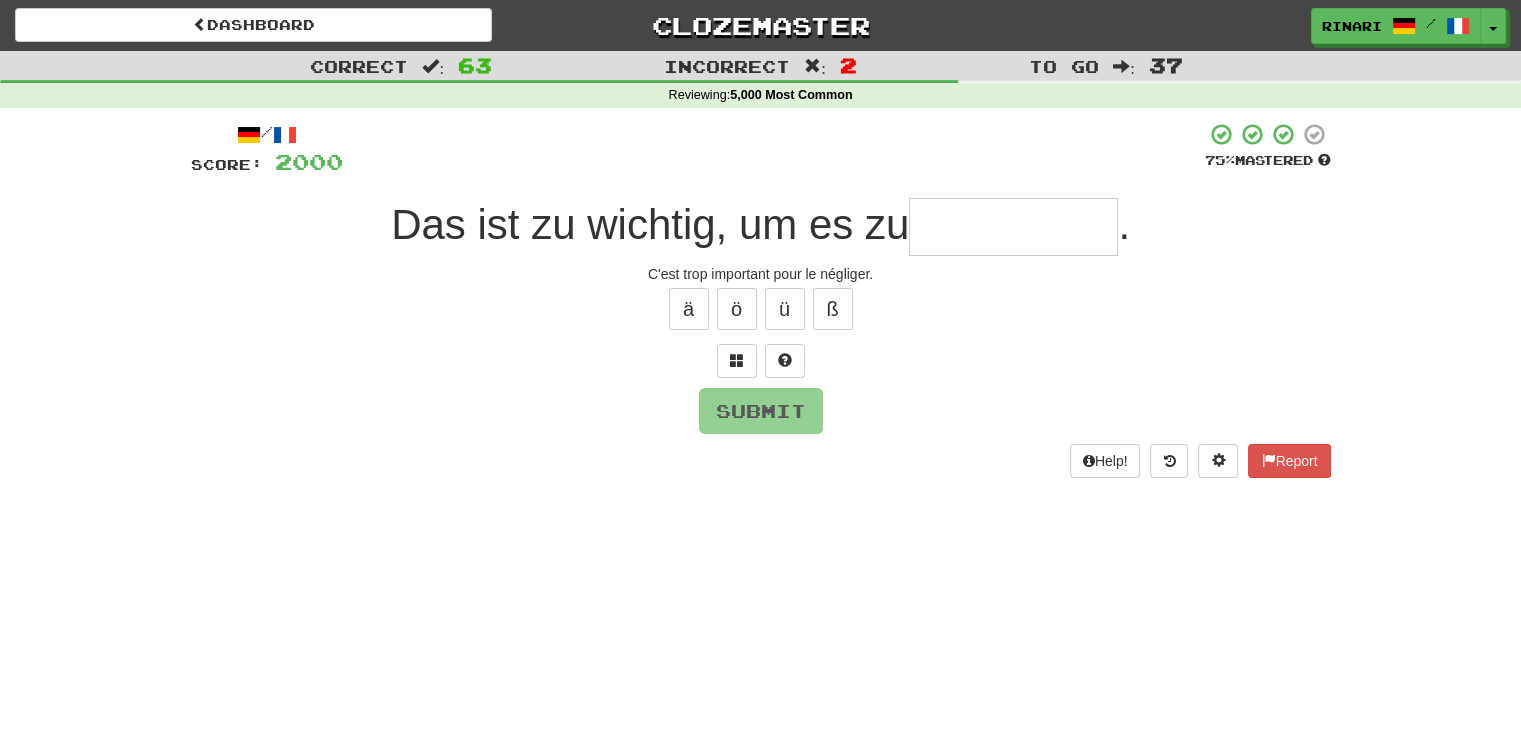 type on "*" 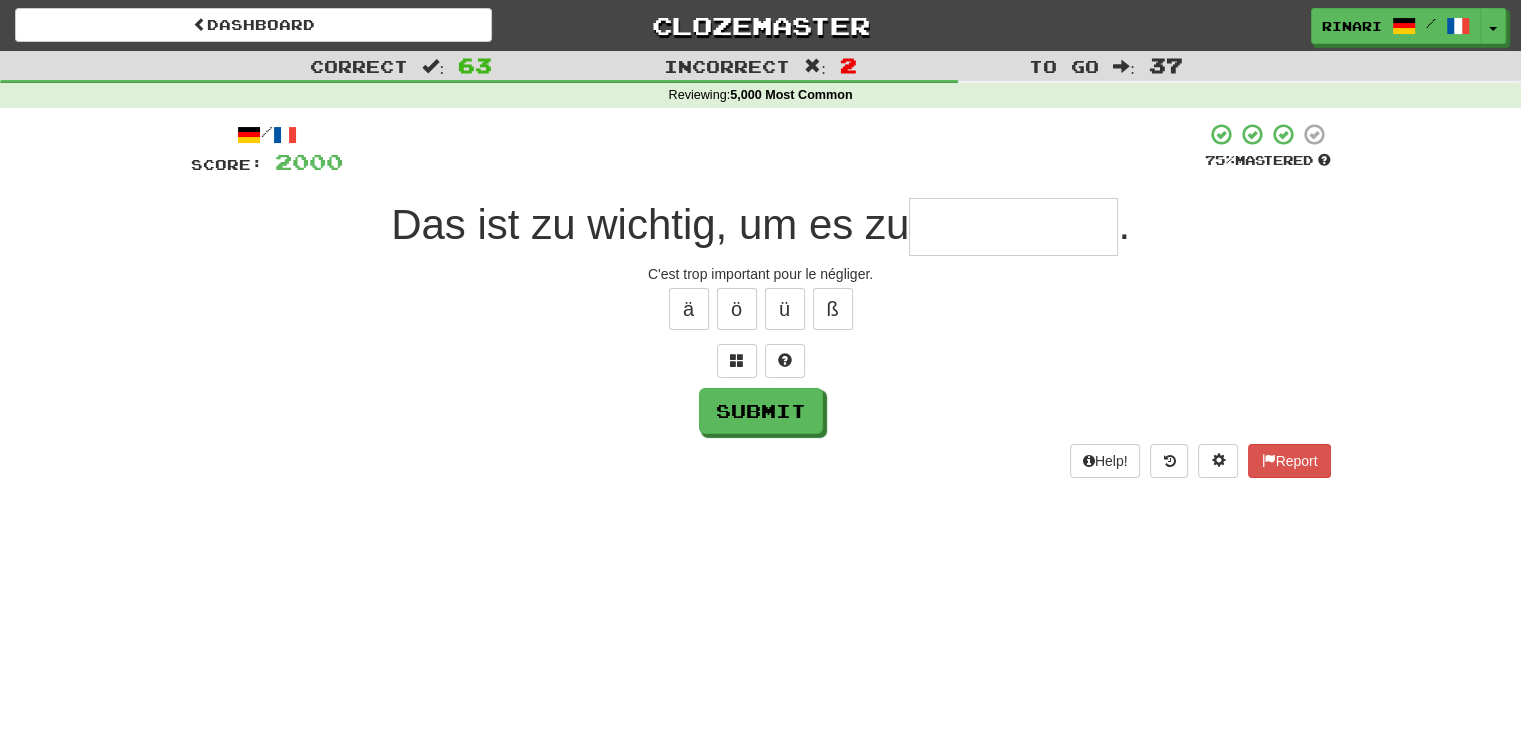 type on "*" 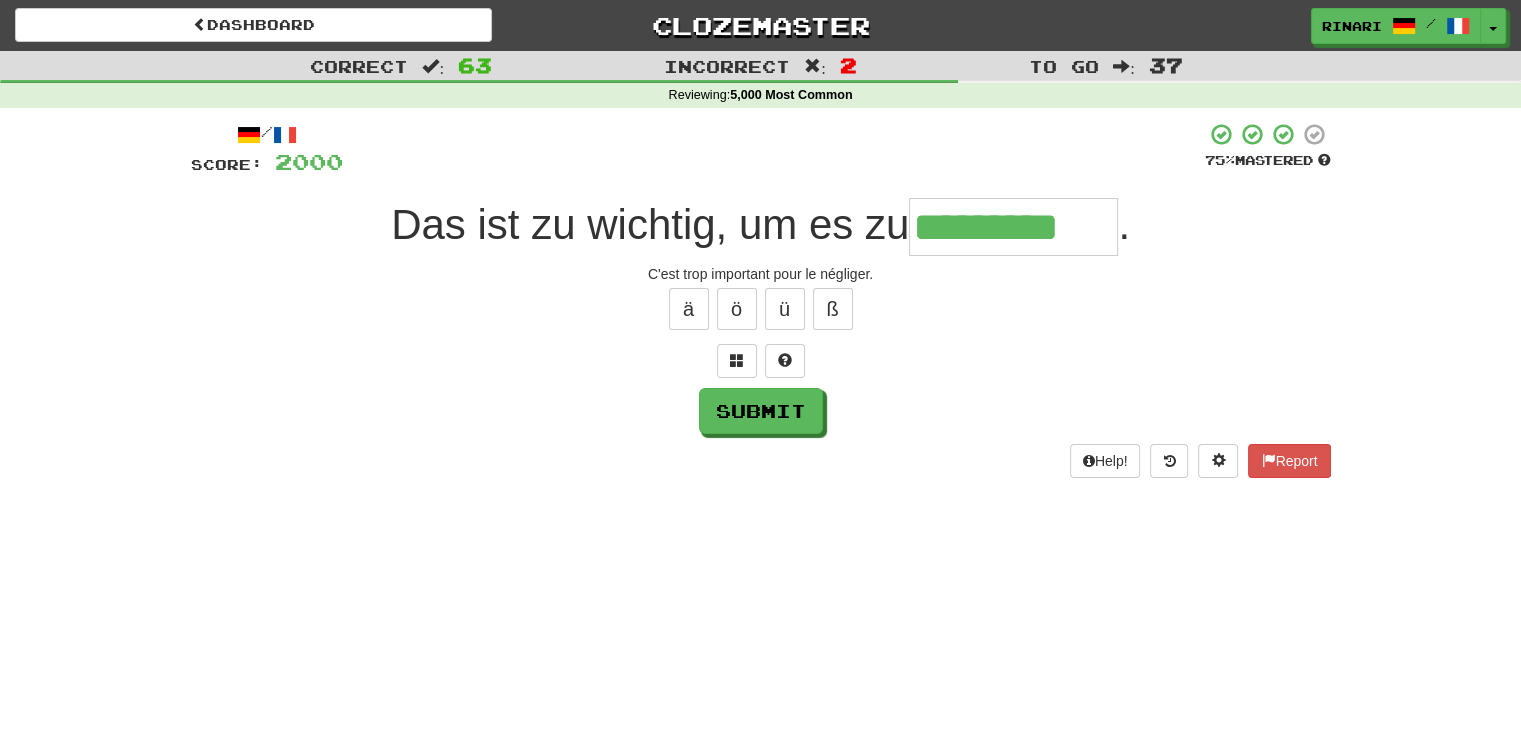 type on "*********" 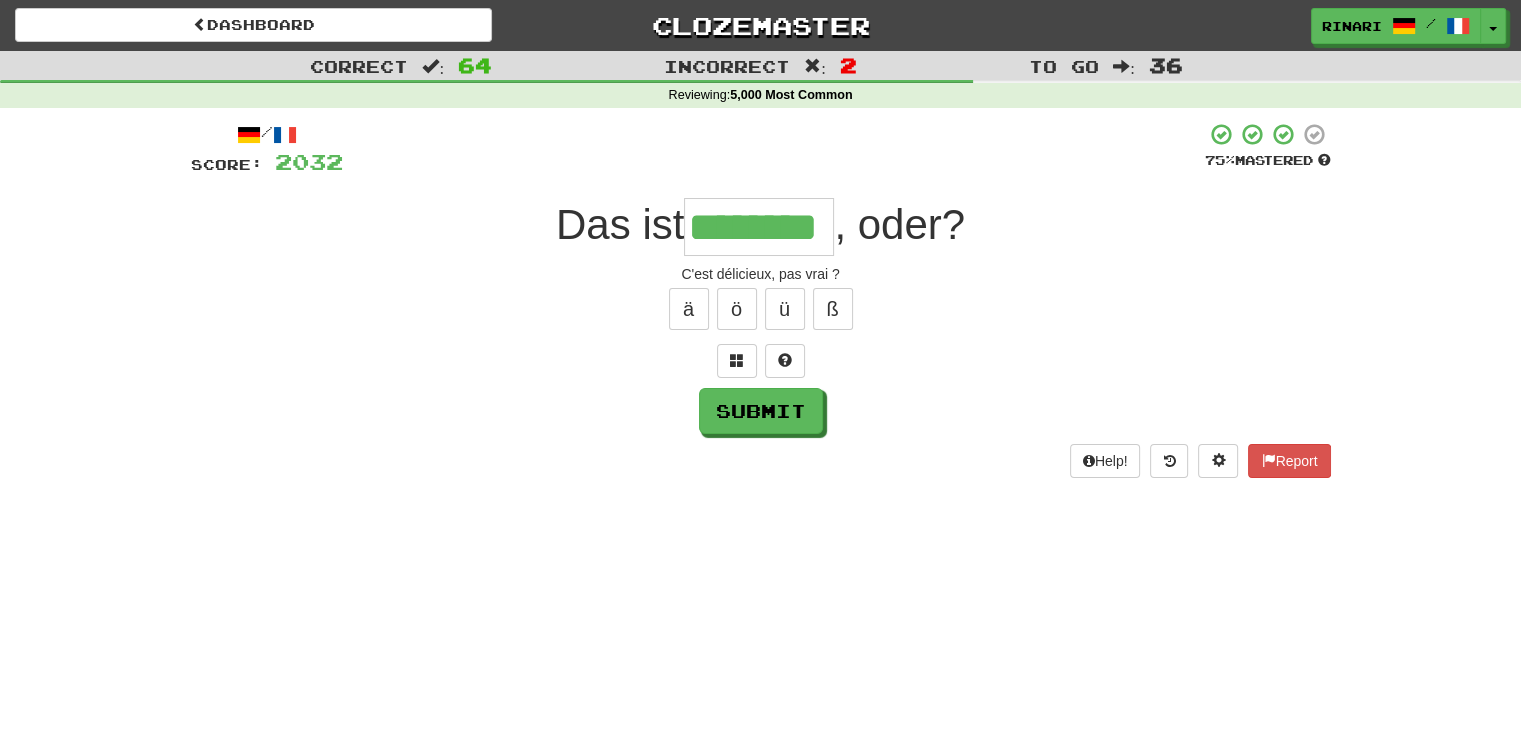 type on "********" 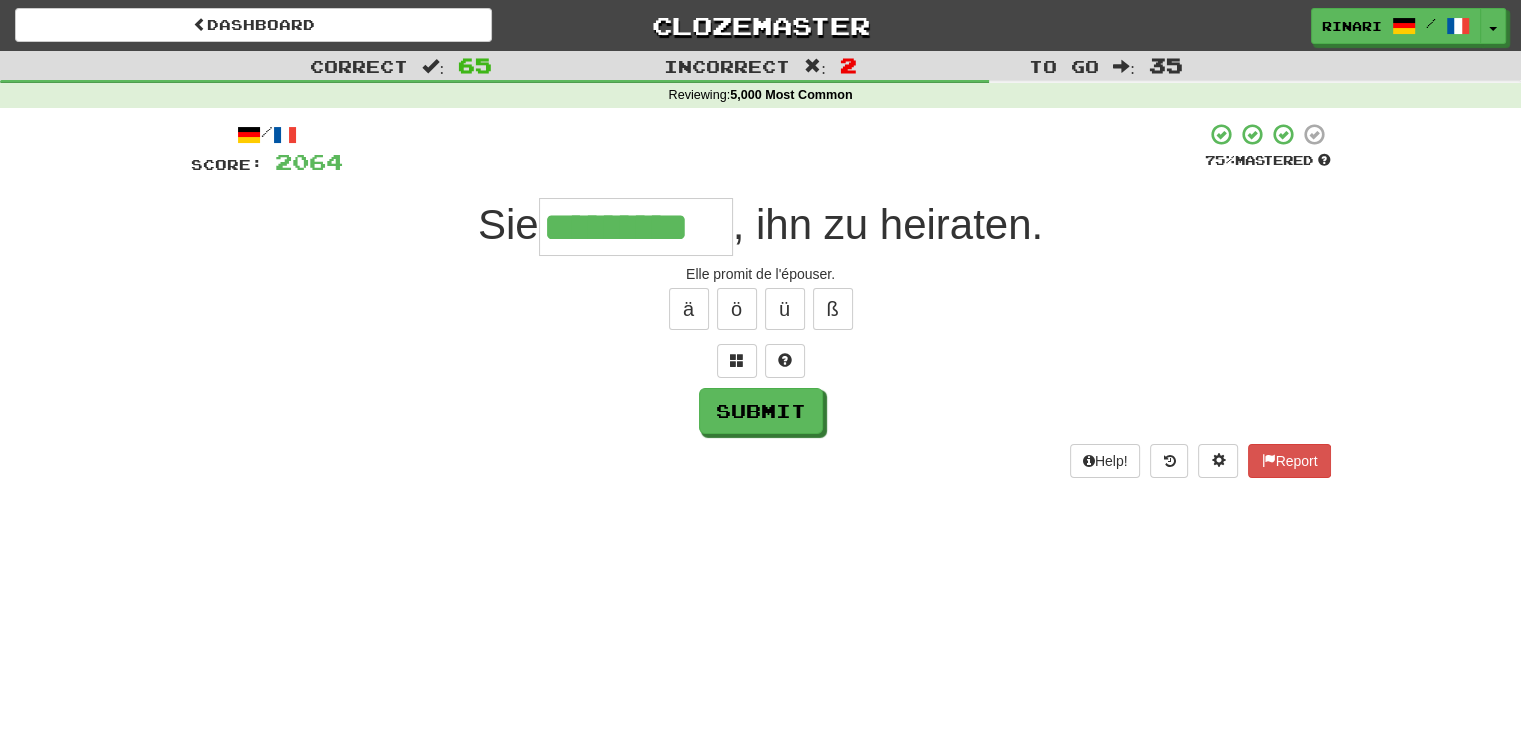 type on "*********" 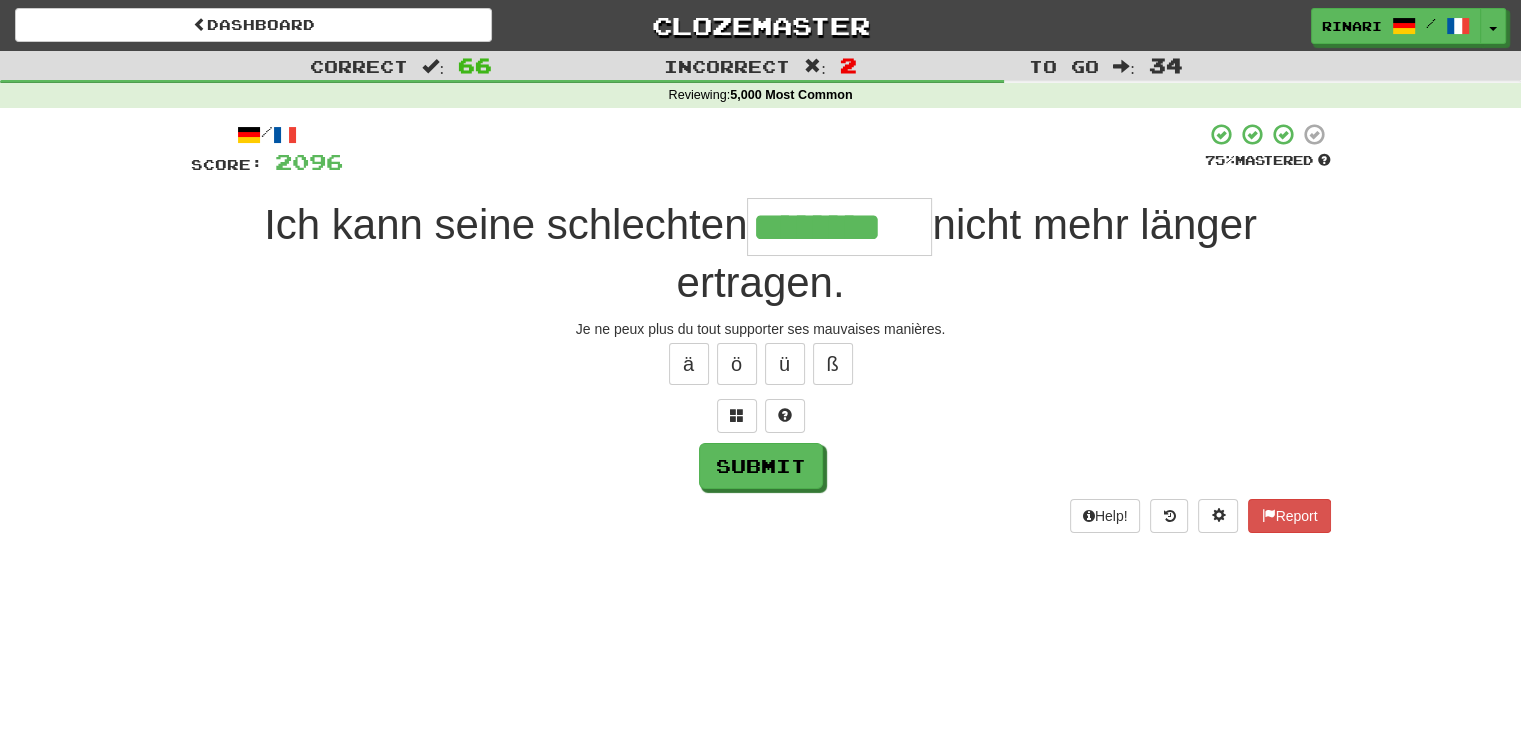 type on "********" 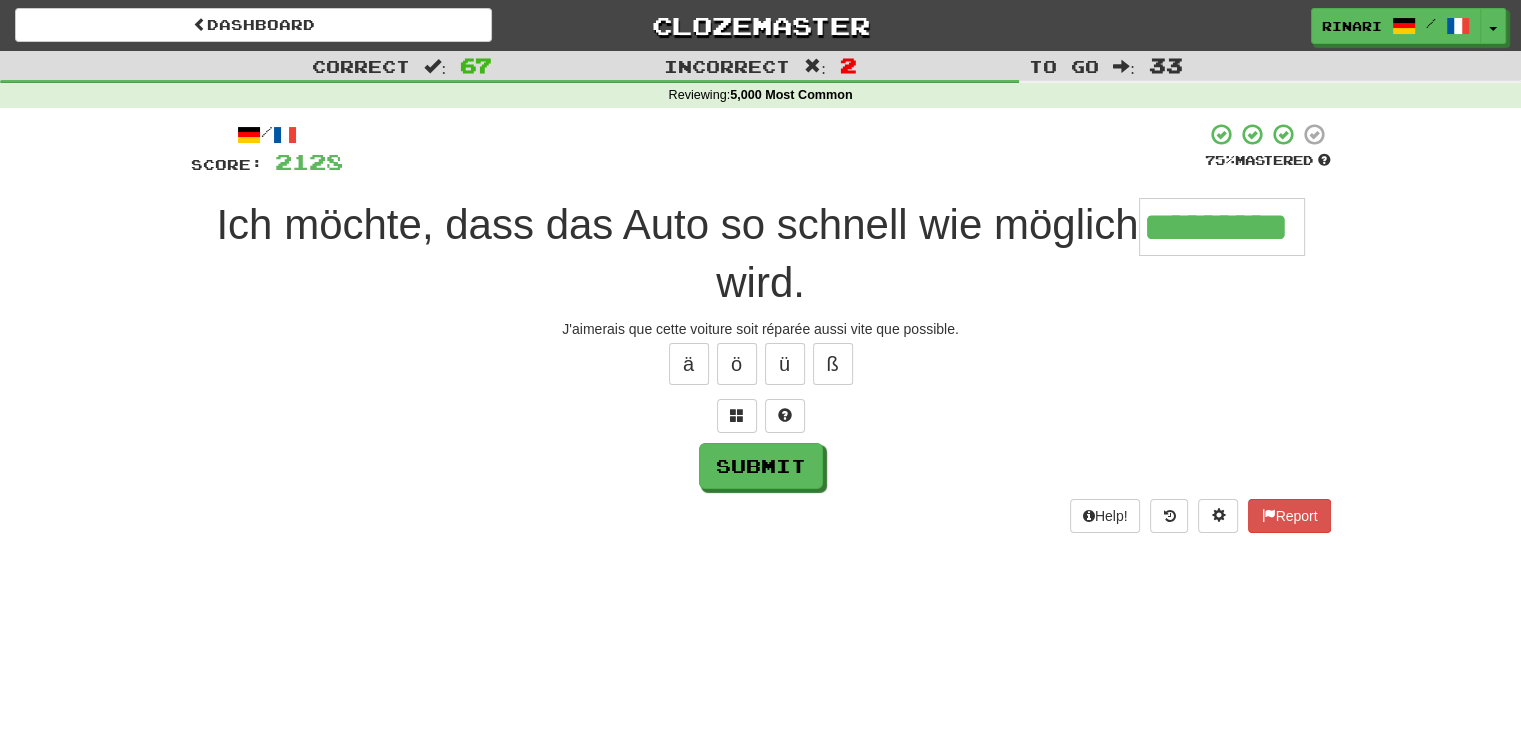 type on "*********" 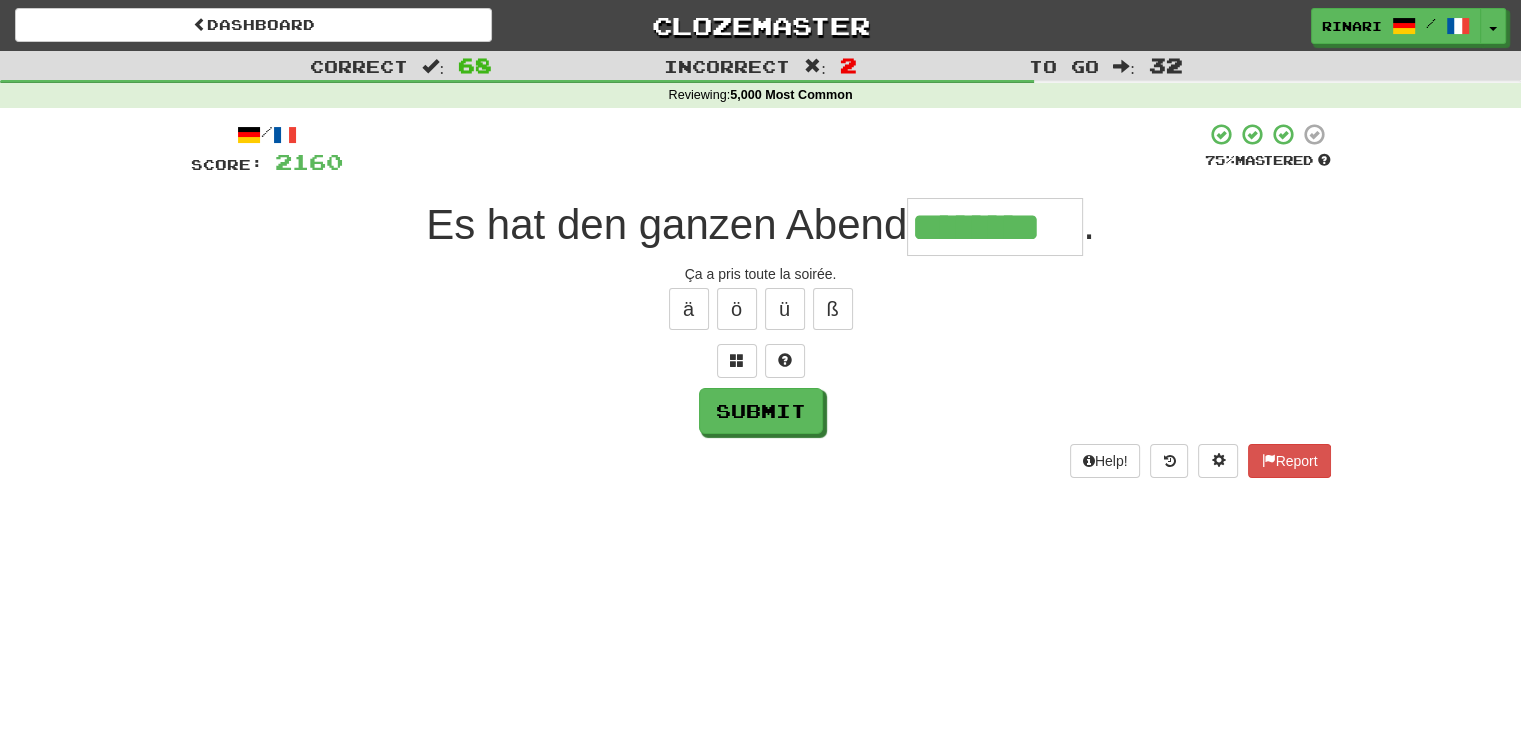 type on "********" 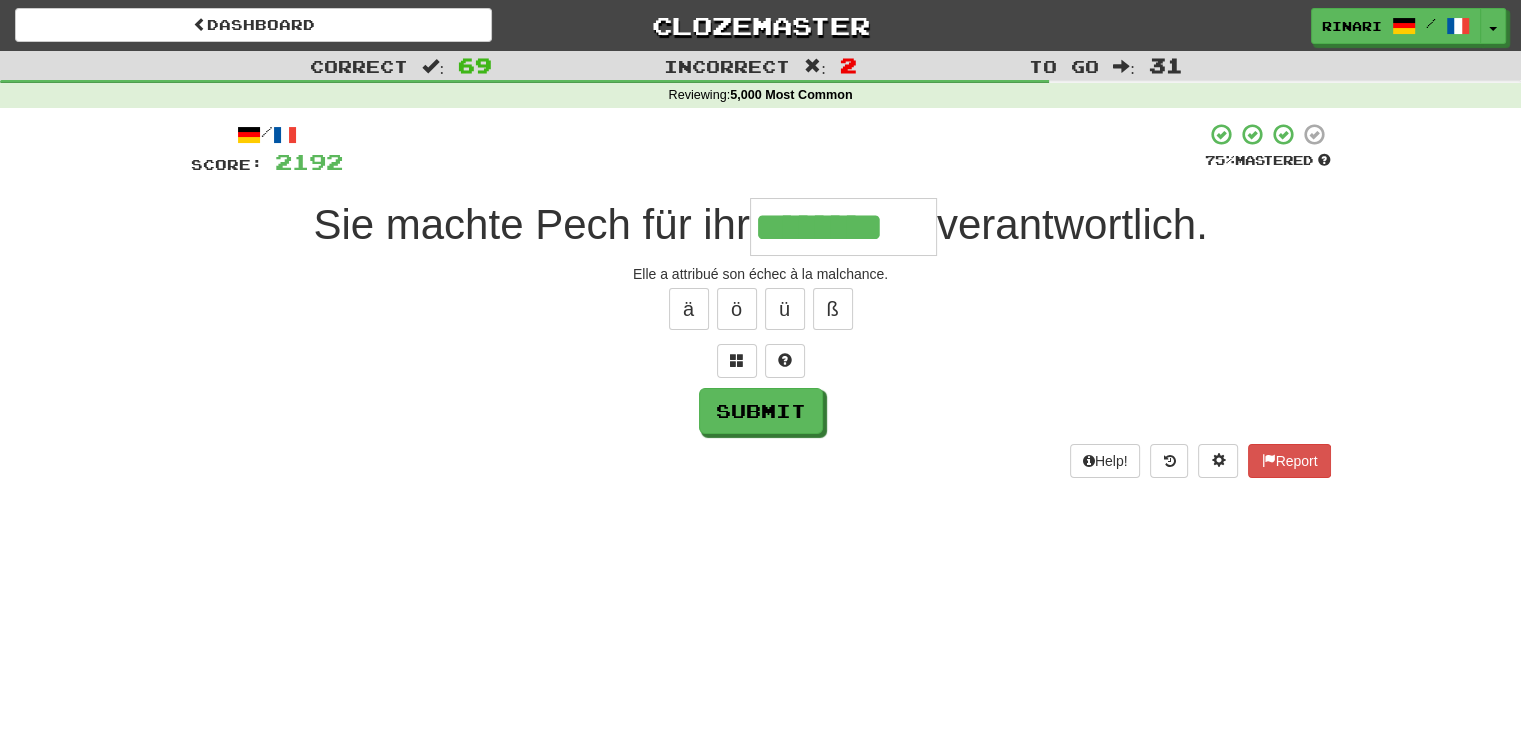 type on "********" 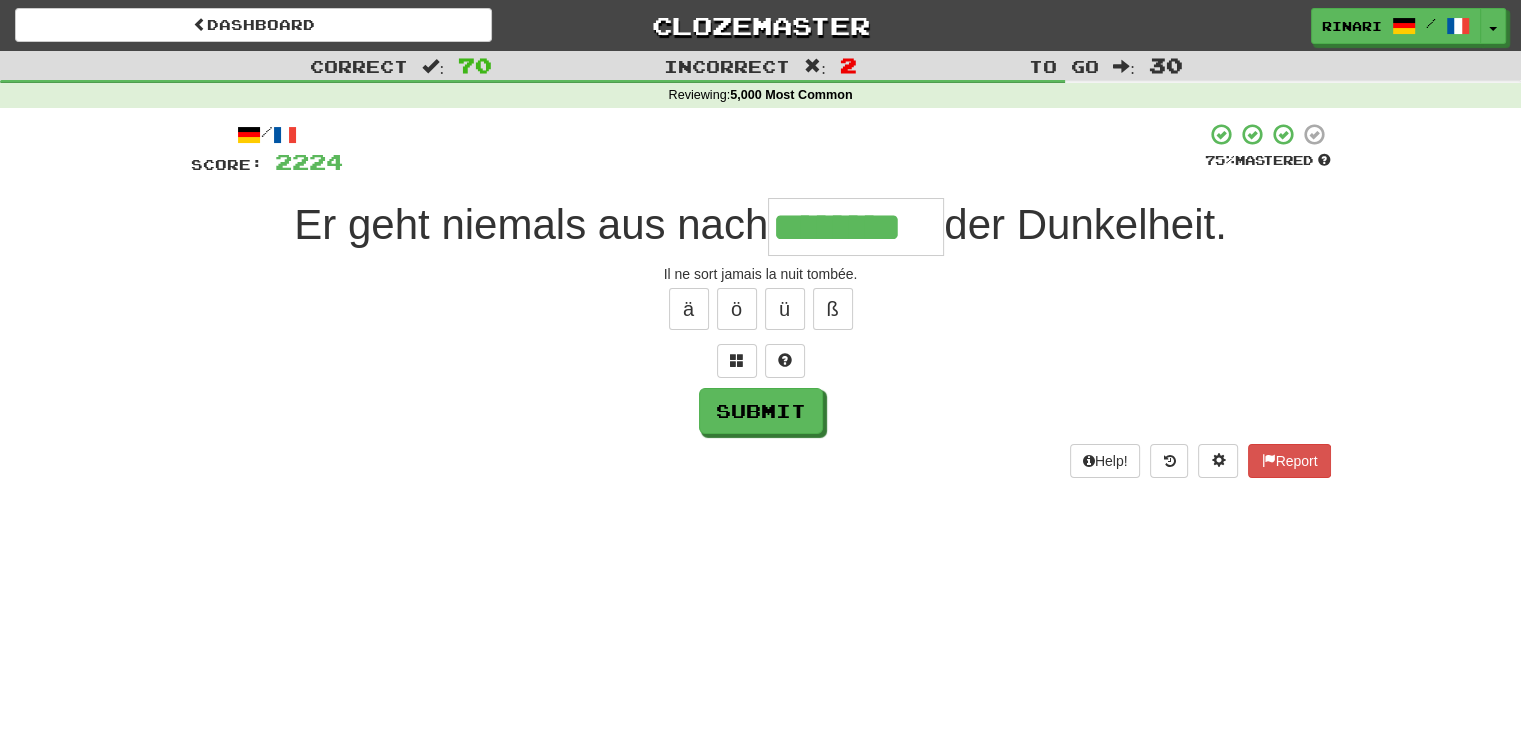 type on "********" 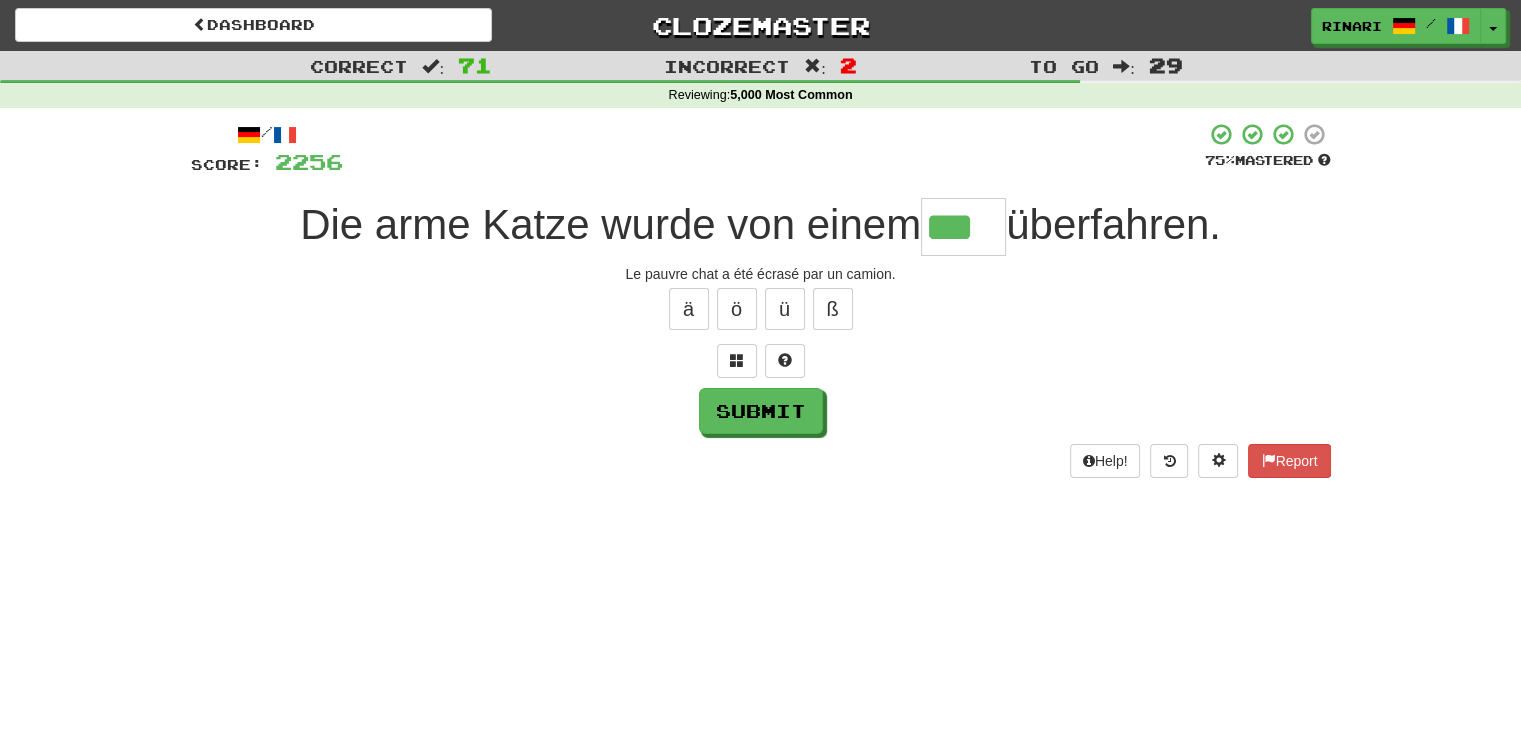 type on "***" 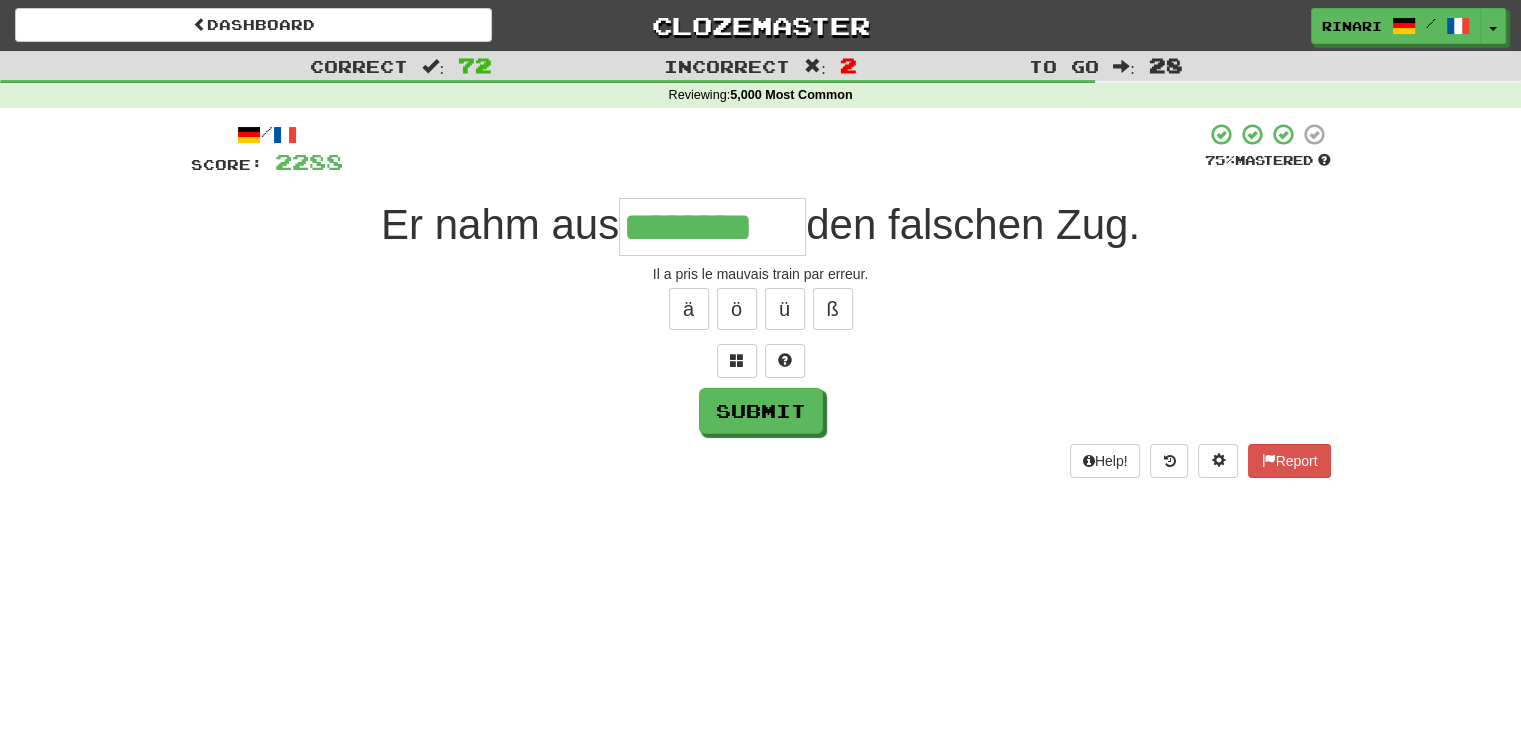 type on "********" 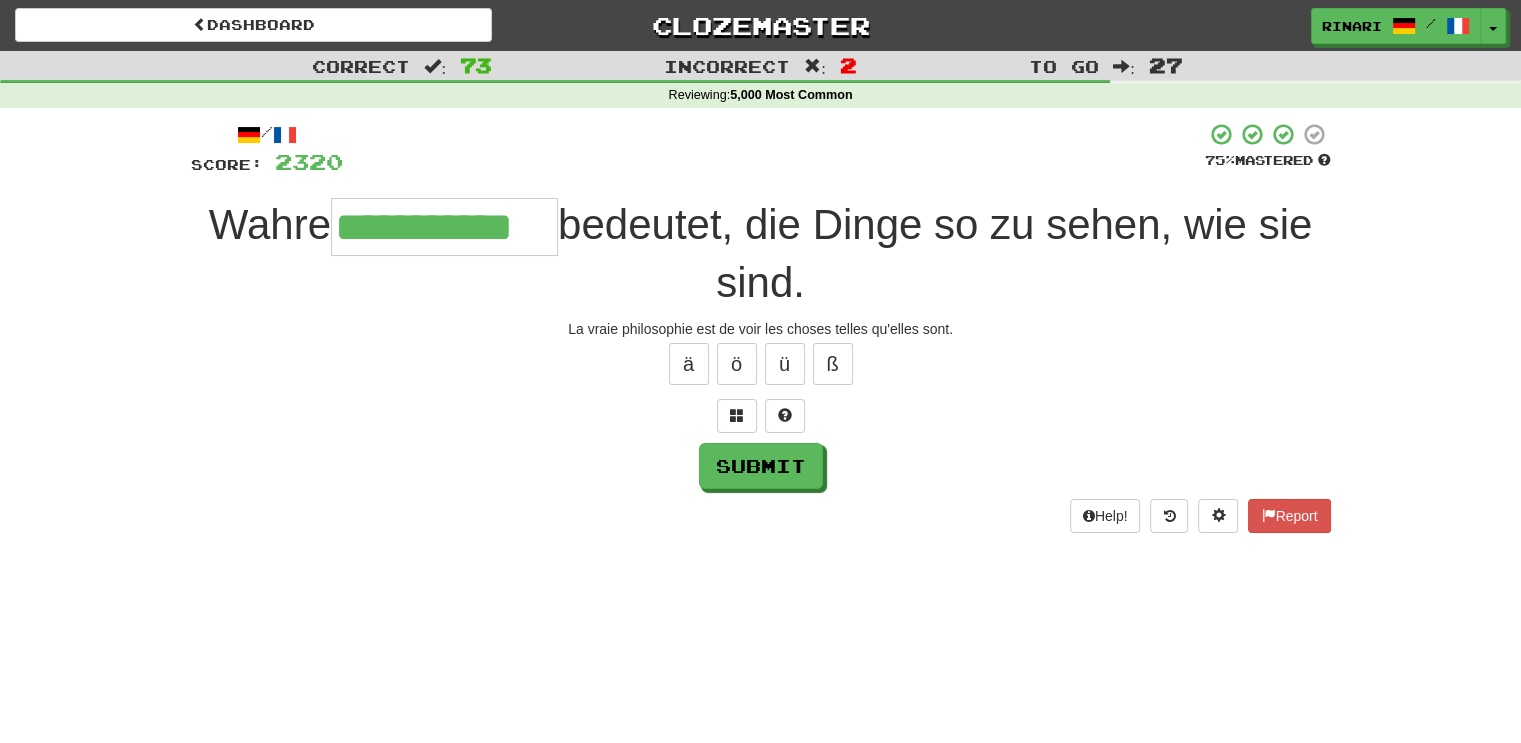 type on "**********" 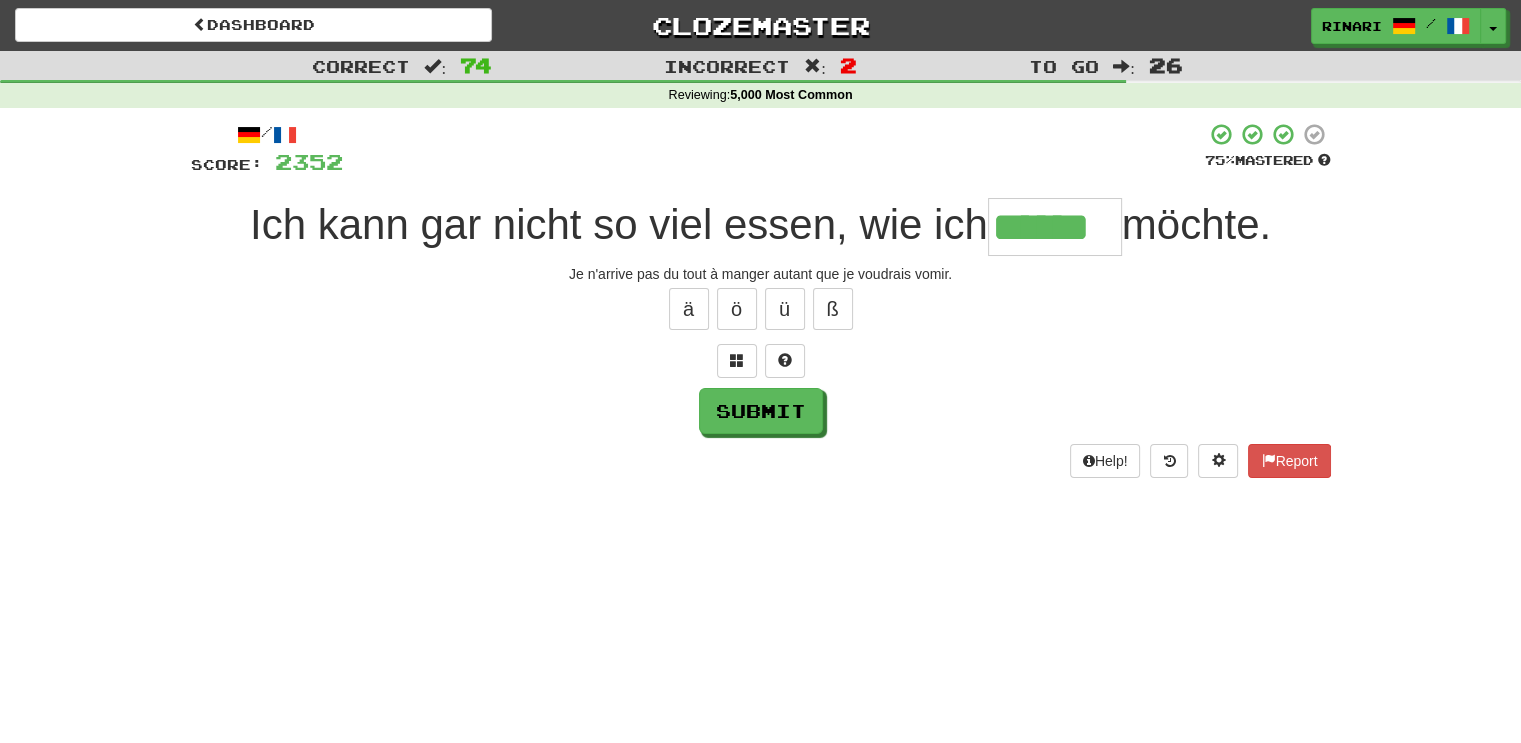 type on "******" 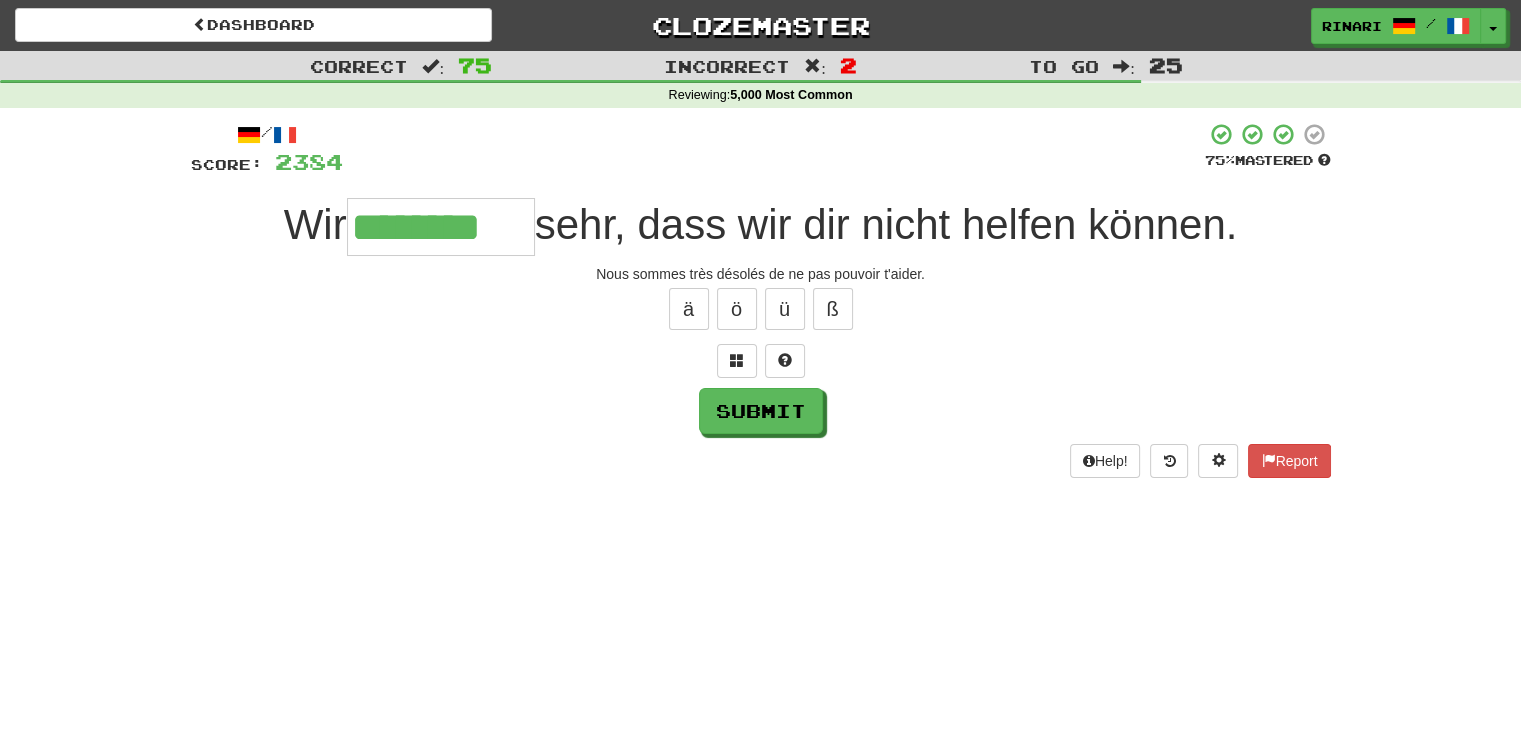 type on "********" 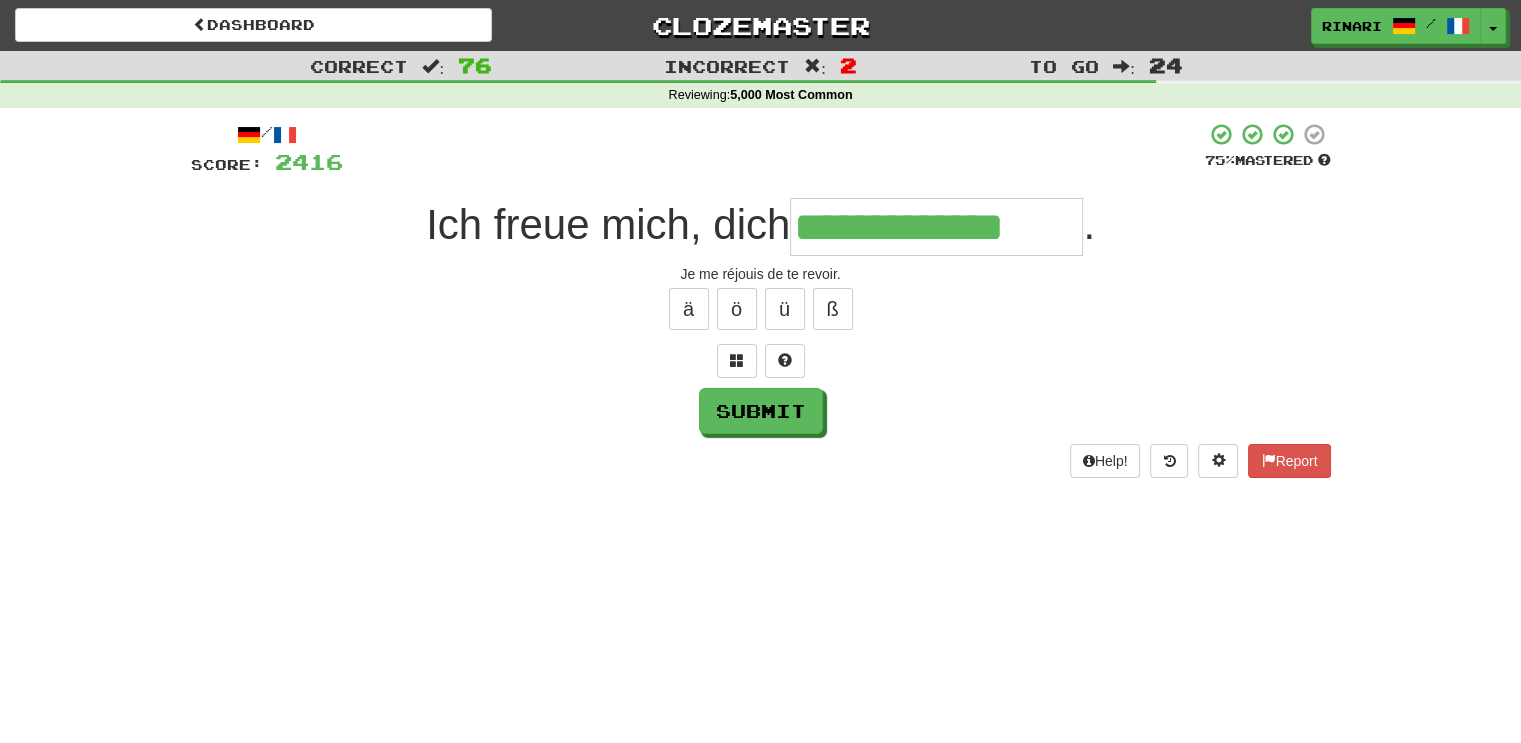 type on "**********" 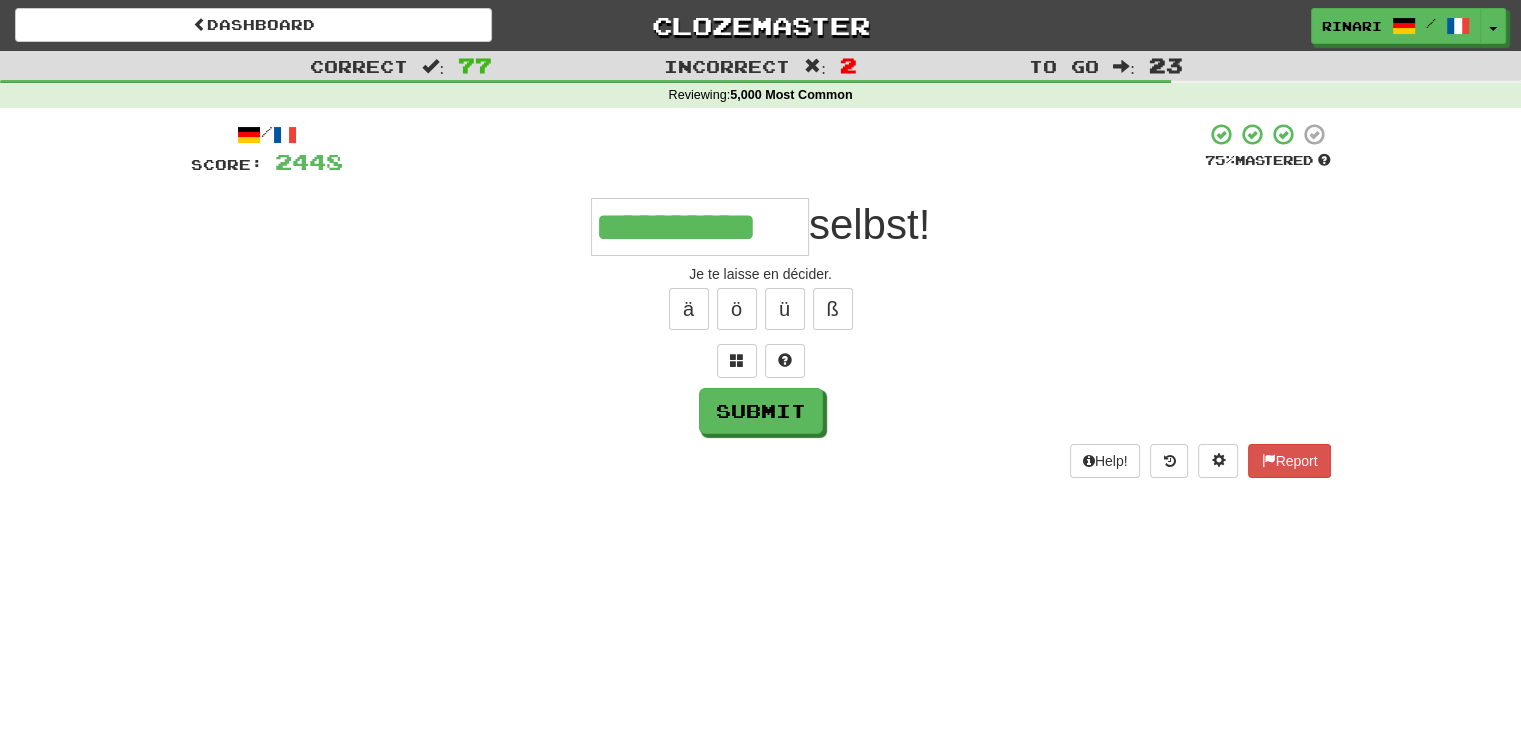 type on "**********" 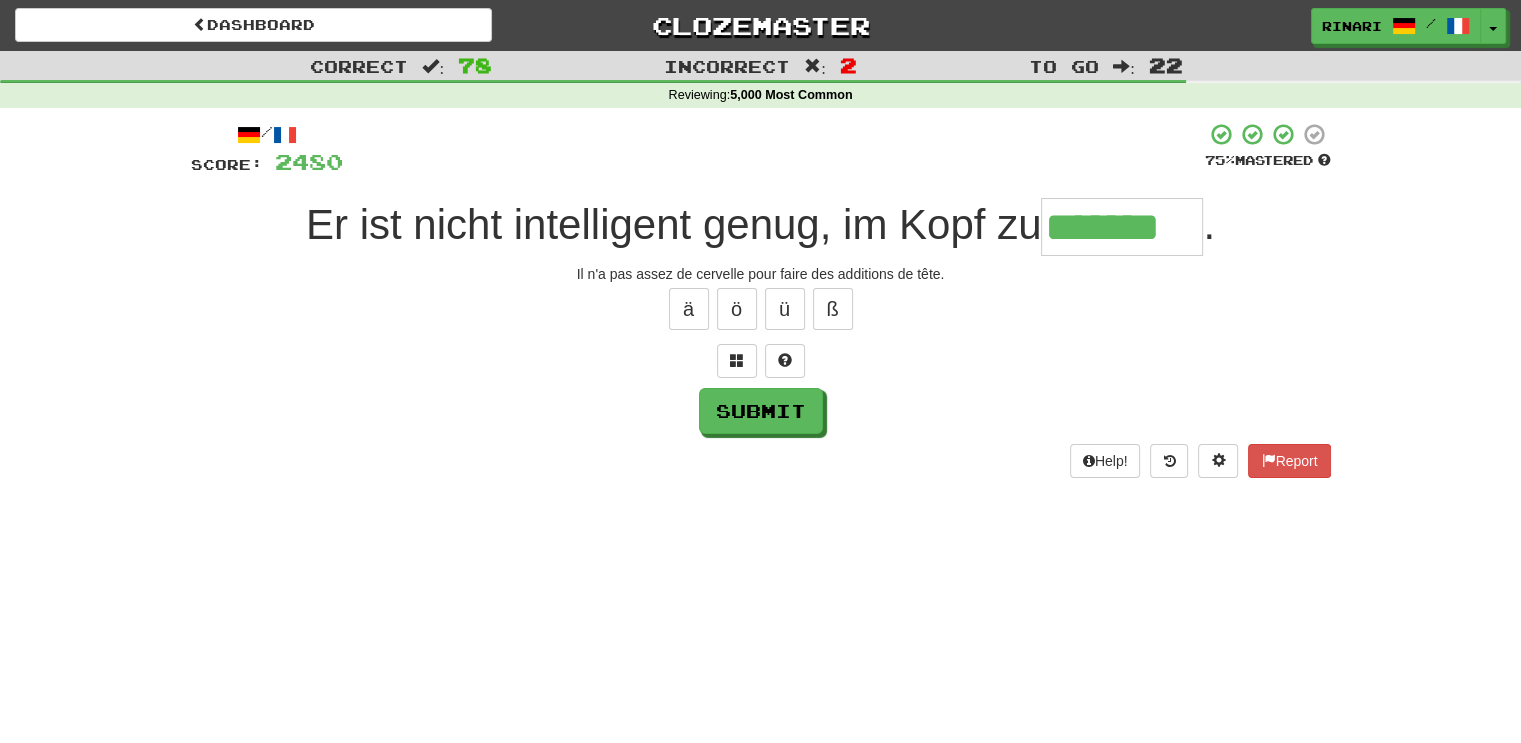 type on "*******" 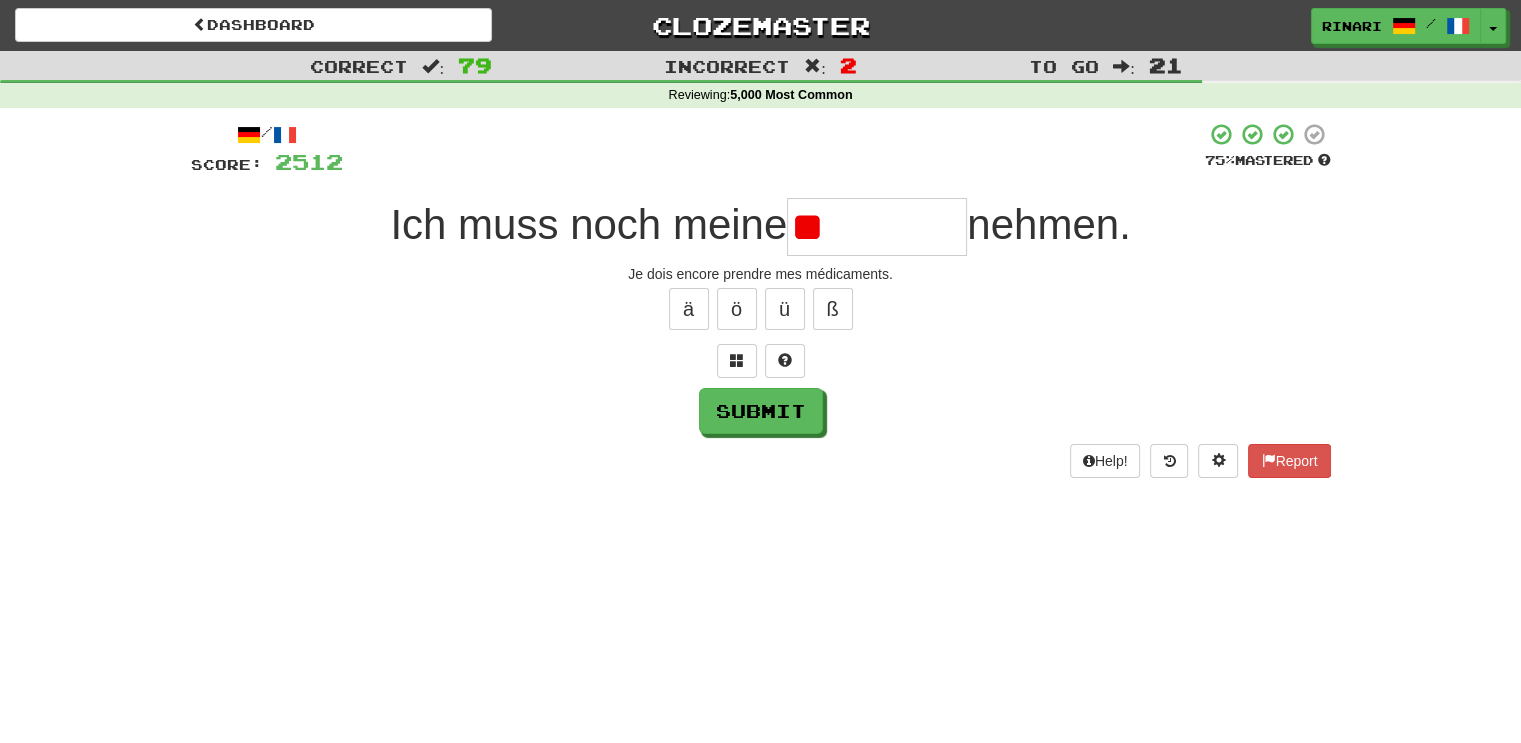 type on "*" 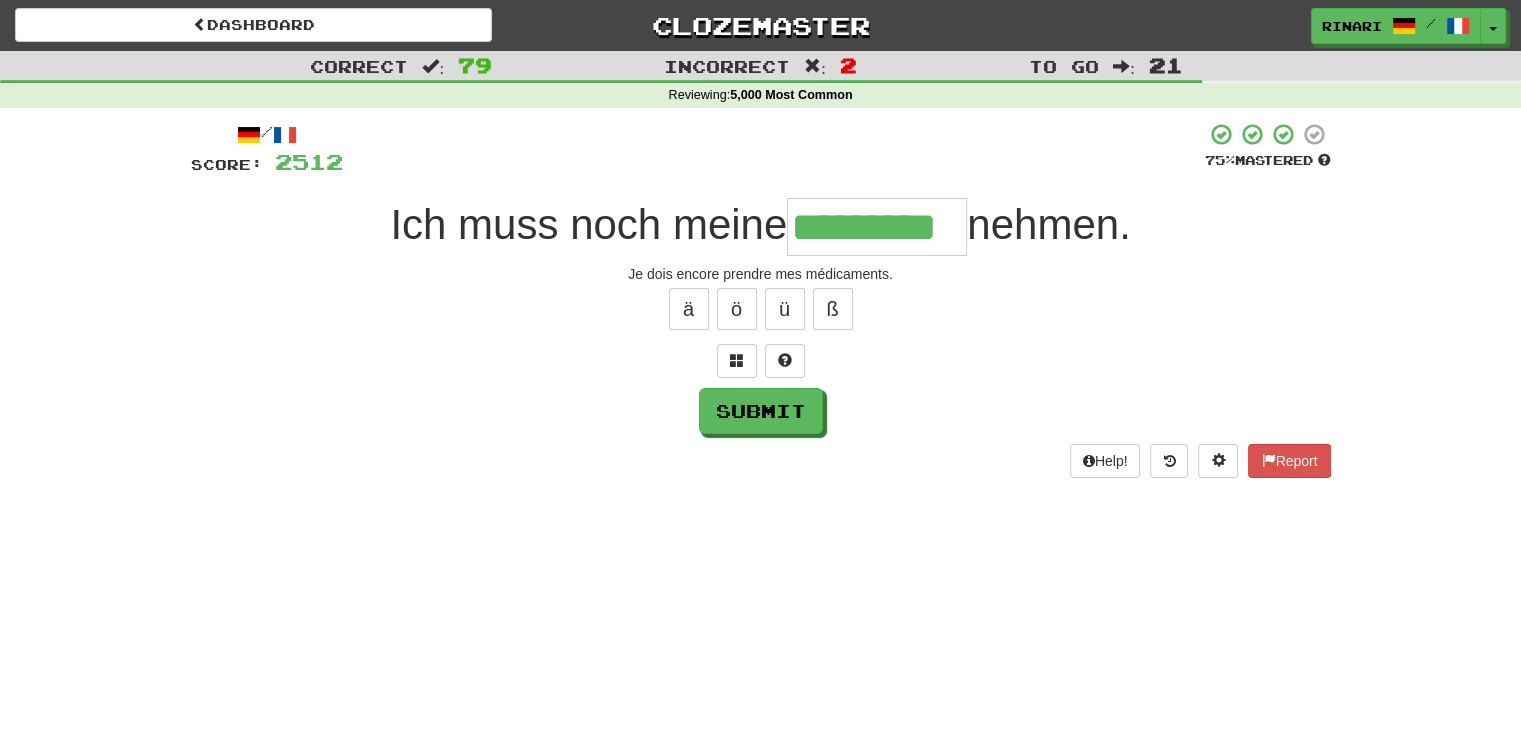 type on "*********" 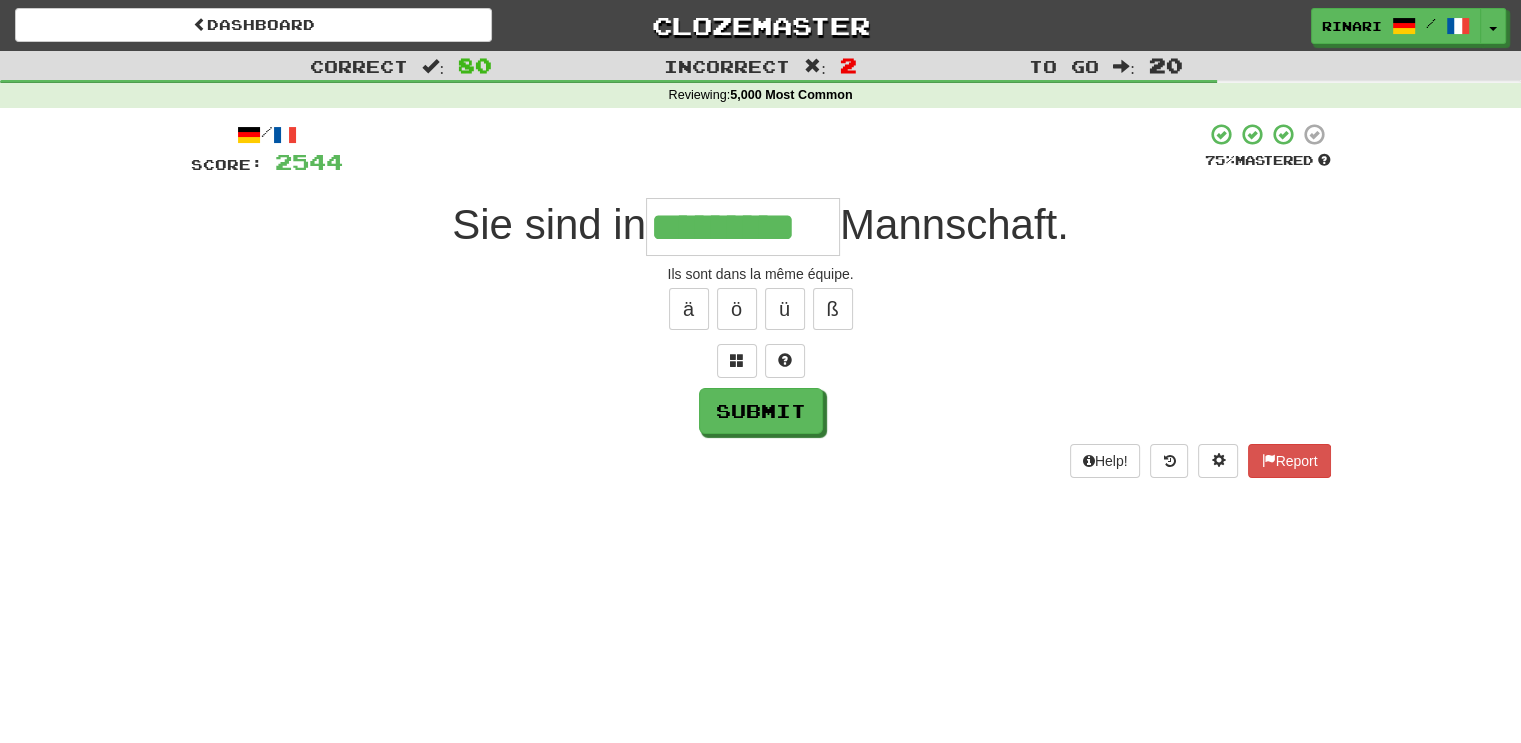 type on "*********" 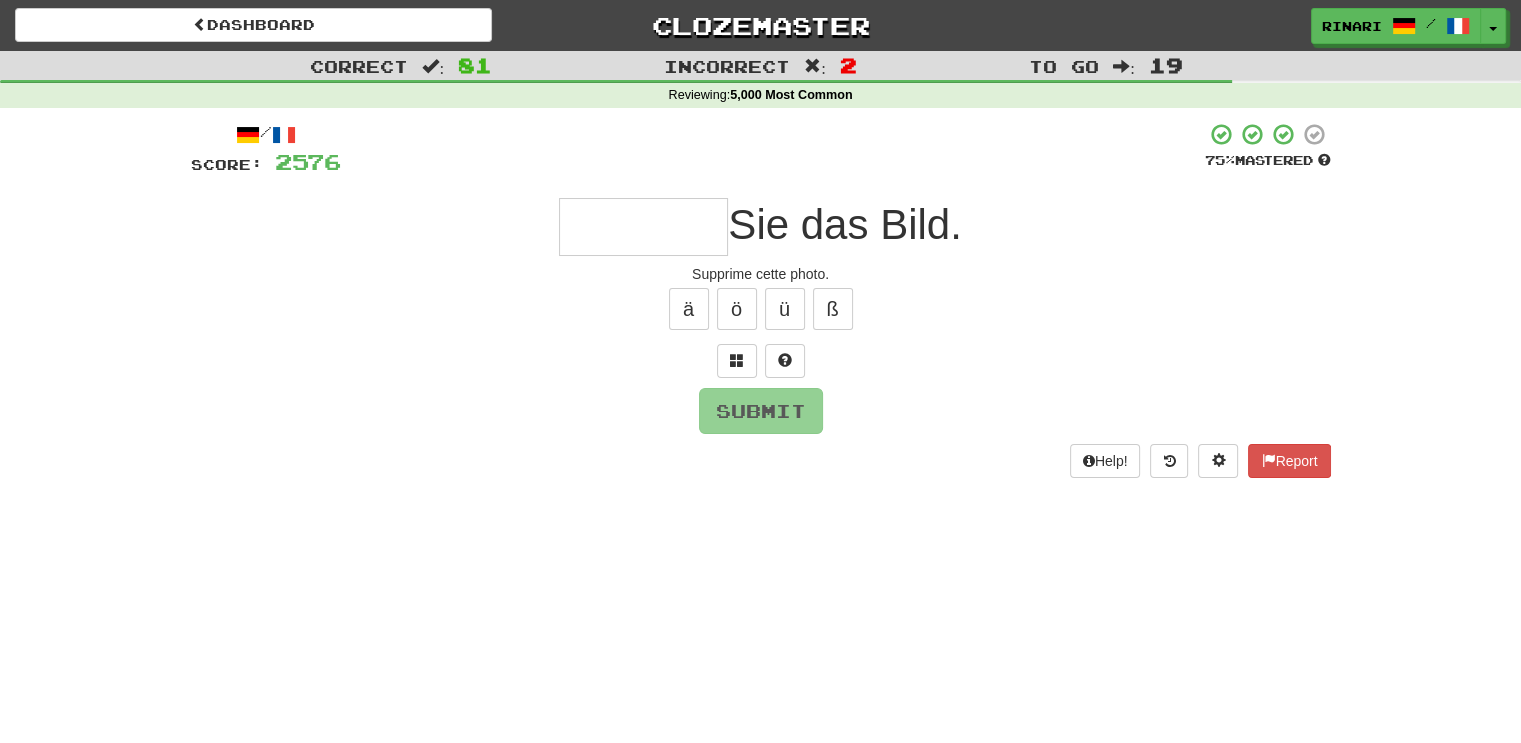 type on "*" 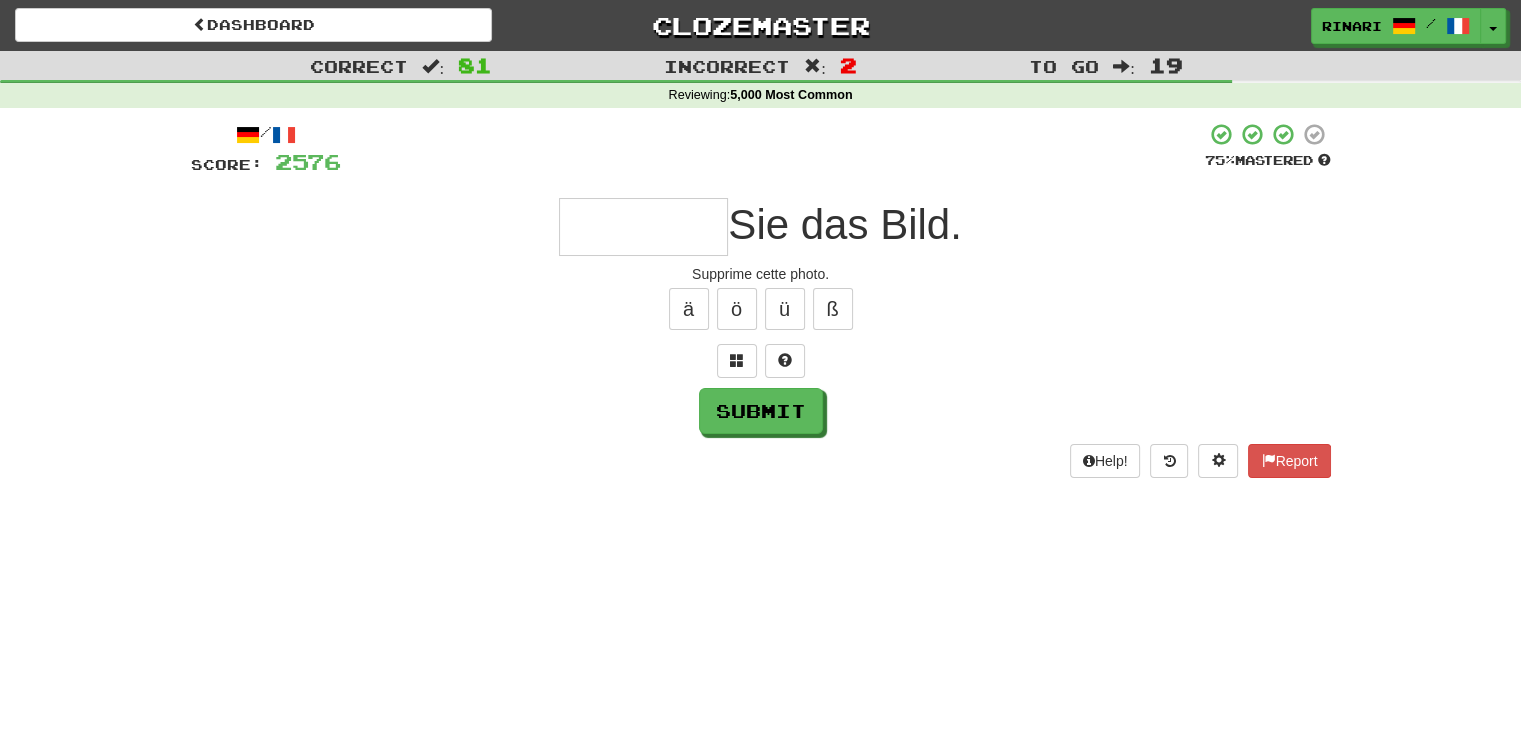 type on "*" 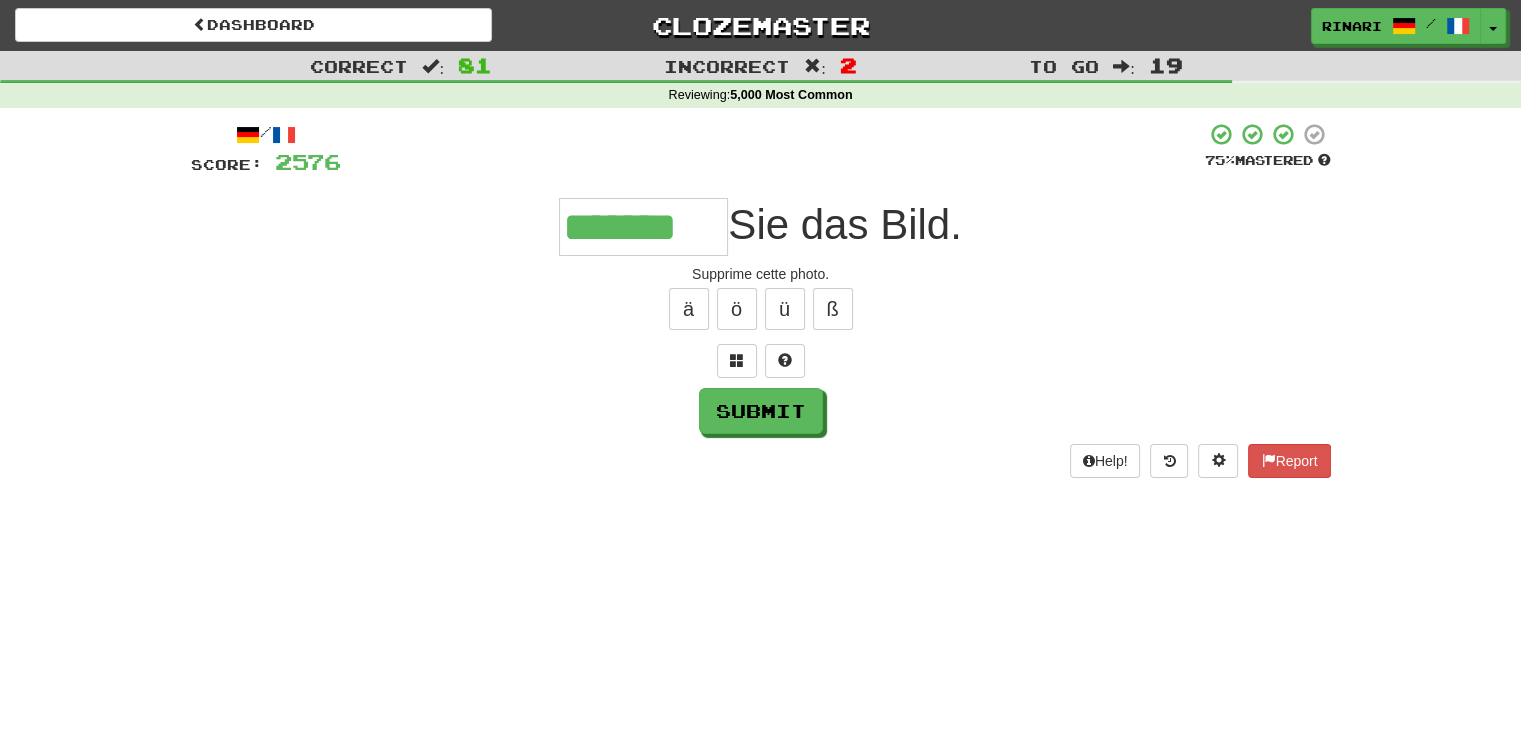 type on "*******" 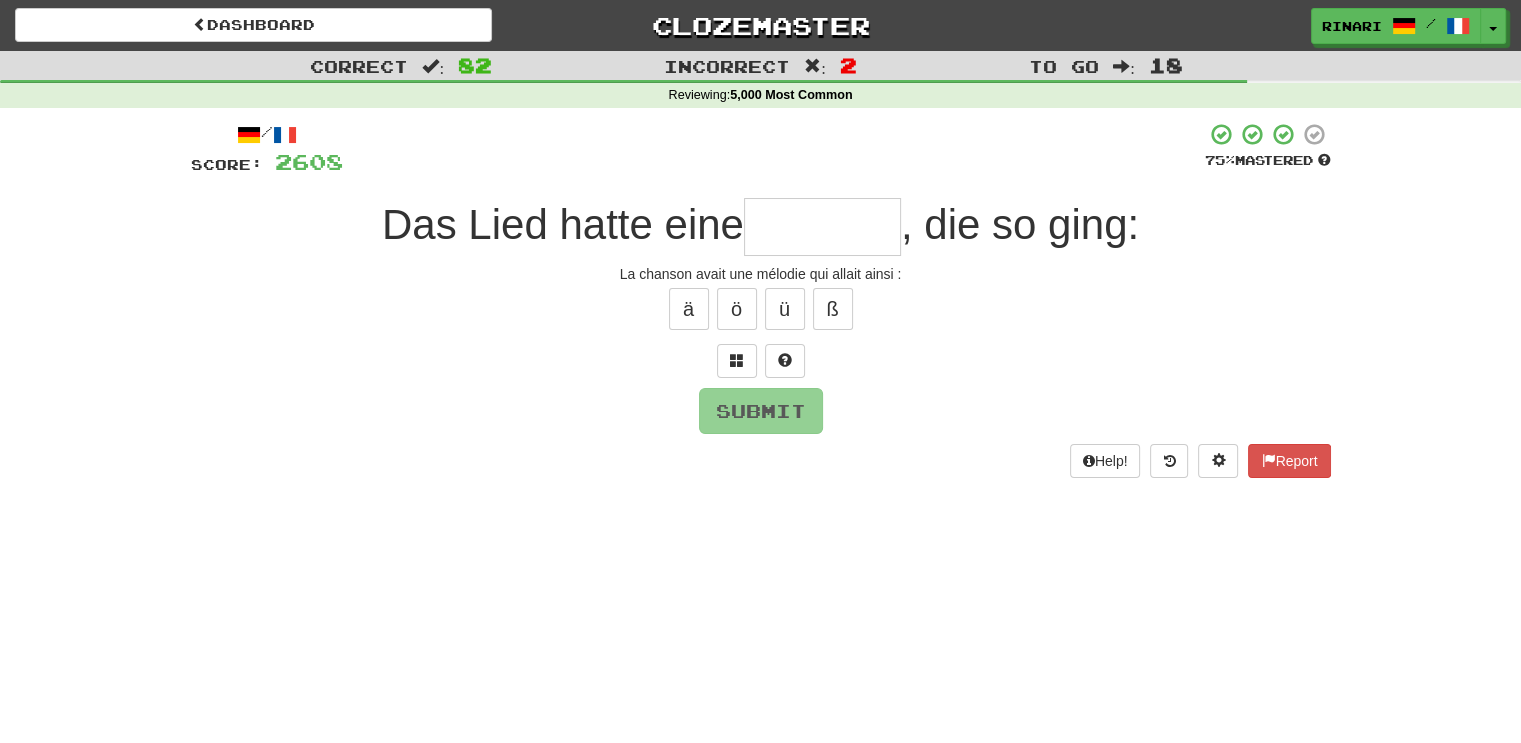 type on "*" 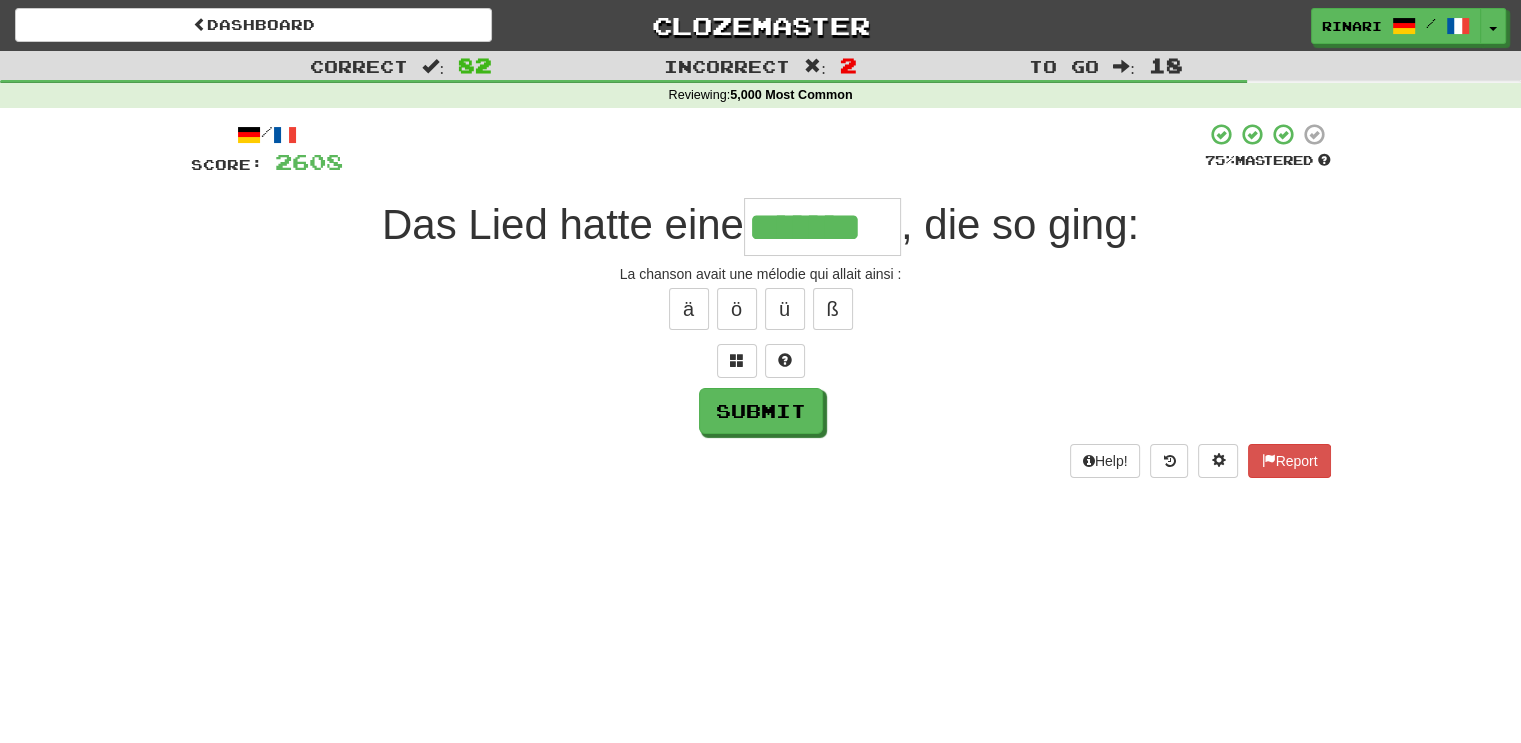 type on "*******" 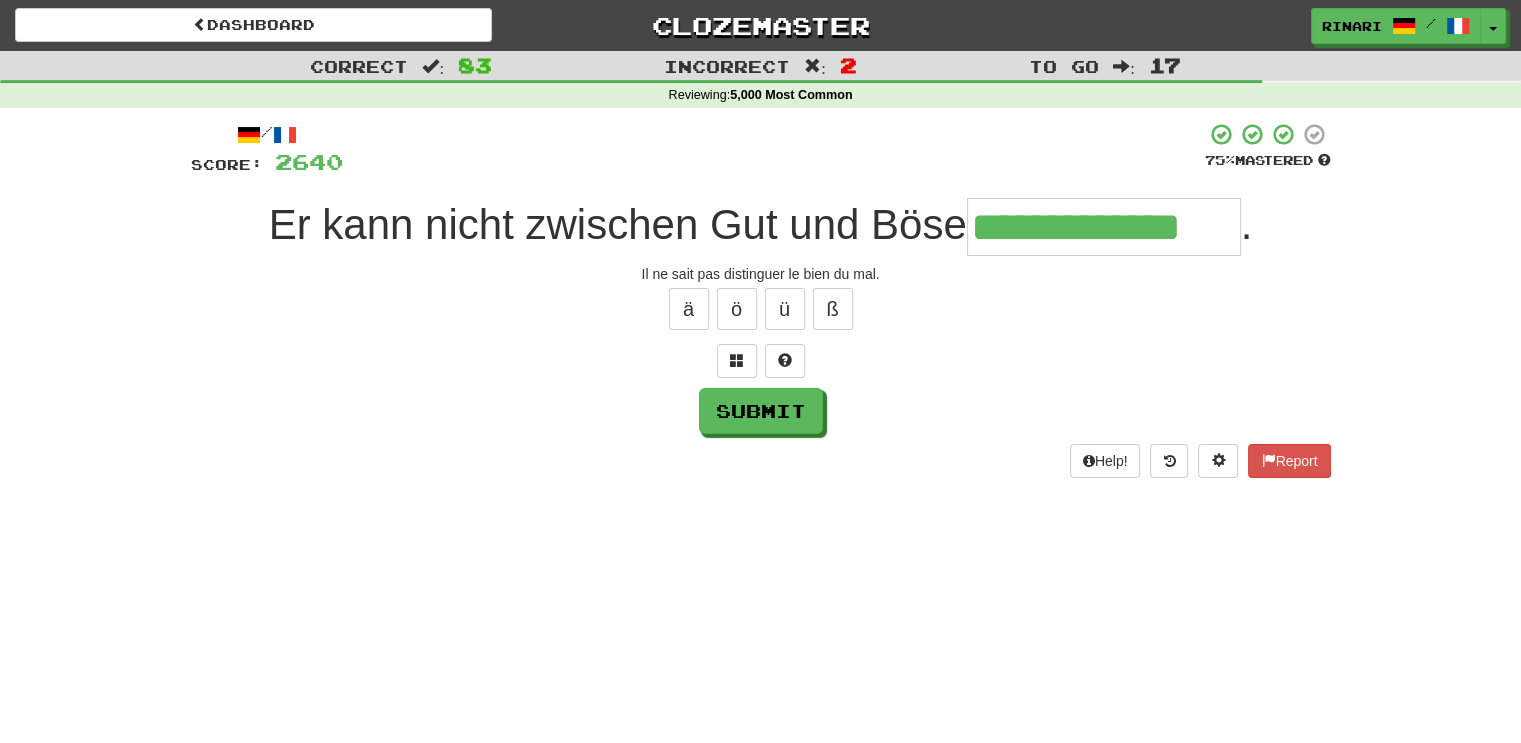 type on "**********" 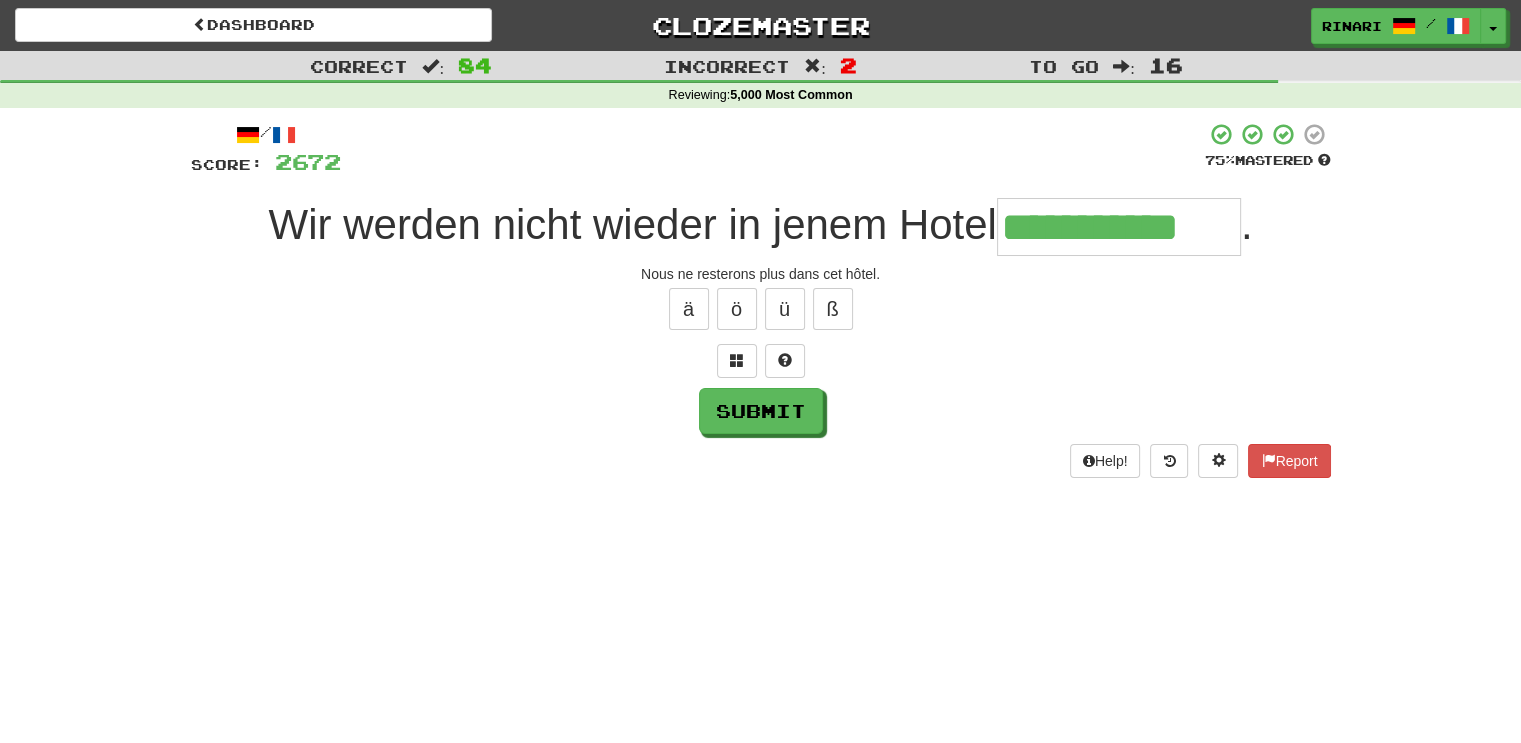 type on "**********" 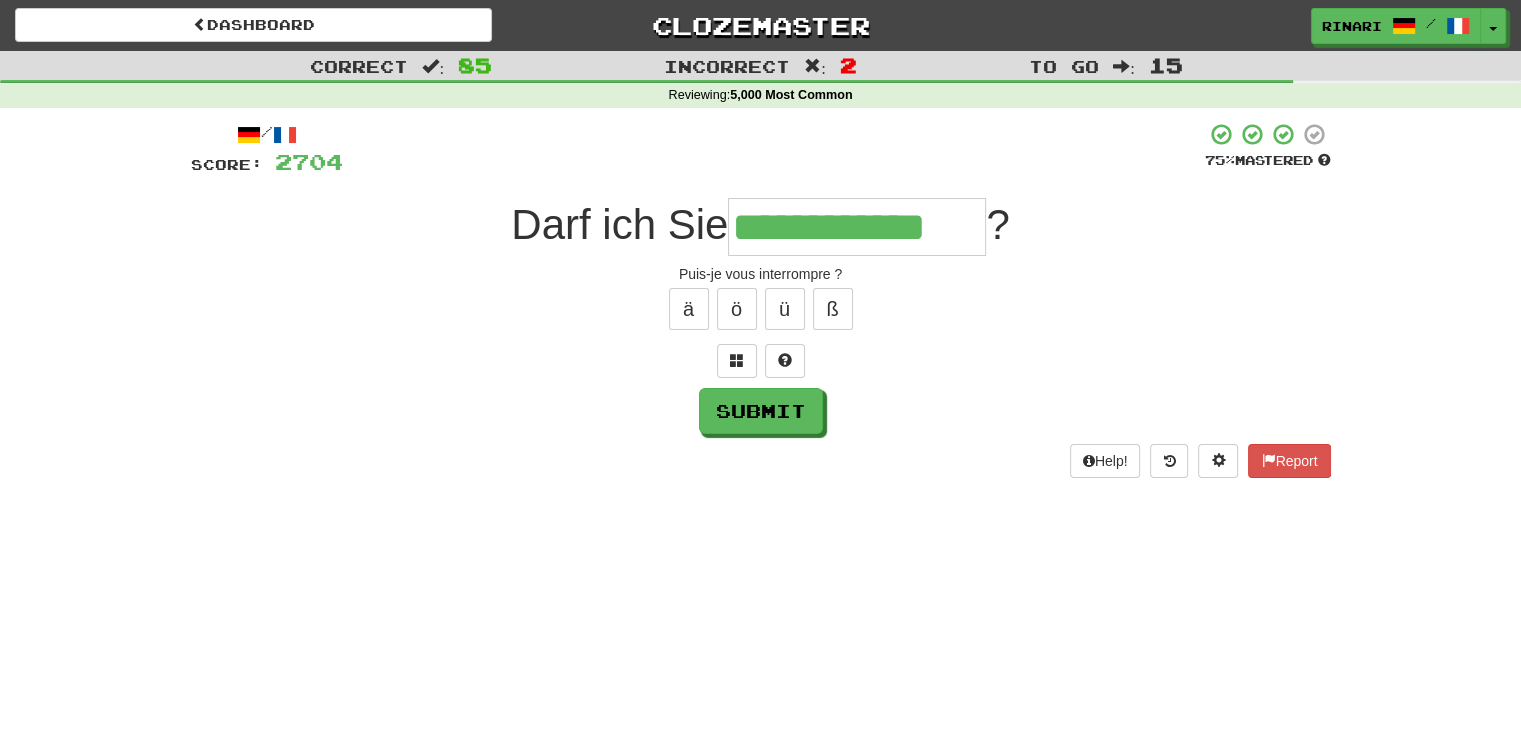 type on "**********" 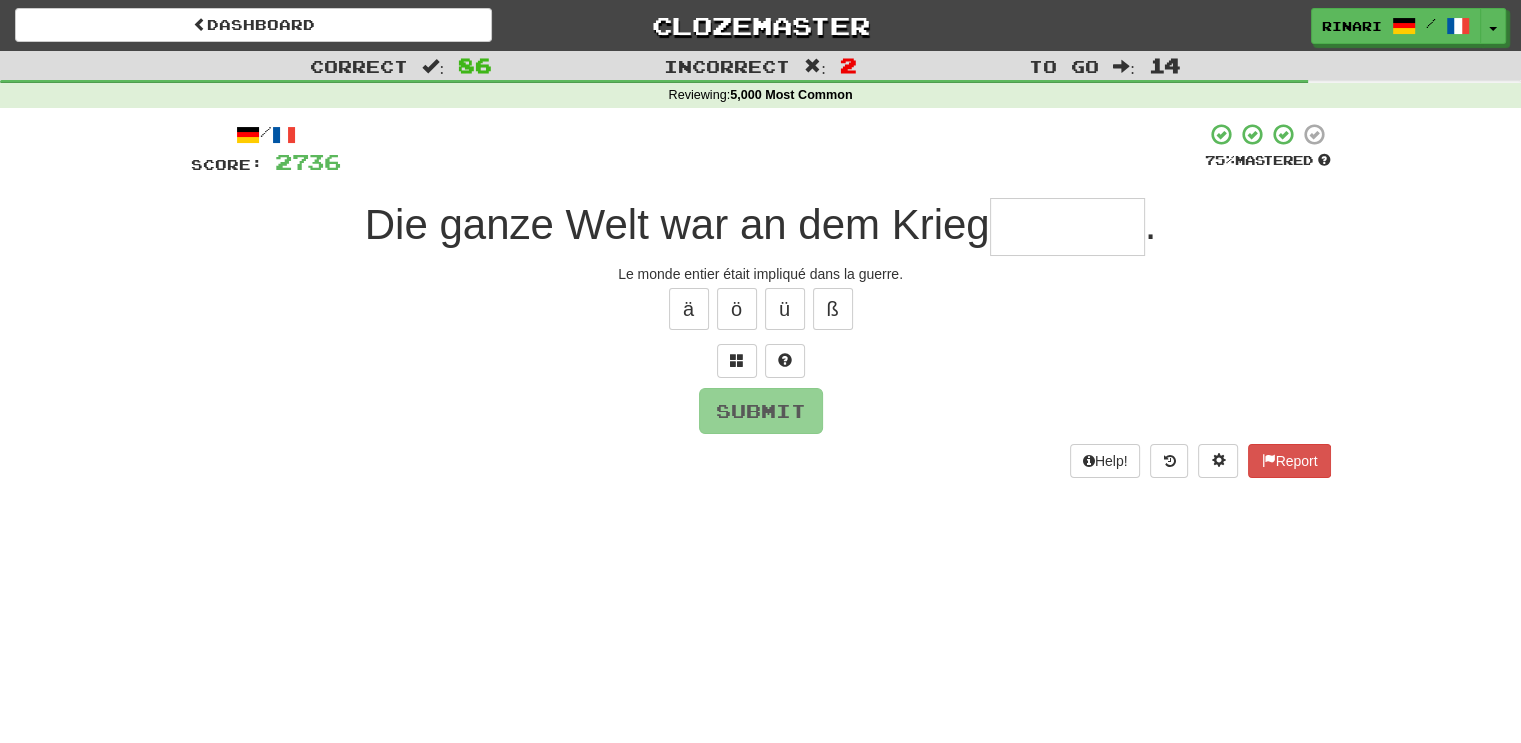 type on "*" 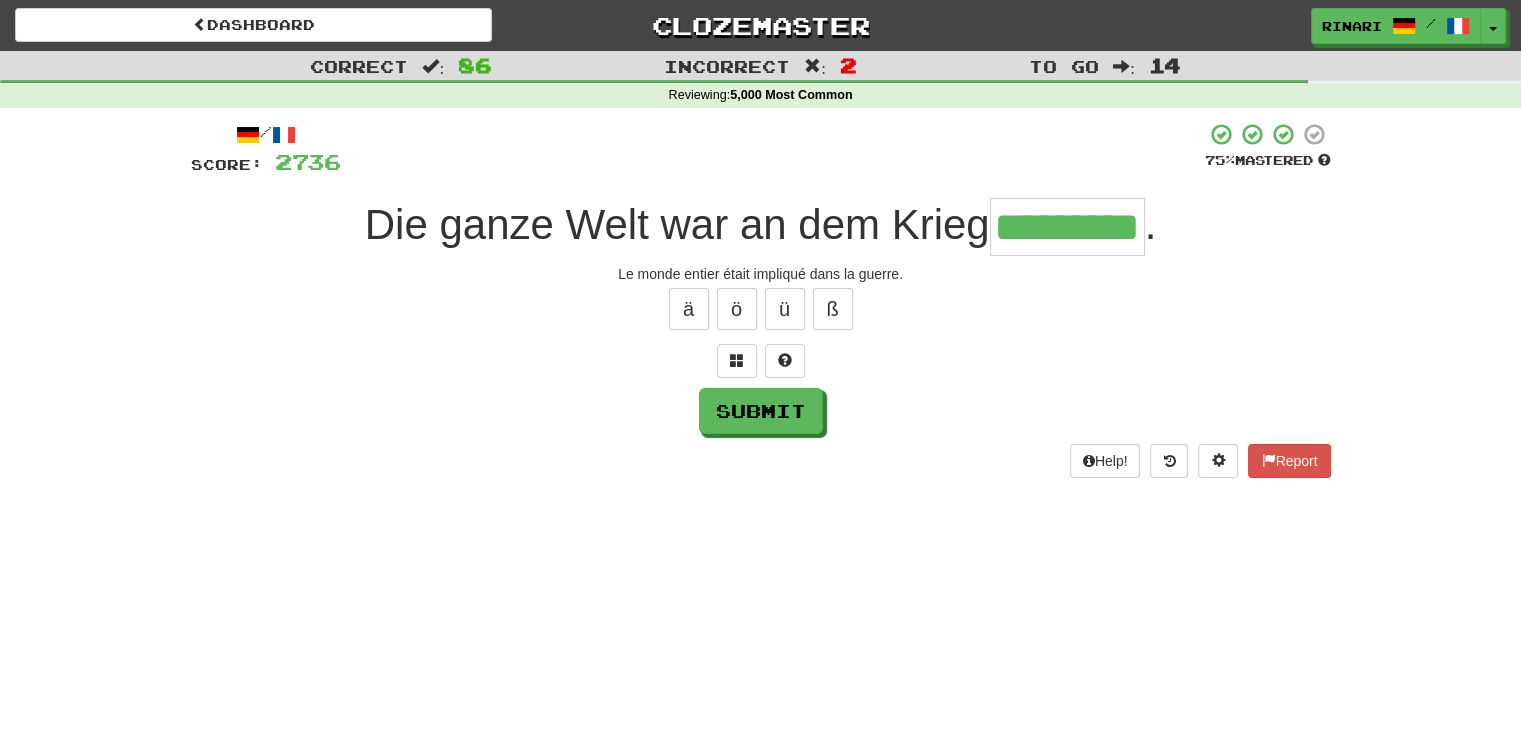type on "*********" 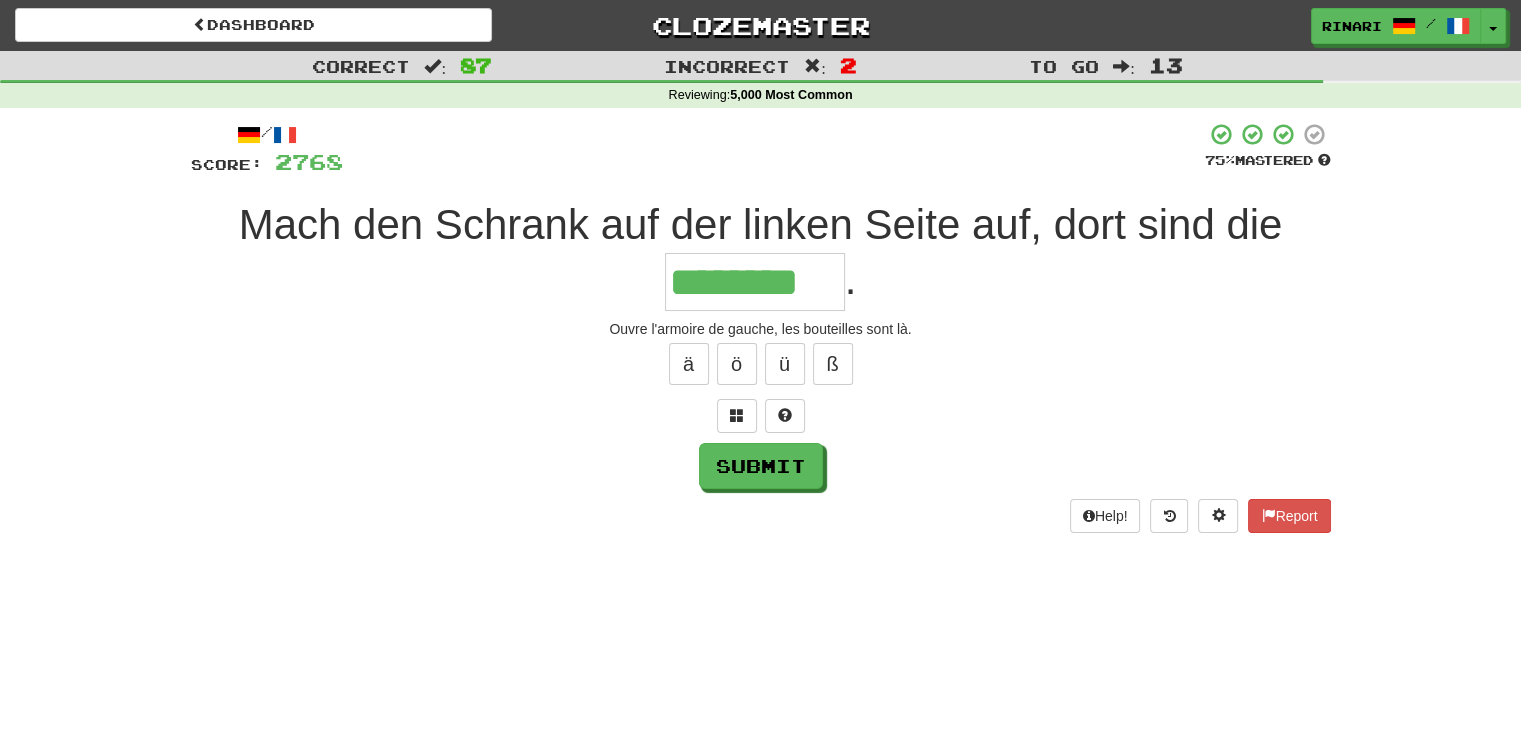 type on "********" 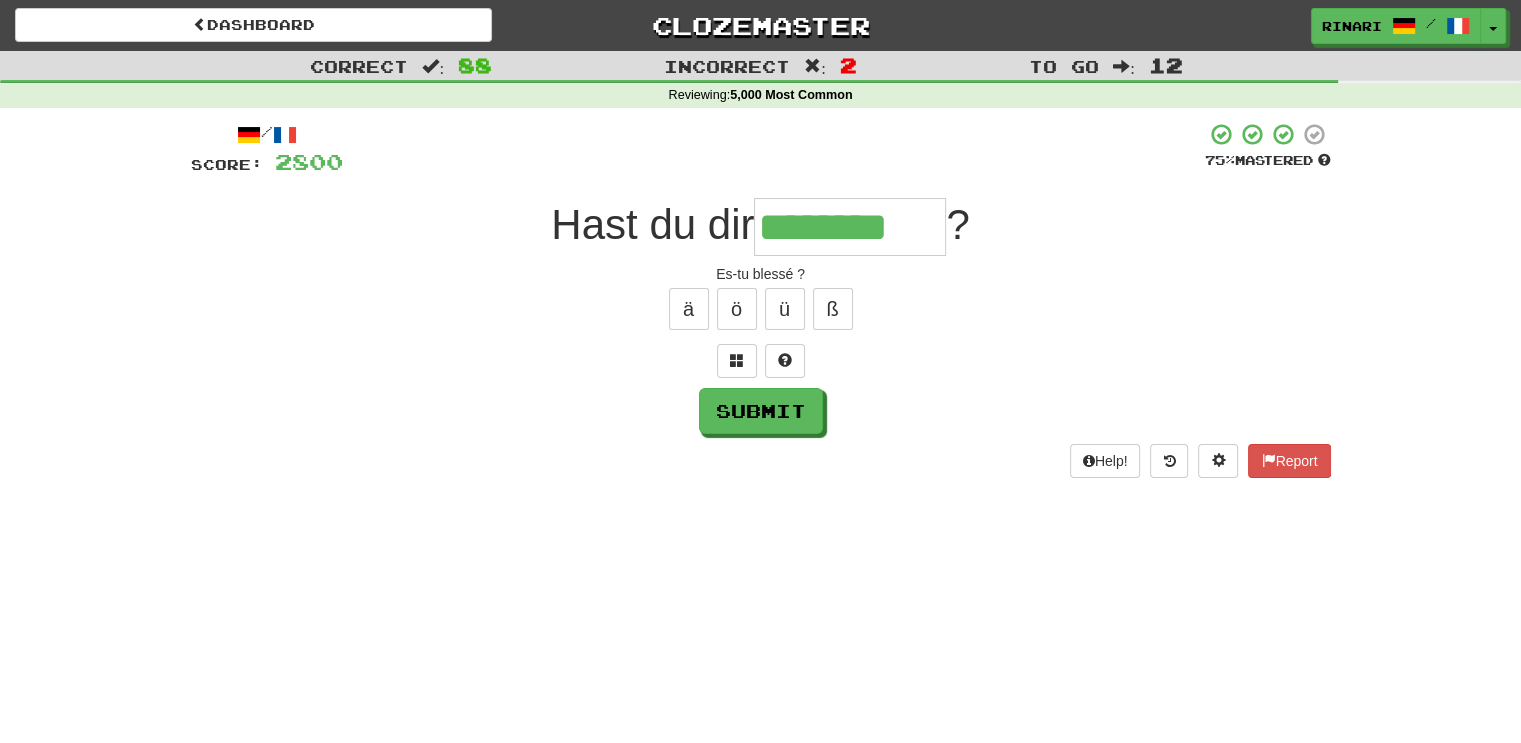 type on "********" 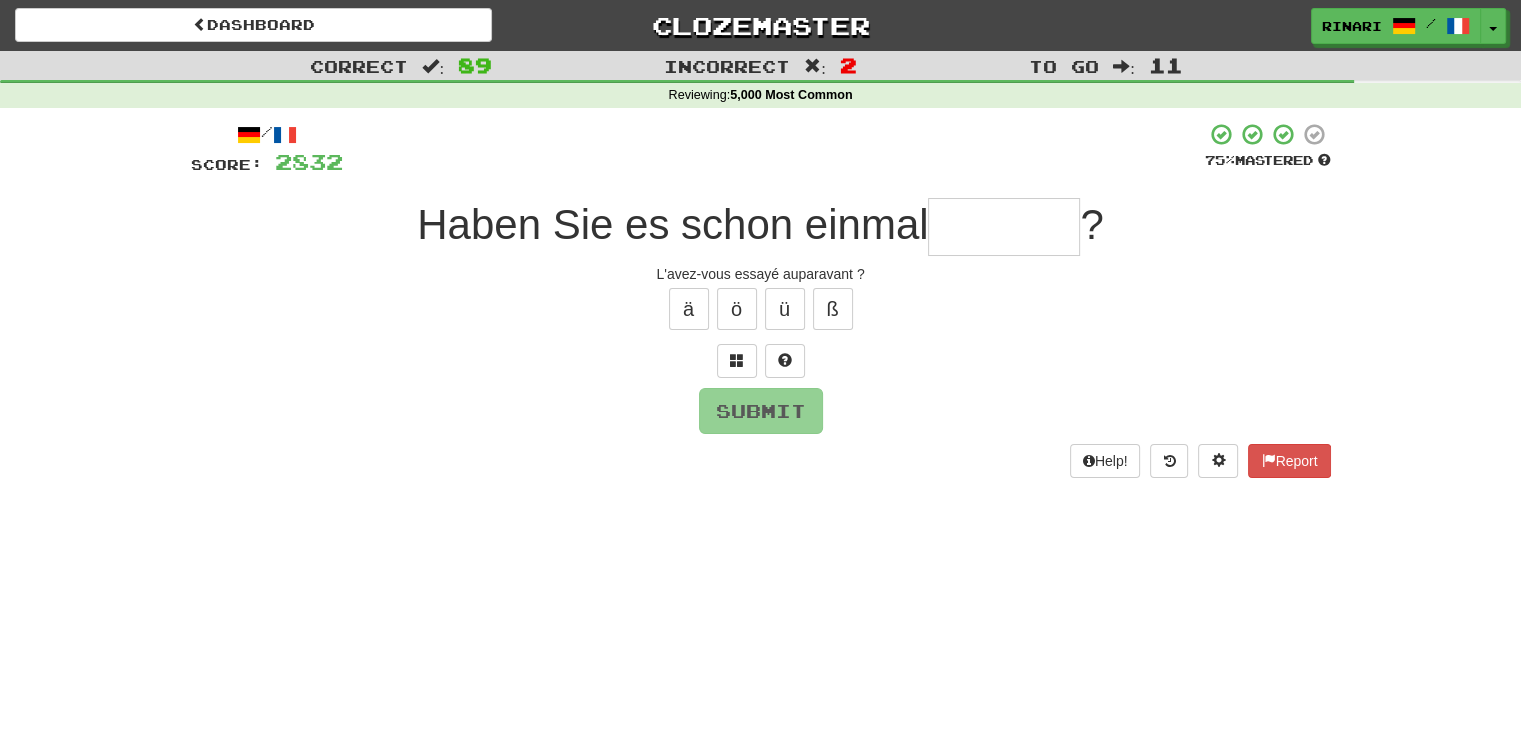 type on "*" 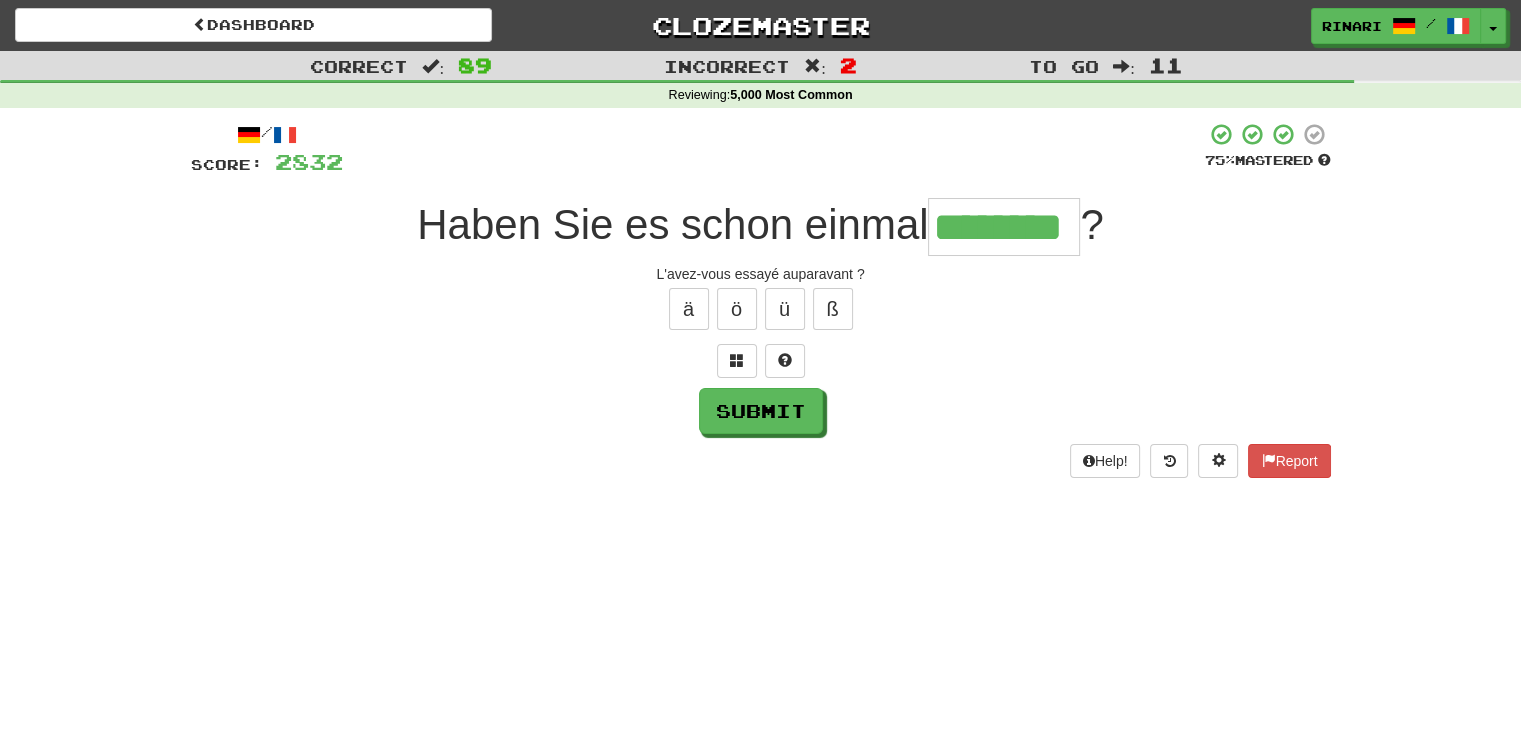 type on "********" 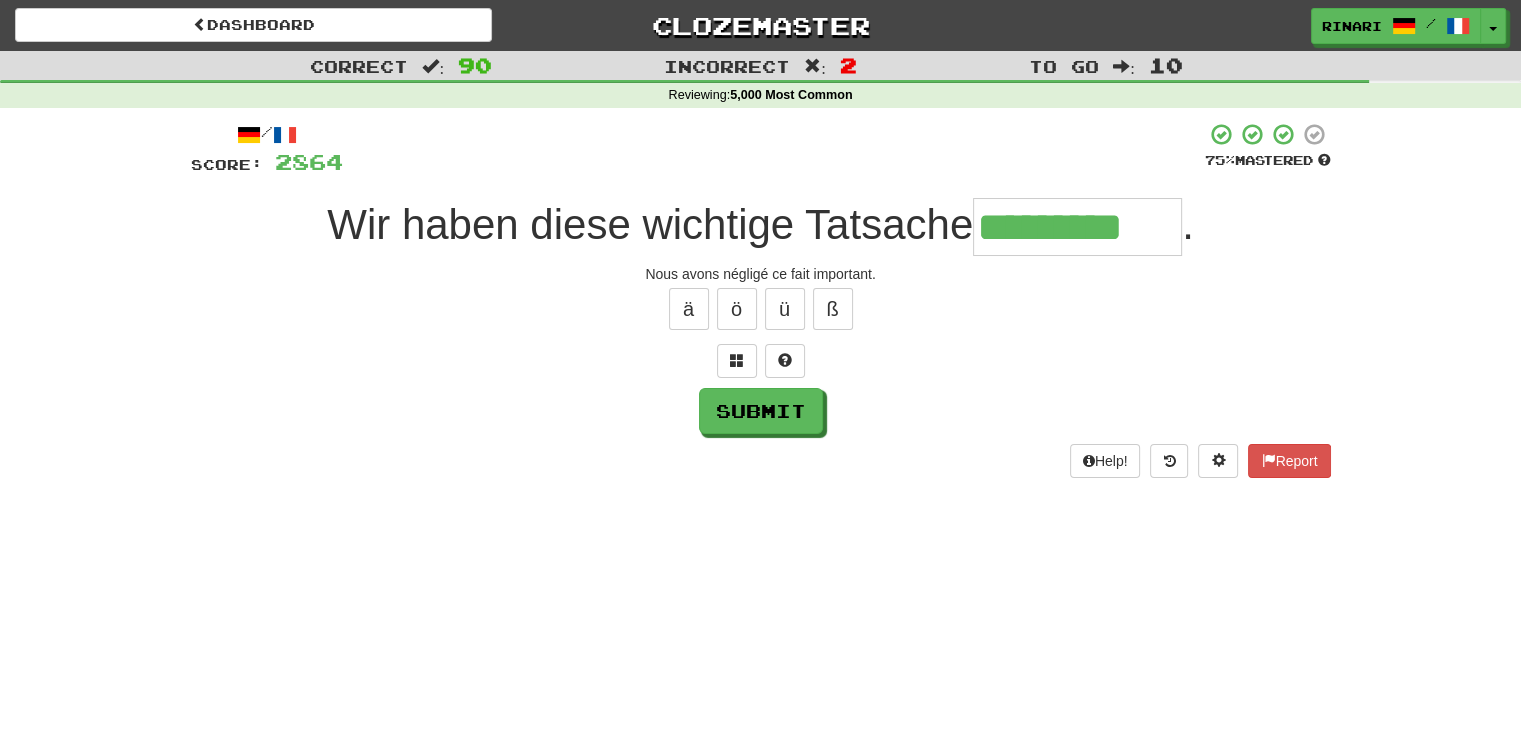 type on "*********" 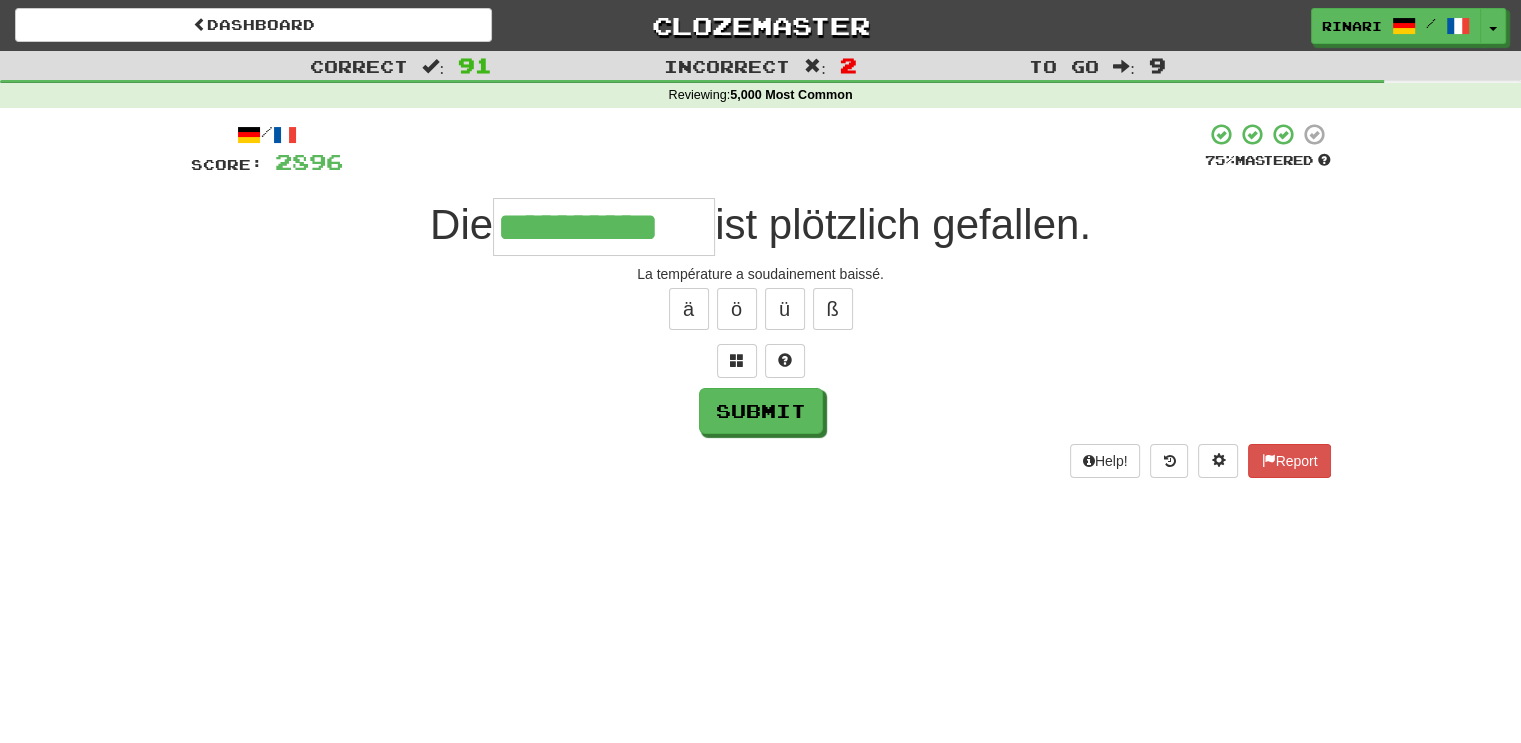 type on "**********" 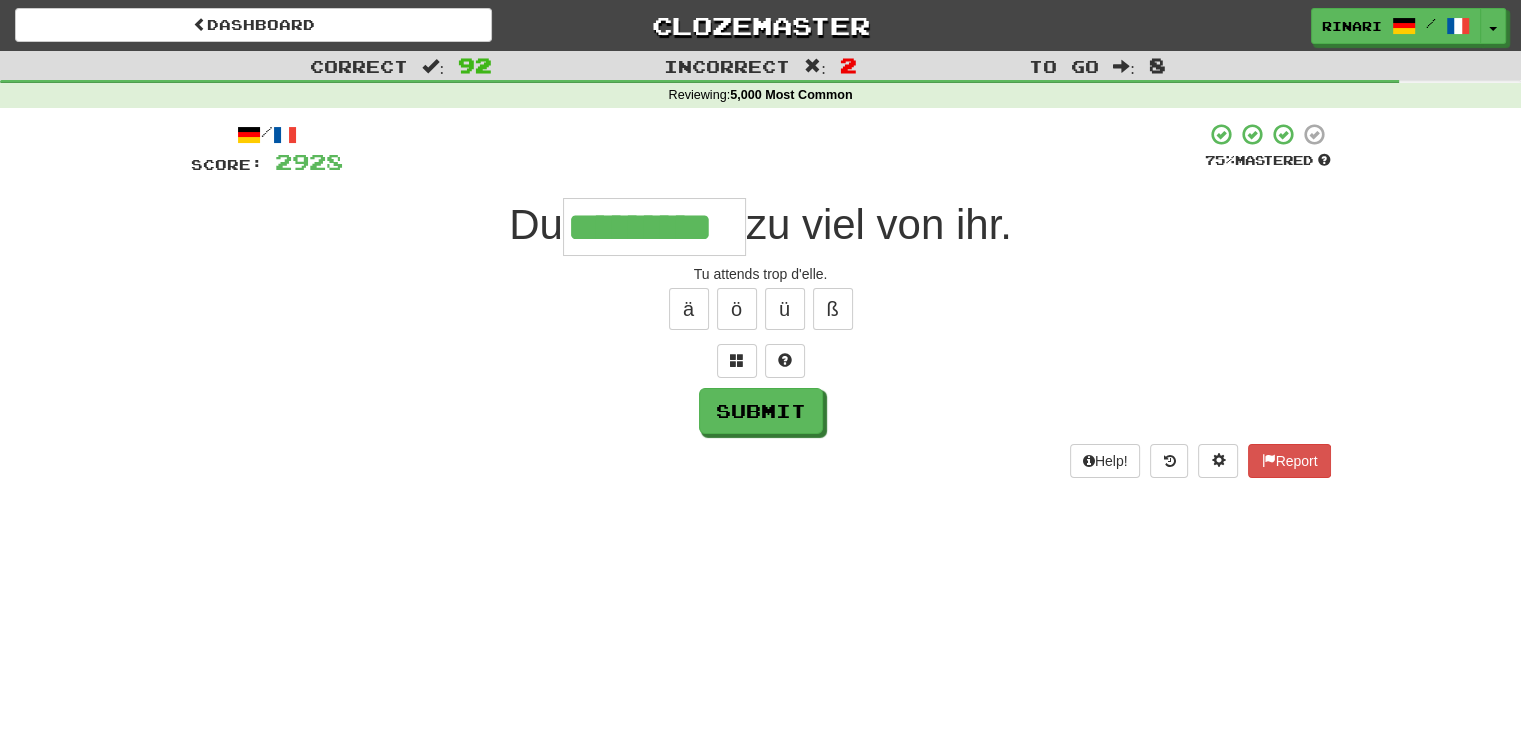 type on "*********" 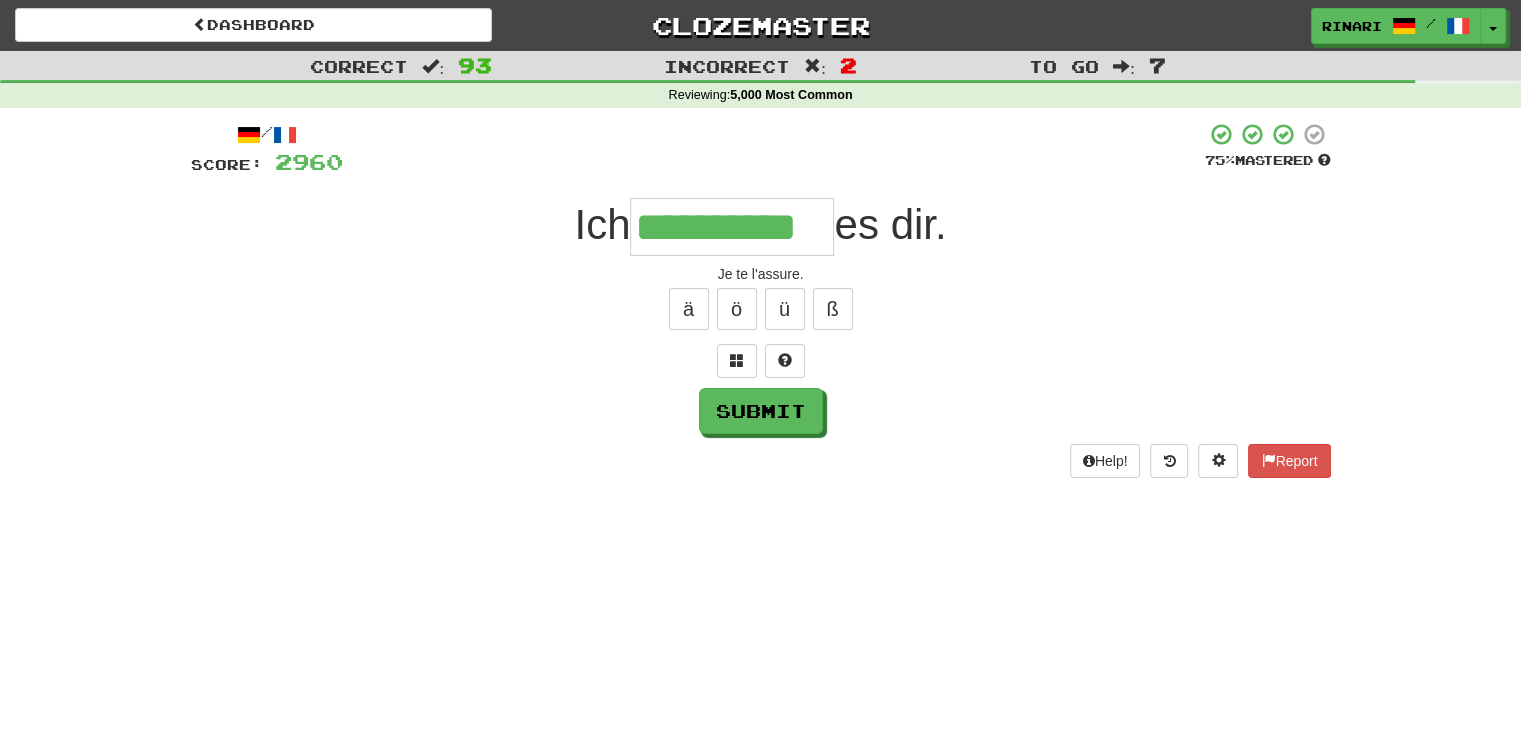 type on "**********" 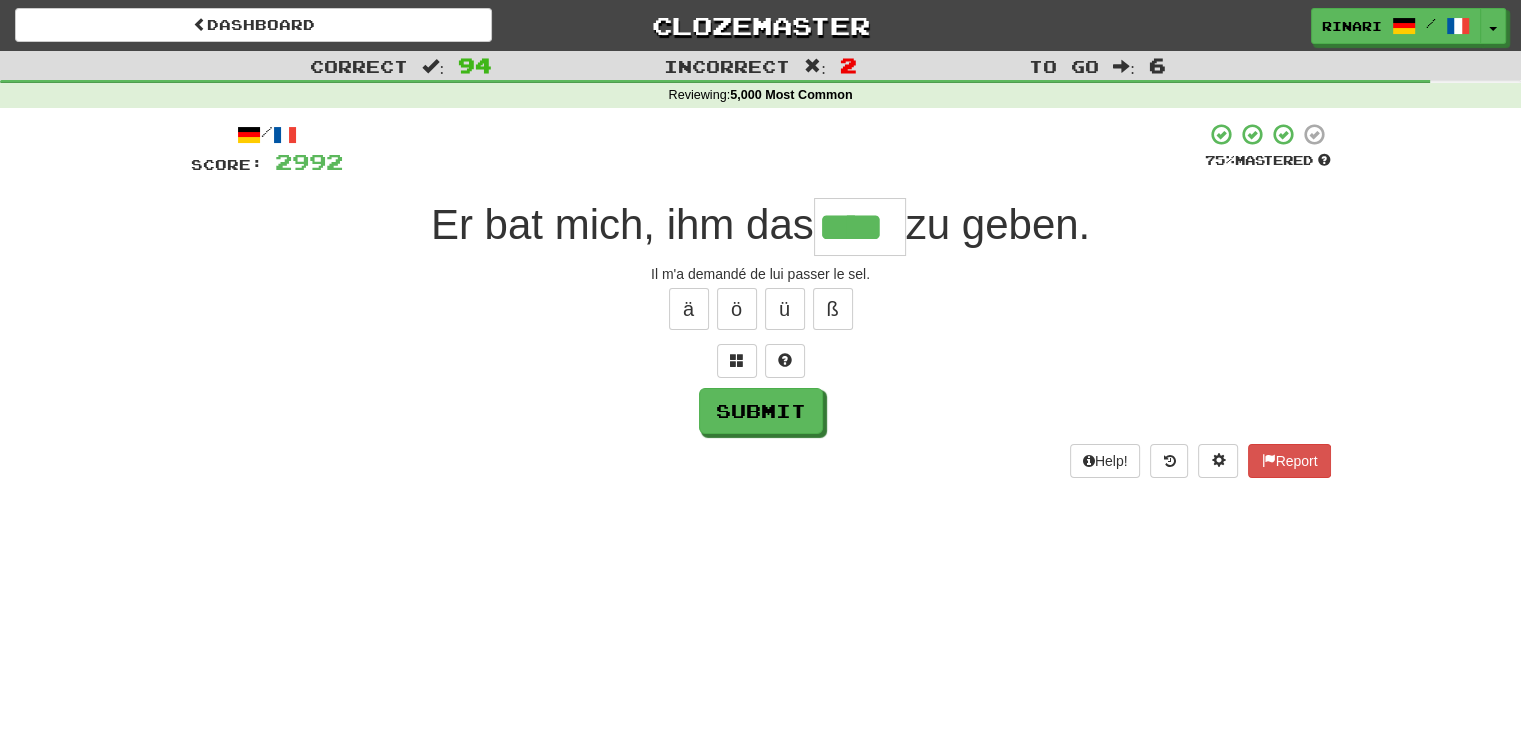 type on "****" 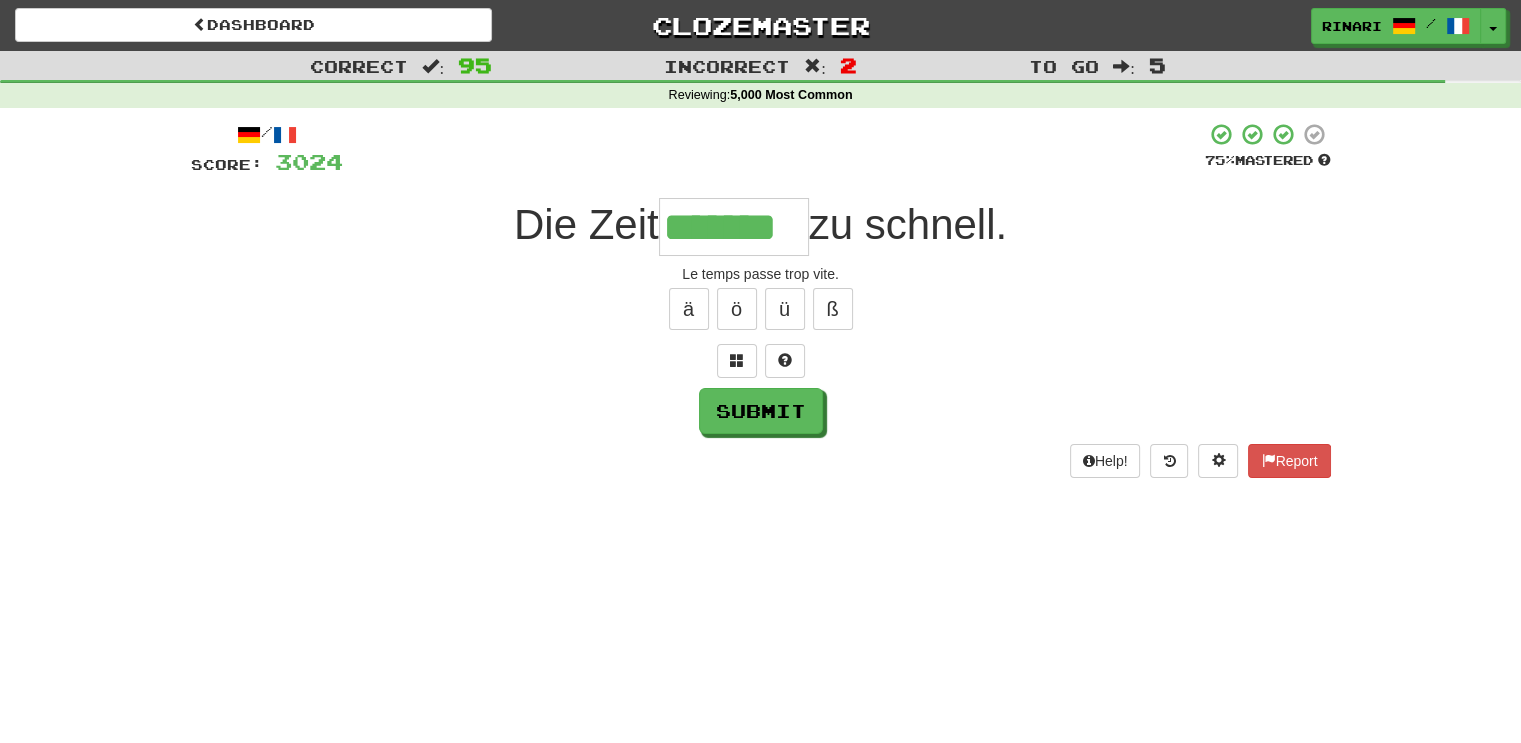 type on "*******" 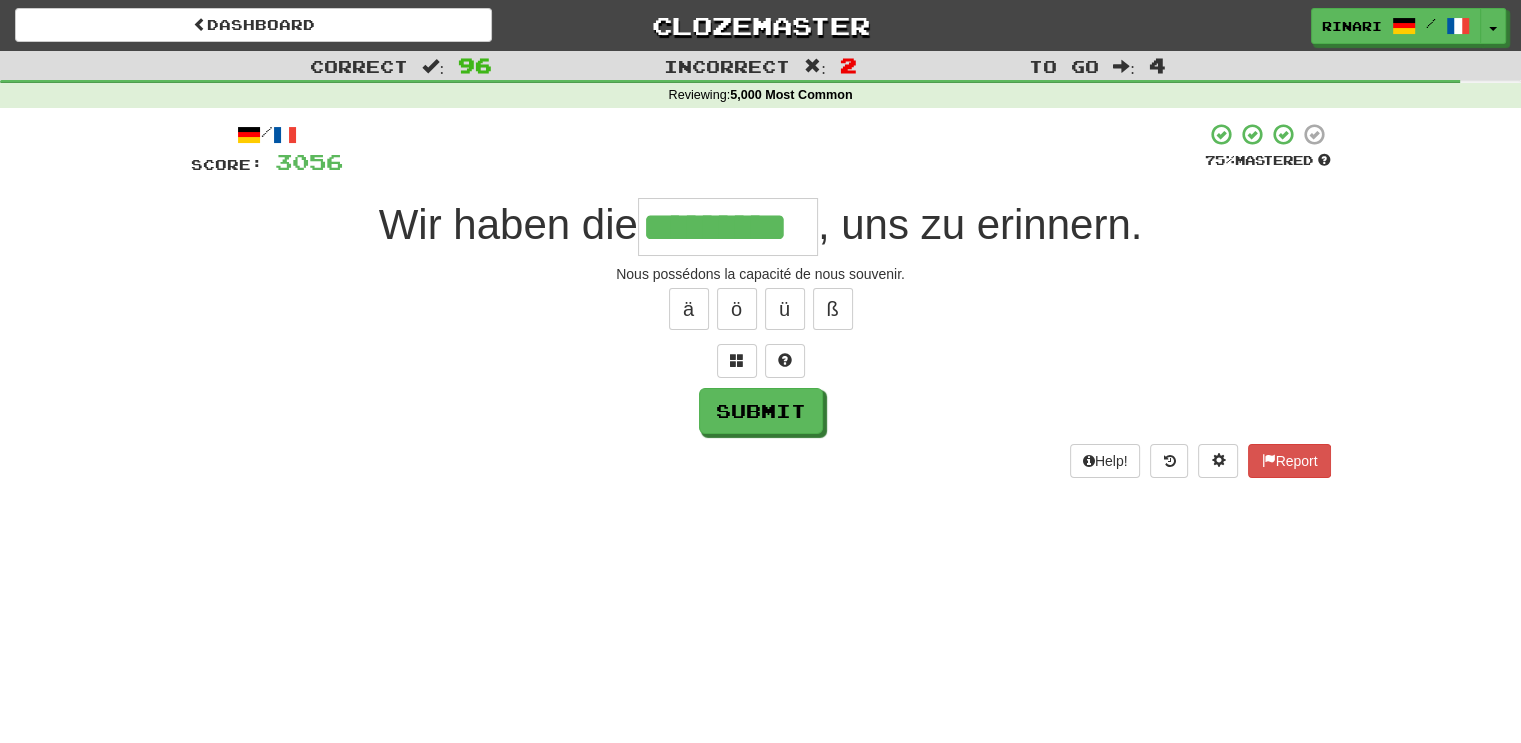 type on "*********" 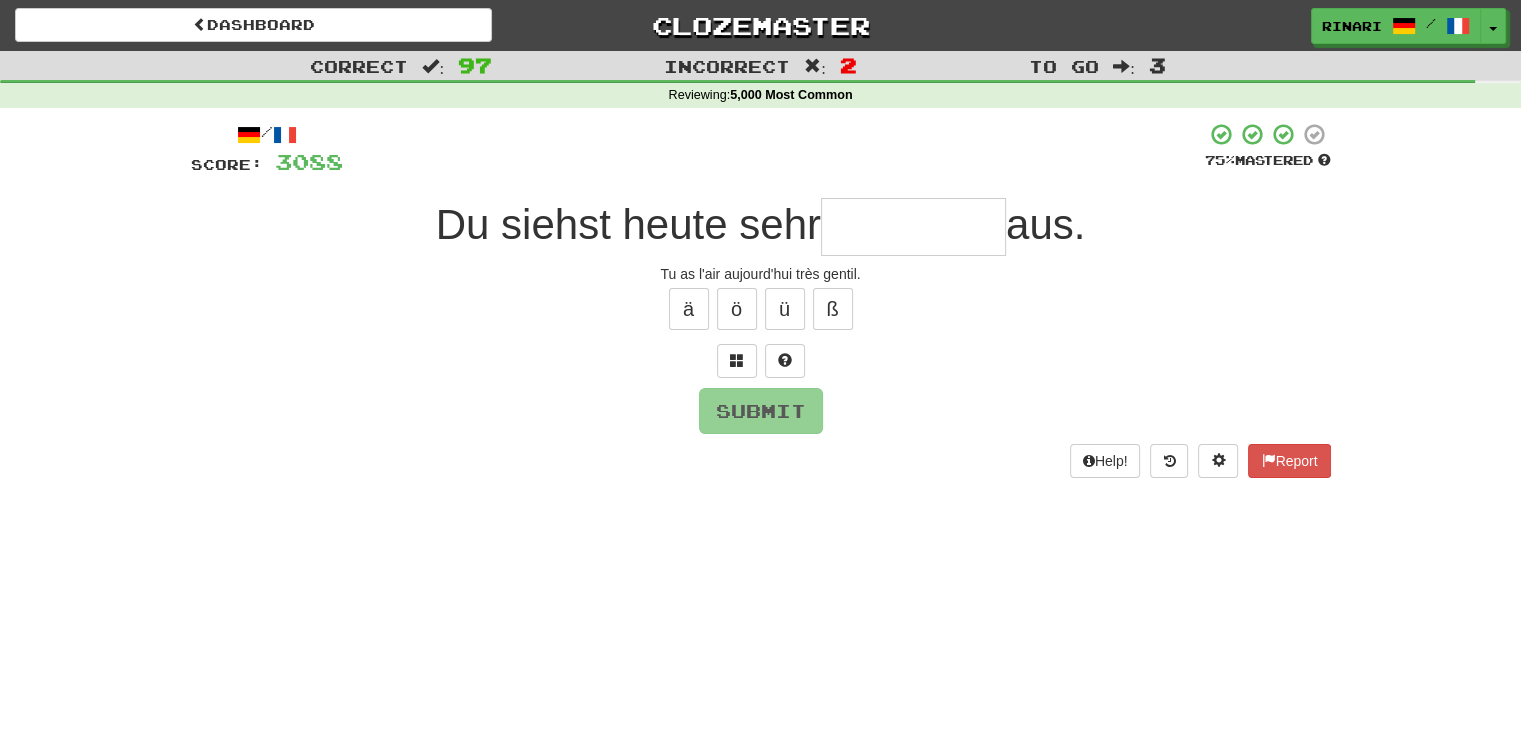 type on "*" 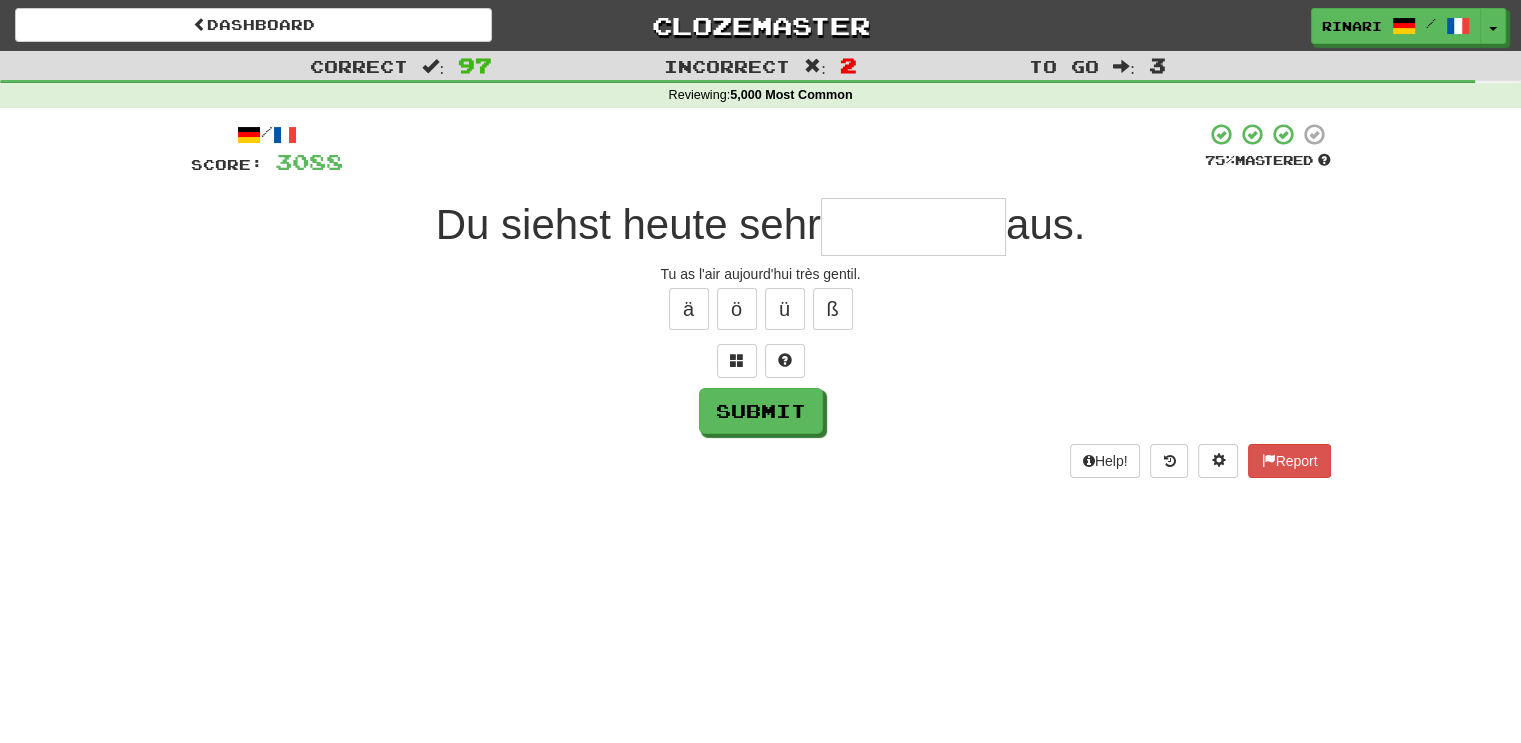 type on "*" 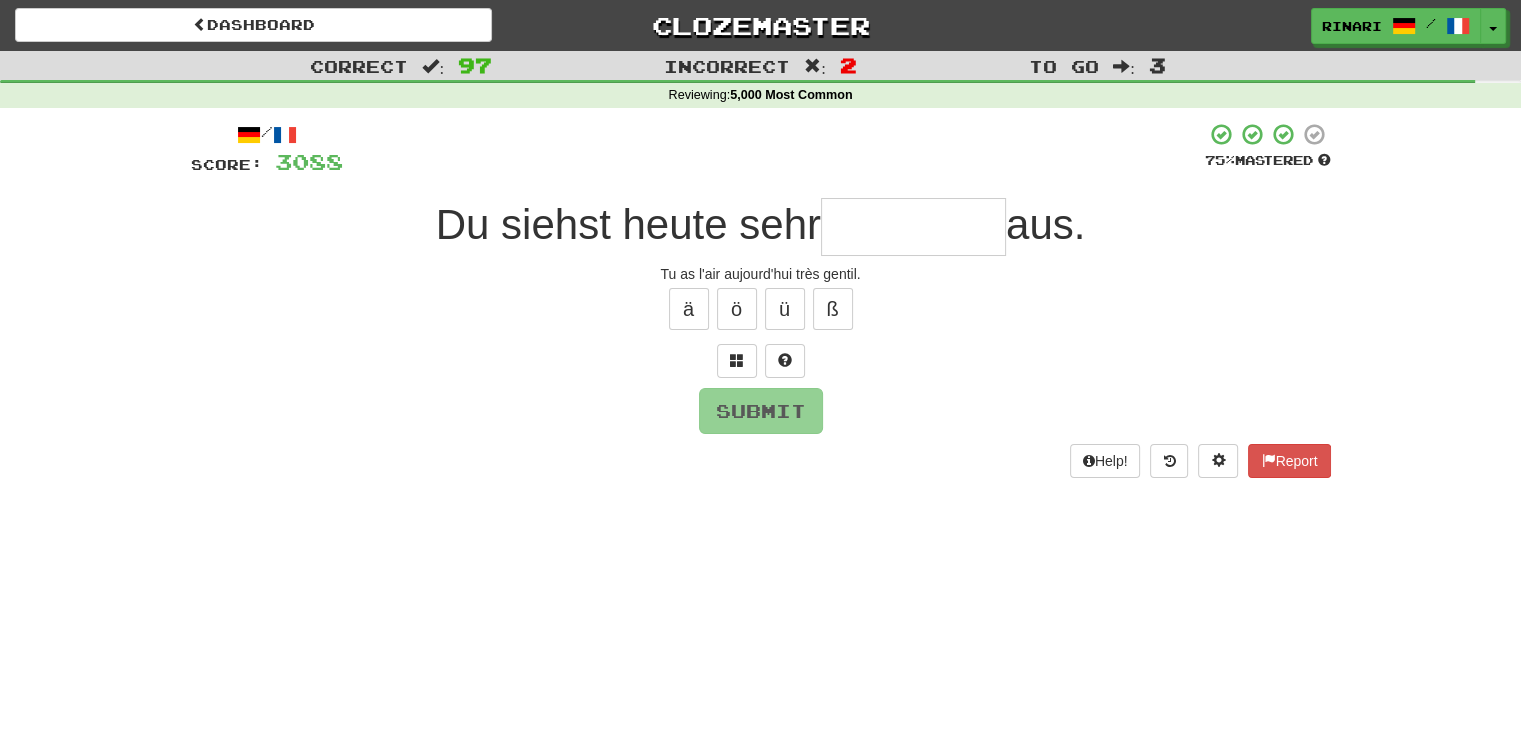 type on "*" 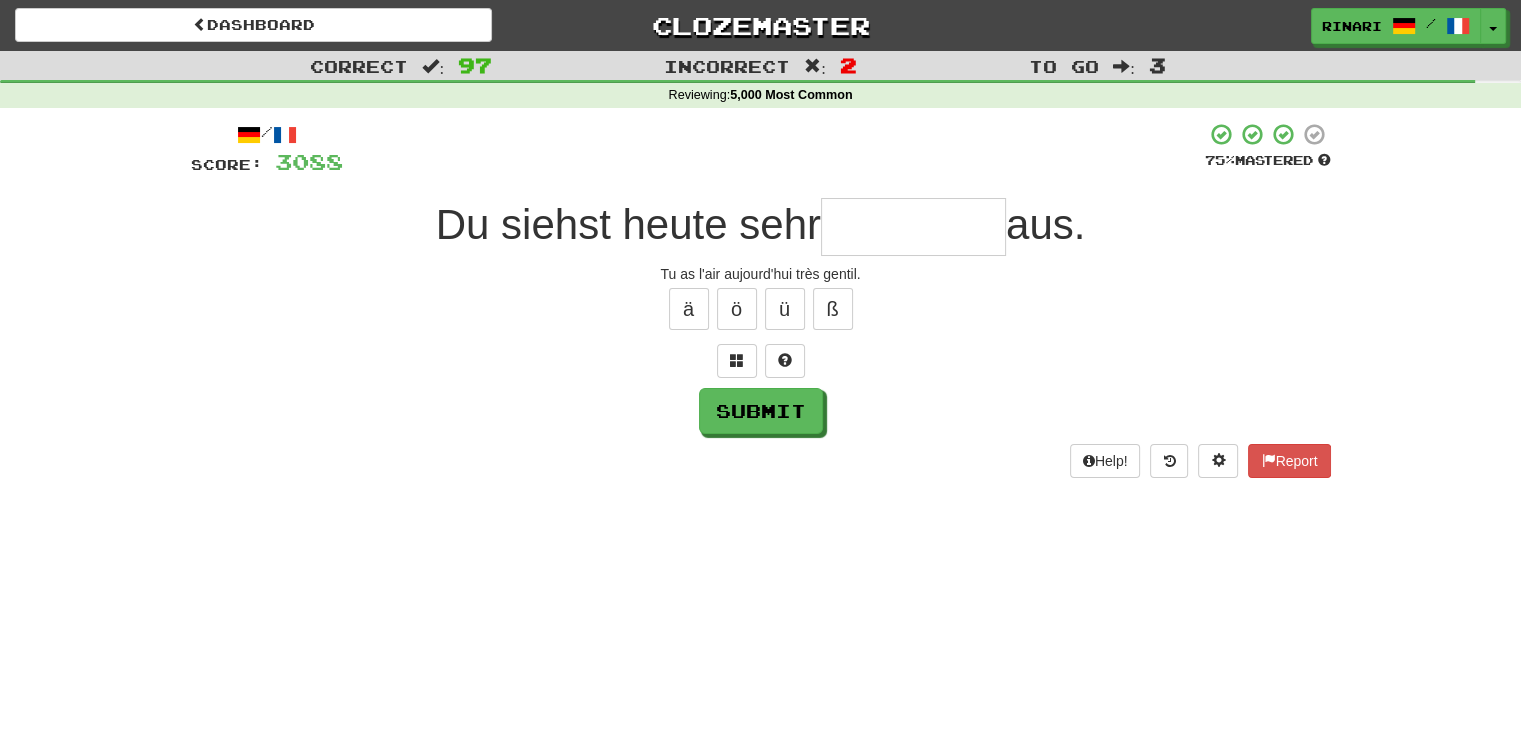 type on "*" 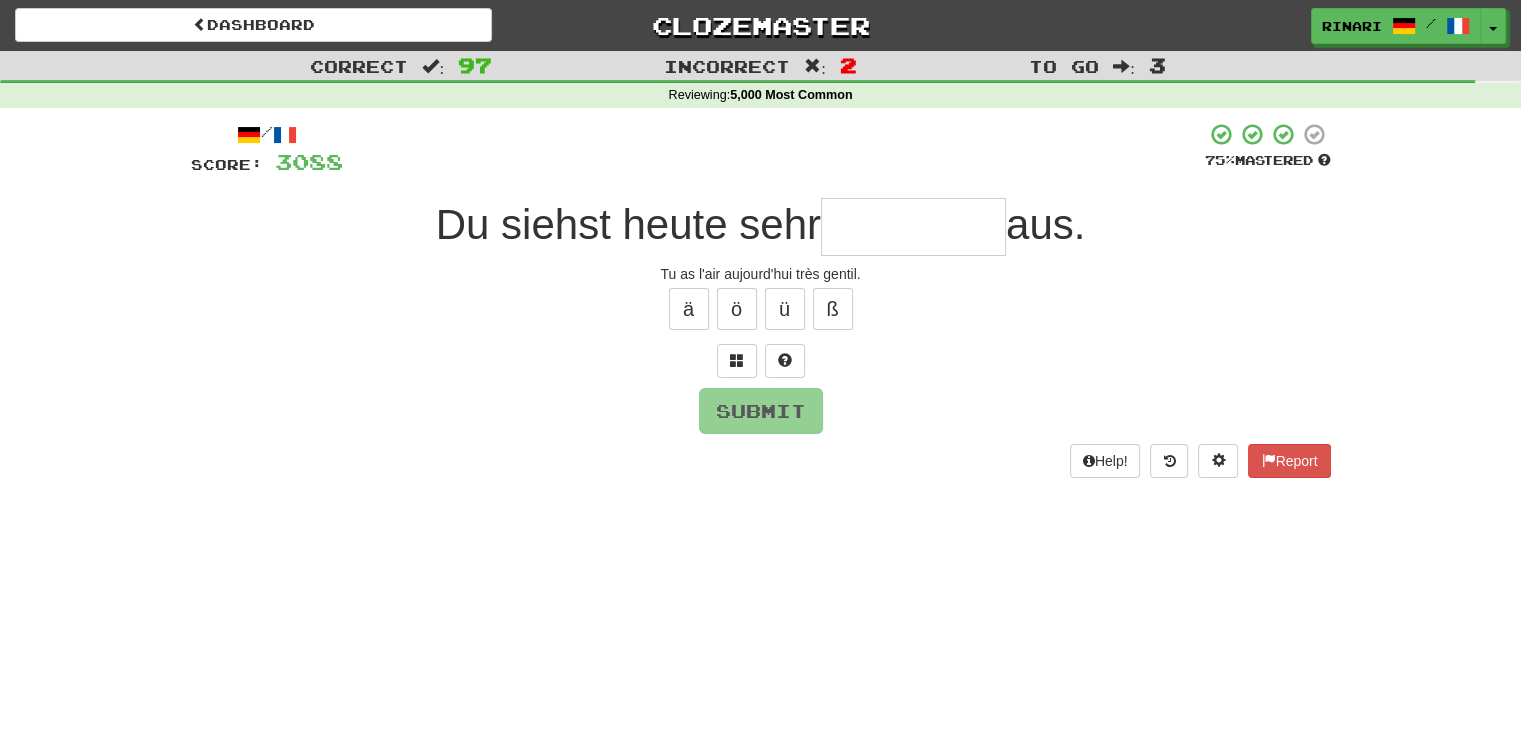 type on "*" 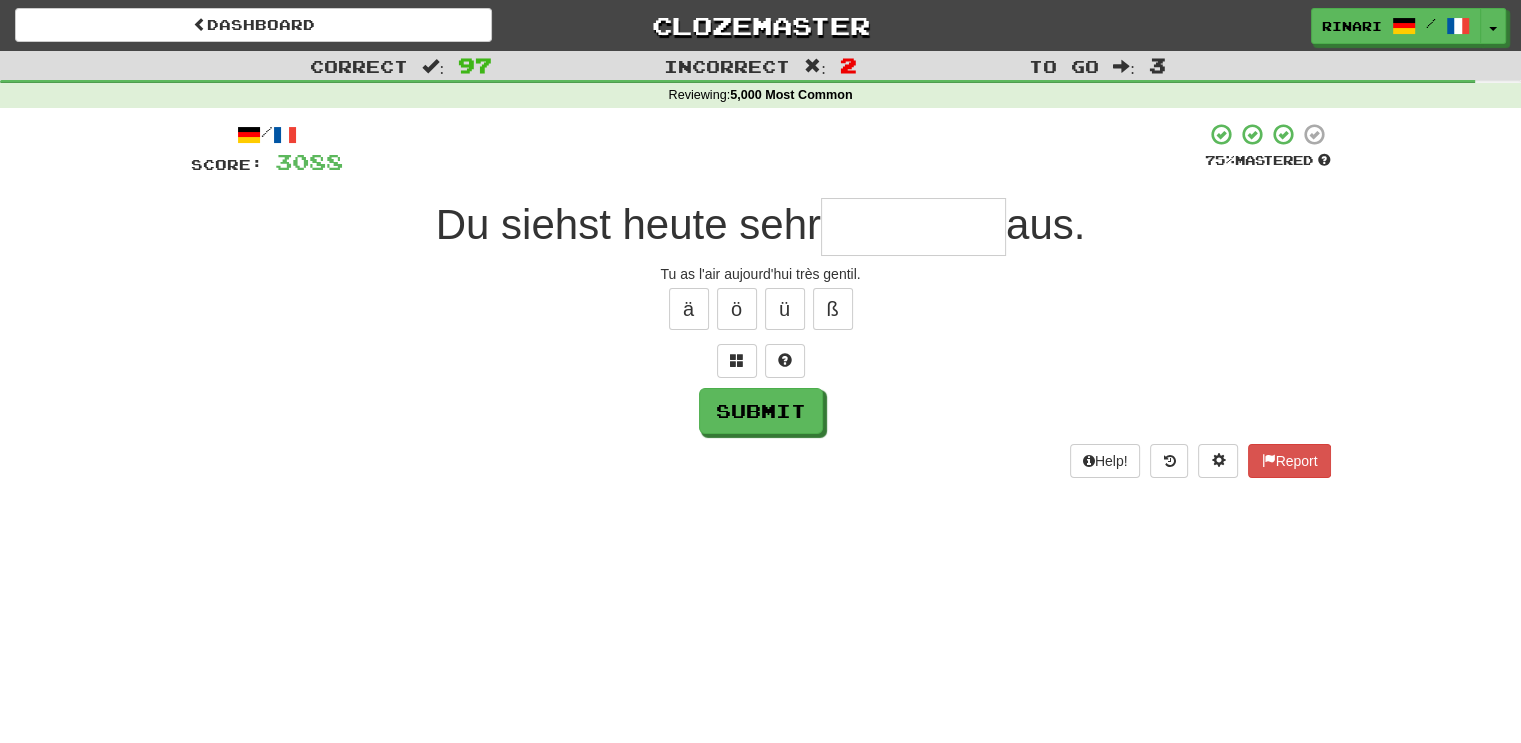type on "*" 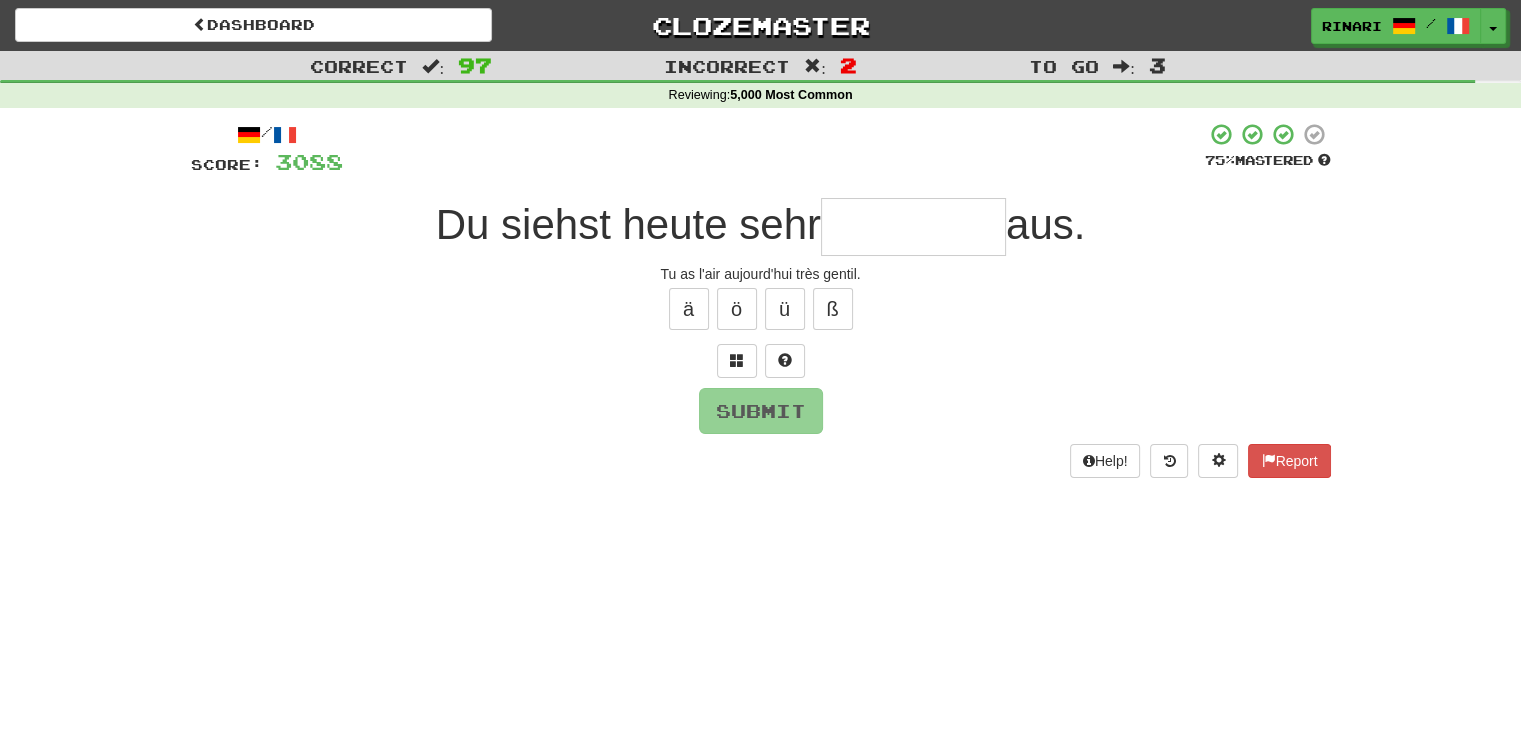 type on "*" 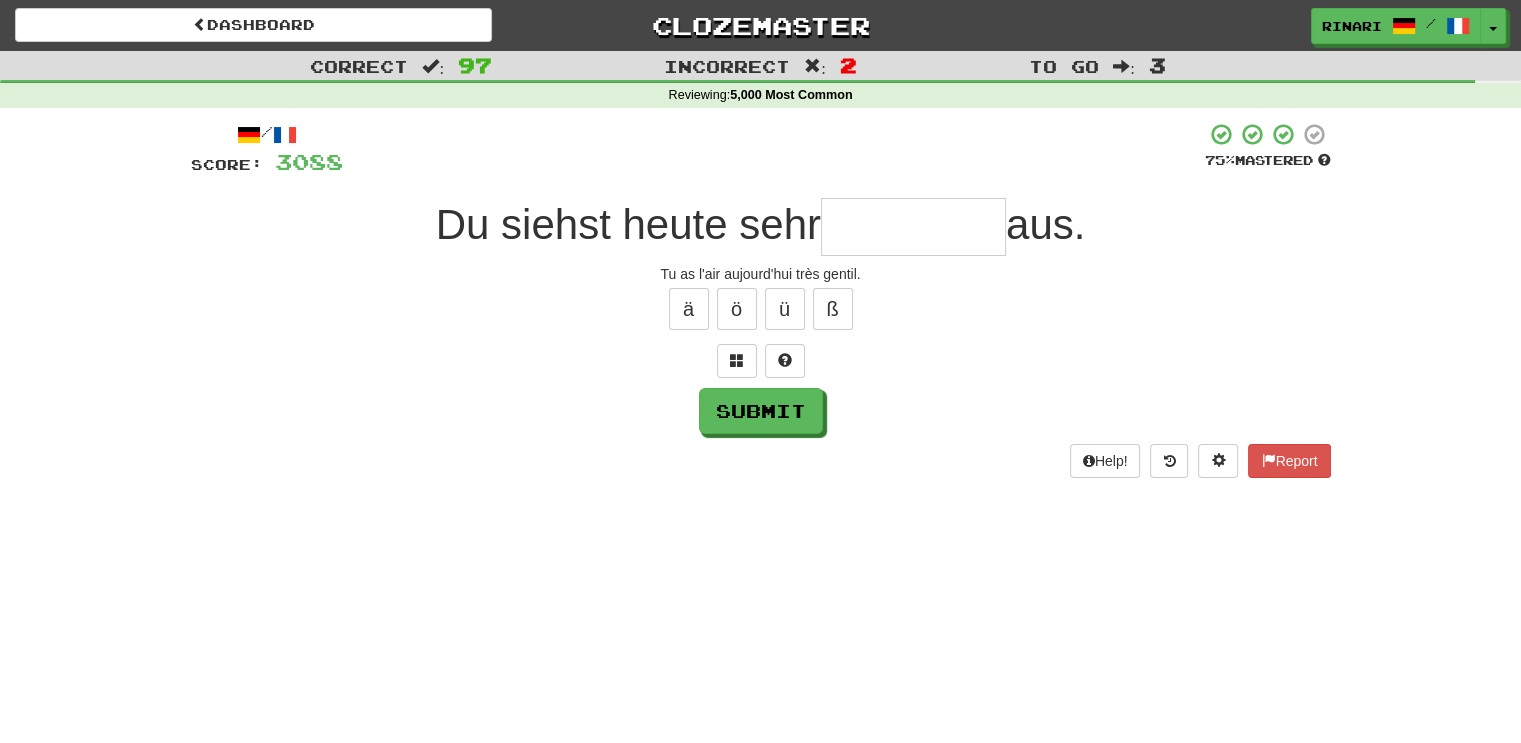 type on "*" 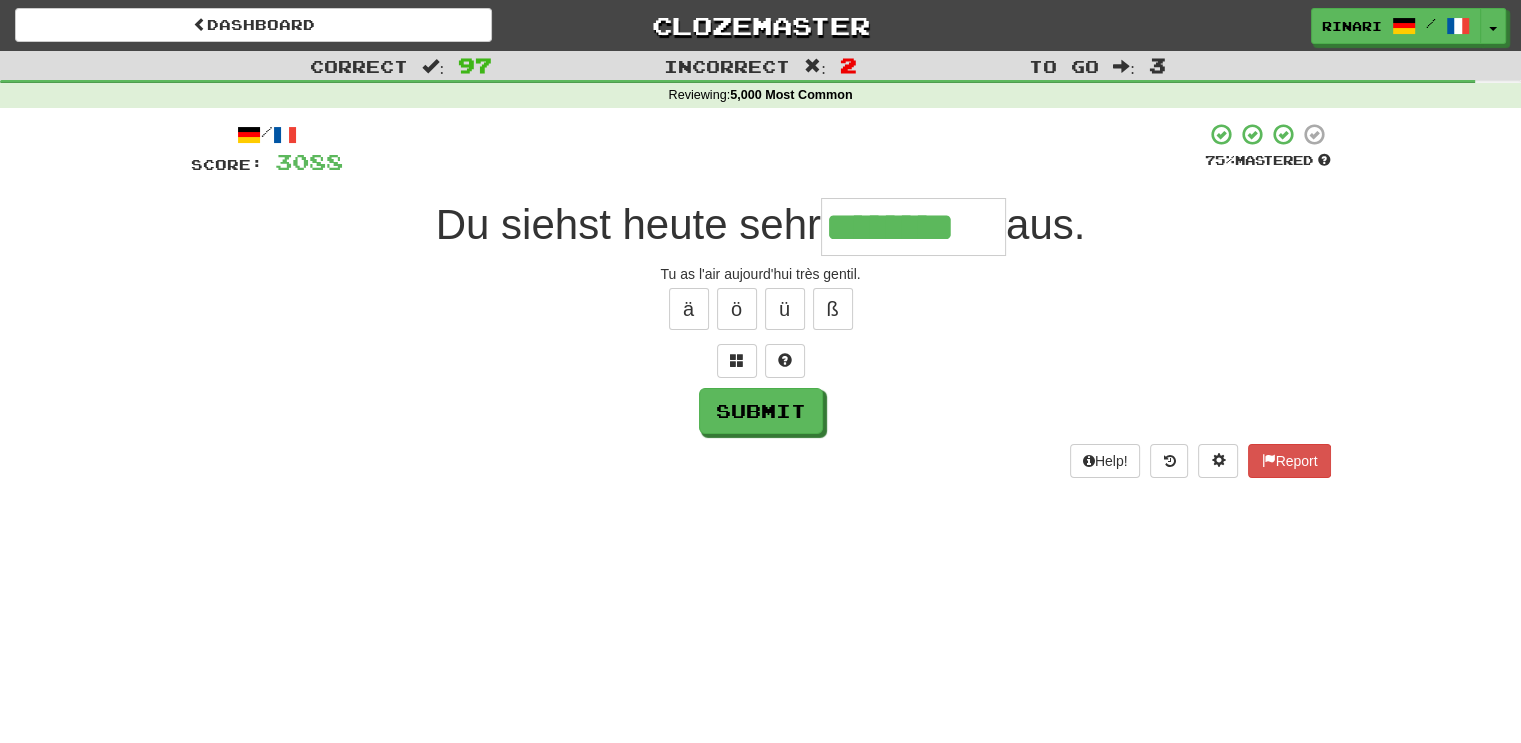 type on "********" 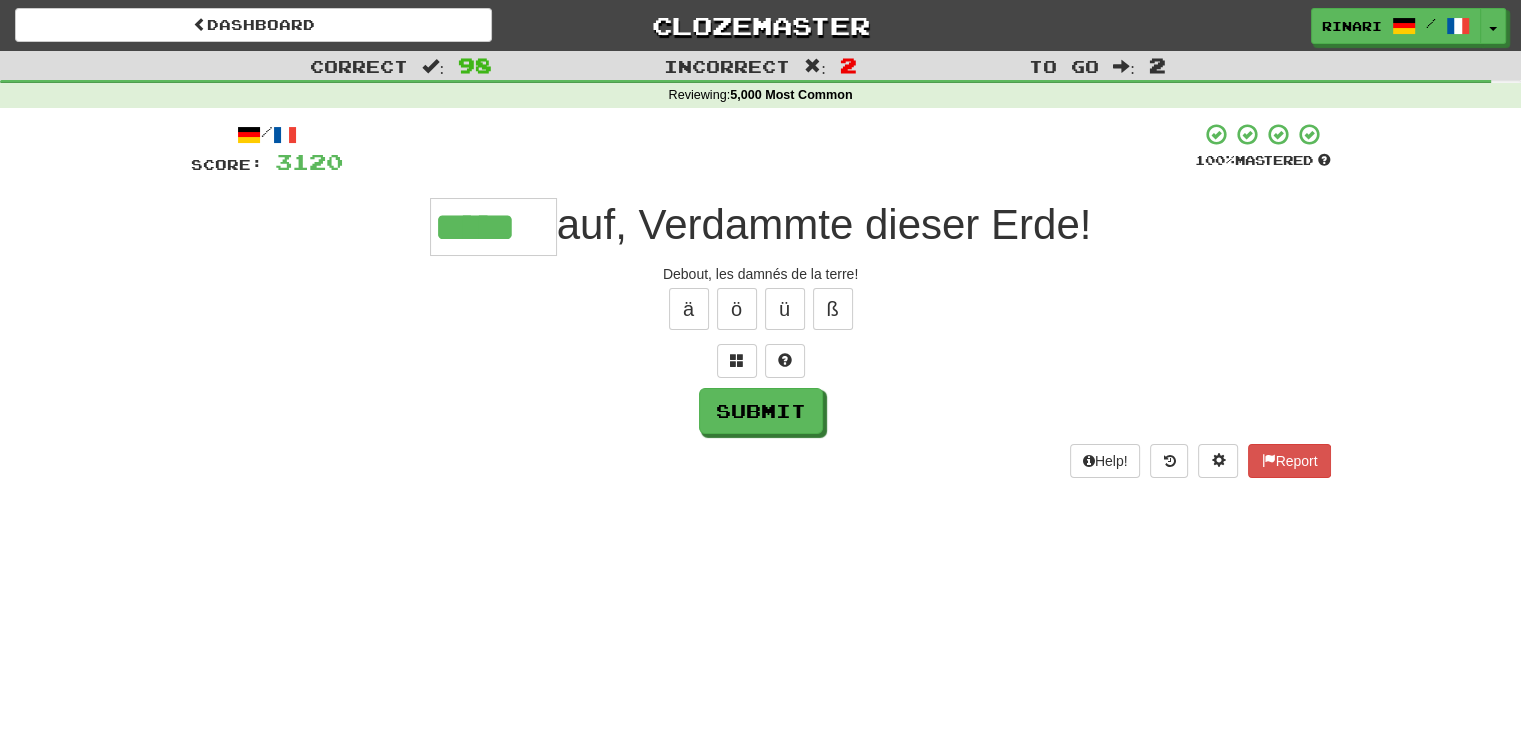 type on "*****" 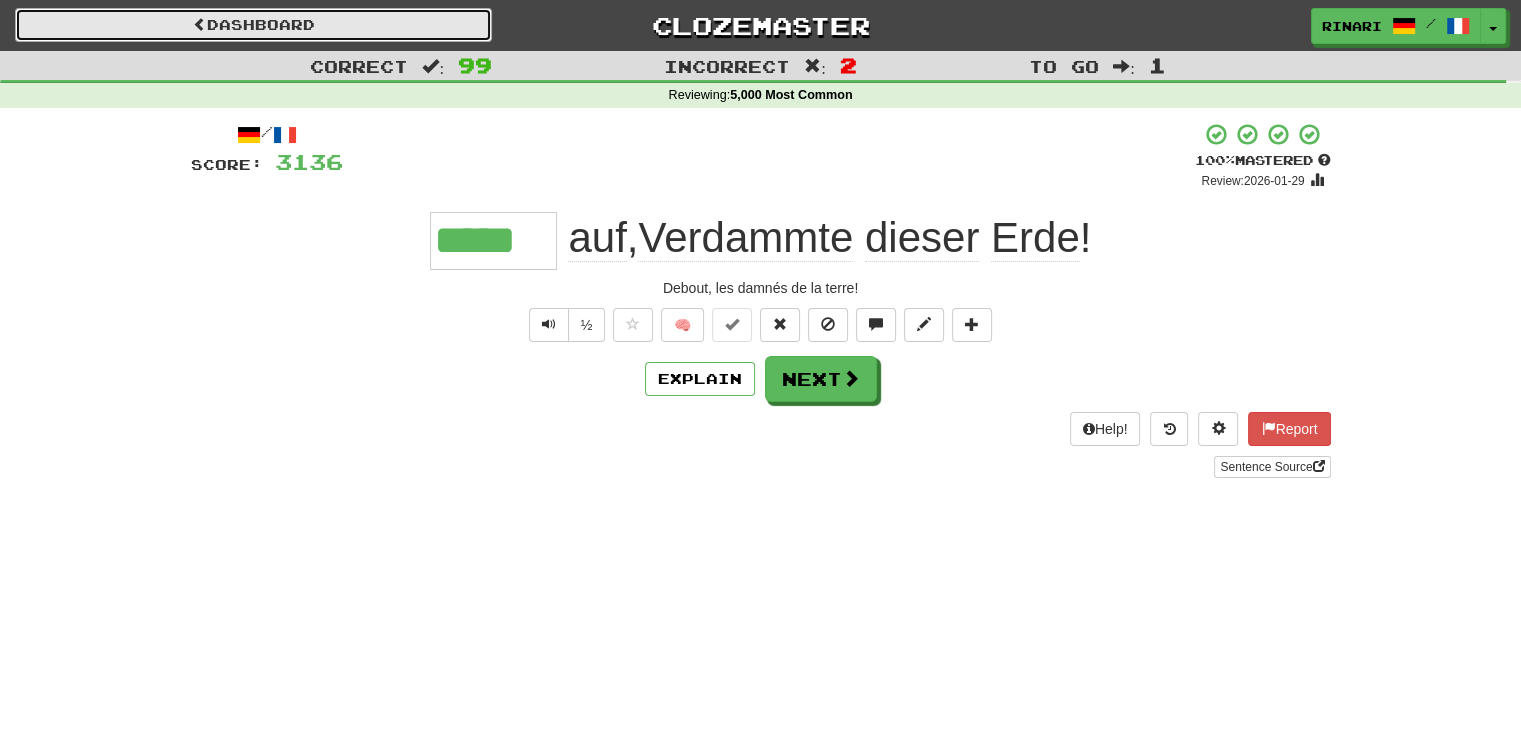 click on "Dashboard" at bounding box center (253, 25) 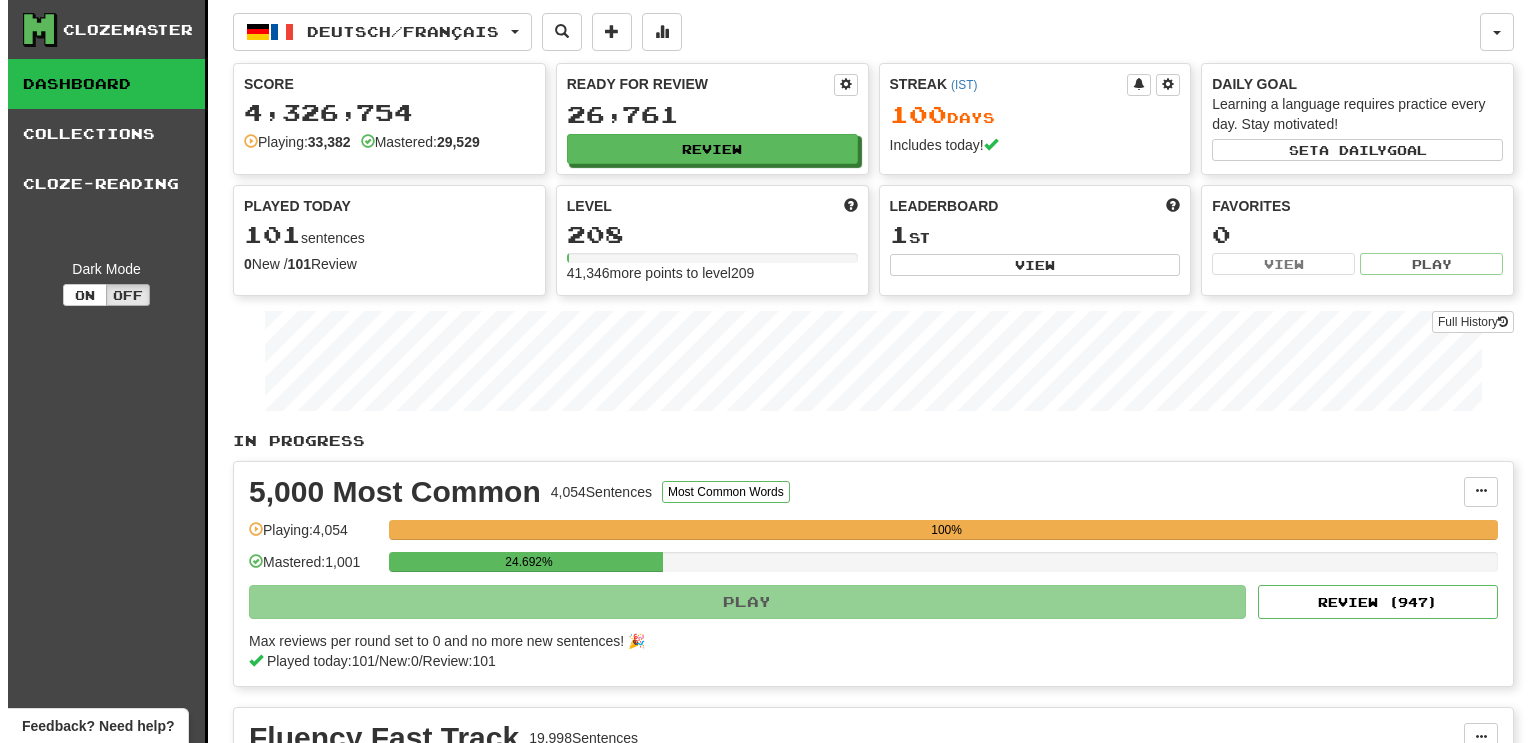 scroll, scrollTop: 0, scrollLeft: 0, axis: both 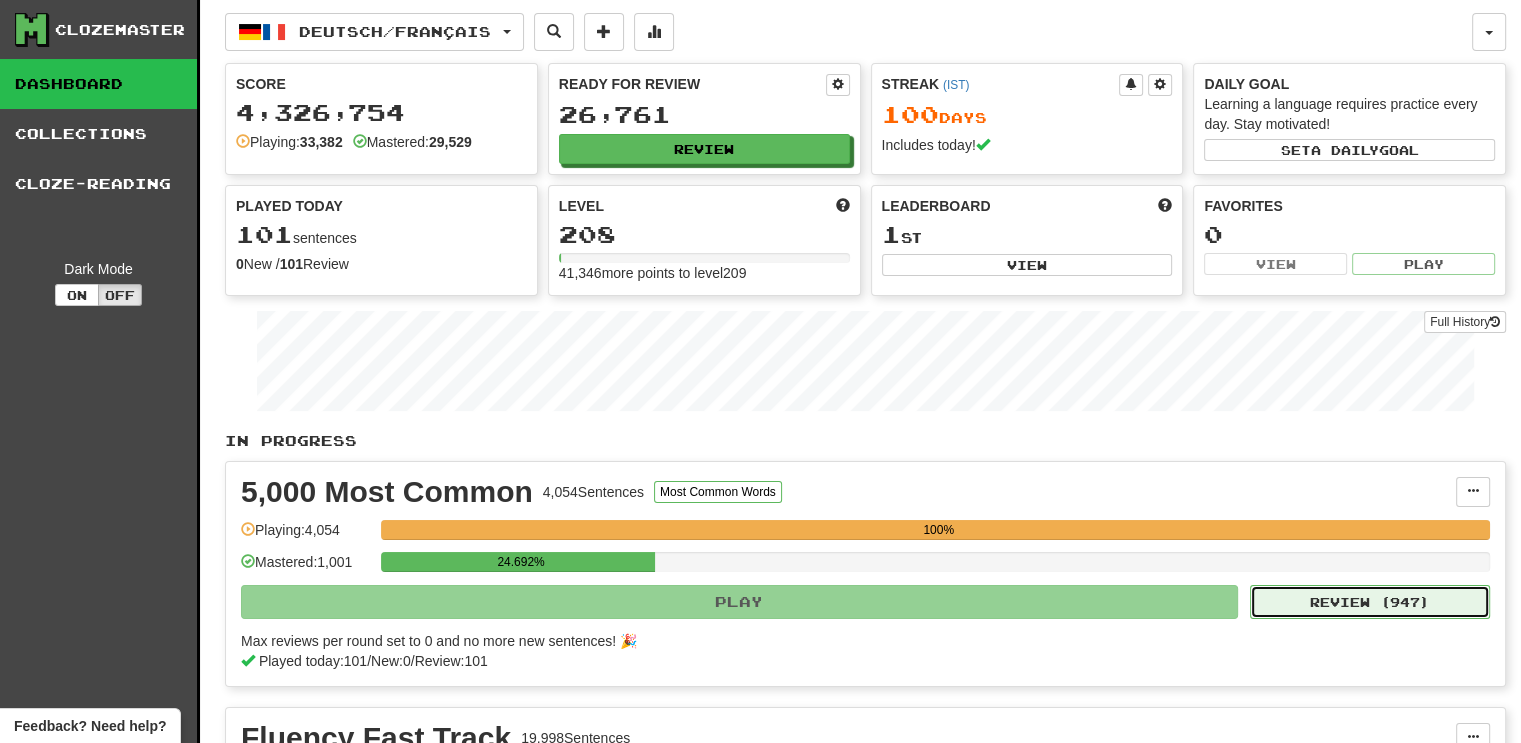 click on "Review ( 947 )" at bounding box center (1370, 602) 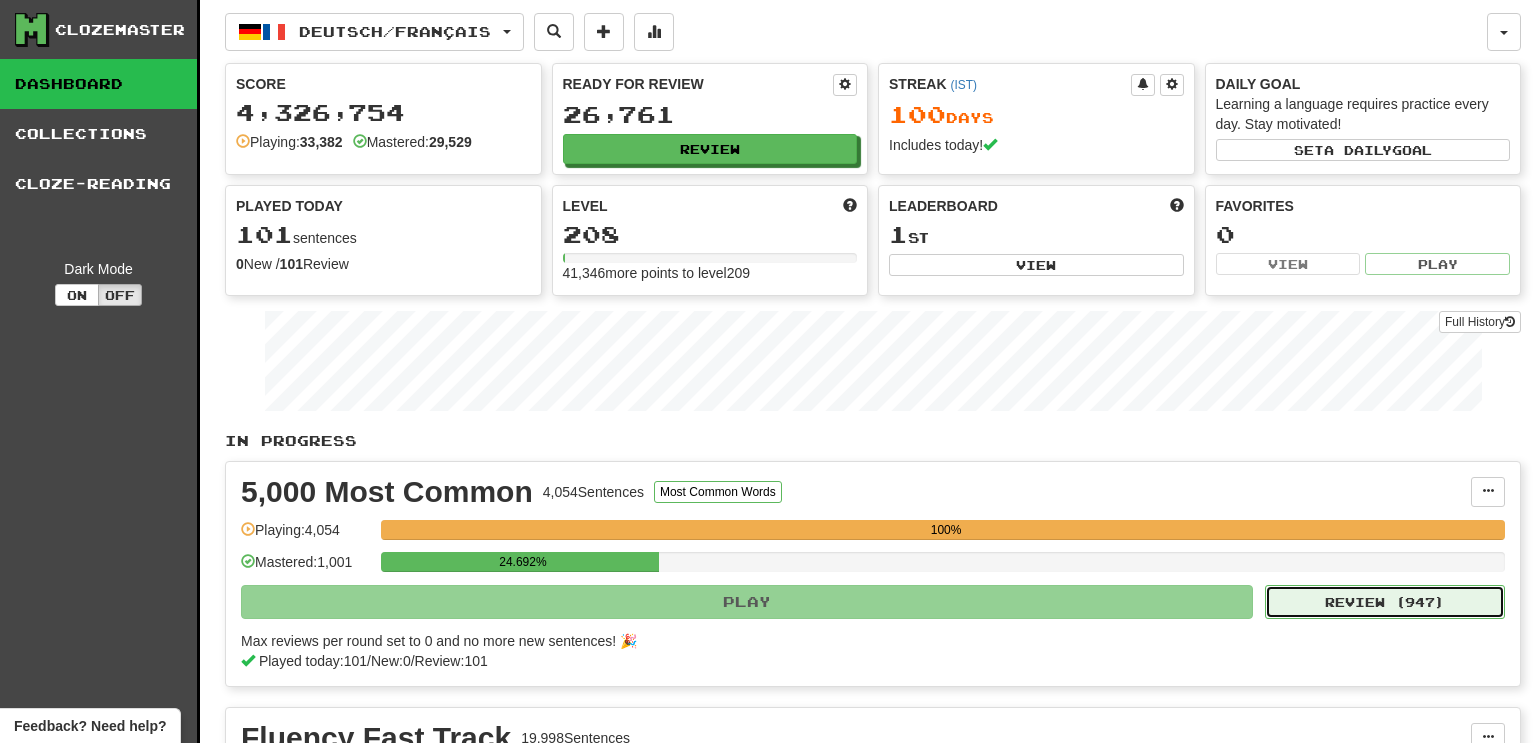 select on "***" 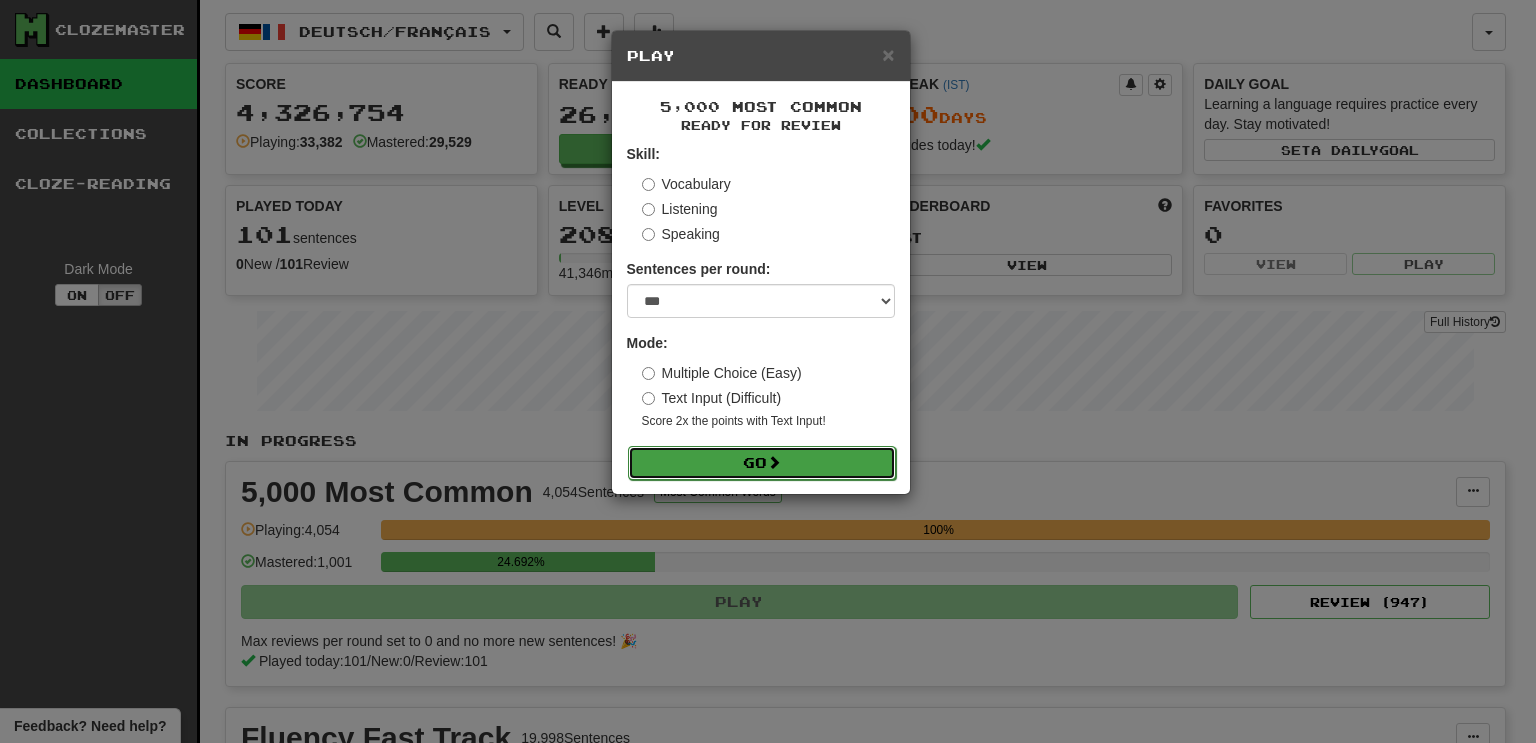 click on "Go" at bounding box center (762, 463) 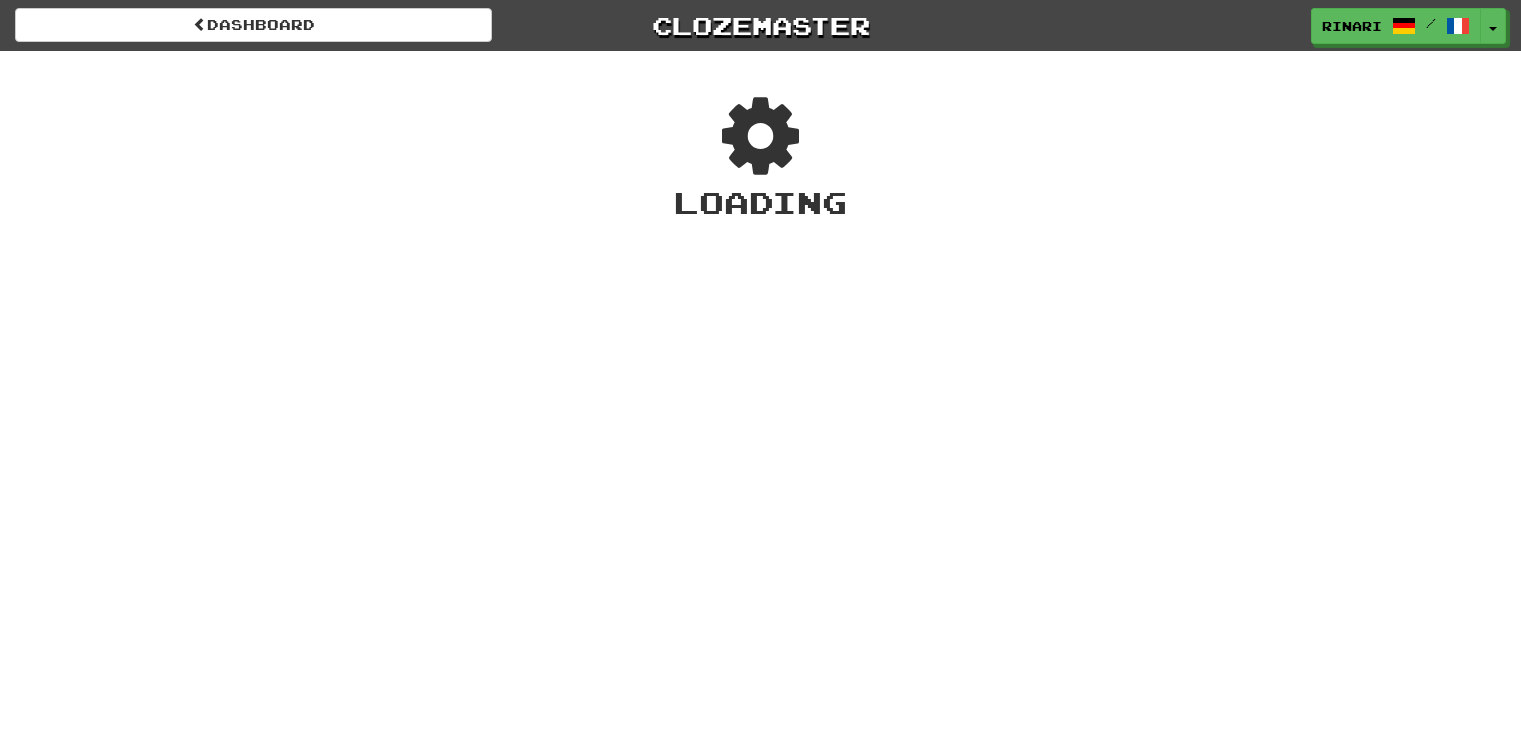 scroll, scrollTop: 0, scrollLeft: 0, axis: both 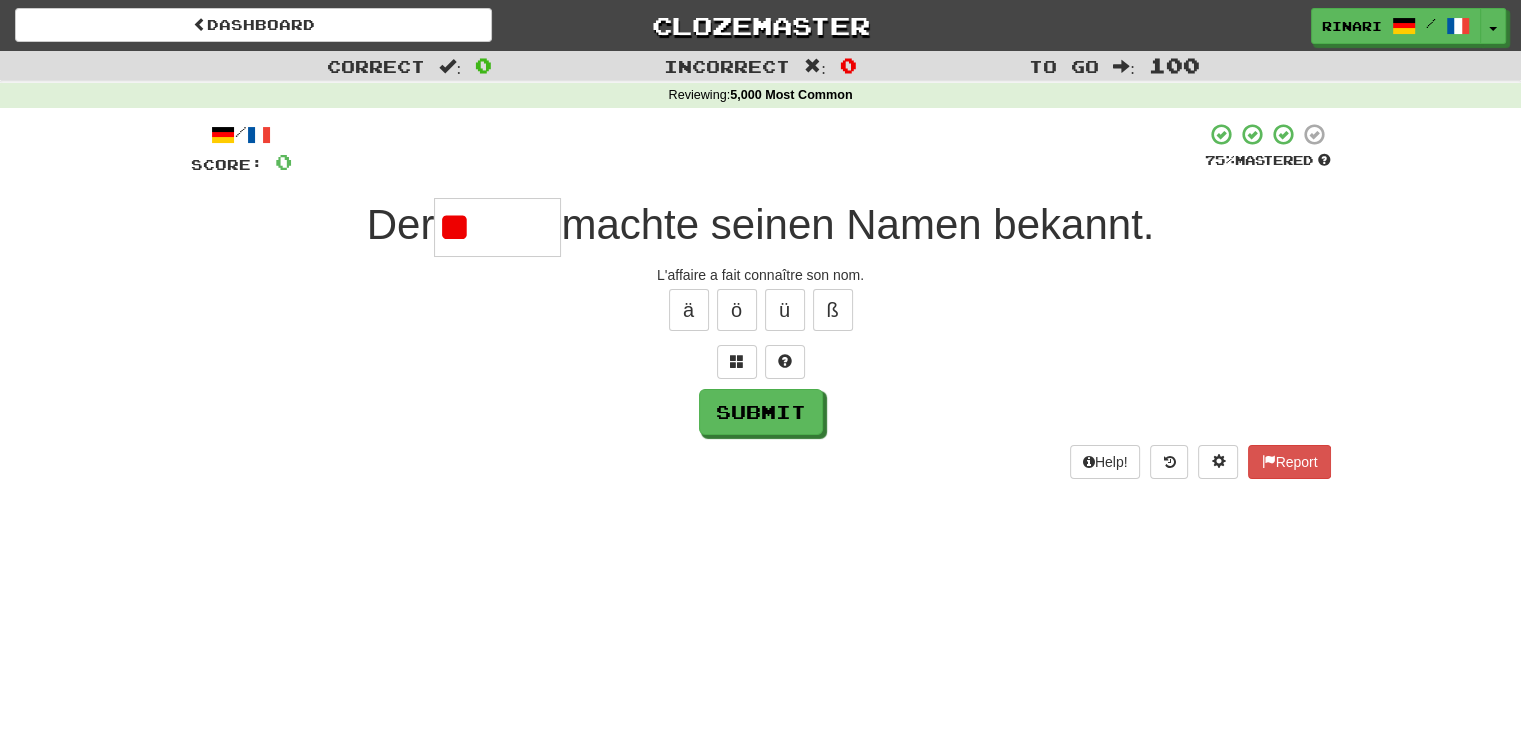 type on "*" 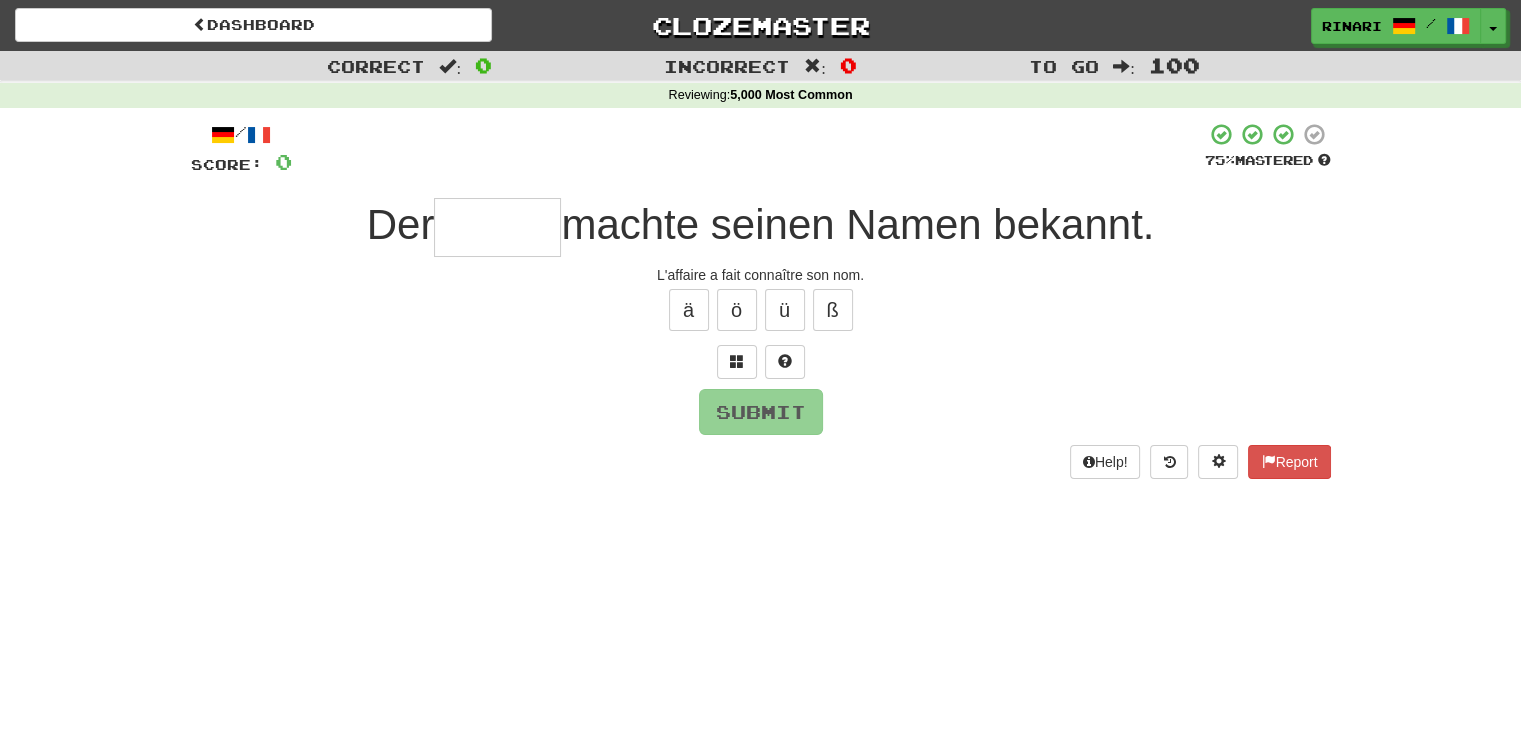 type on "*" 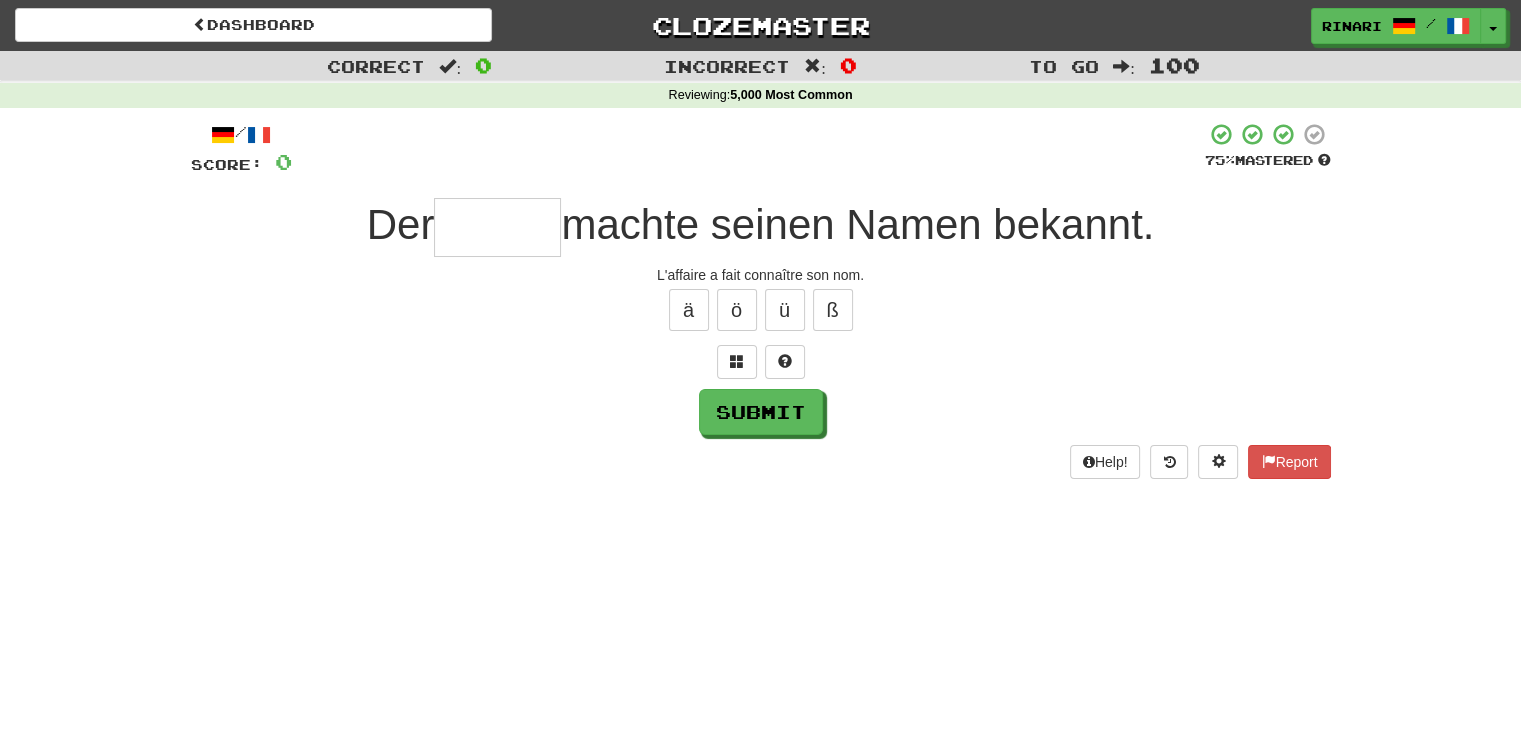 type on "*" 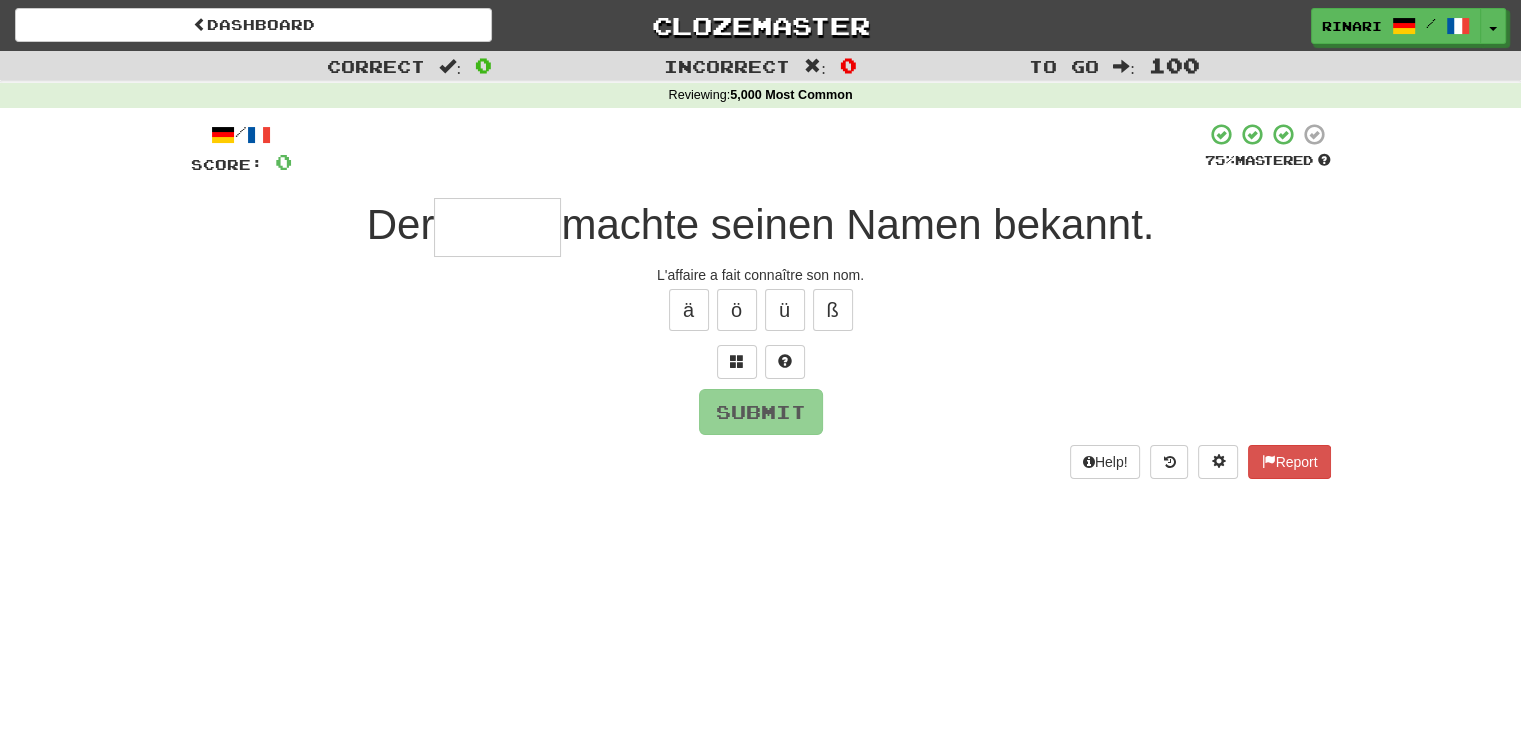 type on "*" 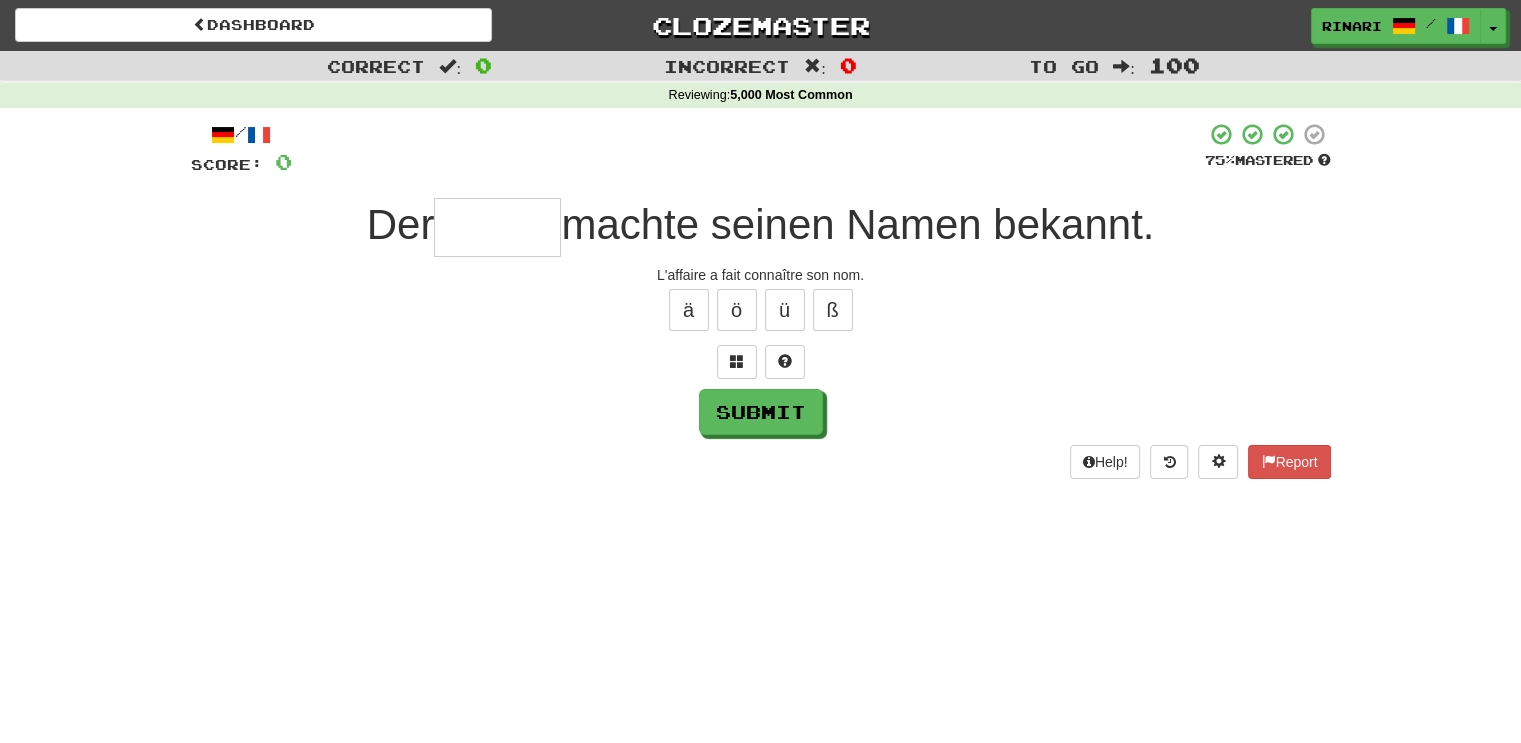 type on "*" 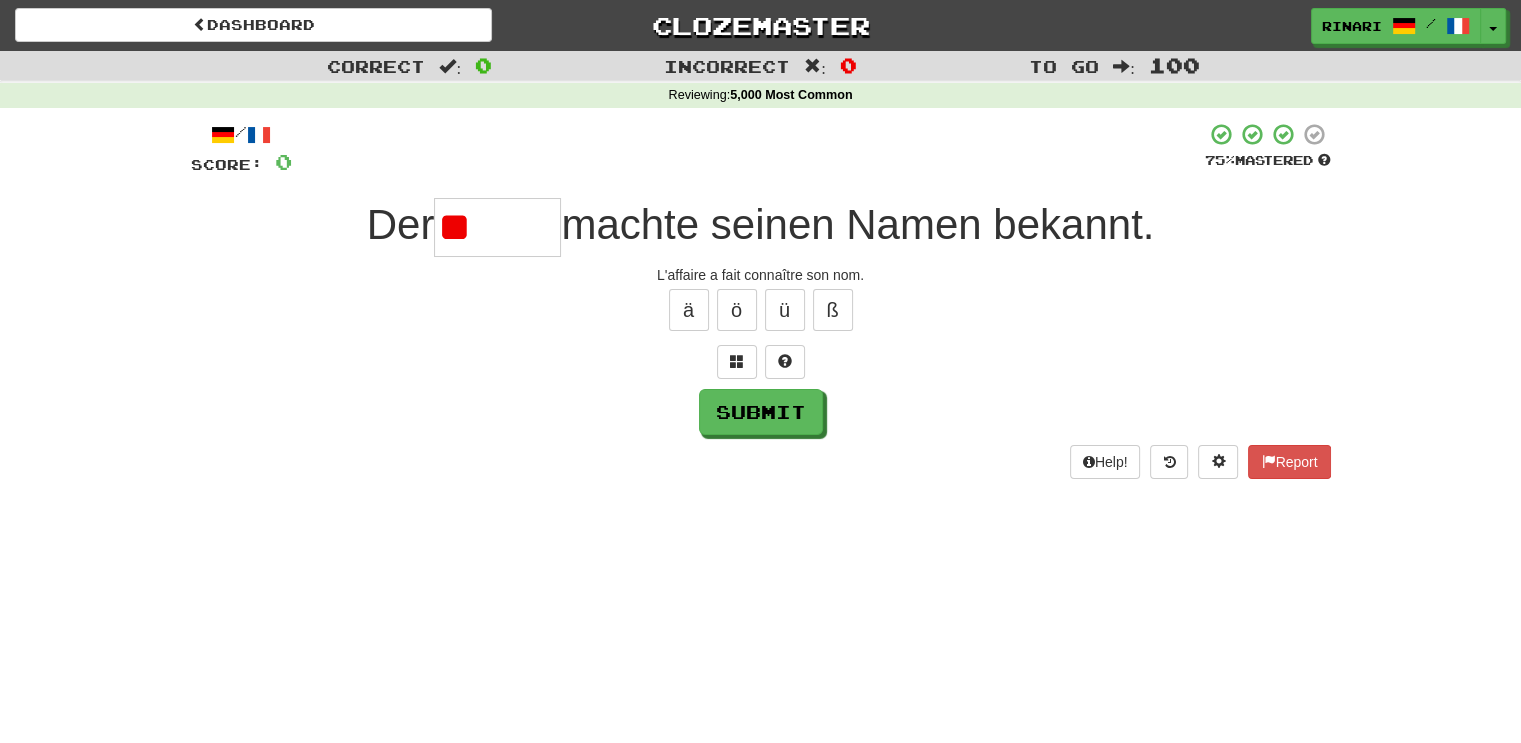 type on "*" 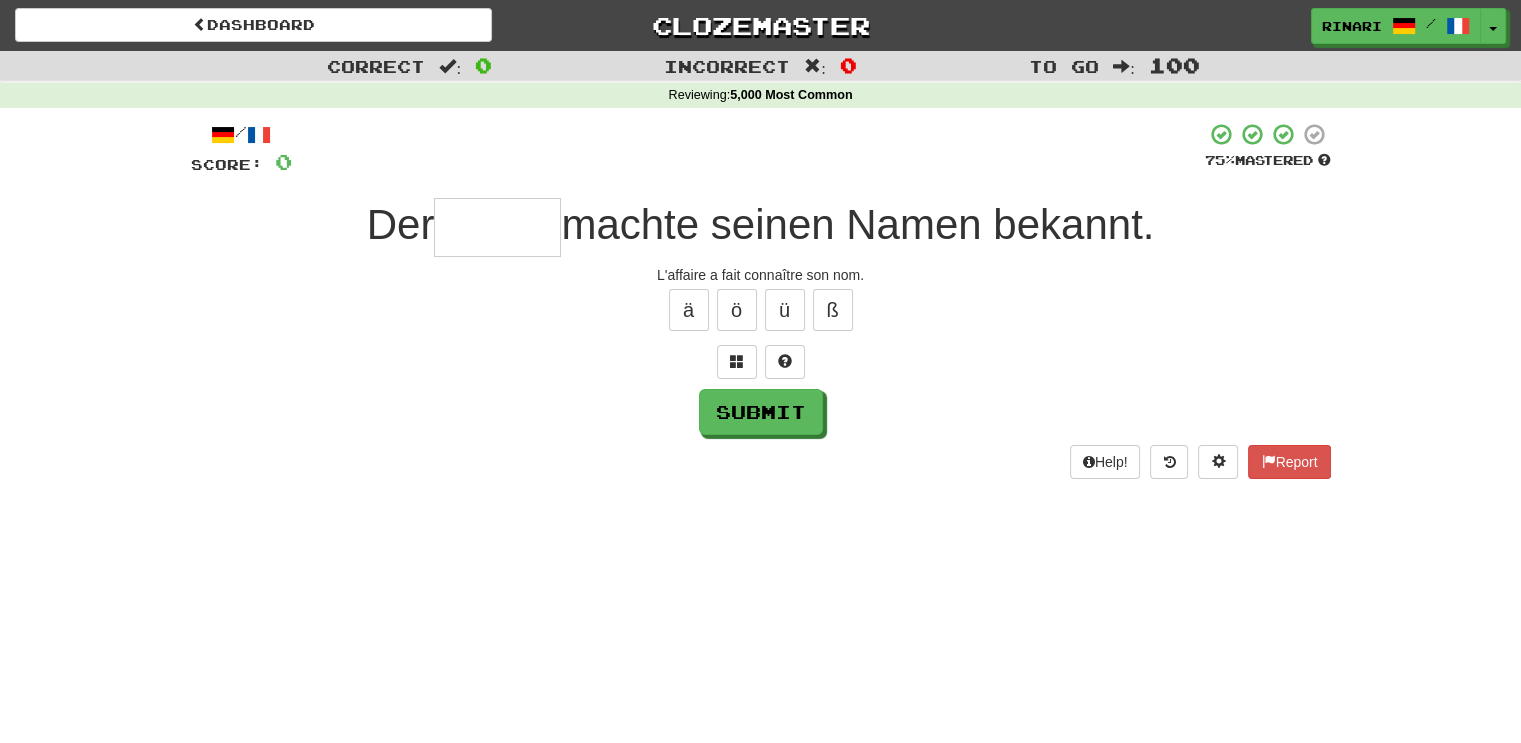 type on "*" 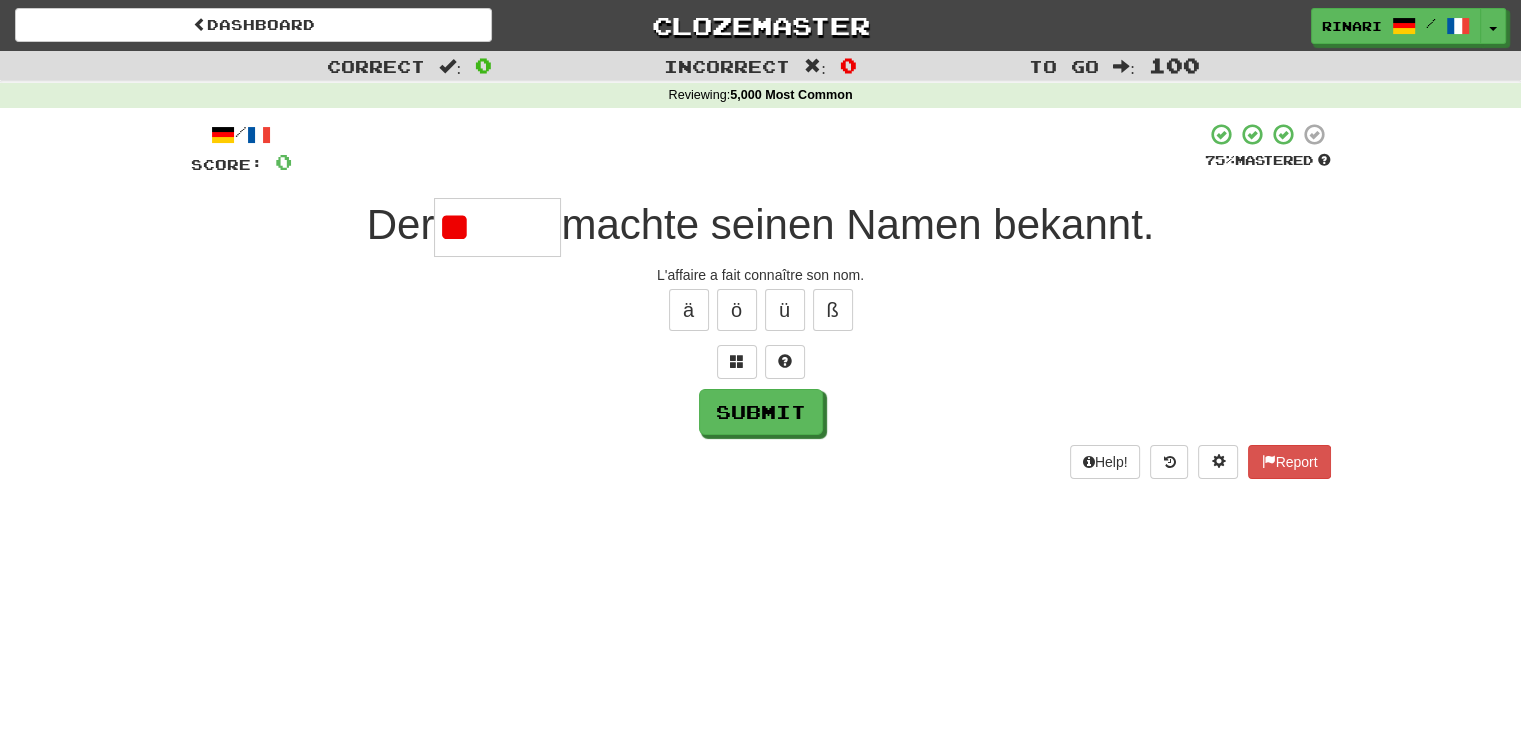 type on "*" 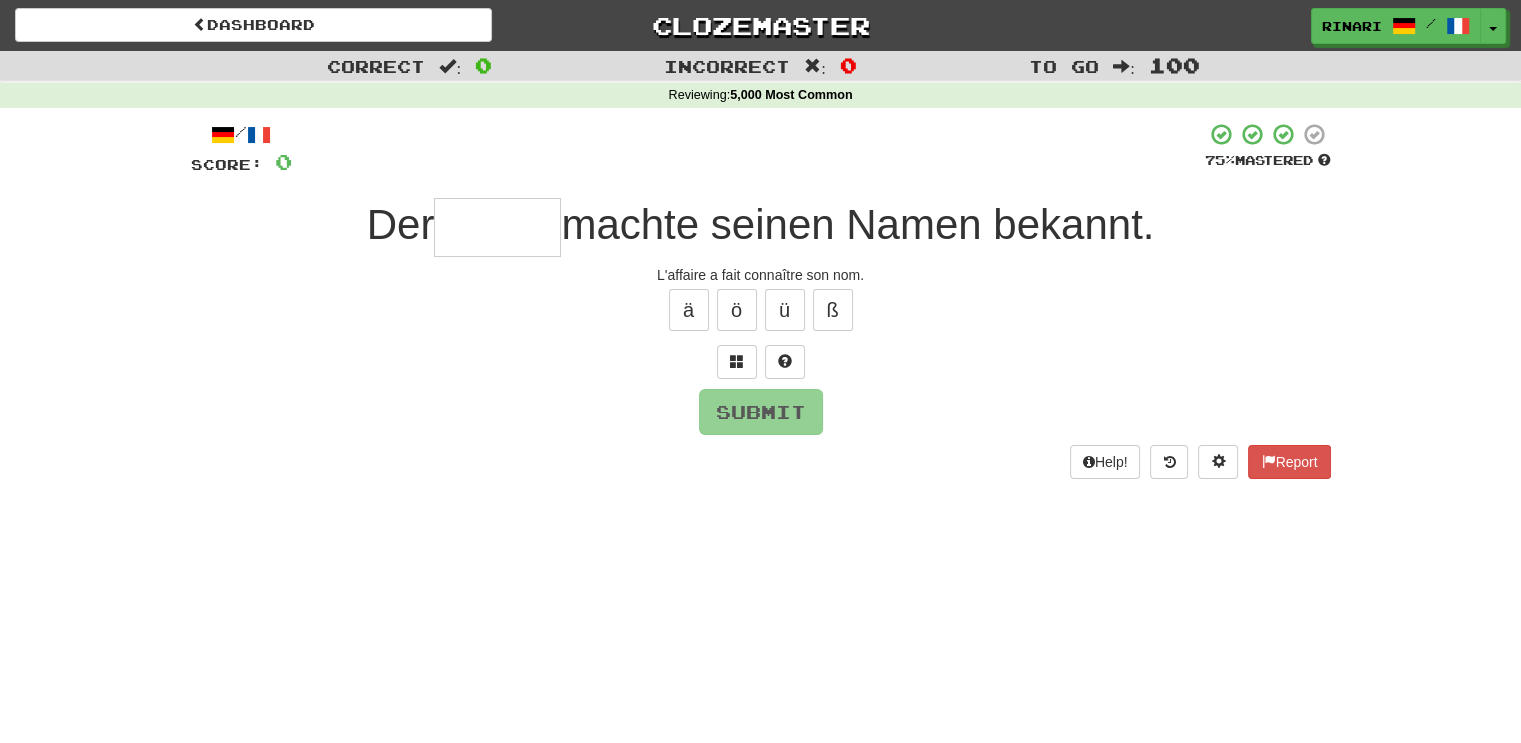 type on "*" 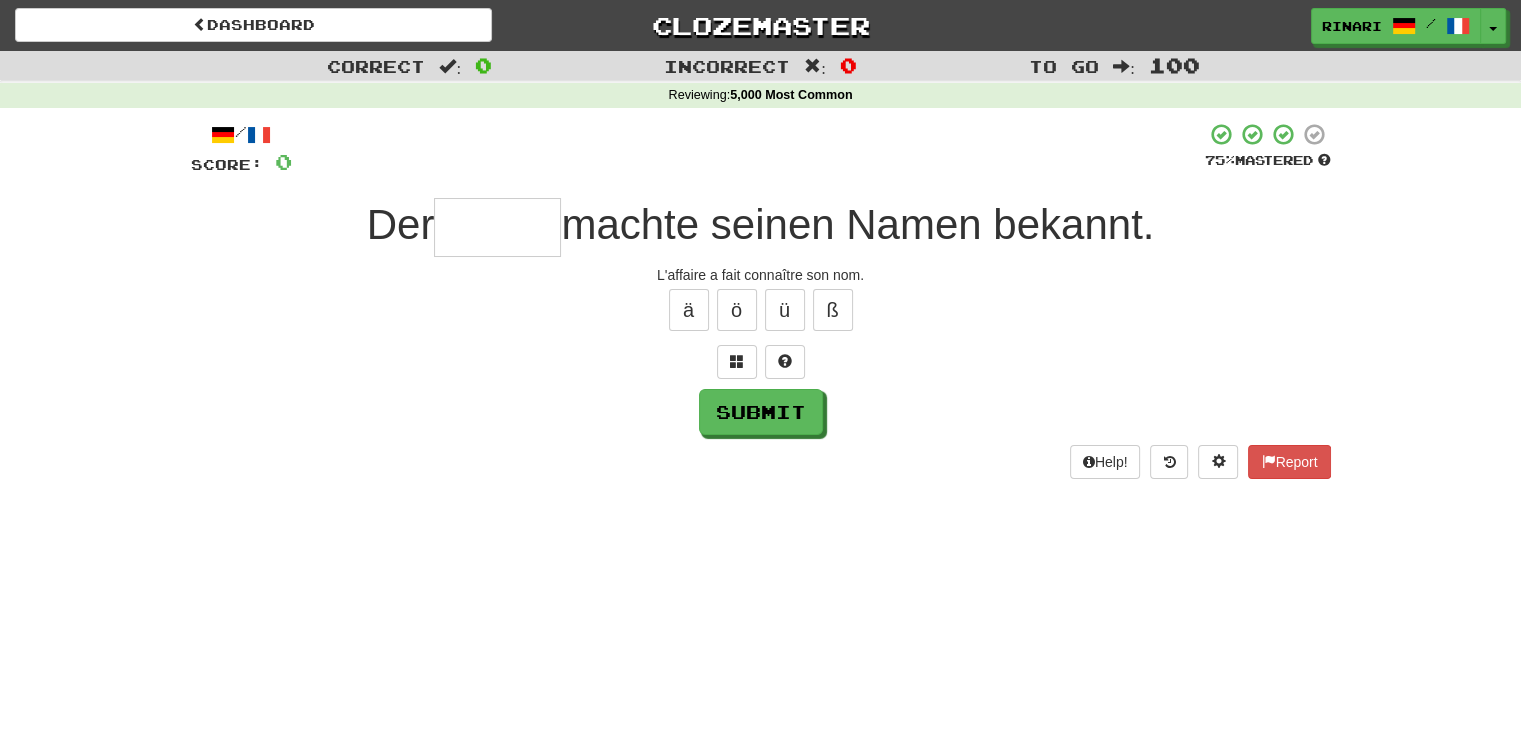type on "*" 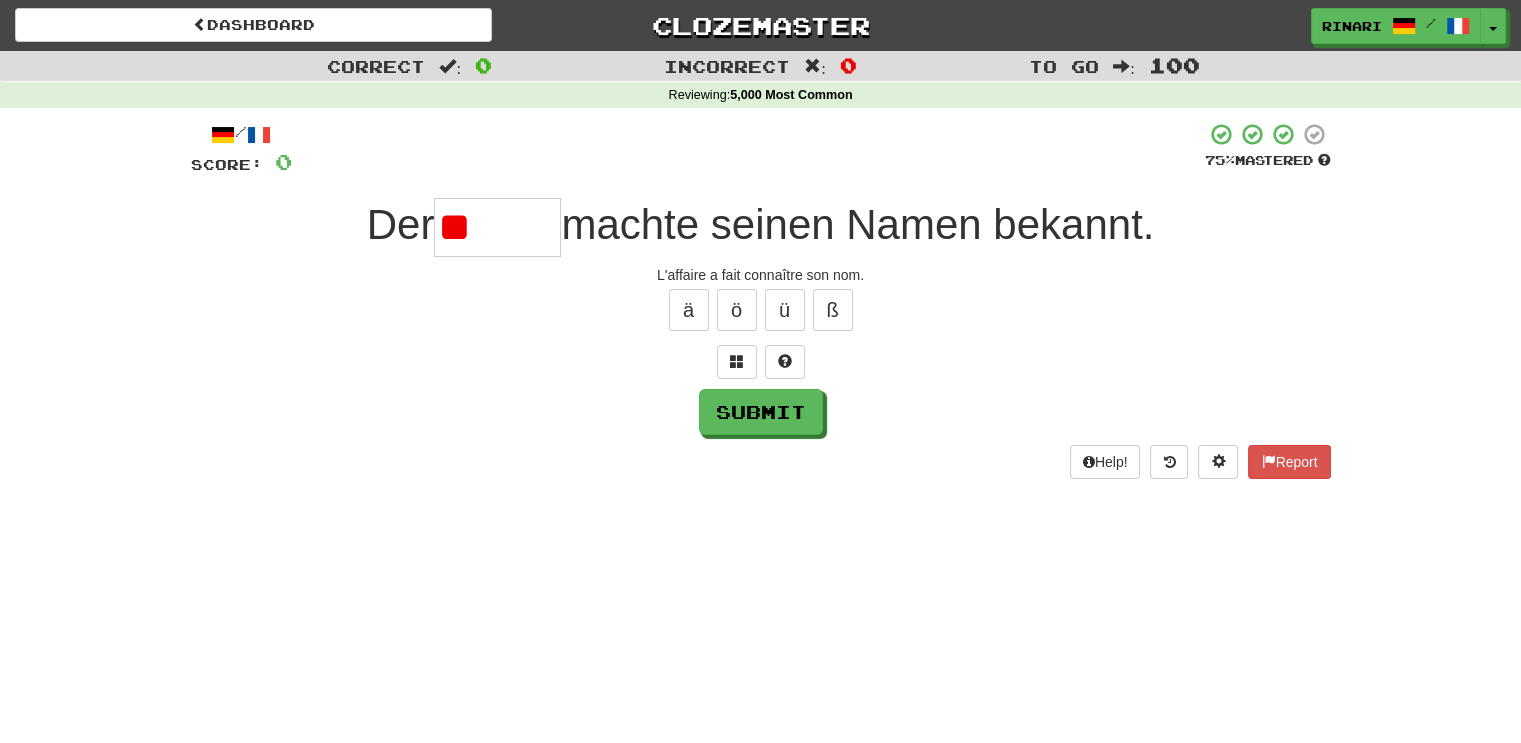 type on "*" 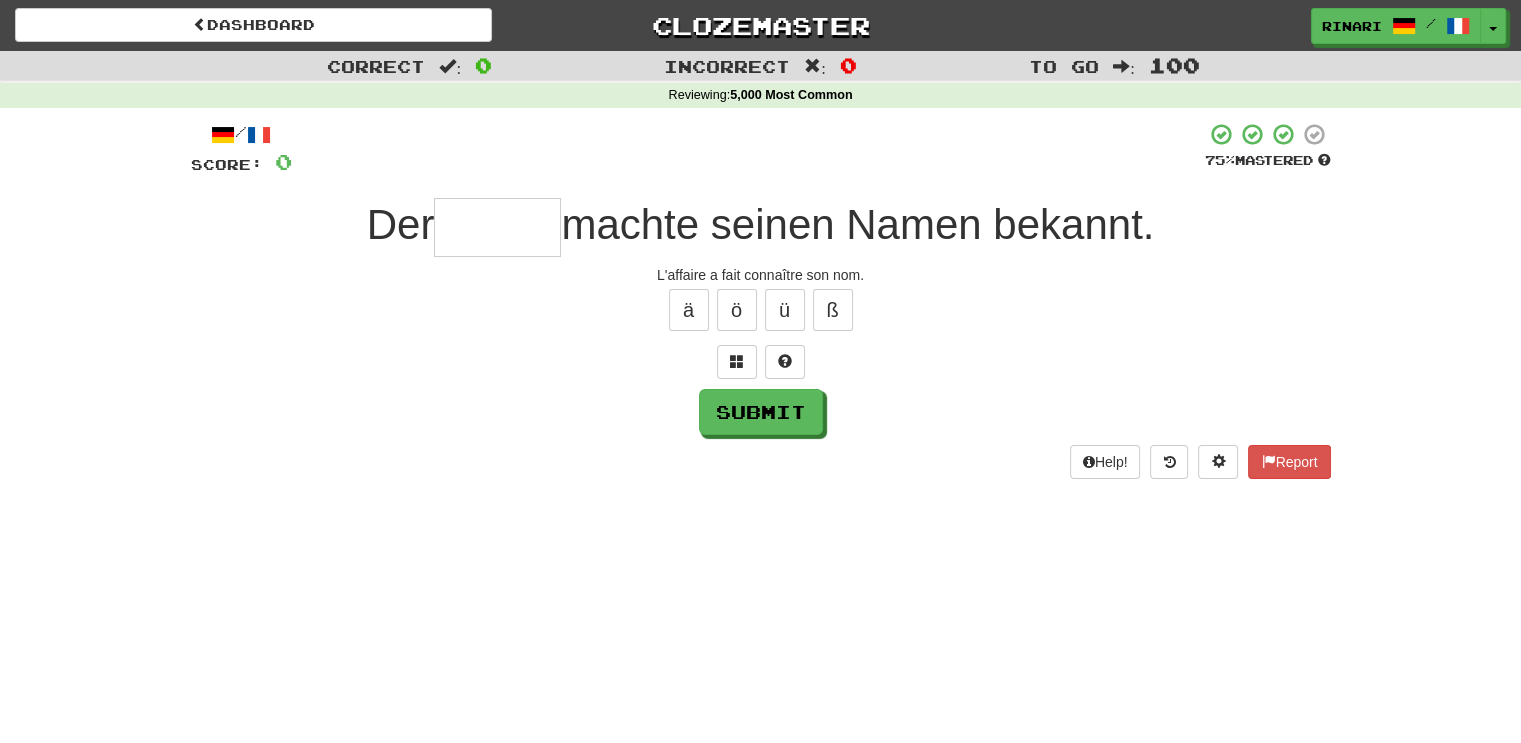 type on "*" 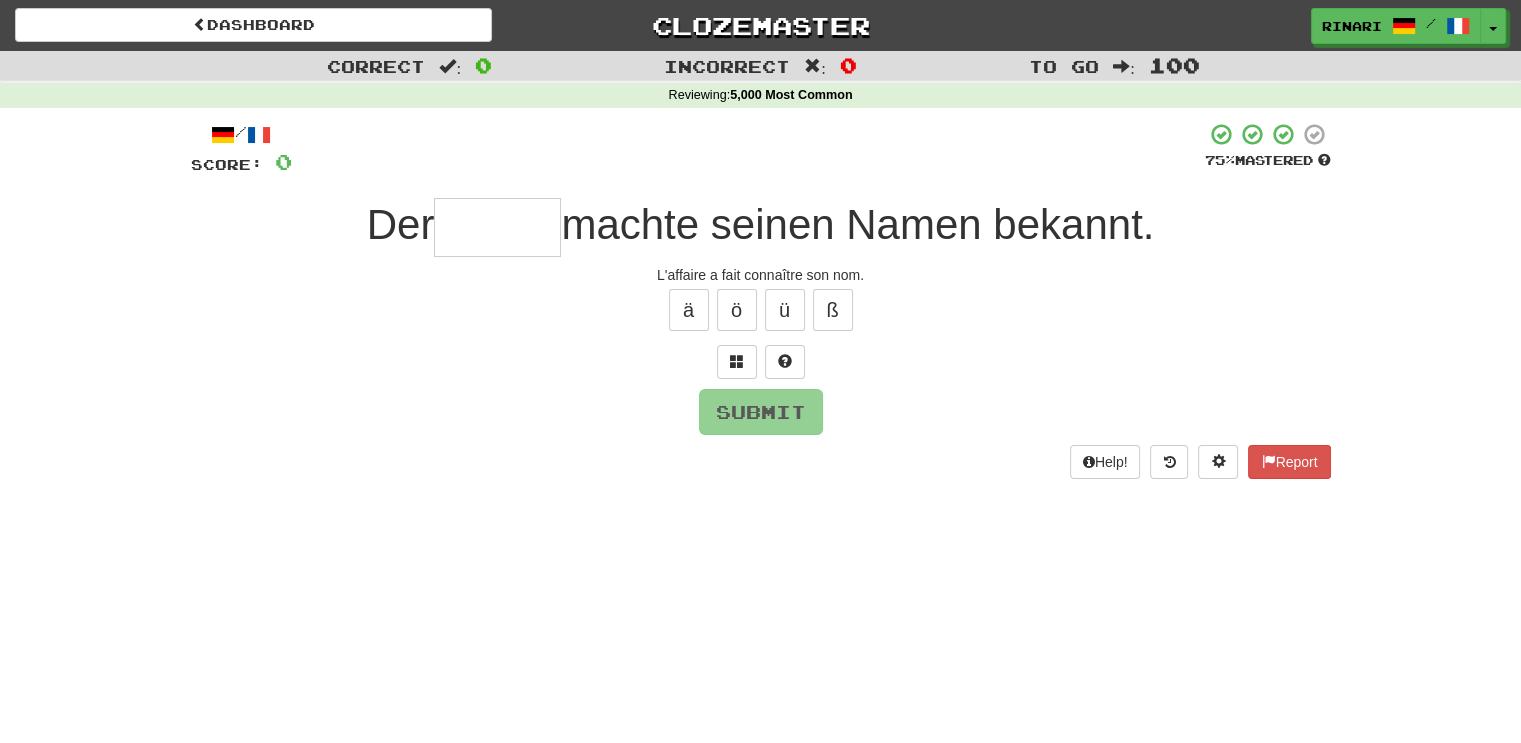 type on "*" 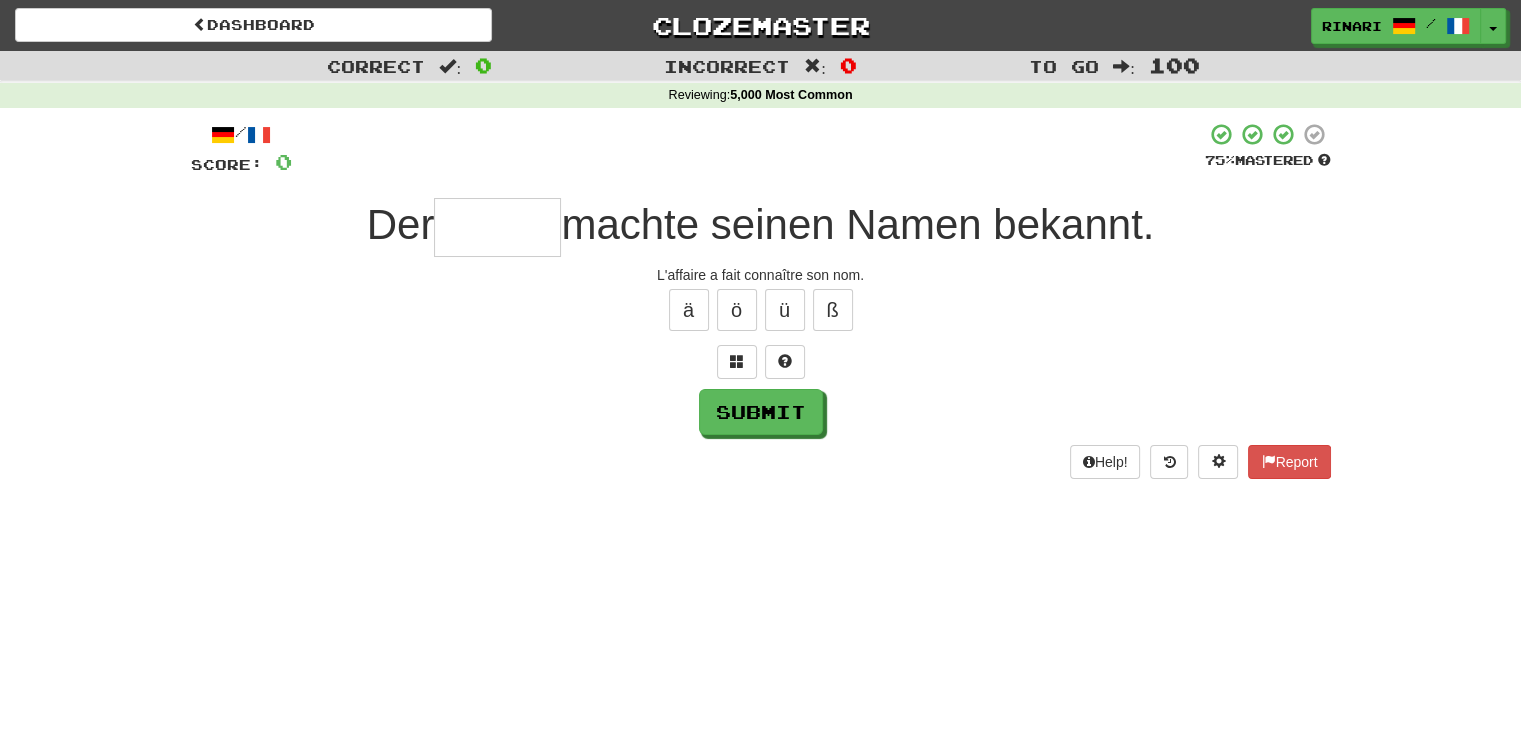 type on "*" 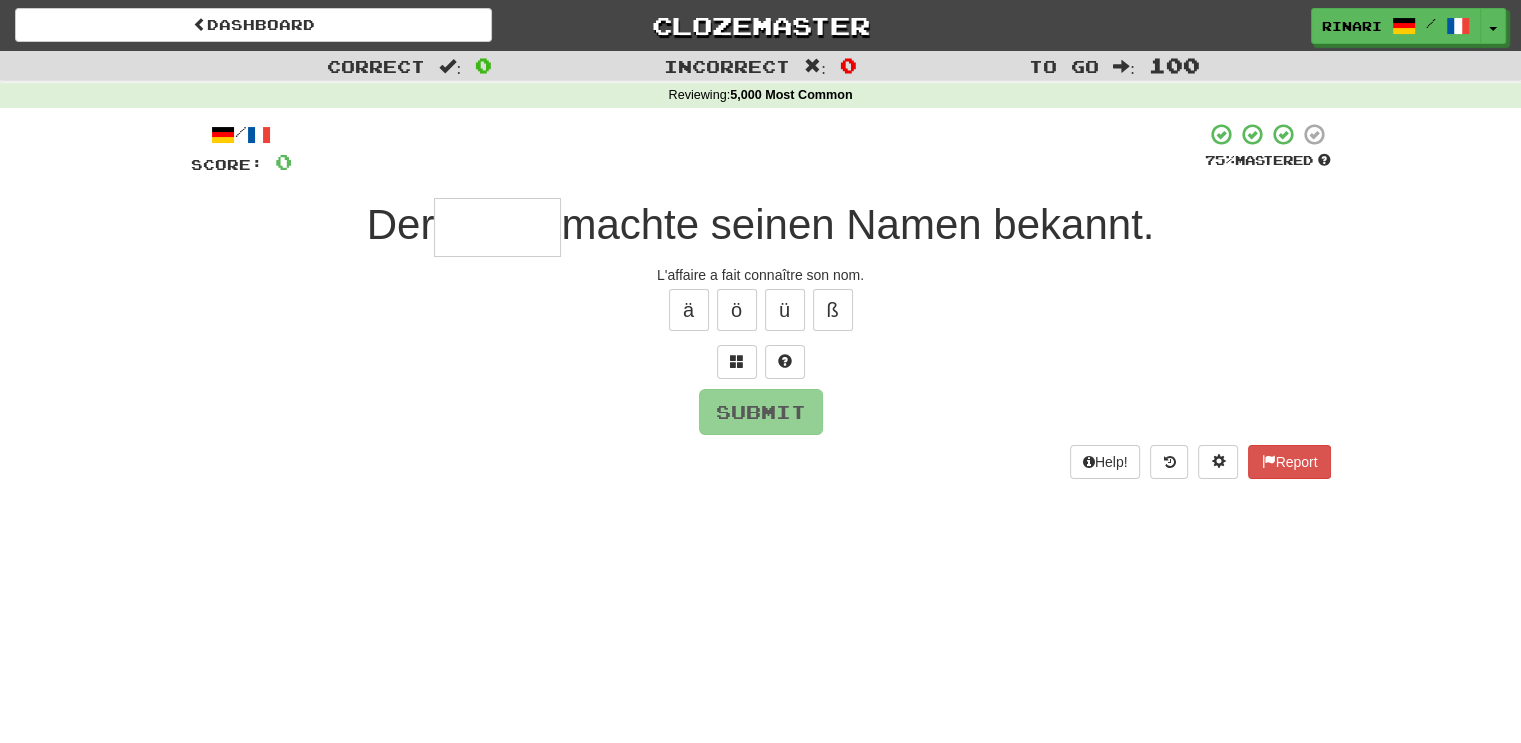 type on "*" 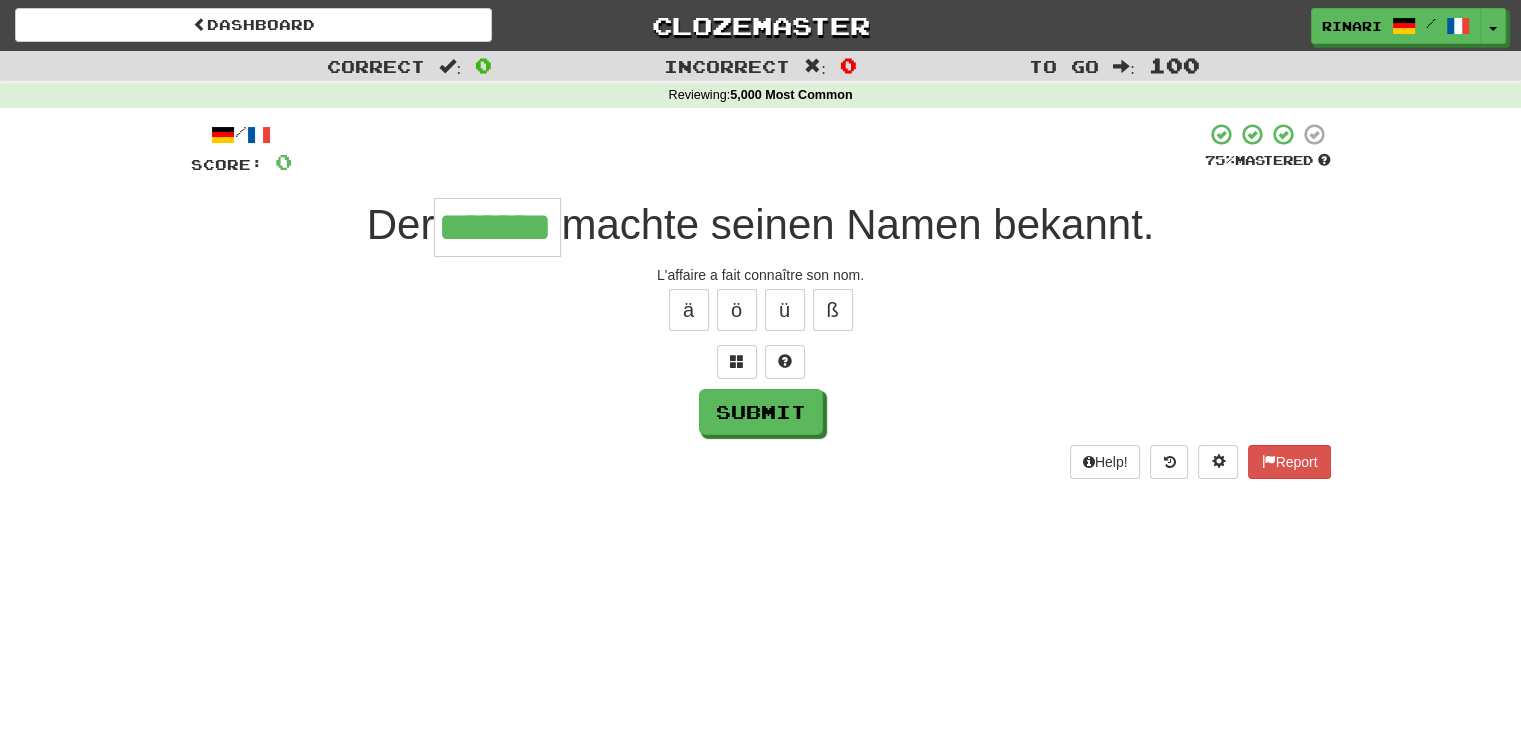 type on "*******" 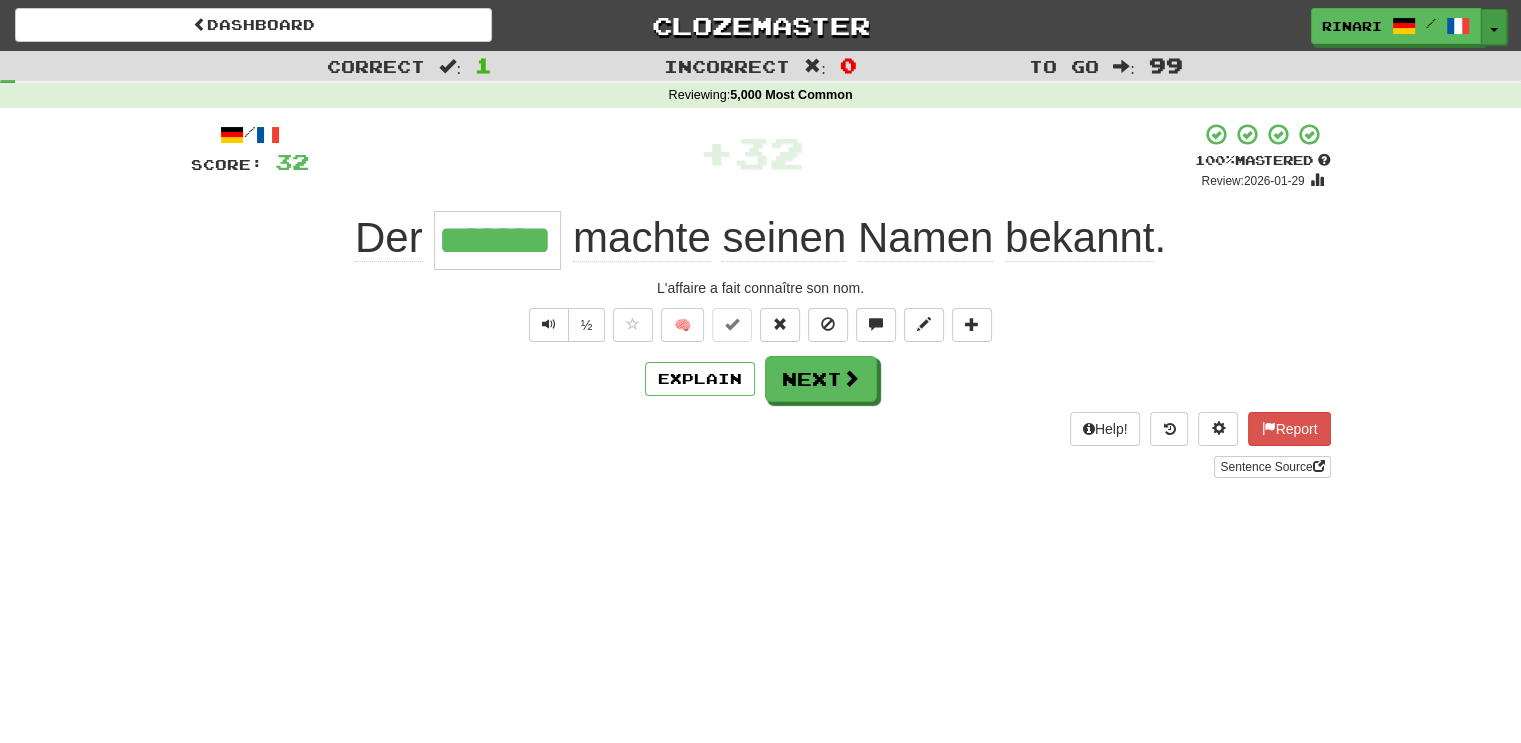 click on "Toggle Dropdown" at bounding box center [1494, 27] 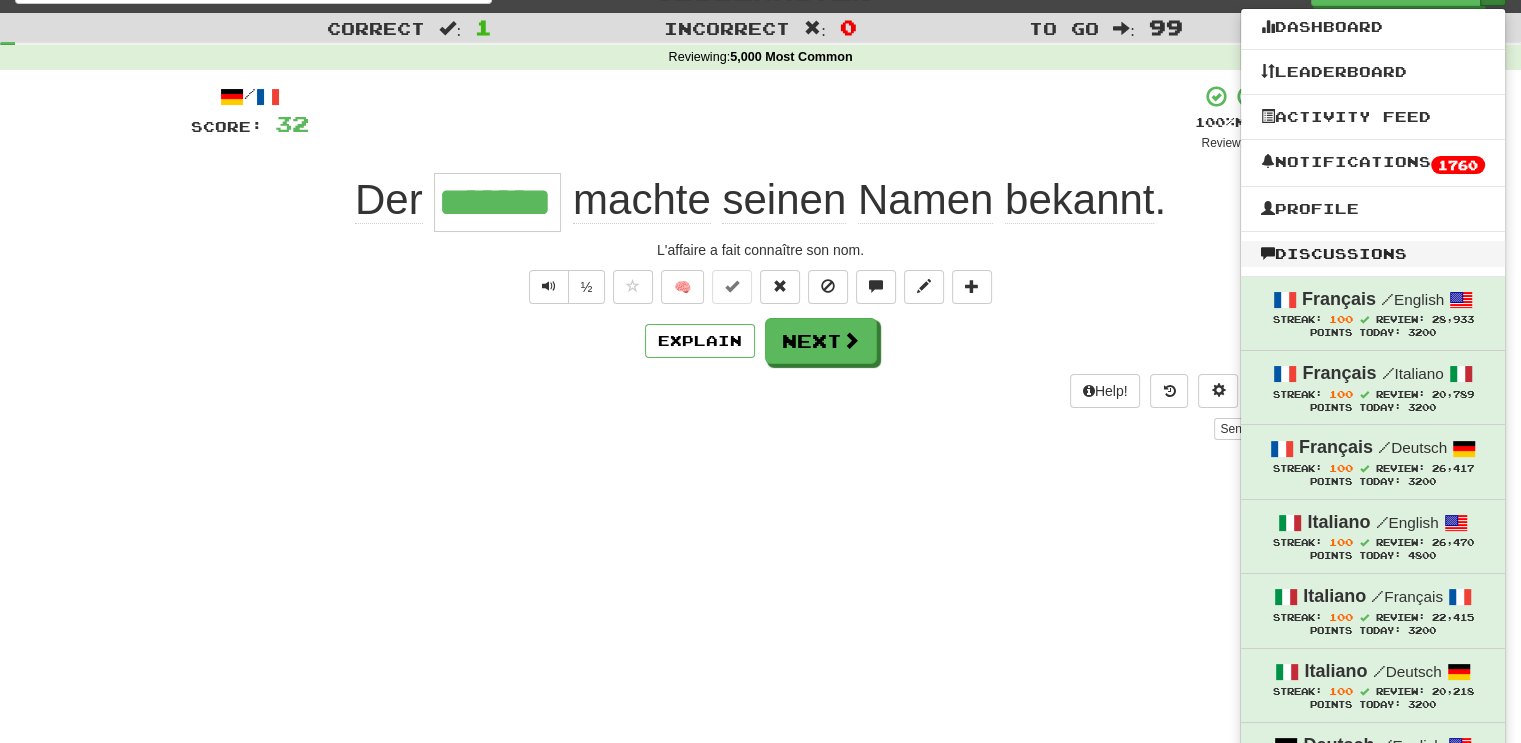scroll, scrollTop: 0, scrollLeft: 0, axis: both 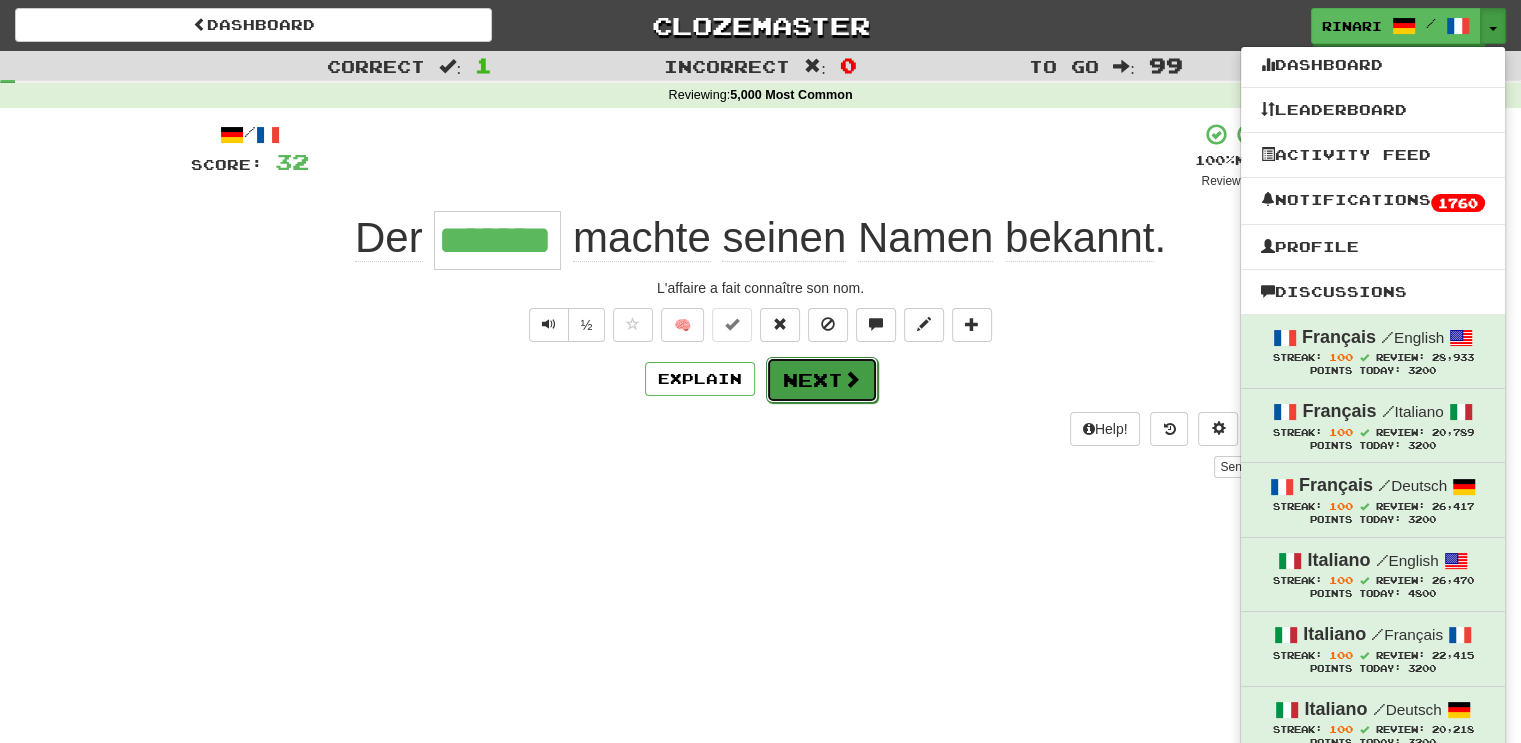 click on "Next" at bounding box center (822, 380) 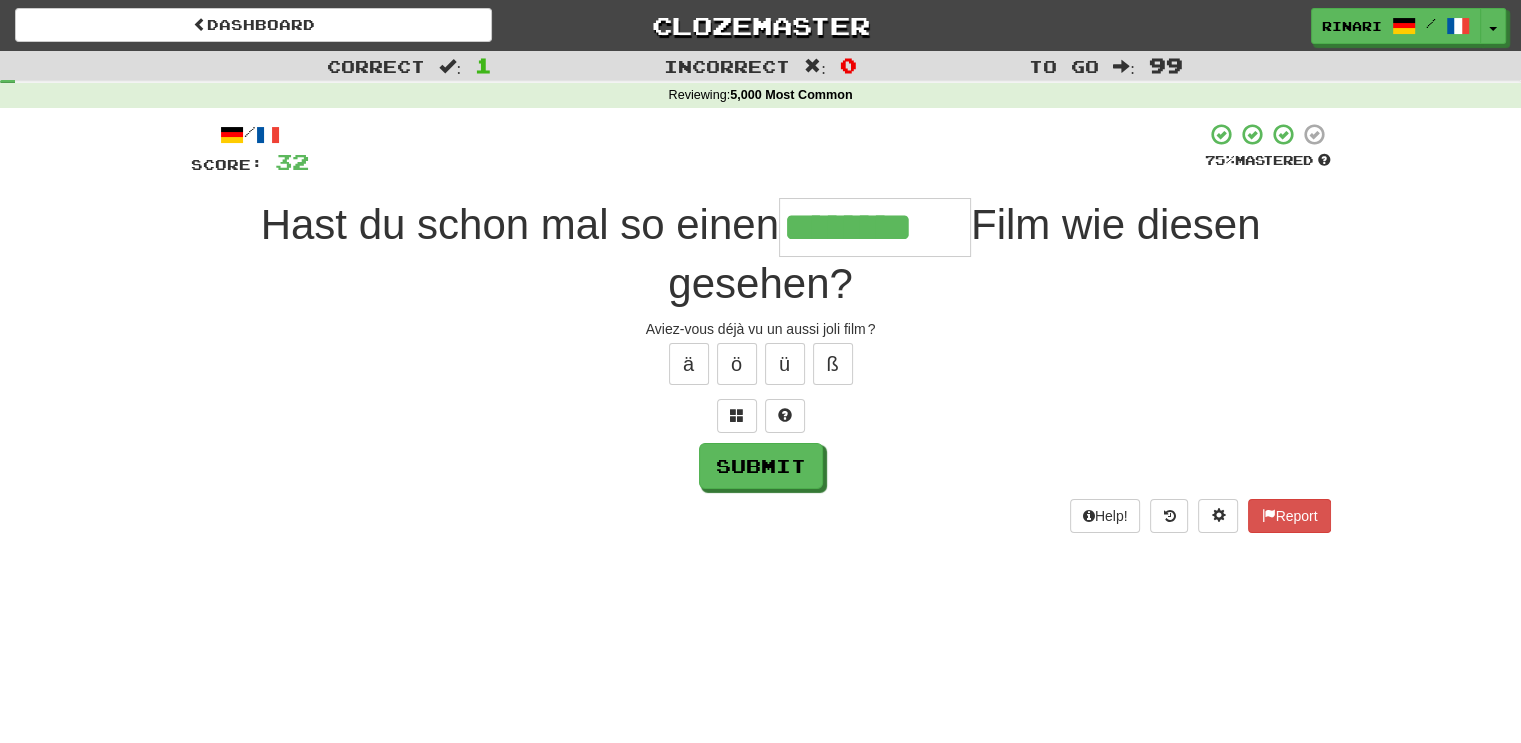 scroll, scrollTop: 0, scrollLeft: 4, axis: horizontal 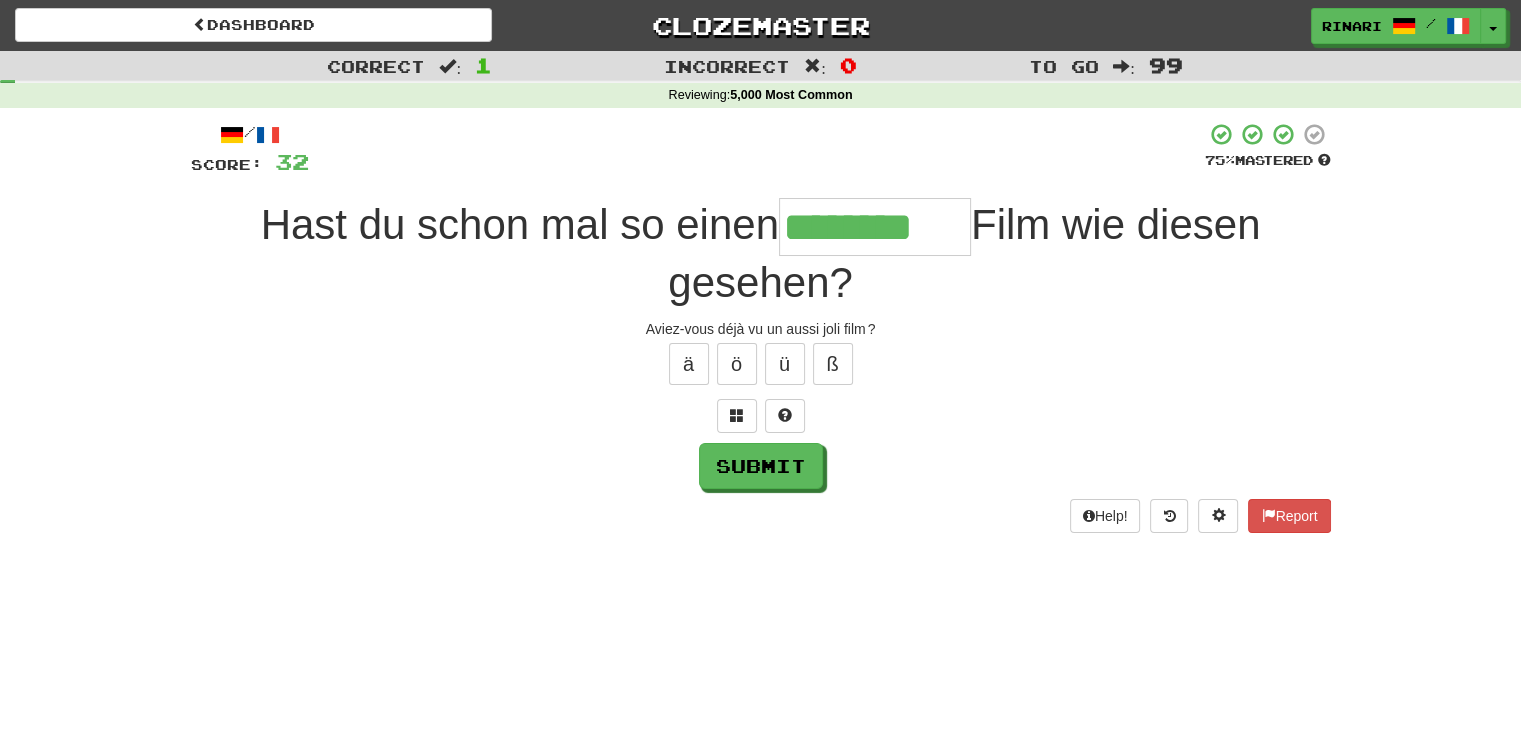type on "********" 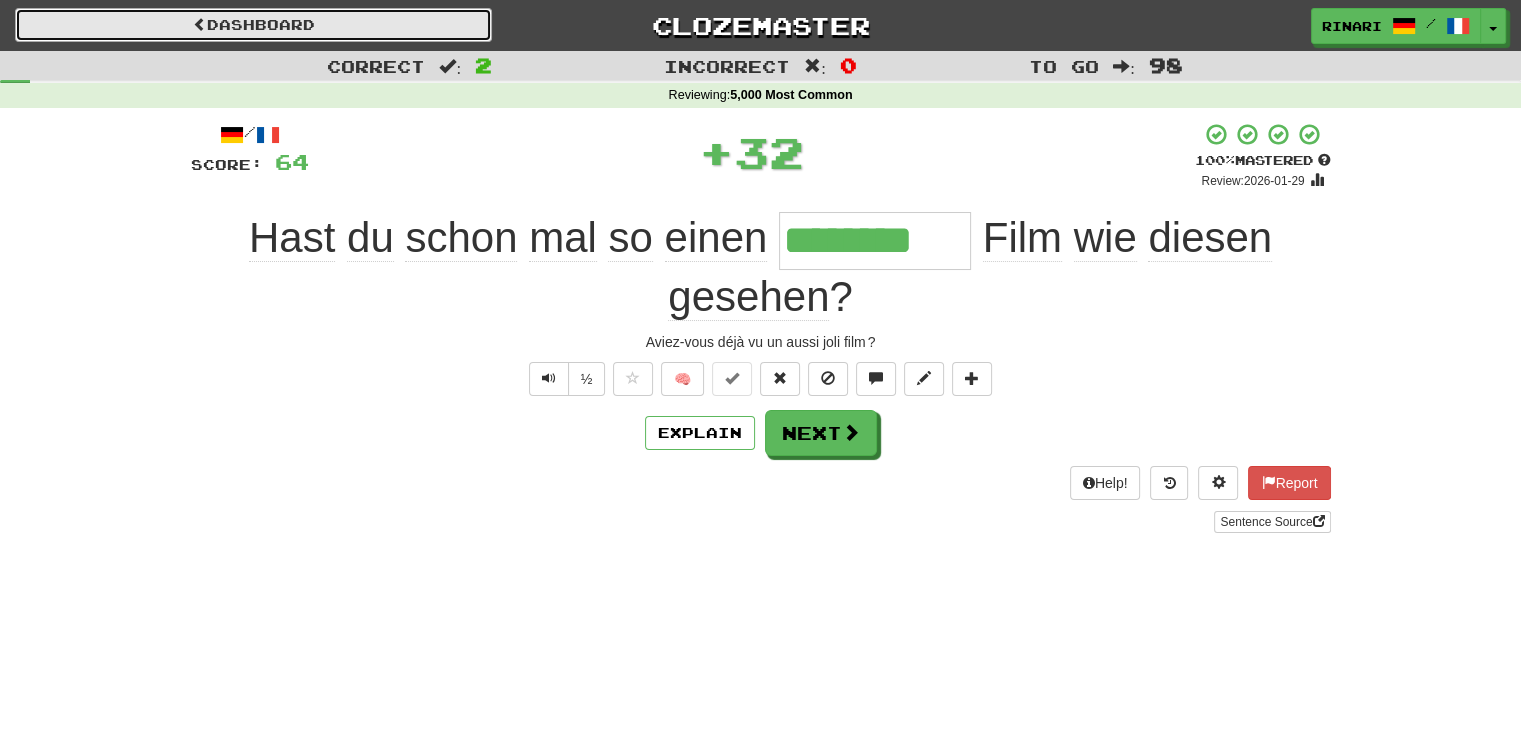 click on "Dashboard" at bounding box center [253, 25] 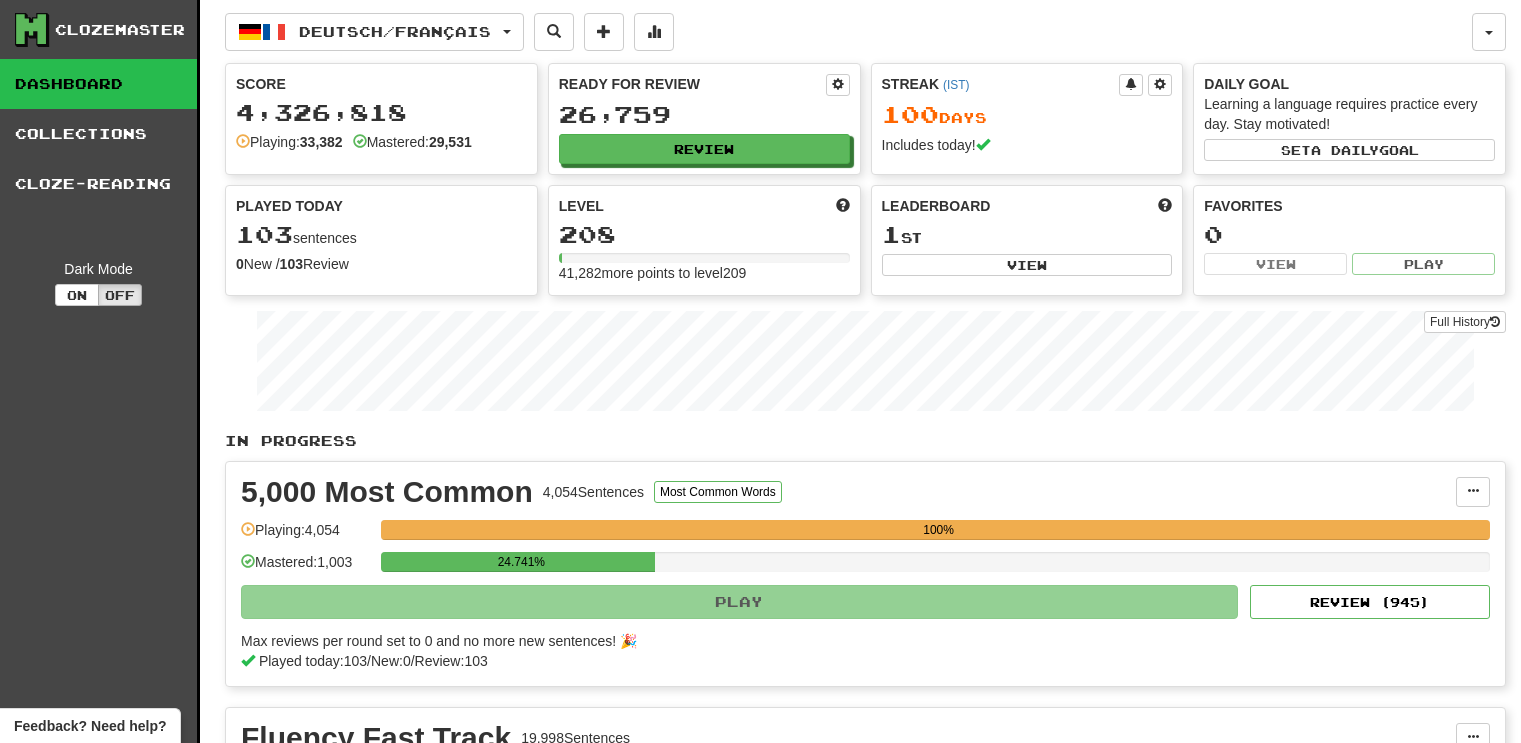 scroll, scrollTop: 0, scrollLeft: 0, axis: both 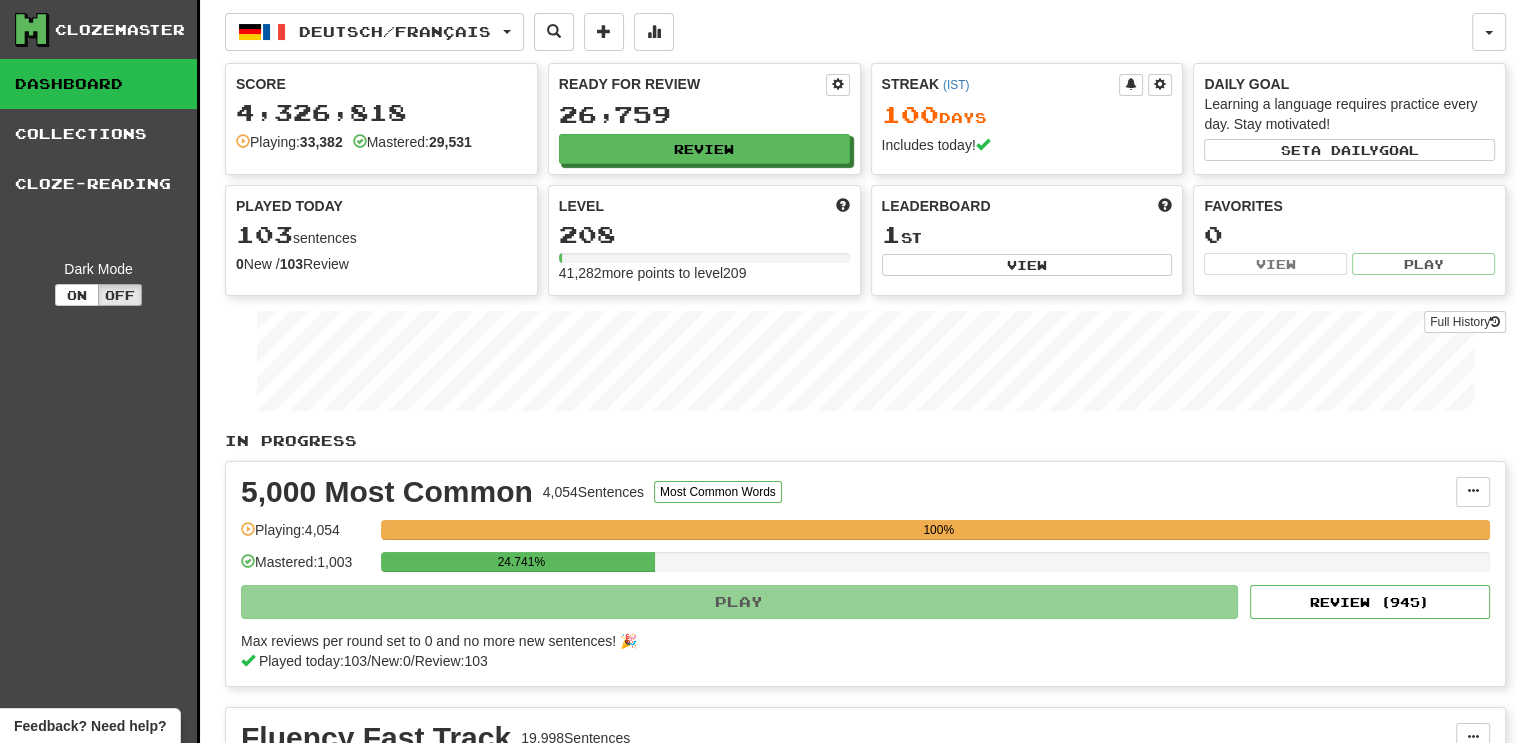 click on "Deutsch  /  Français Français  /  English Days Played:  1767   Review:  28,933 Points today:  3200 Français  /  Italiano Days Played:  1747   Review:  20,789 Points today:  3200 Français  /  Deutsch Days Played:  1745   Review:  26,417 Points today:  3200 Italiano  /  English Days Played:  1755   Review:  26,470 Points today:  4800 Italiano  /  Français Streak:  100   Review:  22,415 Points today:  3200 Italiano  /  Deutsch Streak:  100   Review:  20,218 Points today:  3200 Deutsch  /  English Days Played:  1755   Review:  29,113 Points today:  3200 Deutsch  /  Français Streak:  100   Review:  26,759 Points today:  3200 Deutsch  /  Italiano Days Played:  1747   Review:  21,238 Points today:  0 Français  /  Español Streak:  0   Review:  2,099 Points today:  0 Italiano  /  Español Streak:  0   Review:  2,098 Points today:  0 Deutsch  /  Español Streak:  0   Review:  2,100 Points today:  0 Español  /  English Streak:  0   Review:  1,780 Points today:  0 Español  /  Français Streak:  0   Review:  0 0" at bounding box center (865, 514) 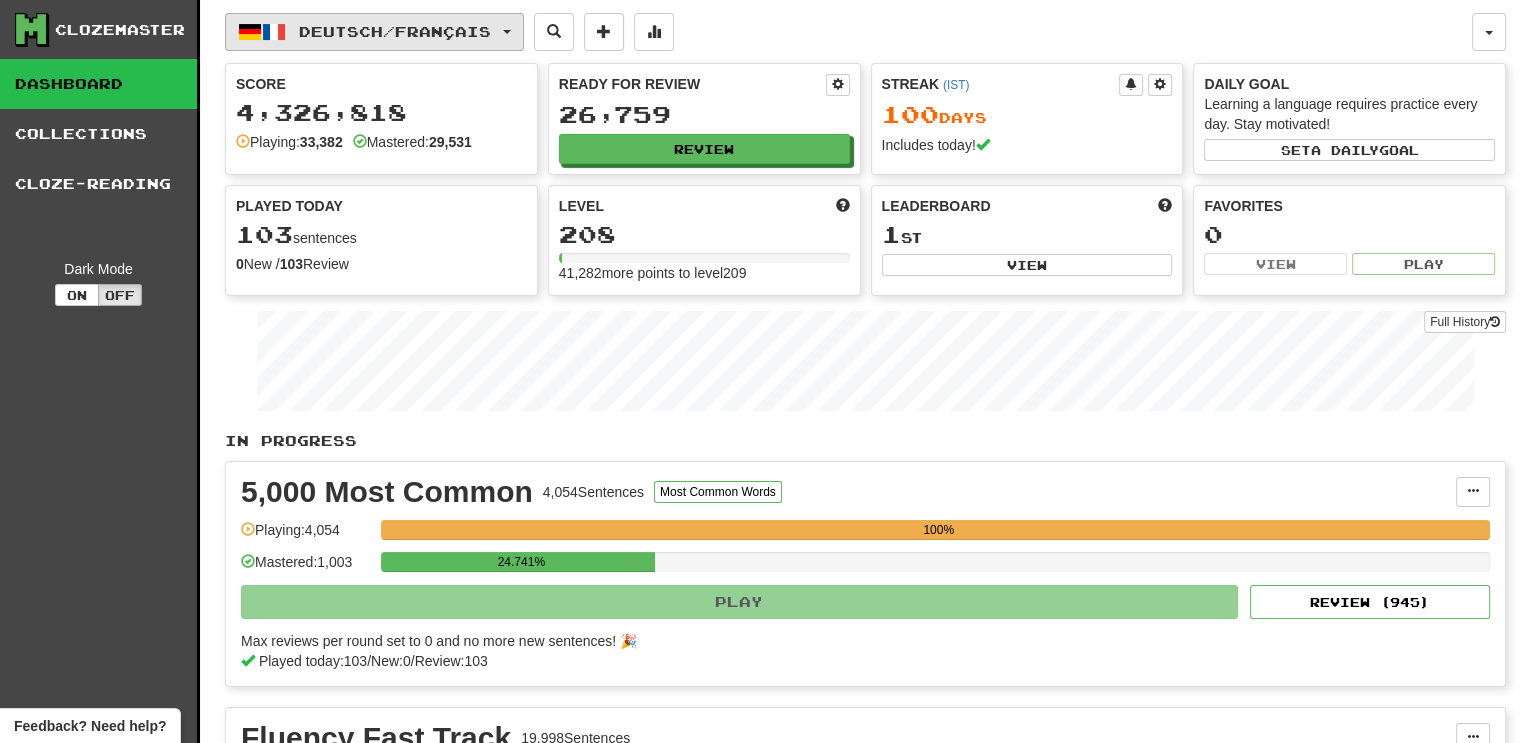 click on "Deutsch  /  Français" at bounding box center [374, 32] 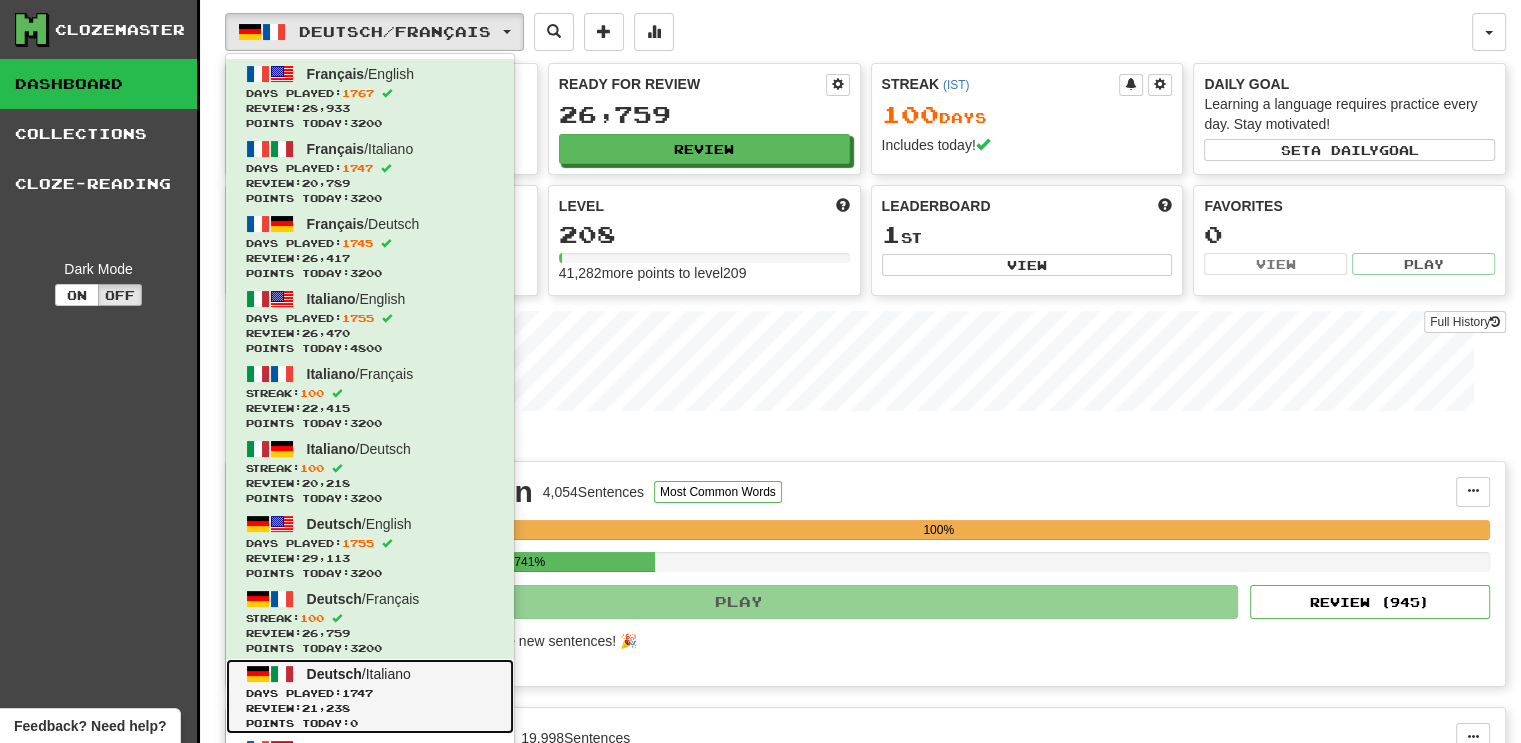 click on "1747" at bounding box center (357, 693) 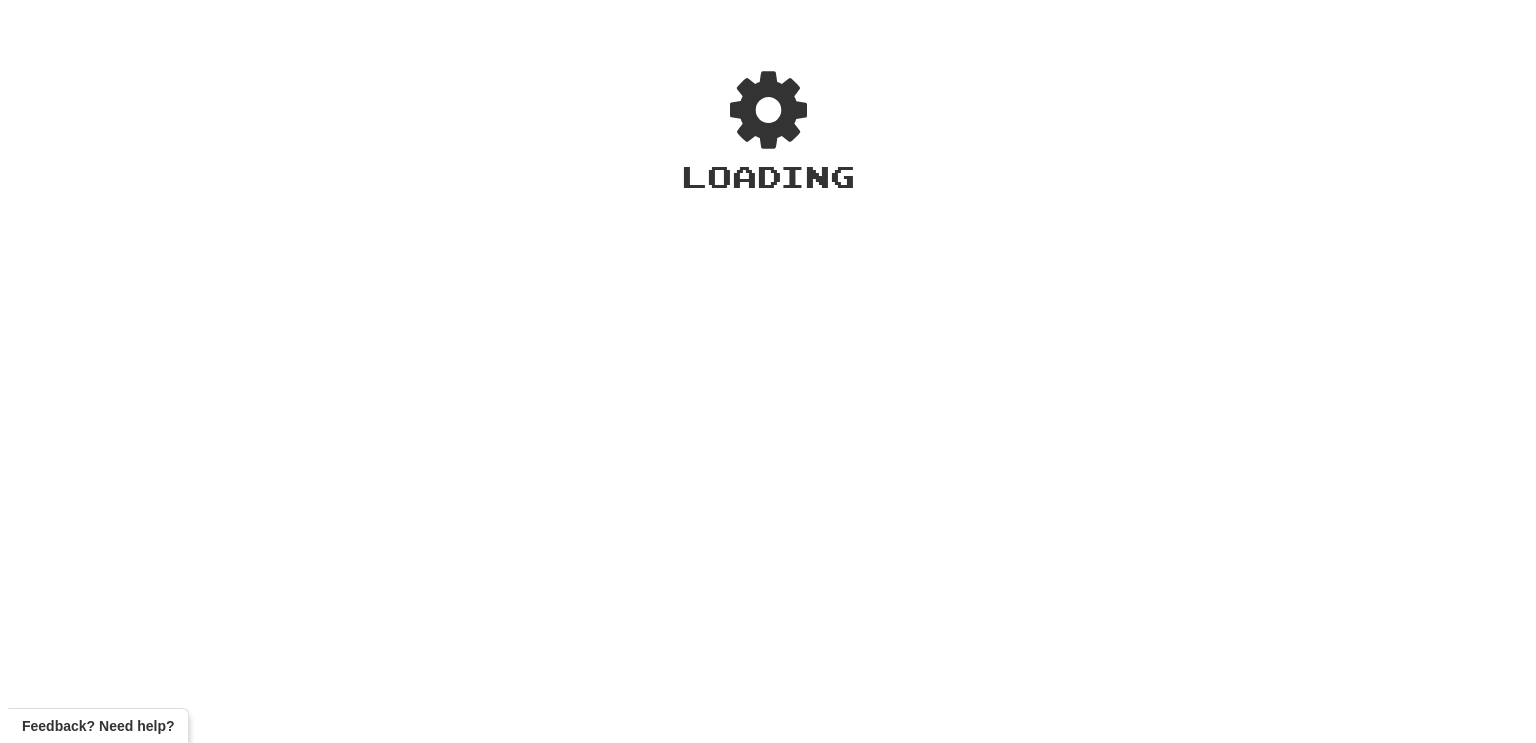 scroll, scrollTop: 0, scrollLeft: 0, axis: both 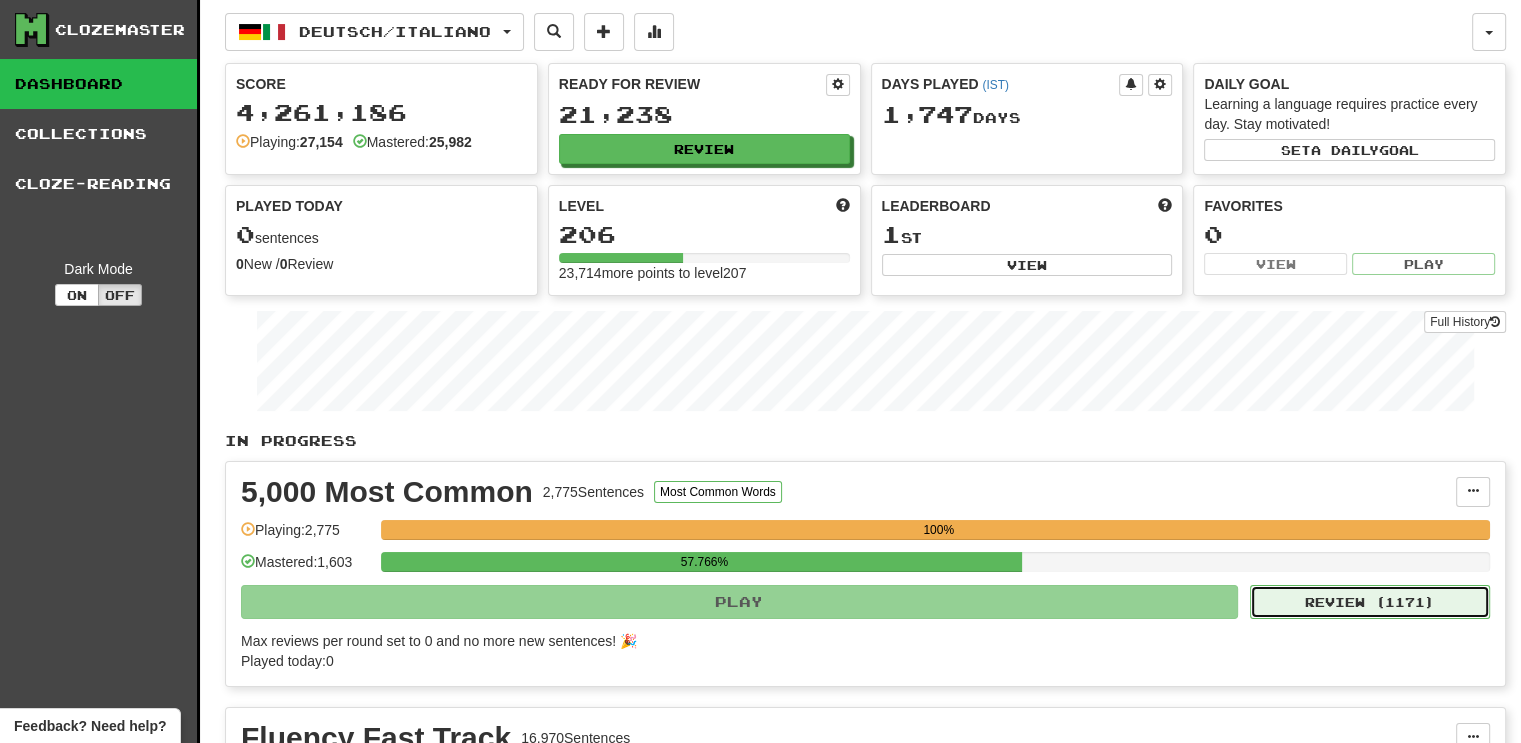 click on "Review ( 1171 )" at bounding box center (1370, 602) 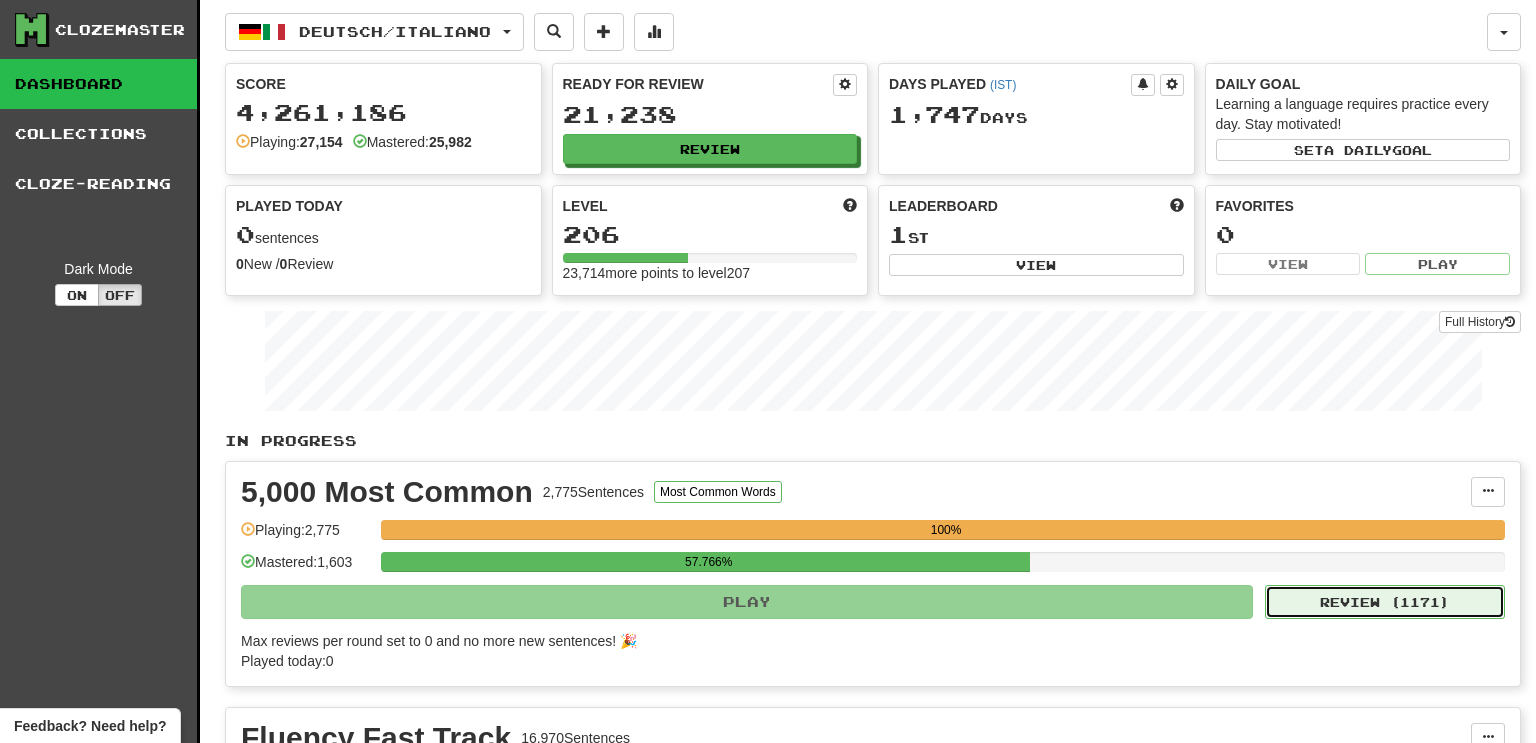 select on "***" 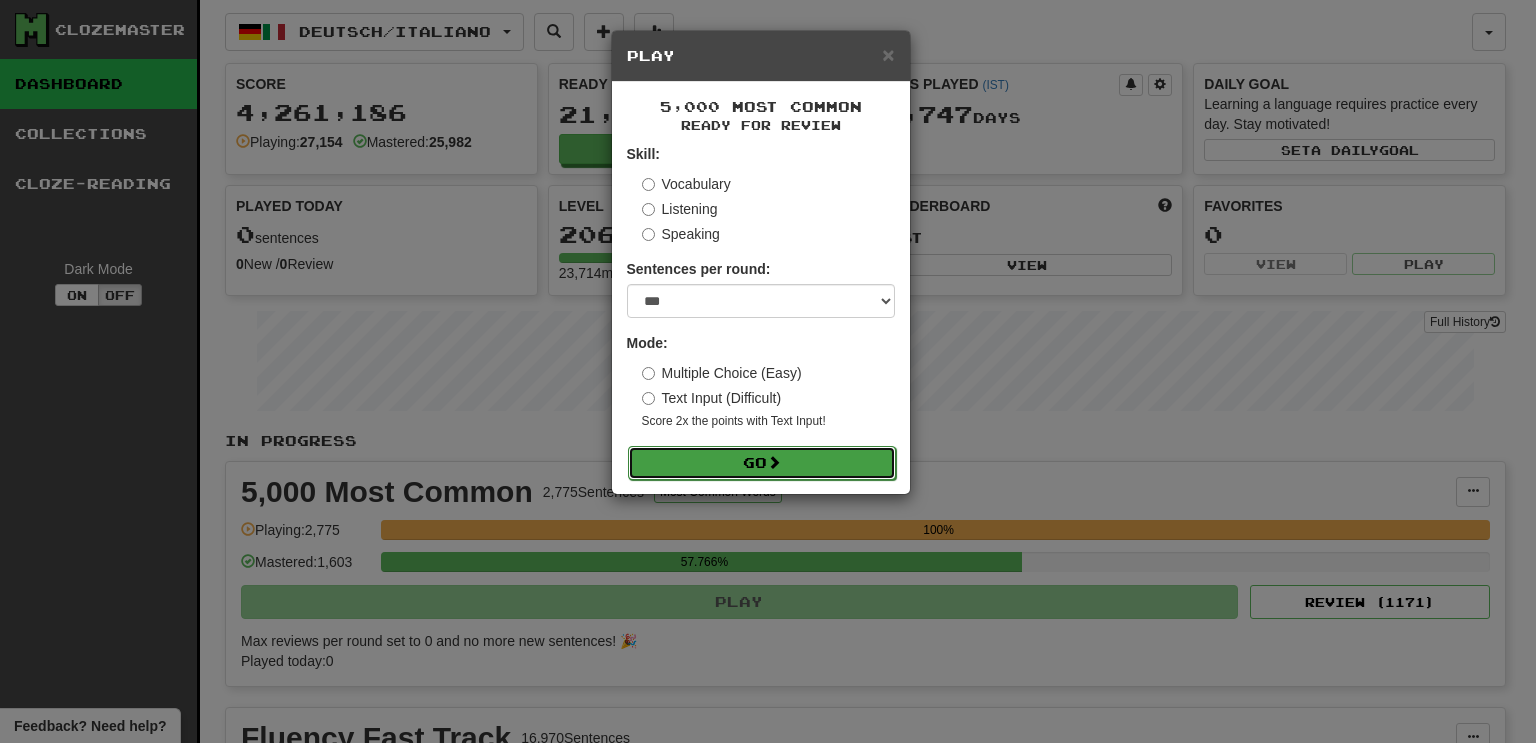 click on "Go" at bounding box center (762, 463) 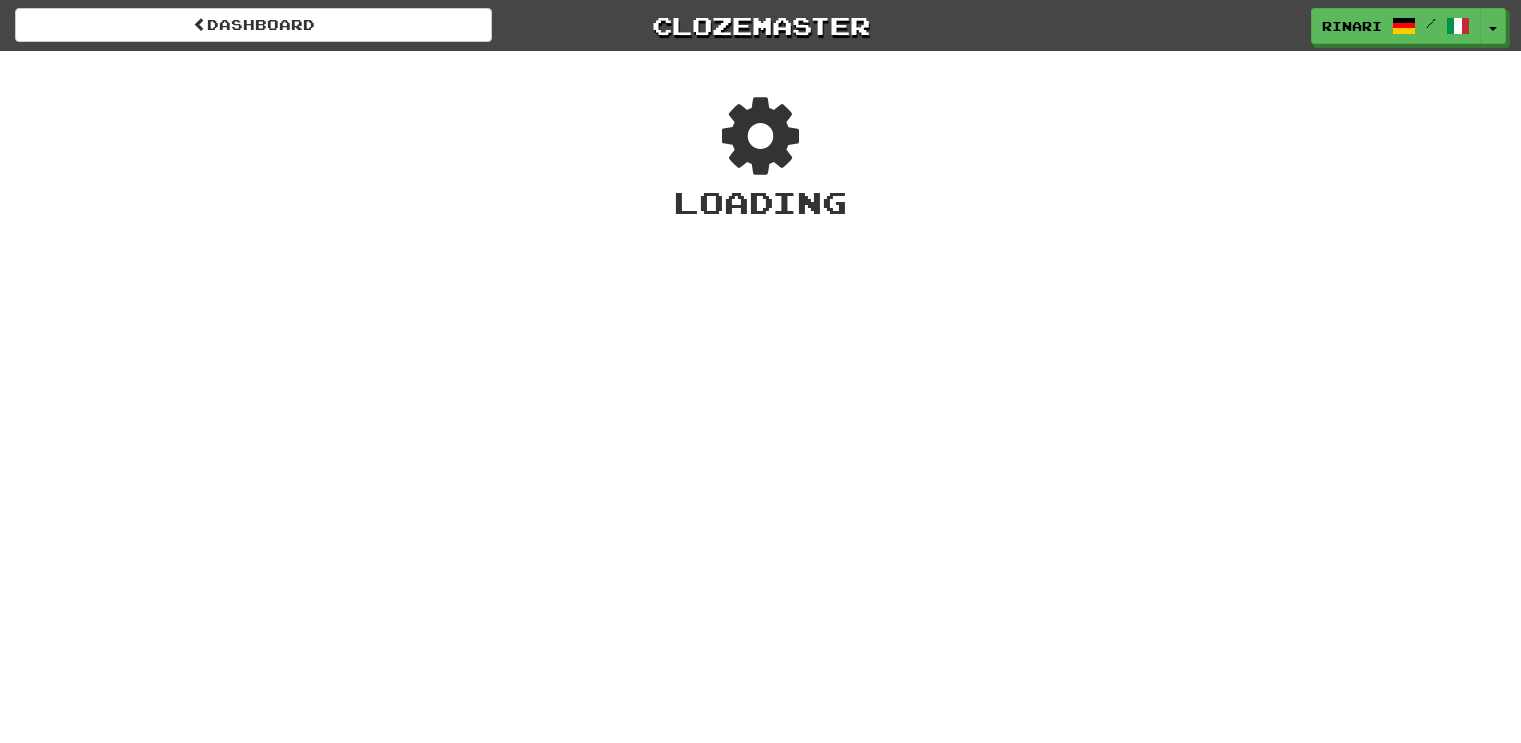 scroll, scrollTop: 0, scrollLeft: 0, axis: both 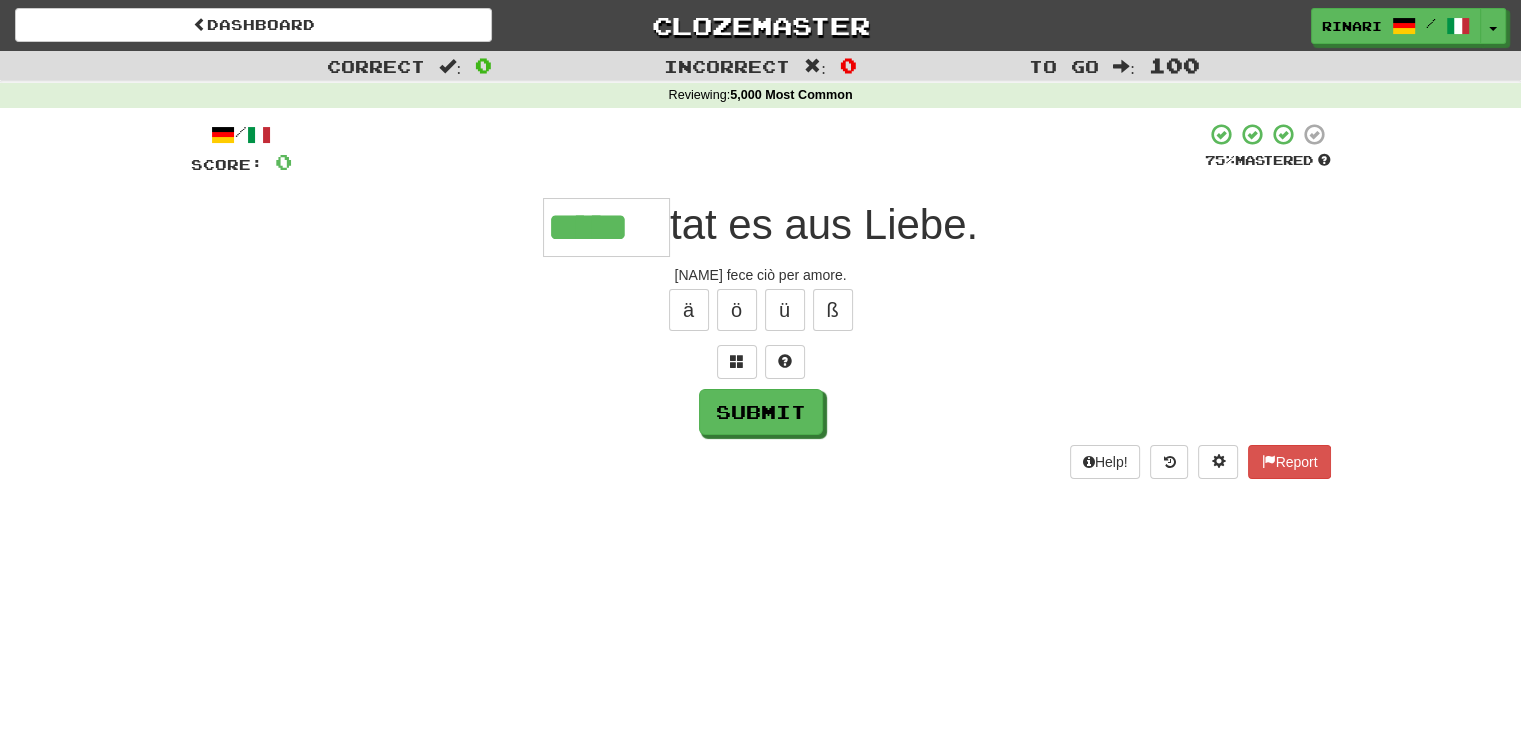 type on "*****" 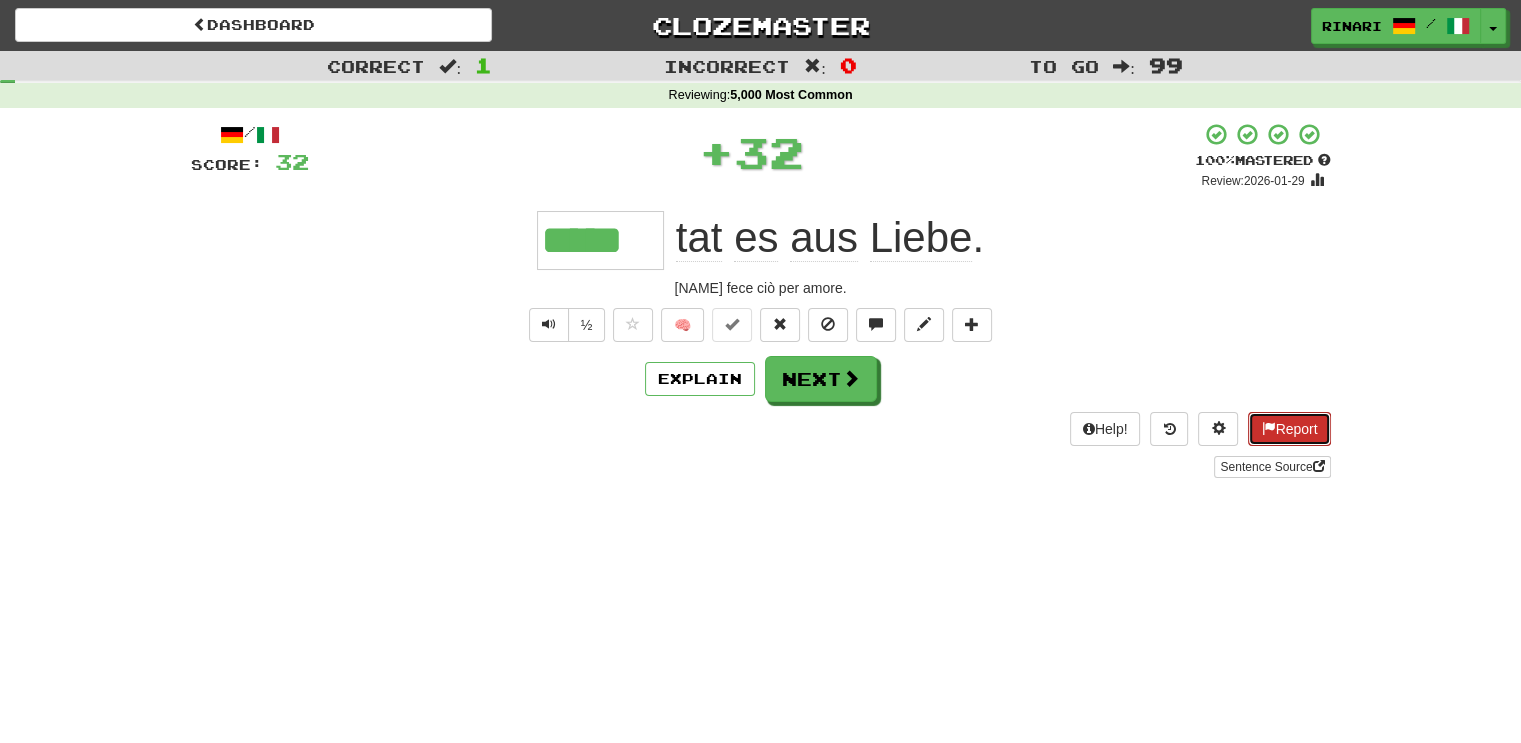 click on "Report" at bounding box center [1289, 429] 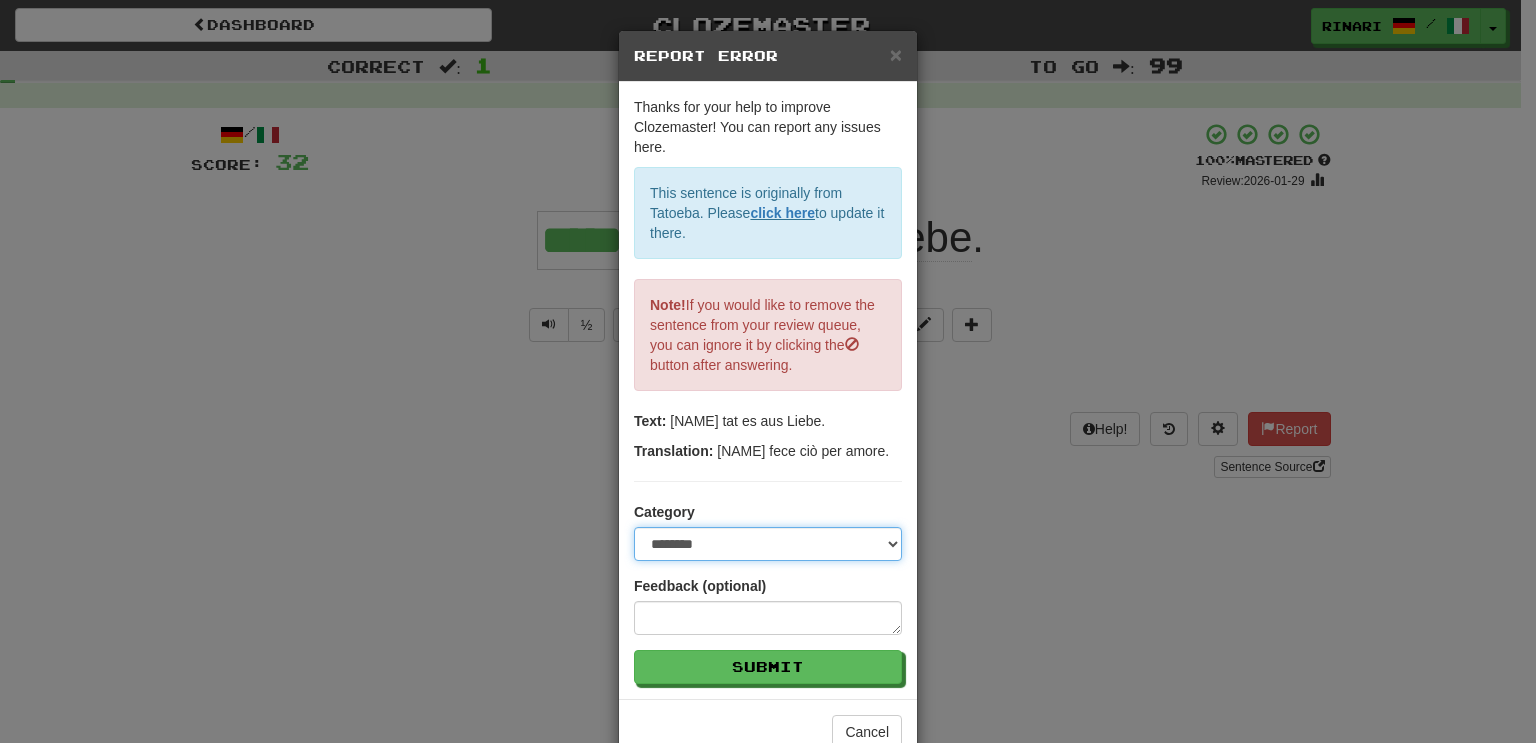 click on "**********" at bounding box center (768, 544) 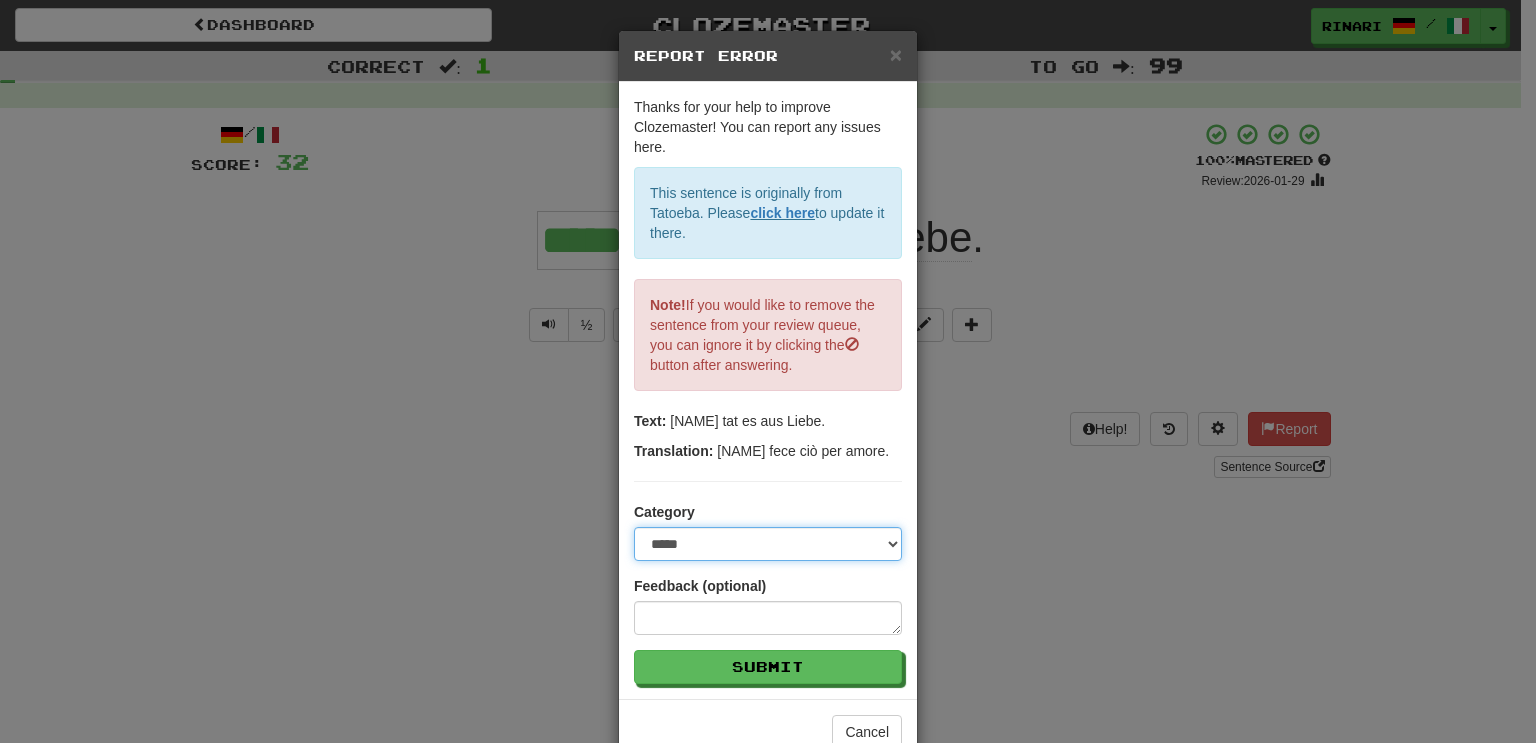click on "**********" at bounding box center (768, 544) 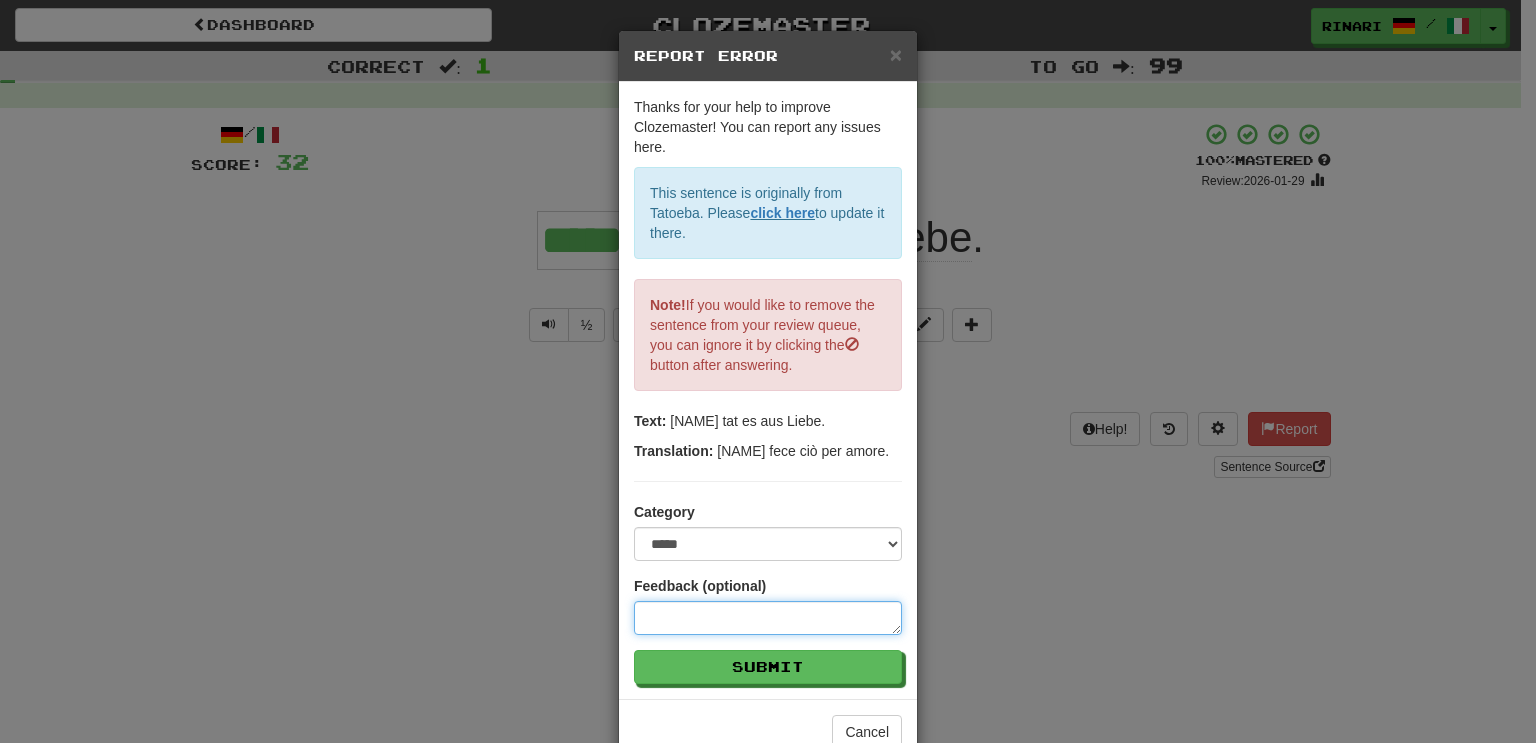 click at bounding box center (768, 618) 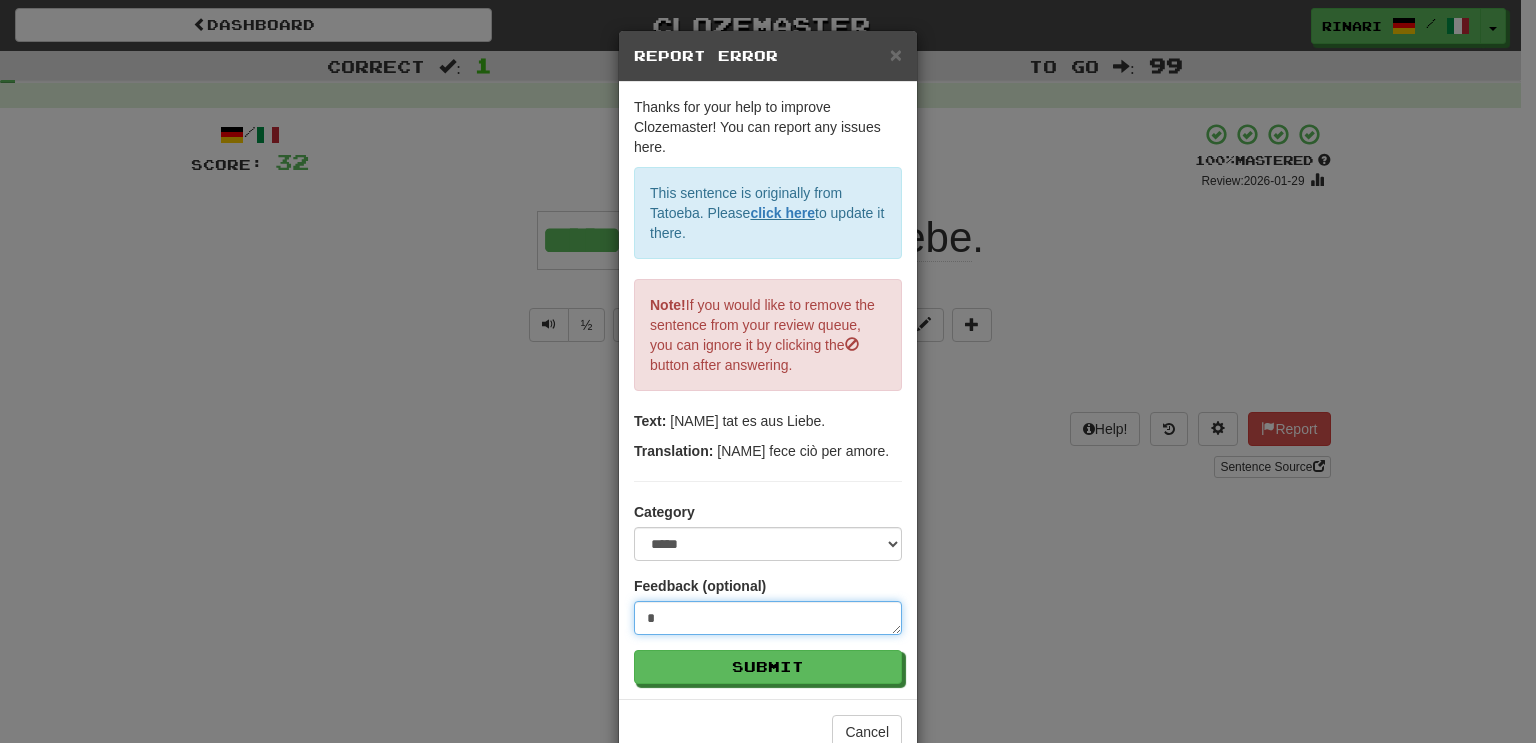 type on "**" 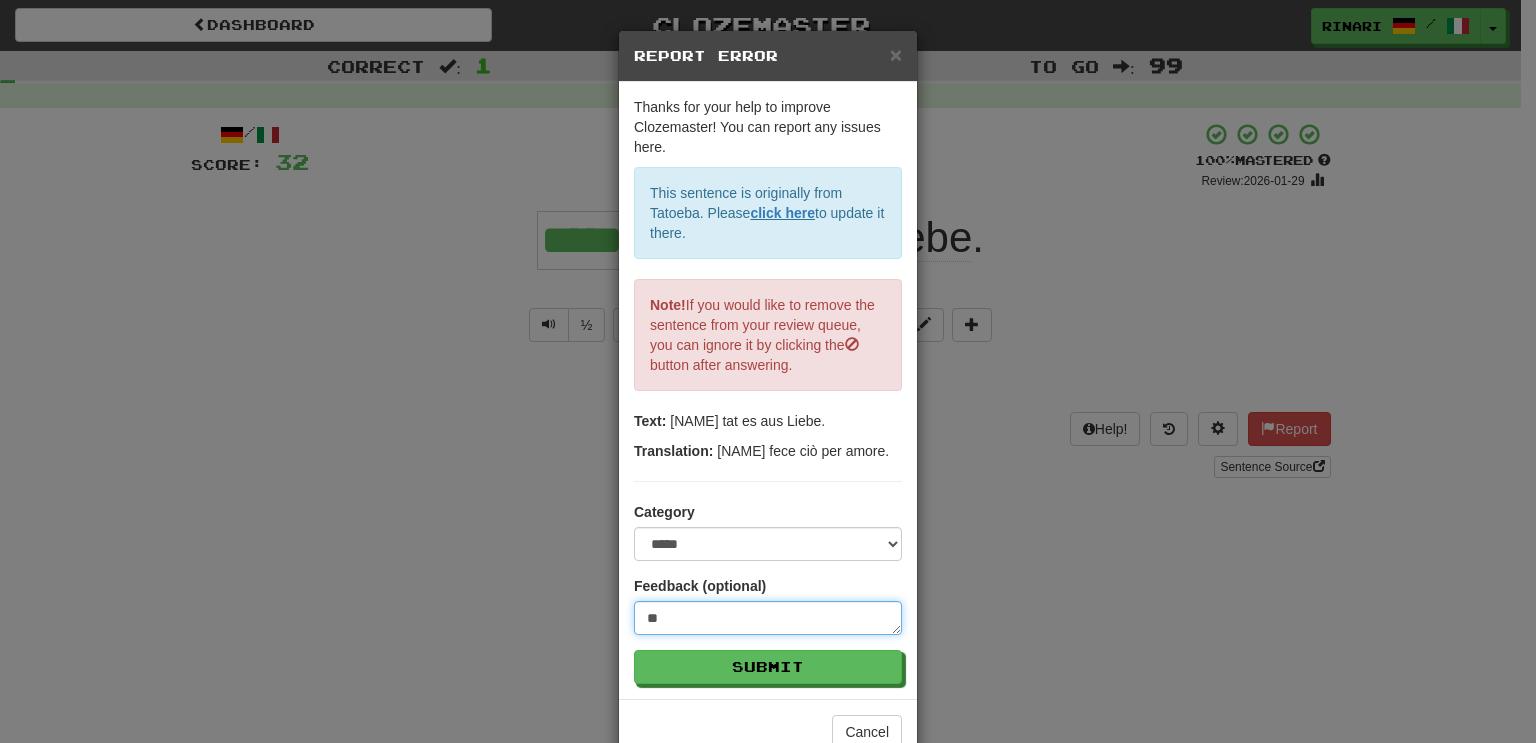 type on "***" 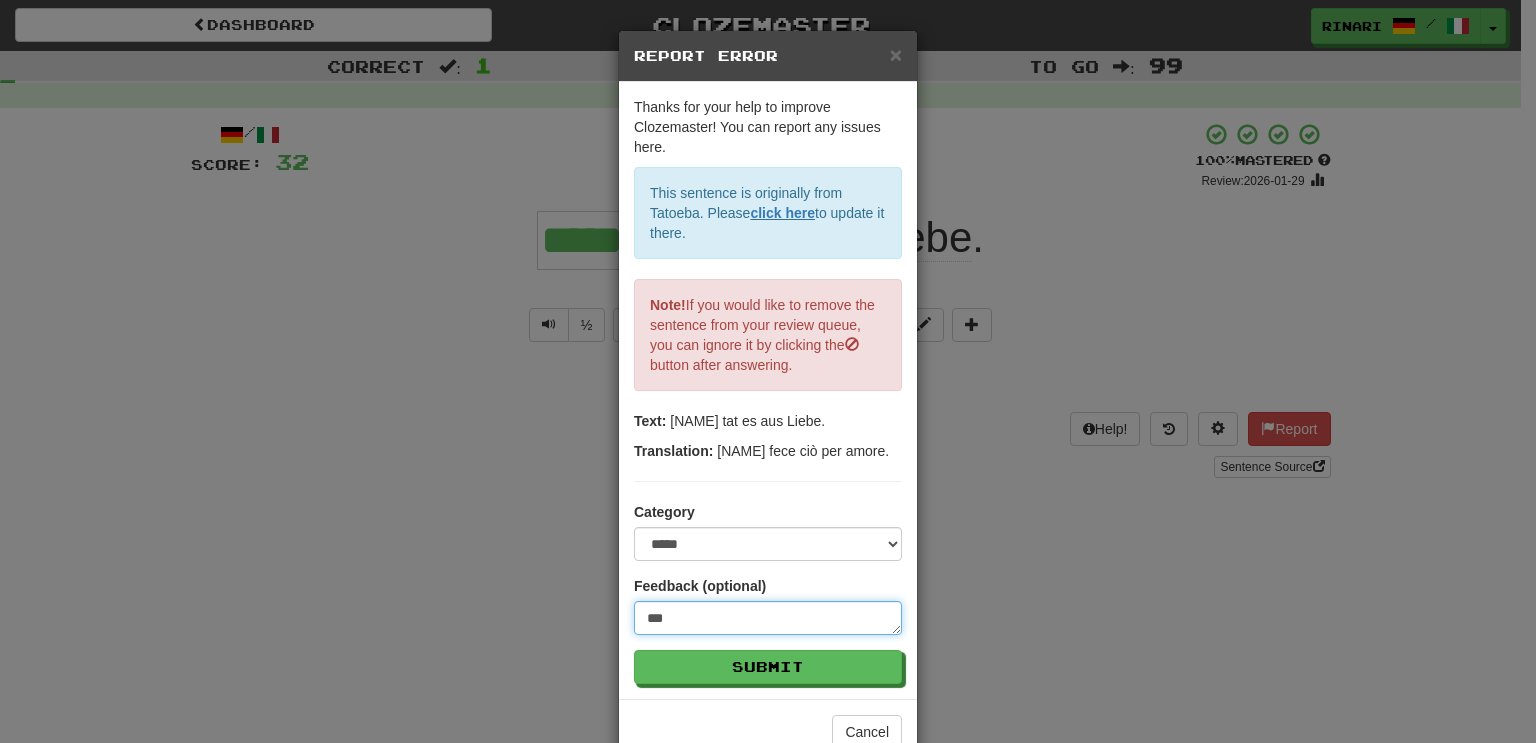 type on "***" 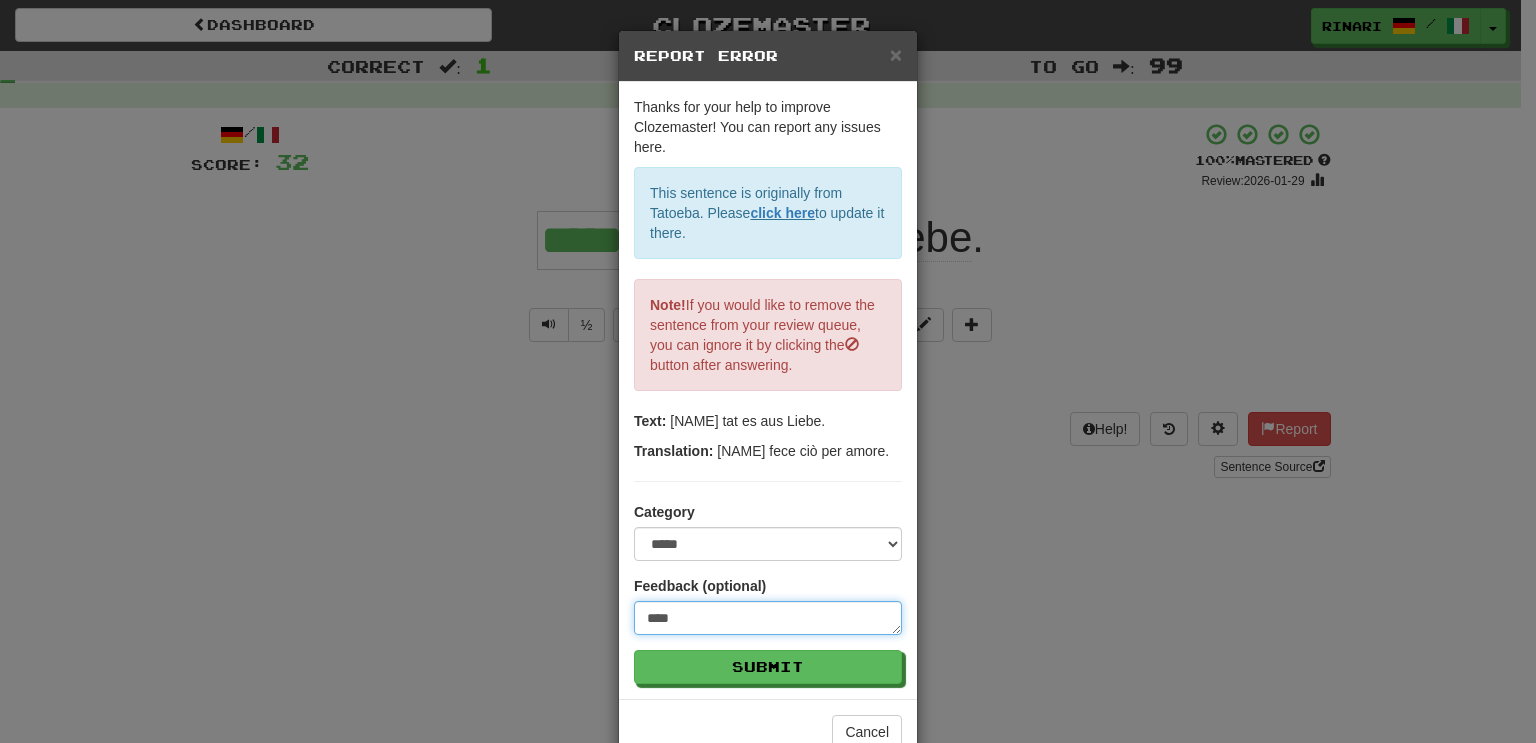 type on "*****" 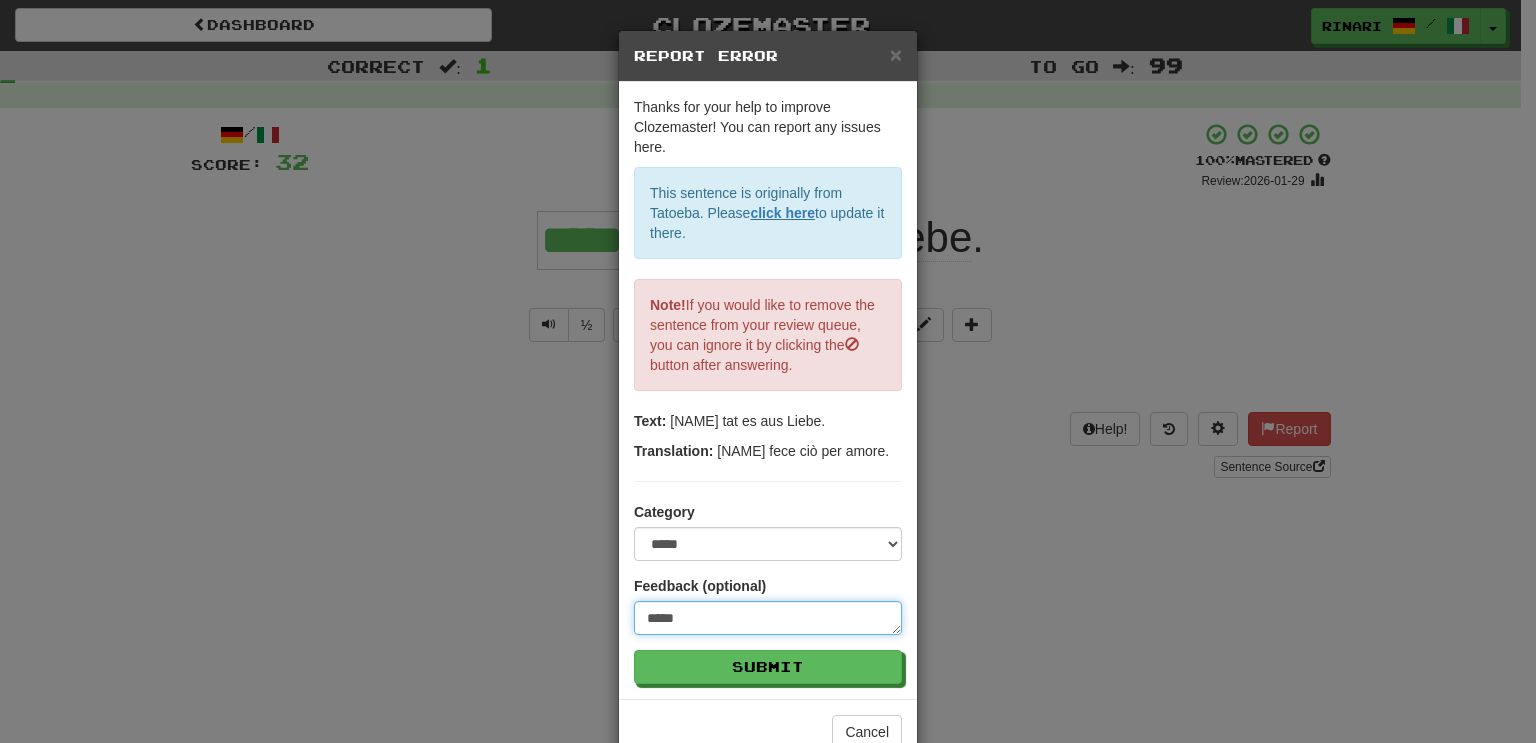type on "******" 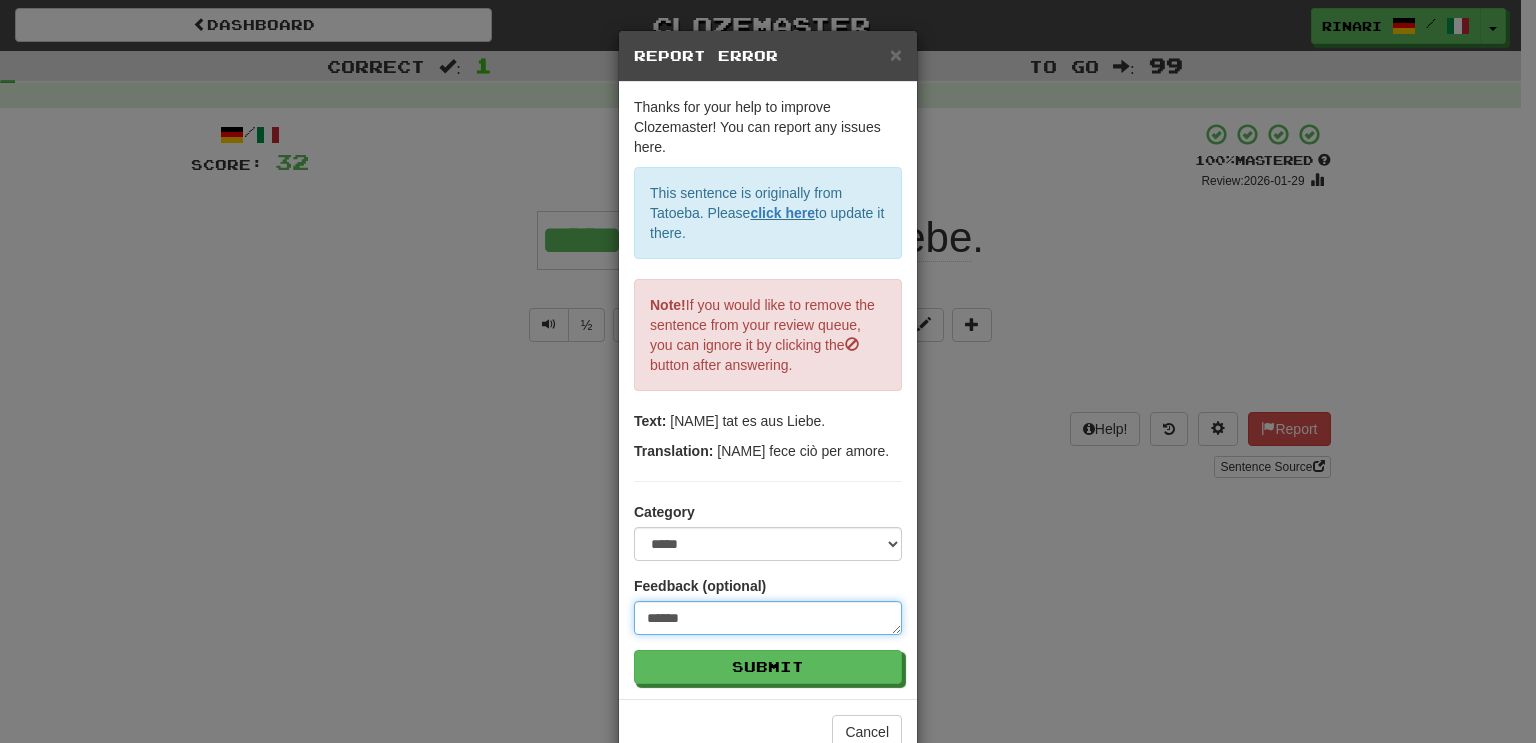 type on "*******" 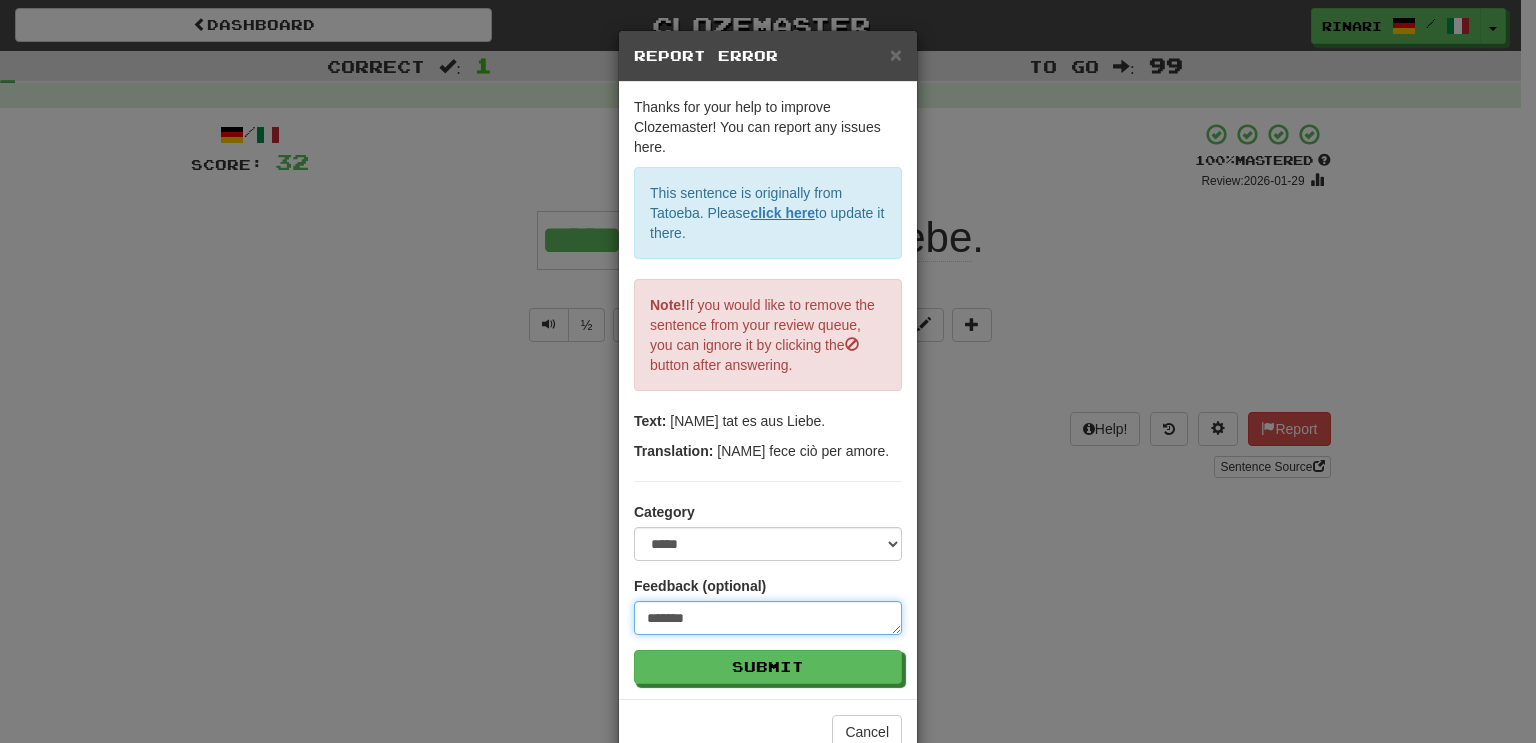 type on "********" 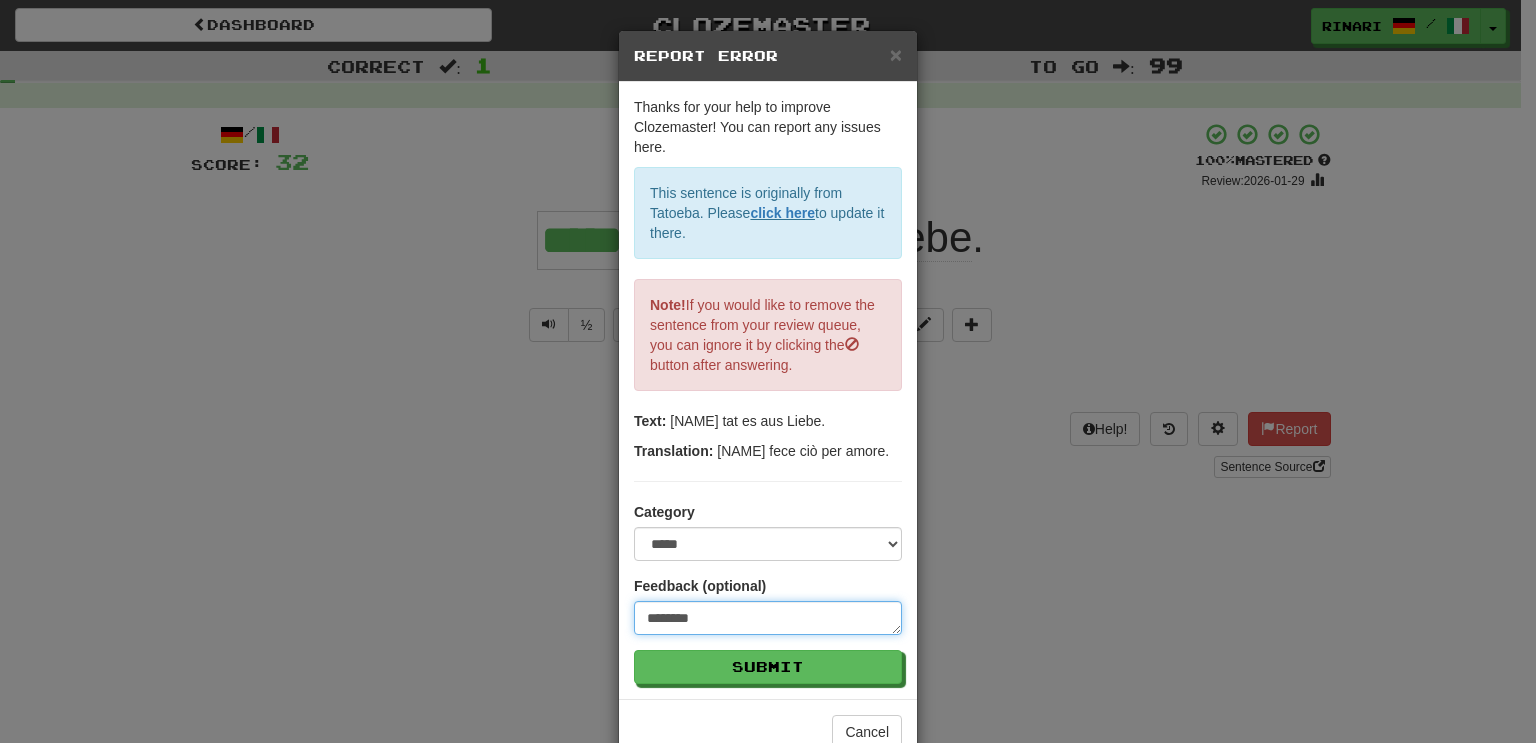 type on "*********" 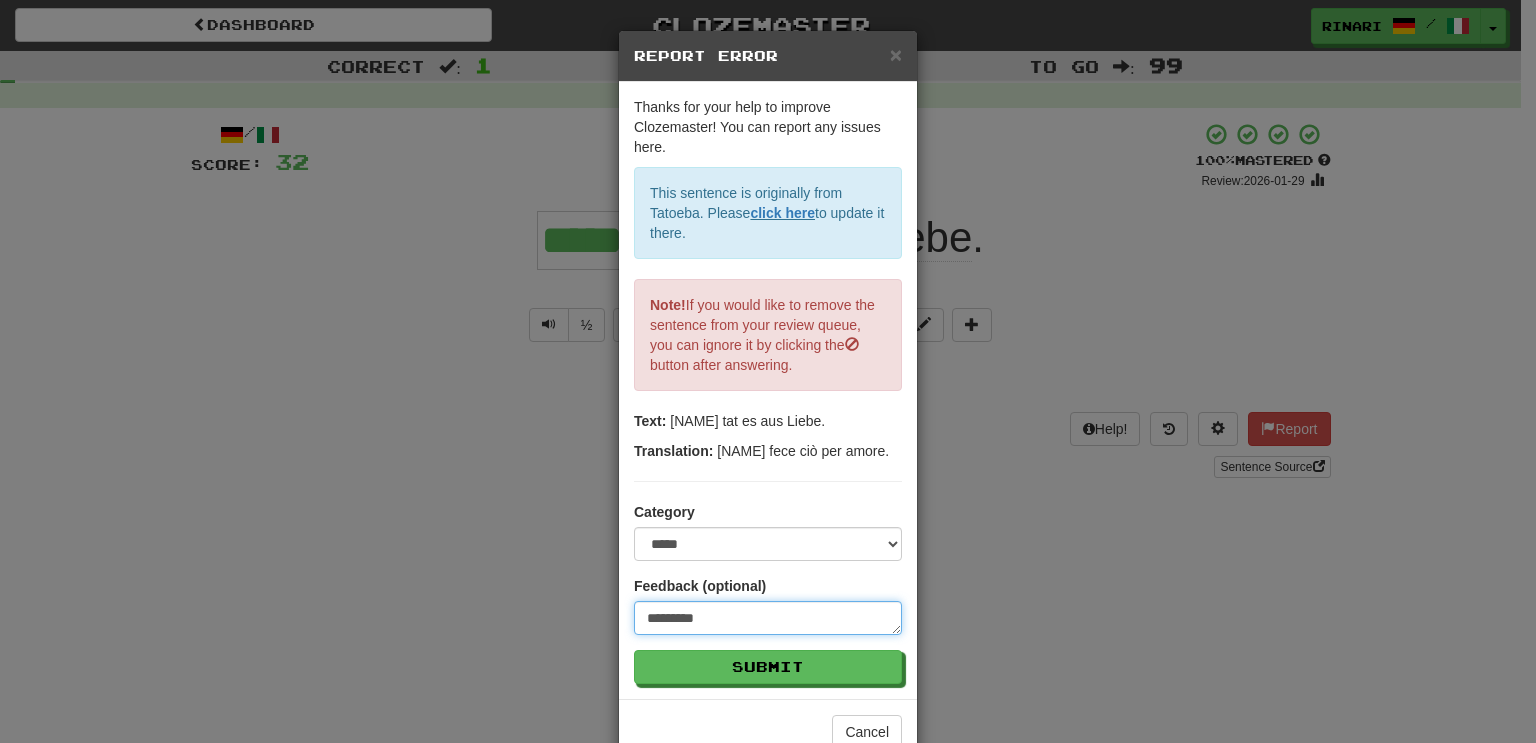 type on "**********" 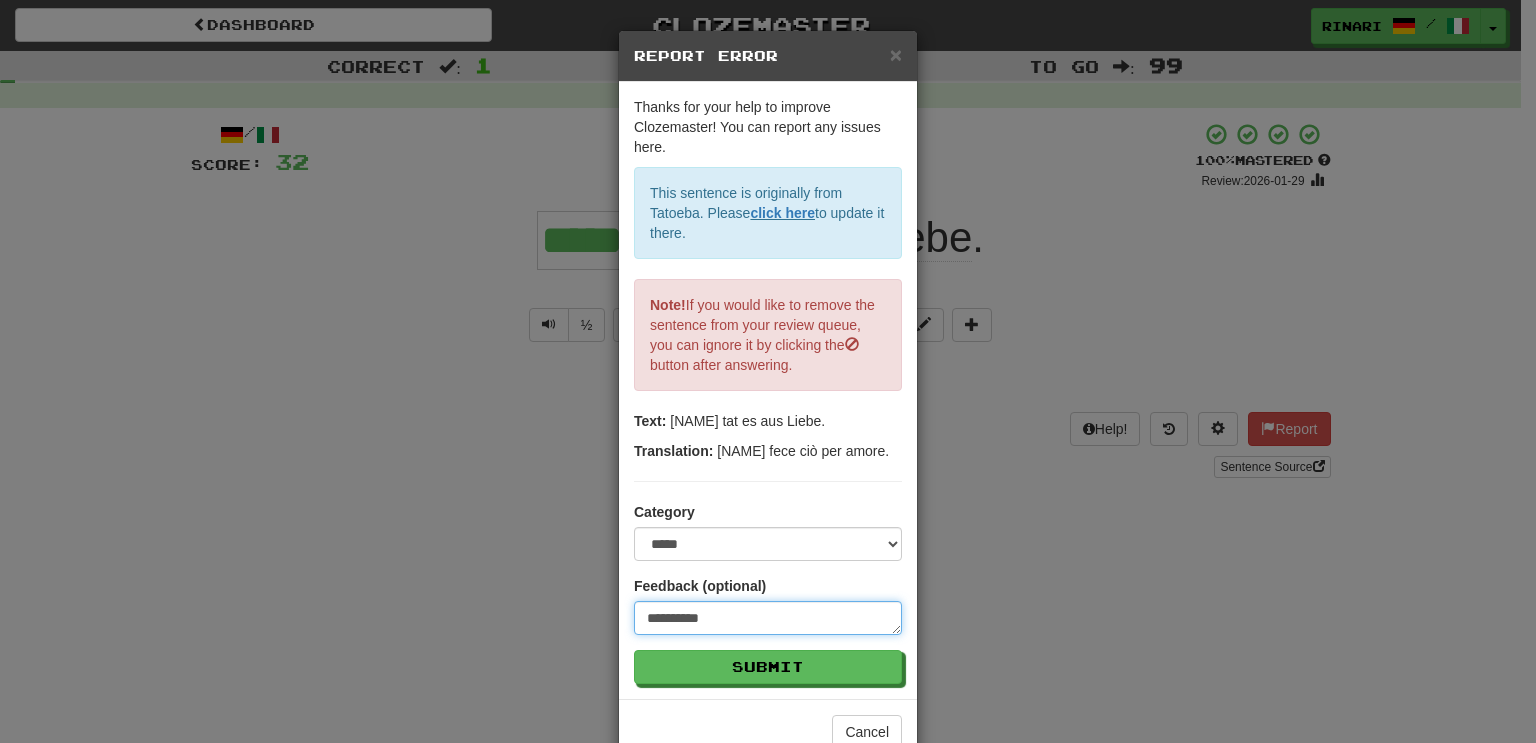 type on "*" 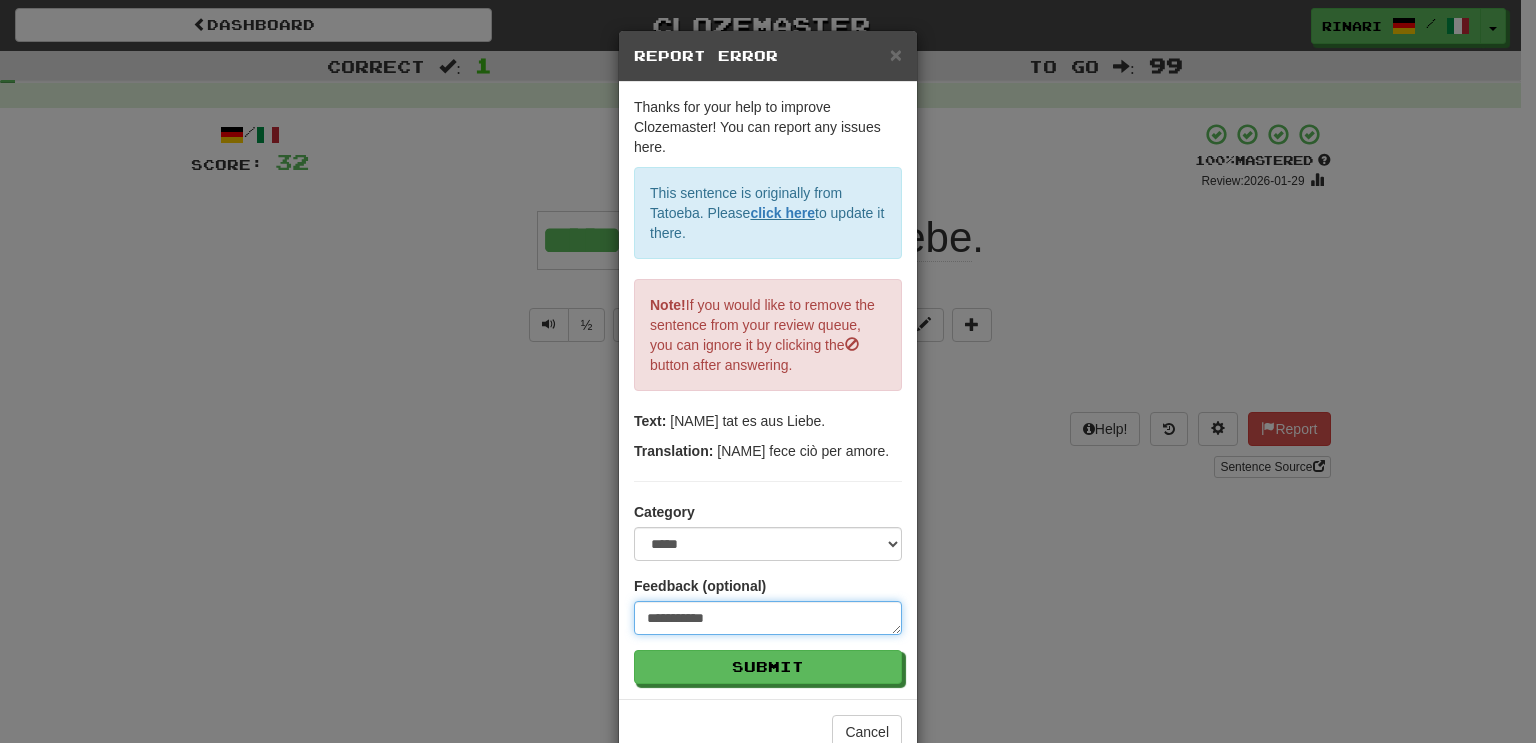 type on "**********" 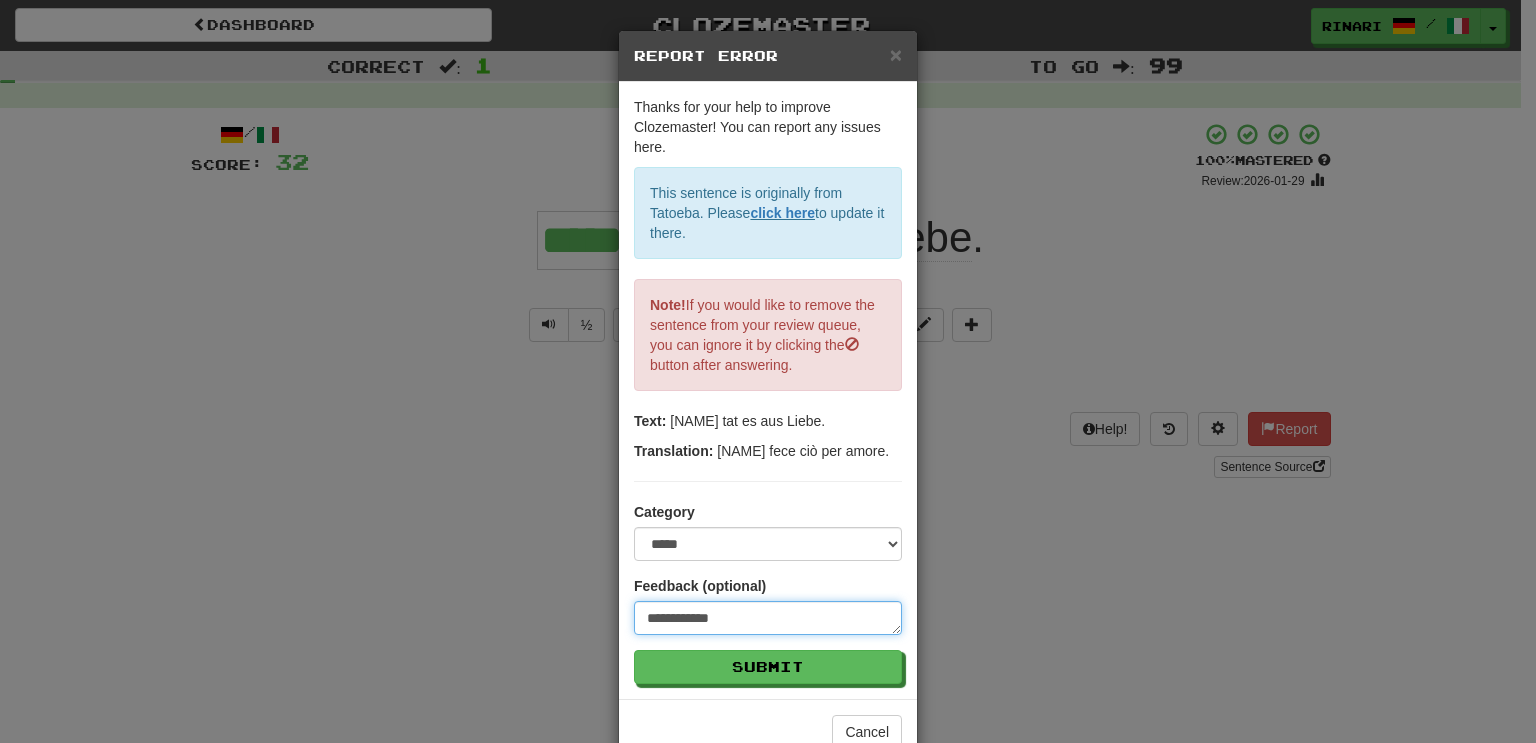 type on "**********" 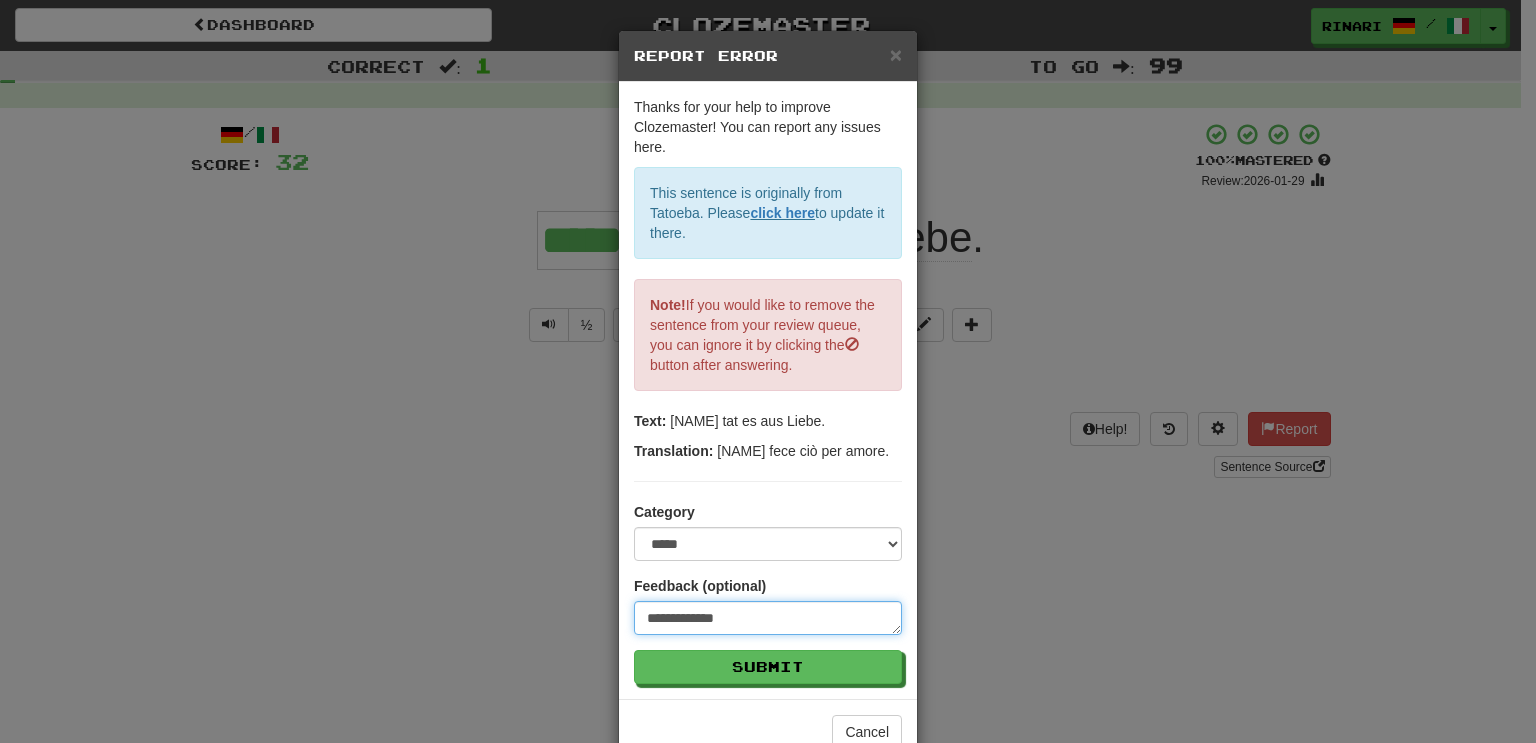 type on "**********" 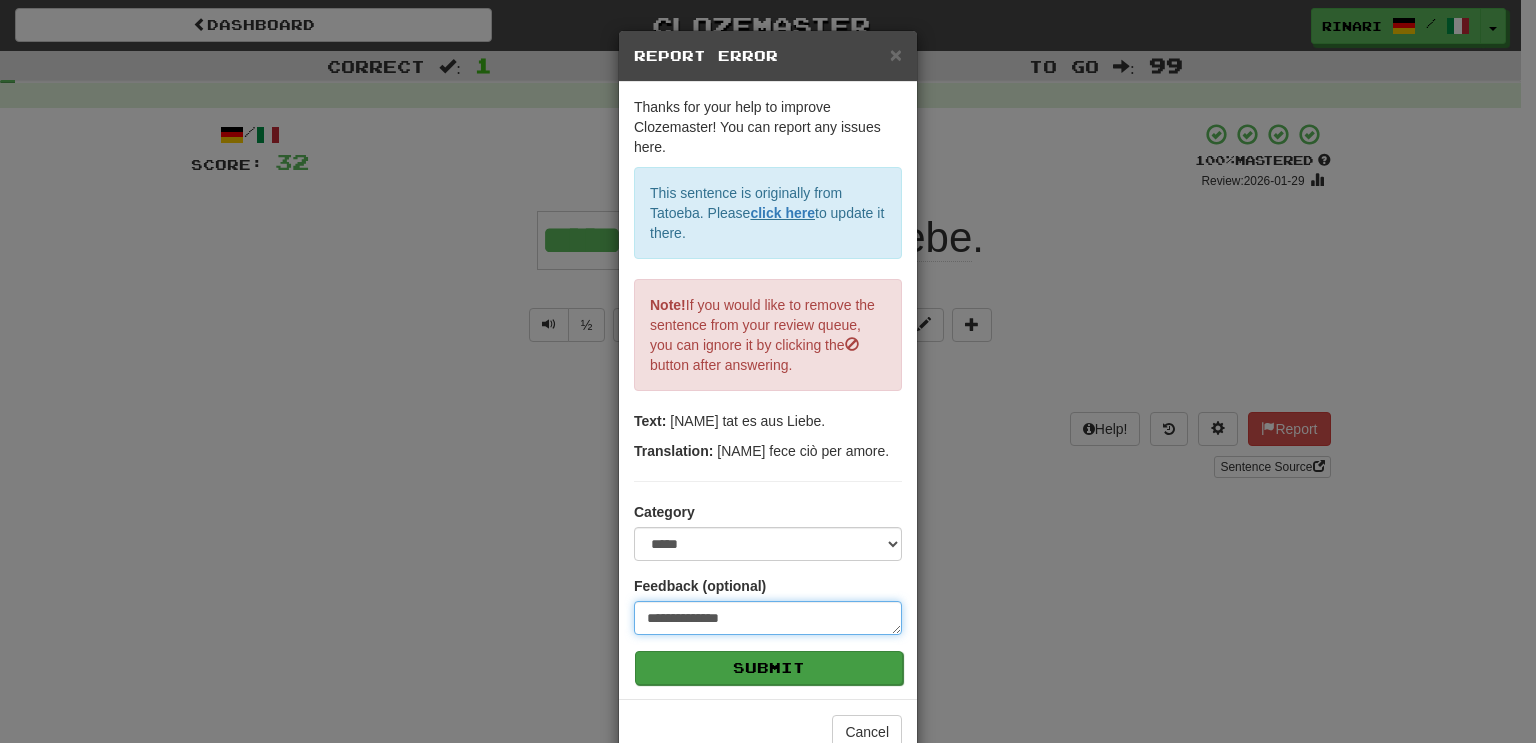 type on "**********" 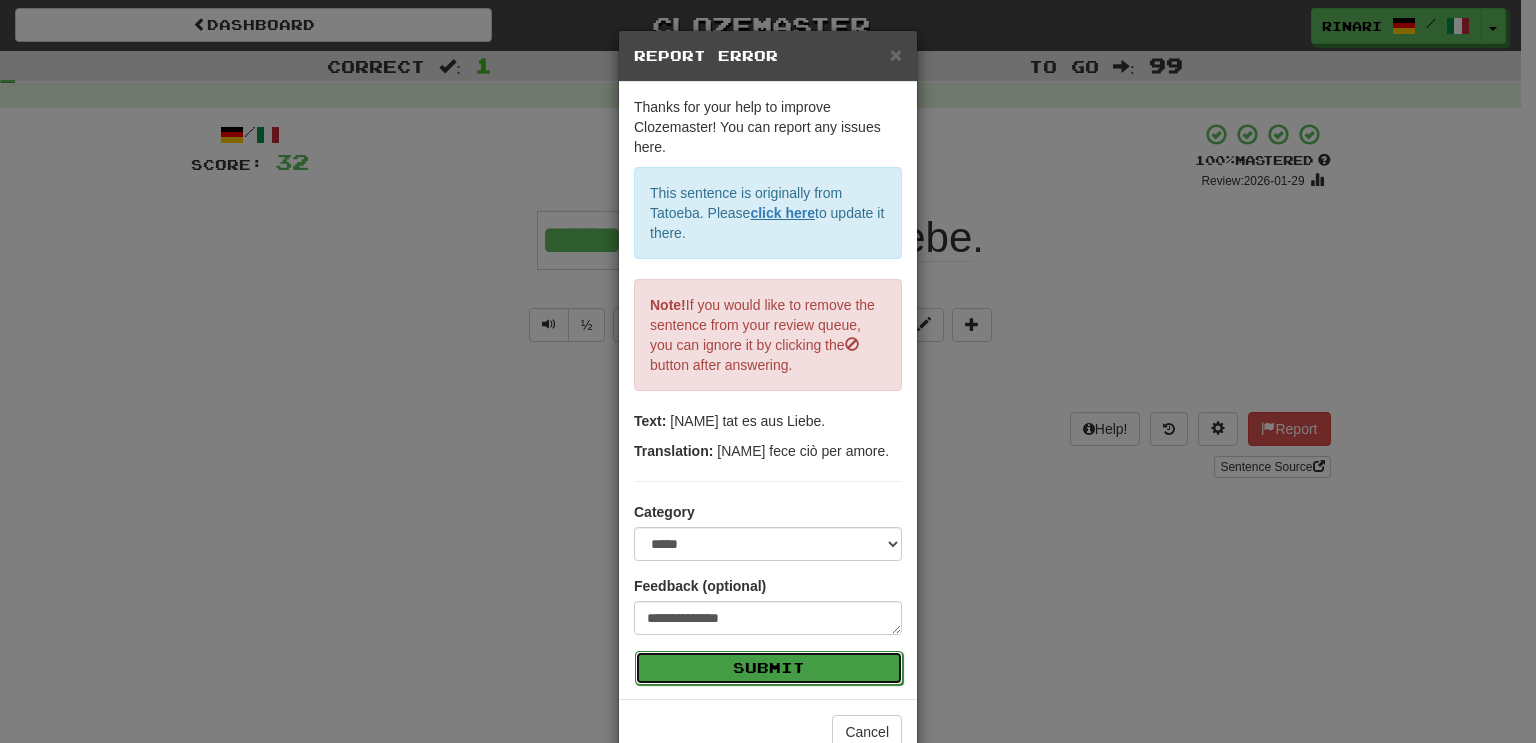 click on "Submit" at bounding box center [769, 668] 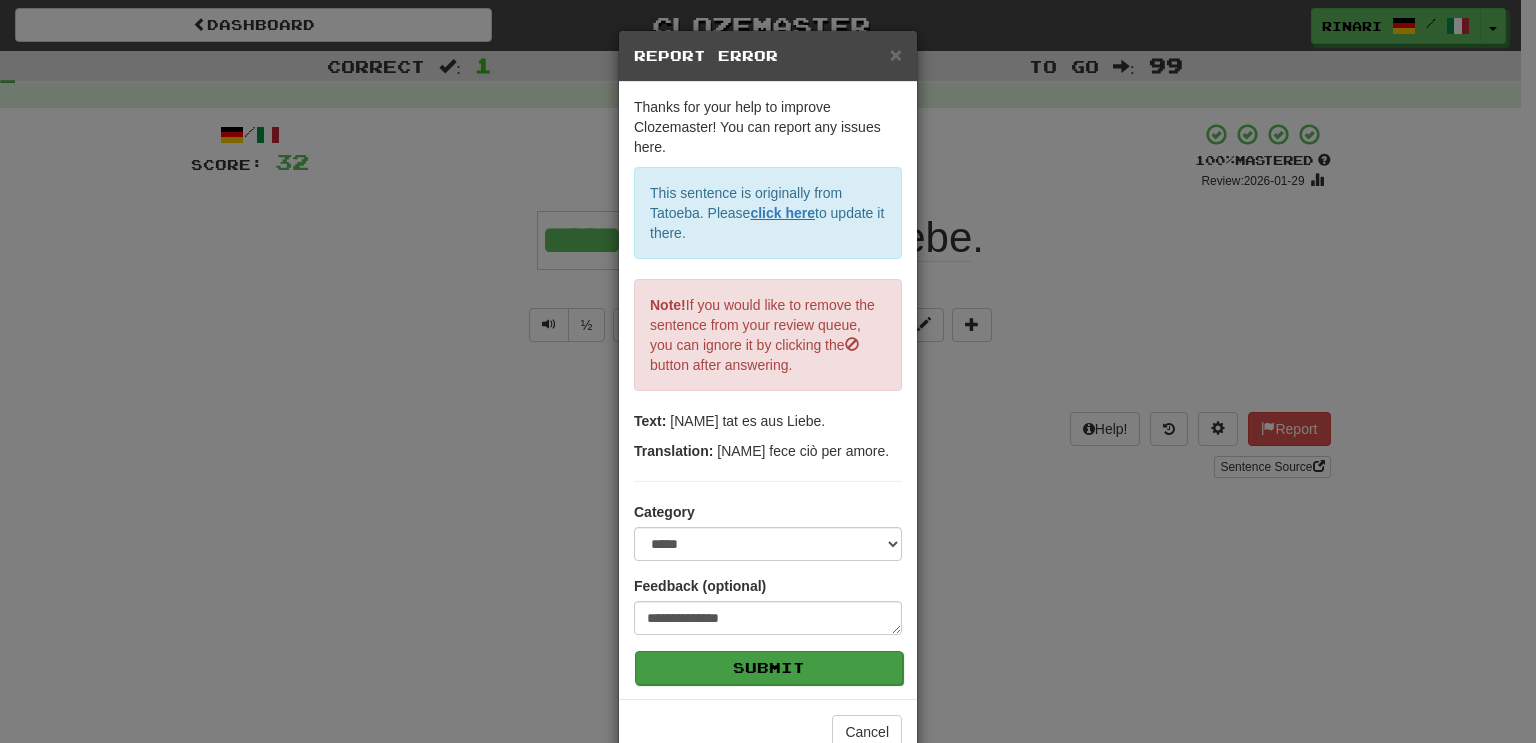 type on "*" 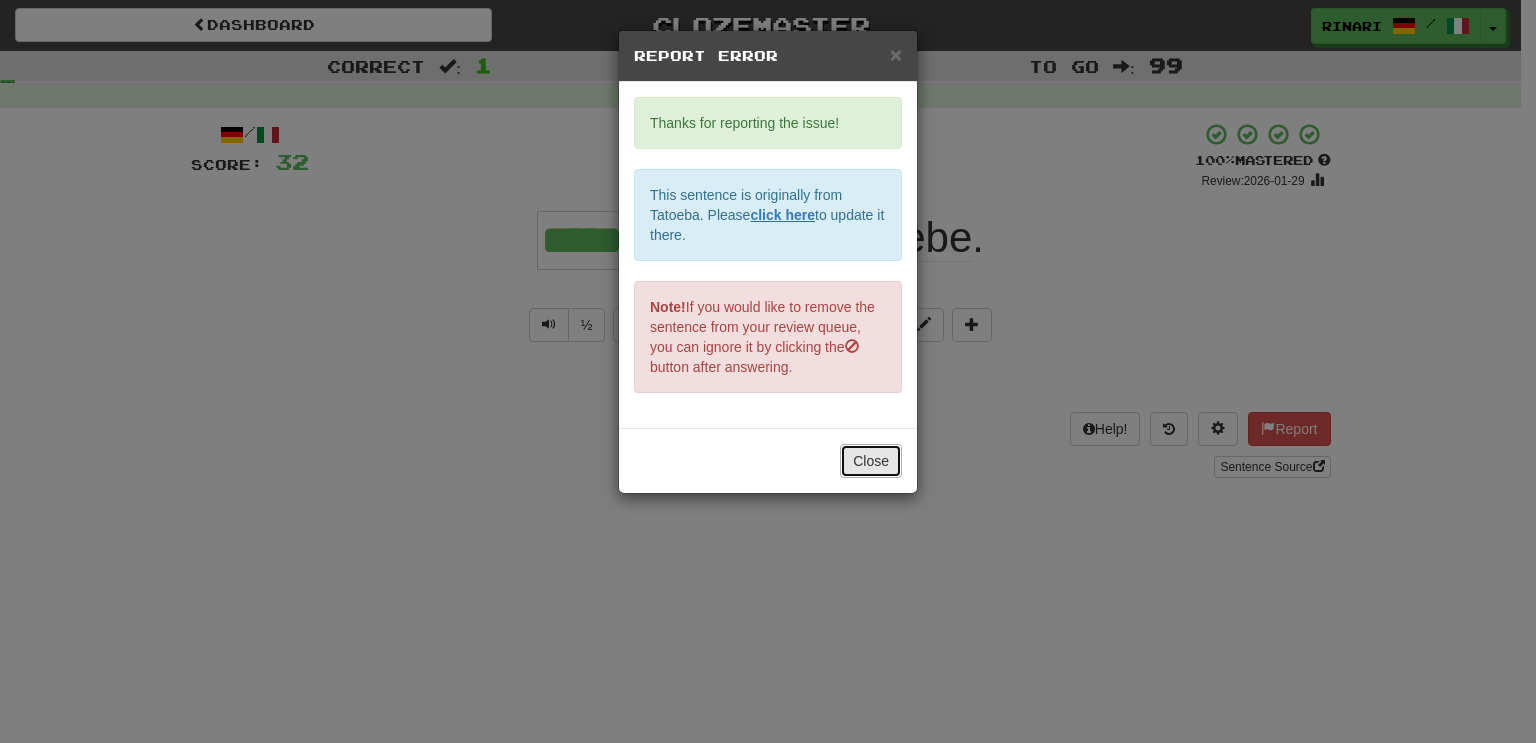 click on "Close" at bounding box center (871, 461) 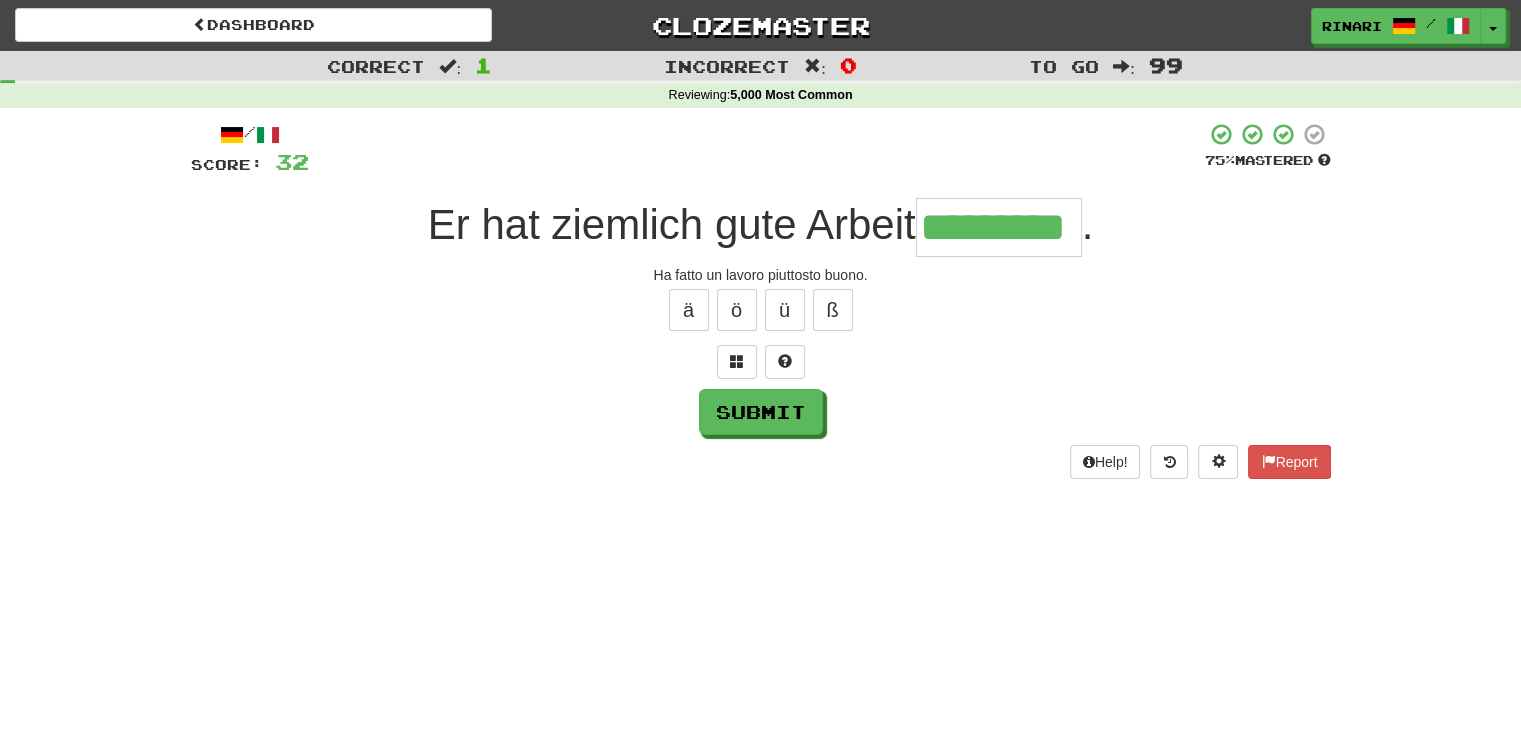 type on "*********" 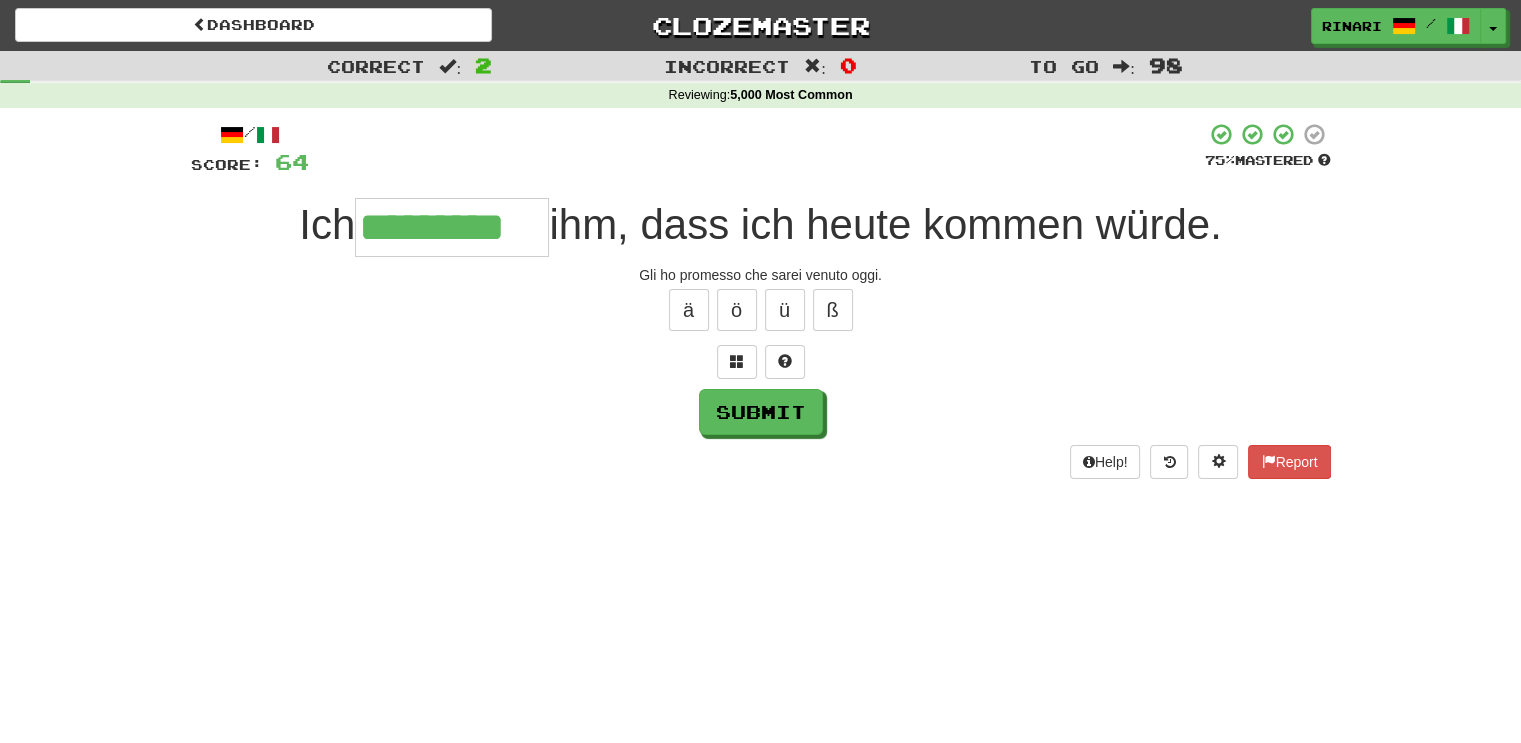 type on "*********" 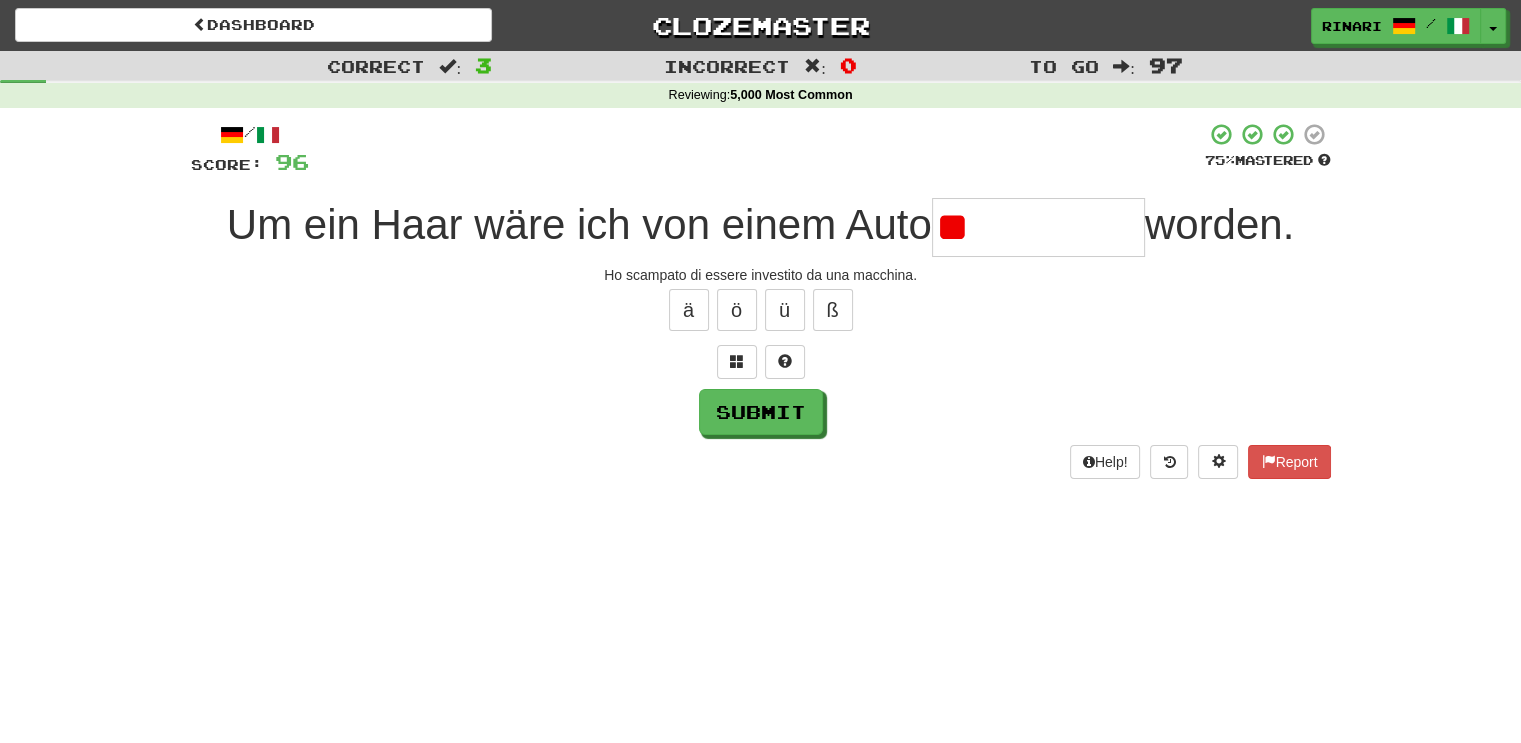 type on "*" 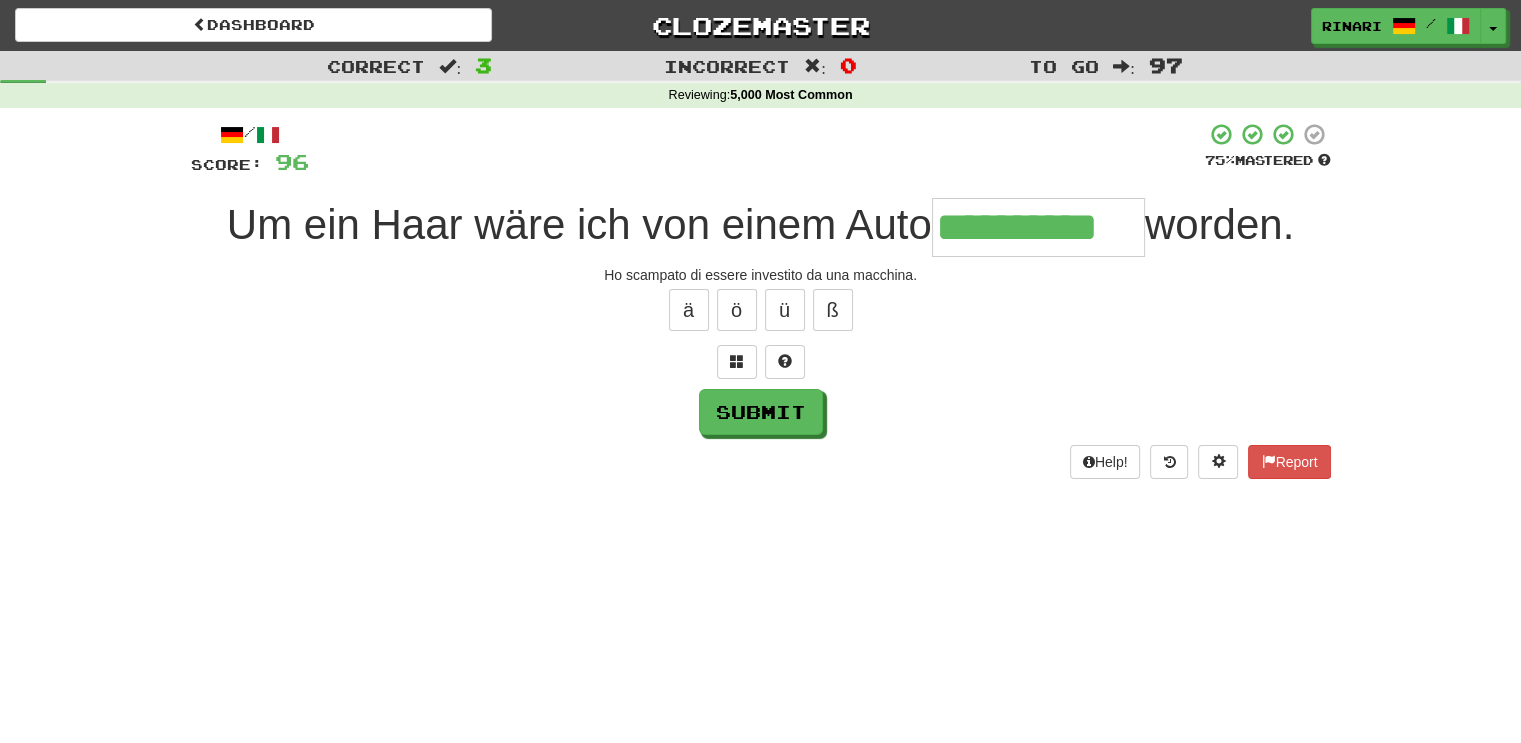 type on "**********" 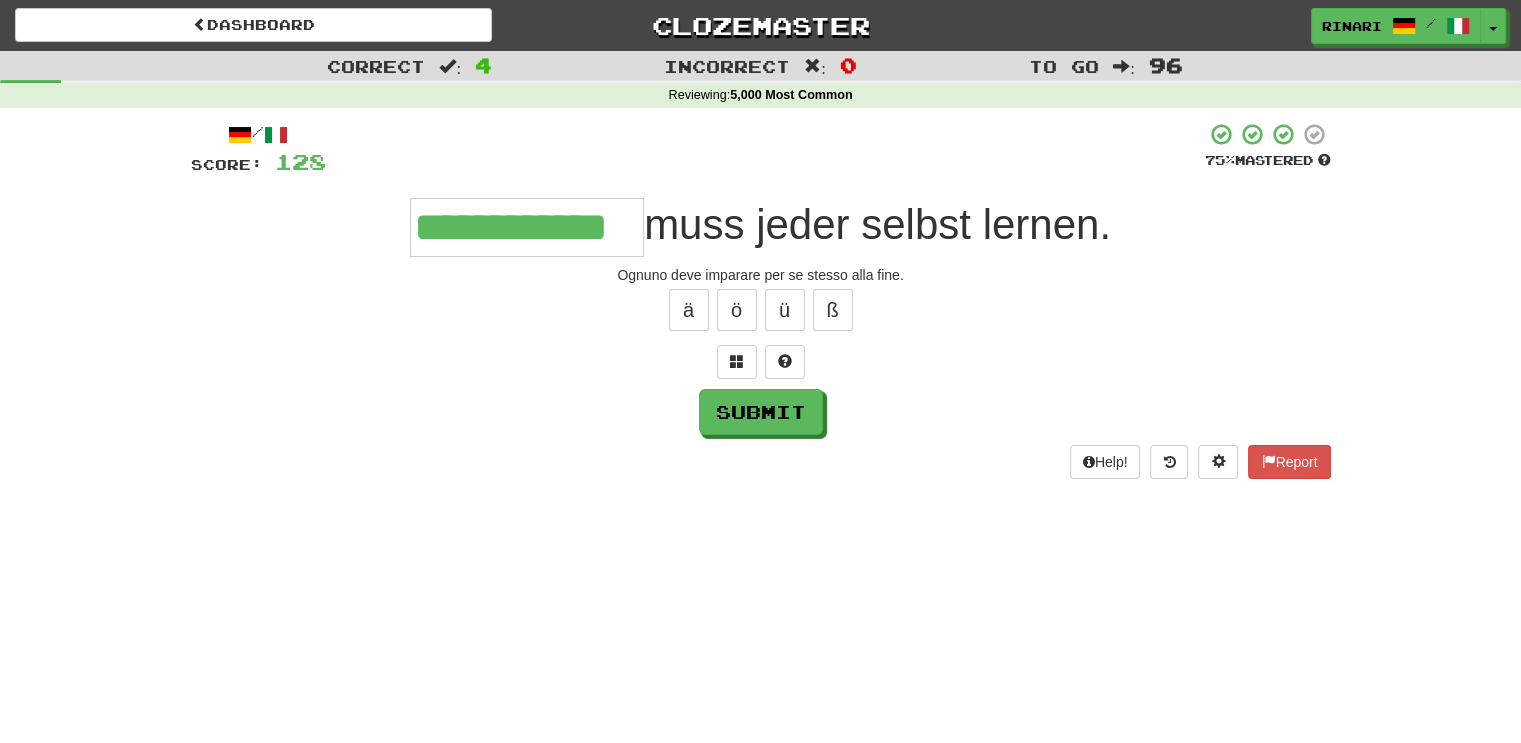 type on "**********" 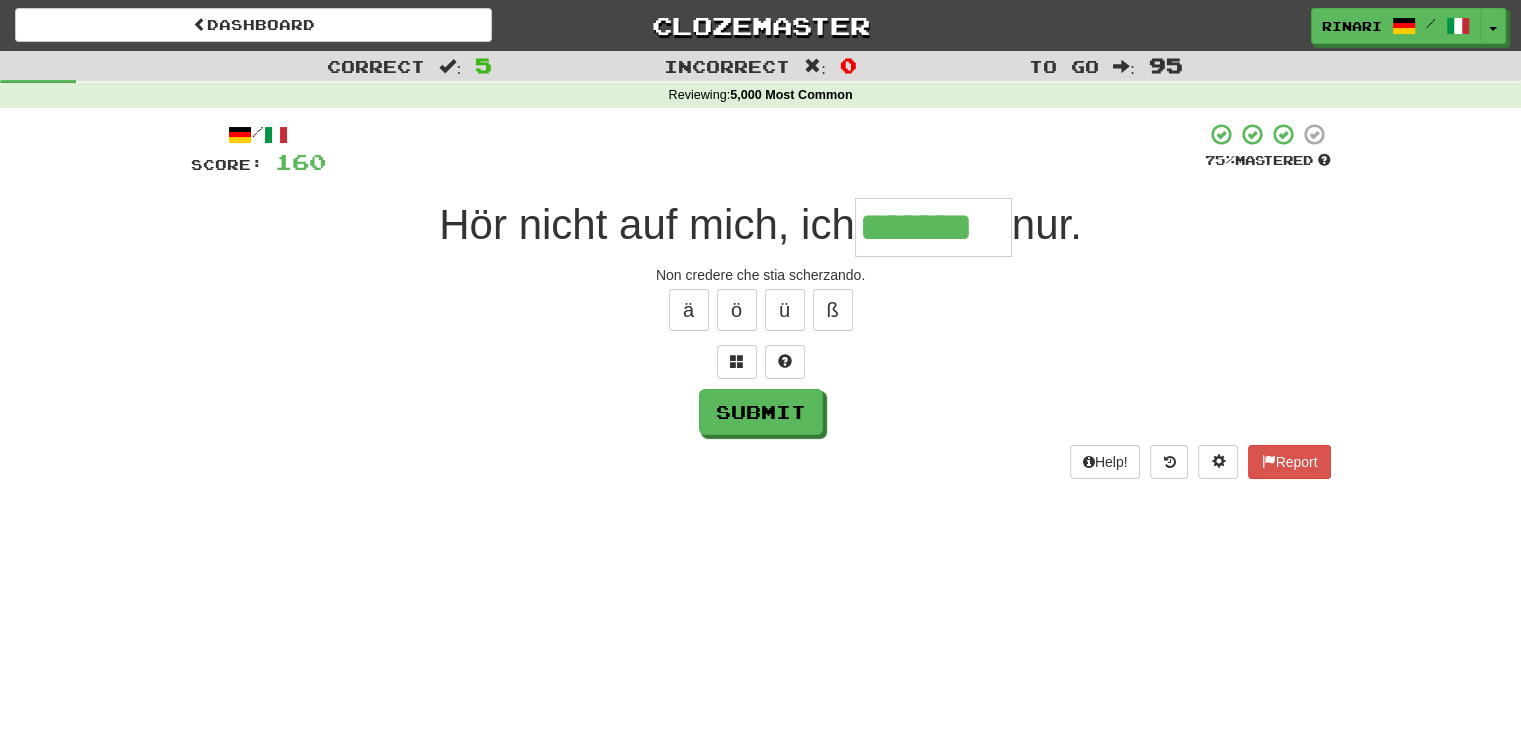 type on "*******" 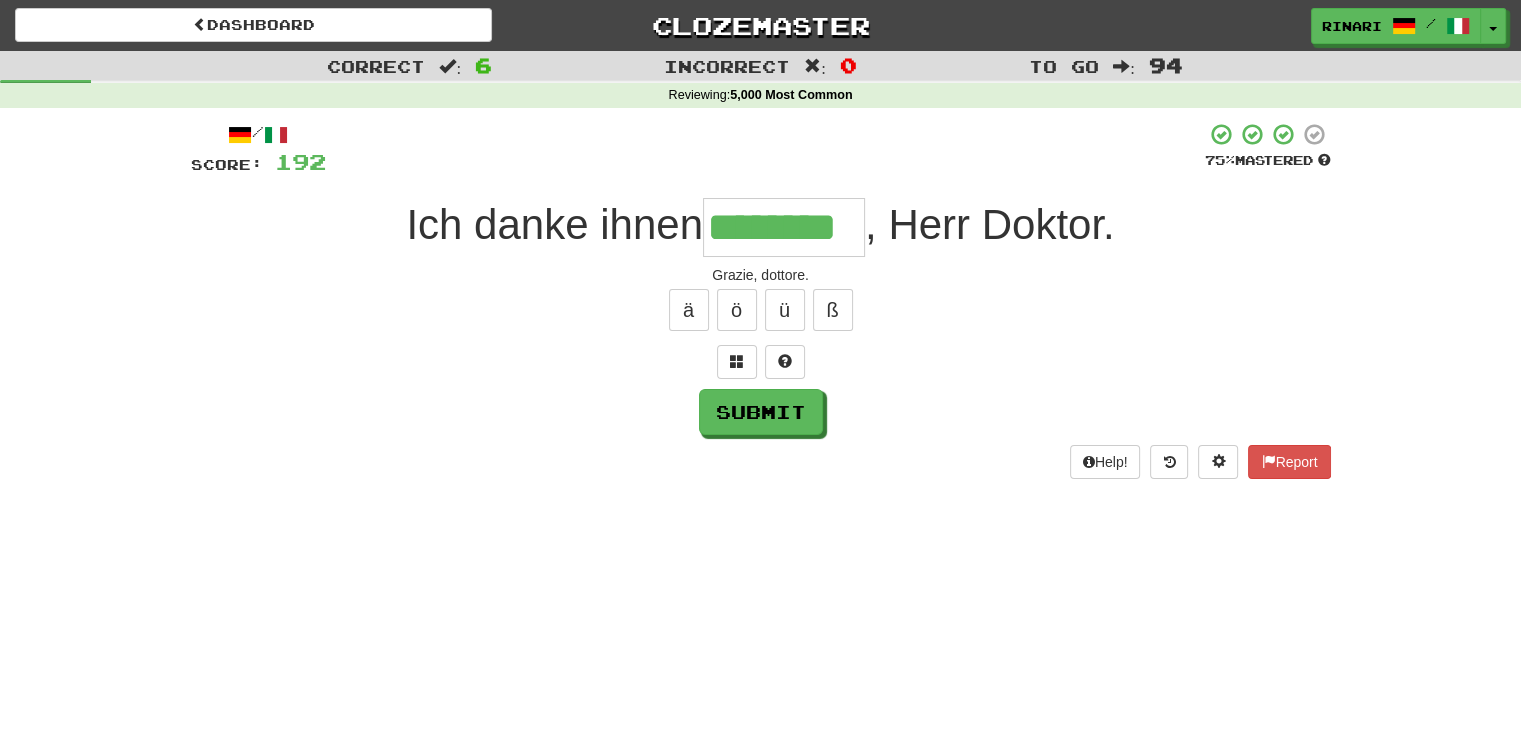 type on "********" 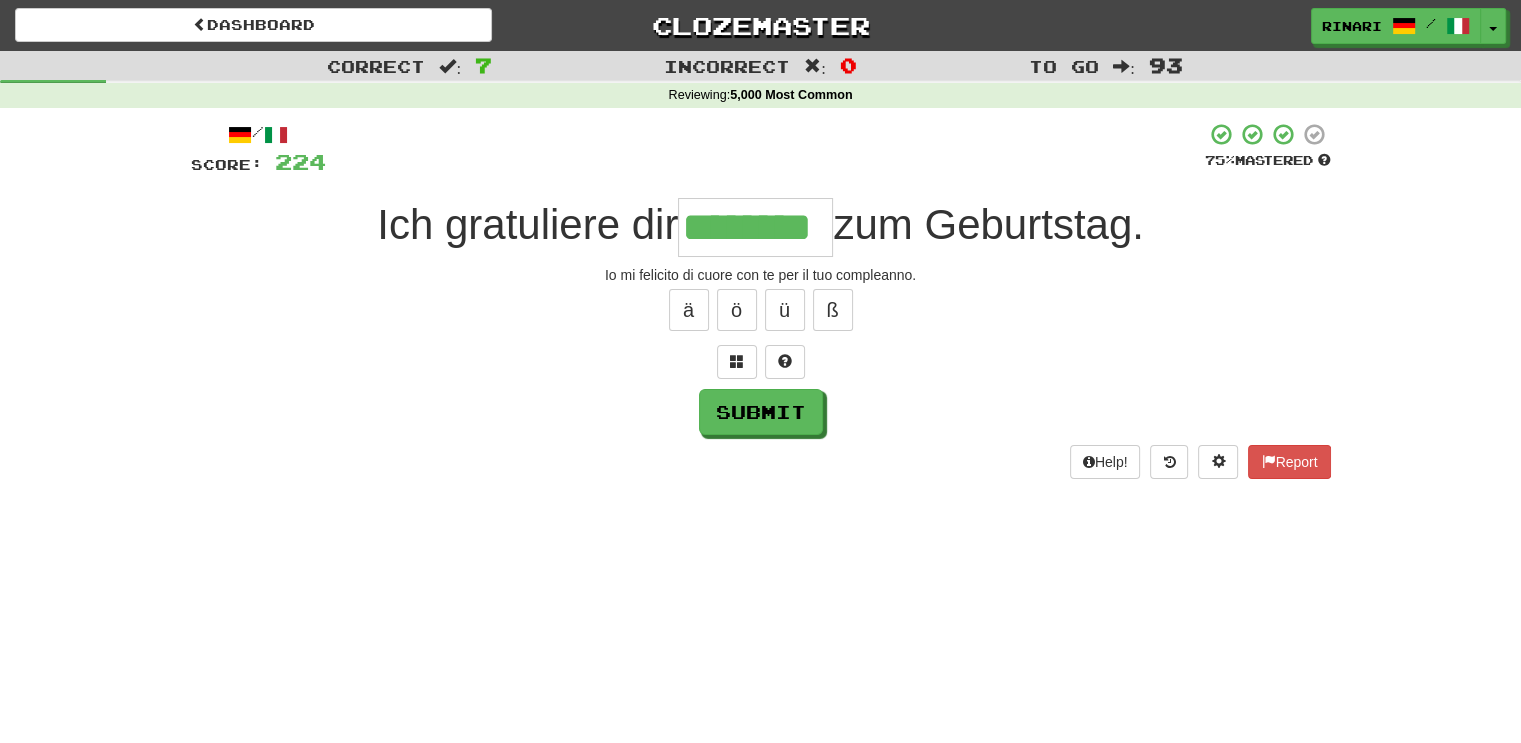 type on "********" 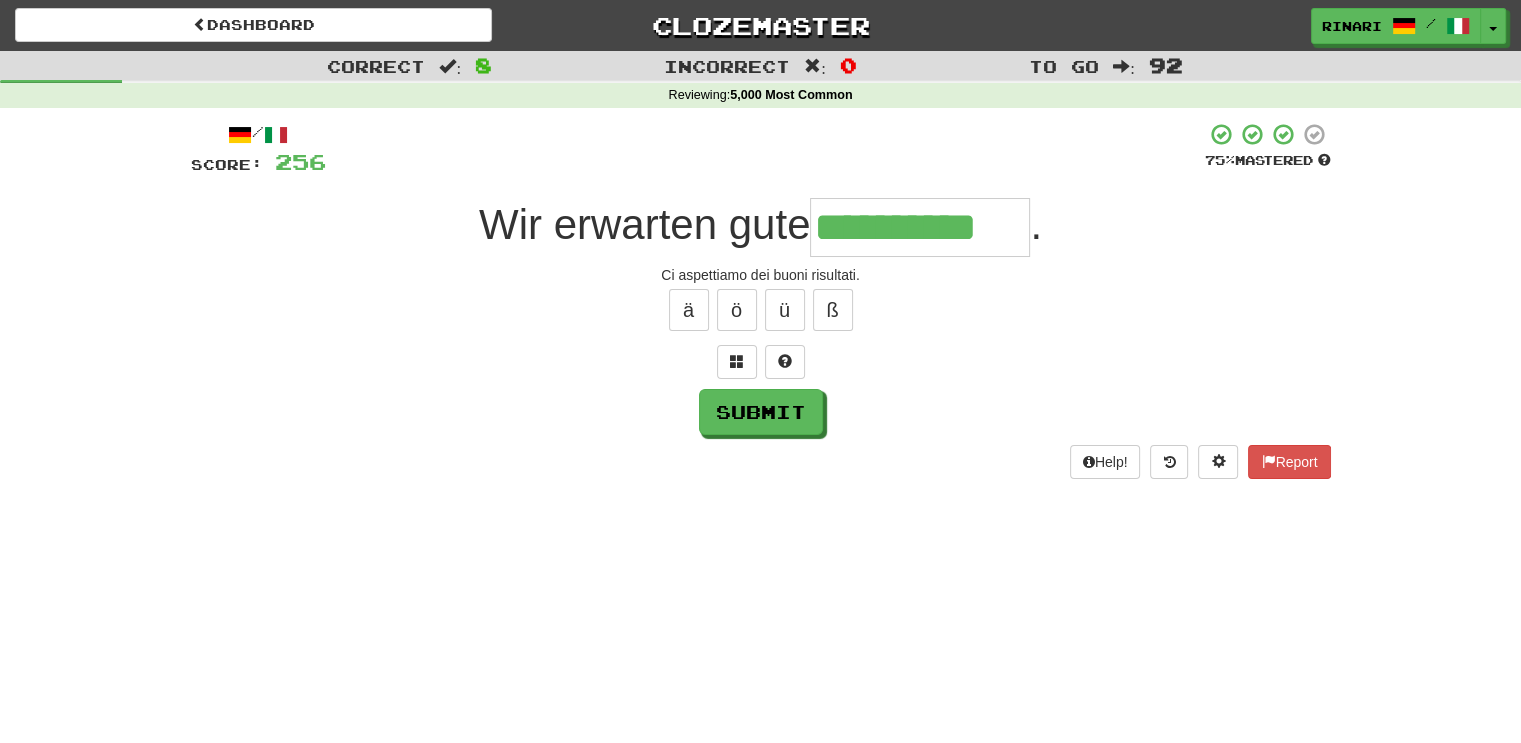 type on "**********" 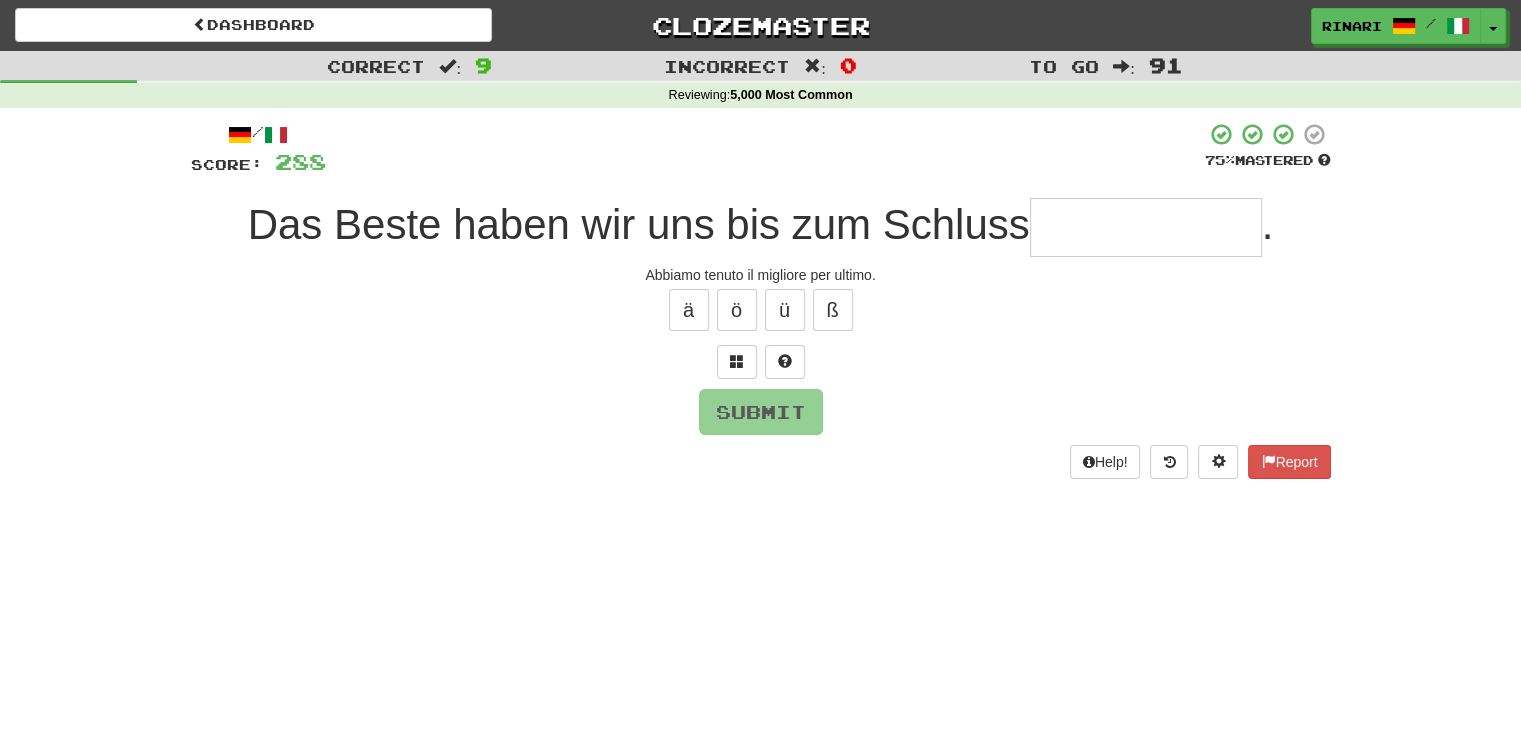 type on "*" 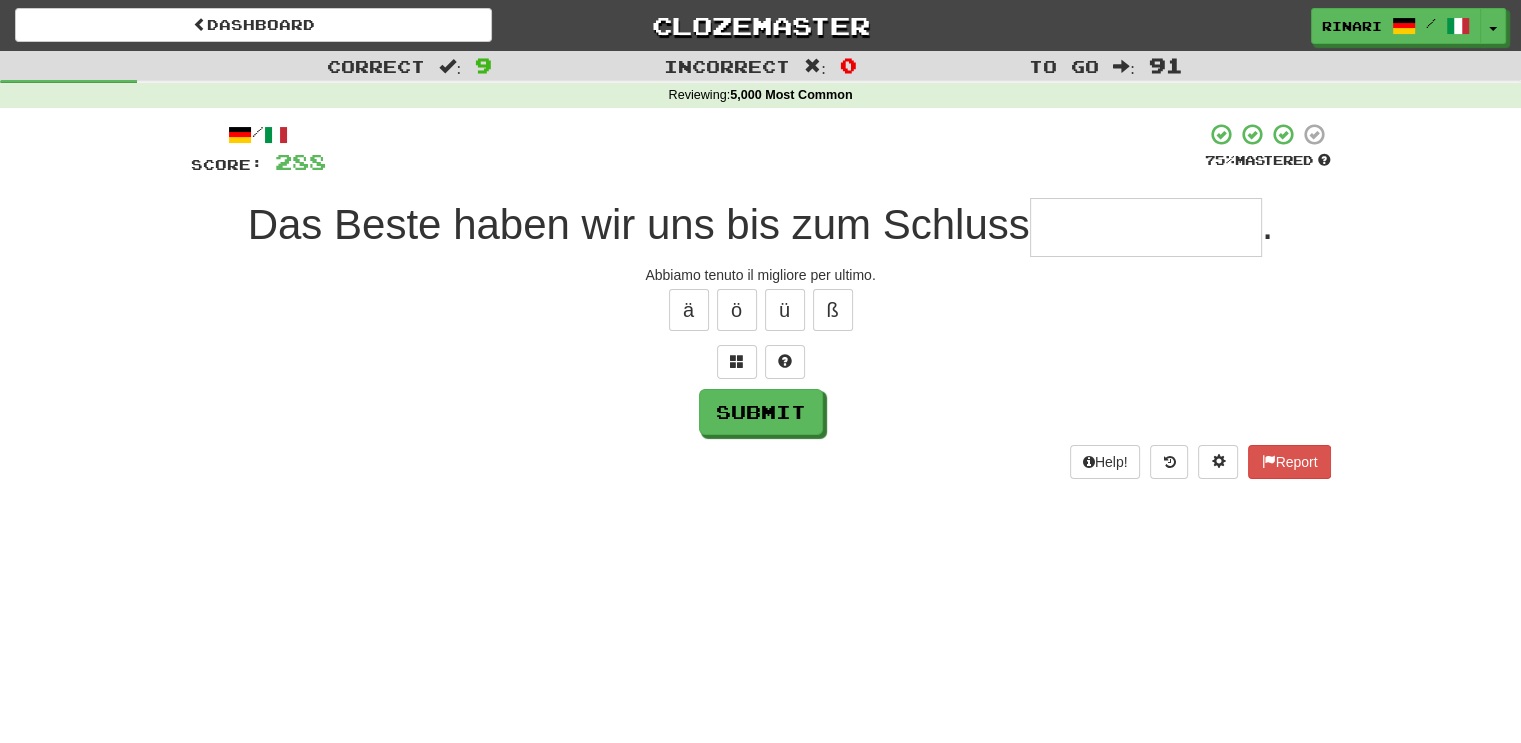 type on "*" 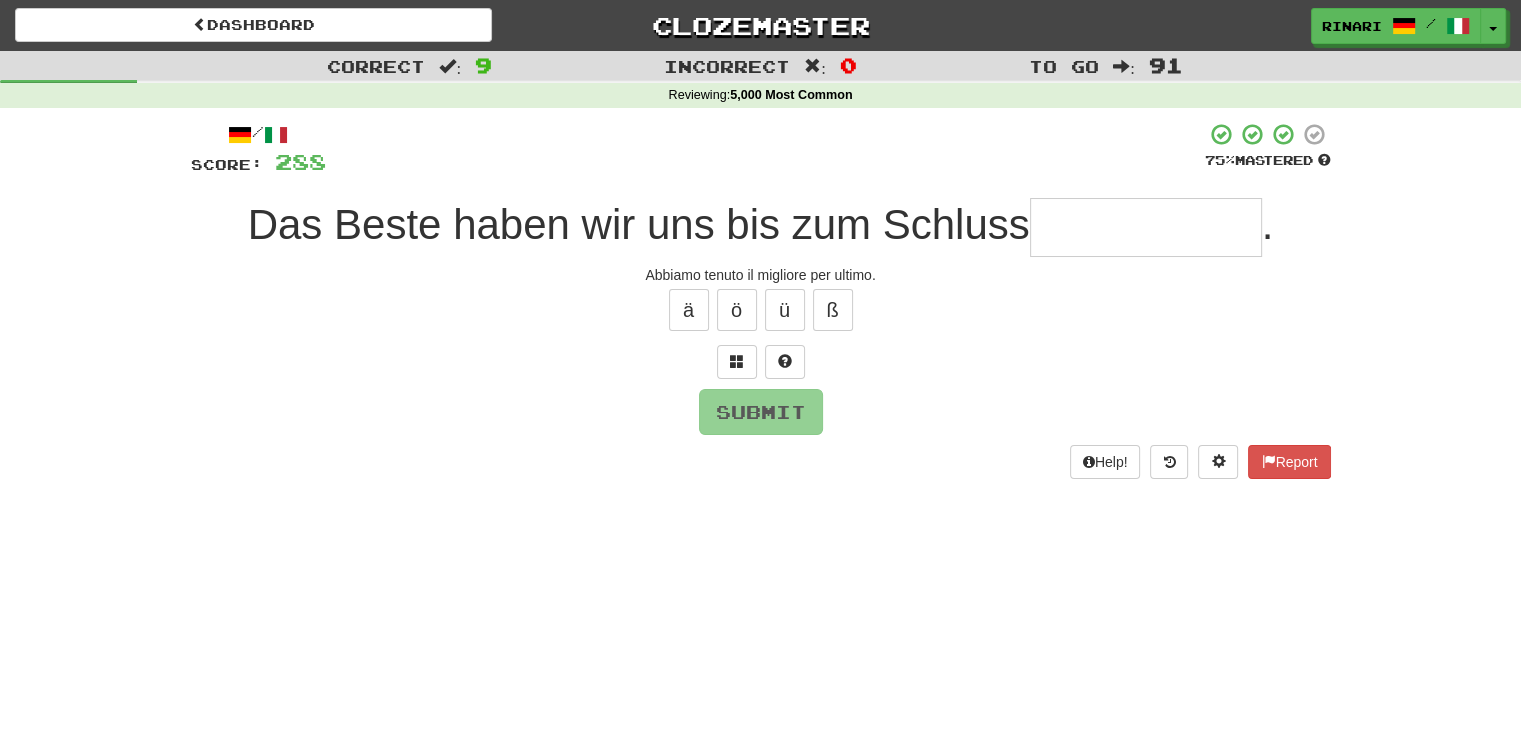 type on "*" 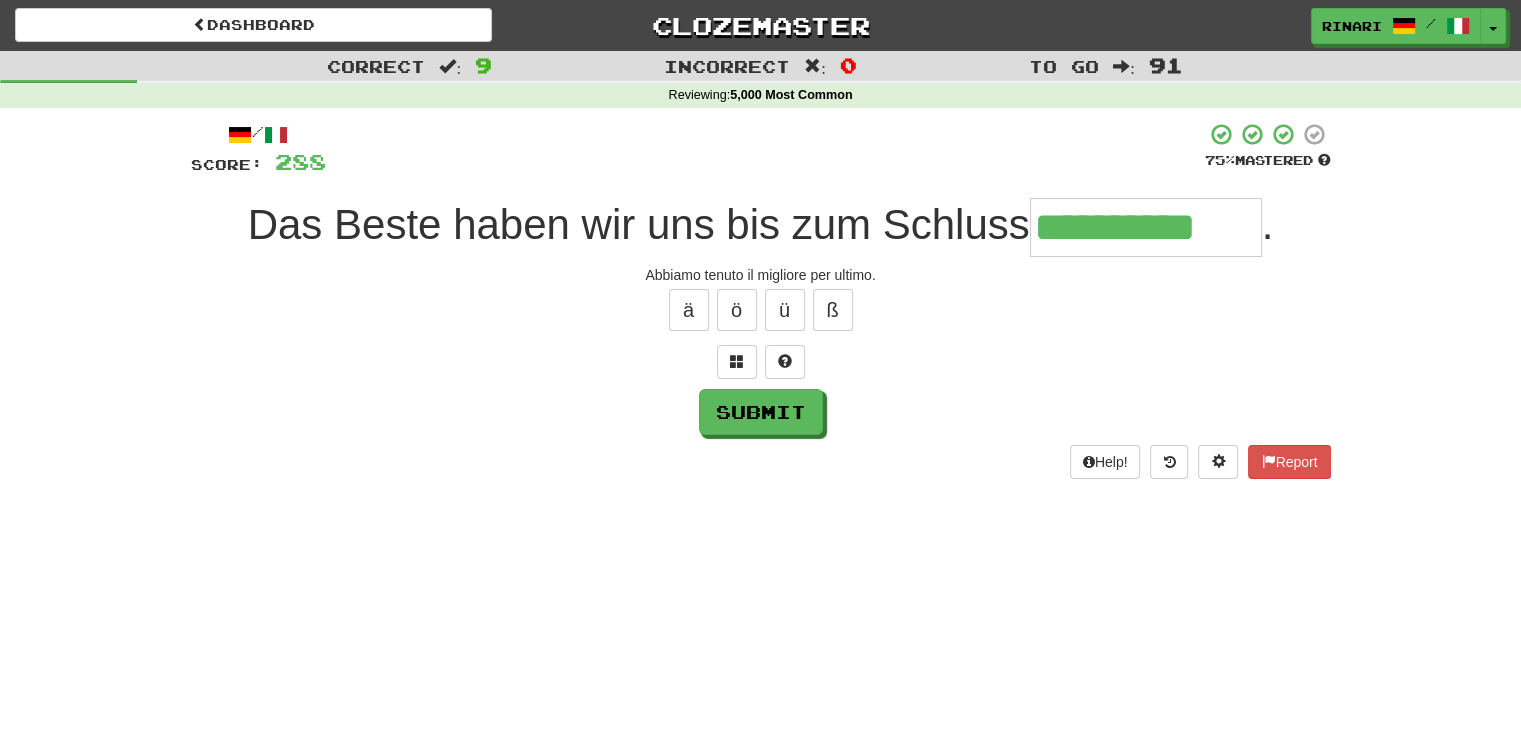 type on "**********" 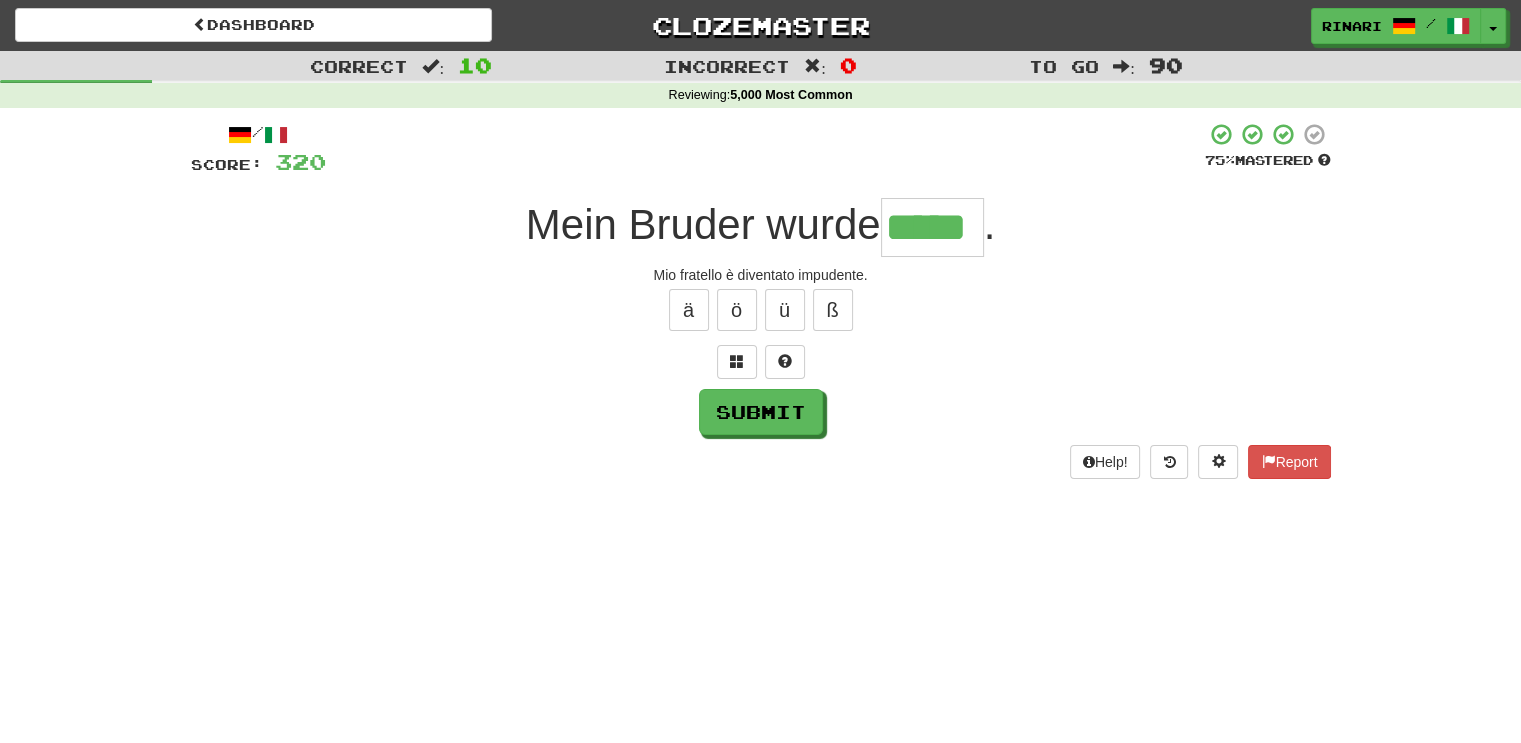 type on "*****" 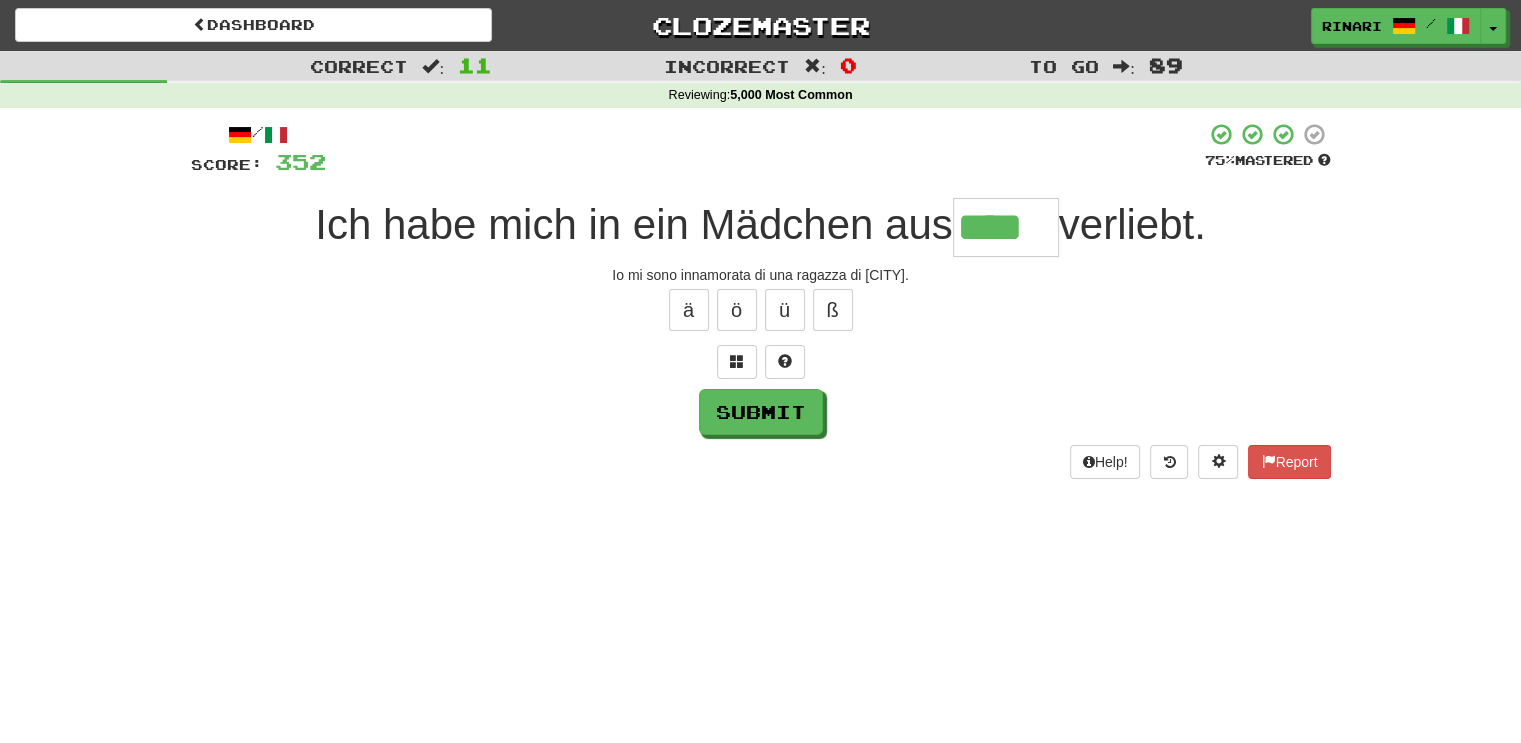 type on "****" 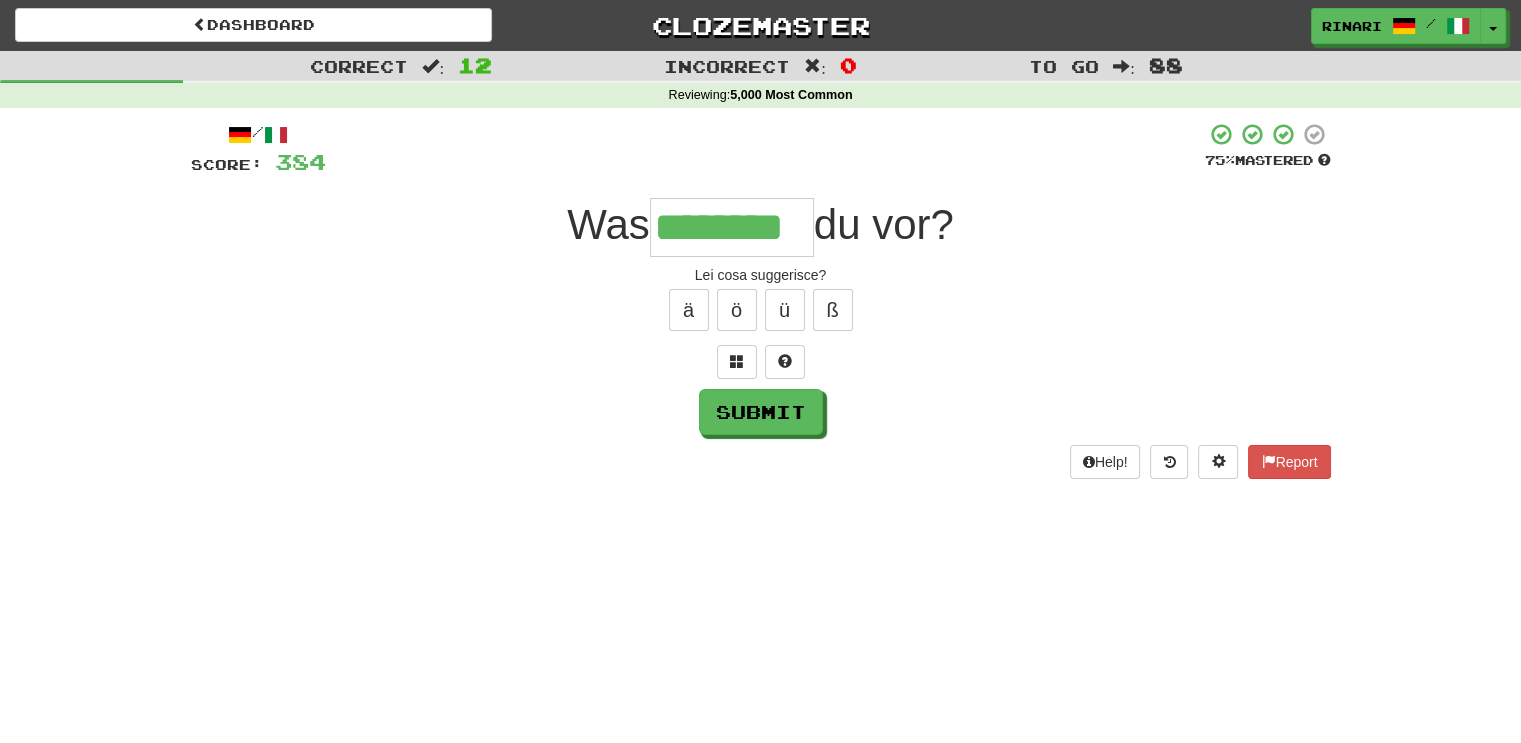 type on "********" 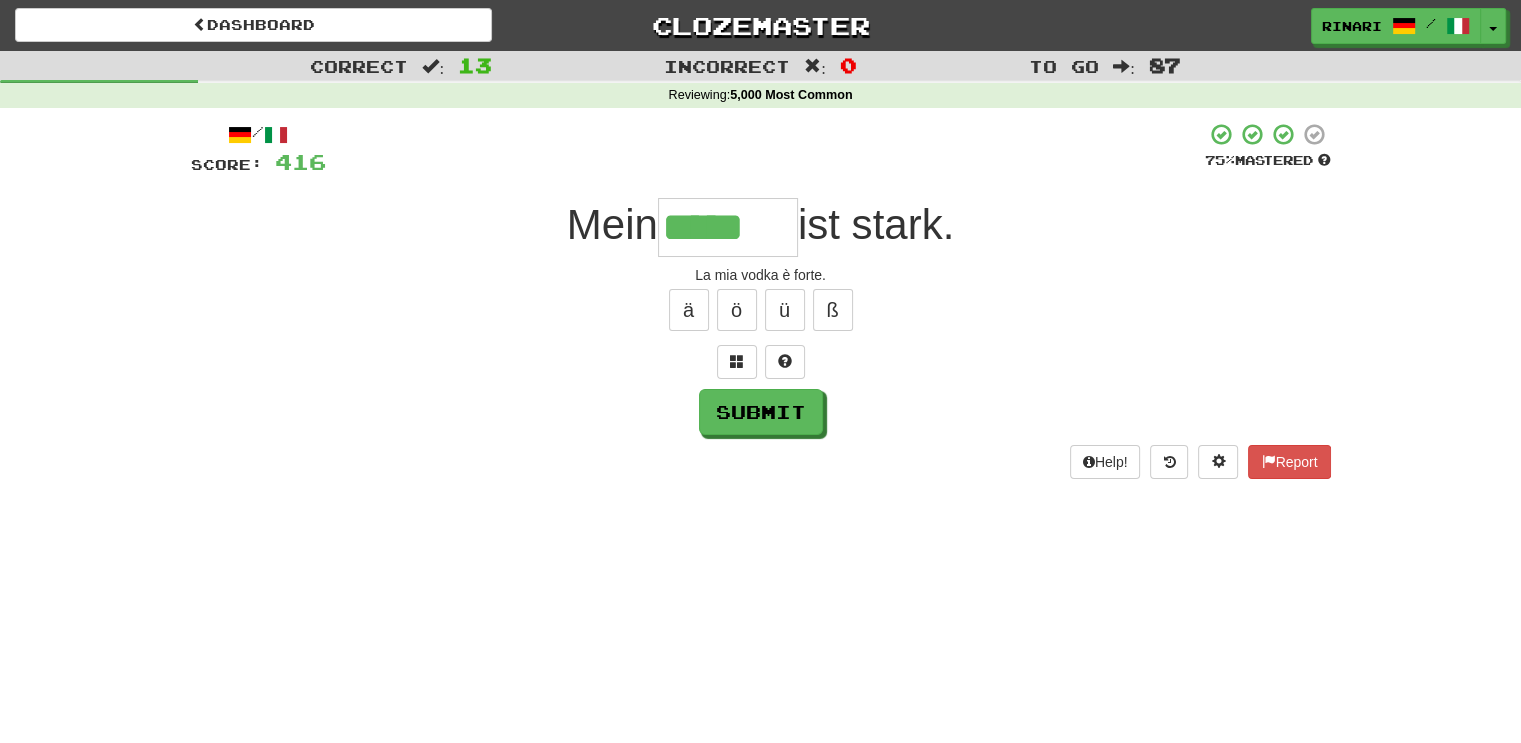 type on "*****" 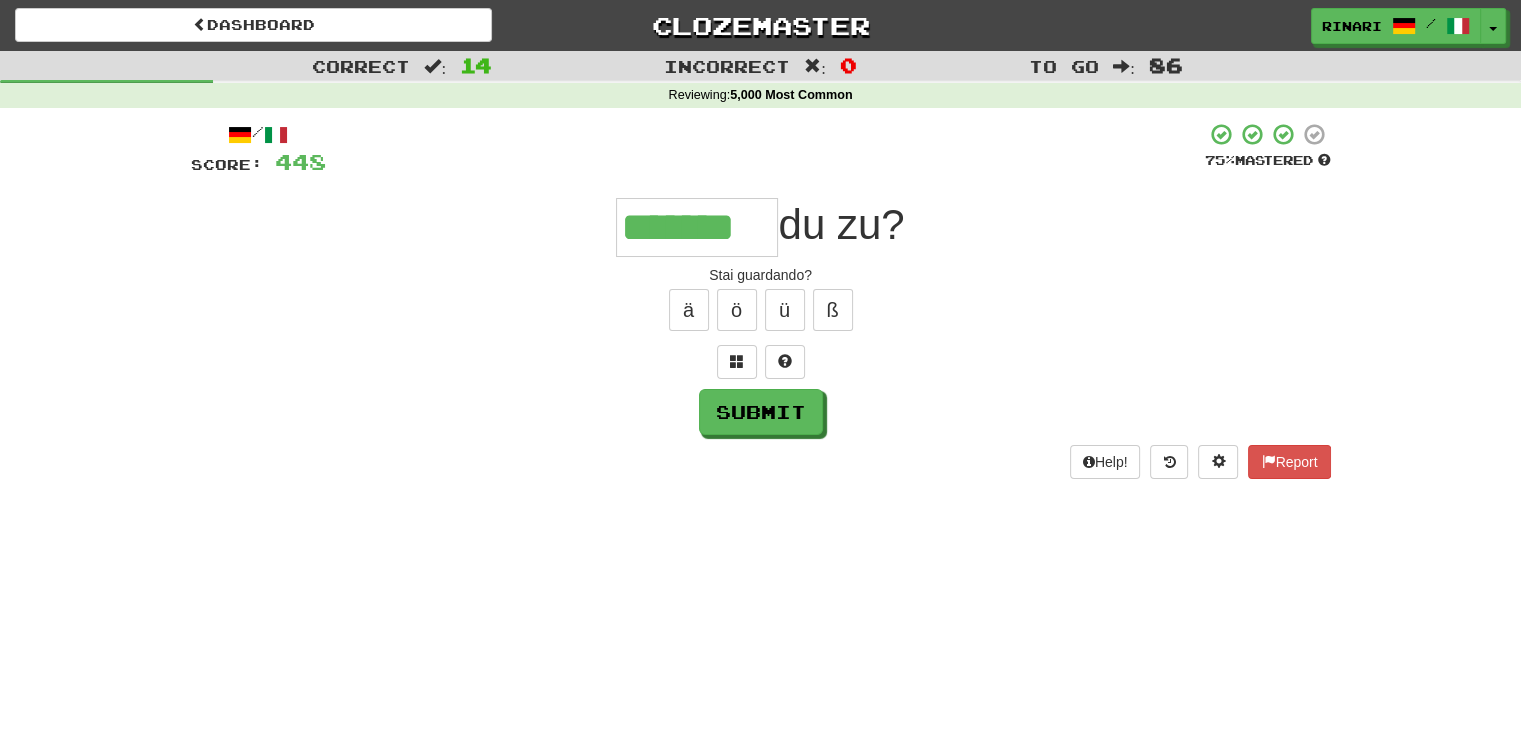 type on "*******" 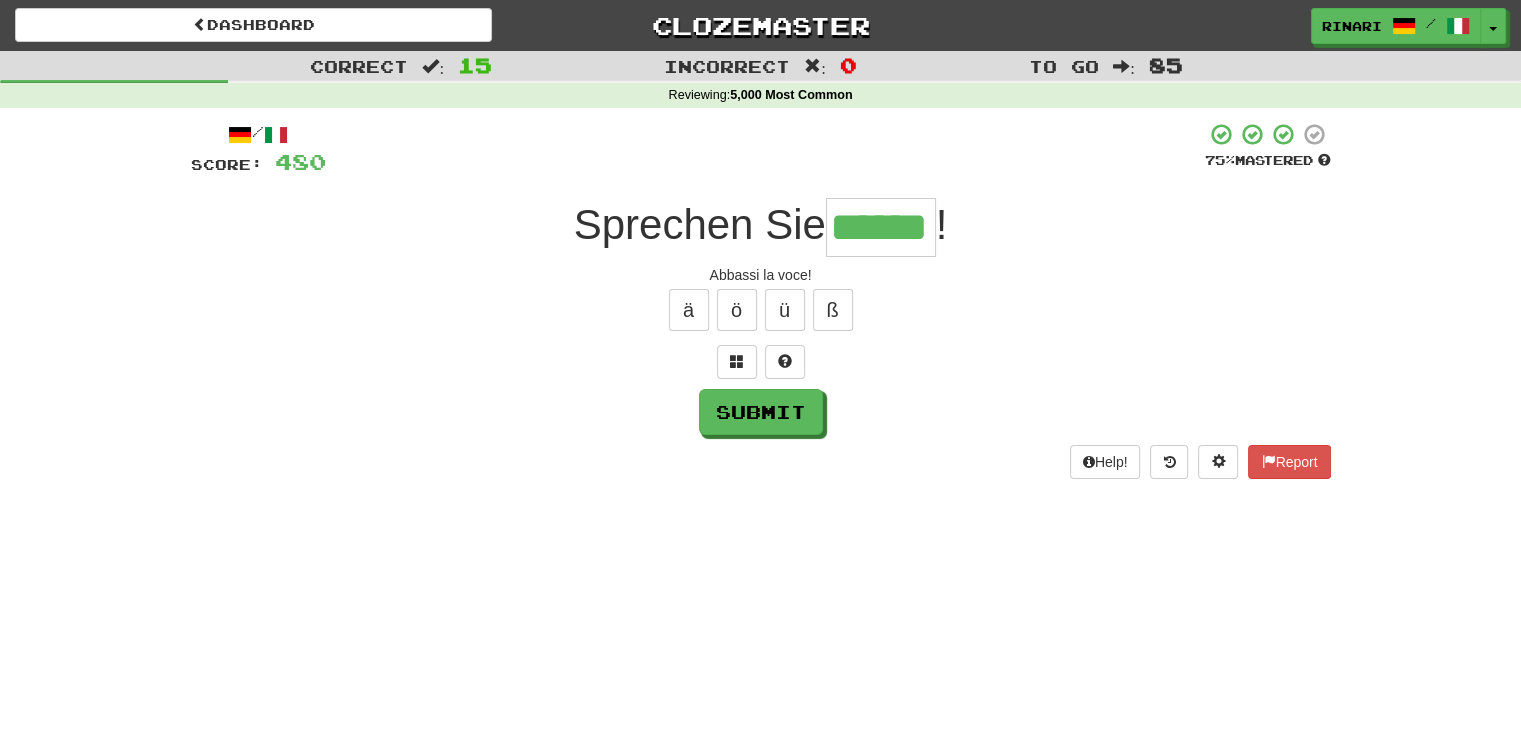 type on "******" 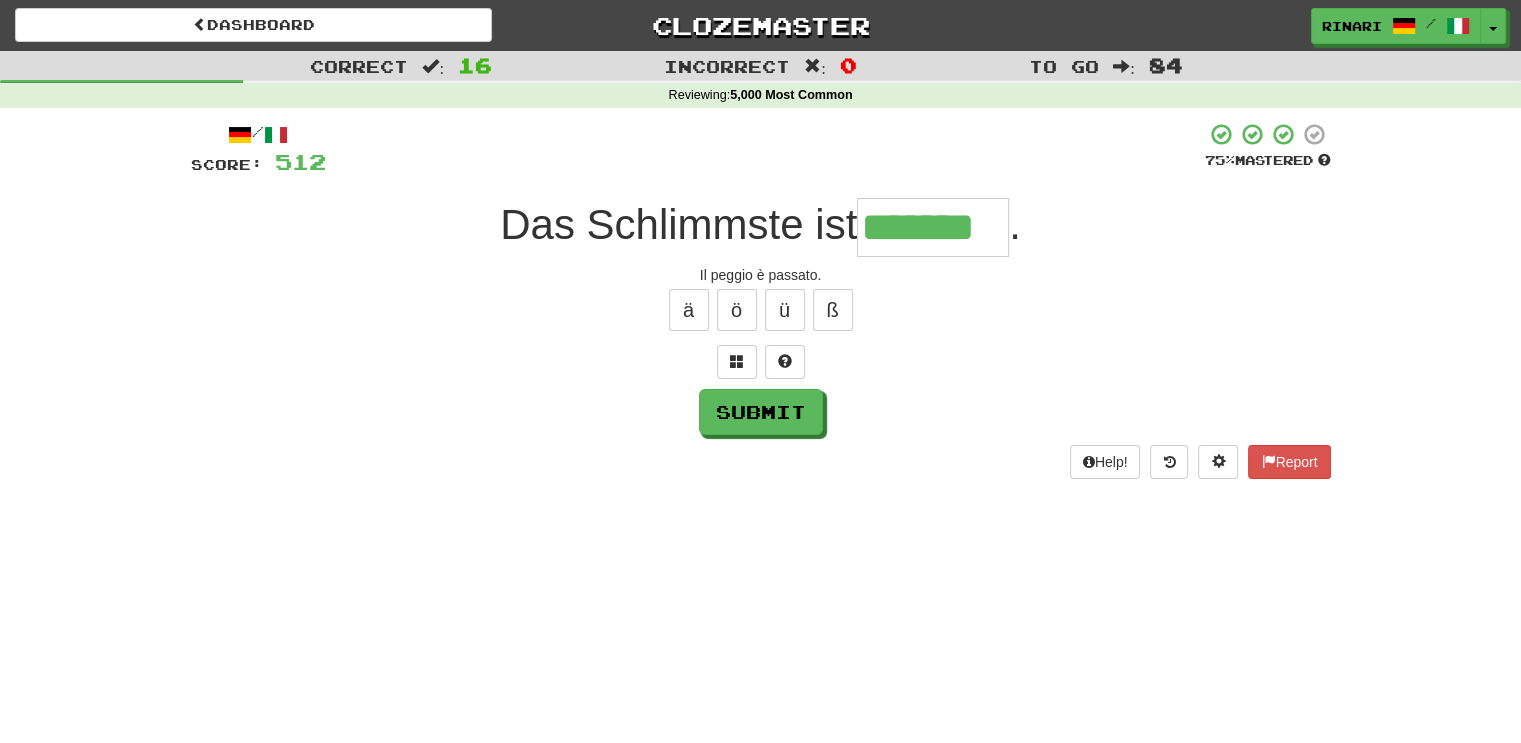 type on "*******" 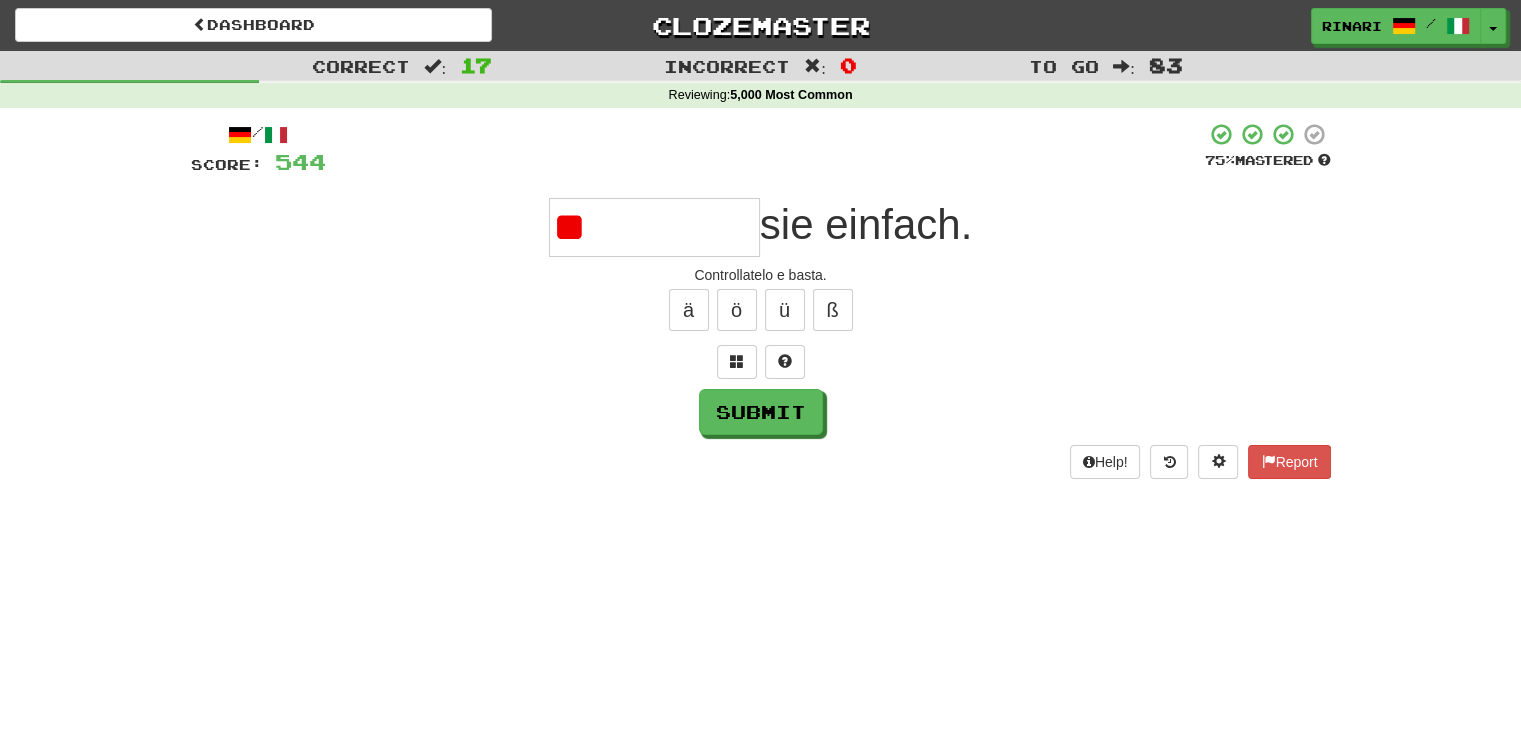 type on "*" 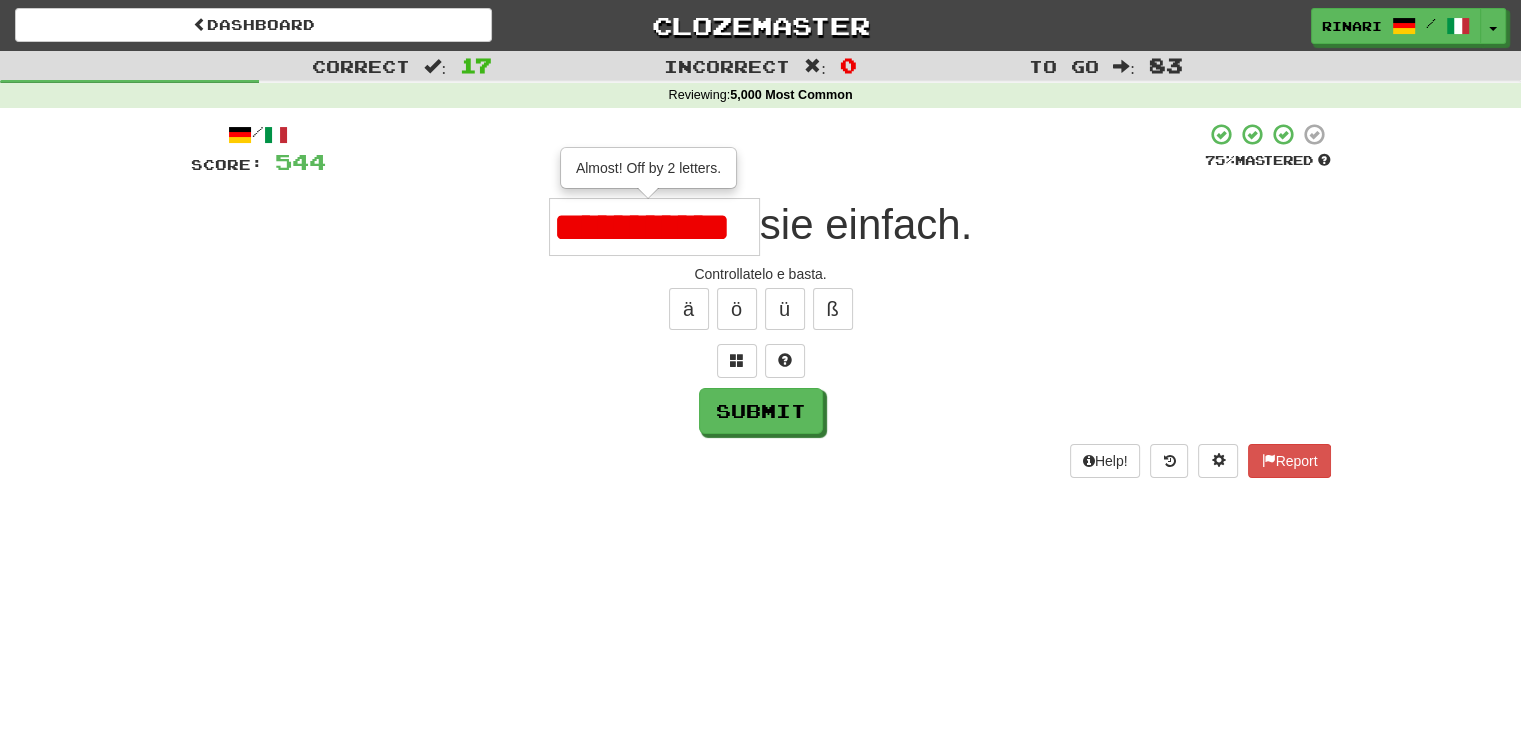 scroll, scrollTop: 0, scrollLeft: 0, axis: both 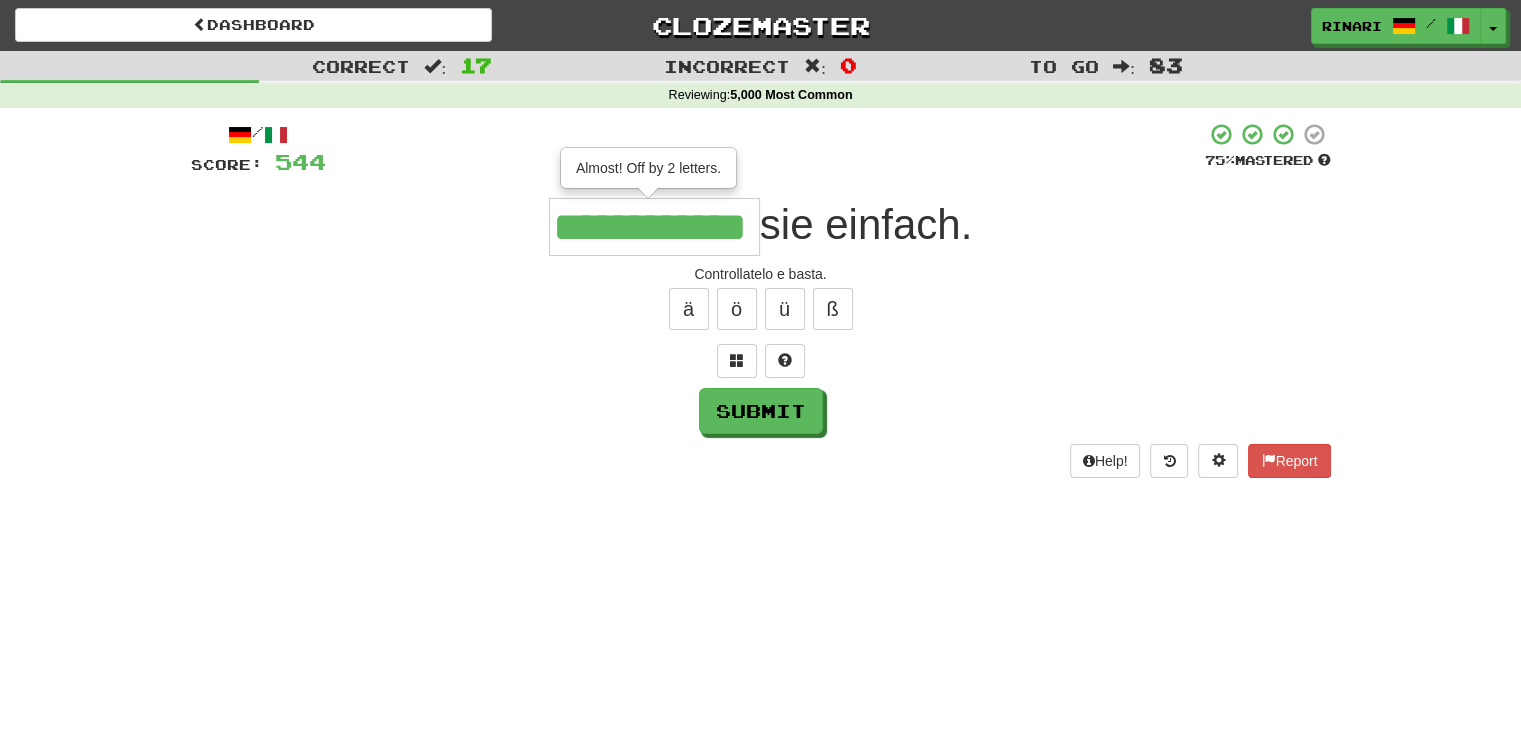 type on "**********" 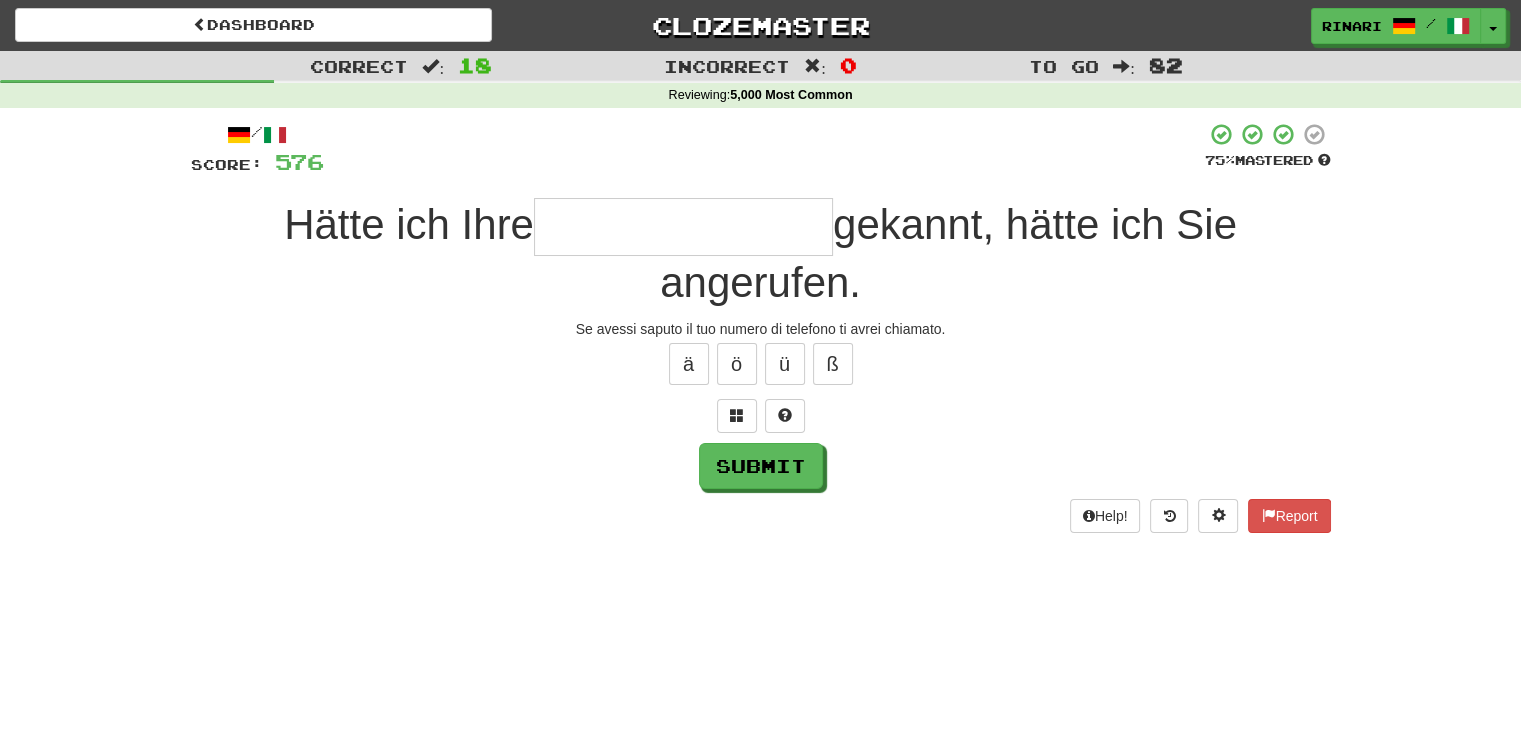 type on "*" 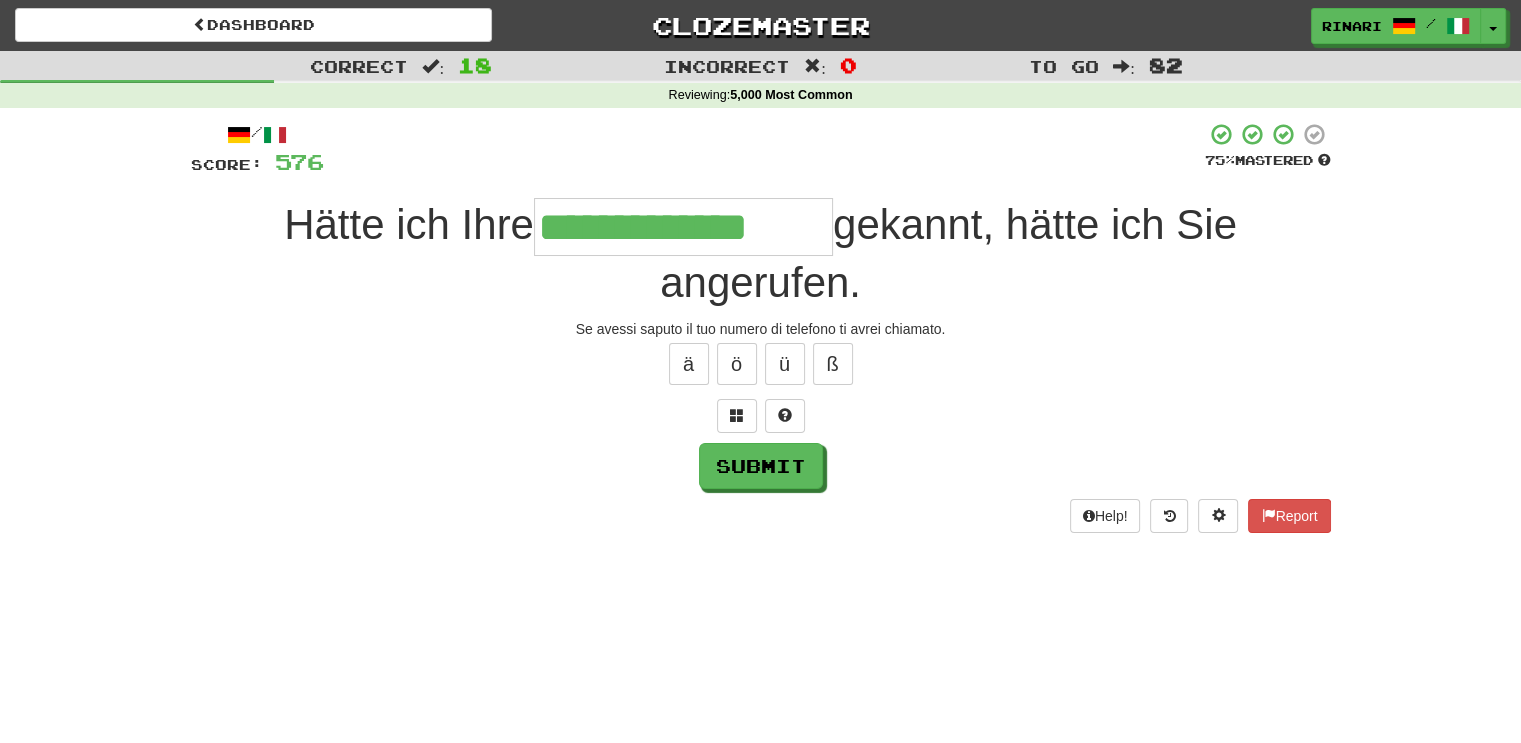 type on "**********" 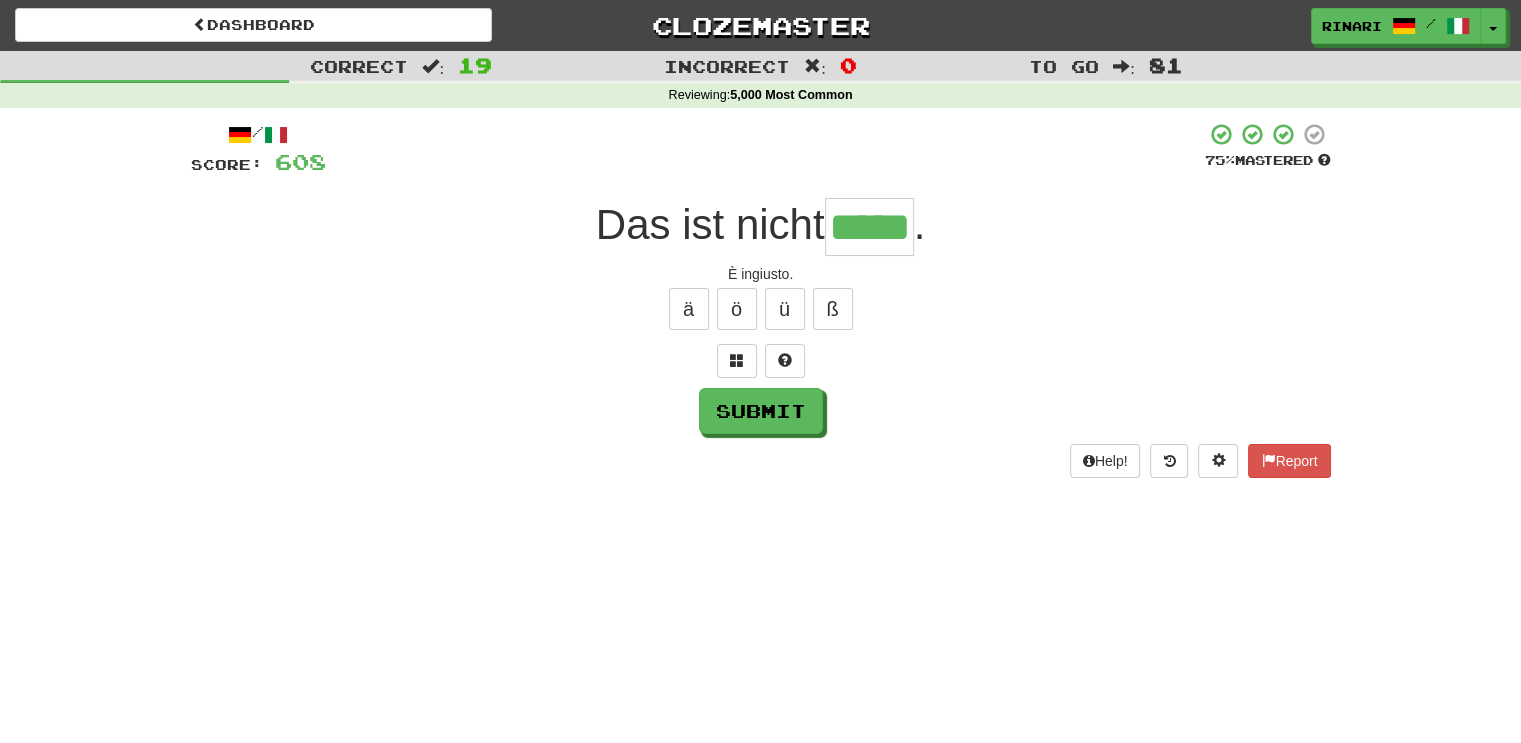 type on "*****" 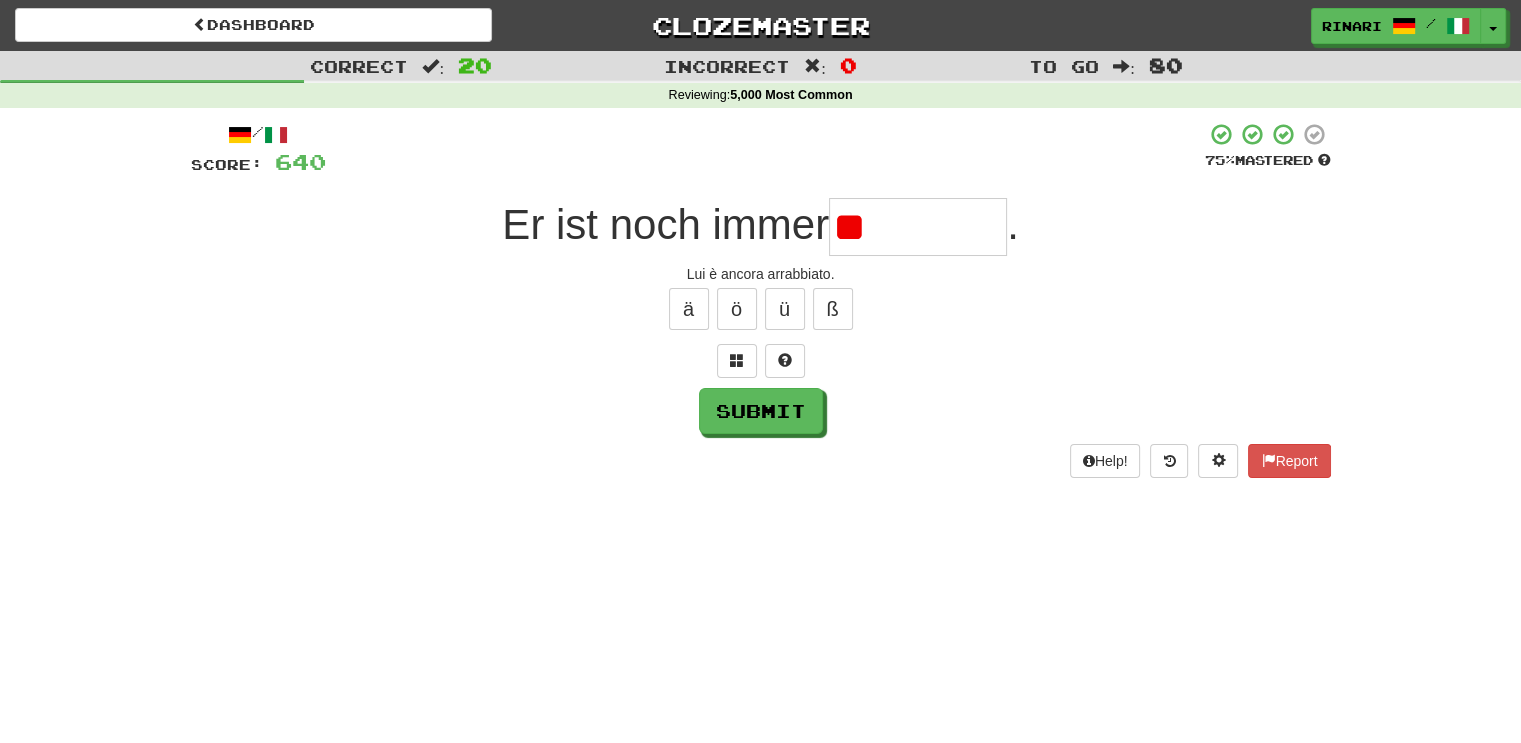 type on "*" 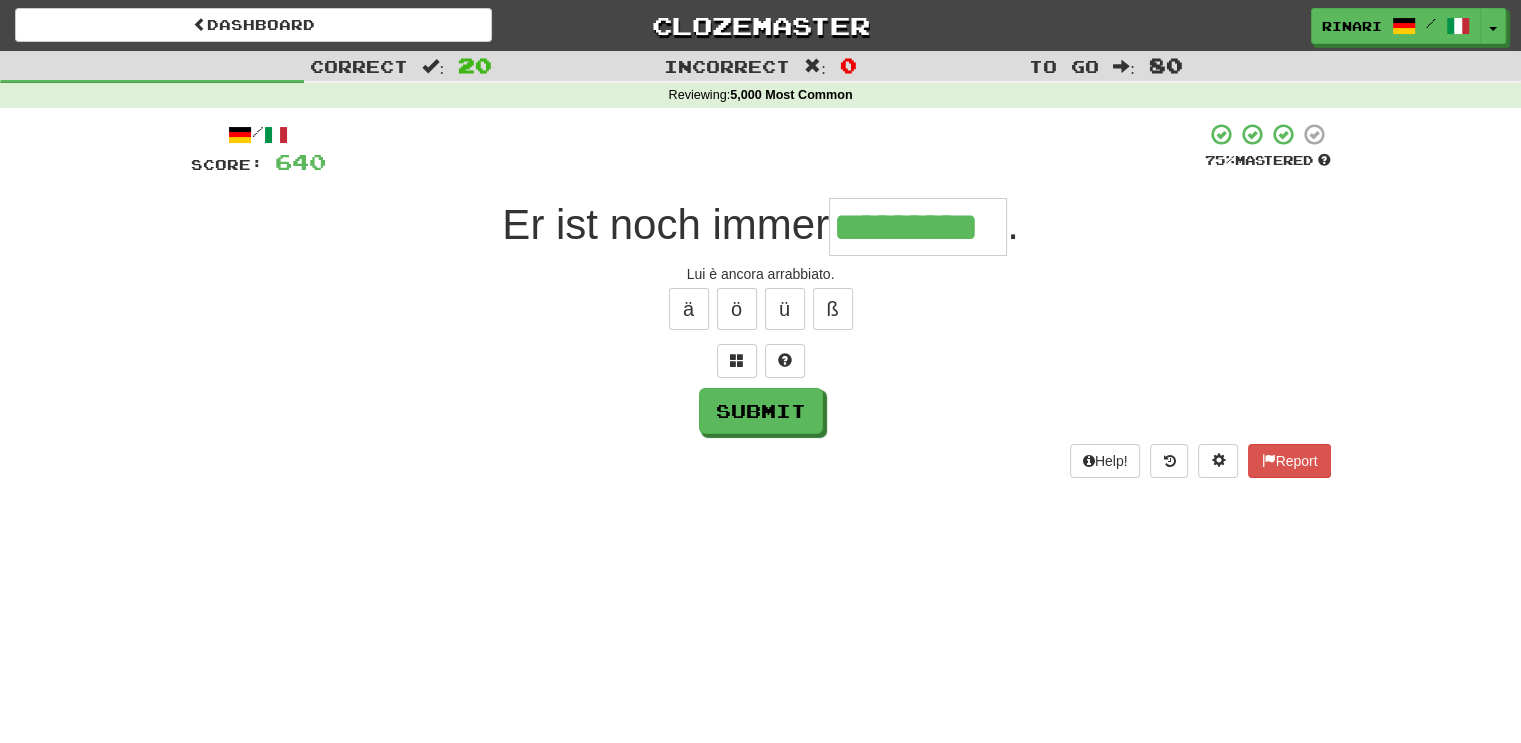 type on "*********" 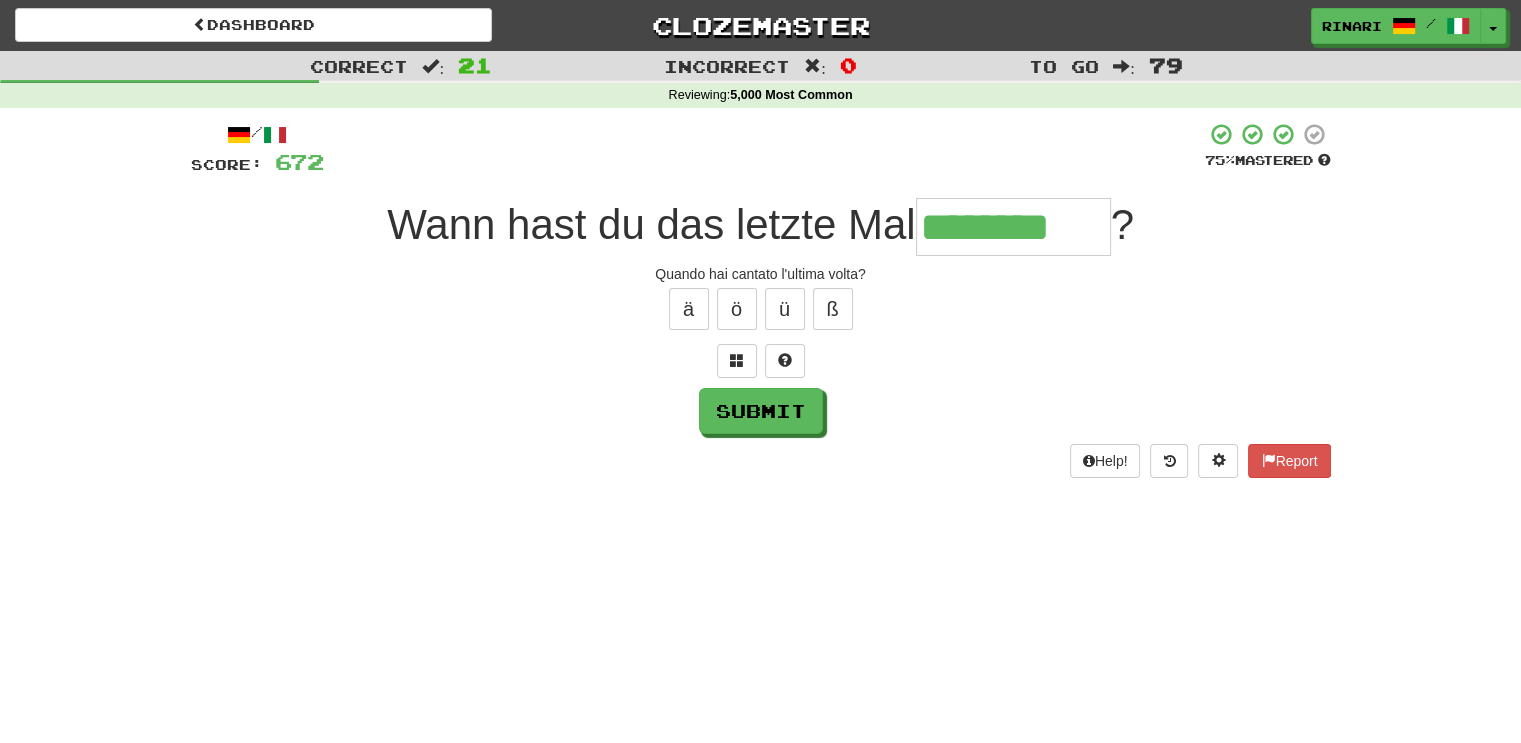 type on "********" 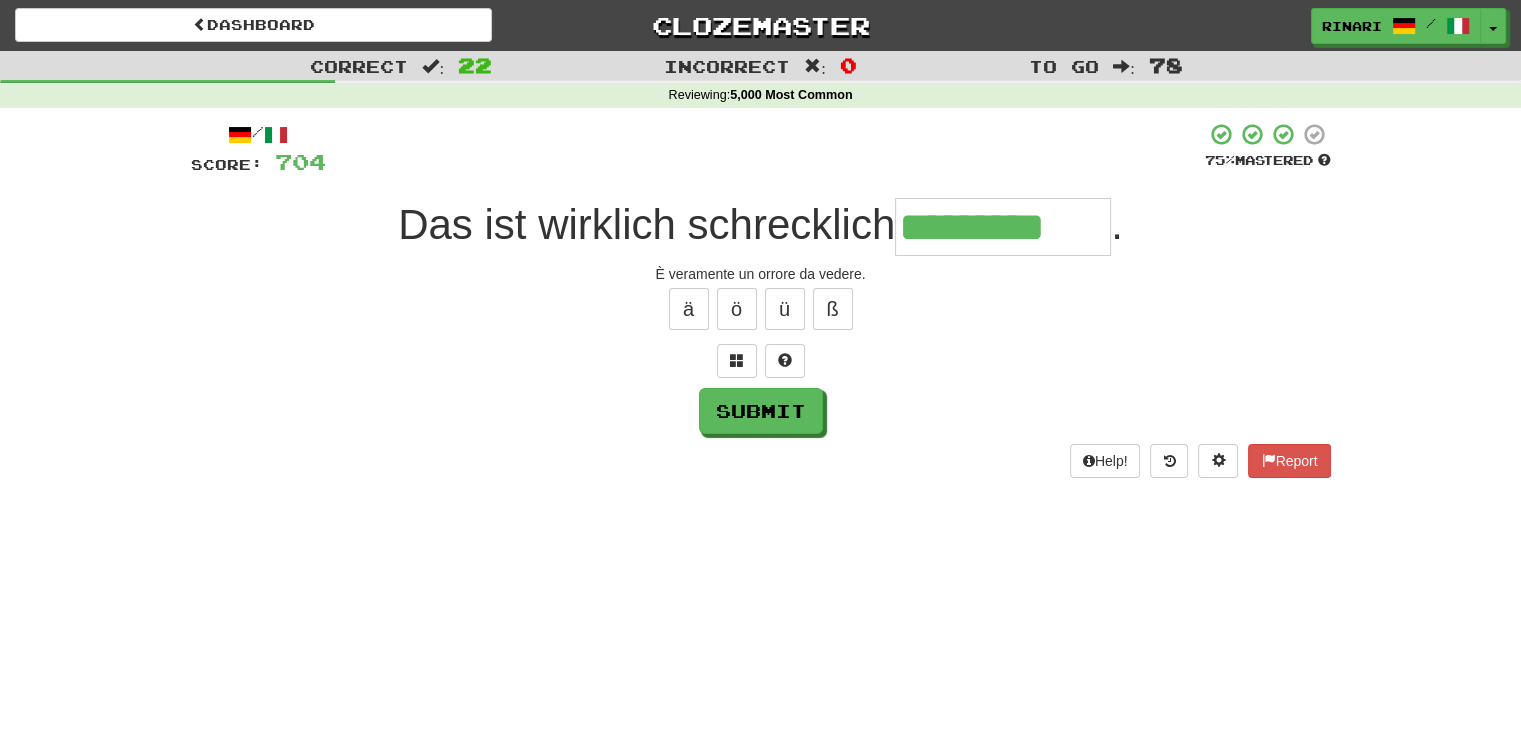type on "*********" 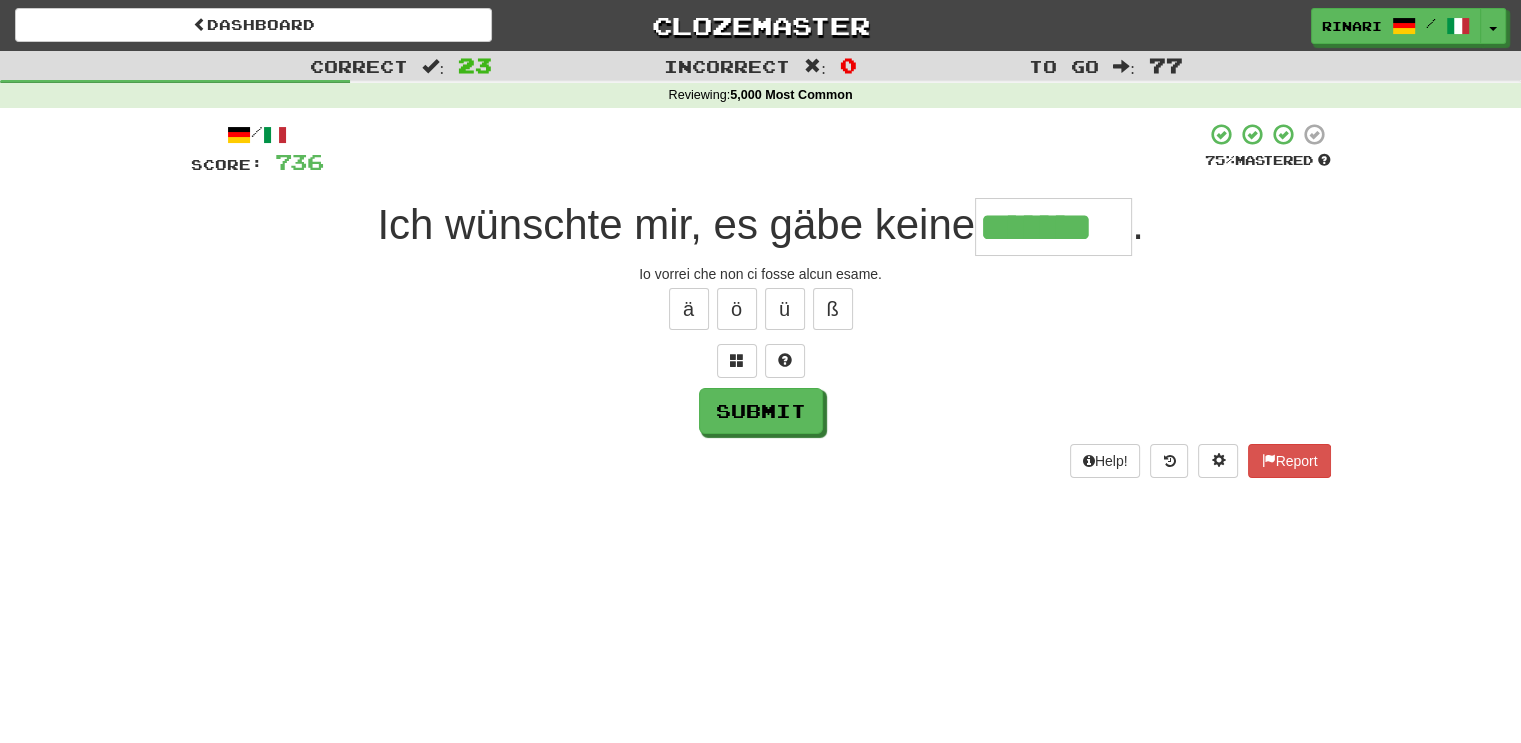 type on "*******" 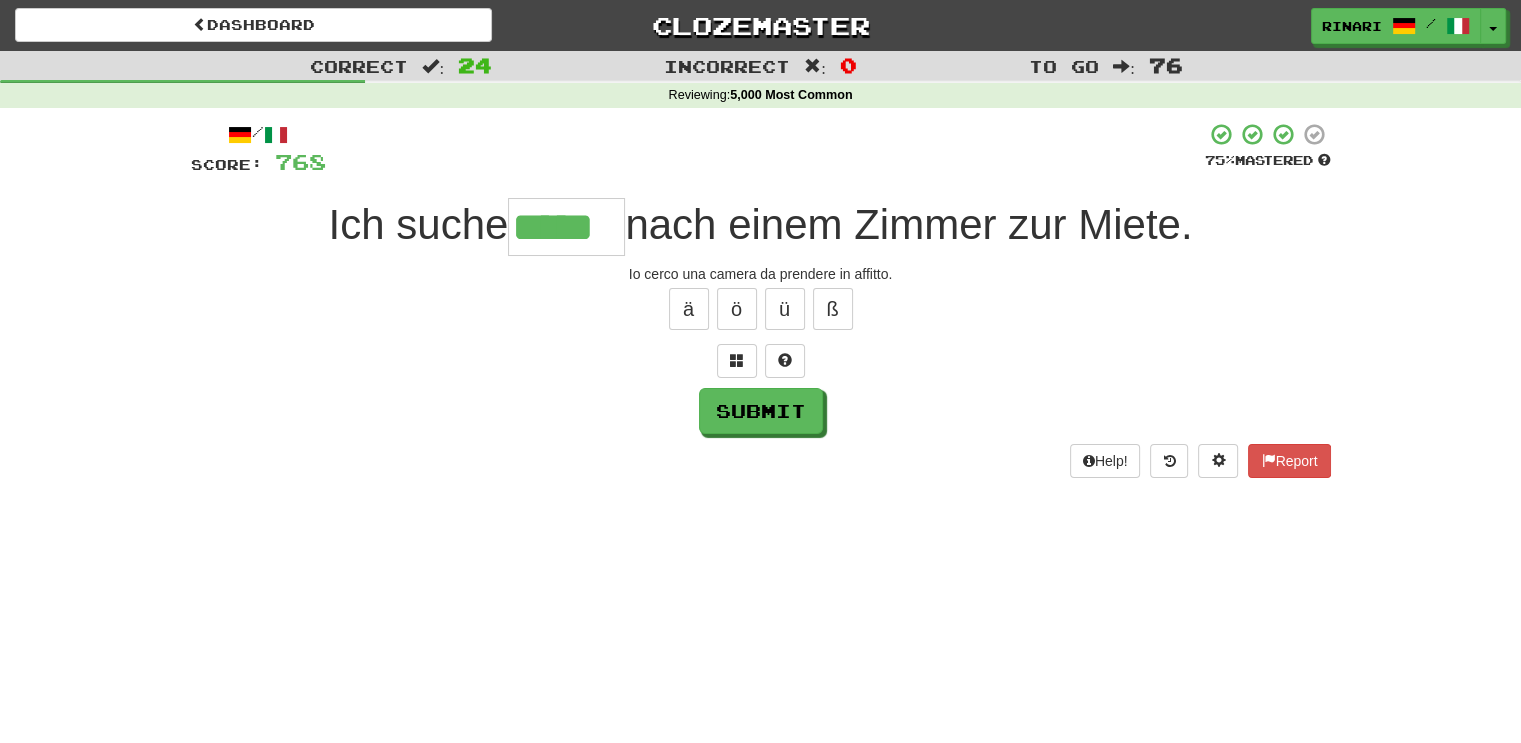 type on "*****" 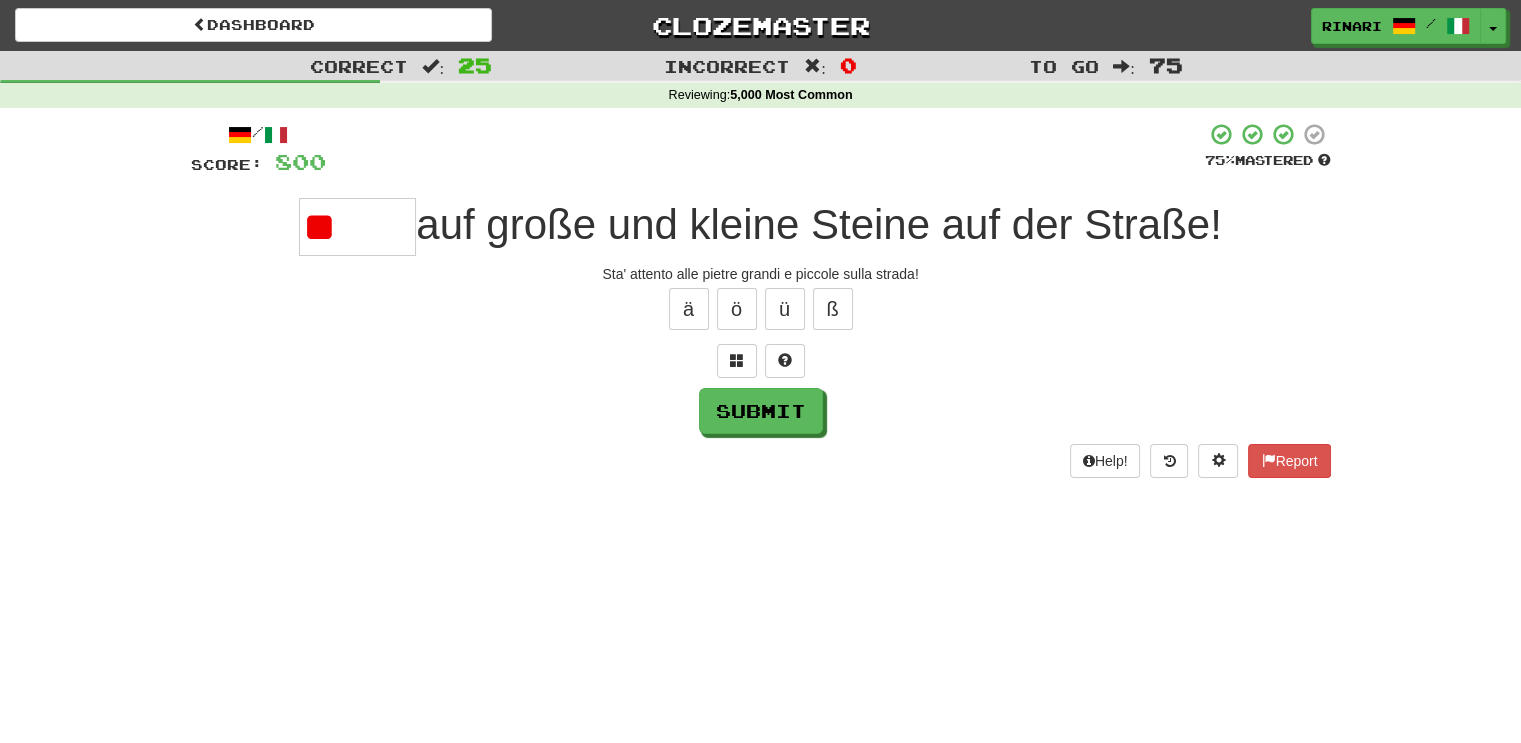 type on "*" 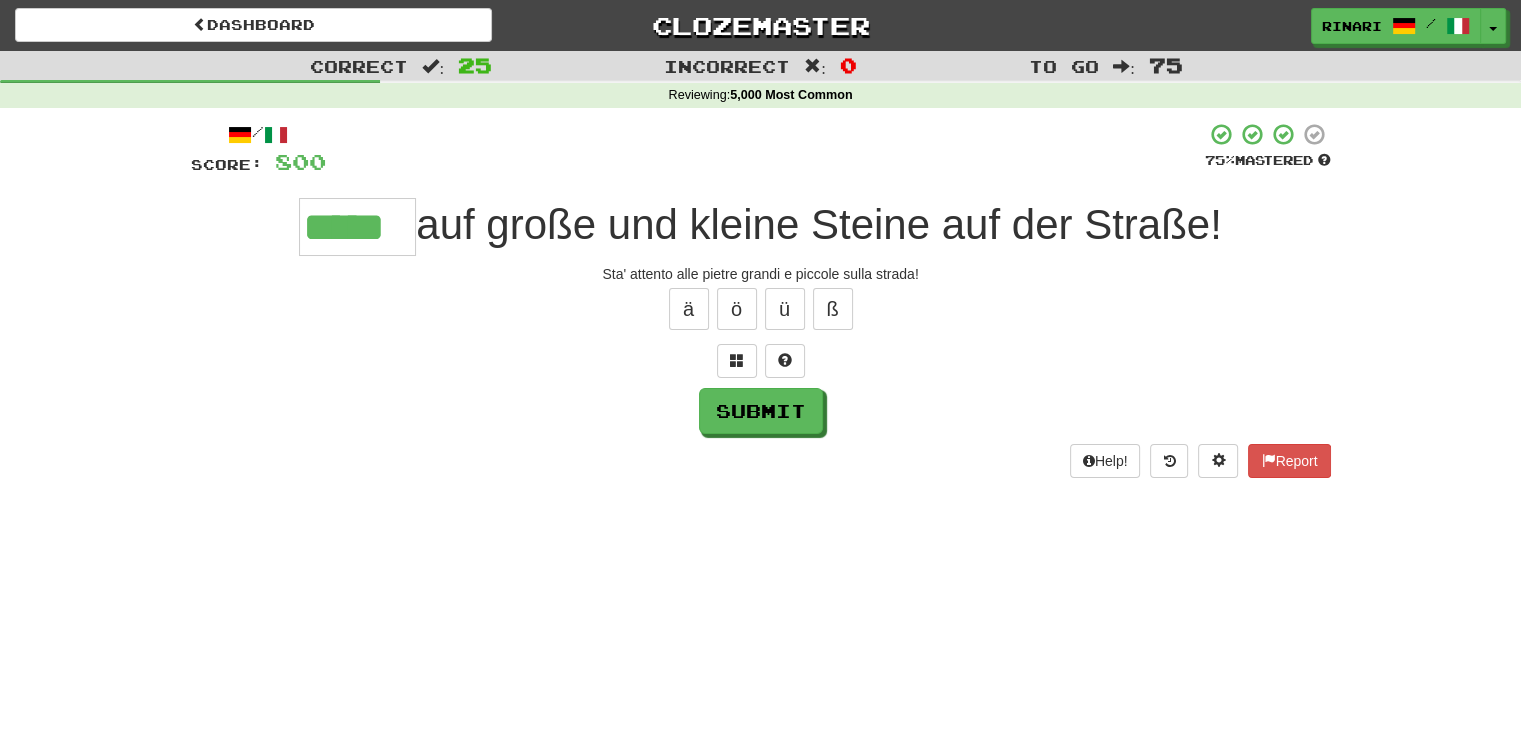 type on "*****" 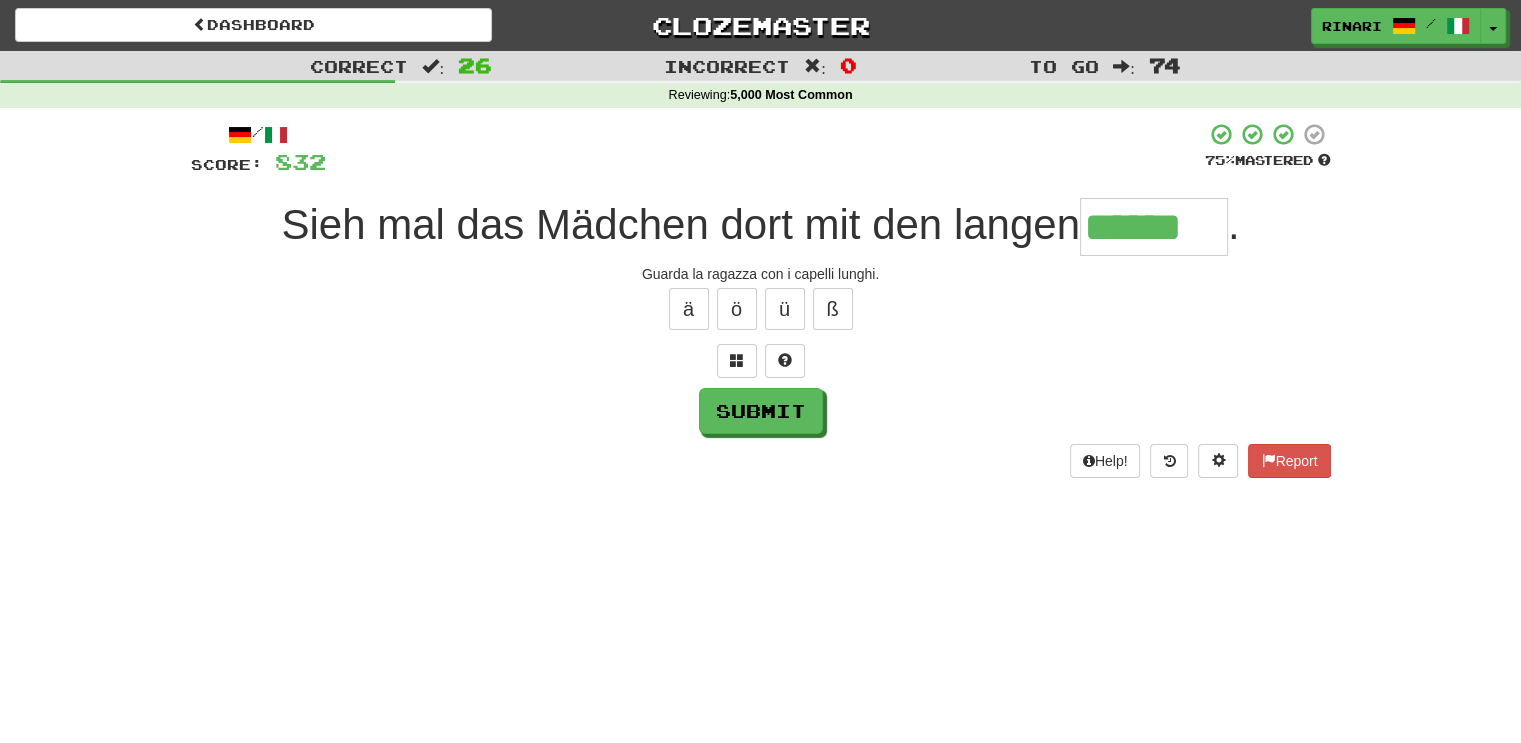 type on "******" 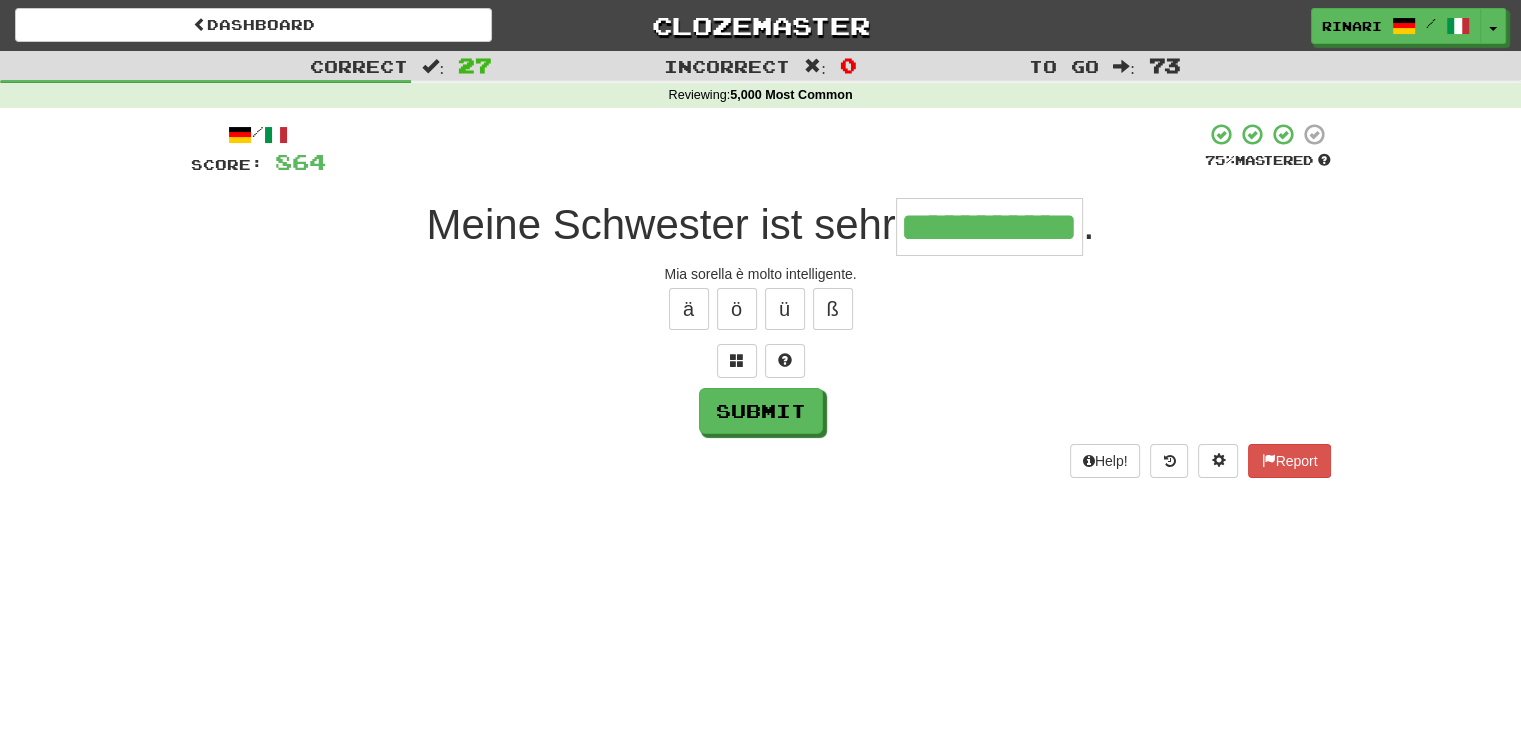 type on "**********" 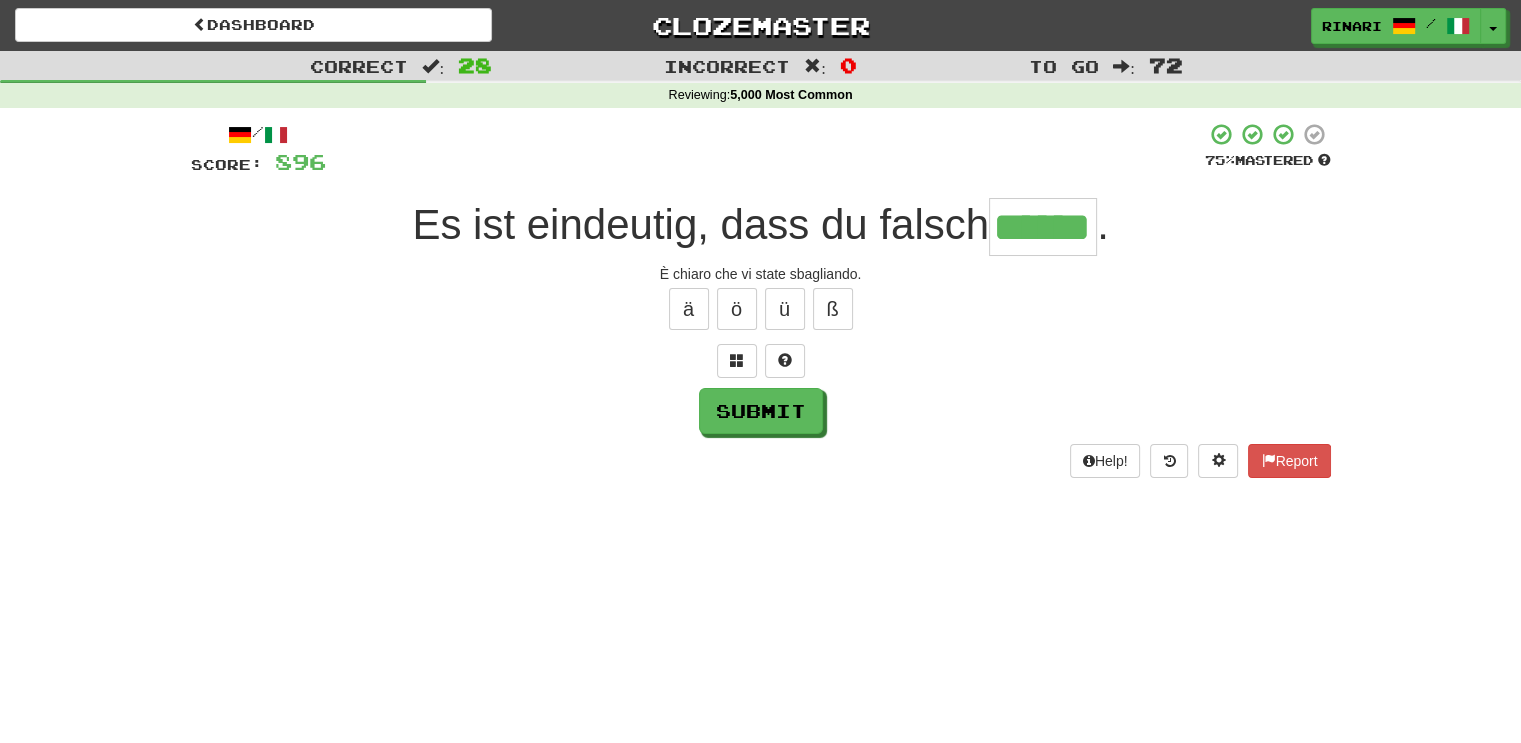 type on "******" 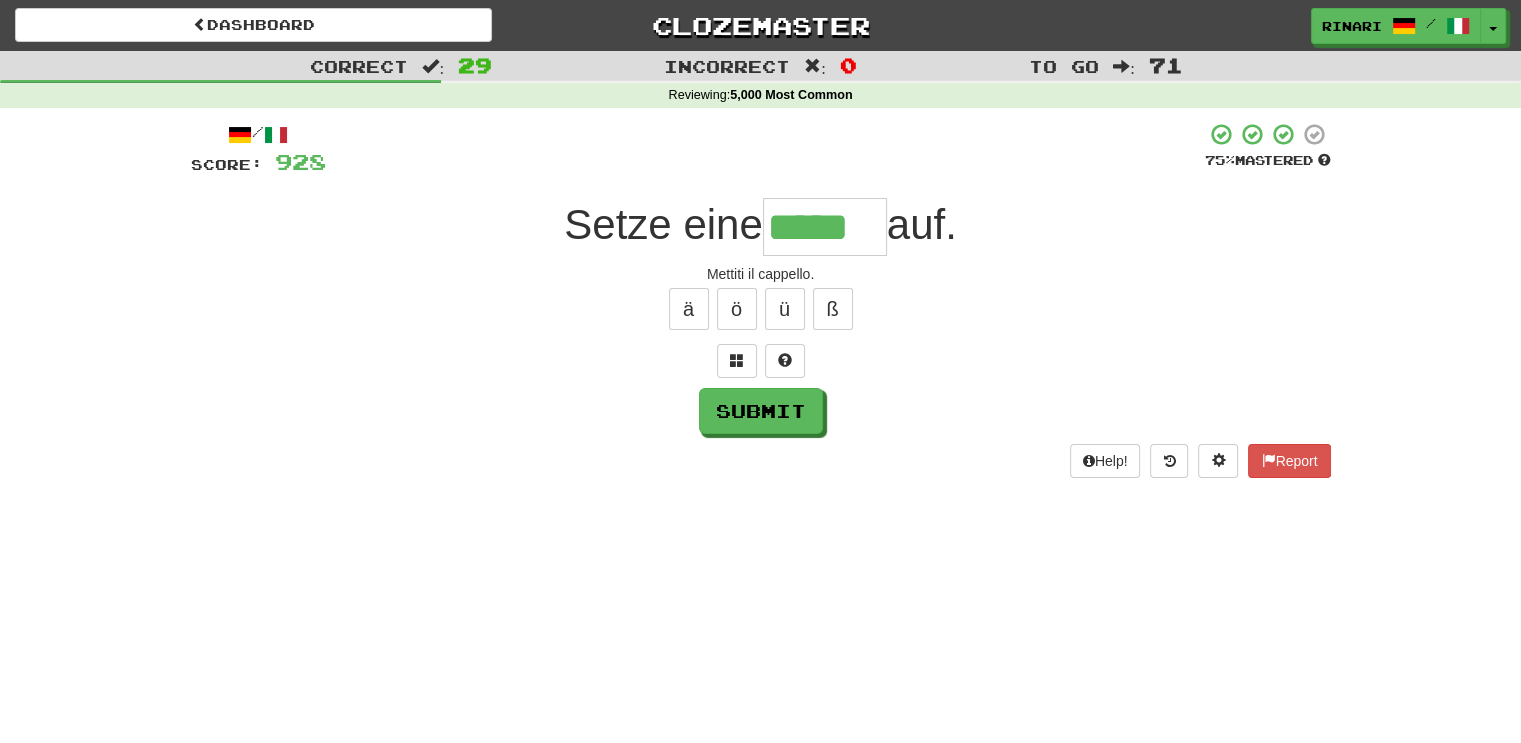type on "*****" 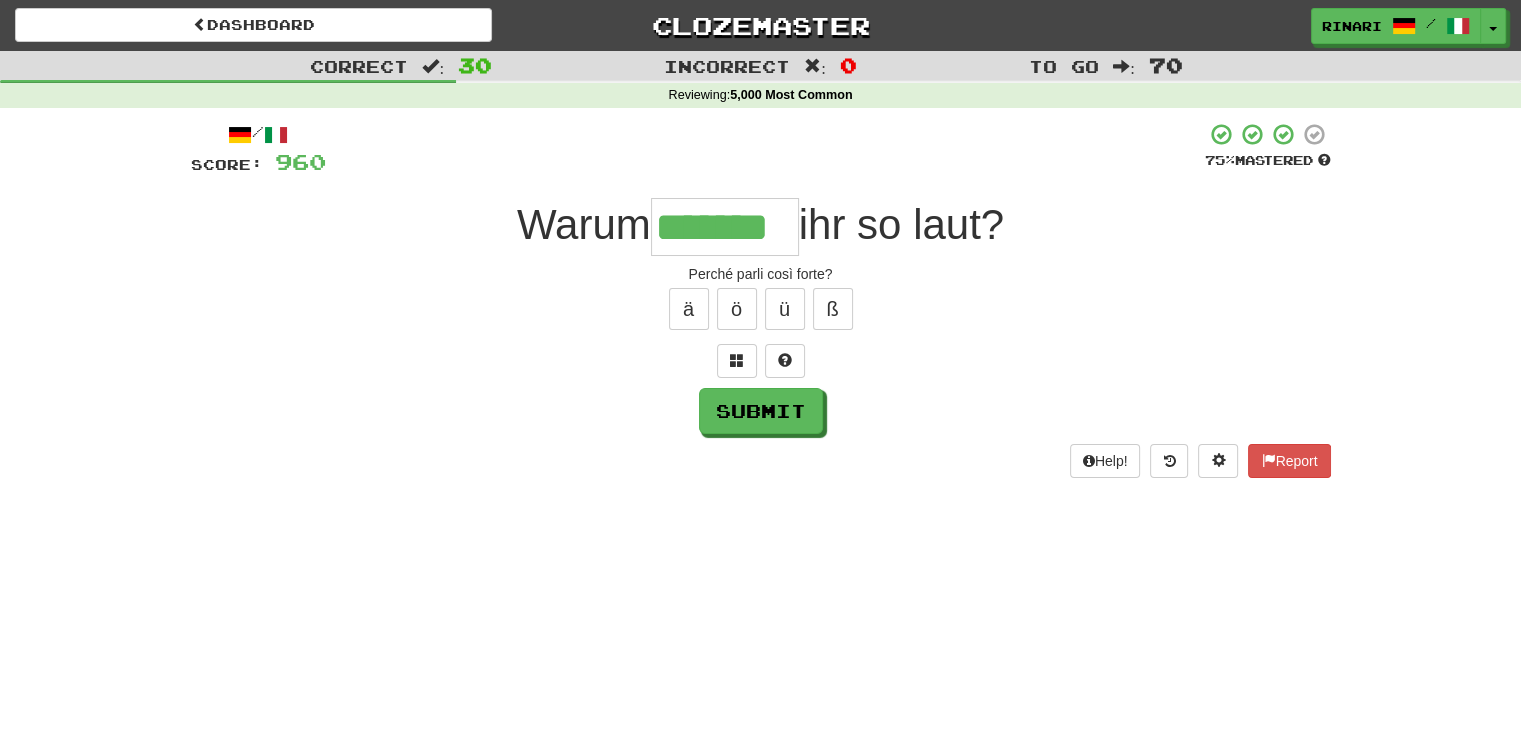 type on "*******" 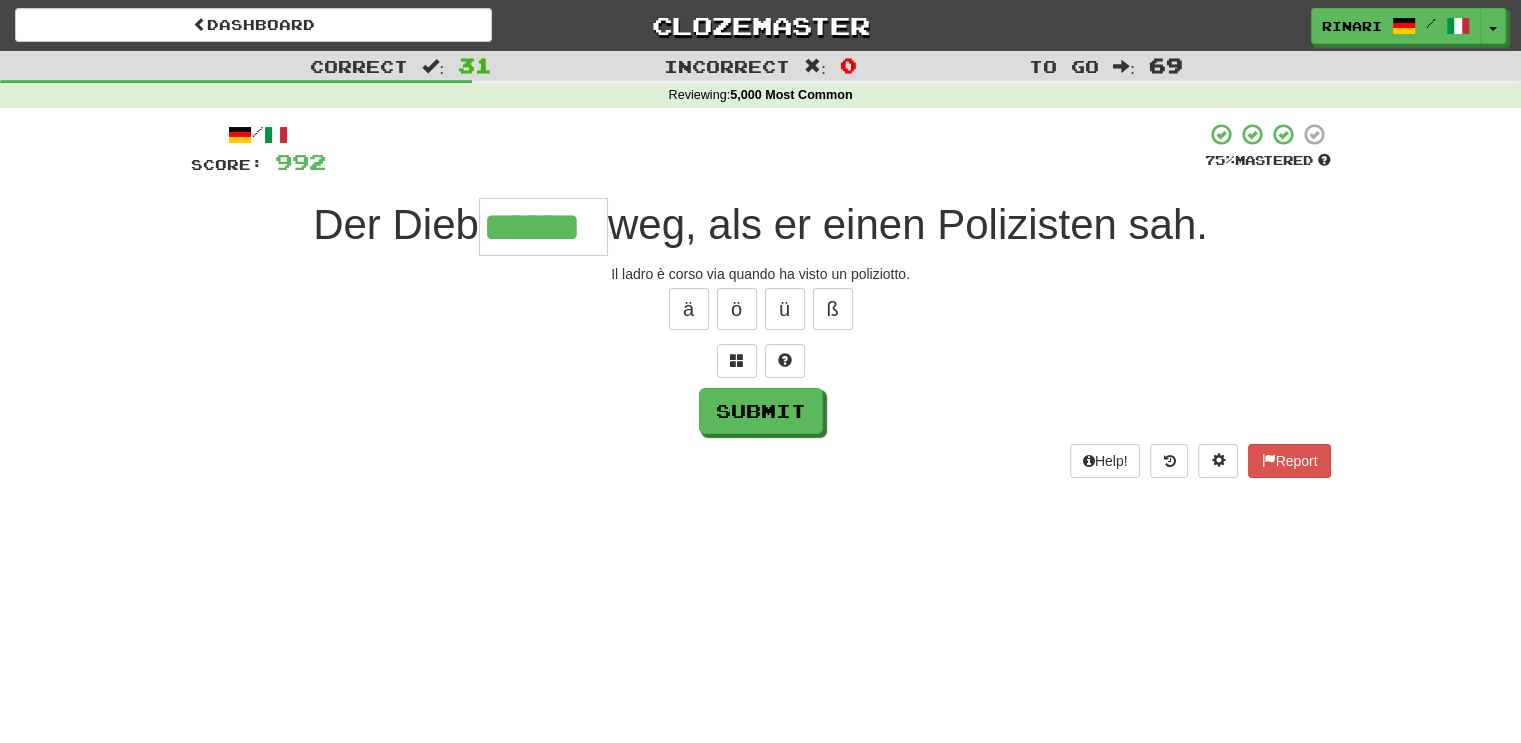 type on "******" 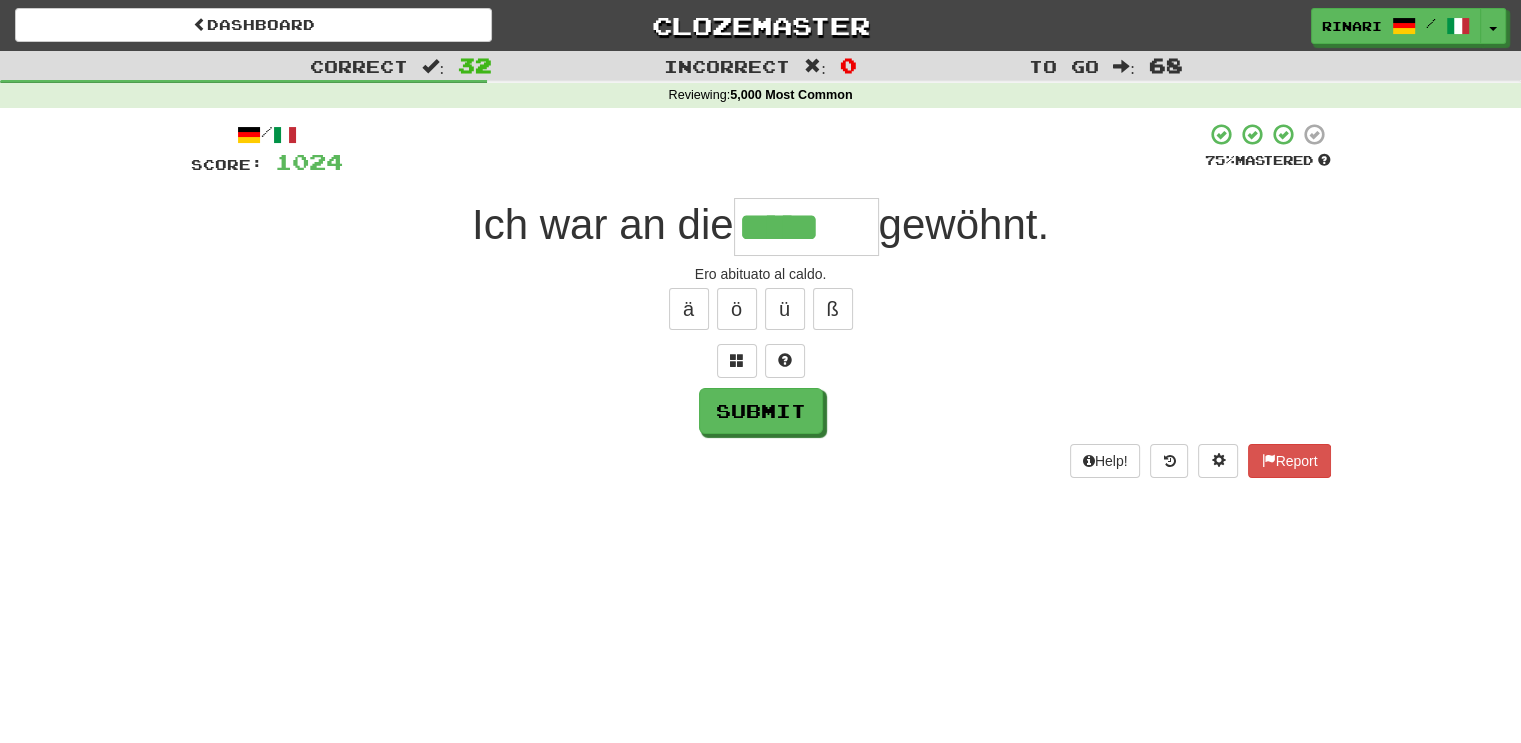 type on "*****" 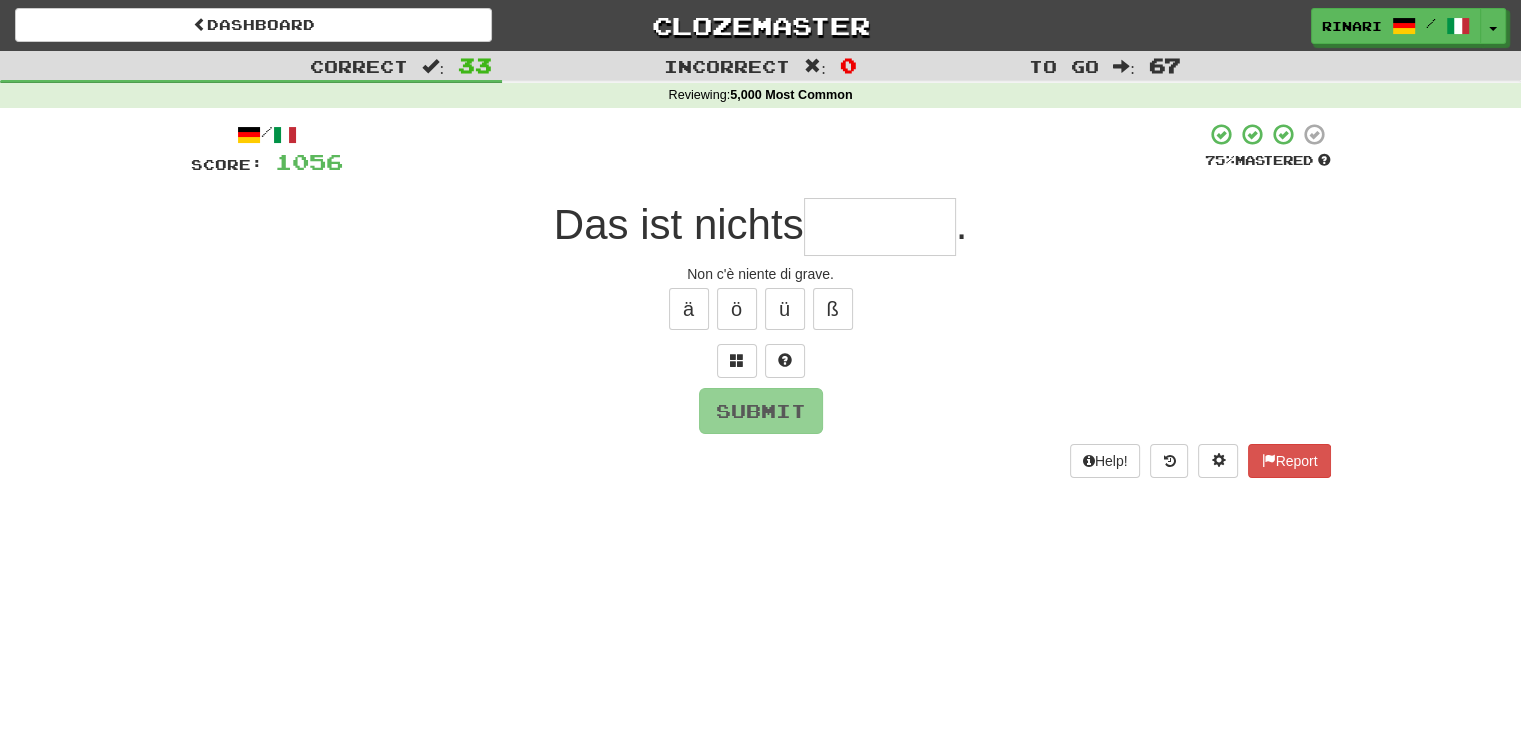 type on "*" 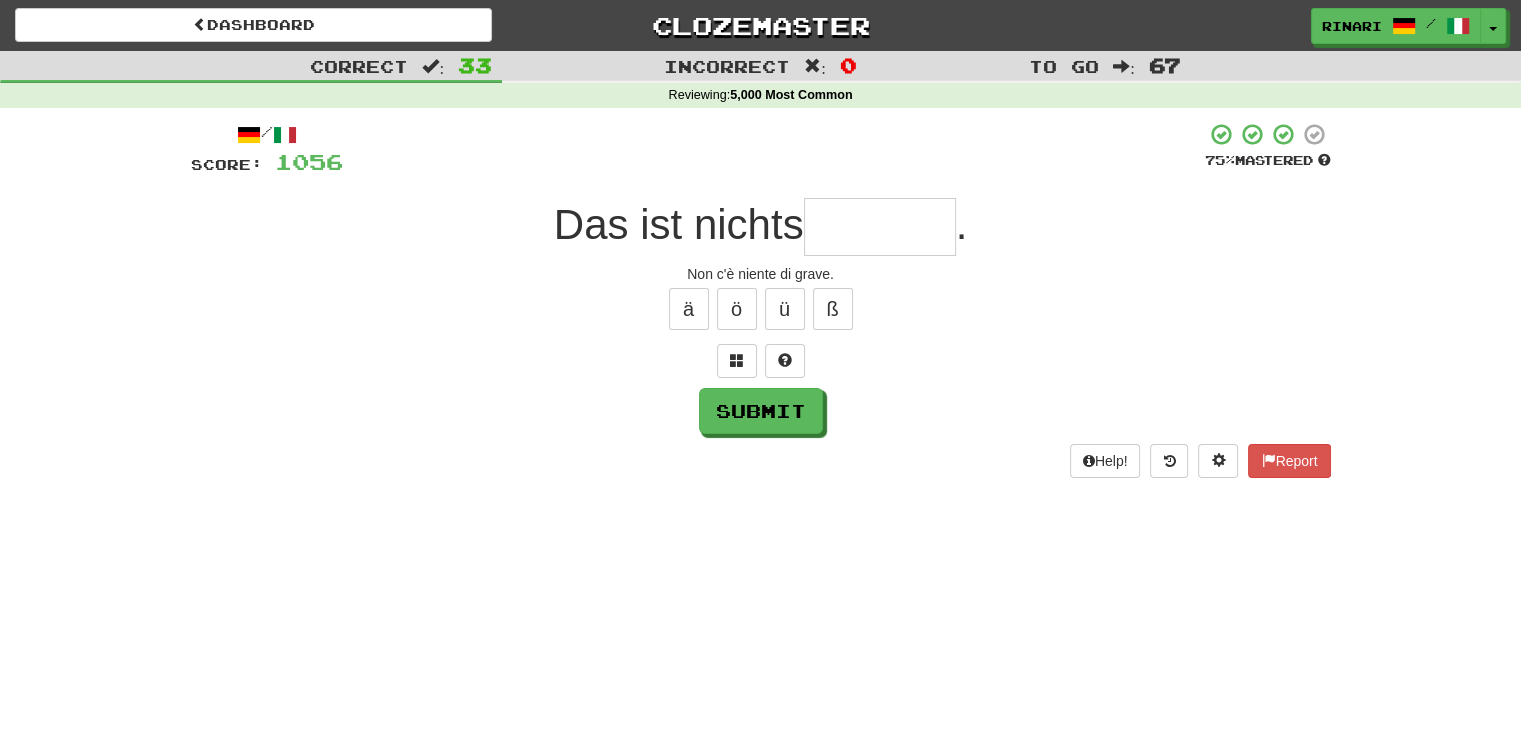 type on "*" 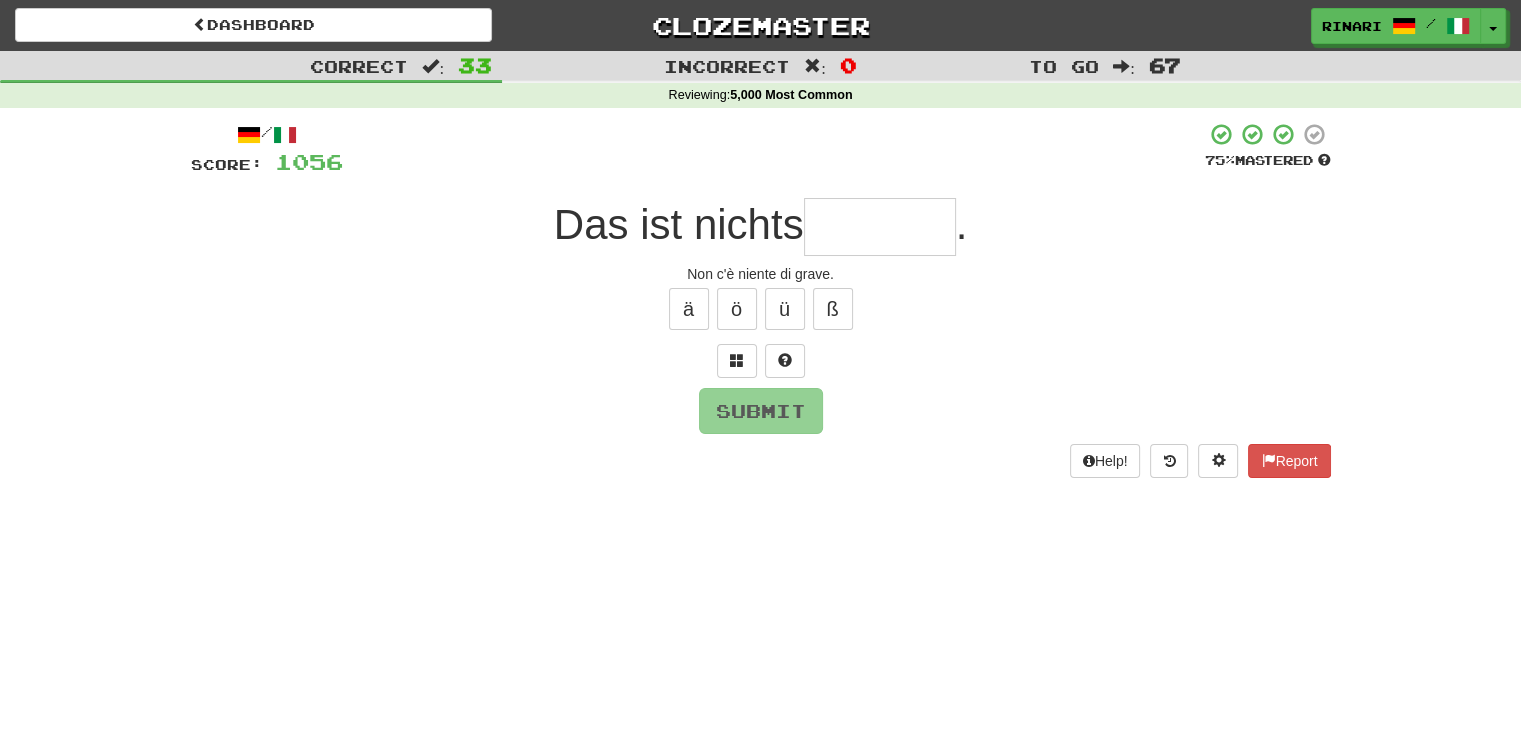 type on "*" 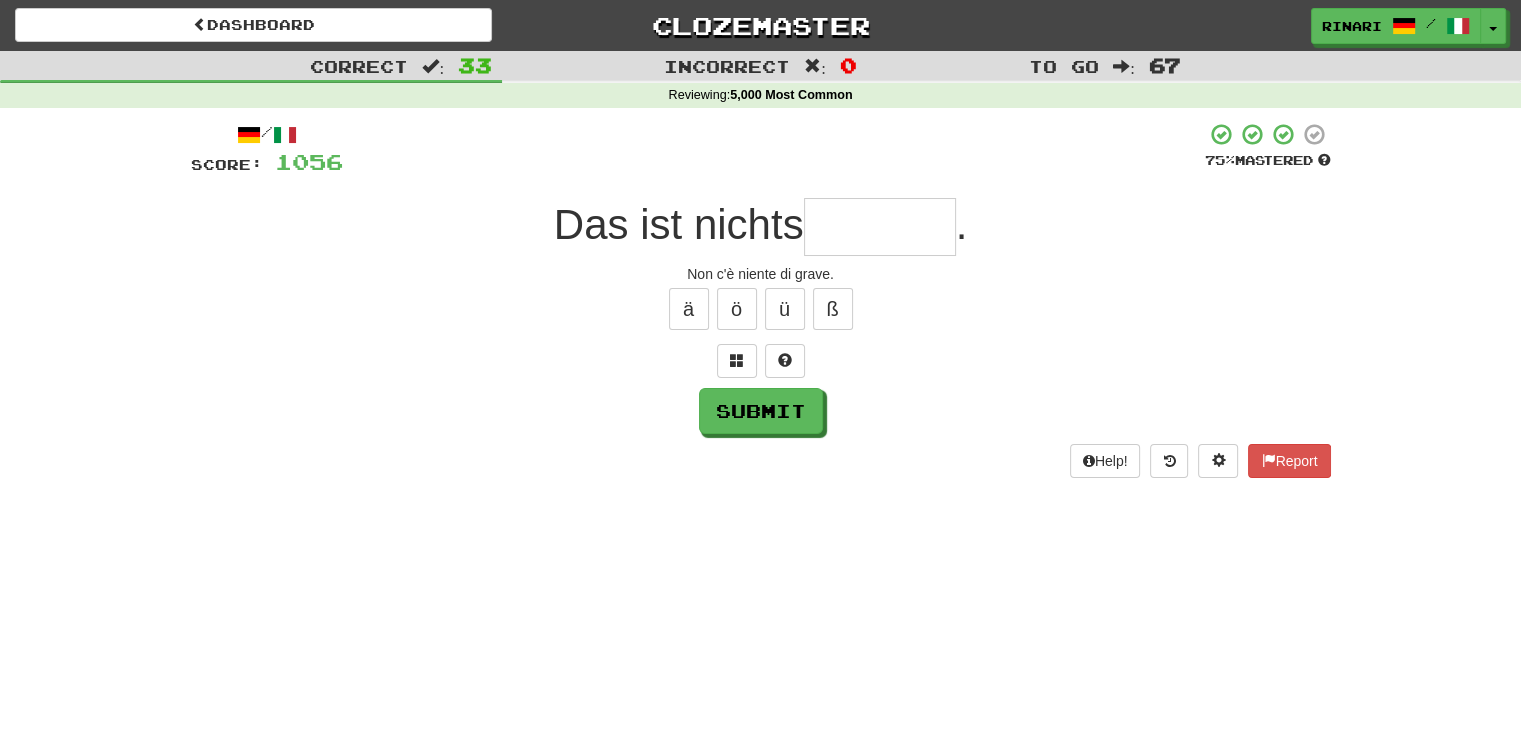 type on "*" 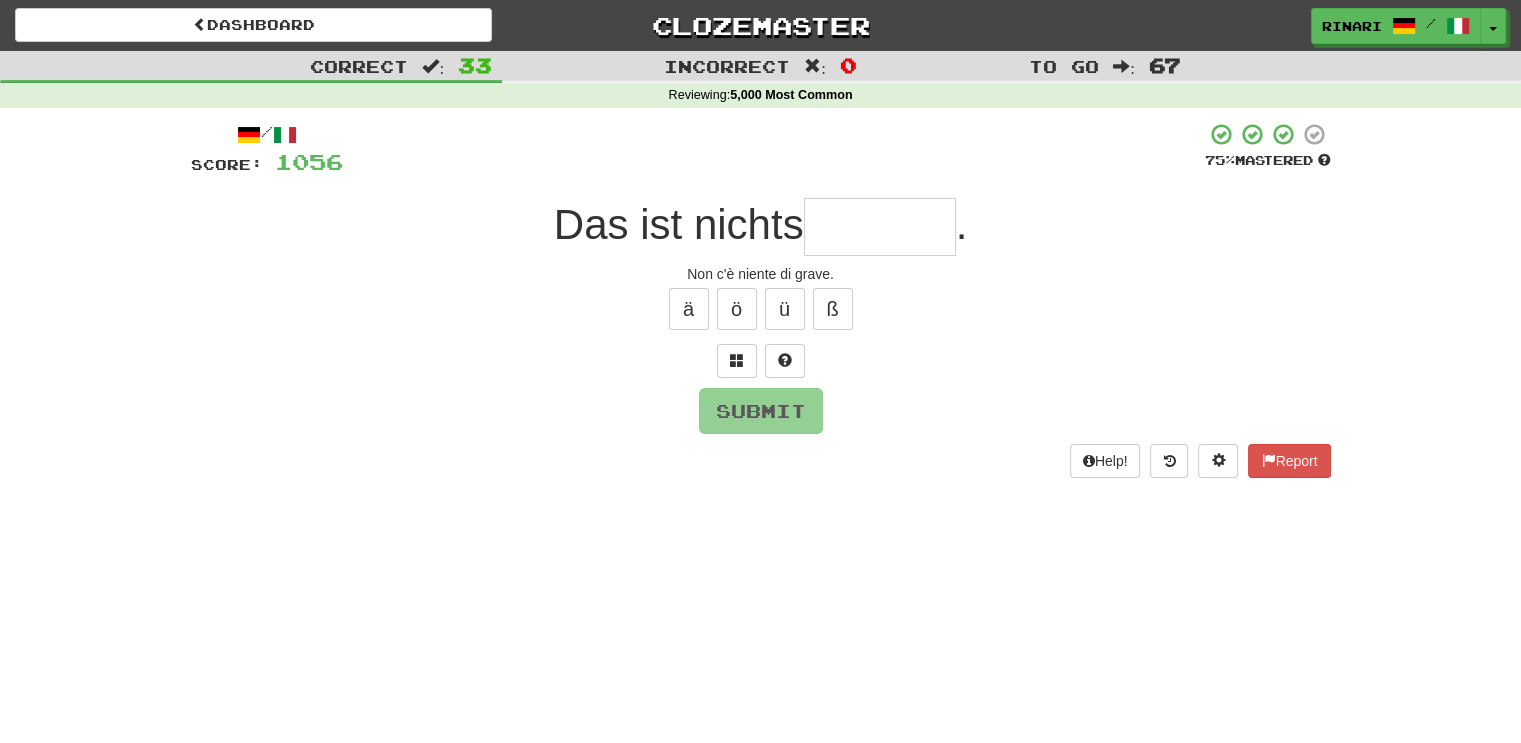 type on "*" 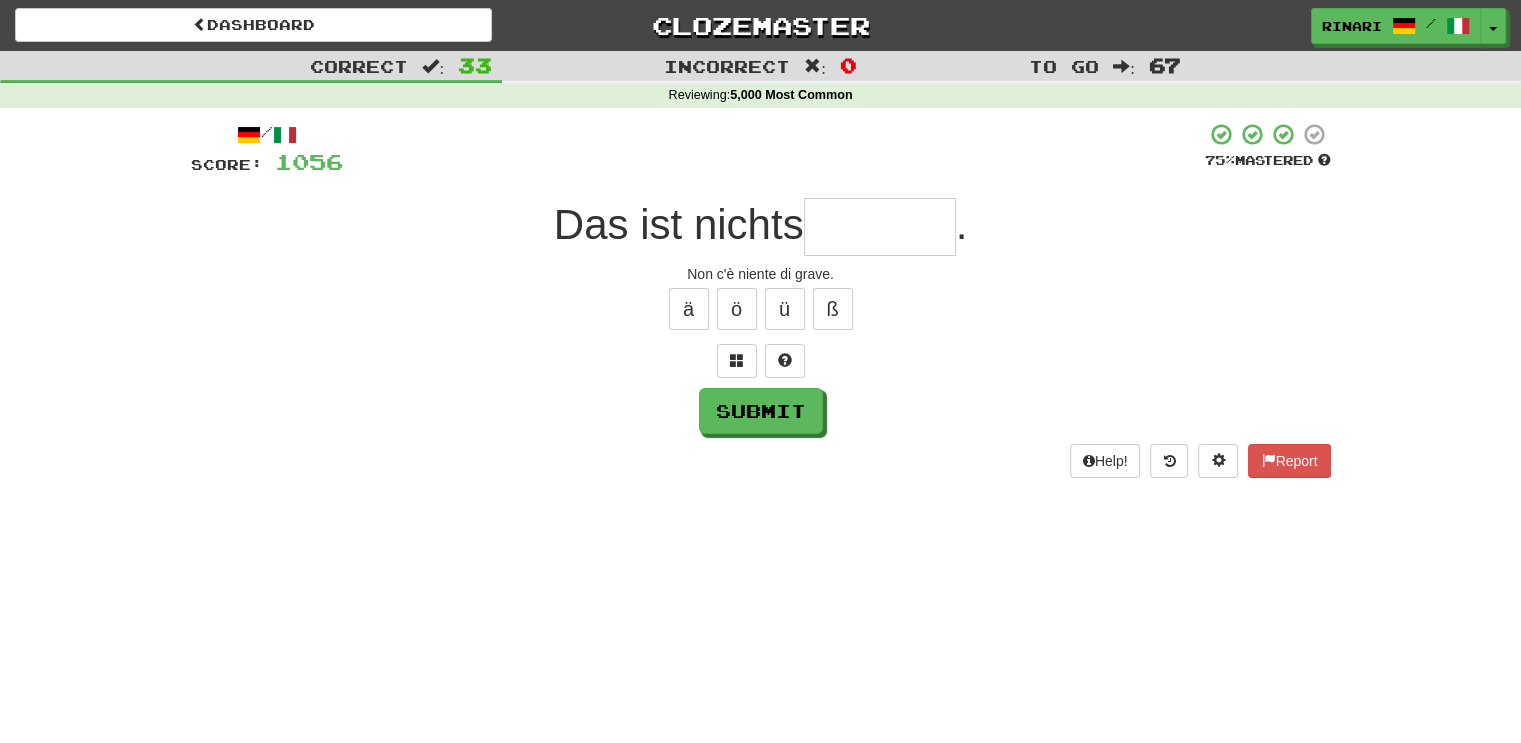 type on "*" 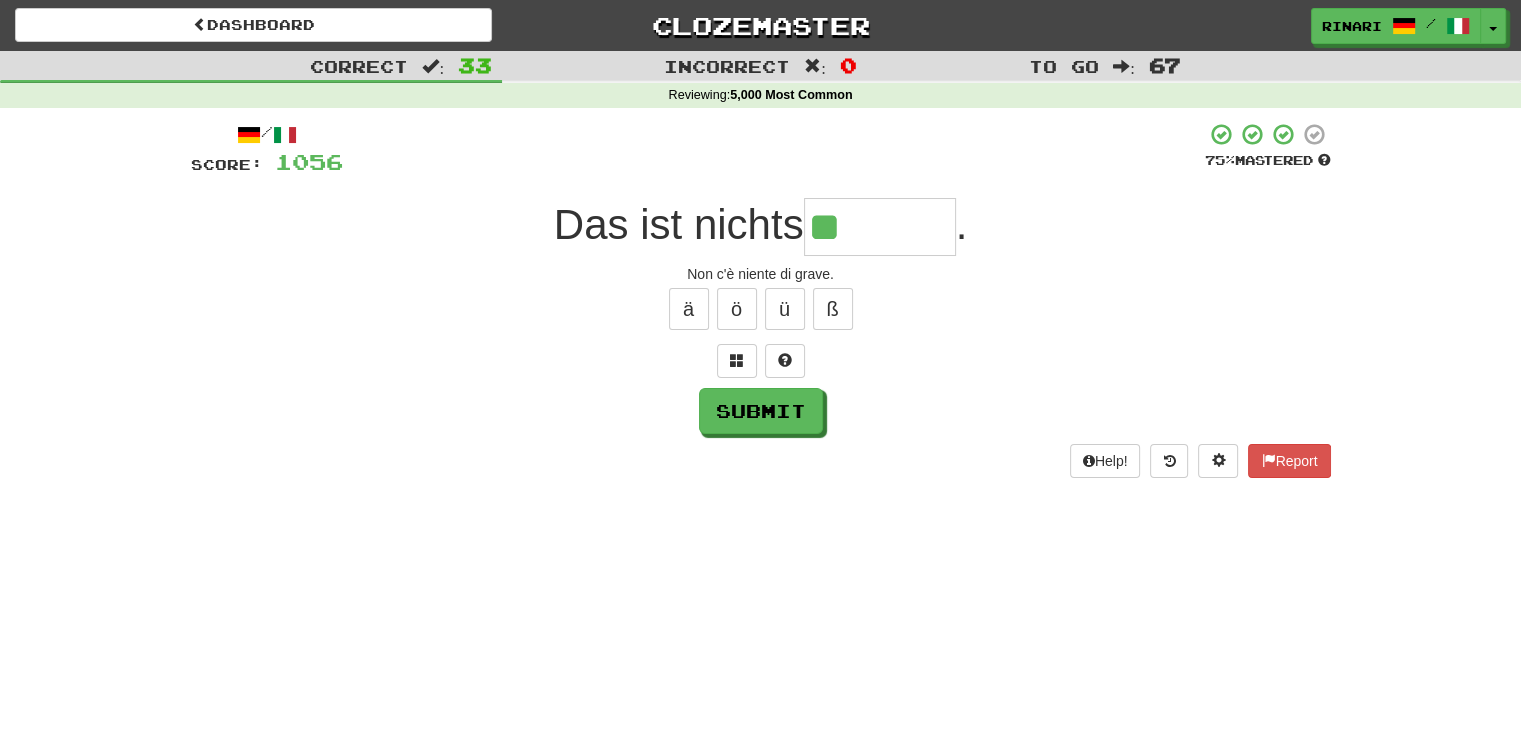 type on "*" 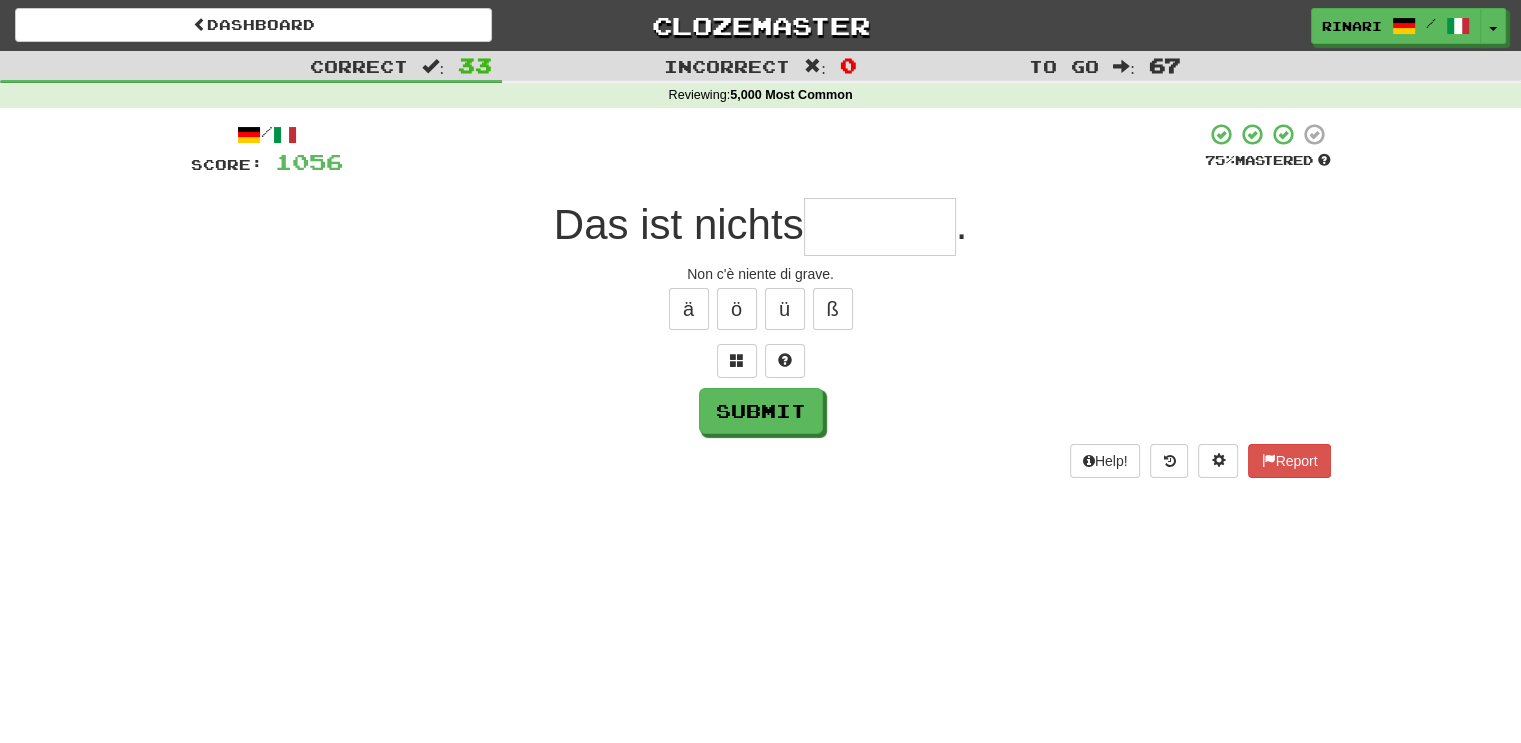 type on "*" 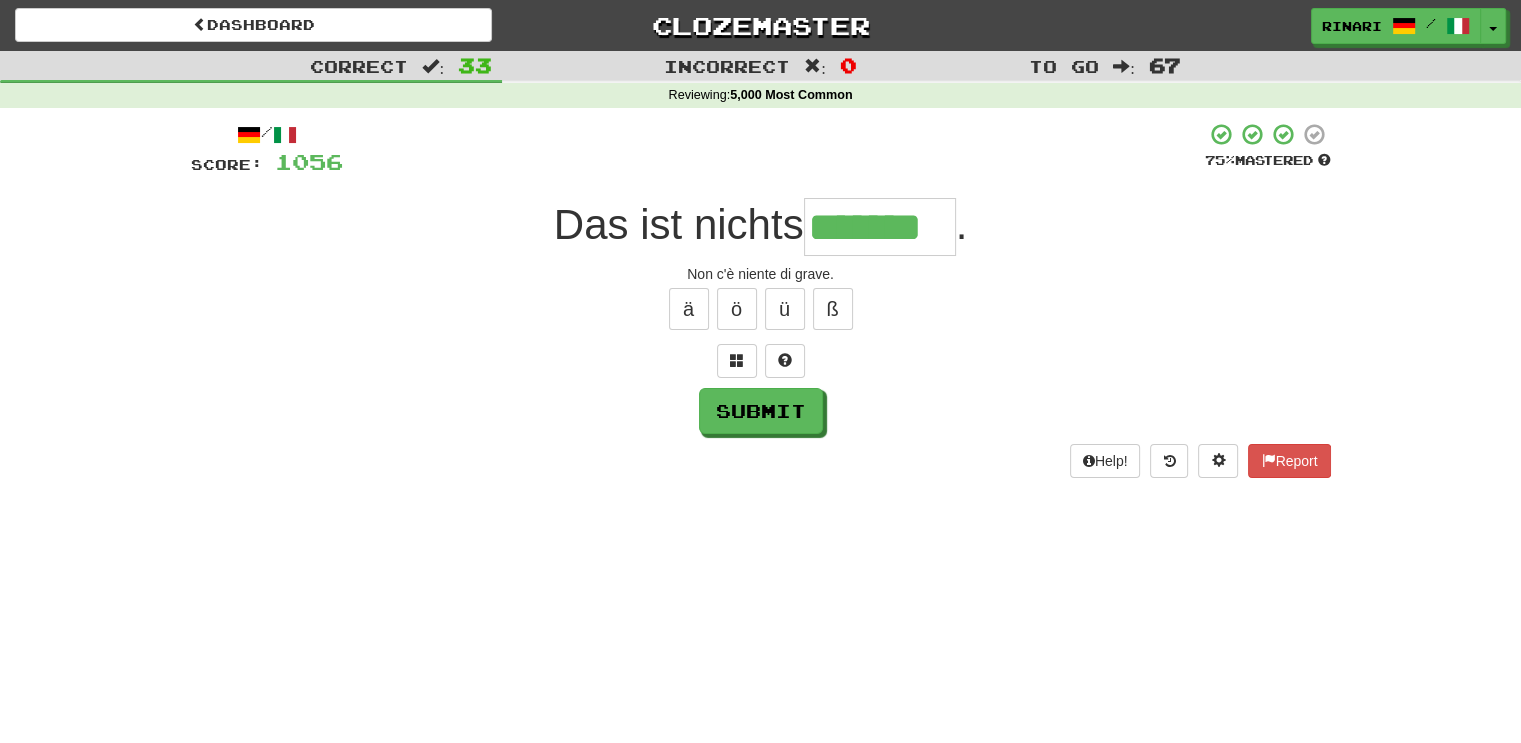 type on "*******" 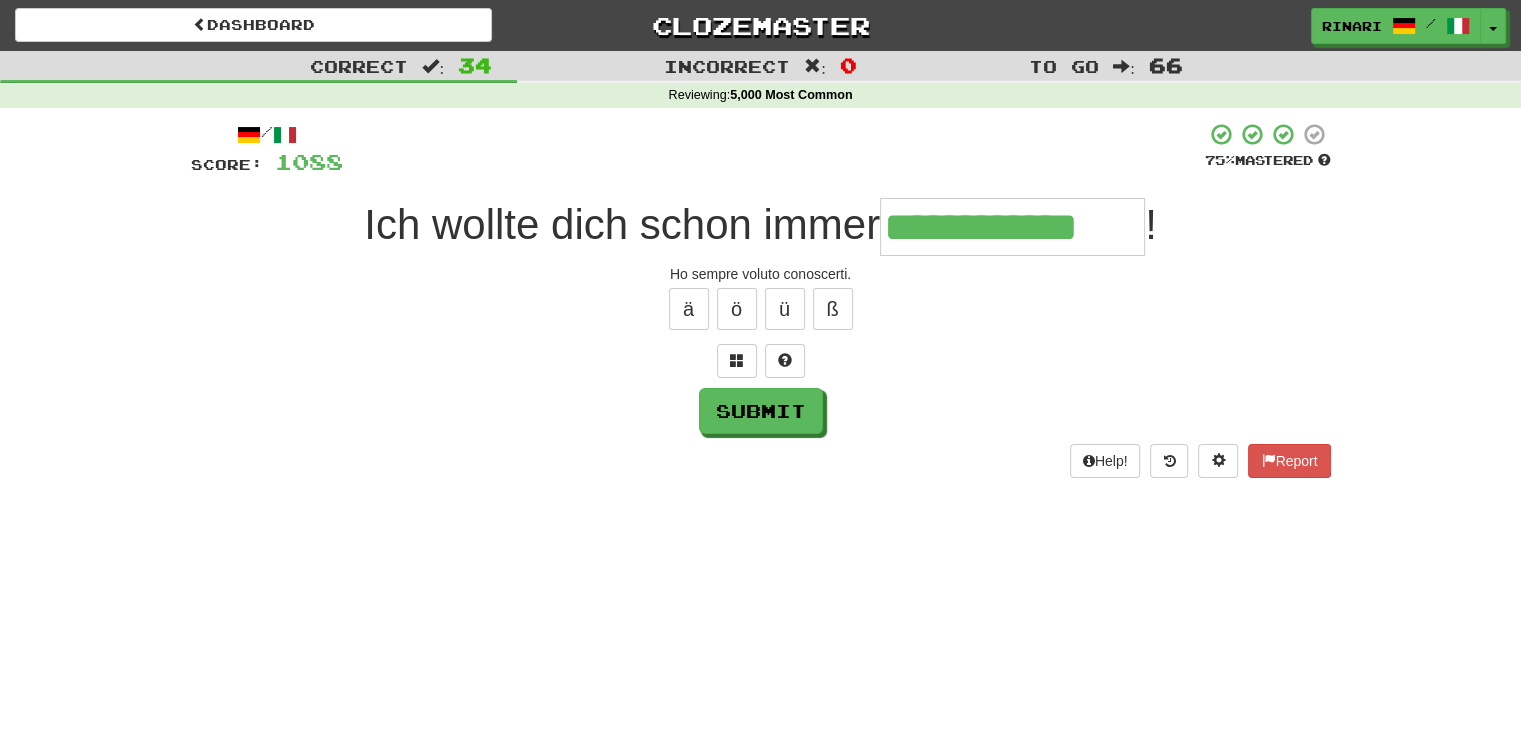 type on "**********" 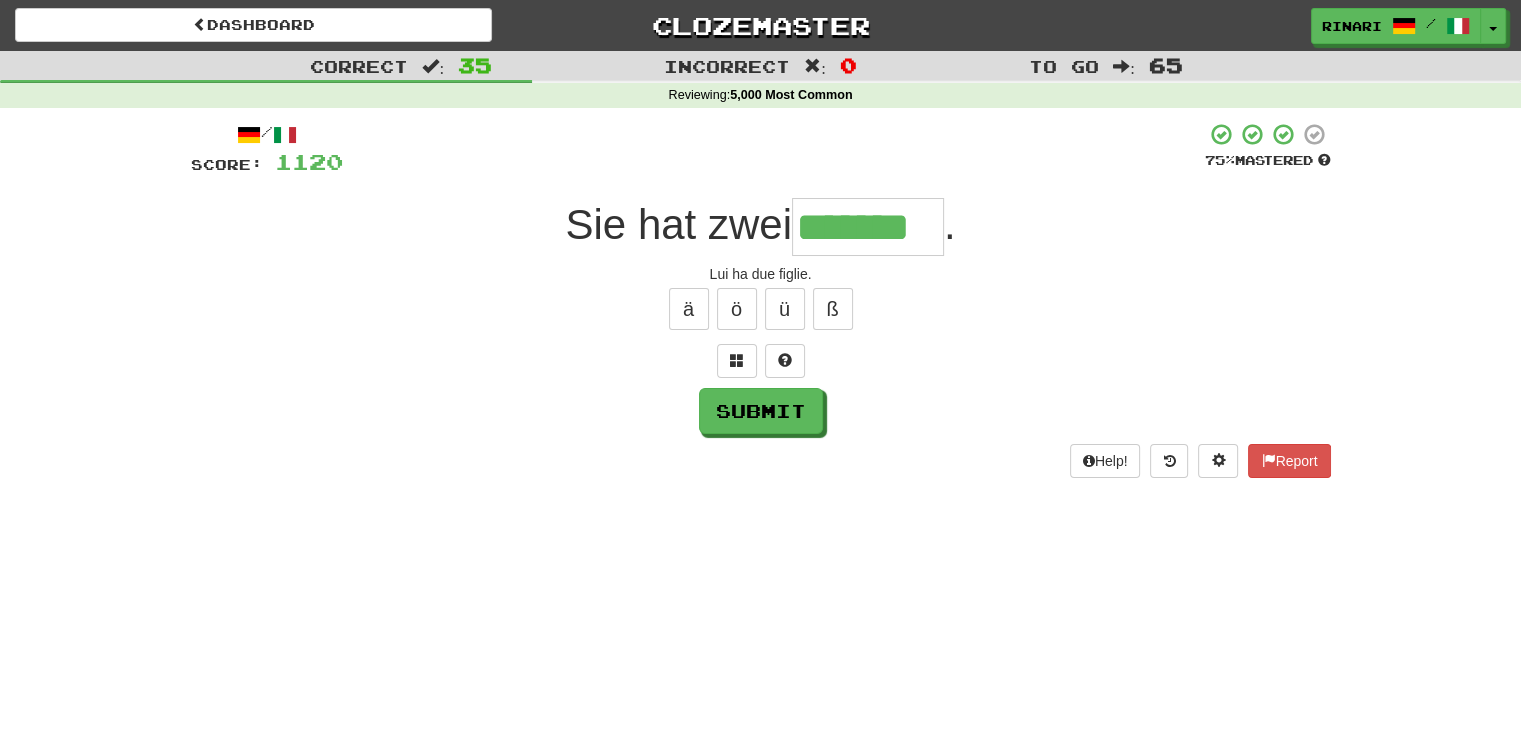 type on "*******" 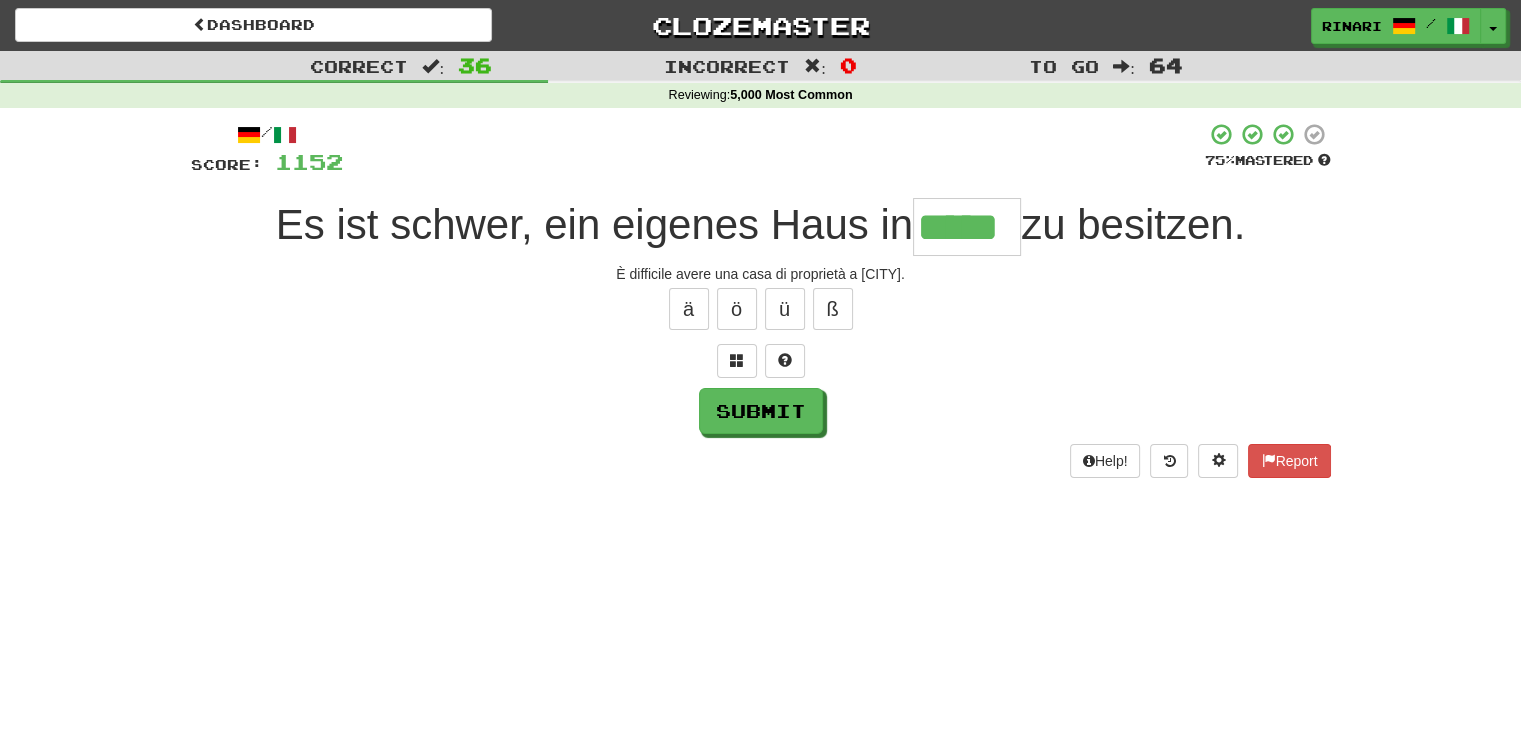 type on "*****" 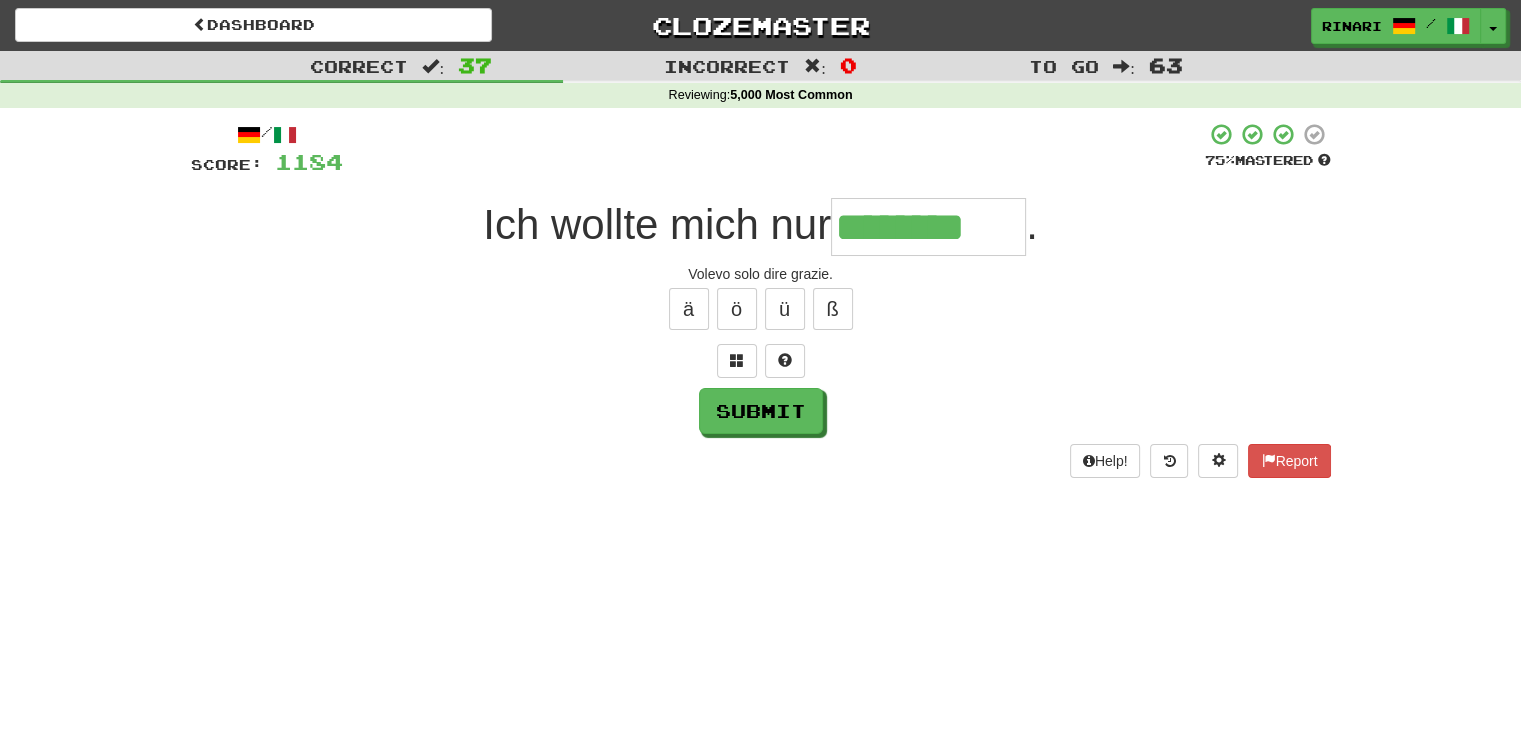 type on "********" 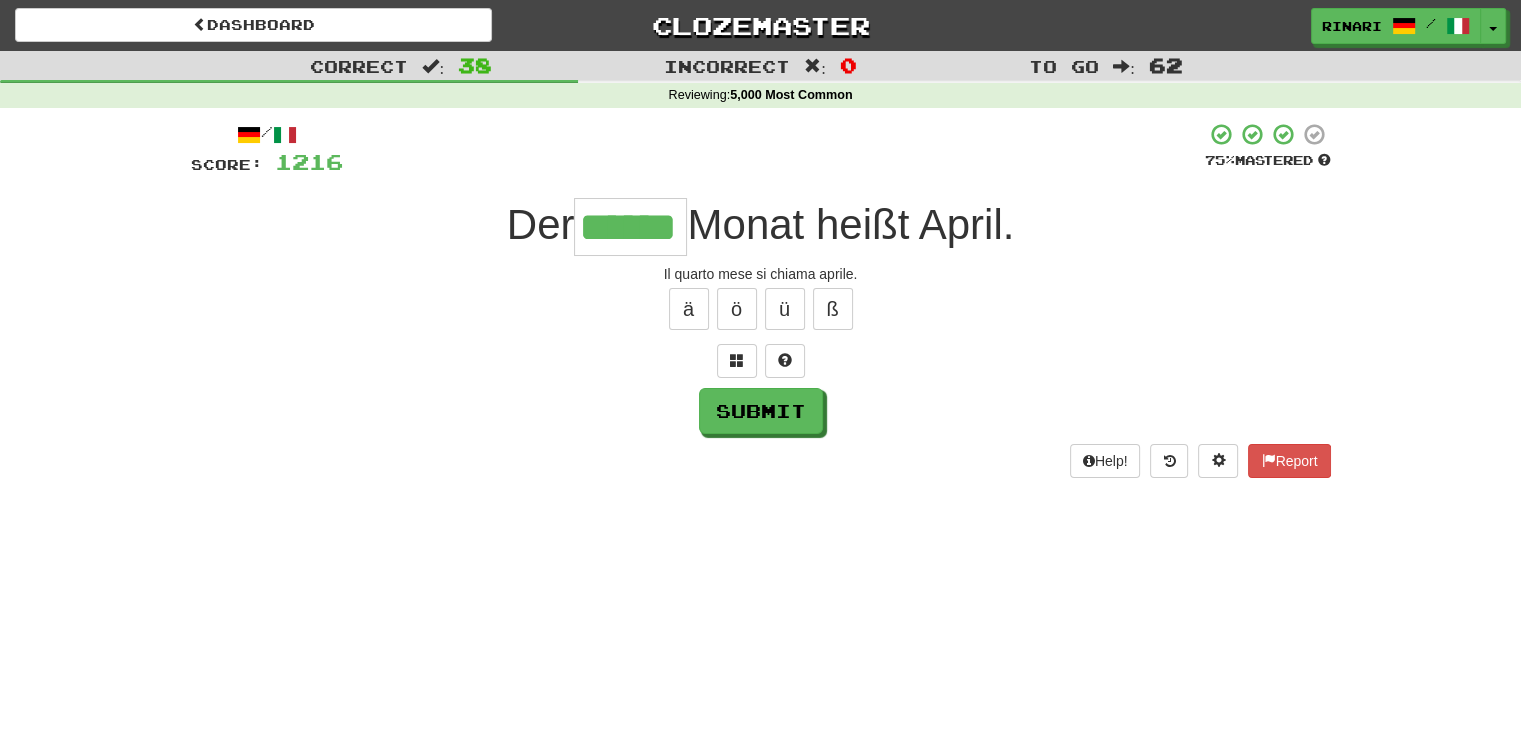 type on "******" 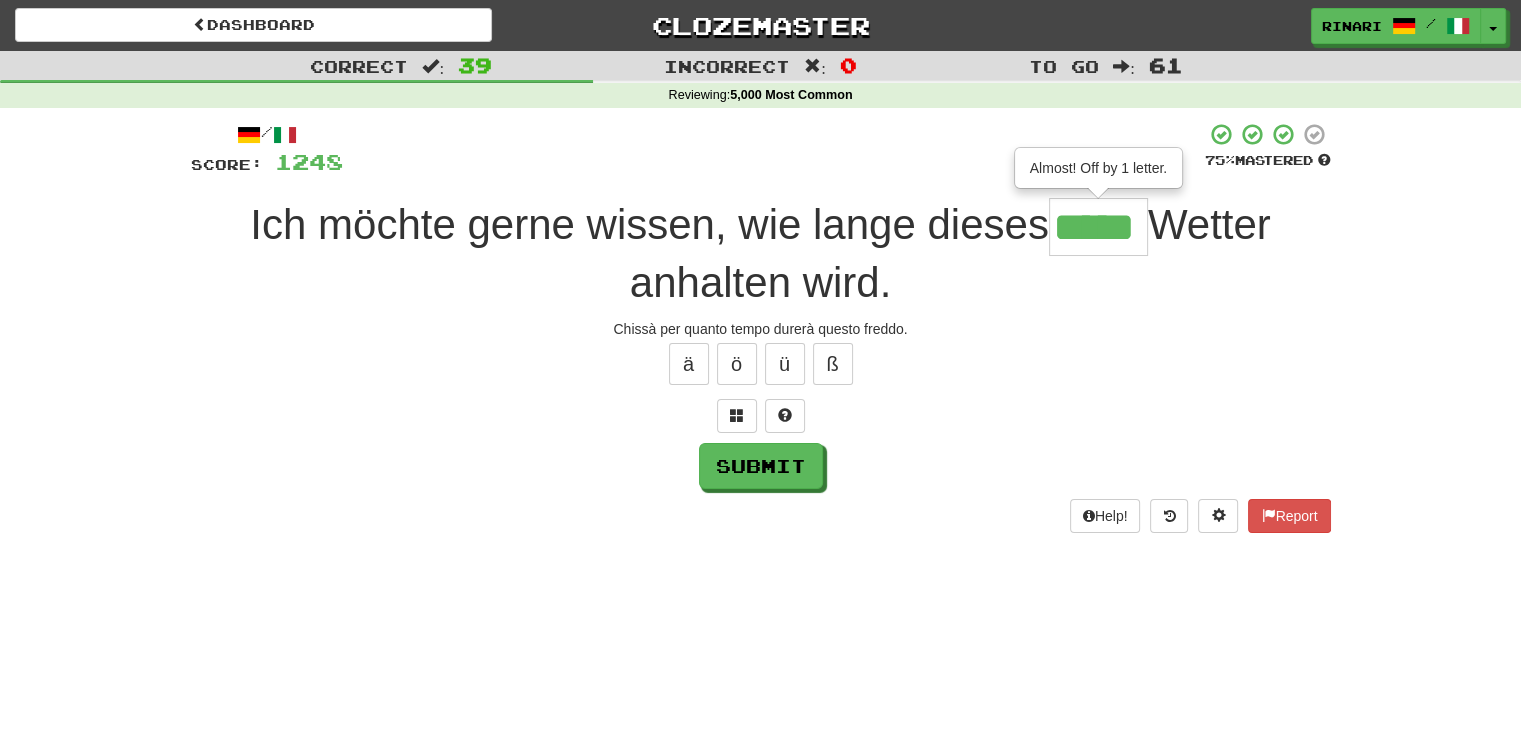type on "*****" 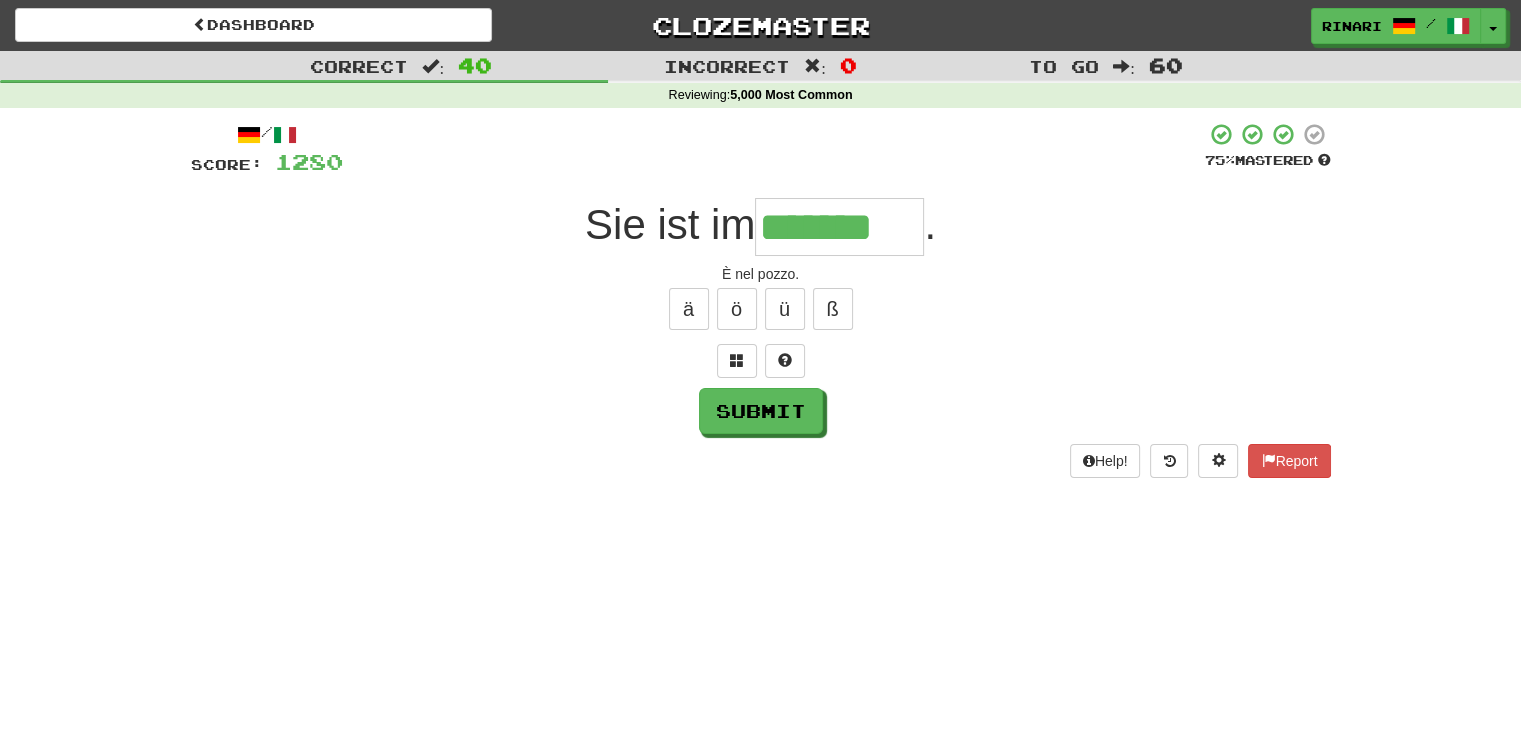 type on "*******" 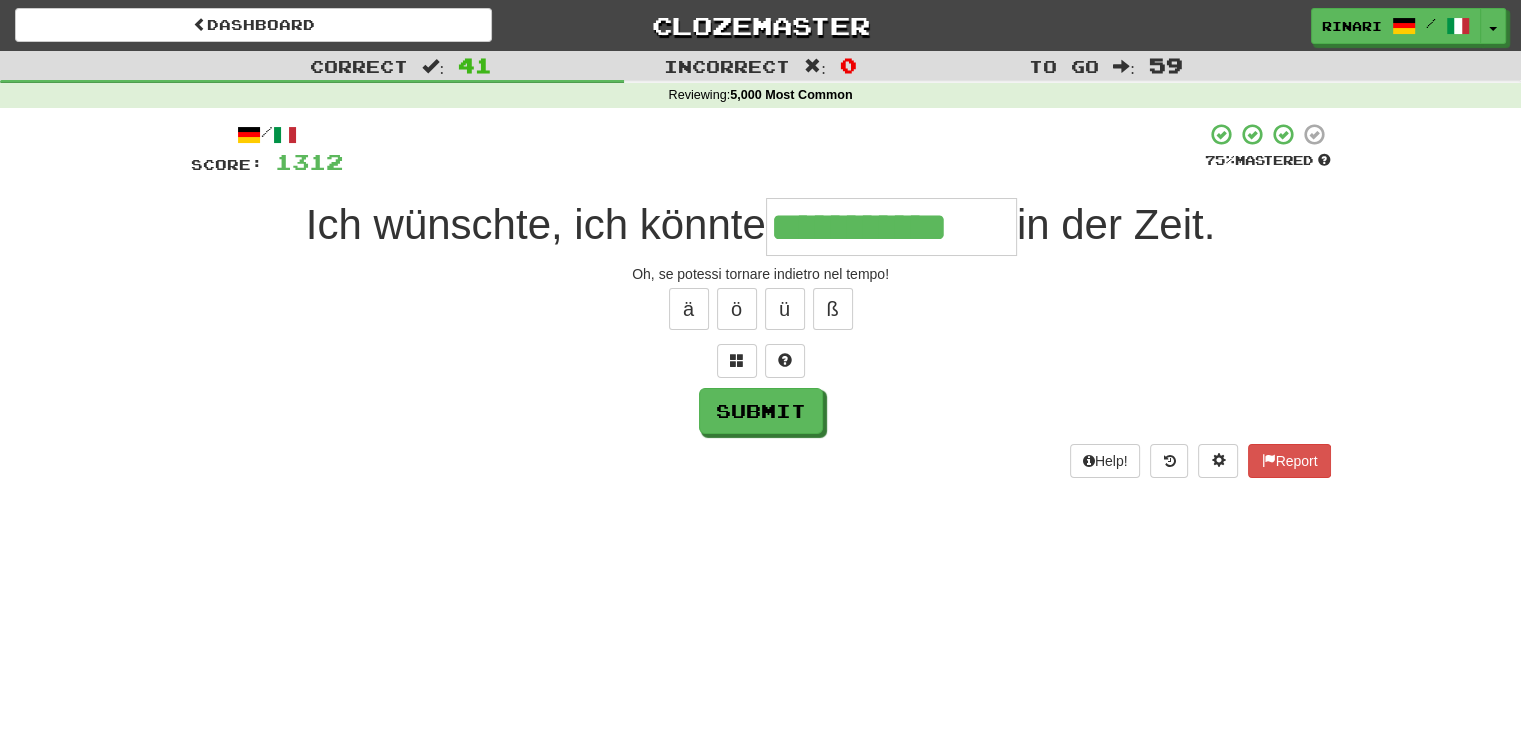 scroll, scrollTop: 0, scrollLeft: 4, axis: horizontal 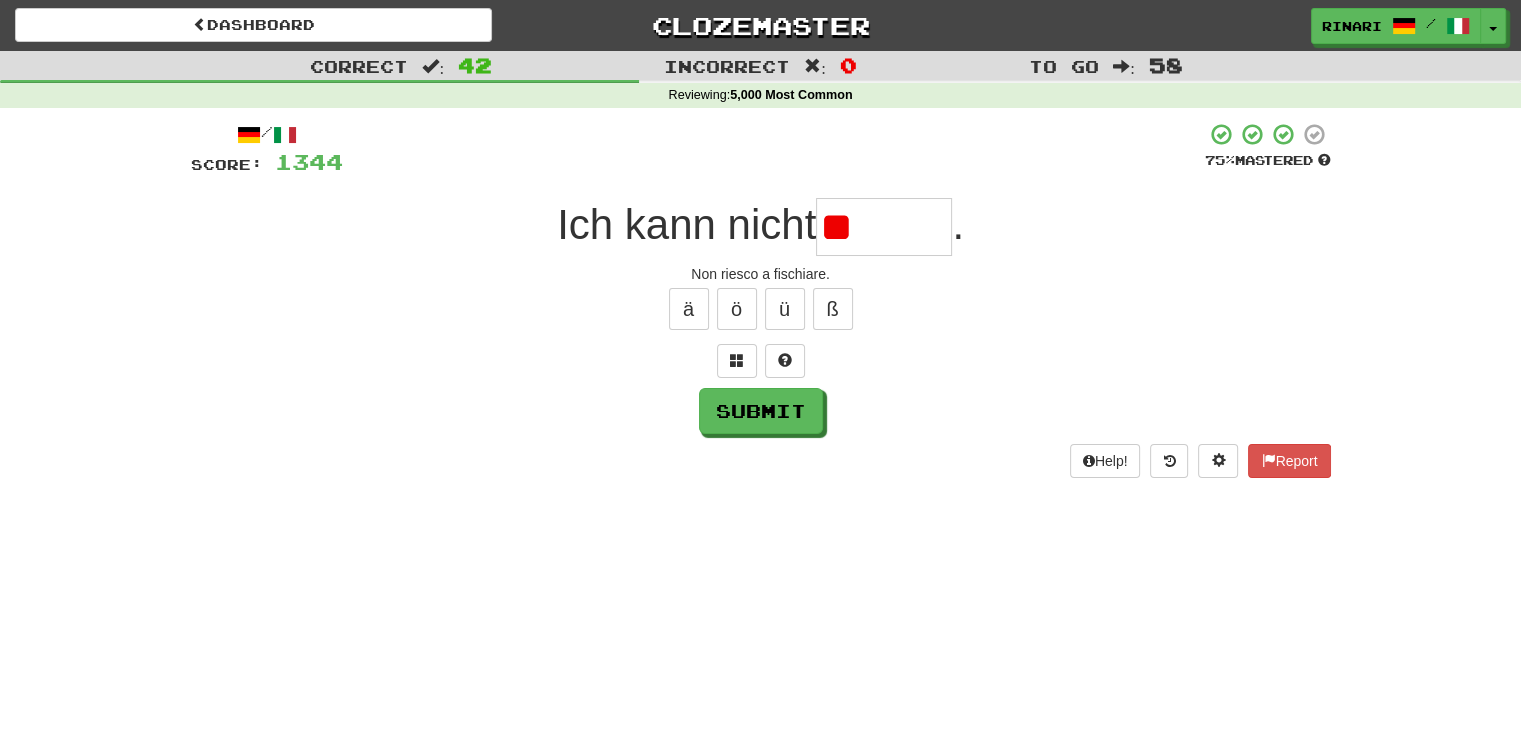 type on "*" 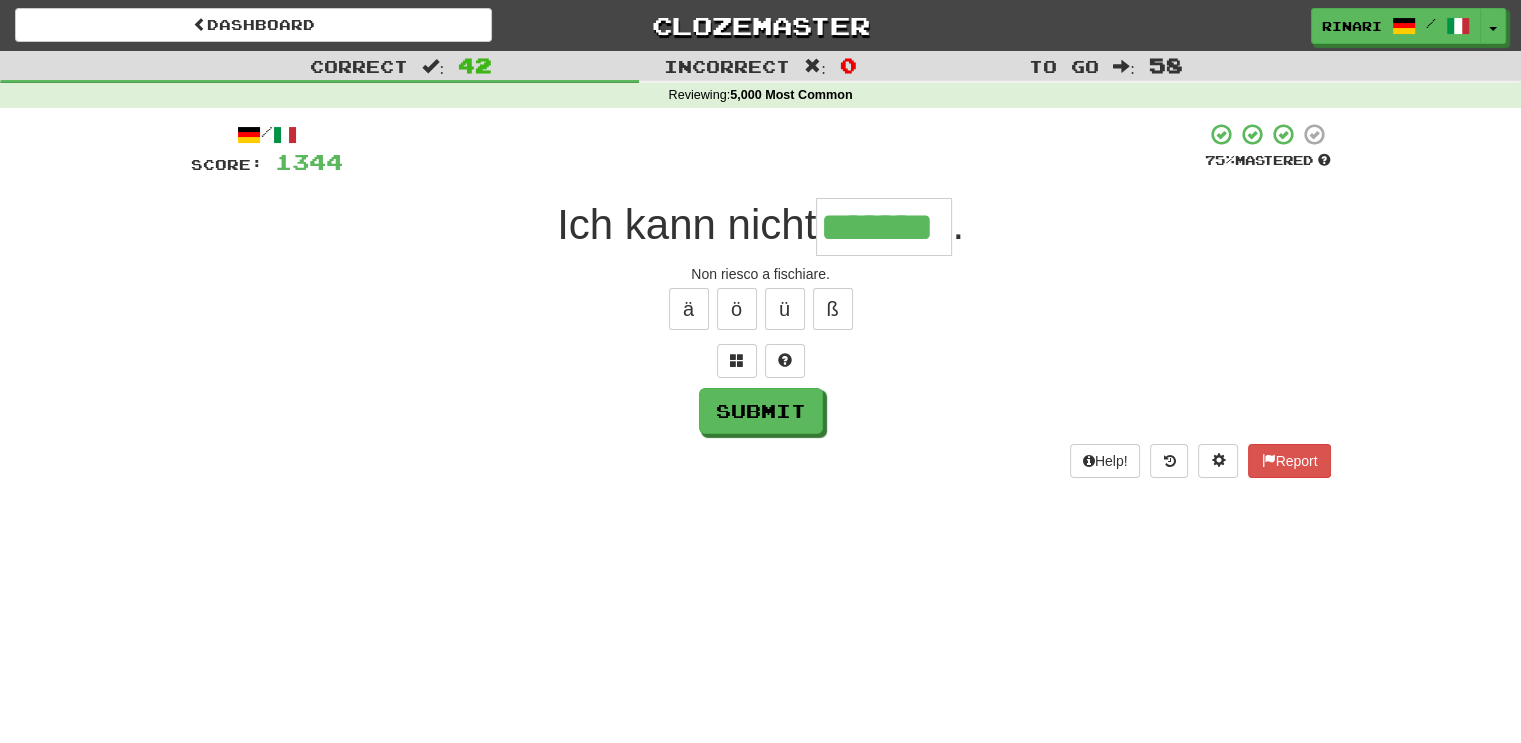 type on "*******" 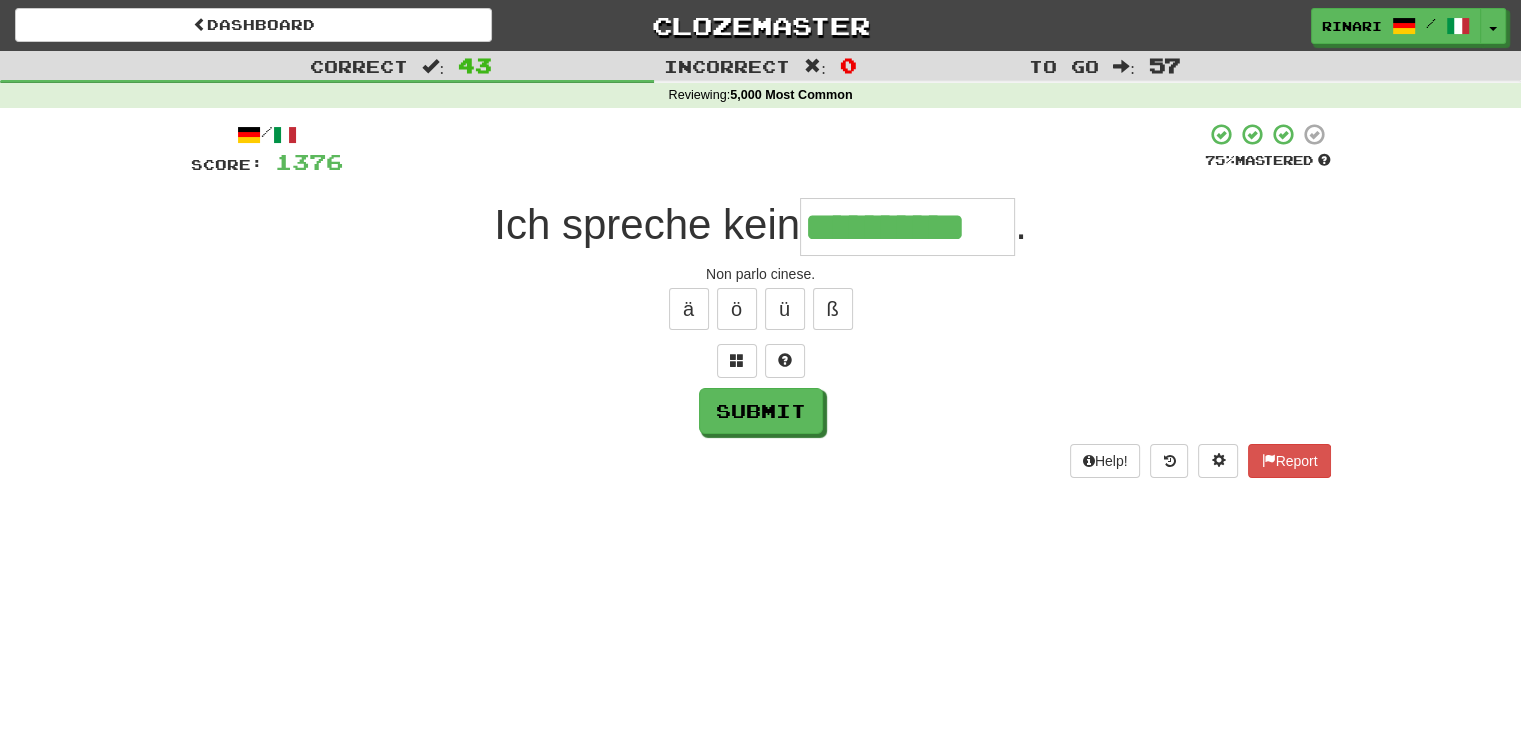 type on "**********" 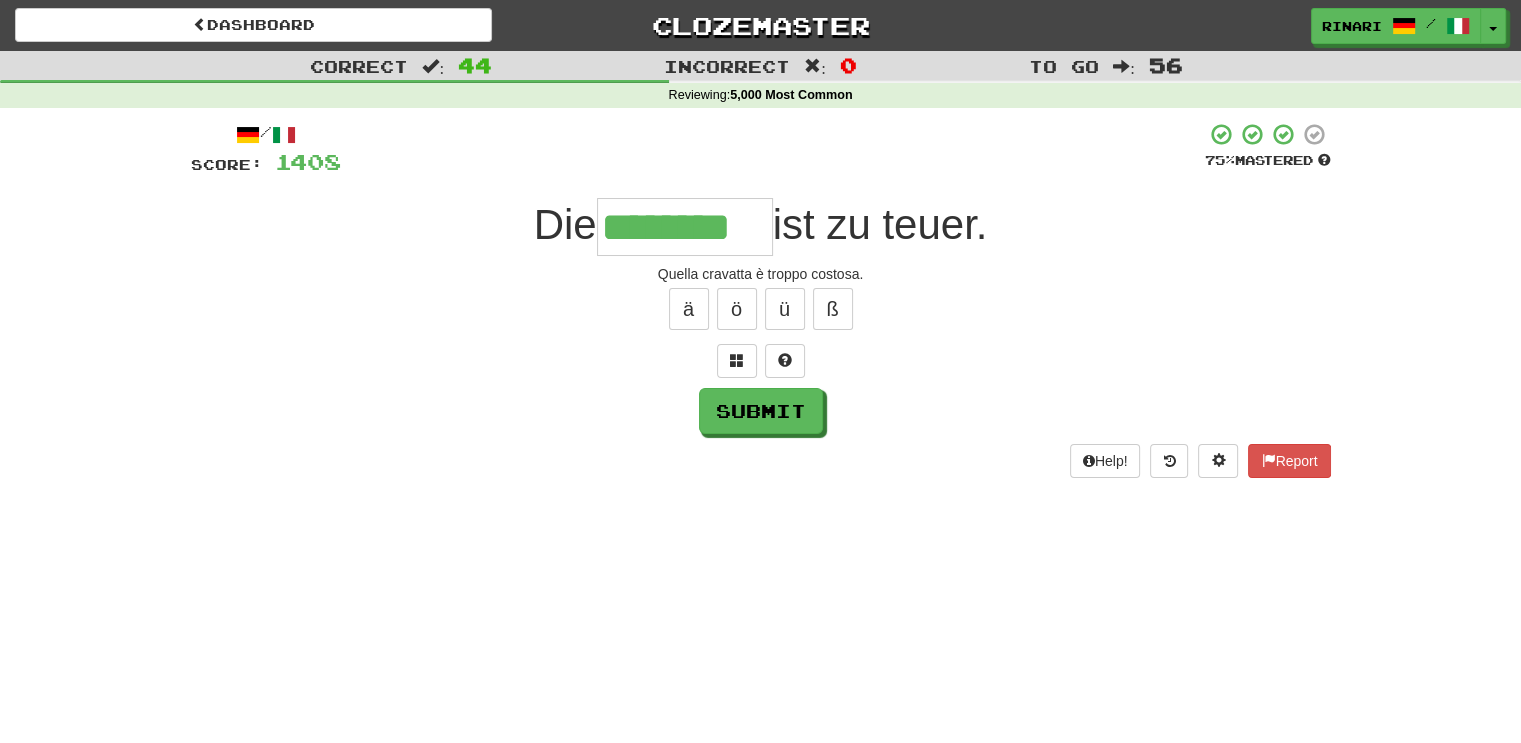 type on "********" 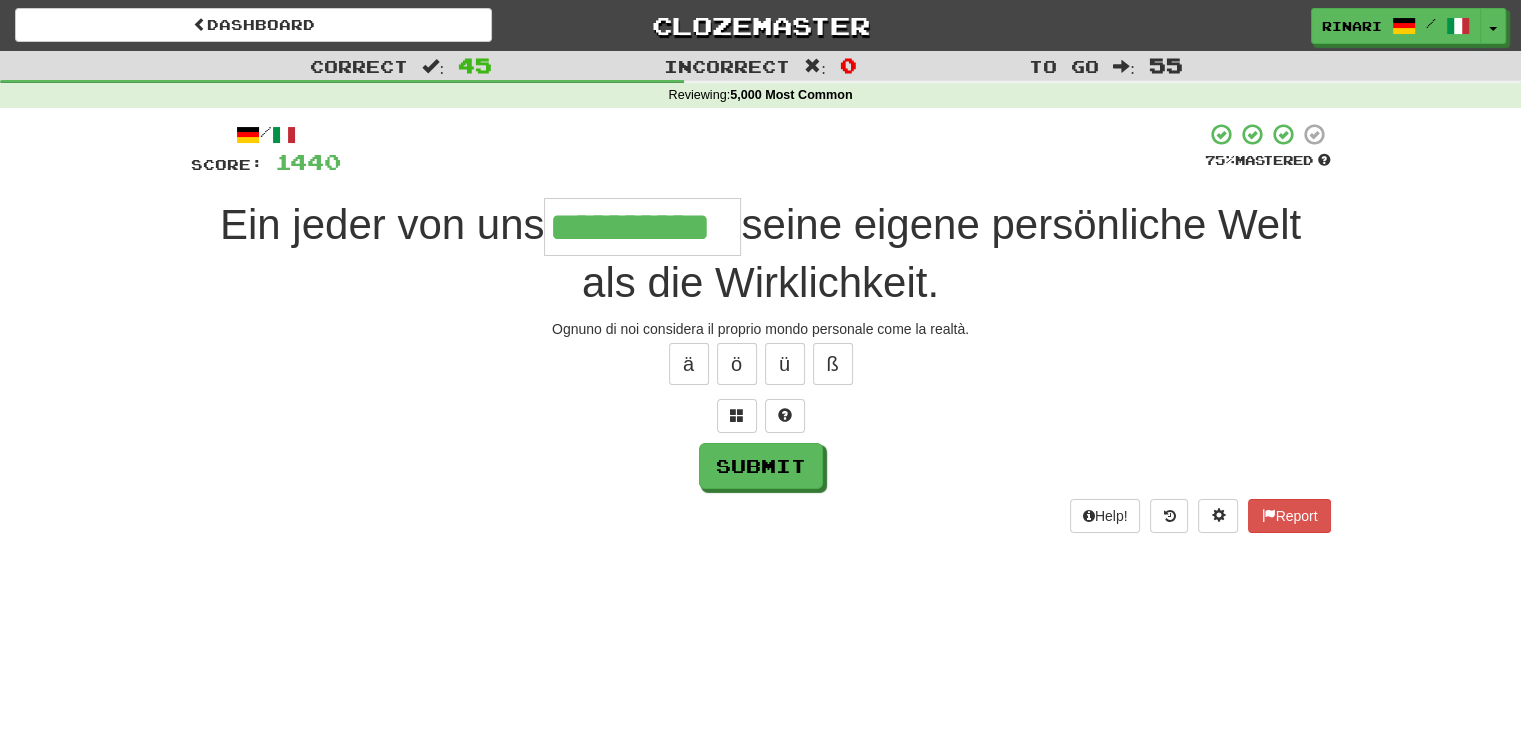 type on "**********" 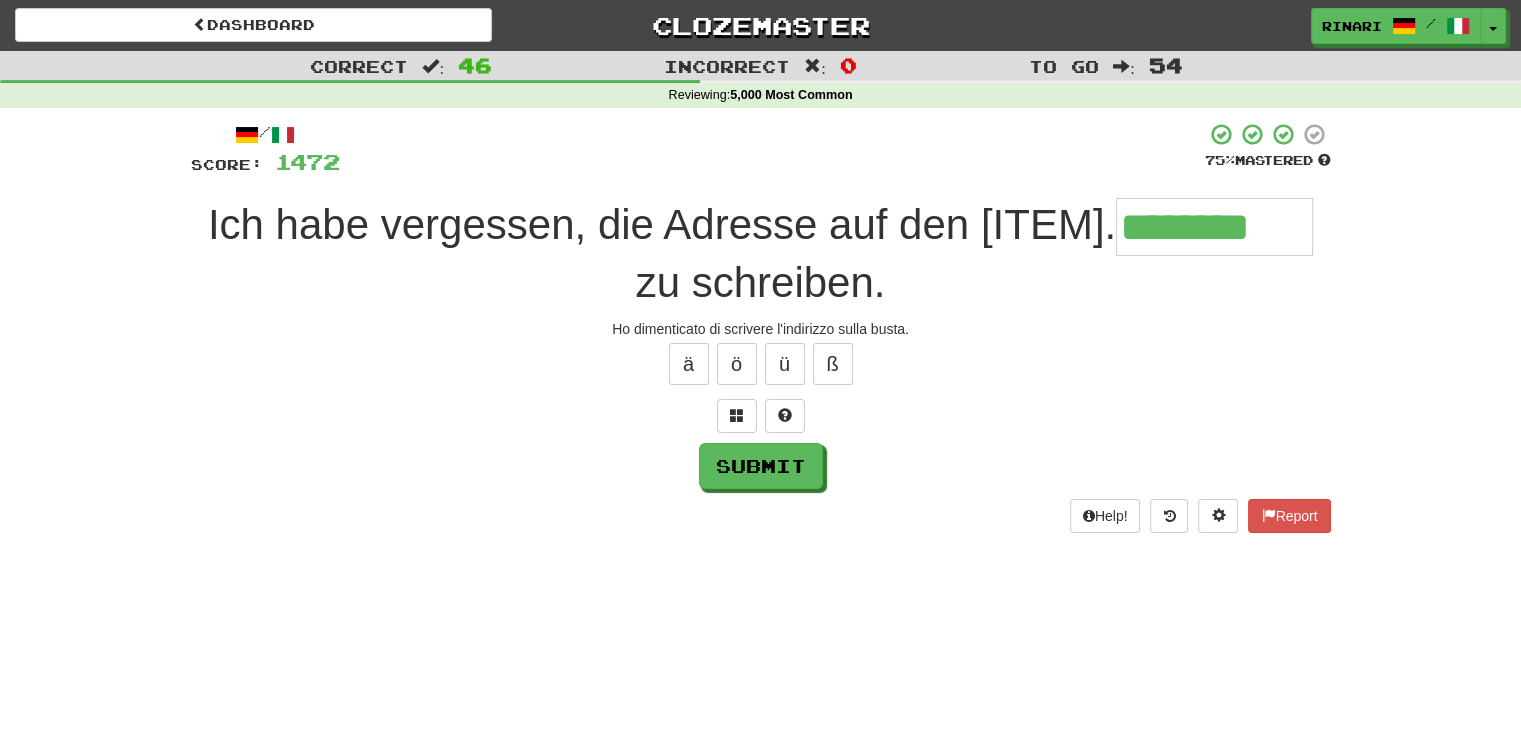 type on "********" 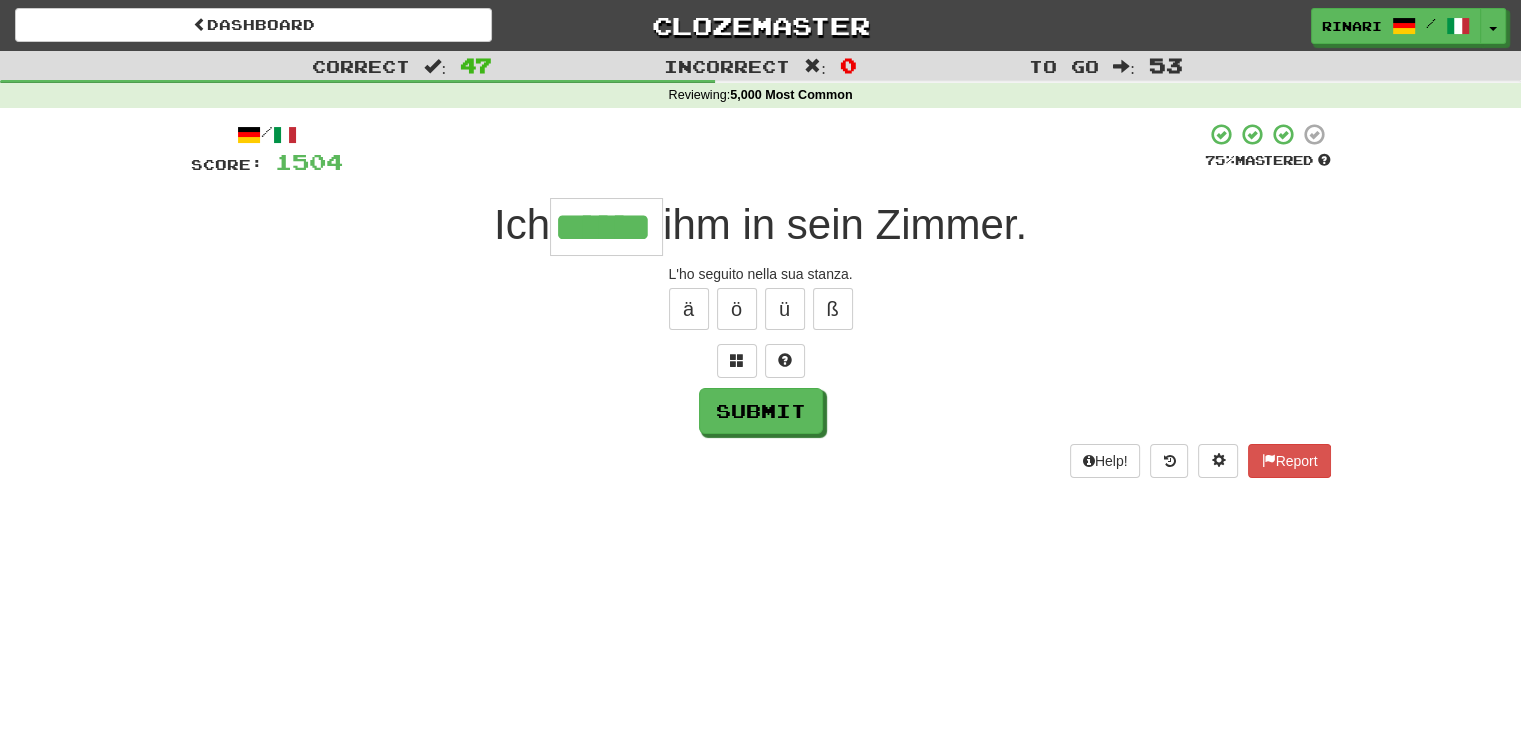 type on "******" 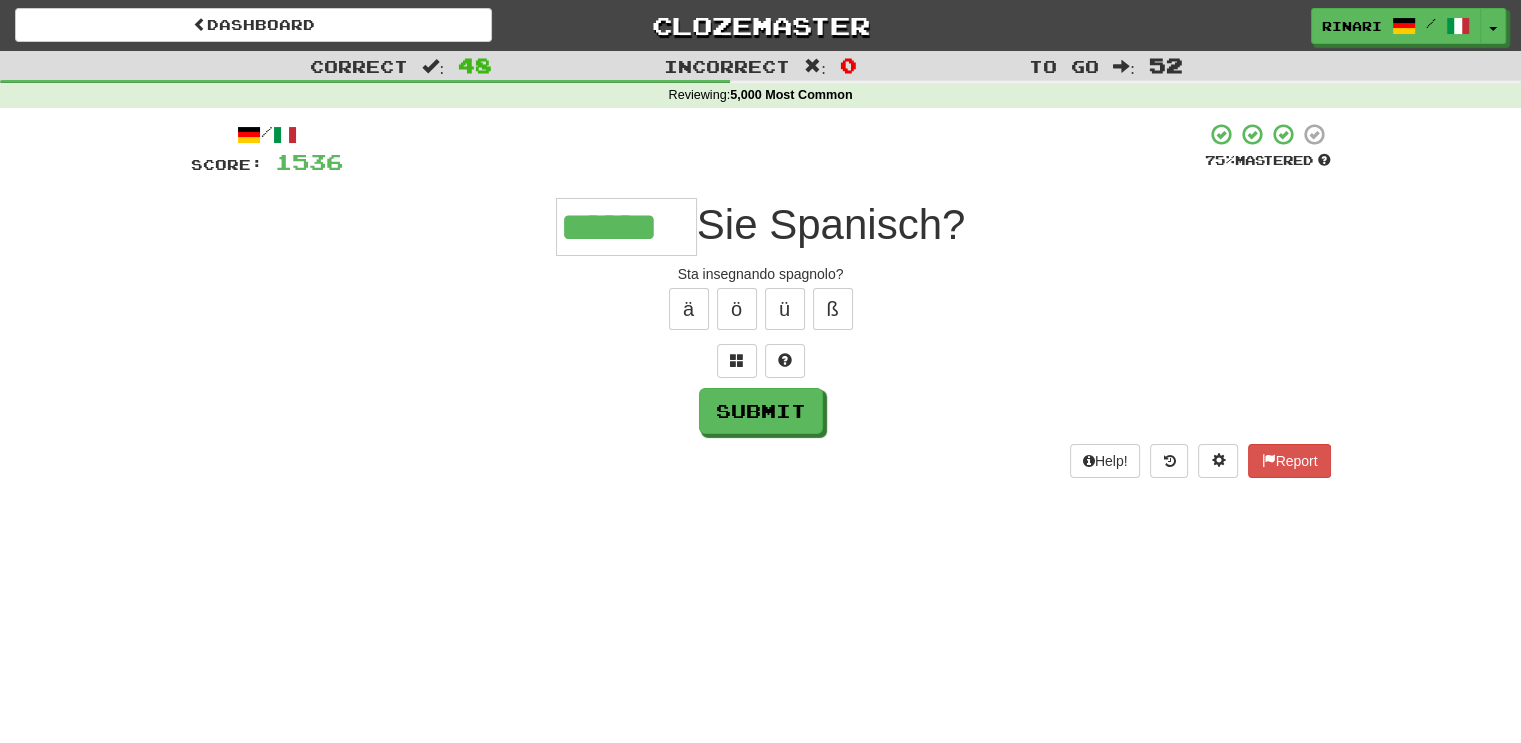 type on "******" 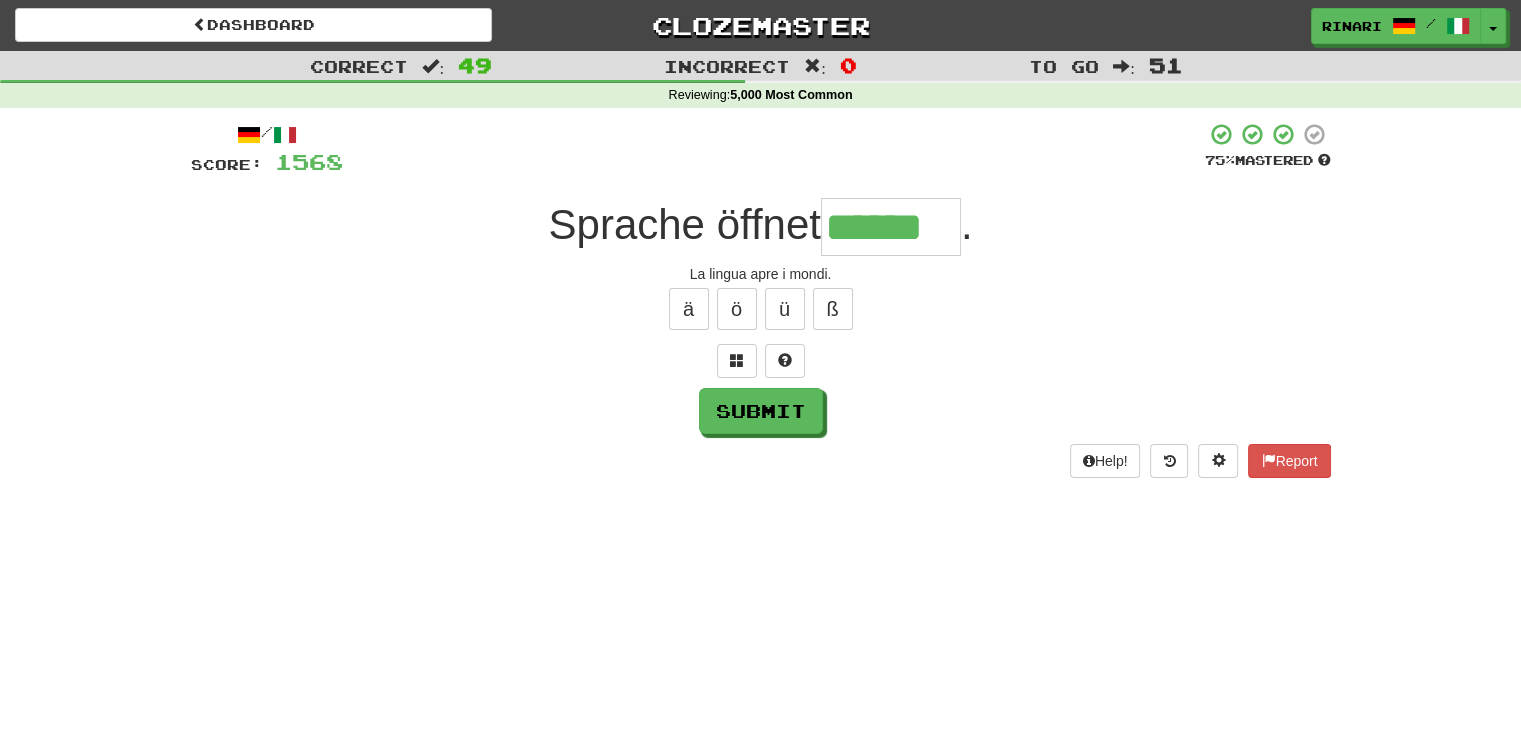 type on "******" 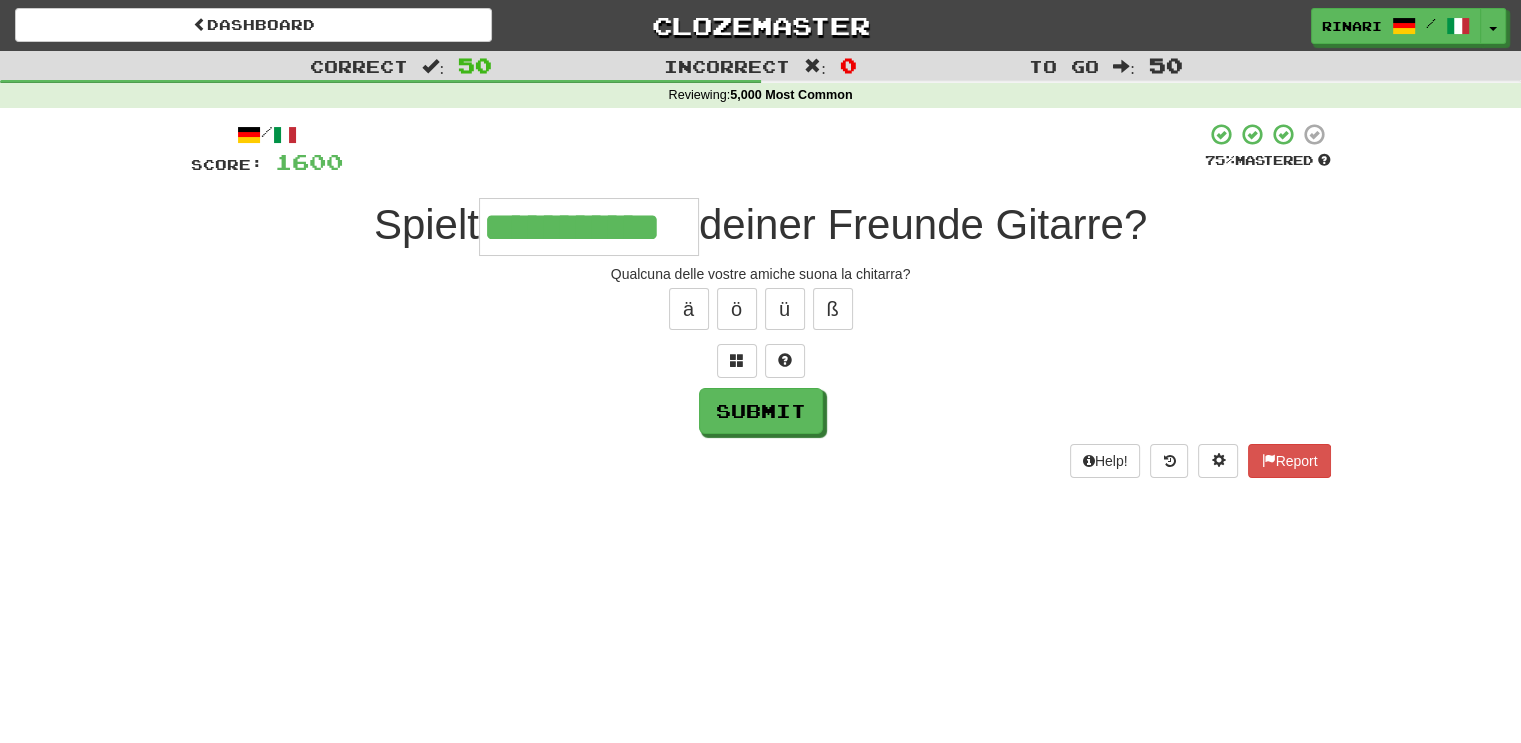 type on "**********" 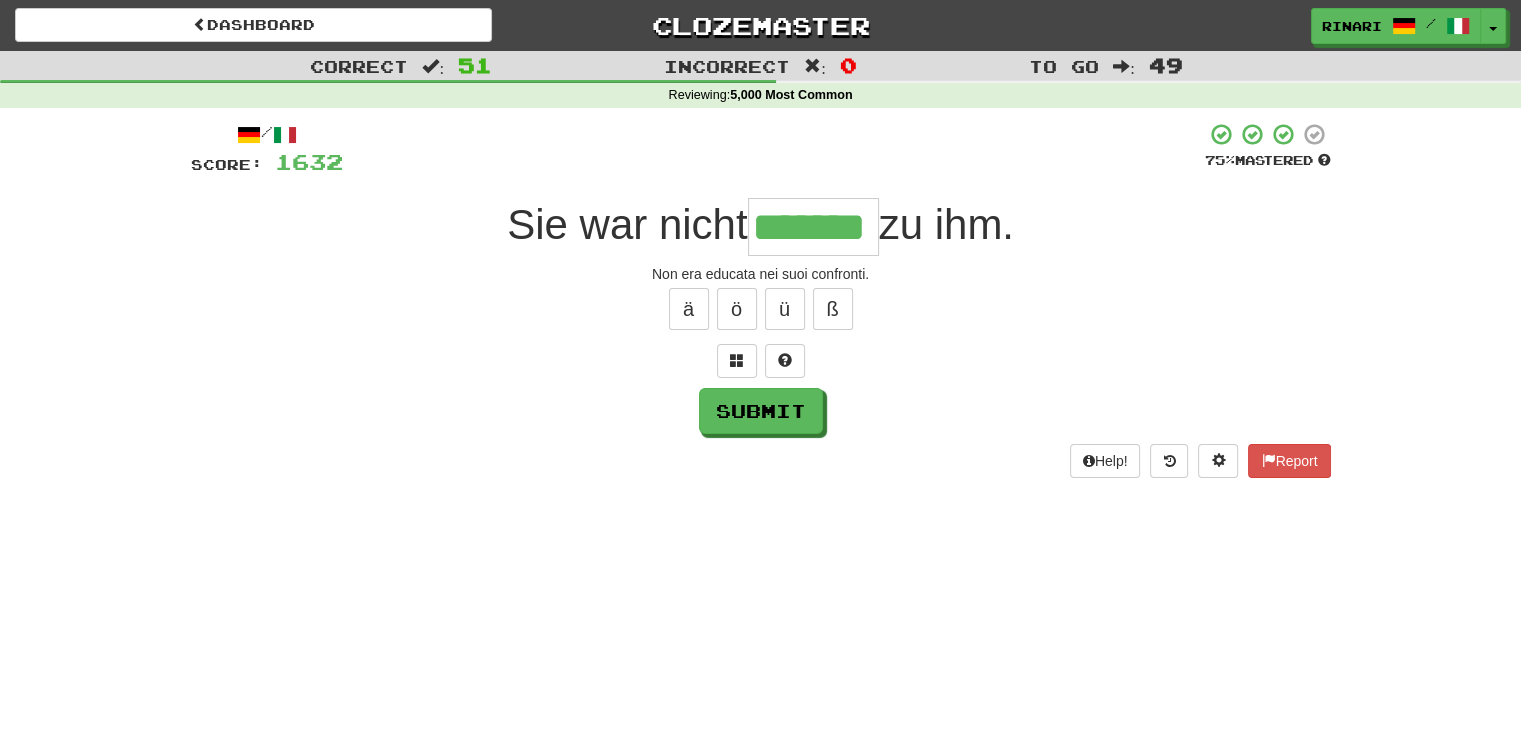 scroll, scrollTop: 0, scrollLeft: 7, axis: horizontal 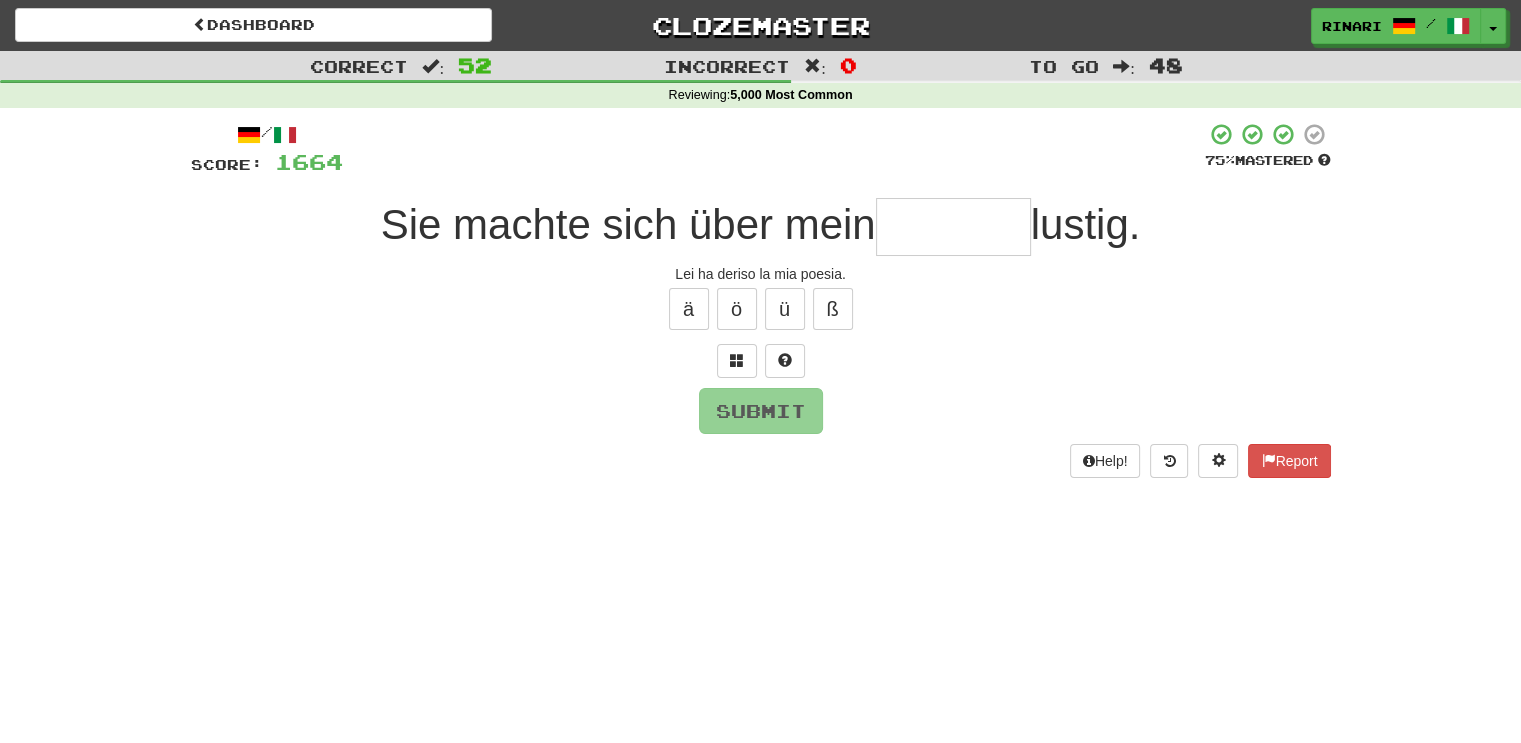 type on "*" 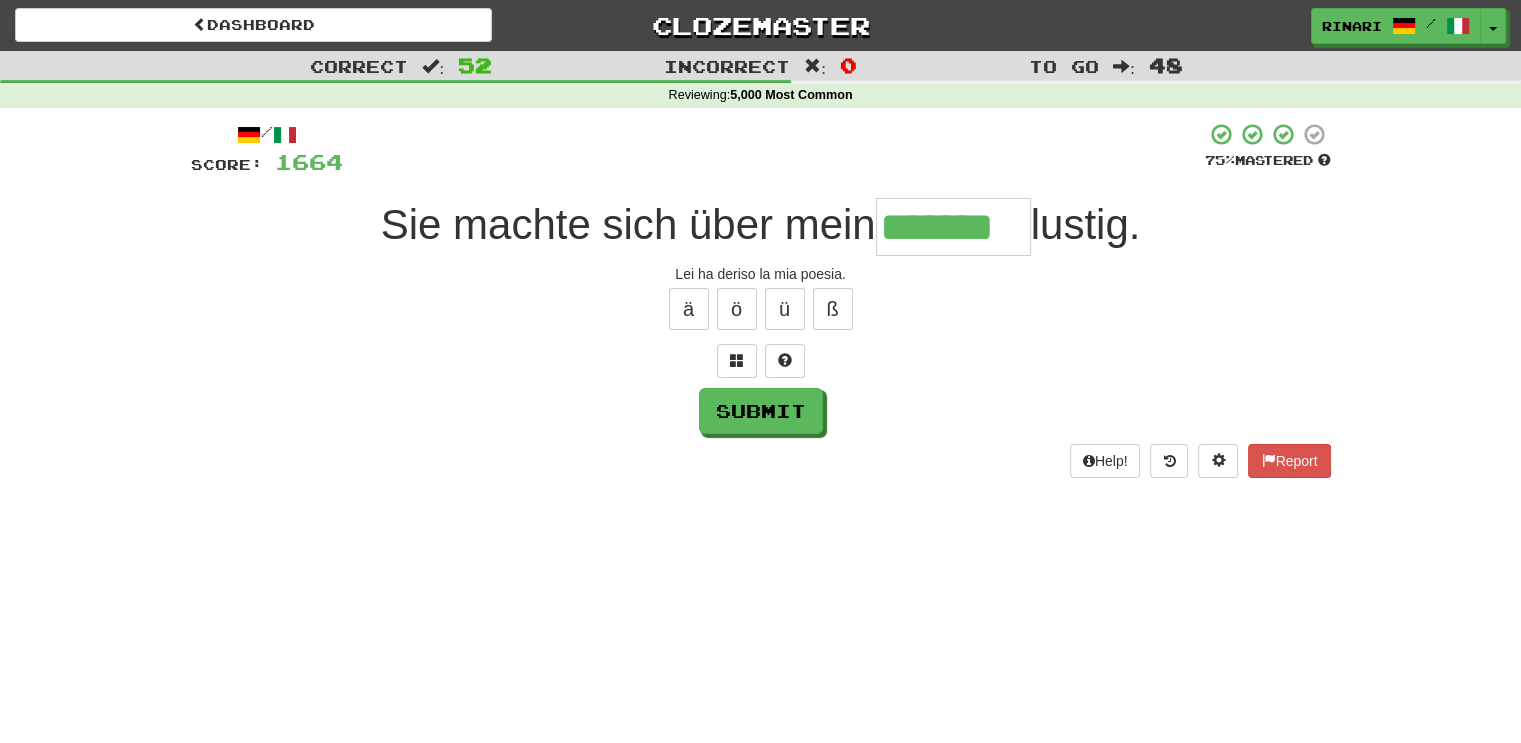 type on "*******" 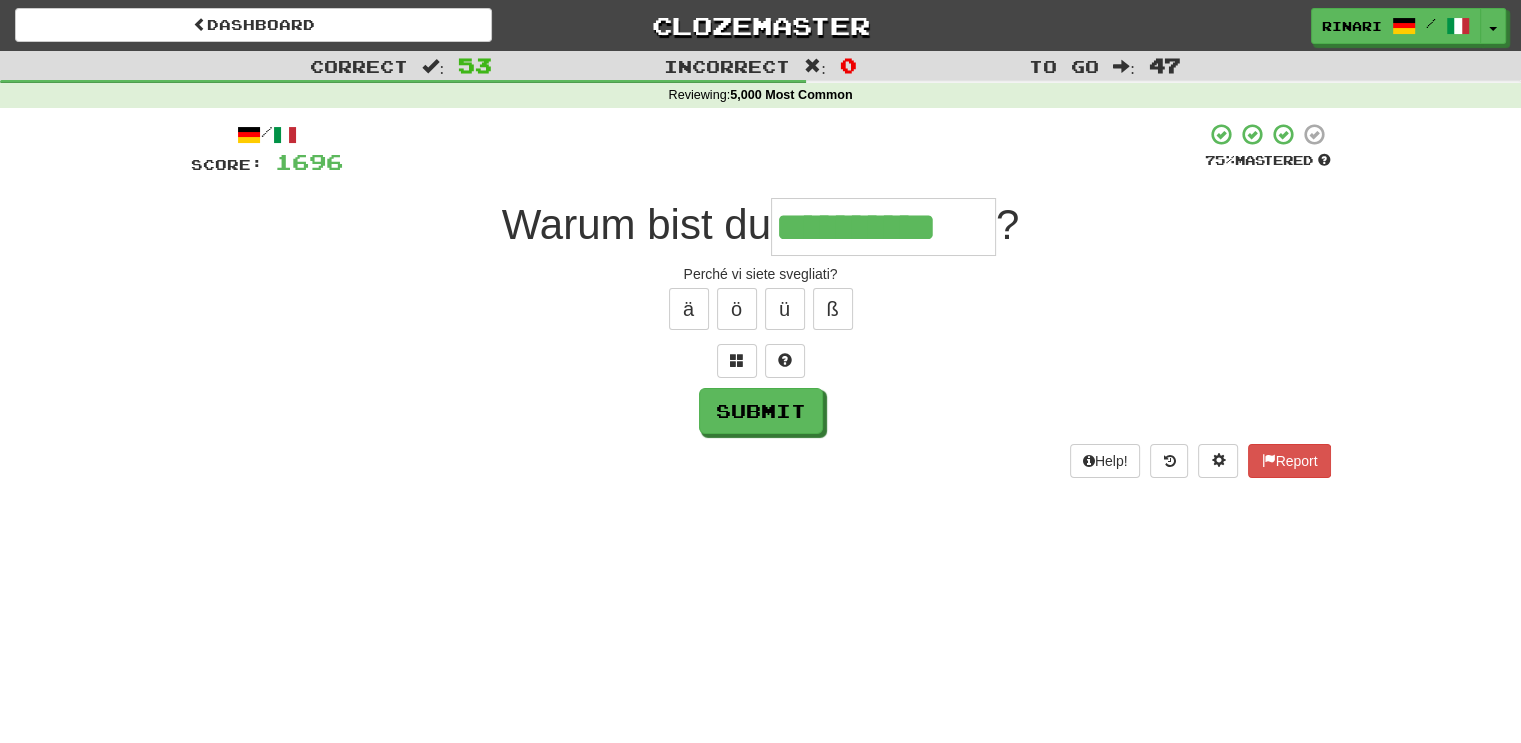 type on "**********" 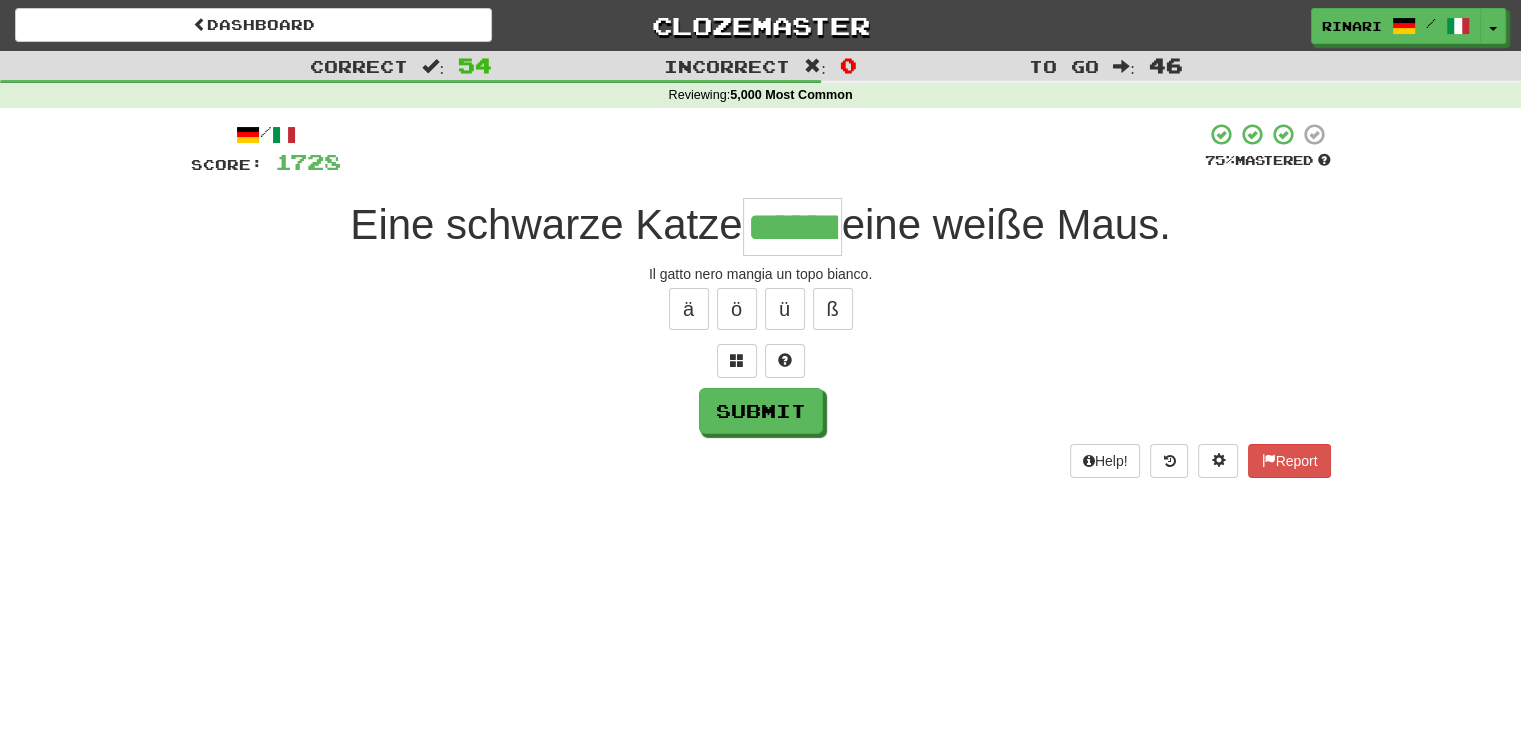 type on "******" 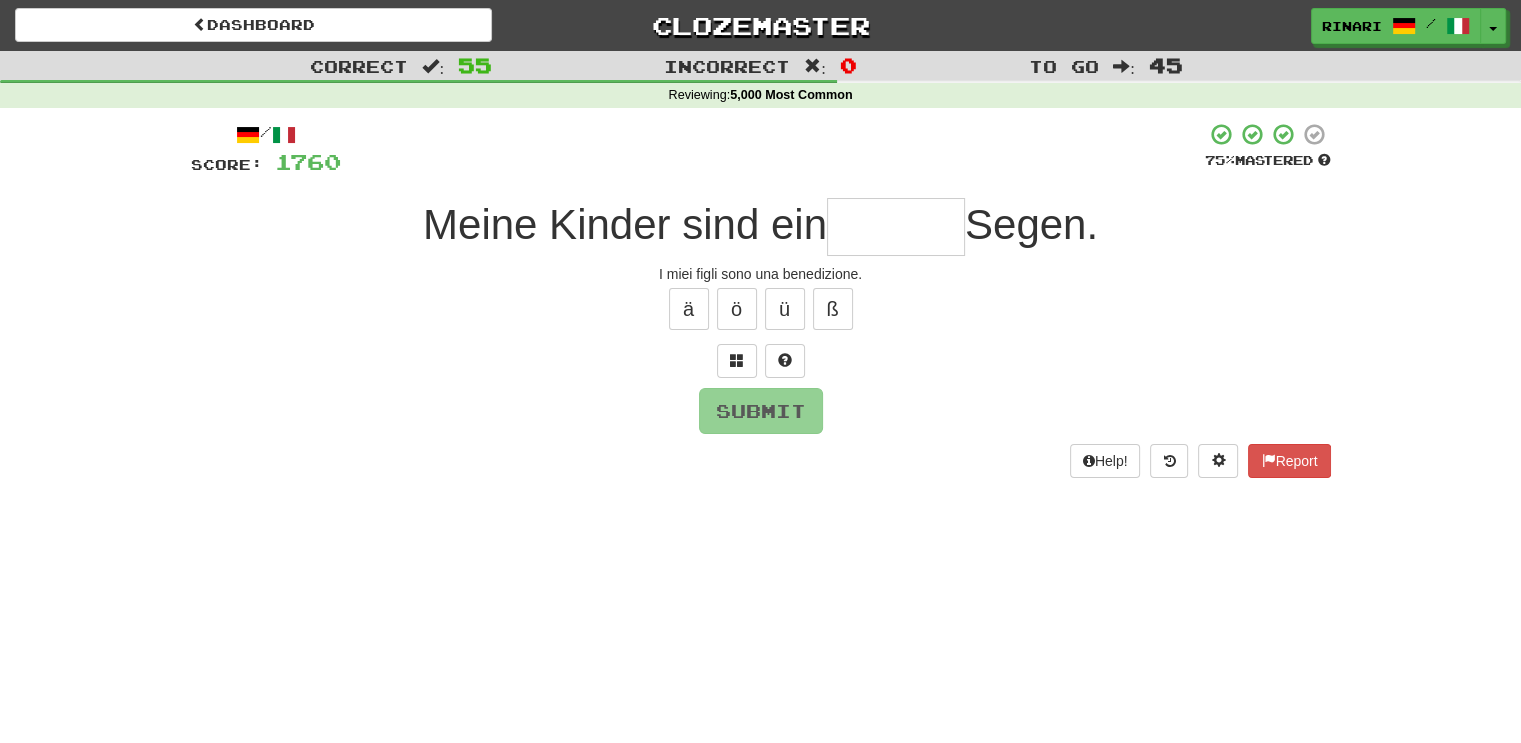 type on "*" 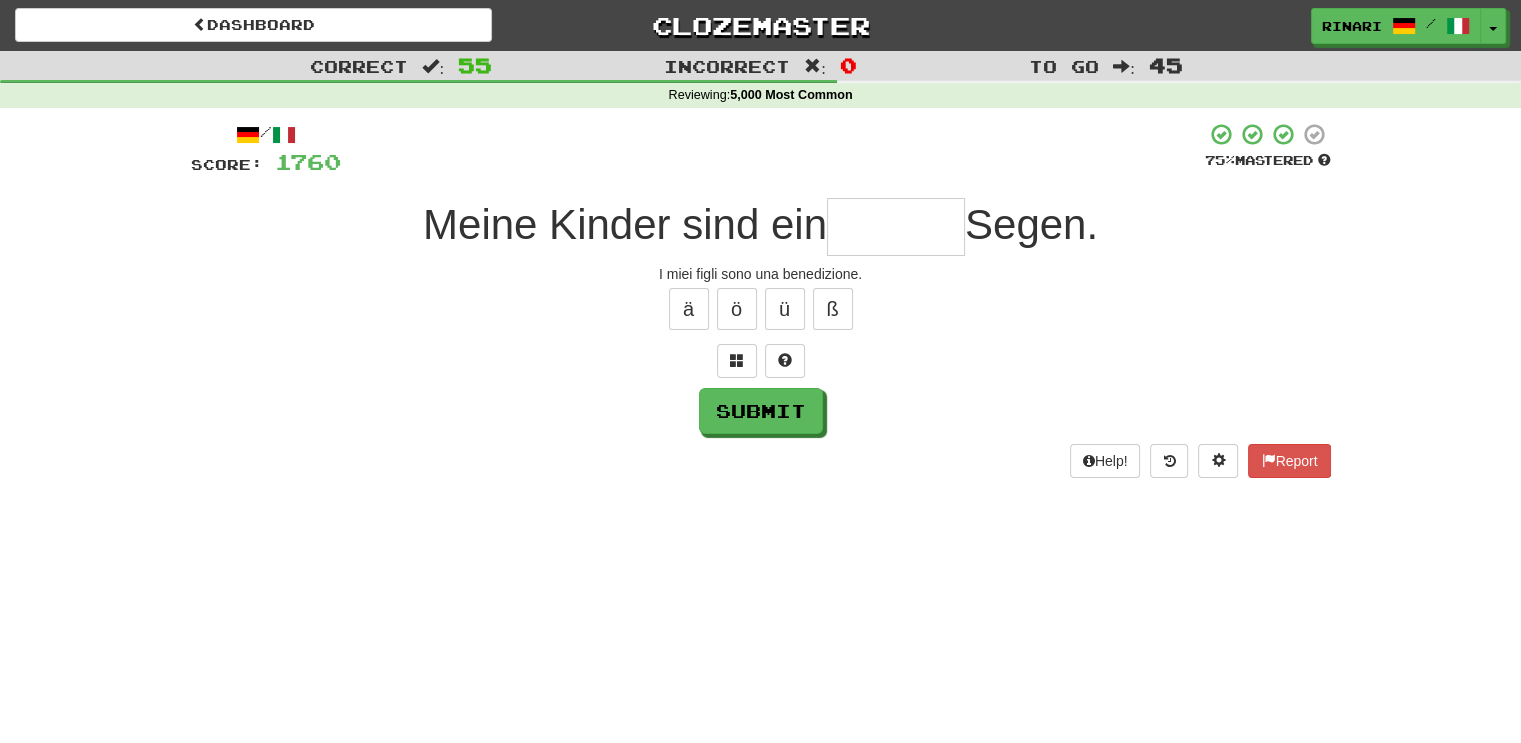 type on "*" 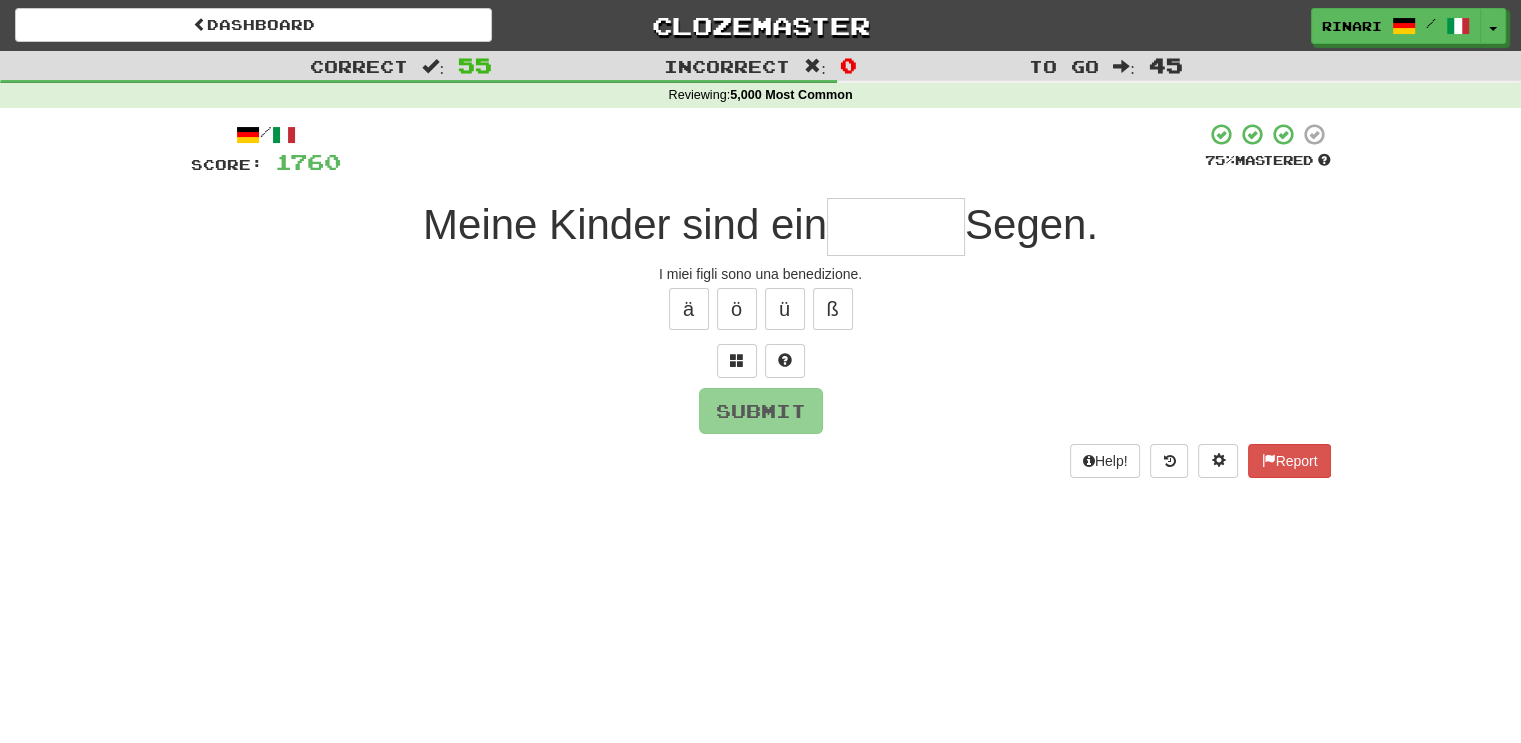 type on "*" 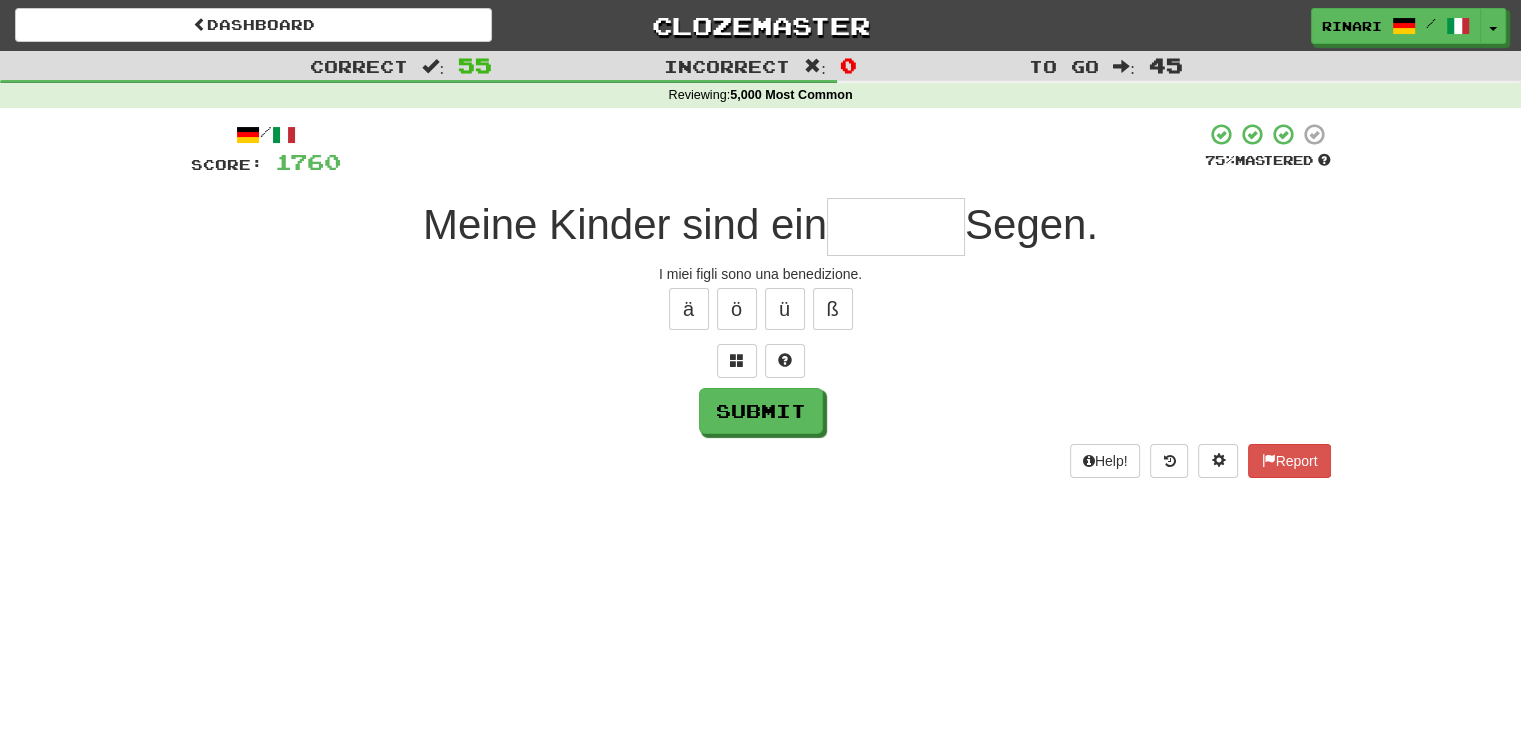 type on "*" 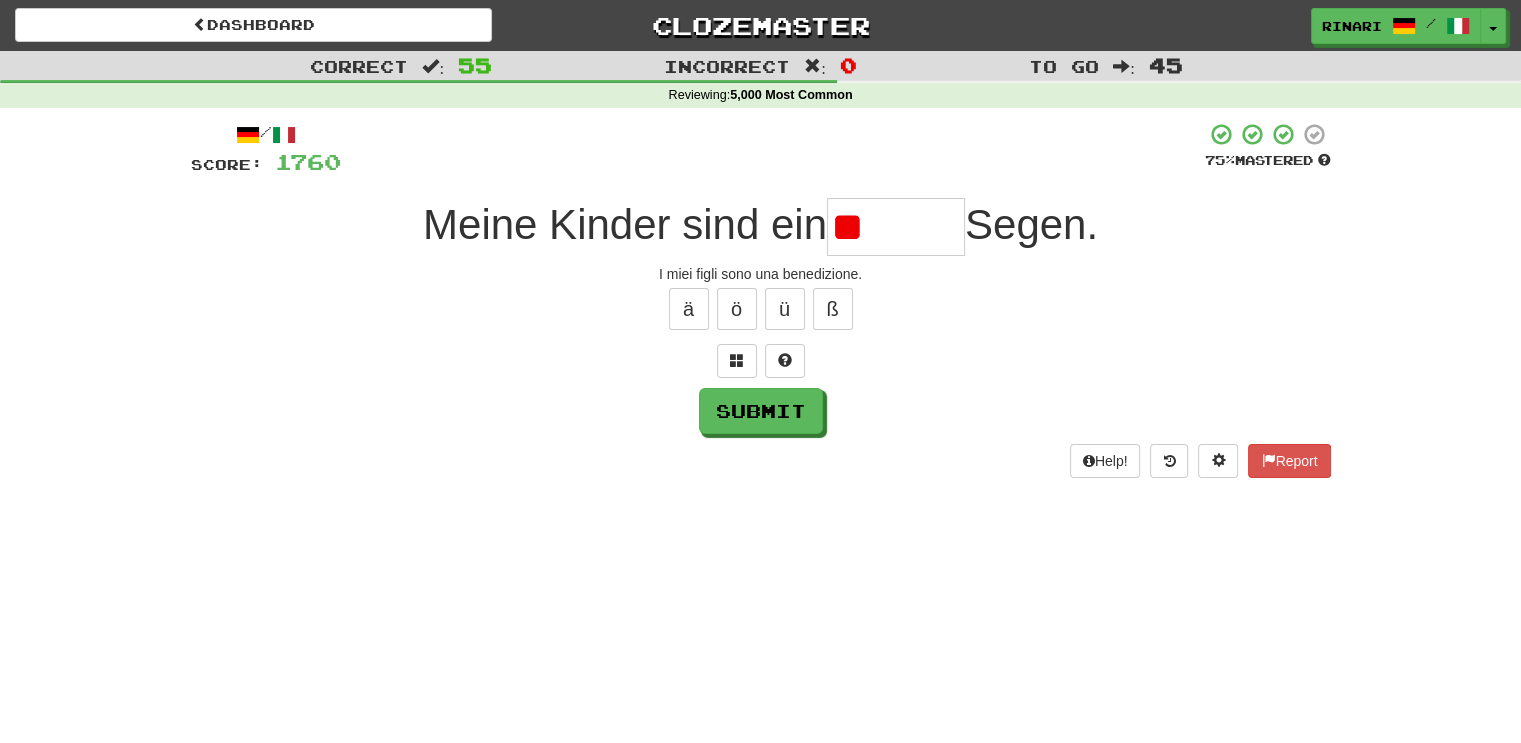 type on "*" 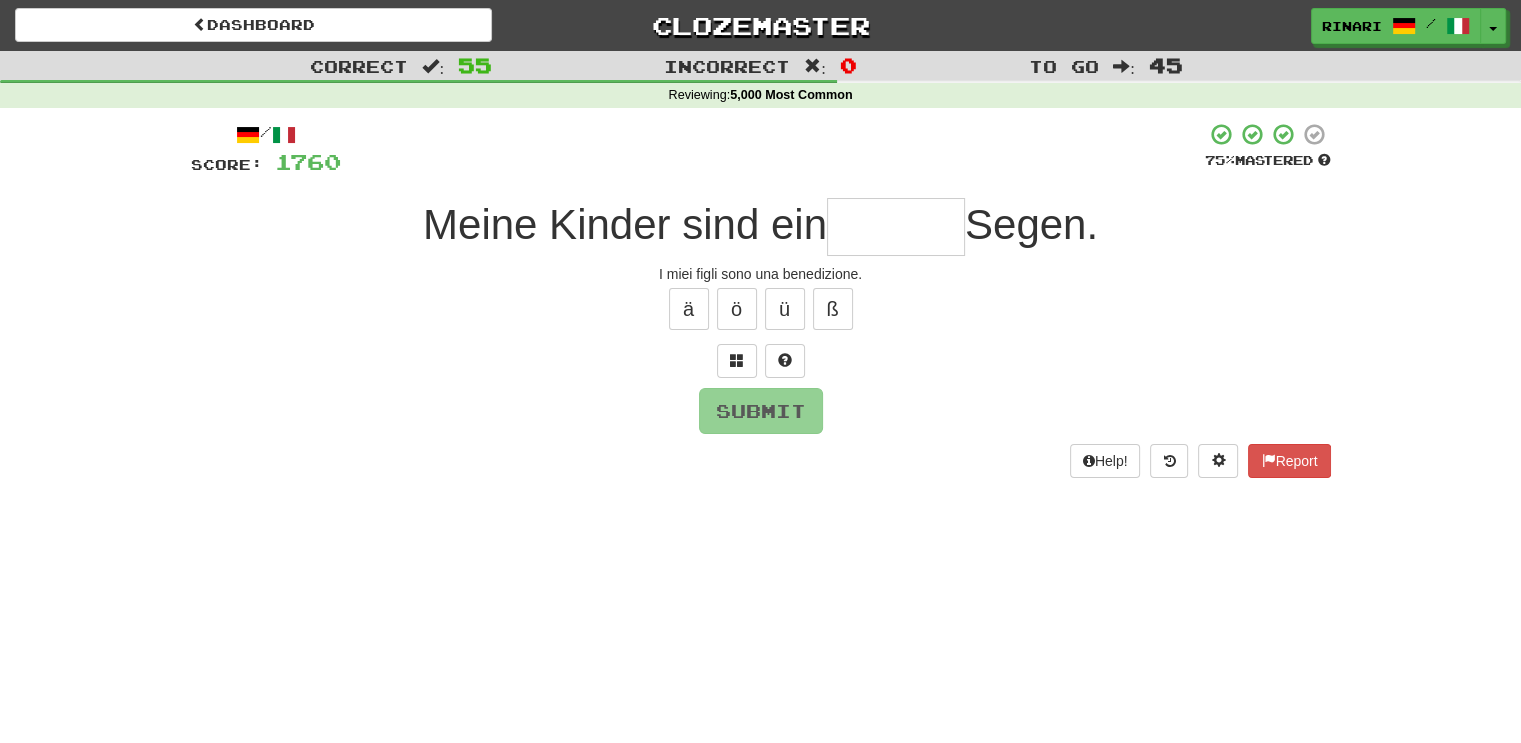 type on "*" 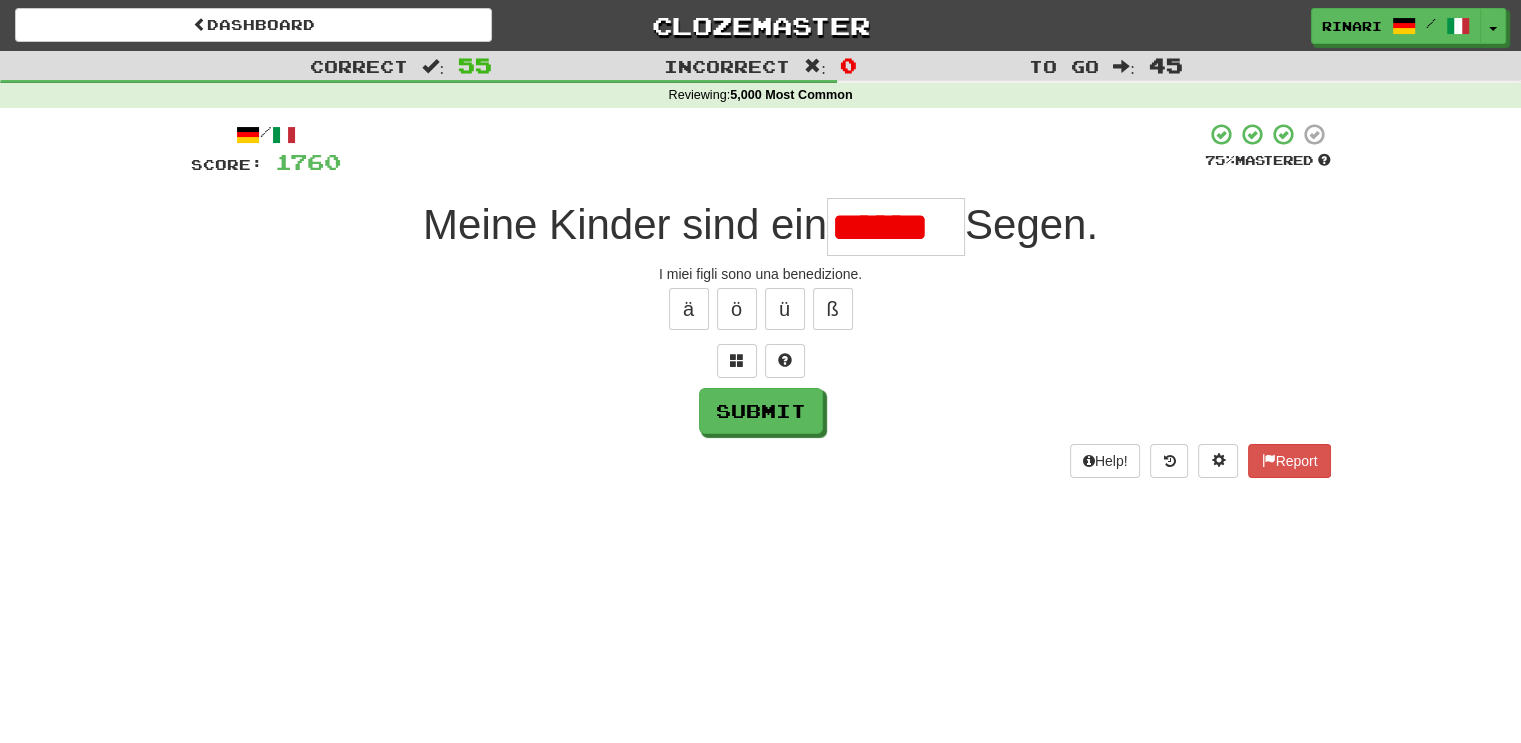 scroll, scrollTop: 0, scrollLeft: 0, axis: both 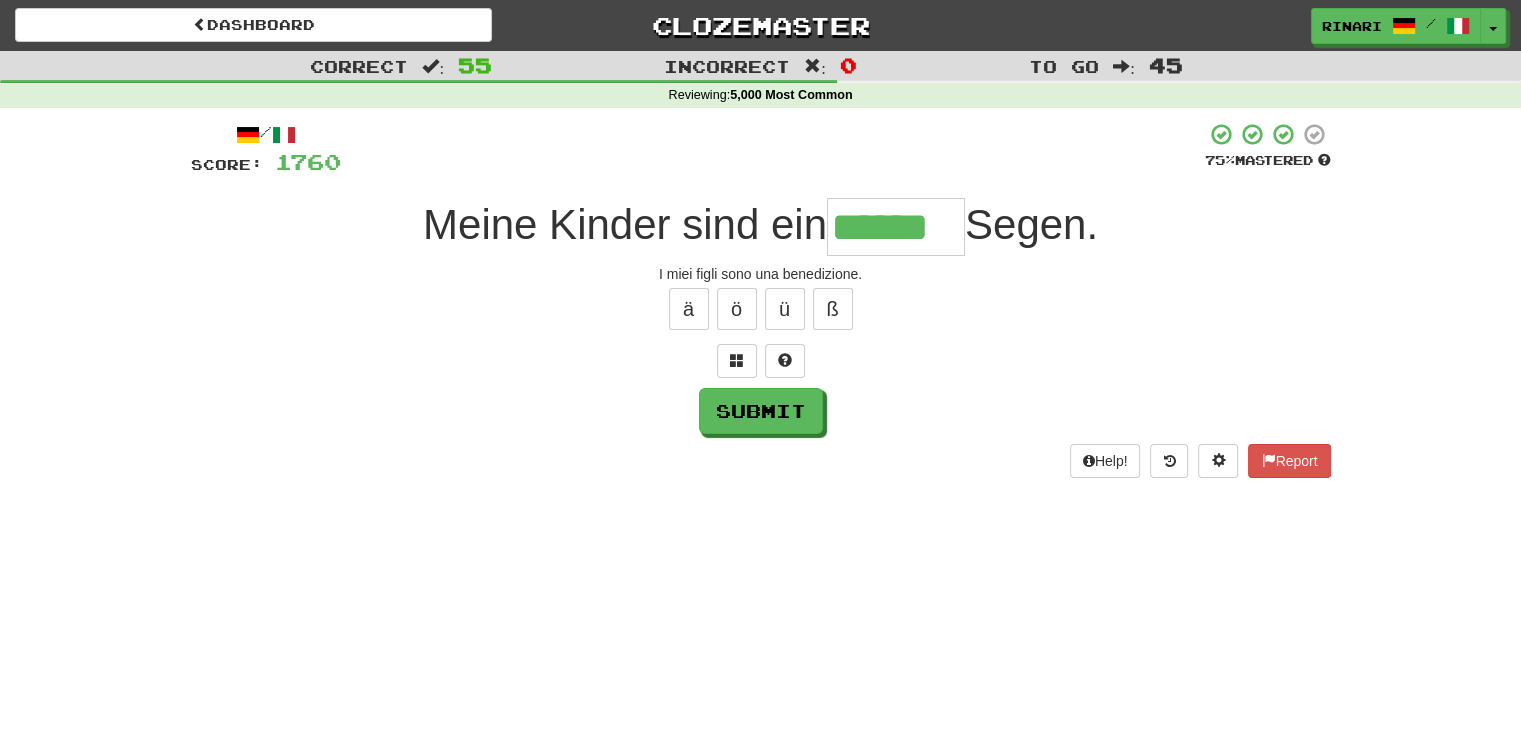 type on "******" 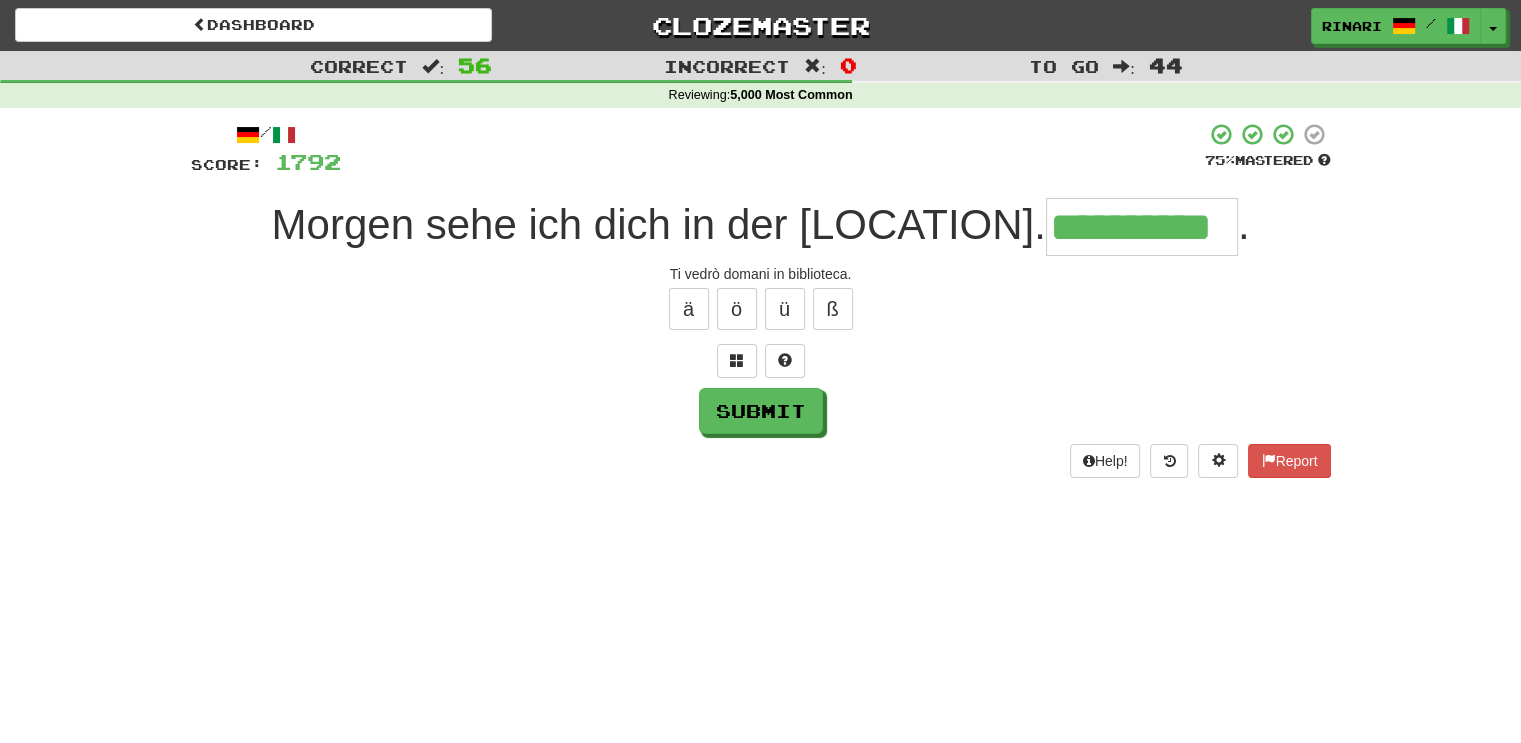 type on "**********" 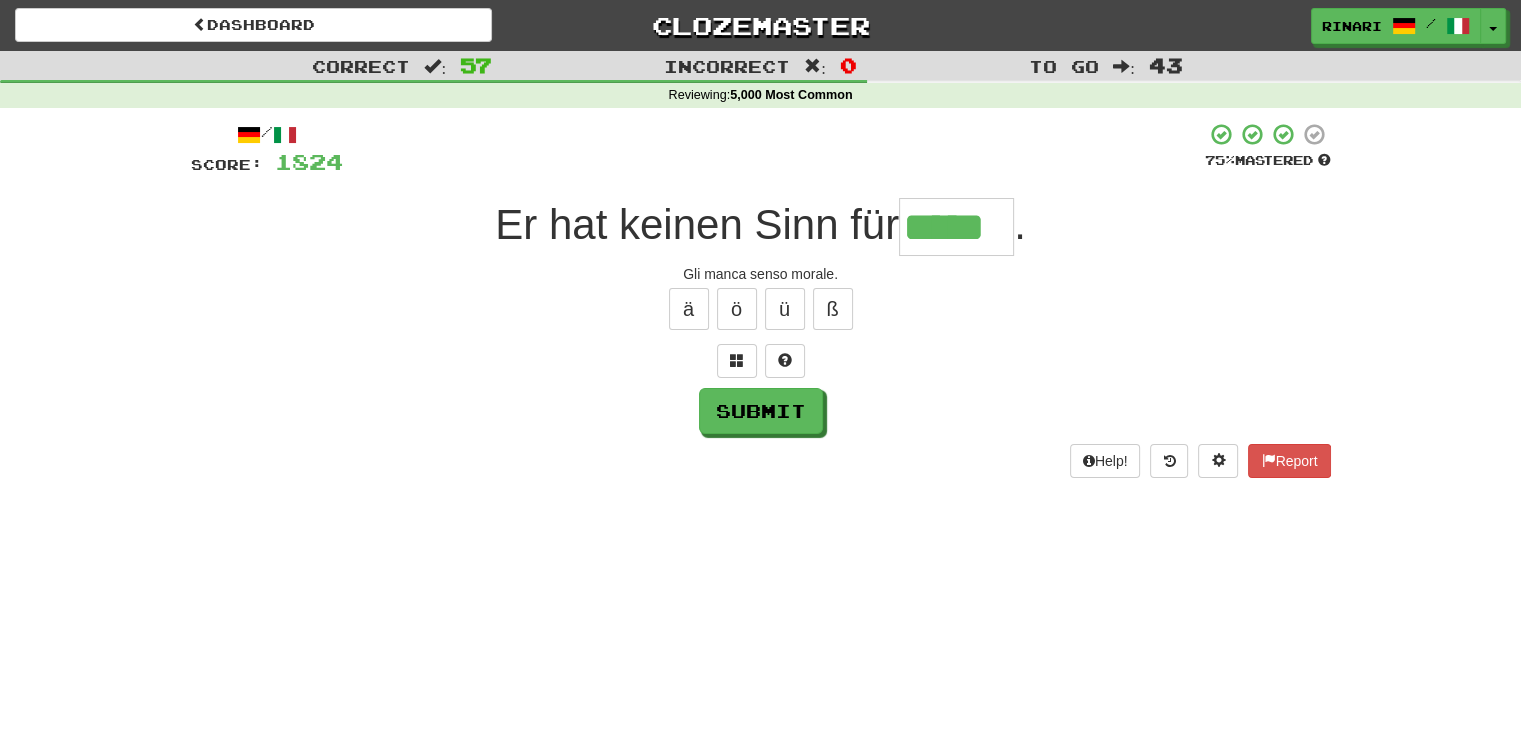 type on "*****" 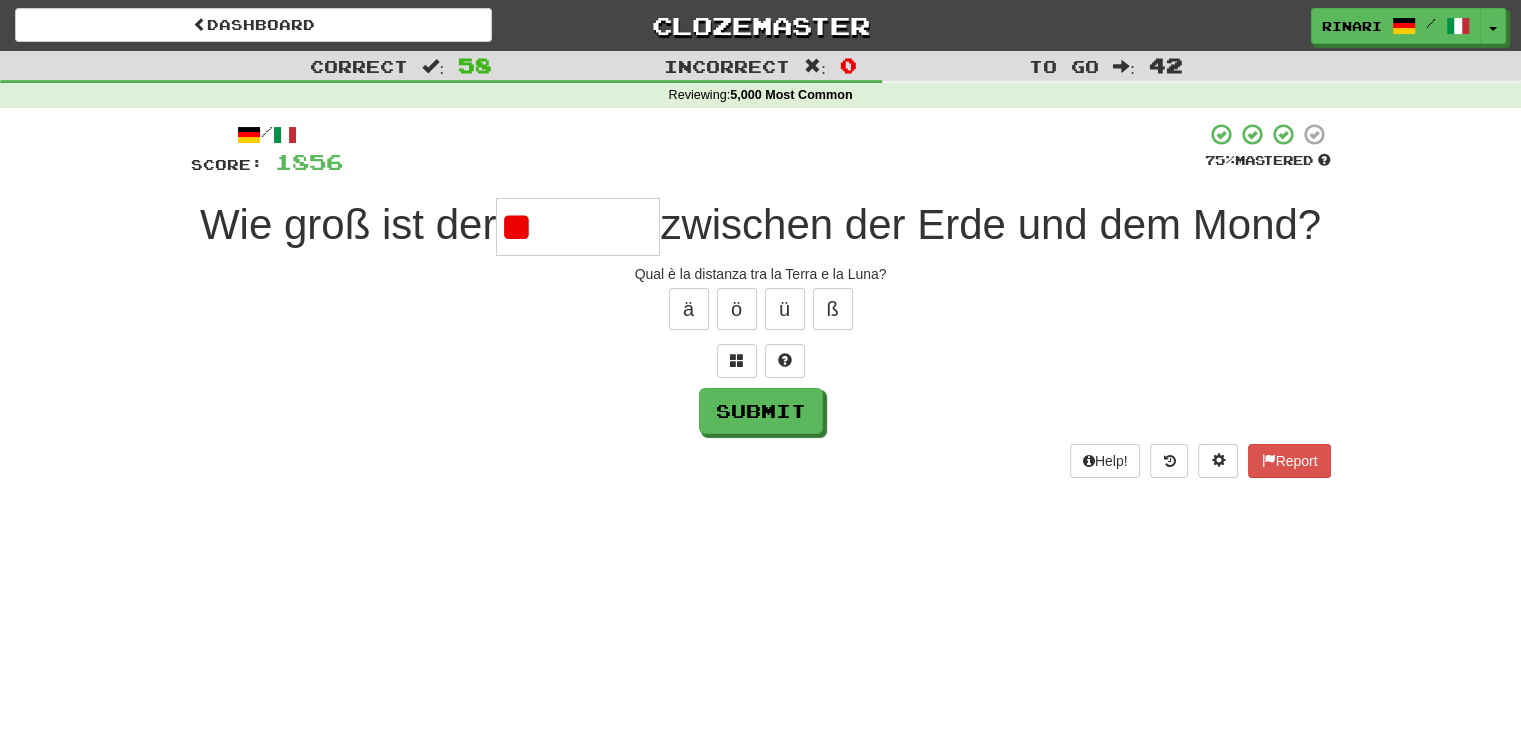 type on "*" 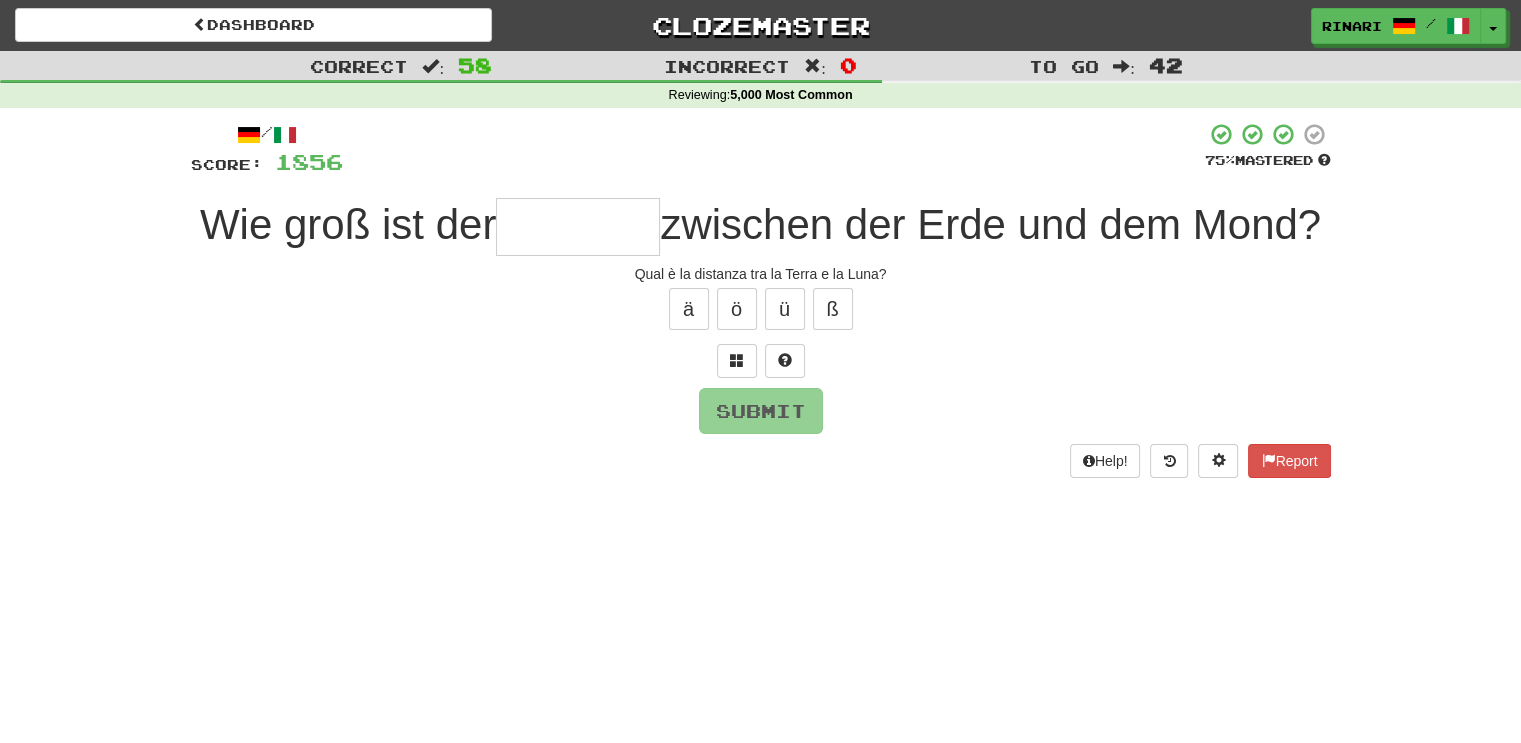 type on "*" 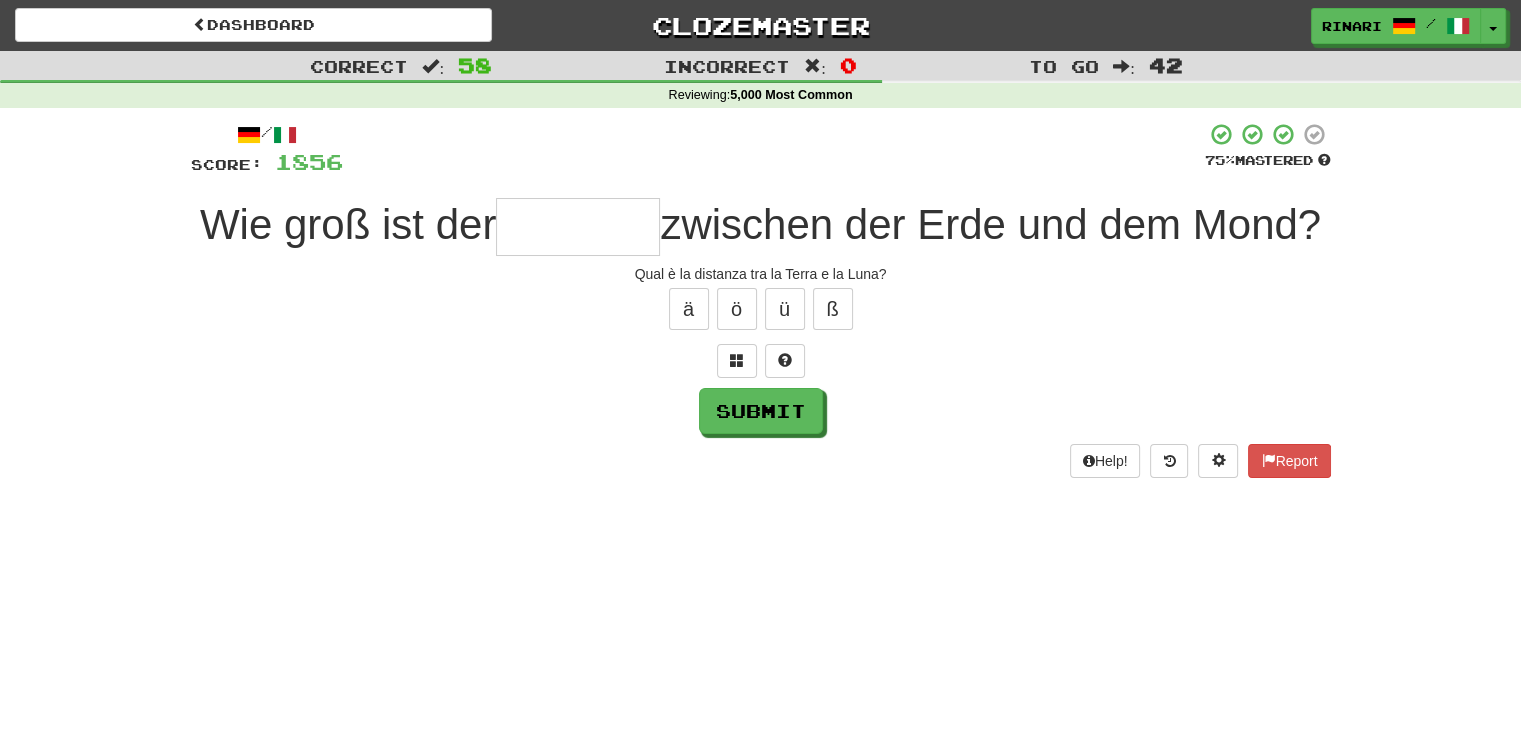 type on "*" 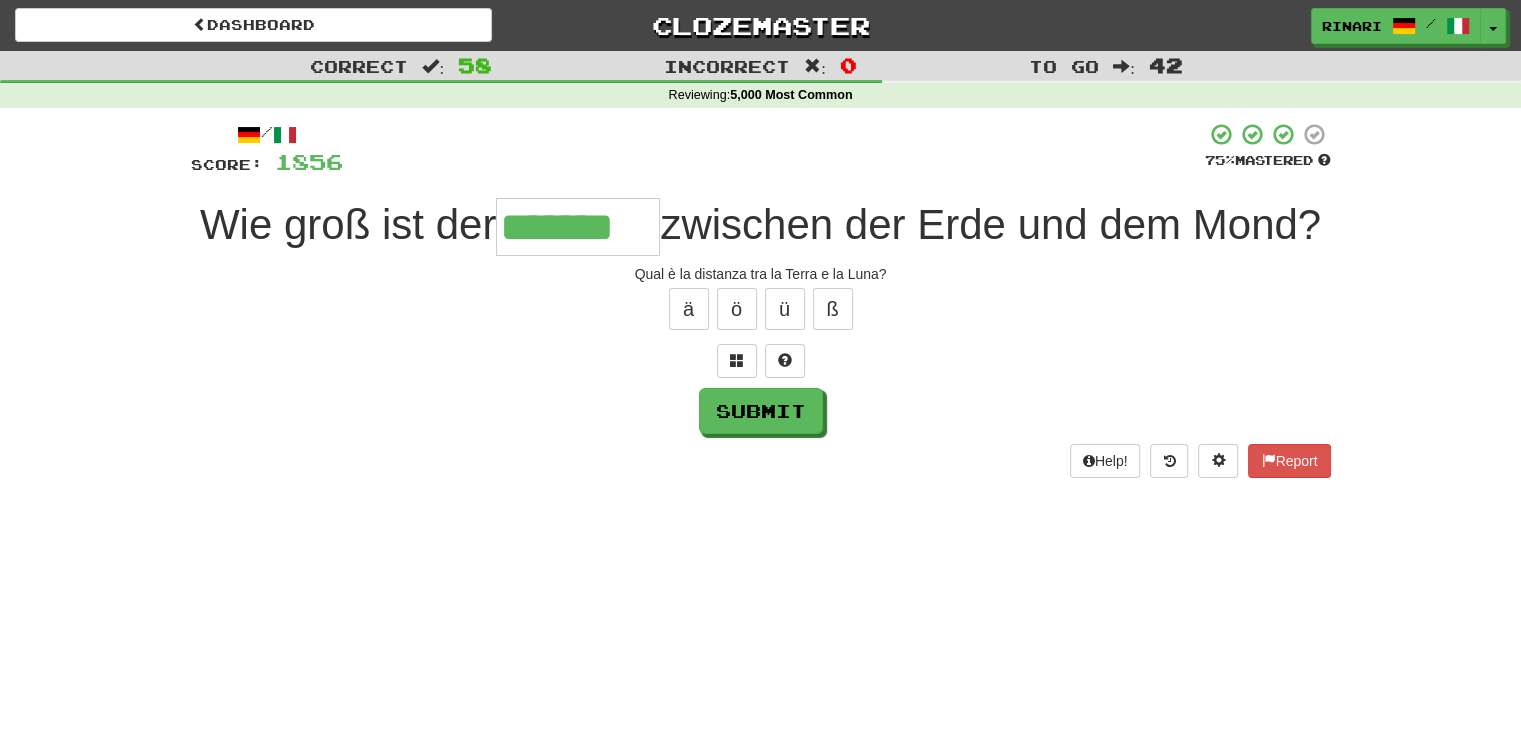 type on "*******" 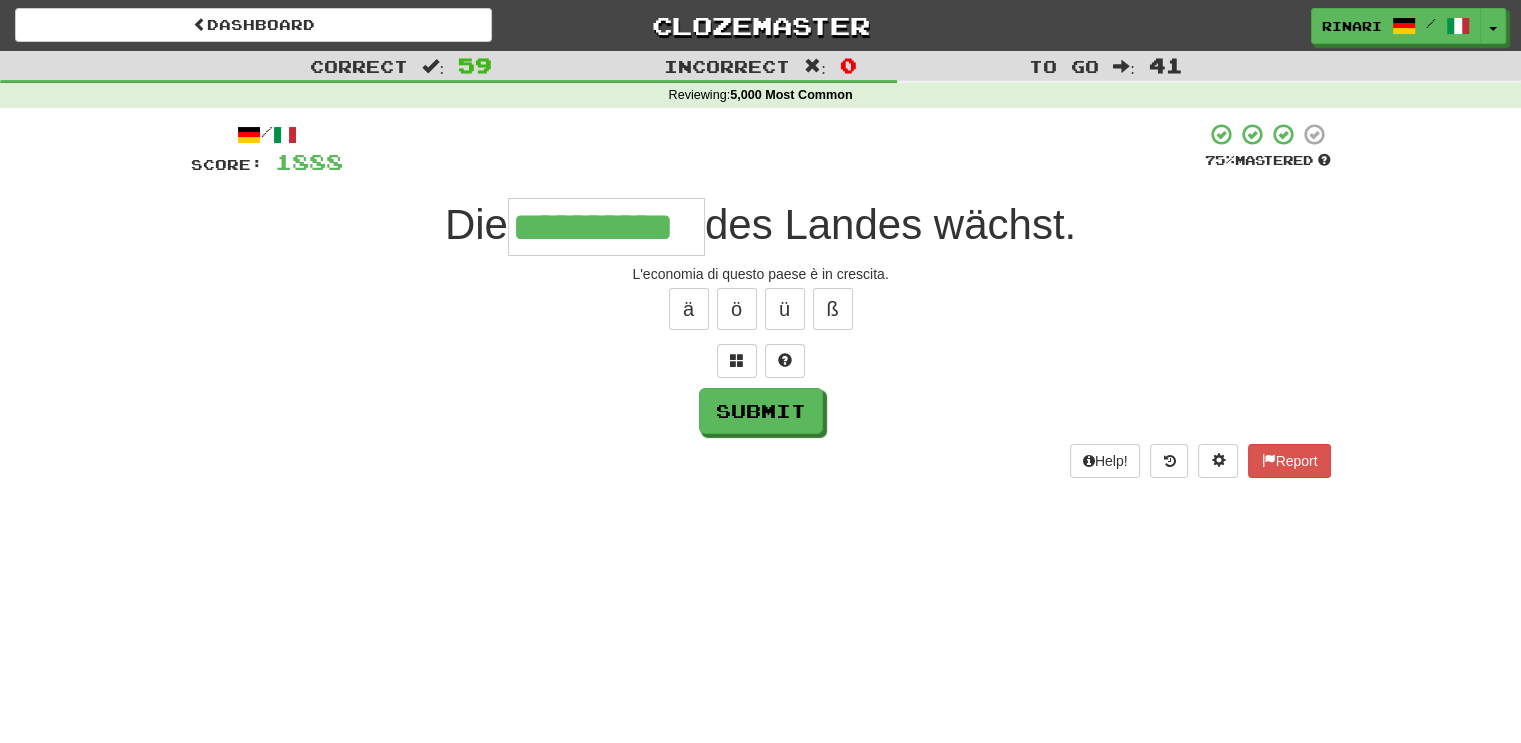 type on "**********" 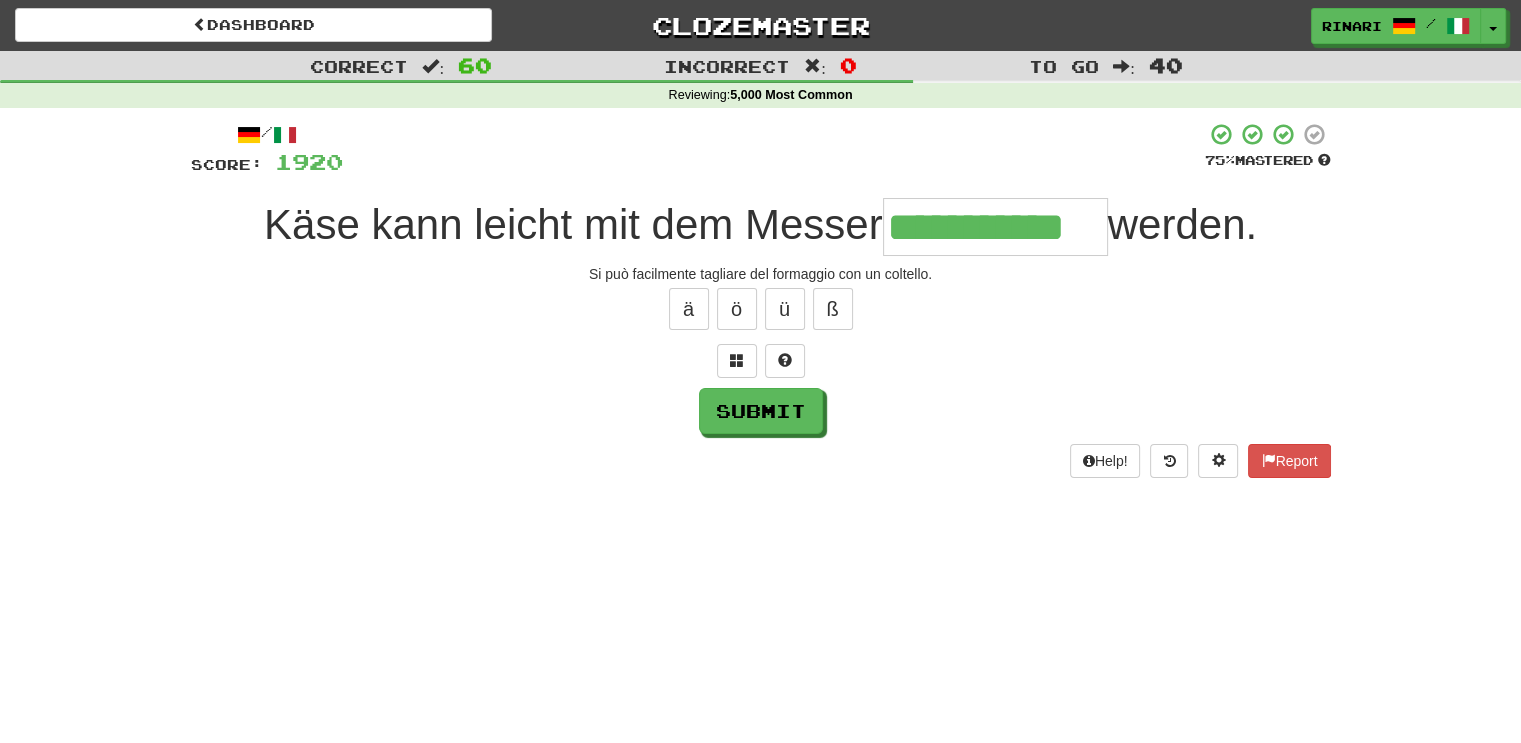type on "**********" 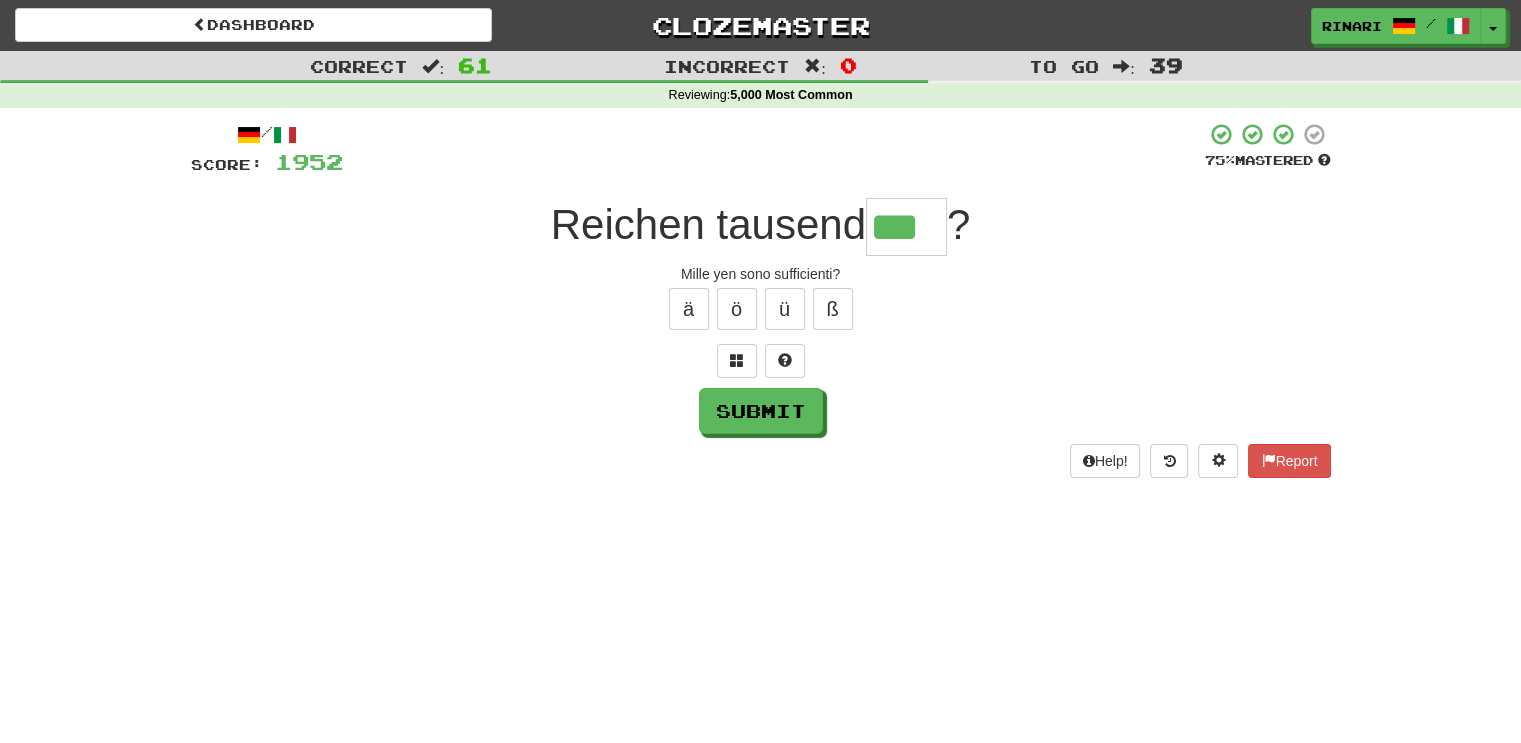 type on "***" 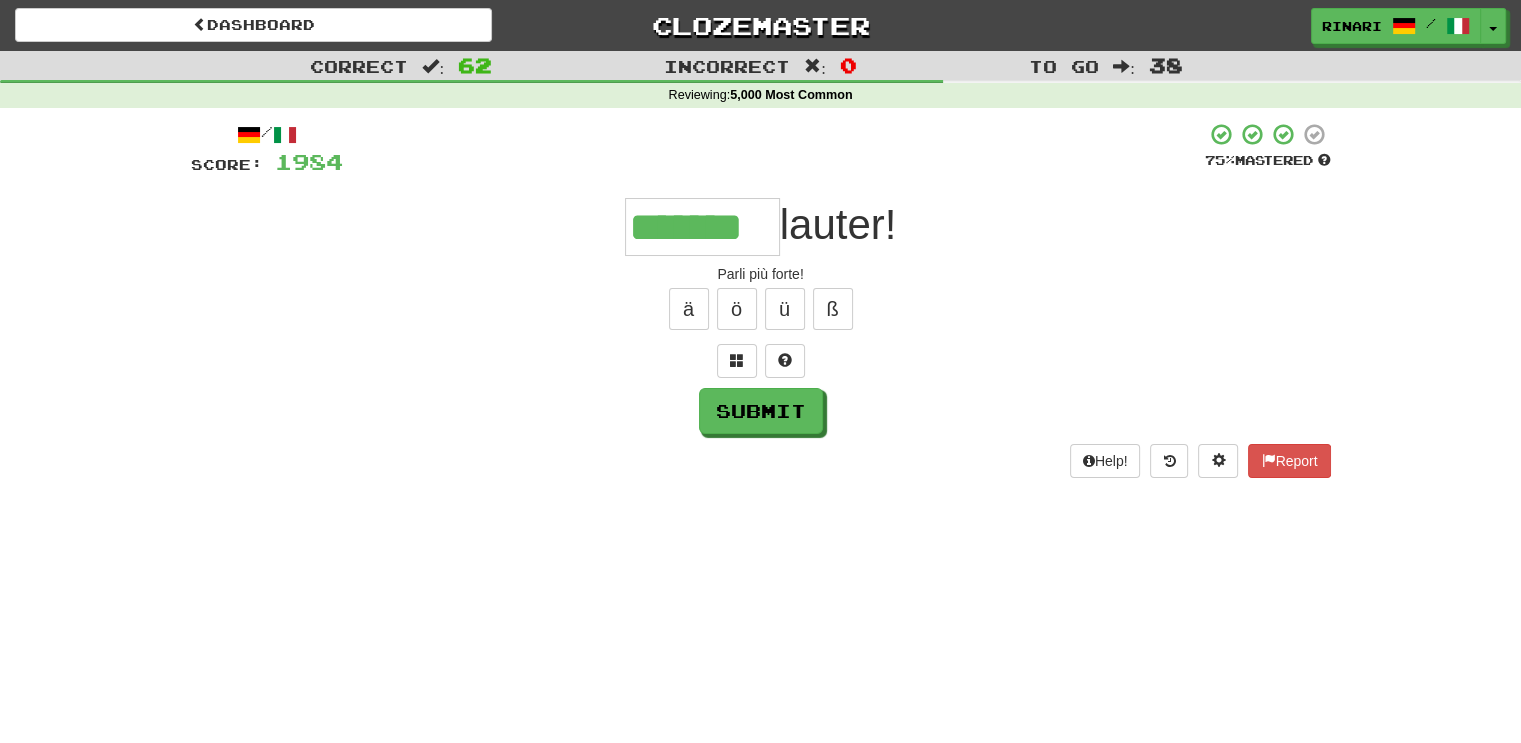 type on "*******" 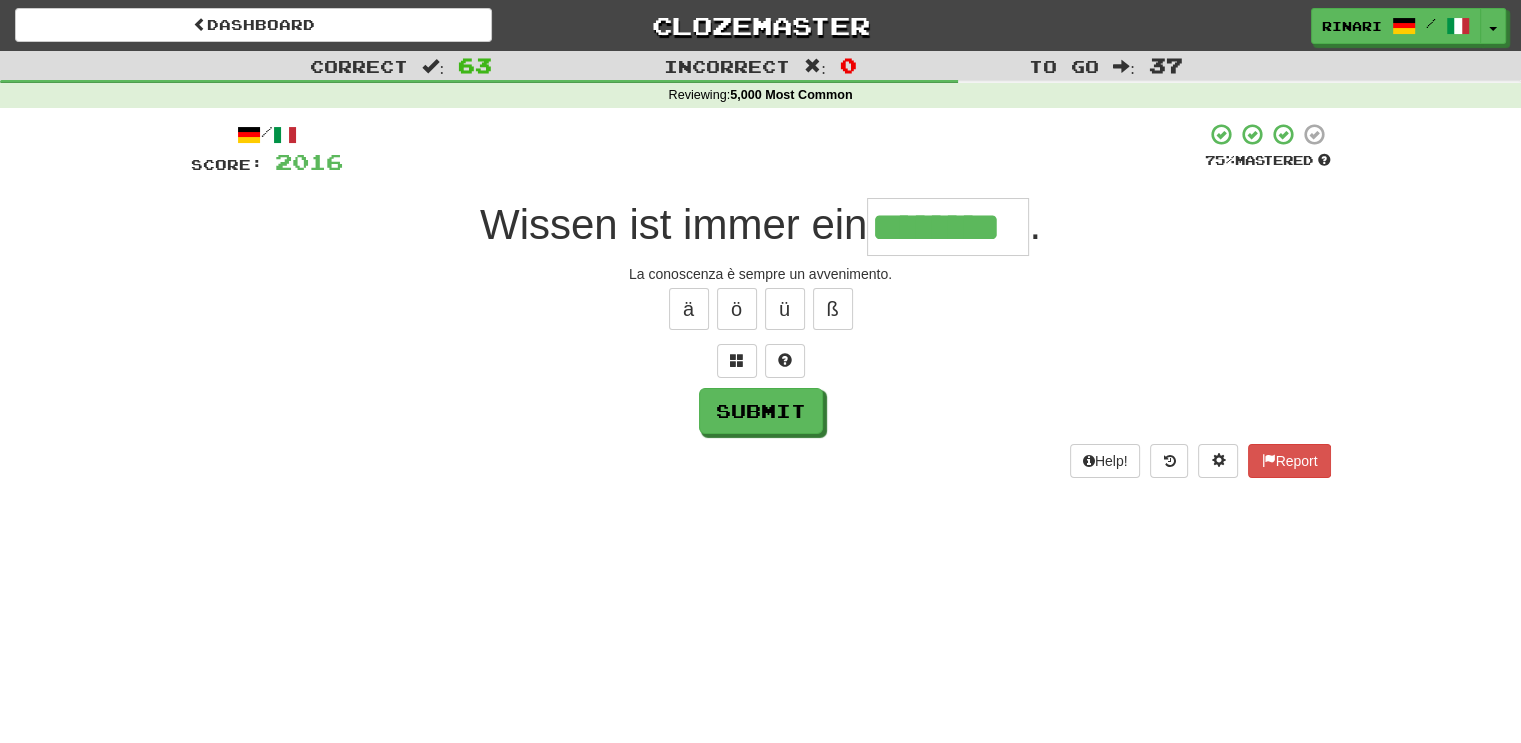 type on "********" 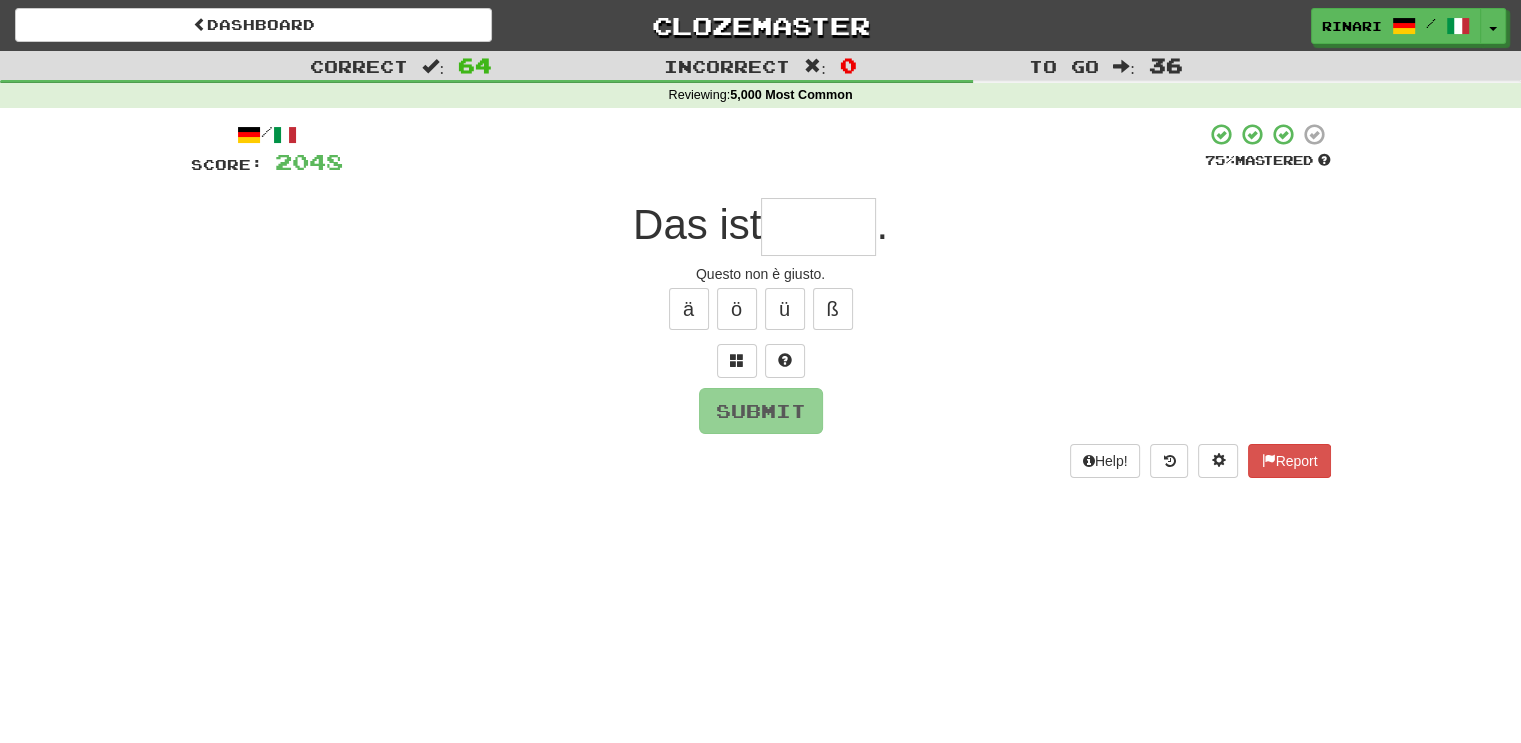 type on "*" 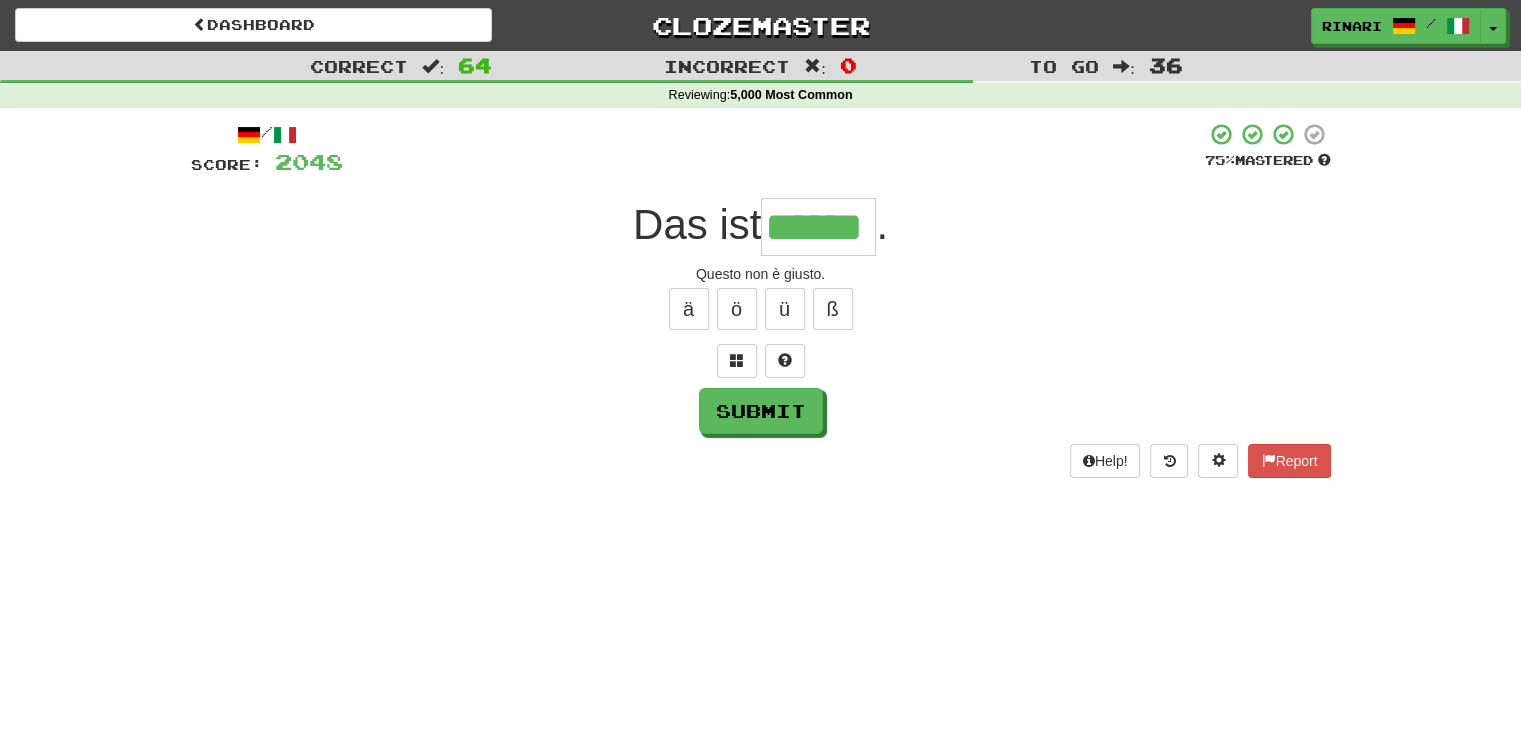 type on "******" 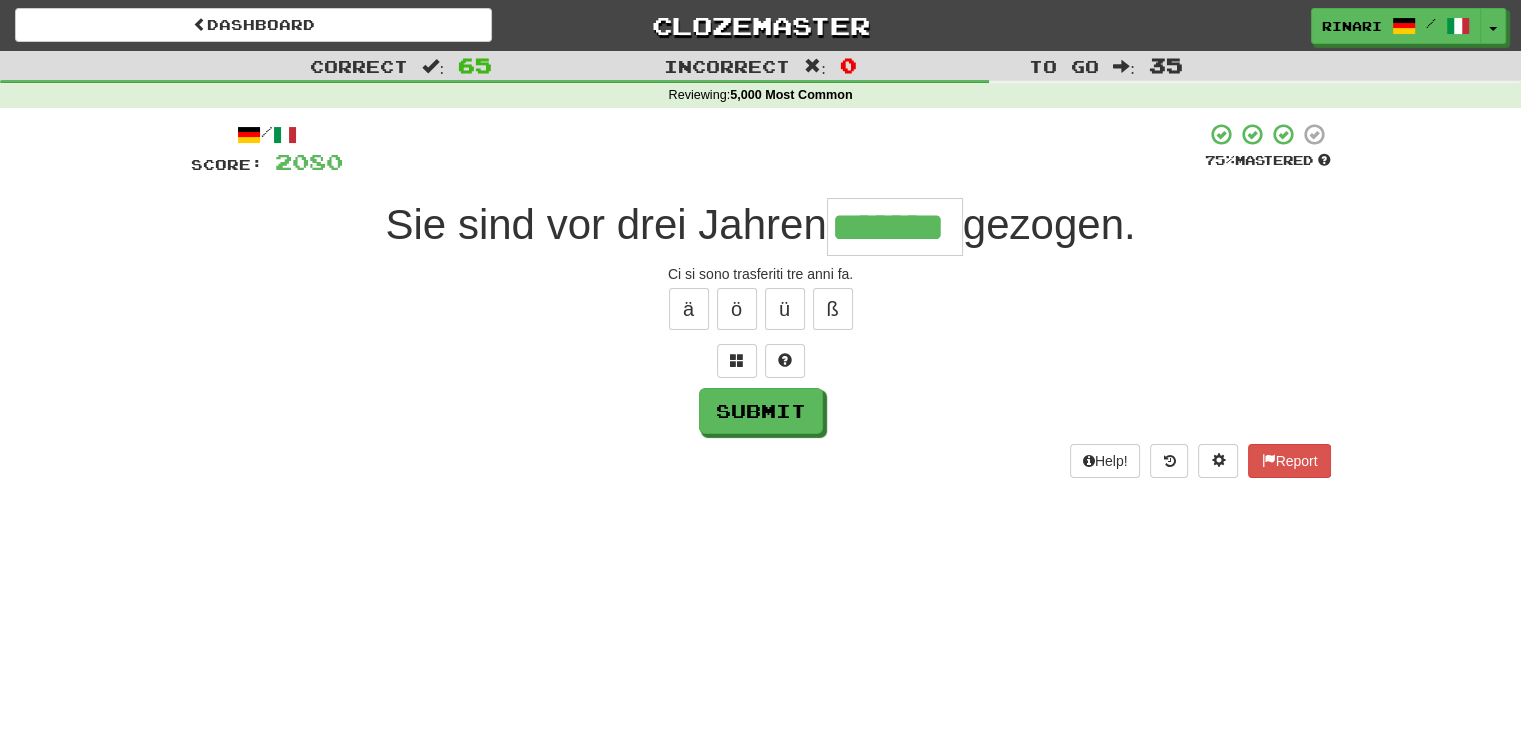 type on "*******" 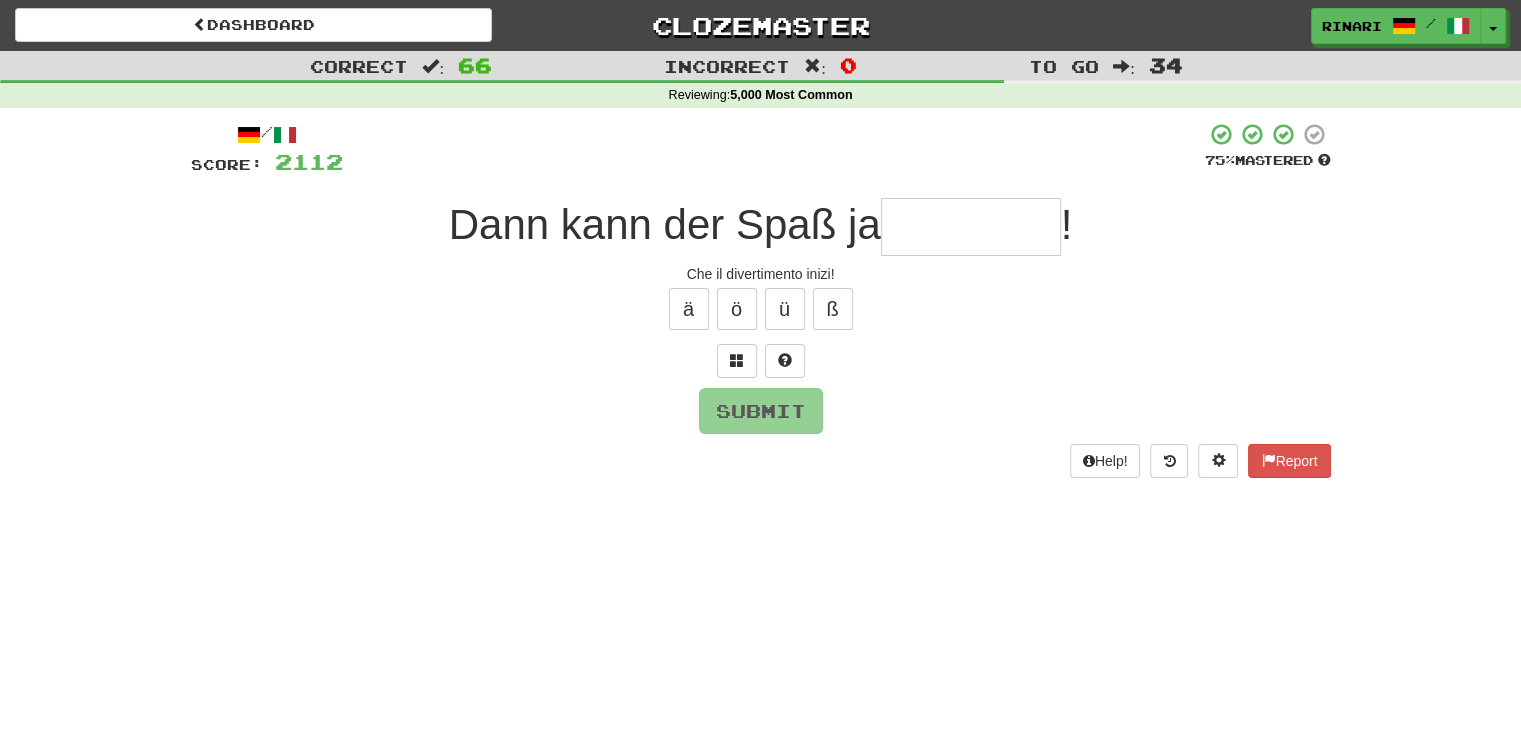 type on "*" 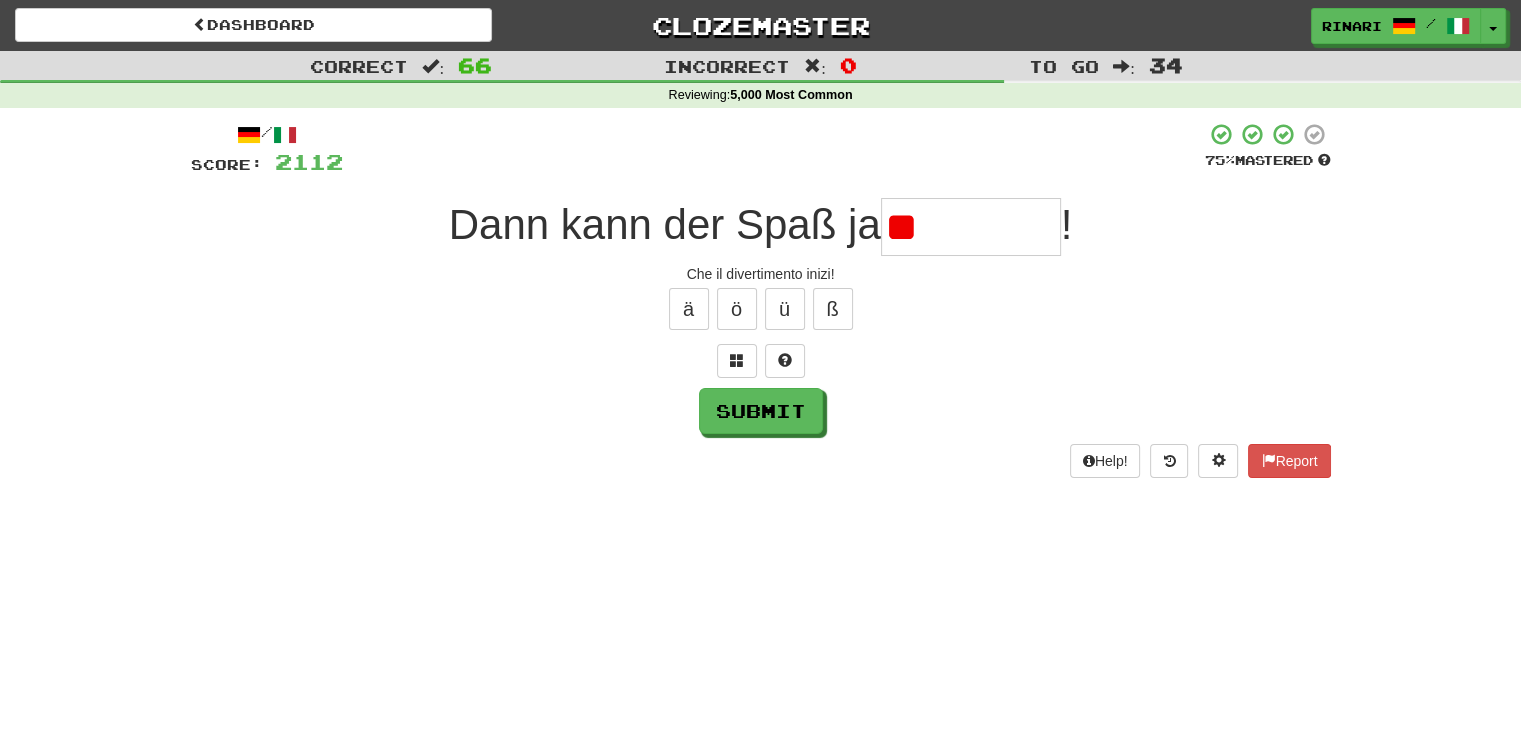 type on "*" 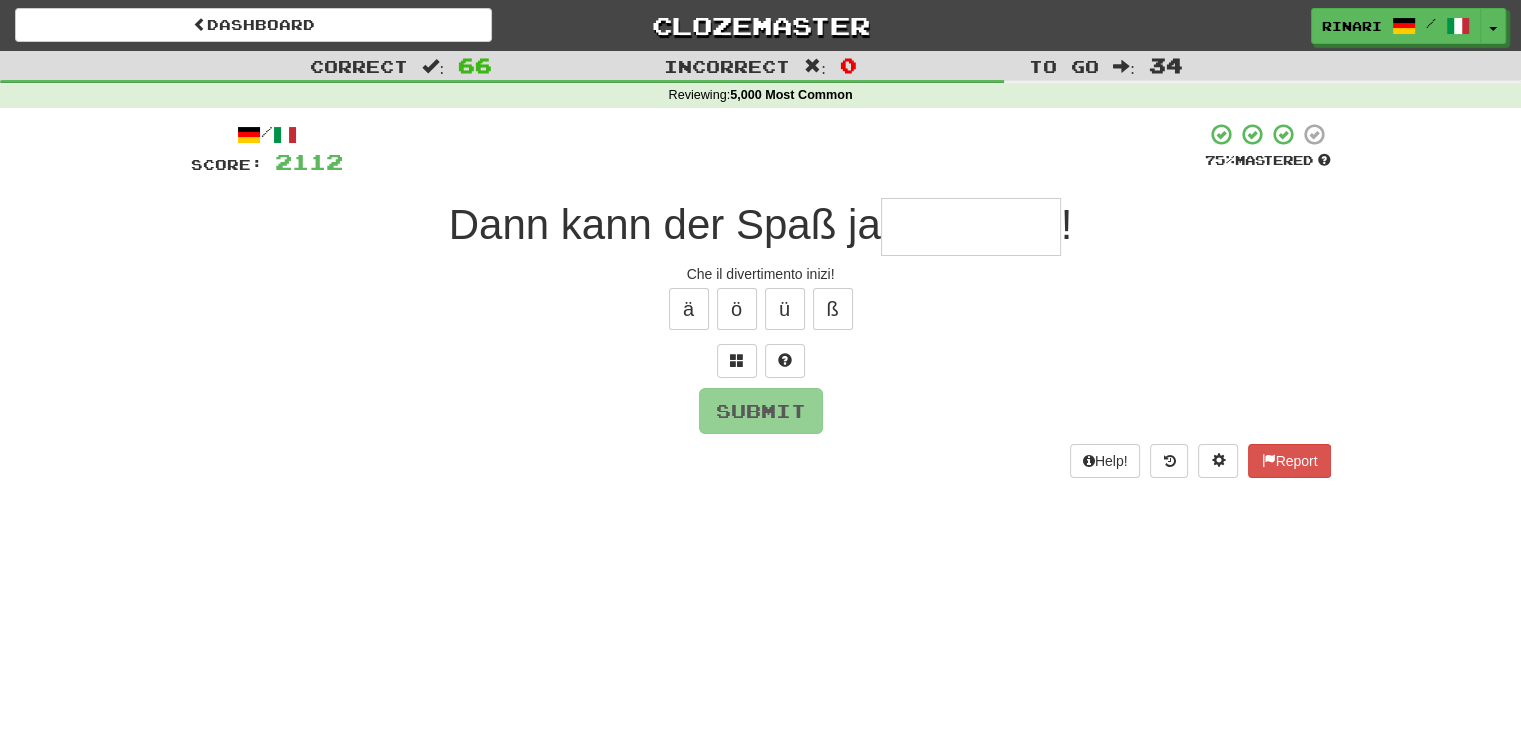 type on "*" 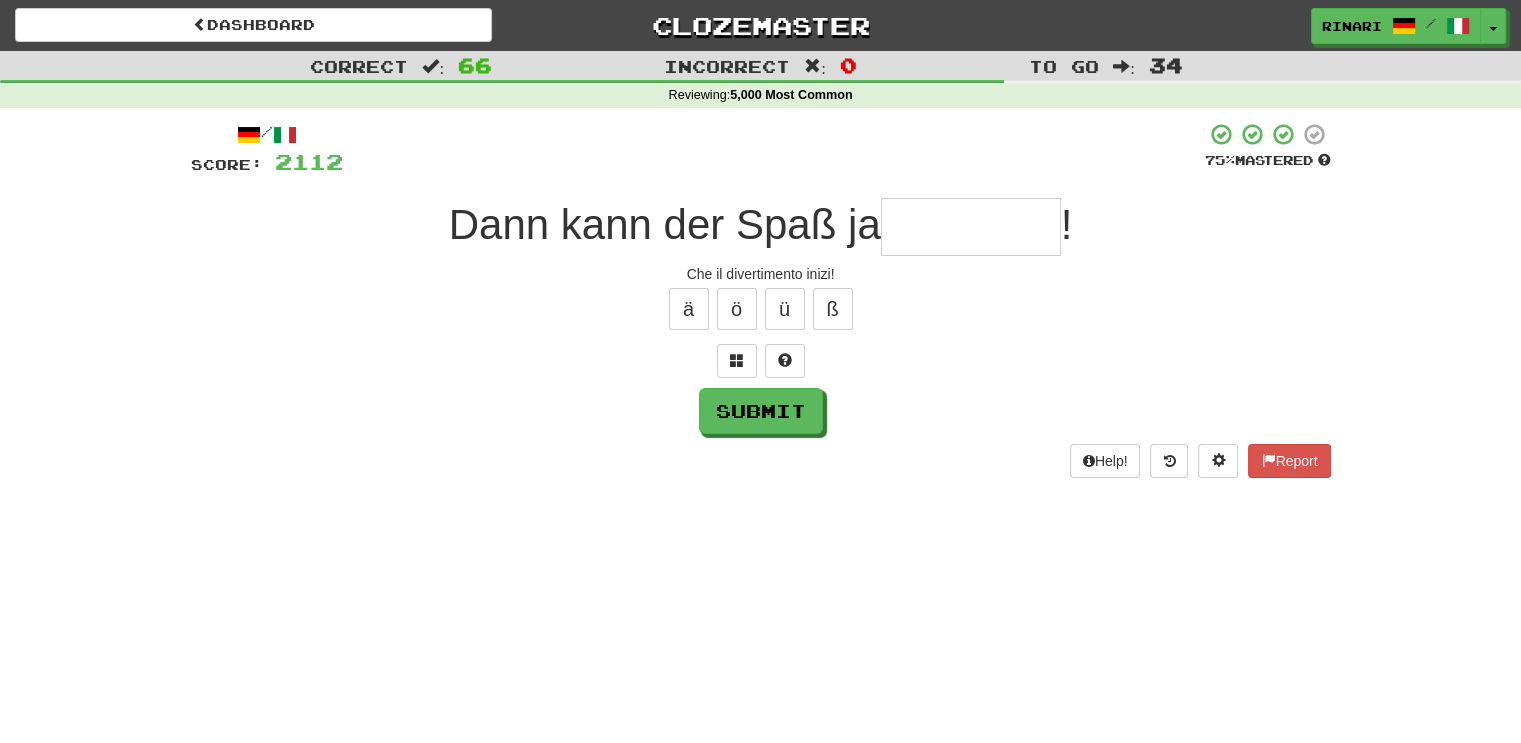 type on "*" 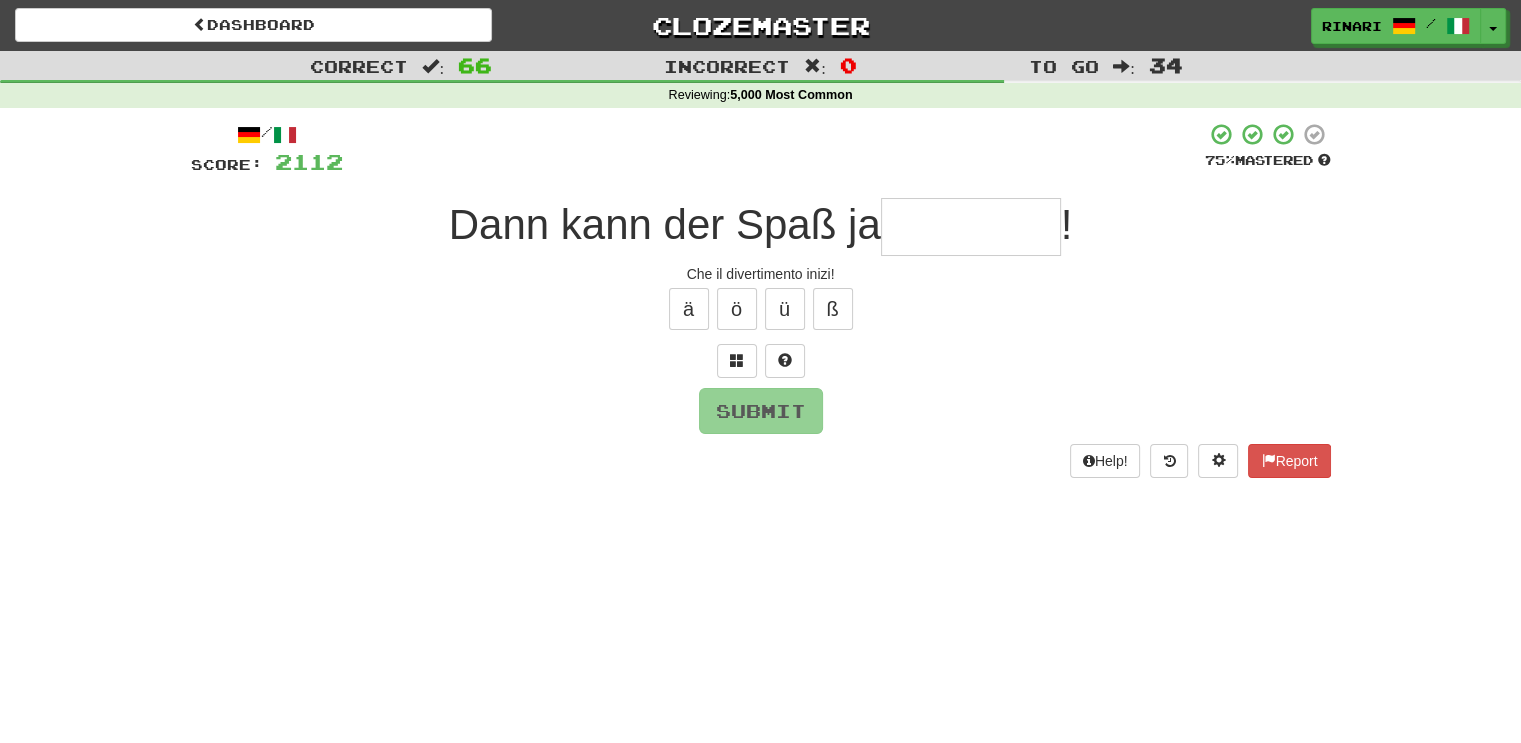 type on "*" 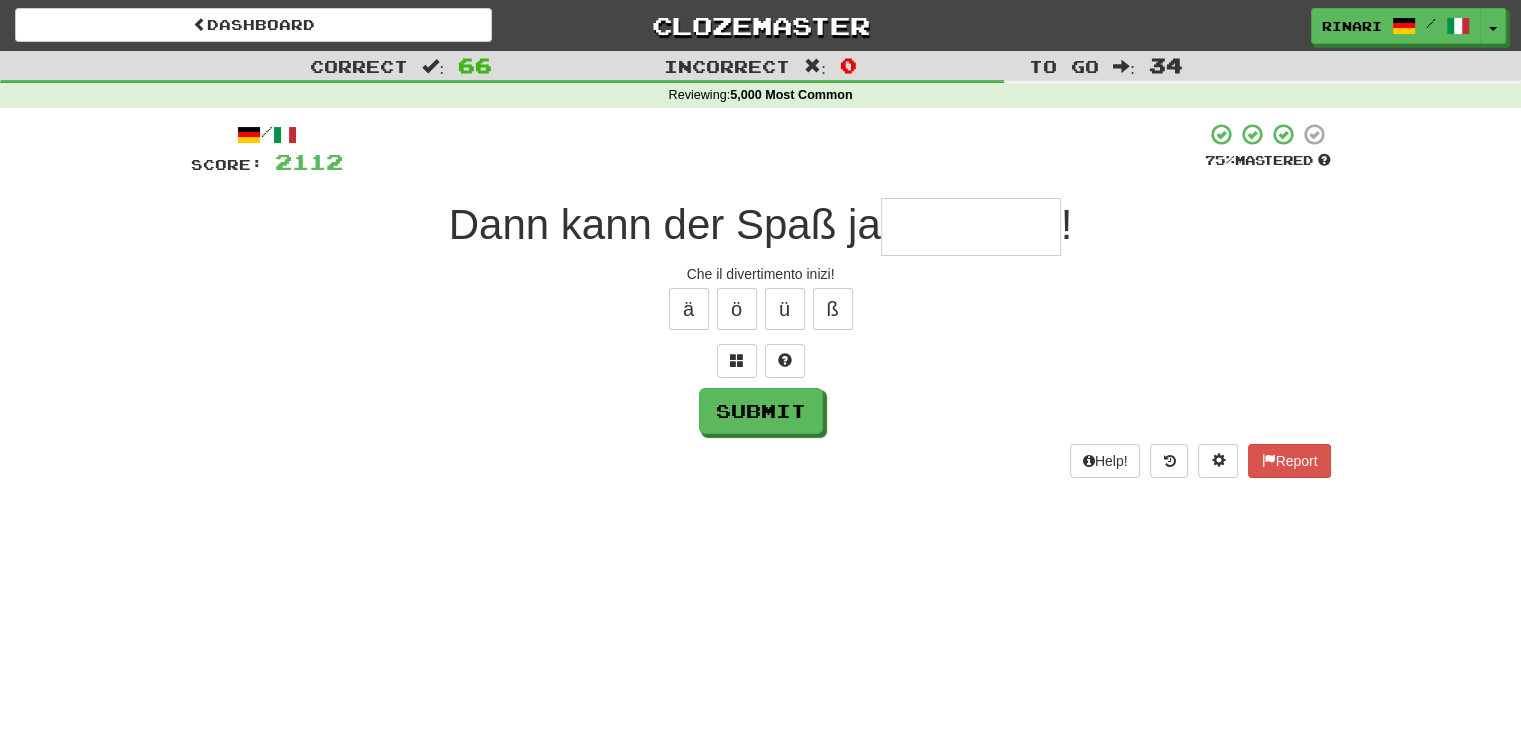 type on "*" 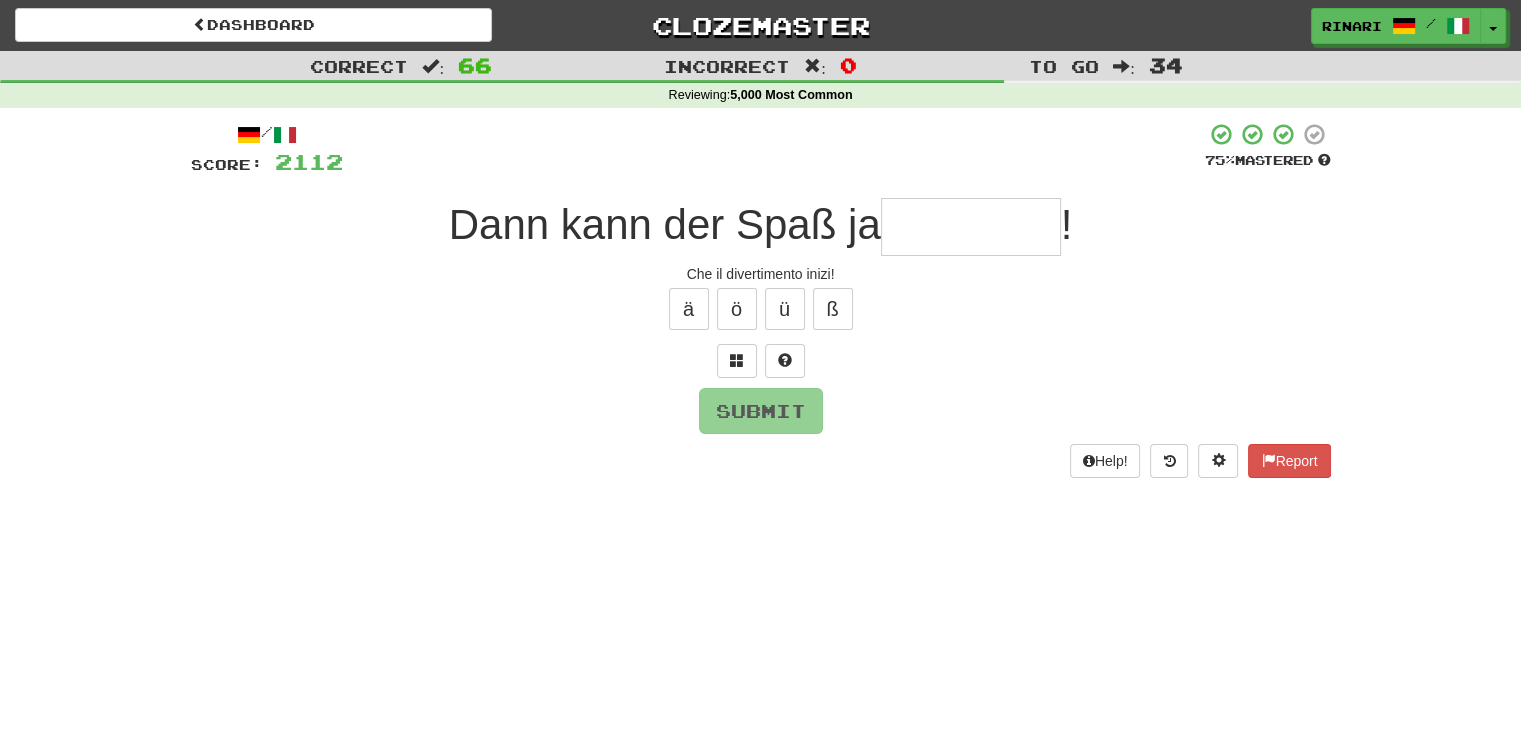 type on "*" 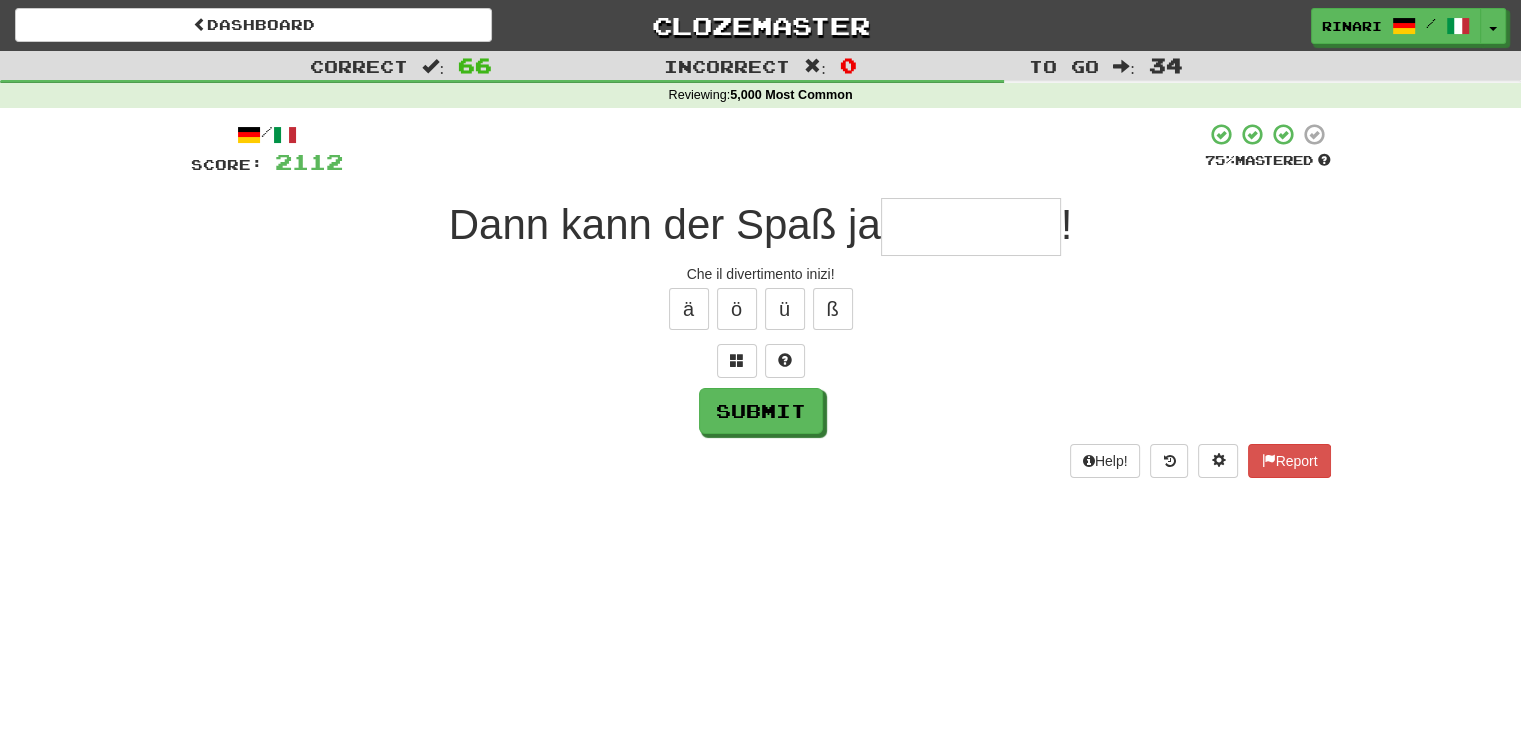 type on "*" 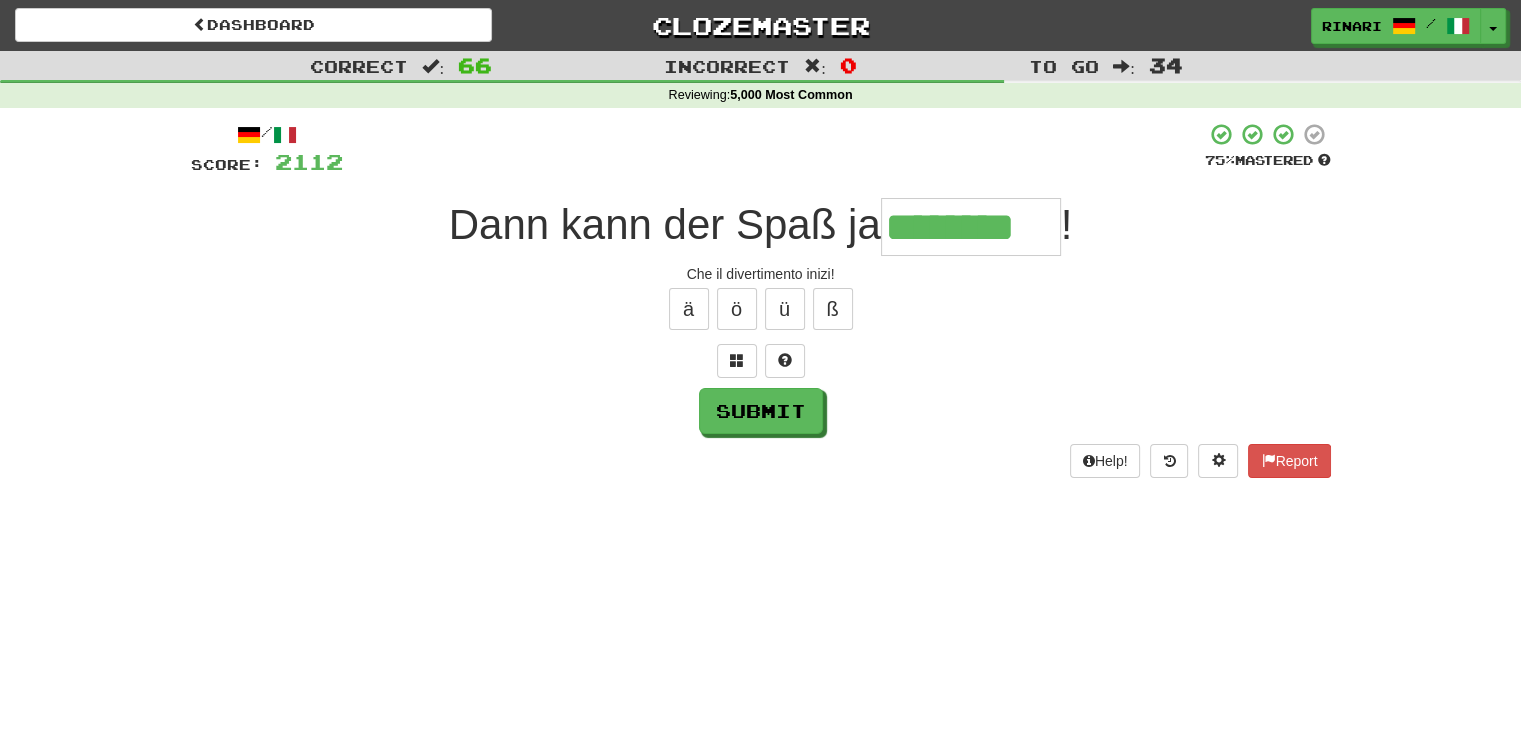 type on "********" 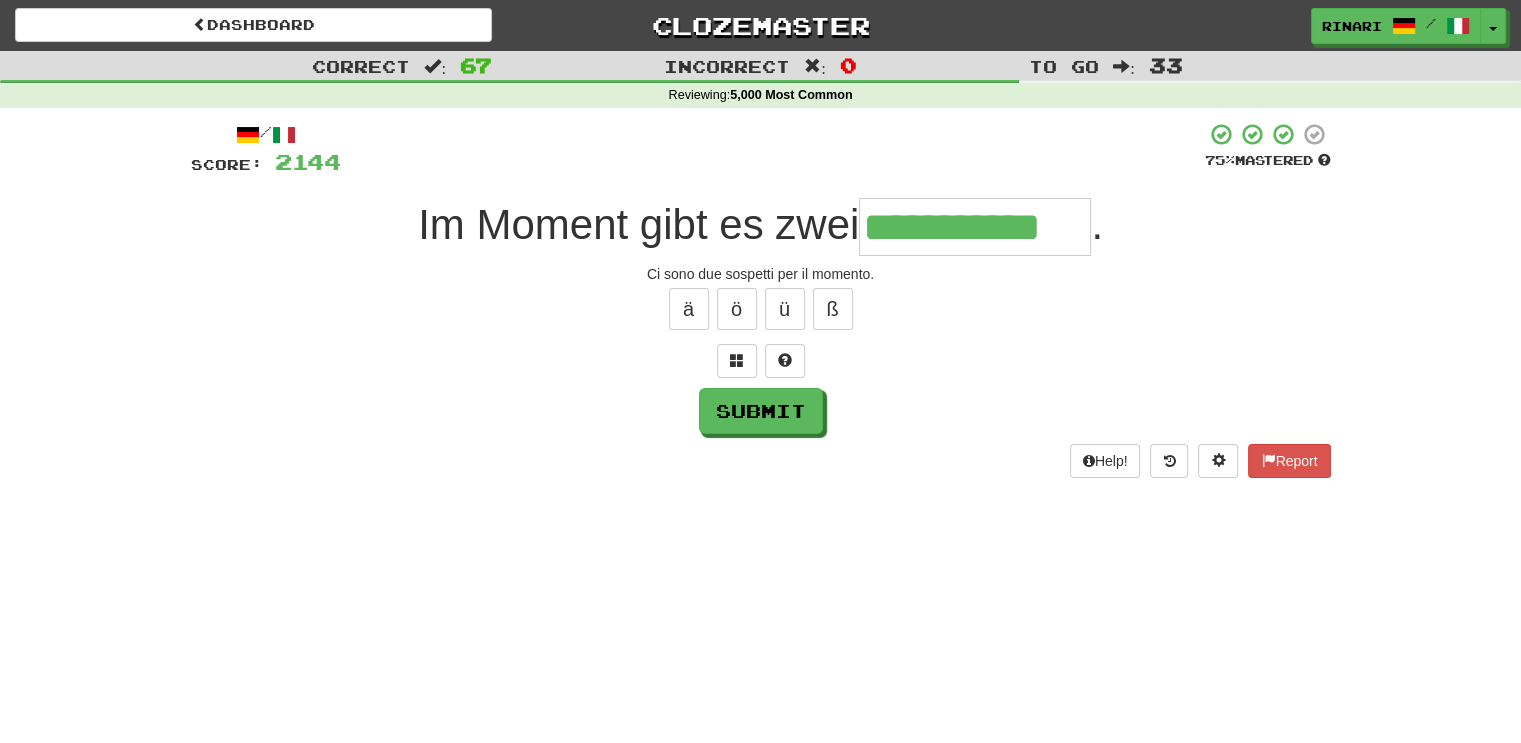 type on "**********" 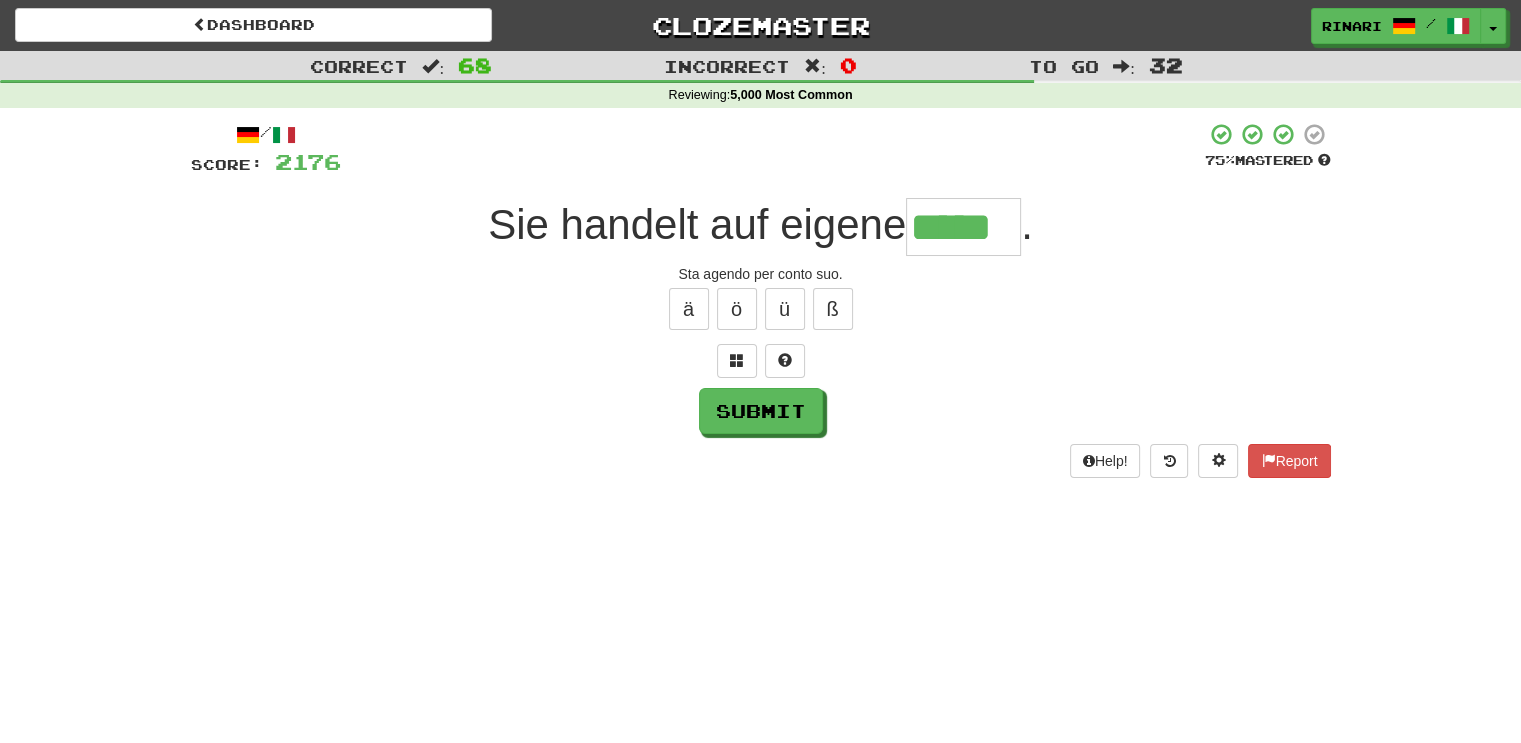 type on "*****" 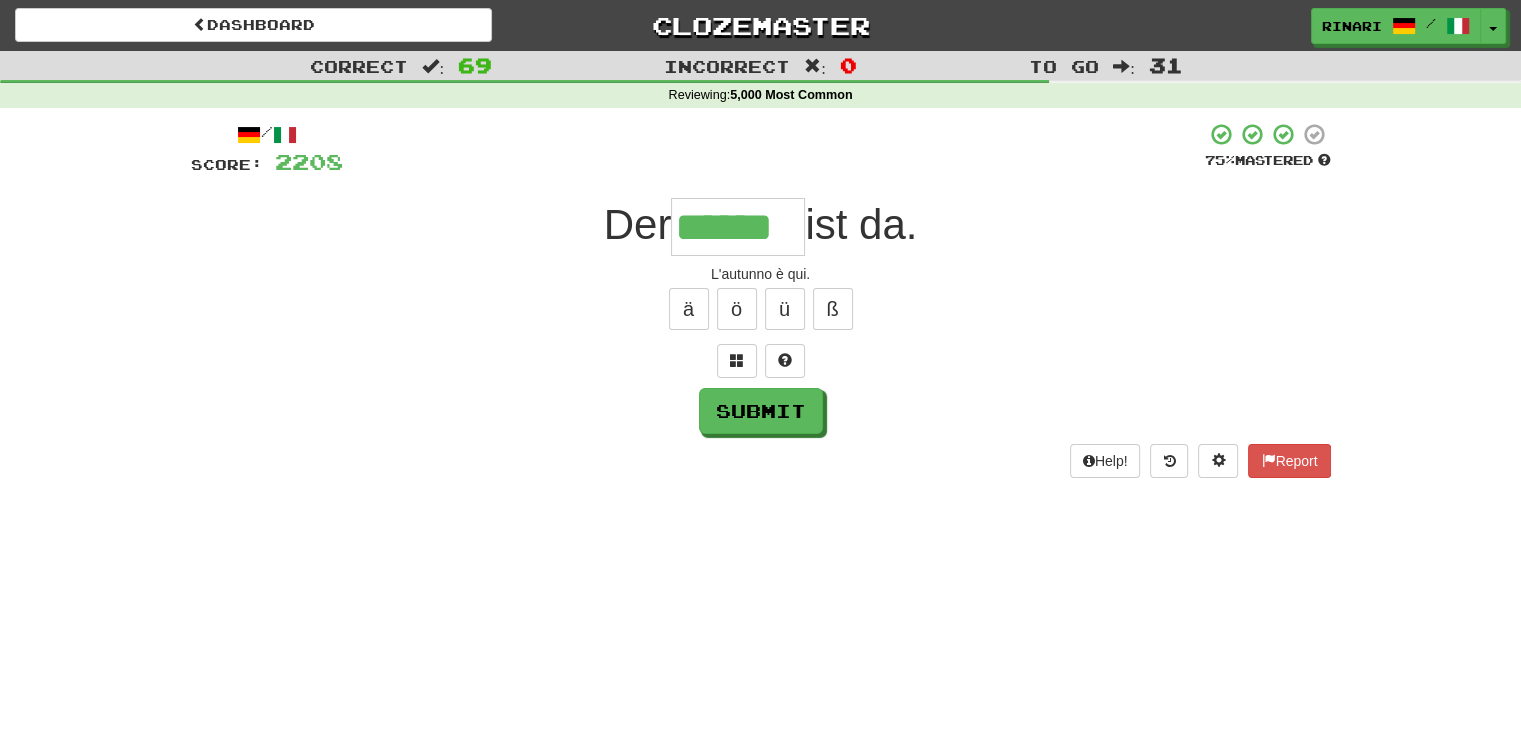 type on "******" 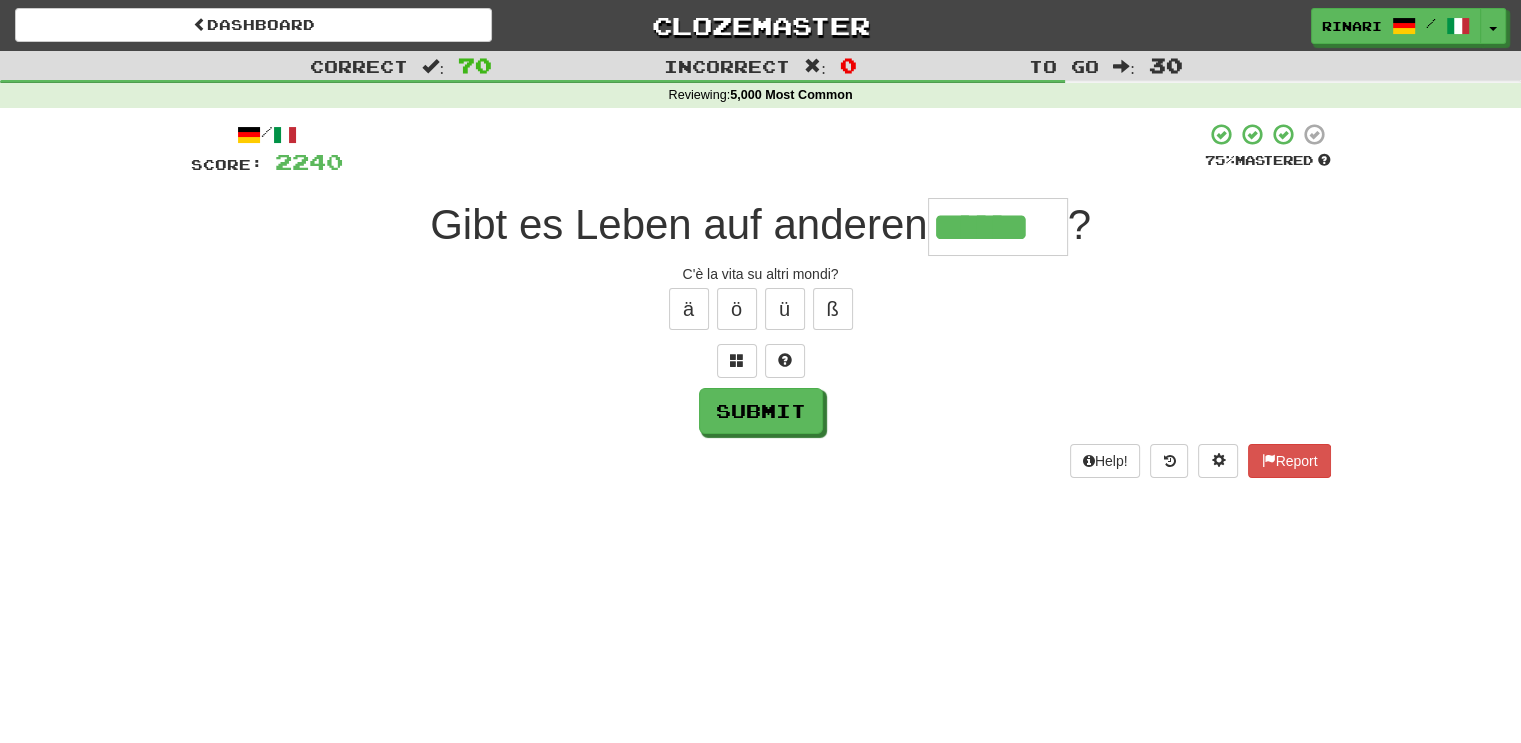 type on "******" 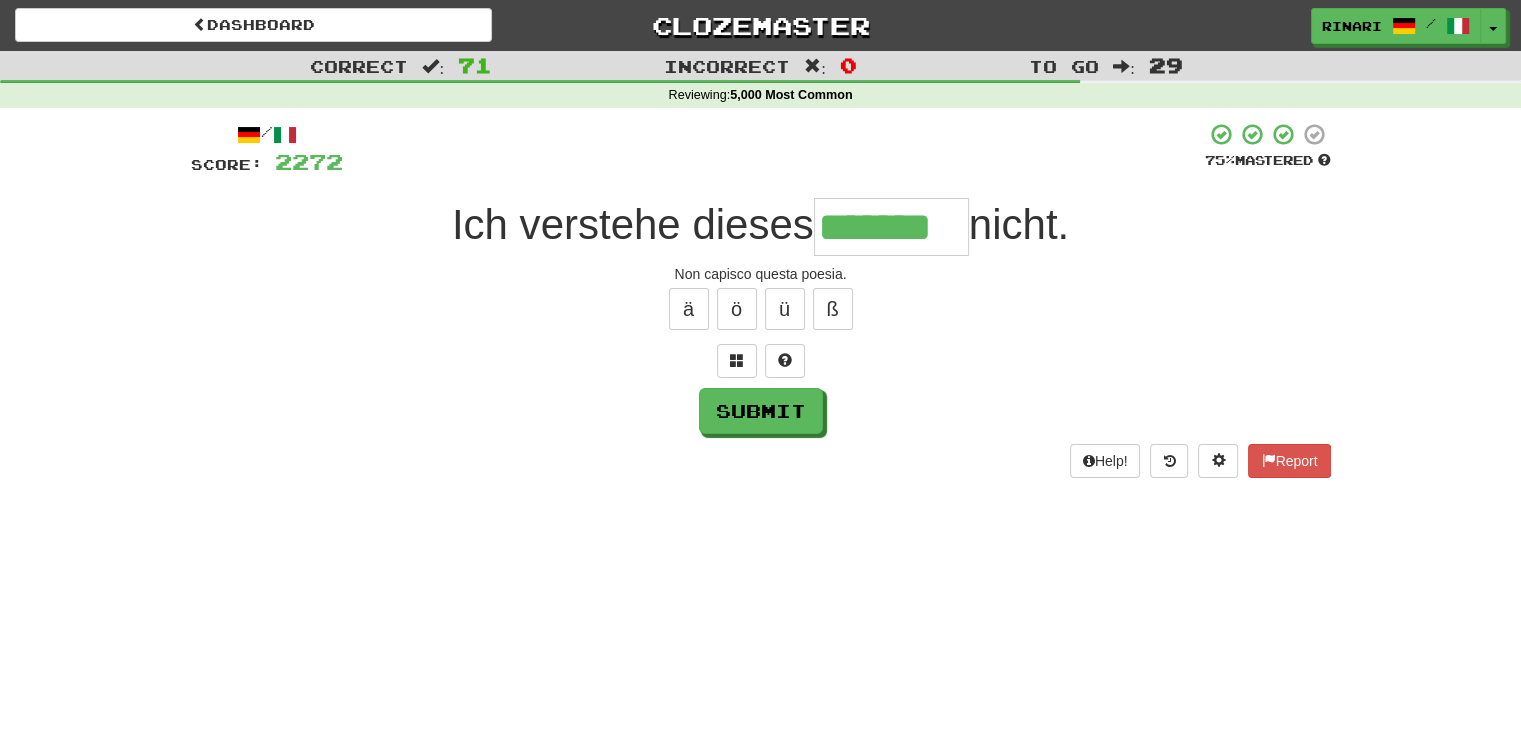 type on "*******" 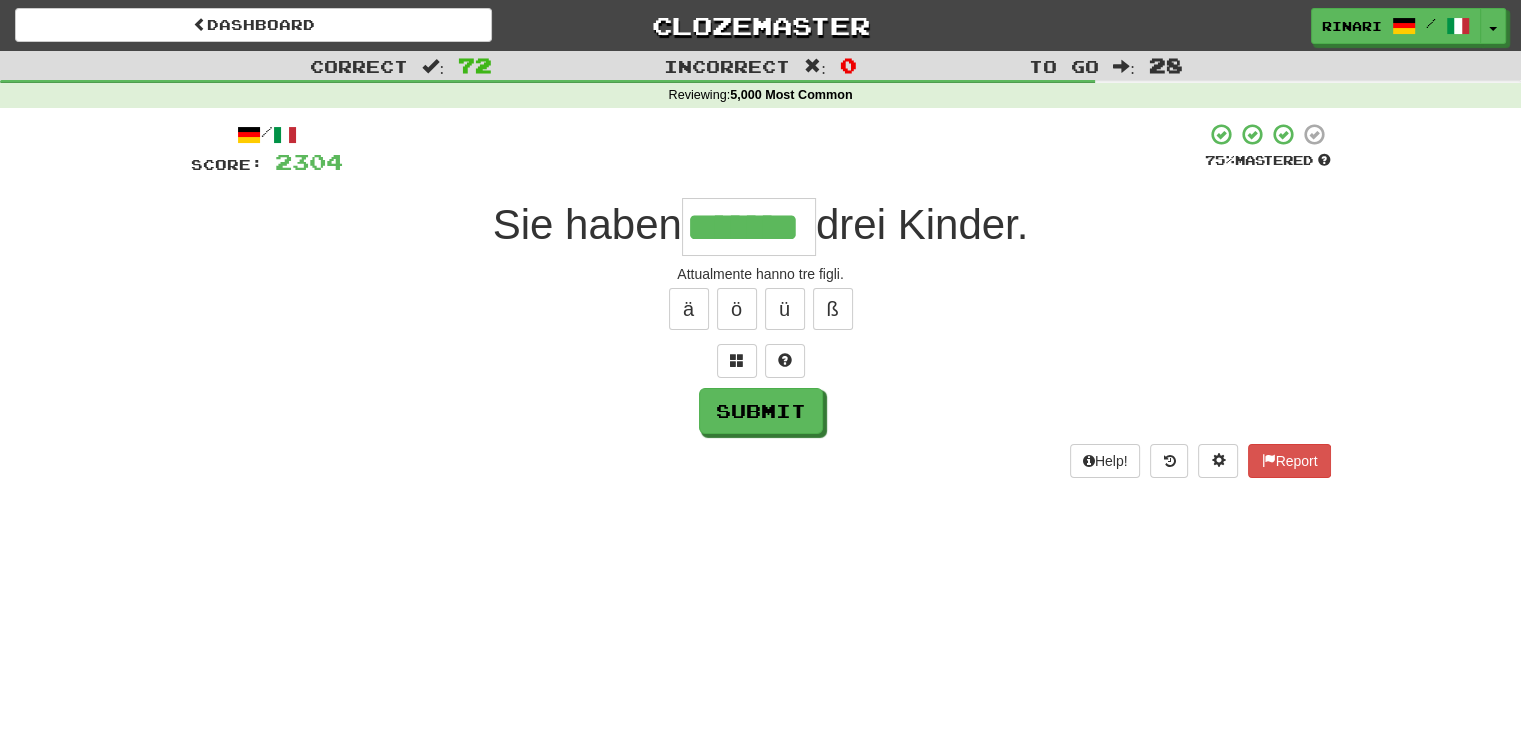 type on "*******" 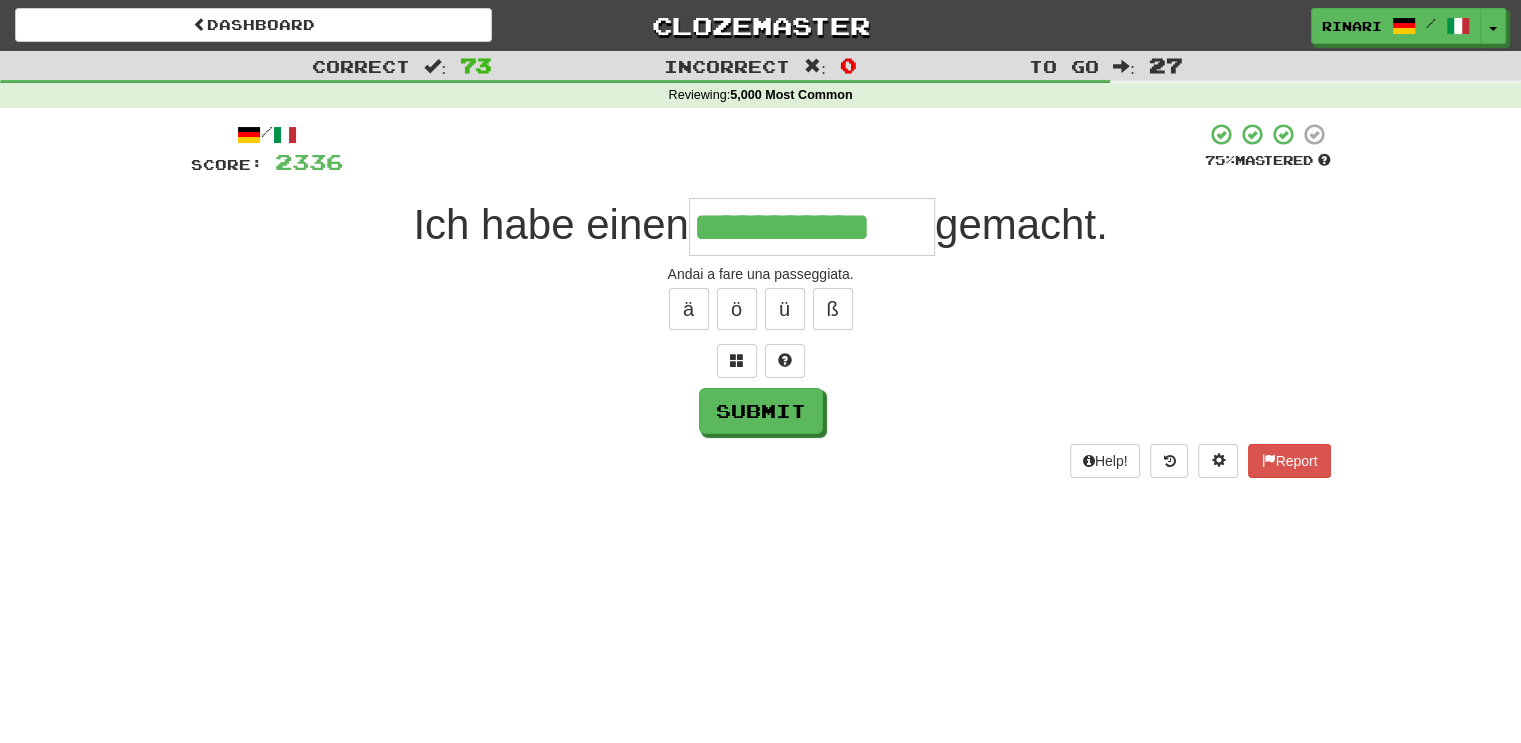 type on "**********" 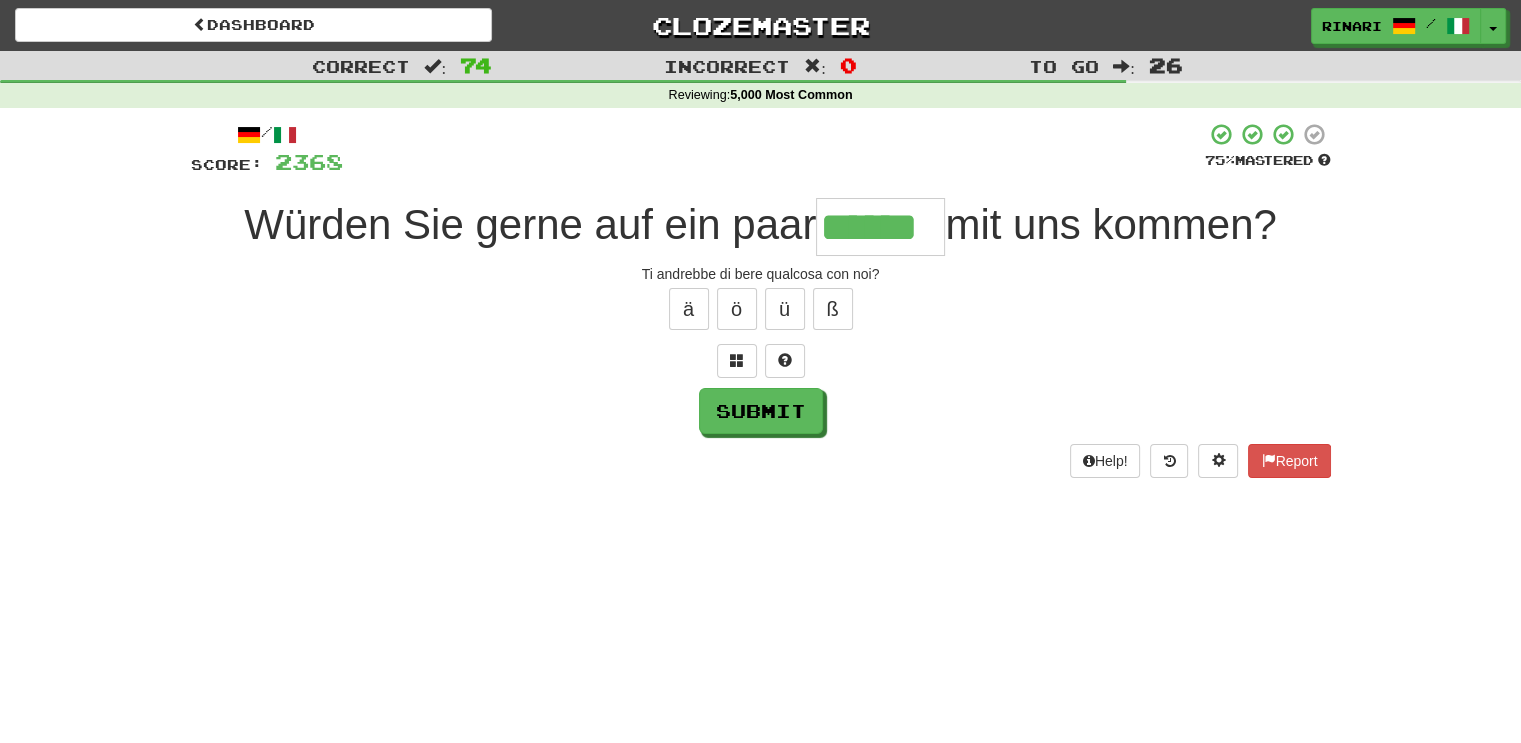 type on "******" 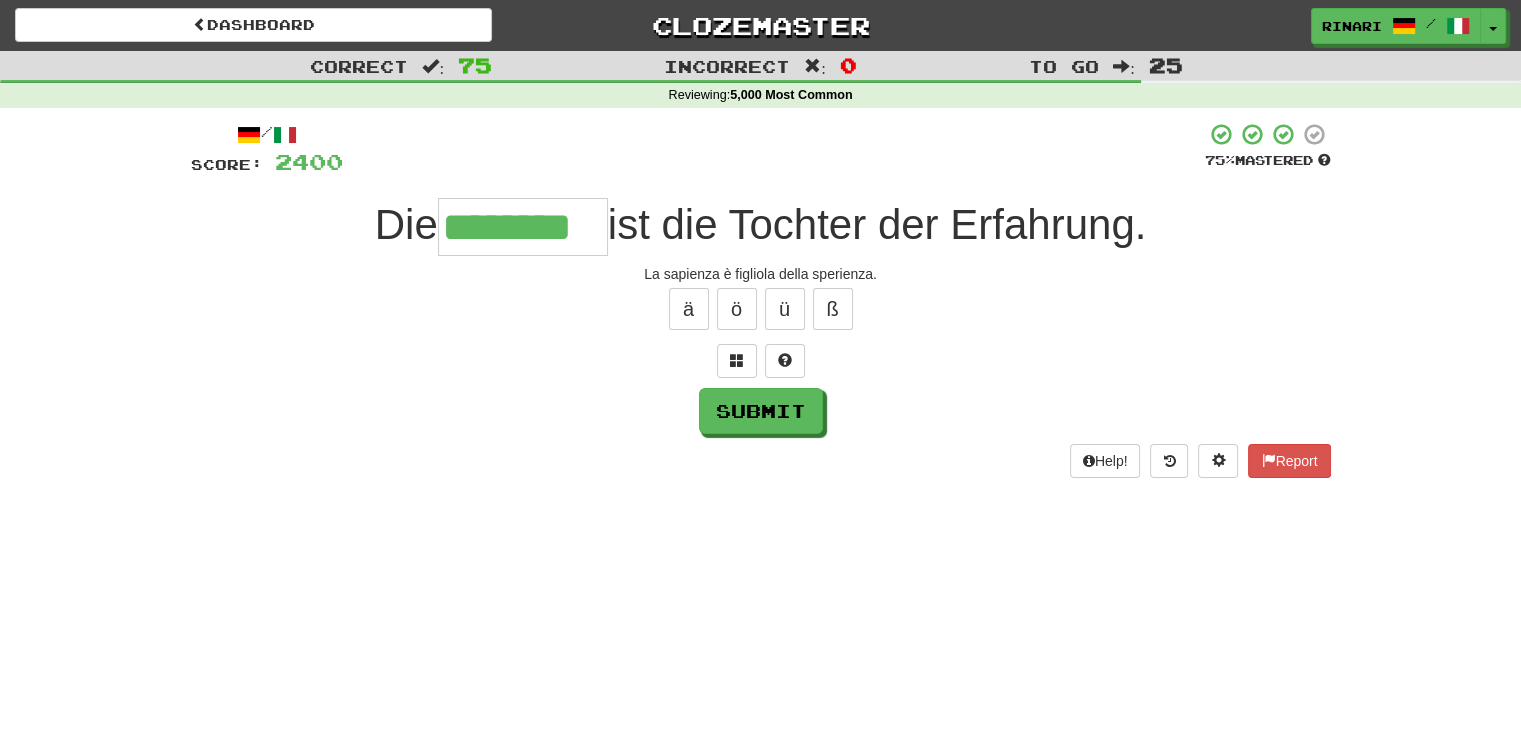 type on "********" 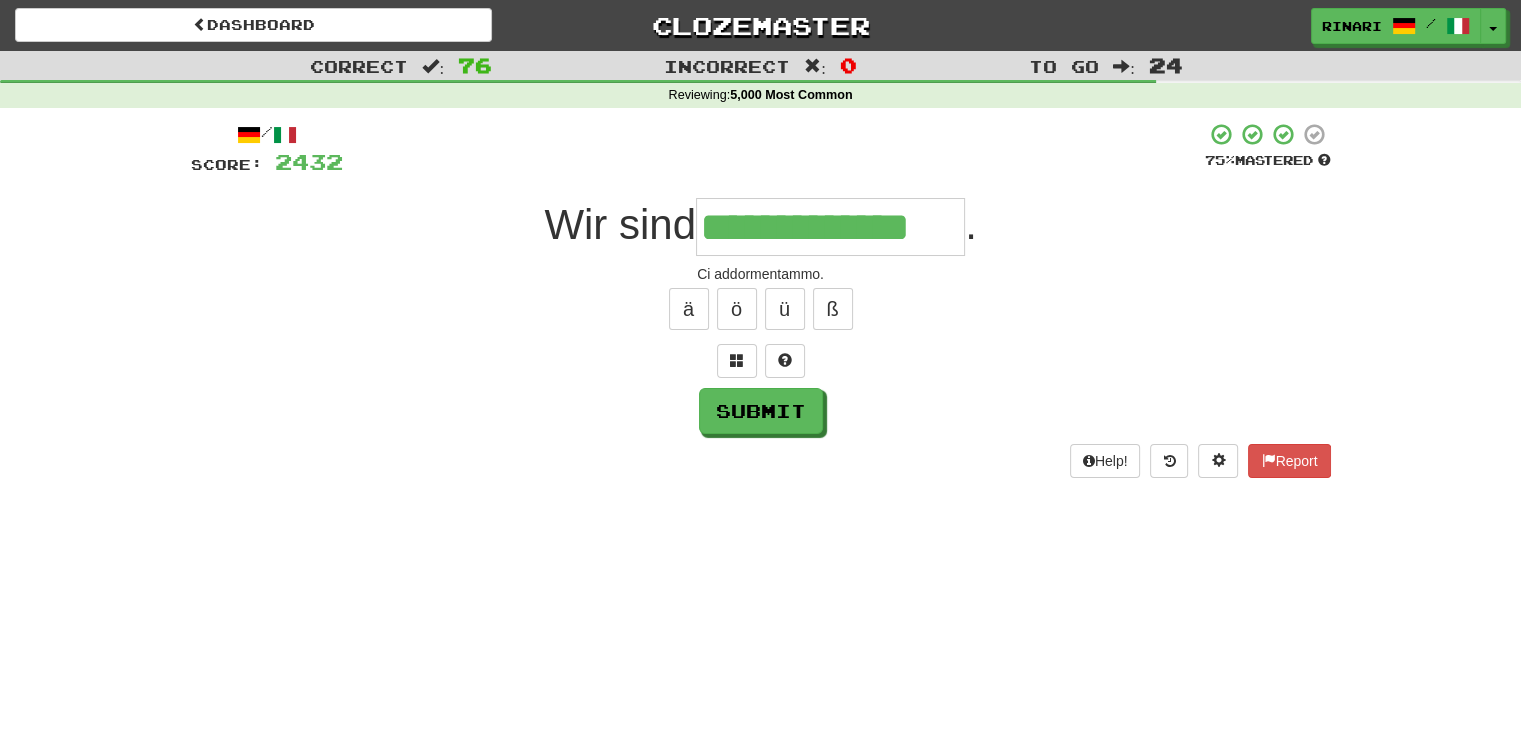 type on "**********" 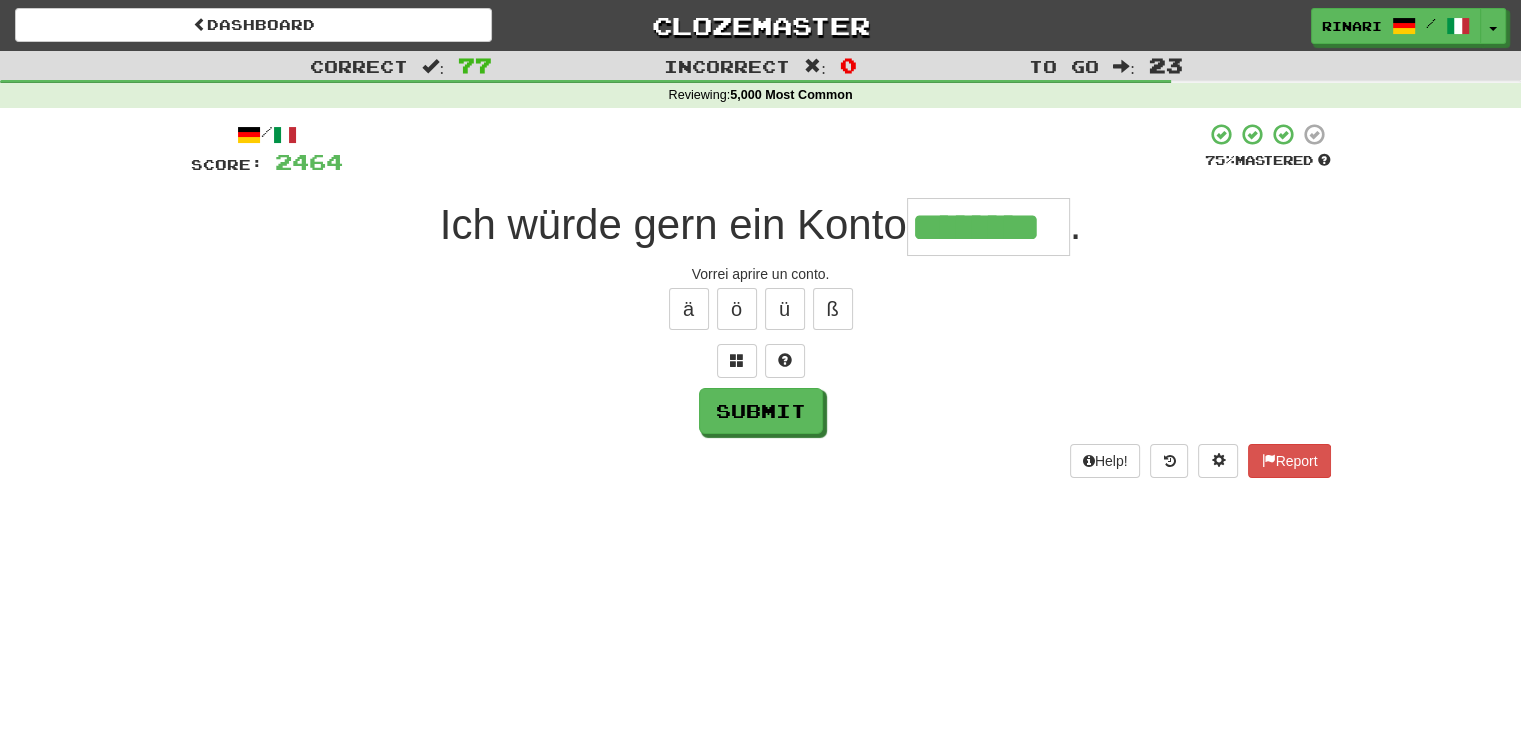 type on "********" 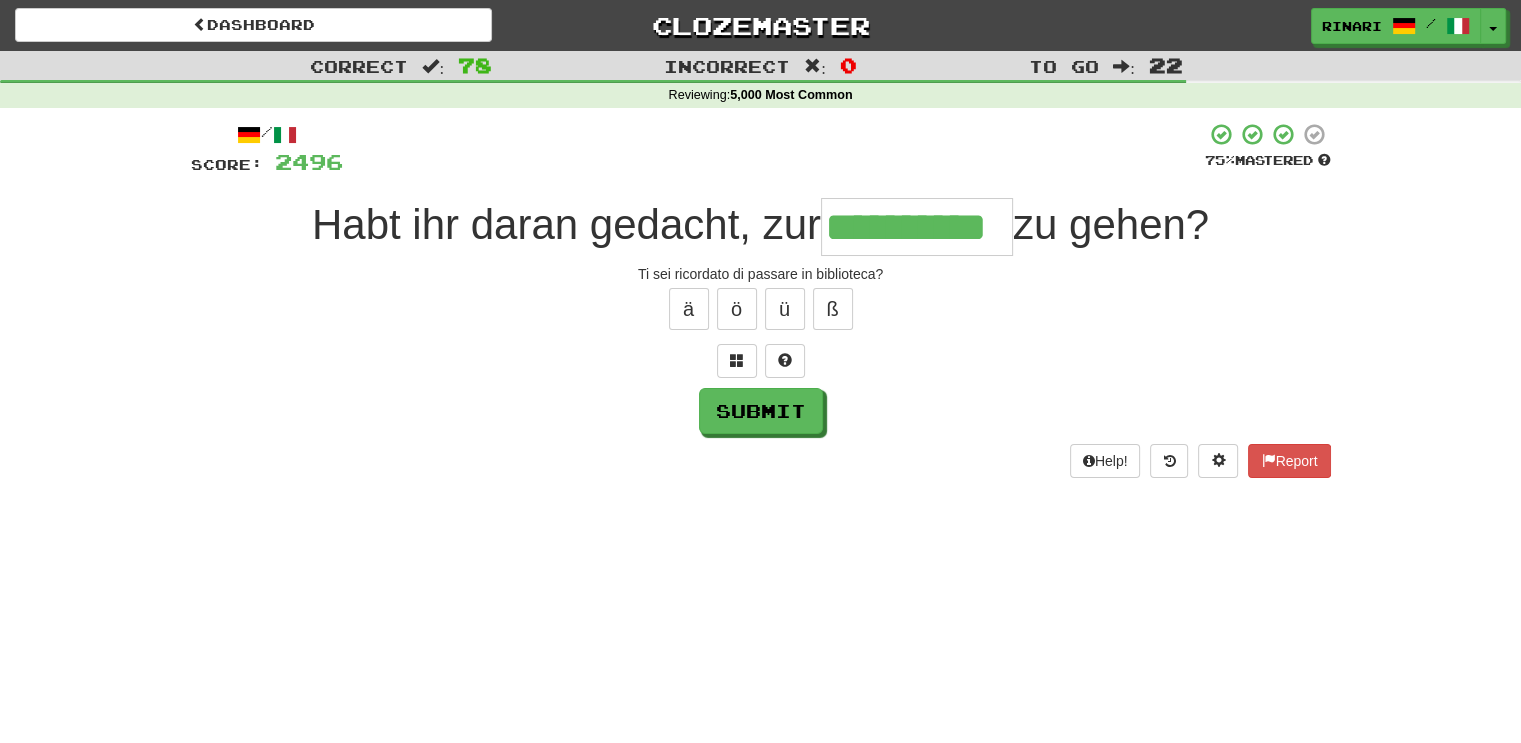 type on "**********" 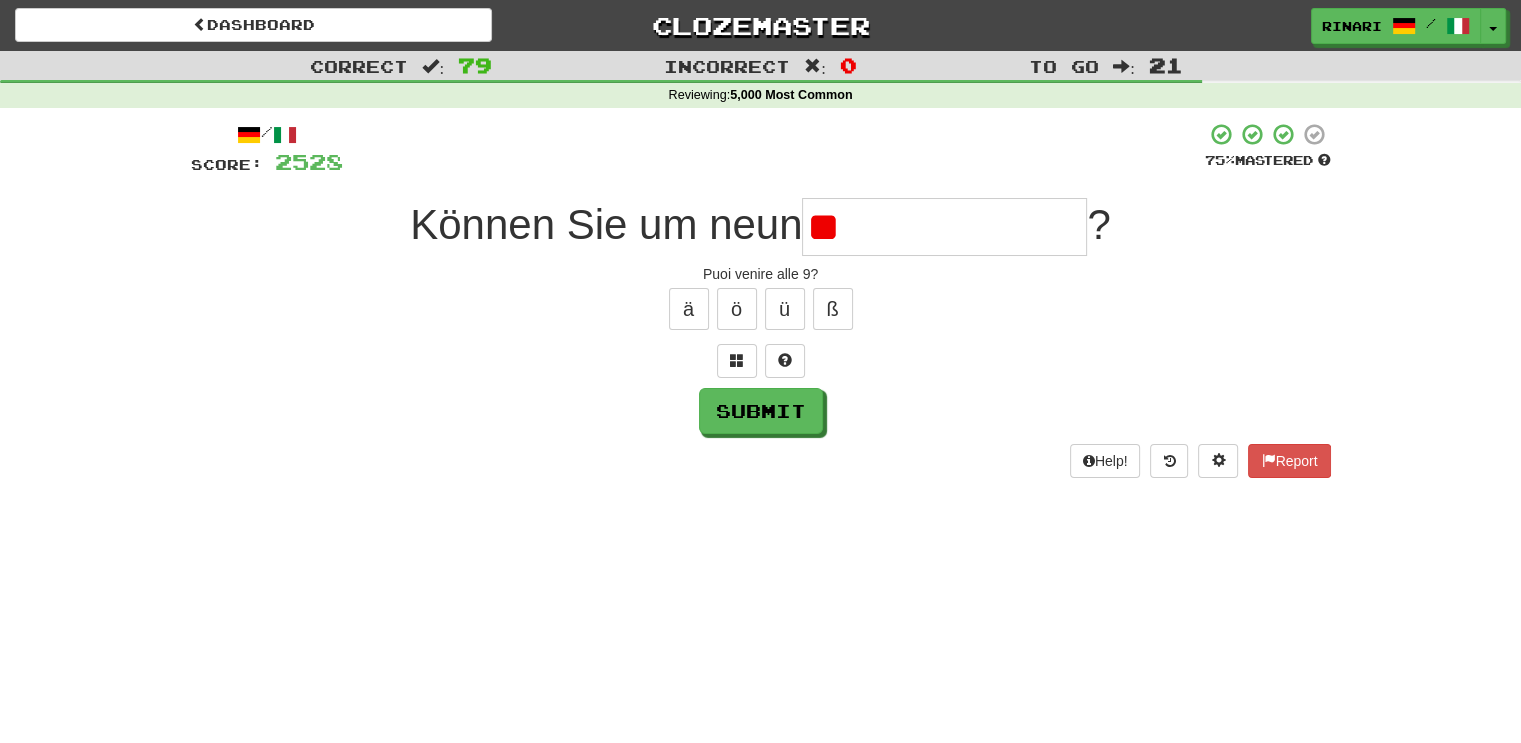 type on "*" 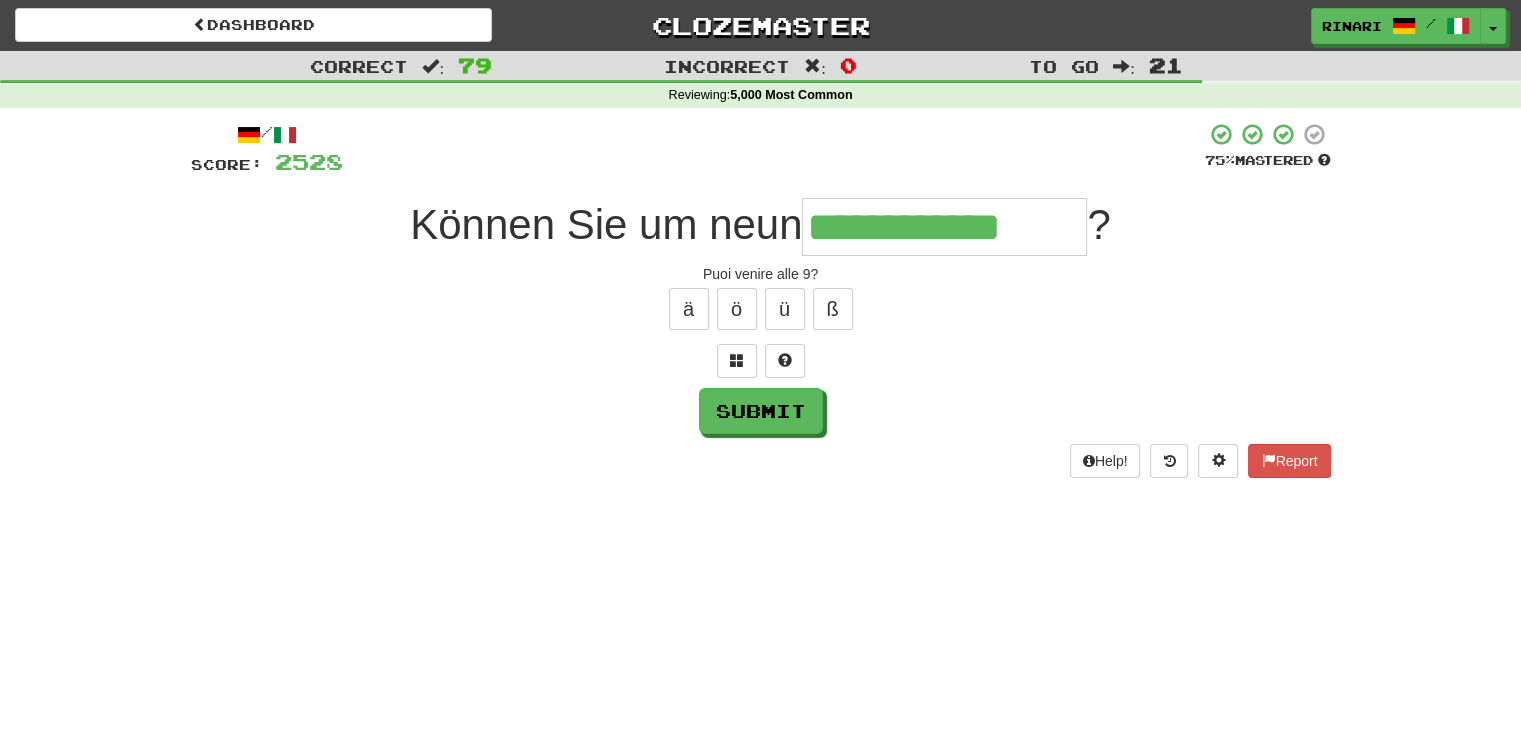 type on "**********" 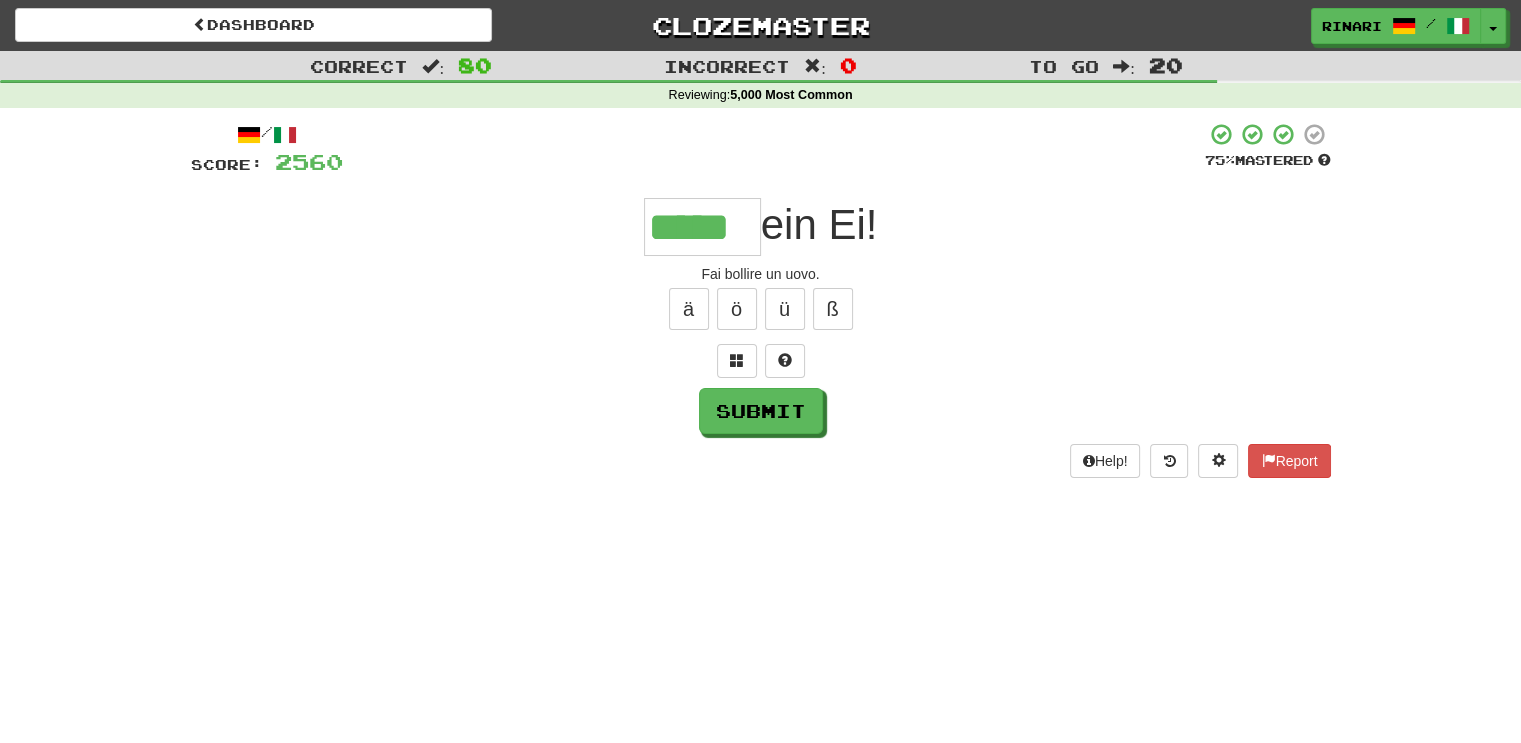 type on "*****" 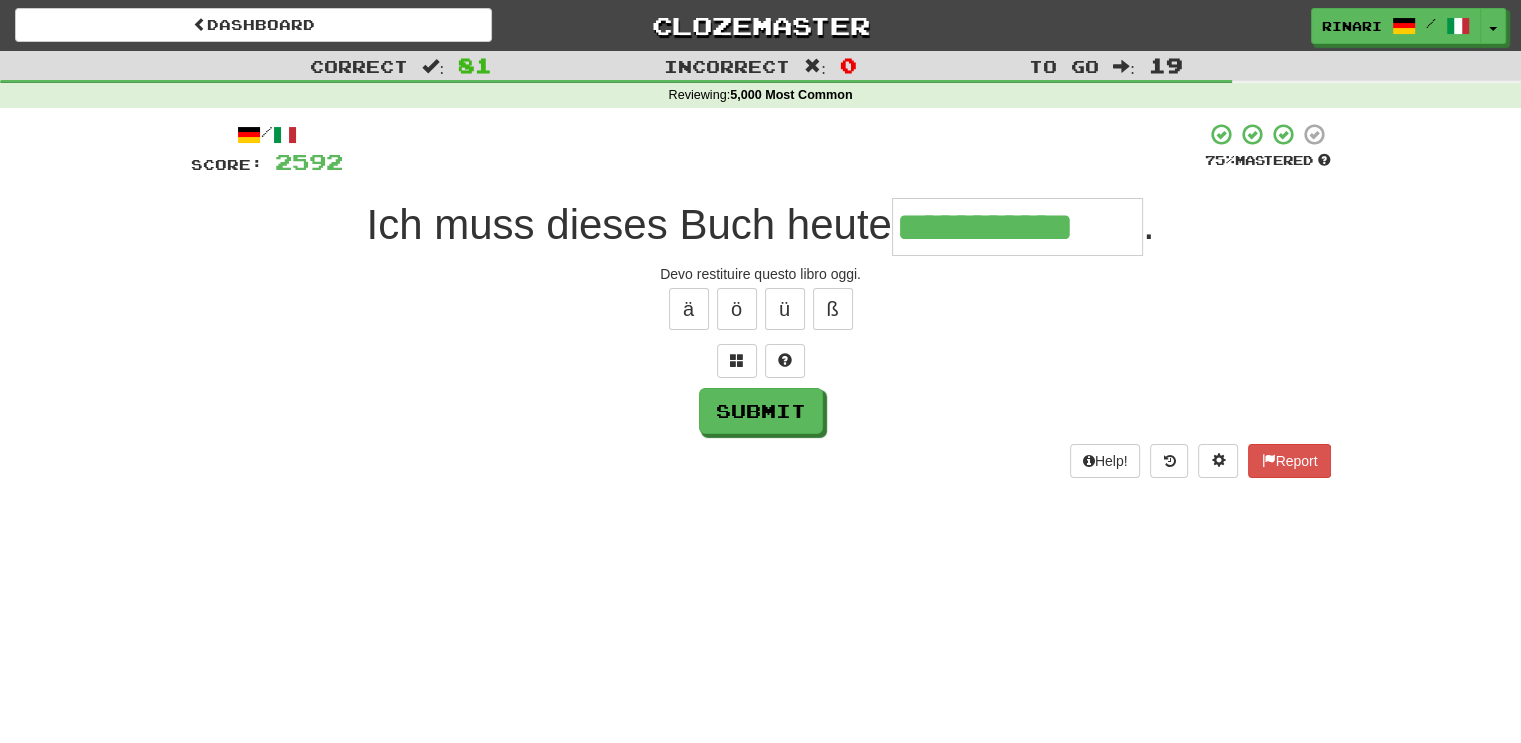 type on "**********" 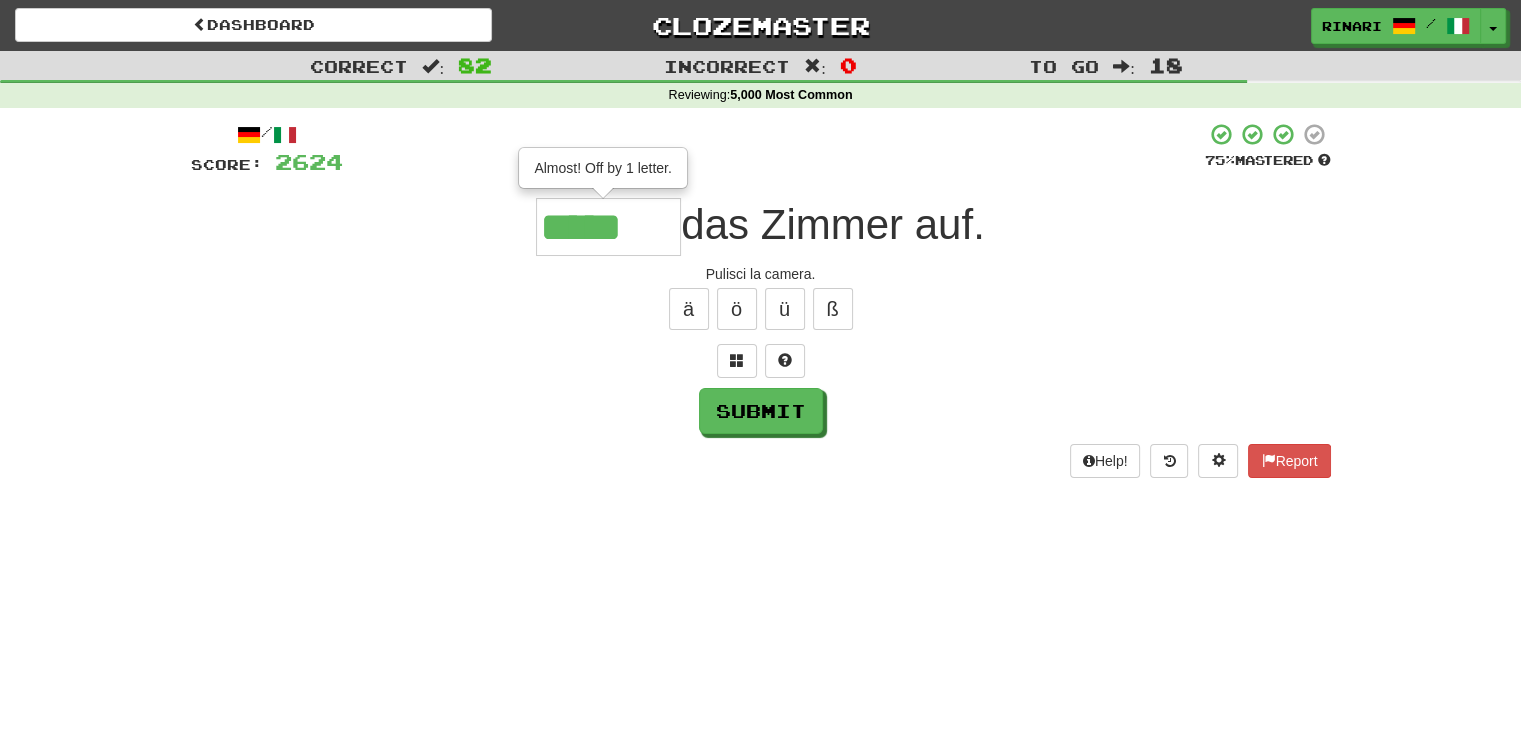 type on "*****" 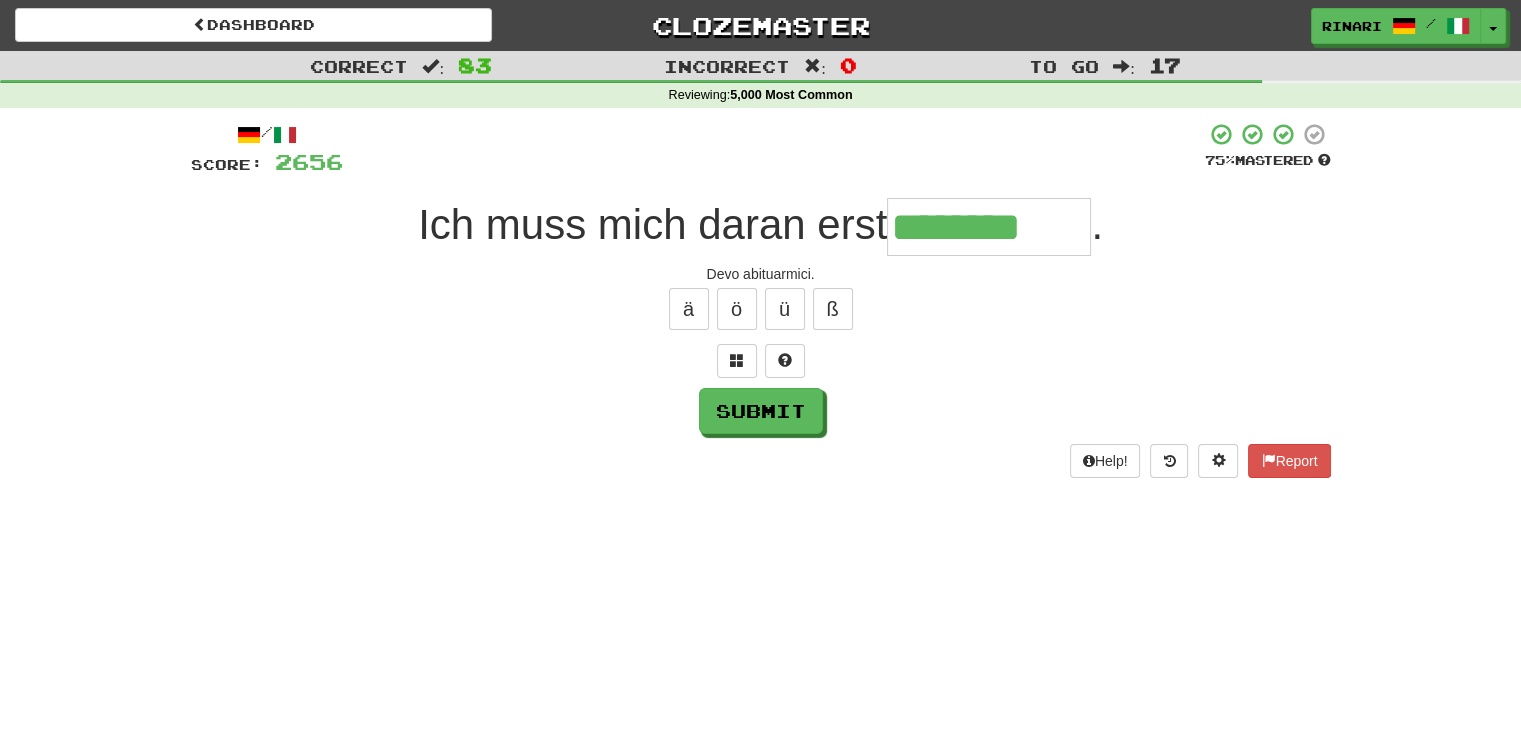 type on "********" 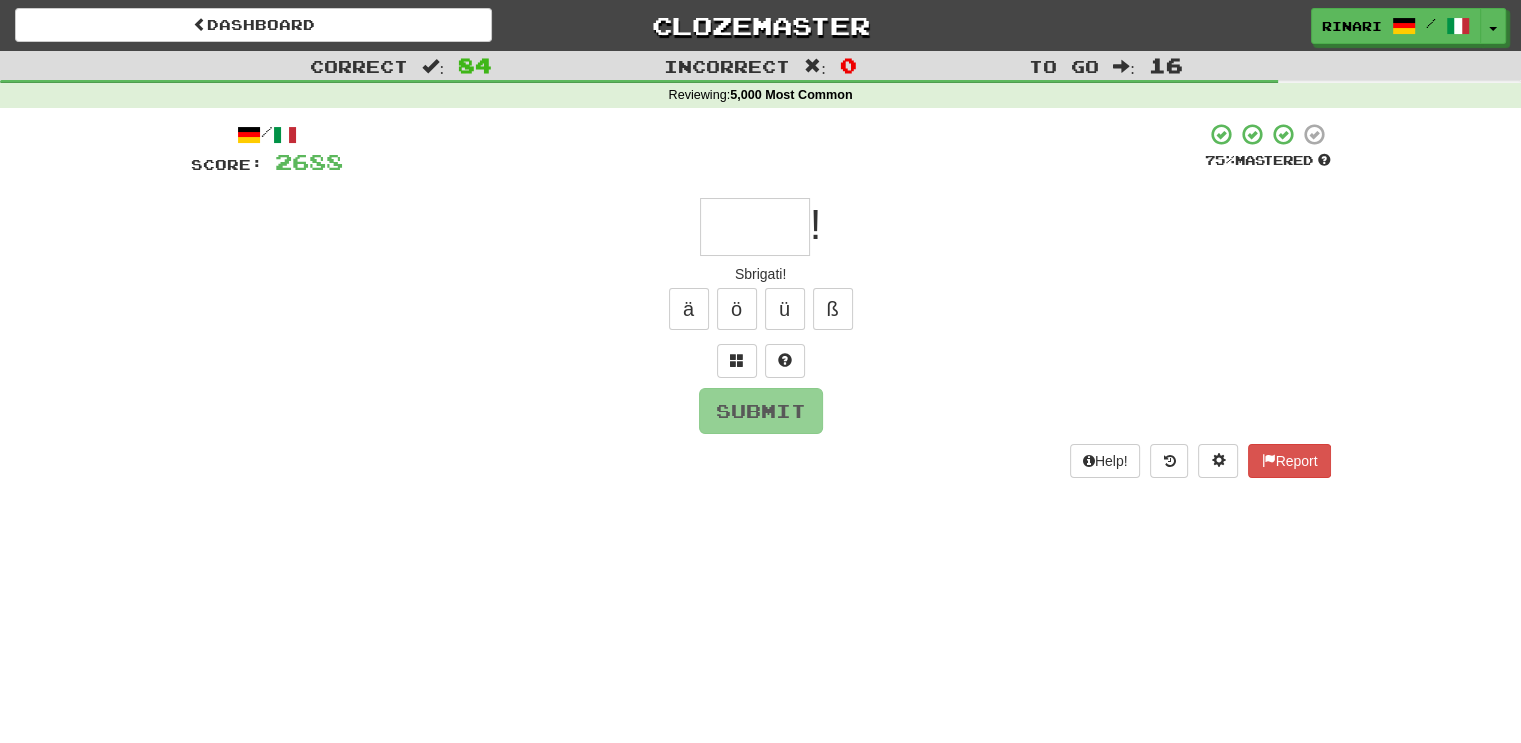 type on "*" 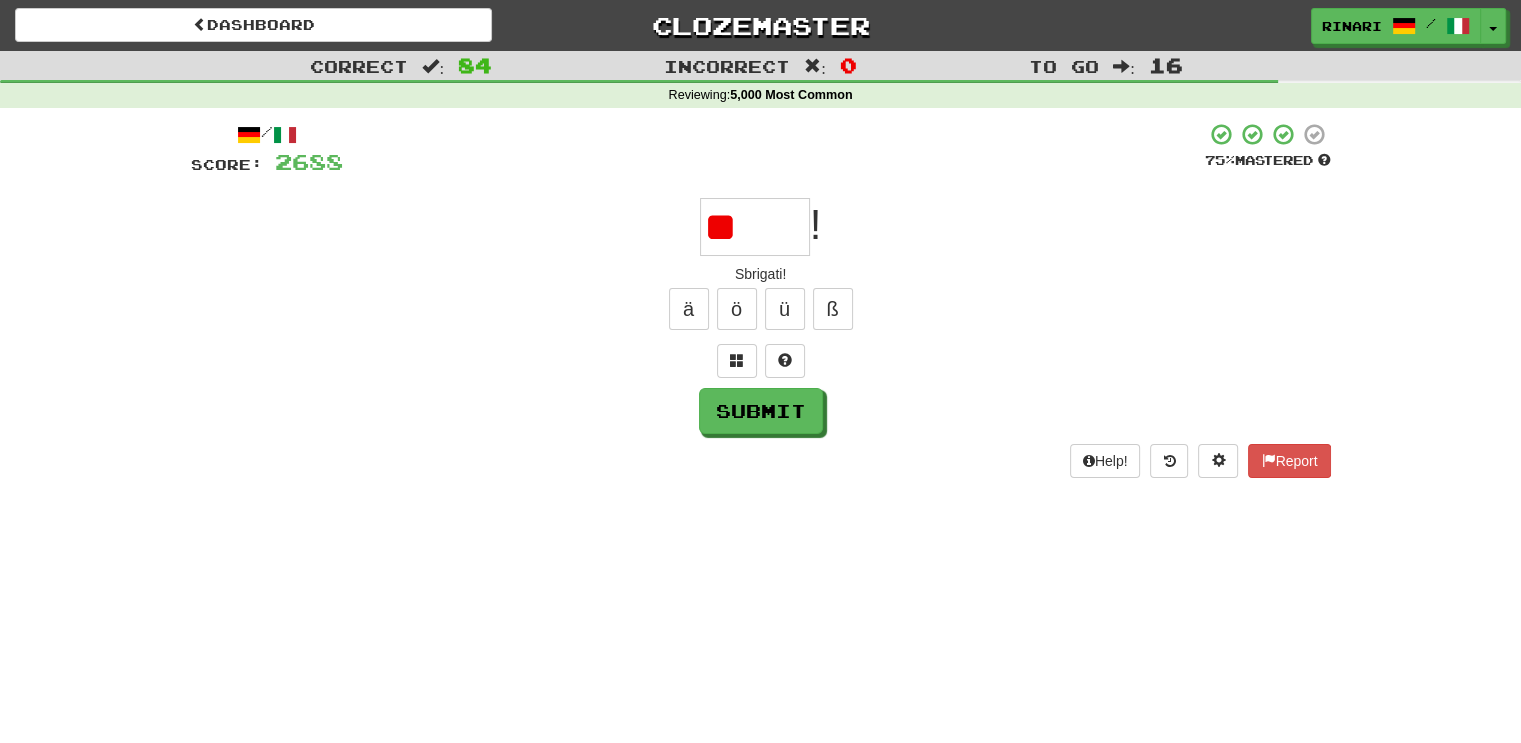 type on "*" 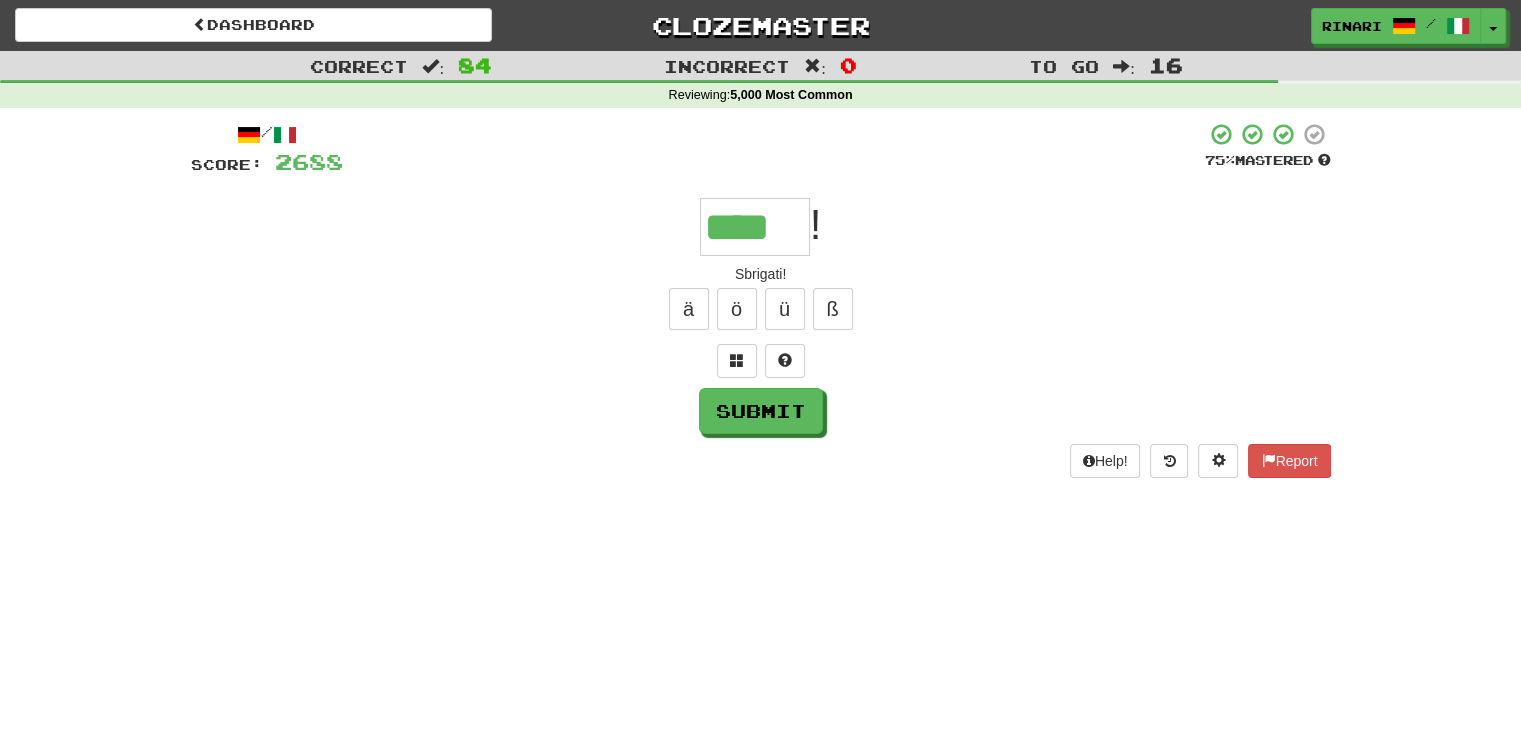 type on "****" 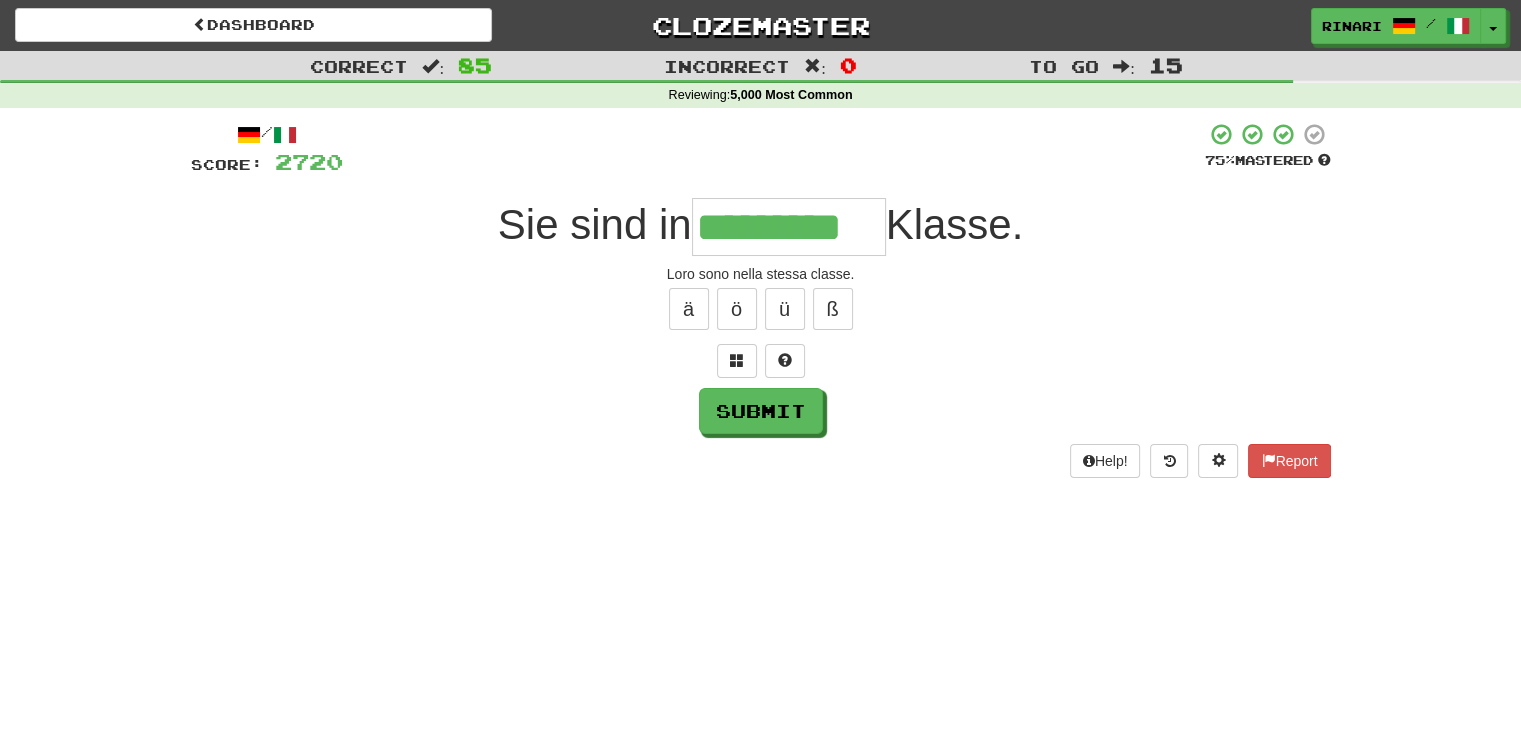 type on "*********" 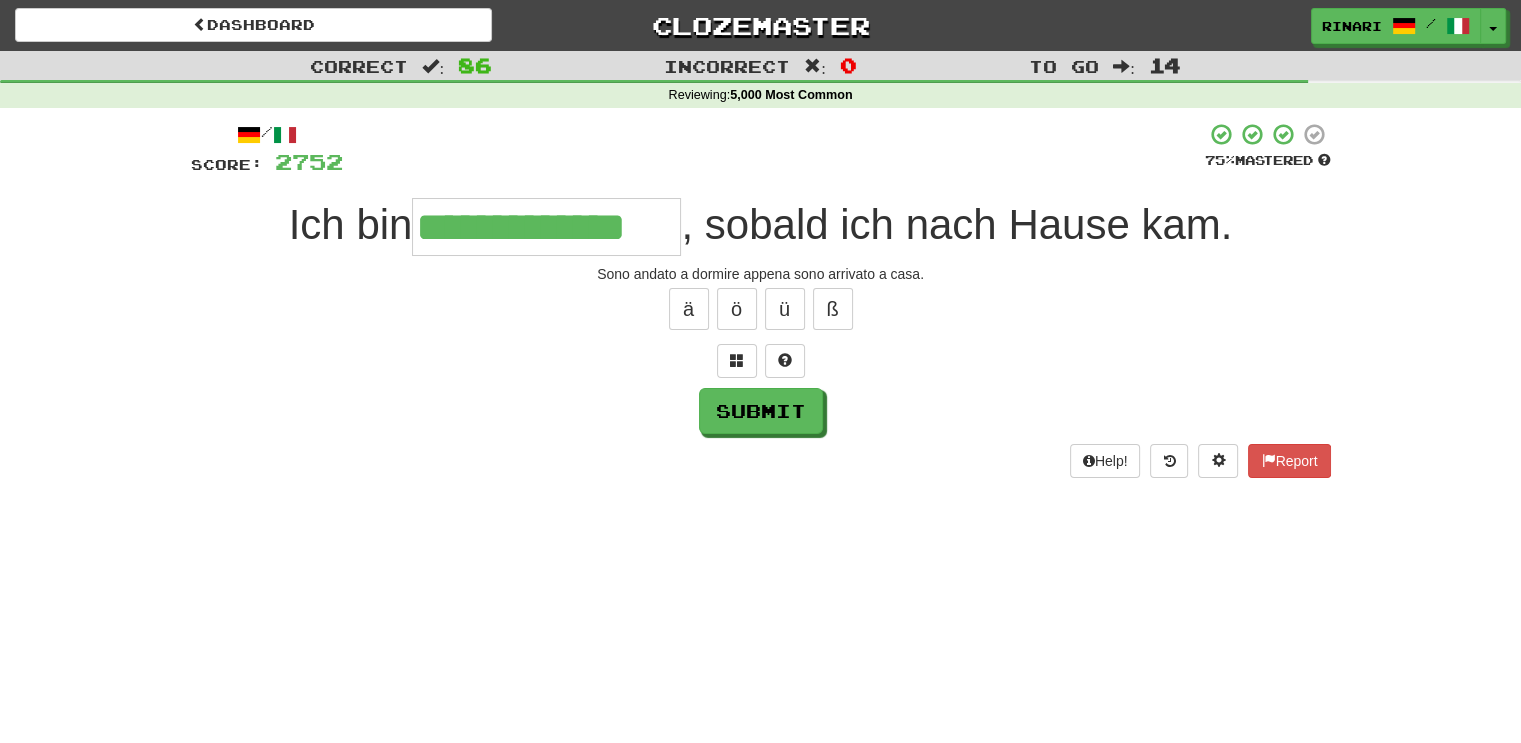 type on "**********" 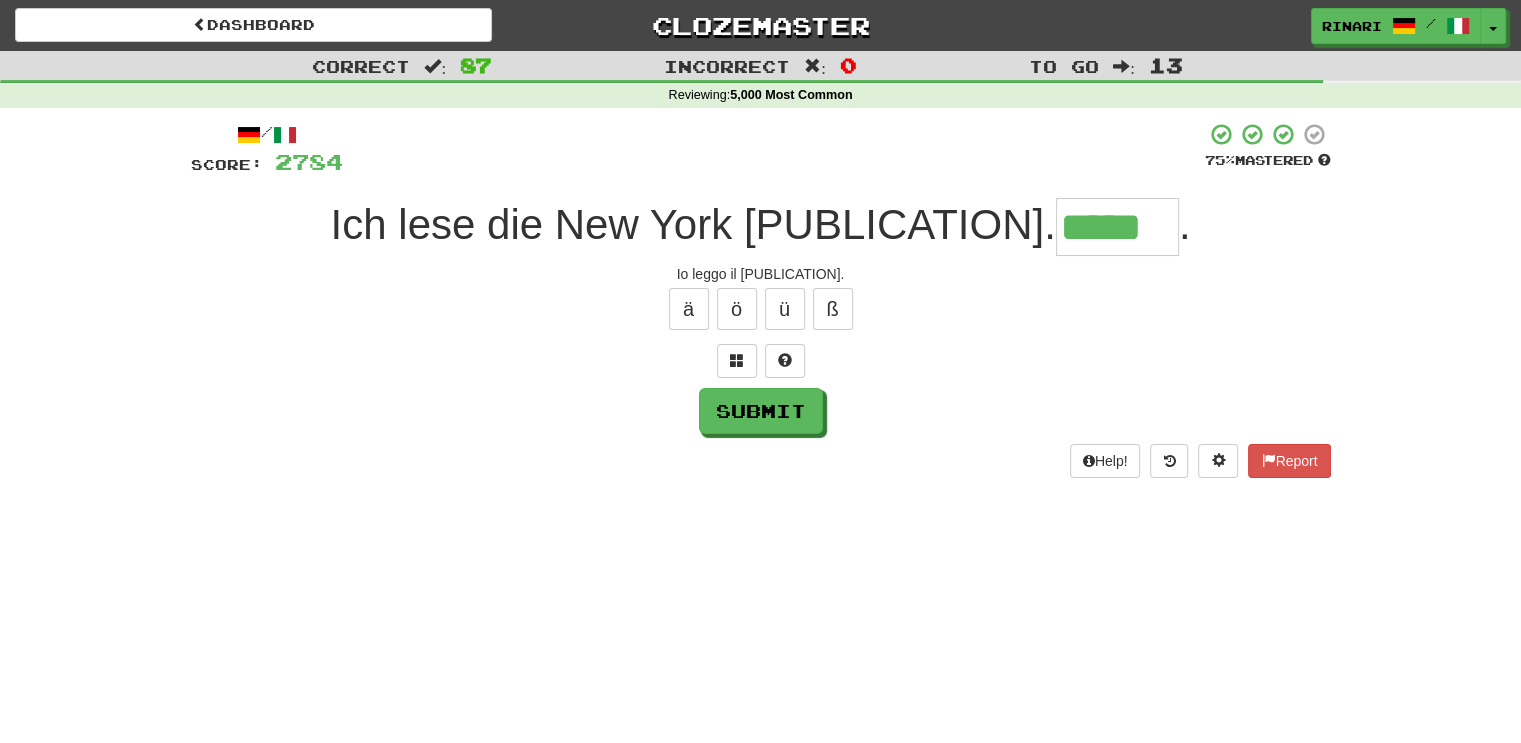 type on "*****" 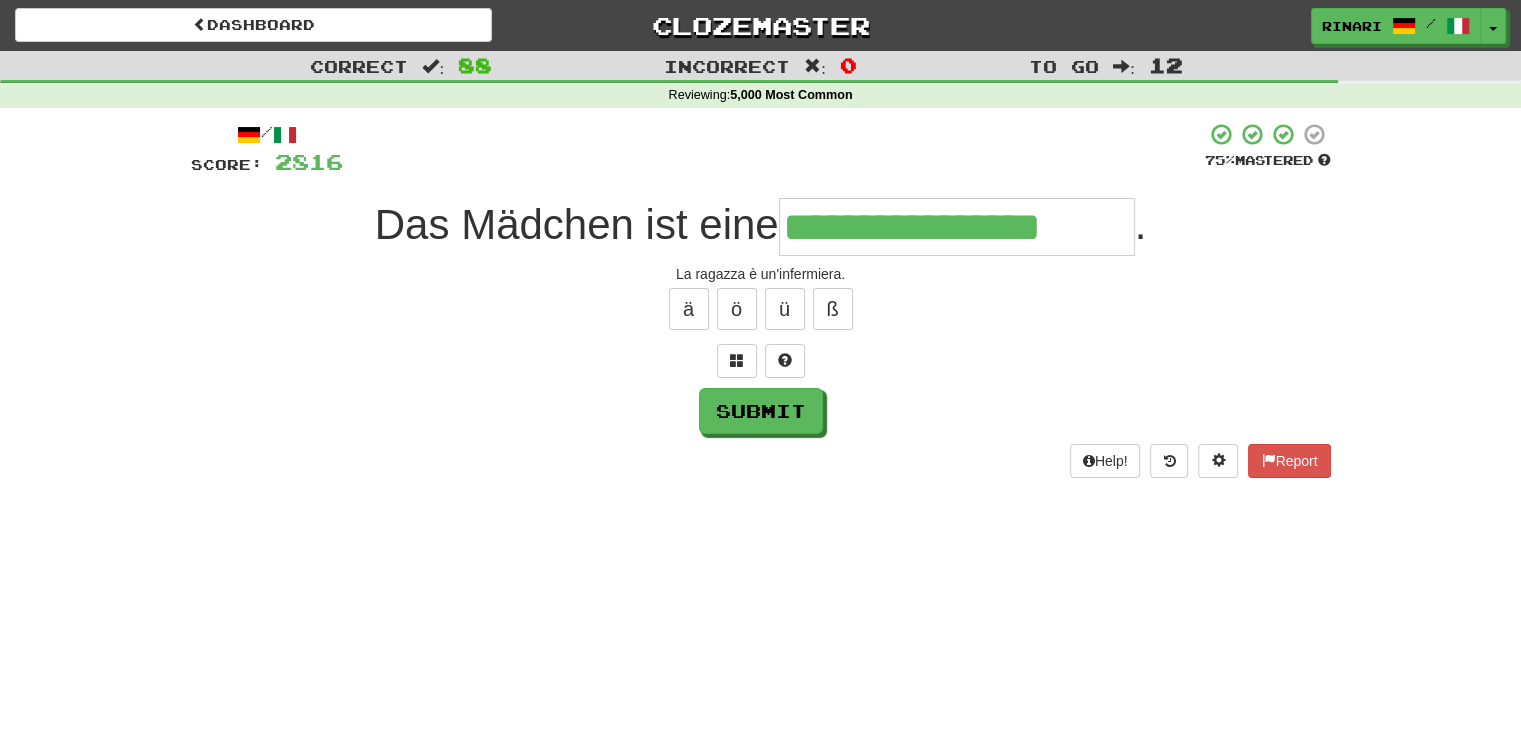 type on "**********" 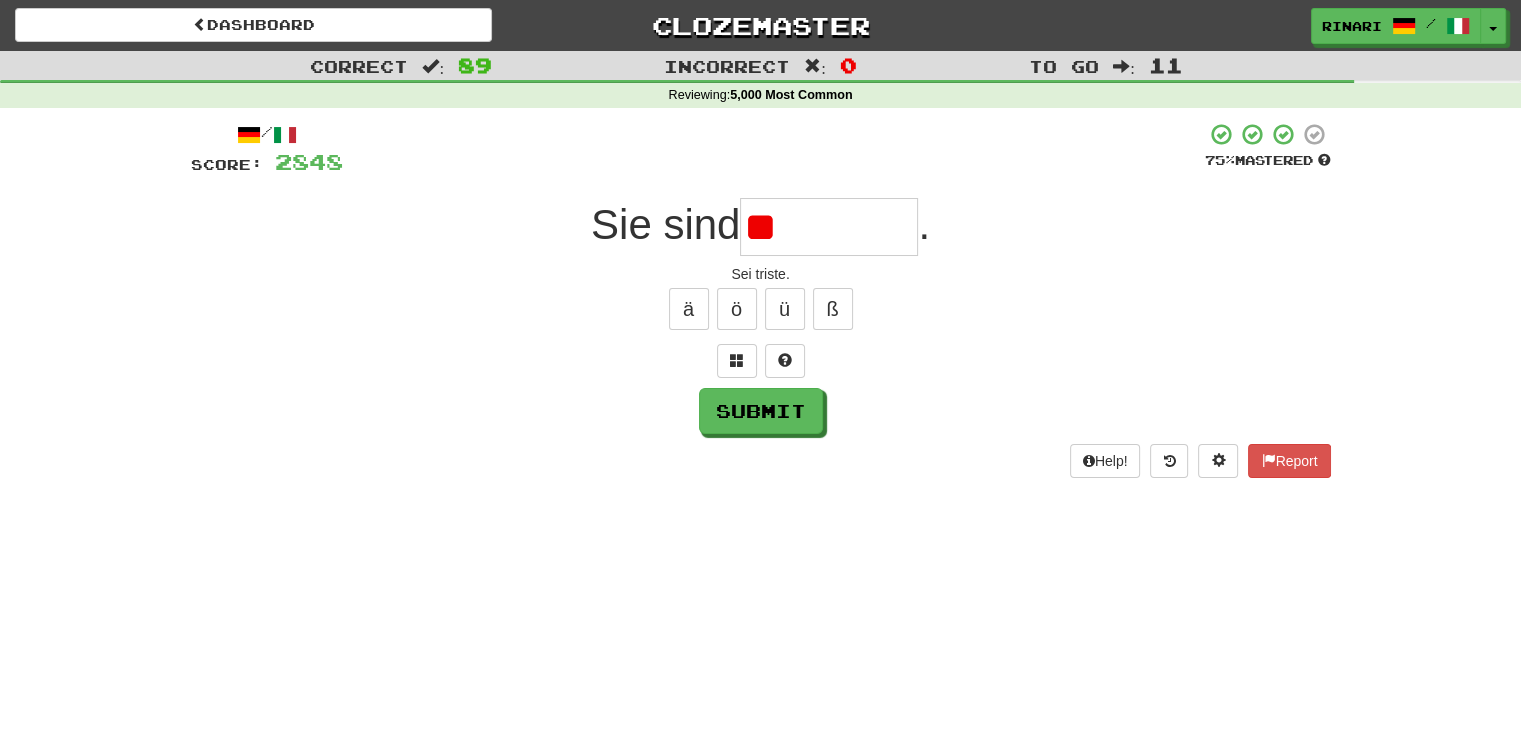 type on "*" 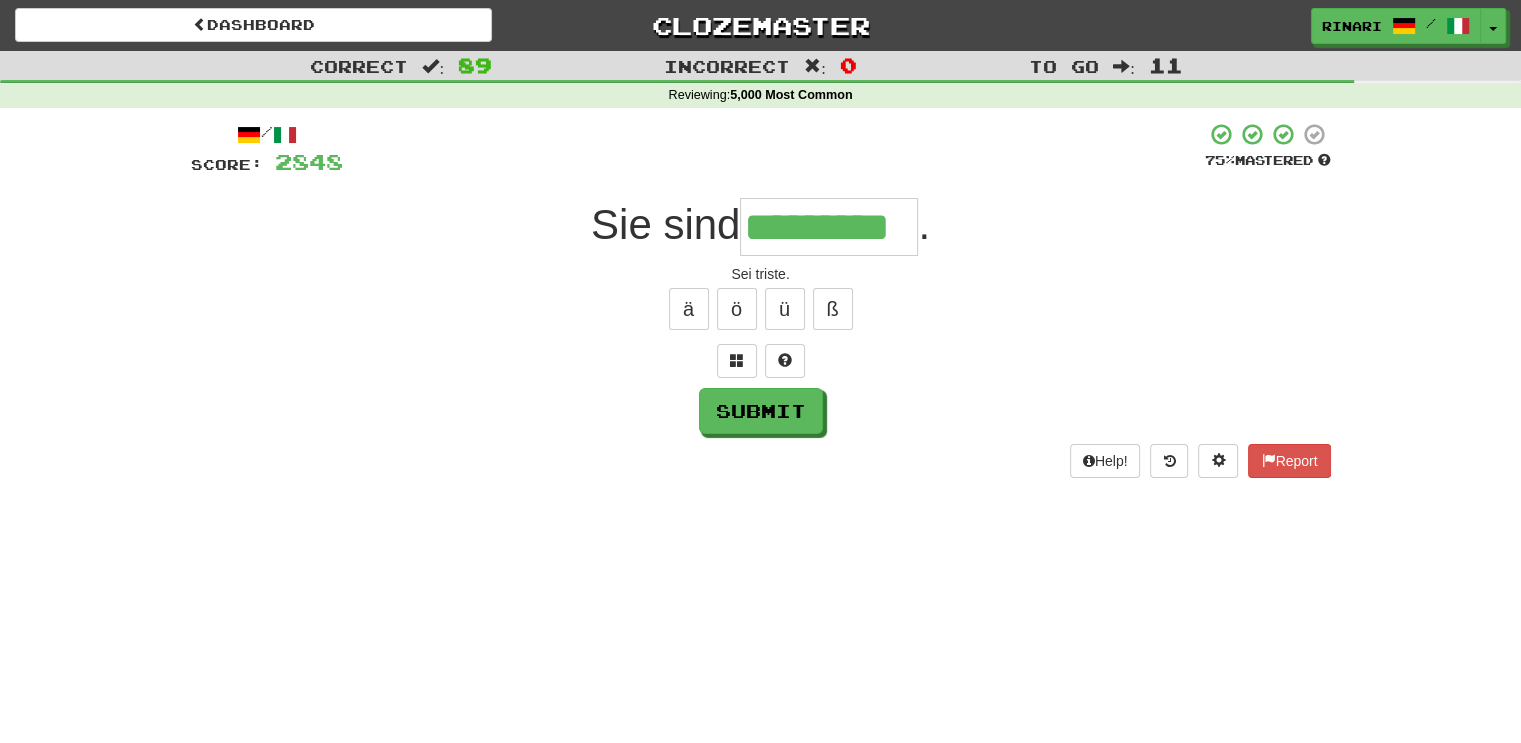 type on "*********" 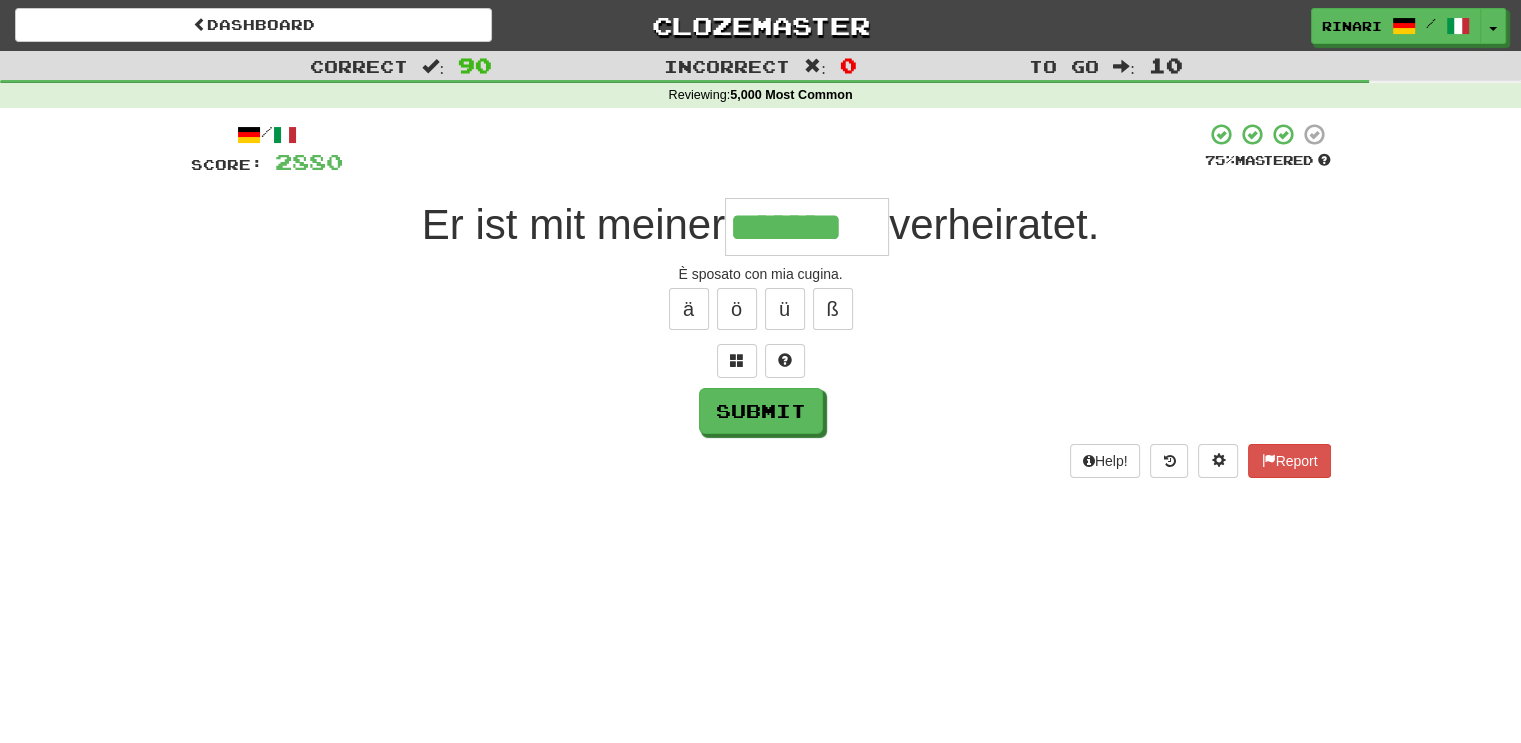 type on "*******" 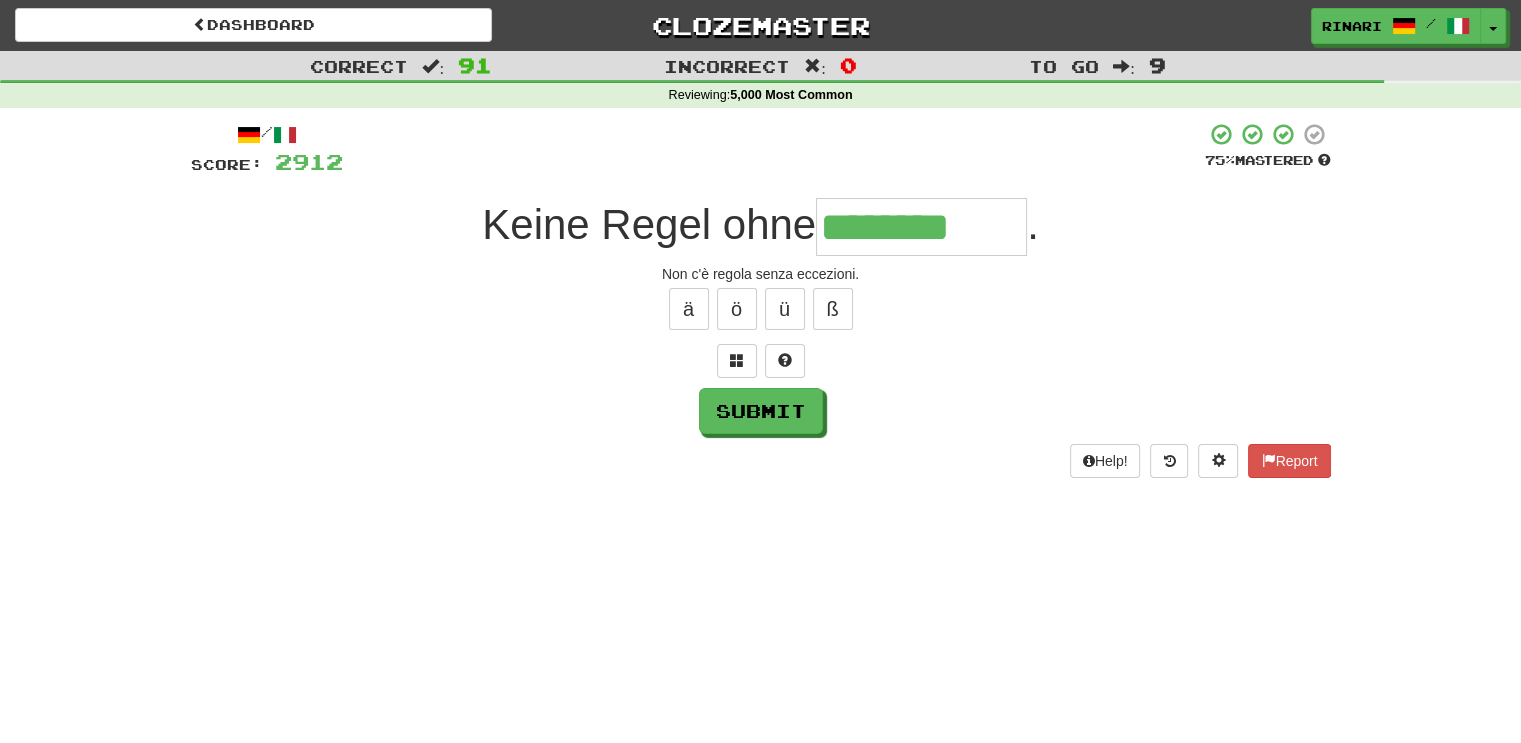 type on "********" 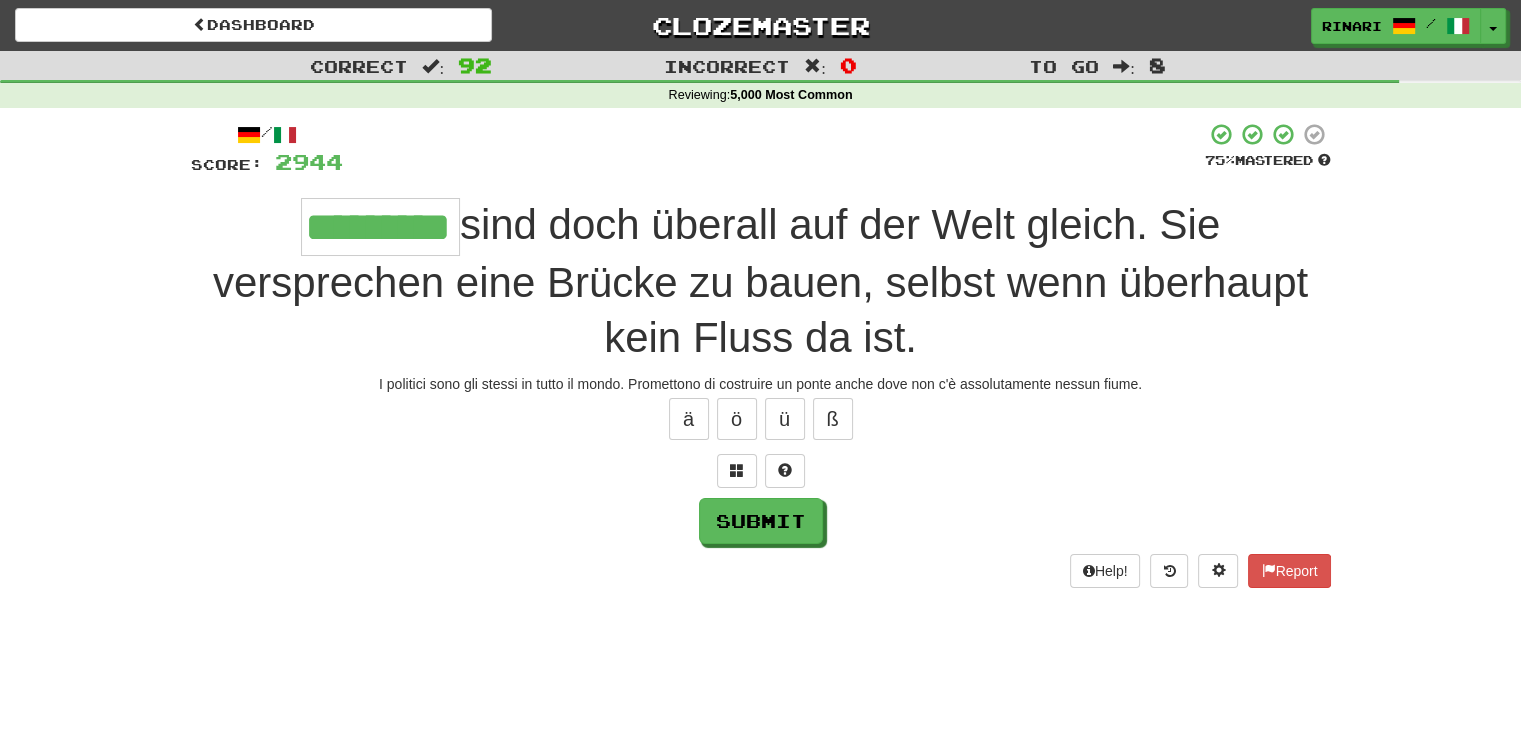 type on "*********" 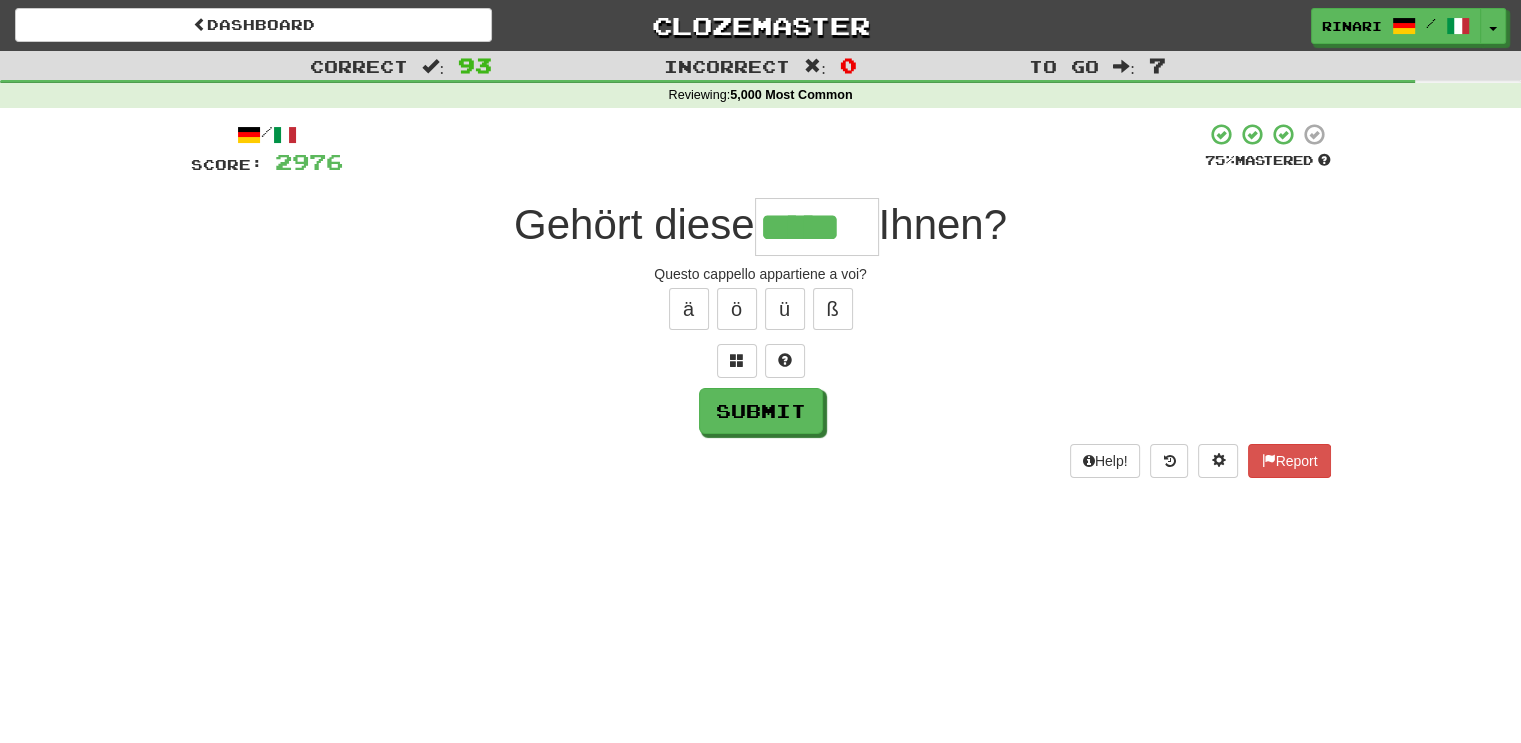 type on "*****" 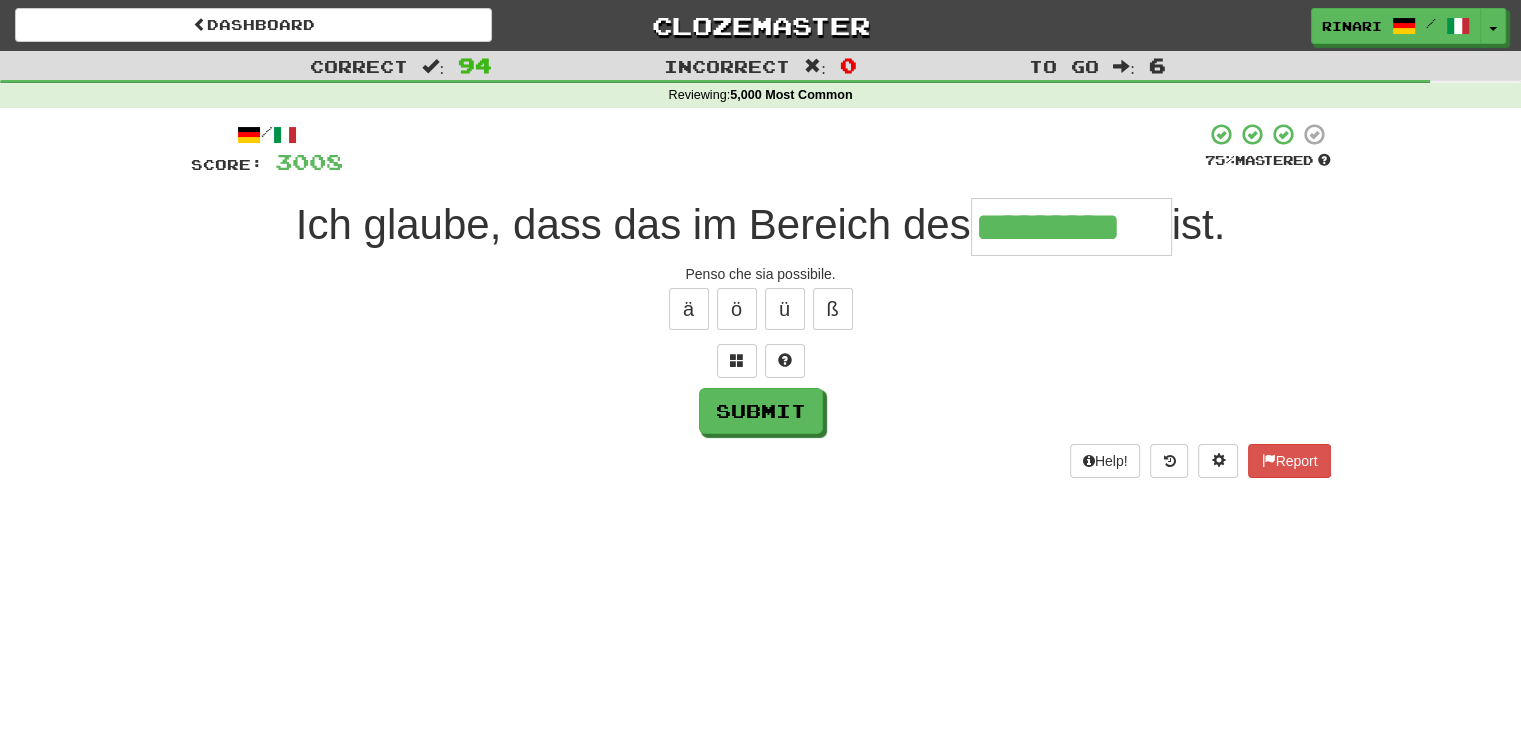 type on "*********" 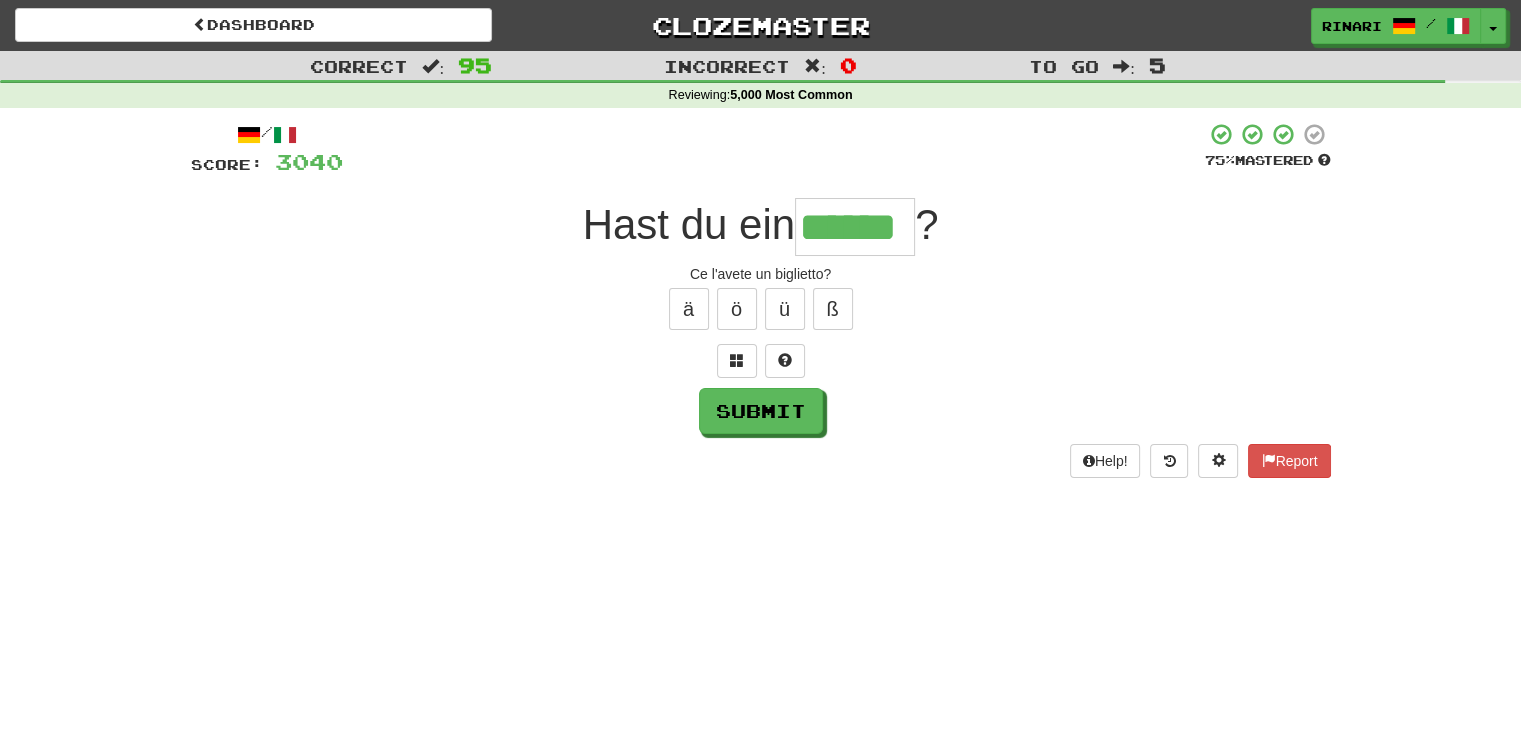 type on "******" 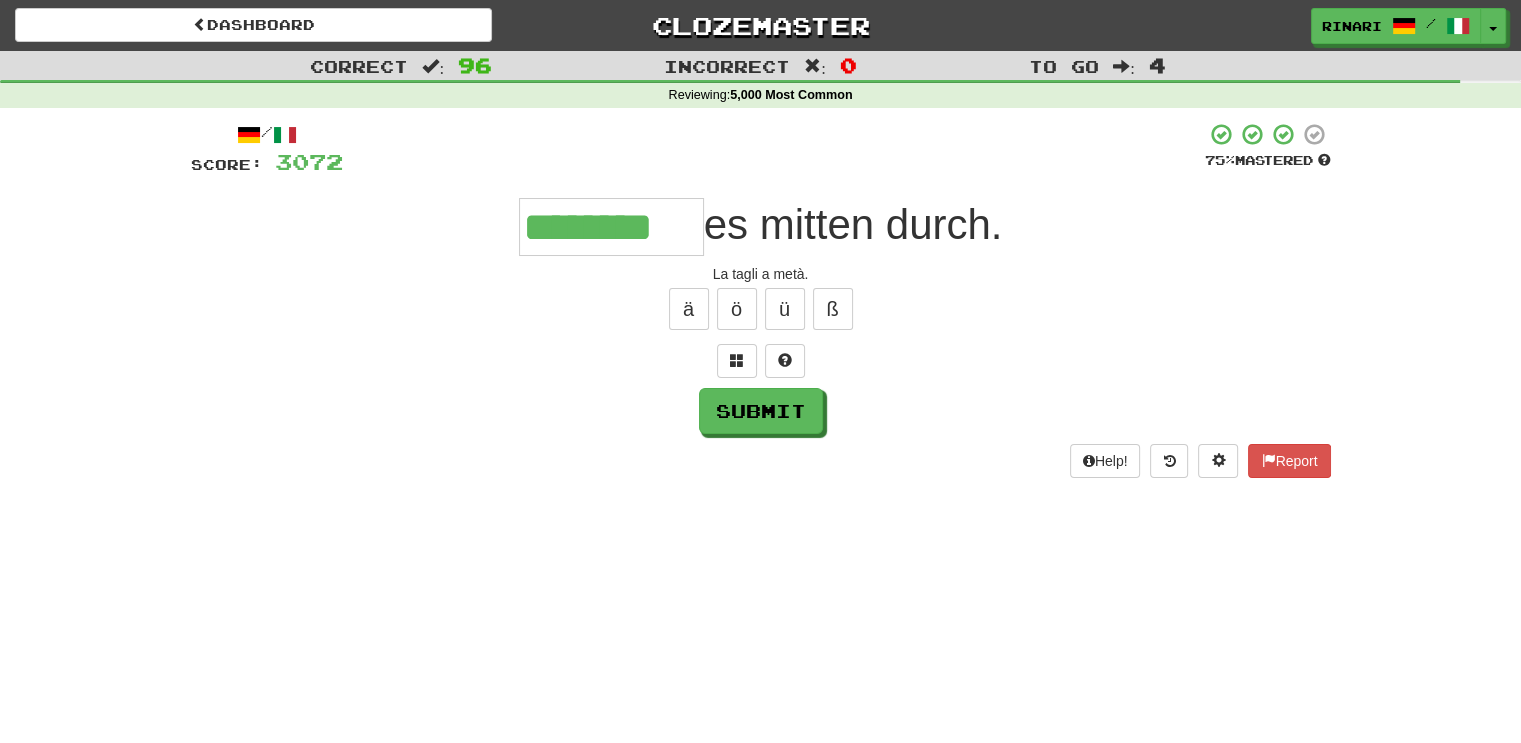 type on "********" 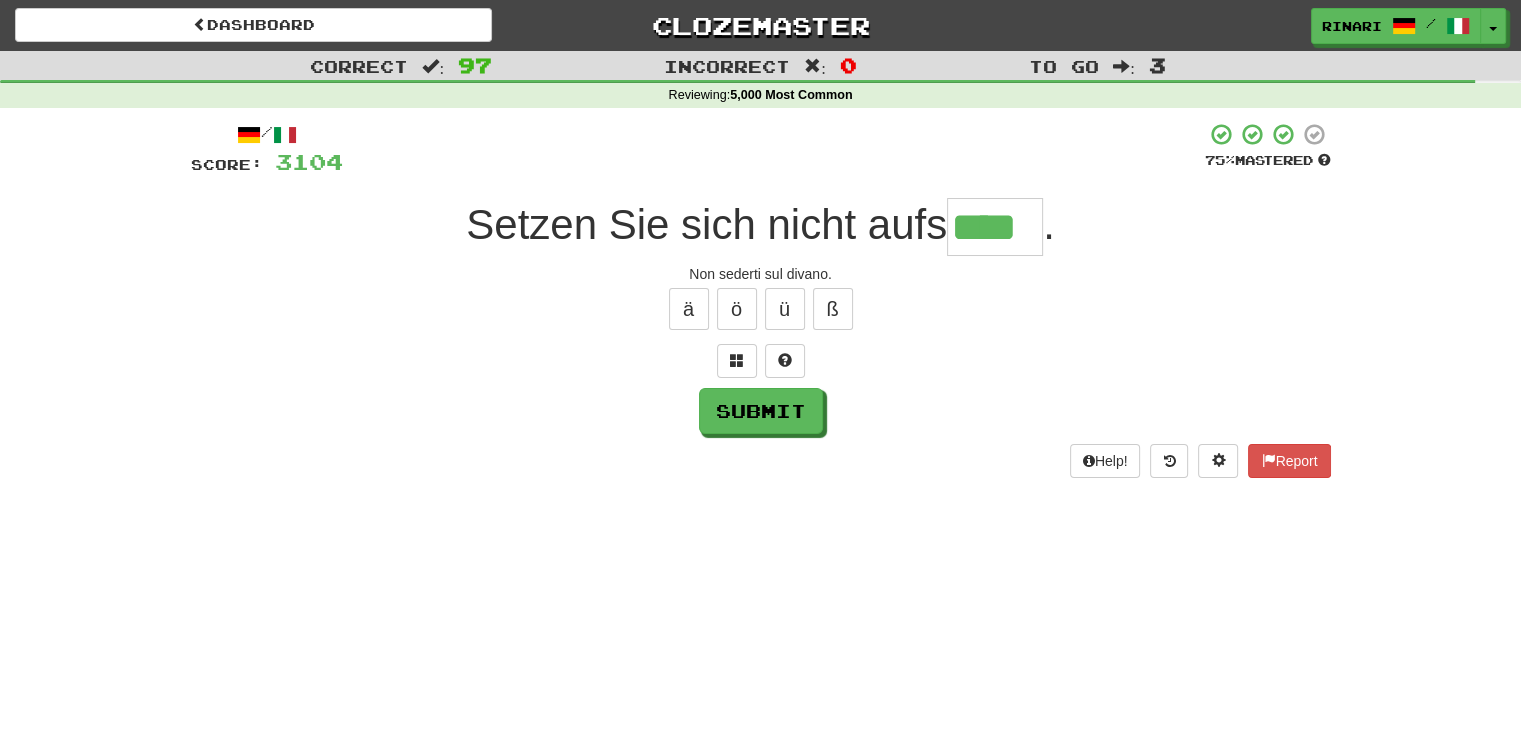 type on "****" 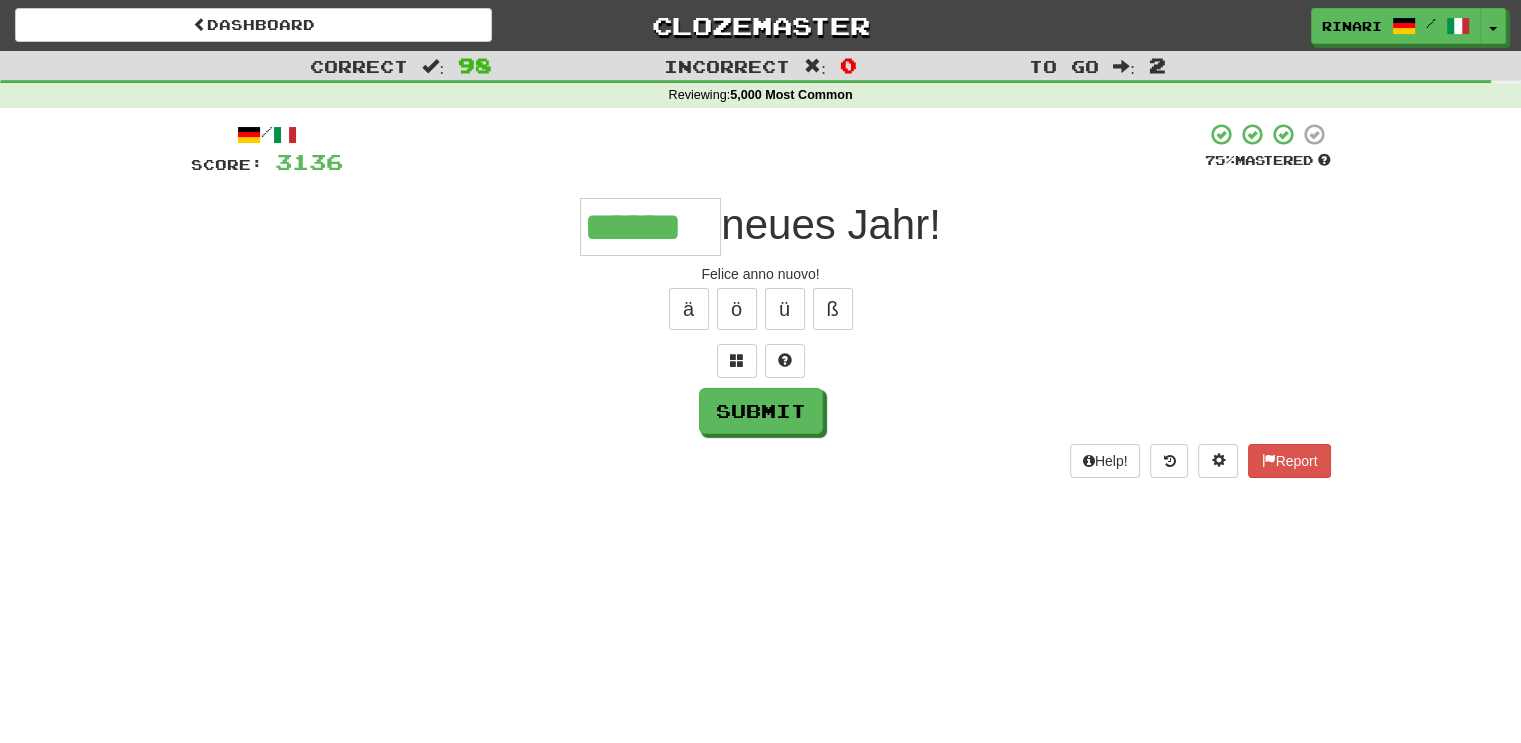 type on "******" 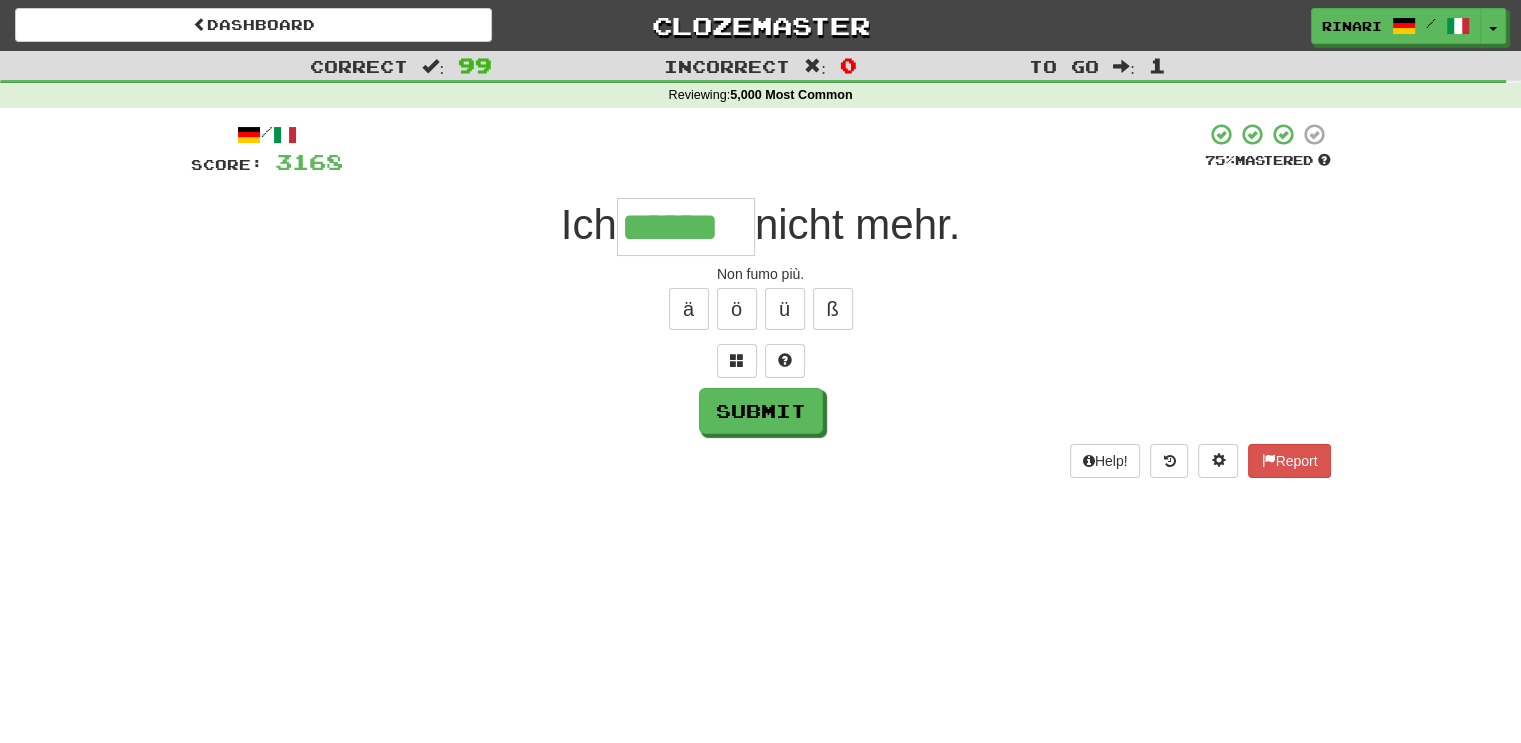 type on "******" 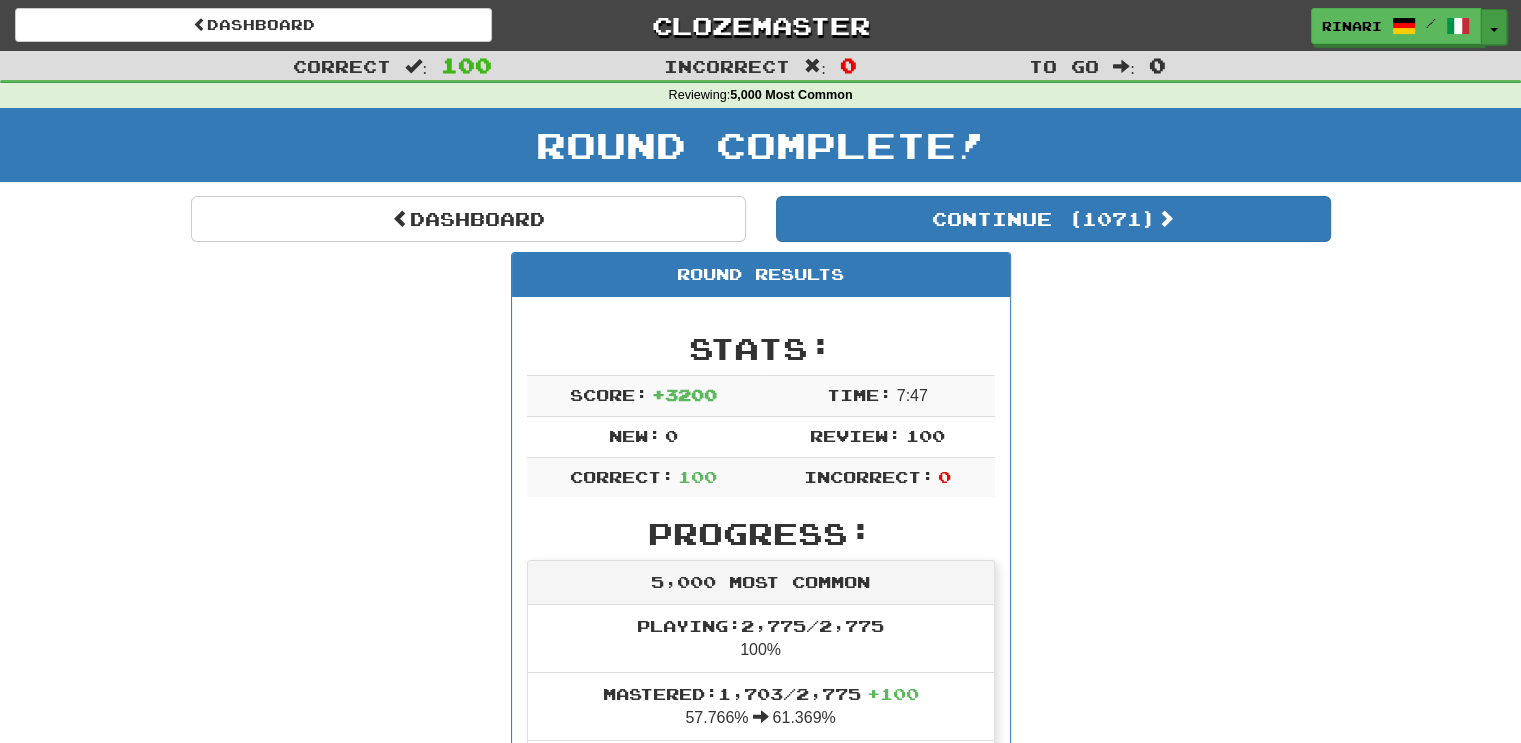 click on "Toggle Dropdown" at bounding box center (1494, 27) 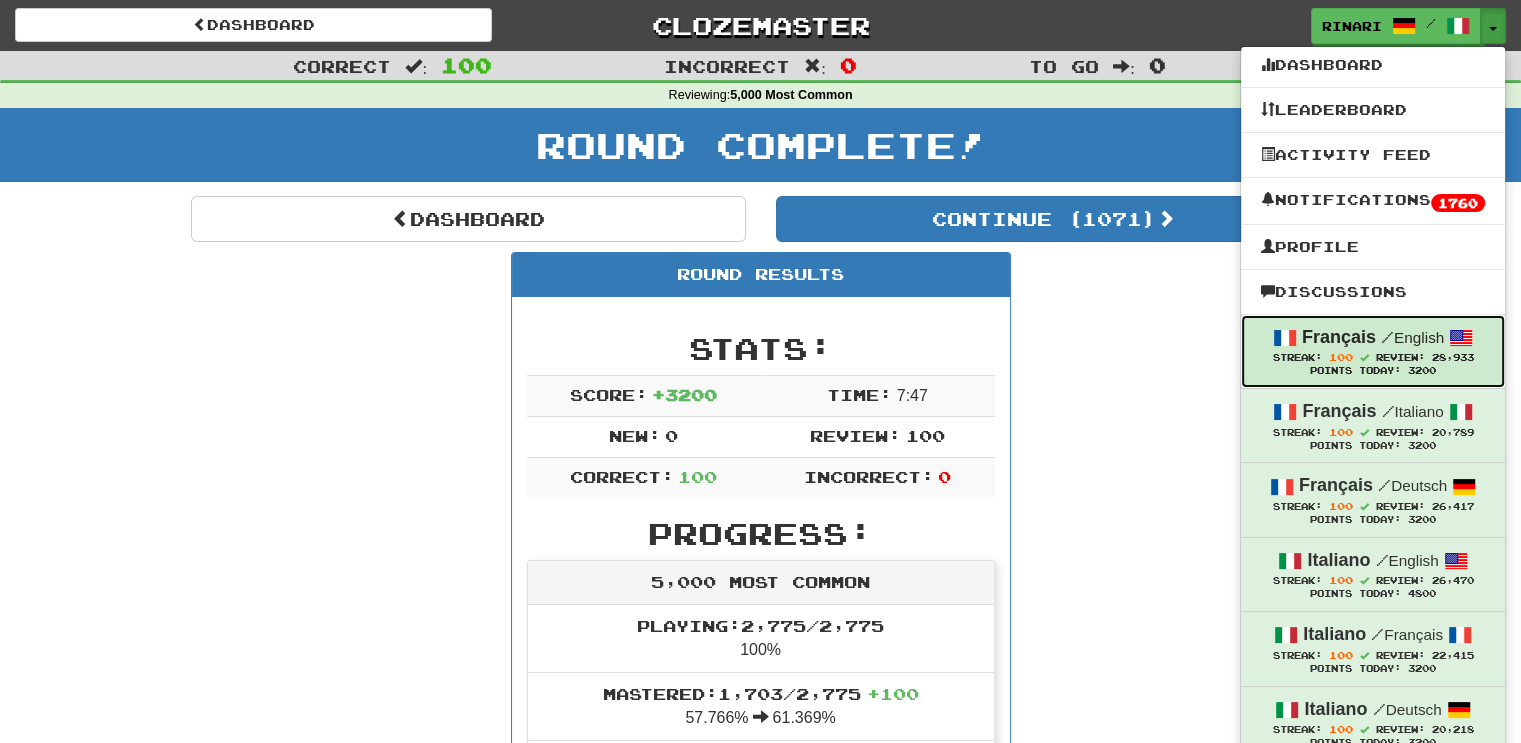 click on "/
English" at bounding box center (1412, 337) 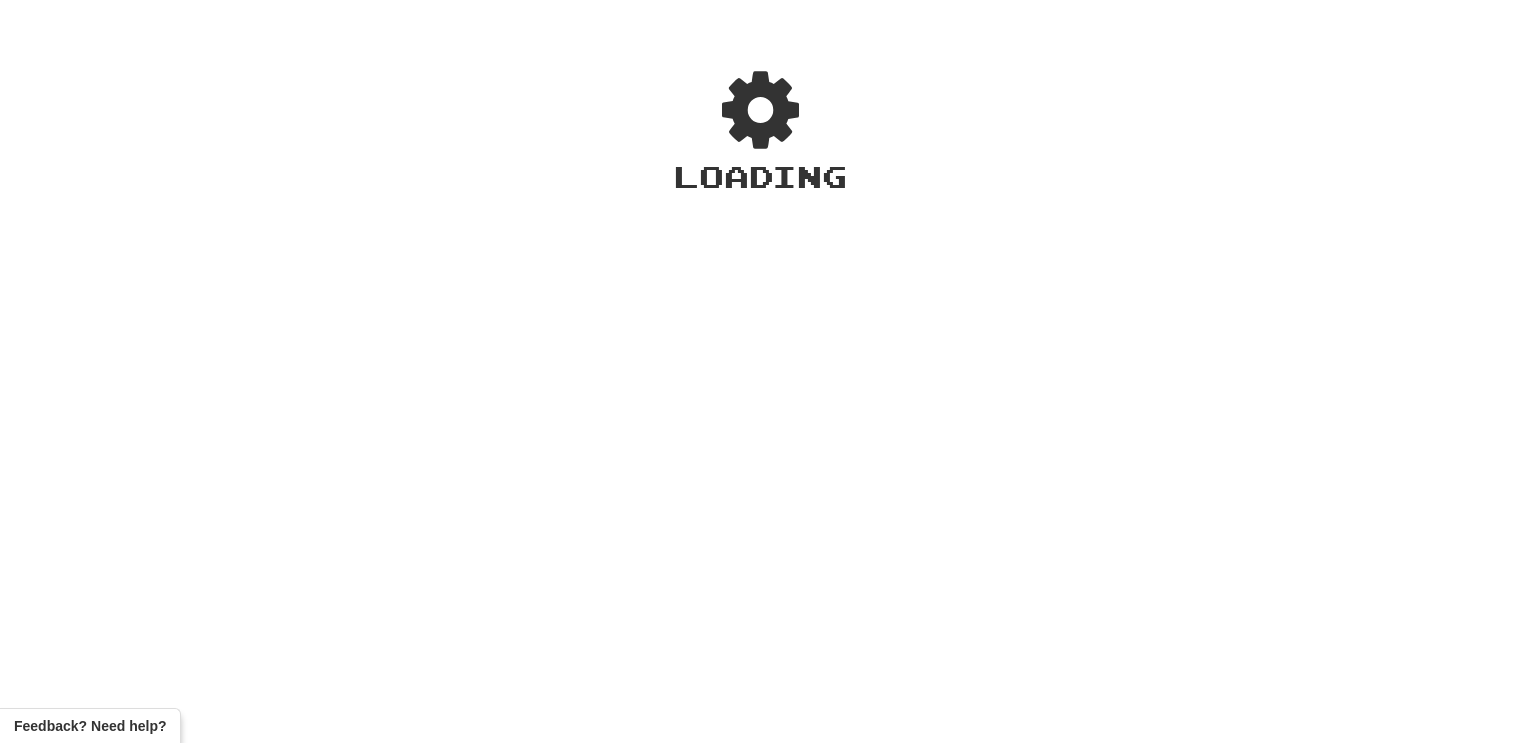 scroll, scrollTop: 0, scrollLeft: 0, axis: both 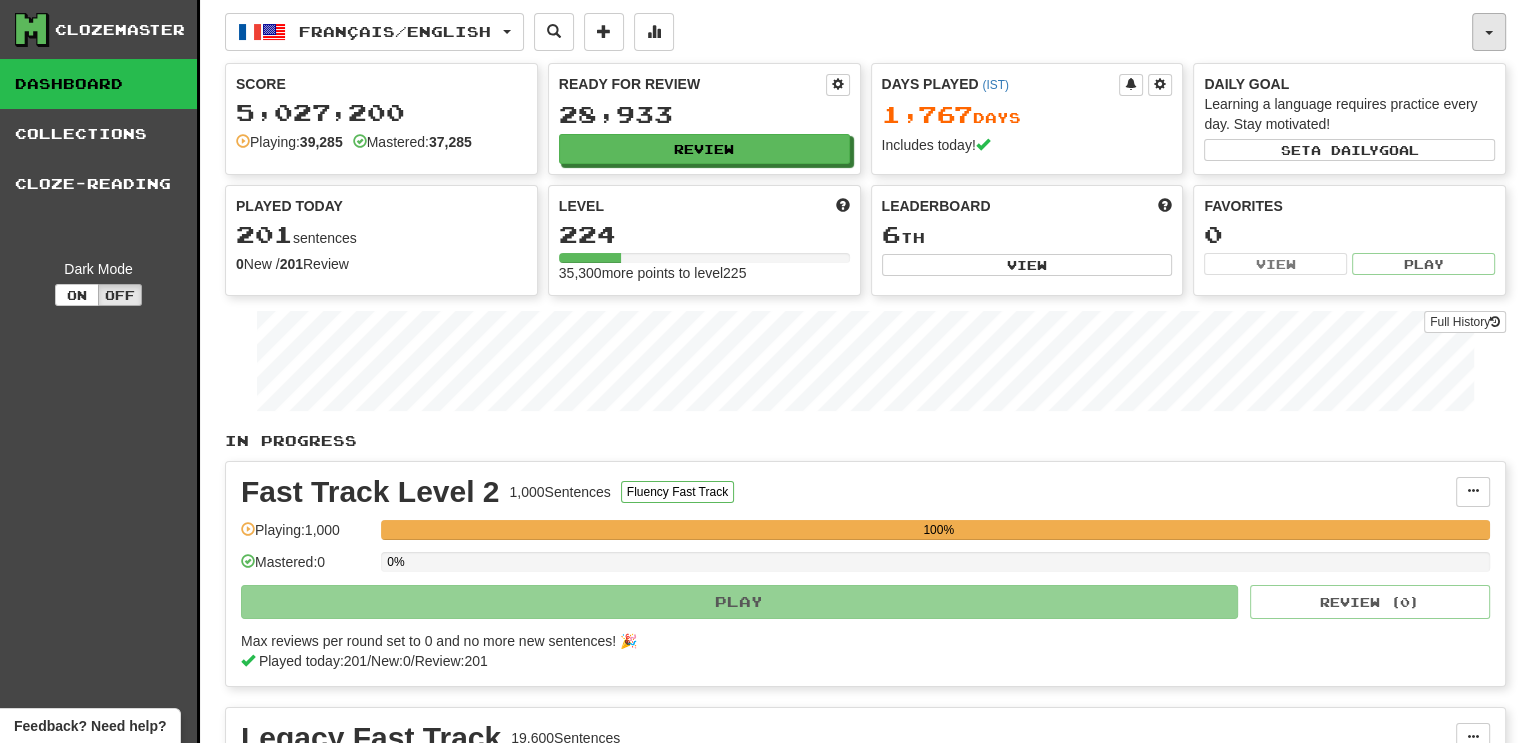 click at bounding box center [1489, 32] 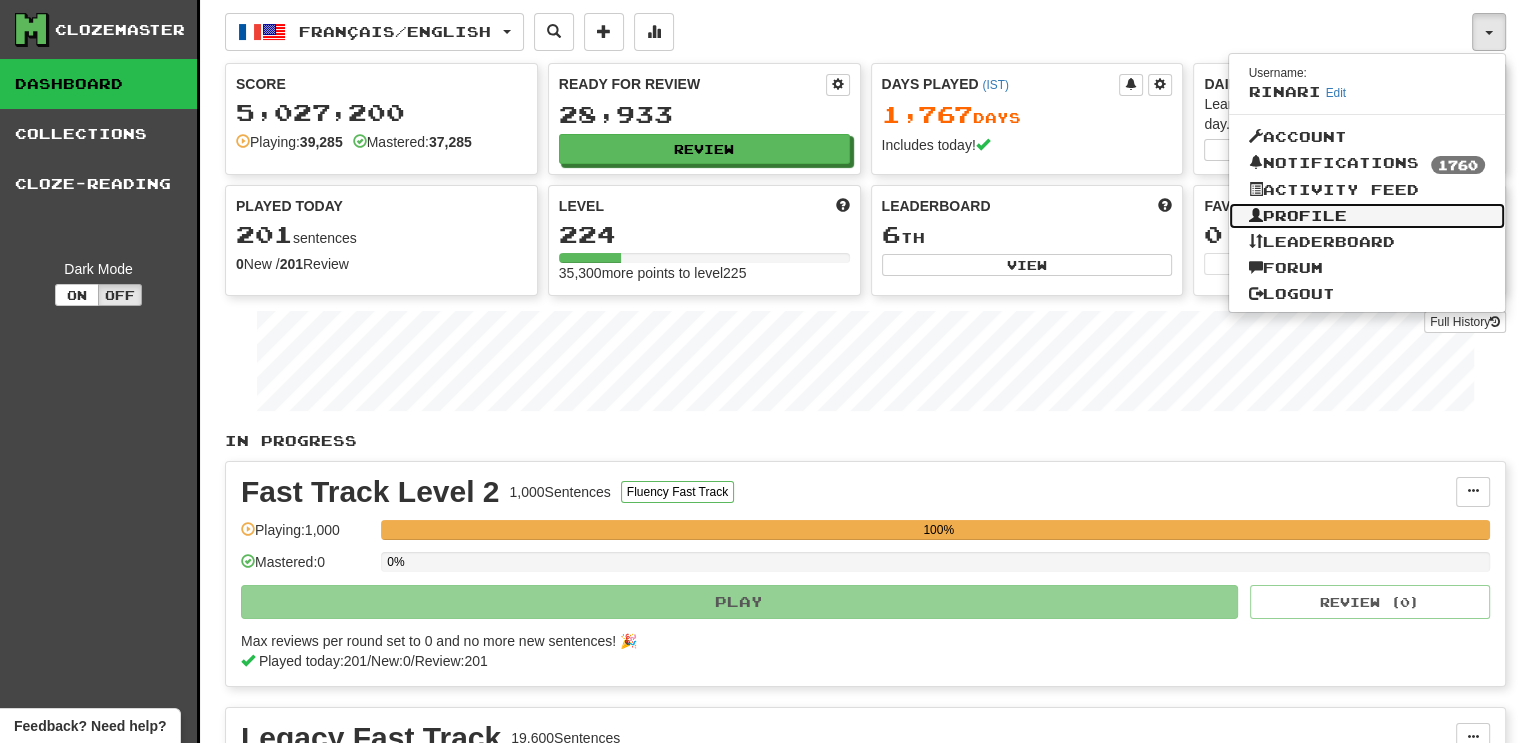 click on "Profile" at bounding box center (1367, 216) 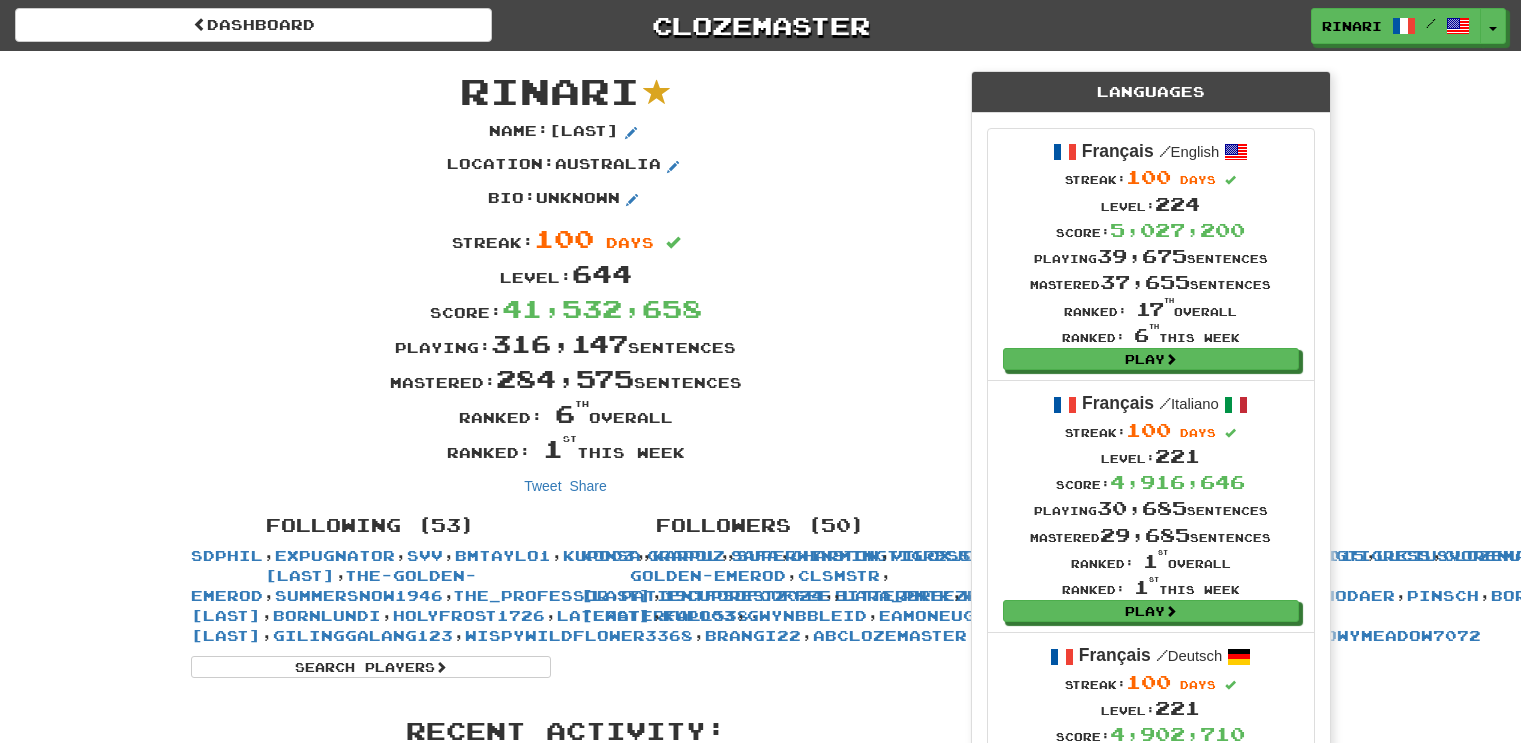 scroll, scrollTop: 0, scrollLeft: 0, axis: both 